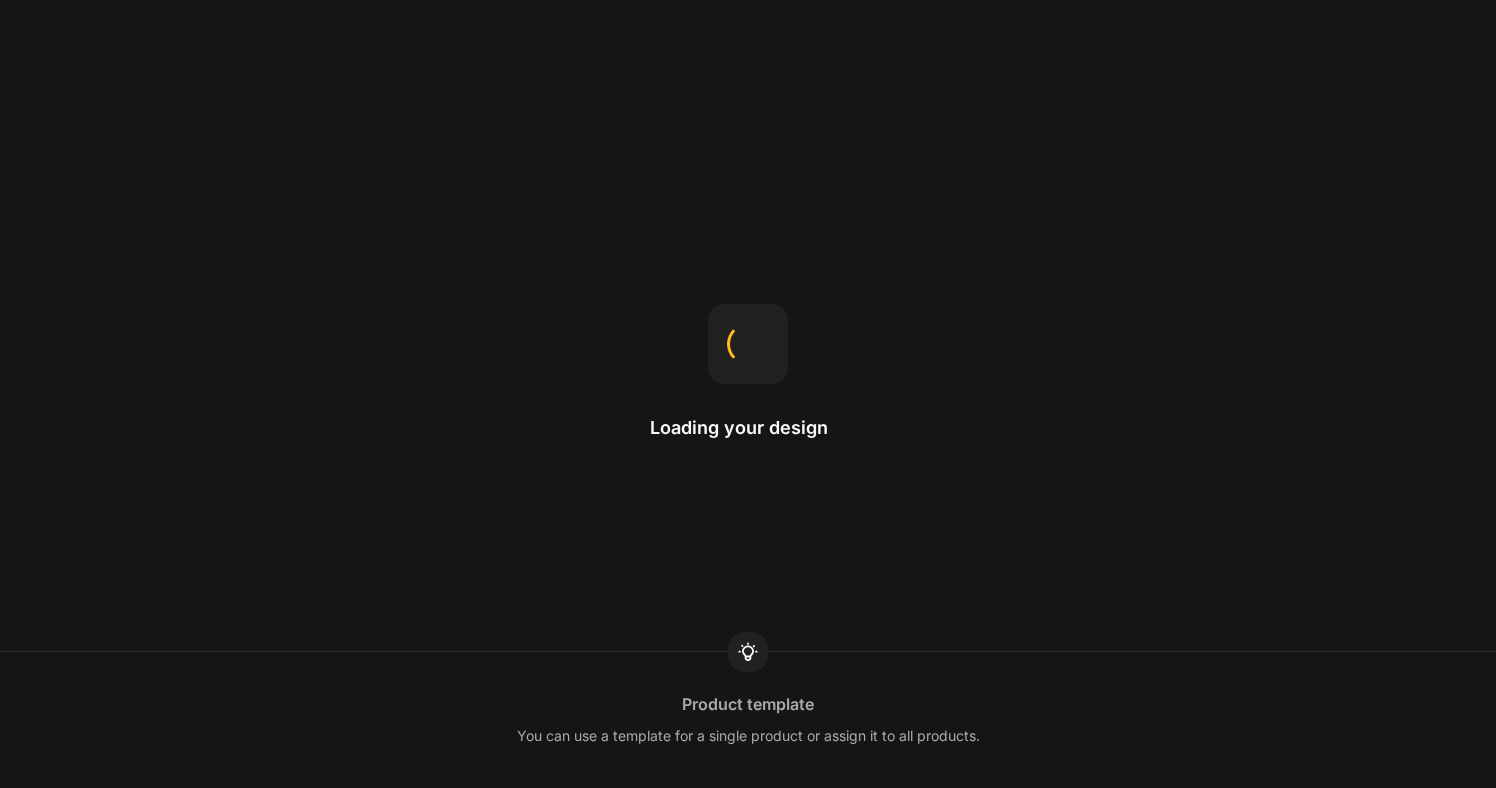 scroll, scrollTop: 0, scrollLeft: 0, axis: both 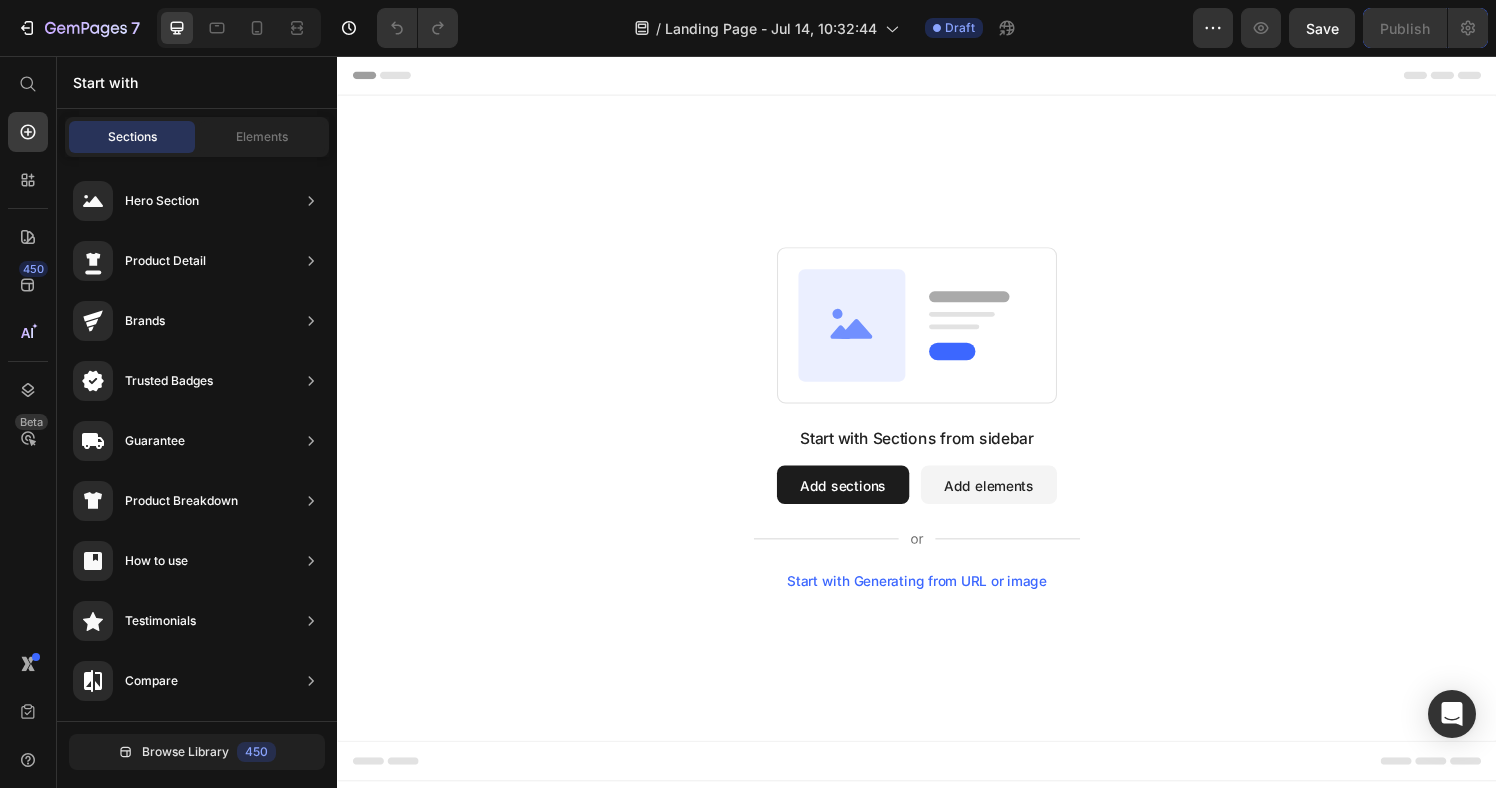 drag, startPoint x: 859, startPoint y: 502, endPoint x: 765, endPoint y: 509, distance: 94.26028 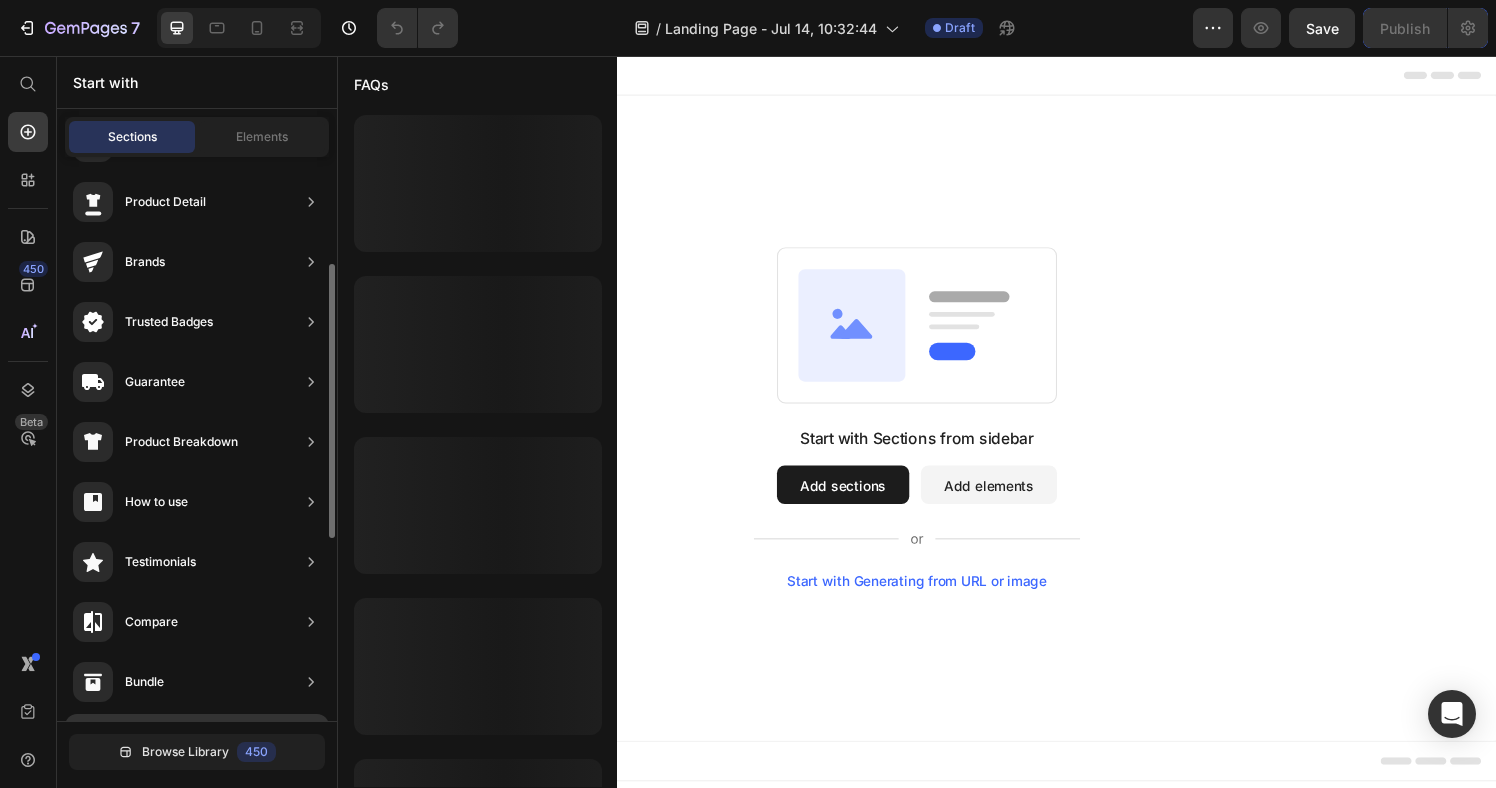 scroll, scrollTop: 0, scrollLeft: 0, axis: both 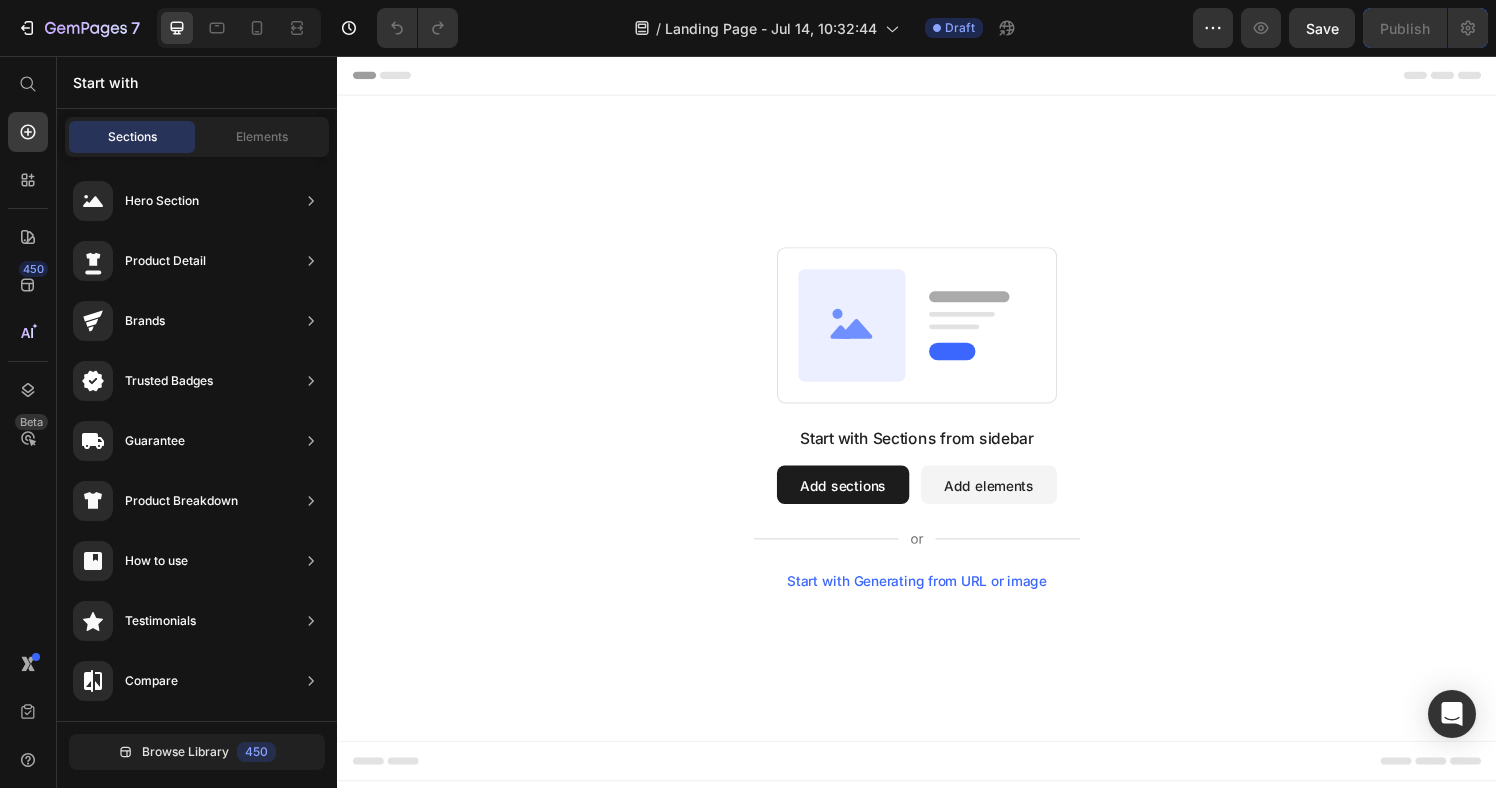 click on "Add sections" at bounding box center (860, 500) 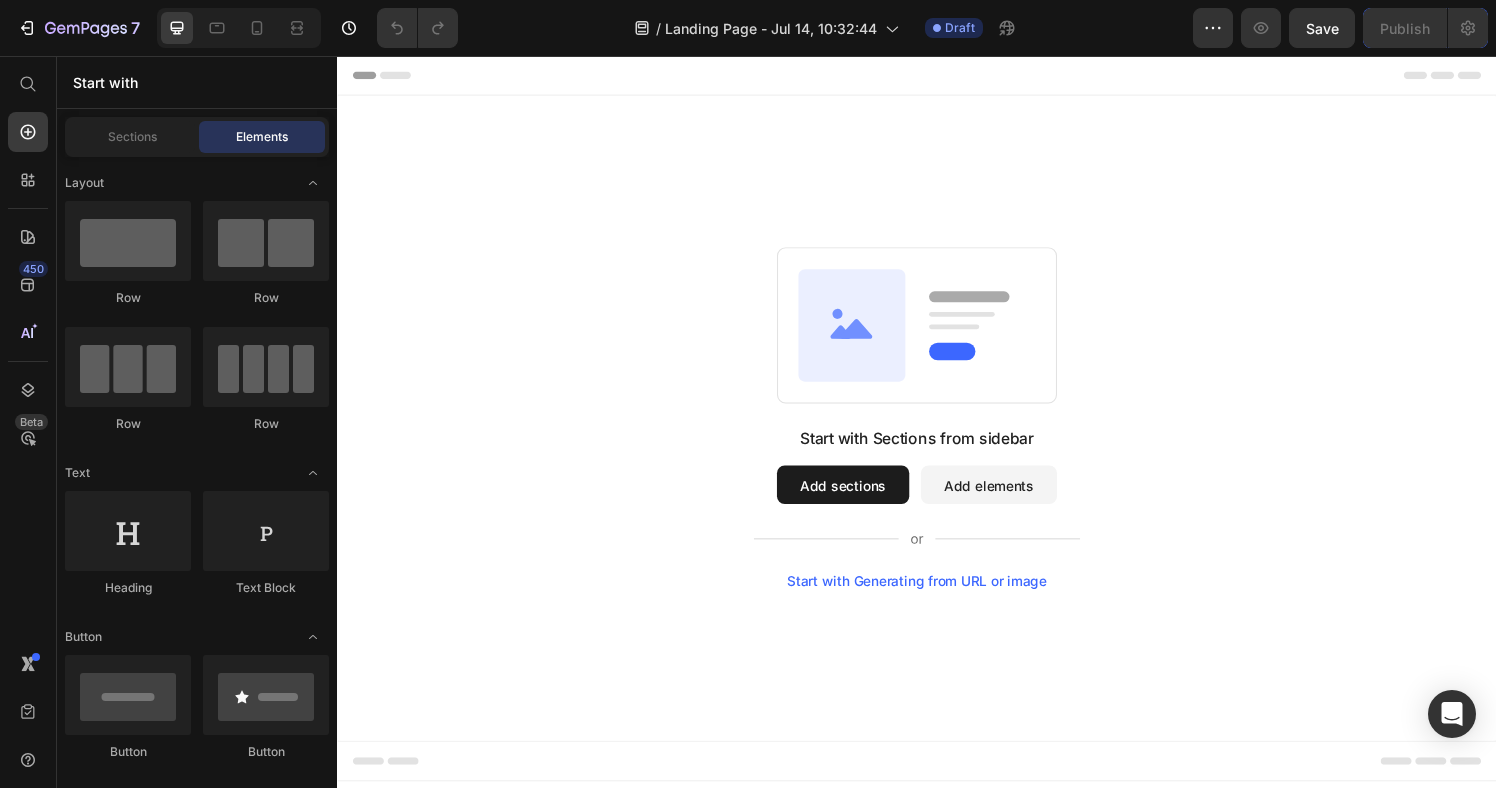 click on "Sections Elements" at bounding box center [197, 137] 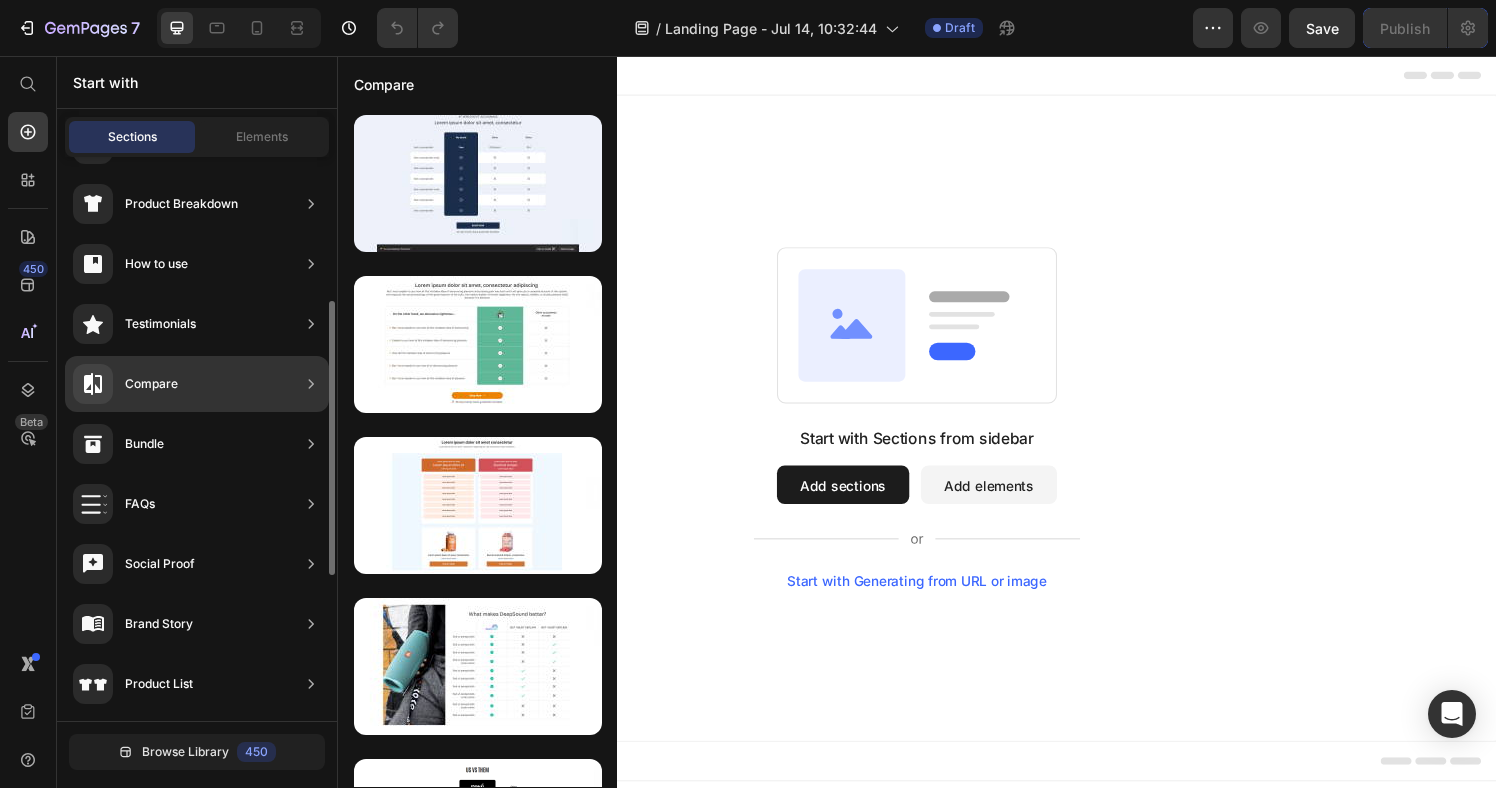 scroll, scrollTop: 0, scrollLeft: 0, axis: both 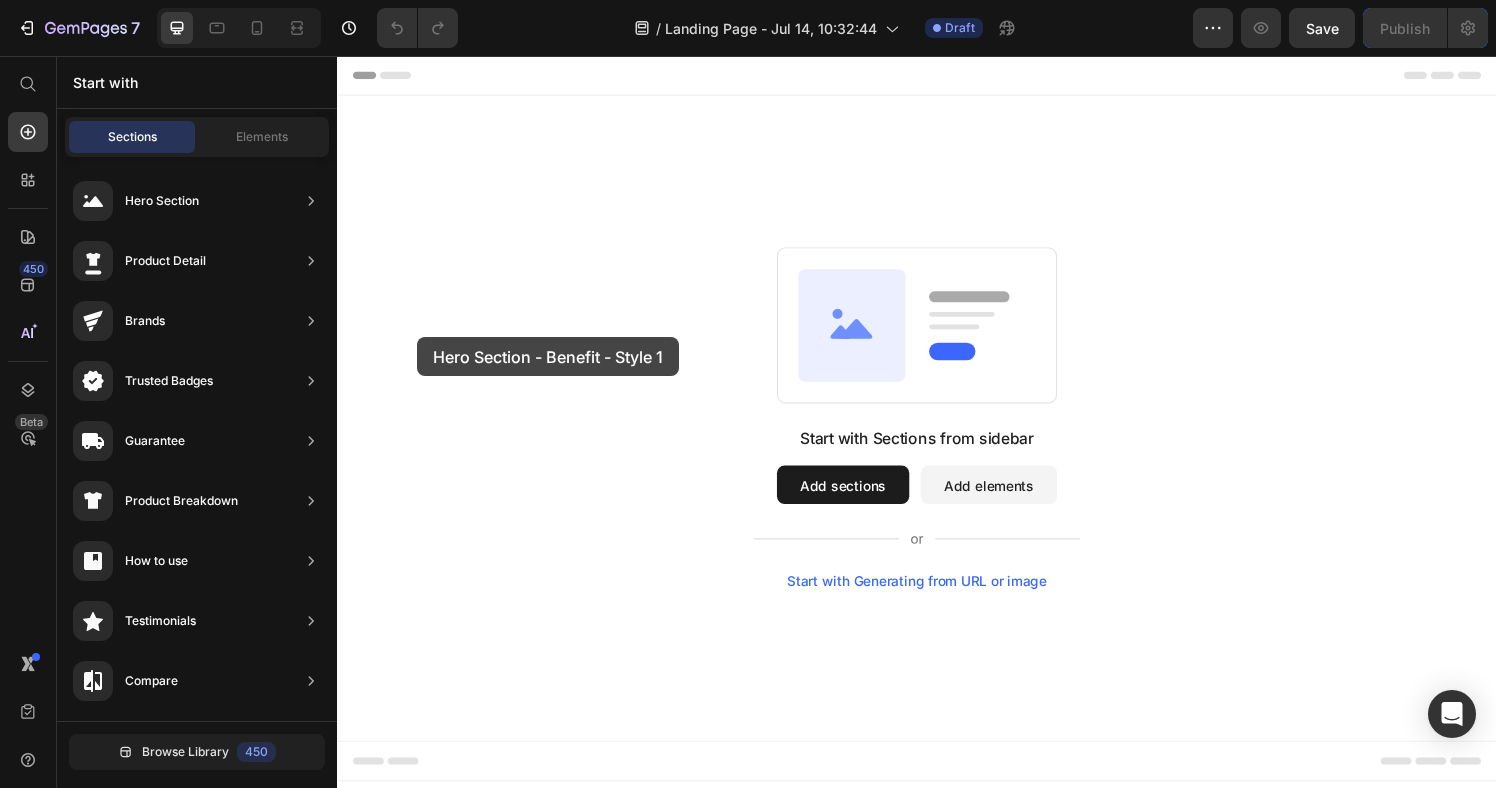 drag, startPoint x: 778, startPoint y: 398, endPoint x: 771, endPoint y: 383, distance: 16.552946 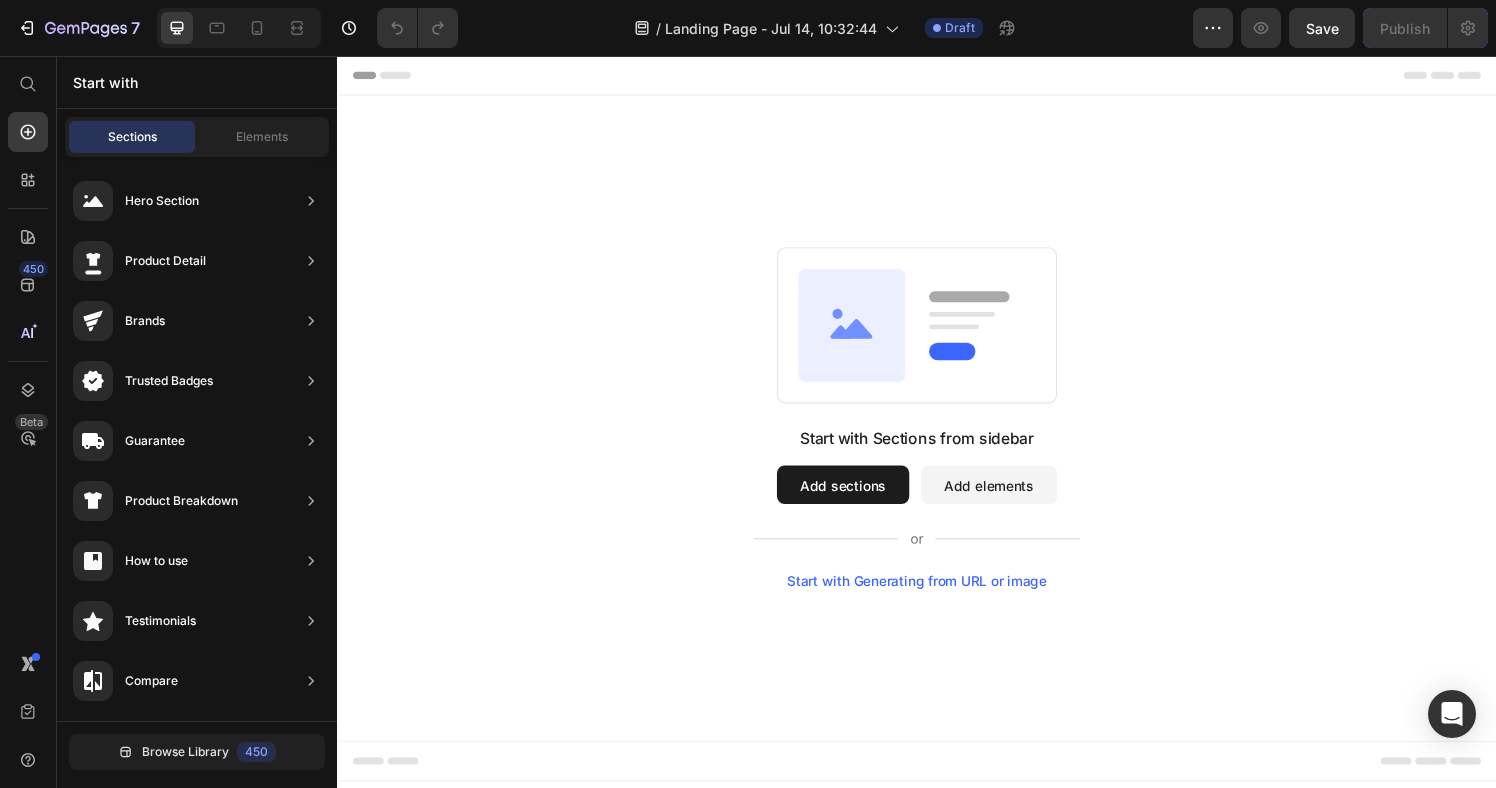 click on "Add sections" at bounding box center [860, 500] 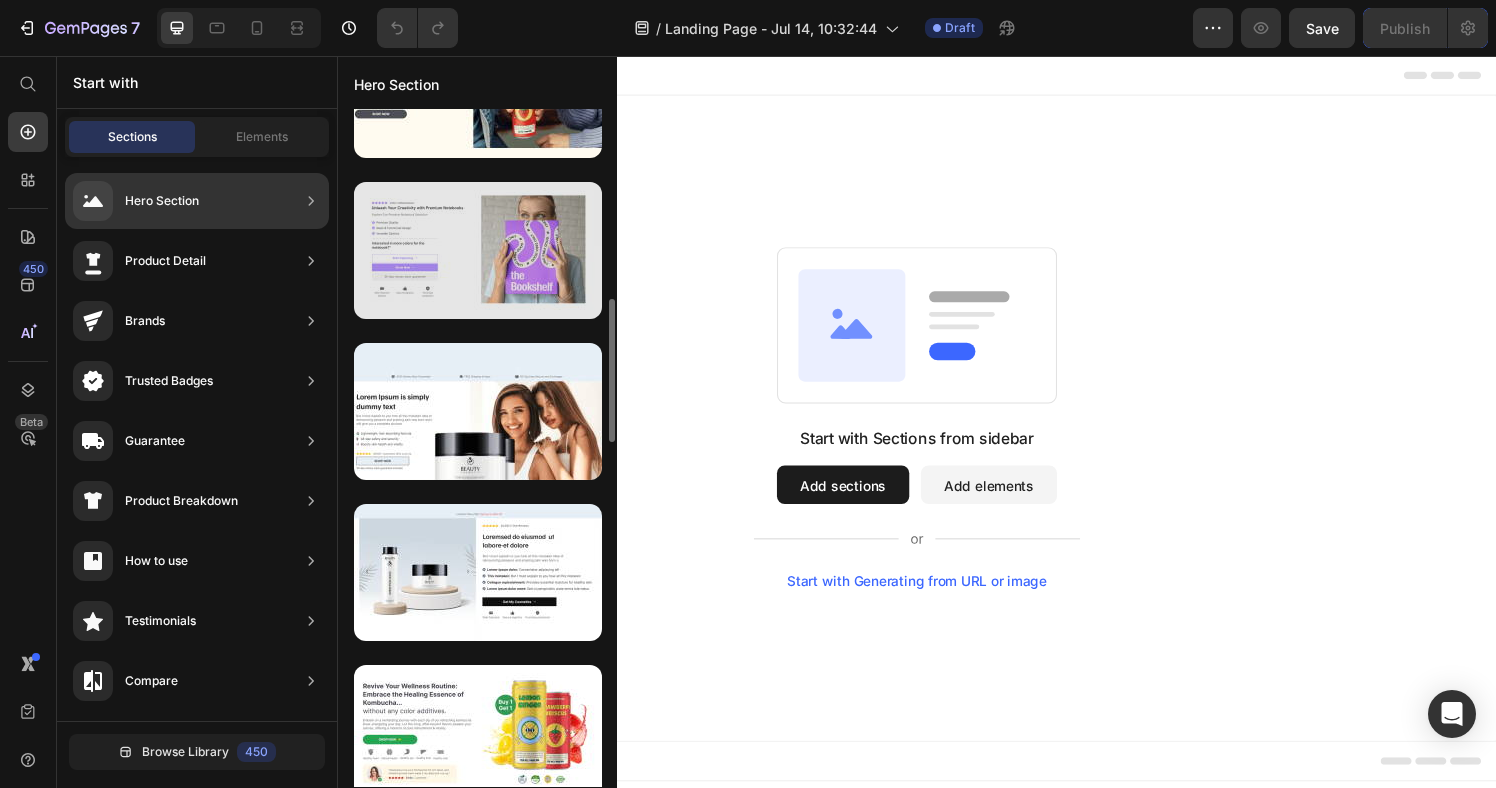 scroll, scrollTop: 893, scrollLeft: 0, axis: vertical 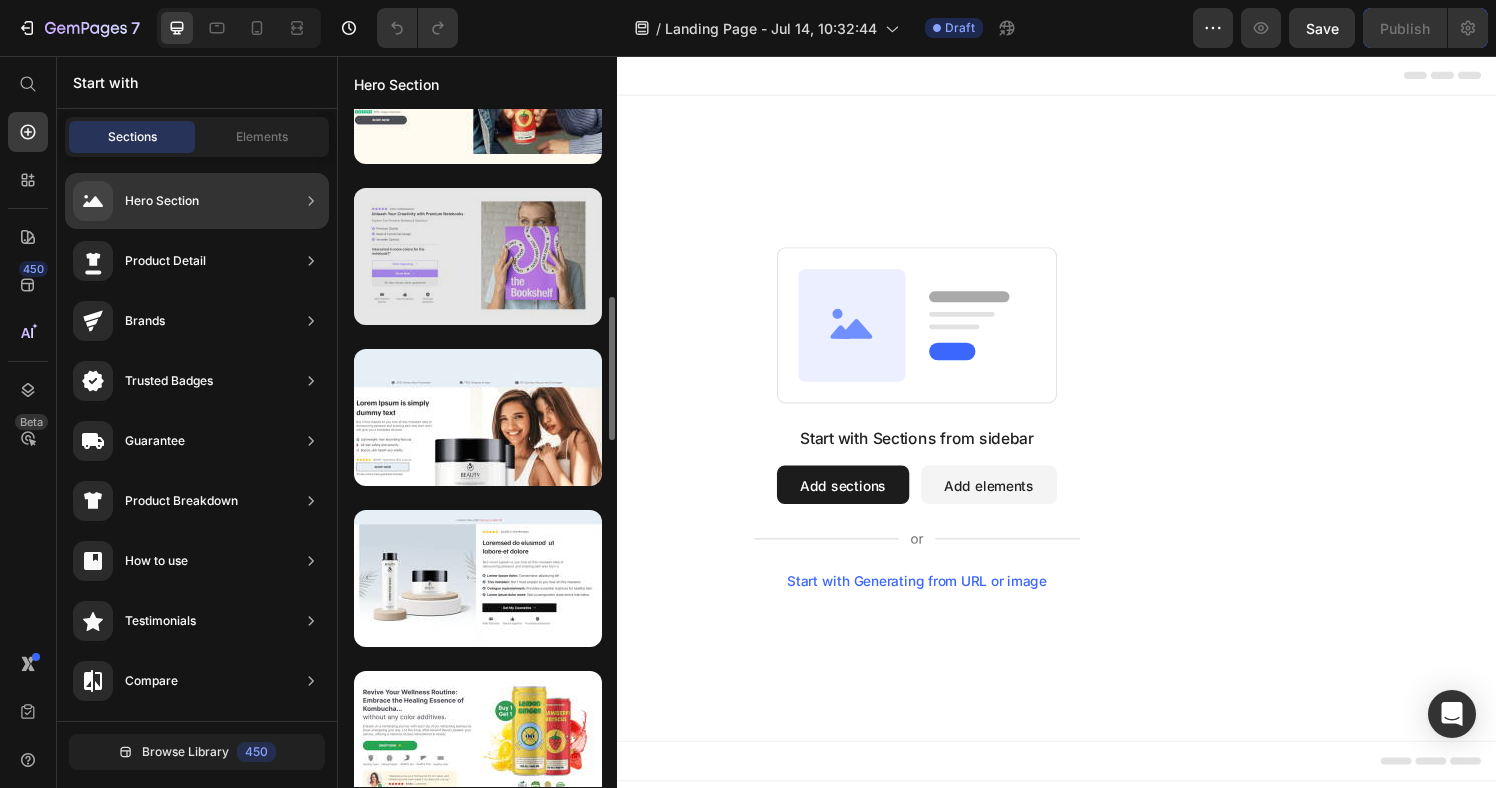 click at bounding box center [478, 256] 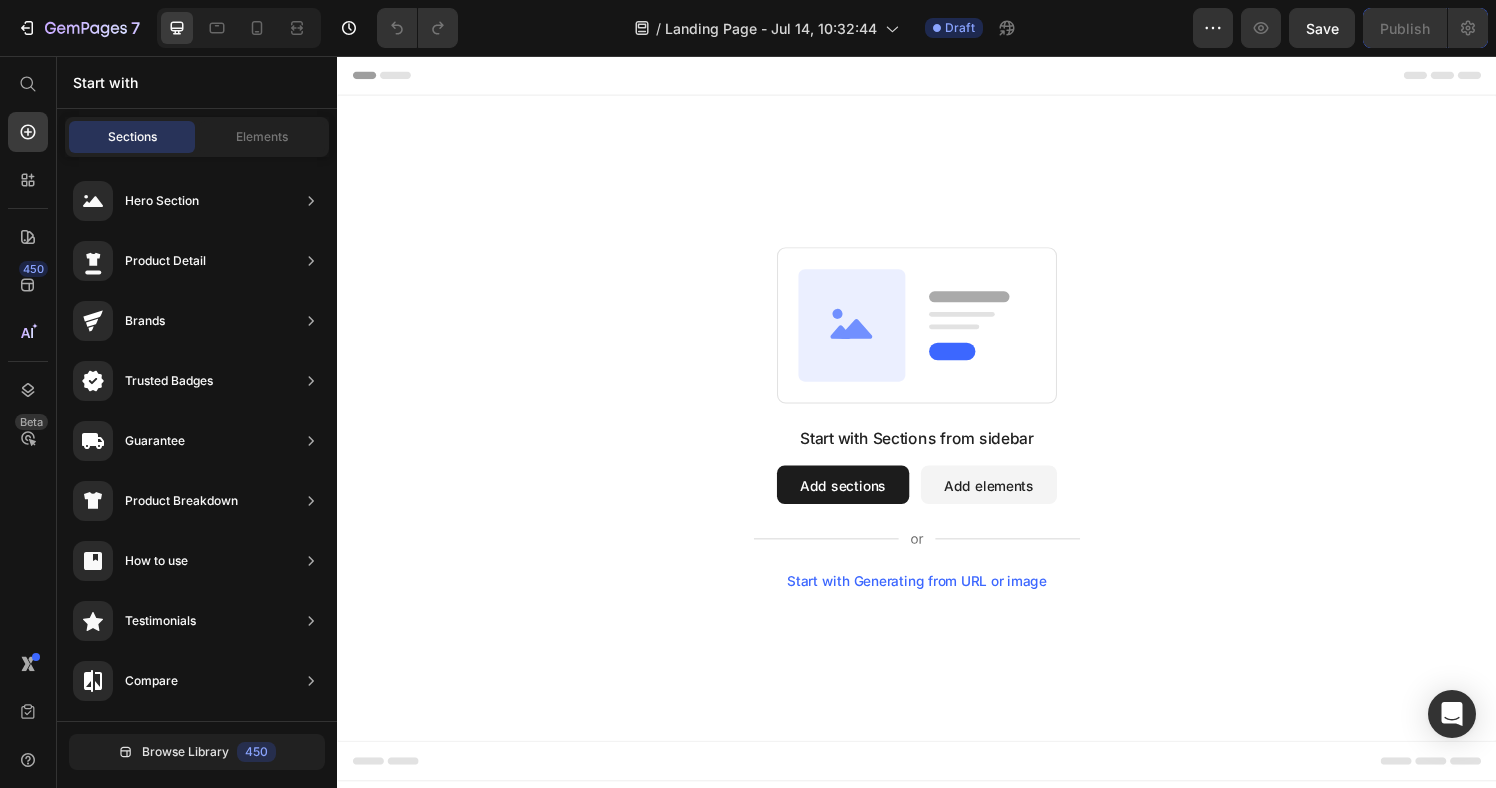 click on "Add sections" at bounding box center (860, 500) 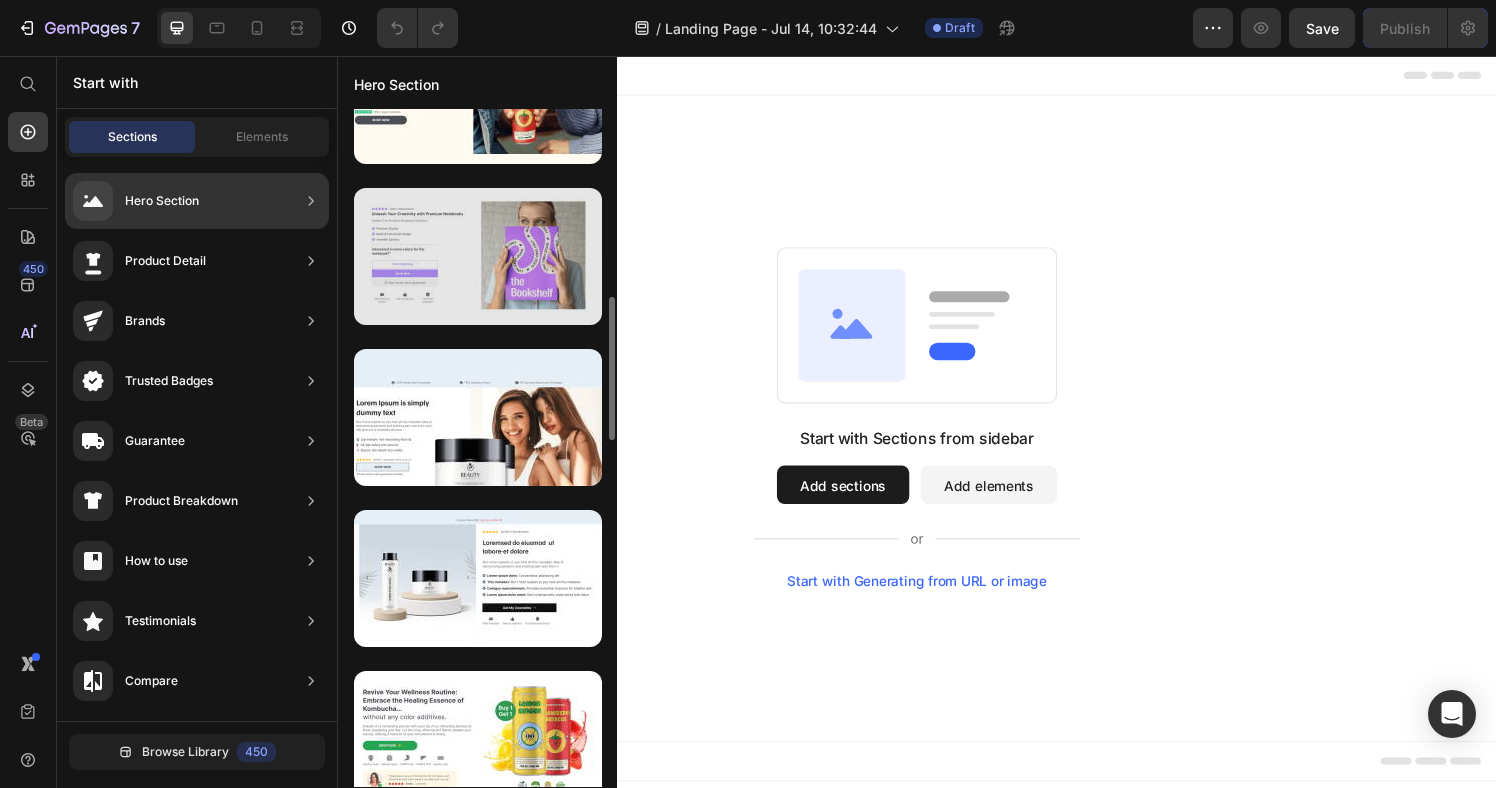 click at bounding box center (478, 256) 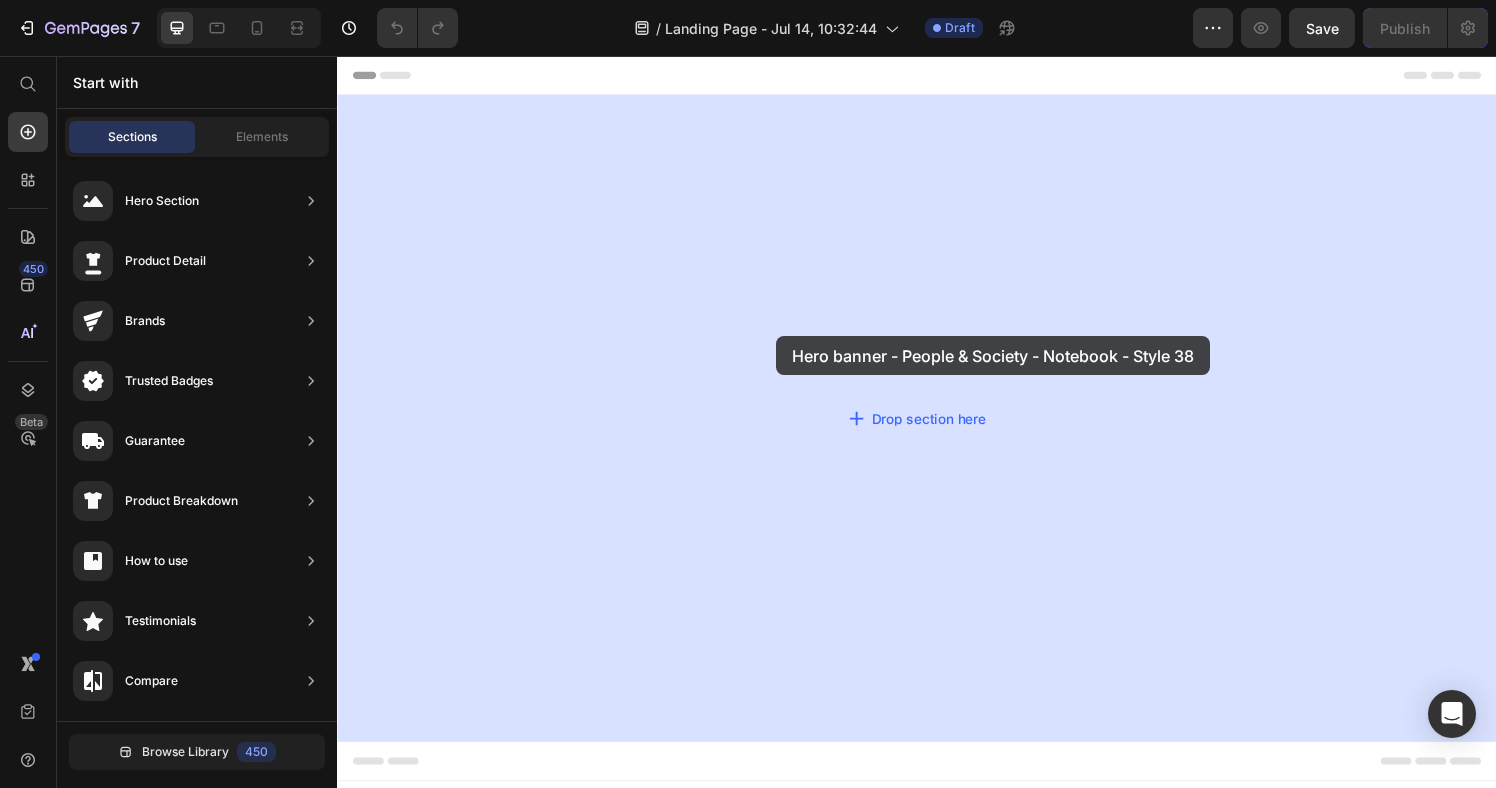 drag, startPoint x: 763, startPoint y: 295, endPoint x: 792, endPoint y: 346, distance: 58.66856 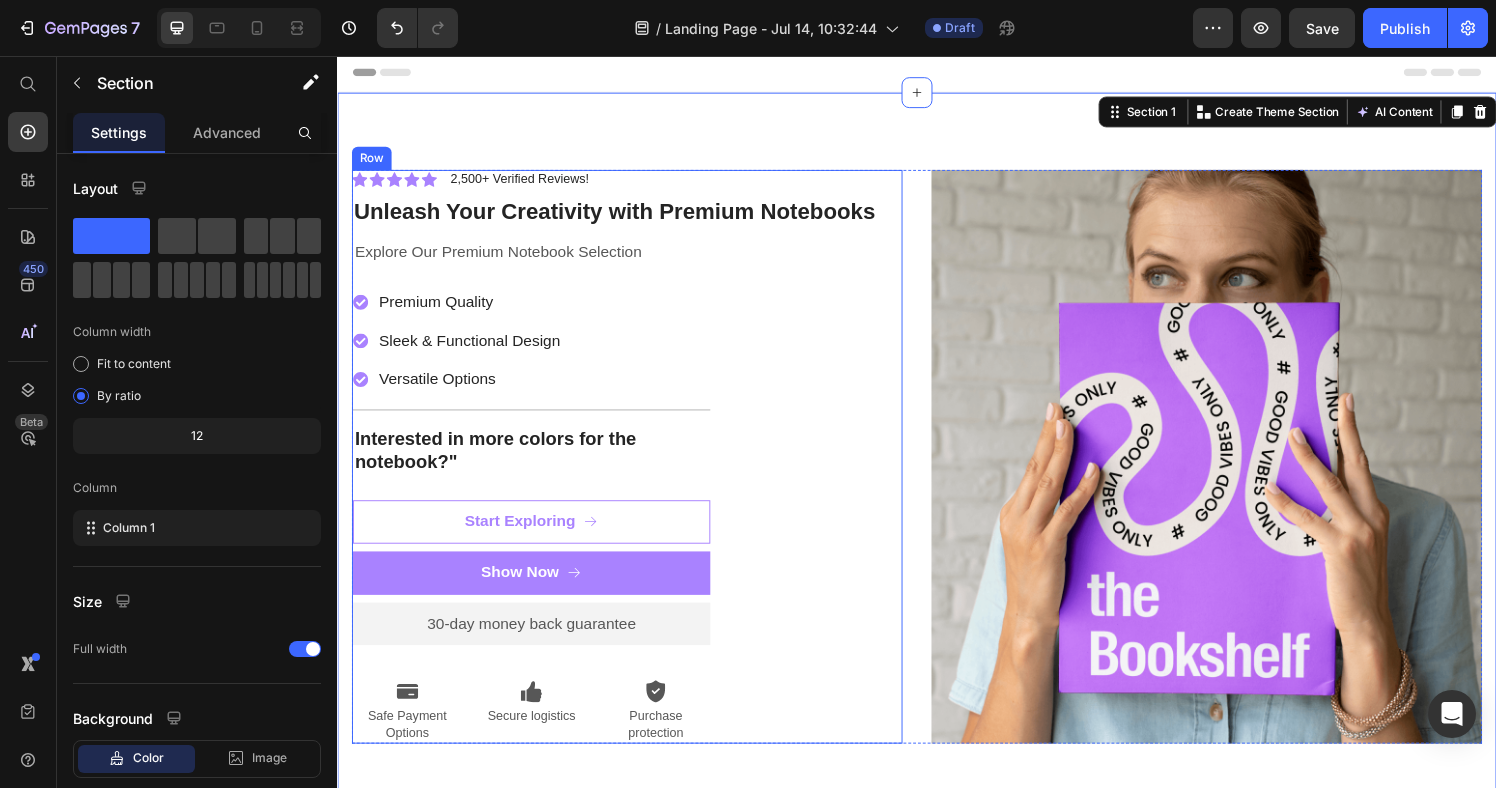 scroll, scrollTop: 0, scrollLeft: 0, axis: both 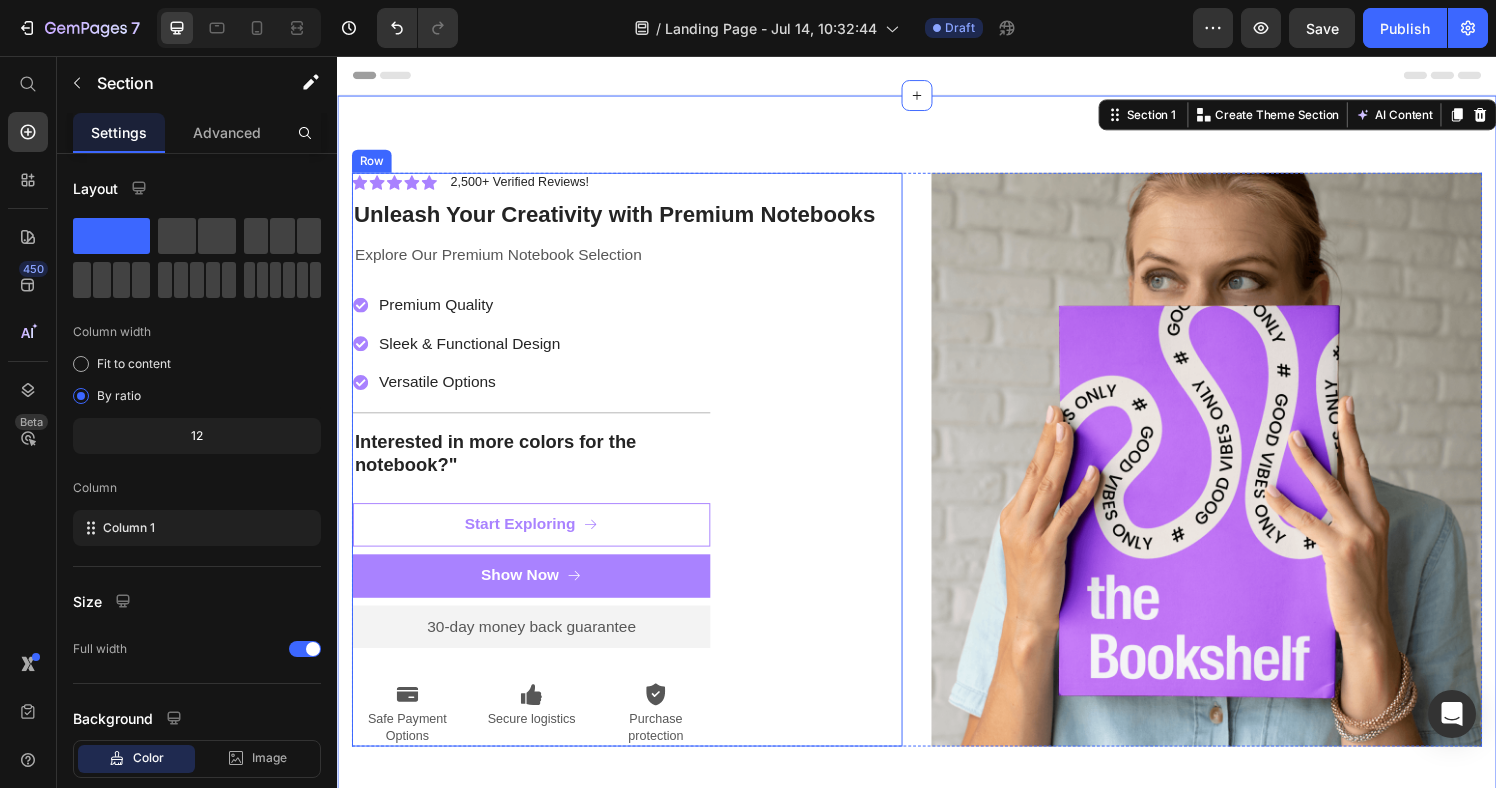 click on "Icon Icon Icon Icon Icon Icon List 2,500+ Verified Reviews! Text Block Row Unleash Your Creativity with Premium Notebooks  Heading Explore Our Premium Notebook Selection Text Block Premium Quality Sleek & Functional Design Versatile Options Item List                Title Line Interested in more colors for the notebook?" Text Block
Start Exploring Button
Show Now Button 30-day money back guarantee Text Block Premium Quality Sleek & Functional Design Versatile Options Item List
Icon Safe Payment Options Text Block
Icon Secure logistics Text Block
Icon Purchase protection Text Block Row Row" at bounding box center [637, 474] 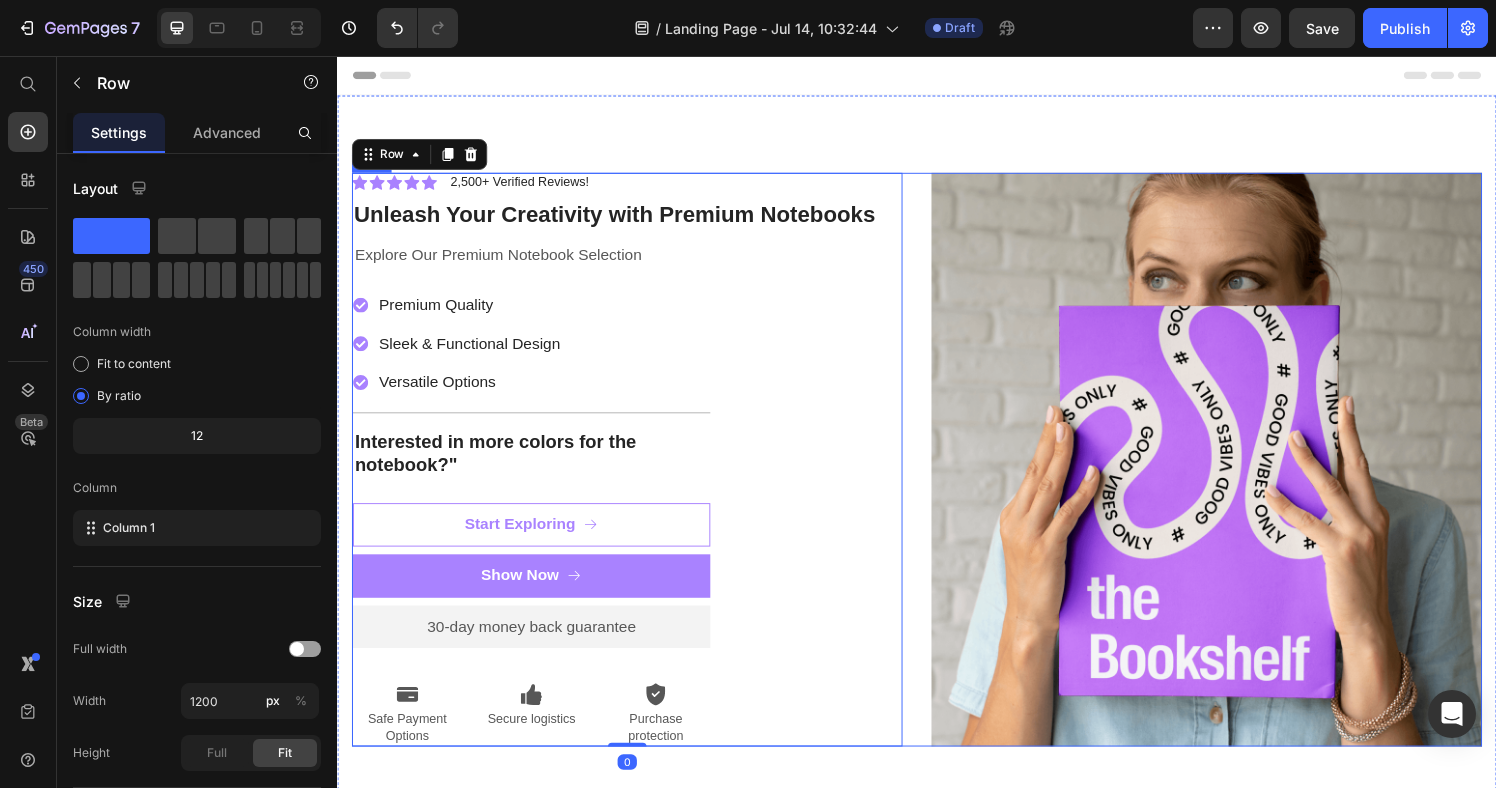click on "Icon Icon Icon Icon Icon Icon List 2,500+ Verified Reviews! Text Block Row Unleash Your Creativity with Premium Notebooks  Heading Explore Our Premium Notebook Selection Text Block Premium Quality Sleek & Functional Design Versatile Options Item List                Title Line Interested in more colors for the notebook?" Text Block
Start Exploring Button
Show Now Button 30-day money back guarantee Text Block Premium Quality Sleek & Functional Design Versatile Options Item List
Icon Safe Payment Options Text Block
Icon Secure logistics Text Block
Icon Purchase protection Text Block Row Row Row   0 Image Row" at bounding box center [937, 474] 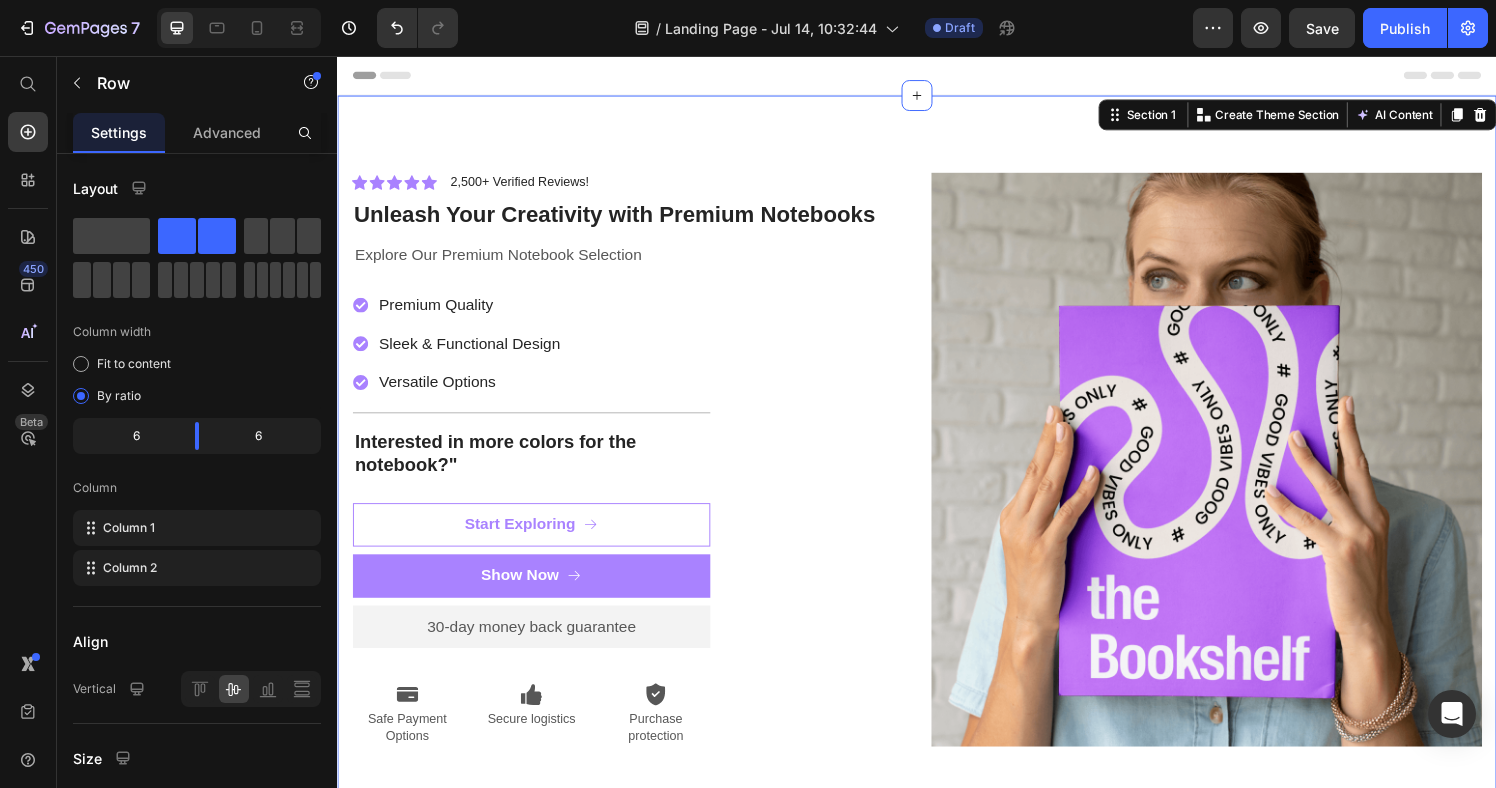click on "Icon Icon Icon Icon Icon Icon List 2,500+ Verified Reviews! Text Block Row Unleash Your Creativity with Premium Notebooks  Heading Explore Our Premium Notebook Selection Text Block Premium Quality Sleek & Functional Design Versatile Options Item List                Title Line Interested in more colors for the notebook?" Text Block
Start Exploring Button
Show Now Button 30-day money back guarantee Text Block Premium Quality Sleek & Functional Design Versatile Options Item List
Icon Safe Payment Options Text Block
Icon Secure logistics Text Block
Icon Purchase protection Text Block Row Row Row Image Row Section 1   You can create reusable sections Create Theme Section AI Content Write with GemAI What would you like to describe here? Tone and Voice Persuasive Product EvoSole™ Magnetic Acupressure Insoles Show more Generate" at bounding box center (937, 474) 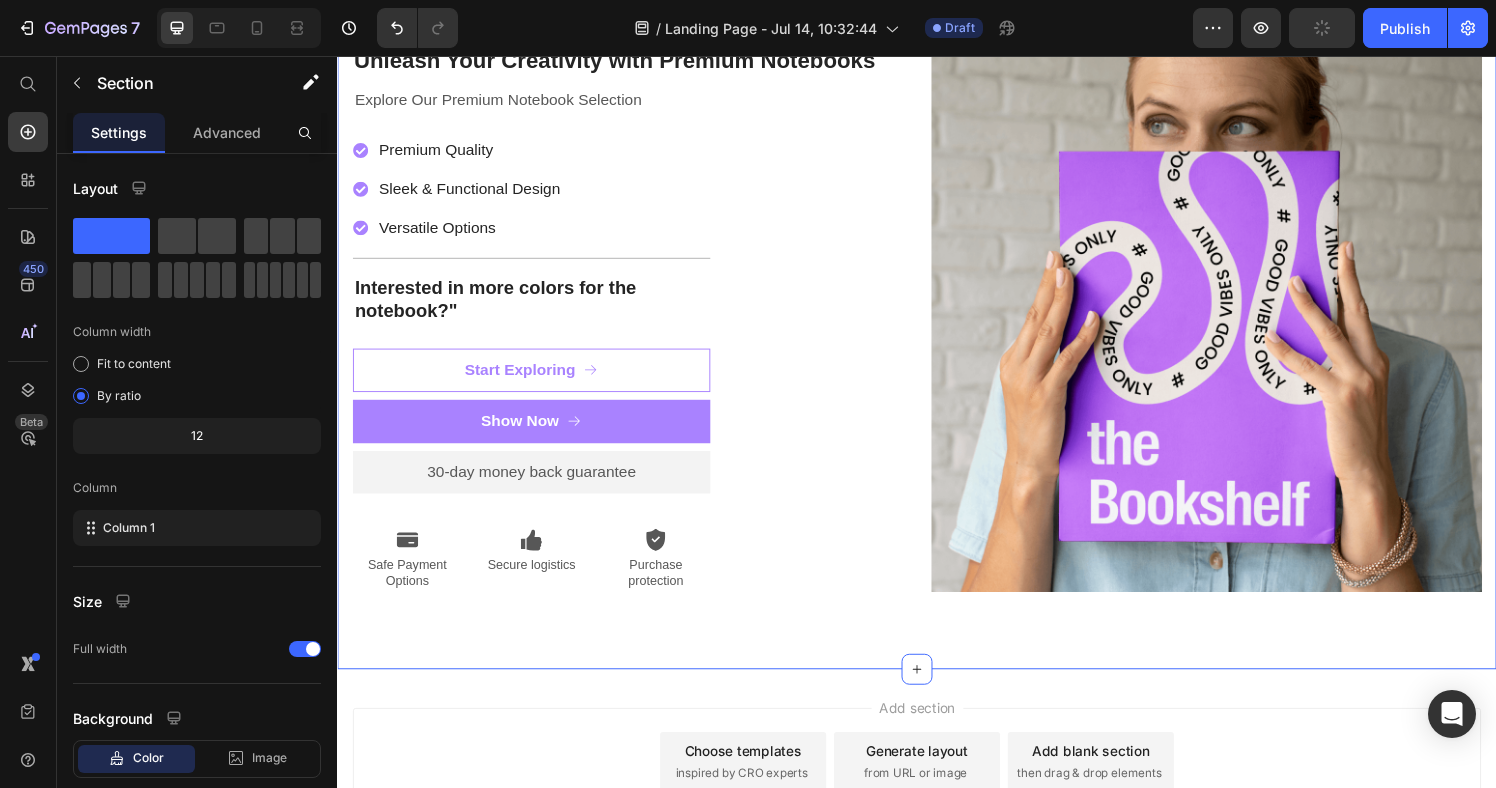 scroll, scrollTop: 325, scrollLeft: 0, axis: vertical 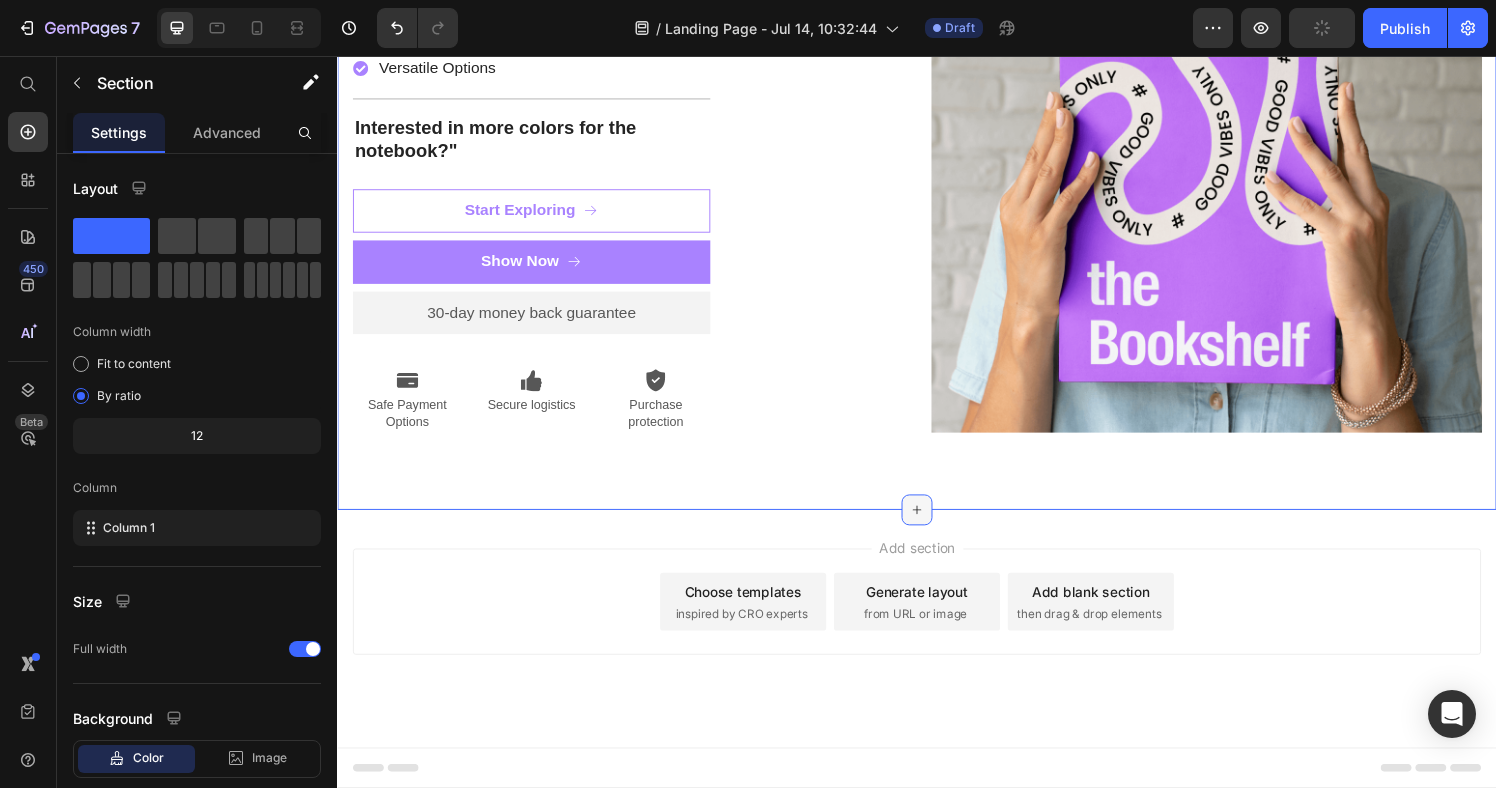 click at bounding box center [937, 526] 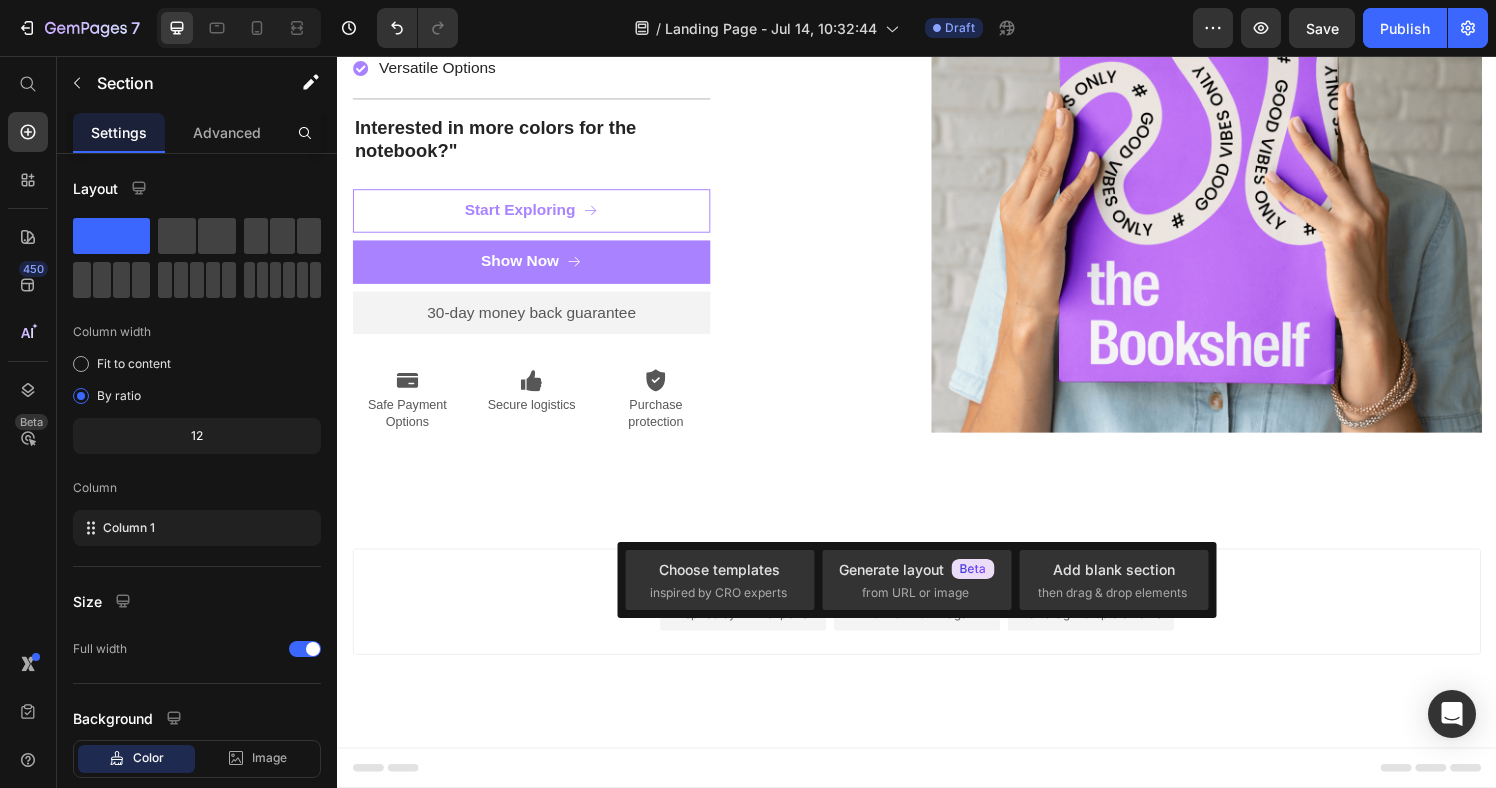 drag, startPoint x: 478, startPoint y: 645, endPoint x: 602, endPoint y: 586, distance: 137.32079 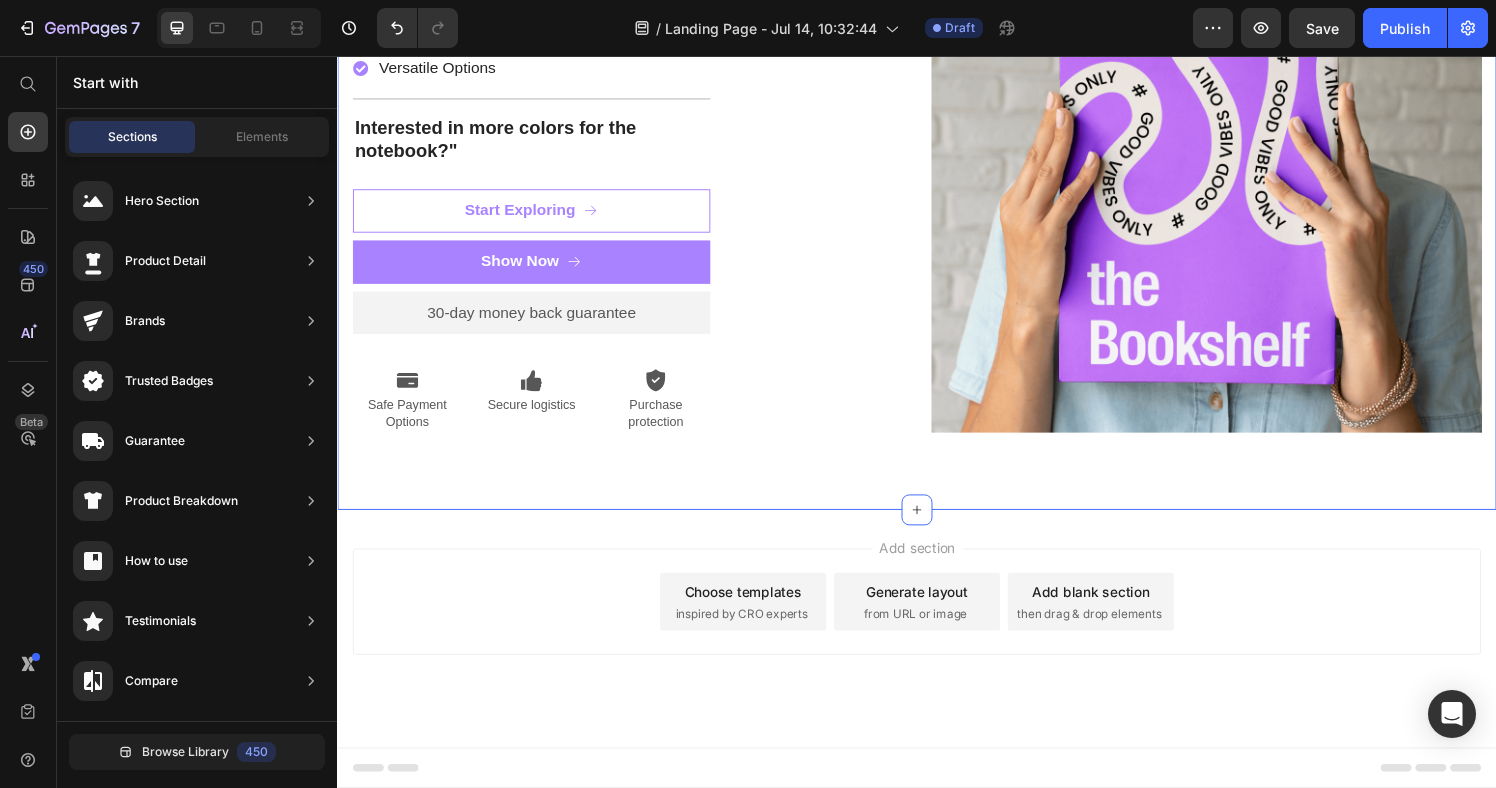 scroll, scrollTop: 0, scrollLeft: 0, axis: both 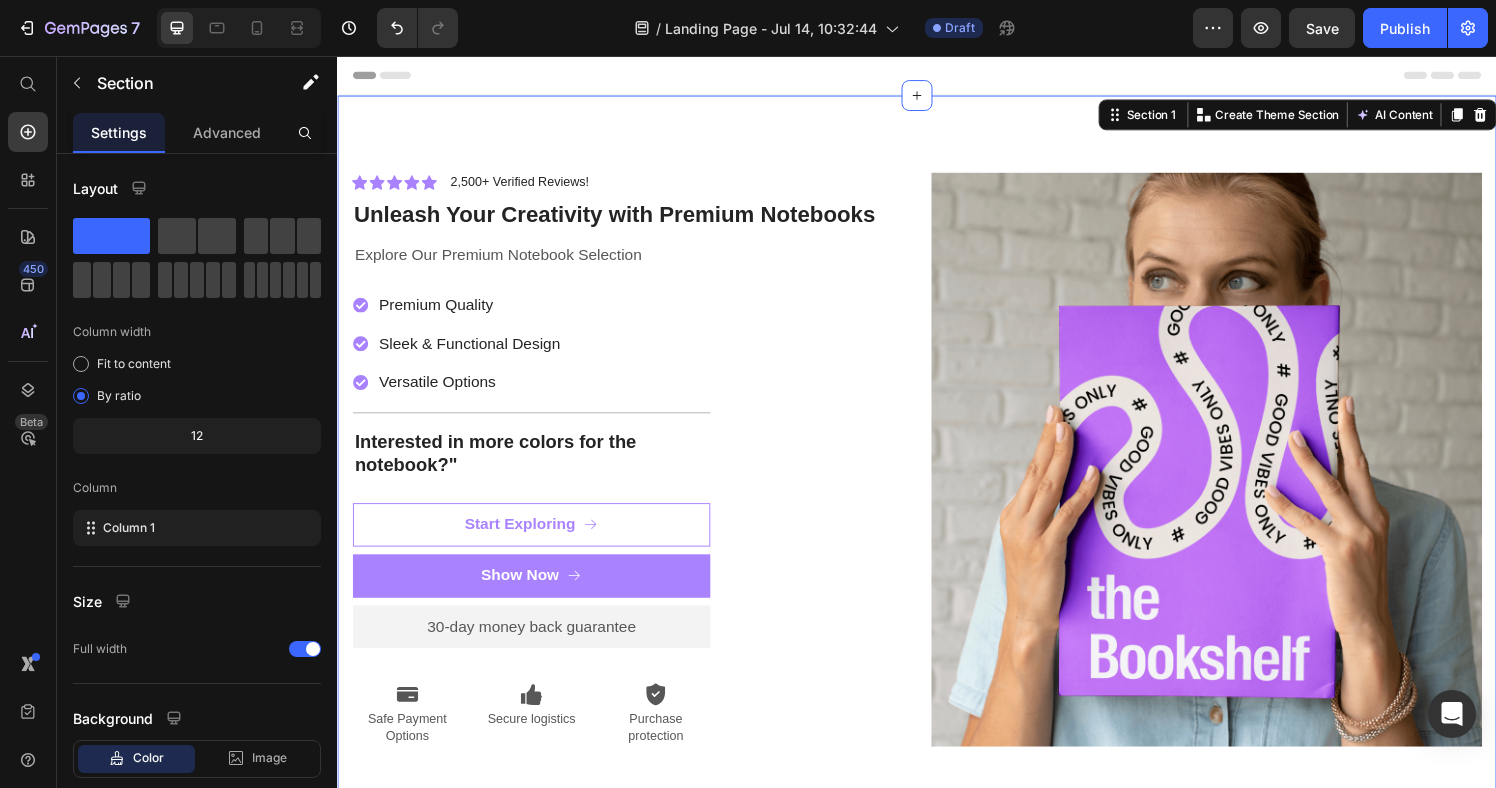 click on "Icon Icon Icon Icon Icon Icon List 2,500+ Verified Reviews! Text Block Row Unleash Your Creativity with Premium Notebooks  Heading Explore Our Premium Notebook Selection Text Block Premium Quality Sleek & Functional Design Versatile Options Item List                Title Line Interested in more colors for the notebook?" Text Block
Start Exploring Button
Show Now Button 30-day money back guarantee Text Block Premium Quality Sleek & Functional Design Versatile Options Item List
Icon Safe Payment Options Text Block
Icon Secure logistics Text Block
Icon Purchase protection Text Block Row Row Row Image Row Section 1   You can create reusable sections Create Theme Section AI Content Write with GemAI What would you like to describe here? Tone and Voice Persuasive Product EvoSole™ Magnetic Acupressure Insoles Show more Generate" at bounding box center [937, 474] 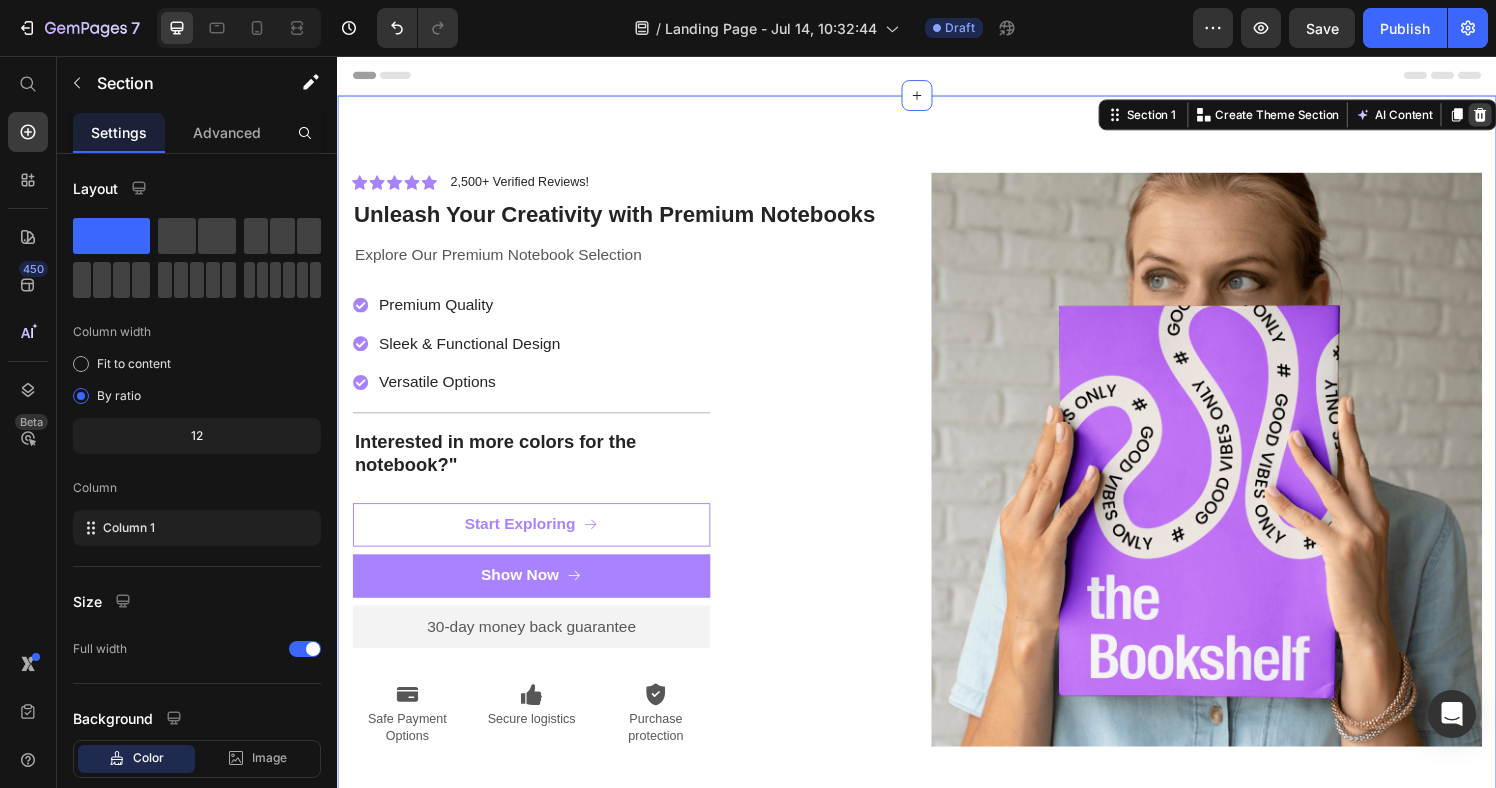 click 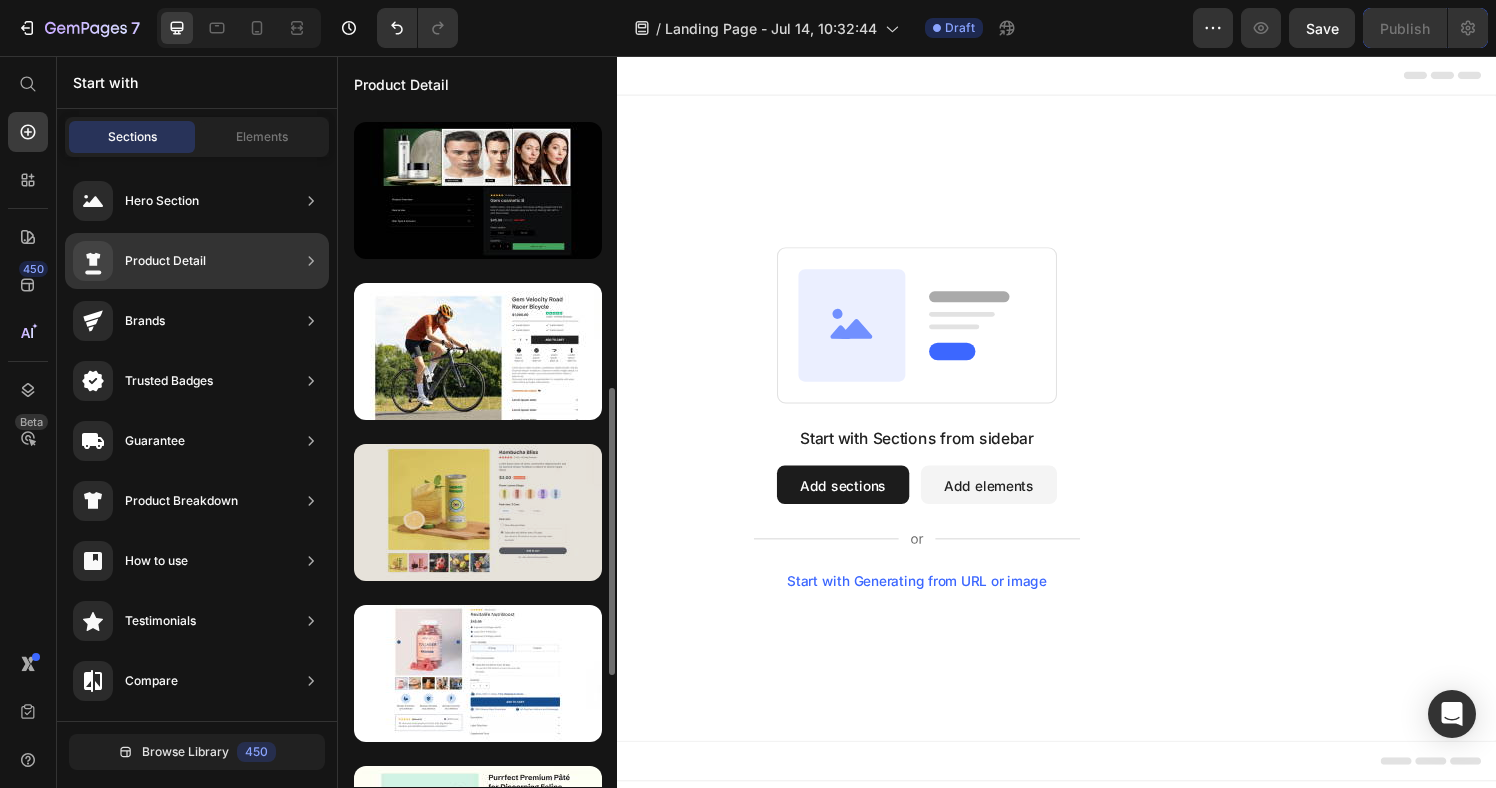 scroll, scrollTop: 643, scrollLeft: 0, axis: vertical 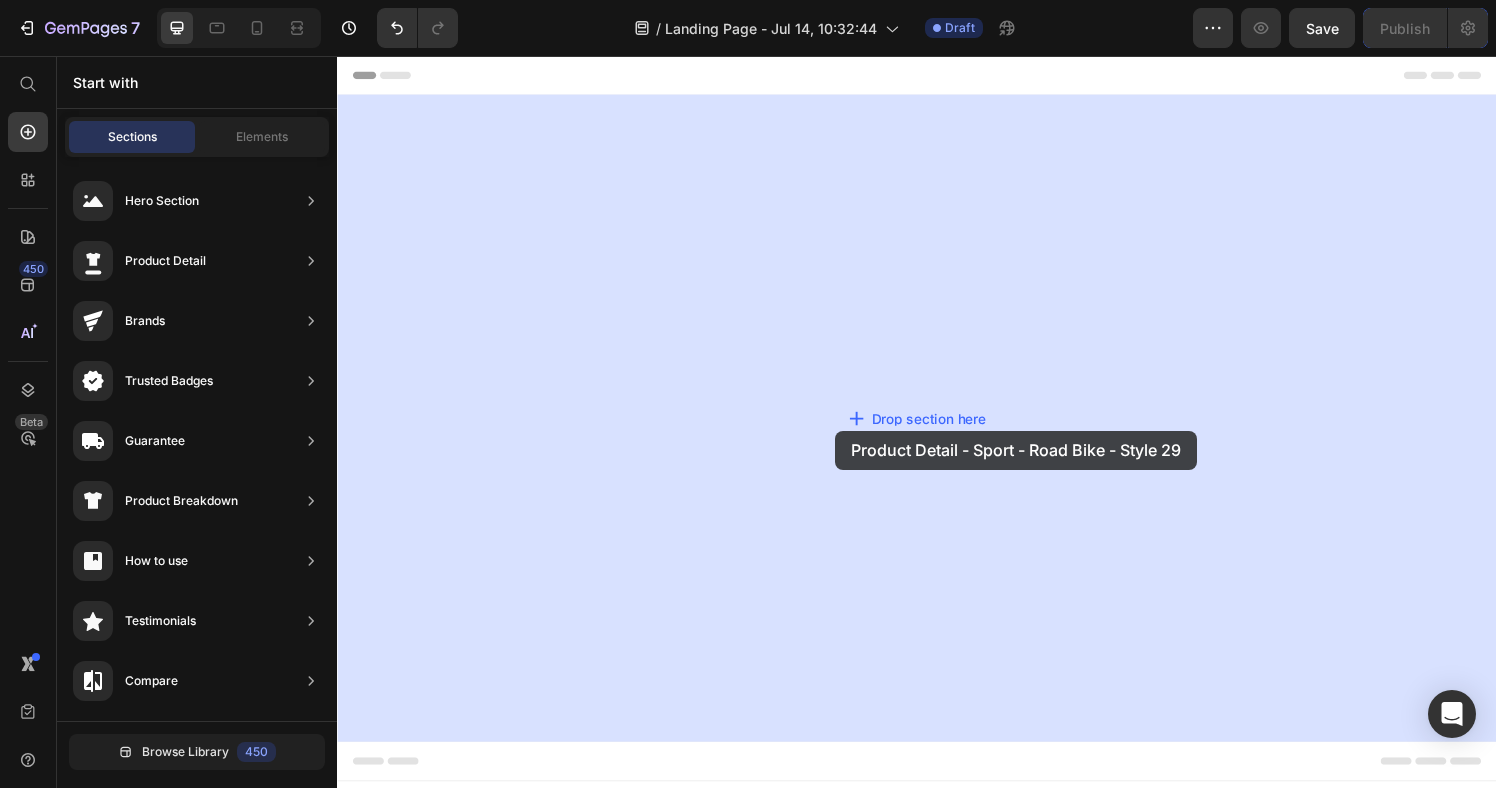 drag, startPoint x: 937, startPoint y: 481, endPoint x: 853, endPoint y: 444, distance: 91.787796 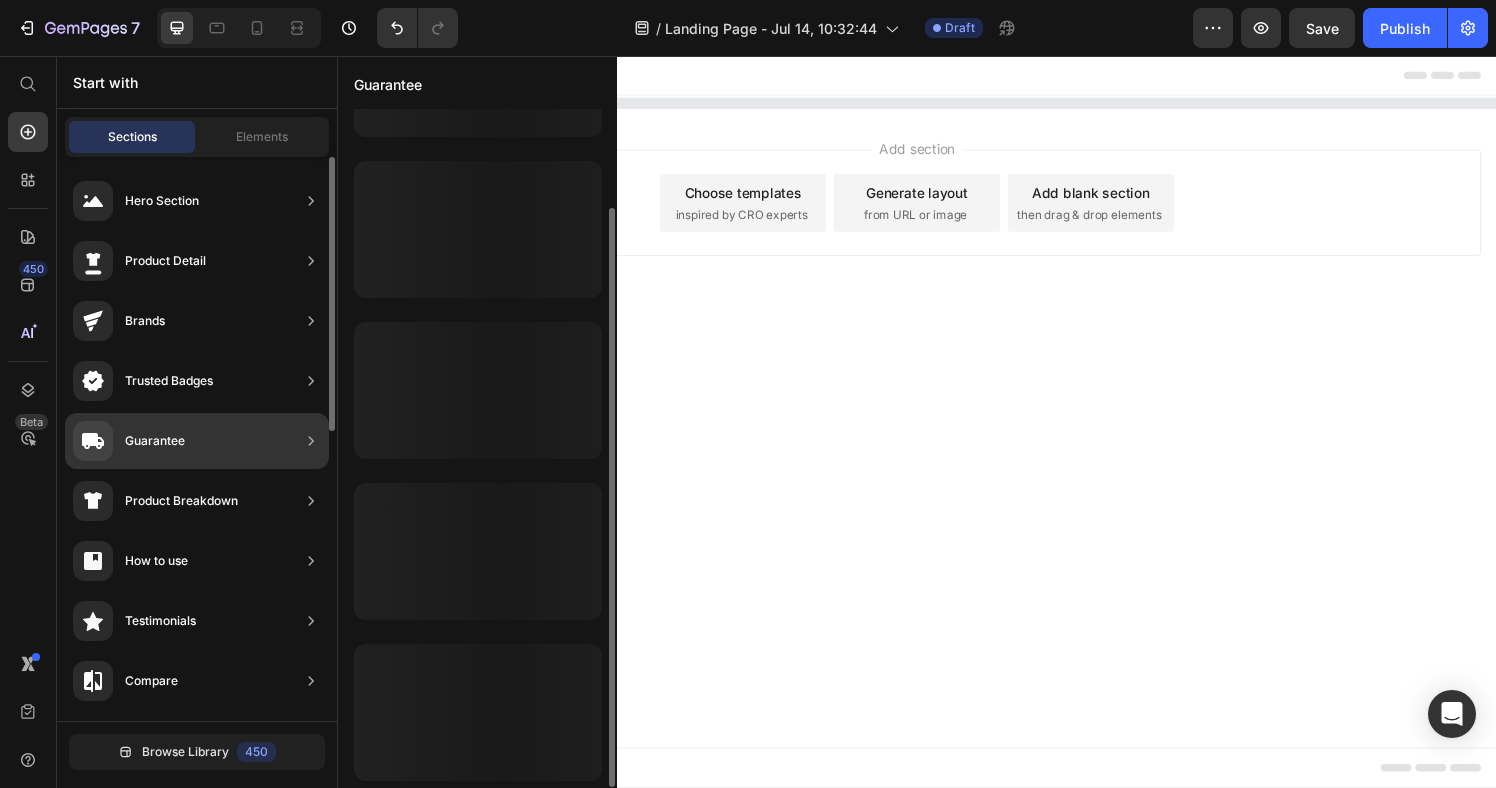 scroll, scrollTop: 0, scrollLeft: 0, axis: both 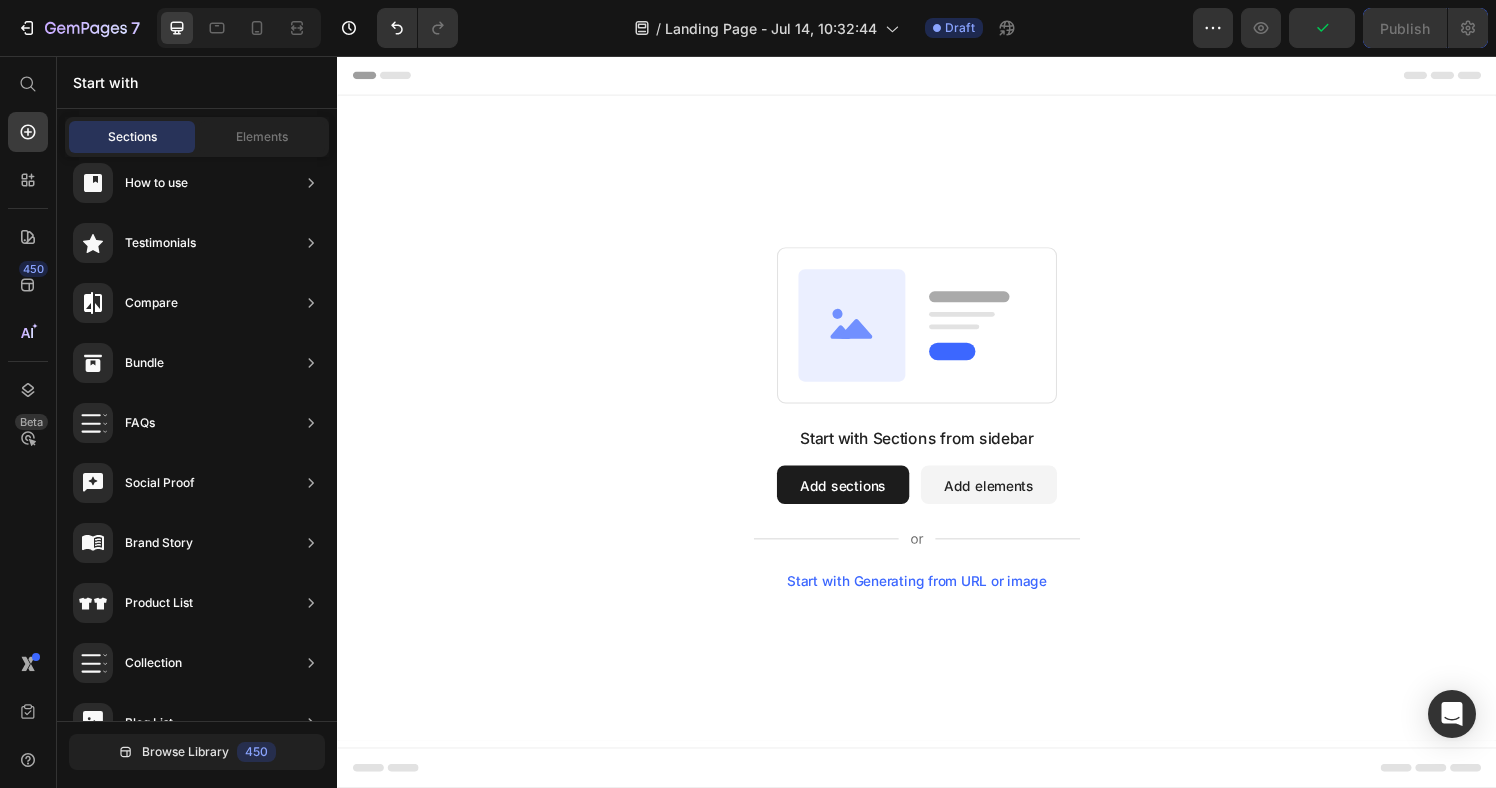 click on "Add sections" at bounding box center (860, 500) 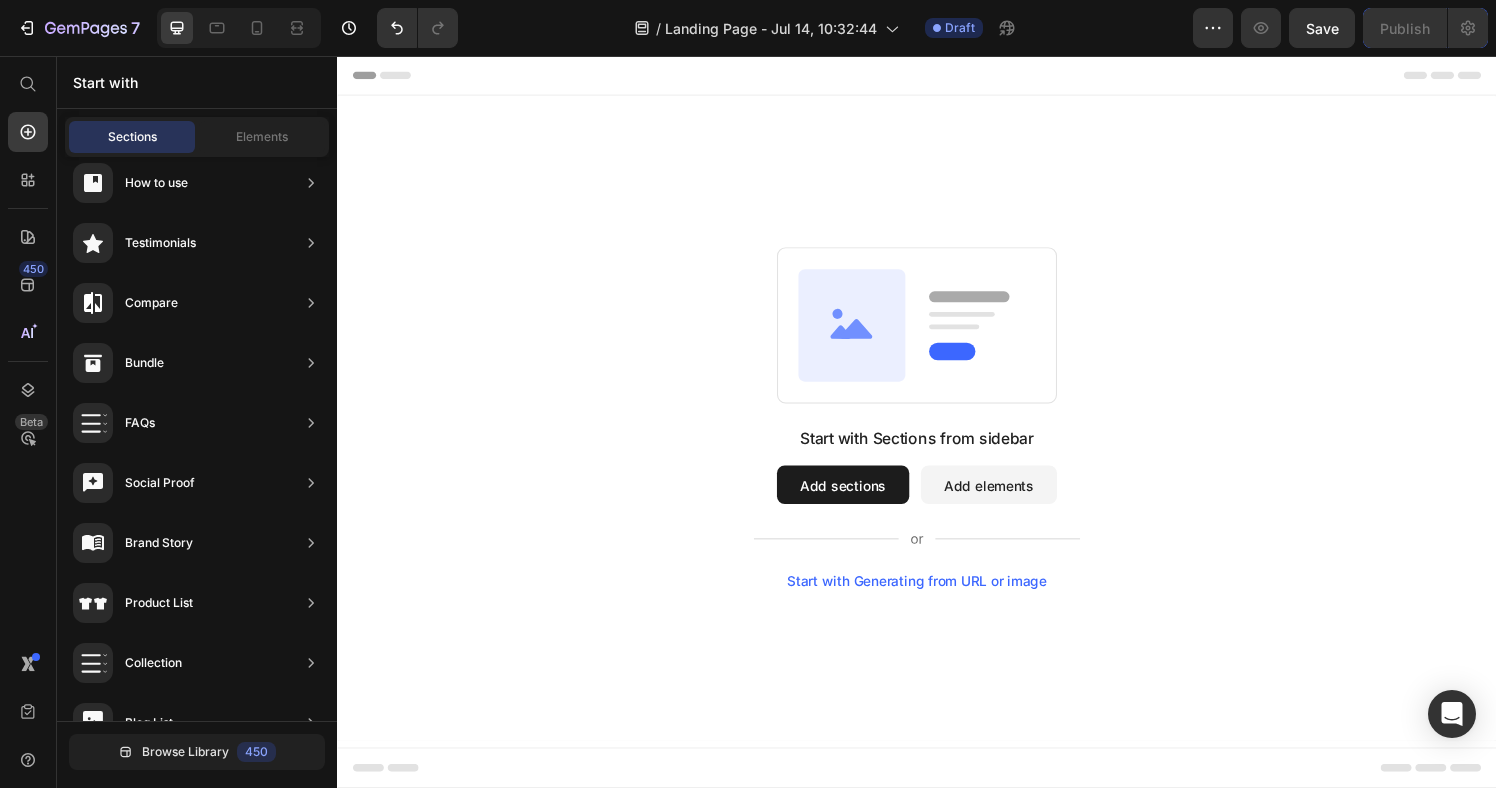 click on "Add sections" at bounding box center (860, 500) 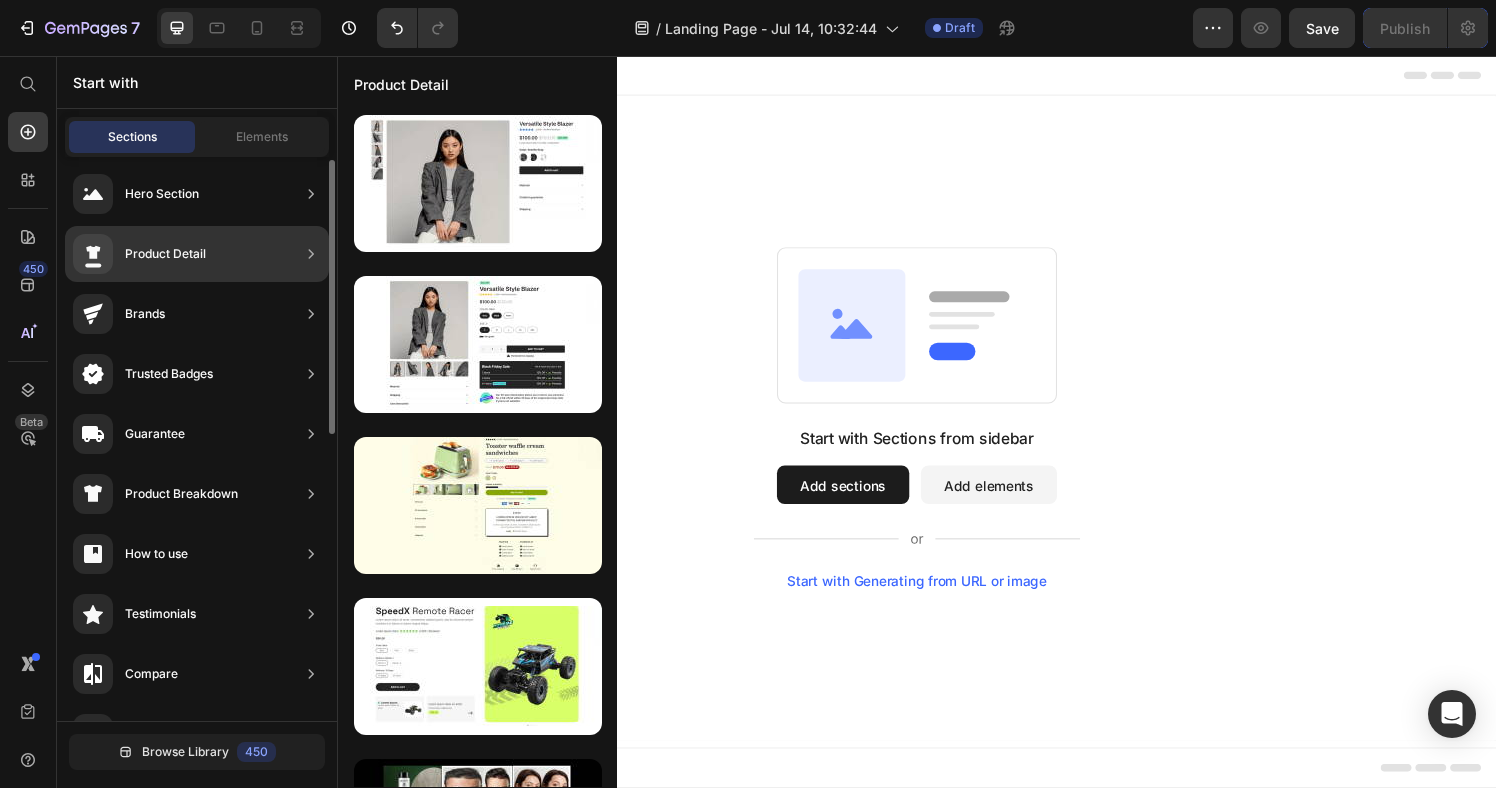 scroll, scrollTop: 6, scrollLeft: 0, axis: vertical 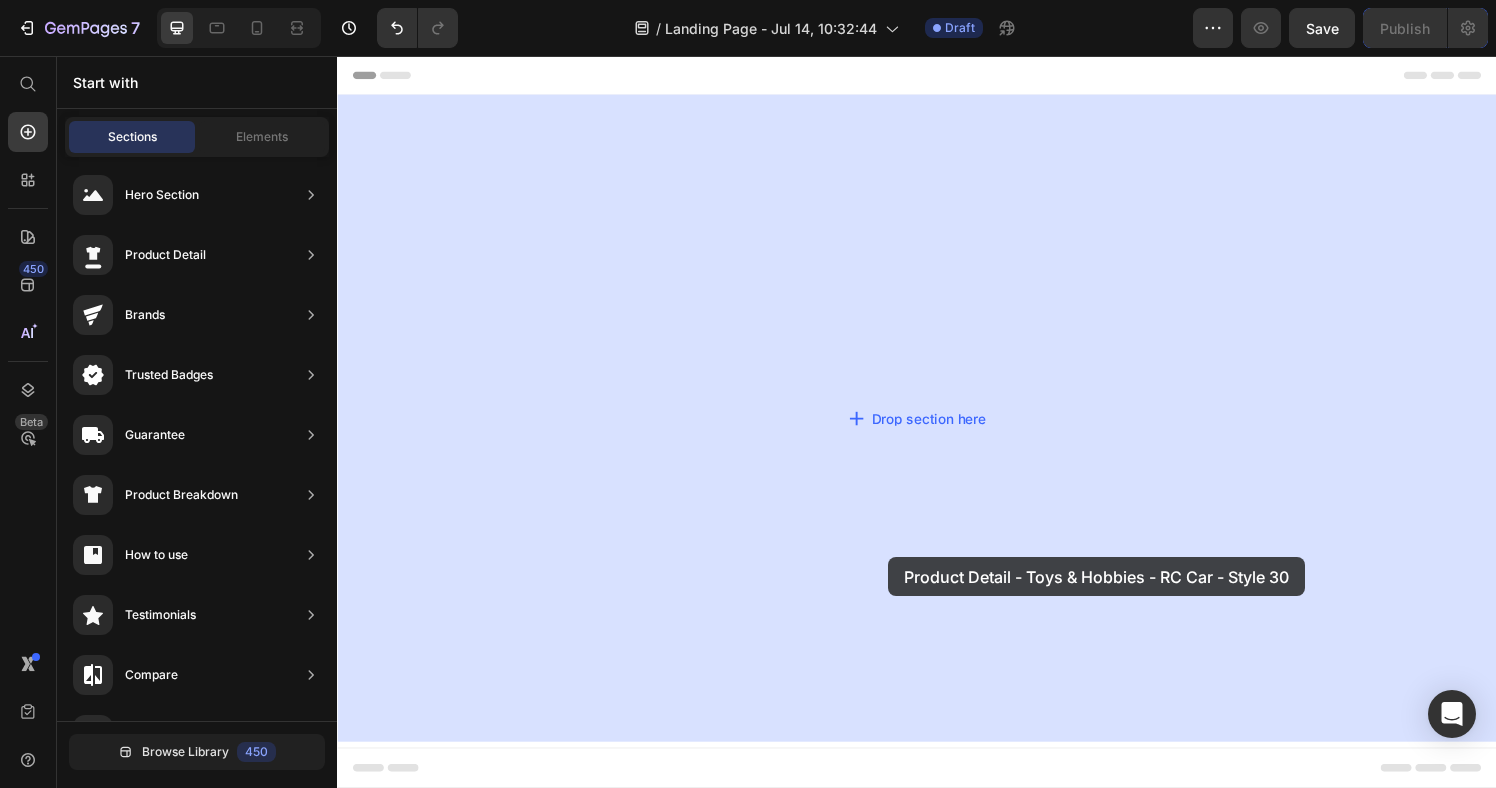drag, startPoint x: 938, startPoint y: 700, endPoint x: 908, endPoint y: 575, distance: 128.5496 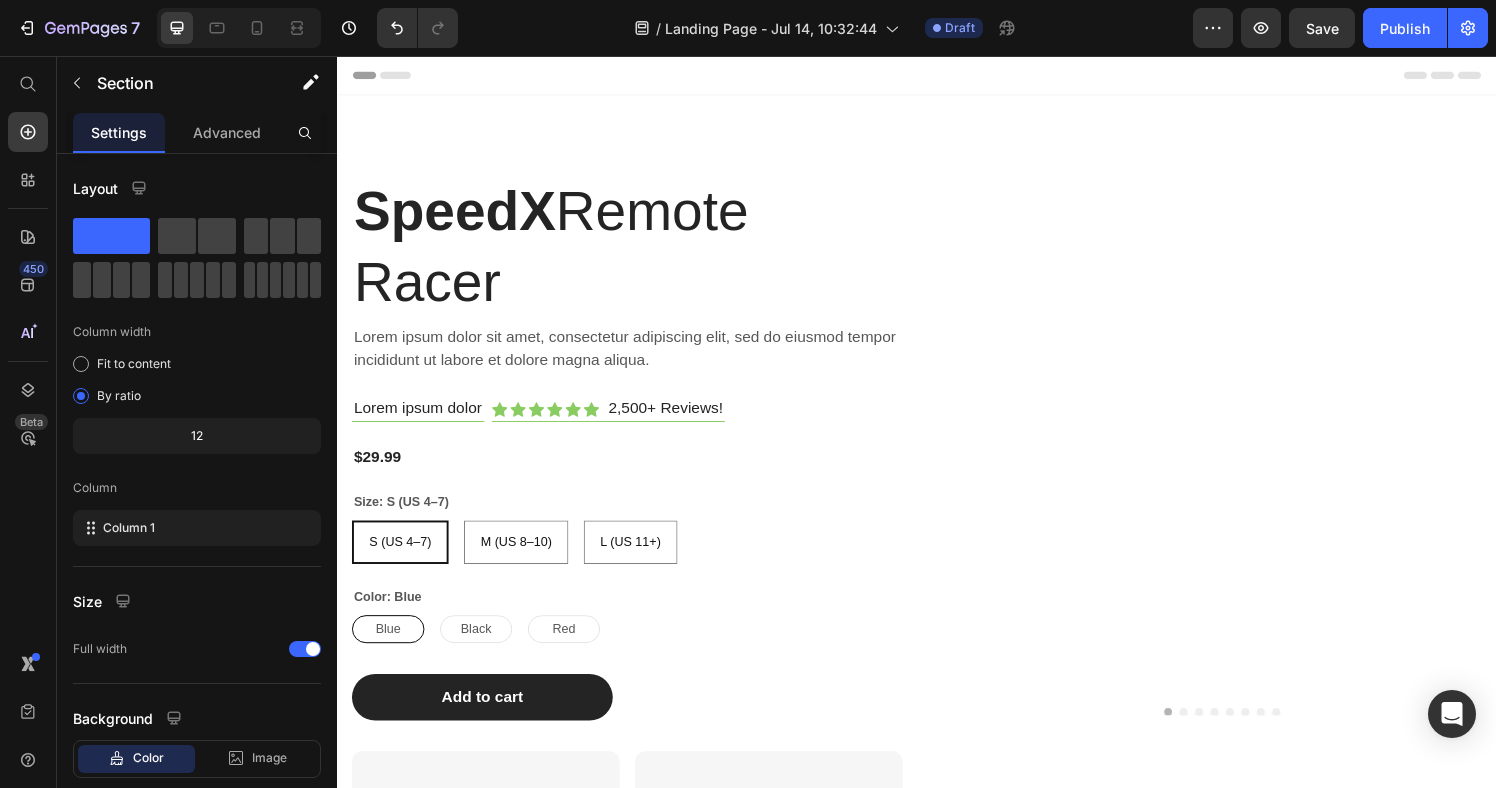 radio on "false" 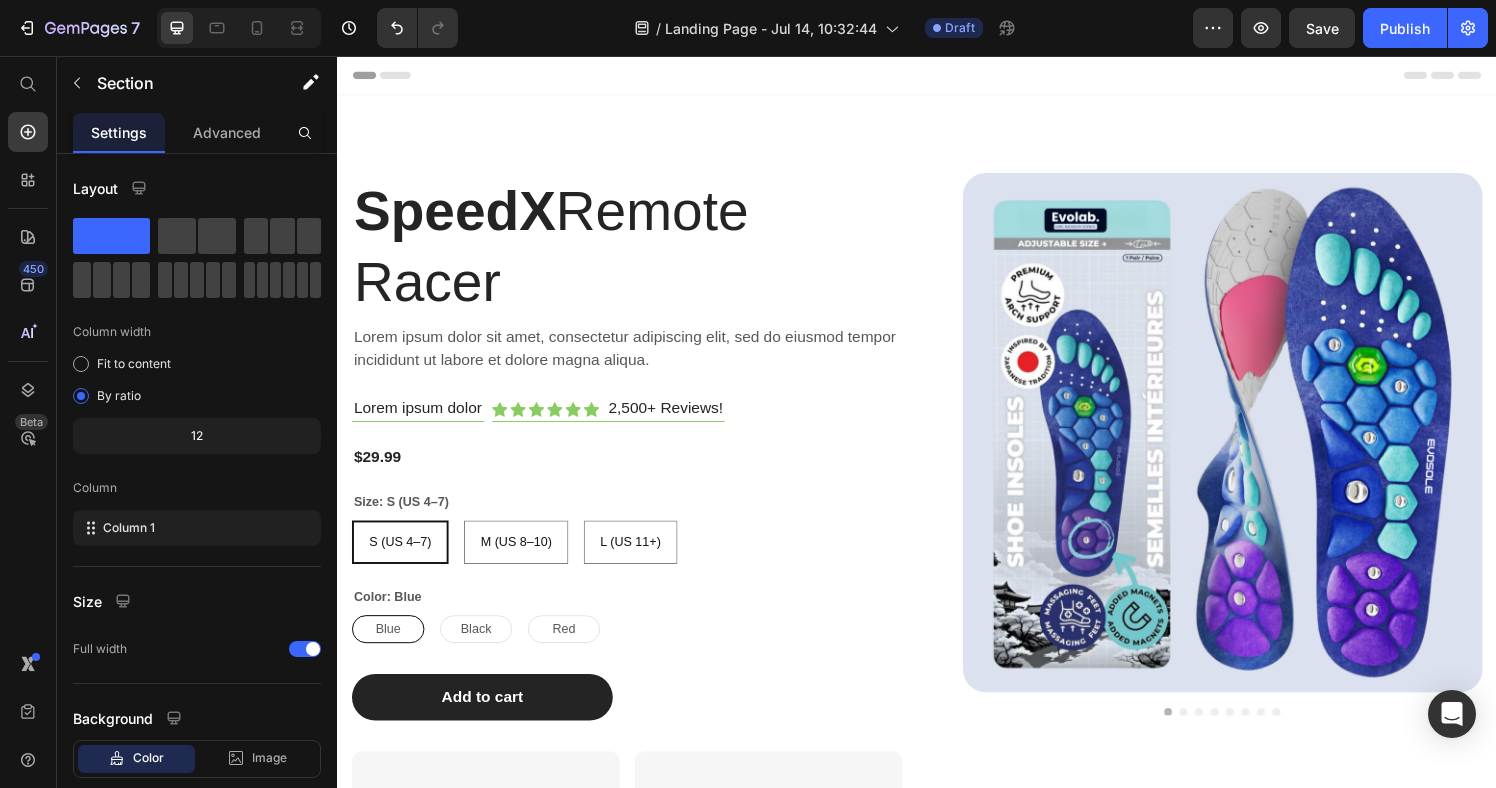radio on "false" 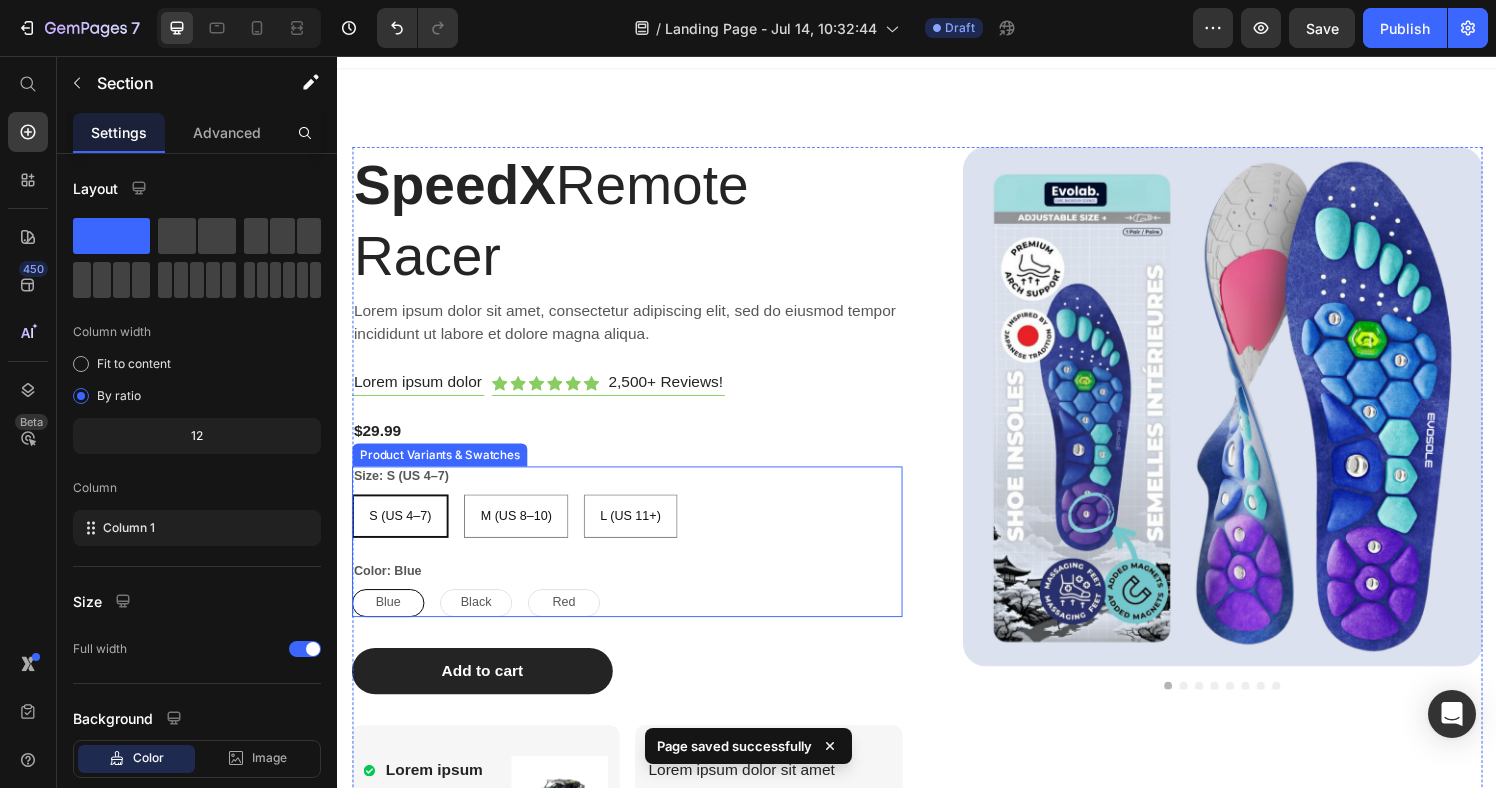 scroll, scrollTop: 11, scrollLeft: 0, axis: vertical 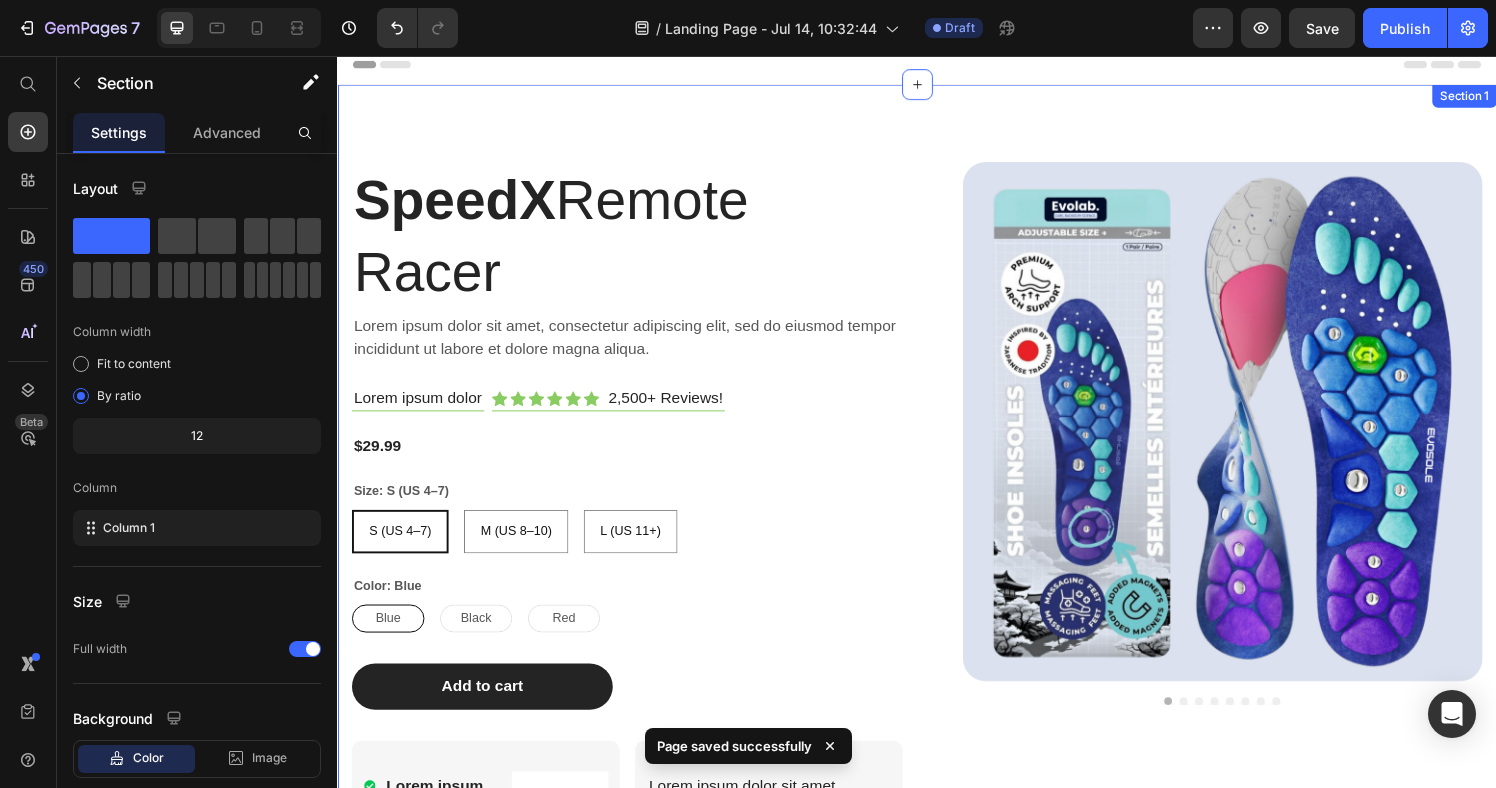click on "SpeedX Remote Racer Heading Lorem ipsum dolor sit amet, consectetur adipiscing elit, sed do eiusmod tempor incididunt ut labore et dolore magna aliqua. Text Block Lorem ipsum dolor Text Block Icon Icon Icon Icon Icon Icon Icon List 2,500+ Reviews! Text Block Row Row $29.99 Product Price Size: S (US [NUMBER]–[NUMBER]) S (US [NUMBER]–[NUMBER]) S (US [NUMBER]–[NUMBER]) S (US [NUMBER]–[NUMBER]) M (US [NUMBER]–[NUMBER]) M (US [NUMBER]–[NUMBER]) M (US [NUMBER]–[NUMBER]) L (US [NUMBER]+) L (US [NUMBER]+) L (US [NUMBER]+) Color: Blue Blue Blue Blue Black Black Black Red Red Red Product Variants & Swatches Add to cart Add to Cart Lorem ipsum Item List Lorem ipsum dolor sit amet Text Block Image Row Hero Banner Lorem ipsum dolor sit amet Text Block Consectetur adipiscing Text Block 15% off Text Block Image Row Hero Banner Row Product Images Product Section 1" at bounding box center [937, 542] 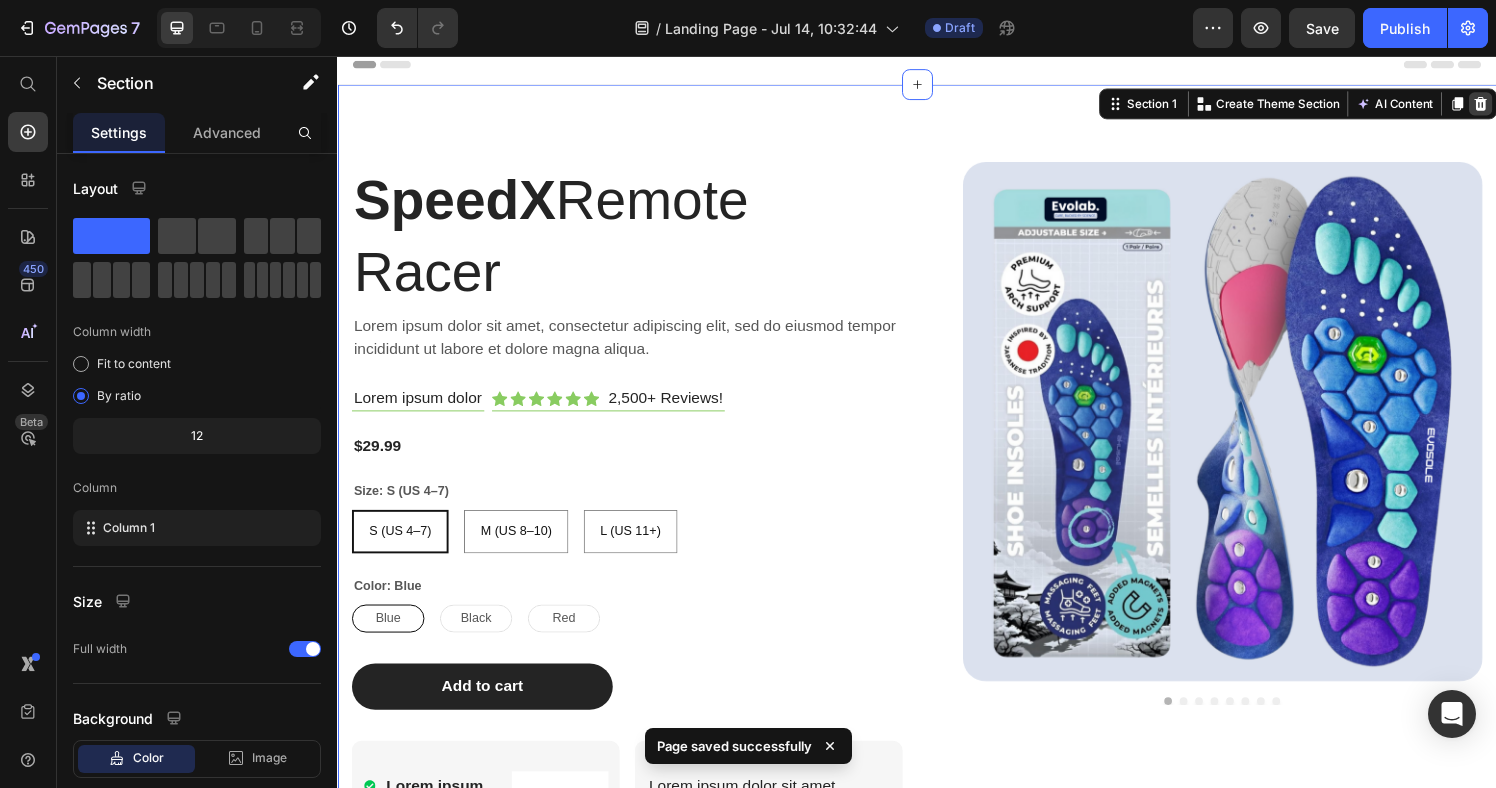 click 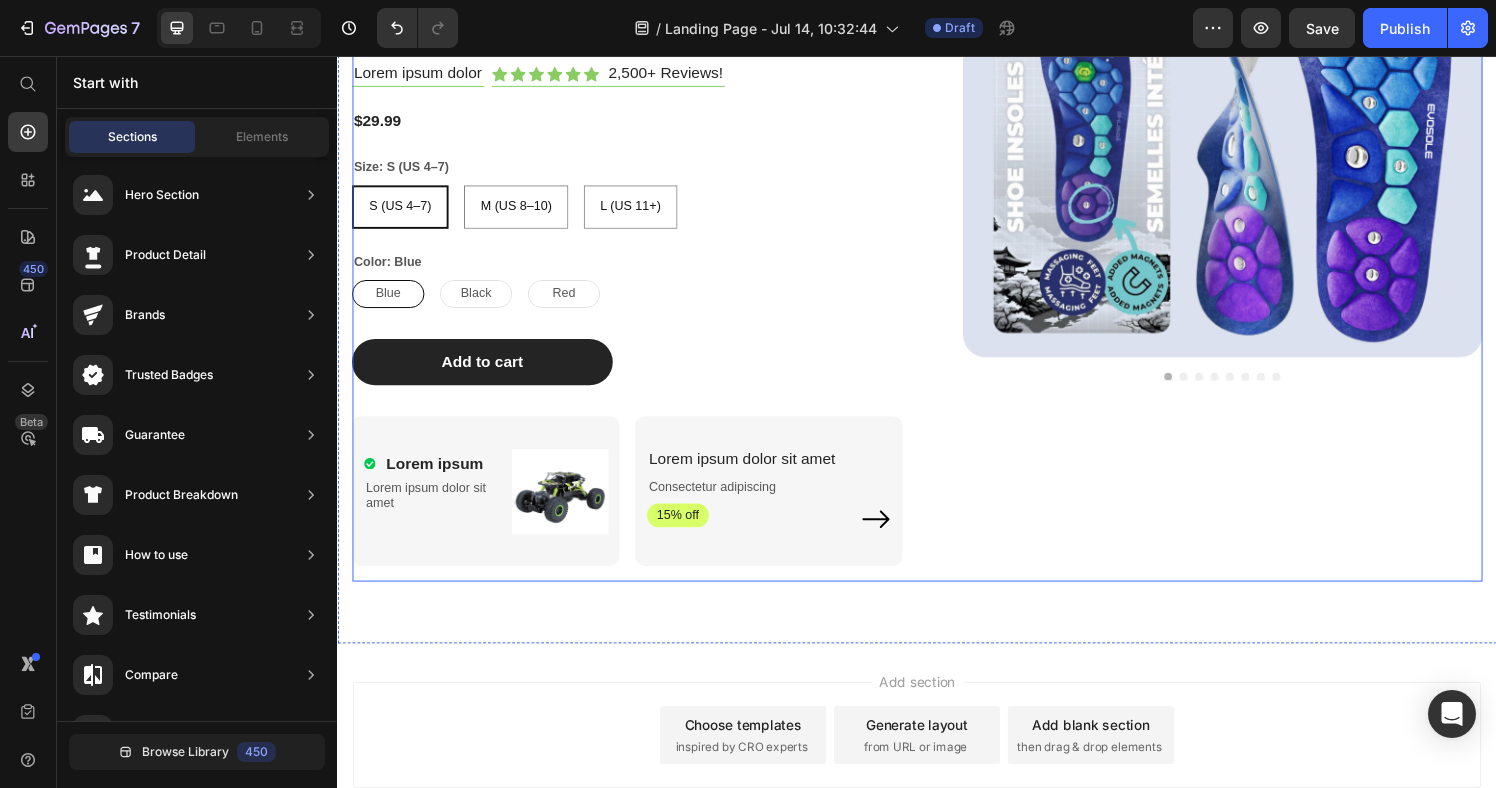 scroll, scrollTop: 351, scrollLeft: 0, axis: vertical 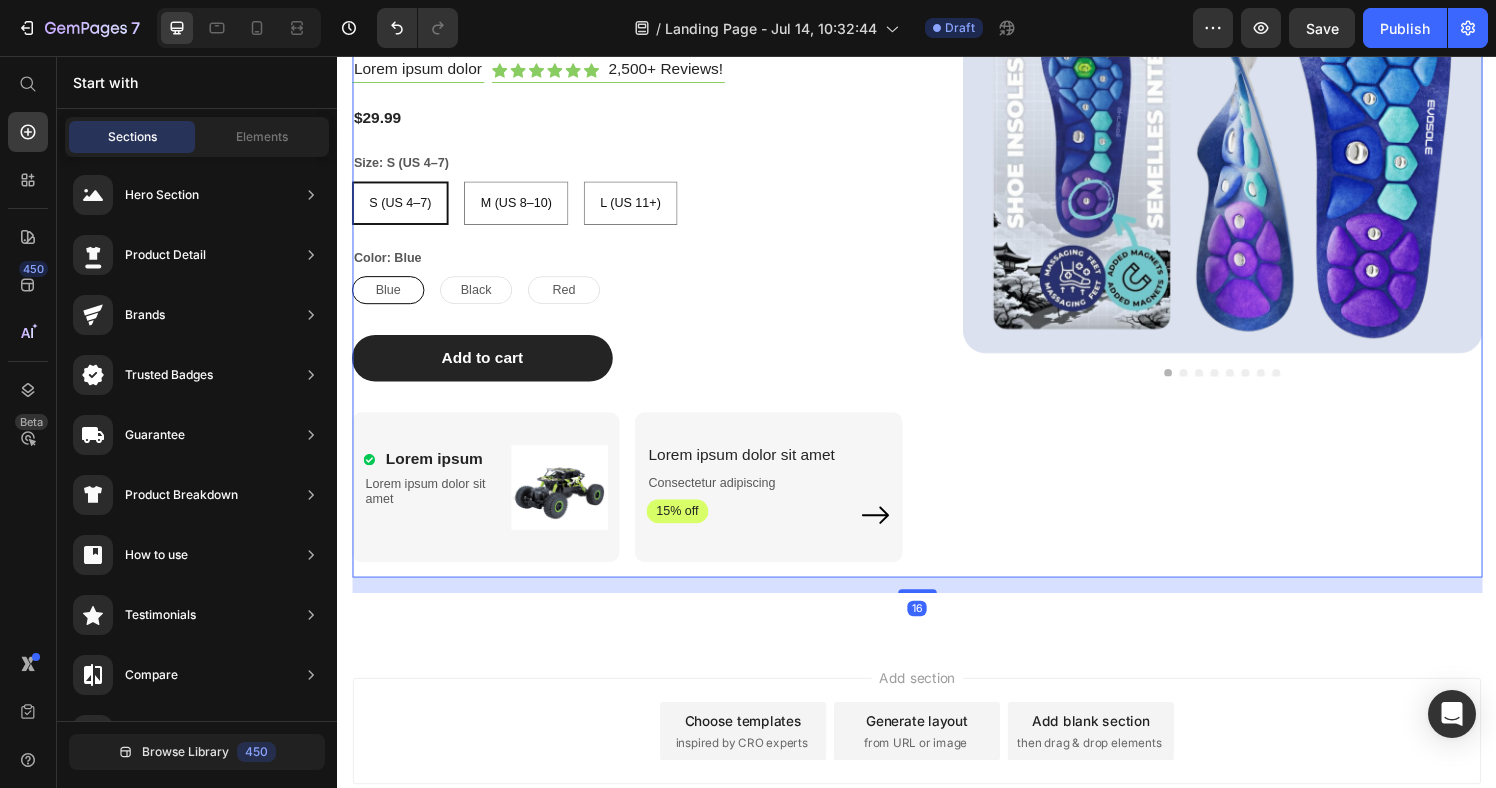 click on "Product Images" at bounding box center [1237, 211] 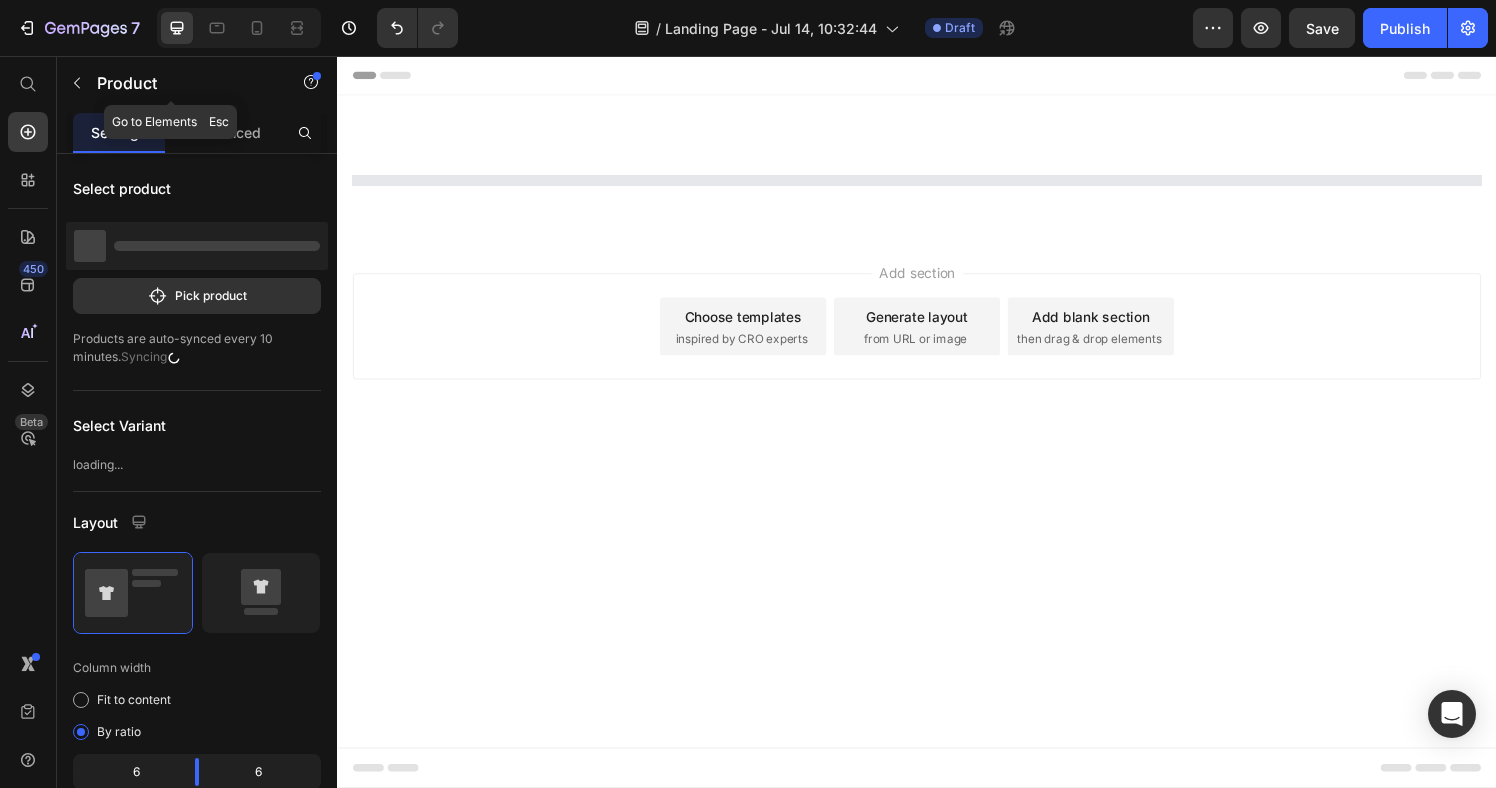 scroll, scrollTop: 0, scrollLeft: 0, axis: both 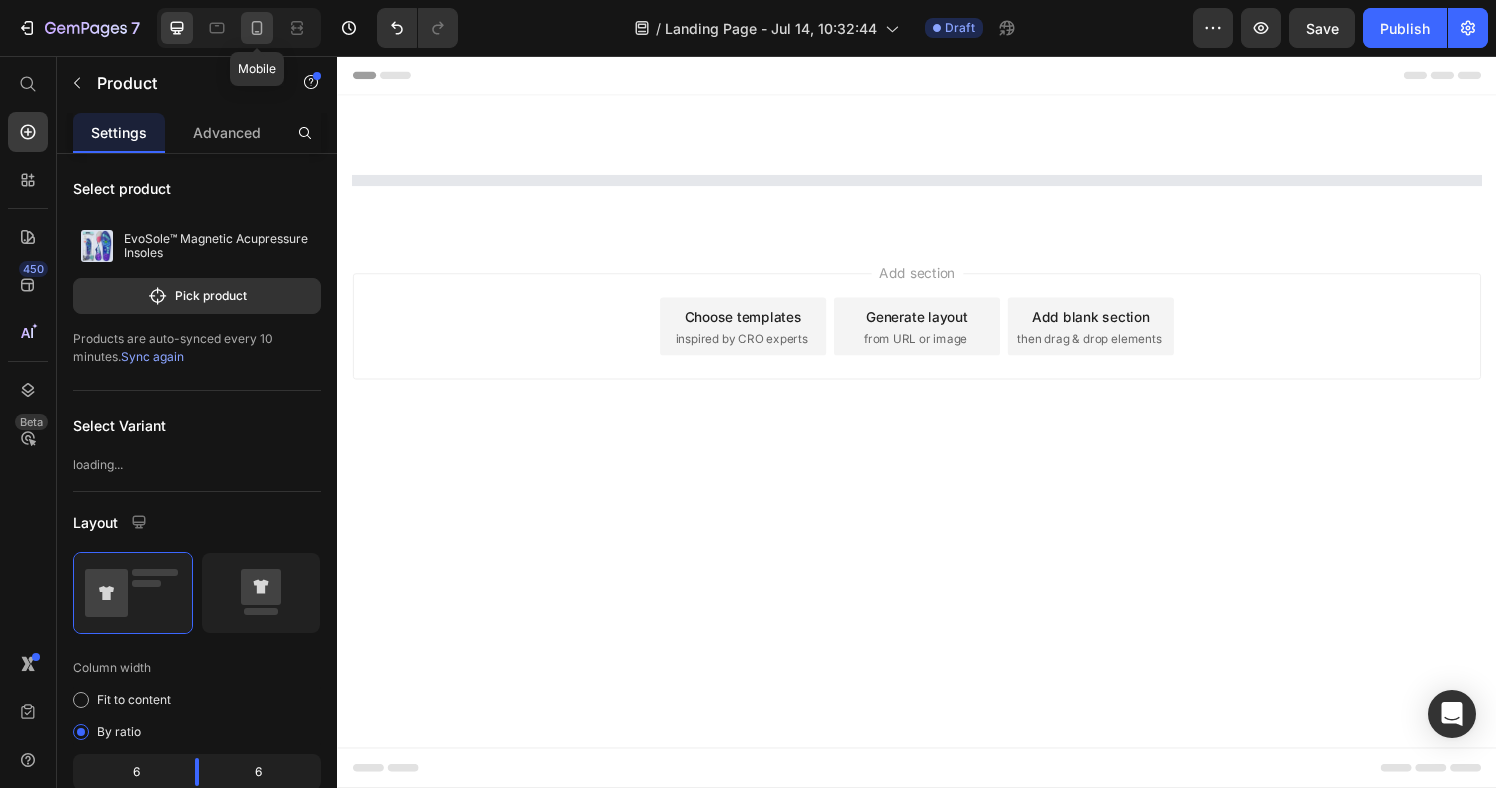 click 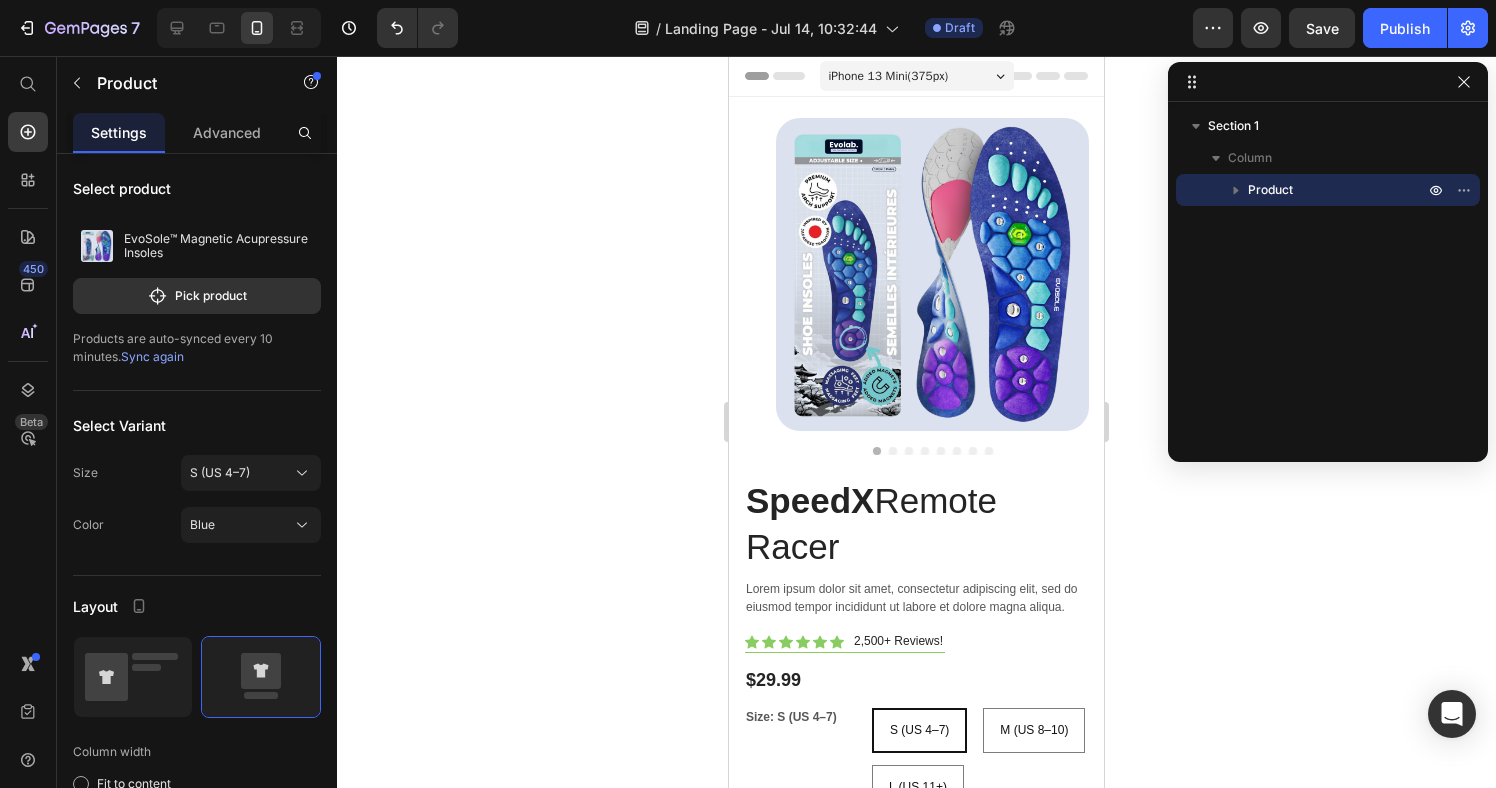 drag, startPoint x: 1461, startPoint y: 82, endPoint x: 1397, endPoint y: 100, distance: 66.48308 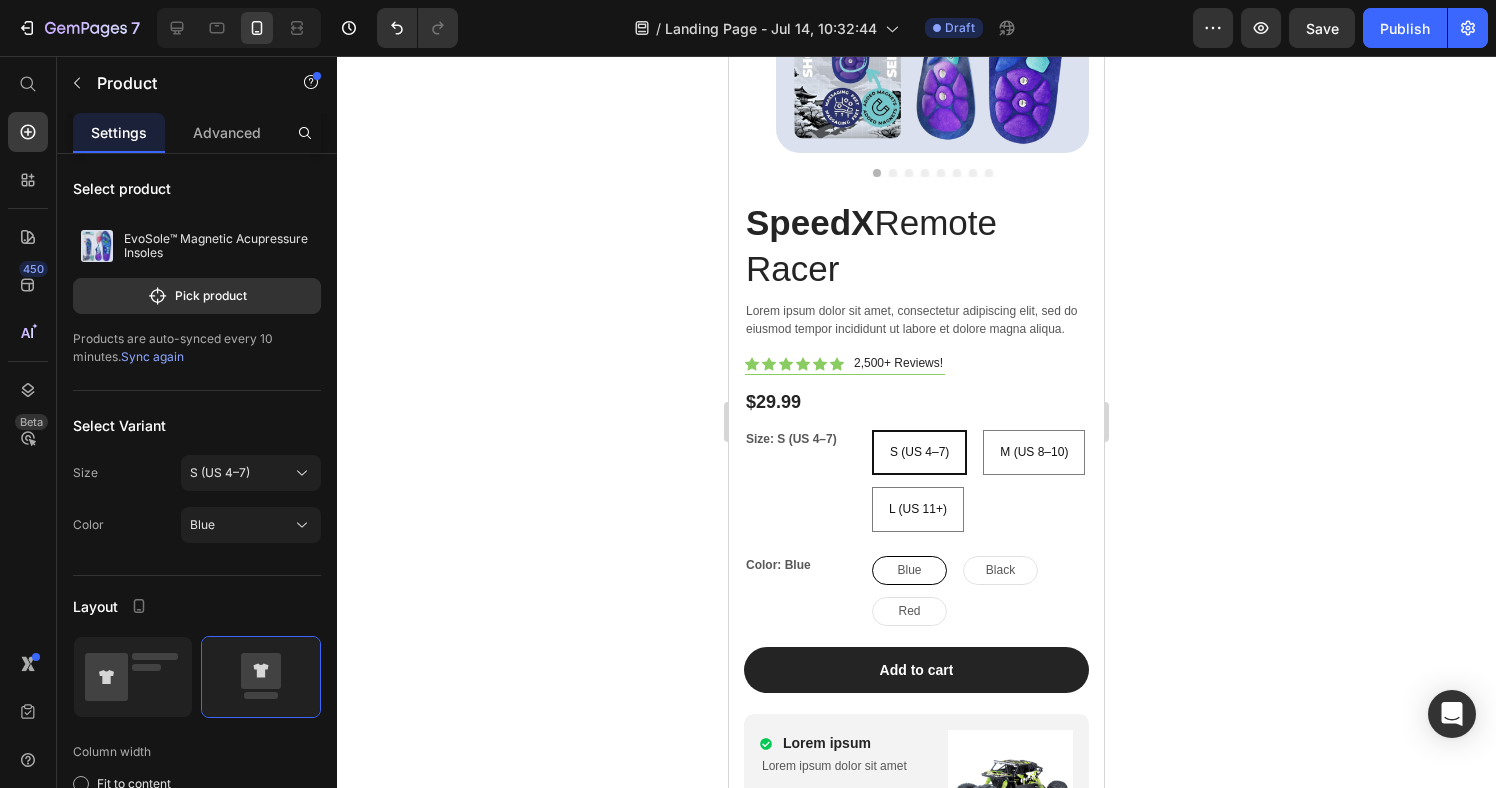 scroll, scrollTop: 268, scrollLeft: 0, axis: vertical 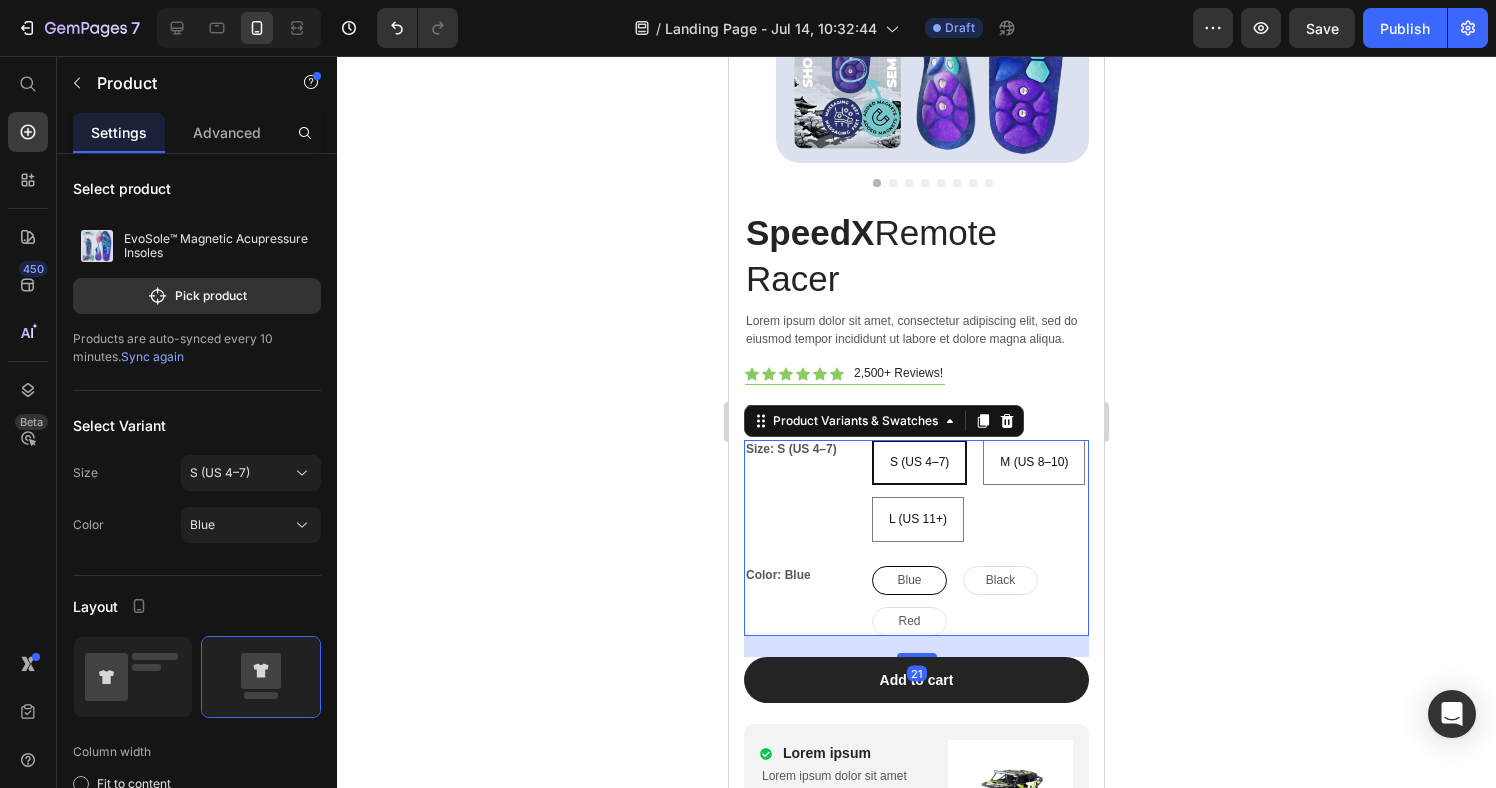 click on "Size: S (US [NUMBER]–[NUMBER]) S (US [NUMBER]–[NUMBER]) S (US [NUMBER]–[NUMBER]) S (US [NUMBER]–[NUMBER]) M (US [NUMBER]–[NUMBER]) M (US [NUMBER]–[NUMBER]) M (US [NUMBER]–[NUMBER]) L (US [NUMBER]+) L (US [NUMBER]+) L (US [NUMBER]+)" at bounding box center [916, 491] 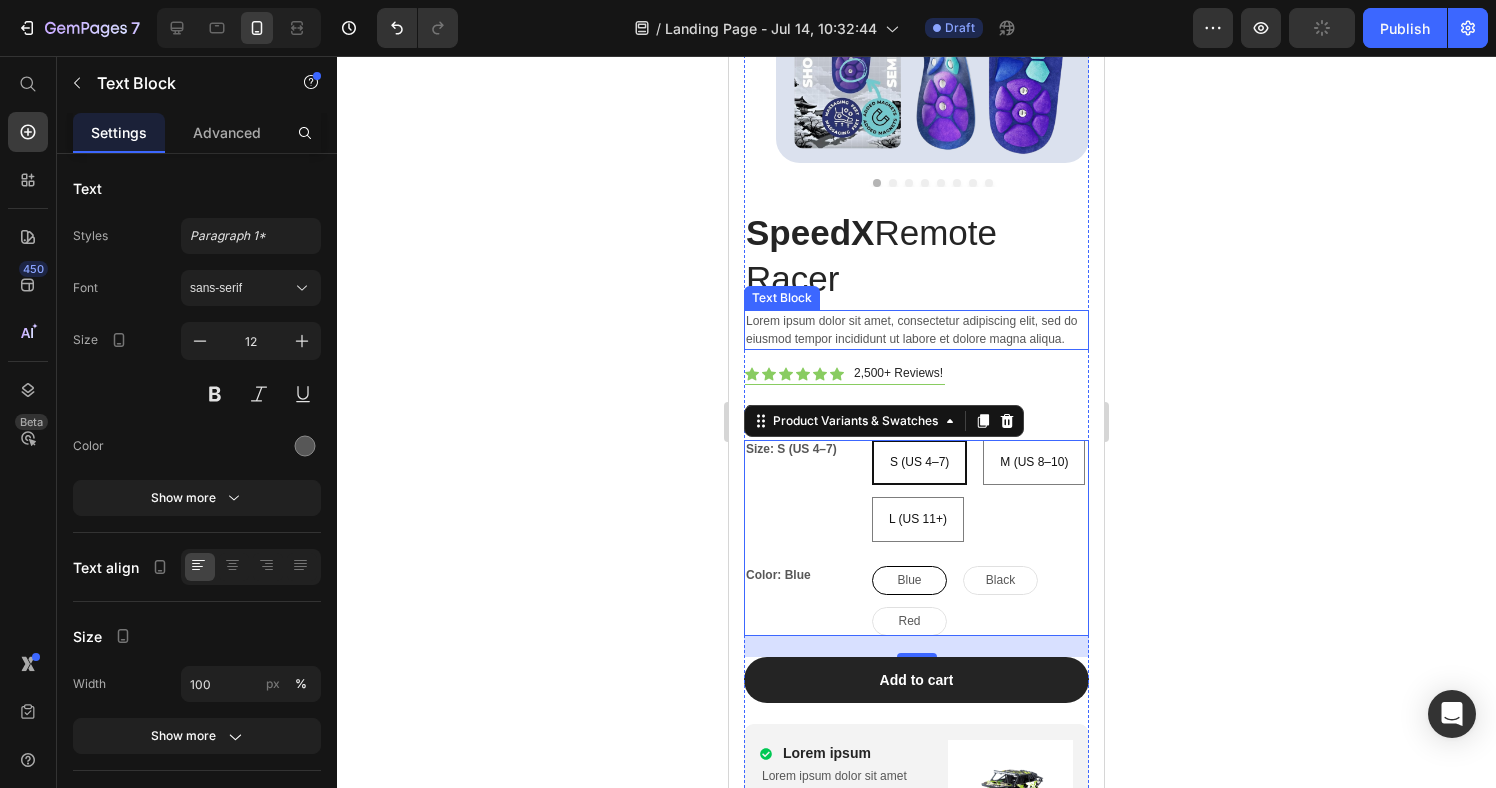 click on "Lorem ipsum dolor sit amet, consectetur adipiscing elit, sed do eiusmod tempor incididunt ut labore et dolore magna aliqua." at bounding box center (916, 330) 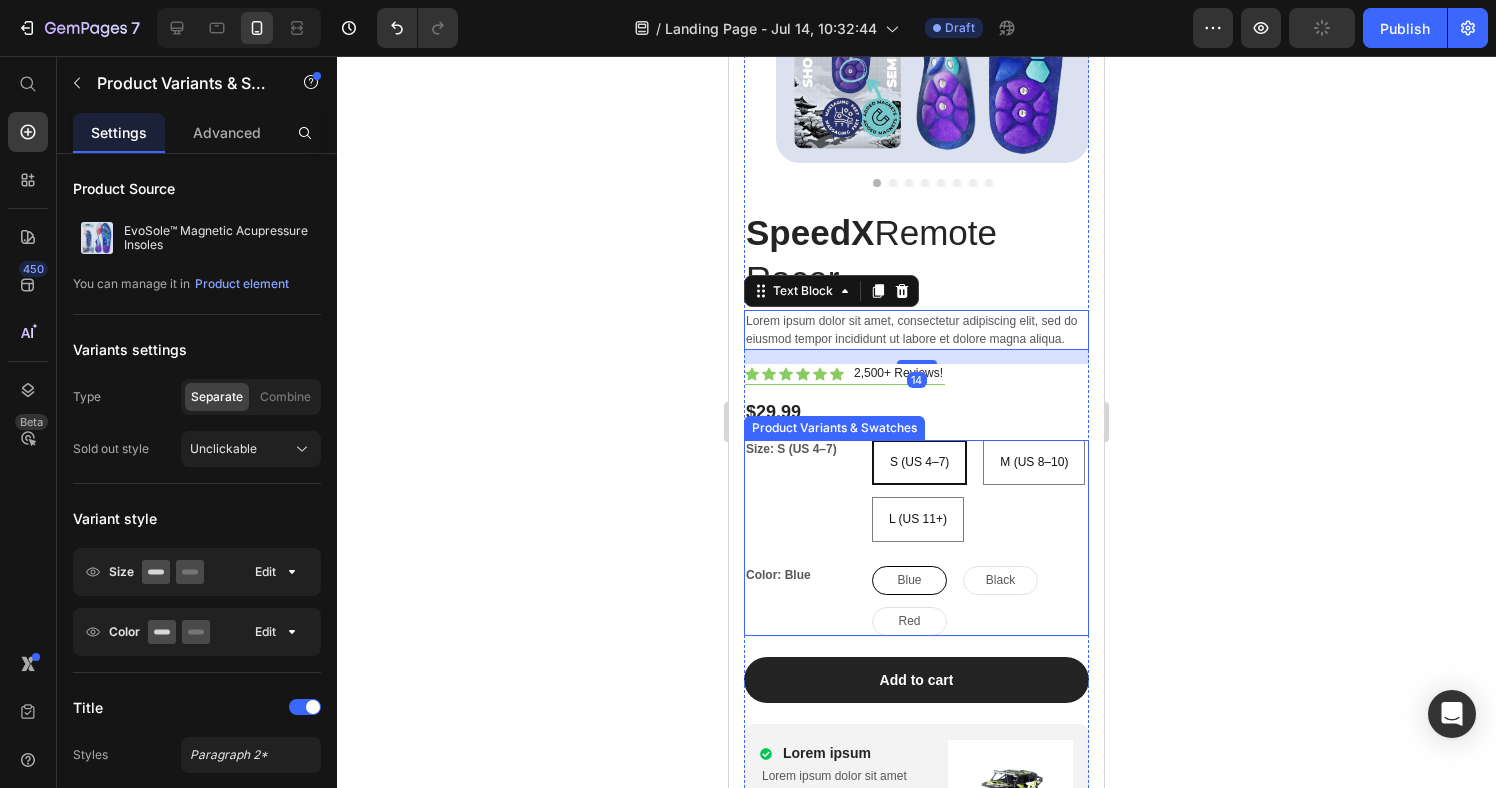 click on "Size: S (US [NUMBER]–[NUMBER]) S (US [NUMBER]–[NUMBER]) S (US [NUMBER]–[NUMBER]) S (US [NUMBER]–[NUMBER]) M (US [NUMBER]–[NUMBER]) M (US [NUMBER]–[NUMBER]) M (US [NUMBER]–[NUMBER]) L (US [NUMBER]+) L (US [NUMBER]+) L (US [NUMBER]+)" at bounding box center [916, 491] 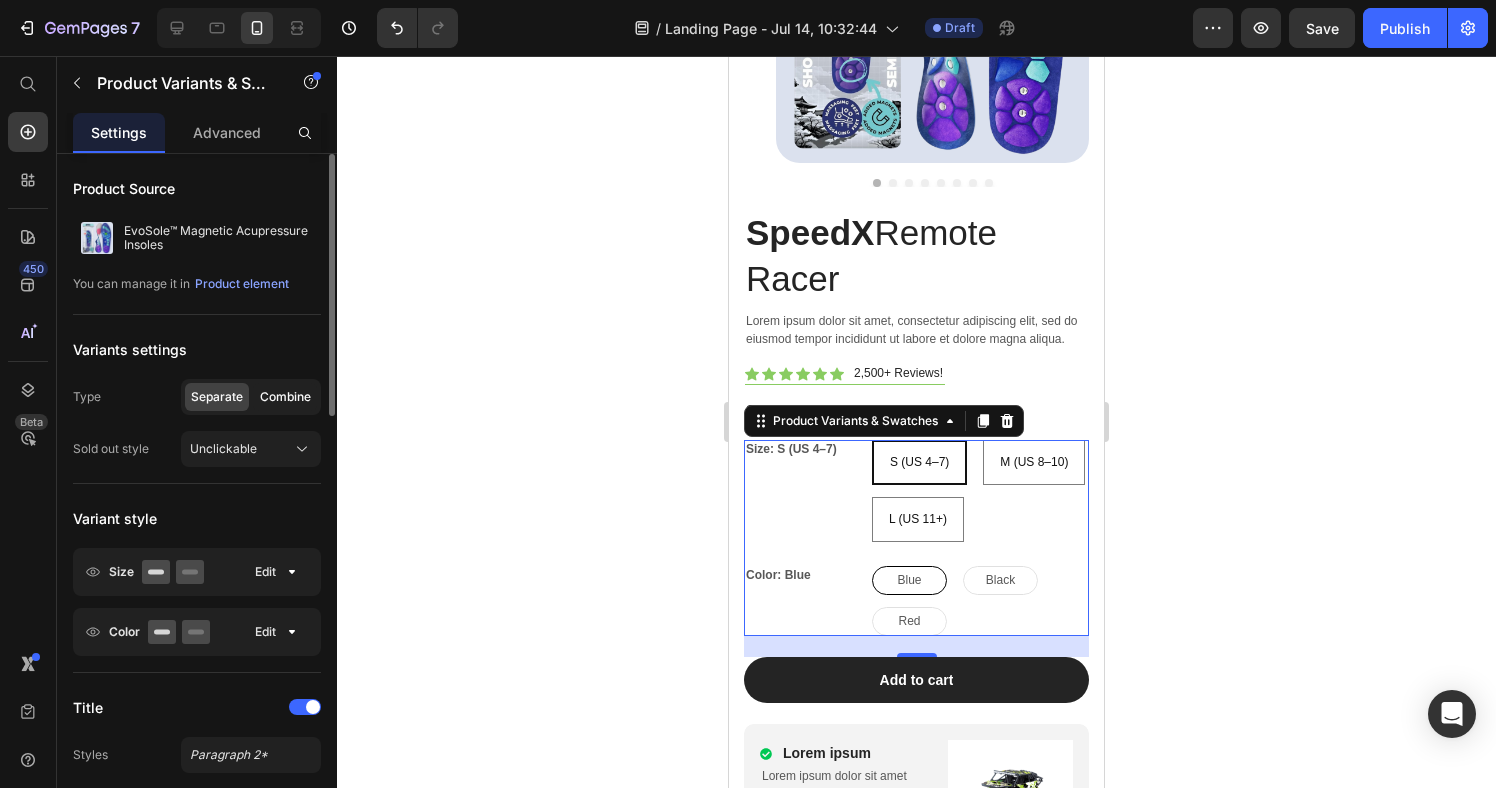 click on "Combine" 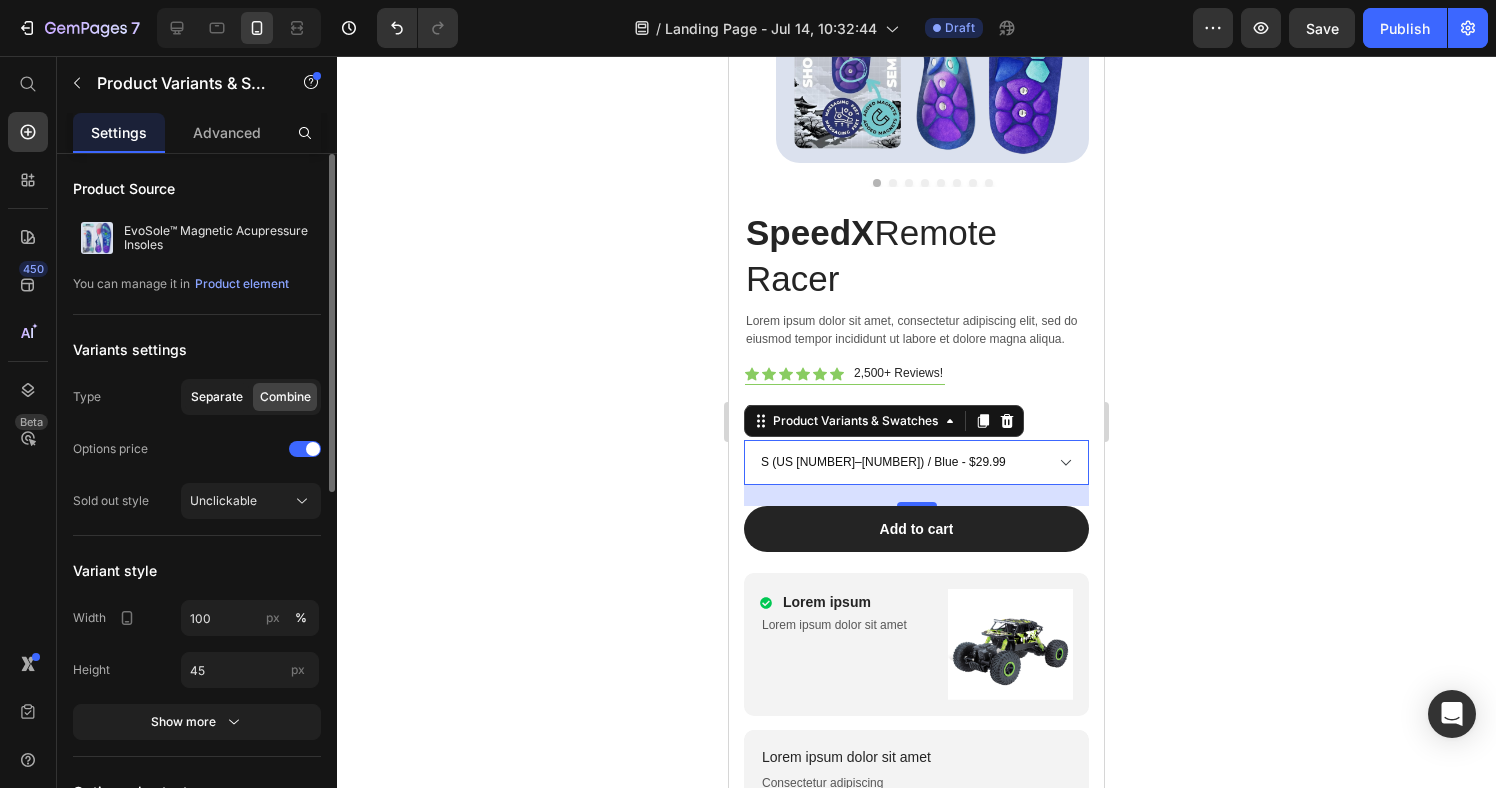 click on "Separate" 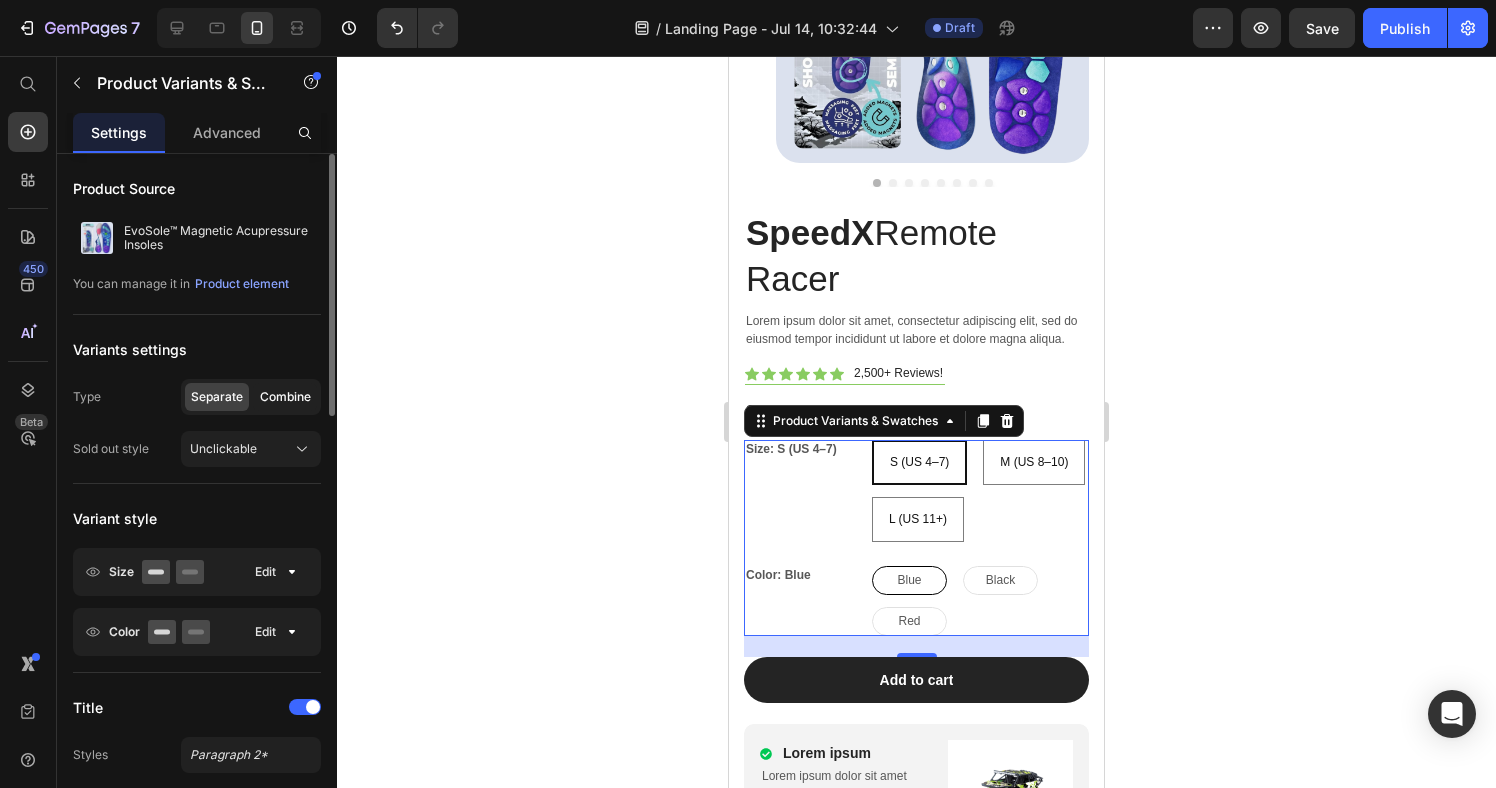click on "Combine" 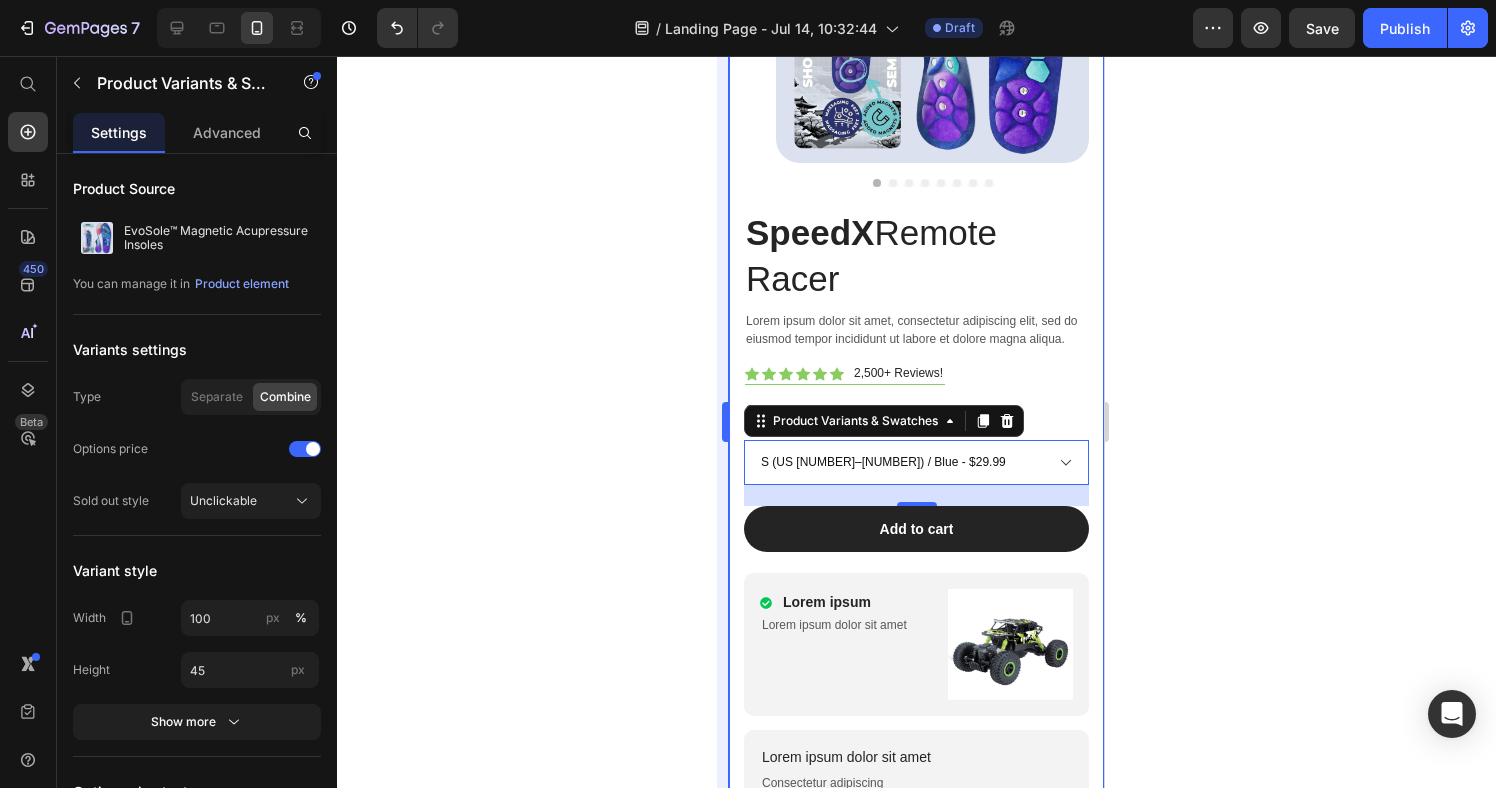 drag, startPoint x: 713, startPoint y: 444, endPoint x: 727, endPoint y: 446, distance: 14.142136 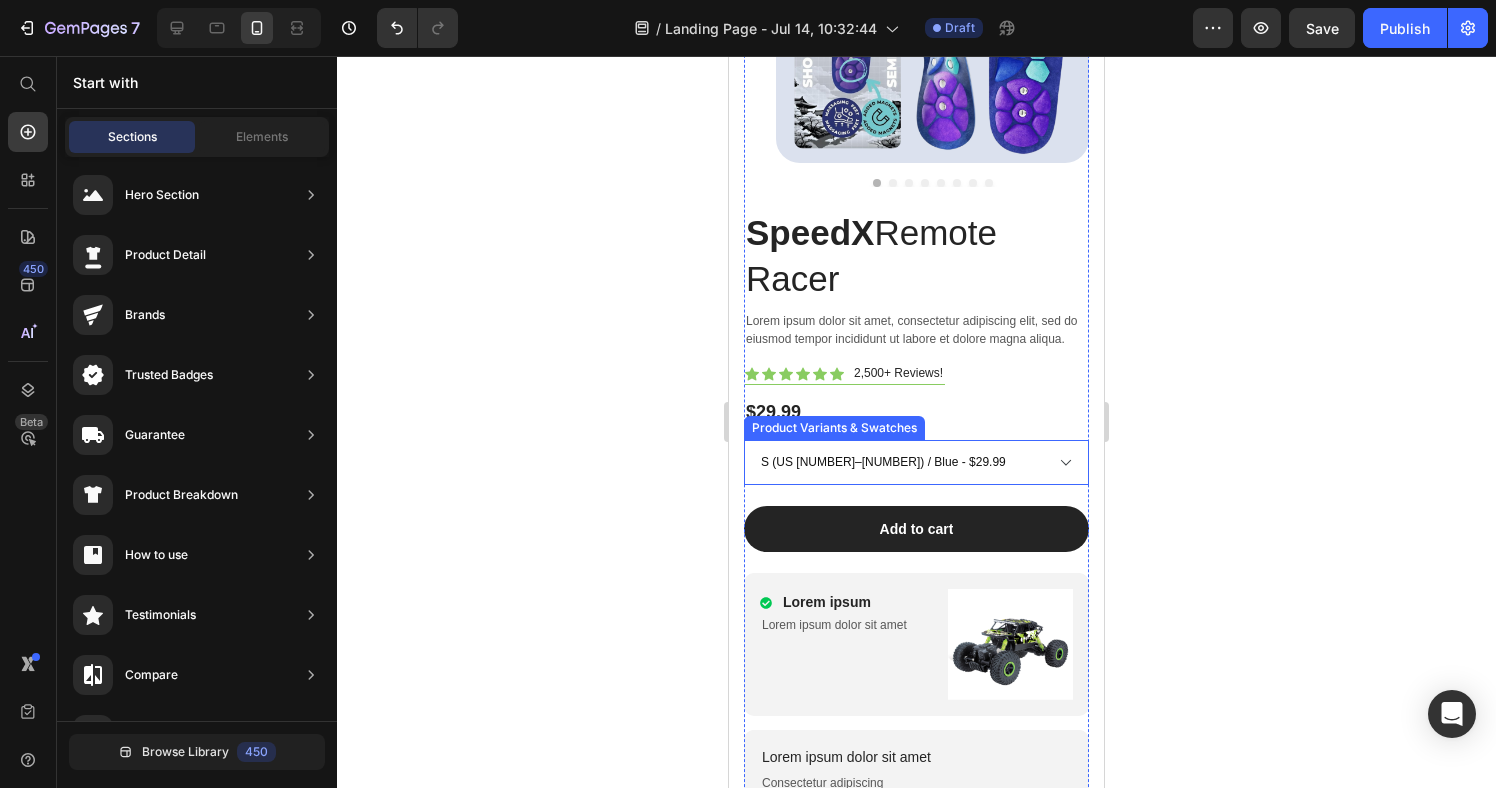 click on "S (US [NUMBER]–[NUMBER]) / Blue - $29.99  S (US [NUMBER]–[NUMBER]) / Black - $29.99  S (US [NUMBER]–[NUMBER]) / Red - $29.99  M (US [NUMBER]–[NUMBER]) / Blue - $29.99  M (US [NUMBER]–[NUMBER]) / Black - $29.99  M (US [NUMBER]–[NUMBER]) / Red - $29.99  L (US [NUMBER]+) / Blue - $29.99  L (US [NUMBER]+) / Black - $29.99  L (US [NUMBER]+) / Red - $29.99" at bounding box center (916, 462) 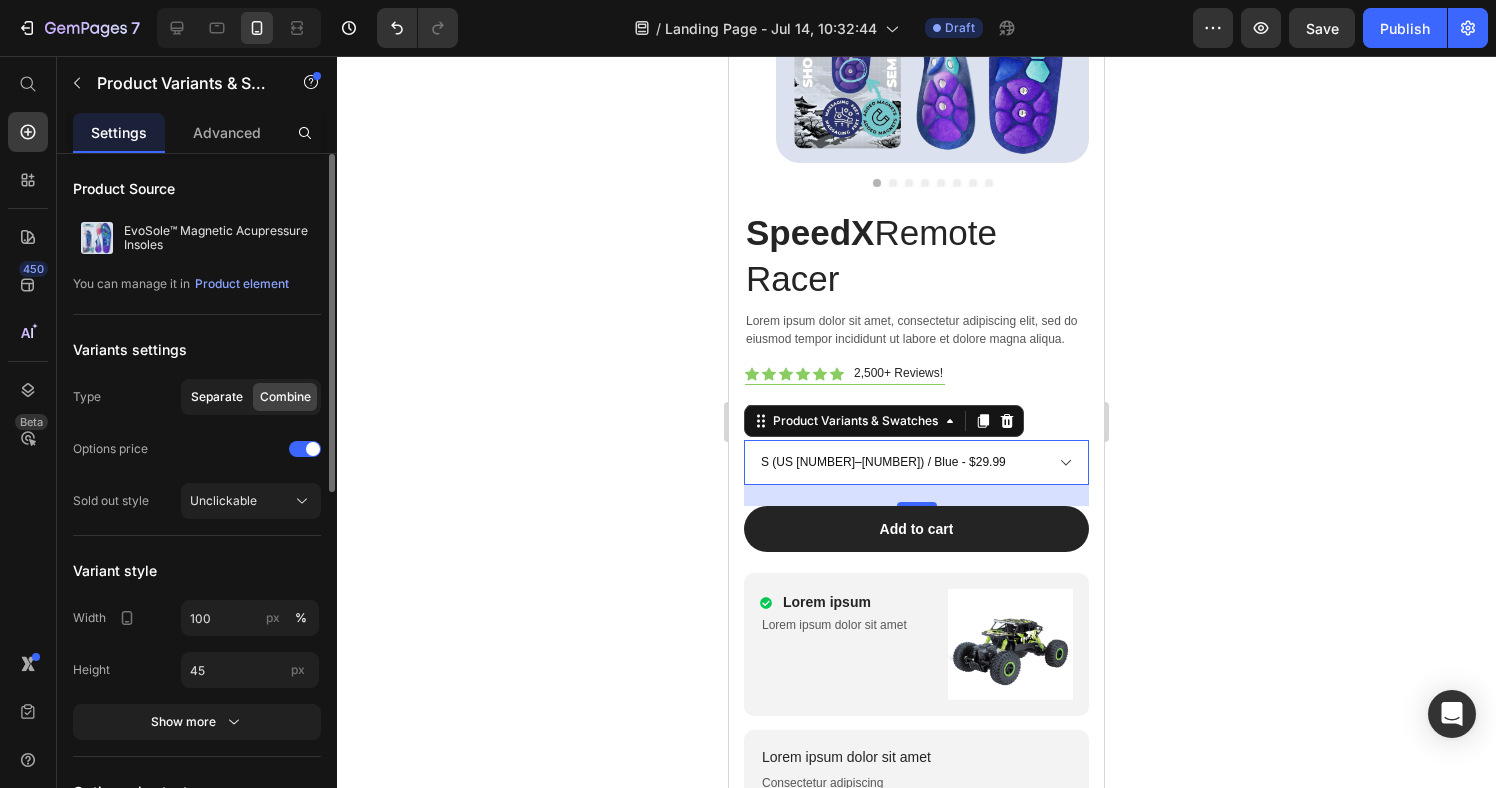 click on "Separate" 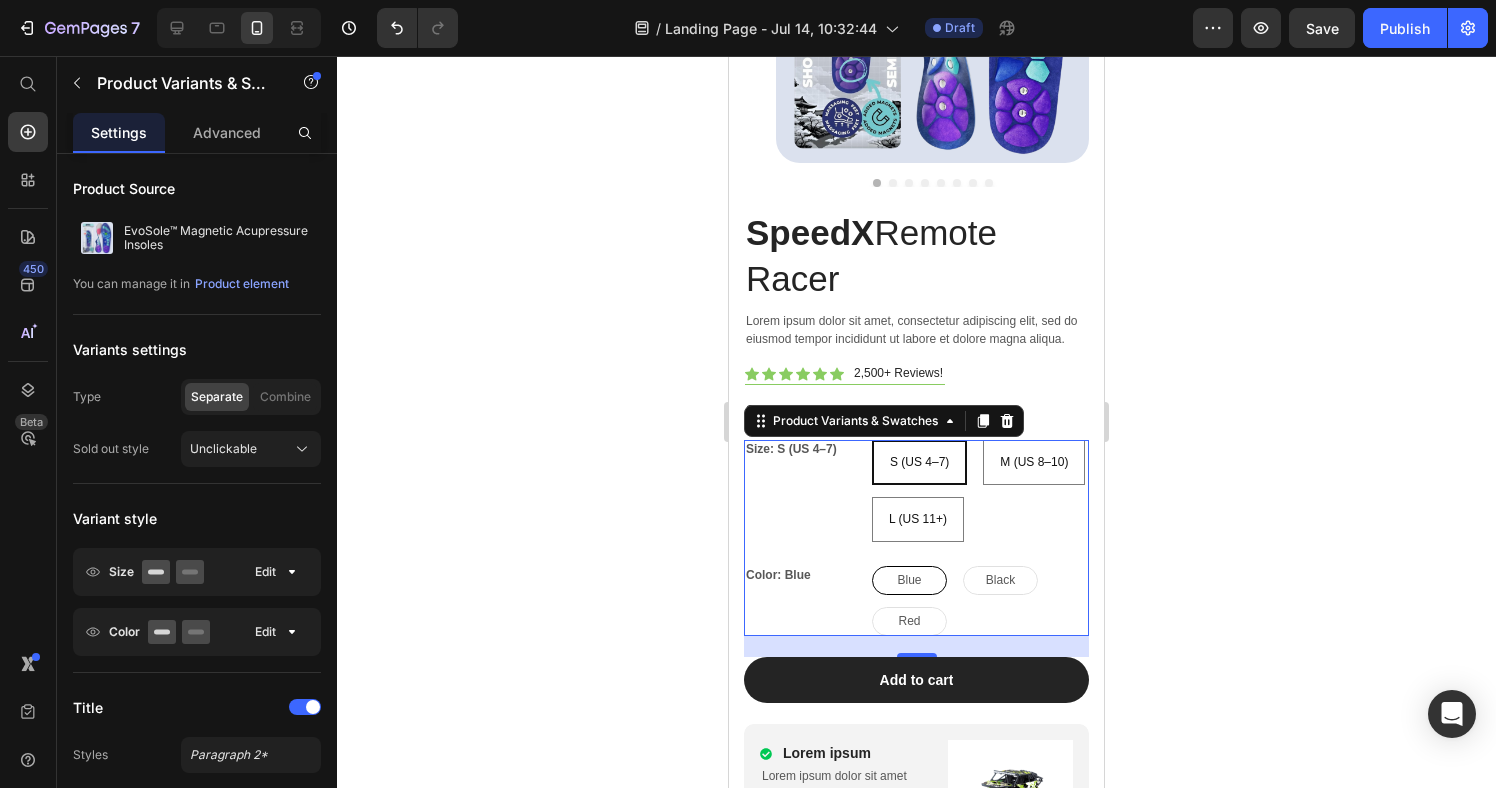 click on "Size: S (US [NUMBER]–[NUMBER]) S (US [NUMBER]–[NUMBER]) S (US [NUMBER]–[NUMBER]) S (US [NUMBER]–[NUMBER]) M (US [NUMBER]–[NUMBER]) M (US [NUMBER]–[NUMBER]) M (US [NUMBER]–[NUMBER]) L (US [NUMBER]+) L (US [NUMBER]+) L (US [NUMBER]+)" at bounding box center [916, 491] 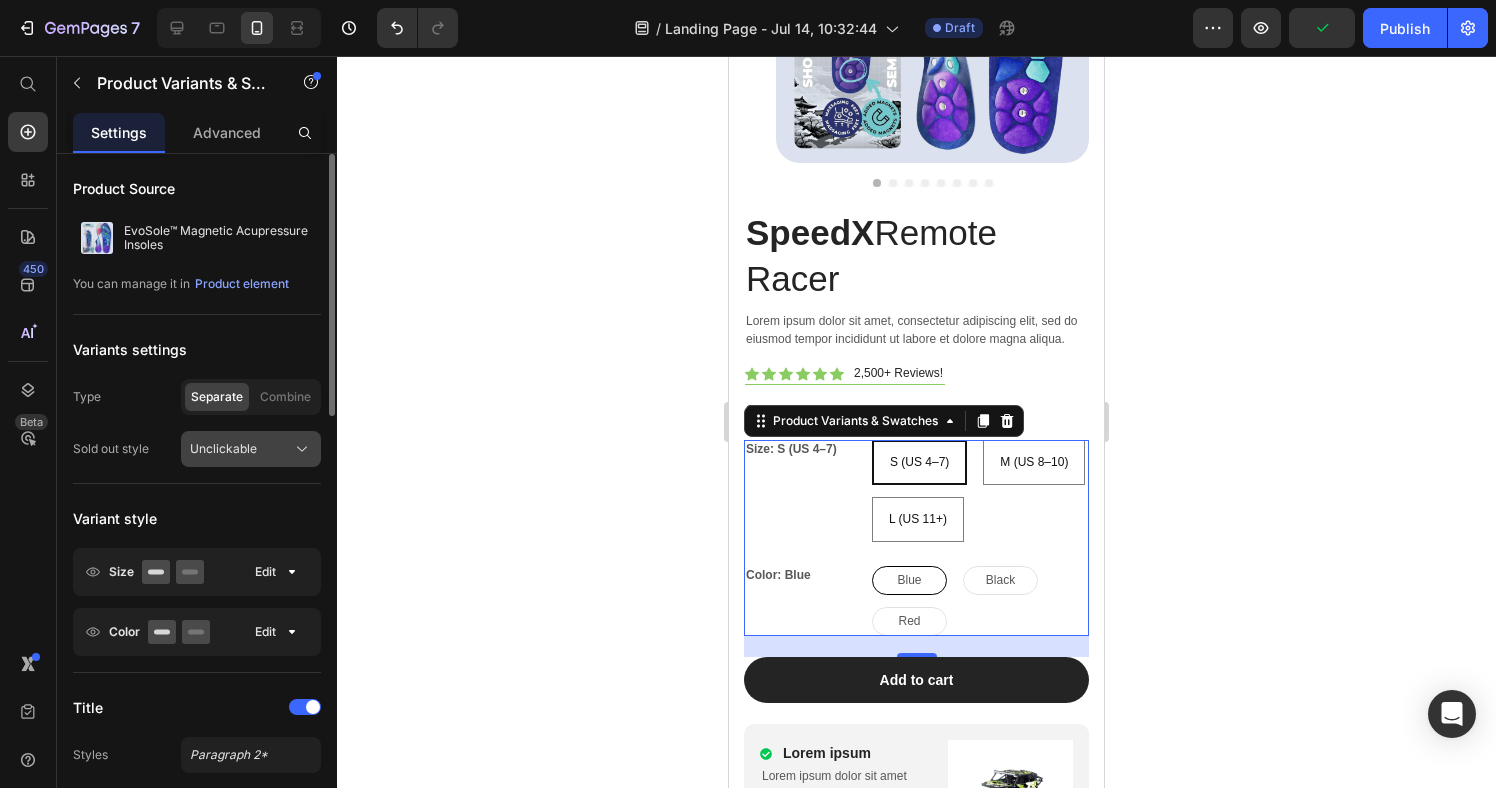 click on "Unclickable" at bounding box center [251, 449] 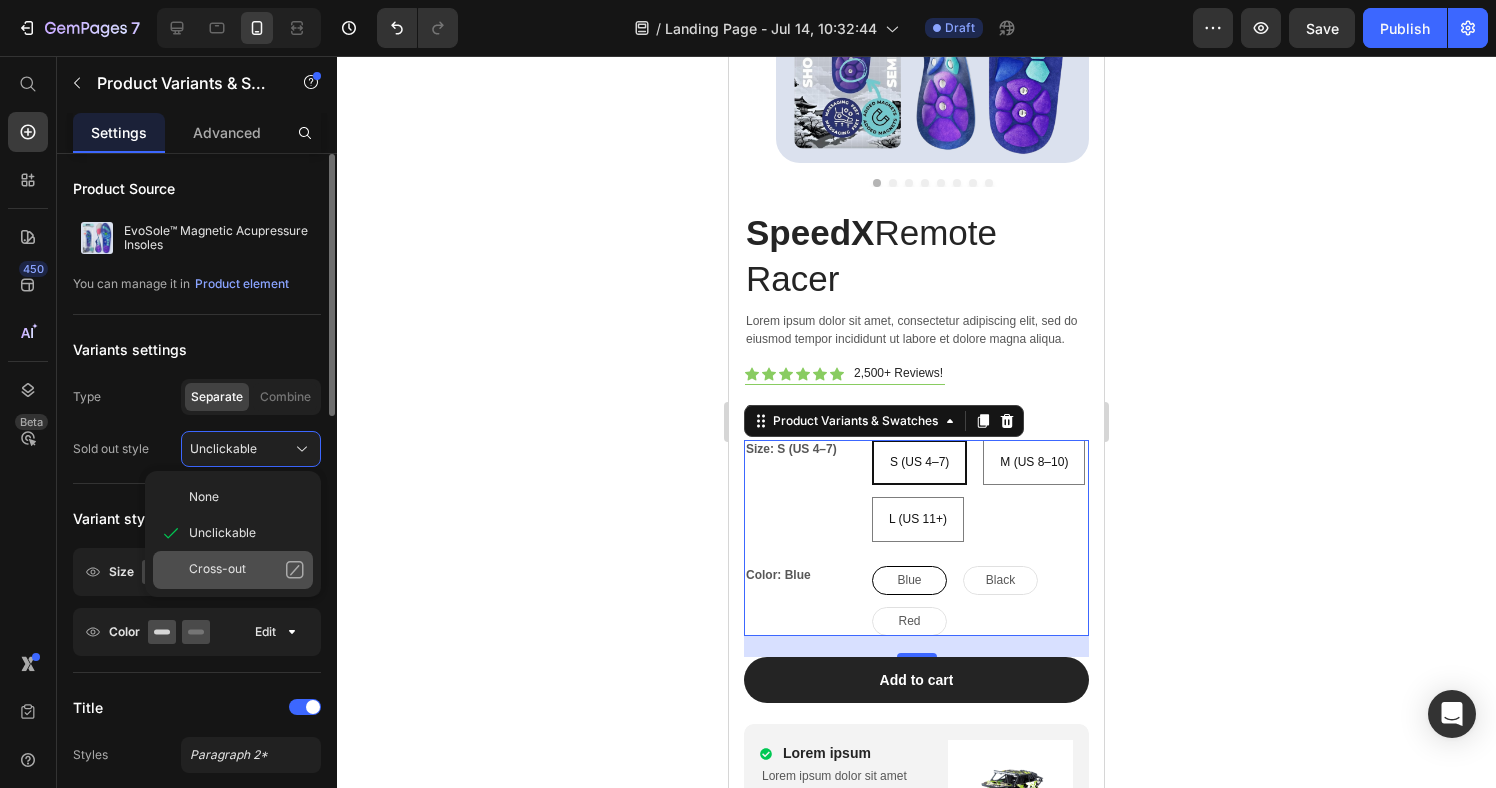 click on "Cross-out" at bounding box center [217, 570] 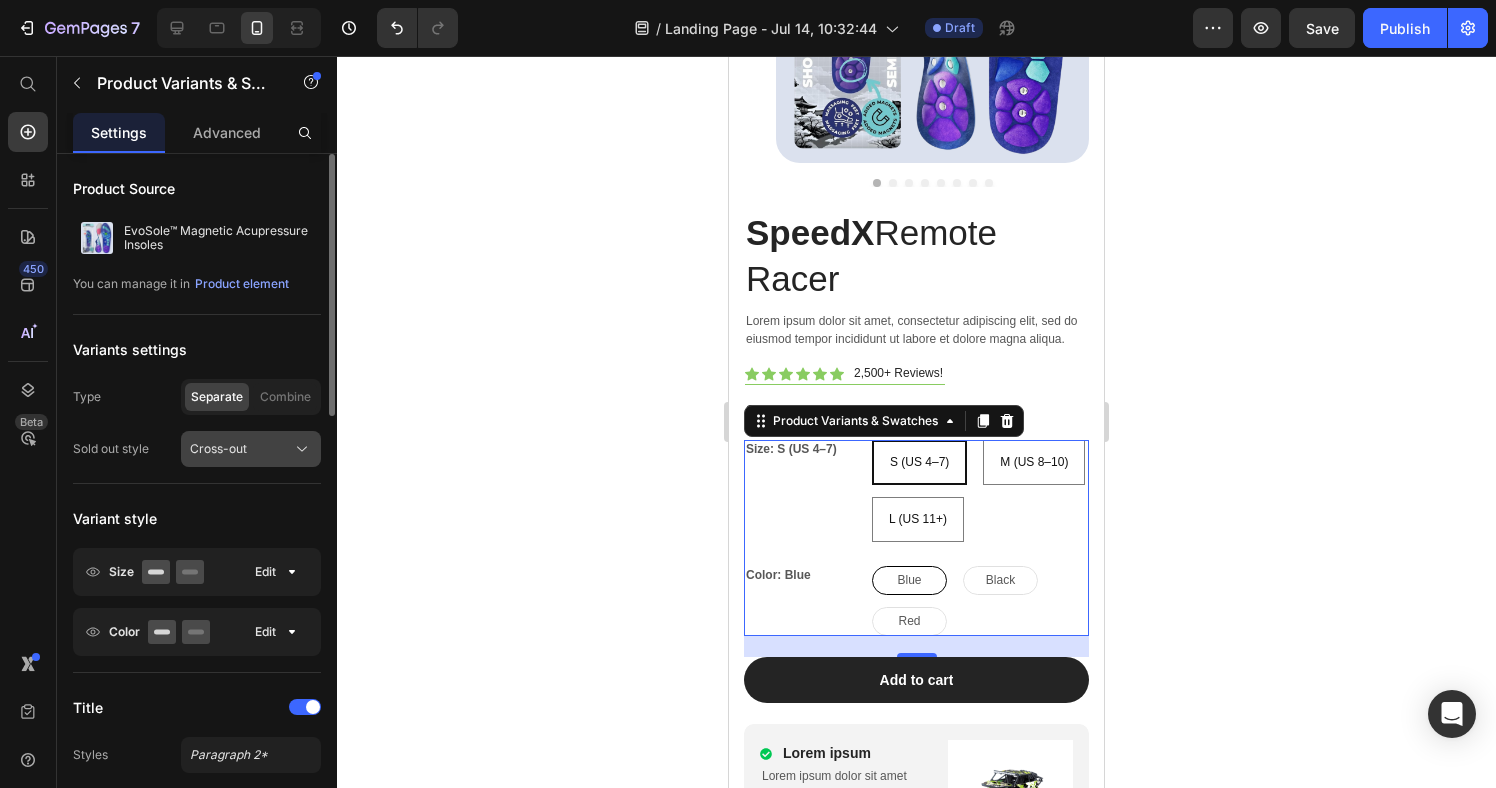 click on "Cross-out" at bounding box center (251, 449) 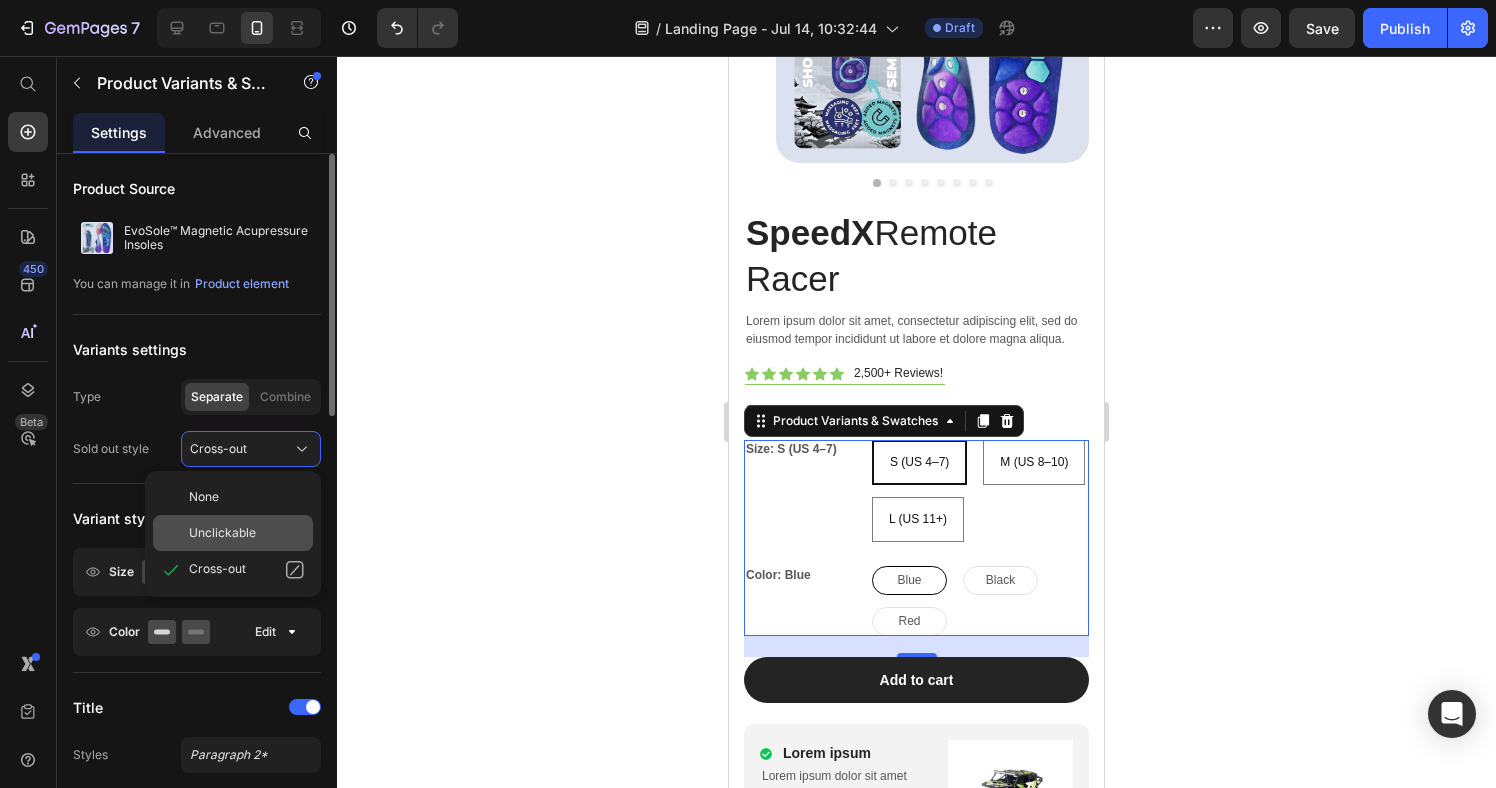 click on "Unclickable" at bounding box center [222, 533] 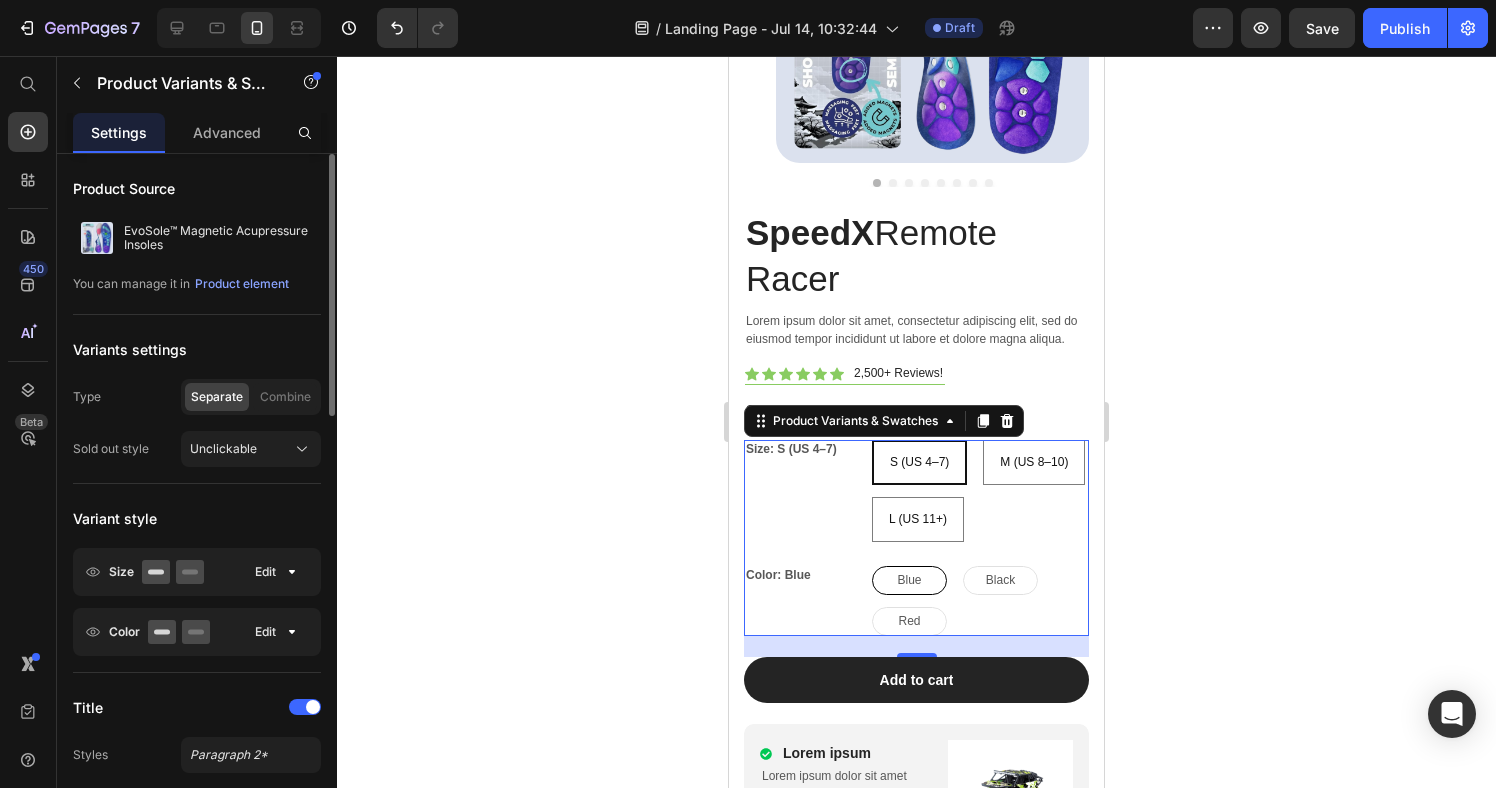 click on "Unclickable" at bounding box center (251, 449) 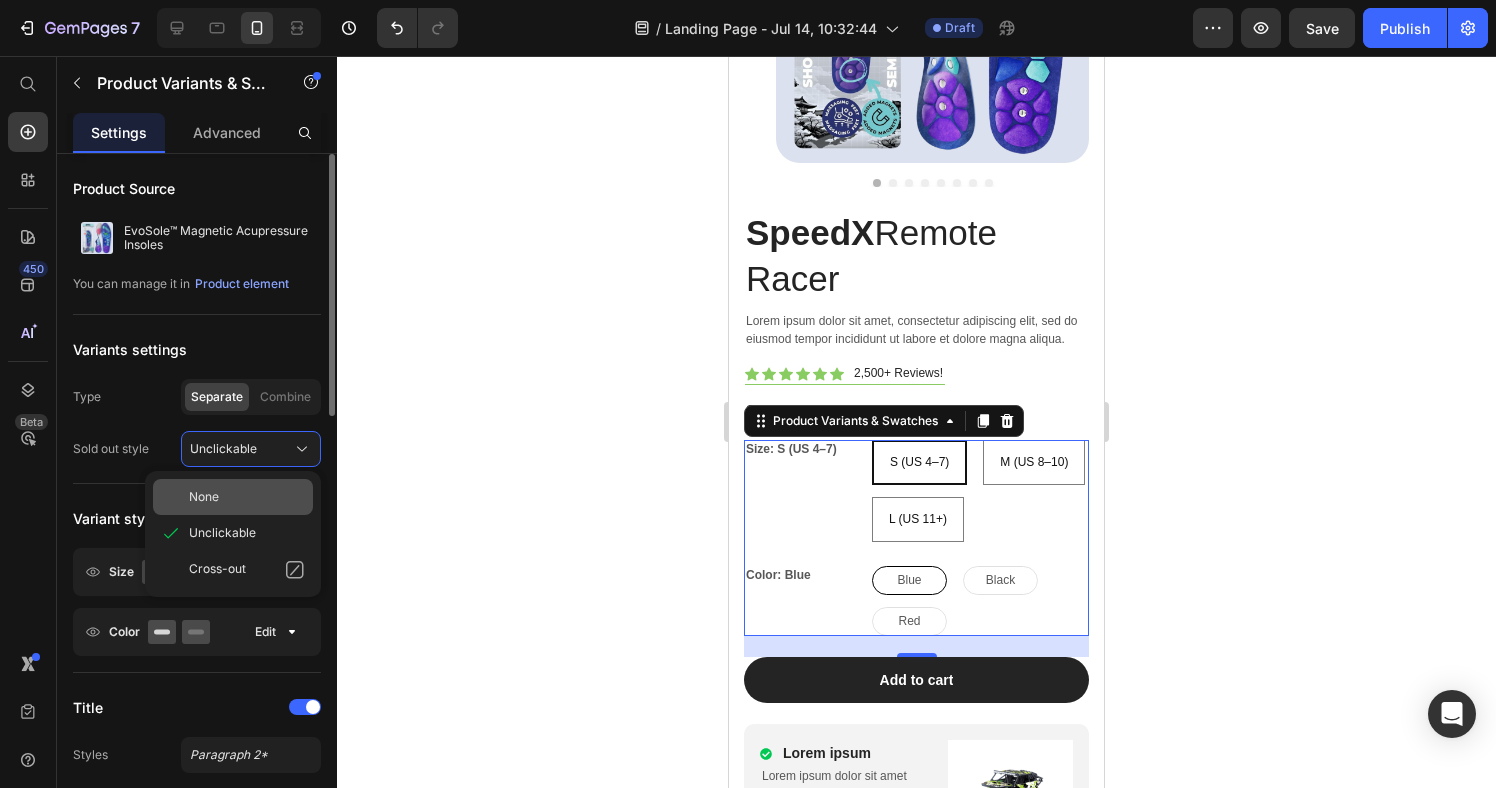 click on "None" at bounding box center [247, 497] 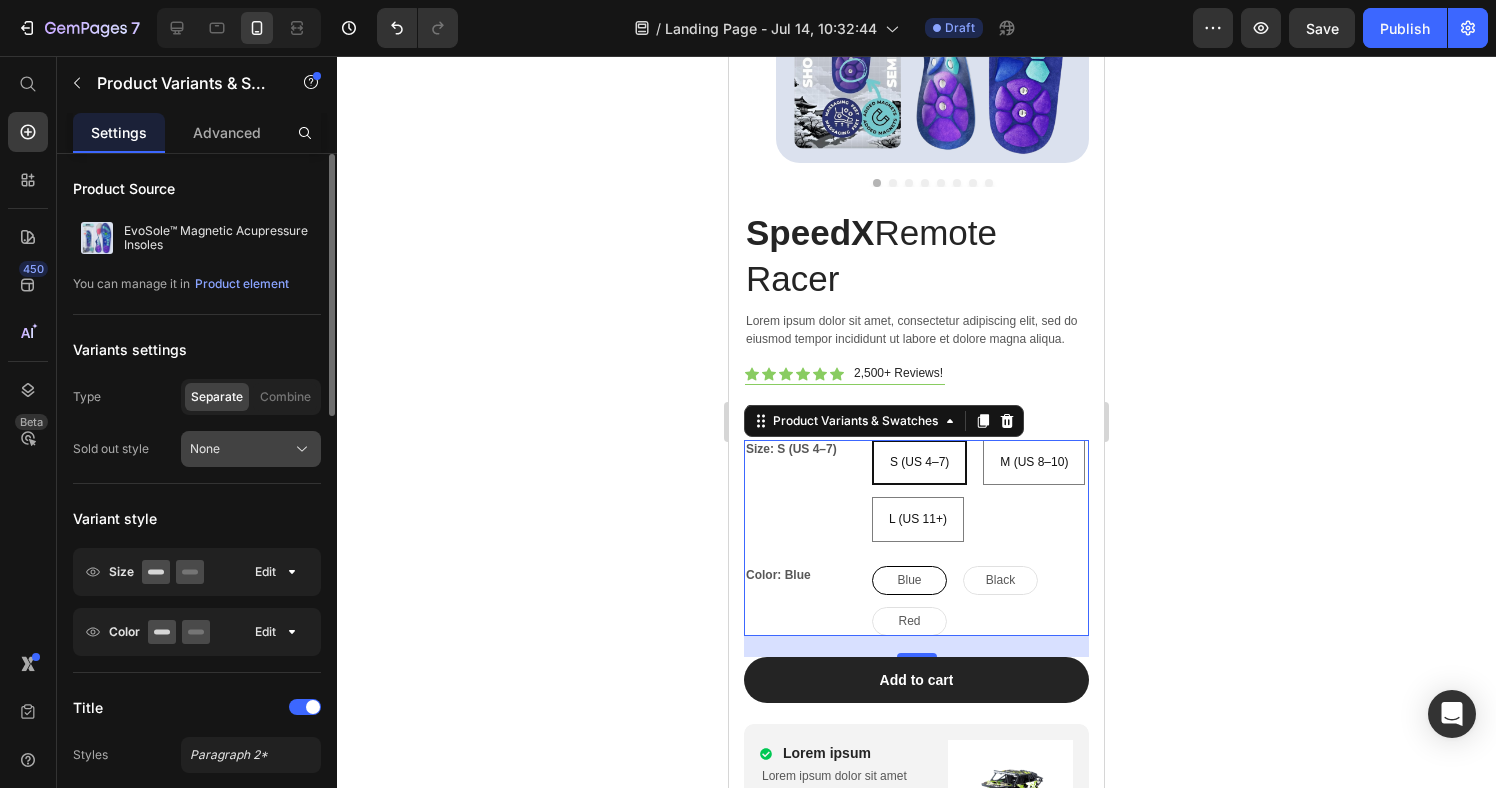 click on "None" at bounding box center (251, 449) 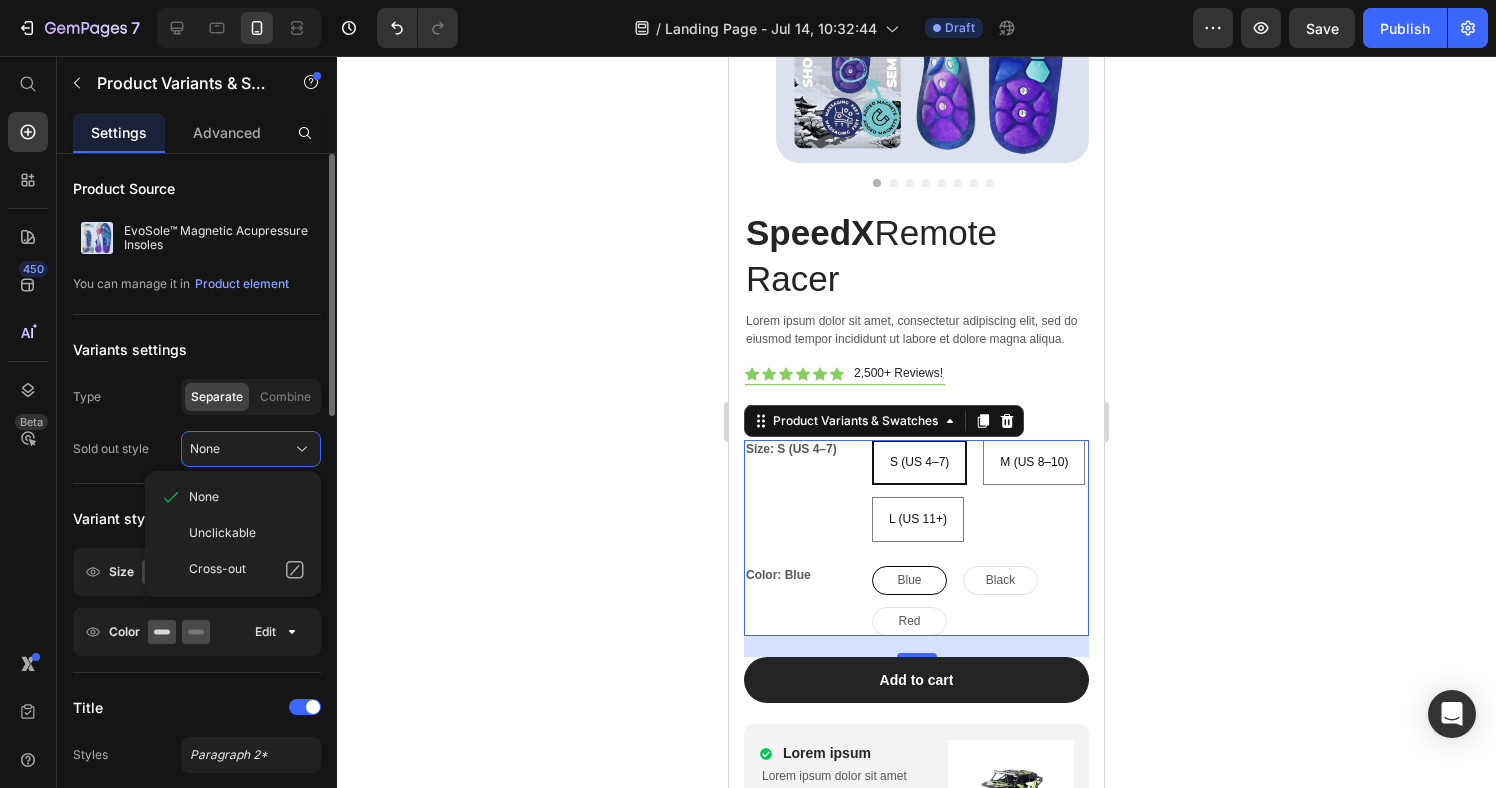drag, startPoint x: 227, startPoint y: 519, endPoint x: 273, endPoint y: 498, distance: 50.566788 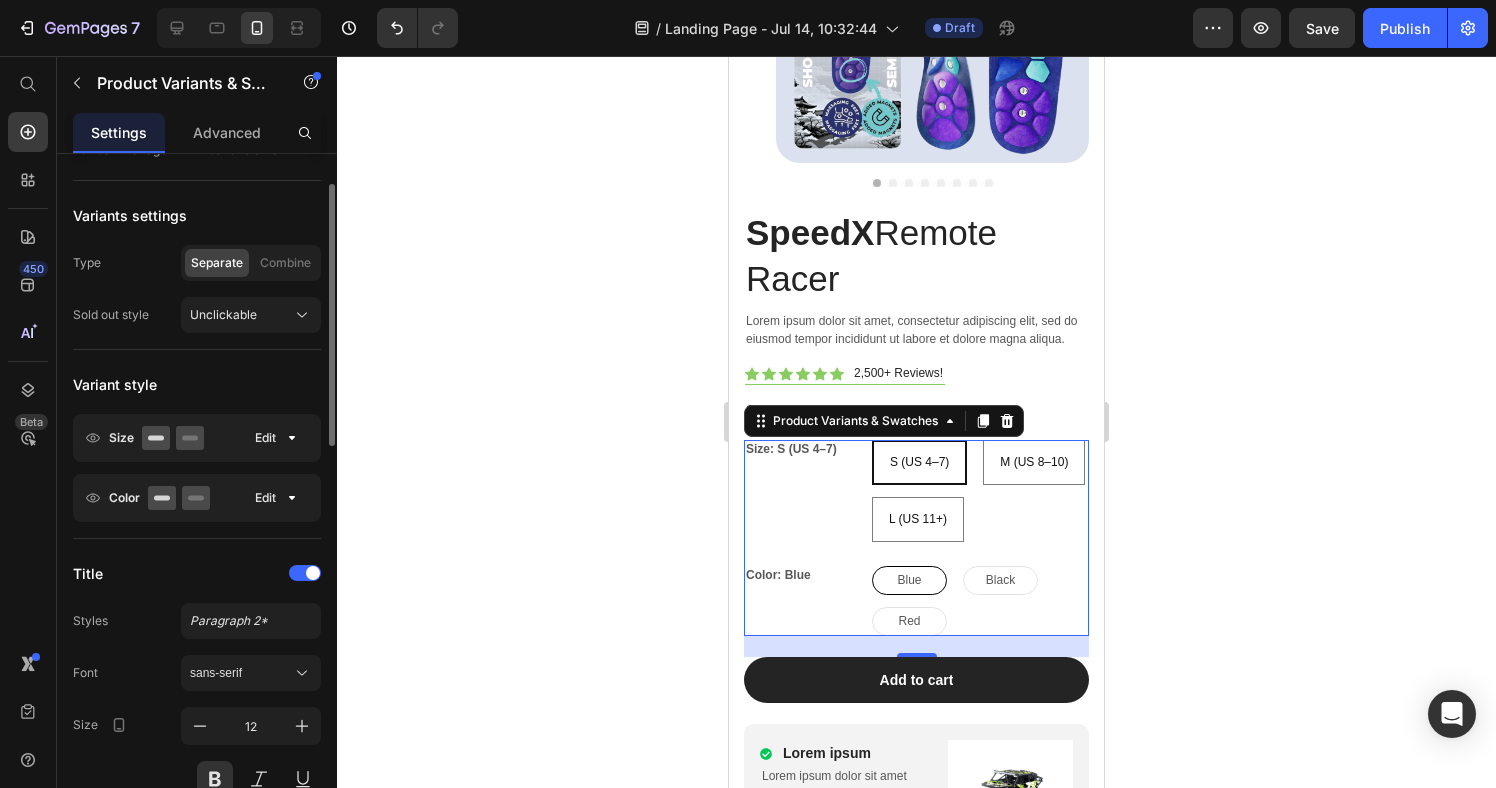 scroll, scrollTop: 141, scrollLeft: 0, axis: vertical 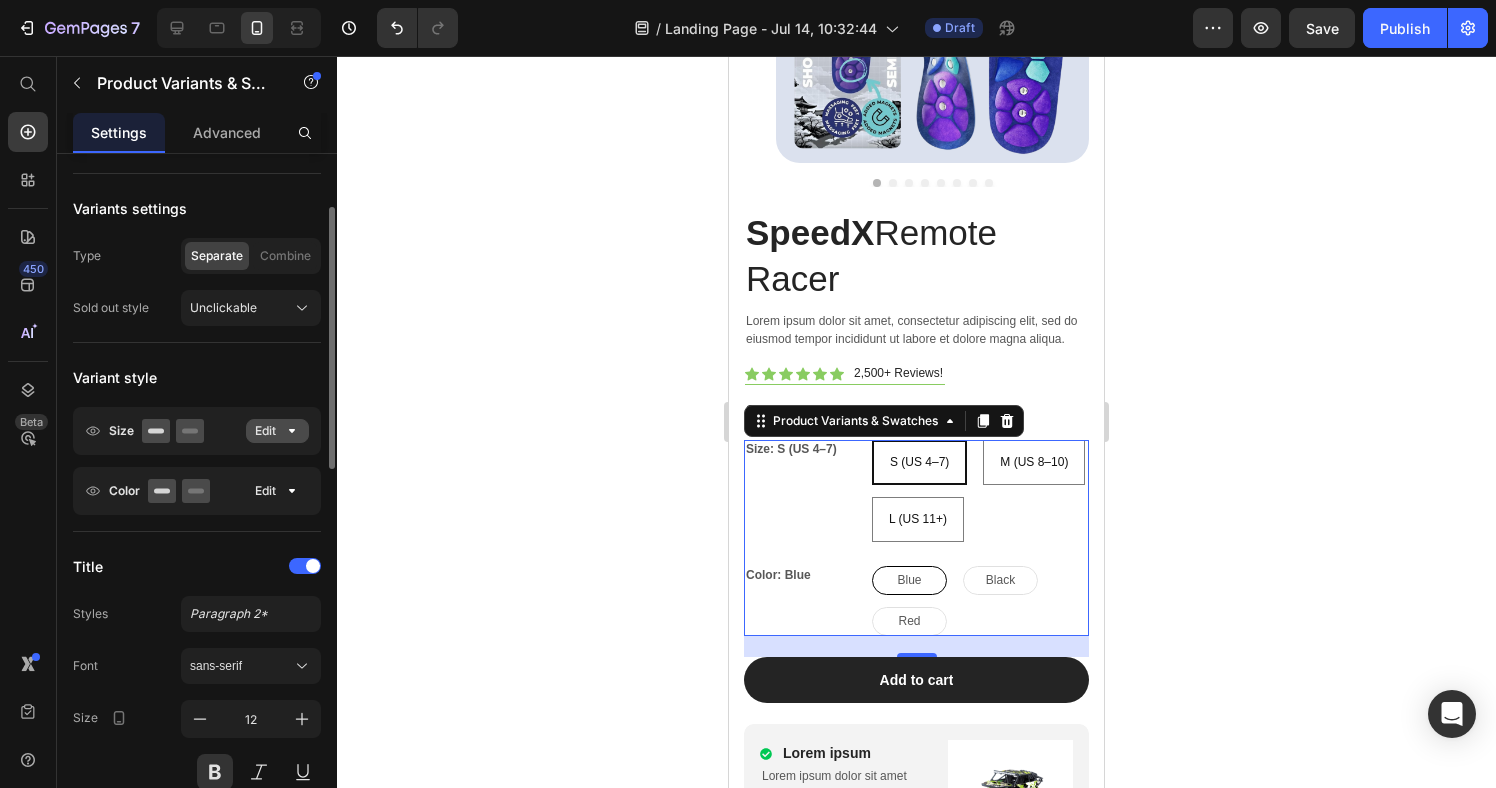 click on "Edit" at bounding box center (277, 431) 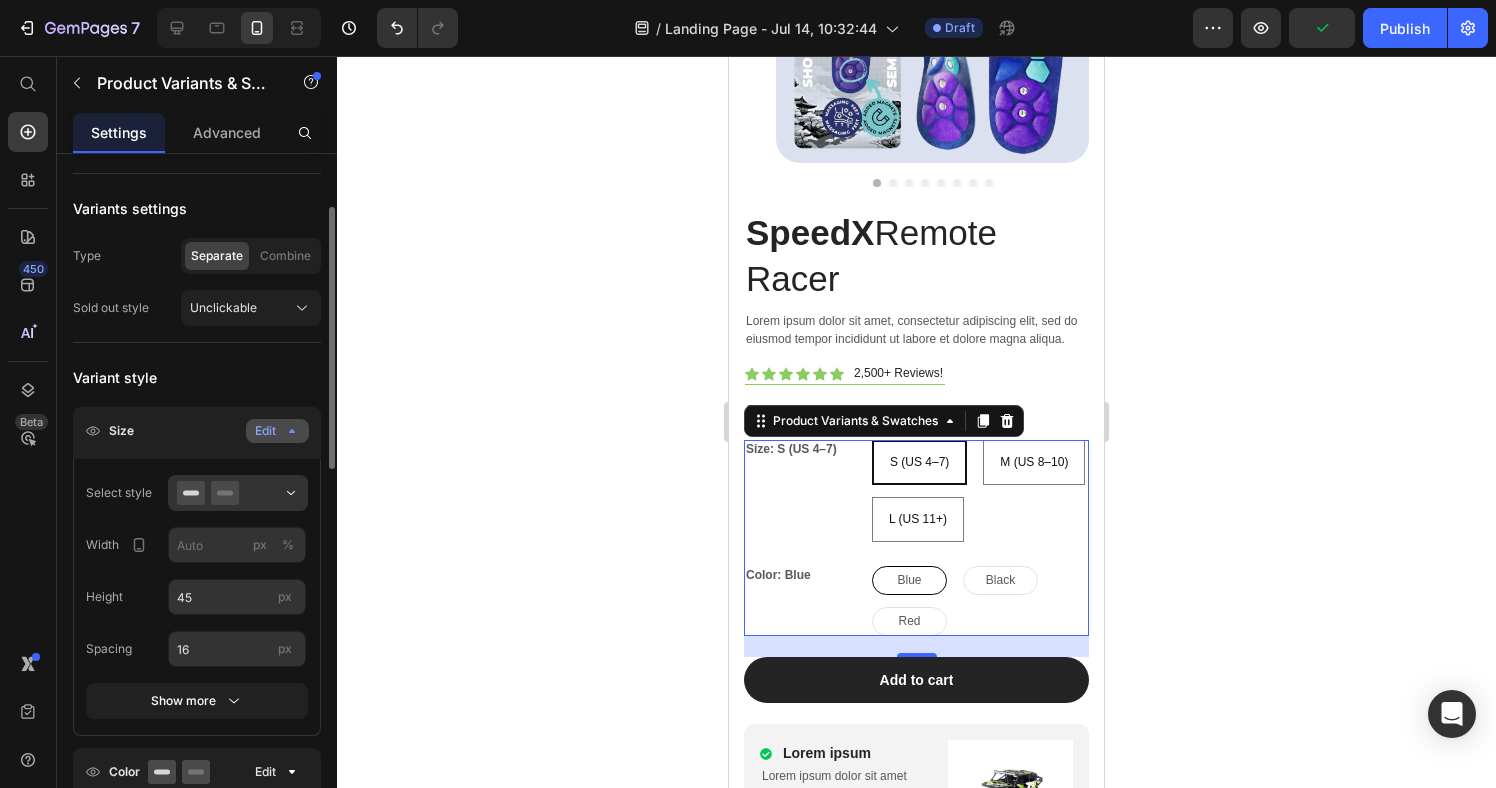 click on "Edit" at bounding box center [277, 431] 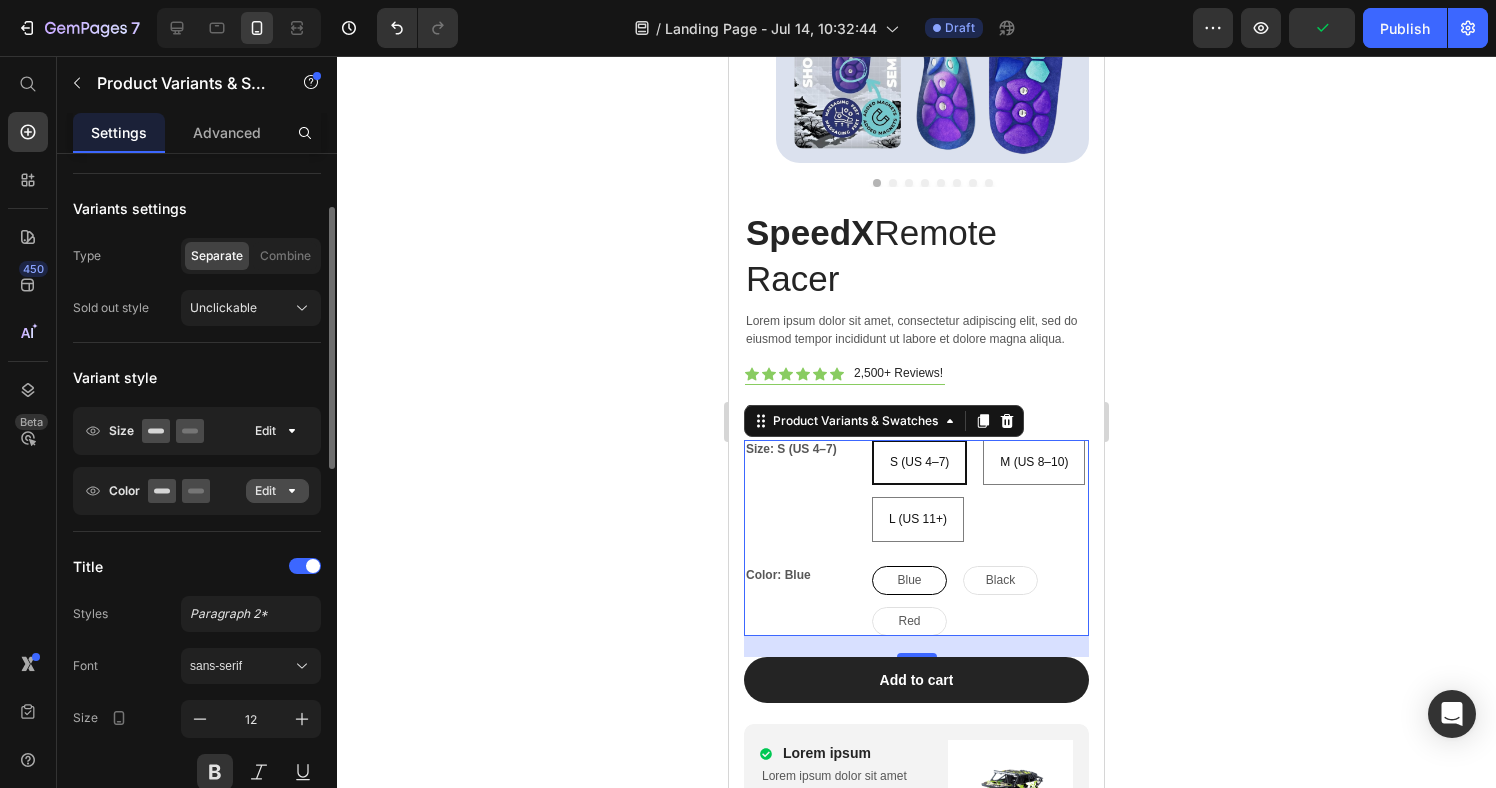 click on "Edit" at bounding box center (277, 491) 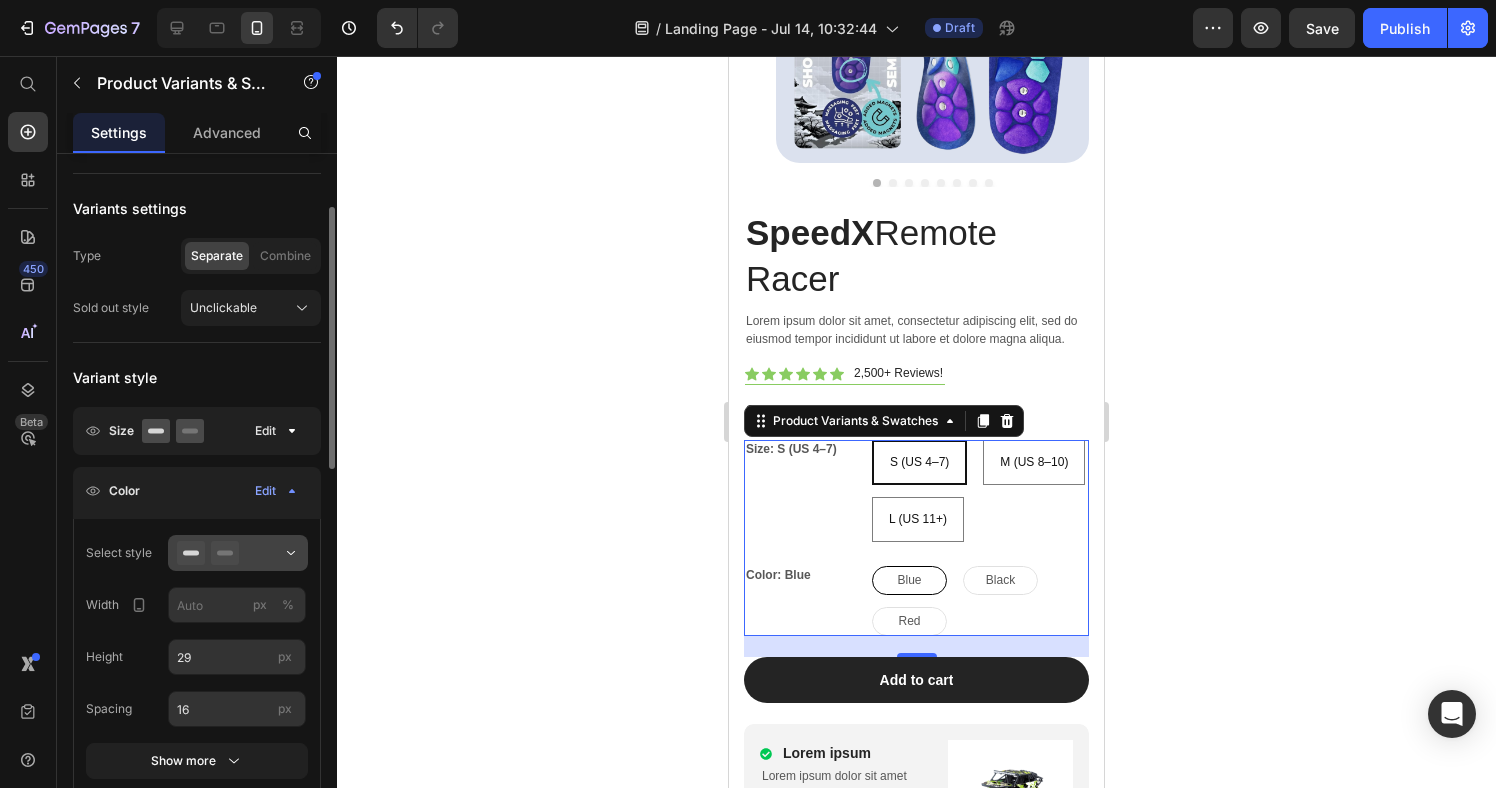 click at bounding box center (238, 553) 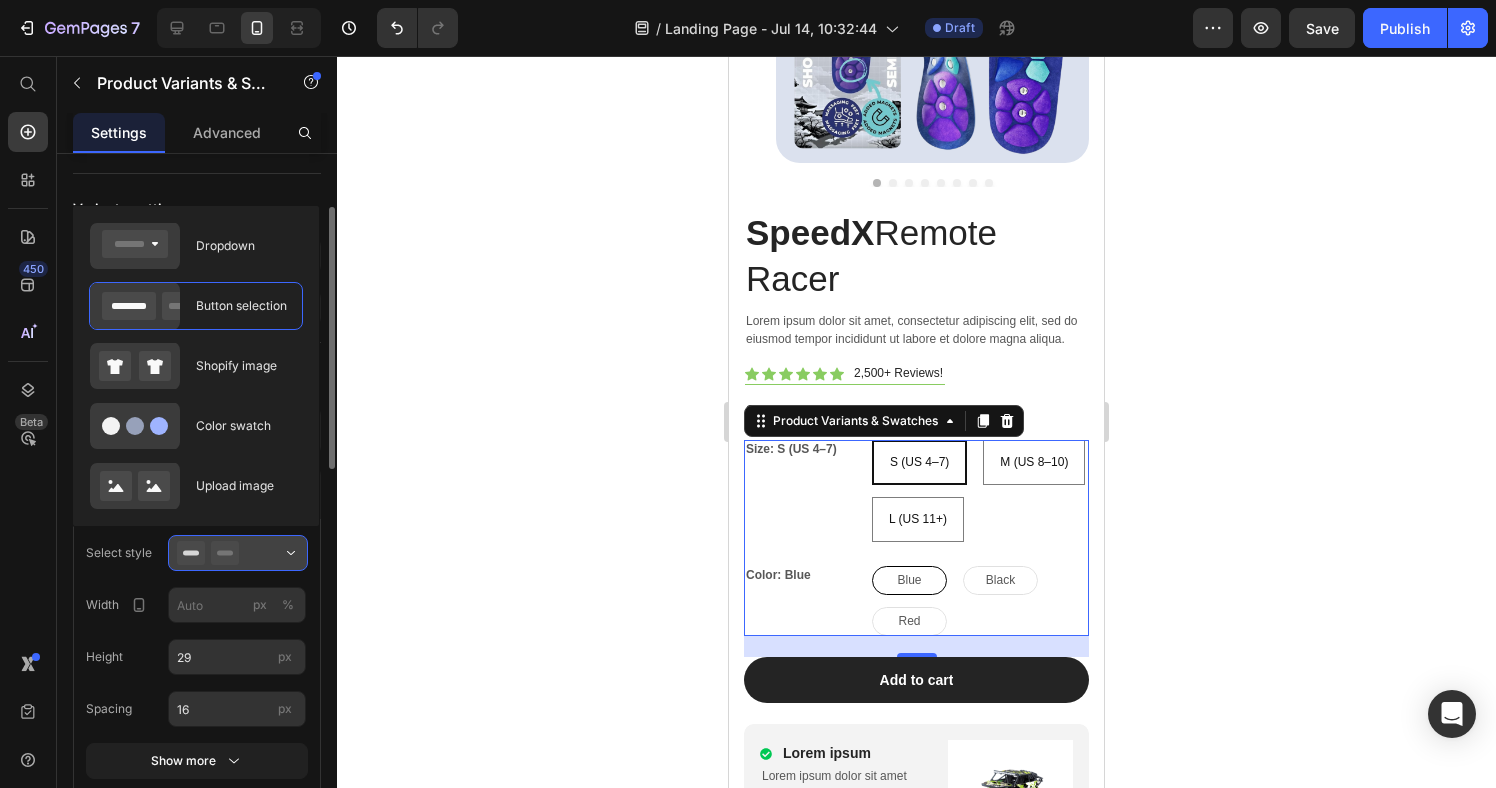 click at bounding box center (238, 553) 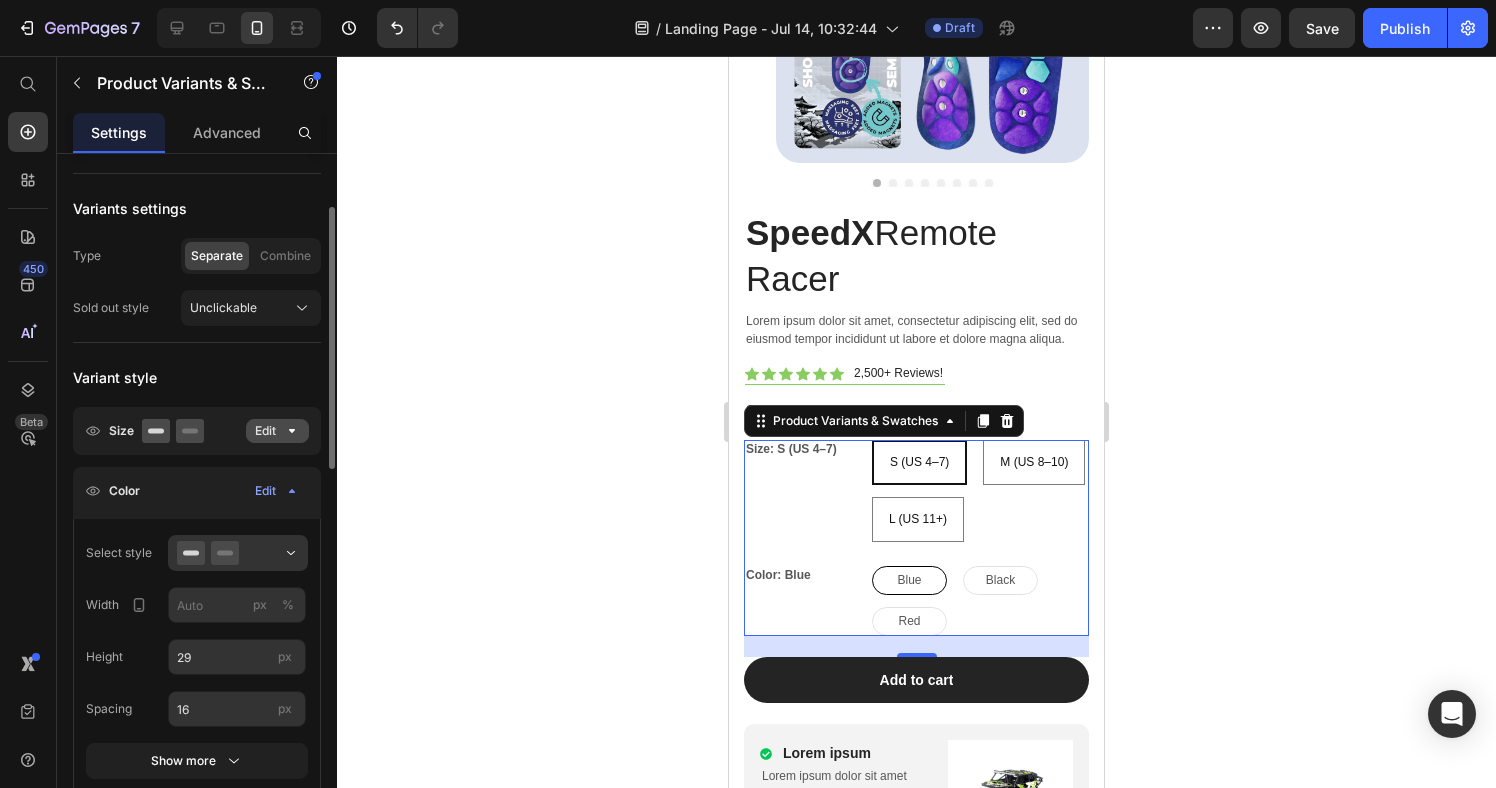 click on "Edit" at bounding box center (277, 431) 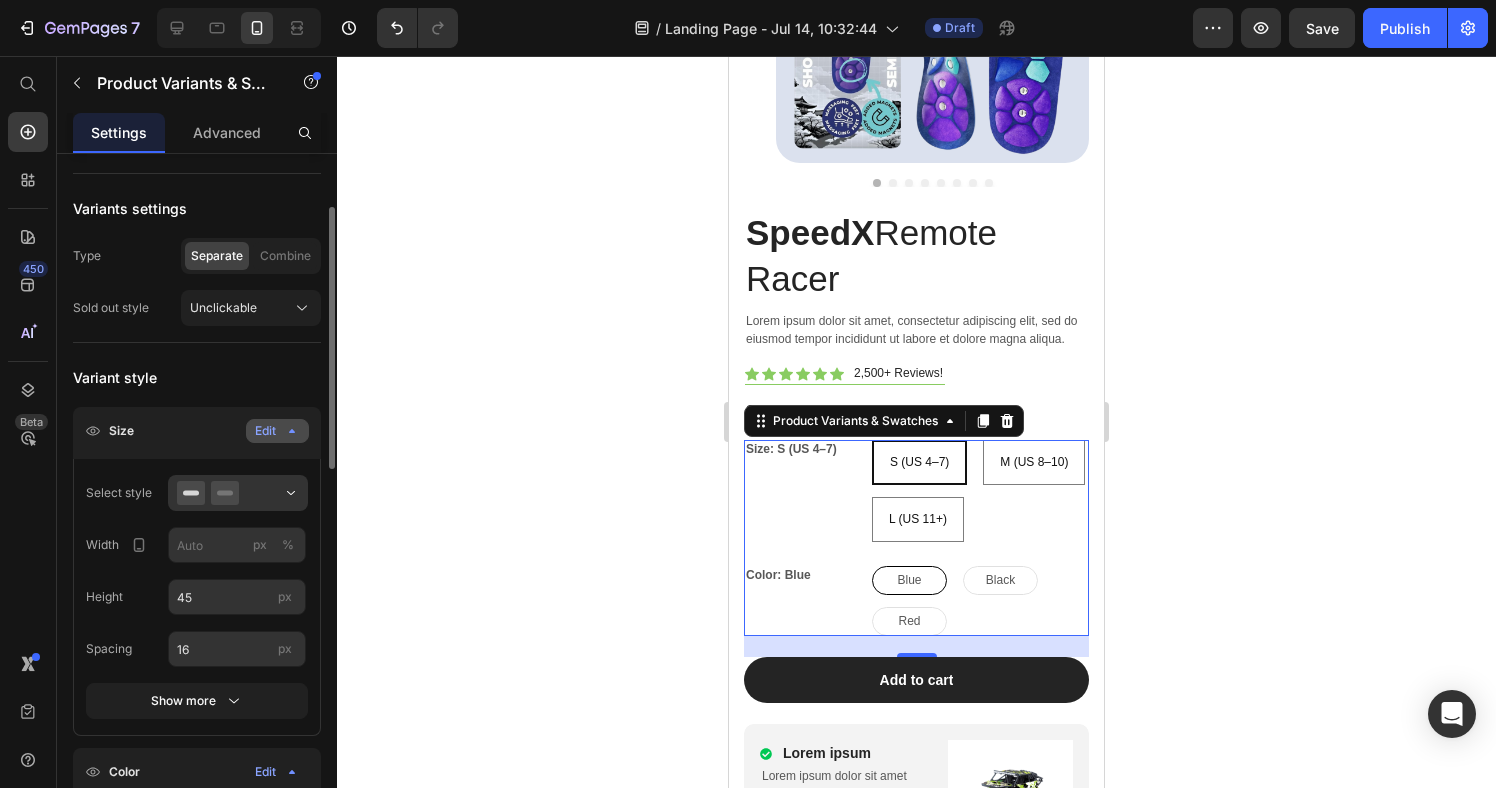 click on "Edit" at bounding box center (277, 431) 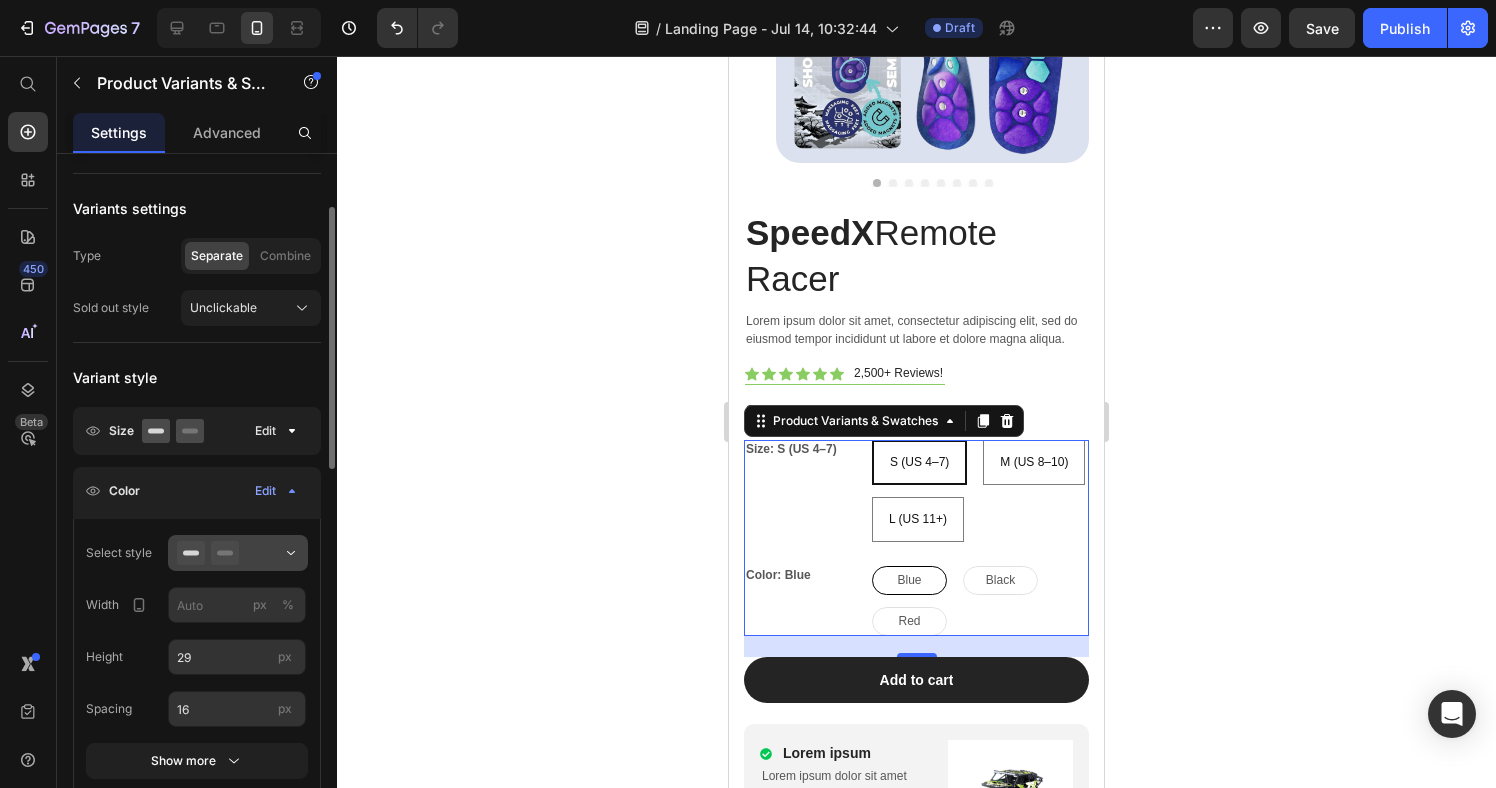 click at bounding box center (238, 553) 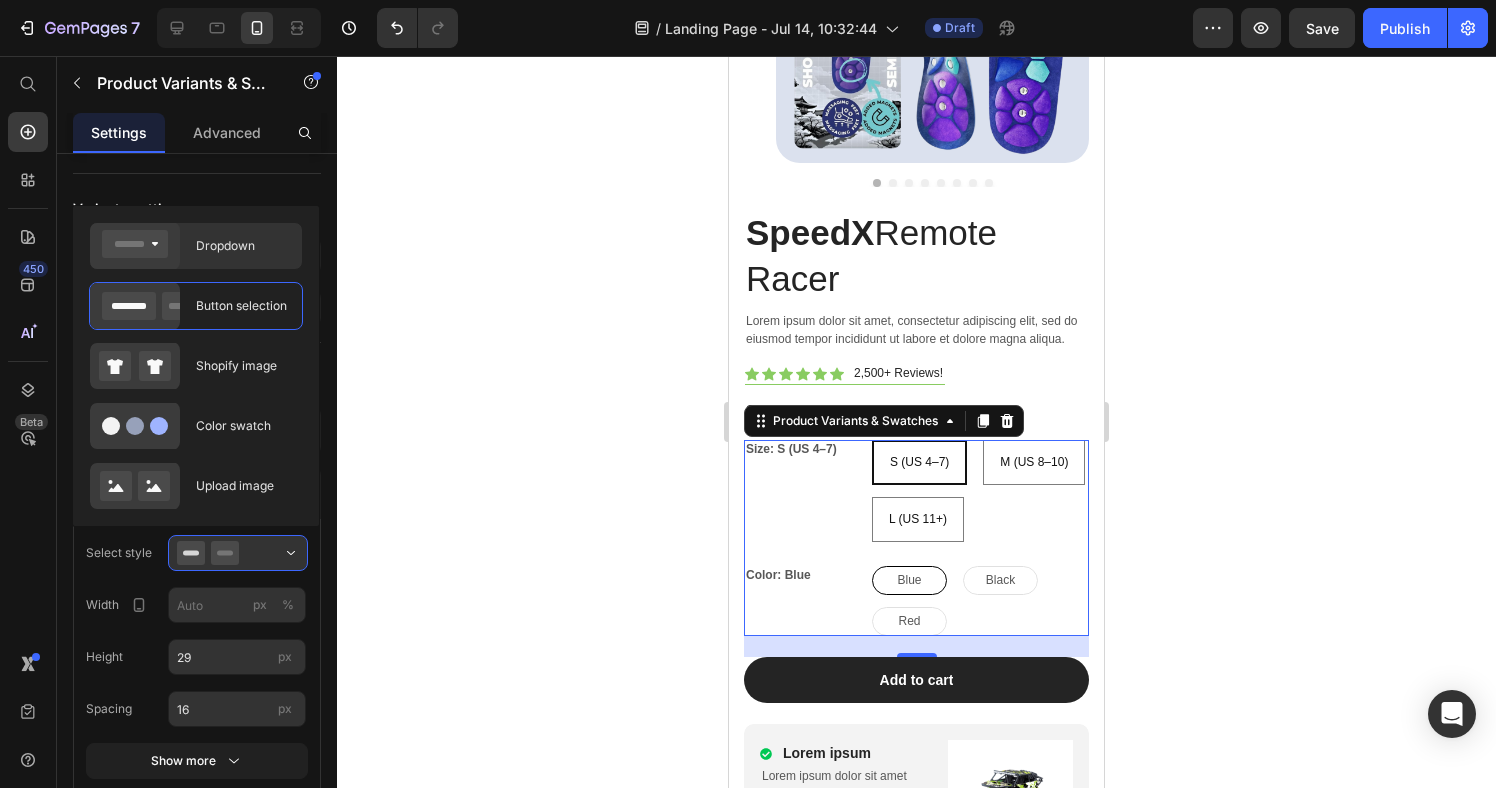 click on "Dropdown" at bounding box center [243, 246] 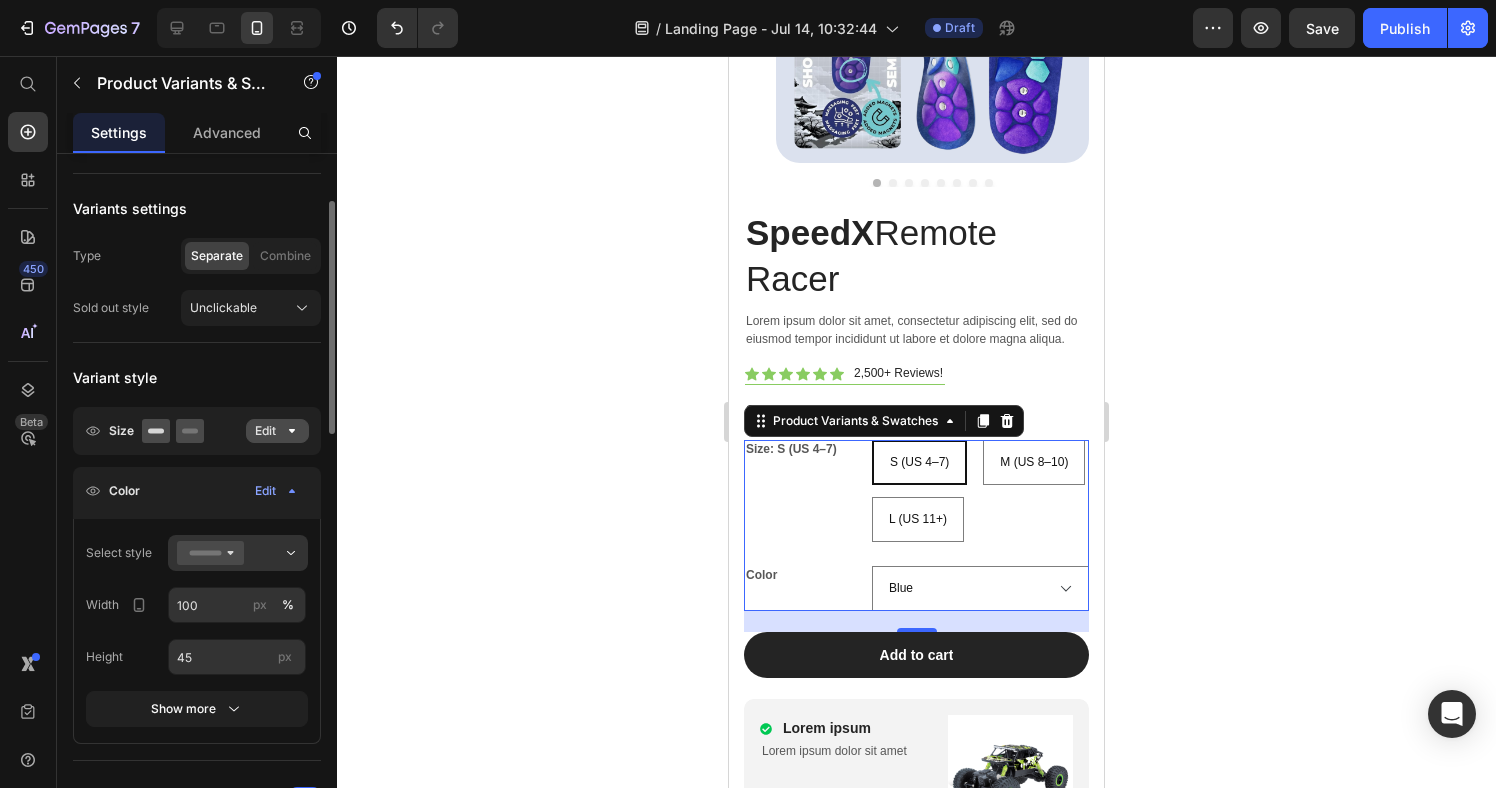 click on "Edit" 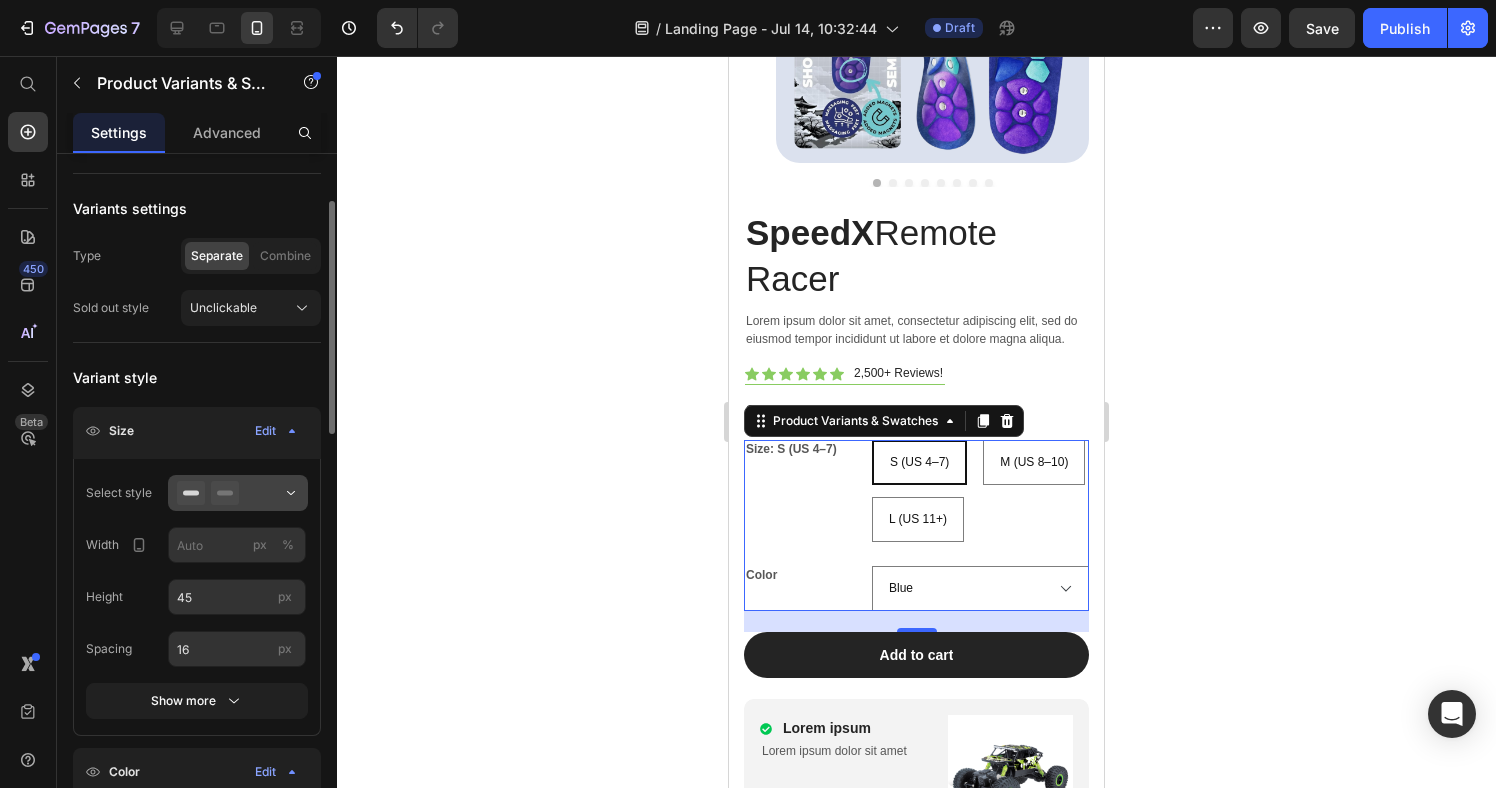 click at bounding box center (238, 493) 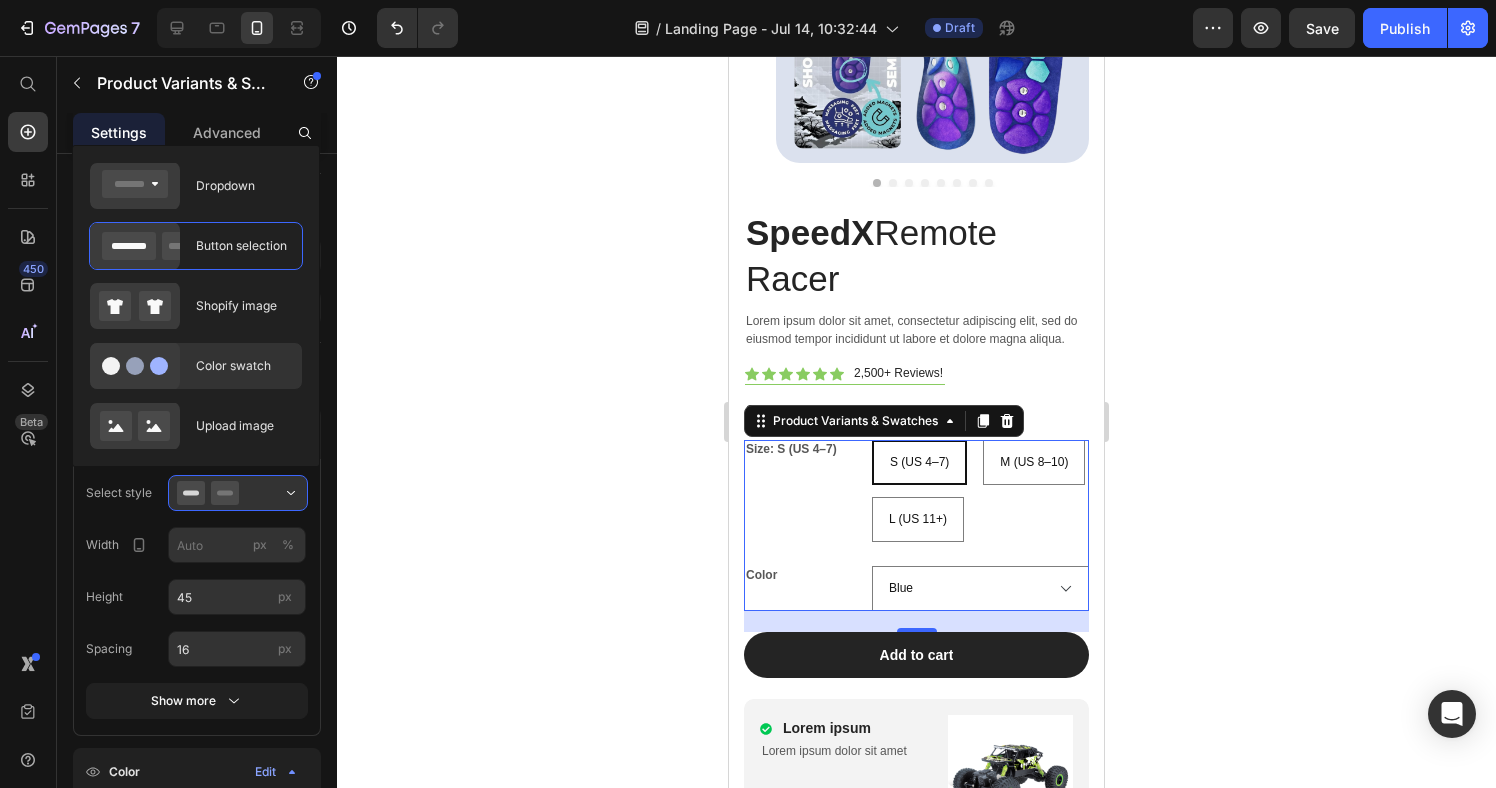 click on "Color swatch" at bounding box center [243, 366] 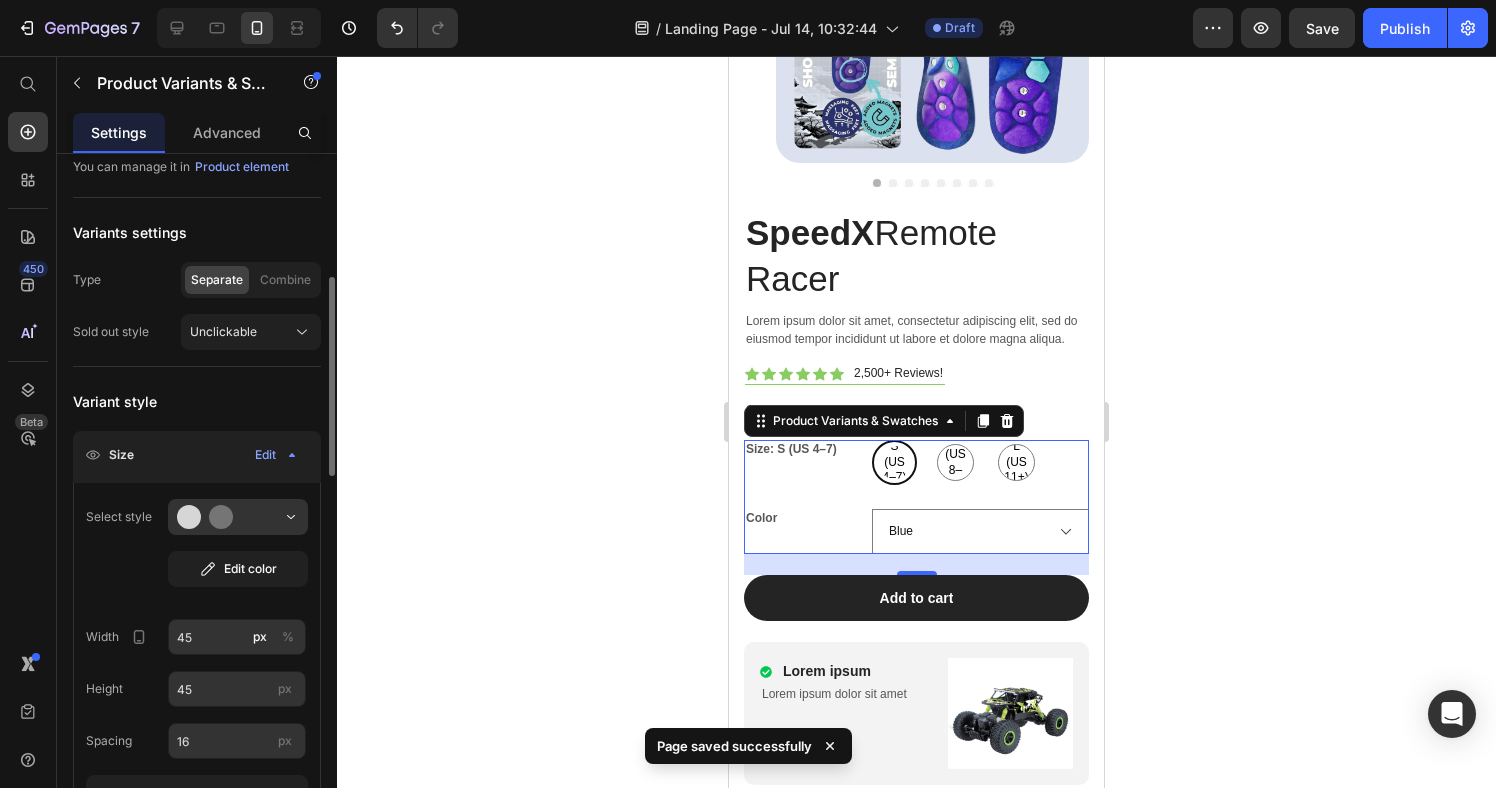 scroll, scrollTop: 69, scrollLeft: 0, axis: vertical 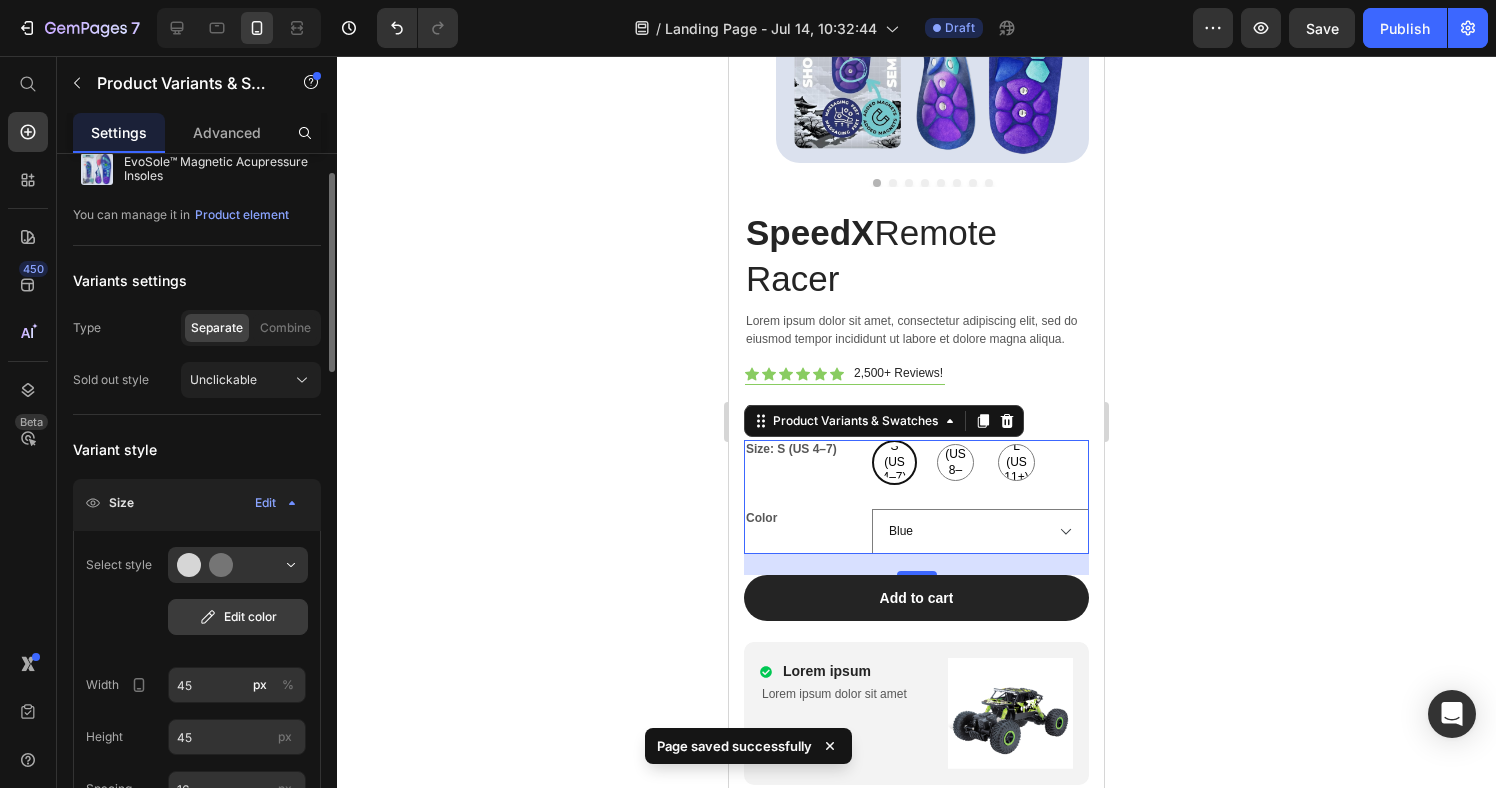 click on "Edit color" 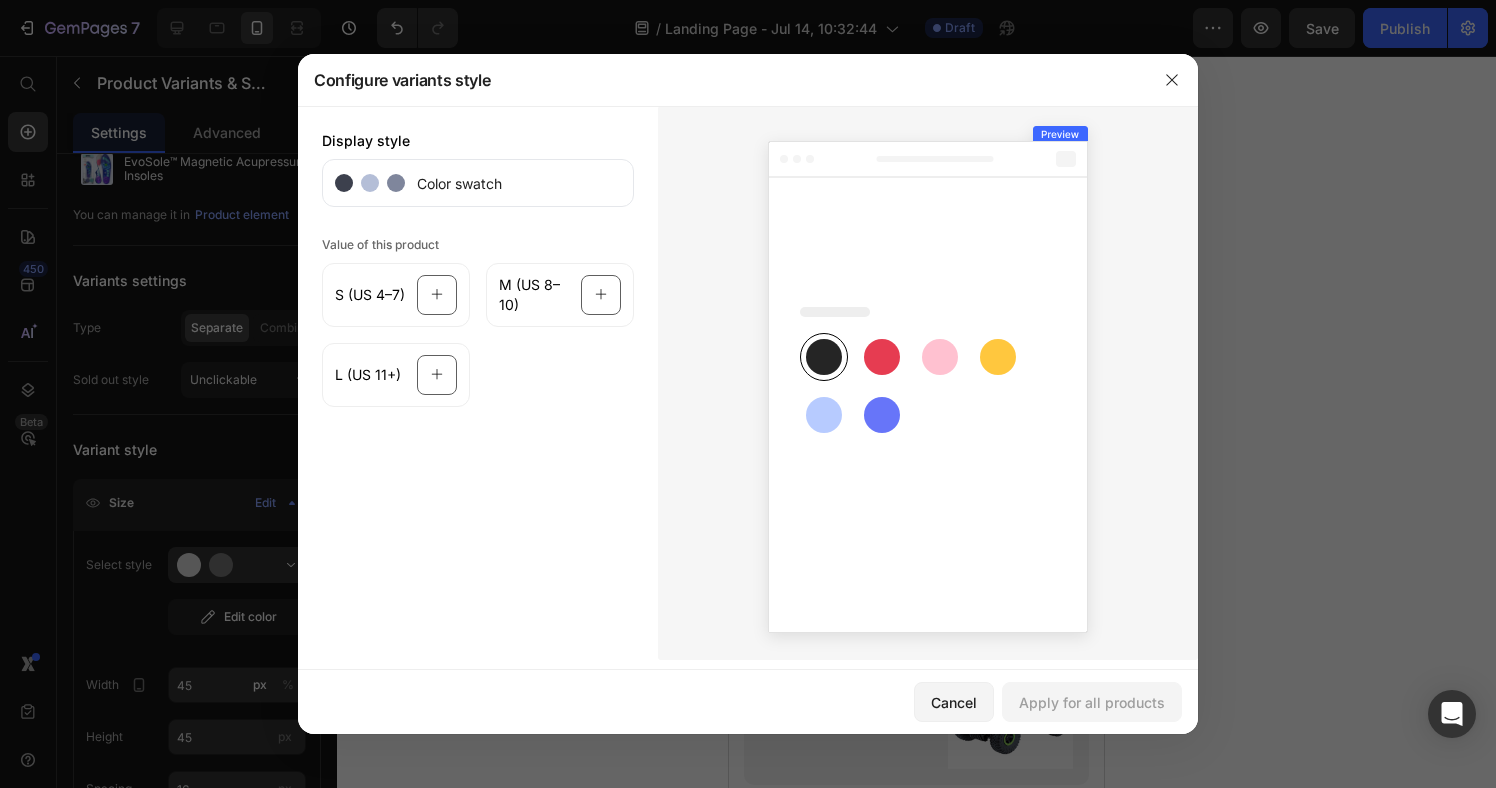 drag, startPoint x: 1161, startPoint y: 73, endPoint x: 1145, endPoint y: 75, distance: 16.124516 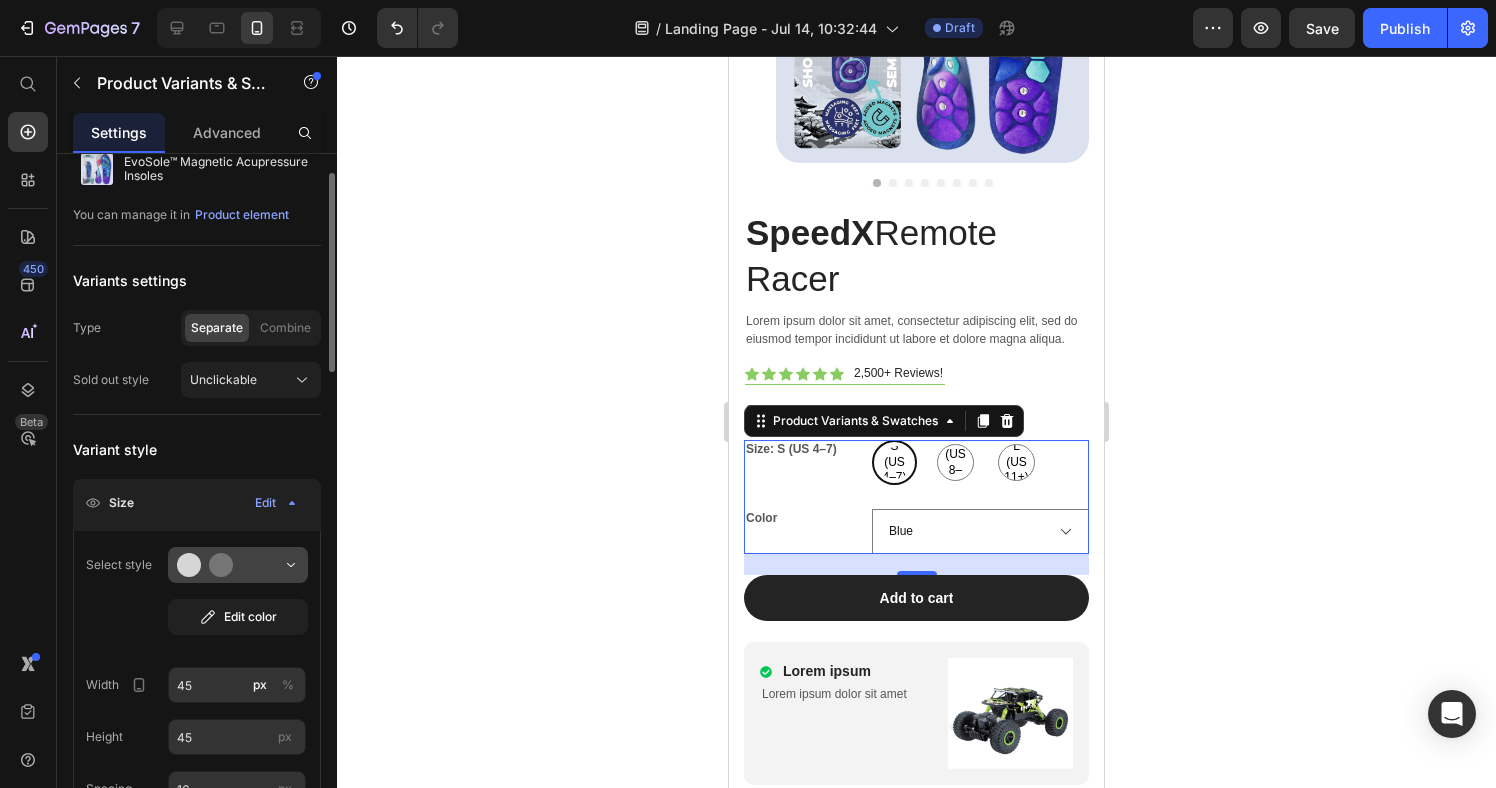 click at bounding box center (238, 565) 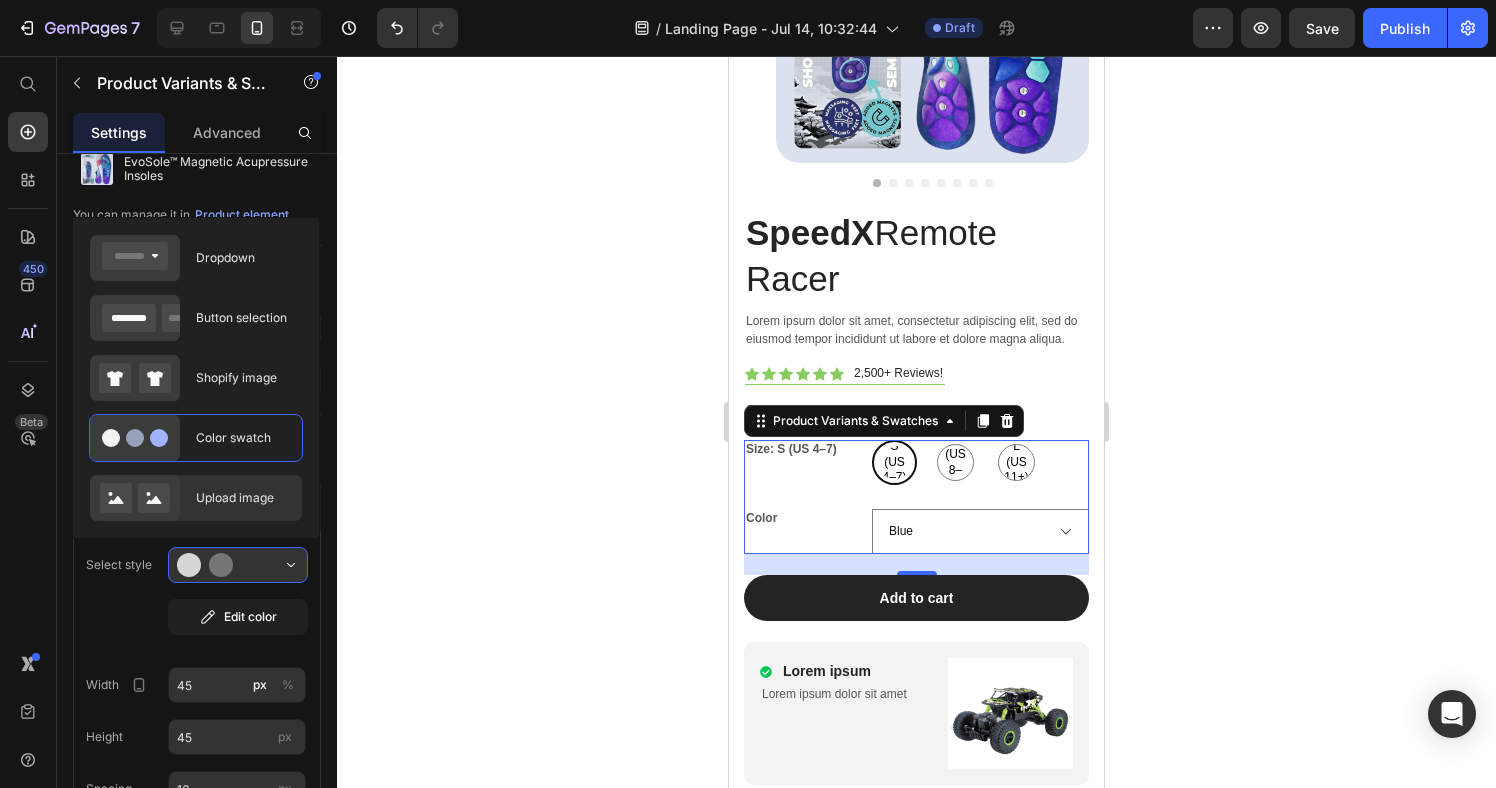 click on "Upload image" at bounding box center [243, 498] 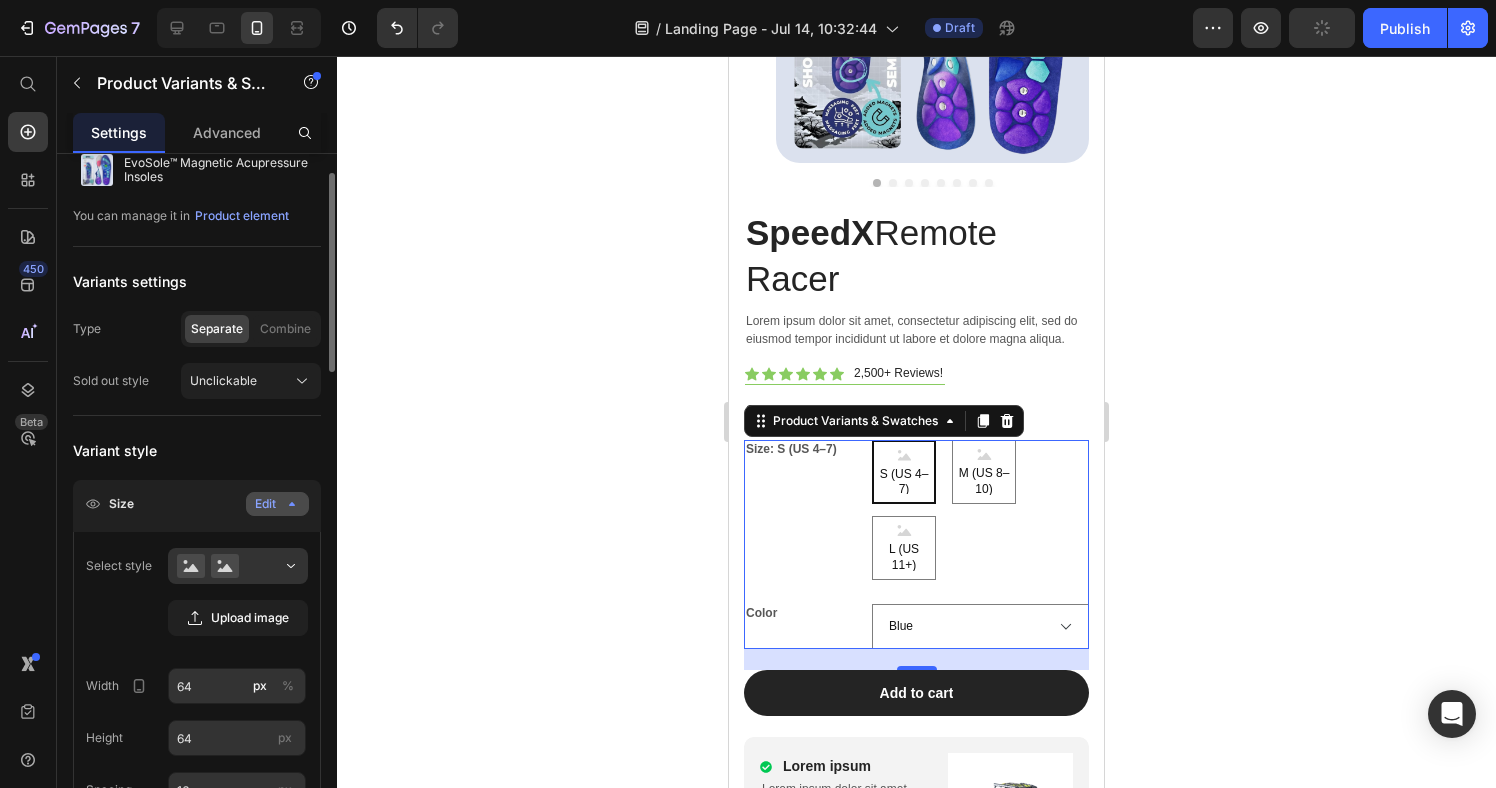 scroll, scrollTop: 67, scrollLeft: 0, axis: vertical 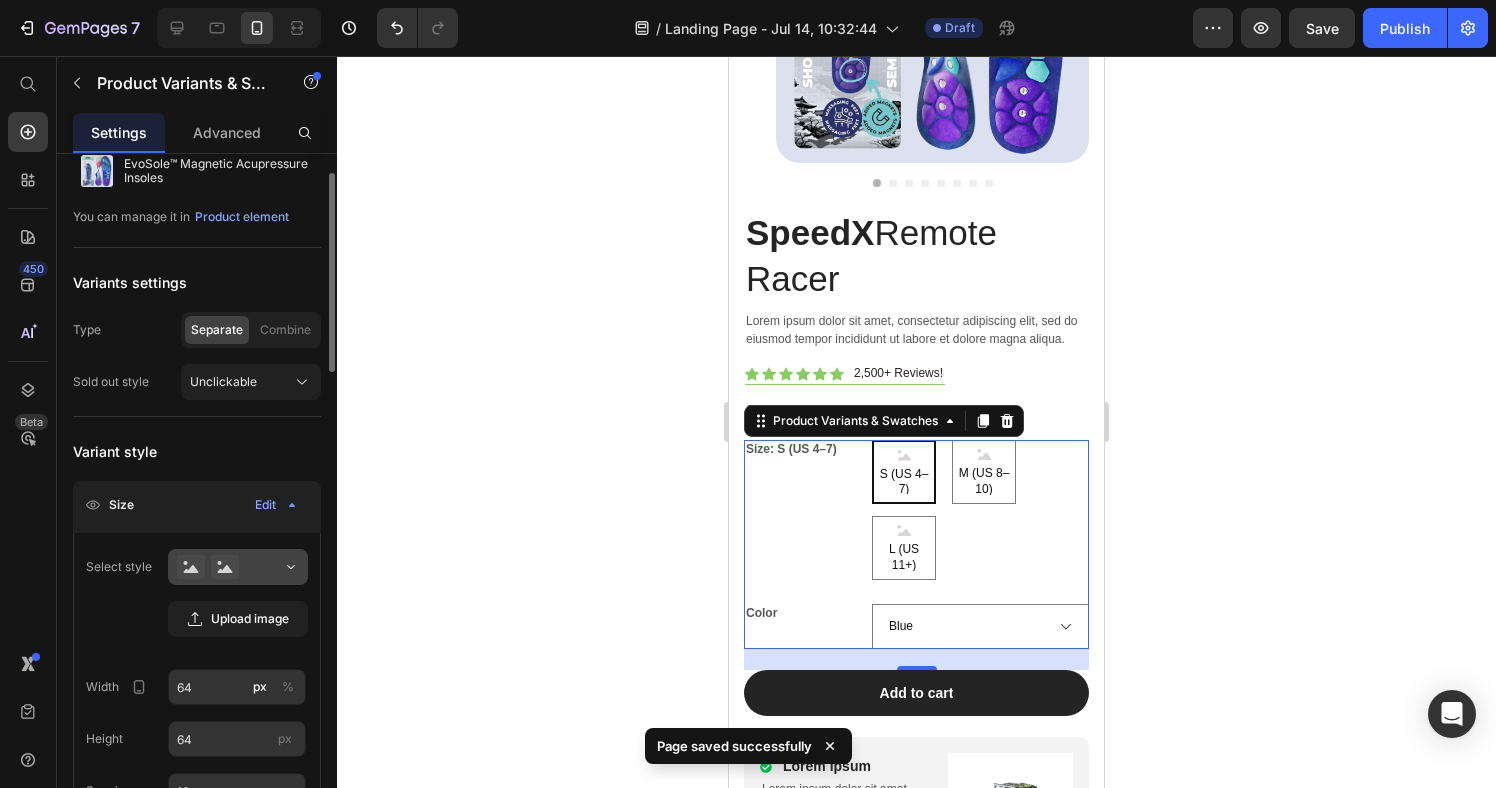 click at bounding box center [238, 567] 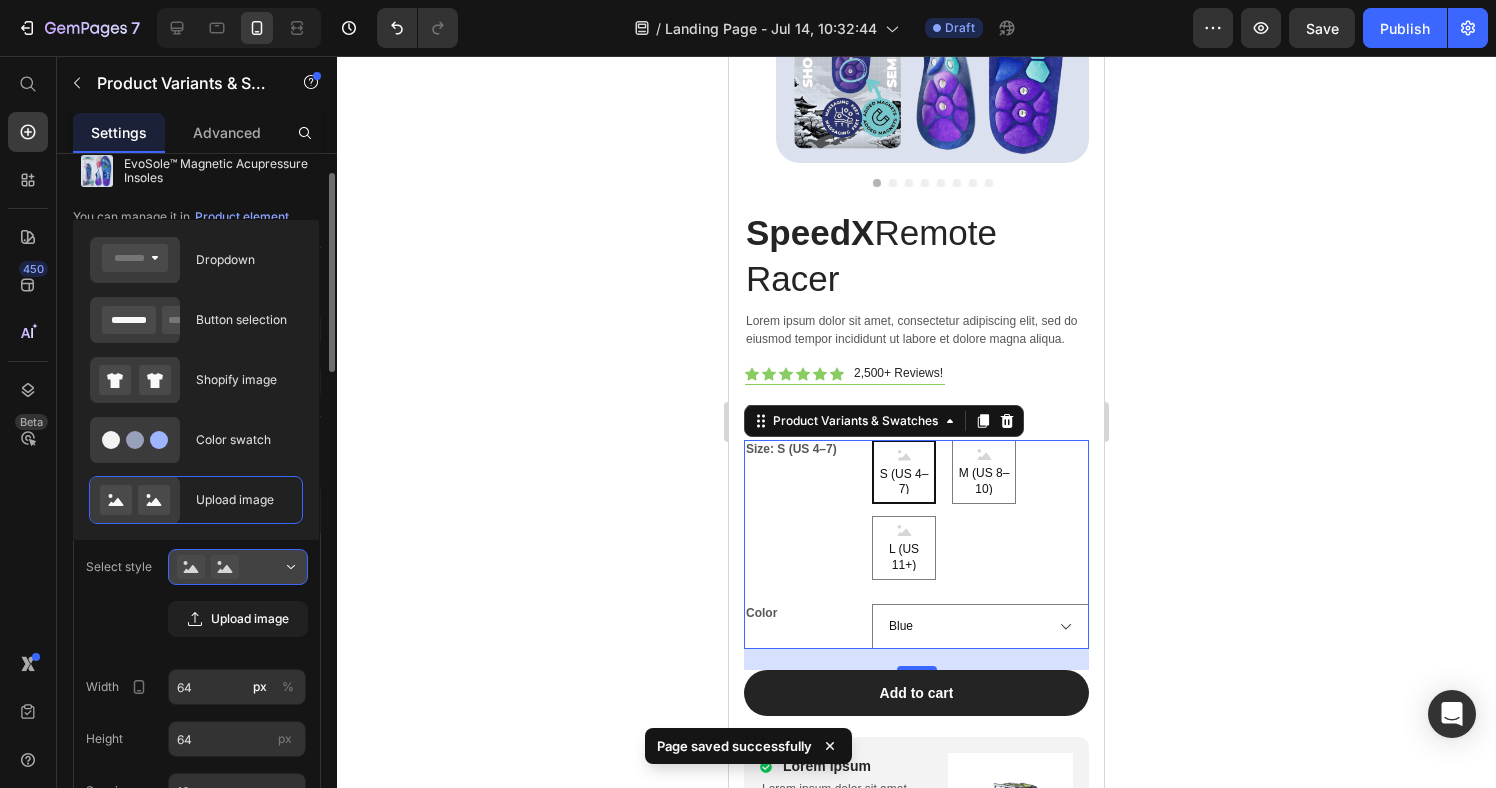 click at bounding box center (238, 567) 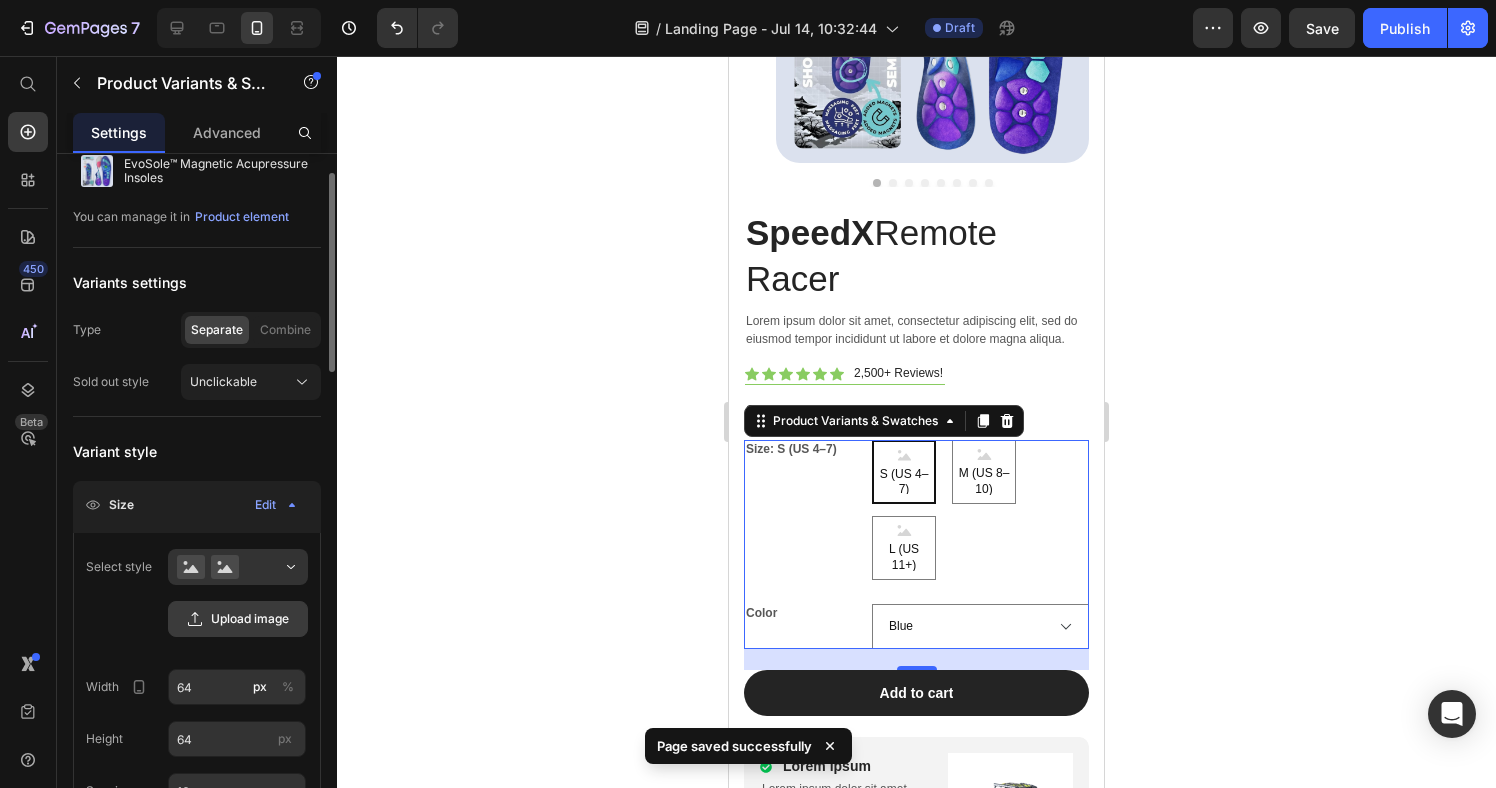 click on "Upload image" 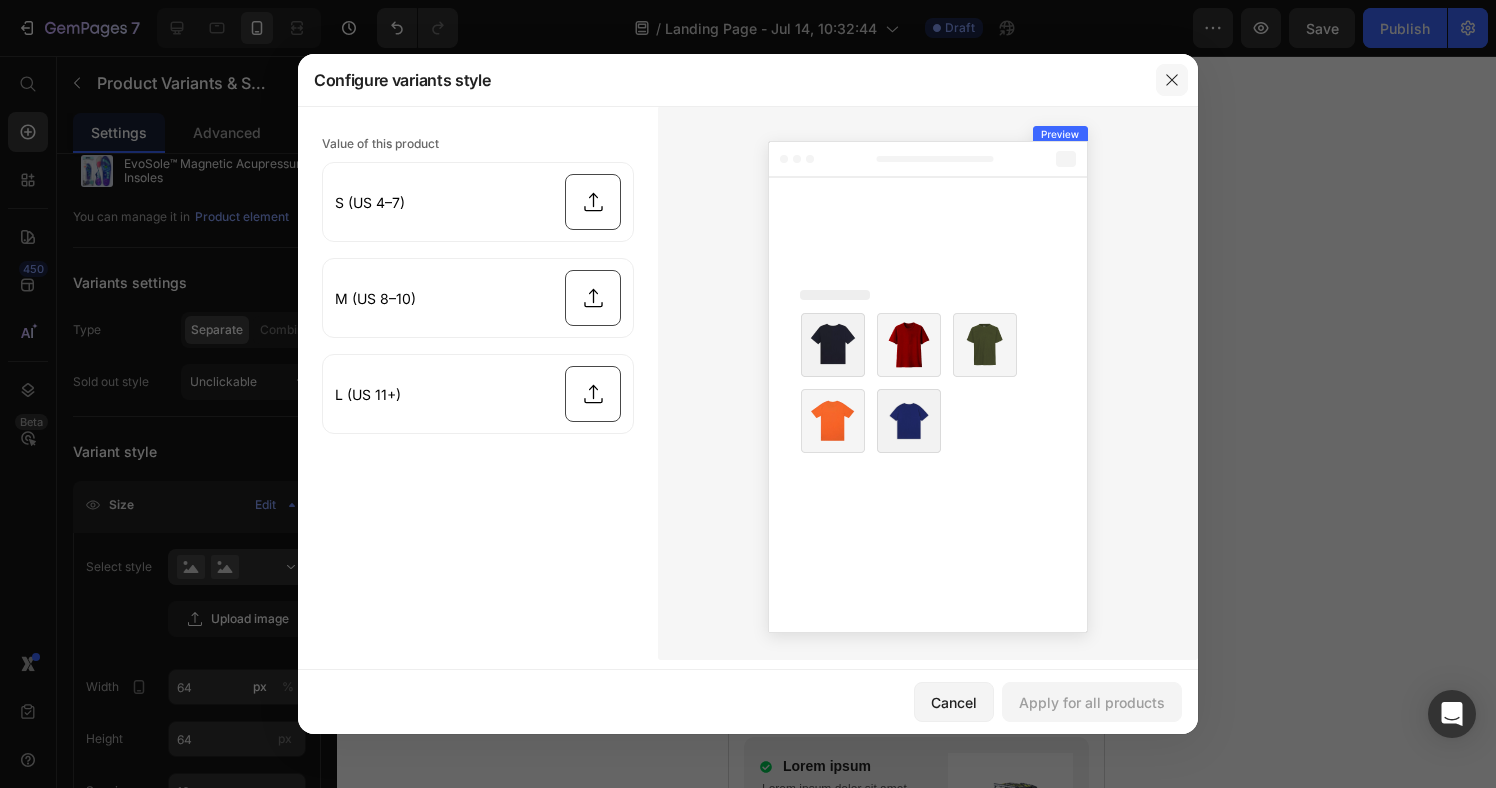 click at bounding box center (1172, 80) 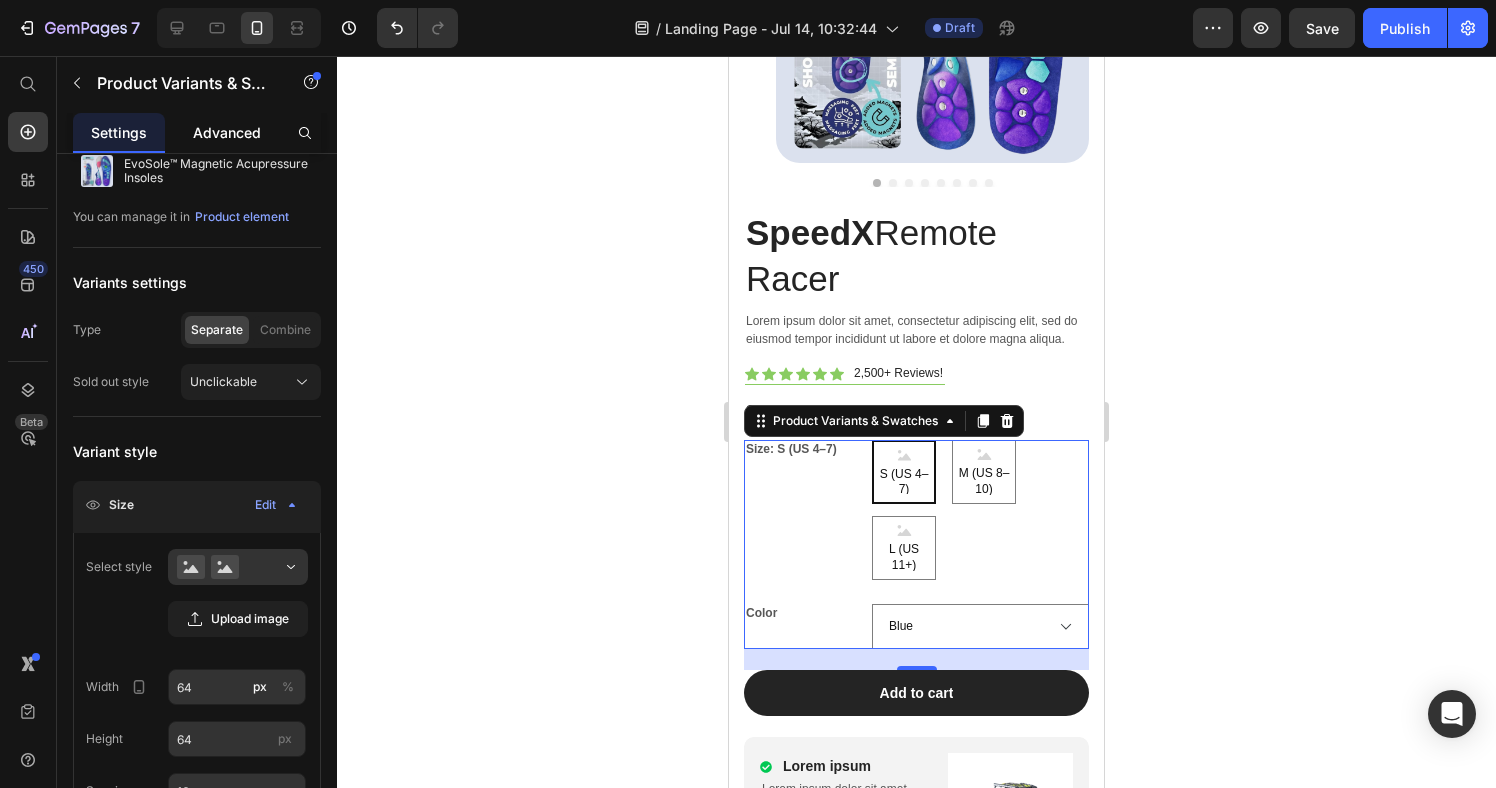 click on "Advanced" at bounding box center (227, 132) 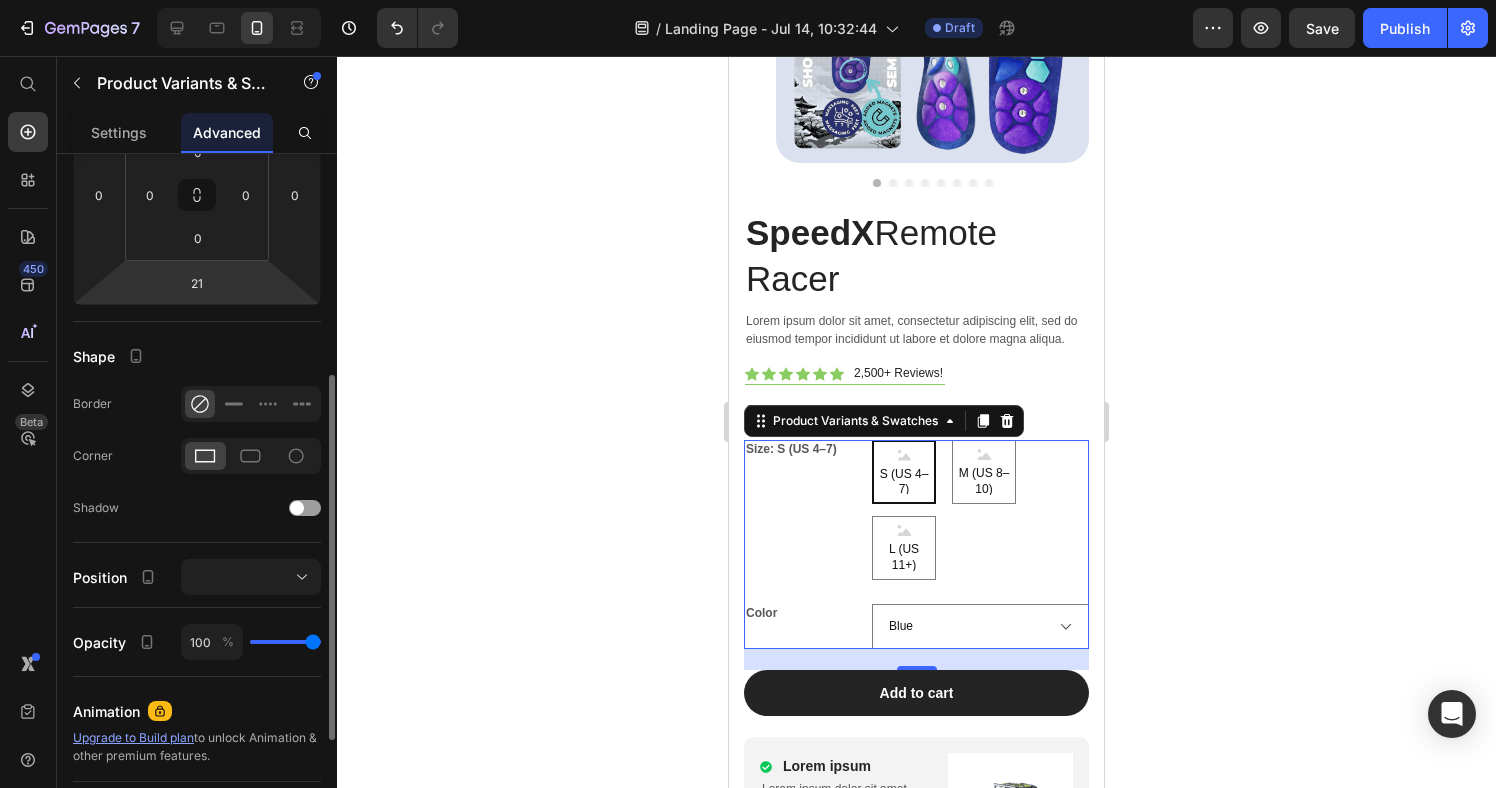 scroll, scrollTop: 0, scrollLeft: 0, axis: both 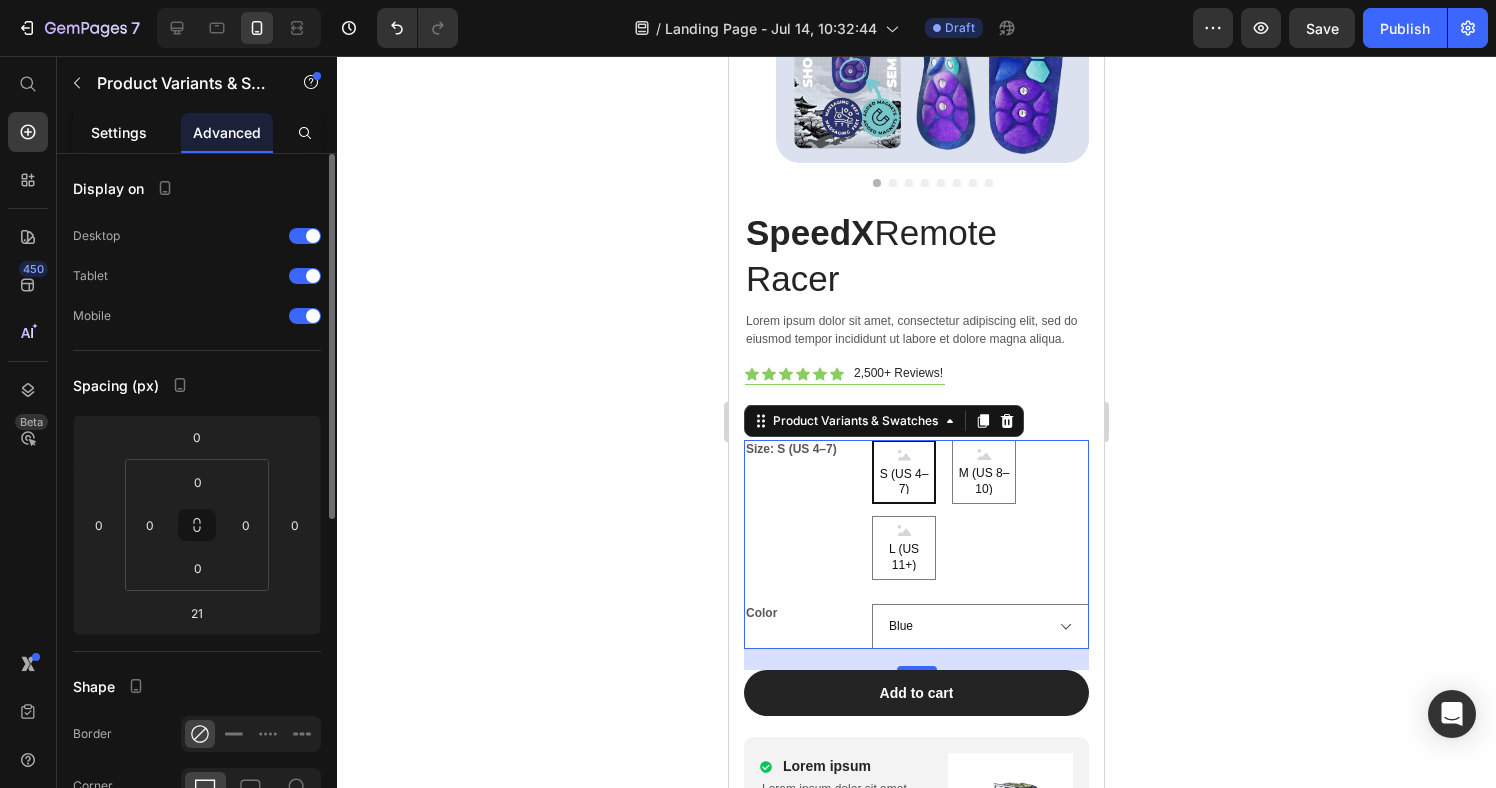 click on "Settings" at bounding box center [119, 132] 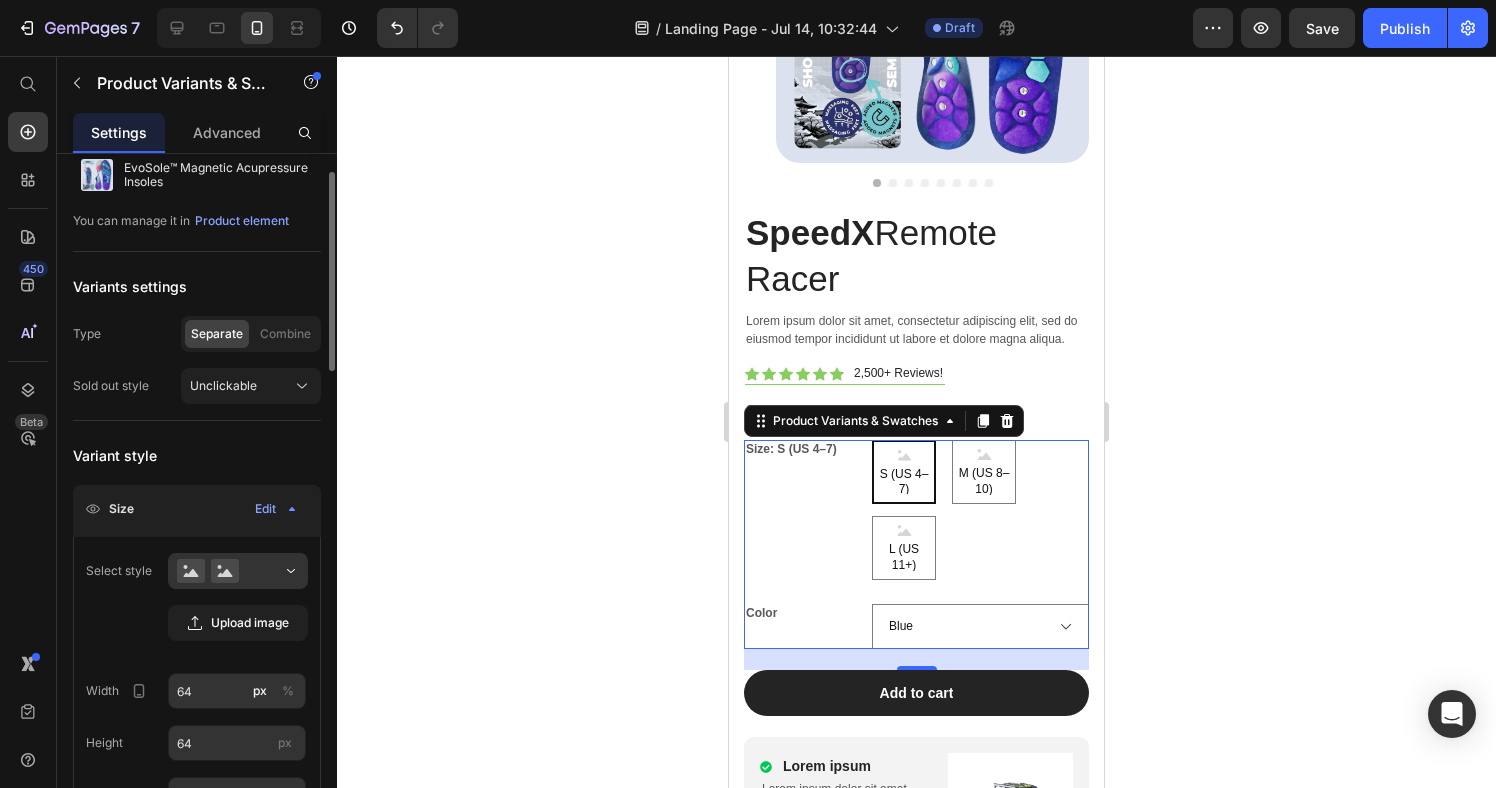 click on "Select style Upload image Width 64 px % Height 64 px Spacing 16 px Show more" 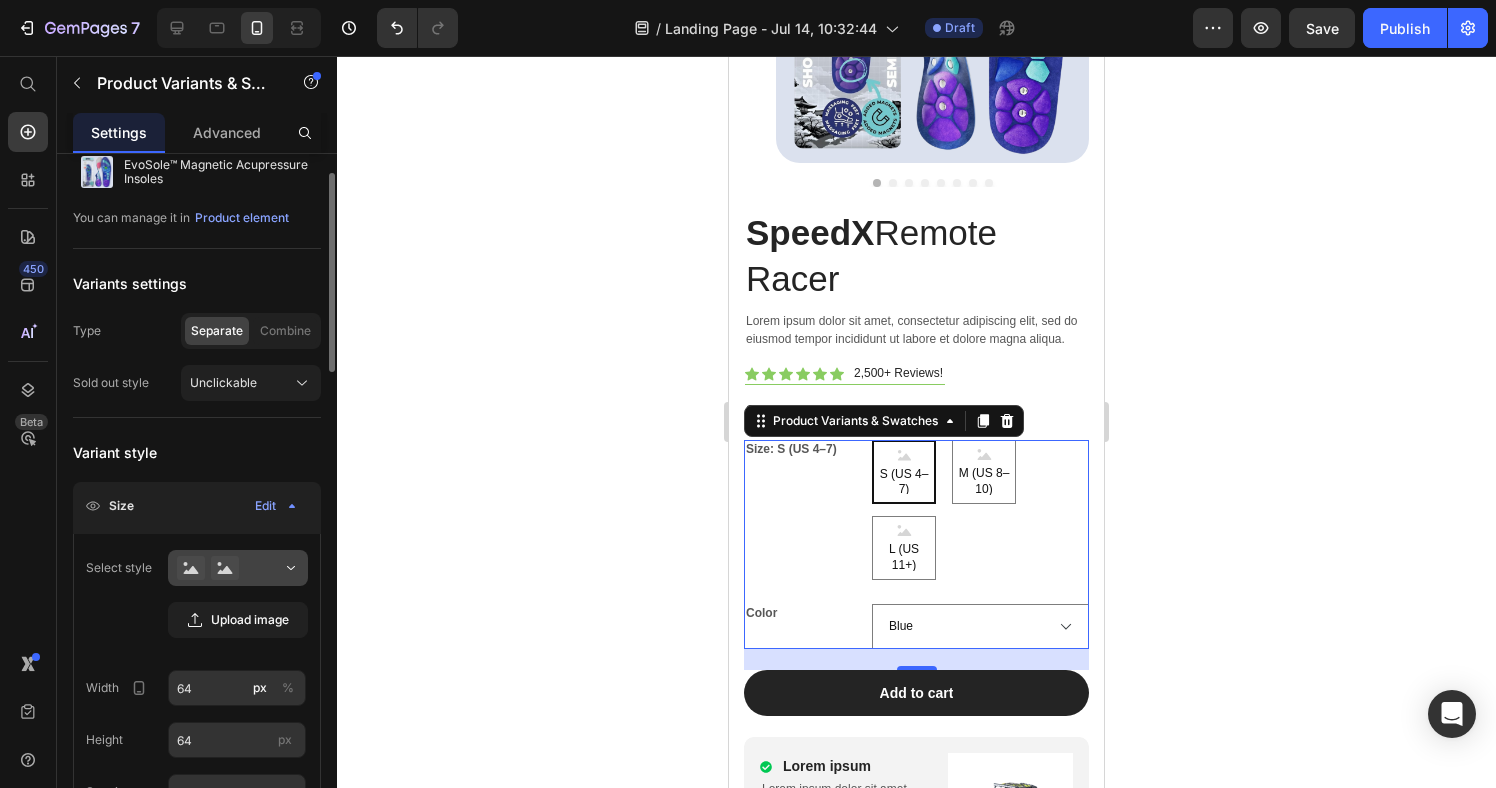 click at bounding box center (238, 568) 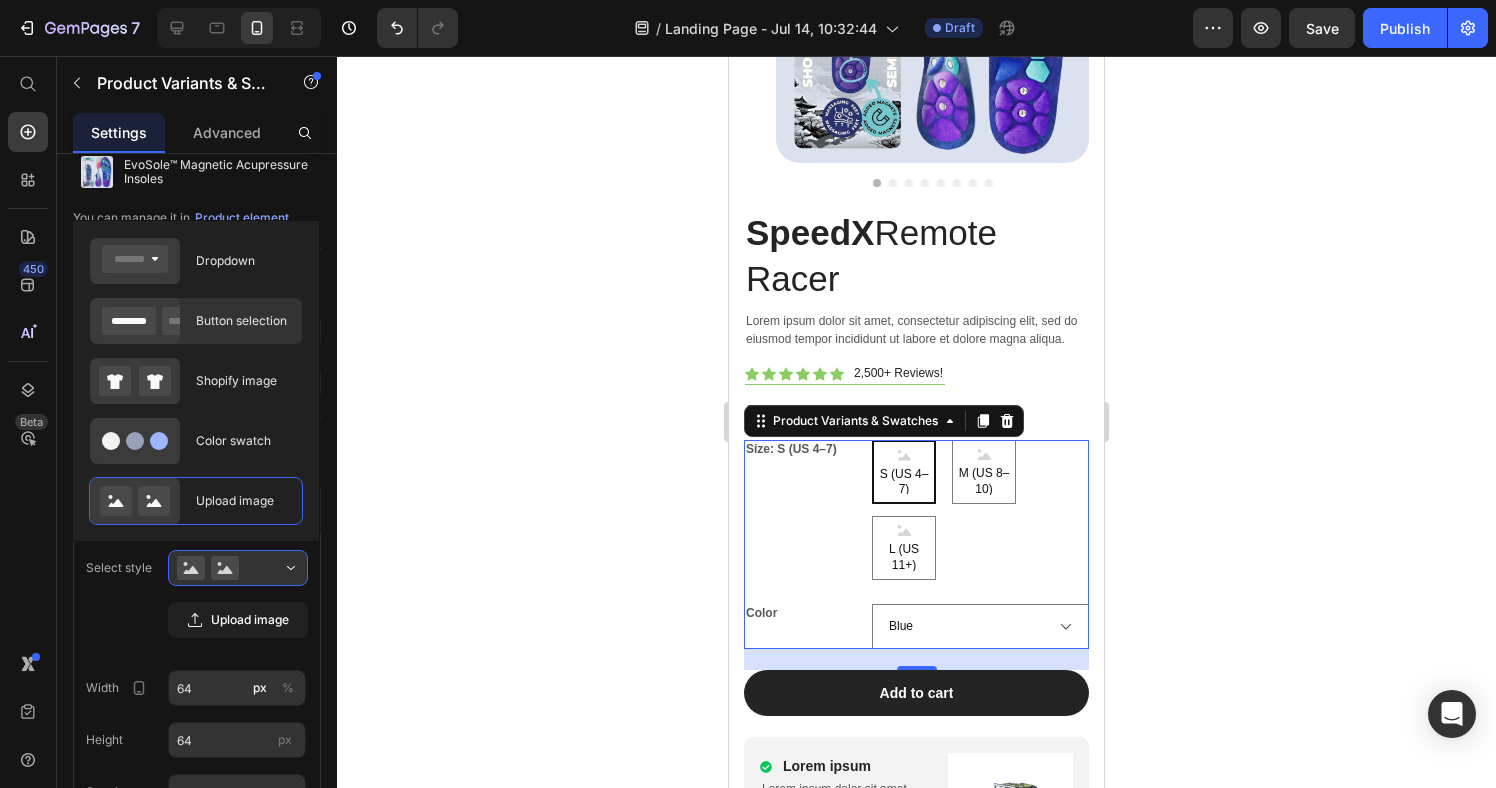 click on "Button selection" 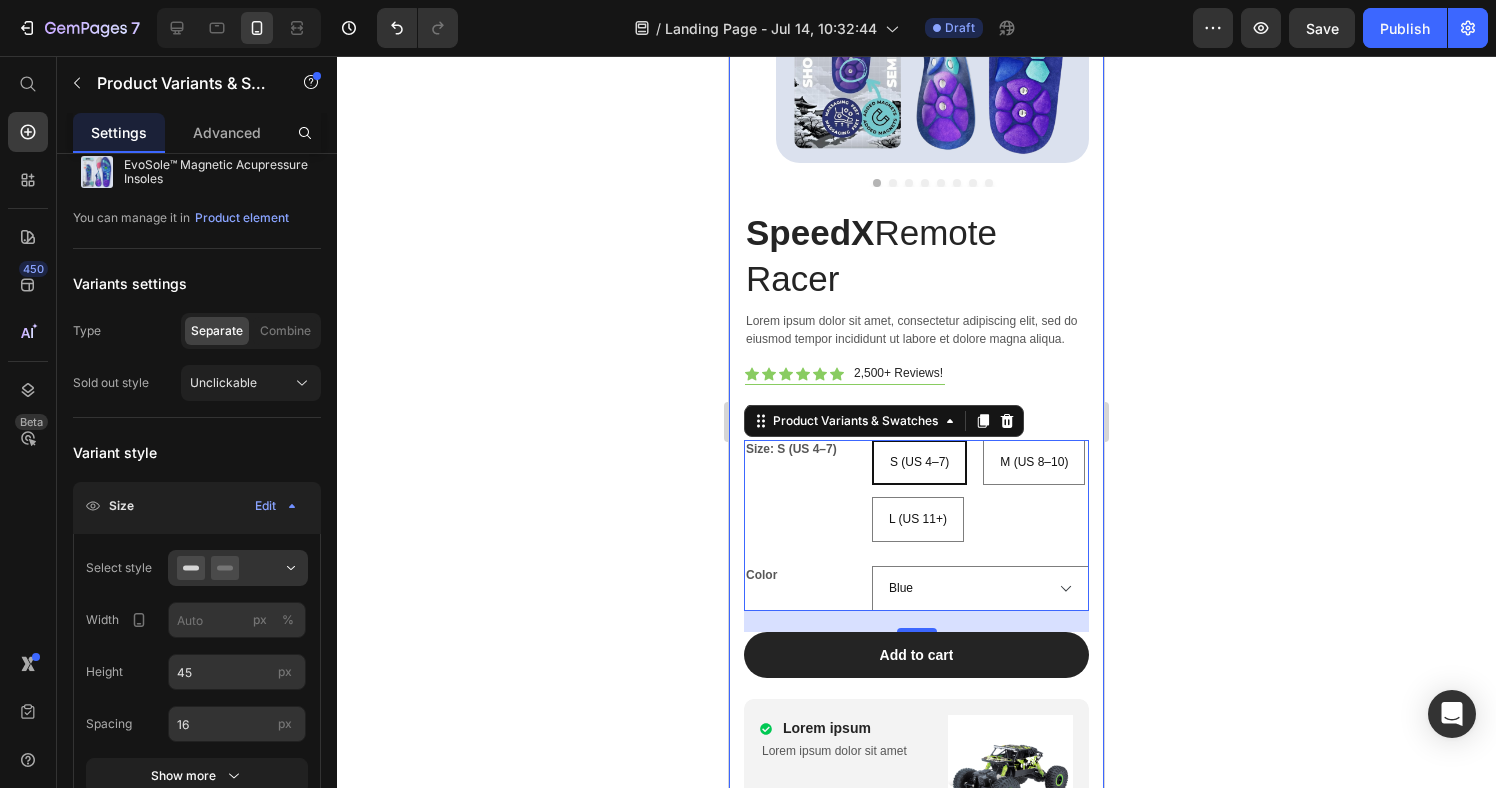 click 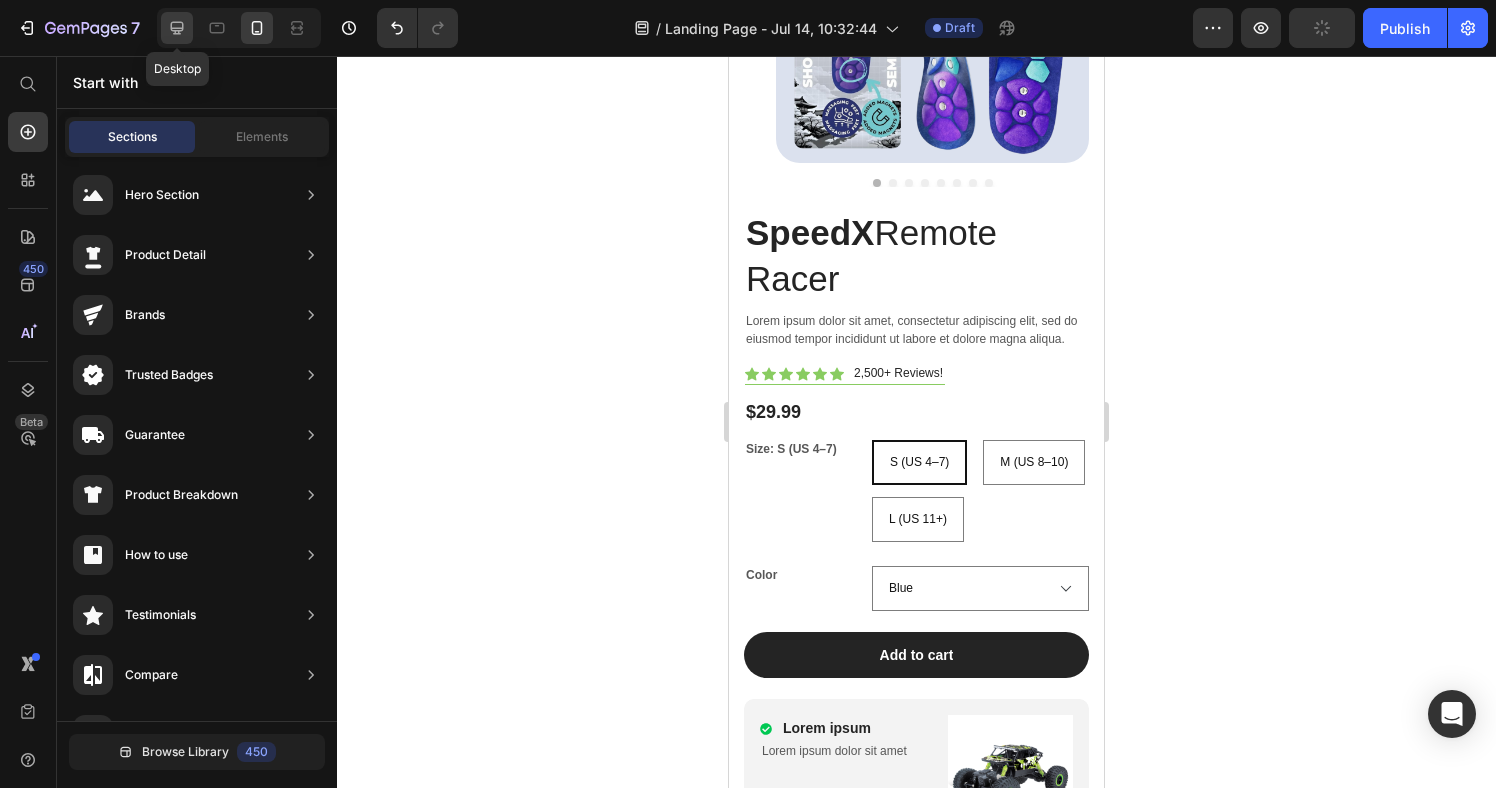 click 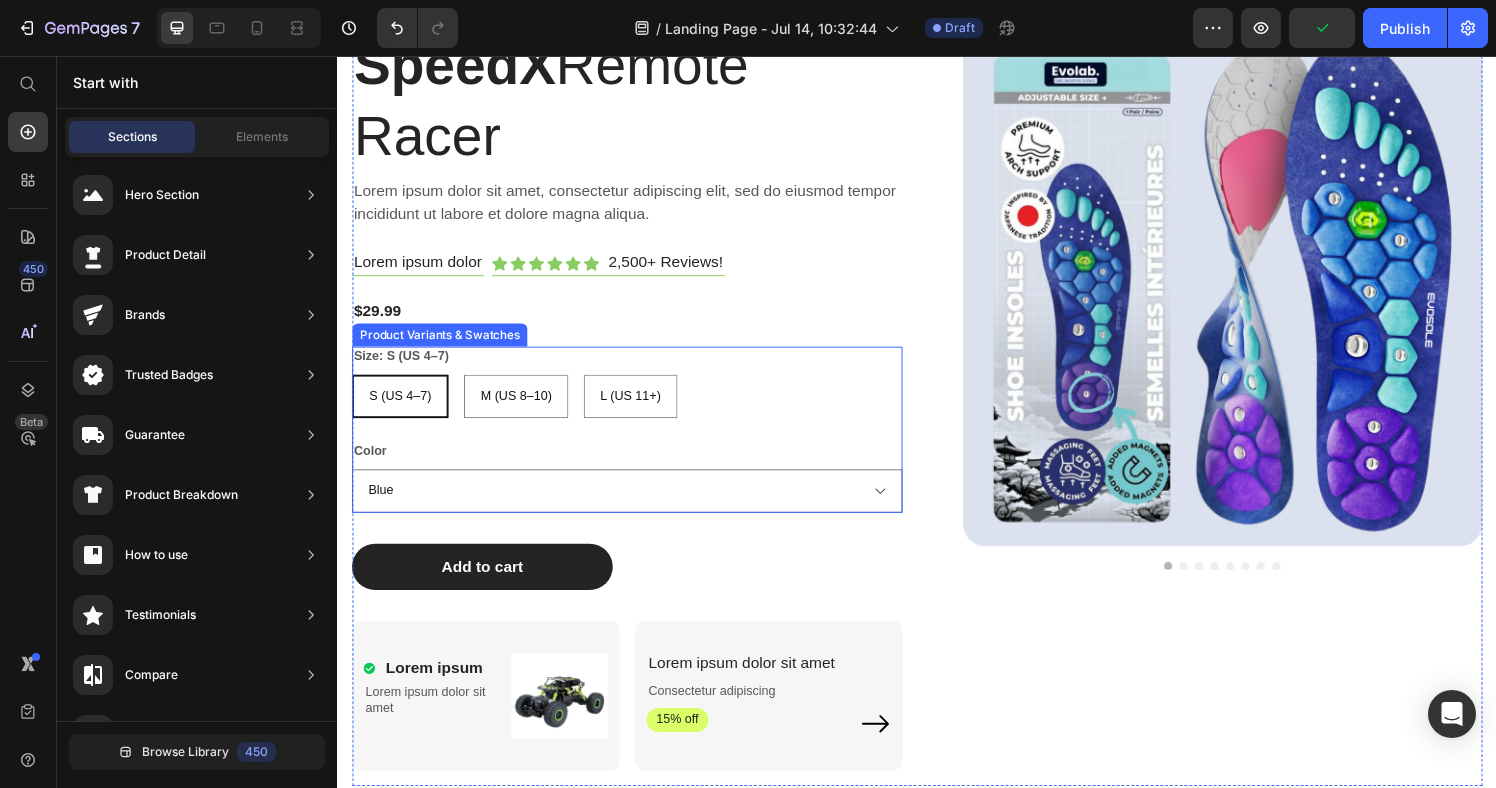 scroll, scrollTop: 0, scrollLeft: 0, axis: both 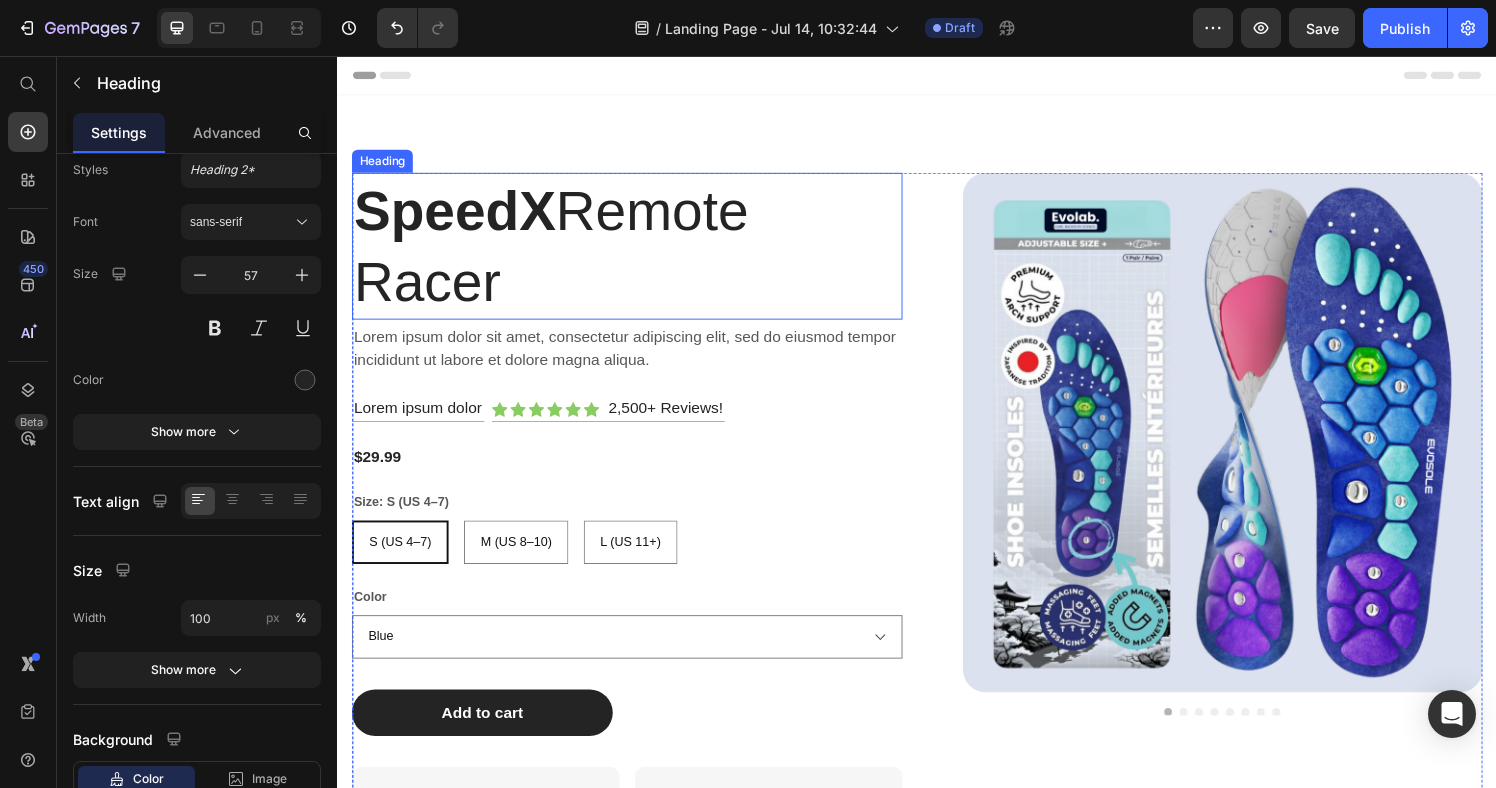 click on "SpeedX  Remote Racer" at bounding box center [637, 253] 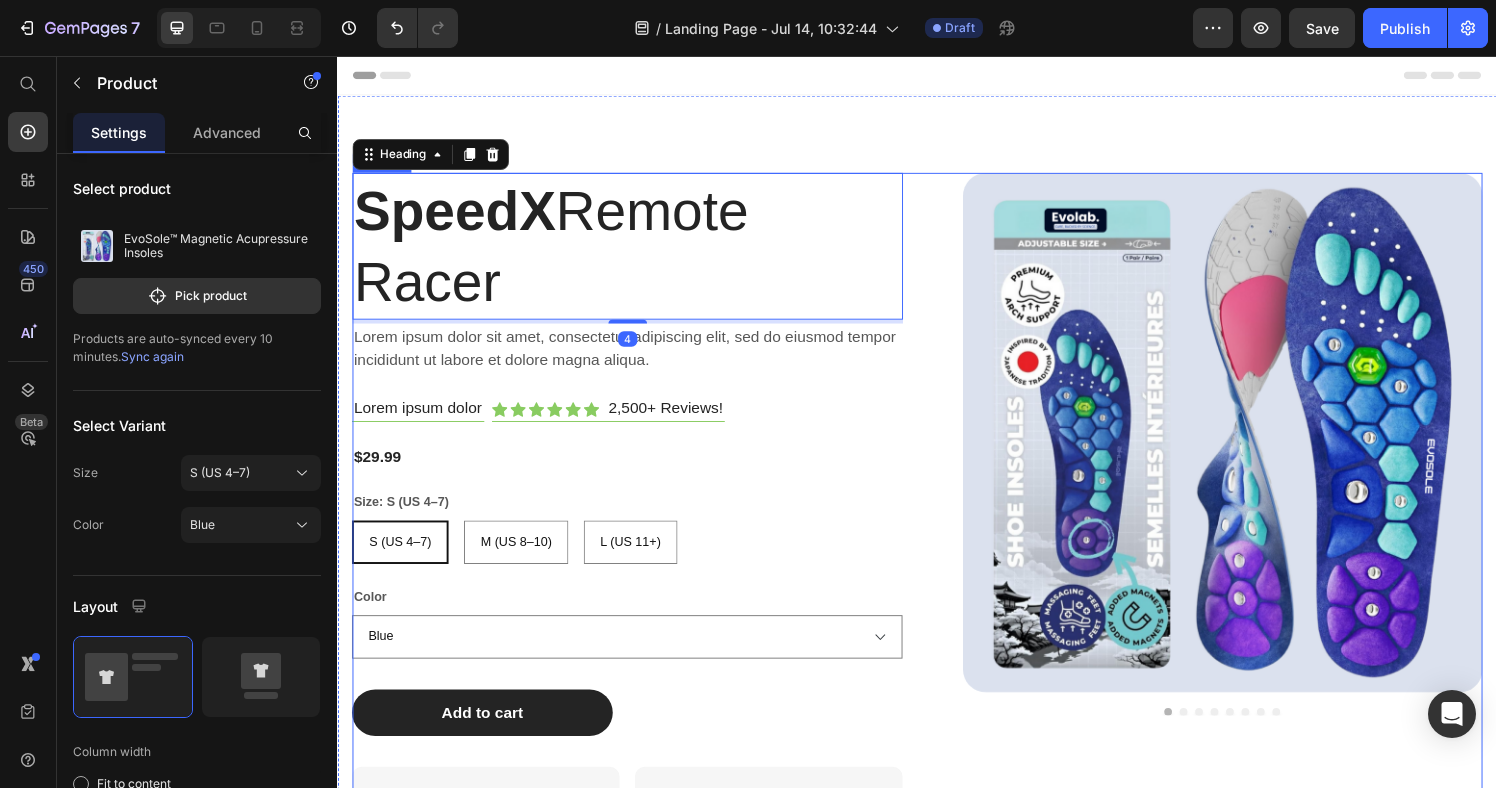 click on "SpeedX Remote Racer Heading 4 Lorem ipsum dolor sit amet, consectetur adipiscing elit, sed do eiusmod tempor incididunt ut labore et dolore magna aliqua. Text Block Lorem ipsum dolor Text Block Icon Icon Icon Icon Icon Icon Icon List 2,500+ Reviews! Text Block Row Row $29.99 Product Price Size: S (US [NUMBER]–[NUMBER]) S (US [NUMBER]–[NUMBER]) S (US [NUMBER]–[NUMBER]) S (US [NUMBER]–[NUMBER]) M (US [NUMBER]–[NUMBER]) M (US [NUMBER]–[NUMBER]) M (US [NUMBER]–[NUMBER]) L (US [NUMBER]+) L (US [NUMBER]+) L (US [NUMBER]+) Color Blue Black Red Product Variants & Swatches Add to cart Add to Cart Lorem ipsum Item List Lorem ipsum dolor sit amet Text Block Image Row Hero Banner Lorem ipsum dolor sit amet Text Block Consectetur adipiscing Text Block 15% off Text Block Image Row Hero Banner Row Product Images Product" at bounding box center (937, 570) 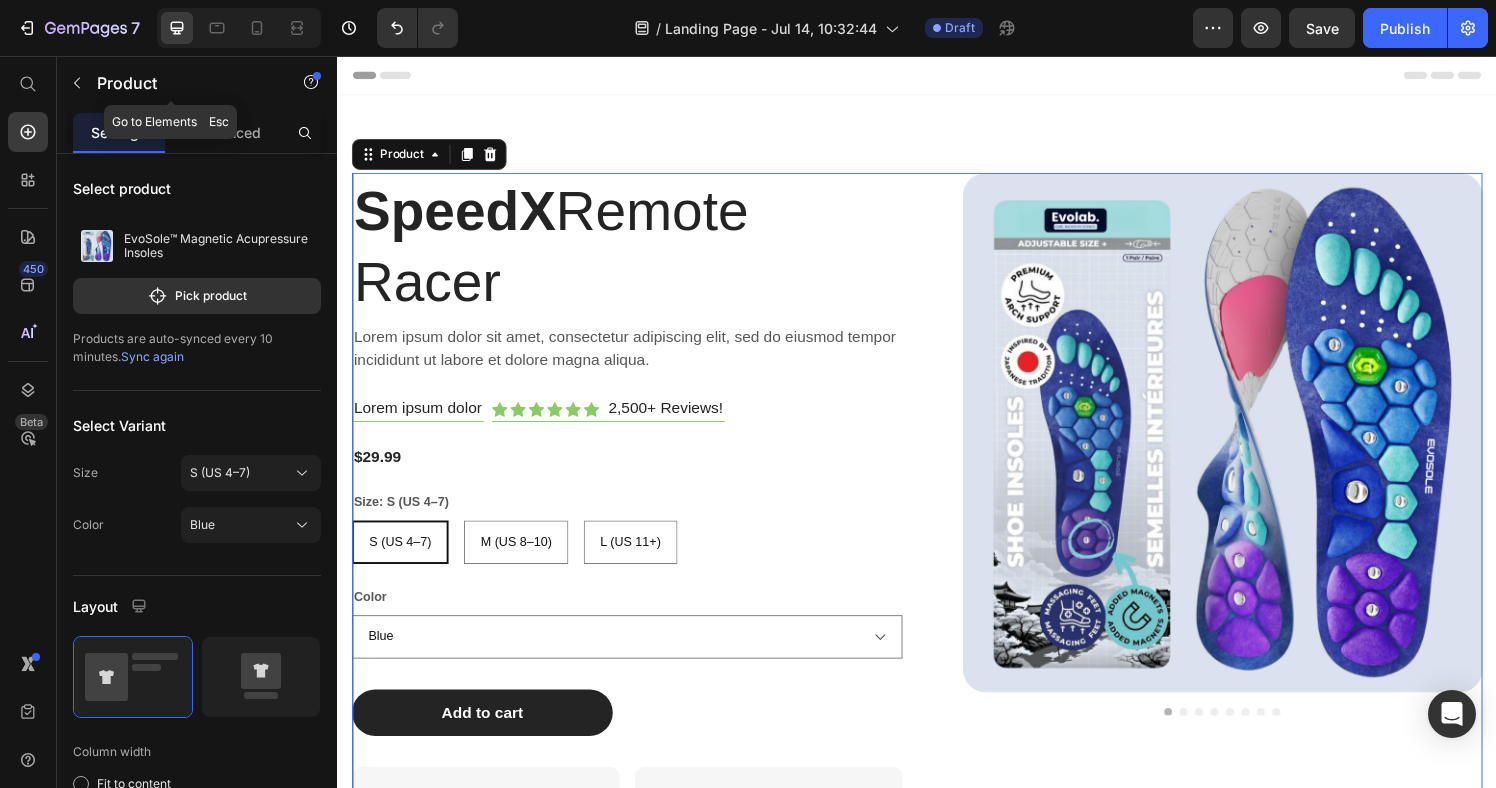 click 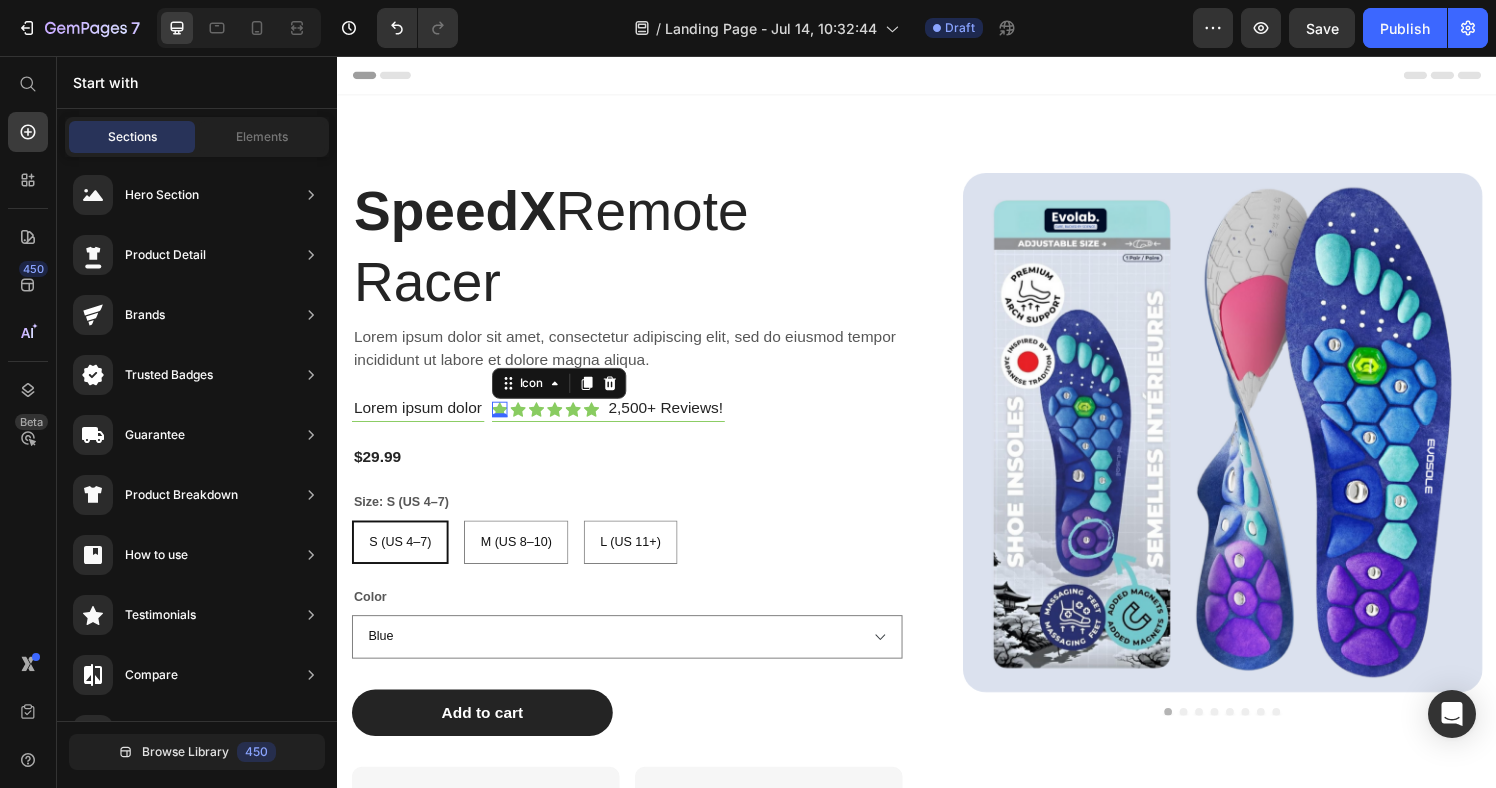 click 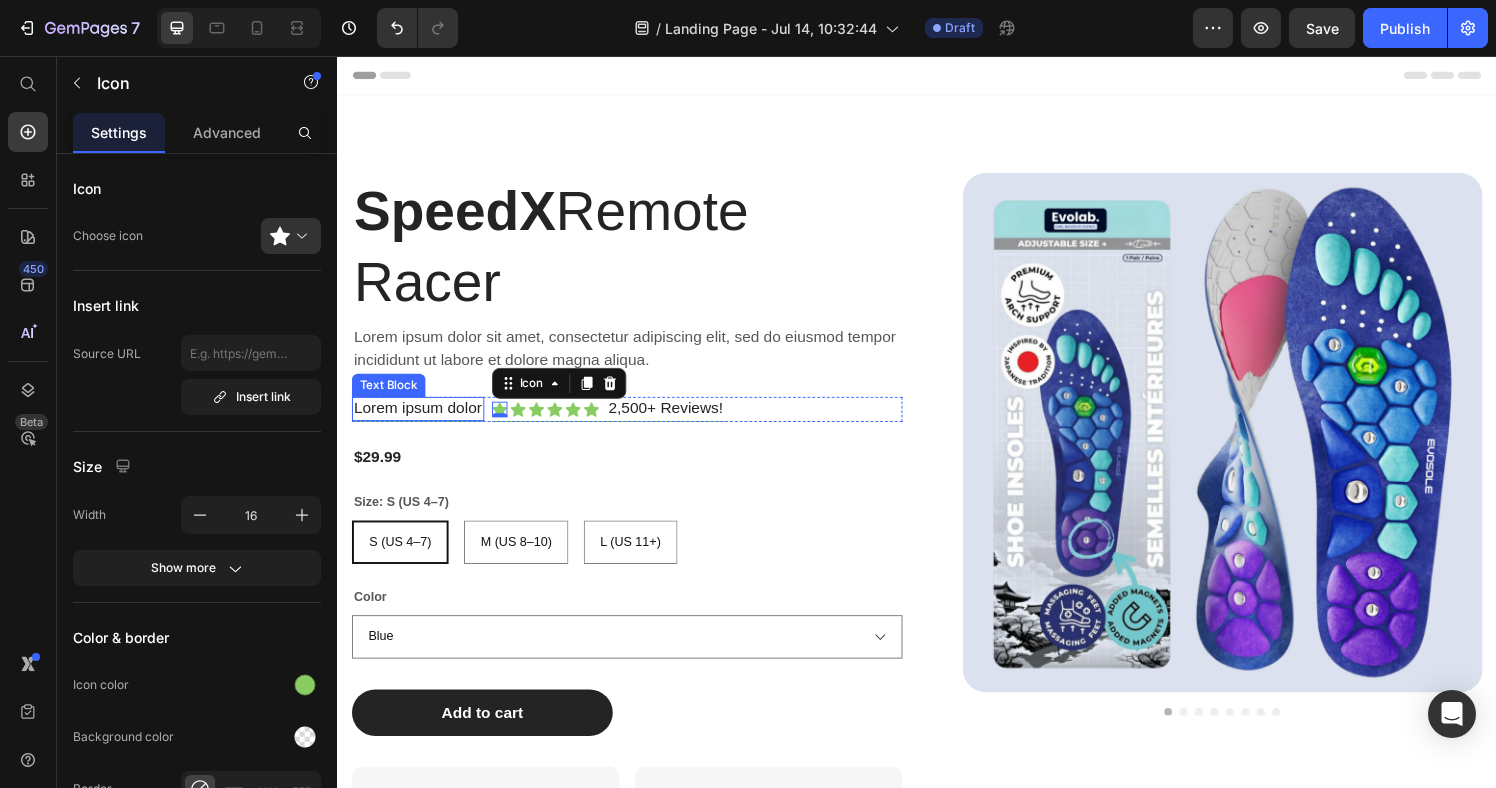 click on "Lorem ipsum dolor" at bounding box center (420, 421) 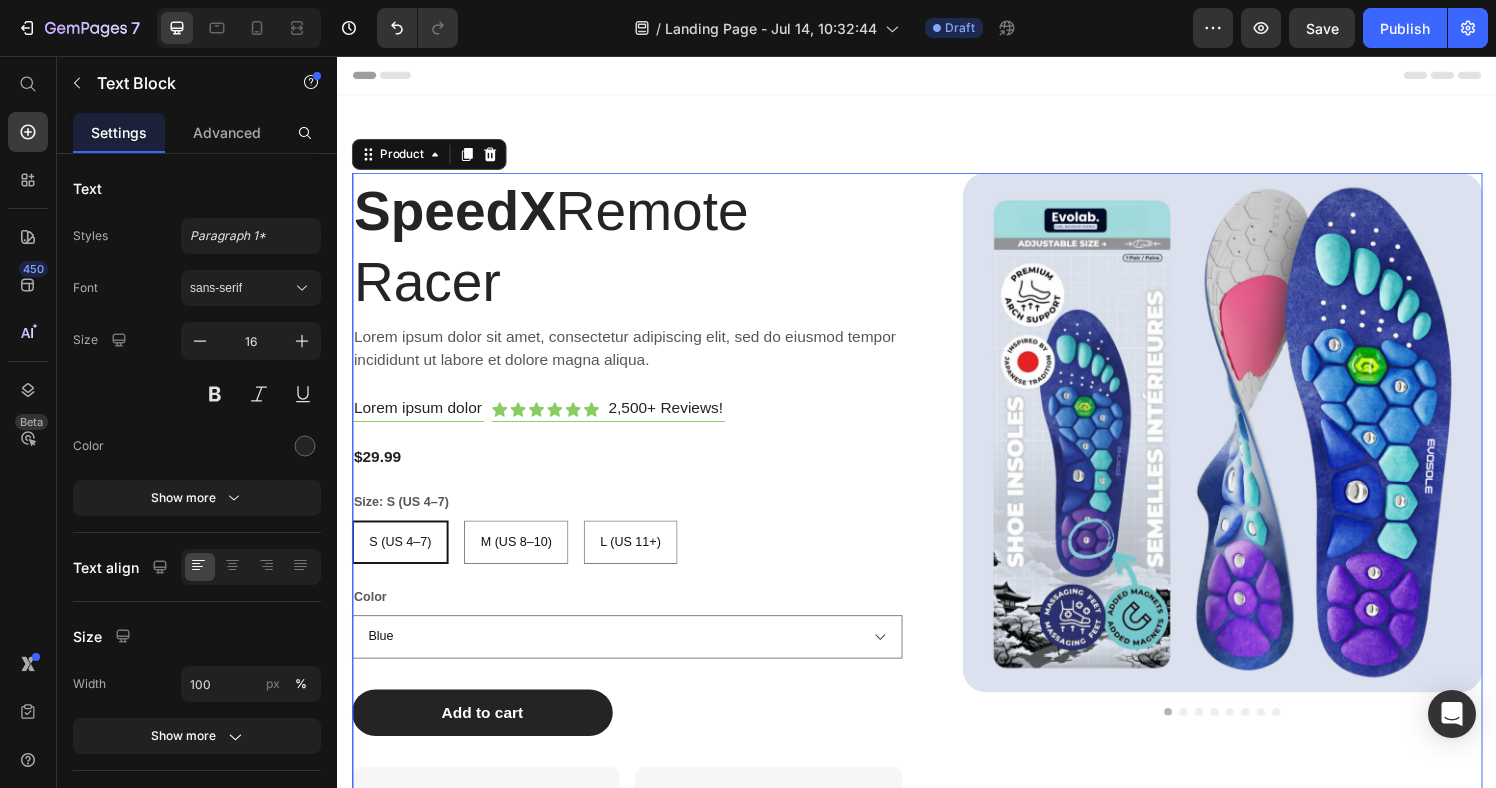 click on "SpeedX Remote Racer Heading Lorem ipsum dolor sit amet, consectetur adipiscing elit, sed do eiusmod tempor incididunt ut labore et dolore magna aliqua. Text Block Lorem ipsum dolor Text Block Icon Icon Icon Icon Icon Icon Icon List 2,500+ Reviews! Text Block Row Row $29.99 Product Price Size: S (US [NUMBER]–[NUMBER]) S (US [NUMBER]–[NUMBER]) S (US [NUMBER]–[NUMBER]) S (US [NUMBER]–[NUMBER]) M (US [NUMBER]–[NUMBER]) M (US [NUMBER]–[NUMBER]) M (US [NUMBER]–[NUMBER]) L (US [NUMBER]+) L (US [NUMBER]+) L (US [NUMBER]+) Color Blue Black Red Product Variants & Swatches Add to cart Add to Cart Lorem ipsum Item List Lorem ipsum dolor sit amet Text Block Image Row Hero Banner Lorem ipsum dolor sit amet Text Block Consectetur adipiscing Text Block 15% off Text Block Image Row Hero Banner Row" at bounding box center (637, 570) 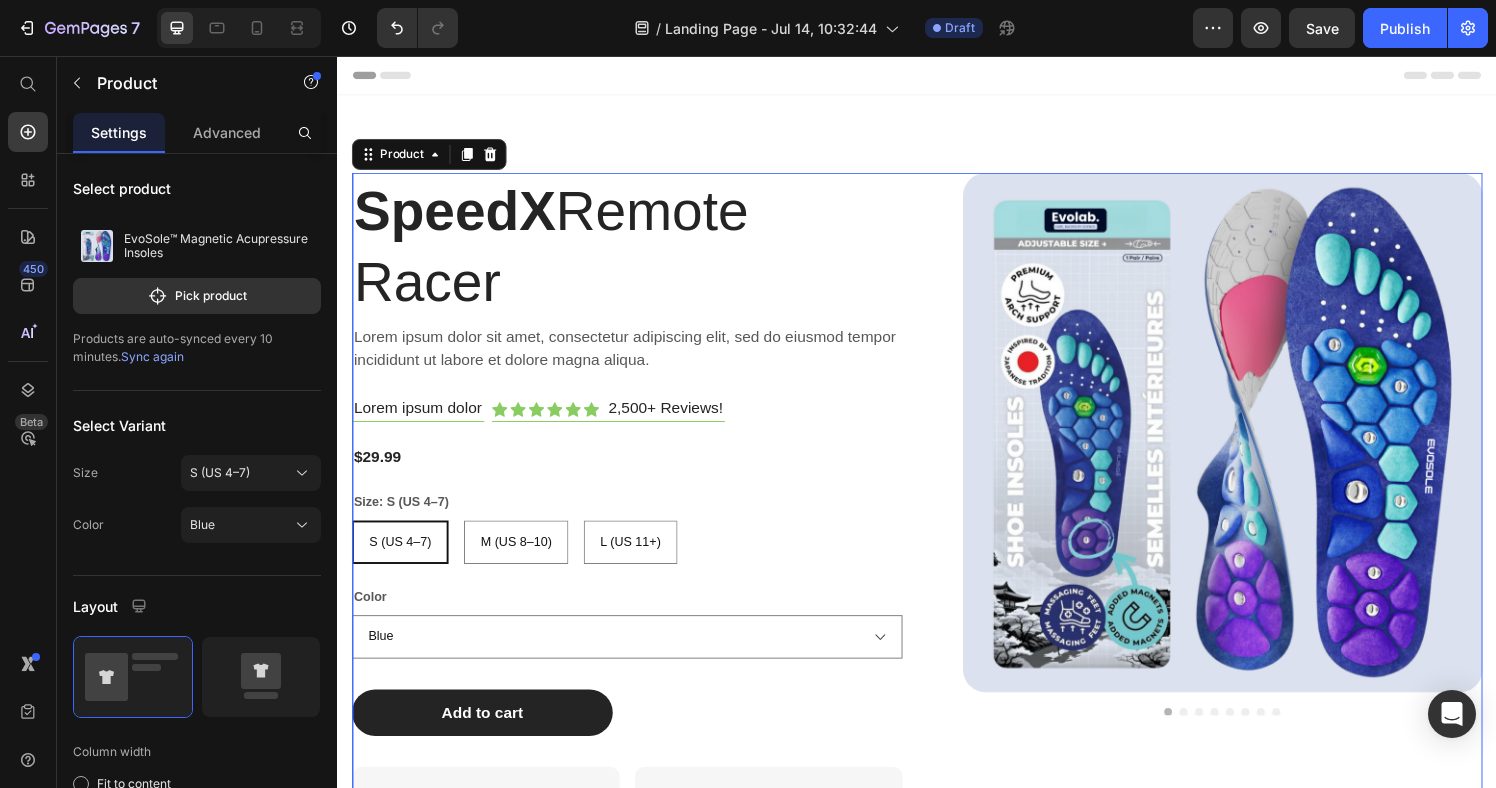 click on "SpeedX Remote Racer Heading Lorem ipsum dolor sit amet, consectetur adipiscing elit, sed do eiusmod tempor incididunt ut labore et dolore magna aliqua. Text Block Lorem ipsum dolor Text Block Icon Icon Icon Icon Icon Icon Icon List 2,500+ Reviews! Text Block Row Row $29.99 Product Price Size: S (US [NUMBER]–[NUMBER]) S (US [NUMBER]–[NUMBER]) S (US [NUMBER]–[NUMBER]) S (US [NUMBER]–[NUMBER]) M (US [NUMBER]–[NUMBER]) M (US [NUMBER]–[NUMBER]) M (US [NUMBER]–[NUMBER]) L (US [NUMBER]+) L (US [NUMBER]+) L (US [NUMBER]+) Color Blue Black Red Product Variants & Swatches Add to cart Add to Cart Lorem ipsum Item List Lorem ipsum dolor sit amet Text Block Image Row Hero Banner Lorem ipsum dolor sit amet Text Block Consectetur adipiscing Text Block 15% off Text Block Image Row Hero Banner Row" at bounding box center (637, 570) 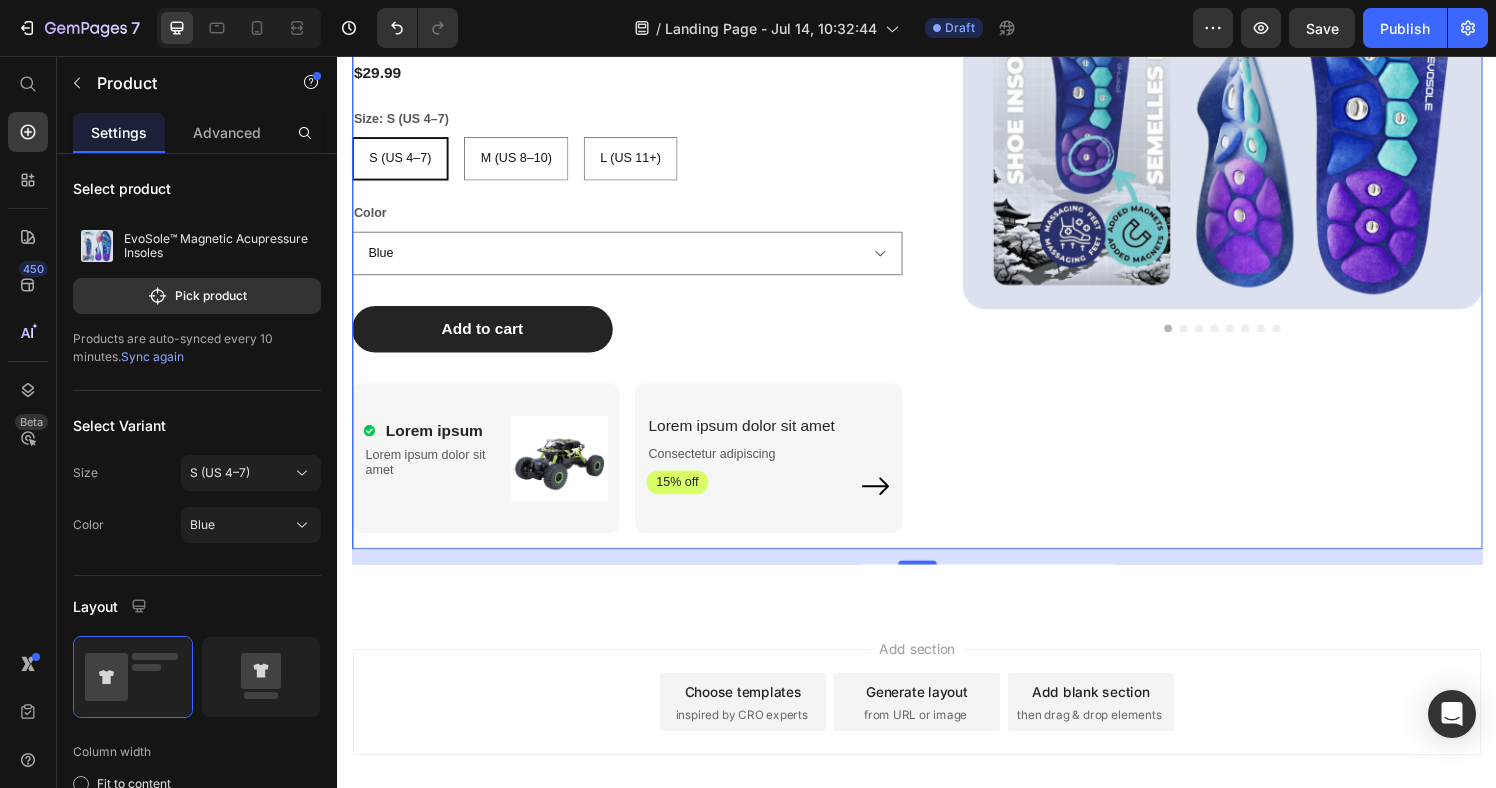 click on "Product Images" at bounding box center [1237, 173] 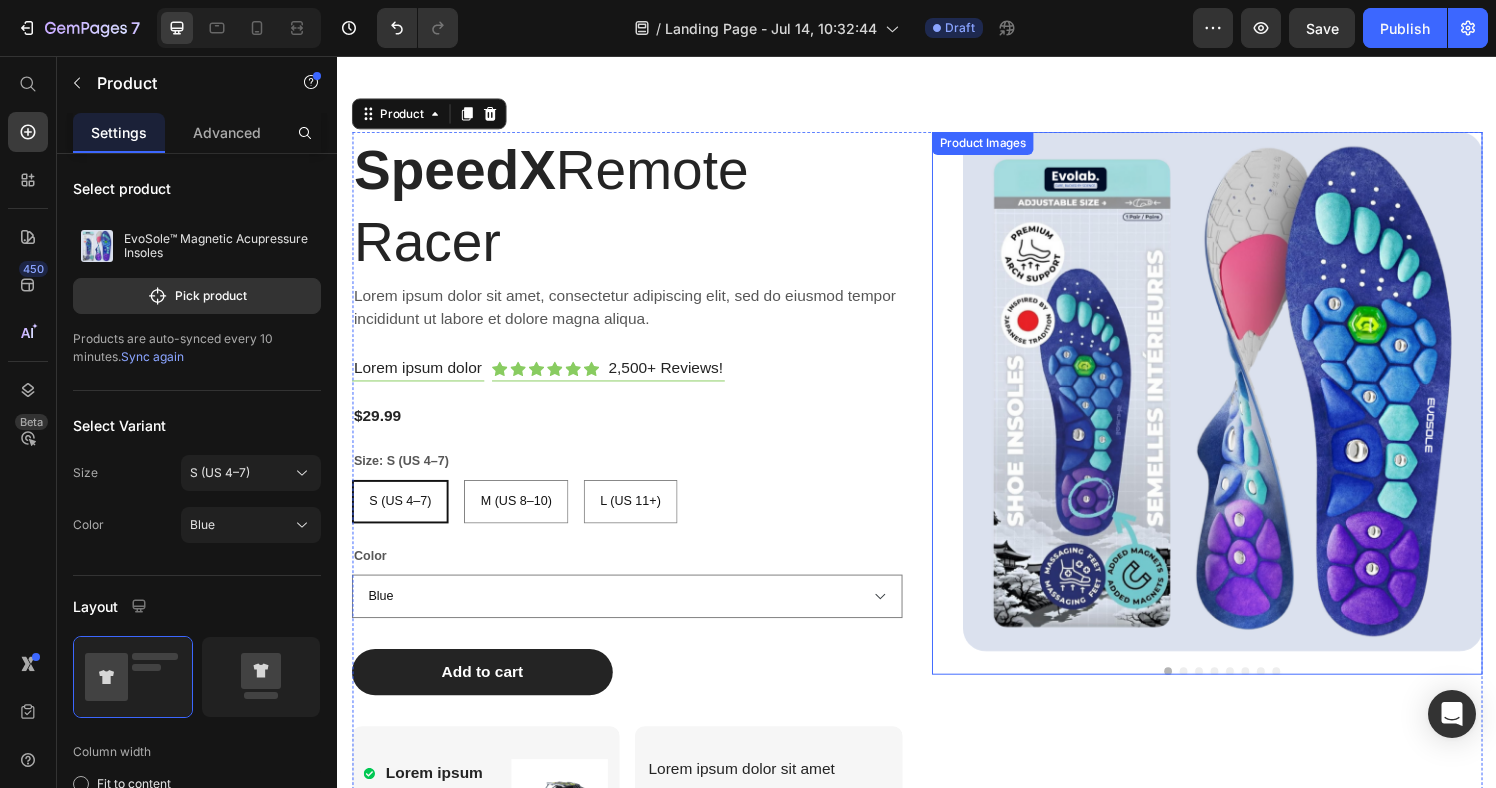scroll, scrollTop: 0, scrollLeft: 0, axis: both 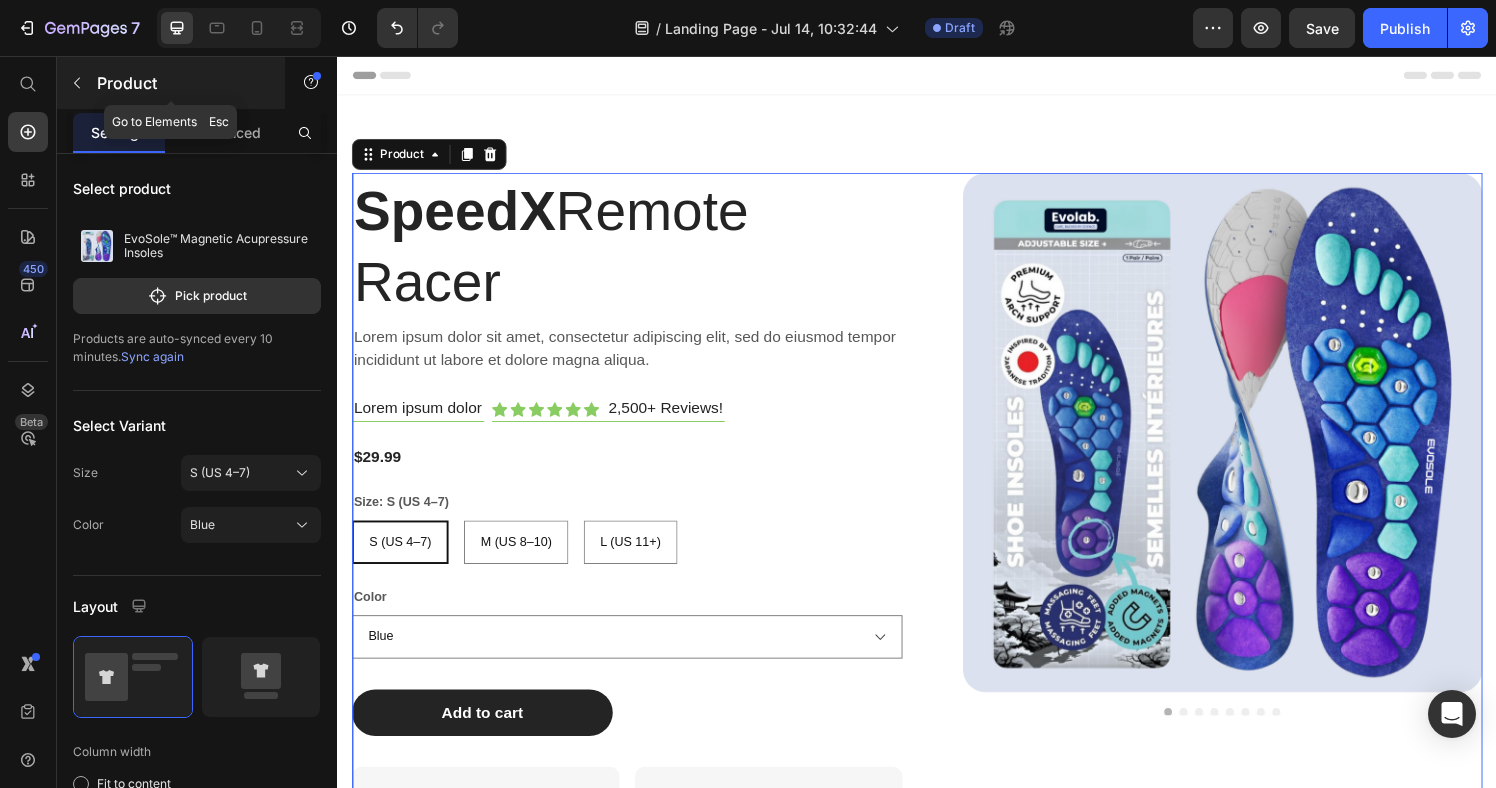 click at bounding box center [77, 83] 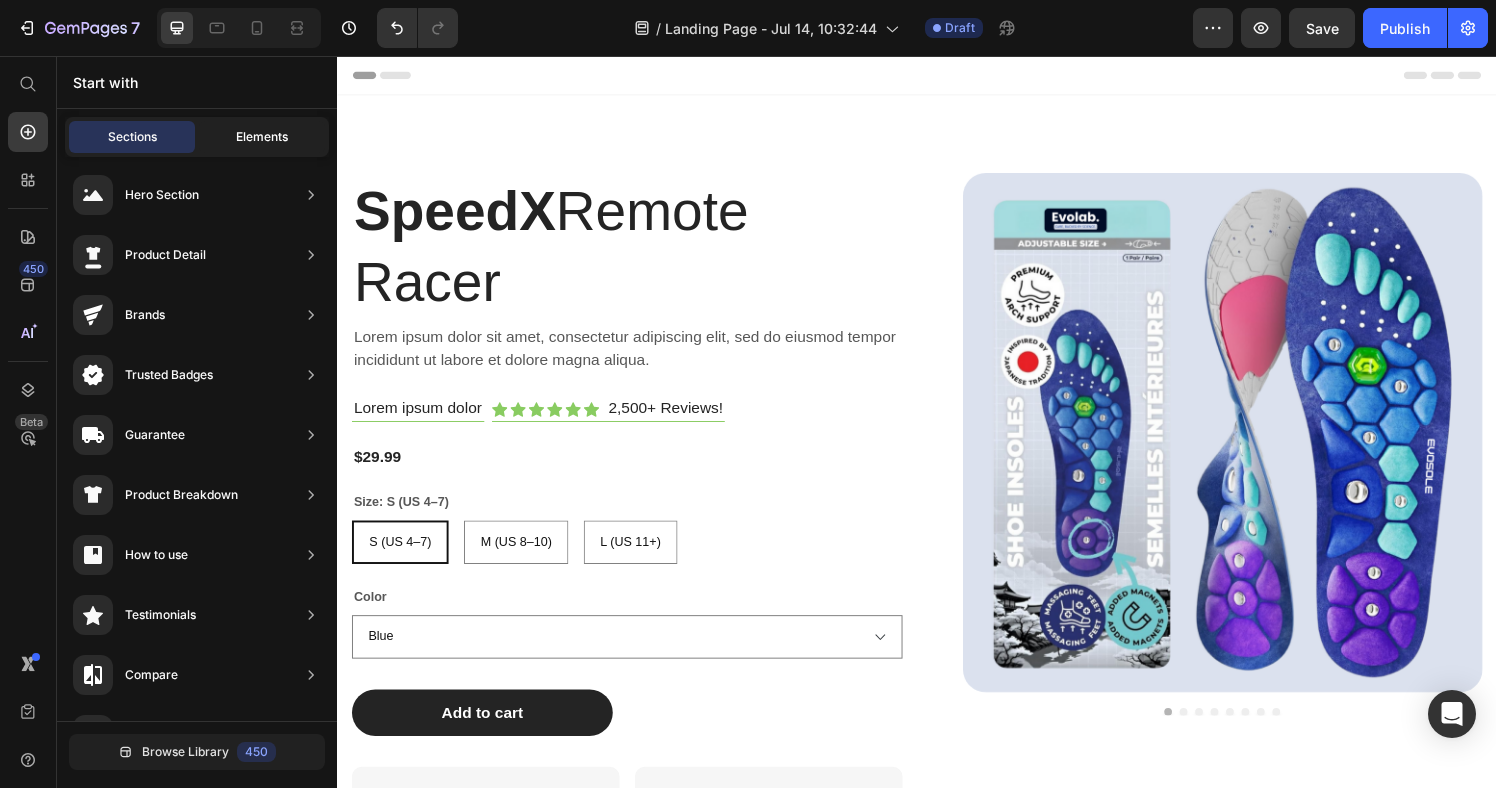 click on "Elements" at bounding box center (262, 137) 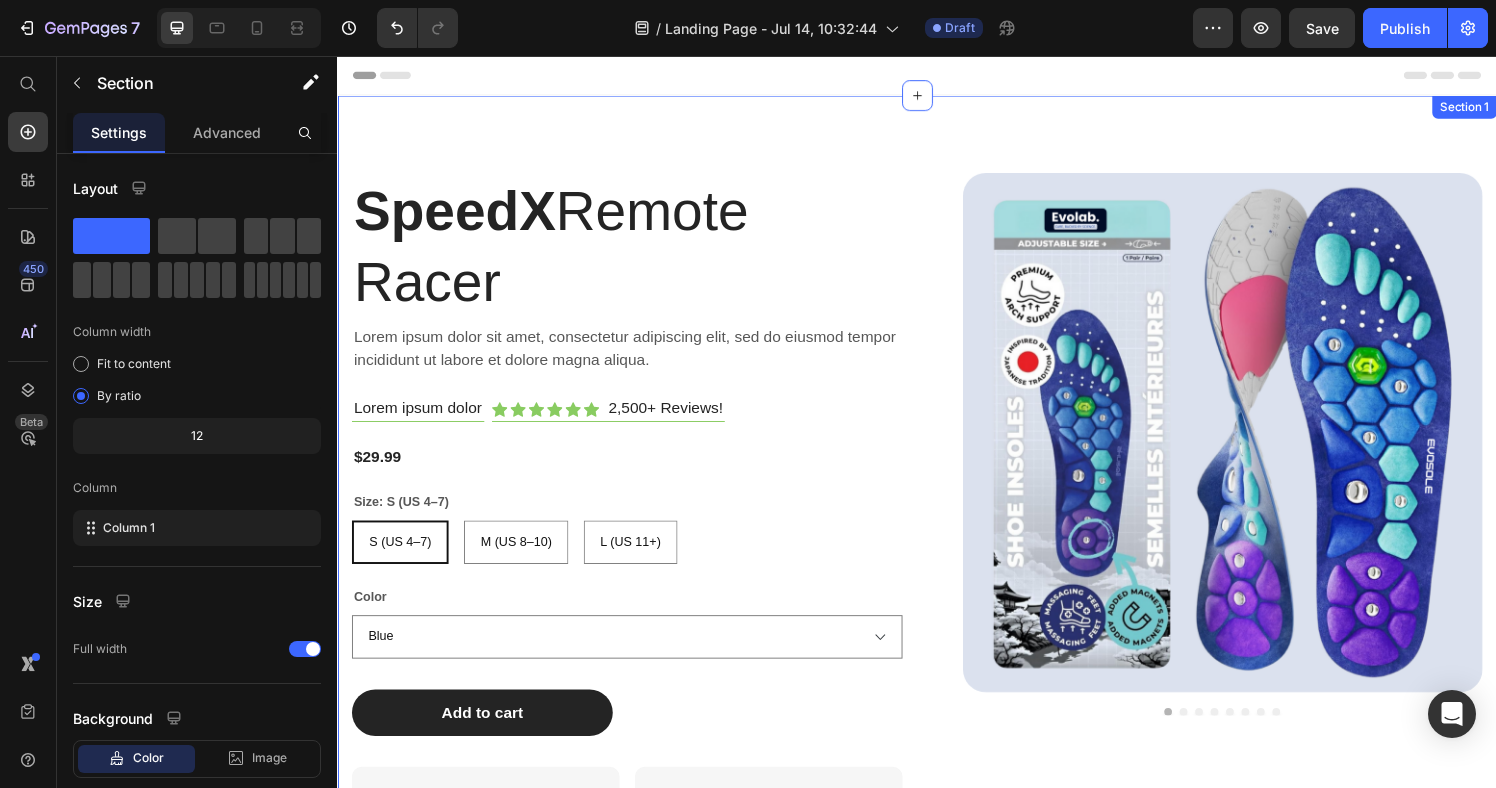 click on "SpeedX Remote Racer Heading Lorem ipsum dolor sit amet, consectetur adipiscing elit, sed do eiusmod tempor incididunt ut labore et dolore magna aliqua. Text Block Lorem ipsum dolor Text Block Icon Icon Icon Icon Icon Icon Icon List 2,500+ Reviews! Text Block Row Row $29.99 Product Price Size: S (US [NUMBER]–[NUMBER]) S (US [NUMBER]–[NUMBER]) S (US [NUMBER]–[NUMBER]) S (US [NUMBER]–[NUMBER]) M (US [NUMBER]–[NUMBER]) M (US [NUMBER]–[NUMBER]) M (US [NUMBER]–[NUMBER]) L (US [NUMBER]+) L (US [NUMBER]+) L (US [NUMBER]+) Color Blue Black Red Product Variants & Swatches Add to cart Add to Cart Lorem ipsum Item List Lorem ipsum dolor sit amet Text Block Image Row Hero Banner Lorem ipsum dolor sit amet Text Block Consectetur adipiscing Text Block 15% off Text Block Image Row Hero Banner Row Product Images Product Section 1" at bounding box center [937, 562] 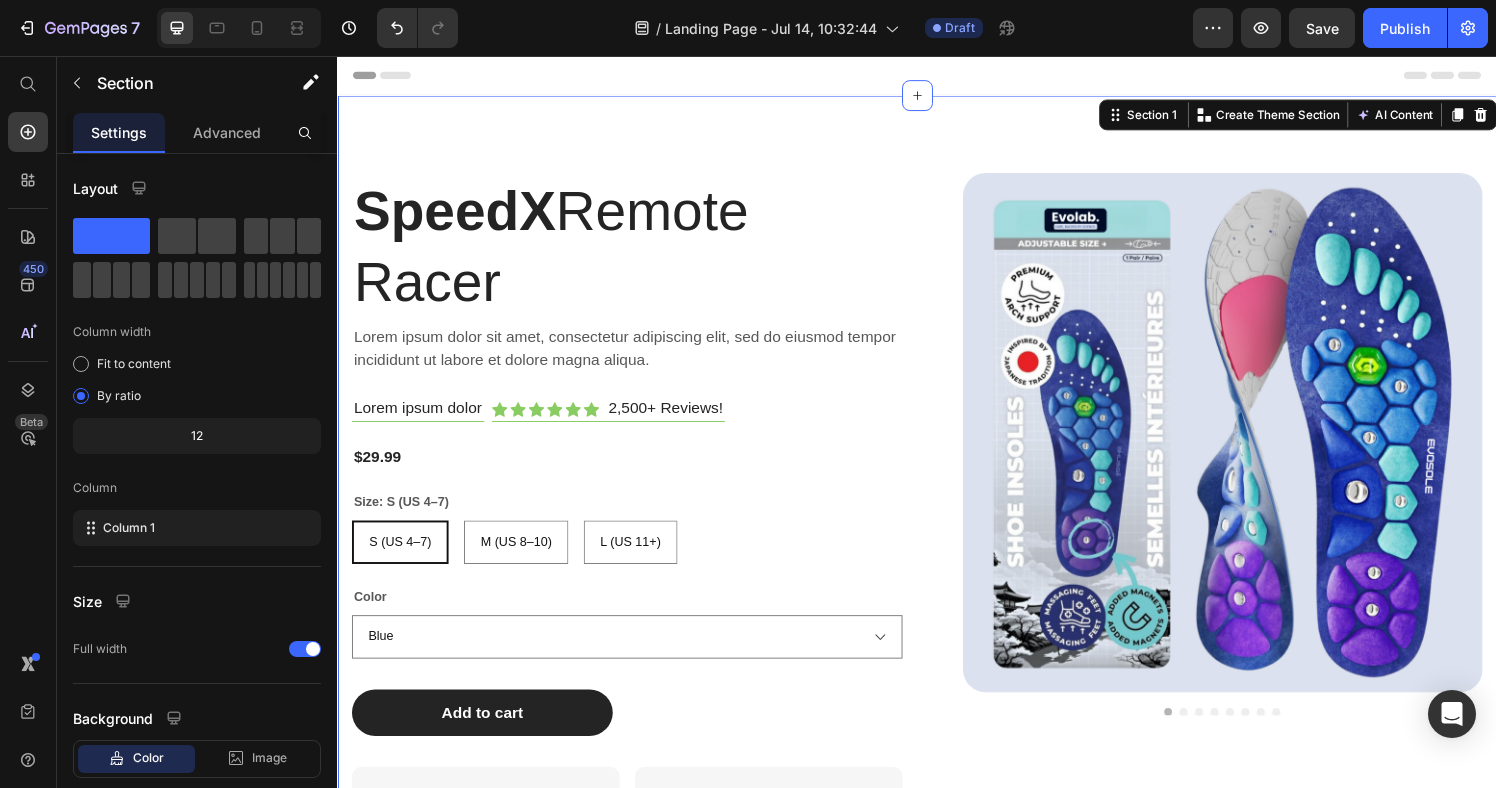 click on "SpeedX Remote Racer Heading Lorem ipsum dolor sit amet, consectetur adipiscing elit, sed do eiusmod tempor incididunt ut labore et dolore magna aliqua. Text Block Lorem ipsum dolor Text Block Icon Icon Icon Icon Icon Icon Icon List 2,500+ Reviews! Text Block Row Row $29.99 Product Price Size: S (US [NUMBER]–[NUMBER]) S (US [NUMBER]–[NUMBER]) S (US [NUMBER]–[NUMBER]) S (US [NUMBER]–[NUMBER]) M (US [NUMBER]–[NUMBER]) M (US [NUMBER]–[NUMBER]) M (US [NUMBER]–[NUMBER]) L (US [NUMBER]+) L (US [NUMBER]+) L (US [NUMBER]+) Color Blue Black Red Product Variants & Swatches Add to cart Add to Cart Lorem ipsum Item List Lorem ipsum dolor sit amet Text Block Image Row Hero Banner Lorem ipsum dolor sit amet Text Block Consectetur adipiscing Text Block 15% off Text Block Image Row Hero Banner Row Product Images Product Section 1 You can create reusable sections Create Theme Section AI Content Write with GemAI What would you like to describe here? Tone and Voice Persuasive Product EvoSole™ Magnetic Acupressure Insoles Show more Generate" at bounding box center [937, 562] 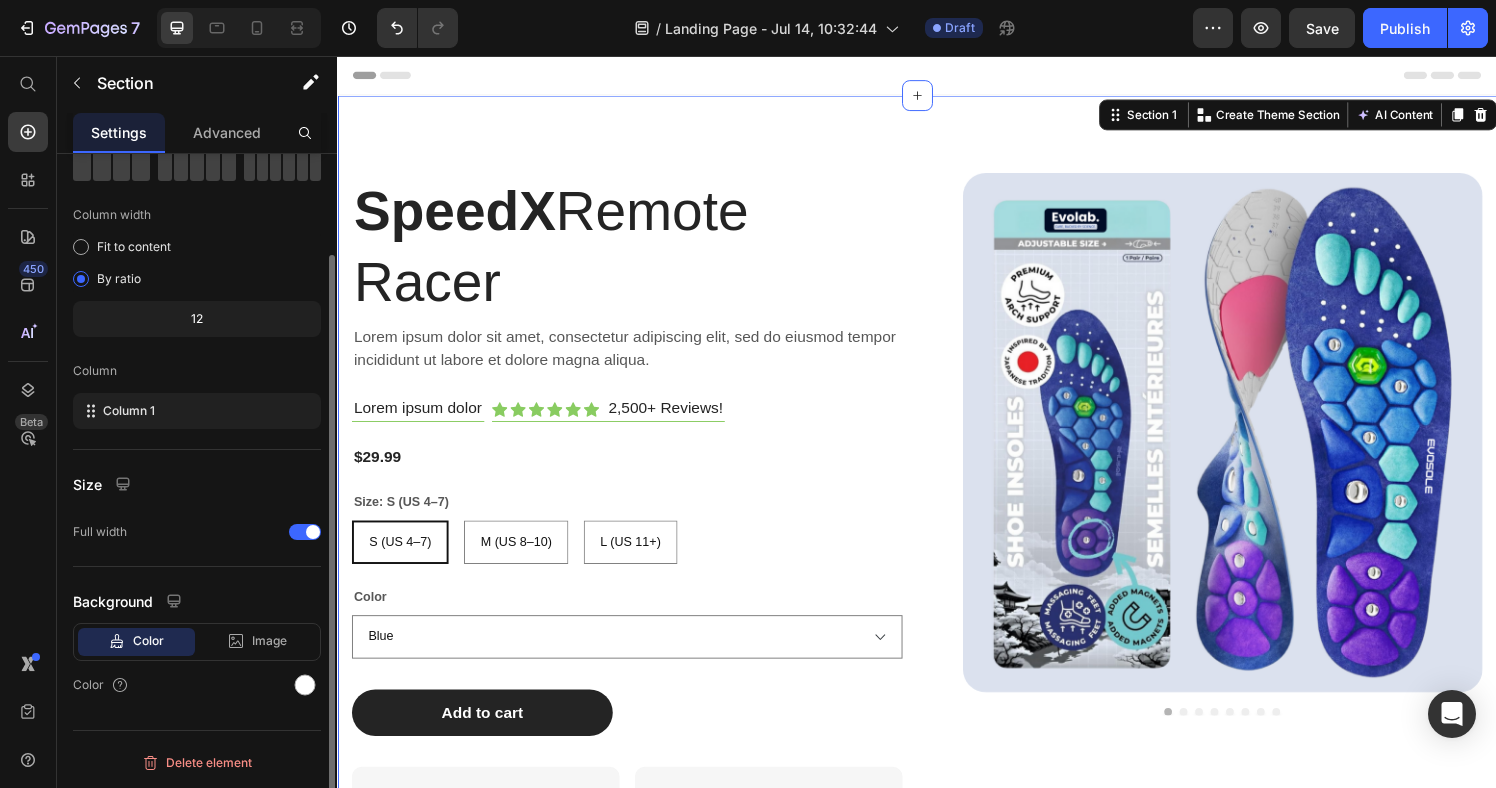 scroll, scrollTop: 0, scrollLeft: 0, axis: both 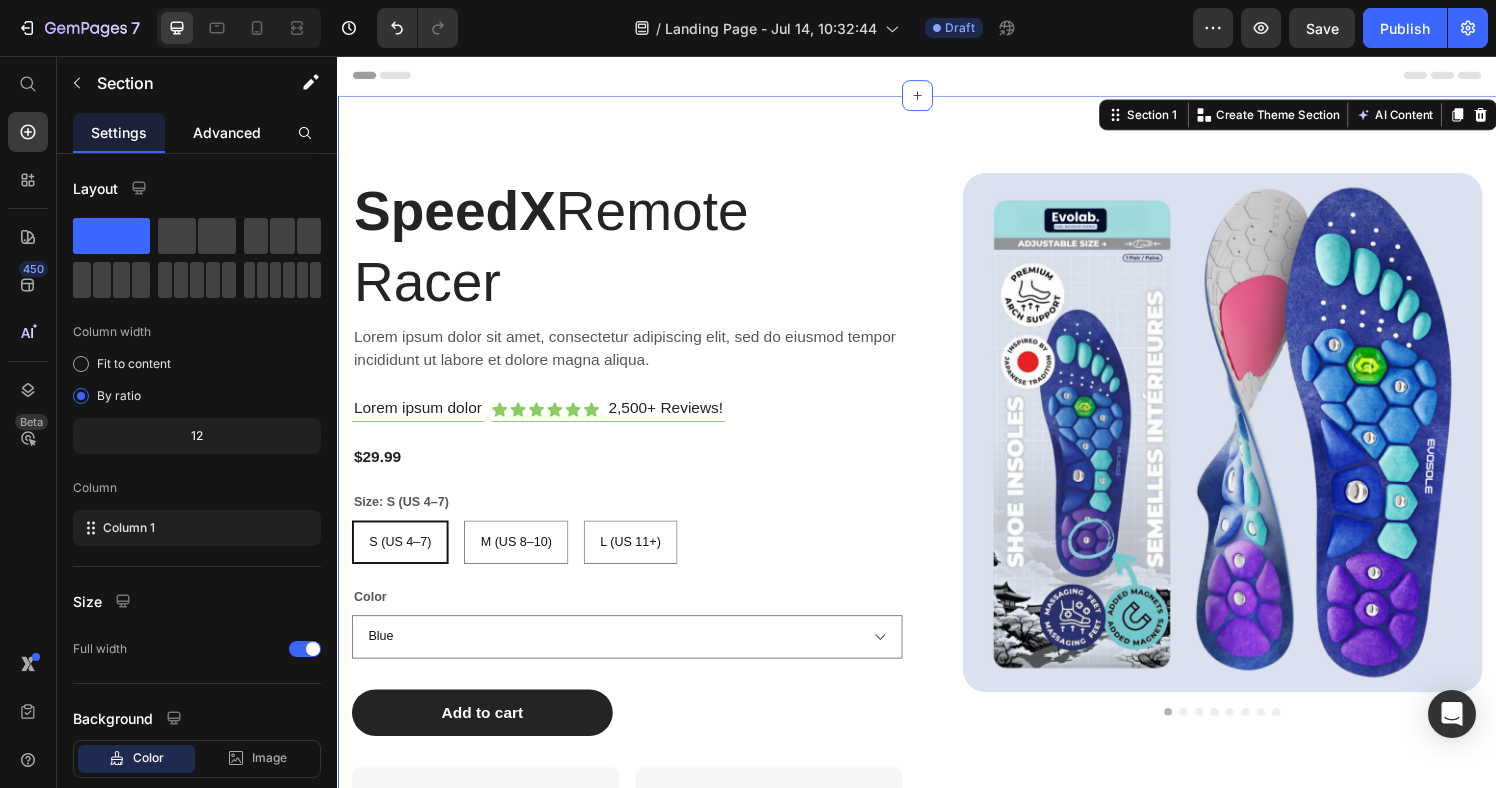 click on "Advanced" at bounding box center (227, 132) 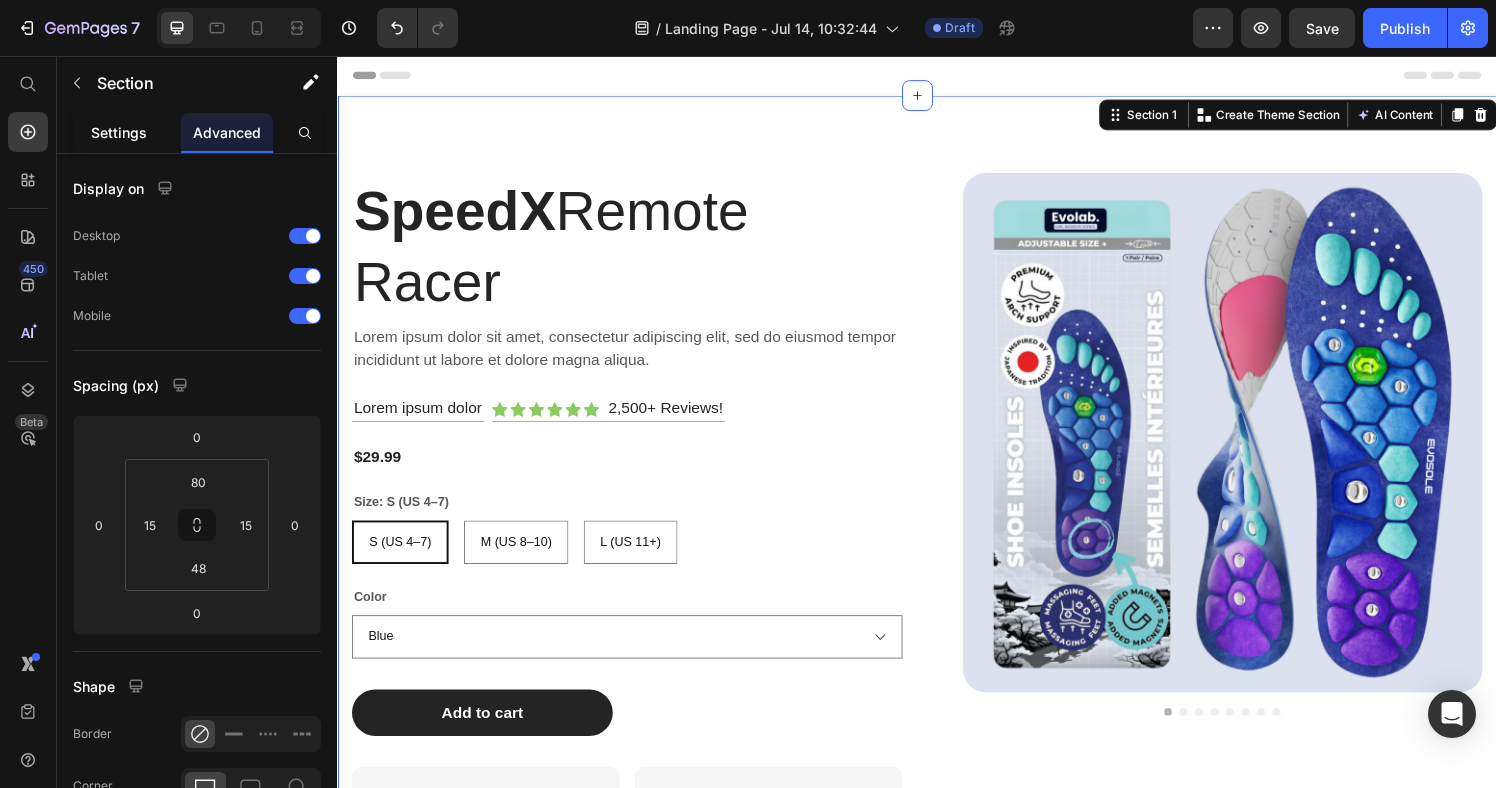 click on "Settings" at bounding box center [119, 132] 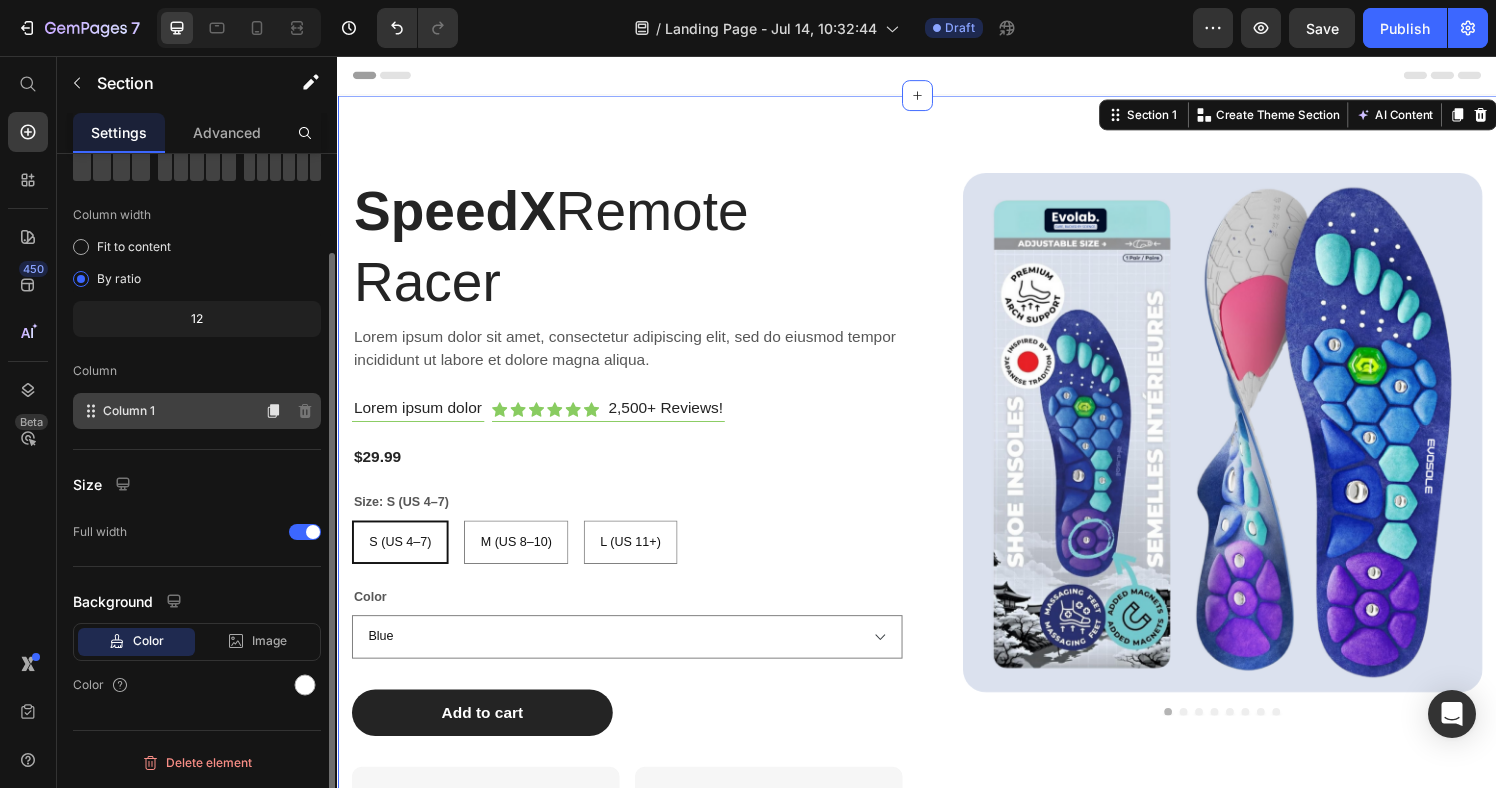 scroll, scrollTop: 0, scrollLeft: 0, axis: both 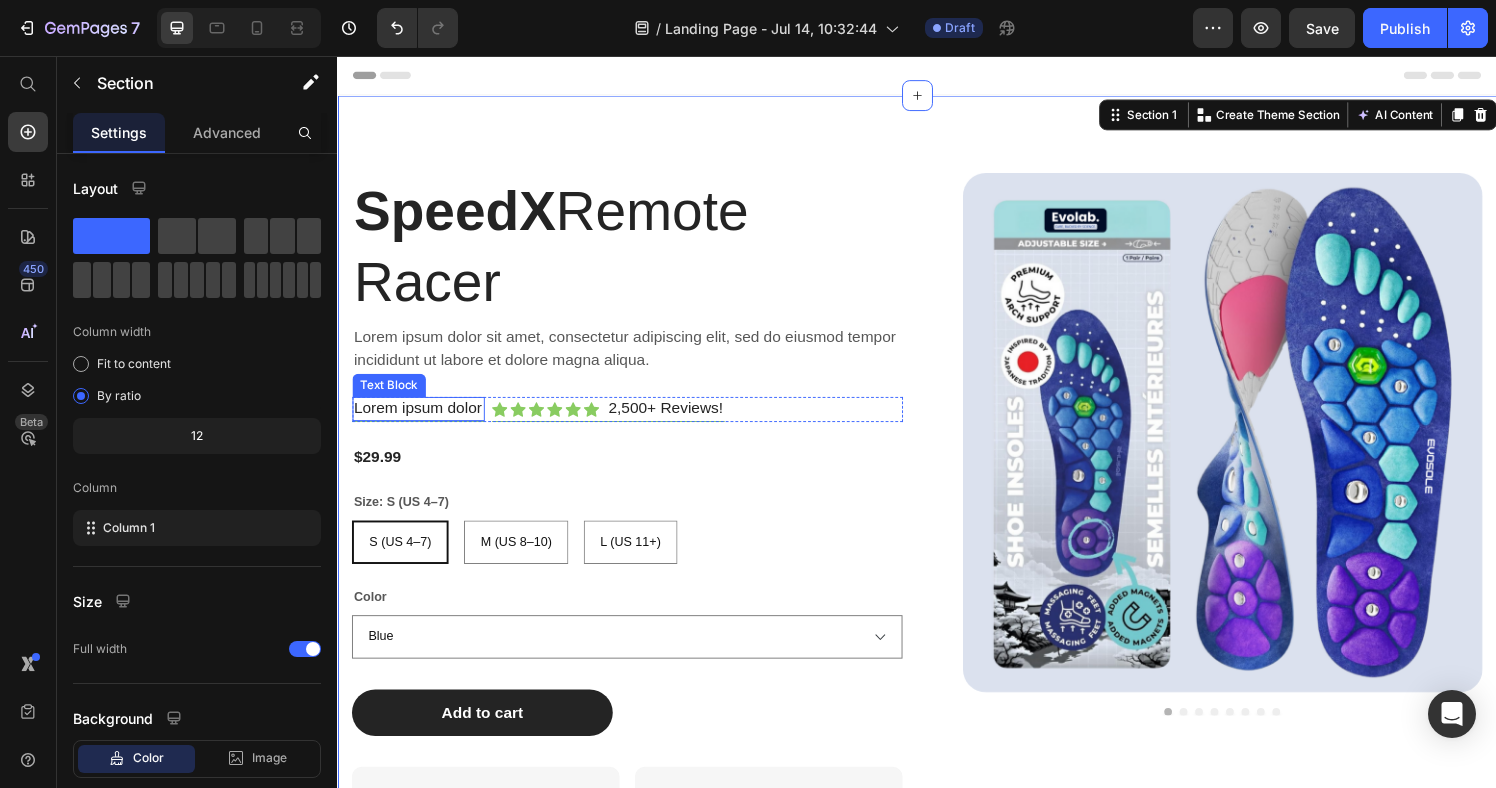 click on "SpeedX Remote Racer Heading Lorem ipsum dolor sit amet, consectetur adipiscing elit, sed do eiusmod tempor incididunt ut labore et dolore magna aliqua. Text Block Lorem ipsum dolor Text Block Icon Icon Icon Icon Icon Icon Icon List 2,500+ Reviews! Text Block Row Row $29.99 Product Price Size: S (US [NUMBER]–[NUMBER]) S (US [NUMBER]–[NUMBER]) S (US [NUMBER]–[NUMBER]) S (US [NUMBER]–[NUMBER]) M (US [NUMBER]–[NUMBER]) M (US [NUMBER]–[NUMBER]) M (US [NUMBER]–[NUMBER]) L (US [NUMBER]+) L (US [NUMBER]+) L (US [NUMBER]+) Color Blue Black Red Product Variants & Swatches Add to cart Add to Cart Lorem ipsum Item List Lorem ipsum dolor sit amet Text Block Image Row Hero Banner Lorem ipsum dolor sit amet Text Block Consectetur adipiscing Text Block 15% off Text Block Image Row Hero Banner Row" at bounding box center [637, 570] 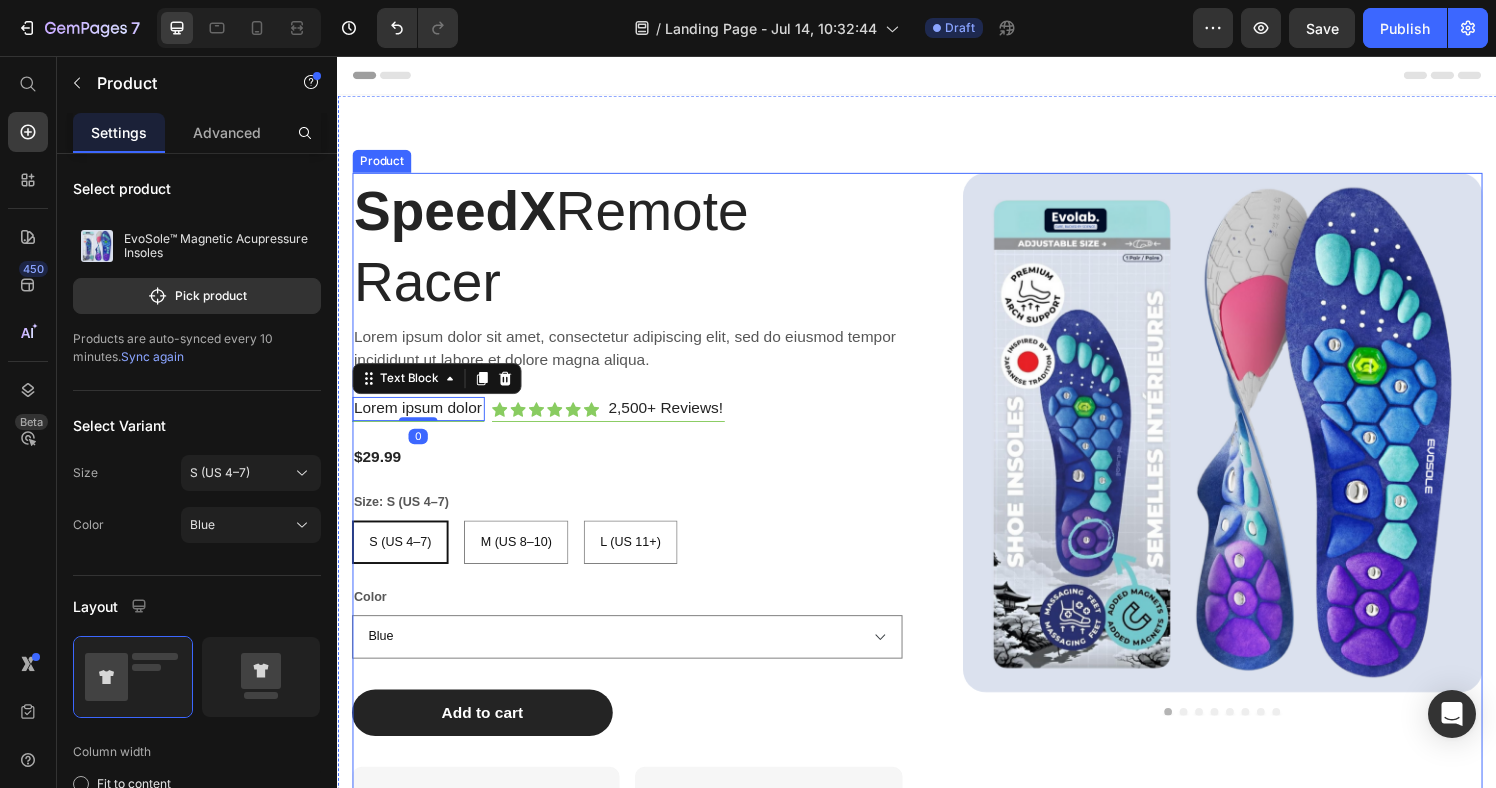 click on "SpeedX Remote Racer Heading Lorem ipsum dolor sit amet, consectetur adipiscing elit, sed do eiusmod tempor incididunt ut labore et dolore magna aliqua. Text Block Lorem ipsum dolor Text Block 0 Icon Icon Icon Icon Icon Icon Icon List 2,500+ Reviews! Text Block Row Row $29.99 Product Price Size: S (US [NUMBER]–[NUMBER]) S (US [NUMBER]–[NUMBER]) S (US [NUMBER]–[NUMBER]) S (US [NUMBER]–[NUMBER]) M (US [NUMBER]–[NUMBER]) M (US [NUMBER]–[NUMBER]) M (US [NUMBER]–[NUMBER]) L (US [NUMBER]+) L (US [NUMBER]+) L (US [NUMBER]+) Color Blue Black Red Product Variants & Swatches Add to cart Add to Cart Lorem ipsum Item List Lorem ipsum dolor sit amet Text Block Image Row Hero Banner Lorem ipsum dolor sit amet Text Block Consectetur adipiscing Text Block 15% off Text Block Image Row Hero Banner Row" at bounding box center (637, 570) 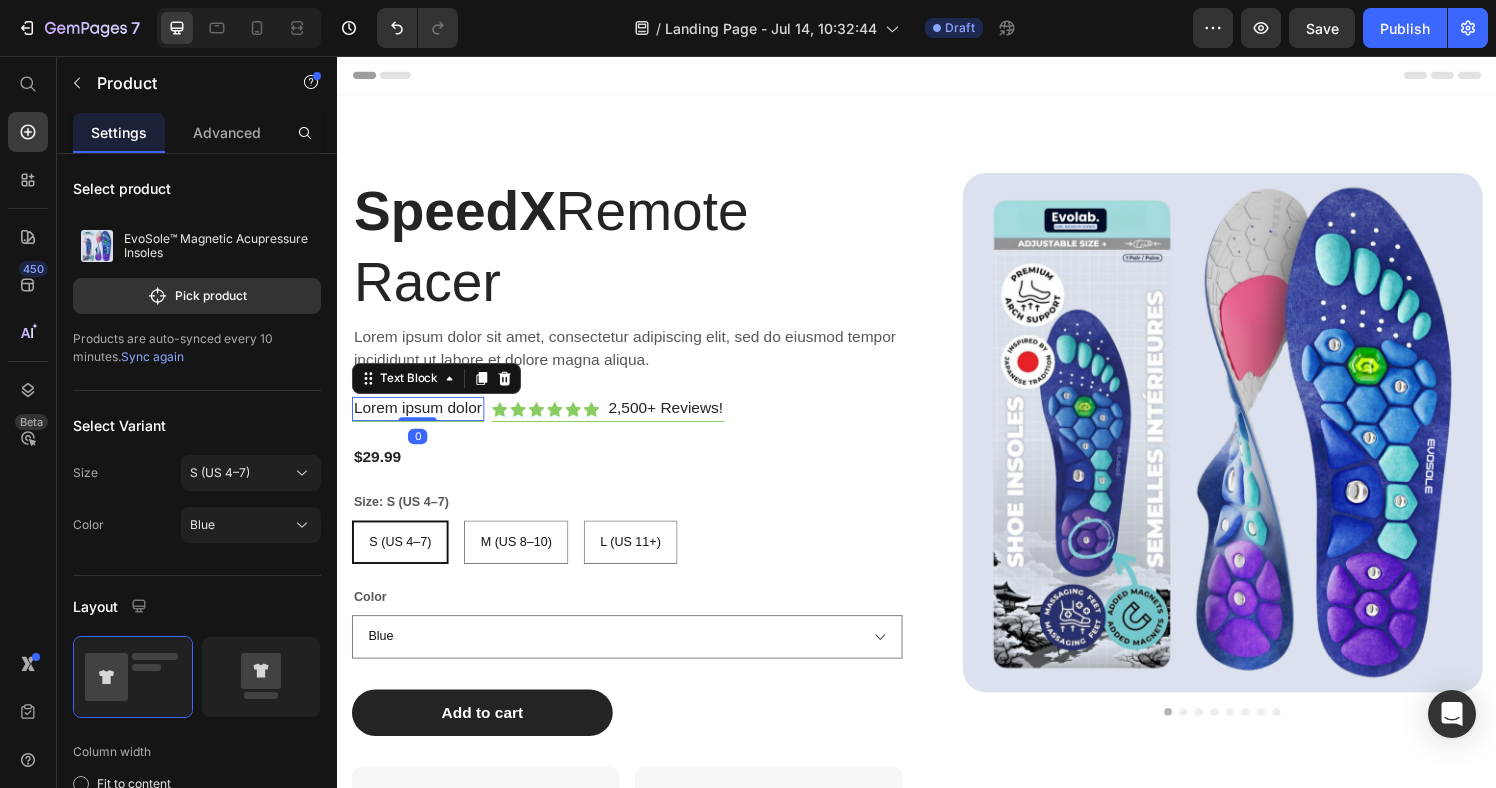 click on "Lorem ipsum dolor" at bounding box center (420, 421) 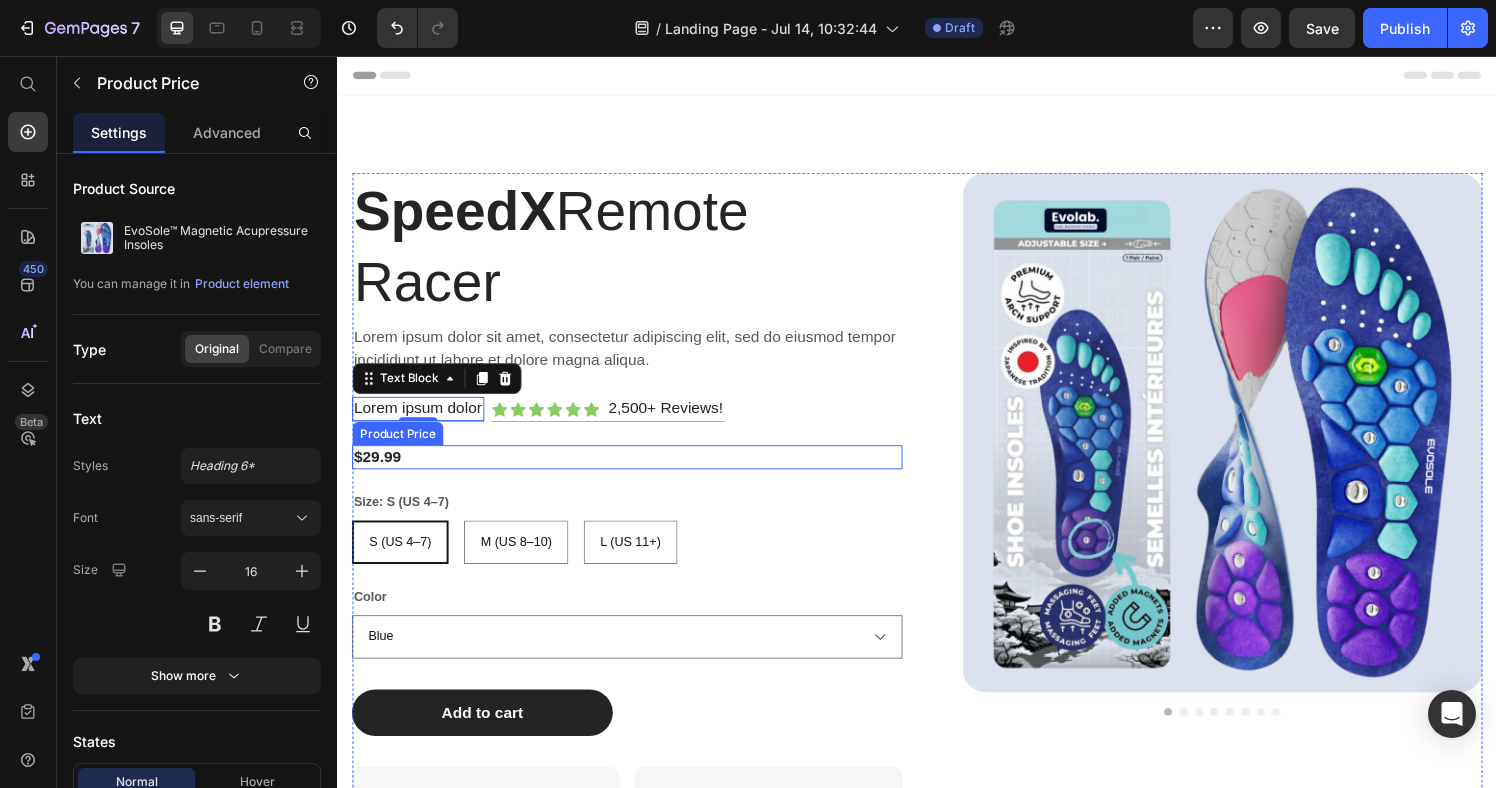 click on "$29.99" at bounding box center [637, 471] 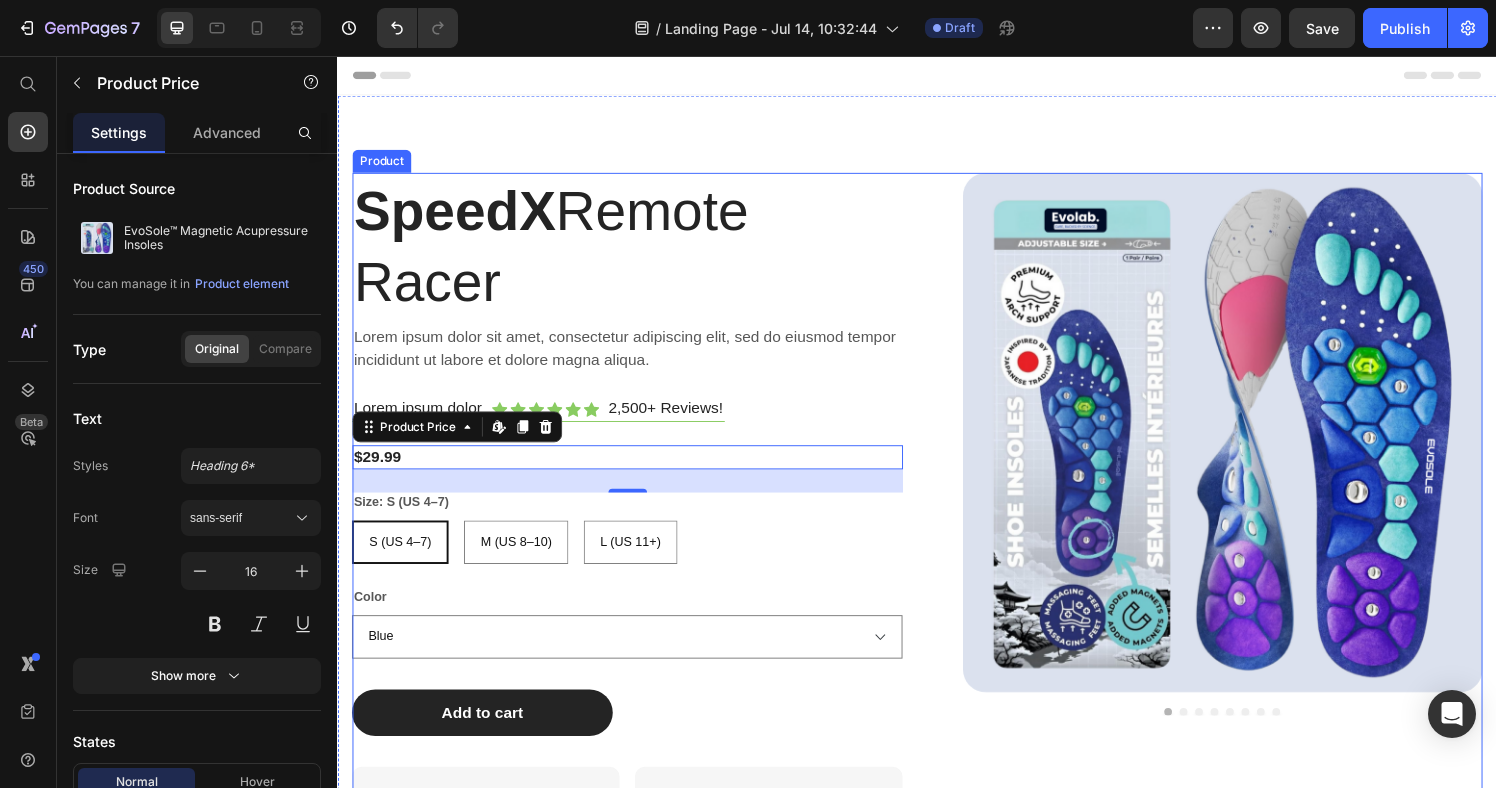 click on "SpeedX Remote Racer Heading Lorem ipsum dolor sit amet, consectetur adipiscing elit, sed do eiusmod tempor incididunt ut labore et dolore magna aliqua. Text Block Lorem ipsum dolor Text Block Icon Icon Icon Icon Icon Icon Icon List 2,500+ Reviews! Text Block Row Row $29.99 Product Price Edit content in Shopify 24 Size: S (US [NUMBER]–[NUMBER]) S (US [NUMBER]–[NUMBER]) S (US [NUMBER]–[NUMBER]) S (US [NUMBER]–[NUMBER]) M (US [NUMBER]–[NUMBER]) M (US [NUMBER]–[NUMBER]) M (US [NUMBER]–[NUMBER]) L (US [NUMBER]+) L (US [NUMBER]+) L (US [NUMBER]+) Color Blue Black Red Product Variants & Swatches Add to cart Add to Cart Lorem ipsum Item List Lorem ipsum dolor sit amet Text Block Image Row Hero Banner Lorem ipsum dolor sit amet Text Block Consectetur adipiscing Text Block 15% off Text Block Image Row Hero Banner Row" at bounding box center (637, 570) 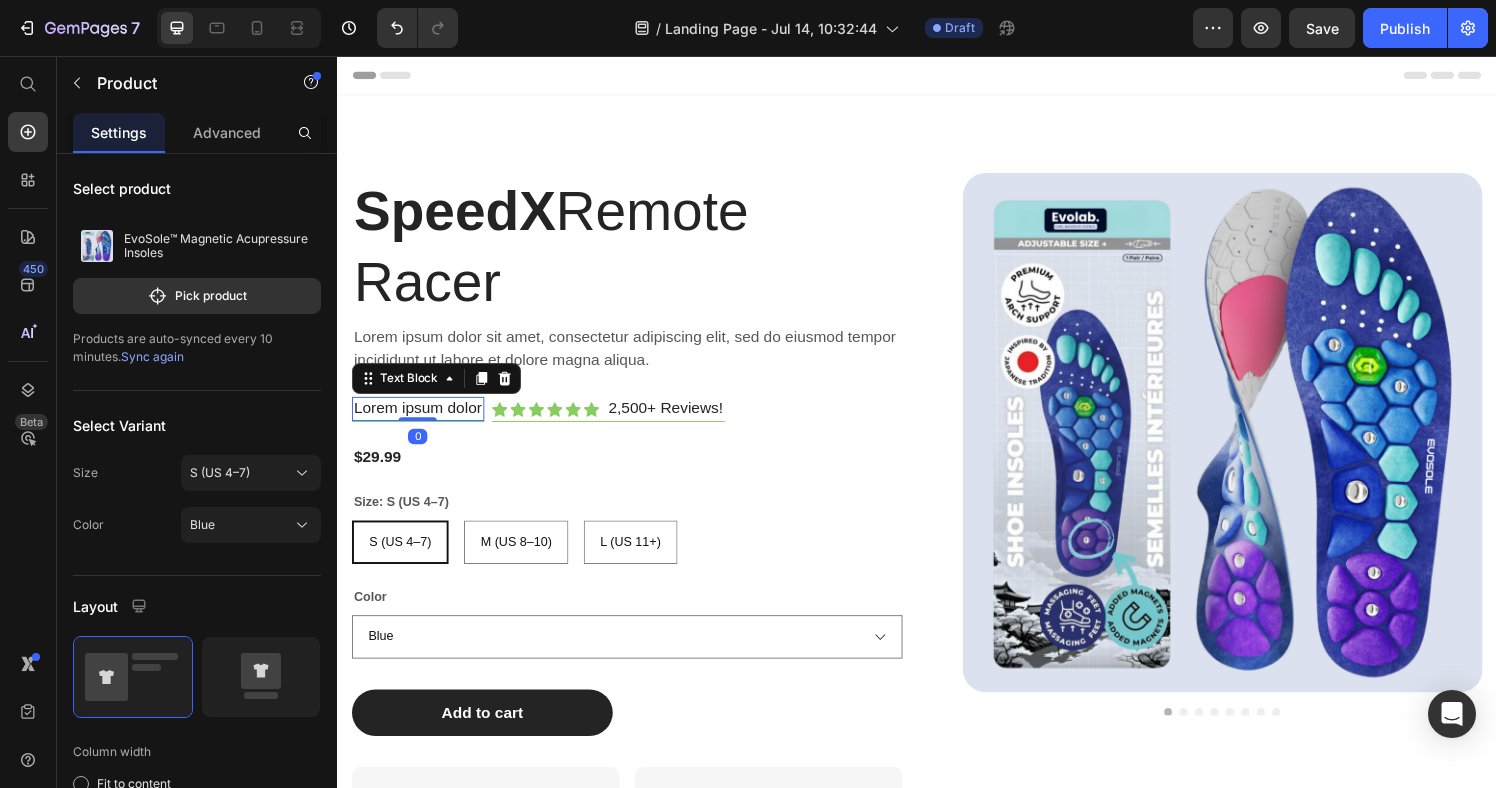 click on "Lorem ipsum dolor" at bounding box center (420, 421) 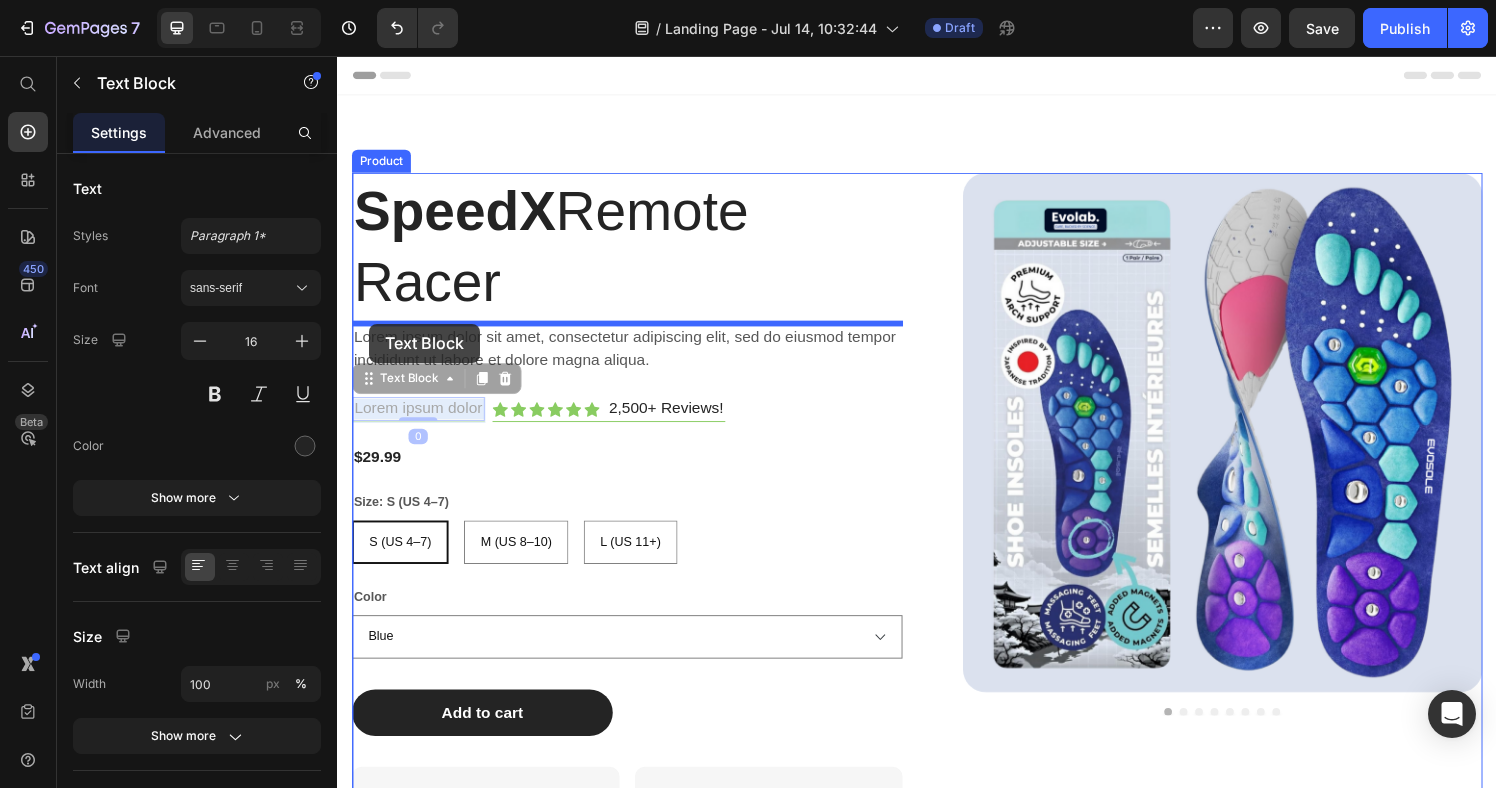 drag, startPoint x: 365, startPoint y: 411, endPoint x: 370, endPoint y: 333, distance: 78.160095 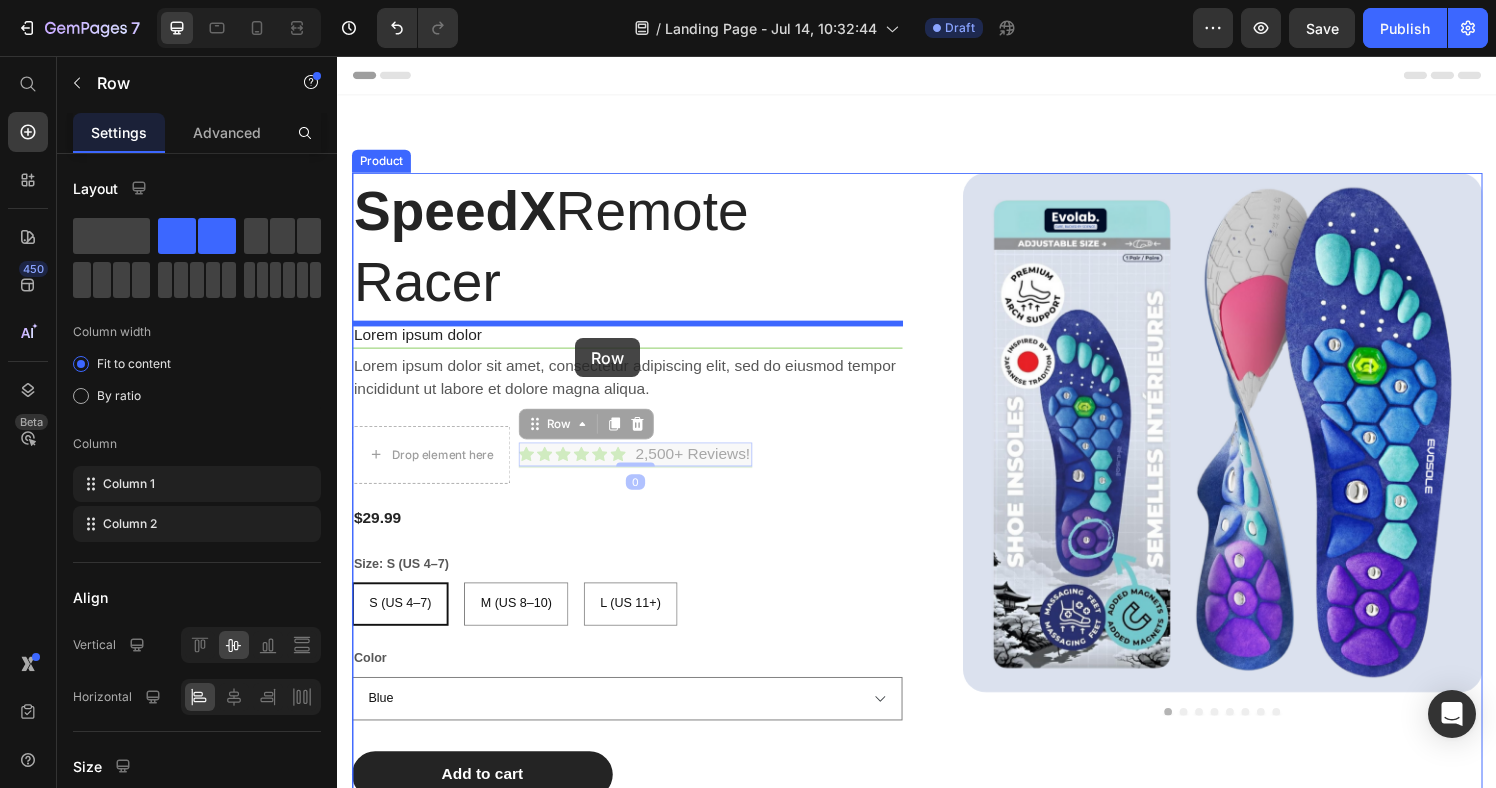 drag, startPoint x: 541, startPoint y: 456, endPoint x: 583, endPoint y: 348, distance: 115.87925 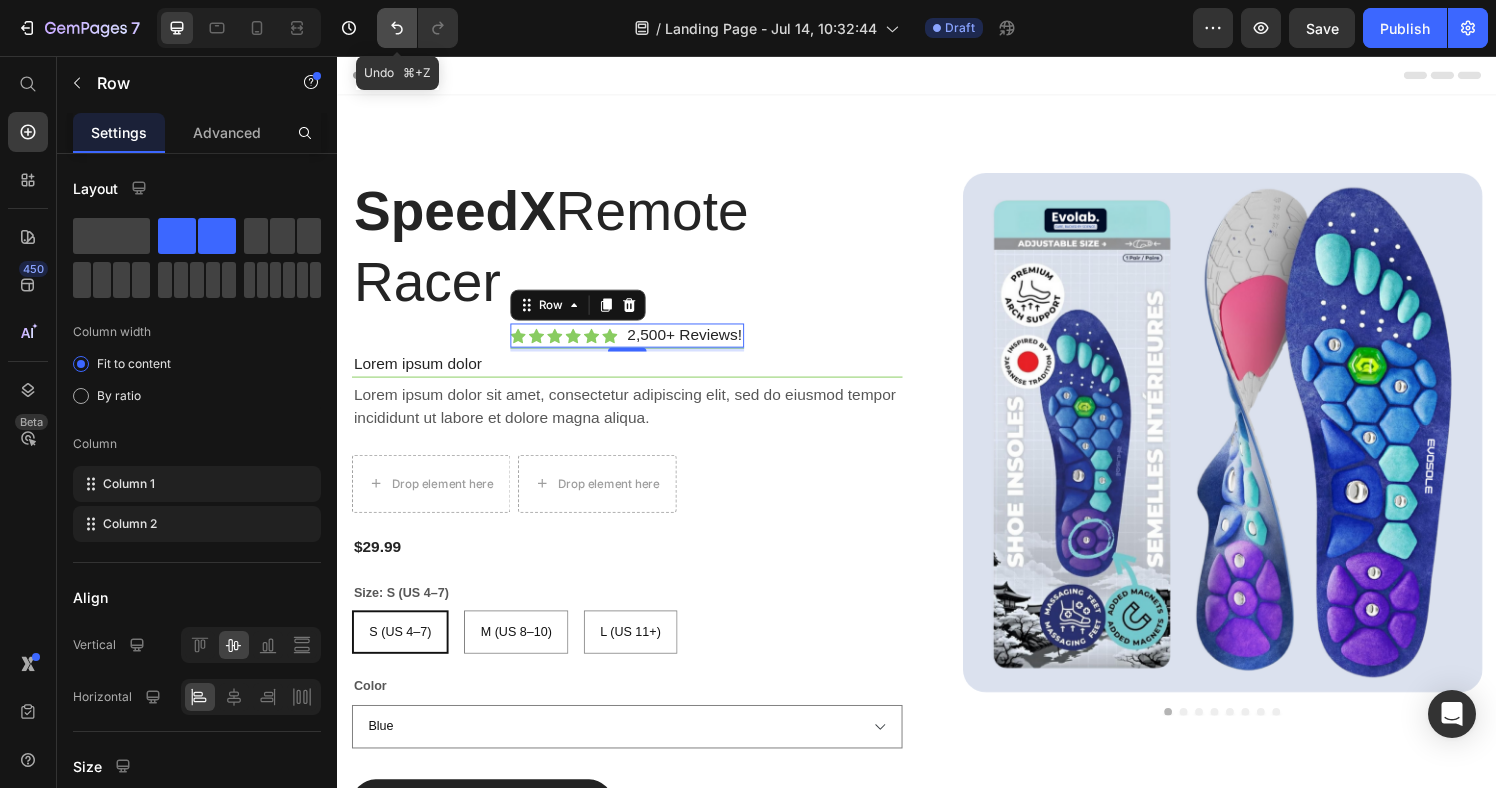 click 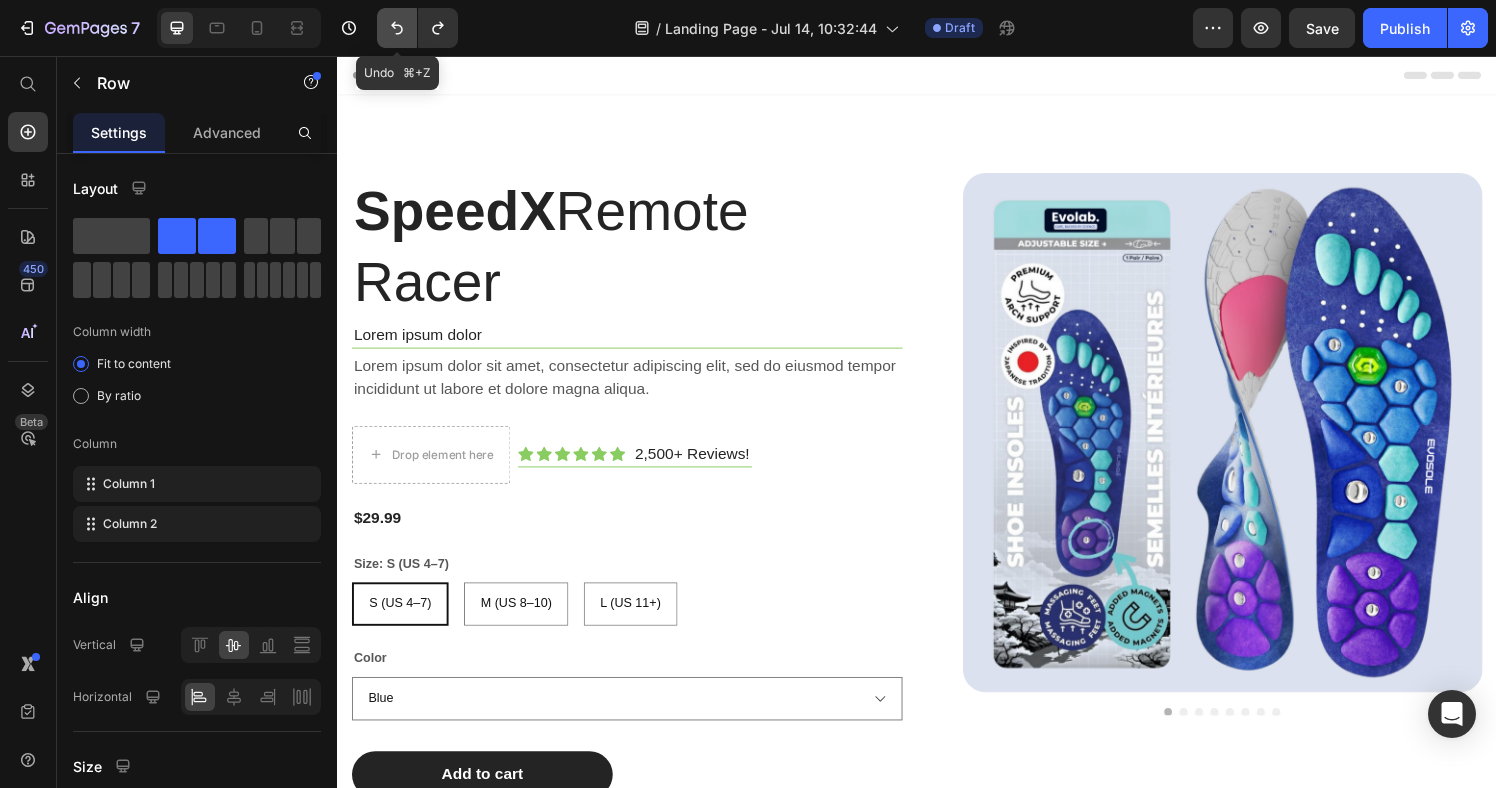 click 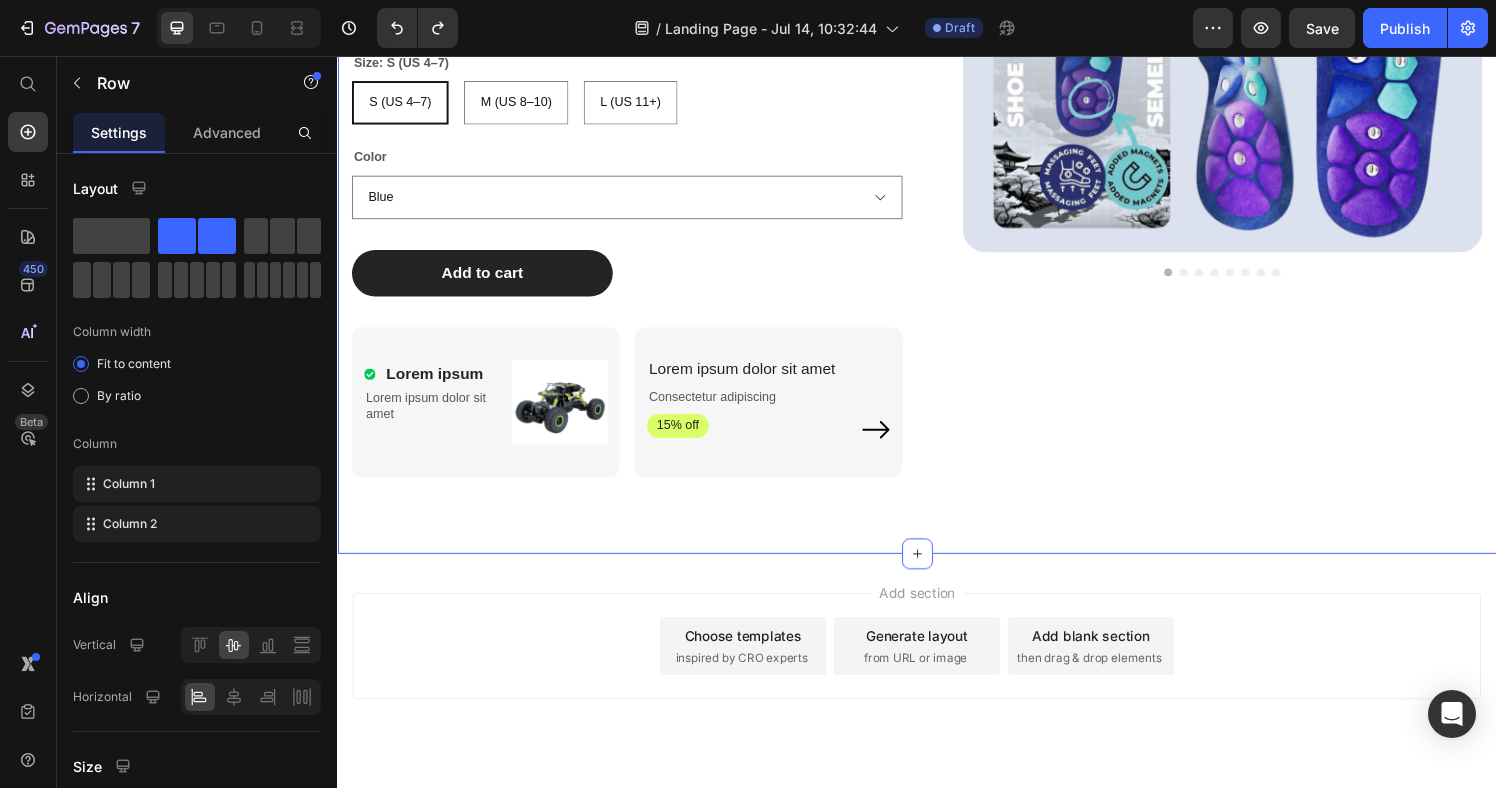 scroll, scrollTop: 501, scrollLeft: 0, axis: vertical 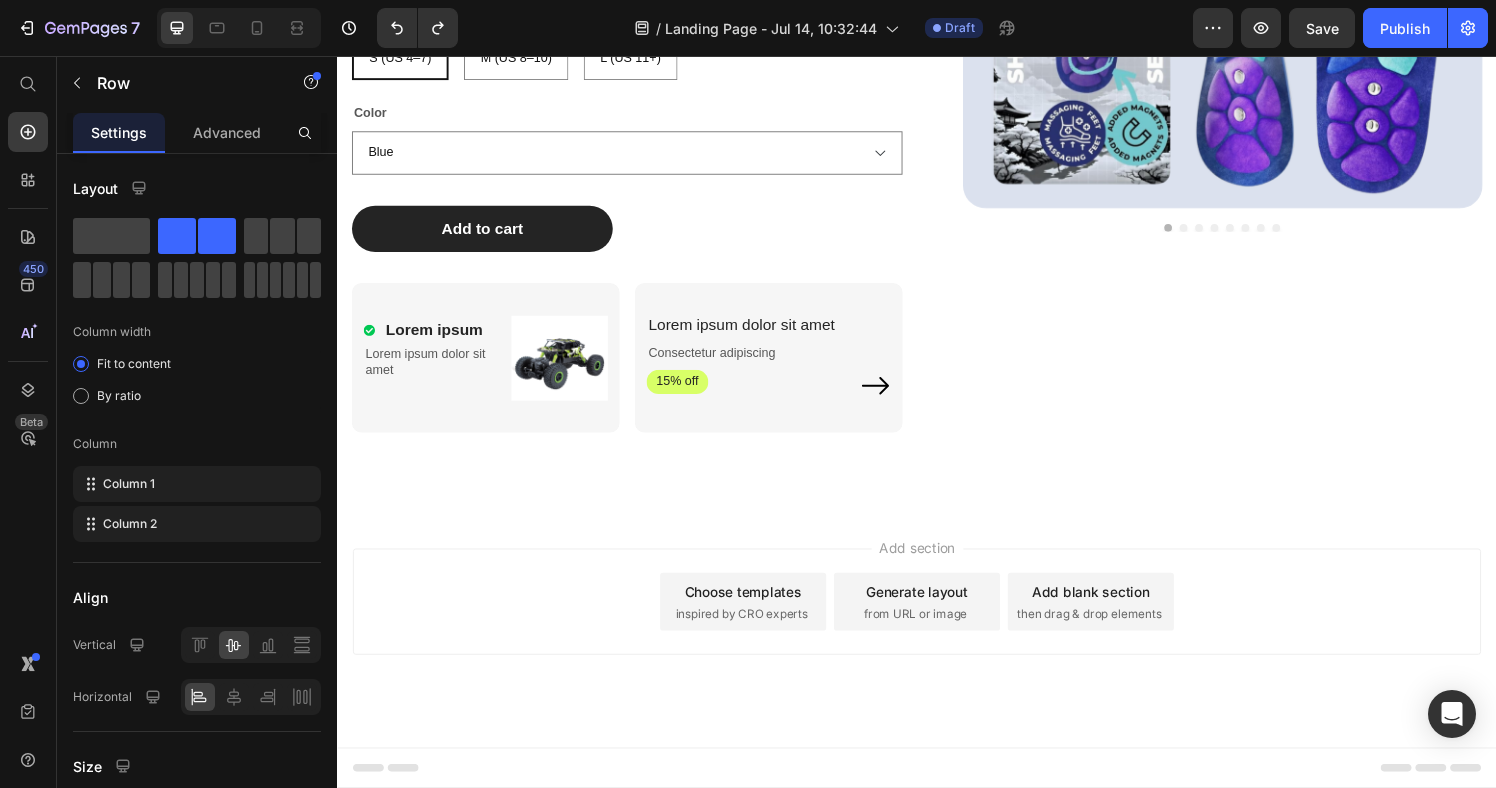 click on "then drag & drop elements" at bounding box center [1115, 634] 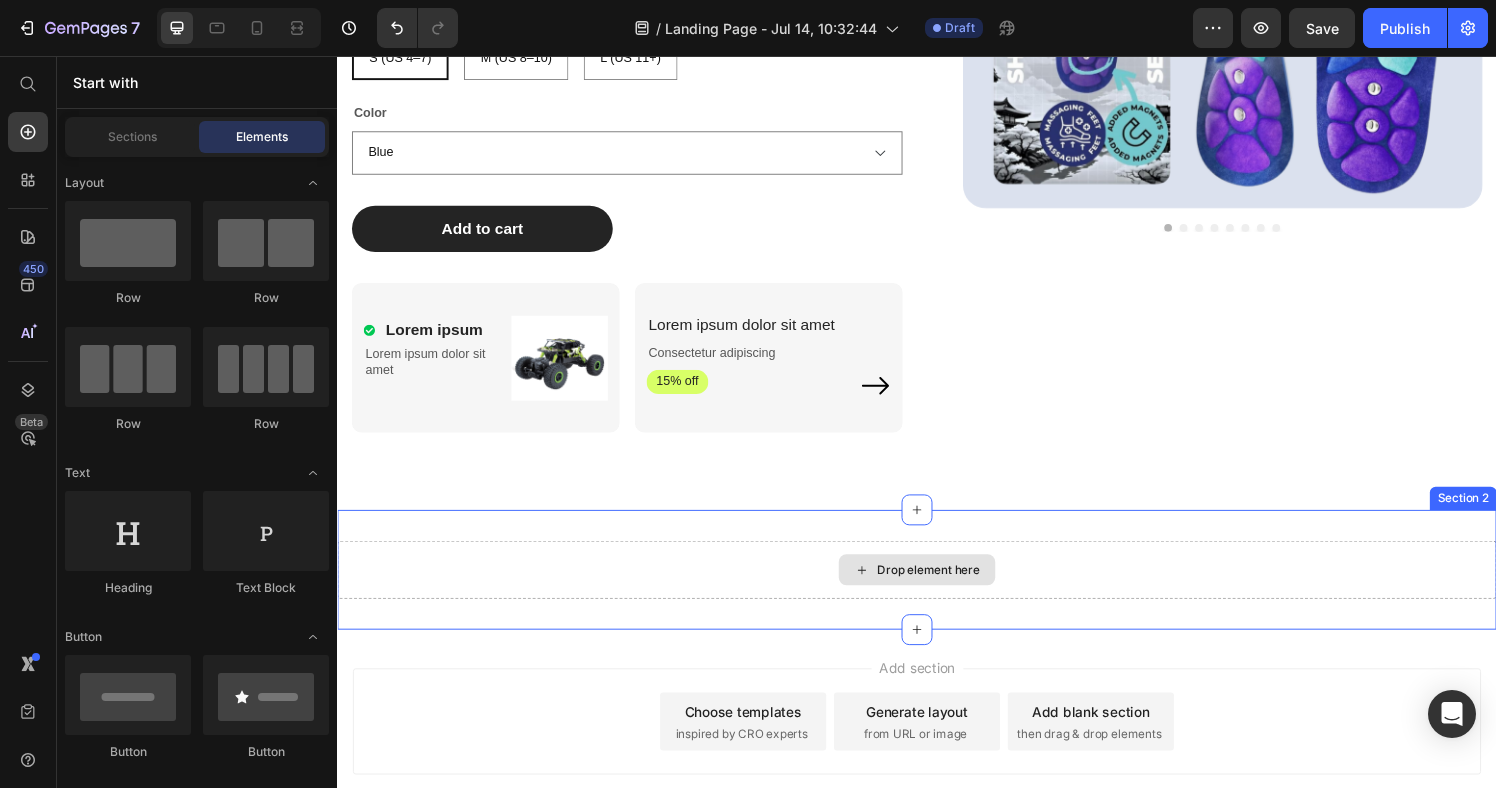 click on "Drop element here" at bounding box center (937, 588) 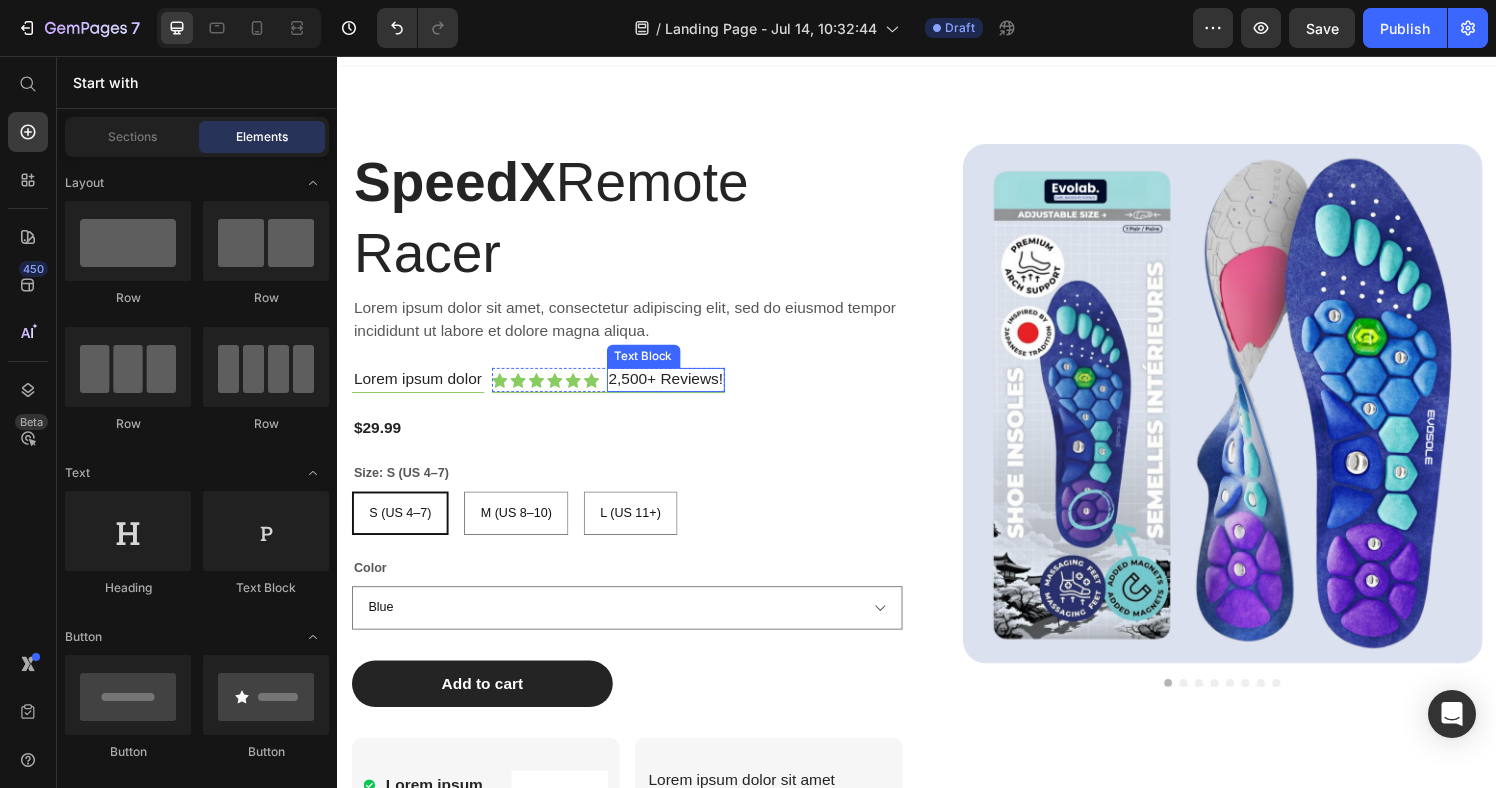 scroll, scrollTop: 31, scrollLeft: 0, axis: vertical 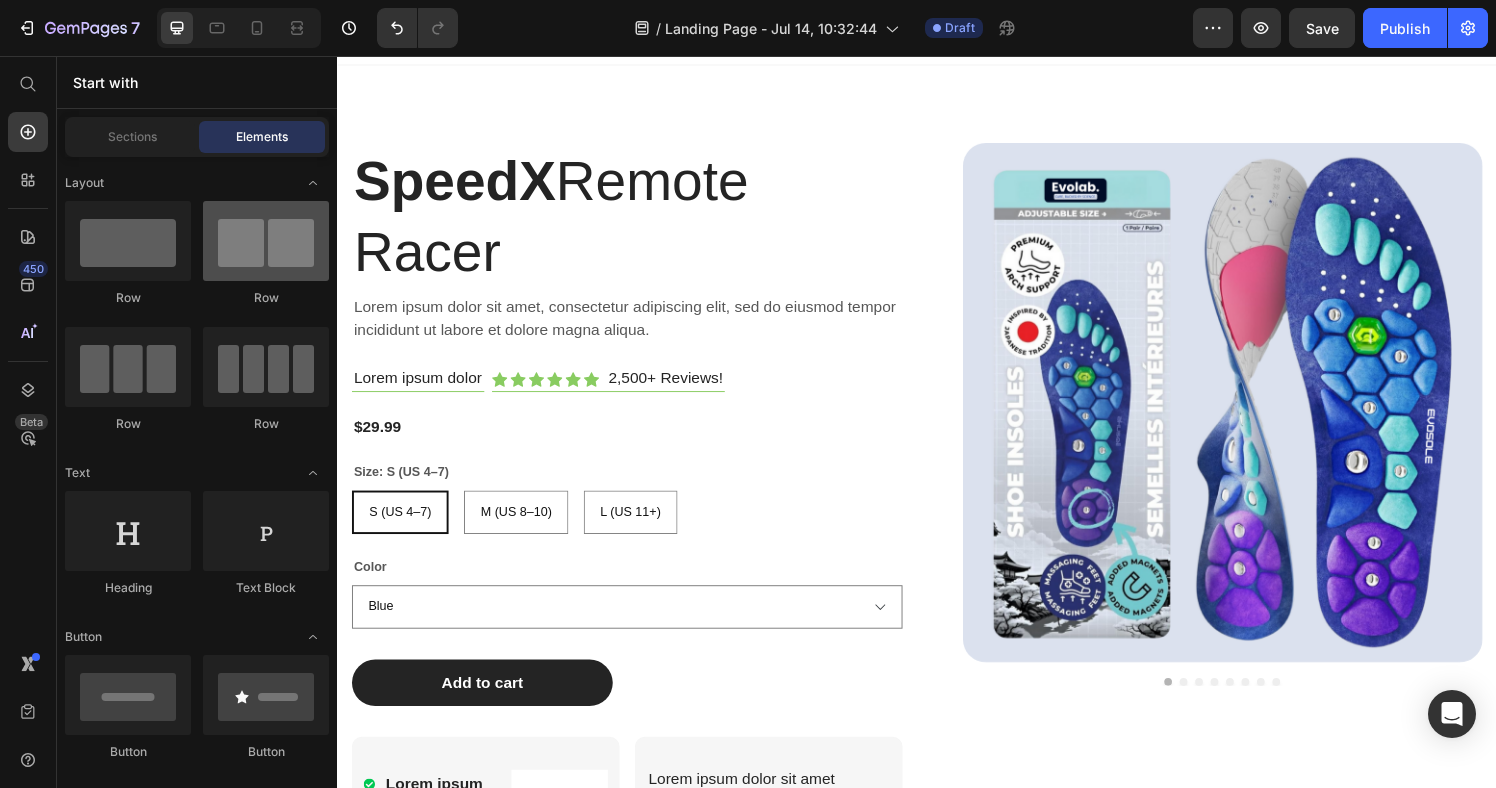 click at bounding box center (266, 241) 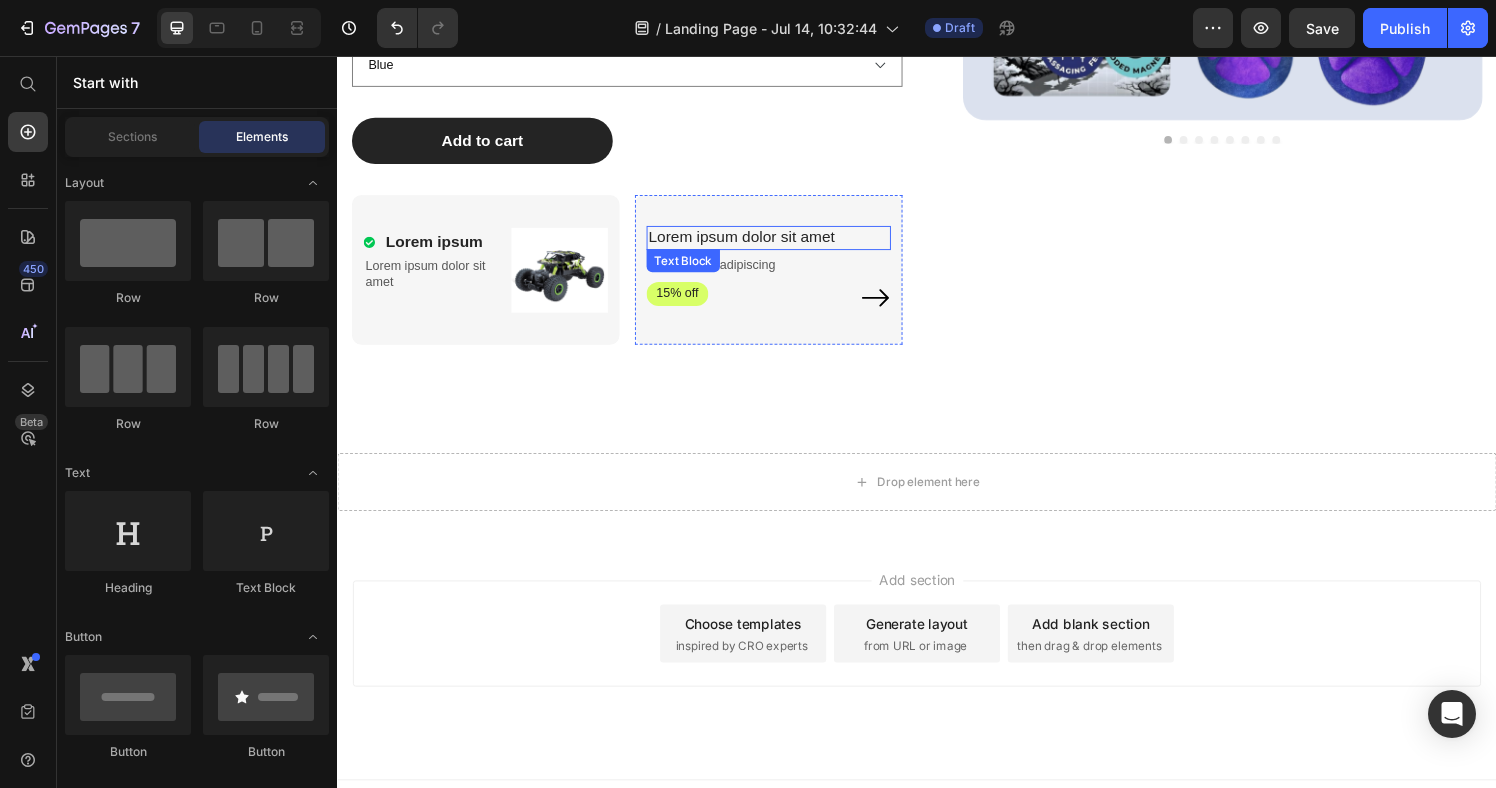 scroll, scrollTop: 625, scrollLeft: 0, axis: vertical 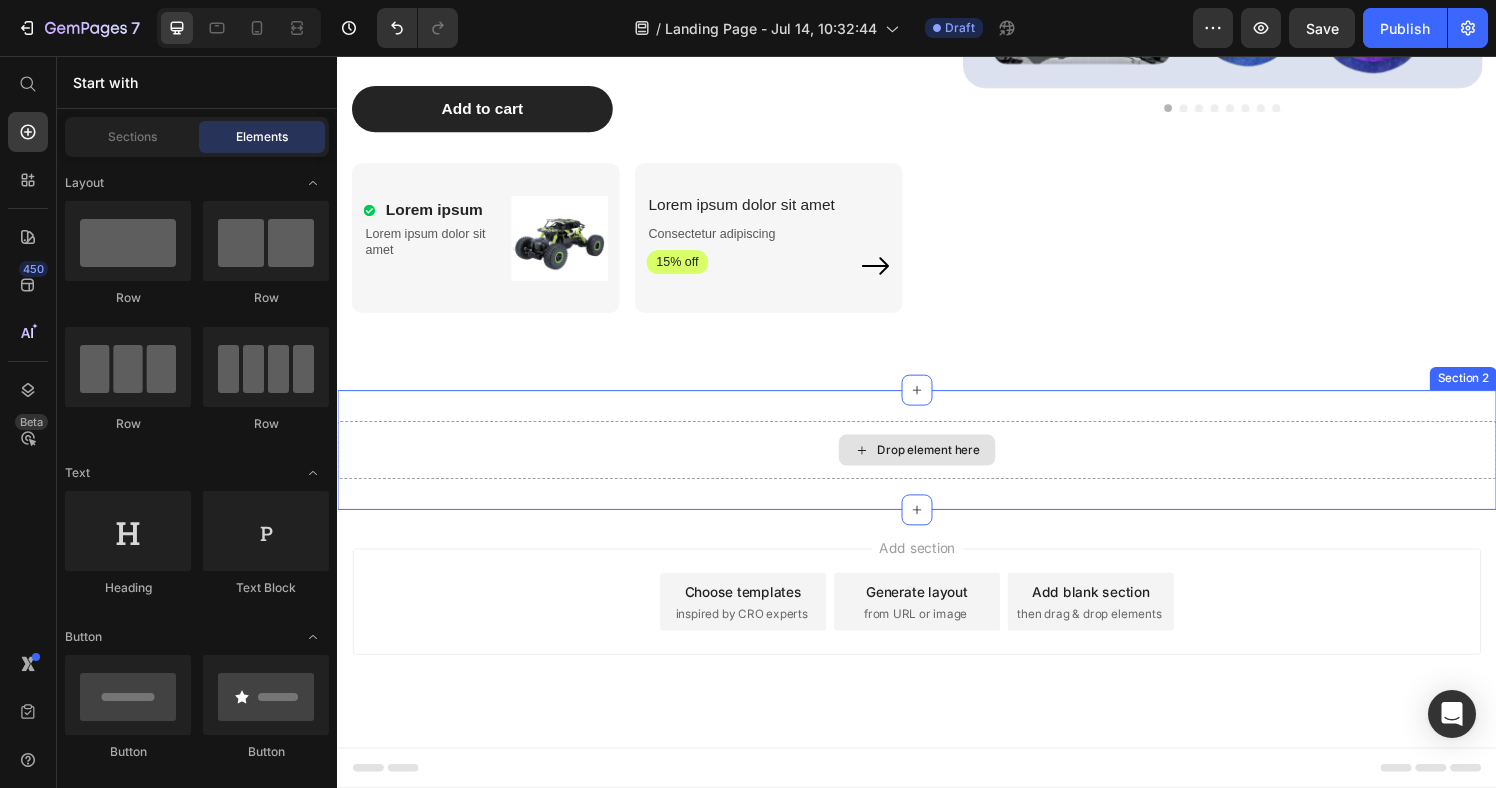 click on "Drop element here" at bounding box center [949, 464] 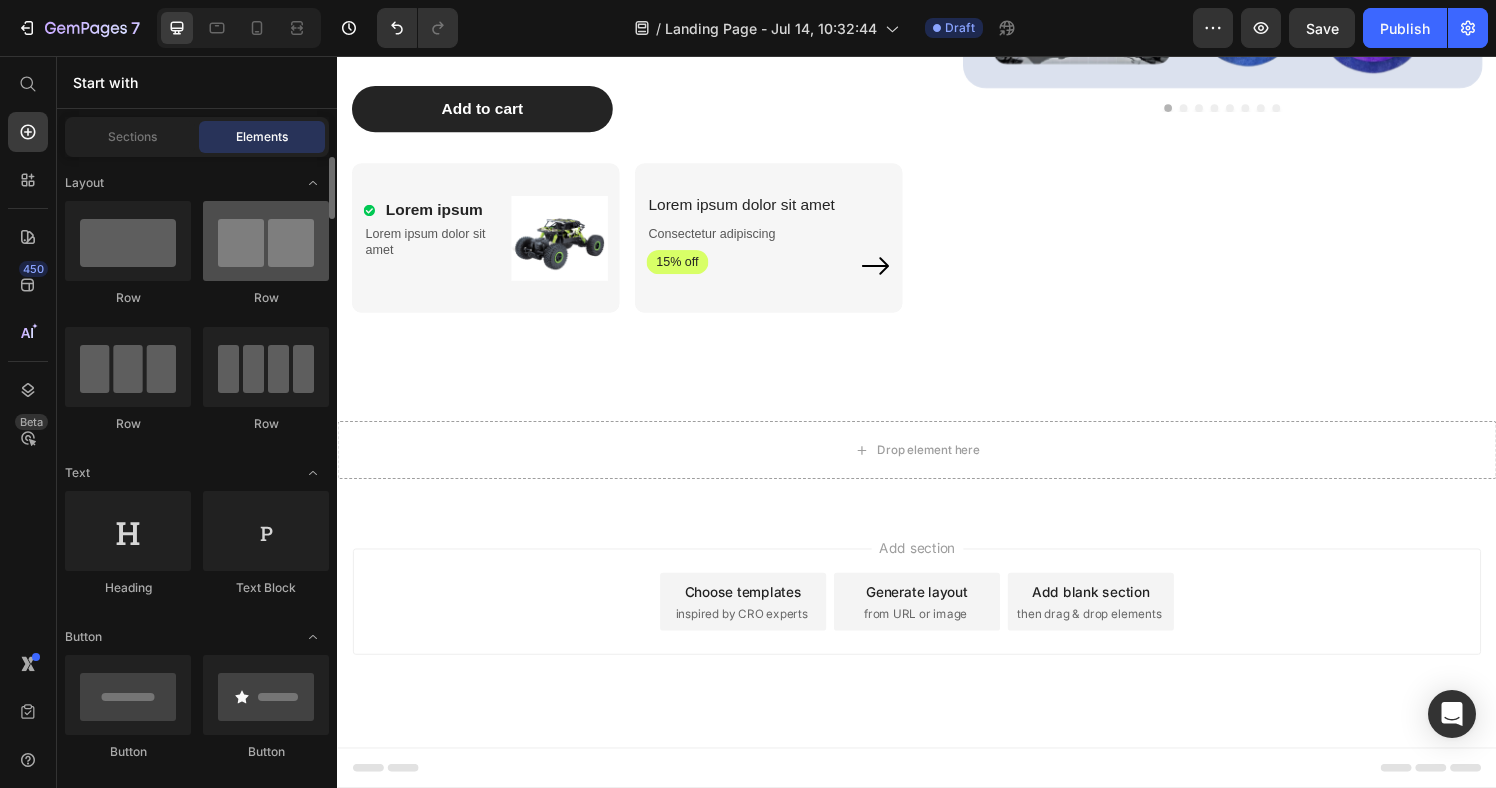 click at bounding box center (266, 241) 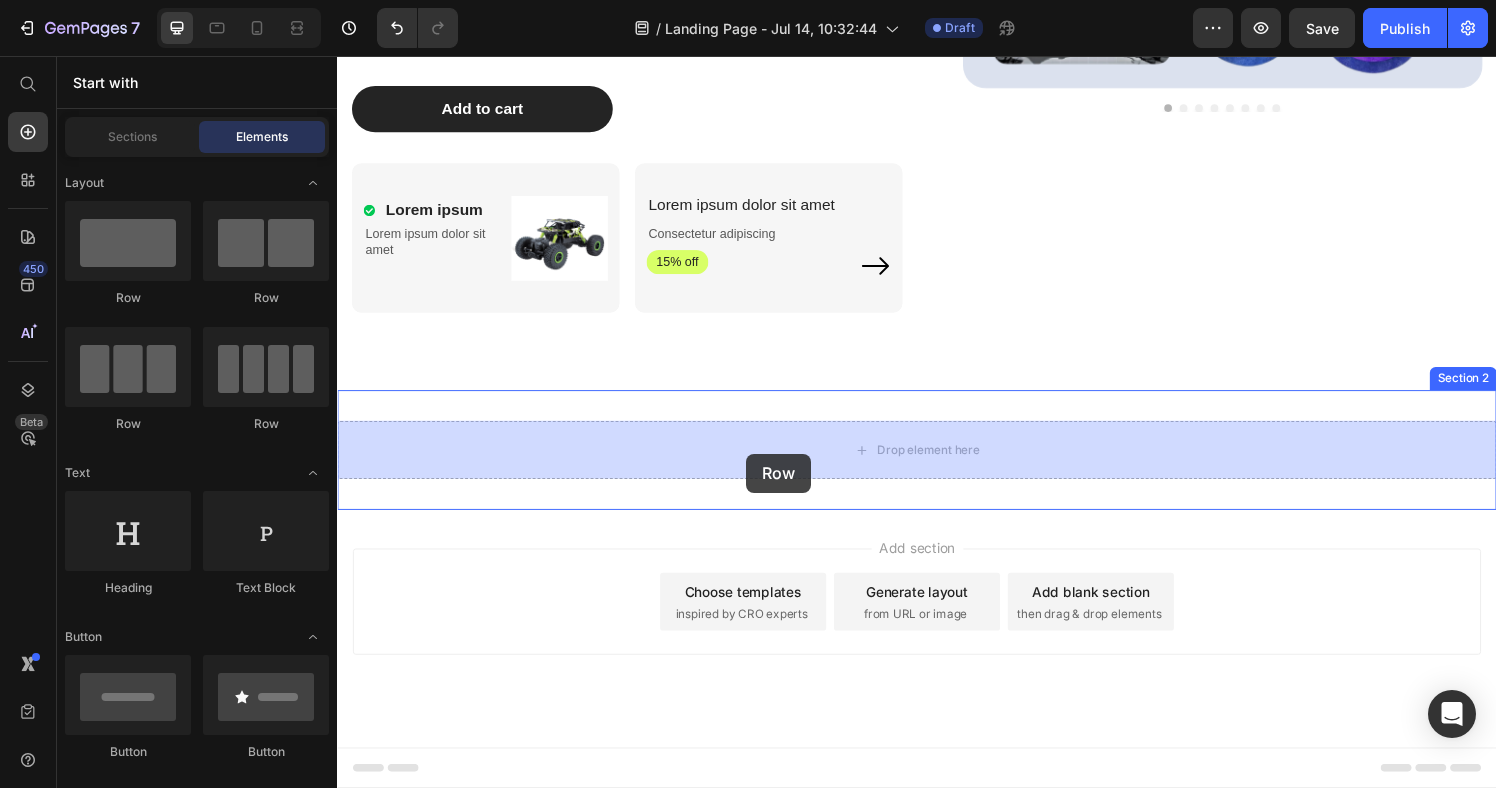 drag, startPoint x: 596, startPoint y: 313, endPoint x: 760, endPoint y: 468, distance: 225.65681 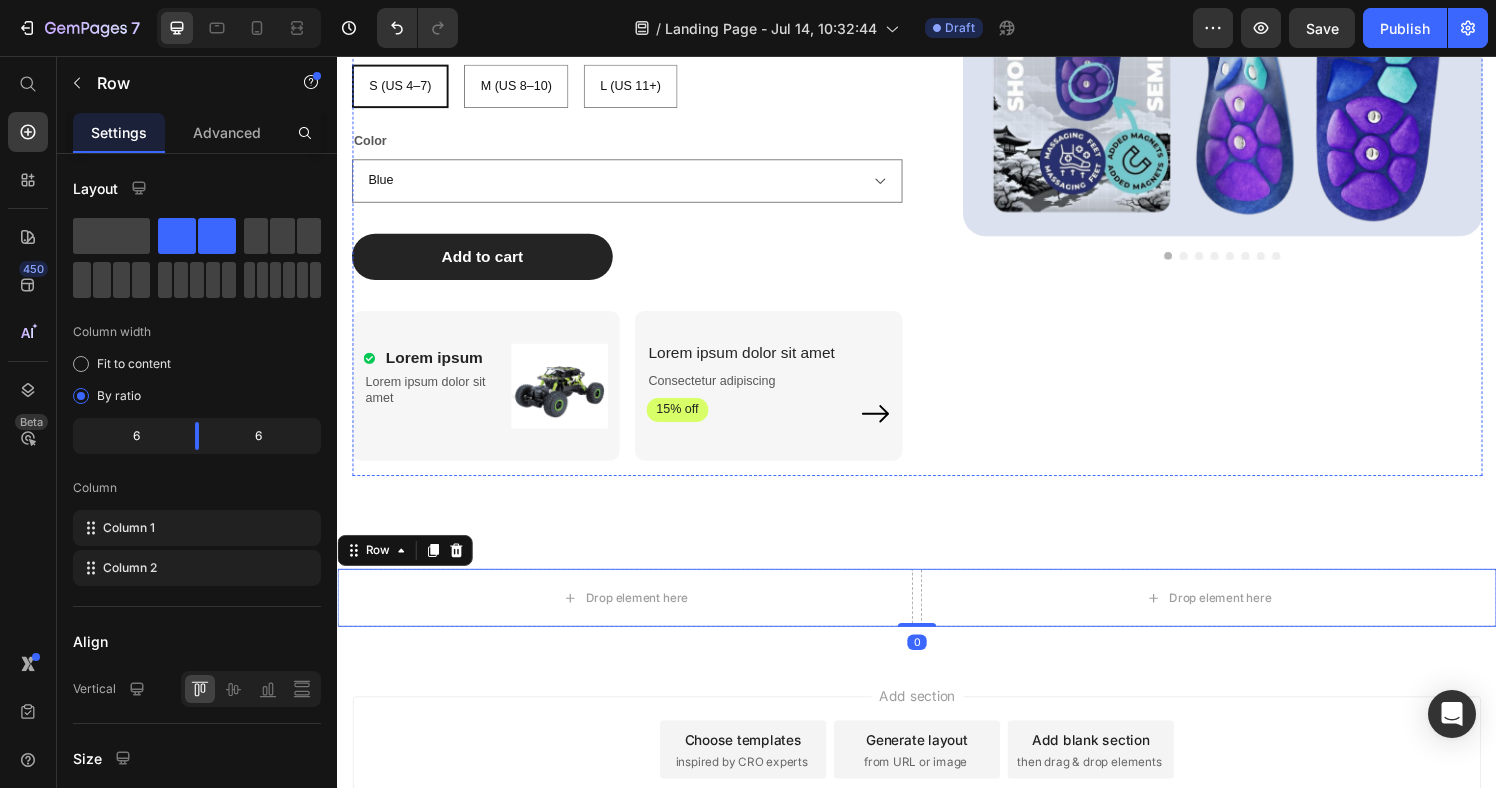 scroll, scrollTop: 535, scrollLeft: 0, axis: vertical 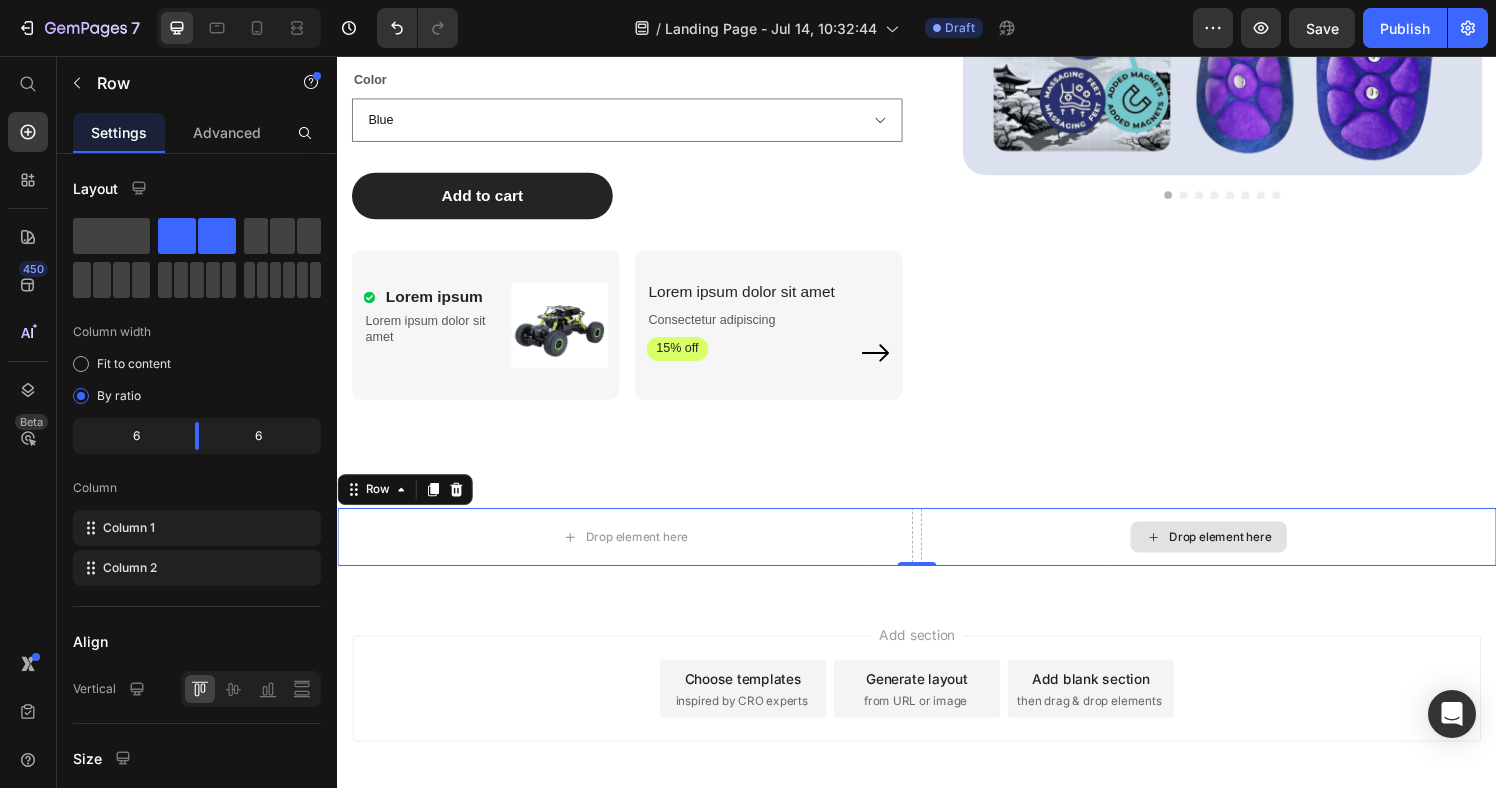 click on "Drop element here" at bounding box center (1239, 554) 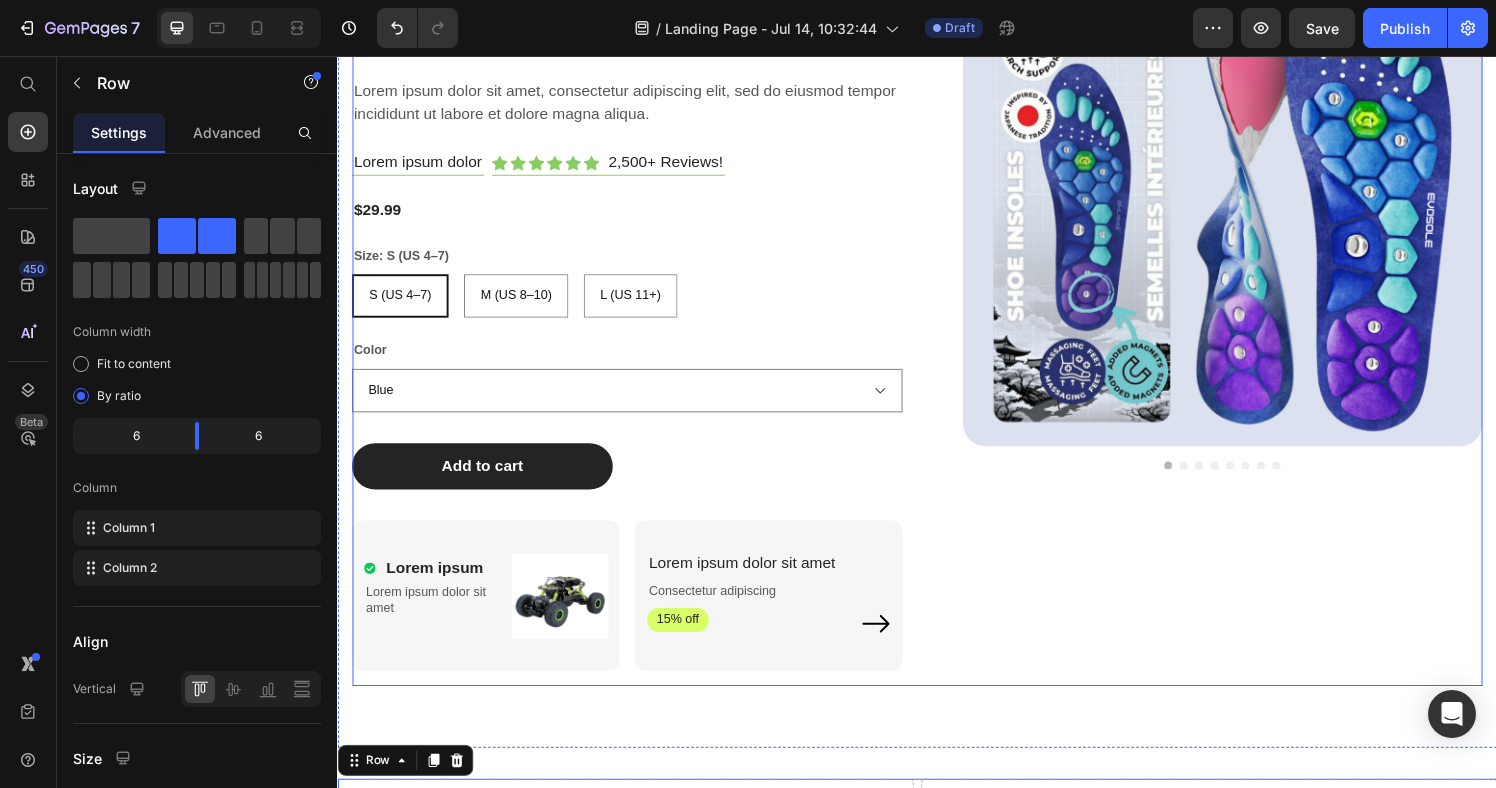 scroll, scrollTop: 0, scrollLeft: 0, axis: both 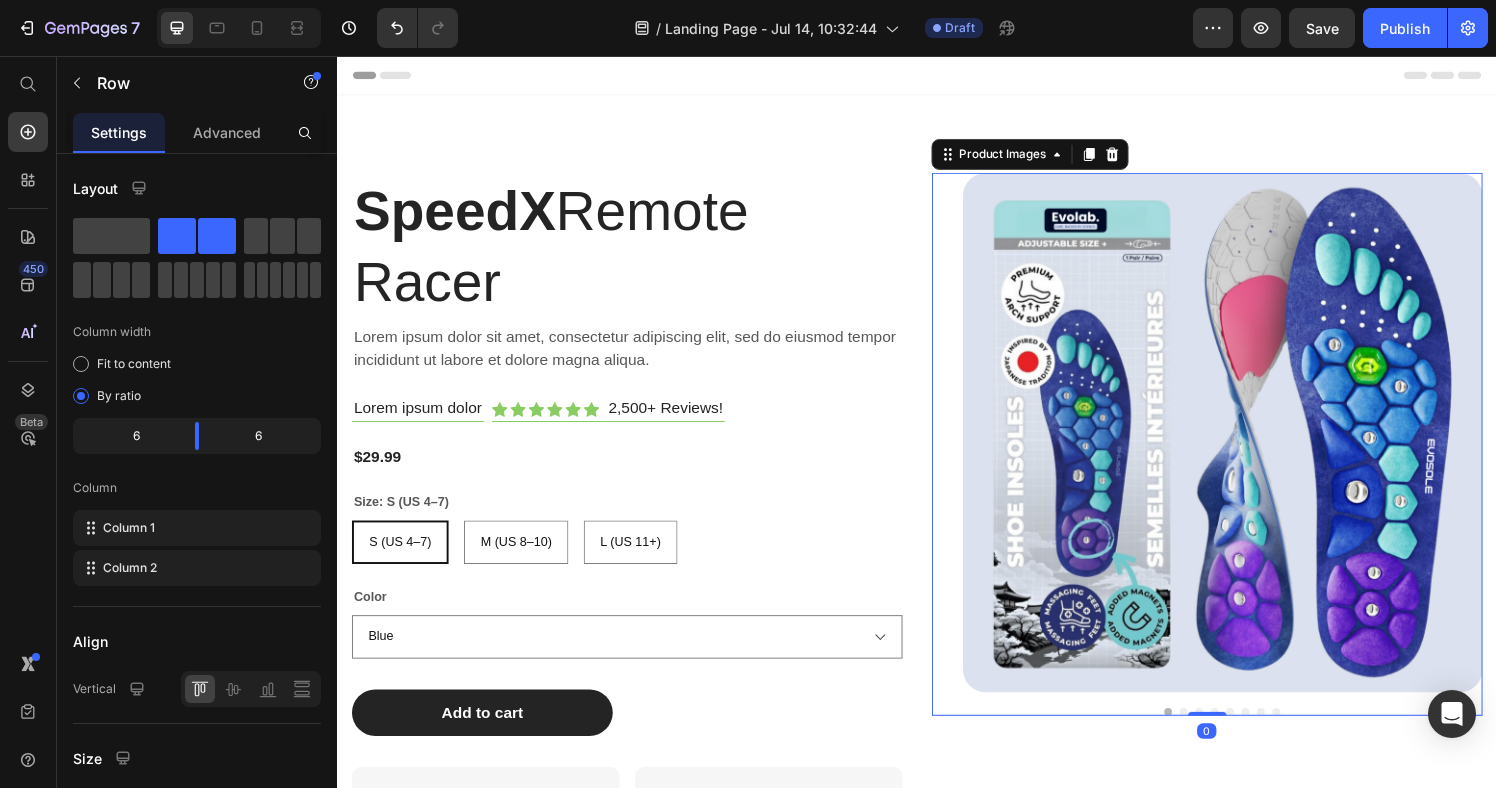 click at bounding box center [1253, 446] 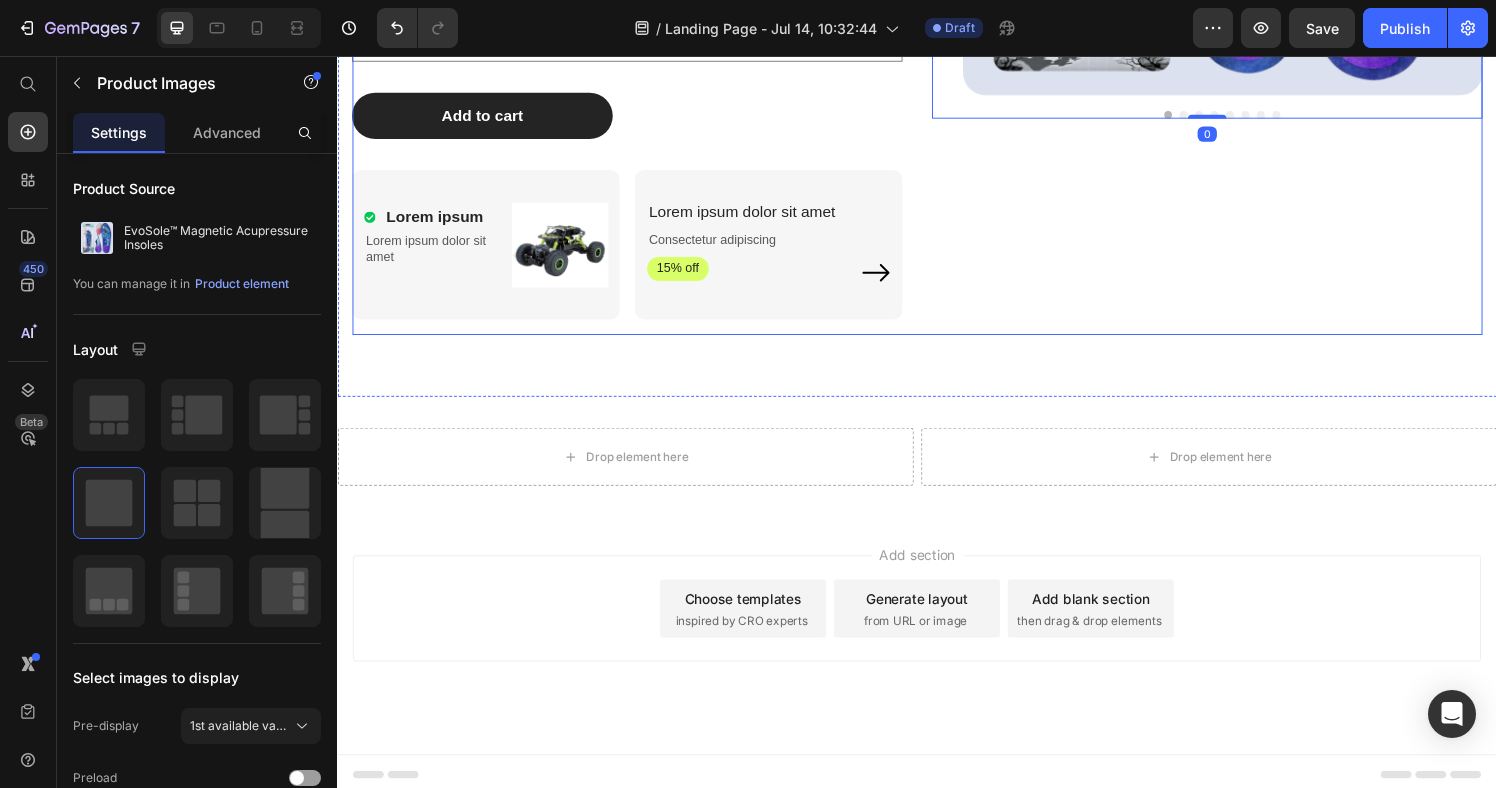 scroll, scrollTop: 625, scrollLeft: 0, axis: vertical 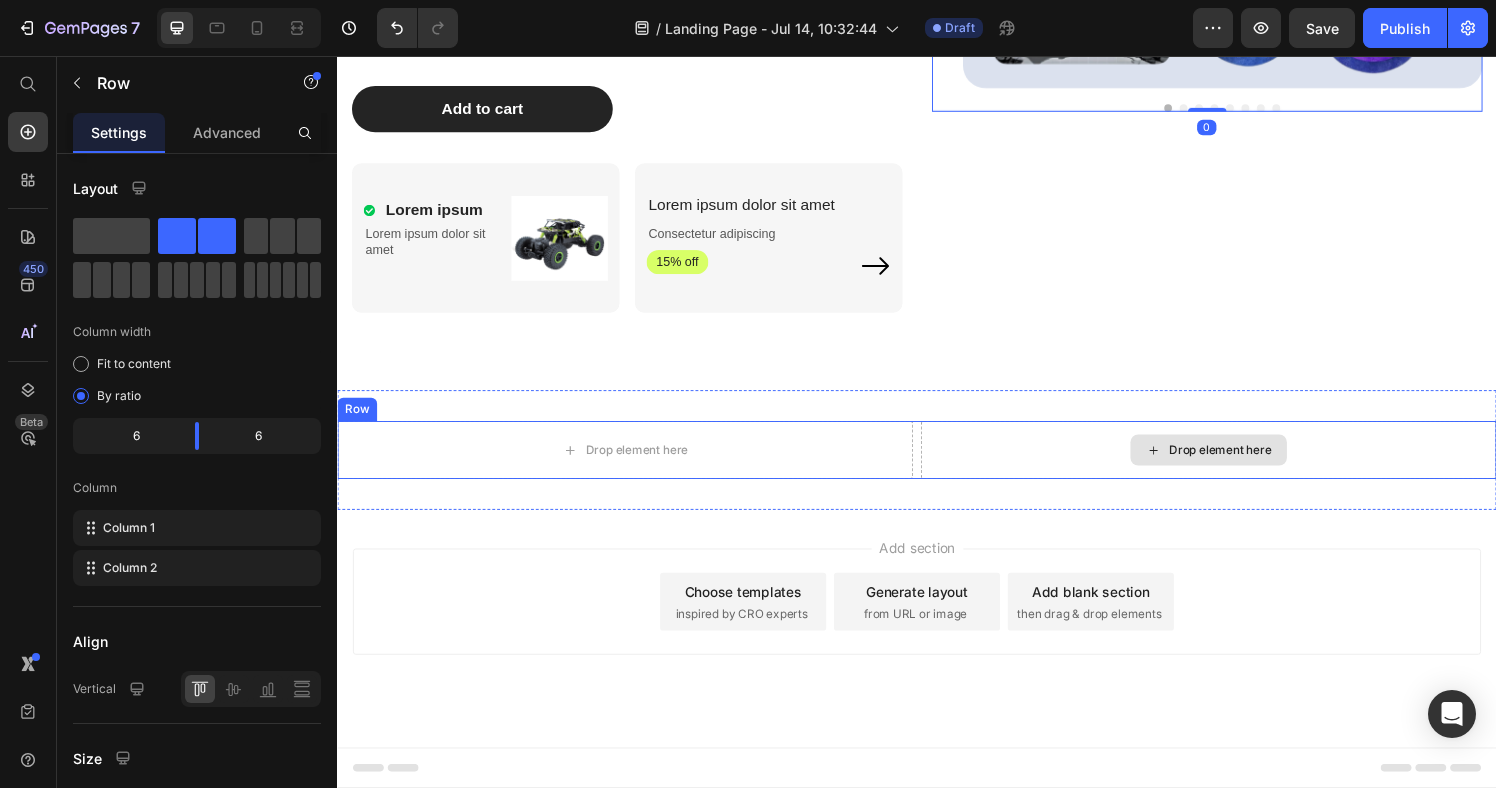 click on "Drop element here" at bounding box center (1239, 464) 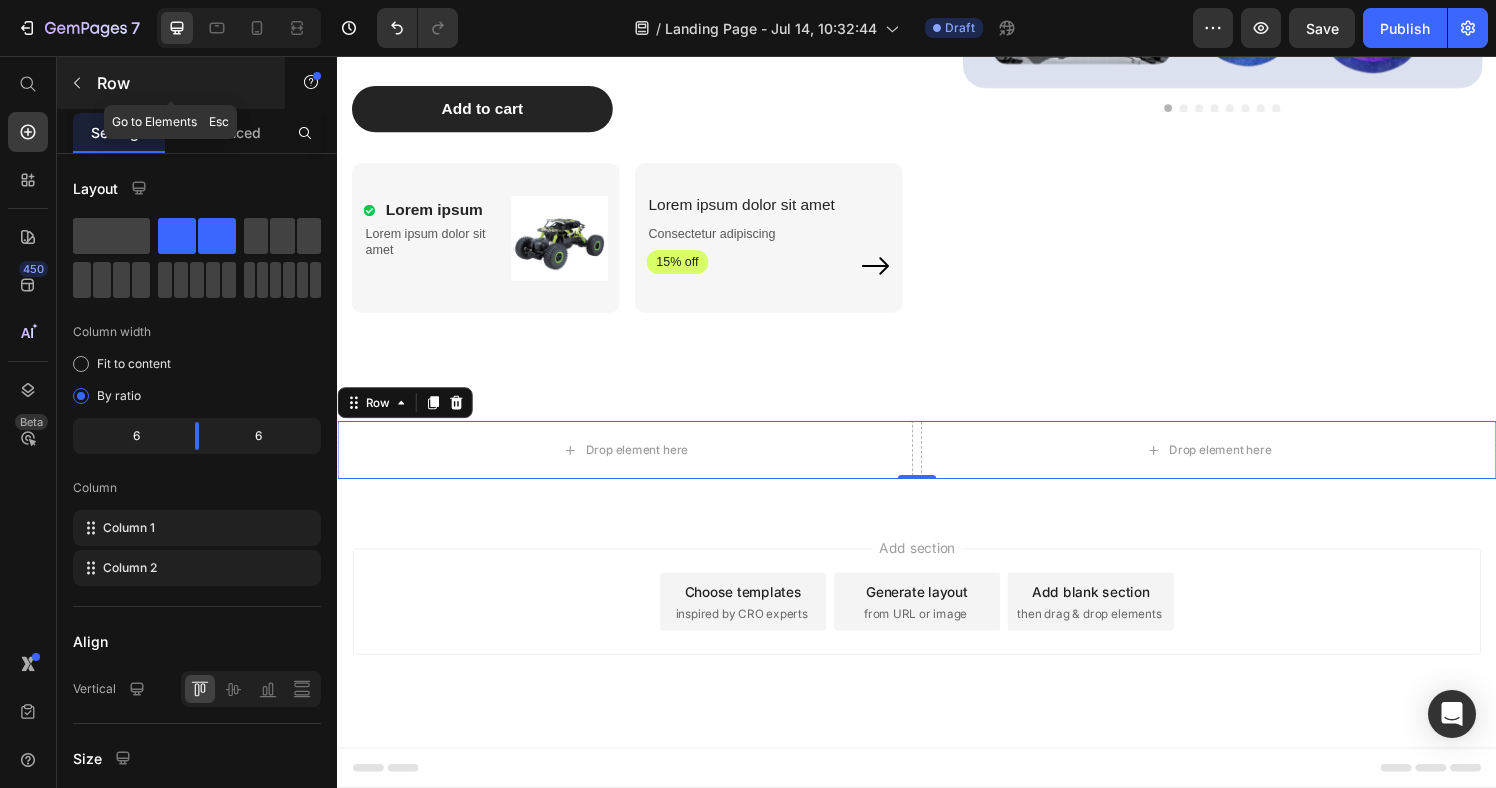 click 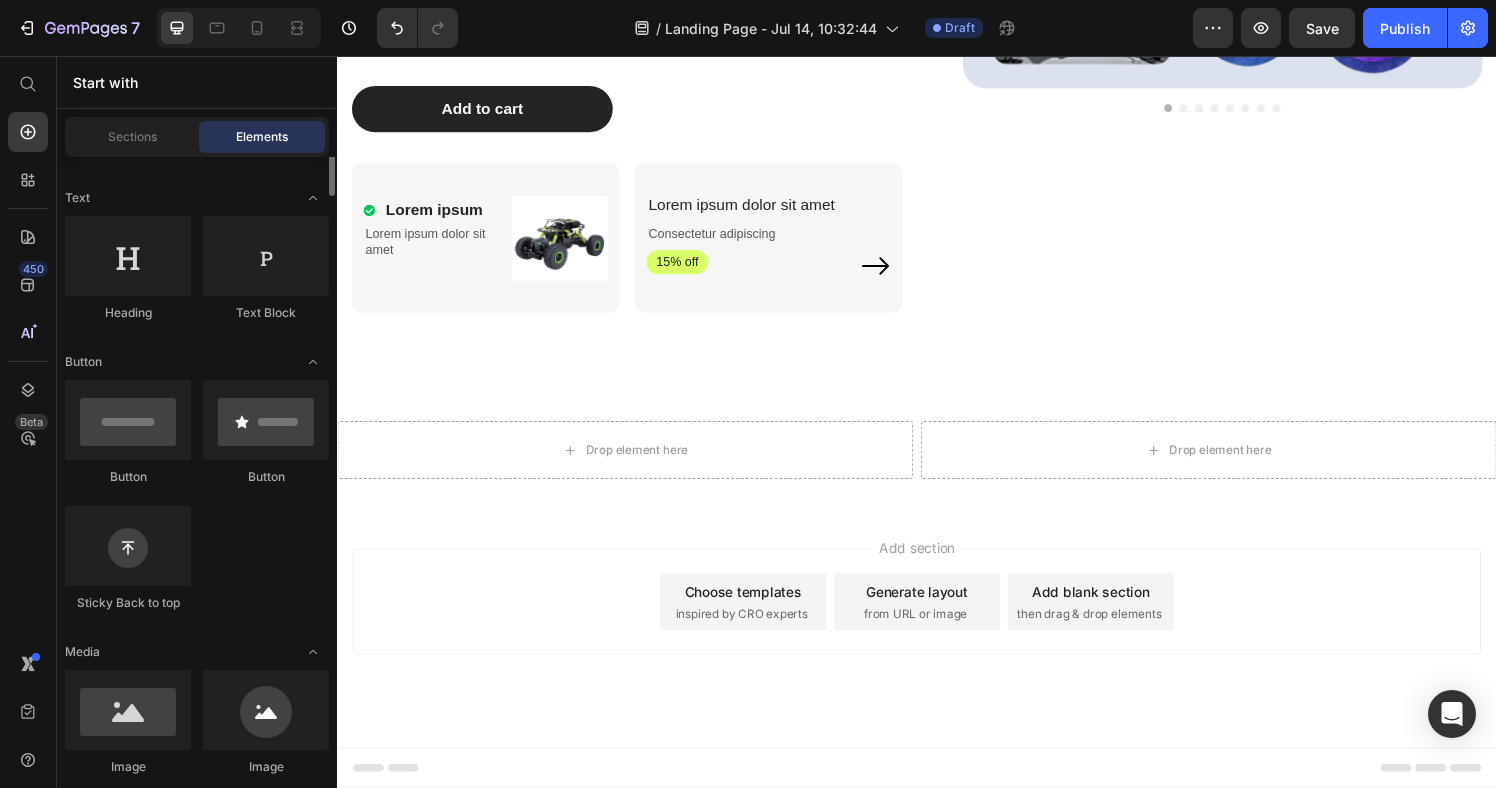 scroll, scrollTop: 0, scrollLeft: 0, axis: both 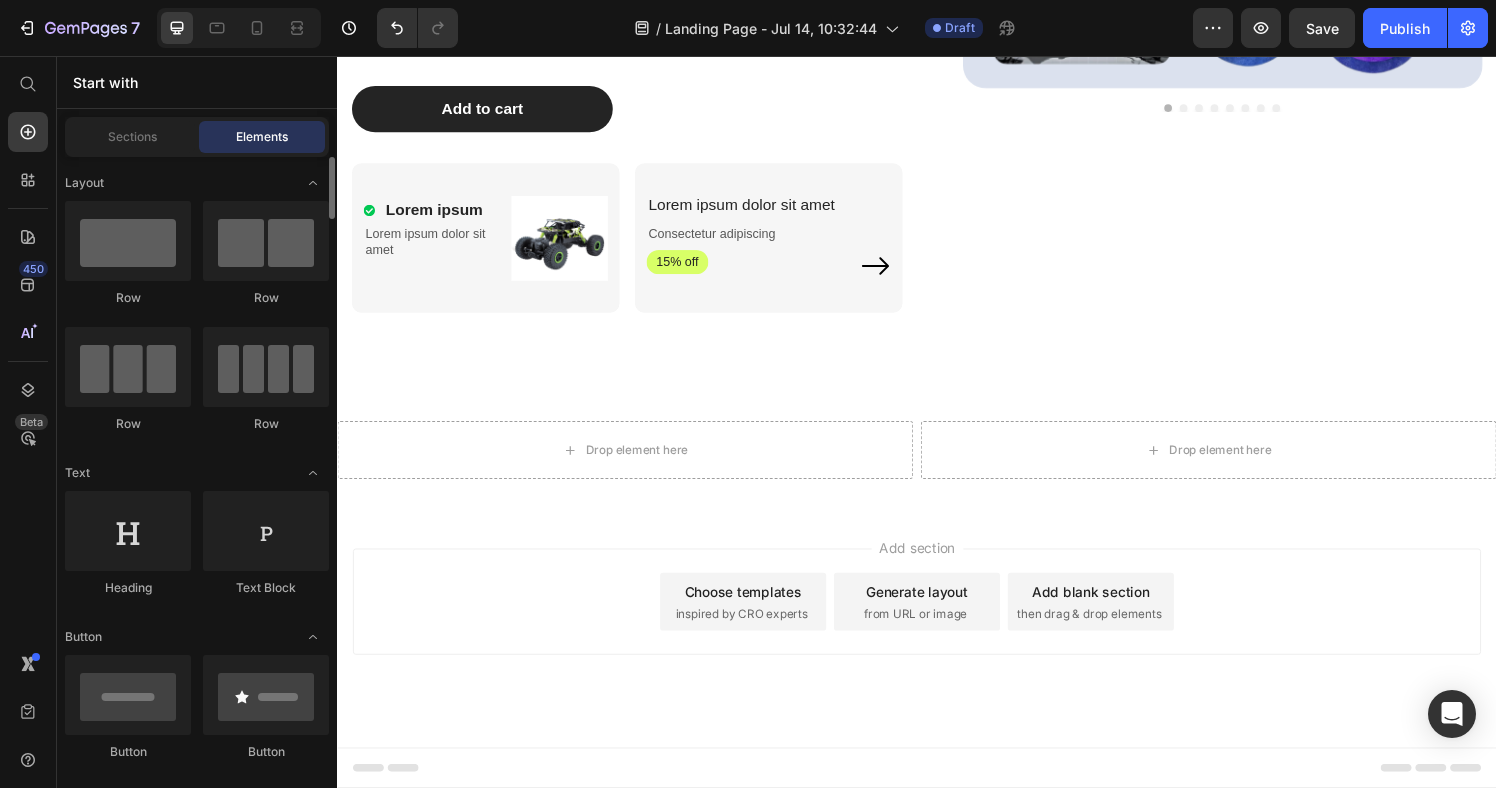 click on "Start with" at bounding box center (197, 82) 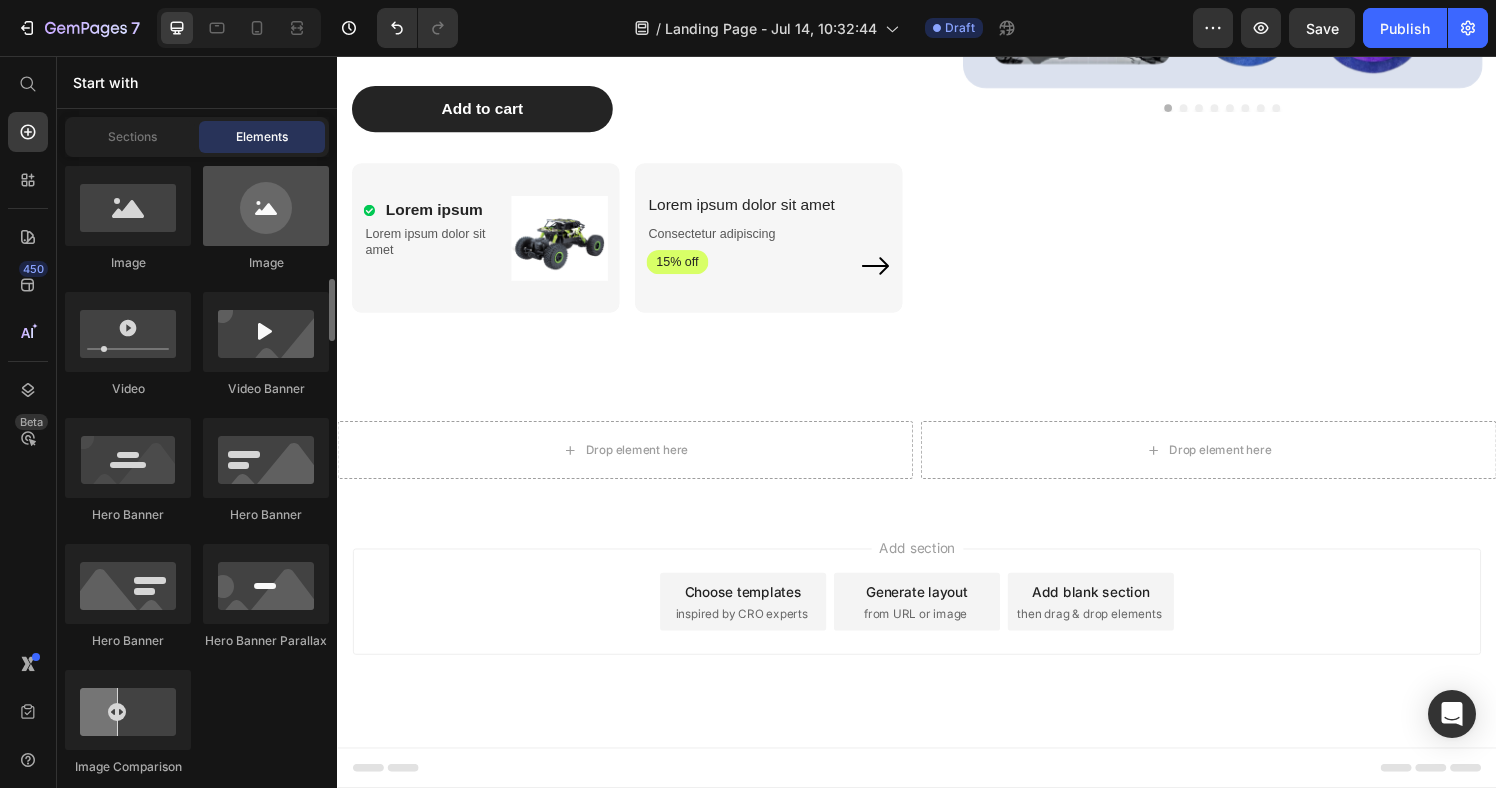 scroll, scrollTop: 714, scrollLeft: 0, axis: vertical 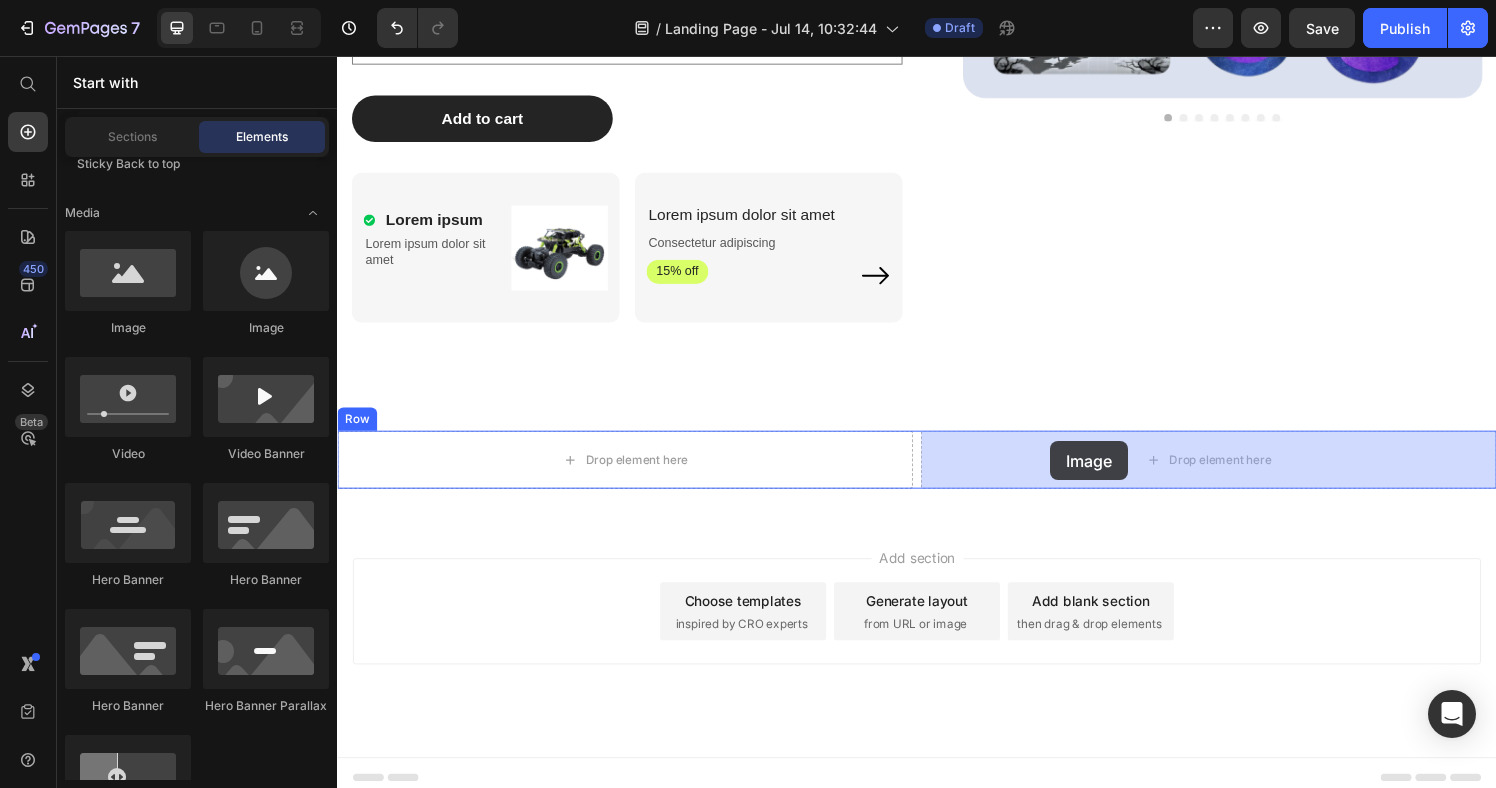 drag, startPoint x: 671, startPoint y: 384, endPoint x: 1075, endPoint y: 455, distance: 410.1914 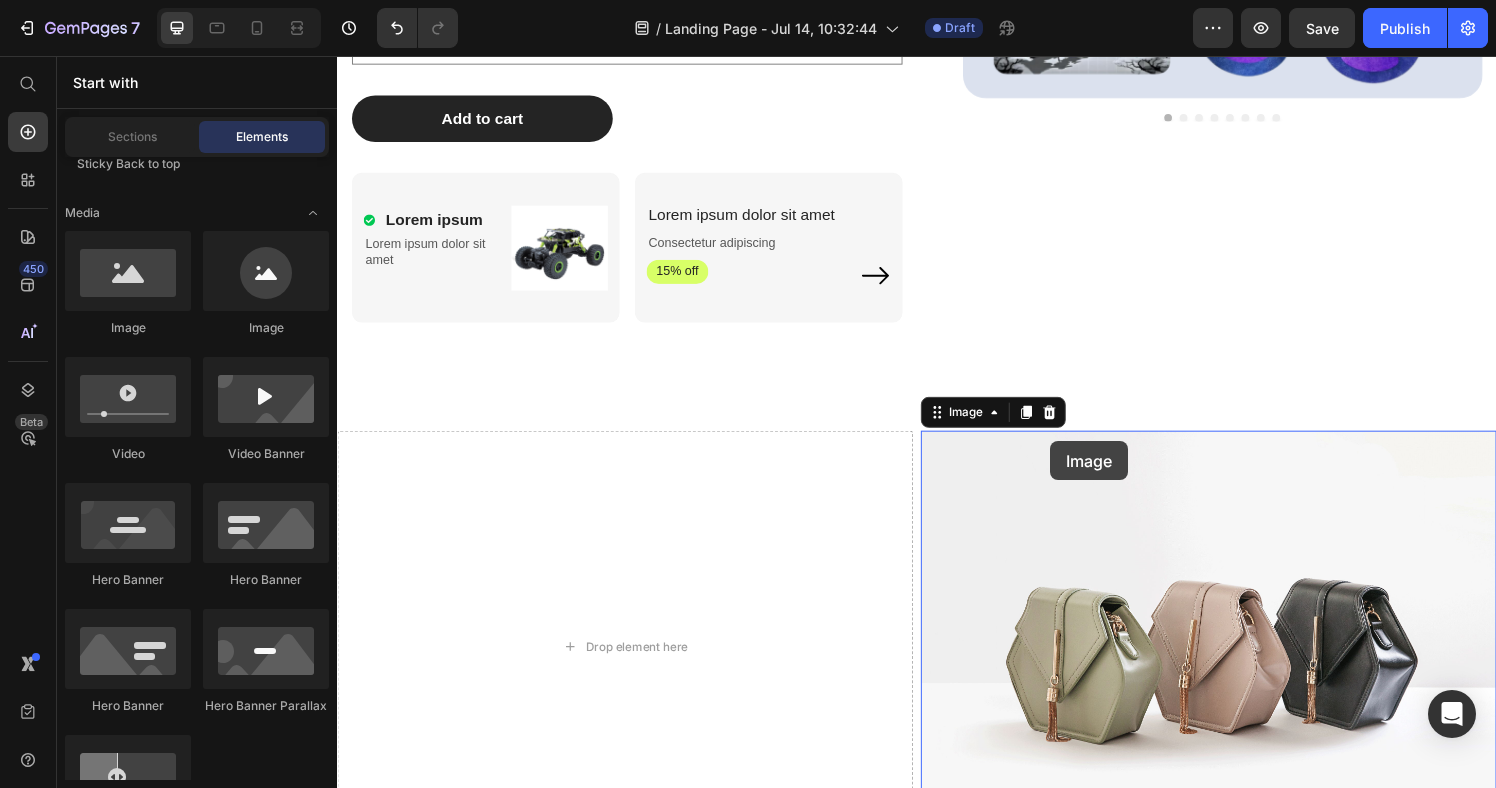 scroll, scrollTop: 620, scrollLeft: 0, axis: vertical 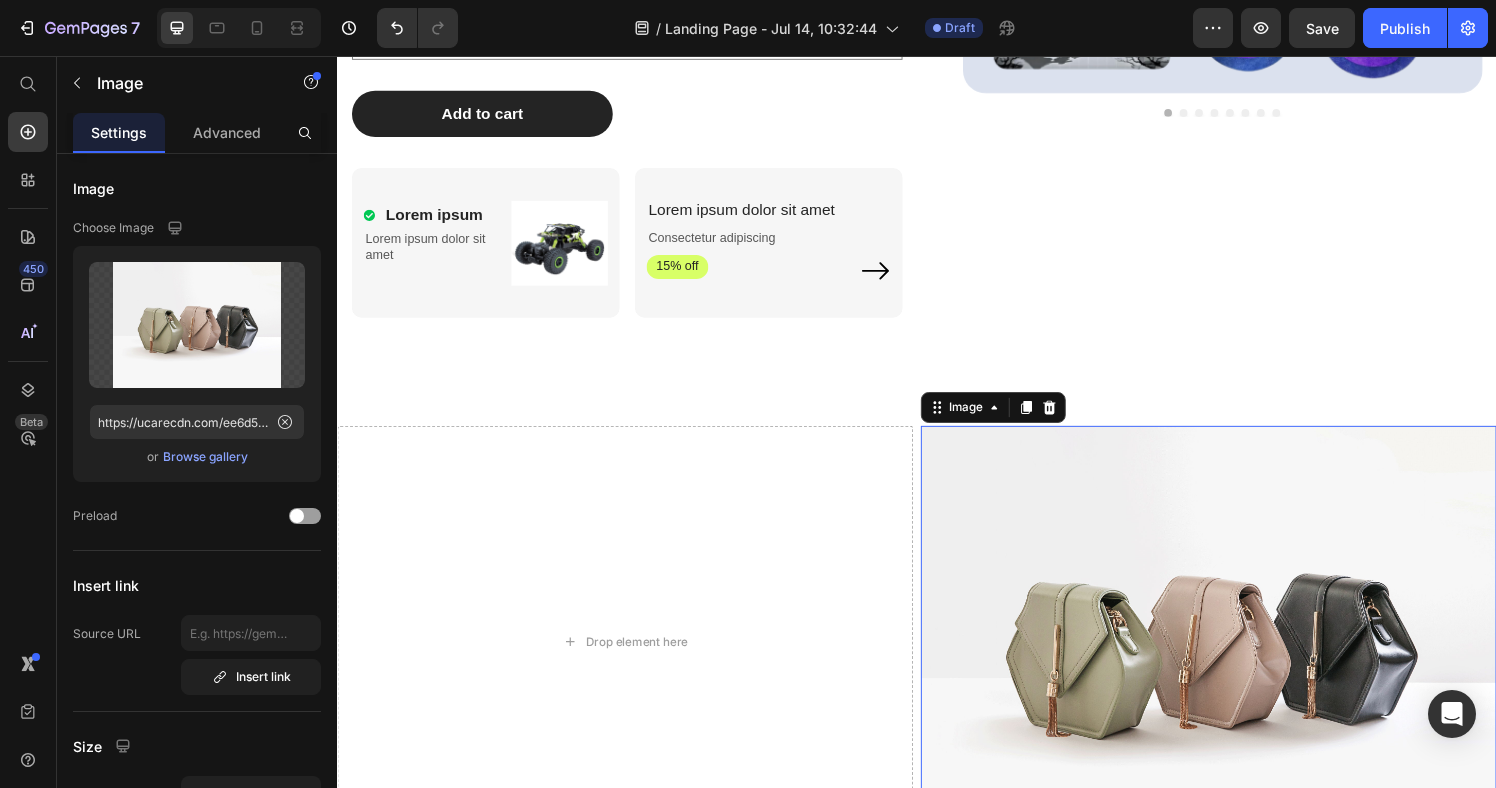 click at bounding box center (1239, 662) 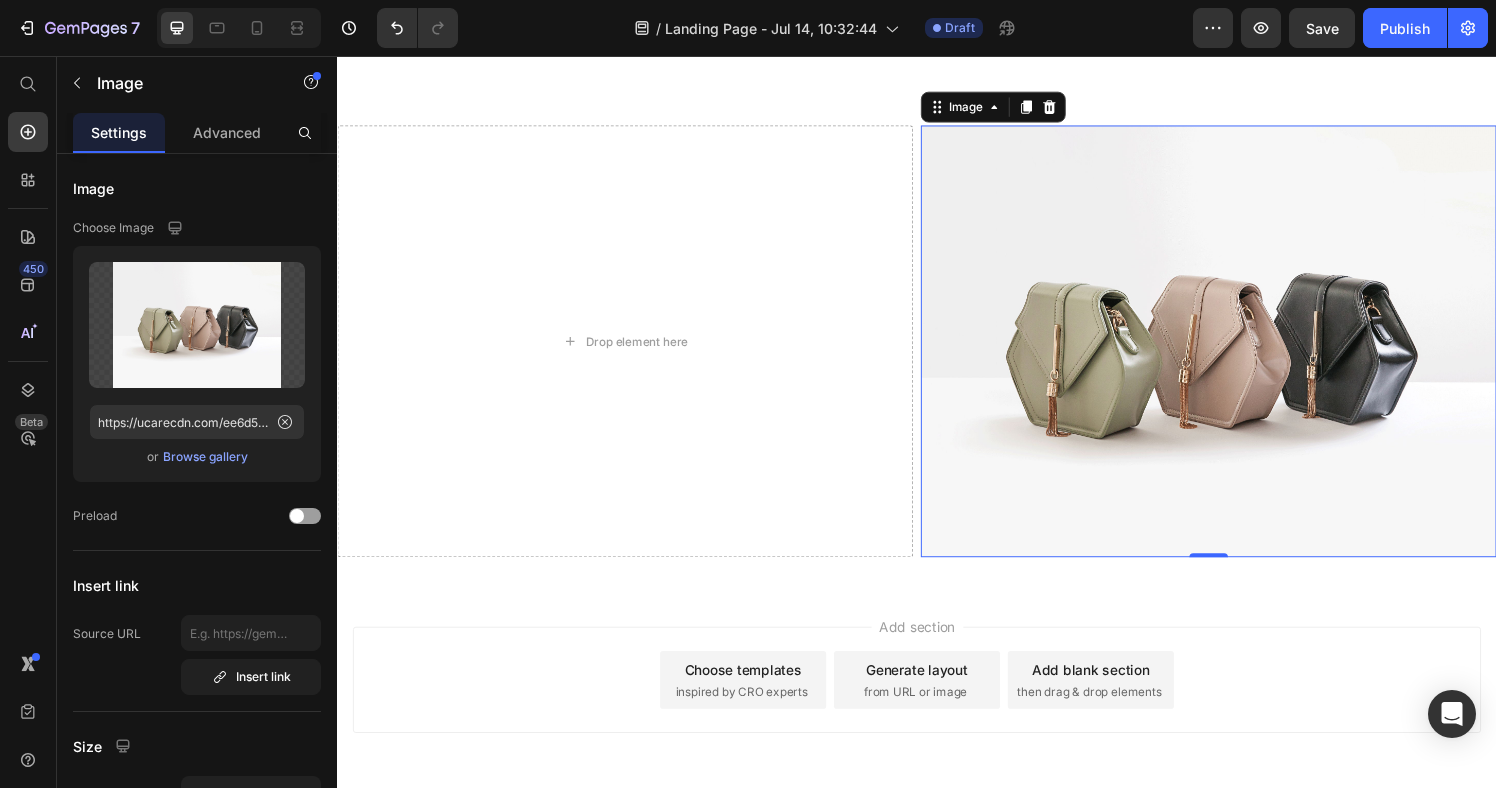scroll, scrollTop: 751, scrollLeft: 0, axis: vertical 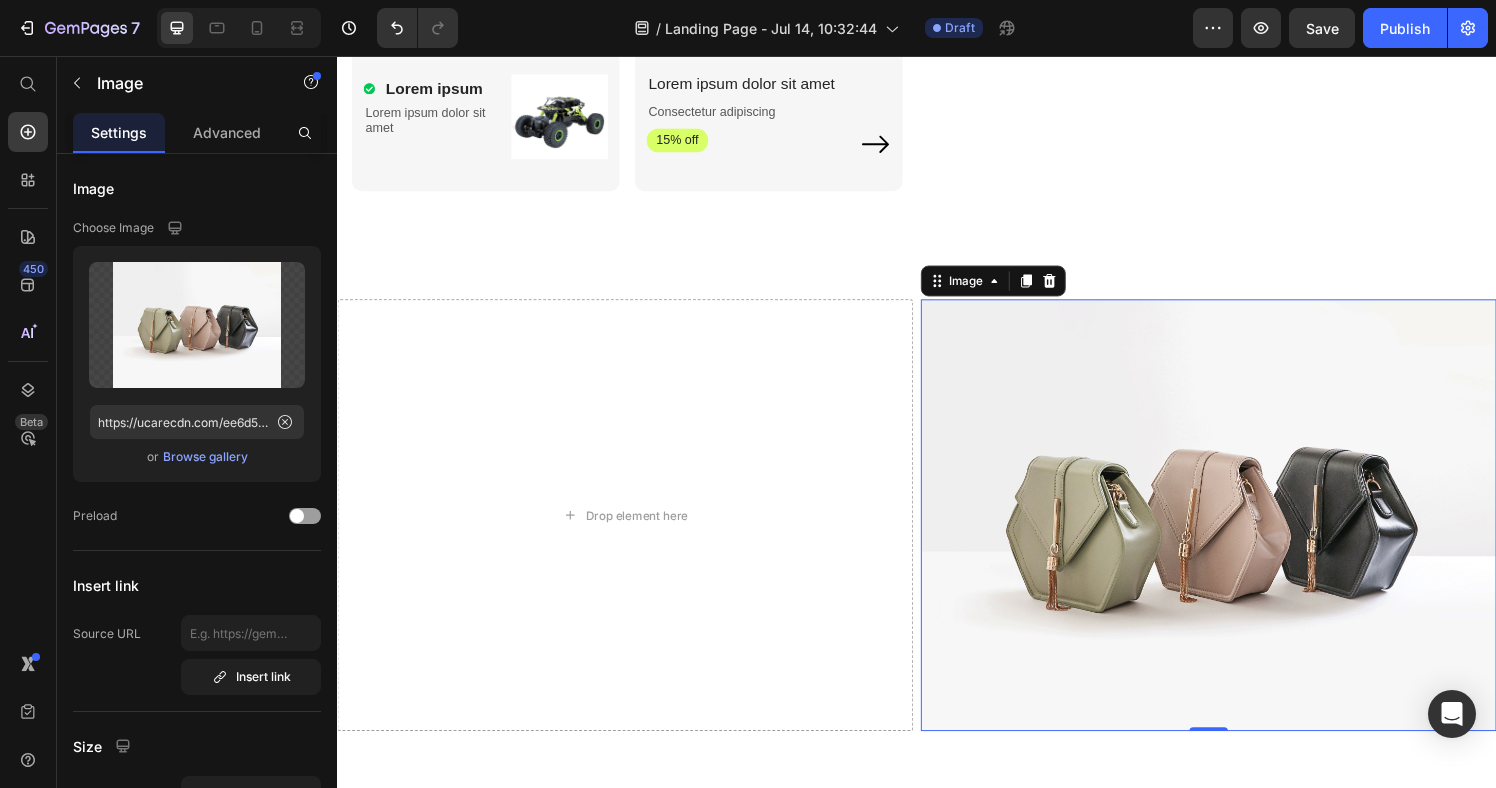 click at bounding box center [1074, 289] 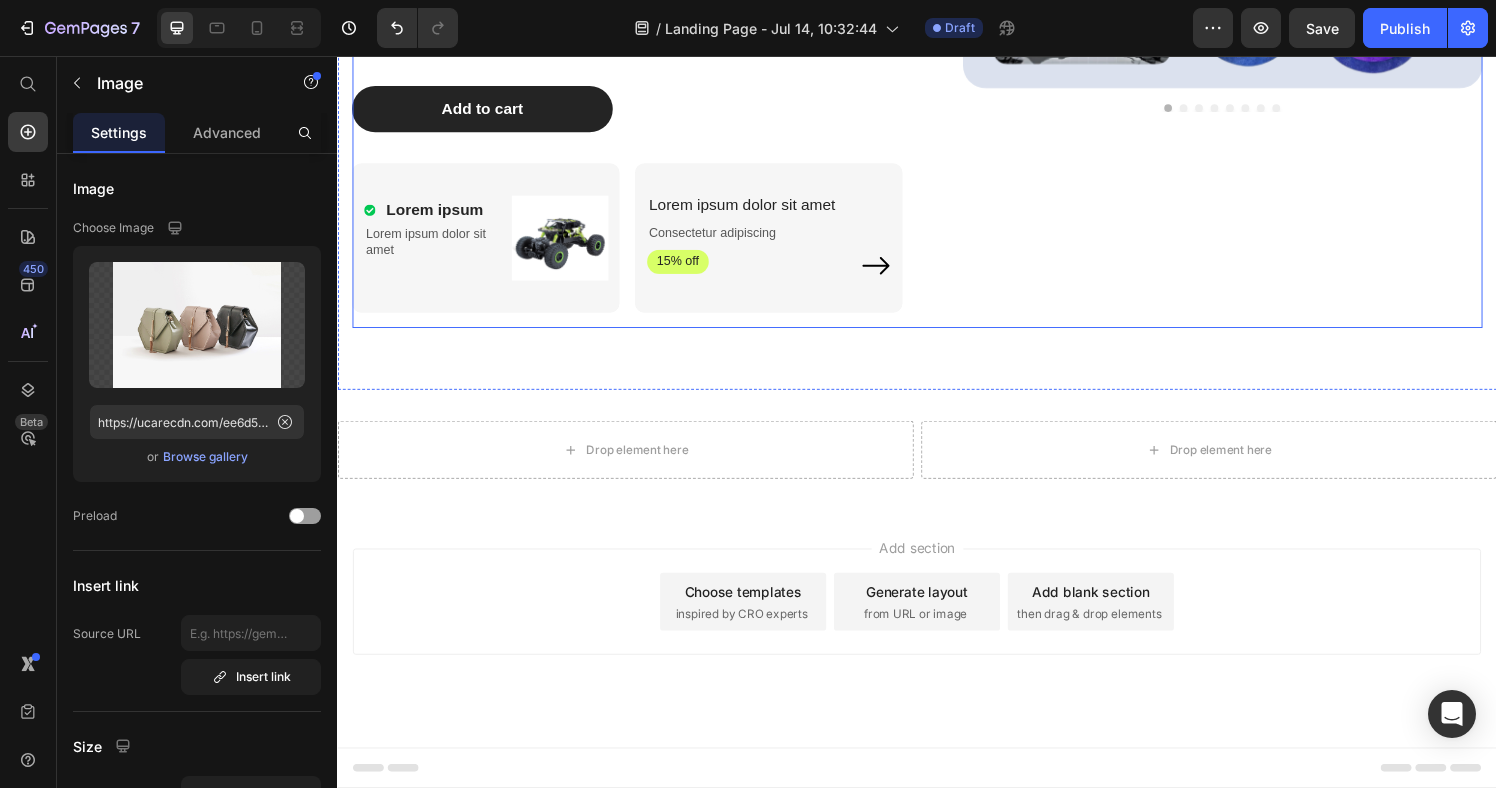 scroll, scrollTop: 625, scrollLeft: 0, axis: vertical 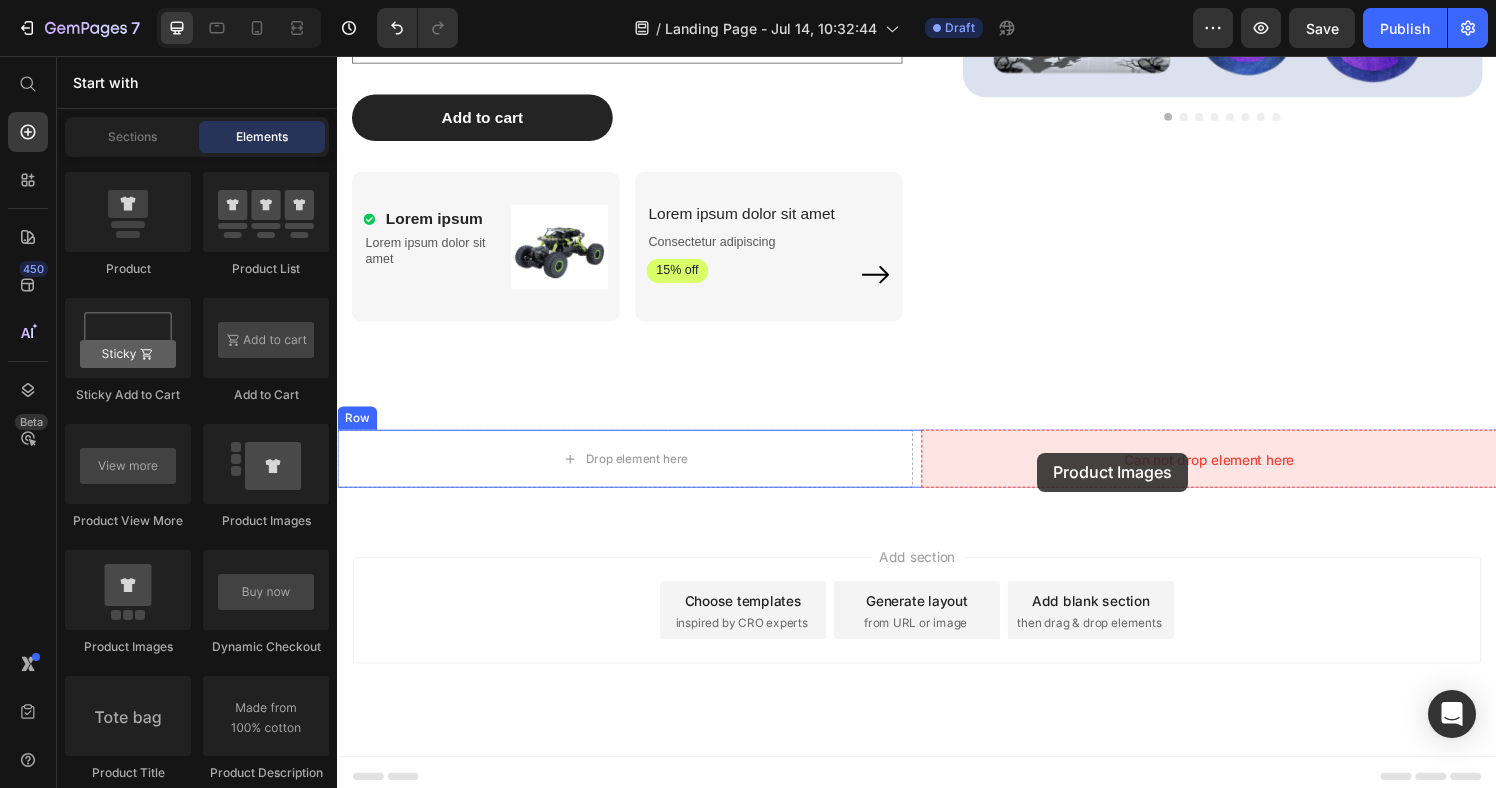 drag, startPoint x: 672, startPoint y: 675, endPoint x: 1062, endPoint y: 467, distance: 442 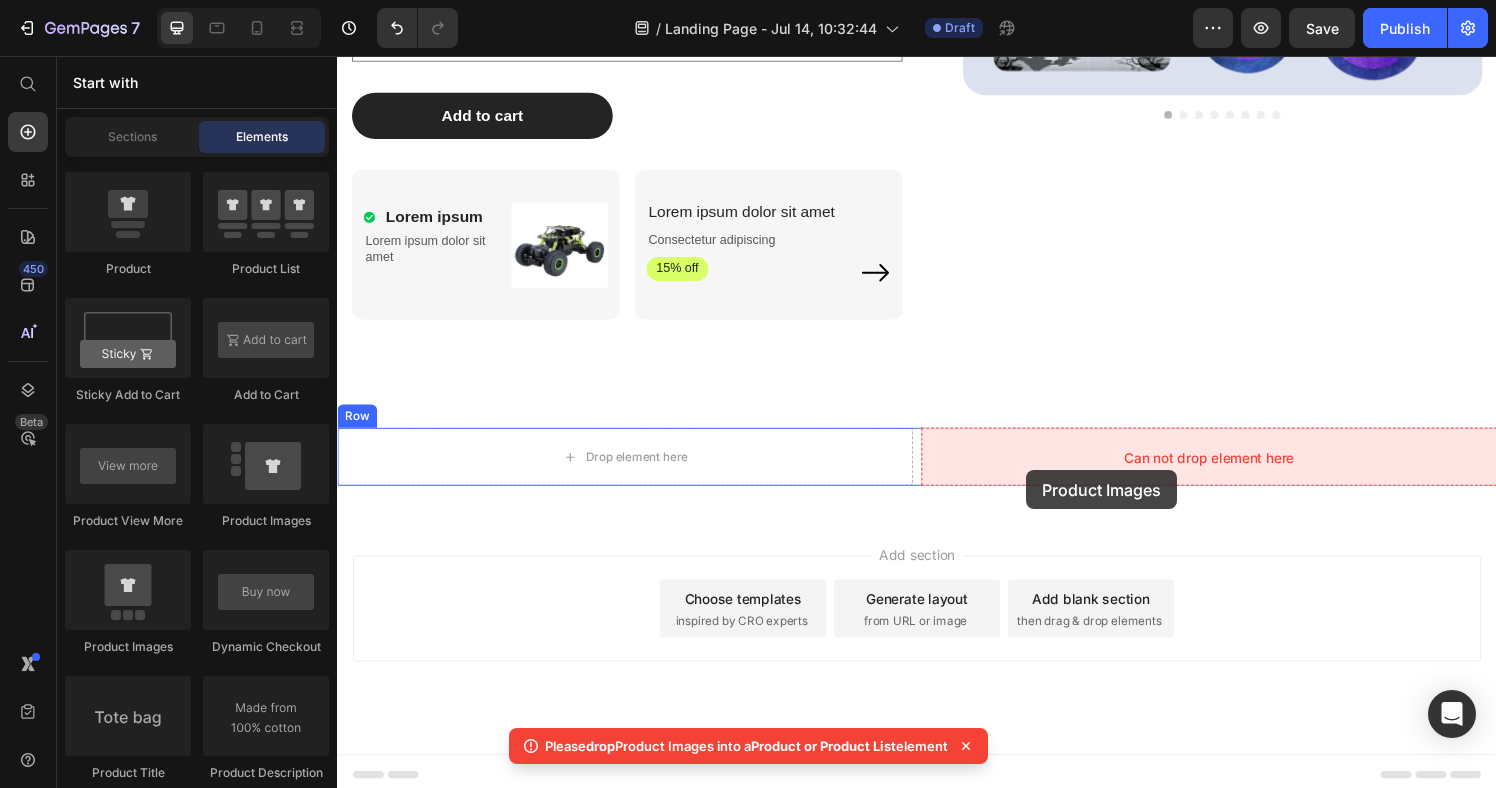 drag, startPoint x: 487, startPoint y: 673, endPoint x: 1050, endPoint y: 485, distance: 593.55963 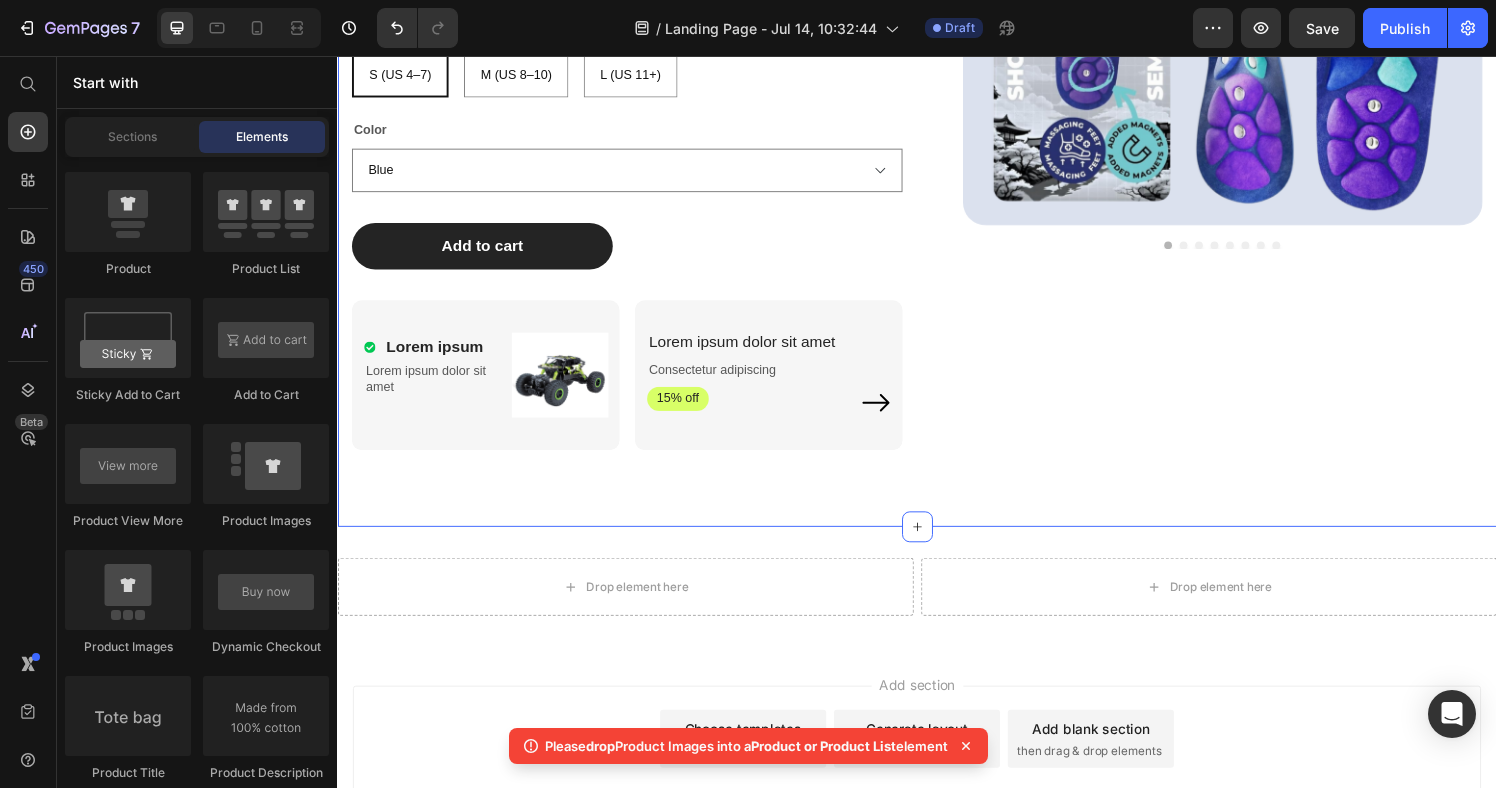 scroll, scrollTop: 476, scrollLeft: 0, axis: vertical 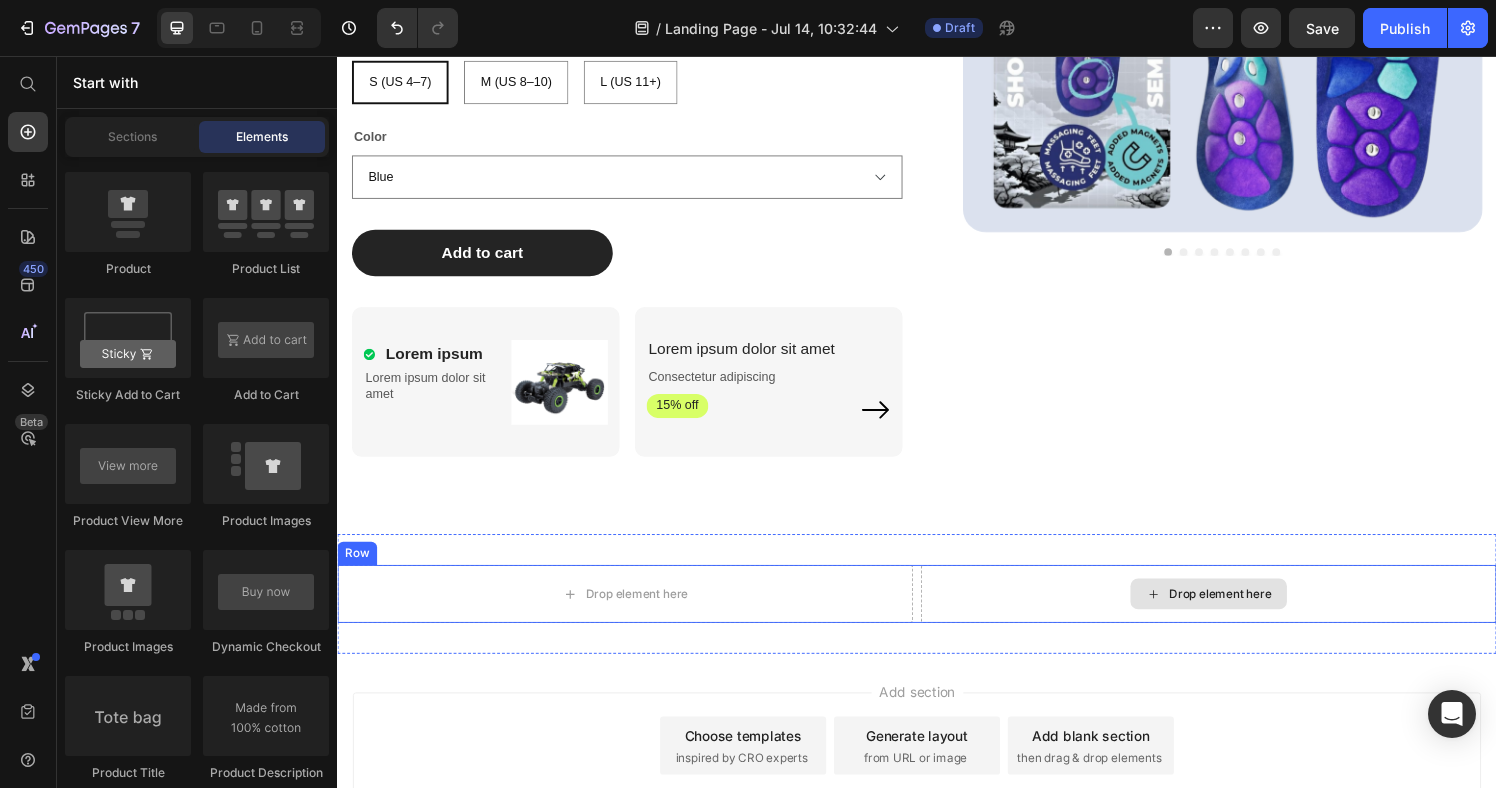 click on "Drop element here" at bounding box center (1251, 613) 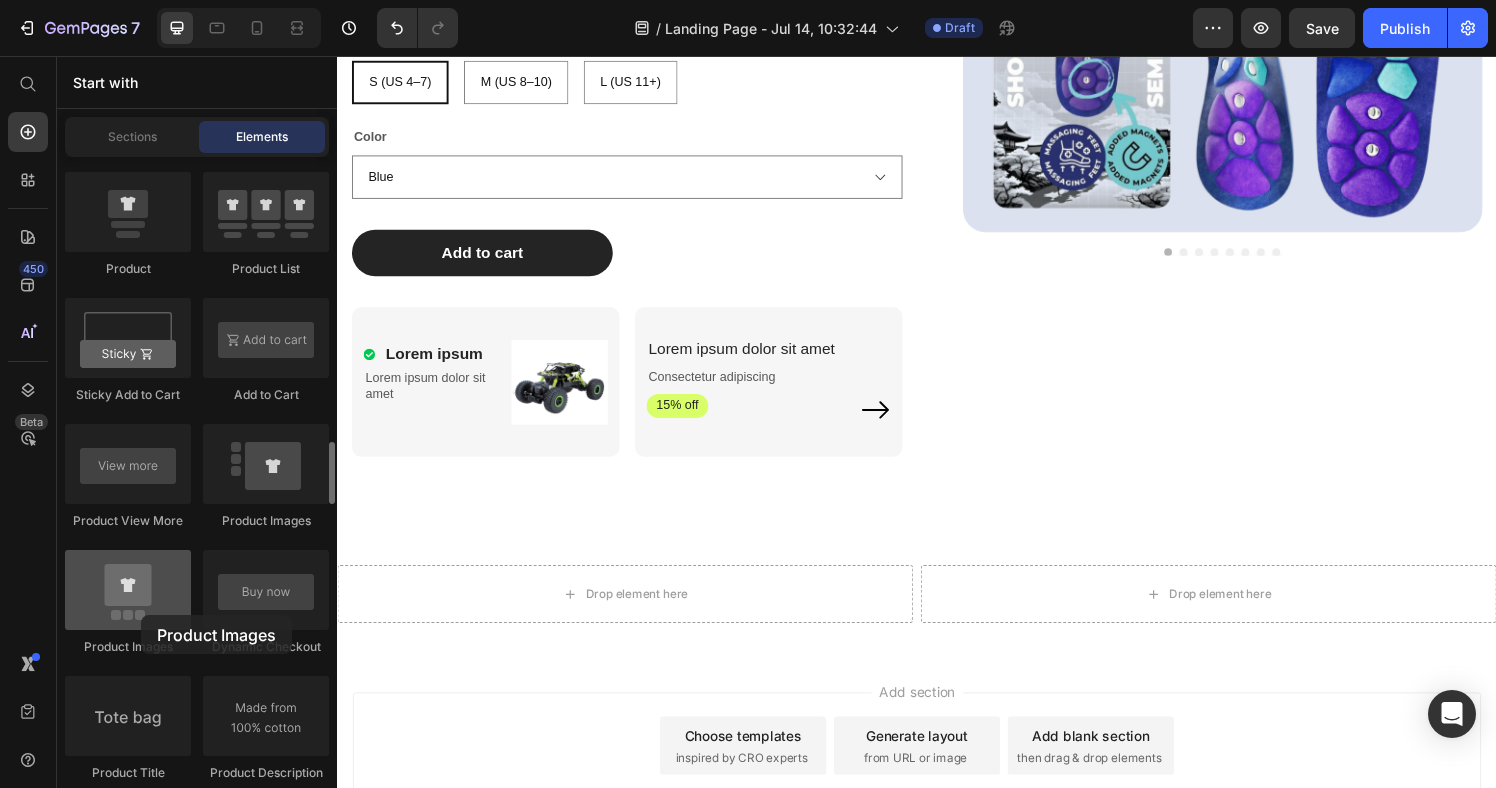 click at bounding box center (128, 590) 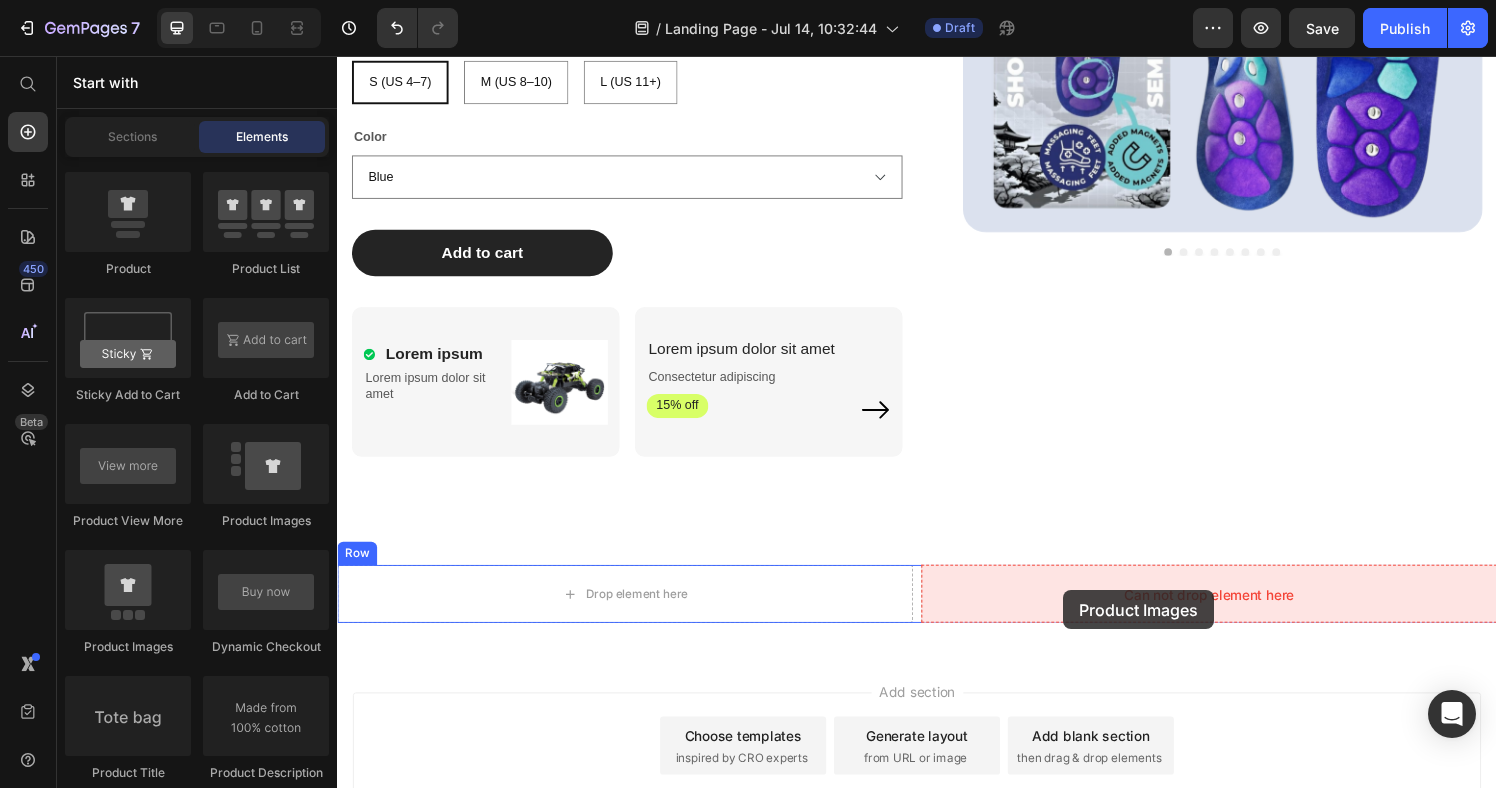 drag, startPoint x: 504, startPoint y: 672, endPoint x: 1097, endPoint y: 608, distance: 596.4436 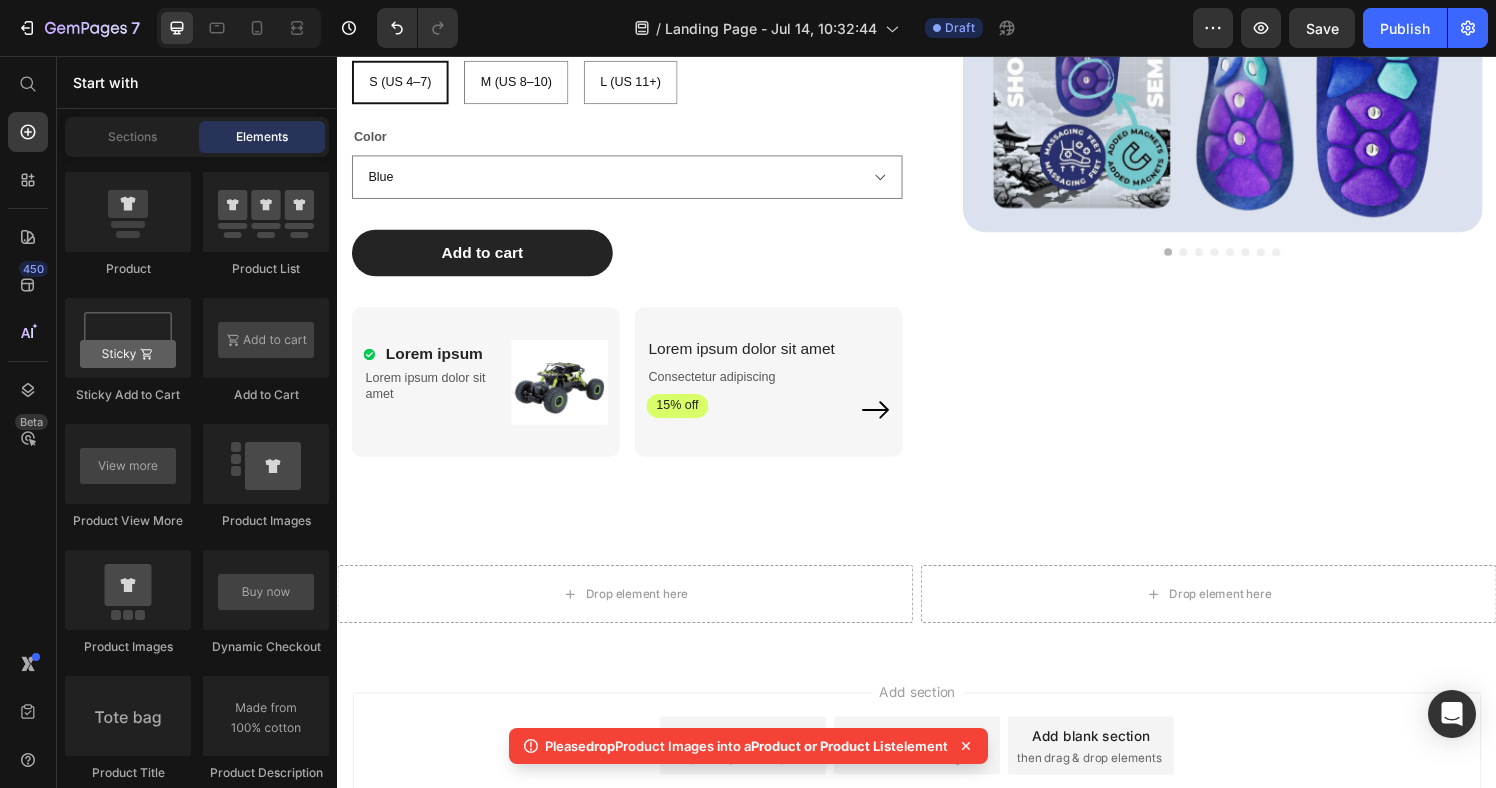 drag, startPoint x: 656, startPoint y: 747, endPoint x: 938, endPoint y: 747, distance: 282 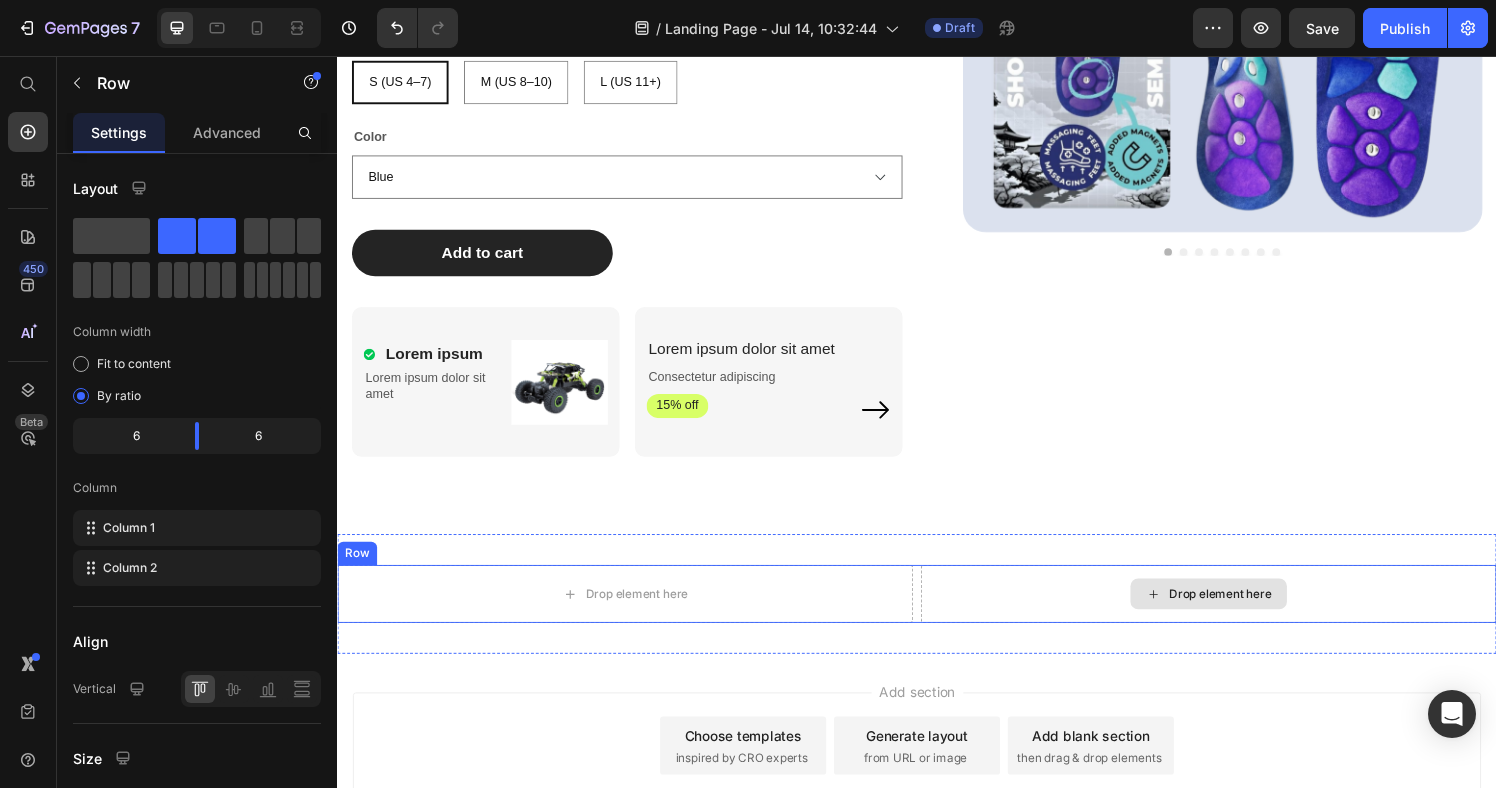 click on "Drop element here" at bounding box center [1239, 613] 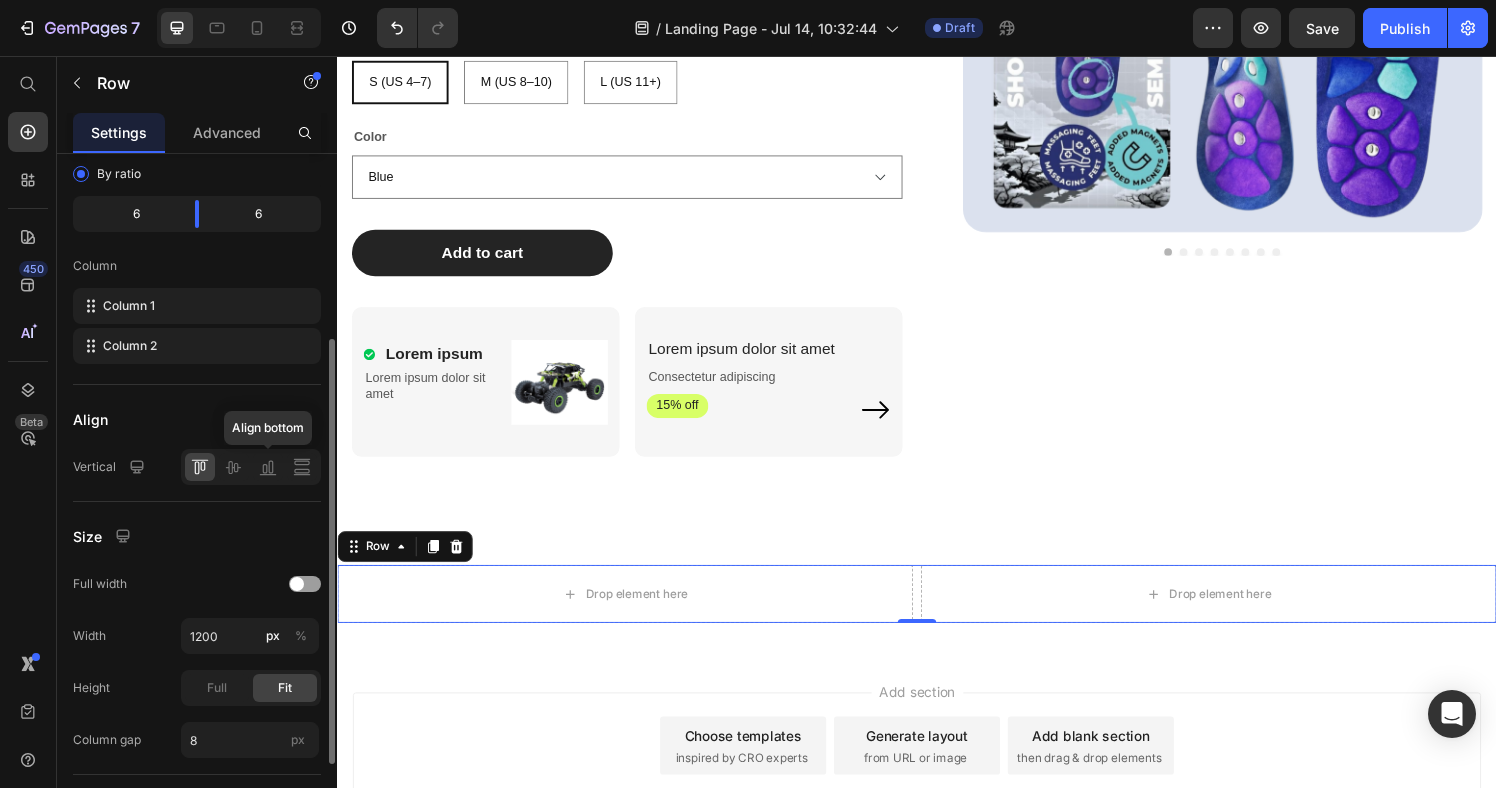 scroll, scrollTop: 212, scrollLeft: 0, axis: vertical 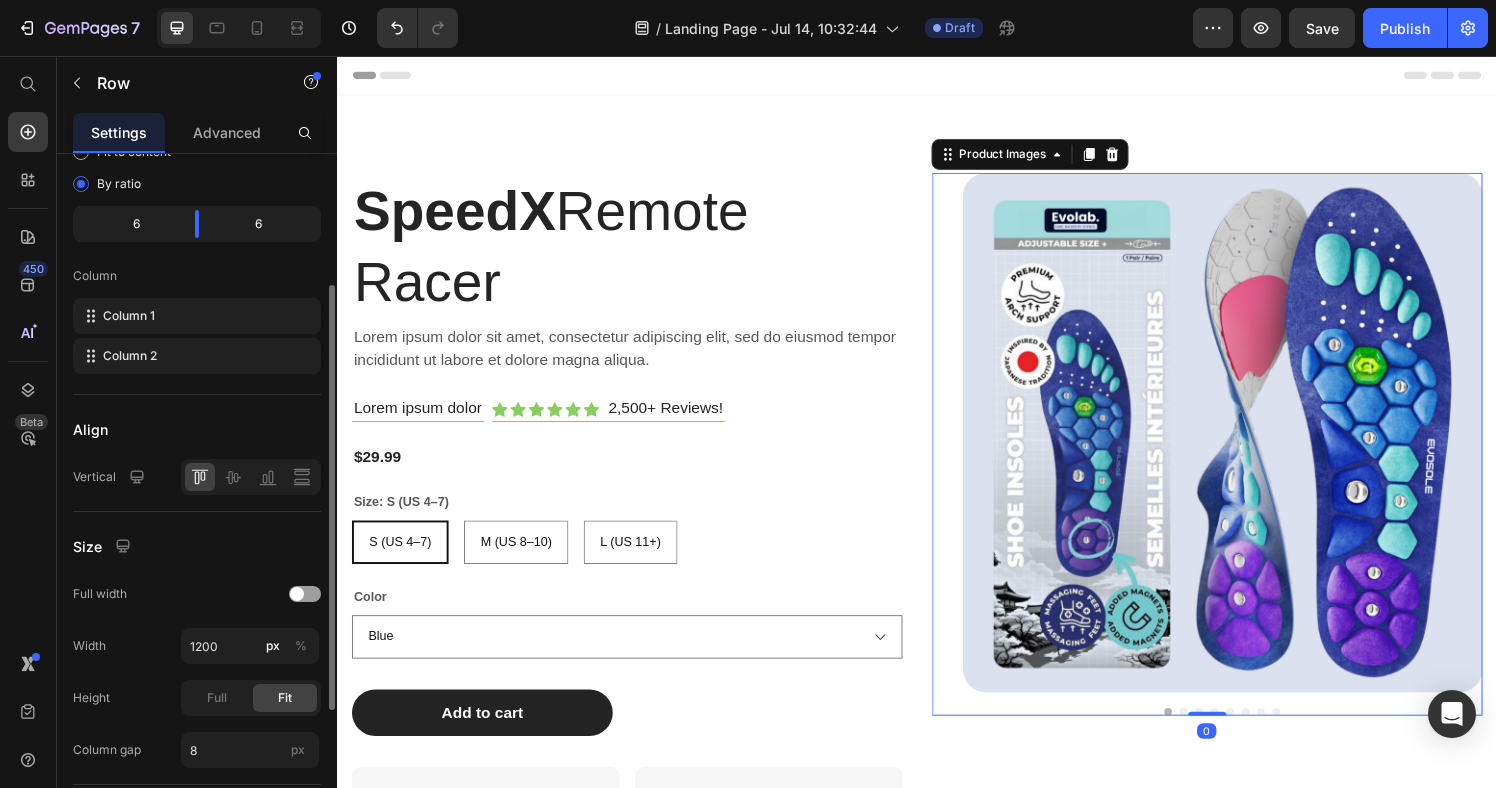 click at bounding box center [1253, 446] 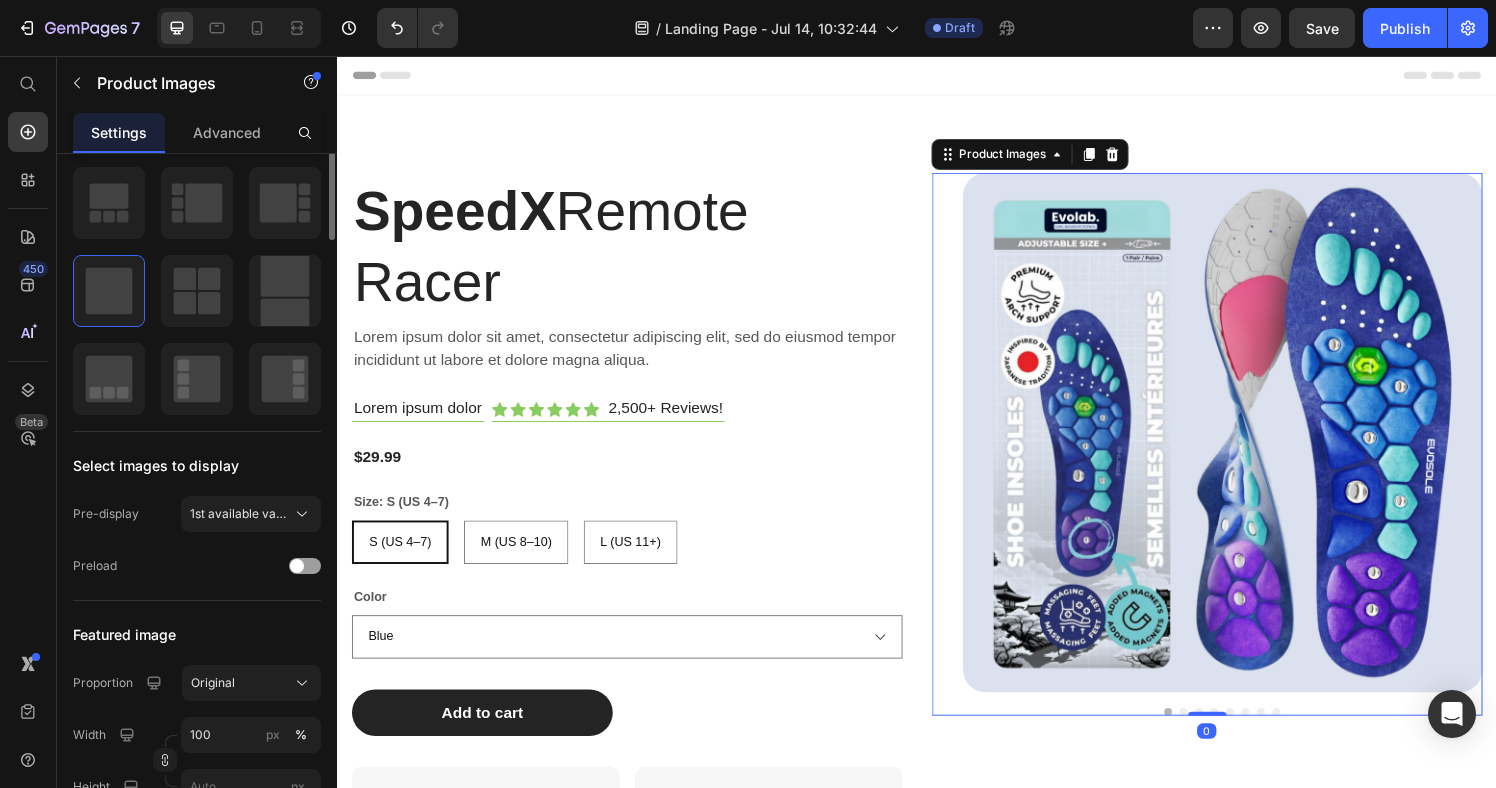 scroll, scrollTop: 0, scrollLeft: 0, axis: both 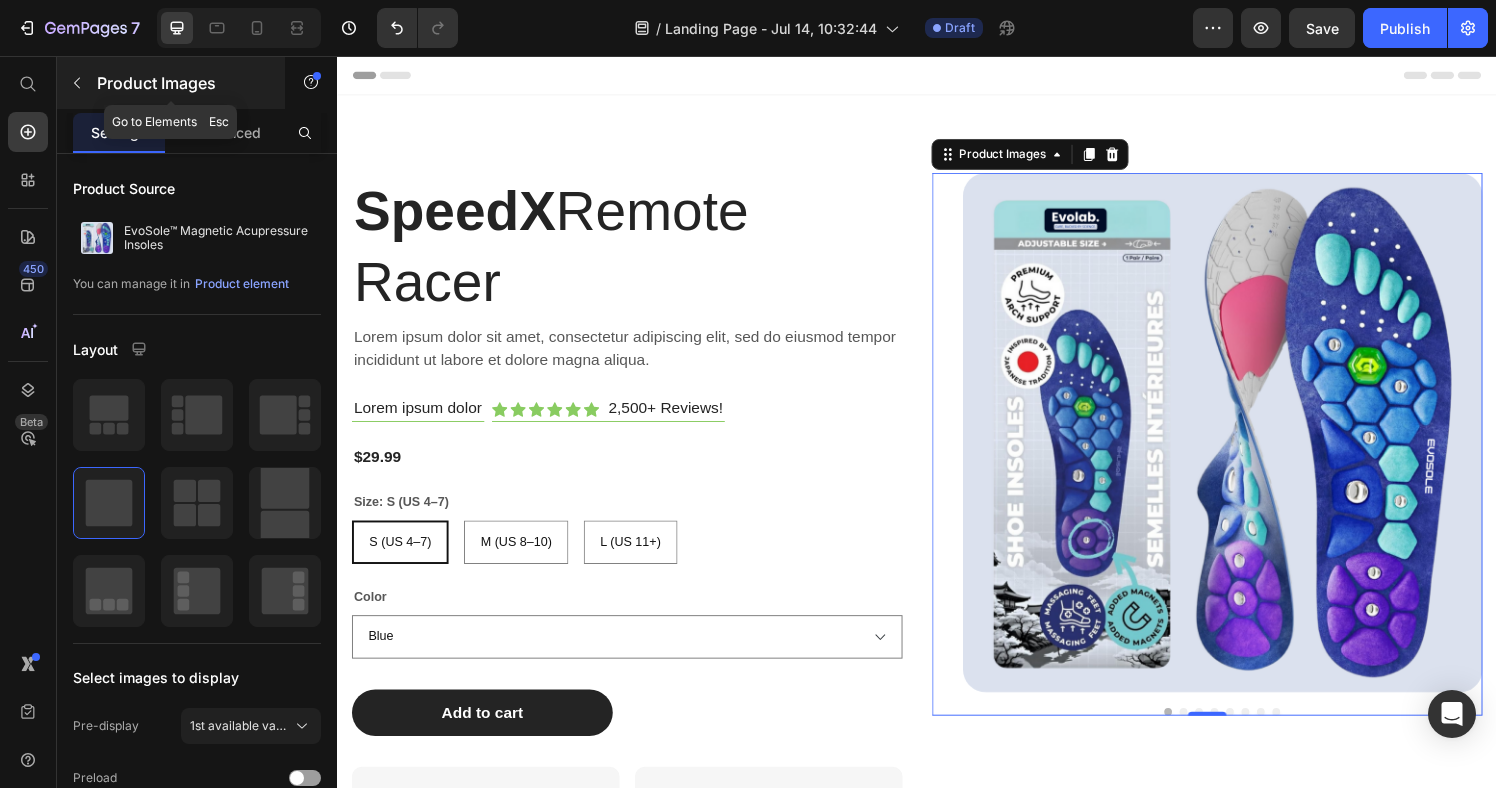 click 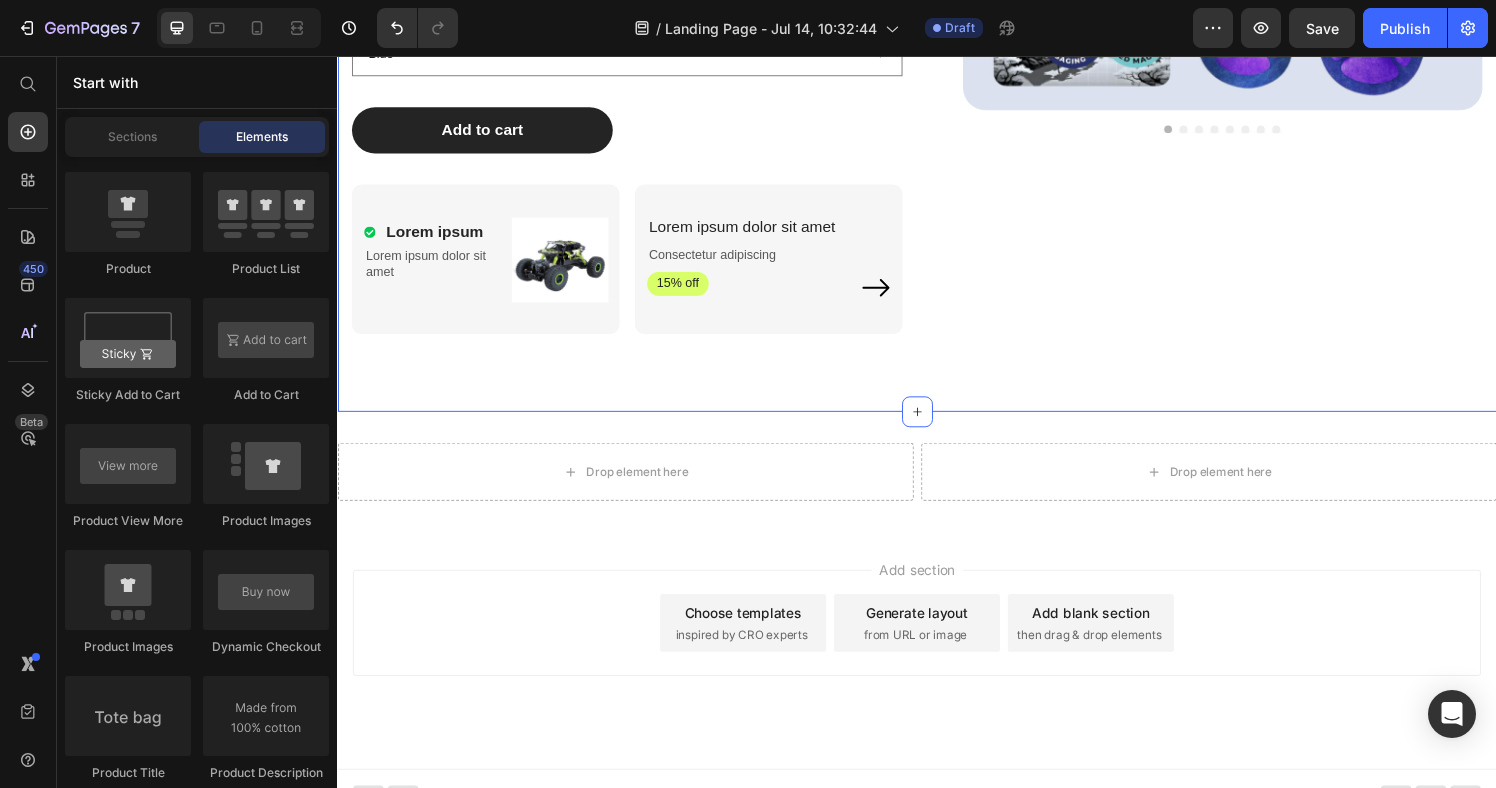 scroll, scrollTop: 625, scrollLeft: 0, axis: vertical 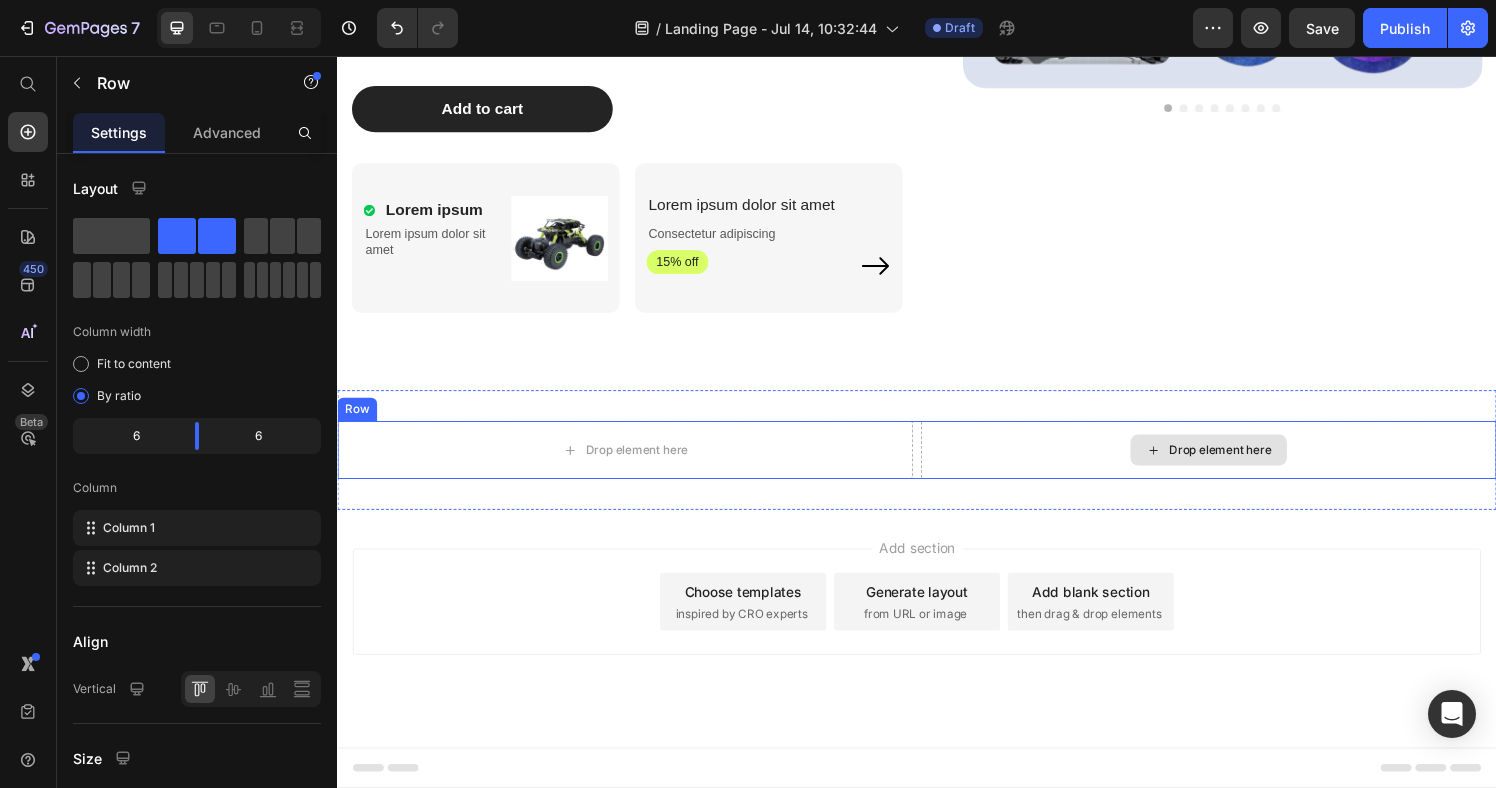 click on "Drop element here" at bounding box center [1239, 464] 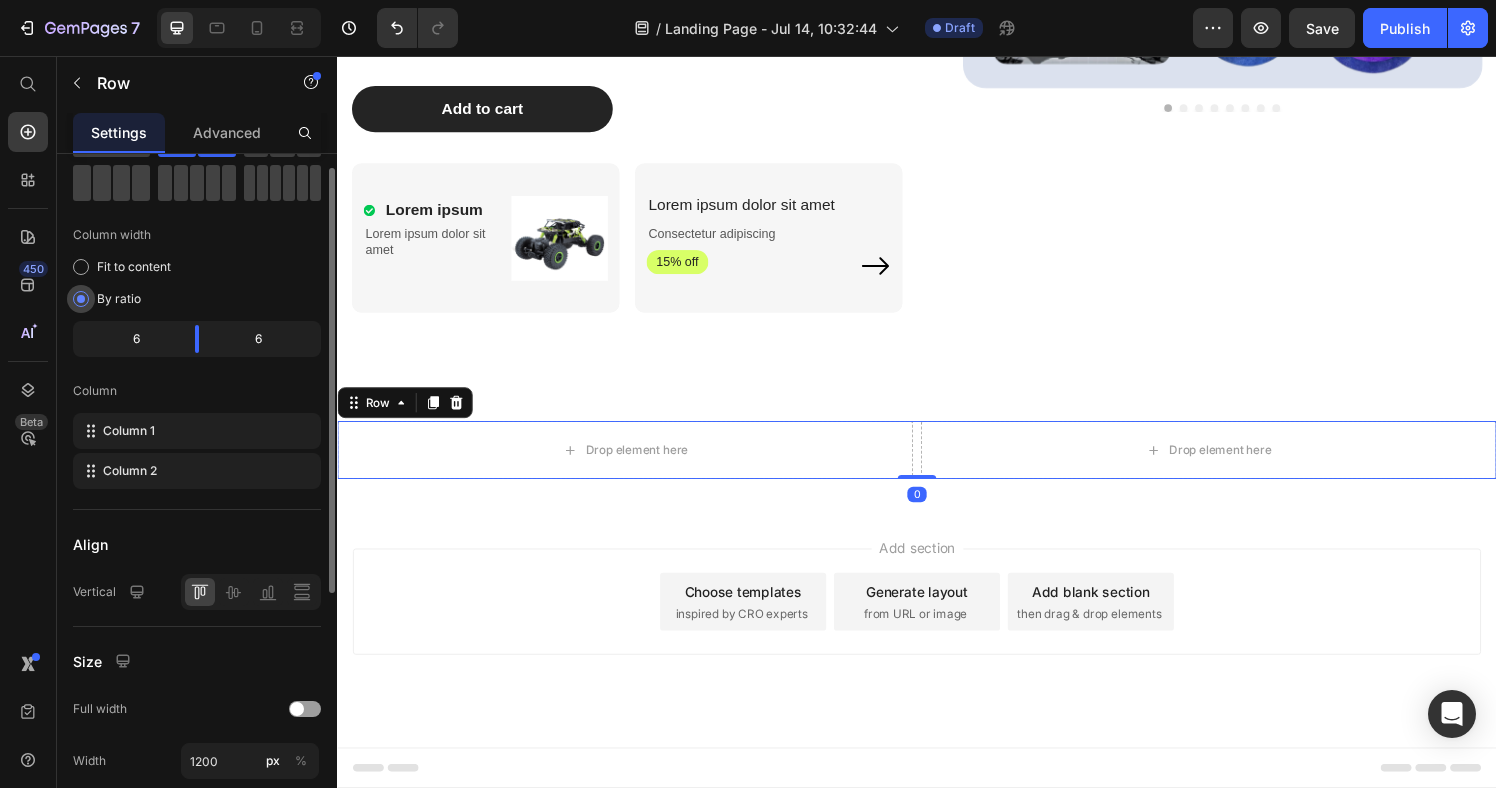 scroll, scrollTop: 160, scrollLeft: 0, axis: vertical 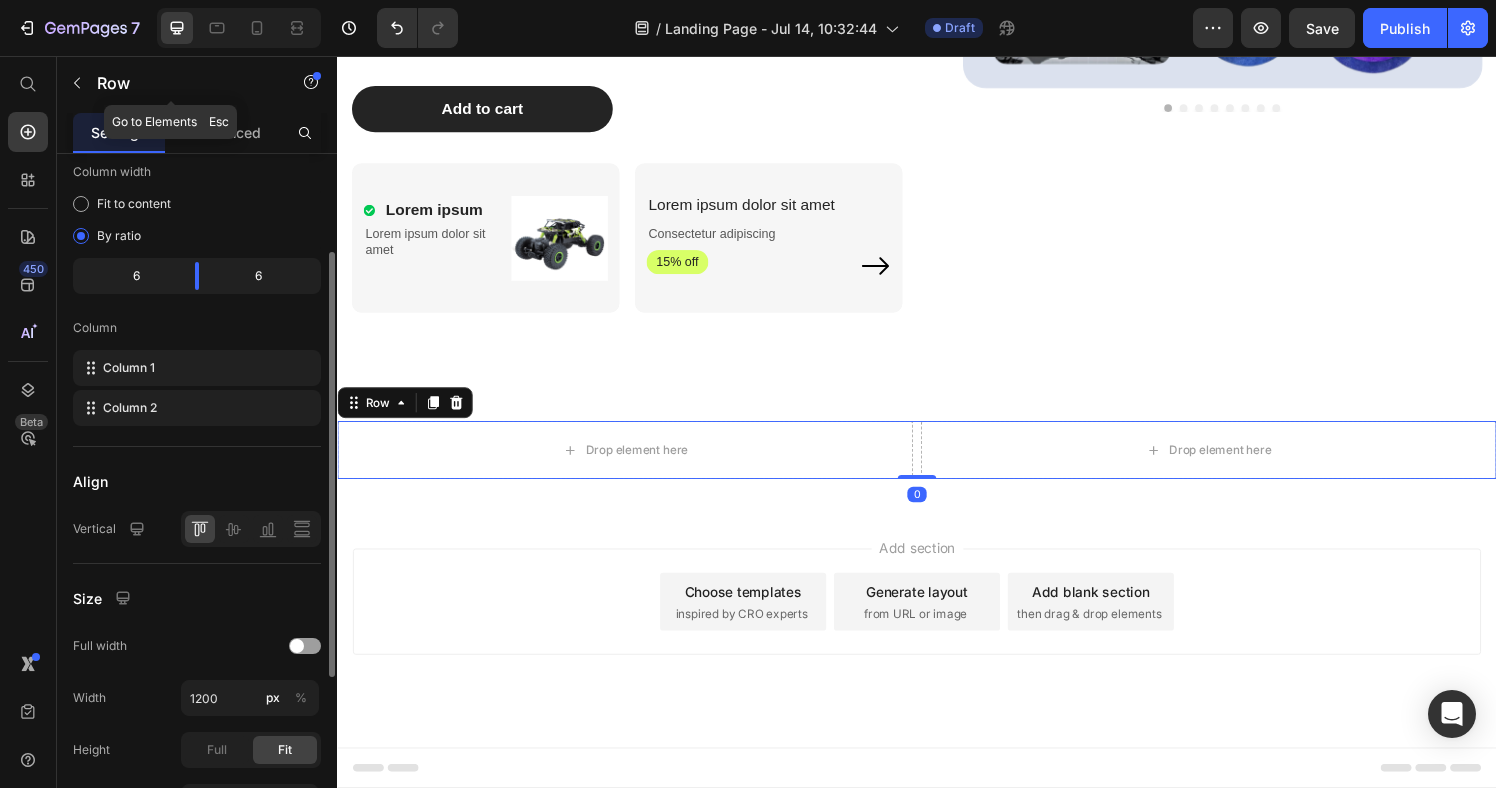 click at bounding box center [77, 83] 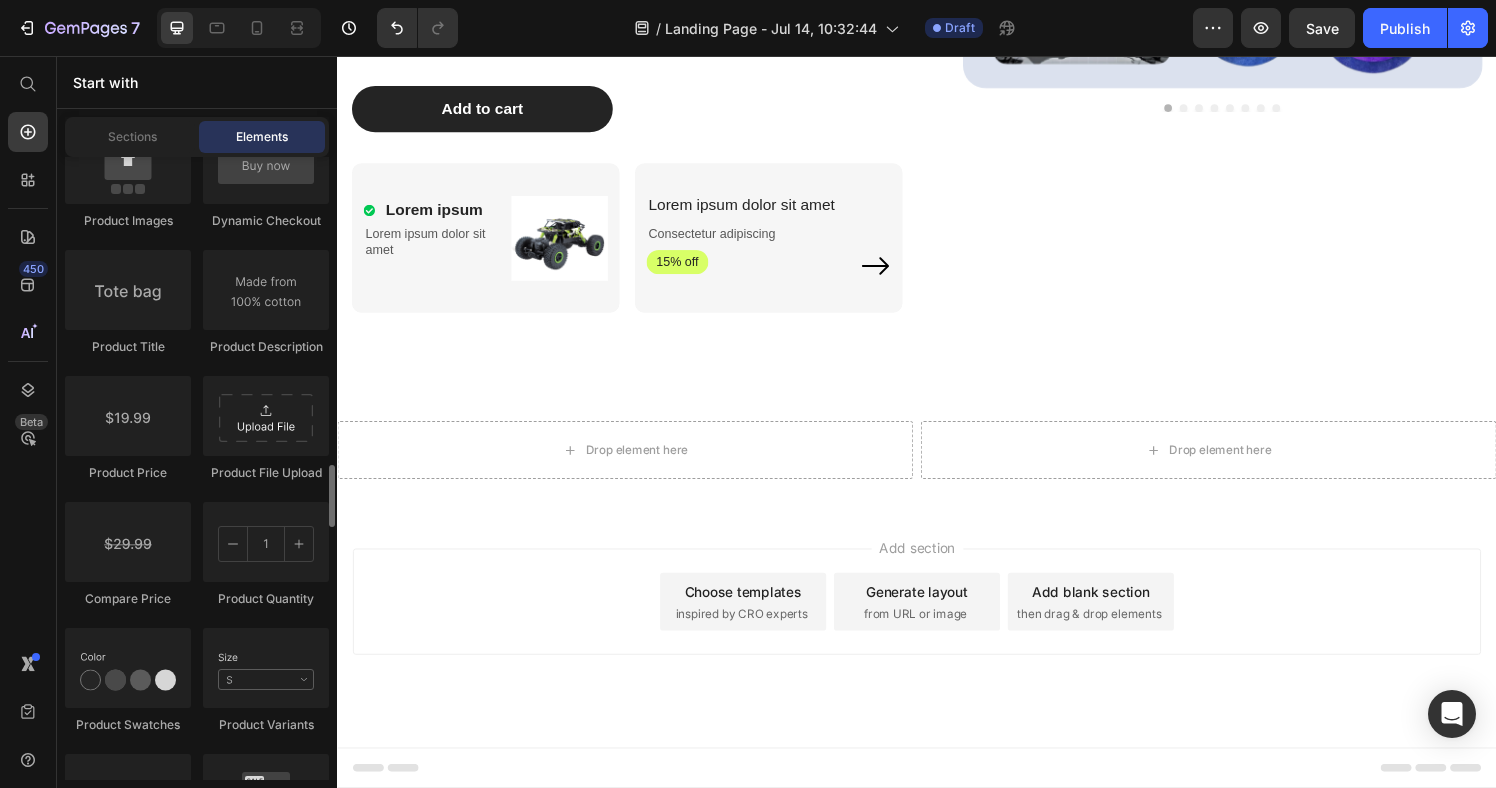 scroll, scrollTop: 3202, scrollLeft: 0, axis: vertical 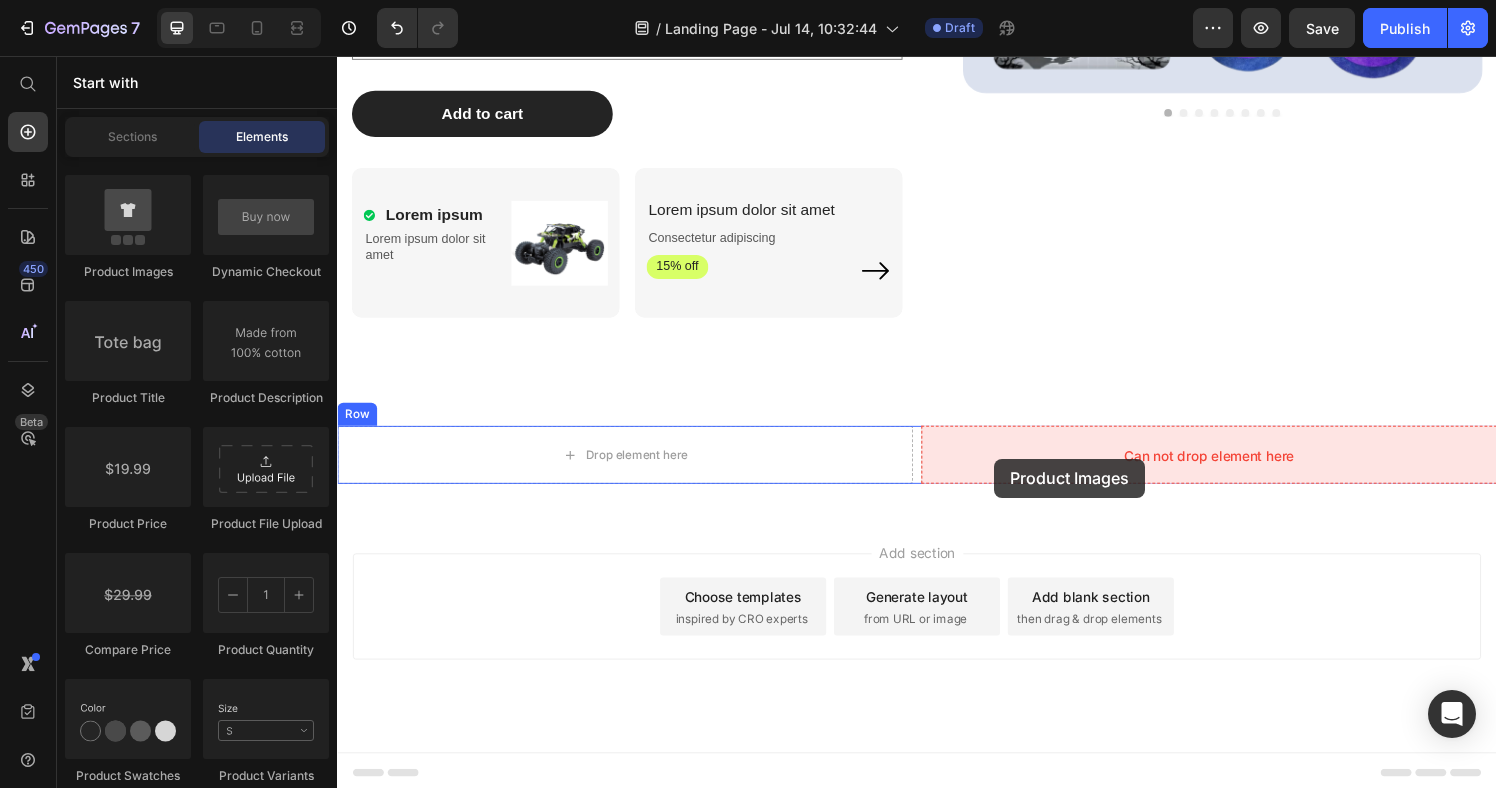 drag, startPoint x: 486, startPoint y: 315, endPoint x: 1017, endPoint y: 473, distance: 554.0081 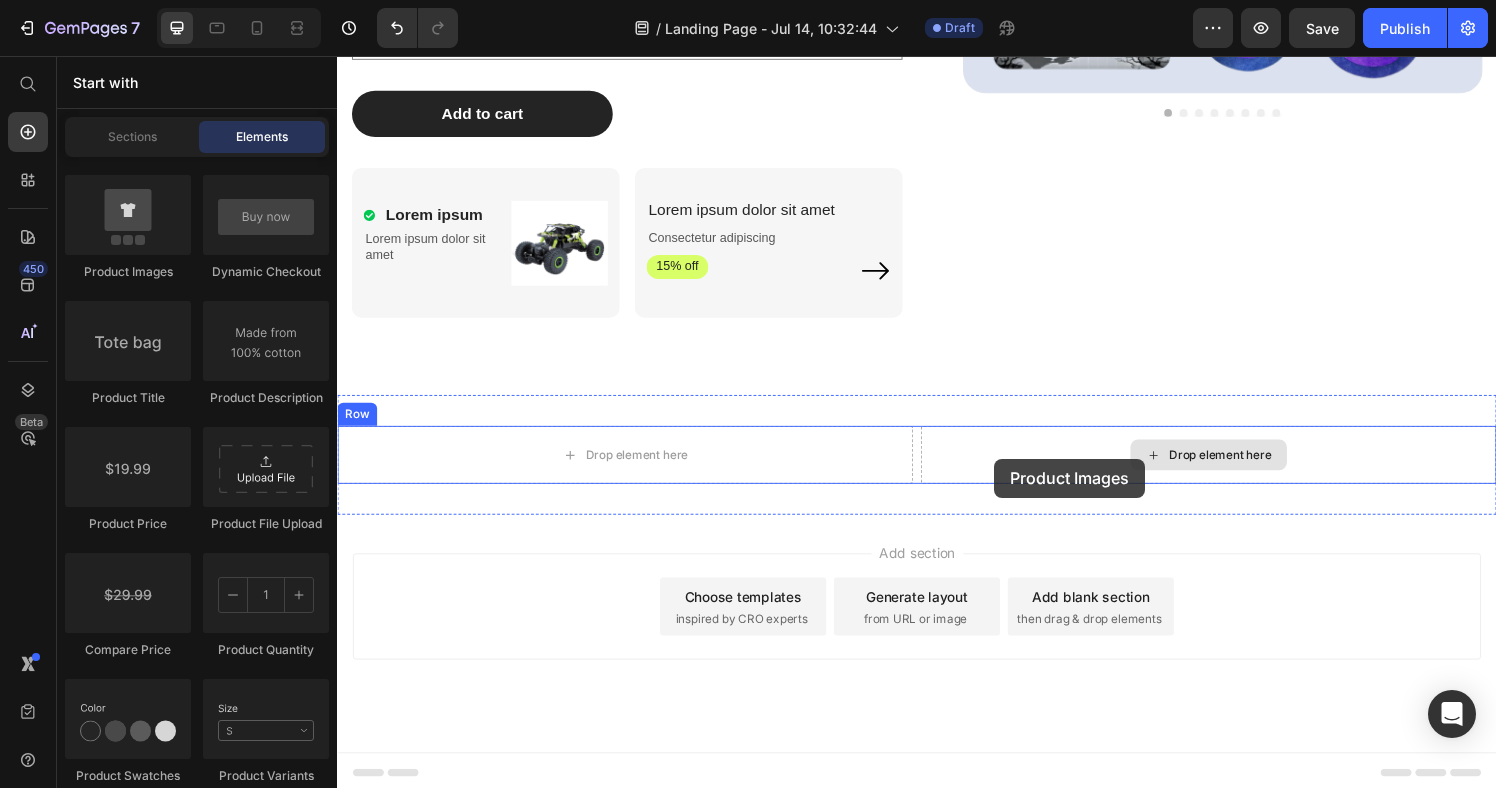 scroll, scrollTop: 619, scrollLeft: 0, axis: vertical 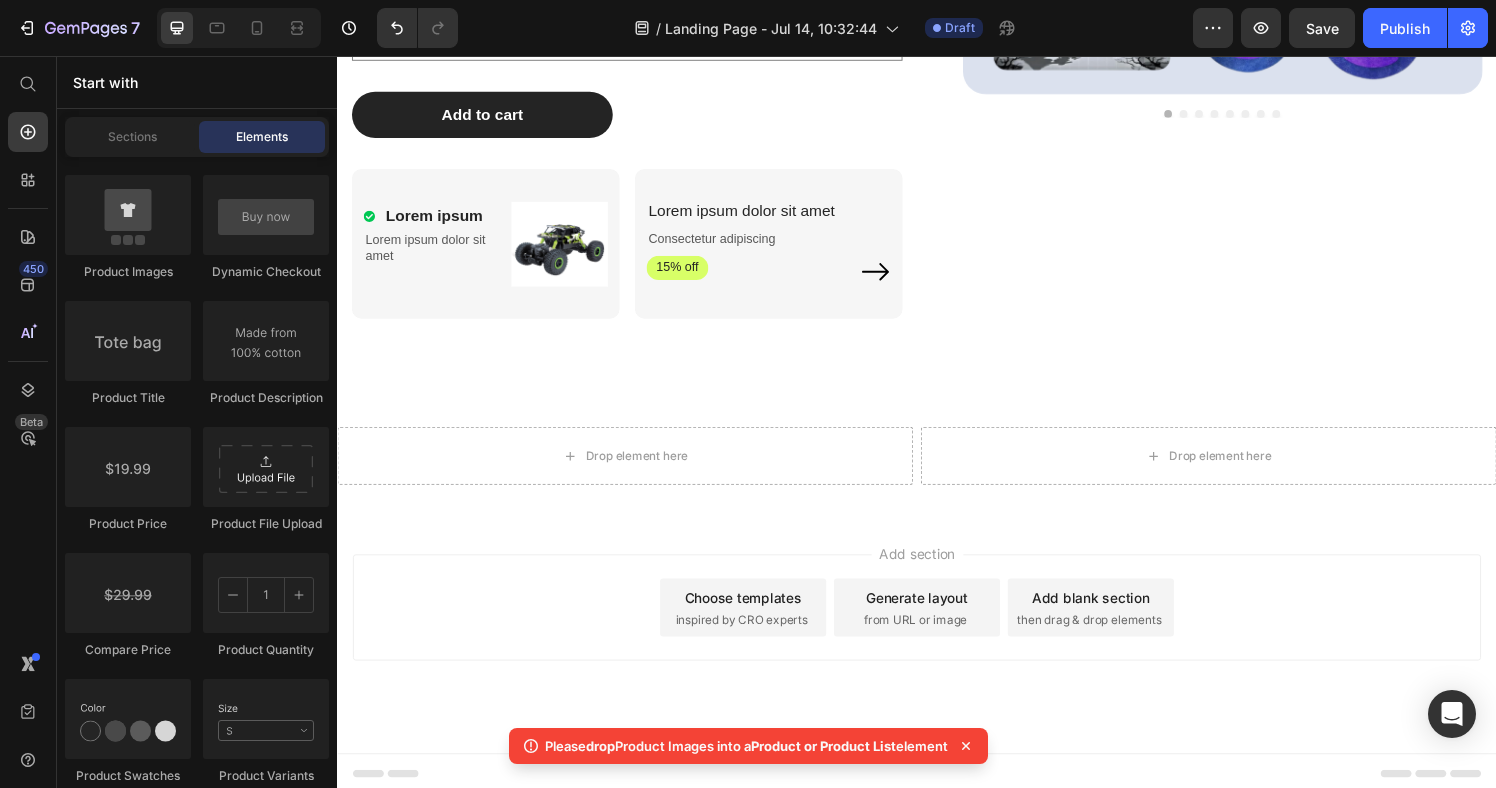 click on "Please  drop  Product Images into a  Product or Product  List  element" at bounding box center (746, 746) 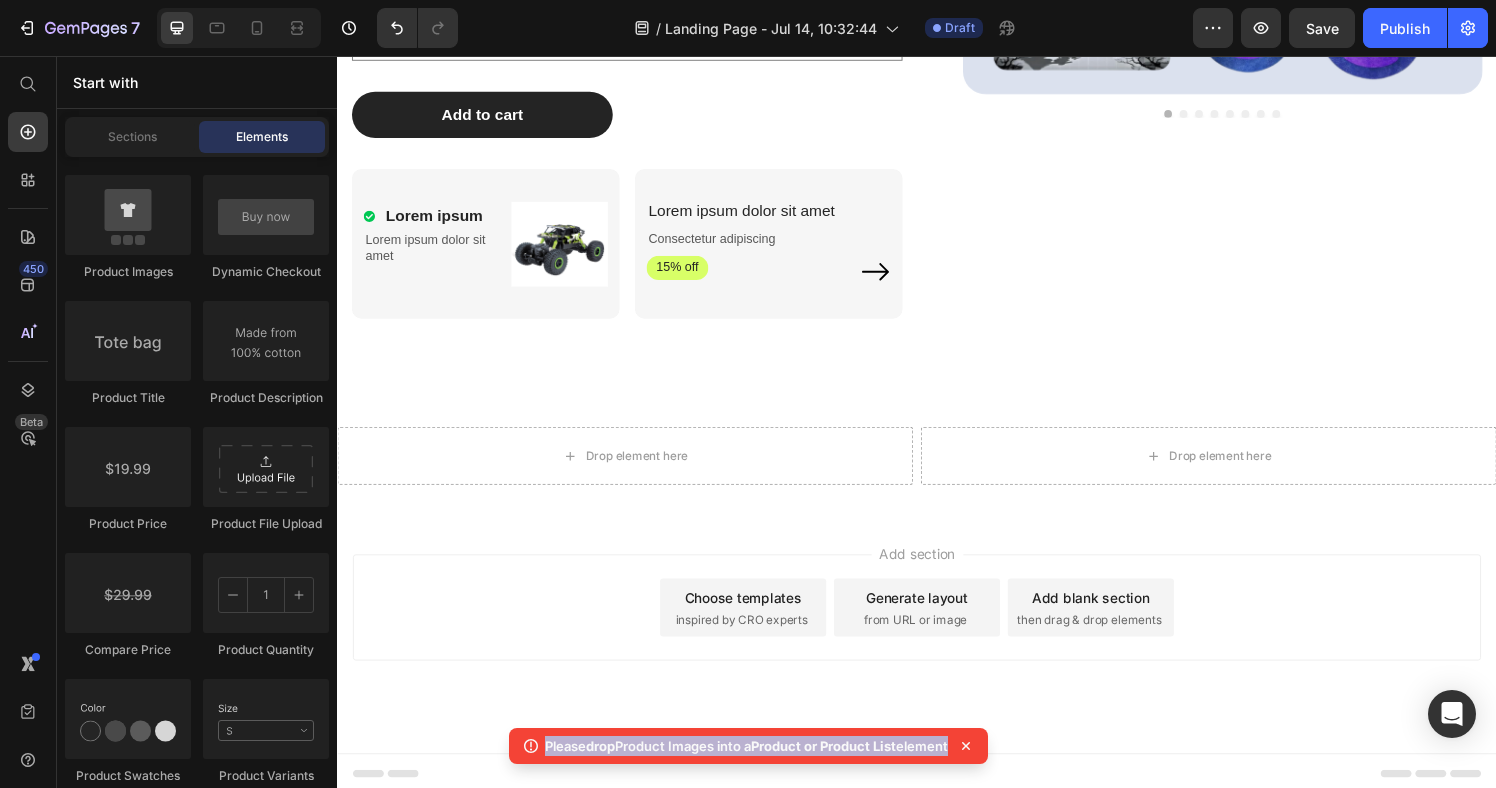 drag, startPoint x: 846, startPoint y: 755, endPoint x: 342, endPoint y: 588, distance: 530.94727 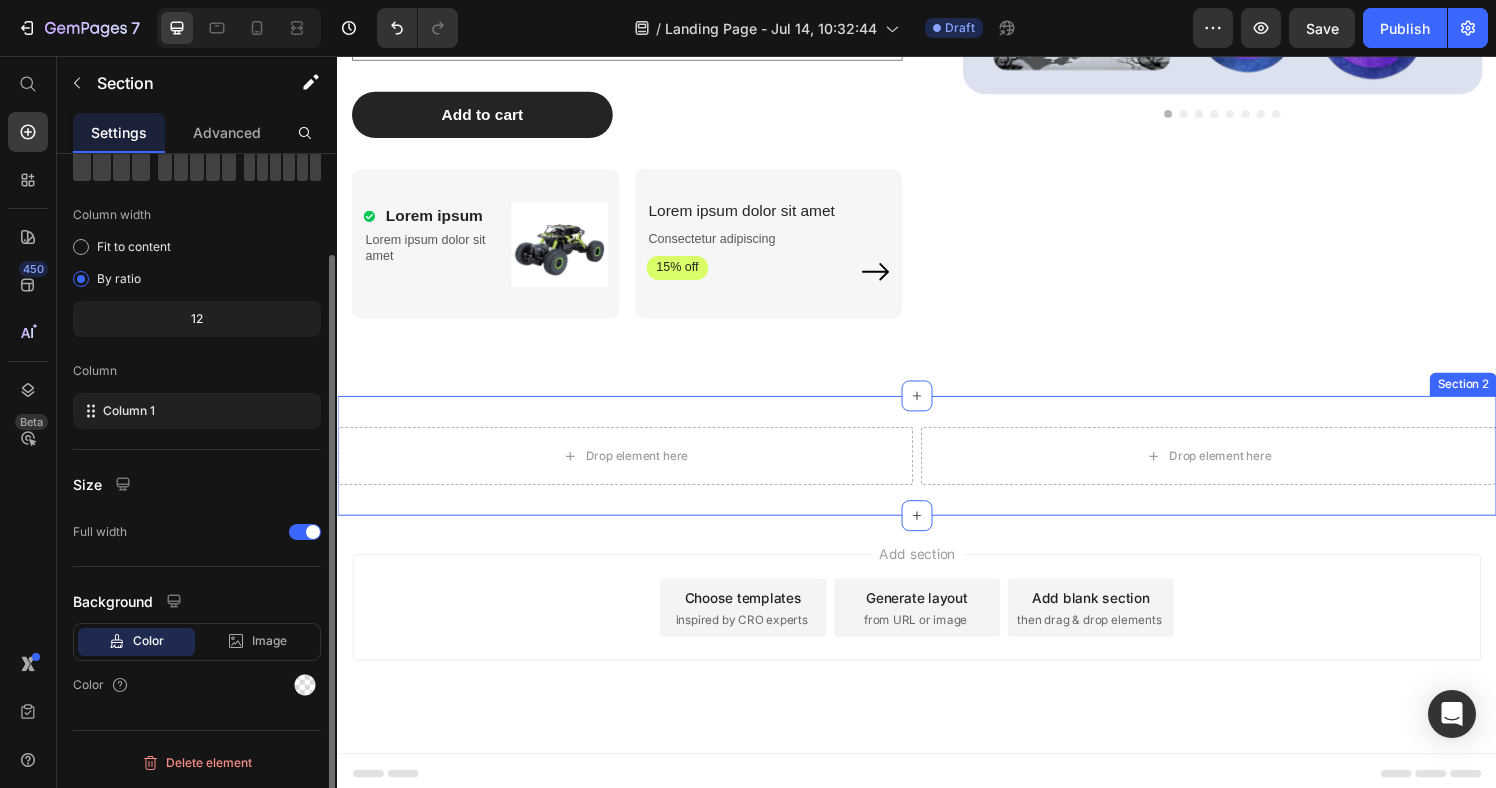 scroll, scrollTop: 0, scrollLeft: 0, axis: both 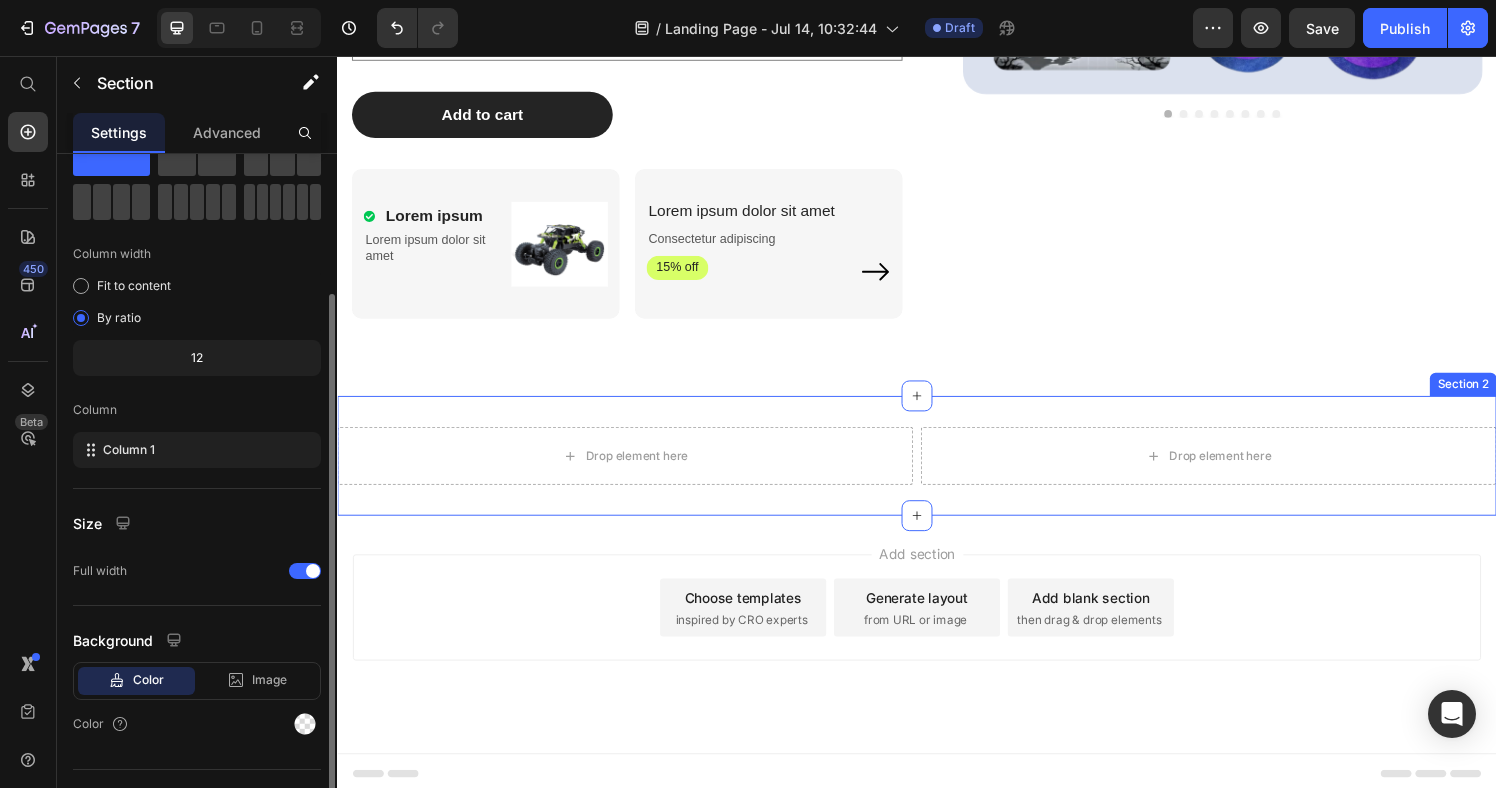 click on "Drop element here
Drop element here Row Section 2" at bounding box center [937, 470] 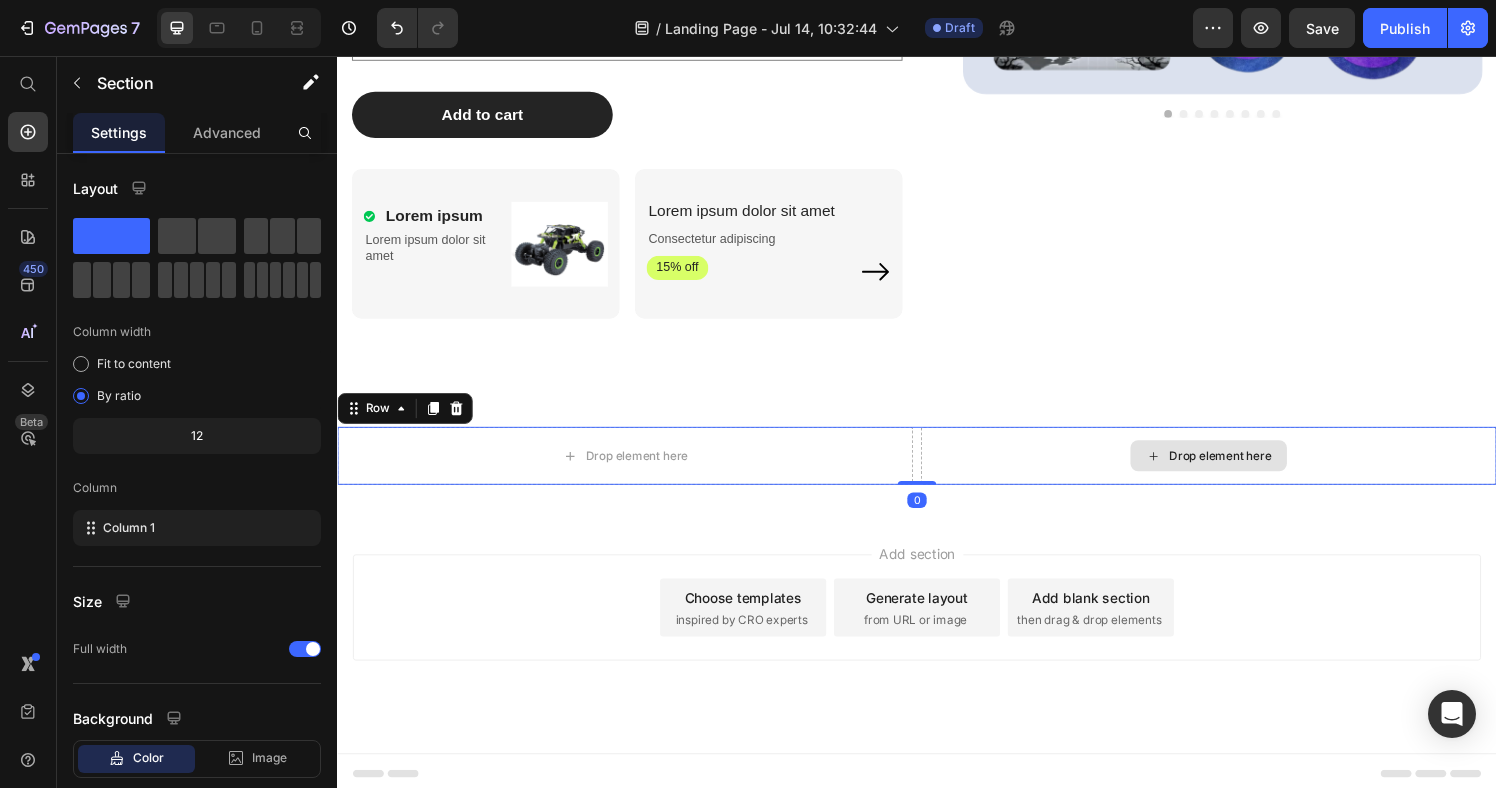 click on "Drop element here" at bounding box center (1239, 470) 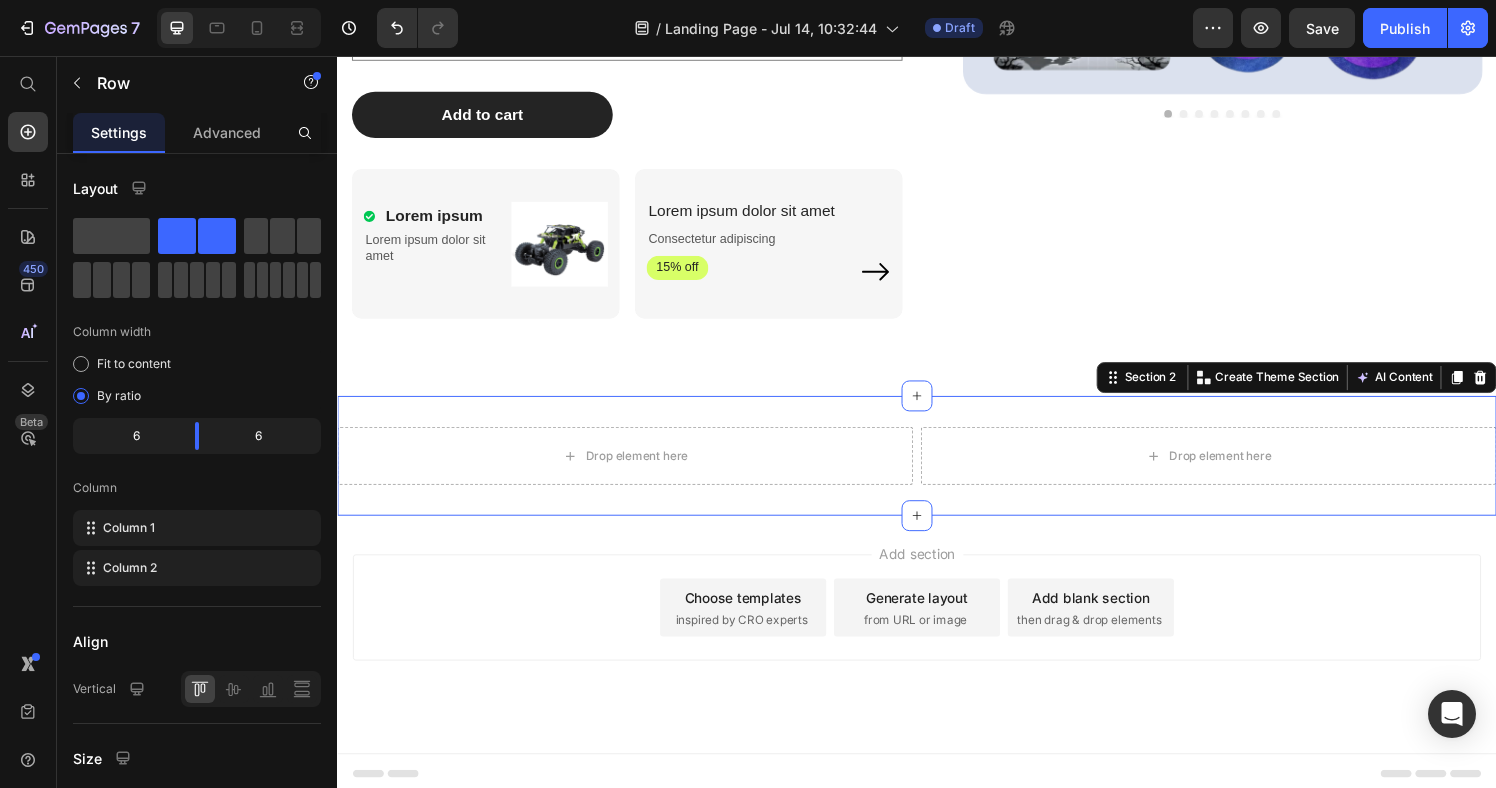 click on "Drop element here
Drop element here Row Section 2   You can create reusable sections Create Theme Section AI Content Write with GemAI What would you like to describe here? Tone and Voice Persuasive Product EvoSole™ Magnetic Acupressure Insoles Show more Generate" at bounding box center [937, 470] 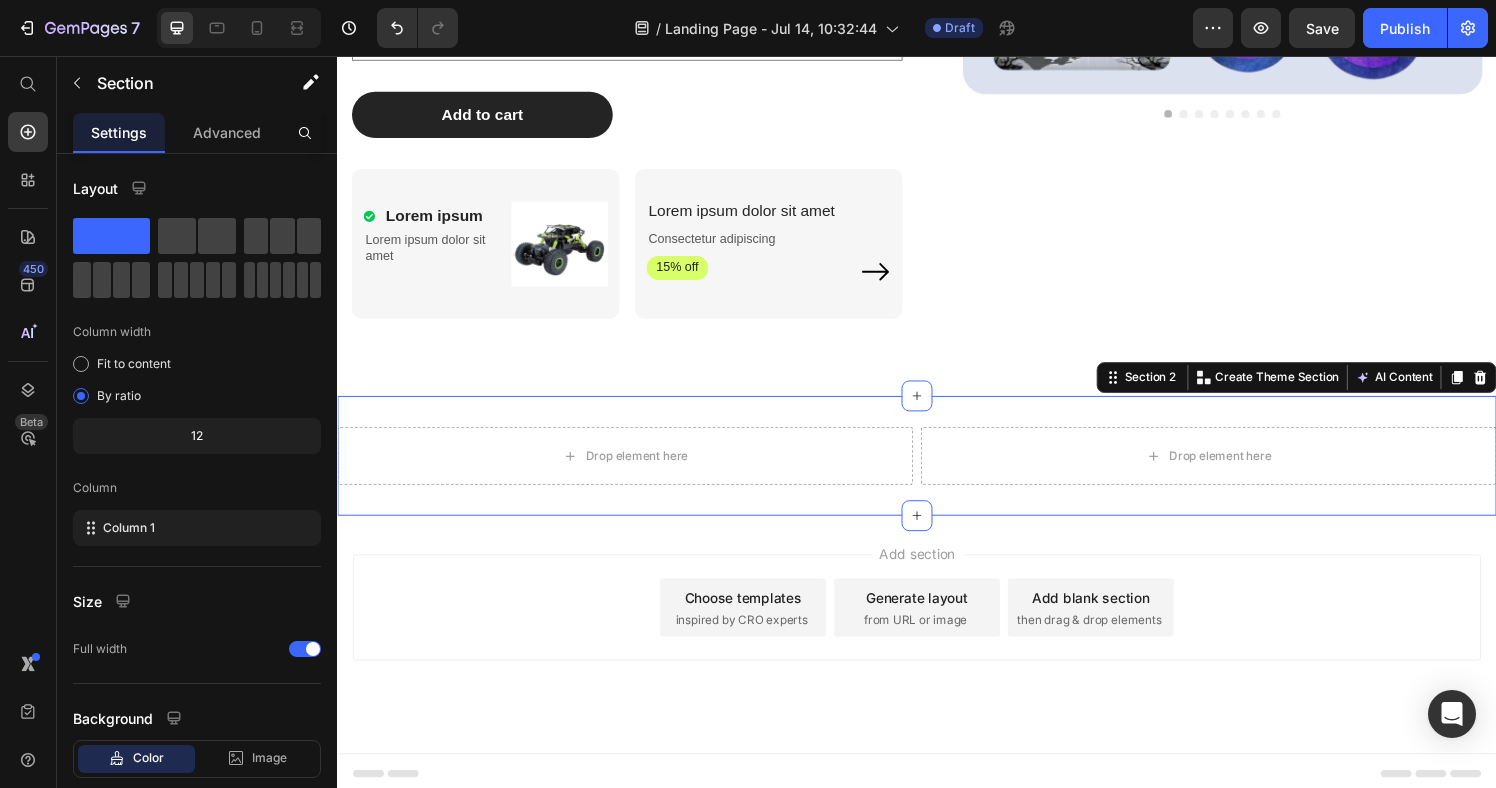 scroll, scrollTop: 0, scrollLeft: 0, axis: both 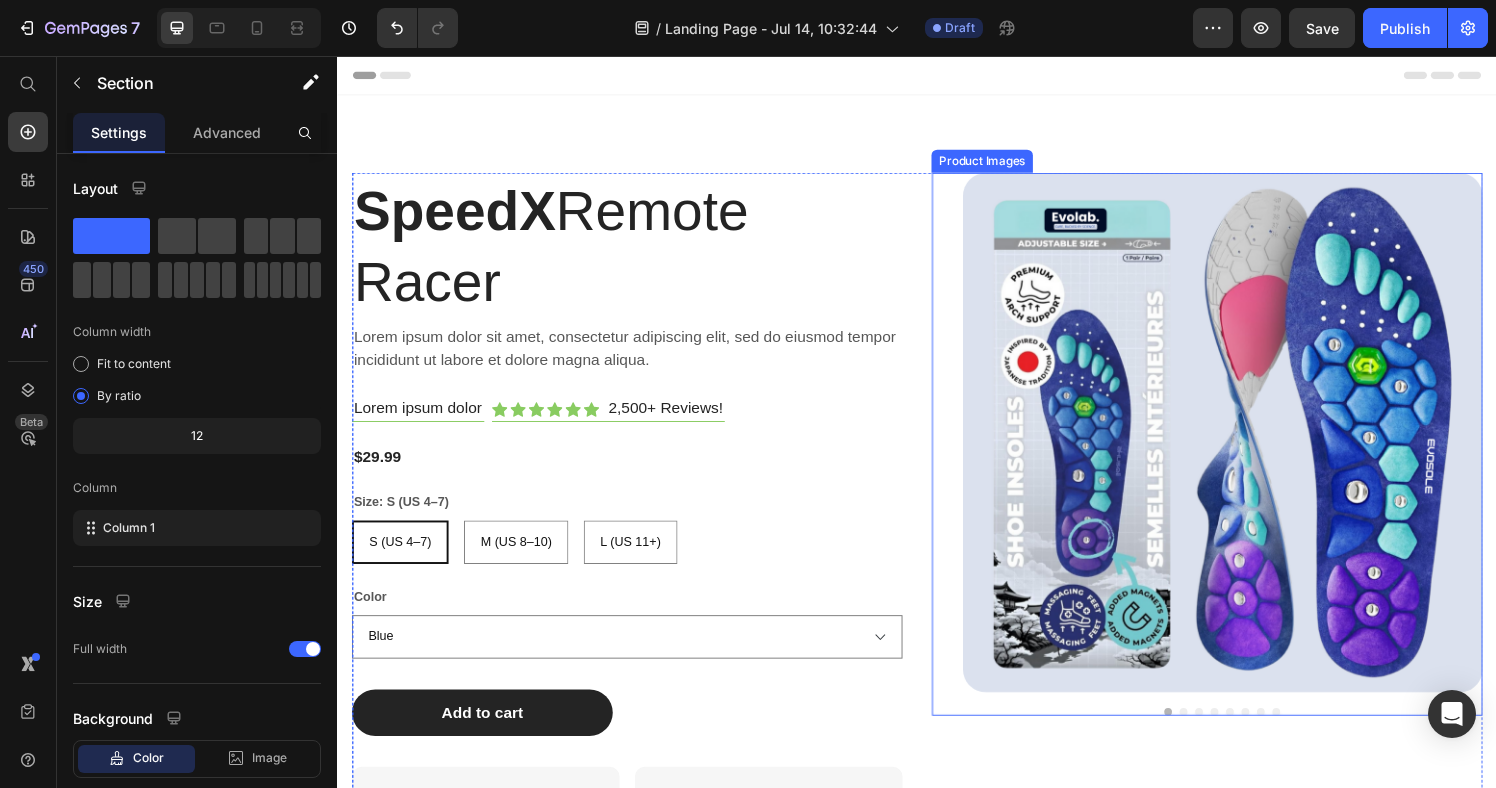 click on "Product Images" at bounding box center (1237, 458) 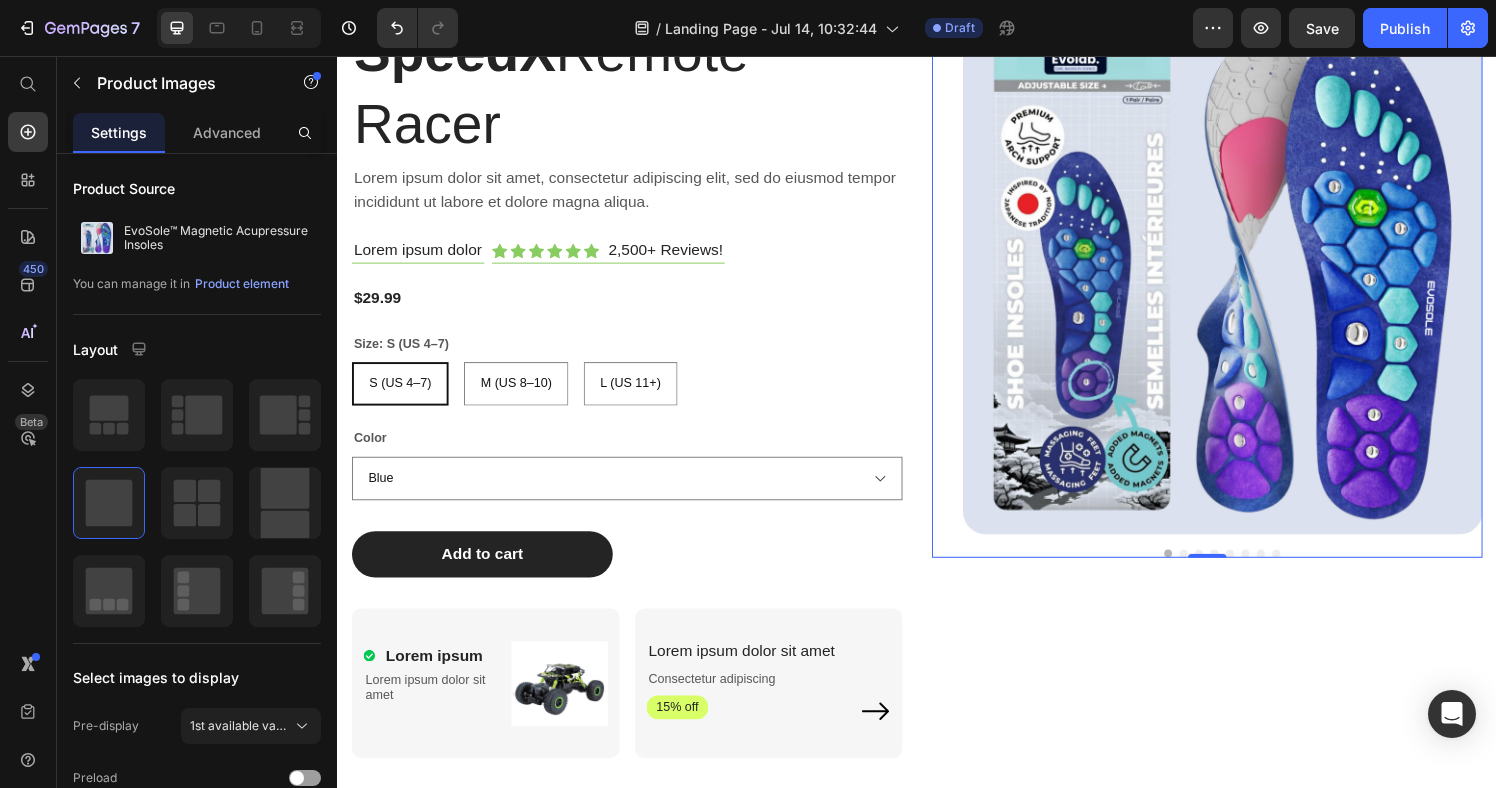 scroll, scrollTop: 0, scrollLeft: 0, axis: both 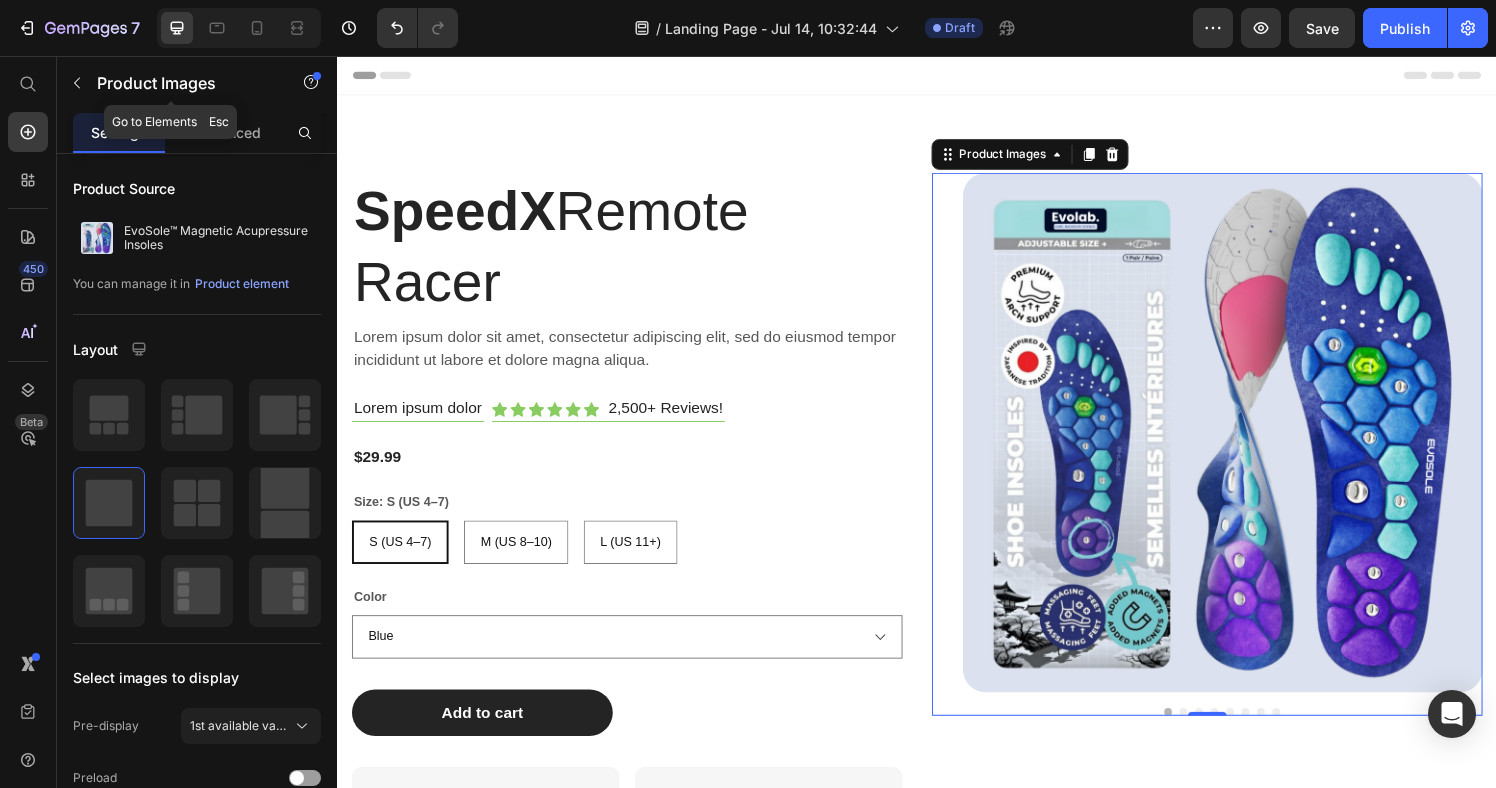 drag, startPoint x: 79, startPoint y: 82, endPoint x: 154, endPoint y: 152, distance: 102.59142 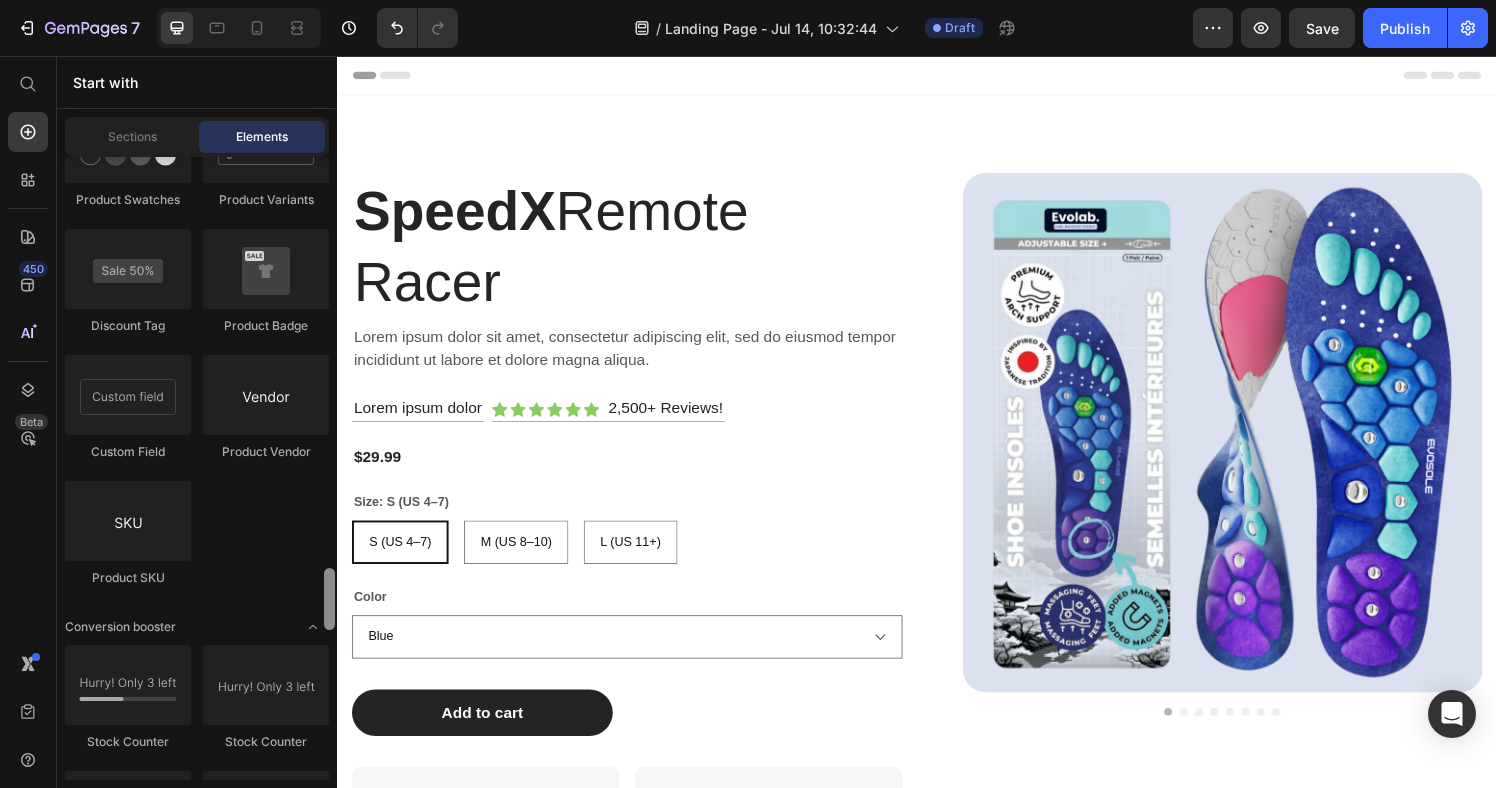 scroll, scrollTop: 3842, scrollLeft: 0, axis: vertical 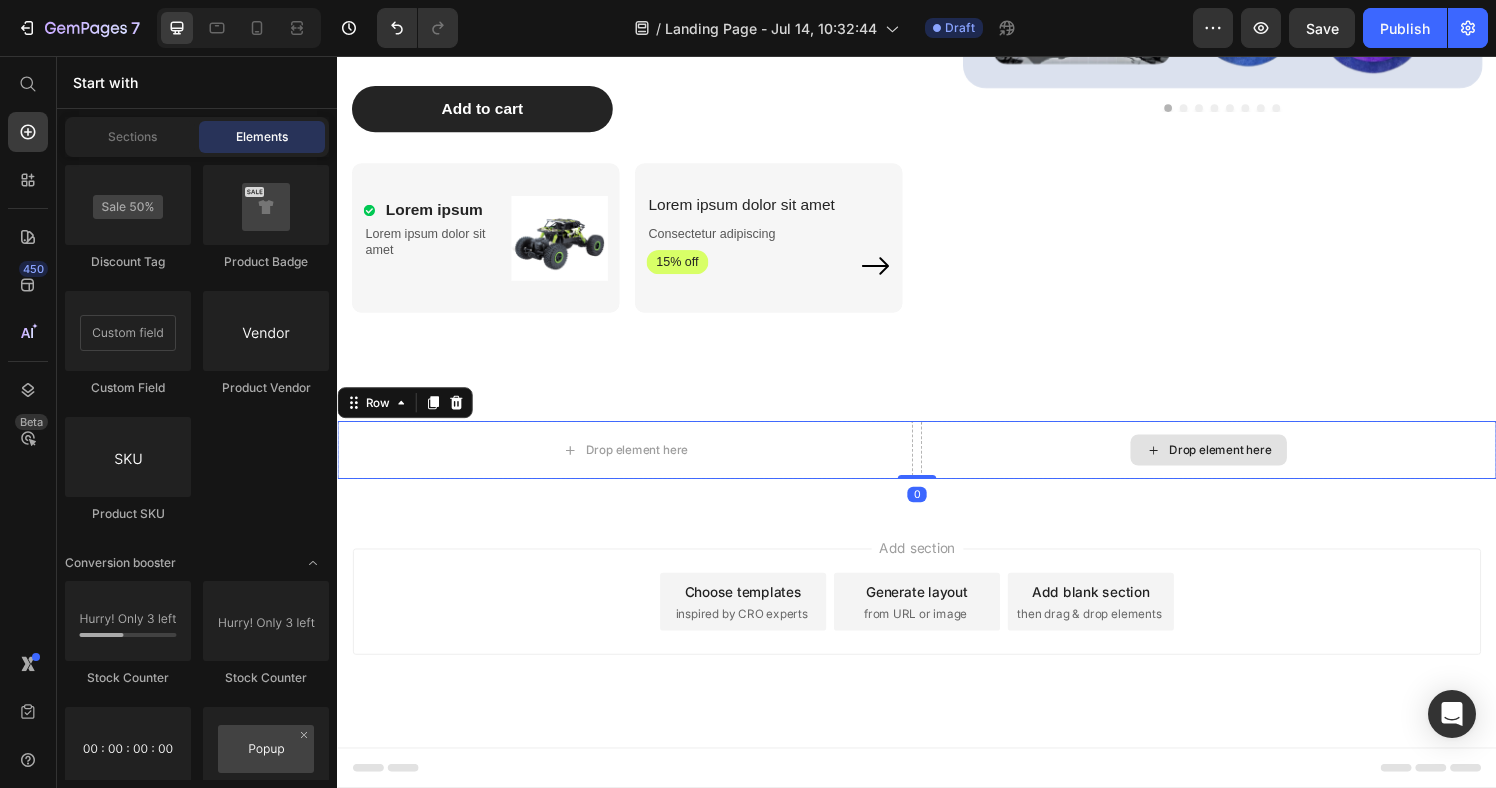 click on "Drop element here" at bounding box center (1239, 464) 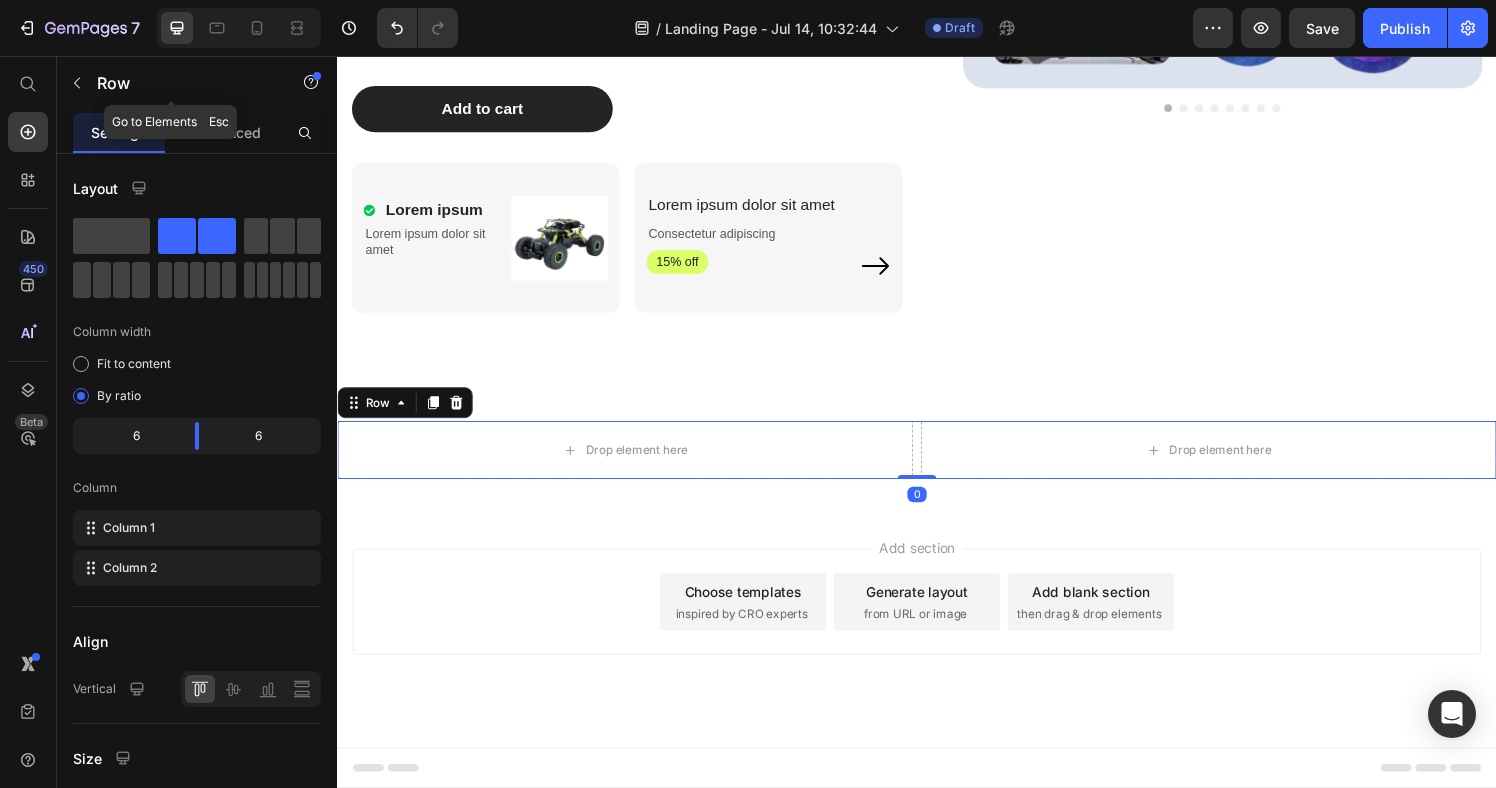 drag, startPoint x: 74, startPoint y: 82, endPoint x: 192, endPoint y: 316, distance: 262.0687 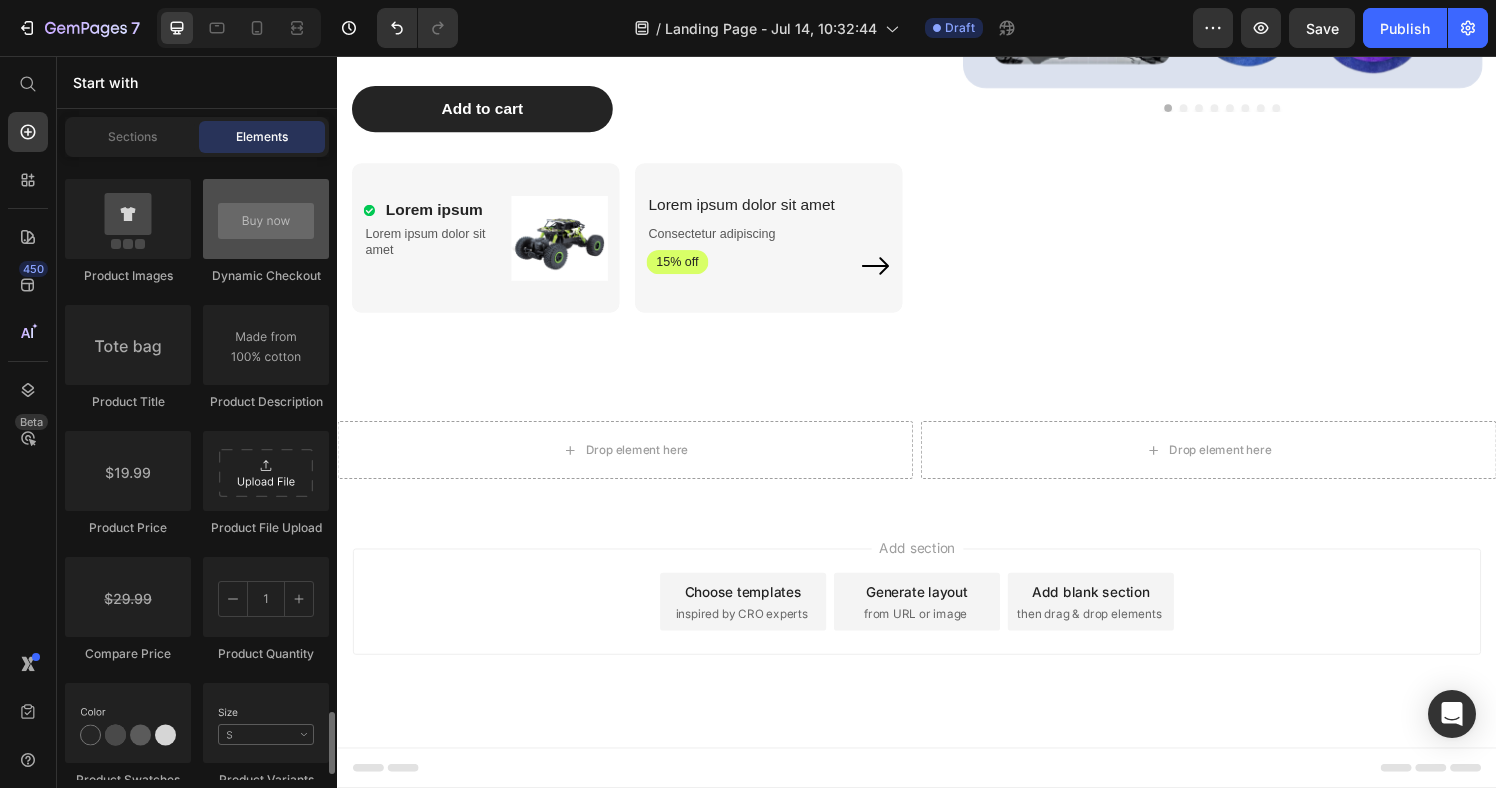 scroll, scrollTop: 3133, scrollLeft: 0, axis: vertical 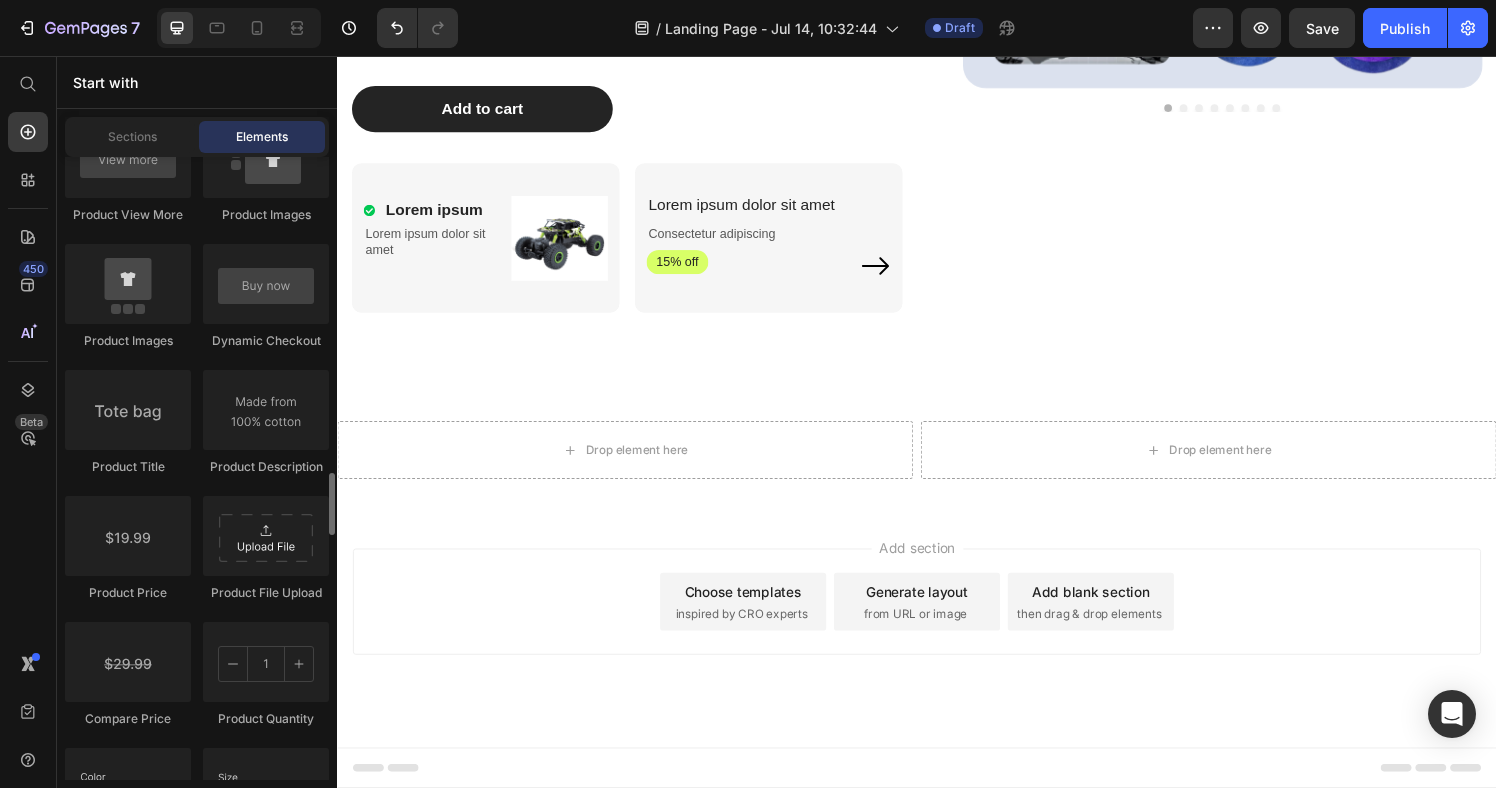 drag, startPoint x: 187, startPoint y: 80, endPoint x: 139, endPoint y: 82, distance: 48.04165 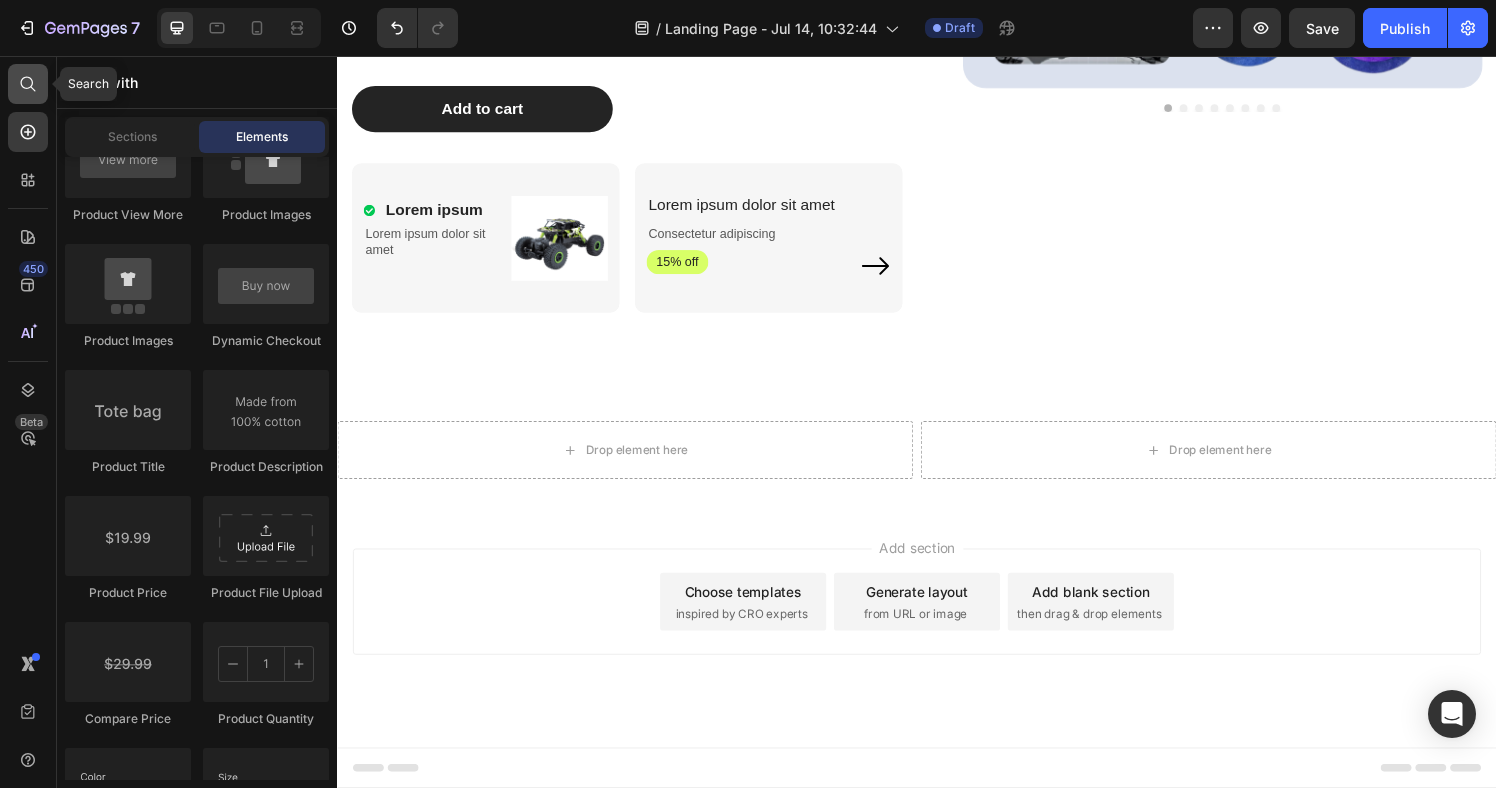 click 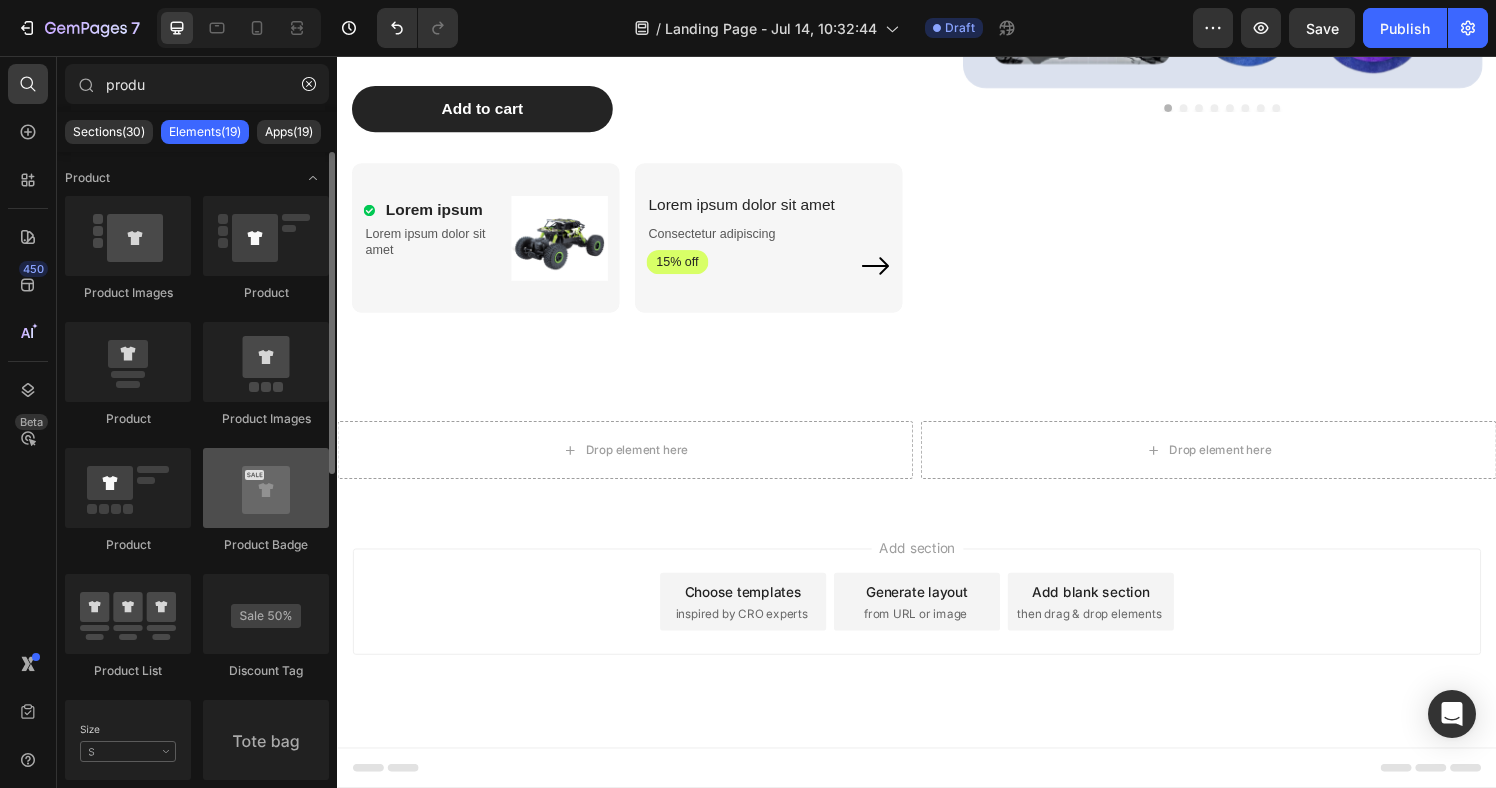 type on "produ" 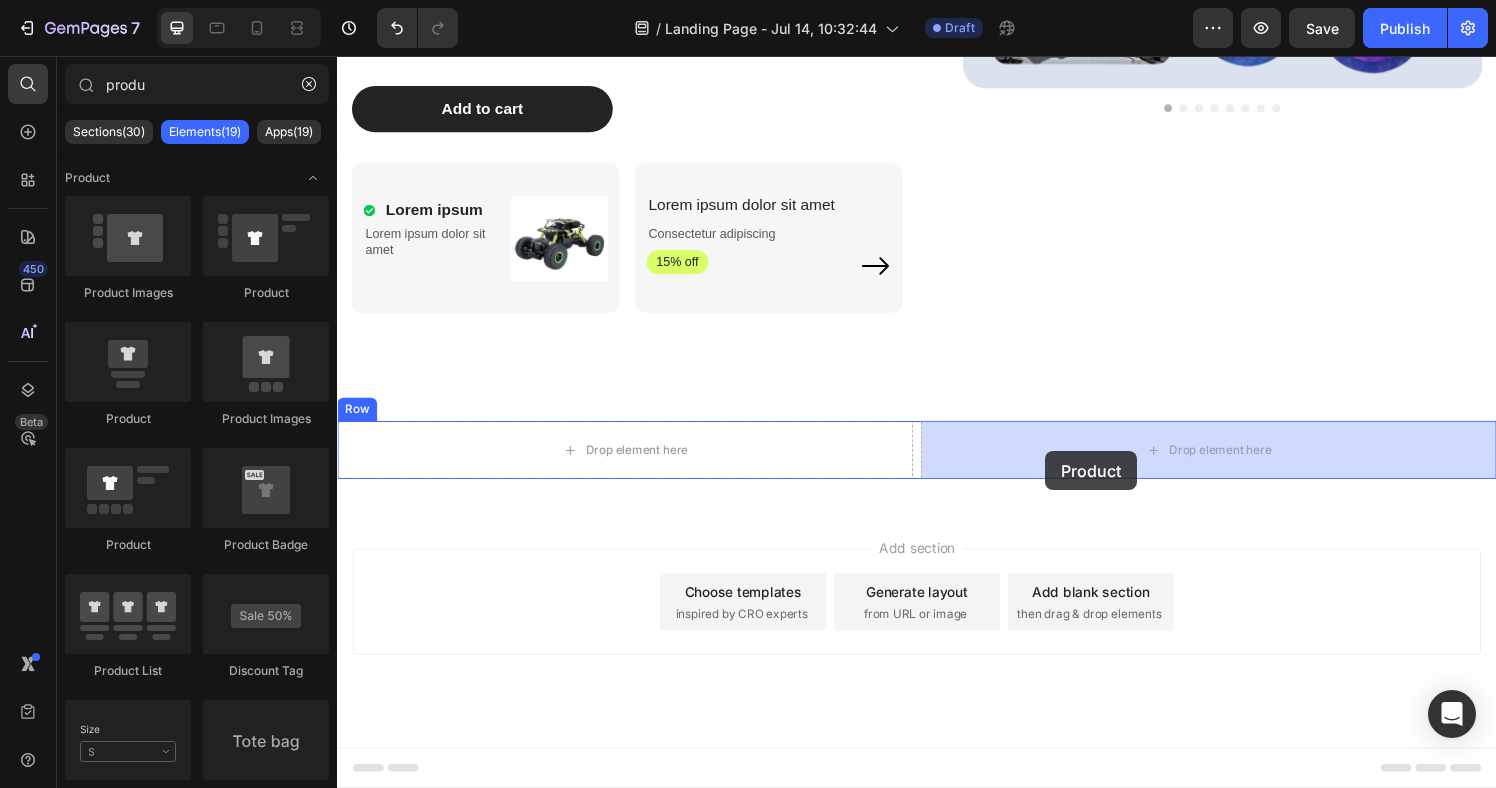 drag, startPoint x: 596, startPoint y: 566, endPoint x: 1070, endPoint y: 465, distance: 484.6411 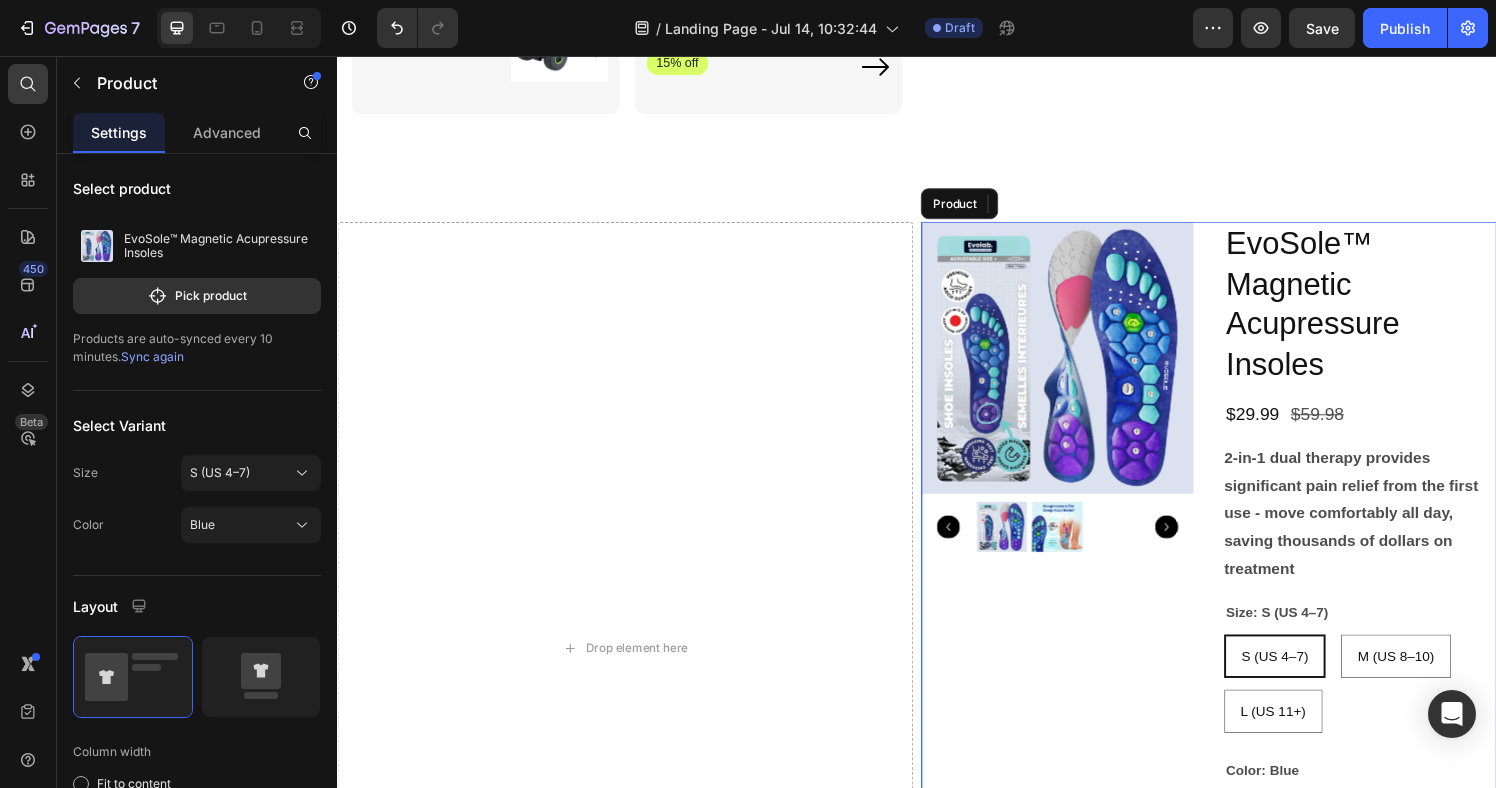 scroll, scrollTop: 827, scrollLeft: 0, axis: vertical 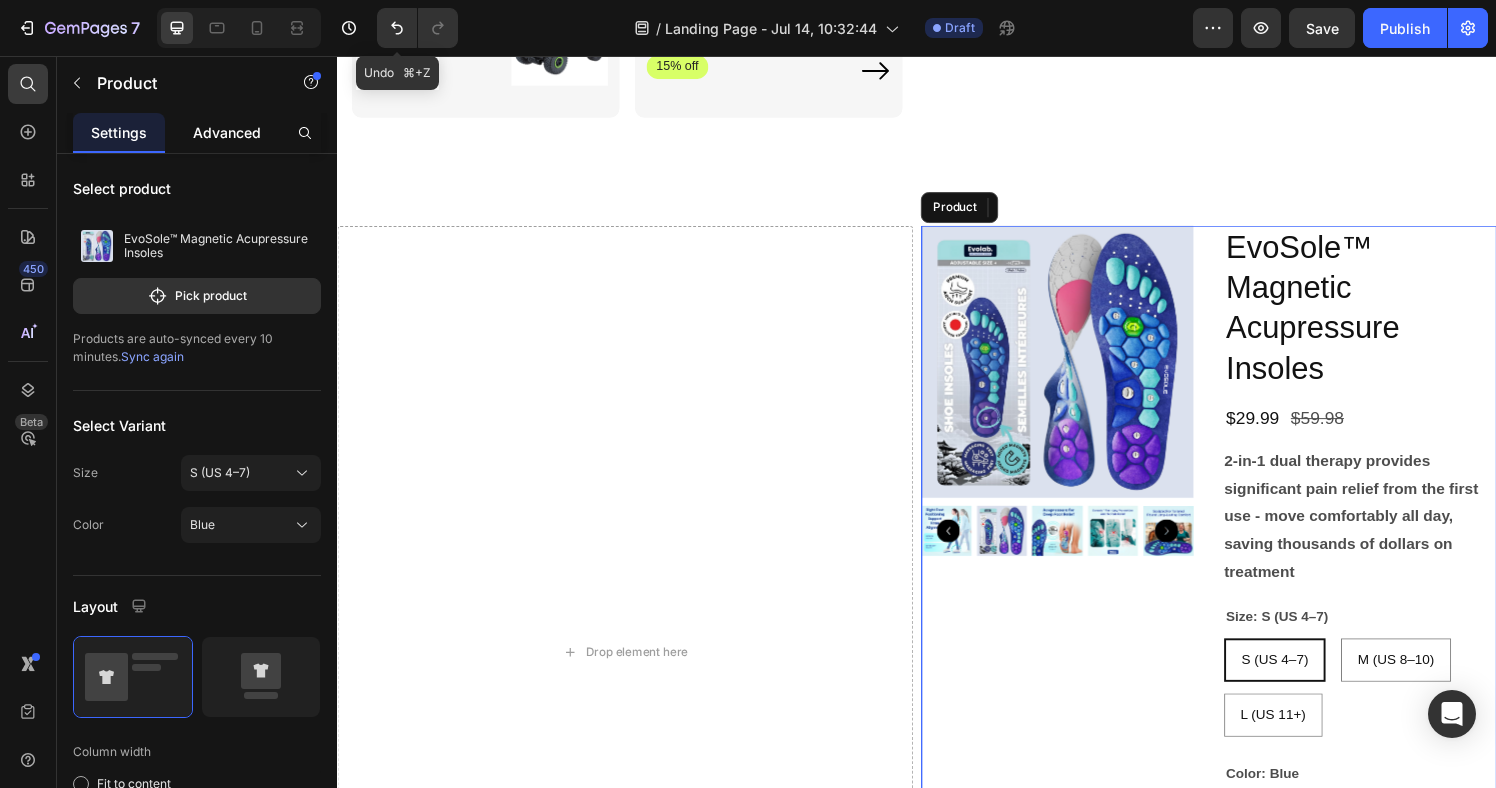 drag, startPoint x: 389, startPoint y: 27, endPoint x: 250, endPoint y: 124, distance: 169.49927 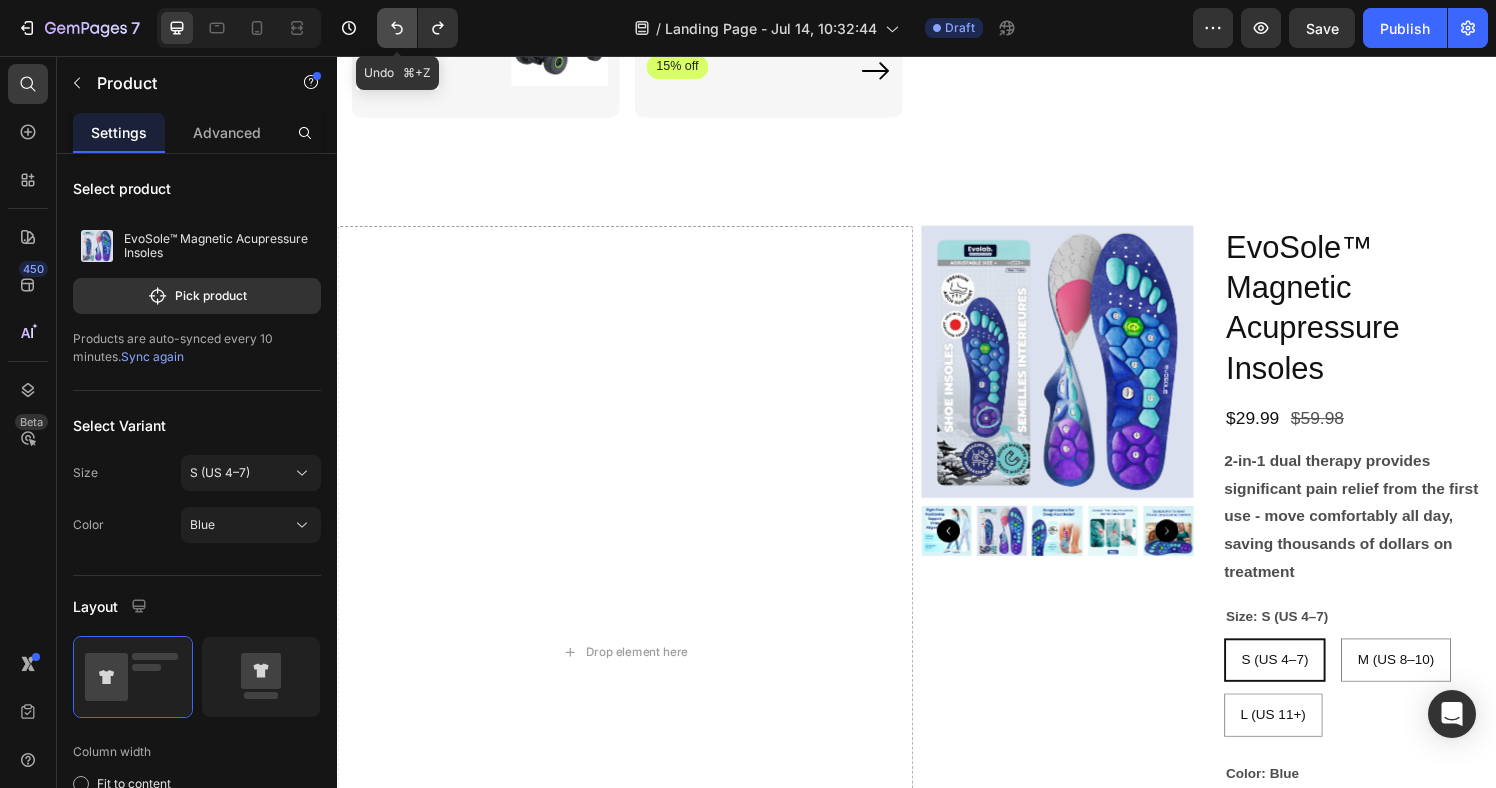 click 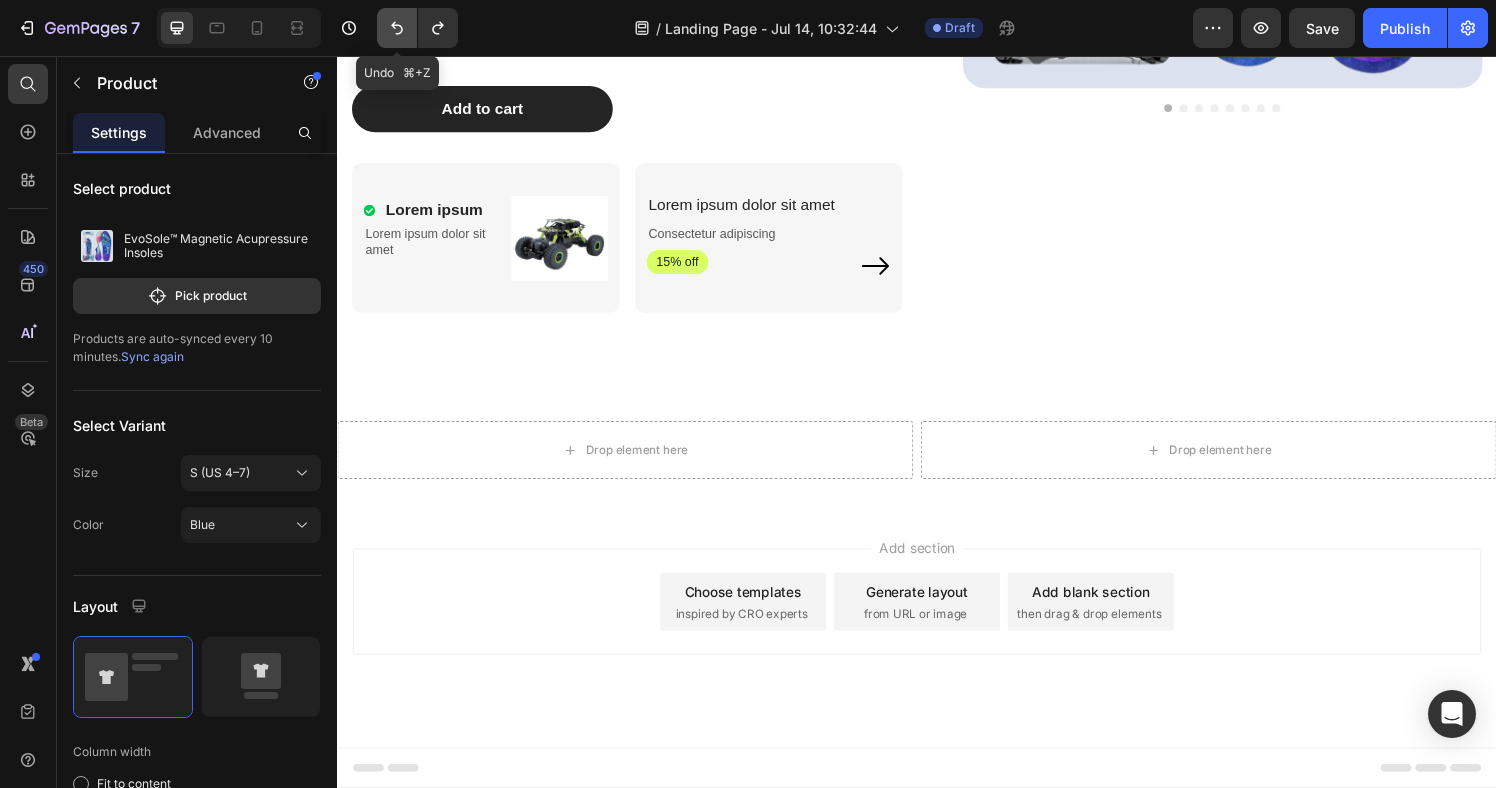 scroll, scrollTop: 625, scrollLeft: 0, axis: vertical 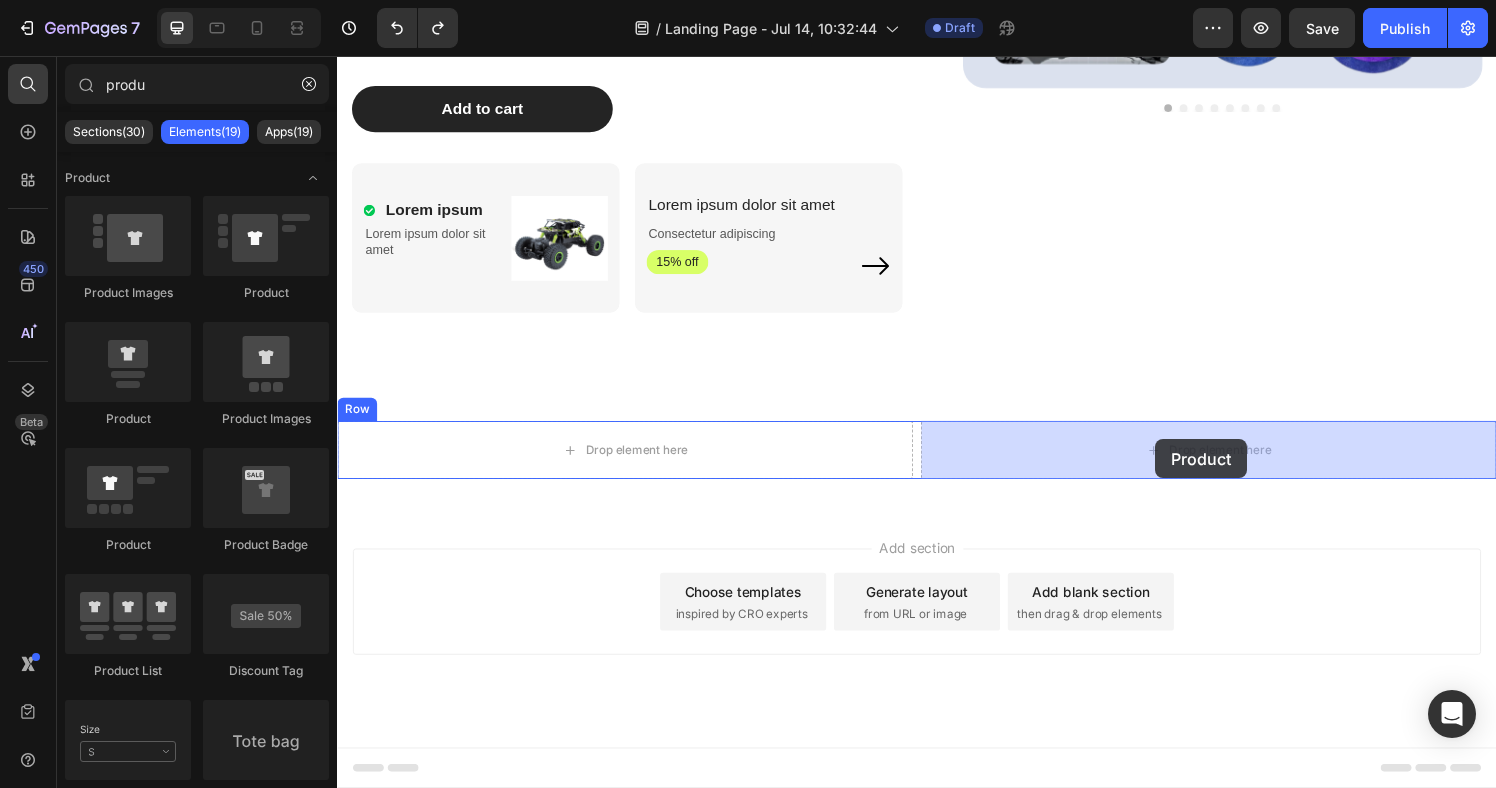 drag, startPoint x: 600, startPoint y: 312, endPoint x: 1184, endPoint y: 453, distance: 600.78033 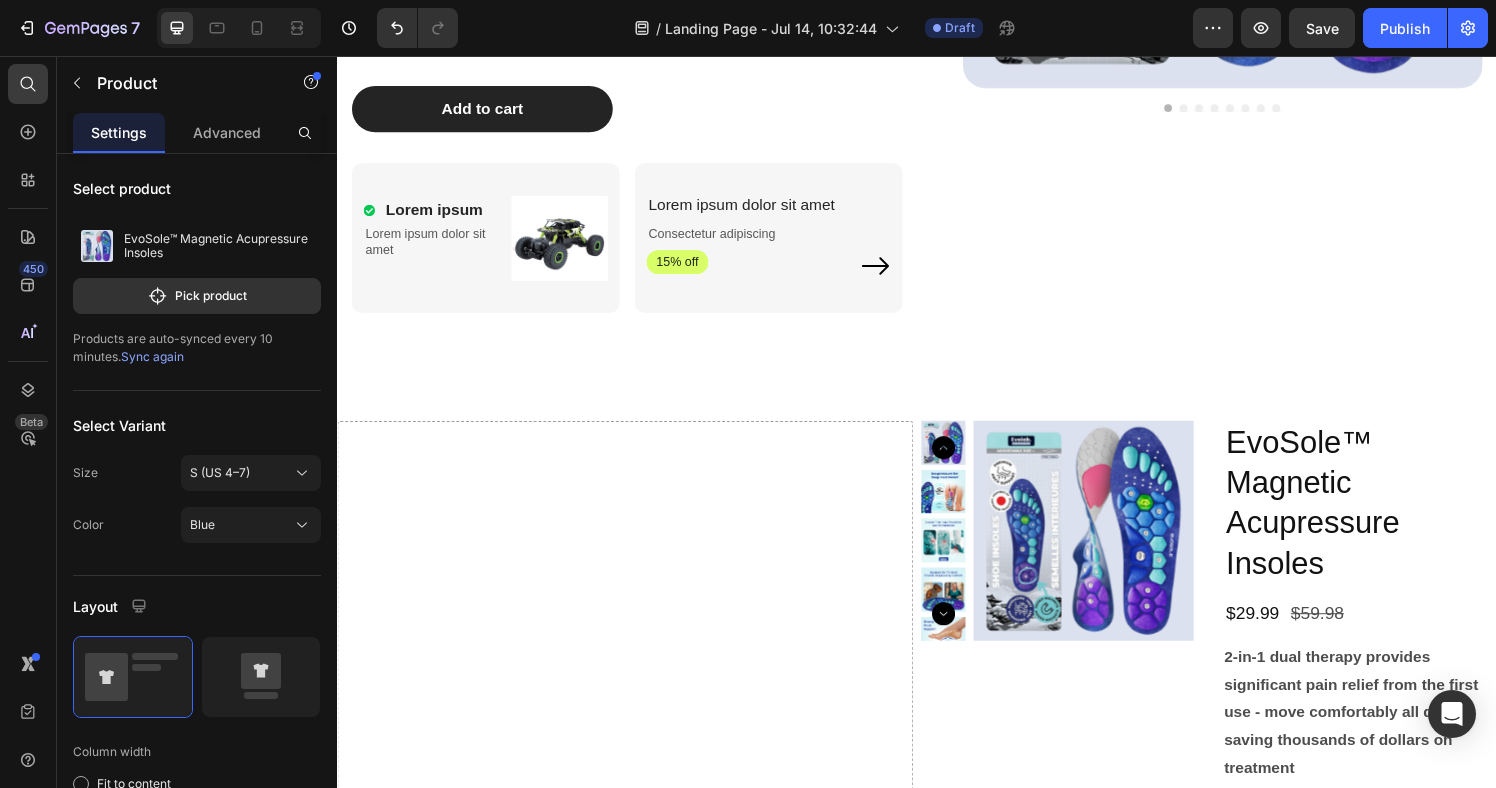 scroll, scrollTop: 827, scrollLeft: 0, axis: vertical 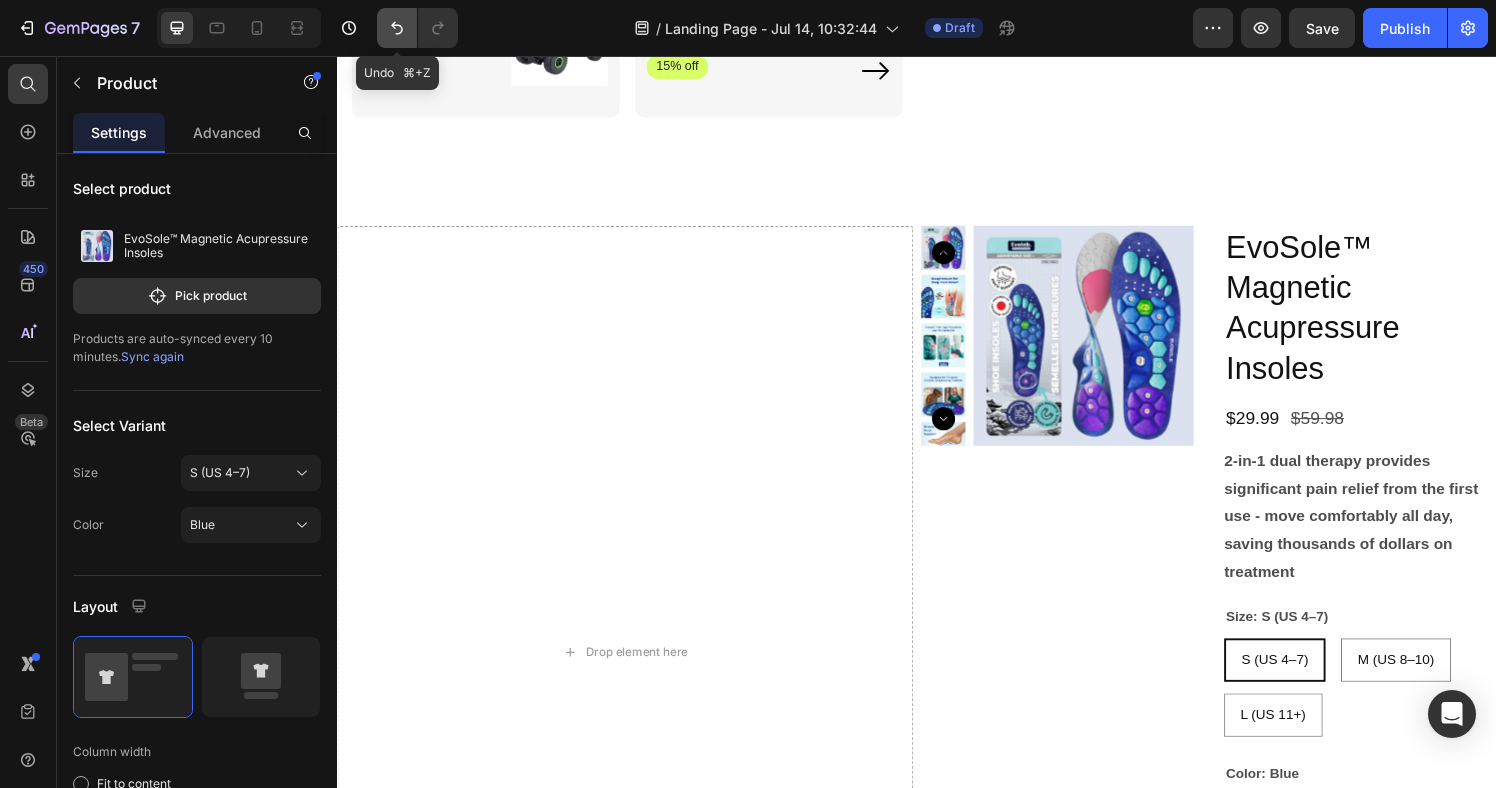click 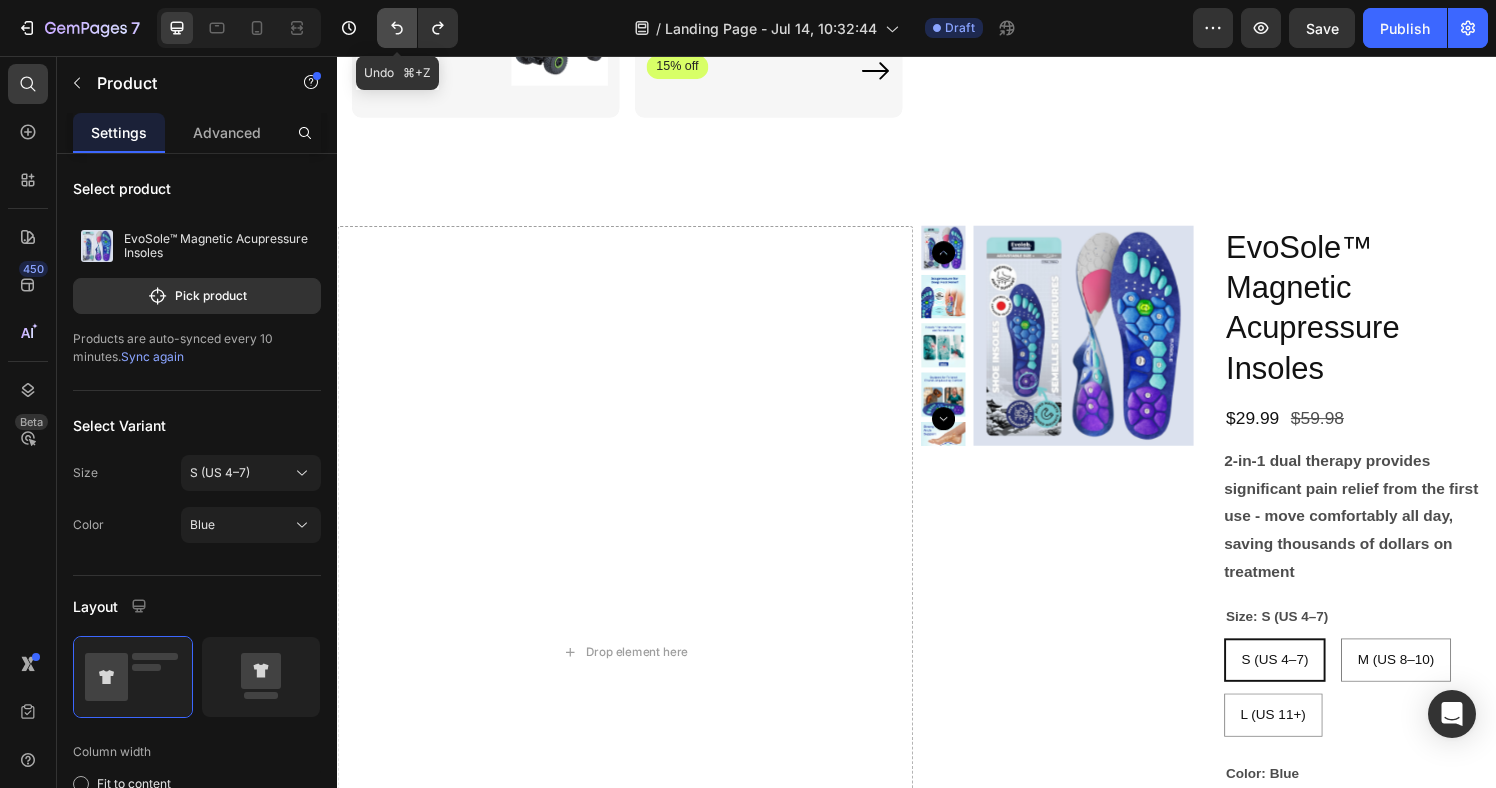 click 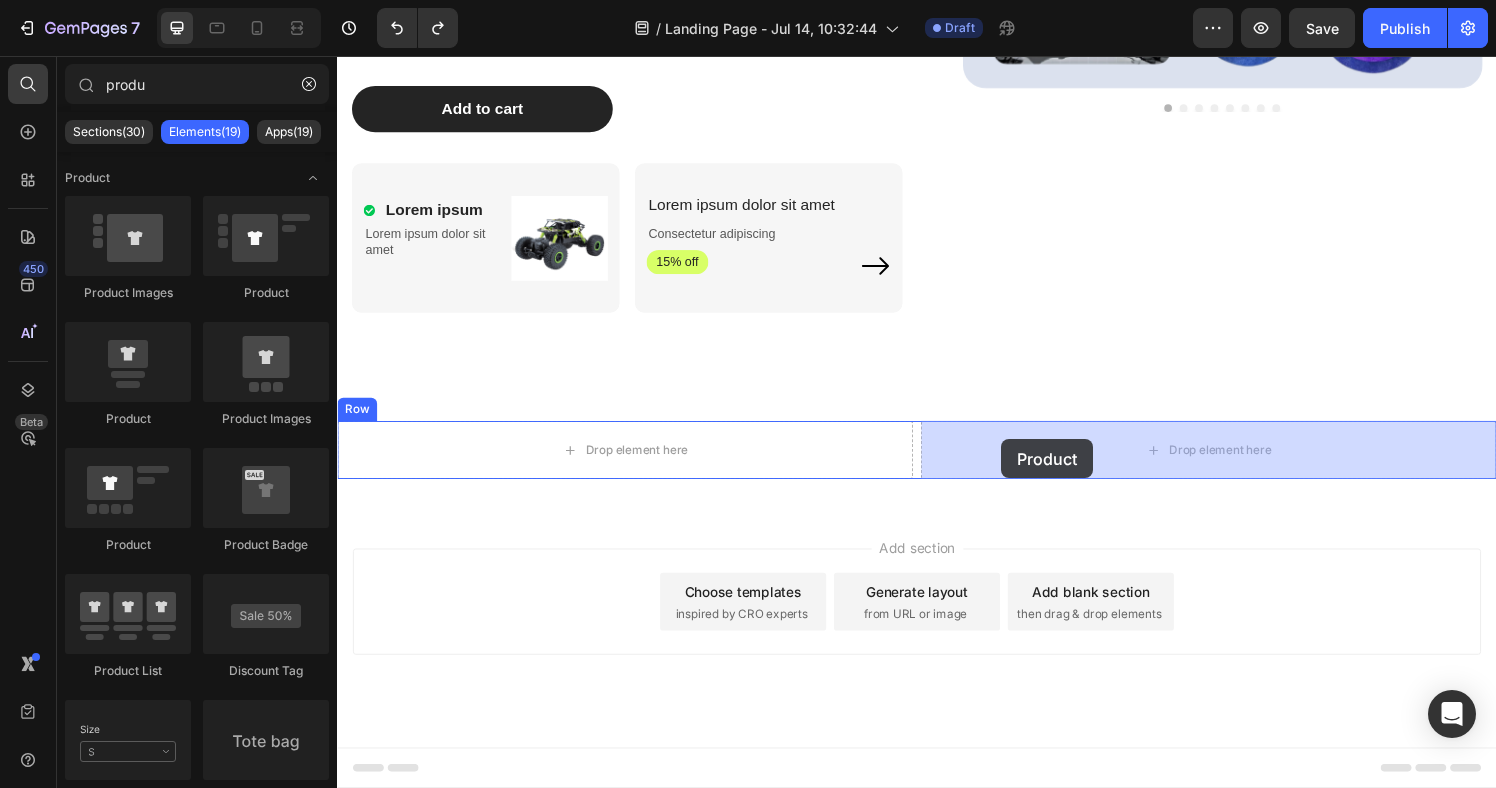 drag, startPoint x: 652, startPoint y: 449, endPoint x: 1024, endPoint y: 454, distance: 372.0336 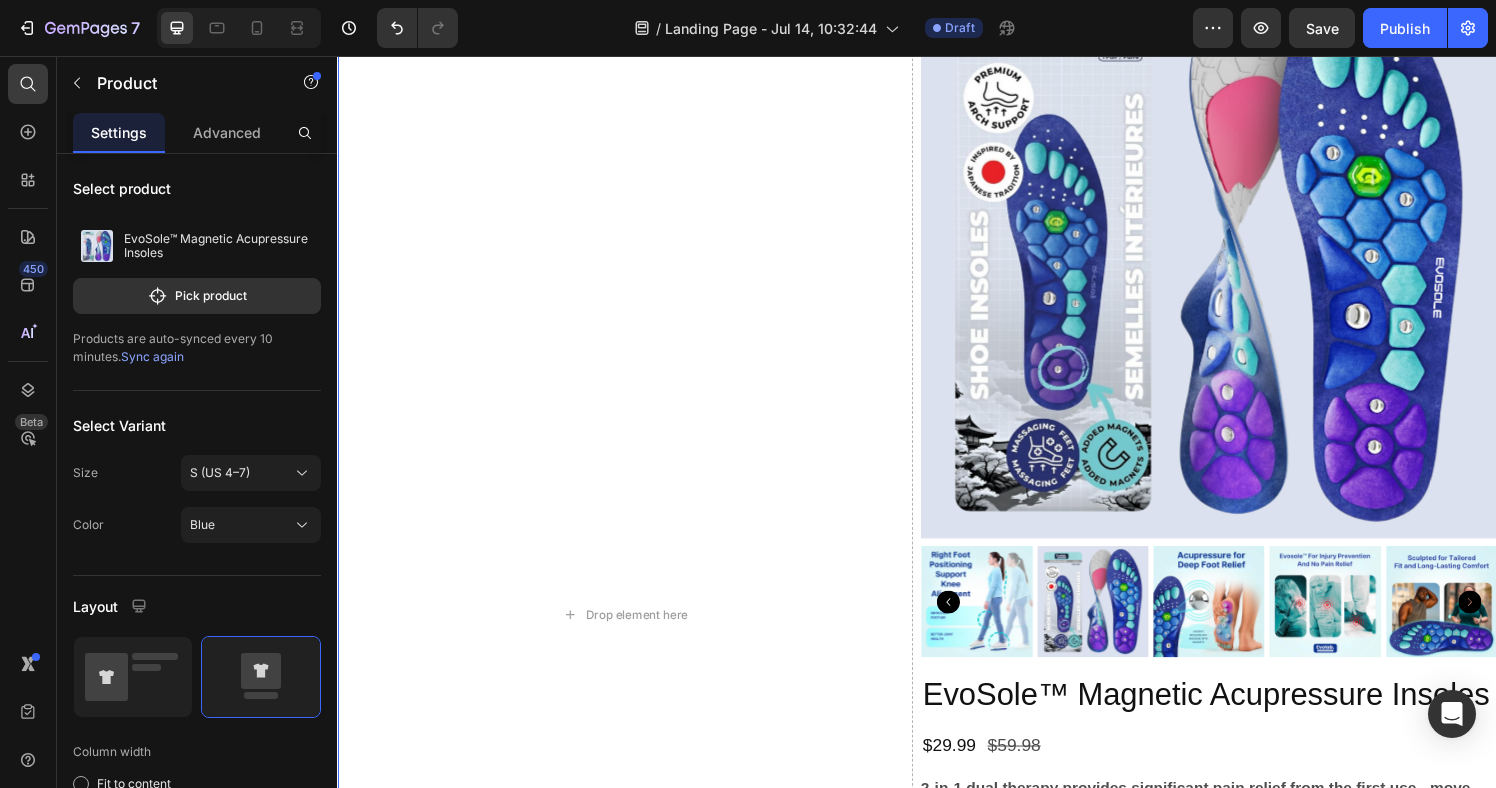 scroll, scrollTop: 1092, scrollLeft: 0, axis: vertical 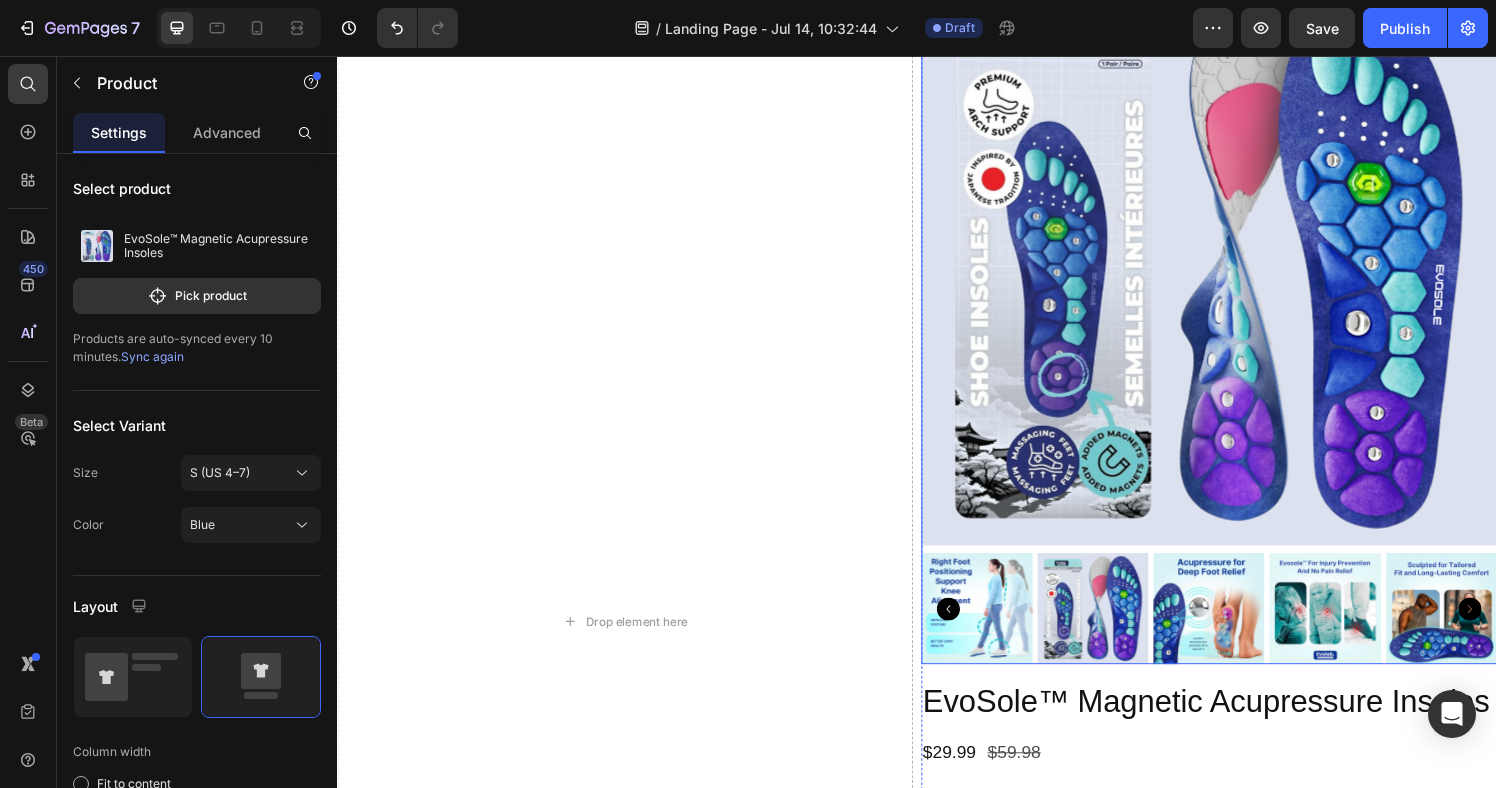 click at bounding box center [1239, 265] 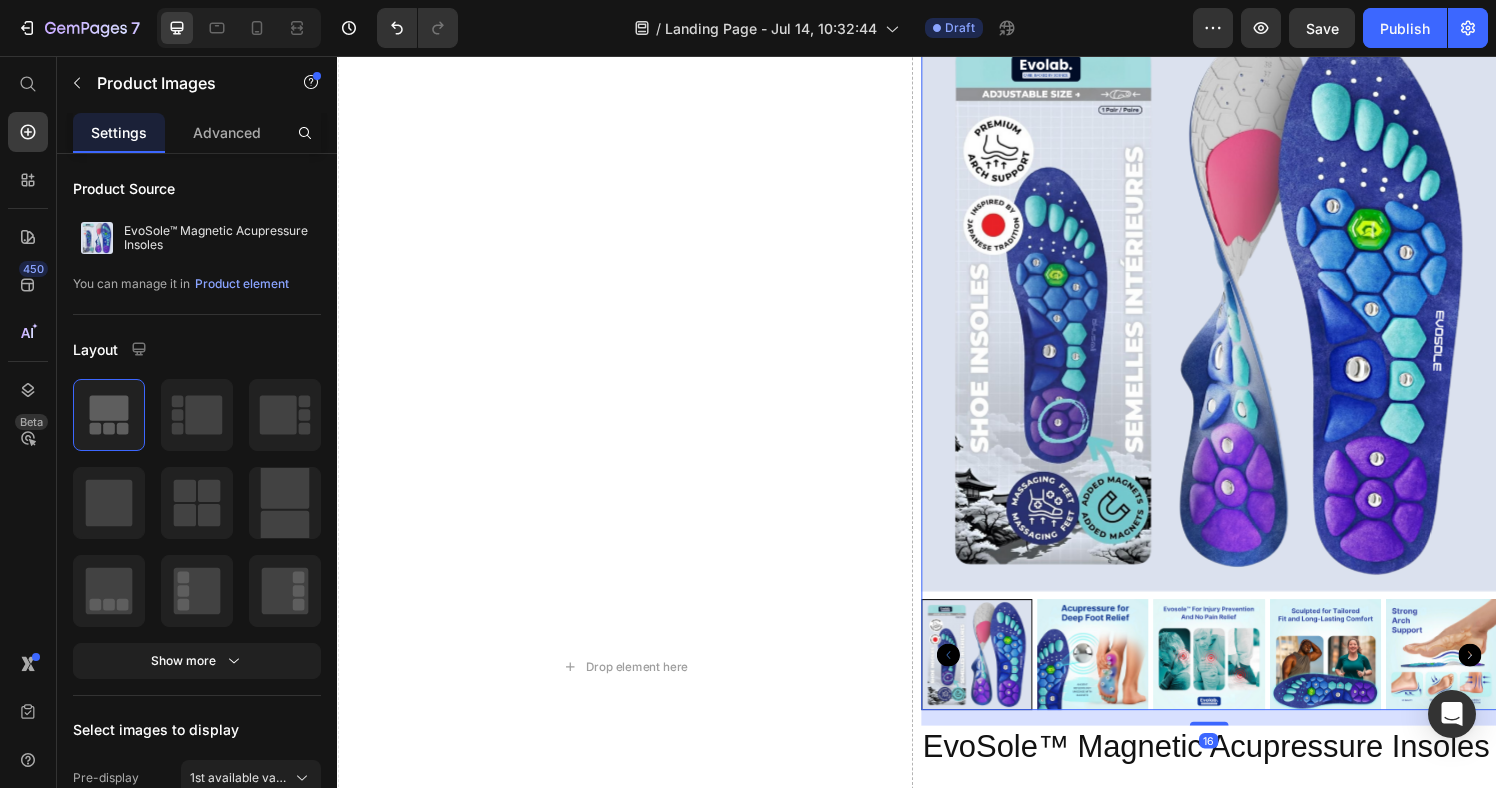 scroll, scrollTop: 1029, scrollLeft: 0, axis: vertical 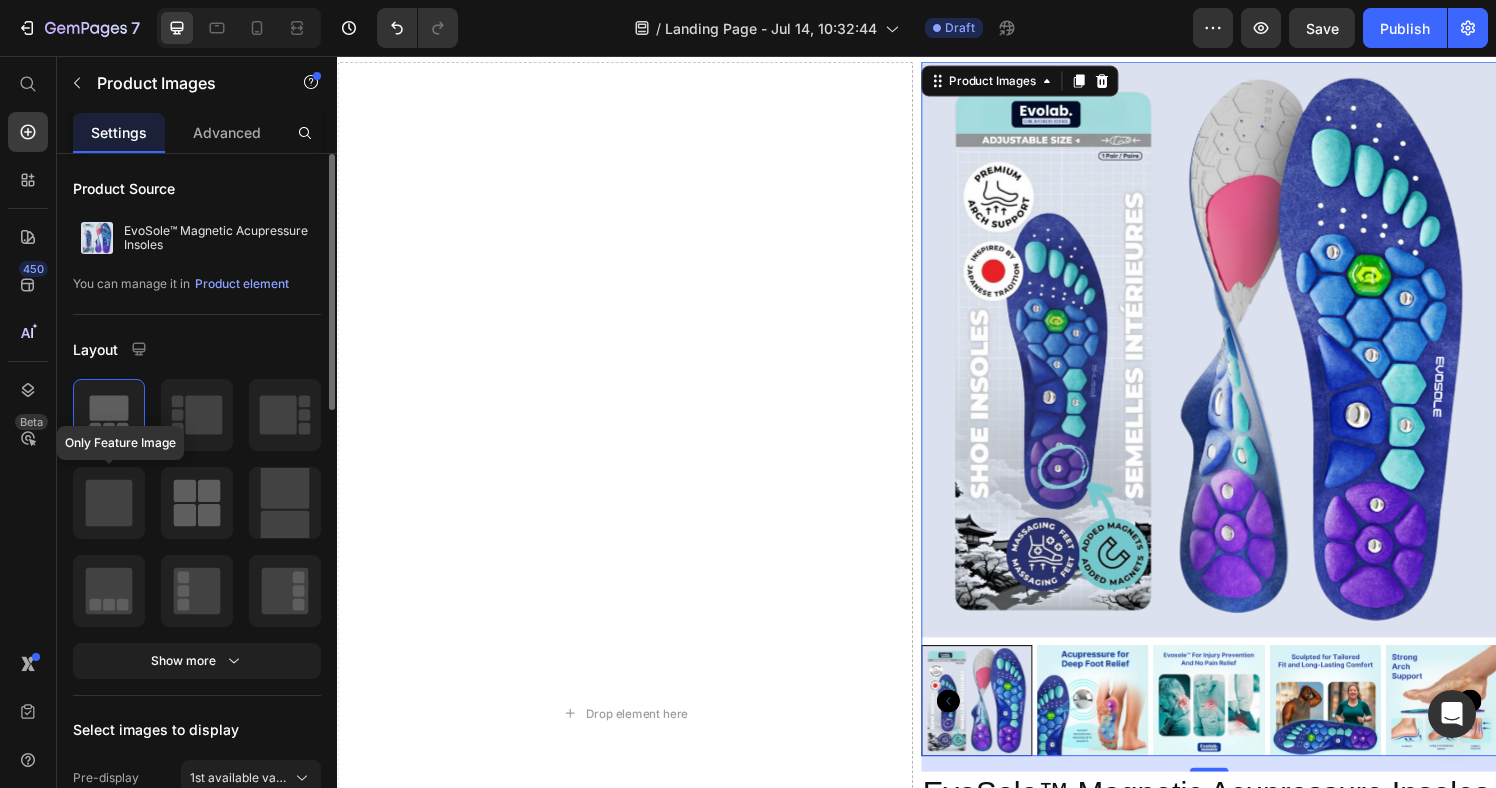 click 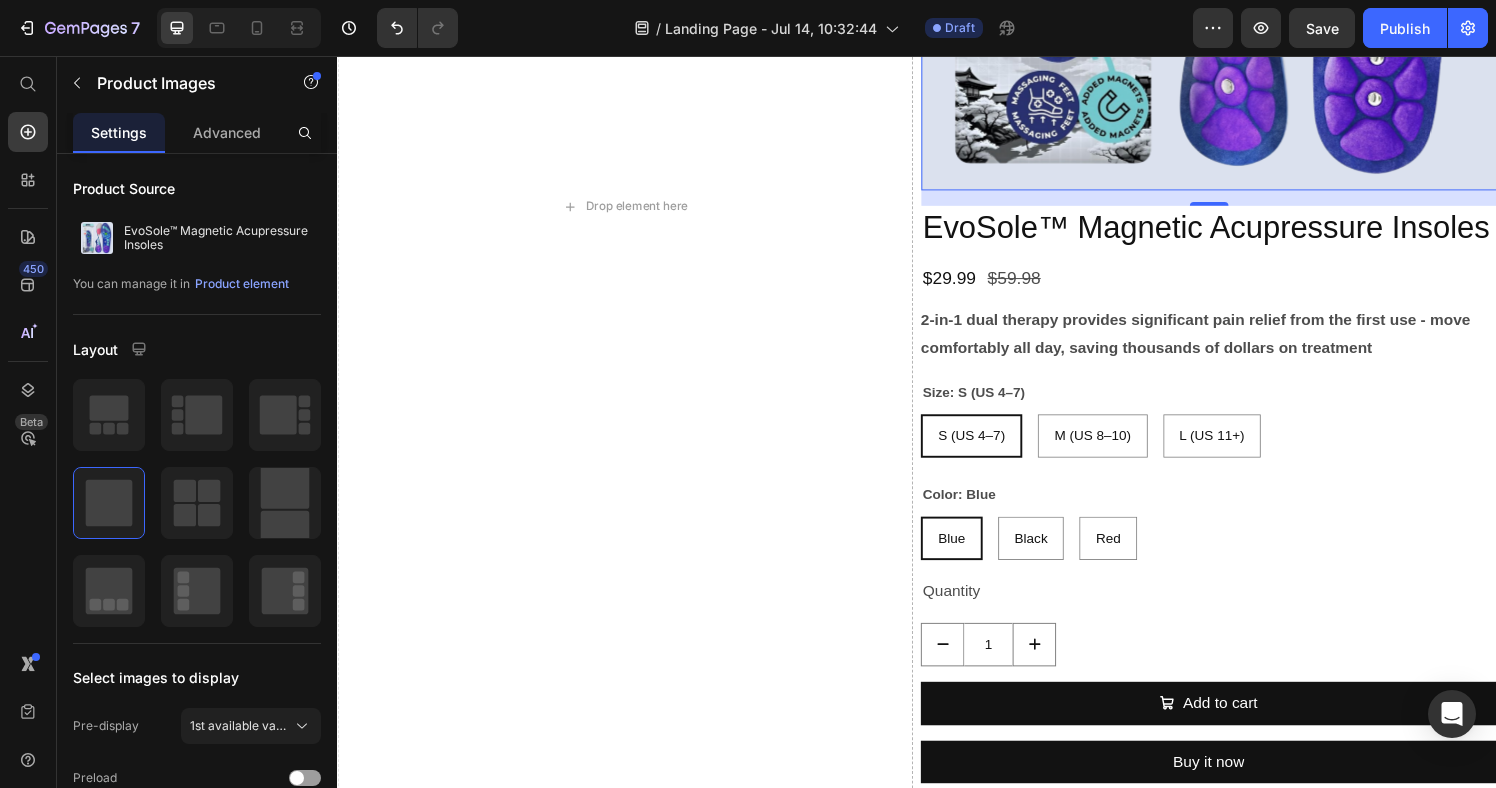scroll, scrollTop: 1456, scrollLeft: 0, axis: vertical 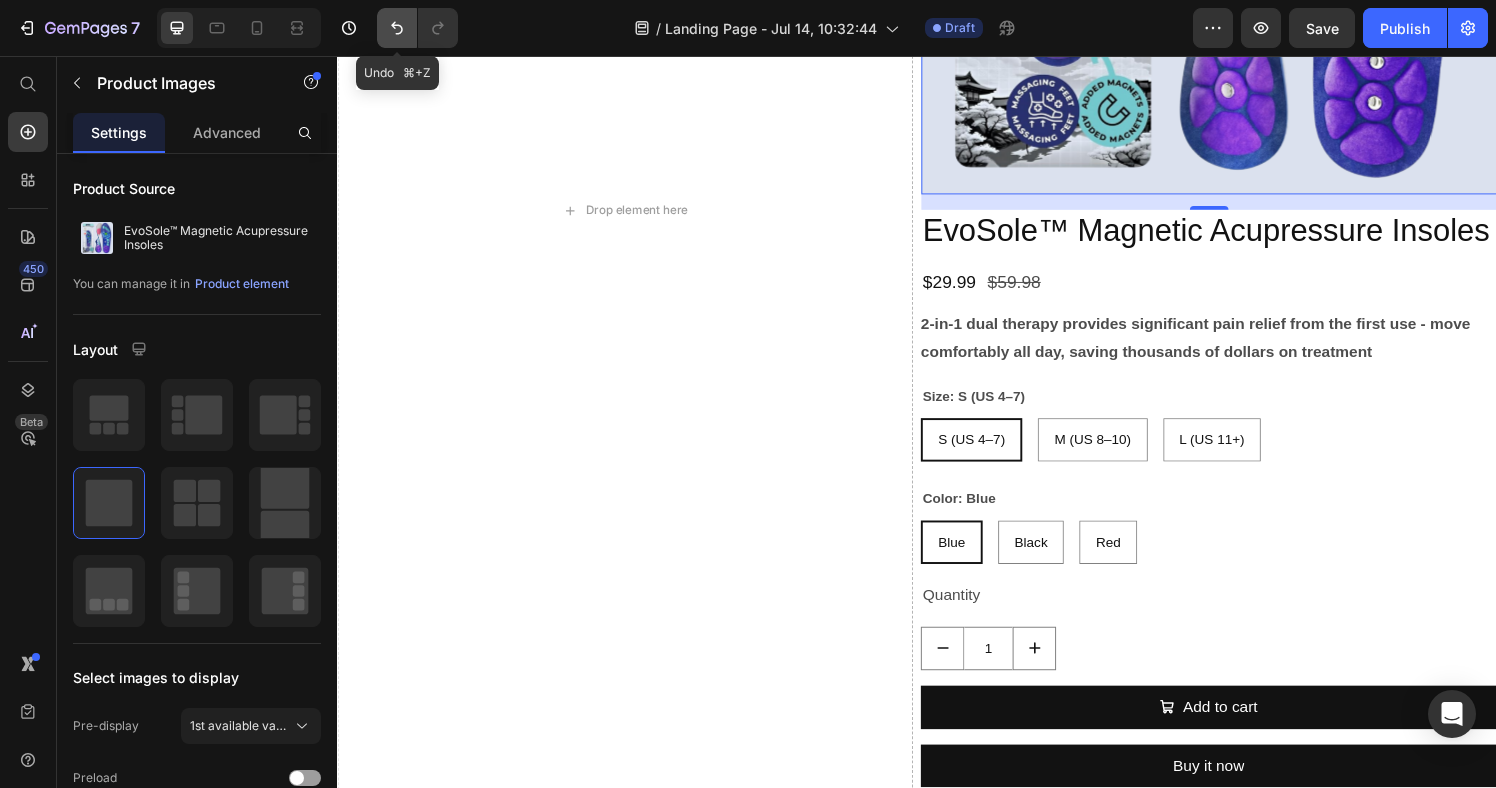 click 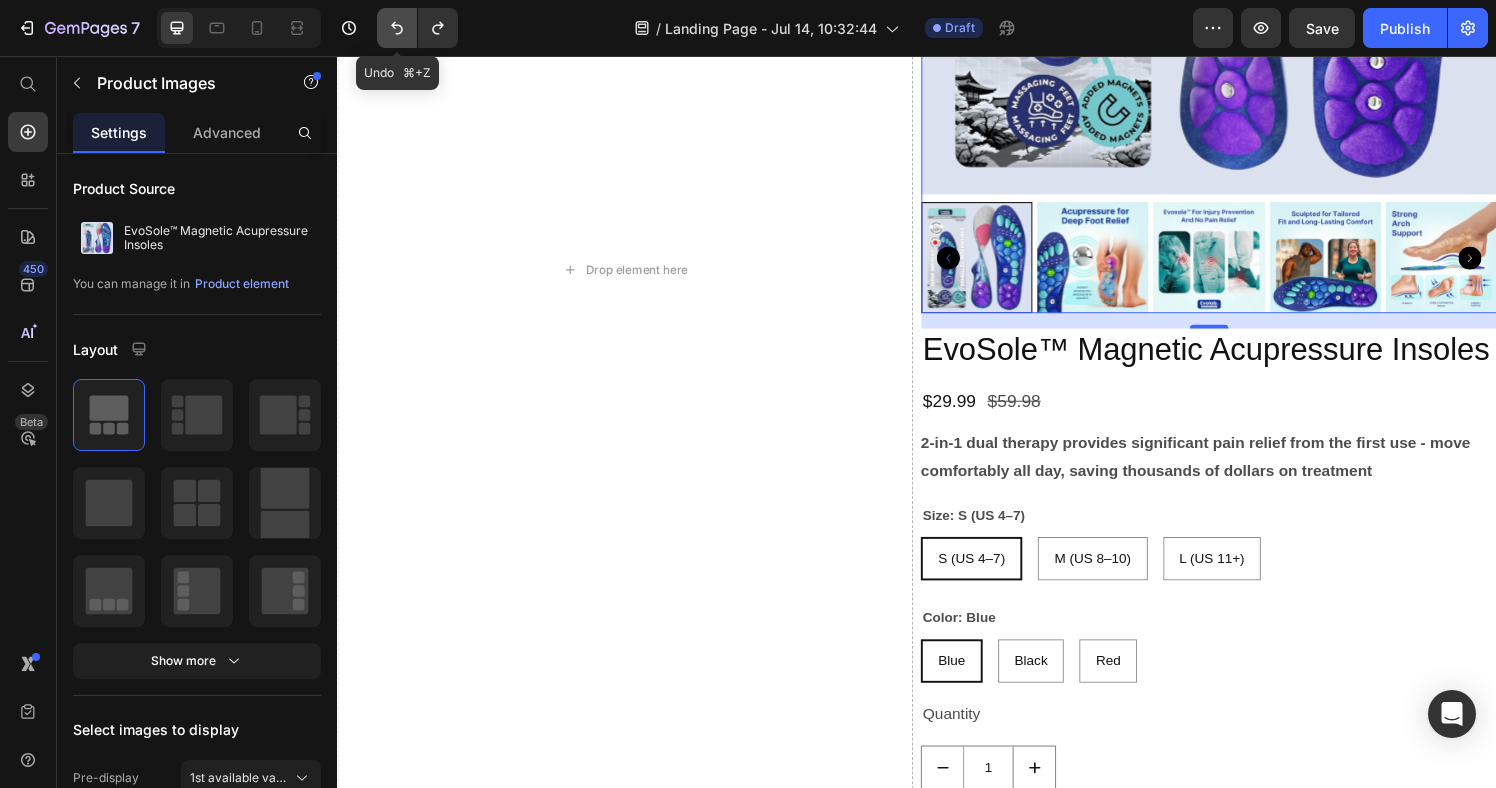 scroll, scrollTop: 1517, scrollLeft: 0, axis: vertical 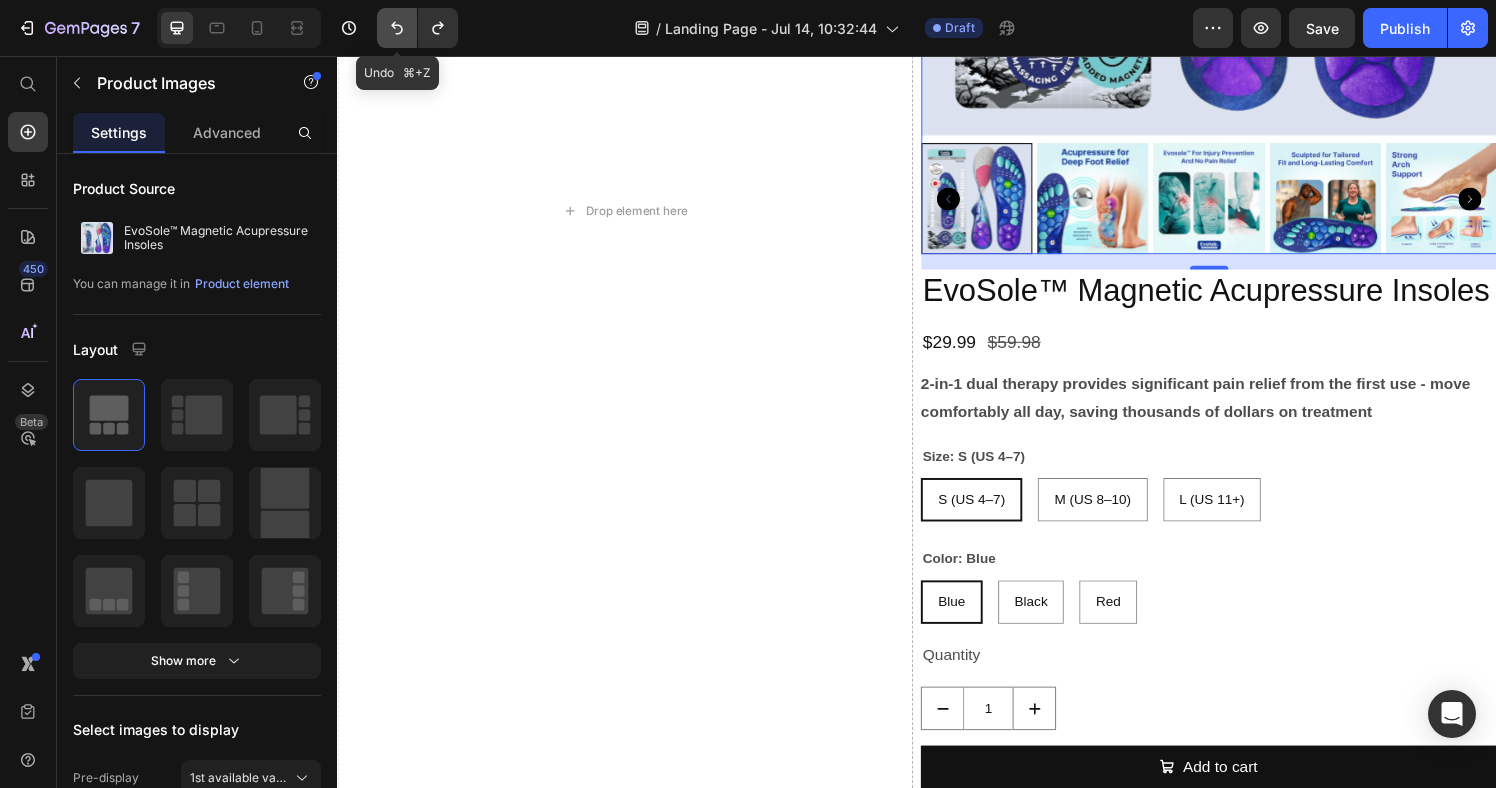 click 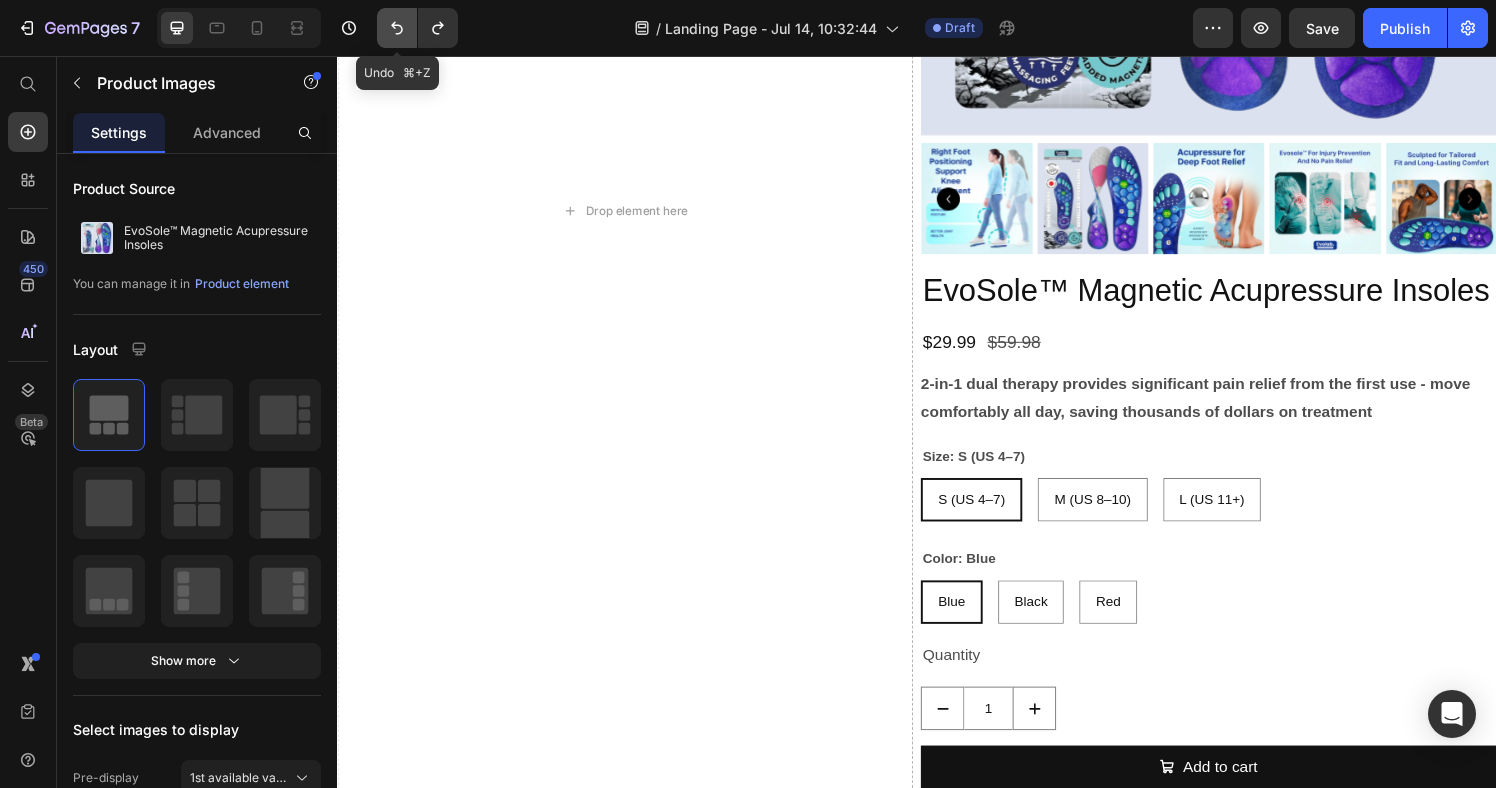 click 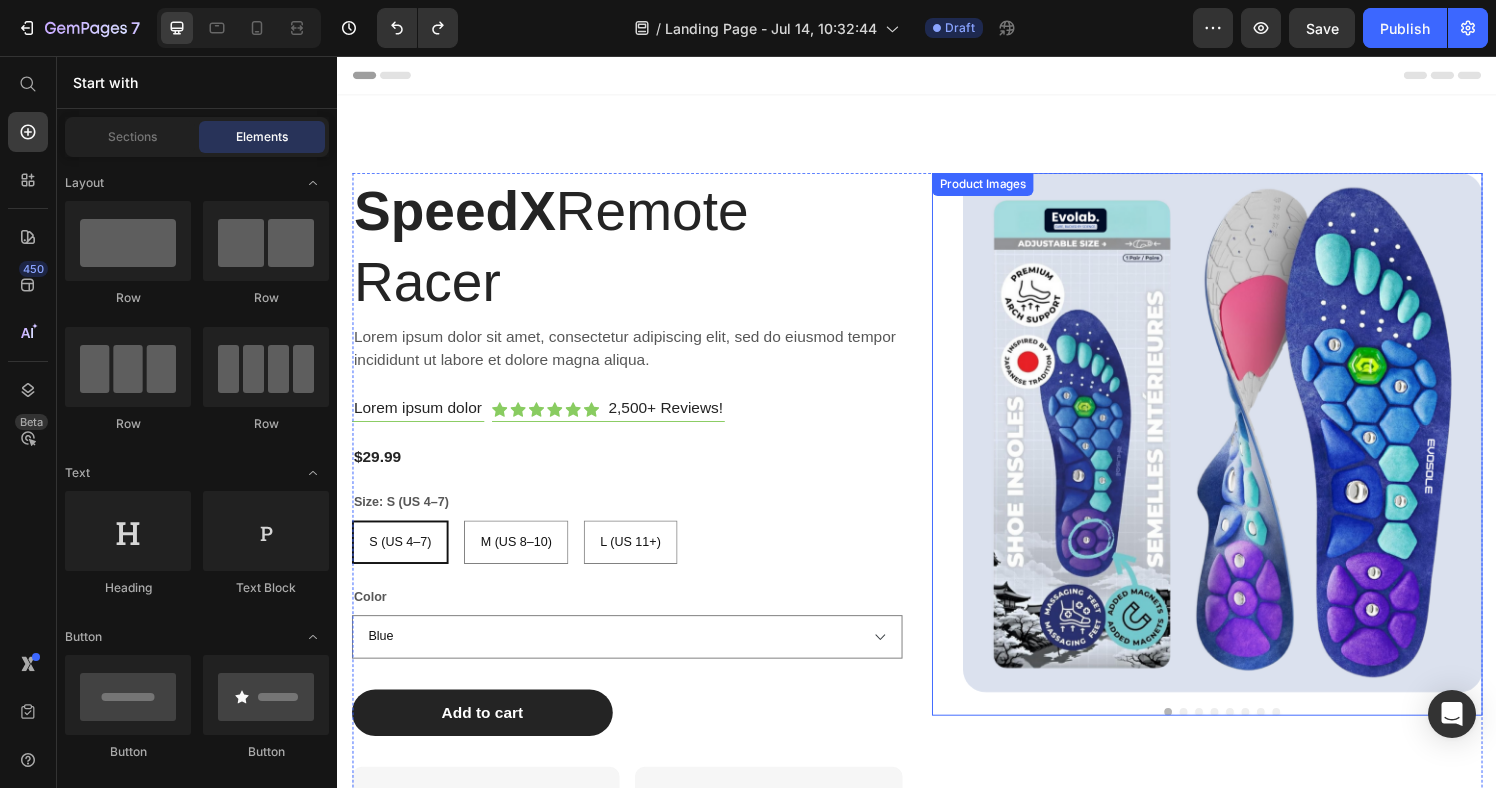scroll, scrollTop: 9, scrollLeft: 0, axis: vertical 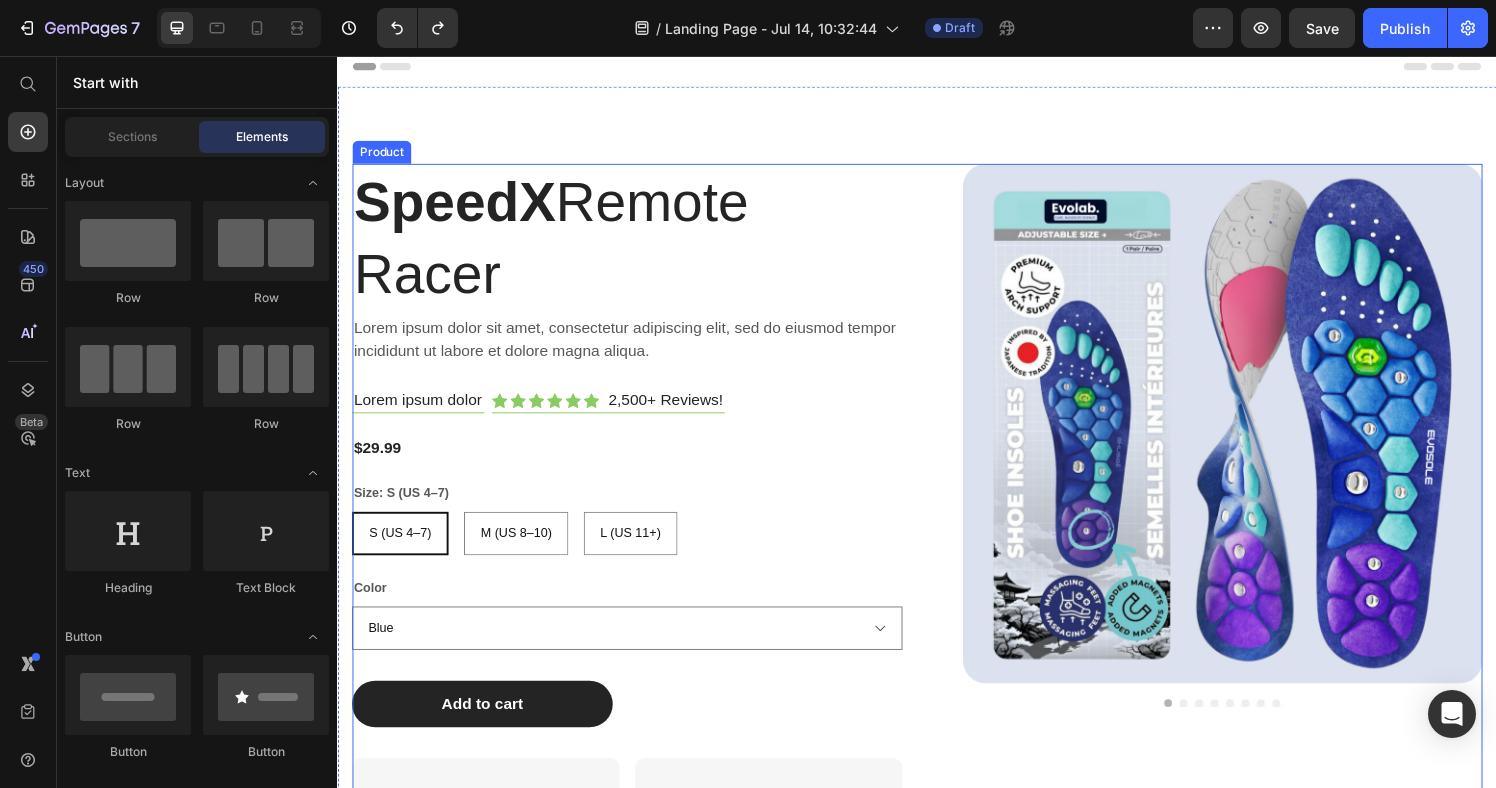 drag, startPoint x: 941, startPoint y: 170, endPoint x: 926, endPoint y: 185, distance: 21.213203 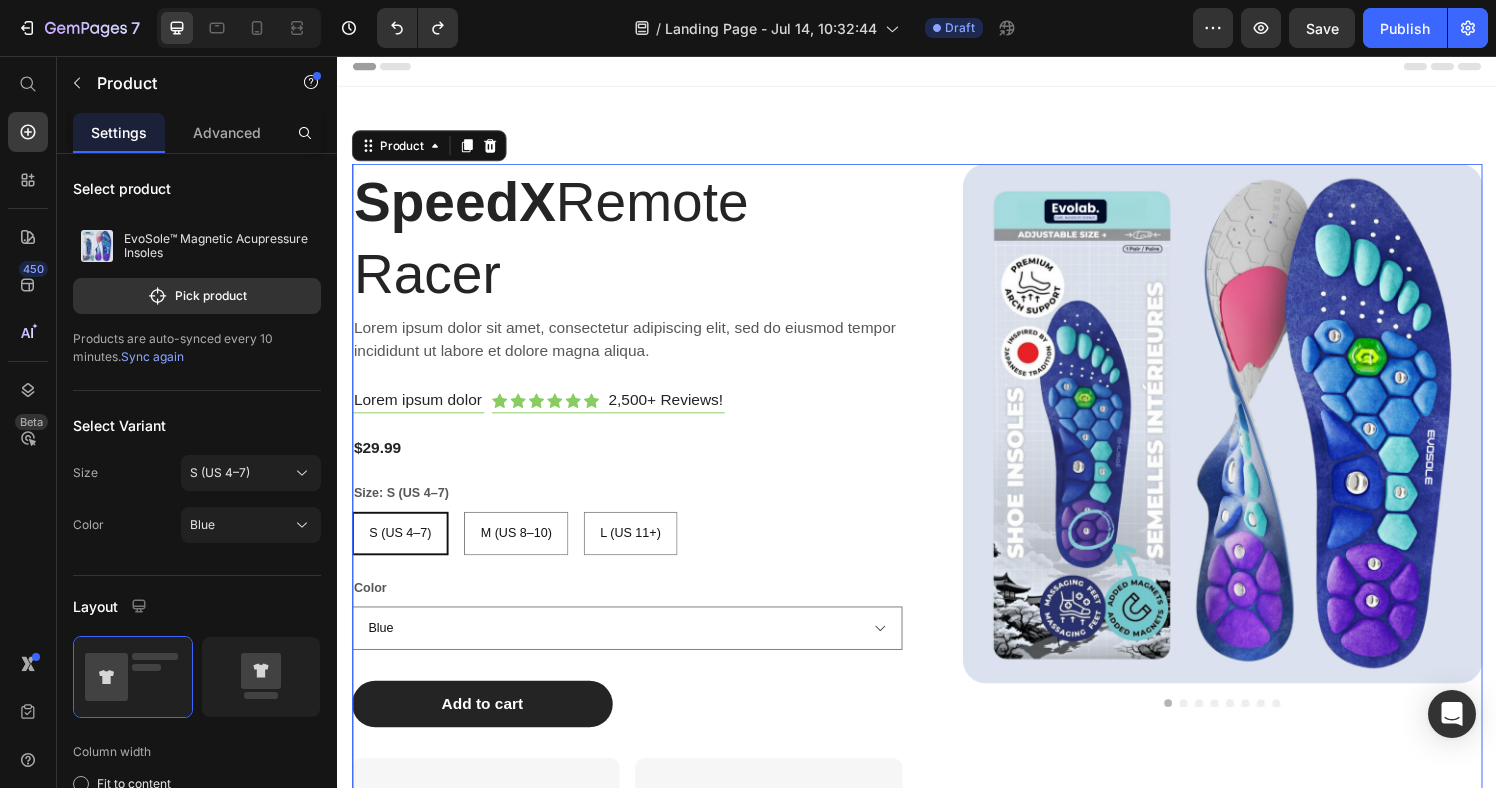 scroll, scrollTop: 8, scrollLeft: 0, axis: vertical 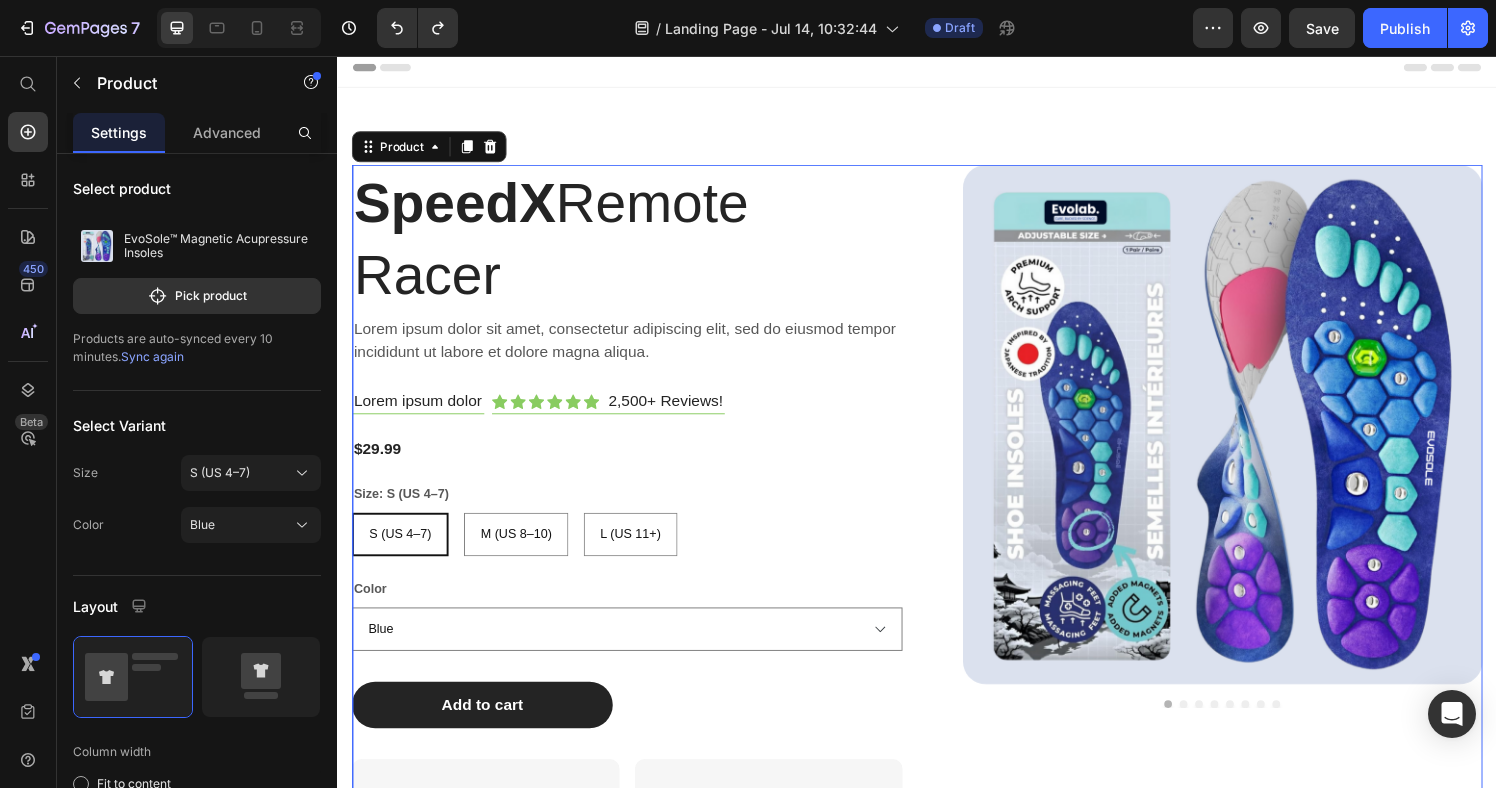 click on "SpeedX Remote Racer Heading Lorem ipsum dolor sit amet, consectetur adipiscing elit, sed do eiusmod tempor incididunt ut labore et dolore magna aliqua. Text Block Lorem ipsum dolor Text Block Icon Icon Icon Icon Icon Icon Icon List 2,500+ Reviews! Text Block Row Row $29.99 Product Price Size: S (US [NUMBER]–[NUMBER]) S (US [NUMBER]–[NUMBER]) S (US [NUMBER]–[NUMBER]) S (US [NUMBER]–[NUMBER]) M (US [NUMBER]–[NUMBER]) M (US [NUMBER]–[NUMBER]) M (US [NUMBER]–[NUMBER]) L (US [NUMBER]+) L (US [NUMBER]+) L (US [NUMBER]+) Color Blue Black Red Product Variants & Swatches Add to cart Add to Cart Lorem ipsum Item List Lorem ipsum dolor sit amet Text Block Image Row Hero Banner Lorem ipsum dolor sit amet Text Block Consectetur adipiscing Text Block 15% off Text Block Image Row Hero Banner Row Product Images Product 16" at bounding box center [937, 562] 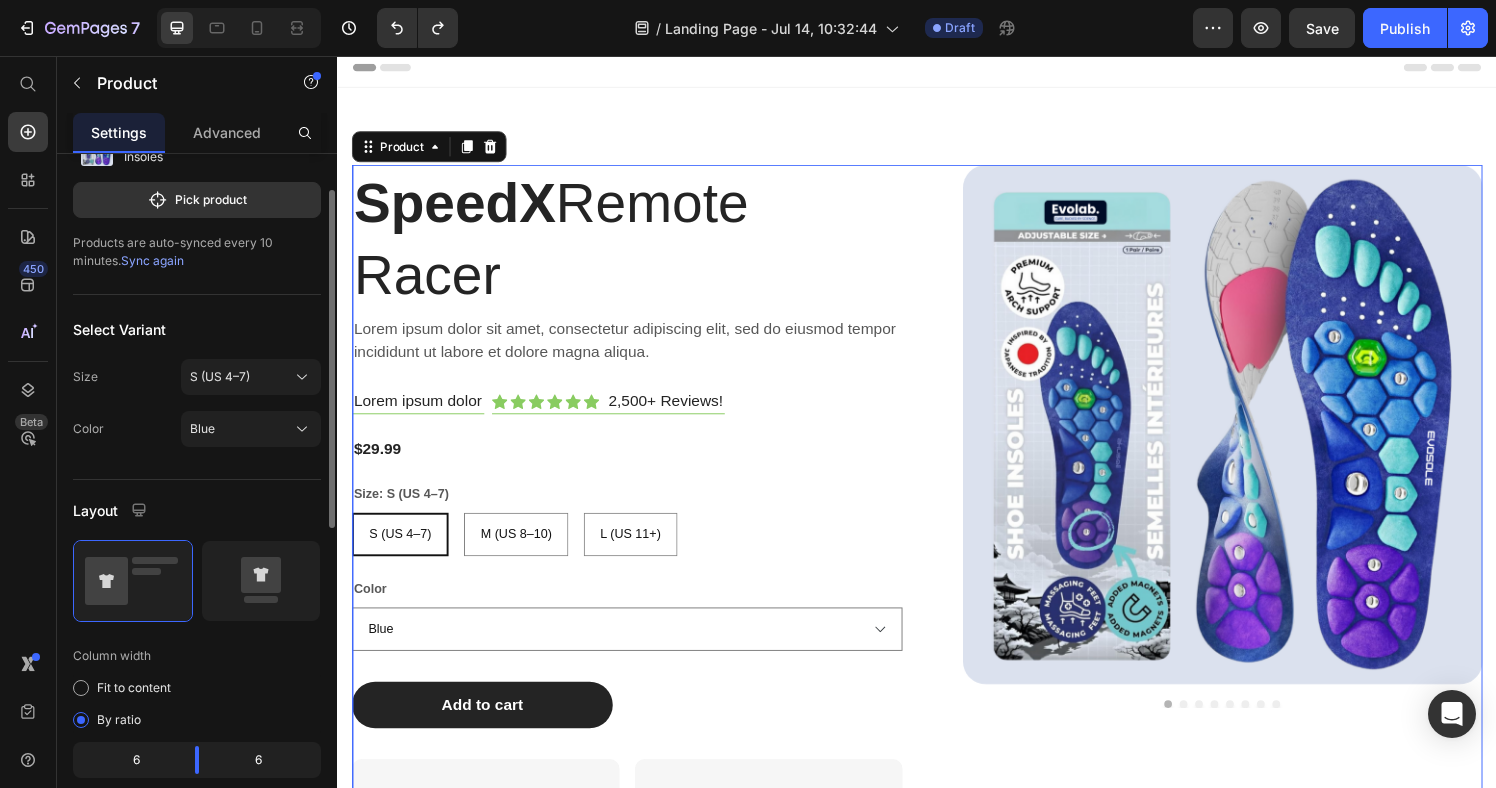 scroll, scrollTop: 115, scrollLeft: 0, axis: vertical 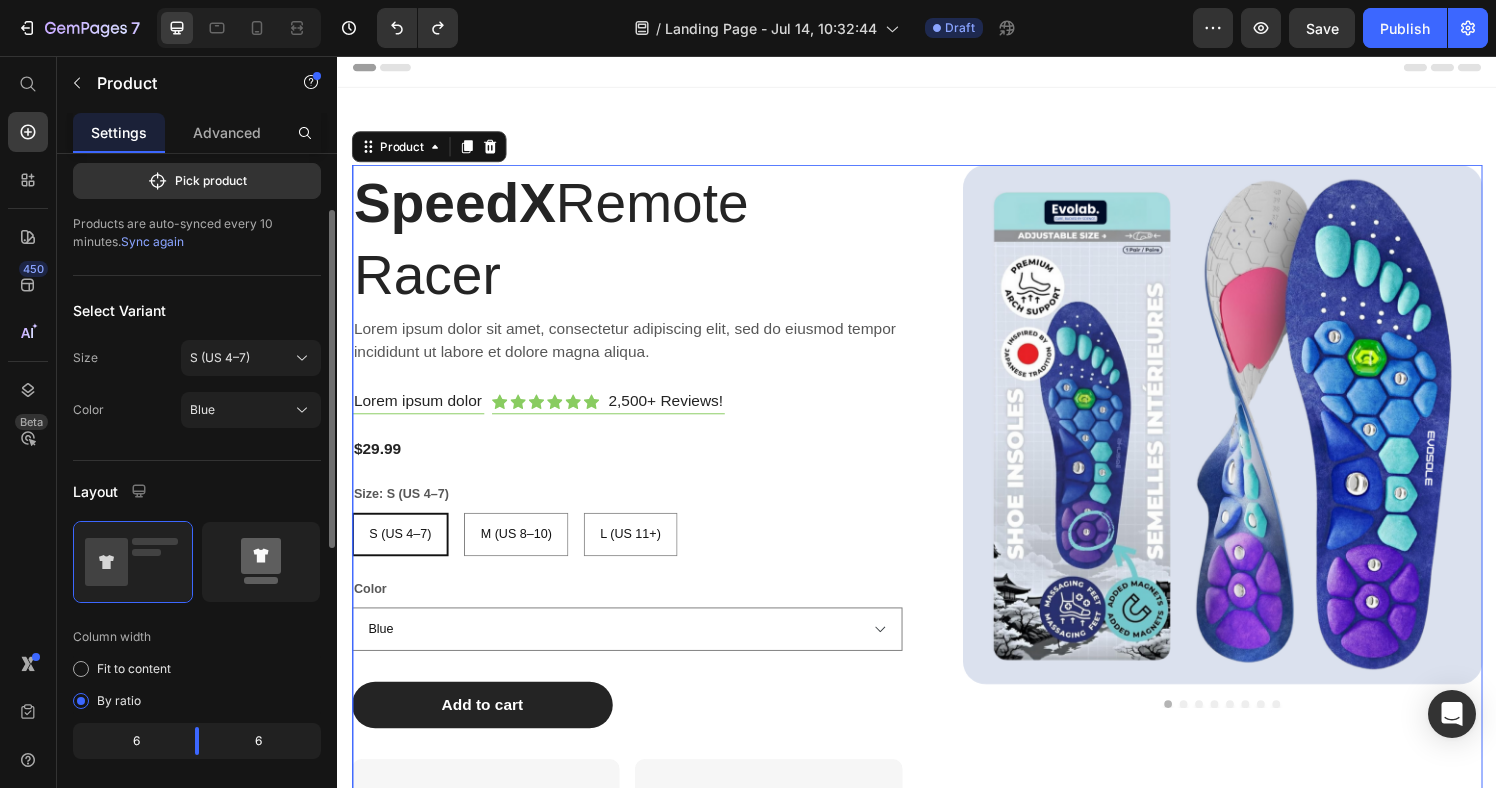 click 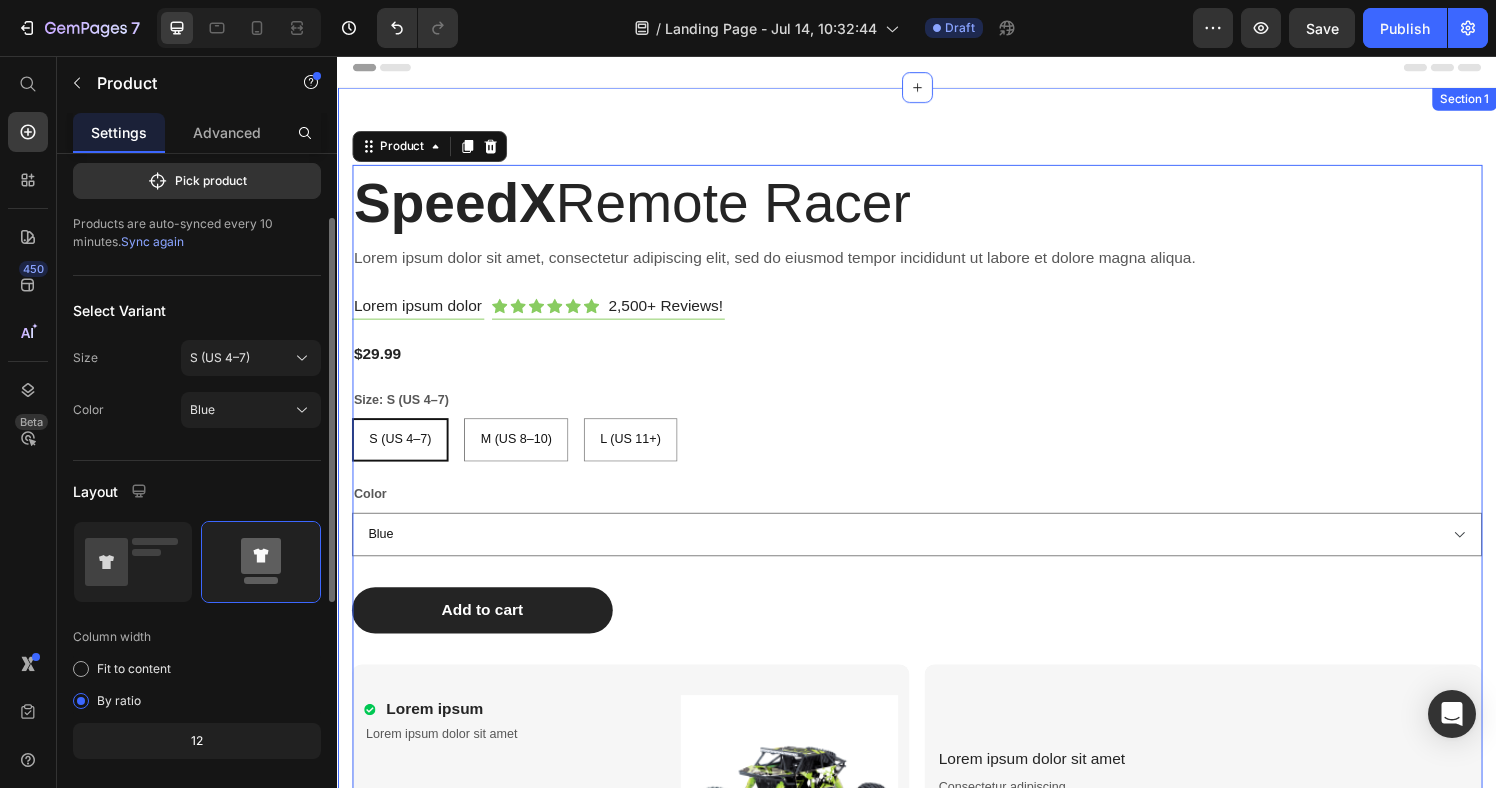 scroll, scrollTop: 9, scrollLeft: 0, axis: vertical 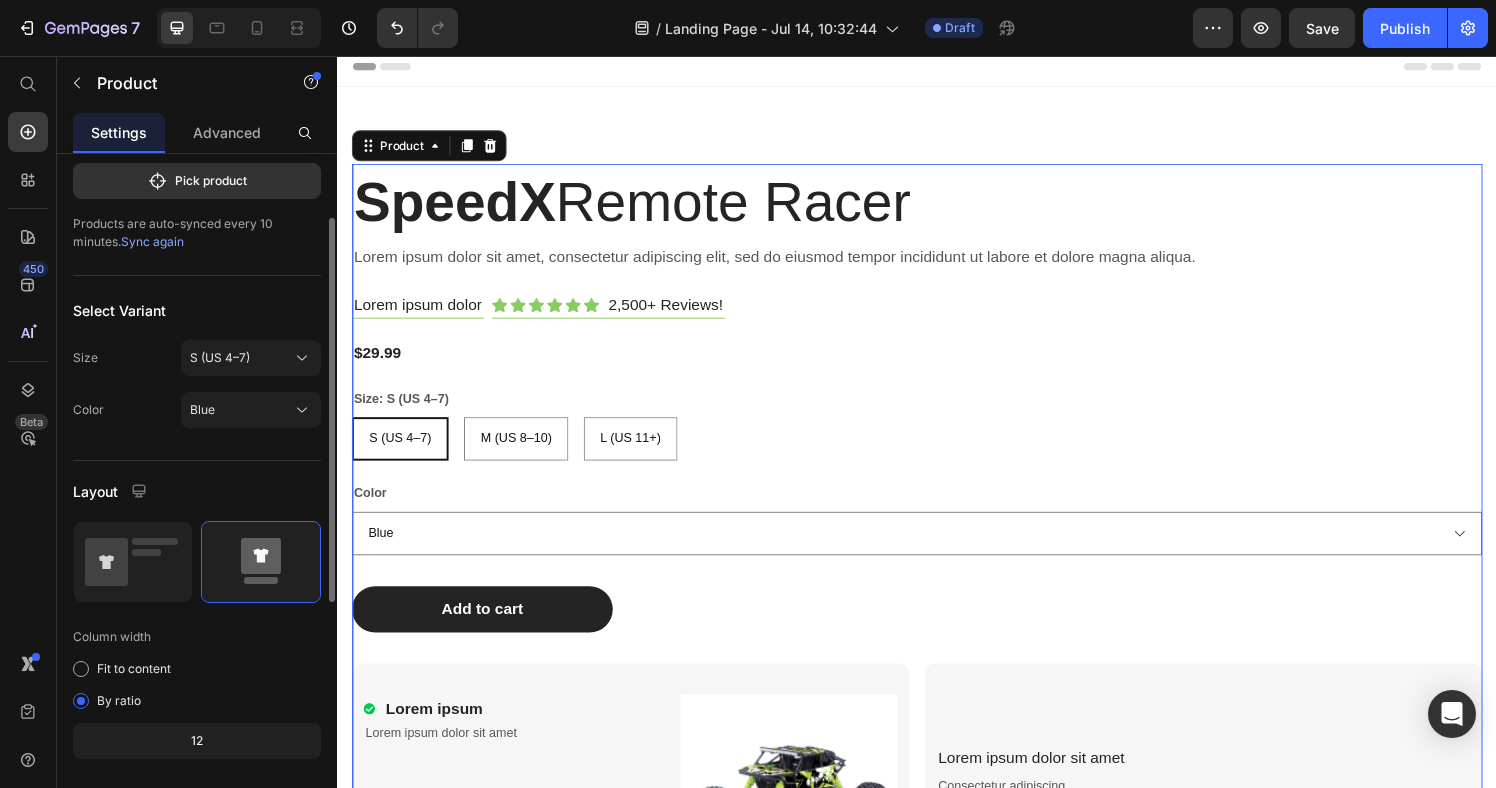 click 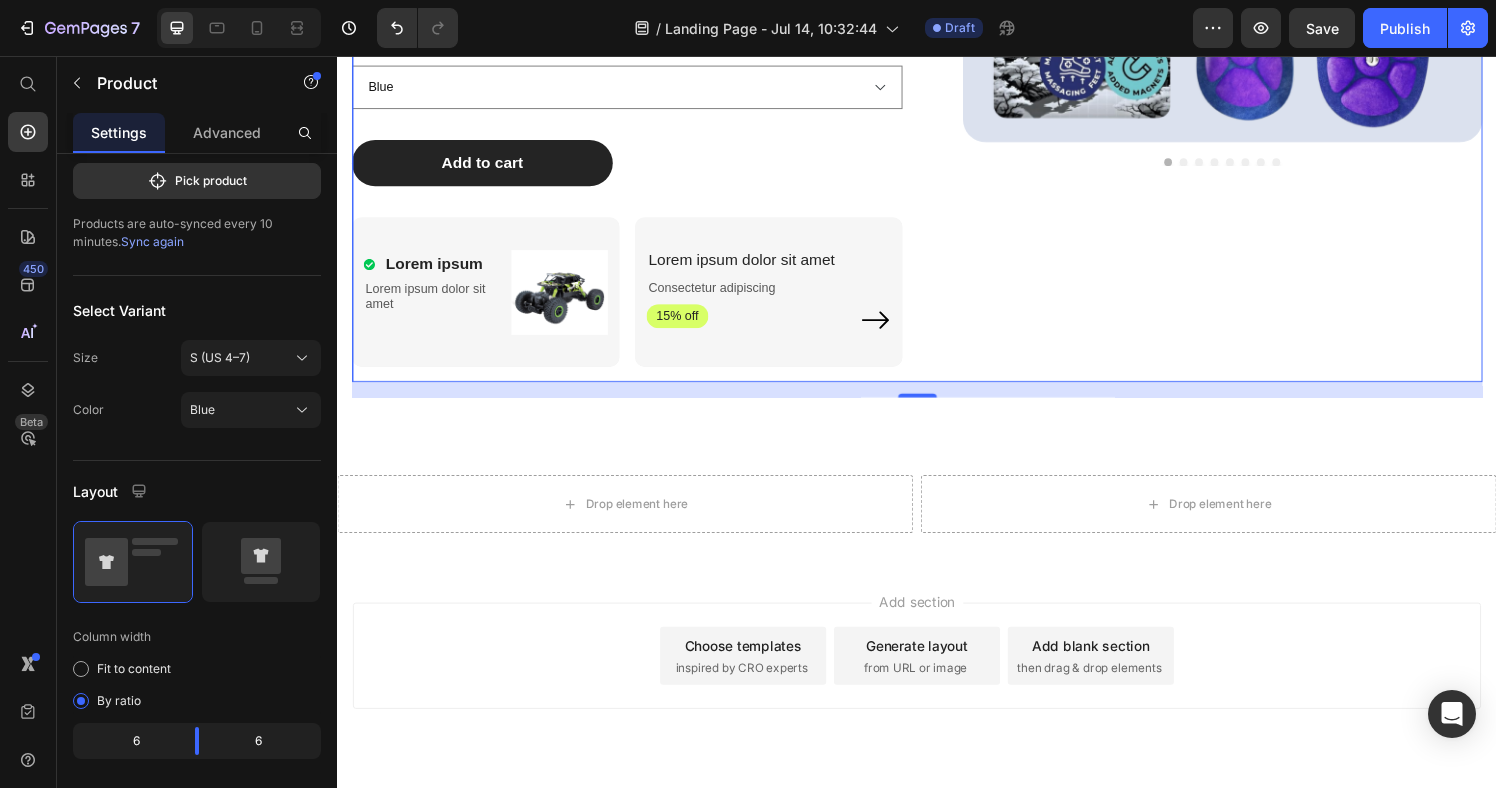 scroll, scrollTop: 625, scrollLeft: 0, axis: vertical 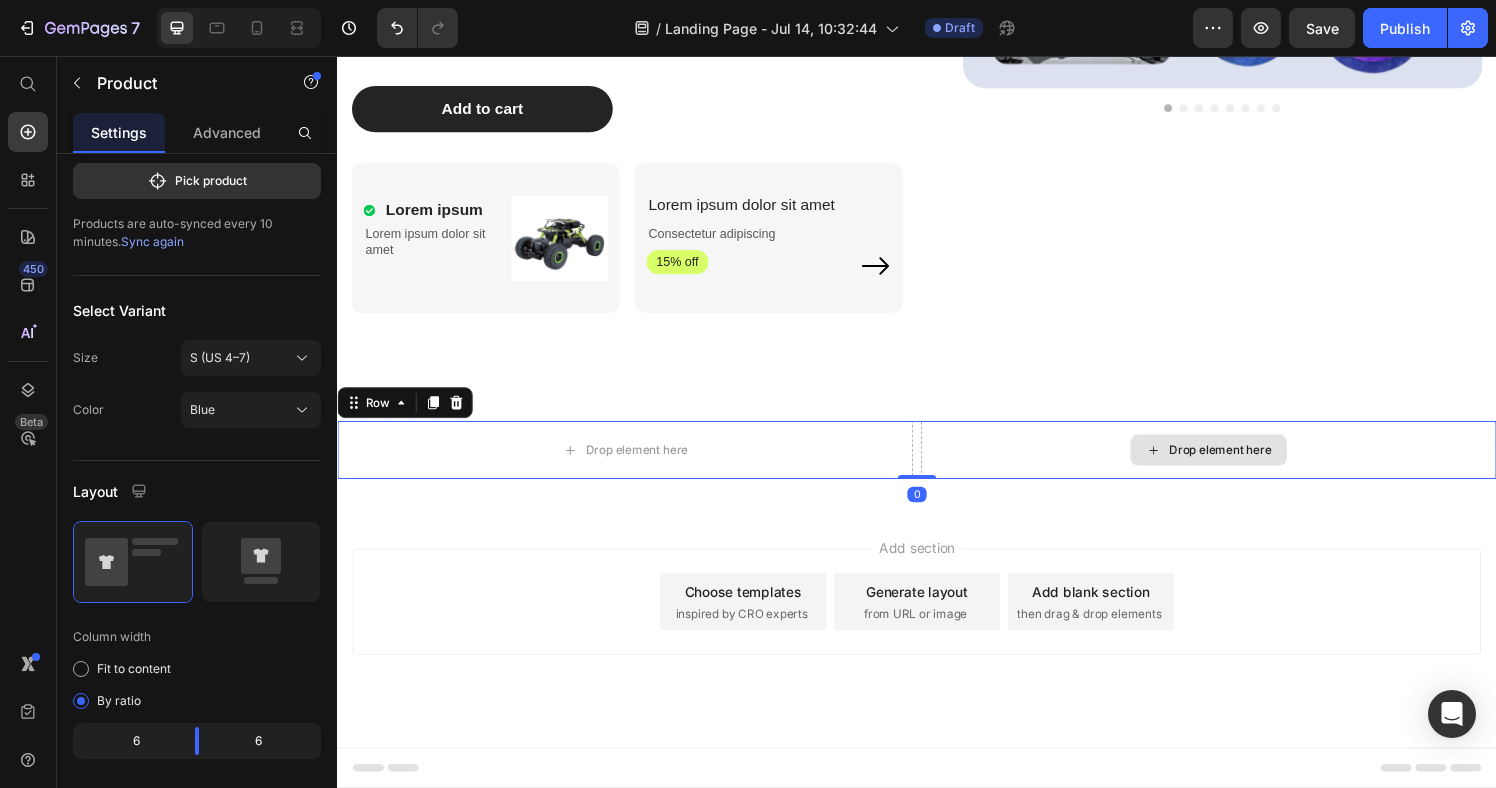 click on "Drop element here" at bounding box center [1239, 464] 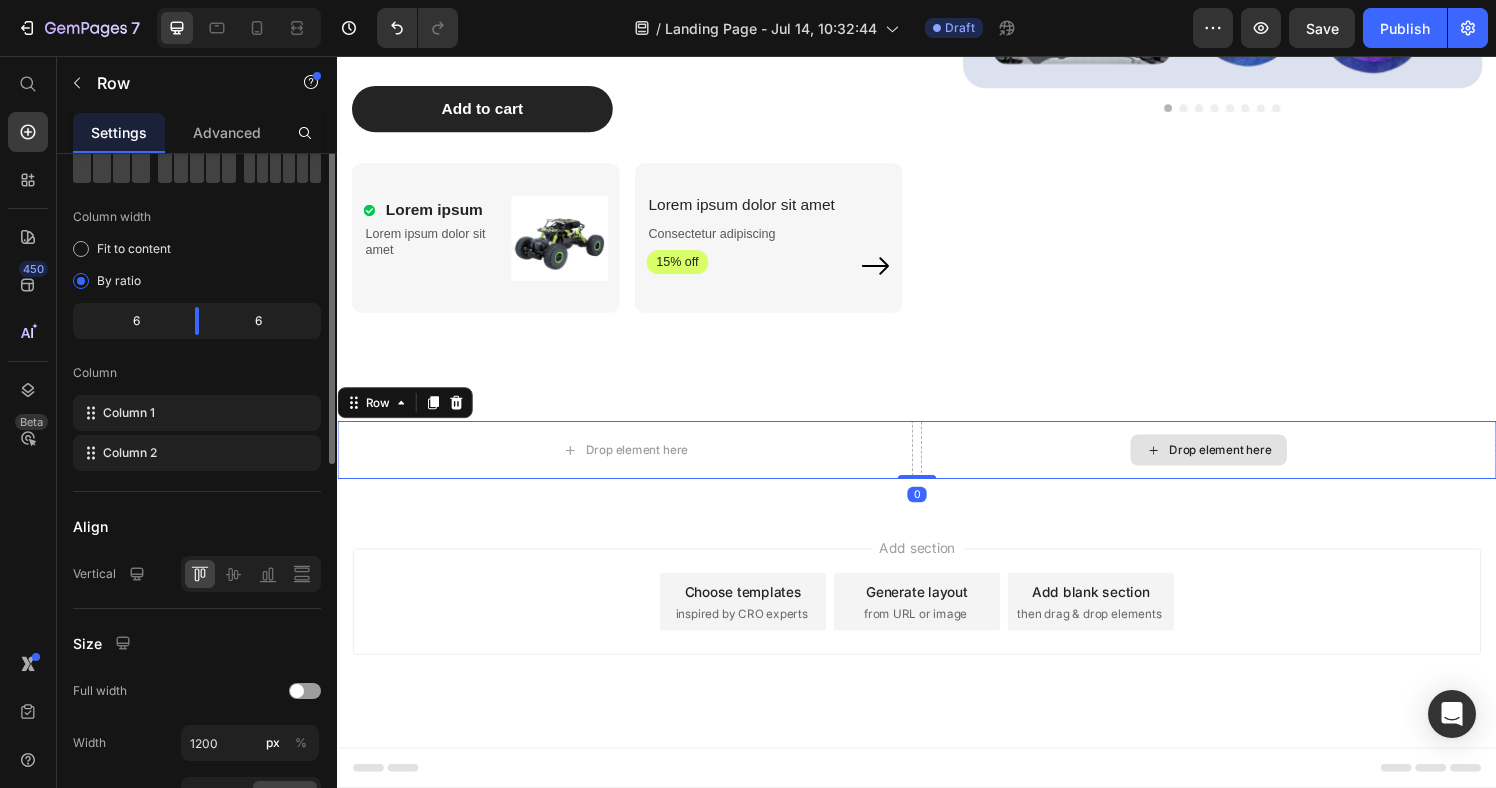 scroll, scrollTop: 0, scrollLeft: 0, axis: both 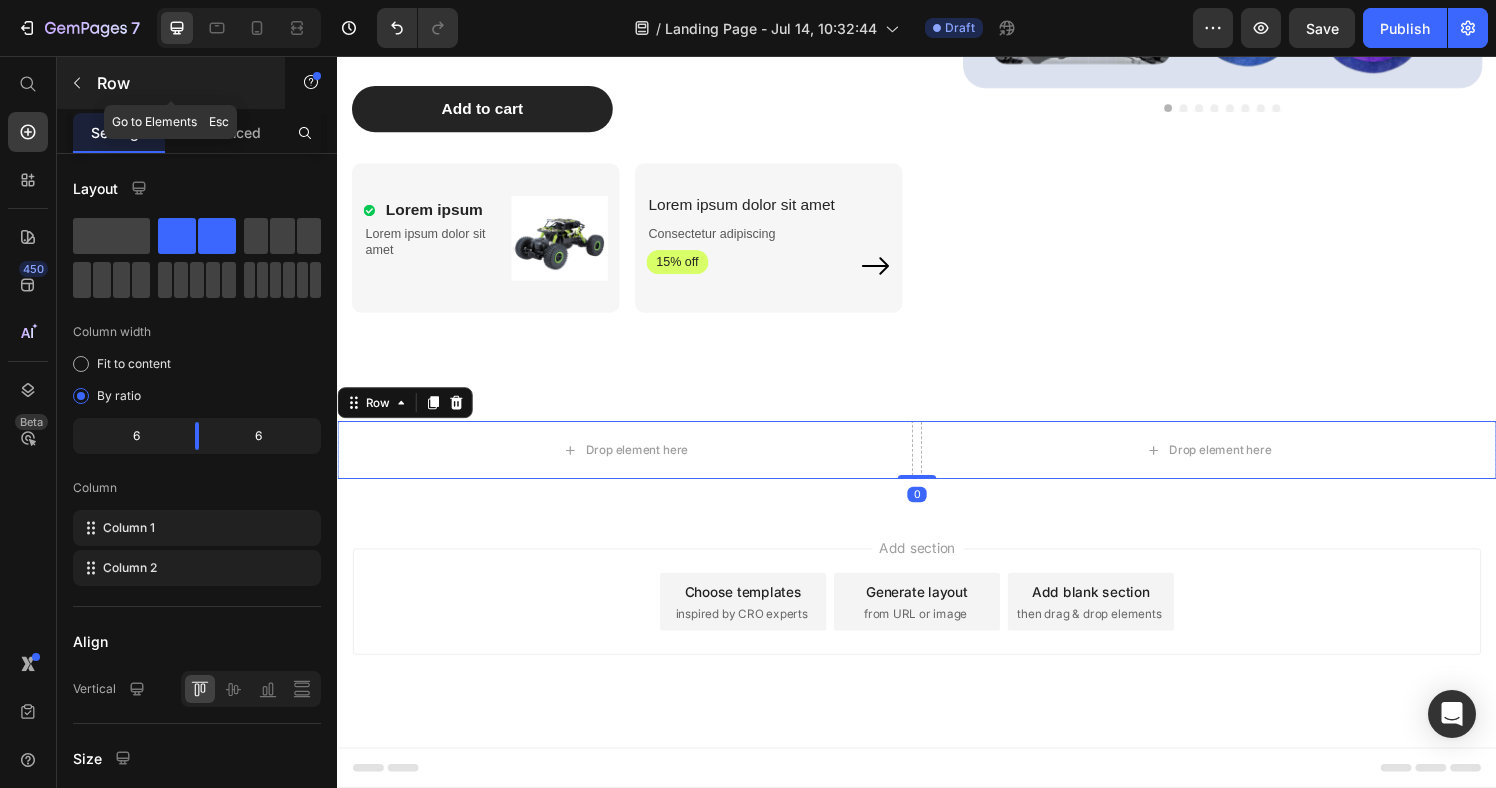 click at bounding box center (77, 83) 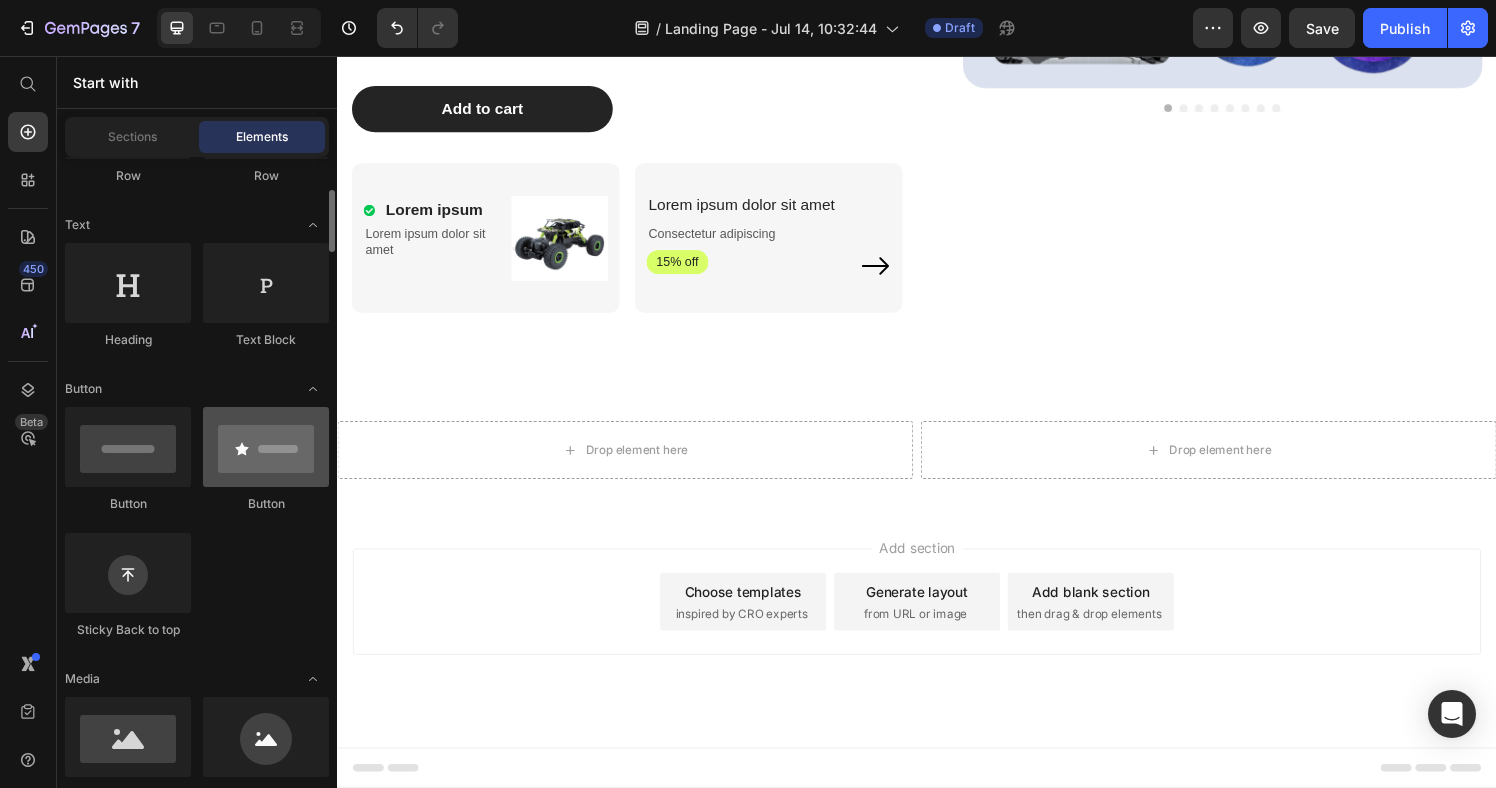 scroll, scrollTop: 256, scrollLeft: 0, axis: vertical 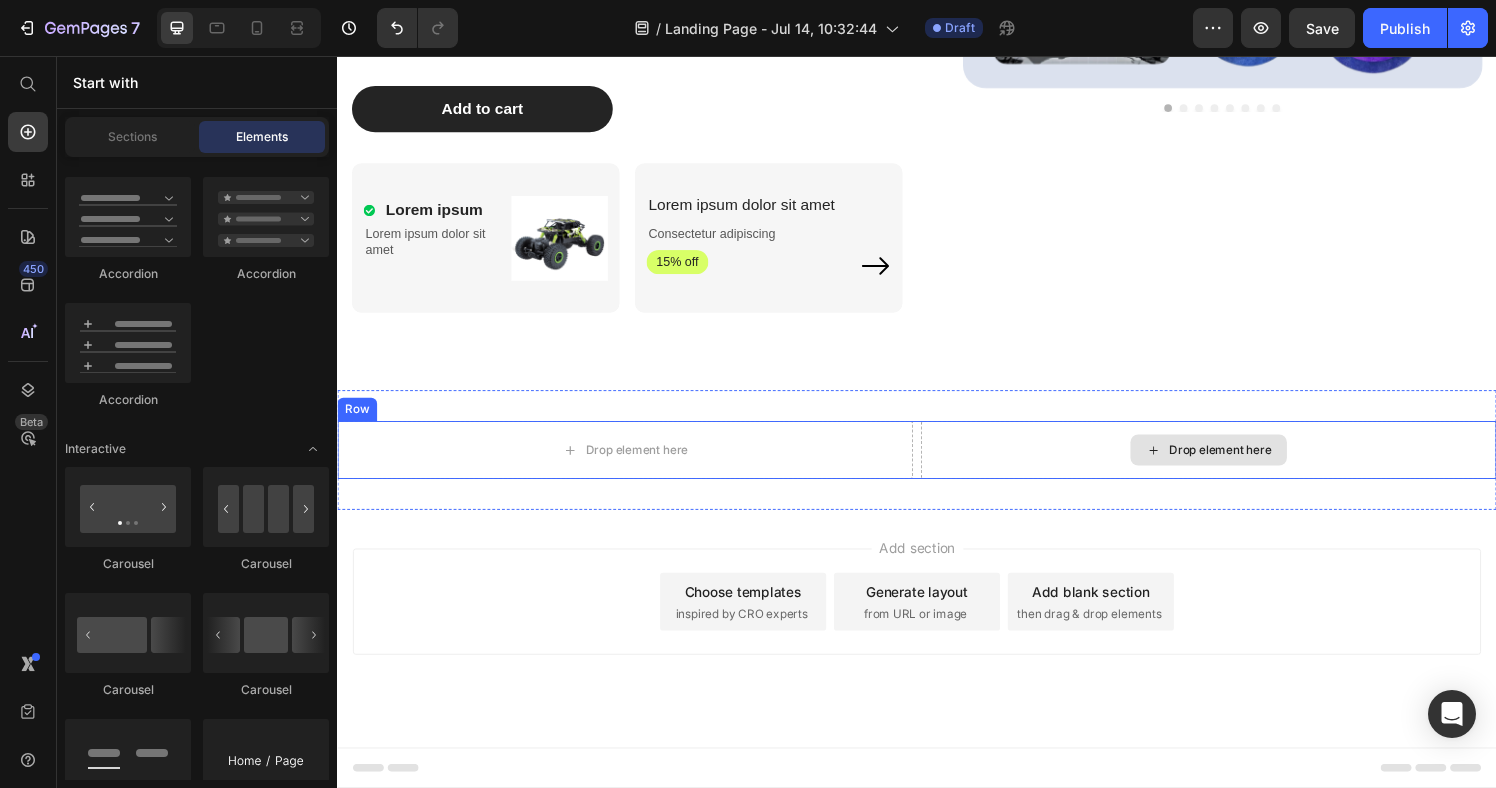 click on "Drop element here" at bounding box center (1239, 464) 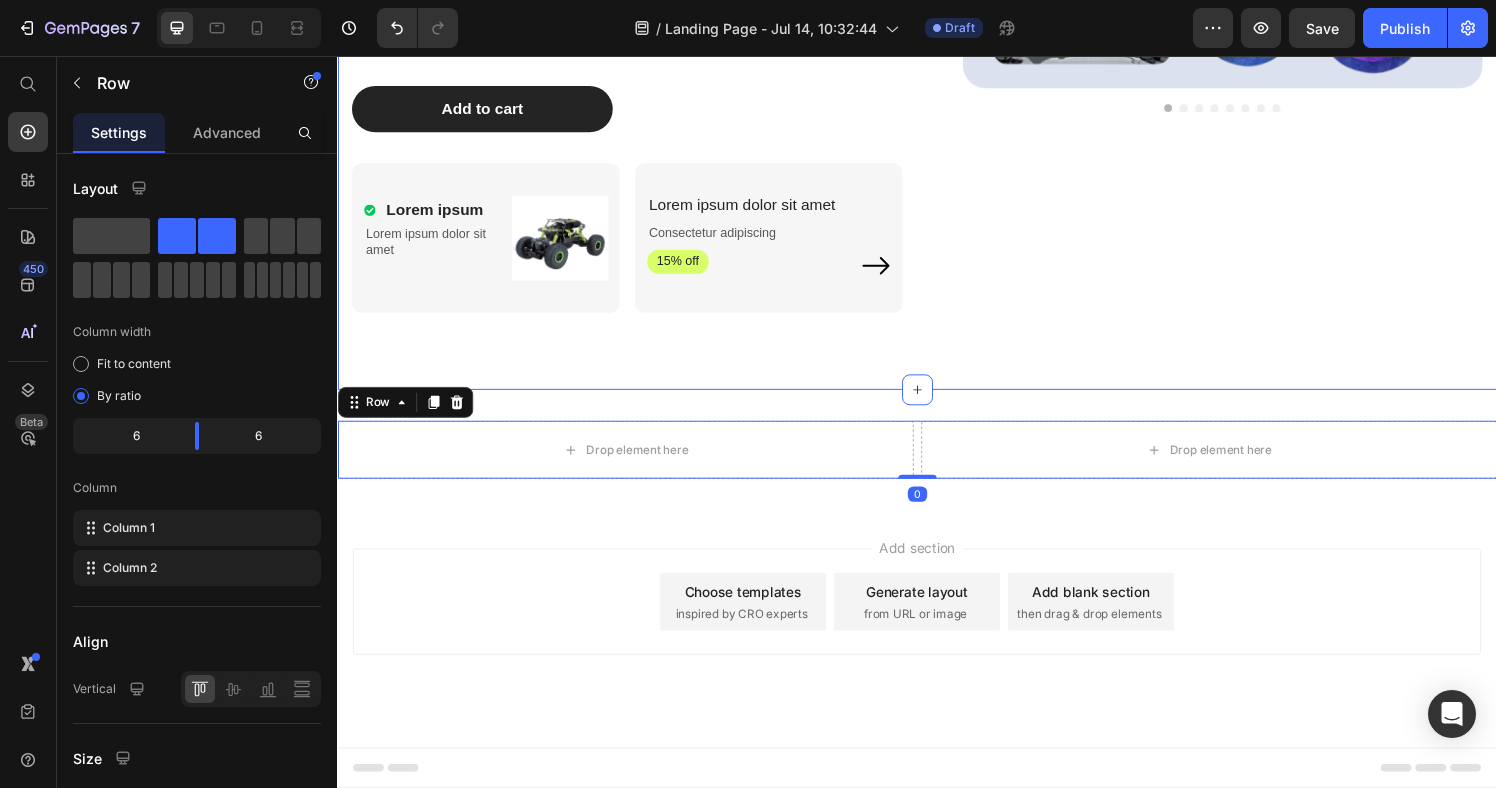 scroll, scrollTop: 624, scrollLeft: 0, axis: vertical 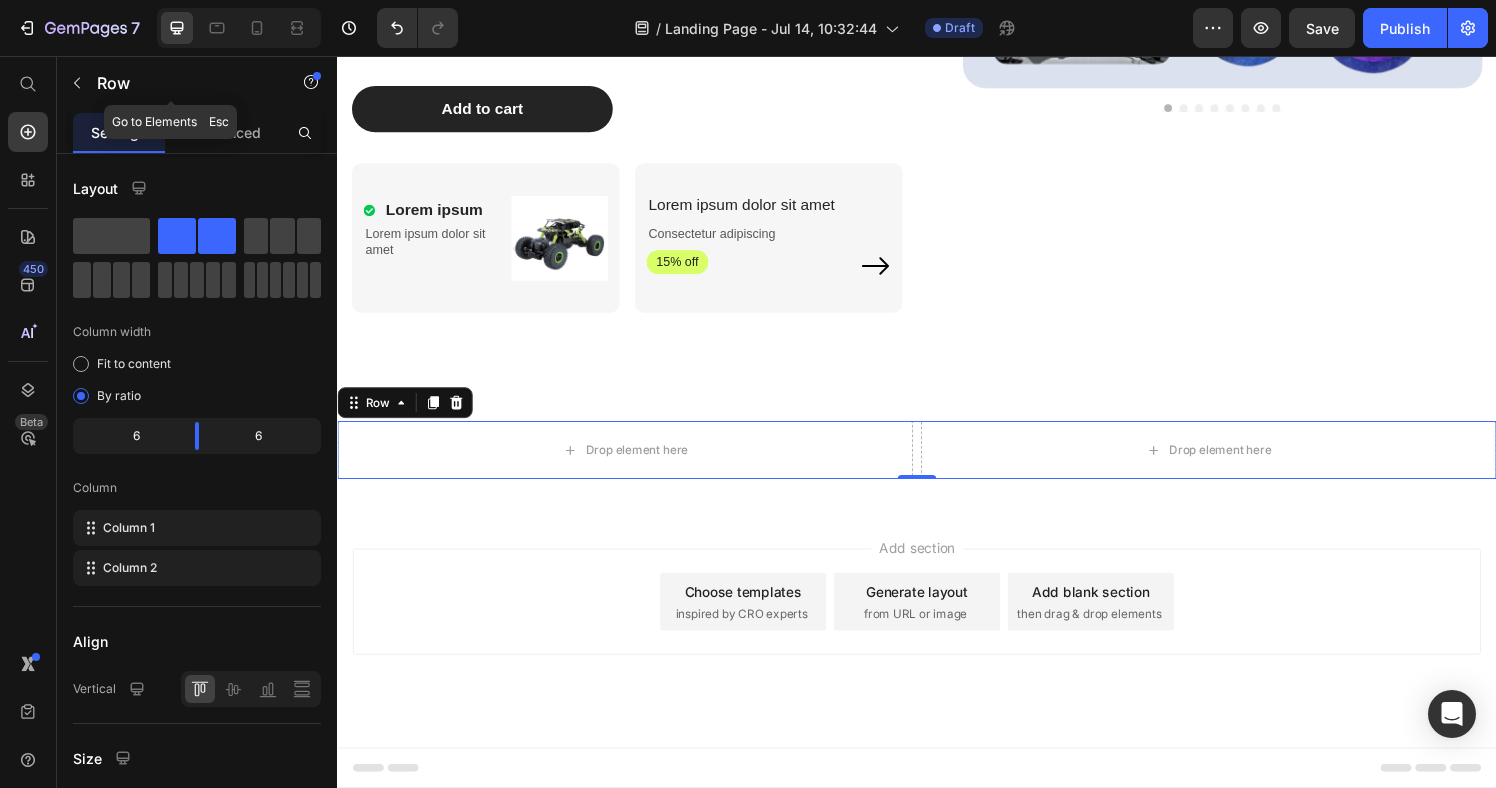 click at bounding box center [77, 83] 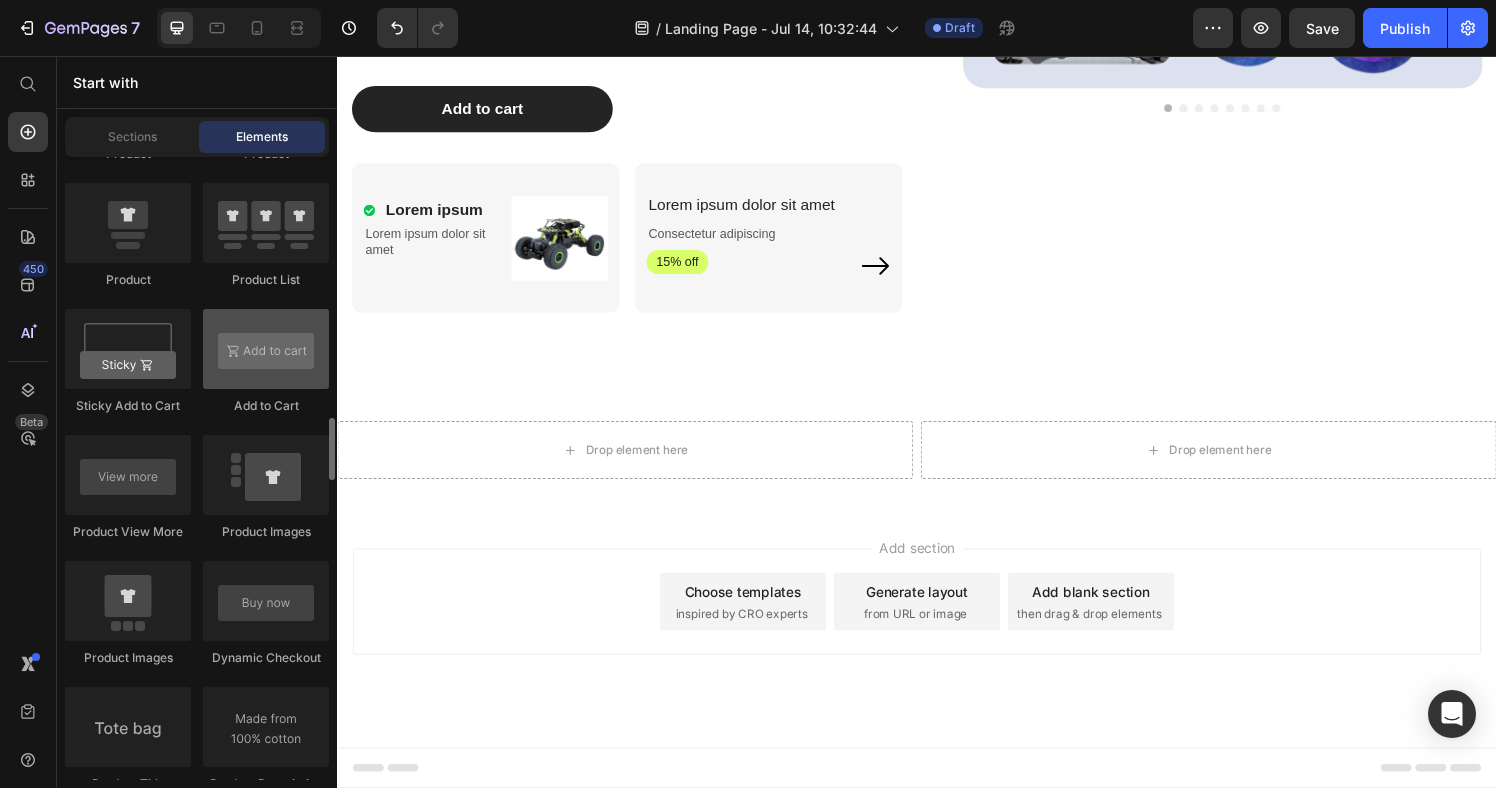 scroll, scrollTop: 2825, scrollLeft: 0, axis: vertical 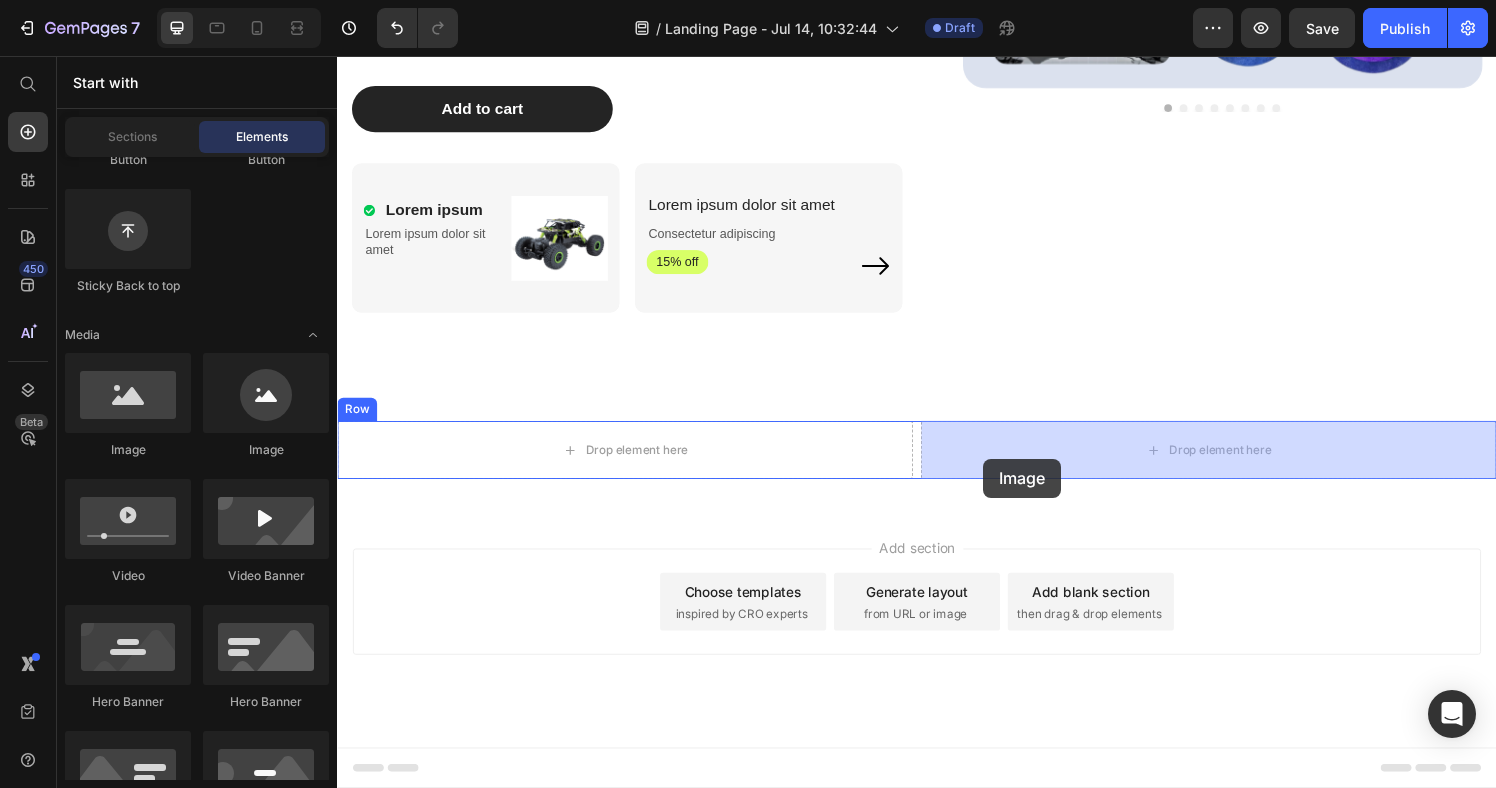 drag, startPoint x: 508, startPoint y: 479, endPoint x: 1006, endPoint y: 473, distance: 498.03613 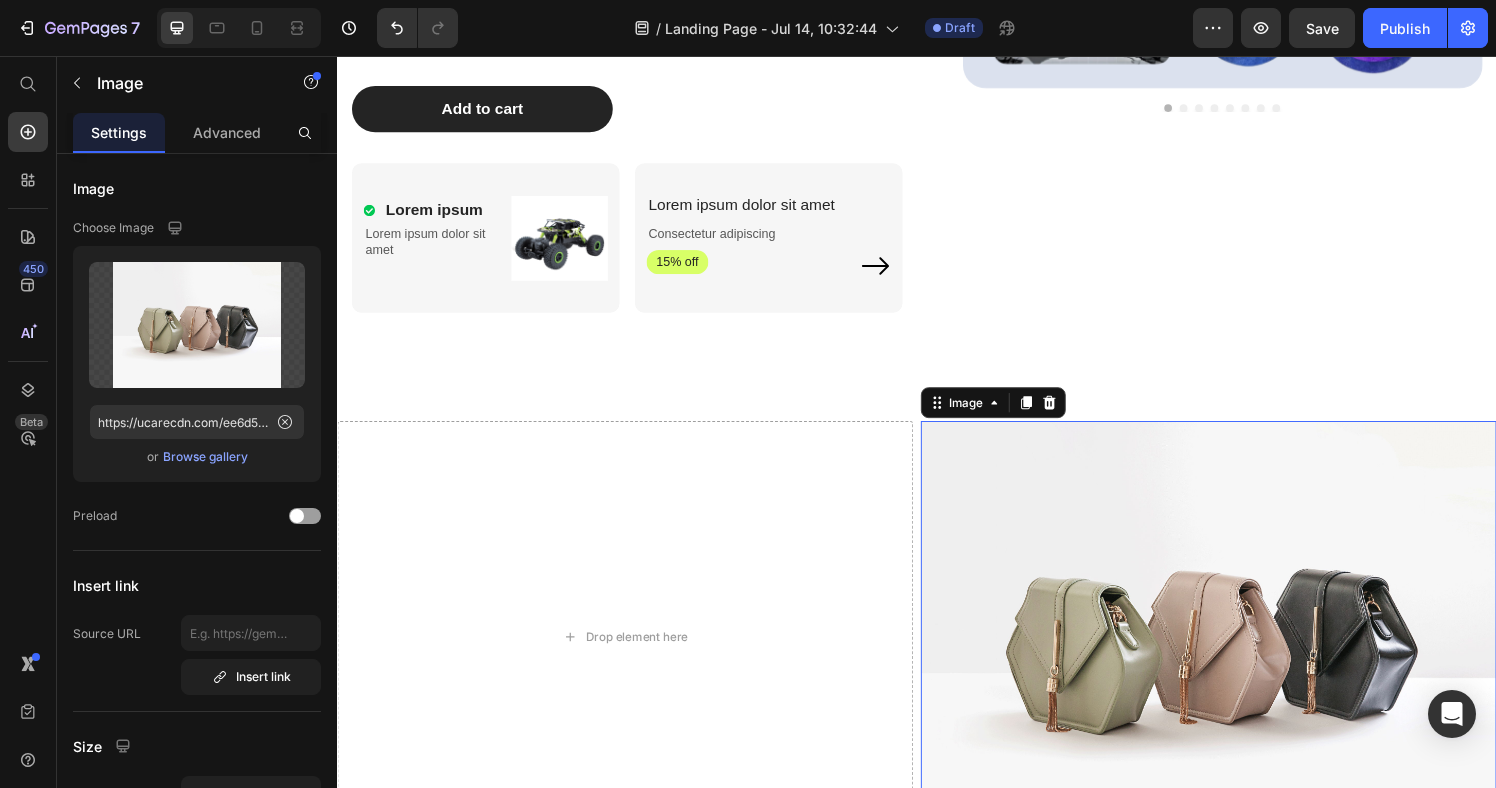 click at bounding box center (1239, 657) 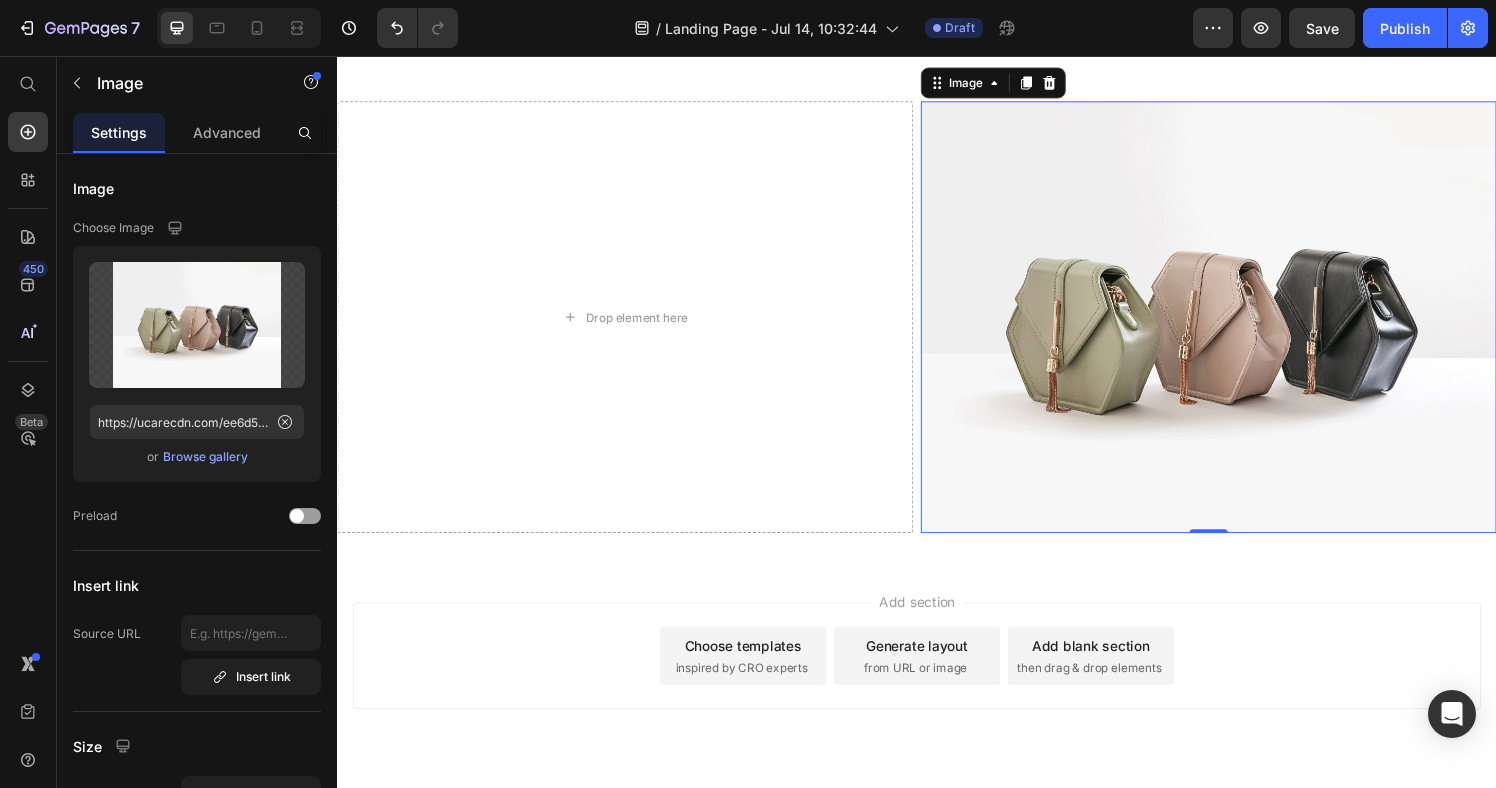 scroll, scrollTop: 1012, scrollLeft: 0, axis: vertical 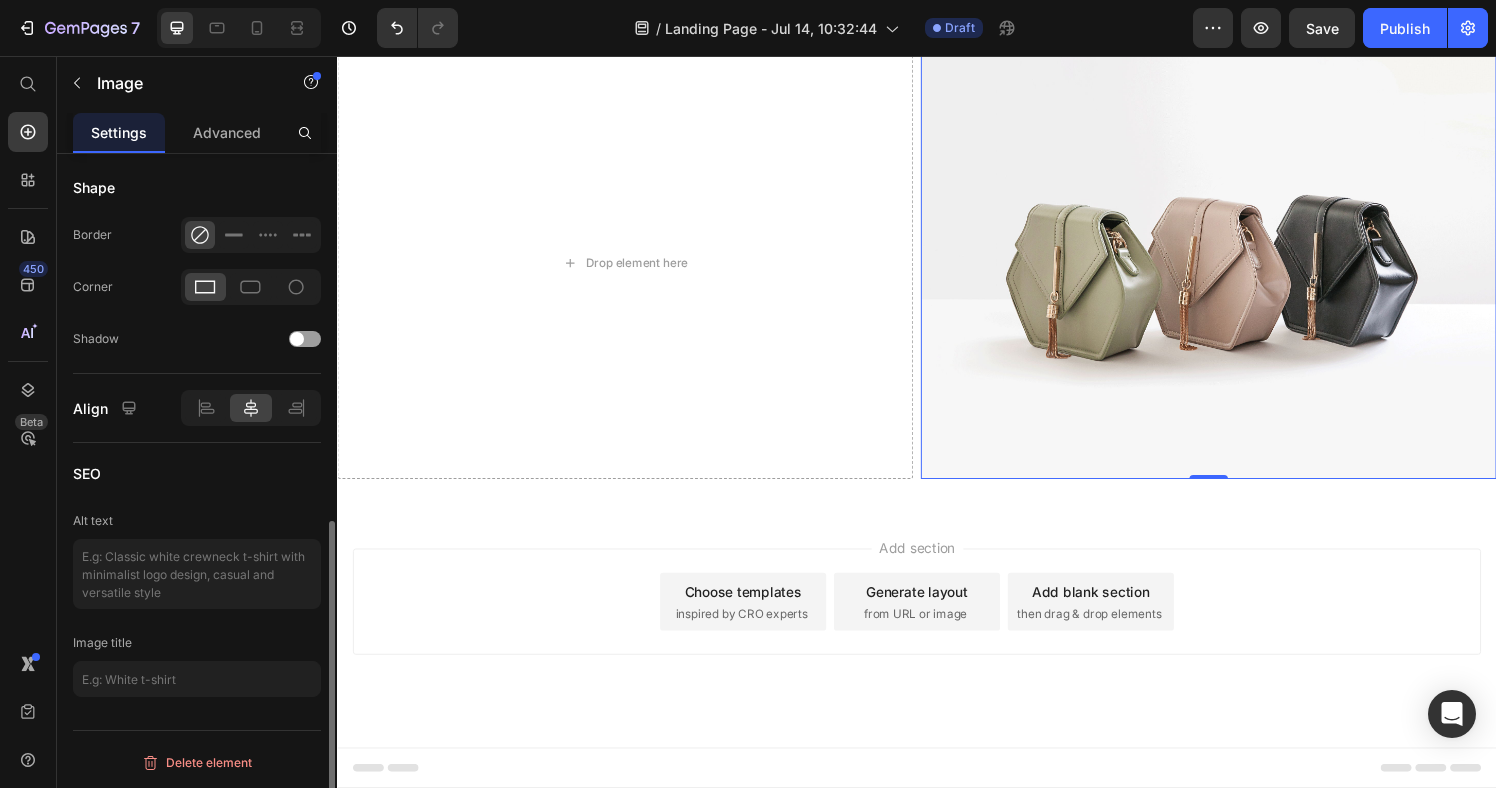 click at bounding box center (1239, 270) 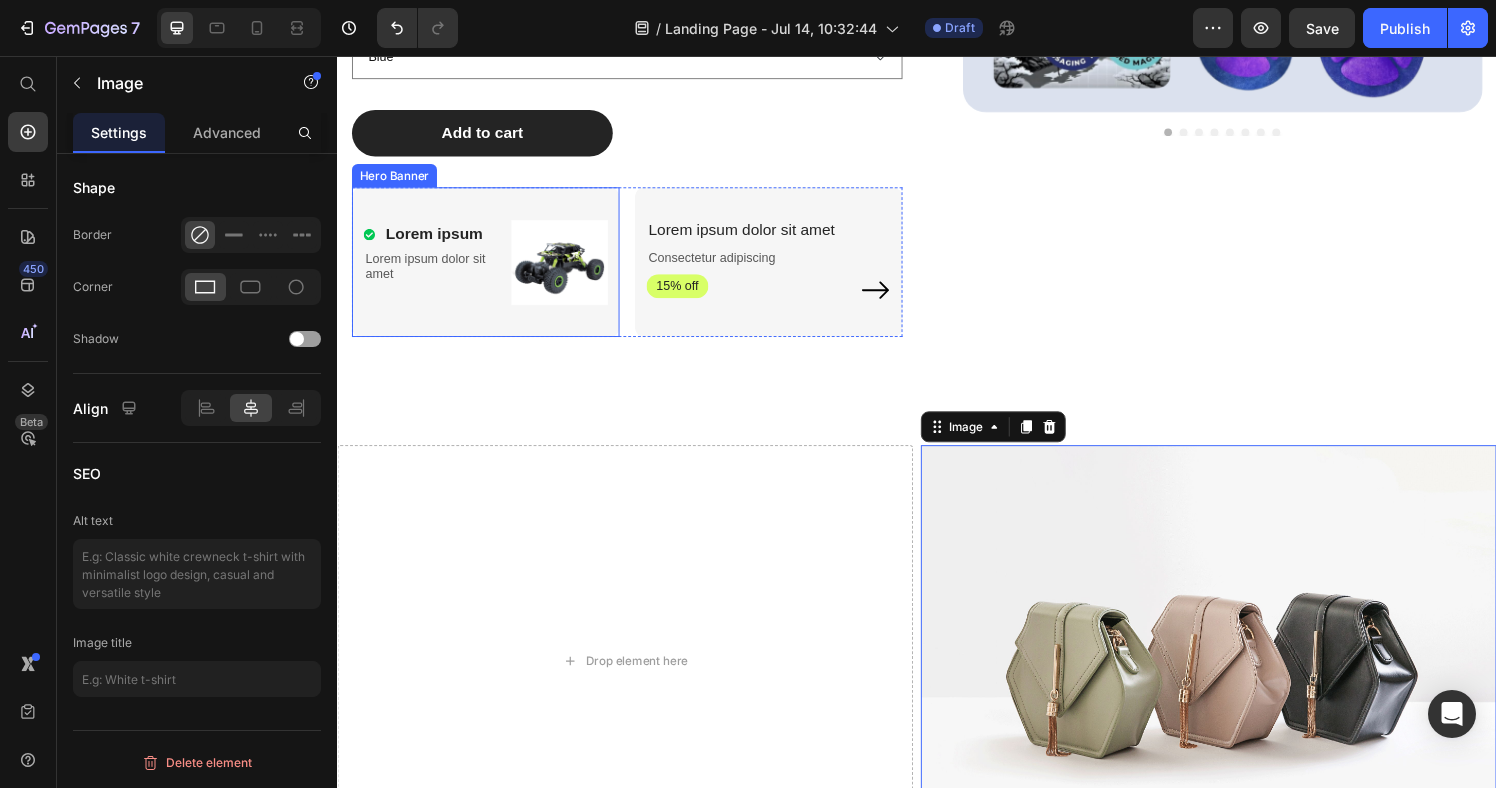 scroll, scrollTop: 672, scrollLeft: 0, axis: vertical 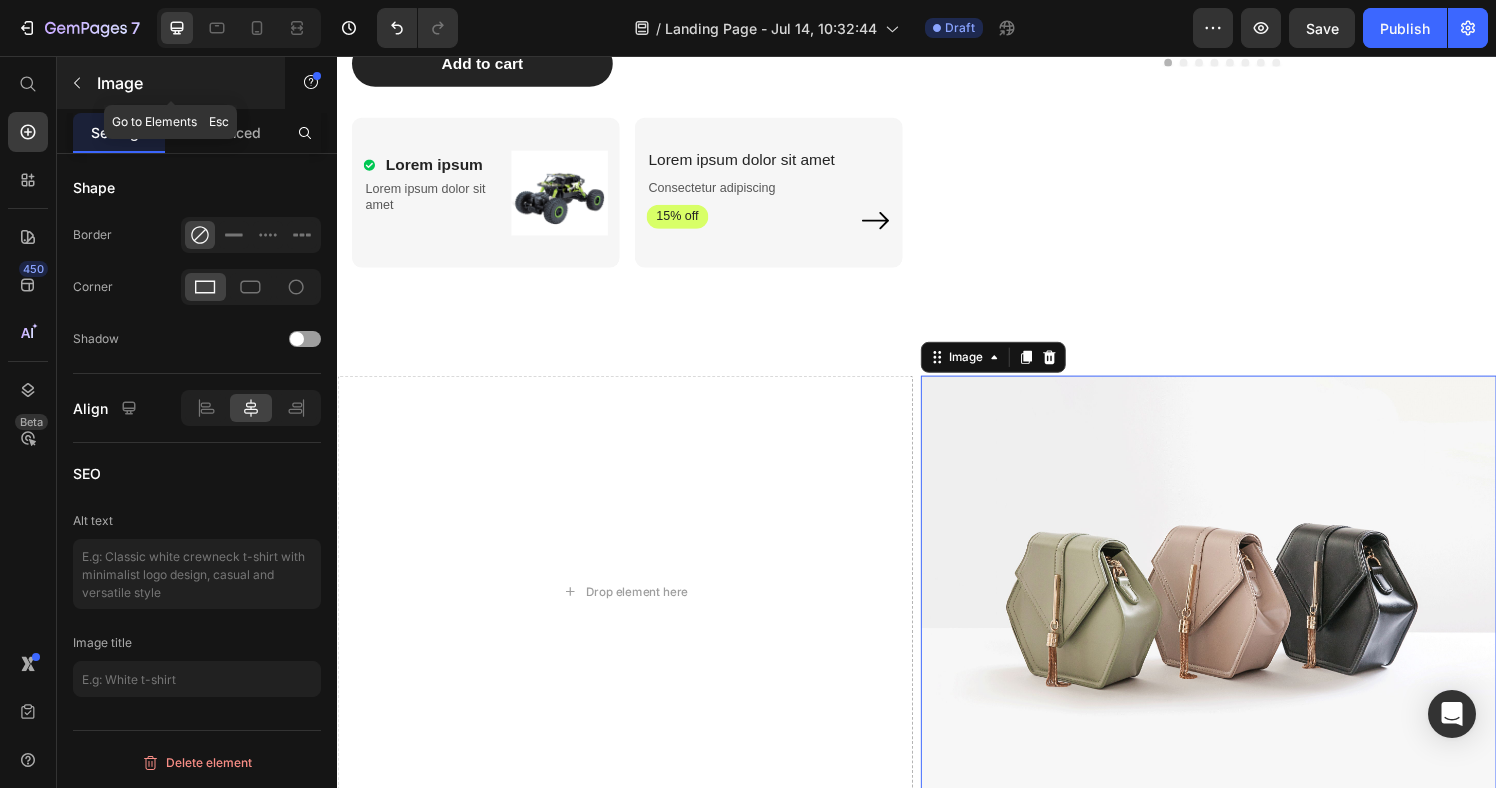 click 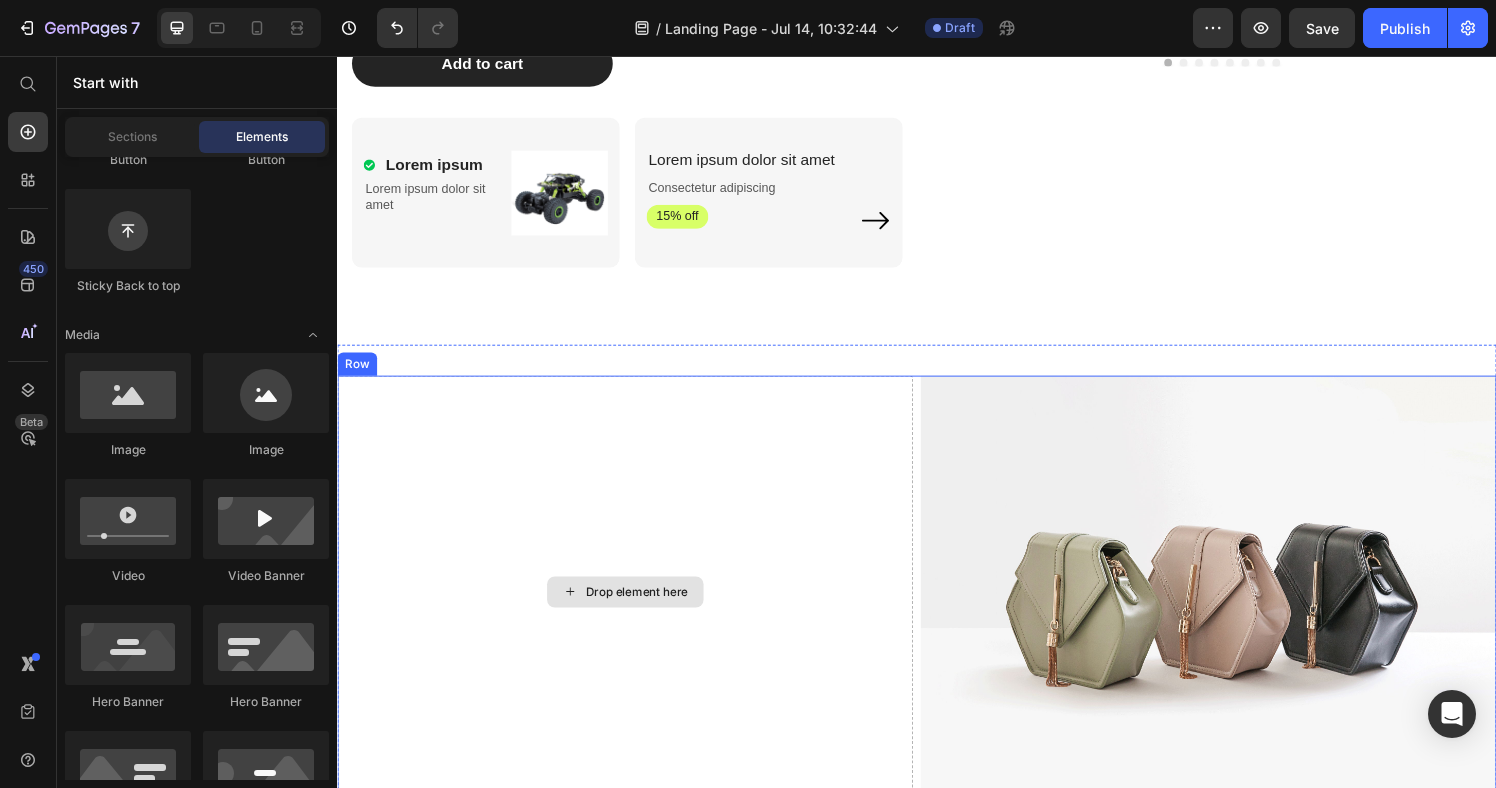 click on "Drop element here" at bounding box center (635, 610) 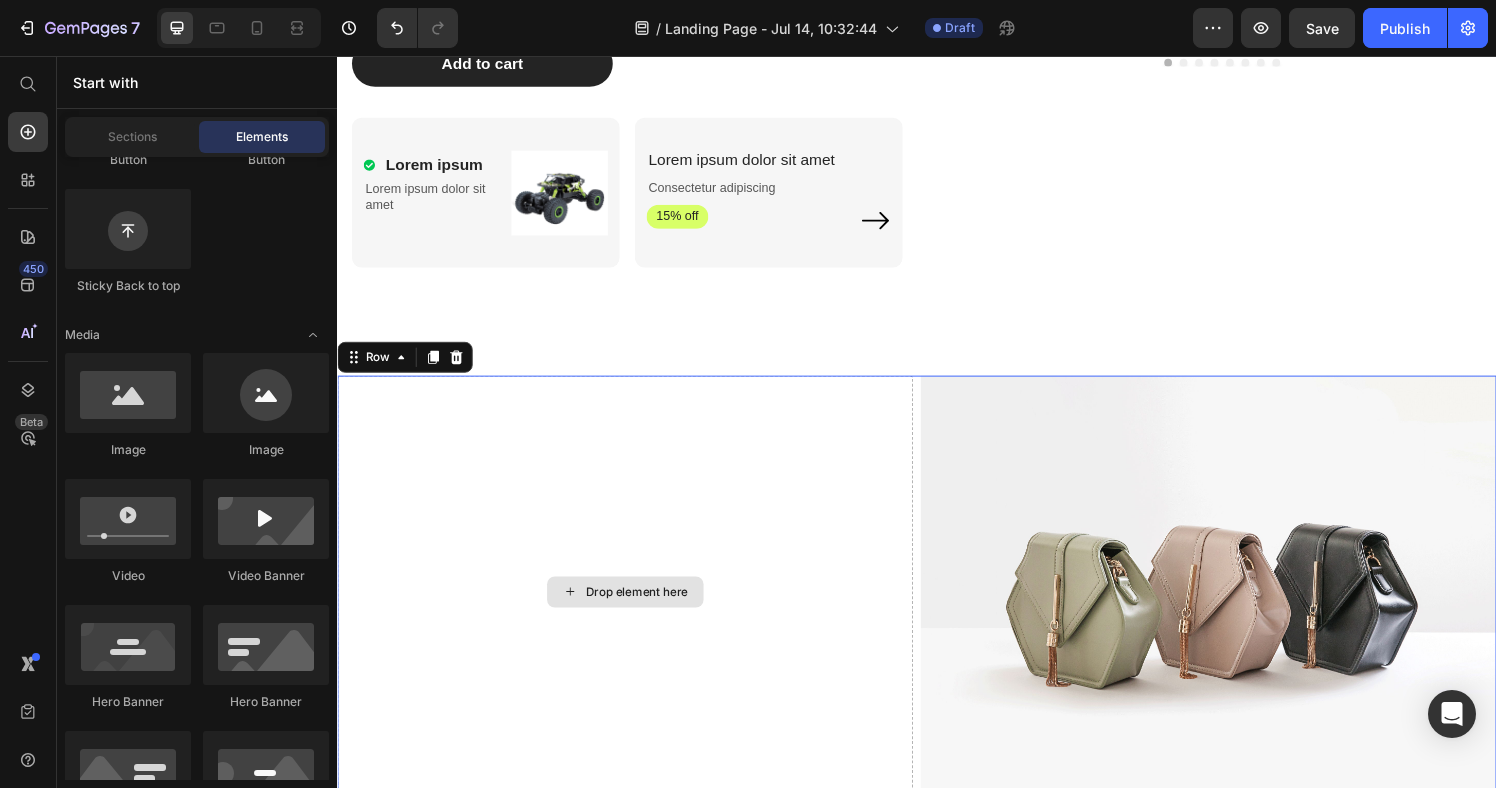 scroll, scrollTop: 0, scrollLeft: 0, axis: both 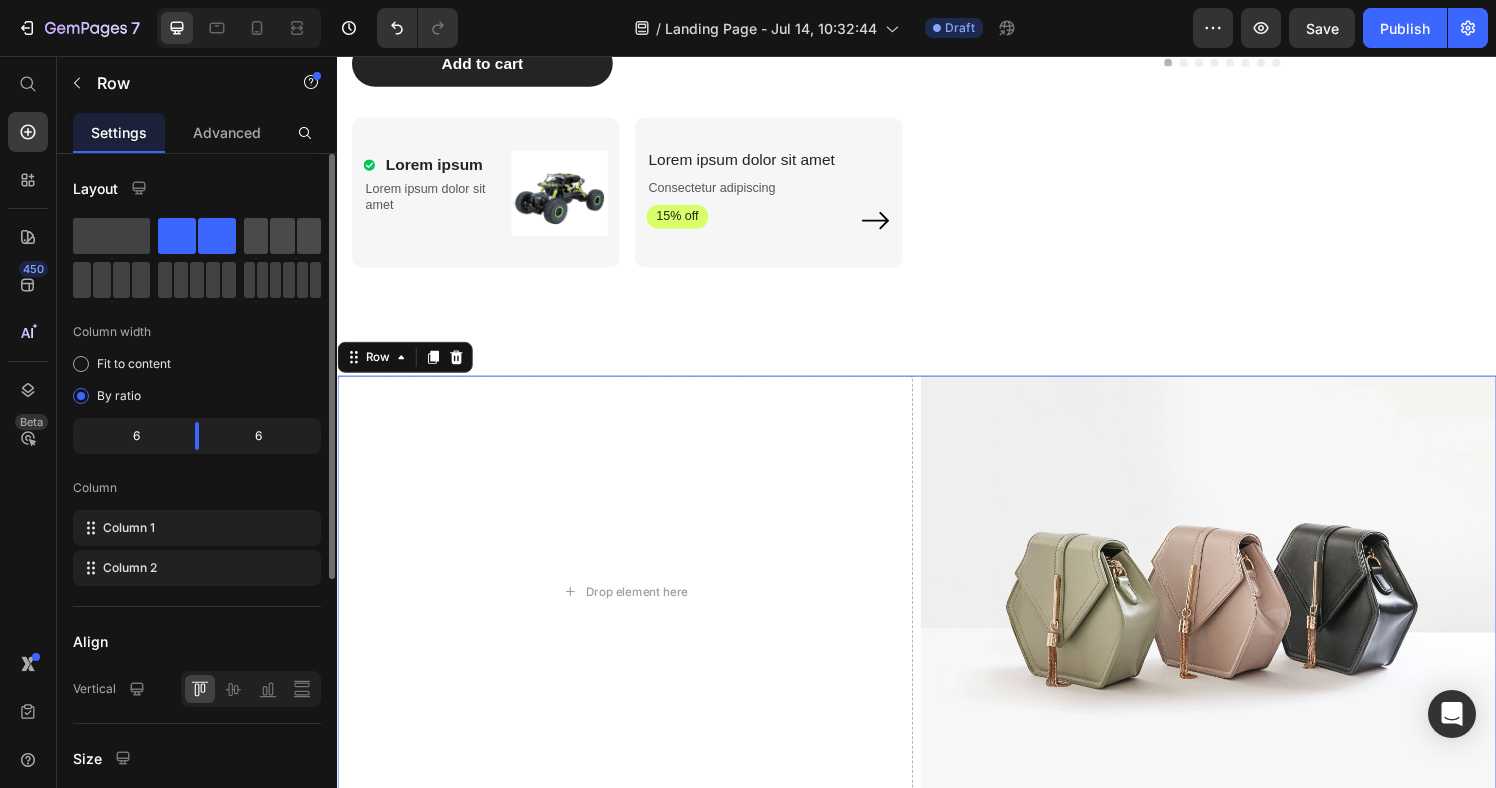 click 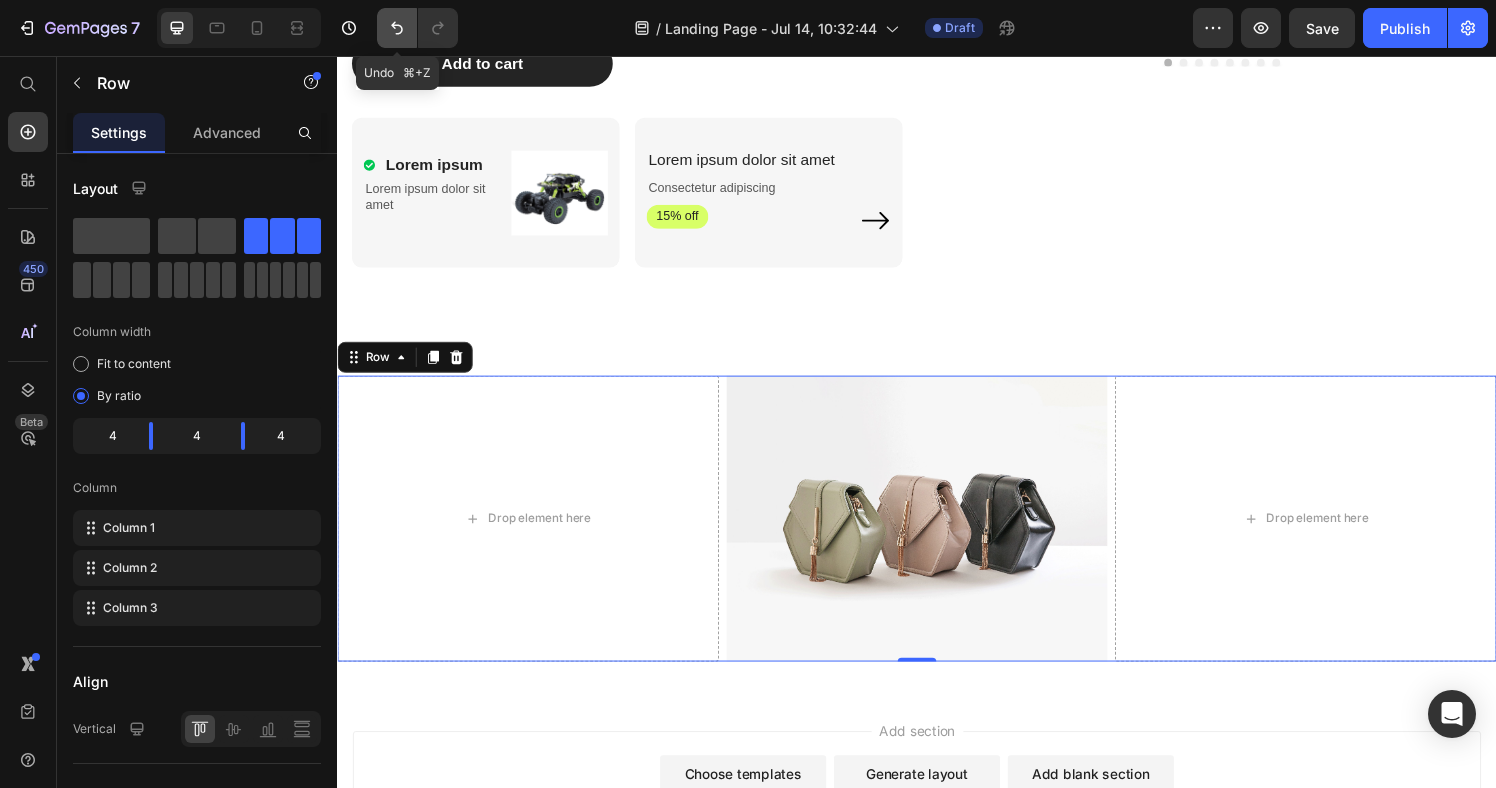 click 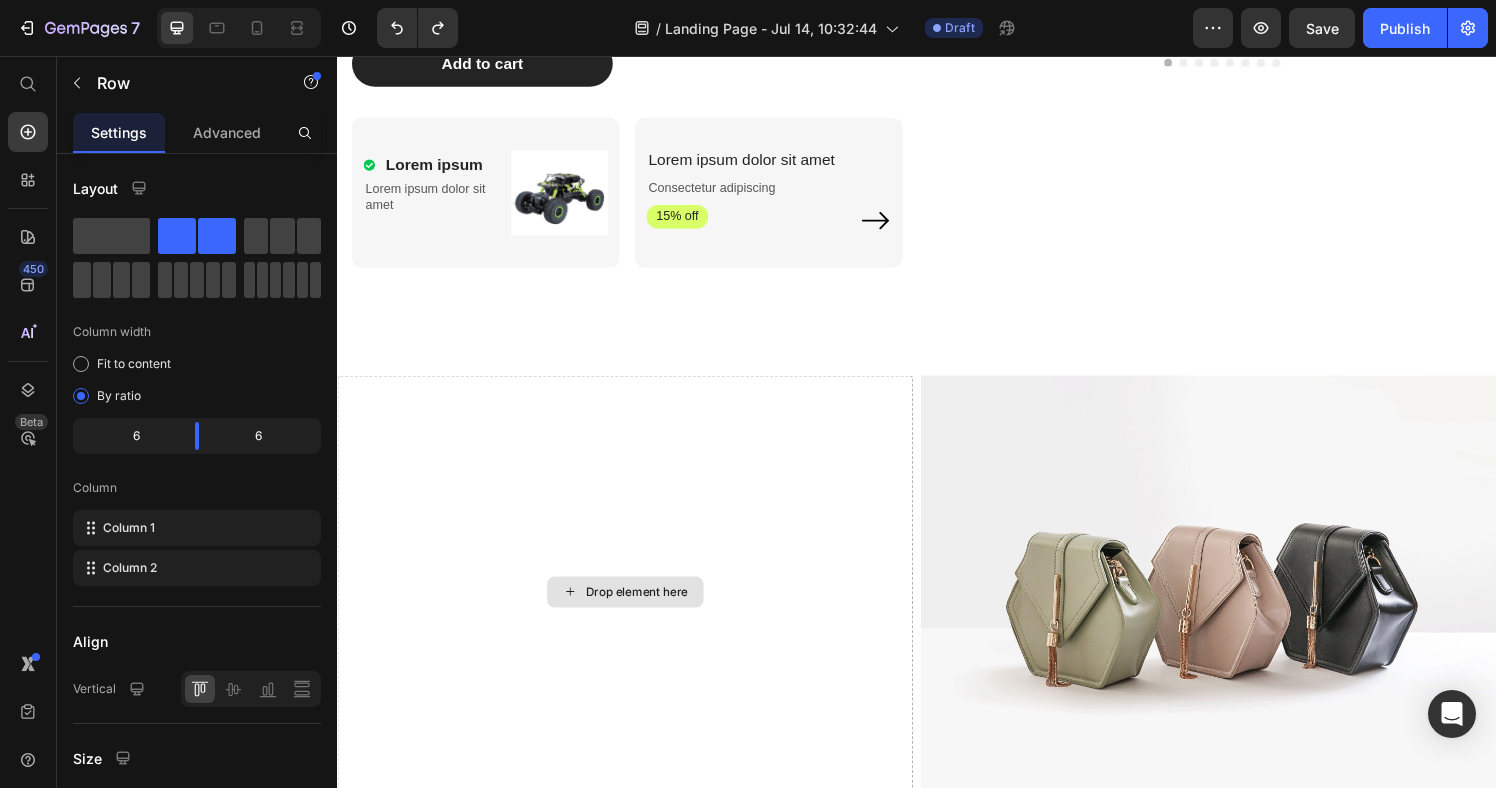 click on "Drop element here" at bounding box center [647, 611] 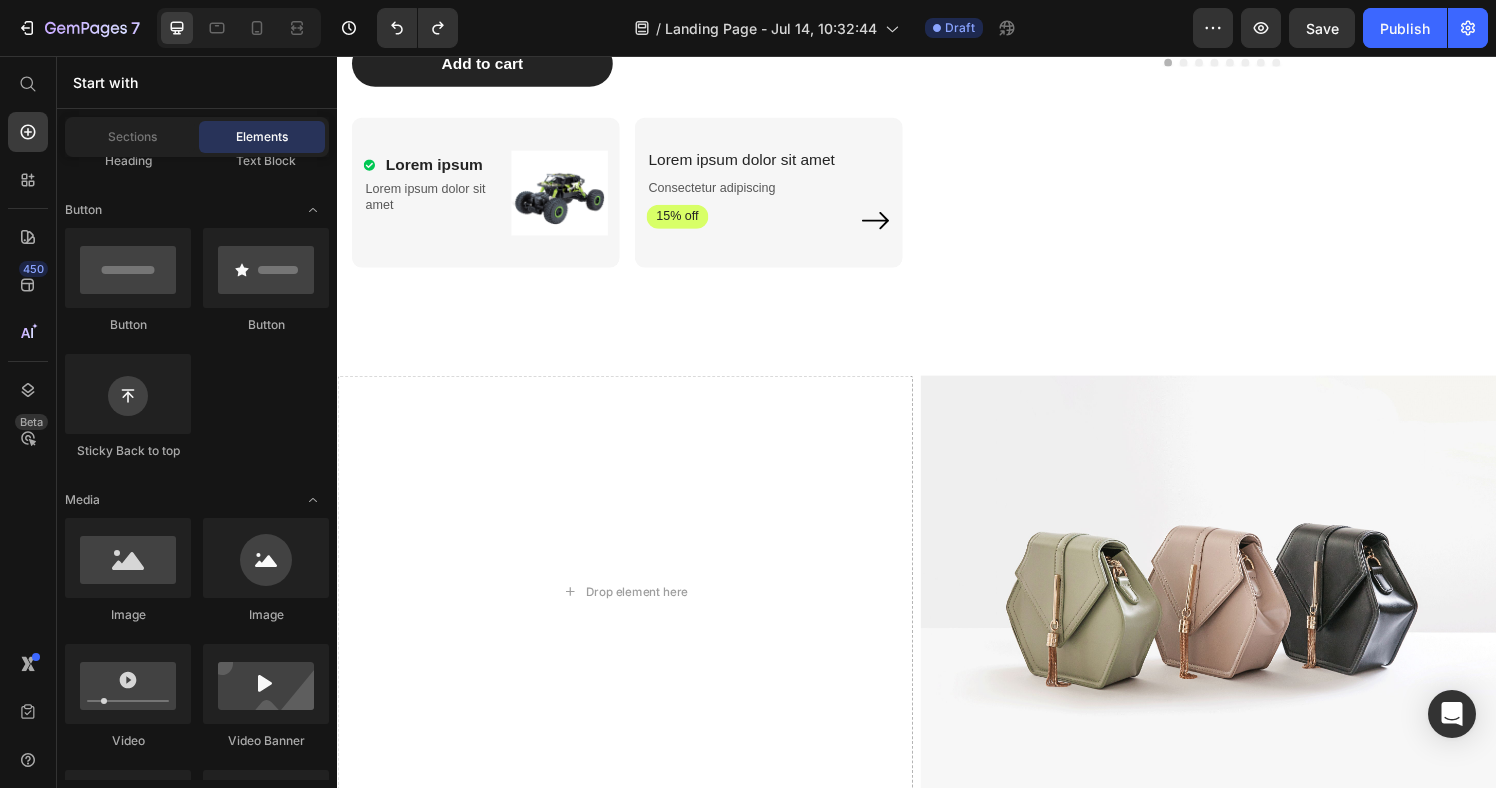 scroll, scrollTop: 0, scrollLeft: 0, axis: both 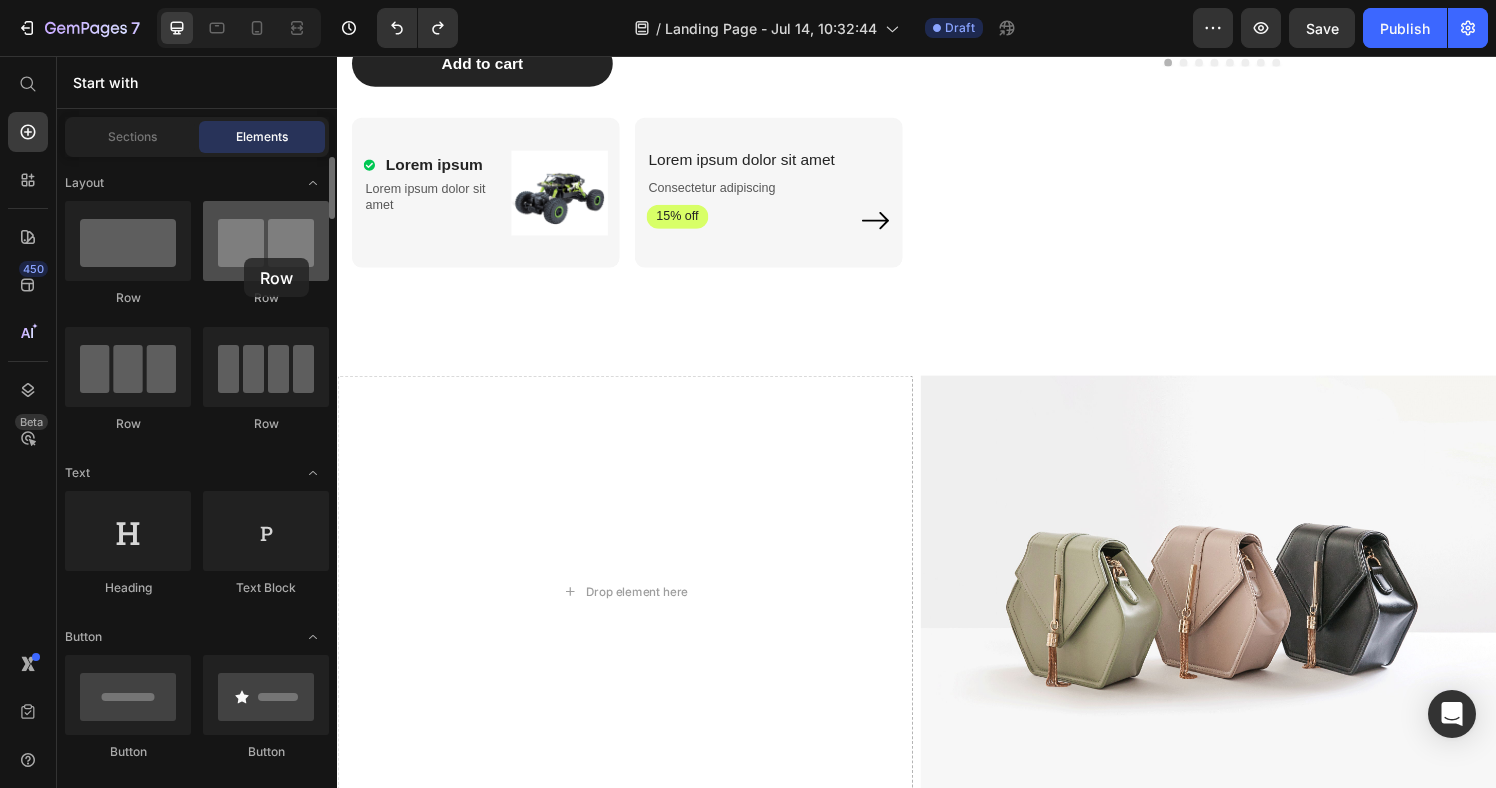 click at bounding box center [266, 241] 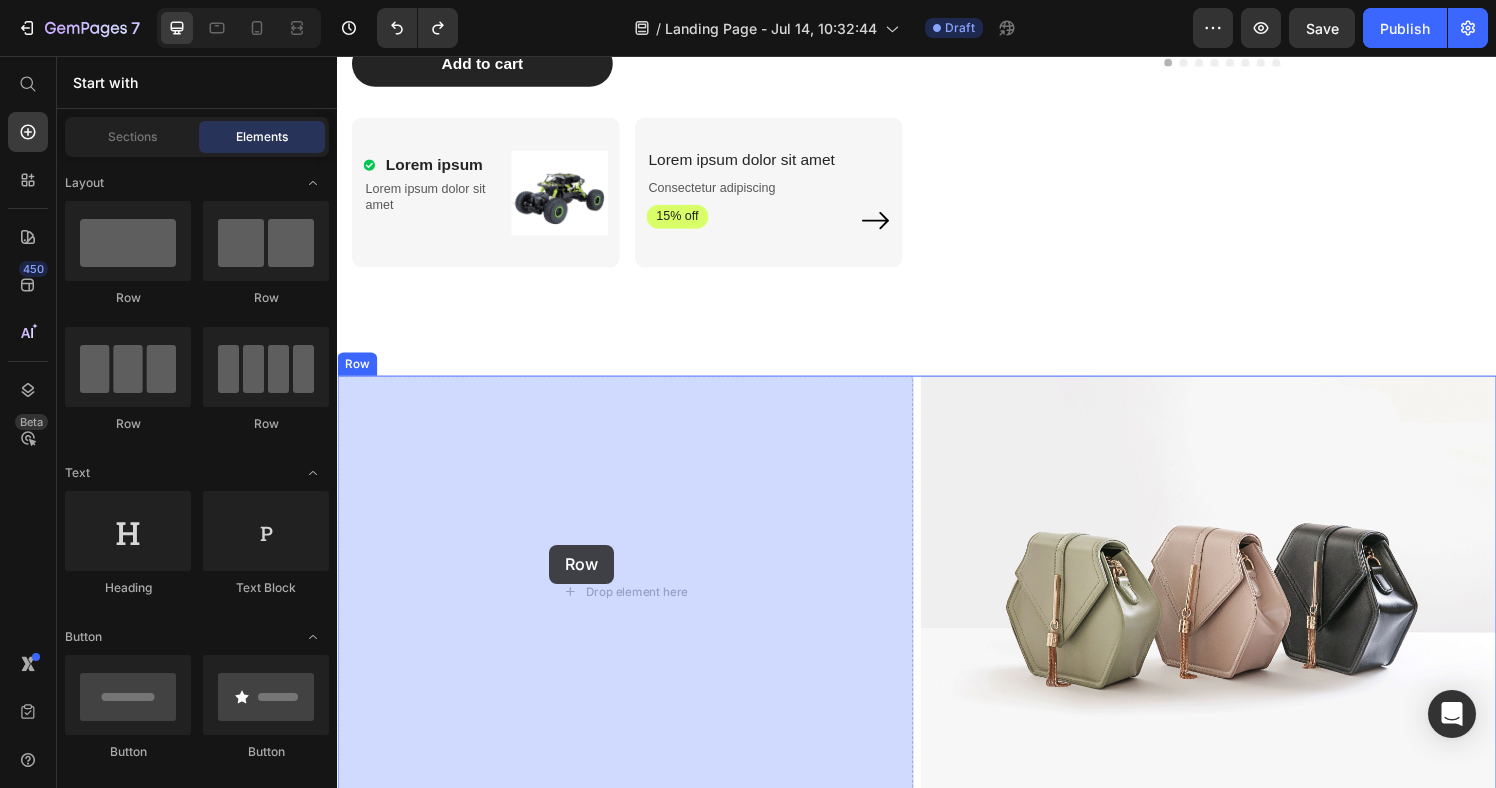 drag, startPoint x: 667, startPoint y: 358, endPoint x: 556, endPoint y: 562, distance: 232.24341 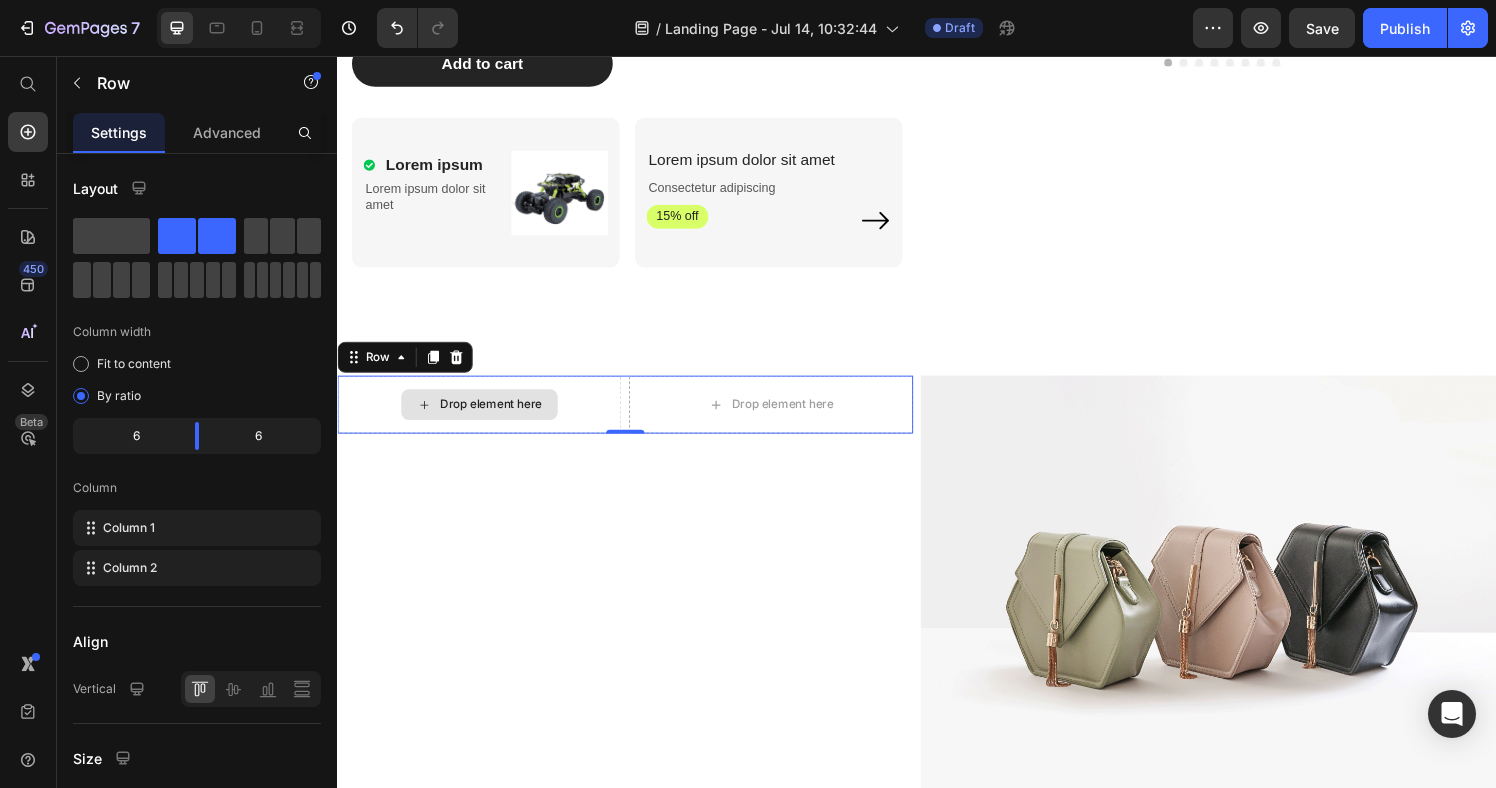 click on "Drop element here" at bounding box center [484, 417] 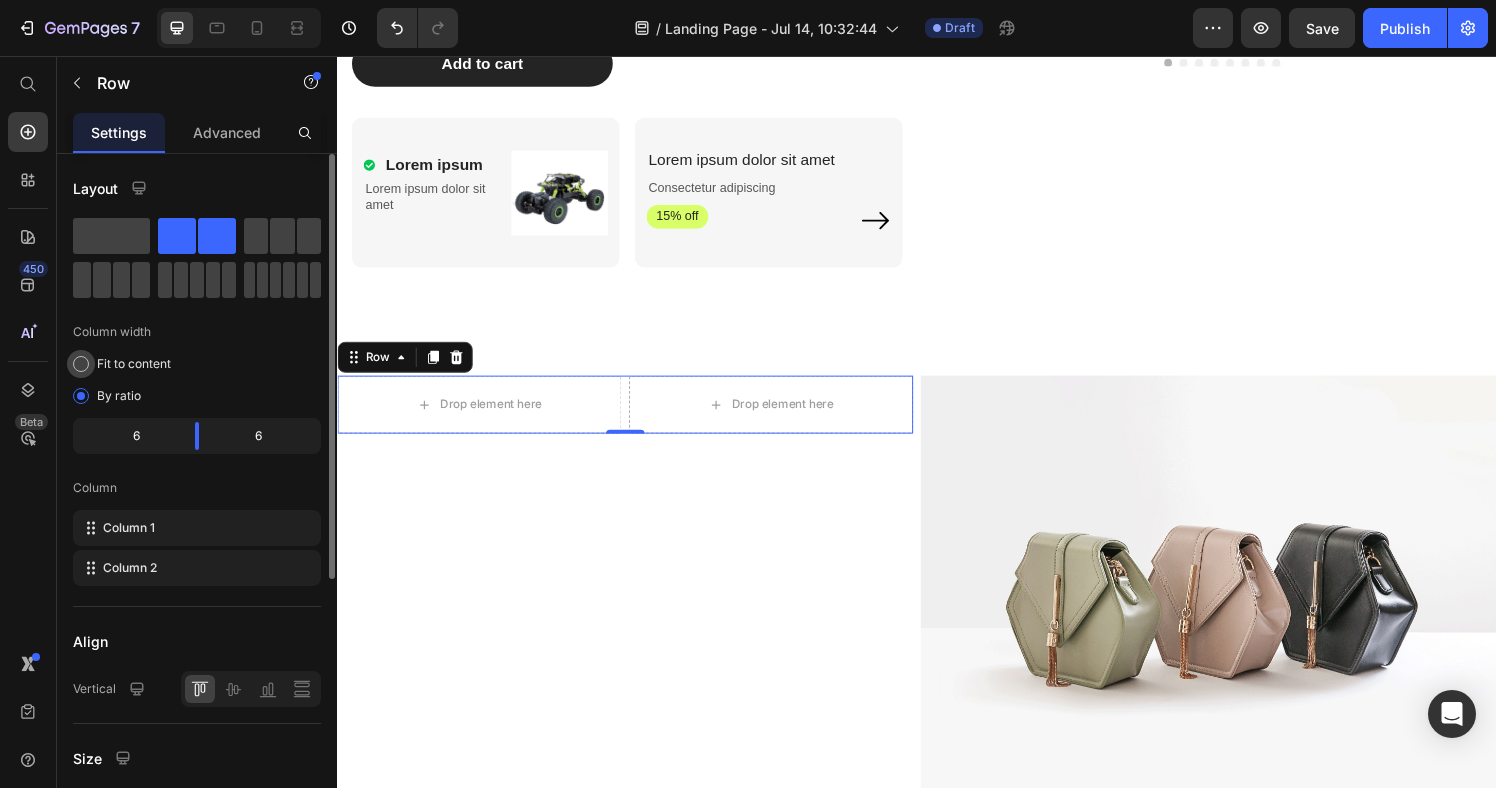 click on "Fit to content" at bounding box center (134, 364) 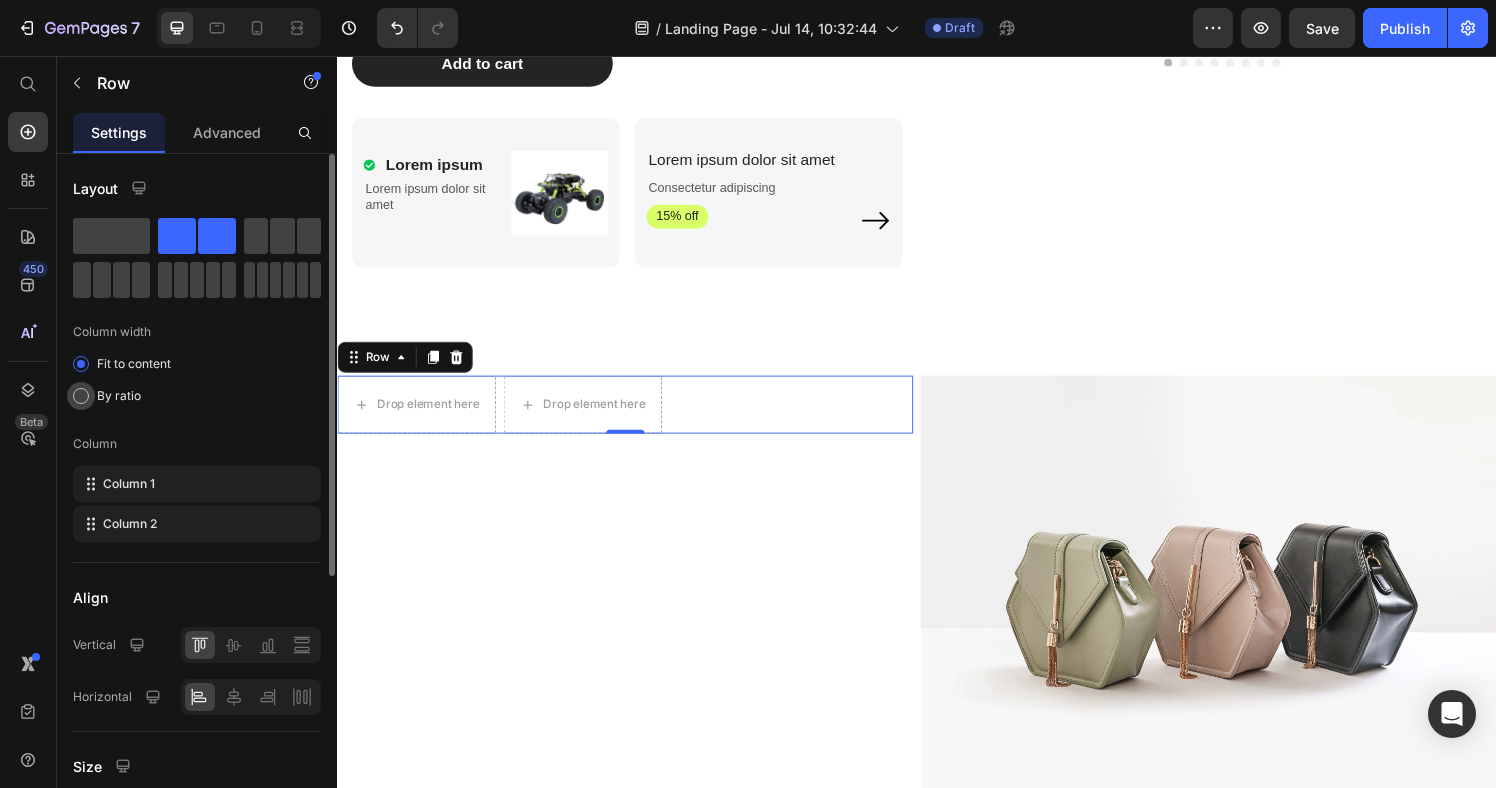 click on "By ratio" at bounding box center (119, 396) 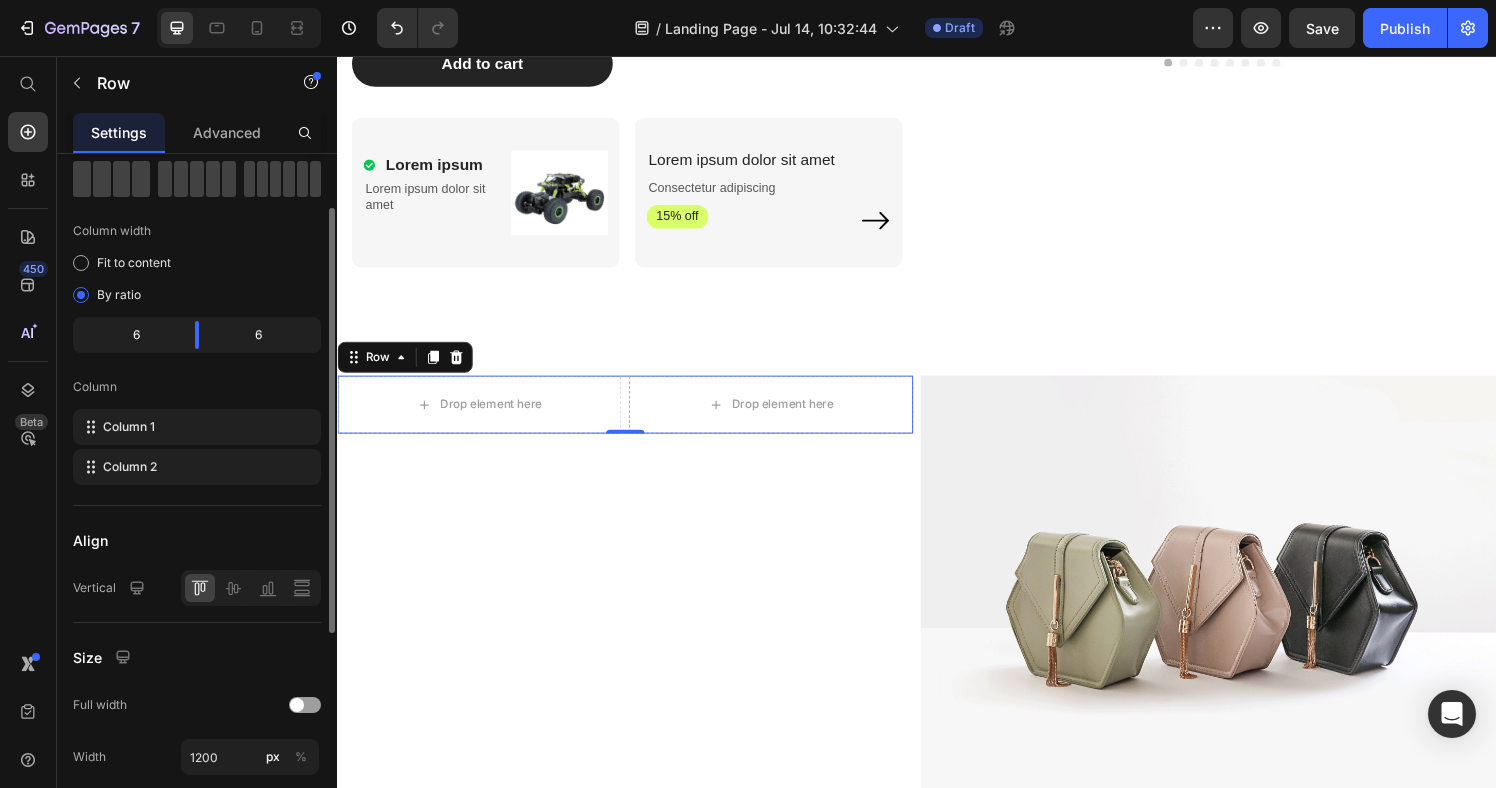 scroll, scrollTop: 113, scrollLeft: 0, axis: vertical 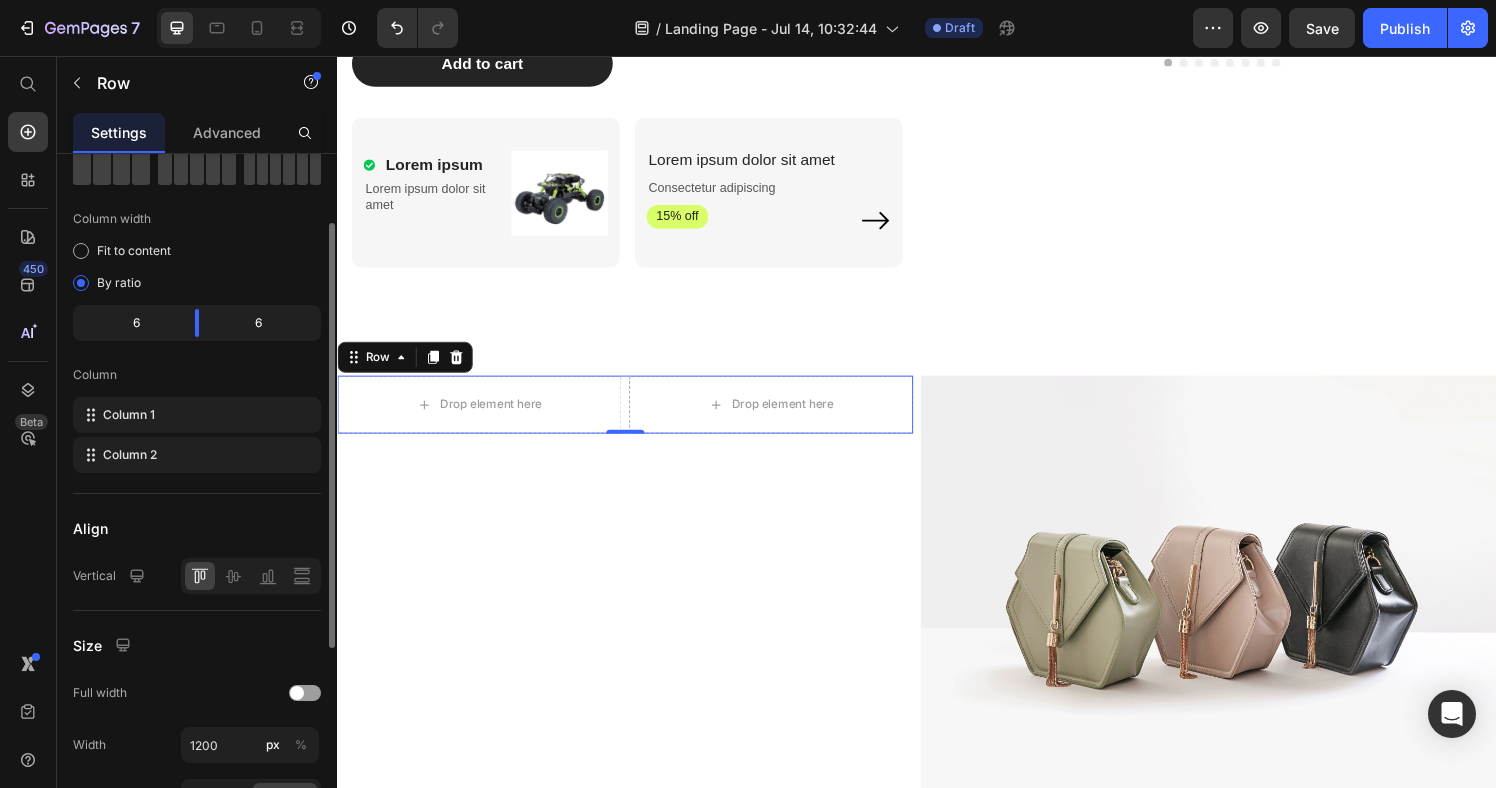 drag, startPoint x: 103, startPoint y: 572, endPoint x: 123, endPoint y: 576, distance: 20.396078 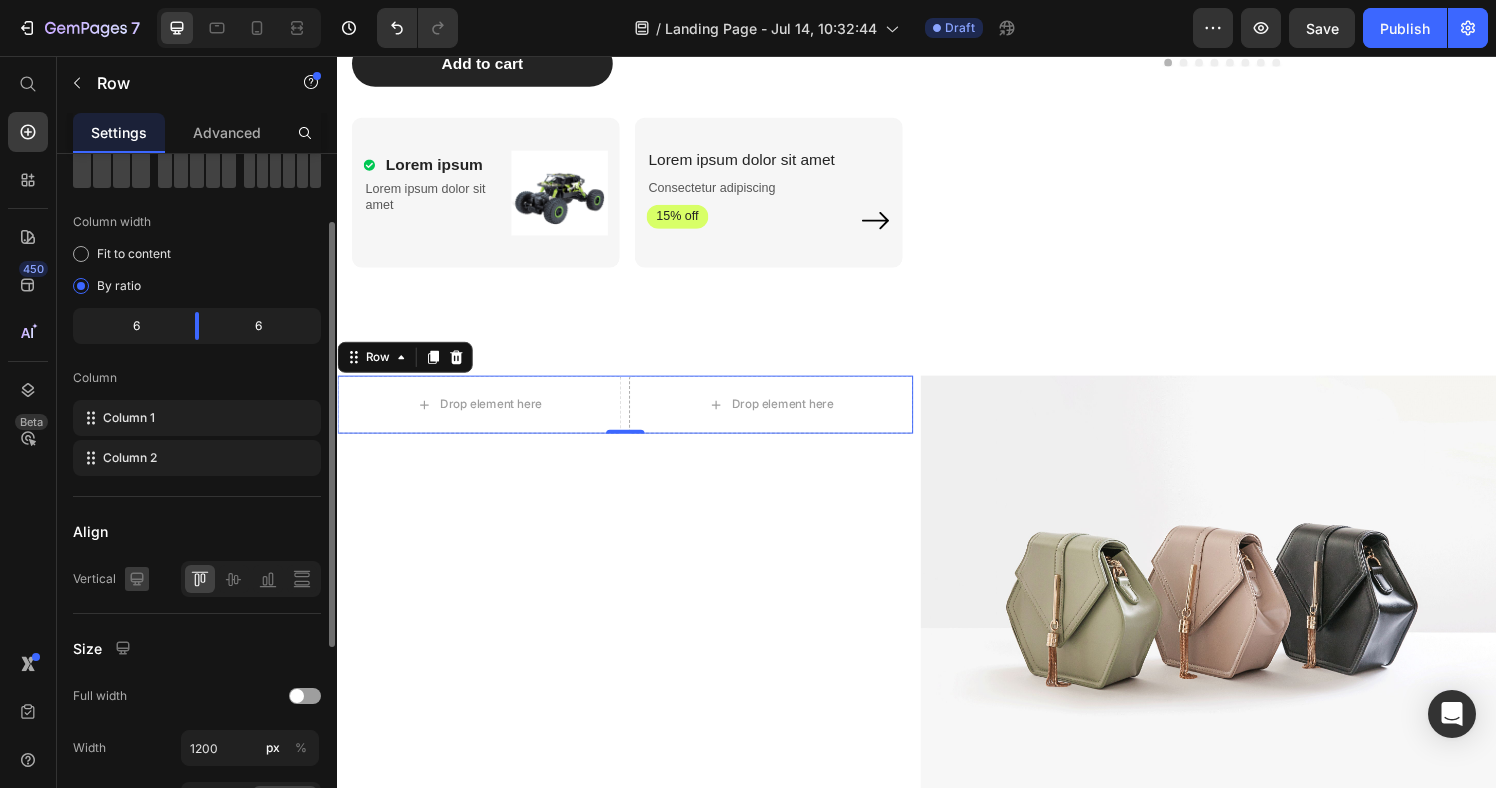 click 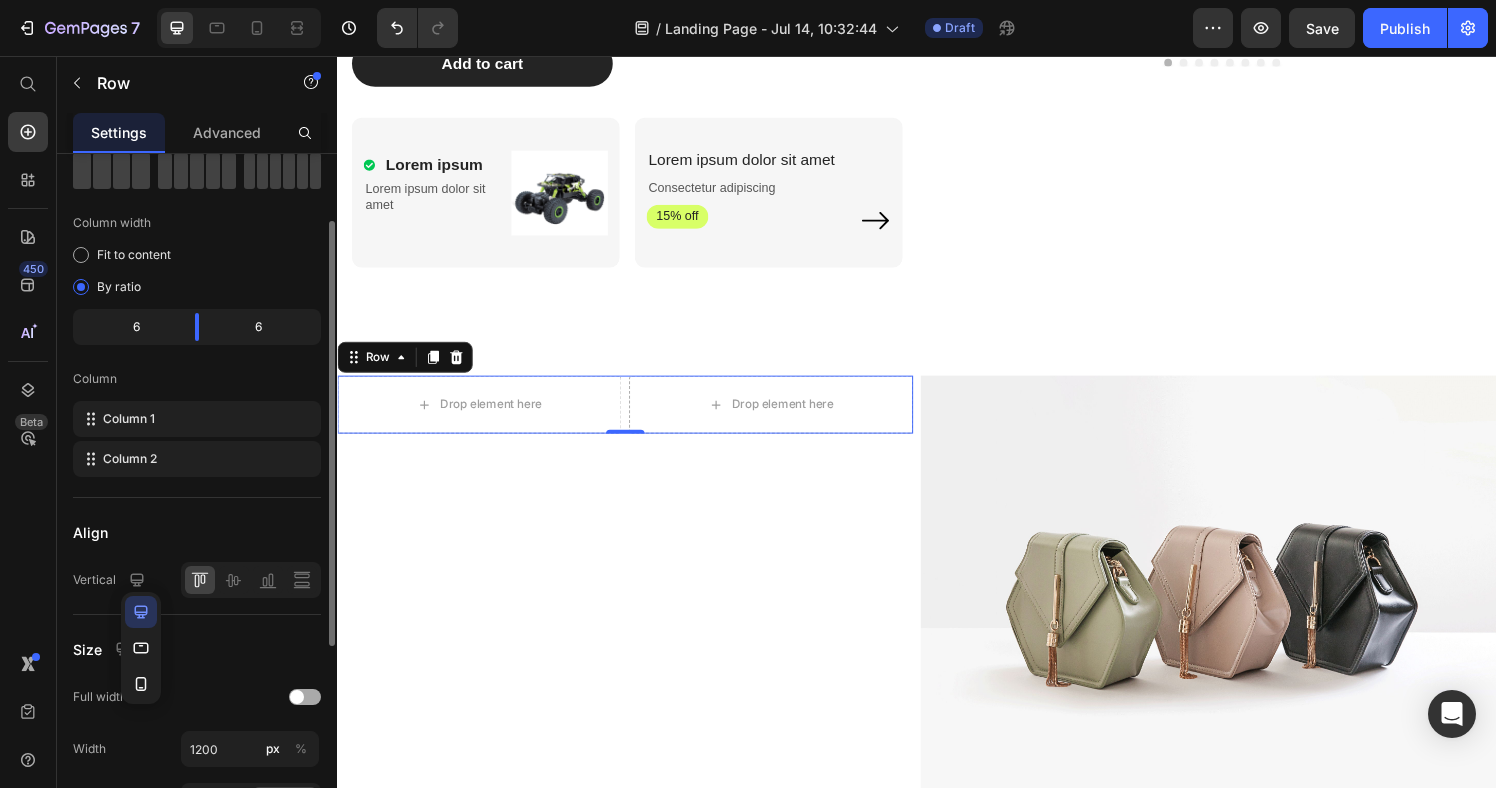click 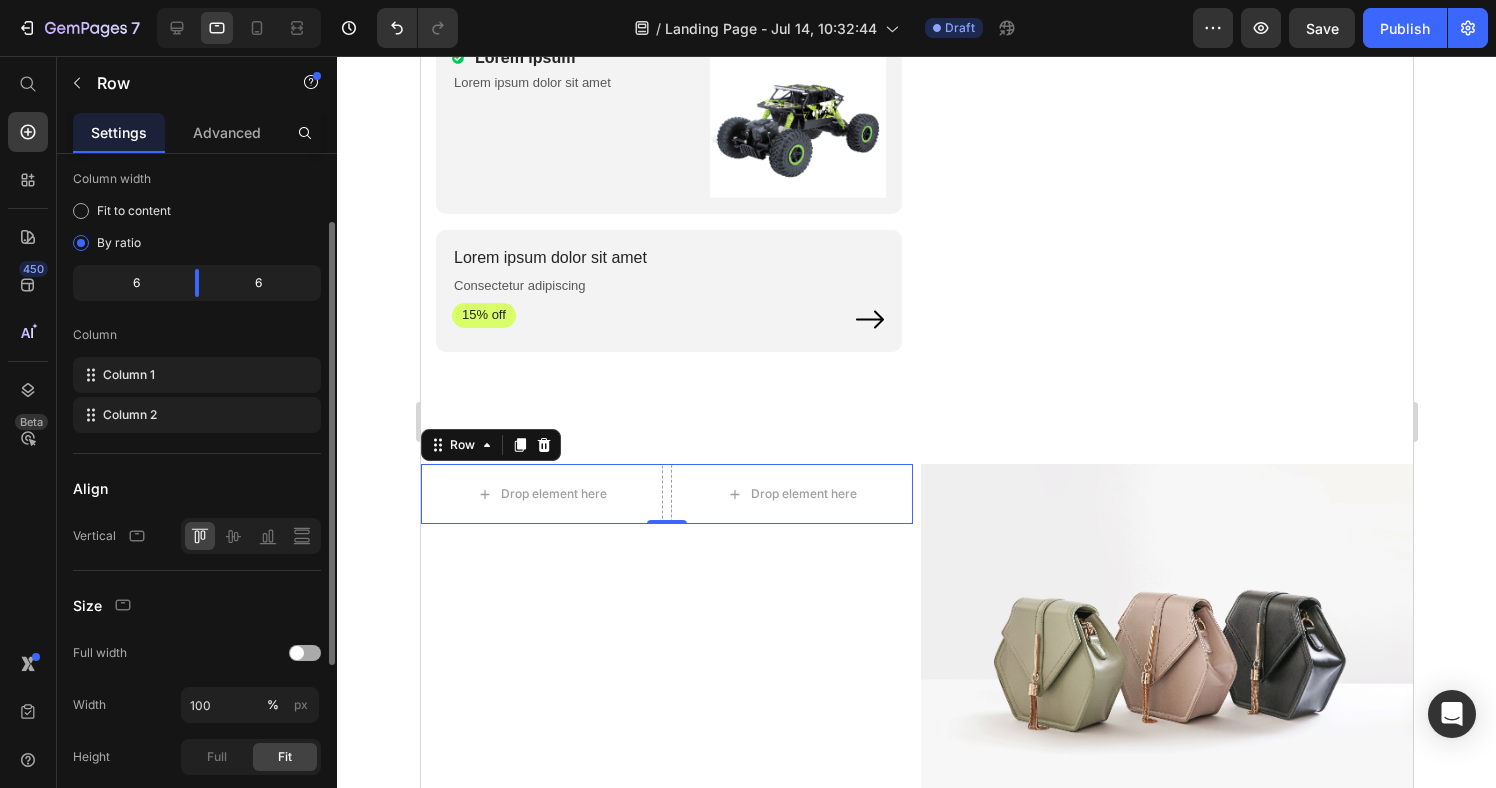 scroll, scrollTop: 107, scrollLeft: 0, axis: vertical 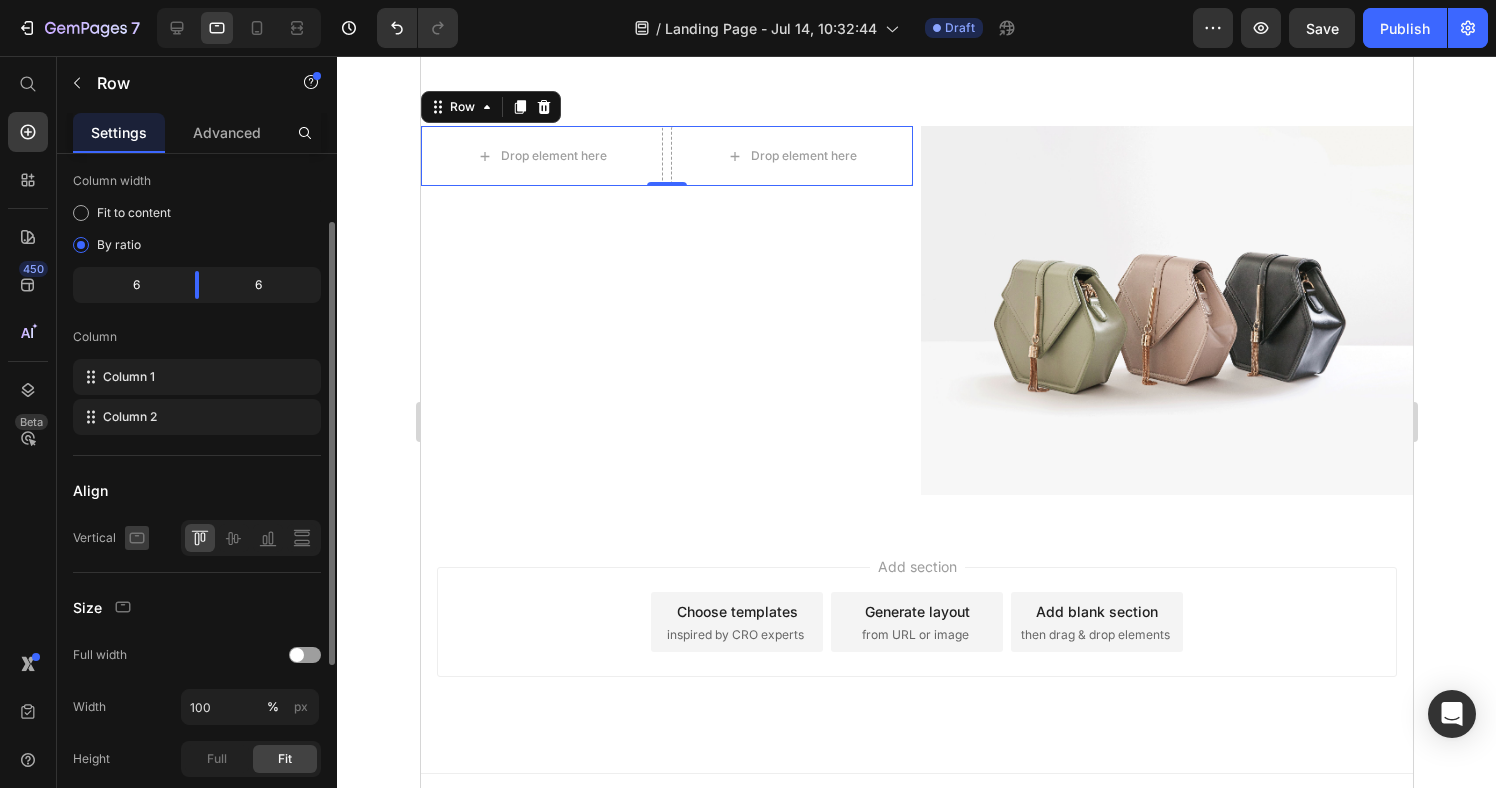 click 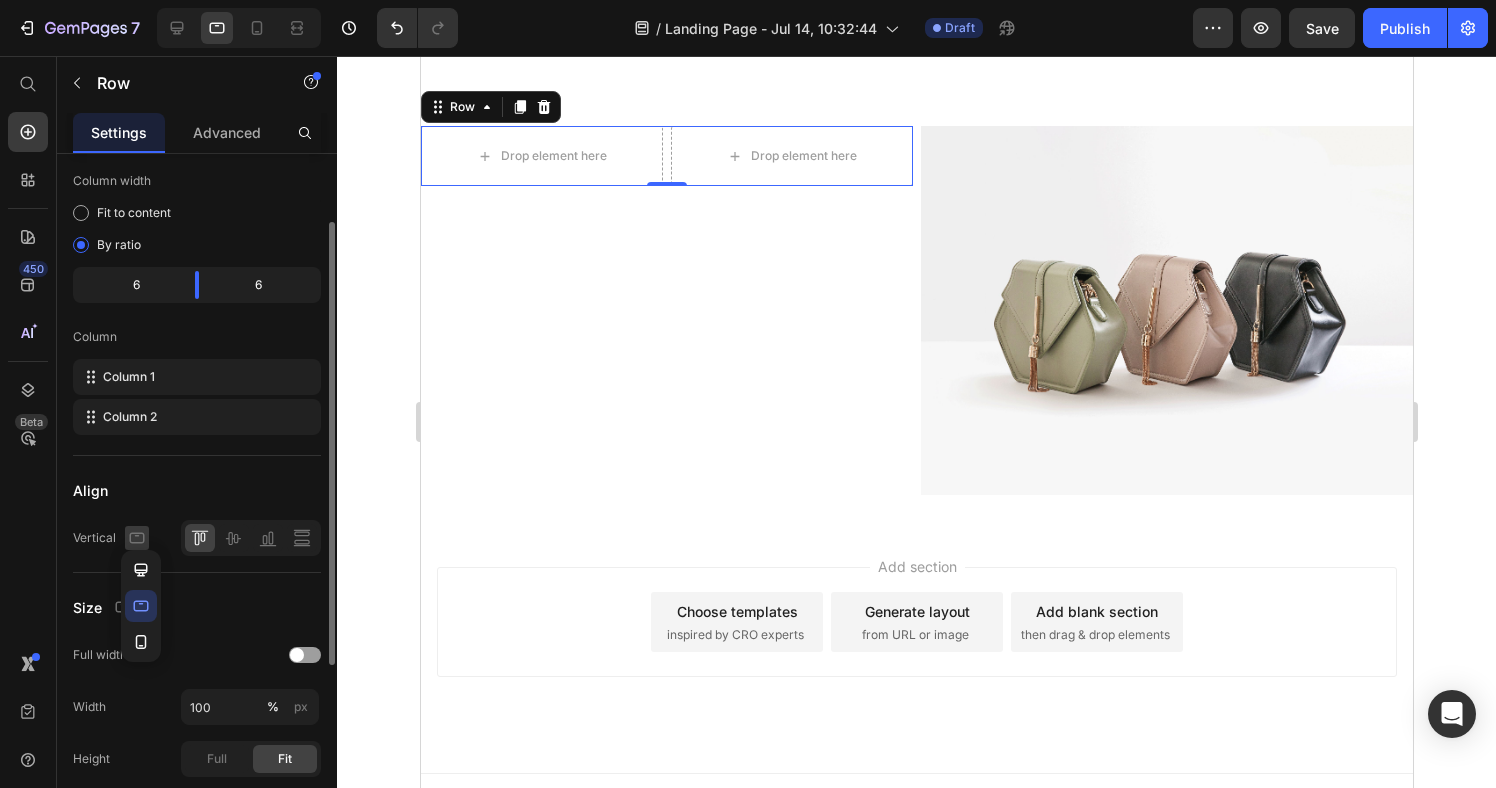 click 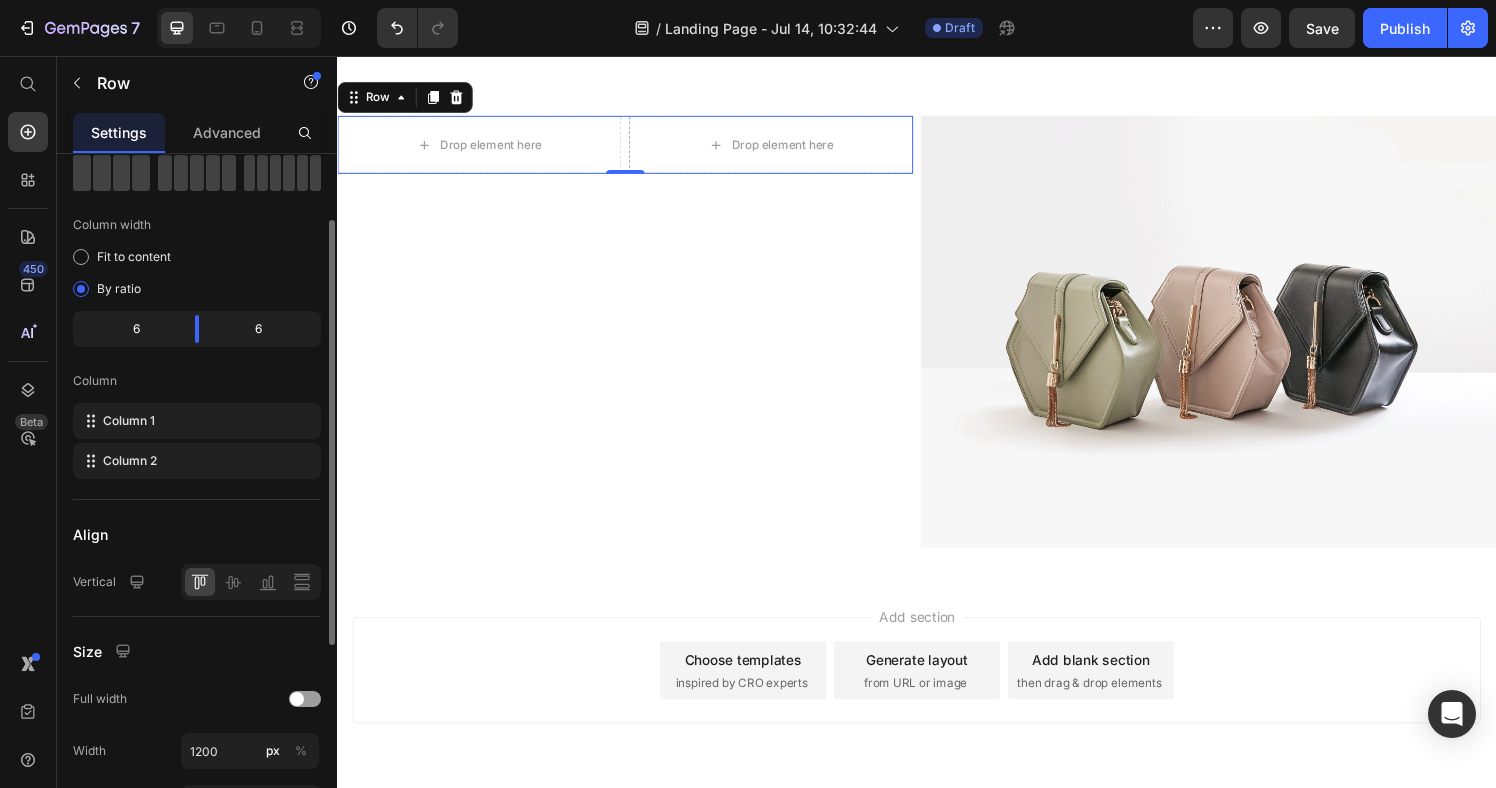 scroll, scrollTop: 933, scrollLeft: 0, axis: vertical 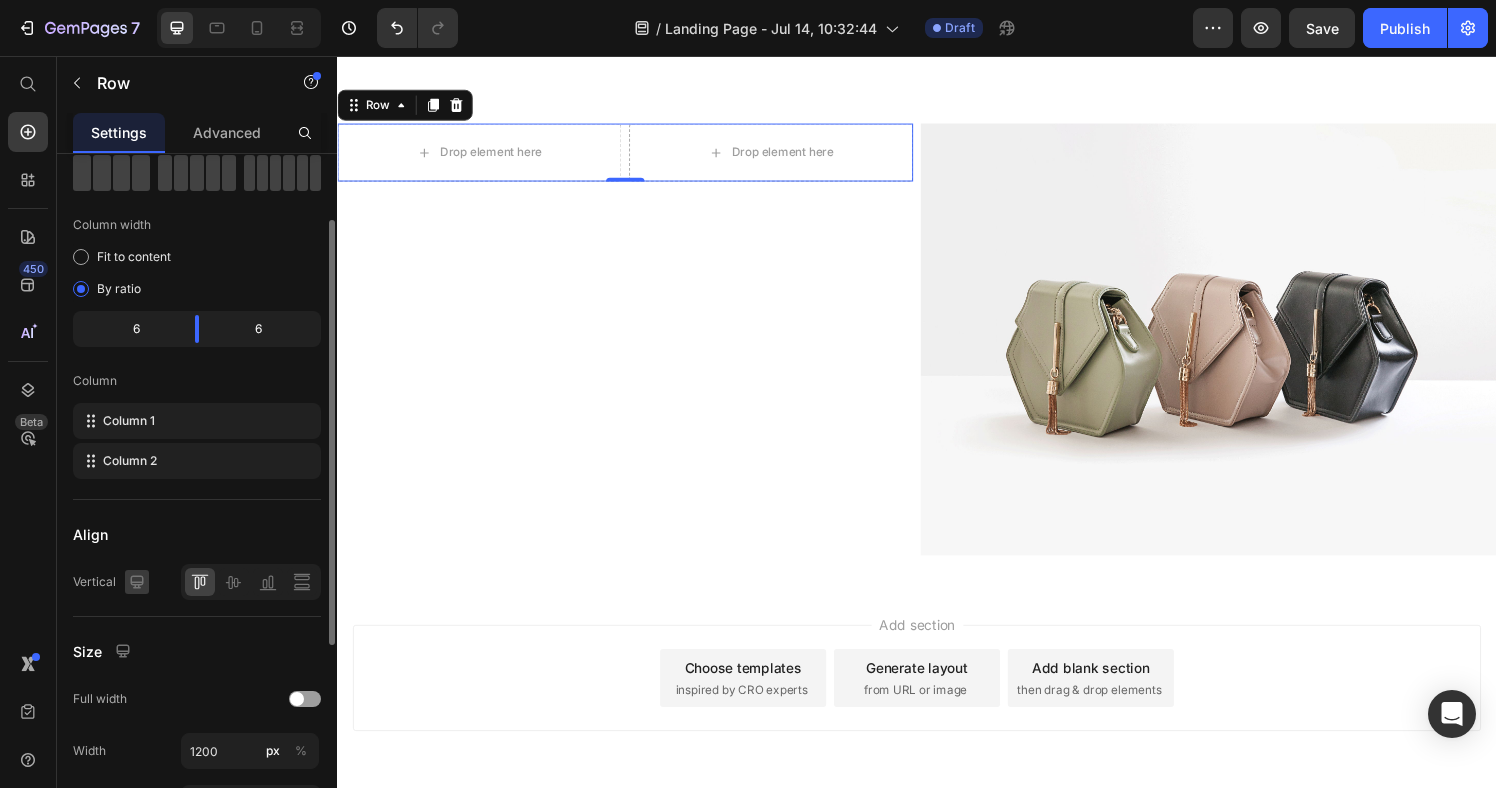 click 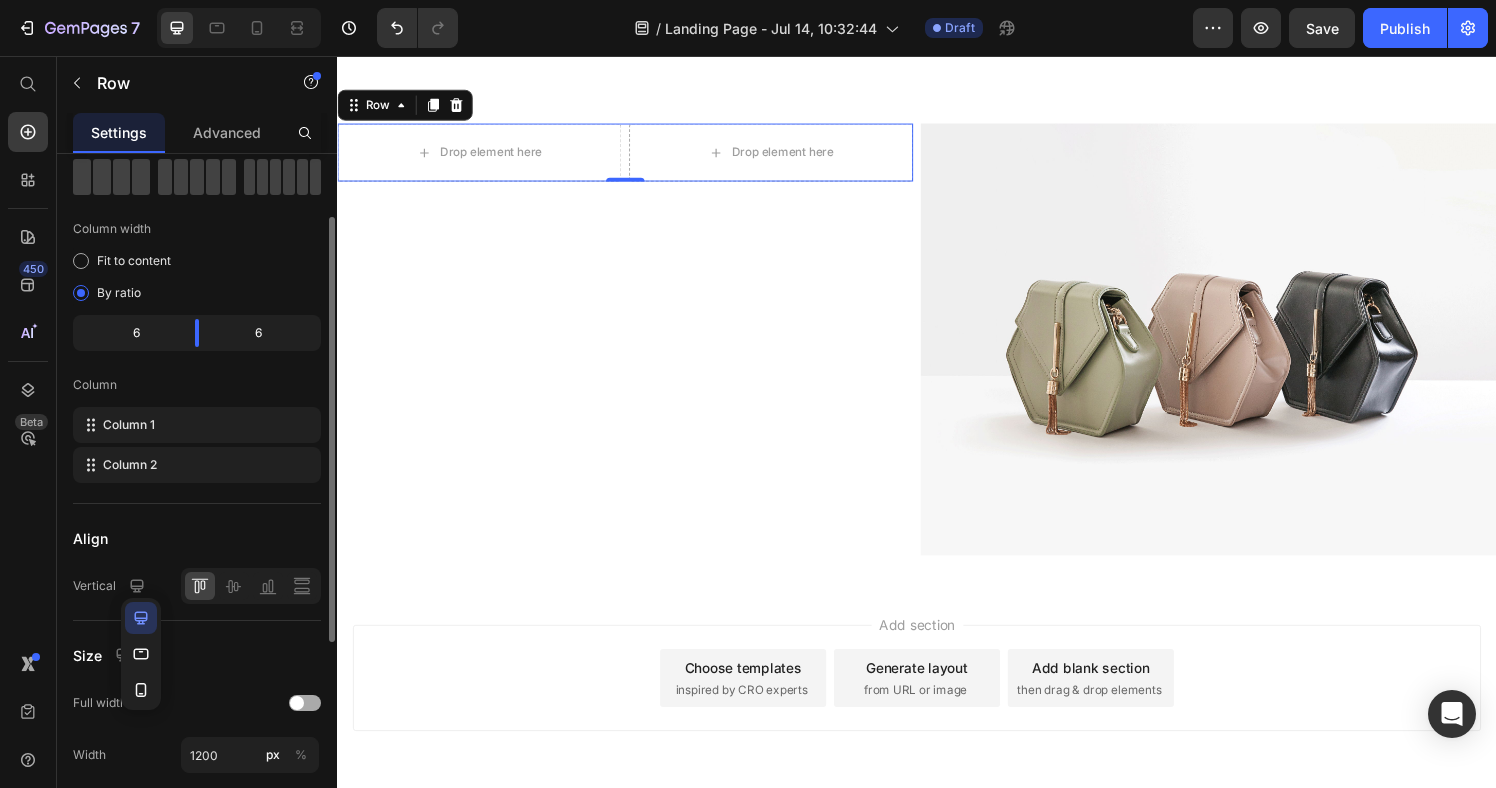 click 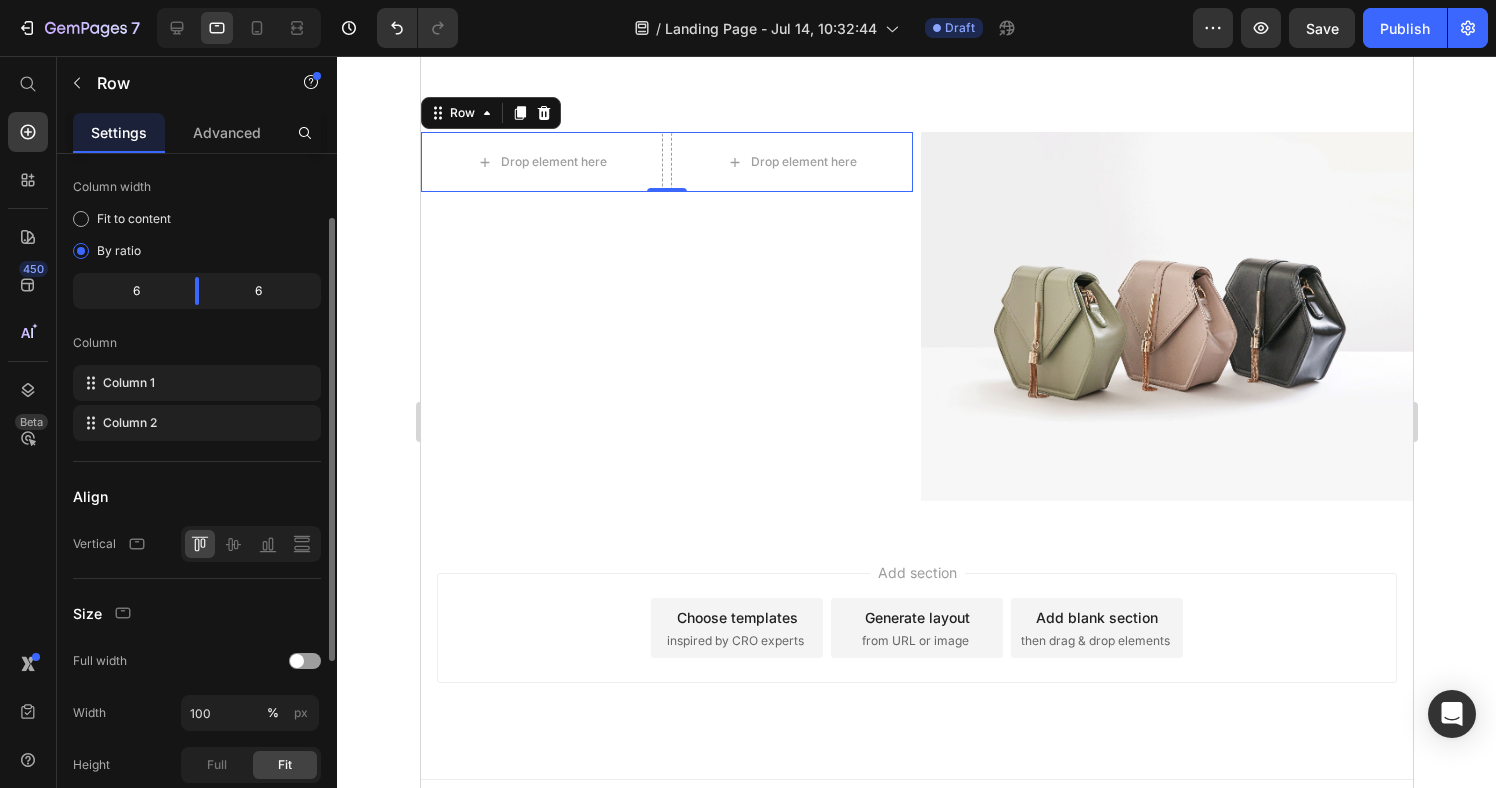 scroll, scrollTop: 1010, scrollLeft: 0, axis: vertical 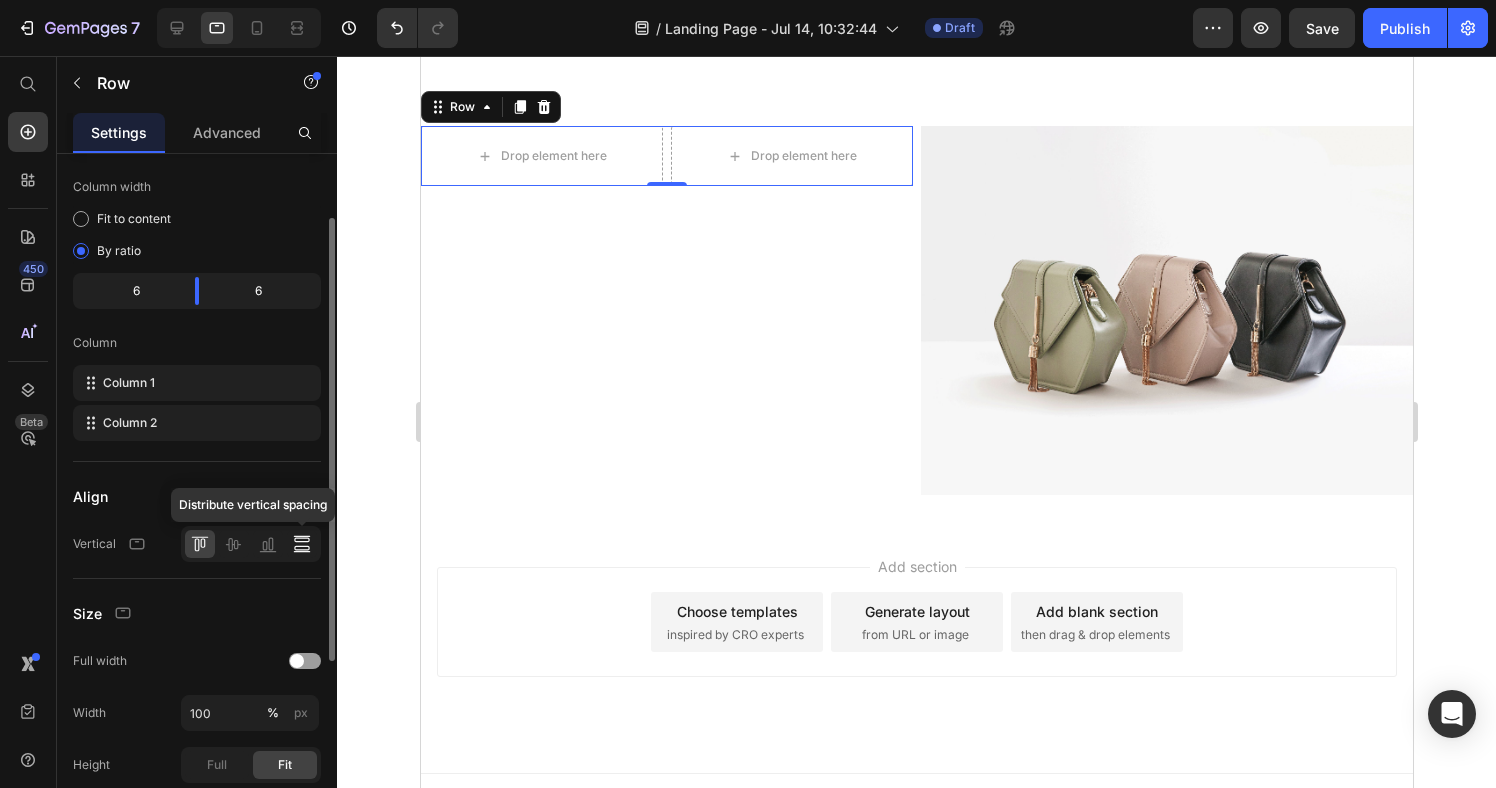 click 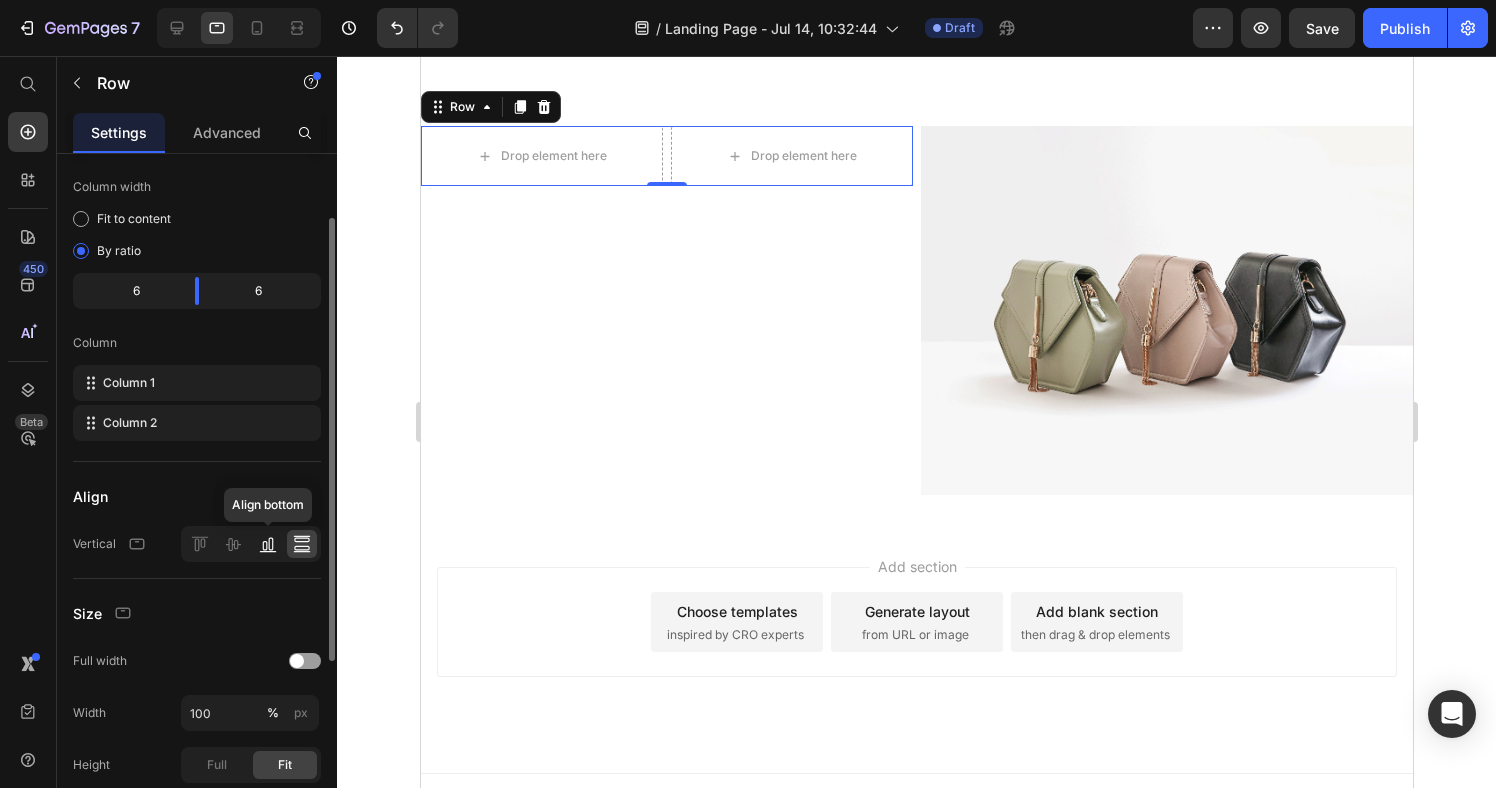 click 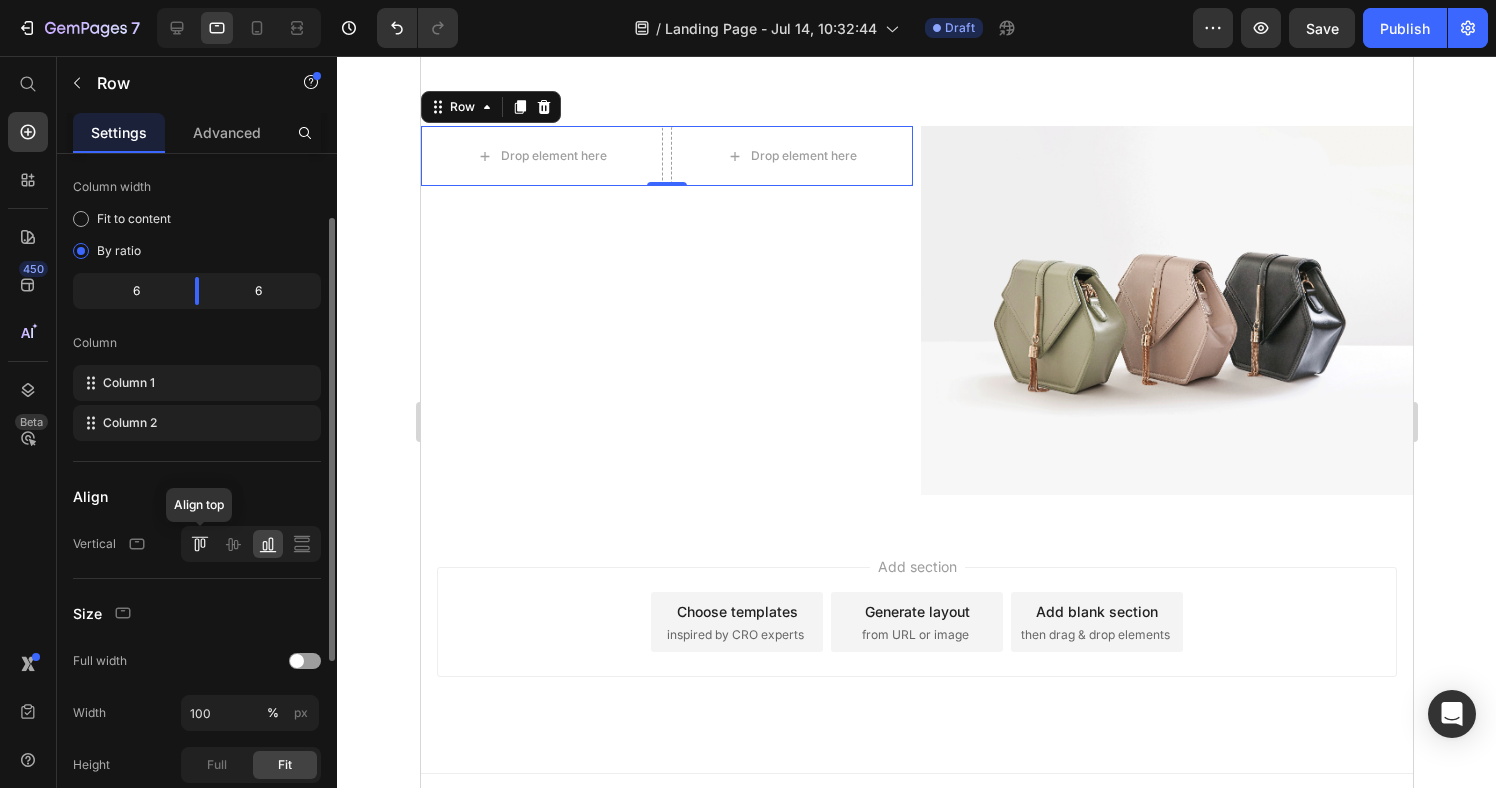 click 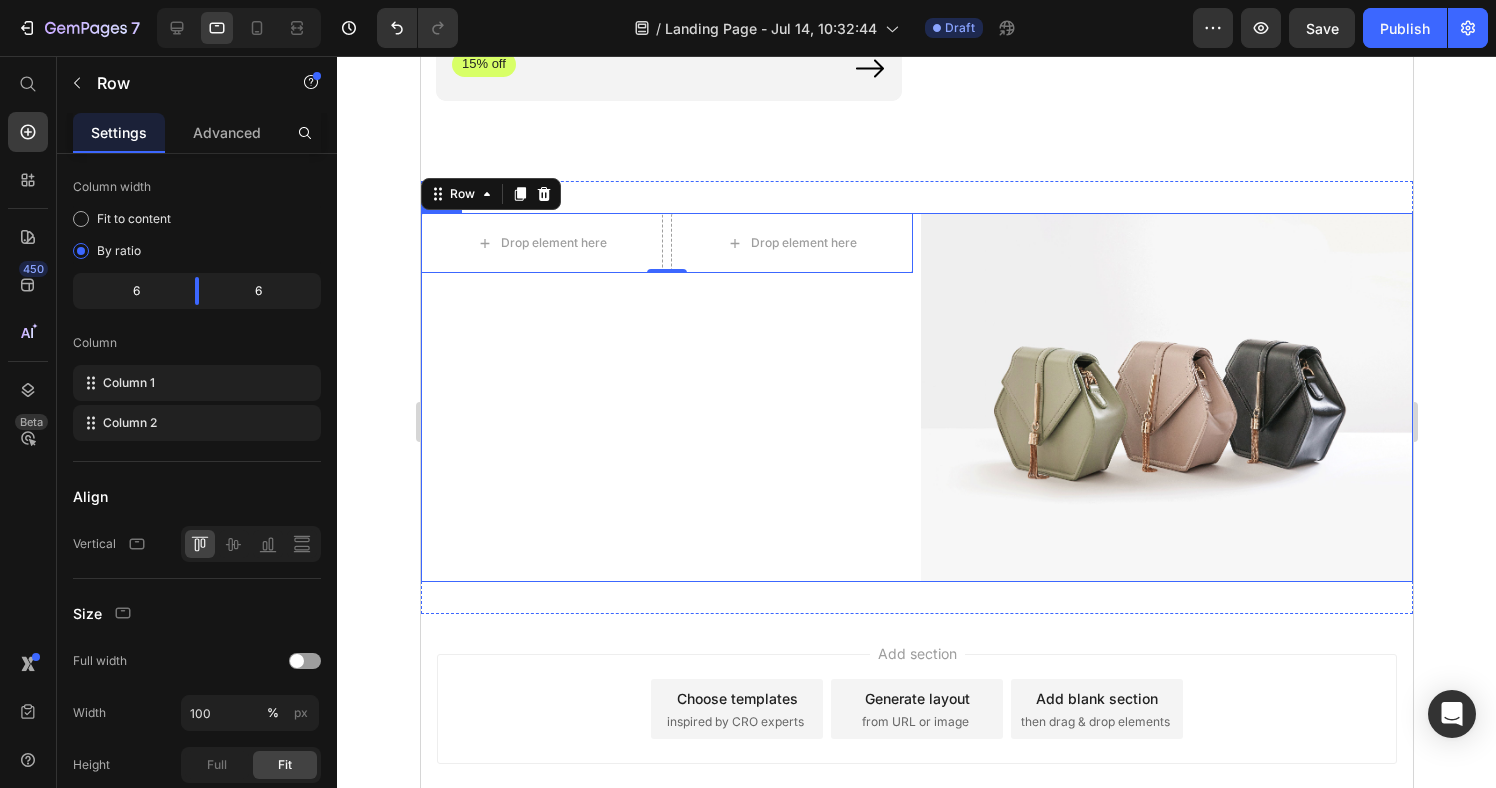 scroll, scrollTop: 869, scrollLeft: 0, axis: vertical 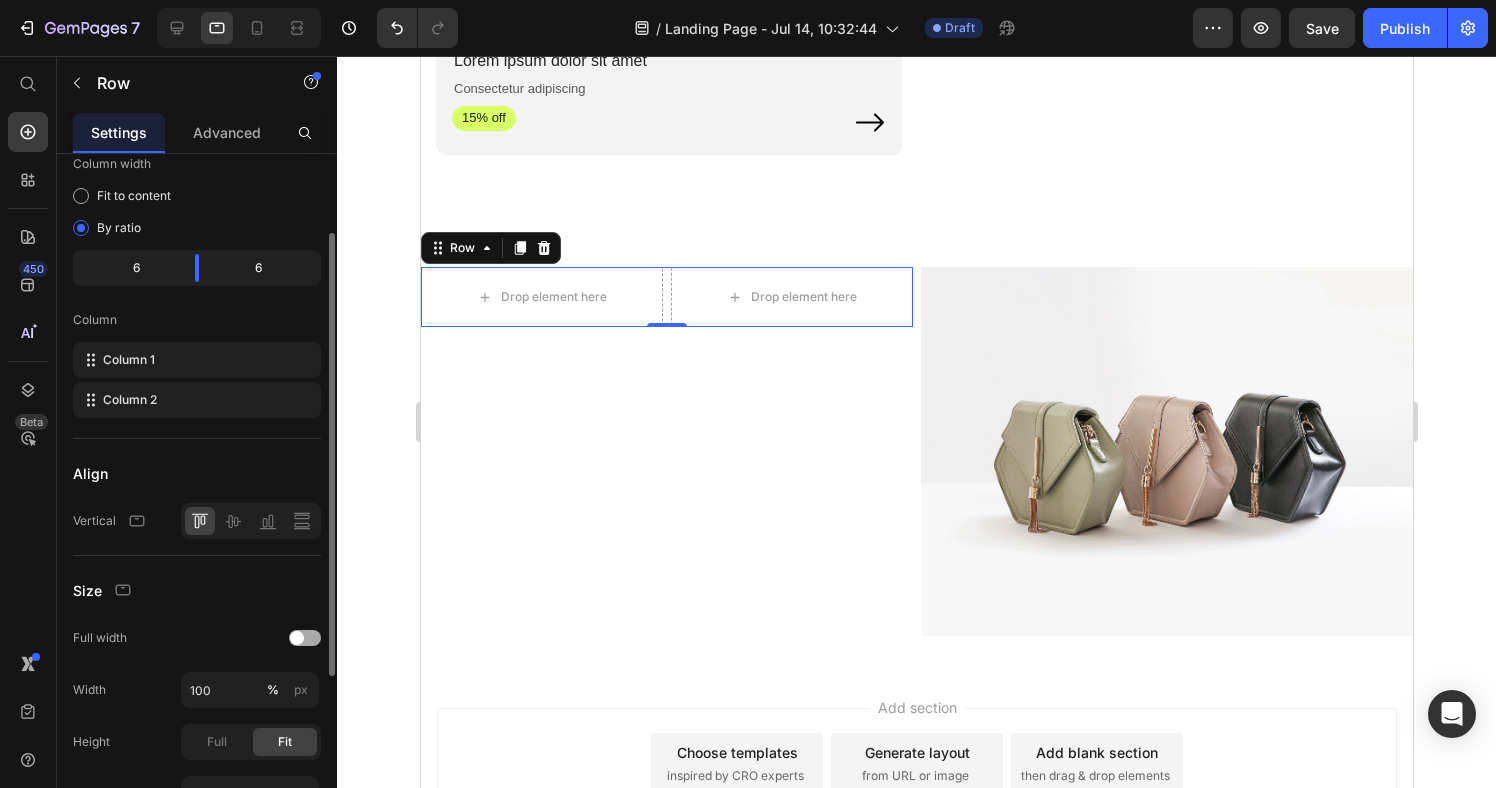 click at bounding box center (305, 638) 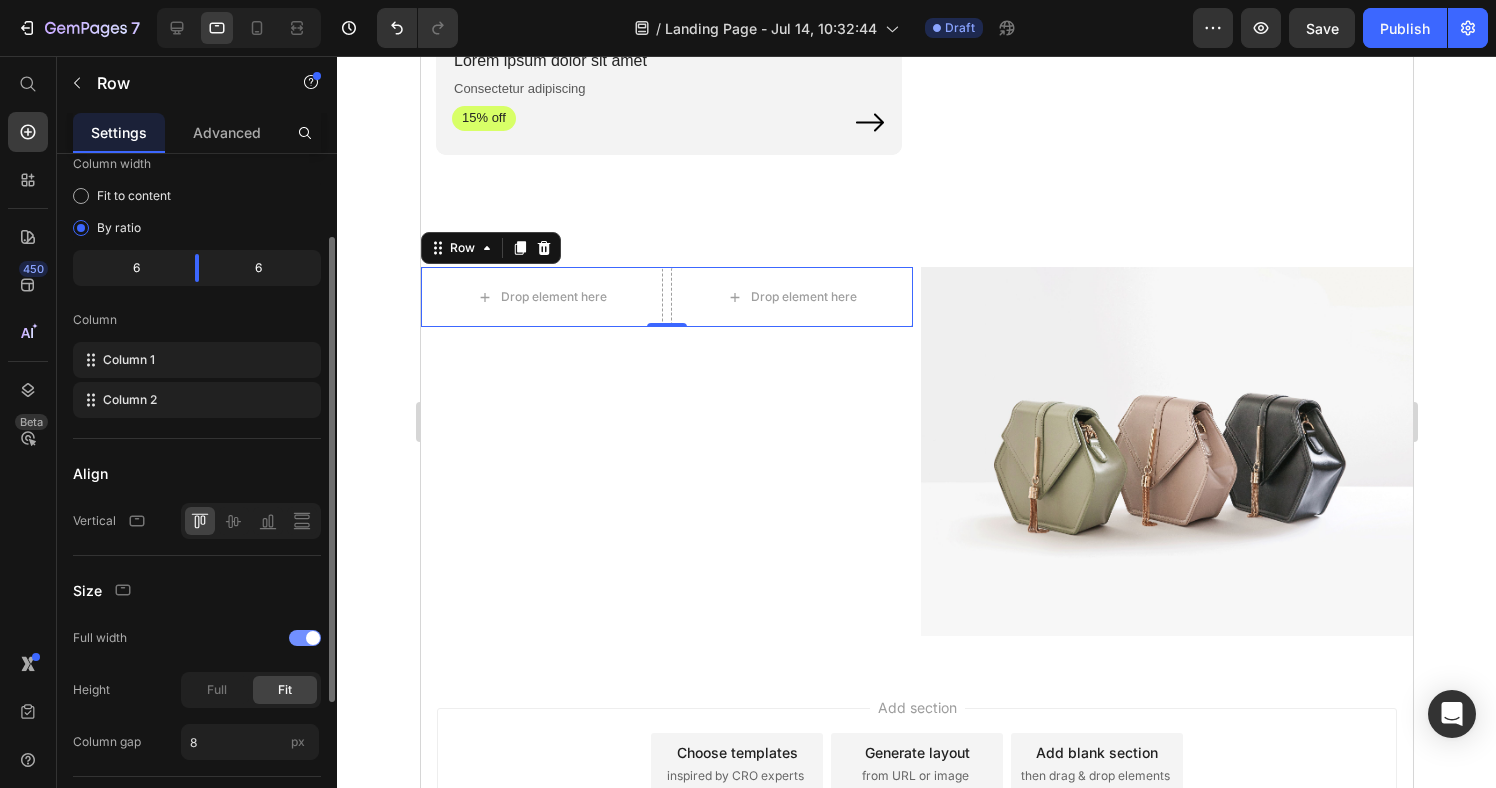 click at bounding box center [313, 638] 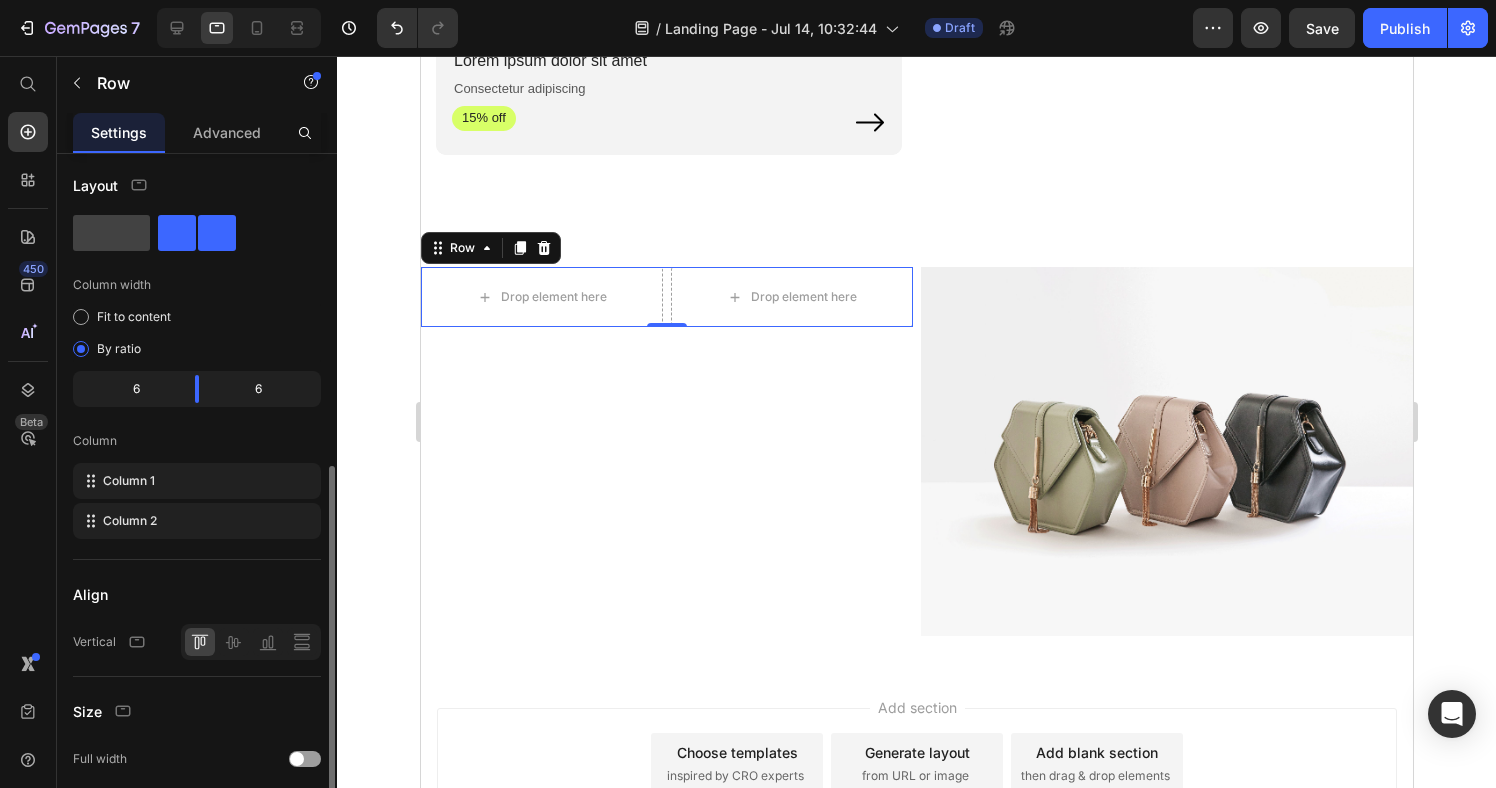 scroll, scrollTop: 0, scrollLeft: 0, axis: both 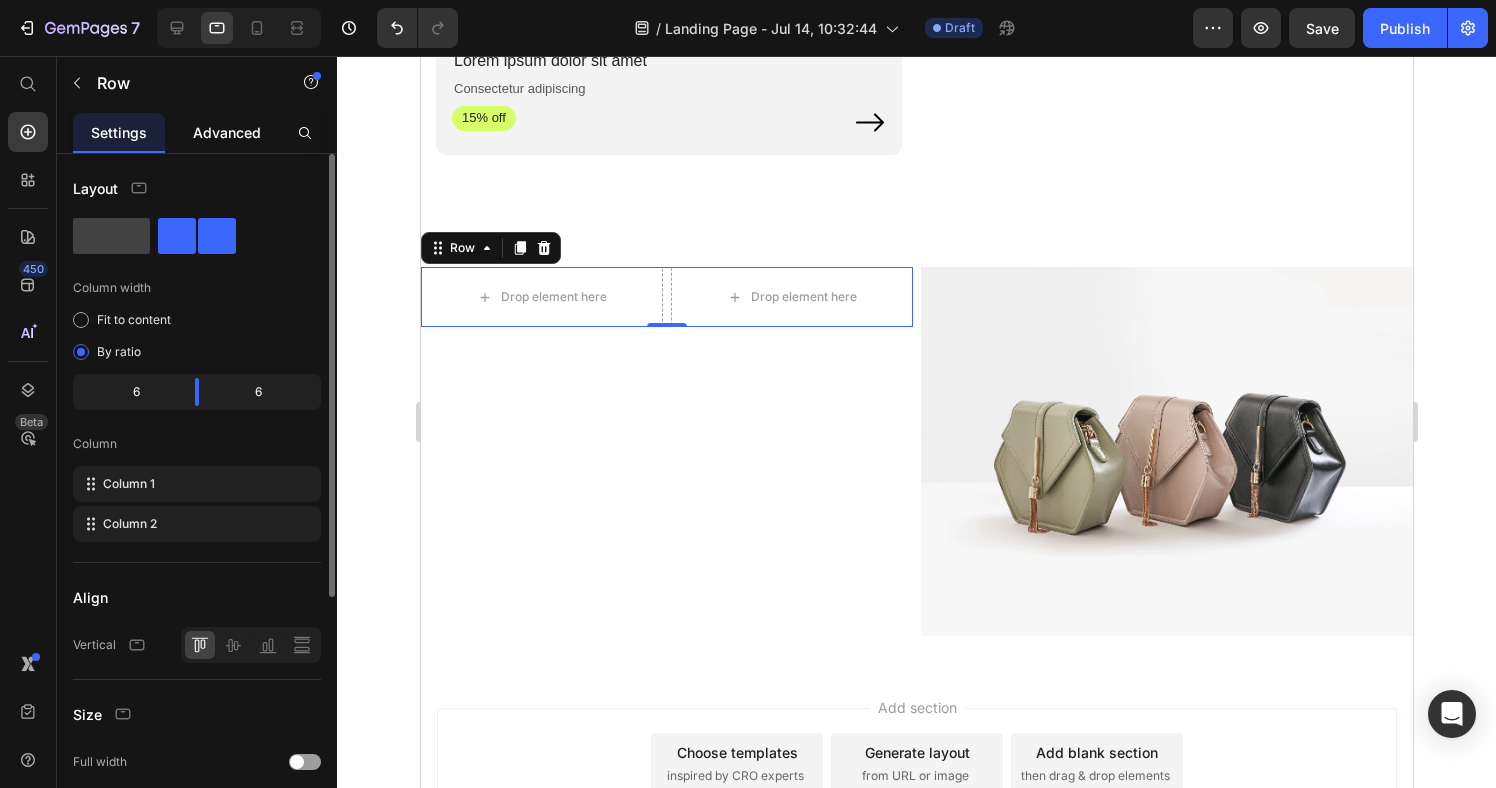 click on "Advanced" at bounding box center [227, 132] 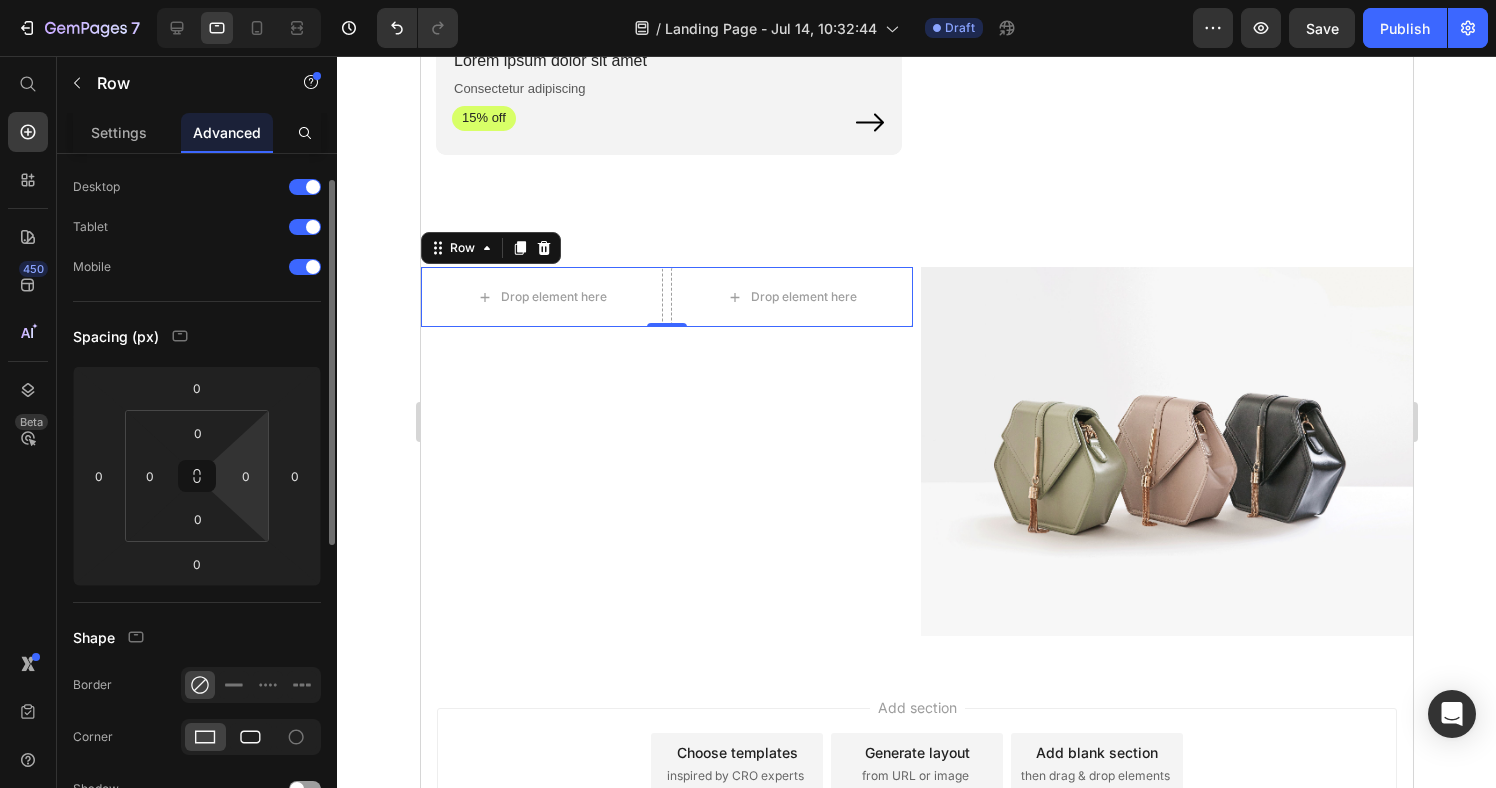 scroll, scrollTop: 0, scrollLeft: 0, axis: both 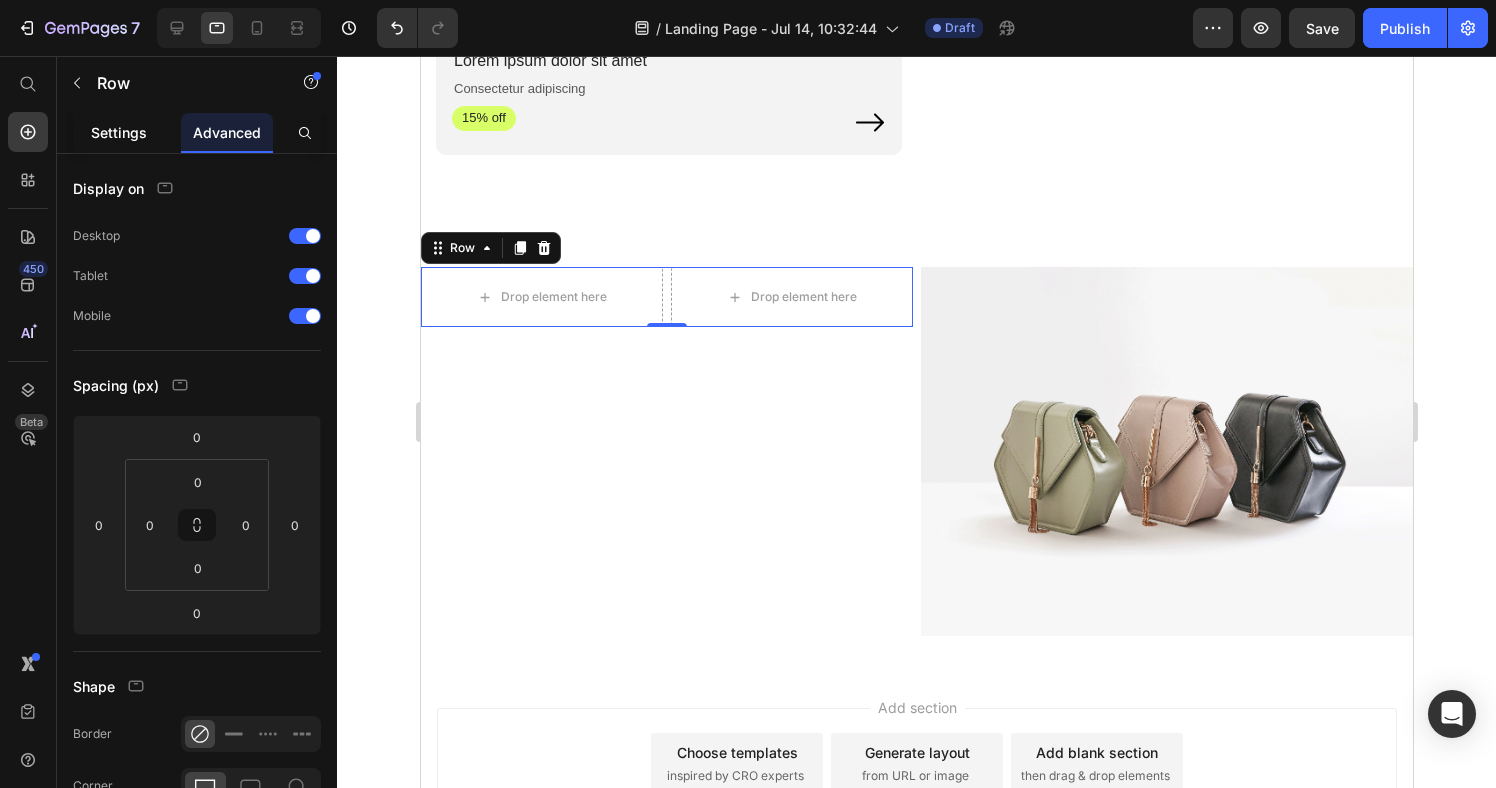click on "Settings" at bounding box center (119, 132) 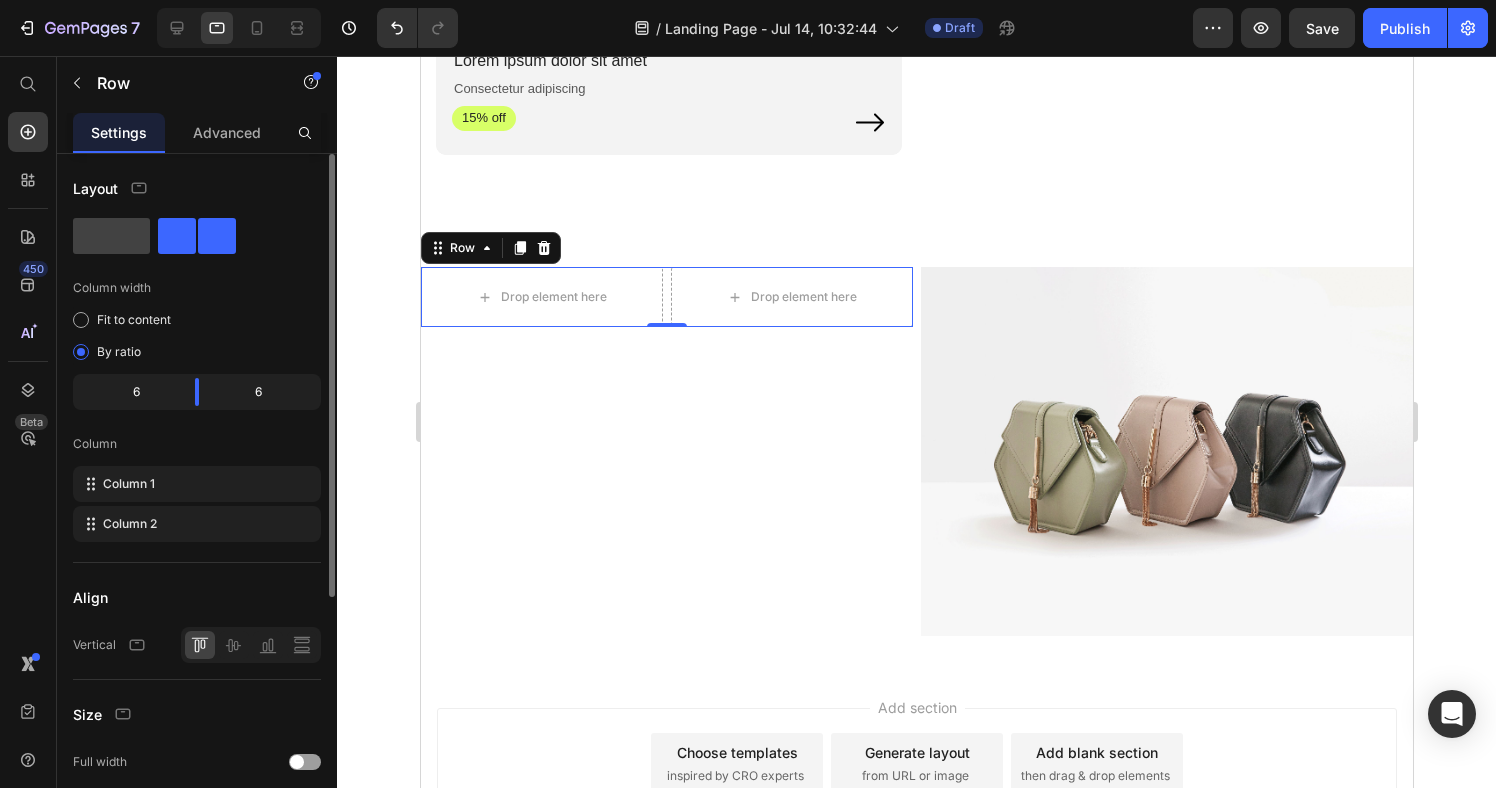 scroll, scrollTop: 7, scrollLeft: 0, axis: vertical 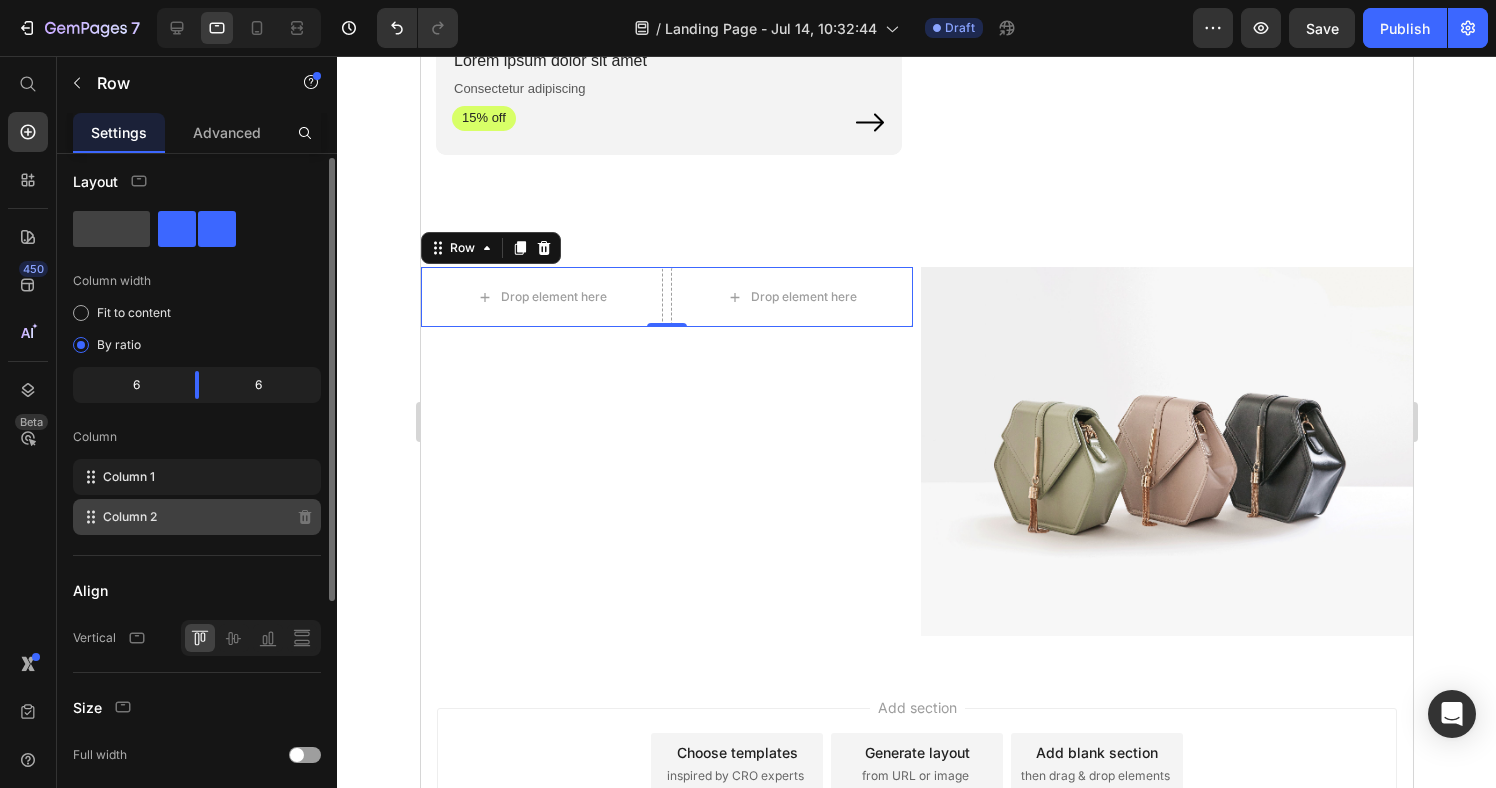 type 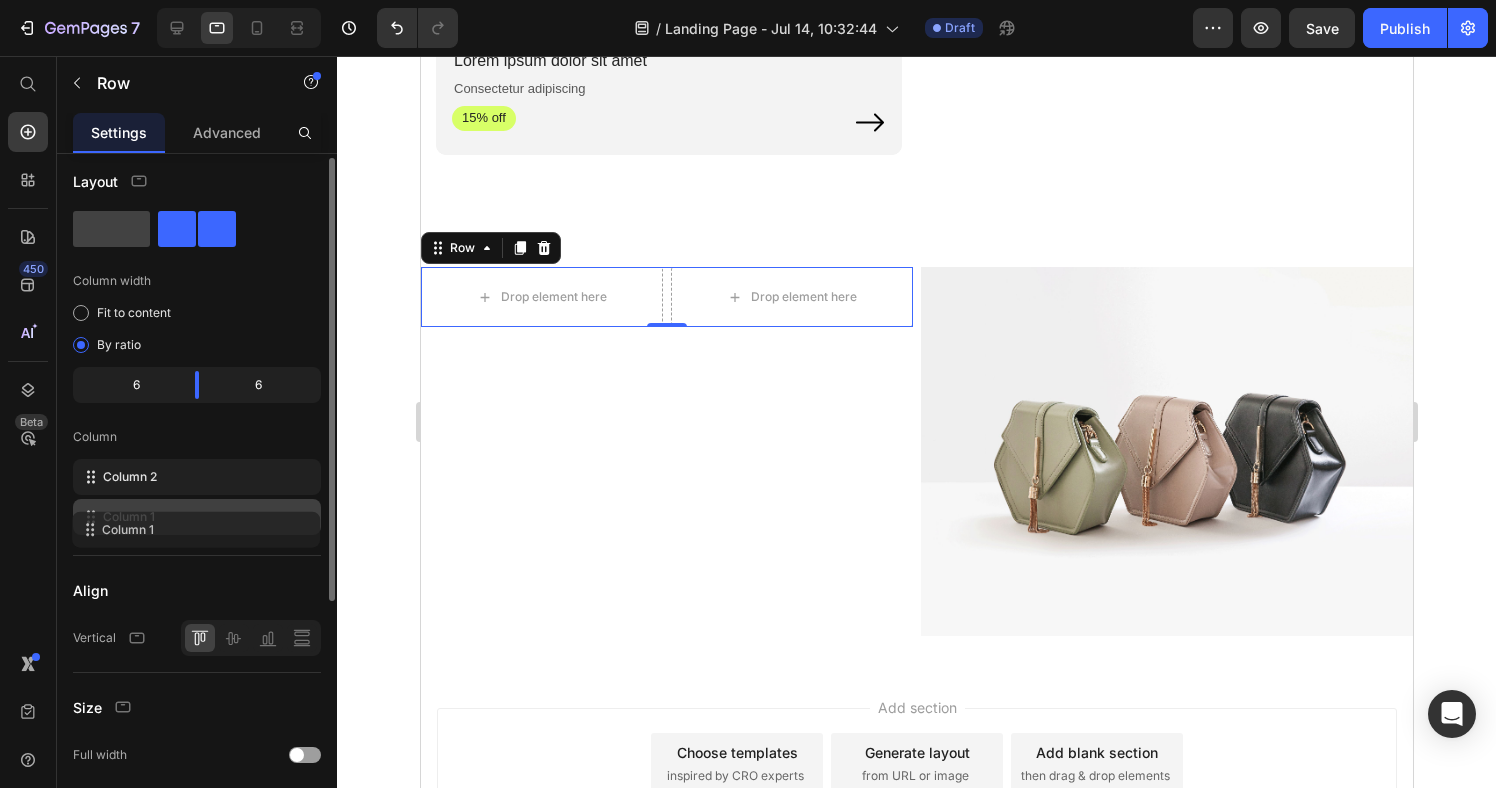 drag, startPoint x: 106, startPoint y: 484, endPoint x: 103, endPoint y: 535, distance: 51.088158 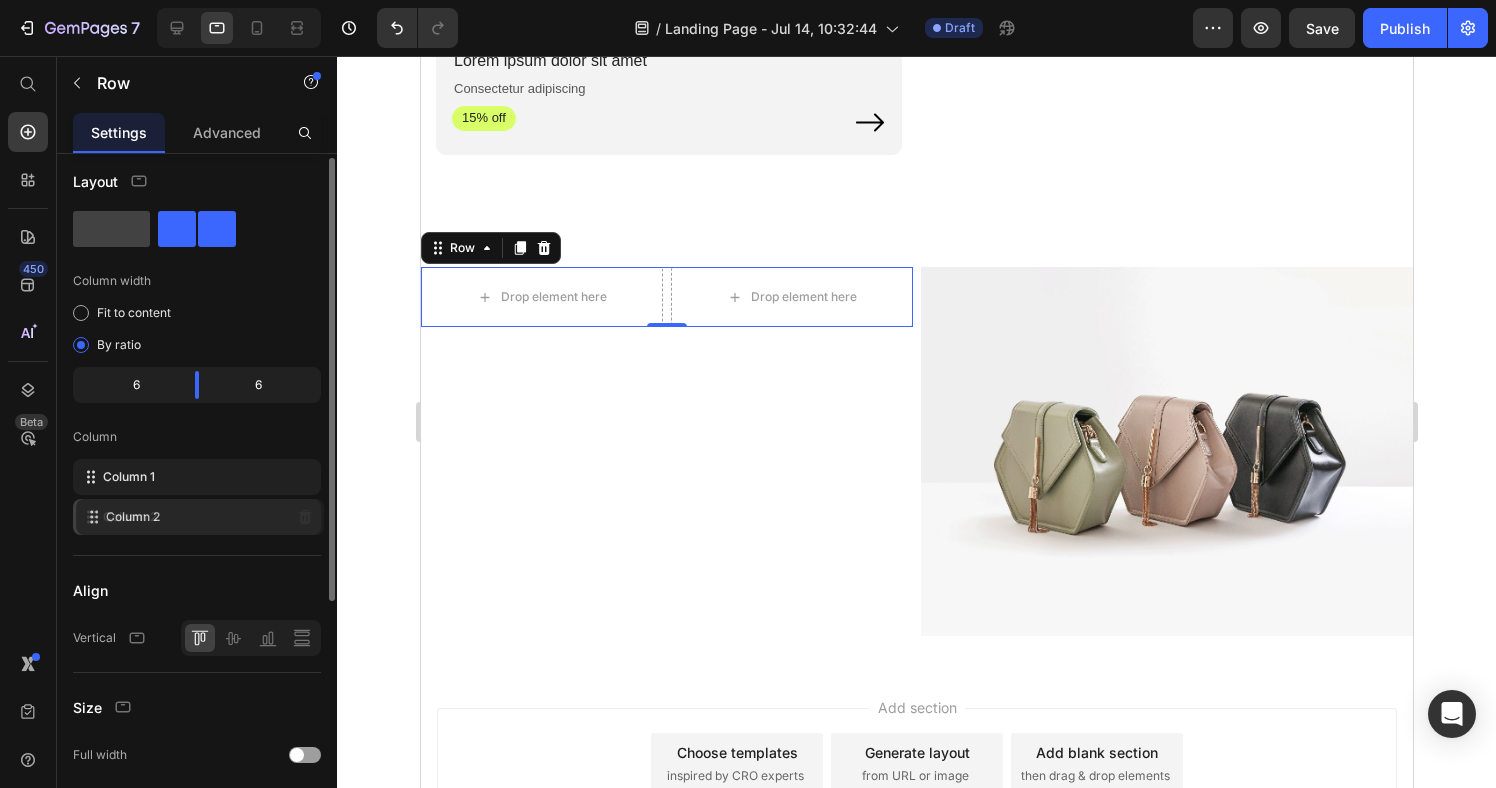 drag, startPoint x: 115, startPoint y: 482, endPoint x: 119, endPoint y: 522, distance: 40.1995 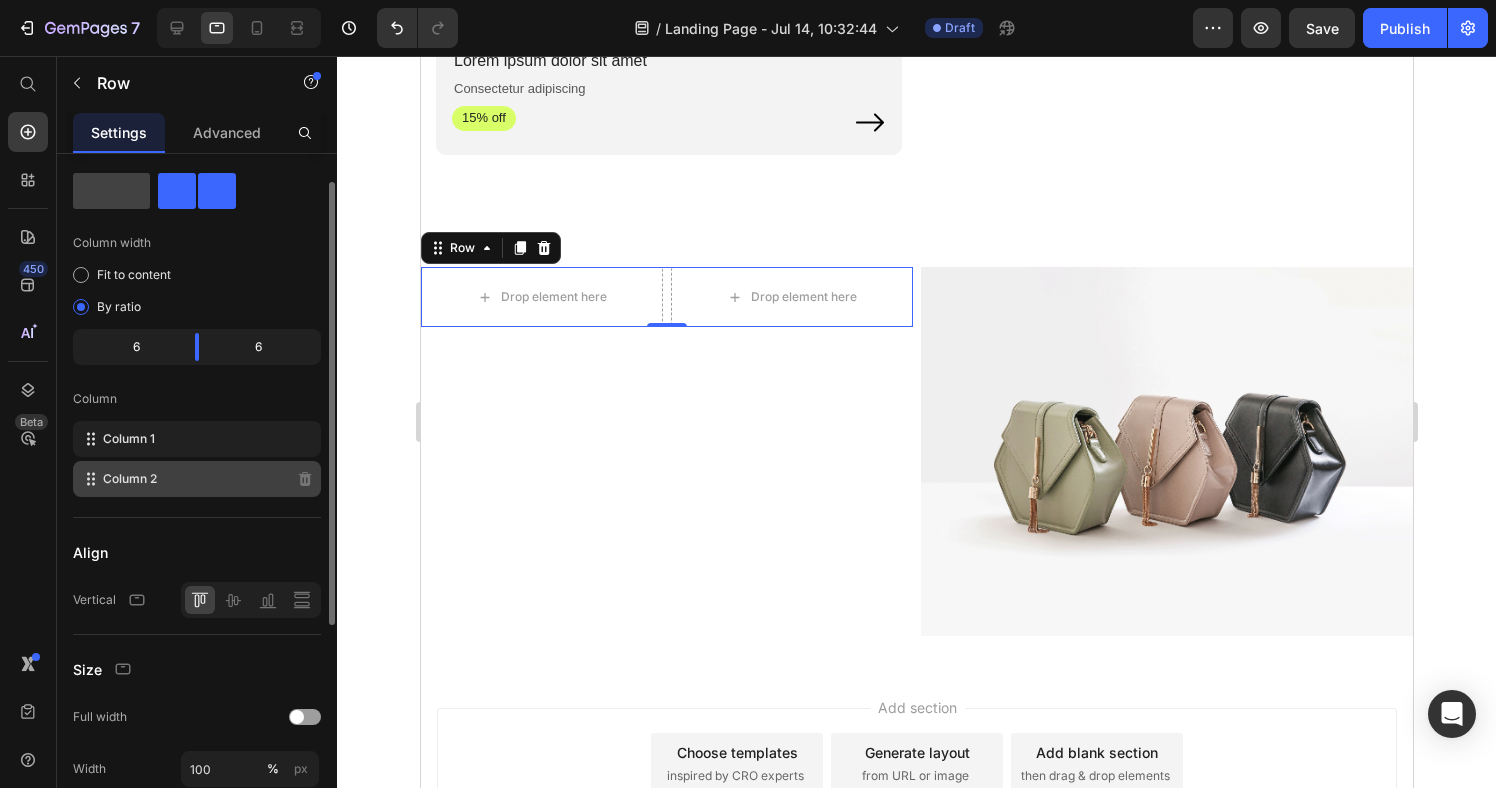 scroll, scrollTop: 0, scrollLeft: 0, axis: both 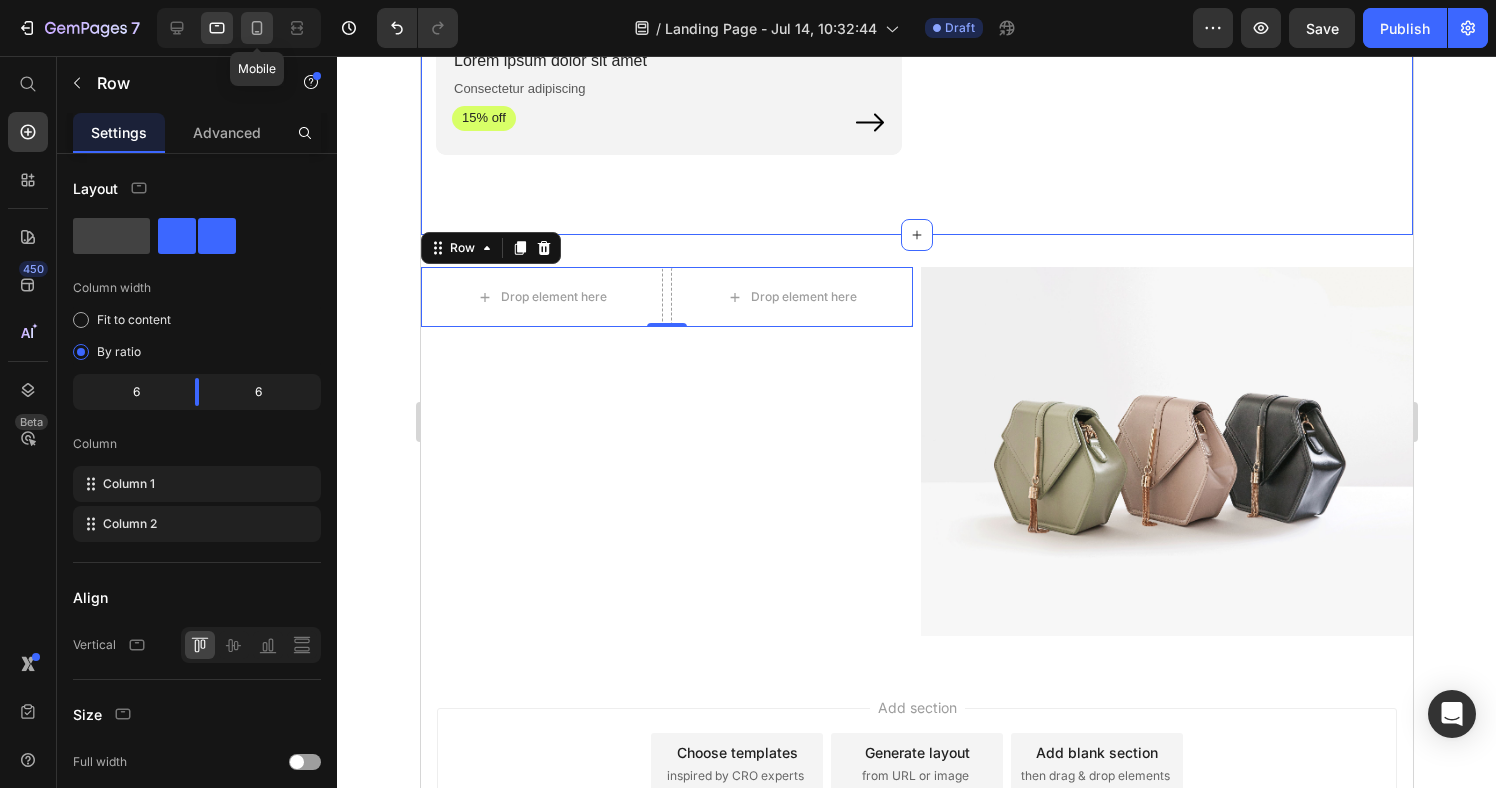click 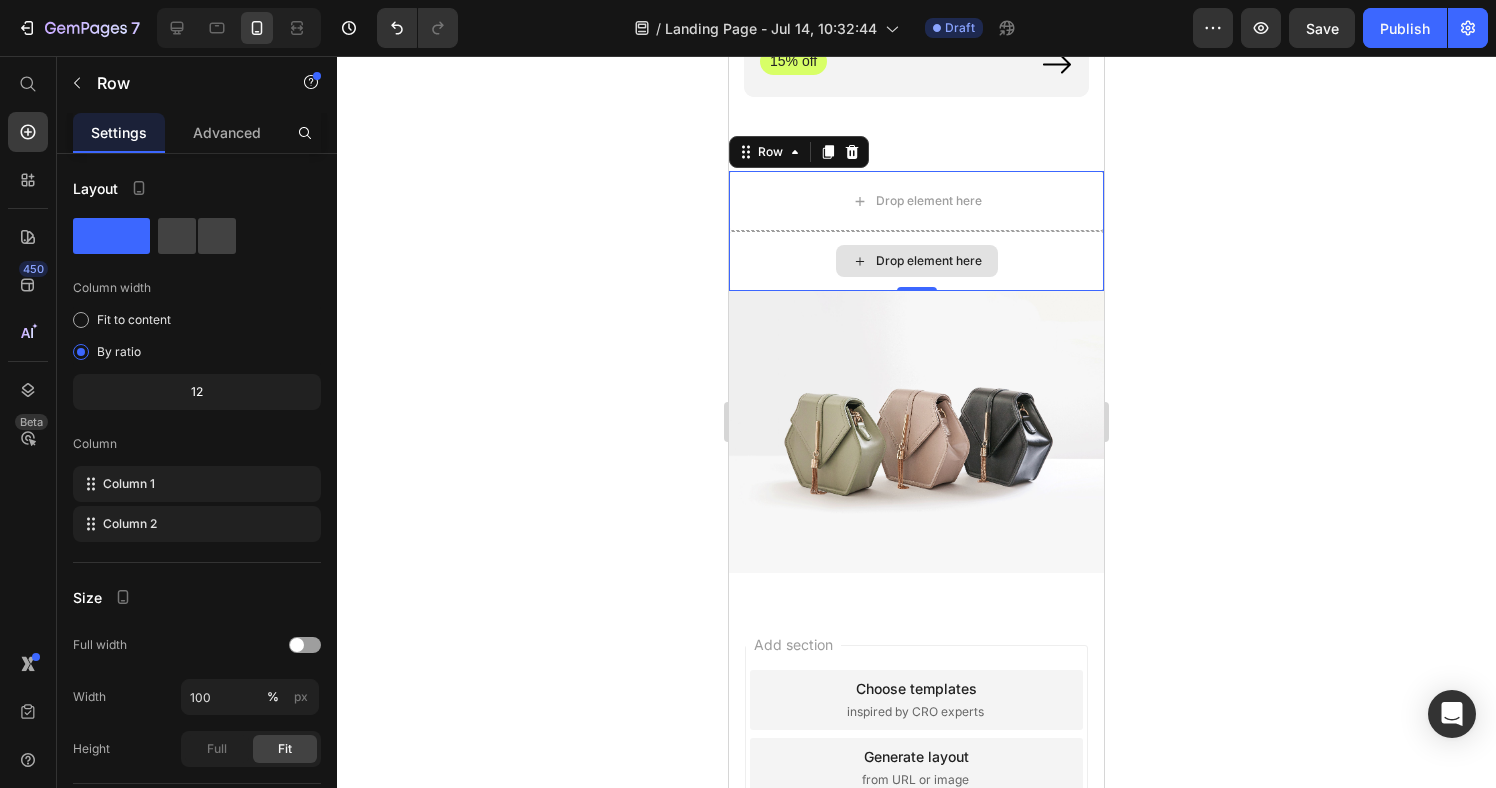 scroll, scrollTop: 1089, scrollLeft: 0, axis: vertical 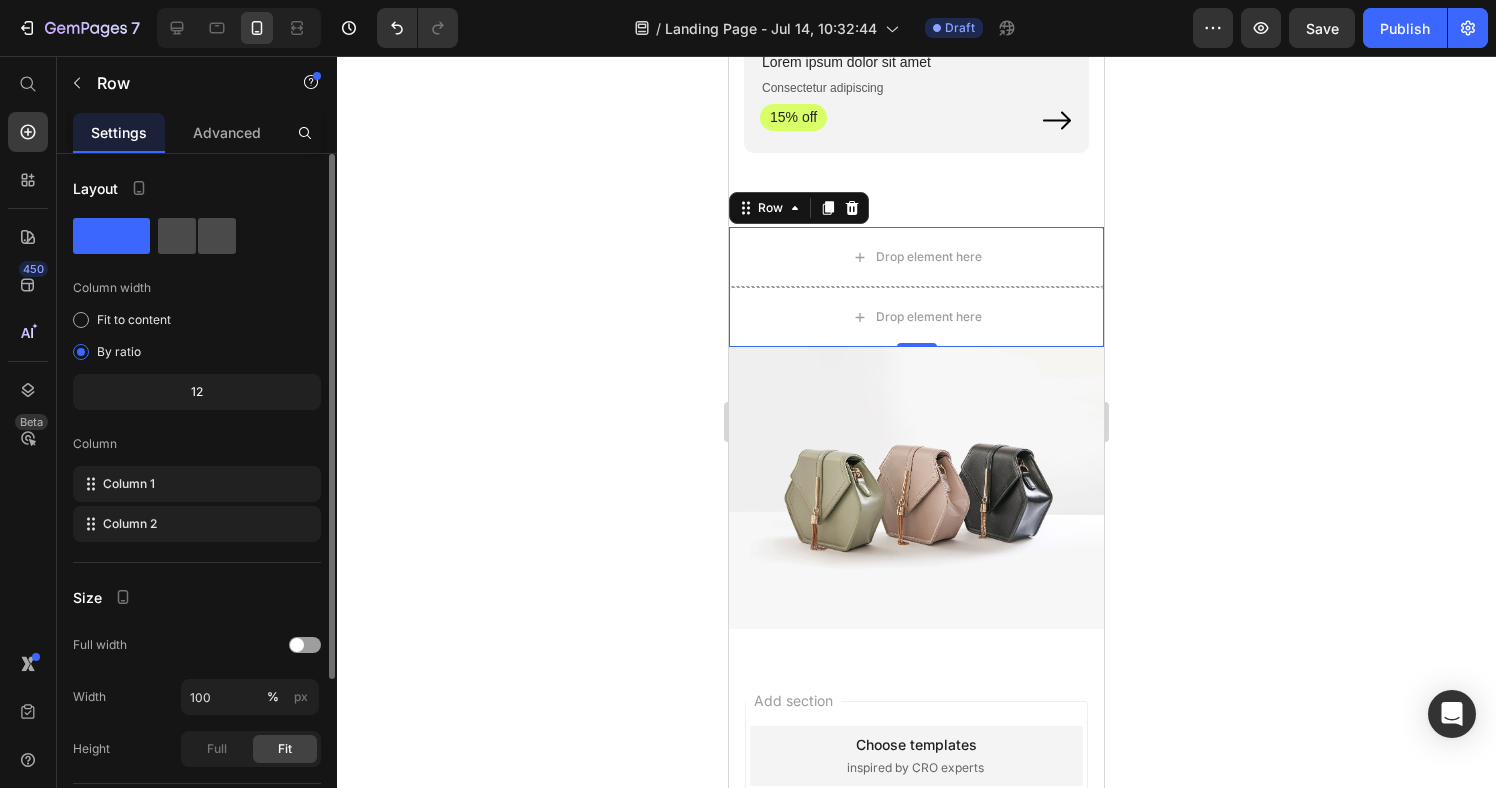 click 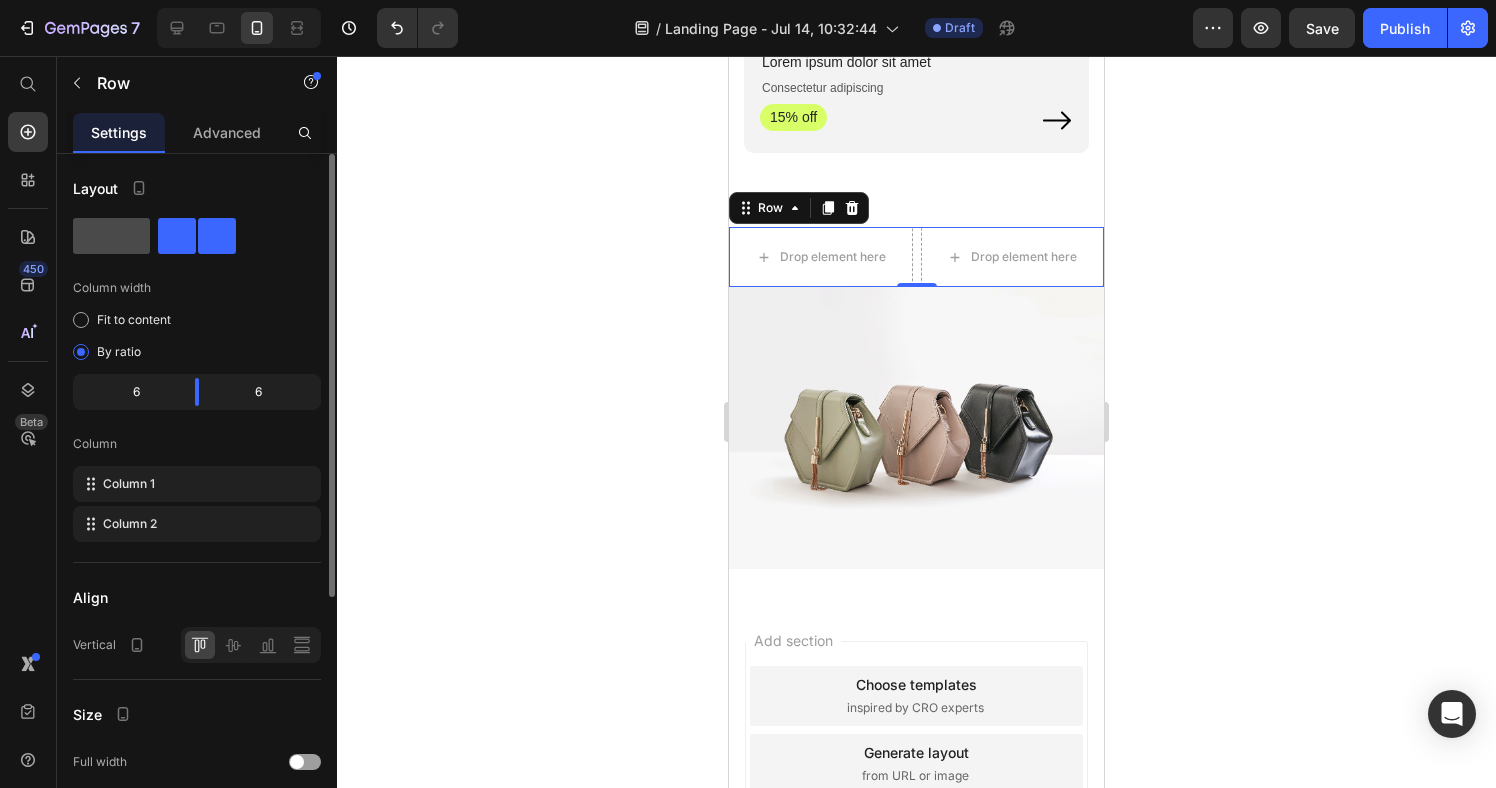 click 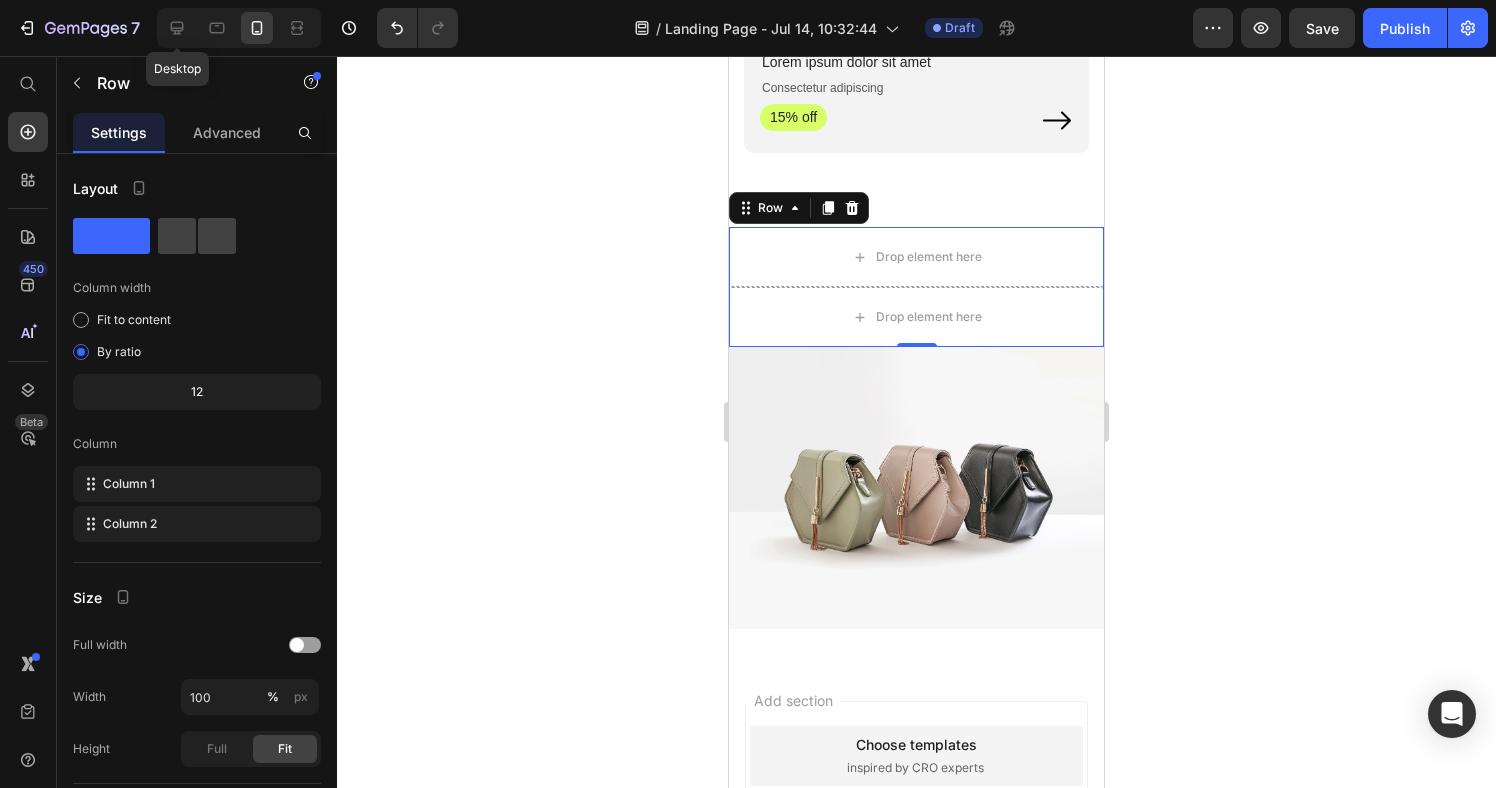 drag, startPoint x: 171, startPoint y: 24, endPoint x: 257, endPoint y: 29, distance: 86.145226 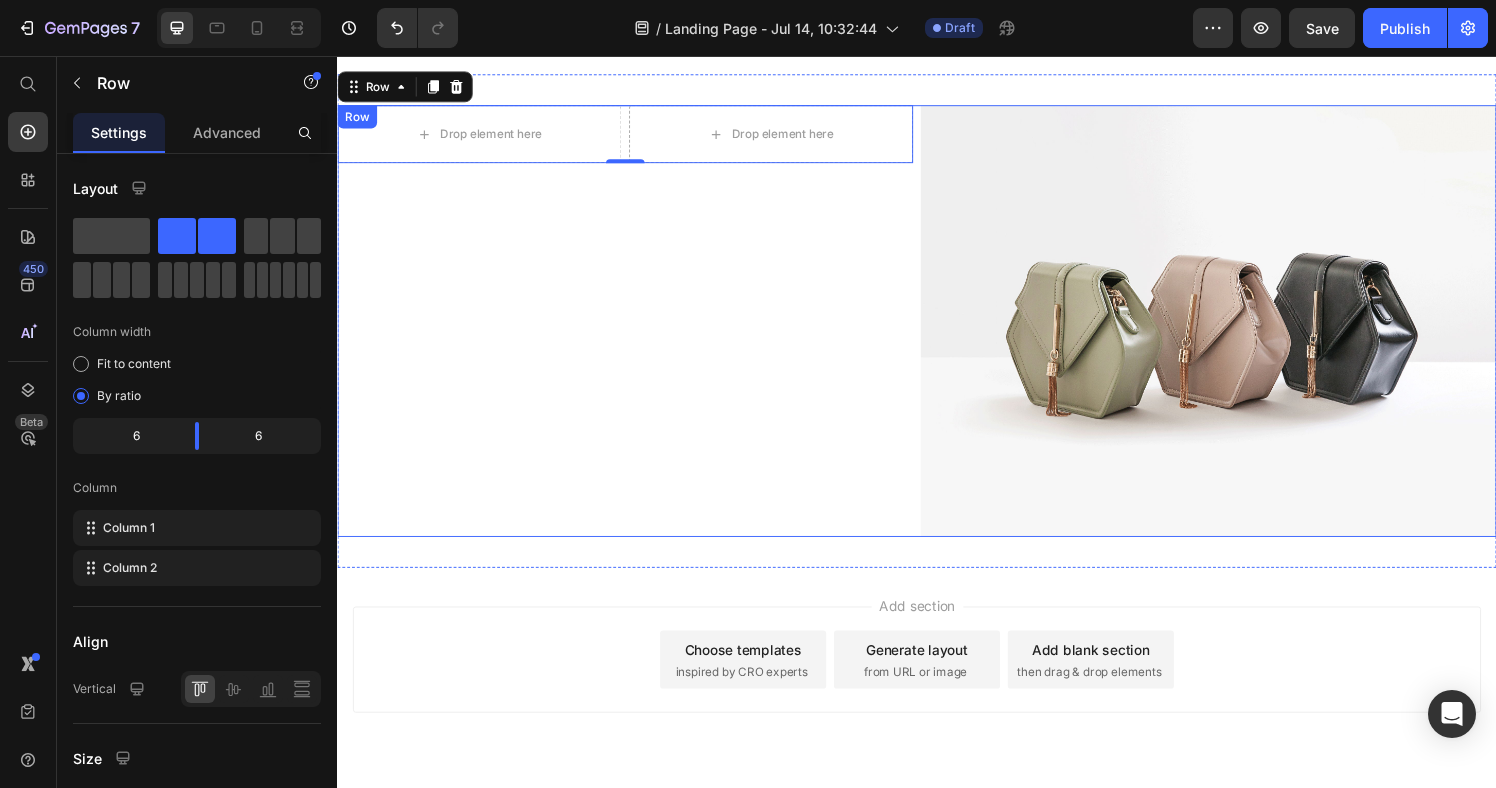 scroll, scrollTop: 933, scrollLeft: 0, axis: vertical 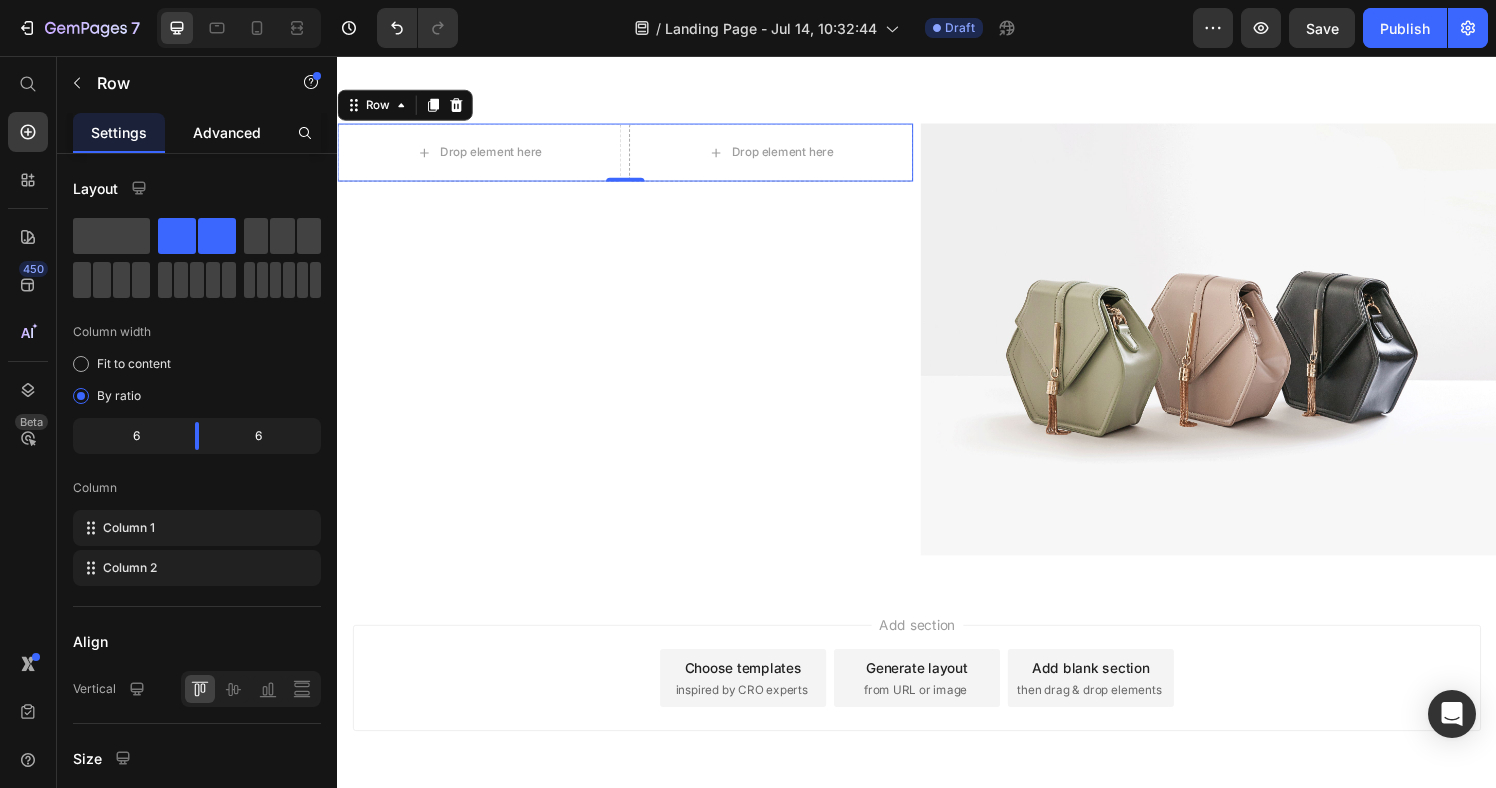 click on "Advanced" 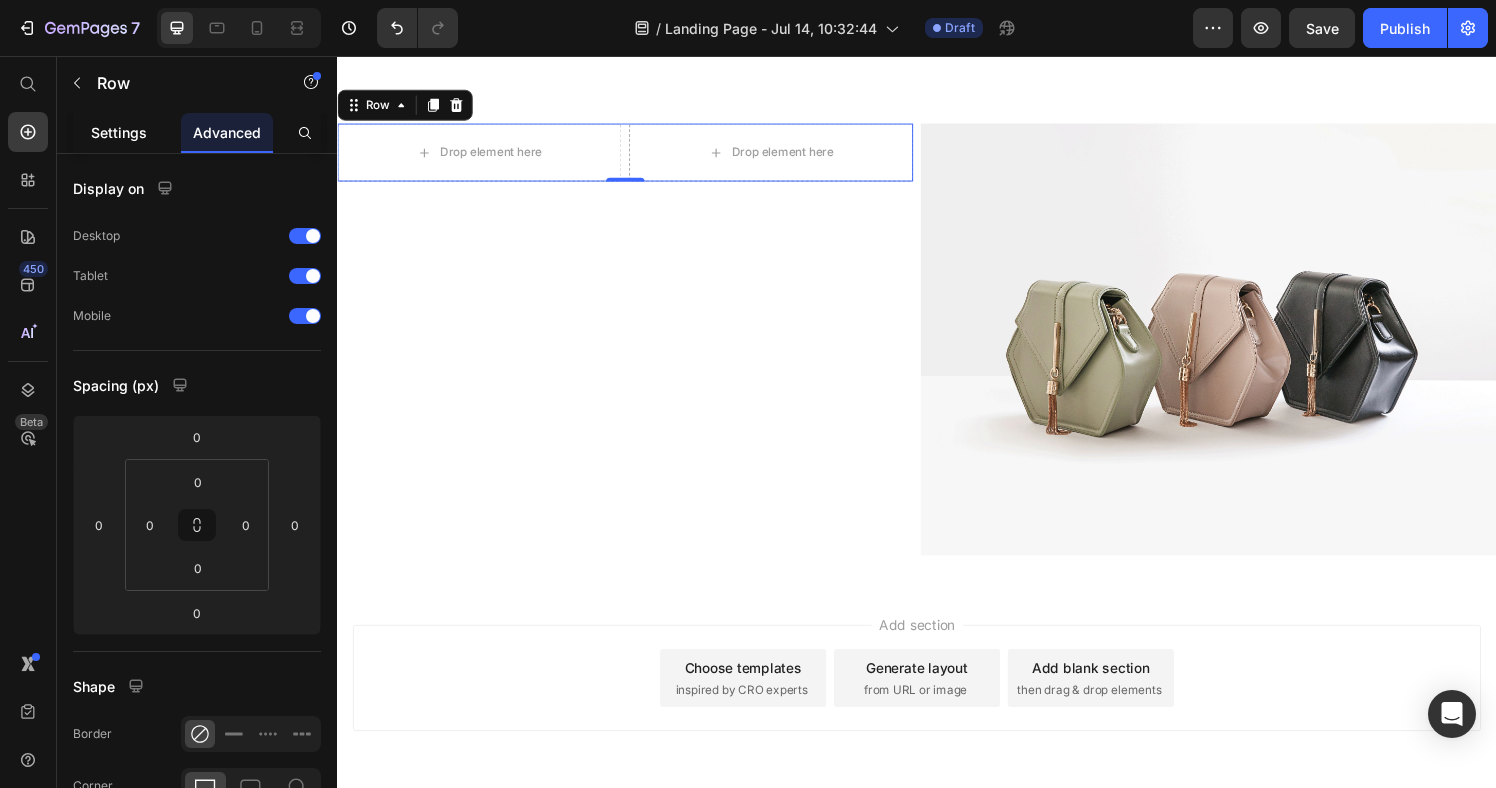 click on "Settings" at bounding box center [119, 132] 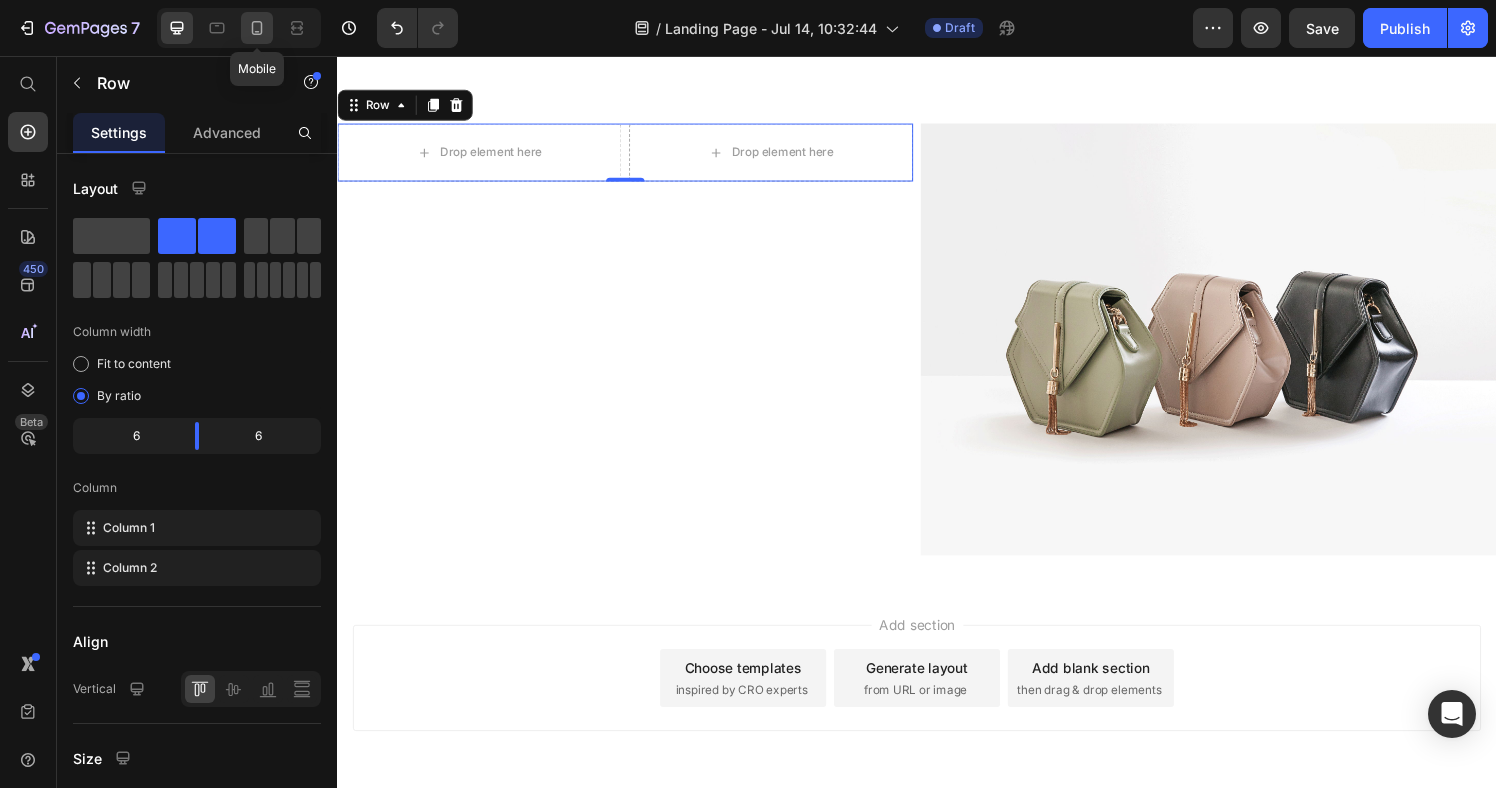 click 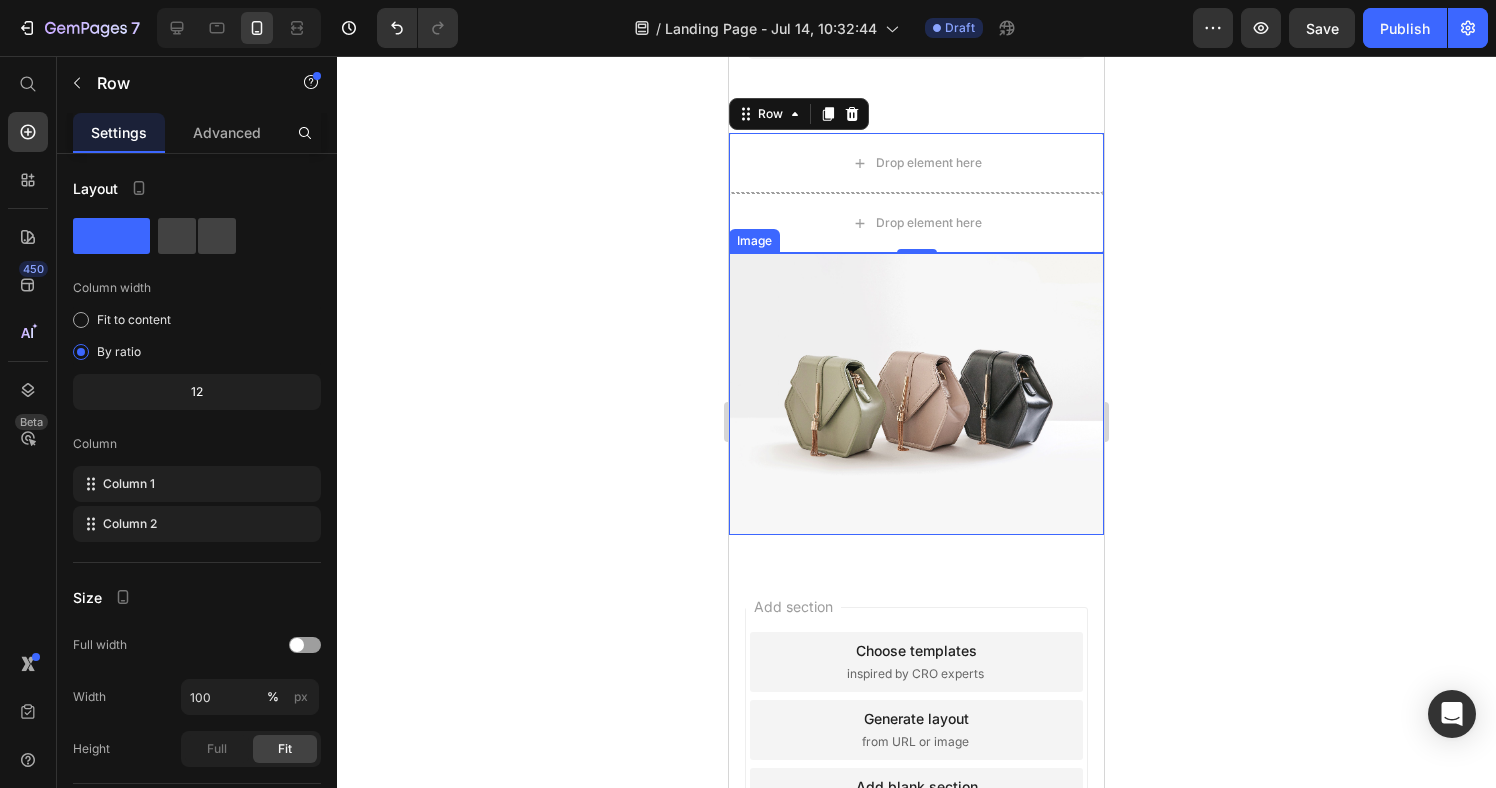 scroll, scrollTop: 1190, scrollLeft: 0, axis: vertical 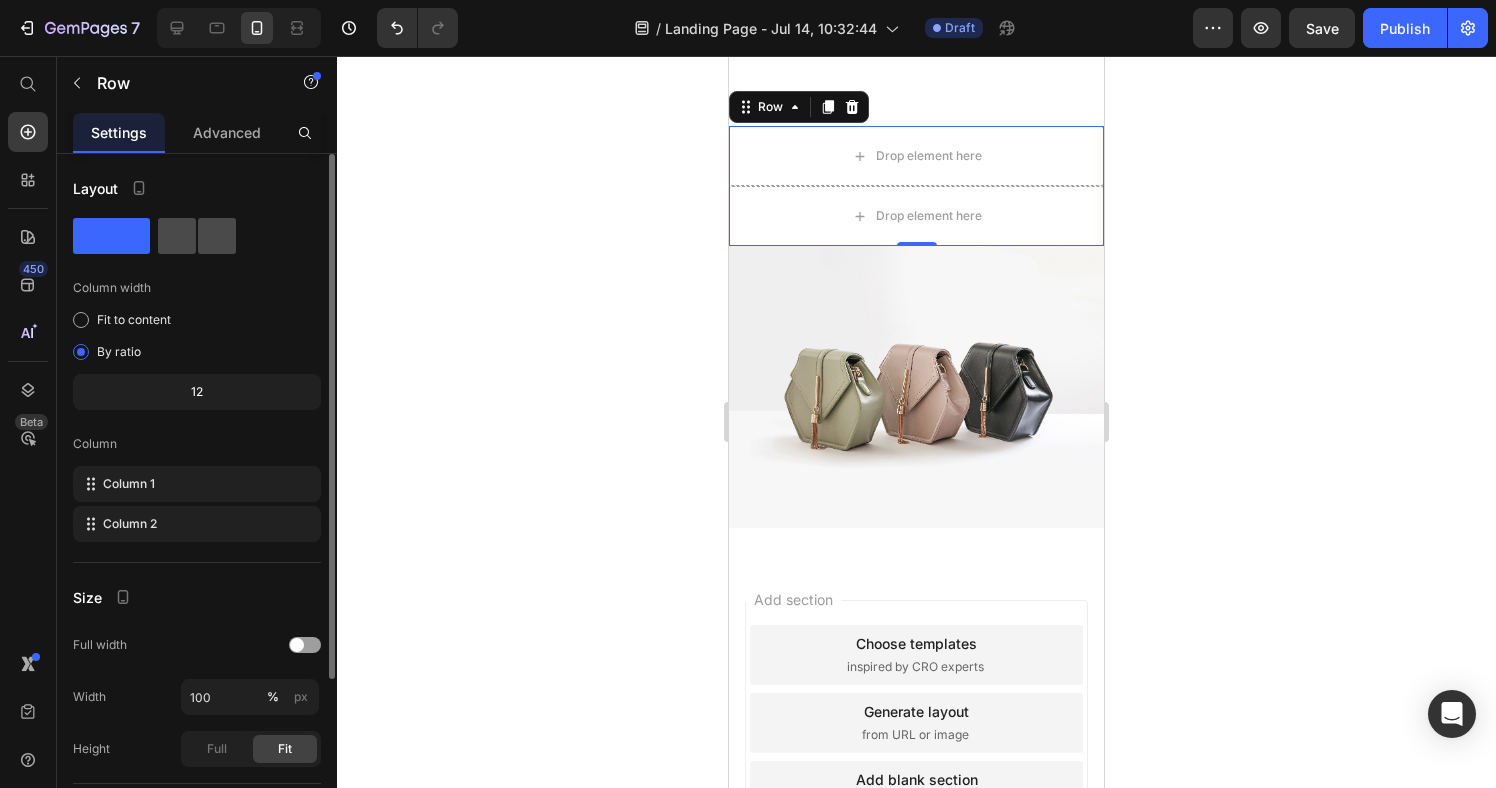 click 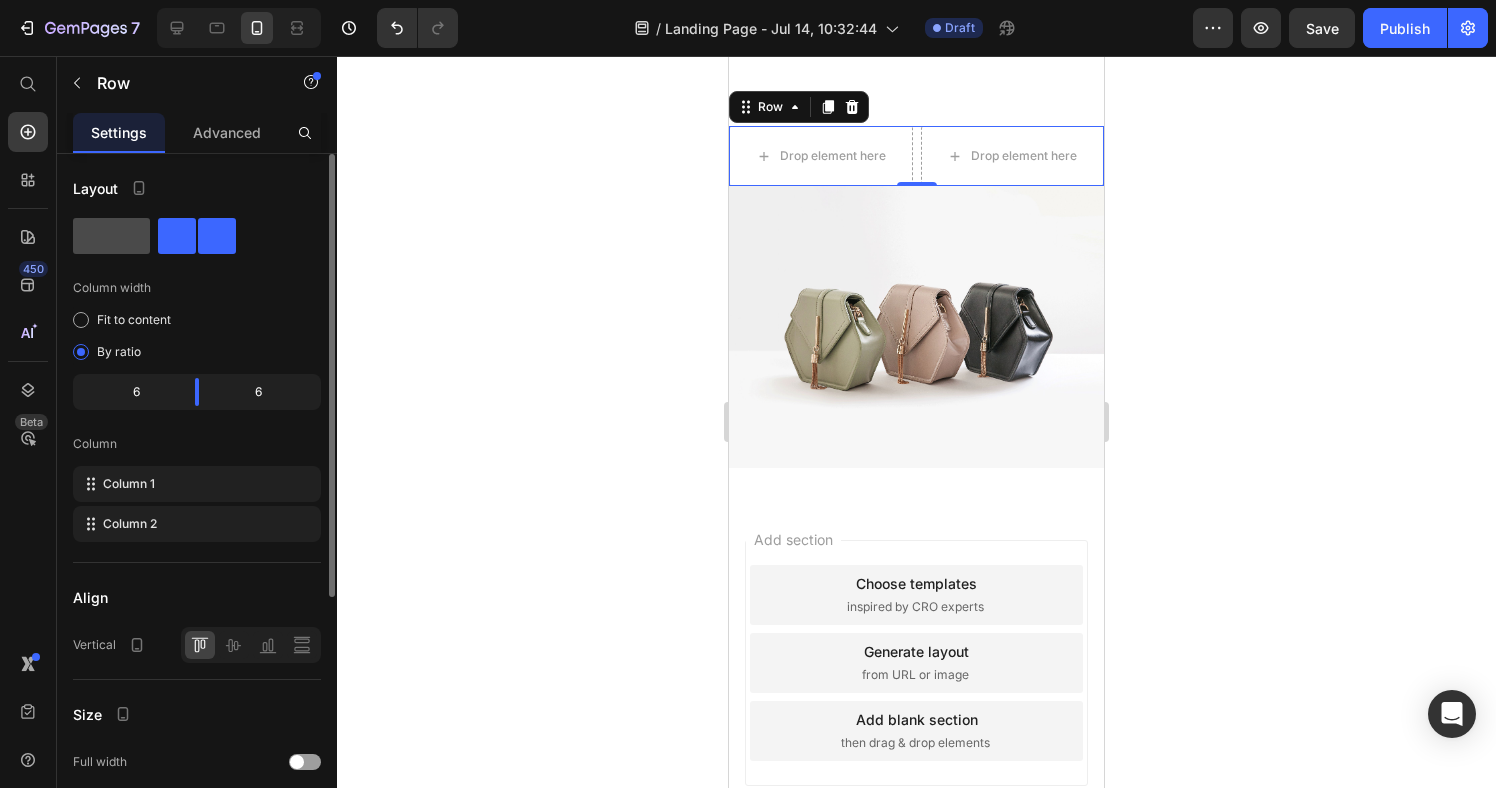 click 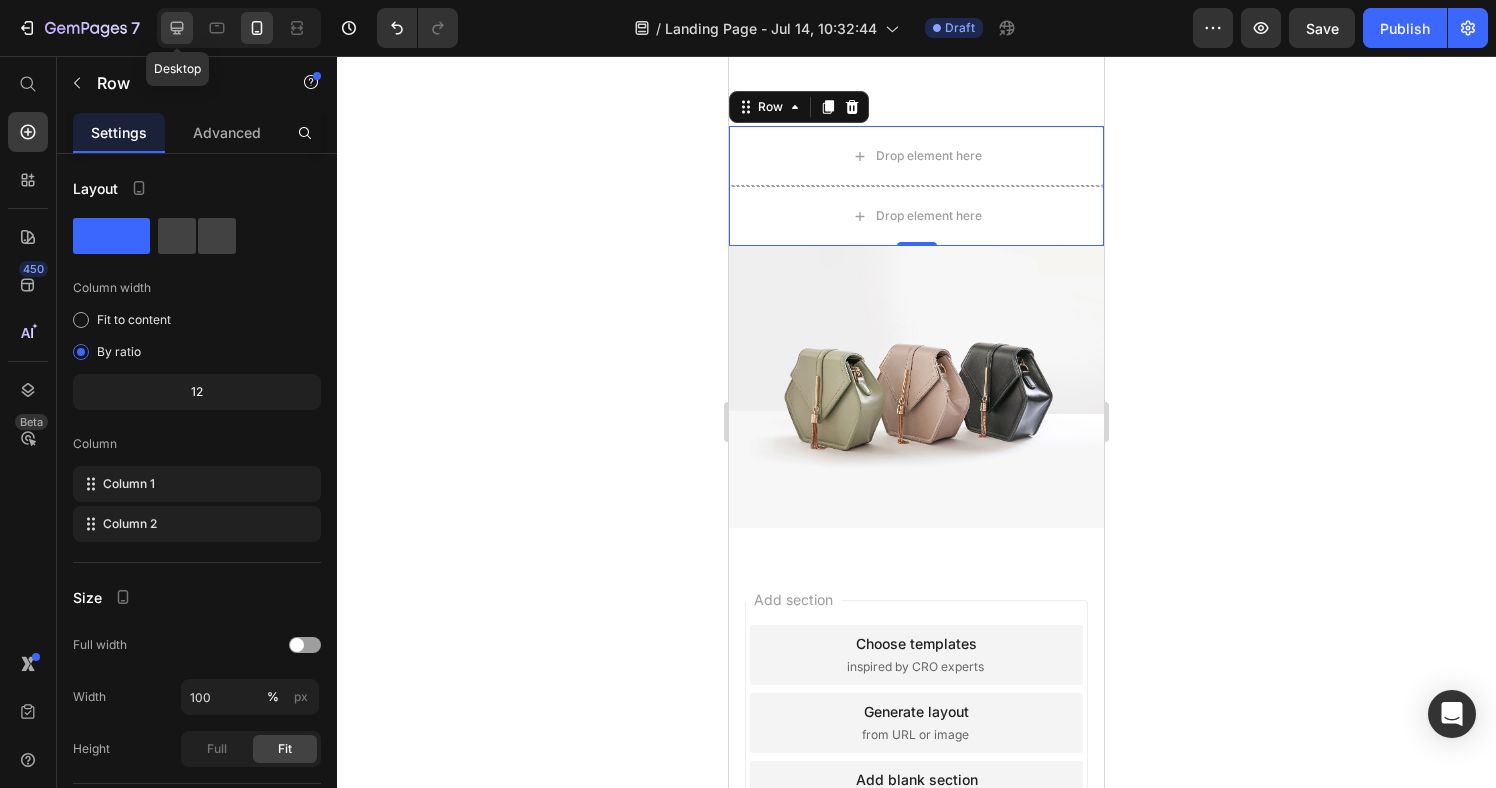 click 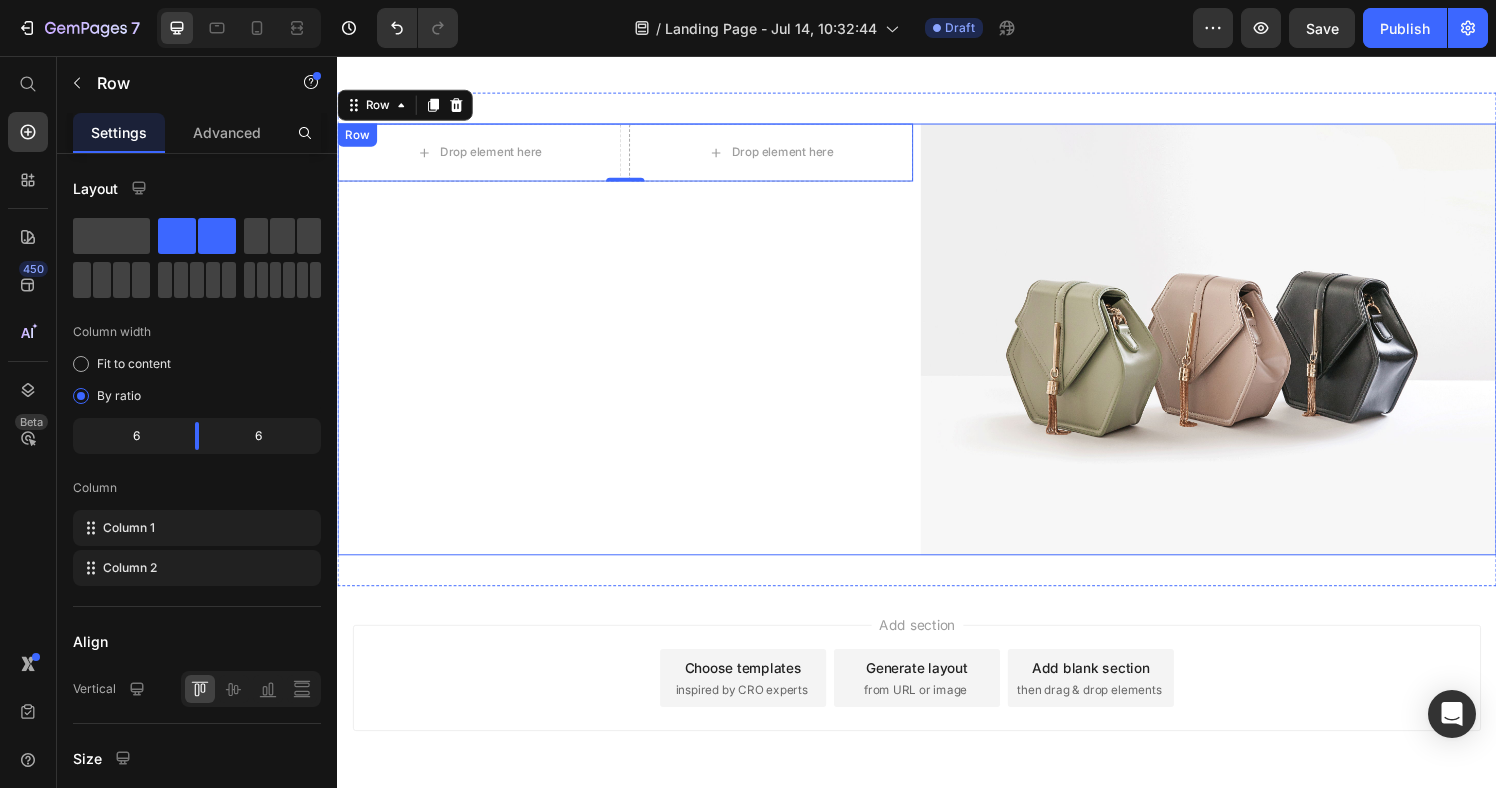 scroll, scrollTop: 912, scrollLeft: 0, axis: vertical 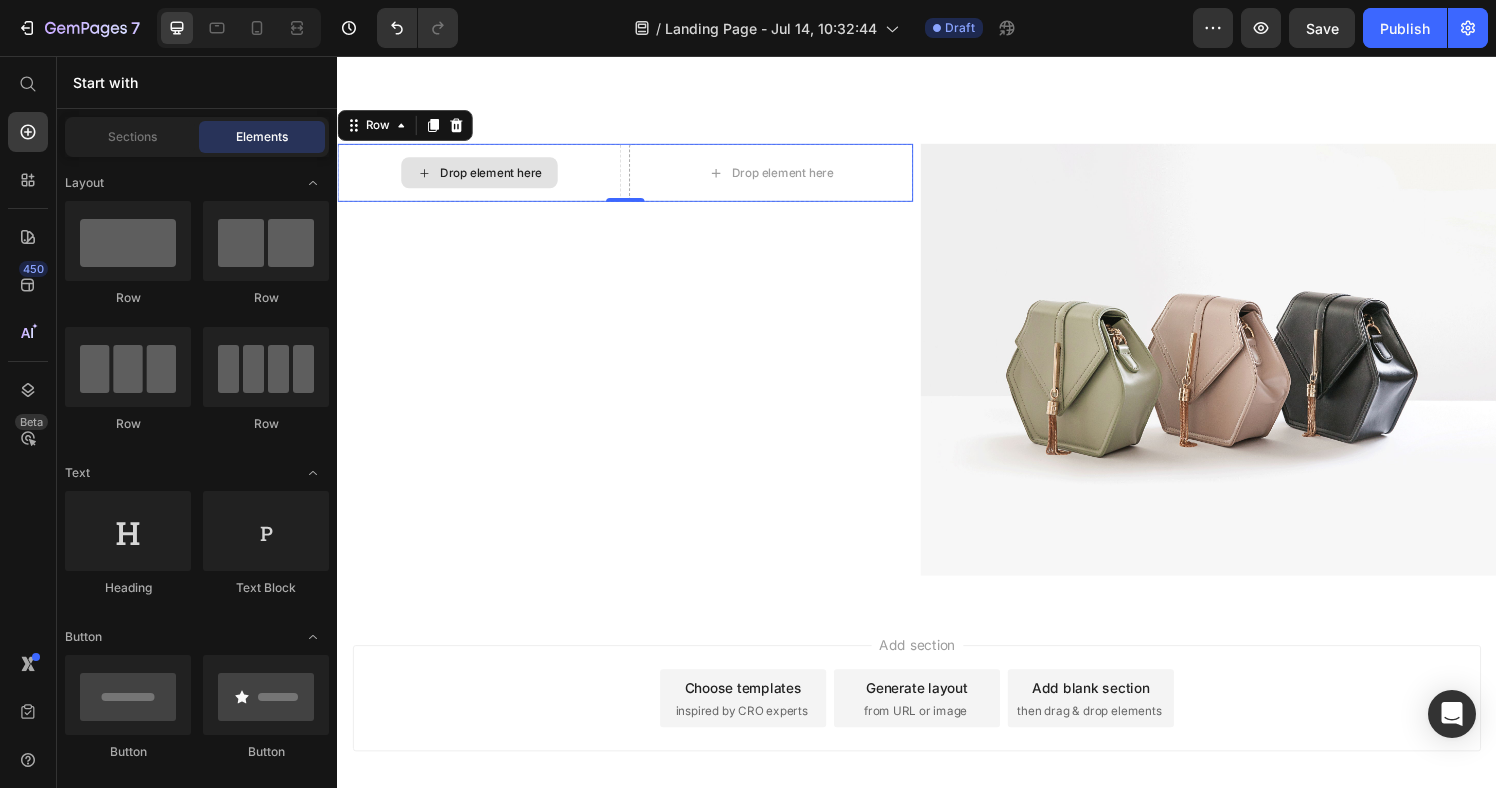 click on "Drop element here" at bounding box center (496, 177) 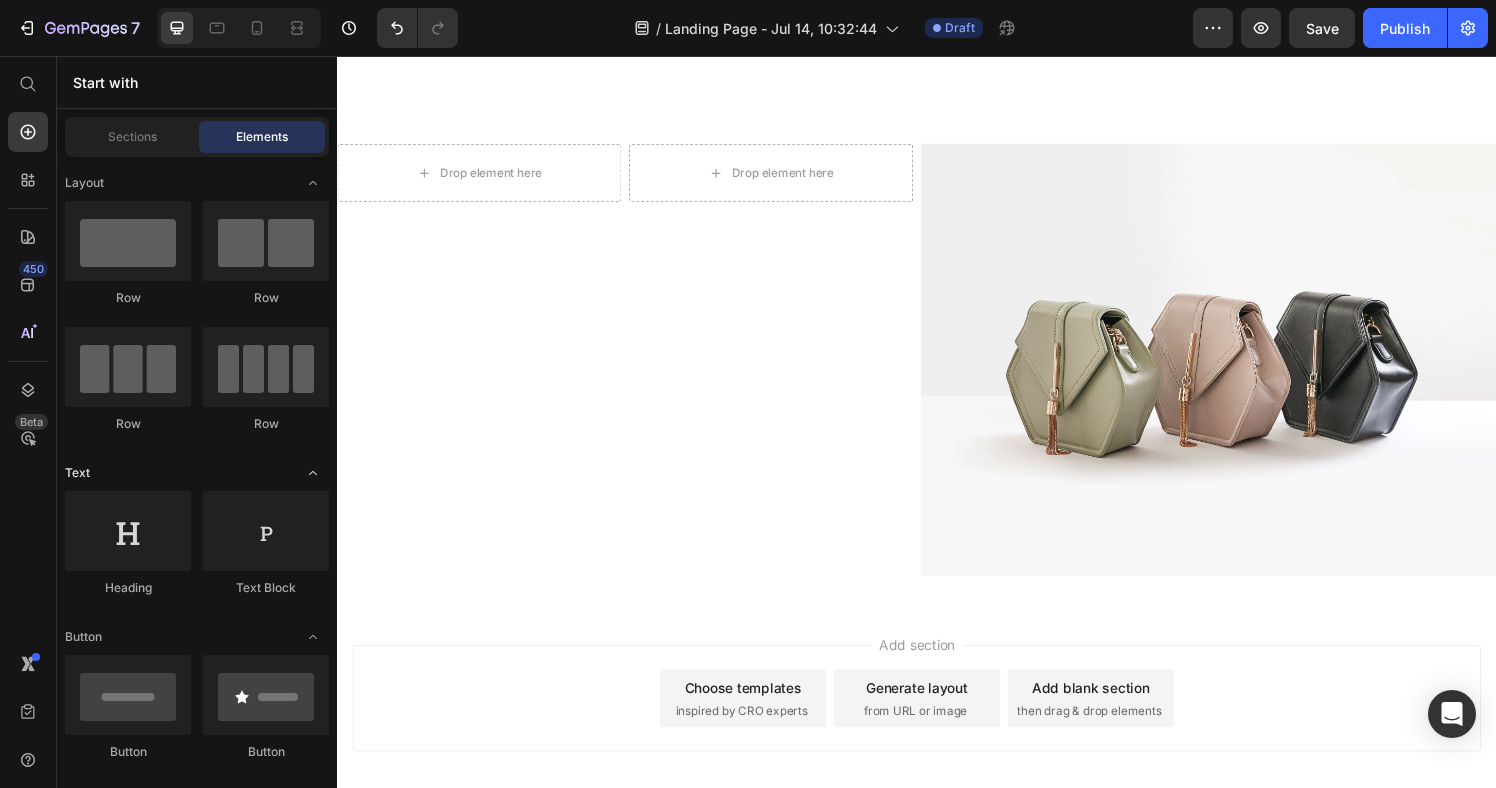scroll, scrollTop: 14, scrollLeft: 0, axis: vertical 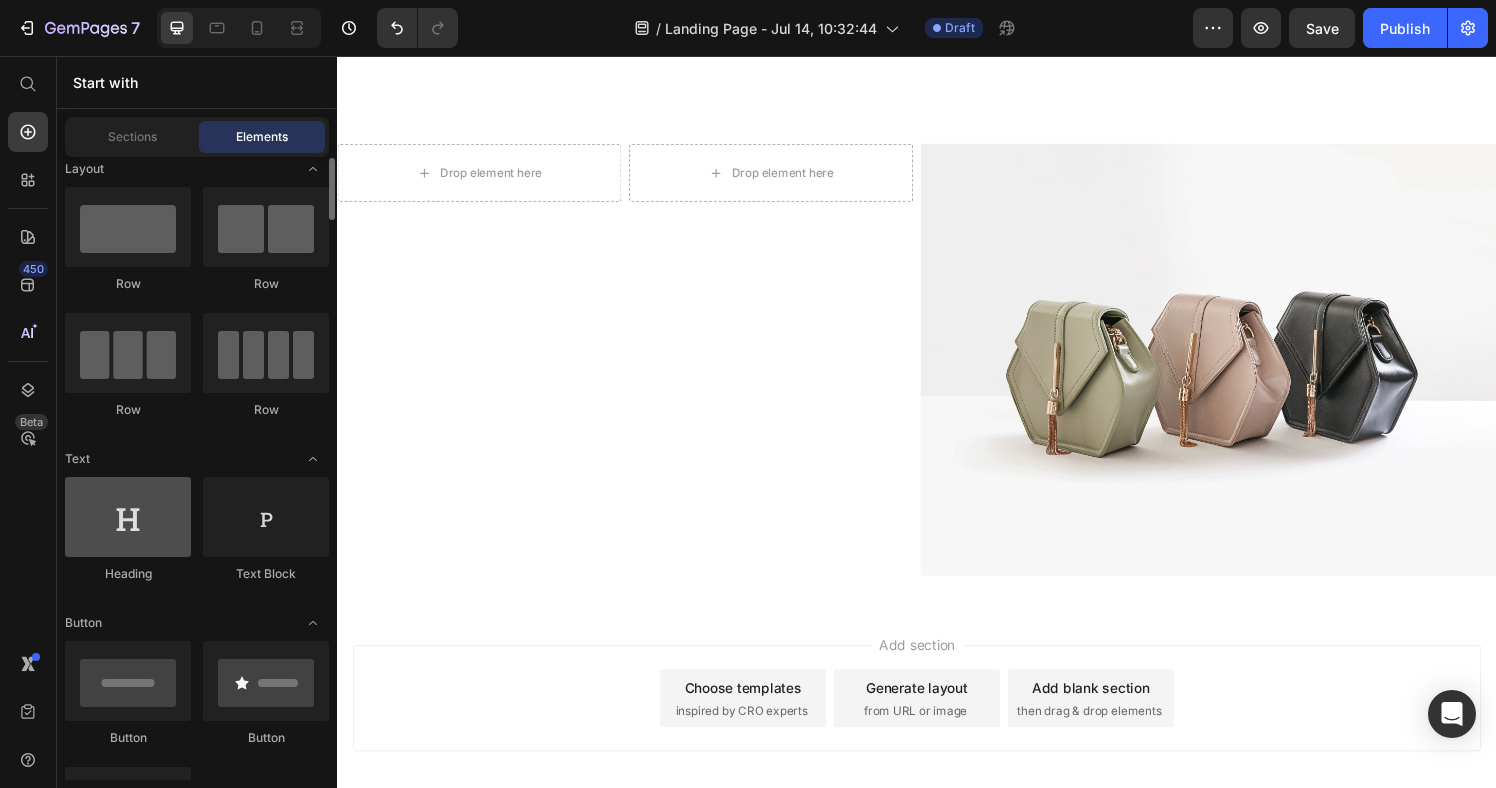 click at bounding box center [128, 517] 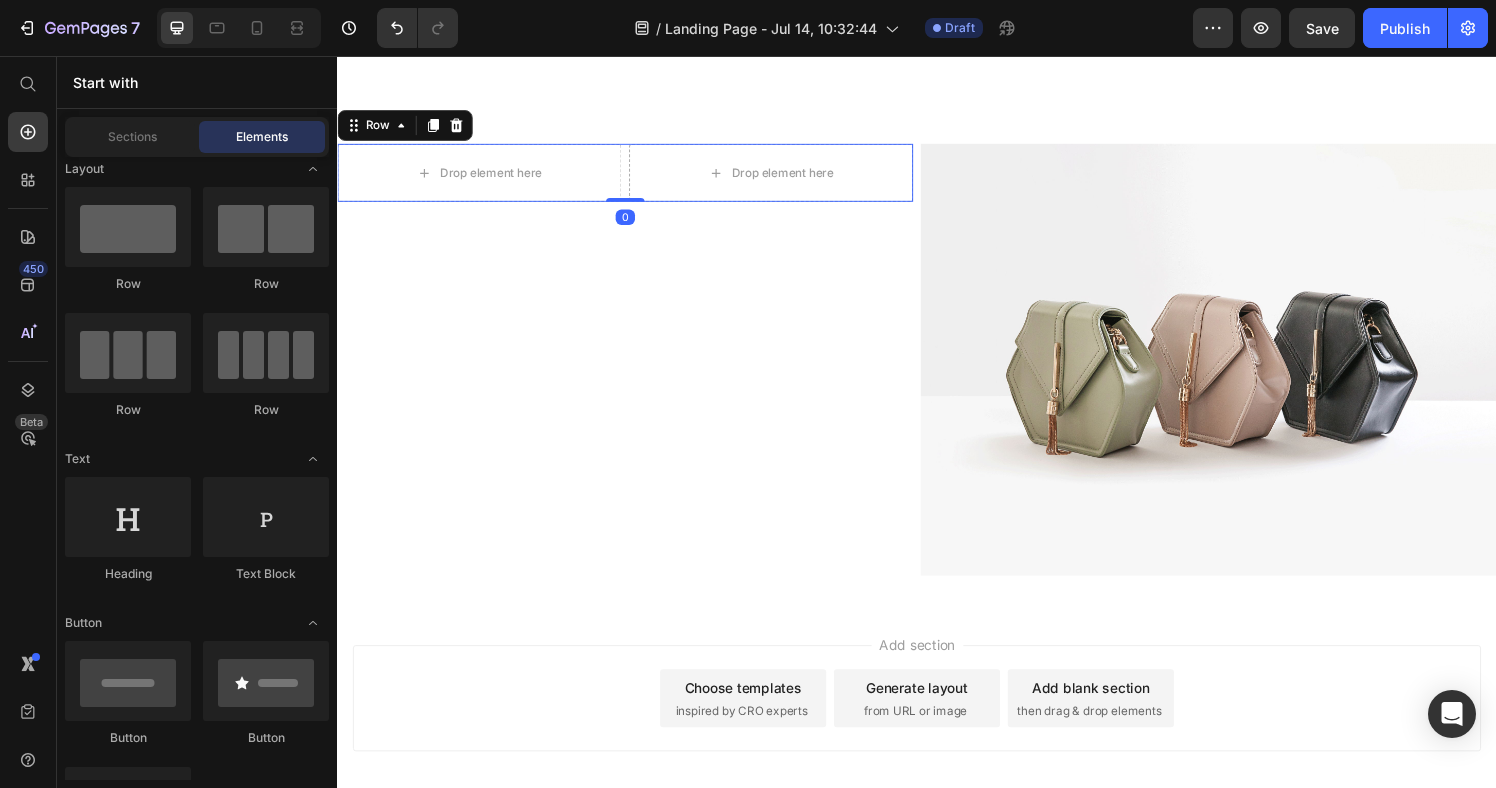 click on "Drop element here
Drop element here Row   0" at bounding box center (635, 177) 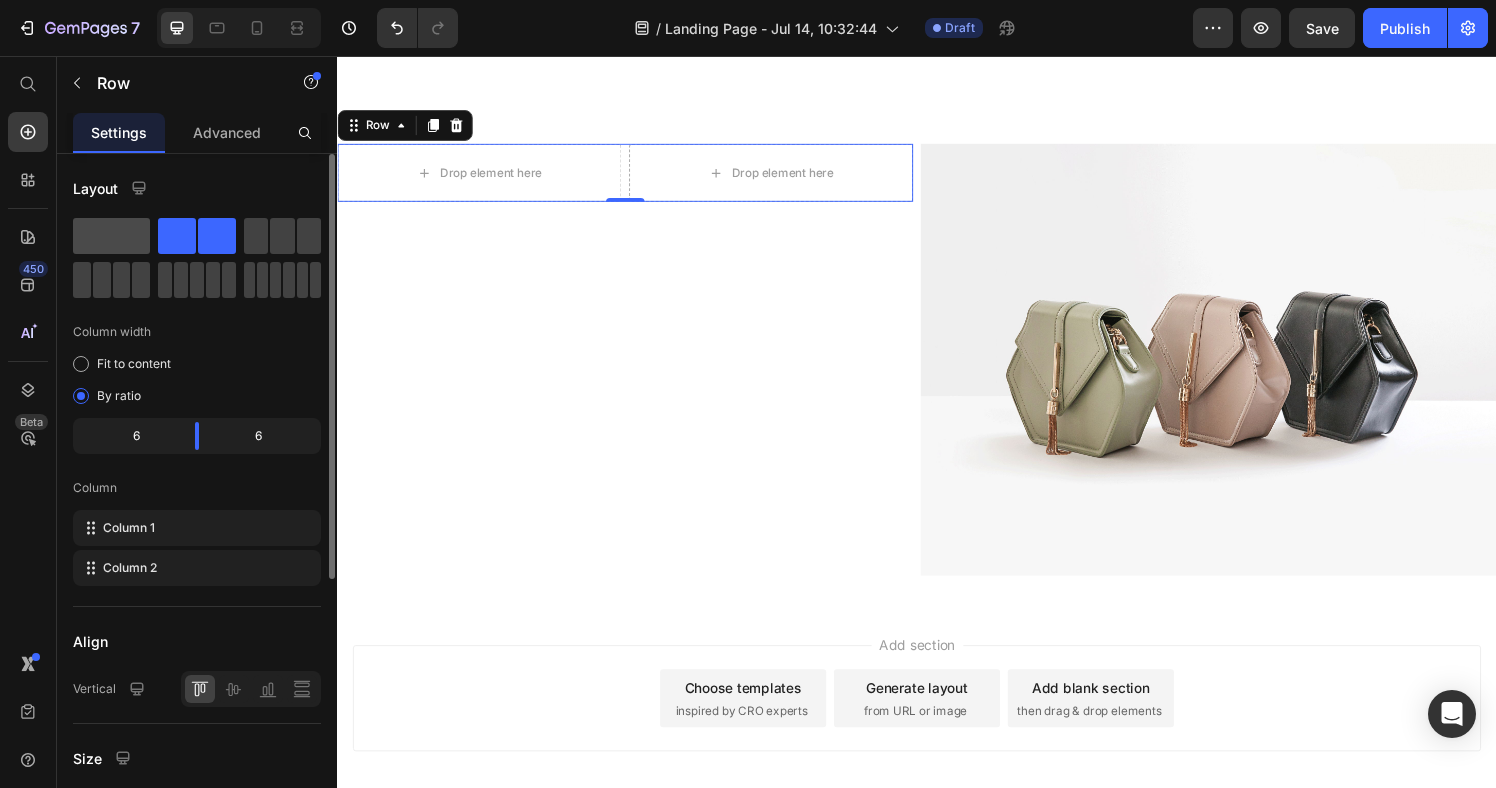 click 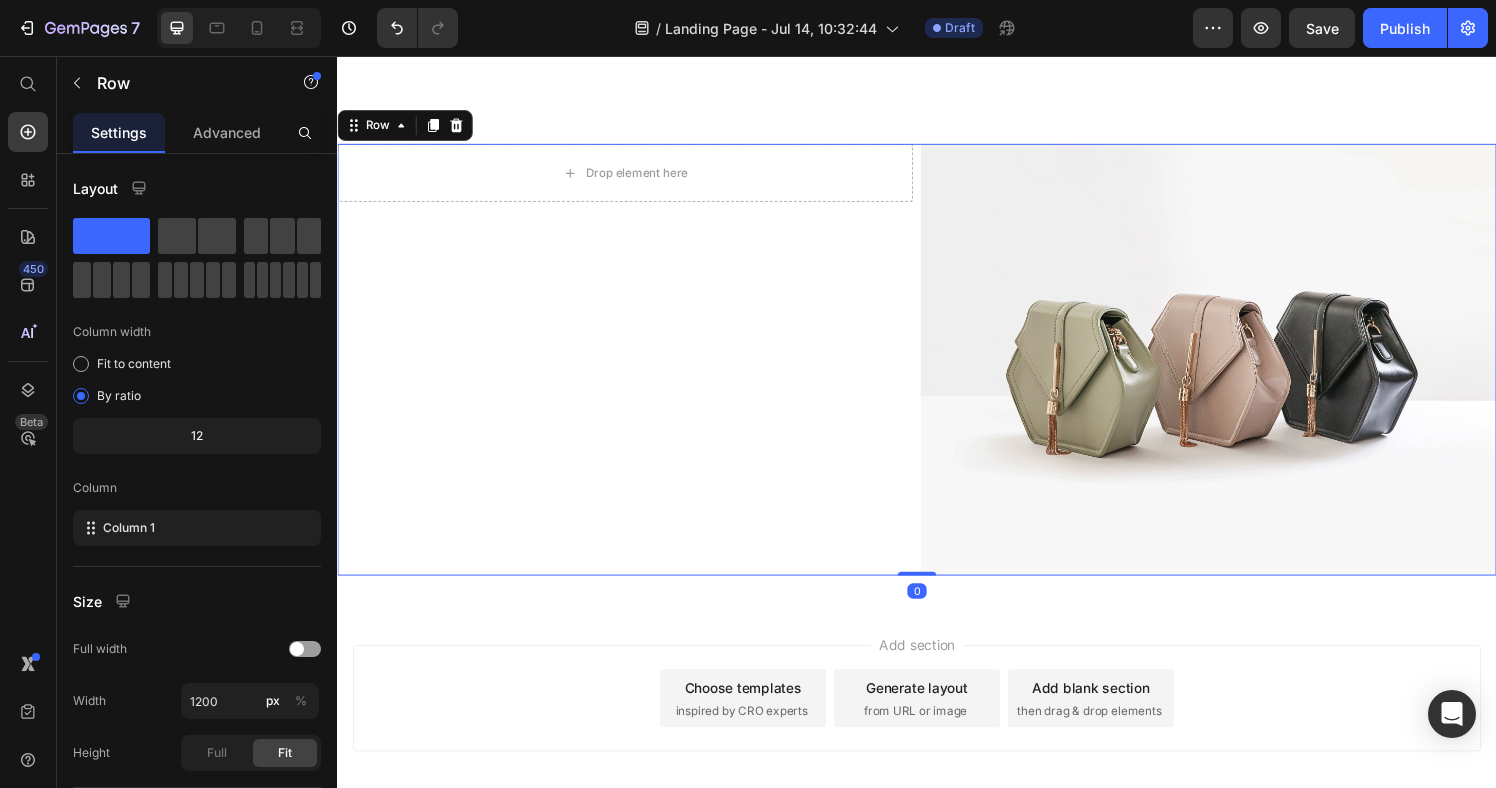 click on "Drop element here Row" at bounding box center [635, 370] 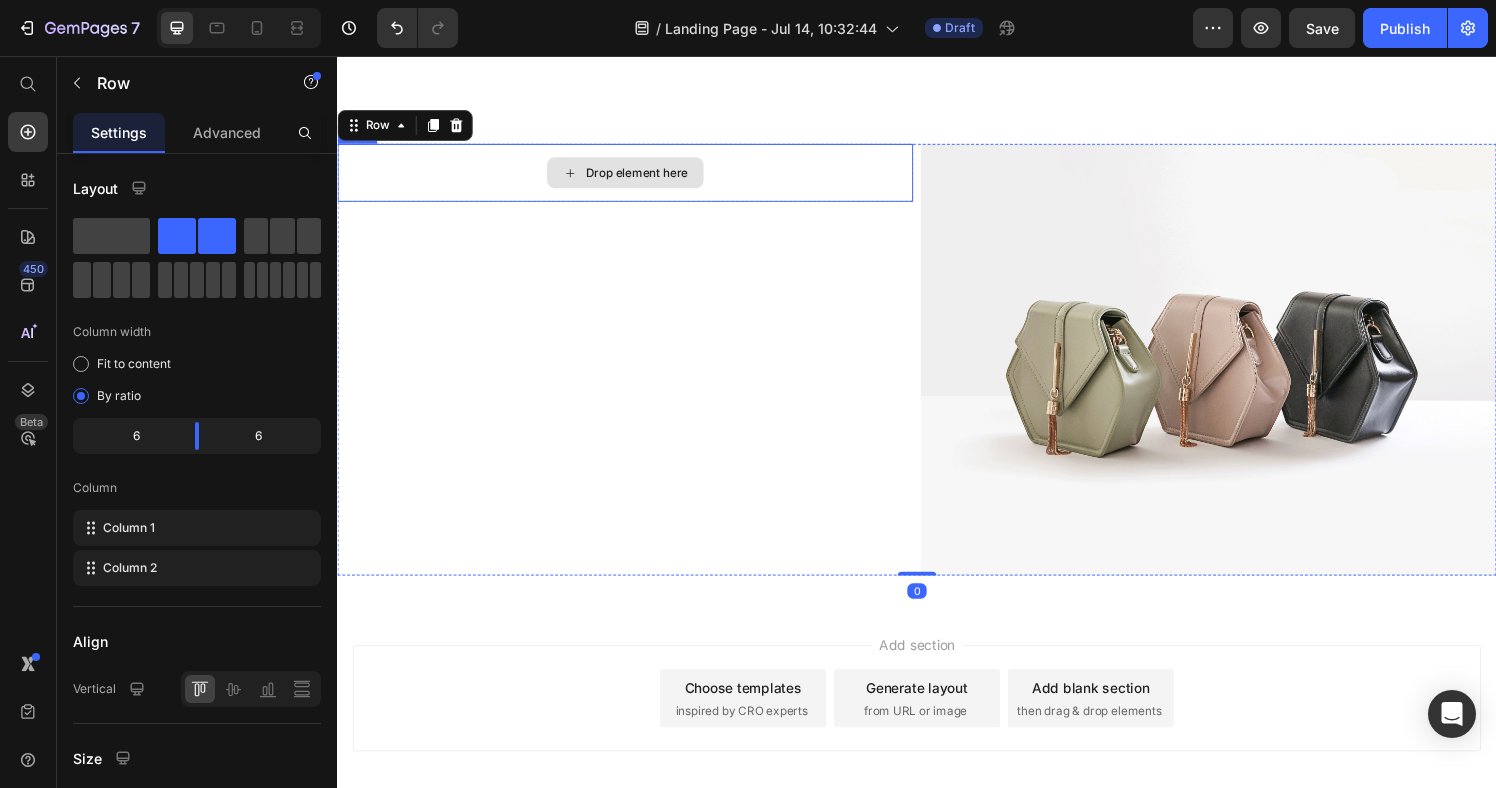 click on "Drop element here" at bounding box center [635, 177] 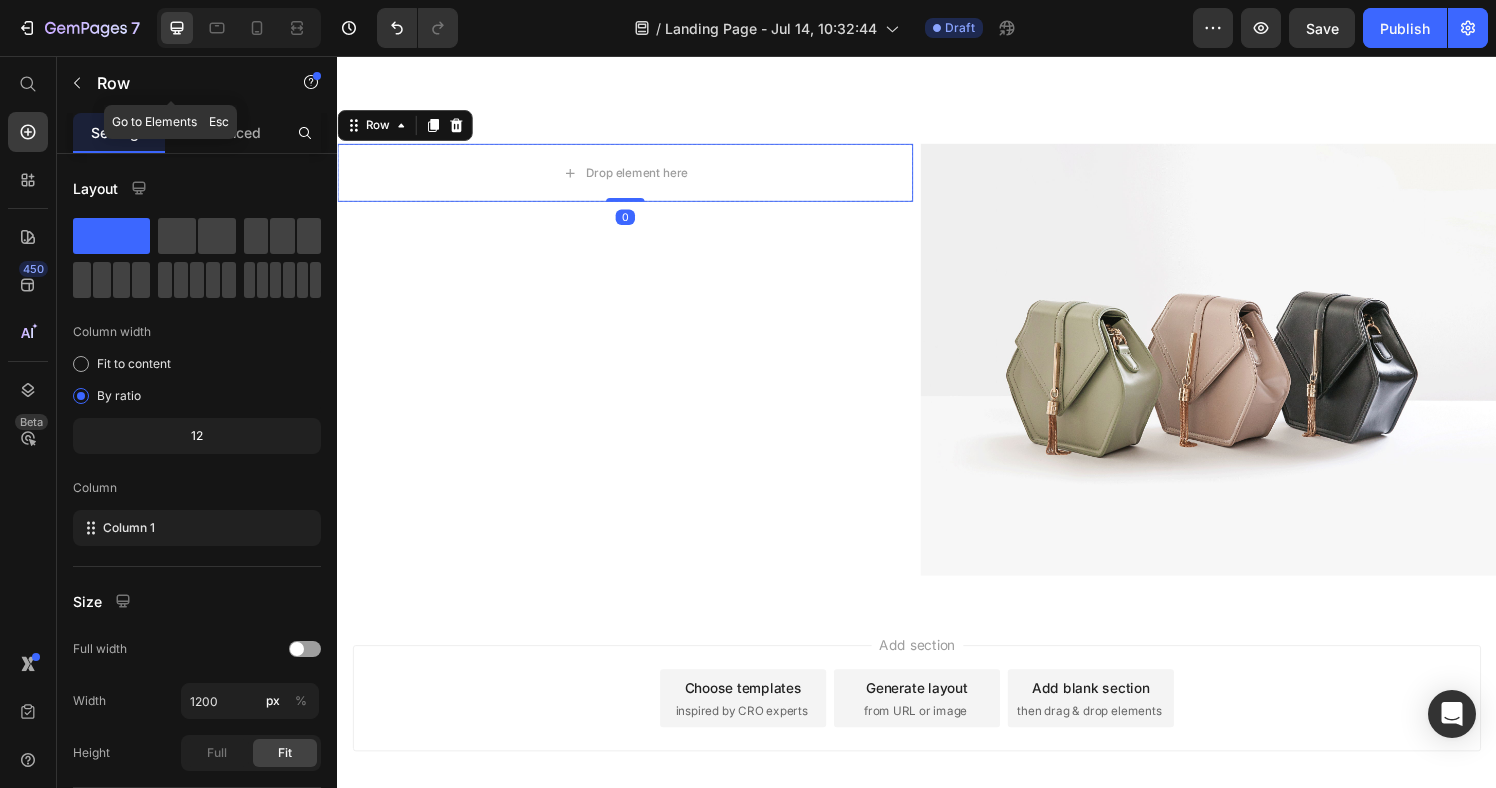 drag, startPoint x: 89, startPoint y: 80, endPoint x: 330, endPoint y: 85, distance: 241.05186 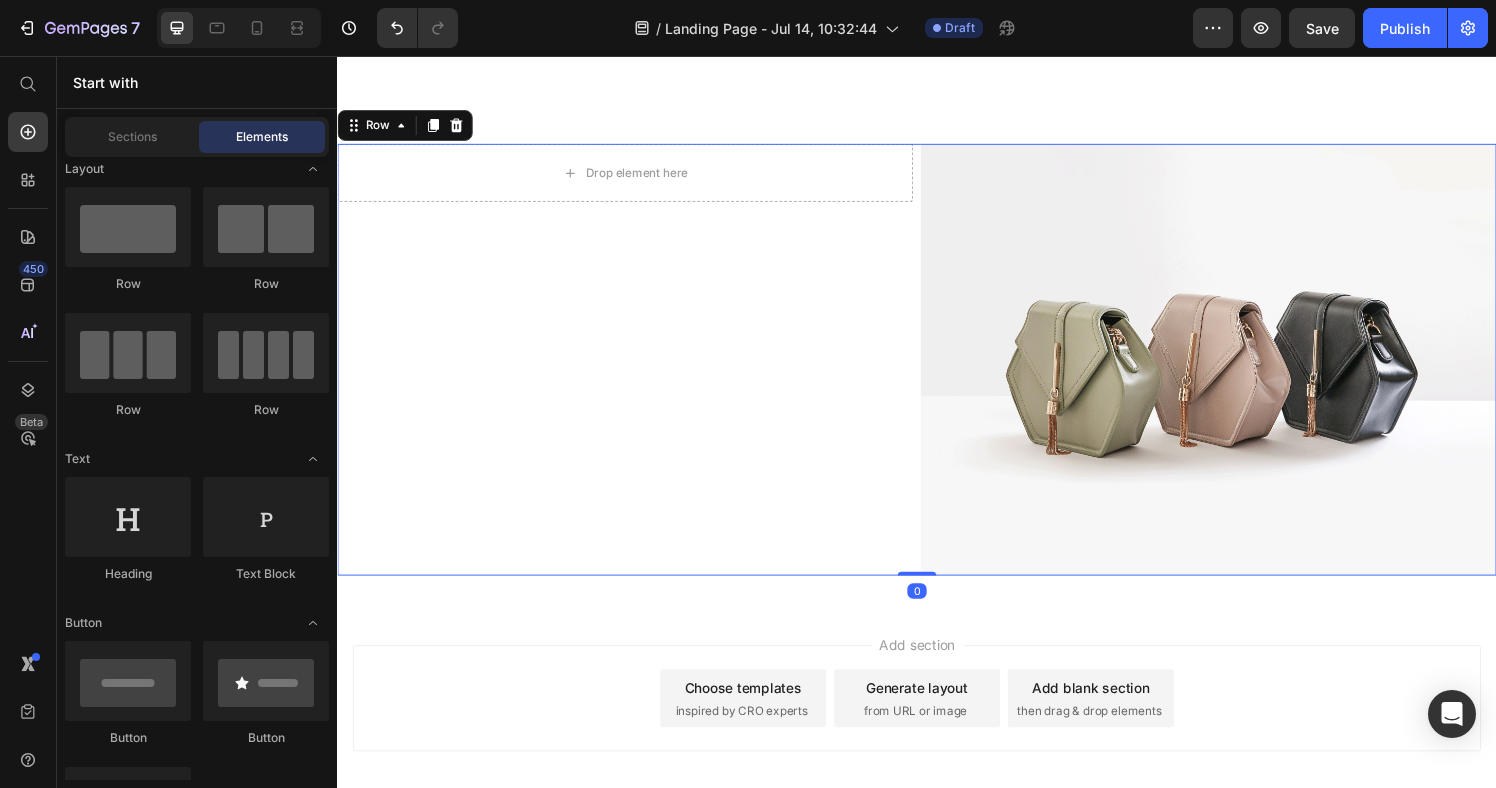 click on "Drop element here Row" at bounding box center [635, 370] 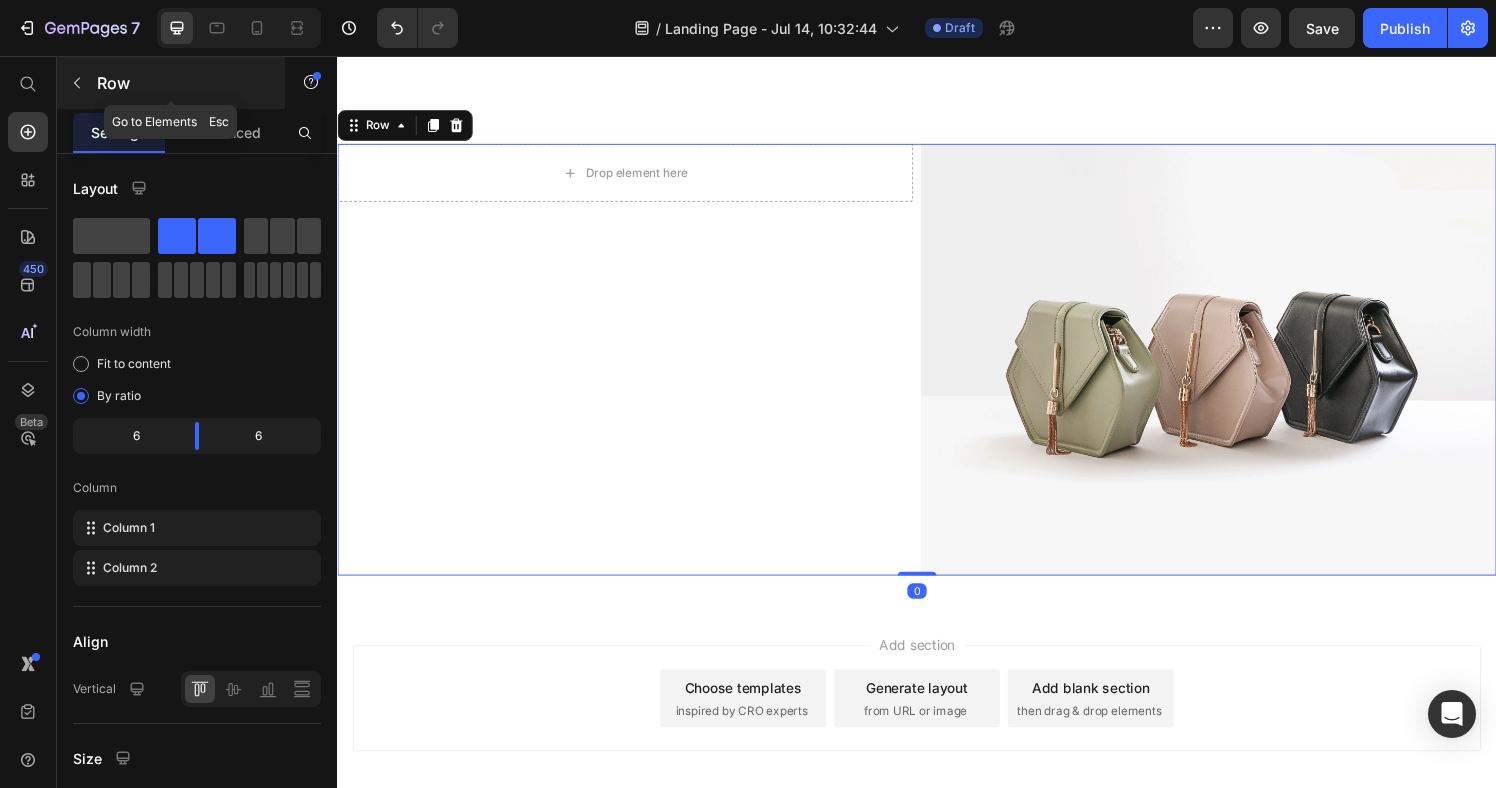 click 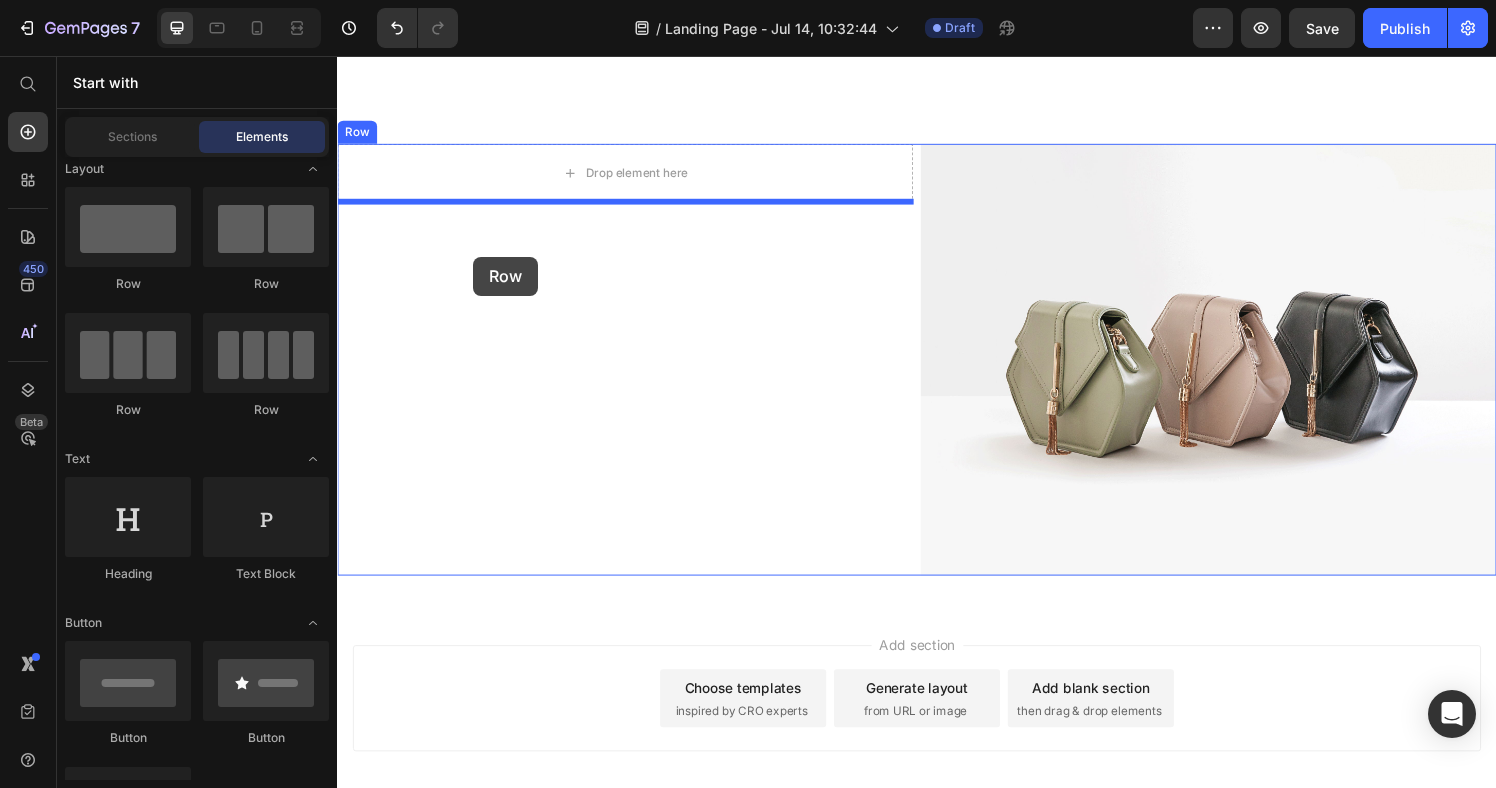 drag, startPoint x: 665, startPoint y: 338, endPoint x: 478, endPoint y: 264, distance: 201.10942 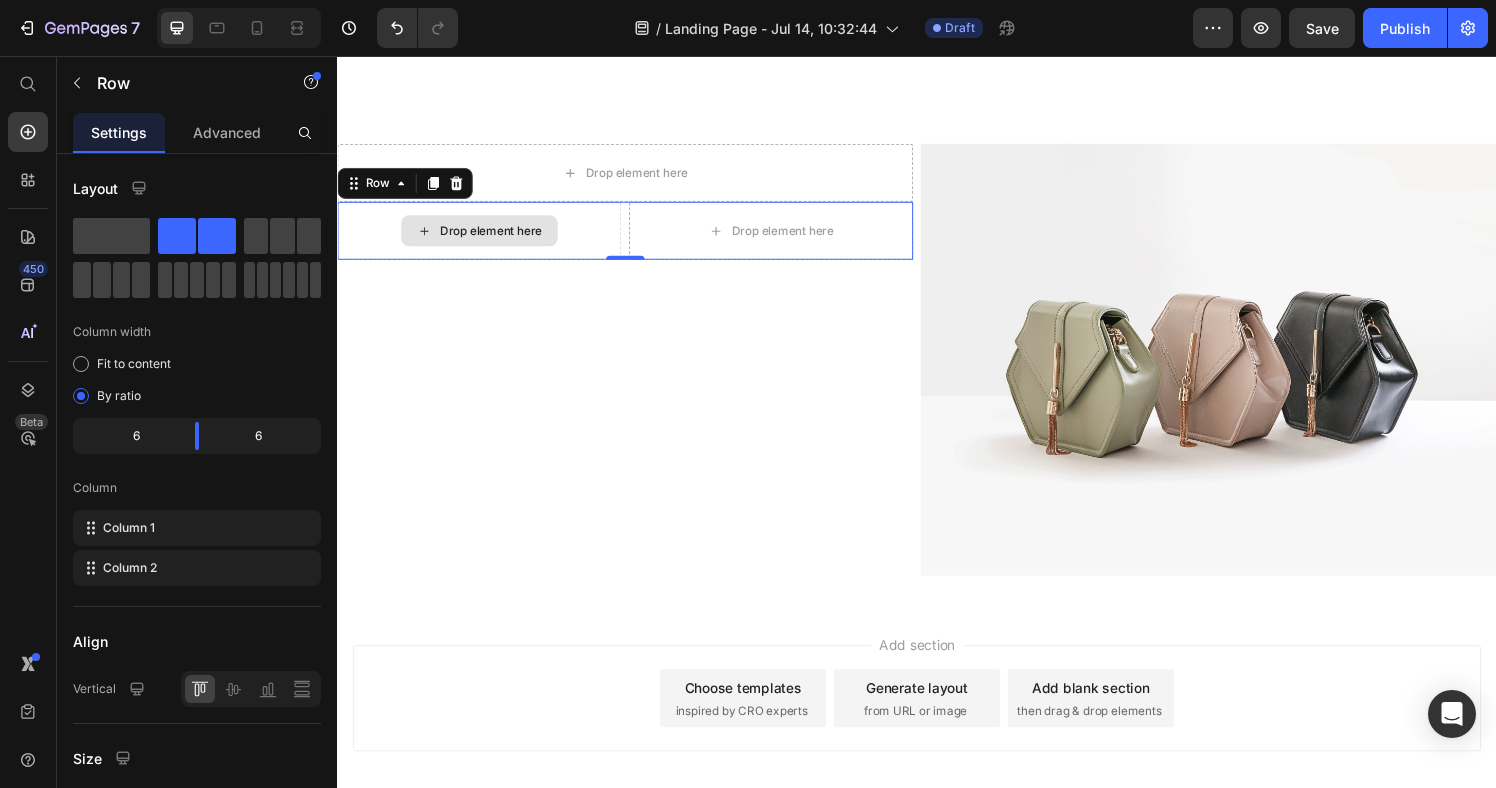 click on "Drop element here" at bounding box center [484, 237] 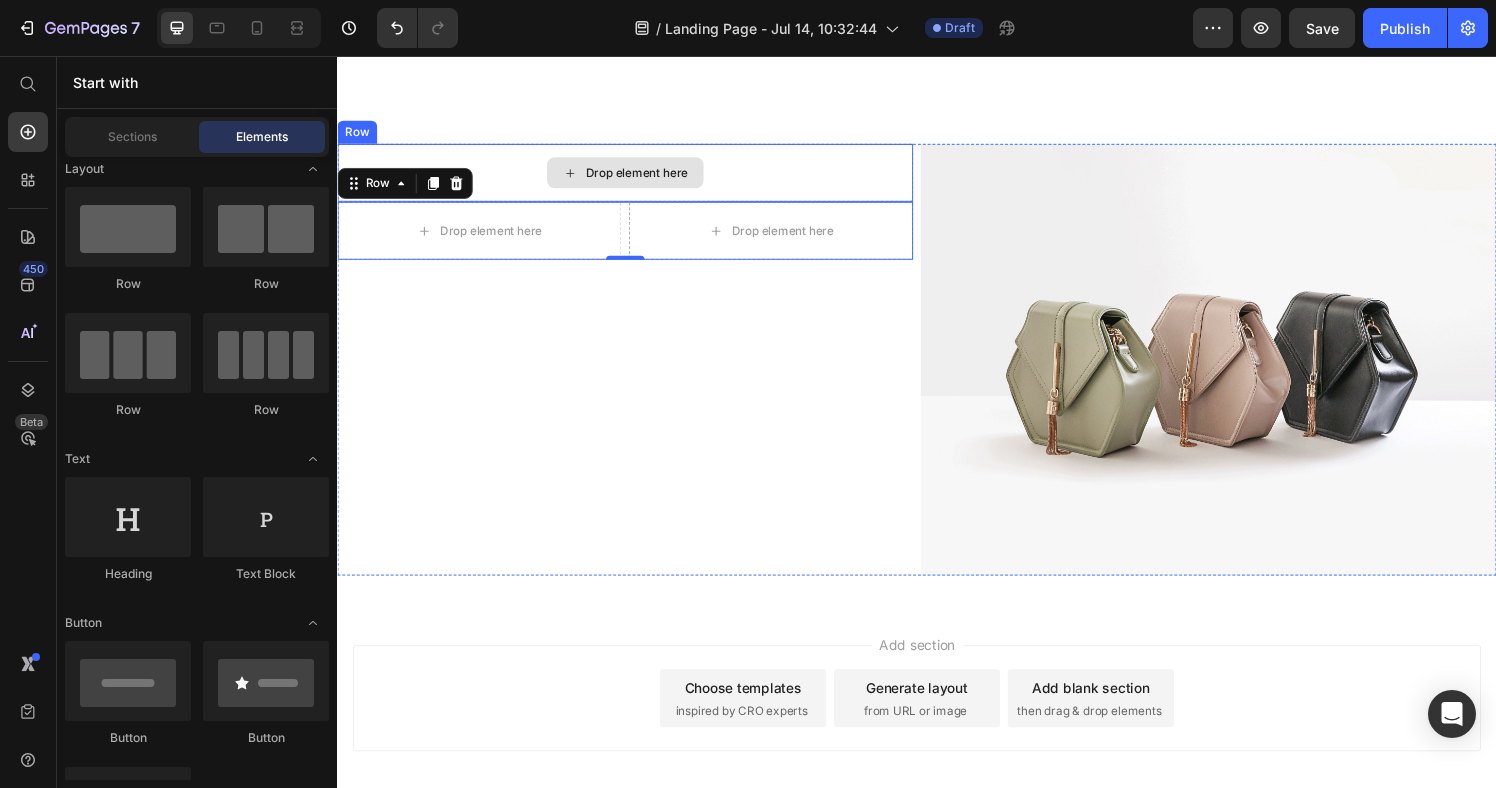 click on "Drop element here" at bounding box center (647, 177) 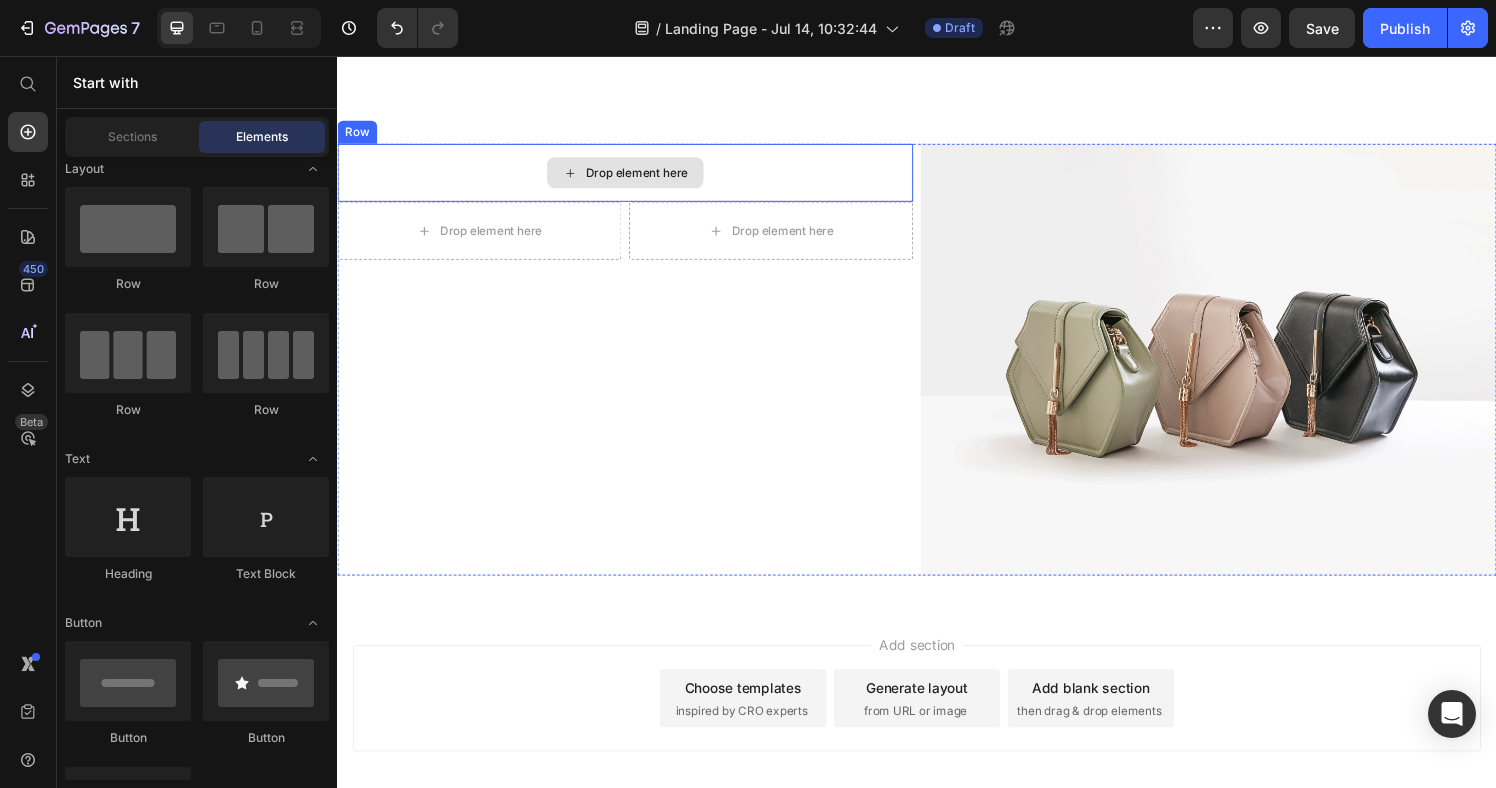 click on "Drop element here" at bounding box center (635, 177) 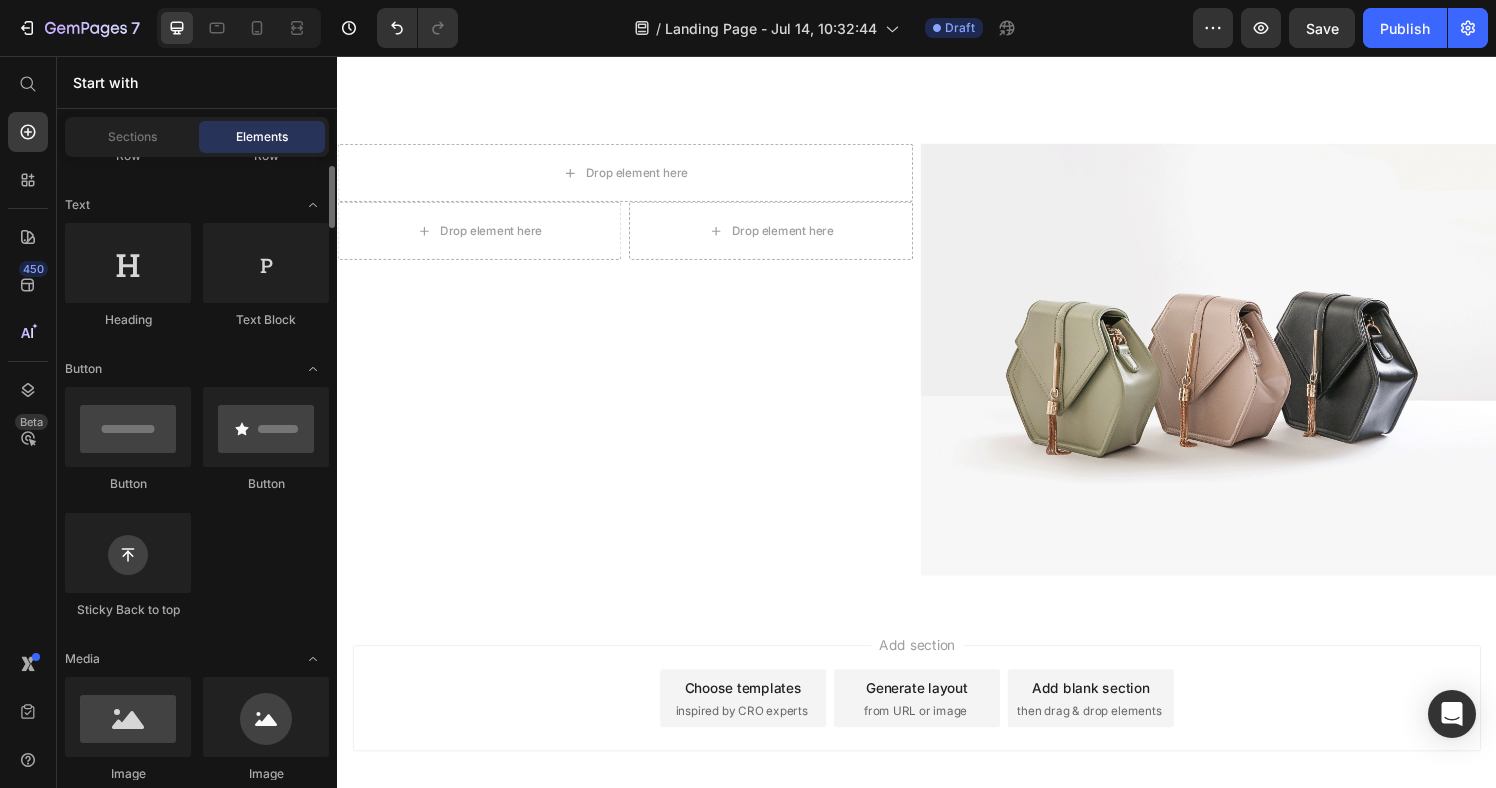 scroll, scrollTop: 252, scrollLeft: 0, axis: vertical 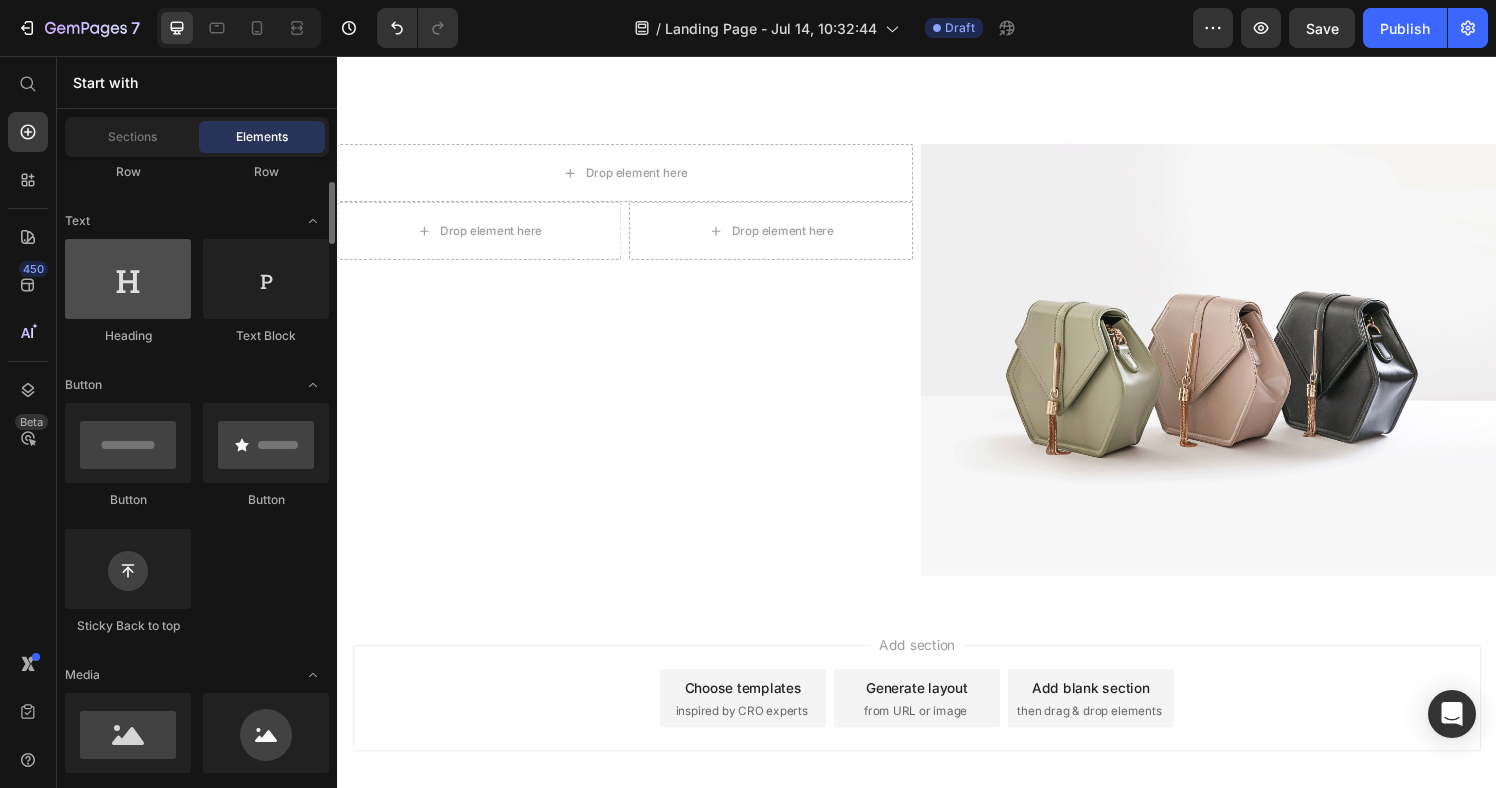 click at bounding box center [128, 279] 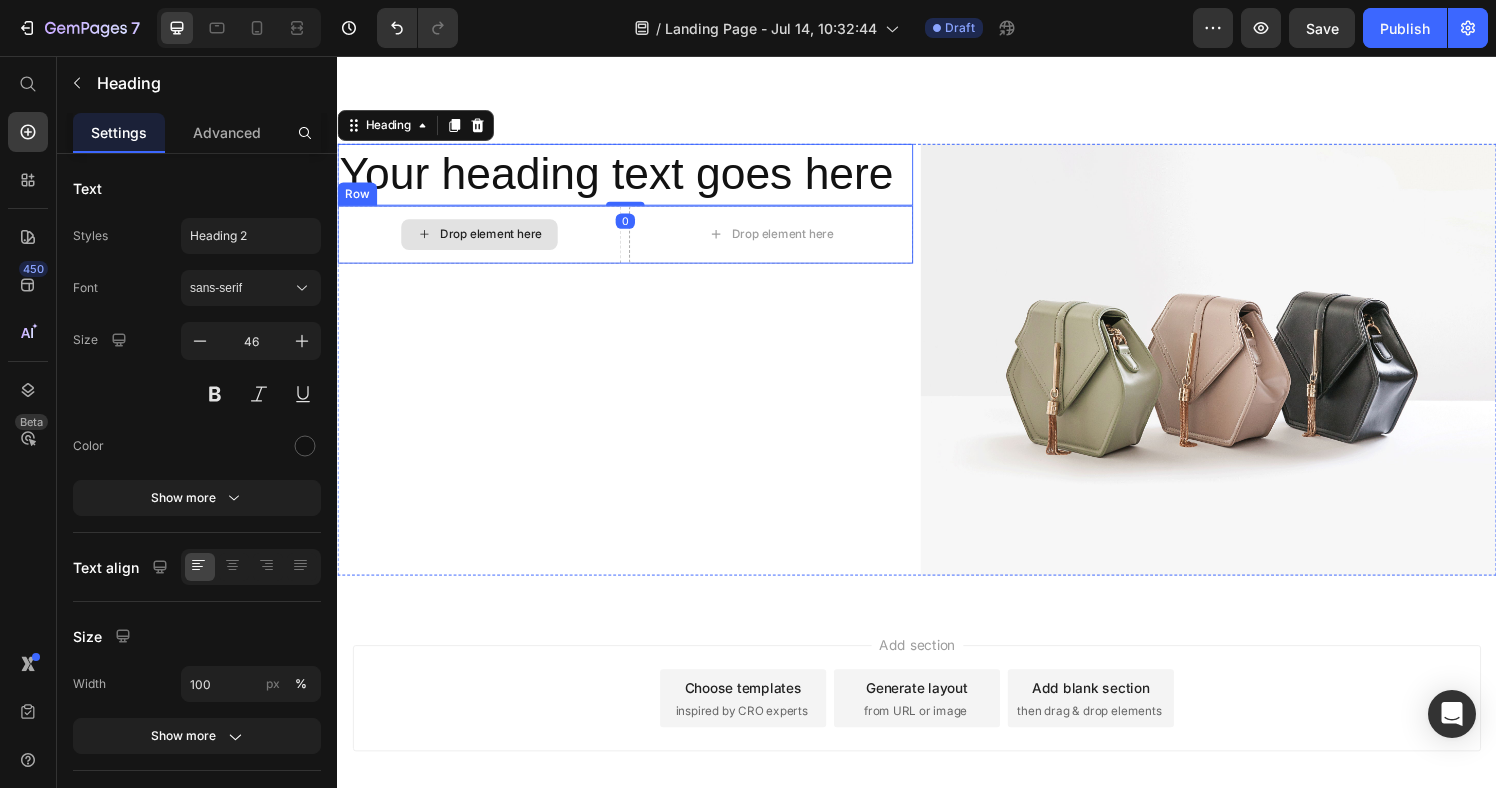 click on "Drop element here" at bounding box center (484, 241) 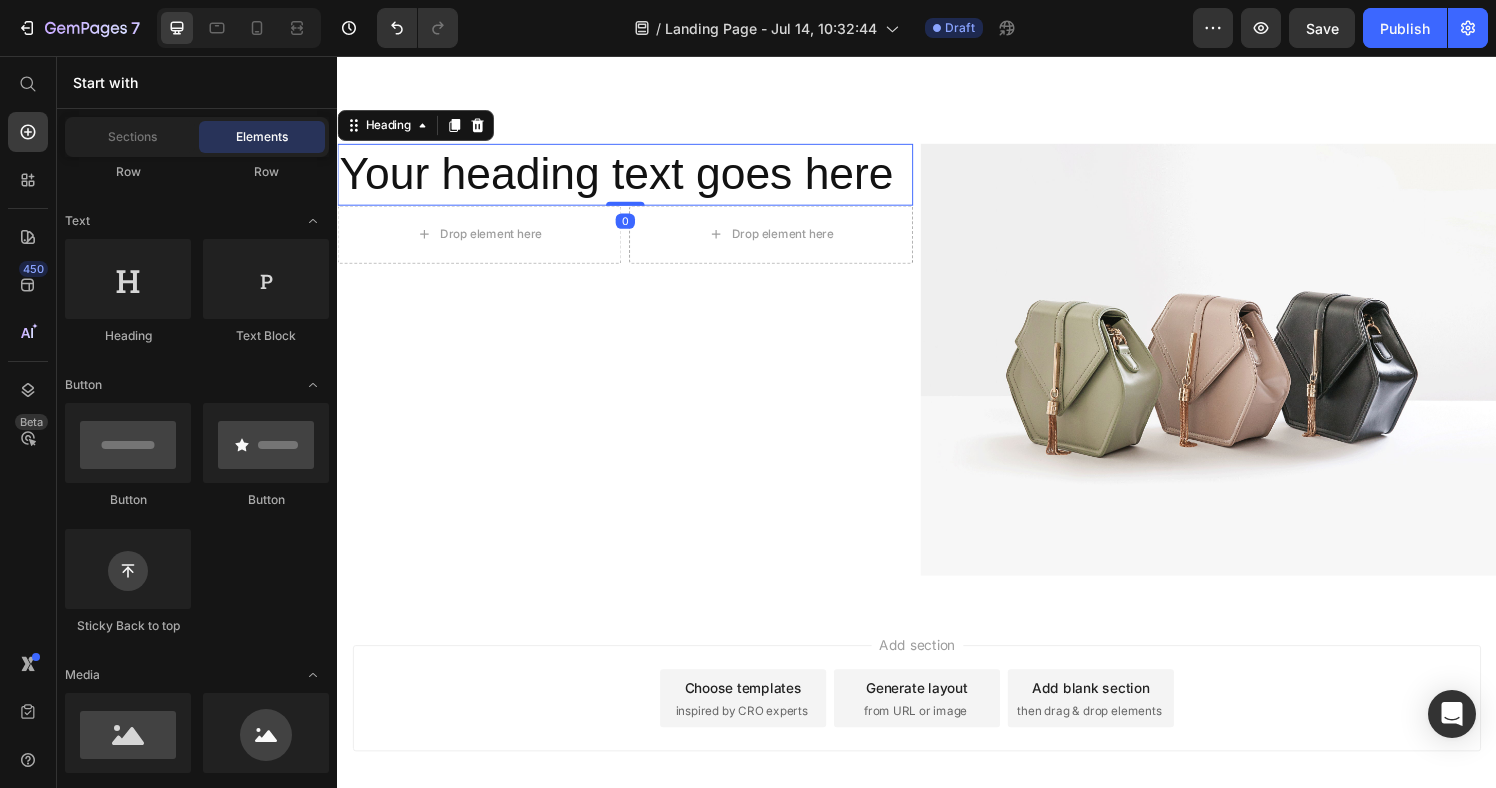 click on "Your heading text goes here" at bounding box center [635, 179] 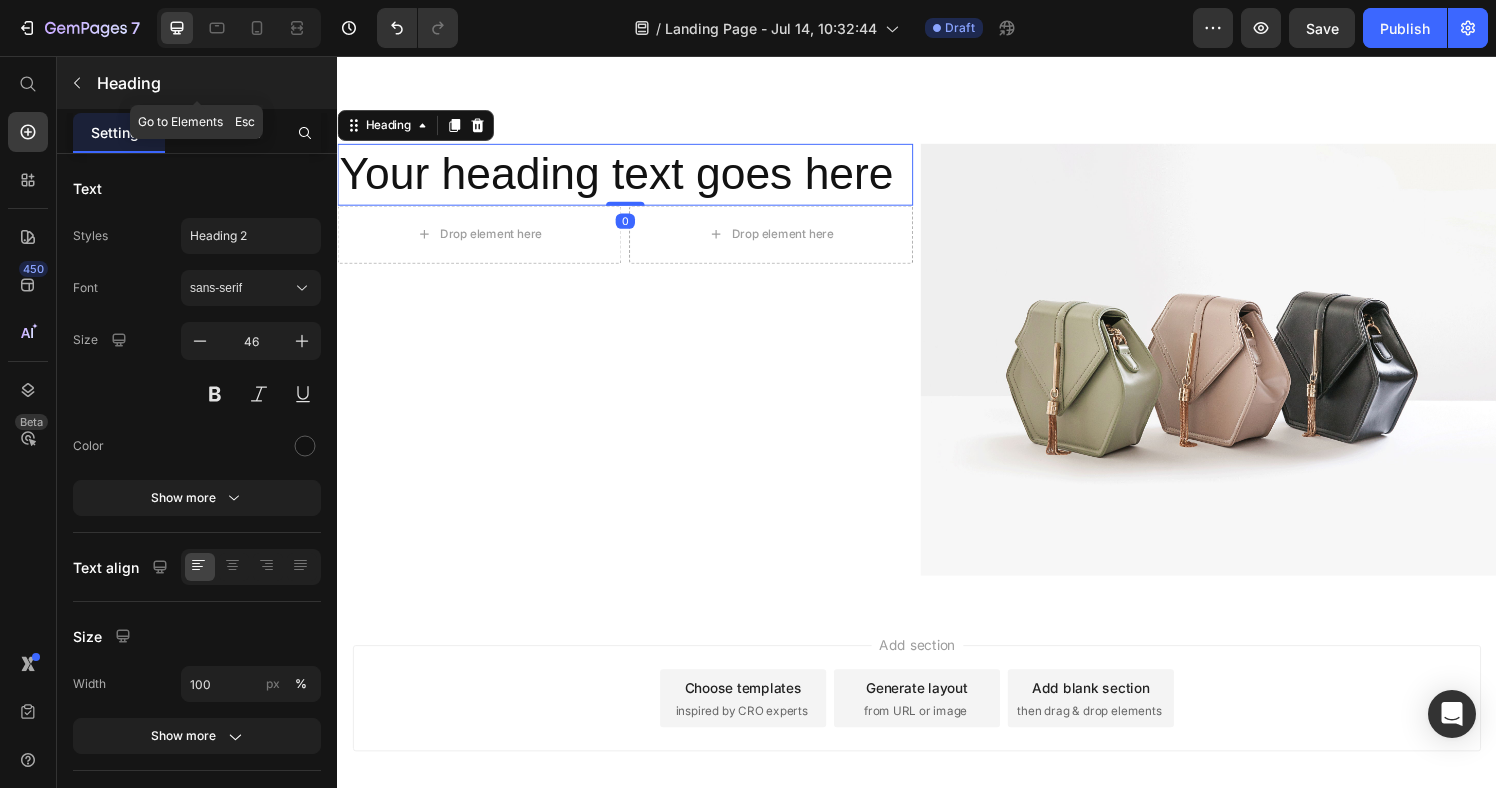 click 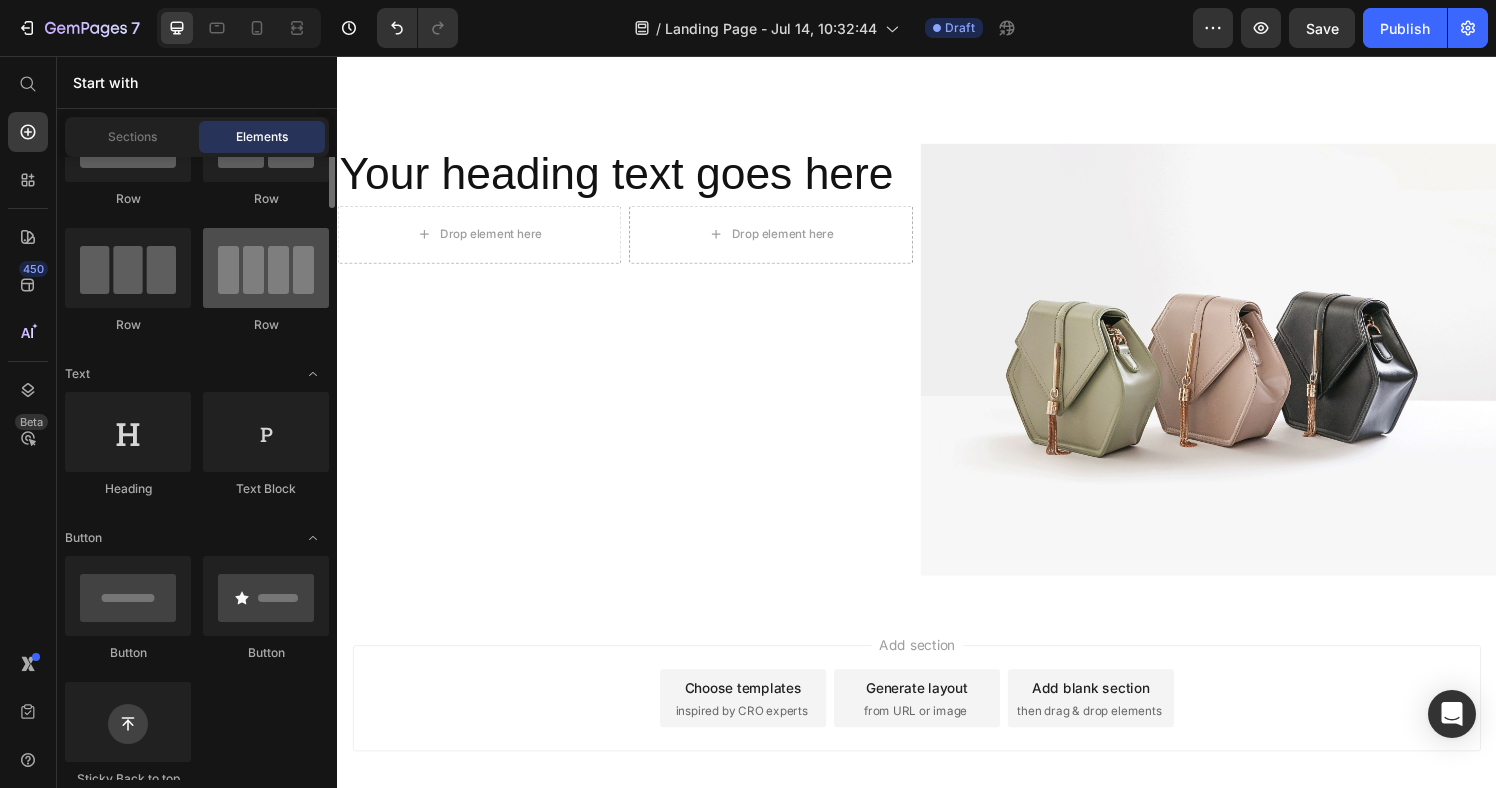 scroll, scrollTop: 0, scrollLeft: 0, axis: both 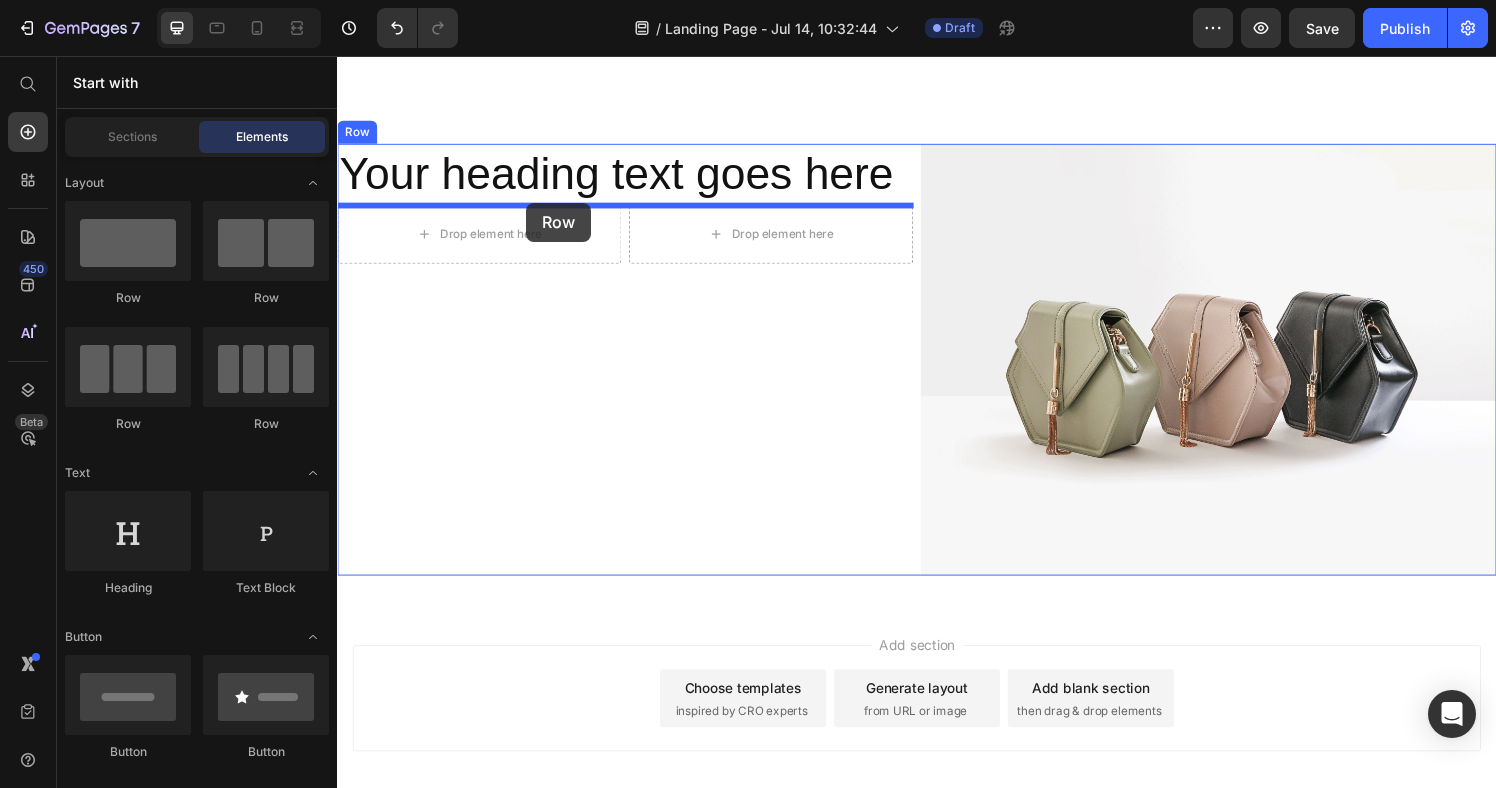 drag, startPoint x: 538, startPoint y: 318, endPoint x: 533, endPoint y: 208, distance: 110.11358 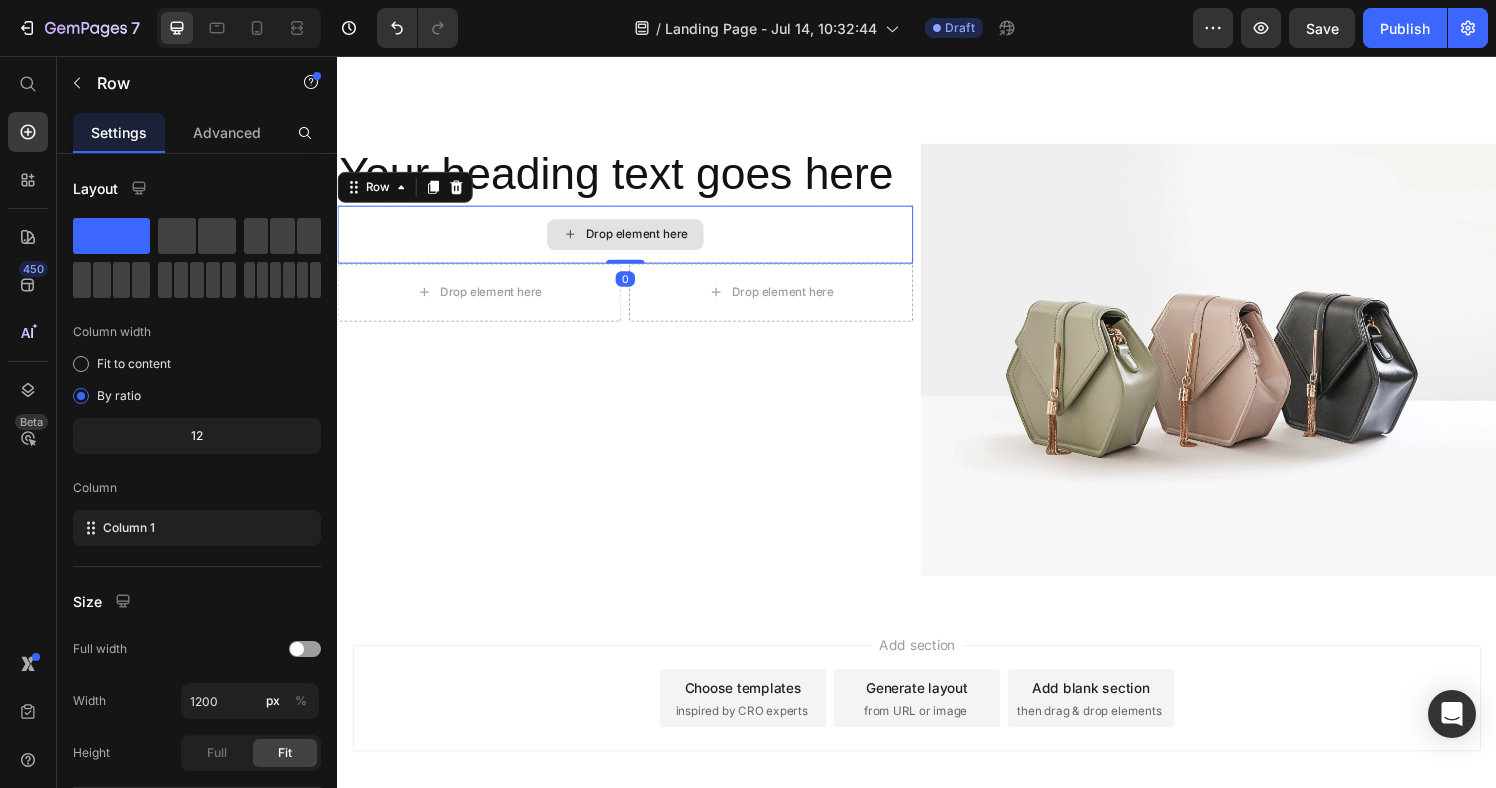 click on "Drop element here" at bounding box center [635, 241] 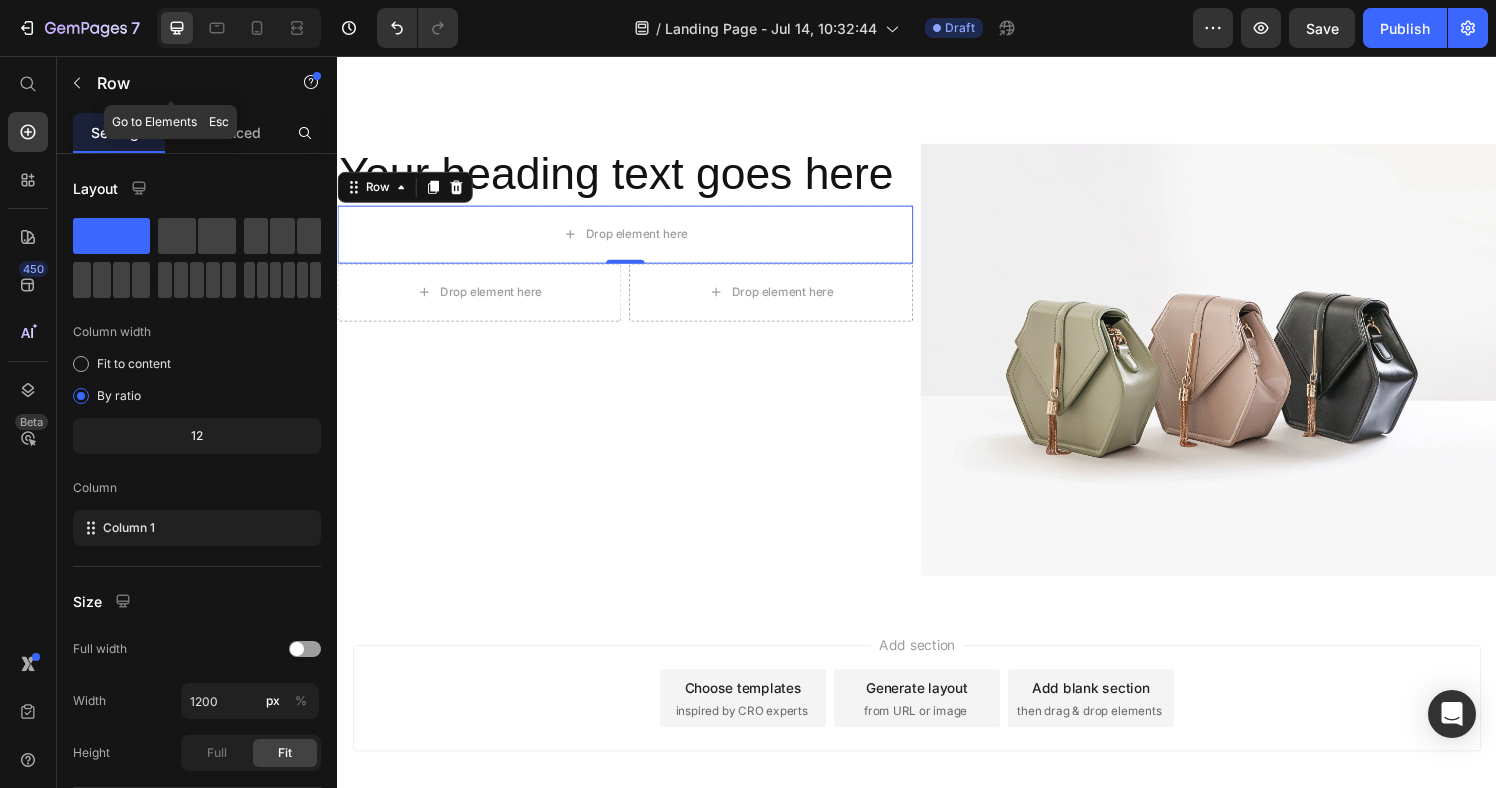 drag, startPoint x: 86, startPoint y: 78, endPoint x: 86, endPoint y: 93, distance: 15 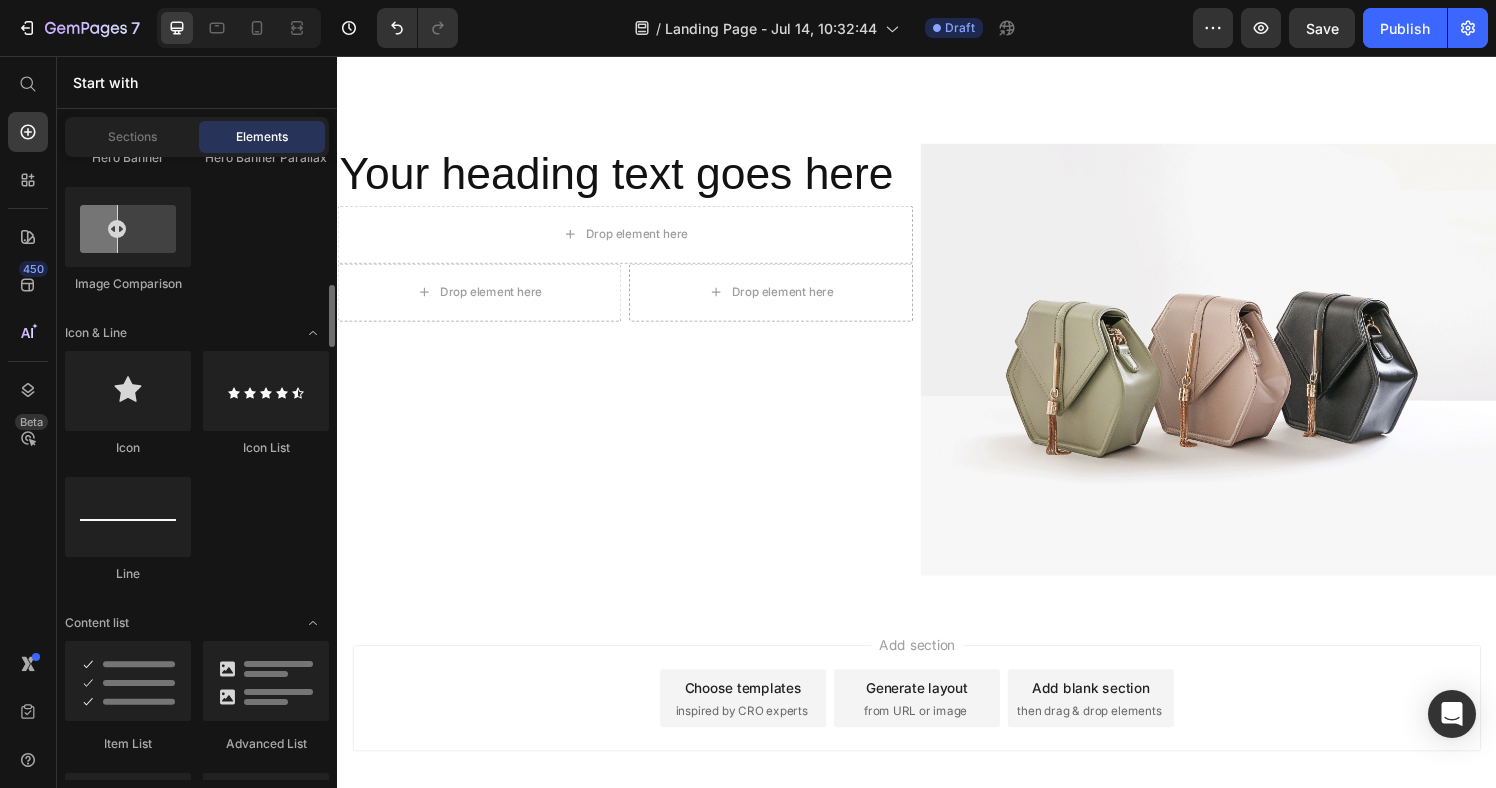scroll, scrollTop: 1263, scrollLeft: 0, axis: vertical 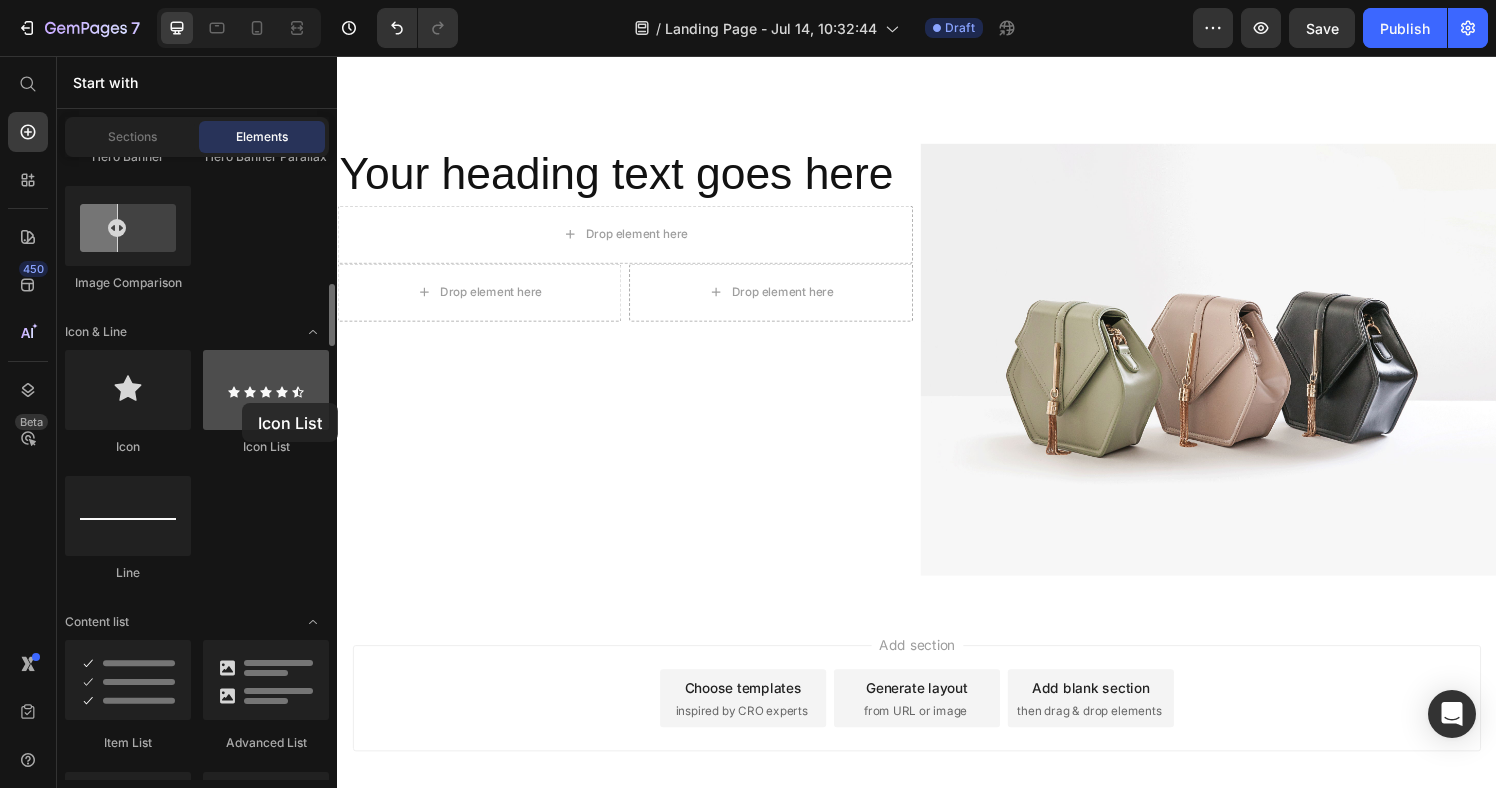 drag, startPoint x: 242, startPoint y: 403, endPoint x: 281, endPoint y: 408, distance: 39.319206 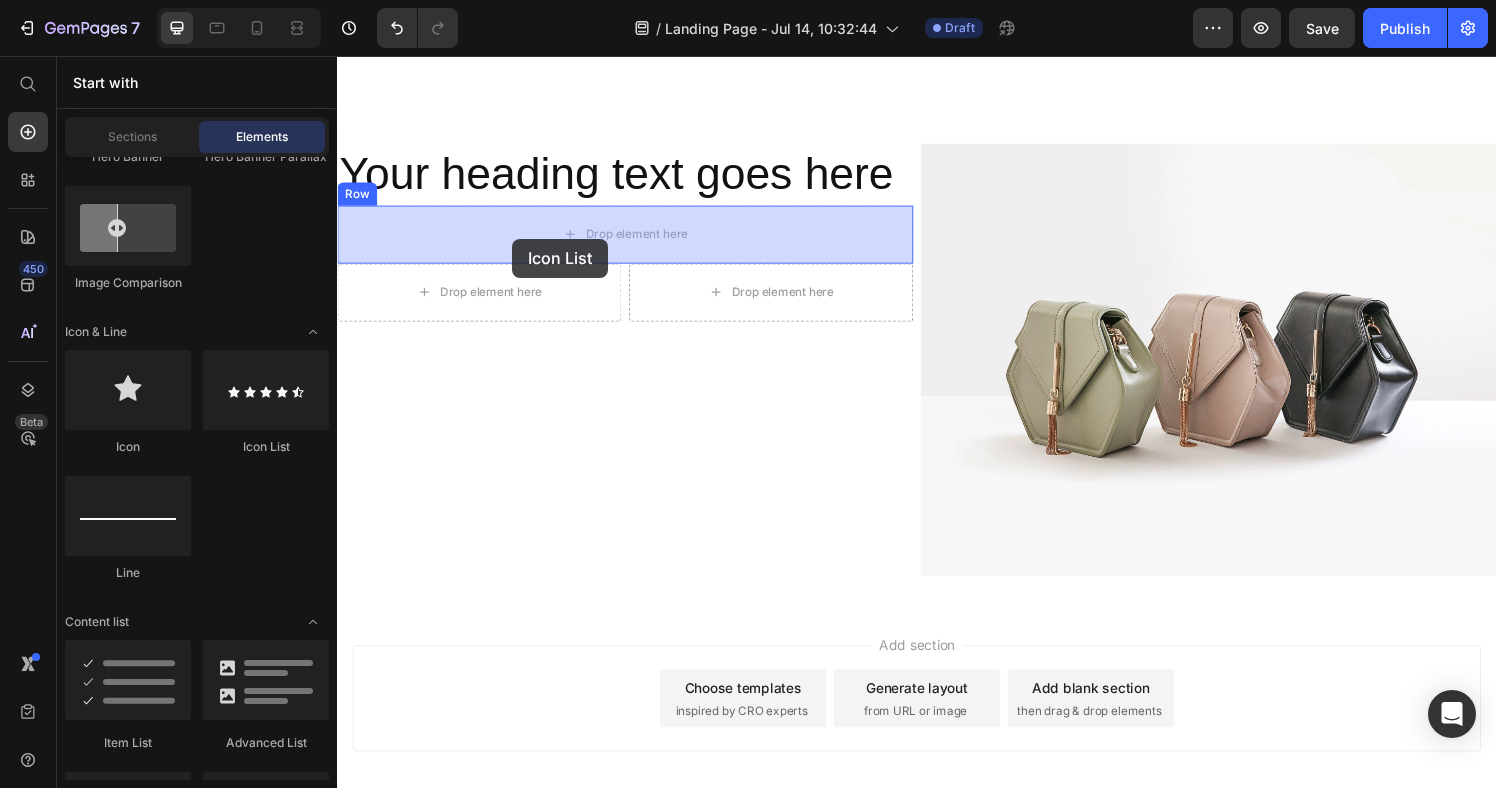 drag, startPoint x: 596, startPoint y: 470, endPoint x: 518, endPoint y: 246, distance: 237.19191 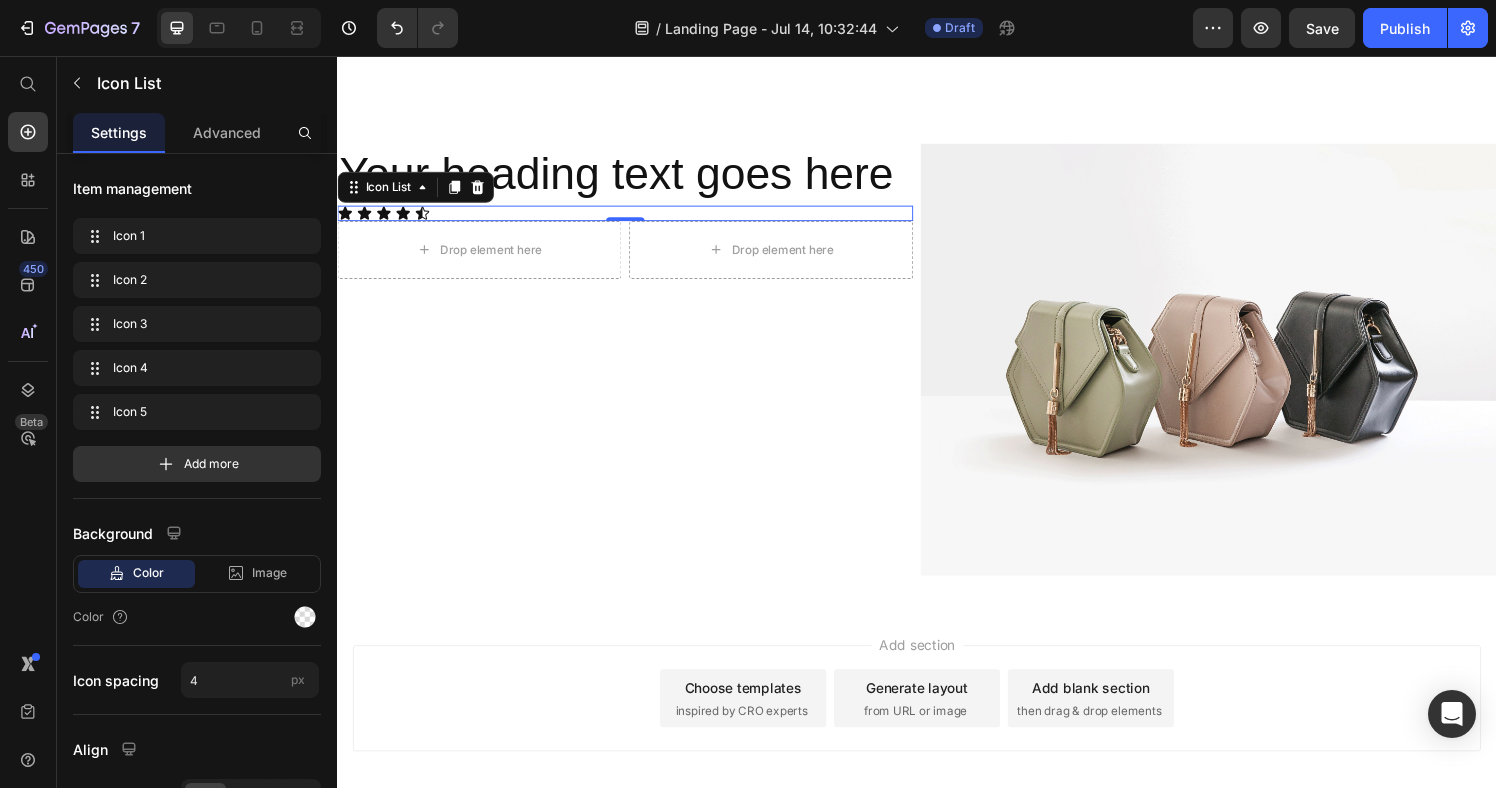 click on "Icon Icon Icon Icon Icon" at bounding box center [635, 219] 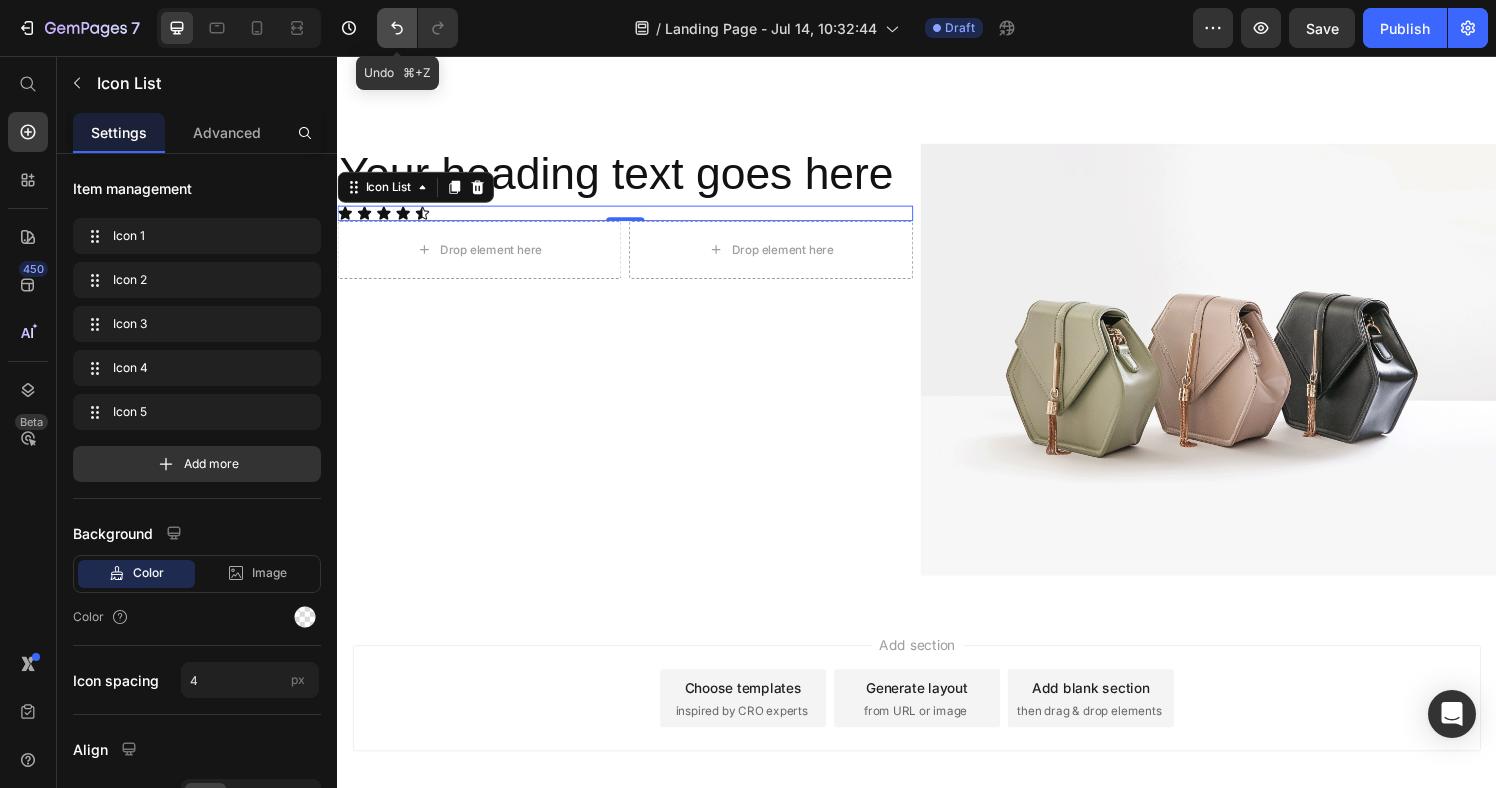 drag, startPoint x: 410, startPoint y: 19, endPoint x: 415, endPoint y: 42, distance: 23.537205 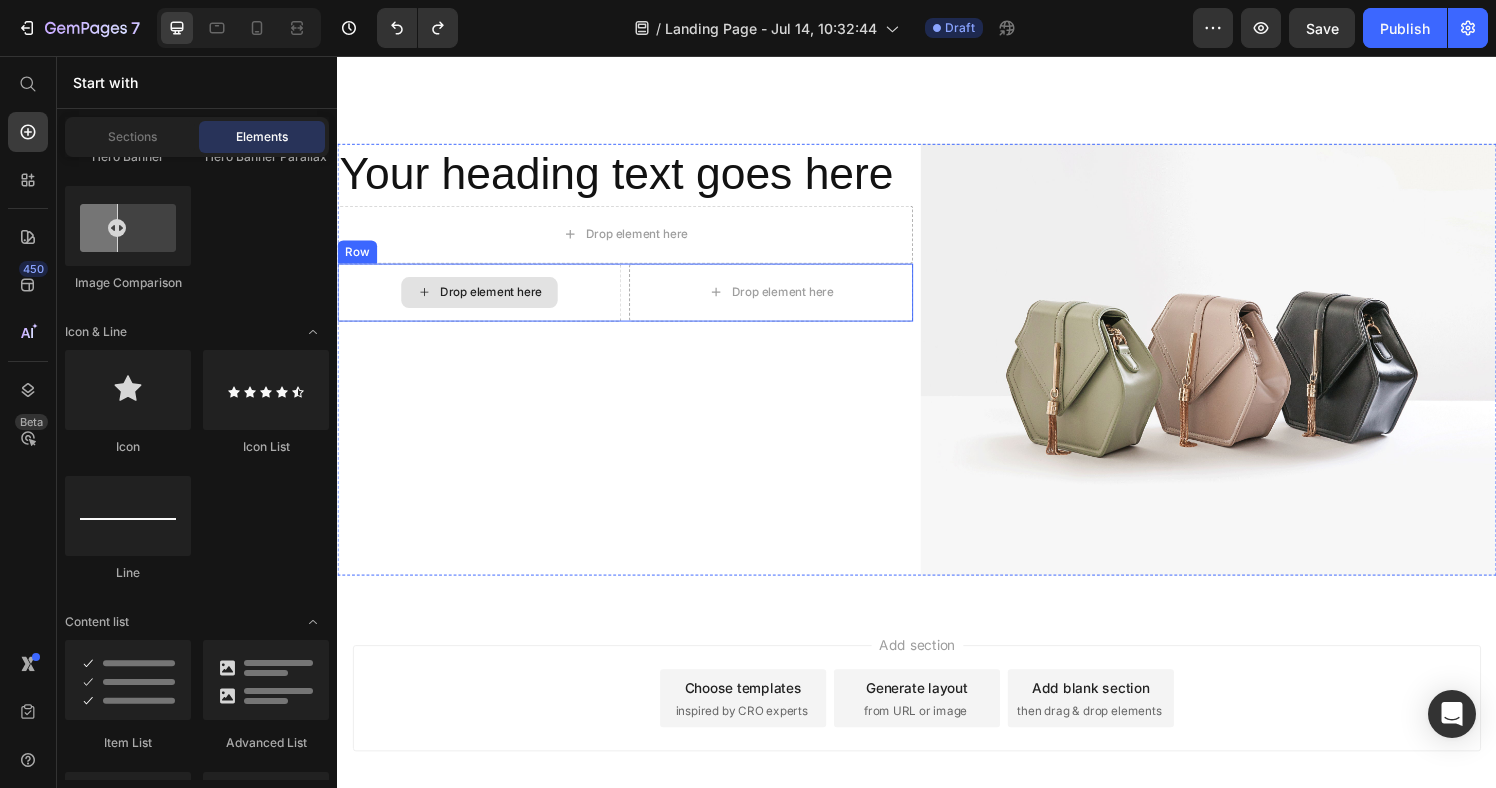 scroll, scrollTop: 897, scrollLeft: 0, axis: vertical 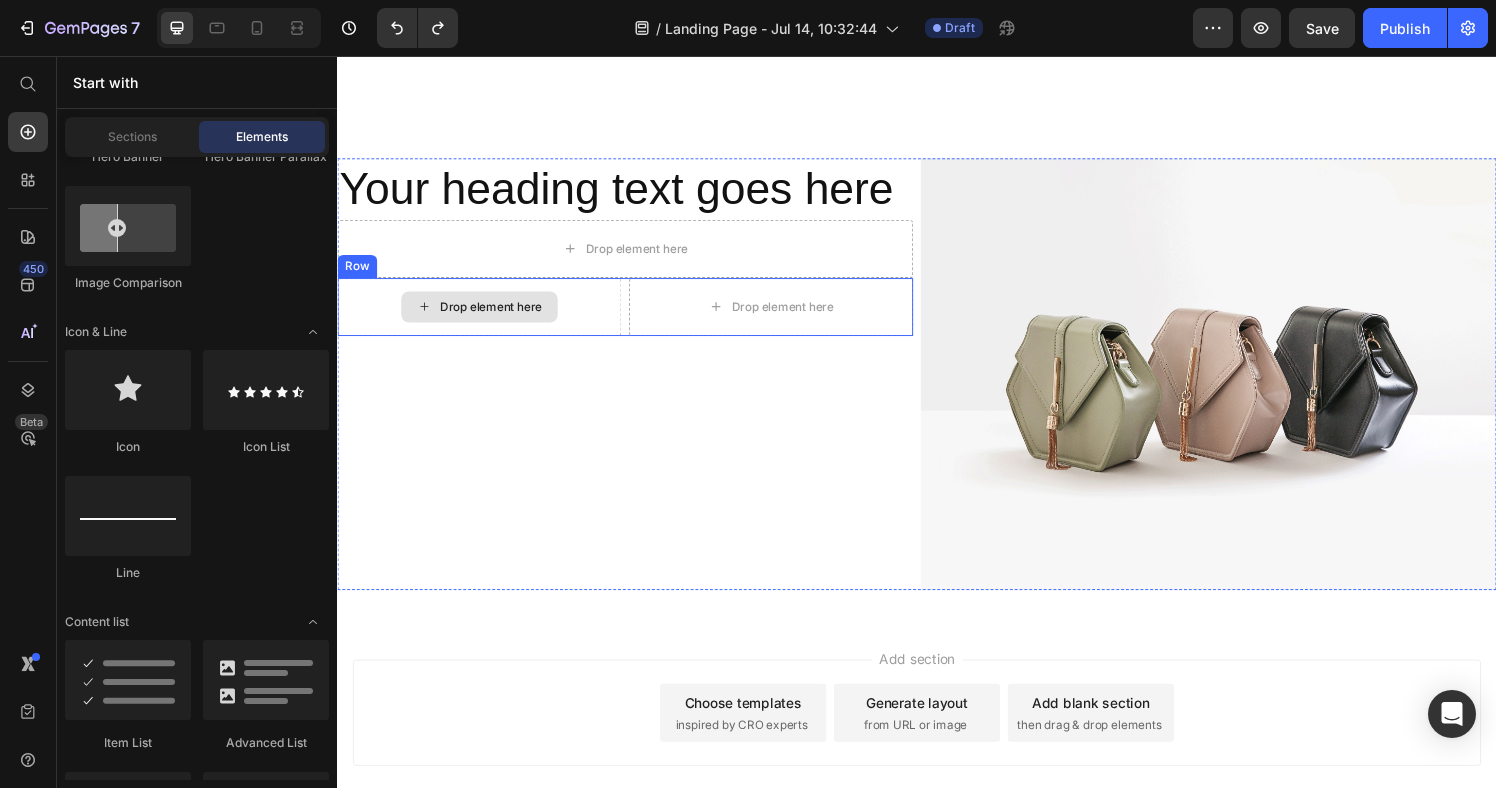 click on "Drop element here" at bounding box center [484, 316] 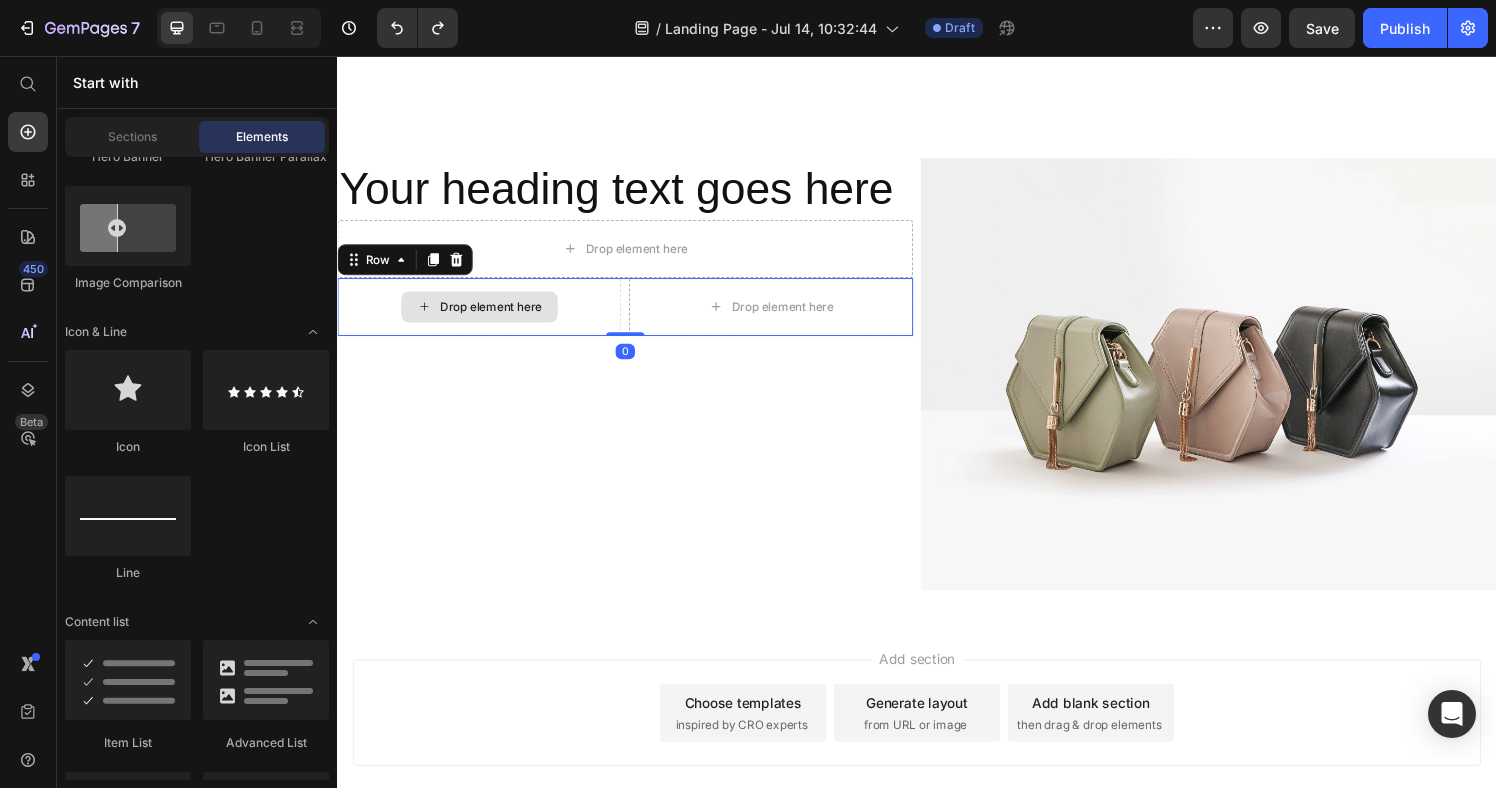 click on "Drop element here" at bounding box center [484, 316] 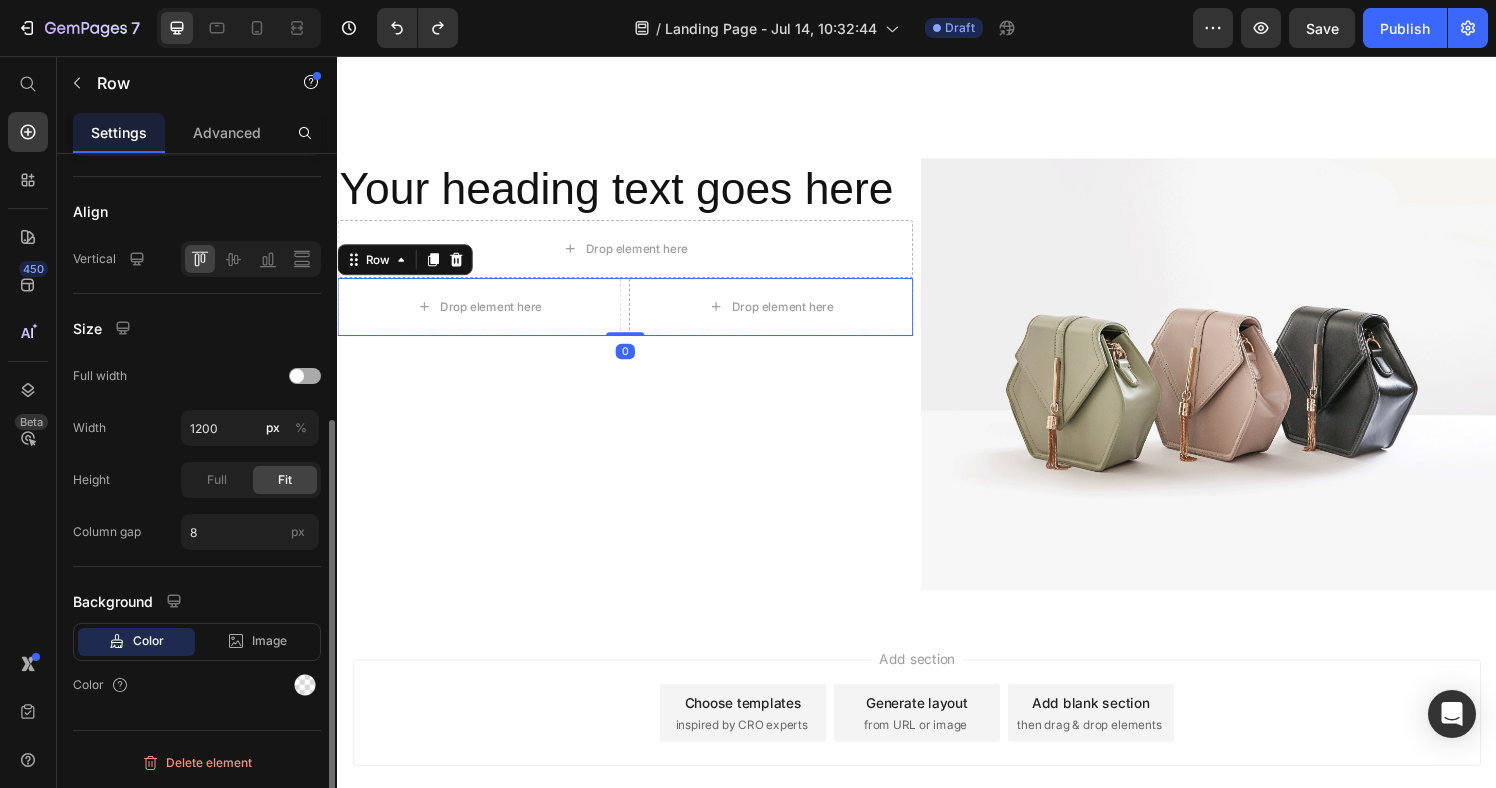 scroll, scrollTop: 0, scrollLeft: 0, axis: both 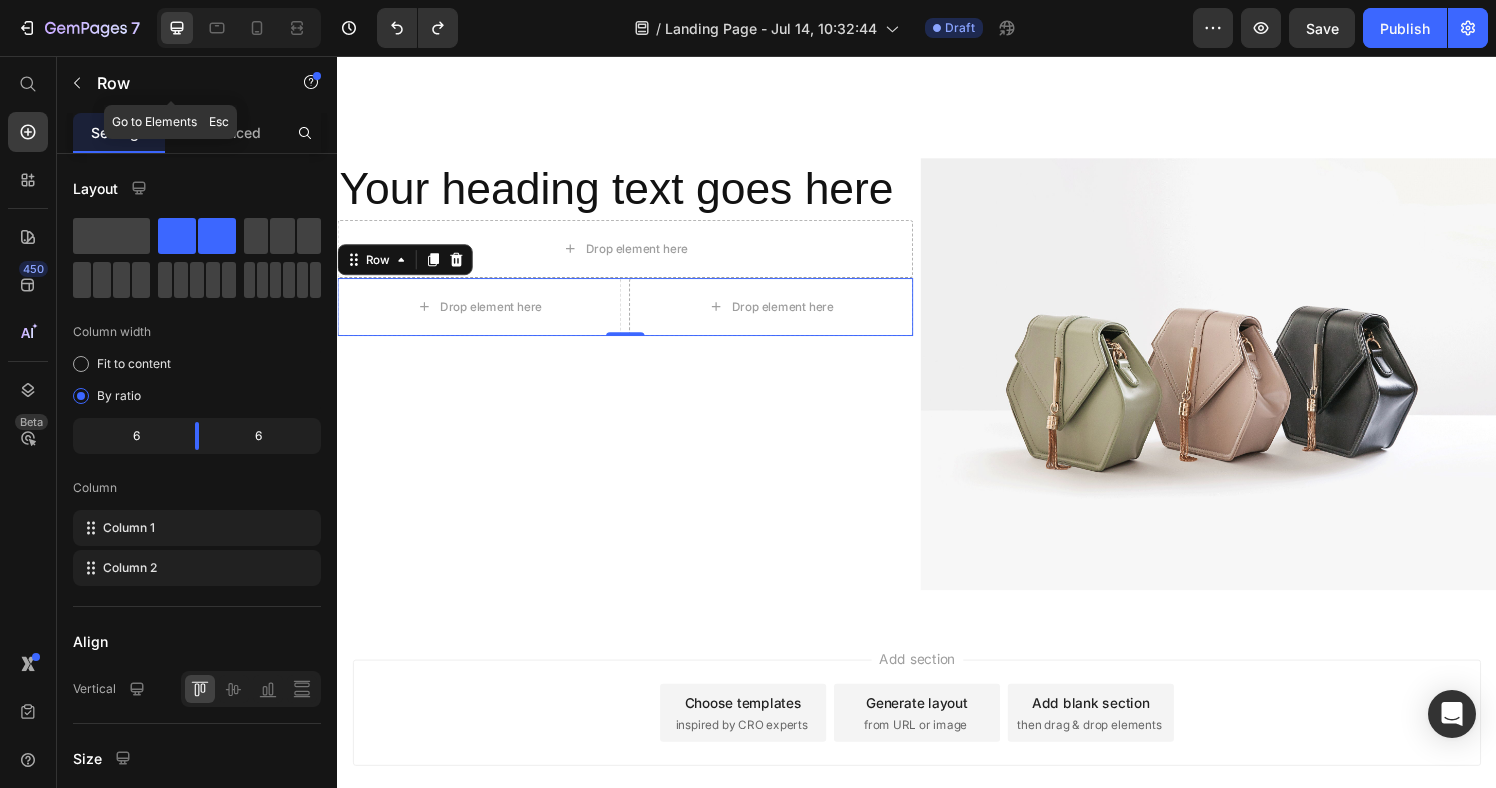 drag, startPoint x: 79, startPoint y: 82, endPoint x: 97, endPoint y: 98, distance: 24.083189 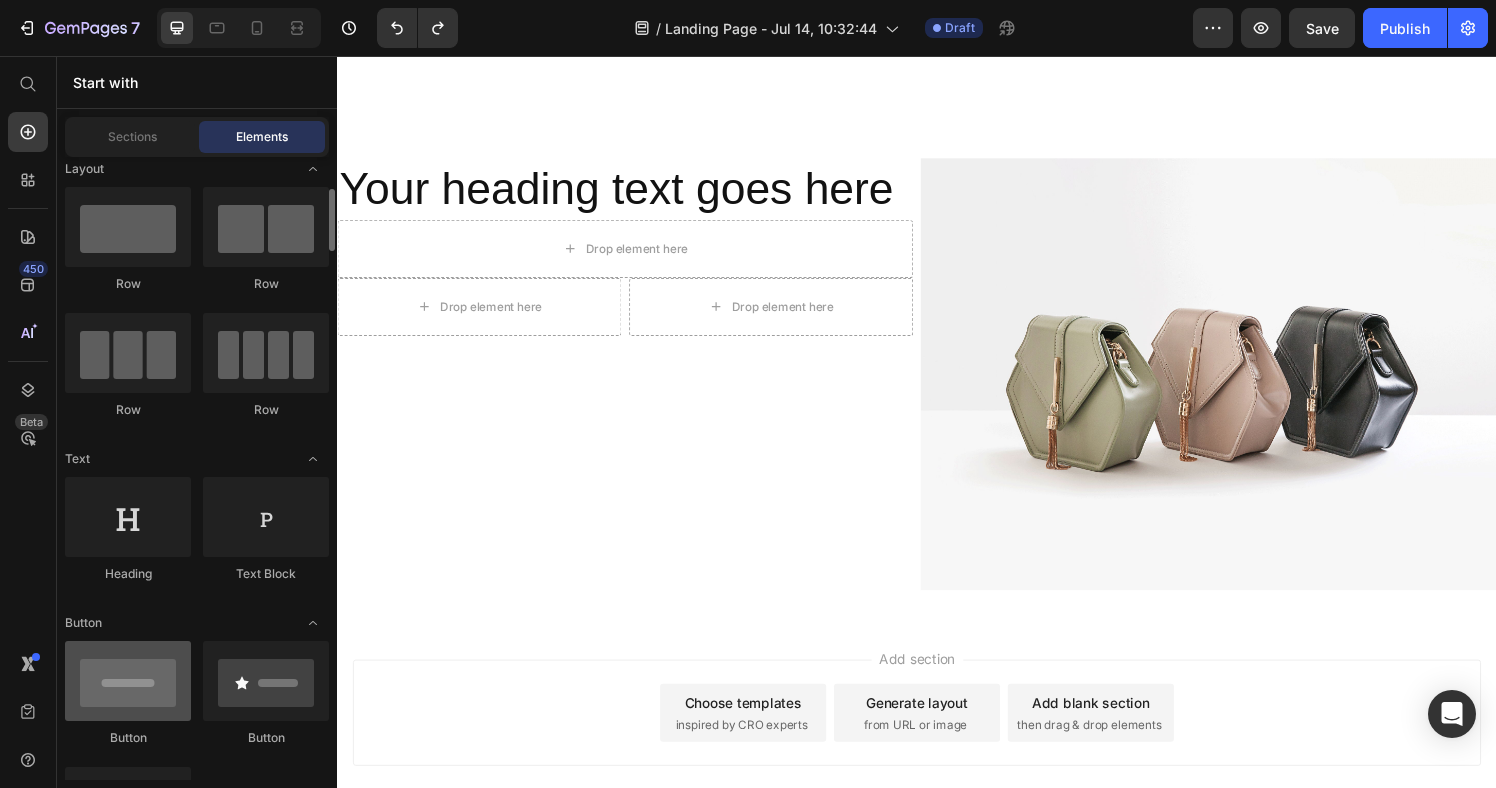 scroll, scrollTop: 0, scrollLeft: 0, axis: both 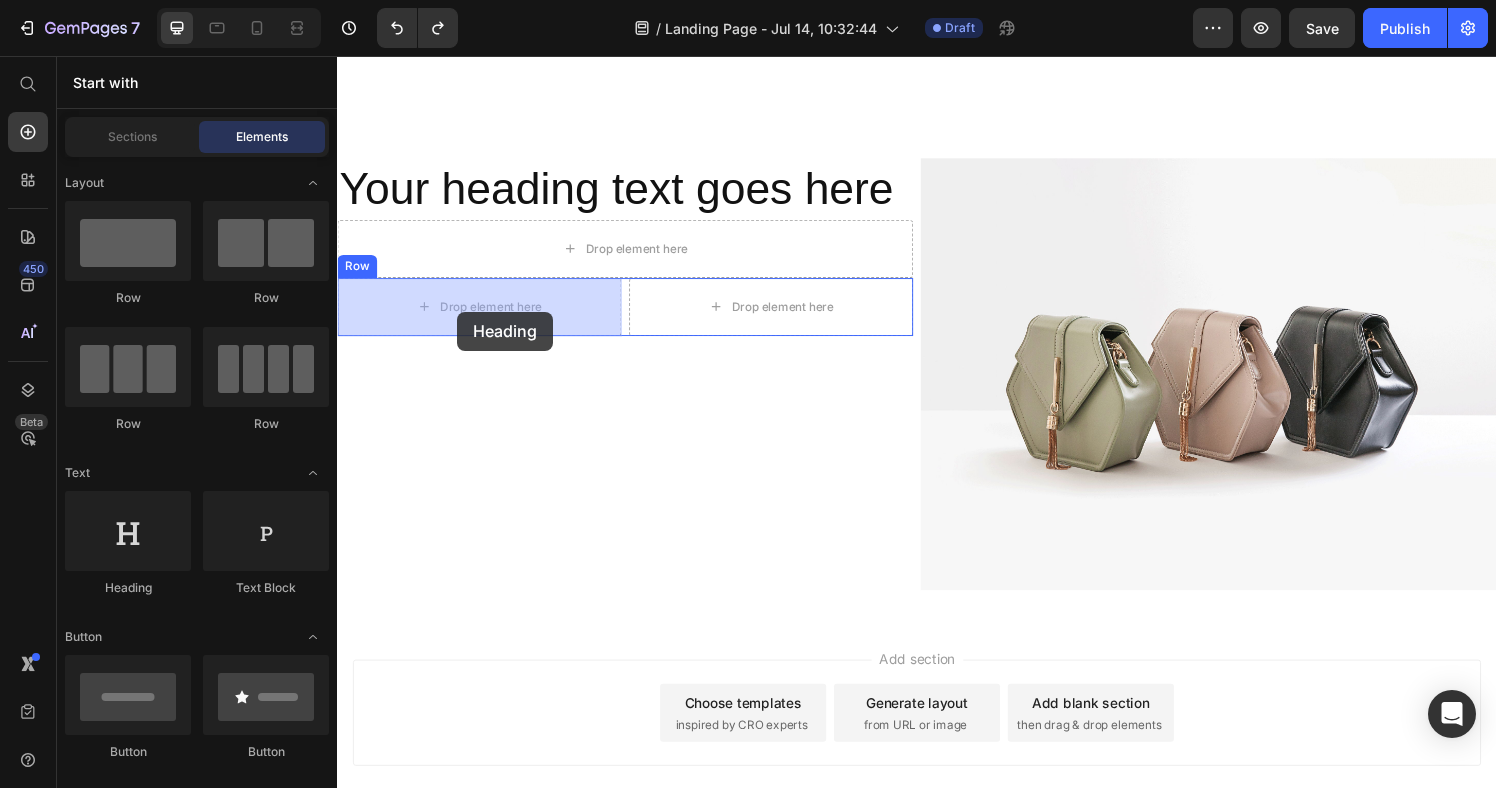drag, startPoint x: 504, startPoint y: 612, endPoint x: 461, endPoint y: 321, distance: 294.15982 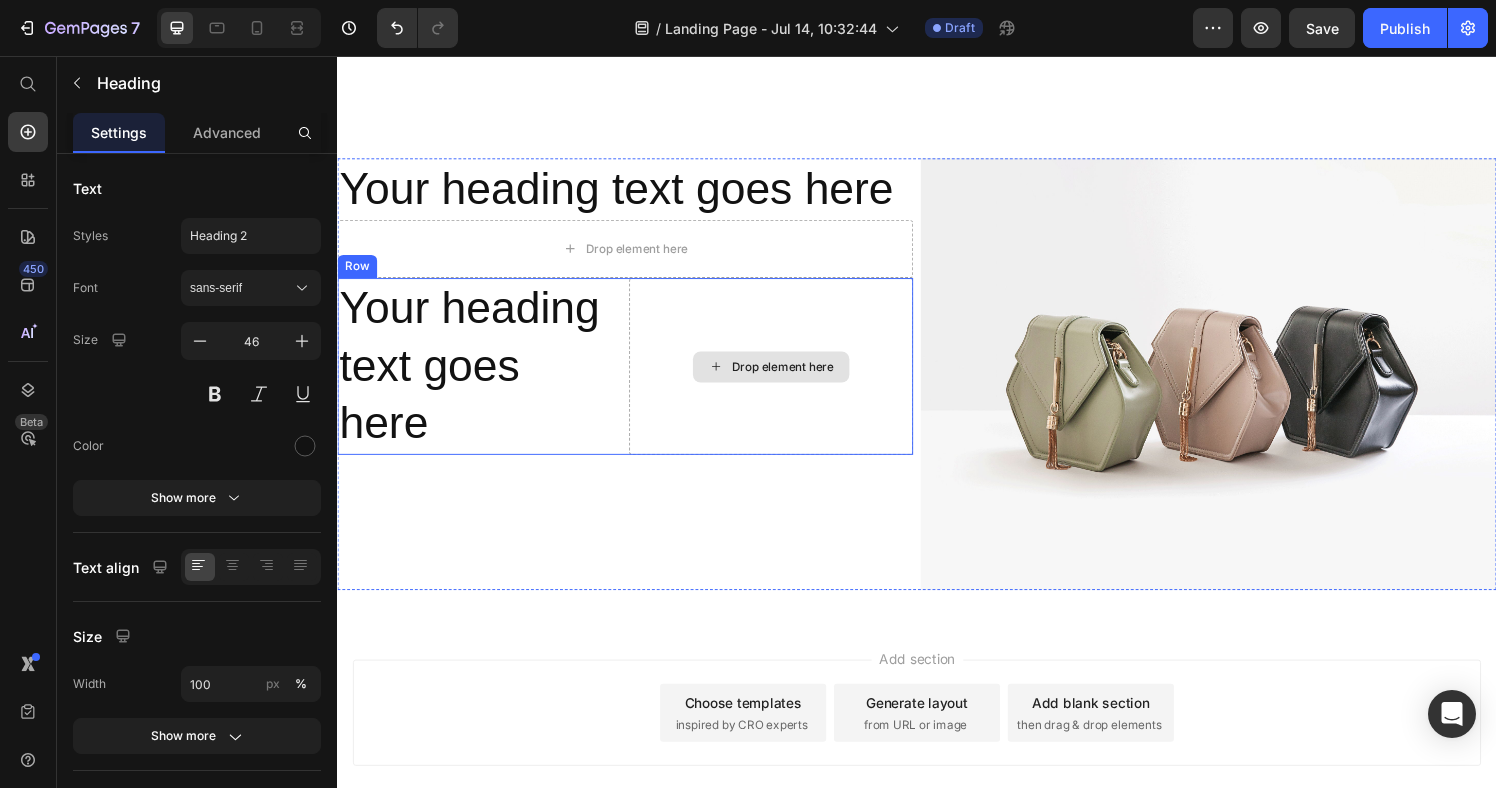 drag, startPoint x: 764, startPoint y: 369, endPoint x: 723, endPoint y: 374, distance: 41.303753 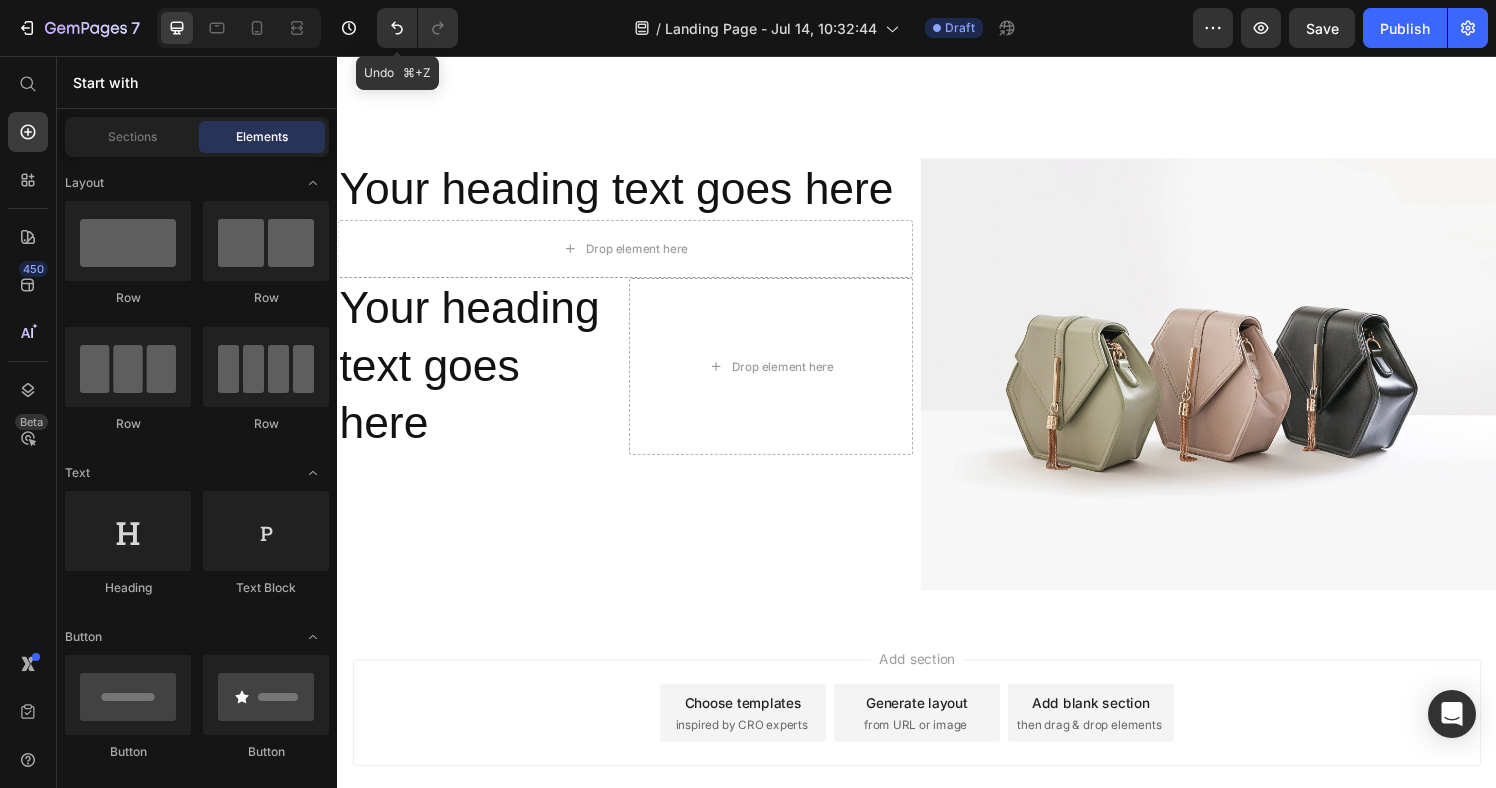 drag, startPoint x: 400, startPoint y: 31, endPoint x: 404, endPoint y: 53, distance: 22.36068 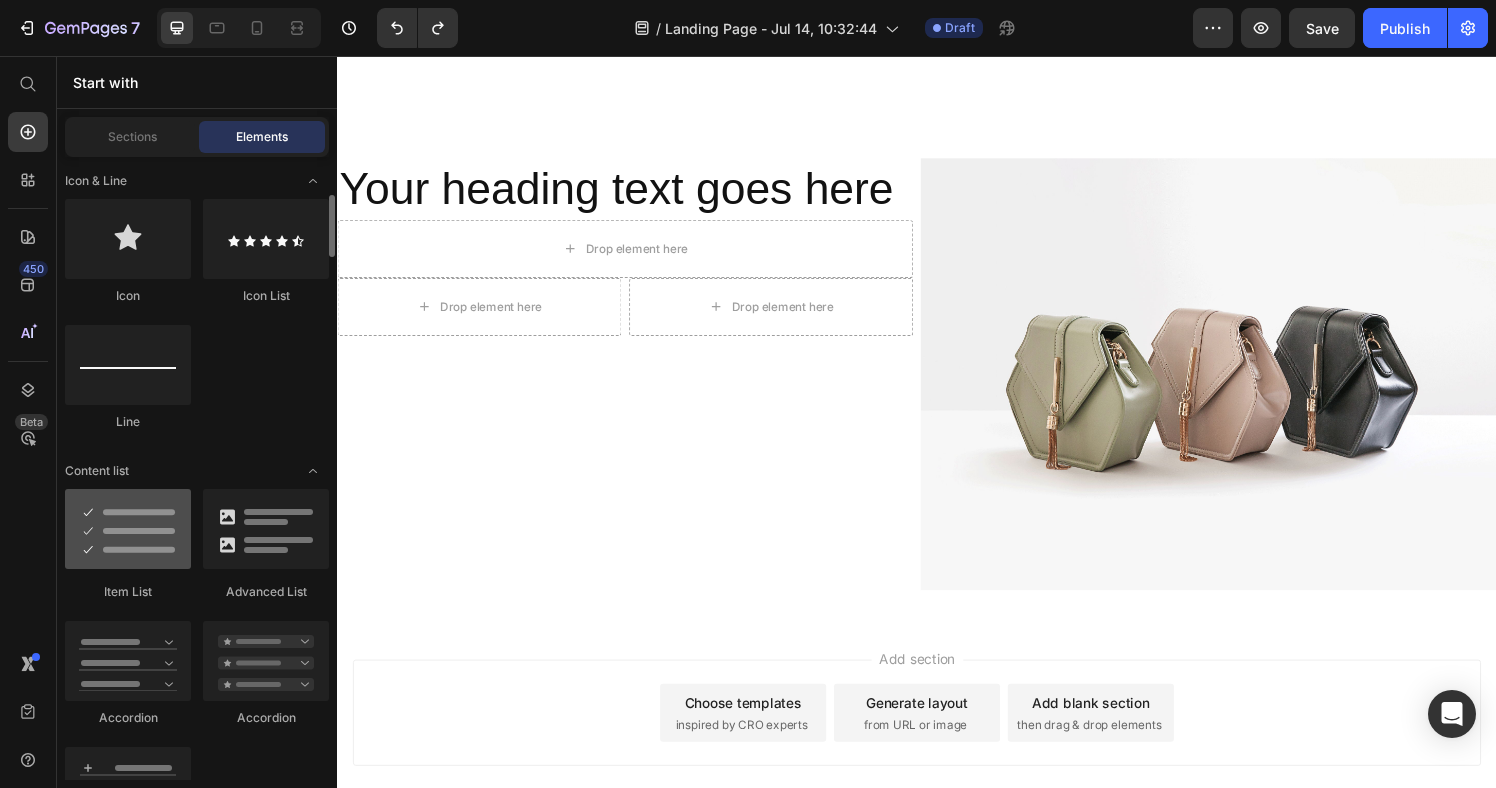 scroll, scrollTop: 1429, scrollLeft: 0, axis: vertical 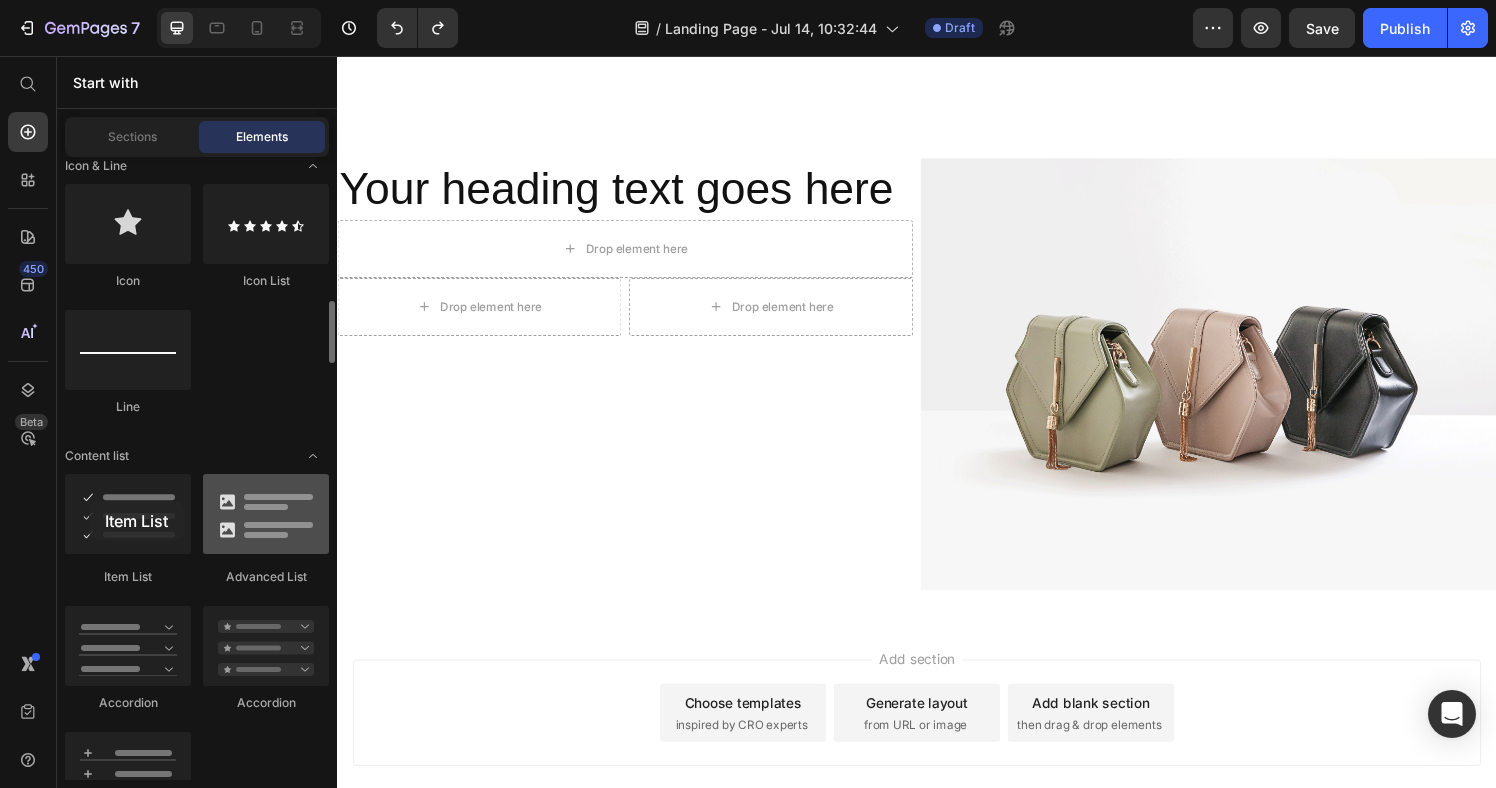 drag, startPoint x: 321, startPoint y: 503, endPoint x: 308, endPoint y: 479, distance: 27.294687 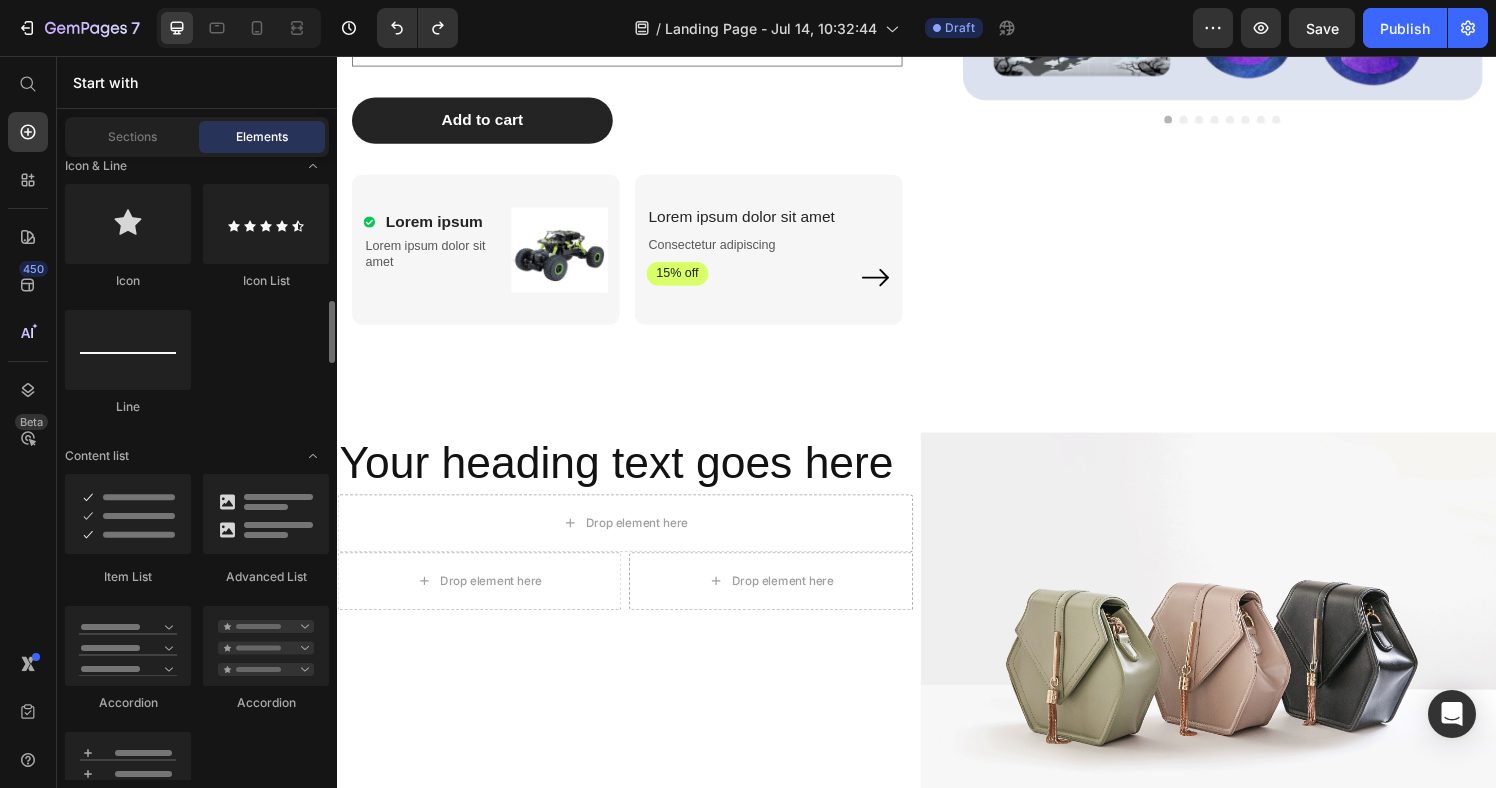 scroll, scrollTop: 581, scrollLeft: 0, axis: vertical 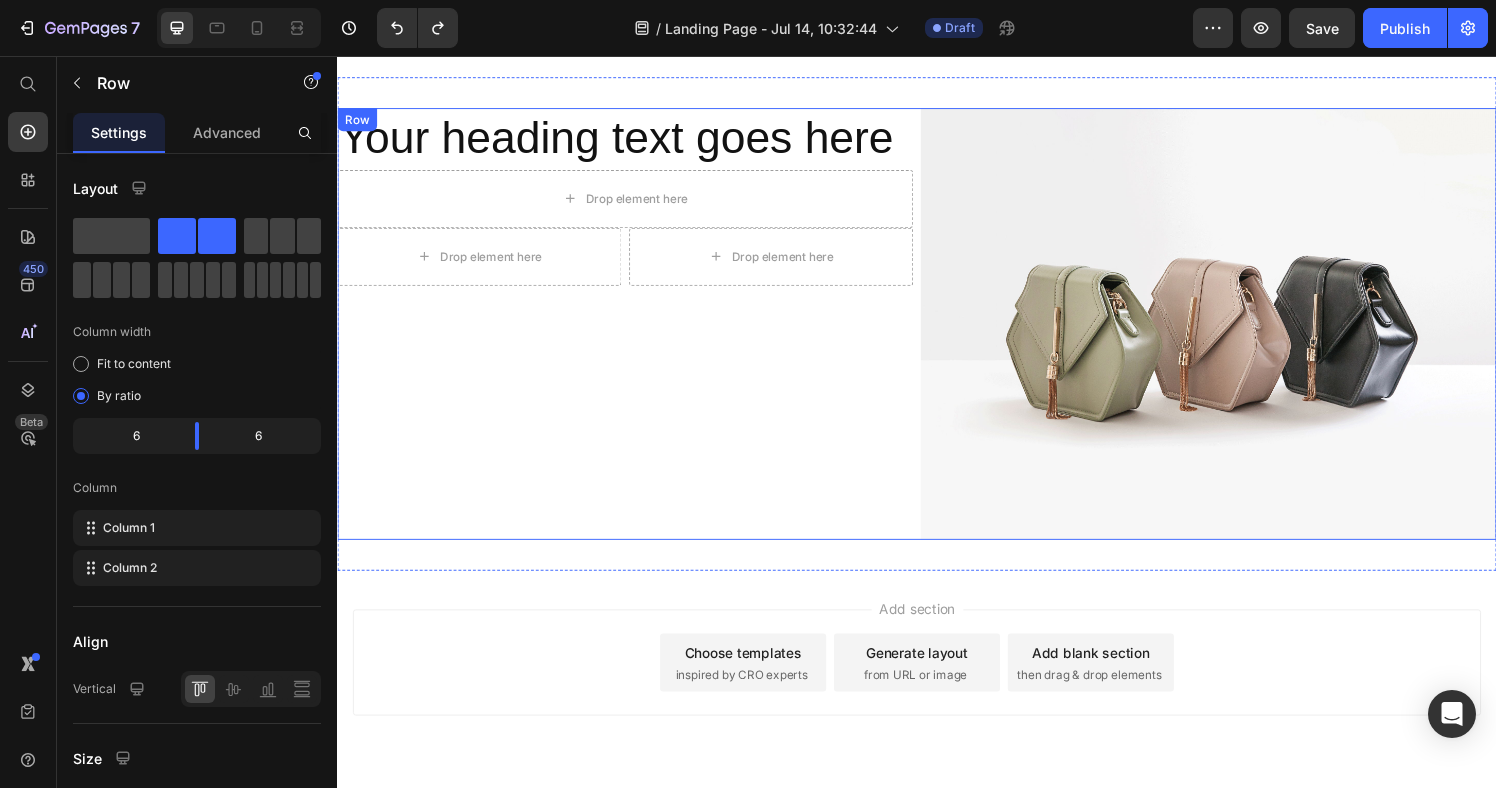 drag, startPoint x: 503, startPoint y: 389, endPoint x: 501, endPoint y: 321, distance: 68.0294 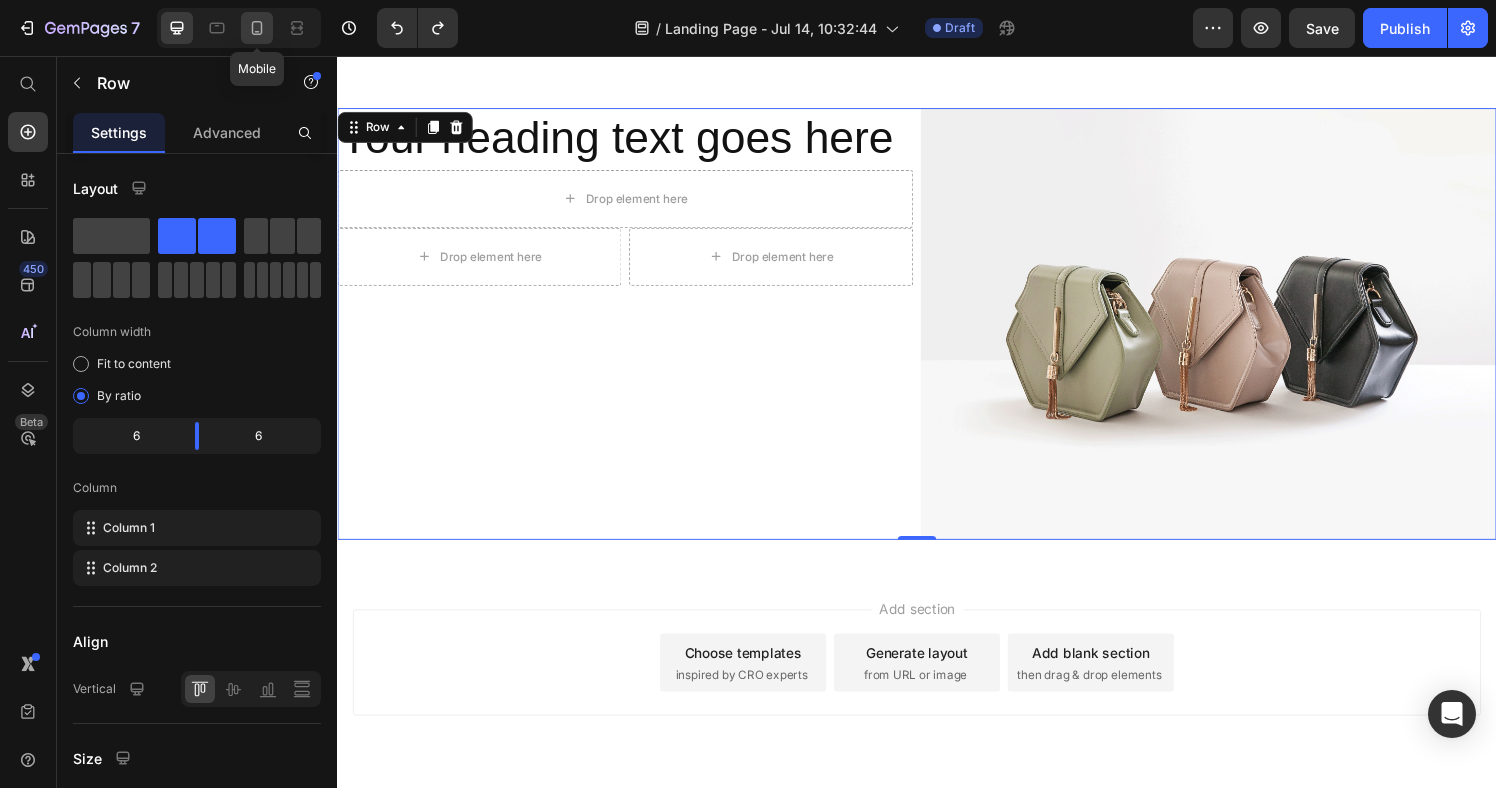 click 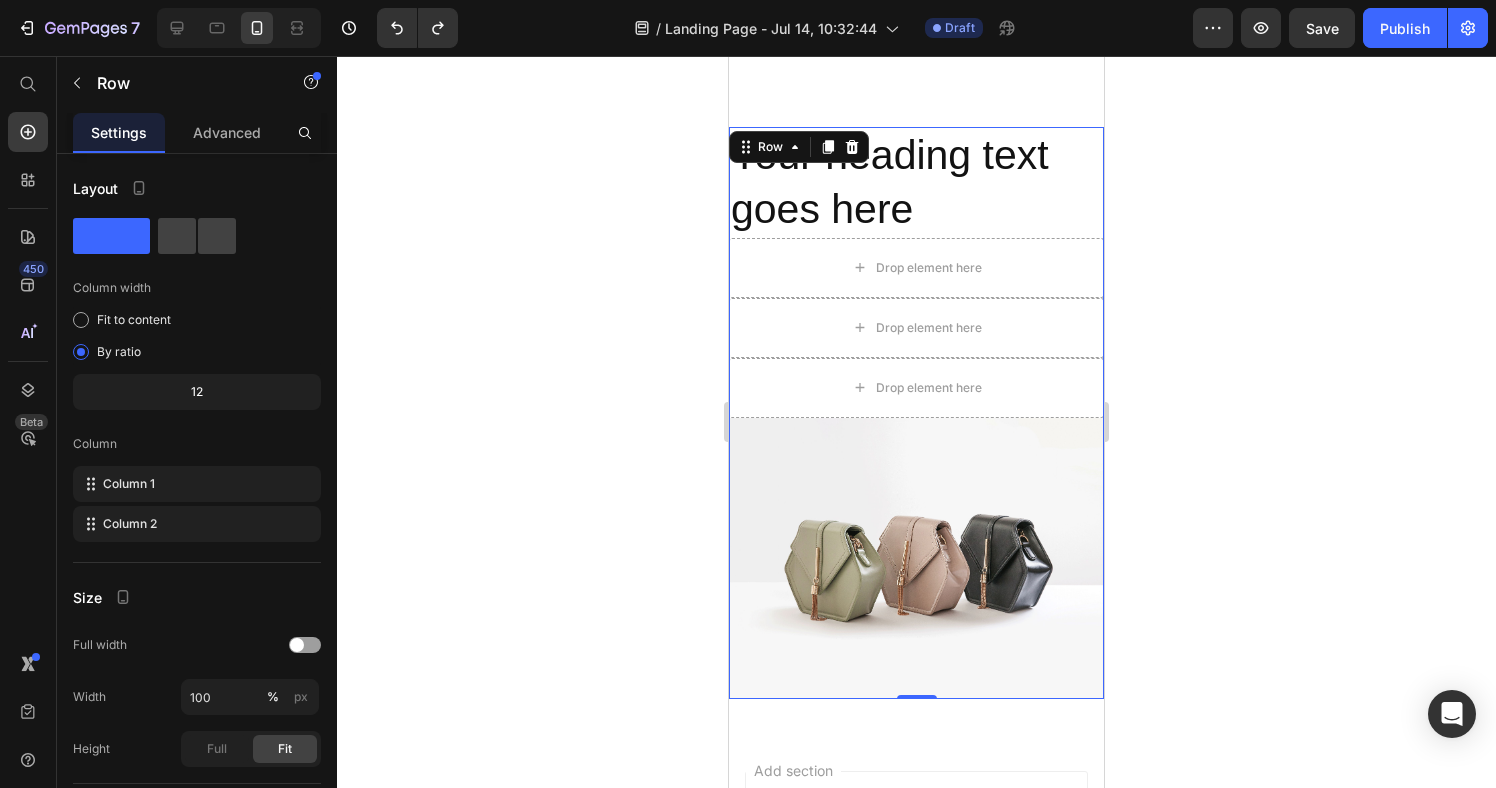 scroll, scrollTop: 1190, scrollLeft: 0, axis: vertical 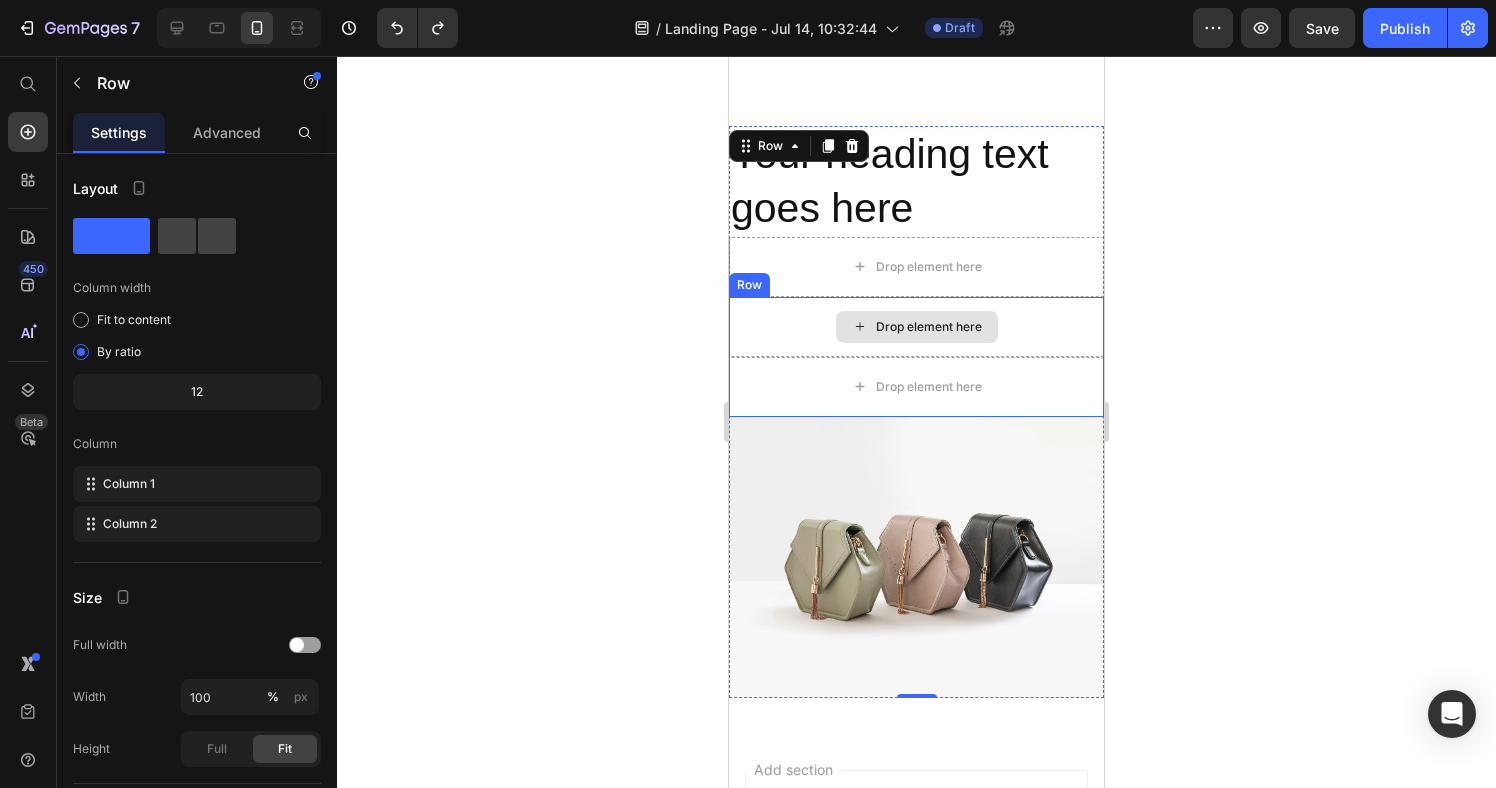 click on "Drop element here" at bounding box center [916, 327] 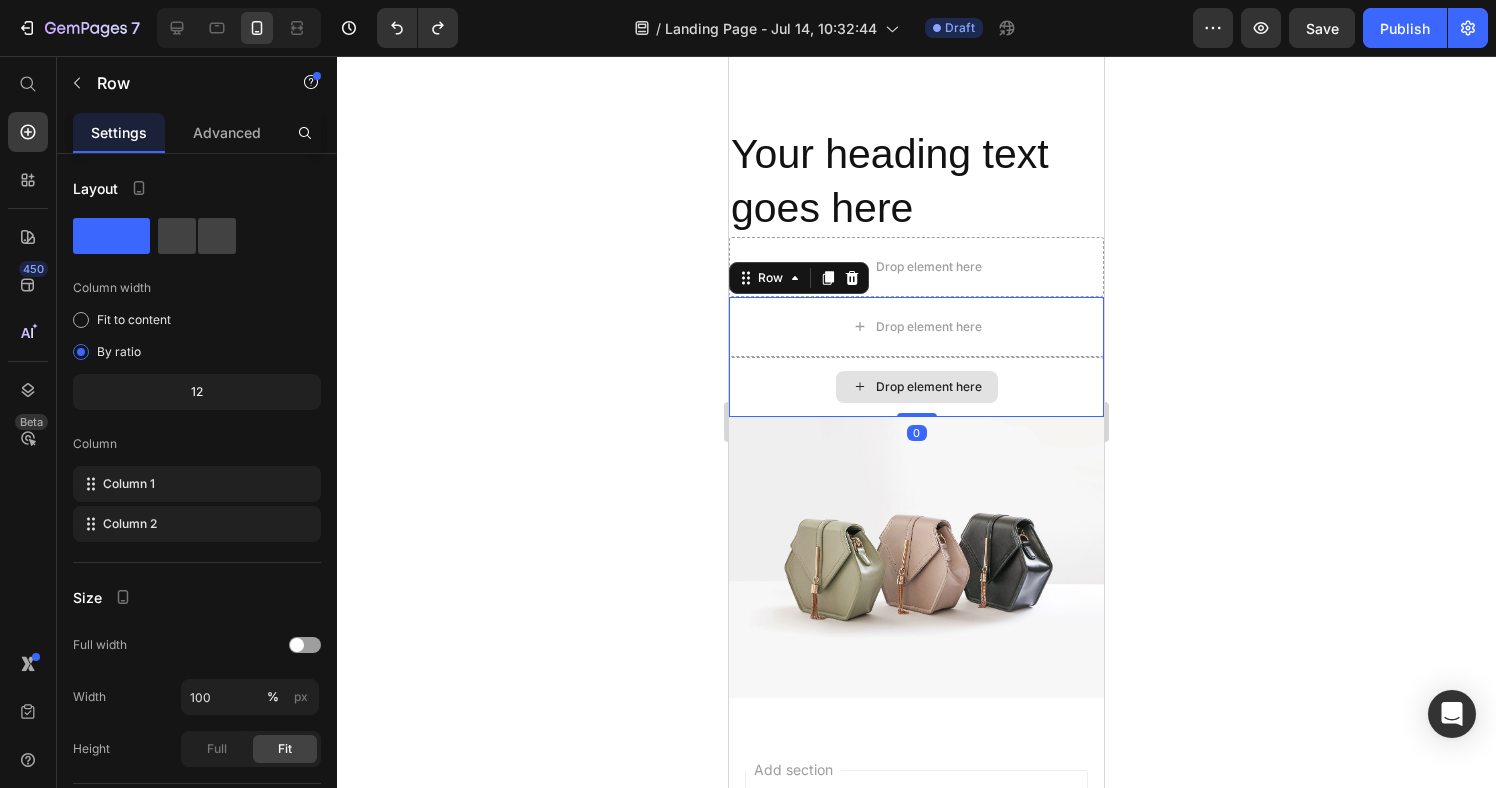 click on "Drop element here" at bounding box center [916, 387] 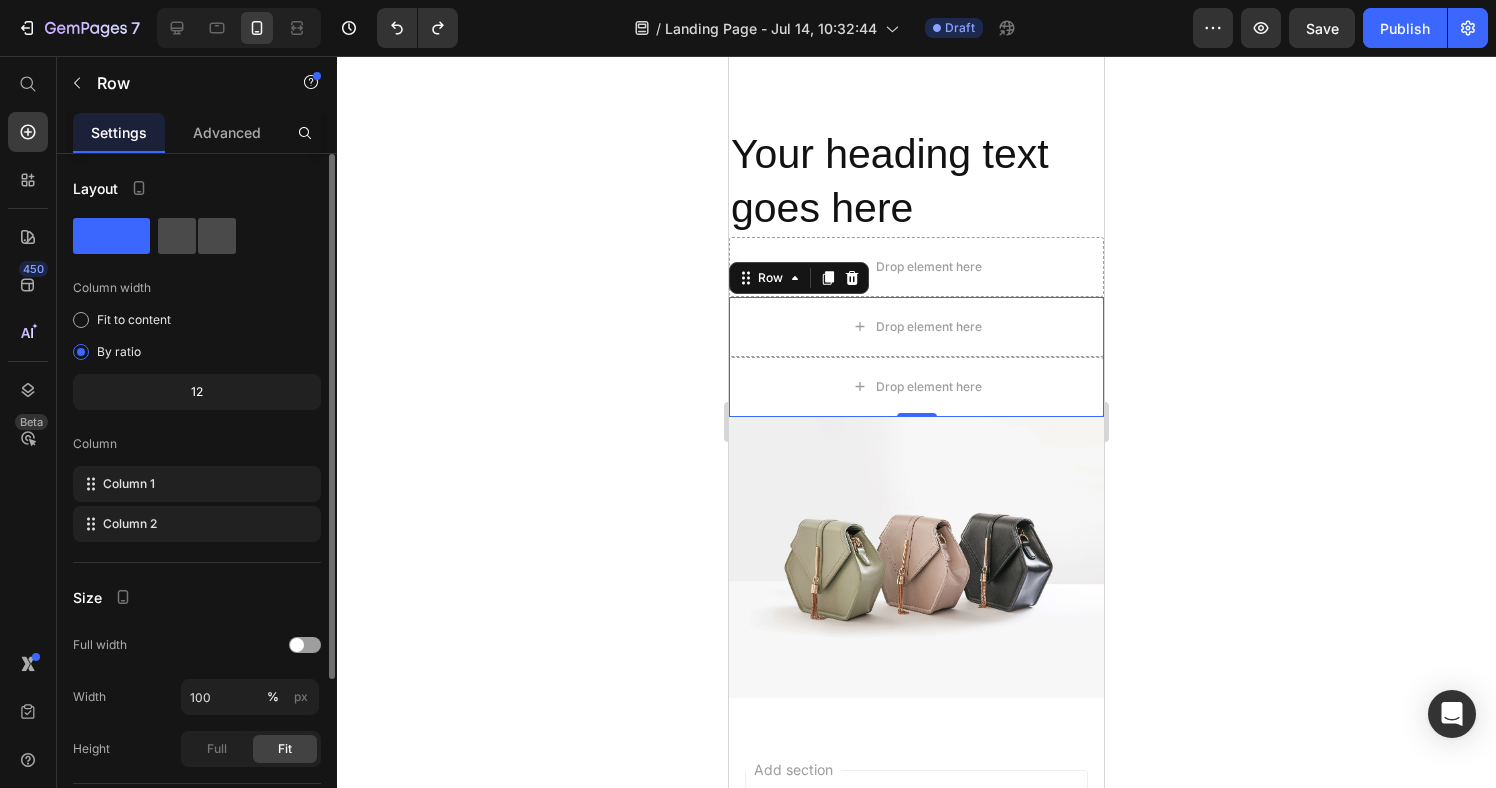 click 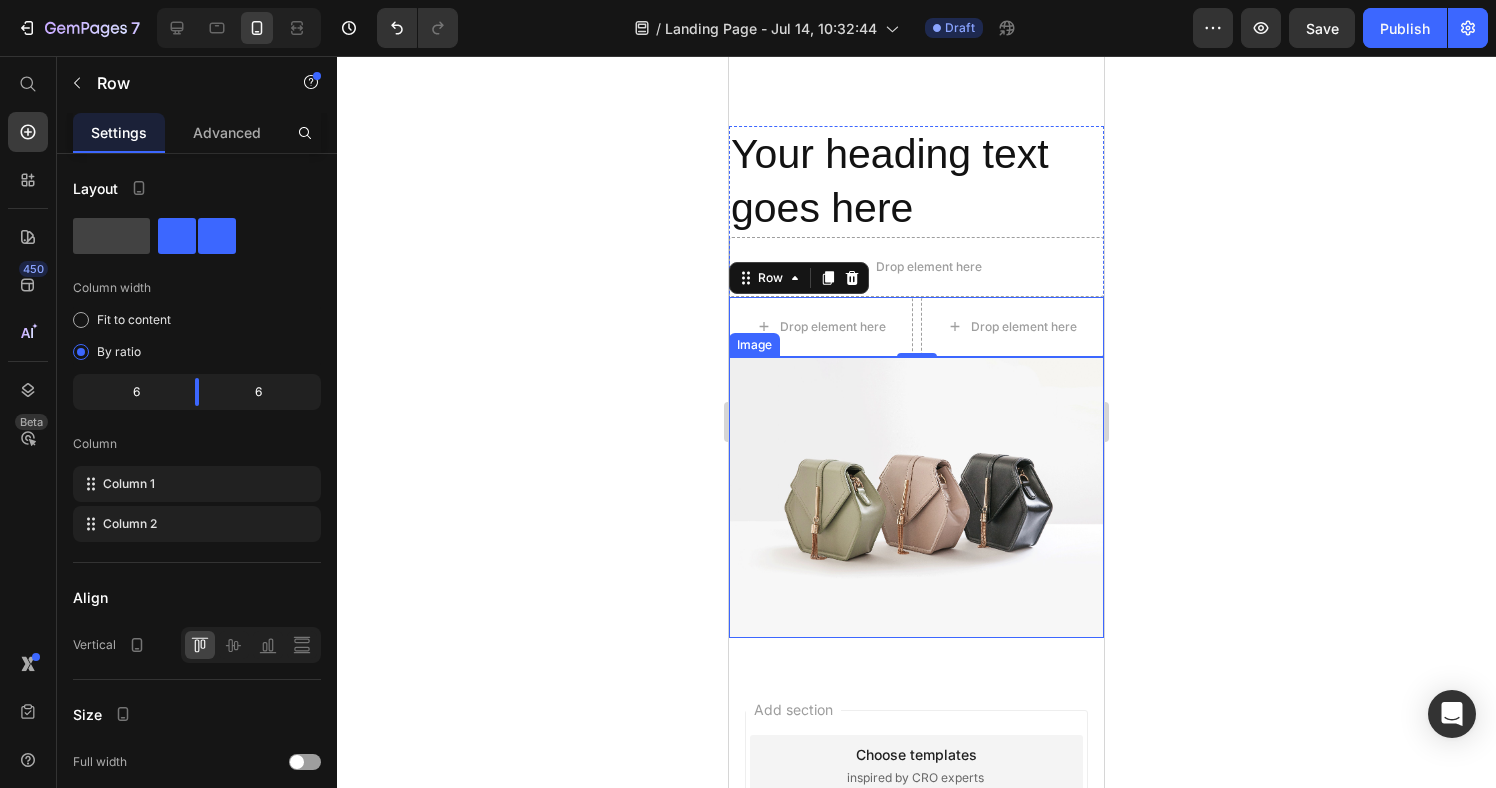 click 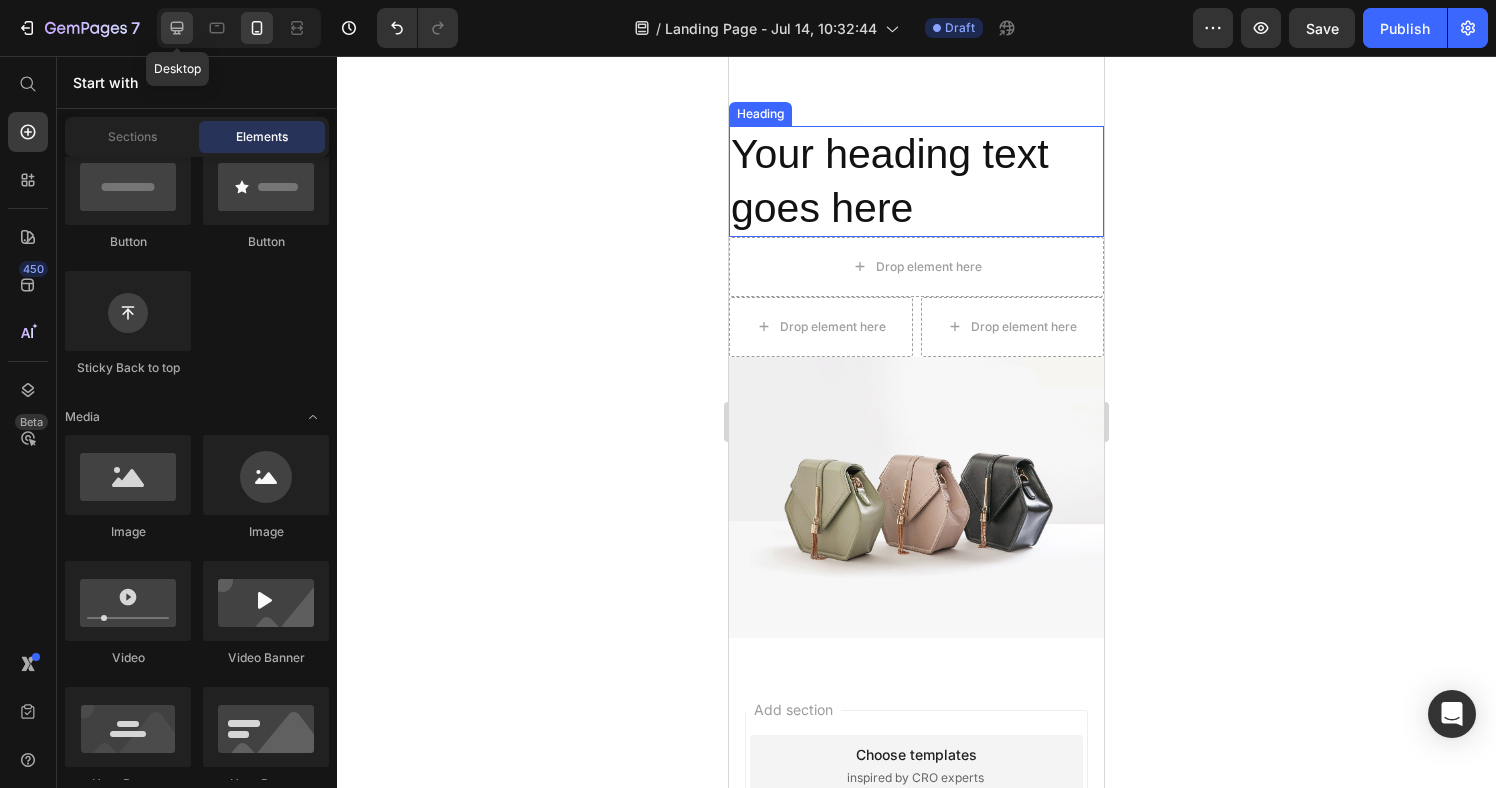 click 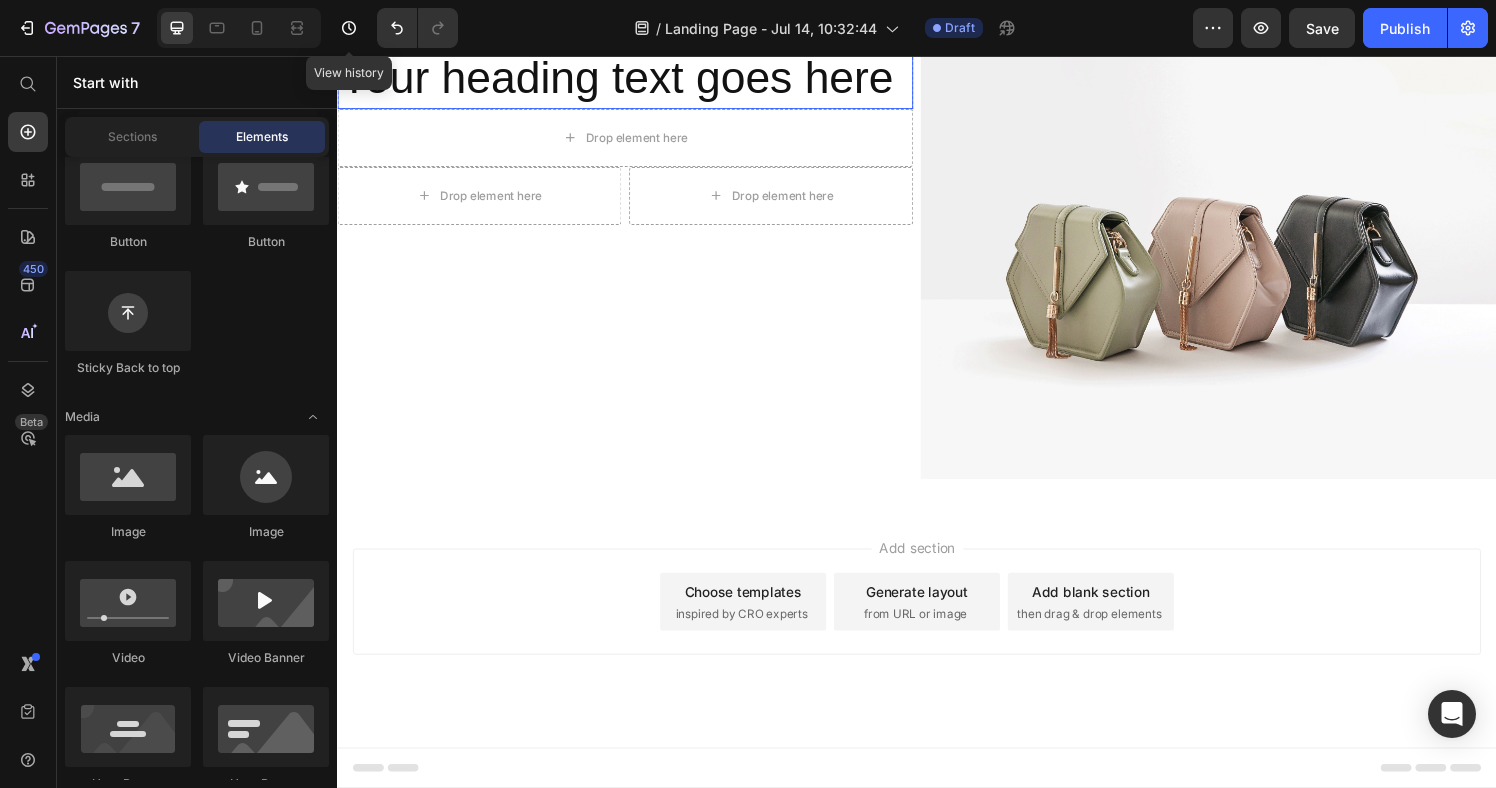 scroll, scrollTop: 964, scrollLeft: 0, axis: vertical 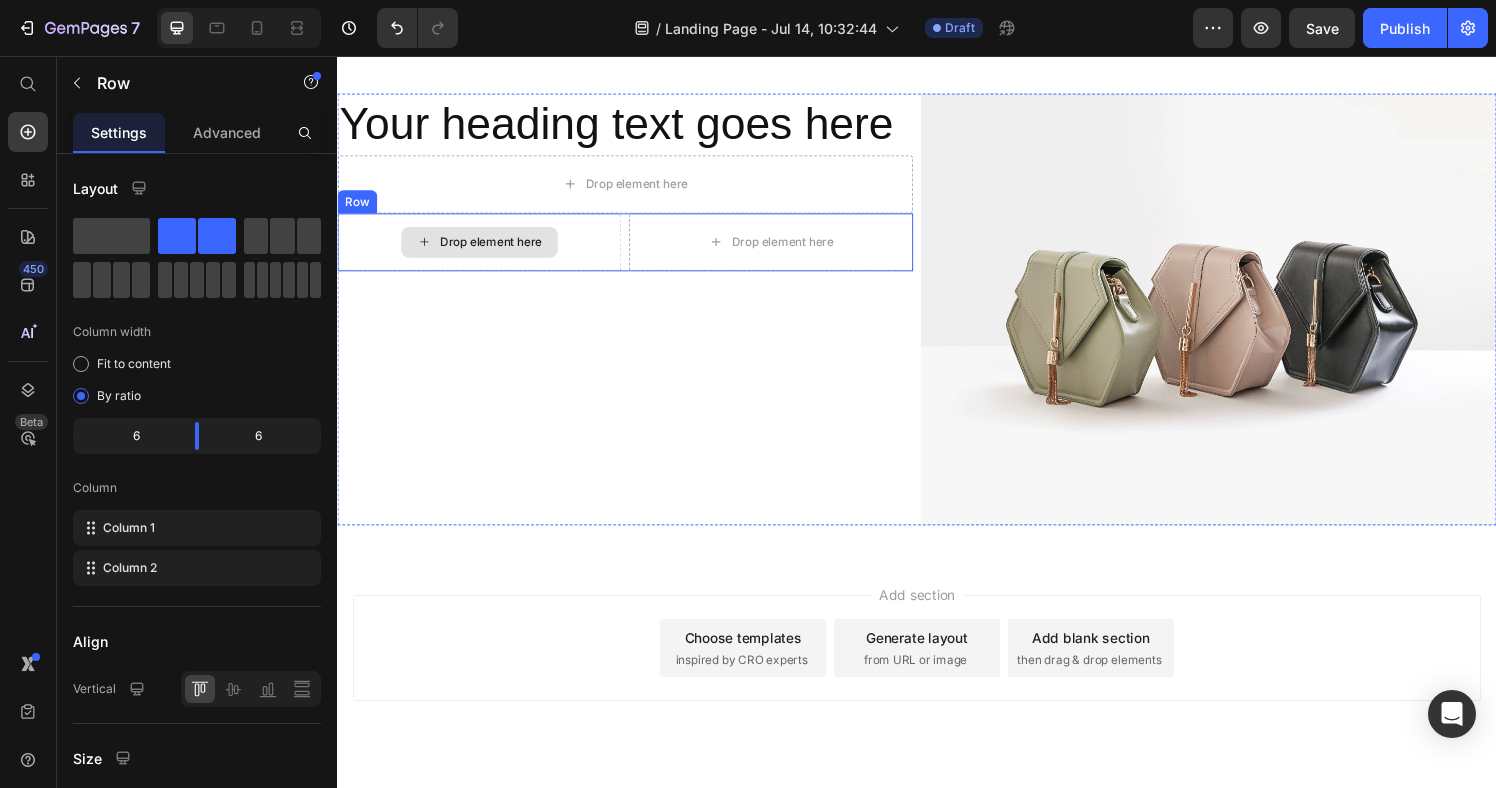 click on "Drop element here" at bounding box center [484, 249] 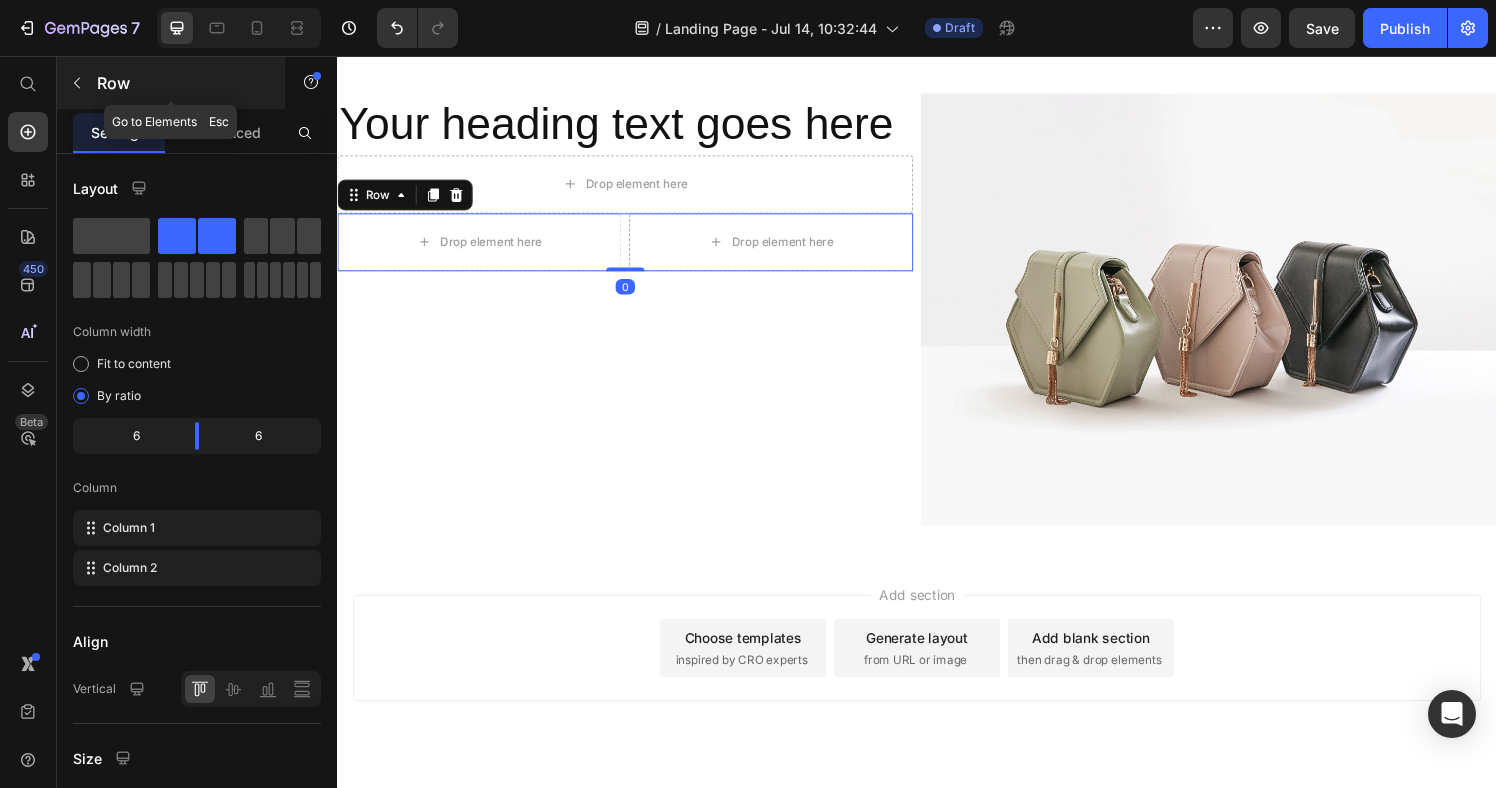 click at bounding box center (77, 83) 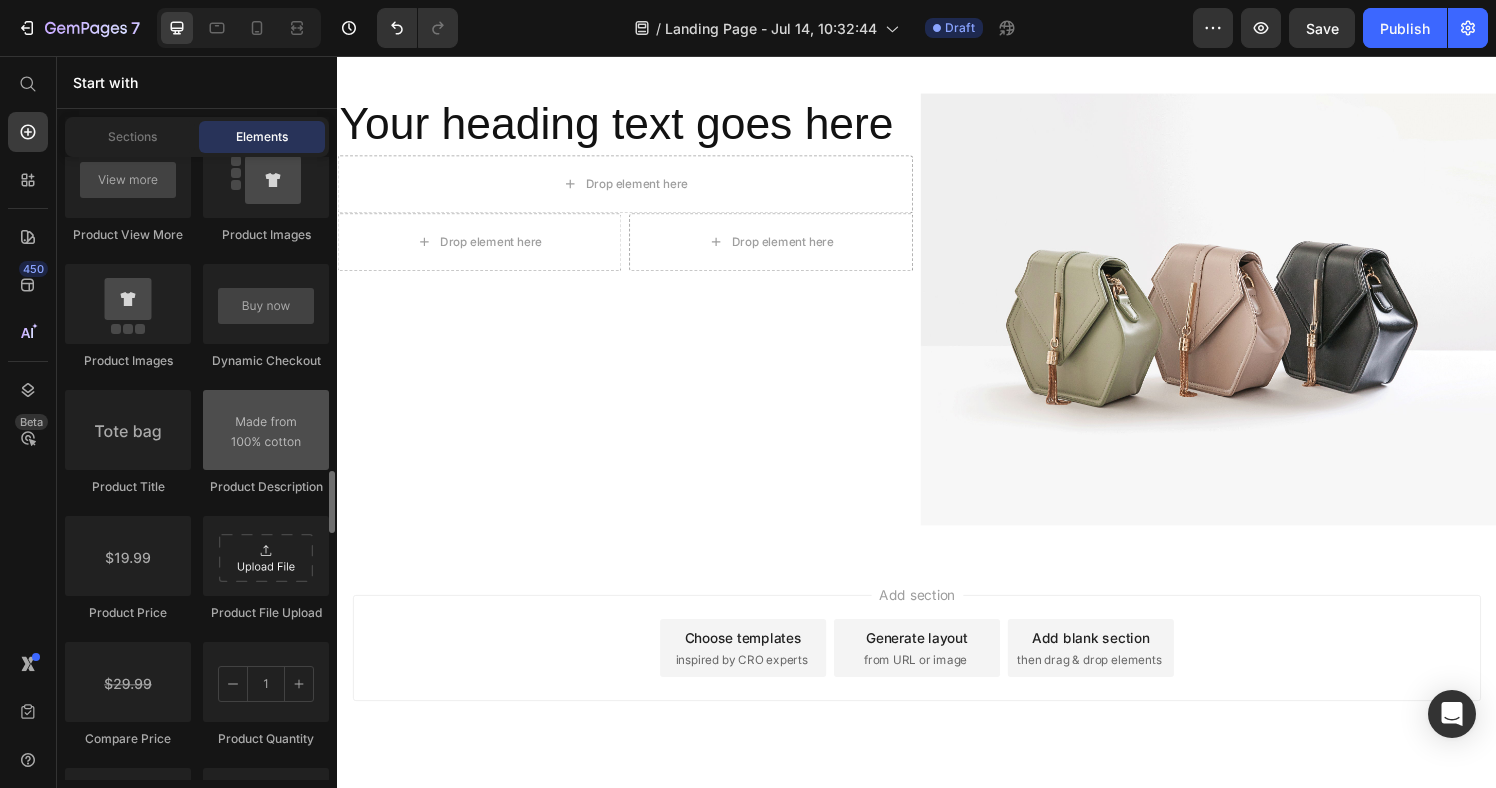 scroll, scrollTop: 3127, scrollLeft: 0, axis: vertical 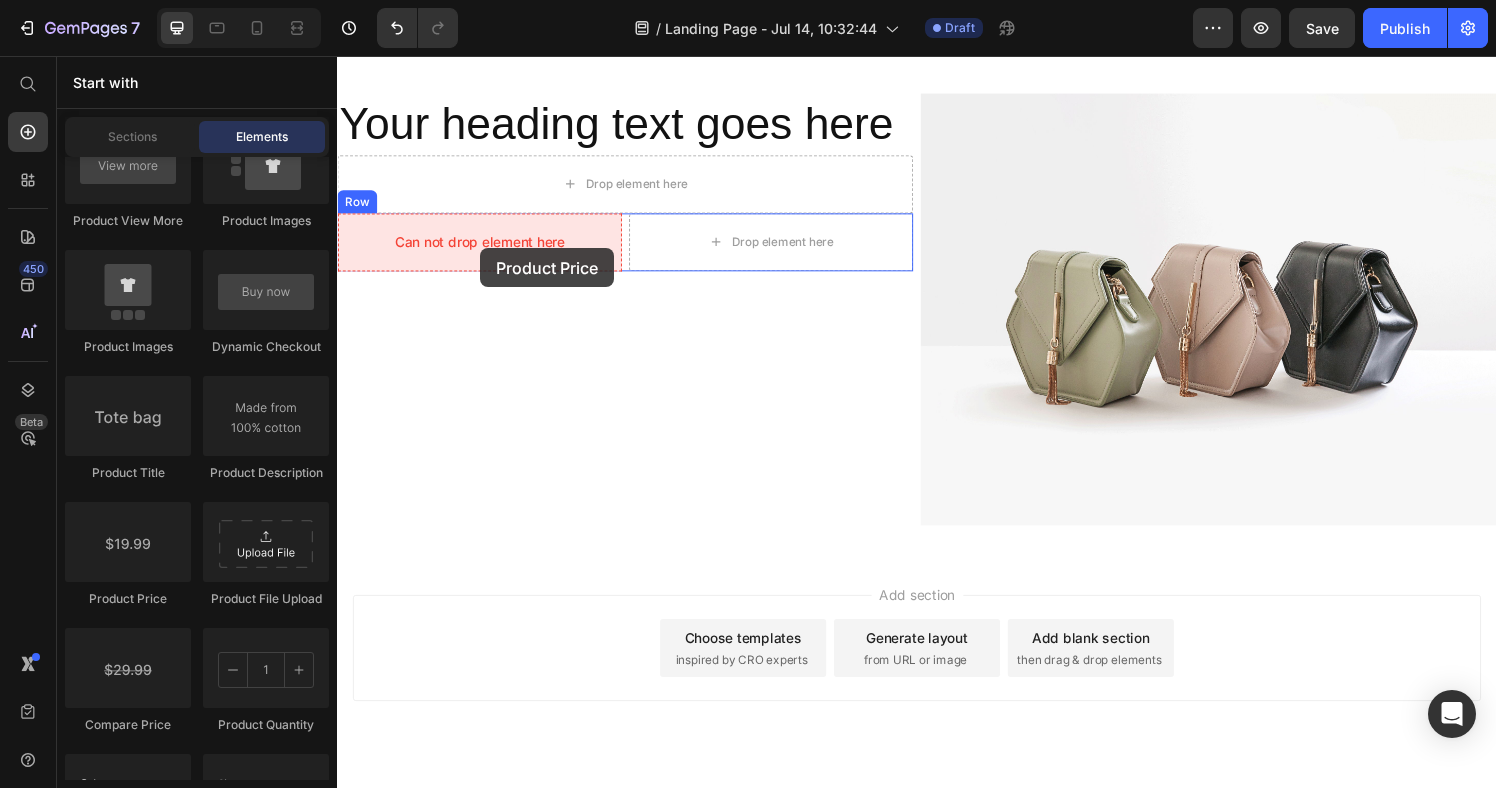 drag, startPoint x: 516, startPoint y: 606, endPoint x: 485, endPoint y: 255, distance: 352.36627 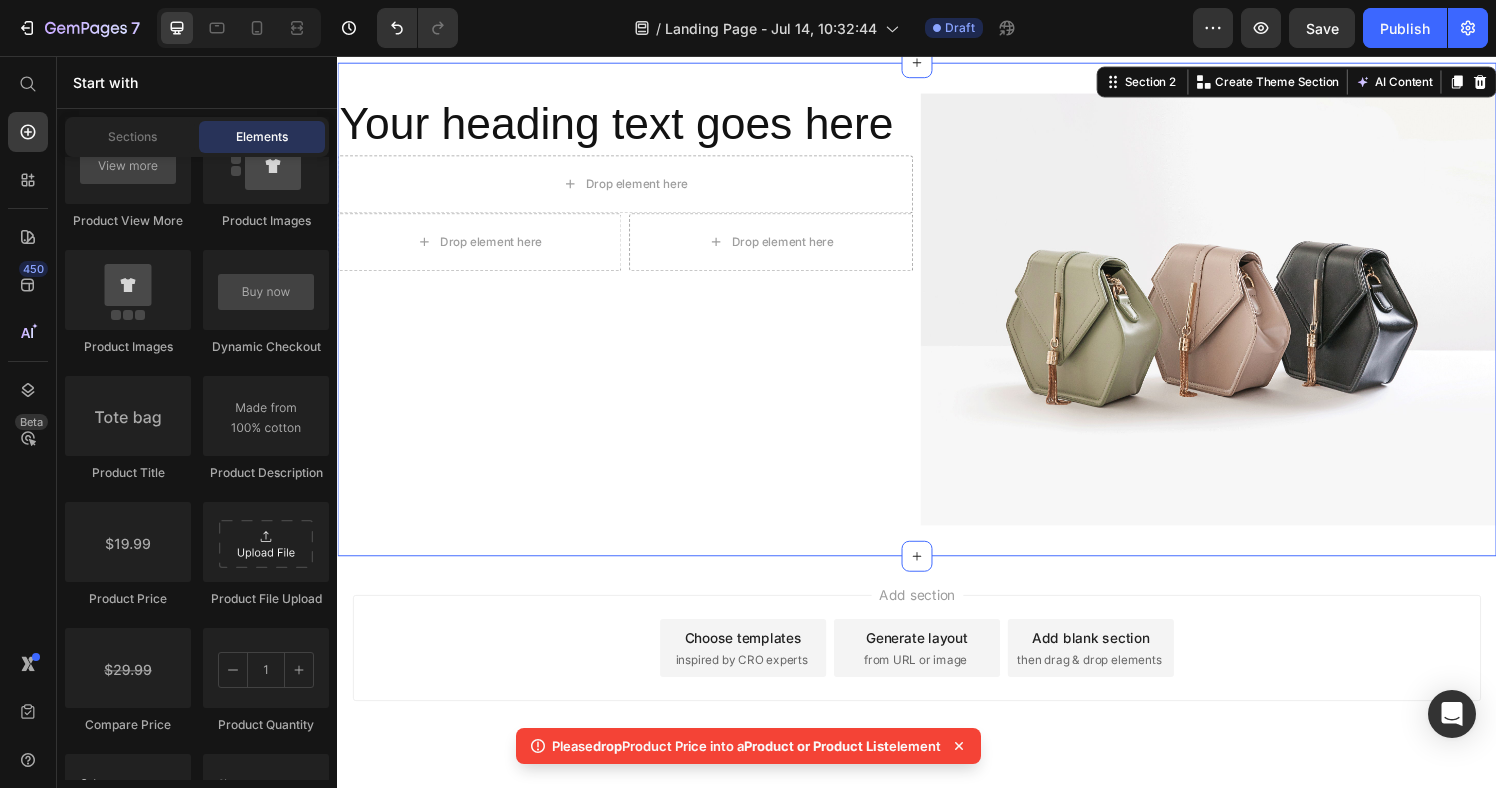 click on "Your heading text goes here Heading Row
Drop element here Row
Drop element here
Drop element here Row Image Row Section 2   You can create reusable sections Create Theme Section AI Content Write with GemAI What would you like to describe here? Tone and Voice Persuasive Product EvoSole™ Magnetic Acupressure Insoles Show more Generate" at bounding box center (937, 318) 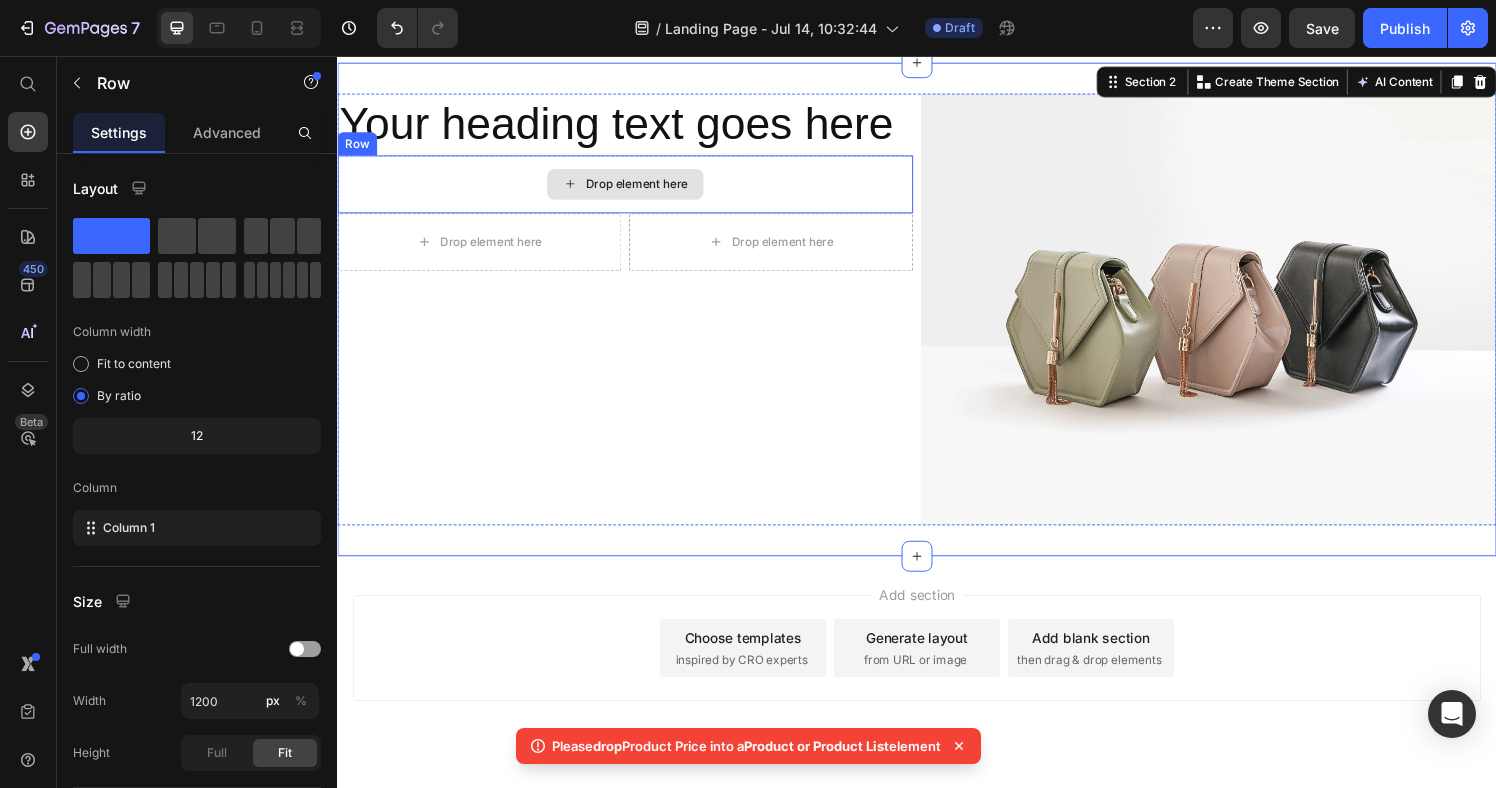click on "Drop element here" at bounding box center [635, 189] 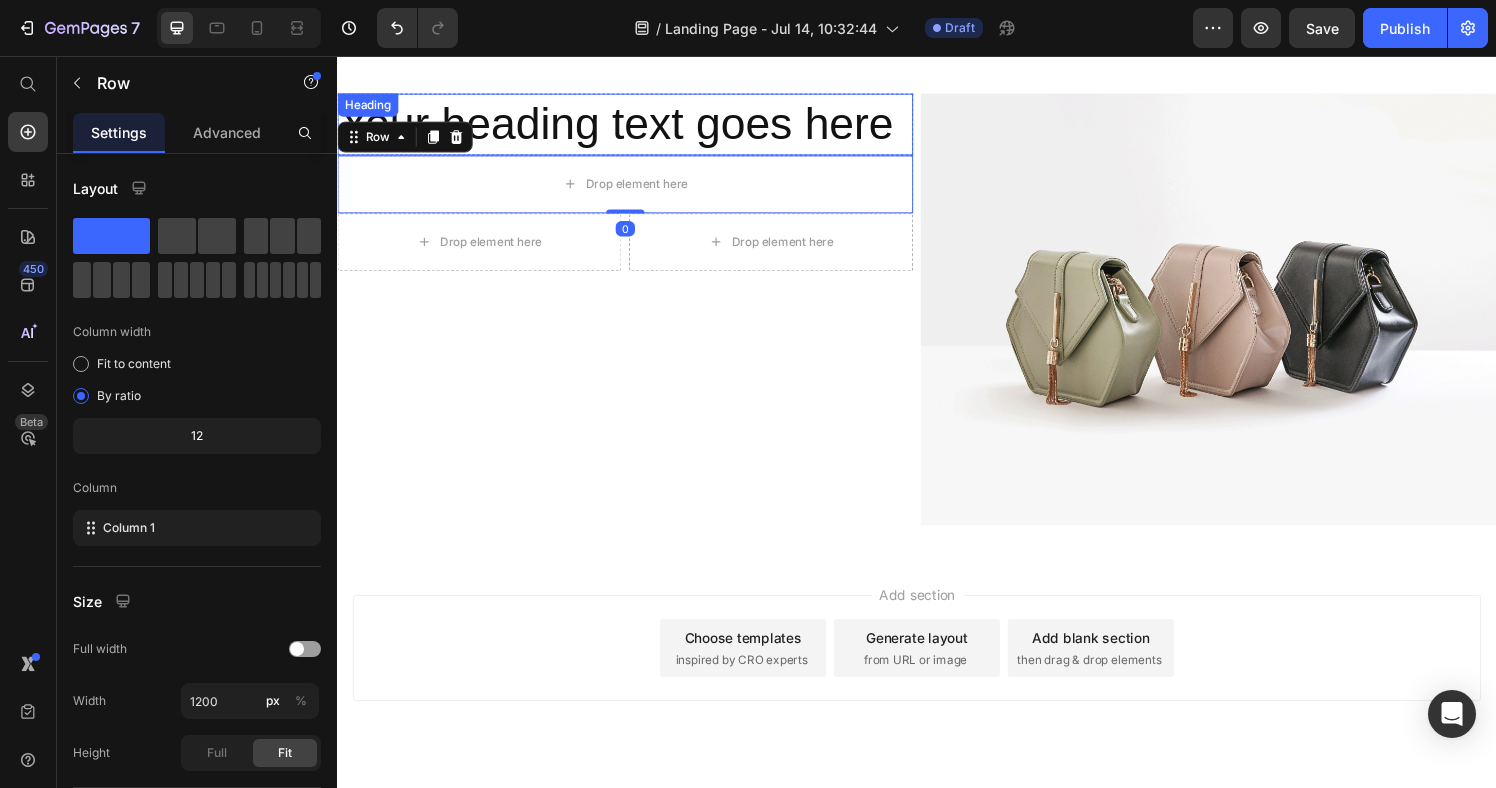 click on "Your heading text goes here Heading" at bounding box center [635, 127] 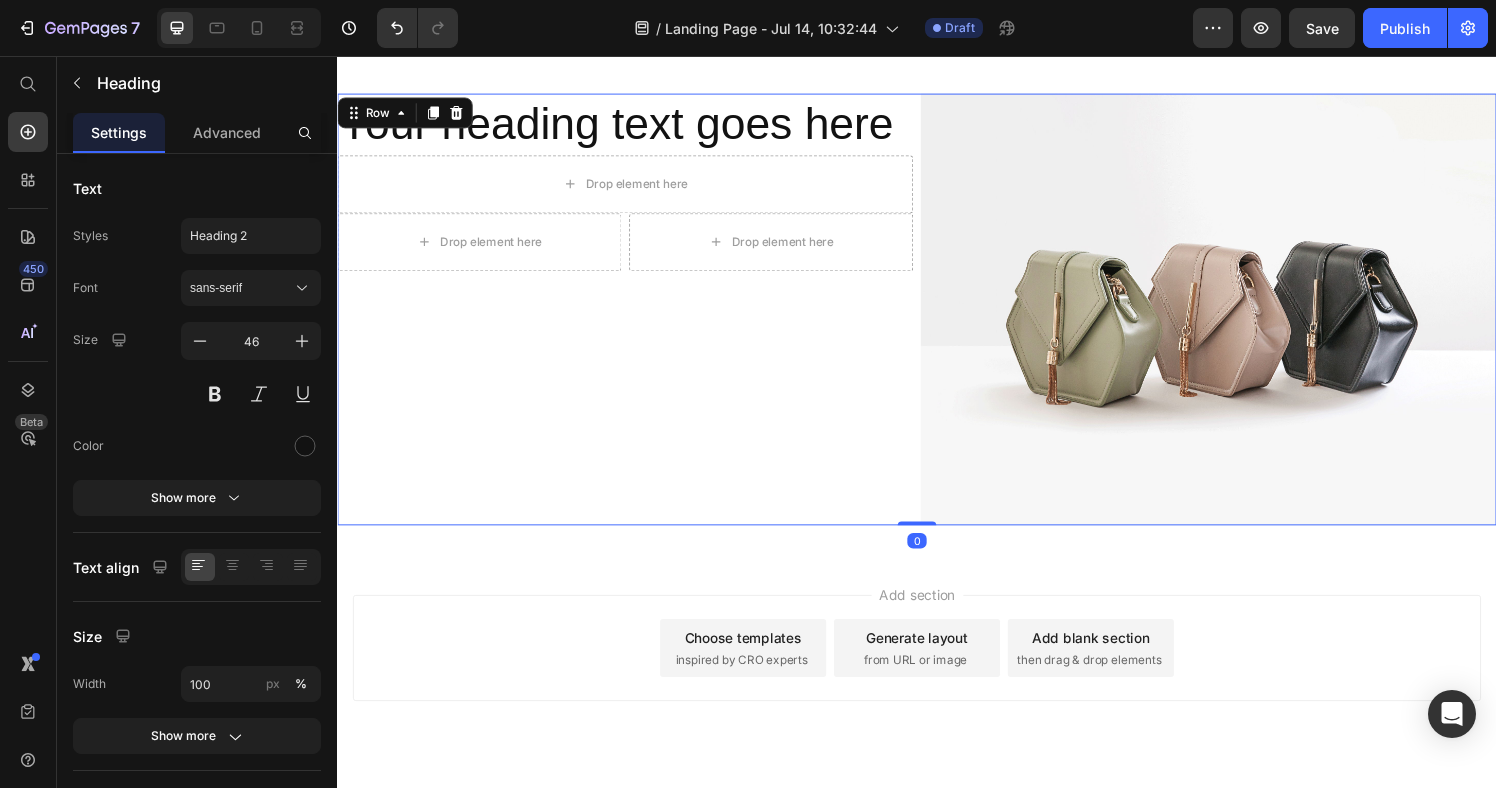 click on "Your heading text goes here Heading Row
Drop element here Row
Drop element here
Drop element here Row" at bounding box center [635, 318] 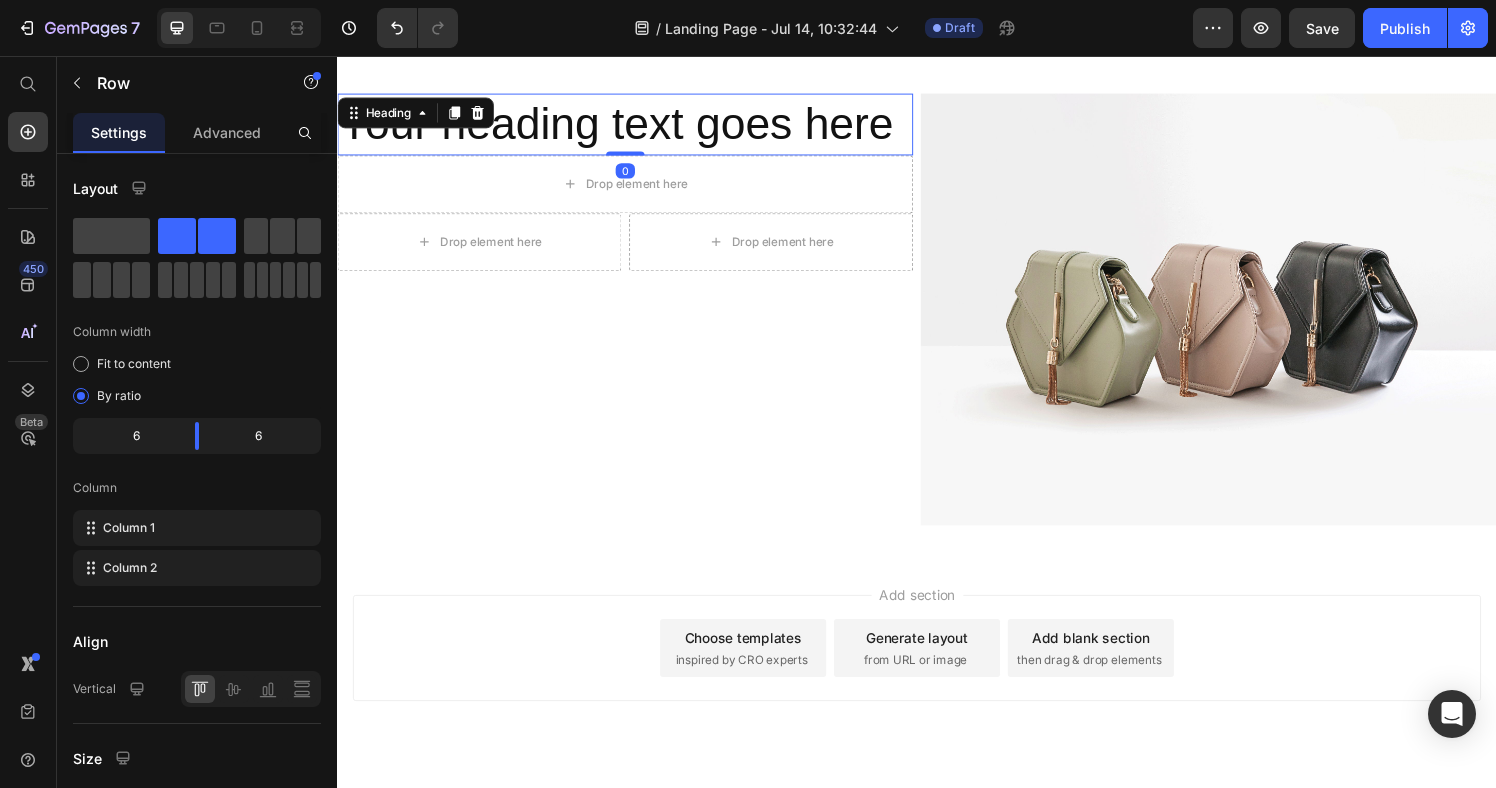 click on "Your heading text goes here" at bounding box center (635, 127) 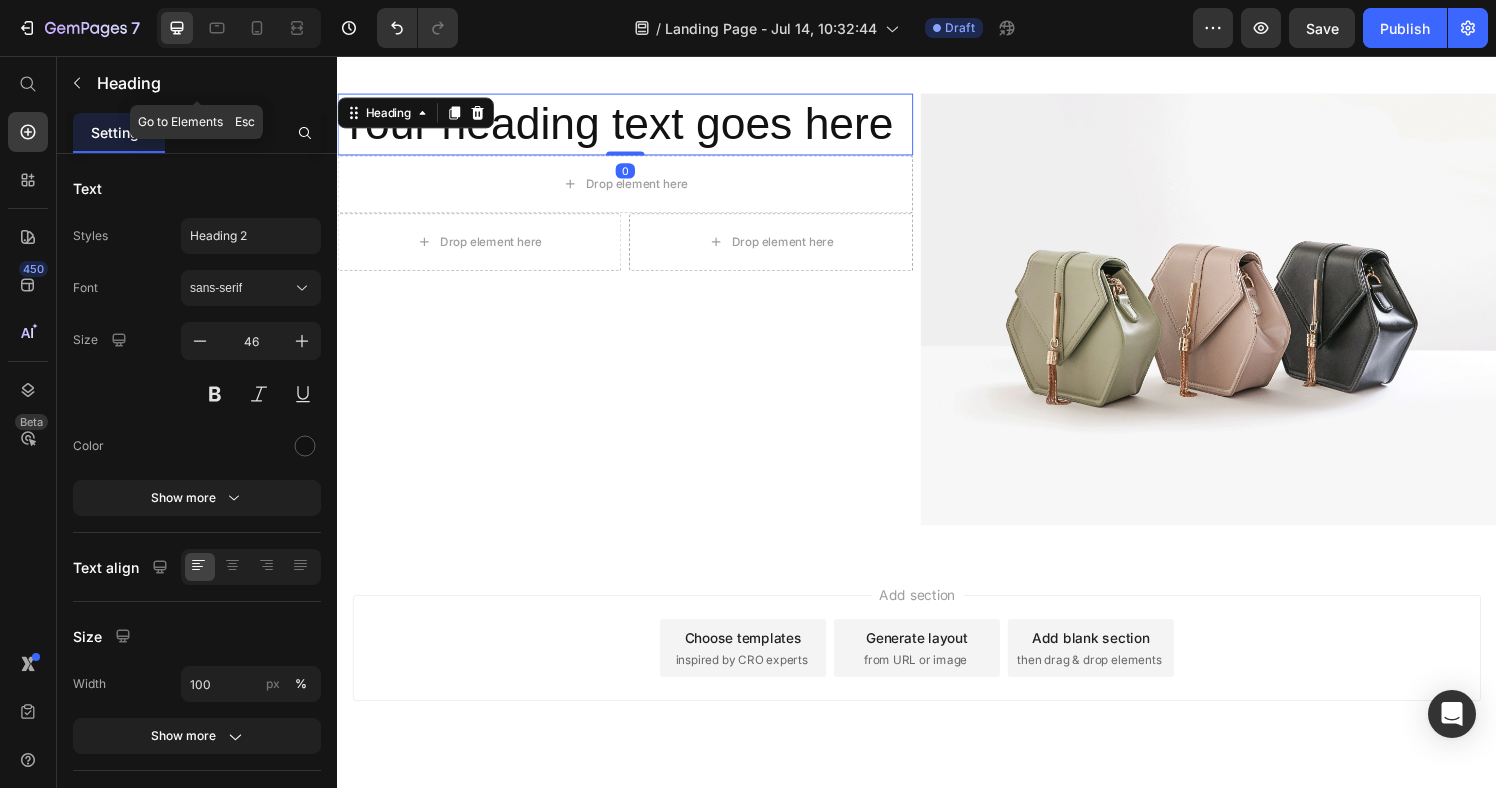 click at bounding box center [77, 83] 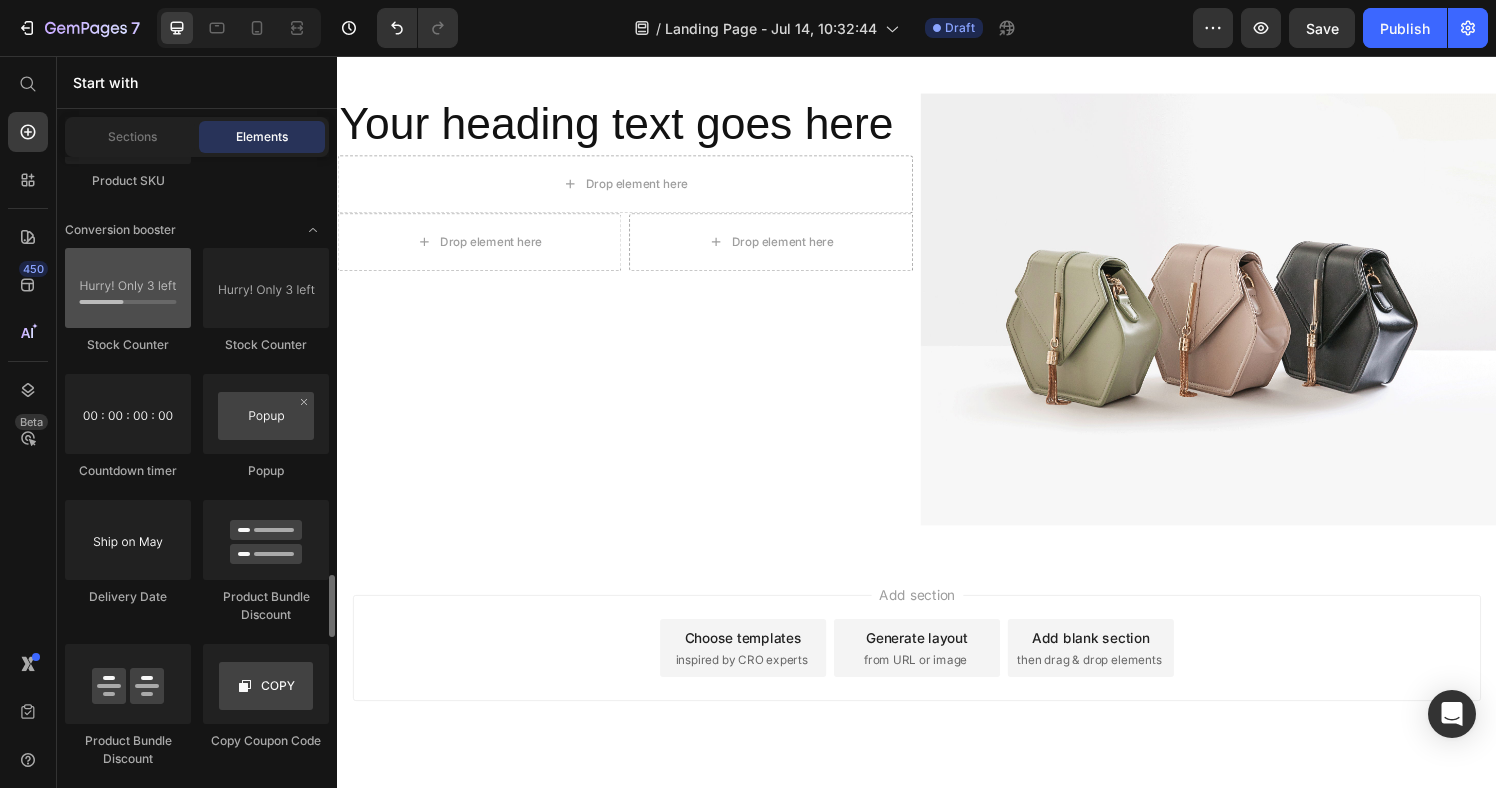 scroll, scrollTop: 4170, scrollLeft: 0, axis: vertical 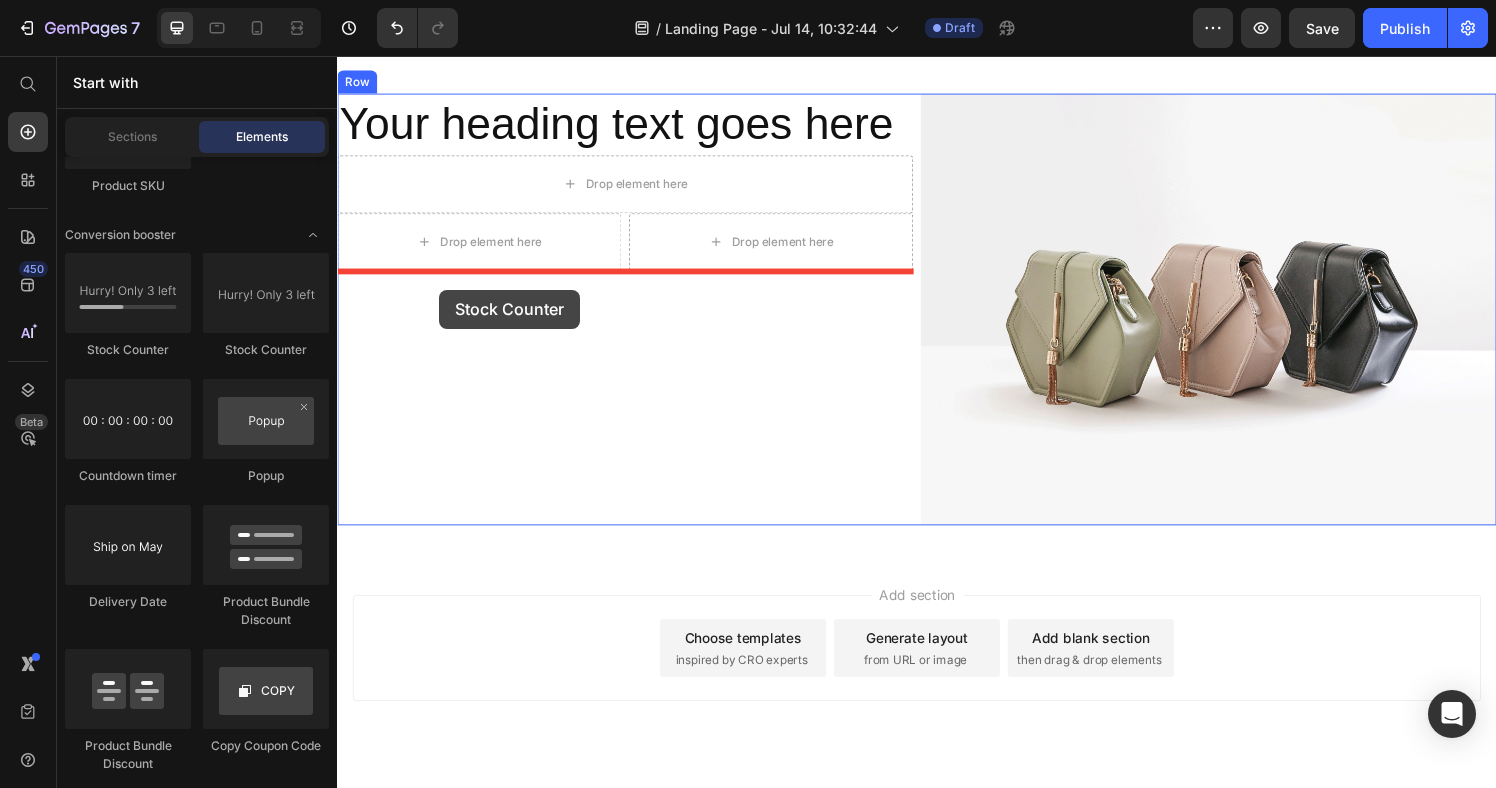 drag, startPoint x: 656, startPoint y: 351, endPoint x: 445, endPoint y: 303, distance: 216.39085 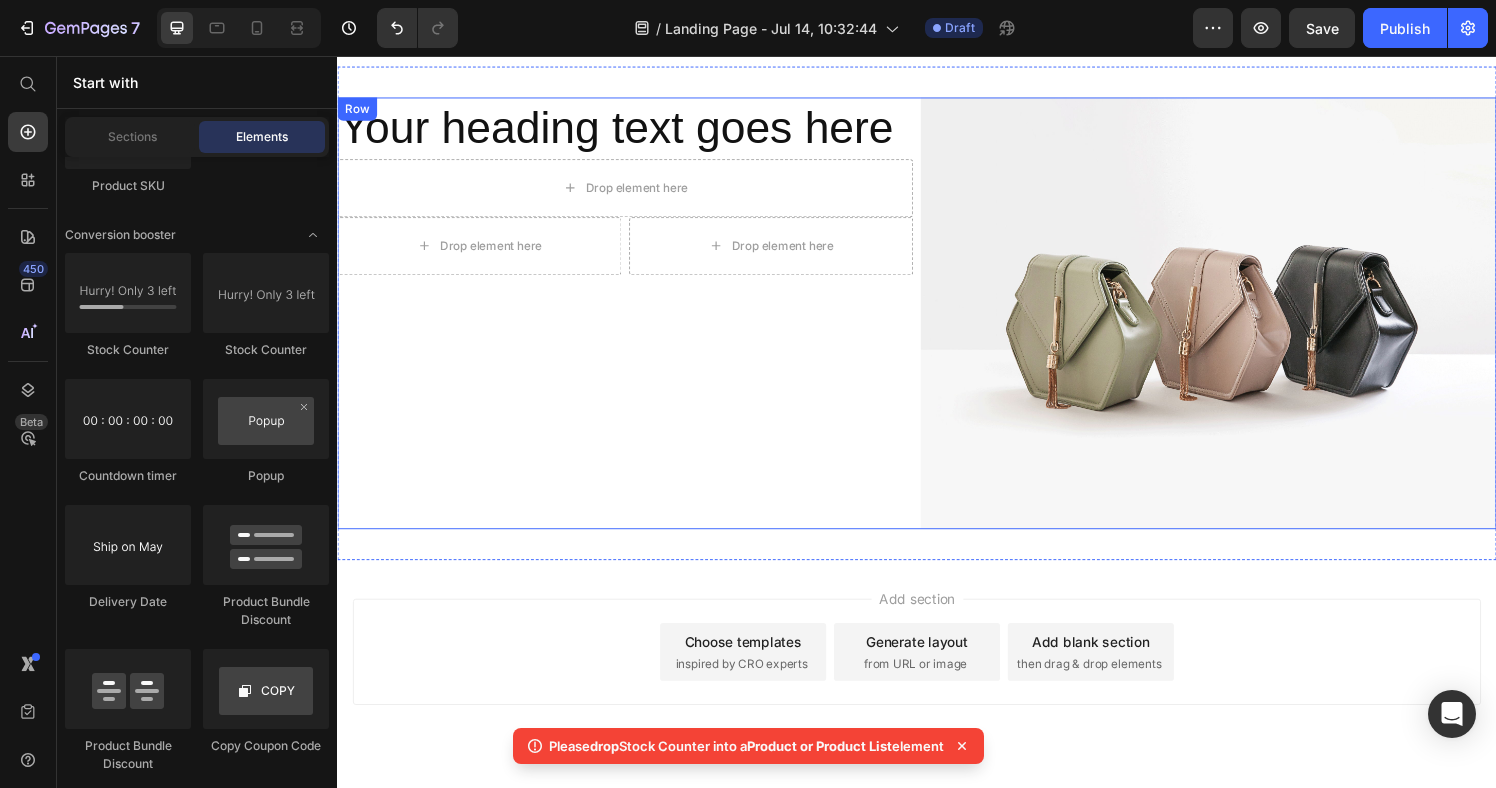 scroll, scrollTop: 923, scrollLeft: 0, axis: vertical 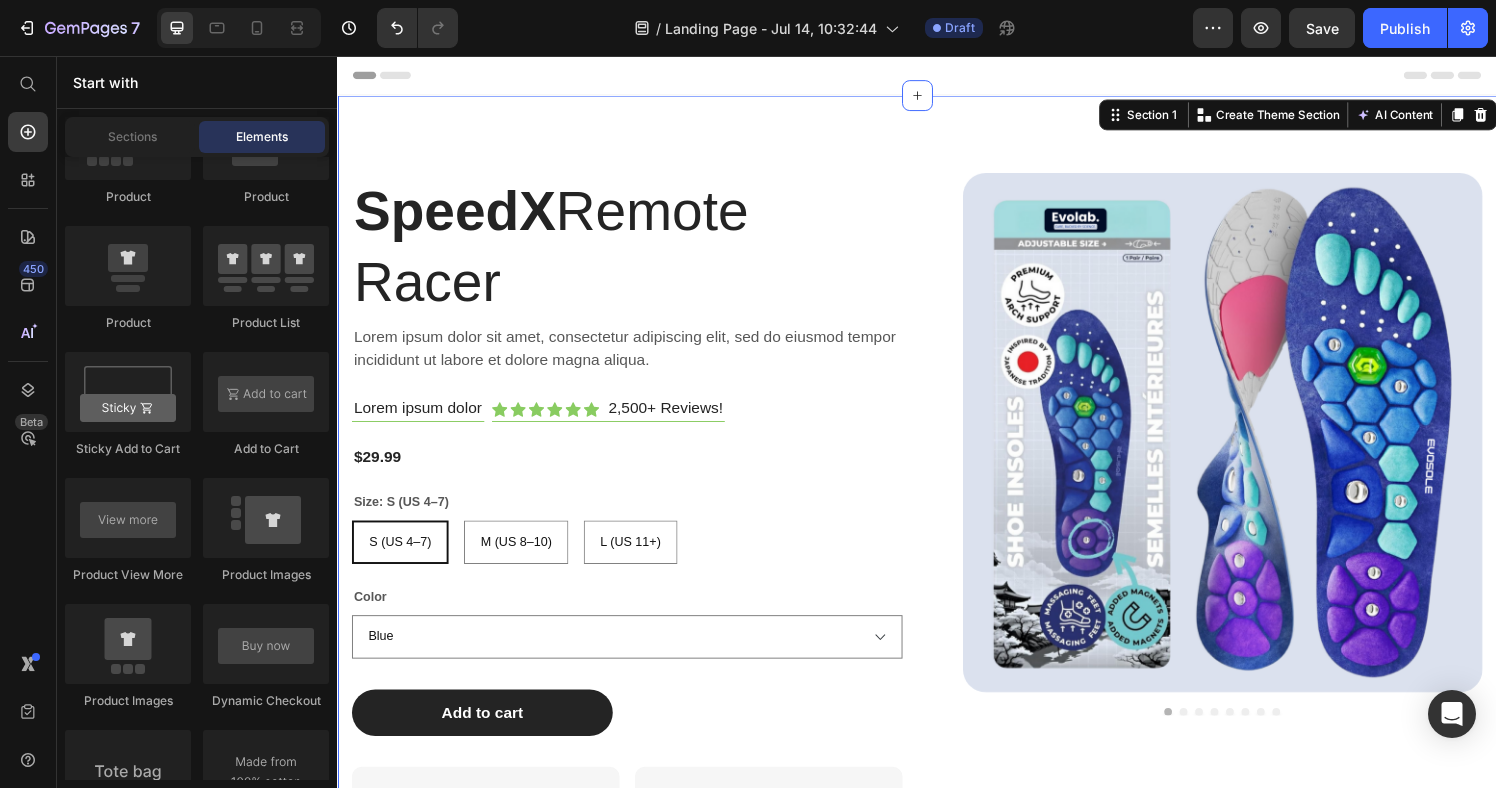 click on "SpeedX Remote Racer Heading Lorem ipsum dolor sit amet, consectetur adipiscing elit, sed do eiusmod tempor incididunt ut labore et dolore magna aliqua. Text Block Lorem ipsum dolor Text Block Icon Icon Icon Icon Icon Icon Icon List 2,500+ Reviews! Text Block Row Row $29.99 Product Price Size: S (US [NUMBER]–[NUMBER]) S (US [NUMBER]–[NUMBER]) S (US [NUMBER]–[NUMBER]) S (US [NUMBER]–[NUMBER]) M (US [NUMBER]–[NUMBER]) M (US [NUMBER]–[NUMBER]) M (US [NUMBER]–[NUMBER]) L (US [NUMBER]+) L (US [NUMBER]+) L (US [NUMBER]+) Color Blue Black Red Product Variants & Swatches Add to cart Add to Cart Lorem ipsum Item List Lorem ipsum dolor sit amet Text Block Image Row Hero Banner Lorem ipsum dolor sit amet Text Block Consectetur adipiscing Text Block 15% off Text Block Image Row Hero Banner Row Product Images Product Section 1 You can create reusable sections Create Theme Section AI Content Write with GemAI What would you like to describe here? Tone and Voice Persuasive Product EvoSole™ Magnetic Acupressure Insoles Show more Generate" at bounding box center (937, 562) 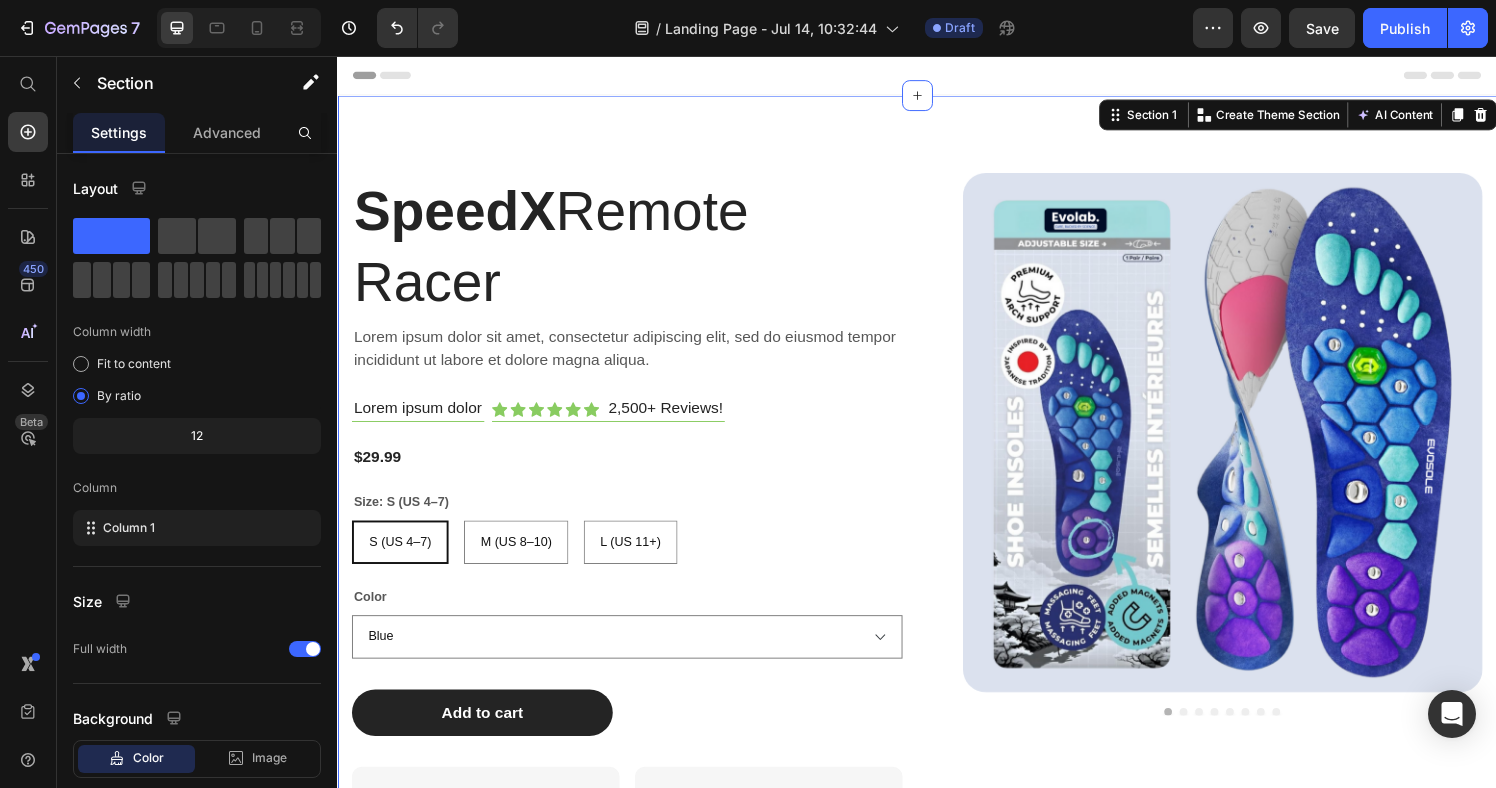 click on "SpeedX Remote Racer Heading Lorem ipsum dolor sit amet, consectetur adipiscing elit, sed do eiusmod tempor incididunt ut labore et dolore magna aliqua. Text Block Lorem ipsum dolor Text Block Icon Icon Icon Icon Icon Icon Icon List 2,500+ Reviews! Text Block Row Row $29.99 Product Price Size: S (US [NUMBER]–[NUMBER]) S (US [NUMBER]–[NUMBER]) S (US [NUMBER]–[NUMBER]) S (US [NUMBER]–[NUMBER]) M (US [NUMBER]–[NUMBER]) M (US [NUMBER]–[NUMBER]) M (US [NUMBER]–[NUMBER]) L (US [NUMBER]+) L (US [NUMBER]+) L (US [NUMBER]+) Color Blue Black Red Product Variants & Swatches Add to cart Add to Cart Lorem ipsum Item List Lorem ipsum dolor sit amet Text Block Image Row Hero Banner Lorem ipsum dolor sit amet Text Block Consectetur adipiscing Text Block 15% off Text Block Image Row Hero Banner Row Product Images Product Section 1 You can create reusable sections Create Theme Section AI Content Write with GemAI What would you like to describe here? Tone and Voice Persuasive Product EvoSole™ Magnetic Acupressure Insoles Show more Generate" at bounding box center [937, 562] 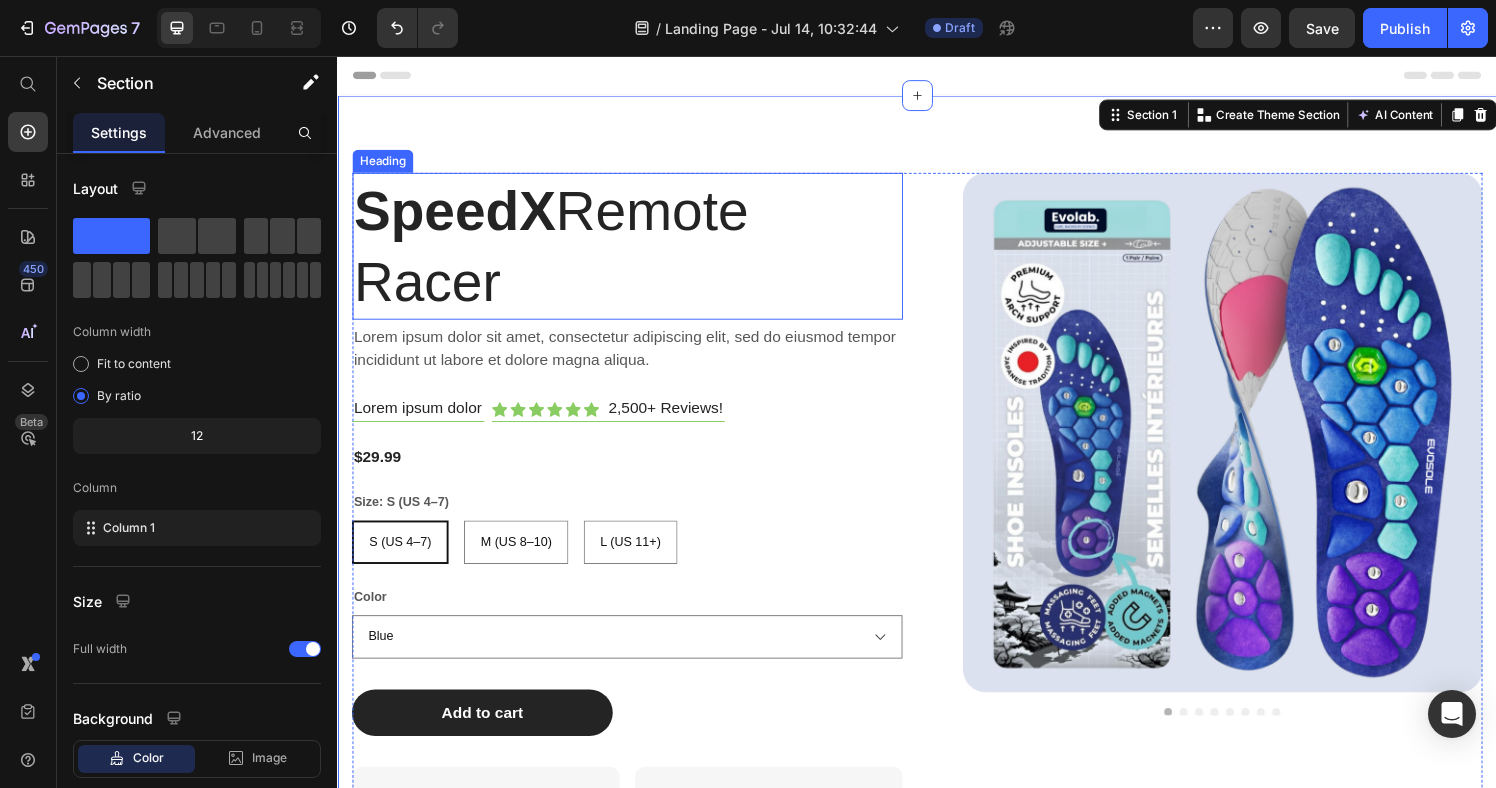 click on "SpeedX" at bounding box center [458, 216] 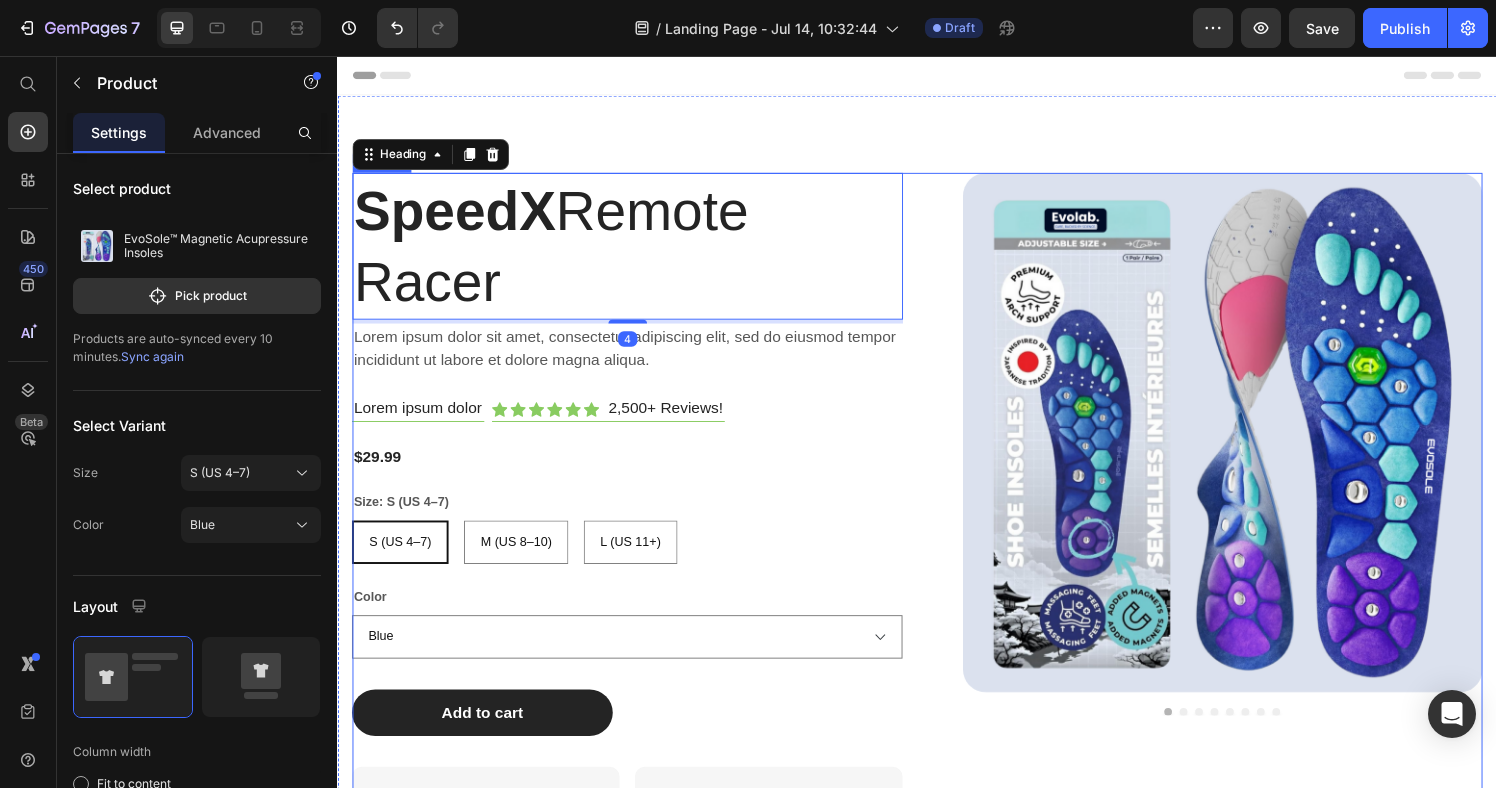 click on "SpeedX Remote Racer Heading 4 Lorem ipsum dolor sit amet, consectetur adipiscing elit, sed do eiusmod tempor incididunt ut labore et dolore magna aliqua. Text Block Lorem ipsum dolor Text Block Icon Icon Icon Icon Icon Icon Icon List 2,500+ Reviews! Text Block Row Row $29.99 Product Price Size: S (US [NUMBER]–[NUMBER]) S (US [NUMBER]–[NUMBER]) S (US [NUMBER]–[NUMBER]) S (US [NUMBER]–[NUMBER]) M (US [NUMBER]–[NUMBER]) M (US [NUMBER]–[NUMBER]) M (US [NUMBER]–[NUMBER]) L (US [NUMBER]+) L (US [NUMBER]+) L (US [NUMBER]+) Color Blue Black Red Product Variants & Swatches Add to cart Add to Cart Lorem ipsum Item List Lorem ipsum dolor sit amet Text Block Image Row Hero Banner Lorem ipsum dolor sit amet Text Block Consectetur adipiscing Text Block 15% off Text Block Image Row Hero Banner Row Product Images Product" at bounding box center (937, 570) 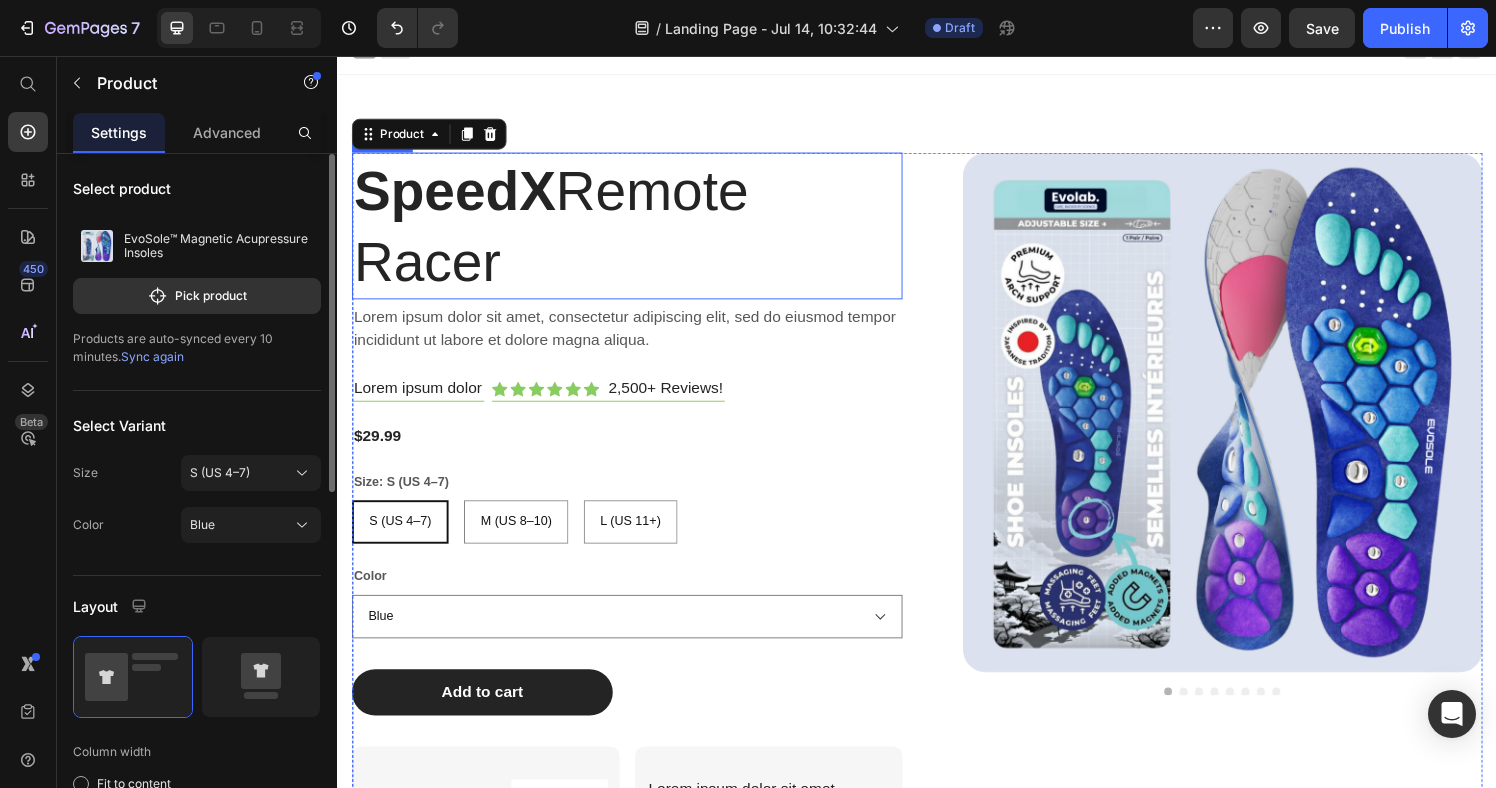 scroll, scrollTop: 68, scrollLeft: 0, axis: vertical 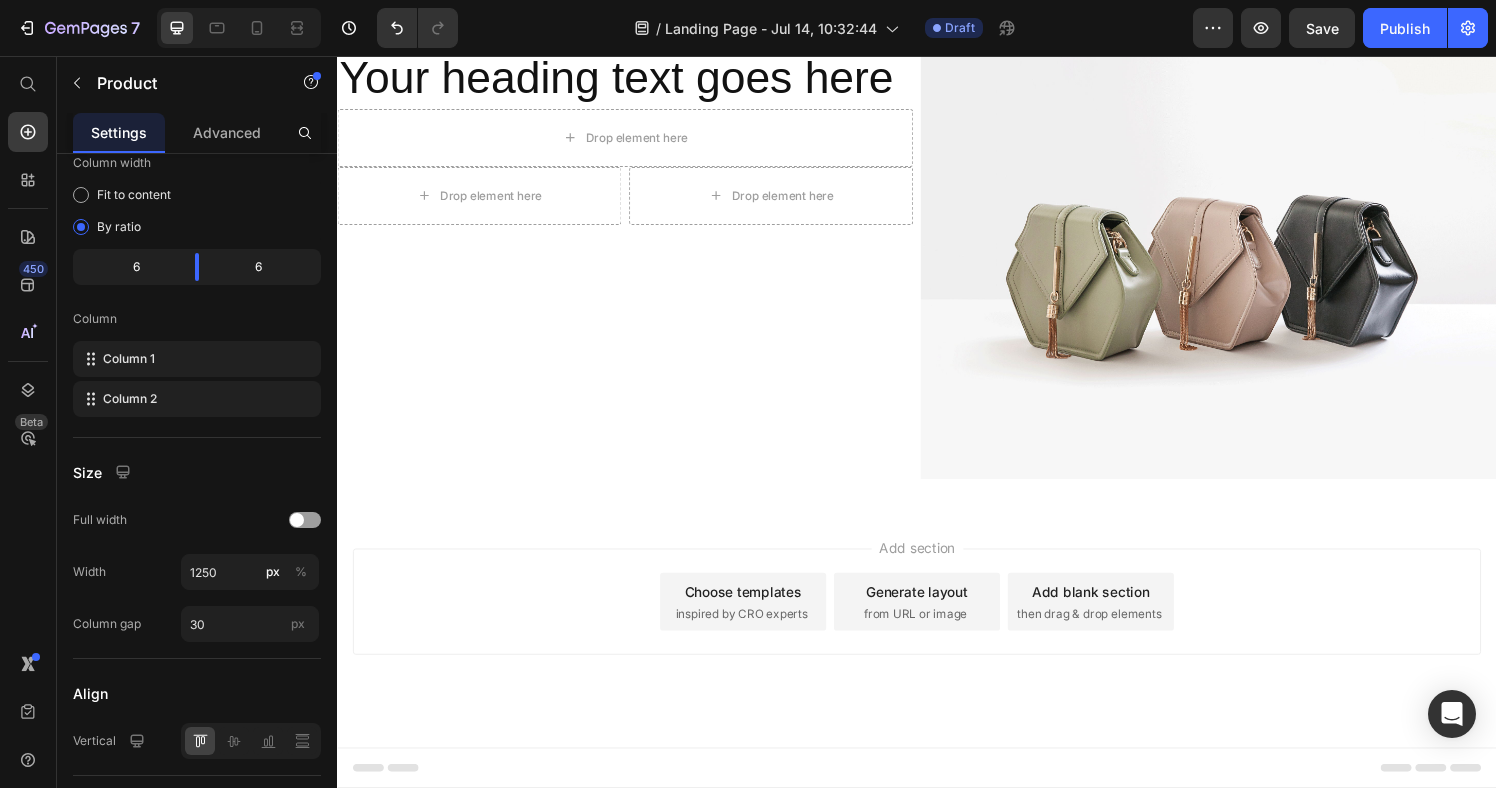 click on "inspired by CRO experts" at bounding box center [755, 634] 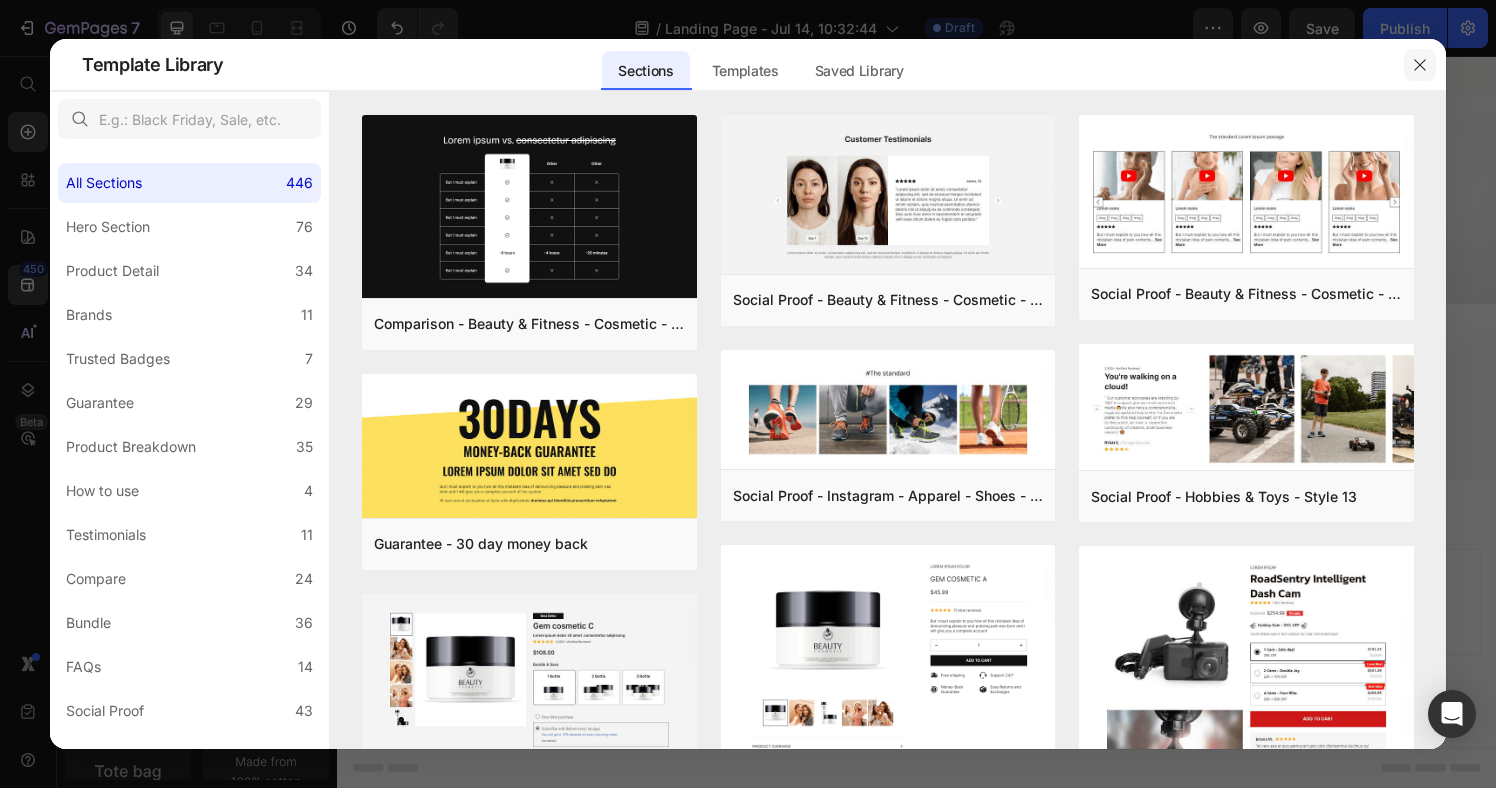 click at bounding box center (1420, 65) 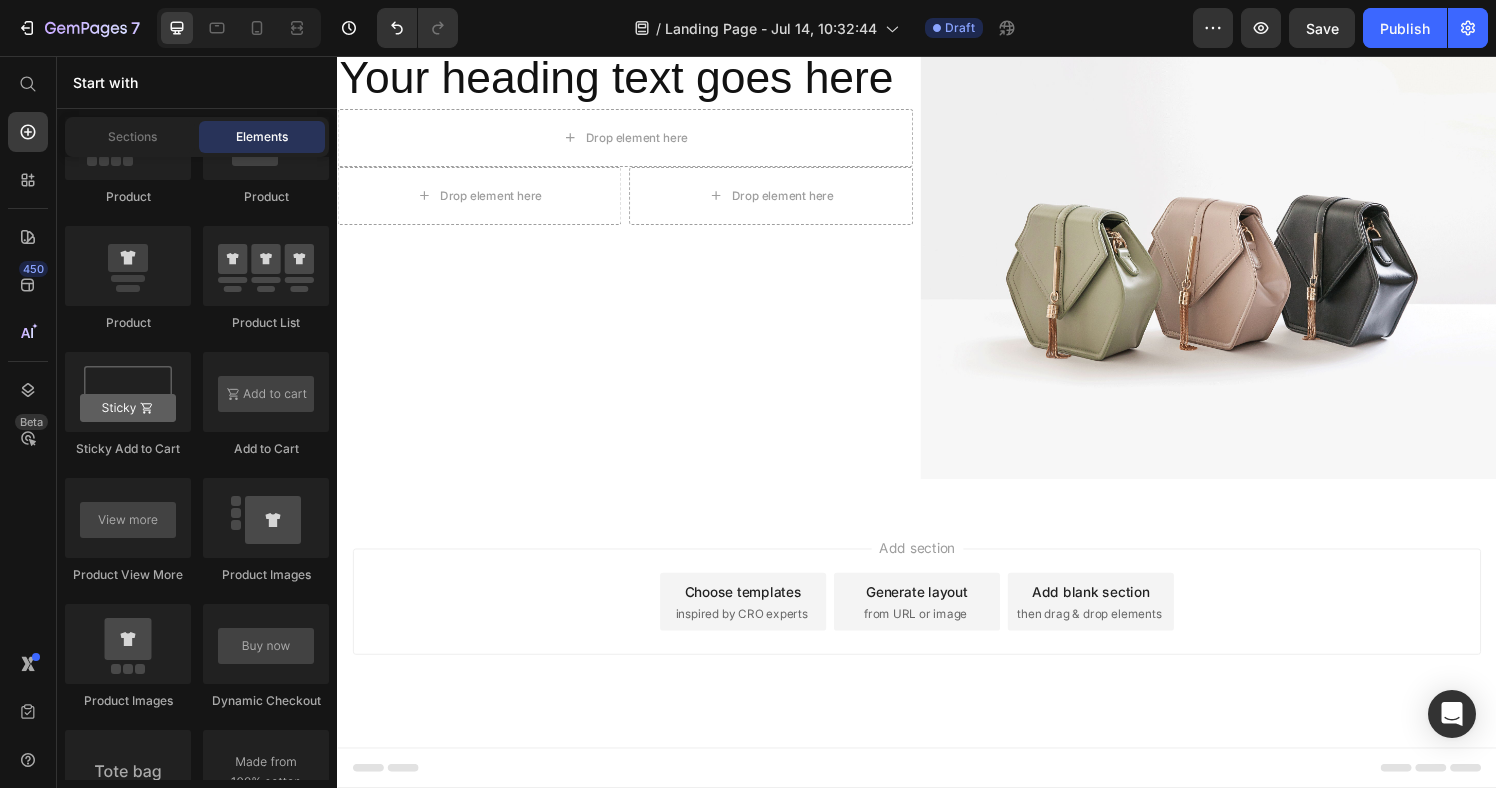 click on "Add blank section" at bounding box center (1117, 610) 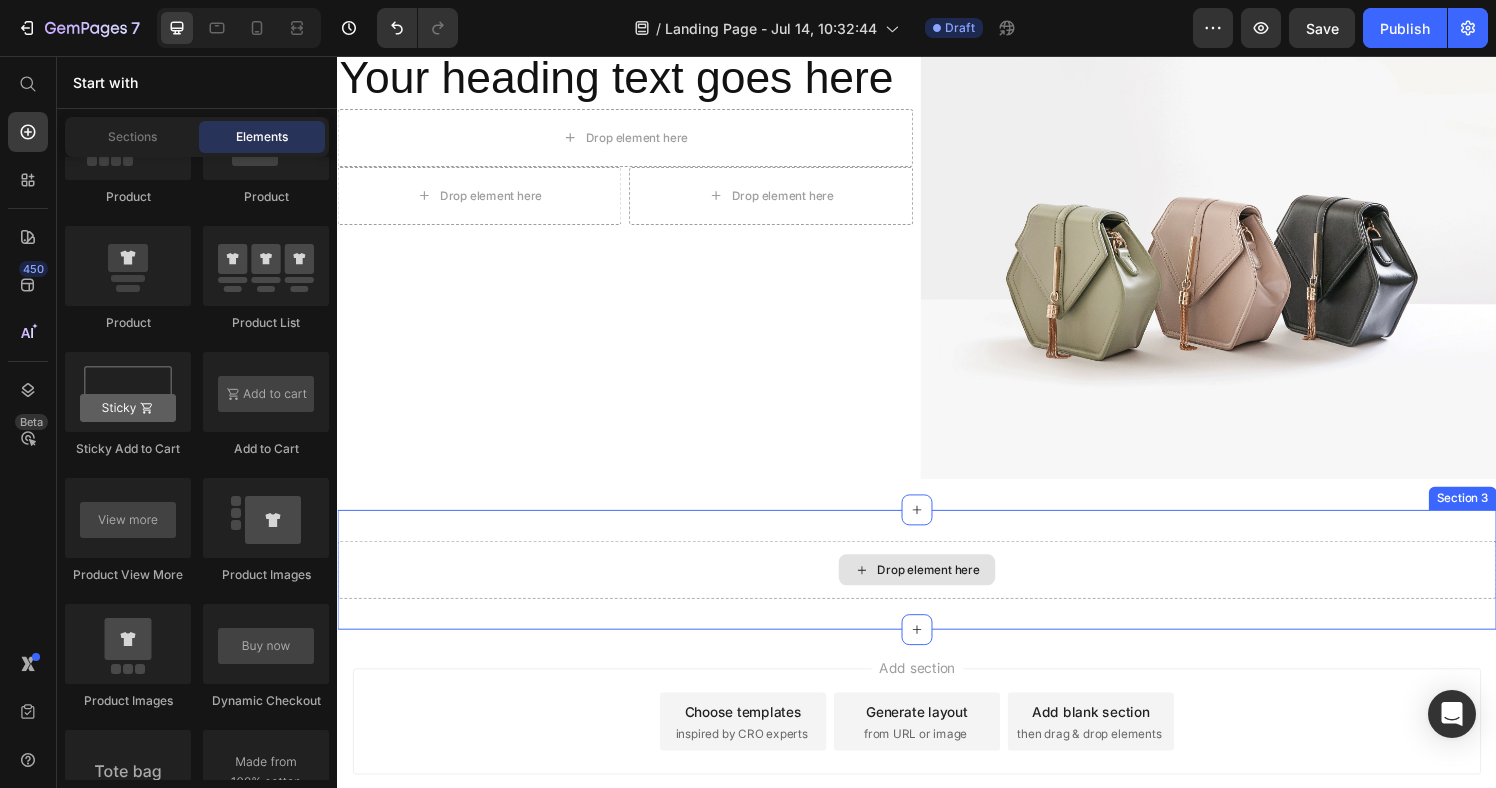 drag, startPoint x: 896, startPoint y: 595, endPoint x: 823, endPoint y: 589, distance: 73.24616 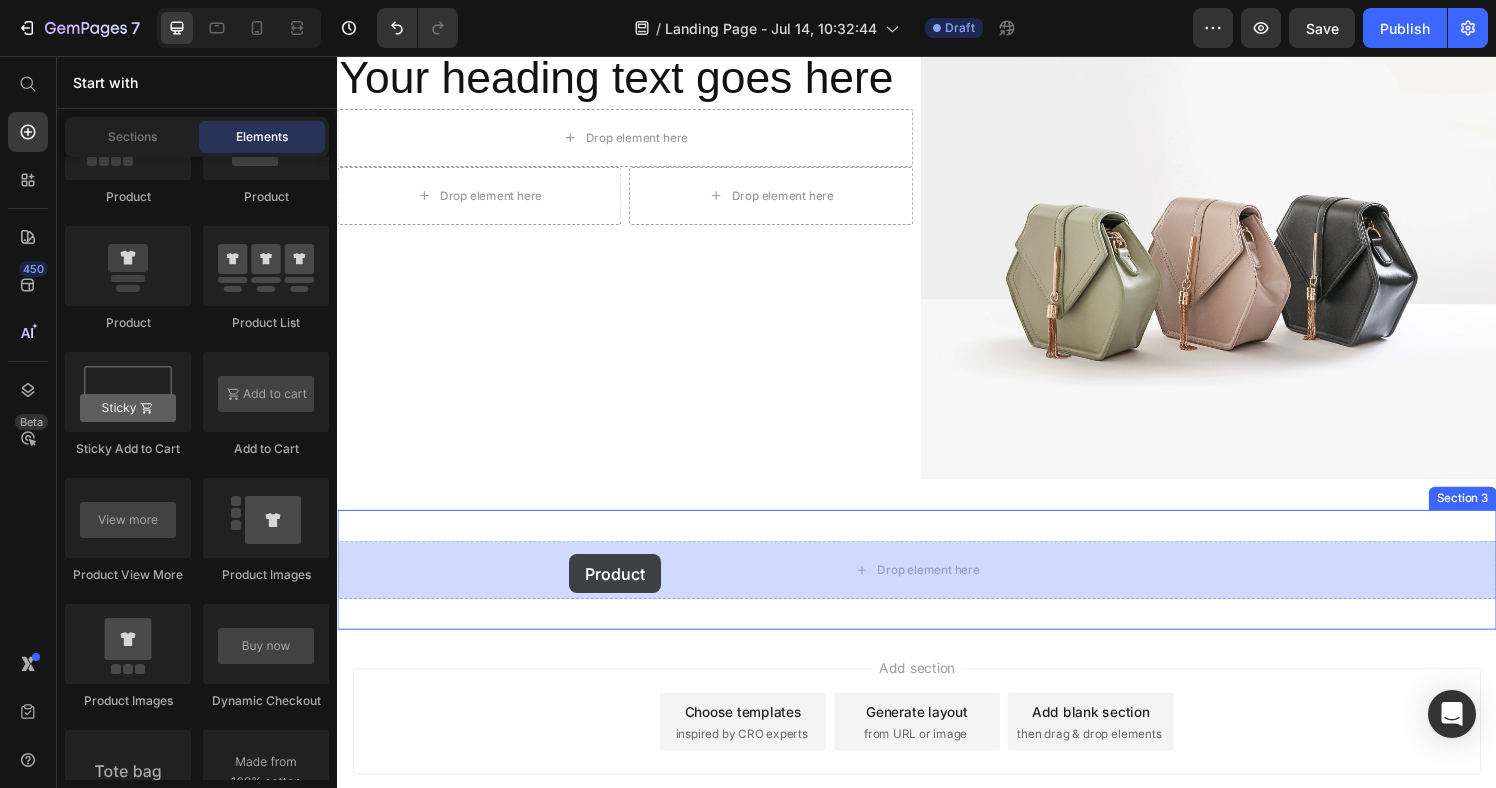 drag, startPoint x: 497, startPoint y: 359, endPoint x: 577, endPoint y: 572, distance: 227.52802 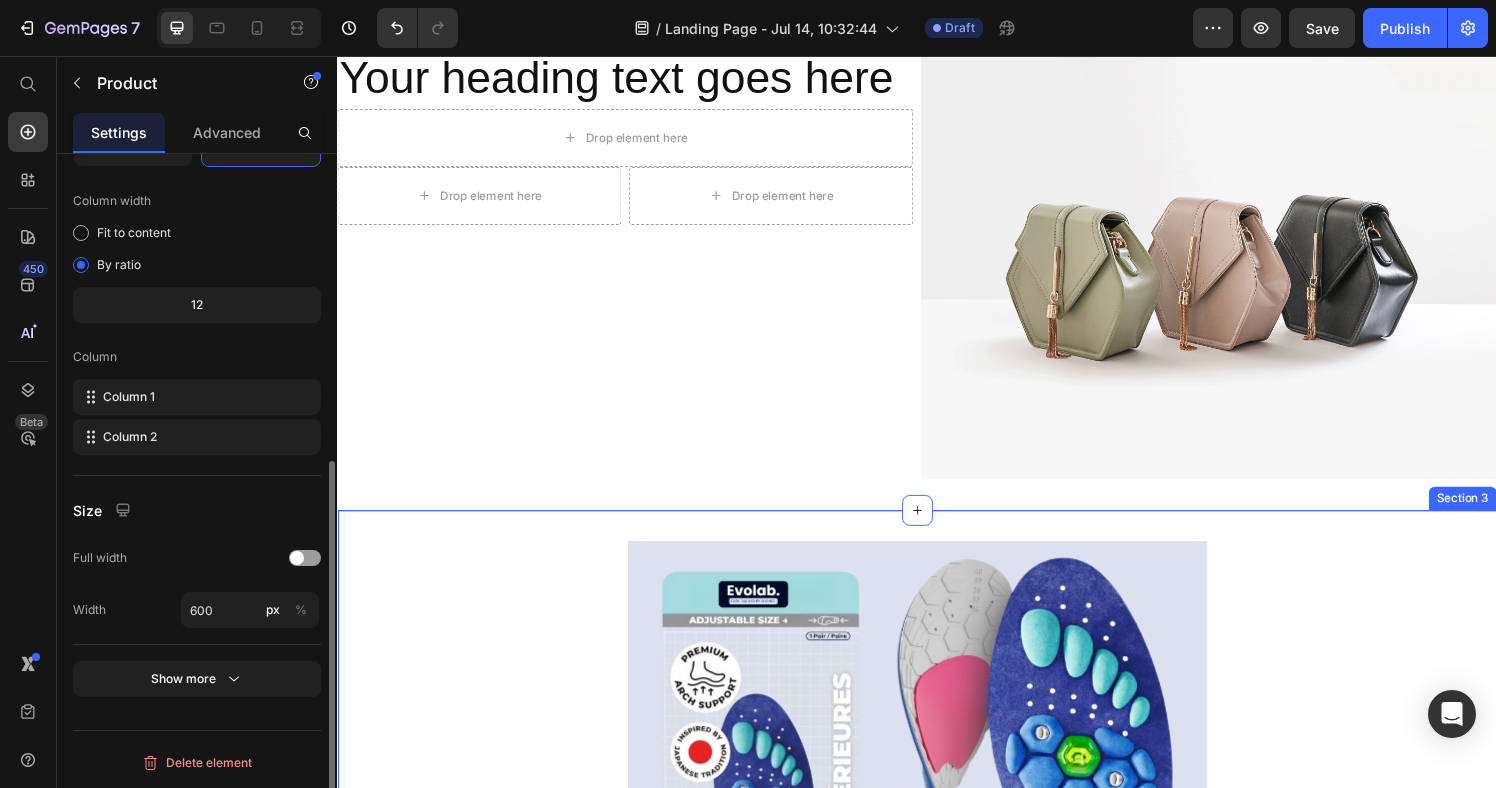 scroll, scrollTop: 551, scrollLeft: 0, axis: vertical 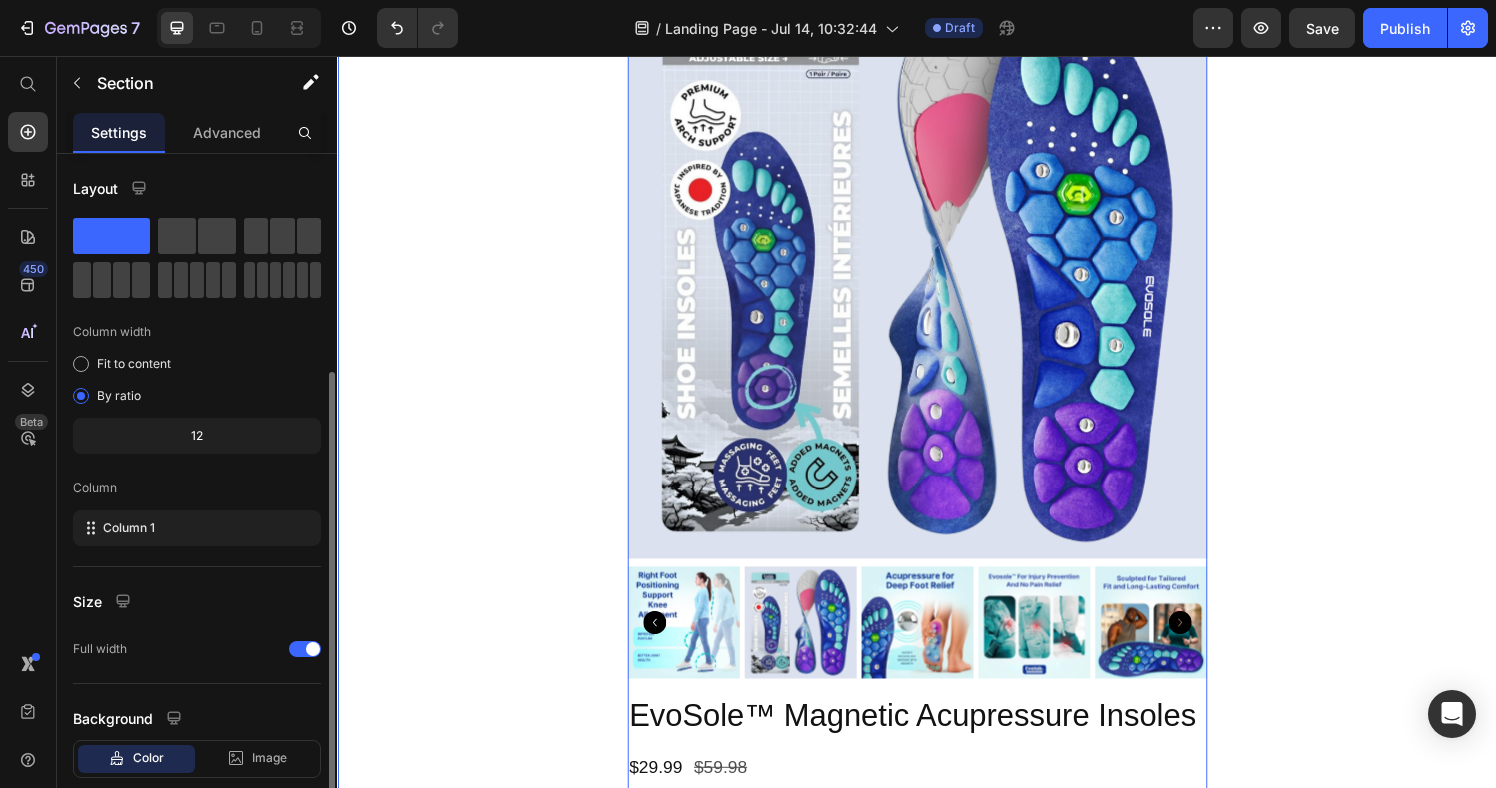 drag, startPoint x: 494, startPoint y: 547, endPoint x: 513, endPoint y: 535, distance: 22.472204 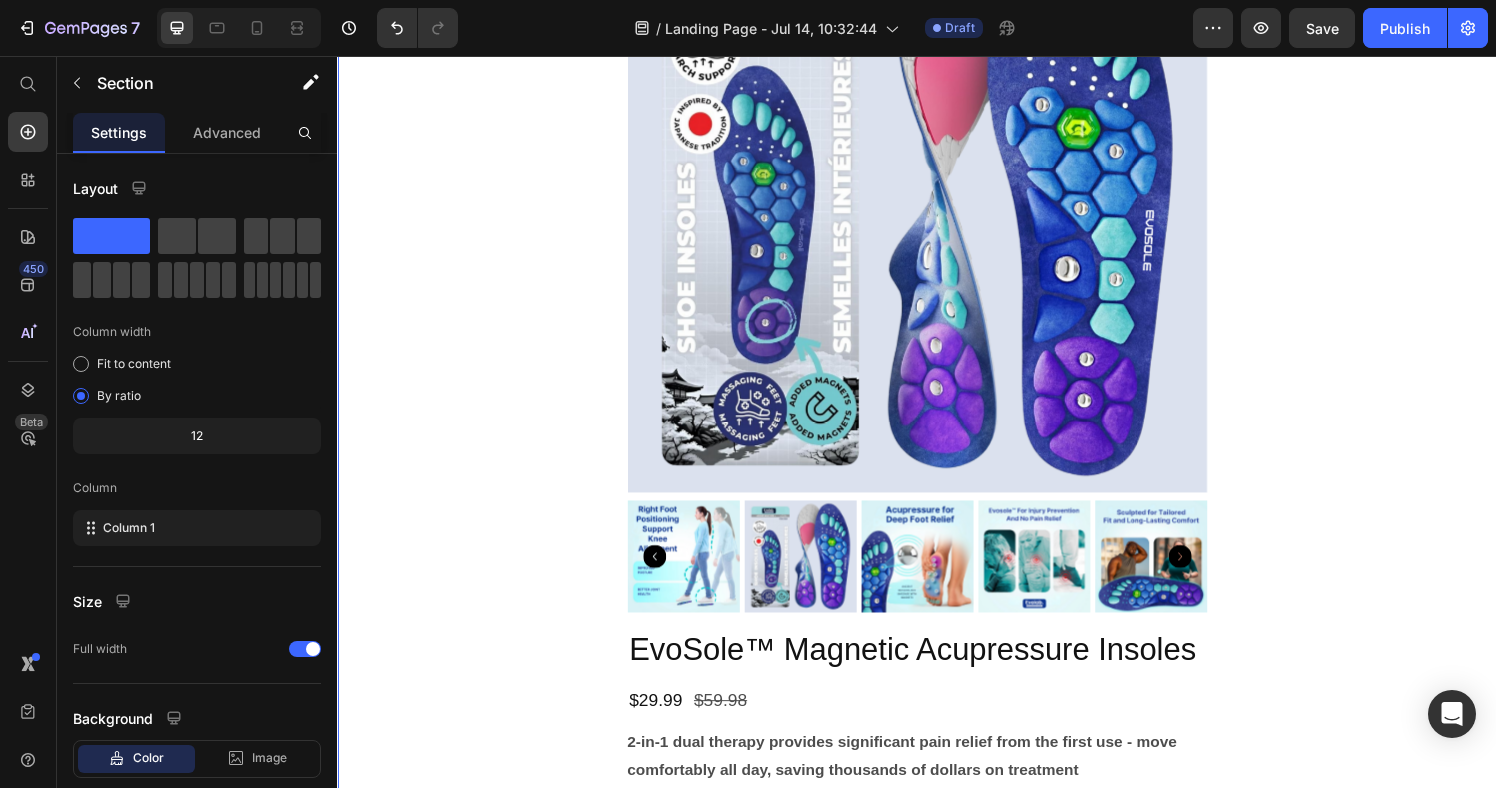 scroll, scrollTop: 1592, scrollLeft: 0, axis: vertical 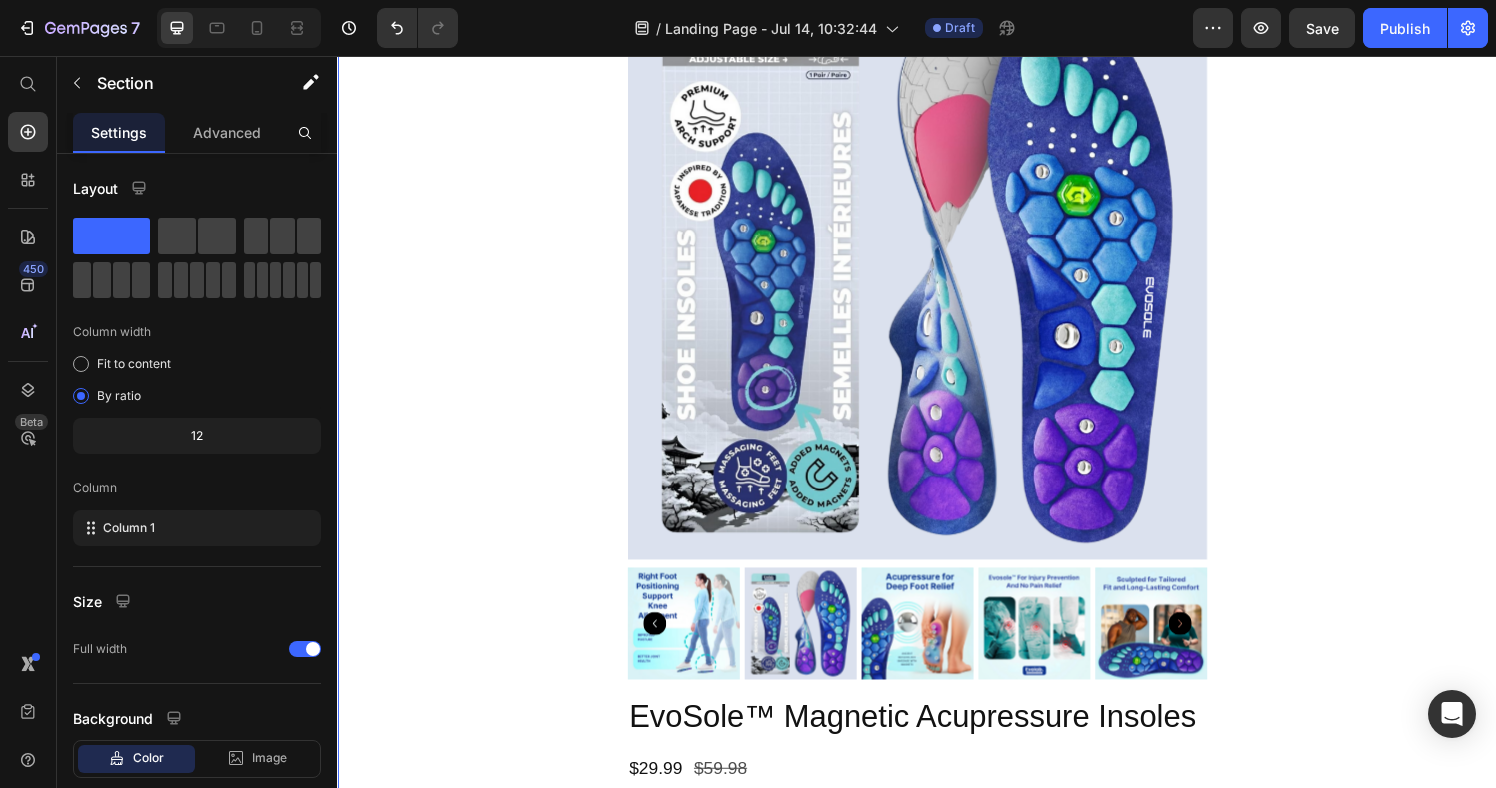 click on "Product Images EvoSole™ Magnetic Acupressure Insoles Product Title $29.99 Product Price $59.98 Product Price Row 2-in-1 dual therapy provides significant pain relief from the first use - move comfortably all day, saving thousands of dollars on treatment Product Description Size: S (US [NUMBER]–[NUMBER]) S (US [NUMBER]–[NUMBER]) S (US [NUMBER]–[NUMBER]) S (US [NUMBER]–[NUMBER]) M (US [NUMBER]–[NUMBER]) M (US [NUMBER]–[NUMBER]) M (US [NUMBER]–[NUMBER]) L (US [NUMBER]+) L (US [NUMBER]+) L (US [NUMBER]+) Color: Blue Blue Blue Blue Black Black Black Red Red Red Product Variants & Swatches Quantity Text Block 1 Product Quantity
Add to cart Add to Cart Buy it now Dynamic Checkout Product" at bounding box center (937, 655) 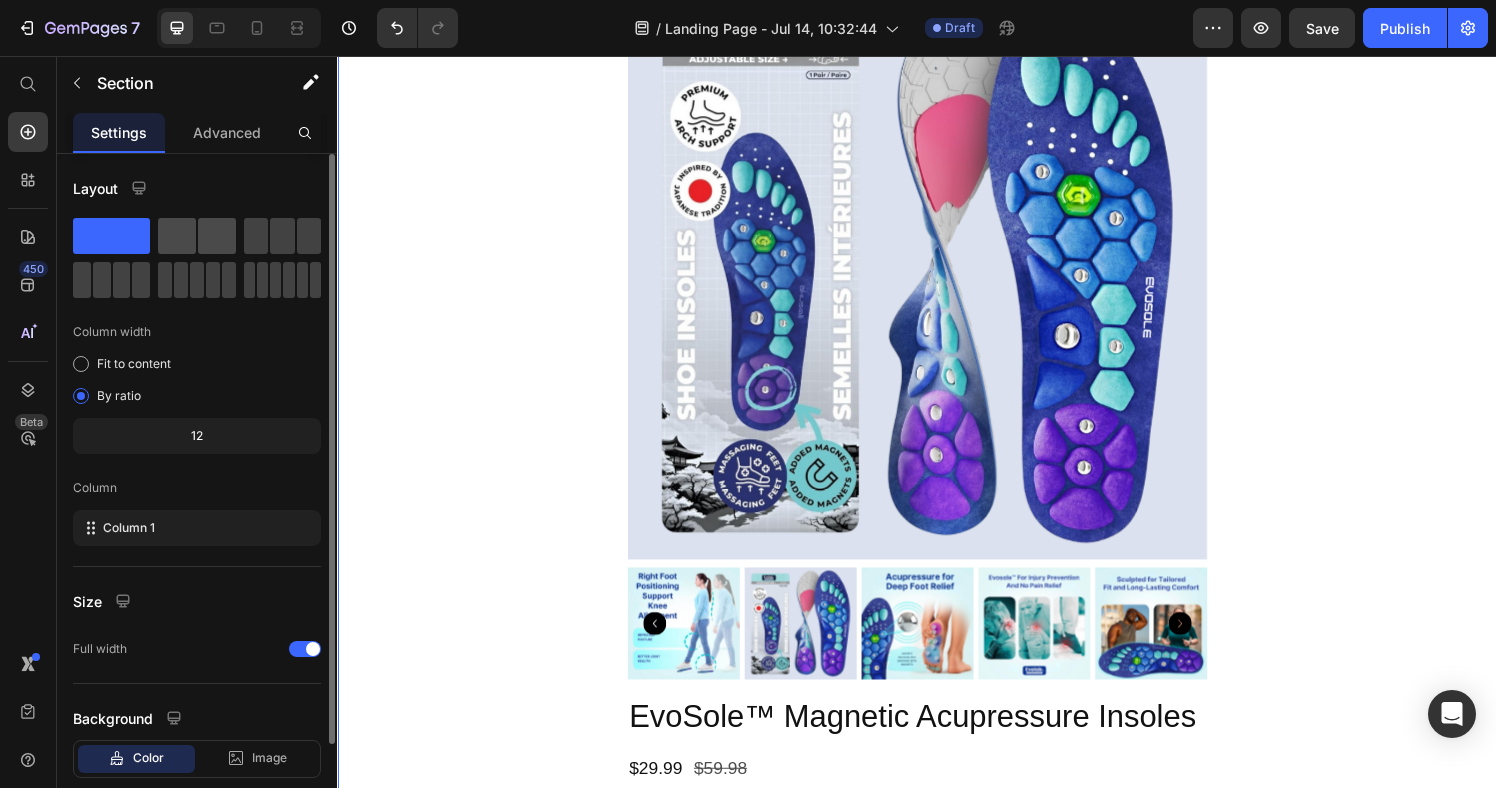 click 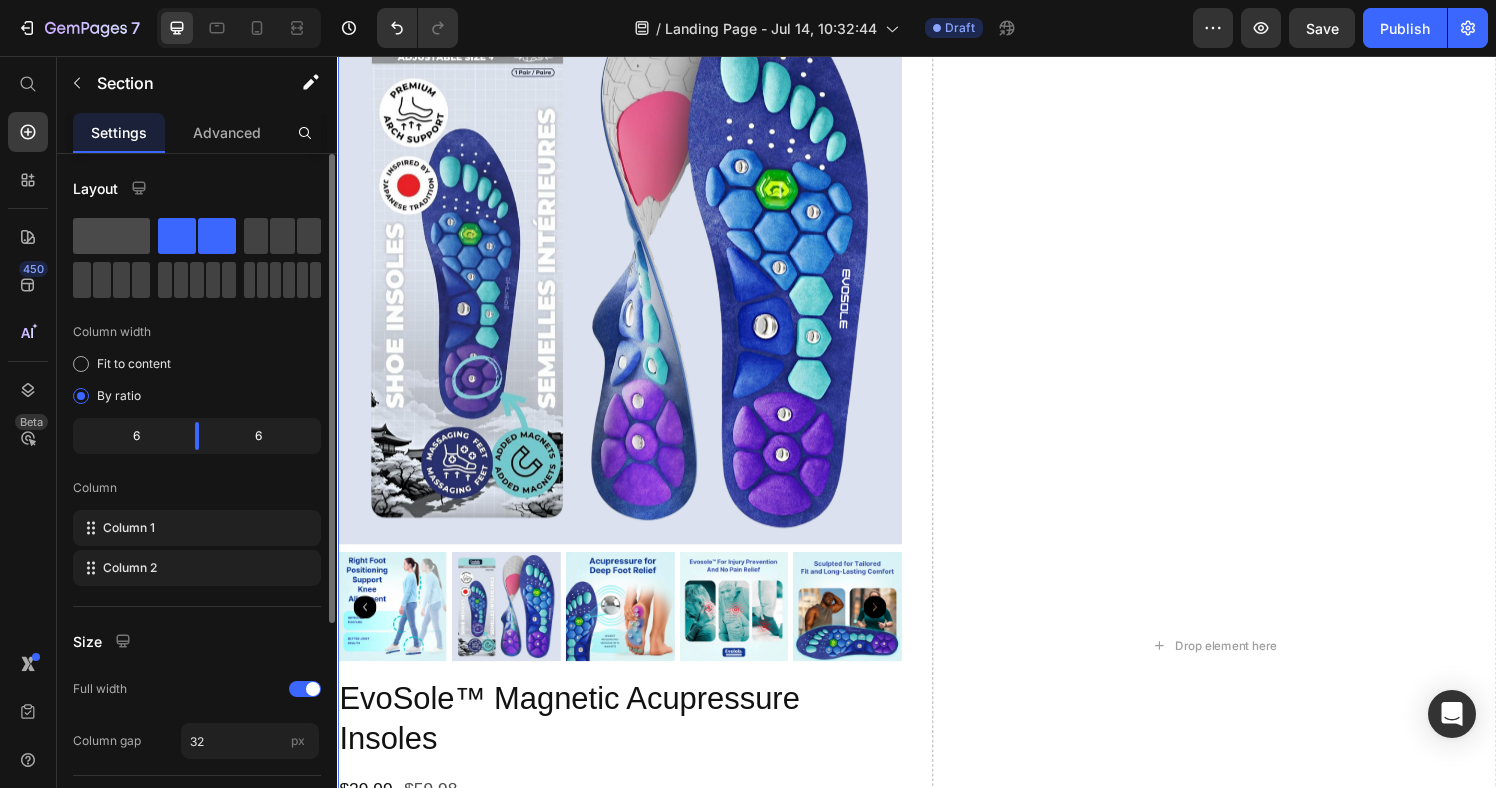 click 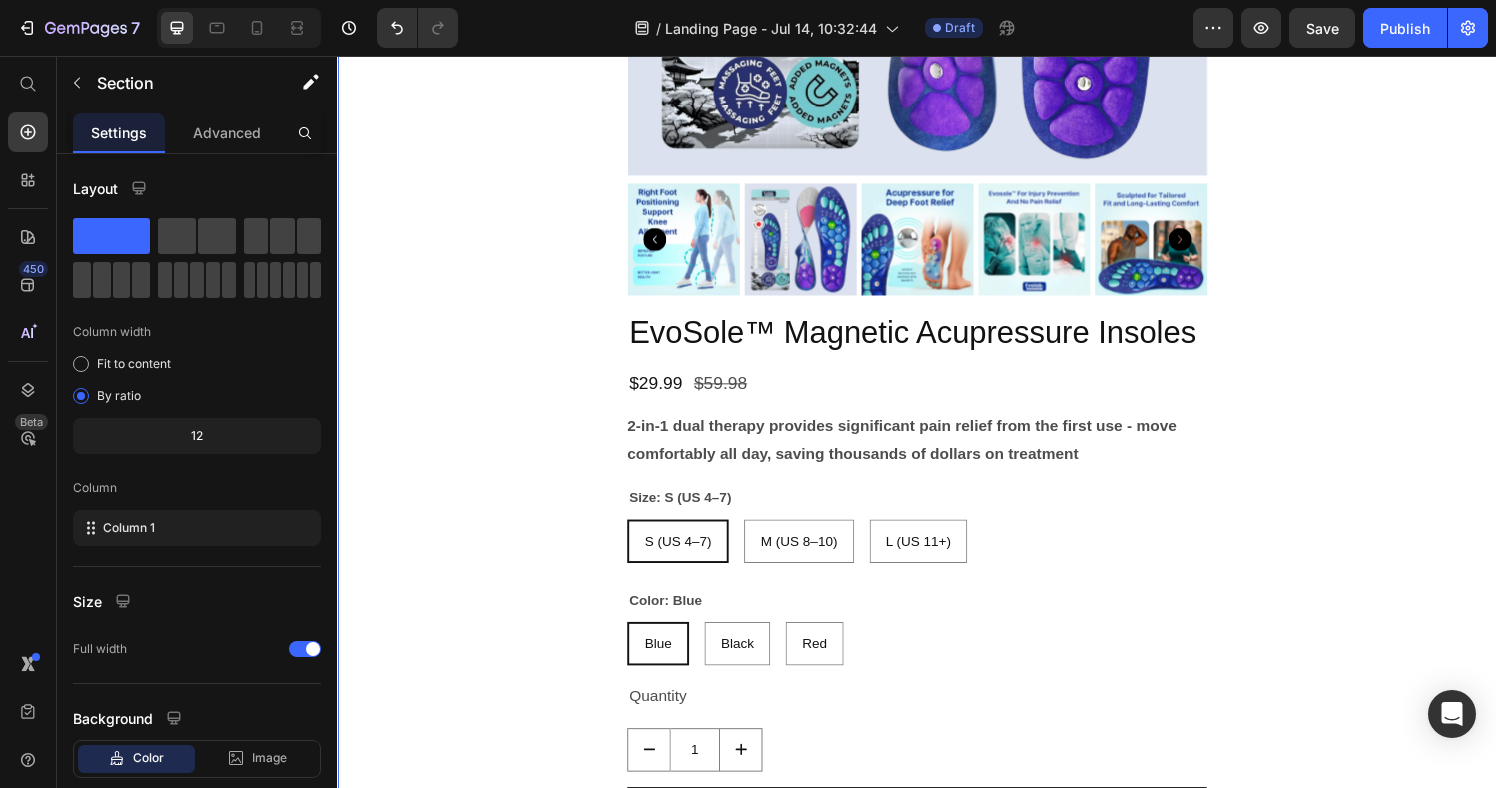 scroll, scrollTop: 2100, scrollLeft: 0, axis: vertical 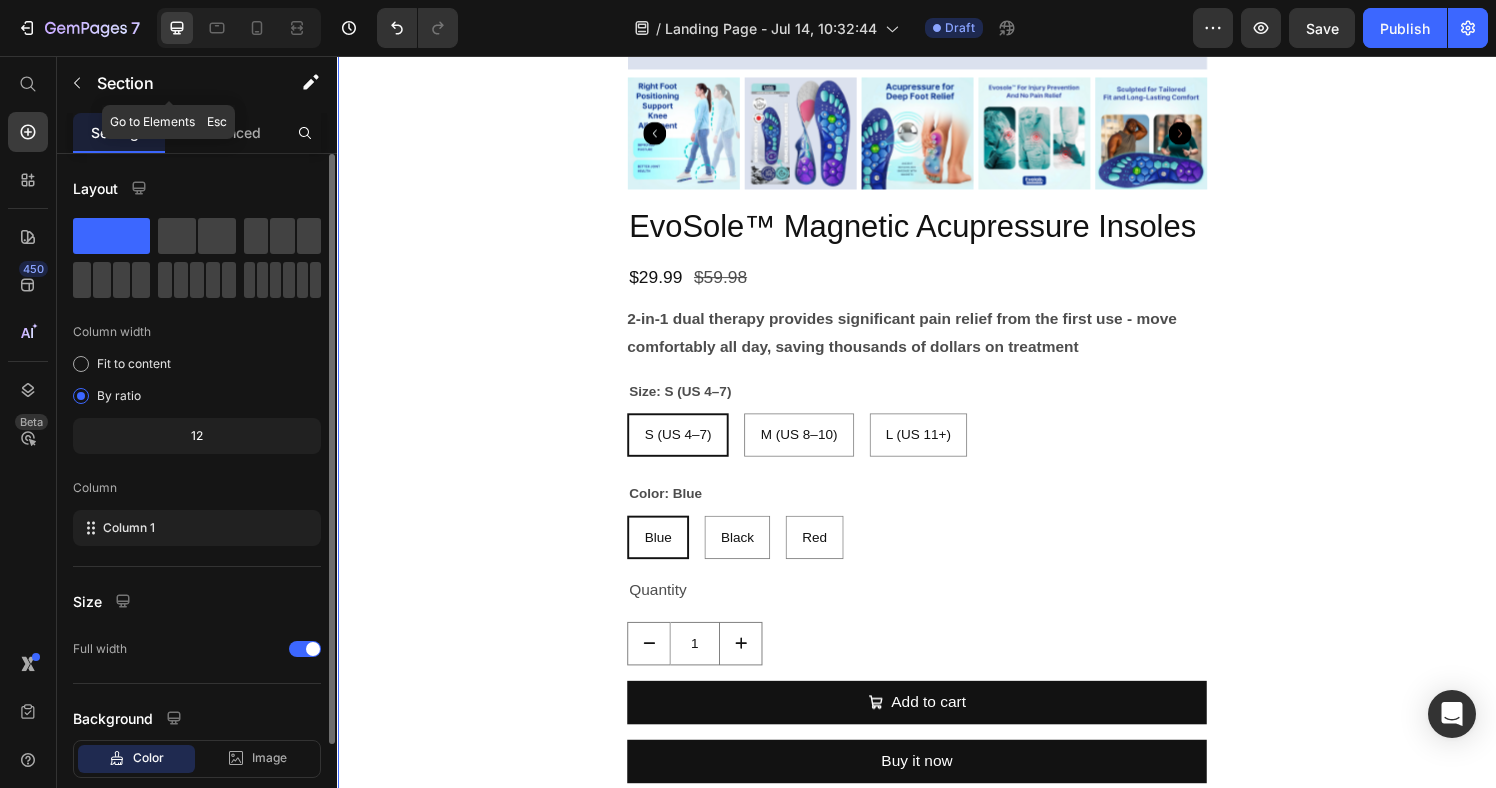 click 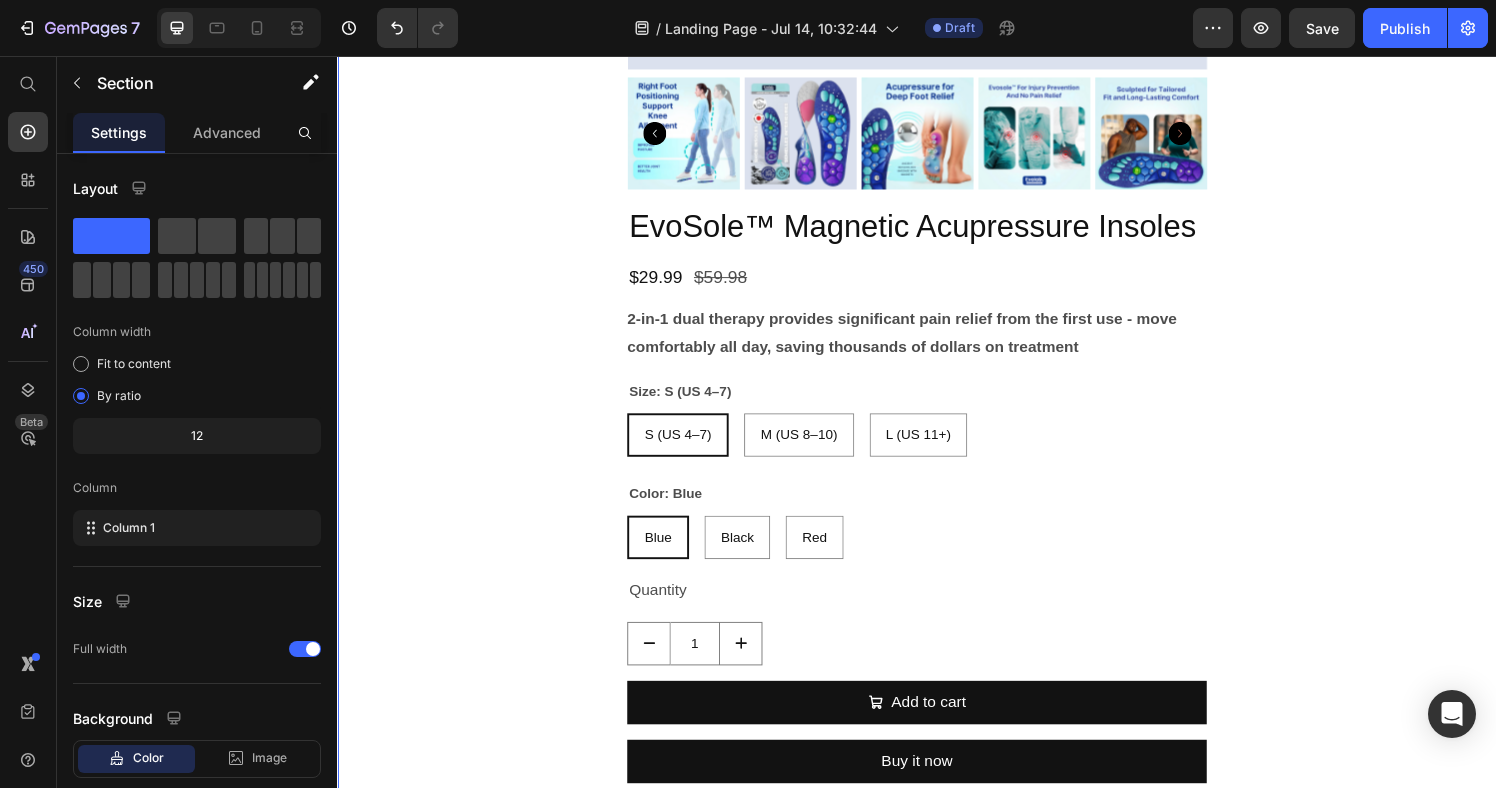 click on "Product Images EvoSole™ Magnetic Acupressure Insoles Product Title $29.99 Product Price $59.98 Product Price Row 2-in-1 dual therapy provides significant pain relief from the first use - move comfortably all day, saving thousands of dollars on treatment Product Description Size: S (US [NUMBER]–[NUMBER]) S (US [NUMBER]–[NUMBER]) S (US [NUMBER]–[NUMBER]) S (US [NUMBER]–[NUMBER]) M (US [NUMBER]–[NUMBER]) M (US [NUMBER]–[NUMBER]) M (US [NUMBER]–[NUMBER]) L (US [NUMBER]+) L (US [NUMBER]+) L (US [NUMBER]+) Color: Blue Blue Blue Blue Black Black Black Red Red Red Product Variants & Swatches Quantity Text Block 1 Product Quantity
Add to cart Add to Cart Buy it now Dynamic Checkout Product" at bounding box center (937, 147) 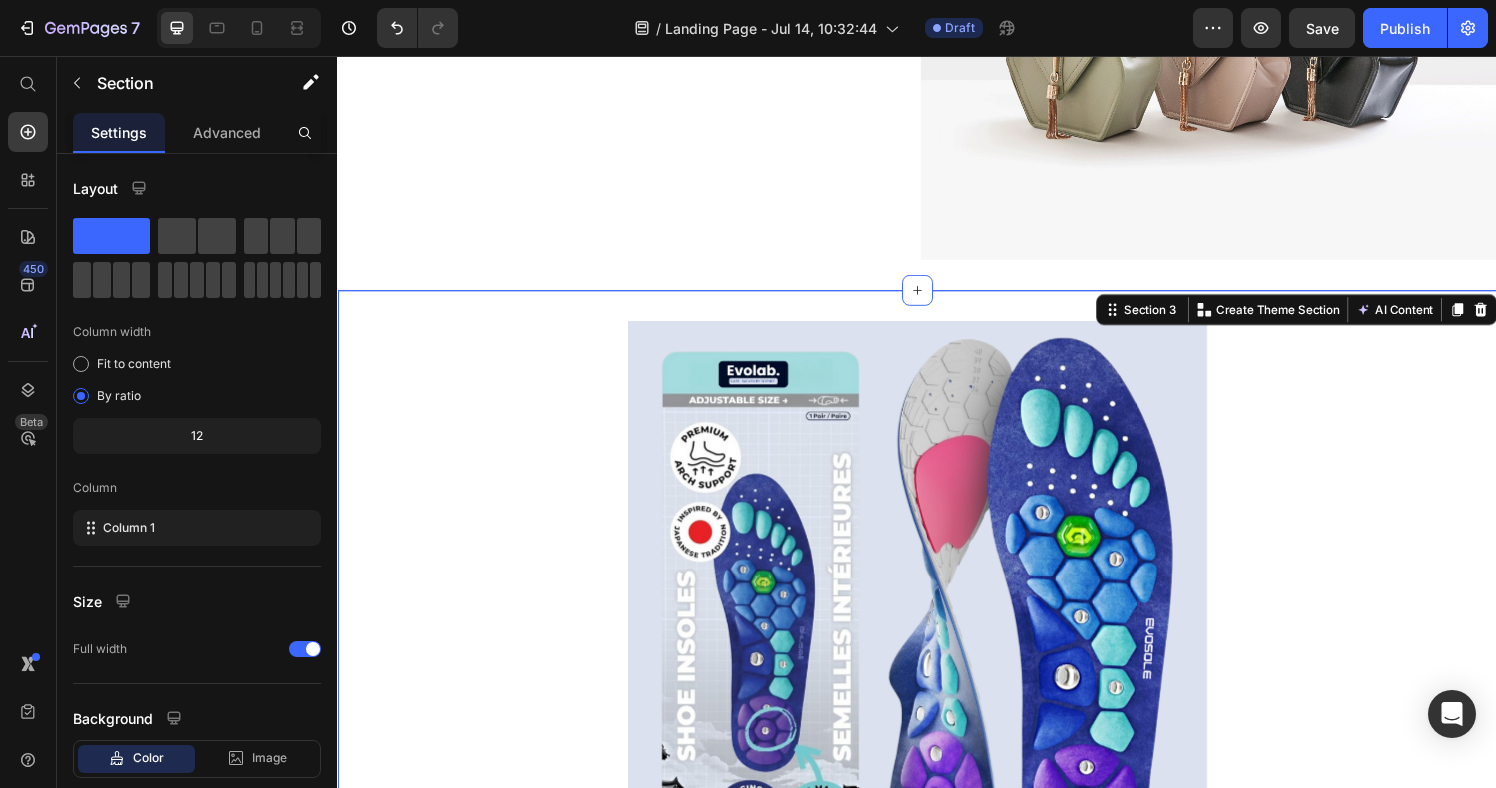 scroll, scrollTop: 1184, scrollLeft: 0, axis: vertical 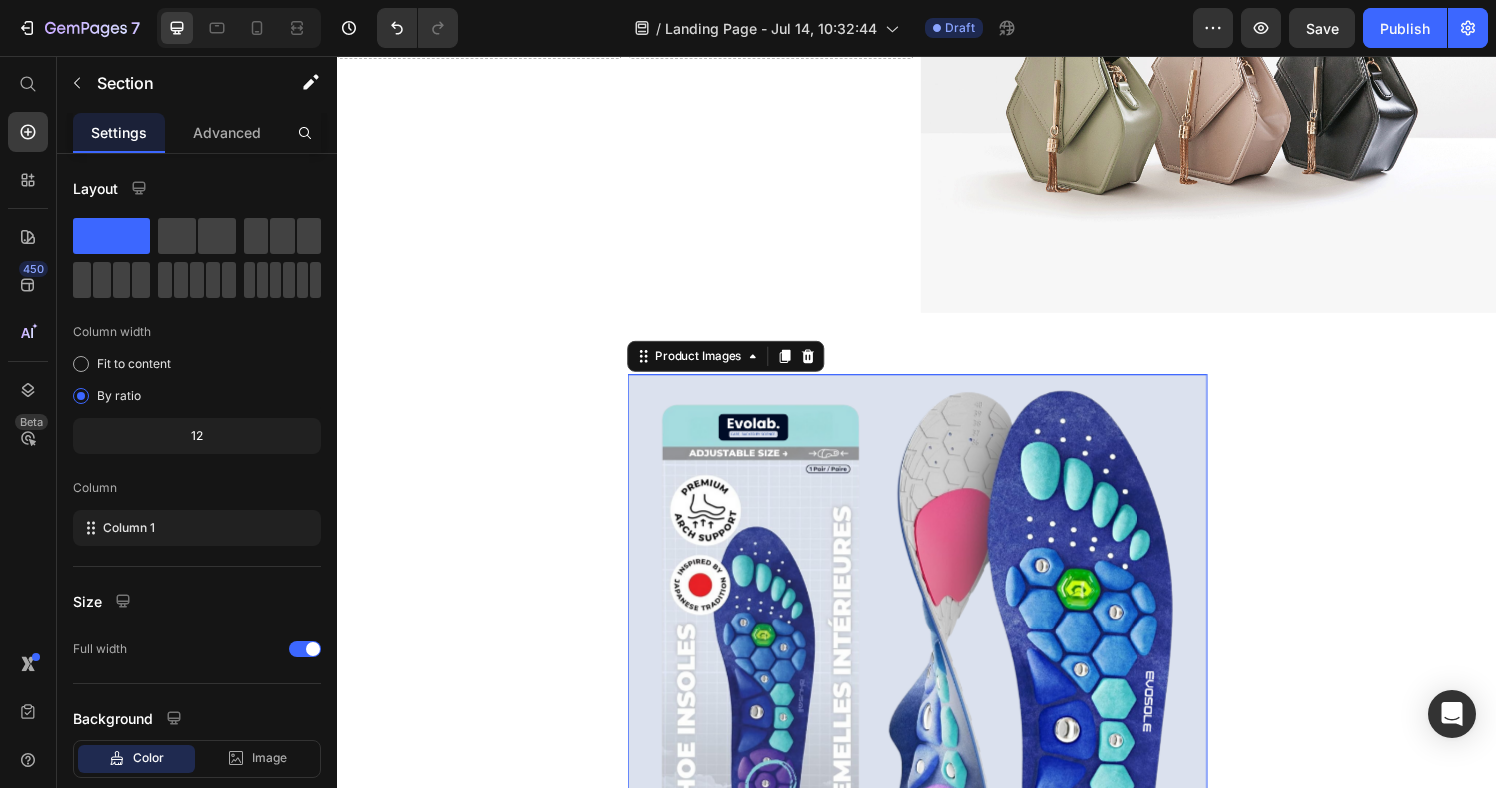 click at bounding box center [937, 686] 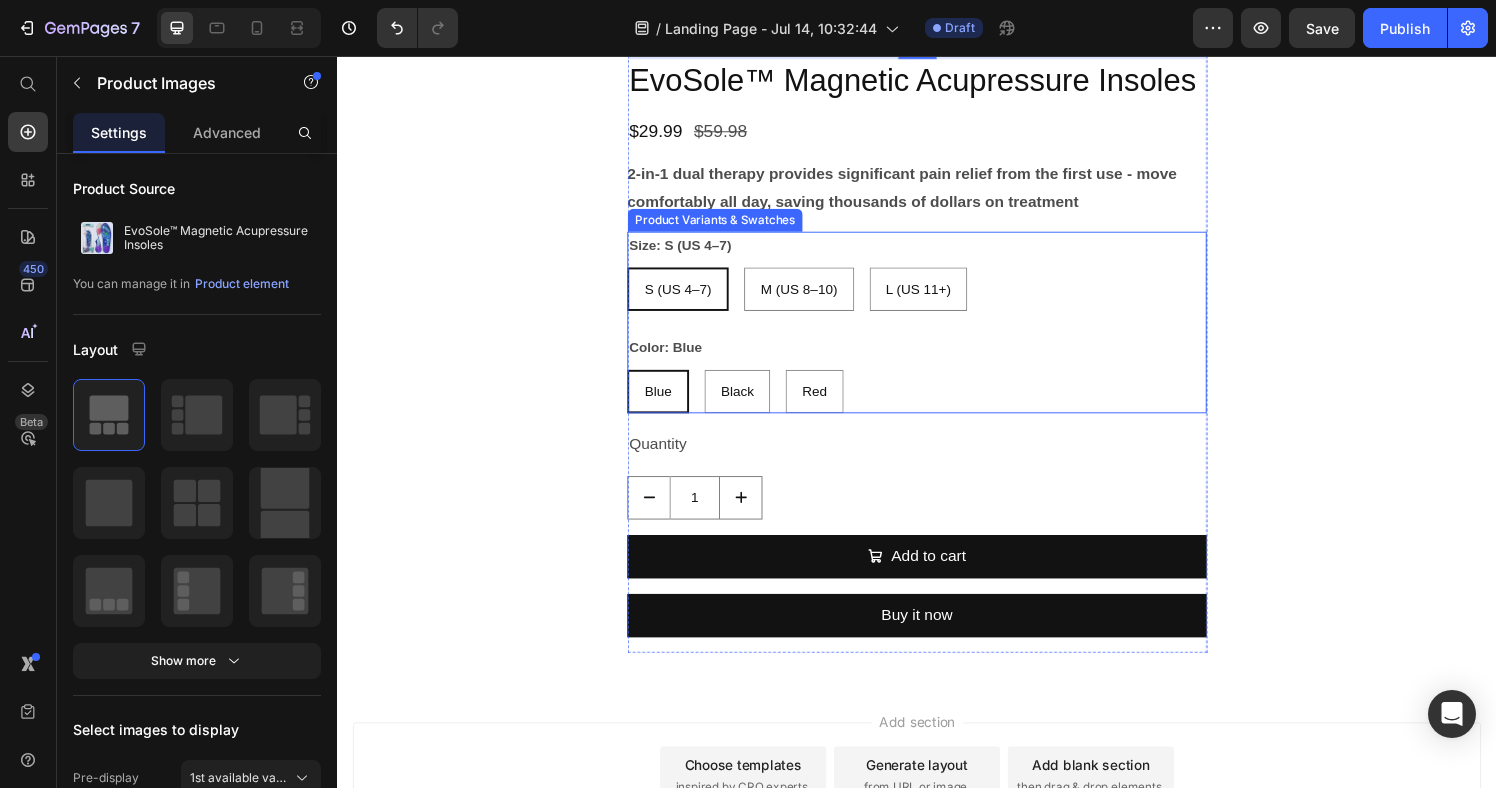 scroll, scrollTop: 2248, scrollLeft: 0, axis: vertical 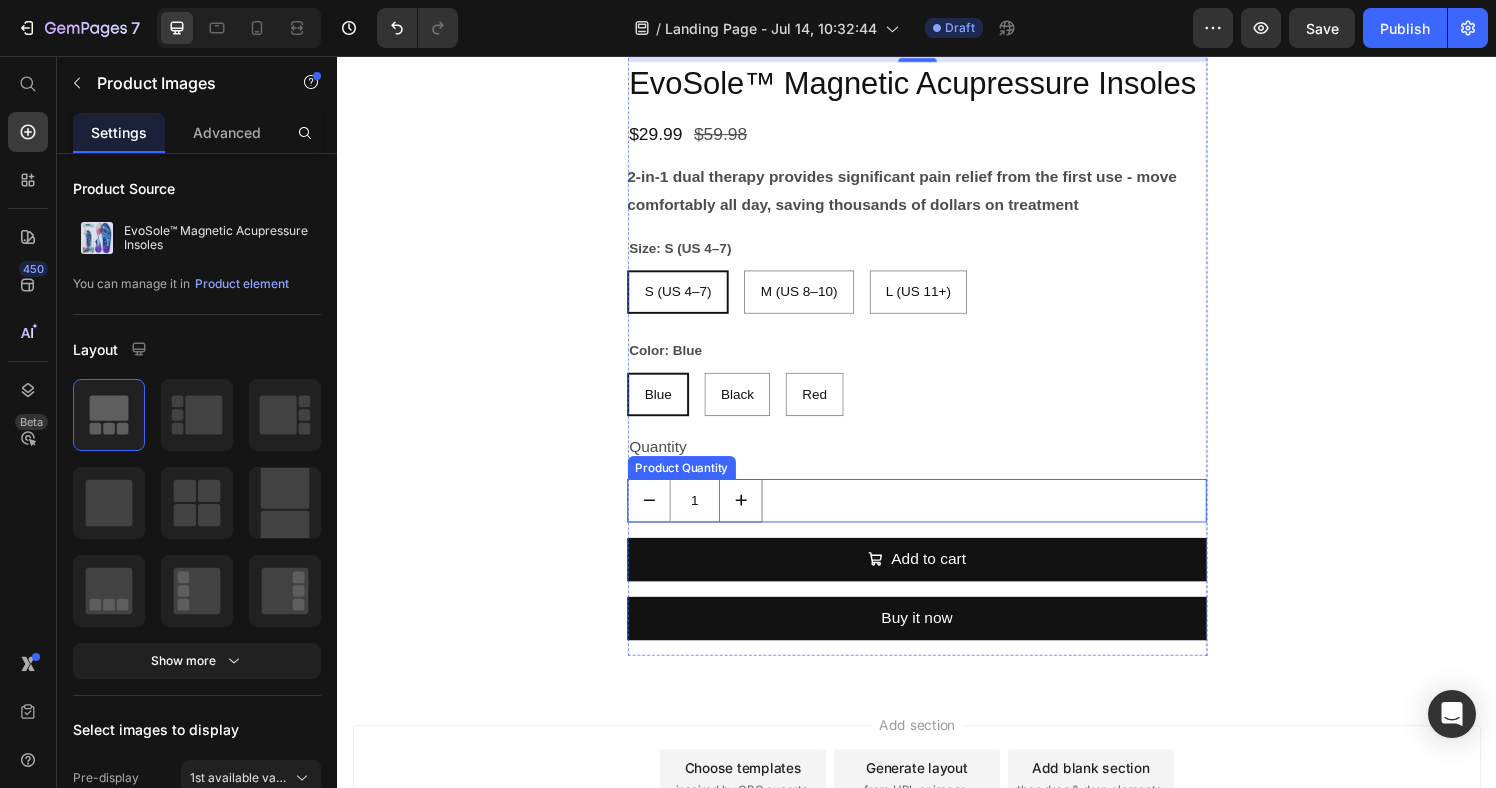 click on "1" at bounding box center [937, 516] 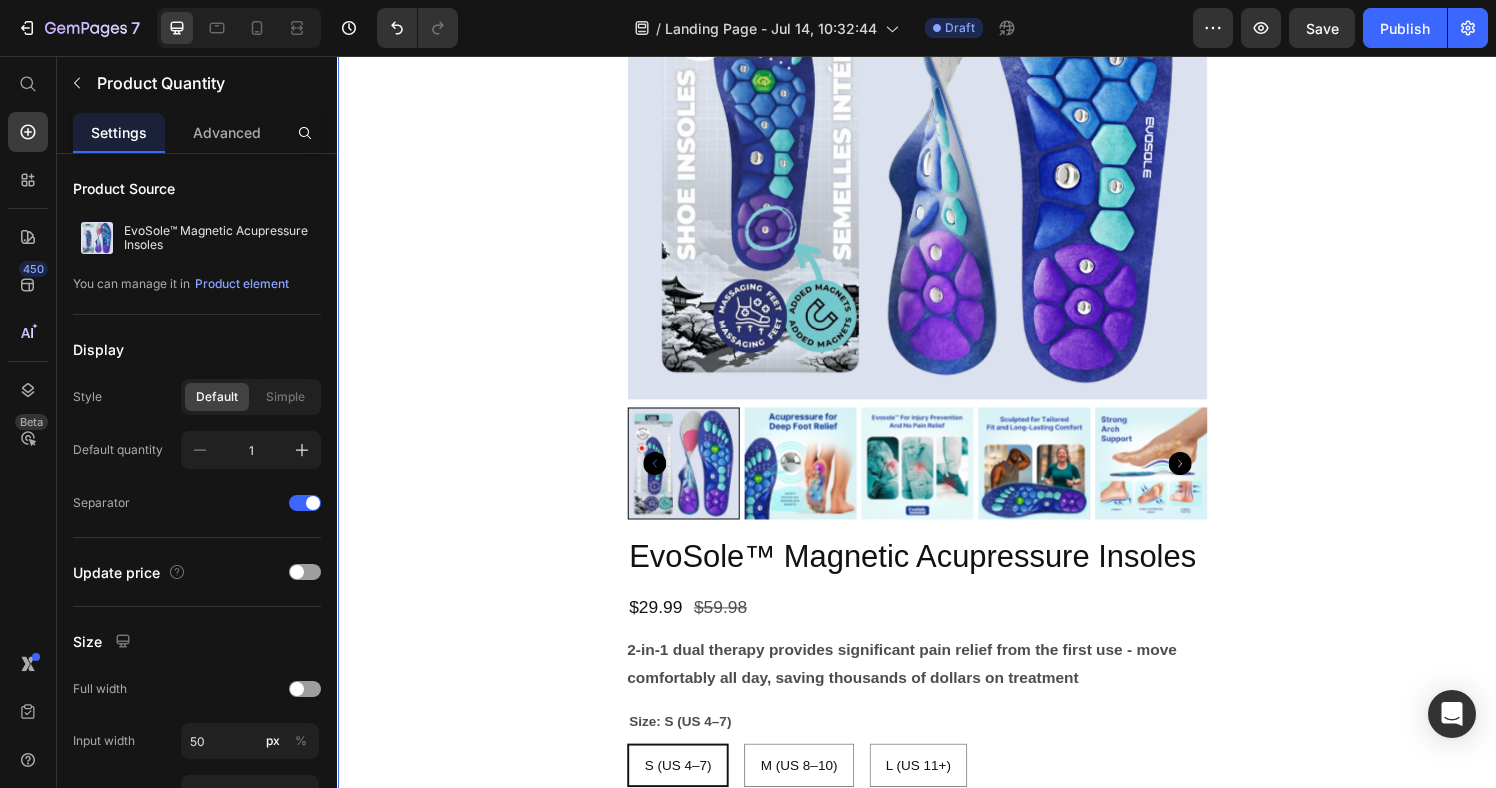 scroll, scrollTop: 1683, scrollLeft: 0, axis: vertical 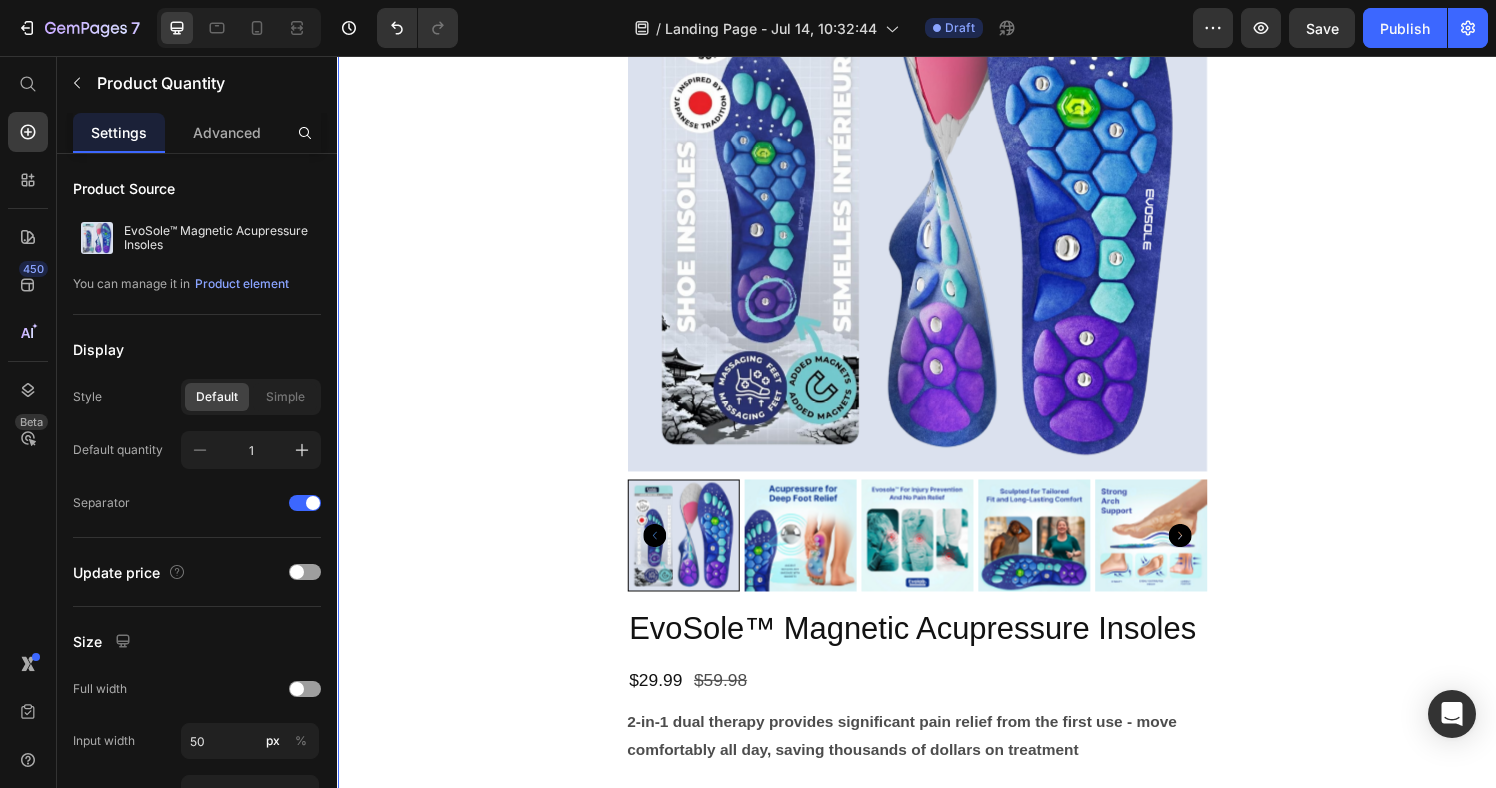 click on "Product Images EvoSole™ Magnetic Acupressure Insoles Product Title $29.99 Product Price $59.98 Product Price Row 2-in-1 dual therapy provides significant pain relief from the first use - move comfortably all day, saving thousands of dollars on treatment Product Description Size: S (US [NUMBER]–[NUMBER]) S (US [NUMBER]–[NUMBER]) S (US [NUMBER]–[NUMBER]) S (US [NUMBER]–[NUMBER]) M (US [NUMBER]–[NUMBER]) M (US [NUMBER]–[NUMBER]) M (US [NUMBER]–[NUMBER]) L (US [NUMBER]+) L (US [NUMBER]+) L (US [NUMBER]+) Color: Blue Blue Blue Blue Black Black Black Red Red Red Product Variants & Swatches Quantity Text Block 1 Product Quantity
Add to cart Add to Cart Buy it now Dynamic Checkout Product" at bounding box center (937, 564) 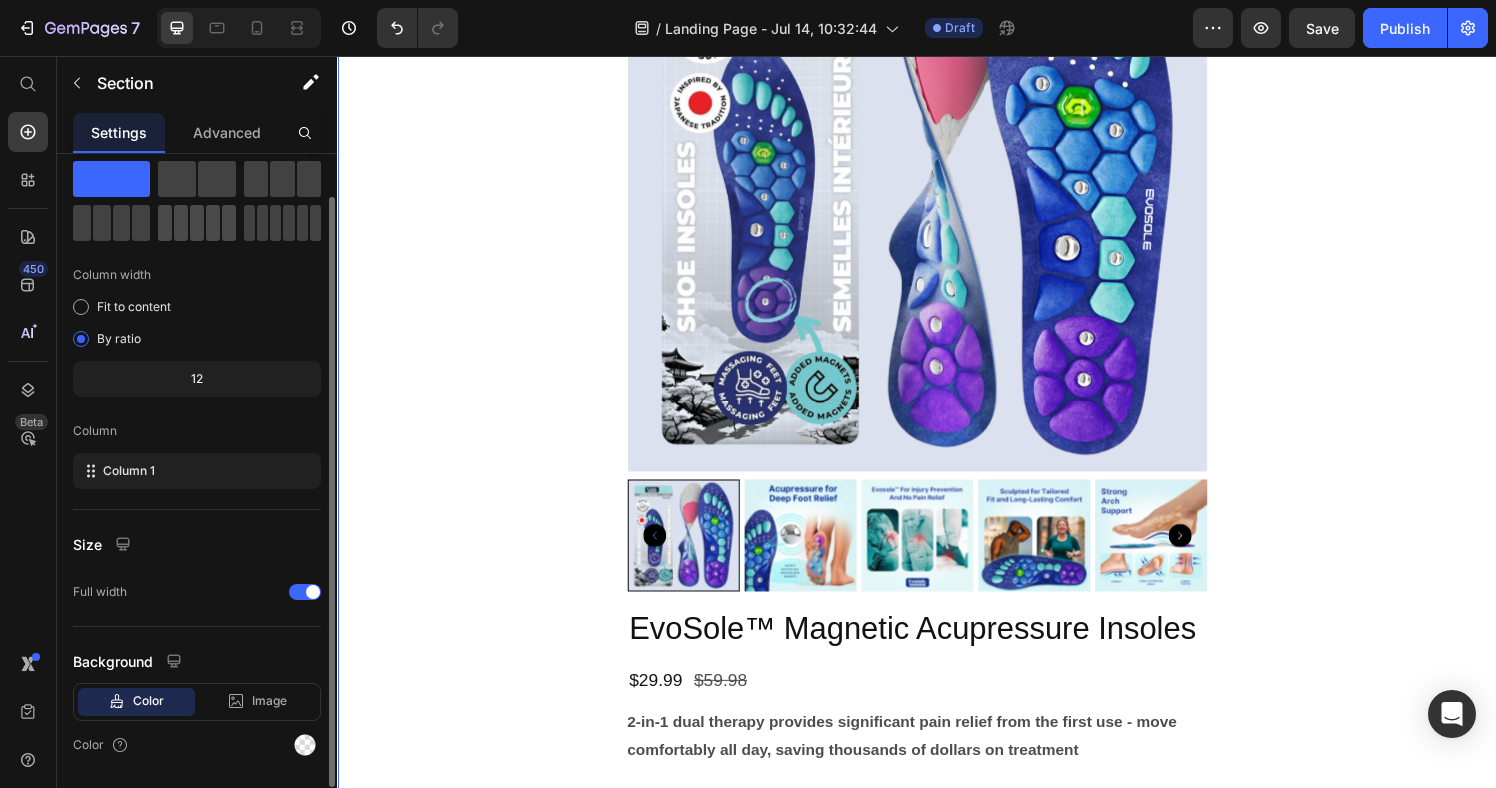 scroll, scrollTop: 0, scrollLeft: 0, axis: both 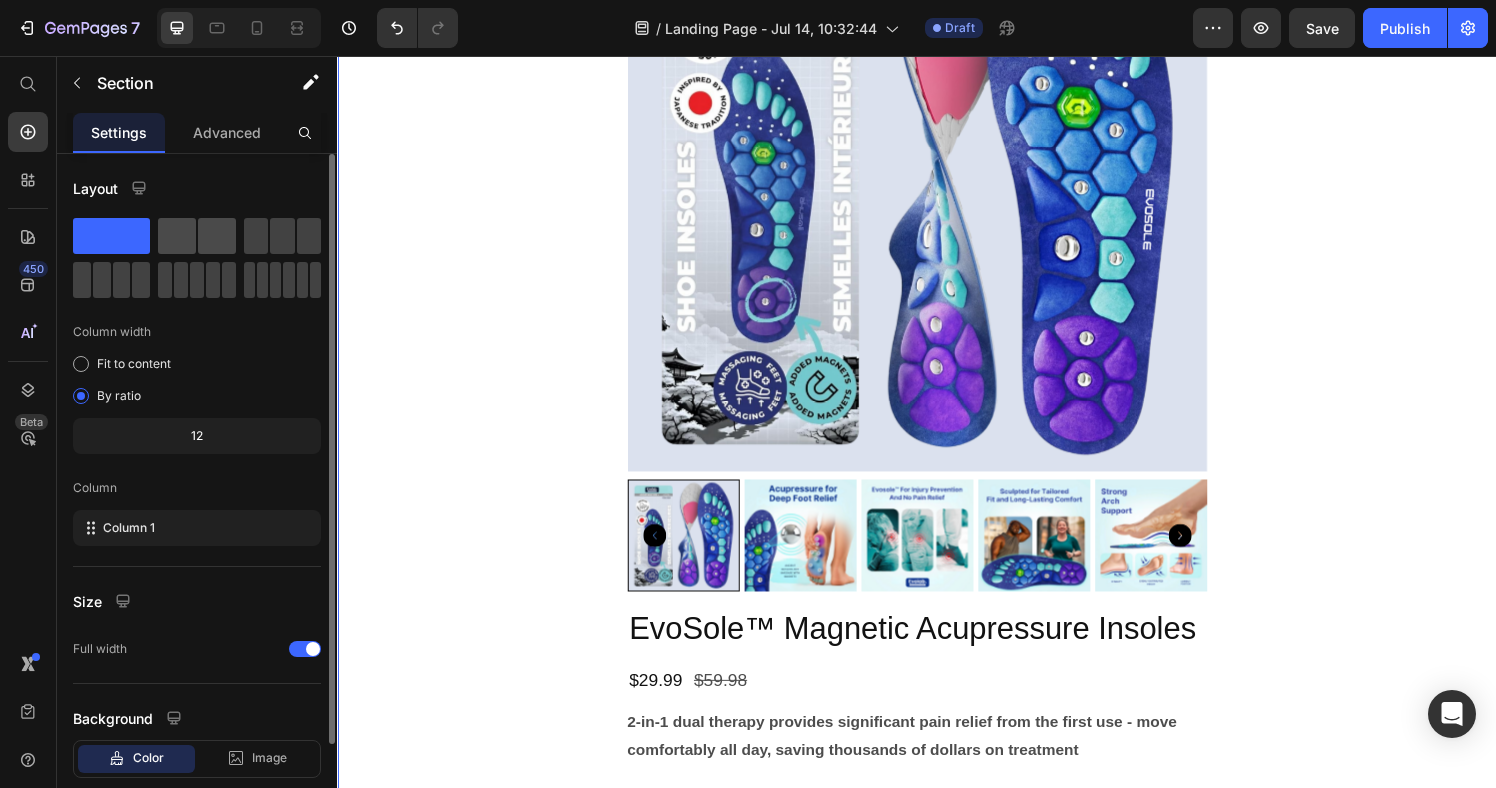 click 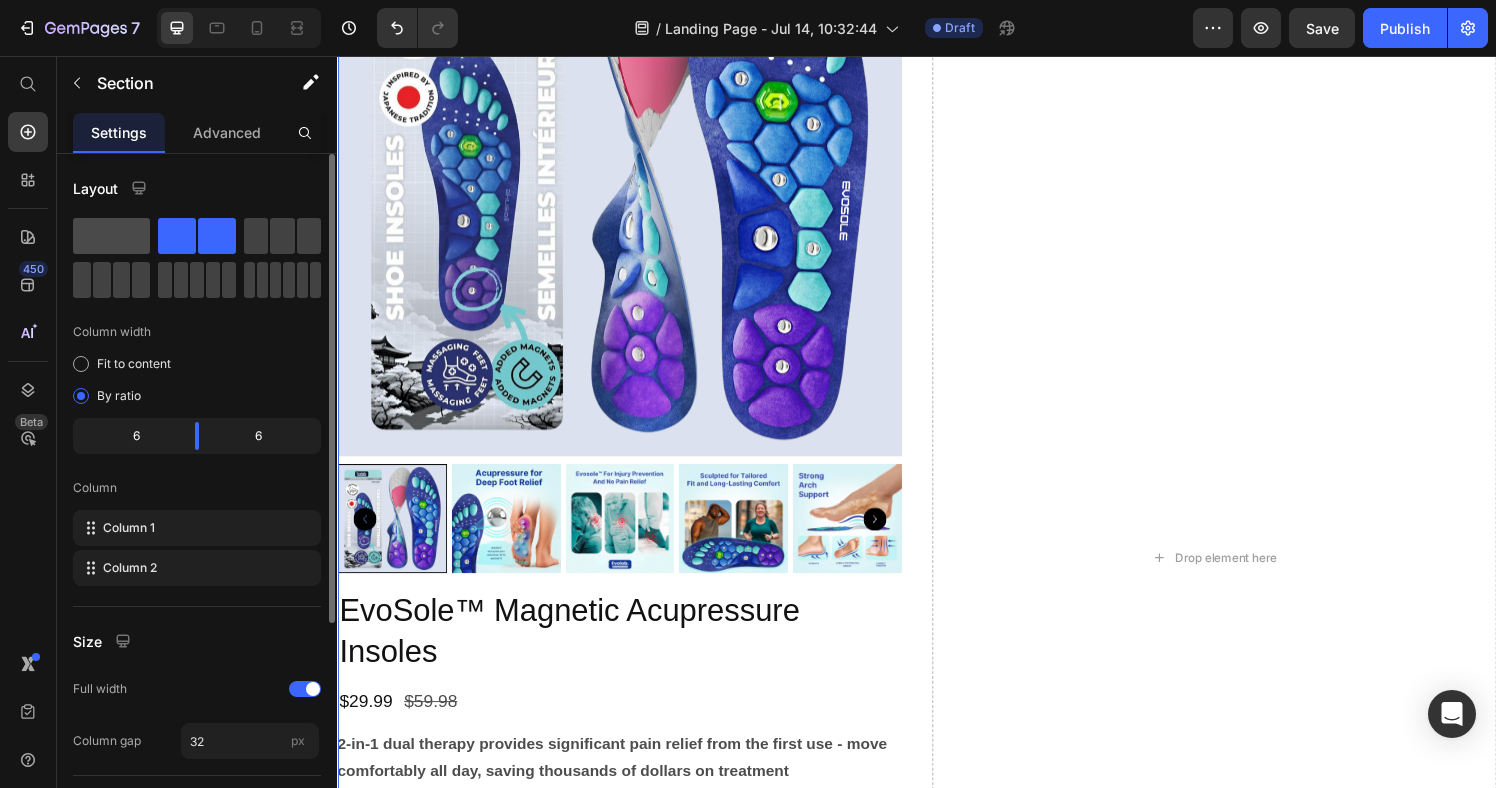 click 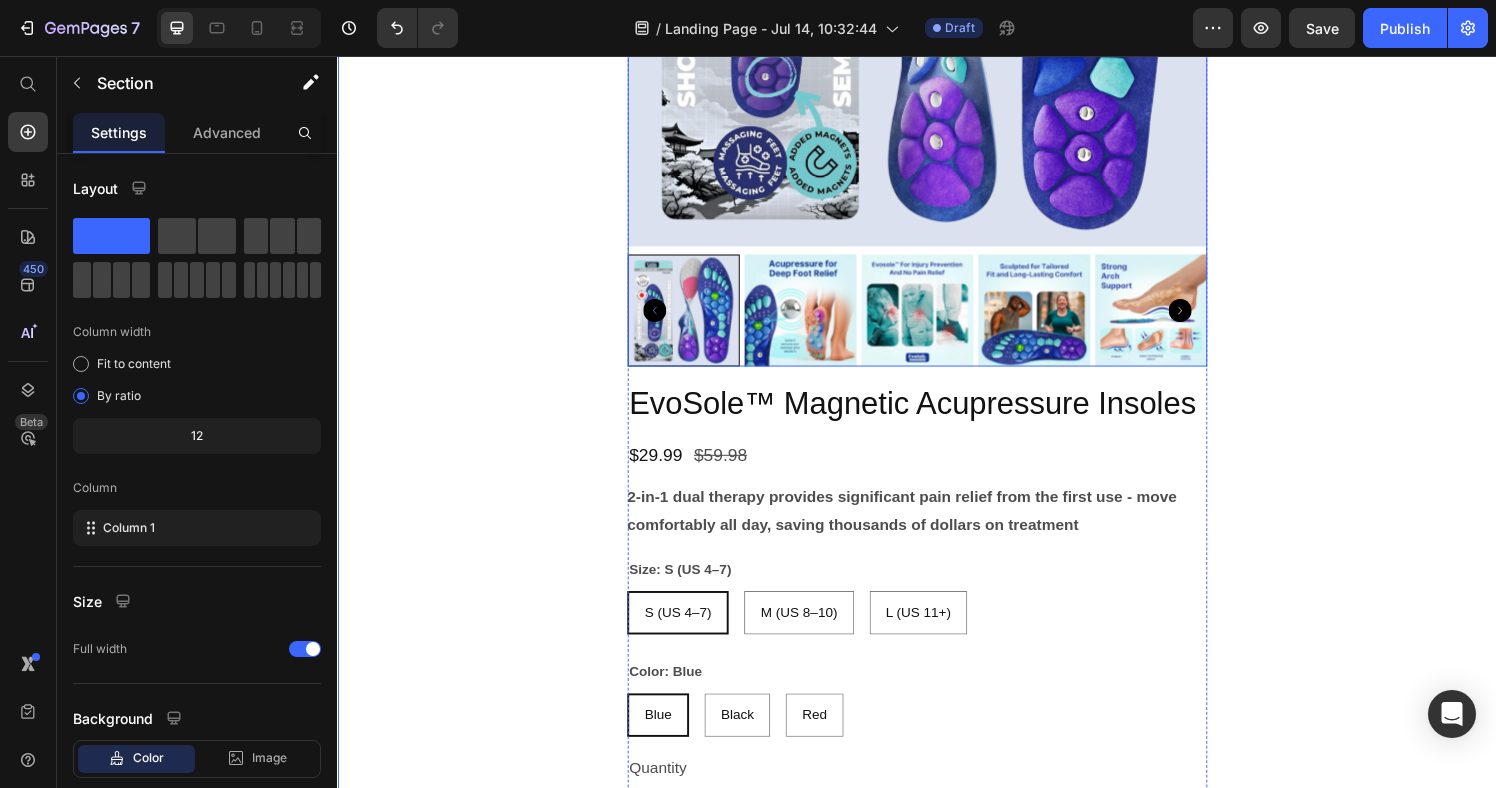 scroll, scrollTop: 2086, scrollLeft: 0, axis: vertical 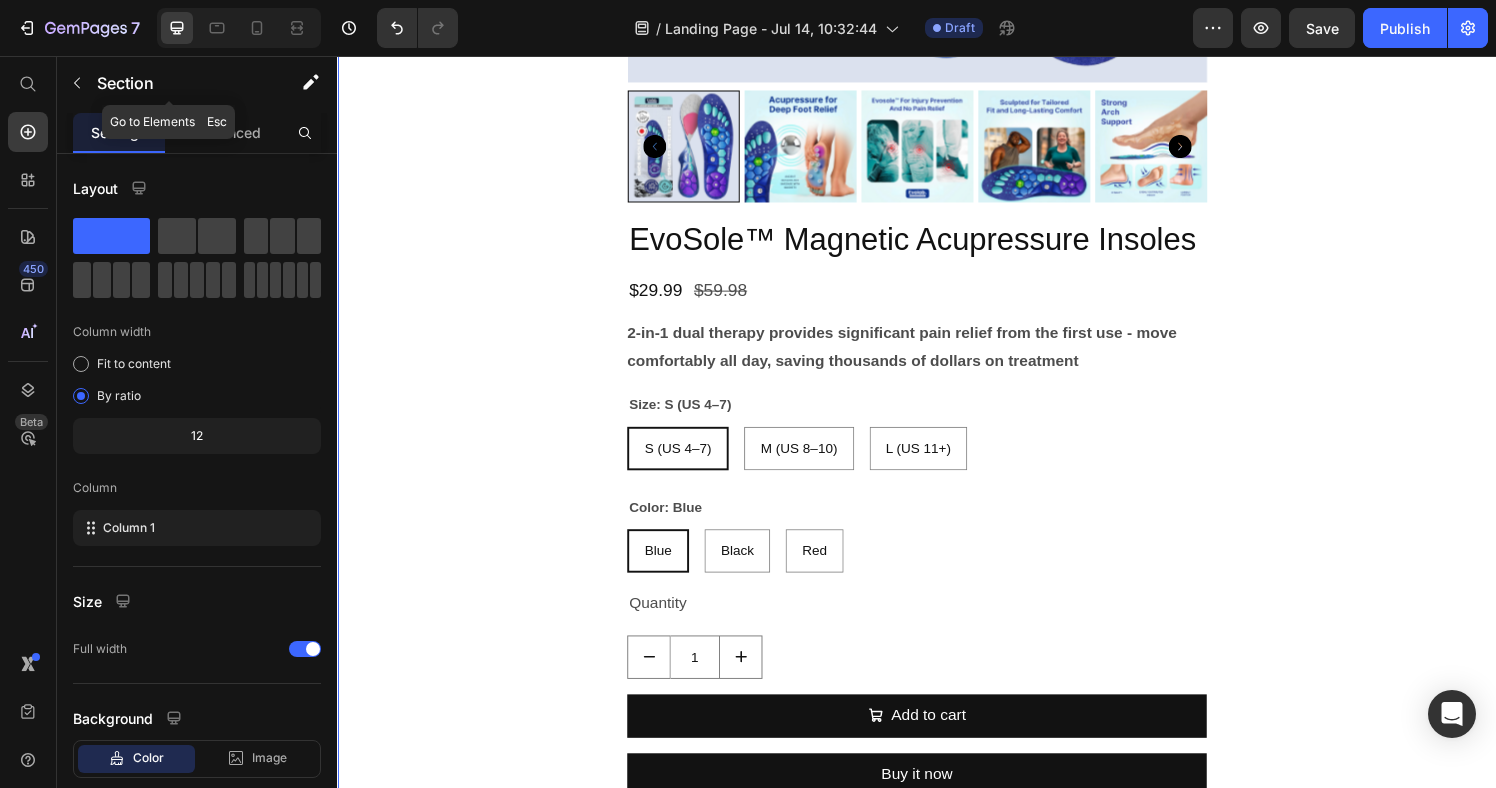 drag, startPoint x: 81, startPoint y: 83, endPoint x: 86, endPoint y: 98, distance: 15.811388 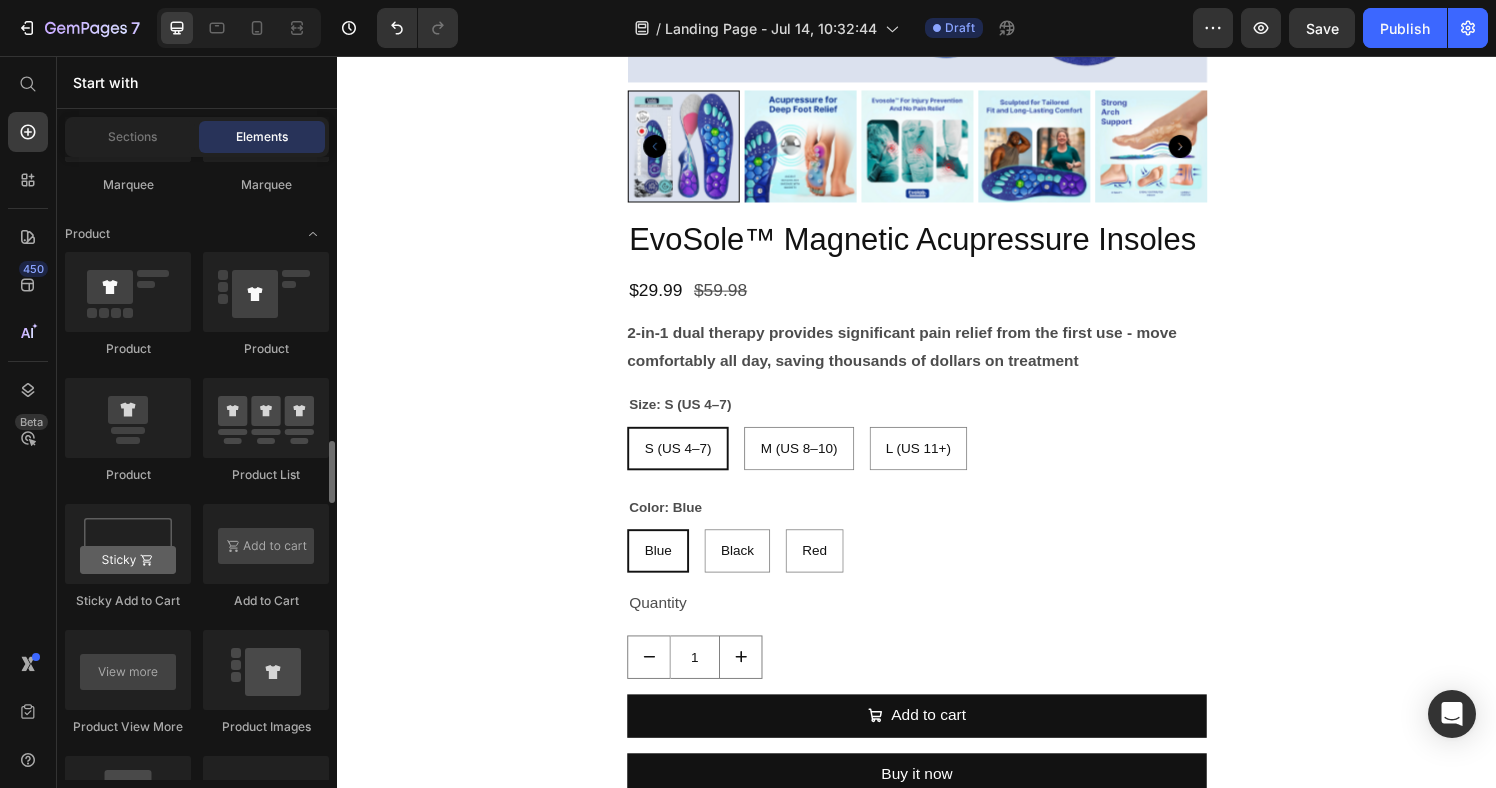 scroll, scrollTop: 2613, scrollLeft: 0, axis: vertical 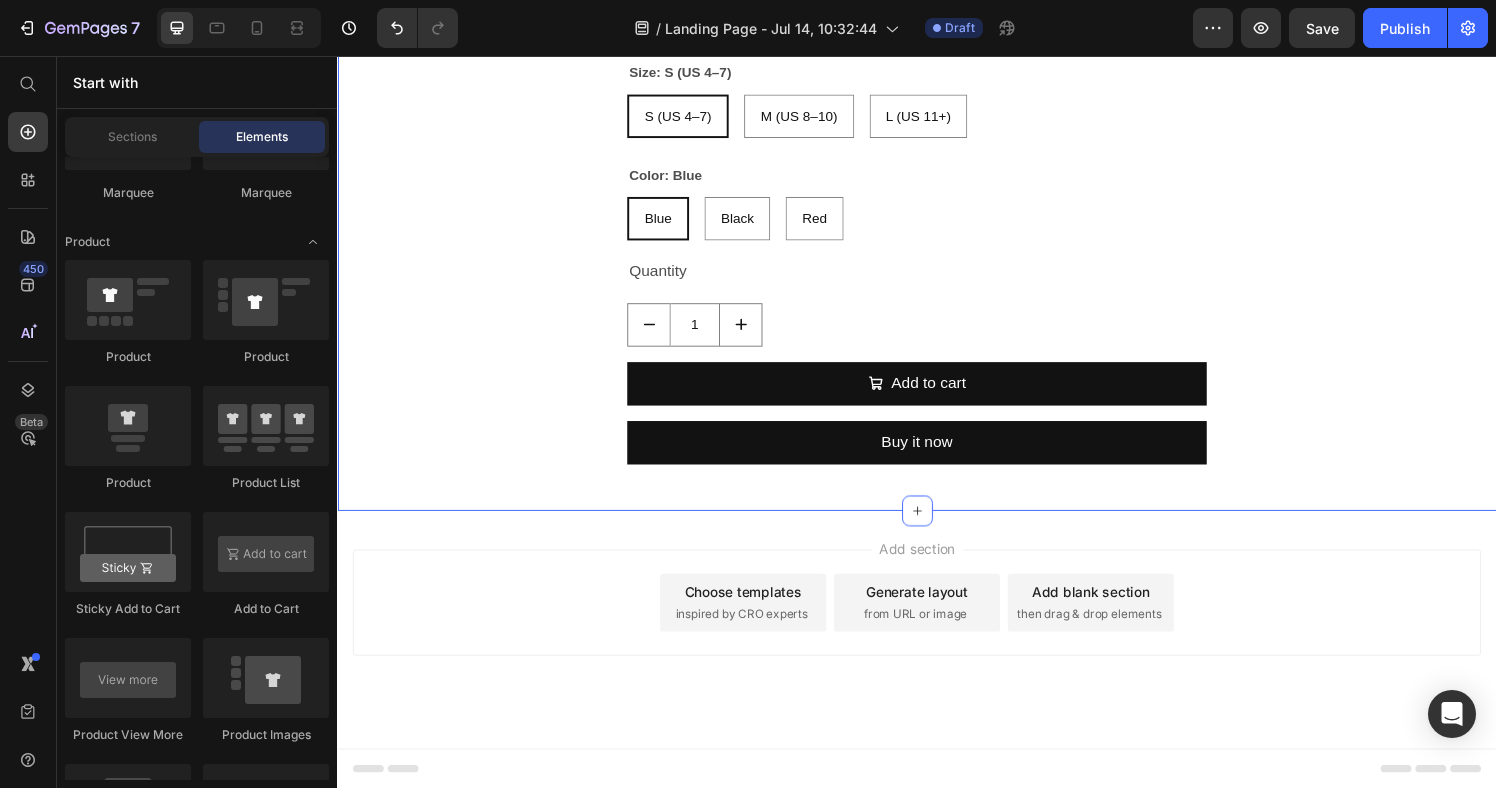 click on "Product Images EvoSole™ Magnetic Acupressure Insoles Product Title $29.99 Product Price $59.98 Product Price Row 2-in-1 dual therapy provides significant pain relief from the first use - move comfortably all day, saving thousands of dollars on treatment Product Description Size: S (US [NUMBER]–[NUMBER]) S (US [NUMBER]–[NUMBER]) S (US [NUMBER]–[NUMBER]) S (US [NUMBER]–[NUMBER]) M (US [NUMBER]–[NUMBER]) M (US [NUMBER]–[NUMBER]) M (US [NUMBER]–[NUMBER]) L (US [NUMBER]+) L (US [NUMBER]+) L (US [NUMBER]+) Color: Blue Blue Blue Blue Black Black Black Red Red Red Product Variants & Swatches Quantity Text Block 1 Product Quantity
Add to cart Add to Cart Buy it now Dynamic Checkout Product" at bounding box center [937, -183] 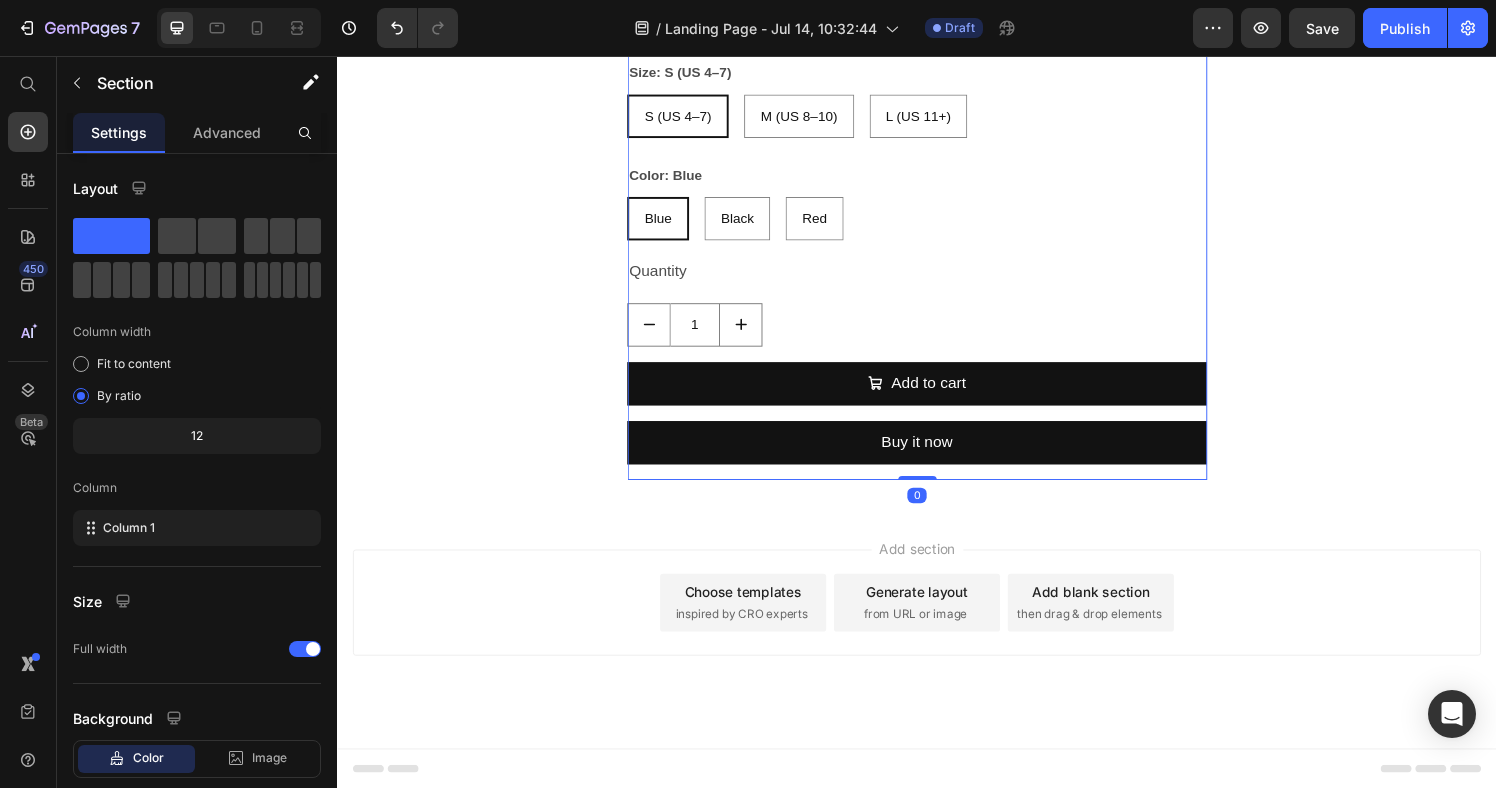 click on "EvoSole™ Magnetic Acupressure Insoles Product Title $29.99 Product Price $59.98 Product Price Row 2-in-1 dual therapy provides significant pain relief from the first use - move comfortably all day, saving thousands of dollars on treatment Product Description Size: S (US [NUMBER]–[NUMBER]) S (US [NUMBER]–[NUMBER]) S (US [NUMBER]–[NUMBER]) S (US [NUMBER]–[NUMBER]) M (US [NUMBER]–[NUMBER]) M (US [NUMBER]–[NUMBER]) M (US [NUMBER]–[NUMBER]) L (US [NUMBER]+) L (US [NUMBER]+) L (US [NUMBER]+) Color: Blue Blue Blue Blue Black Black Black Red Red Red Product Variants & Swatches Quantity Text Block 1 Product Quantity
Add to cart Add to Cart Buy it now Dynamic Checkout" at bounding box center [937, 187] 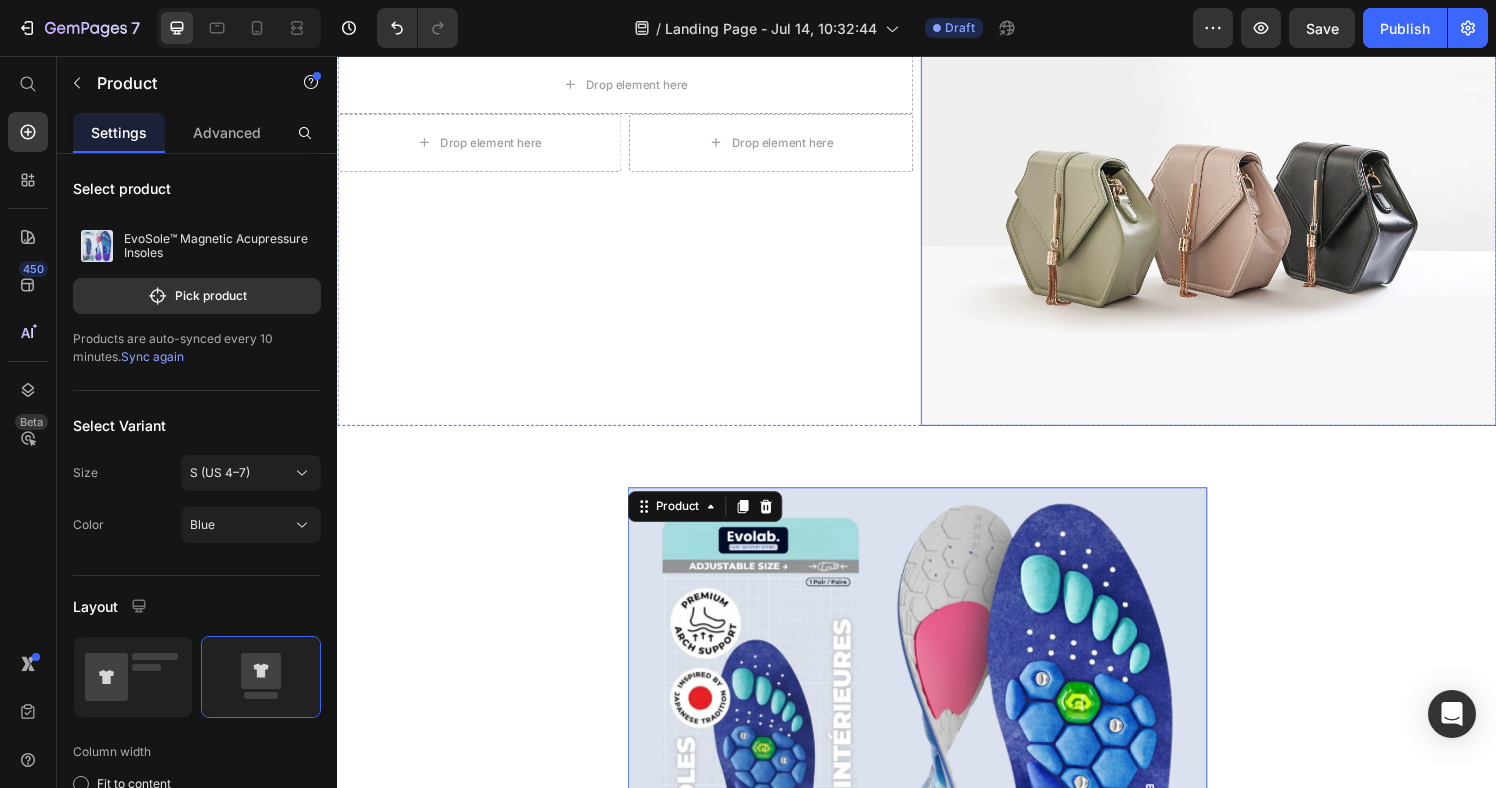 scroll, scrollTop: 1011, scrollLeft: 0, axis: vertical 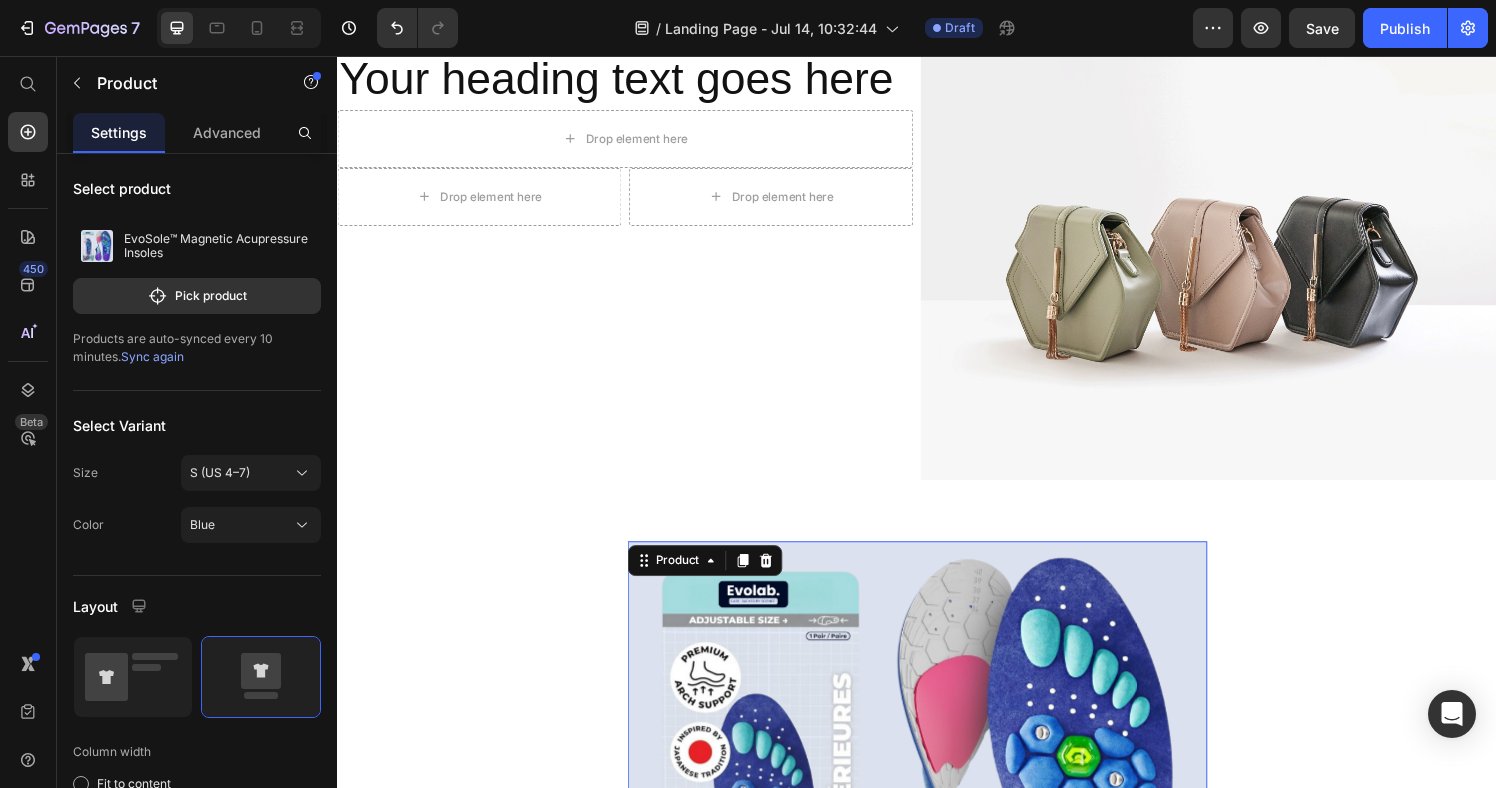 drag, startPoint x: 776, startPoint y: 574, endPoint x: 664, endPoint y: 541, distance: 116.76044 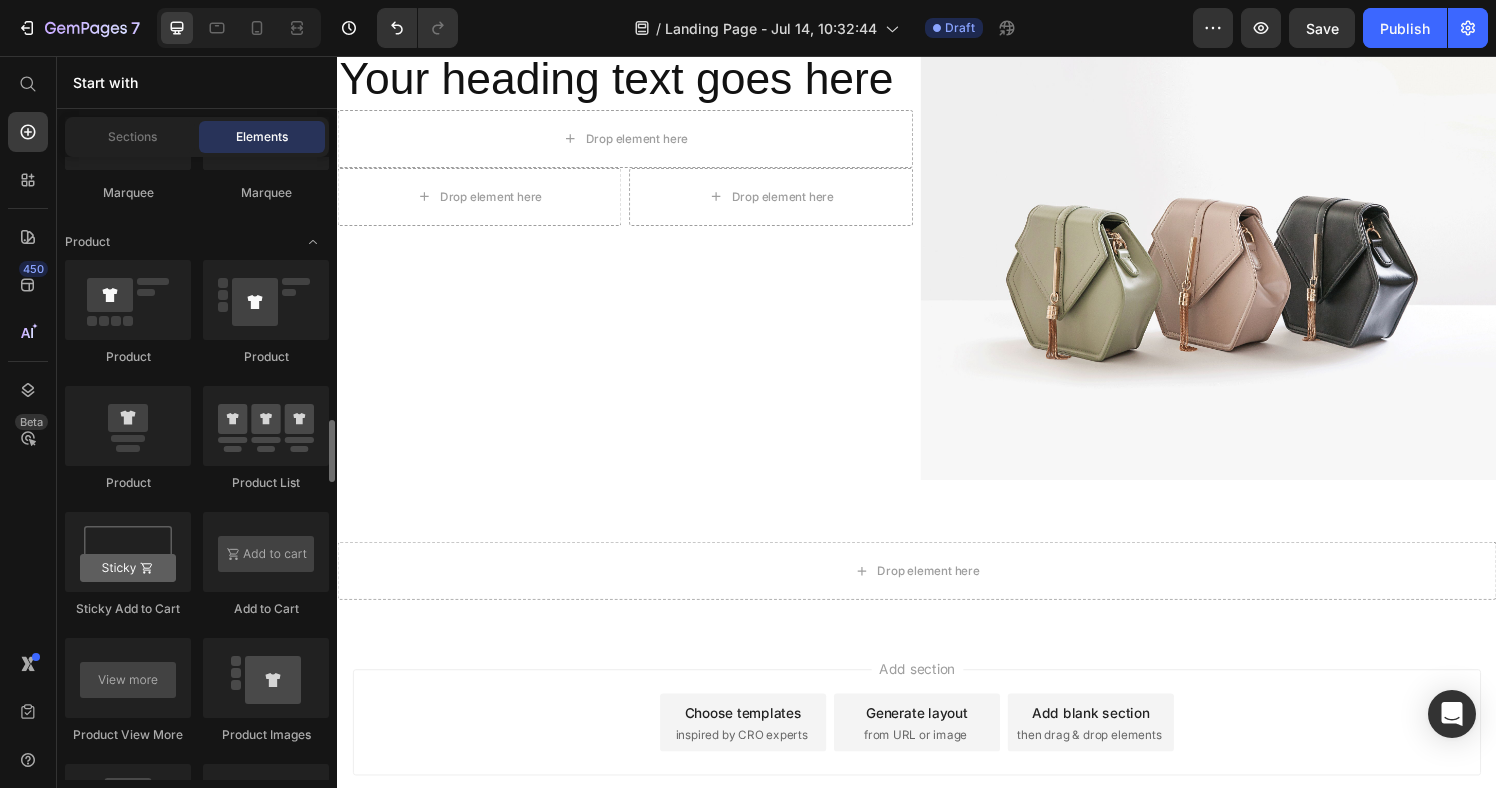 scroll, scrollTop: 2604, scrollLeft: 0, axis: vertical 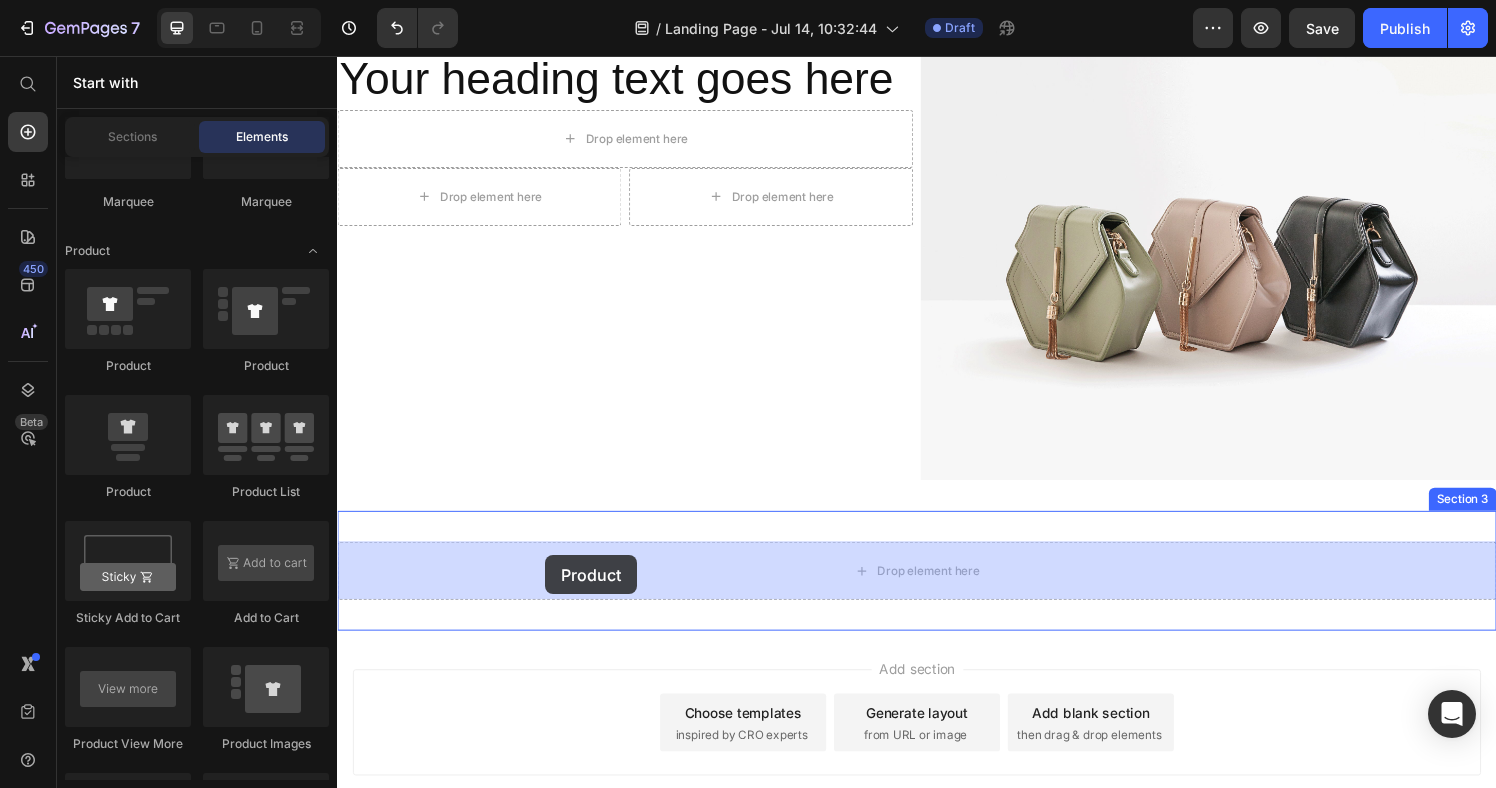 drag, startPoint x: 483, startPoint y: 380, endPoint x: 552, endPoint y: 573, distance: 204.96341 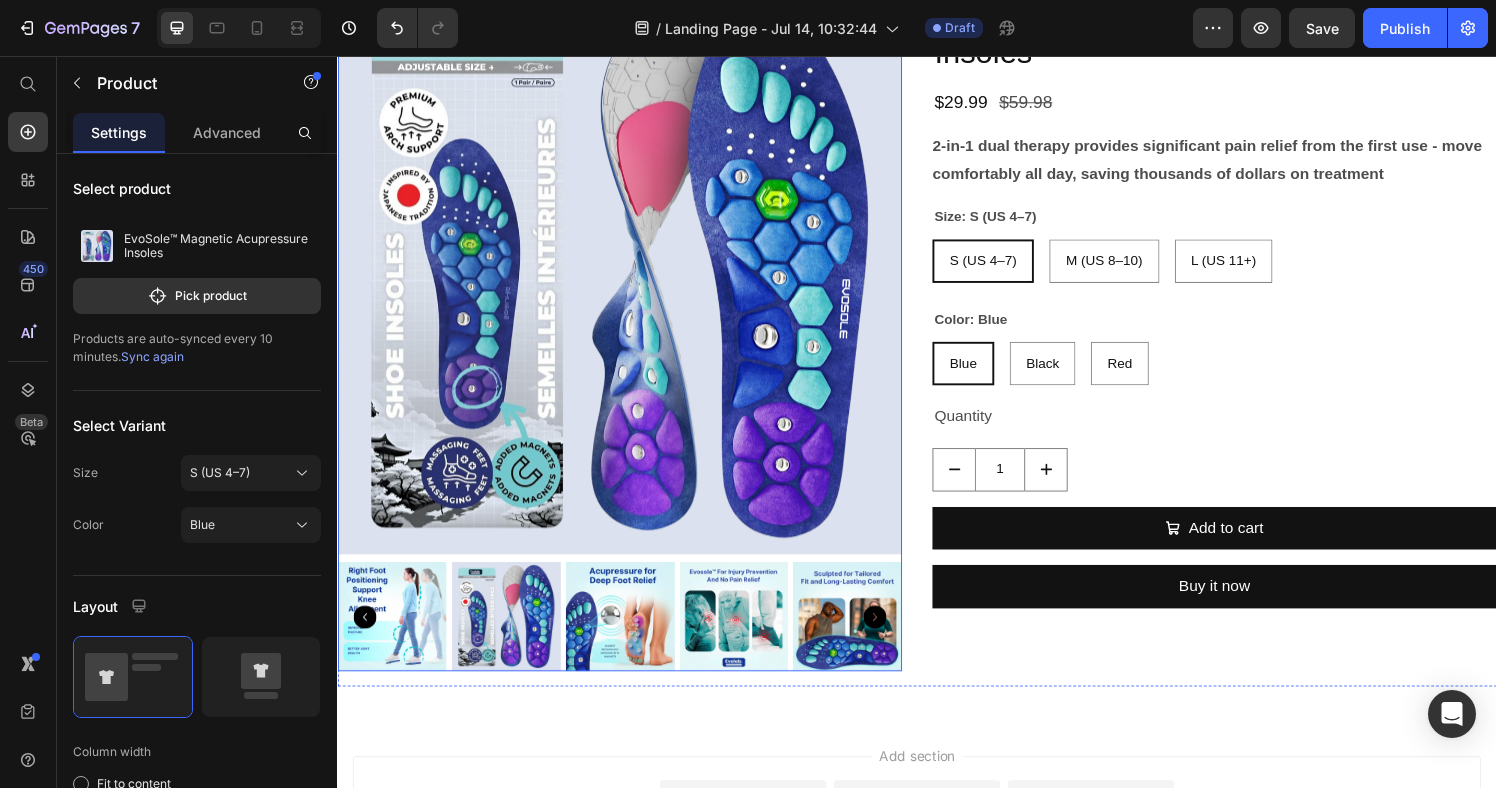 scroll, scrollTop: 1598, scrollLeft: 0, axis: vertical 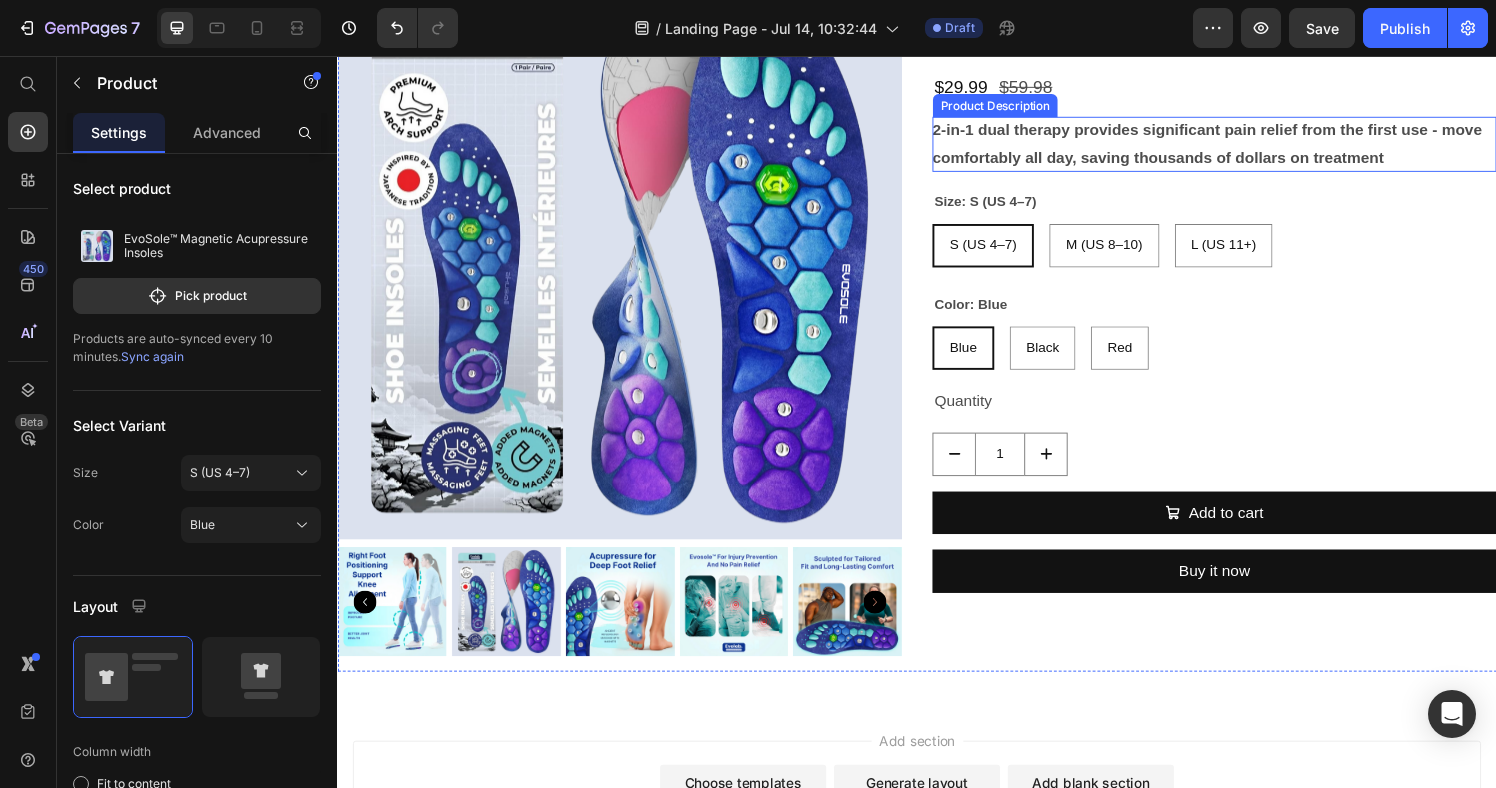click on "2-in-1 dual therapy provides significant pain relief from the first use - move comfortably all day, saving thousands of dollars on treatment" at bounding box center [1245, 148] 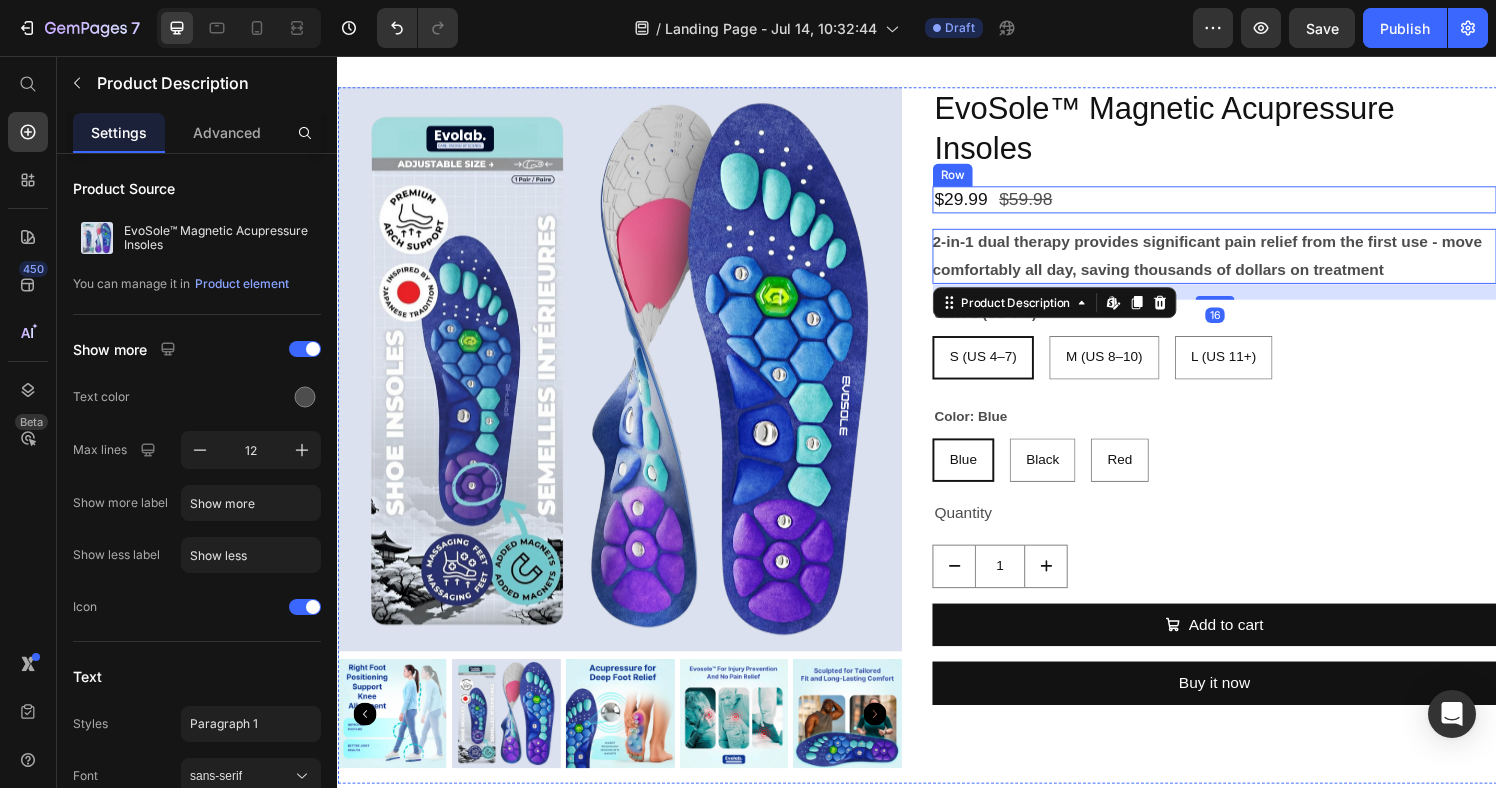 scroll, scrollTop: 1456, scrollLeft: 0, axis: vertical 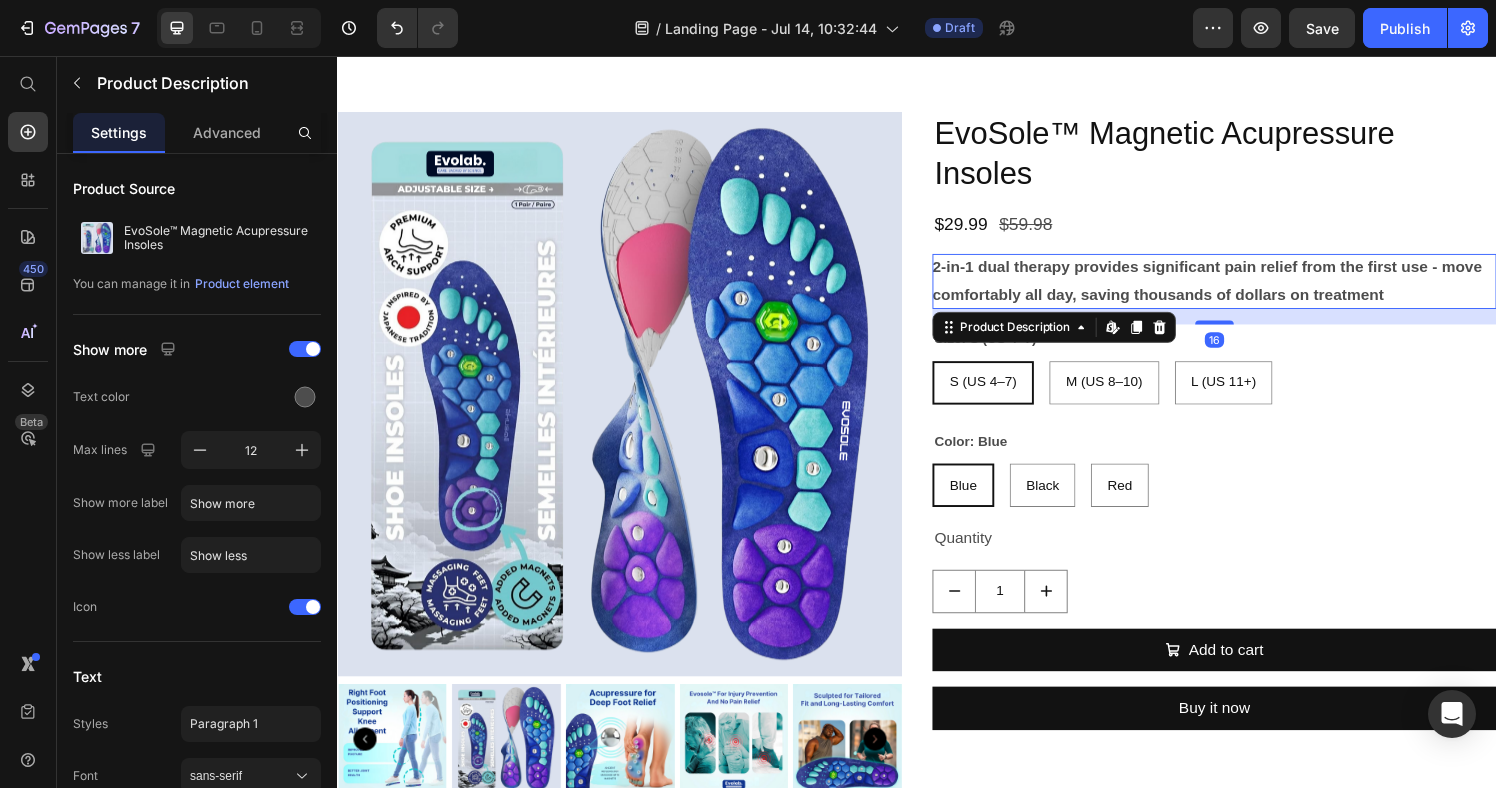 click on "2-in-1 dual therapy provides significant pain relief from the first use - move comfortably all day, saving thousands of dollars on treatment" at bounding box center (1237, 289) 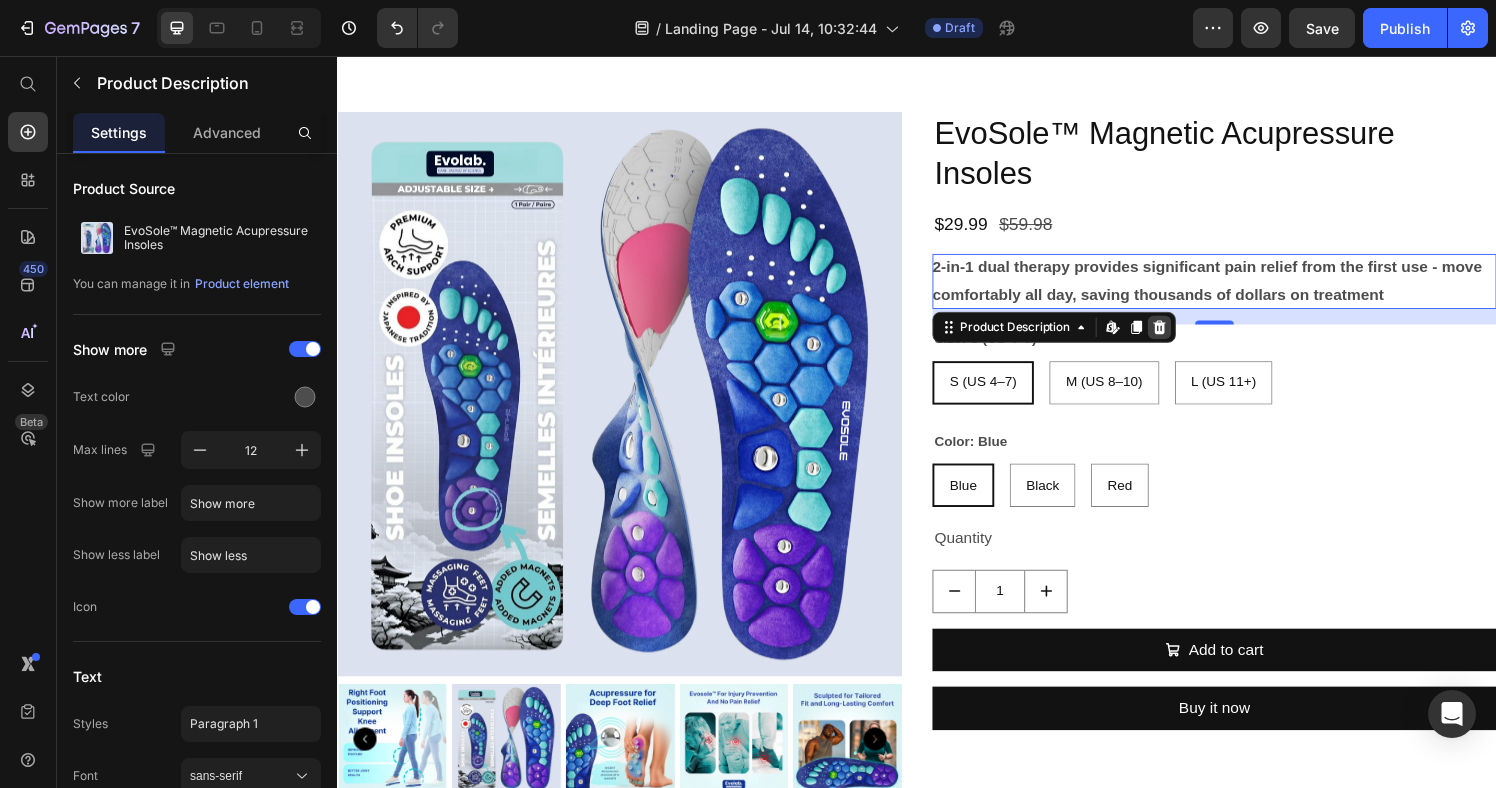 click 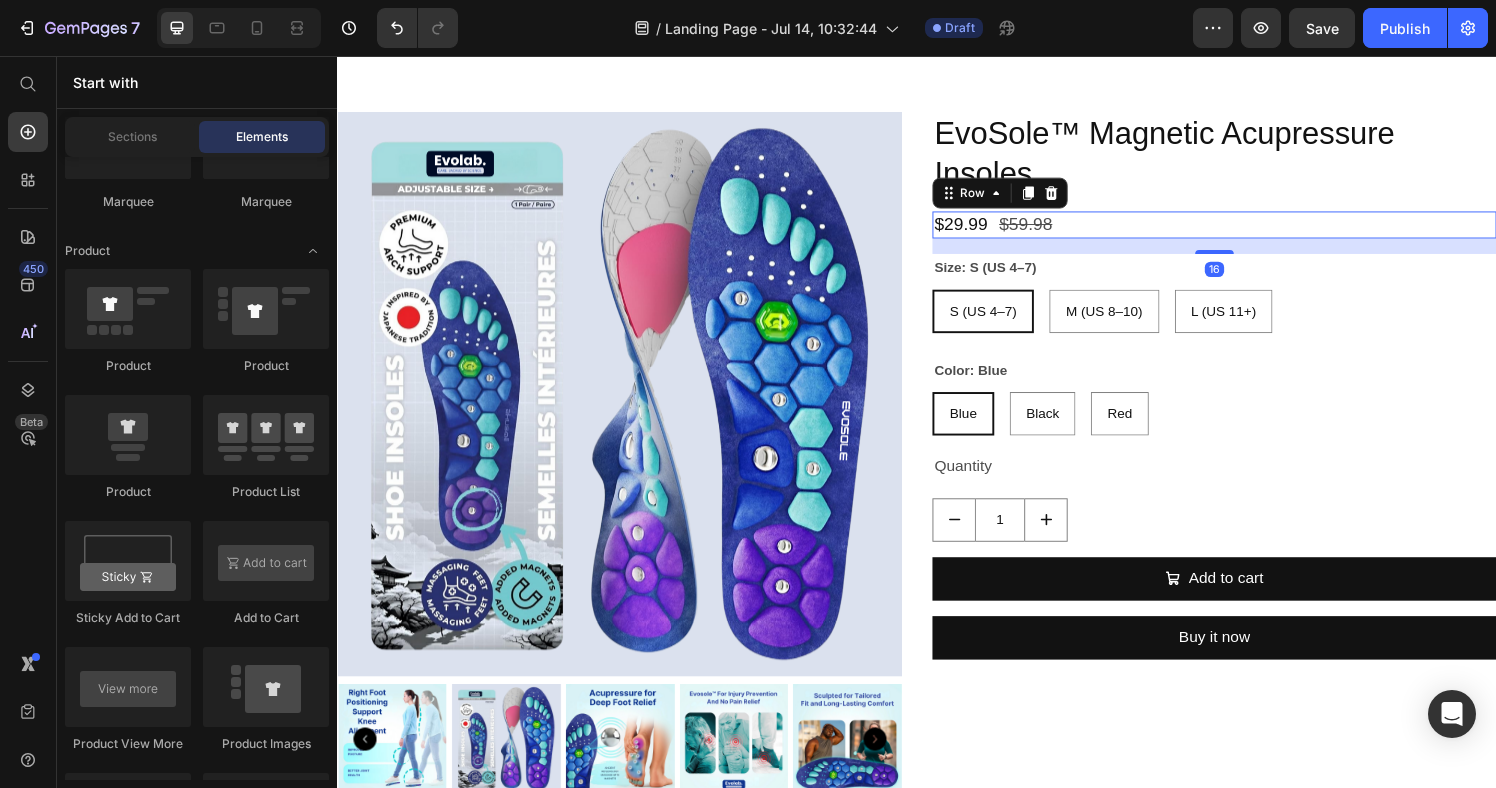 click on "$29.99 Product Price $59.98 Product Price Row   16" at bounding box center [1245, 230] 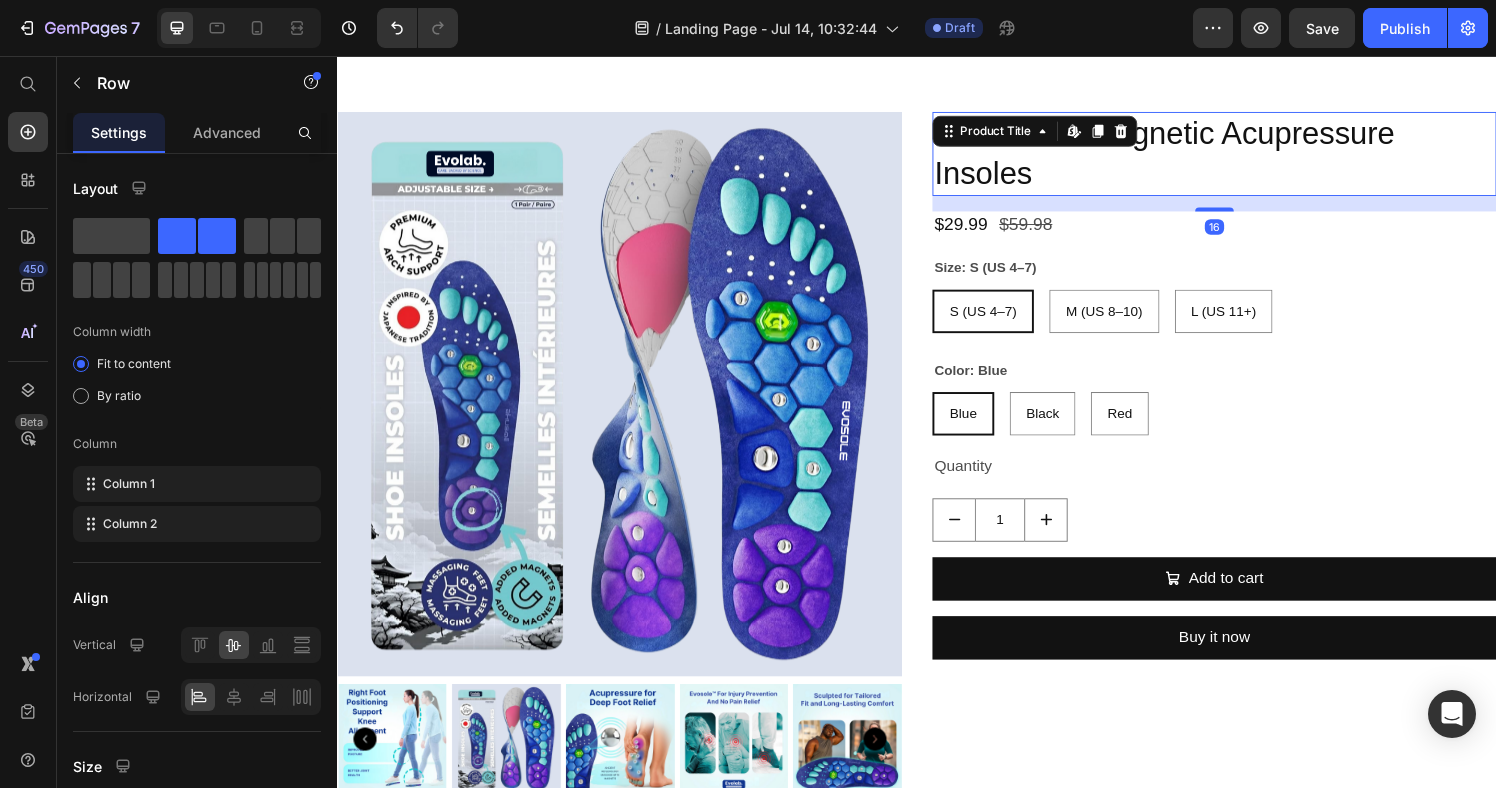 click on "EvoSole™ Magnetic Acupressure Insoles" at bounding box center (1245, 157) 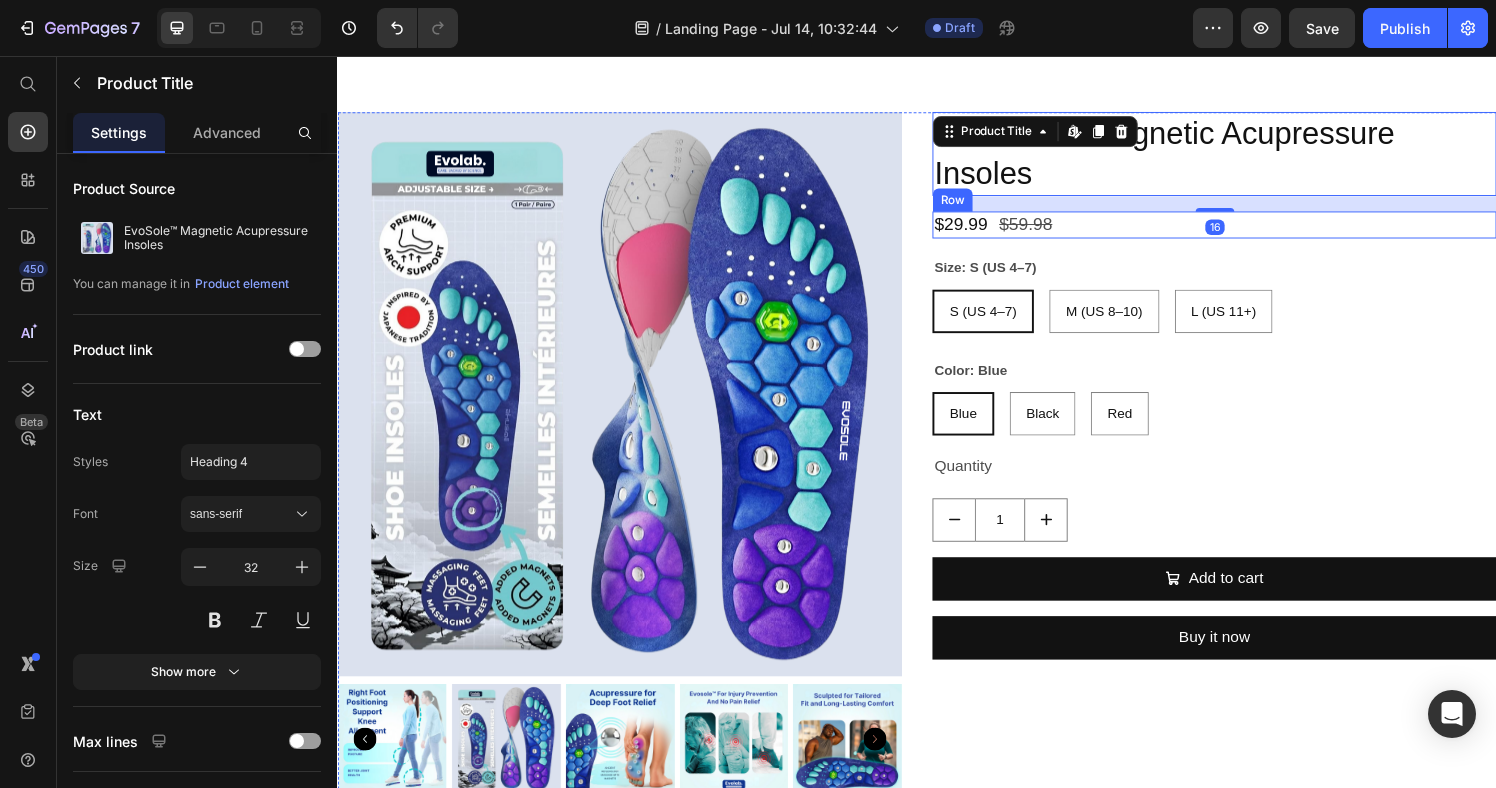 click on "$29.99 Product Price $59.98 Product Price Row" at bounding box center (1245, 230) 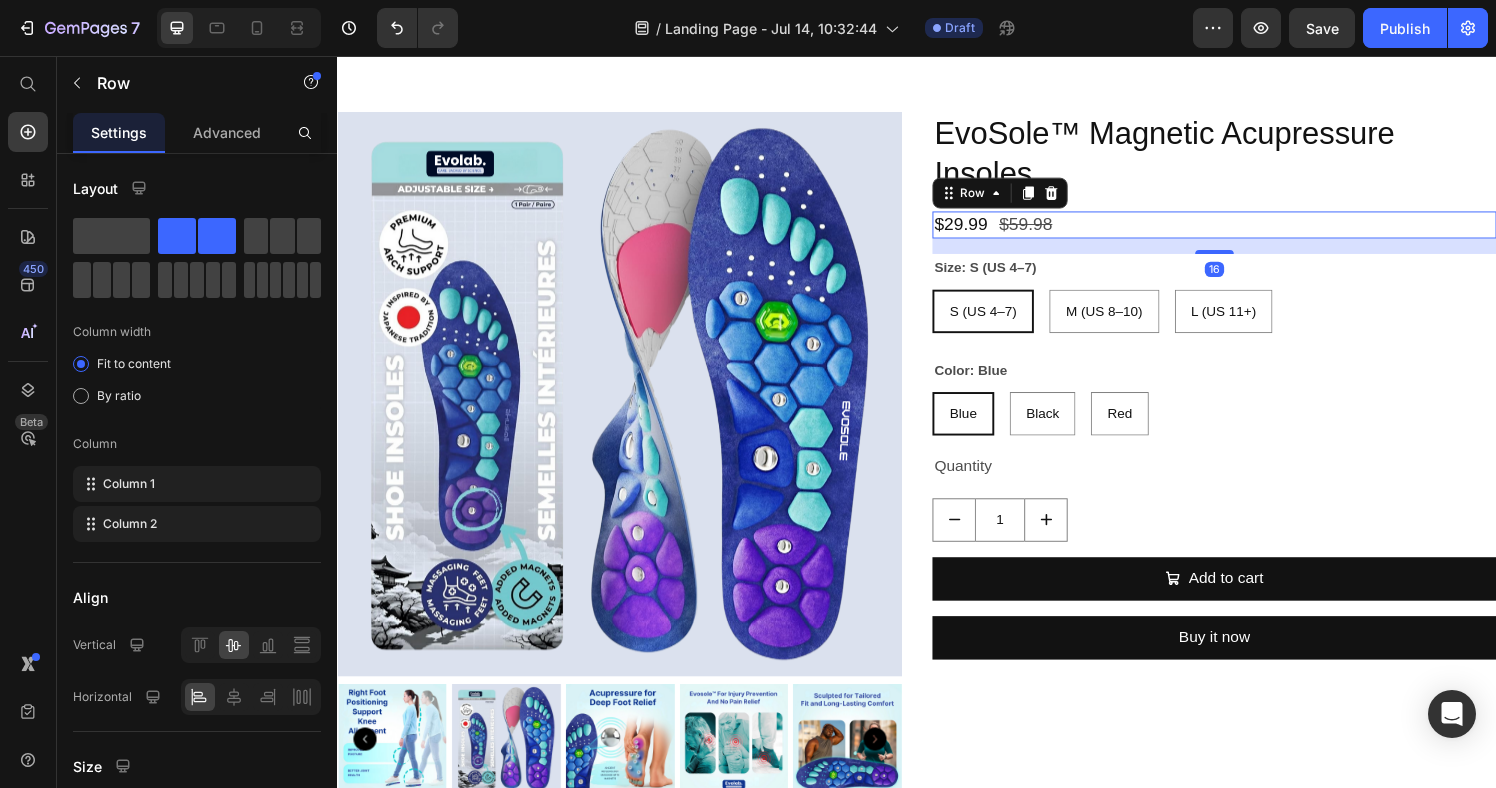 click on "$29.99 Product Price $59.98 Product Price Row   16" at bounding box center [1245, 230] 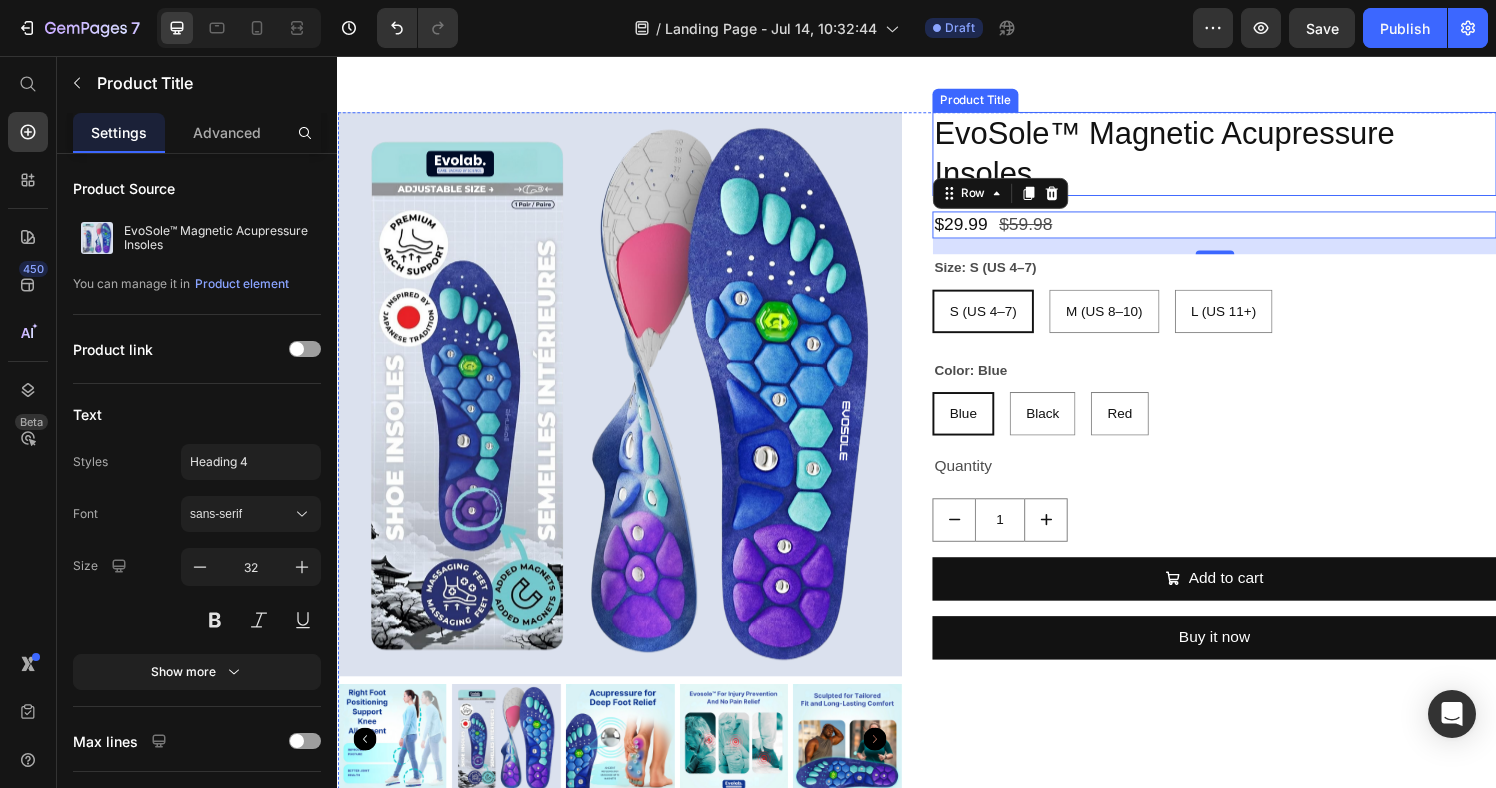 drag, startPoint x: 1190, startPoint y: 153, endPoint x: 1193, endPoint y: 168, distance: 15.297058 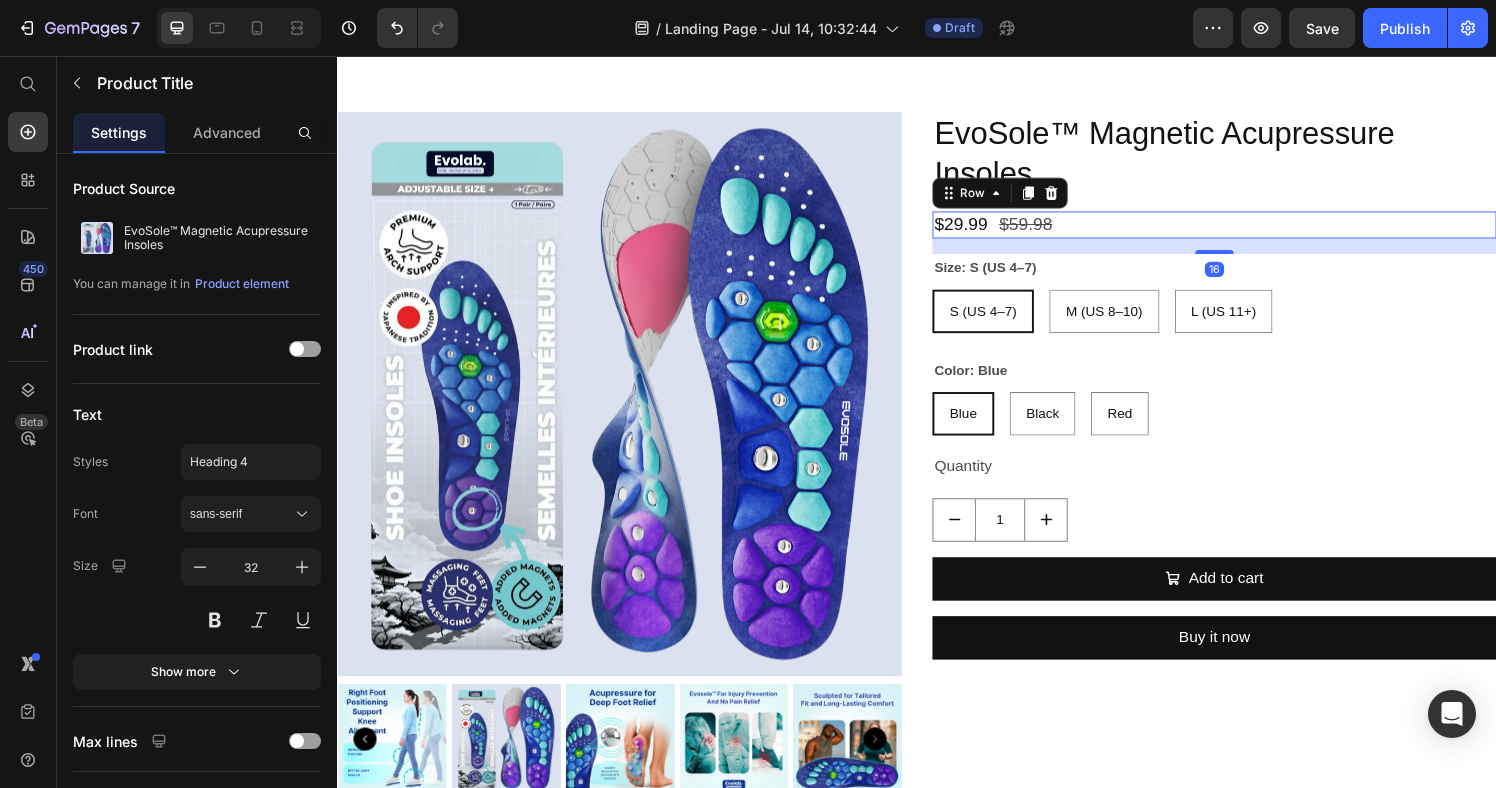 click on "$29.99 Product Price $59.98 Product Price Row   16" at bounding box center (1245, 230) 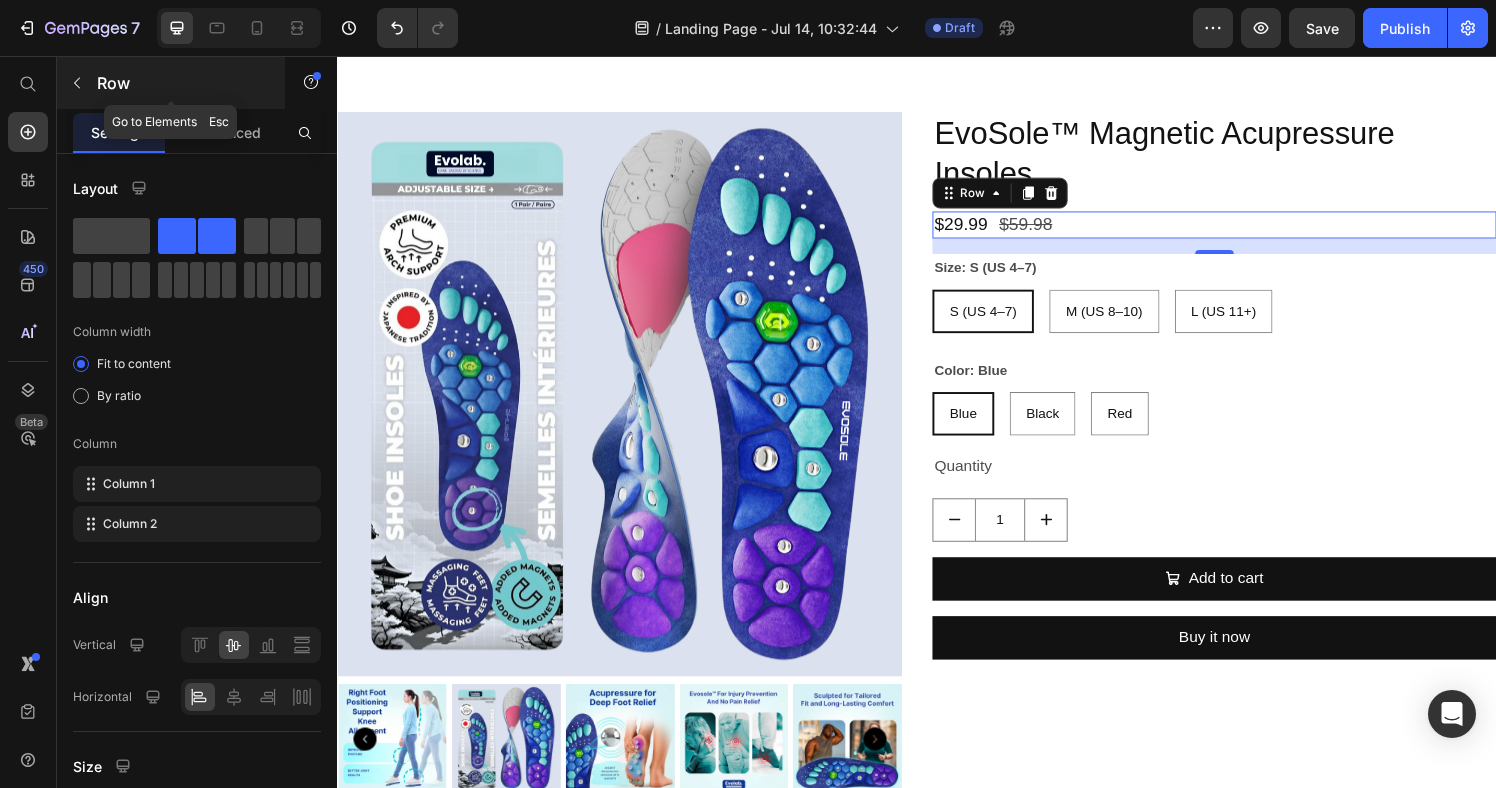 click at bounding box center (77, 83) 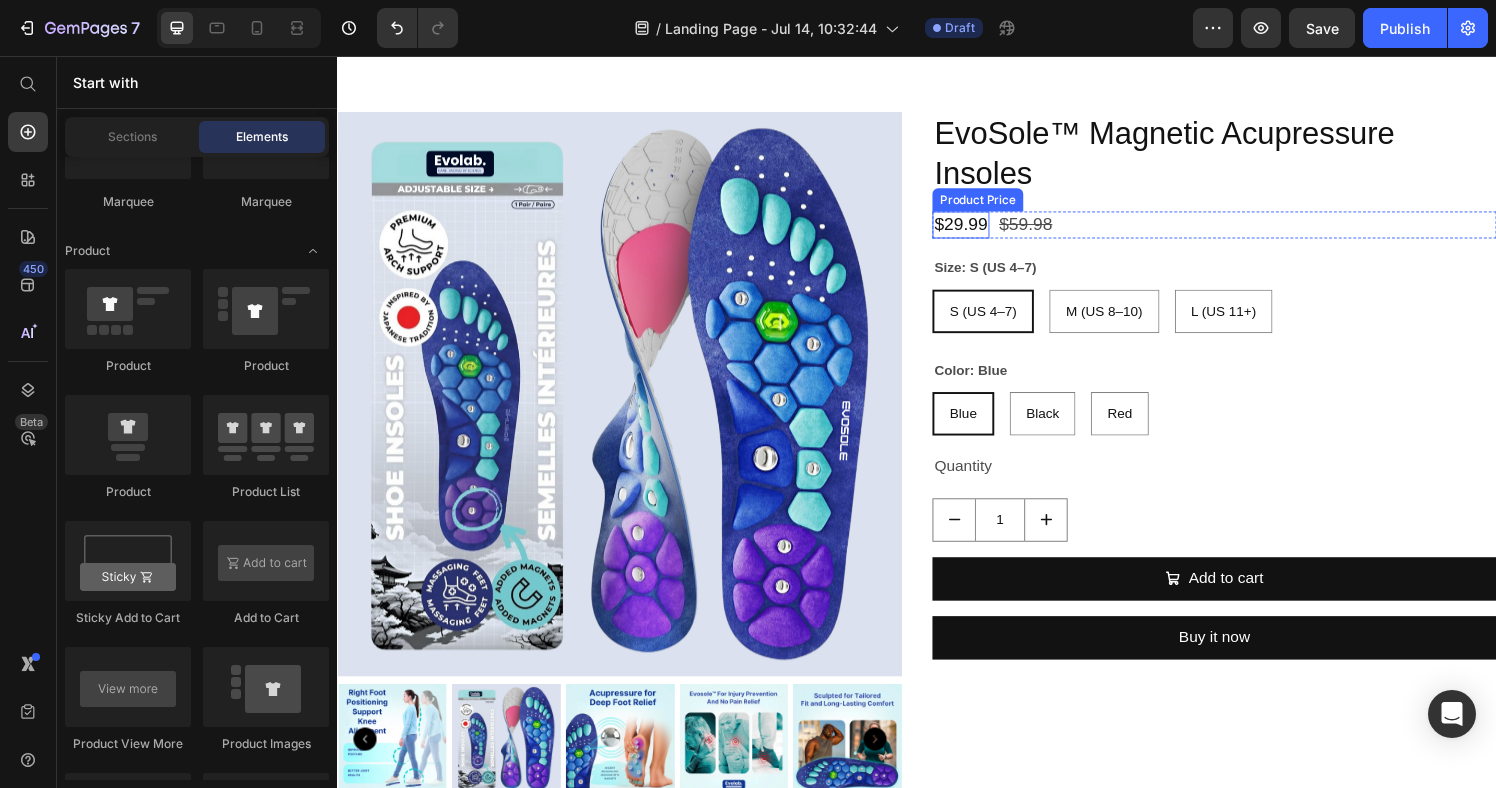 click on "$29.99" at bounding box center (982, 230) 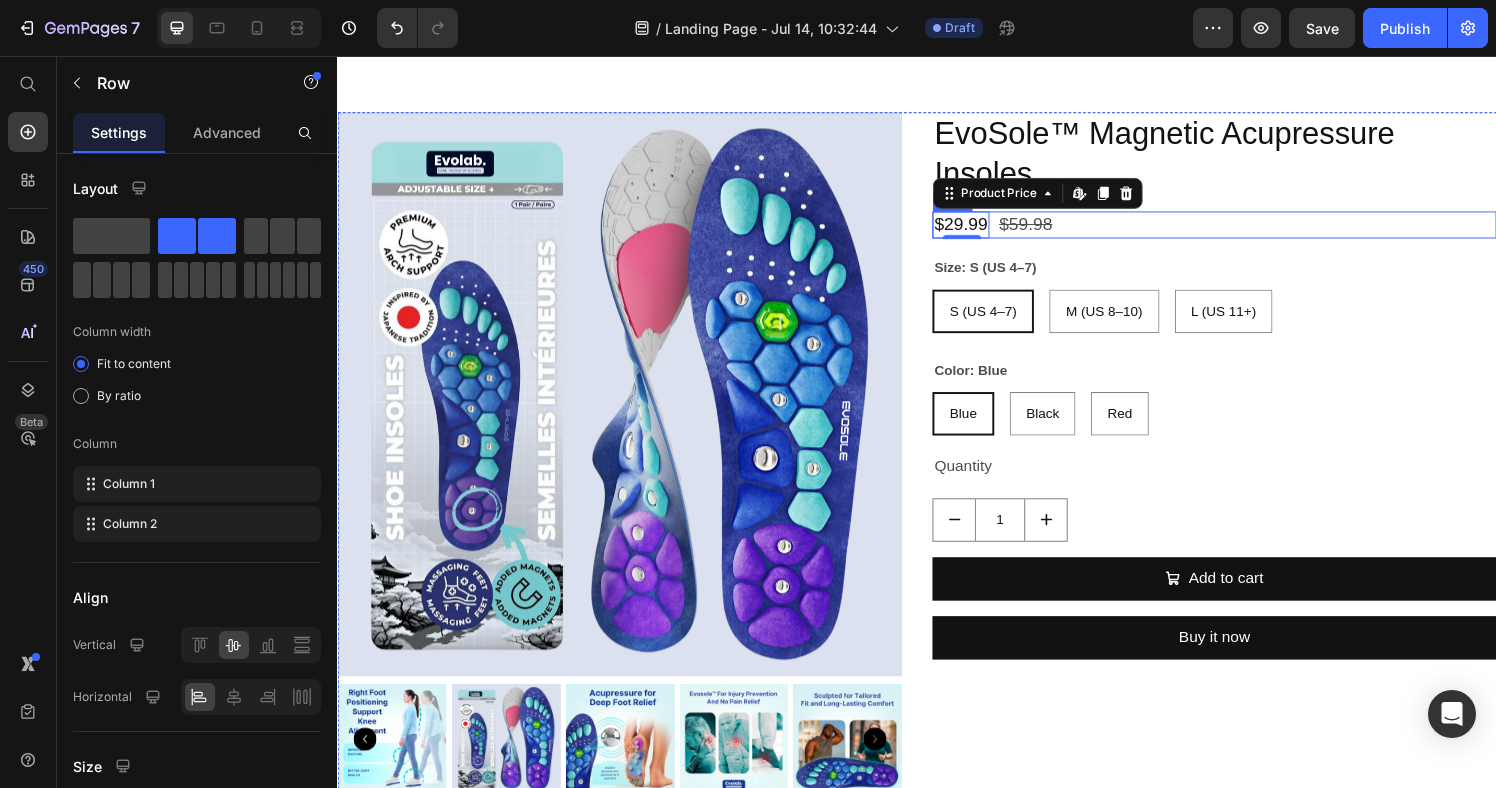 click on "$29.99 Product Price   Edit content in Shopify 0 $59.98 Product Price Row" at bounding box center (1245, 230) 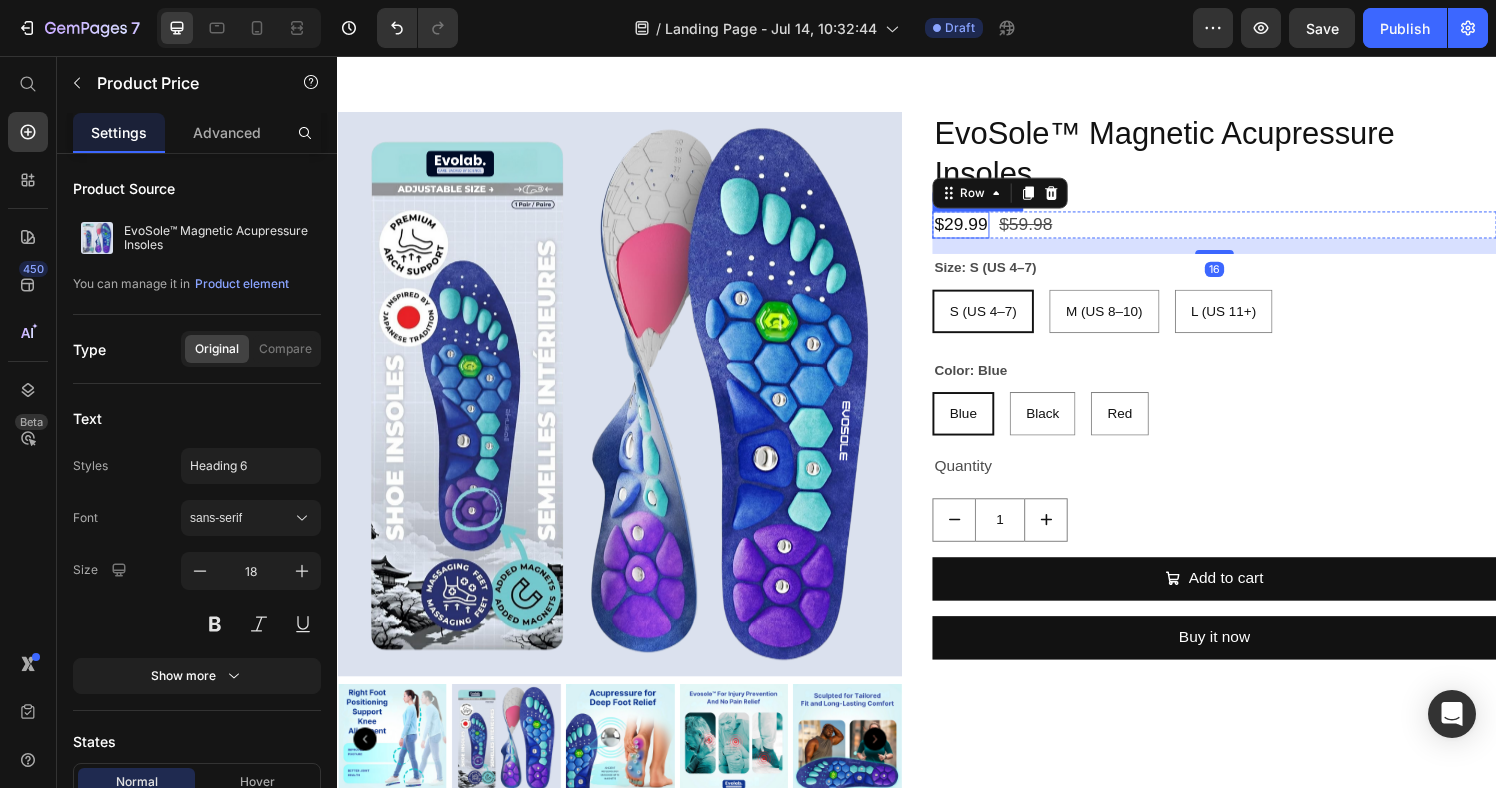click on "$29.99" at bounding box center [982, 230] 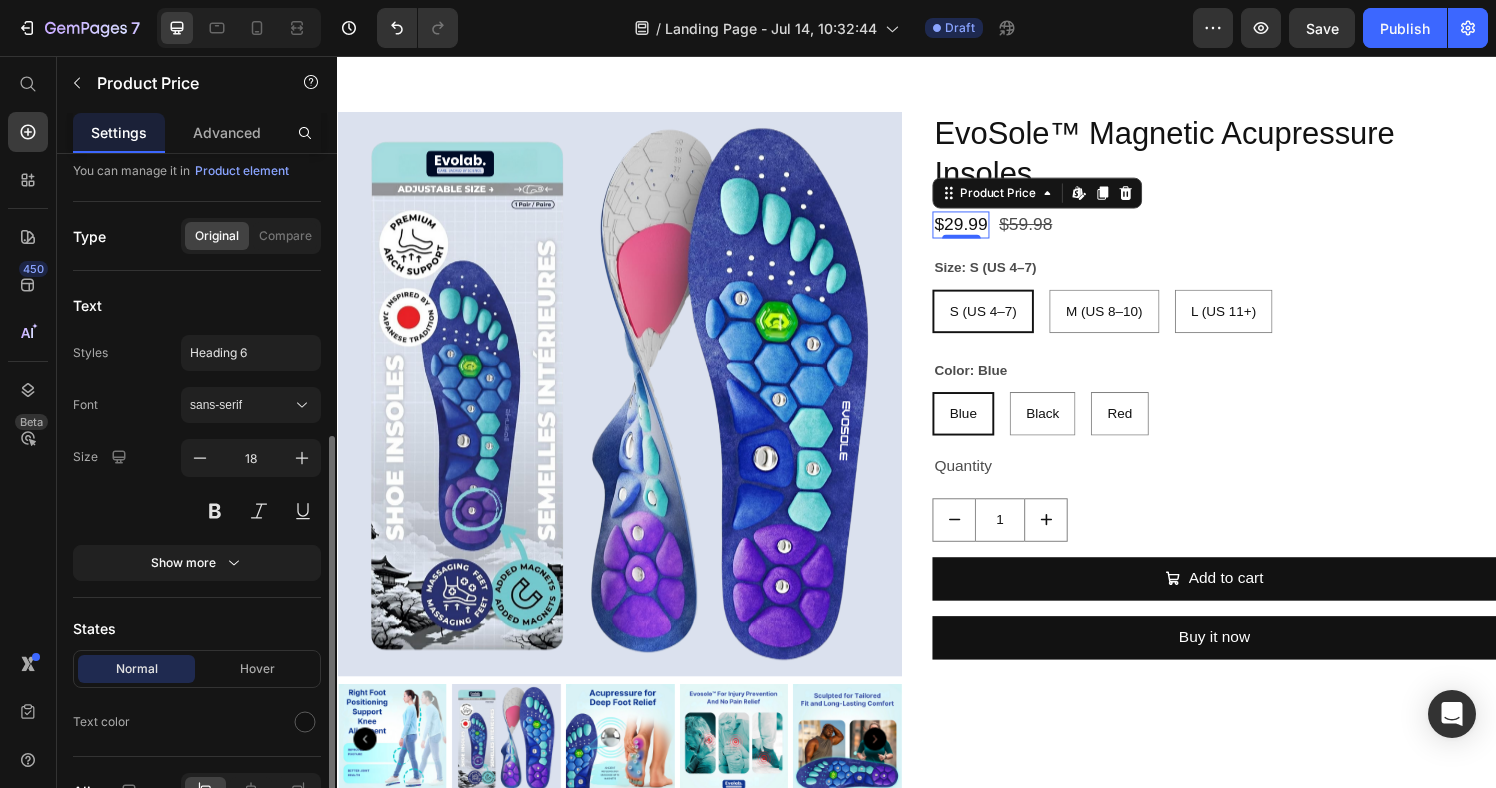 scroll, scrollTop: 0, scrollLeft: 0, axis: both 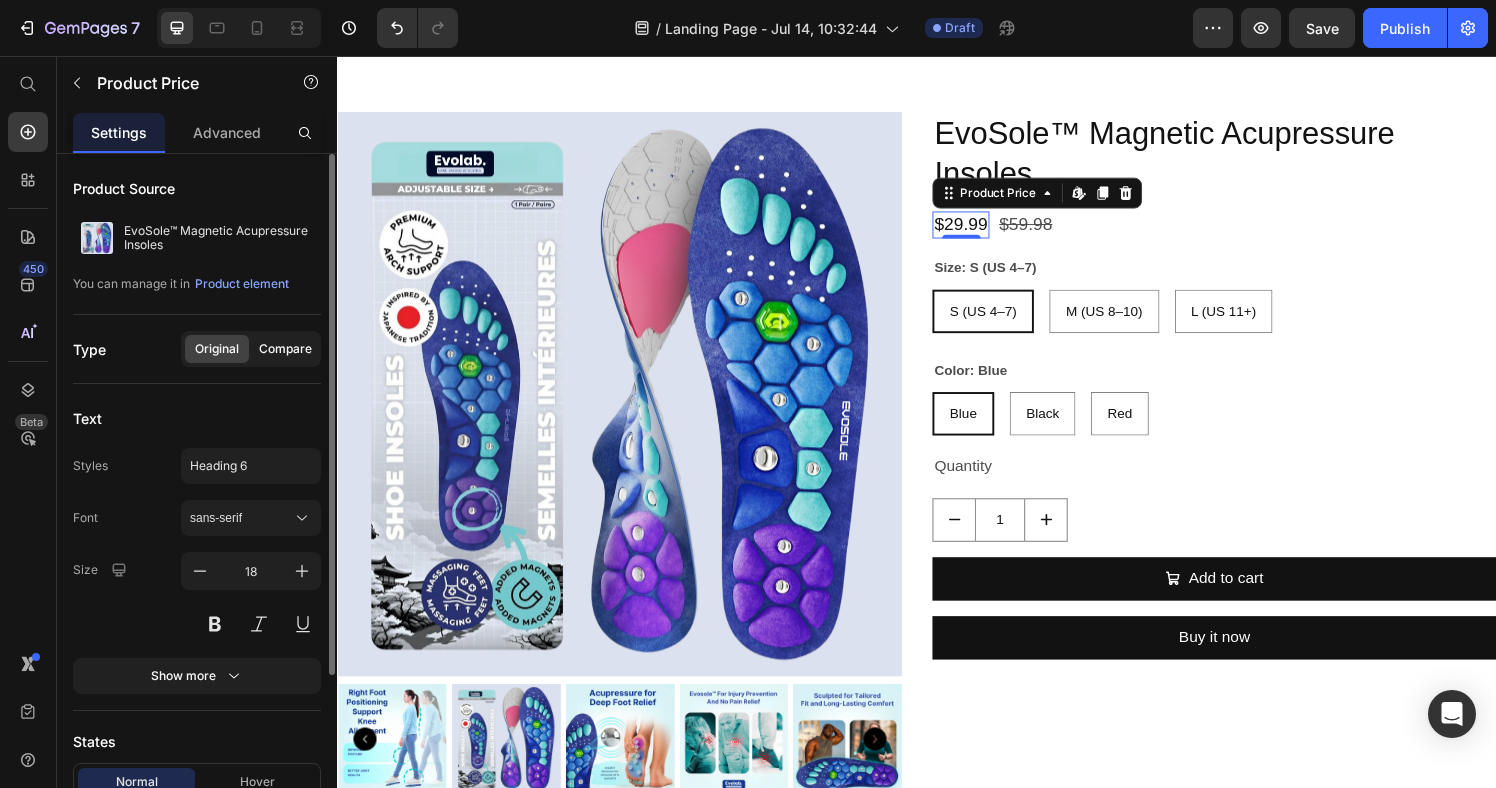 click on "Compare" 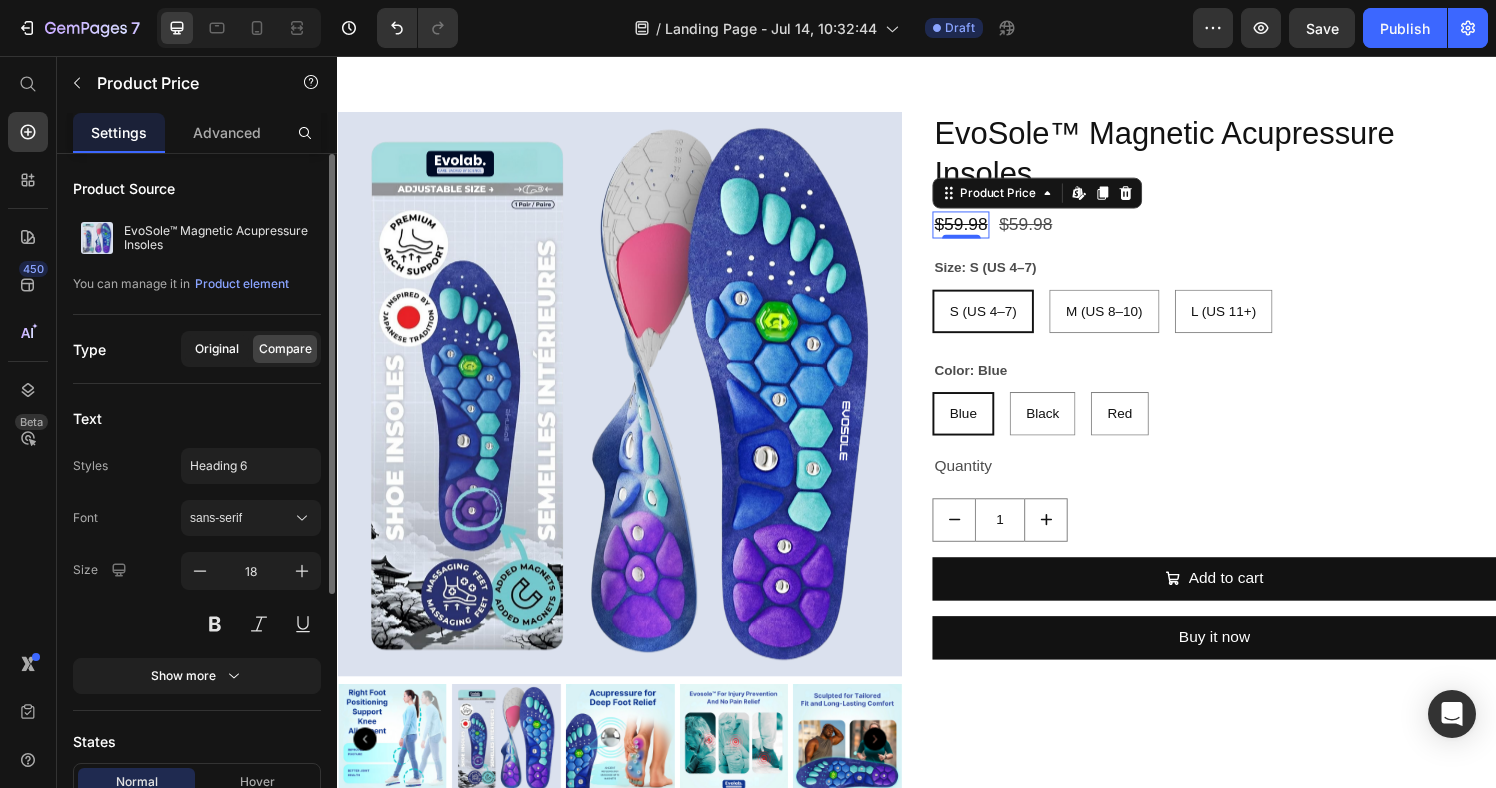 click on "Original" 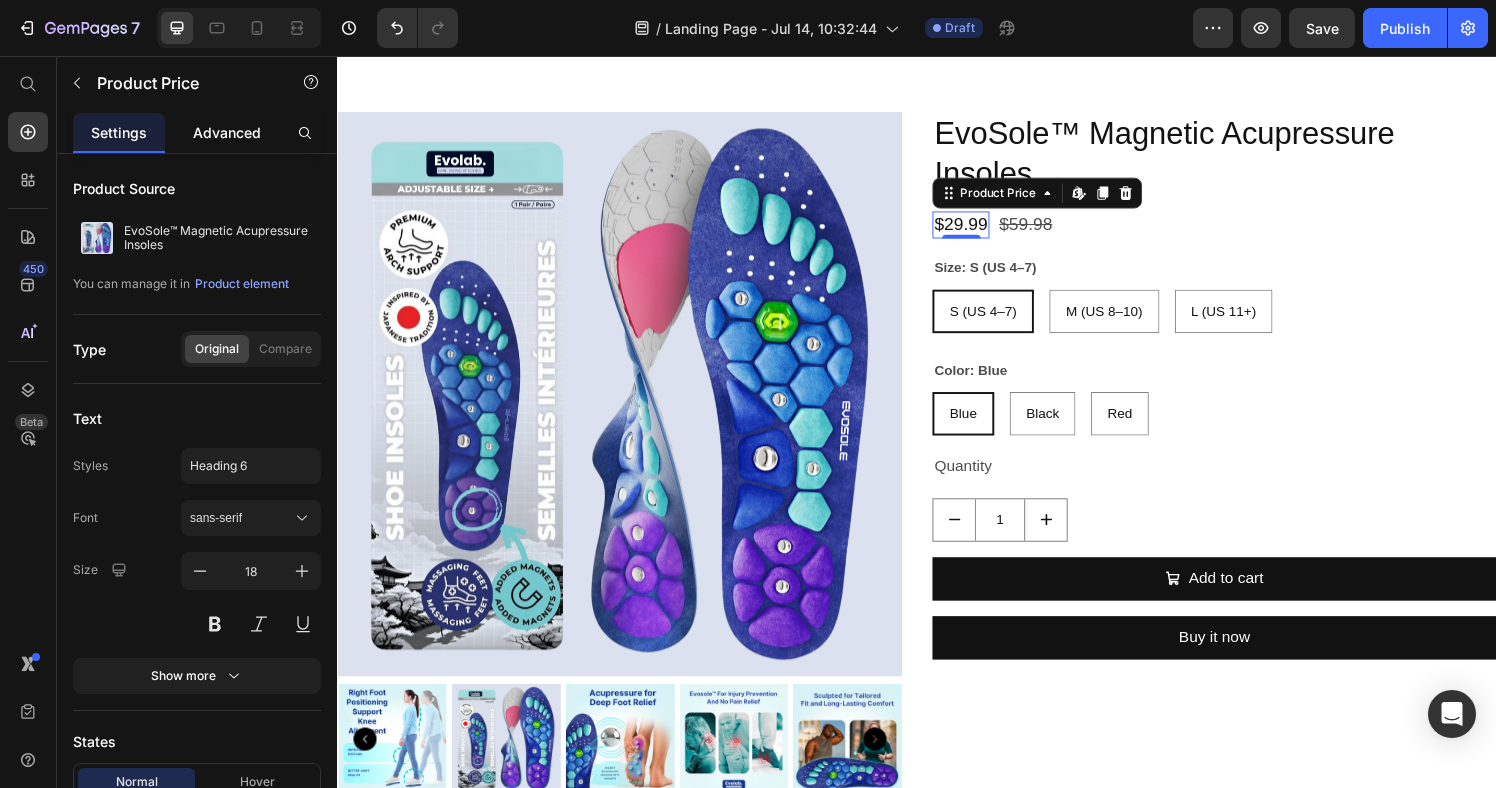 click on "Advanced" at bounding box center [227, 132] 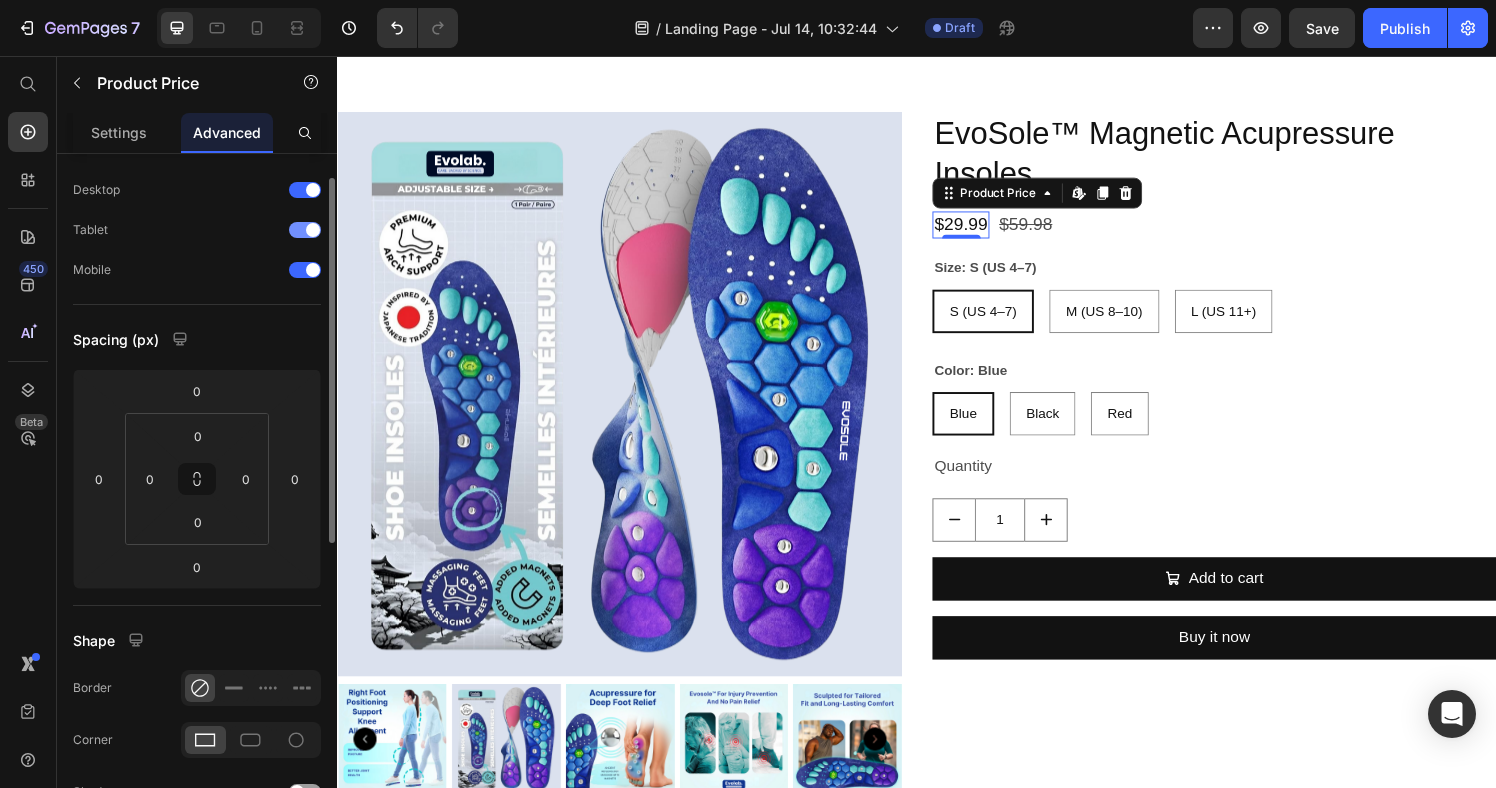 scroll, scrollTop: 0, scrollLeft: 0, axis: both 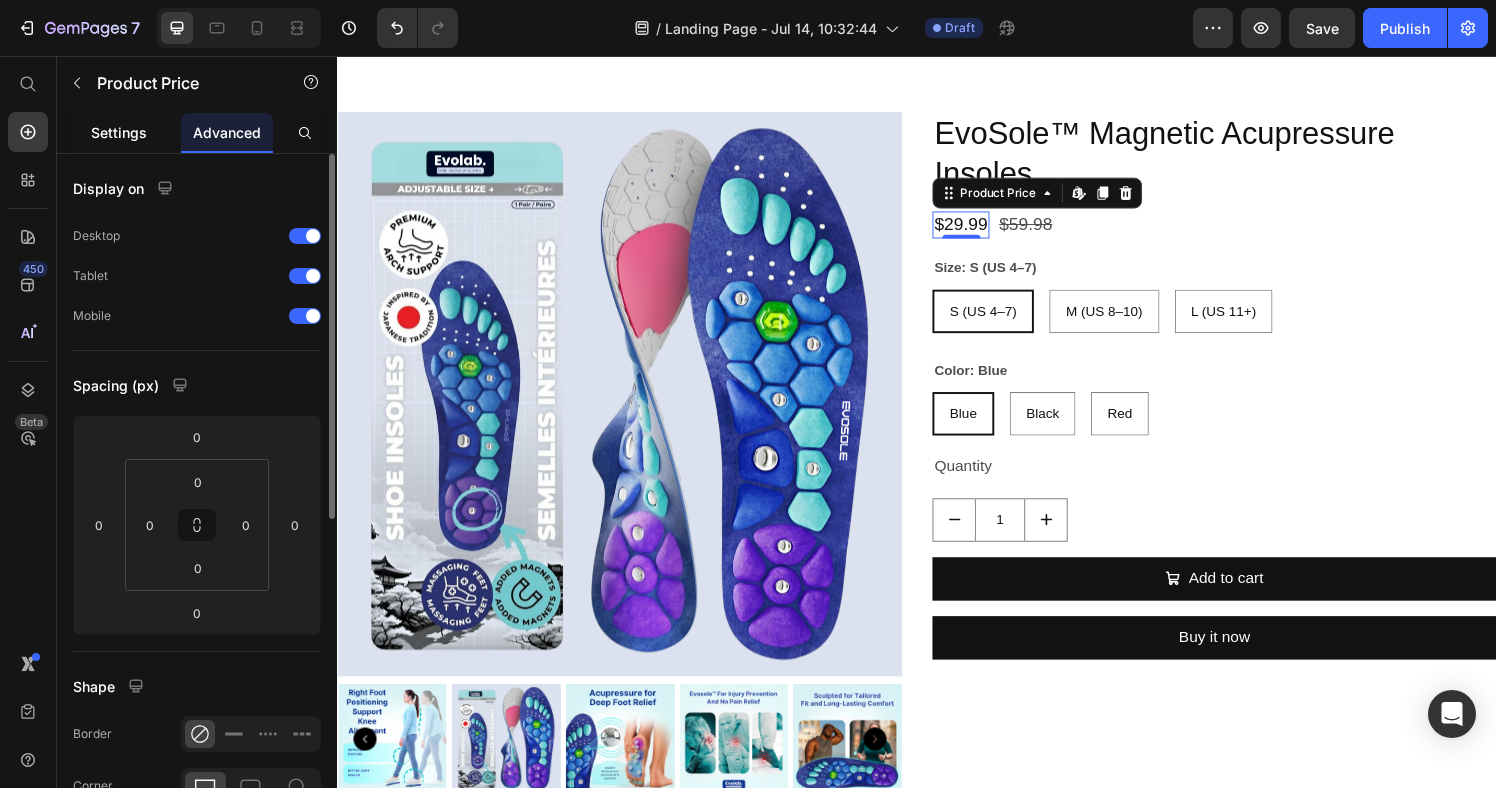 click on "Settings" at bounding box center [119, 132] 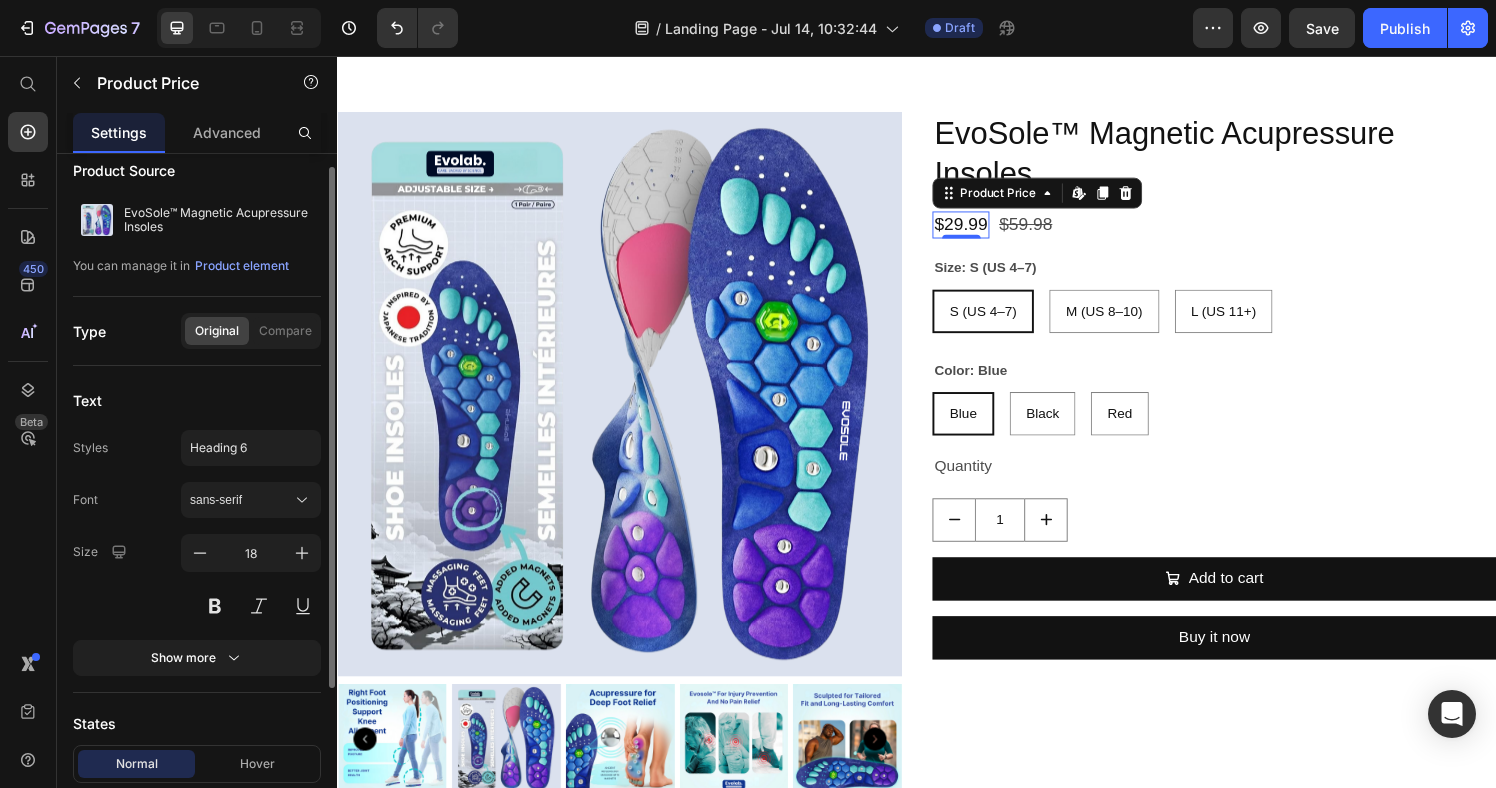 scroll, scrollTop: 36, scrollLeft: 0, axis: vertical 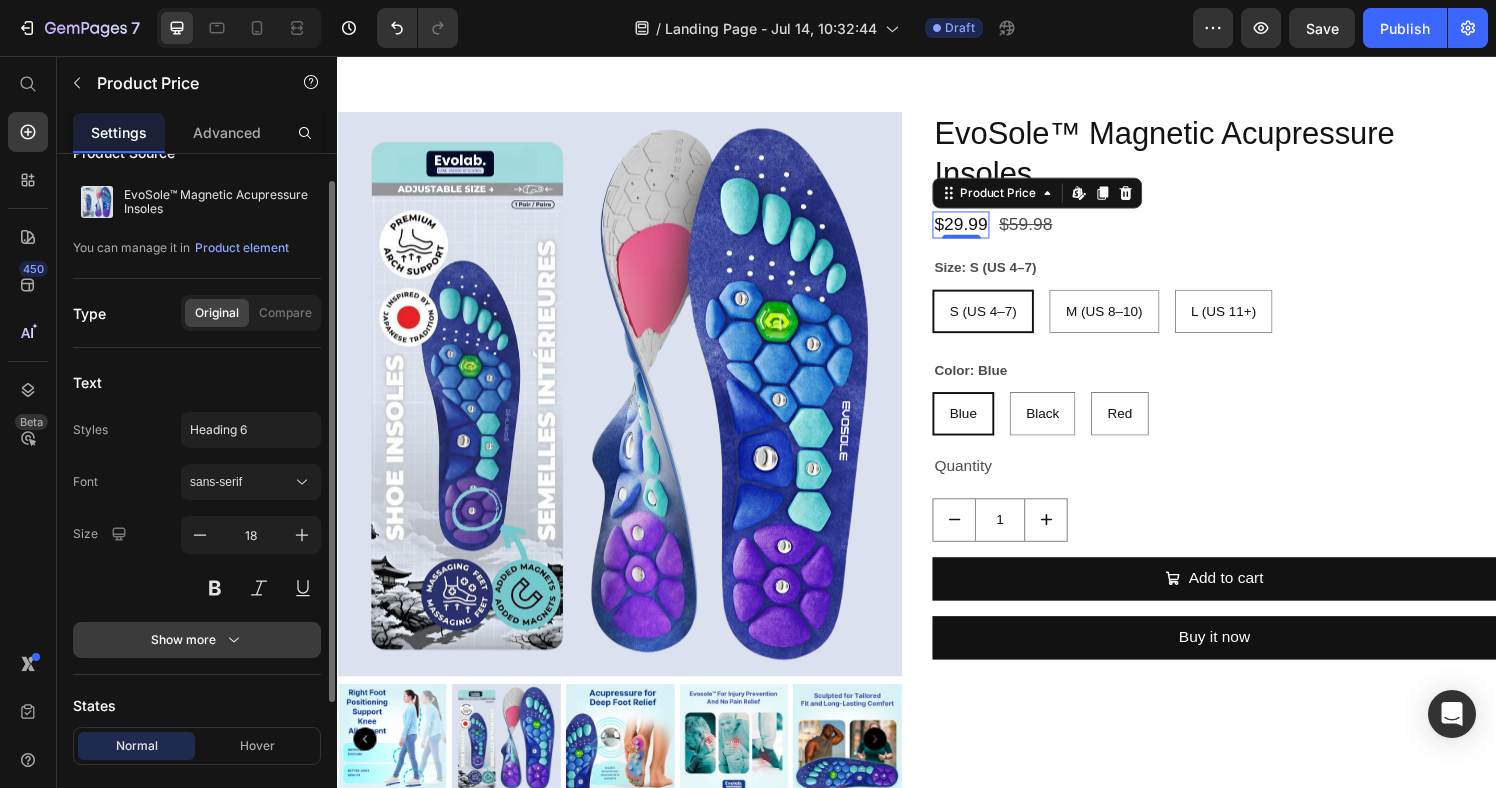 click on "Show more" at bounding box center (197, 640) 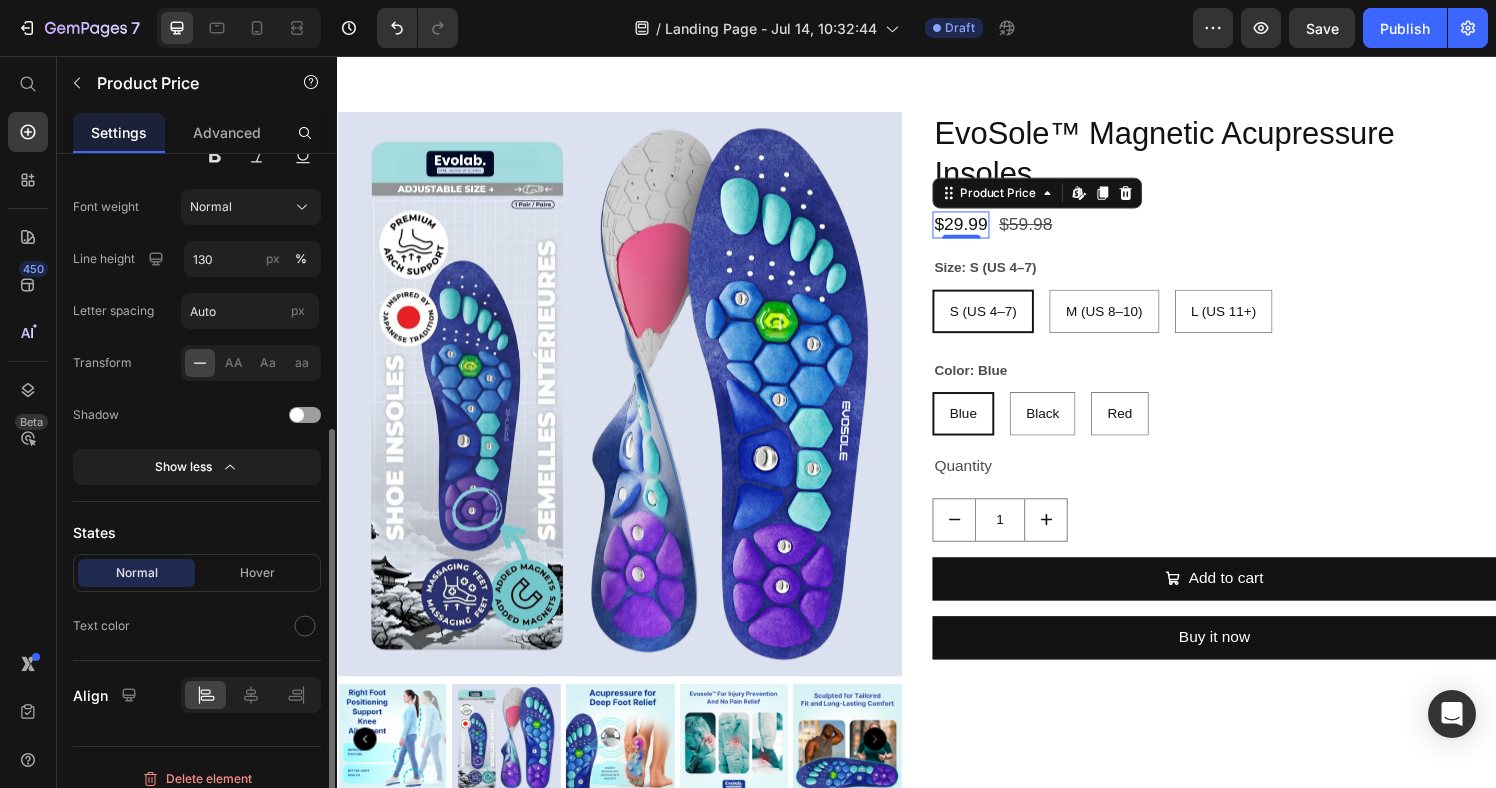 scroll, scrollTop: 485, scrollLeft: 0, axis: vertical 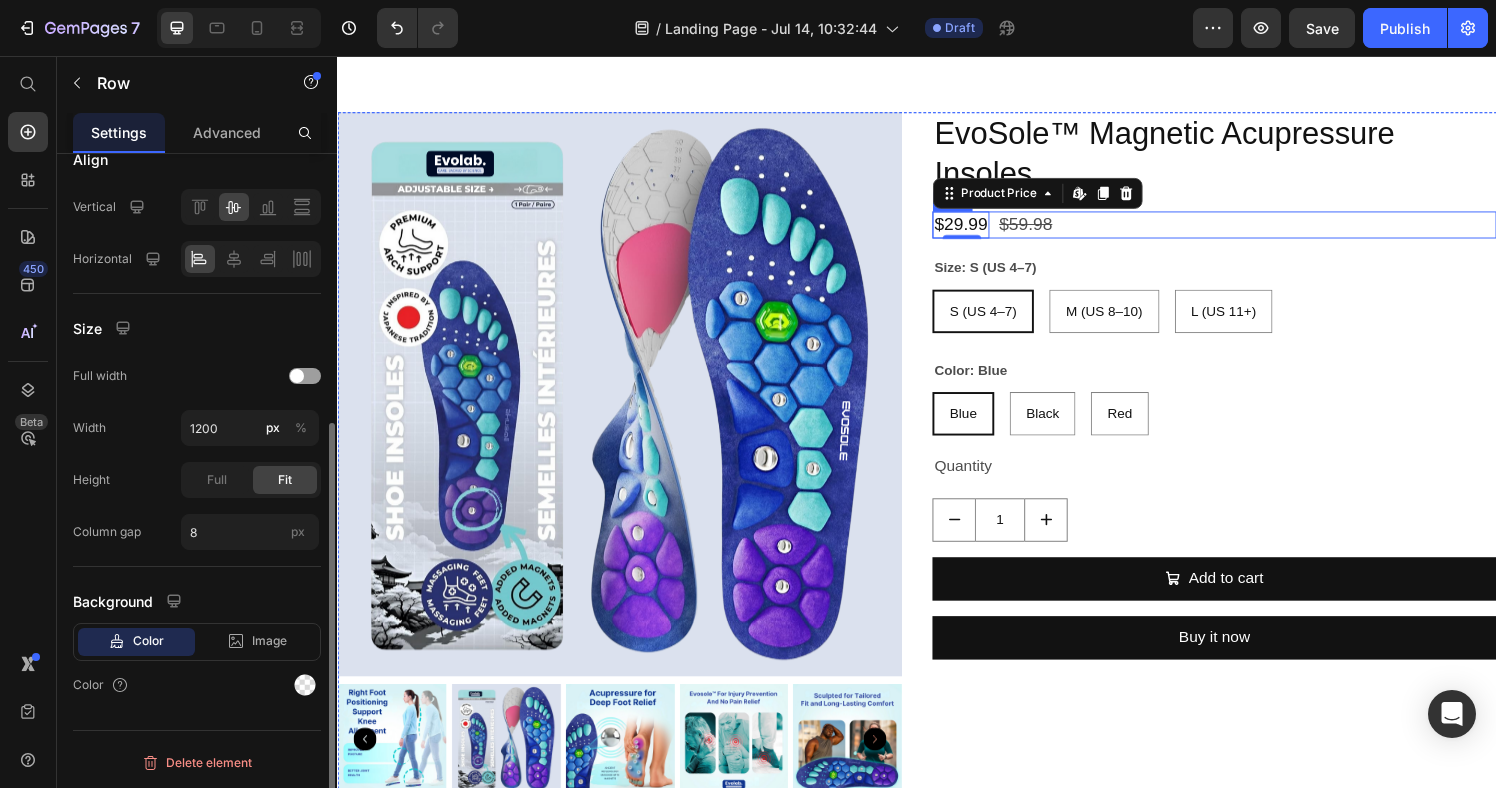 click on "$29.99 Product Price   Edit content in Shopify 0 $59.98 Product Price Row" at bounding box center (1245, 230) 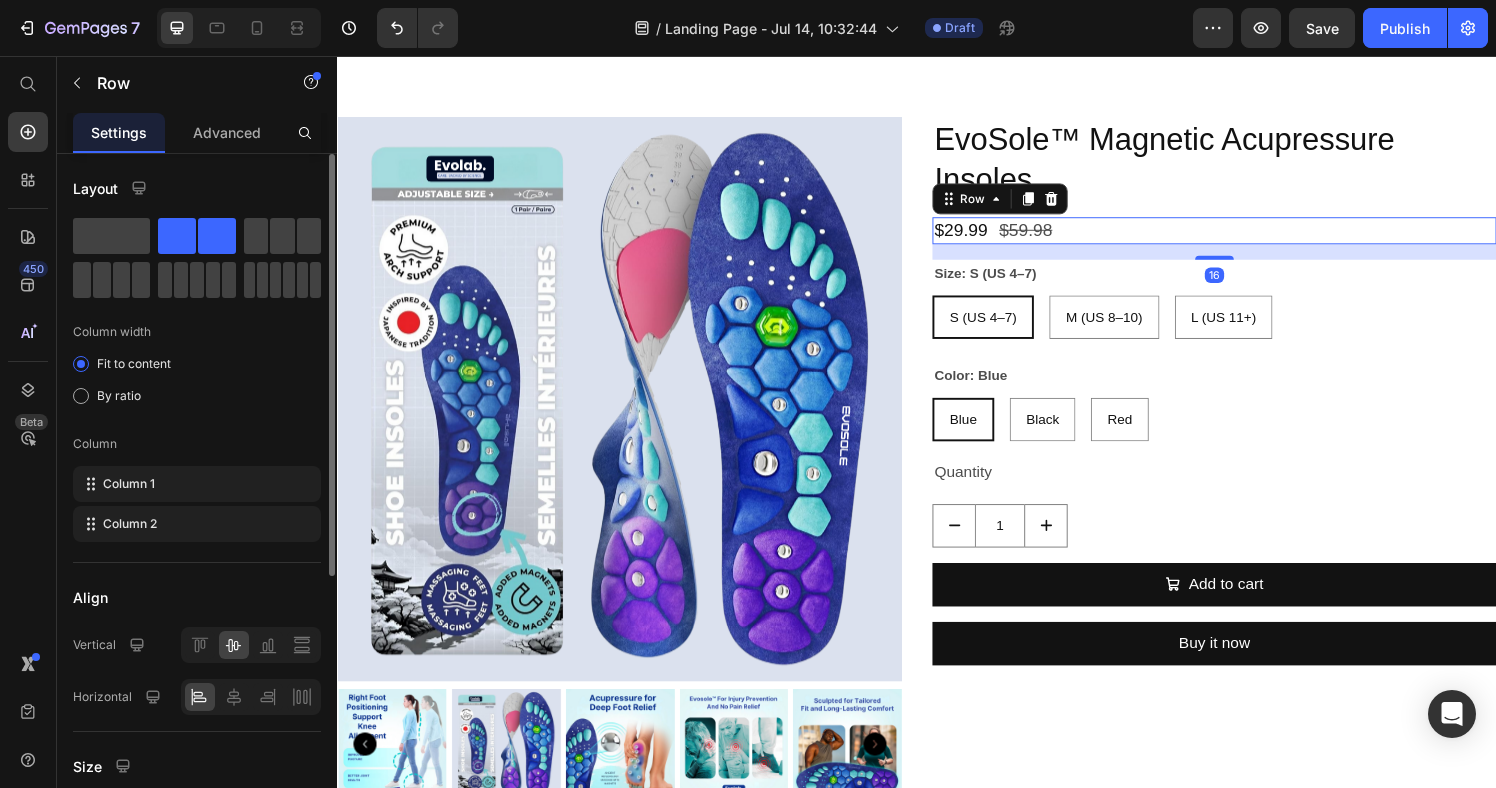 scroll, scrollTop: 1457, scrollLeft: 0, axis: vertical 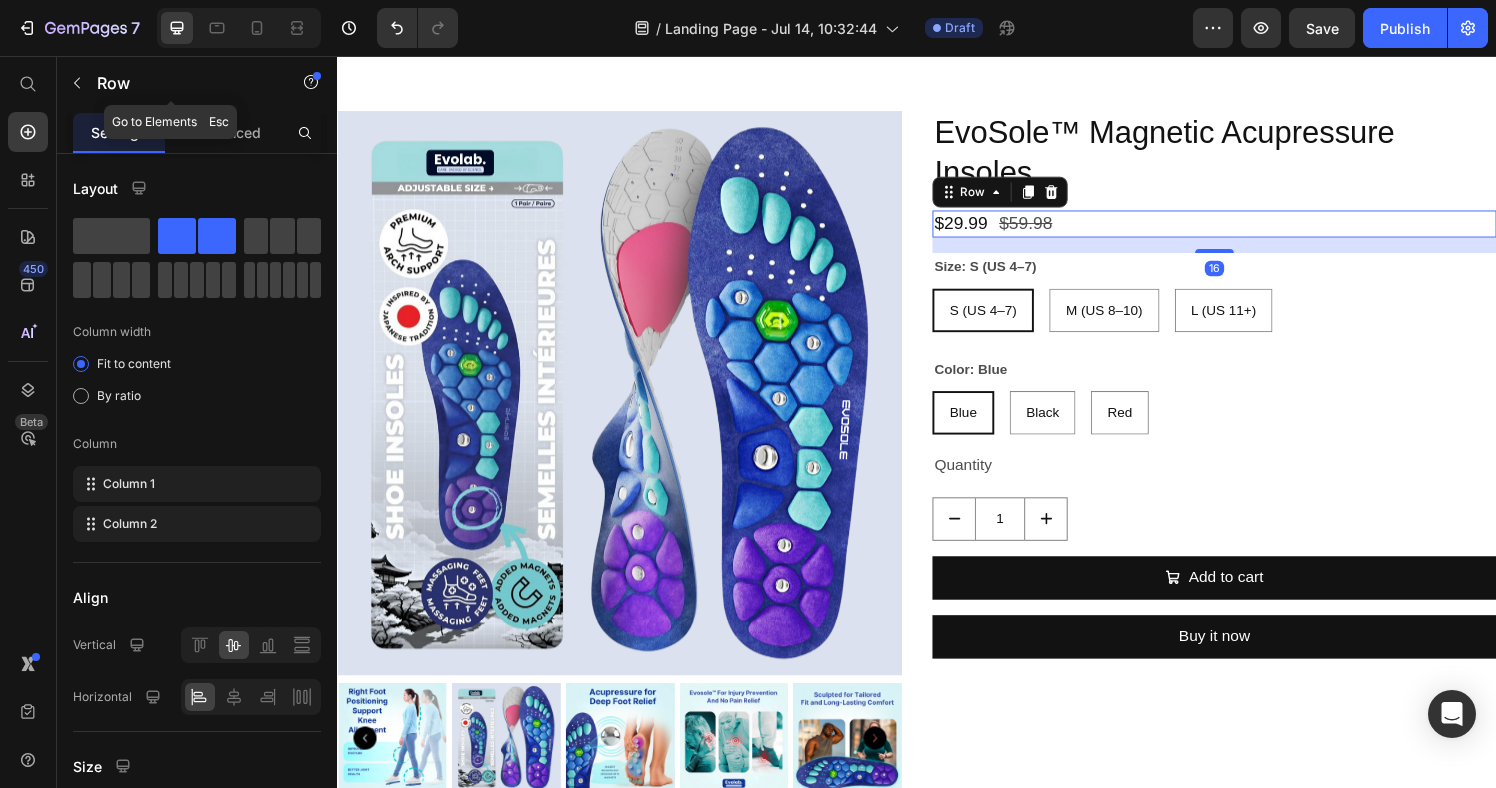 click at bounding box center [77, 83] 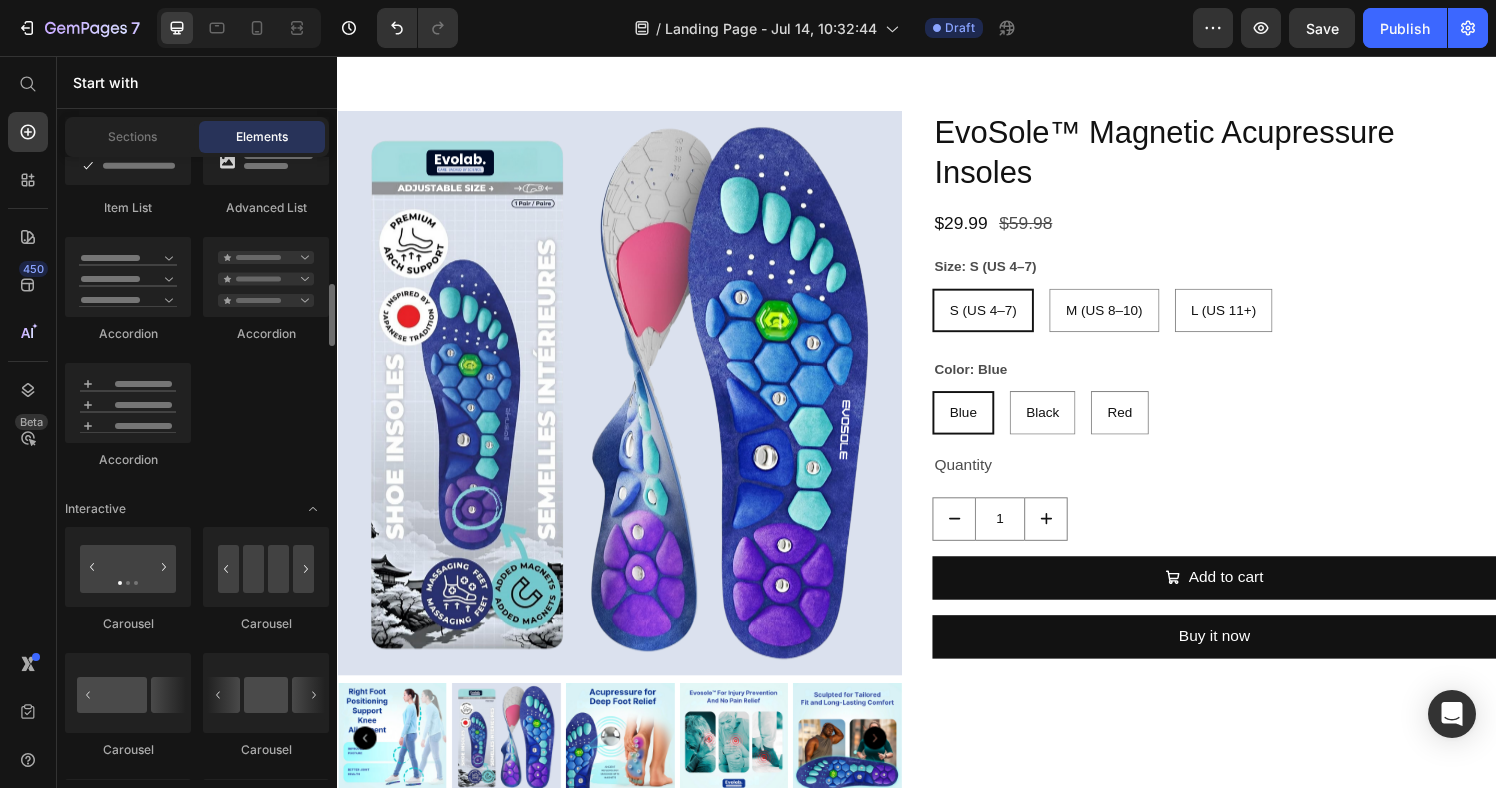 scroll, scrollTop: 1749, scrollLeft: 0, axis: vertical 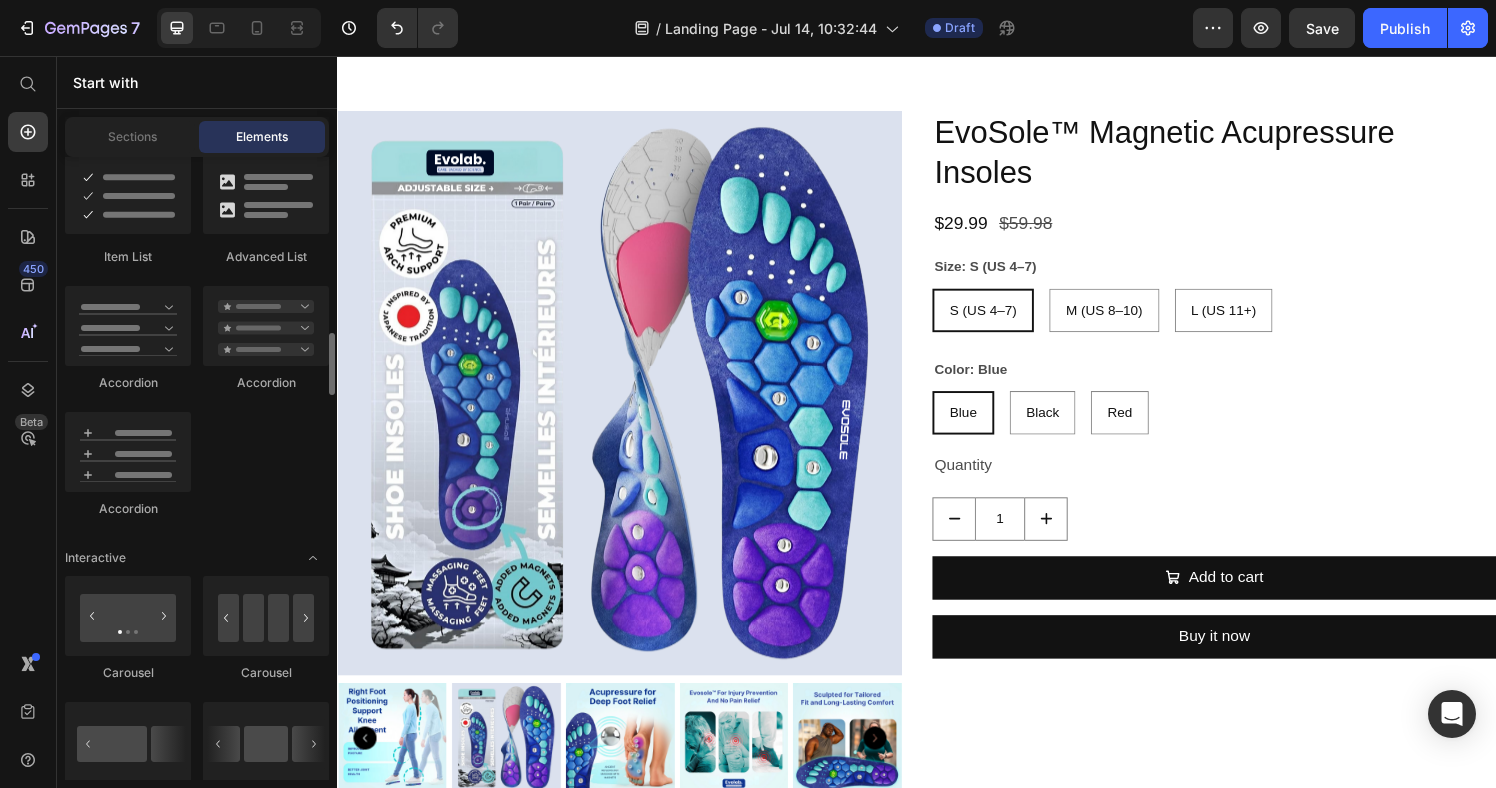 click on "Item List
Advanced List
Accordion
Accordion
Accordion" 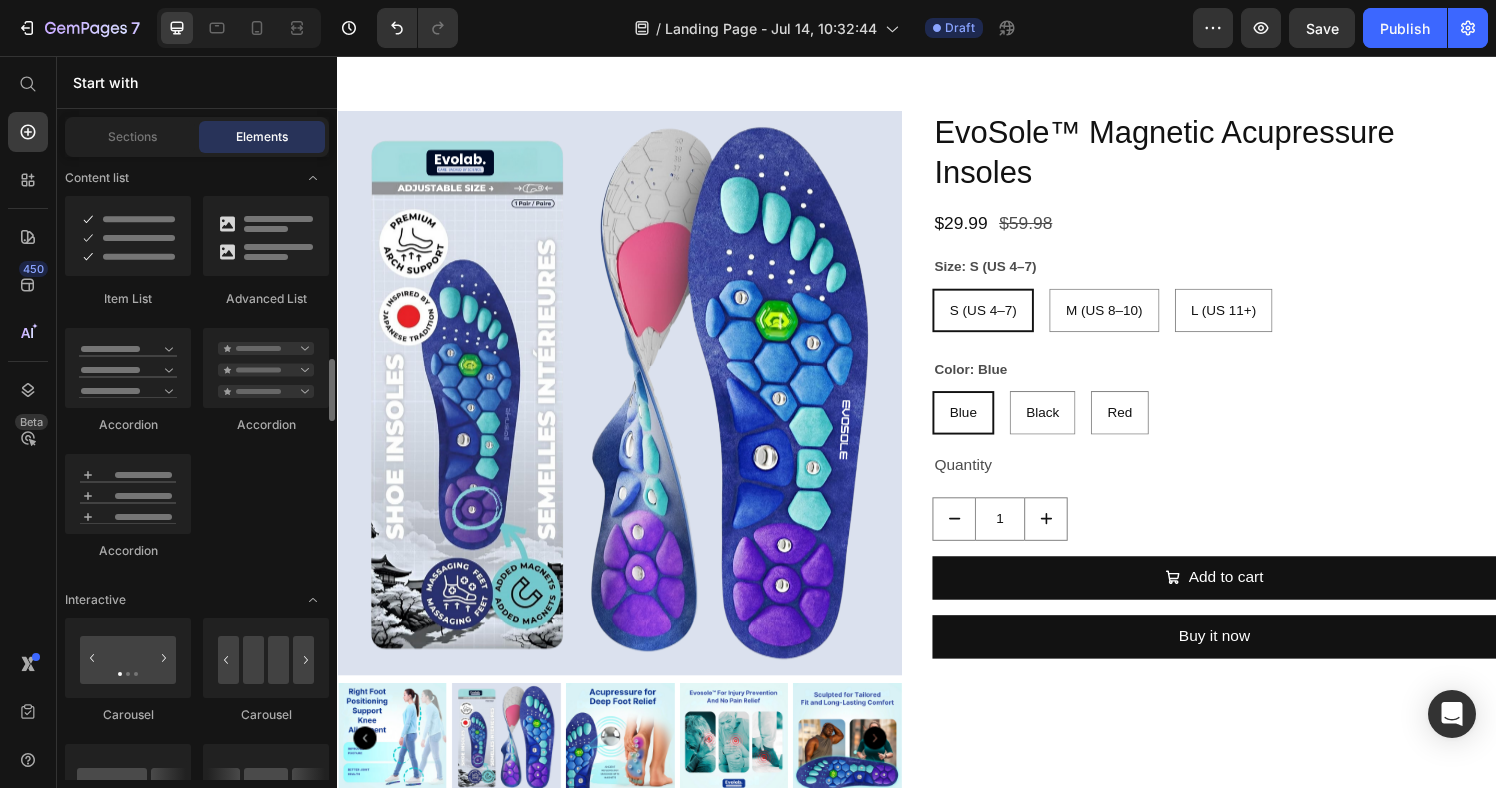 scroll, scrollTop: 1703, scrollLeft: 0, axis: vertical 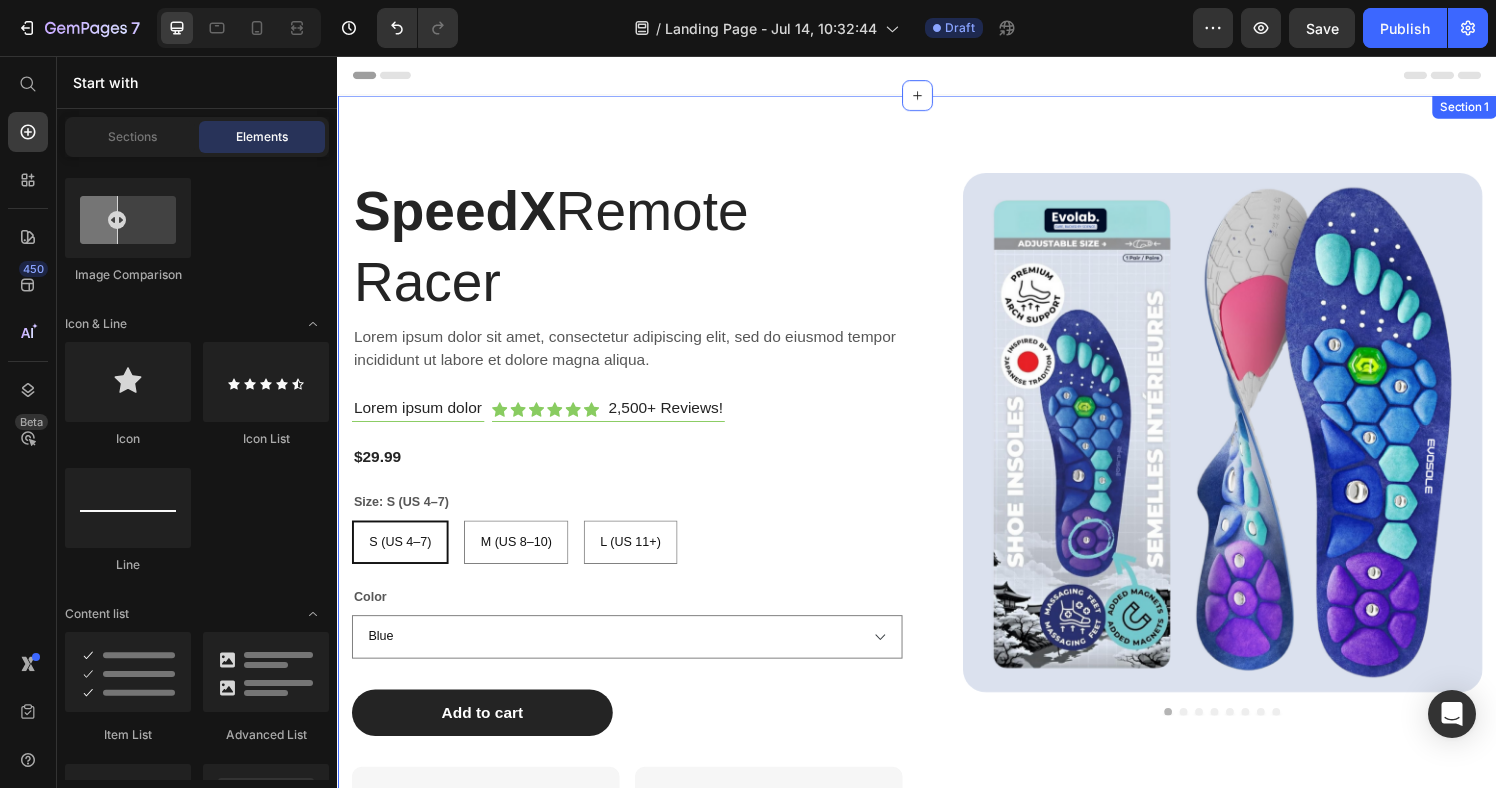 click on "SpeedX Remote Racer Heading Lorem ipsum dolor sit amet, consectetur adipiscing elit, sed do eiusmod tempor incididunt ut labore et dolore magna aliqua. Text Block Lorem ipsum dolor Text Block Icon Icon Icon Icon Icon Icon Icon List 2,500+ Reviews! Text Block Row Row $29.99 Product Price Size: S (US [NUMBER]–[NUMBER]) S (US [NUMBER]–[NUMBER]) S (US [NUMBER]–[NUMBER]) S (US [NUMBER]–[NUMBER]) M (US [NUMBER]–[NUMBER]) M (US [NUMBER]–[NUMBER]) M (US [NUMBER]–[NUMBER]) L (US [NUMBER]+) L (US [NUMBER]+) L (US [NUMBER]+) Color Blue Black Red Product Variants & Swatches Add to cart Add to Cart Lorem ipsum Item List Lorem ipsum dolor sit amet Text Block Image Row Hero Banner Lorem ipsum dolor sit amet Text Block Consectetur adipiscing Text Block 15% off Text Block Image Row Hero Banner Row Product Images Product Section 1" at bounding box center [937, 562] 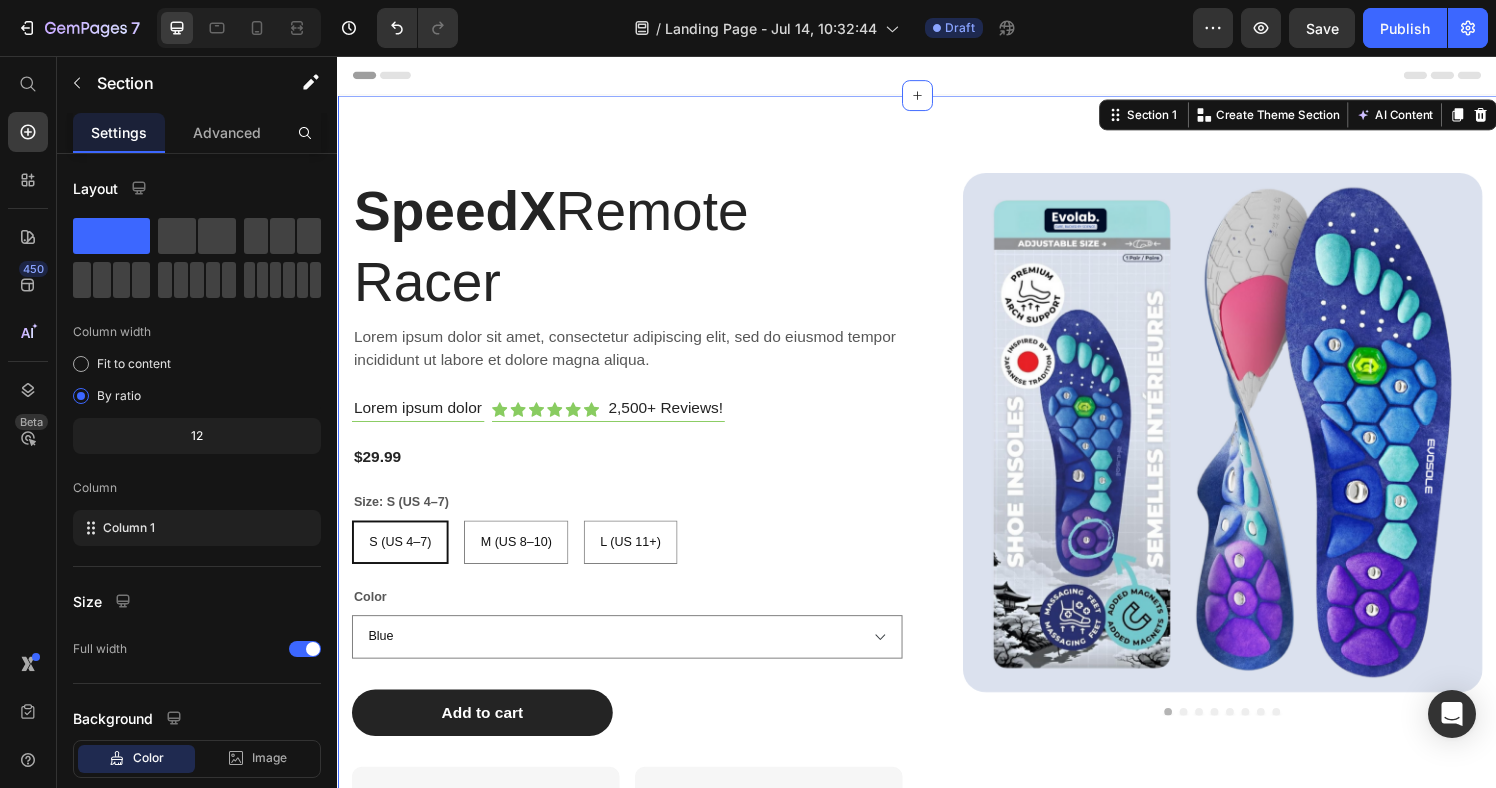 drag, startPoint x: 1516, startPoint y: 110, endPoint x: 1490, endPoint y: 108, distance: 26.076809 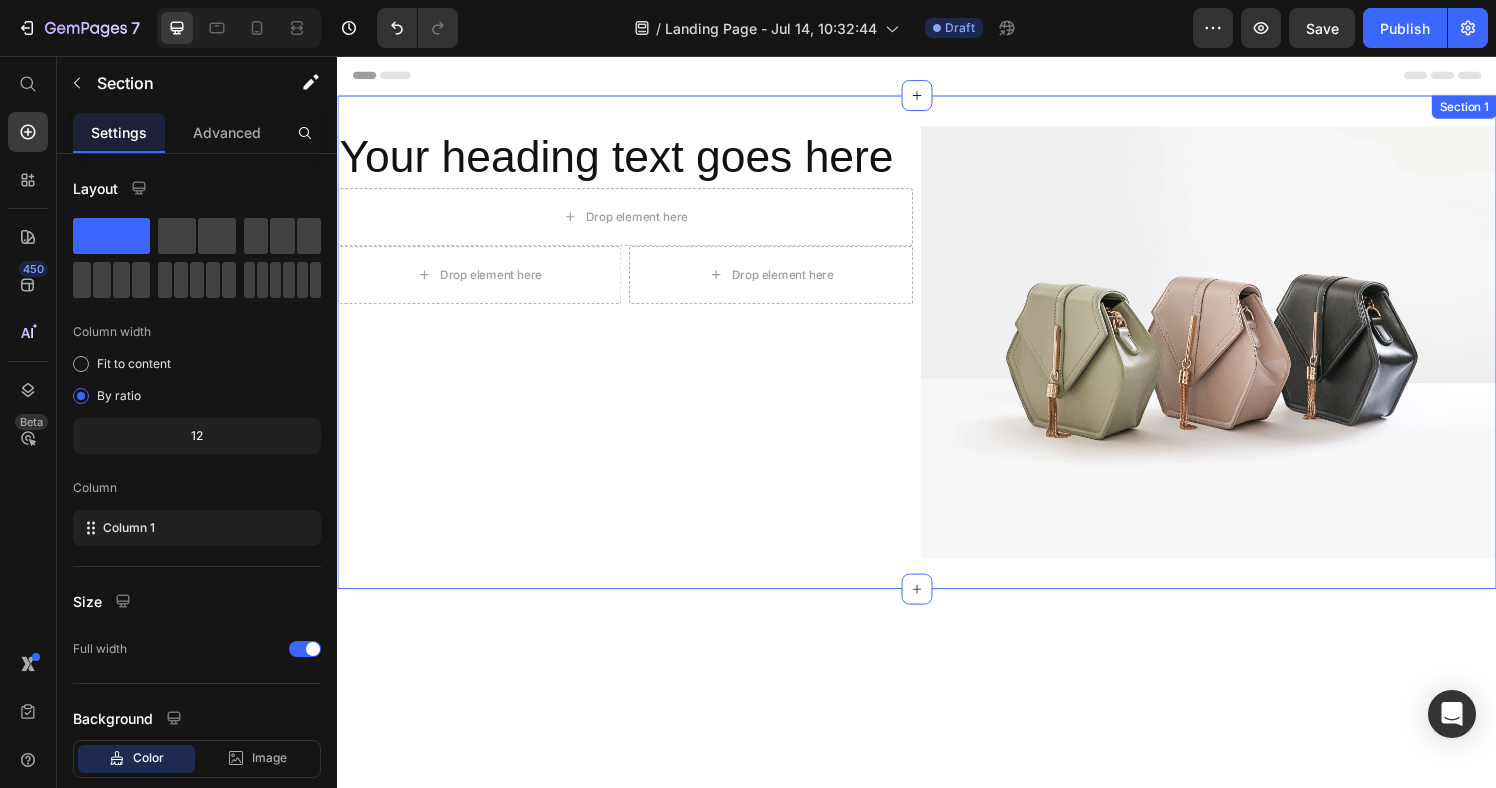 click on "Your heading text goes here Heading Row
Drop element here Row
Drop element here
Drop element here Row Image Row Section 1" at bounding box center [937, 352] 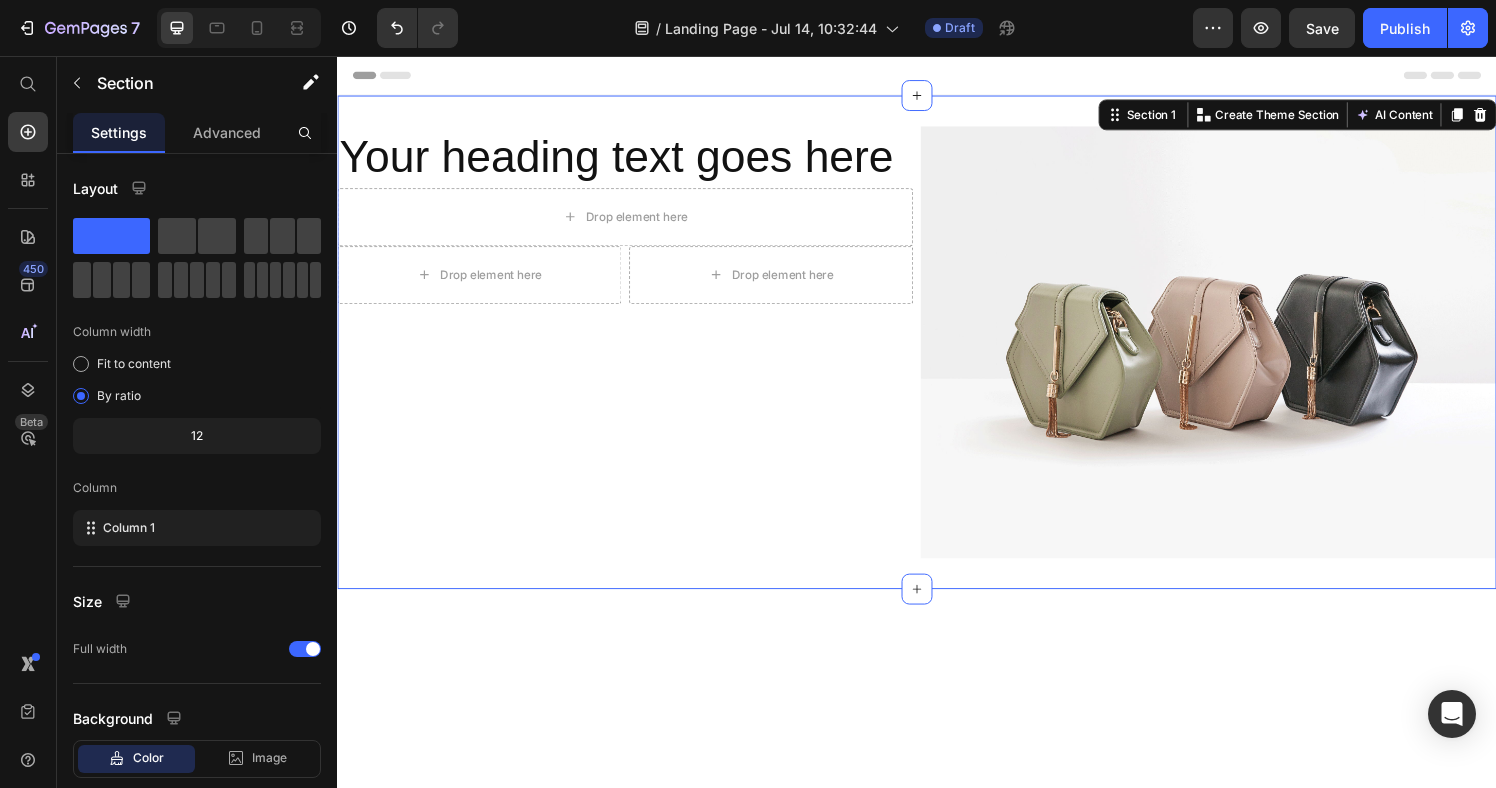 click at bounding box center [1520, 117] 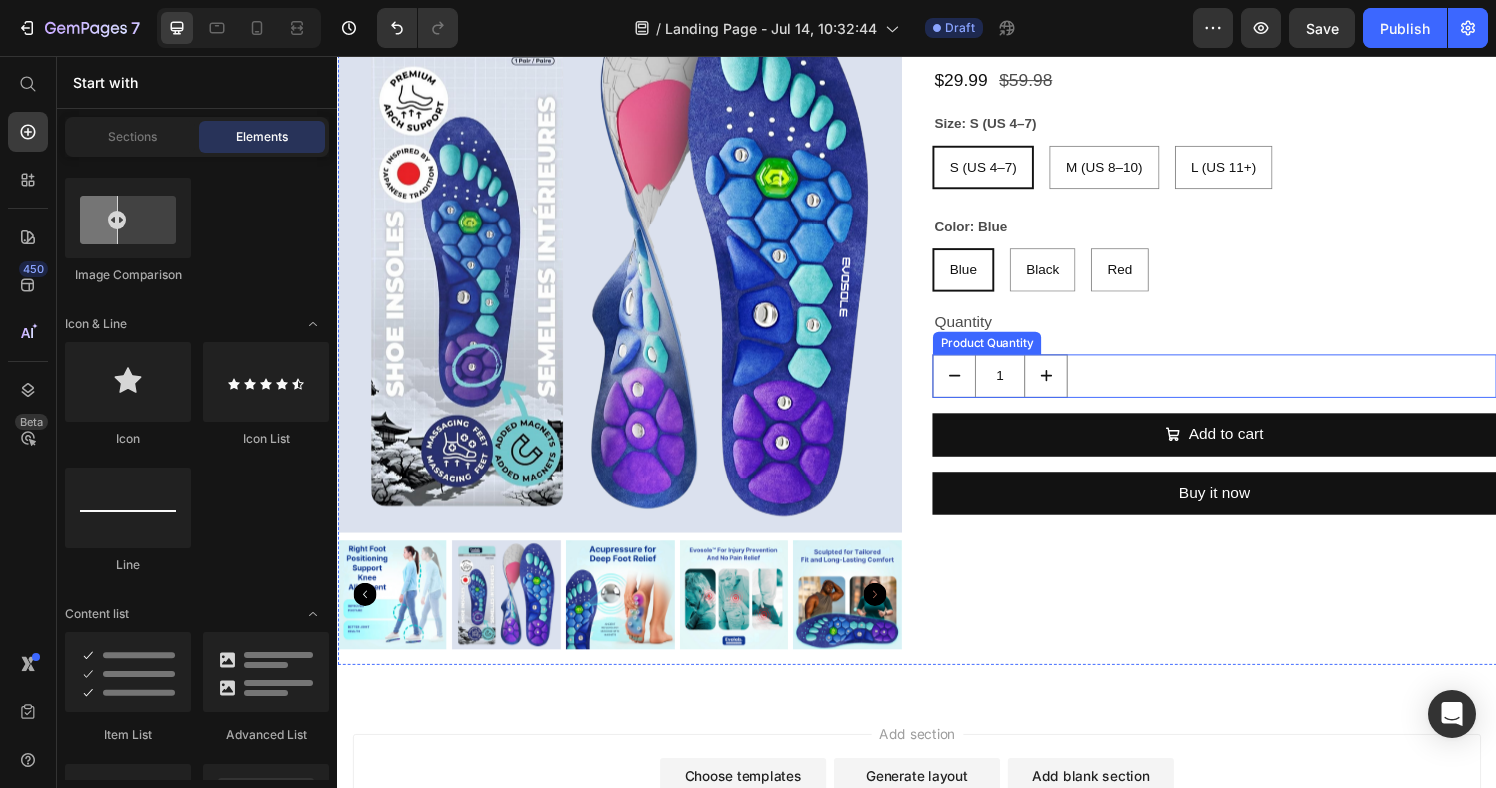 scroll, scrollTop: 0, scrollLeft: 0, axis: both 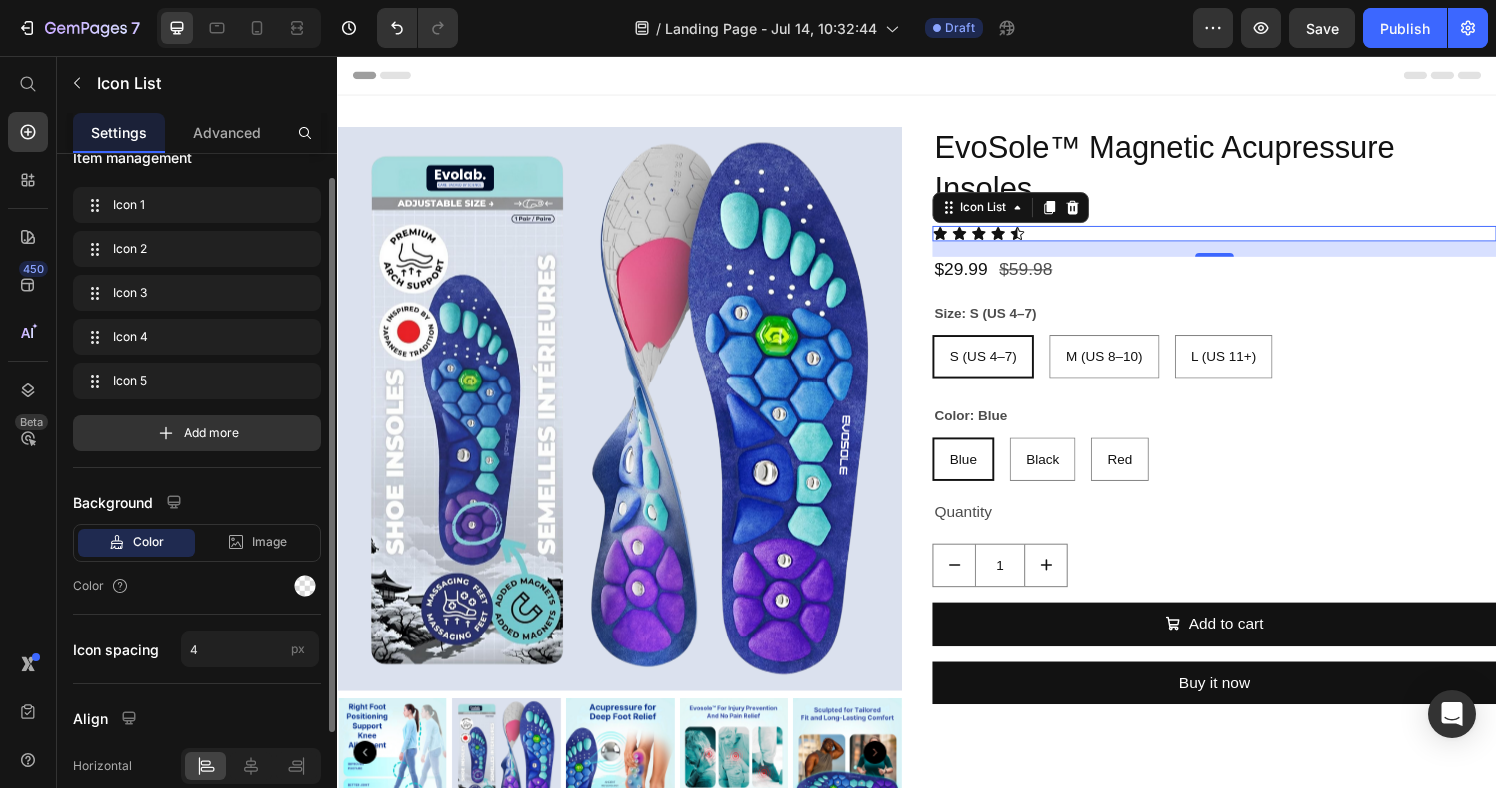 drag, startPoint x: 172, startPoint y: 595, endPoint x: 180, endPoint y: 588, distance: 10.630146 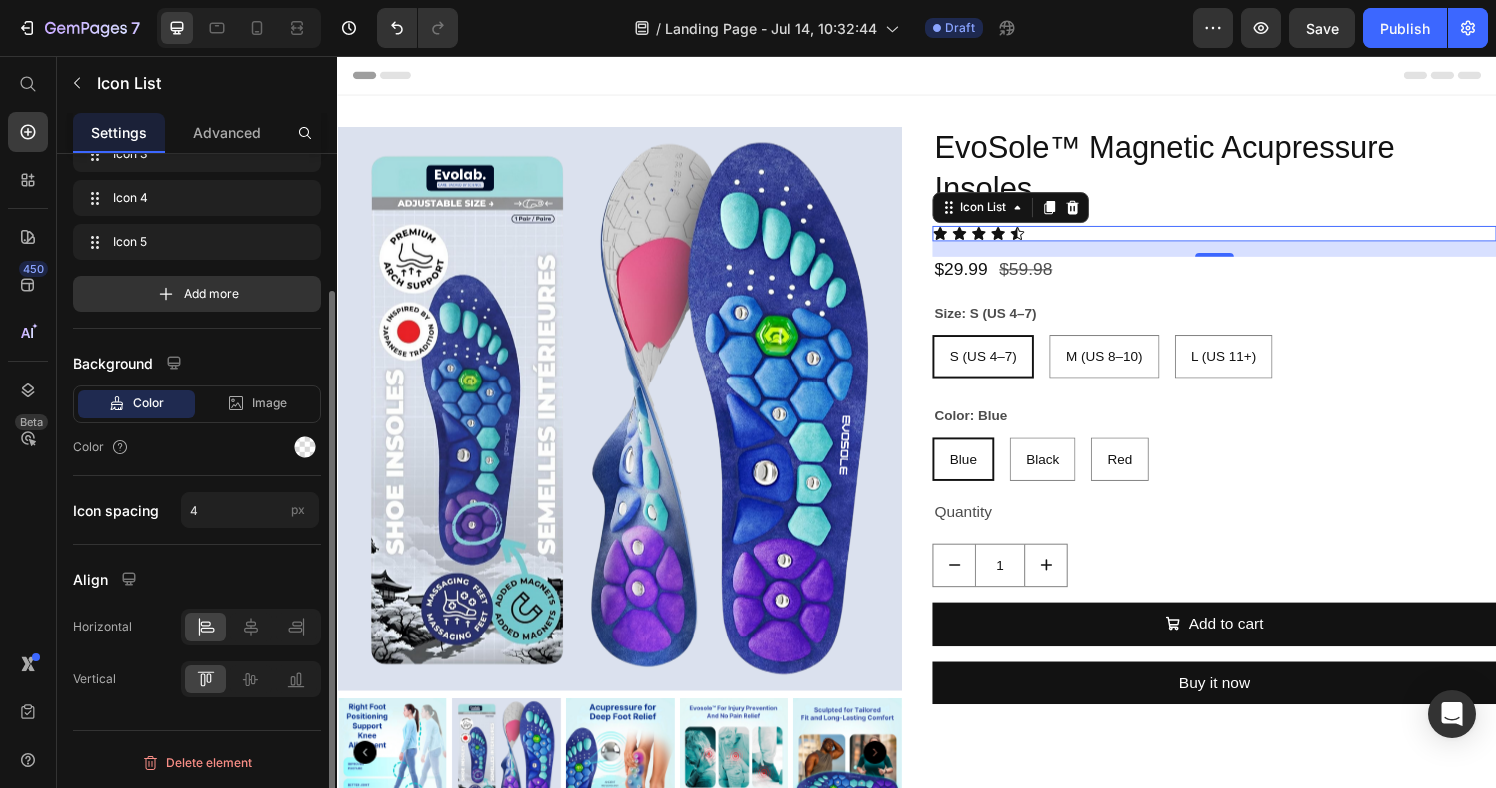 scroll, scrollTop: 0, scrollLeft: 0, axis: both 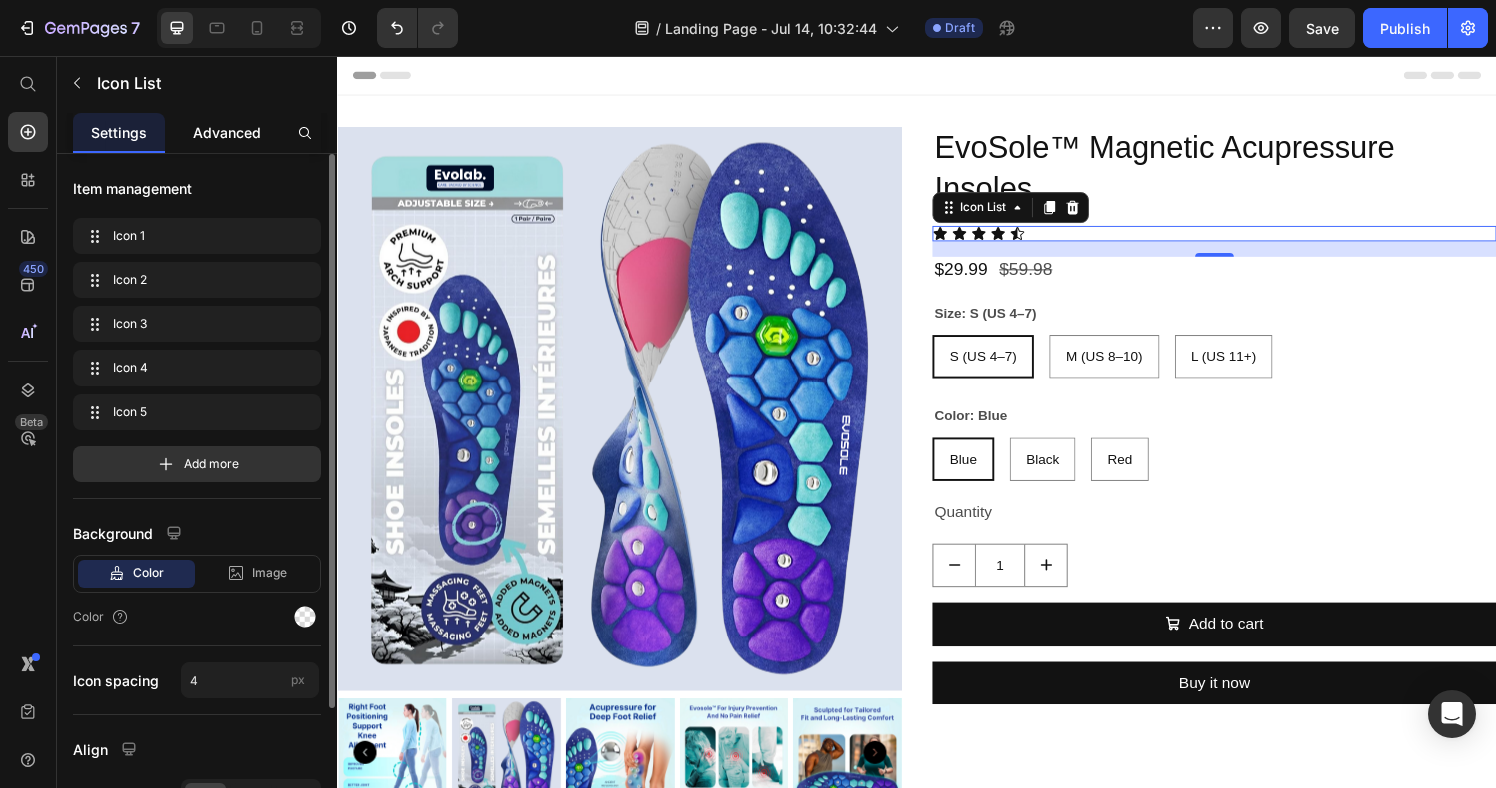 click on "Advanced" at bounding box center (227, 132) 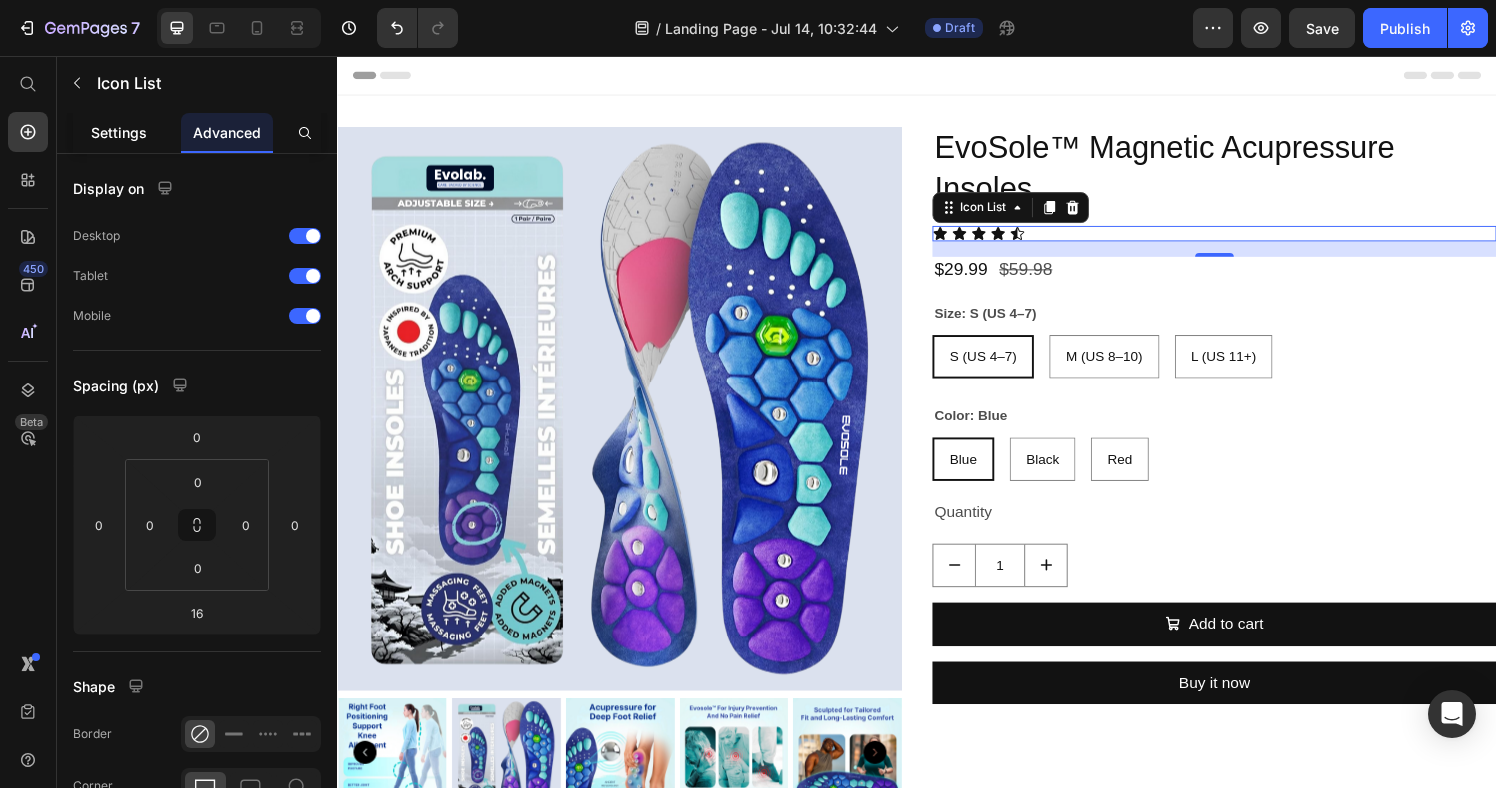 click on "Settings" 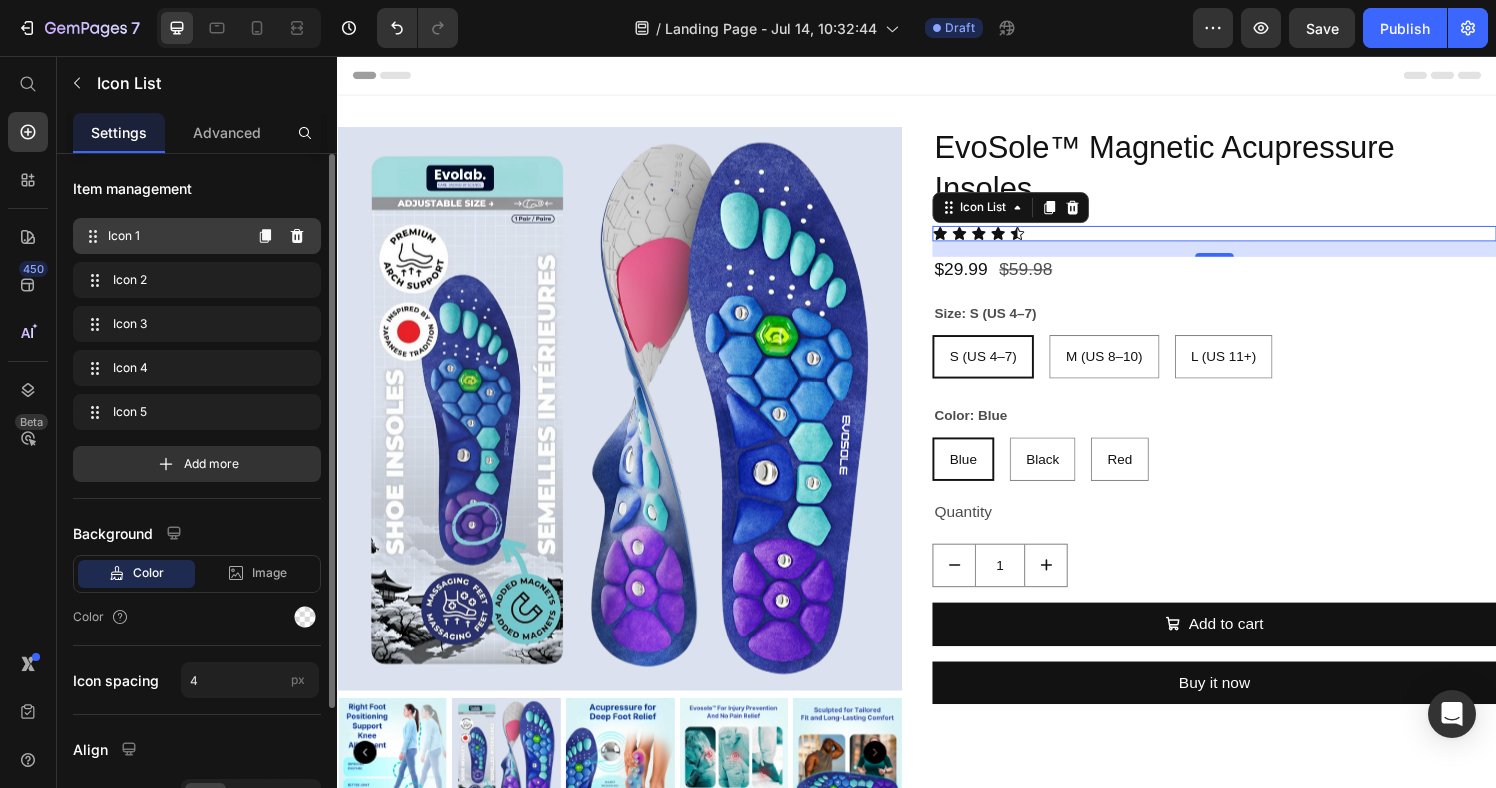 click on "Icon 1" at bounding box center (174, 236) 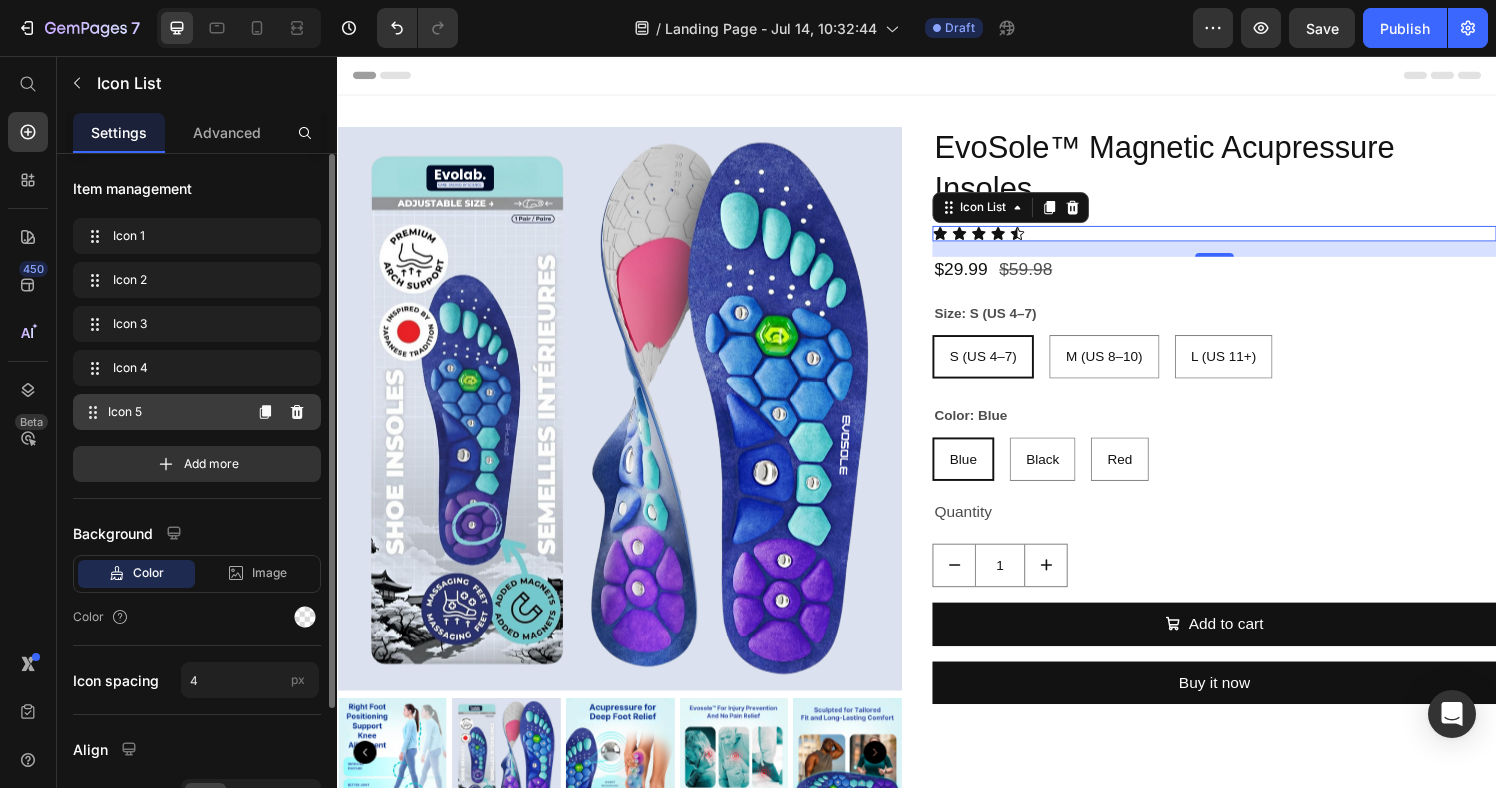 click on "Icon 5" at bounding box center (174, 412) 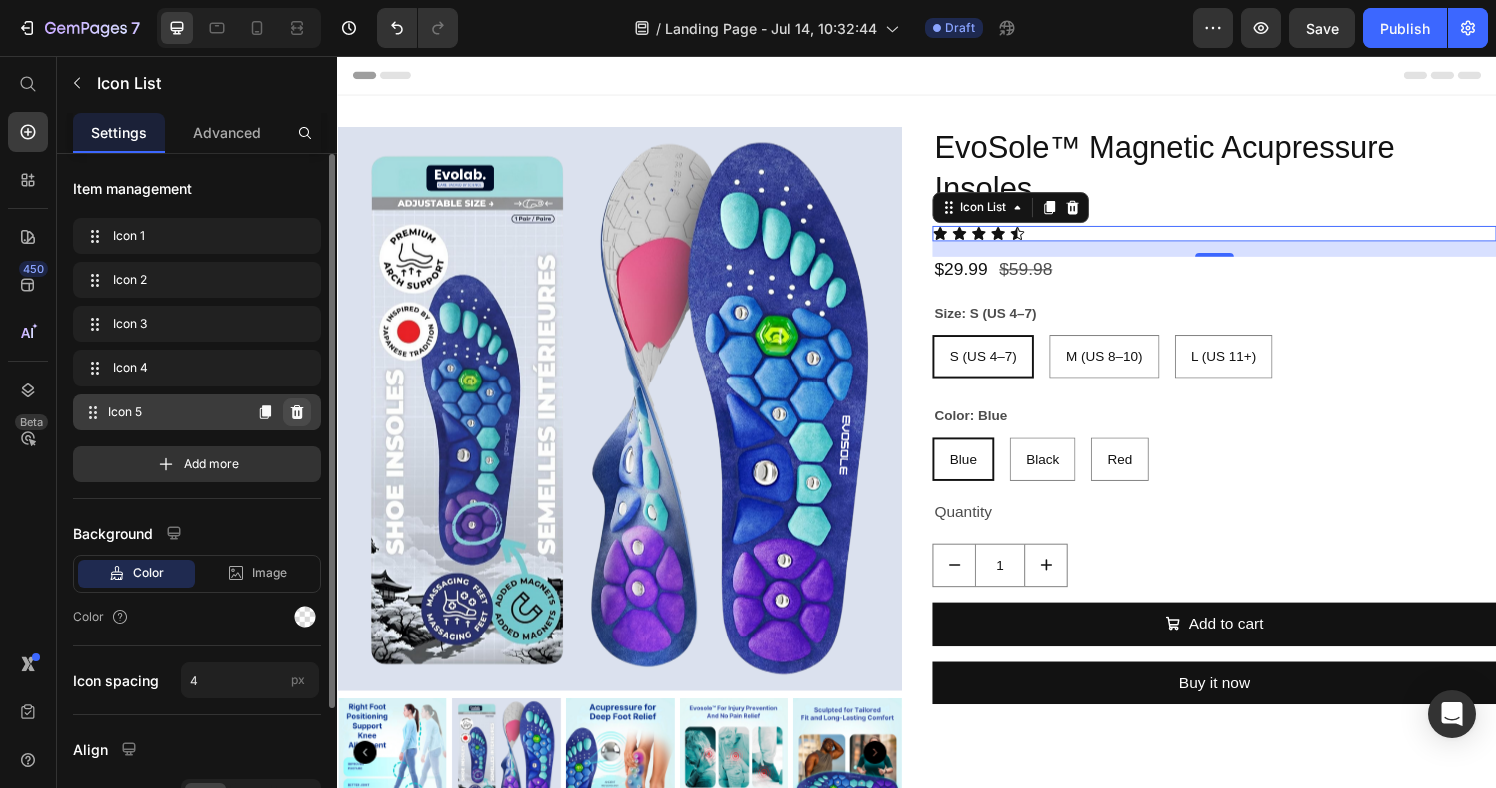 click 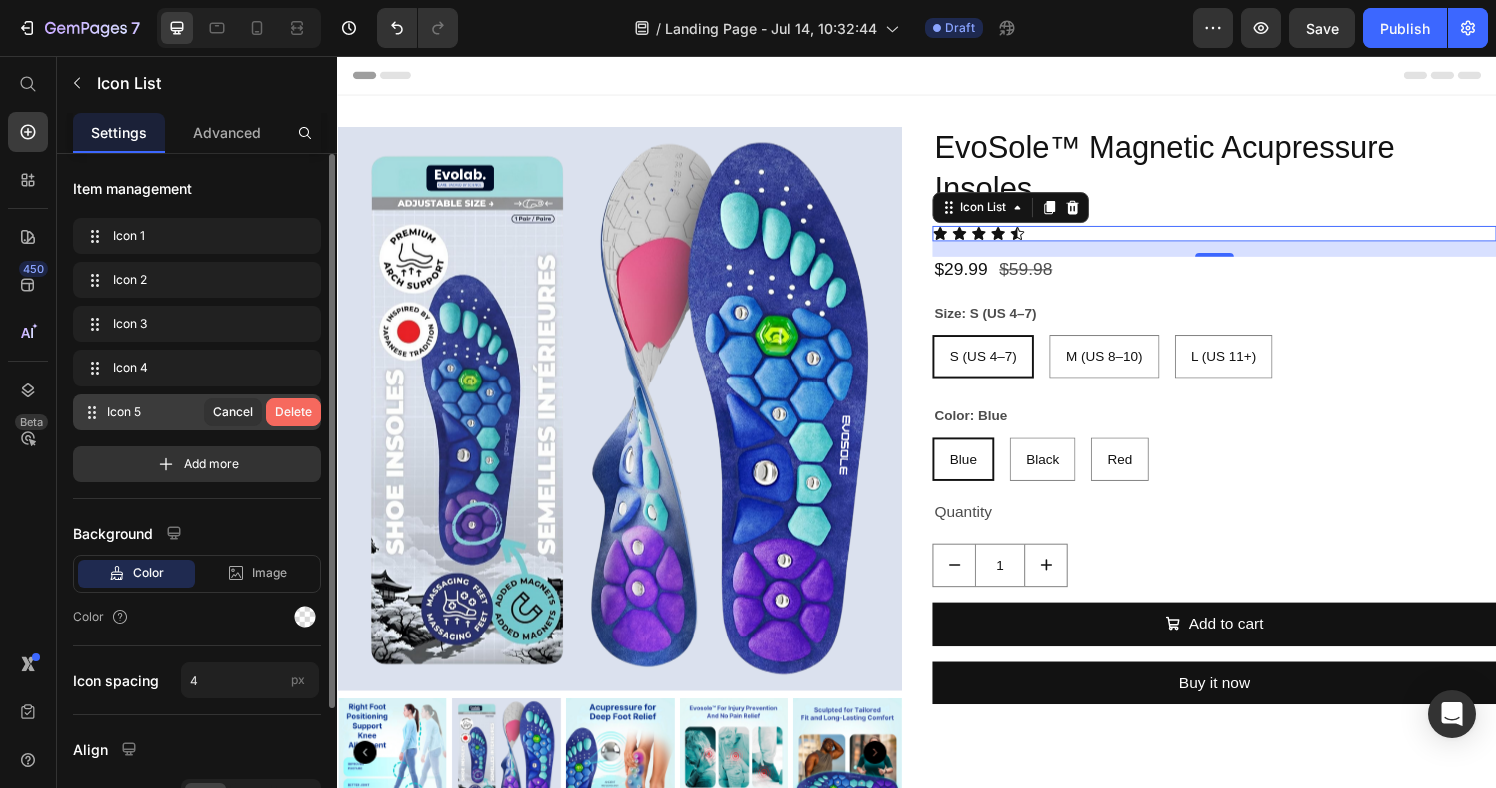 click on "Delete" at bounding box center [293, 412] 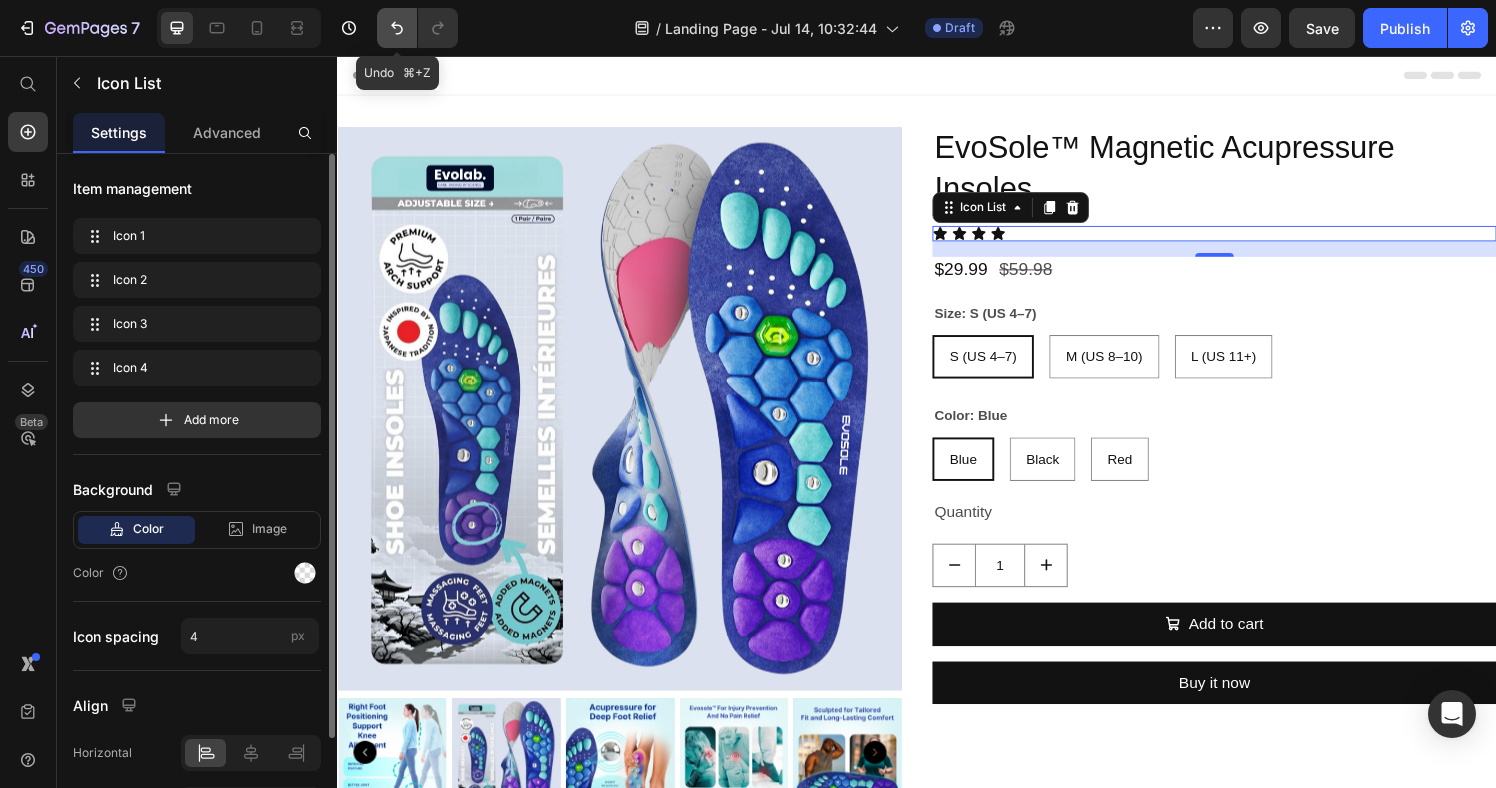 click 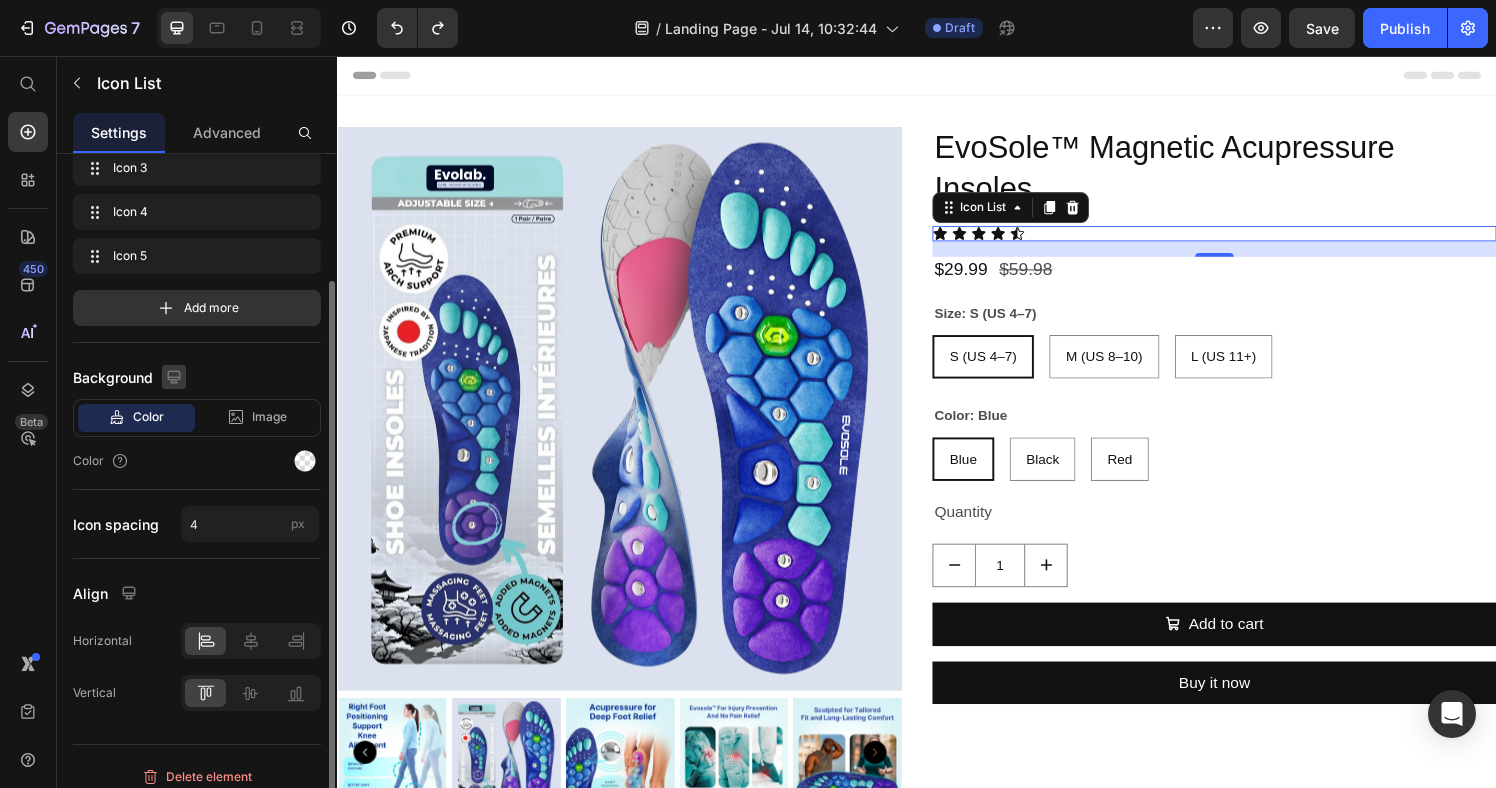 scroll, scrollTop: 161, scrollLeft: 0, axis: vertical 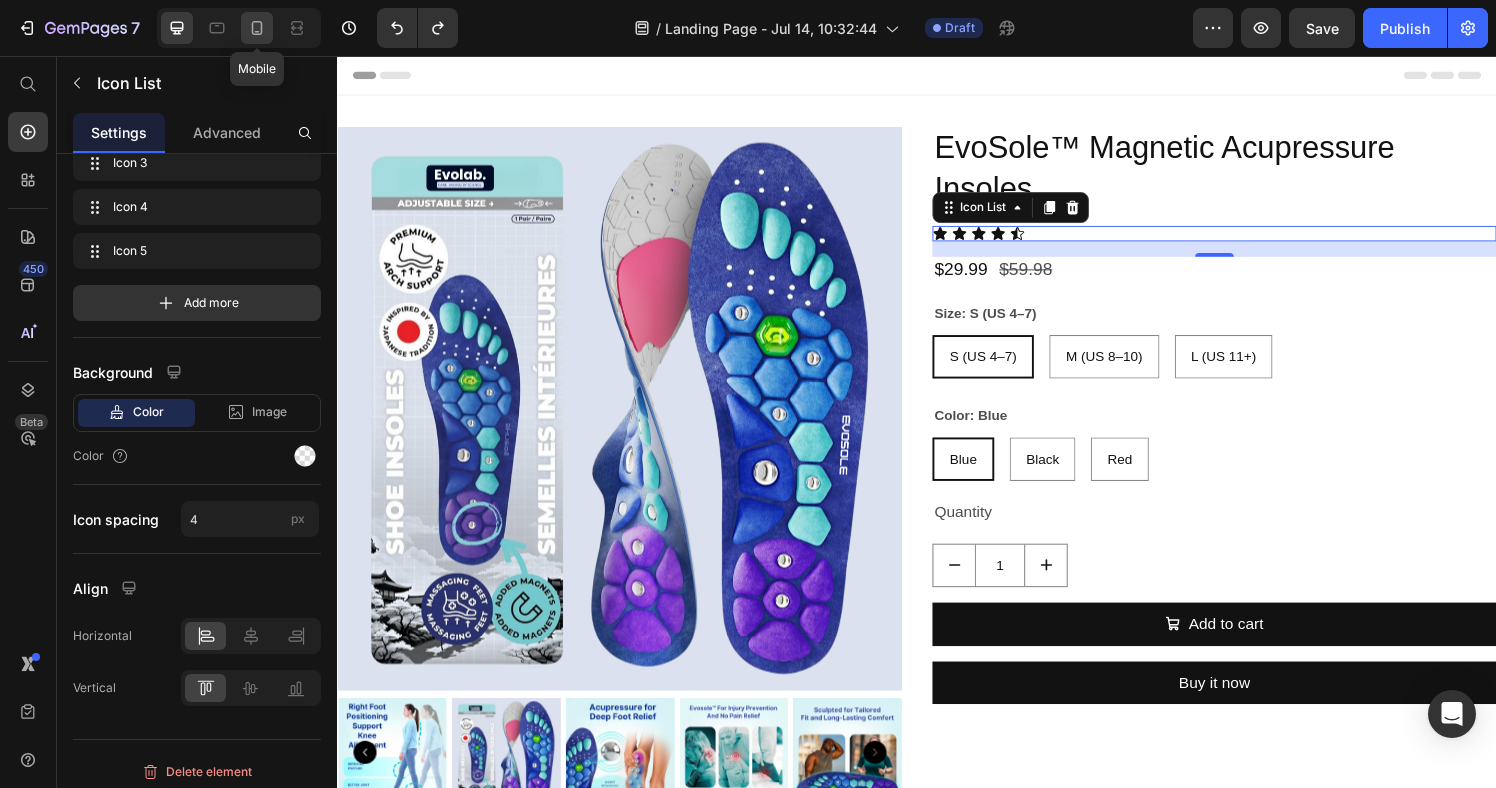 click 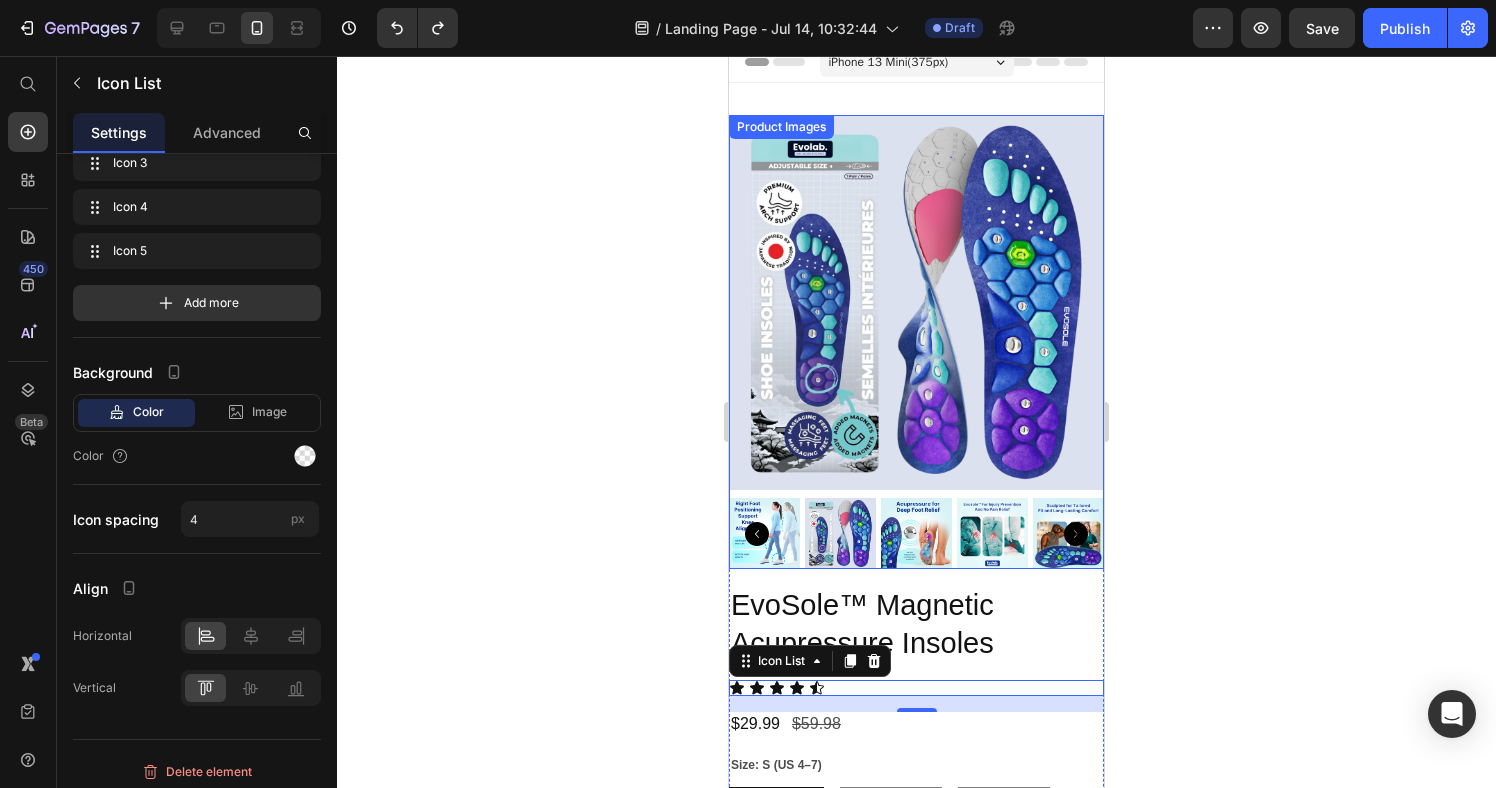 scroll, scrollTop: 0, scrollLeft: 0, axis: both 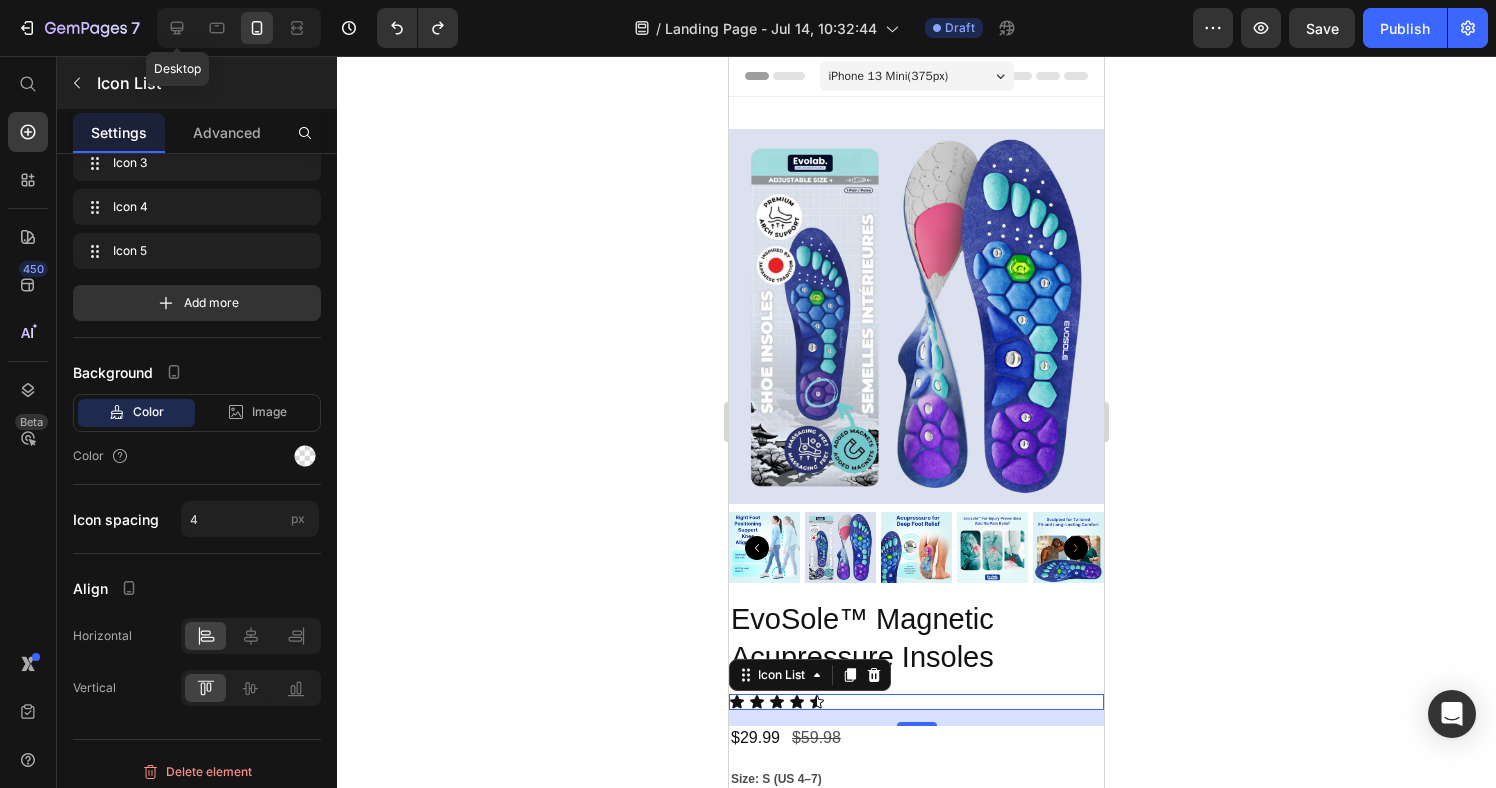 drag, startPoint x: 172, startPoint y: 24, endPoint x: 295, endPoint y: 68, distance: 130.63307 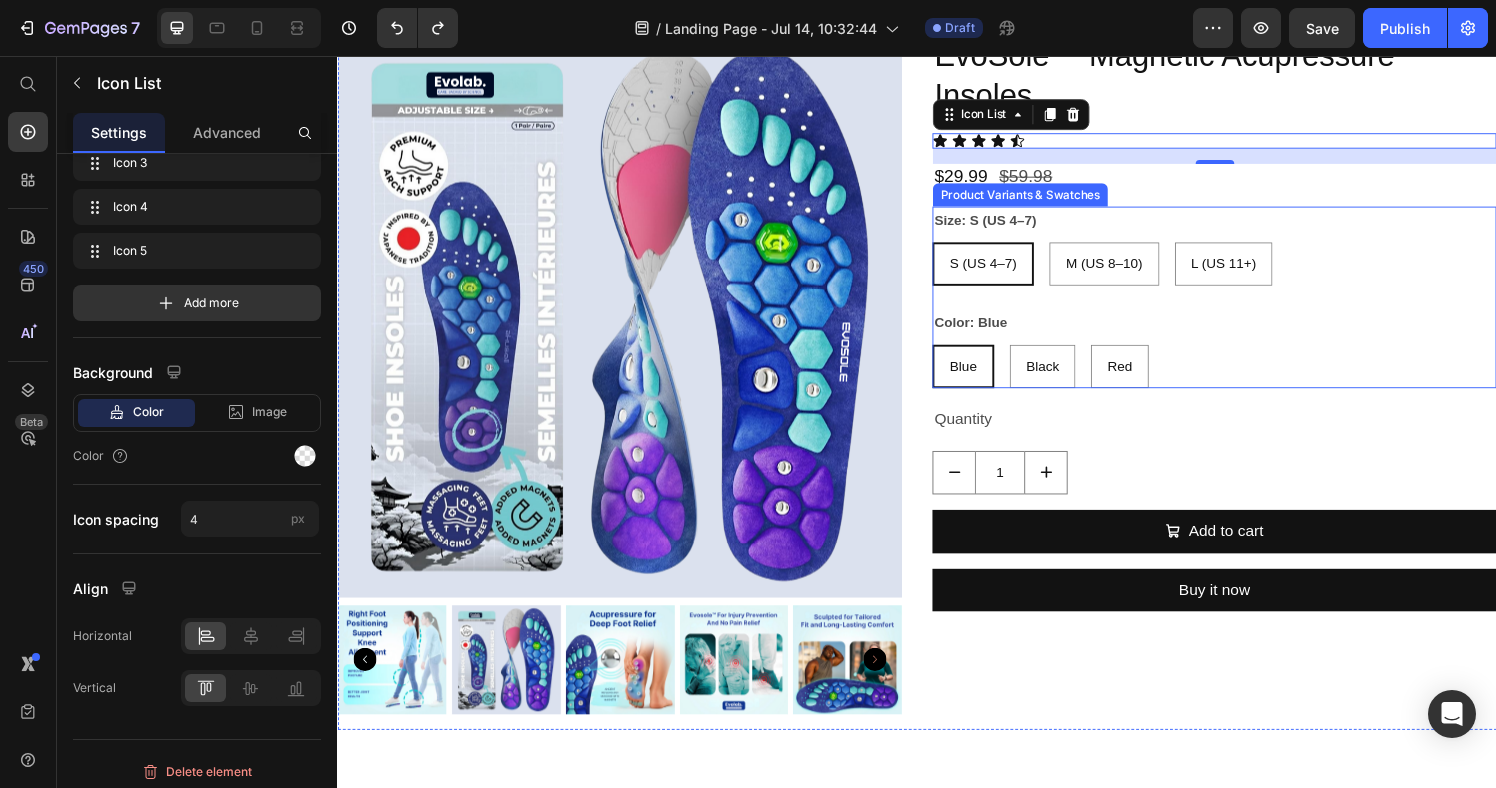 scroll, scrollTop: 106, scrollLeft: 0, axis: vertical 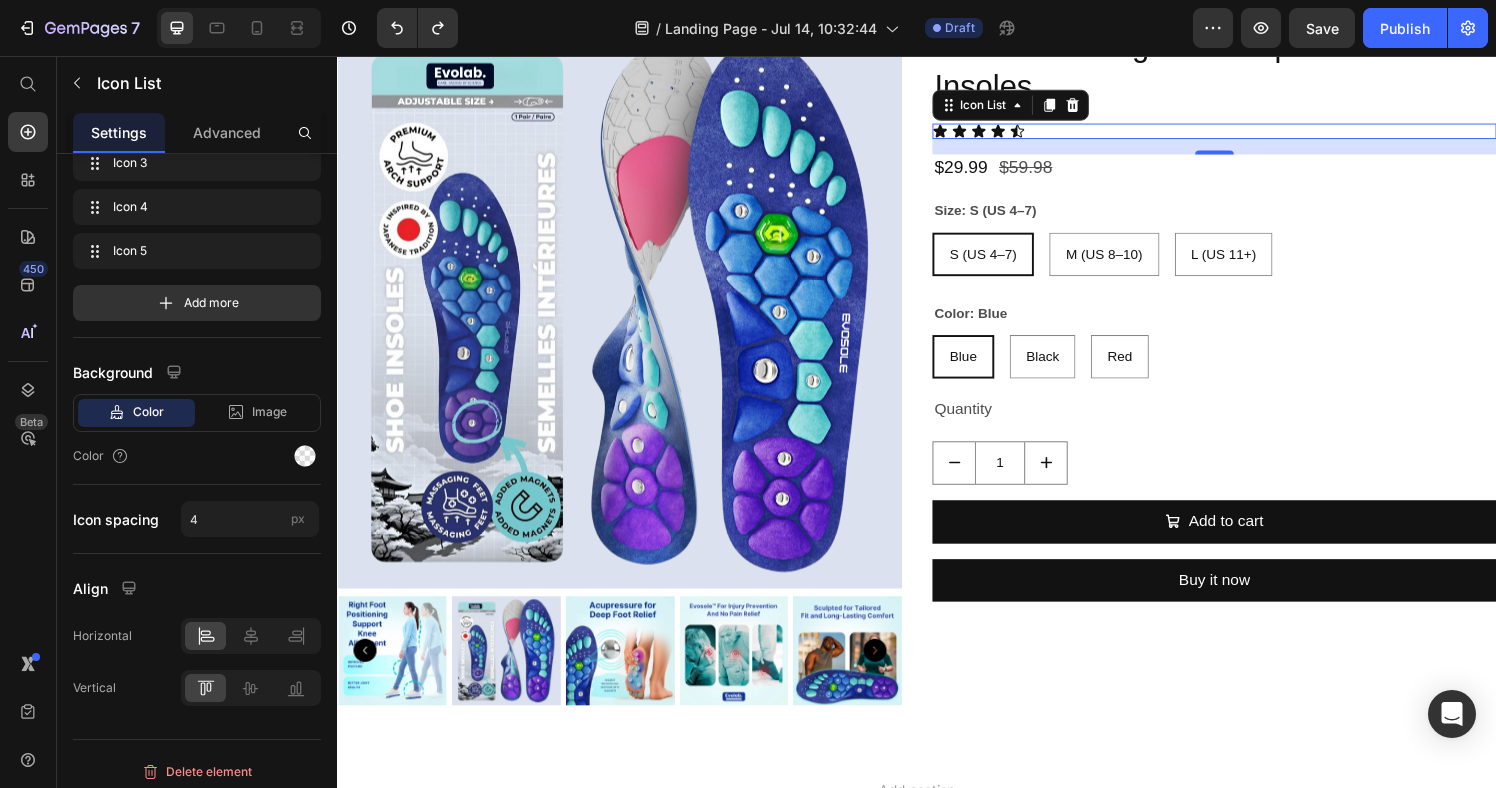 click on "Icon Icon Icon Icon Icon" at bounding box center [1245, 134] 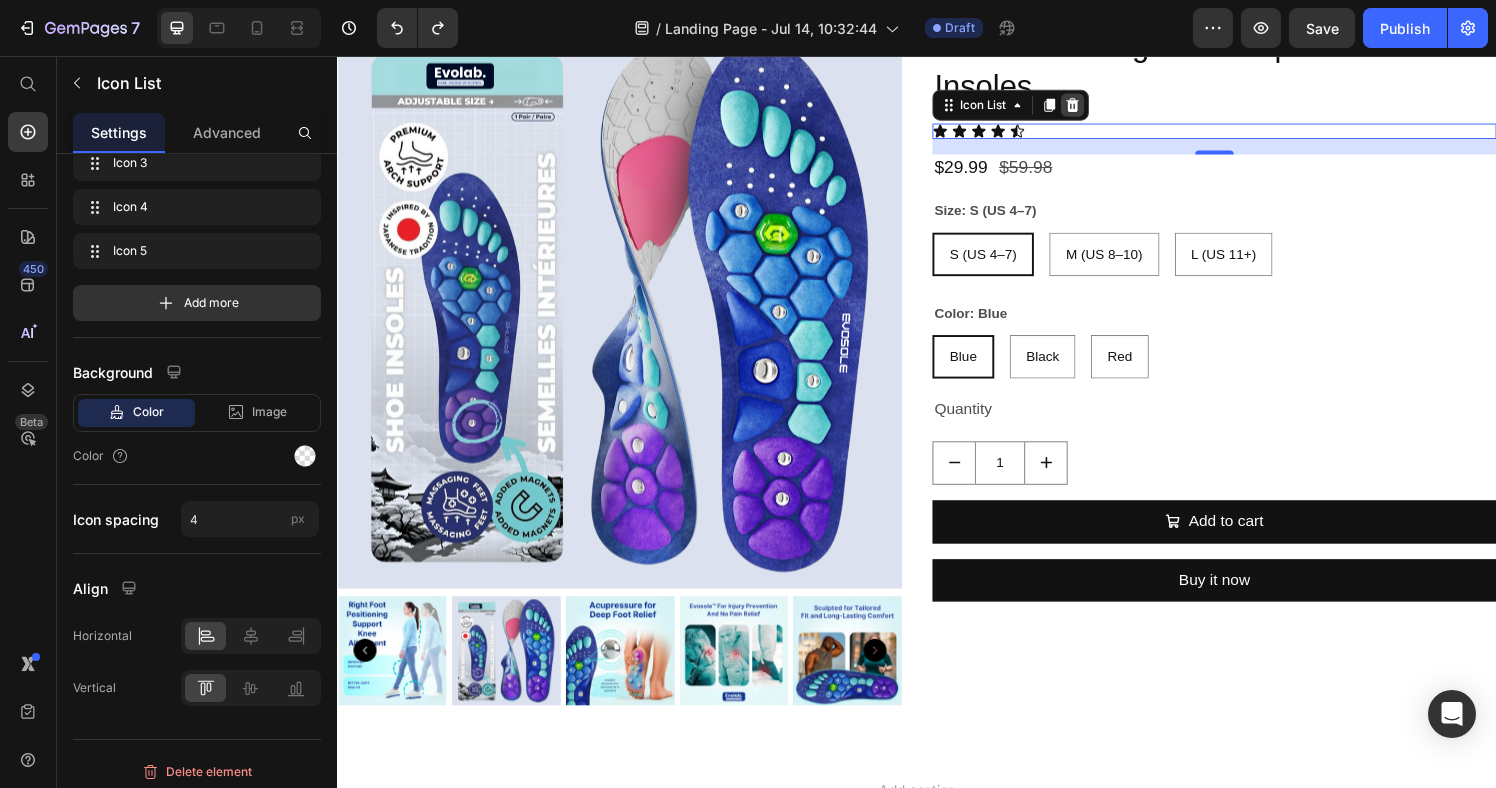 click 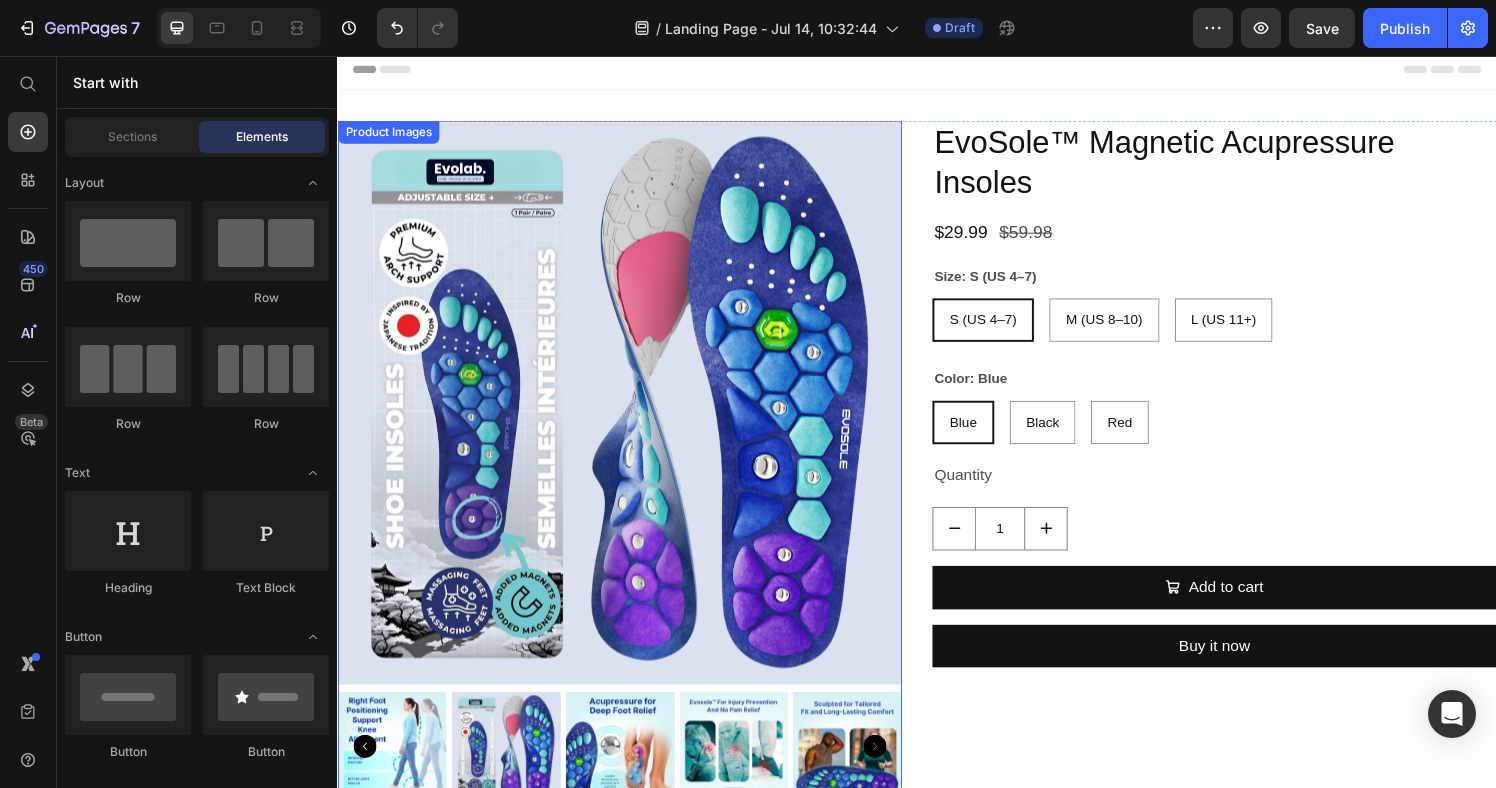 scroll, scrollTop: 0, scrollLeft: 0, axis: both 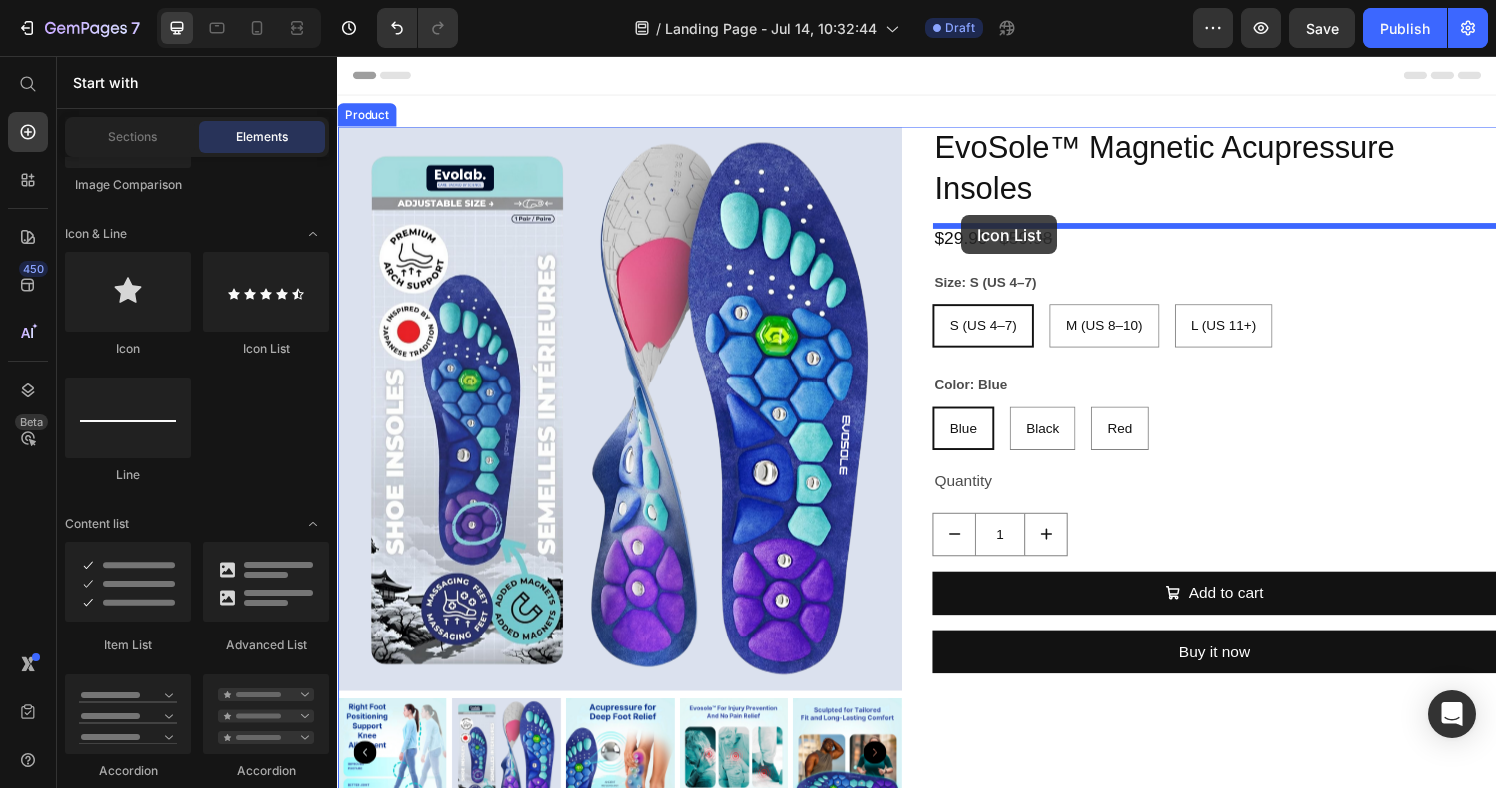 drag, startPoint x: 601, startPoint y: 366, endPoint x: 983, endPoint y: 221, distance: 408.59393 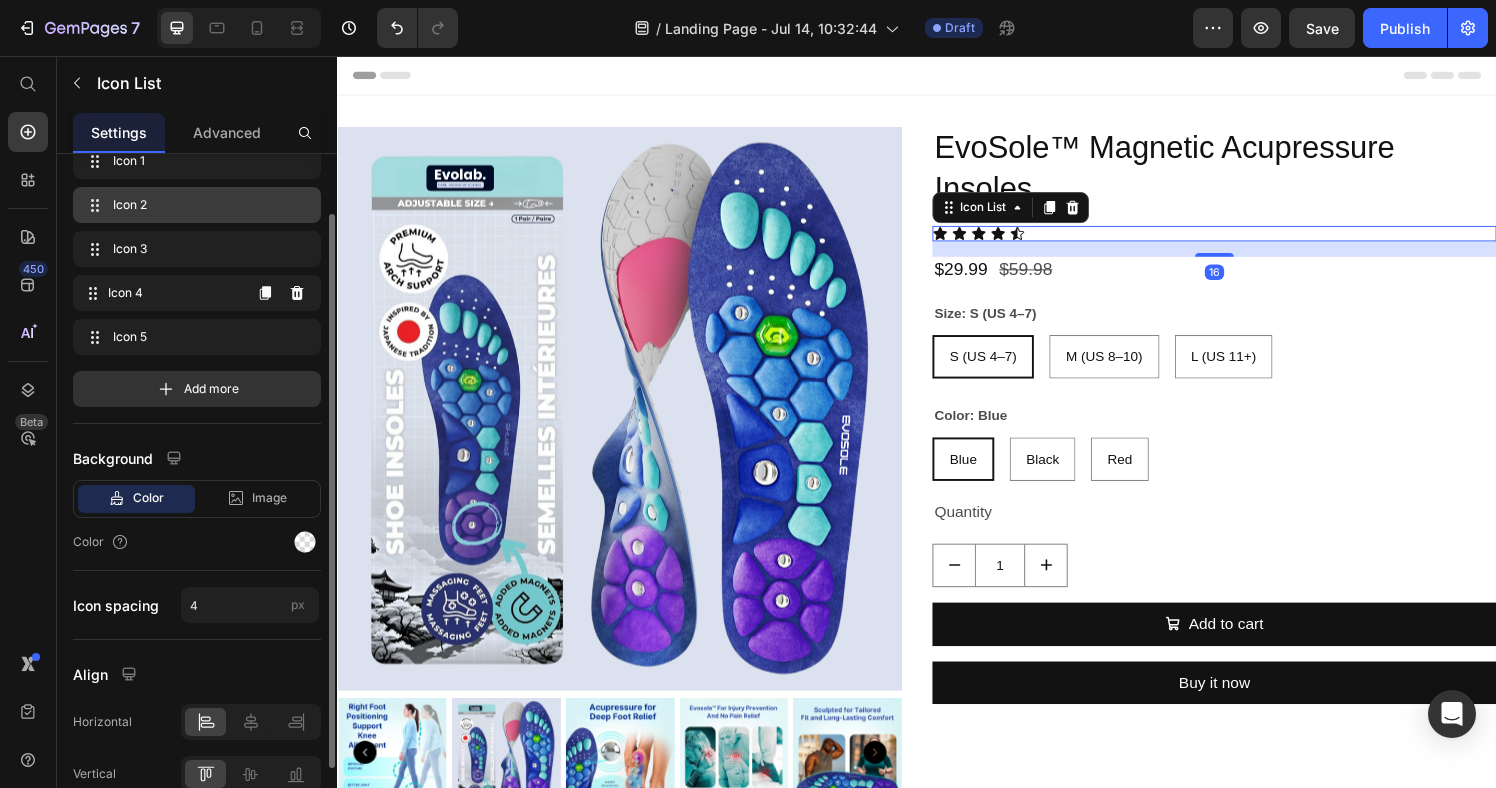 scroll, scrollTop: 0, scrollLeft: 0, axis: both 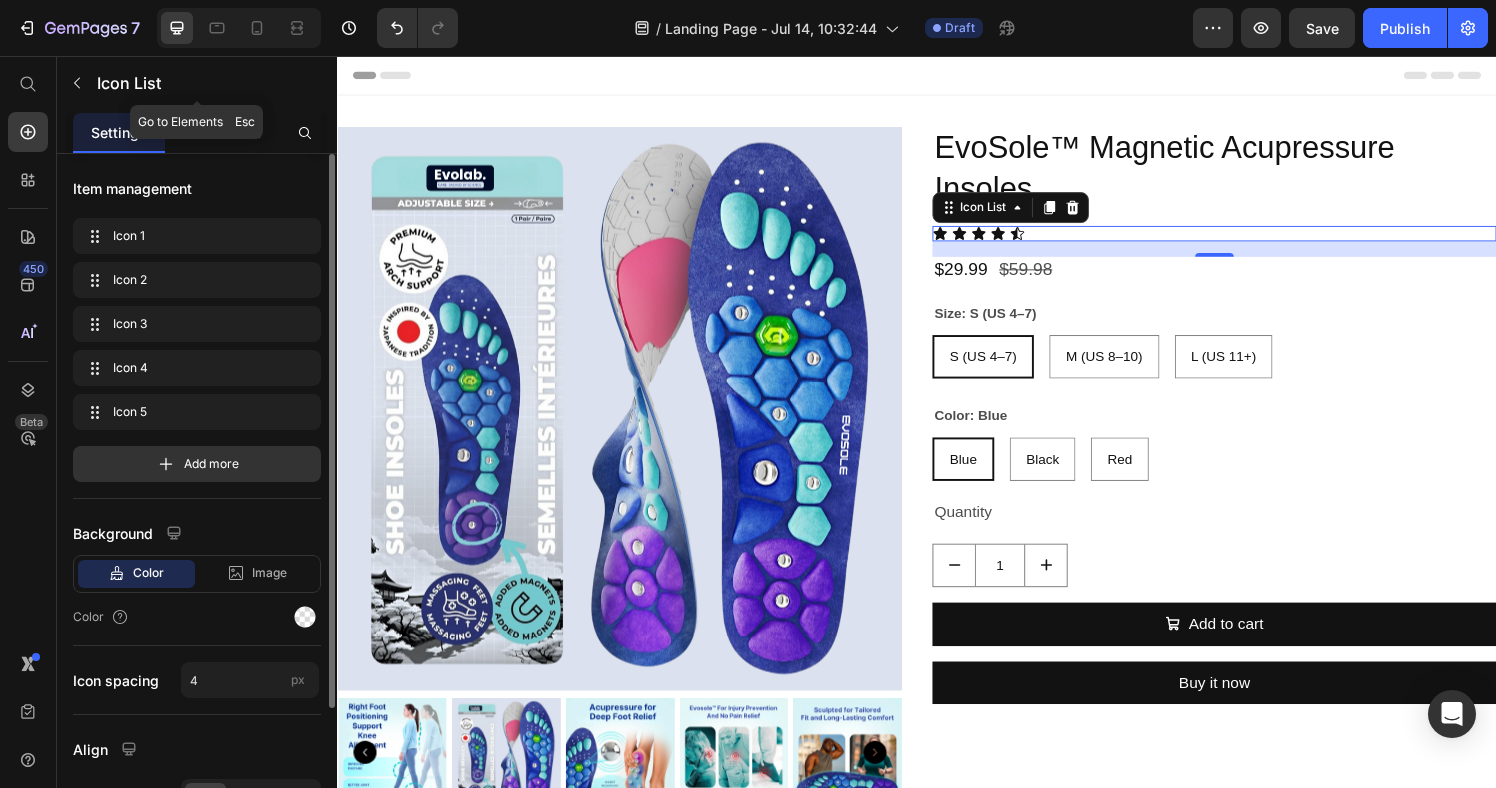 drag, startPoint x: 87, startPoint y: 82, endPoint x: 131, endPoint y: 197, distance: 123.13001 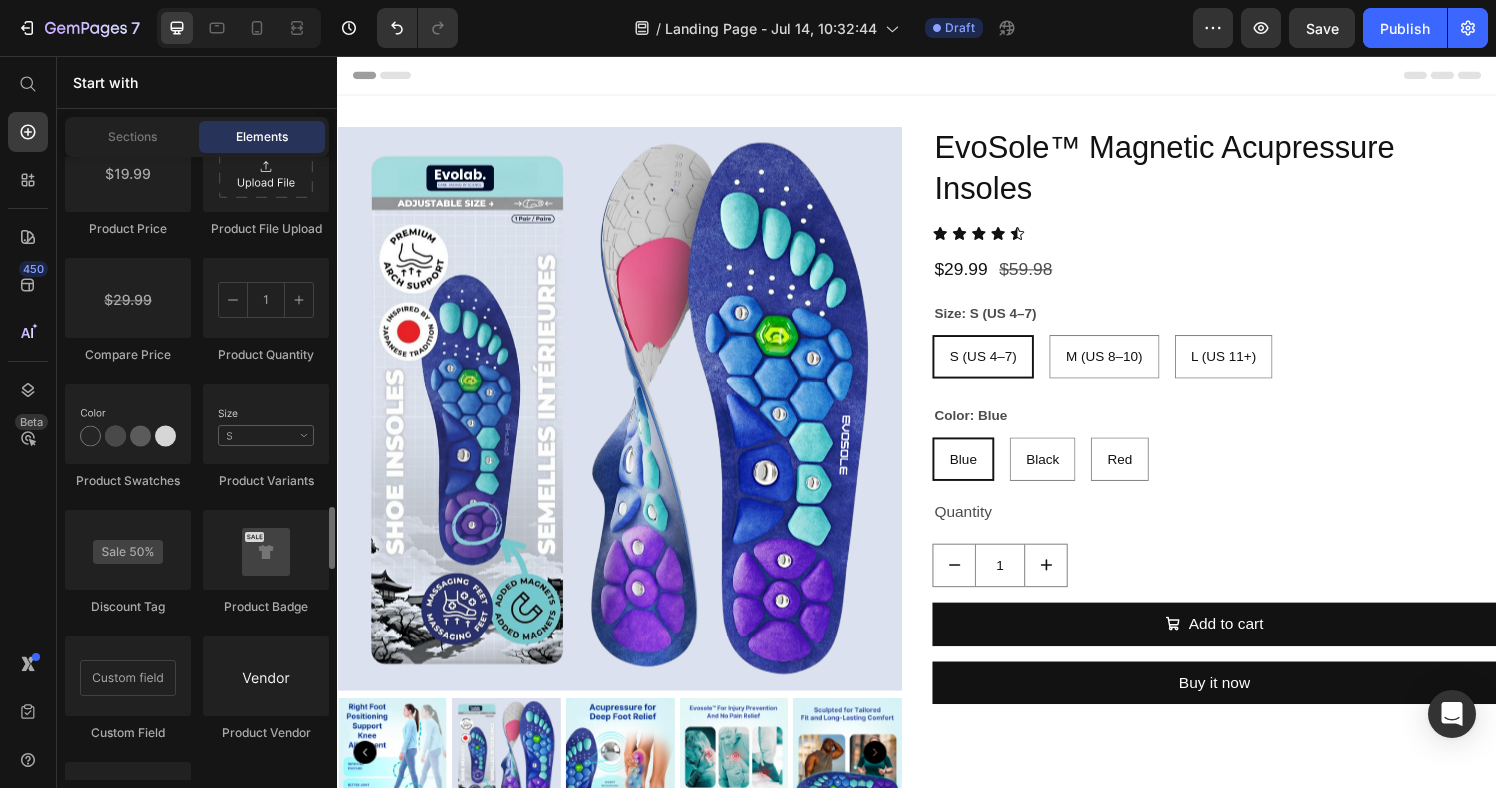 scroll, scrollTop: 3509, scrollLeft: 0, axis: vertical 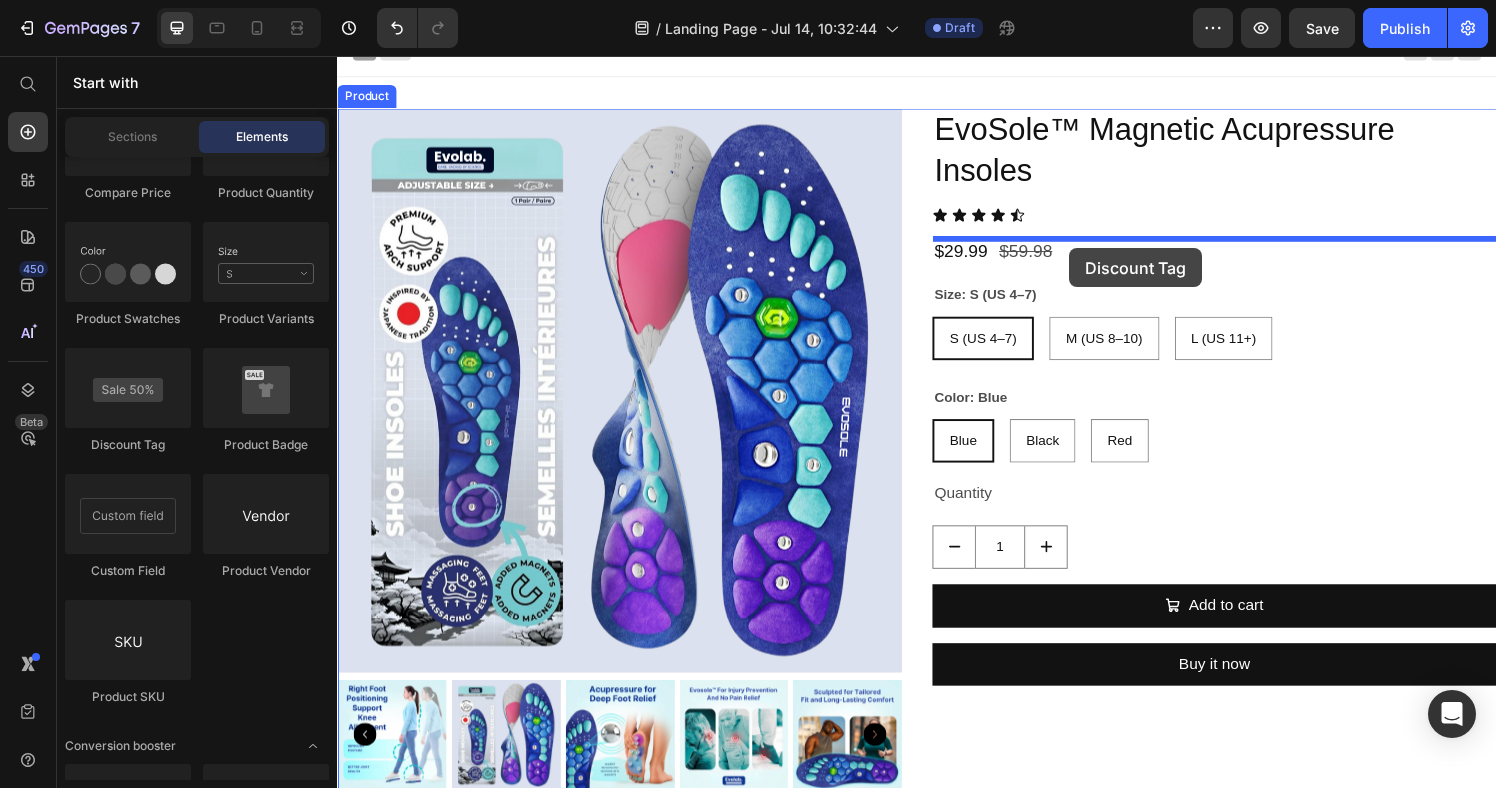 drag, startPoint x: 671, startPoint y: 480, endPoint x: 1095, endPoint y: 255, distance: 480.00104 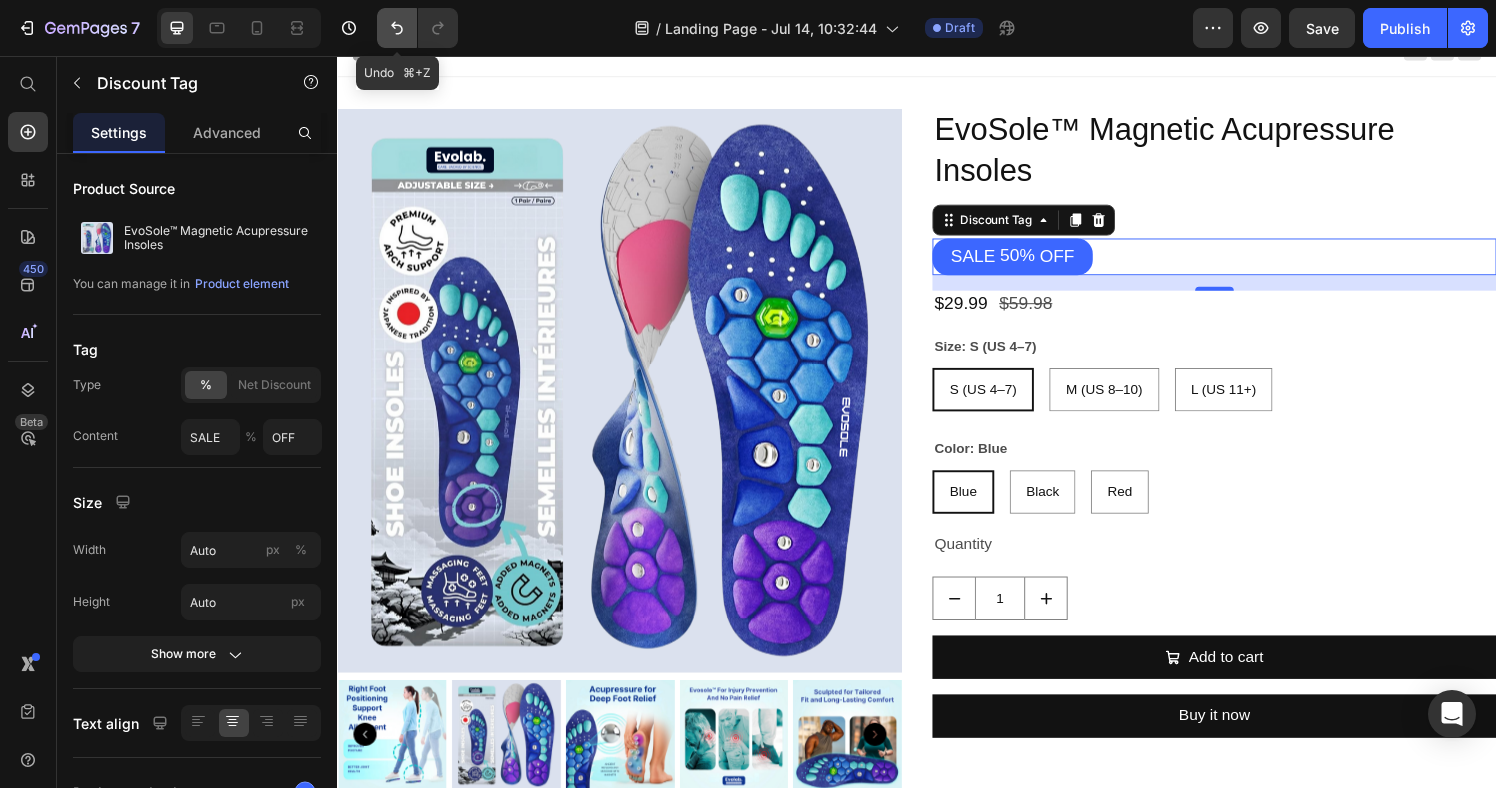 click 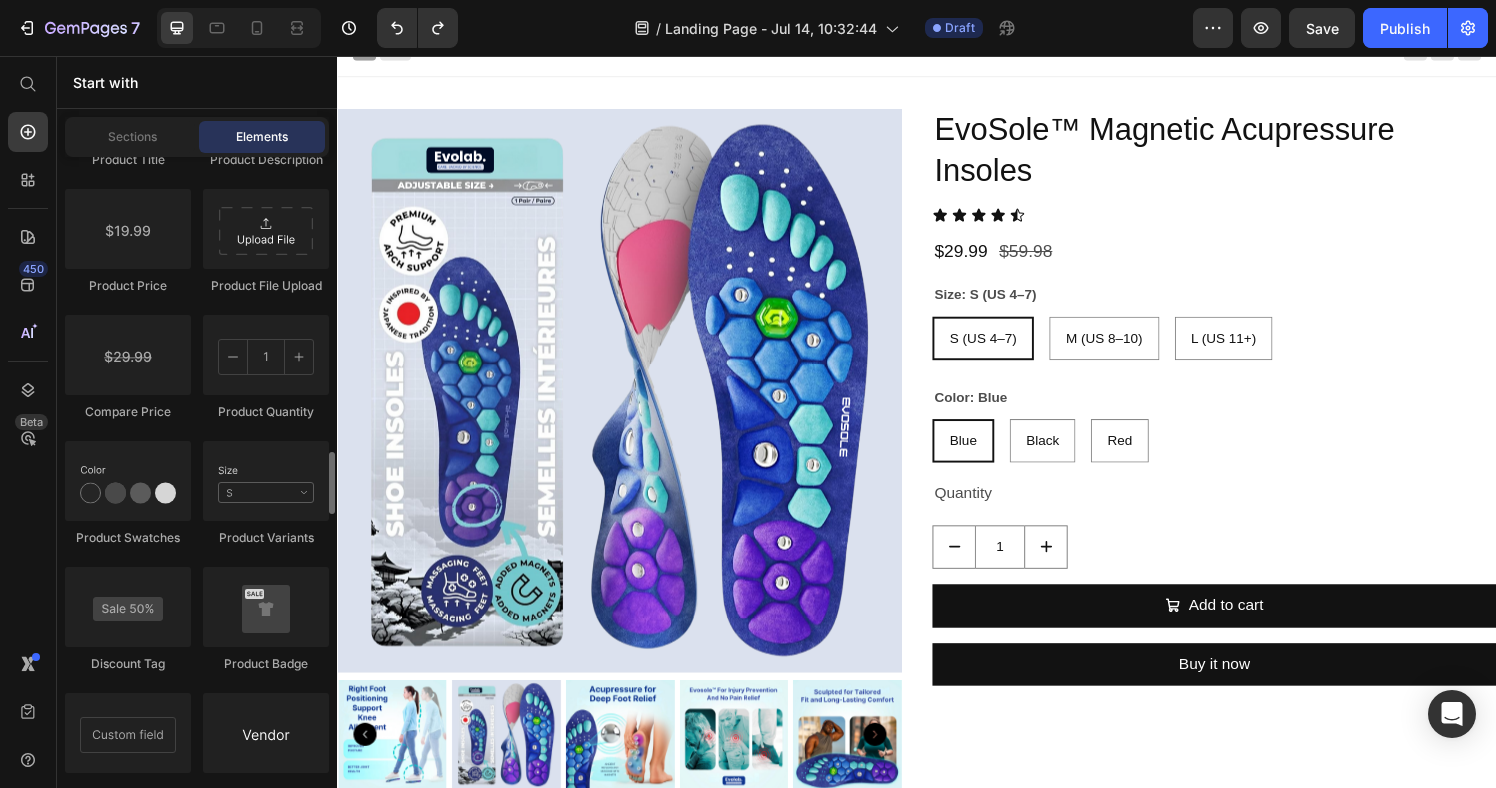 scroll, scrollTop: 3387, scrollLeft: 0, axis: vertical 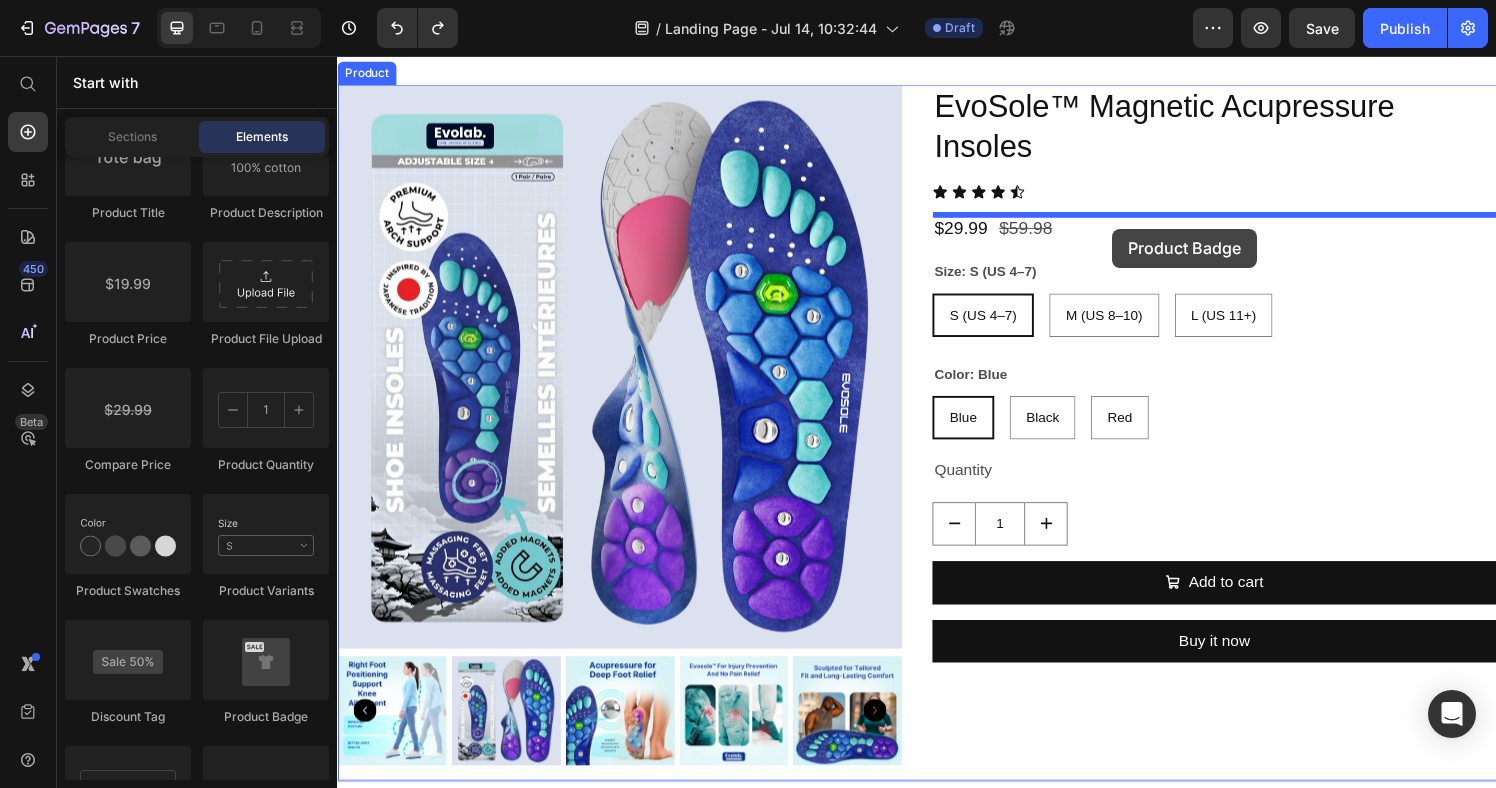 drag, startPoint x: 610, startPoint y: 717, endPoint x: 1139, endPoint y: 235, distance: 715.65704 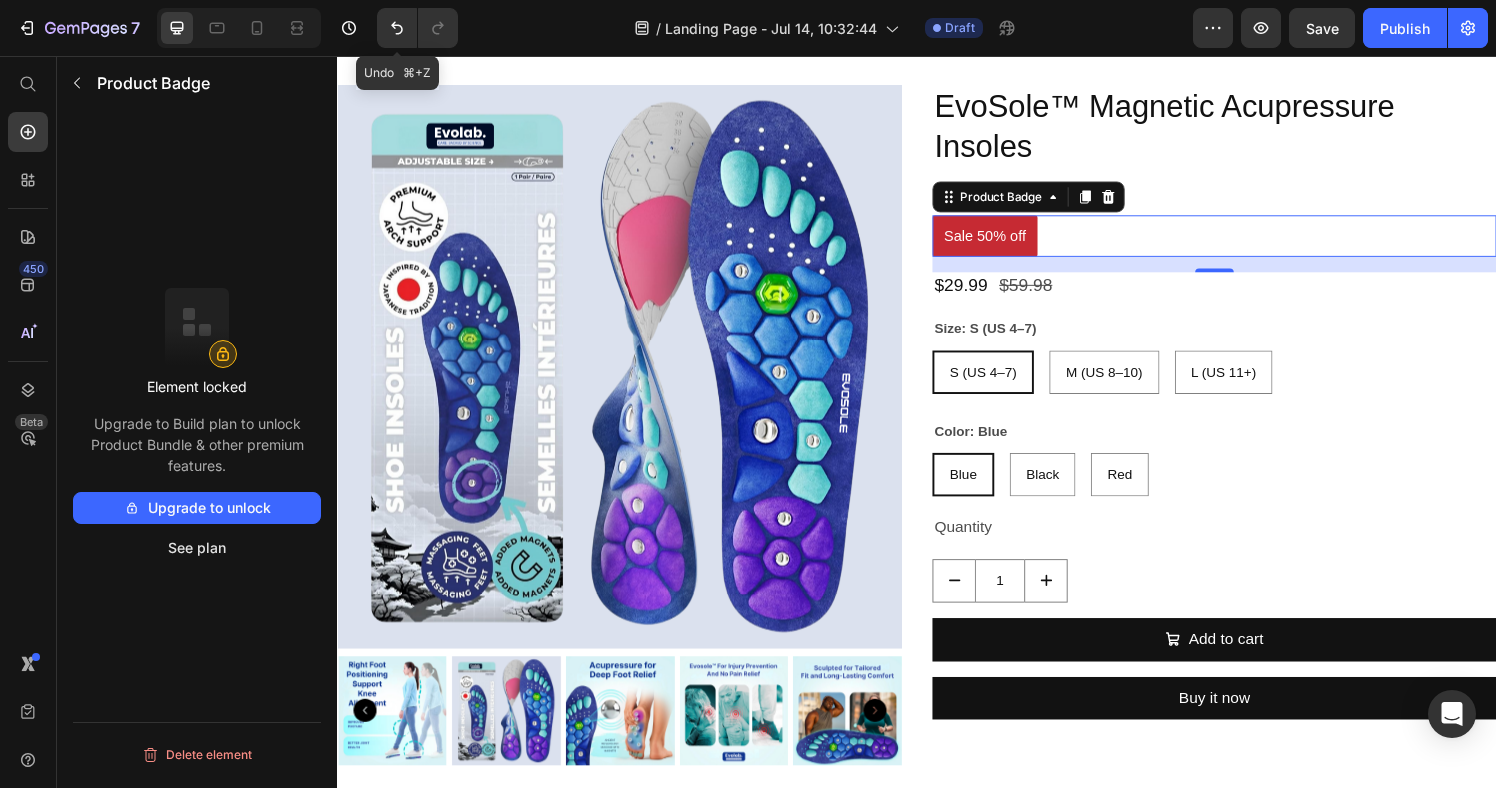 drag, startPoint x: 403, startPoint y: 37, endPoint x: 382, endPoint y: 54, distance: 27.018513 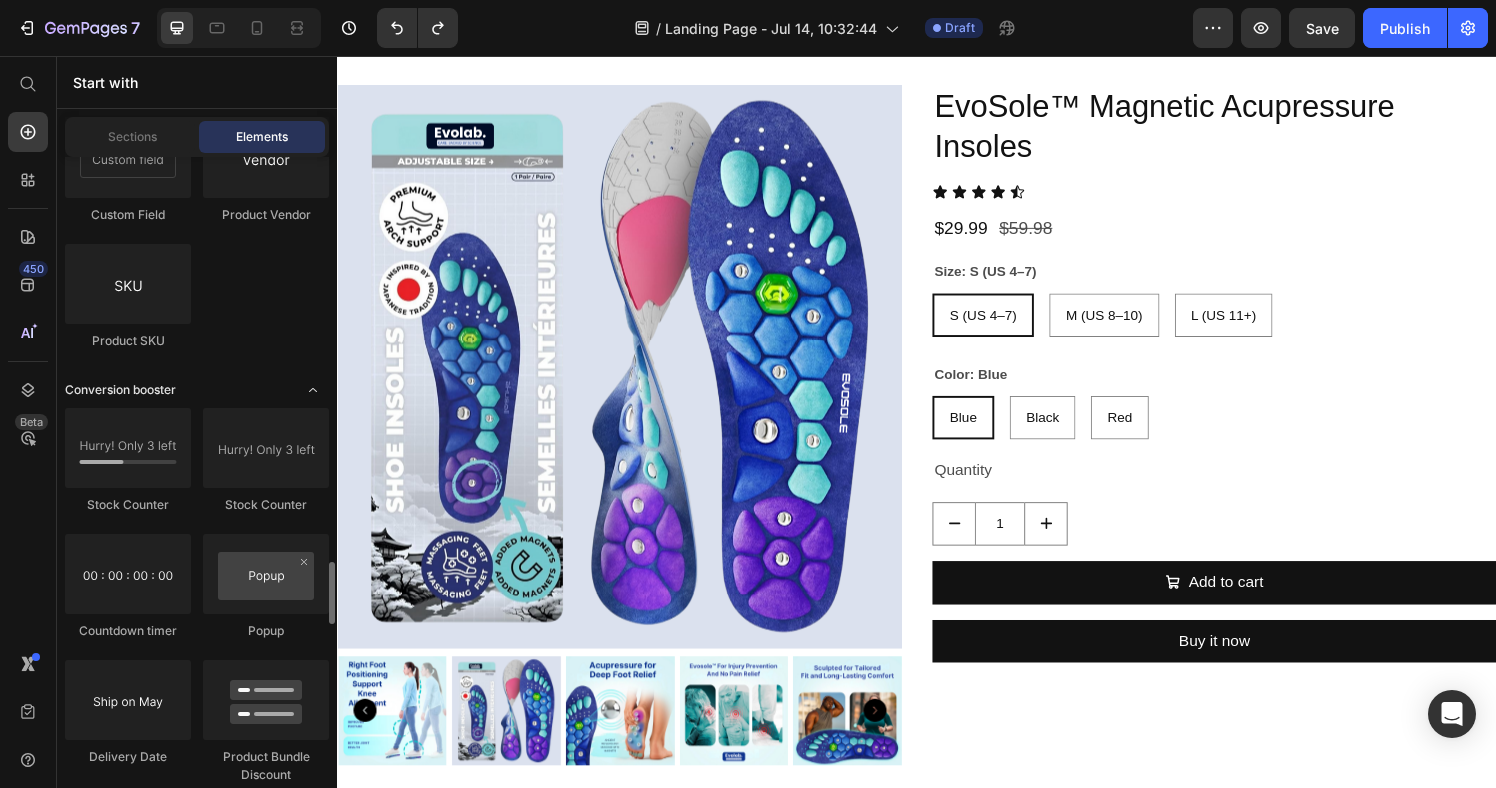 scroll, scrollTop: 3970, scrollLeft: 0, axis: vertical 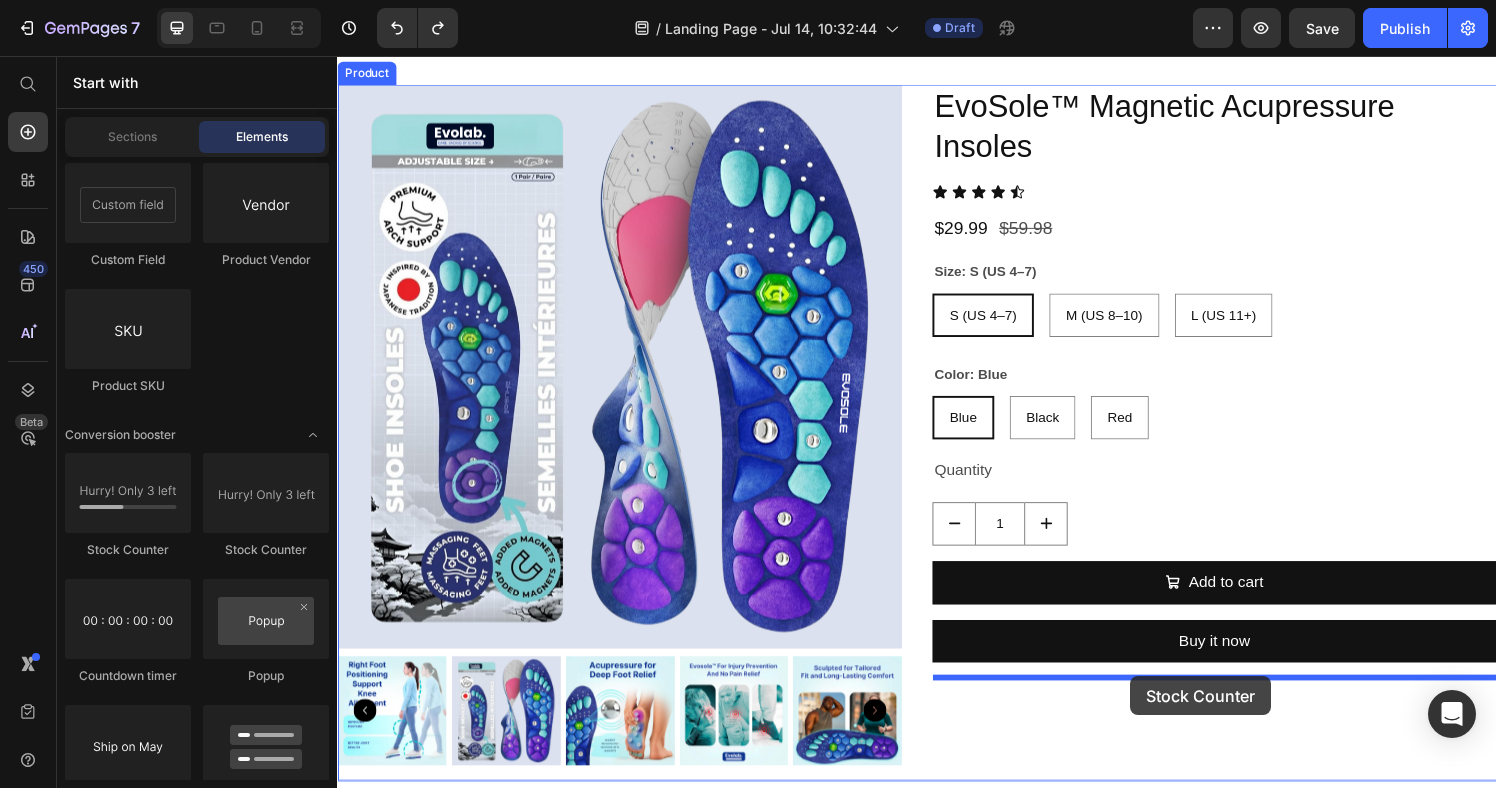 drag, startPoint x: 503, startPoint y: 551, endPoint x: 1158, endPoint y: 698, distance: 671.2928 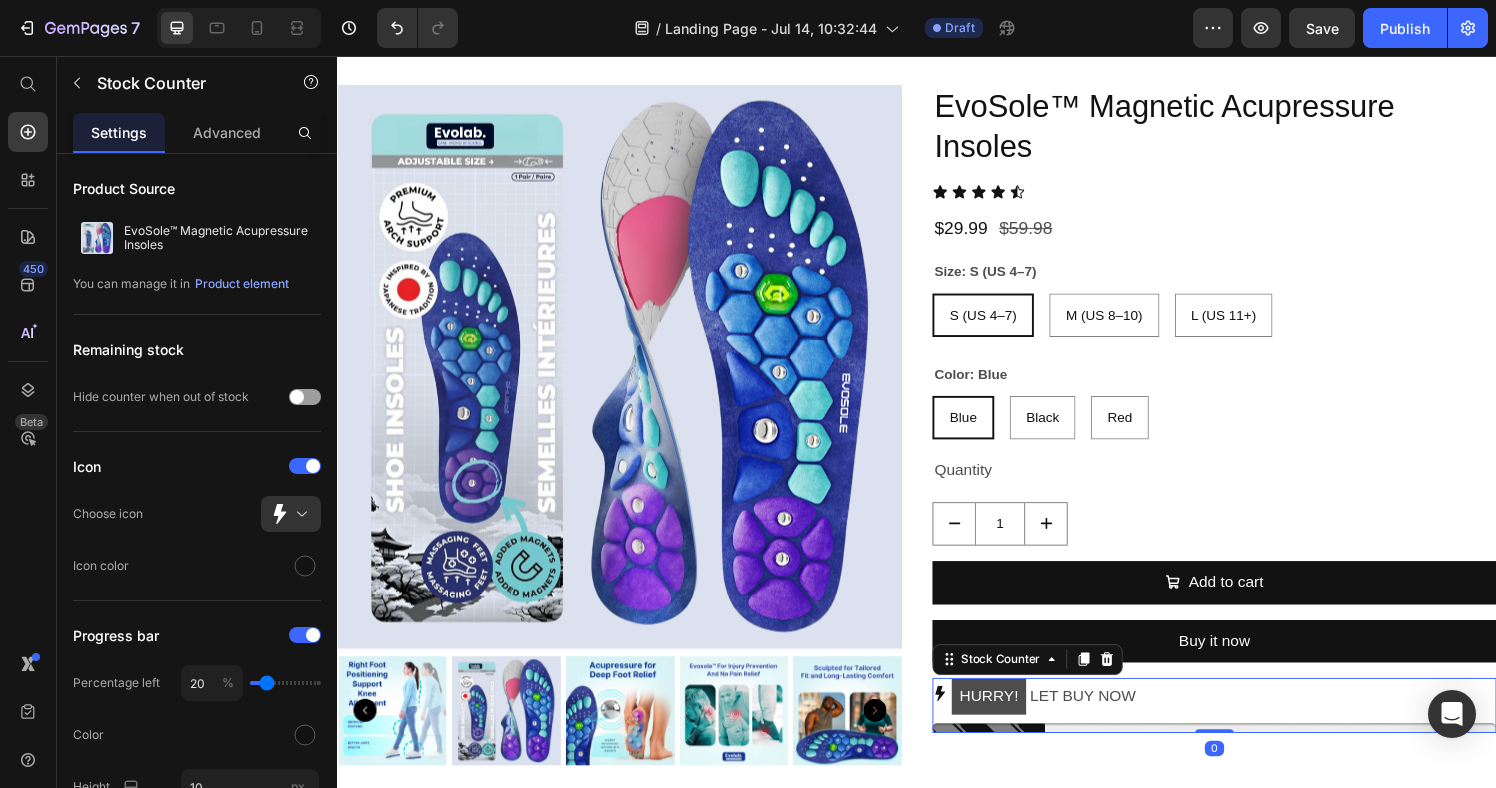 click on "HURRY!  LET BUY NOW" at bounding box center [1245, 719] 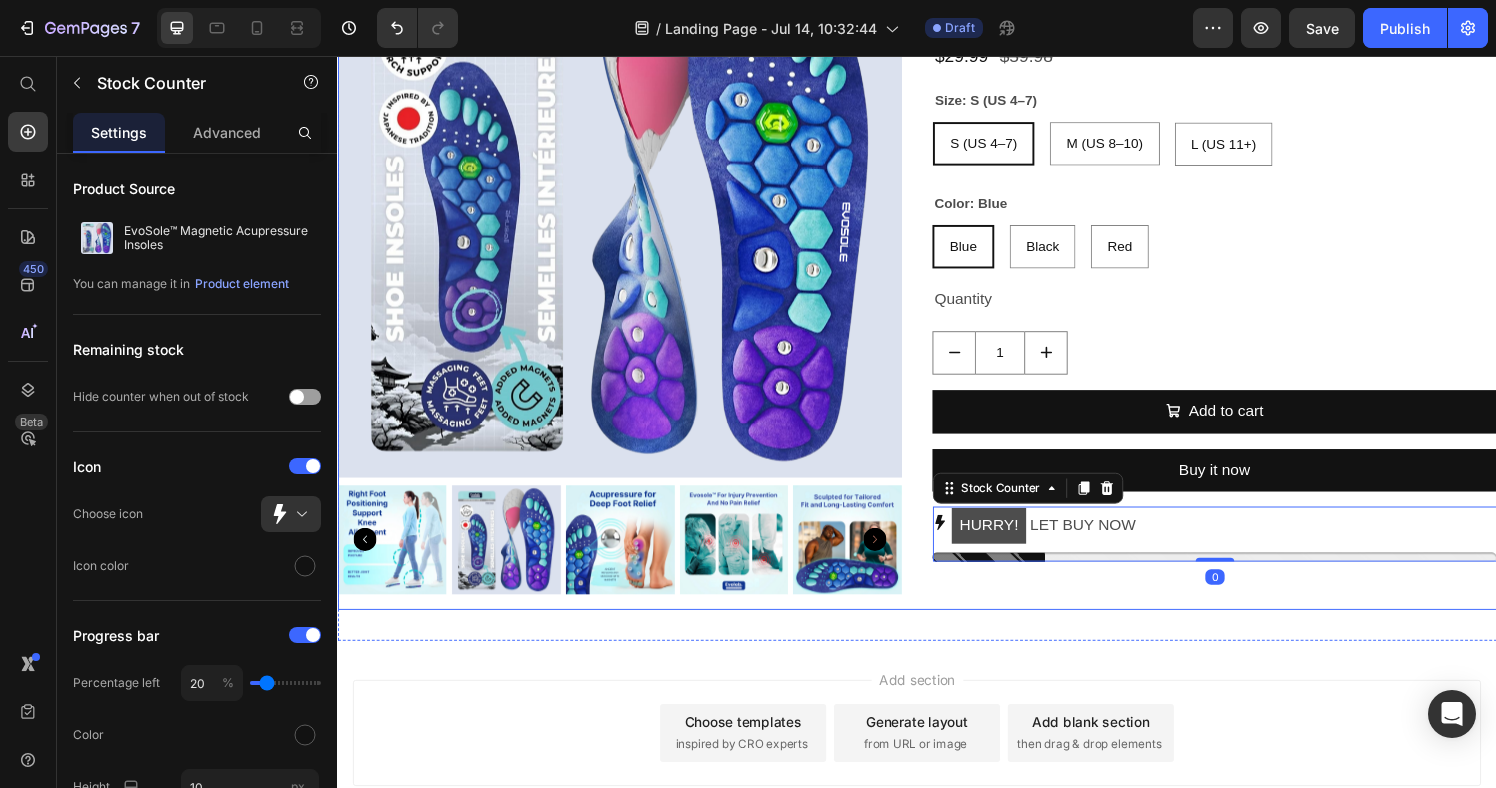 scroll, scrollTop: 223, scrollLeft: 0, axis: vertical 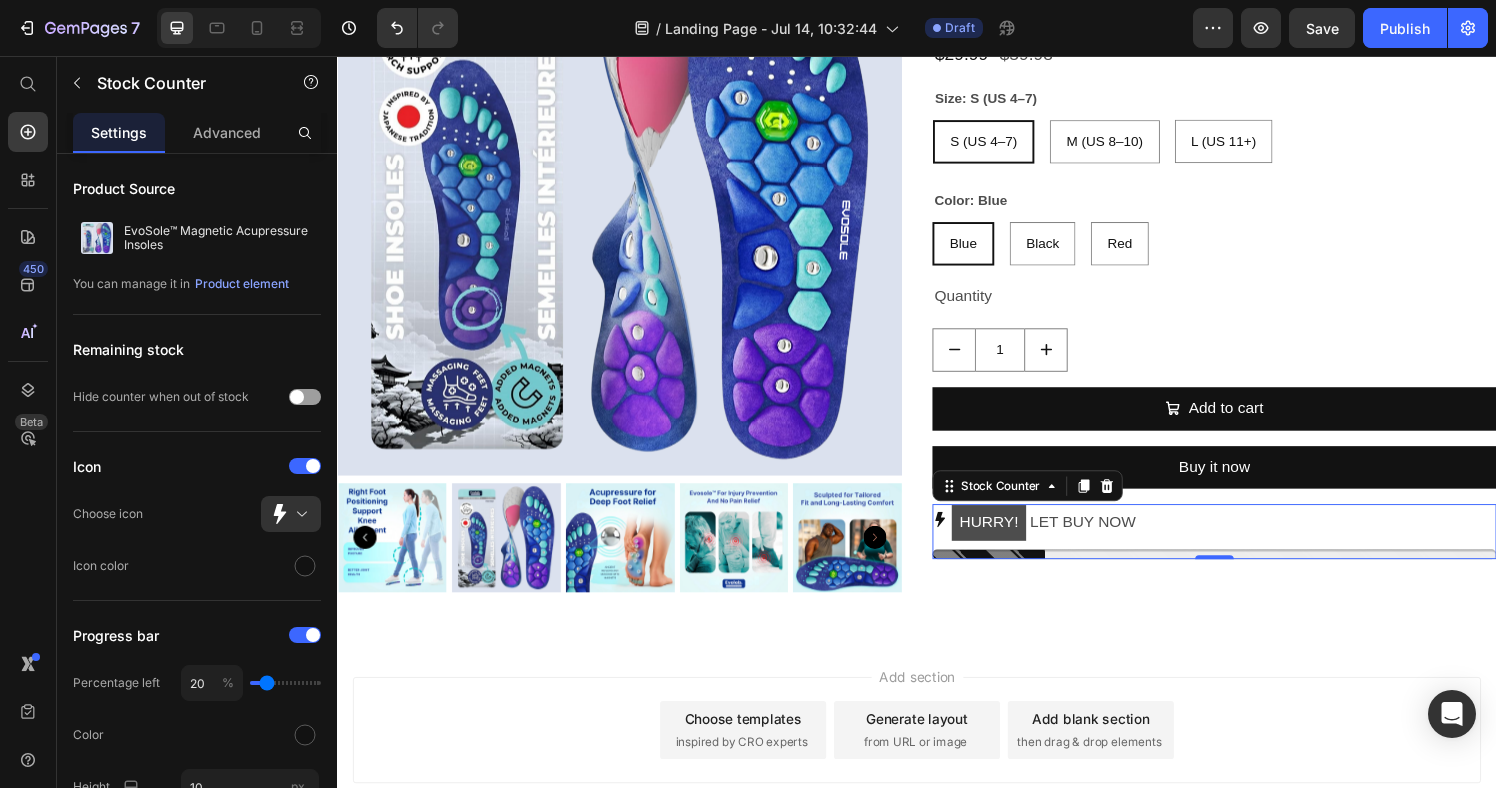 click on "HURRY!  LET BUY NOW" at bounding box center [1245, 539] 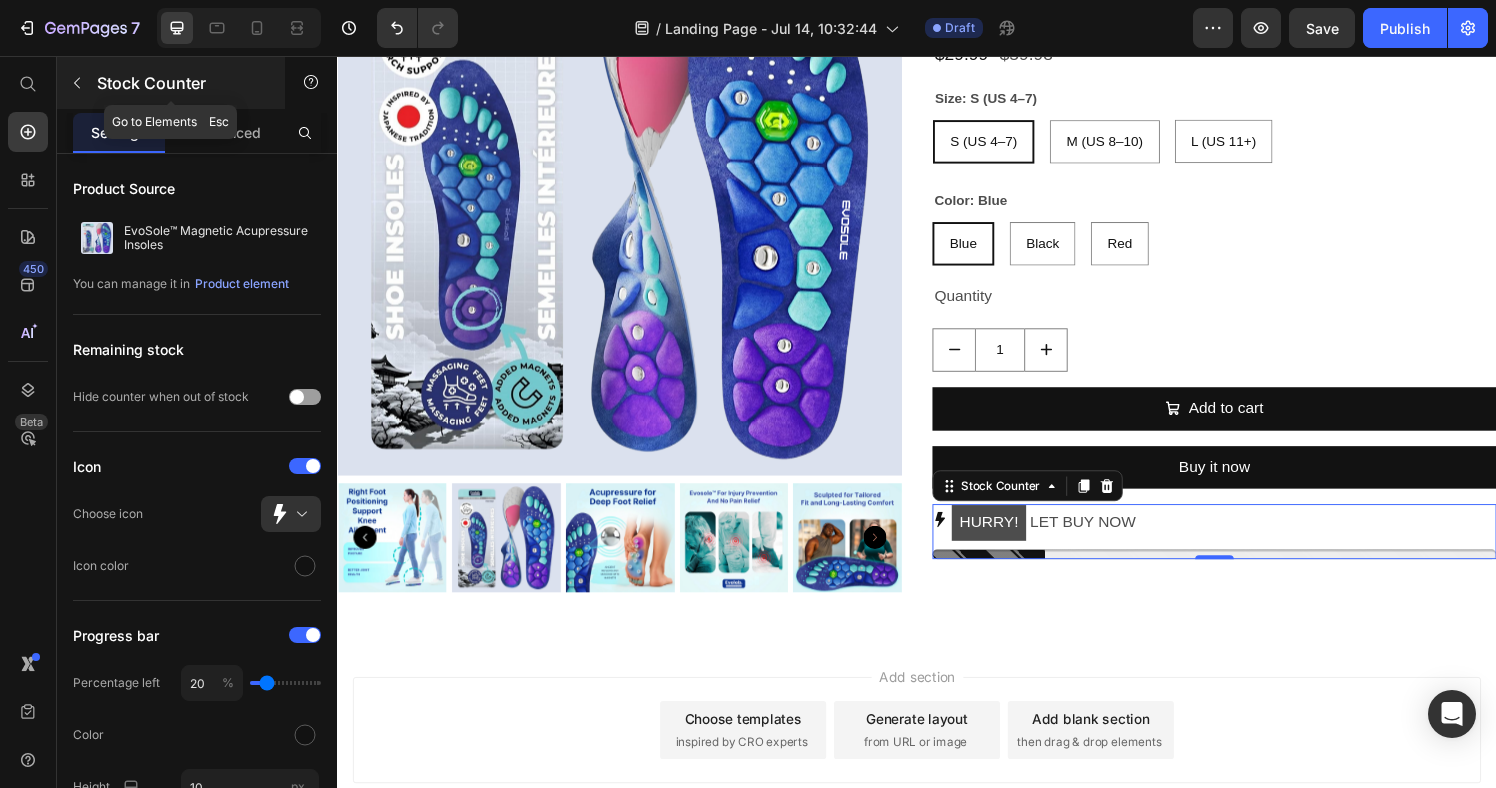 click 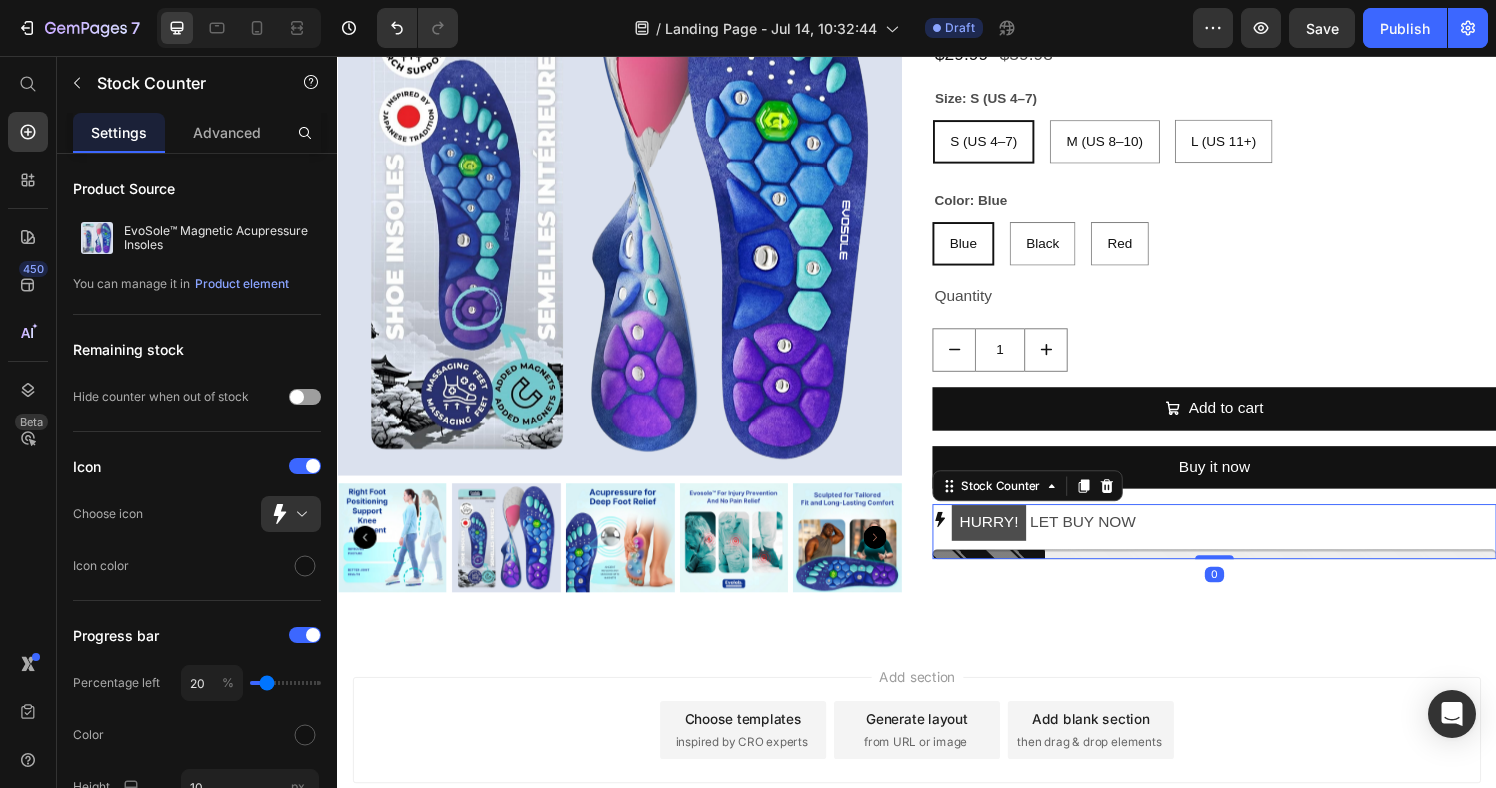 click on "HURRY!  LET BUY NOW" at bounding box center [1245, 539] 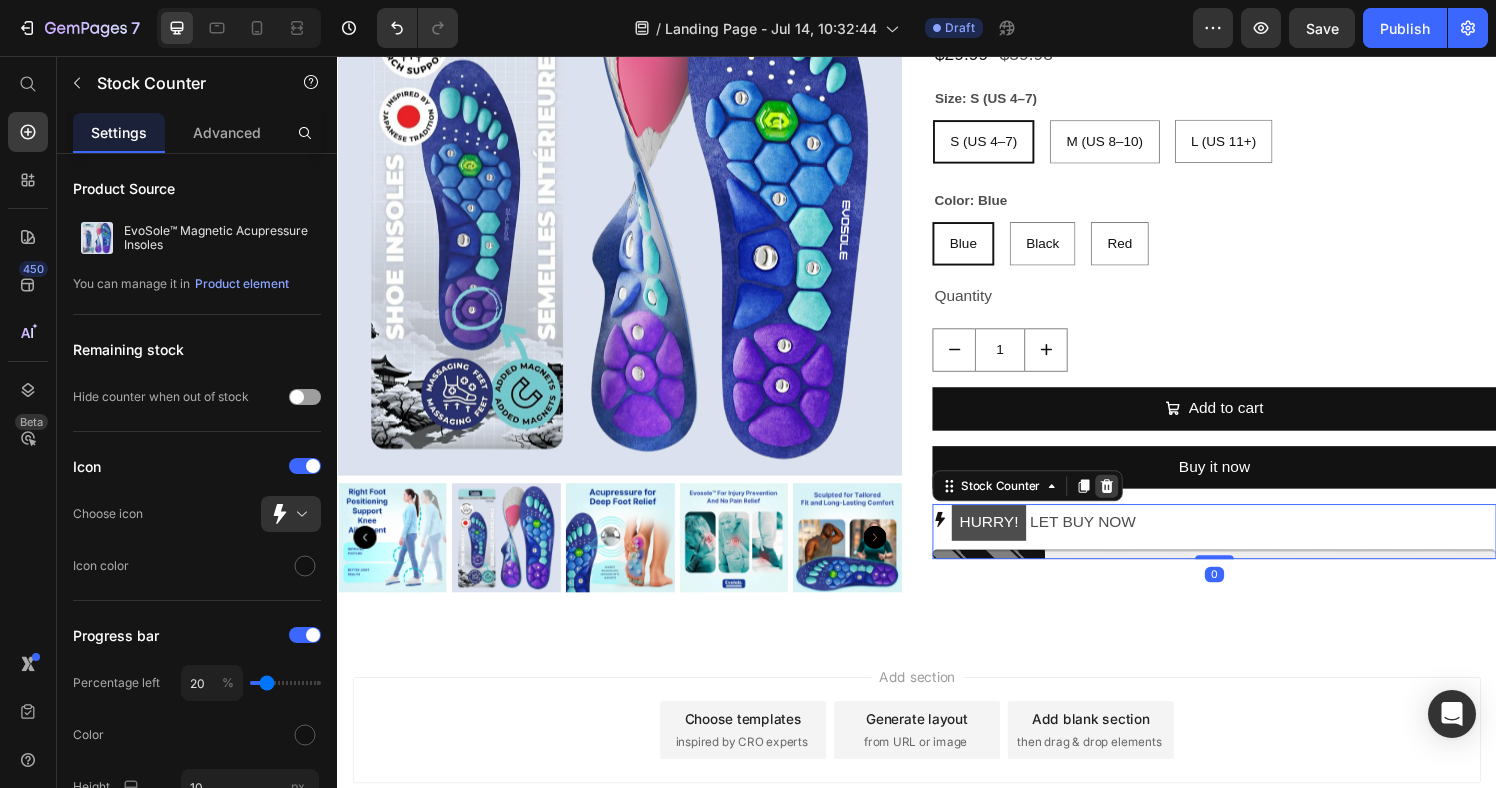 click 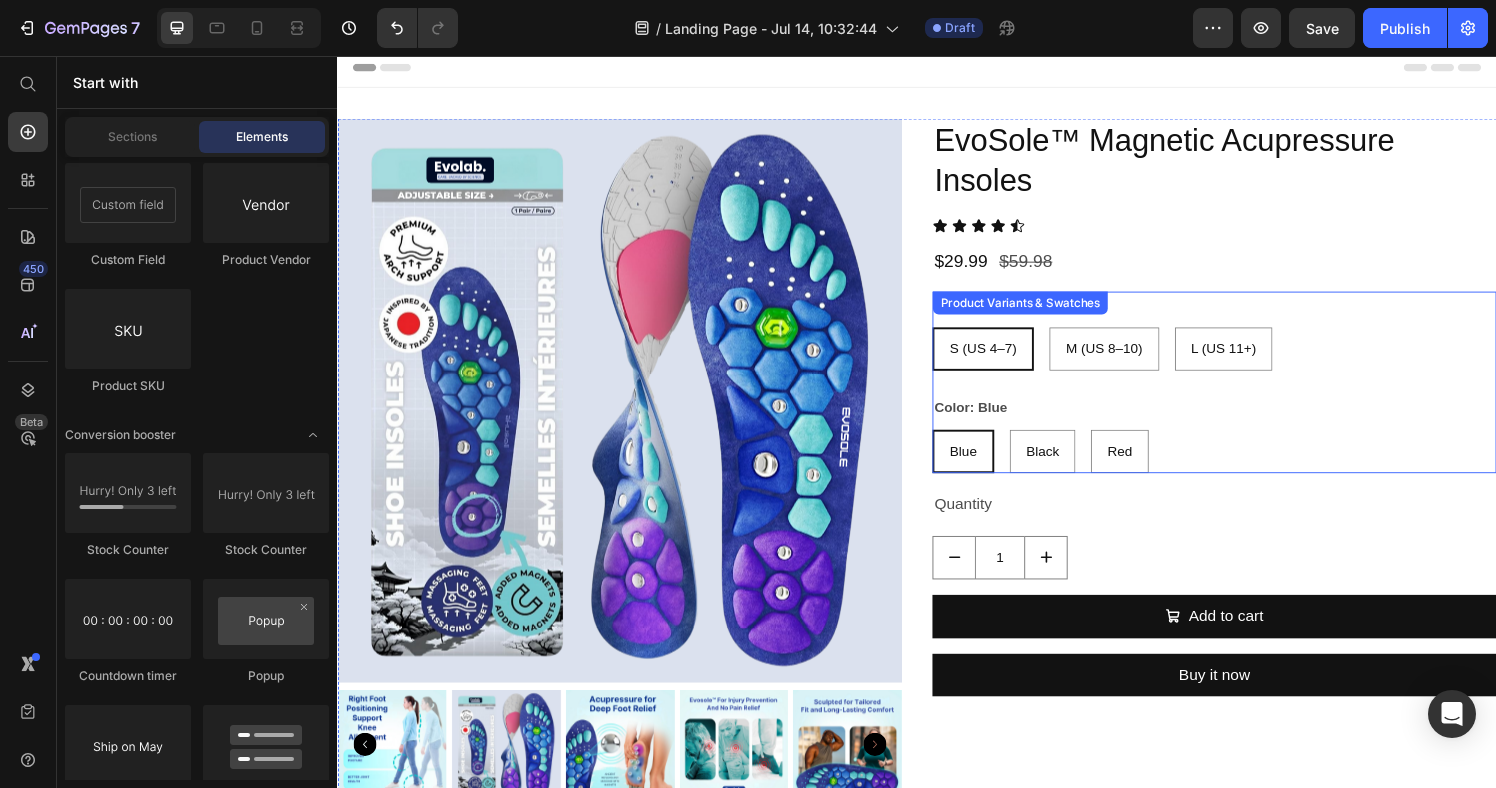 scroll, scrollTop: 0, scrollLeft: 0, axis: both 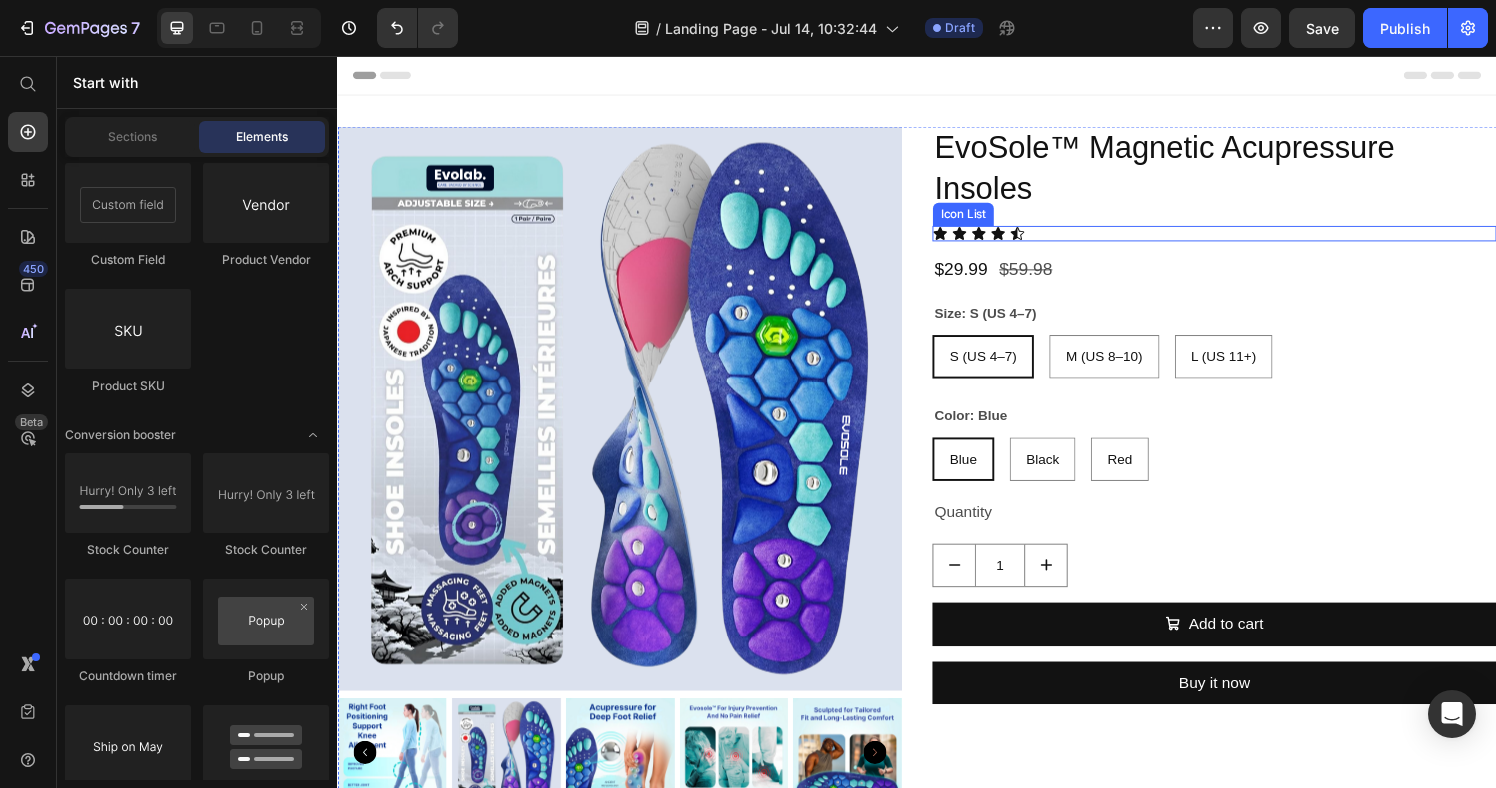 click on "Icon Icon Icon Icon Icon" at bounding box center (1245, 240) 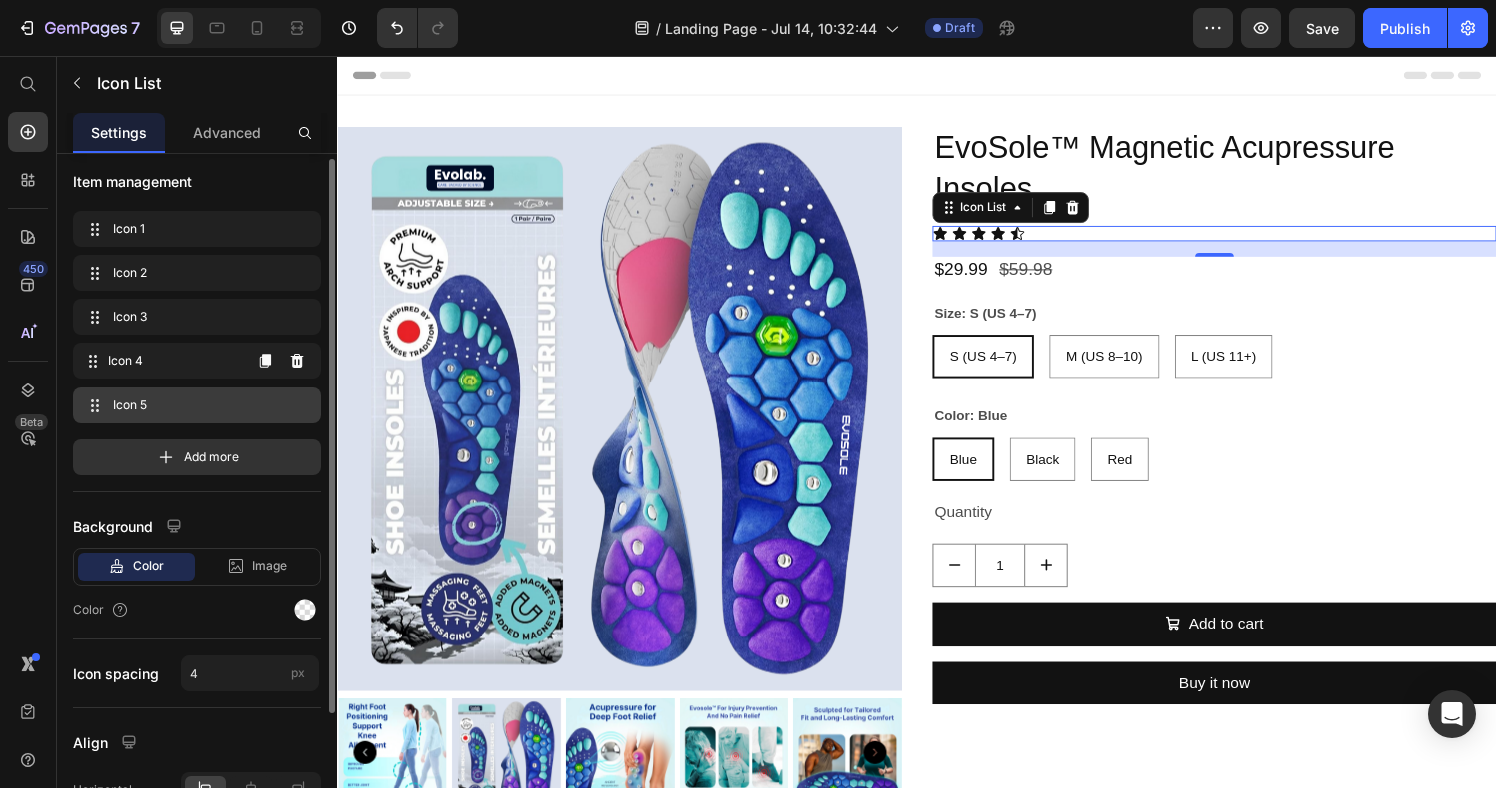 scroll, scrollTop: 35, scrollLeft: 0, axis: vertical 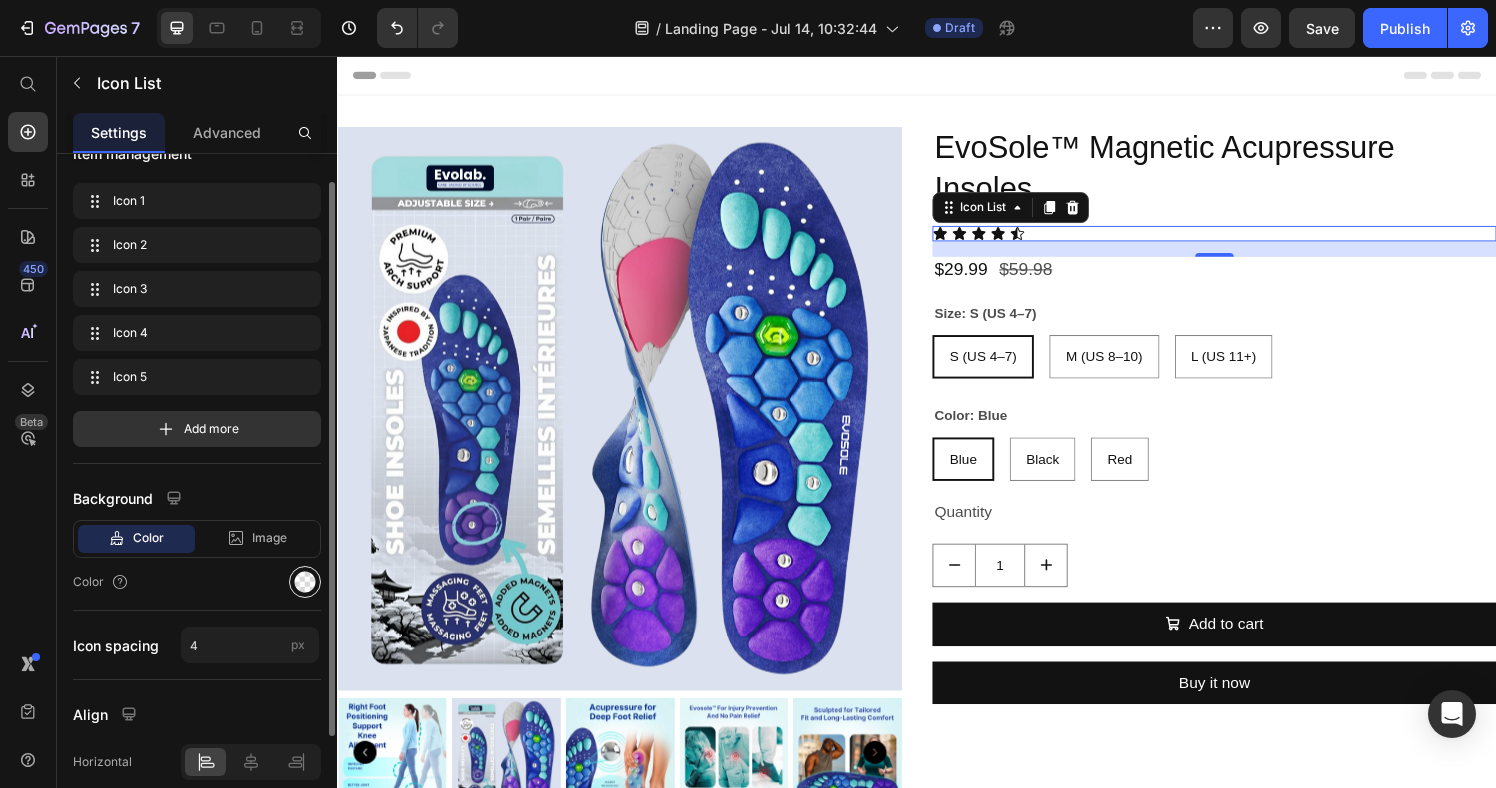 click at bounding box center (305, 582) 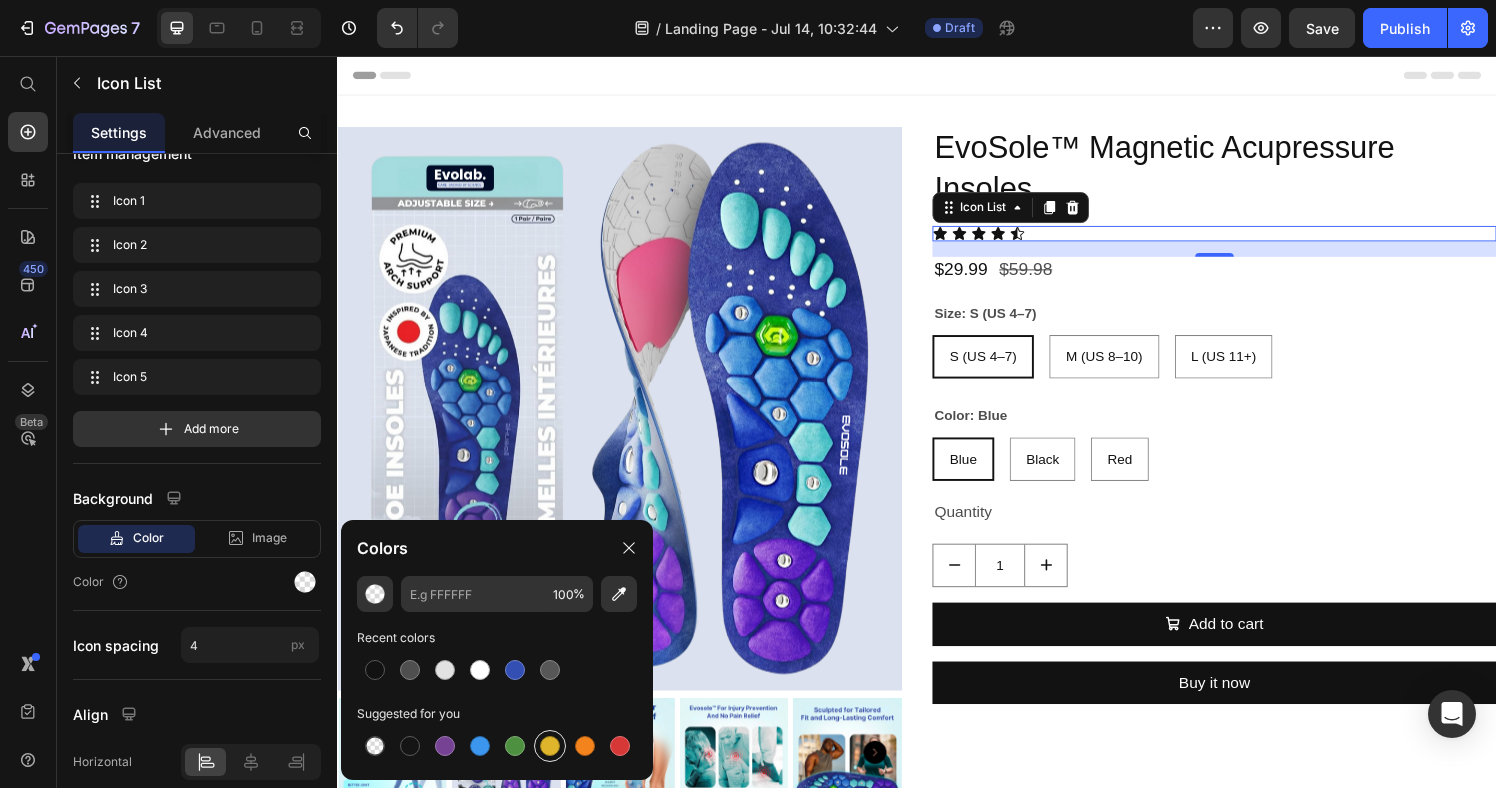 click at bounding box center [550, 746] 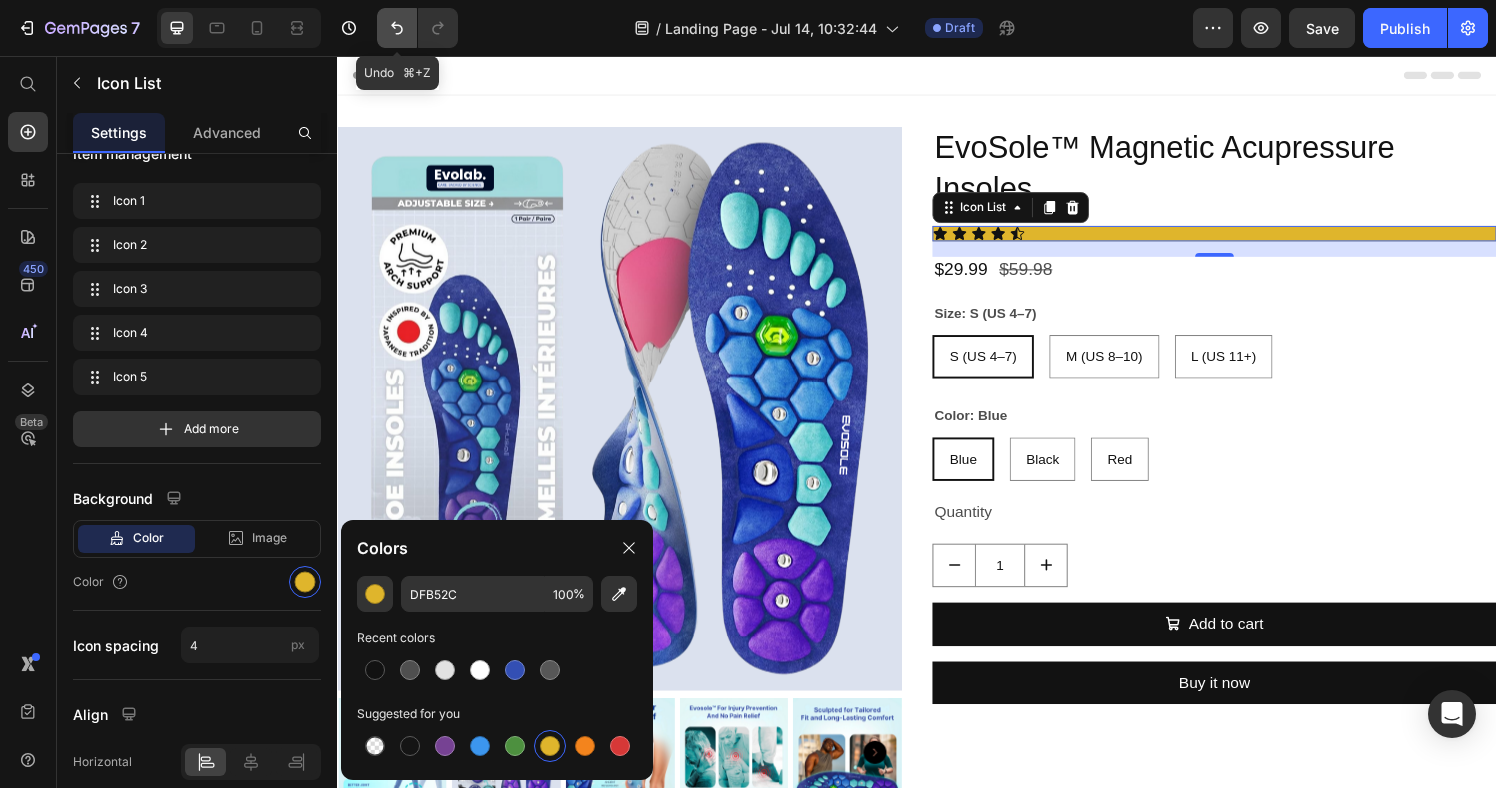 click 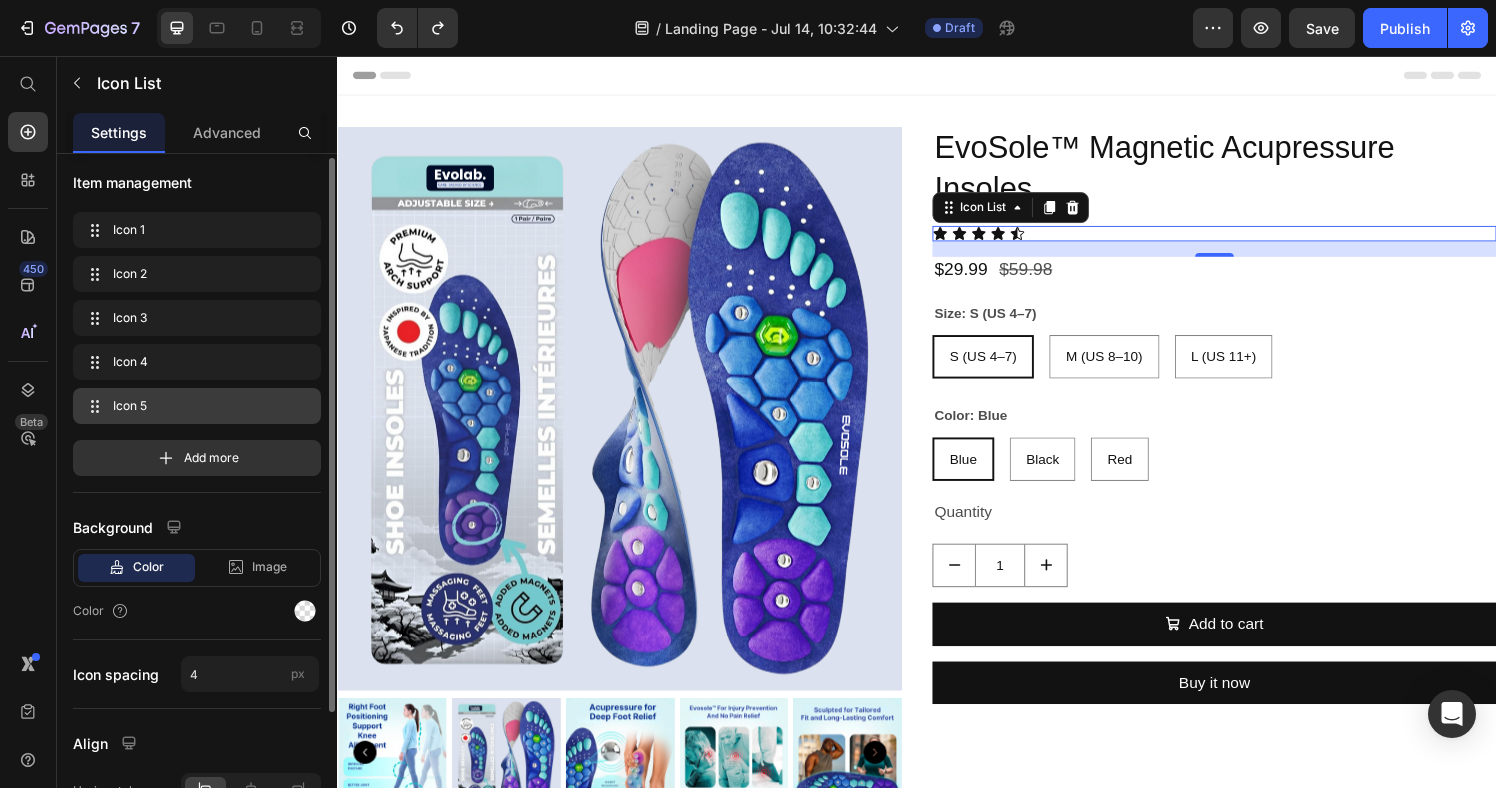 scroll, scrollTop: 0, scrollLeft: 0, axis: both 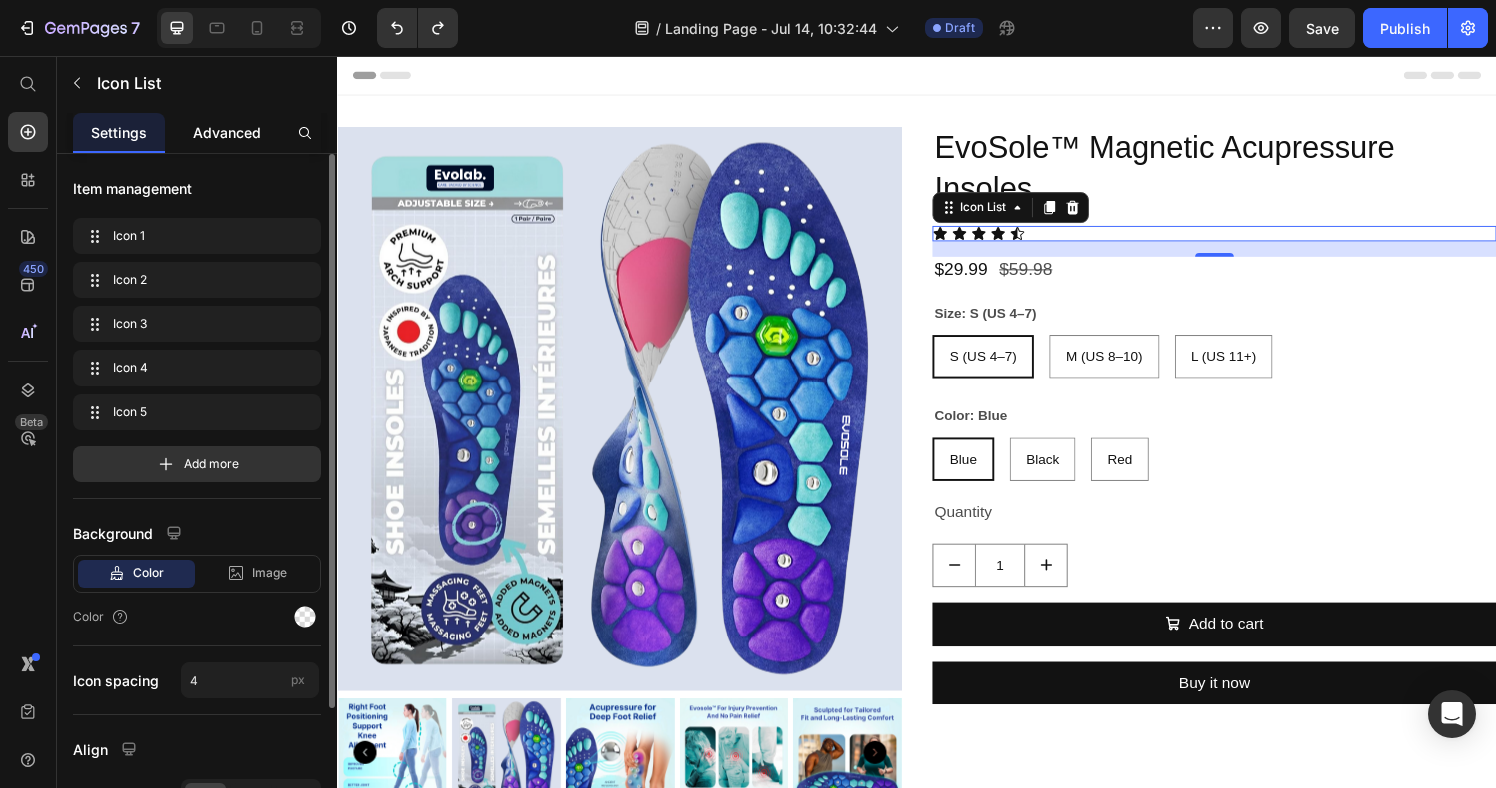 click on "Advanced" 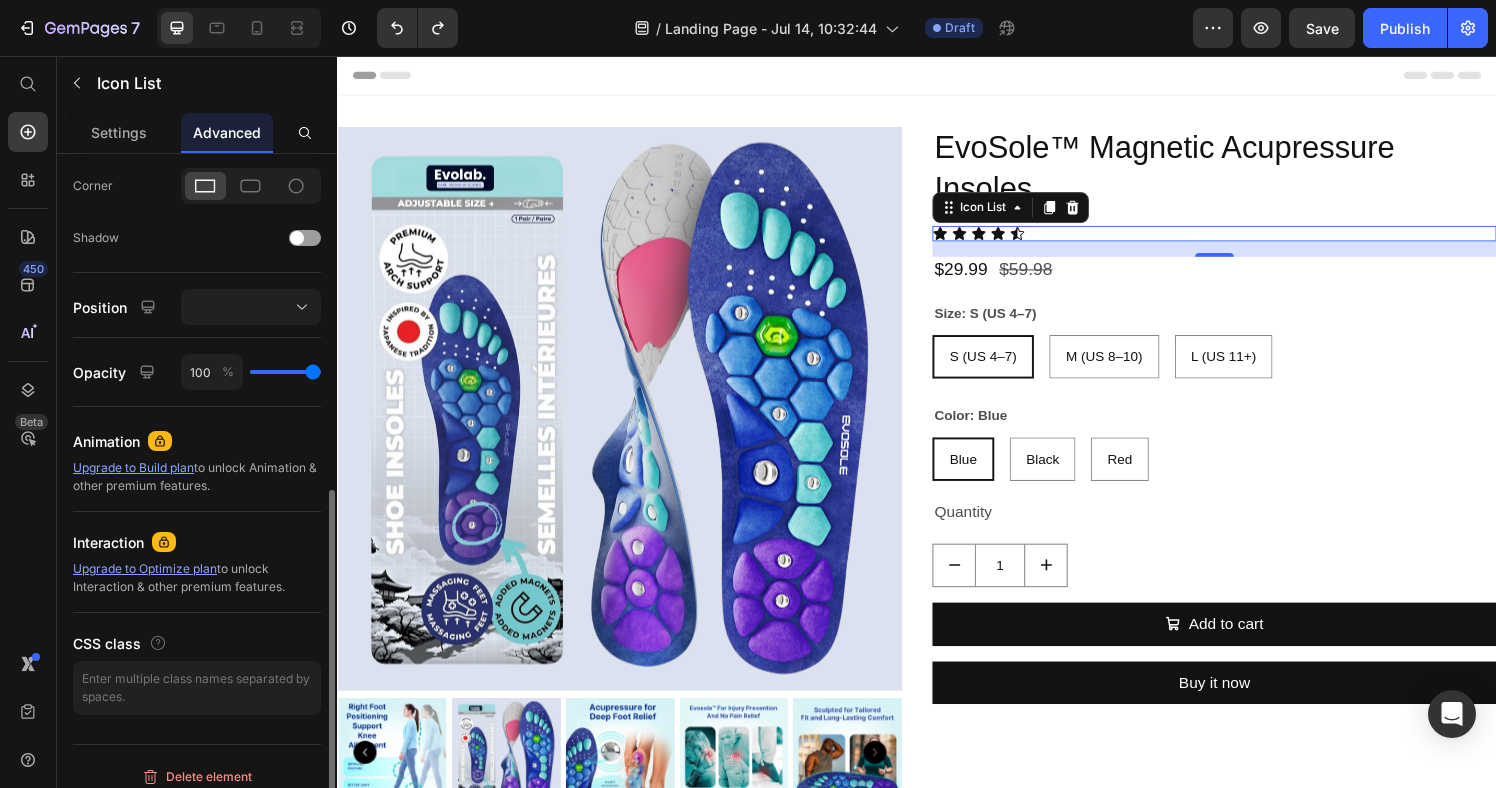 scroll, scrollTop: 614, scrollLeft: 0, axis: vertical 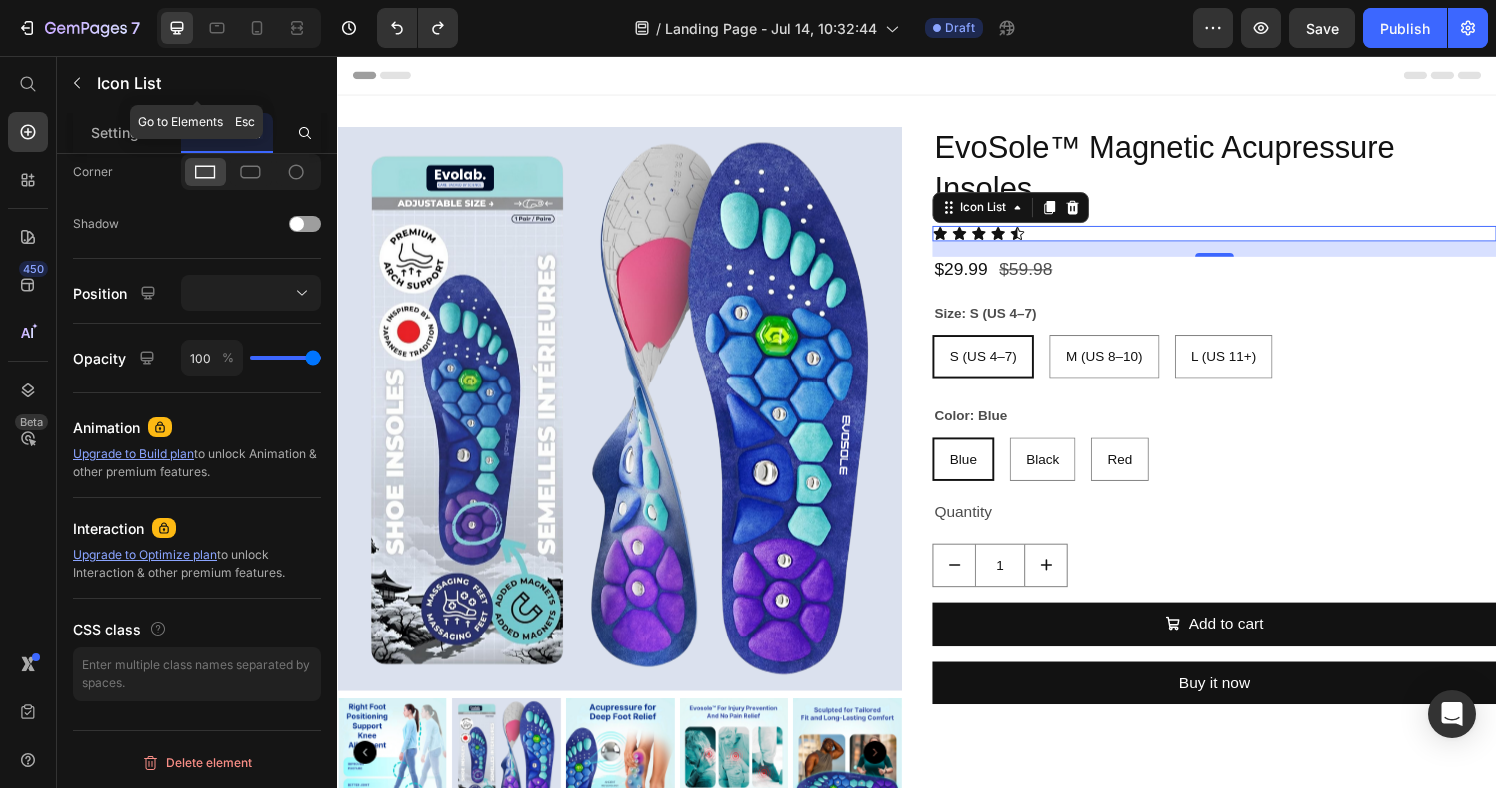 drag, startPoint x: 89, startPoint y: 78, endPoint x: 122, endPoint y: 79, distance: 33.01515 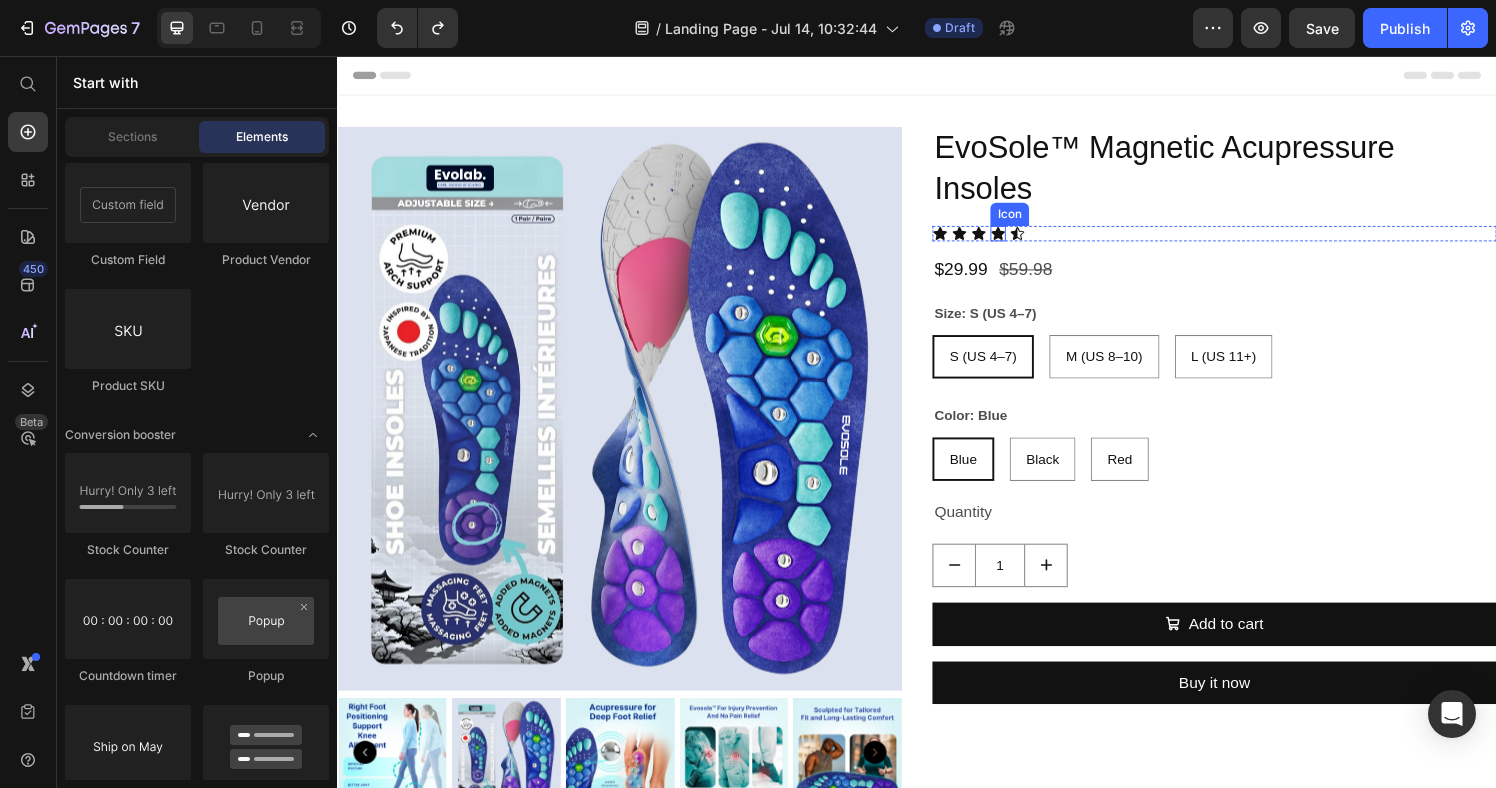scroll, scrollTop: 0, scrollLeft: 0, axis: both 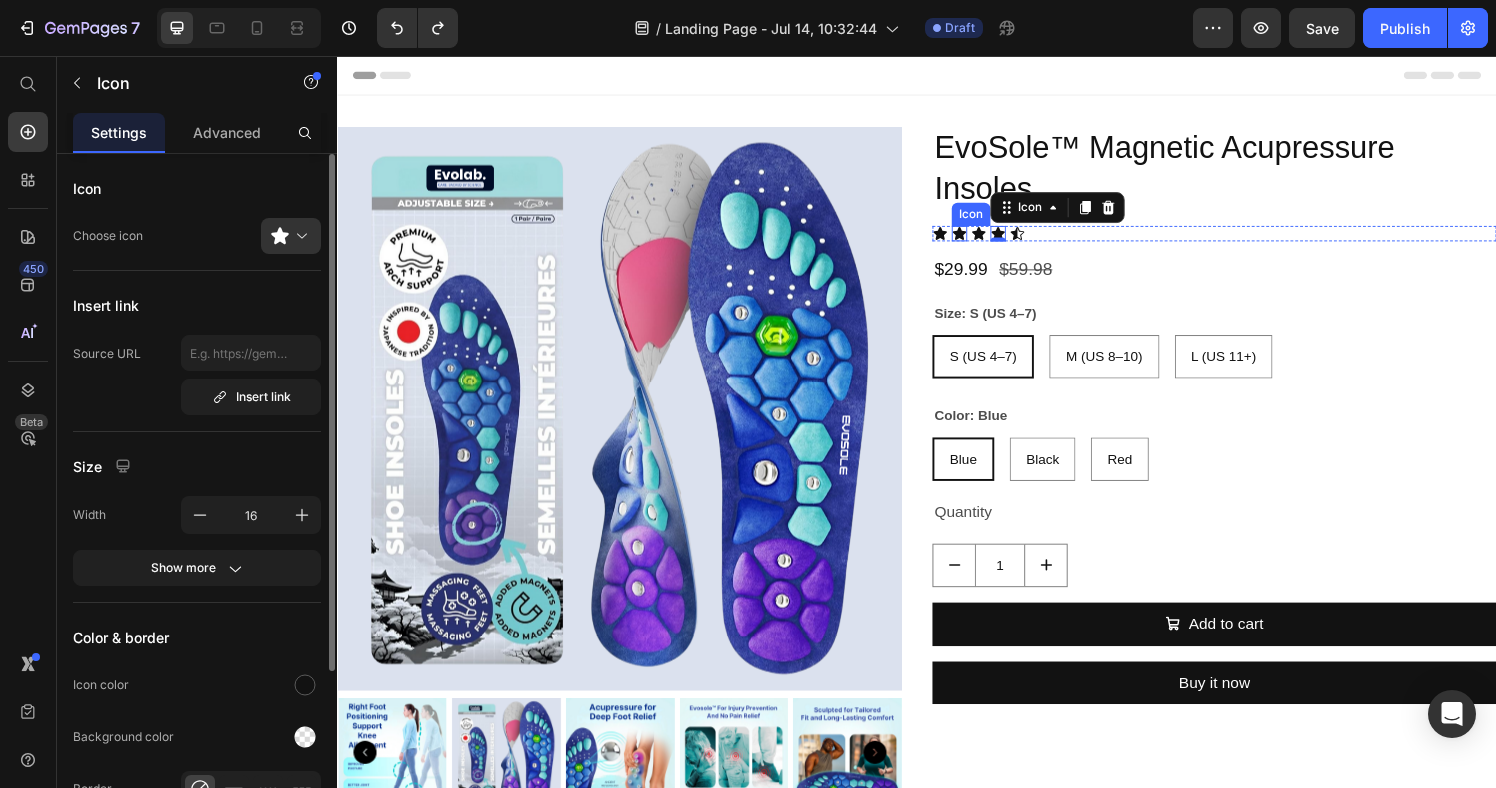 click on "Icon" at bounding box center [981, 240] 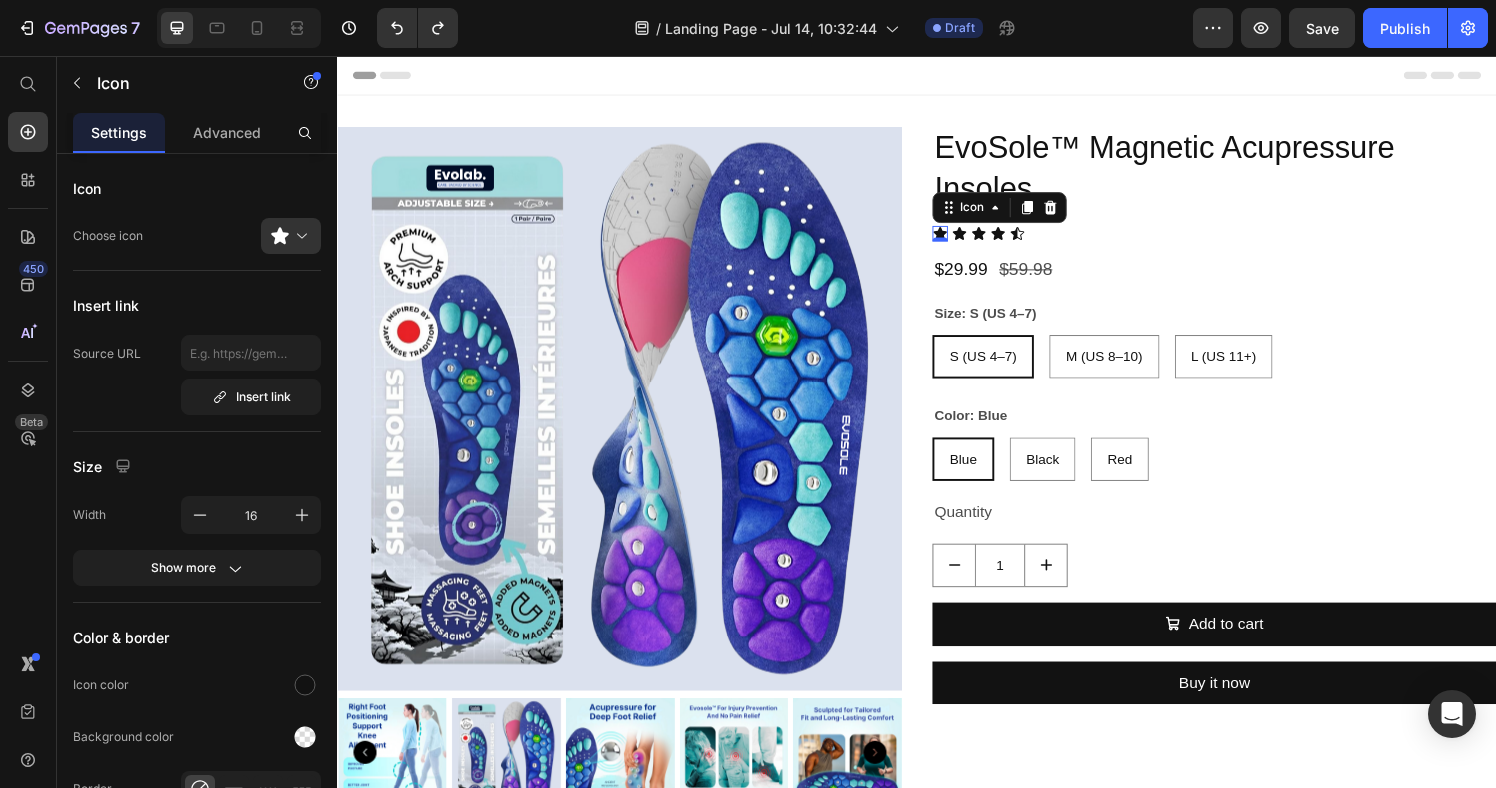 click on "Icon   0" at bounding box center [961, 240] 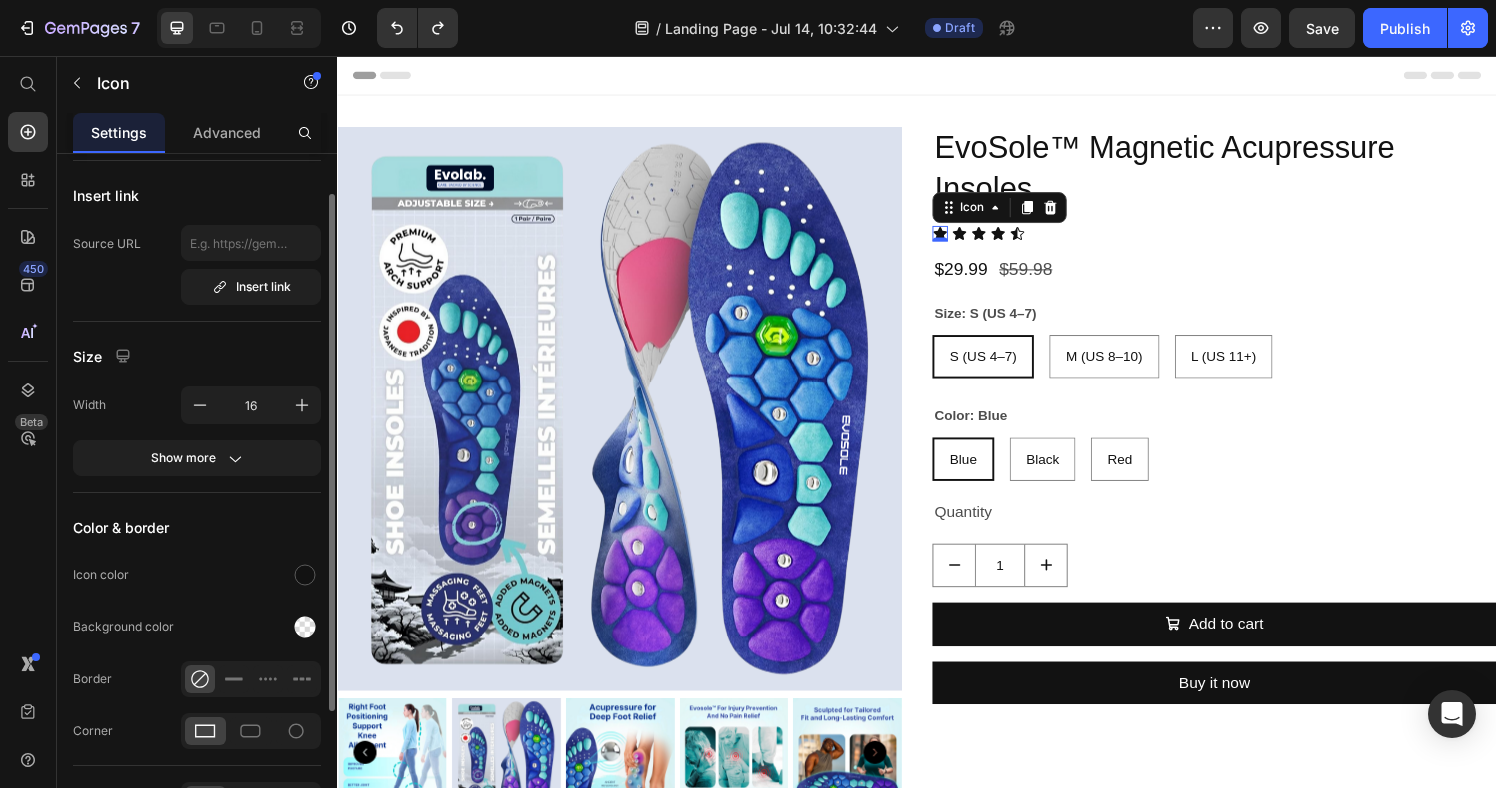 scroll, scrollTop: 191, scrollLeft: 0, axis: vertical 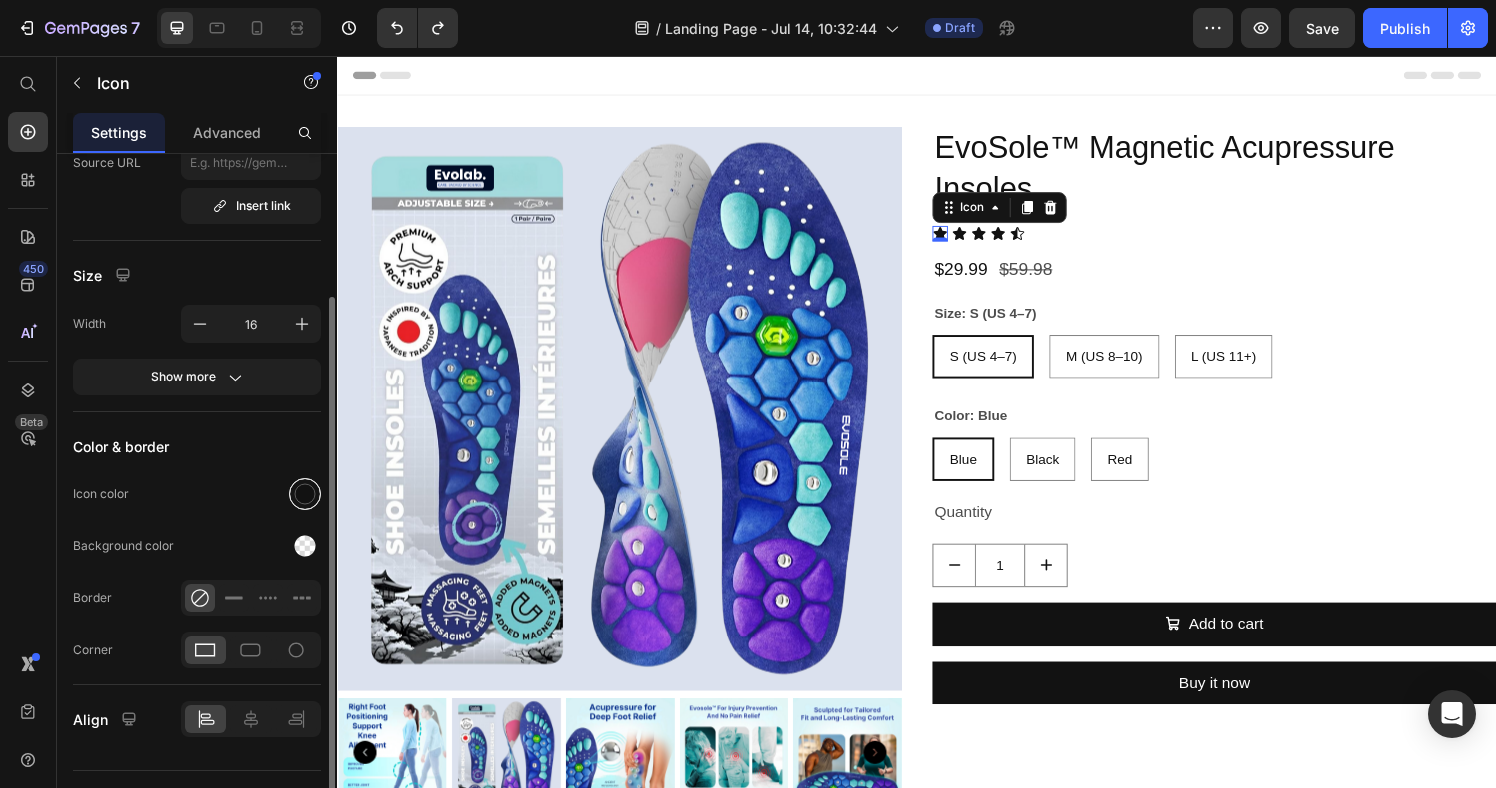 click at bounding box center [305, 494] 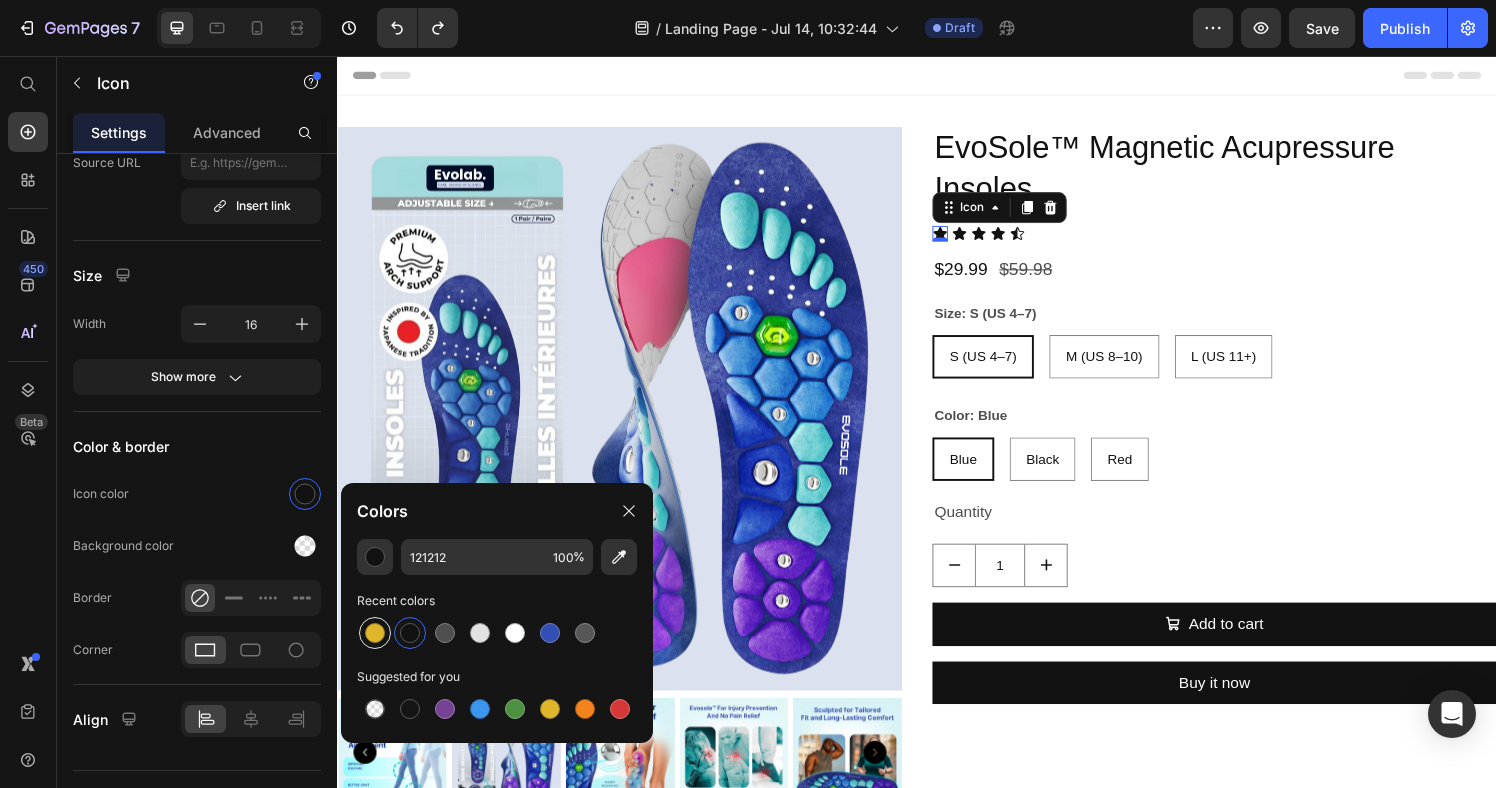 click at bounding box center (375, 633) 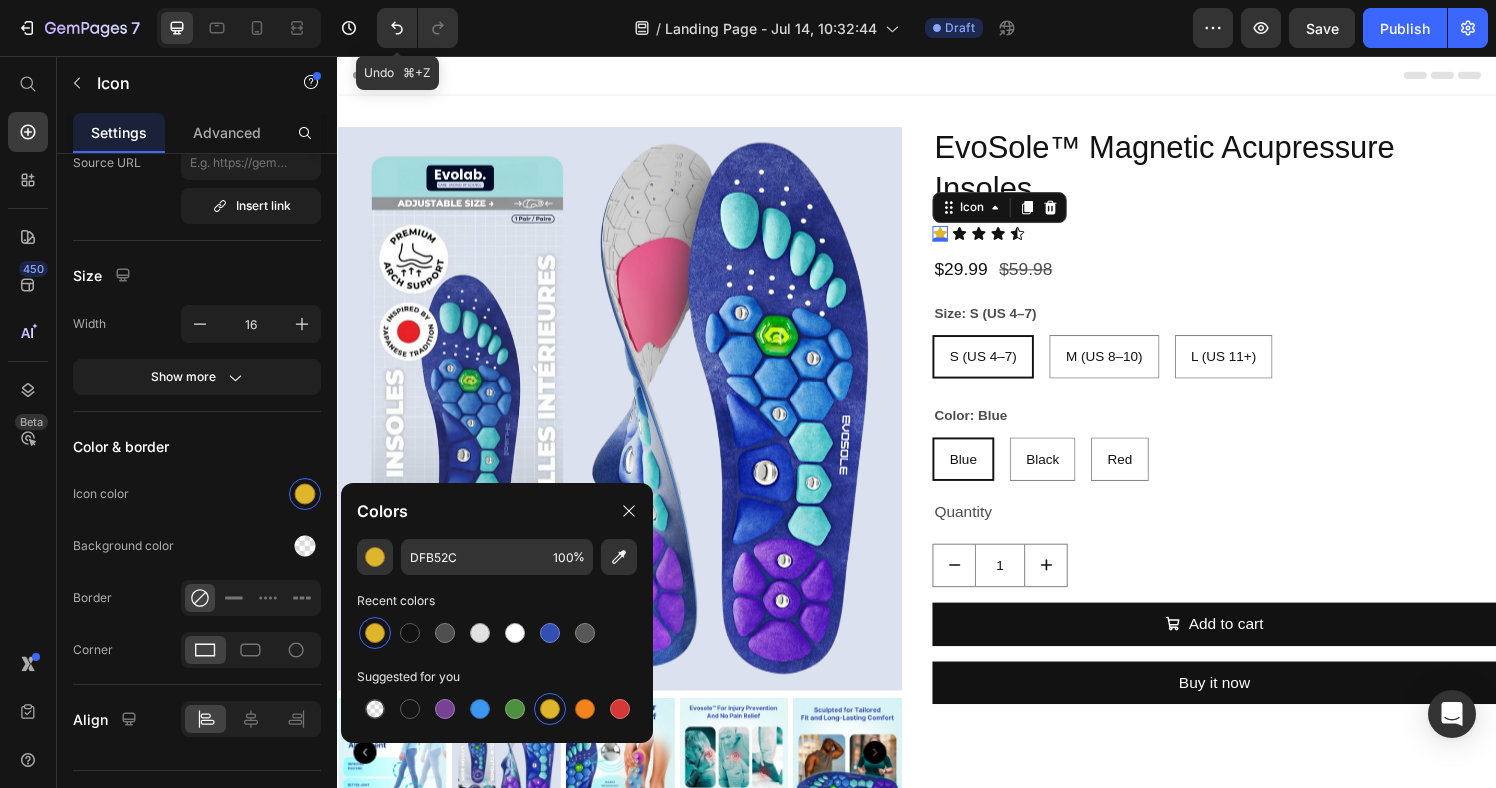 drag, startPoint x: 394, startPoint y: 34, endPoint x: 721, endPoint y: 52, distance: 327.49503 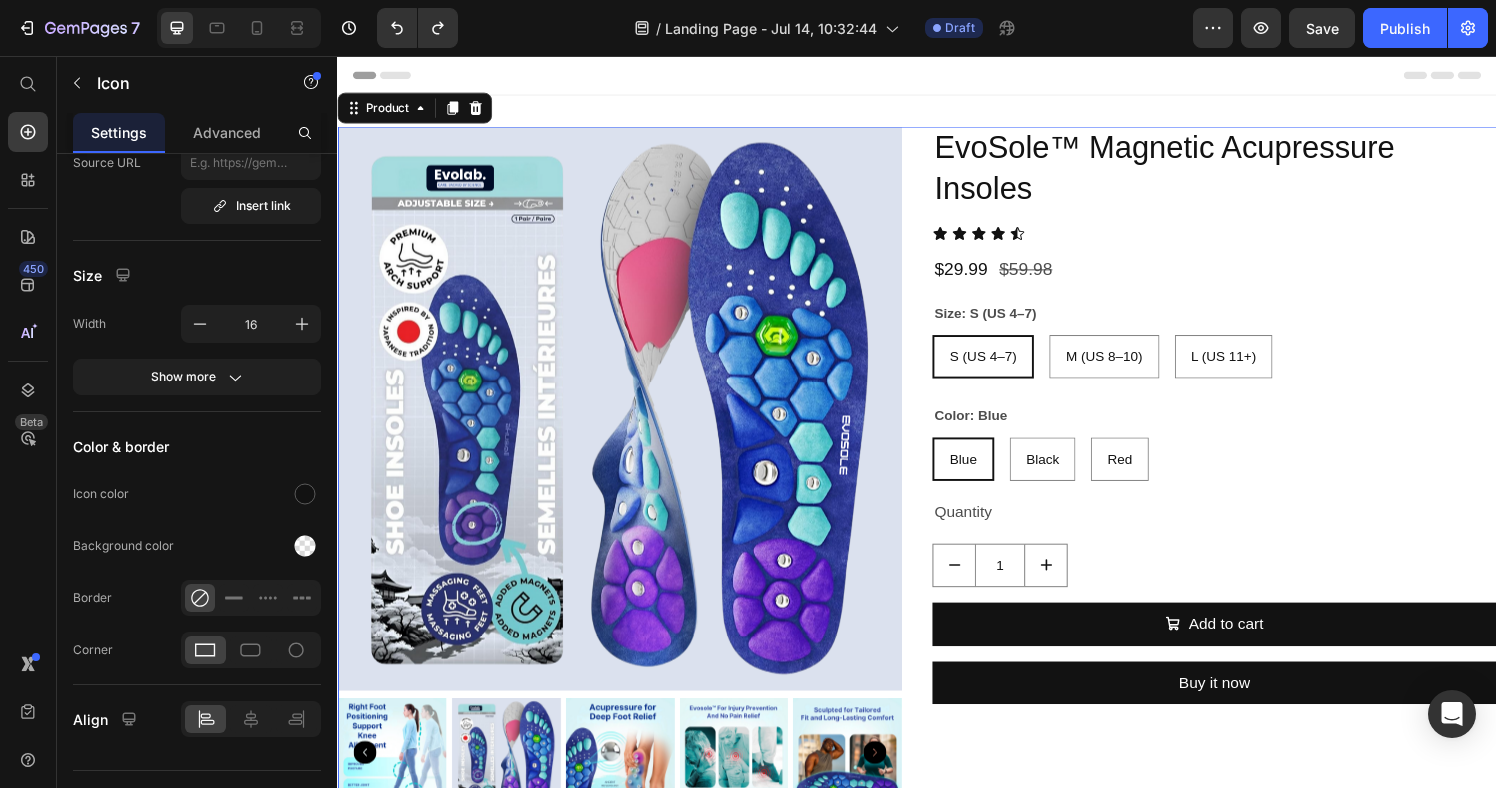 click on "EvoSole™ Magnetic Acupressure Insoles Product Title Icon Icon Icon Icon Icon Icon List $29.99 Product Price $59.98 Product Price Row Size: S (US 4–7) S (US 4–7) S (US 4–7) S (US 4–7) M (US 8–10) M (US 8–10) M (US 8–10) L (US 11+) L (US 11+) L (US 11+) Color: Blue Blue Blue Blue Black Black Black Red Red Red Product Variants & Swatches Quantity Text Block 1 Product Quantity
Add to cart Add to Cart Buy it now Dynamic Checkout" at bounding box center [1245, 489] 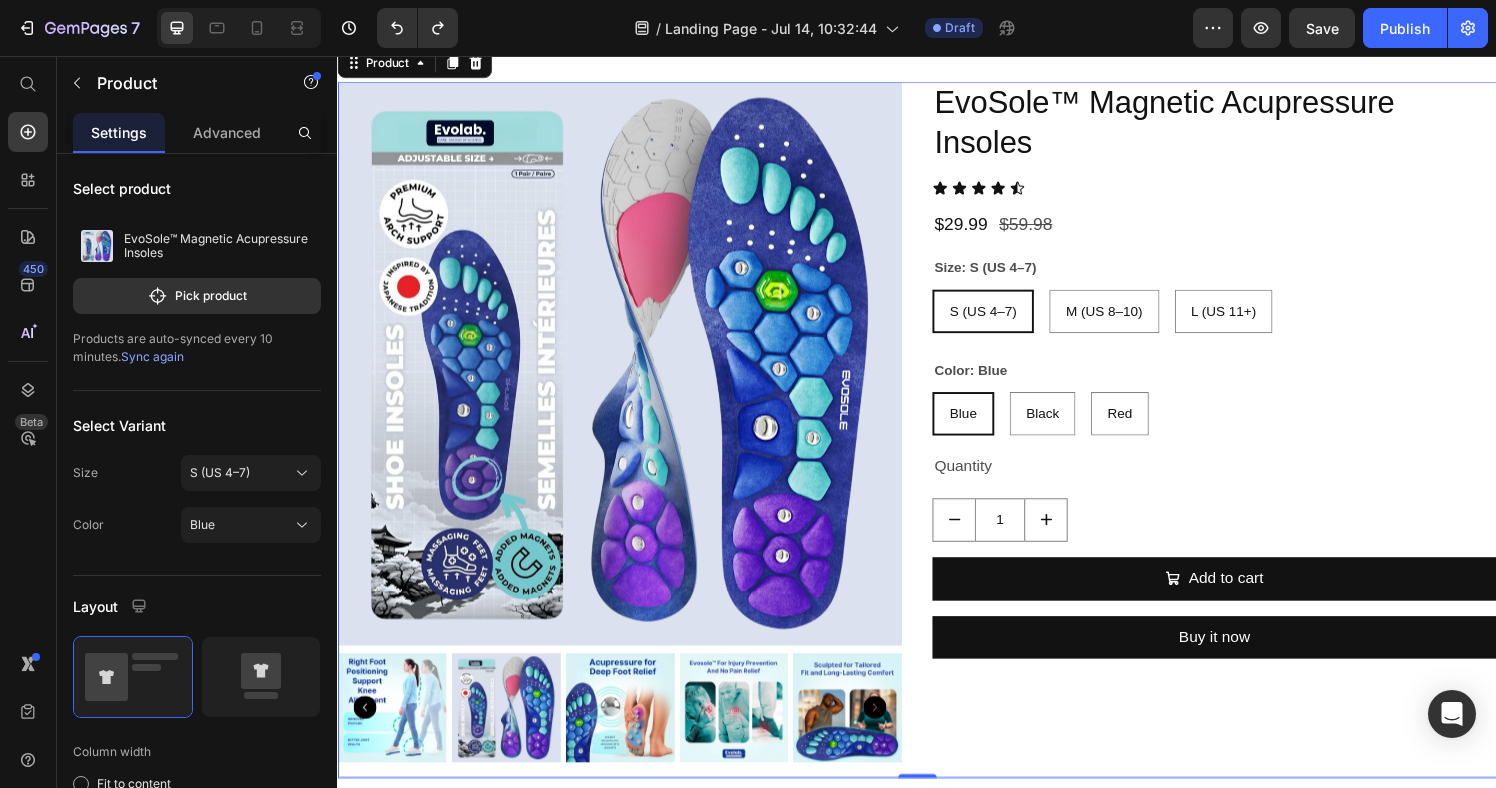 scroll, scrollTop: 57, scrollLeft: 0, axis: vertical 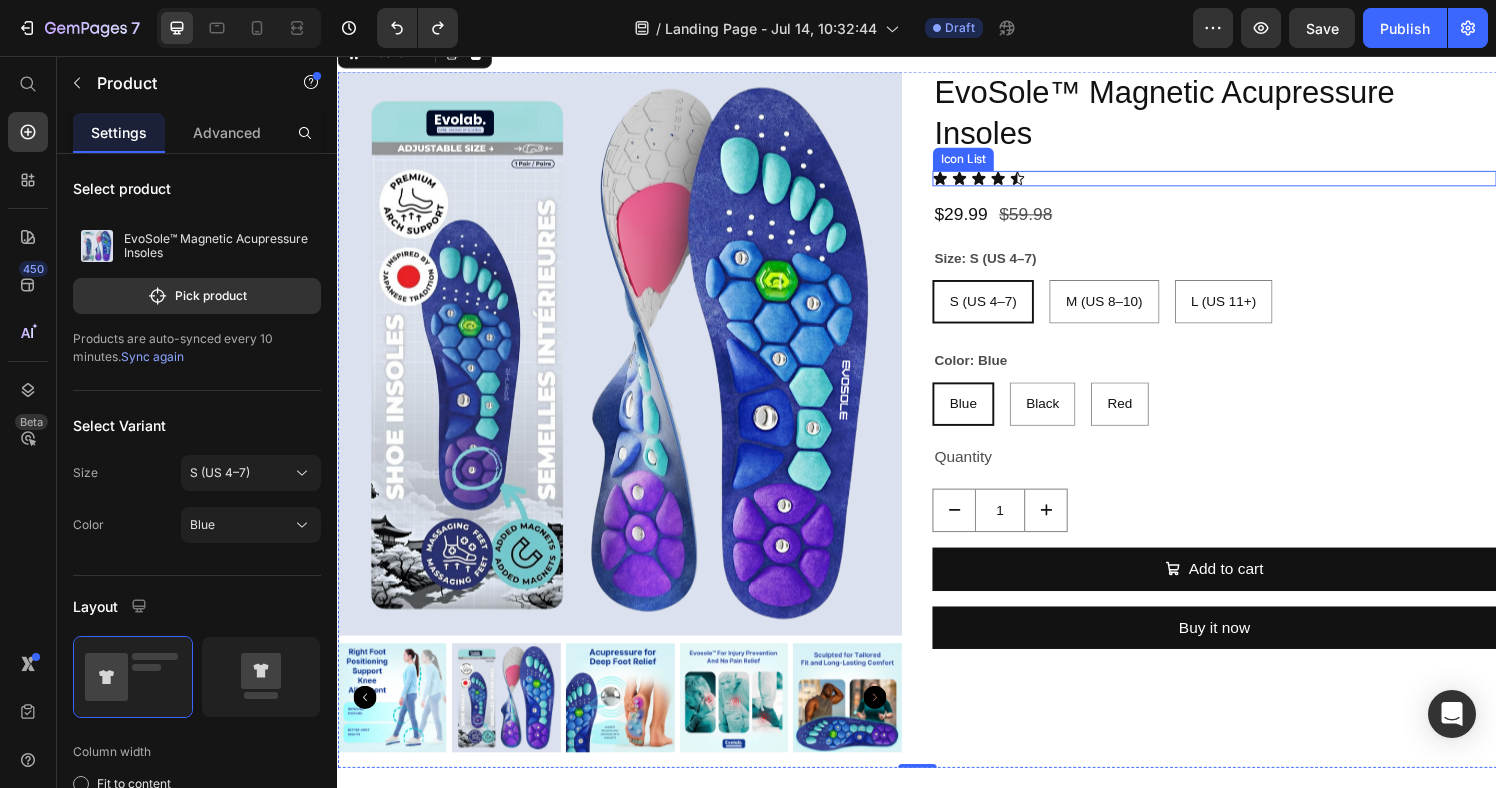 click on "Icon Icon Icon Icon Icon" at bounding box center (1245, 183) 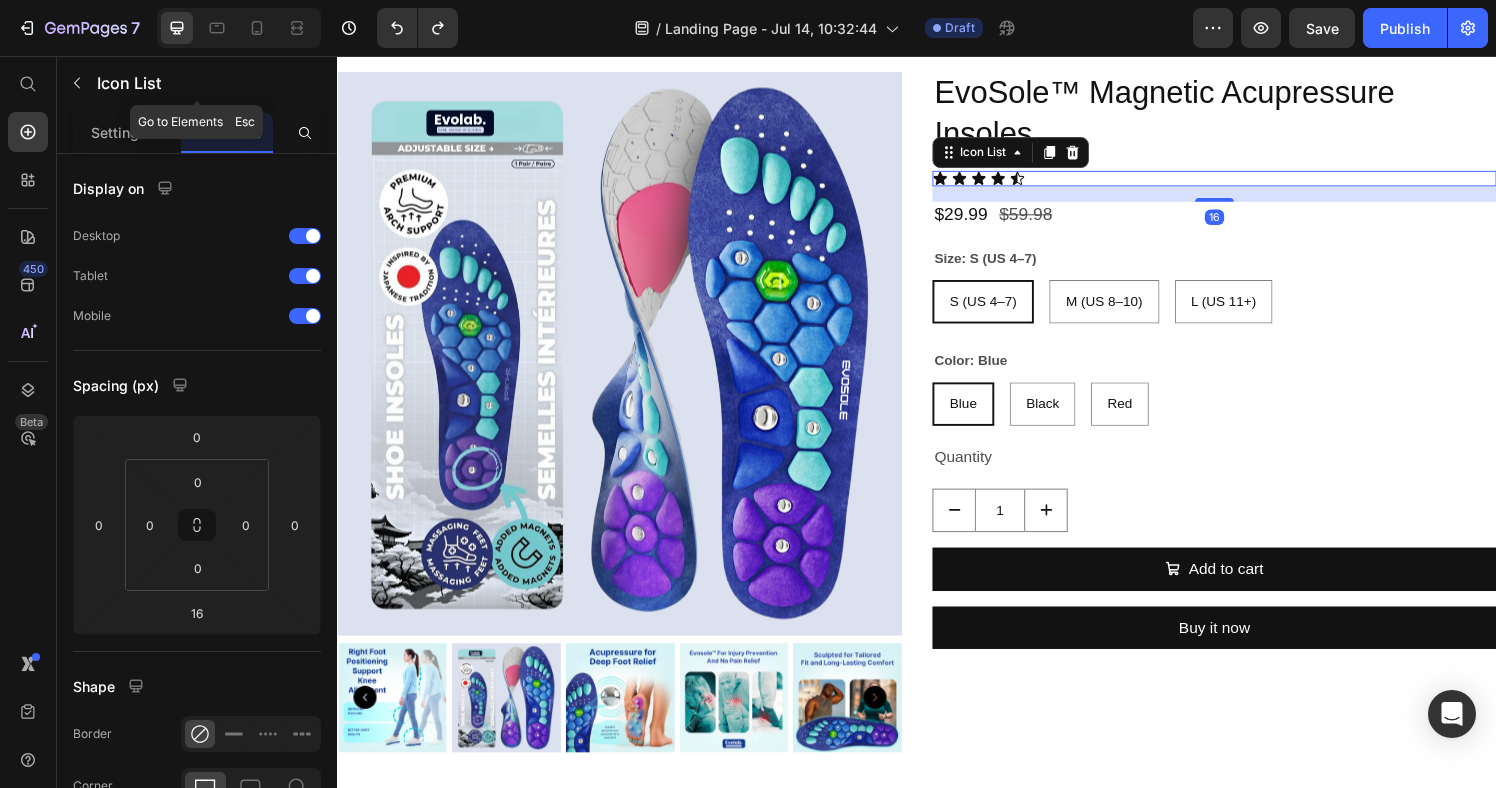 drag, startPoint x: 79, startPoint y: 78, endPoint x: 130, endPoint y: 97, distance: 54.42426 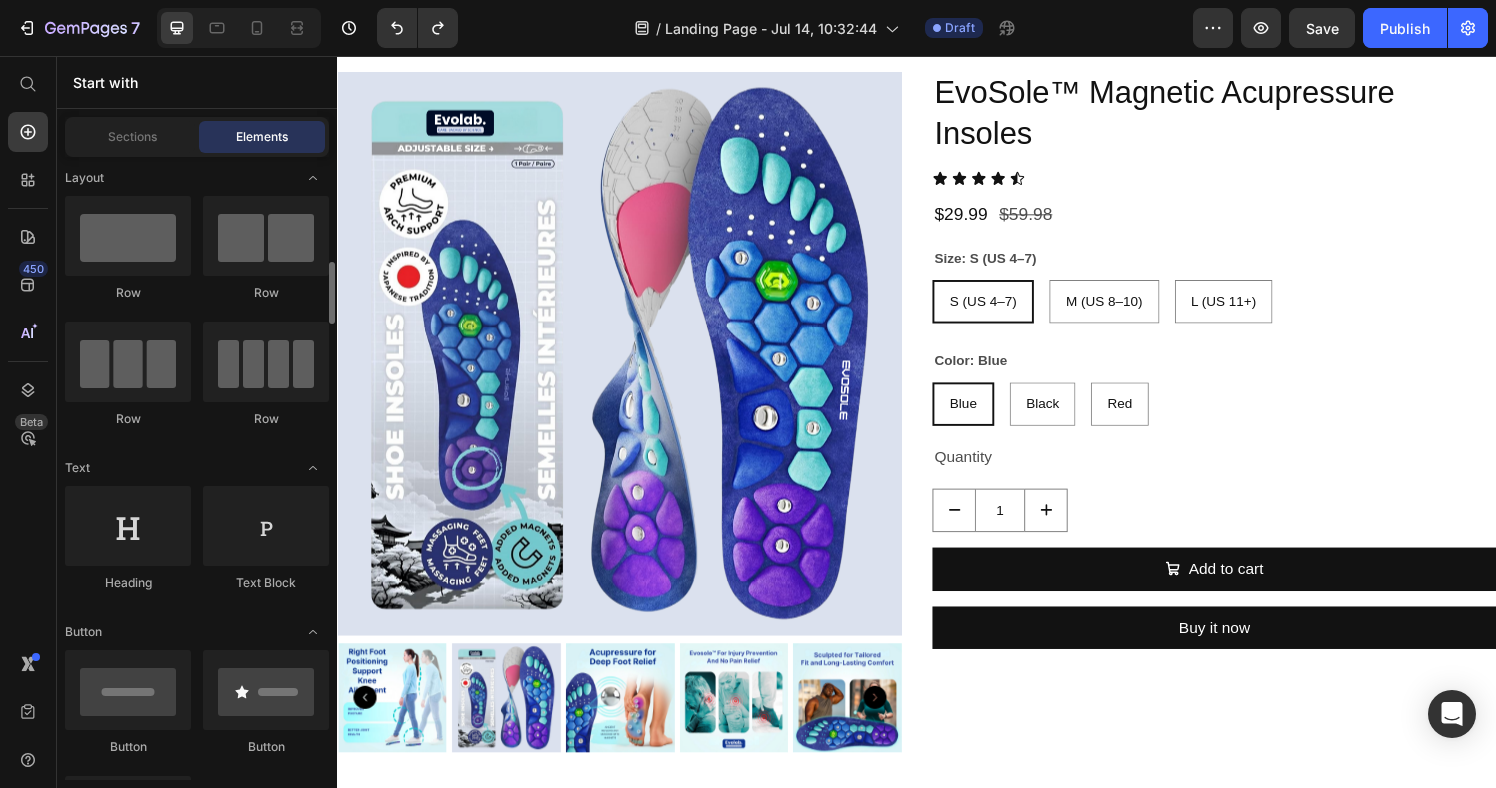 scroll, scrollTop: 0, scrollLeft: 0, axis: both 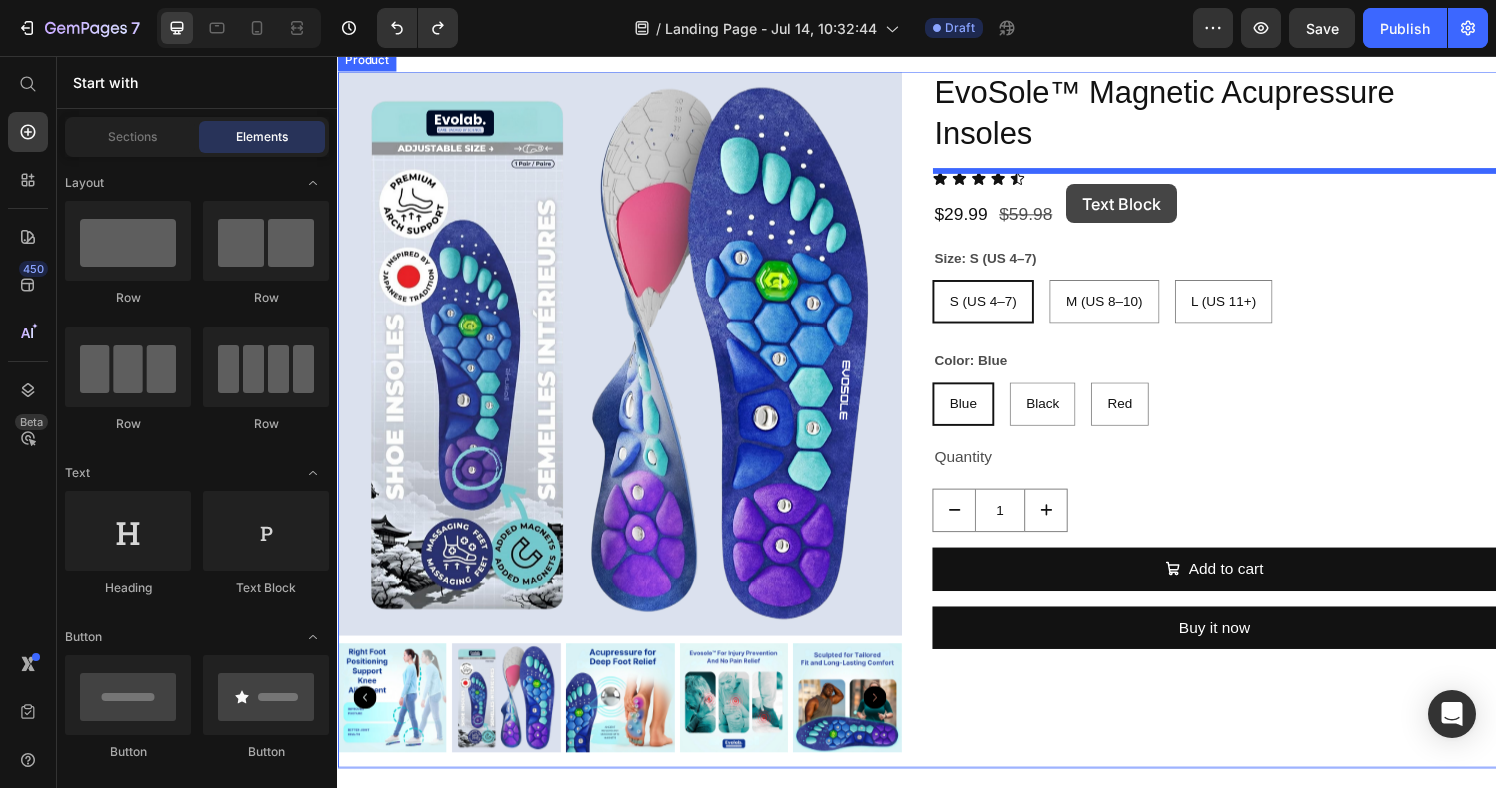 drag, startPoint x: 658, startPoint y: 598, endPoint x: 1092, endPoint y: 189, distance: 596.3531 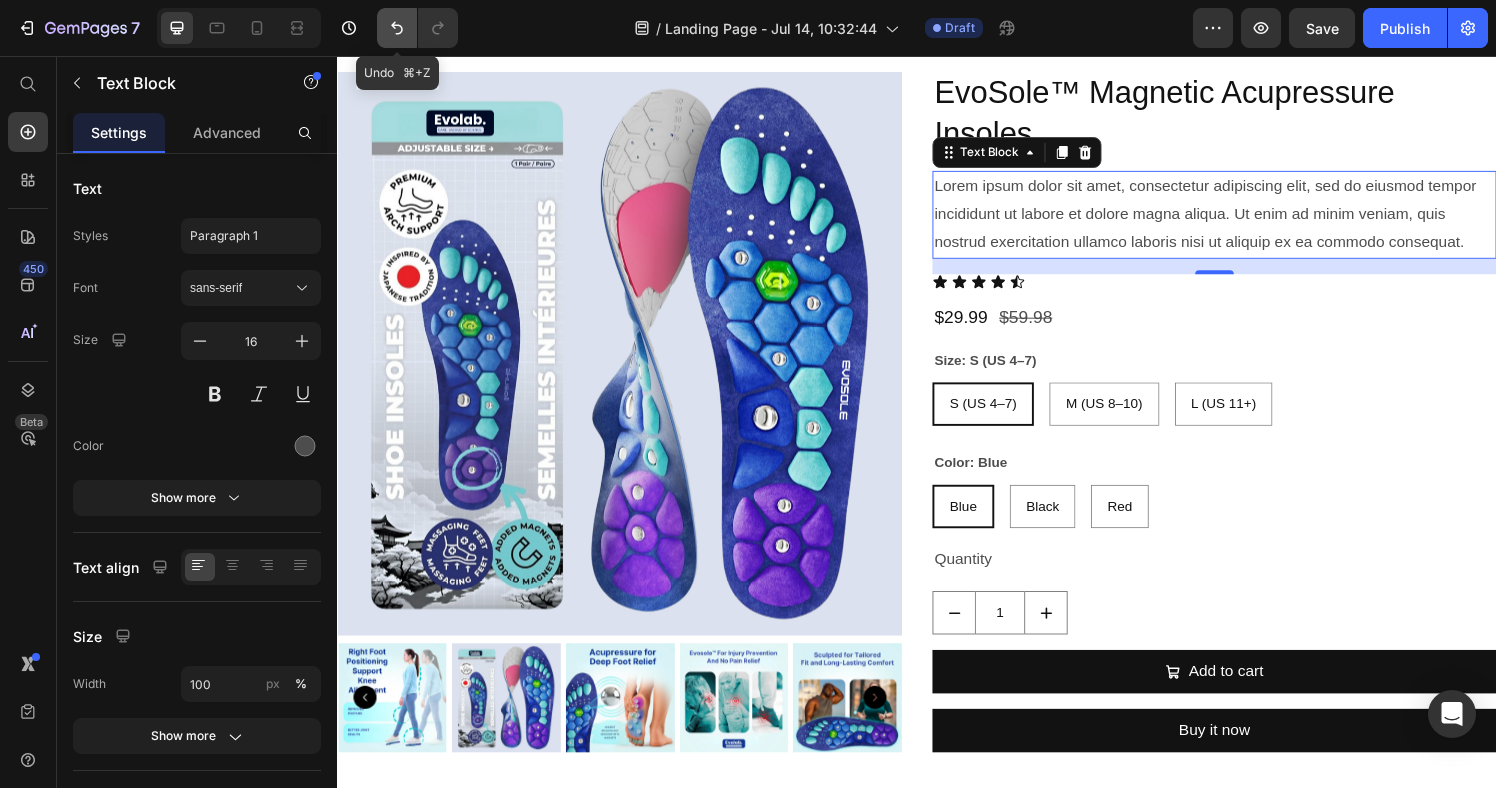 click 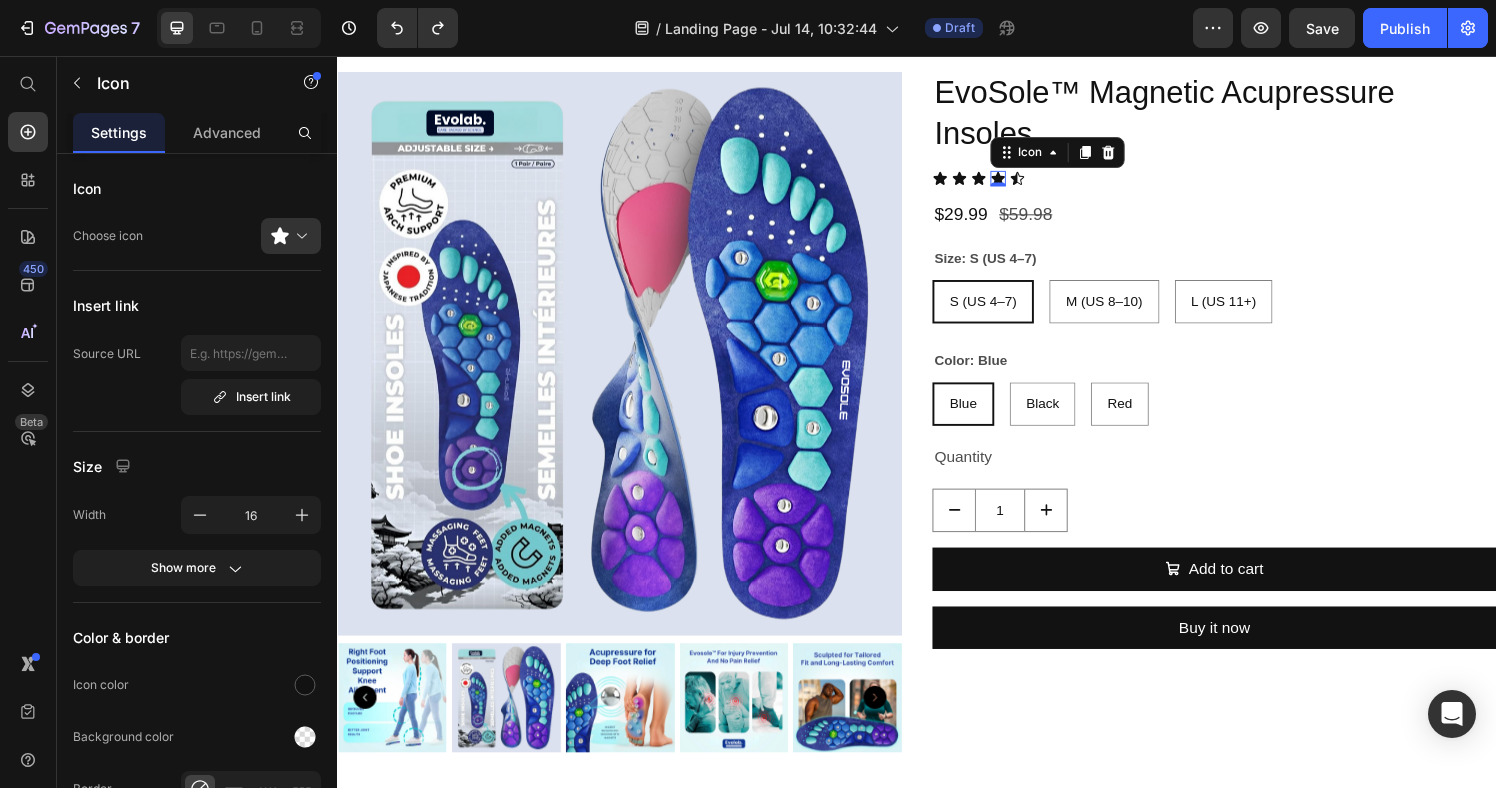 click 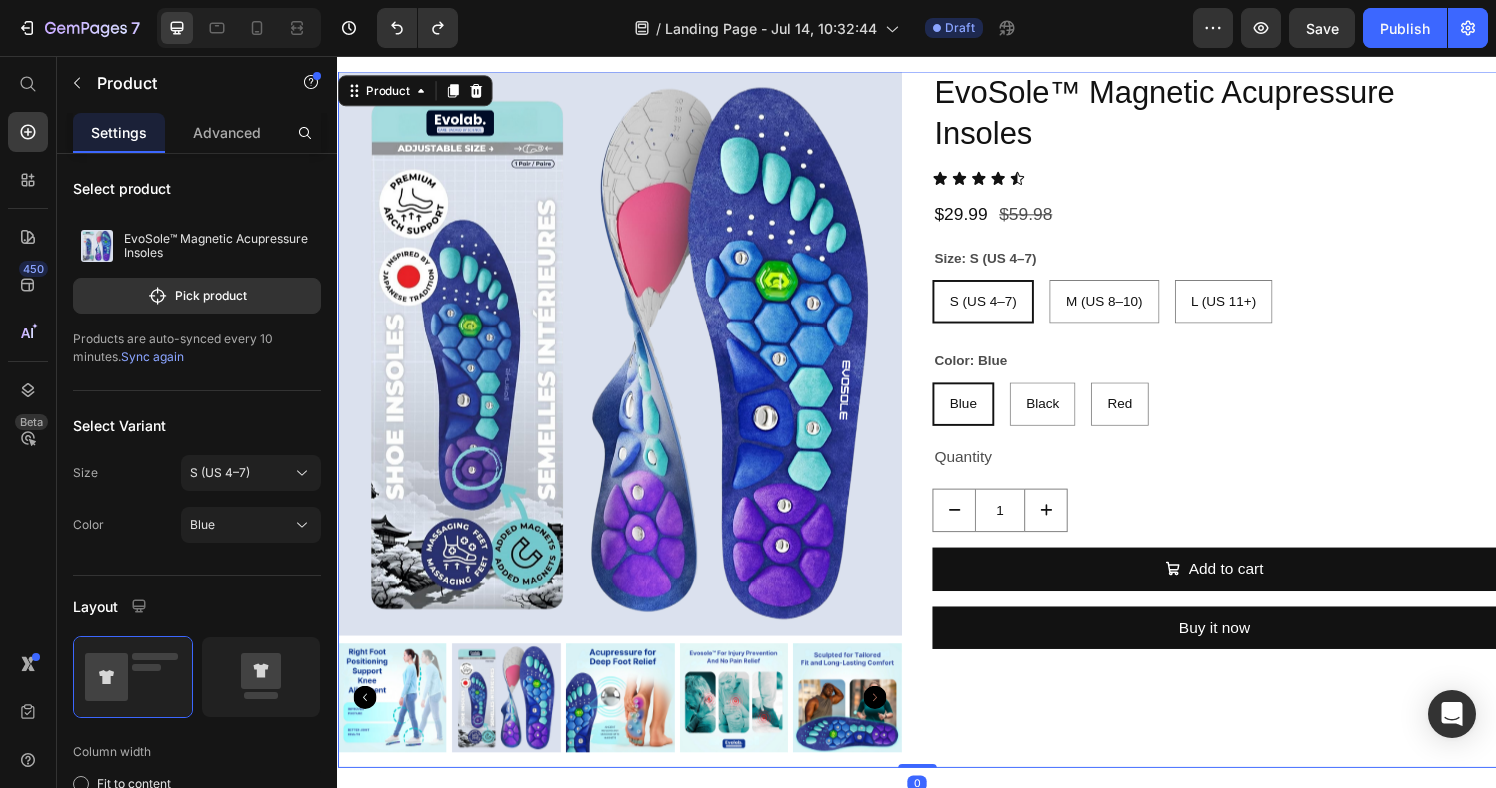 drag, startPoint x: 1176, startPoint y: 194, endPoint x: 1174, endPoint y: 182, distance: 12.165525 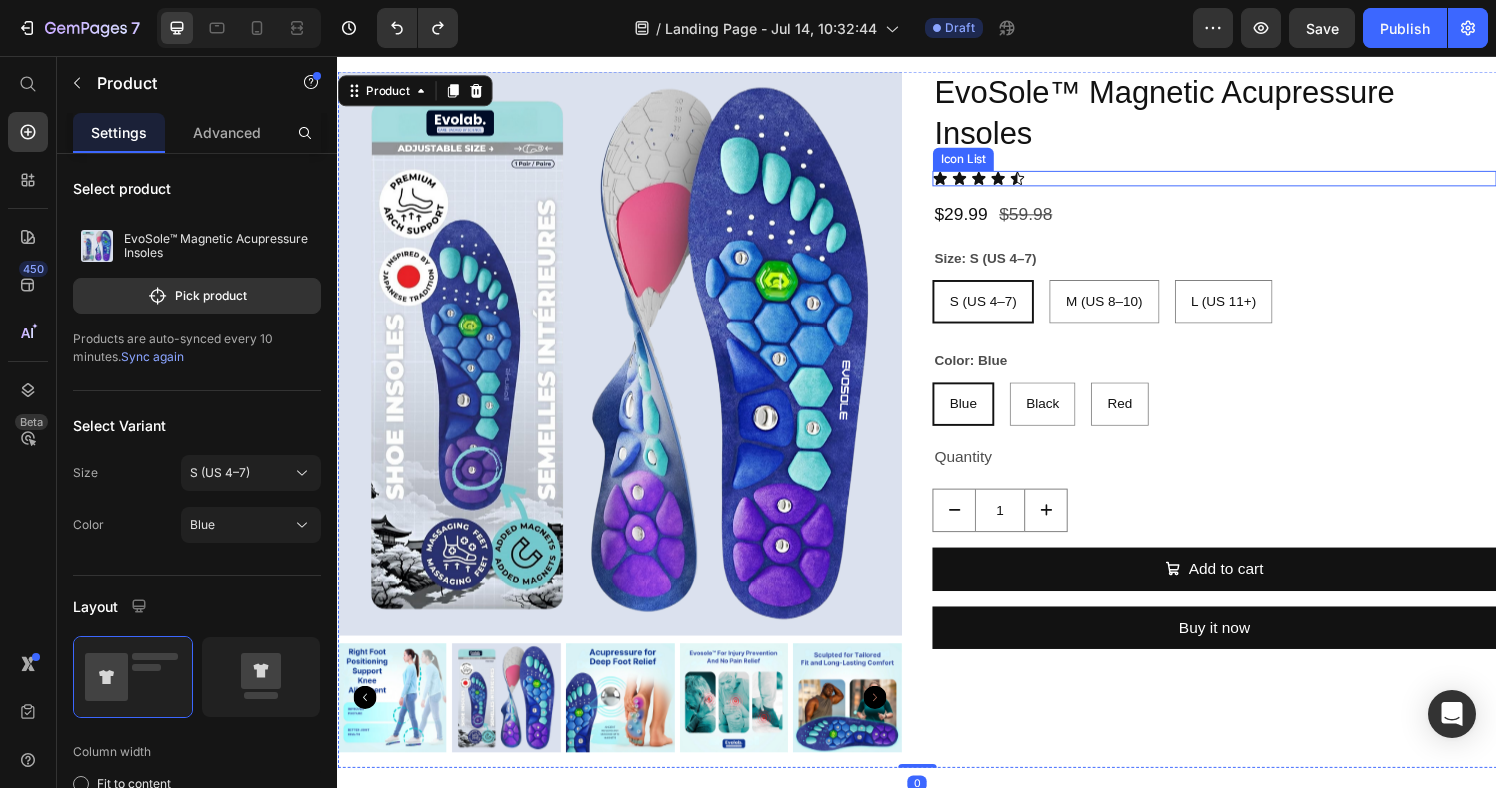 drag, startPoint x: 1173, startPoint y: 182, endPoint x: 1162, endPoint y: 176, distance: 12.529964 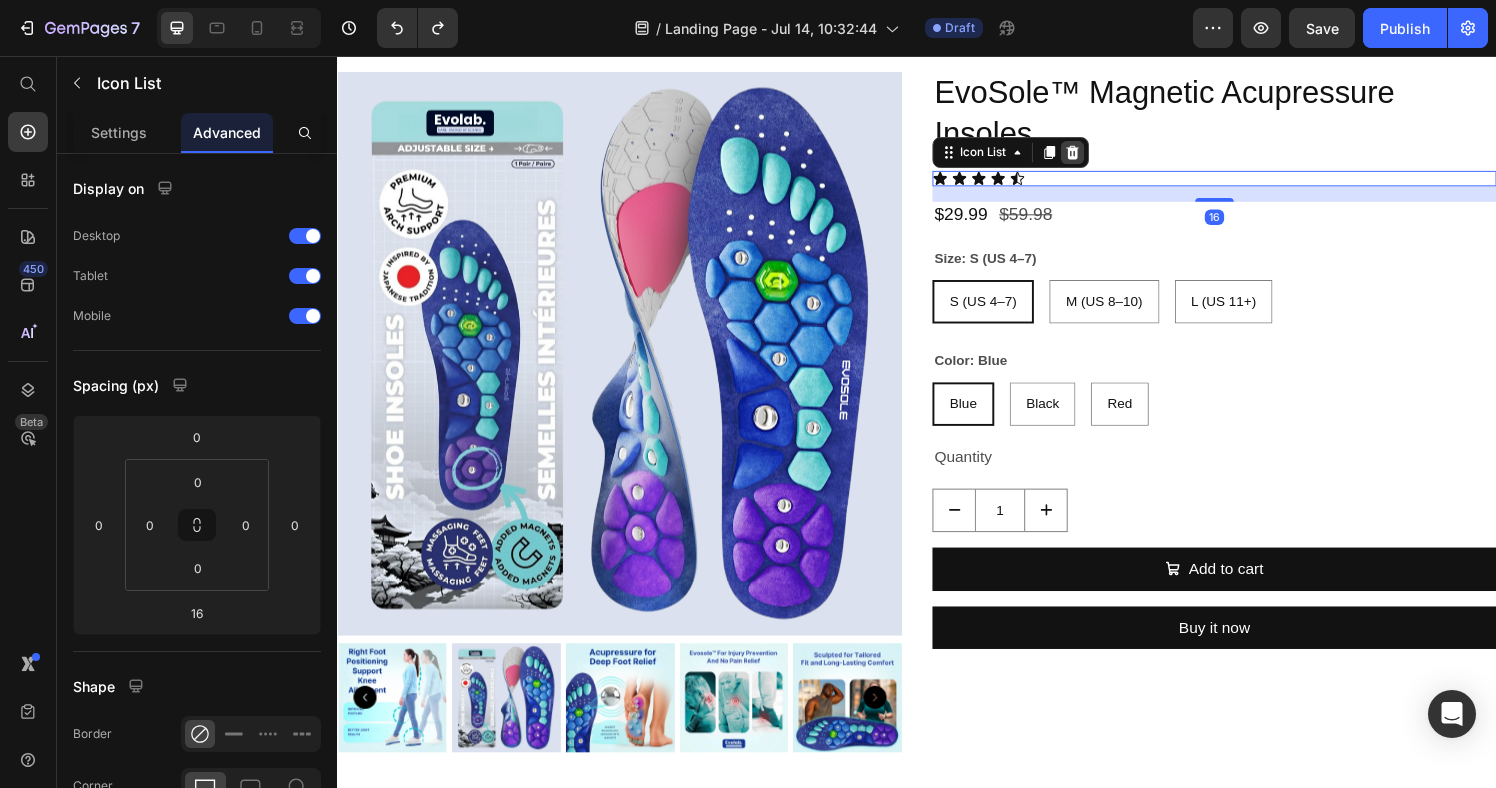 click 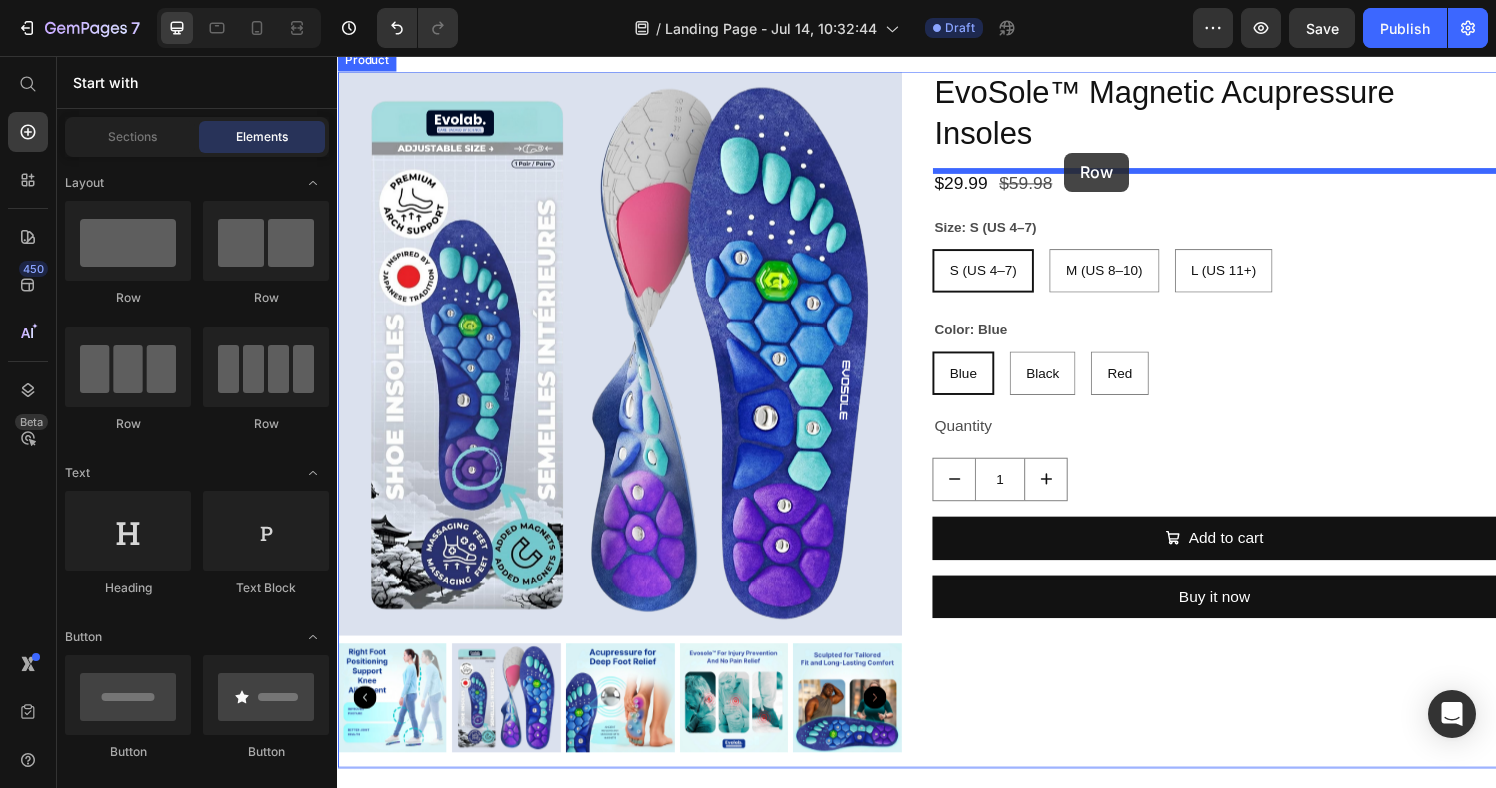 drag, startPoint x: 652, startPoint y: 287, endPoint x: 1093, endPoint y: 161, distance: 458.6469 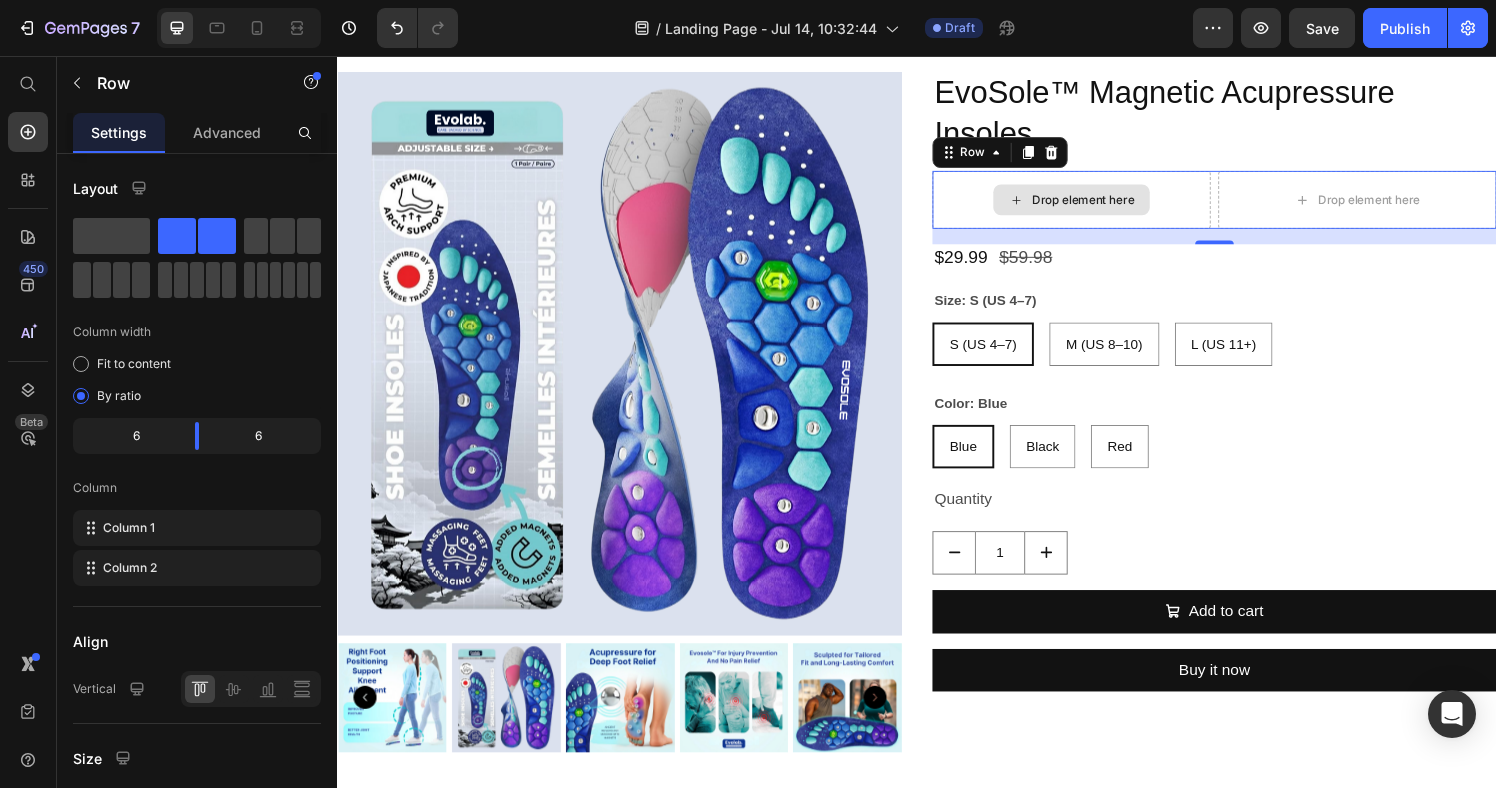click on "Drop element here" at bounding box center [1097, 205] 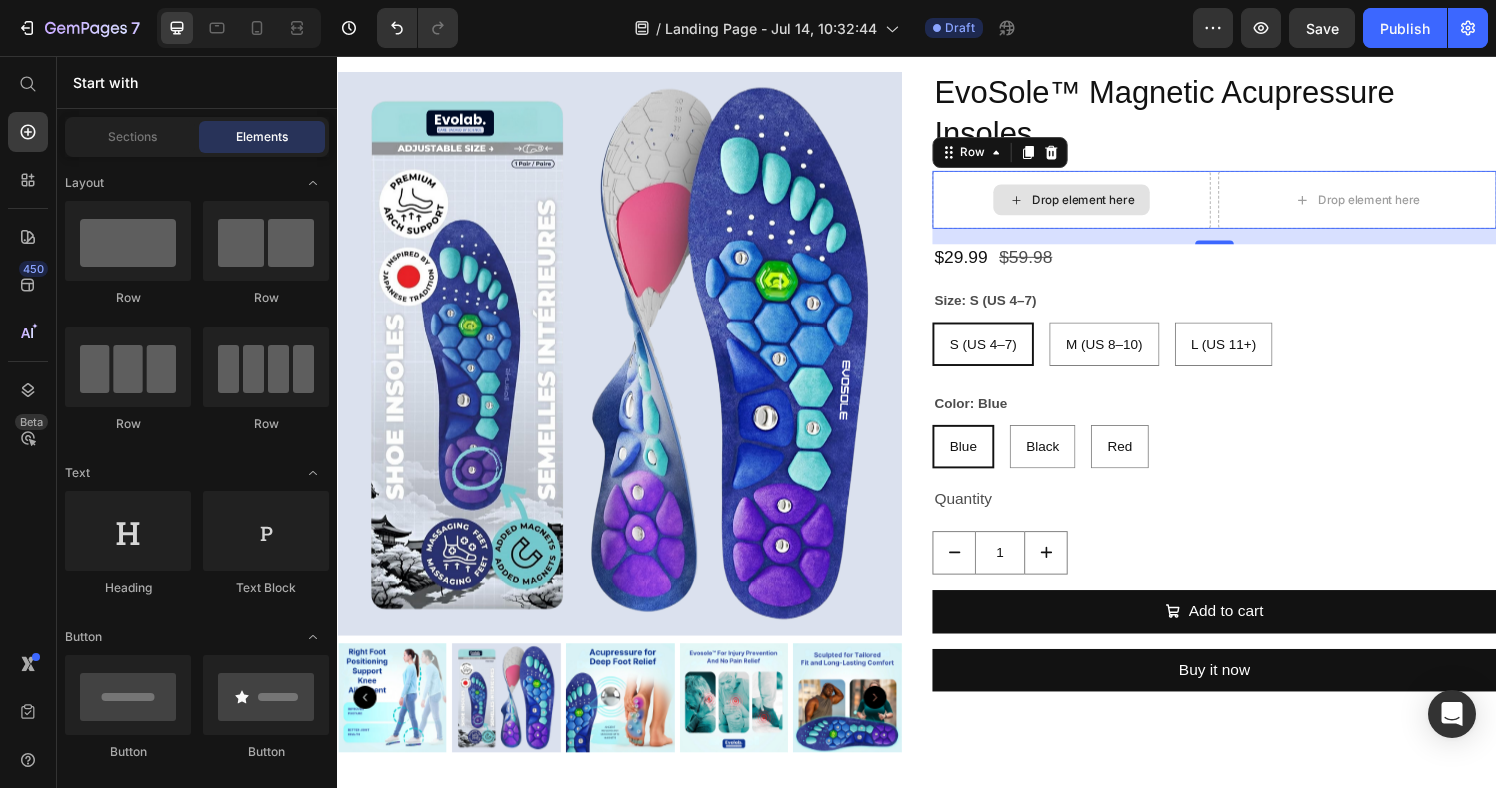 click on "Drop element here" at bounding box center (1097, 205) 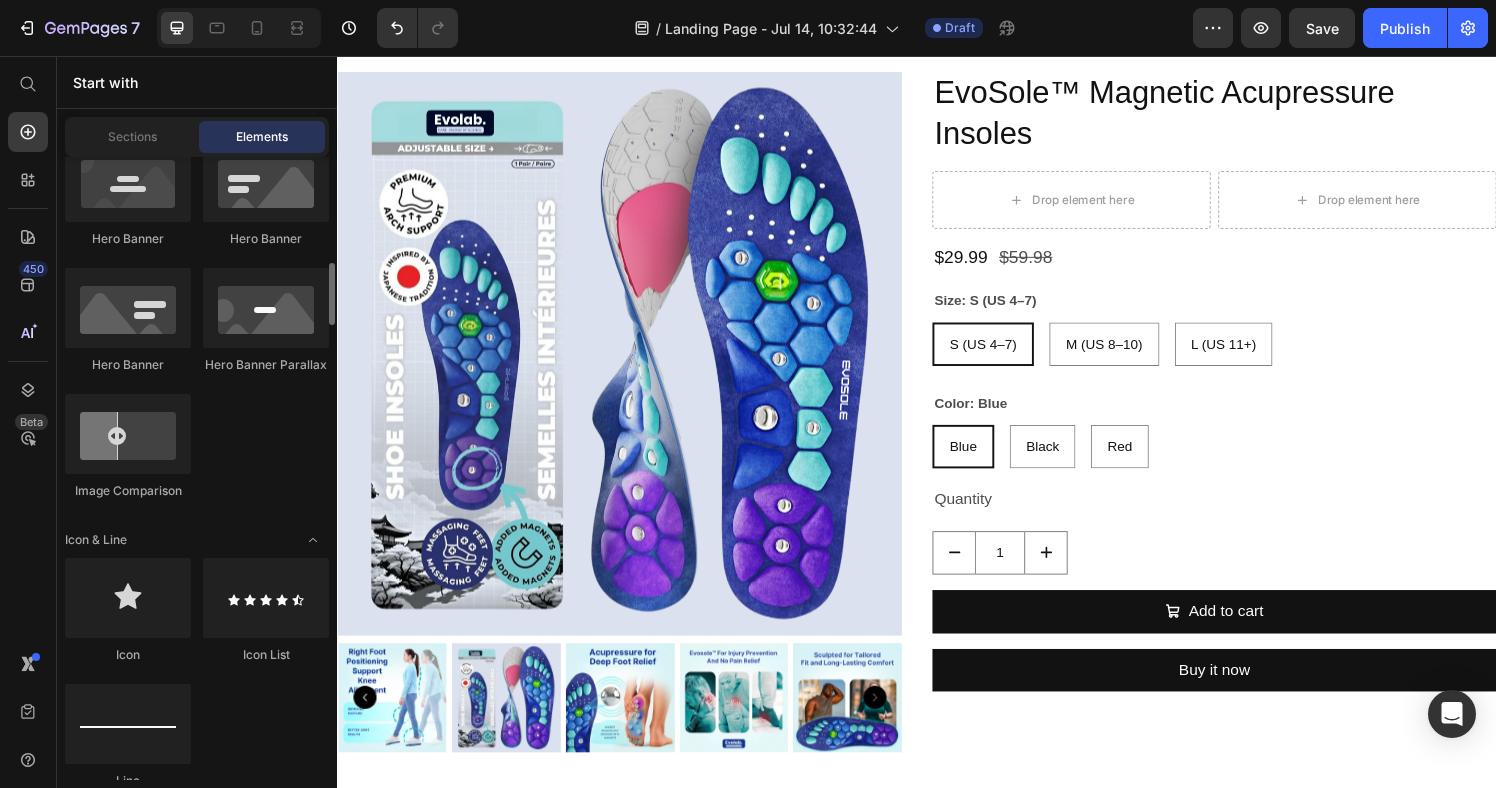scroll, scrollTop: 1076, scrollLeft: 0, axis: vertical 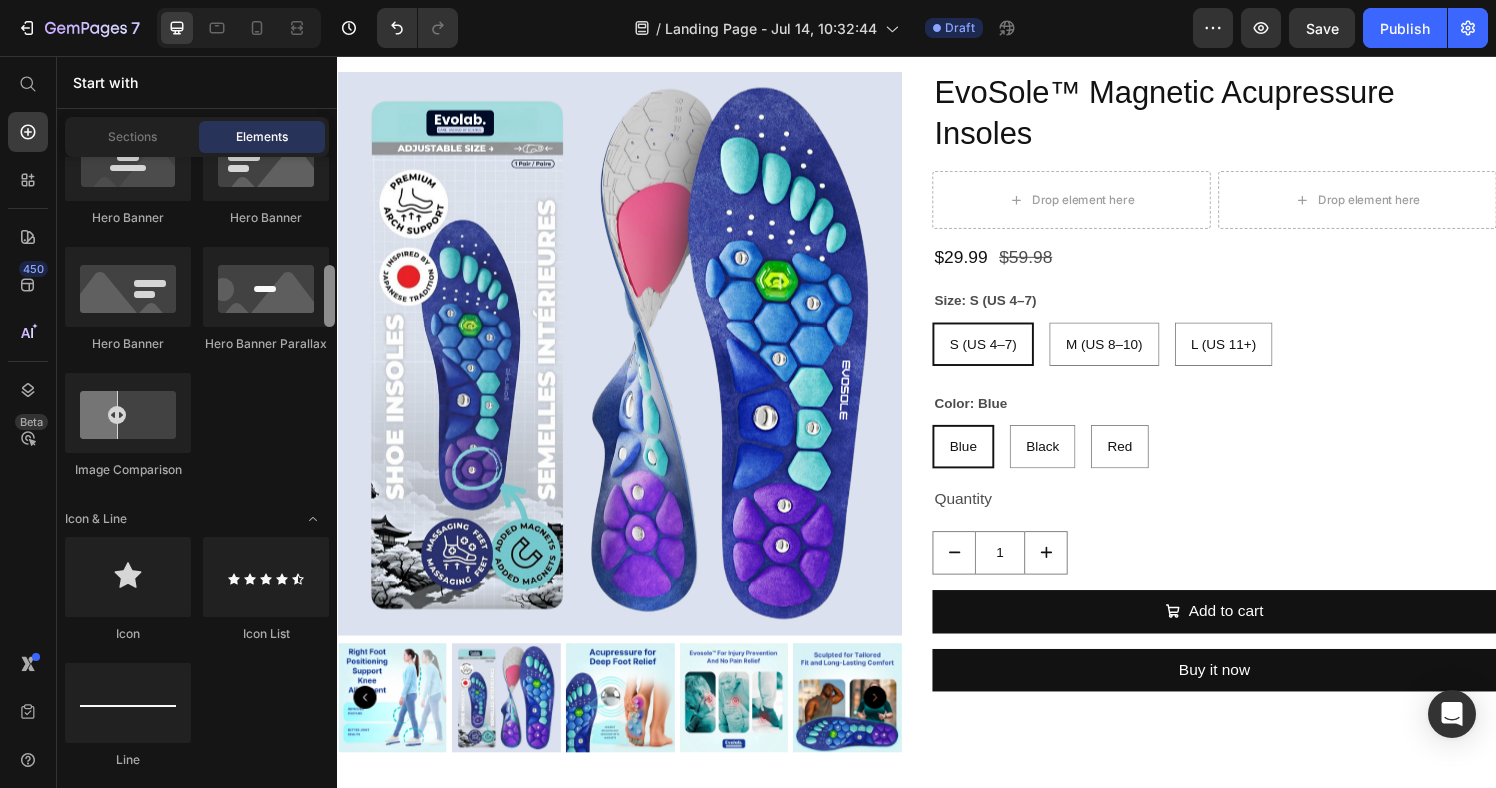 drag, startPoint x: 256, startPoint y: 573, endPoint x: 322, endPoint y: 557, distance: 67.911705 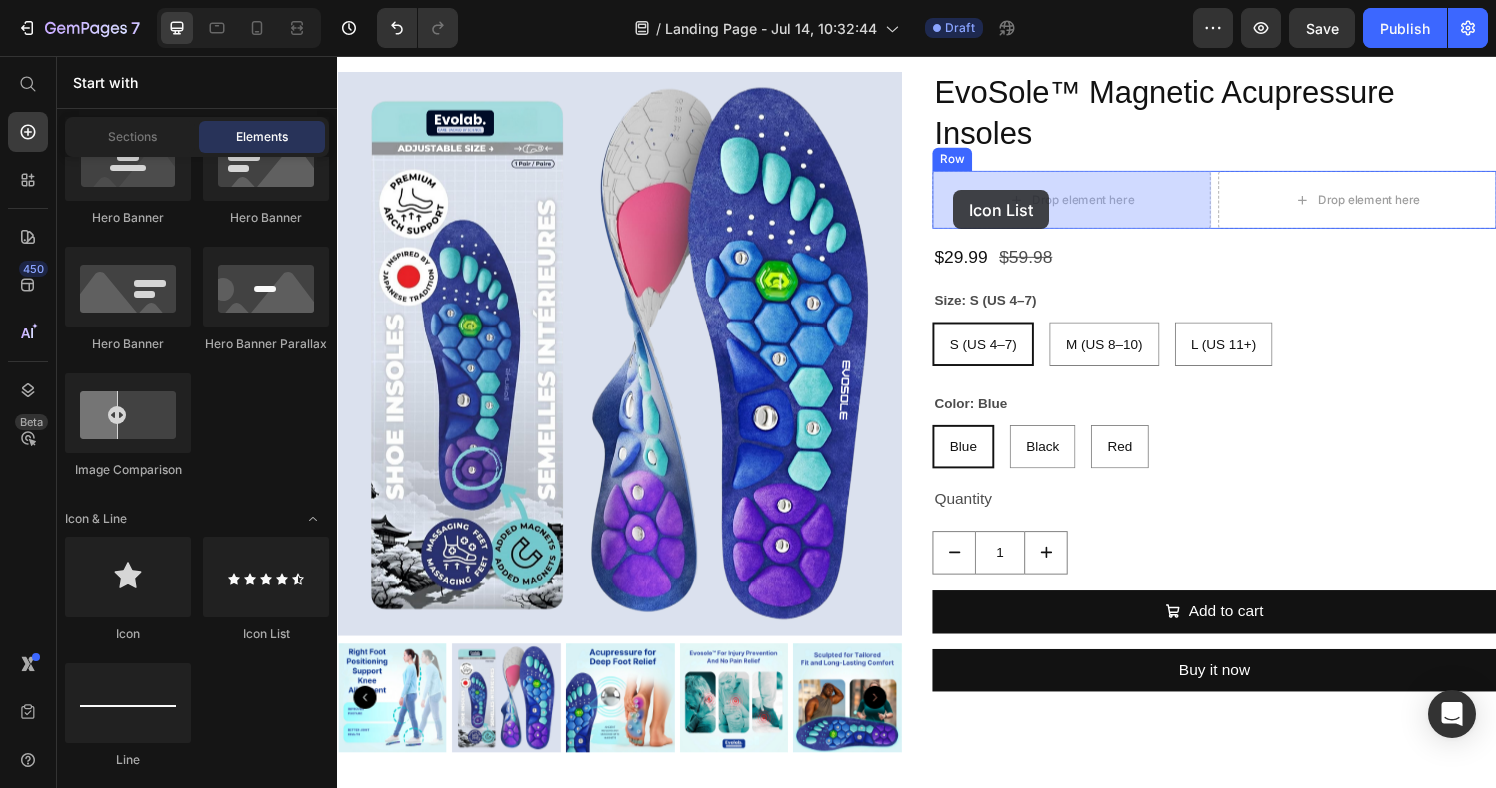 drag, startPoint x: 562, startPoint y: 633, endPoint x: 975, endPoint y: 195, distance: 602.00745 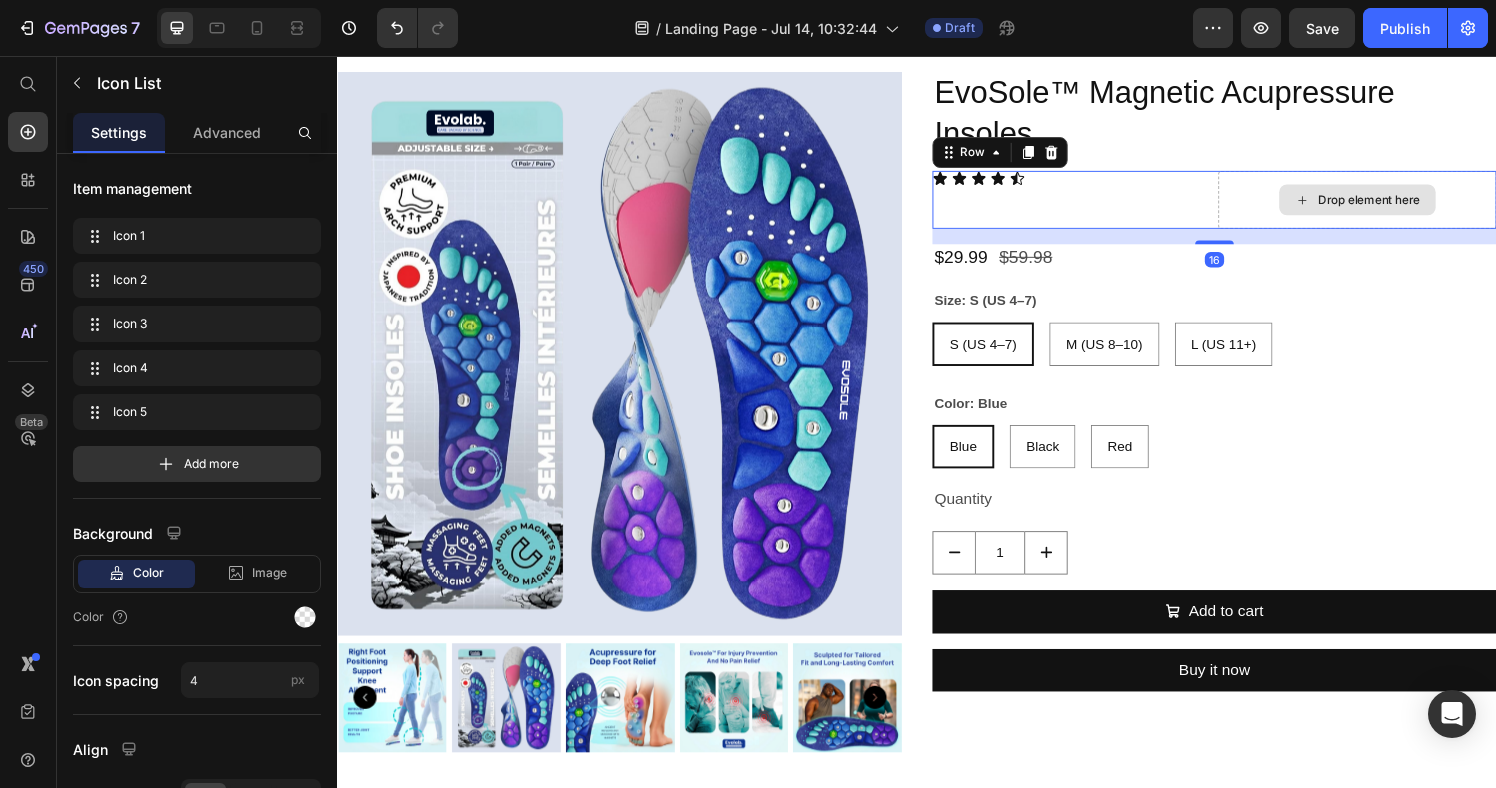 click on "Drop element here" at bounding box center (1393, 205) 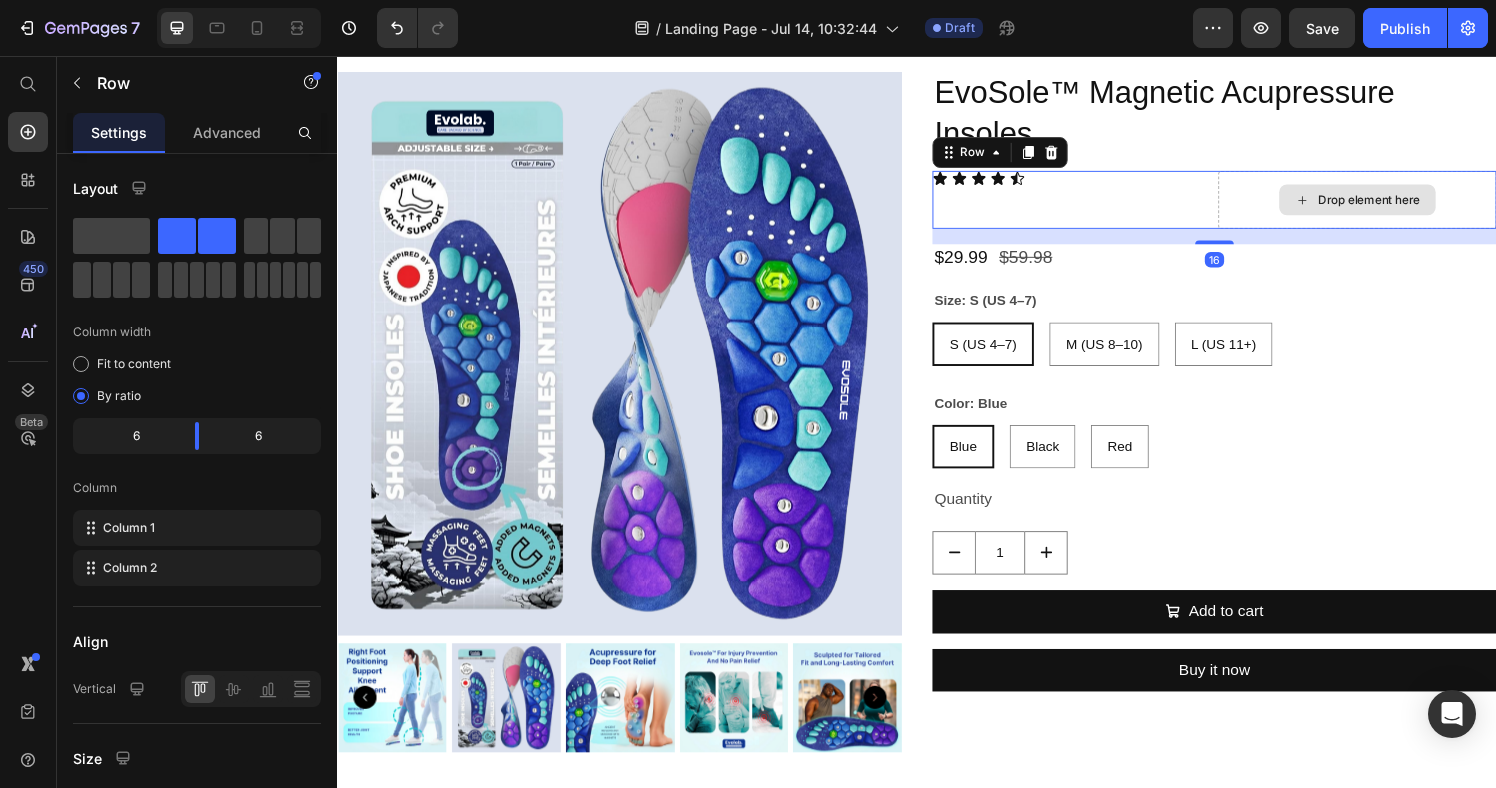 click on "Drop element here" at bounding box center (1393, 205) 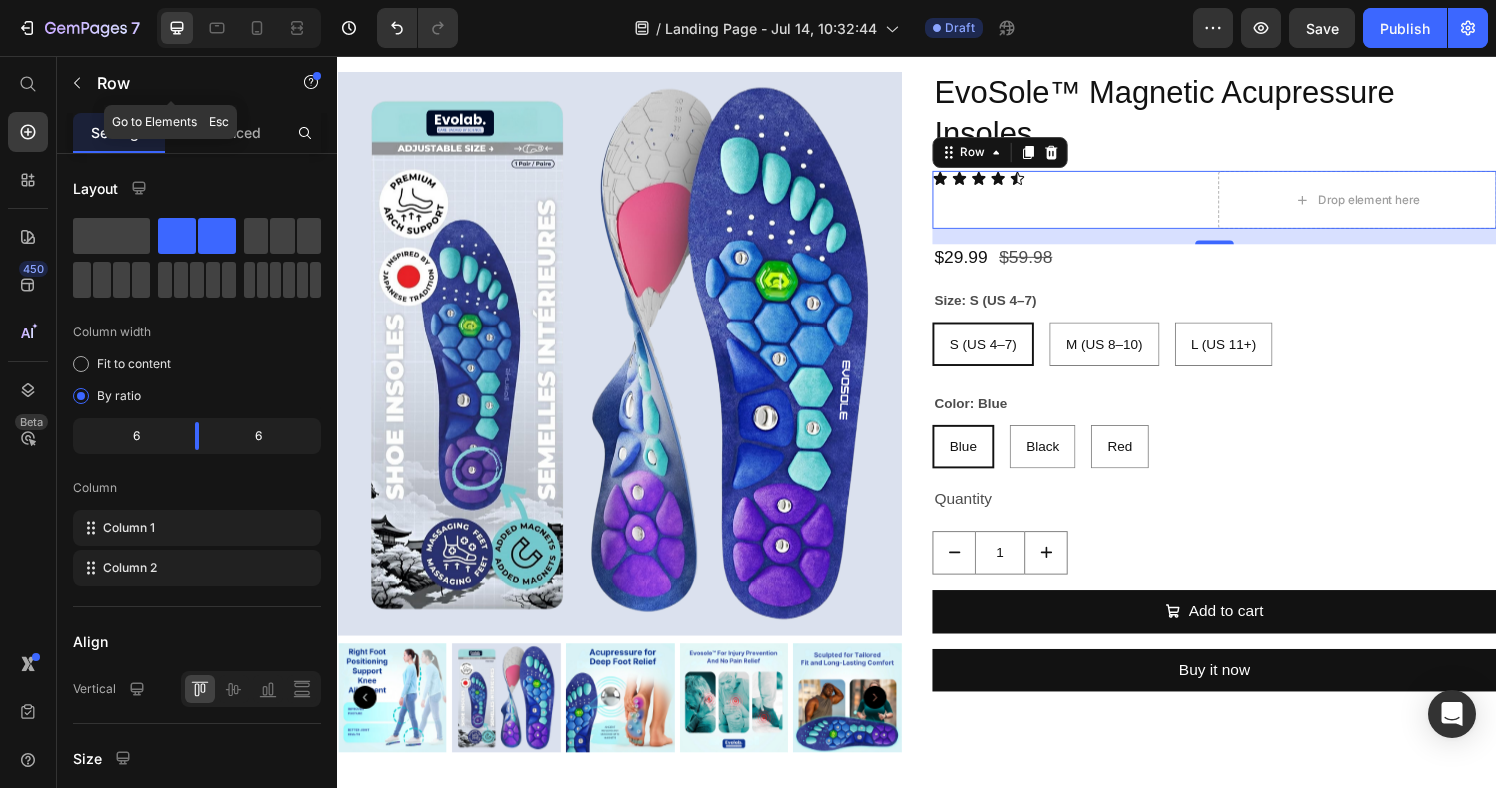 drag, startPoint x: 74, startPoint y: 74, endPoint x: 163, endPoint y: 419, distance: 356.29483 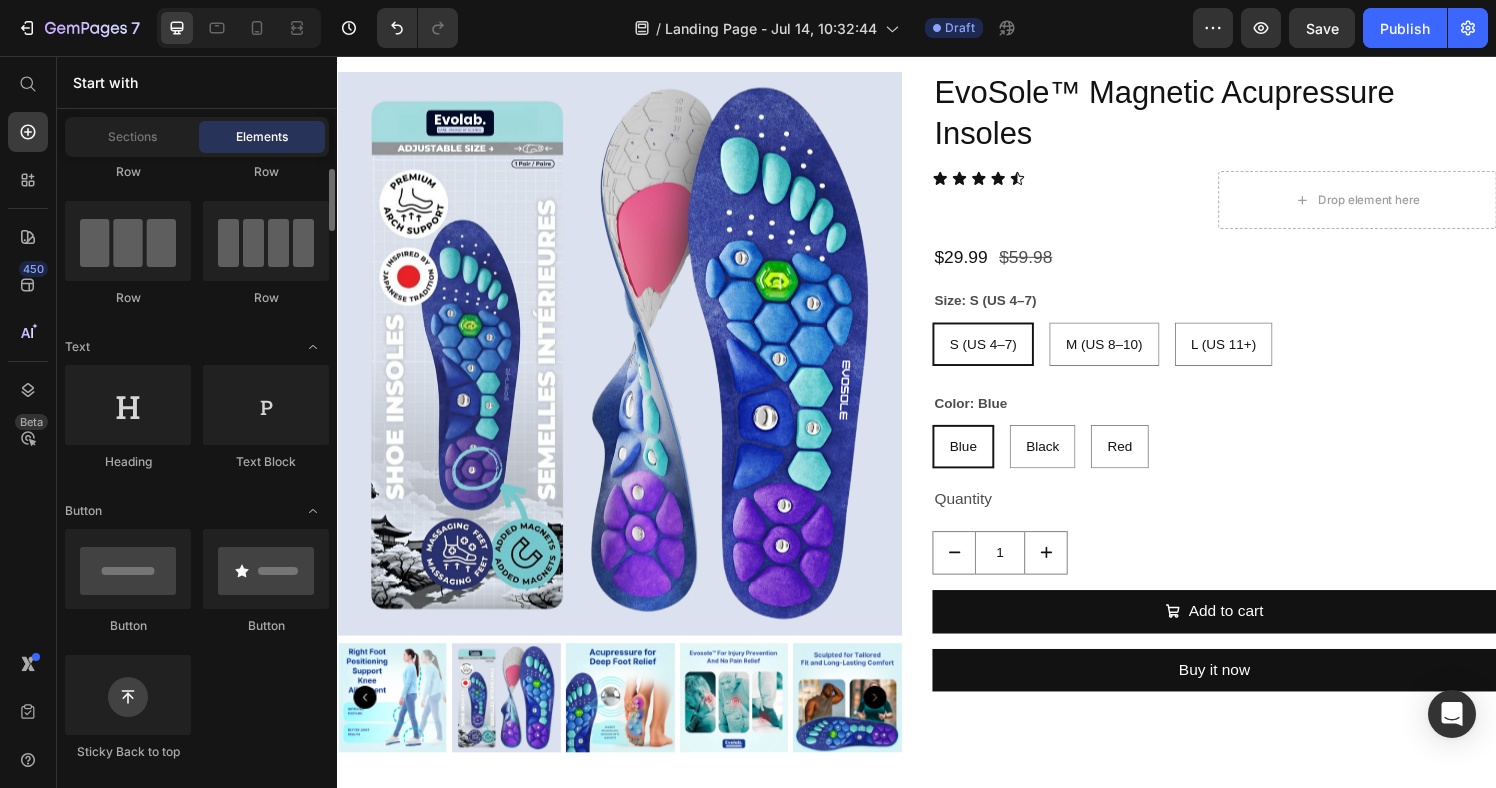 scroll, scrollTop: 118, scrollLeft: 0, axis: vertical 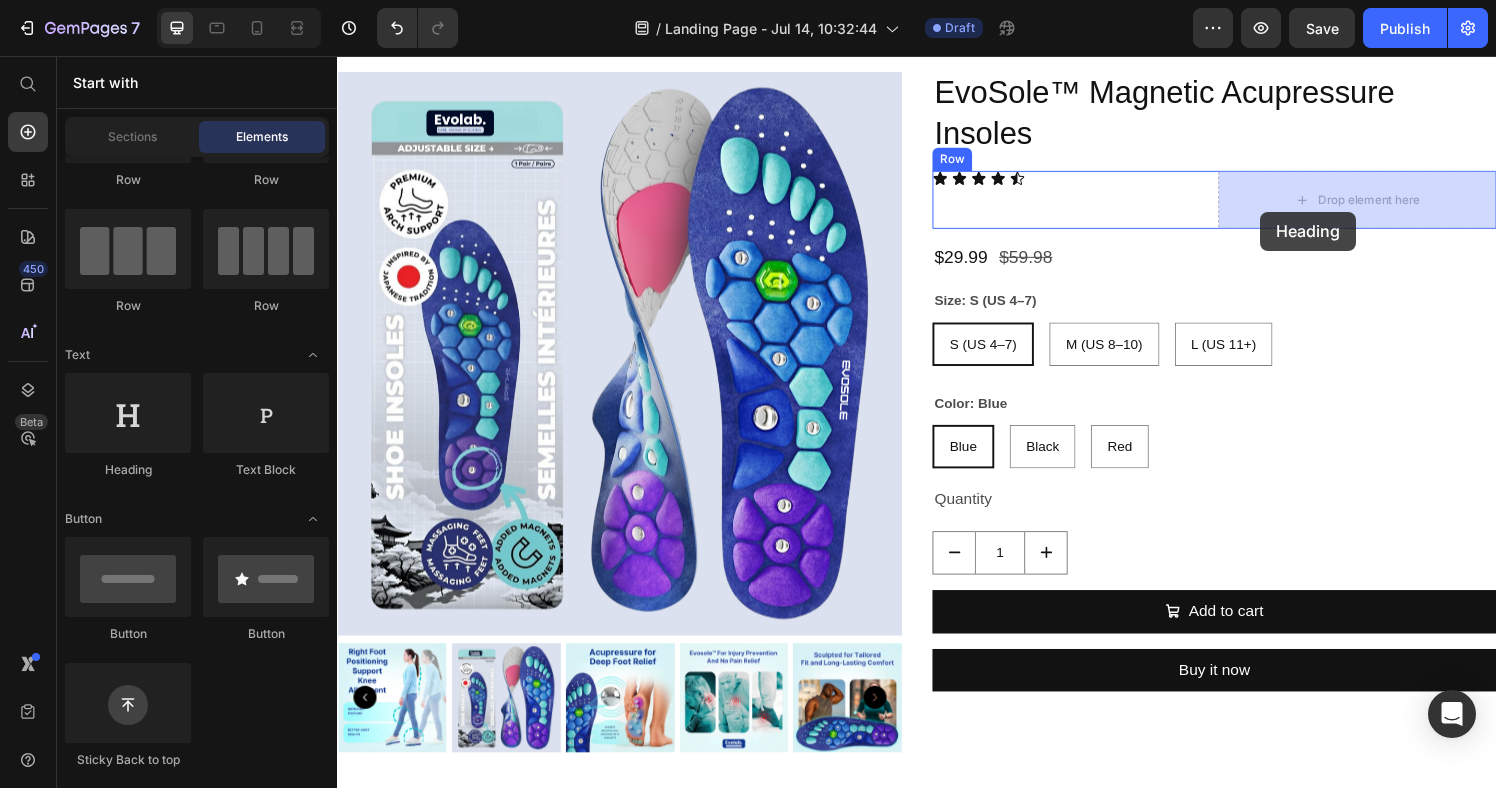 drag, startPoint x: 530, startPoint y: 496, endPoint x: 1293, endPoint y: 217, distance: 812.41 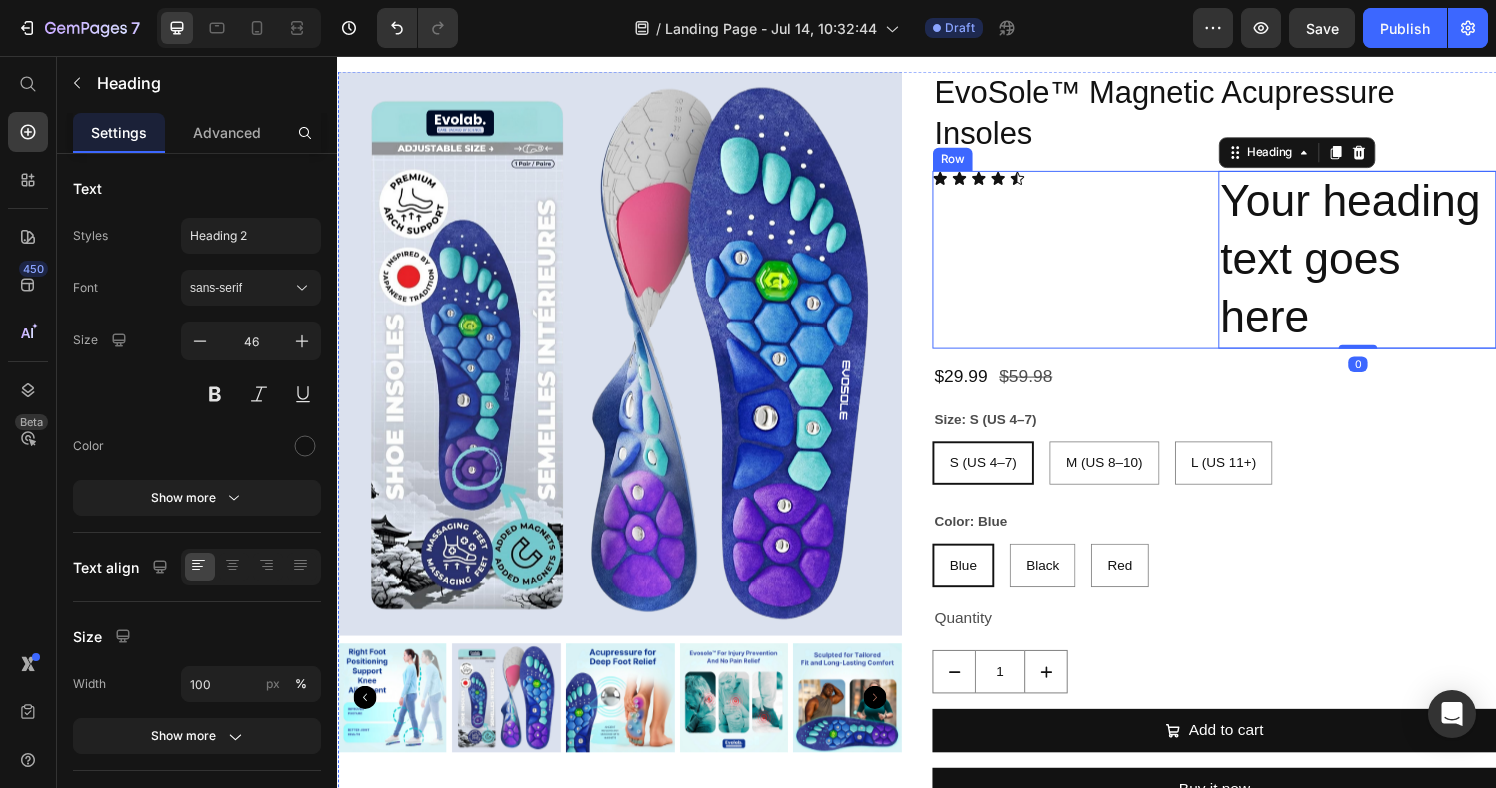 scroll, scrollTop: 56, scrollLeft: 0, axis: vertical 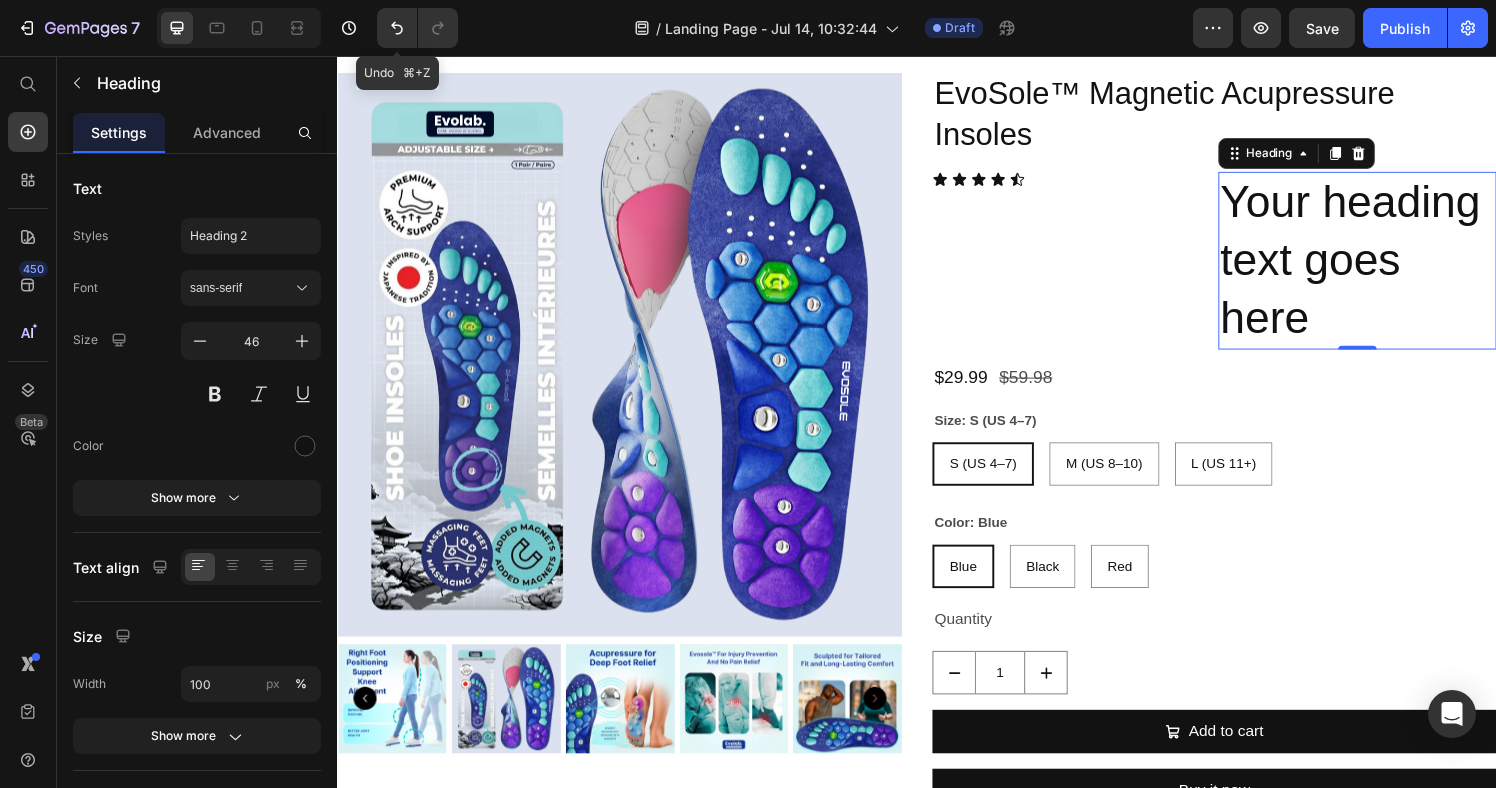 drag, startPoint x: 404, startPoint y: 35, endPoint x: 406, endPoint y: 54, distance: 19.104973 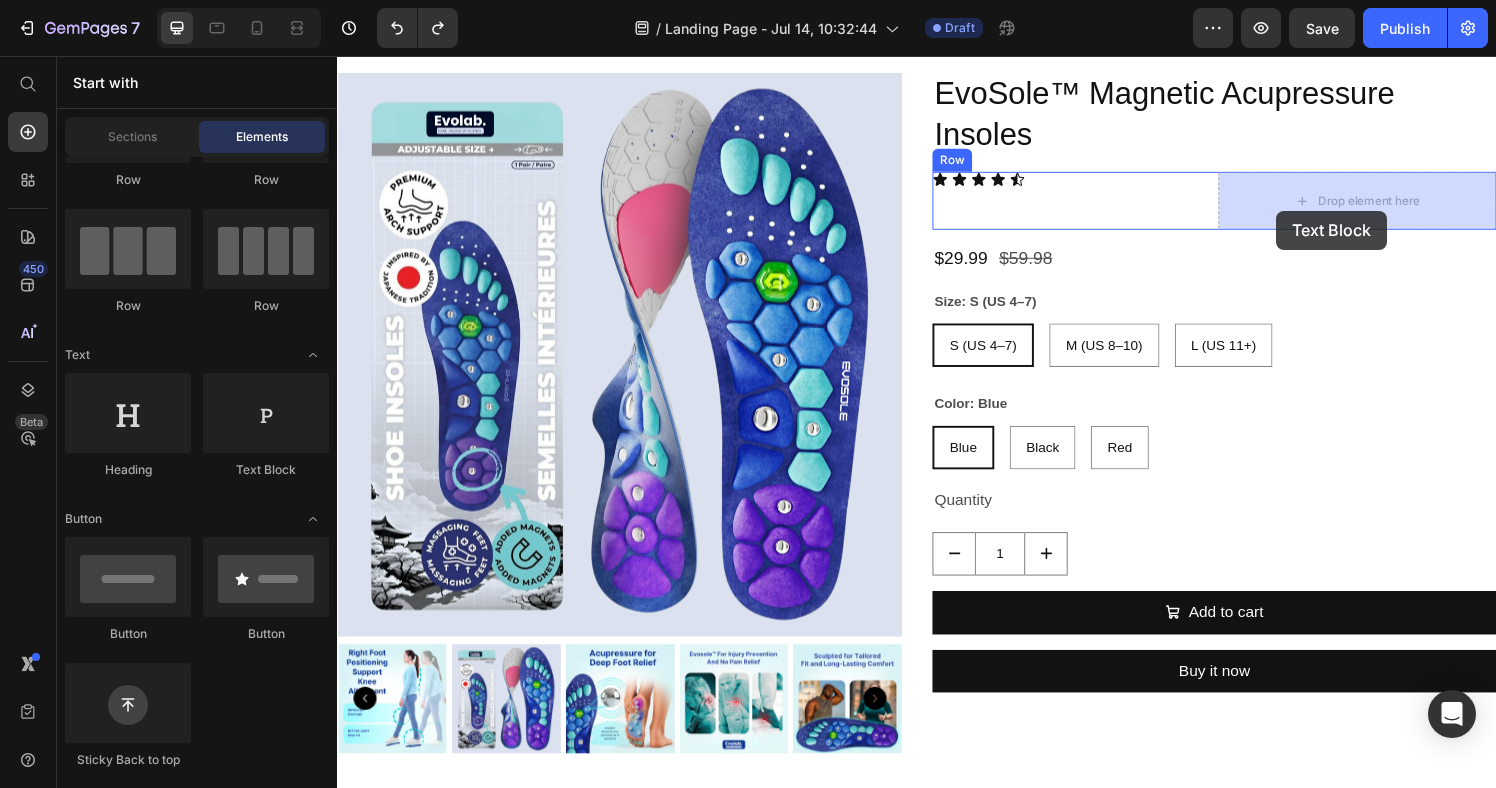 drag, startPoint x: 618, startPoint y: 507, endPoint x: 1309, endPoint y: 220, distance: 748.23126 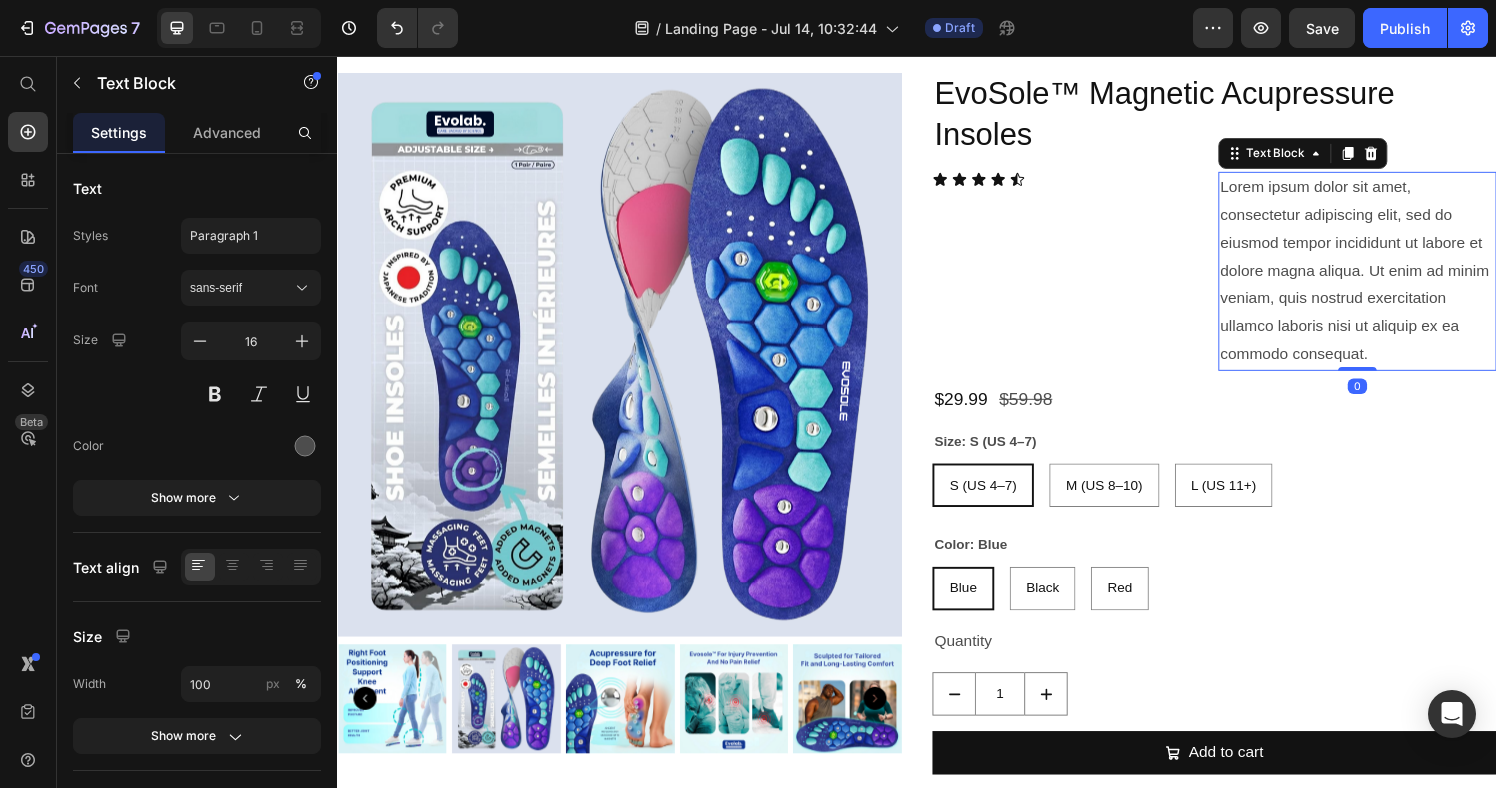 click on "Lorem ipsum dolor sit amet, consectetur adipiscing elit, sed do eiusmod tempor incididunt ut labore et dolore magna aliqua. Ut enim ad minim veniam, quis nostrud exercitation ullamco laboris nisi ut aliquip ex ea commodo consequat." at bounding box center [1393, 279] 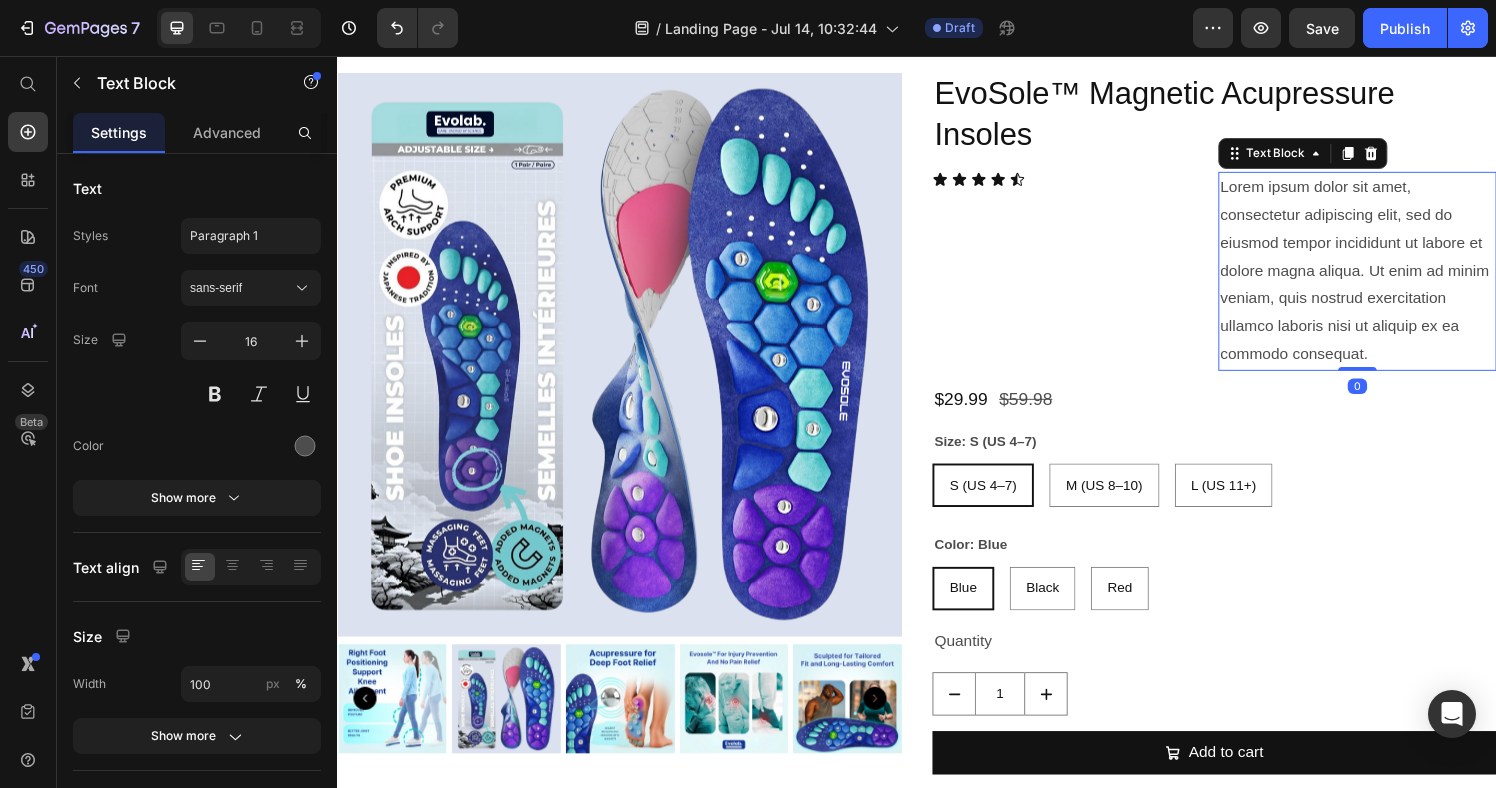 click on "Lorem ipsum dolor sit amet, consectetur adipiscing elit, sed do eiusmod tempor incididunt ut labore et dolore magna aliqua. Ut enim ad minim veniam, quis nostrud exercitation ullamco laboris nisi ut aliquip ex ea commodo consequat." at bounding box center [1393, 279] 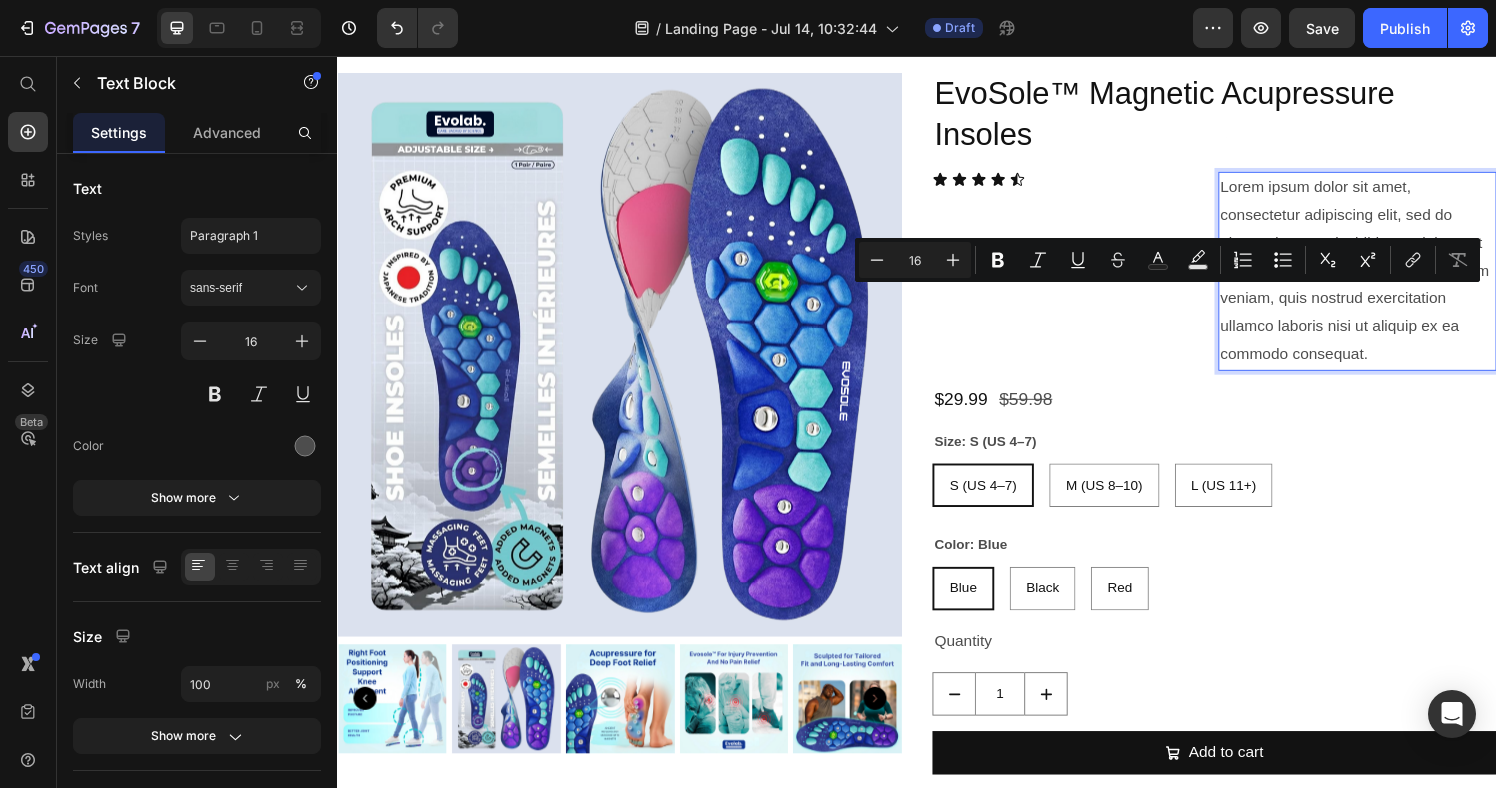 click on "Lorem ipsum dolor sit amet, consectetur adipiscing elit, sed do eiusmod tempor incididunt ut labore et dolore magna aliqua. Ut enim ad minim veniam, quis nostrud exercitation ullamco laboris nisi ut aliquip ex ea commodo consequat." at bounding box center (1393, 279) 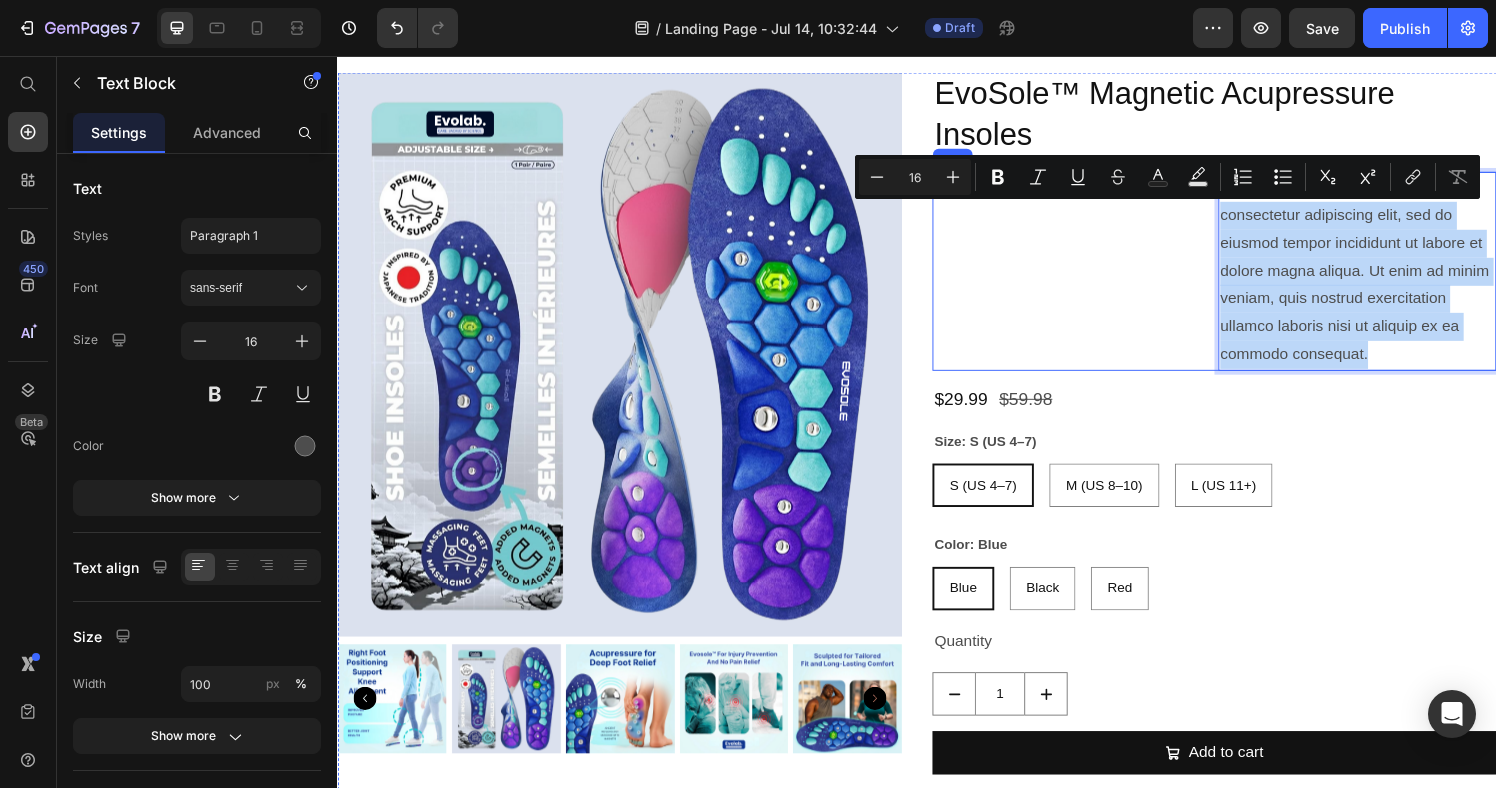 drag, startPoint x: 1383, startPoint y: 363, endPoint x: 1246, endPoint y: 223, distance: 195.88007 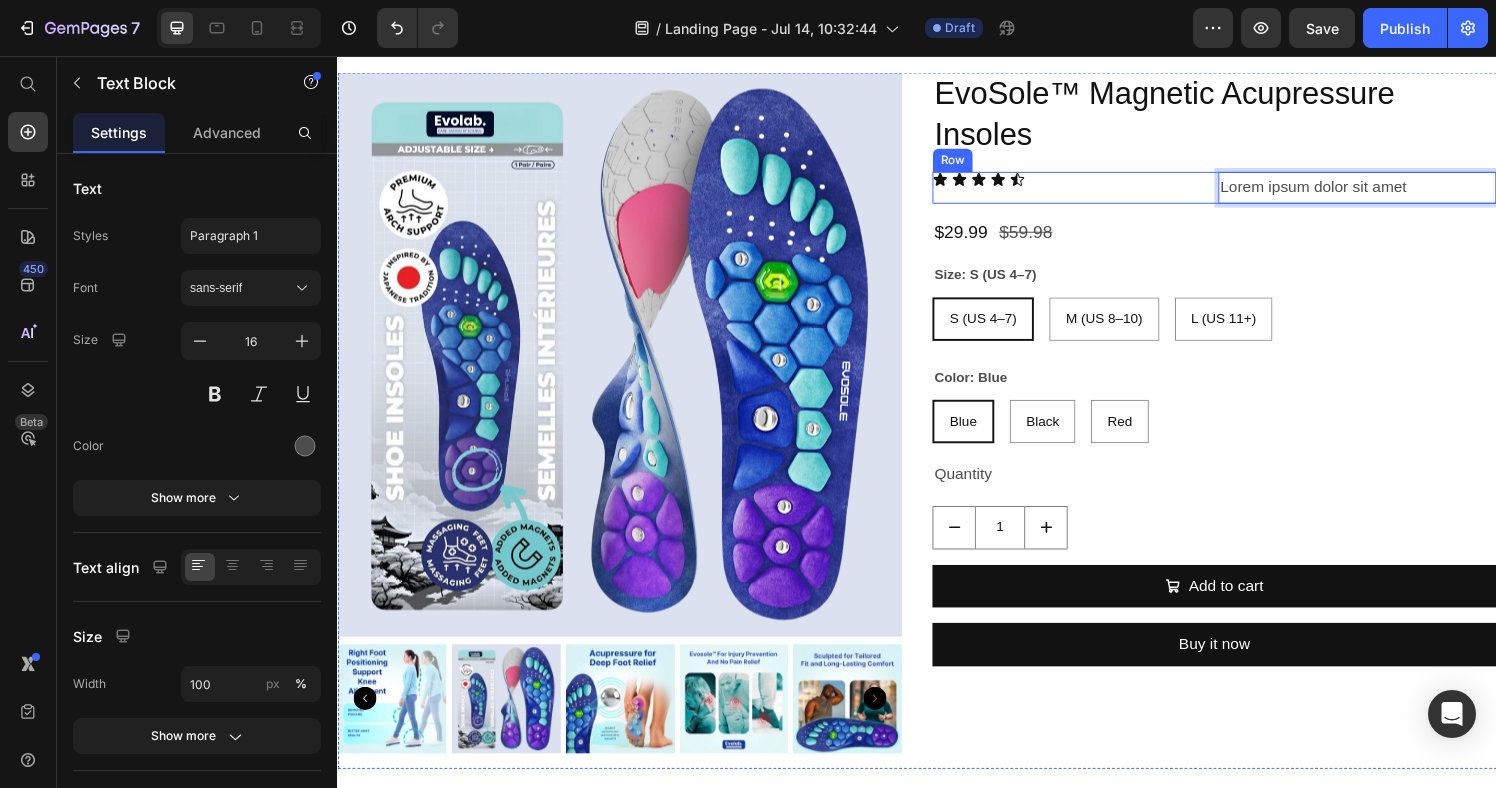 click on "Icon Icon Icon Icon Icon Icon List" at bounding box center (1097, 192) 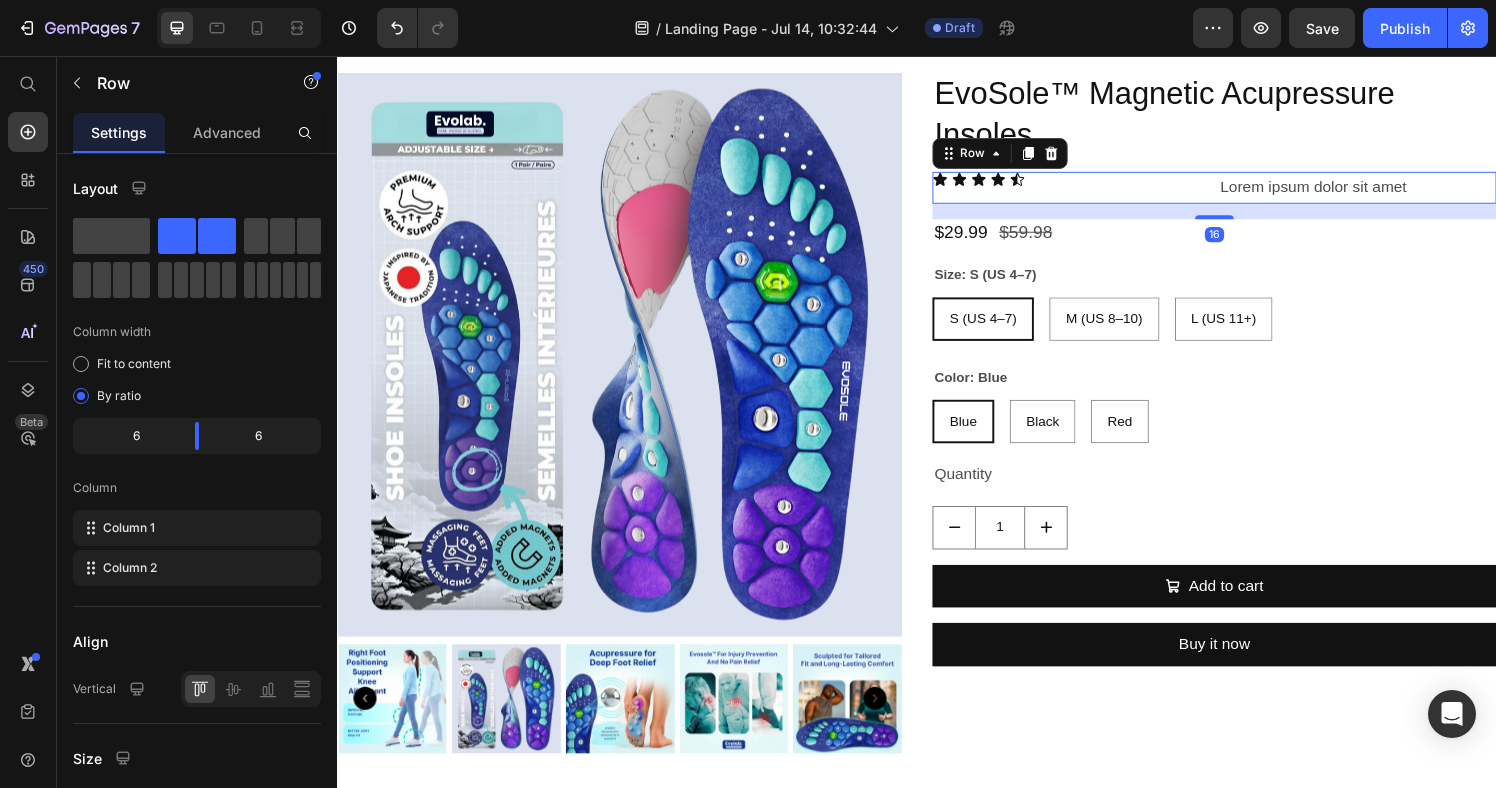 click on "Icon Icon Icon Icon Icon Icon List" at bounding box center (1097, 192) 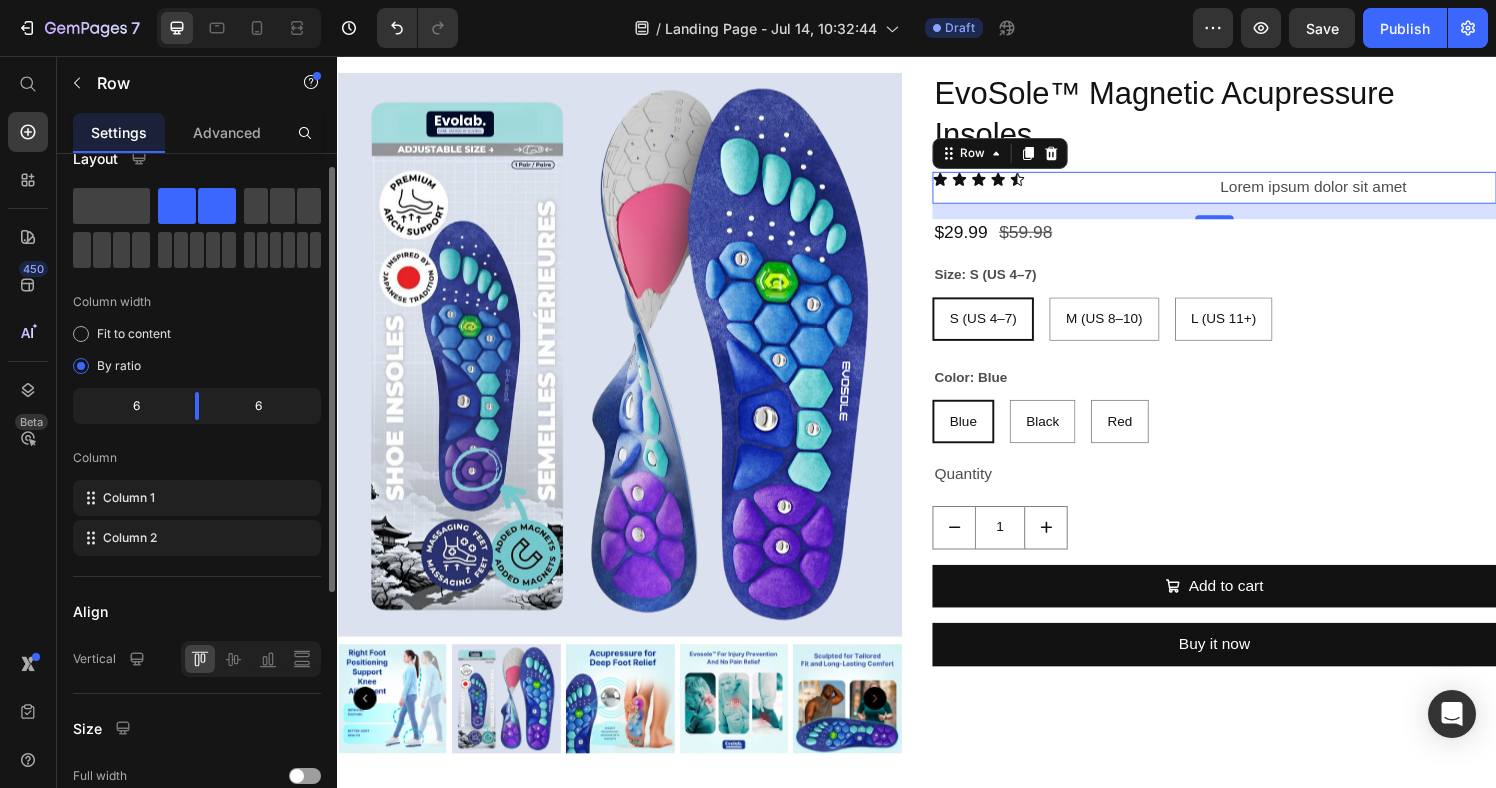 scroll, scrollTop: 31, scrollLeft: 0, axis: vertical 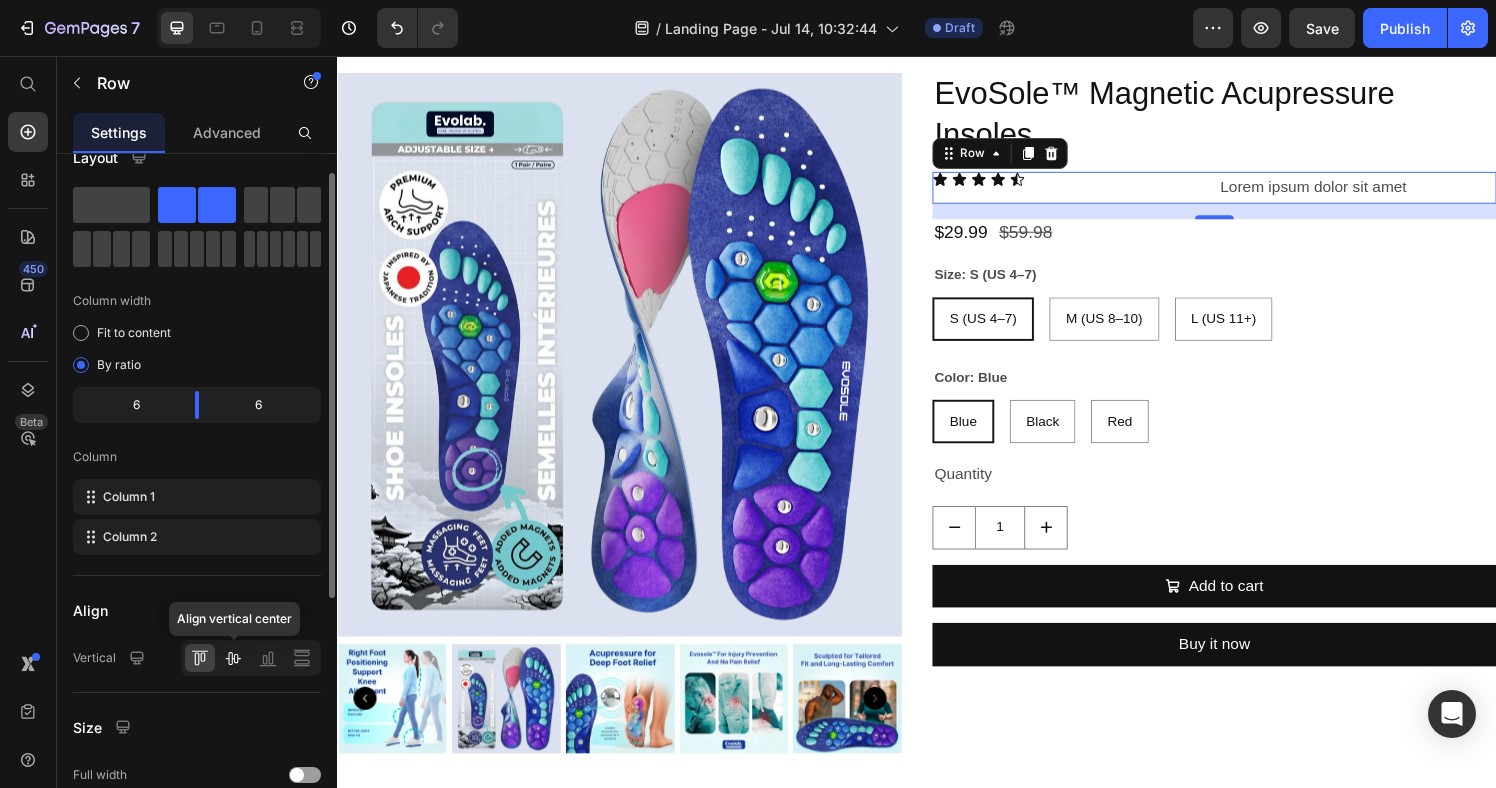 click 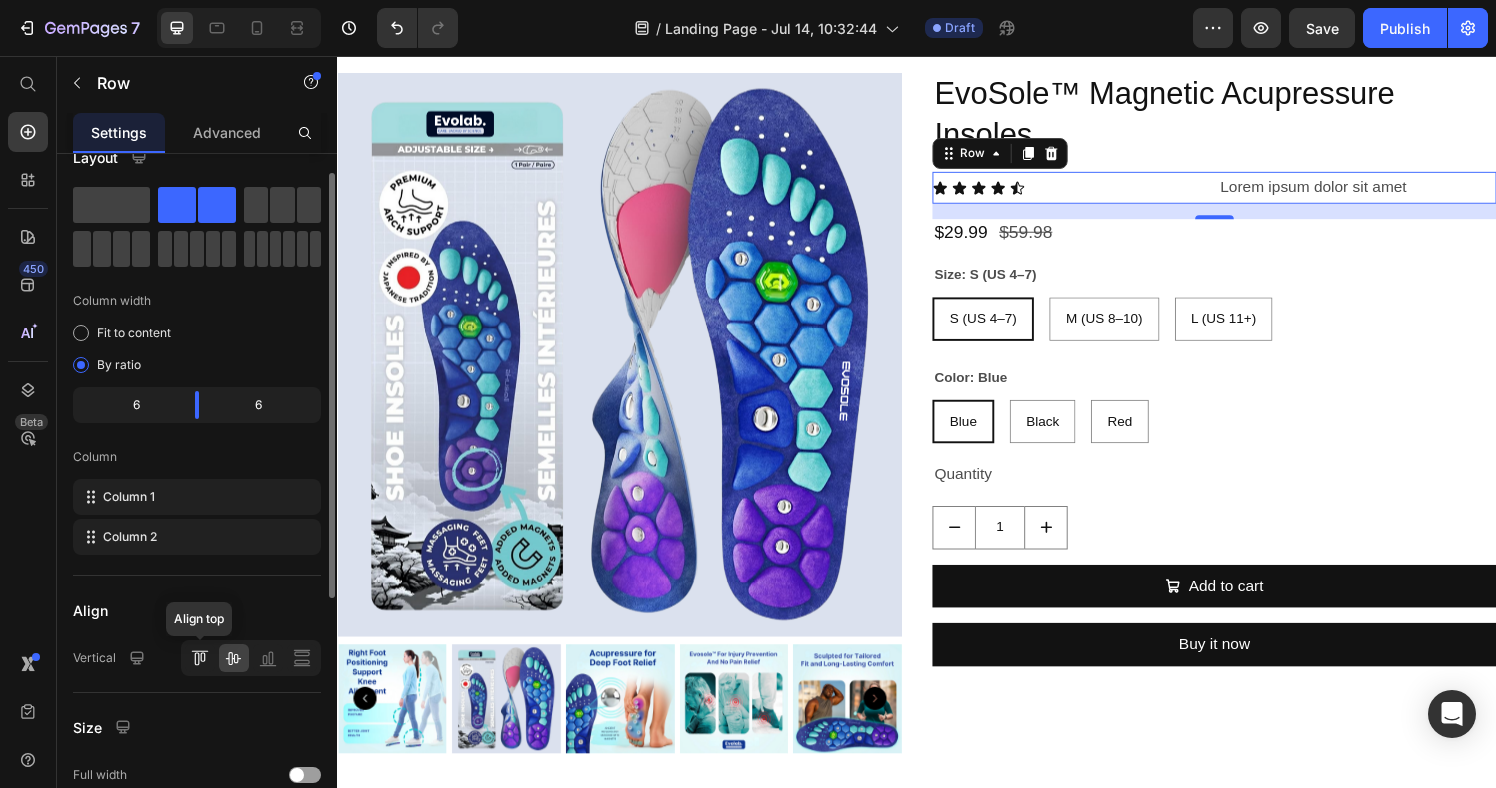 click 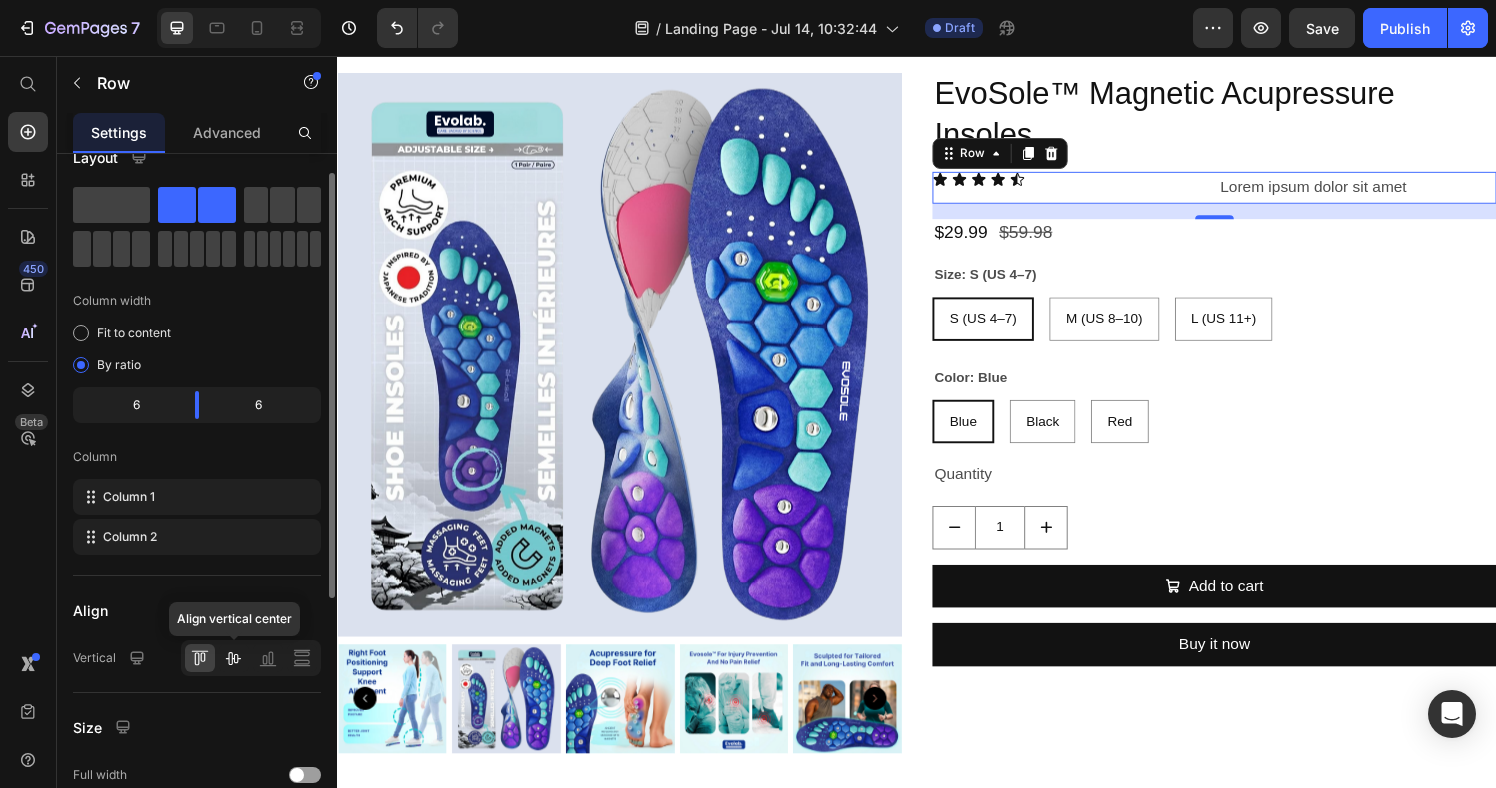 click 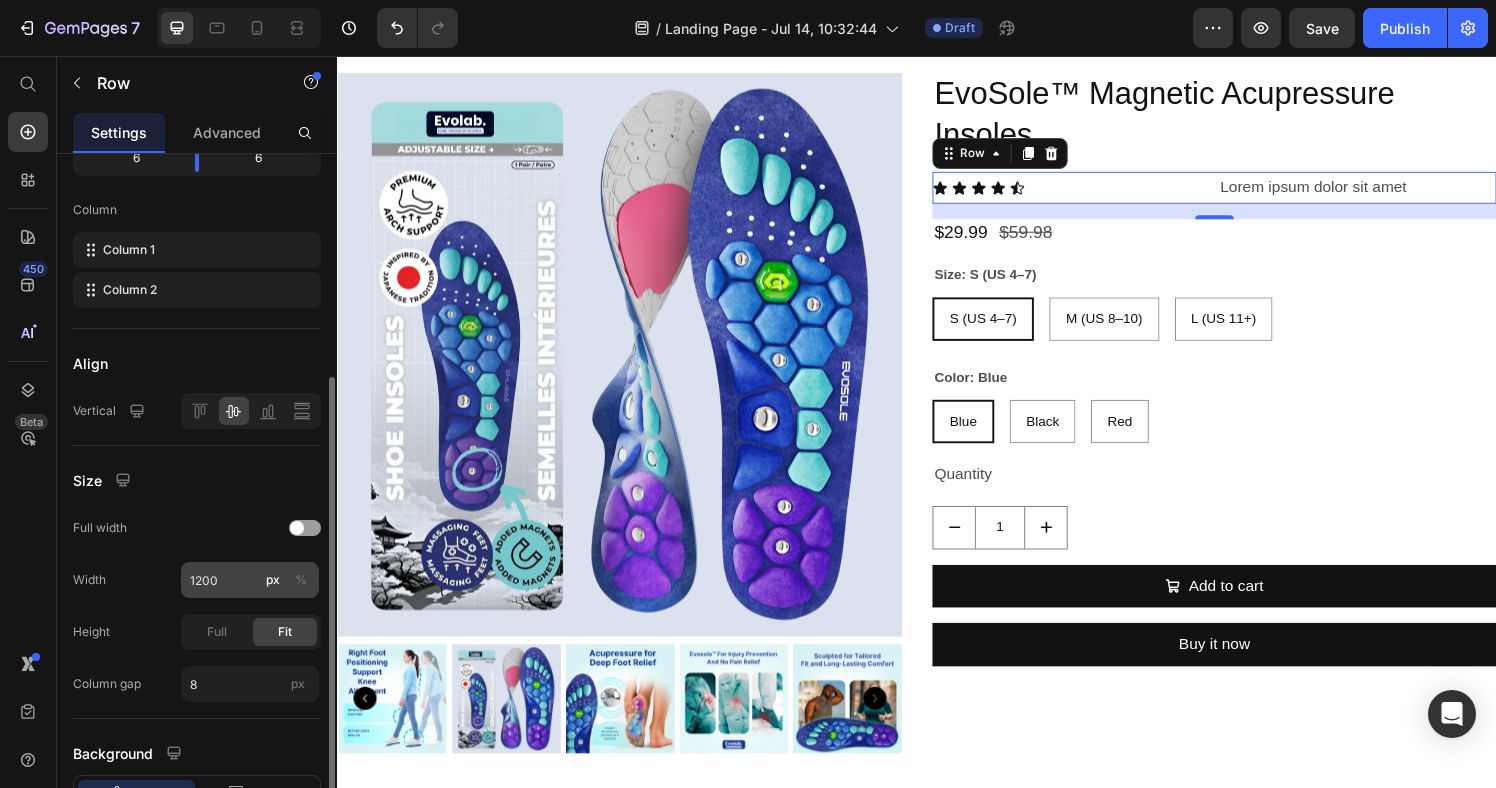 scroll, scrollTop: 310, scrollLeft: 0, axis: vertical 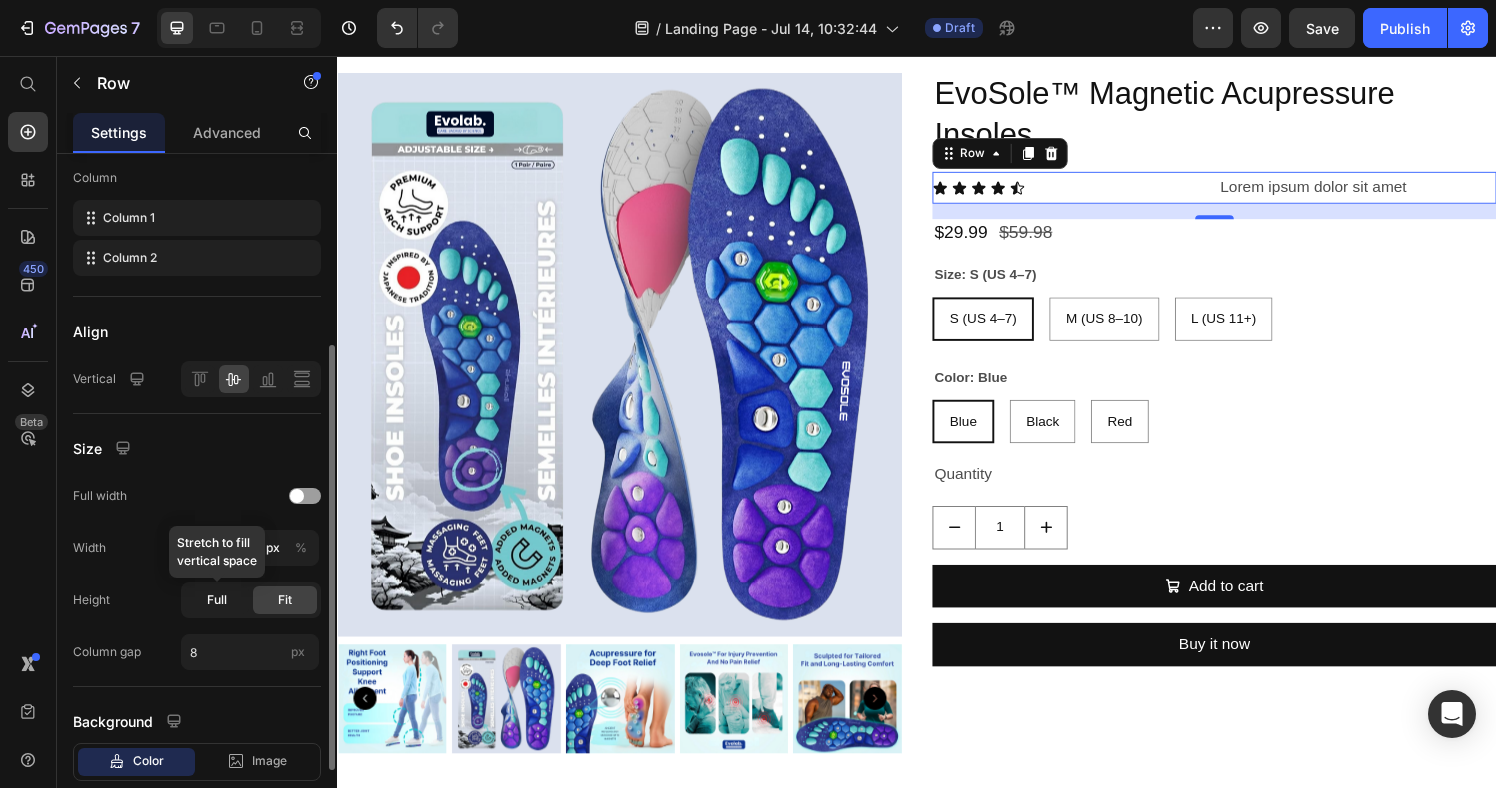 click on "Full" 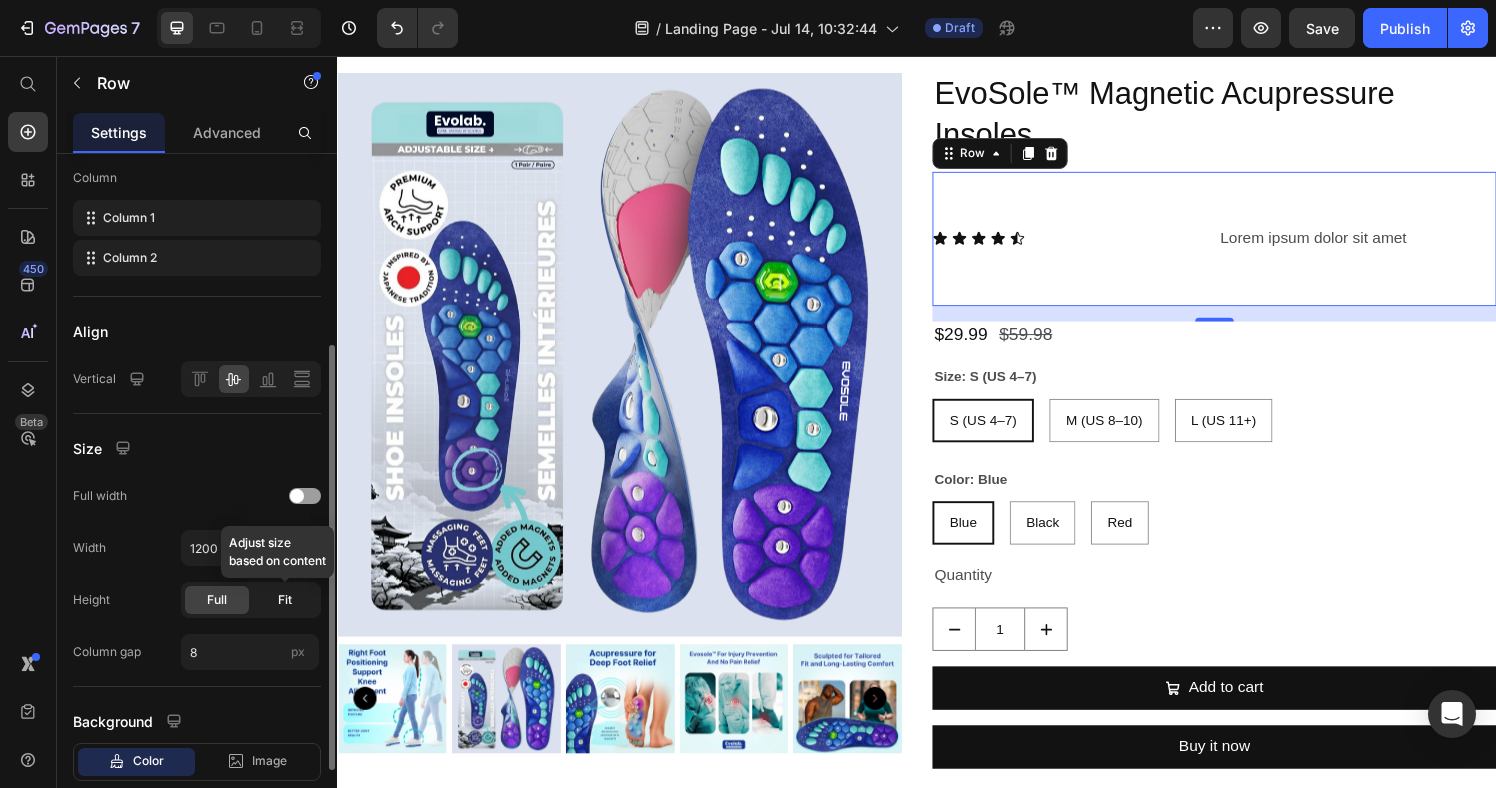 click on "Fit" 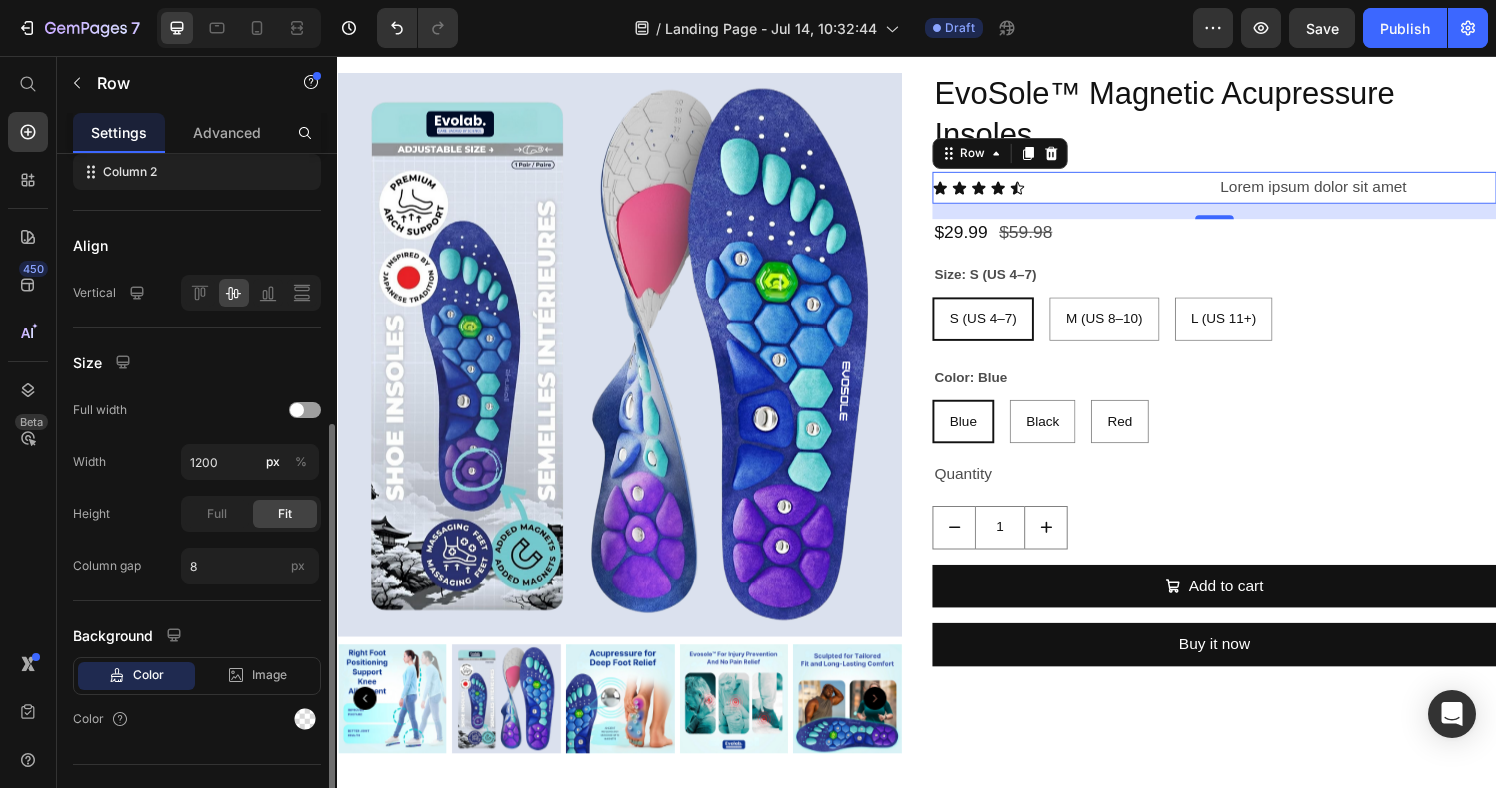 scroll, scrollTop: 430, scrollLeft: 0, axis: vertical 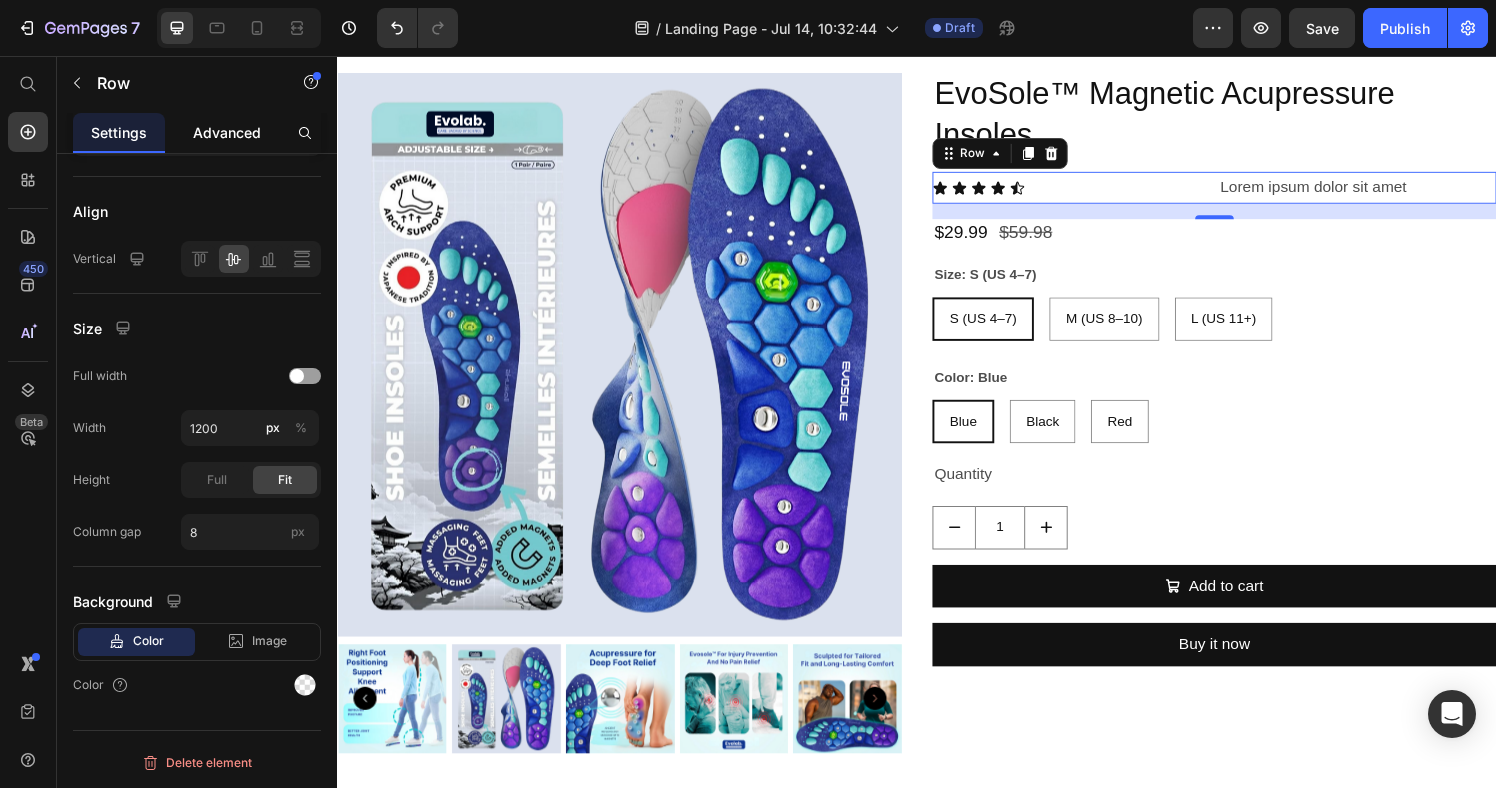 click on "Advanced" at bounding box center [227, 132] 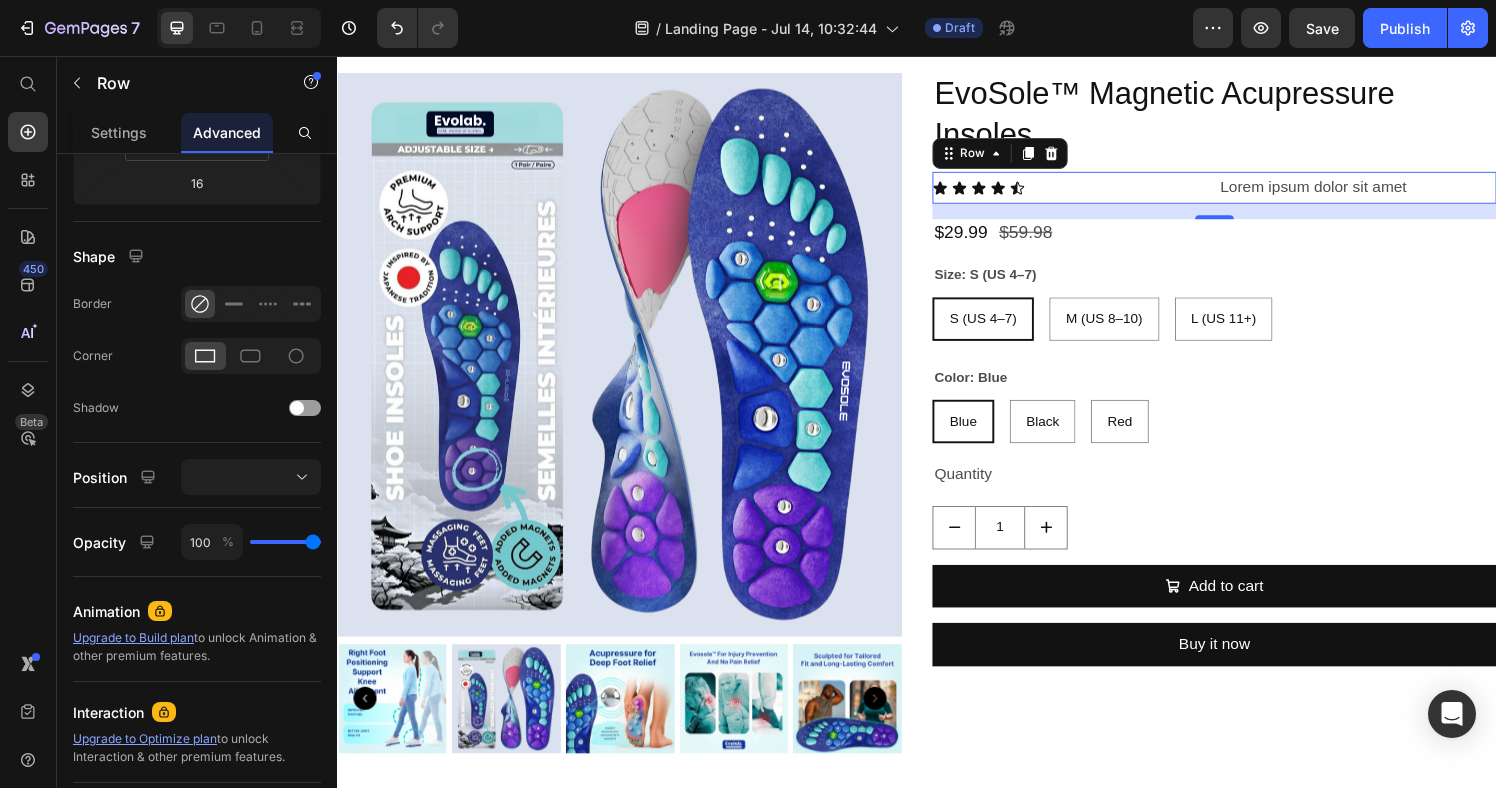 scroll, scrollTop: 0, scrollLeft: 0, axis: both 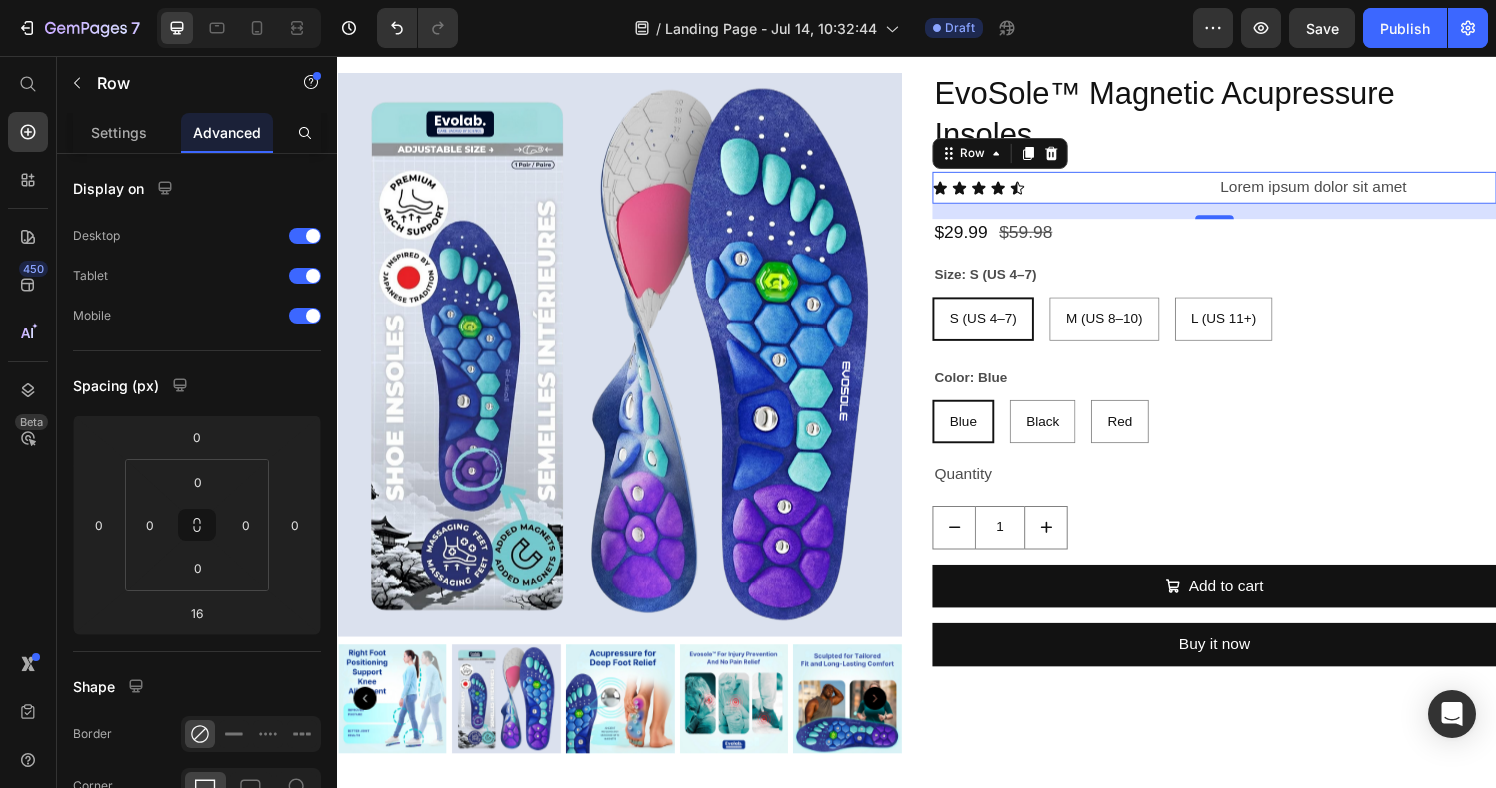 drag, startPoint x: 146, startPoint y: 137, endPoint x: 285, endPoint y: 145, distance: 139.23003 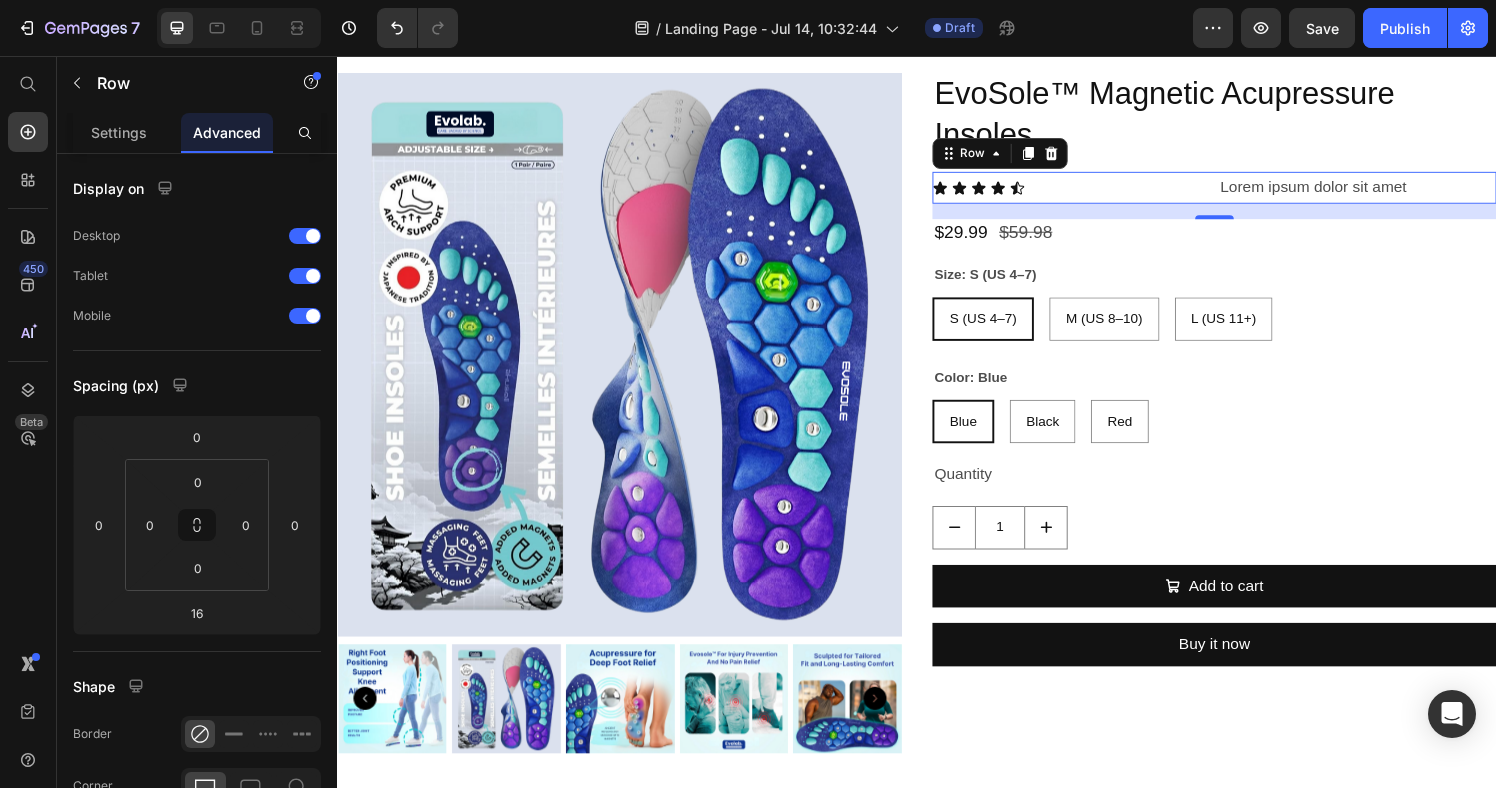 click on "Settings" 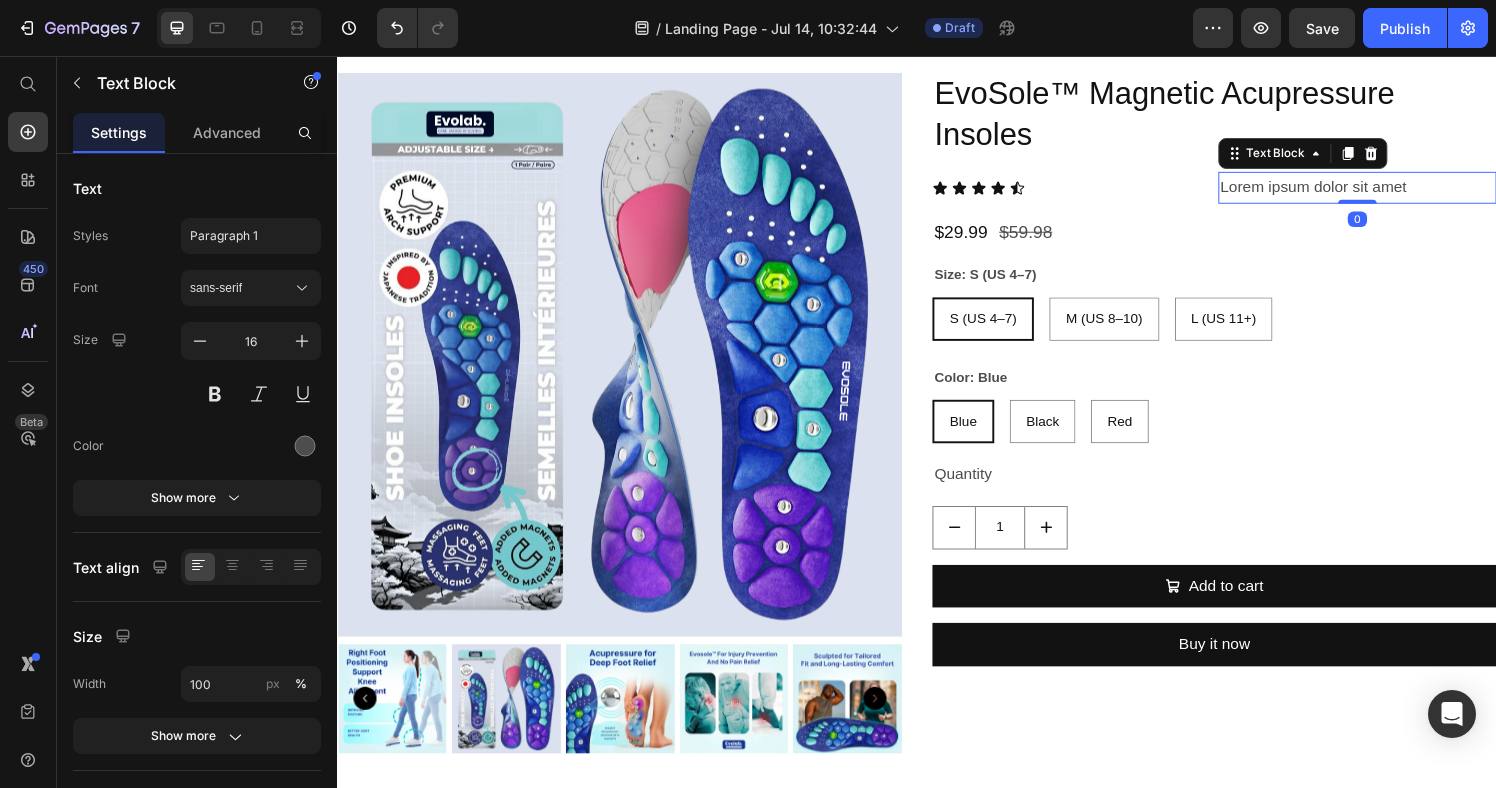 click on "Lorem ipsum dolor sit amet" at bounding box center [1393, 192] 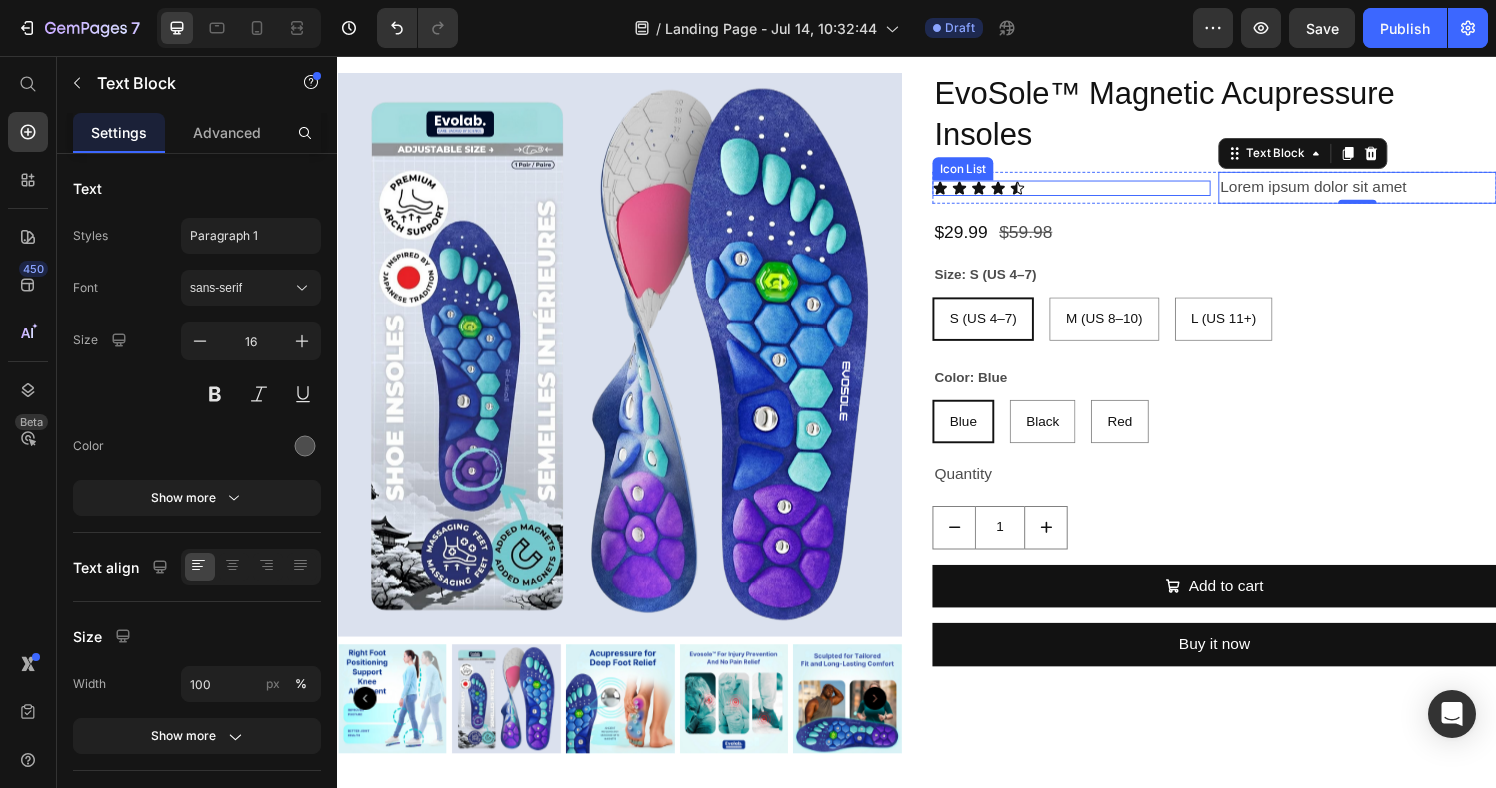 click on "Icon Icon Icon Icon Icon" at bounding box center (1097, 193) 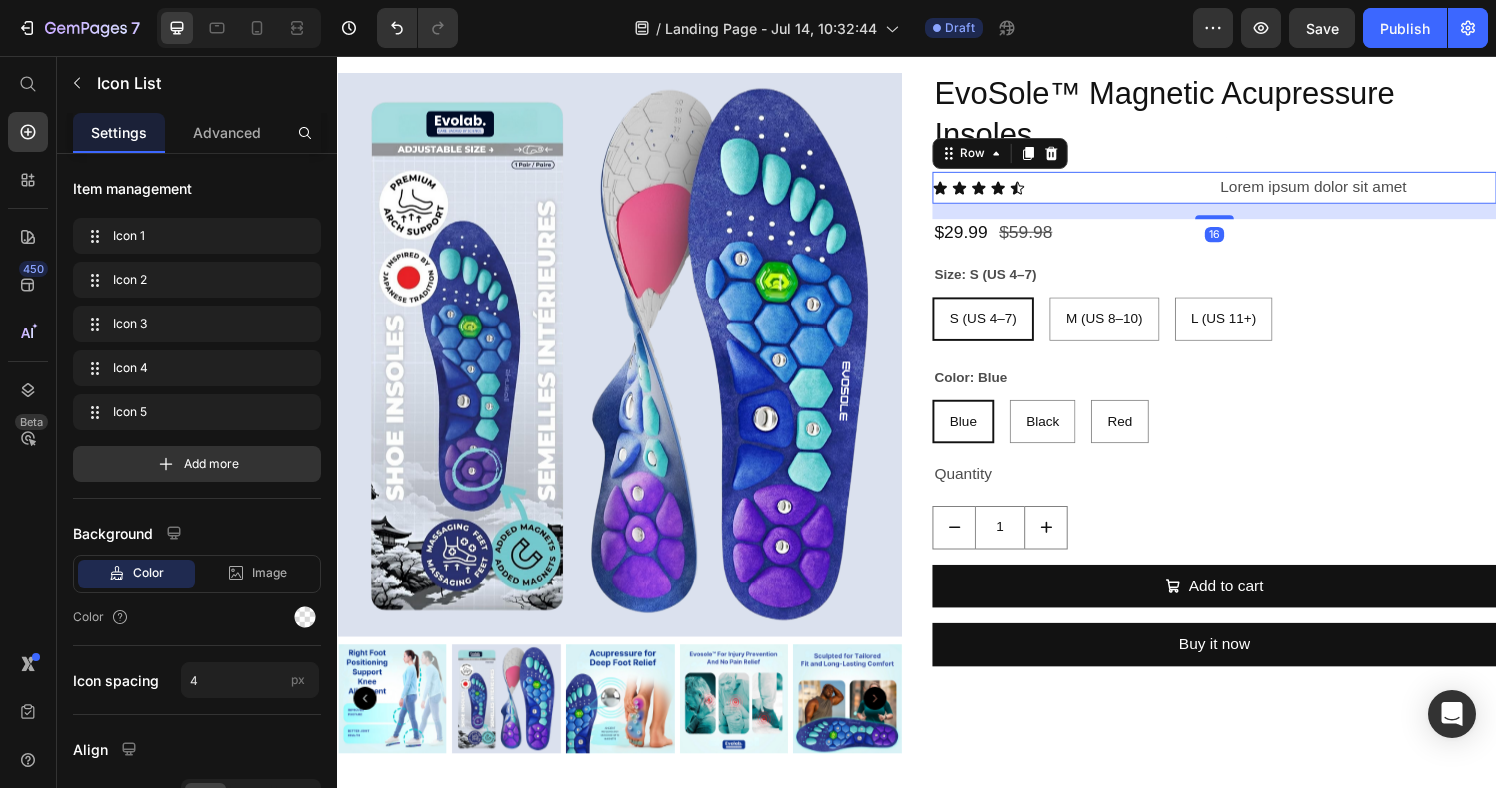 click on "Icon Icon Icon Icon Icon Icon List" at bounding box center (1097, 192) 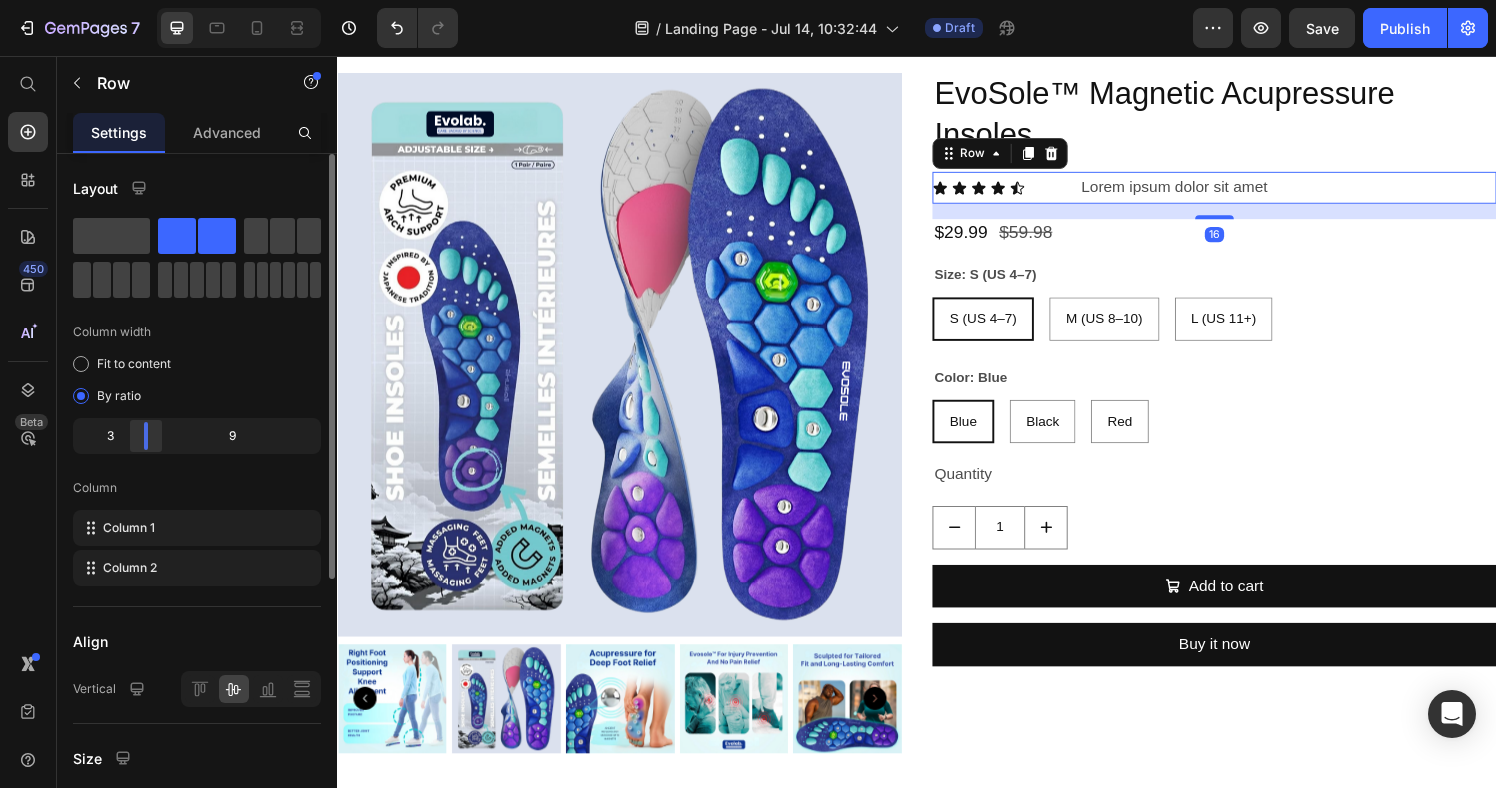 drag, startPoint x: 197, startPoint y: 443, endPoint x: 132, endPoint y: 441, distance: 65.03076 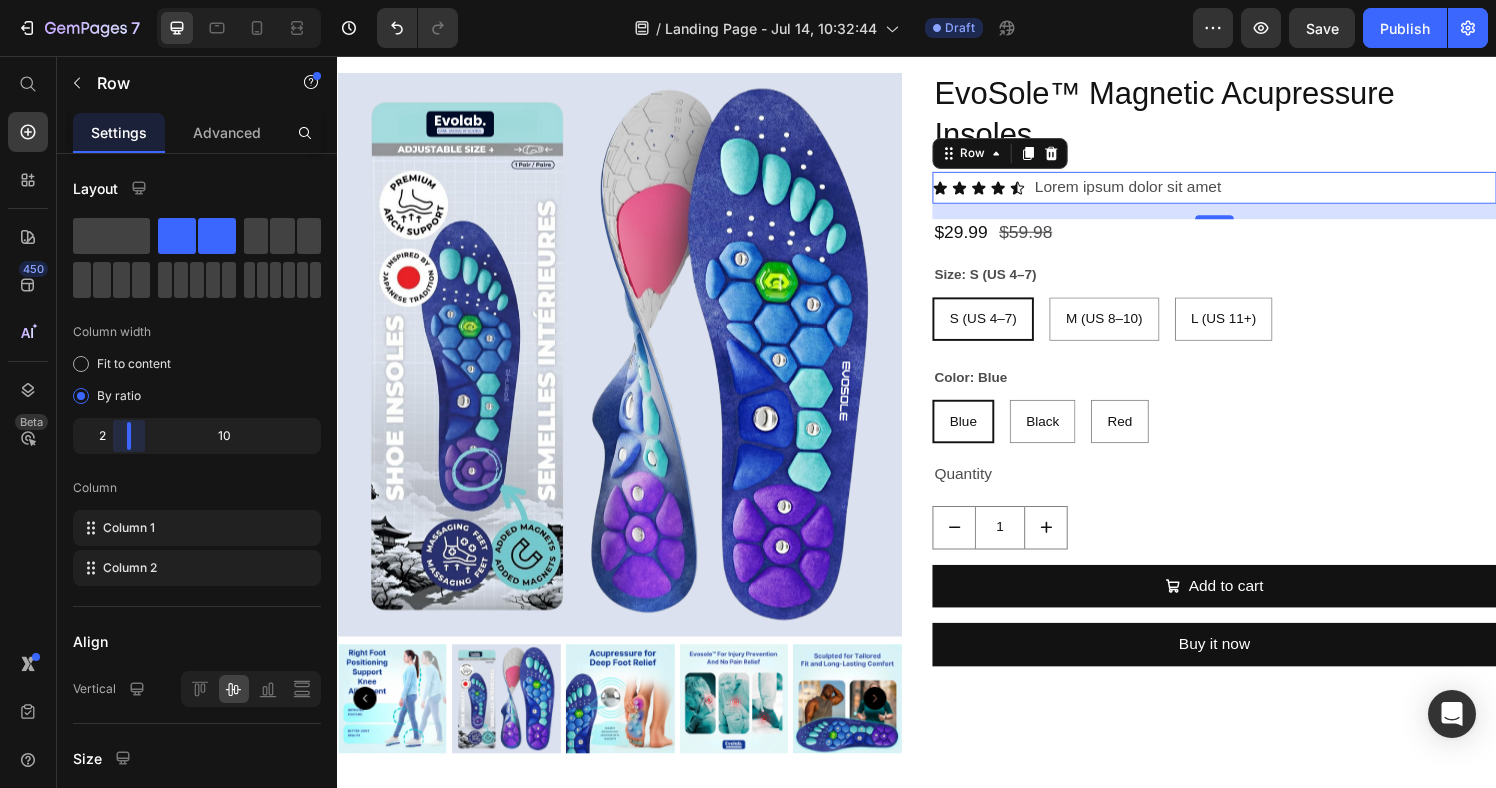 drag, startPoint x: 145, startPoint y: 441, endPoint x: 113, endPoint y: 442, distance: 32.01562 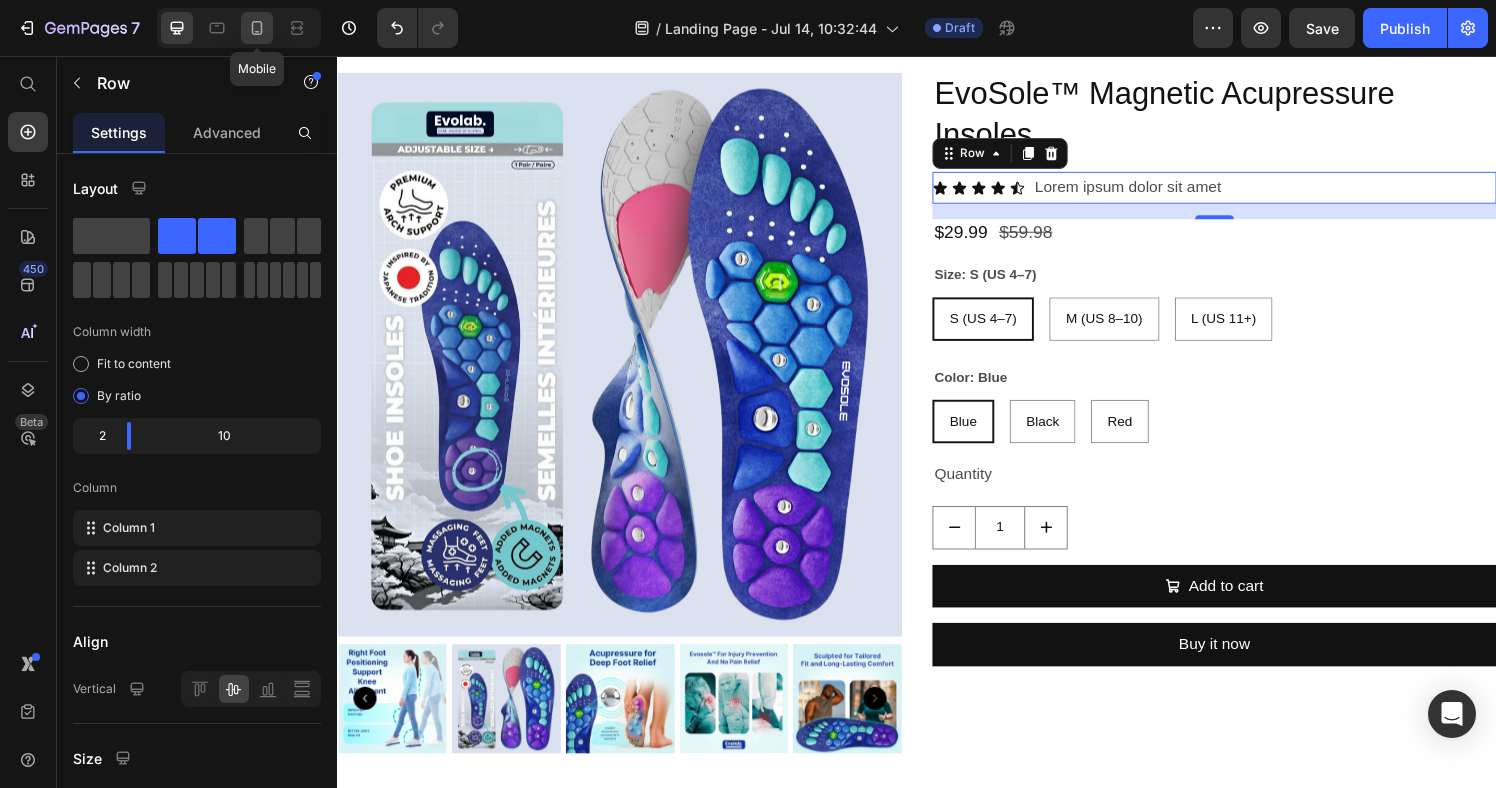 click 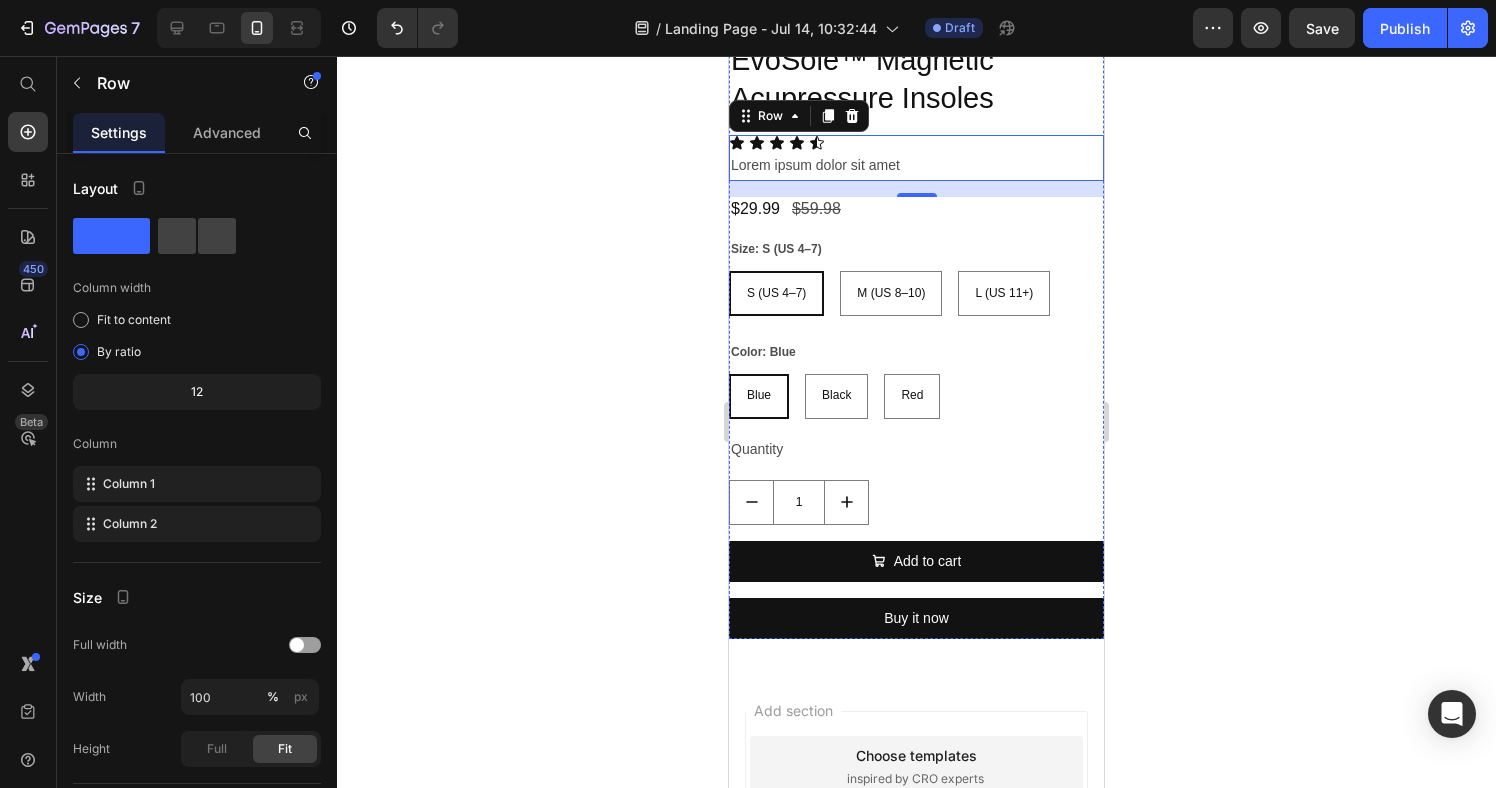 scroll, scrollTop: 568, scrollLeft: 0, axis: vertical 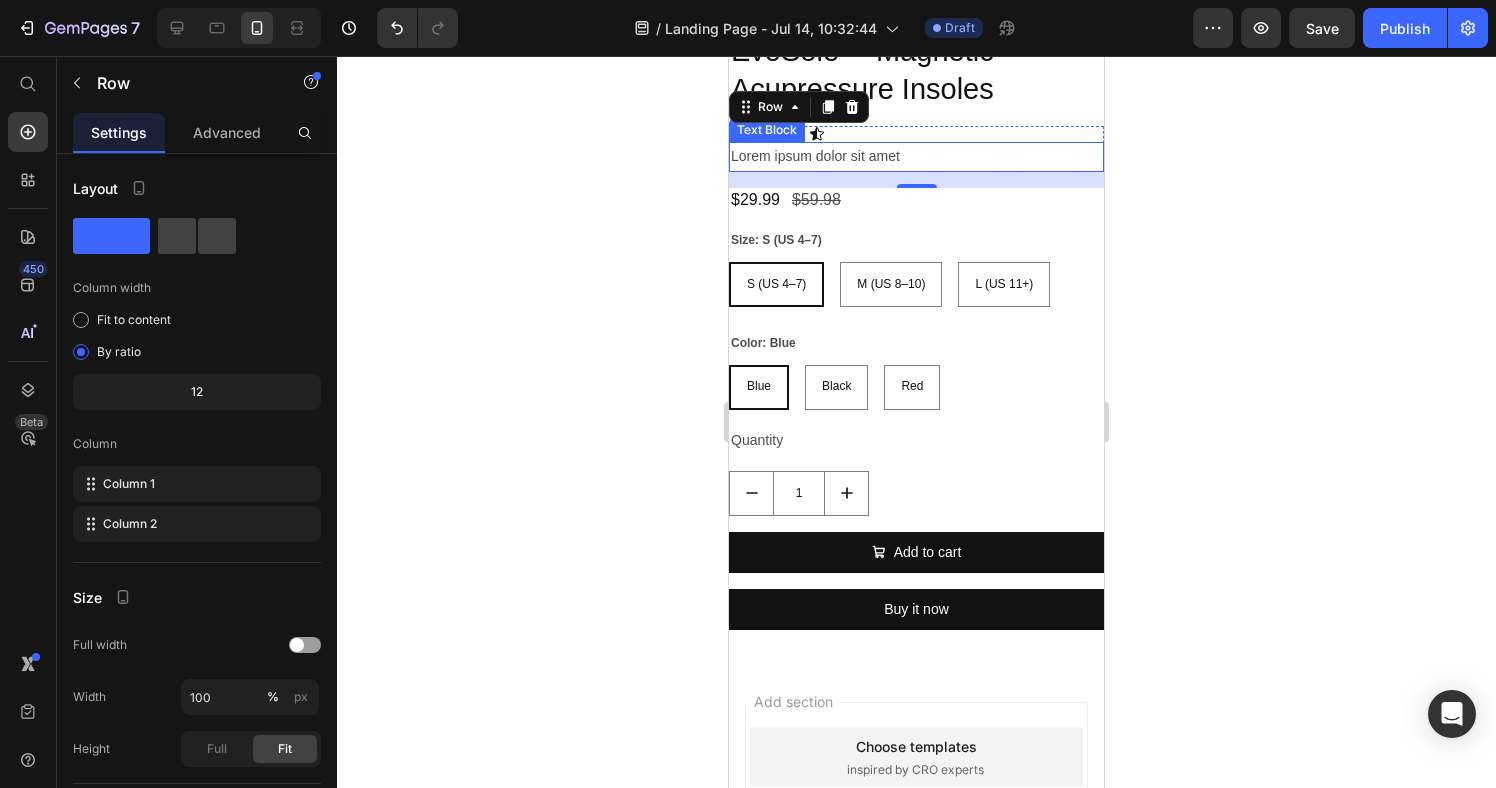 click on "Lorem ipsum dolor sit amet" at bounding box center (916, 156) 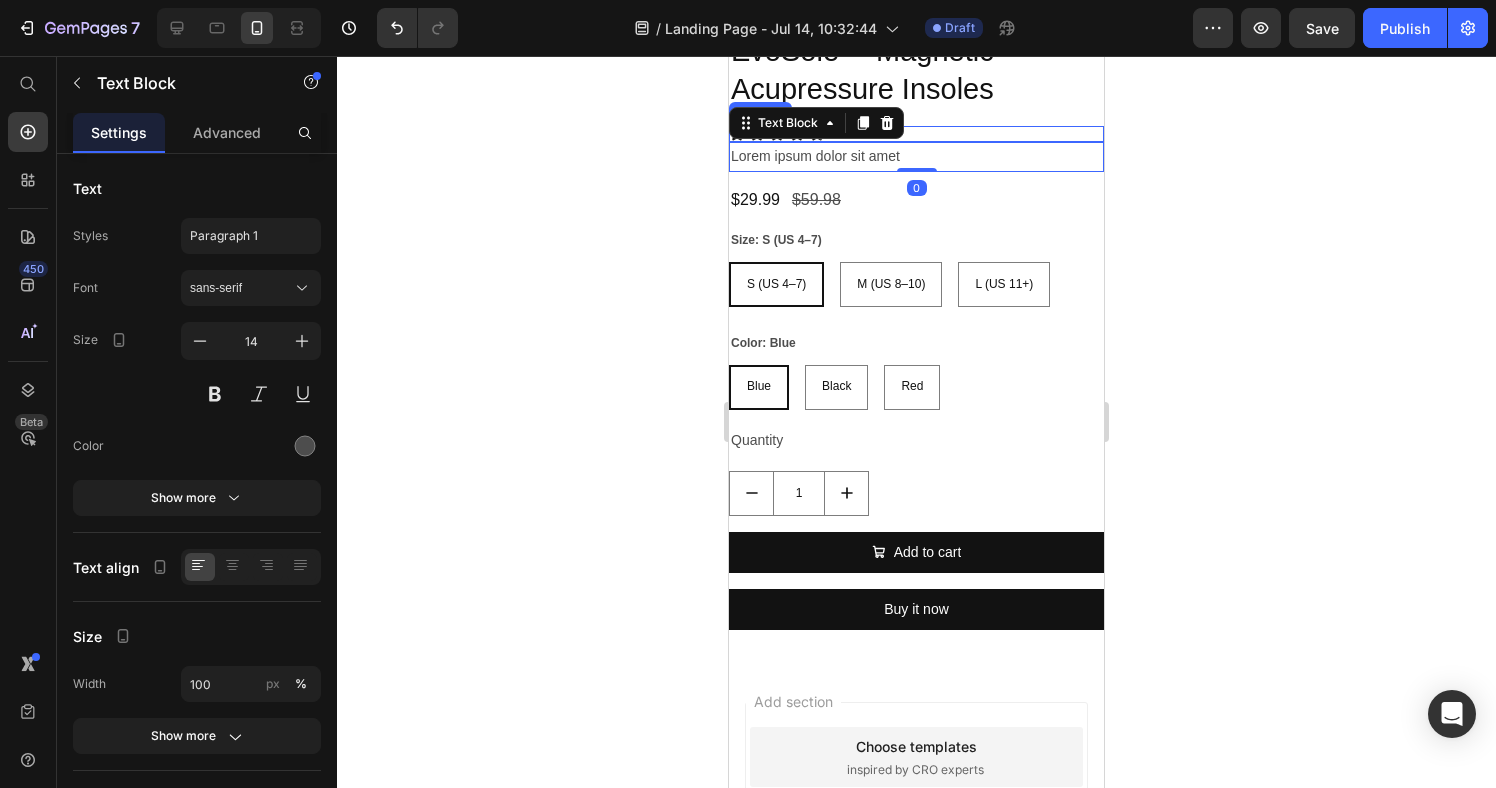click on "Icon Icon Icon Icon Icon" at bounding box center (916, 134) 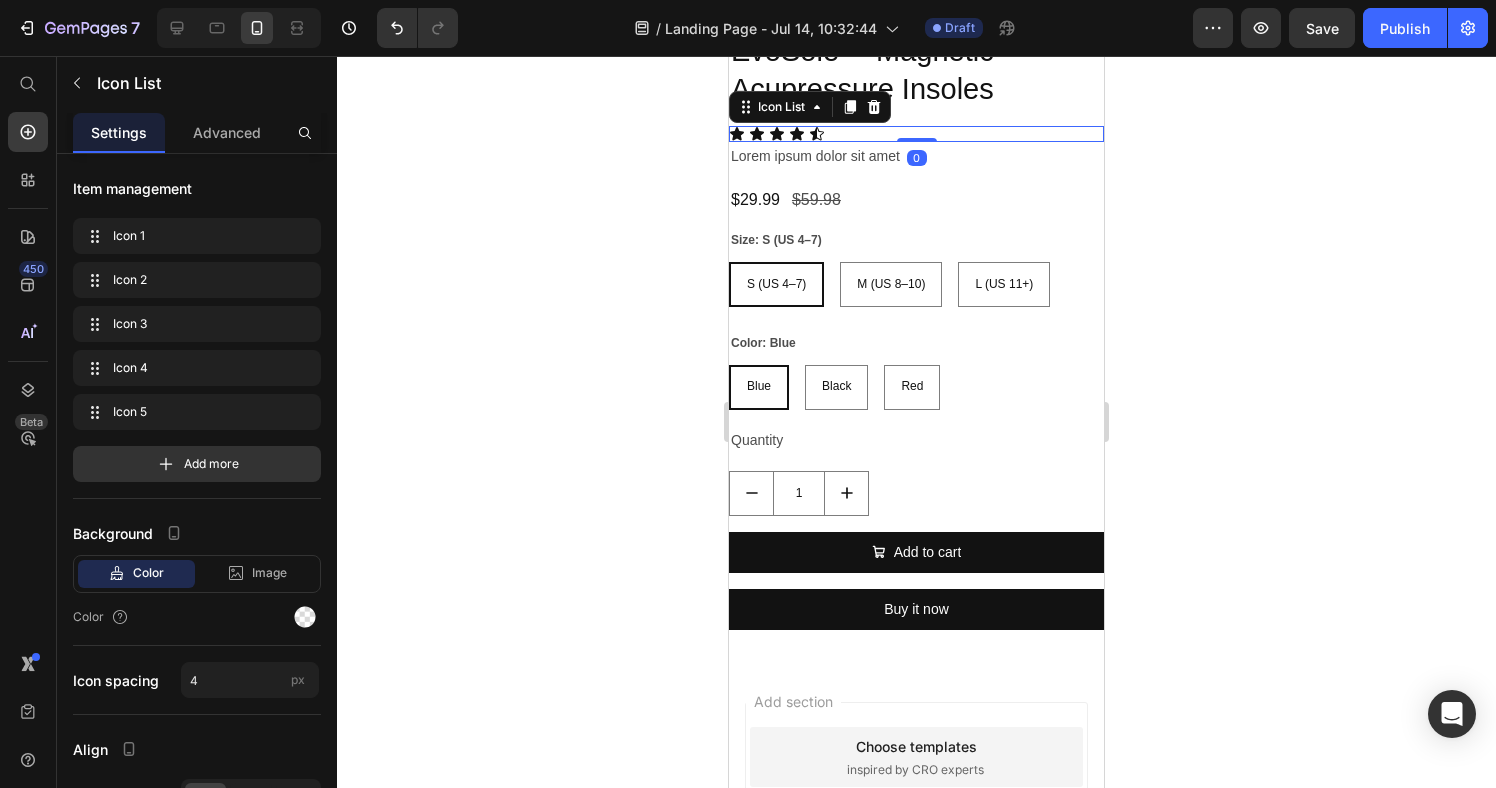 click 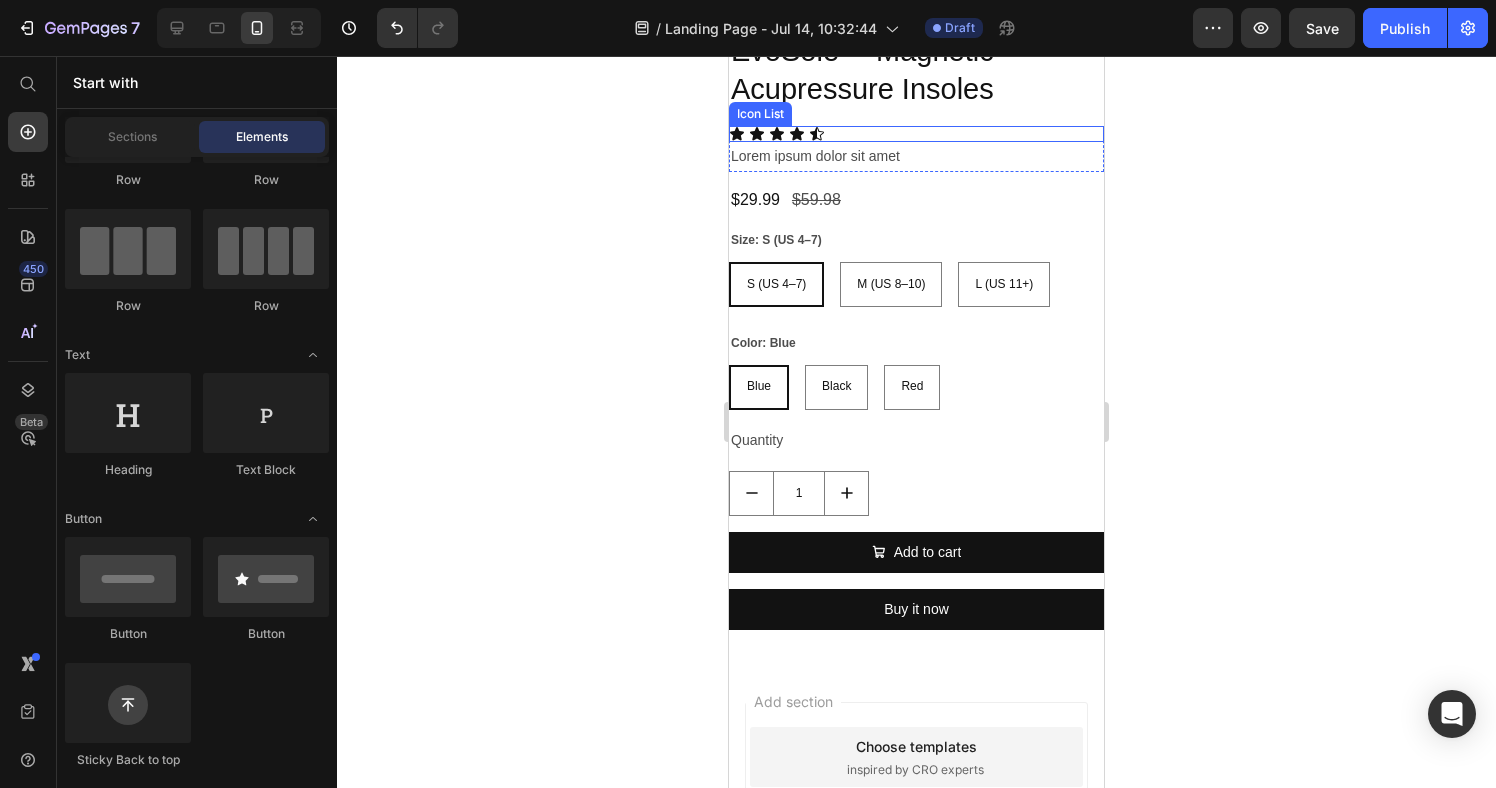 click on "Icon Icon Icon Icon Icon Icon List" at bounding box center [916, 134] 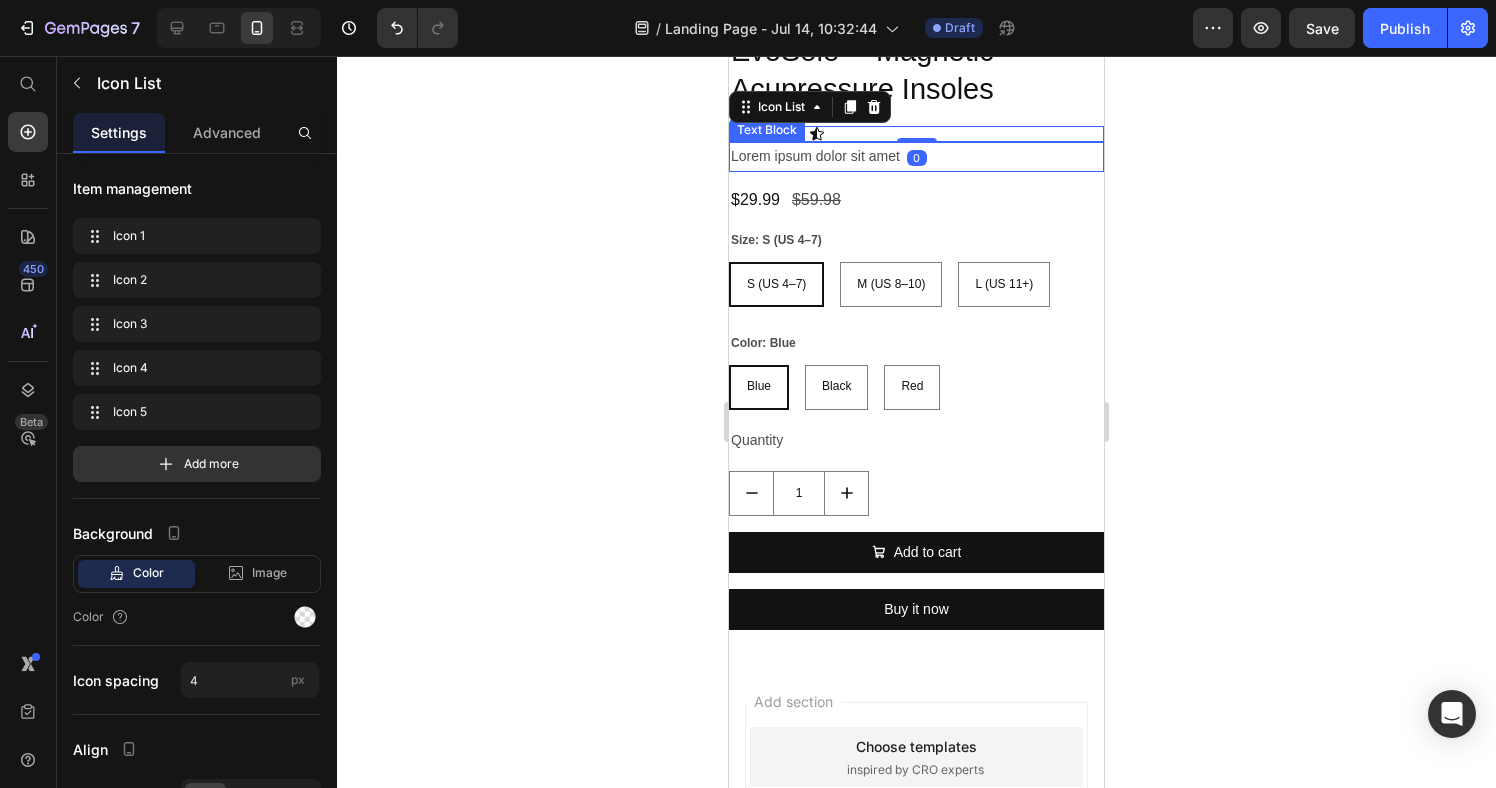 drag, startPoint x: 731, startPoint y: 164, endPoint x: 835, endPoint y: 154, distance: 104.47966 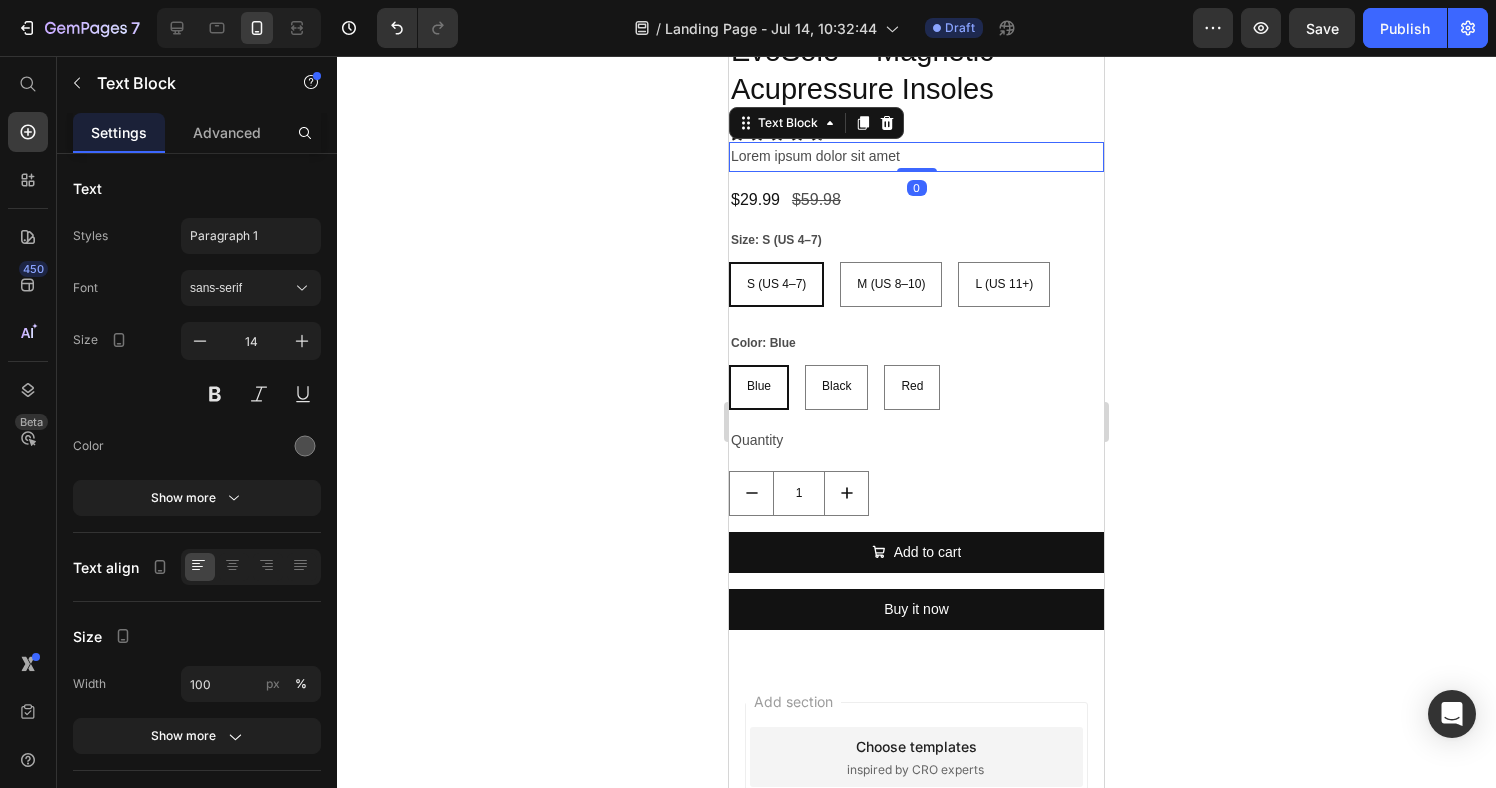 click 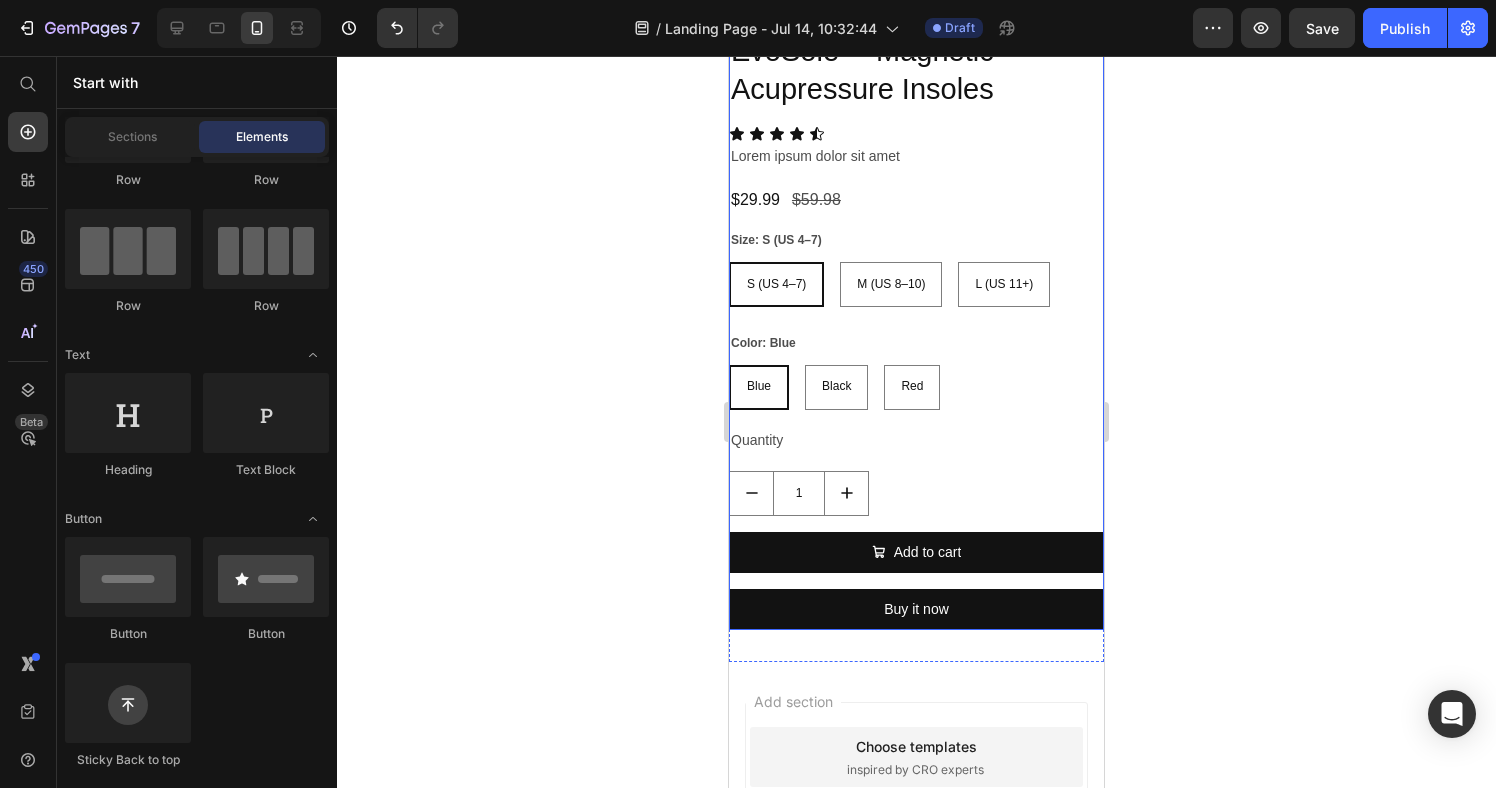 click on "EvoSole™ Magnetic Acupressure Insoles Product Title Icon Icon Icon Icon Icon Icon List Lorem ipsum dolor sit amet Text Block Row $29.99 Product Price $59.98 Product Price Row Size: S (US 4–7) S (US 4–7) S (US 4–7) S (US 4–7) M (US 8–10) M (US 8–10) M (US 8–10) L (US 11+) L (US 11+) L (US 11+) Color: Blue Blue Blue Blue Black Black Black Red Red Red Product Variants & Swatches Quantity Text Block 1 Product Quantity
Add to cart Add to Cart Buy it now Dynamic Checkout" at bounding box center [916, 330] 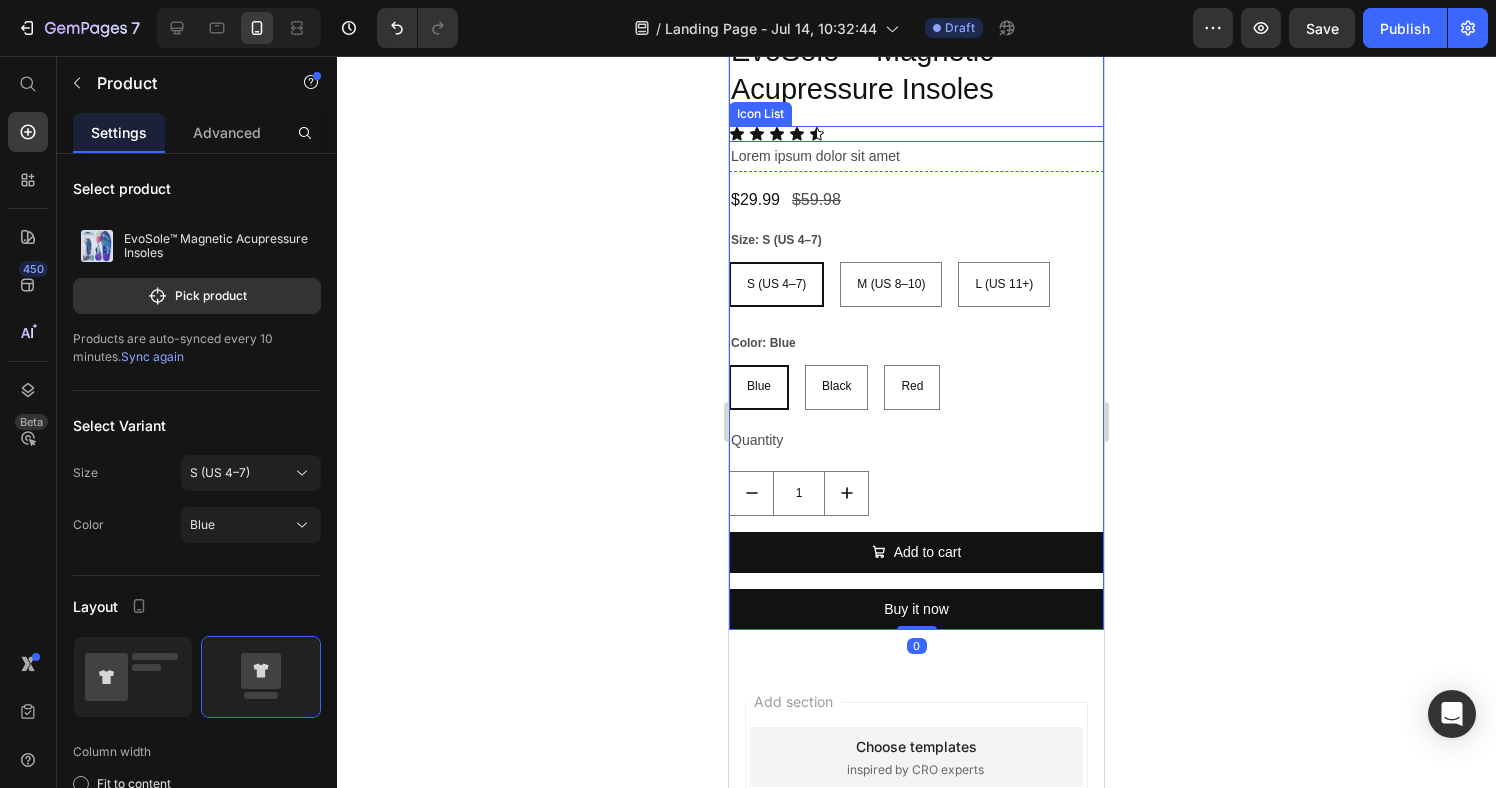 click on "Icon Icon Icon Icon Icon Icon List" at bounding box center [916, 134] 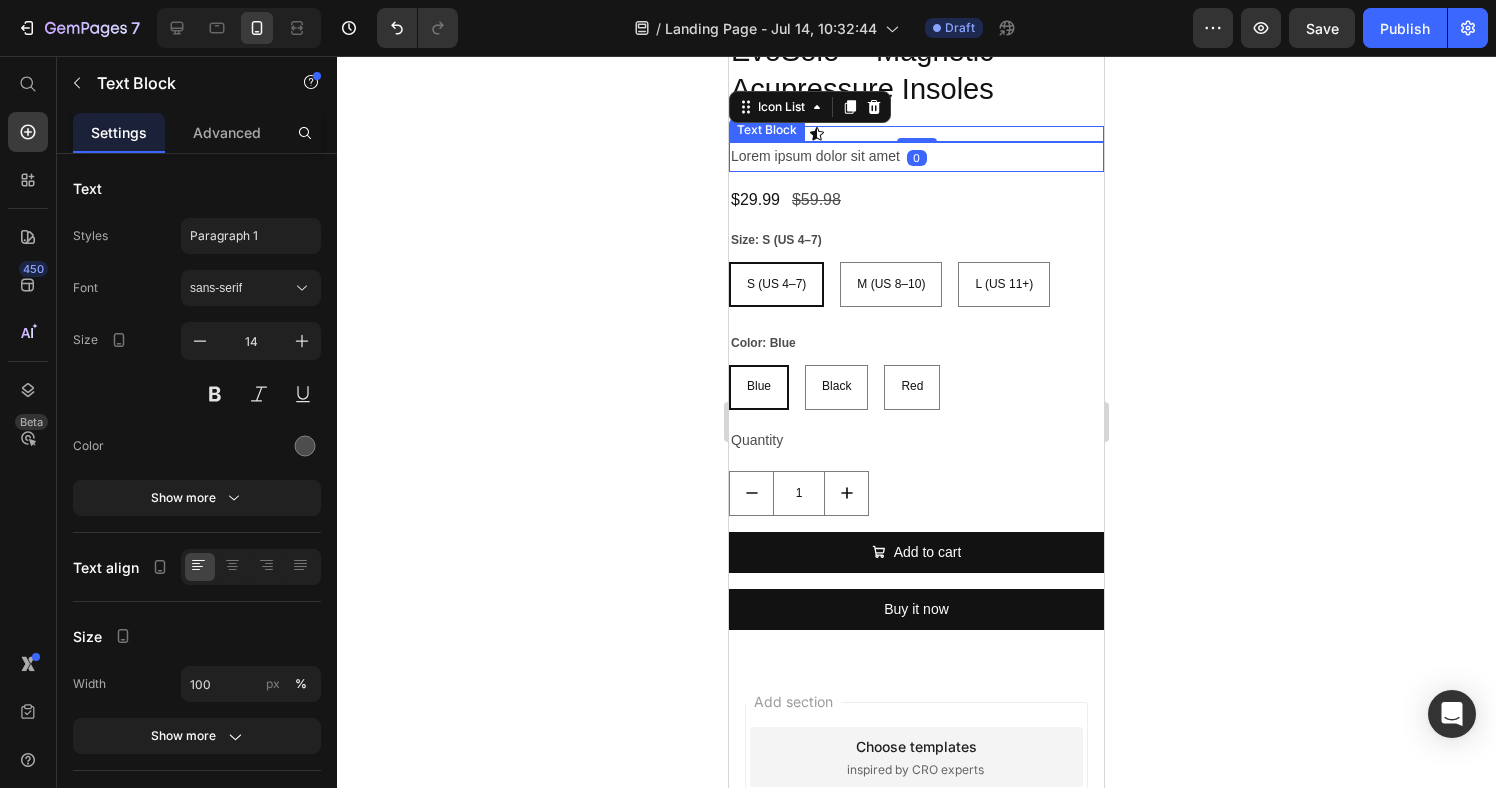 click on "Lorem ipsum dolor sit amet" at bounding box center [916, 156] 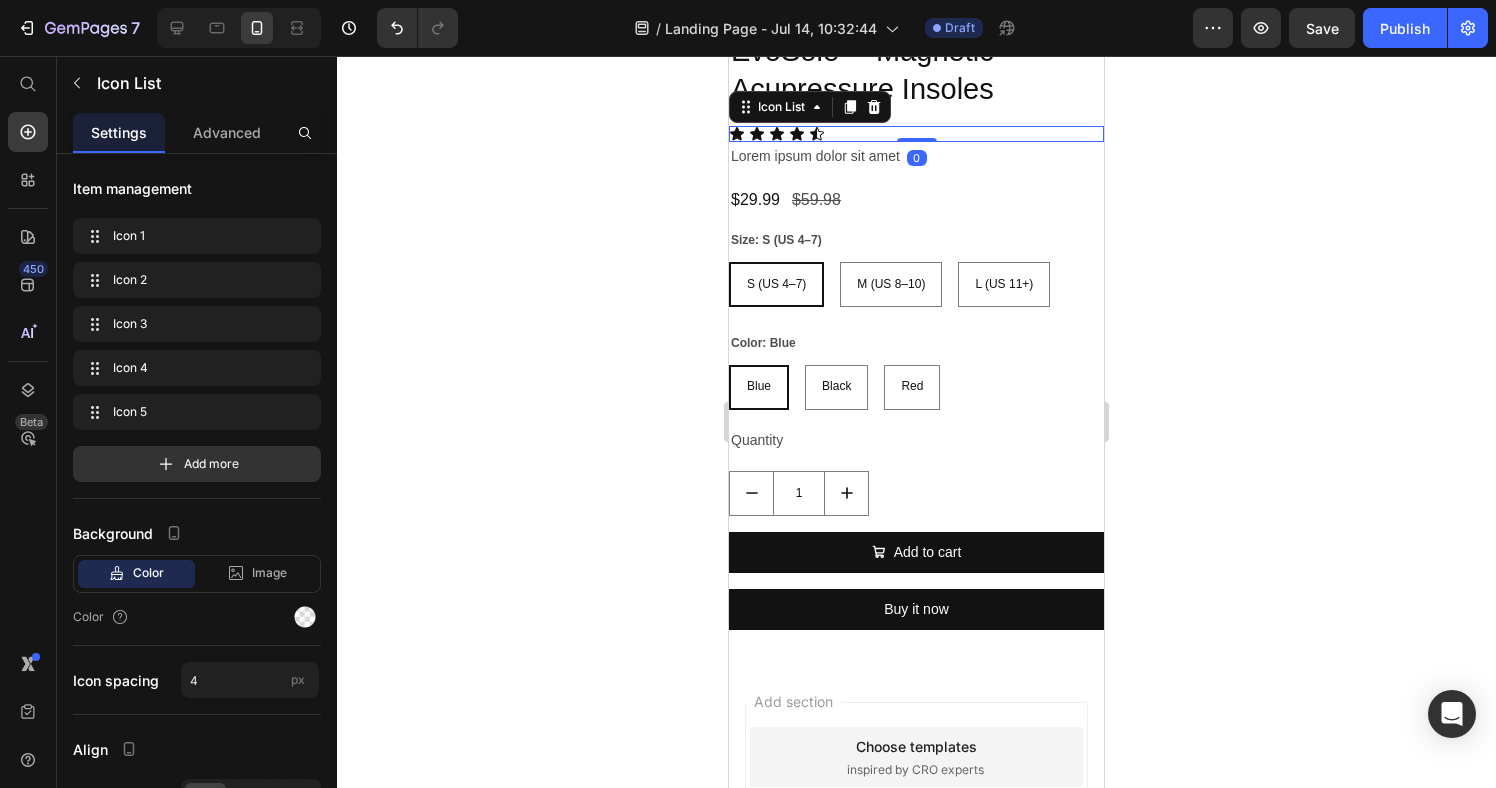 click on "Icon Icon Icon Icon Icon" at bounding box center [916, 134] 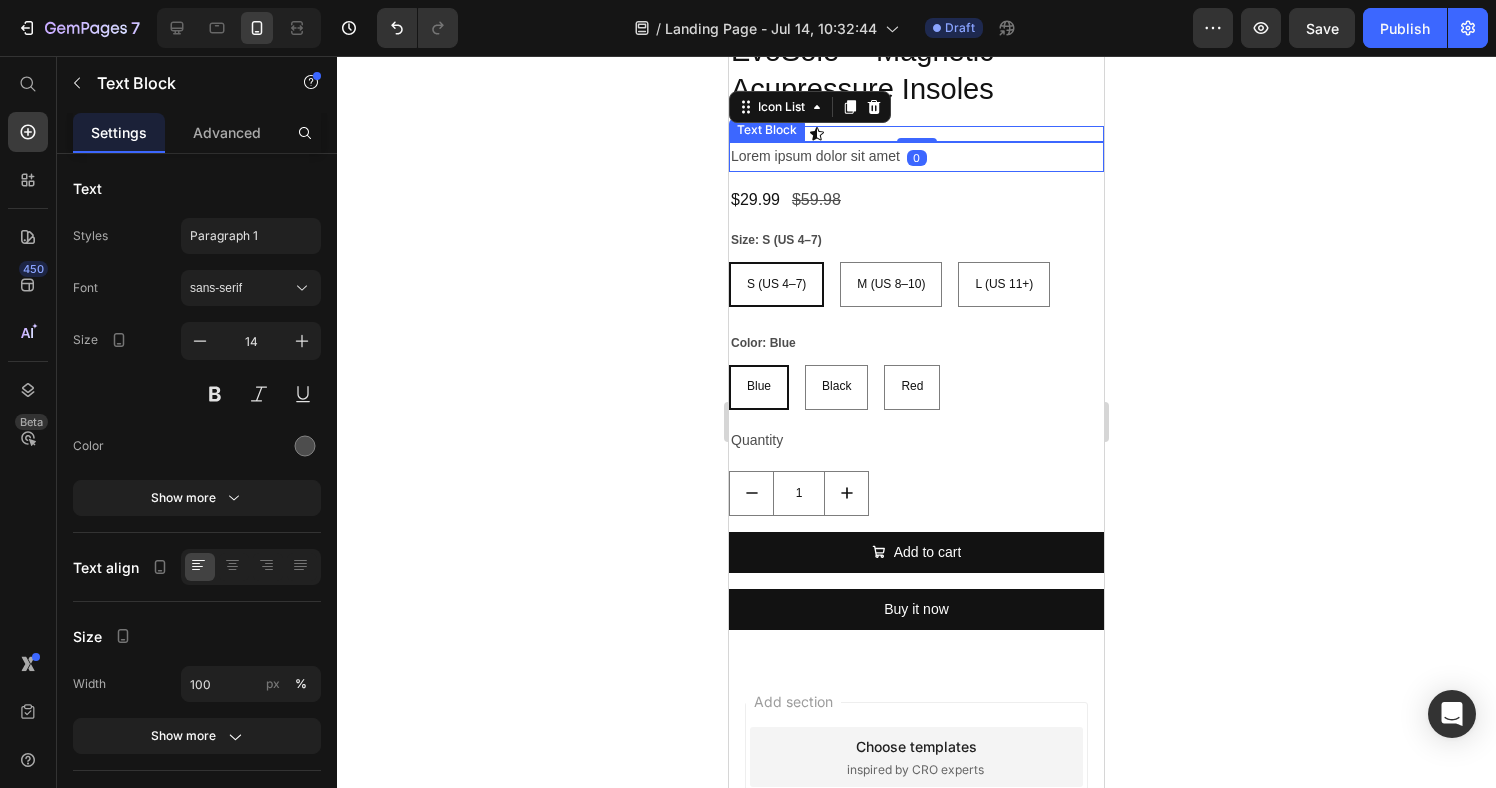 click on "Lorem ipsum dolor sit amet" at bounding box center [916, 156] 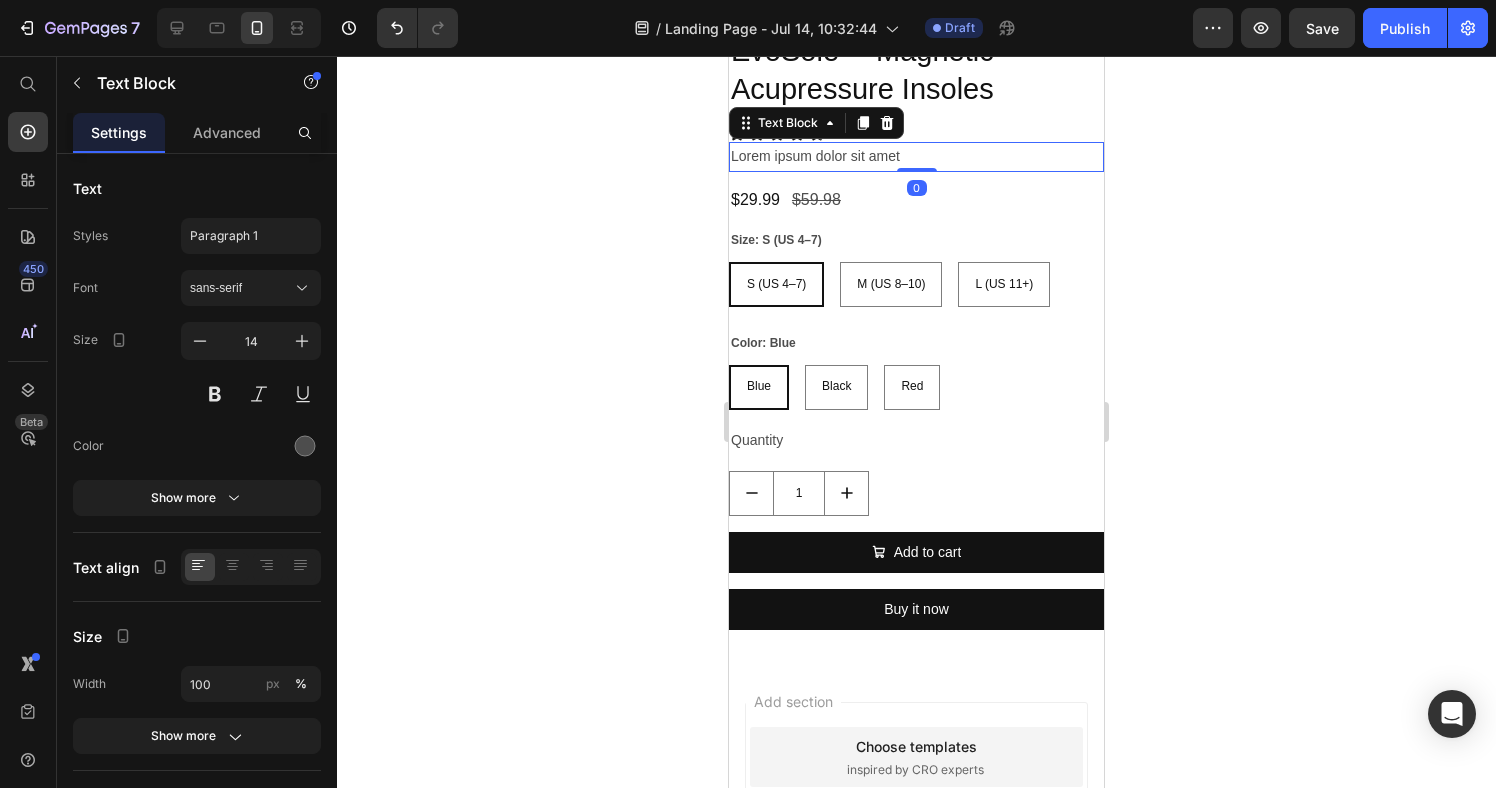 drag, startPoint x: 488, startPoint y: 182, endPoint x: 708, endPoint y: 148, distance: 222.61177 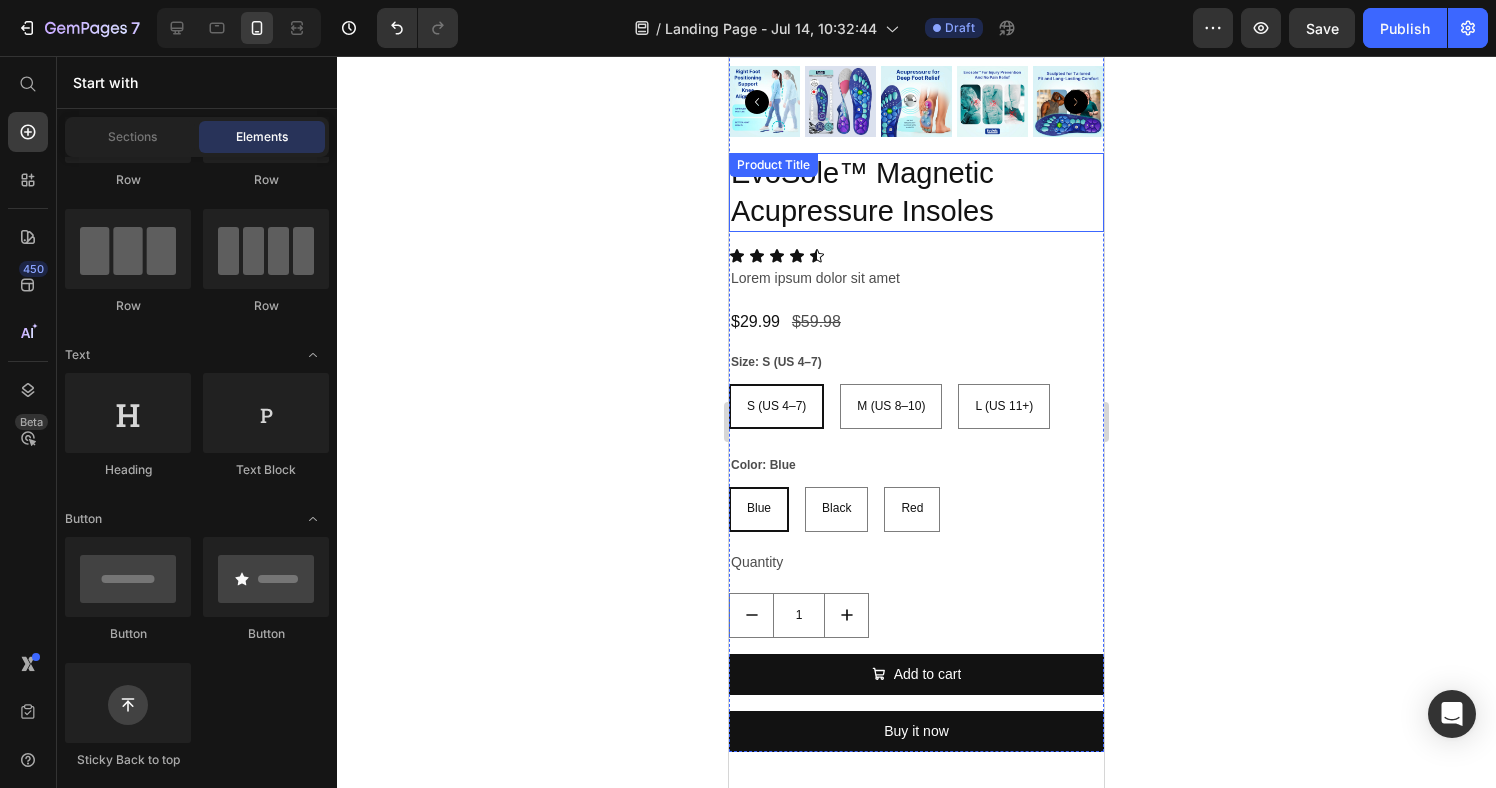 scroll, scrollTop: 438, scrollLeft: 0, axis: vertical 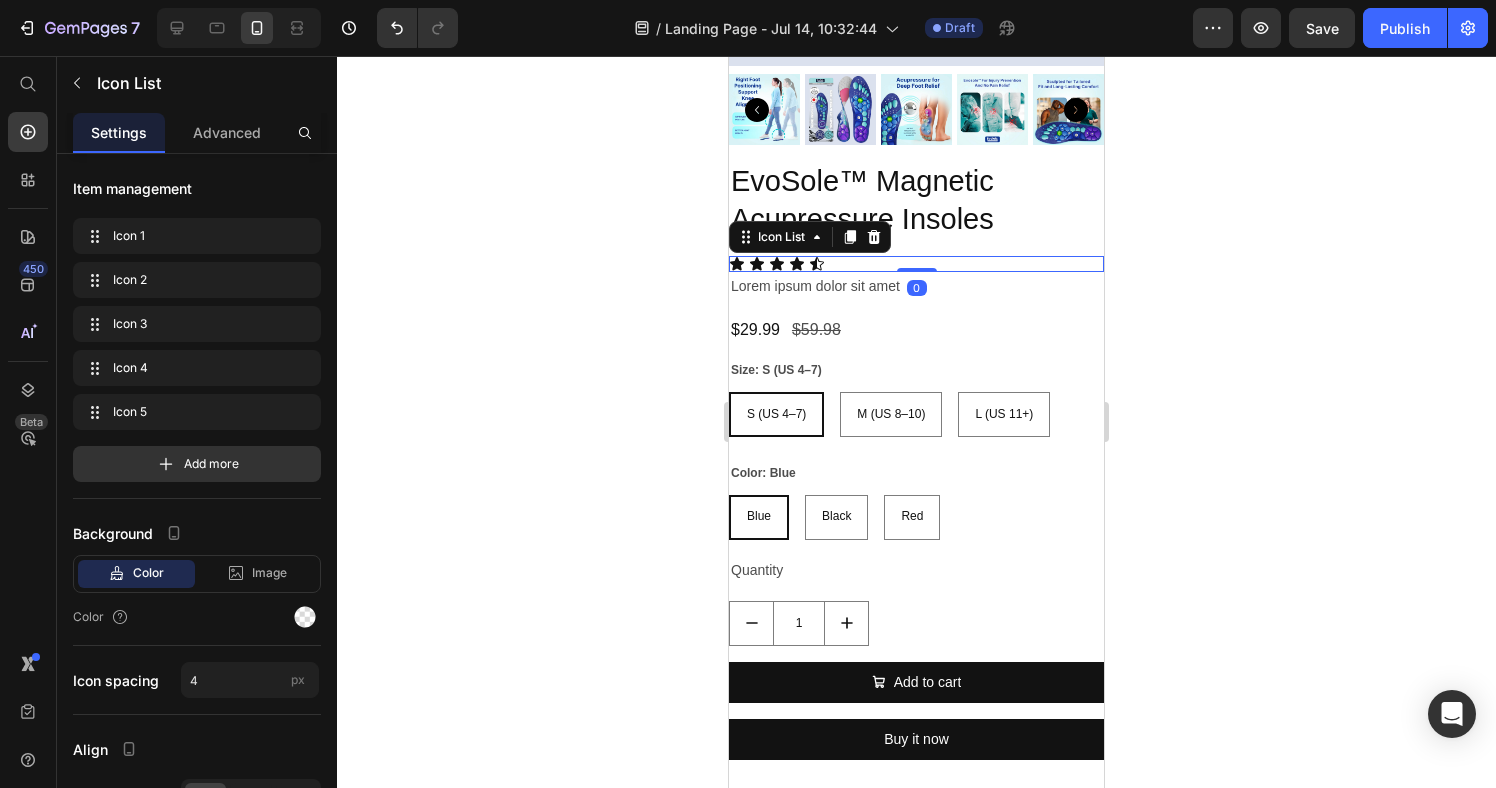click on "Icon Icon Icon Icon Icon" at bounding box center (916, 264) 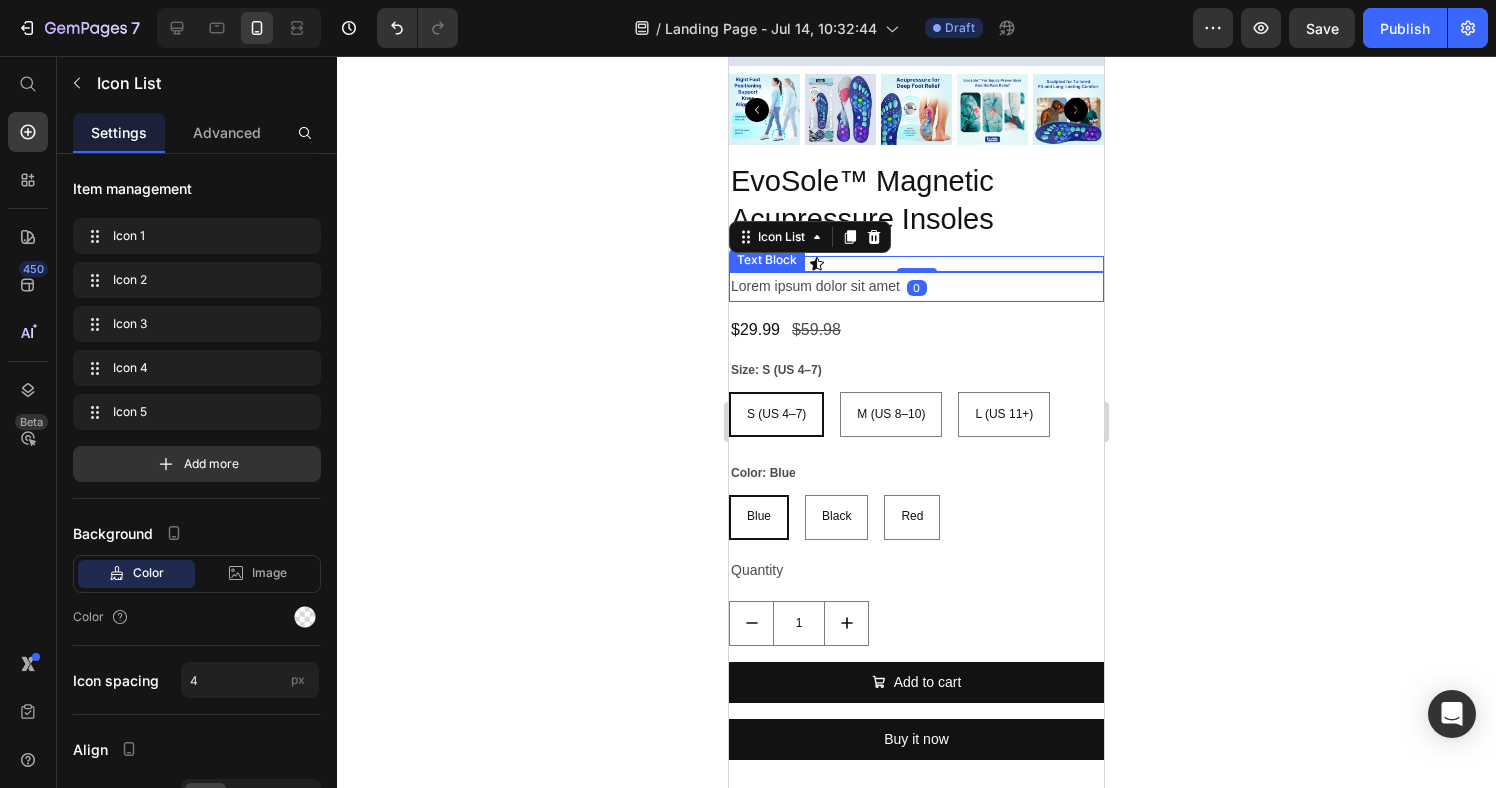click on "Lorem ipsum dolor sit amet" at bounding box center (916, 286) 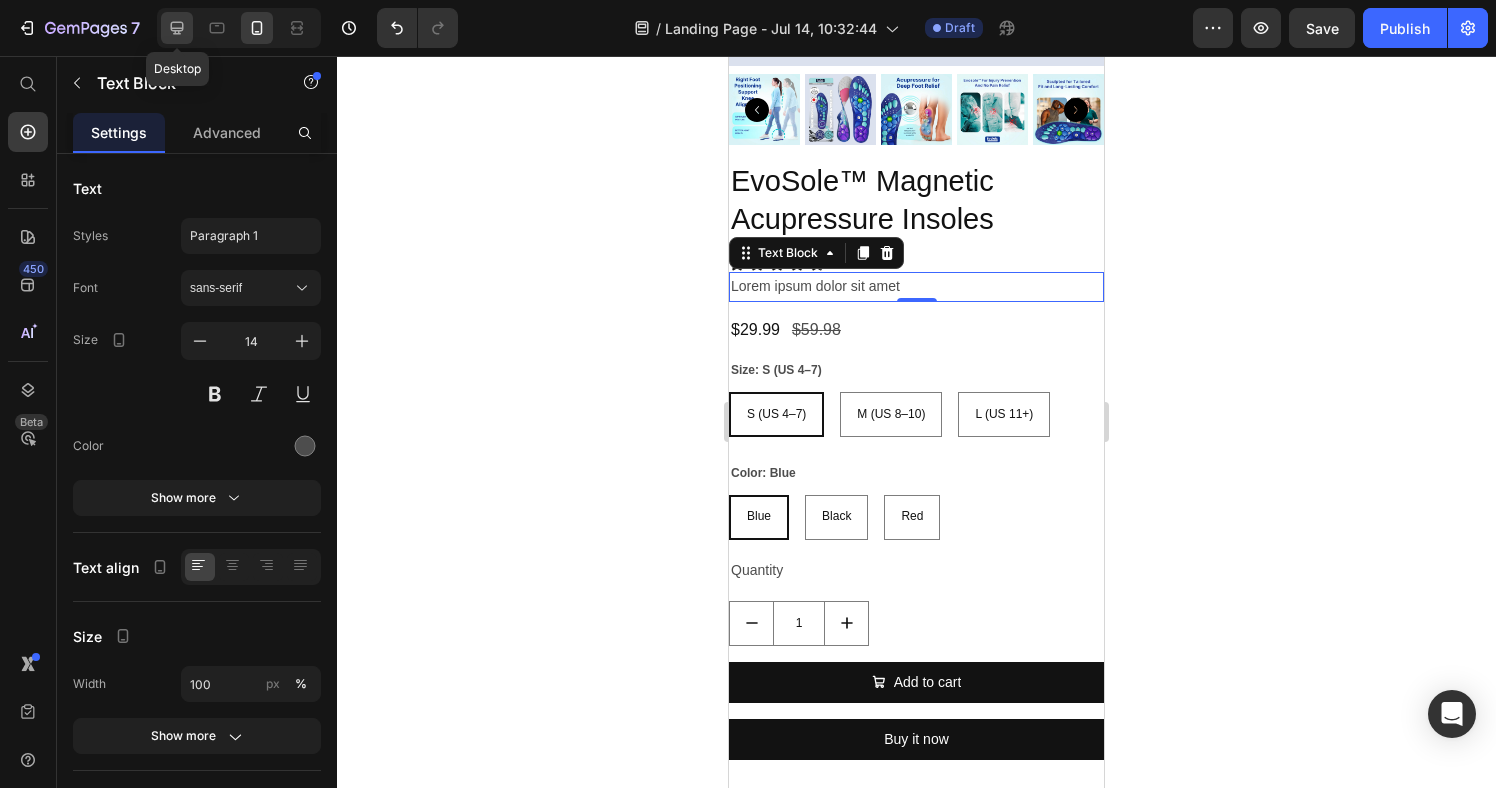 click 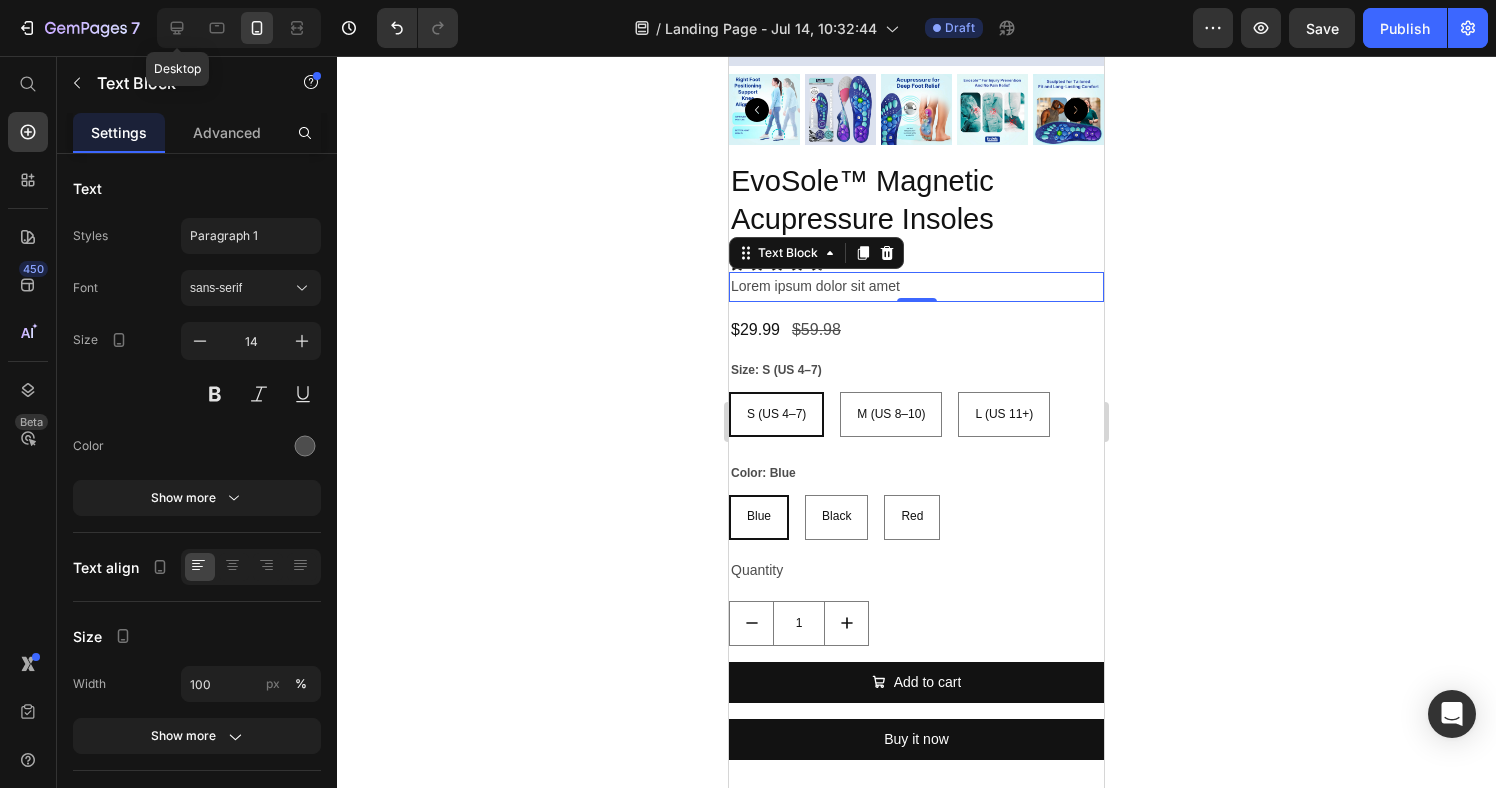 type on "16" 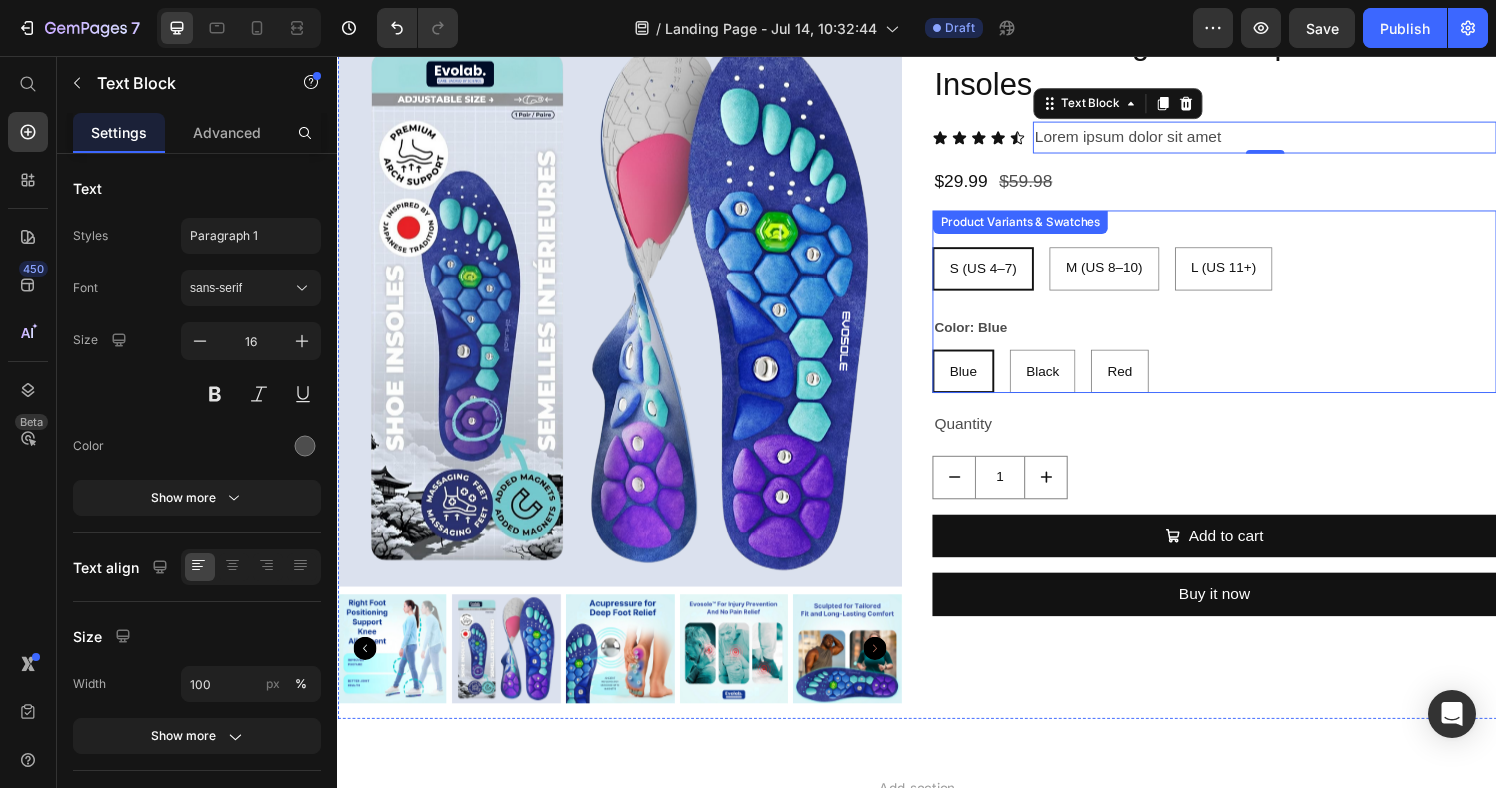 scroll, scrollTop: 0, scrollLeft: 0, axis: both 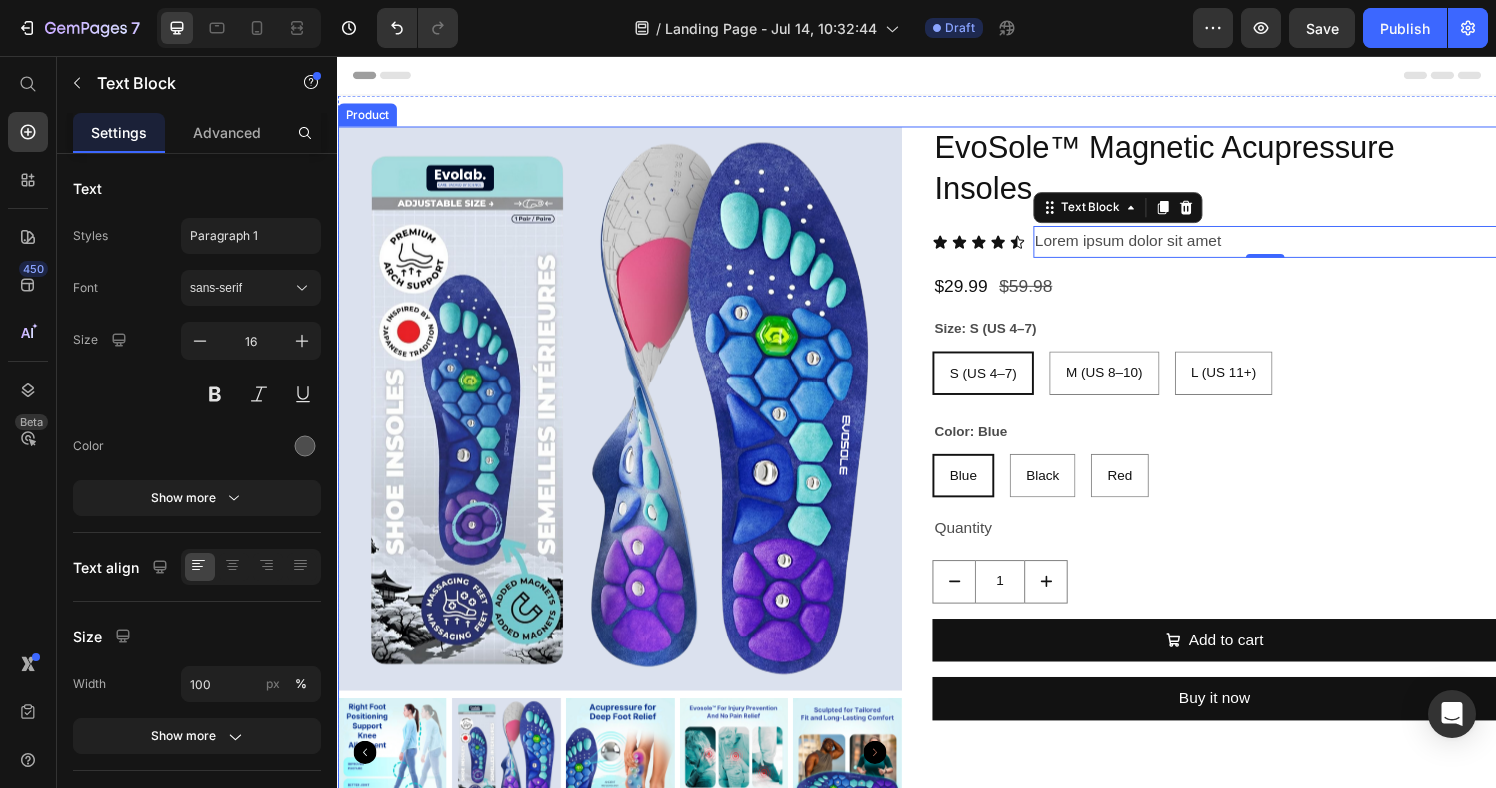 click on "EvoSole™ Magnetic Acupressure Insoles Product Title Icon Icon Icon Icon Icon Icon List Lorem ipsum dolor sit amet Text Block   0 Row $29.99 Product Price $59.98 Product Price Row Size: S (US 4–7) S (US 4–7) S (US 4–7) S (US 4–7) M (US 8–10) M (US 8–10) M (US 8–10) L (US 11+) L (US 11+) L (US 11+) Color: Blue Blue Blue Blue Black Black Black Red Red Red Product Variants & Swatches Quantity Text Block 1 Product Quantity
Add to cart Add to Cart Buy it now Dynamic Checkout" at bounding box center (1245, 489) 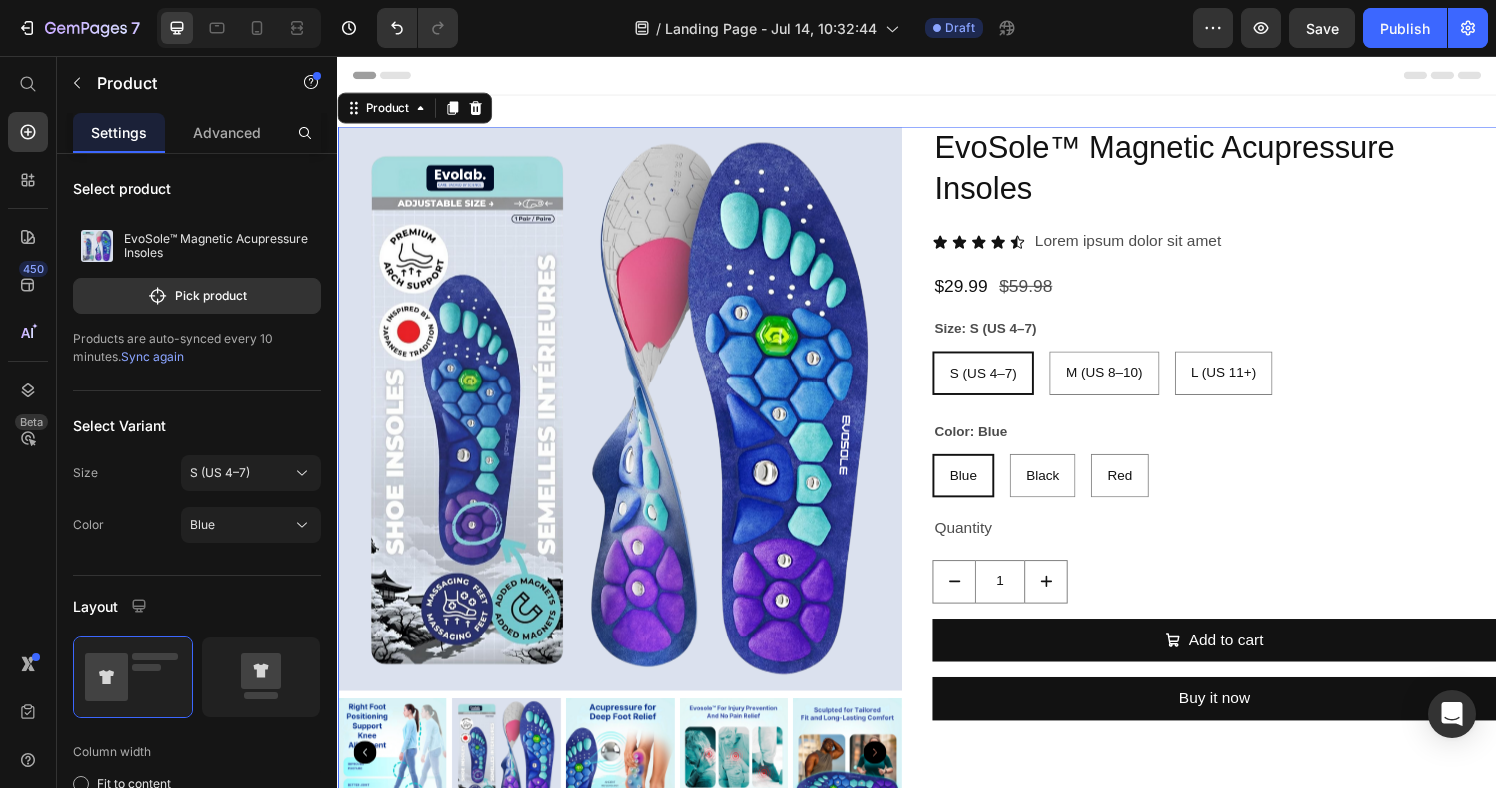 click on "EvoSole™ Magnetic Acupressure Insoles Product Title Icon Icon Icon Icon Icon Icon List Lorem ipsum dolor sit amet Text Block Row $29.99 Product Price $59.98 Product Price Row Size: S (US 4–7) S (US 4–7) S (US 4–7) S (US 4–7) M (US 8–10) M (US 8–10) M (US 8–10) L (US 11+) L (US 11+) L (US 11+) Color: Blue Blue Blue Blue Black Black Black Red Red Red Product Variants & Swatches Quantity Text Block 1 Product Quantity
Add to cart Add to Cart Buy it now Dynamic Checkout" at bounding box center (1245, 489) 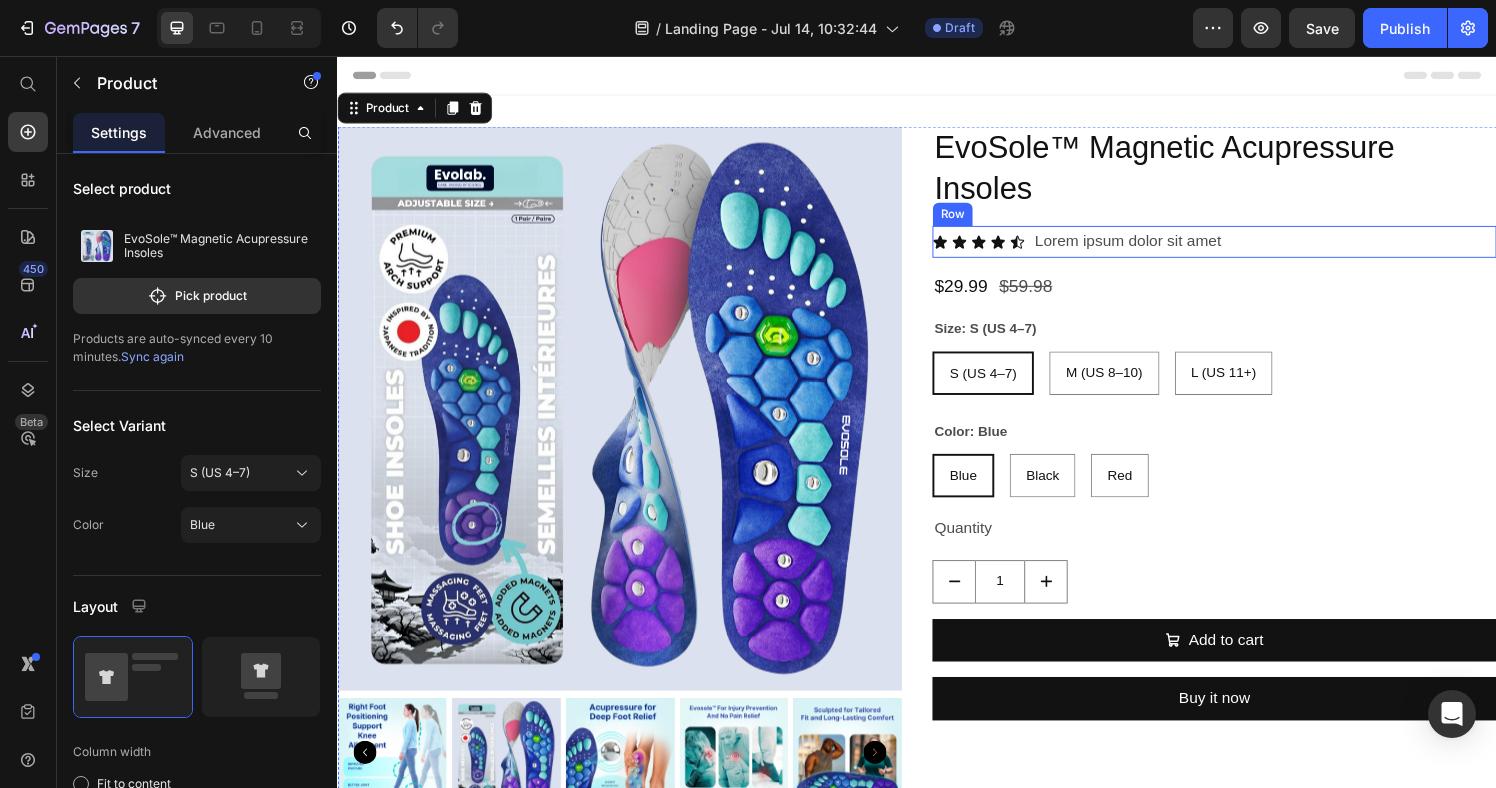 click on "Icon Icon Icon Icon Icon Icon List Lorem ipsum dolor sit amet Text Block Row" at bounding box center [1245, 248] 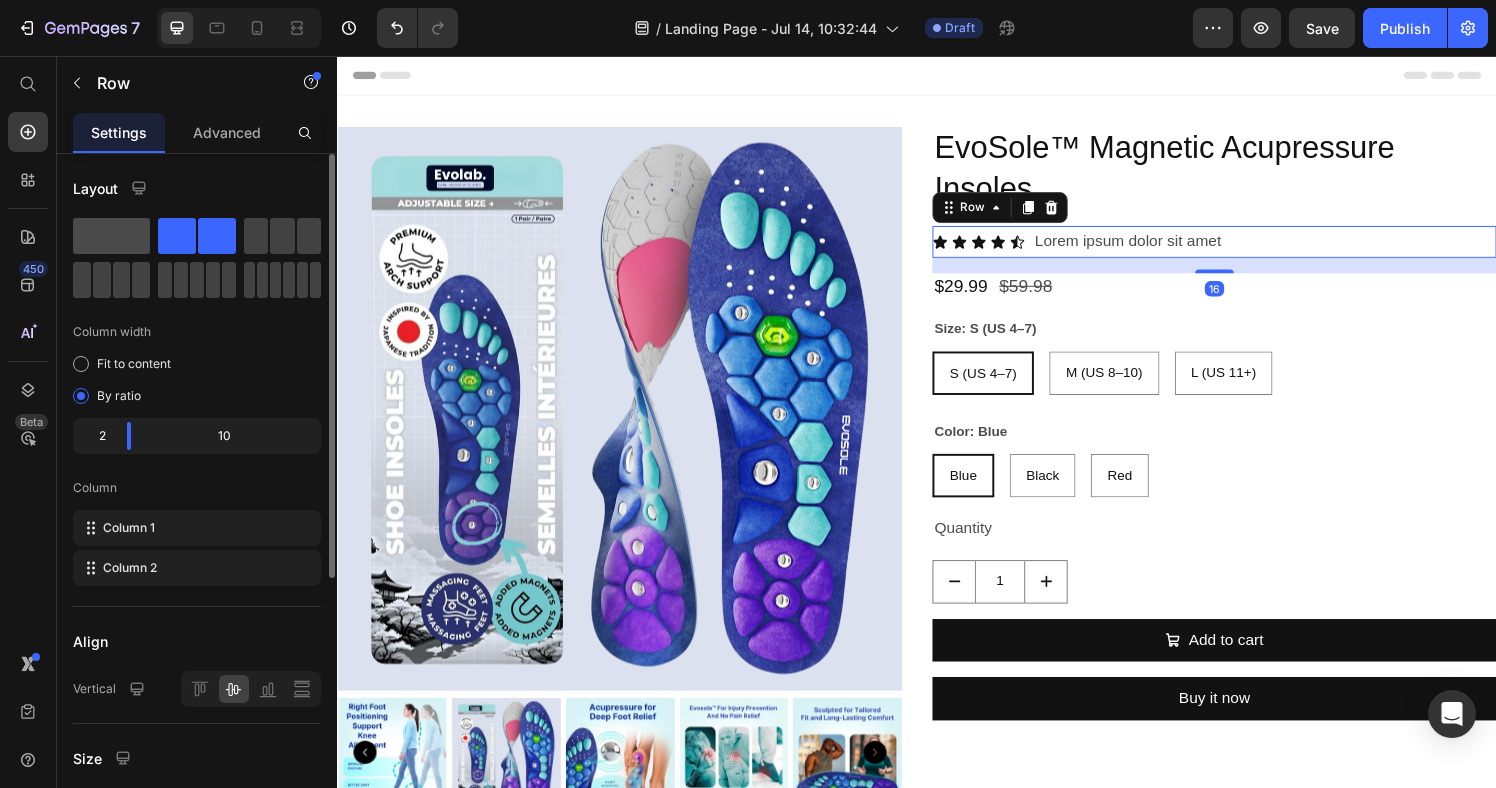 click 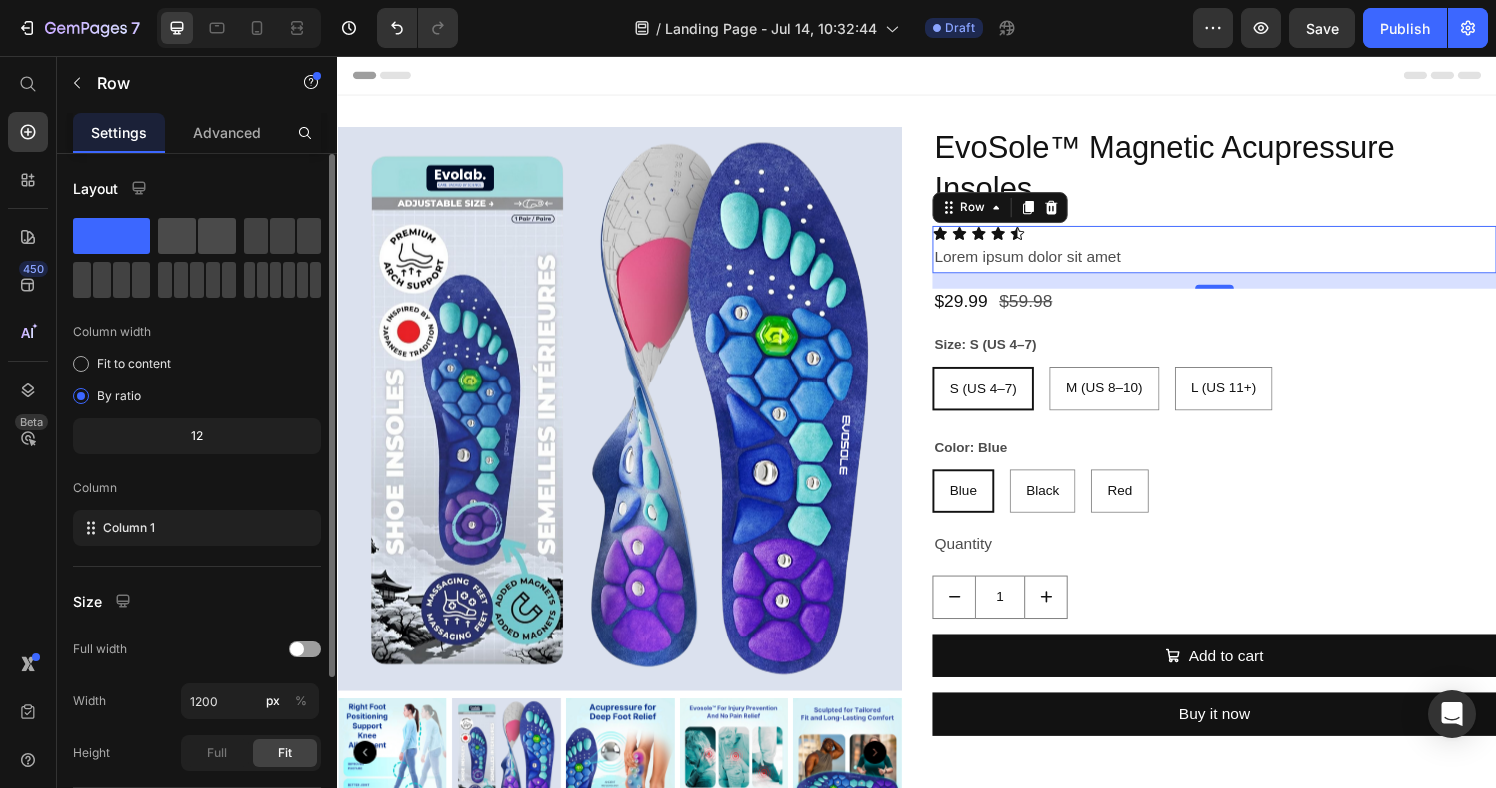 click 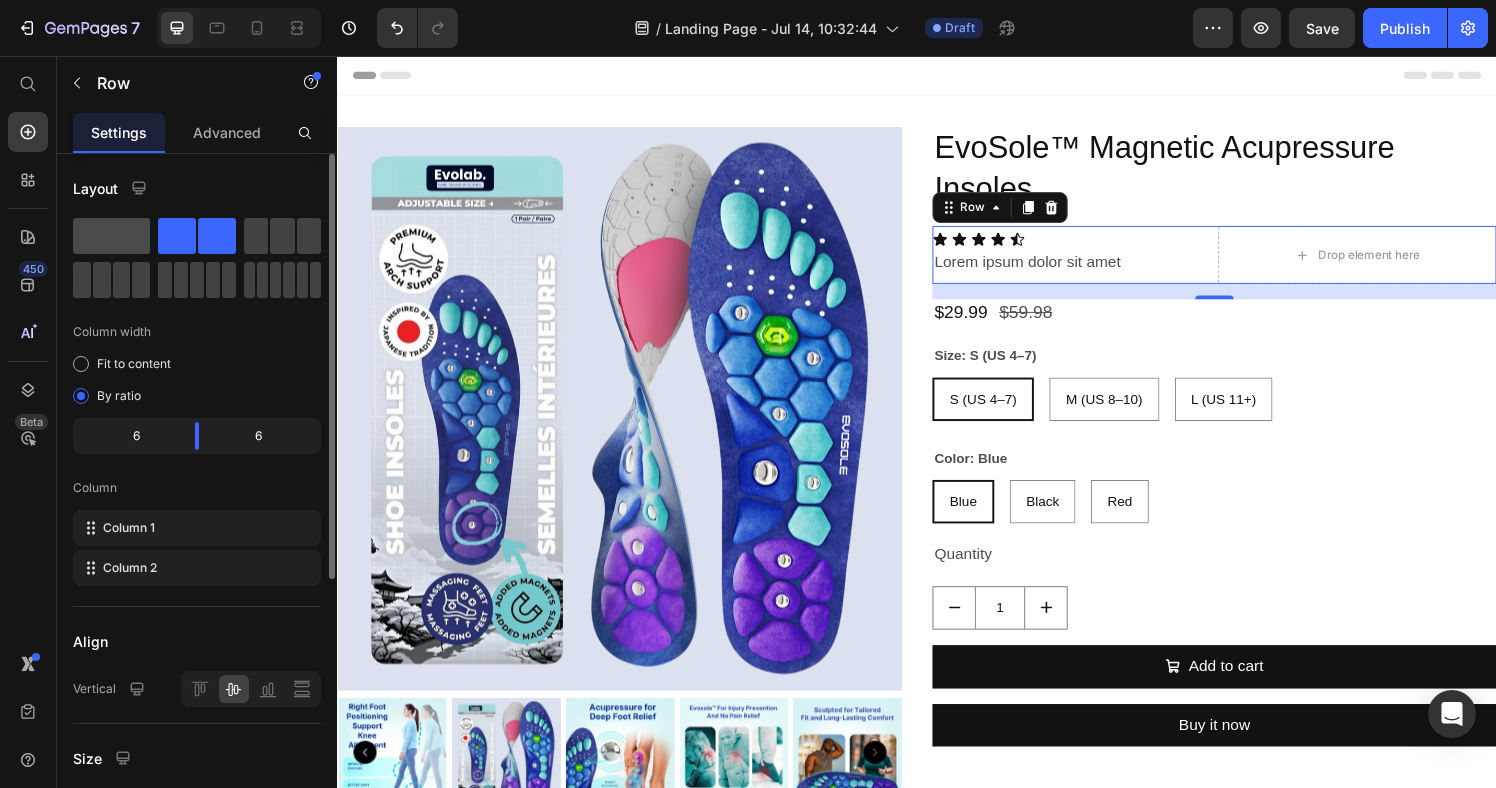 click 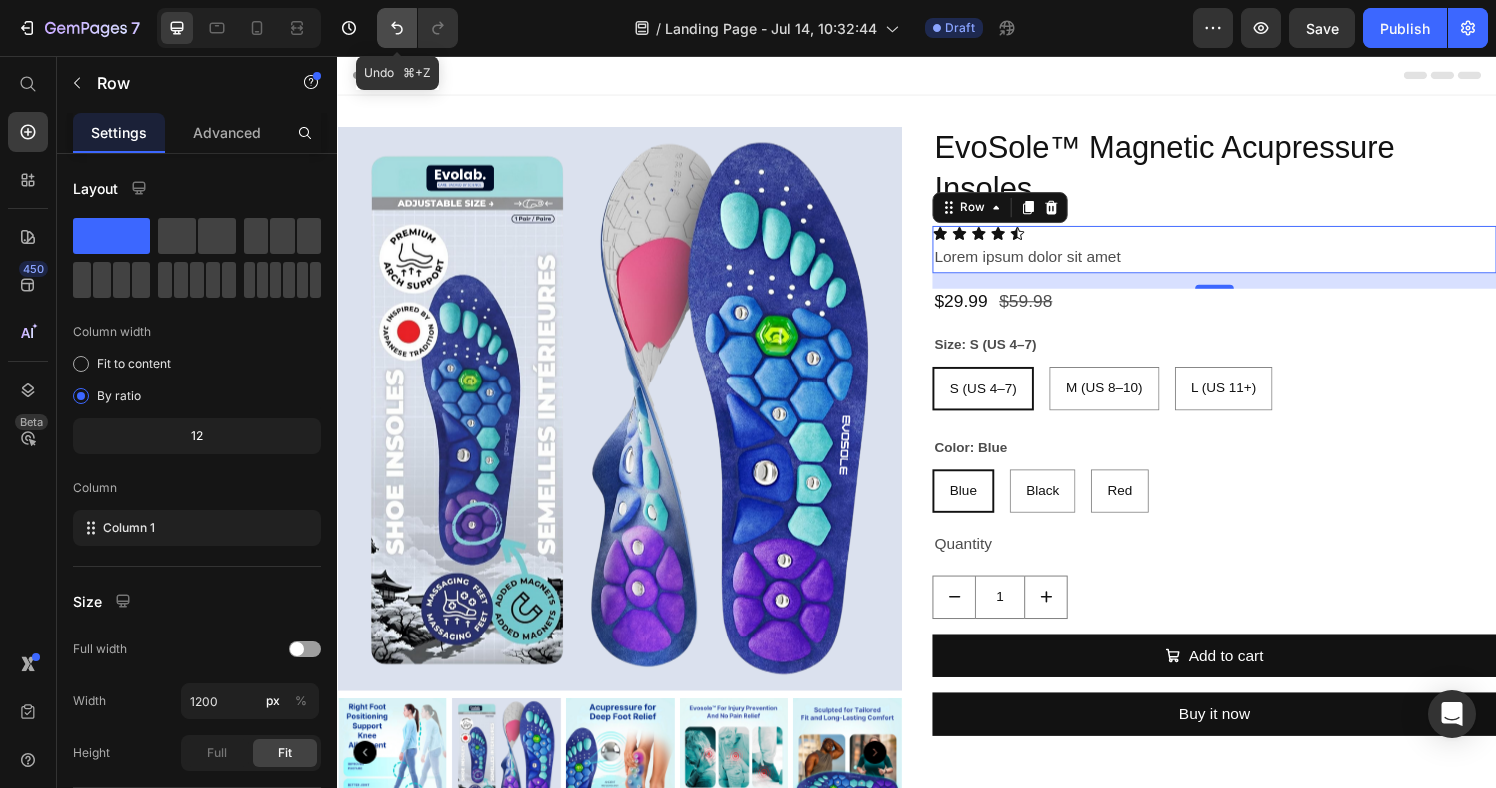 click 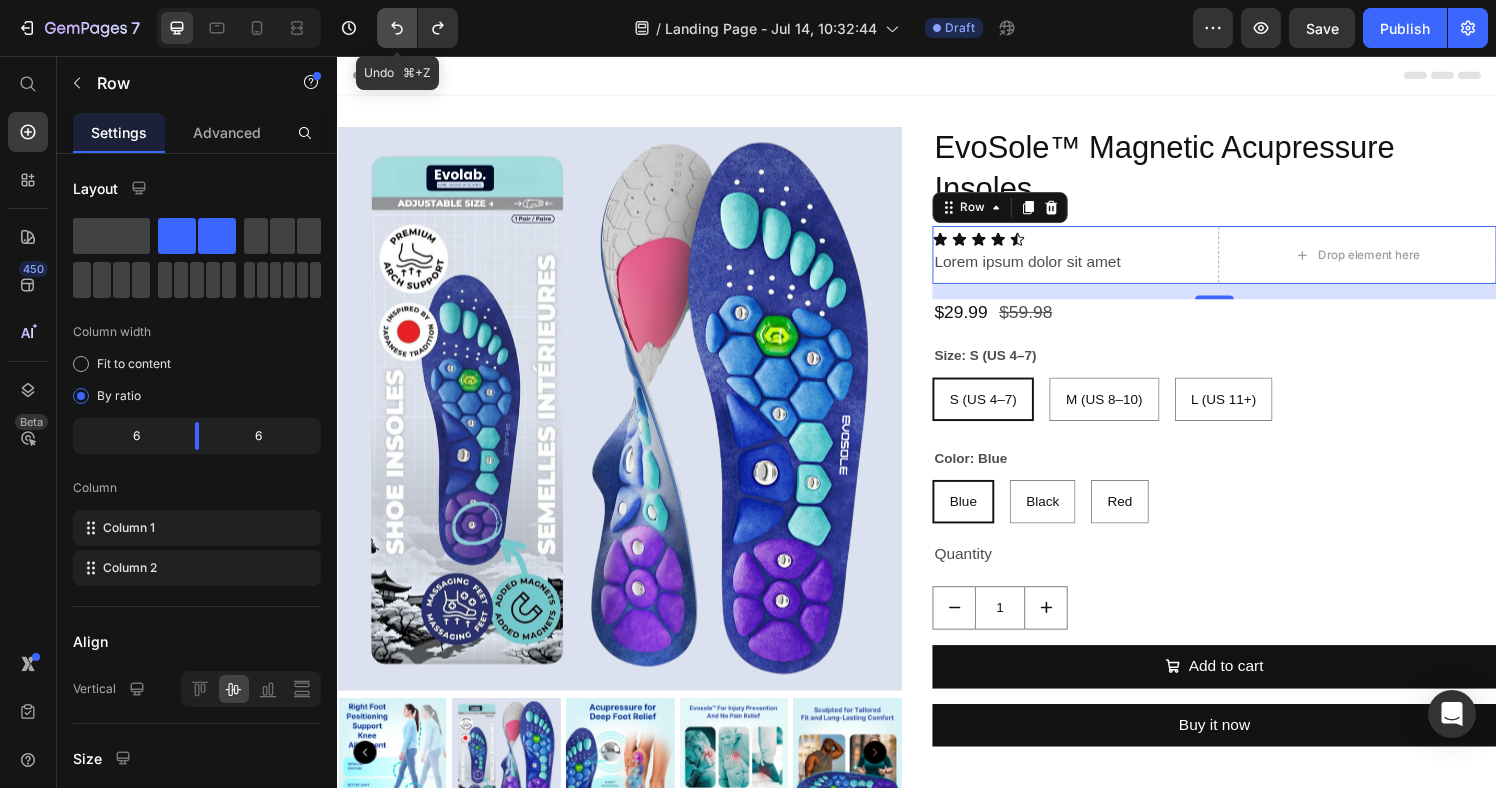 click 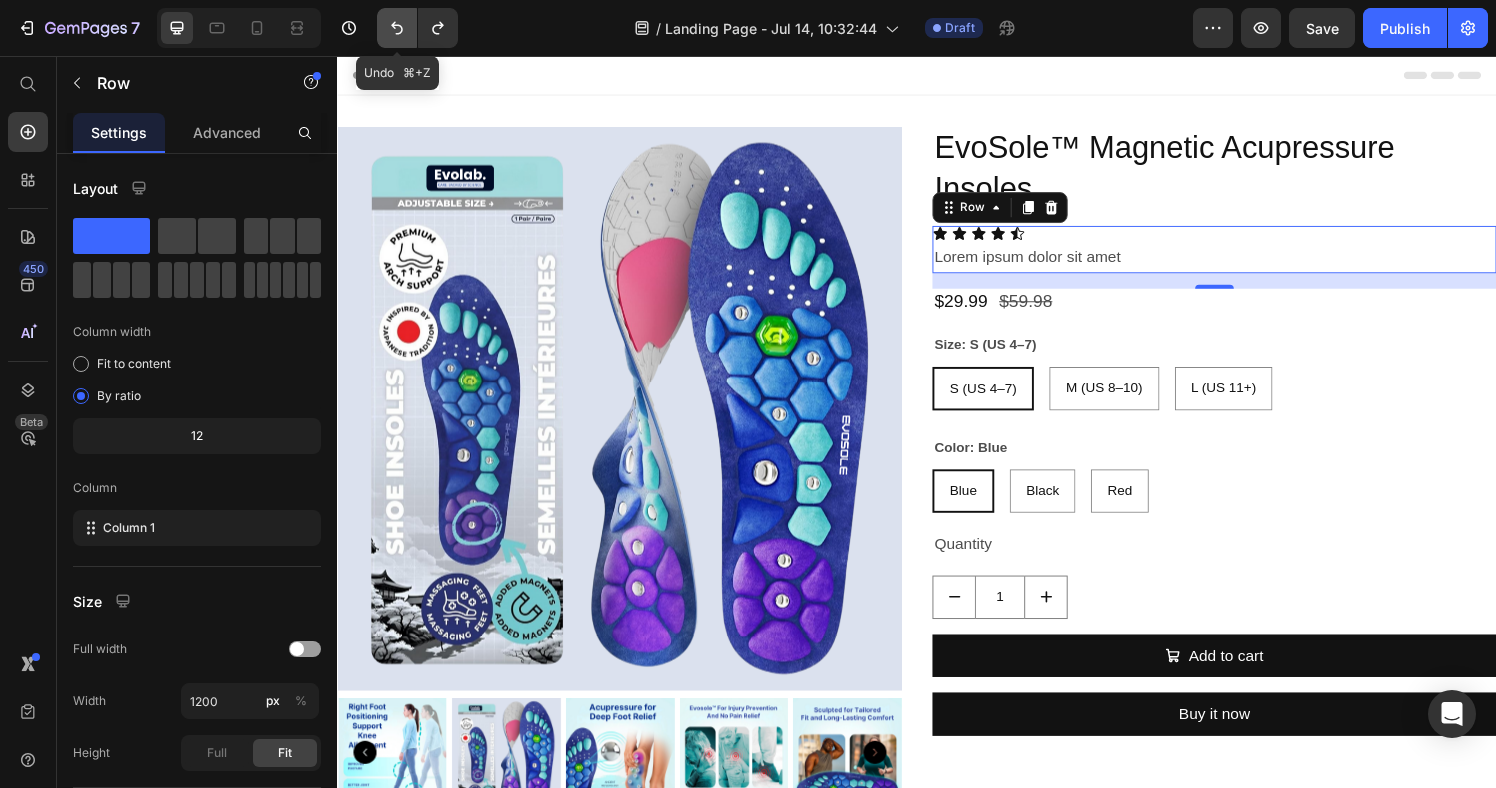 click 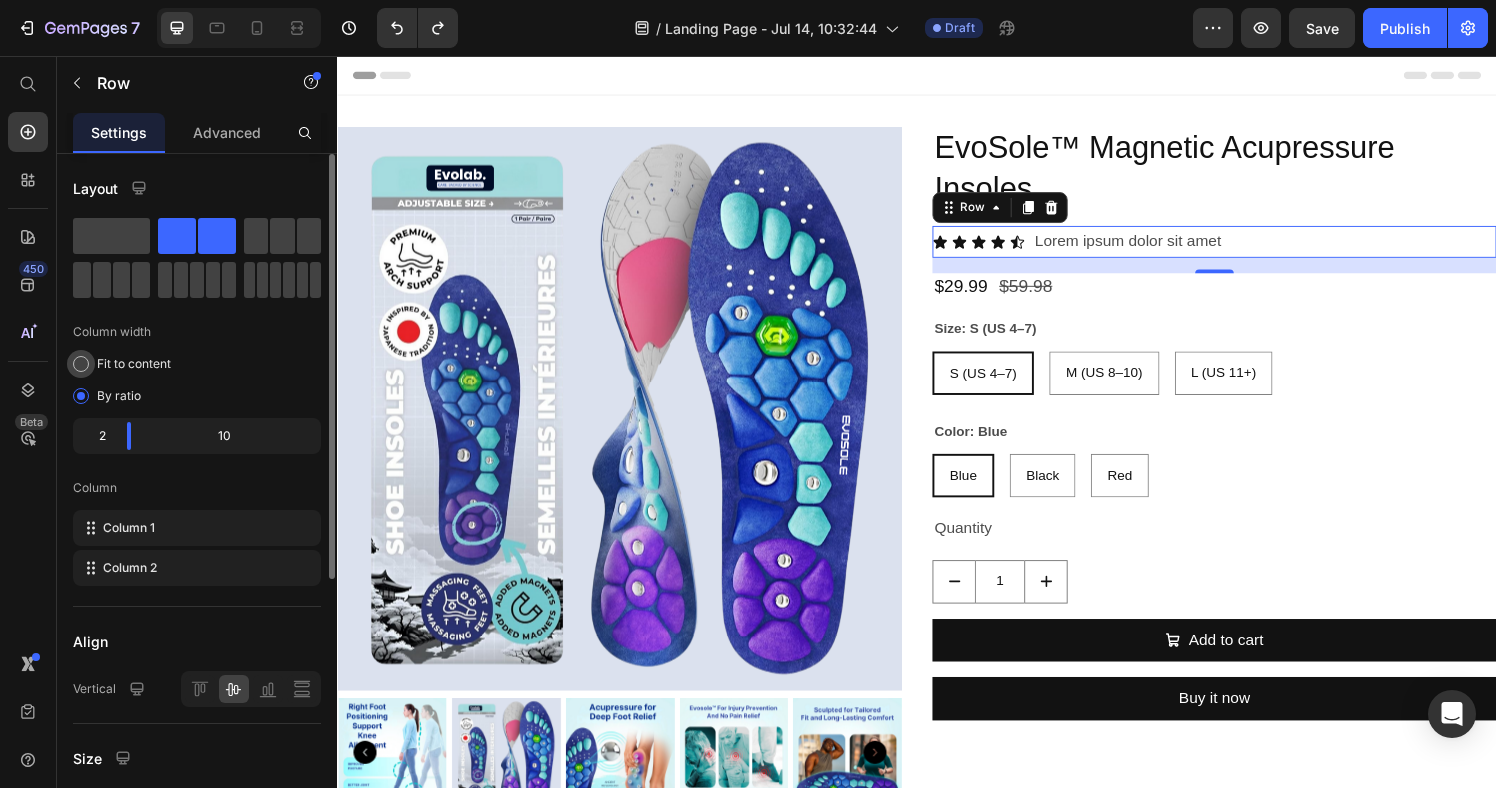 click on "Fit to content" at bounding box center (134, 364) 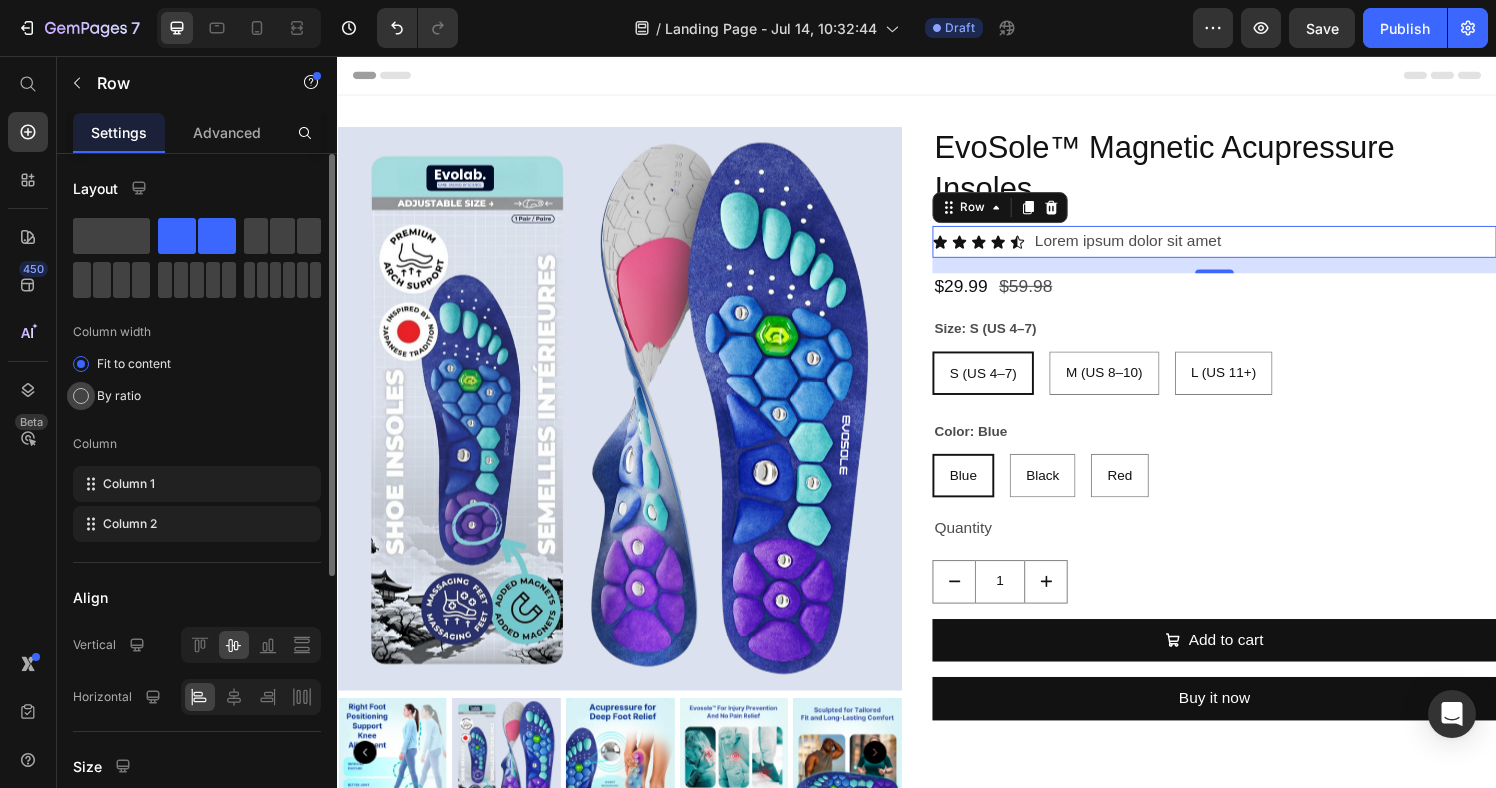 click on "By ratio" at bounding box center [119, 396] 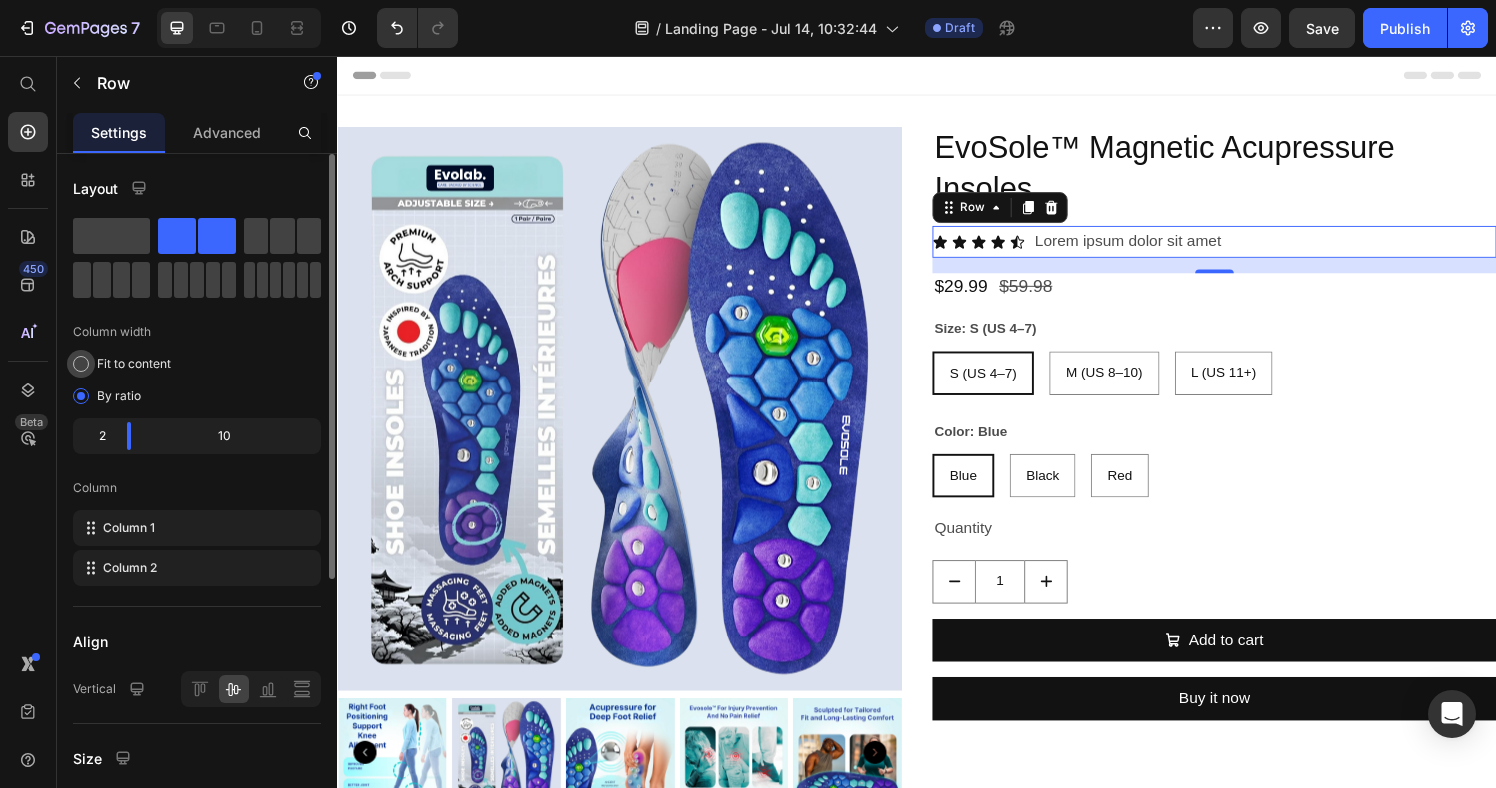 click on "Fit to content" at bounding box center [134, 364] 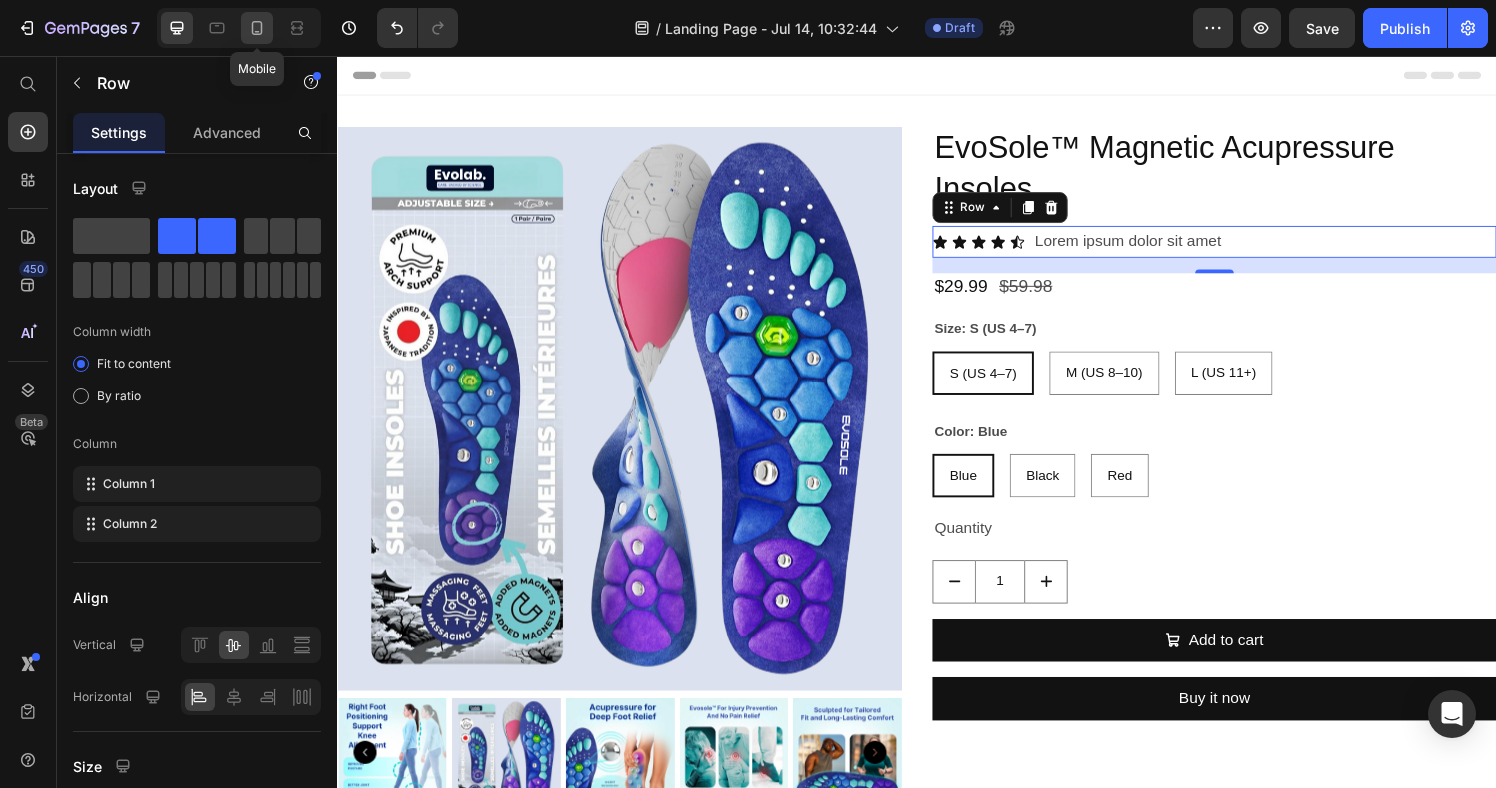 click 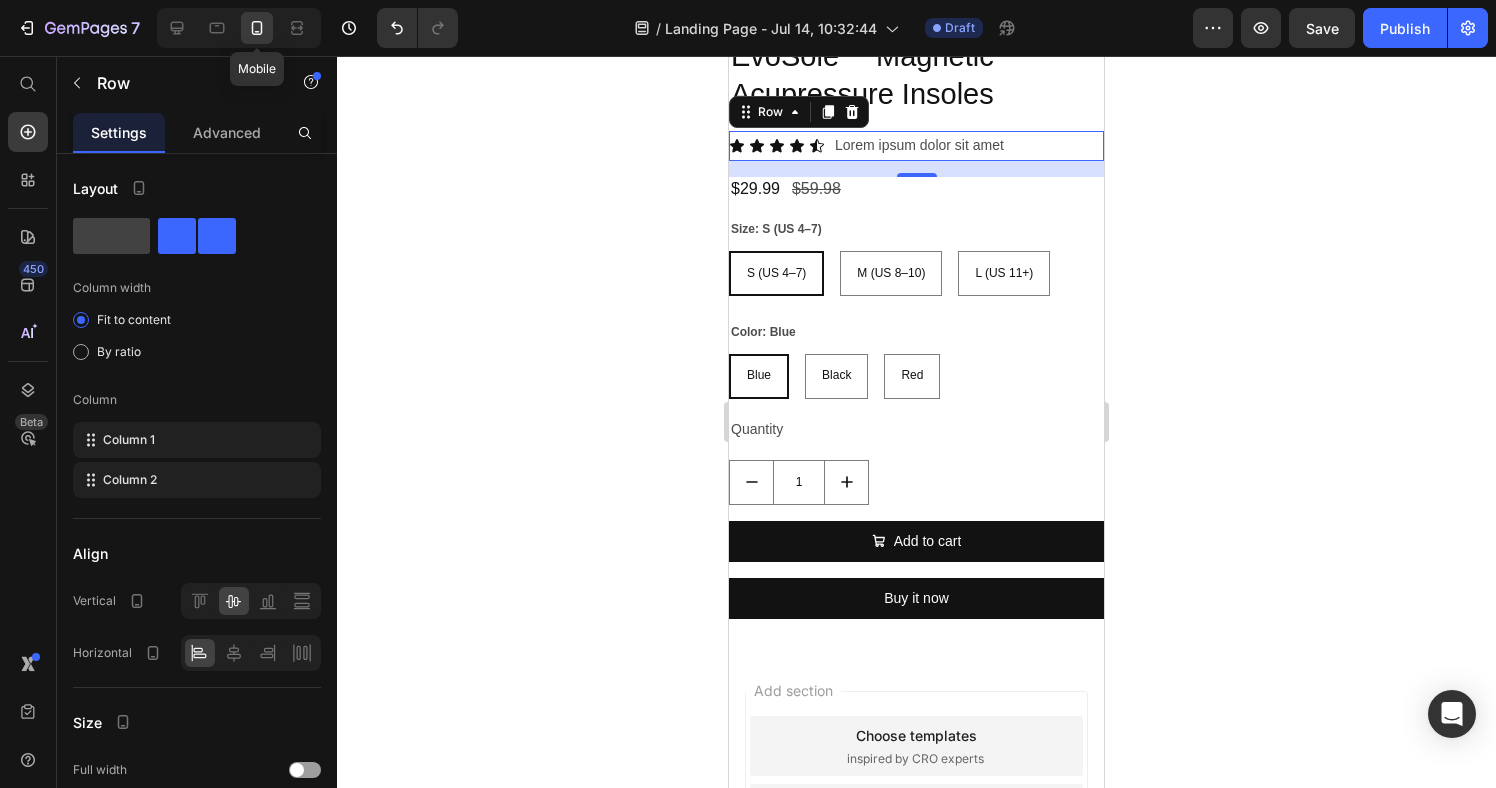 scroll, scrollTop: 568, scrollLeft: 0, axis: vertical 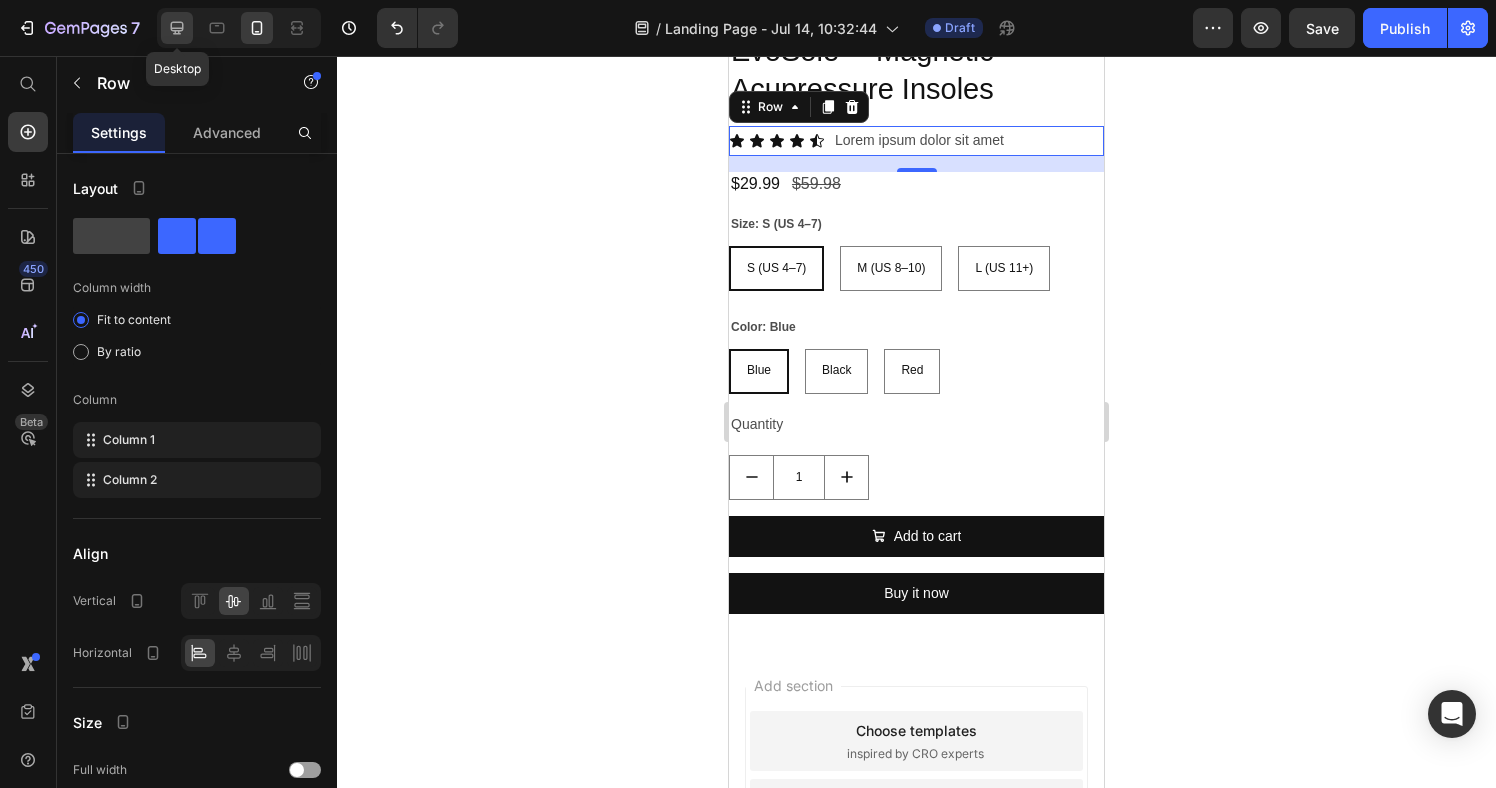 click 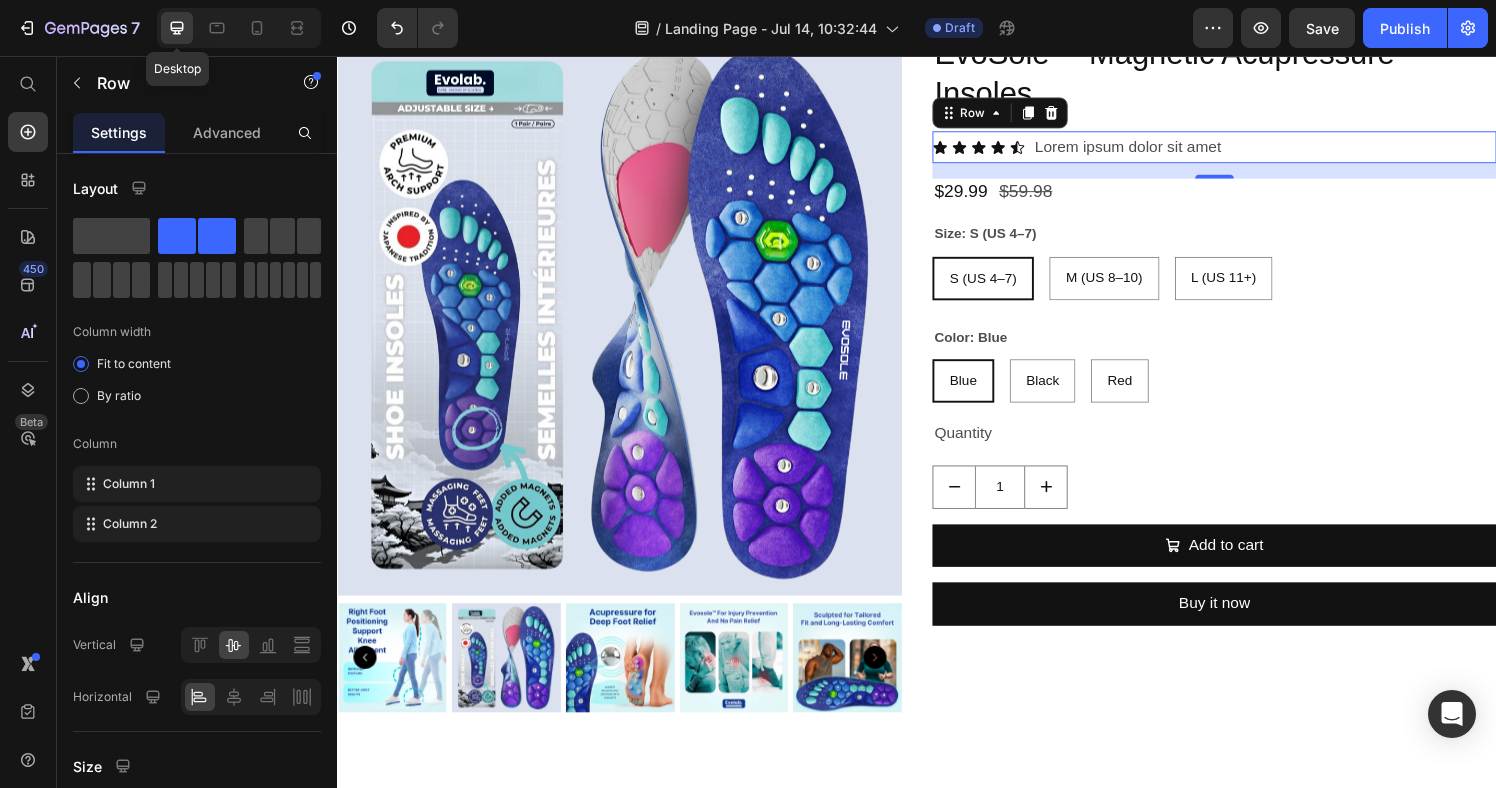 scroll, scrollTop: 106, scrollLeft: 0, axis: vertical 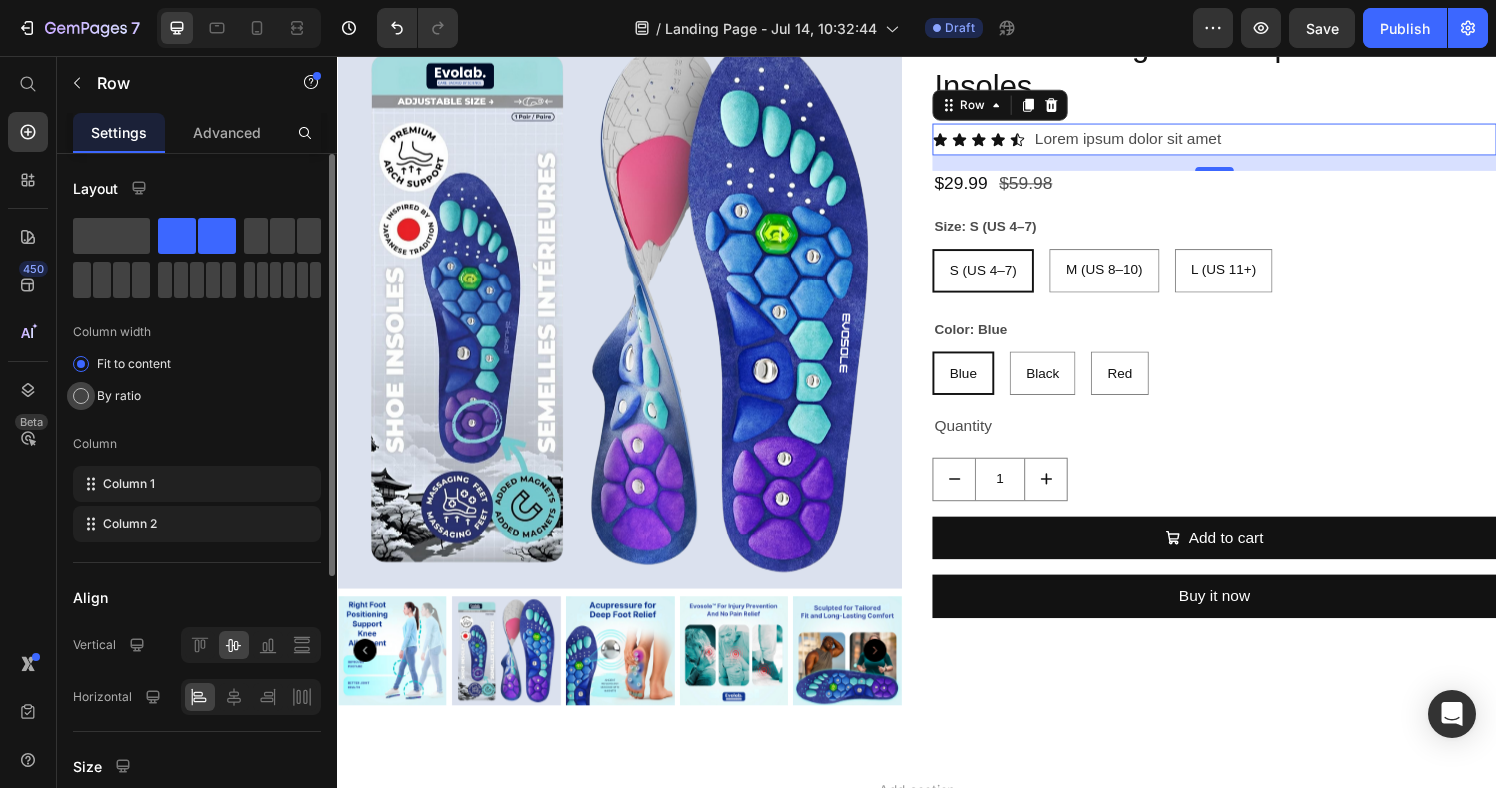 click on "By ratio" at bounding box center [119, 396] 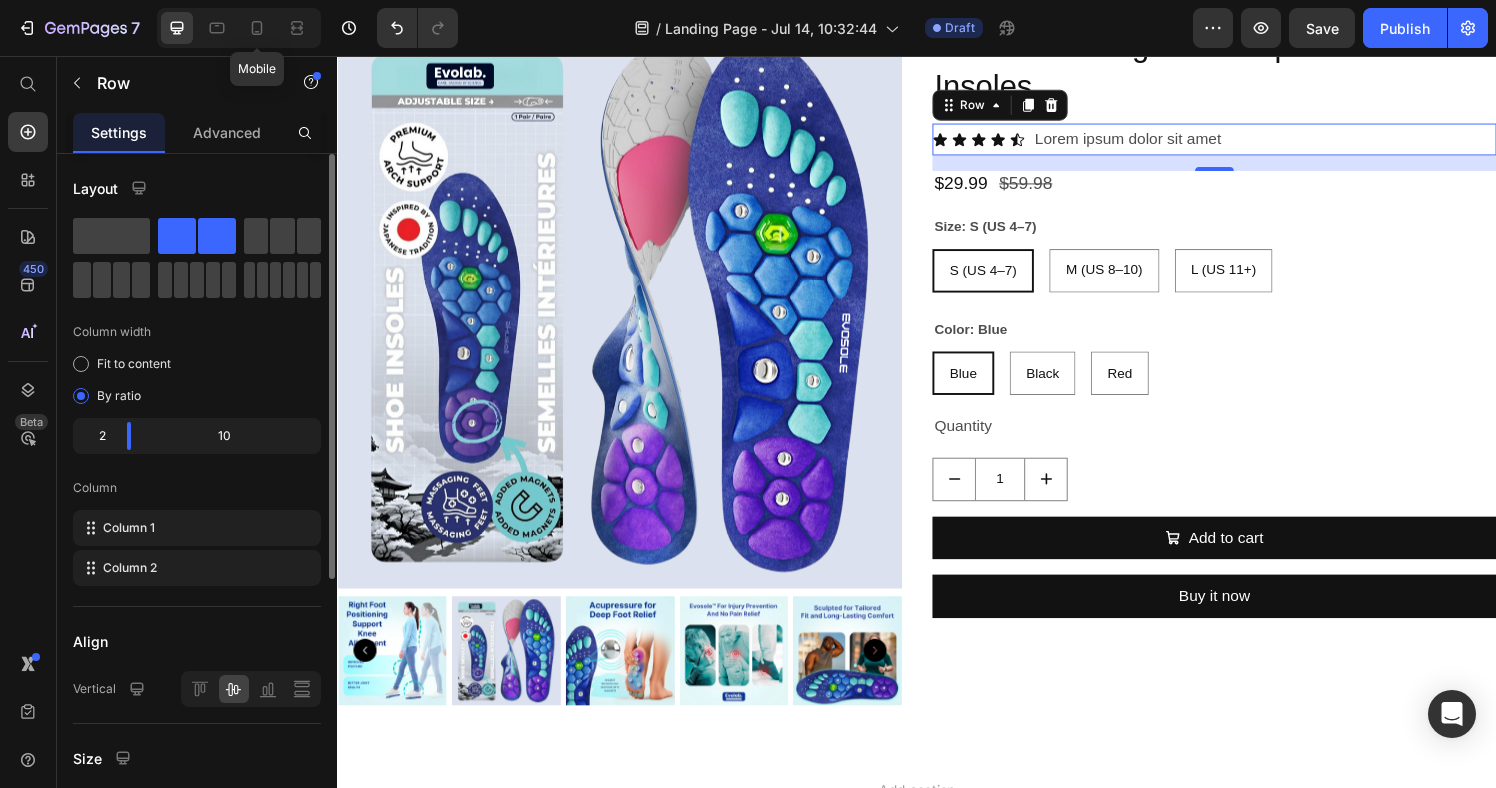 drag, startPoint x: 264, startPoint y: 33, endPoint x: 209, endPoint y: 199, distance: 174.87424 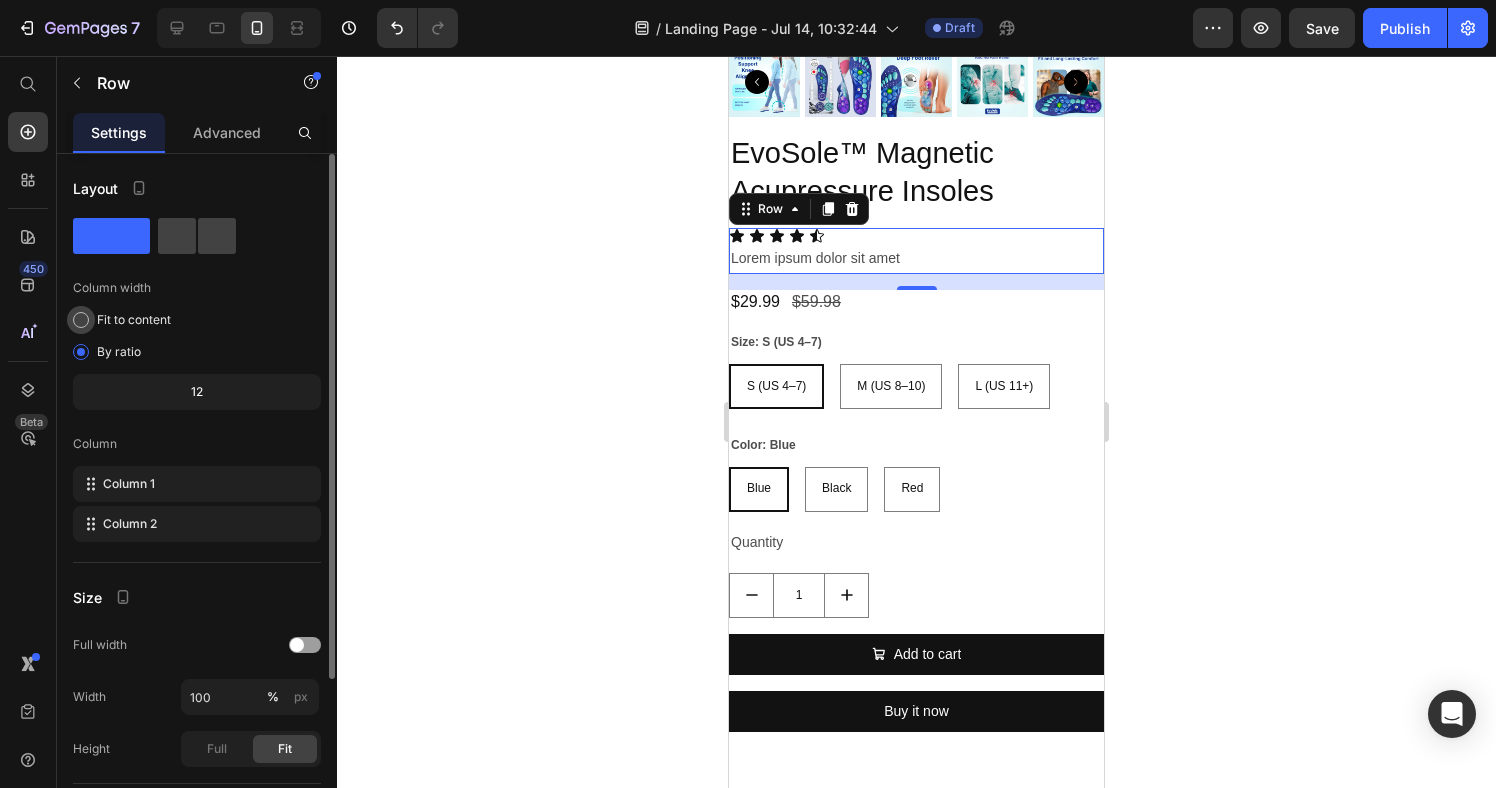 scroll, scrollTop: 568, scrollLeft: 0, axis: vertical 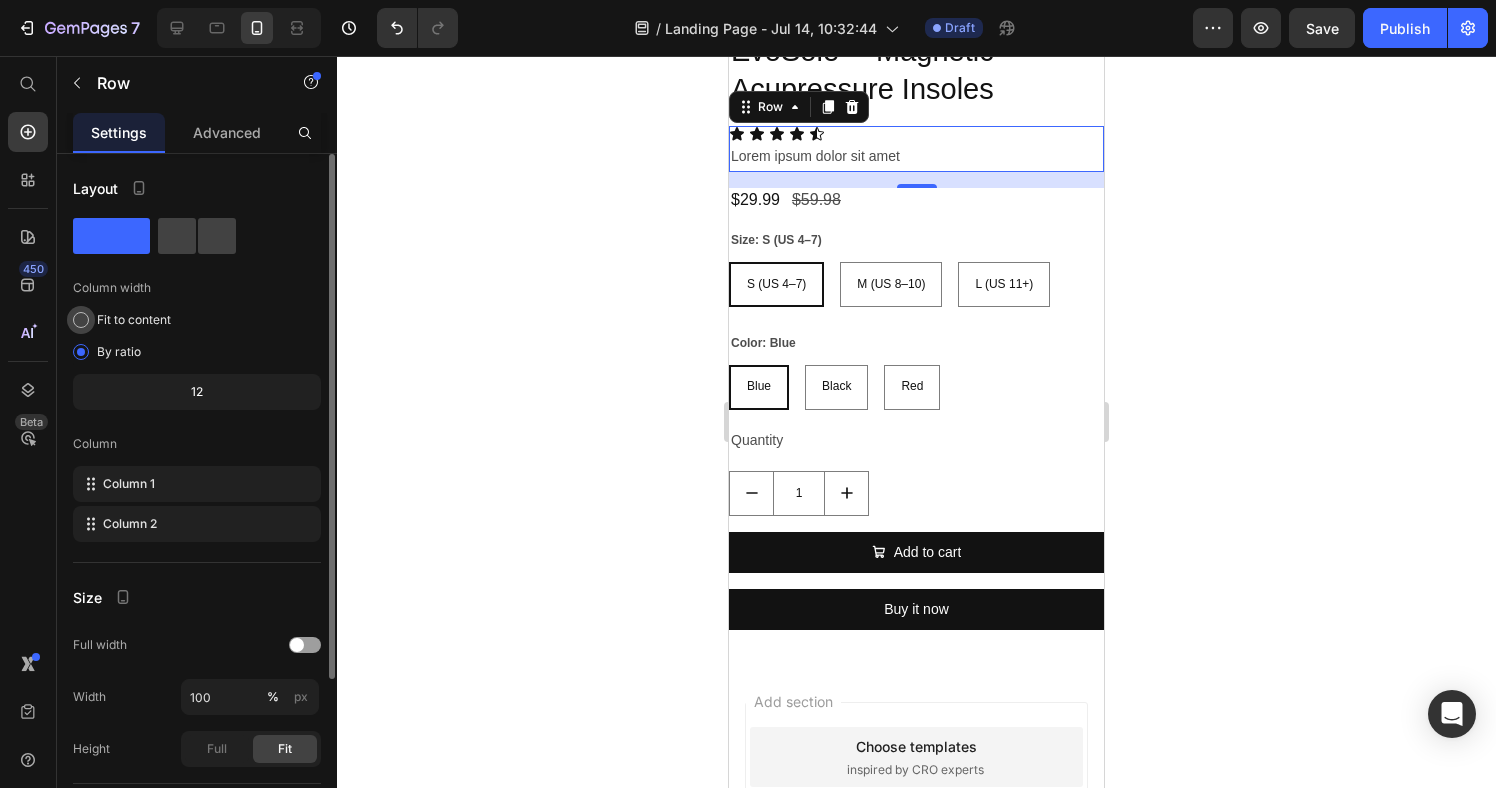 click on "Fit to content" at bounding box center (134, 320) 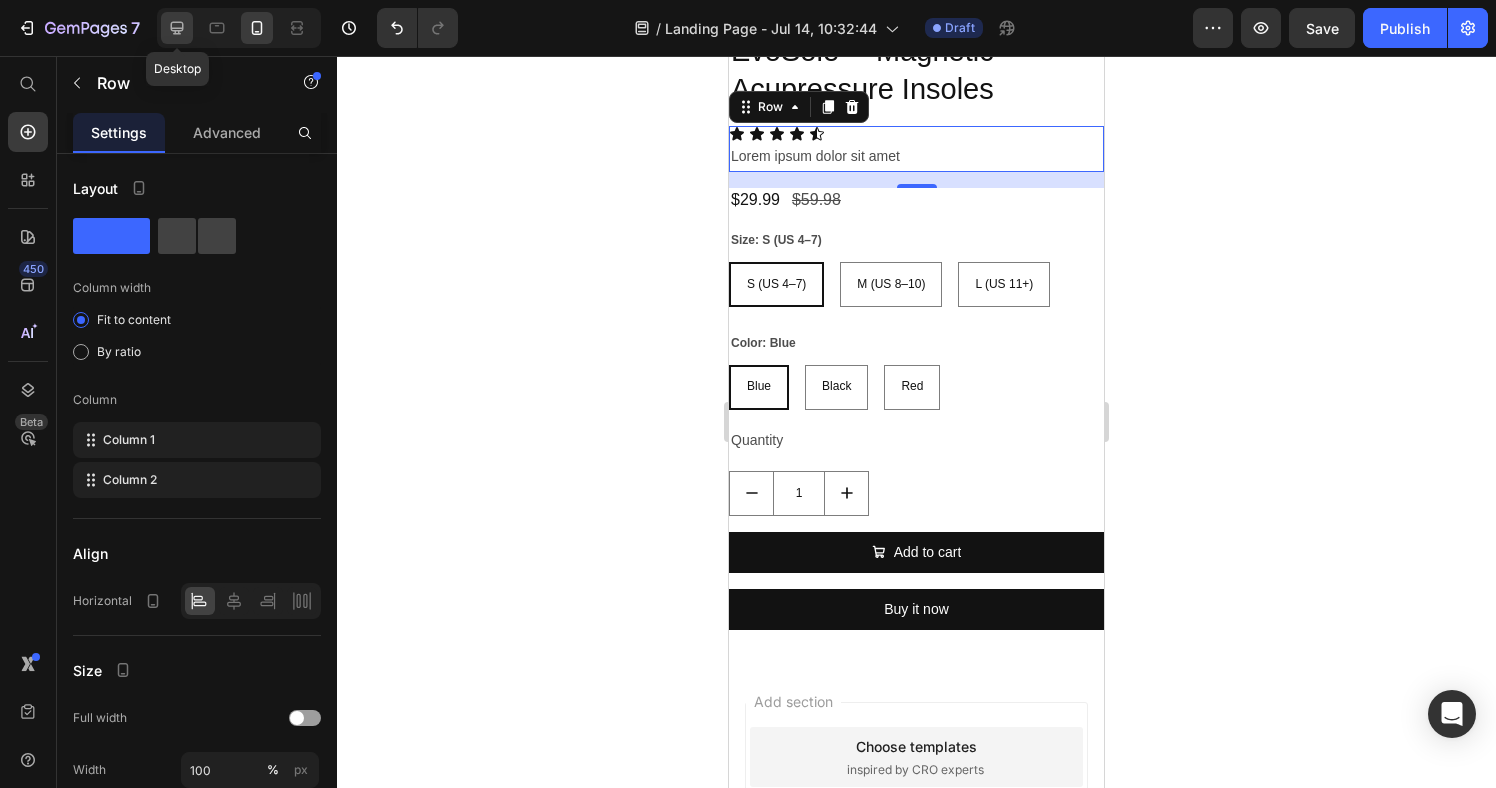 click 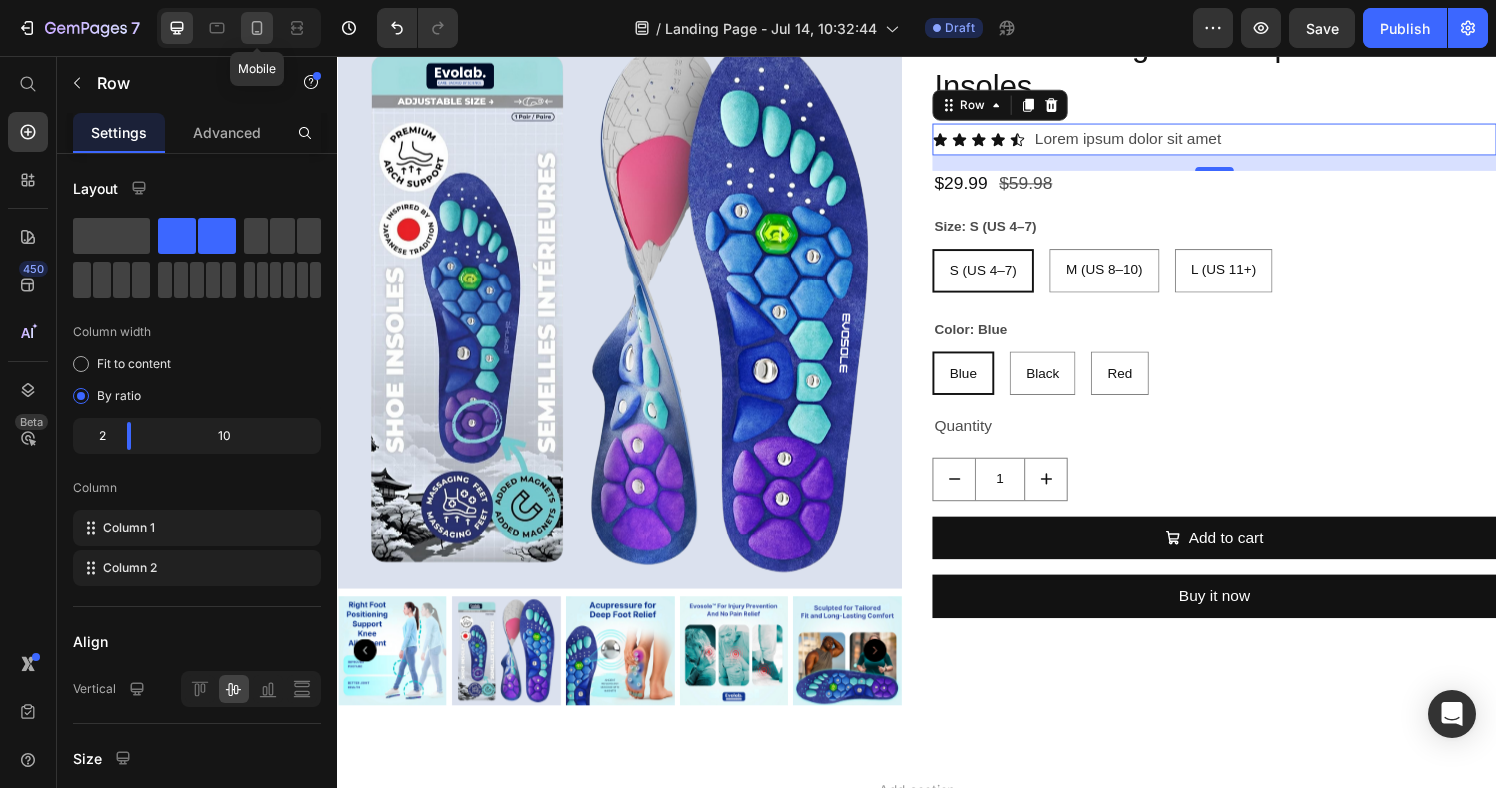 click 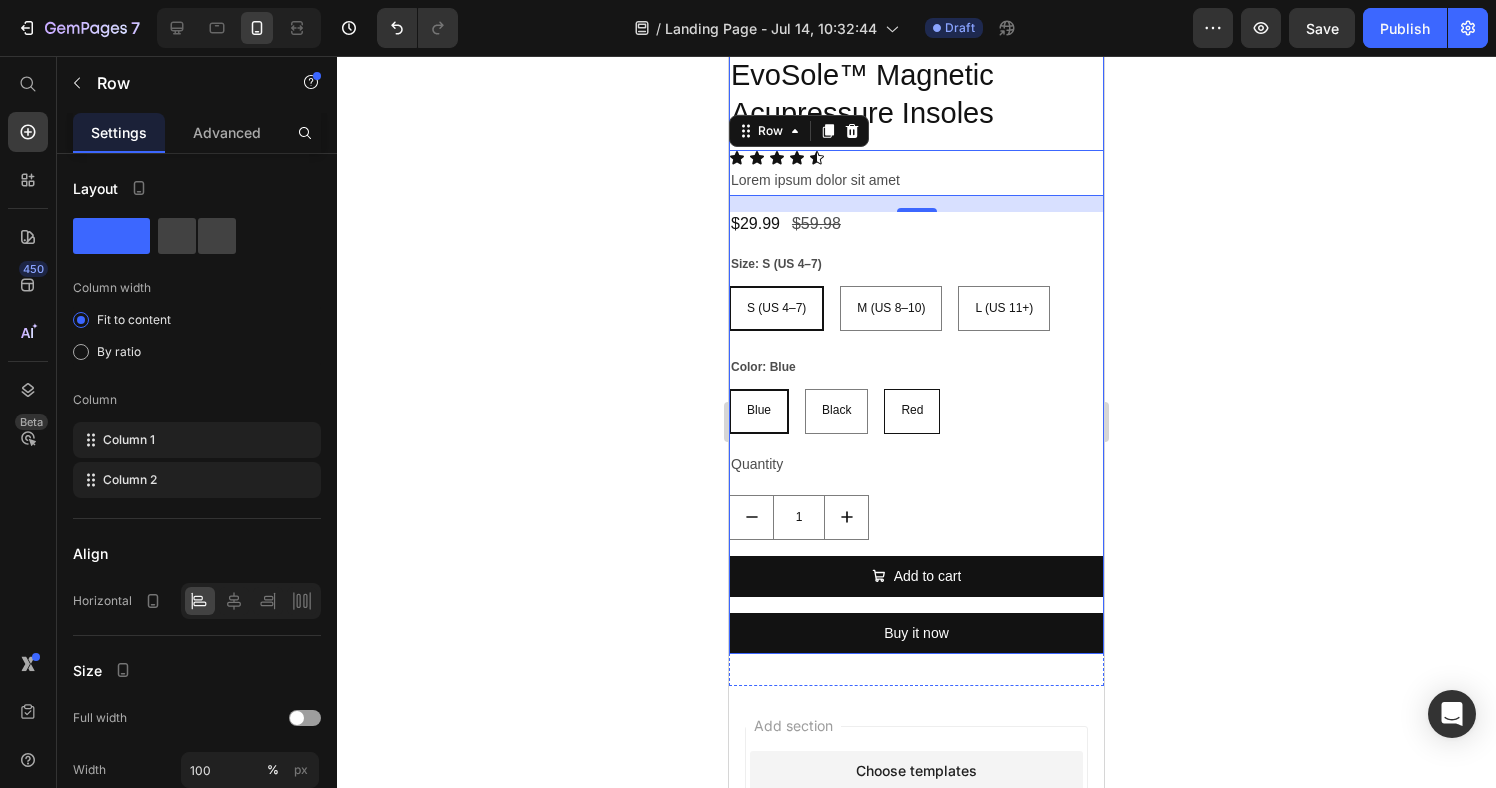 scroll, scrollTop: 568, scrollLeft: 0, axis: vertical 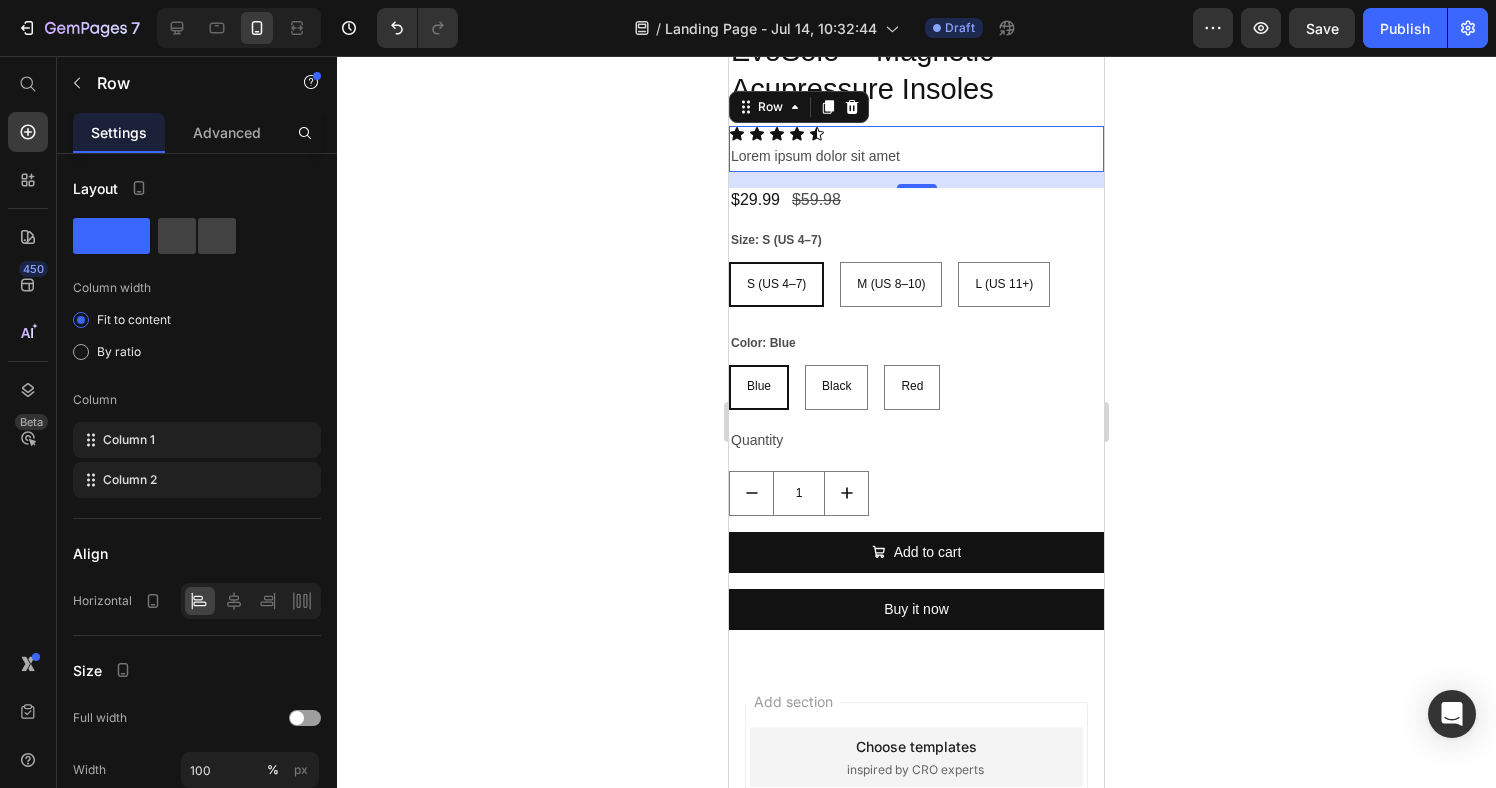 click on "Icon Icon Icon Icon Icon Icon List Lorem ipsum dolor sit amet Text Block Row   16" at bounding box center [916, 148] 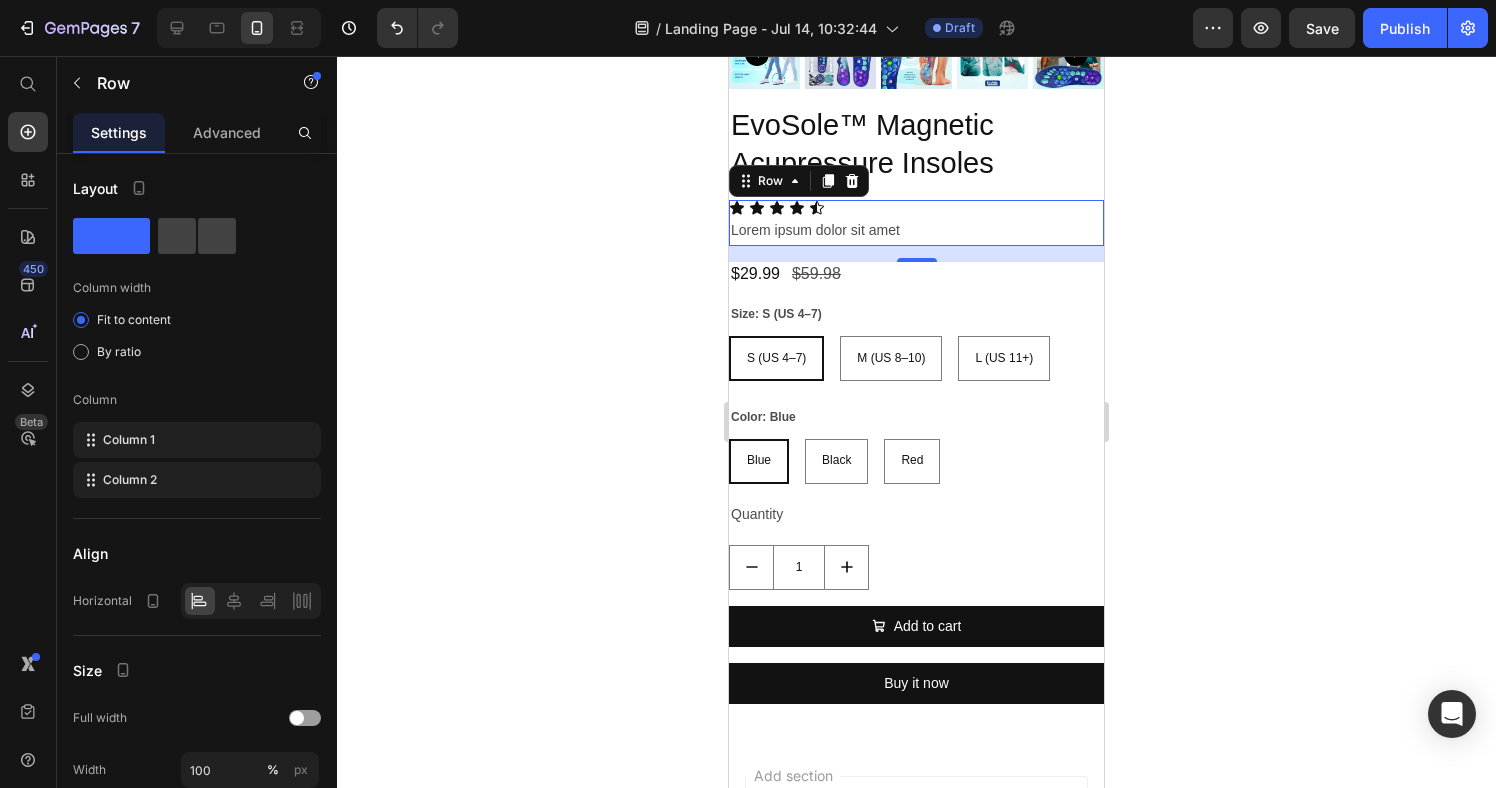 scroll, scrollTop: 450, scrollLeft: 0, axis: vertical 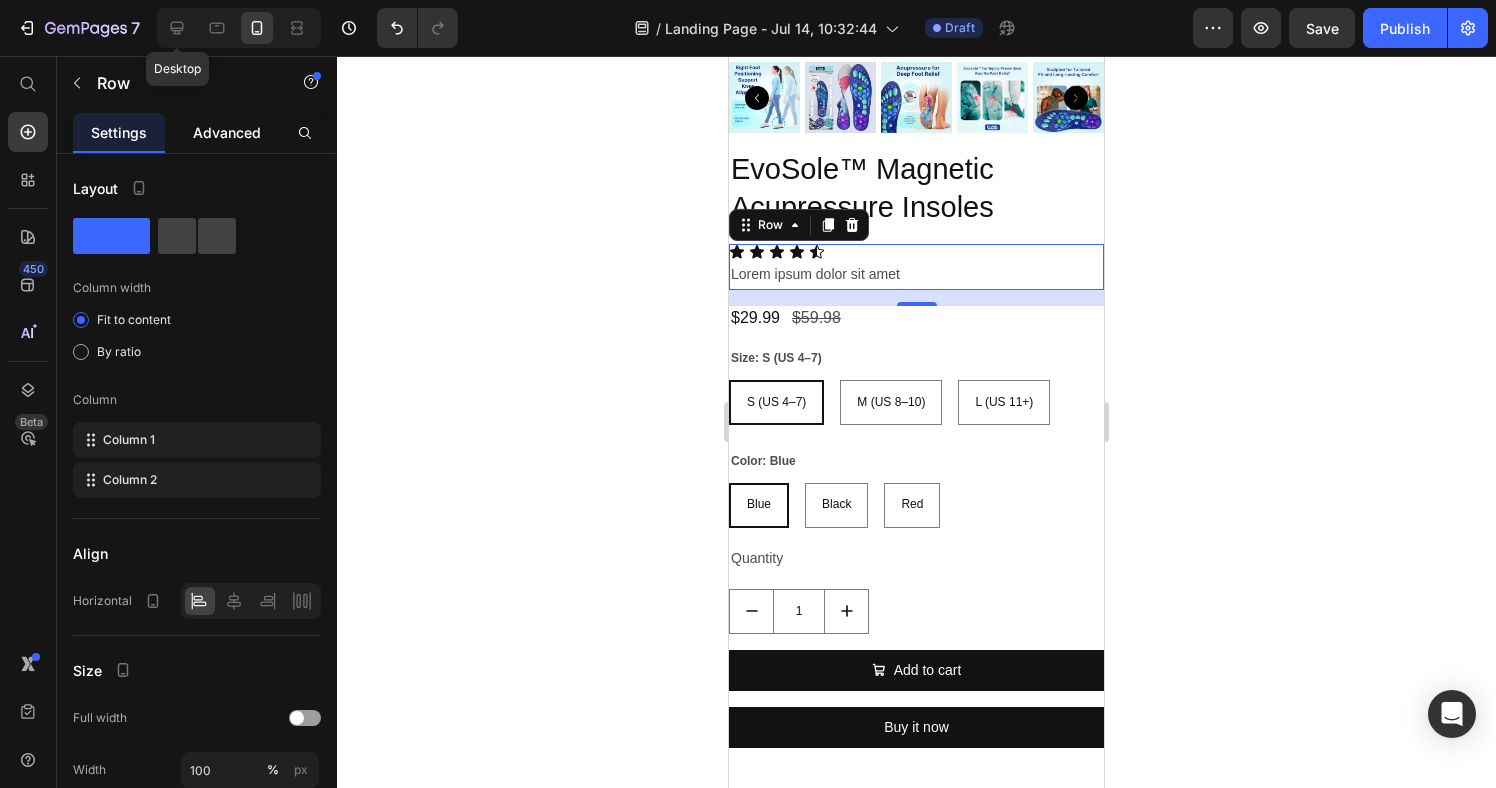 drag, startPoint x: 177, startPoint y: 34, endPoint x: 258, endPoint y: 115, distance: 114.5513 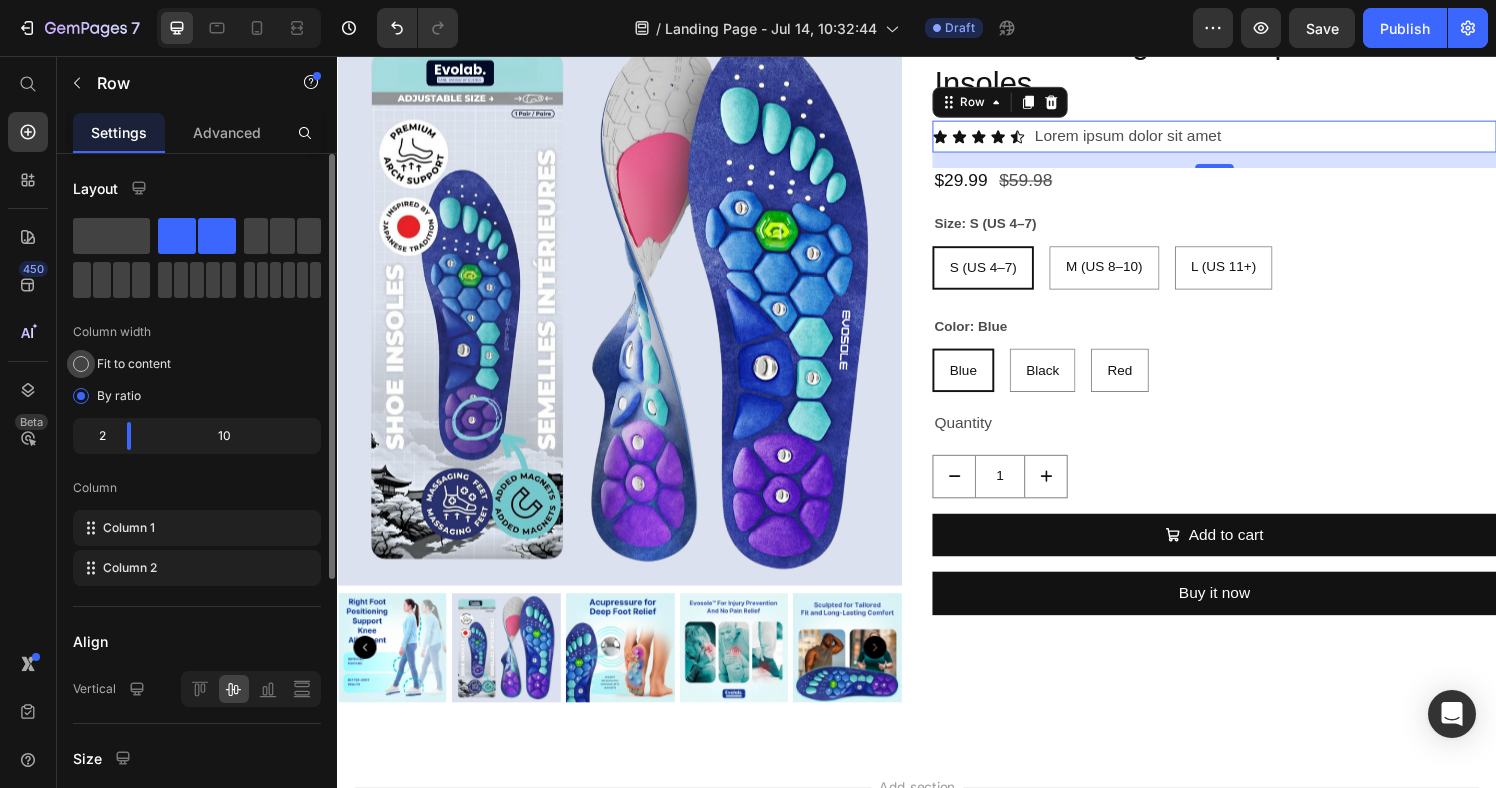 scroll, scrollTop: 106, scrollLeft: 0, axis: vertical 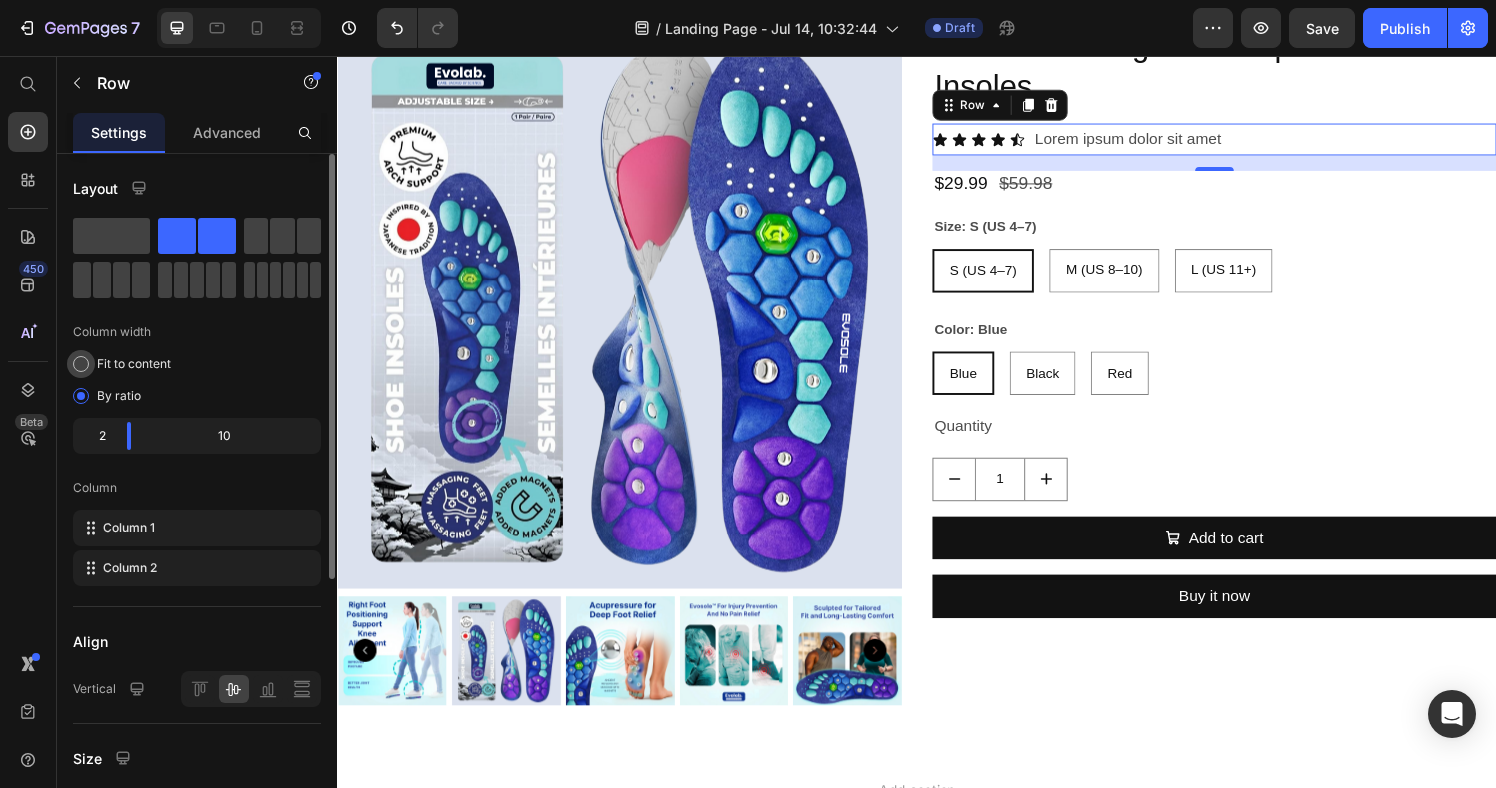 click on "Fit to content" 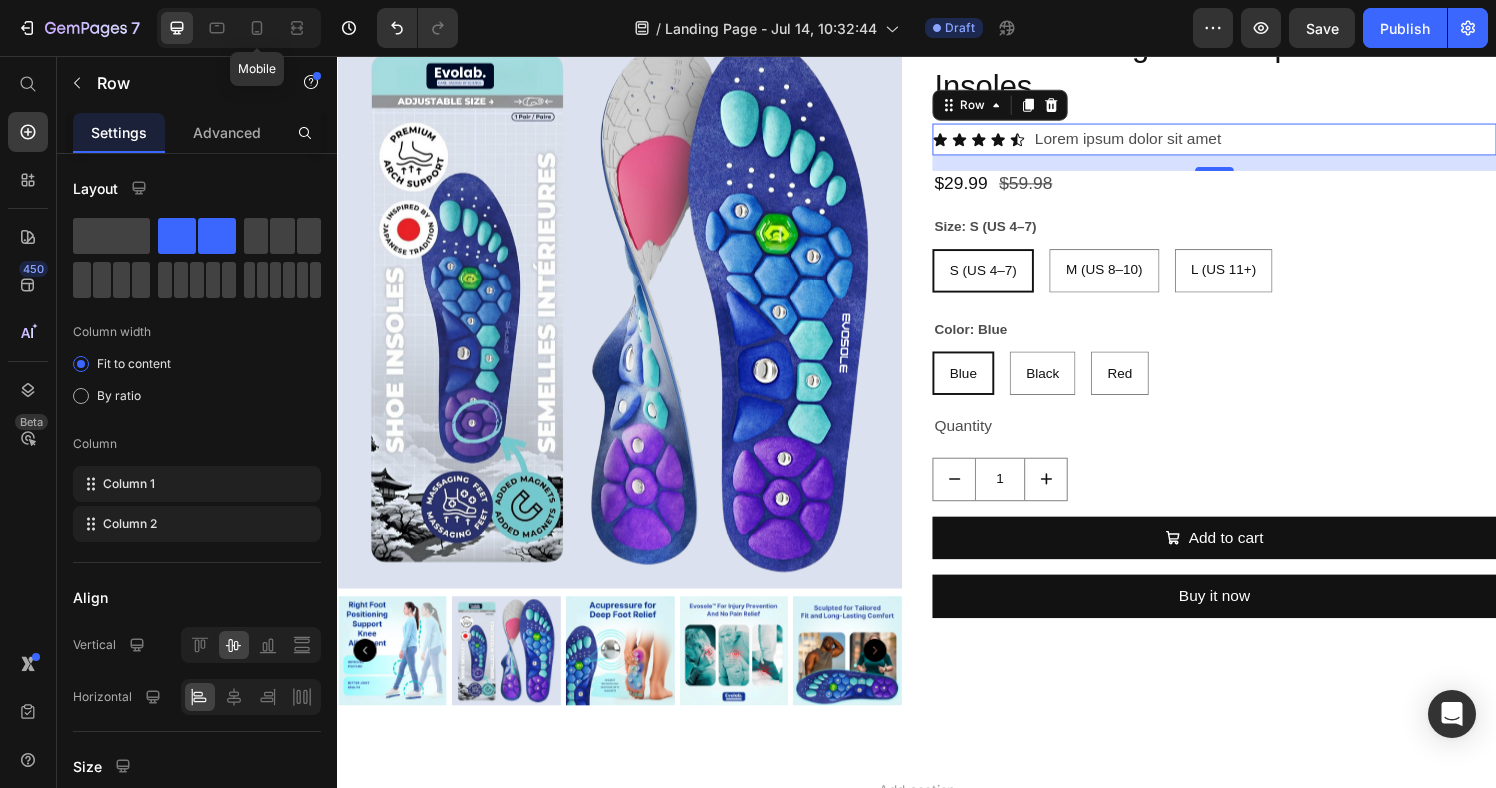 drag, startPoint x: 262, startPoint y: 38, endPoint x: 276, endPoint y: 45, distance: 15.652476 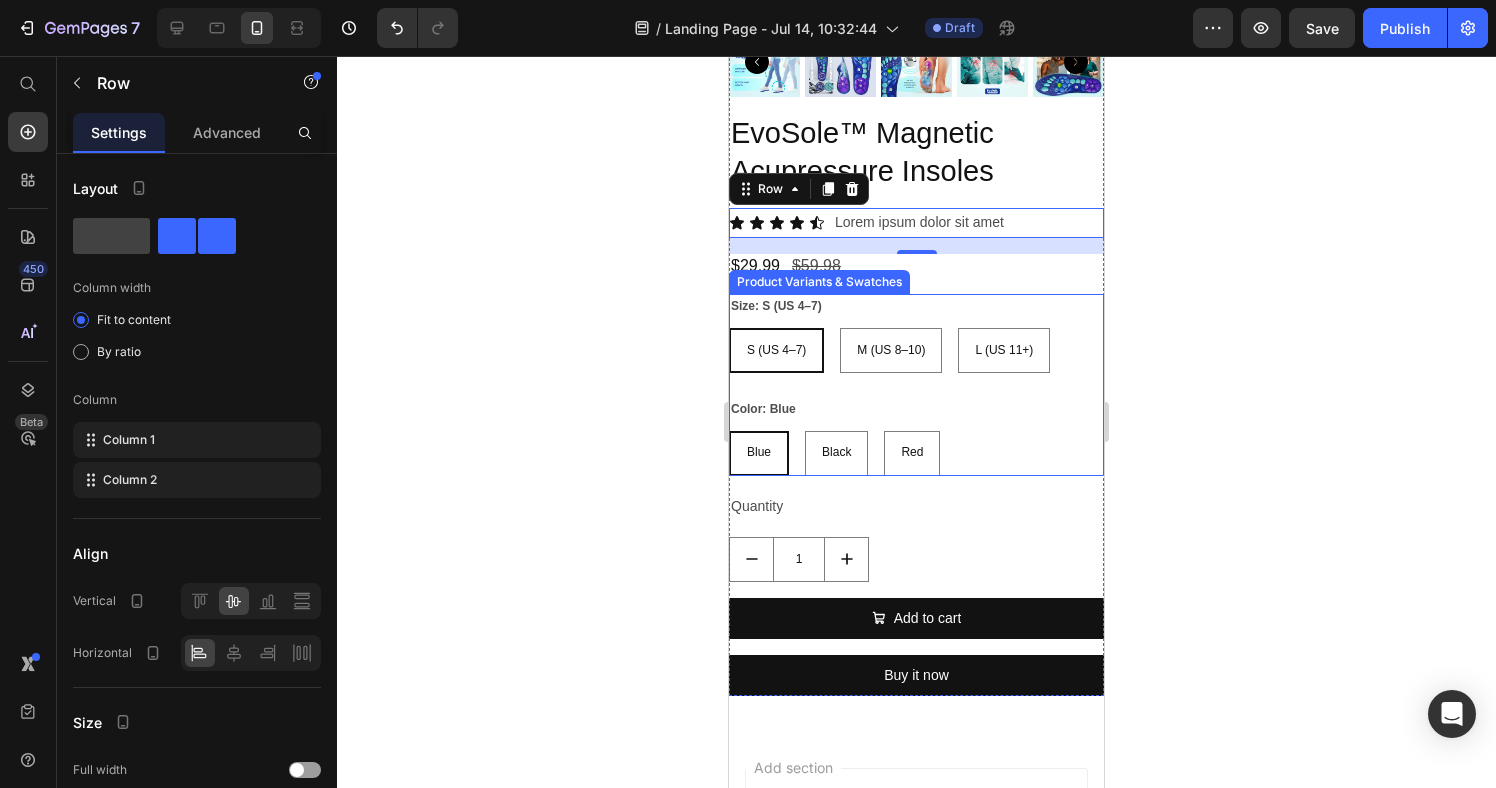 scroll, scrollTop: 568, scrollLeft: 0, axis: vertical 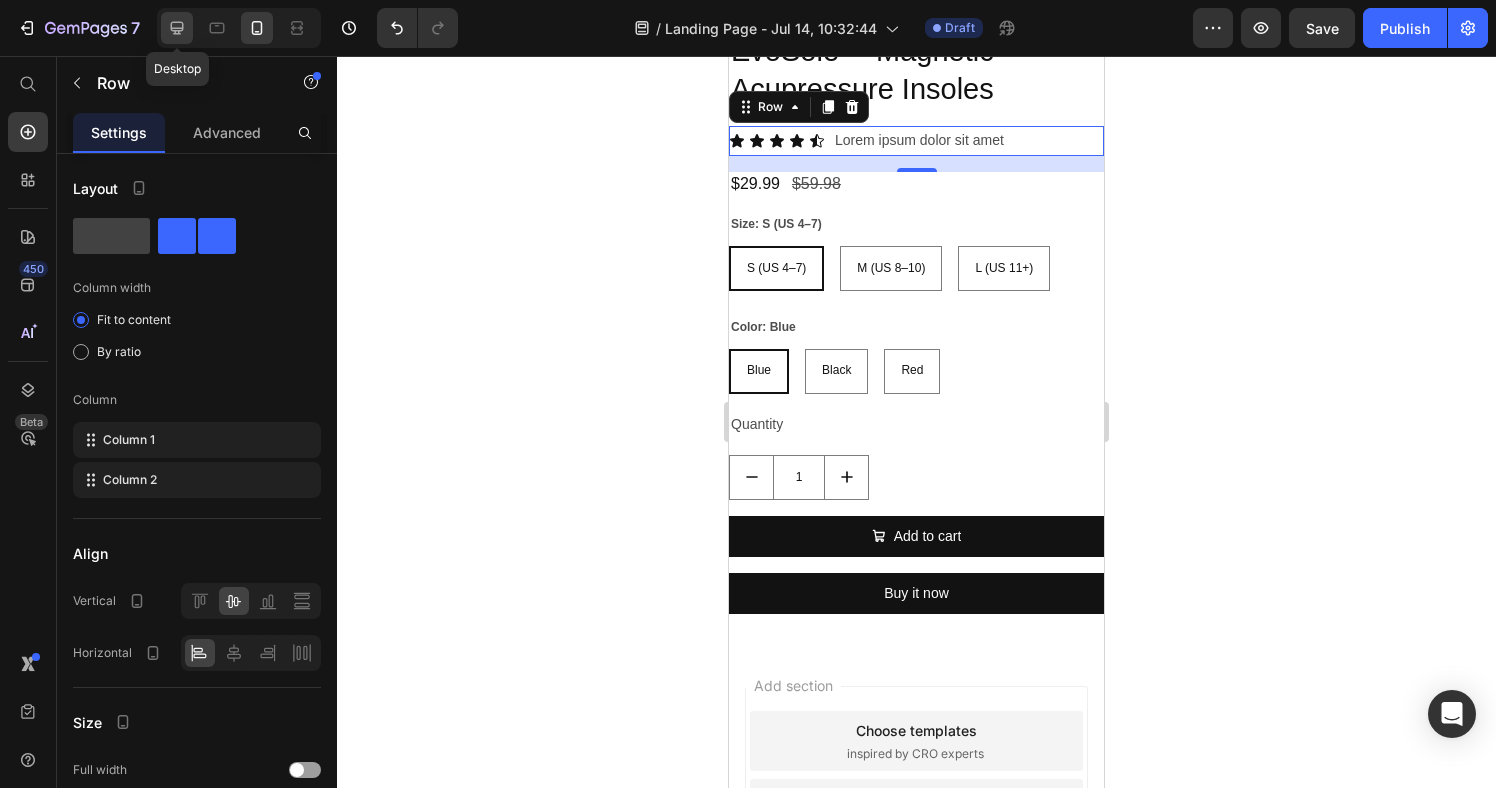 click 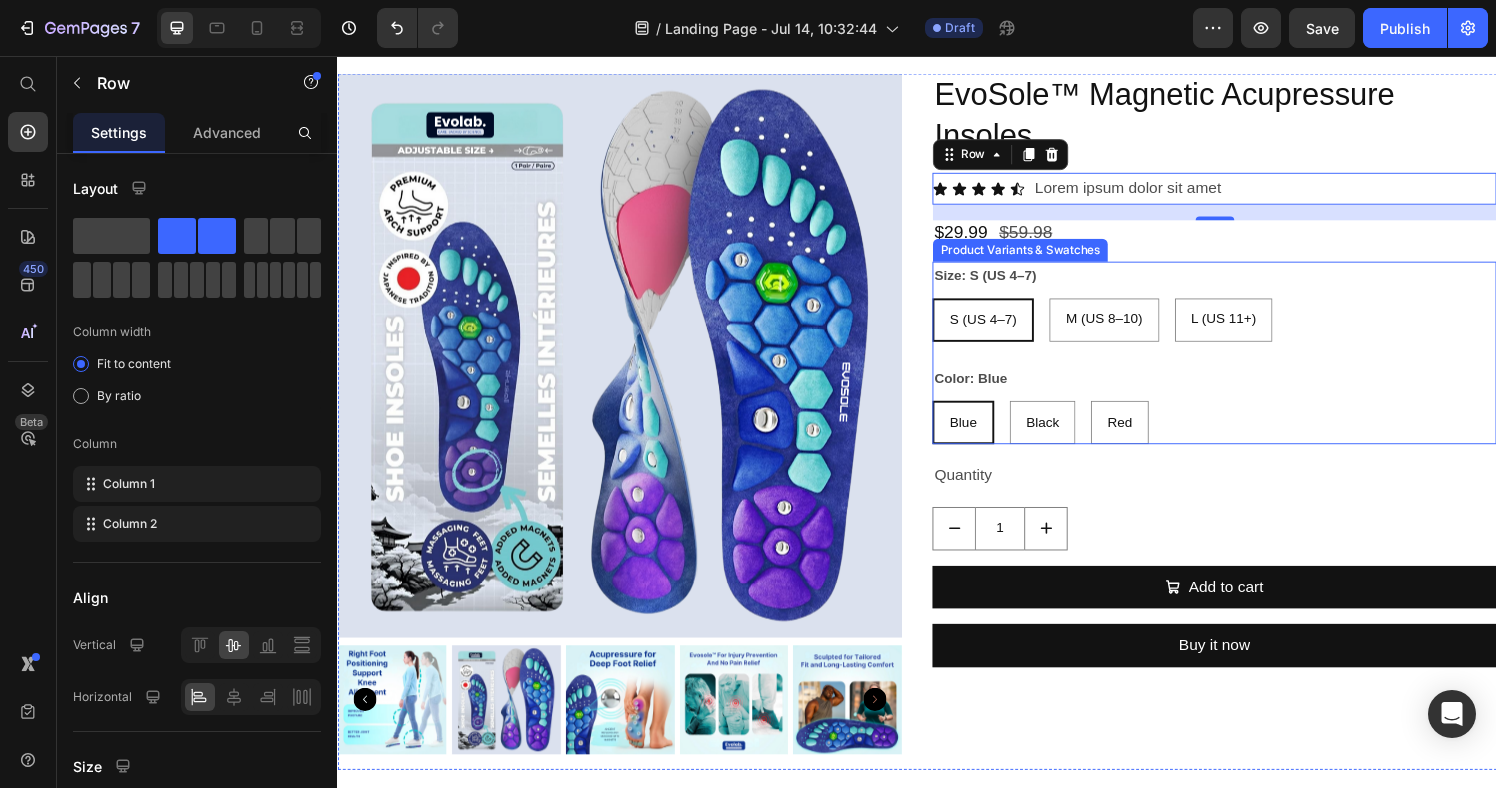 scroll, scrollTop: 36, scrollLeft: 0, axis: vertical 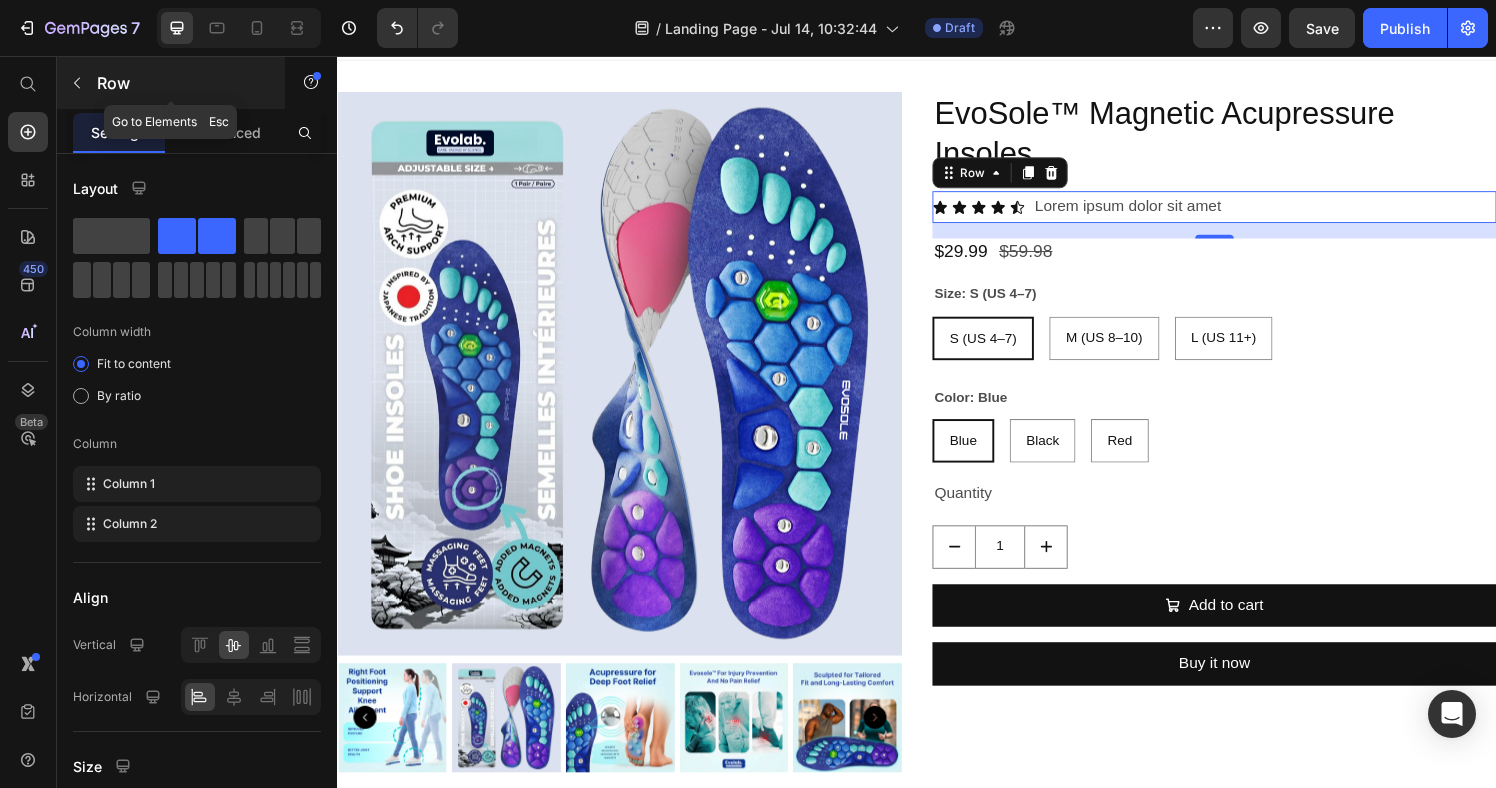 click 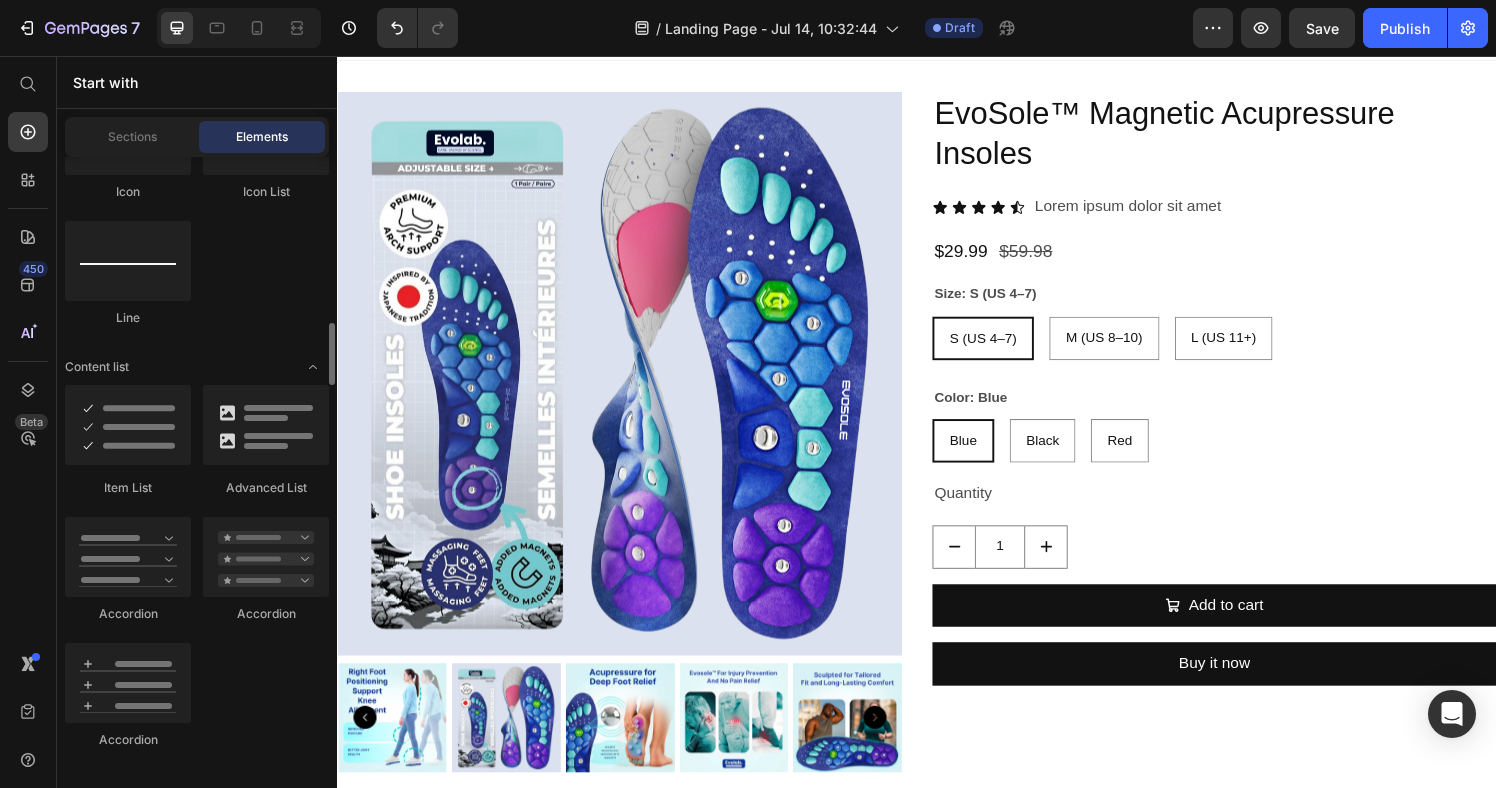scroll, scrollTop: 1536, scrollLeft: 0, axis: vertical 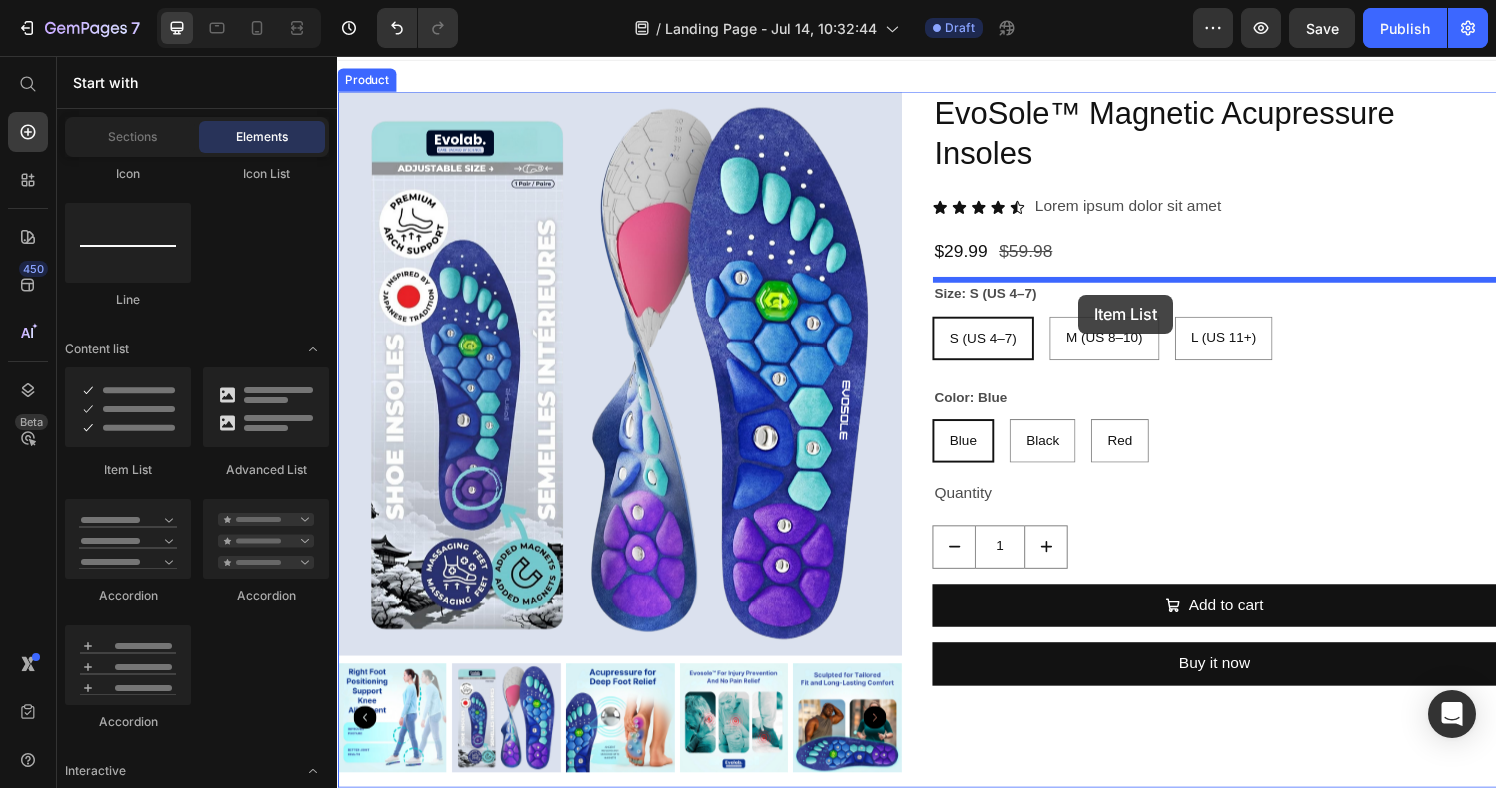 drag, startPoint x: 644, startPoint y: 488, endPoint x: 1104, endPoint y: 303, distance: 495.80743 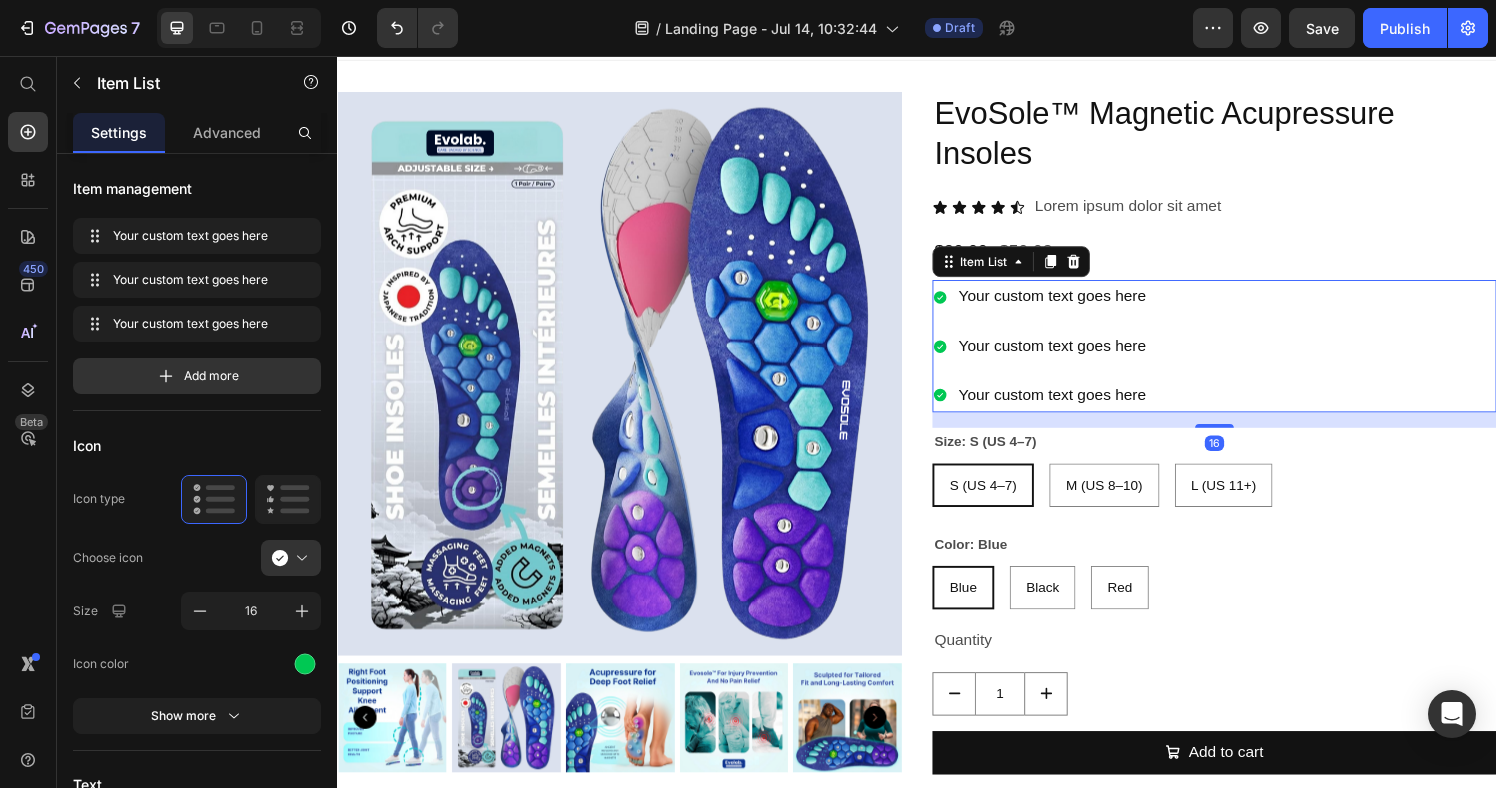 click on "Your custom text goes here Your custom text goes here Your custom text goes here" at bounding box center (1245, 356) 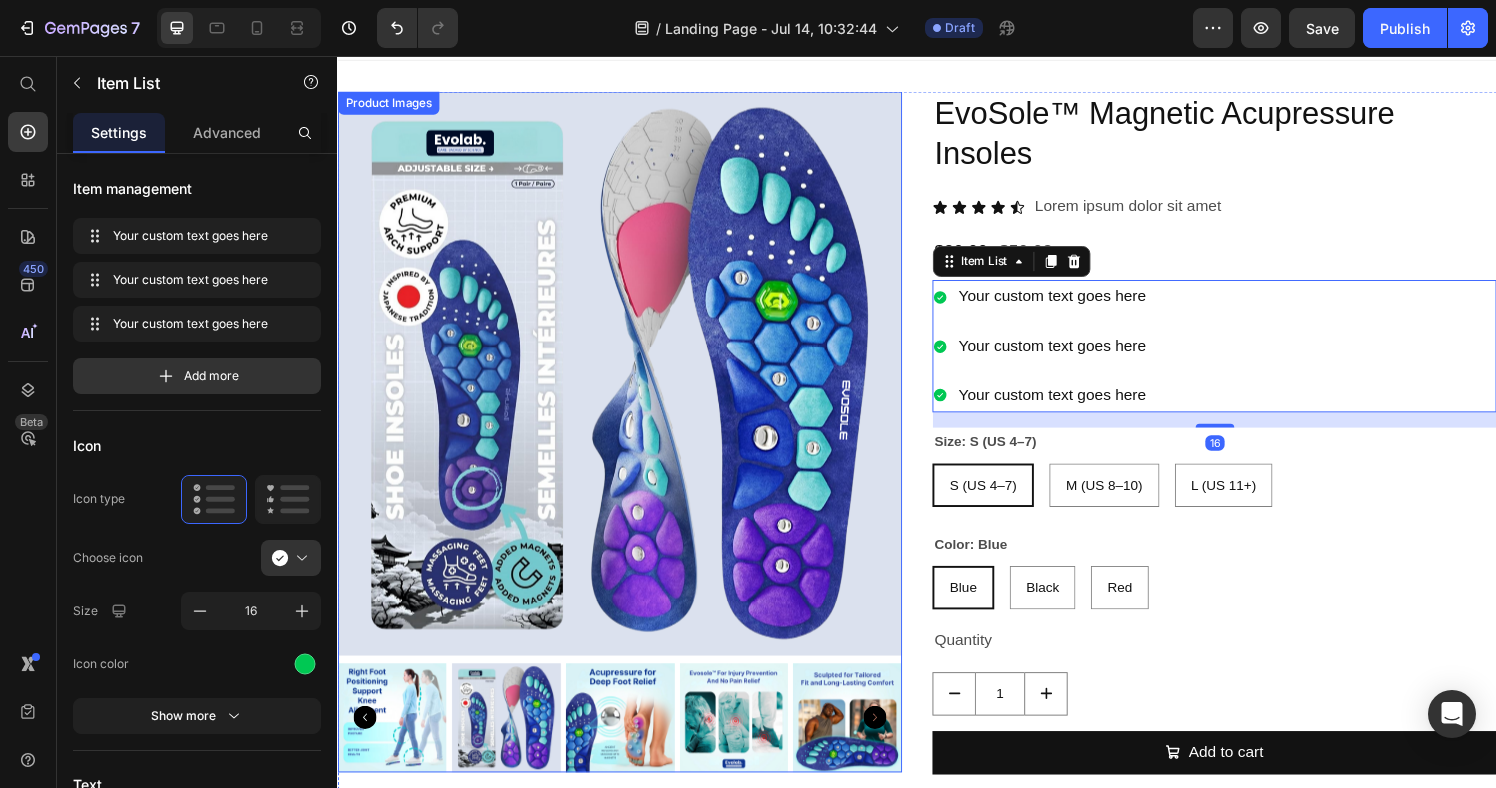 scroll, scrollTop: 44, scrollLeft: 0, axis: vertical 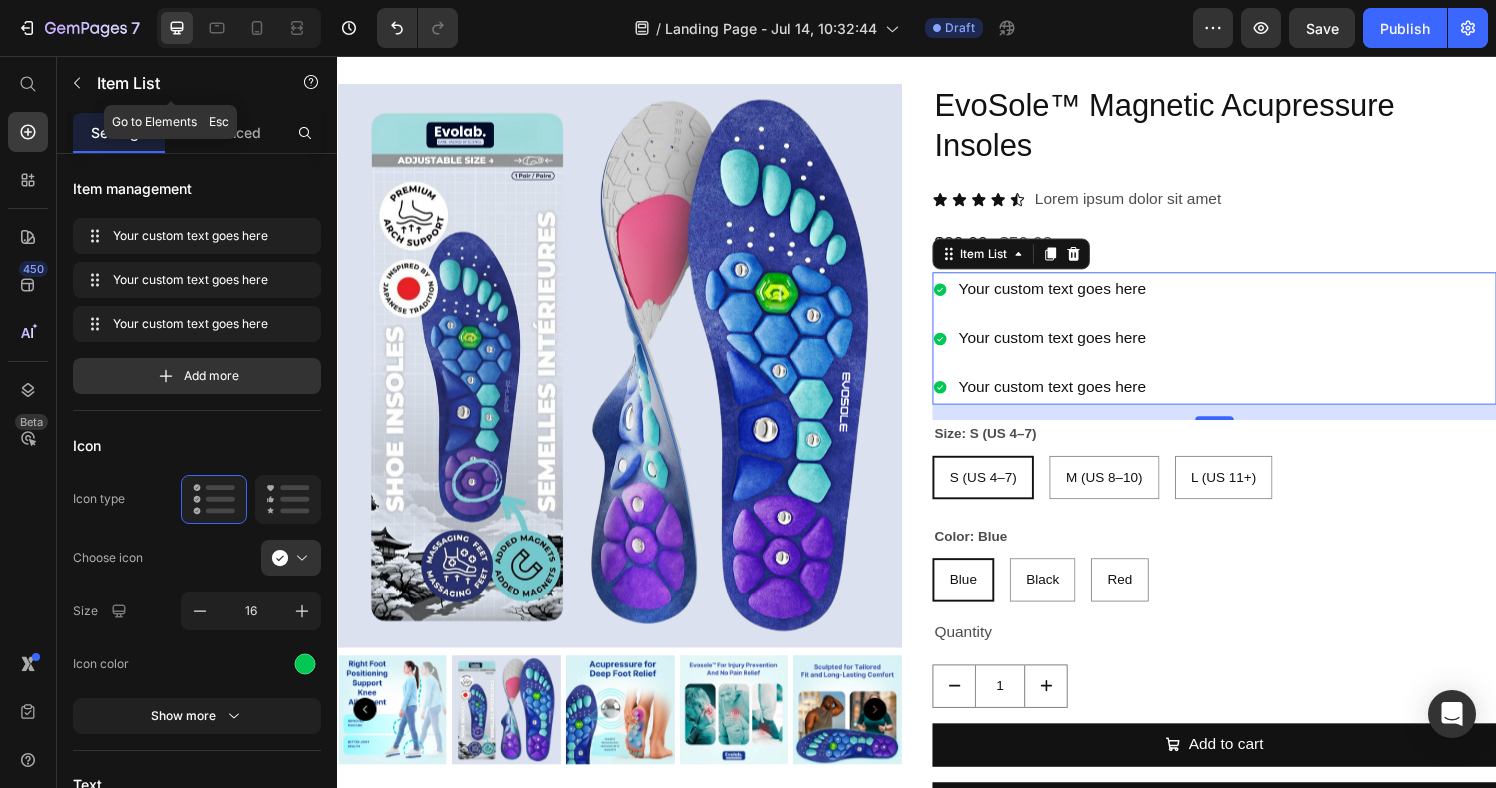 drag, startPoint x: 67, startPoint y: 85, endPoint x: 66, endPoint y: 115, distance: 30.016663 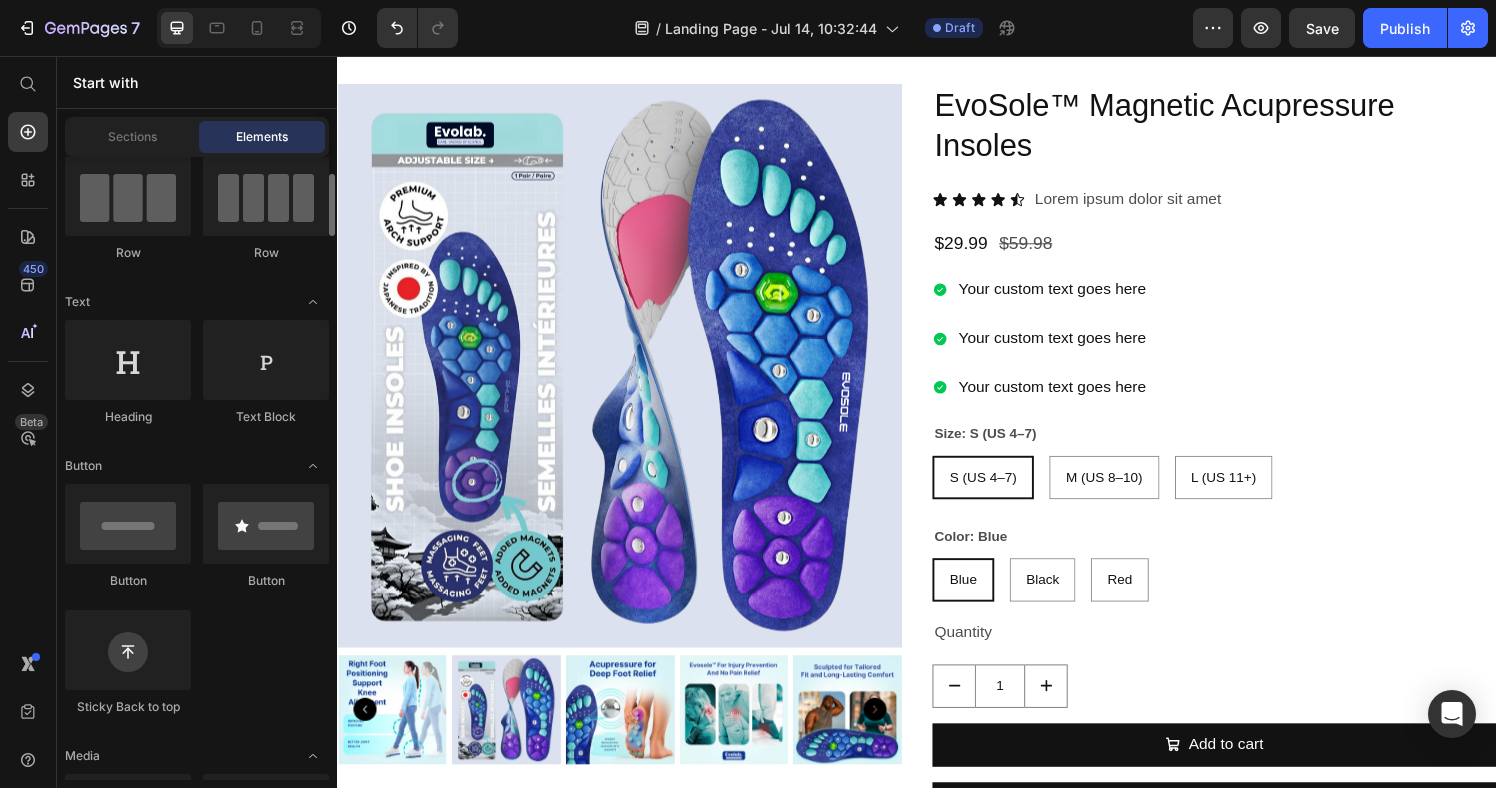 scroll, scrollTop: 142, scrollLeft: 0, axis: vertical 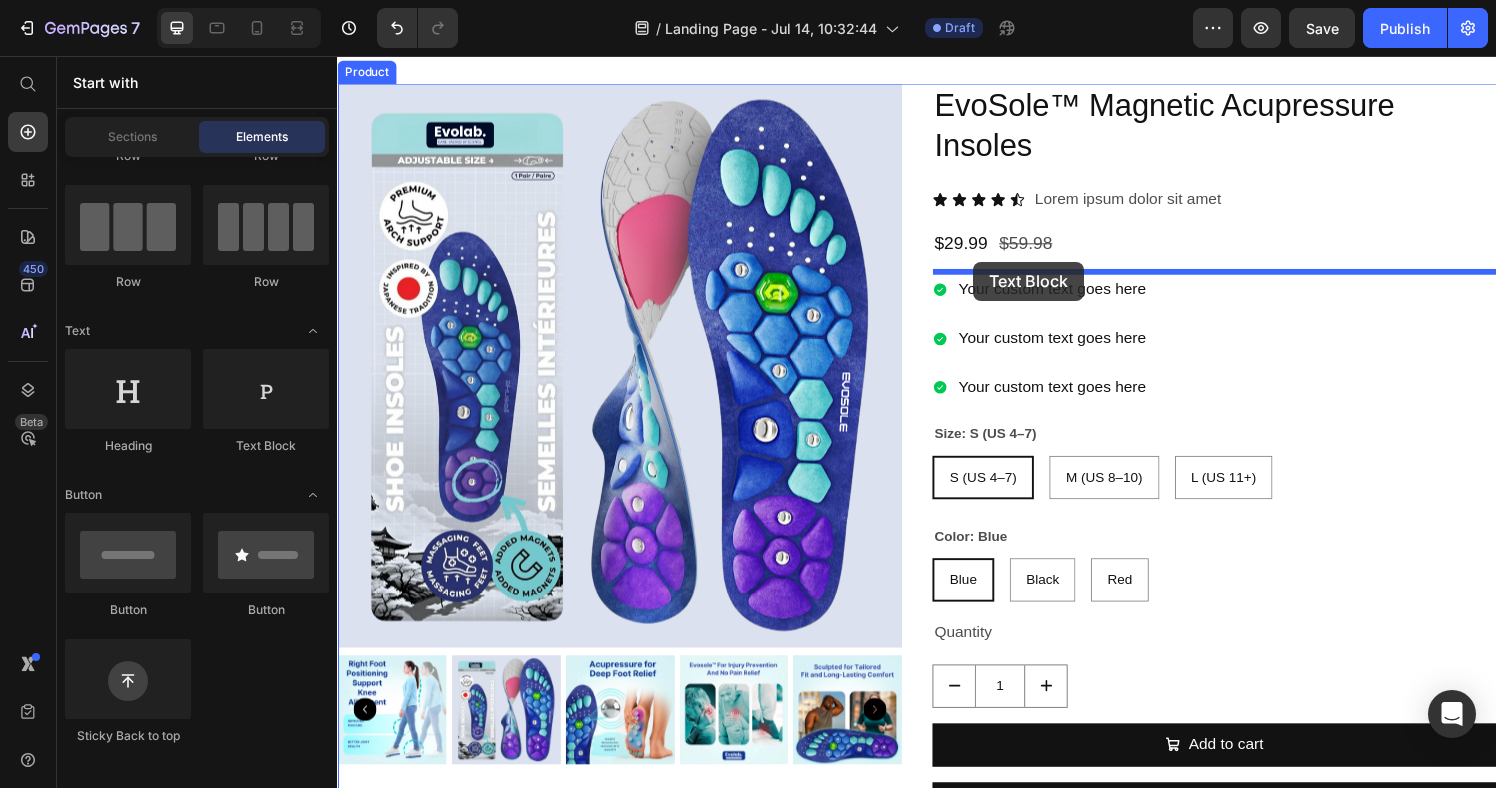 drag, startPoint x: 666, startPoint y: 469, endPoint x: 996, endPoint y: 269, distance: 385.87564 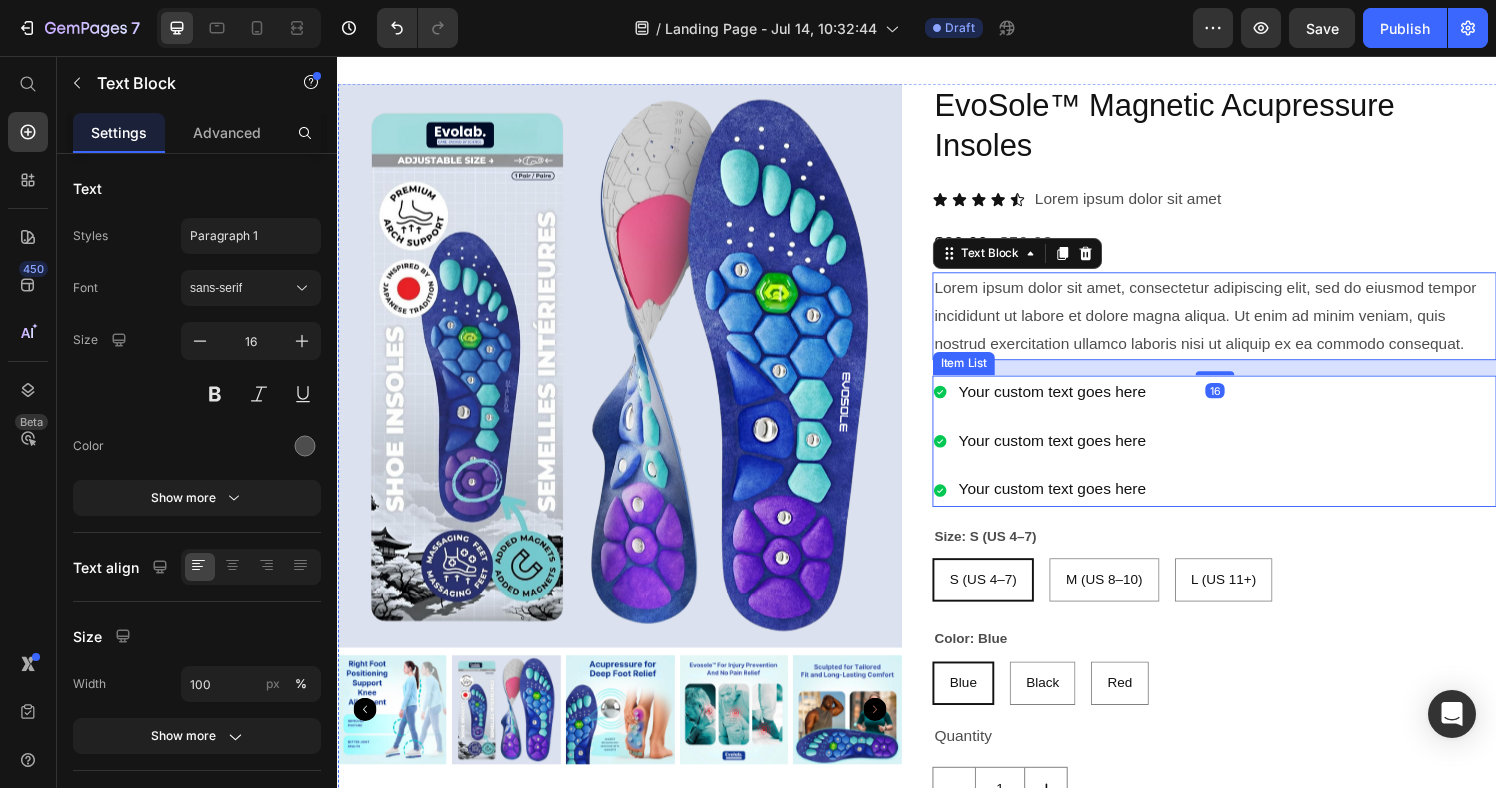 click on "Your custom text goes here Your custom text goes here Your custom text goes here" at bounding box center [1245, 455] 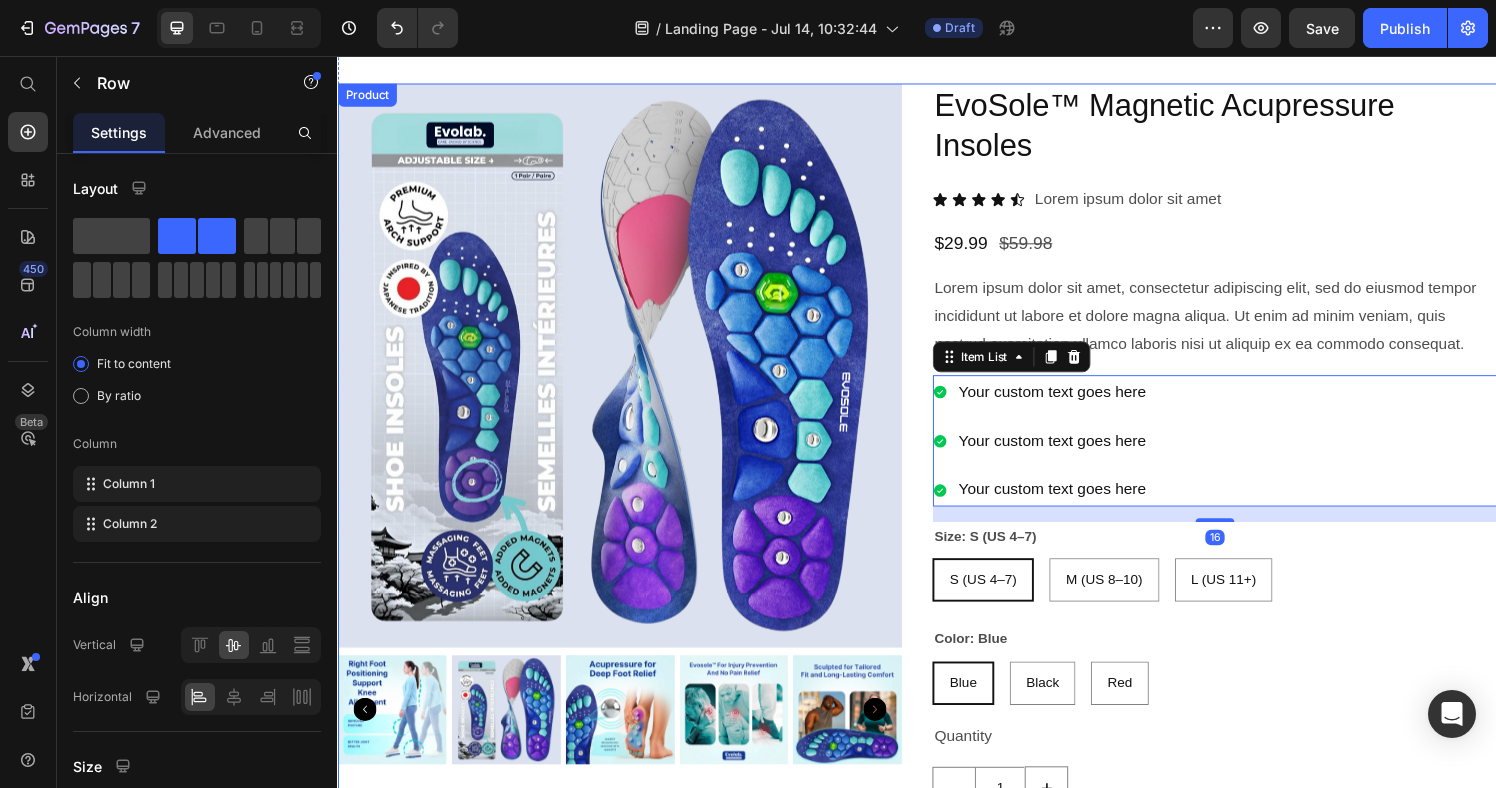 click on "$29.99 Product Price $59.98 Product Price Row" at bounding box center (1245, 250) 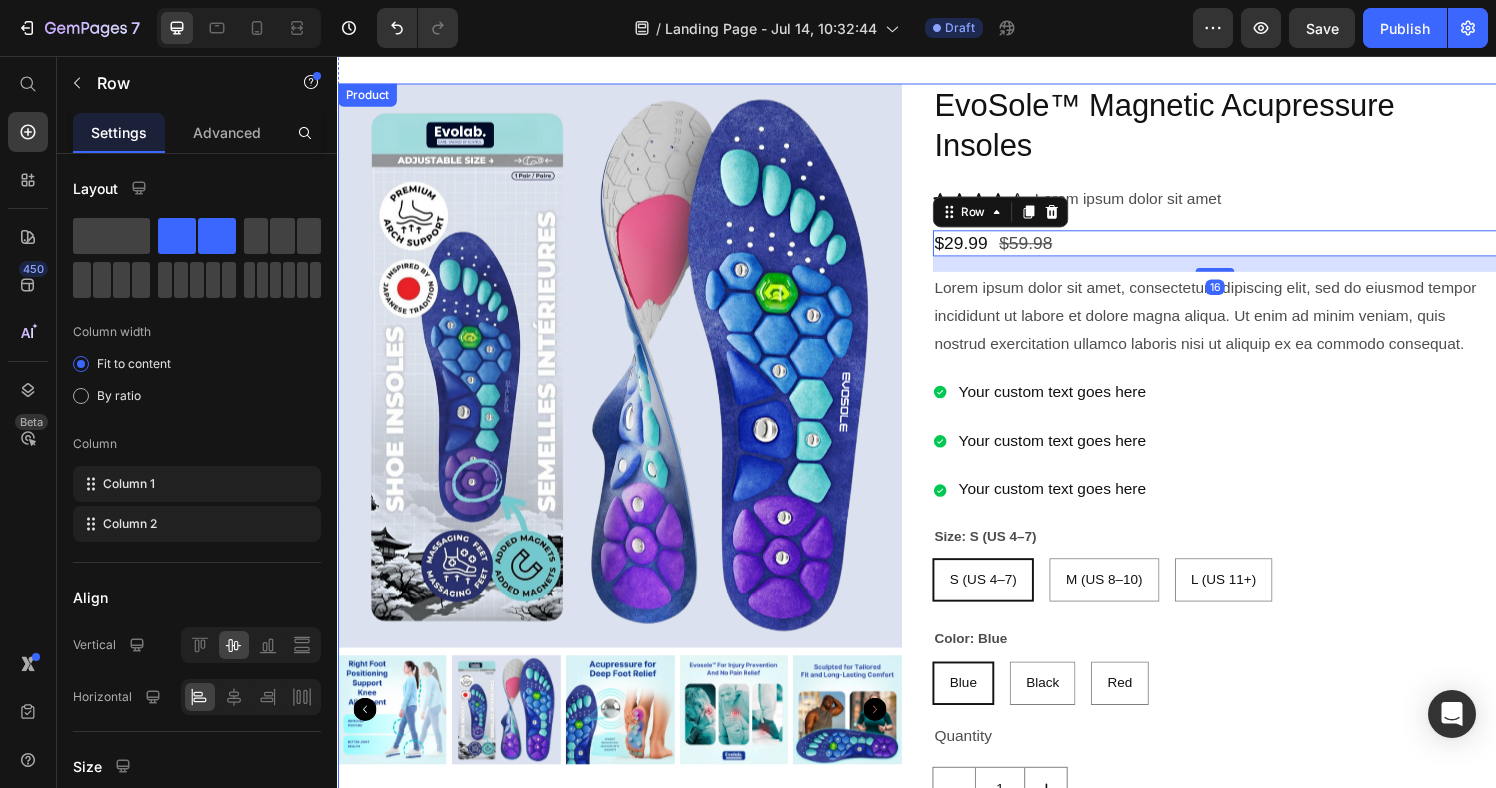 click on "EvoSole™ Magnetic Acupressure Insoles Product Title Icon Icon Icon Icon Icon Icon List Lorem ipsum dolor sit amet Text Block Row $29.99 Product Price $59.98 Product Price Row   16 Lorem ipsum dolor sit amet, consectetur adipiscing elit, sed do eiusmod tempor incididunt ut labore et dolore magna aliqua. Ut enim ad minim veniam, quis nostrud exercitation ullamco laboris nisi ut aliquip ex ea commodo consequat. Text Block Your custom text goes here Your custom text goes here Your custom text goes here Item List Size: S (US 4–7) S (US 4–7) S (US 4–7) S (US 4–7) M (US 8–10) M (US 8–10) M (US 8–10) L (US 11+) L (US 11+) L (US 11+) Color: Blue Blue Blue Blue Black Black Black Red Red Red Product Variants & Swatches Quantity Text Block 1 Product Quantity
Add to cart Add to Cart Buy it now Dynamic Checkout" at bounding box center [1245, 522] 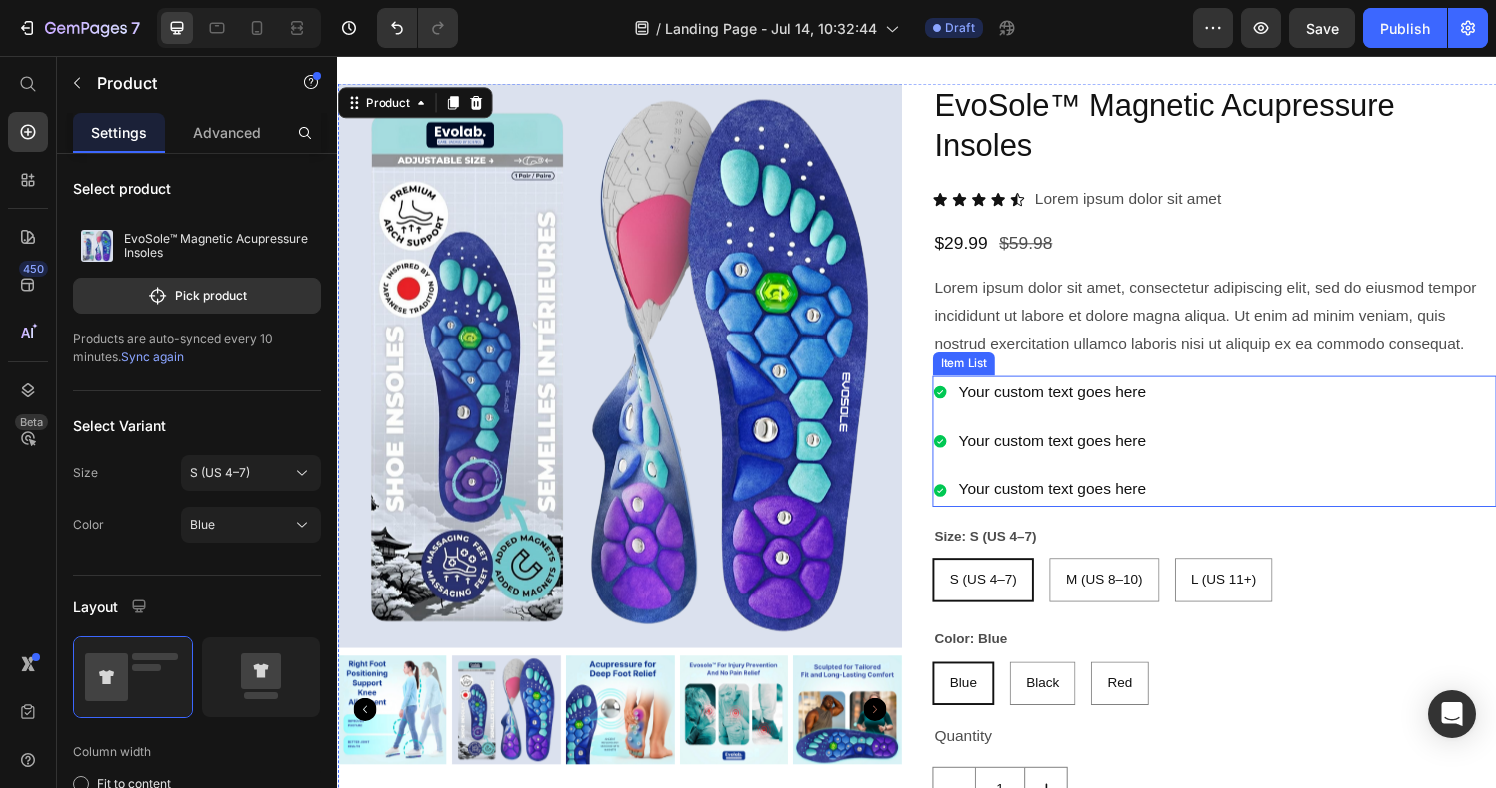 click on "Your custom text goes here Your custom text goes here Your custom text goes here" at bounding box center (1245, 455) 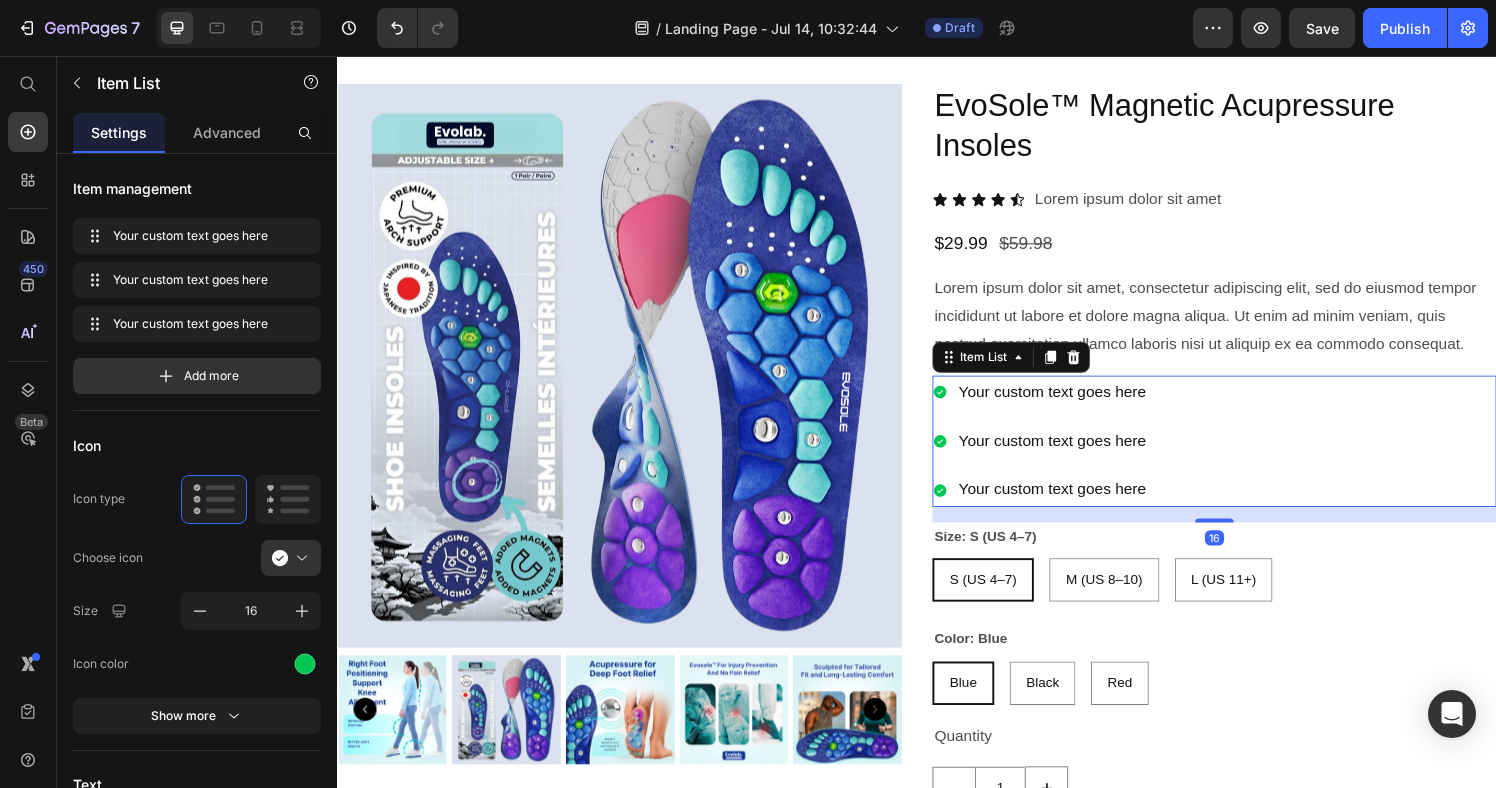 click on "Your custom text goes here Your custom text goes here Your custom text goes here" at bounding box center (1245, 455) 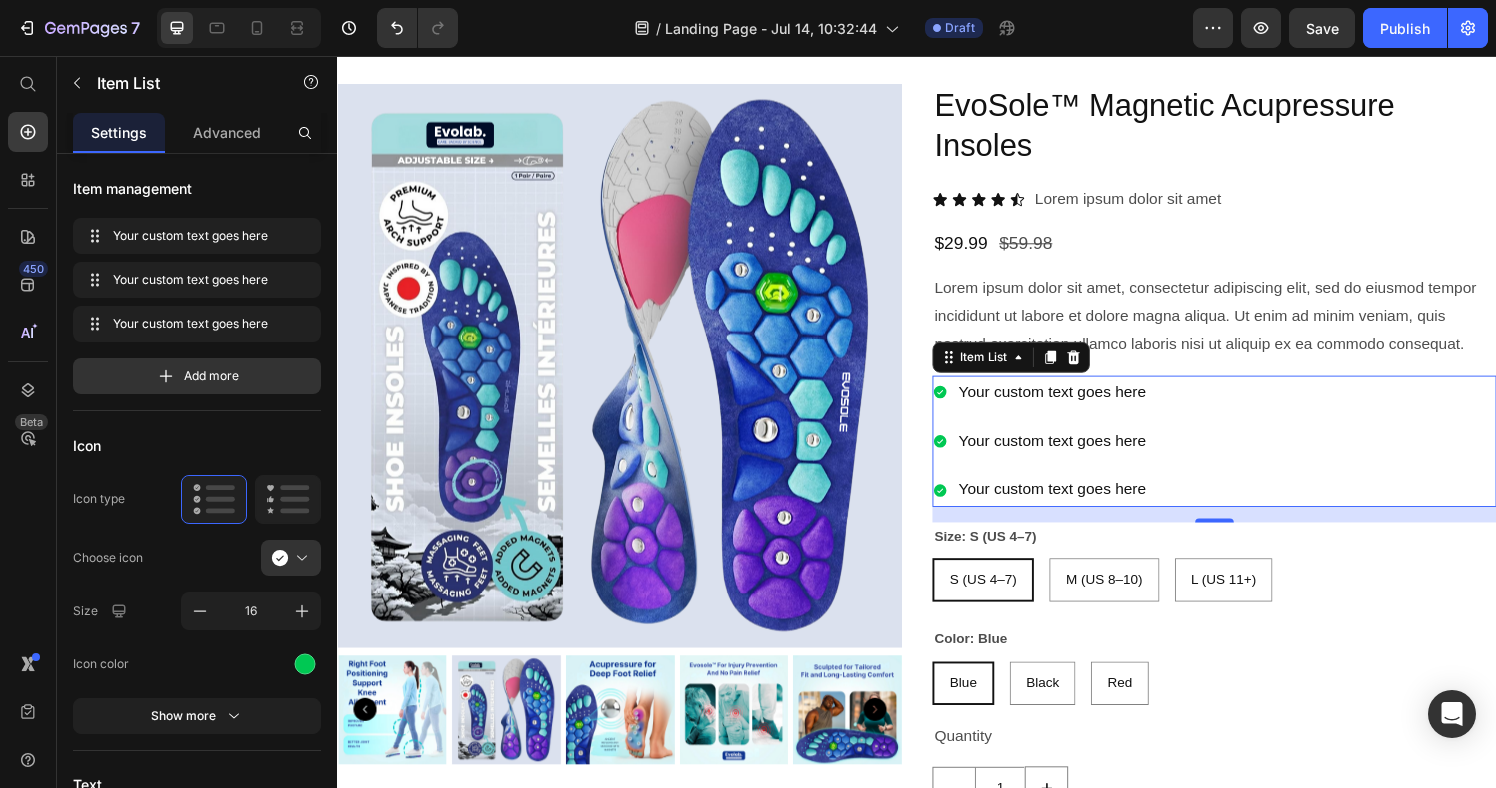 click on "Your custom text goes here" at bounding box center [1065, 404] 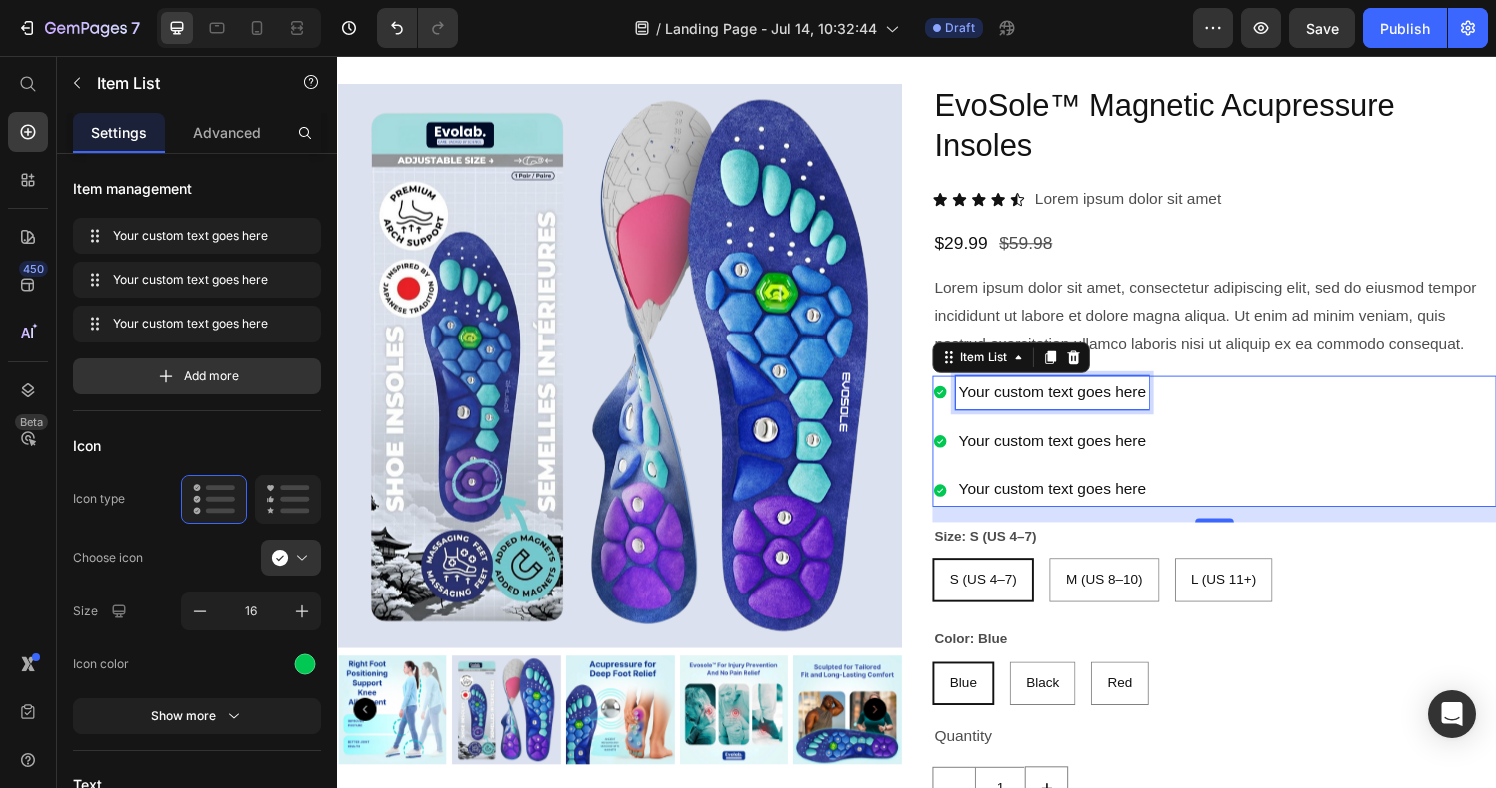 click on "Your custom text goes here" at bounding box center (1077, 404) 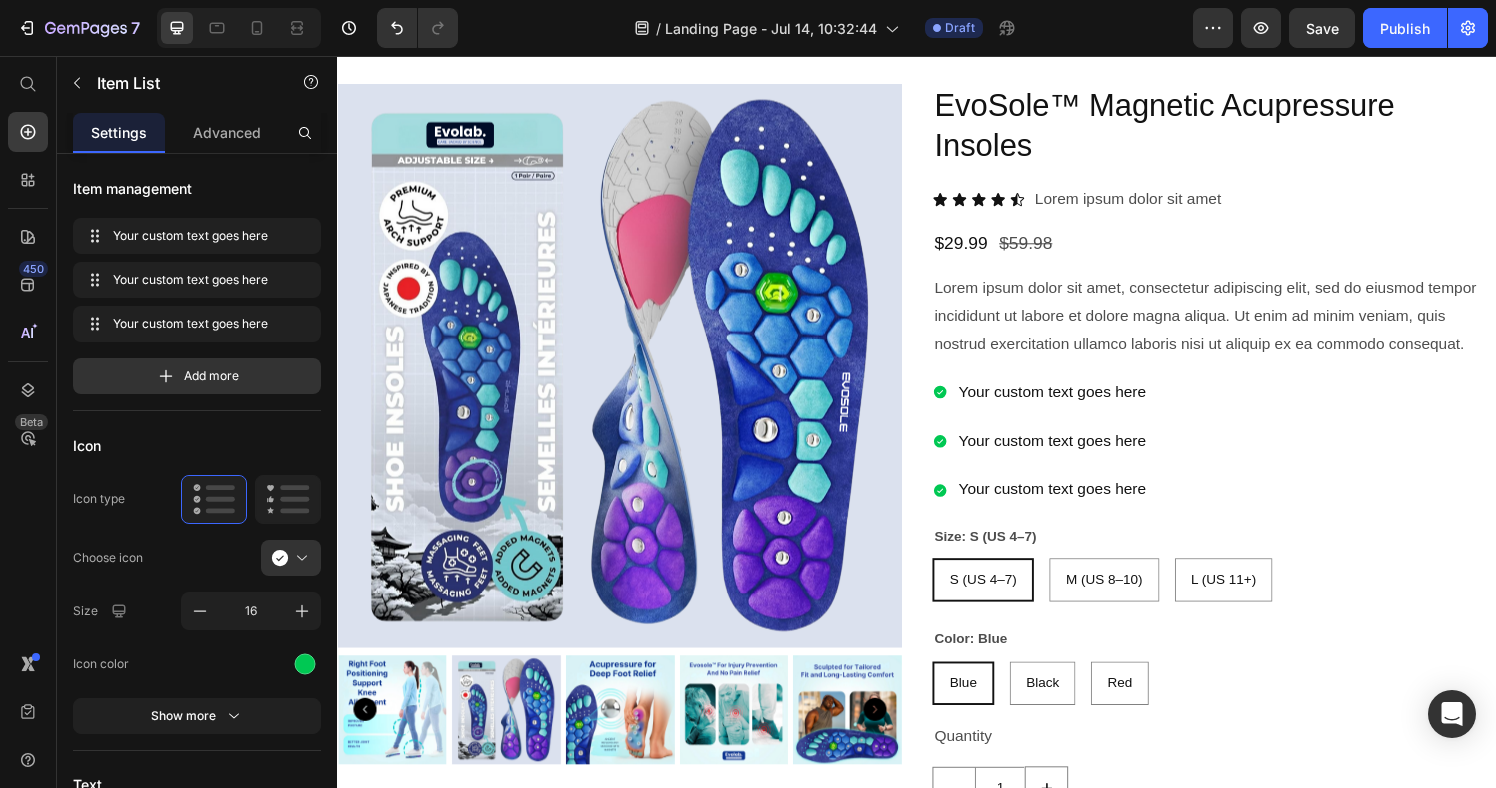 click on "Your custom text goes here" at bounding box center [1065, 404] 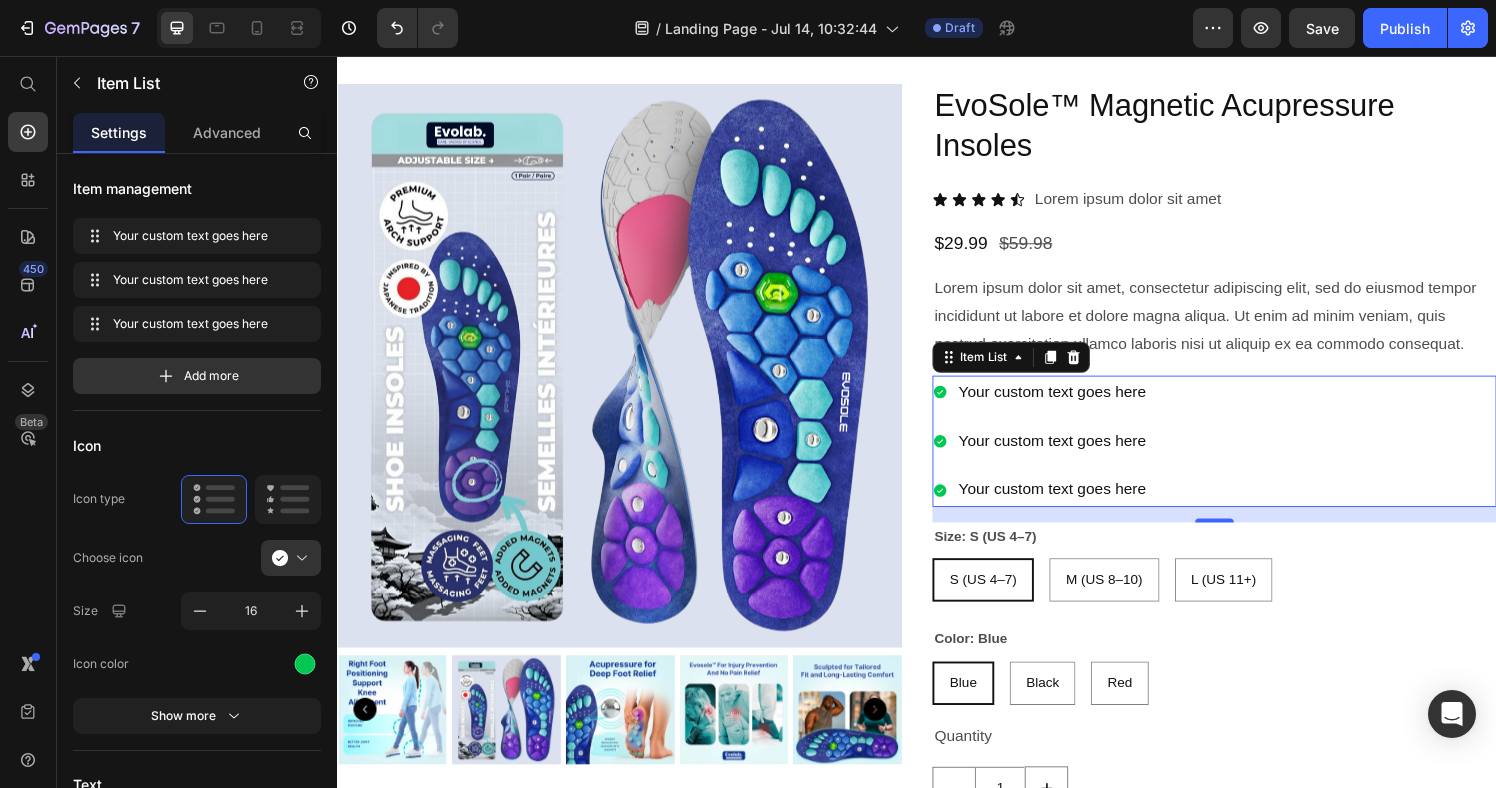 click on "Your custom text goes here Your custom text goes here Your custom text goes here" at bounding box center [1245, 455] 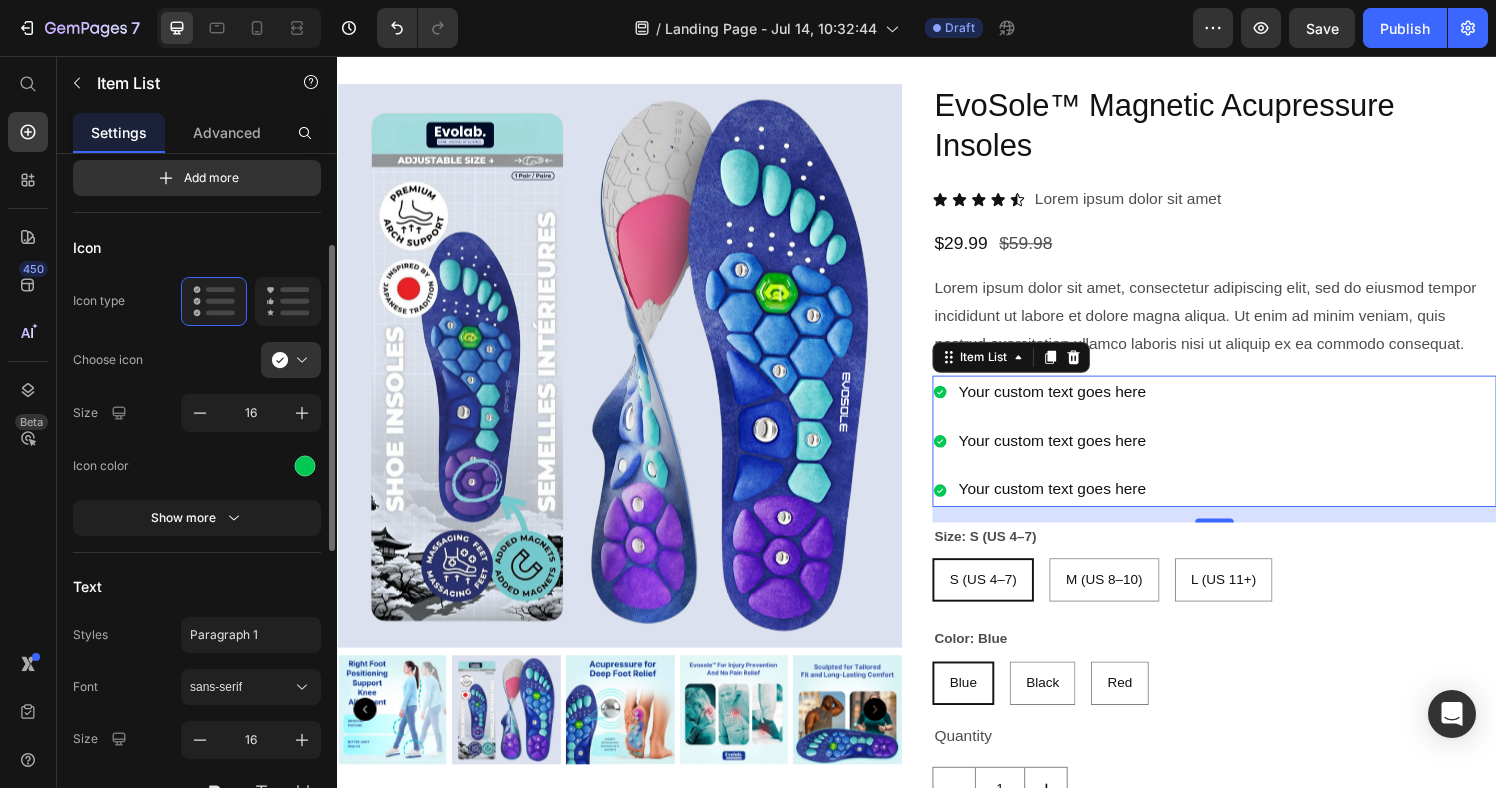 scroll, scrollTop: 213, scrollLeft: 0, axis: vertical 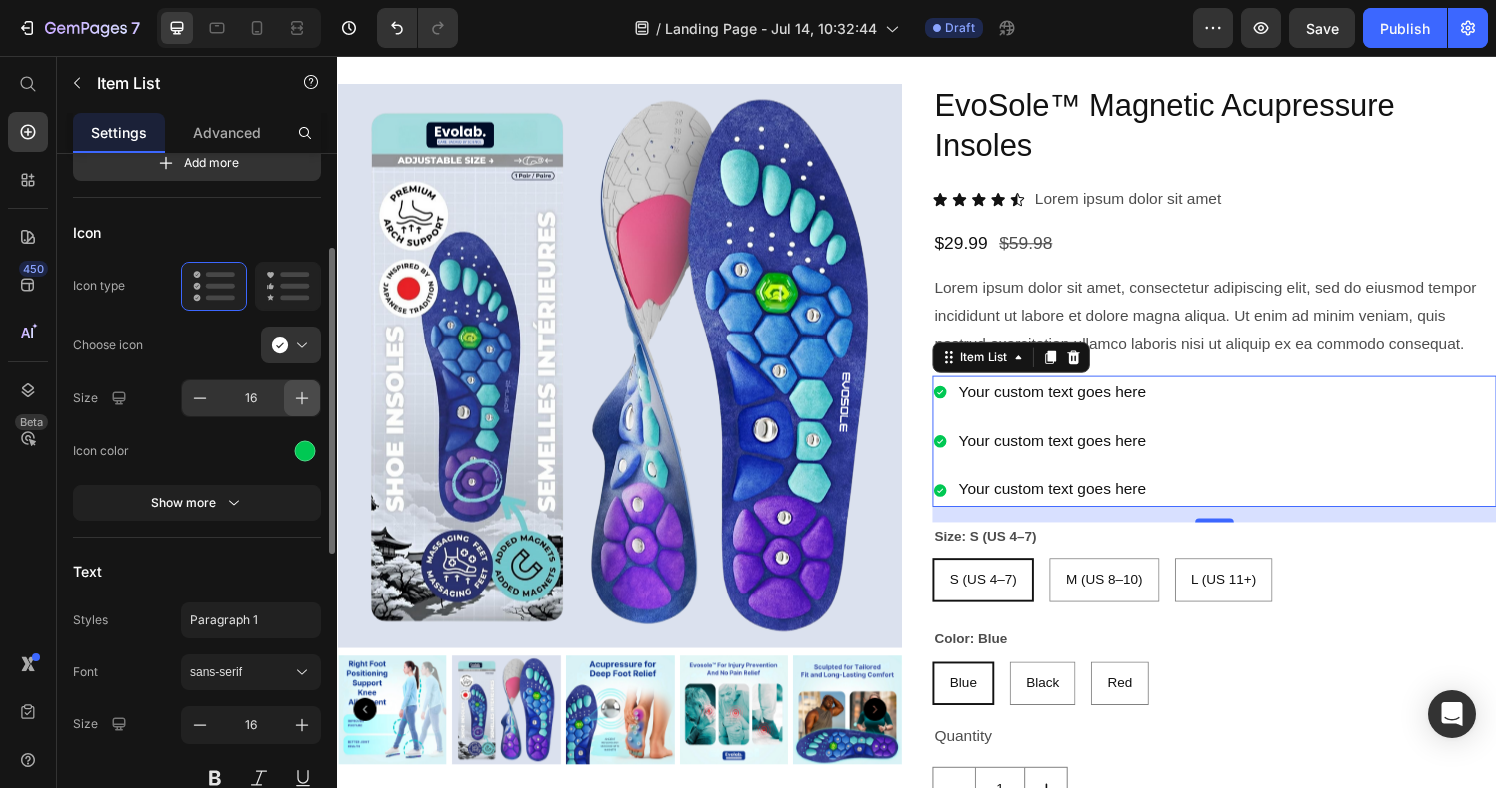 click 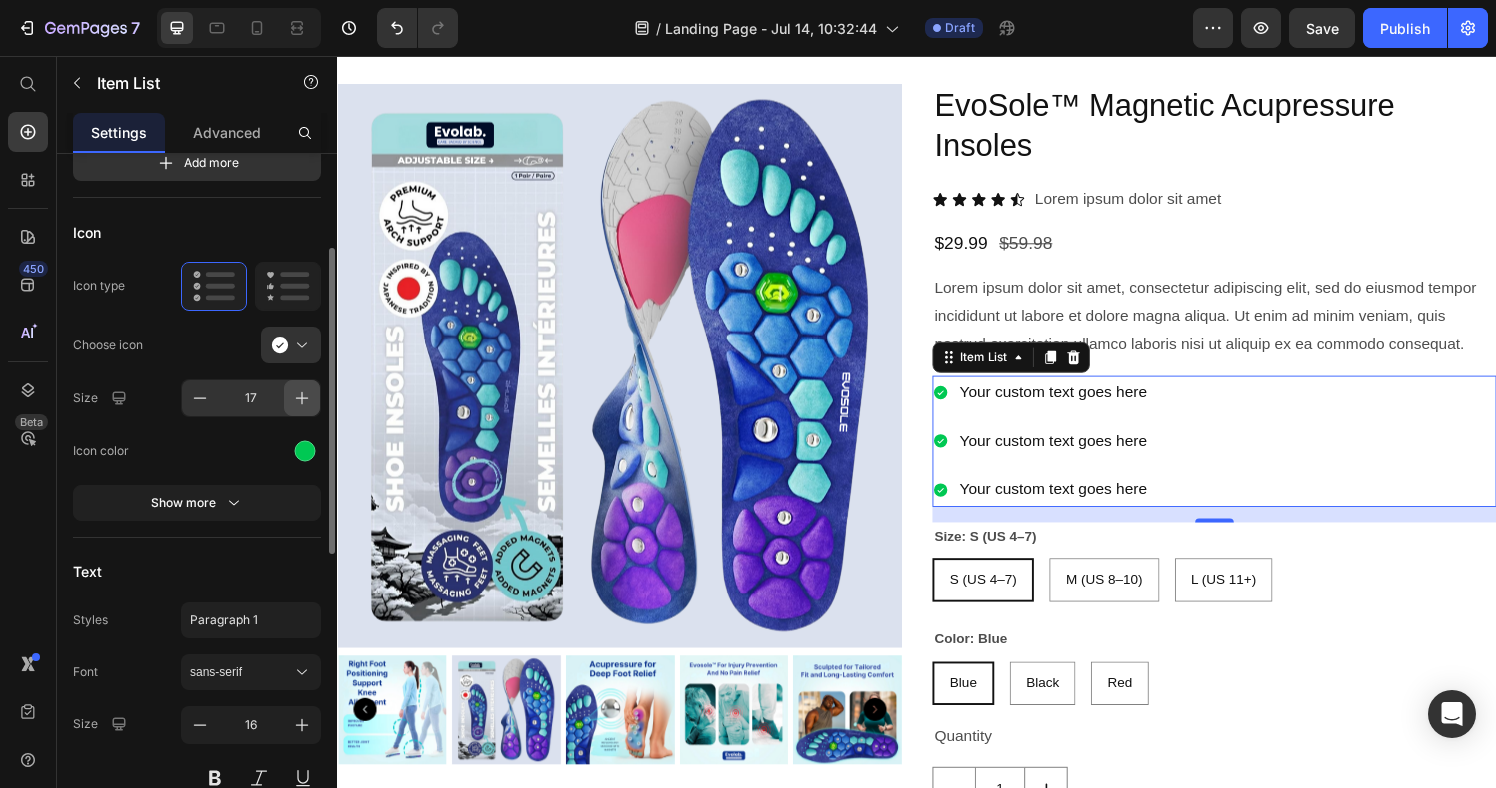 click 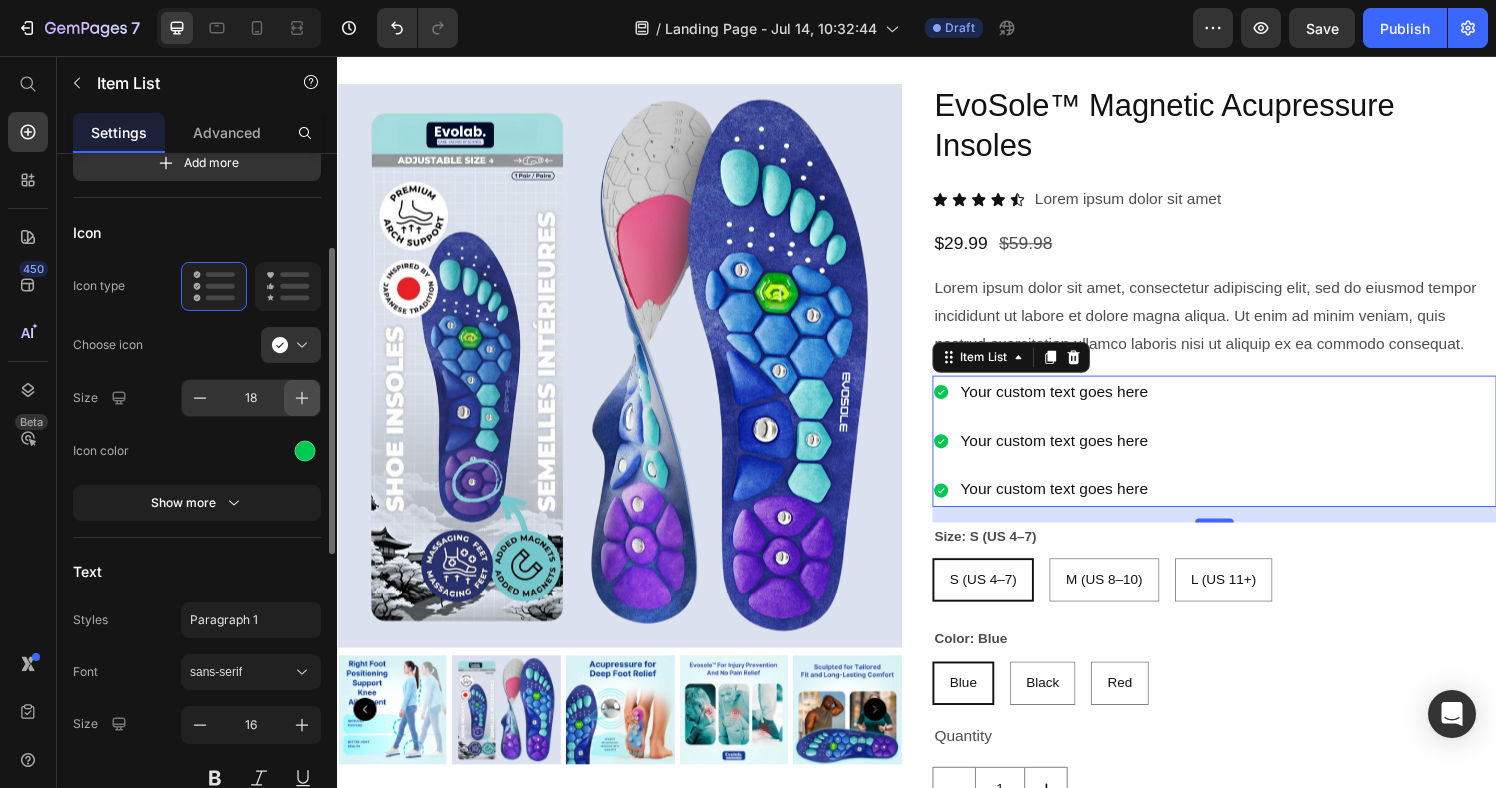 click 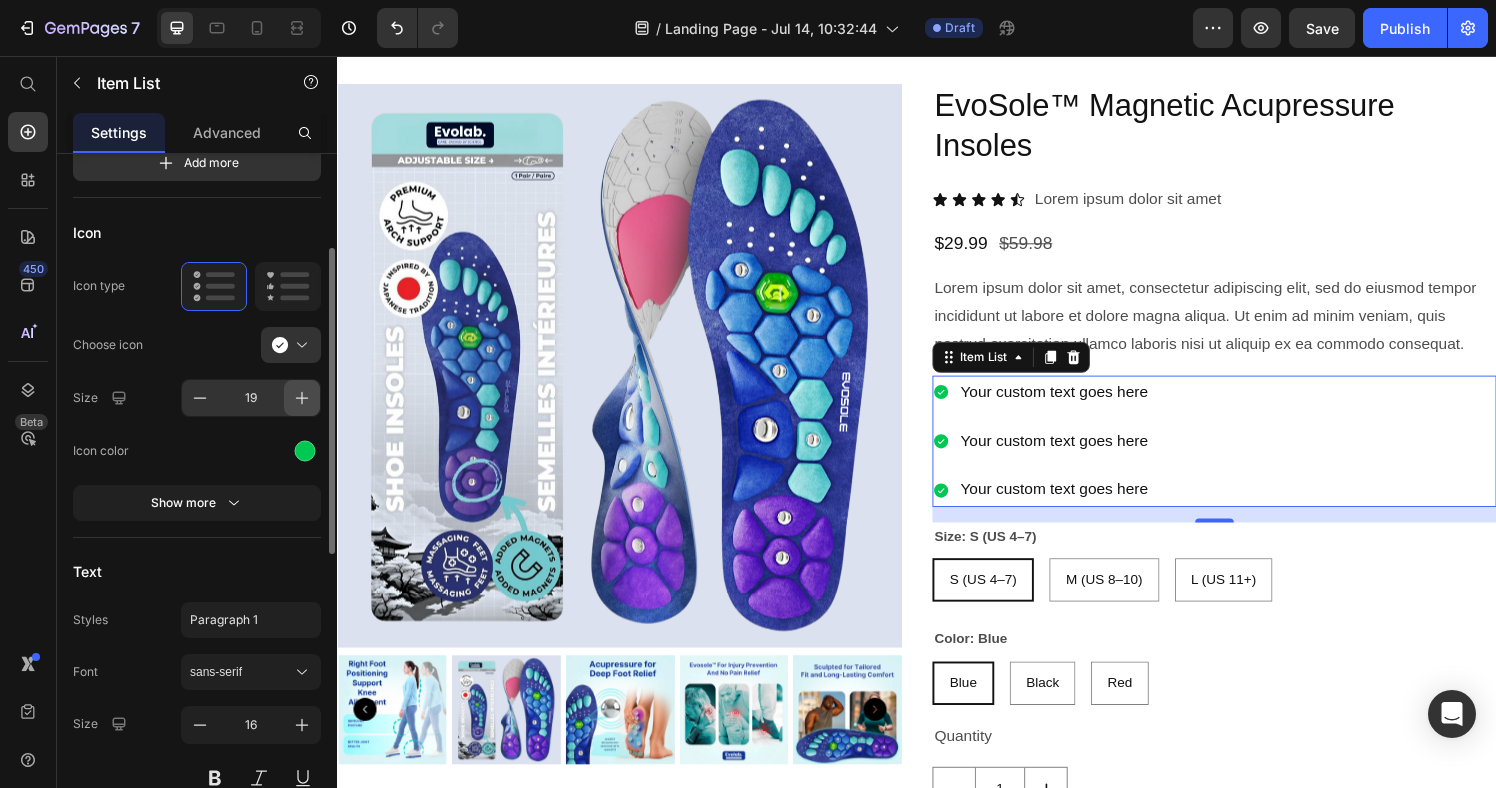 click 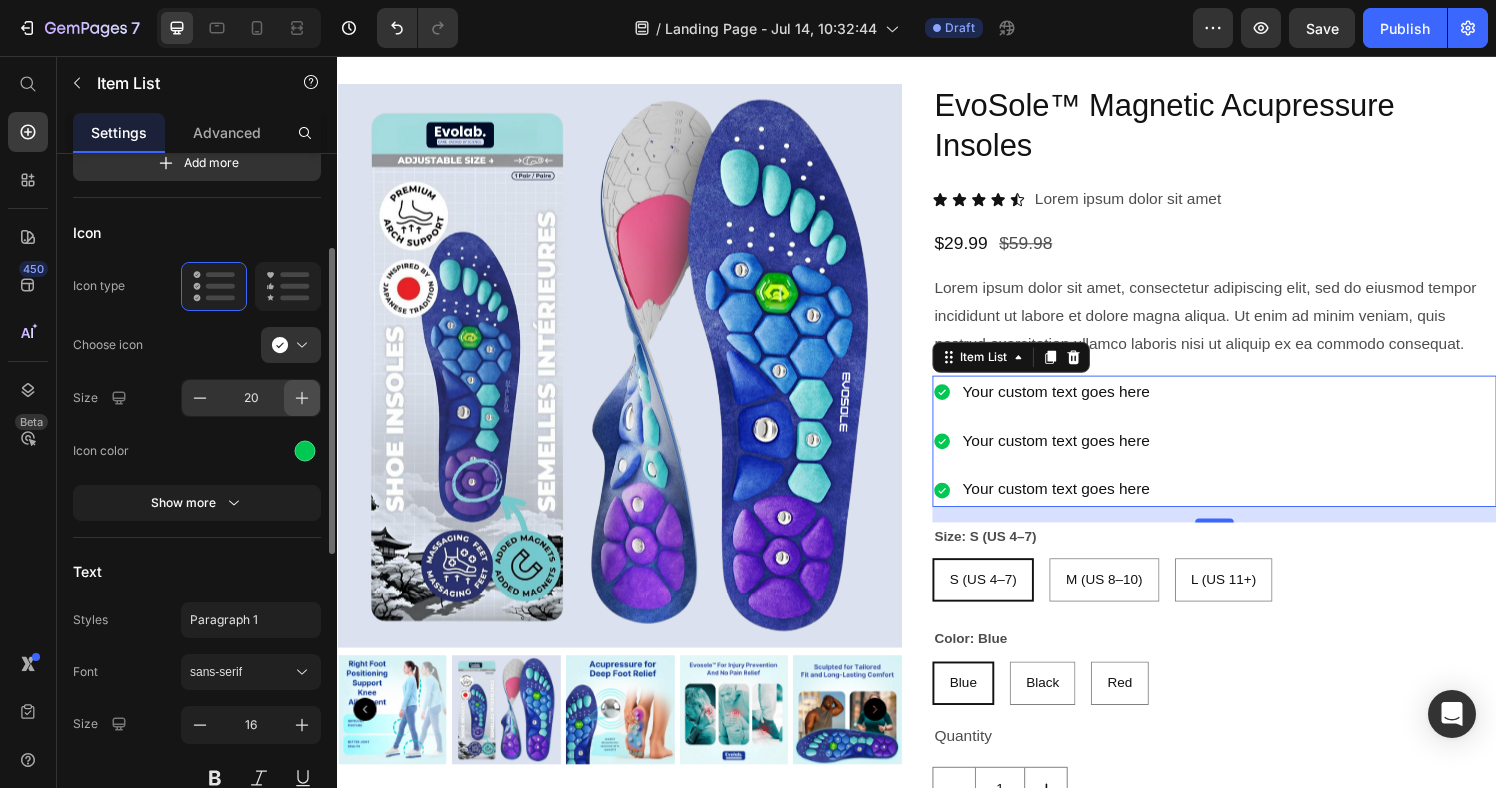 click 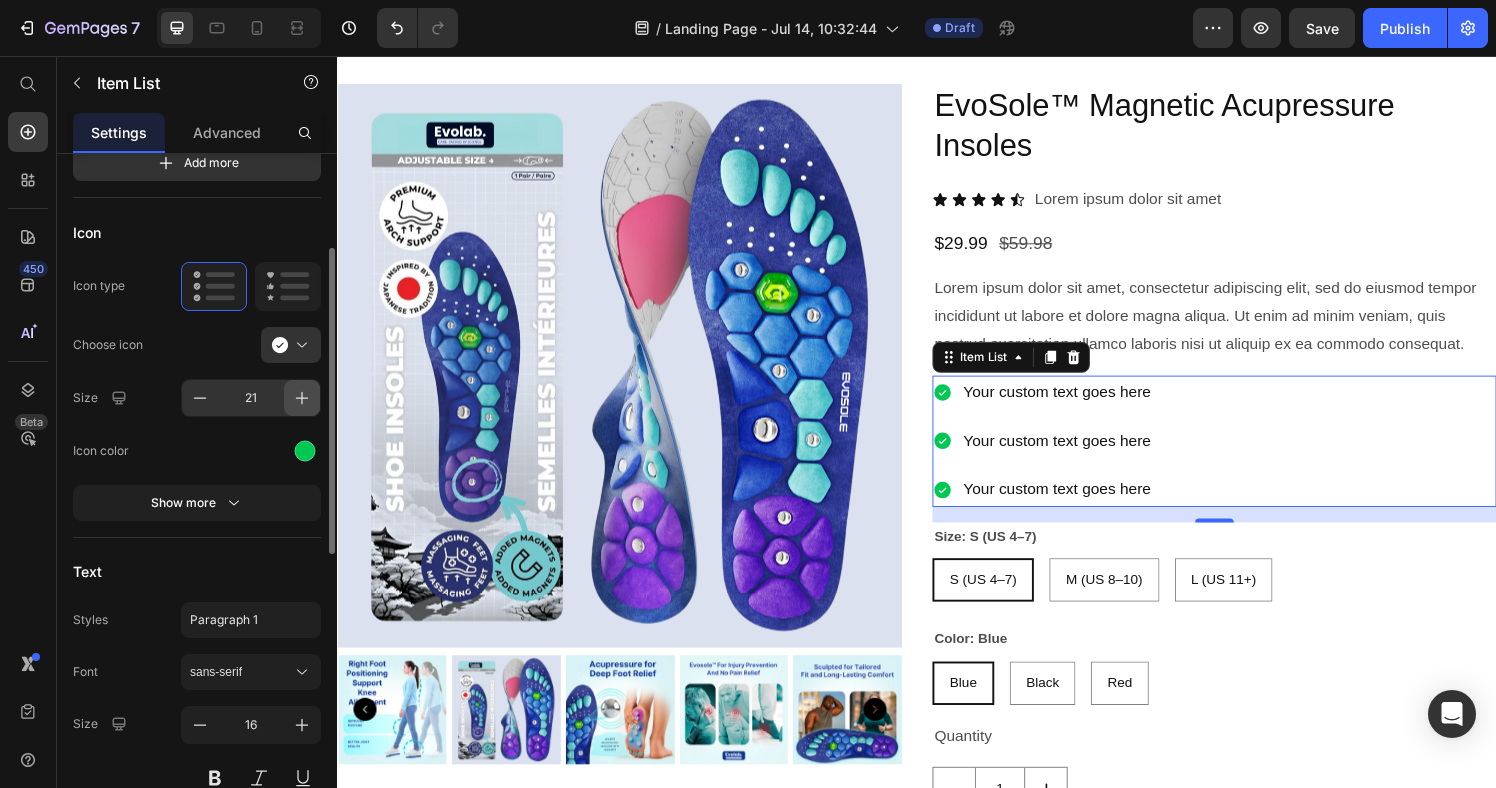 click 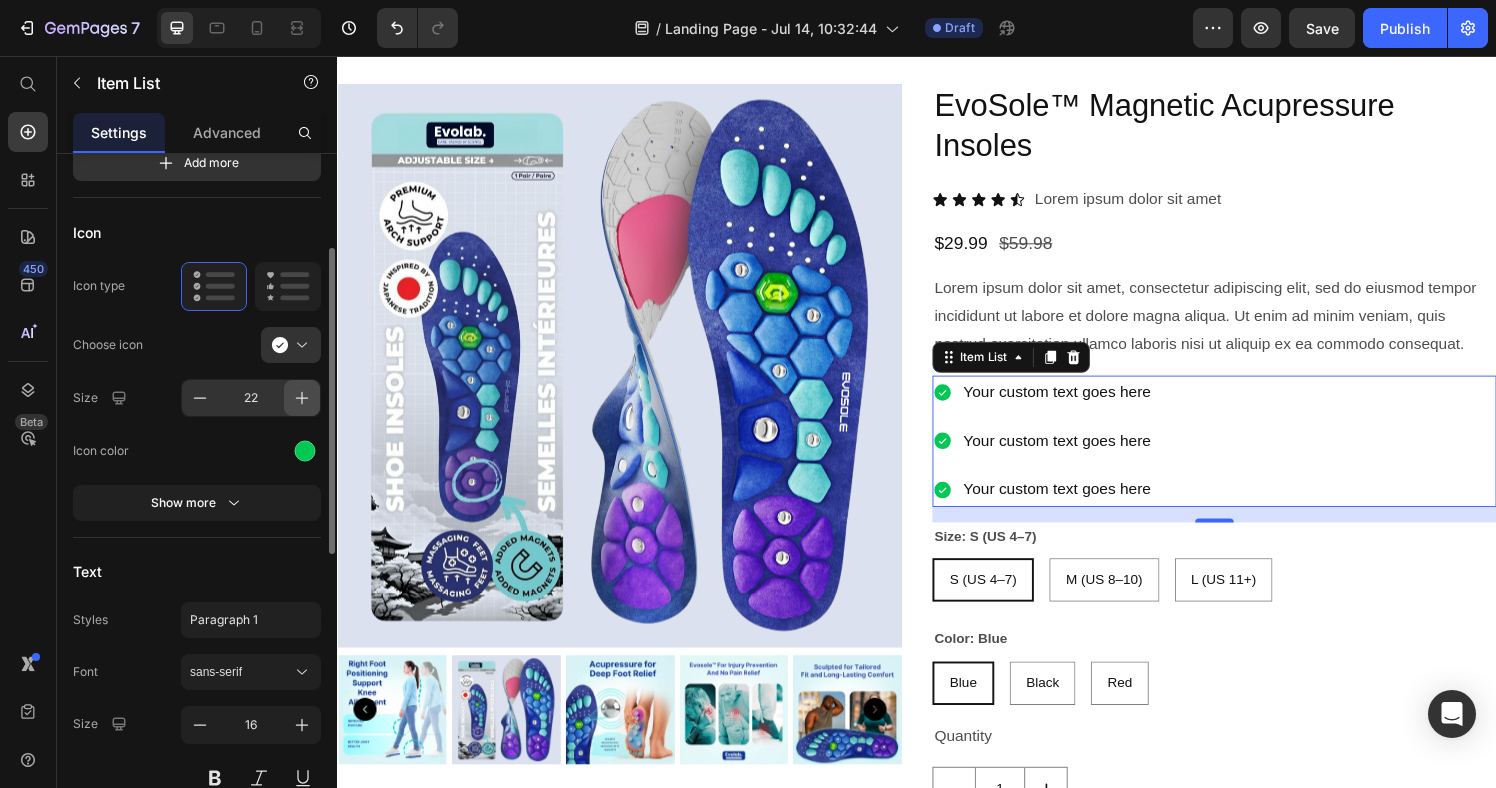 click 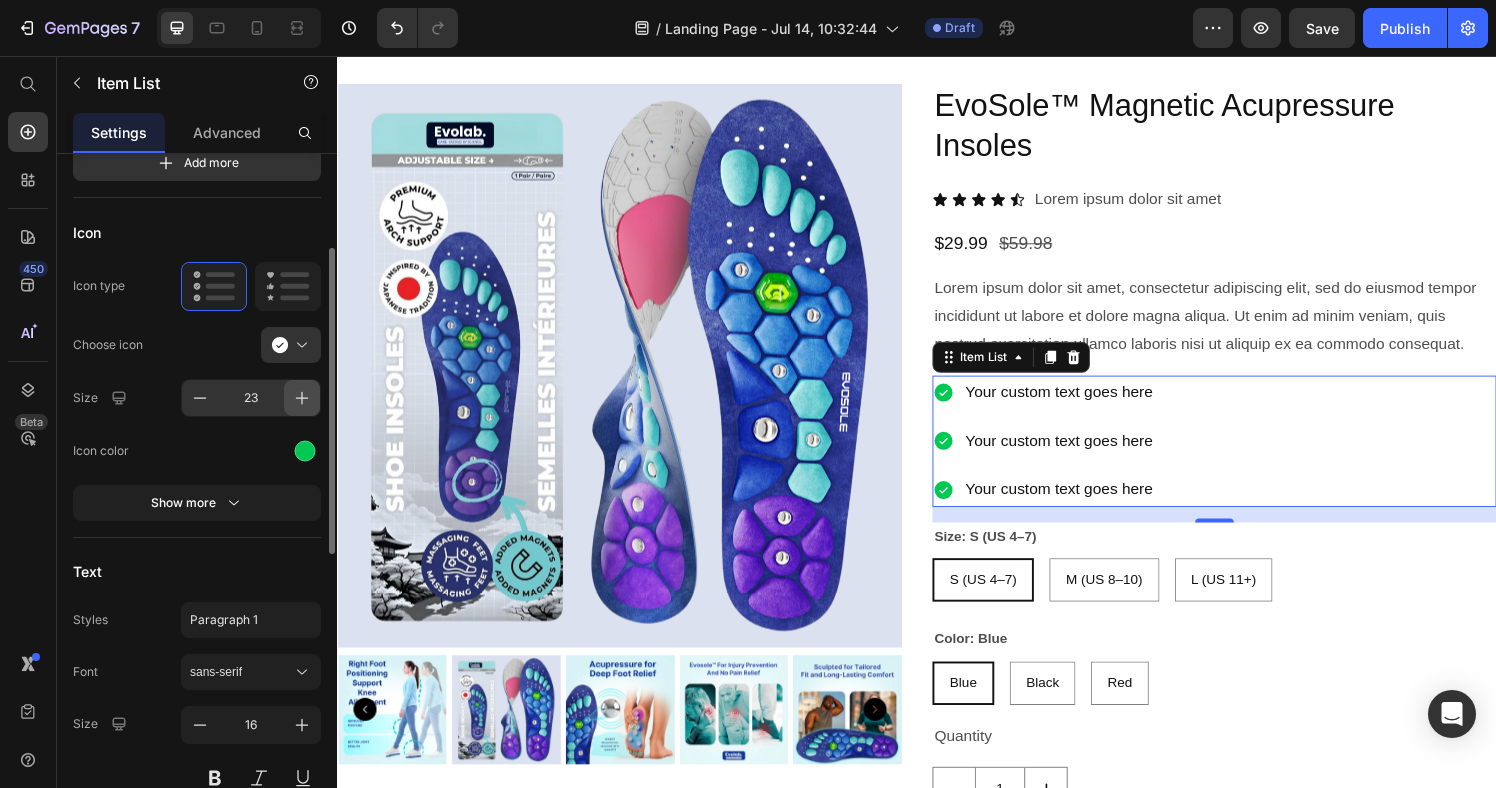 click 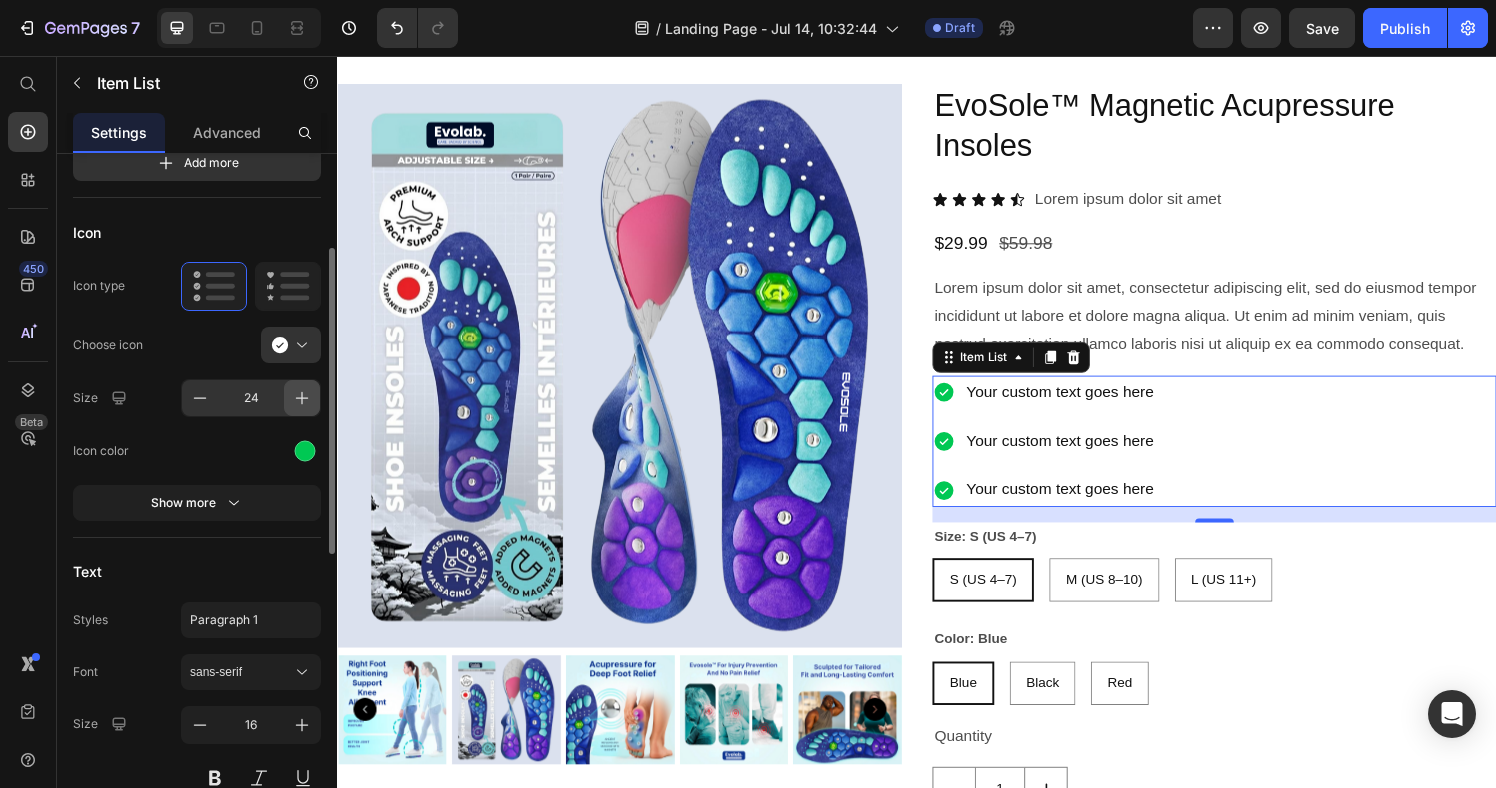 click 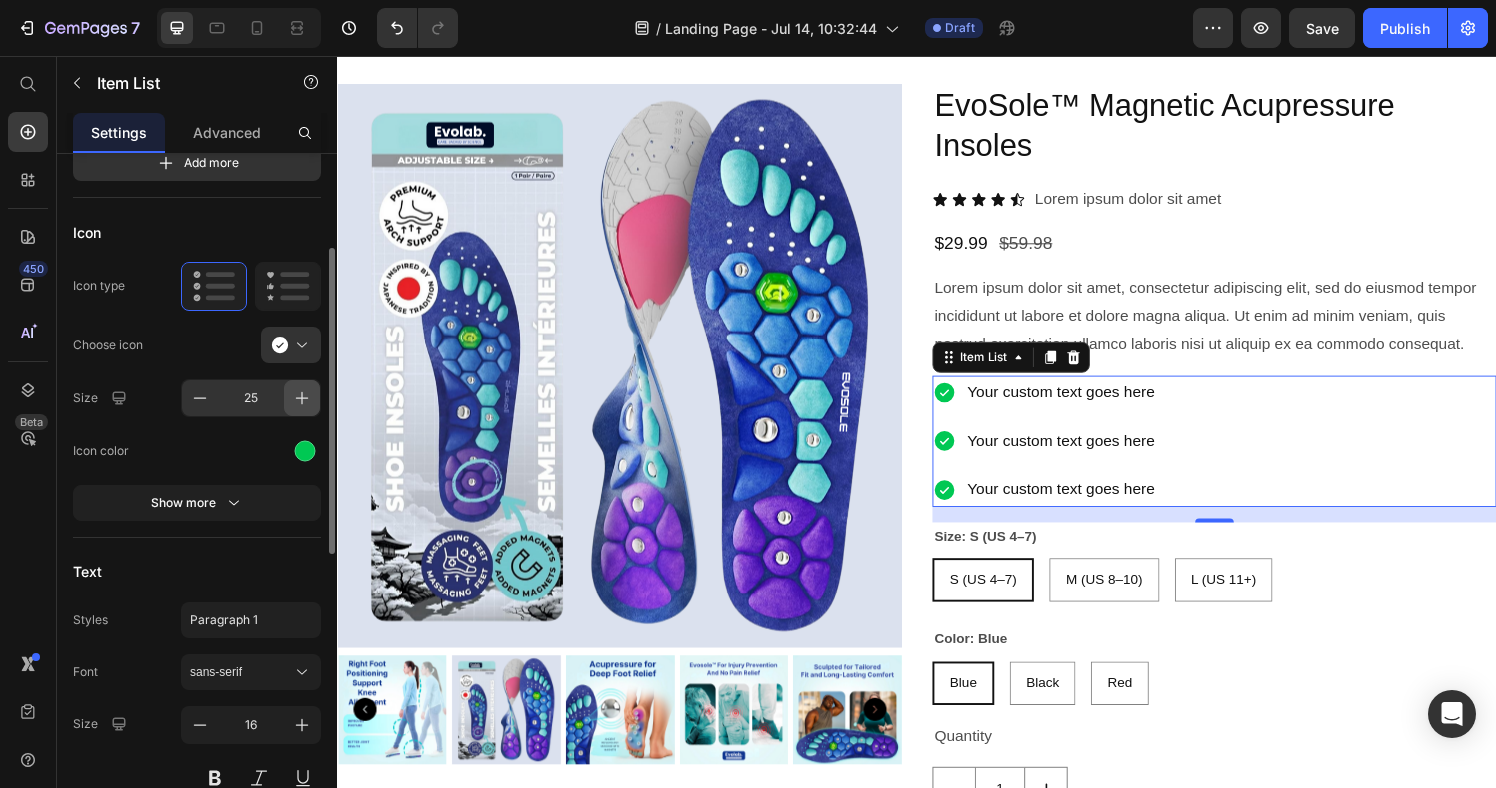click 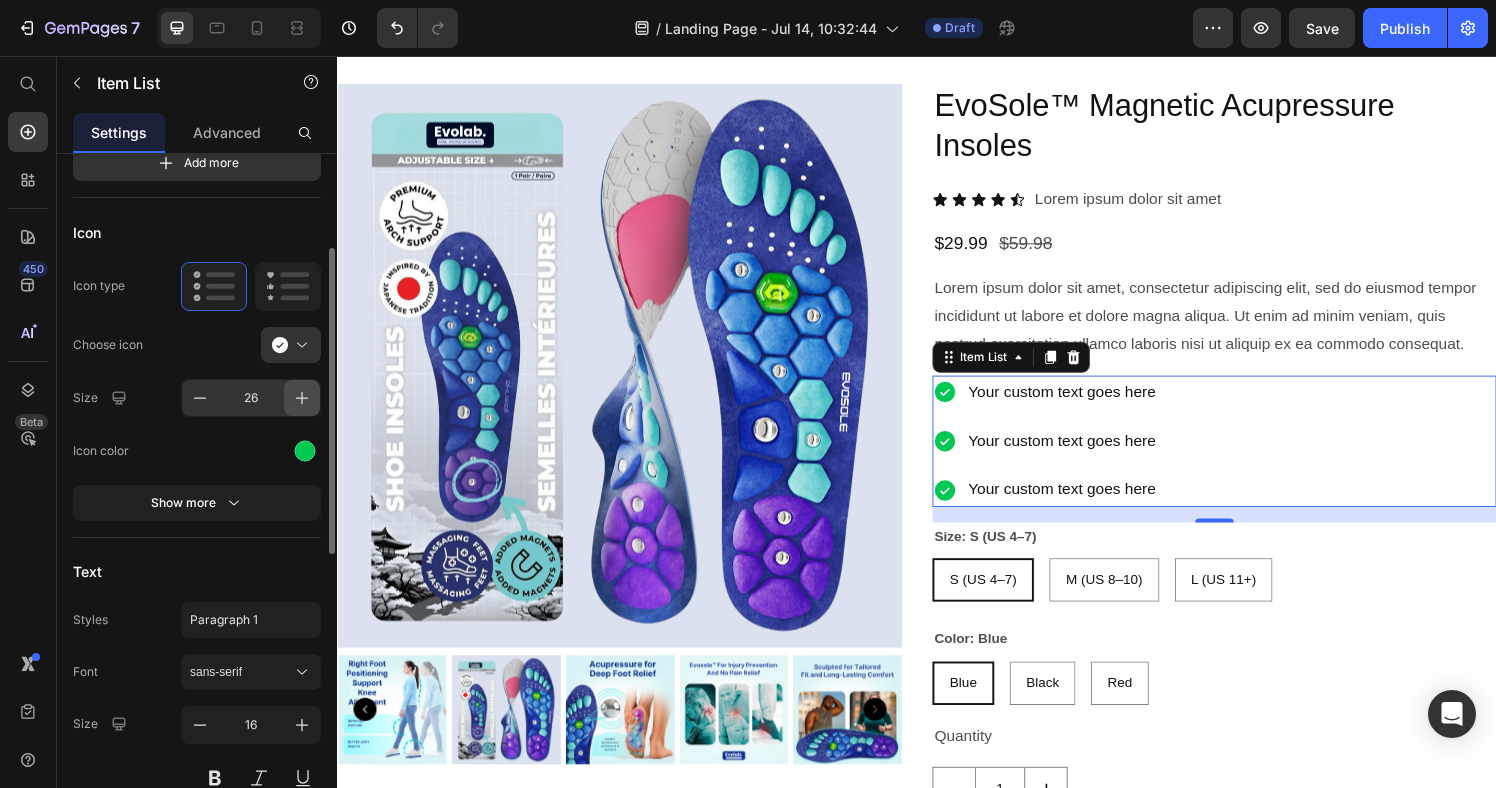 click 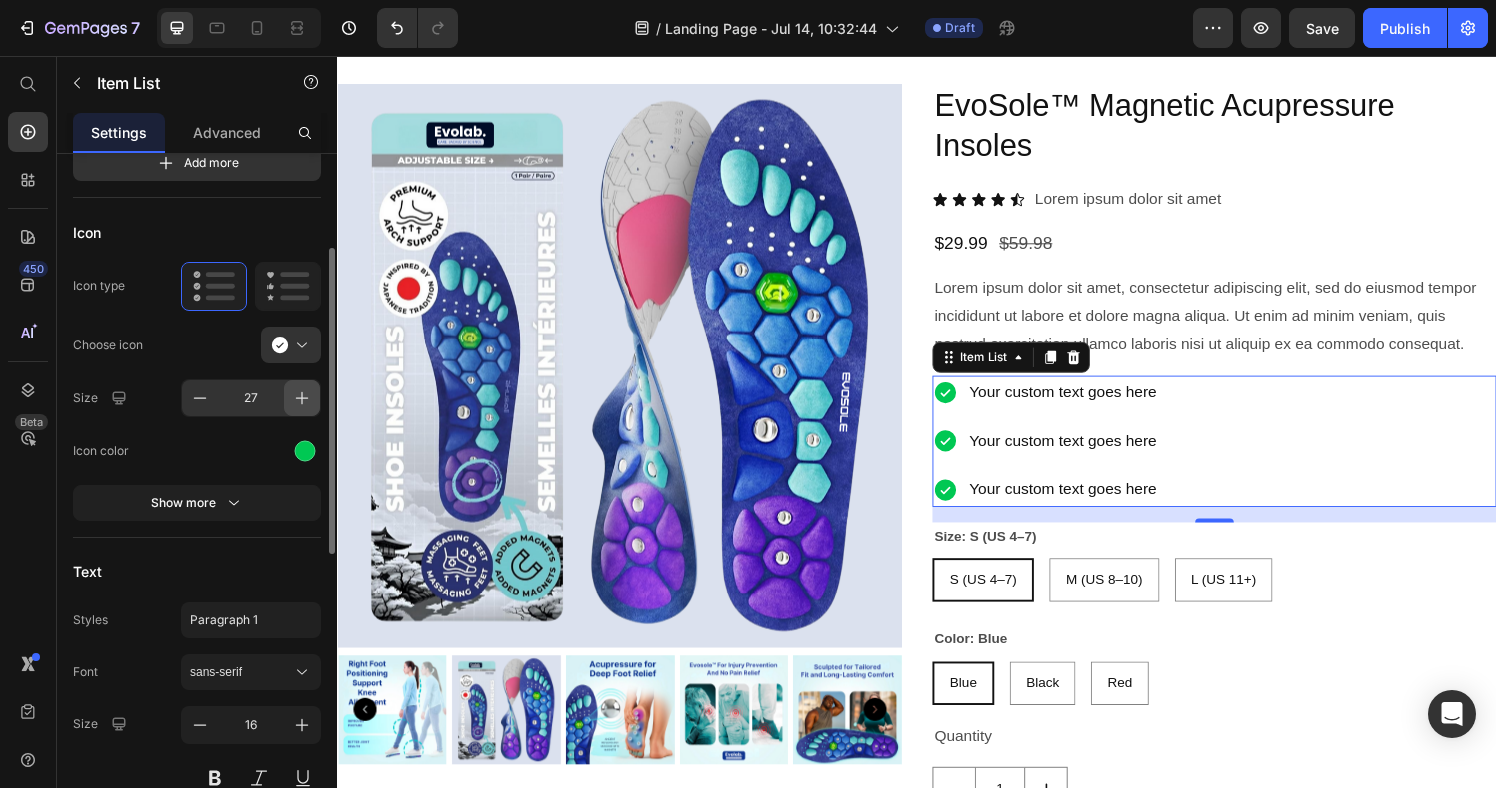 click 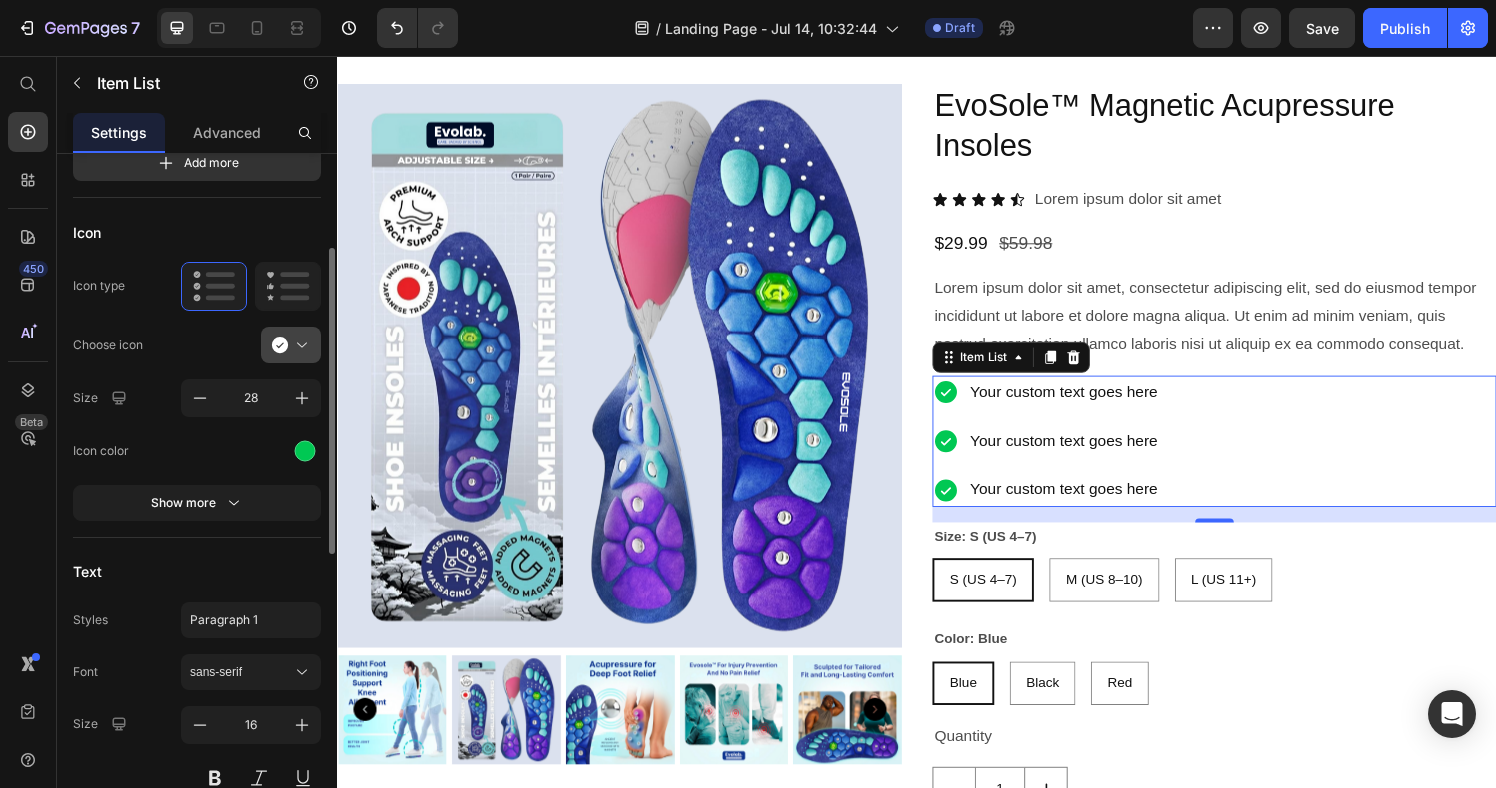 click at bounding box center [299, 345] 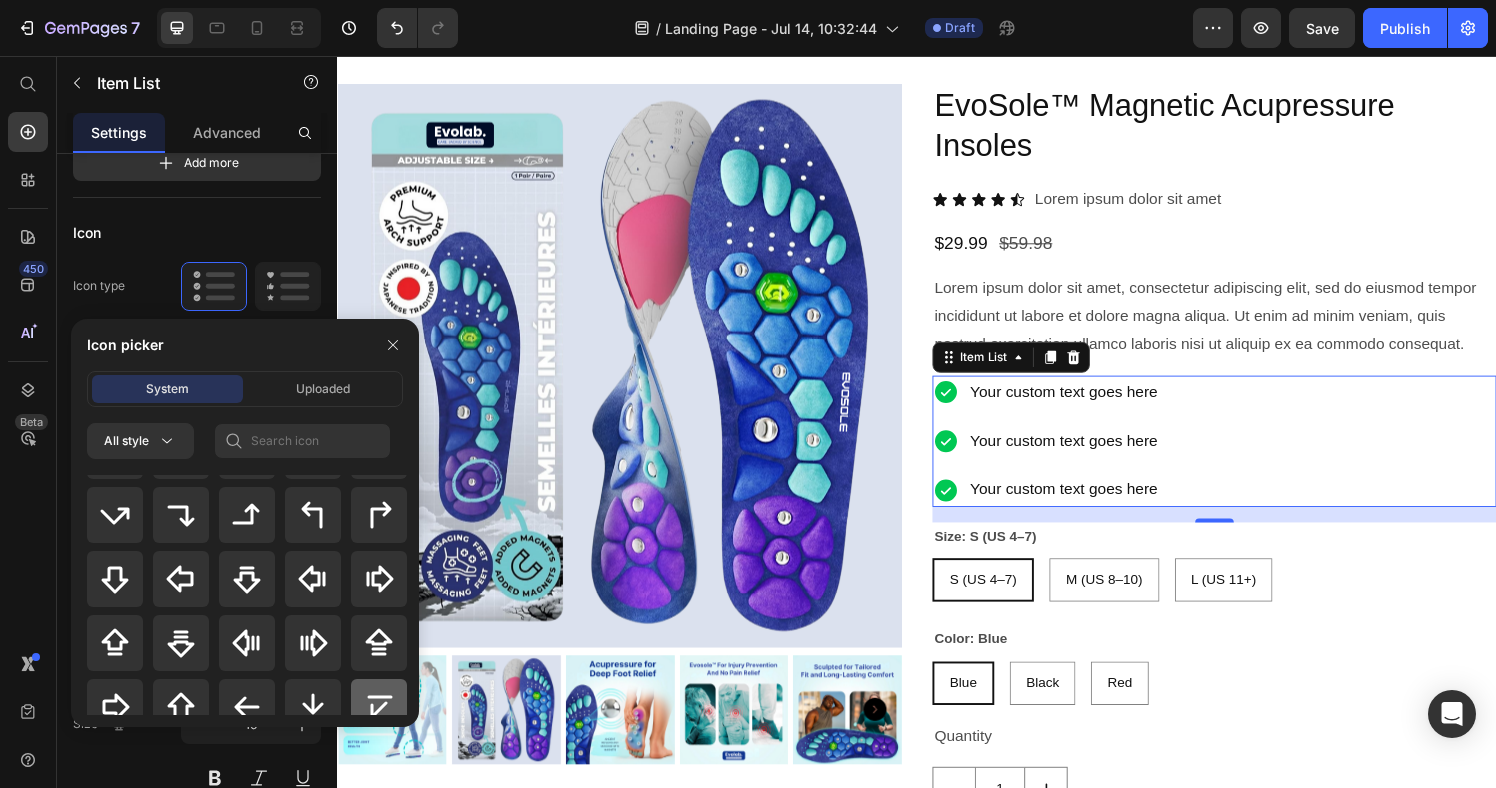 scroll, scrollTop: 928, scrollLeft: 0, axis: vertical 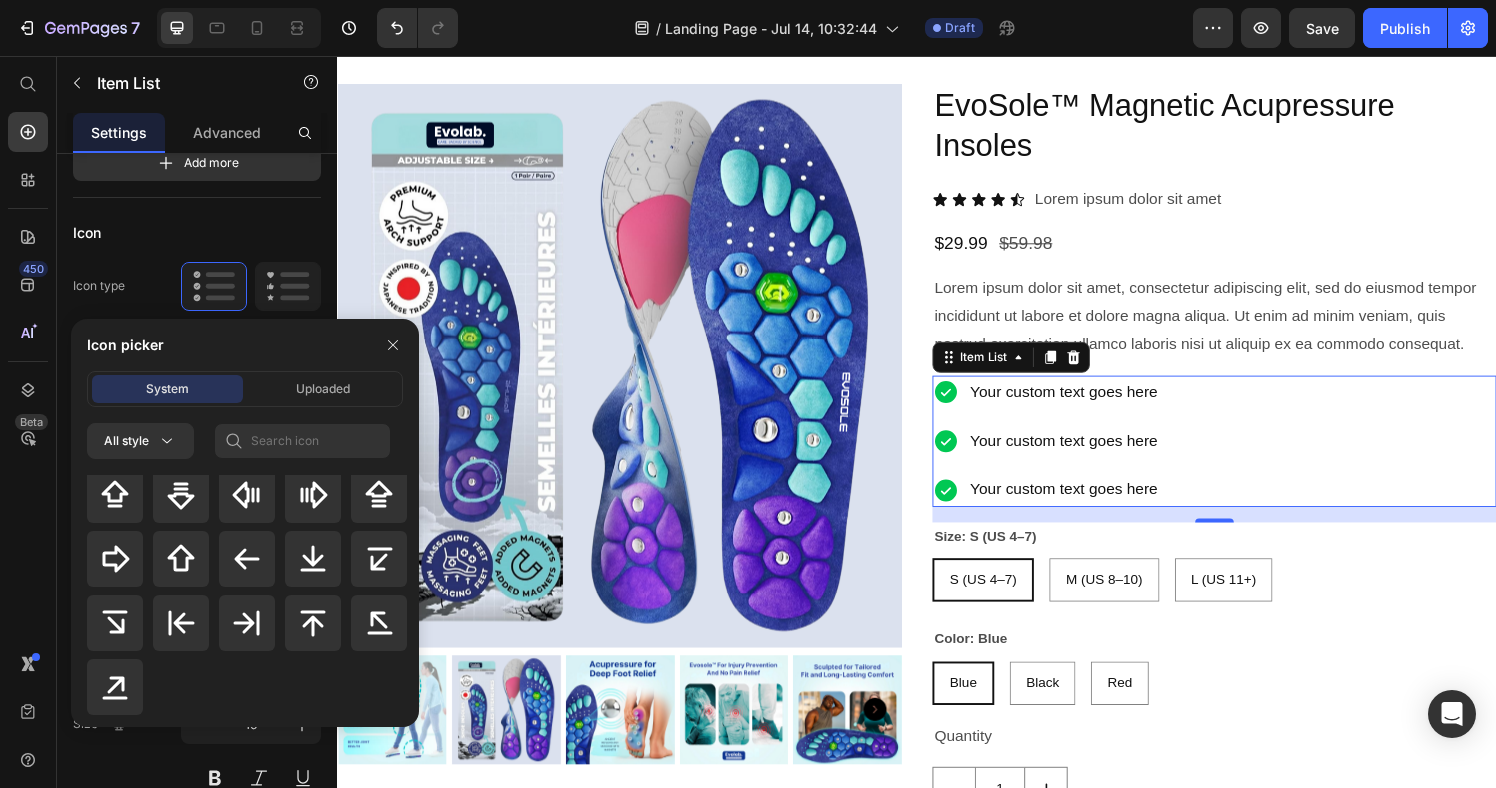 drag, startPoint x: 391, startPoint y: 349, endPoint x: 374, endPoint y: 354, distance: 17.720045 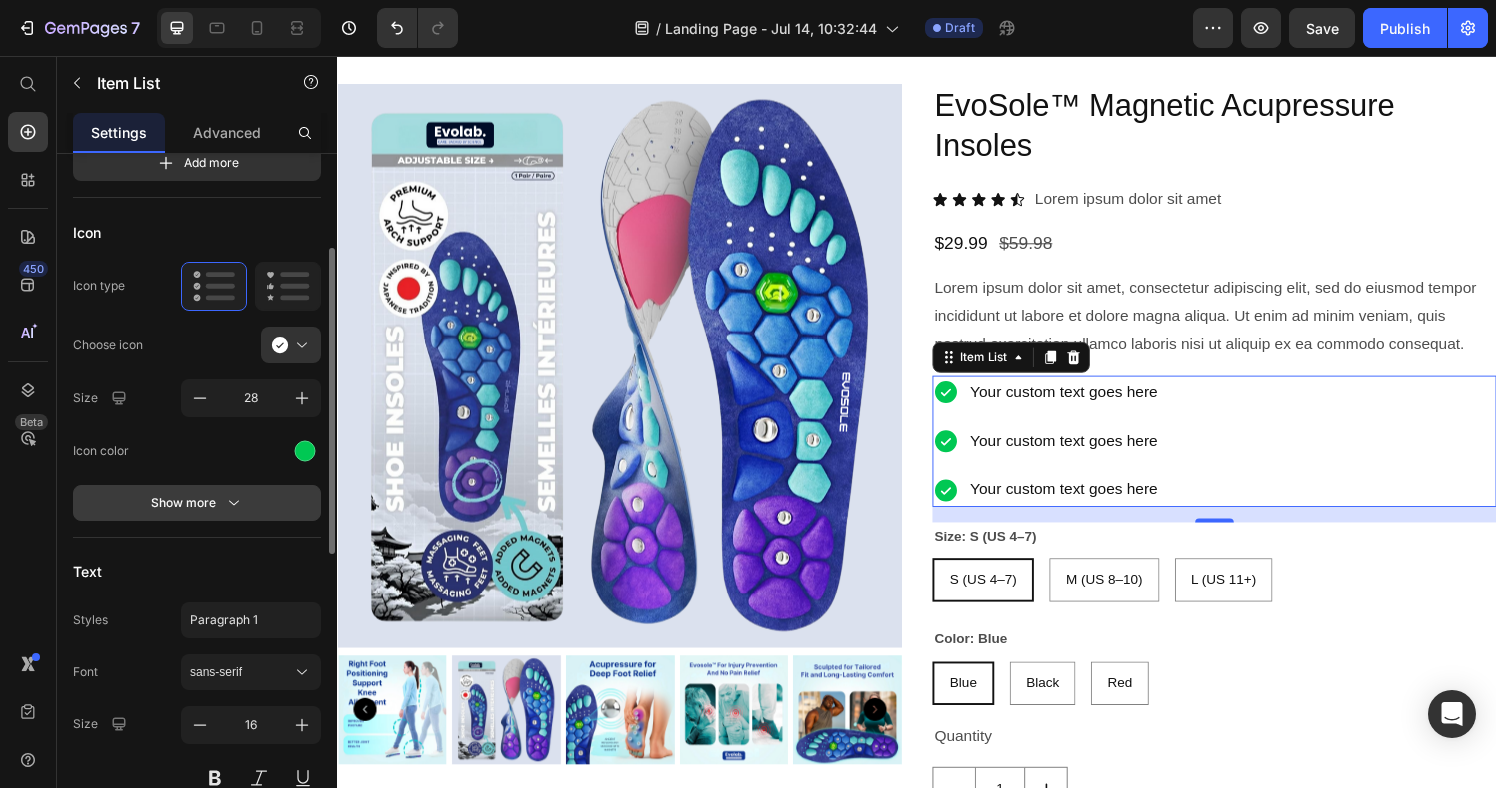 click on "Show more" at bounding box center [197, 503] 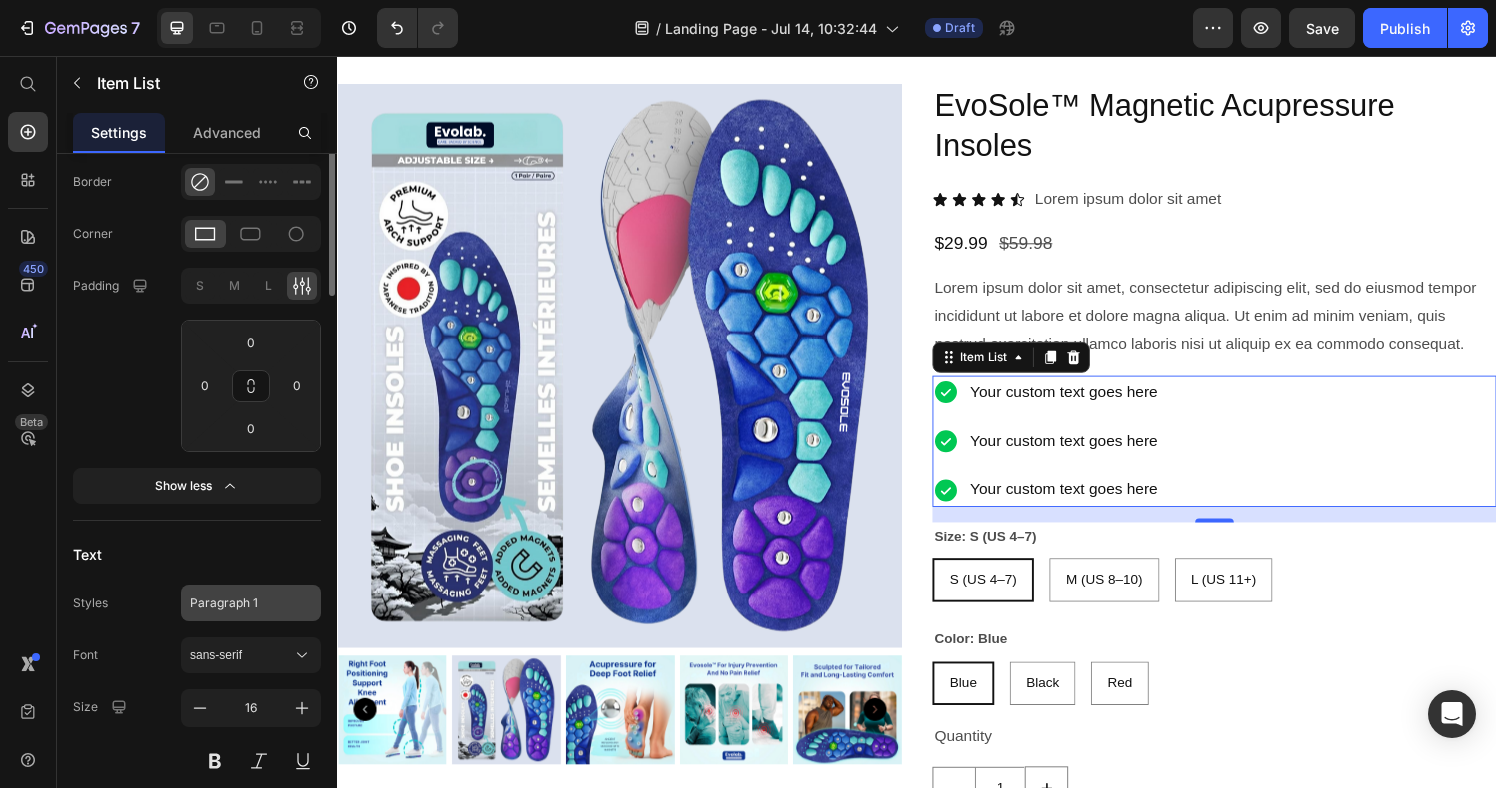 scroll, scrollTop: 779, scrollLeft: 0, axis: vertical 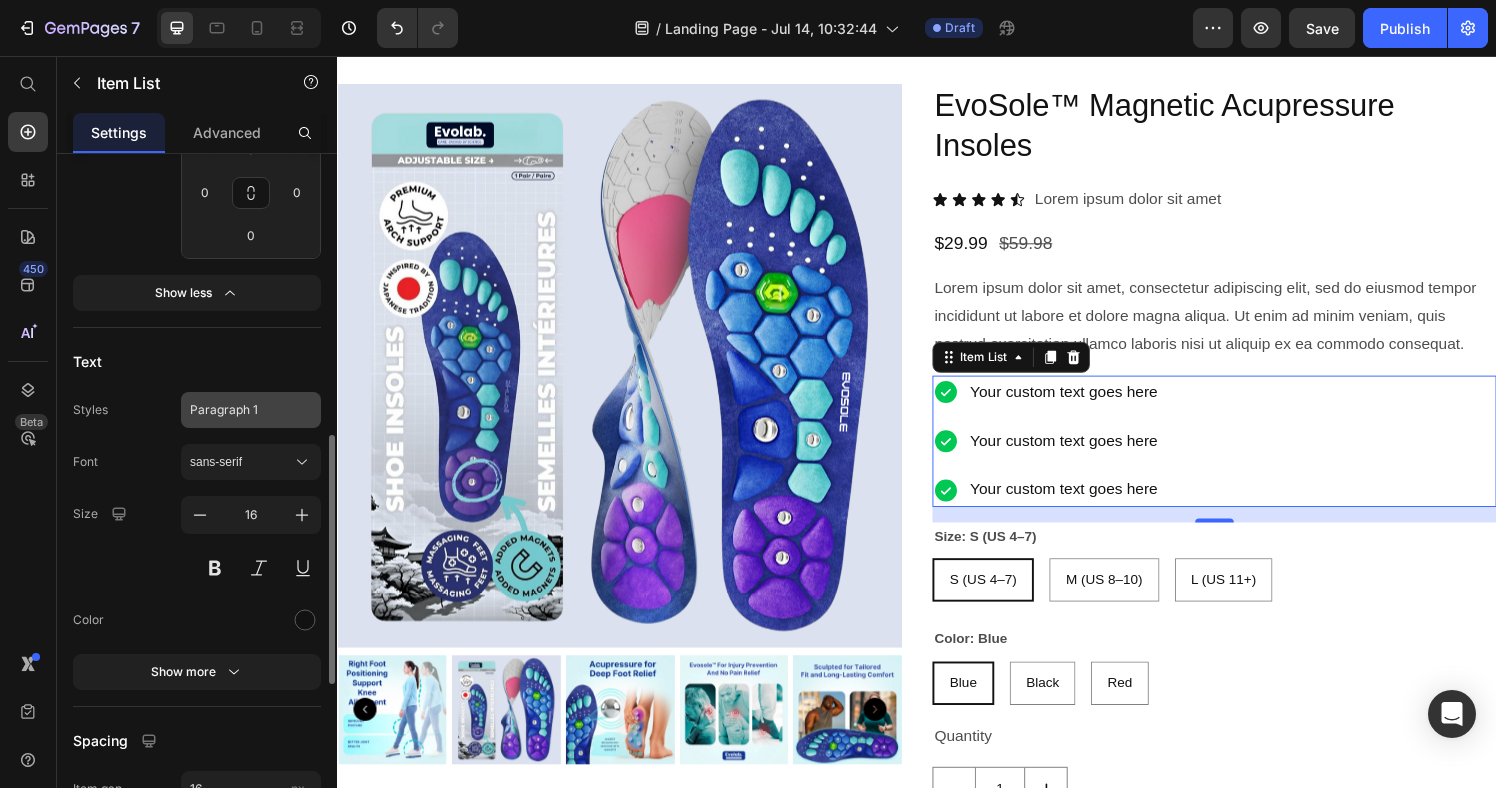 click on "Paragraph 1" 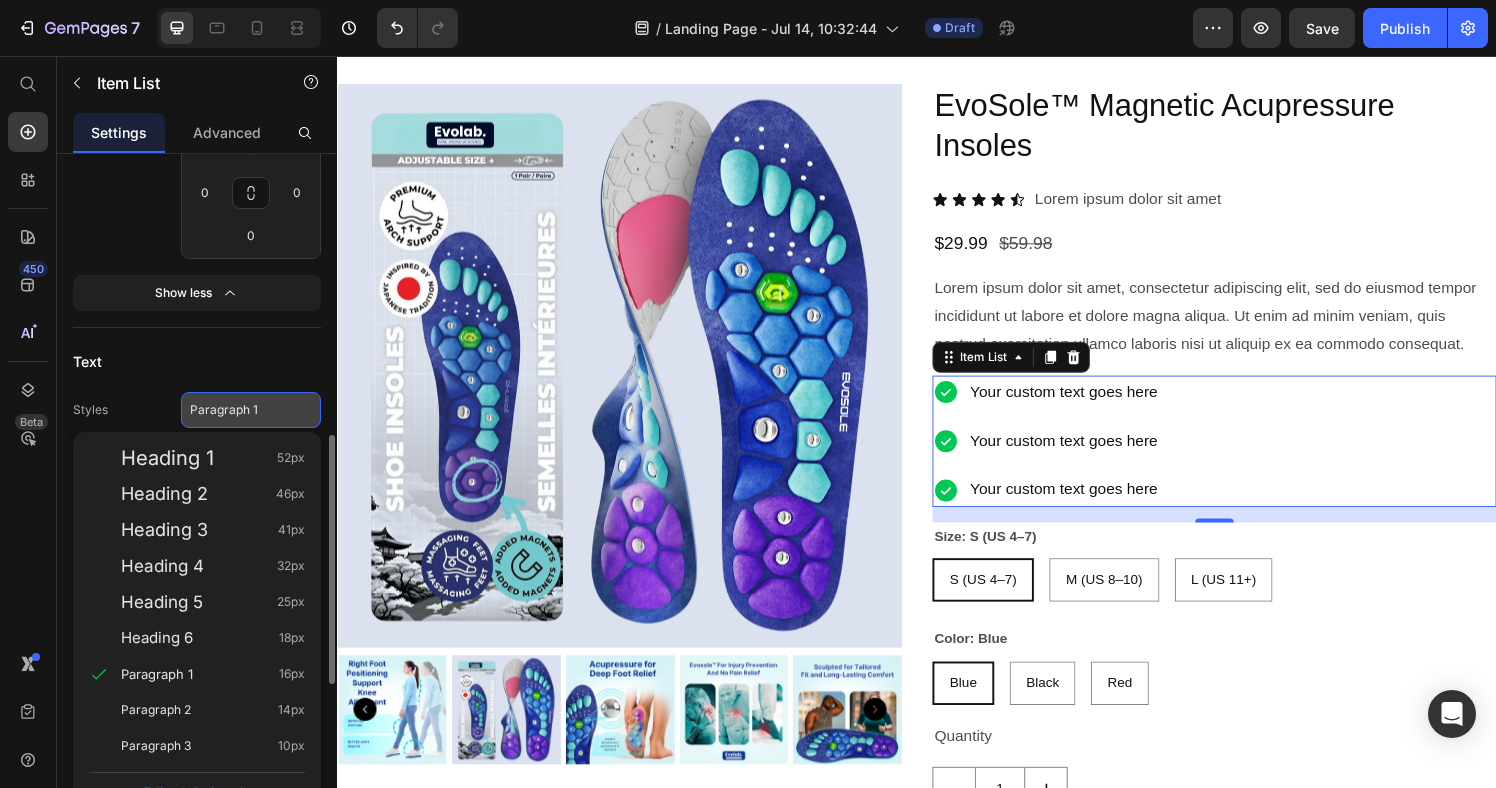 click on "Paragraph 1" 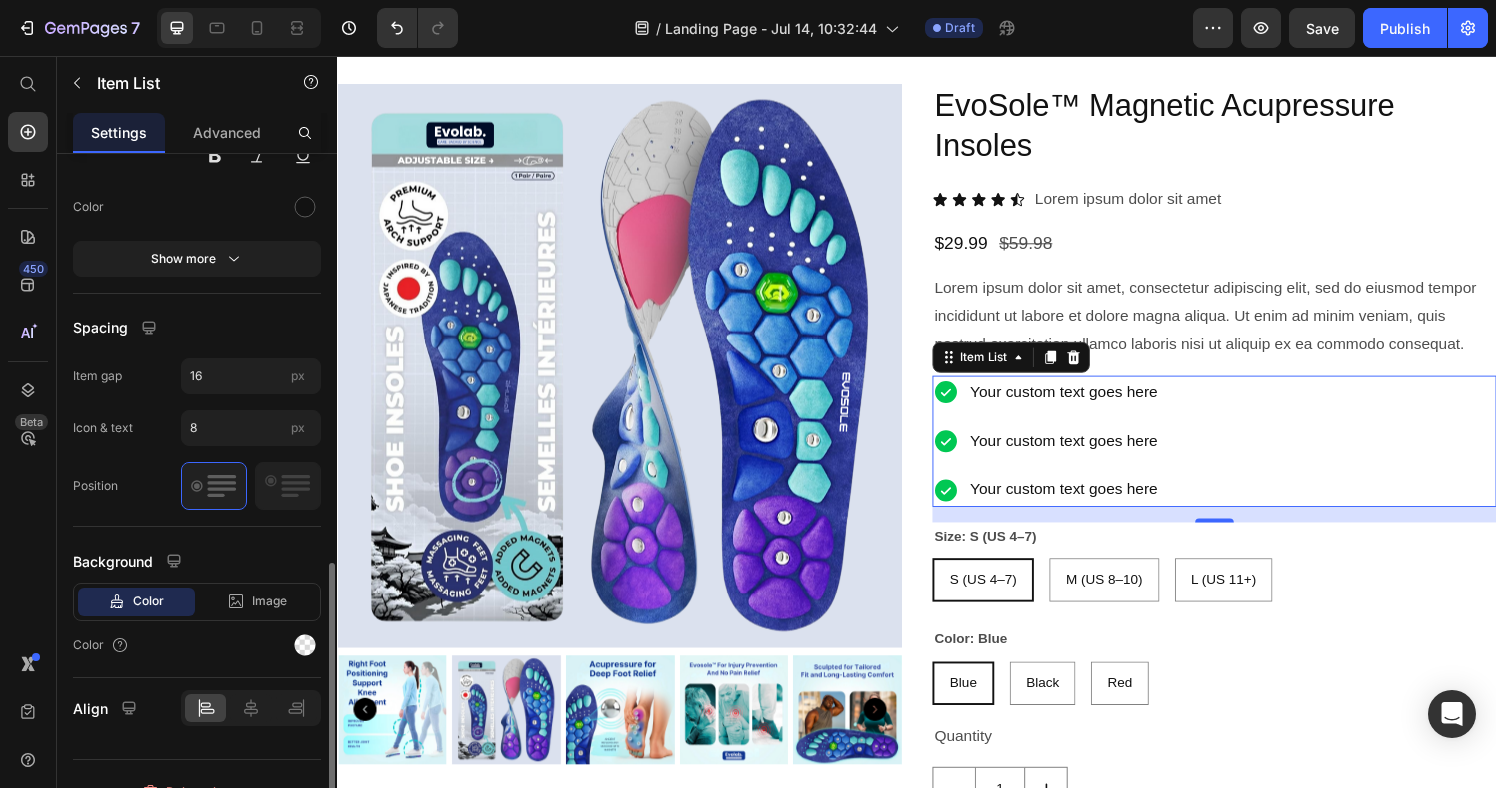 scroll, scrollTop: 1200, scrollLeft: 0, axis: vertical 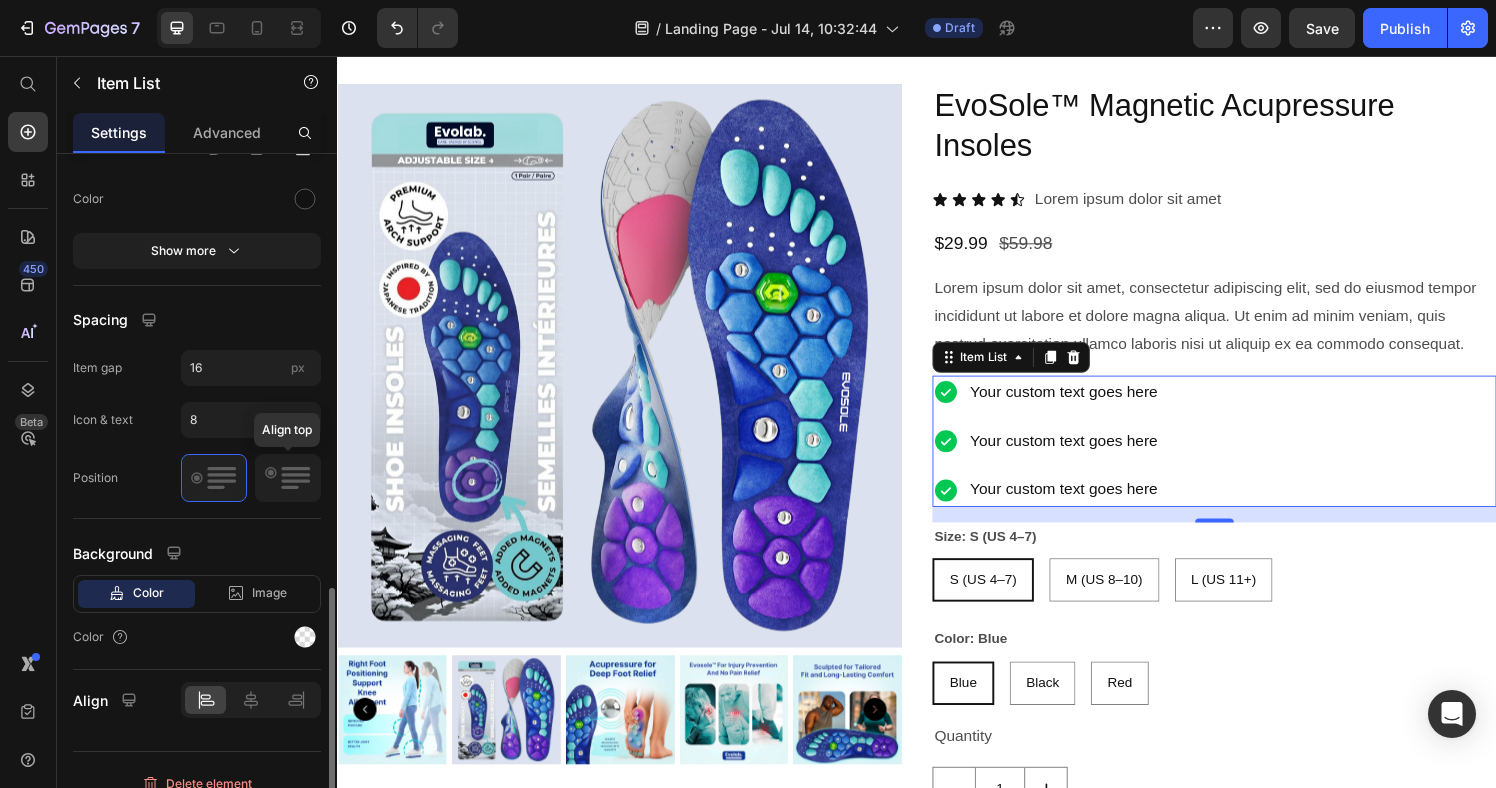 click 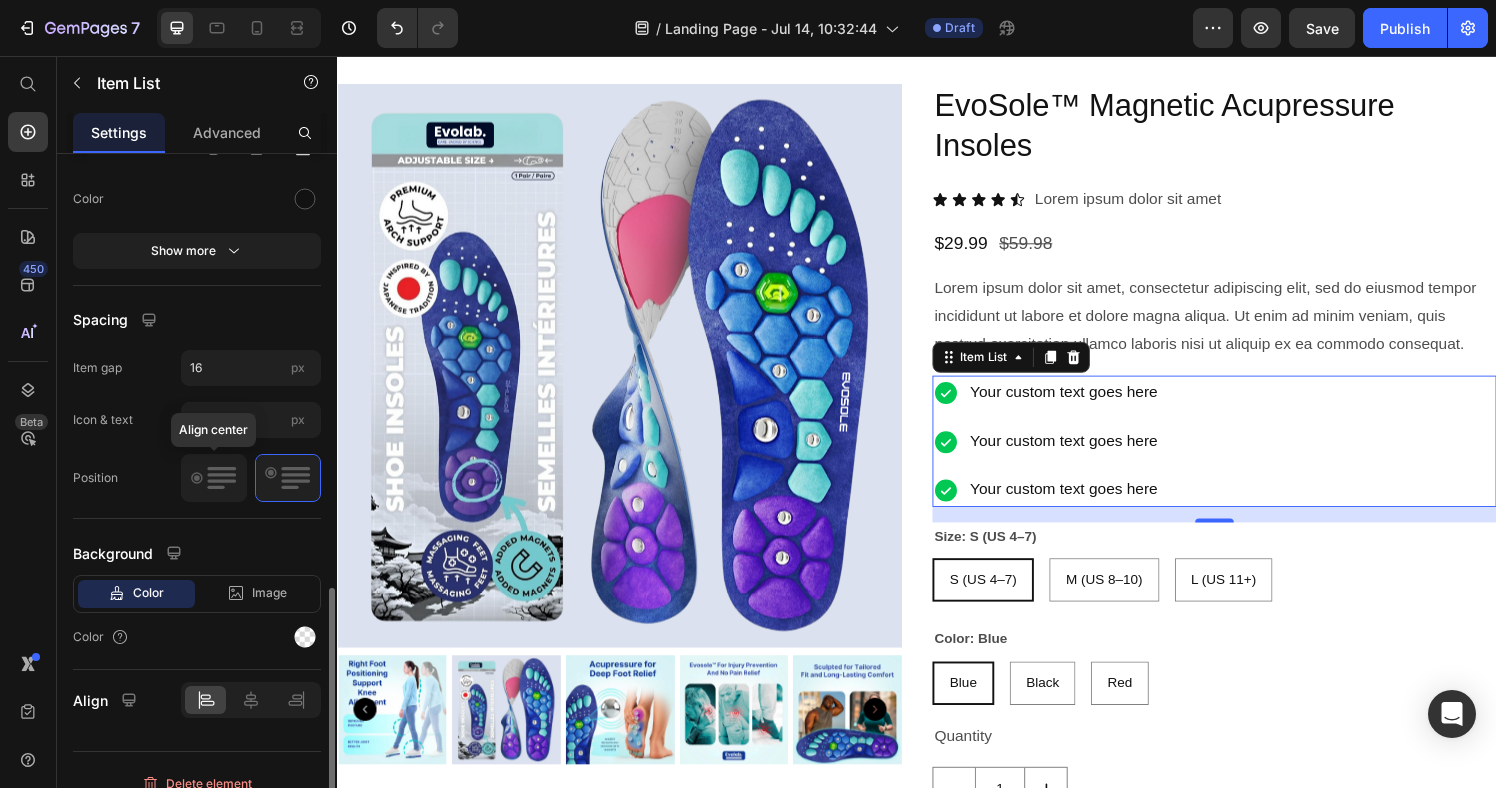 click 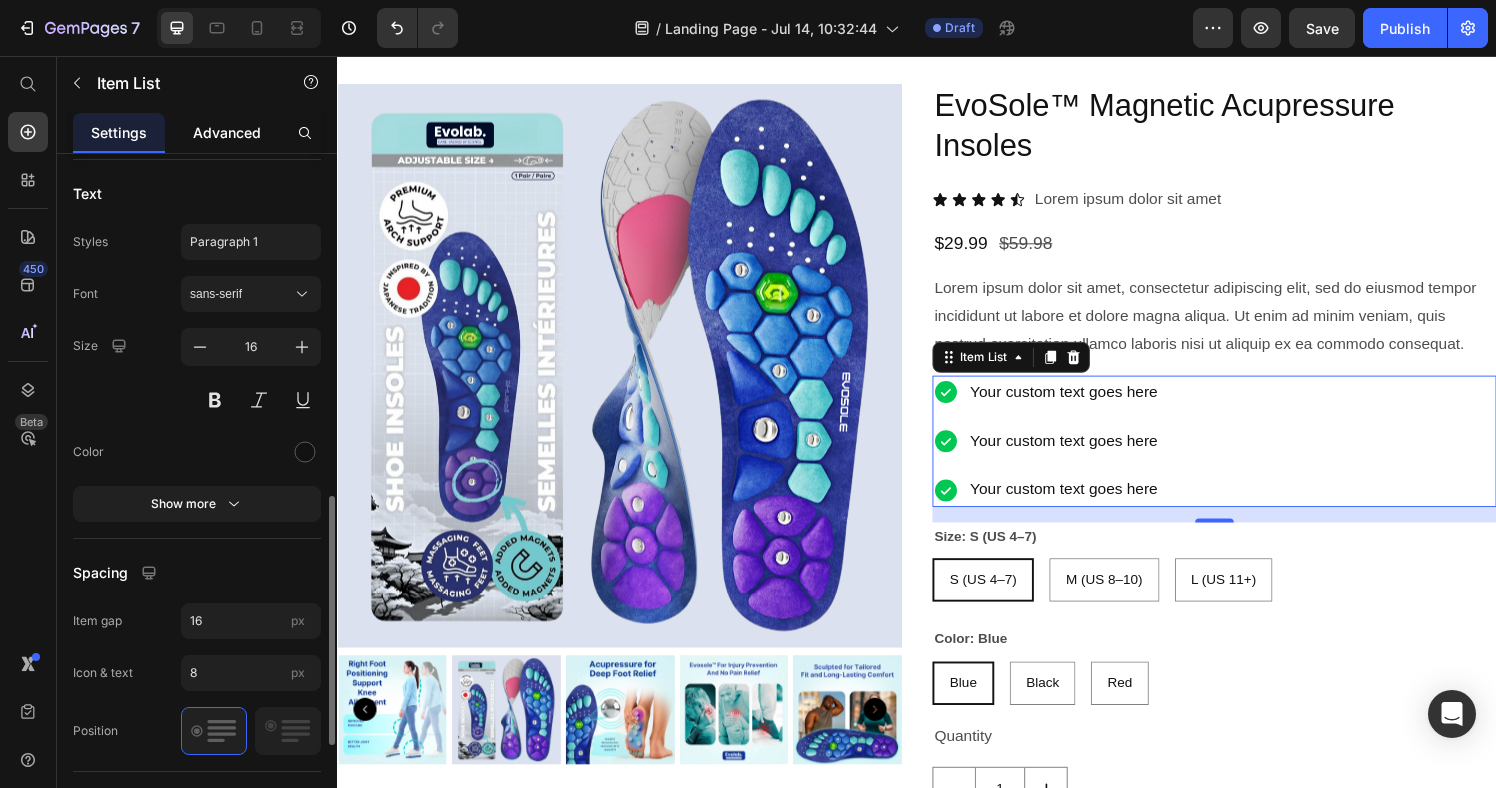 scroll, scrollTop: 940, scrollLeft: 0, axis: vertical 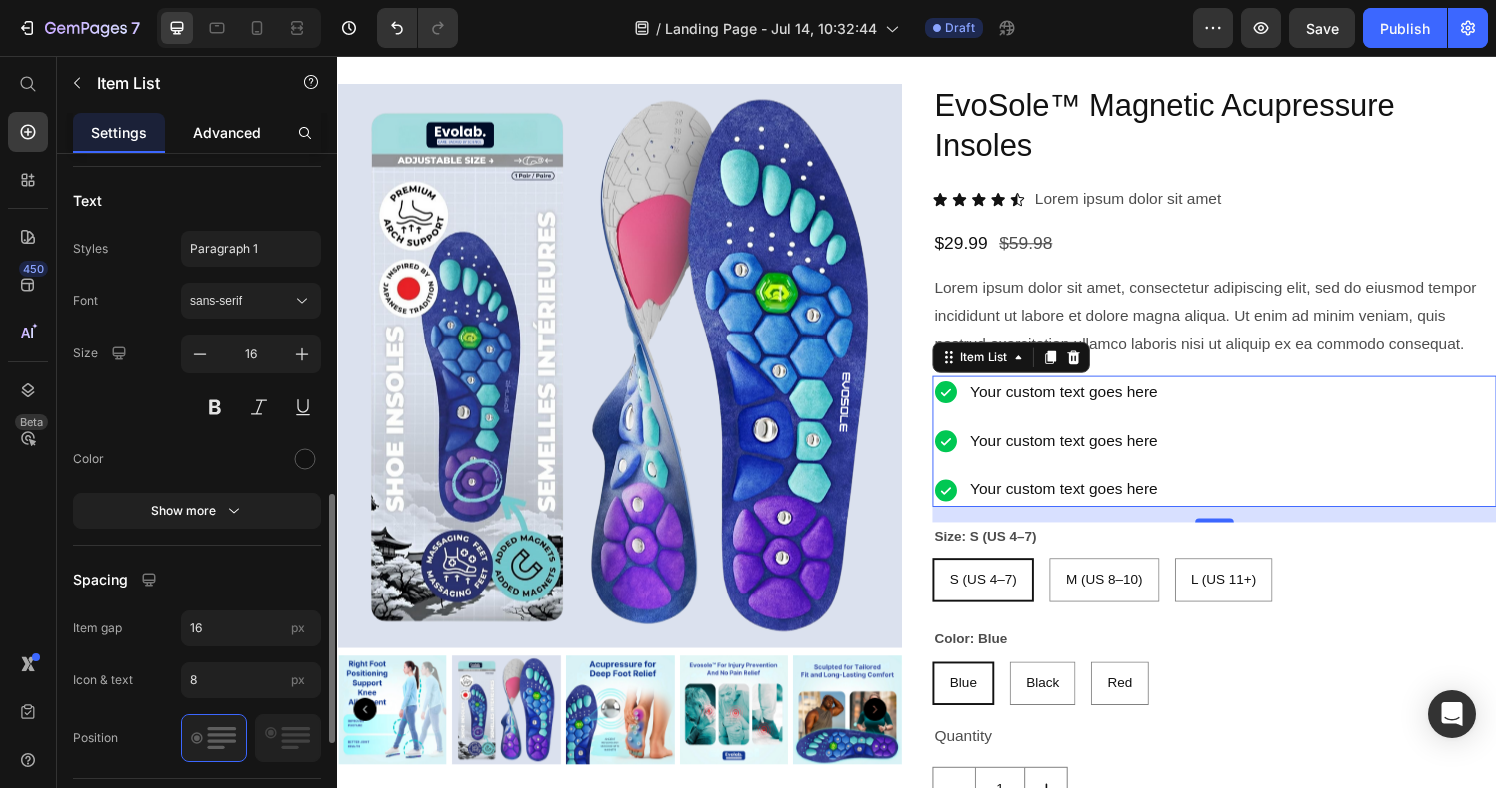 click on "Advanced" 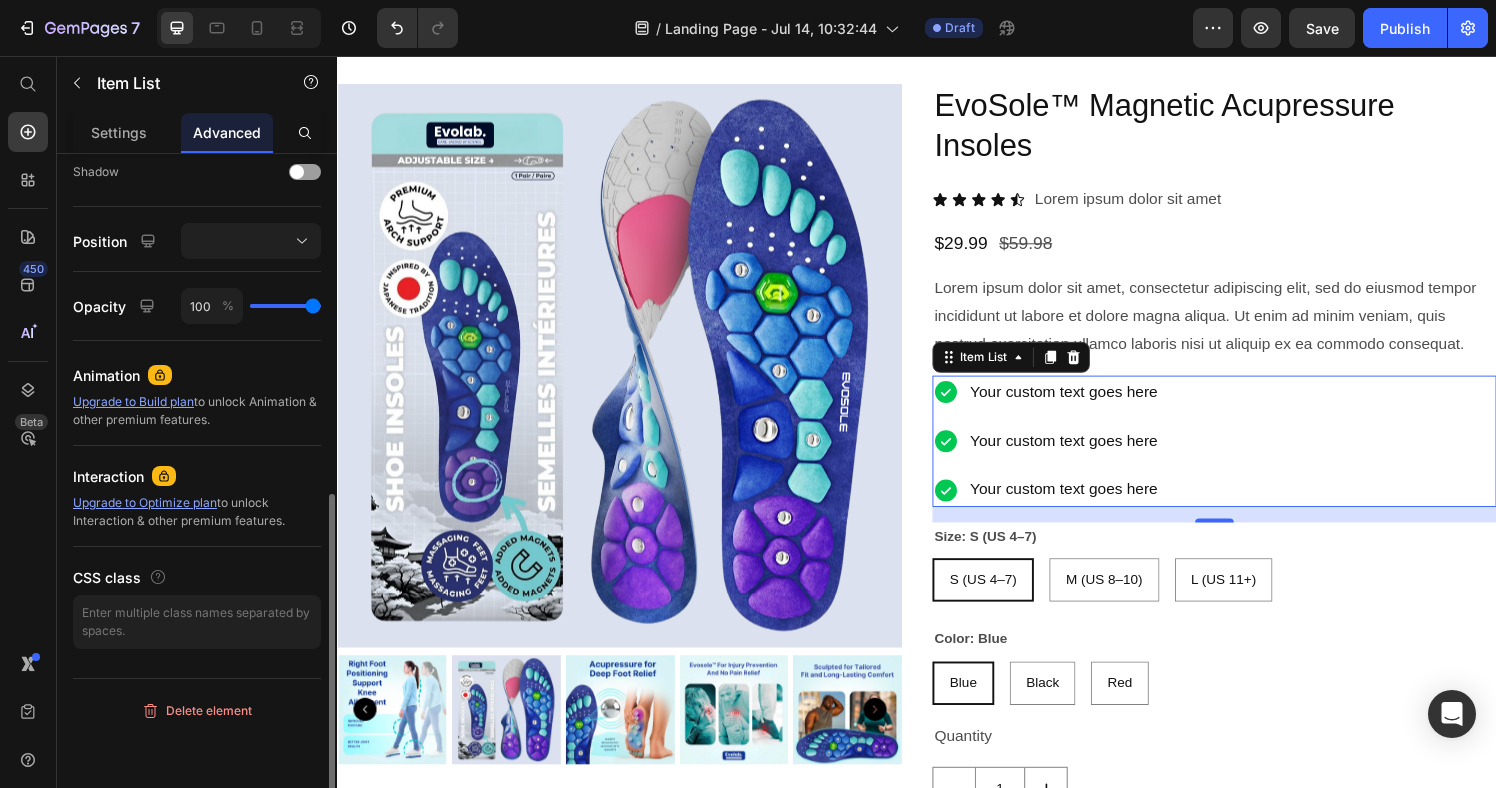 scroll, scrollTop: 0, scrollLeft: 0, axis: both 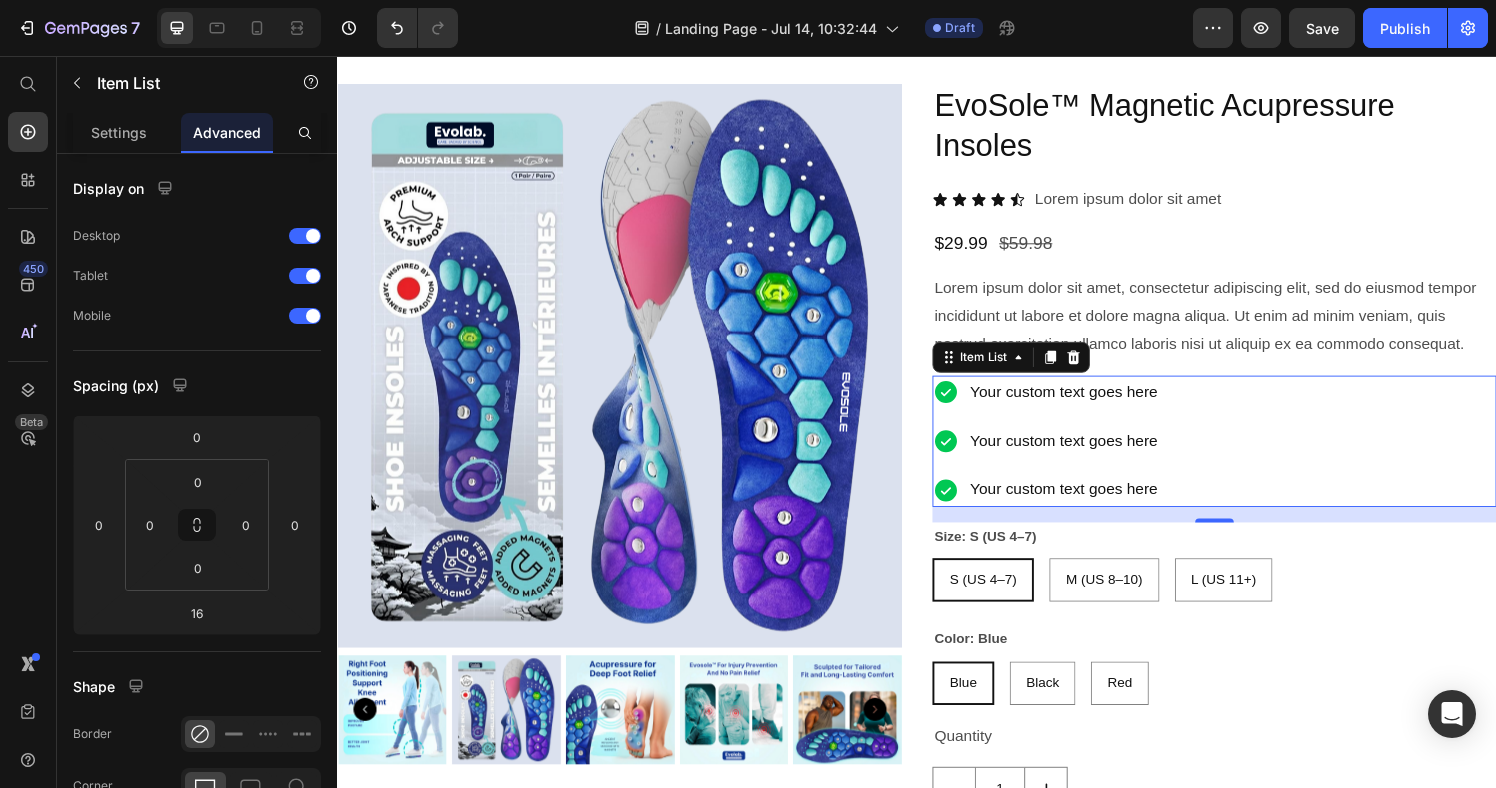 click on "Your custom text goes here Your custom text goes here Your custom text goes here" at bounding box center [1245, 455] 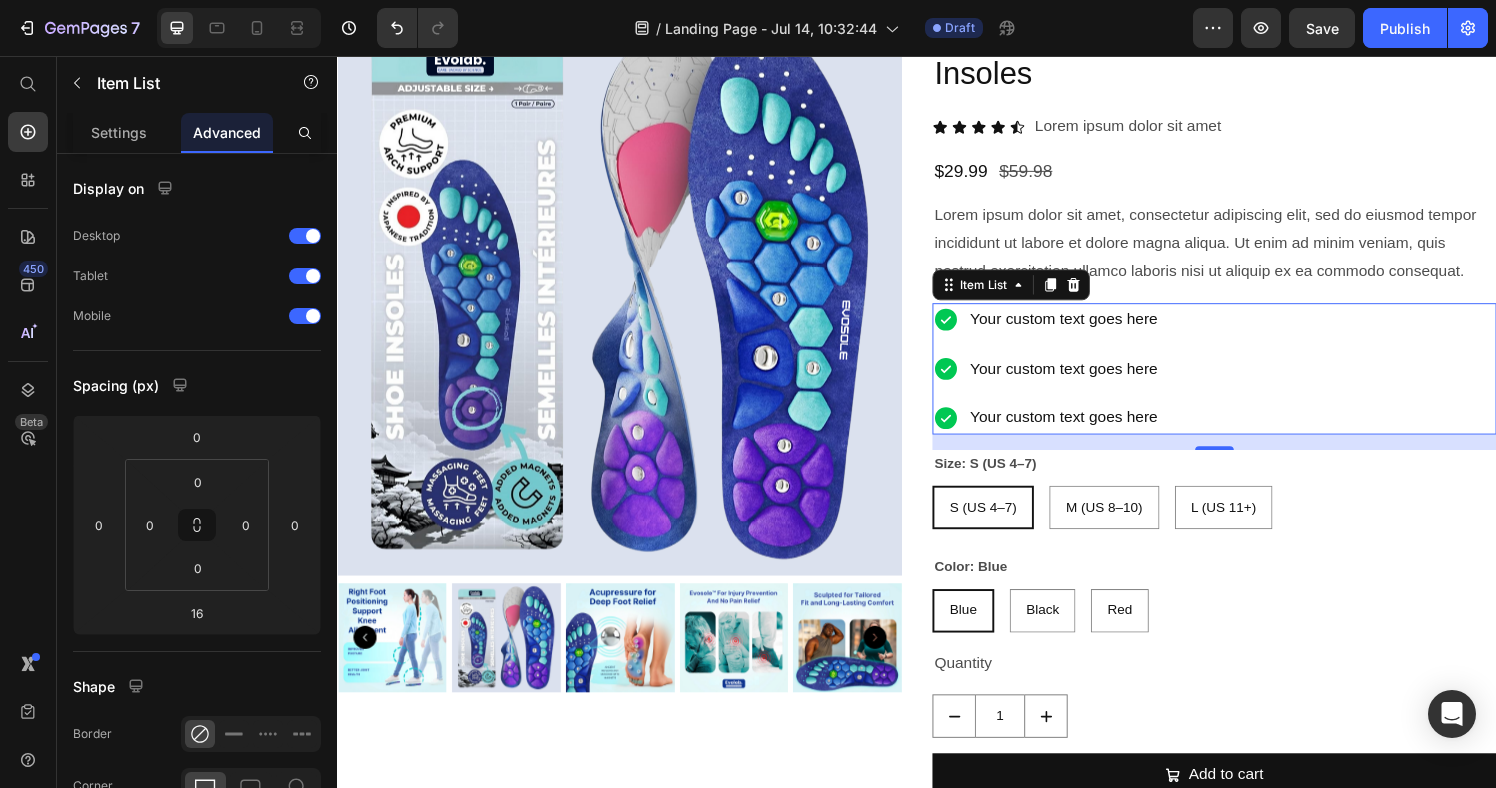 scroll, scrollTop: 154, scrollLeft: 0, axis: vertical 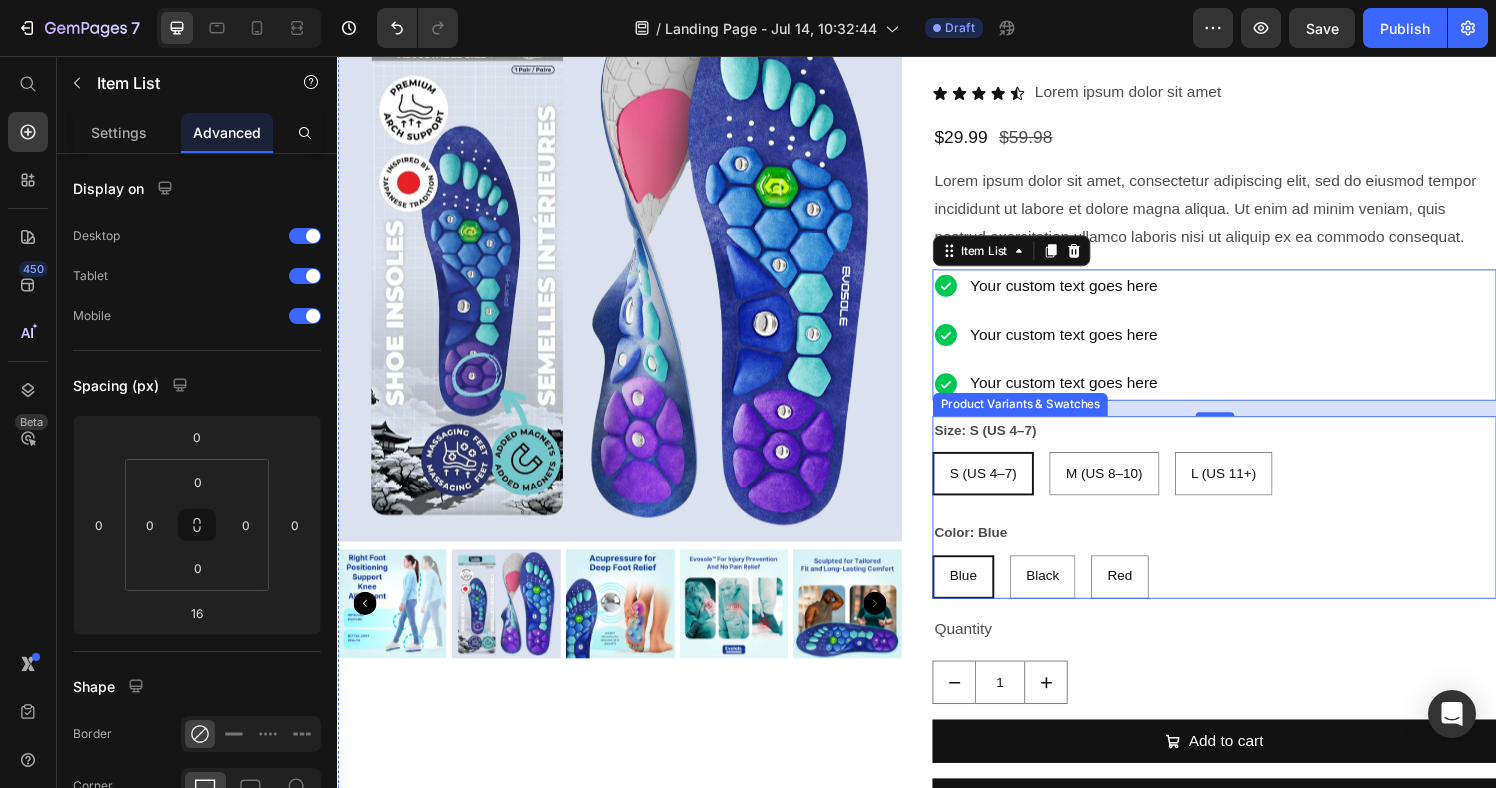 click on "S (US 4–7) S (US 4–7) S (US 4–7) M (US 8–10) M (US 8–10) M (US 8–10) L (US 11+) L (US 11+) L (US 11+)" at bounding box center [1245, 488] 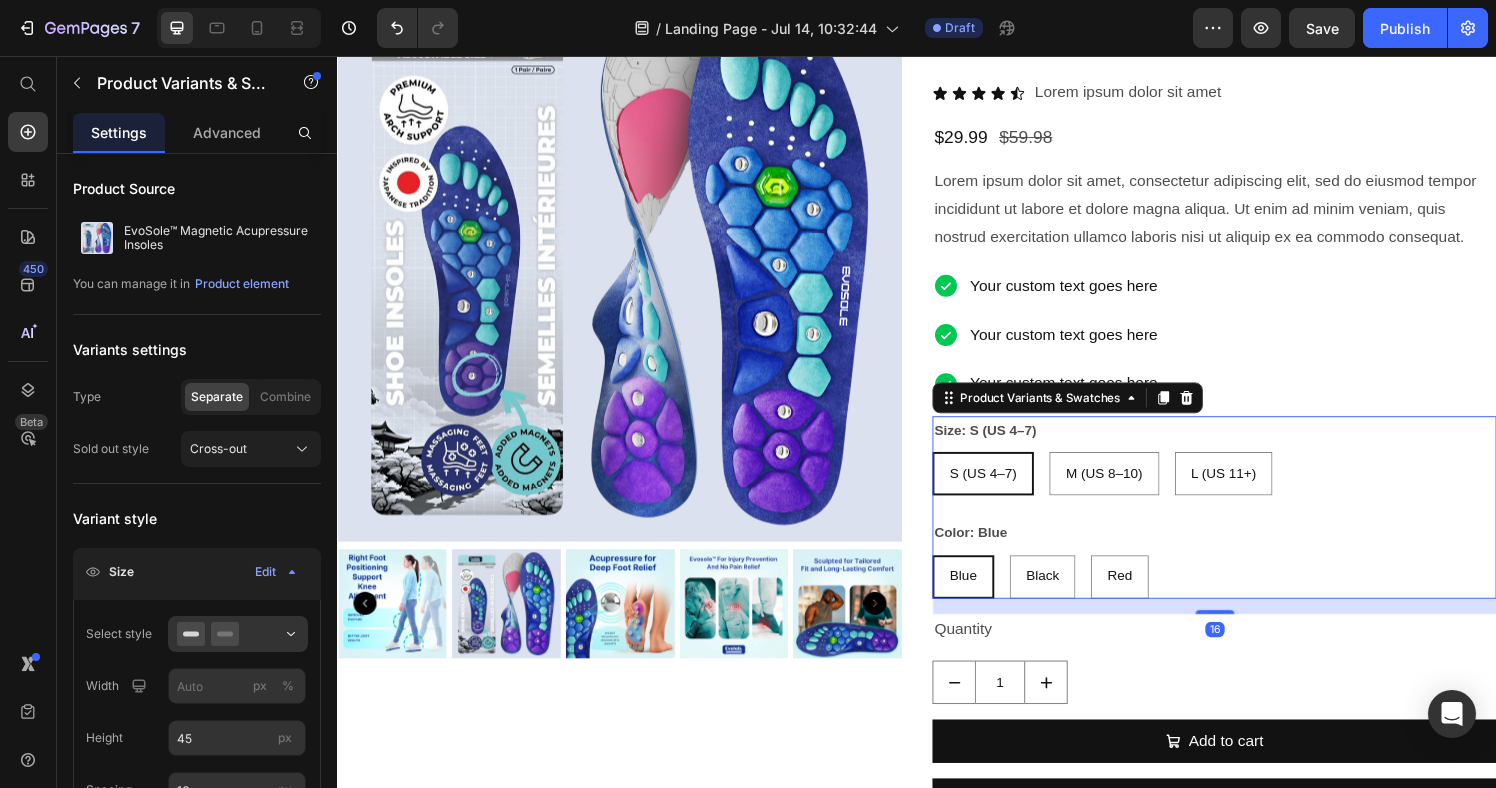 click on "Blue Blue Blue Black Black Black Red Red Red" at bounding box center [1245, 595] 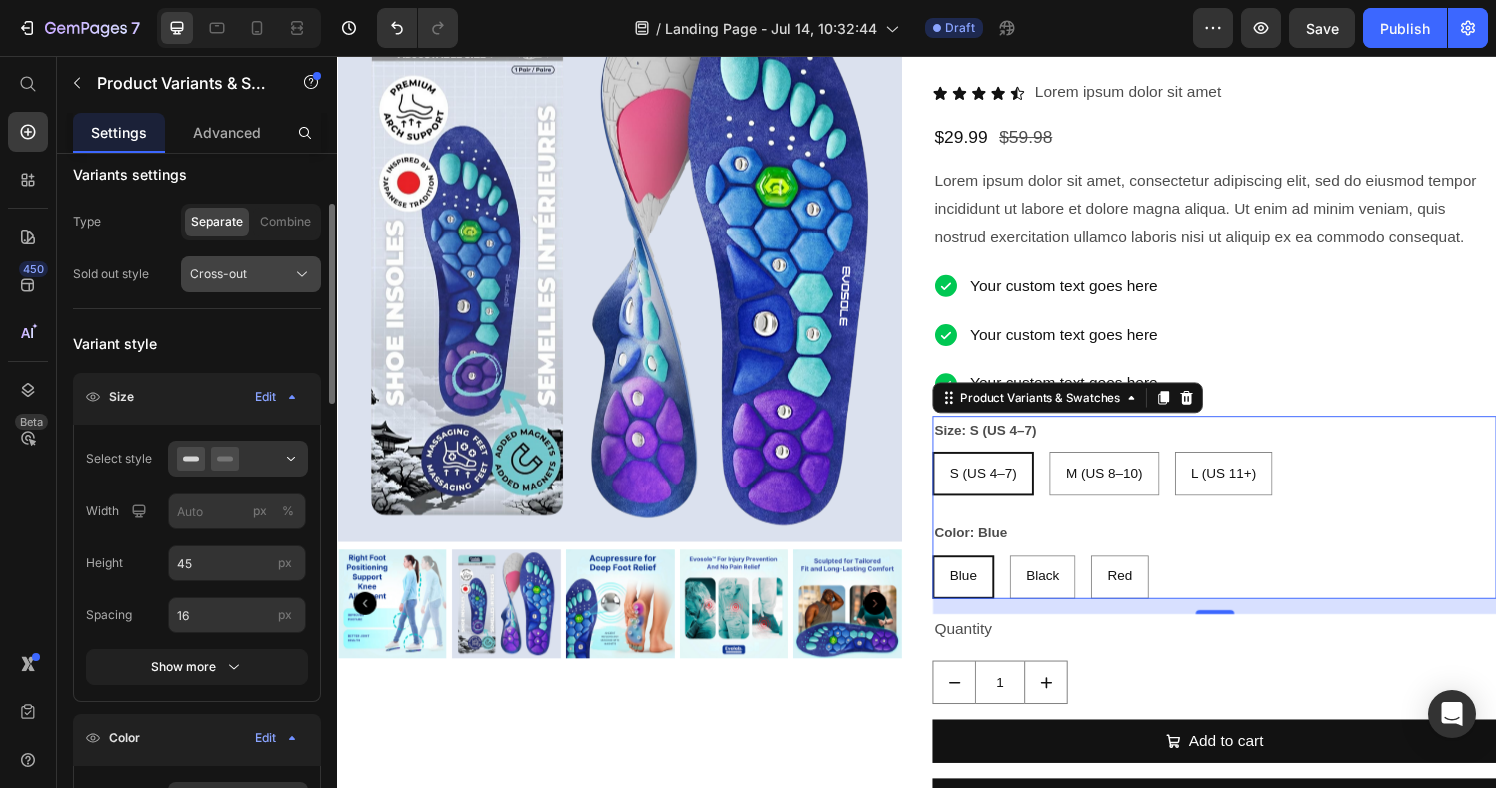 scroll, scrollTop: 0, scrollLeft: 0, axis: both 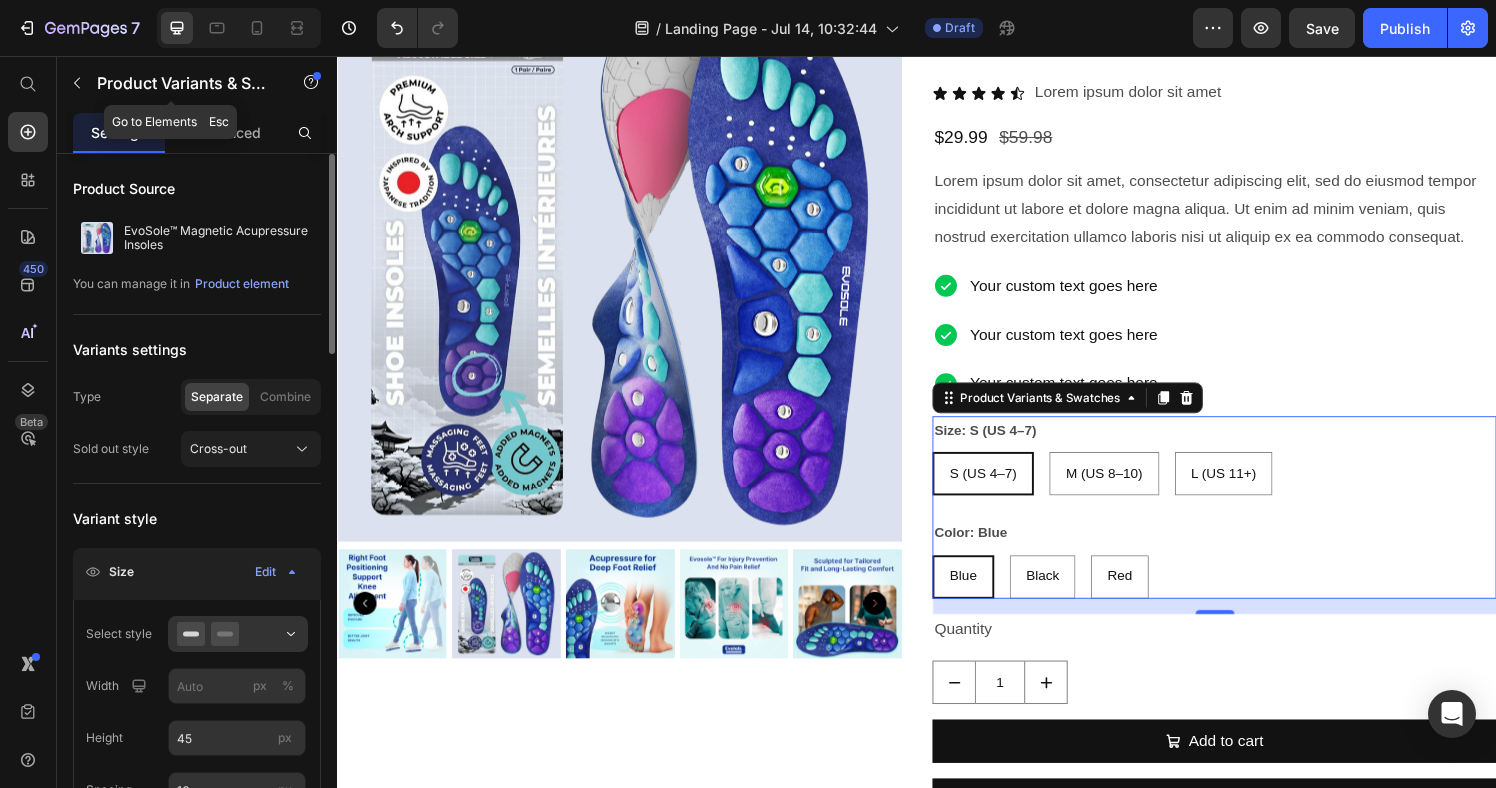 click at bounding box center [77, 83] 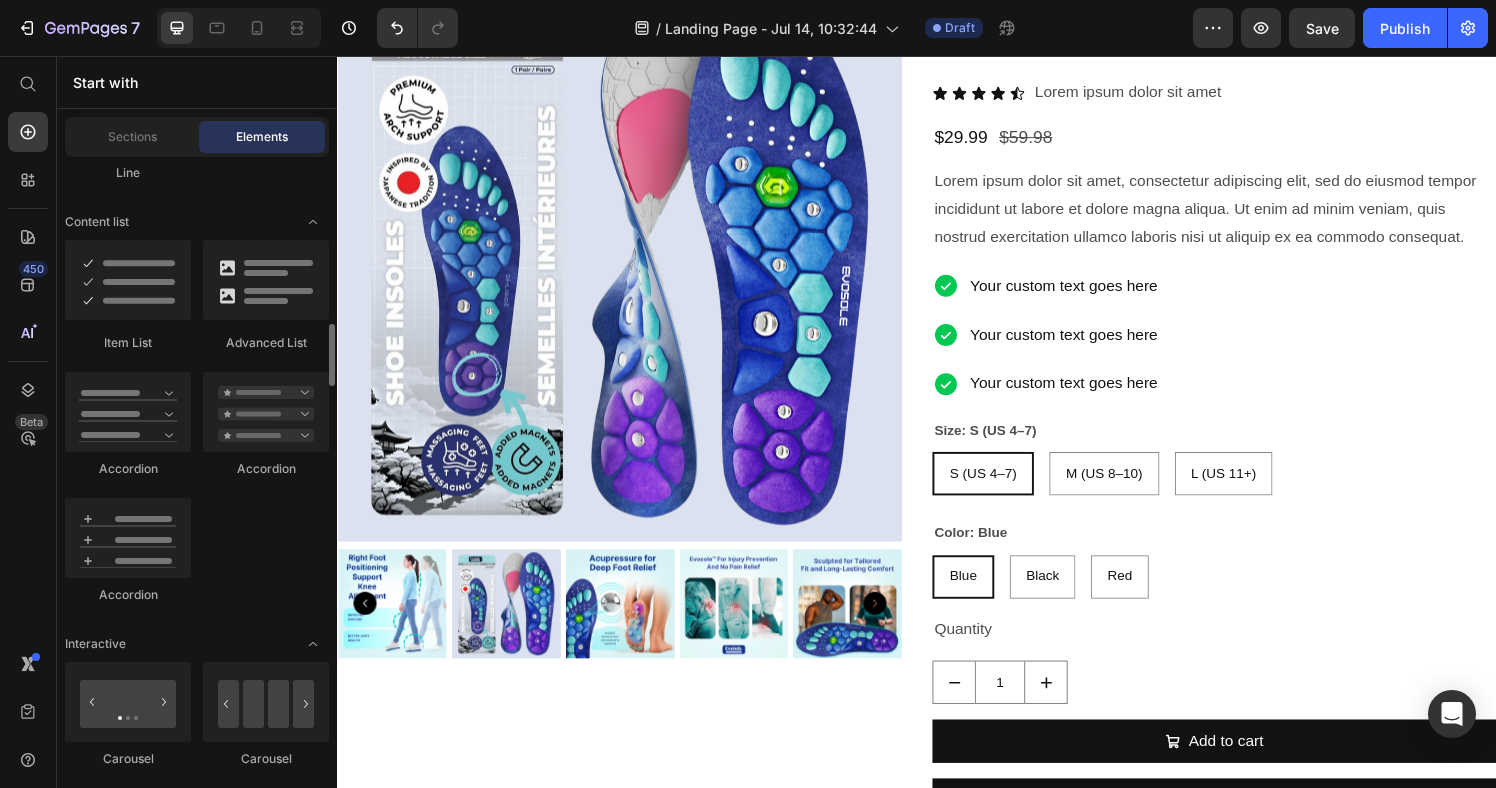 scroll, scrollTop: 1664, scrollLeft: 0, axis: vertical 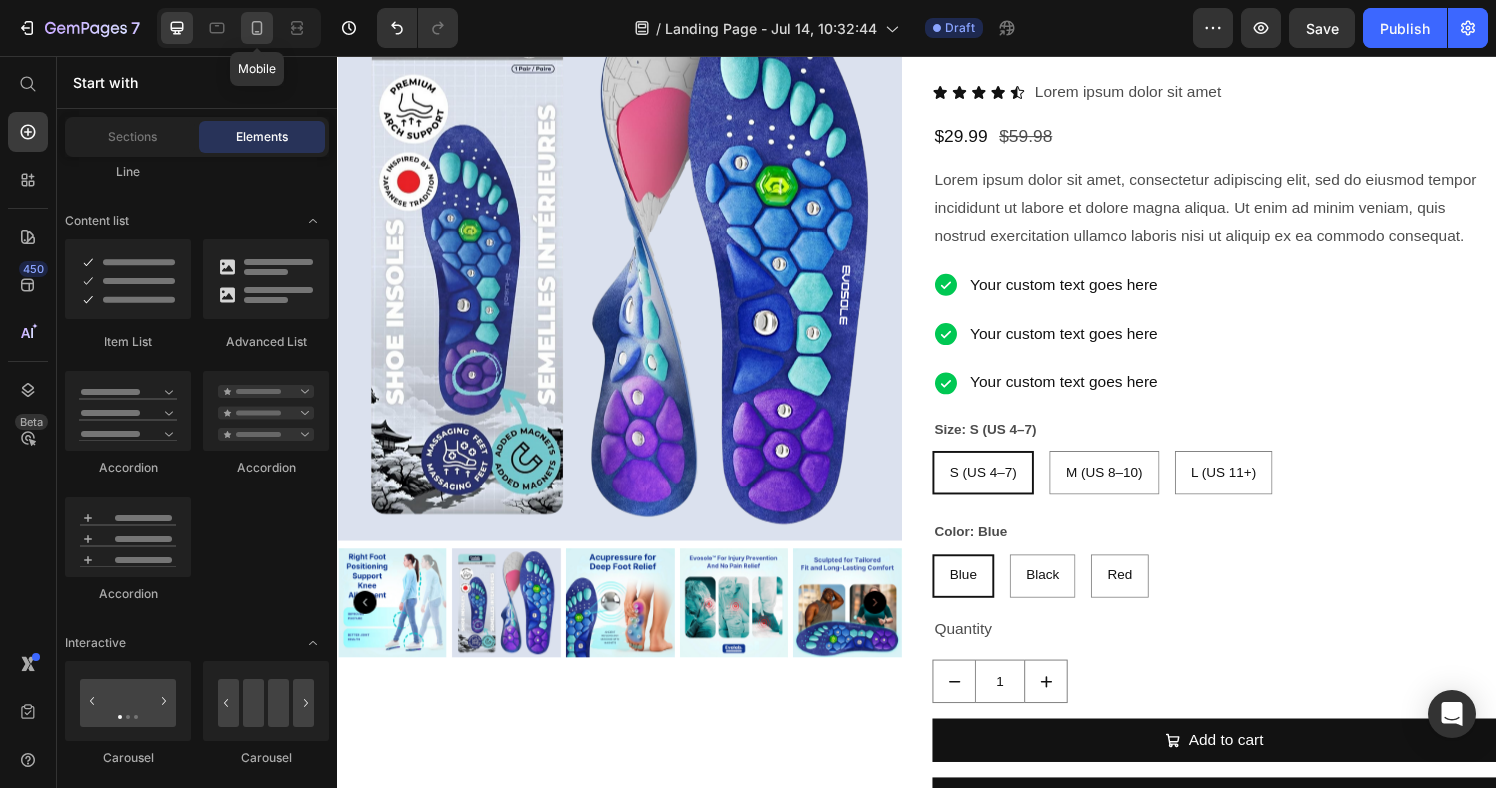 click 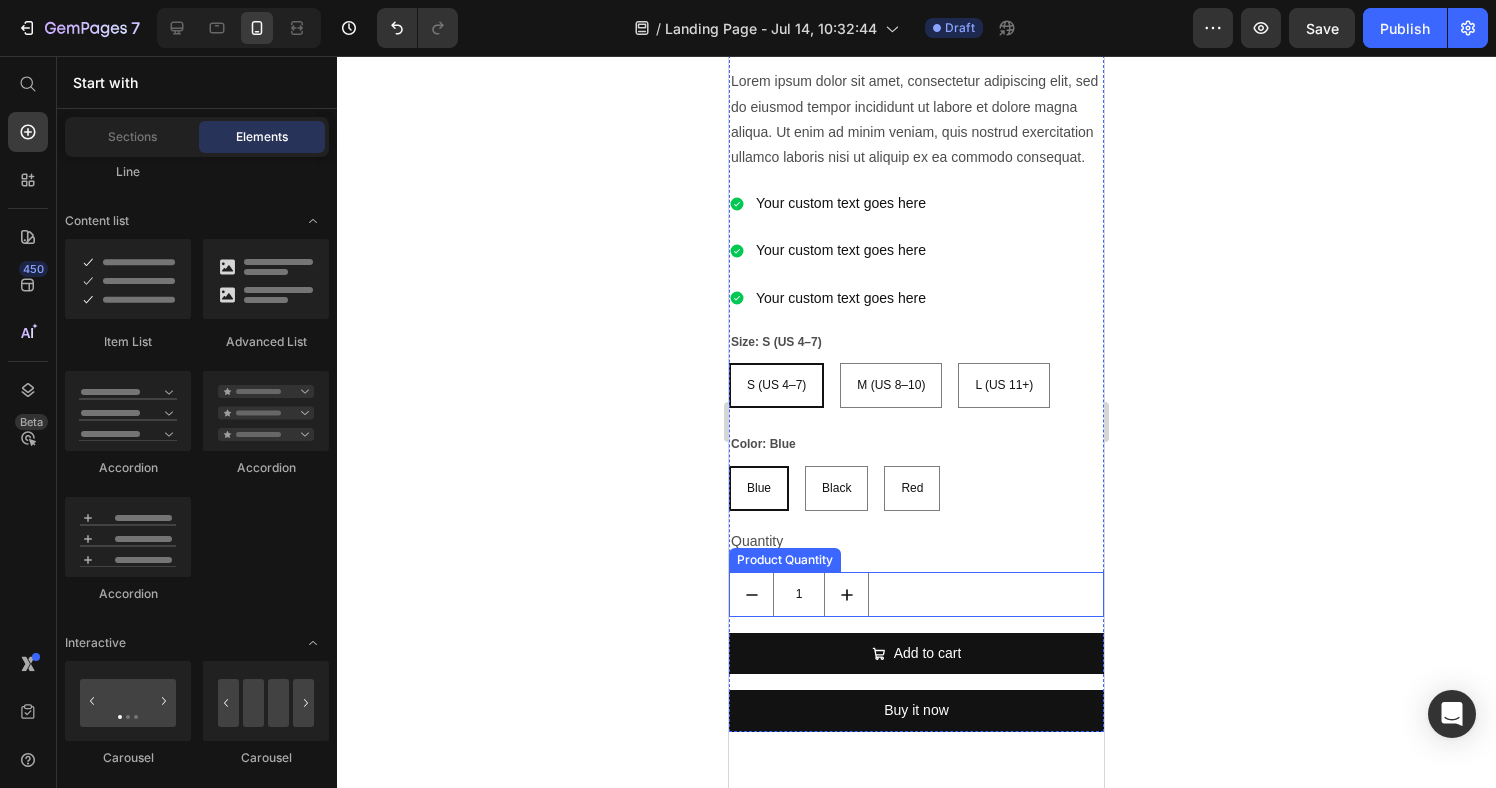 scroll, scrollTop: 709, scrollLeft: 0, axis: vertical 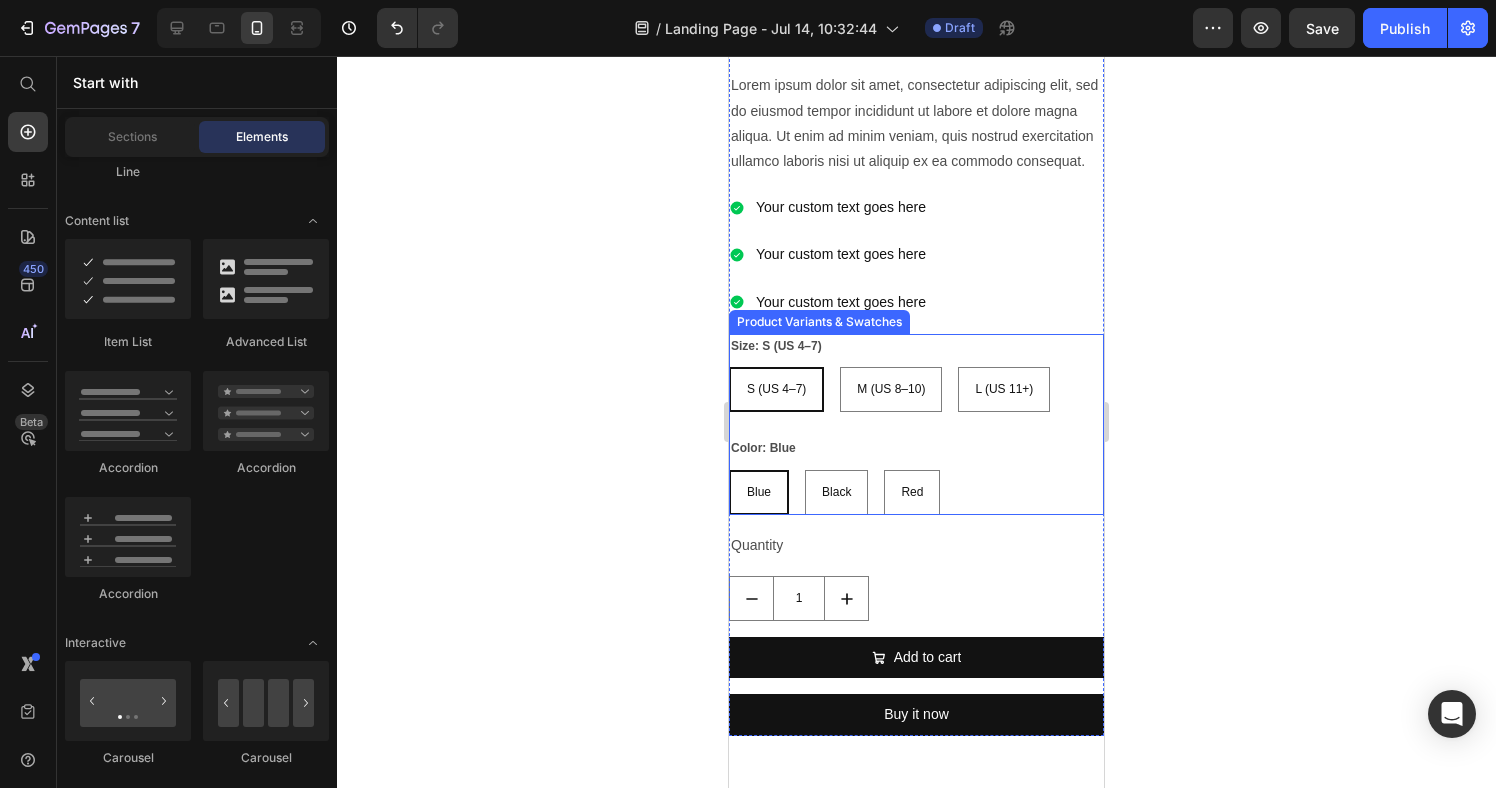 click on "Color: Blue Blue Blue Blue Black Black Black Red Red Red" at bounding box center (916, 475) 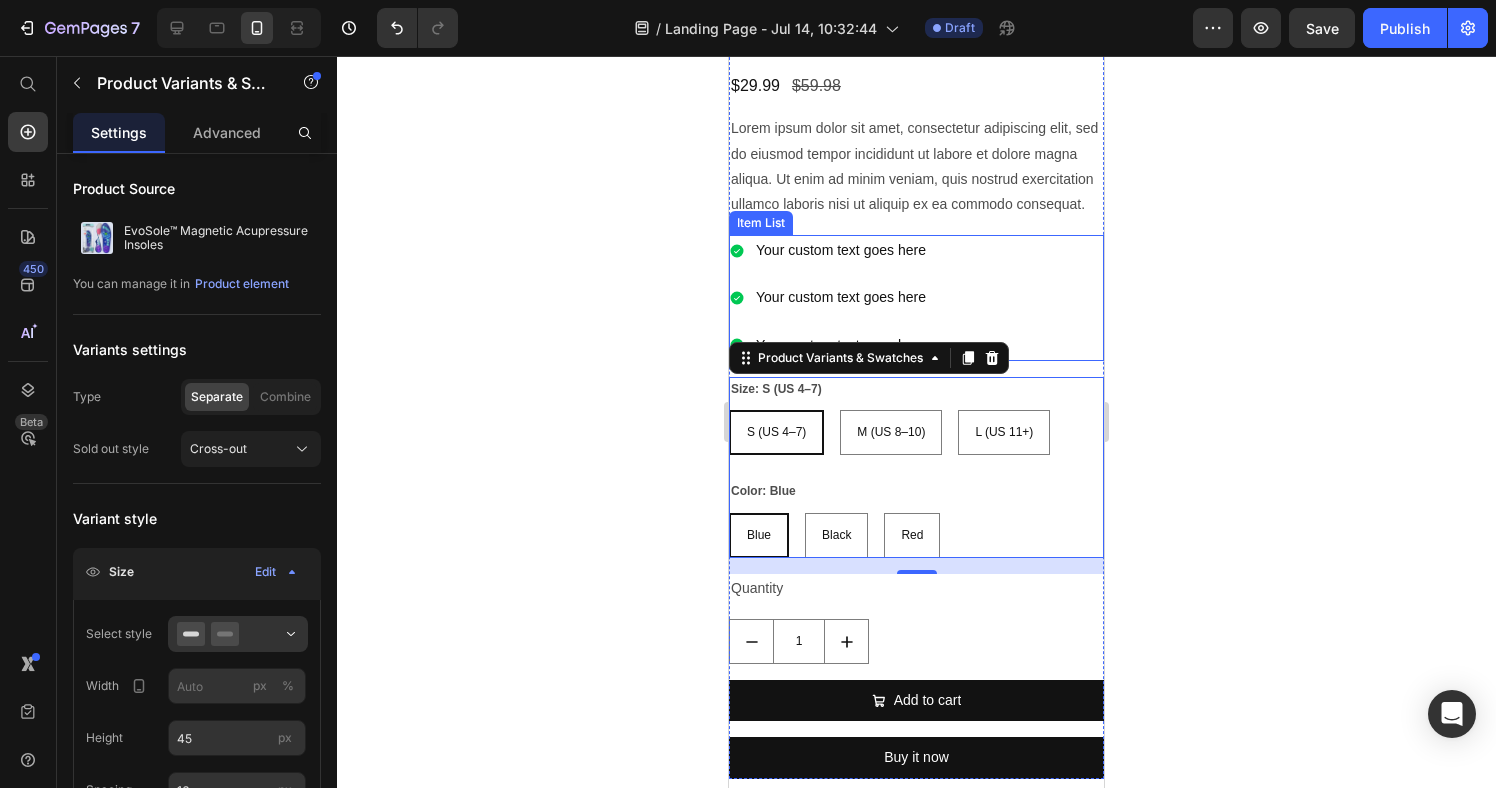 scroll, scrollTop: 685, scrollLeft: 0, axis: vertical 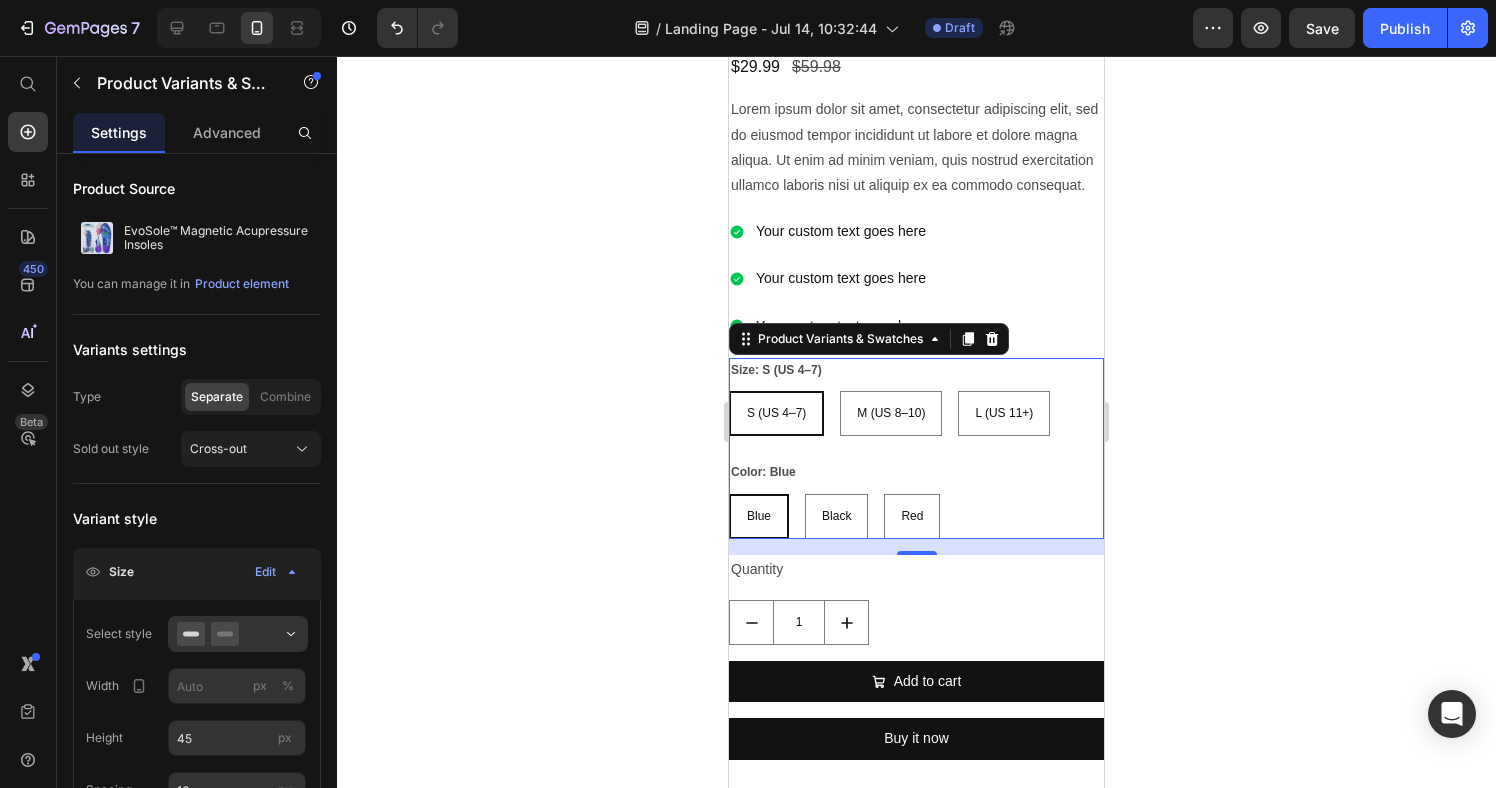 drag, startPoint x: 1414, startPoint y: 423, endPoint x: 1396, endPoint y: 424, distance: 18.027756 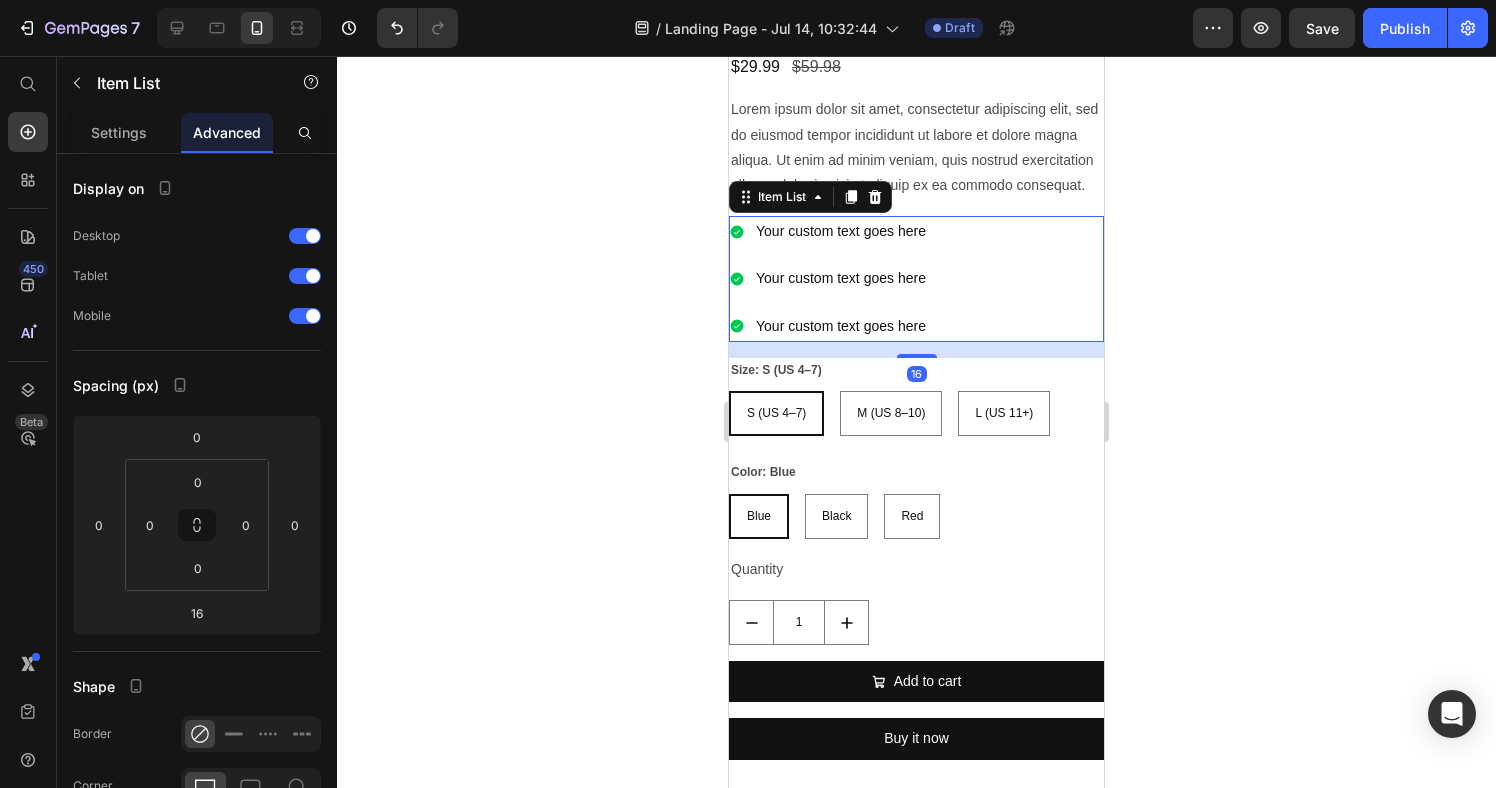 click on "Your custom text goes here Your custom text goes here Your custom text goes here" at bounding box center (916, 279) 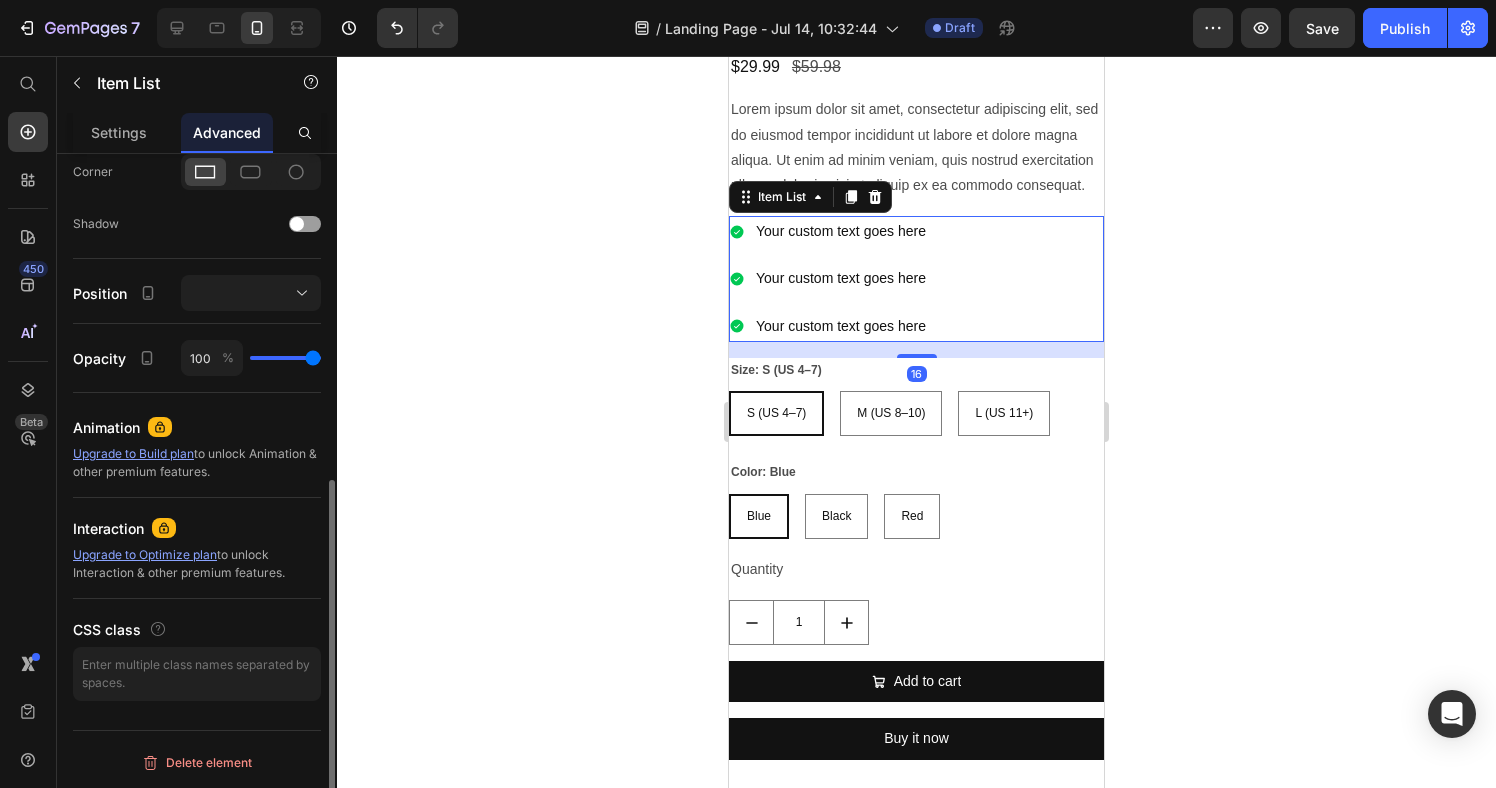 scroll, scrollTop: 610, scrollLeft: 0, axis: vertical 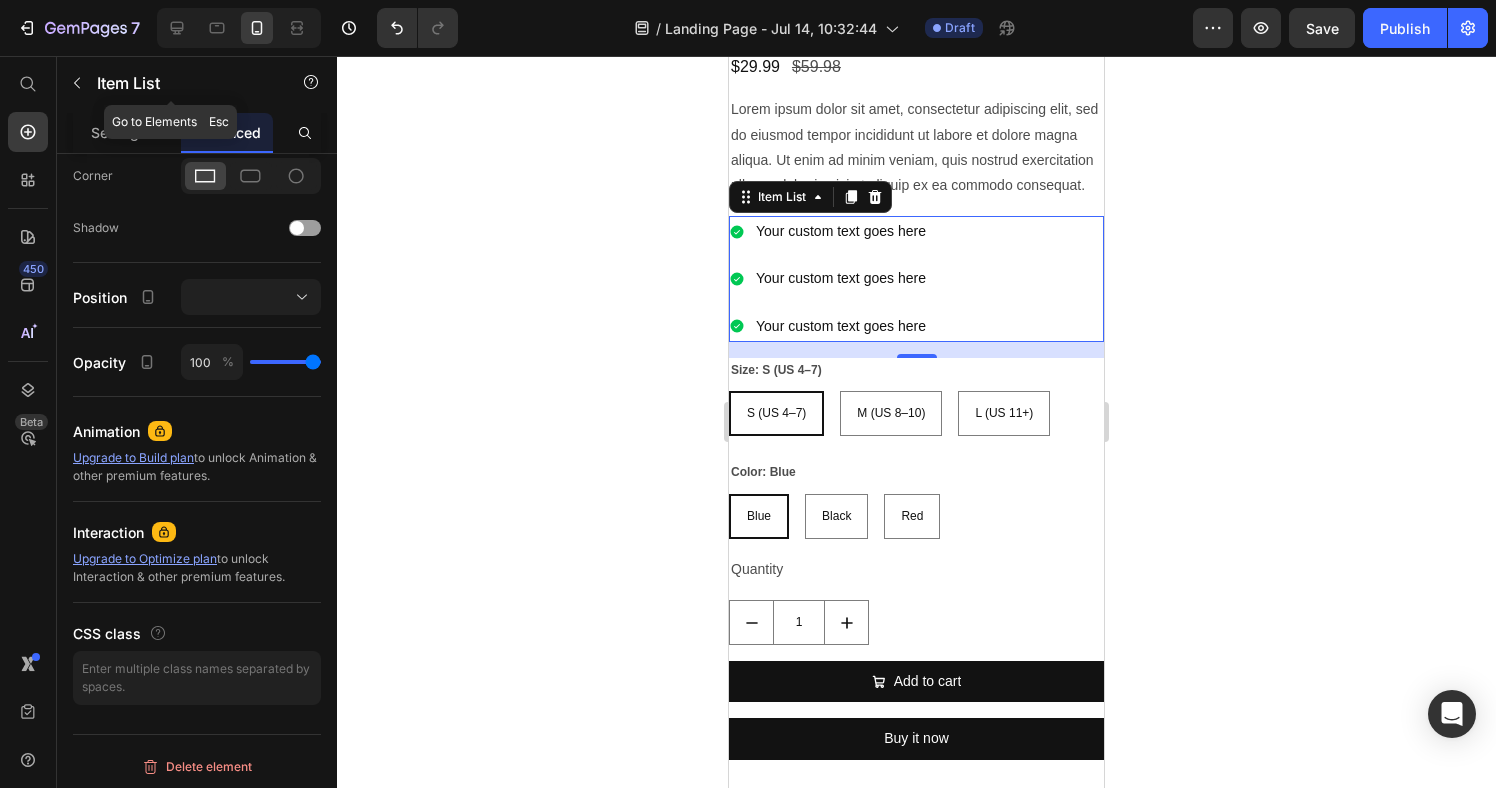 drag, startPoint x: 85, startPoint y: 89, endPoint x: 121, endPoint y: 138, distance: 60.80296 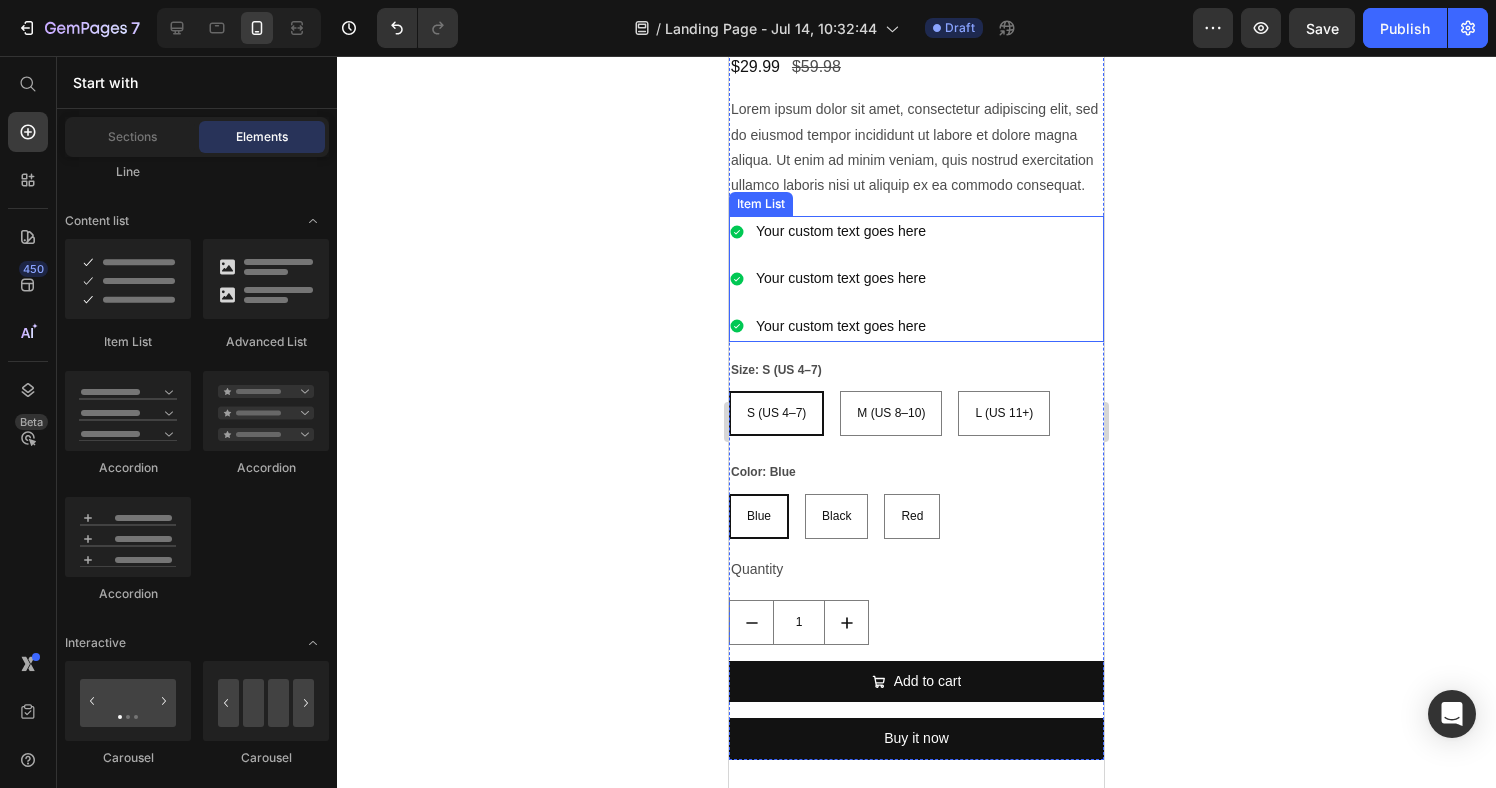 click on "Your custom text goes here Your custom text goes here Your custom text goes here" at bounding box center (829, 279) 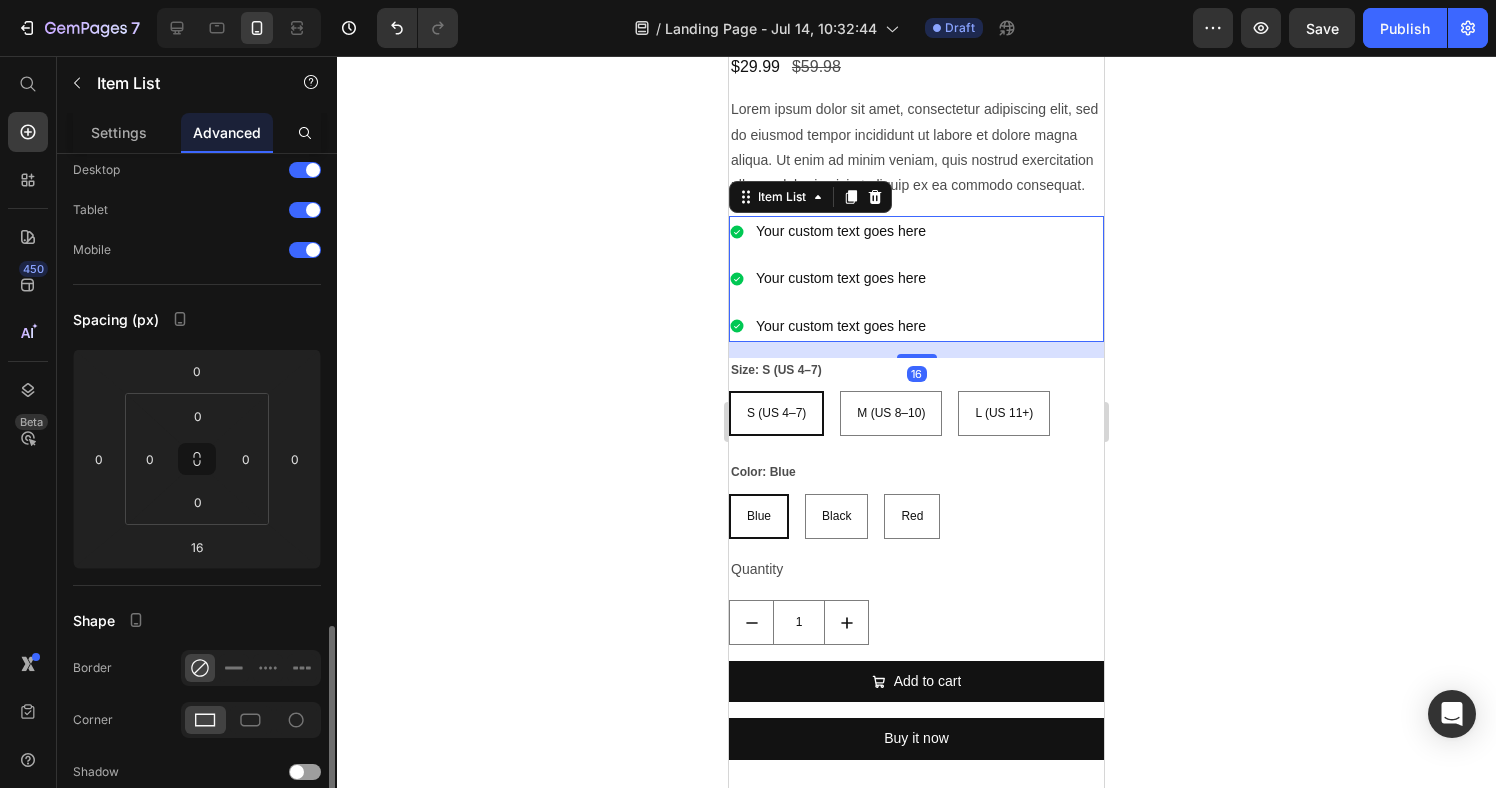 scroll, scrollTop: 0, scrollLeft: 0, axis: both 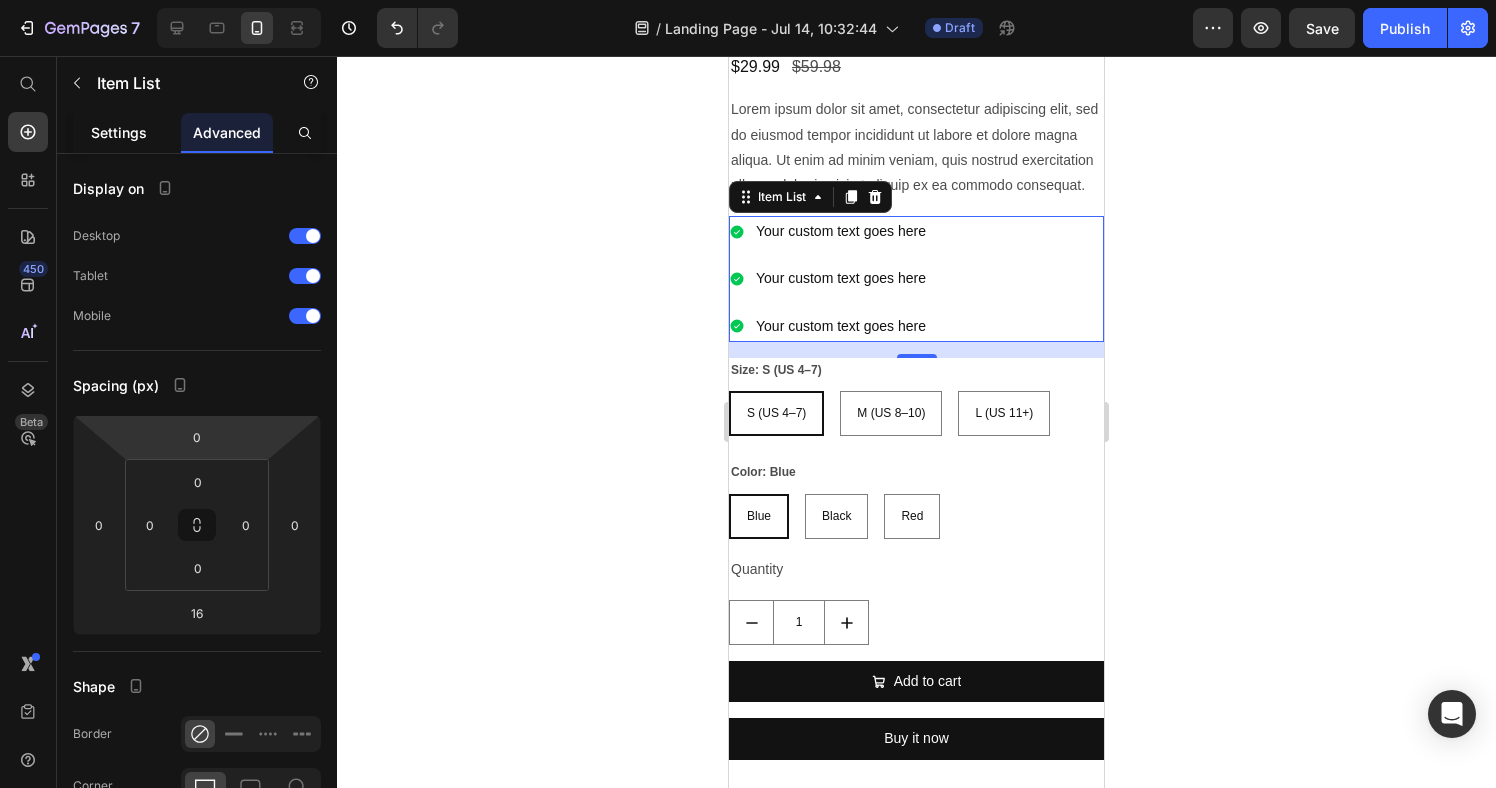 drag, startPoint x: 140, startPoint y: 140, endPoint x: 146, endPoint y: 169, distance: 29.614185 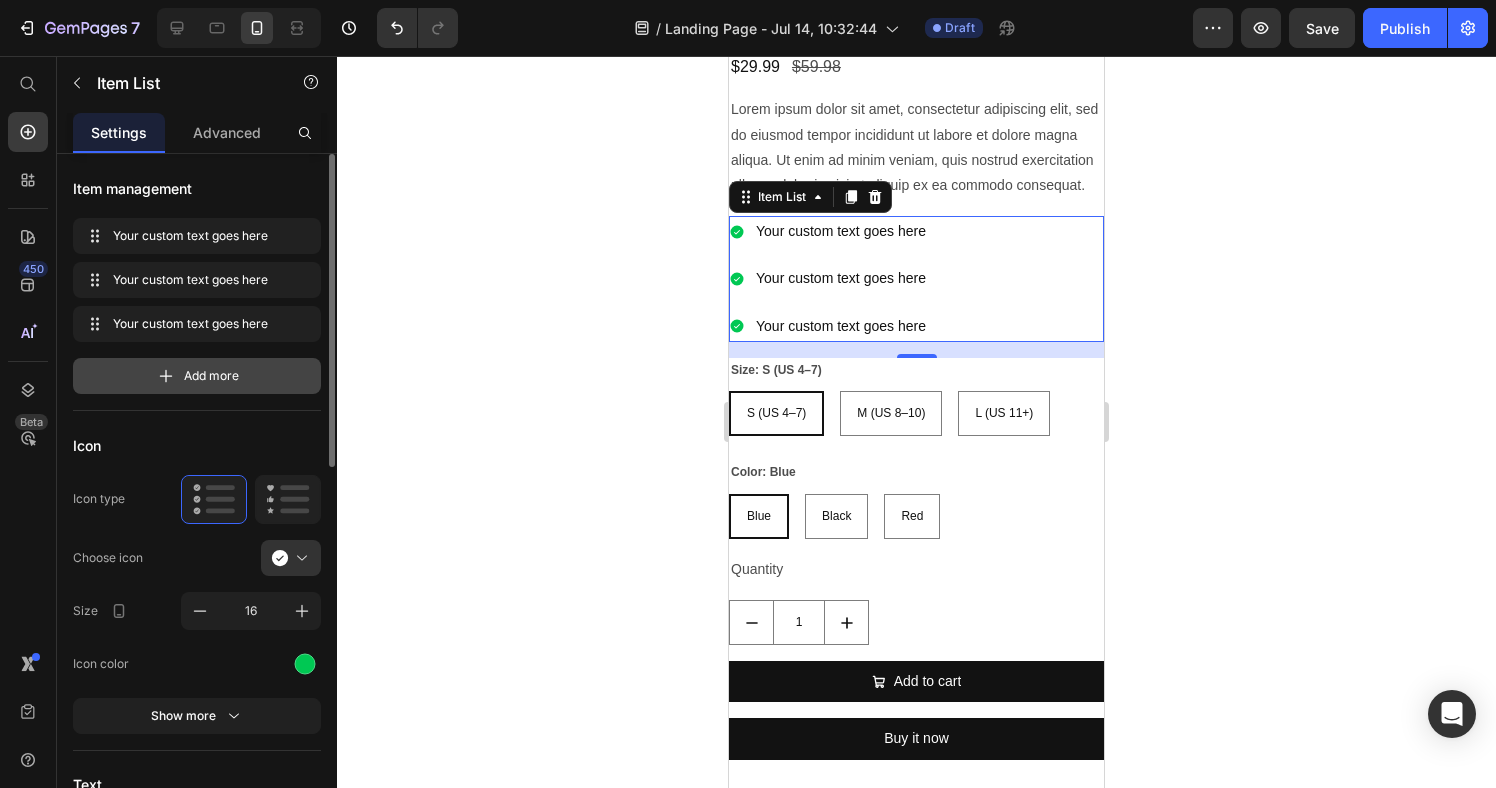 click on "Add more" at bounding box center [211, 376] 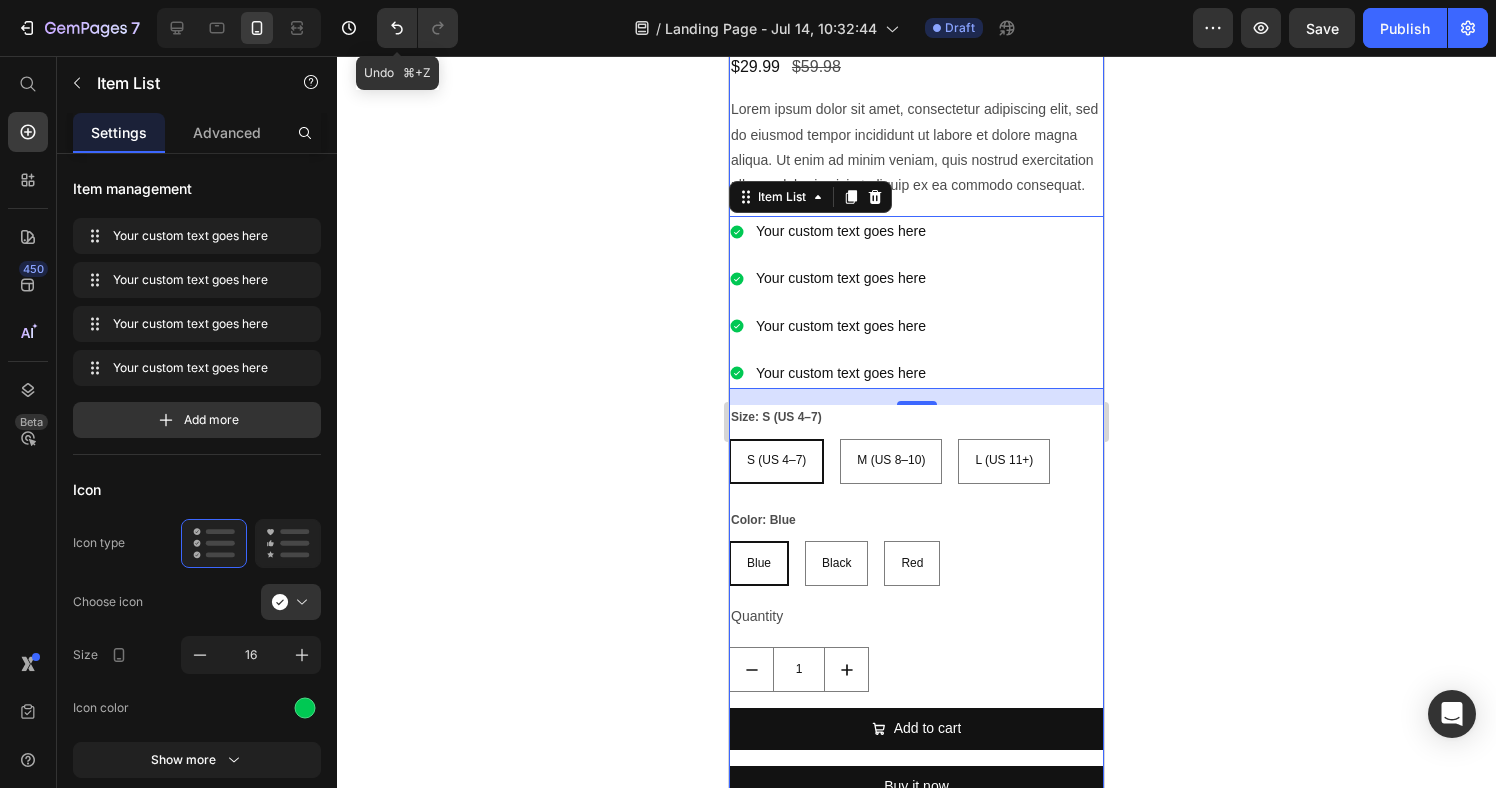 drag, startPoint x: 399, startPoint y: 26, endPoint x: 556, endPoint y: 175, distance: 216.44861 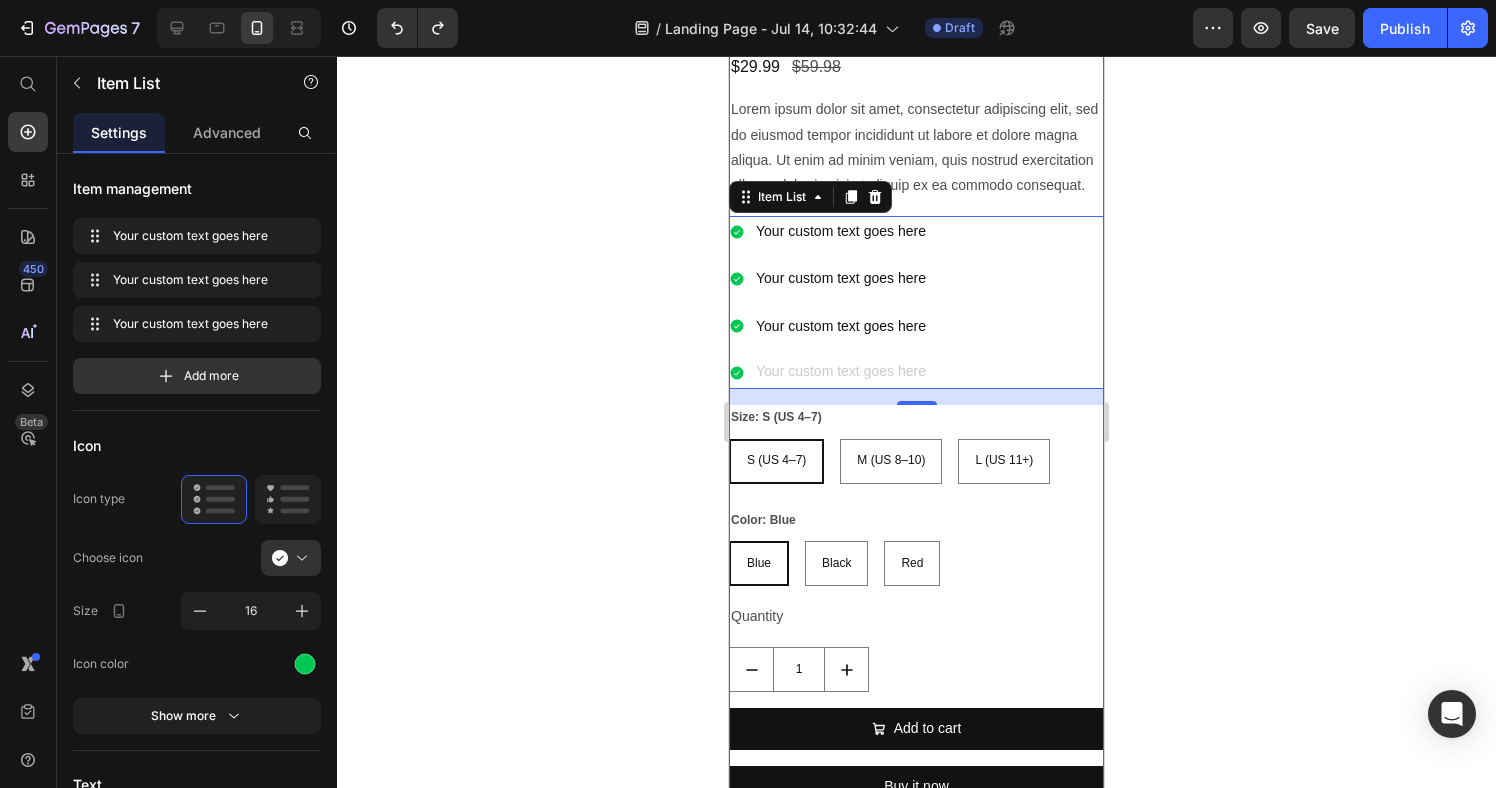 click 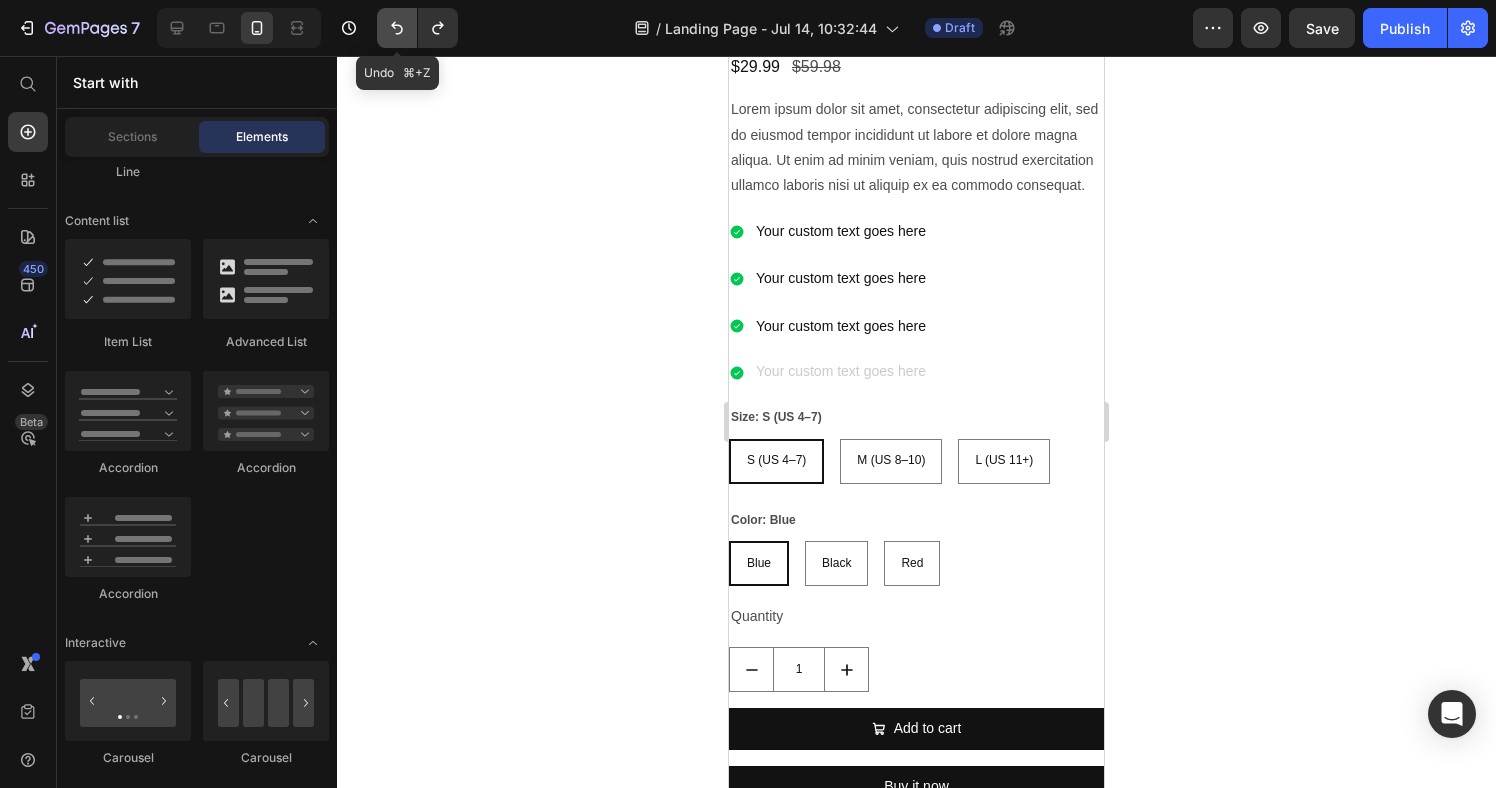 click 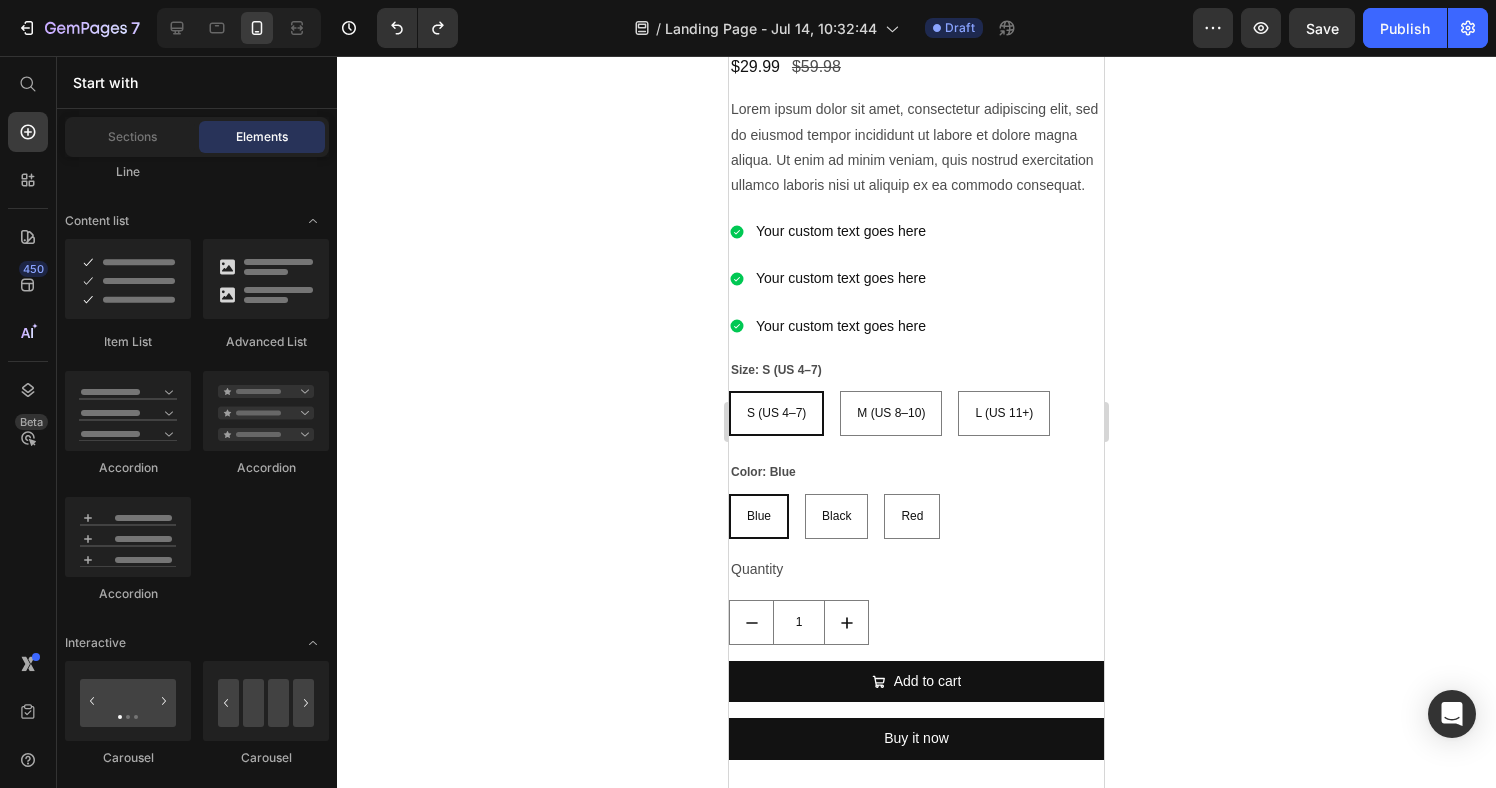 click 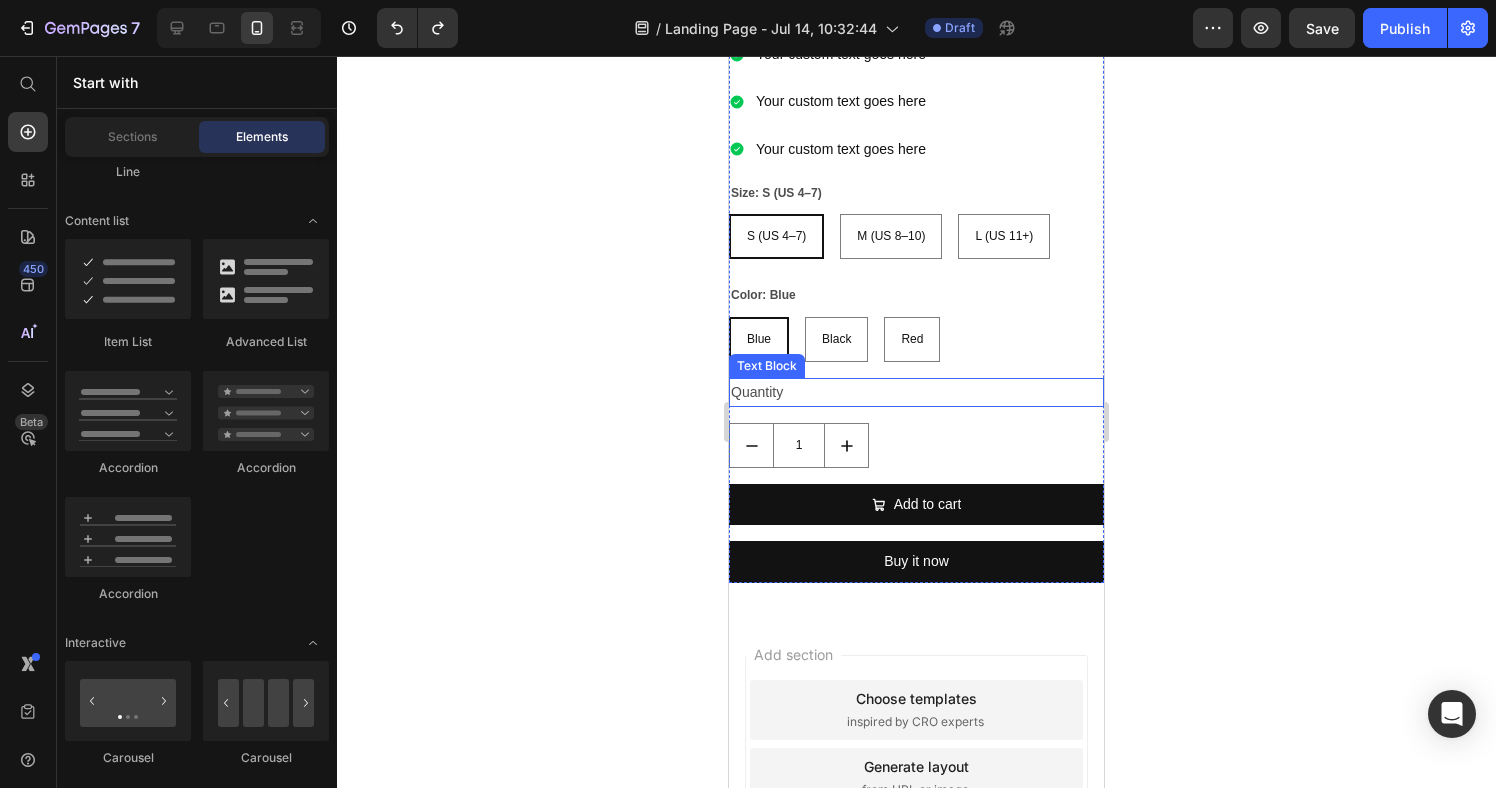 scroll, scrollTop: 892, scrollLeft: 0, axis: vertical 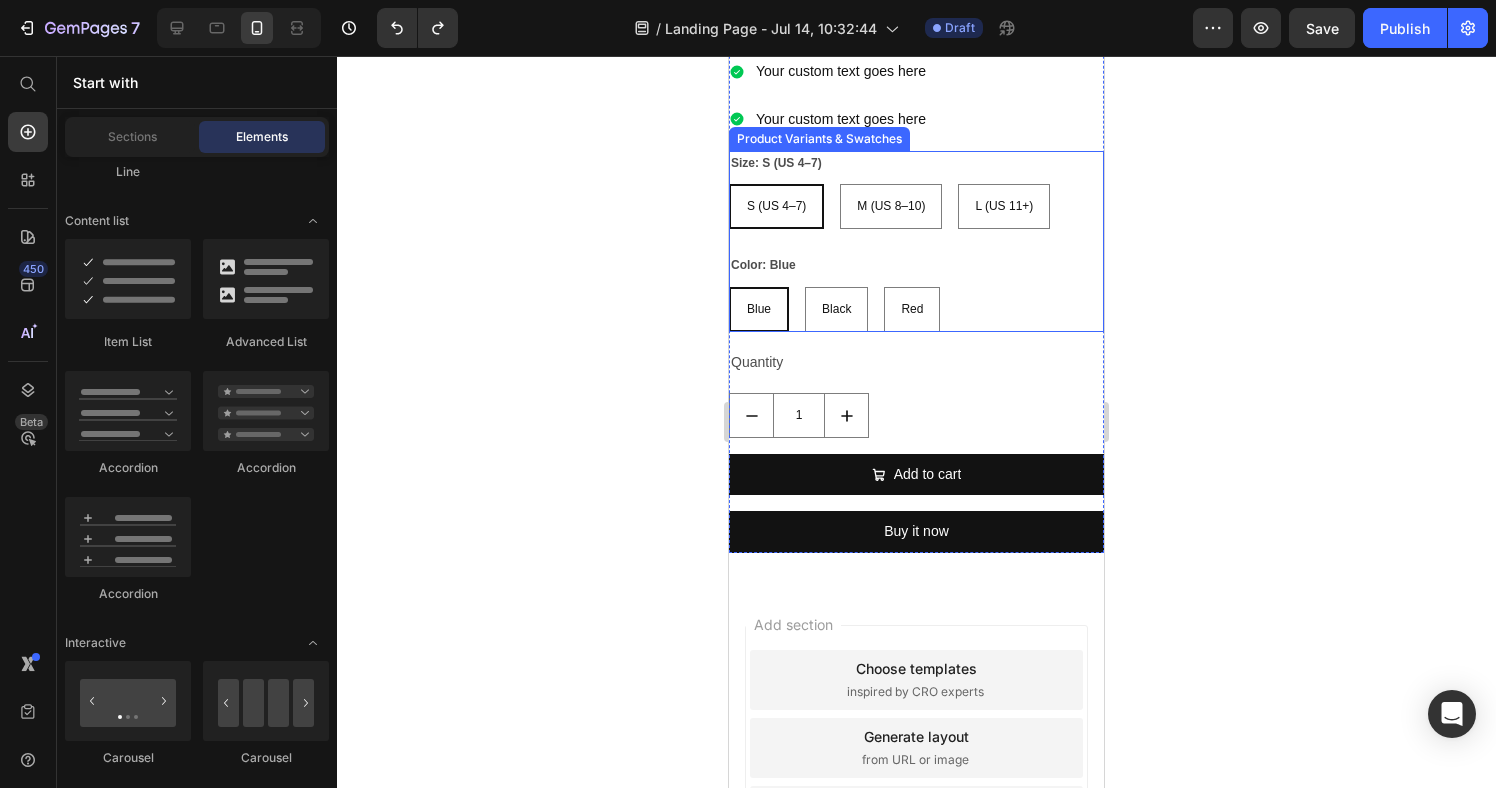 click on "Blue Blue Blue Black Black Black Red Red Red" at bounding box center (916, 309) 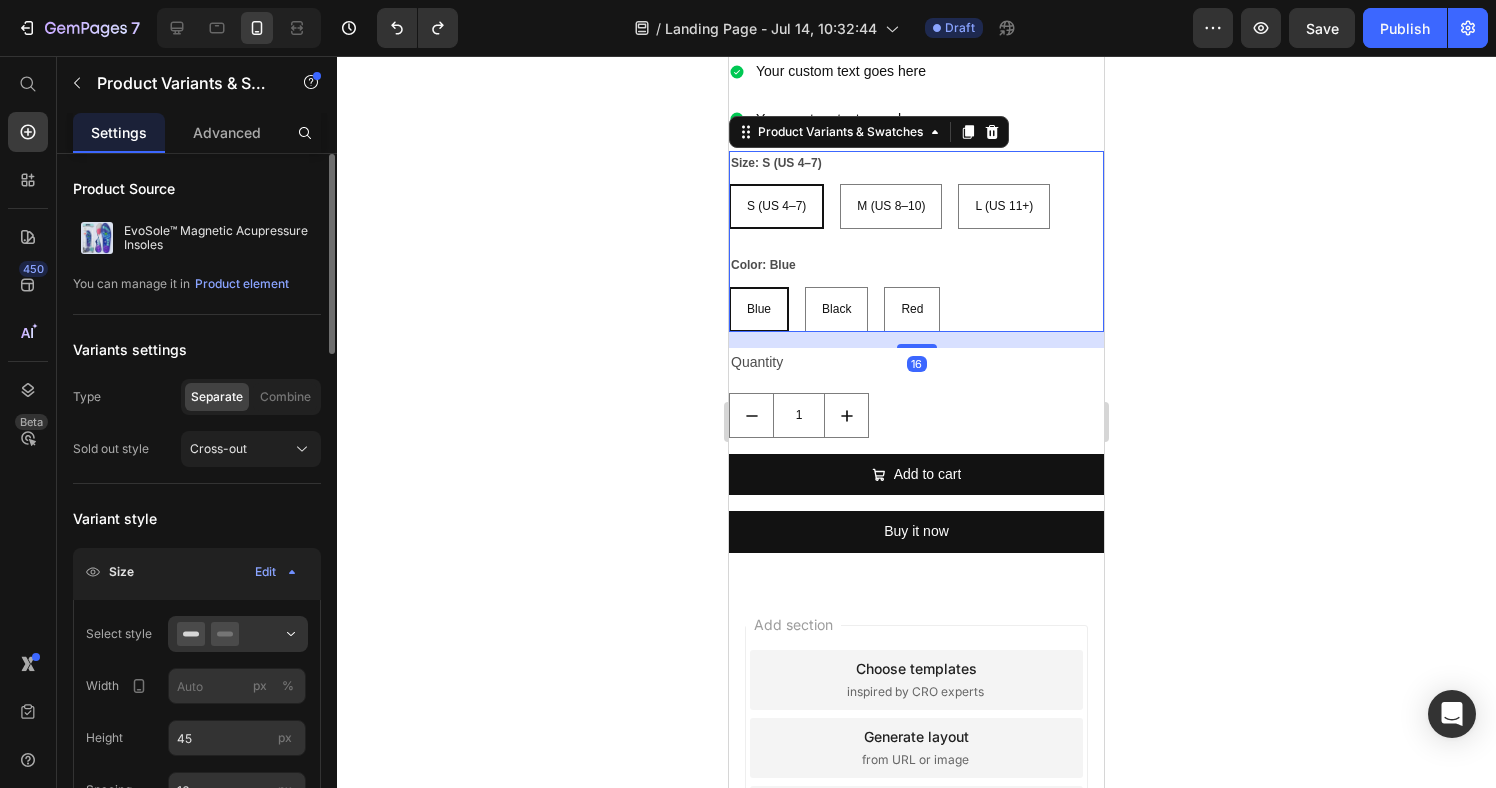 scroll, scrollTop: 15, scrollLeft: 0, axis: vertical 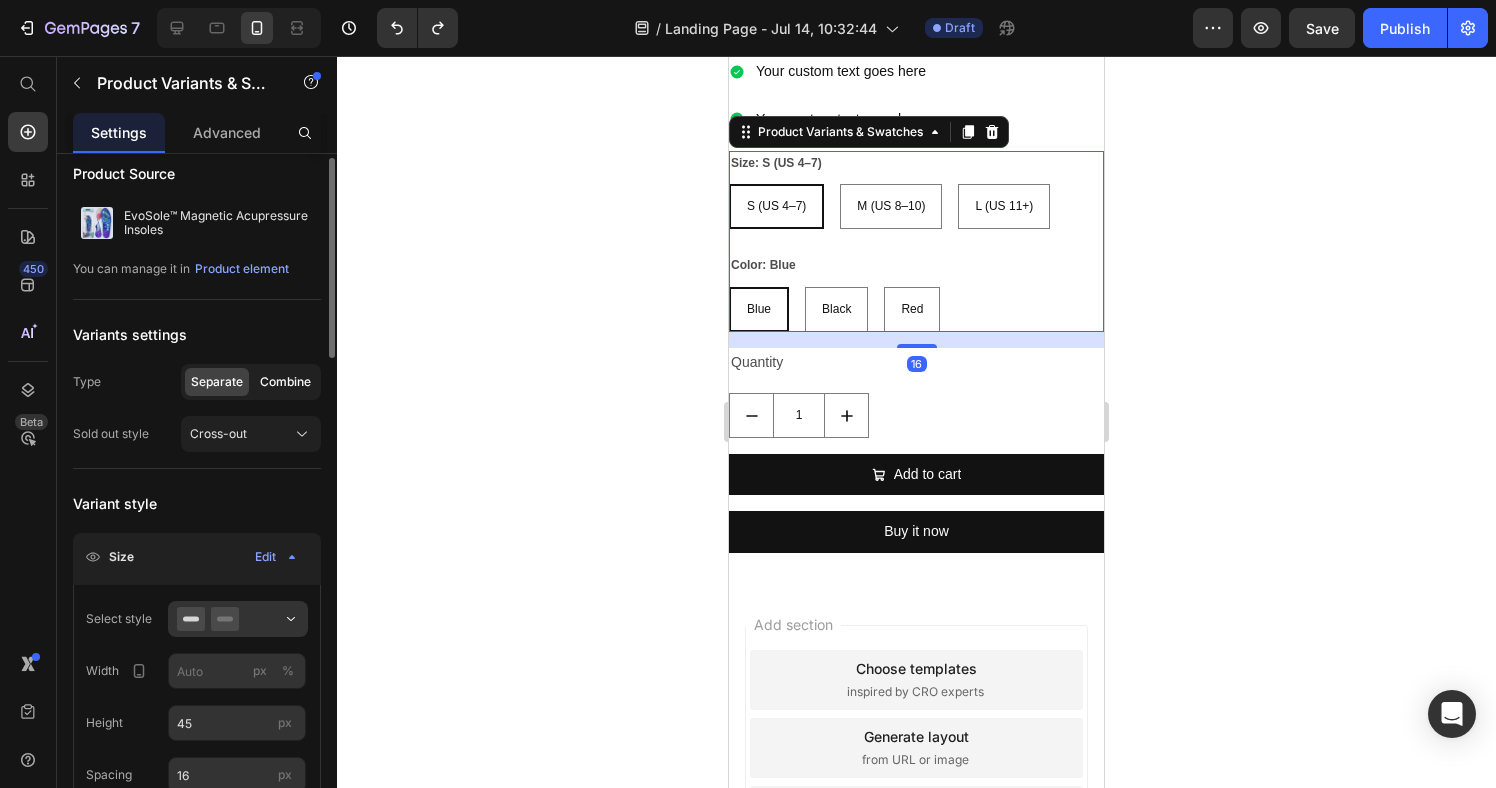 click on "Combine" 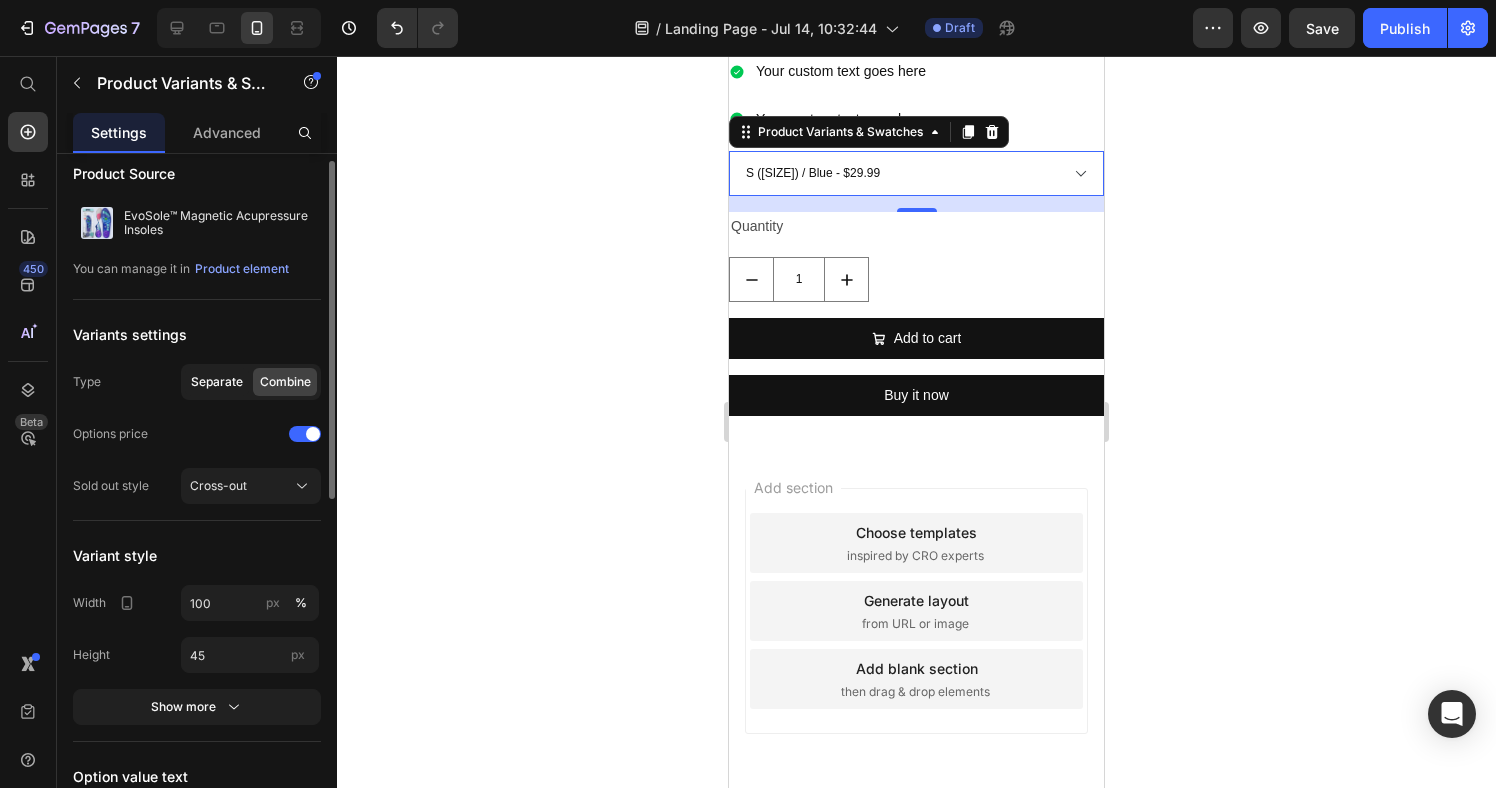 drag, startPoint x: 214, startPoint y: 382, endPoint x: 241, endPoint y: 377, distance: 27.45906 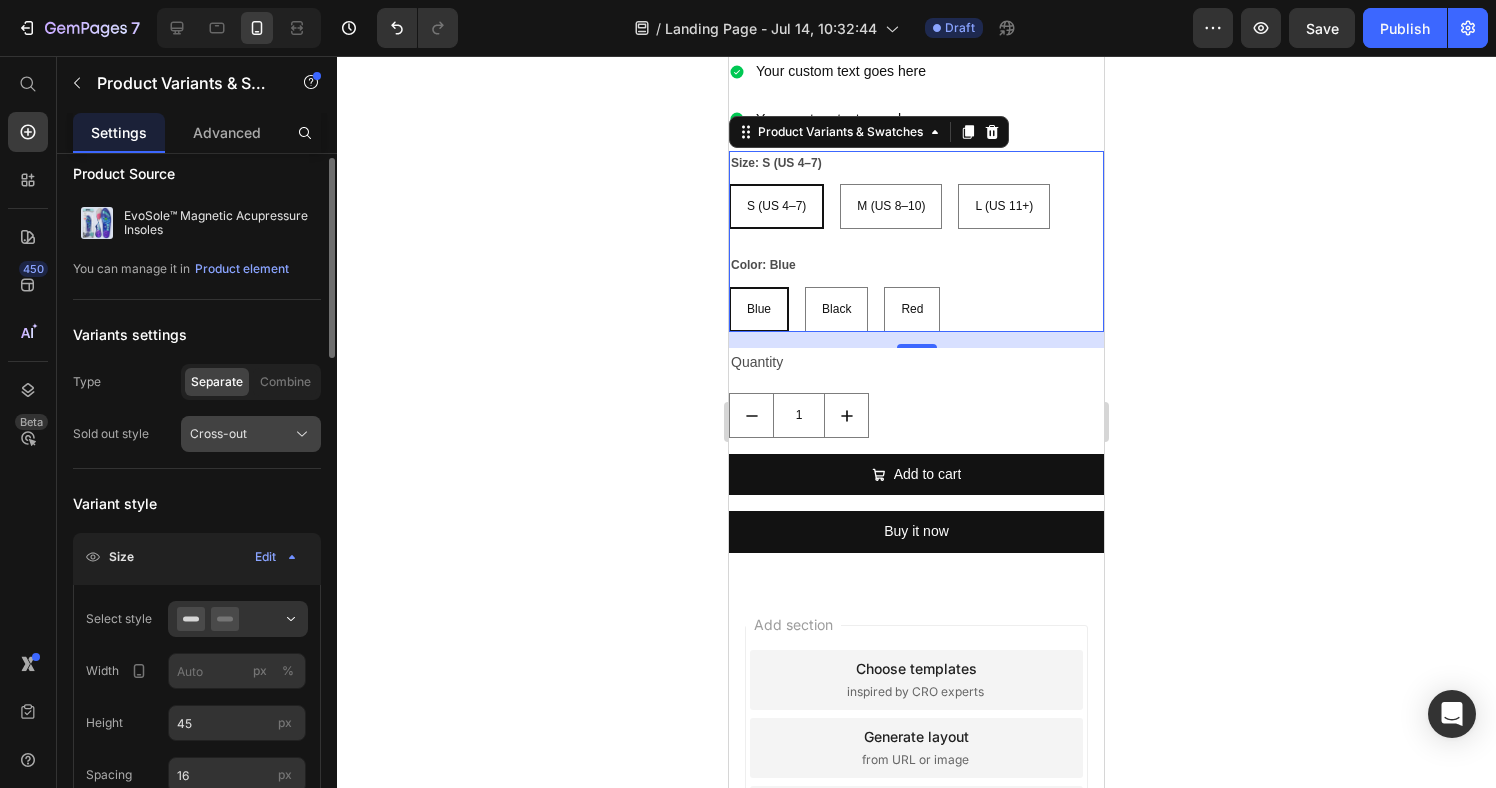 click on "Cross-out" at bounding box center [251, 434] 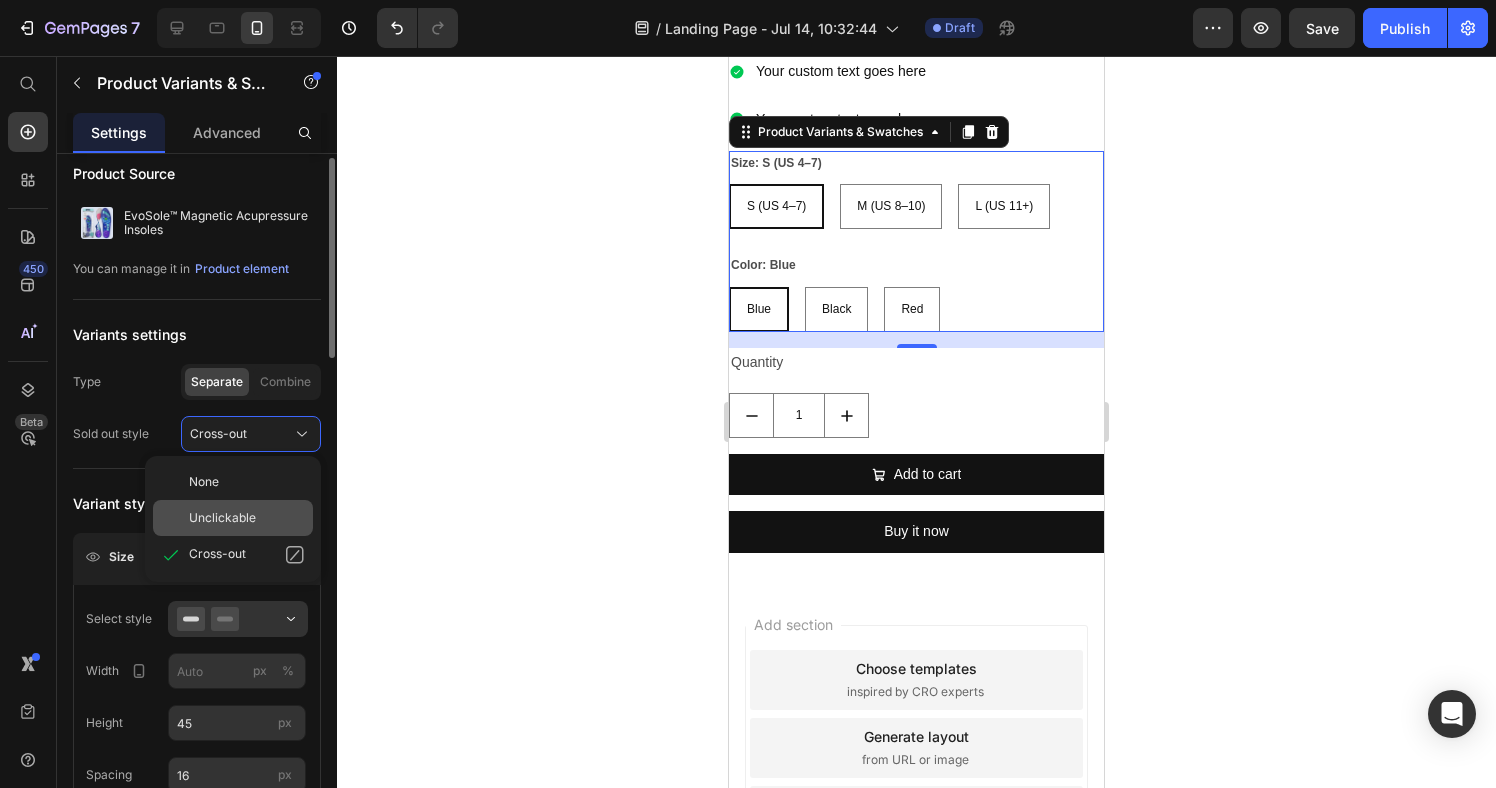 click on "Unclickable" at bounding box center [222, 518] 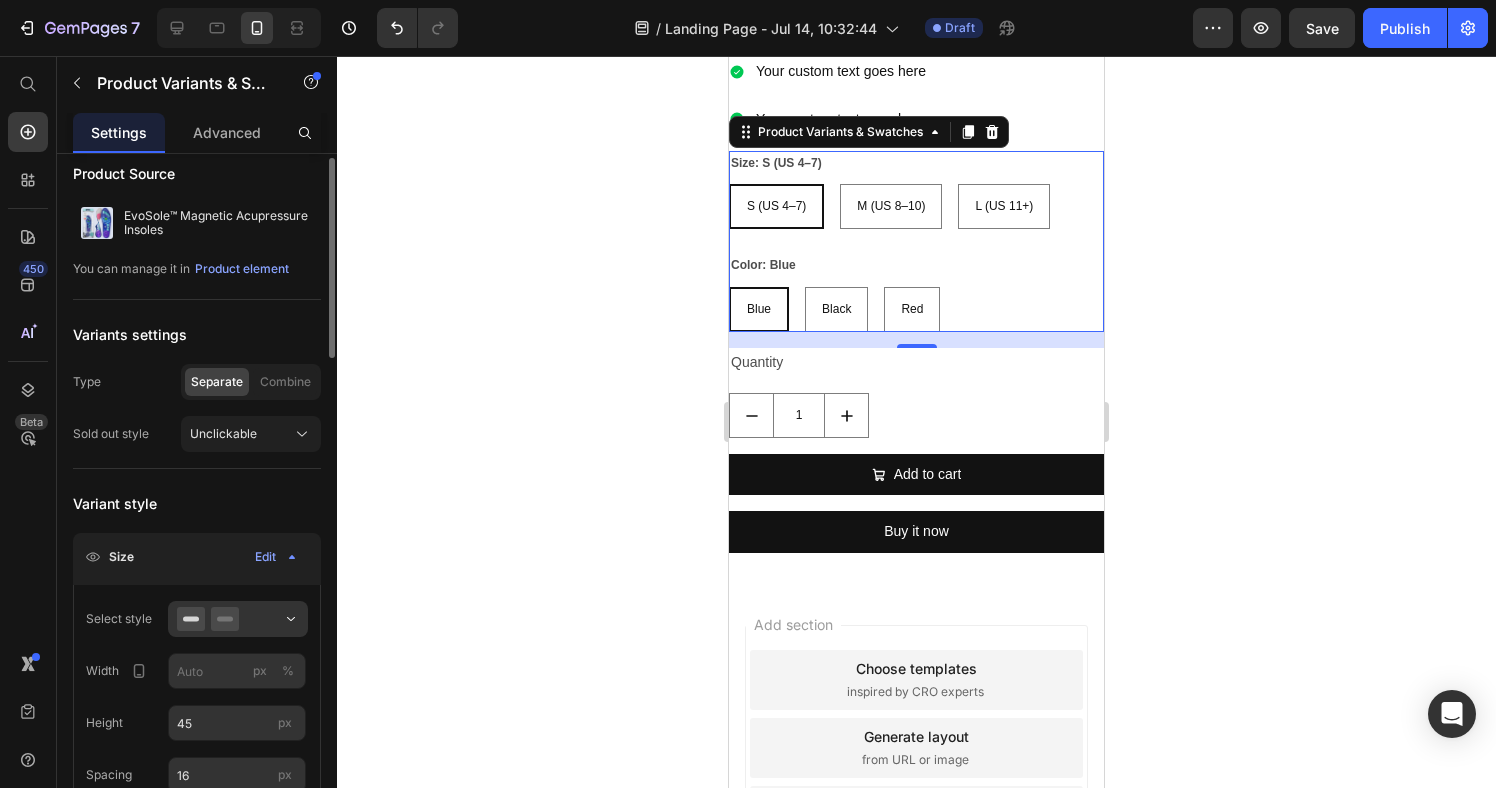 drag, startPoint x: 256, startPoint y: 431, endPoint x: 252, endPoint y: 452, distance: 21.377558 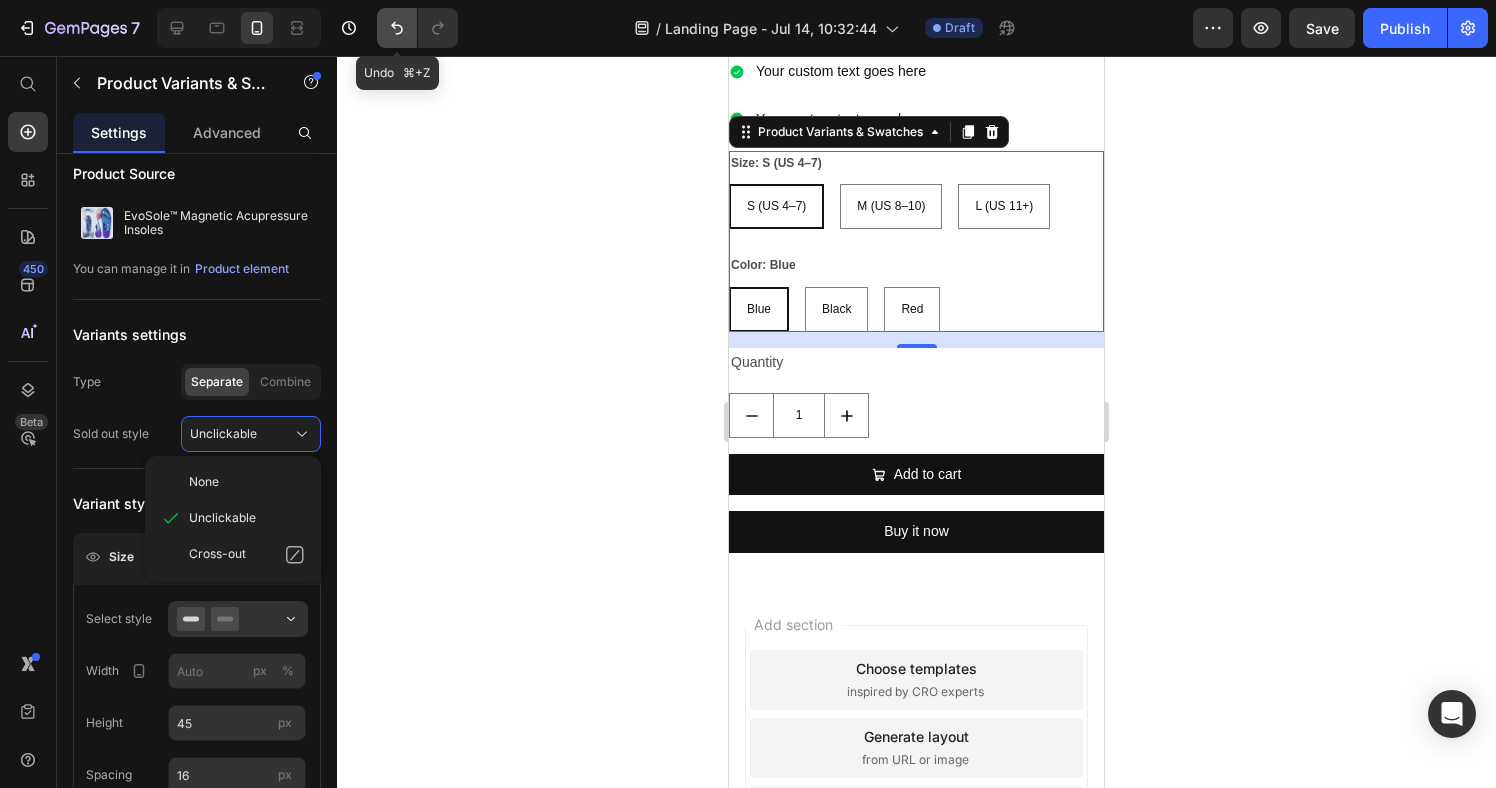 click 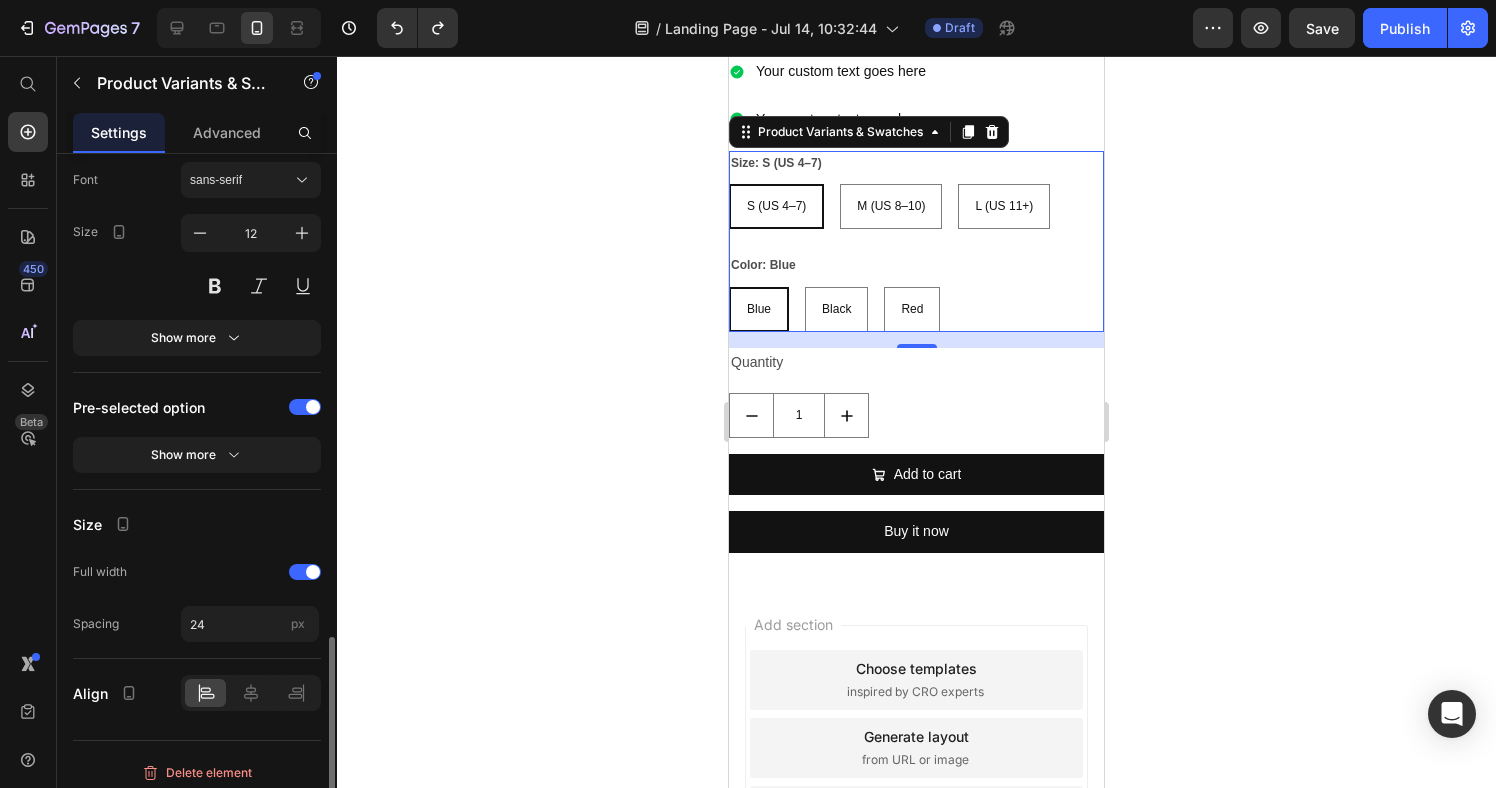 scroll, scrollTop: 1690, scrollLeft: 0, axis: vertical 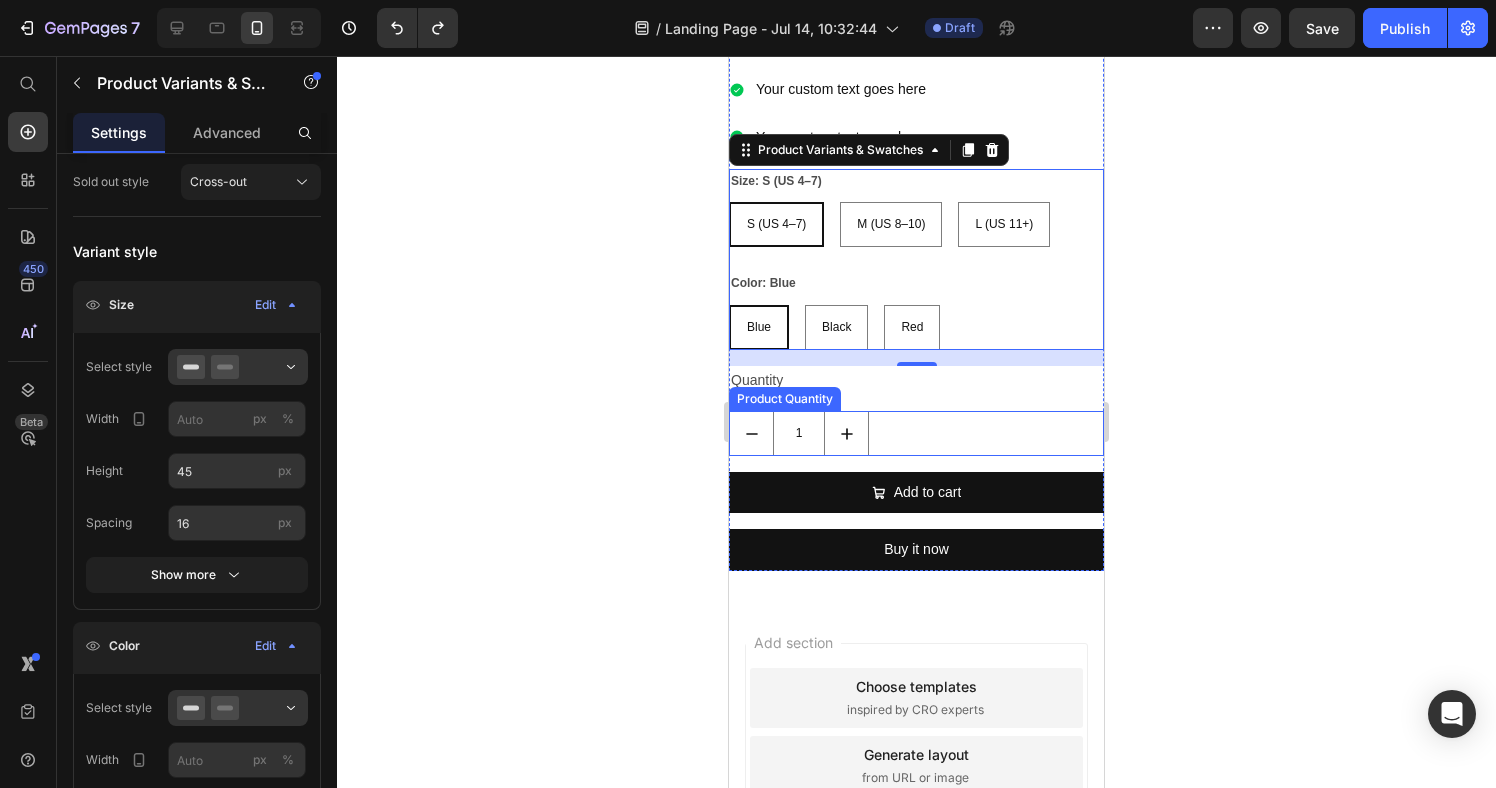 drag, startPoint x: 589, startPoint y: 453, endPoint x: 713, endPoint y: 418, distance: 128.84486 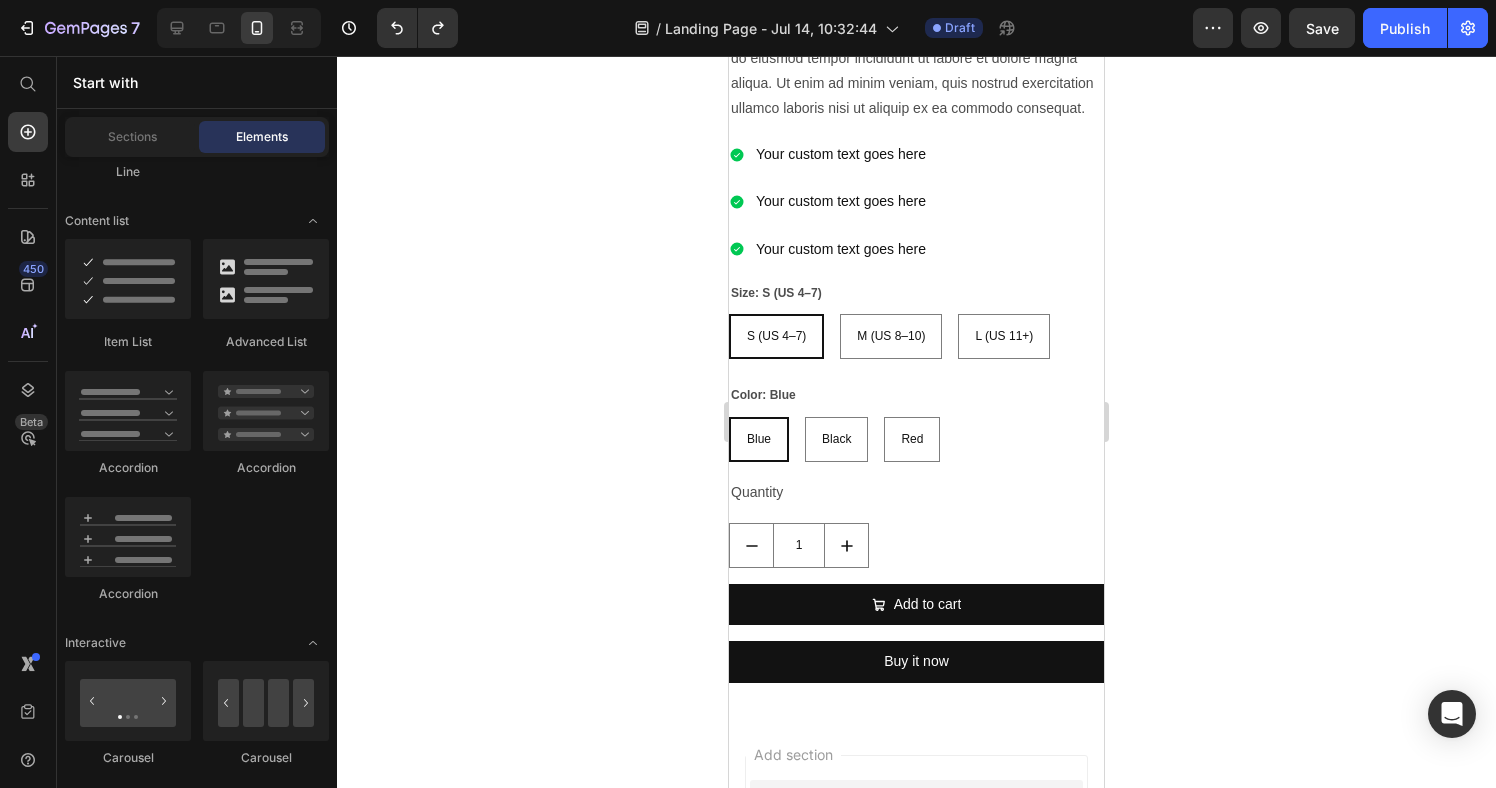 scroll, scrollTop: 572, scrollLeft: 0, axis: vertical 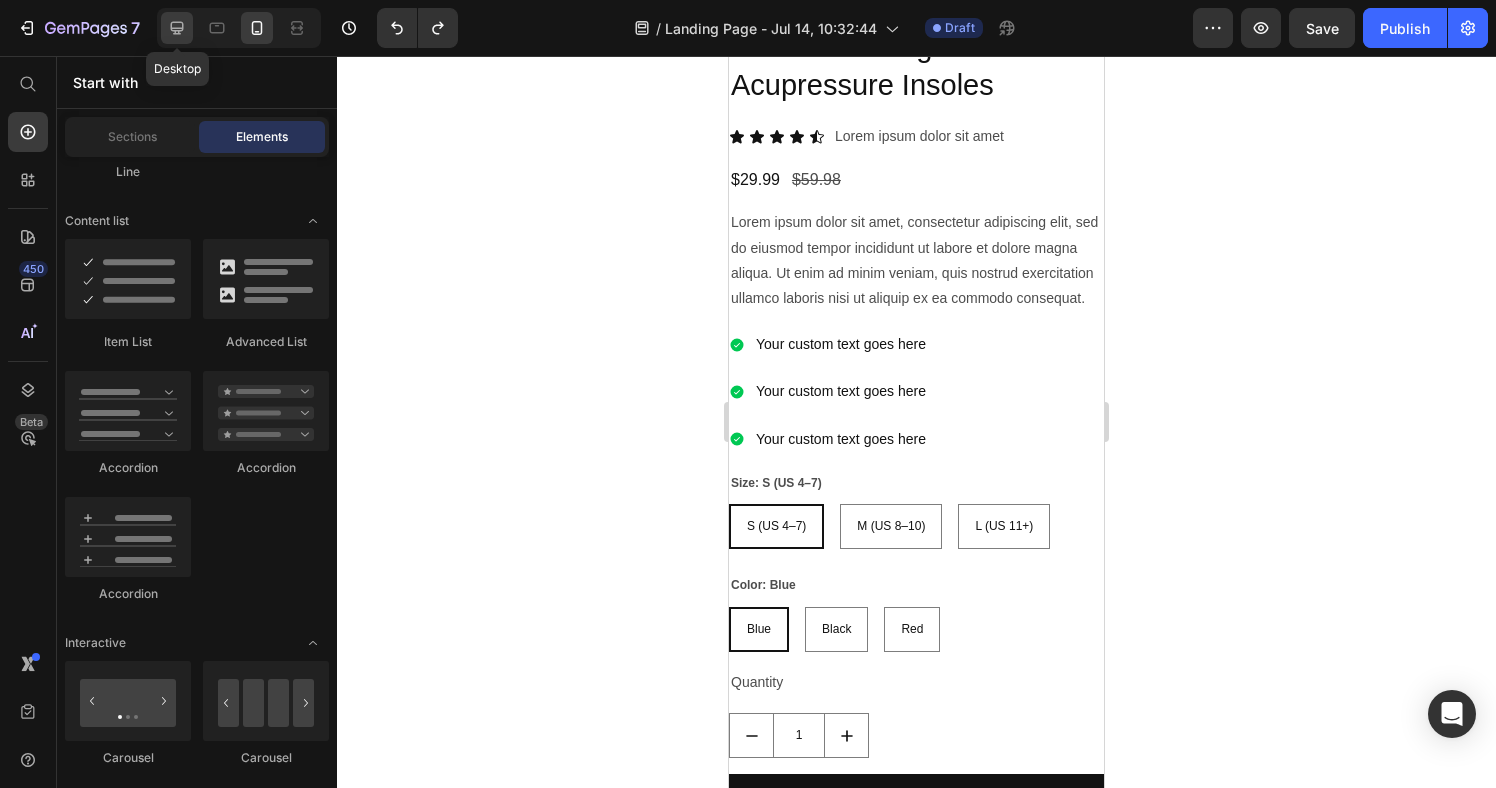 click 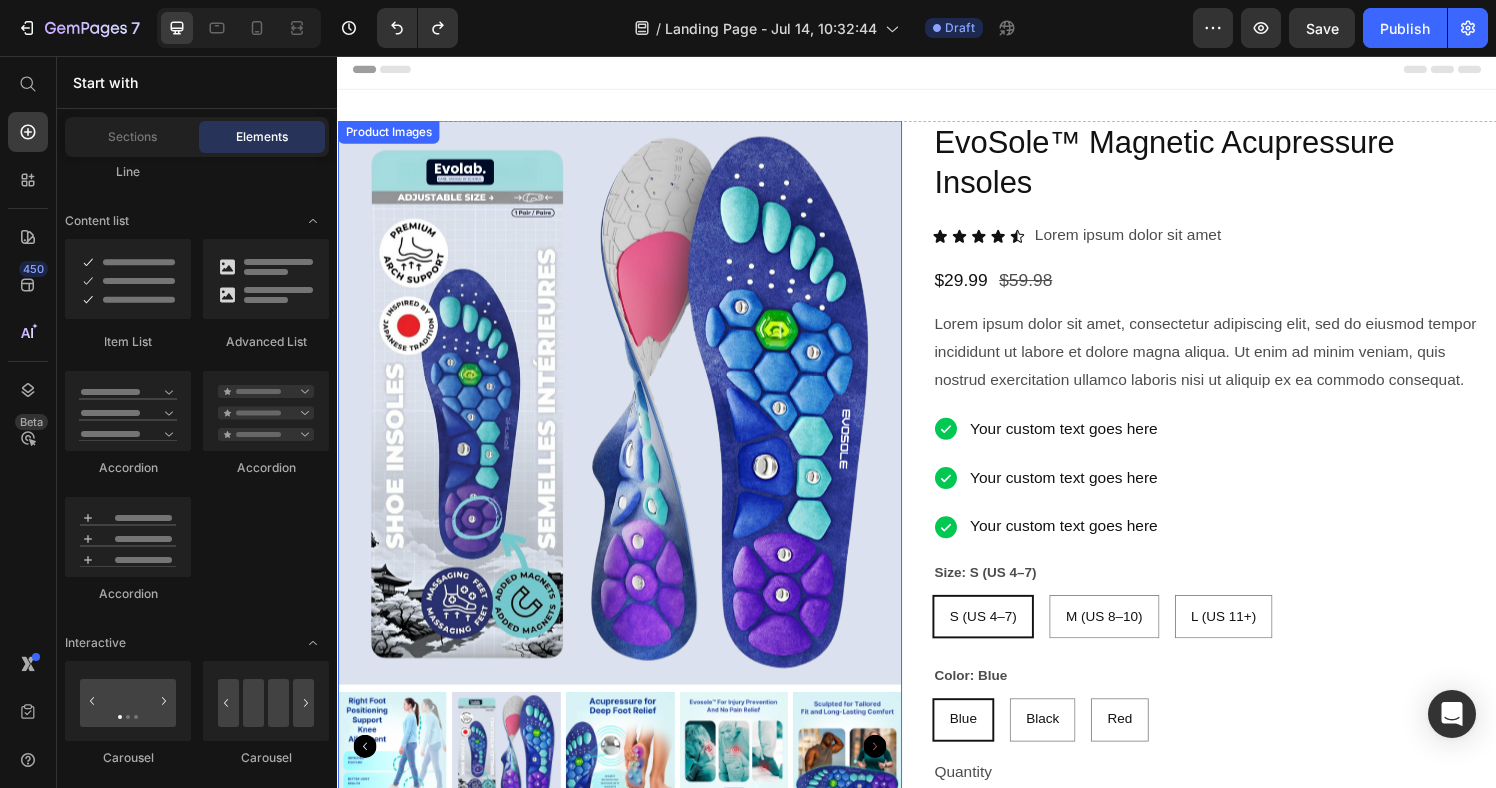 scroll, scrollTop: 0, scrollLeft: 0, axis: both 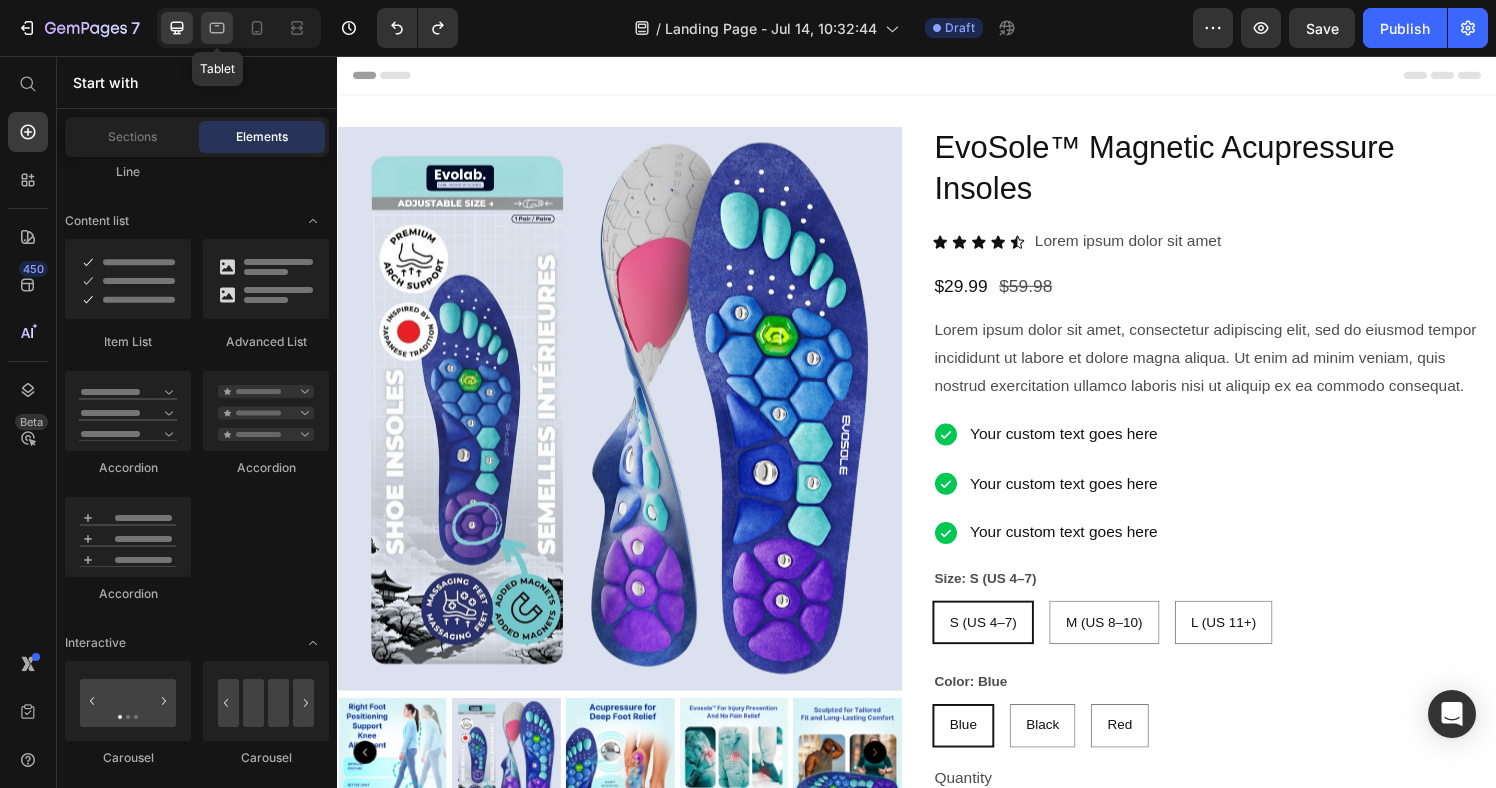 click 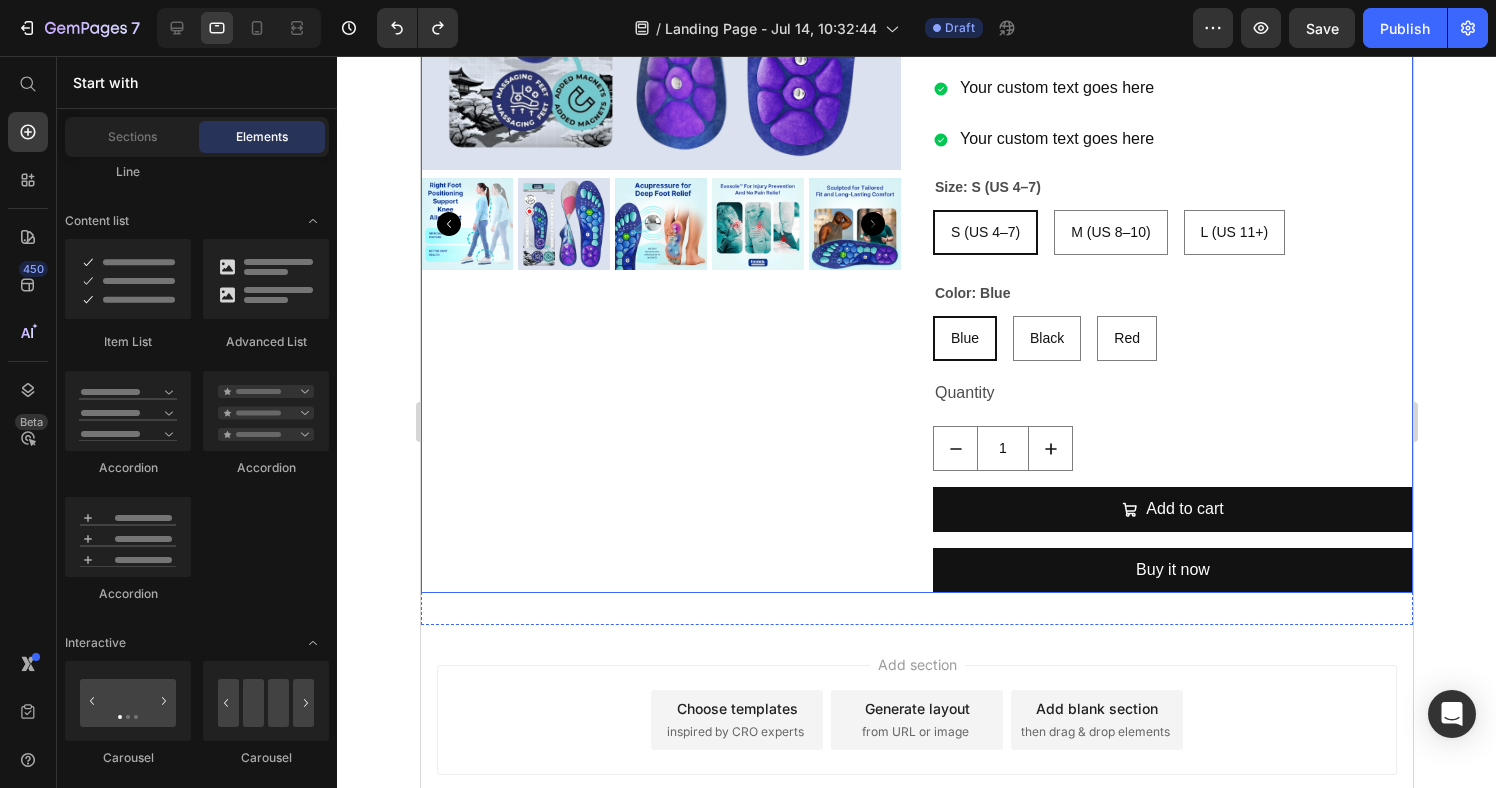 scroll, scrollTop: 484, scrollLeft: 0, axis: vertical 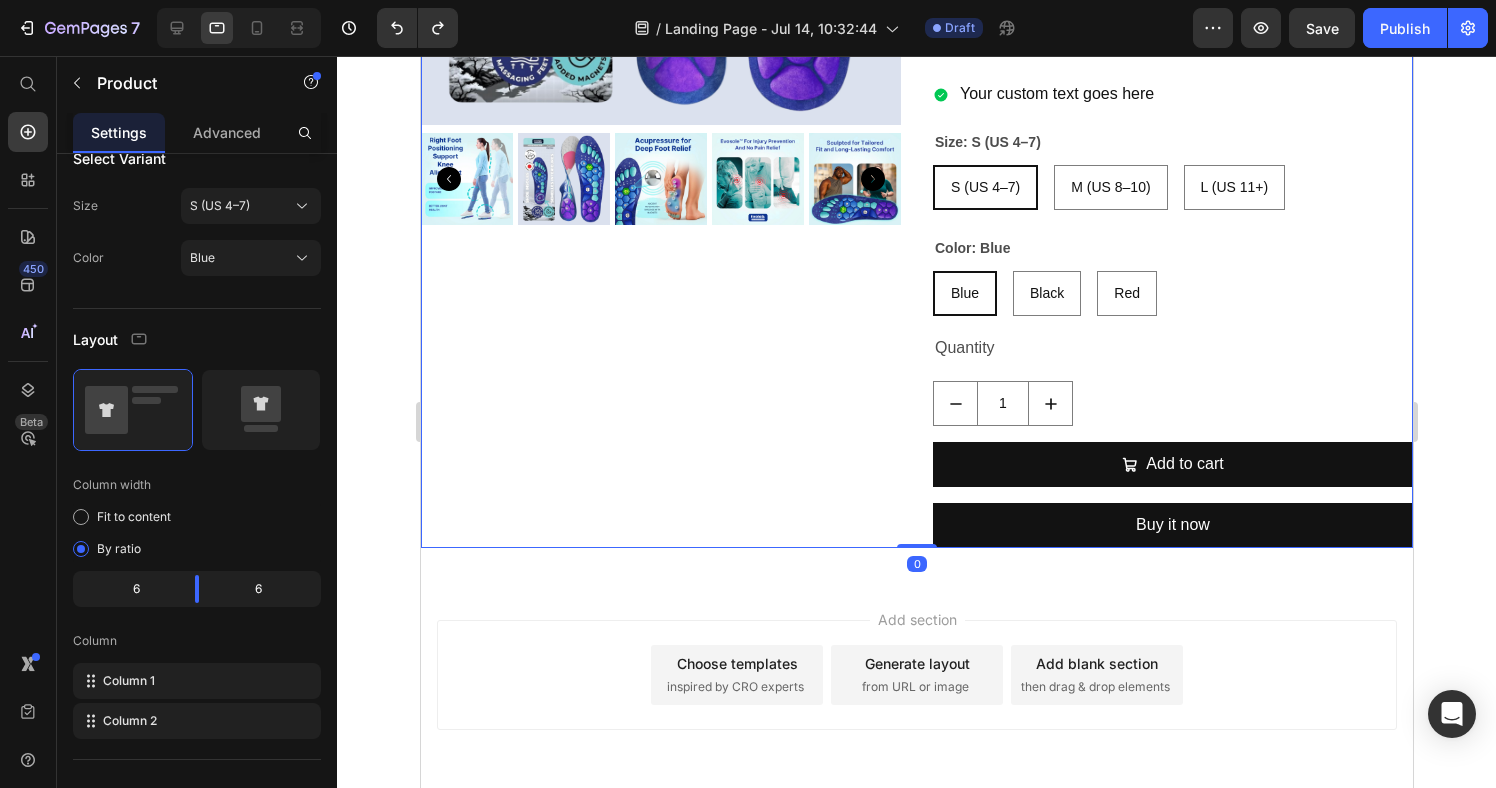 click on "Product Images" at bounding box center [660, 96] 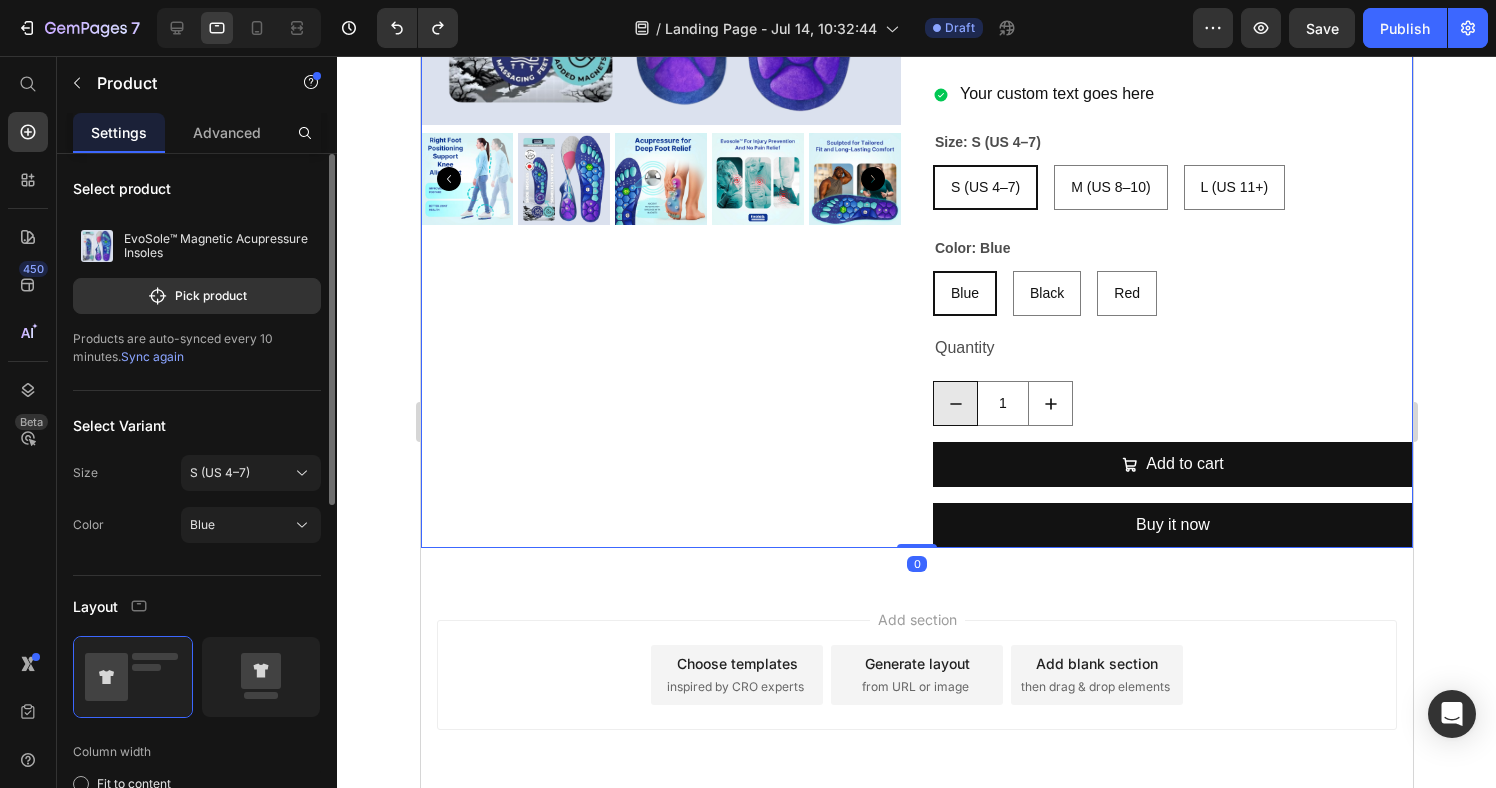 scroll, scrollTop: 477, scrollLeft: 0, axis: vertical 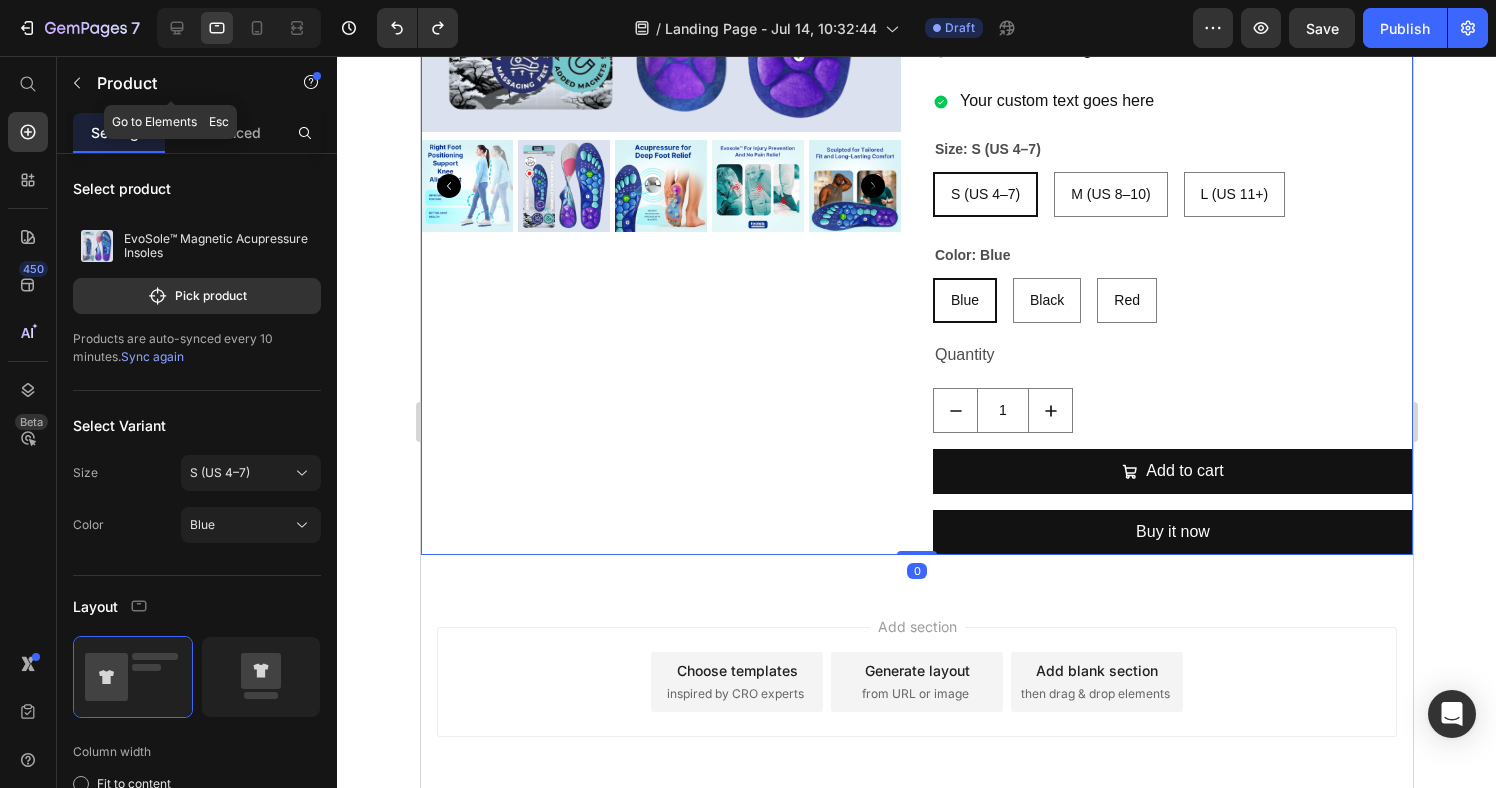 drag, startPoint x: 76, startPoint y: 89, endPoint x: 96, endPoint y: 268, distance: 180.11385 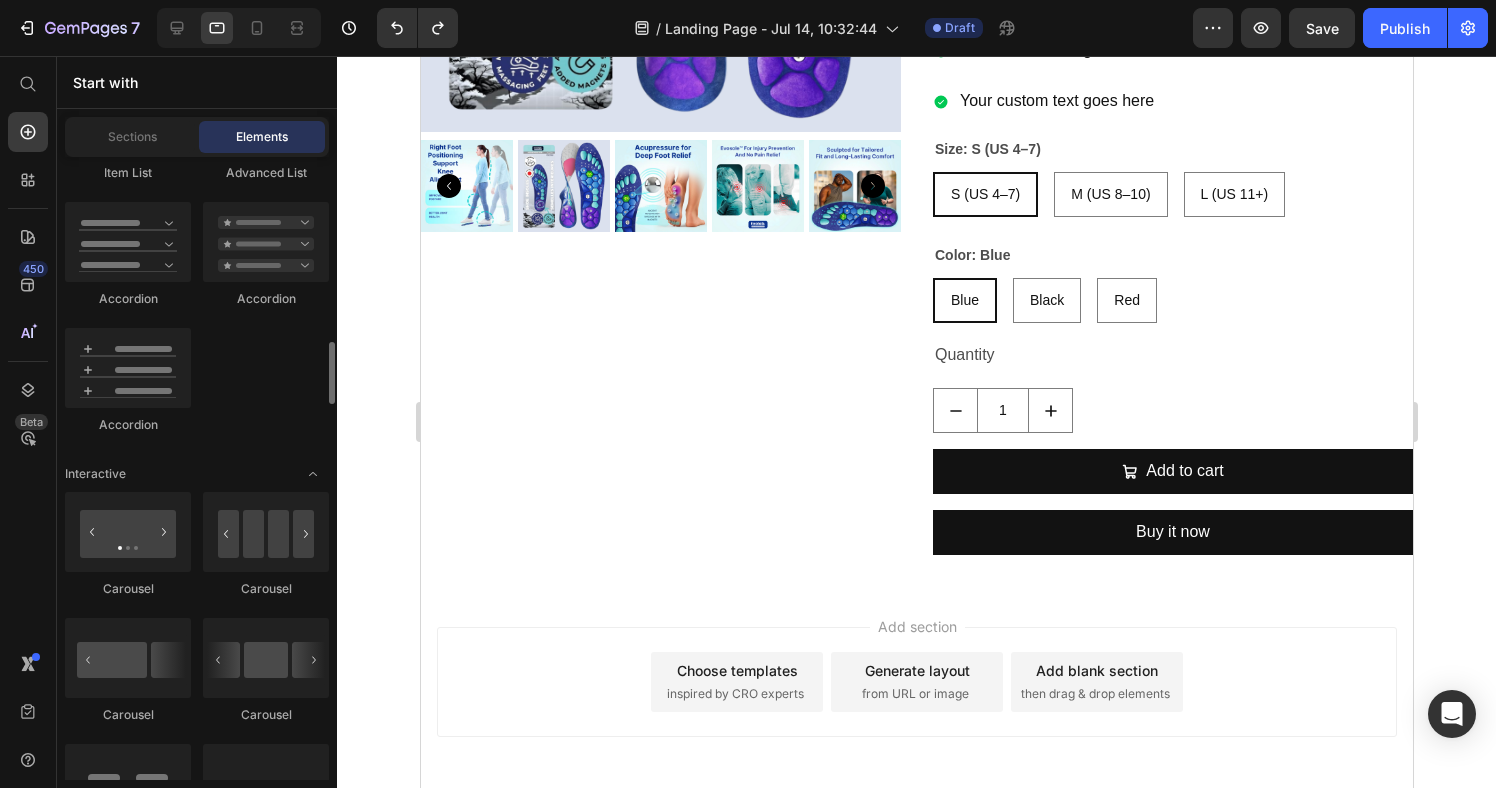 scroll, scrollTop: 1812, scrollLeft: 0, axis: vertical 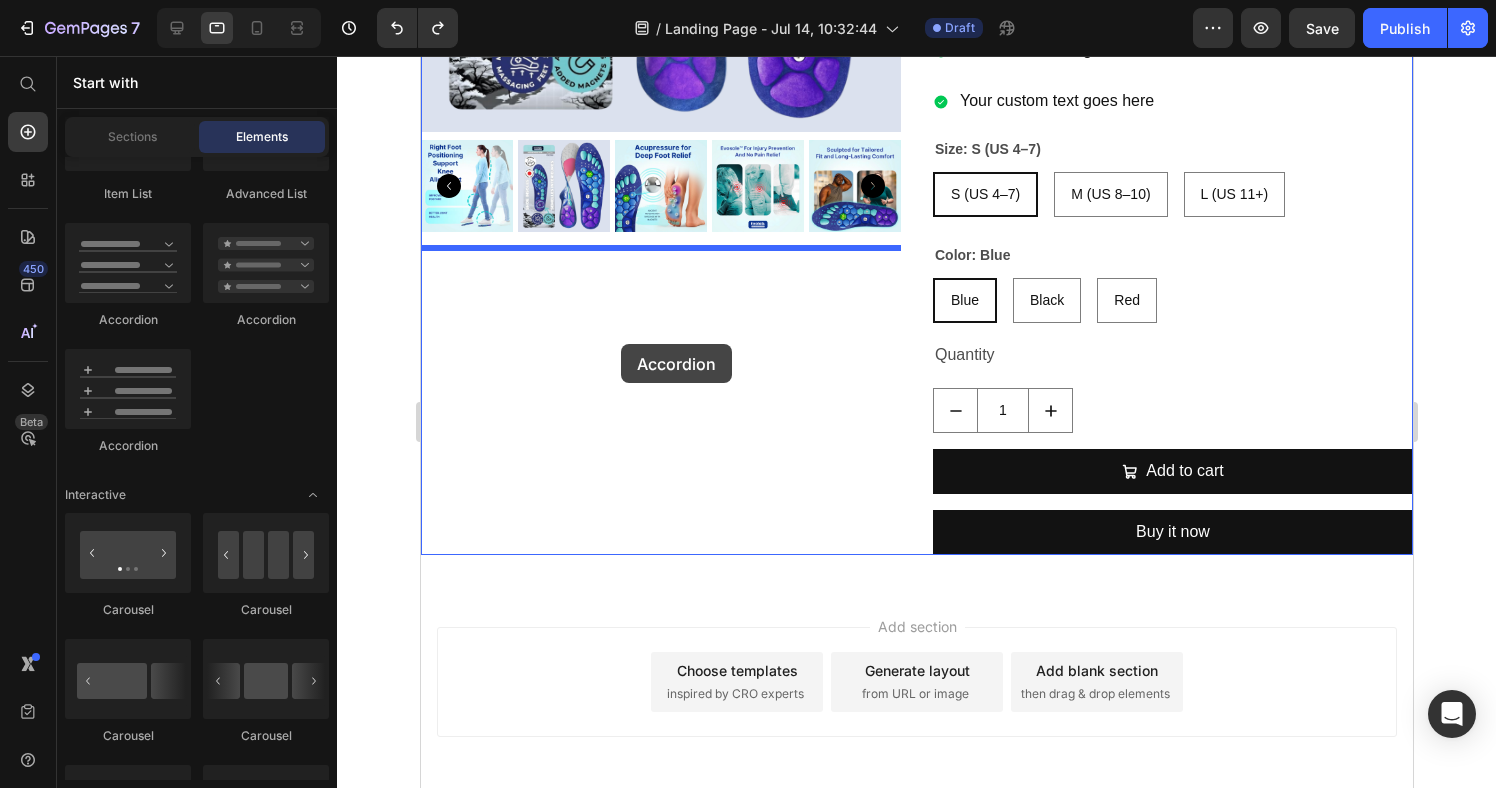 drag, startPoint x: 741, startPoint y: 364, endPoint x: 620, endPoint y: 344, distance: 122.641754 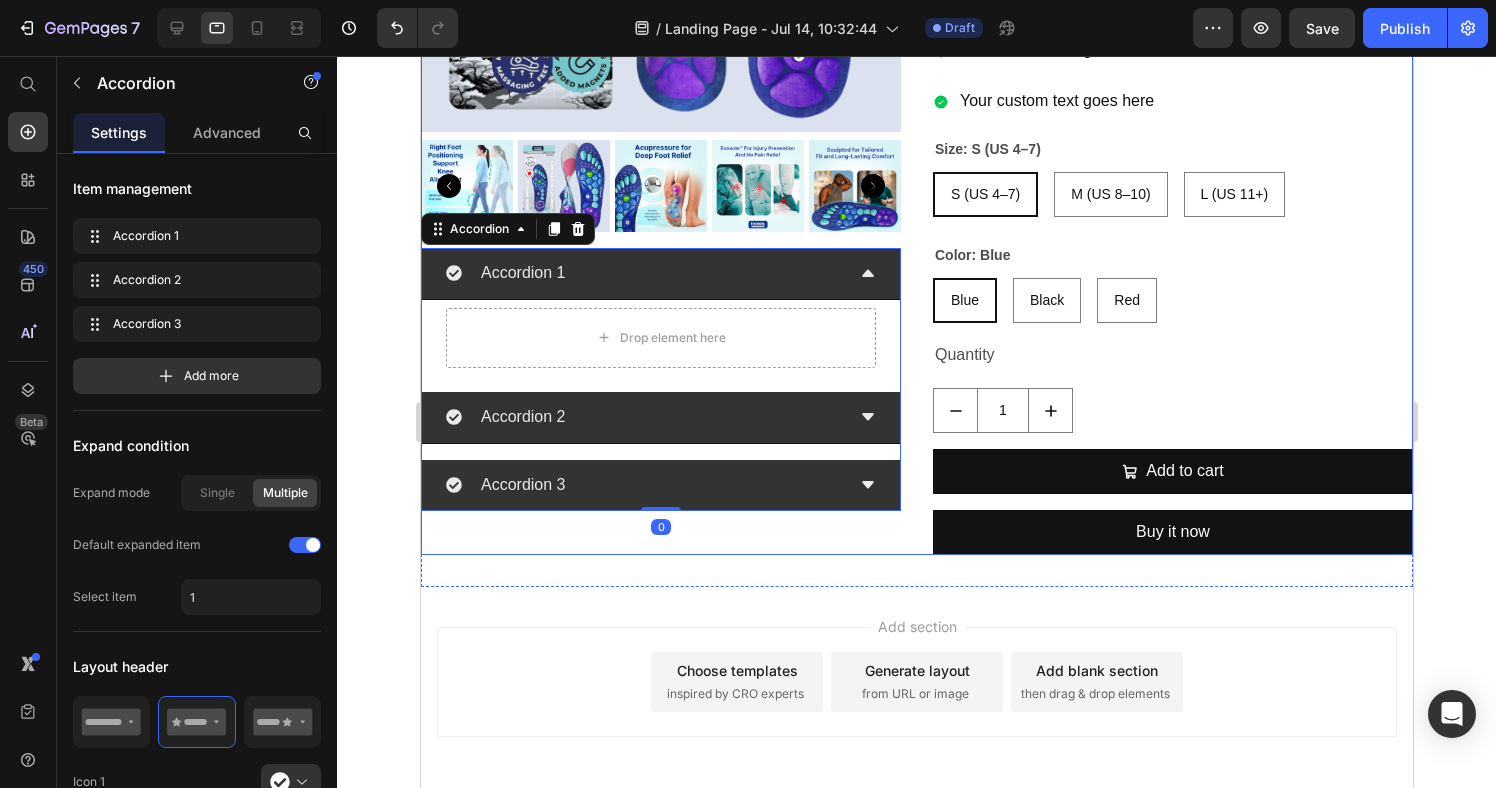 scroll, scrollTop: 447, scrollLeft: 0, axis: vertical 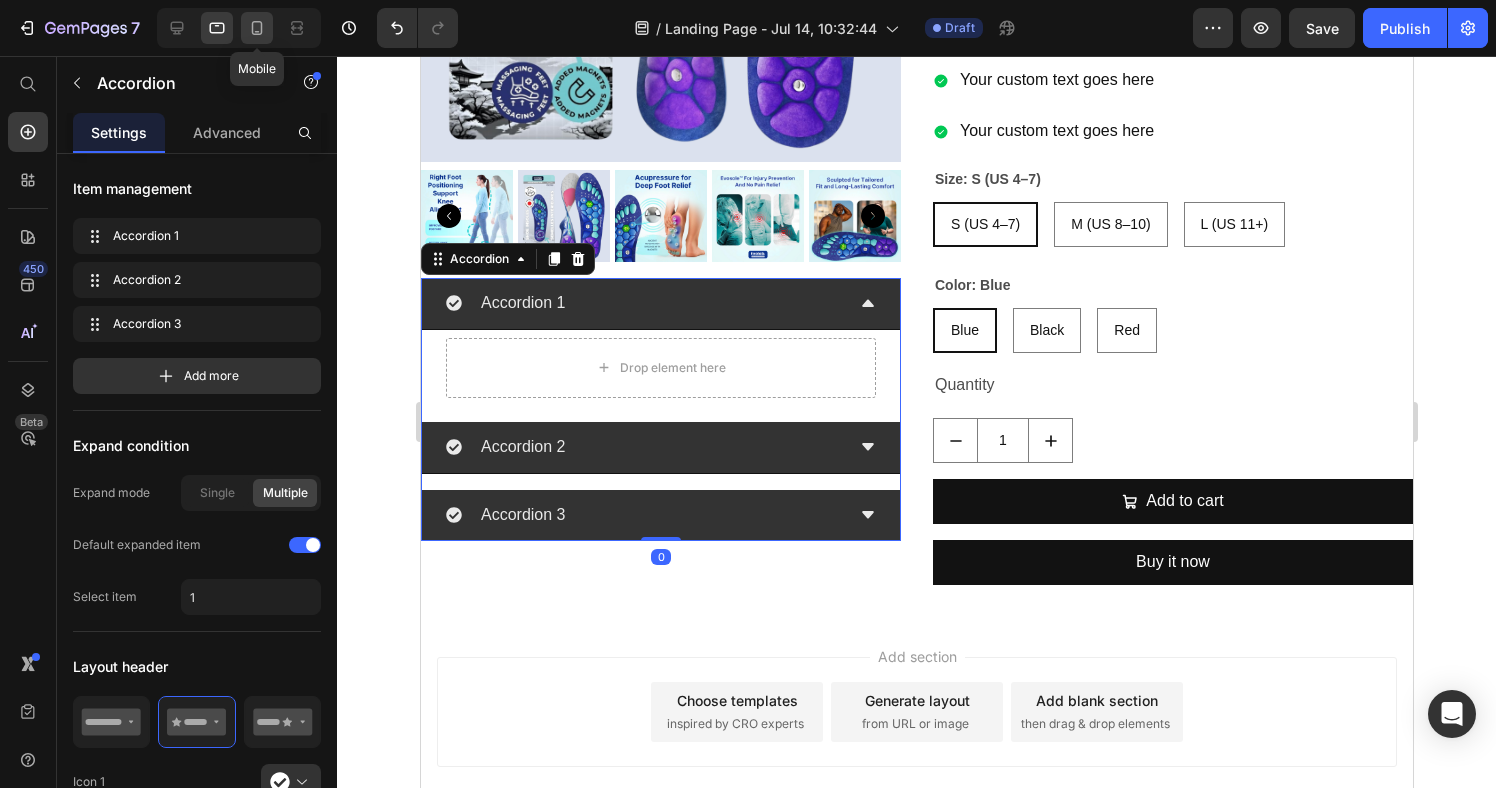 click 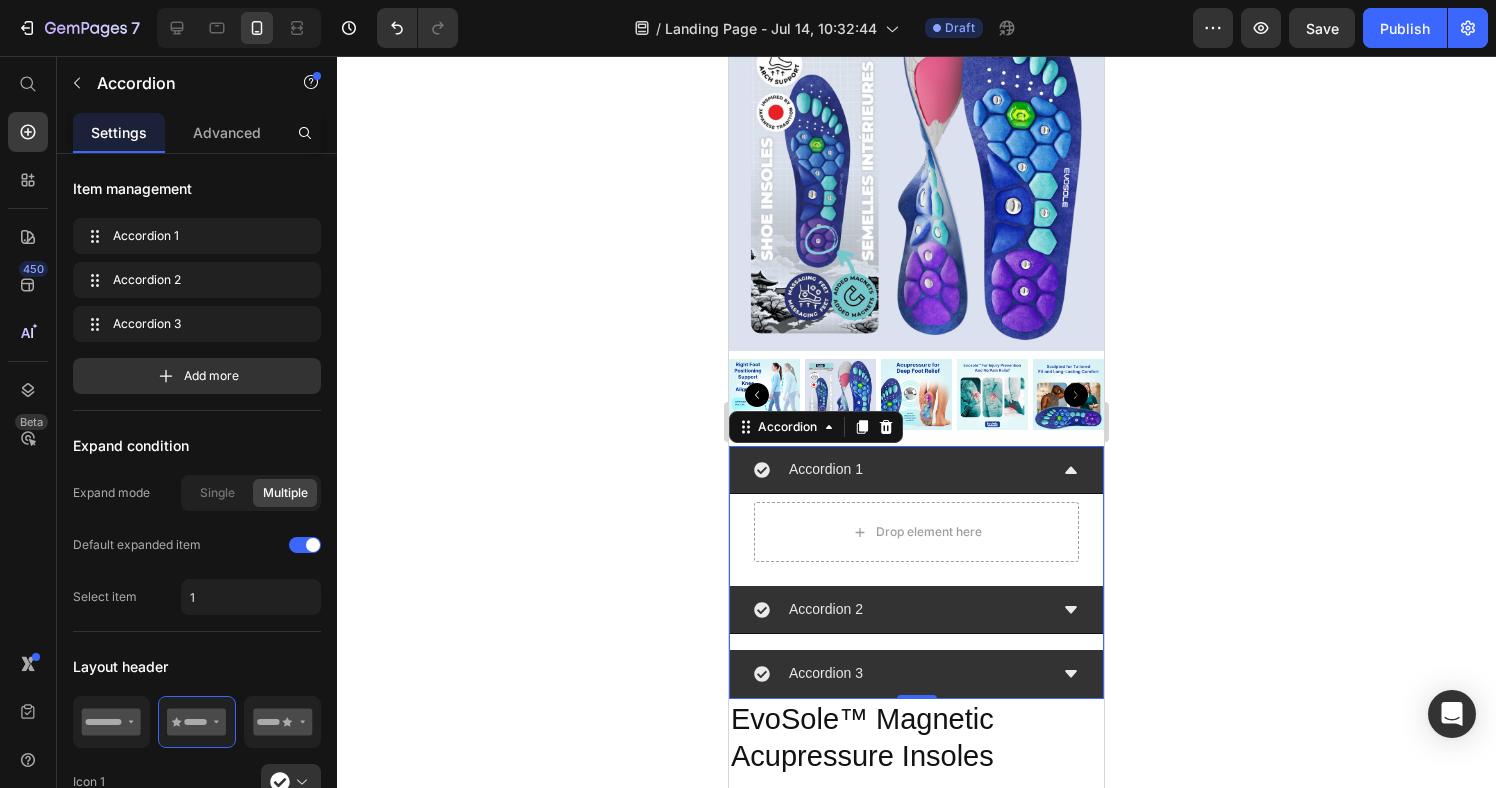 scroll, scrollTop: 141, scrollLeft: 0, axis: vertical 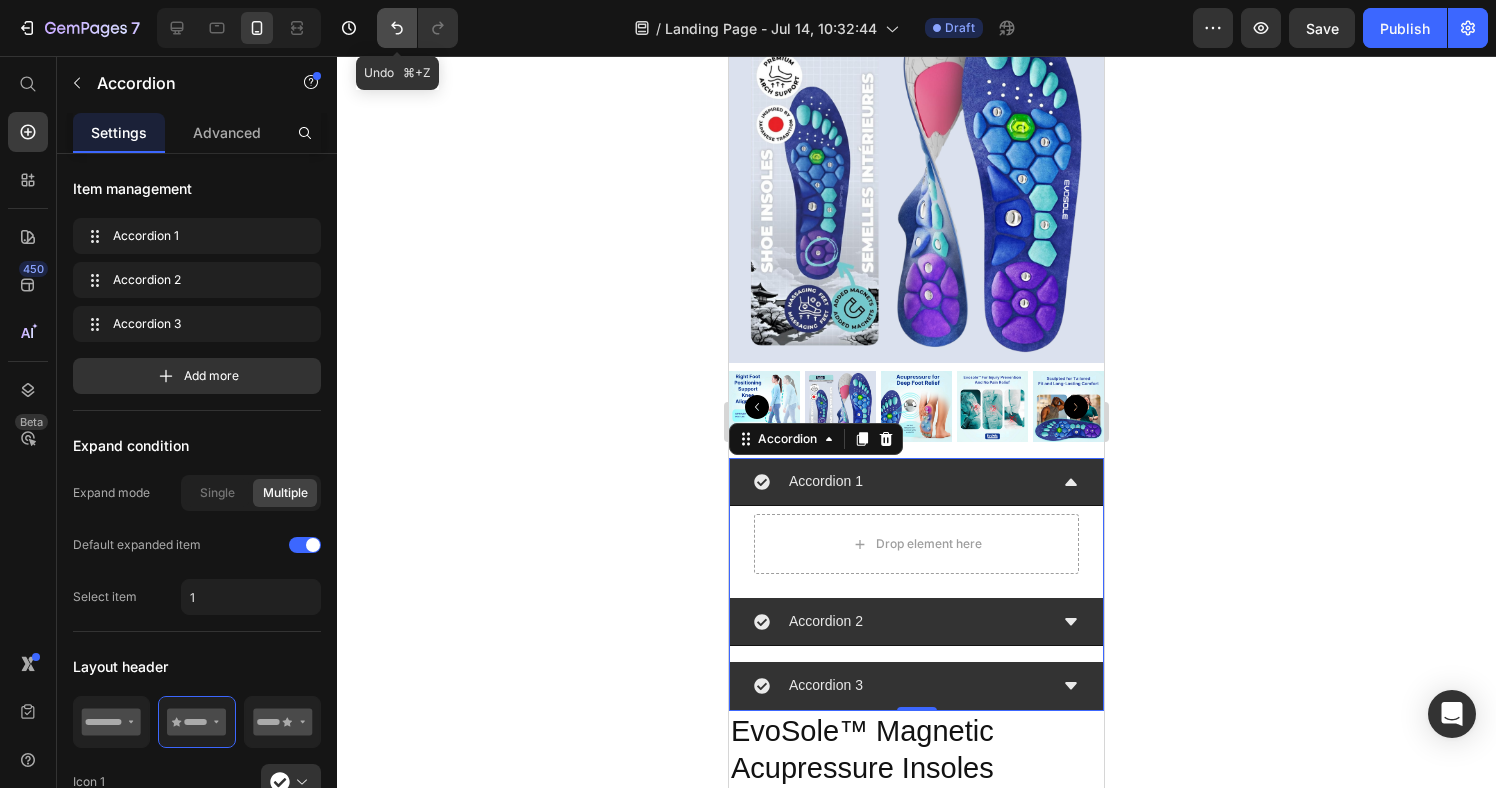 click 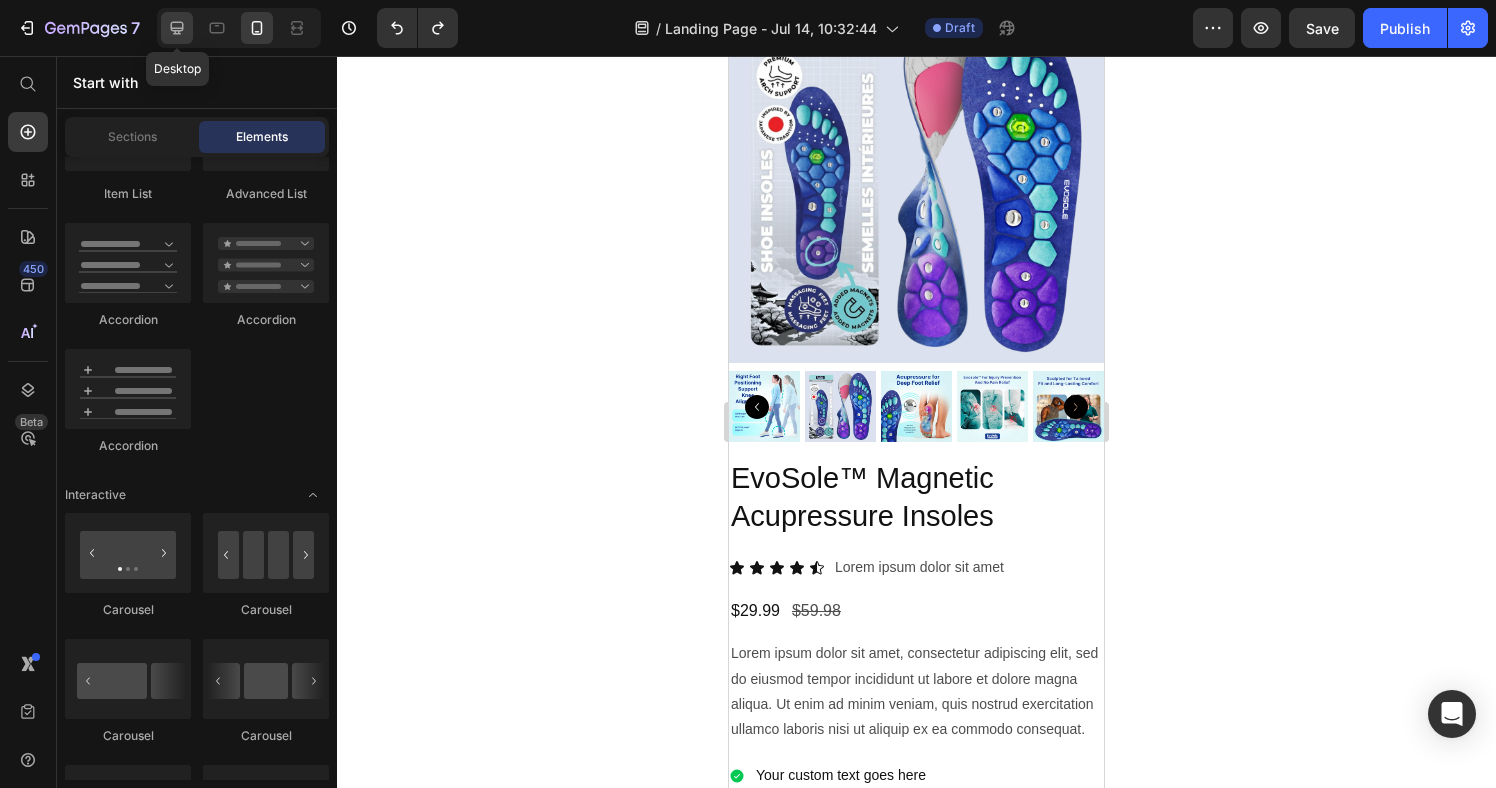 click 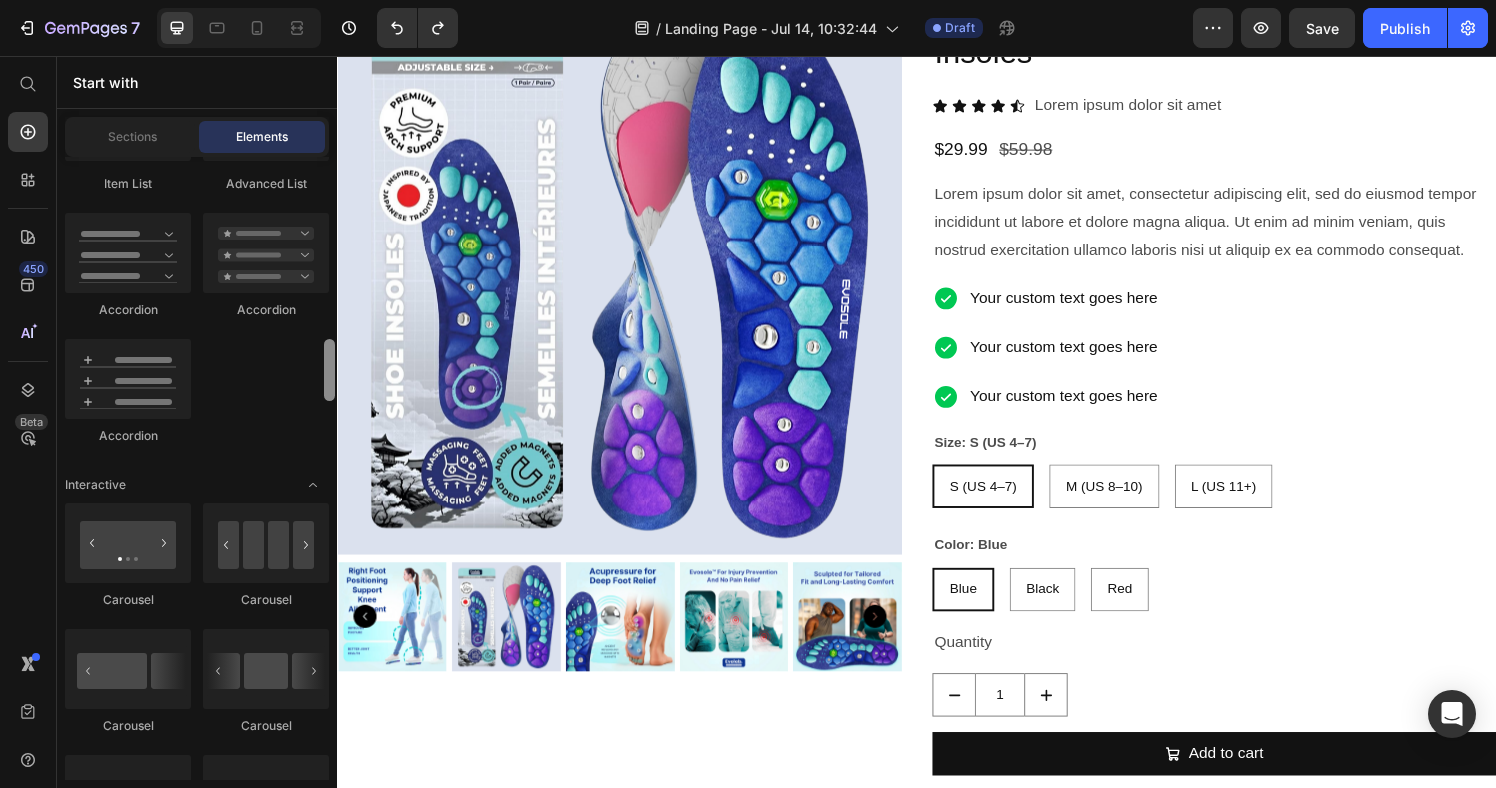 scroll, scrollTop: 1811, scrollLeft: 0, axis: vertical 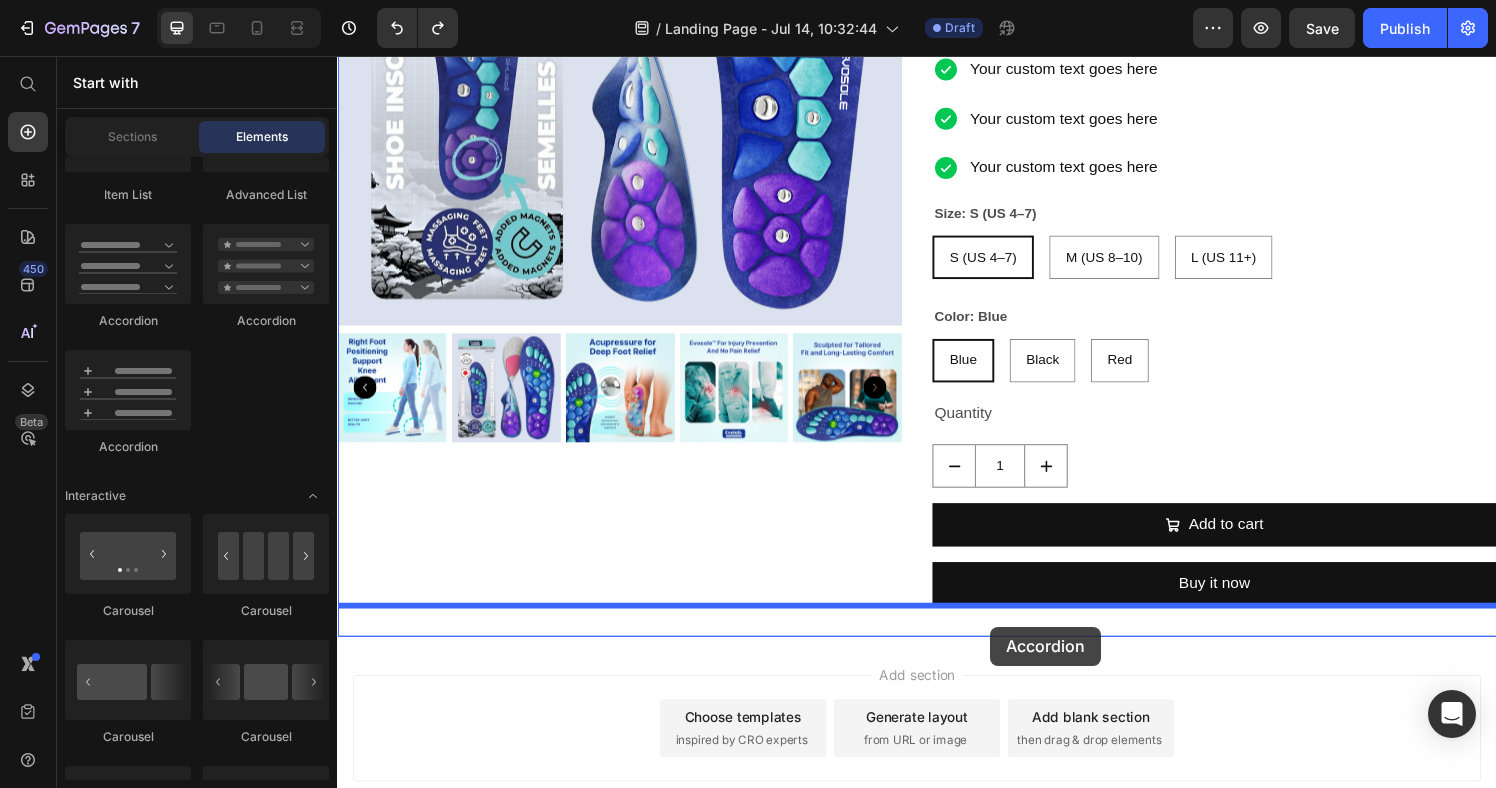 drag, startPoint x: 637, startPoint y: 363, endPoint x: 1013, endPoint y: 647, distance: 471.20273 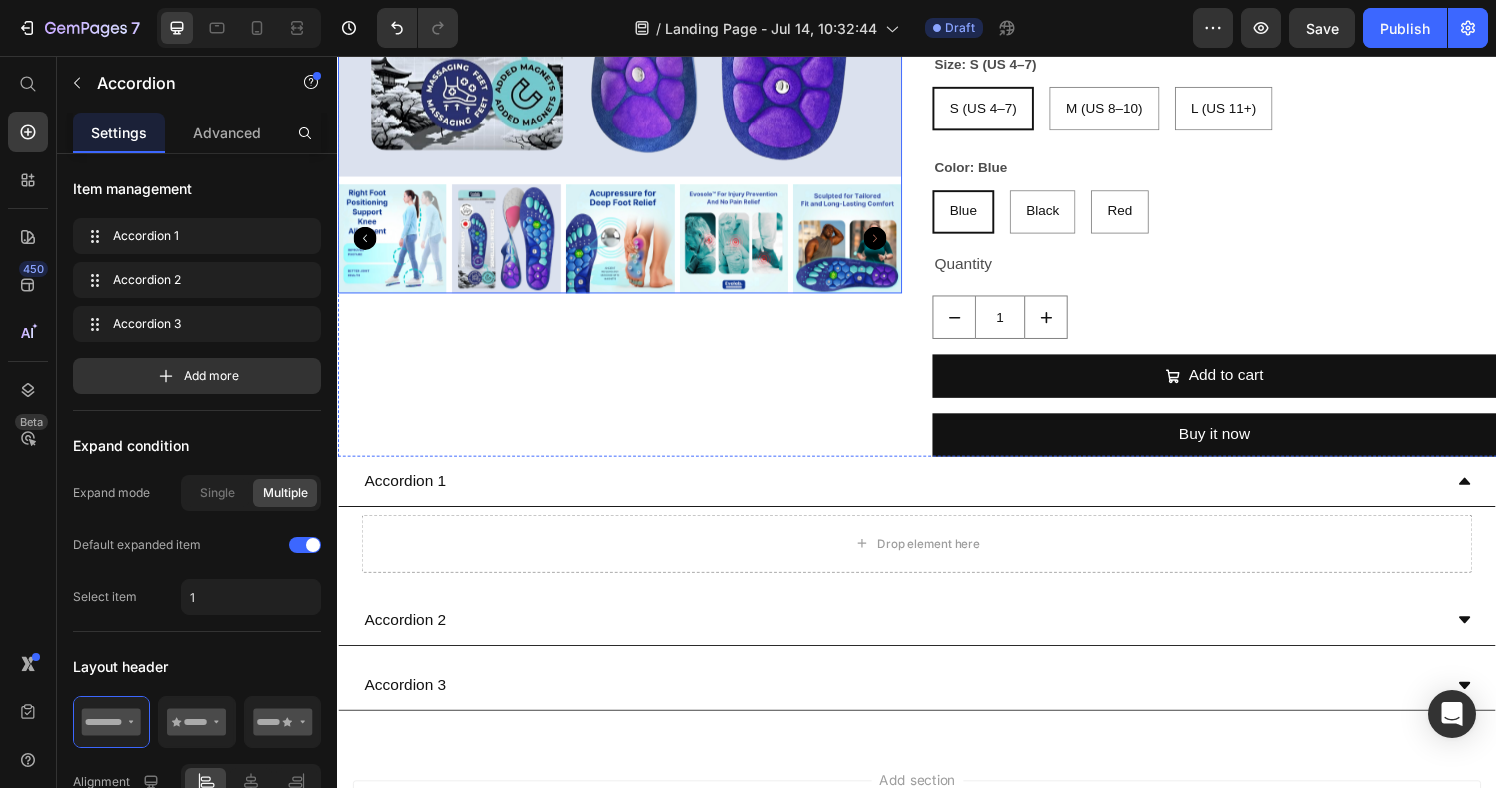 scroll, scrollTop: 534, scrollLeft: 0, axis: vertical 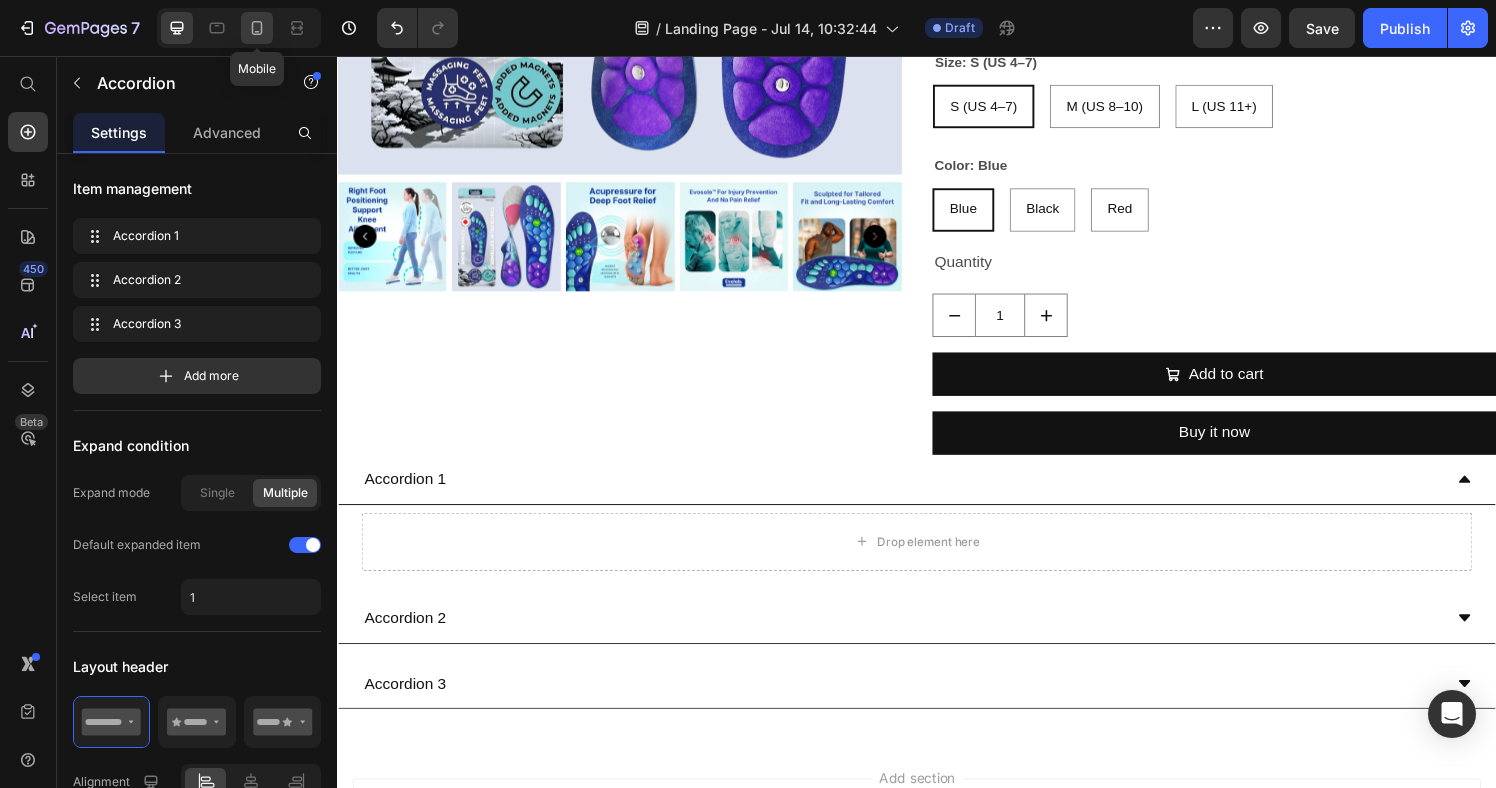 click 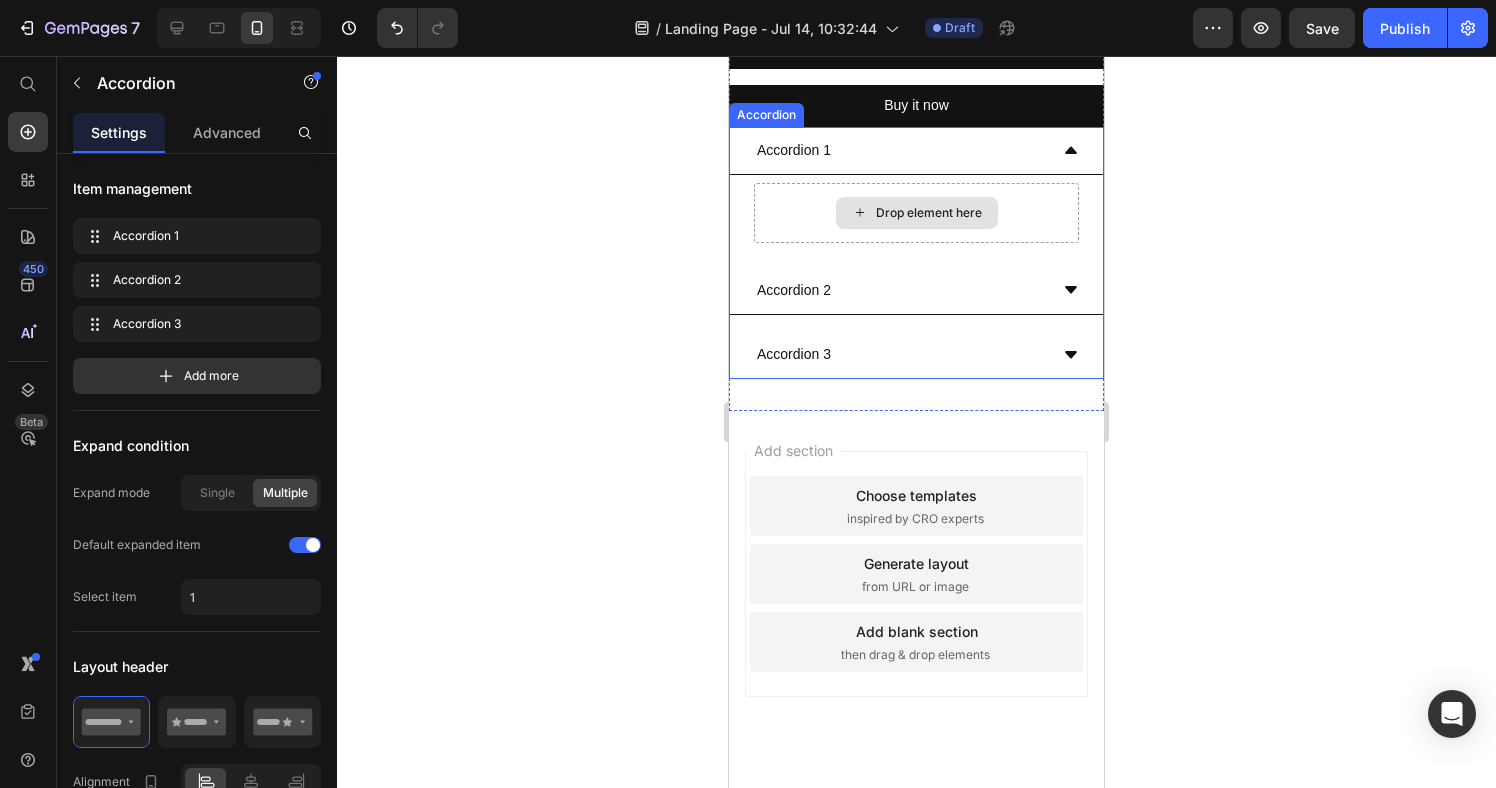 scroll, scrollTop: 1314, scrollLeft: 0, axis: vertical 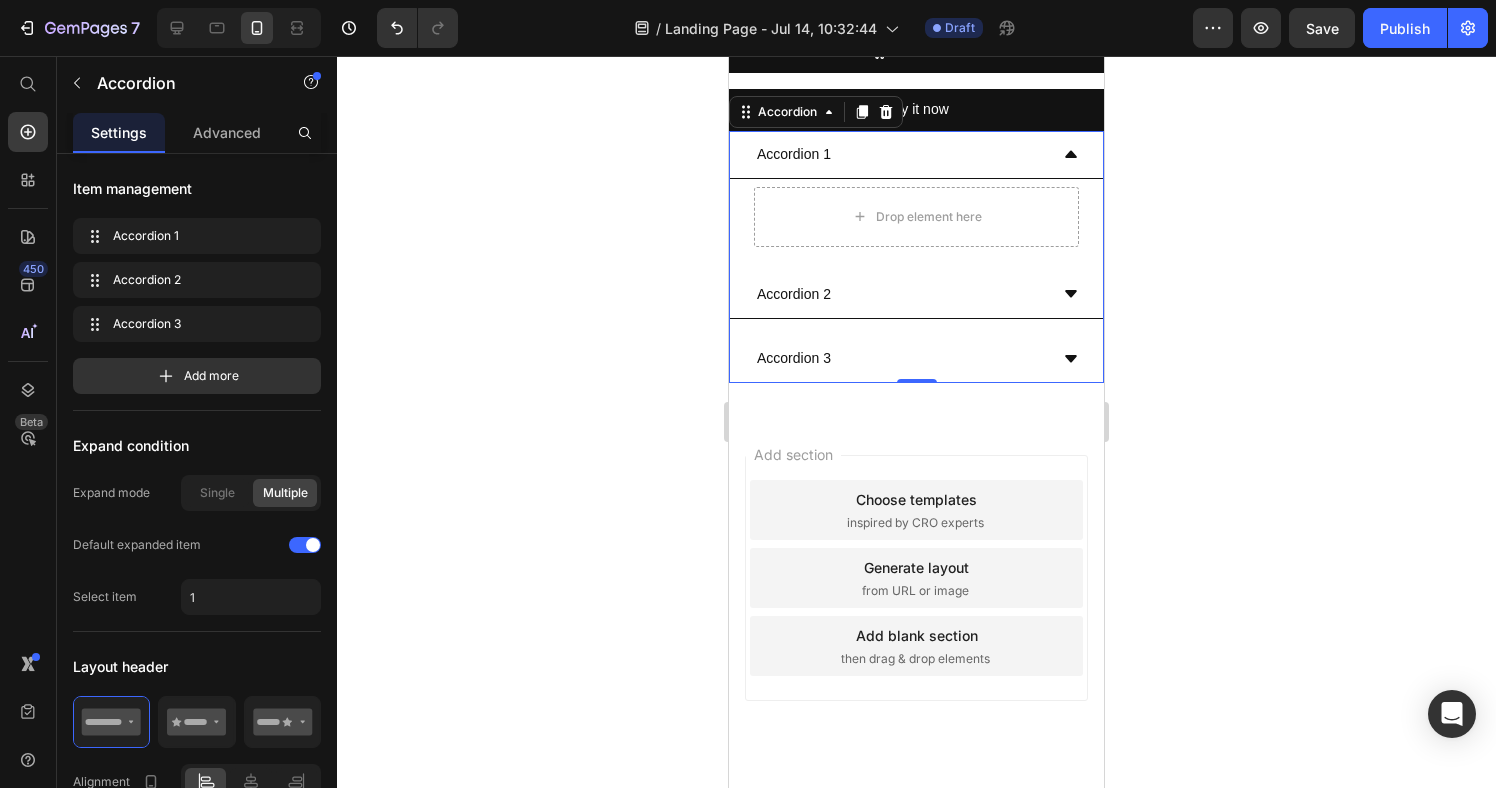 click 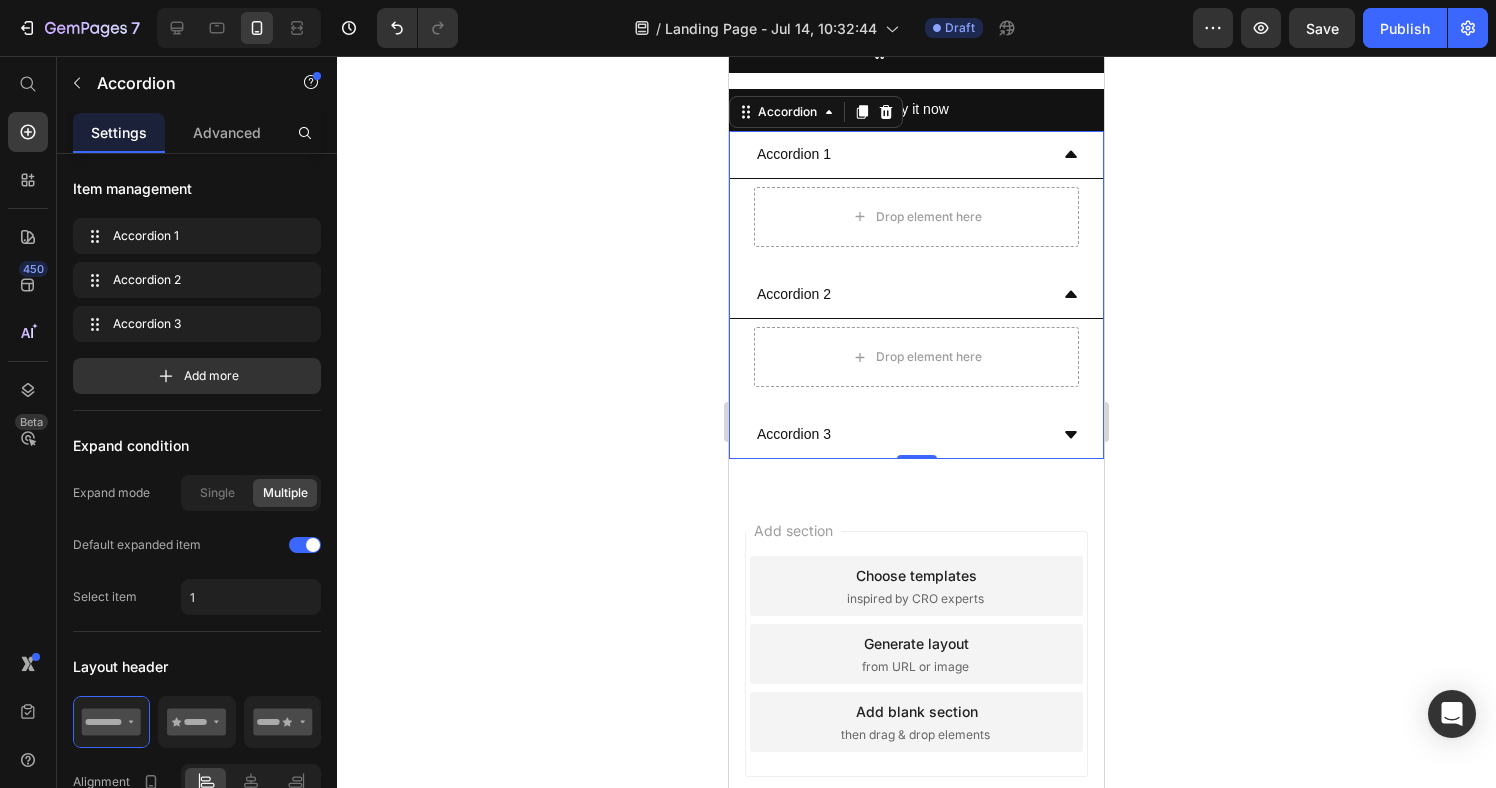 click 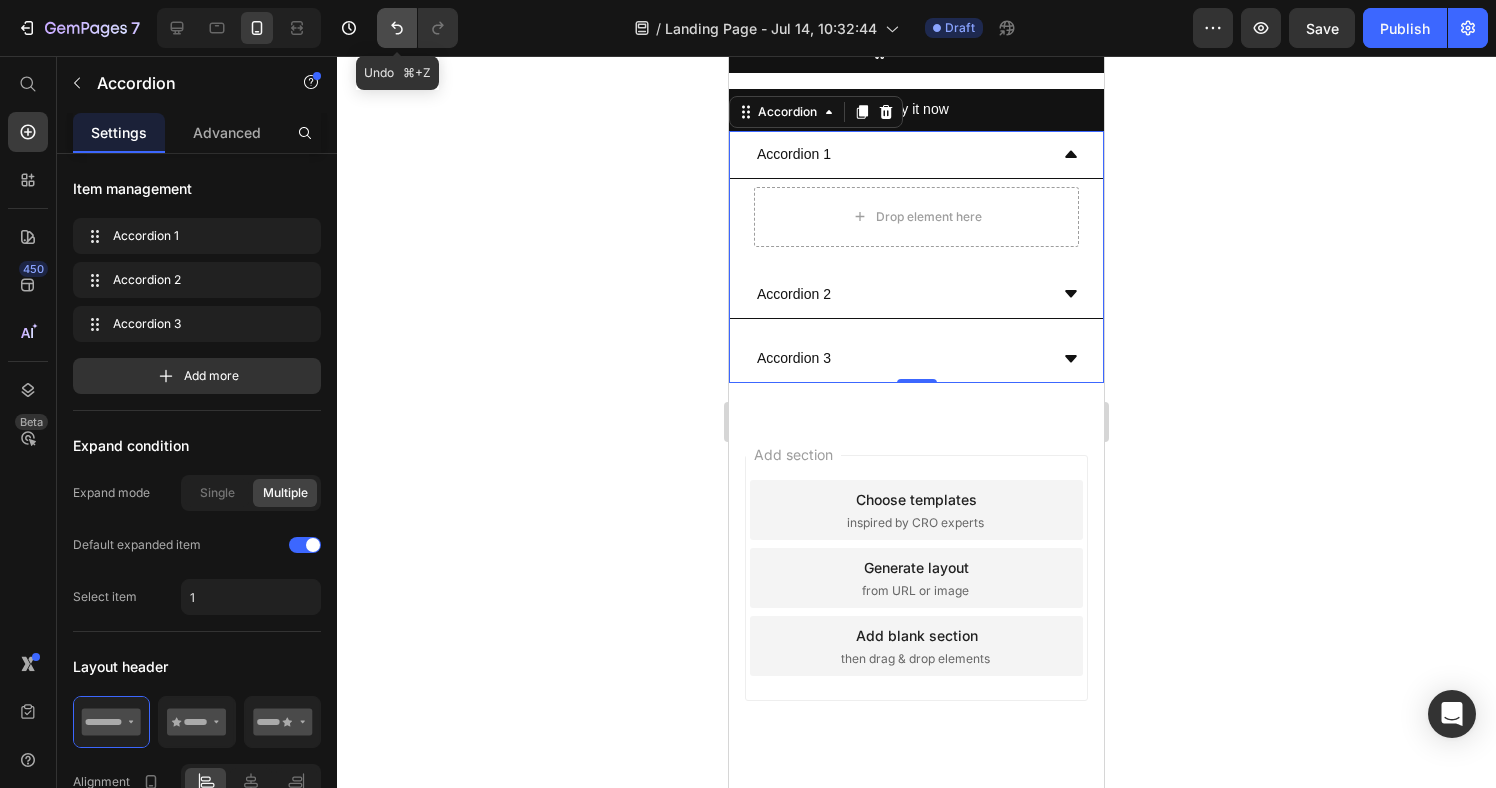 click 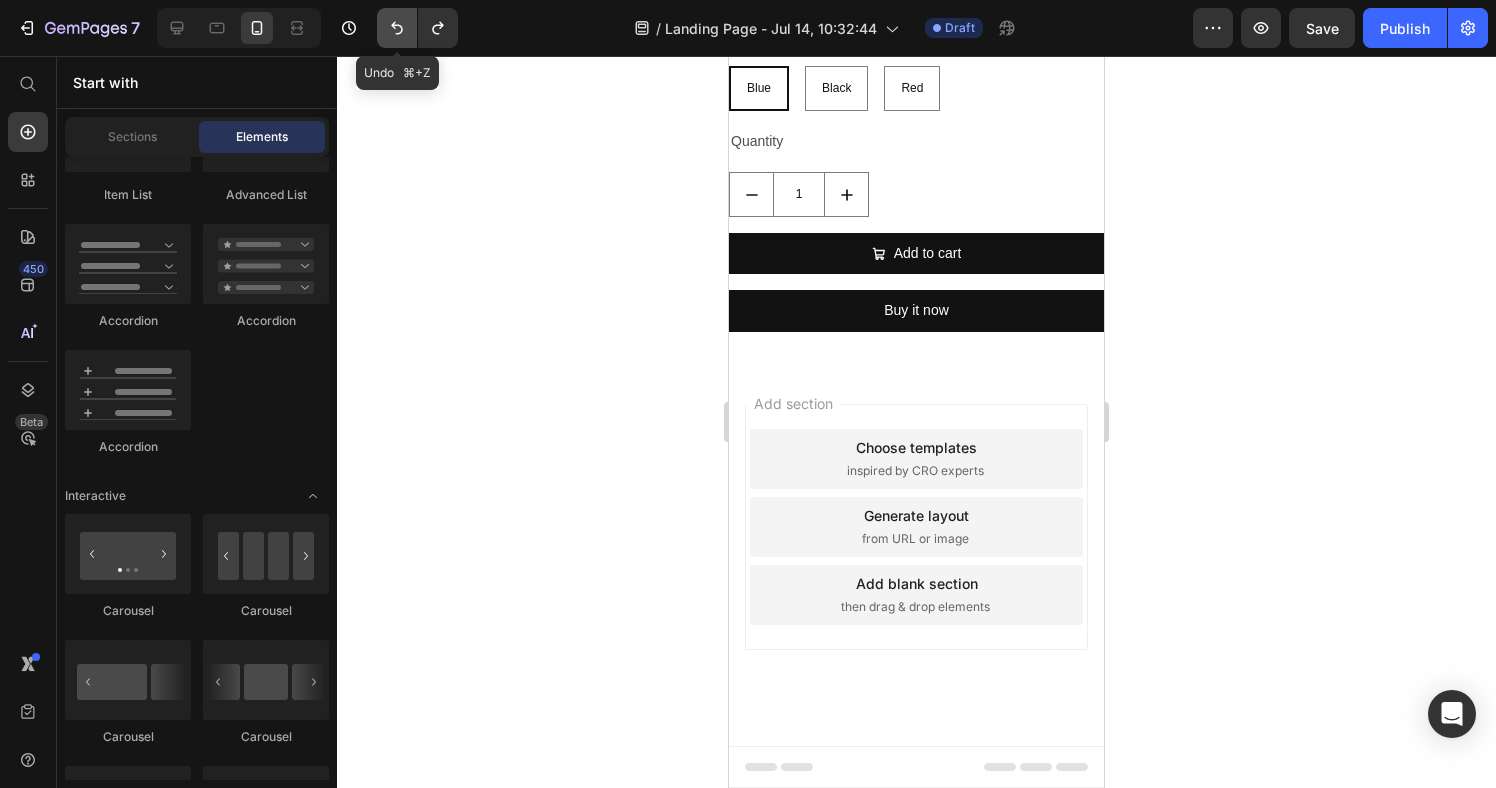 scroll, scrollTop: 1112, scrollLeft: 0, axis: vertical 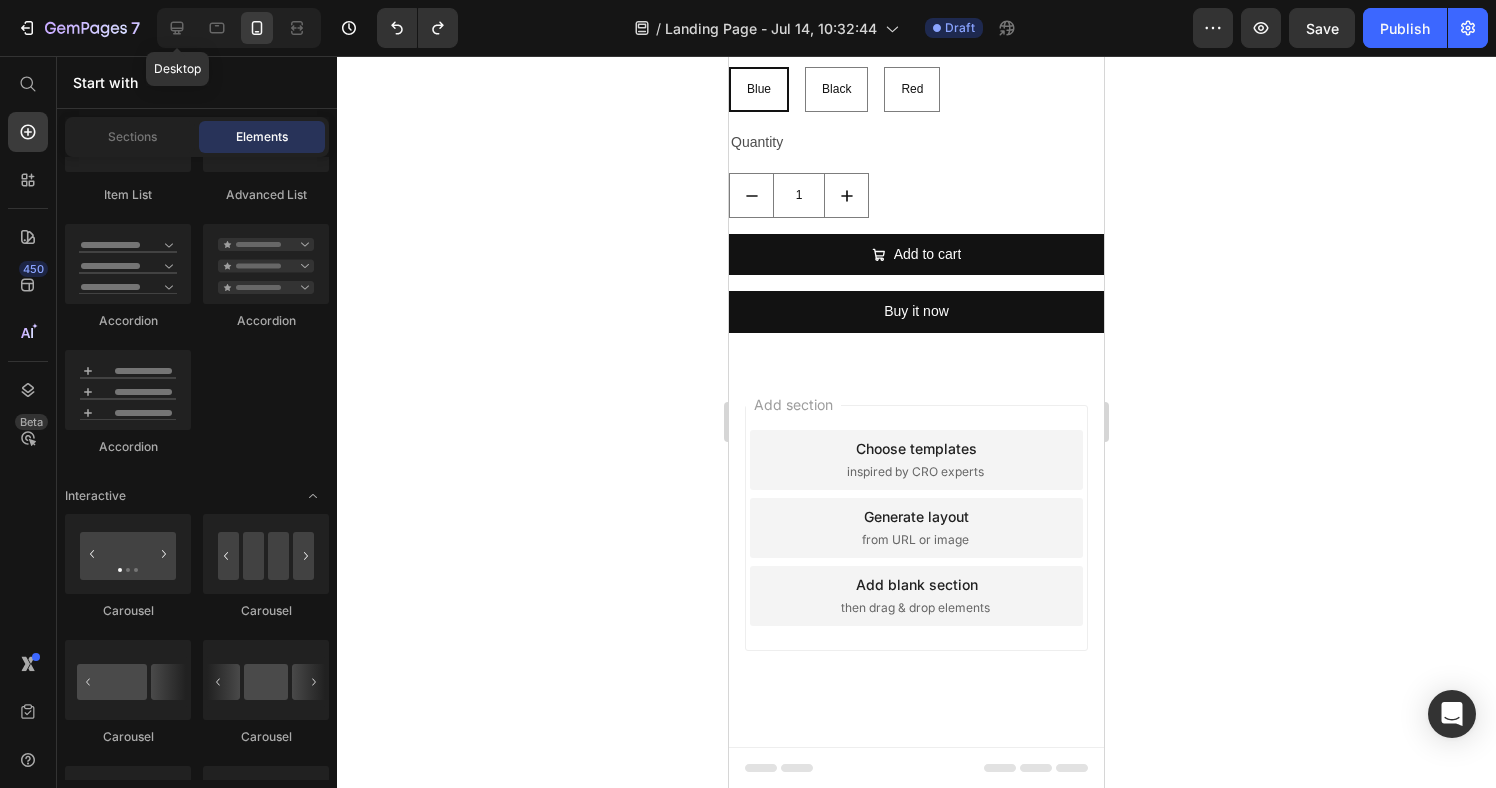 drag, startPoint x: 181, startPoint y: 36, endPoint x: 439, endPoint y: 81, distance: 261.89502 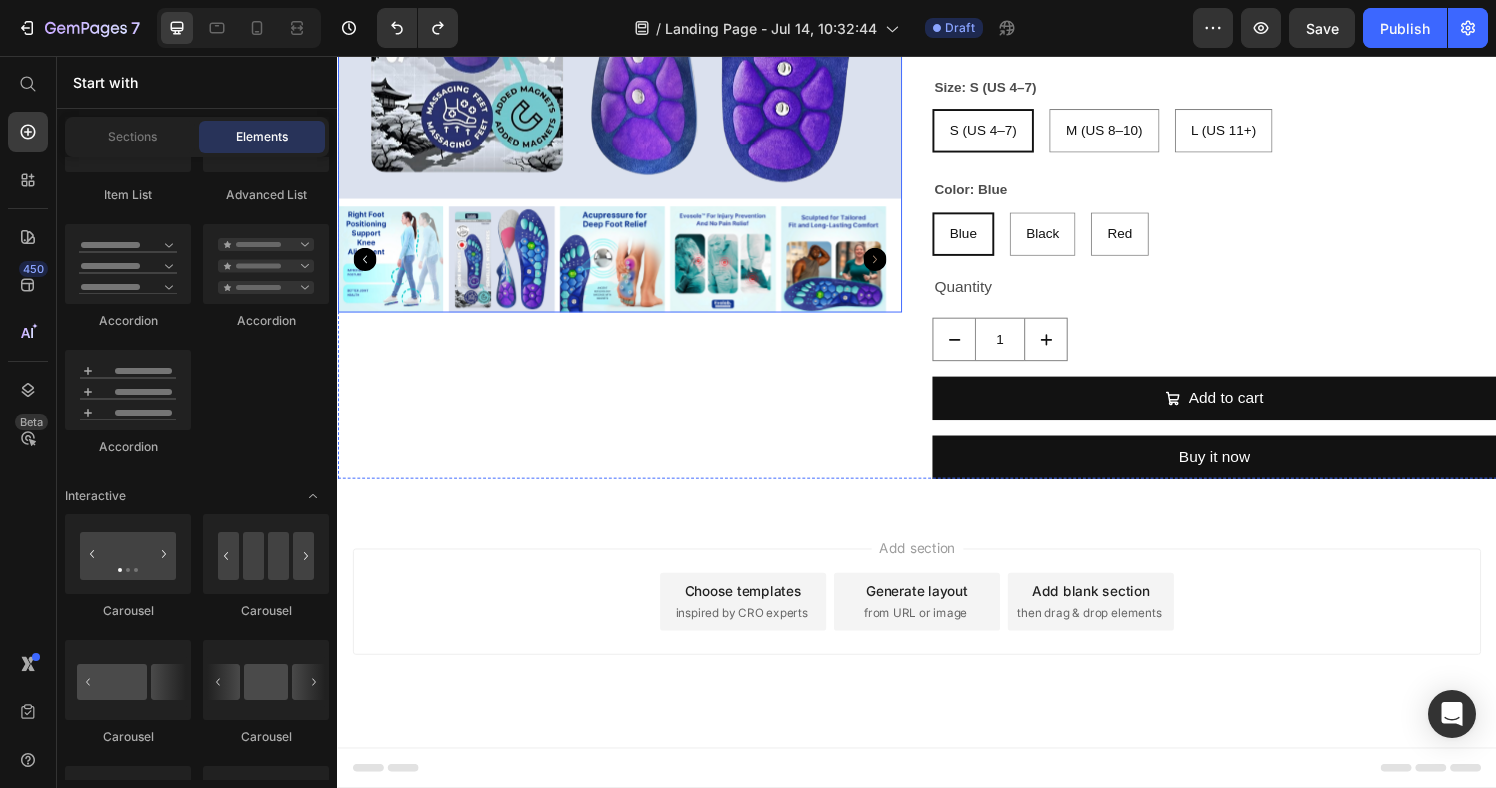 scroll, scrollTop: 509, scrollLeft: 0, axis: vertical 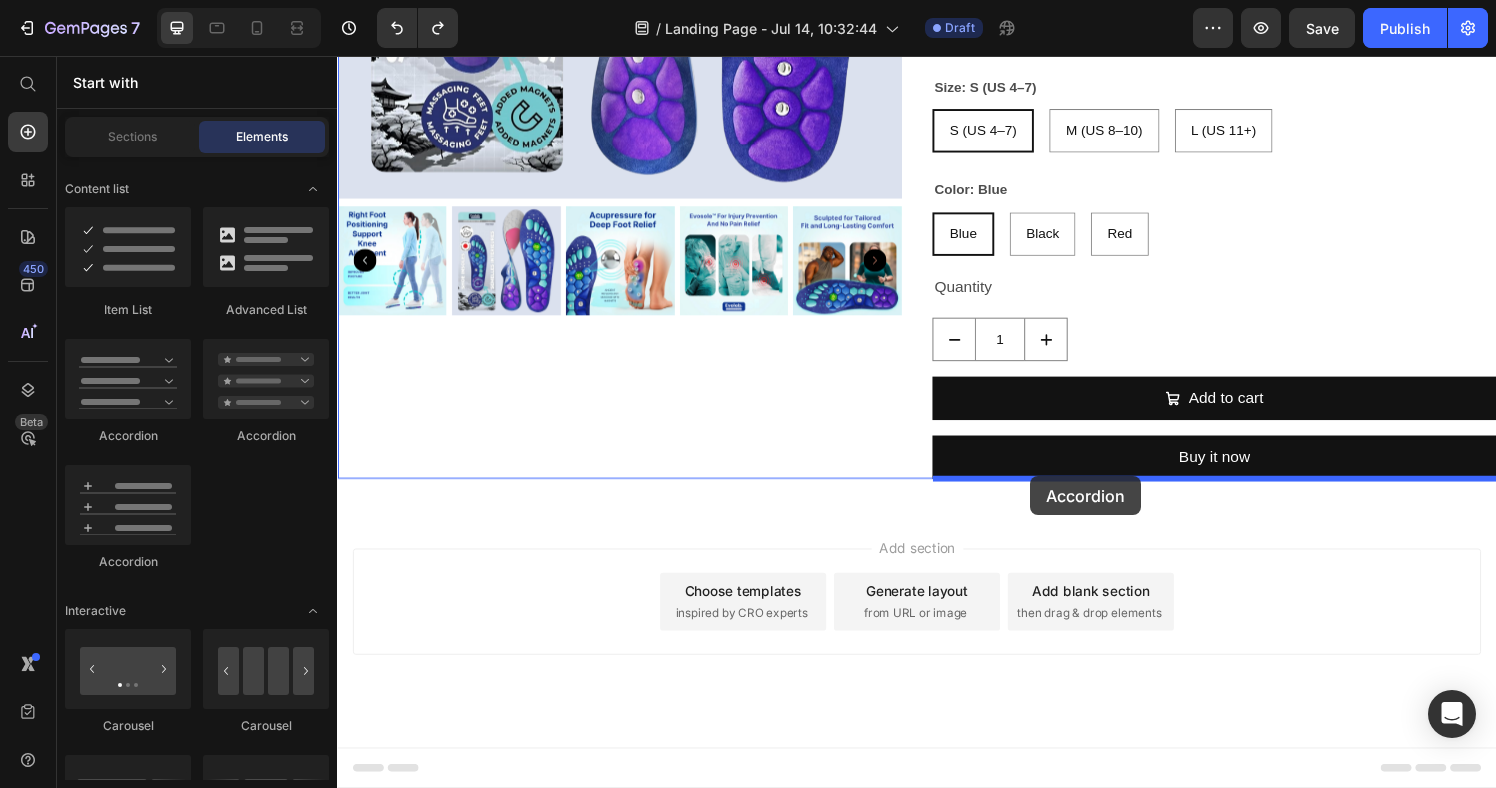 drag, startPoint x: 508, startPoint y: 560, endPoint x: 1055, endPoint y: 491, distance: 551.3347 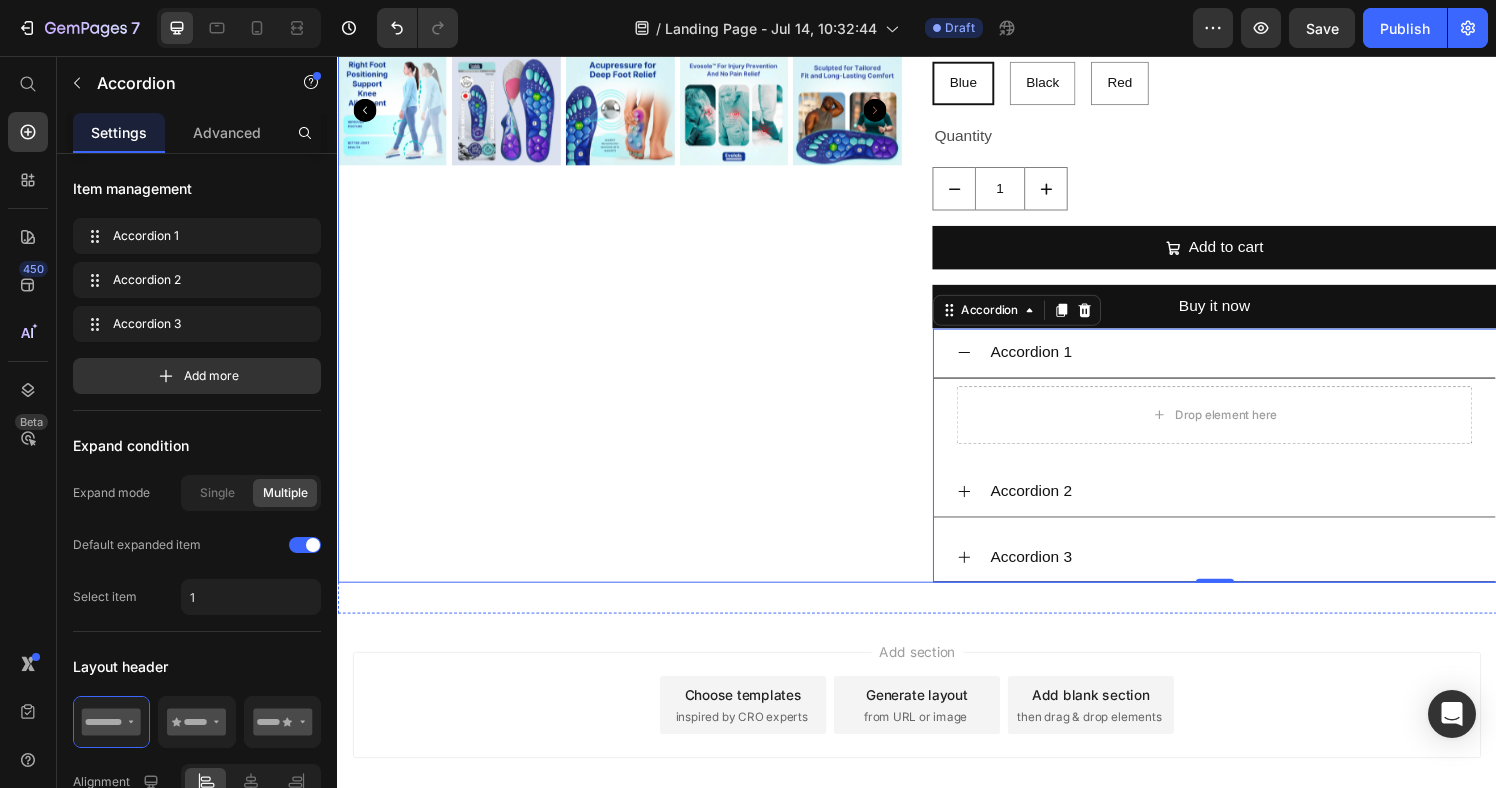 scroll, scrollTop: 674, scrollLeft: 0, axis: vertical 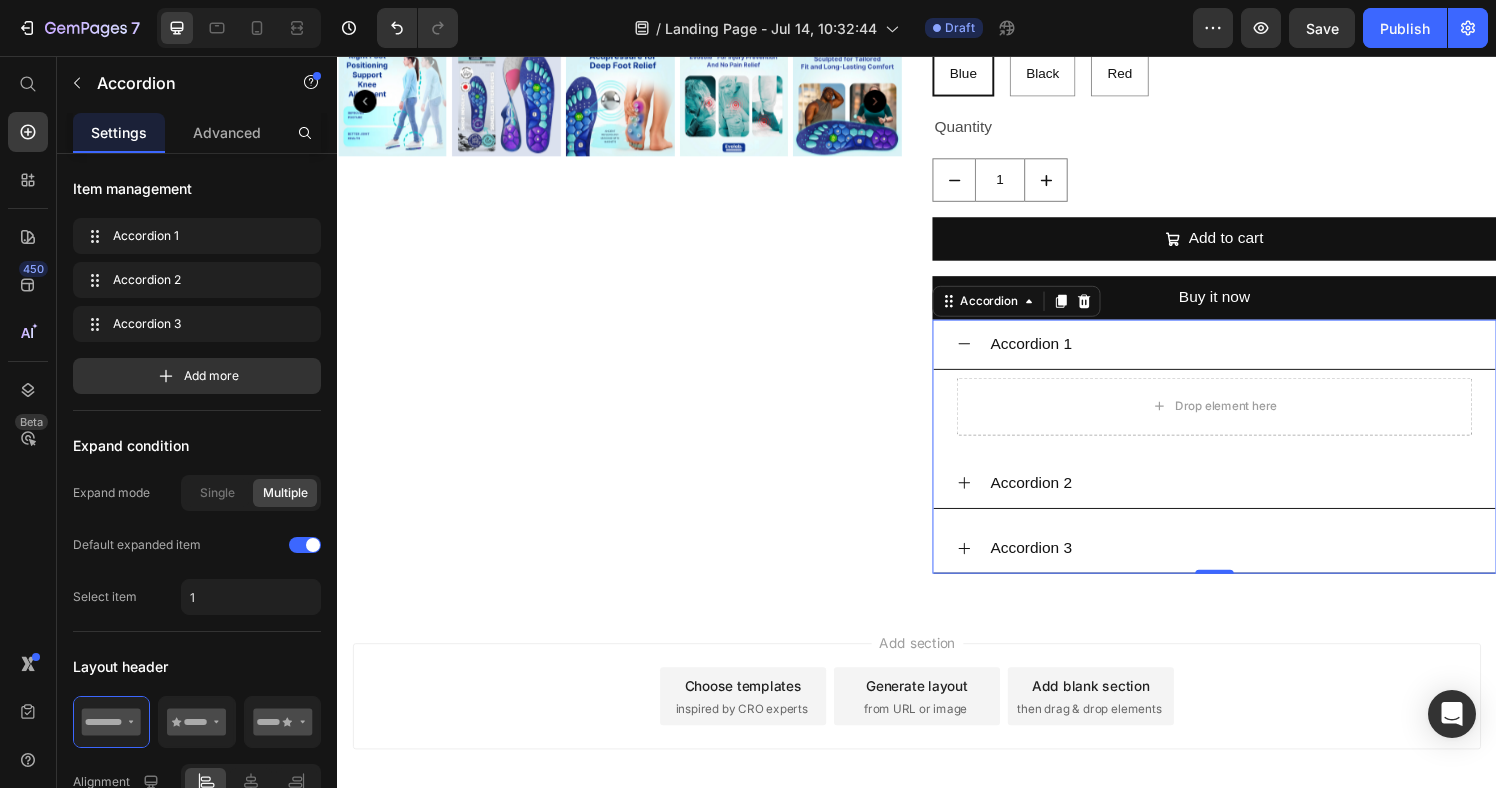 click 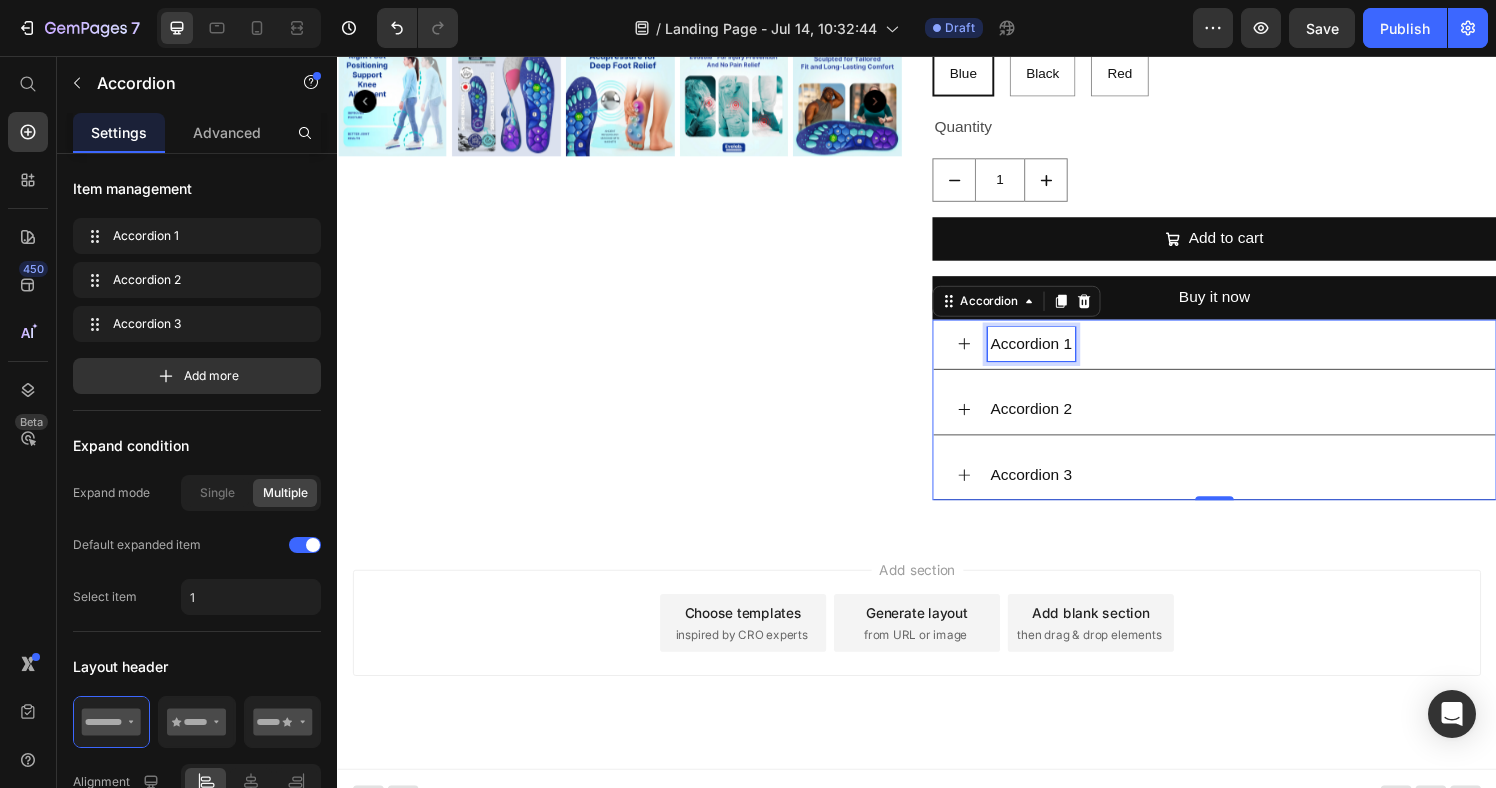 click on "Accordion 1" at bounding box center (1055, 354) 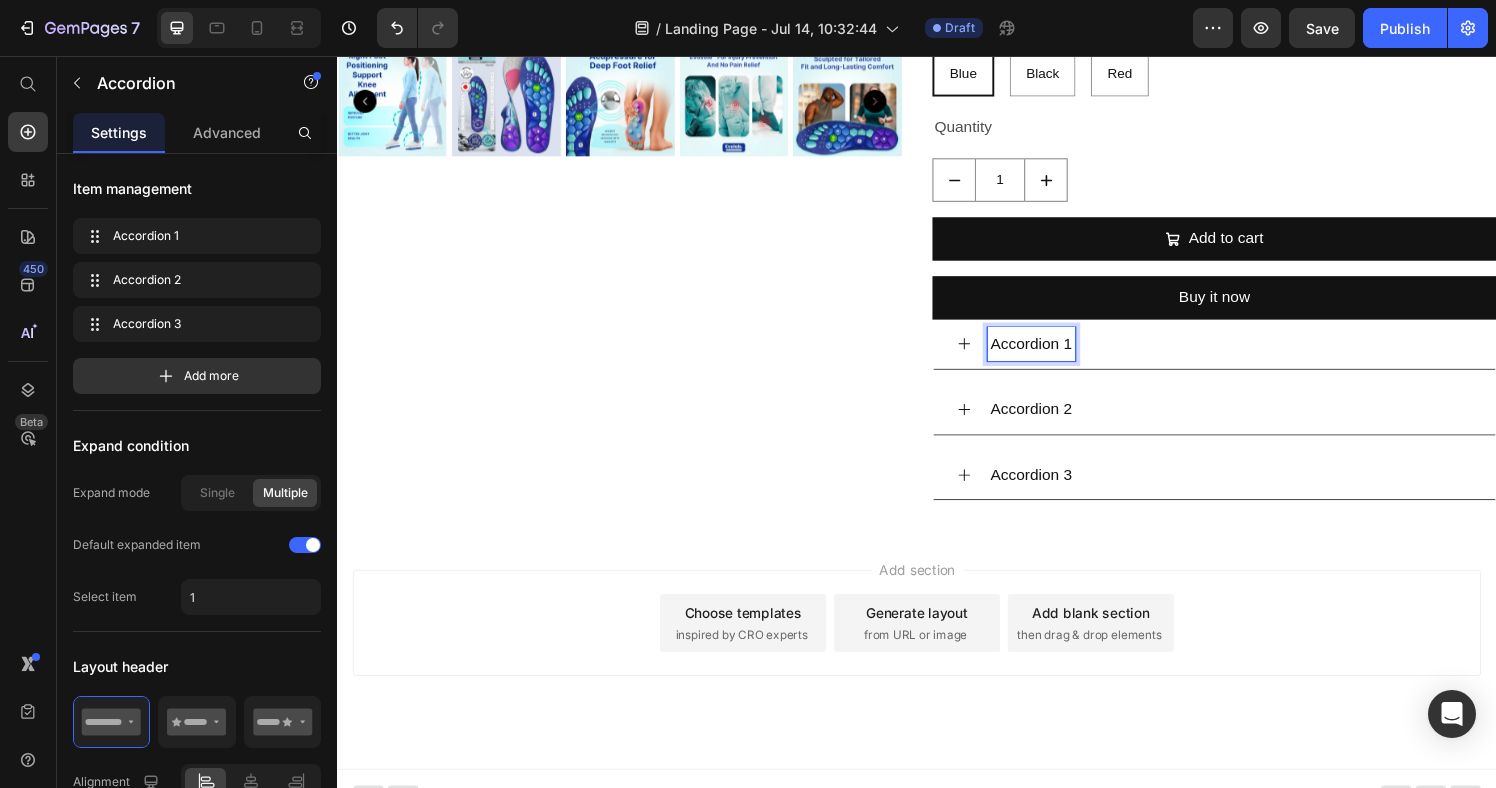 click on "Accordion 1" at bounding box center (1261, 354) 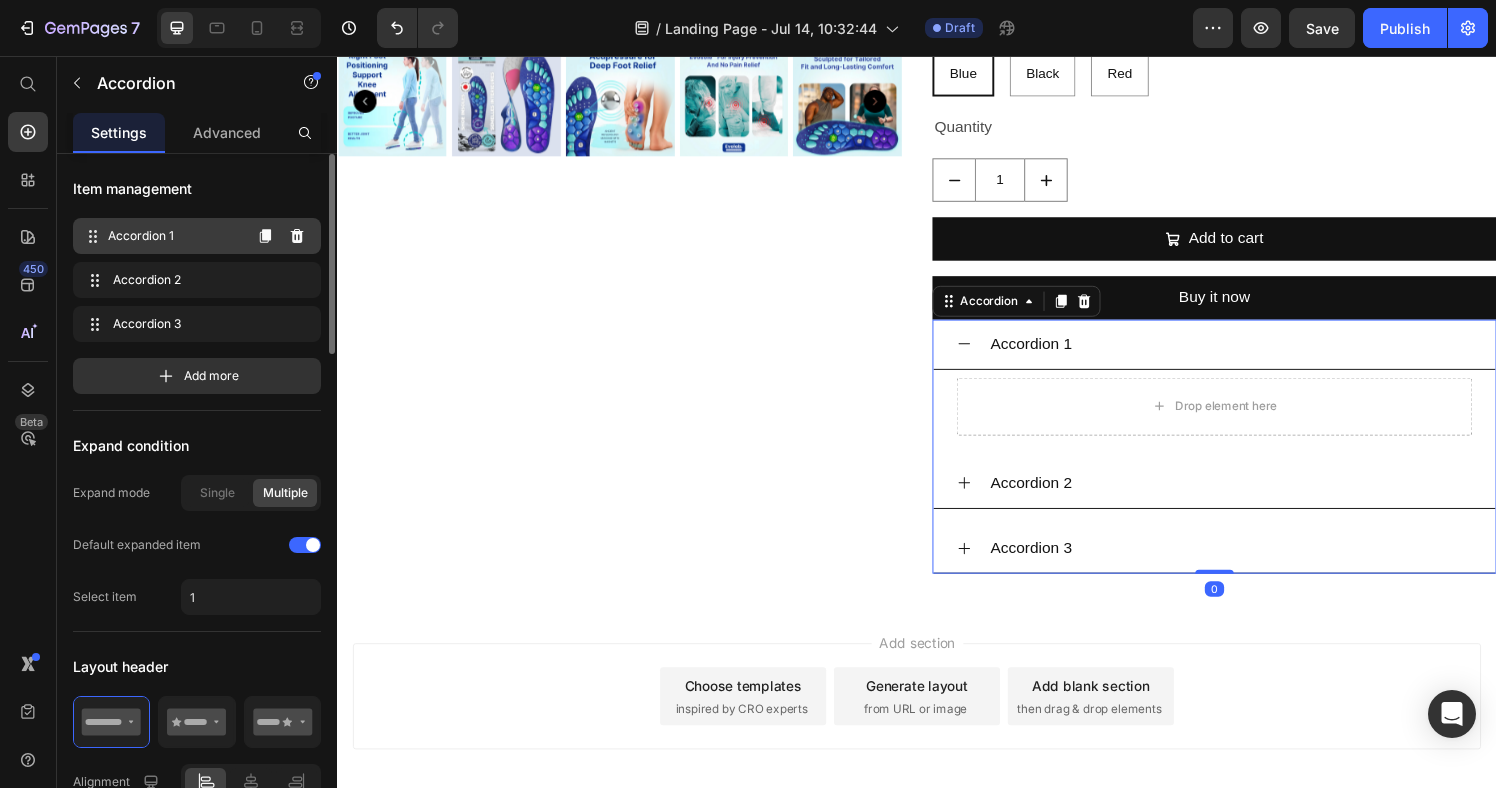 click on "Accordion 1" at bounding box center [174, 236] 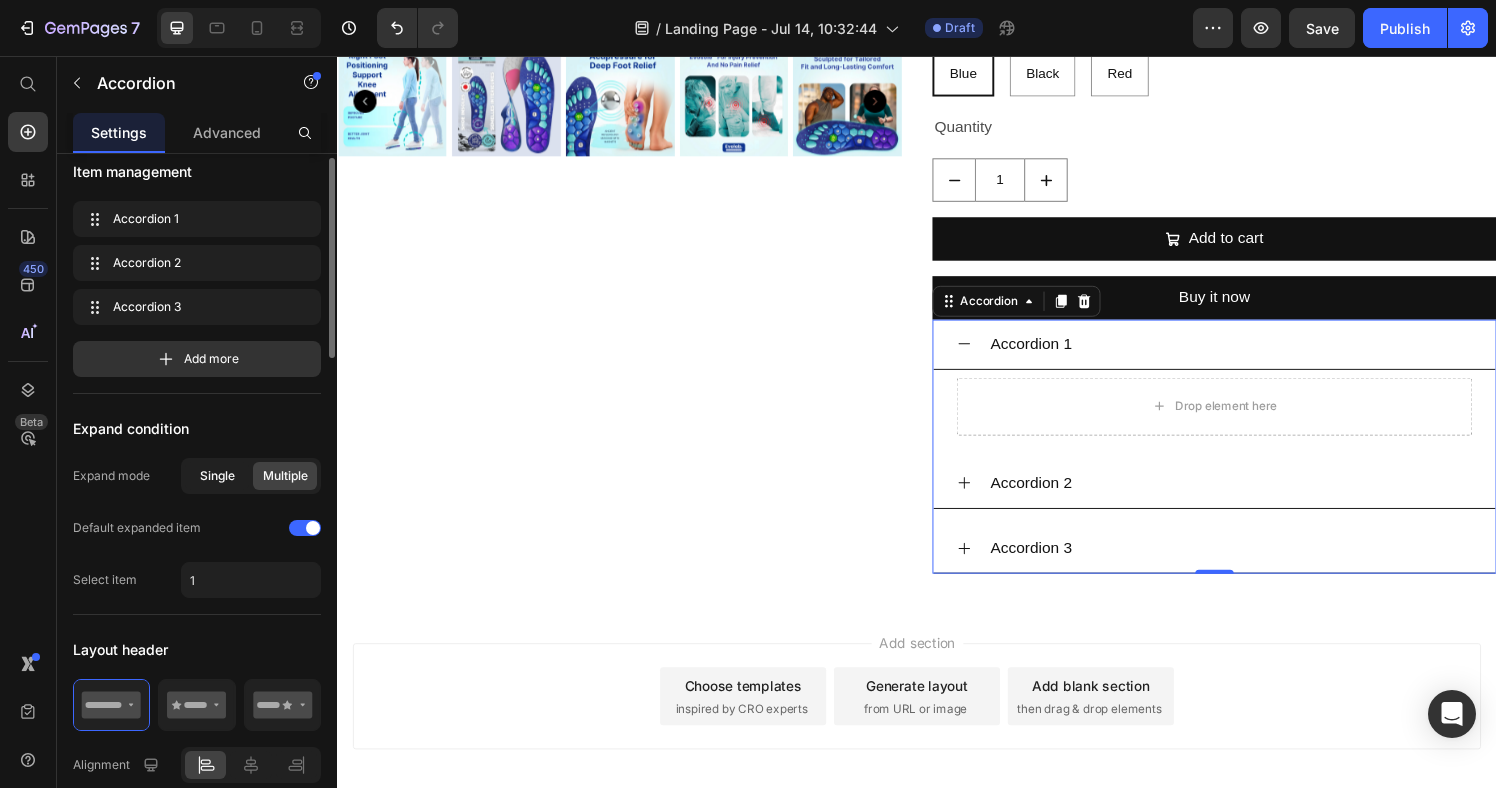 scroll, scrollTop: 16, scrollLeft: 0, axis: vertical 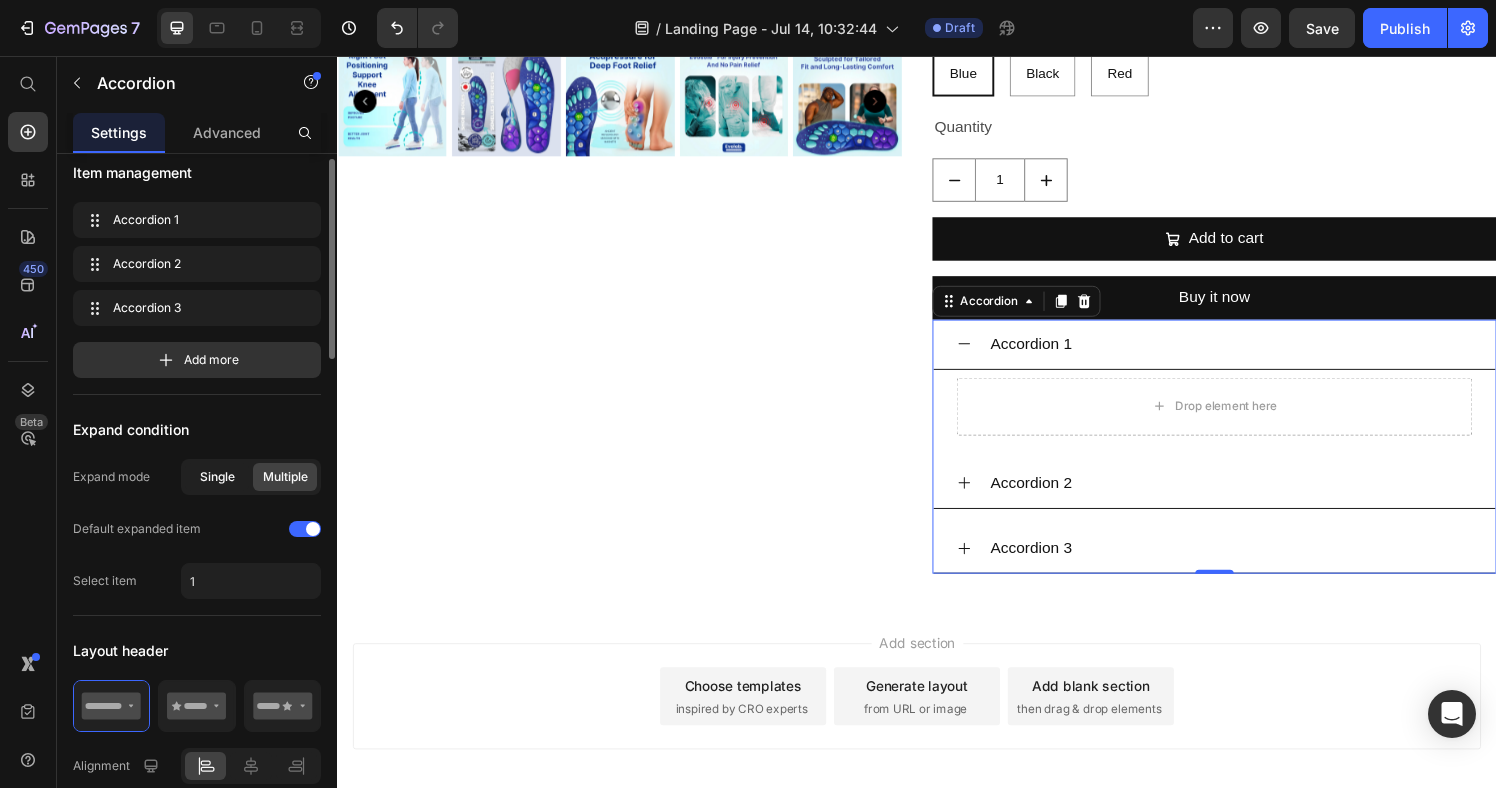 click on "Single" 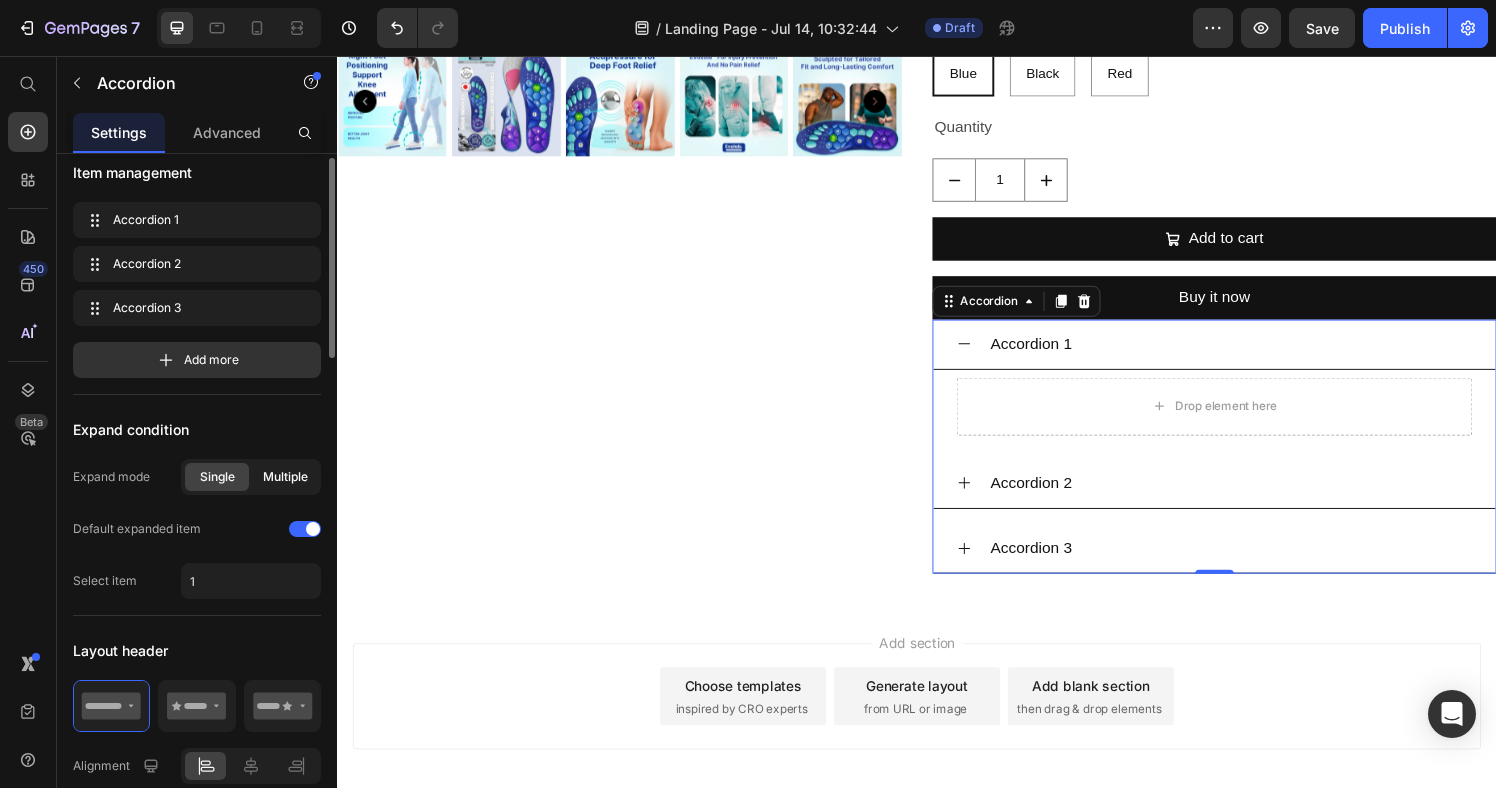click on "Multiple" 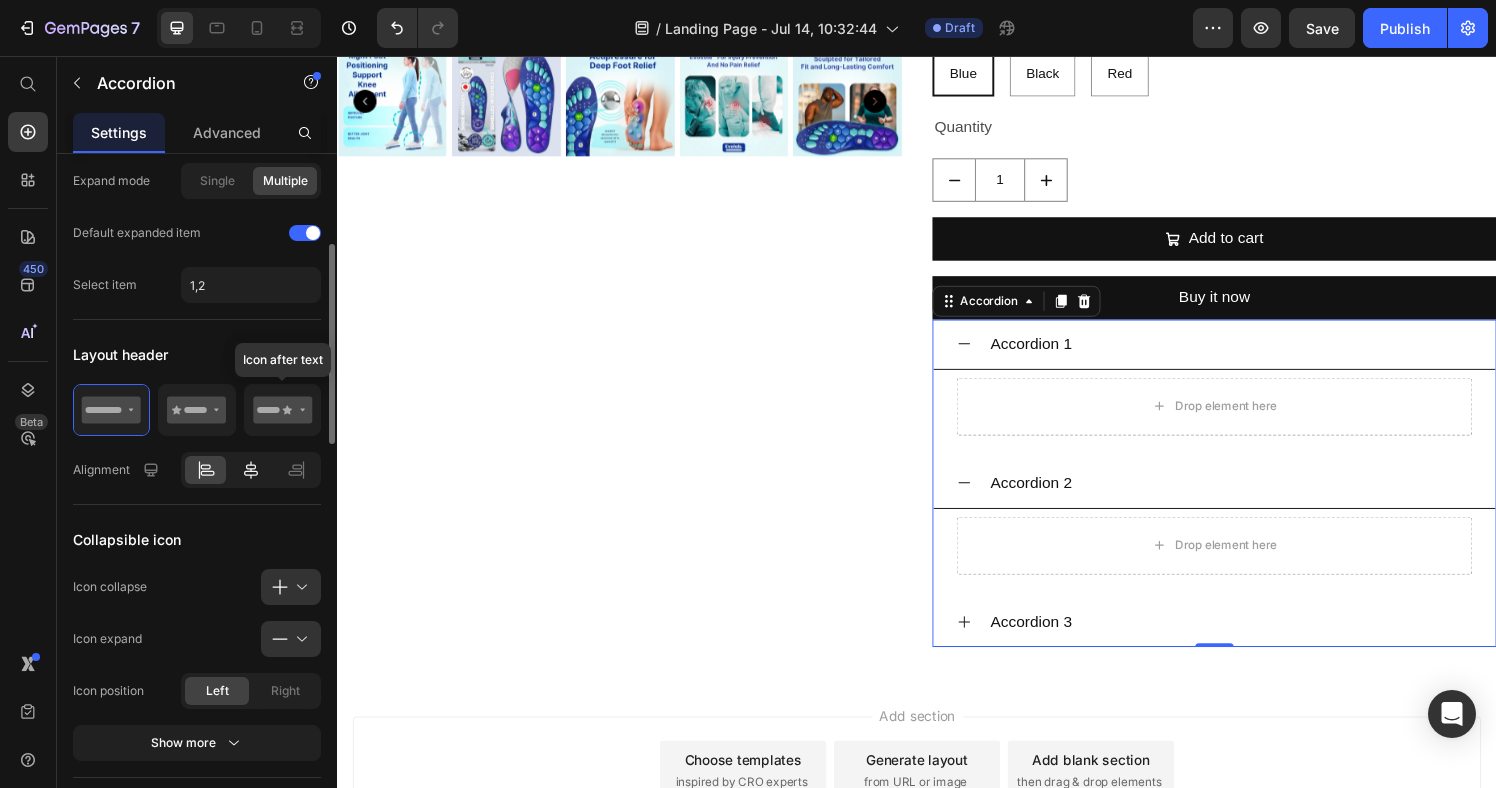 scroll, scrollTop: 342, scrollLeft: 0, axis: vertical 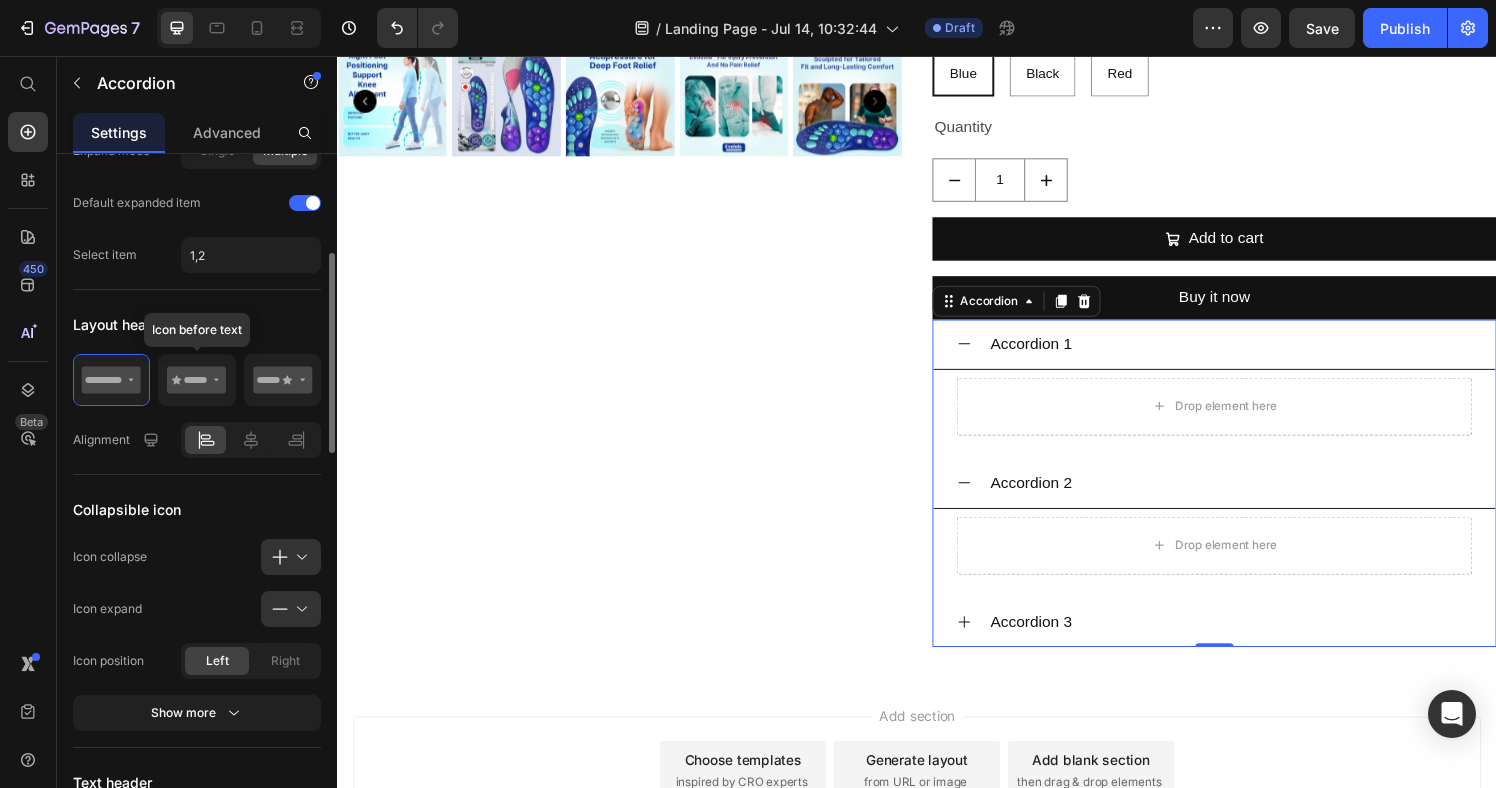 click 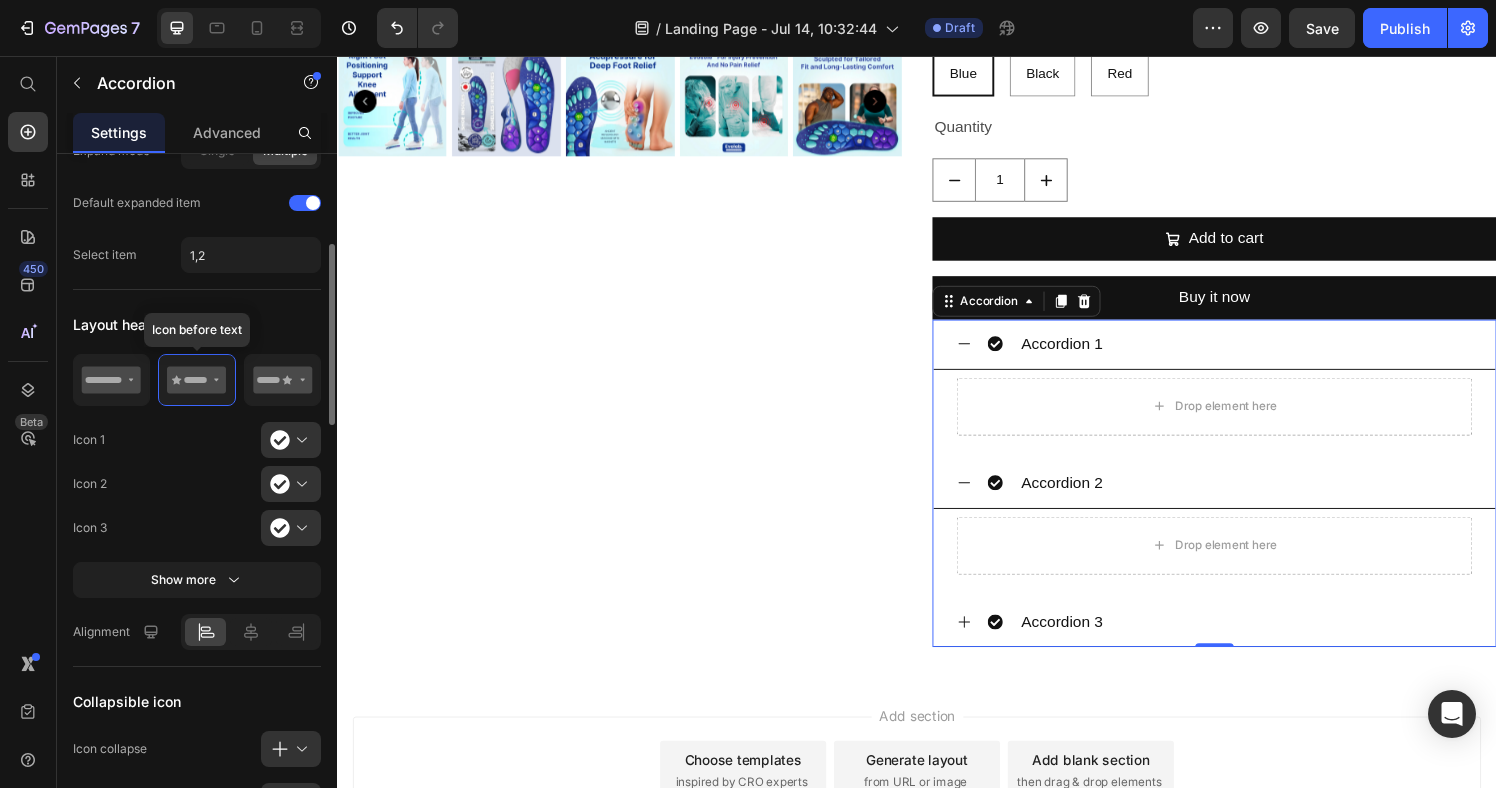 click 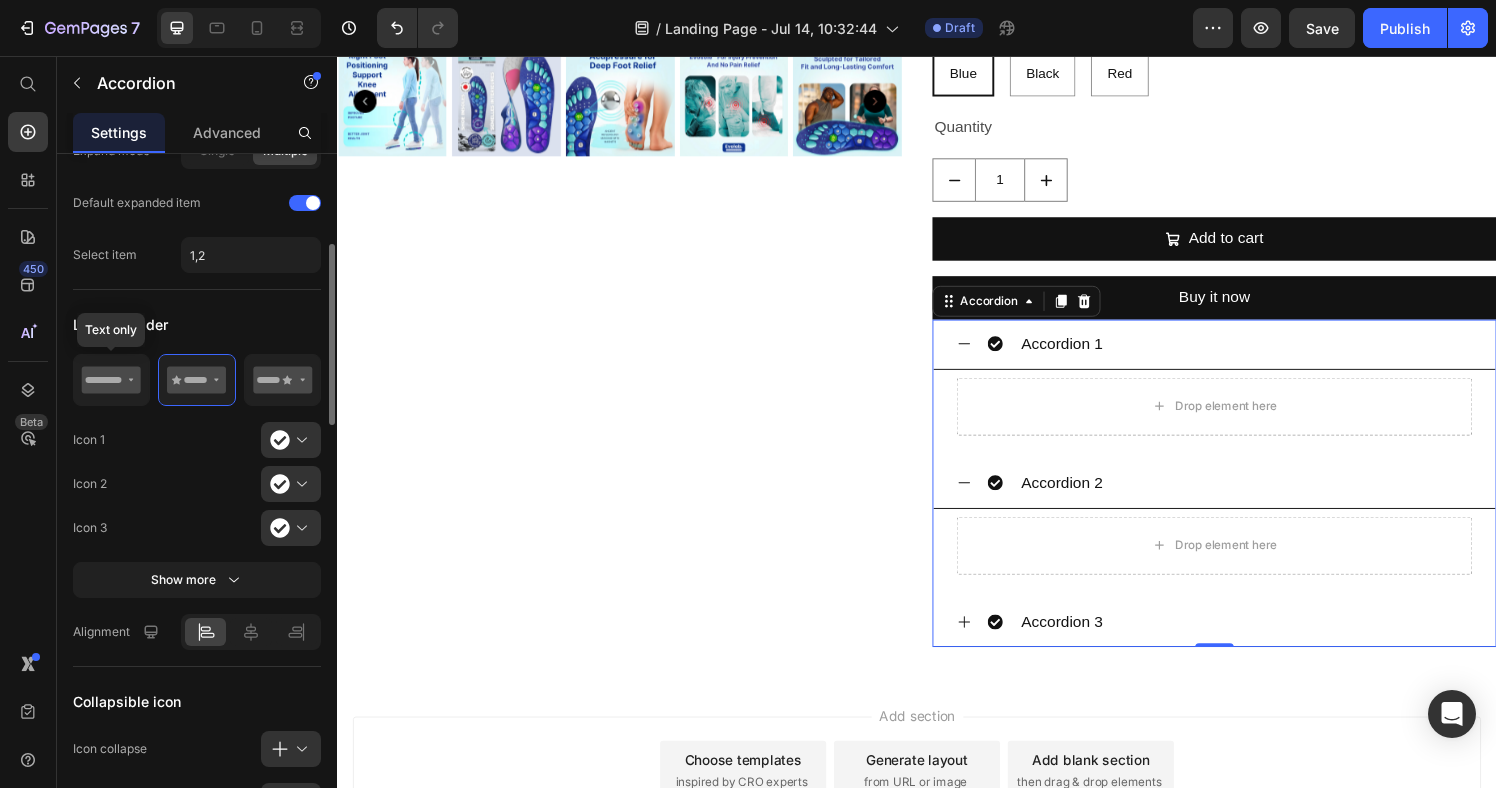 click 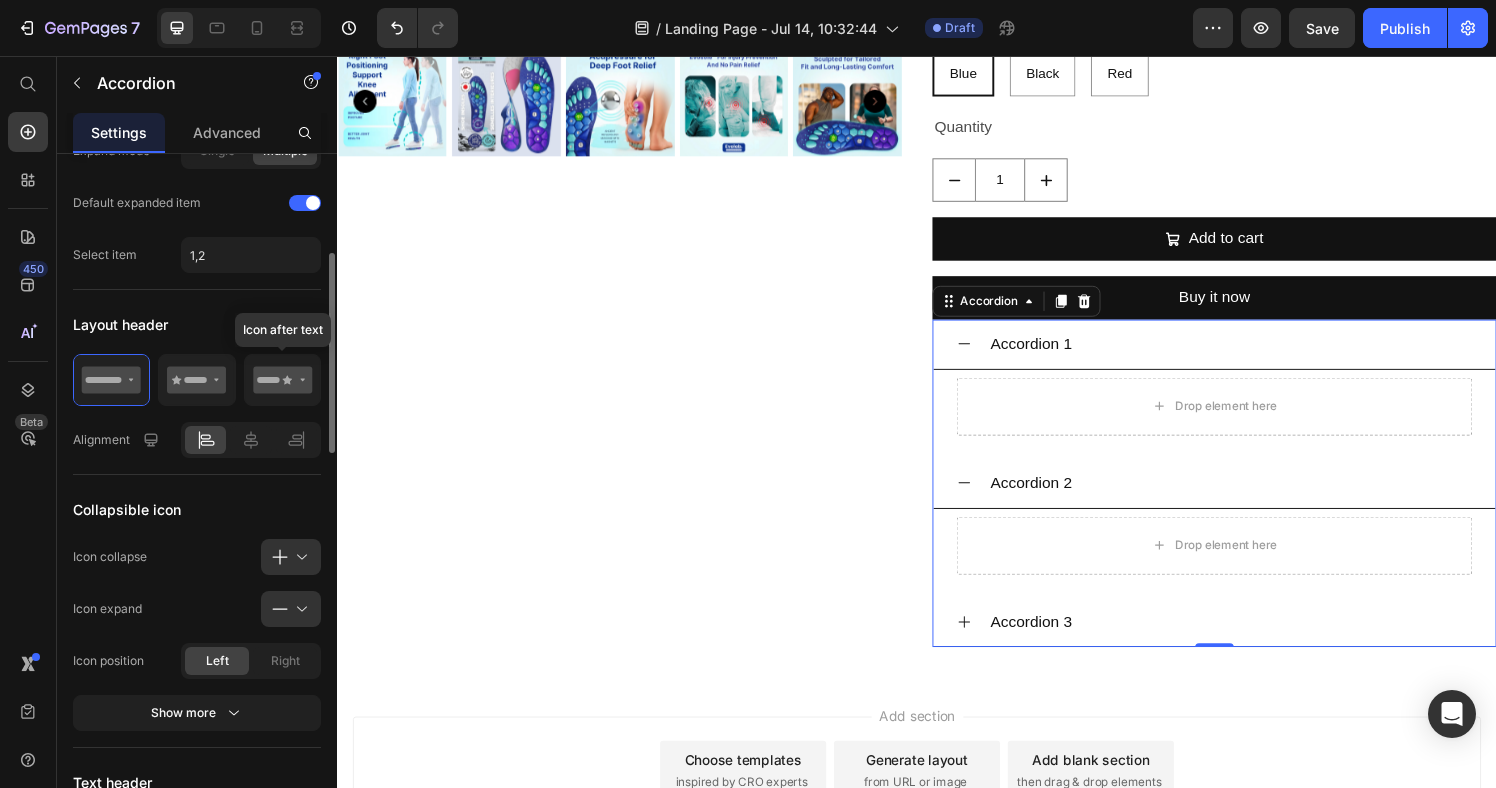 click 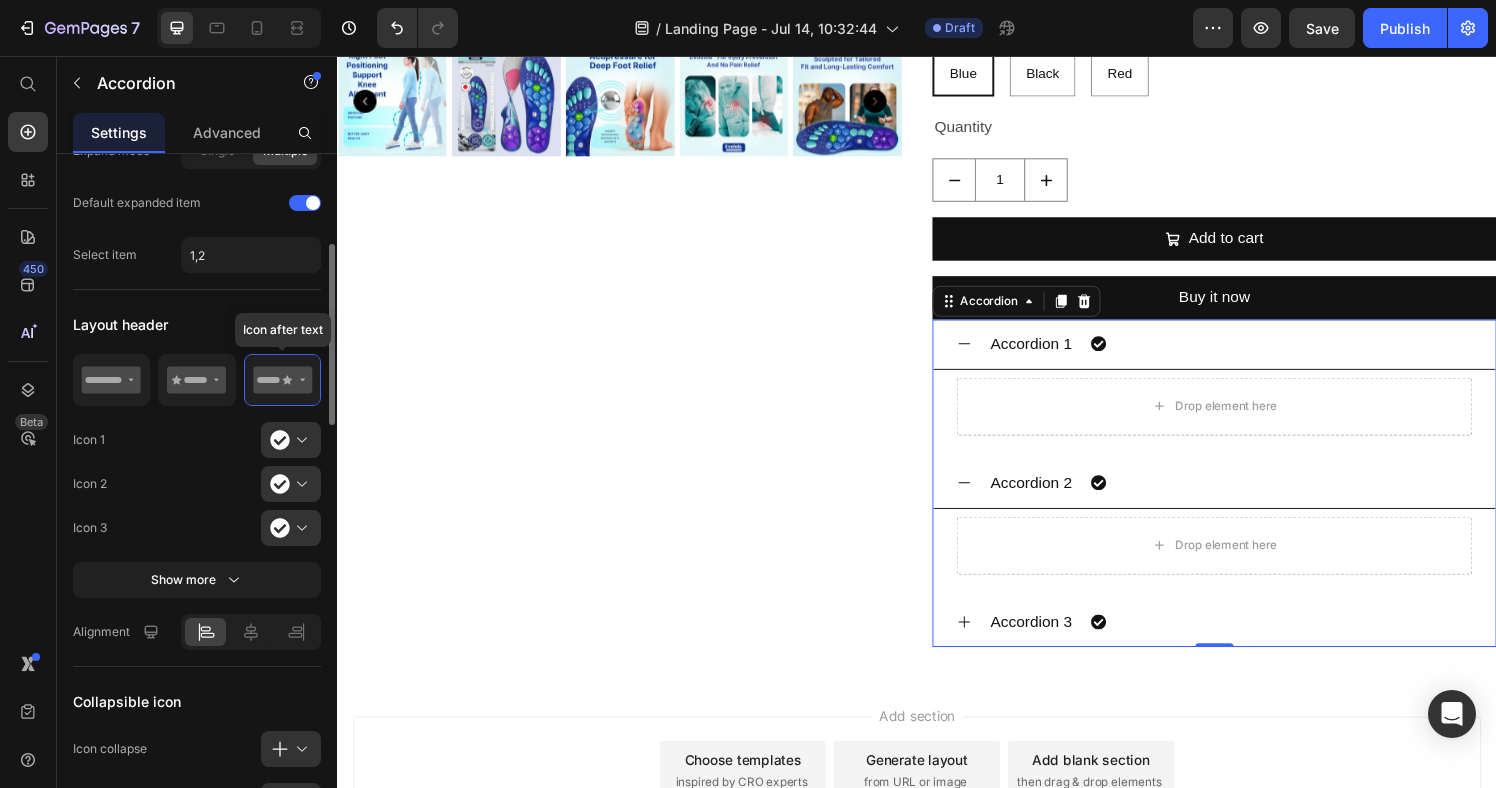 click 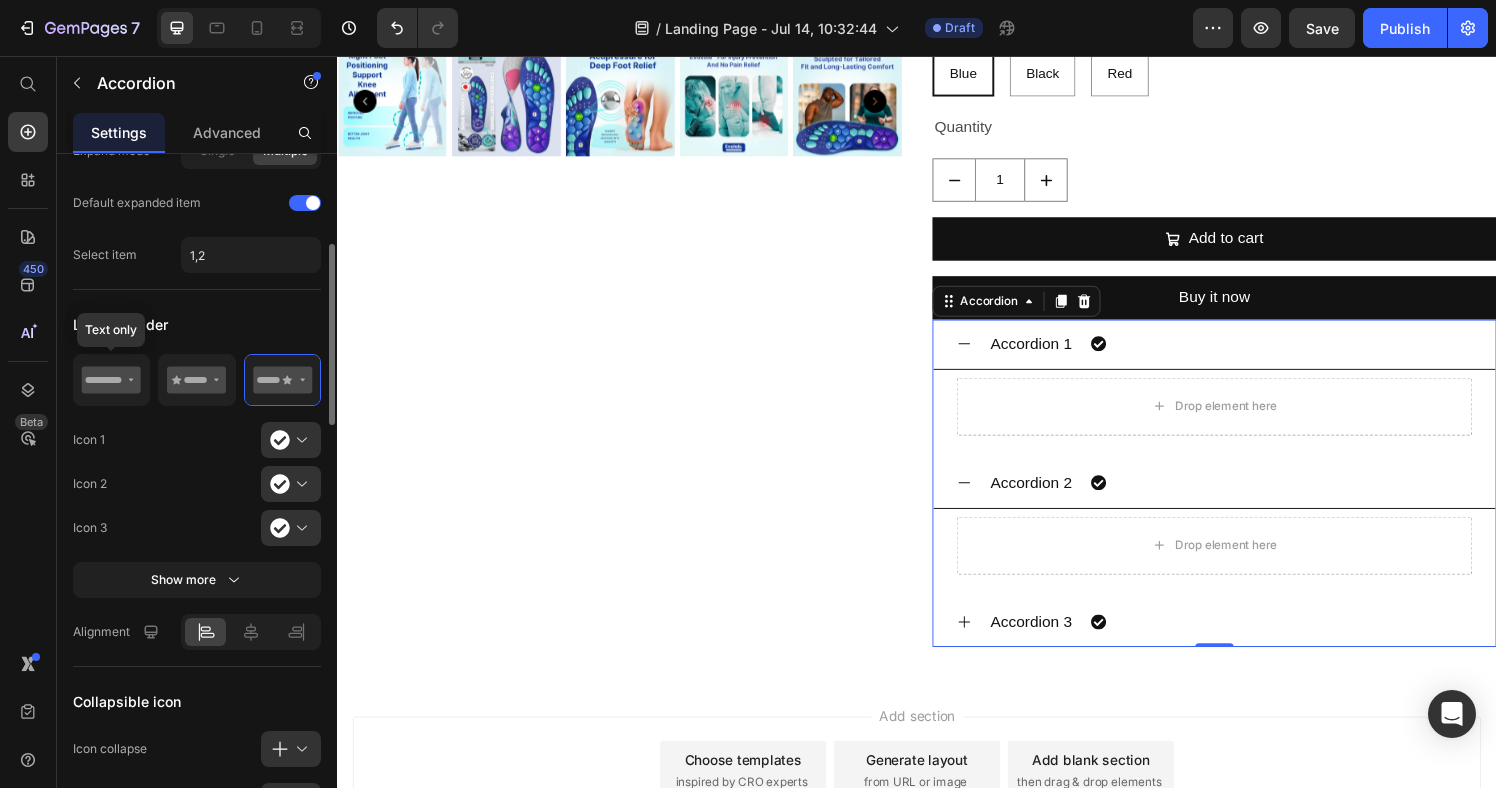 click 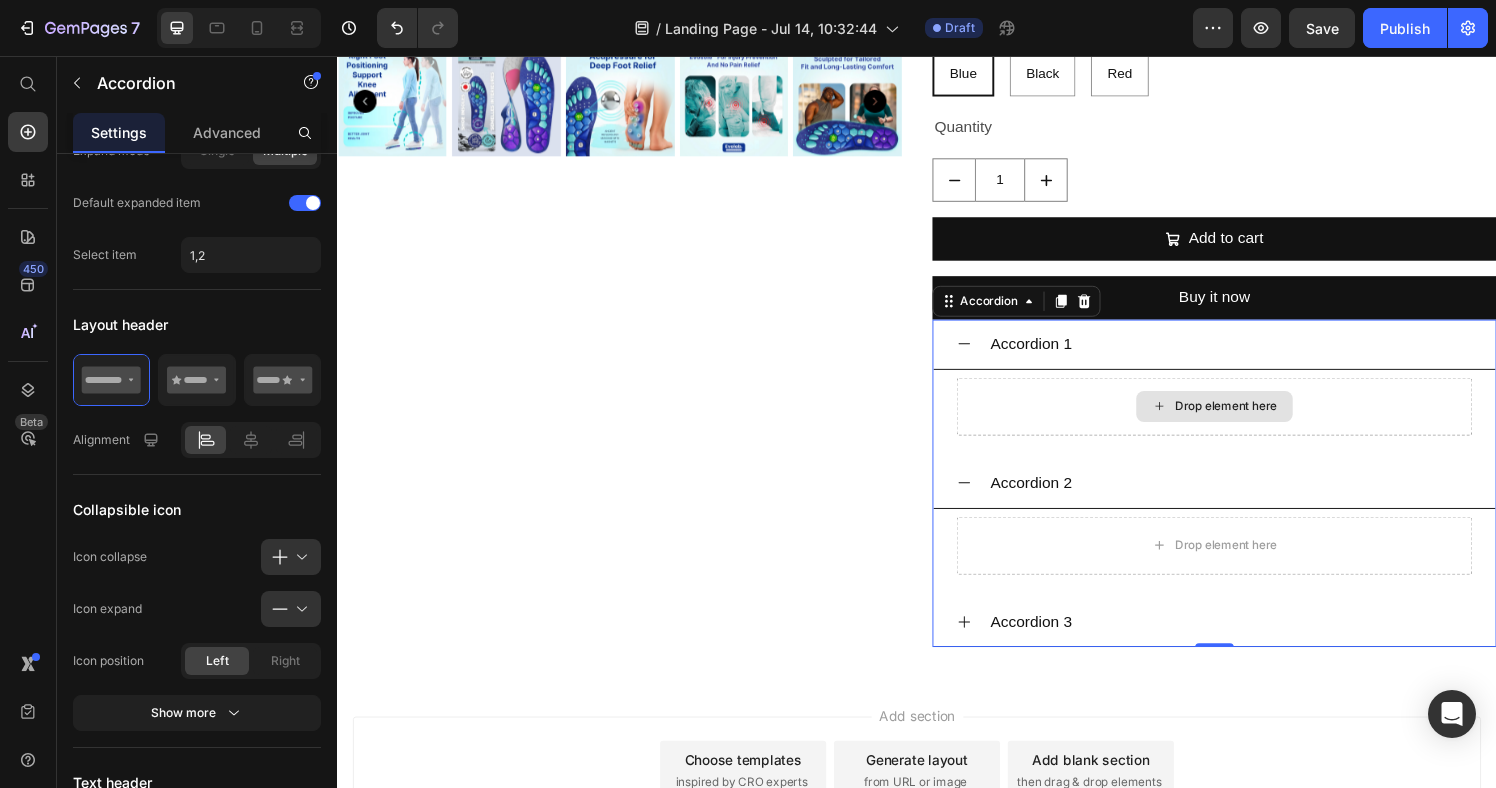 click on "Drop element here" at bounding box center (1245, 419) 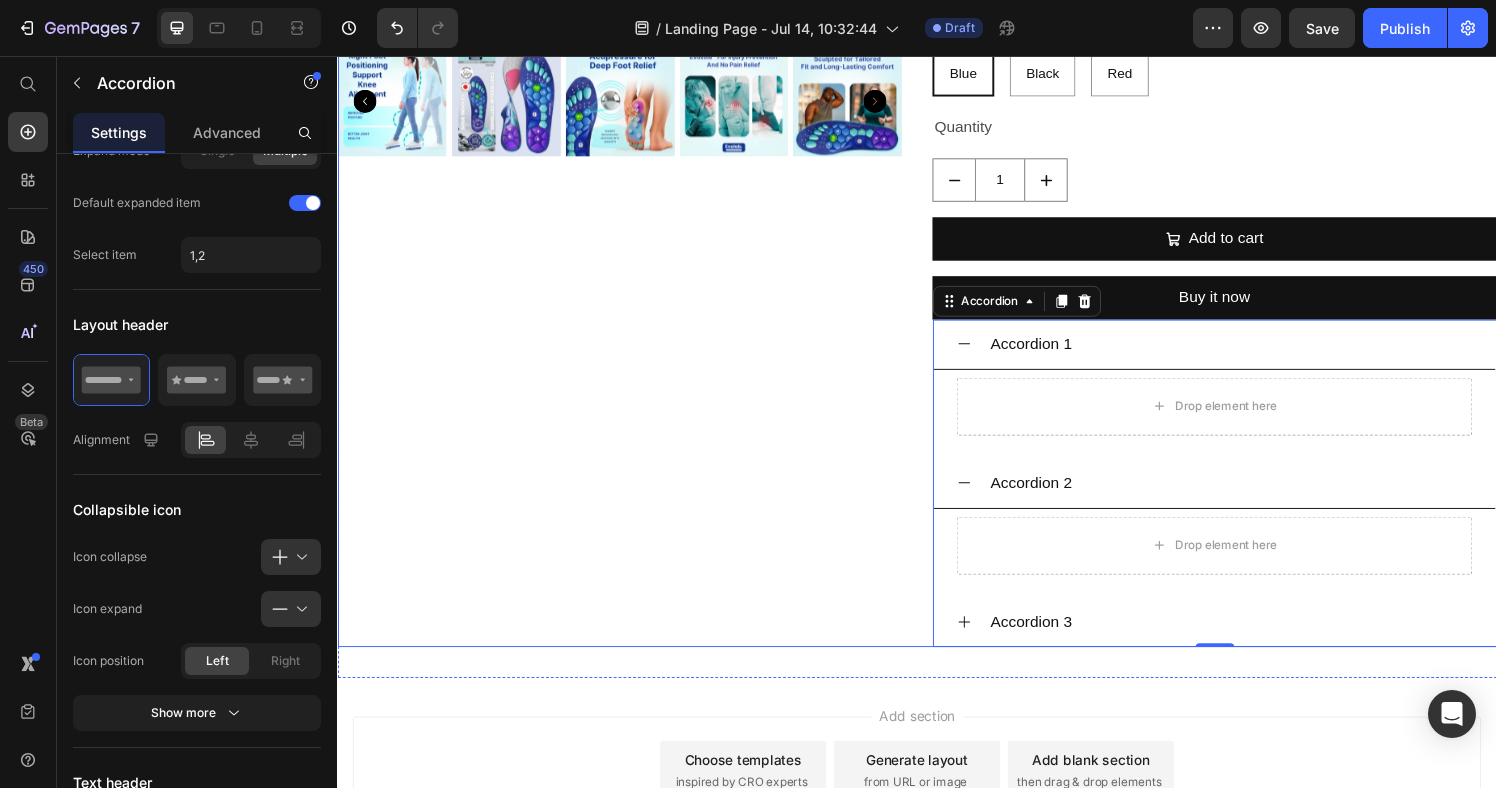 drag, startPoint x: 807, startPoint y: 463, endPoint x: 851, endPoint y: 453, distance: 45.122055 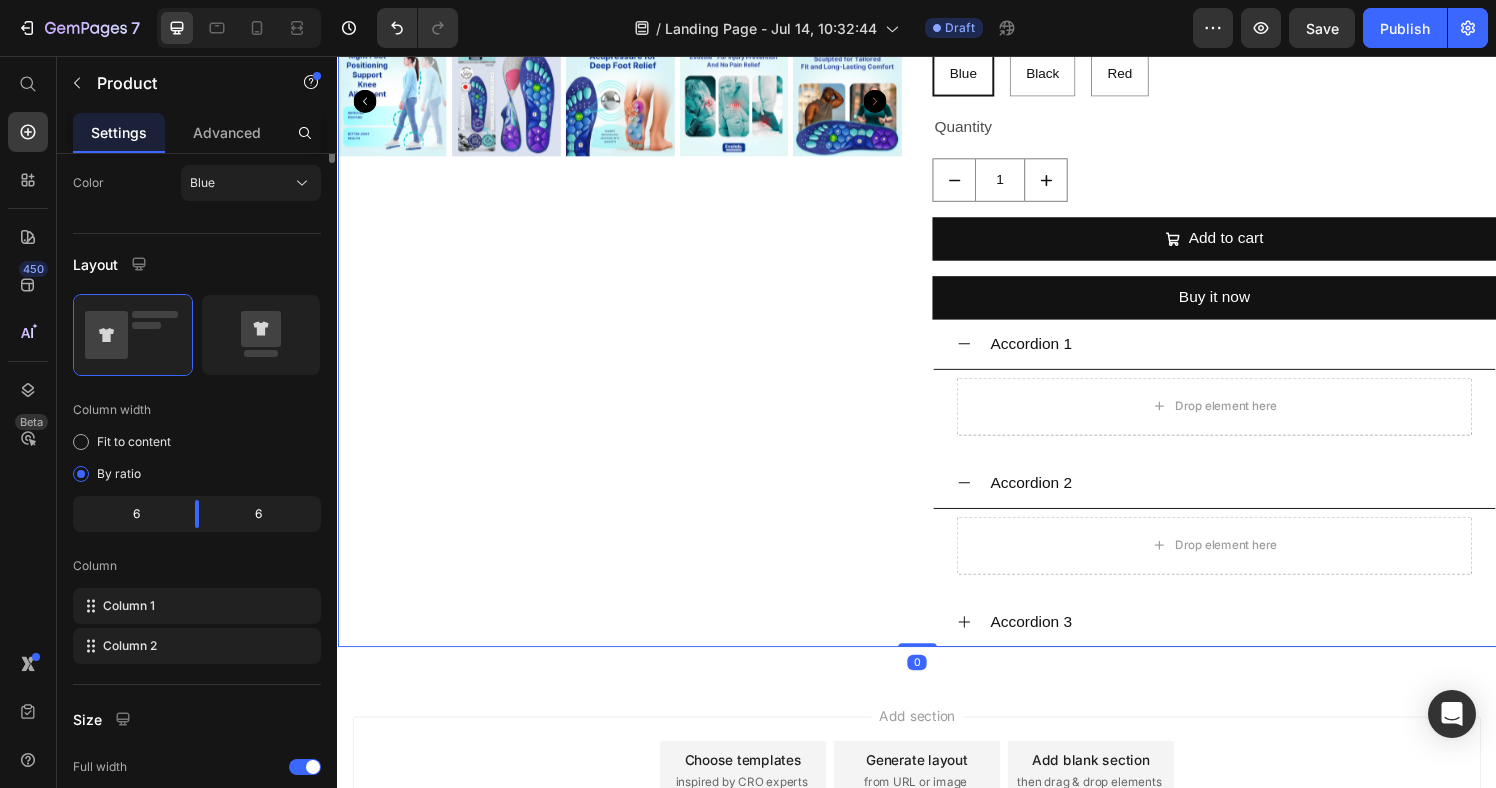 scroll, scrollTop: 0, scrollLeft: 0, axis: both 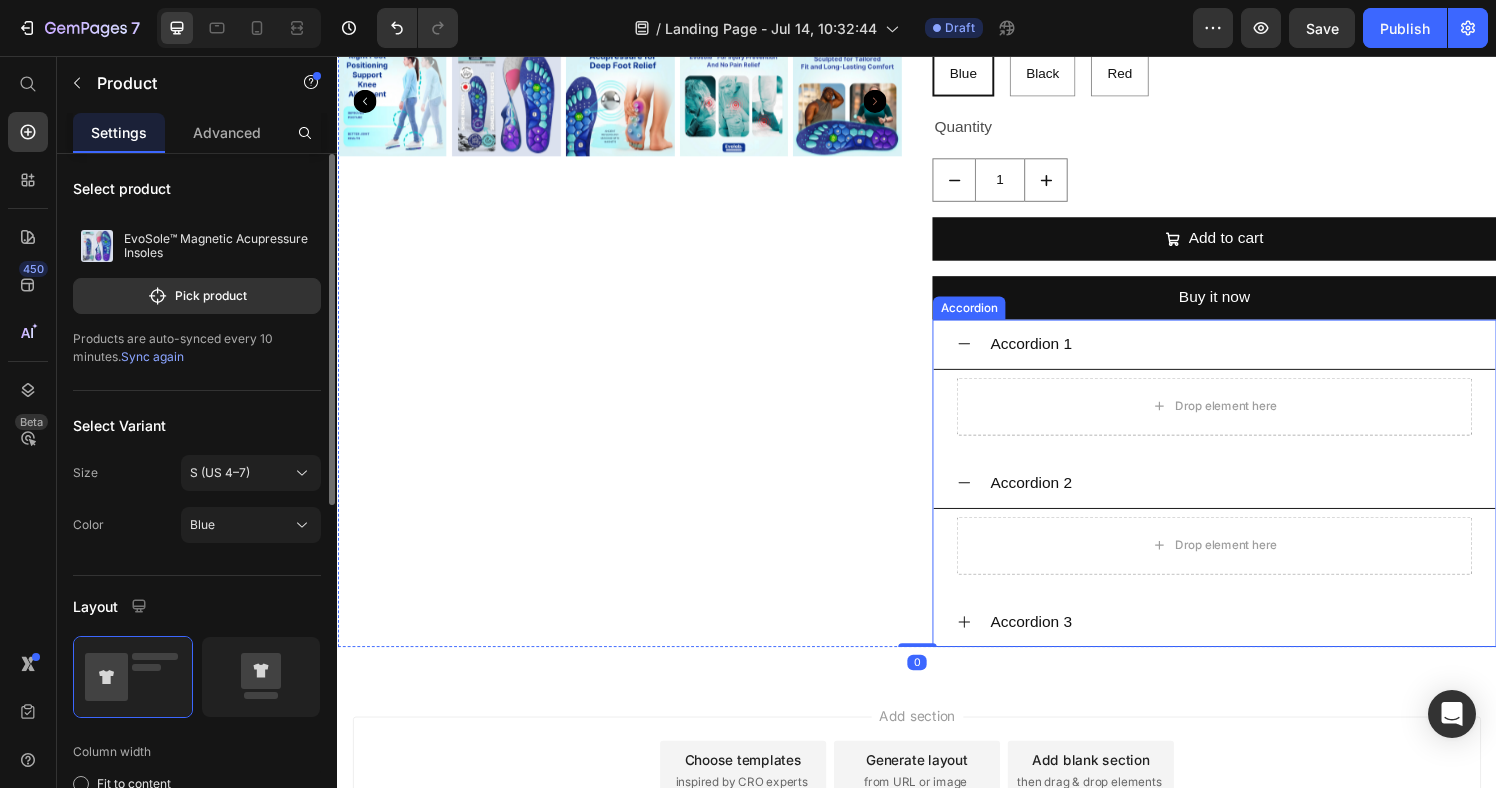 click on "Accordion 1" at bounding box center [1261, 354] 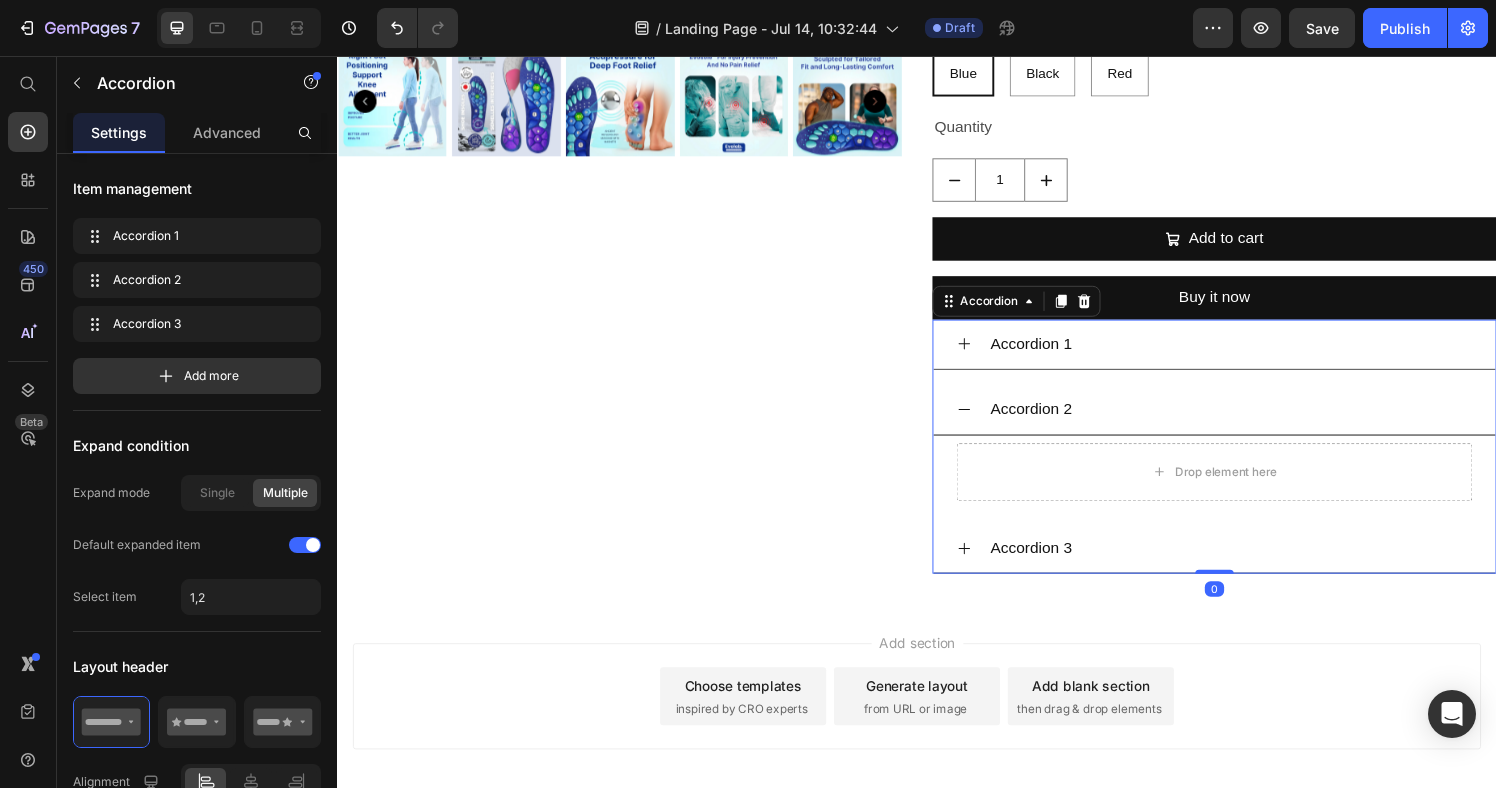 click on "Accordion 2" at bounding box center [1261, 422] 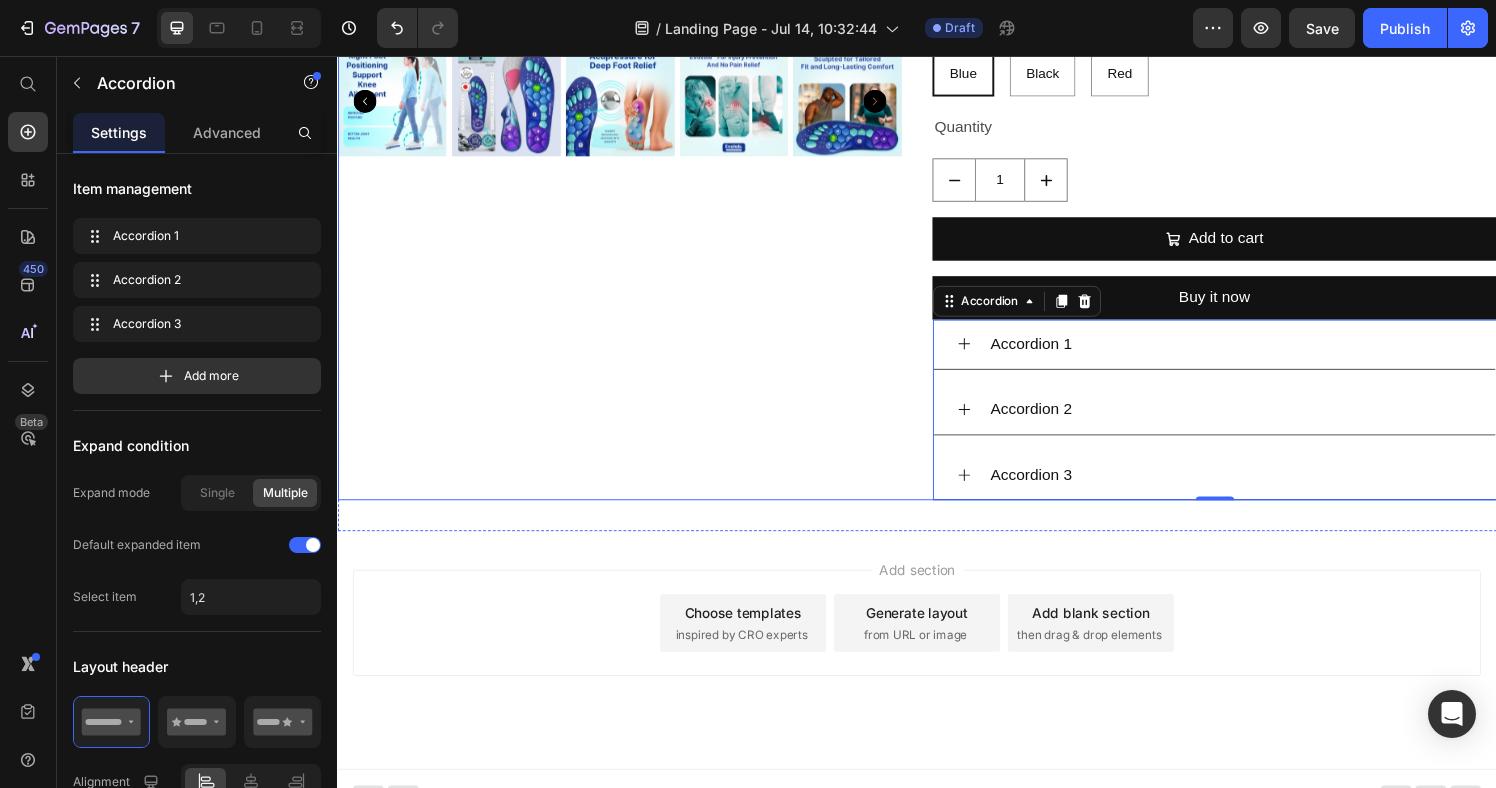 click on "Product Images" at bounding box center [629, -15] 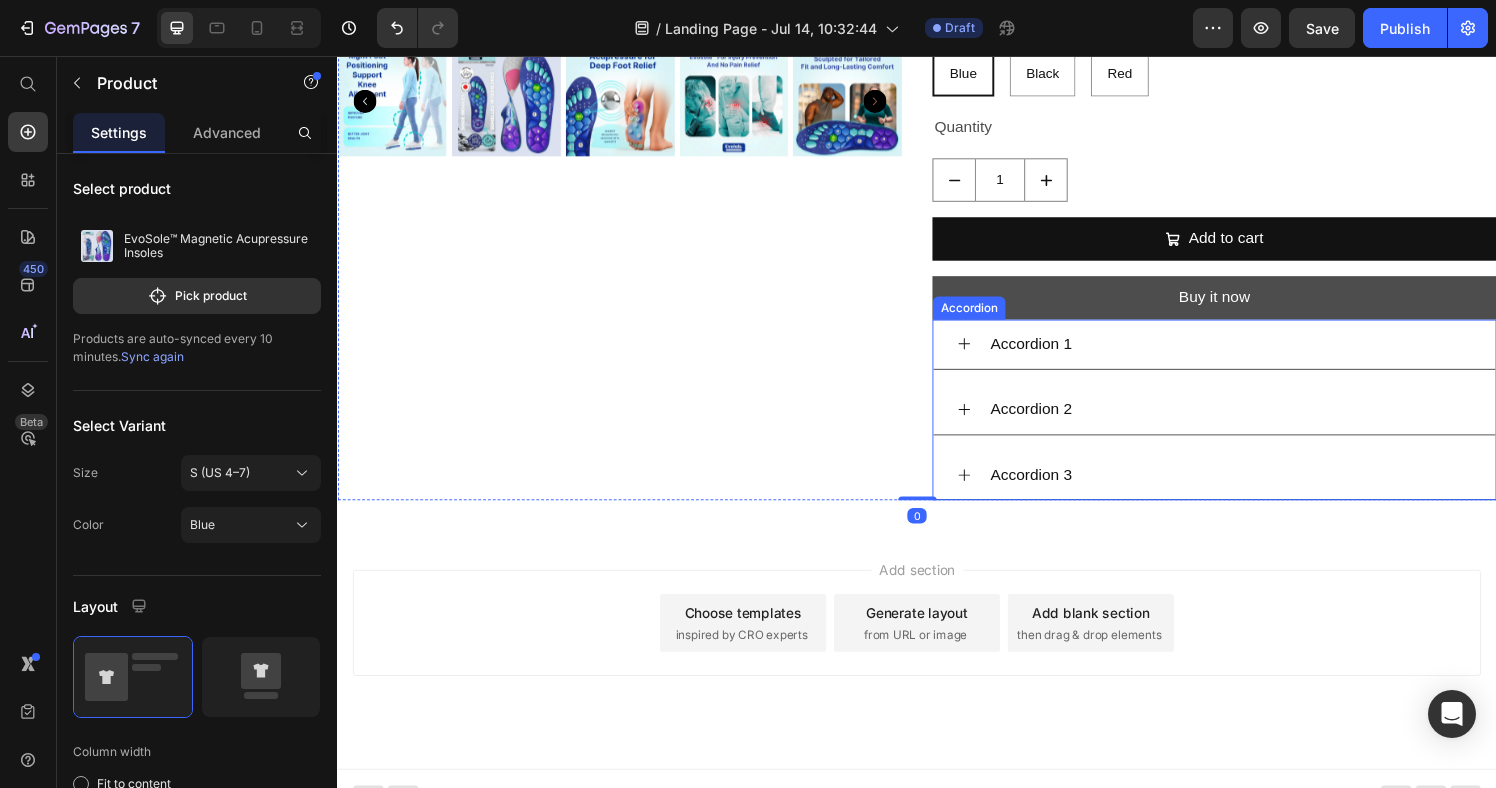 scroll, scrollTop: 581, scrollLeft: 0, axis: vertical 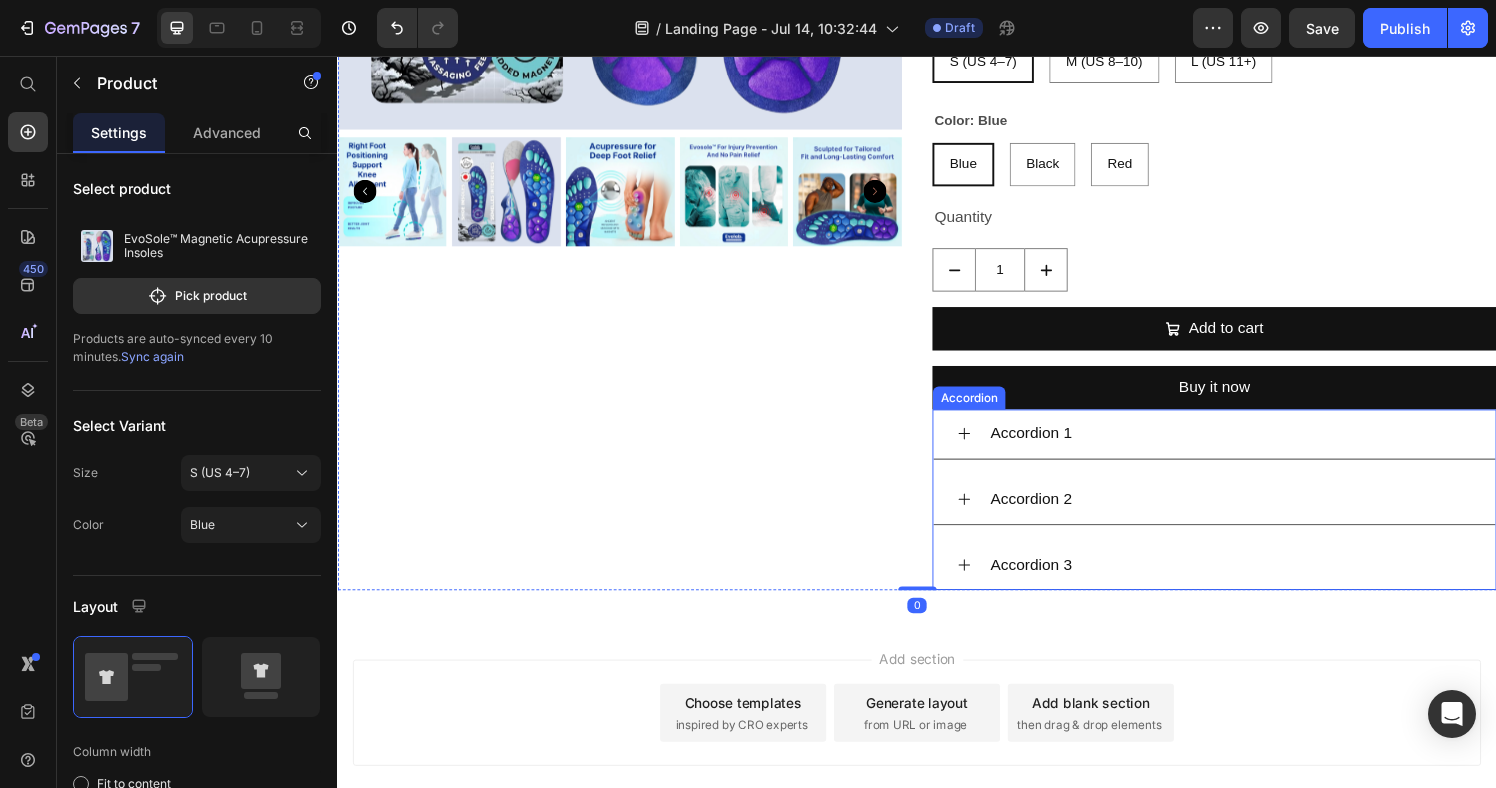 click on "Accordion 1" at bounding box center (1245, 448) 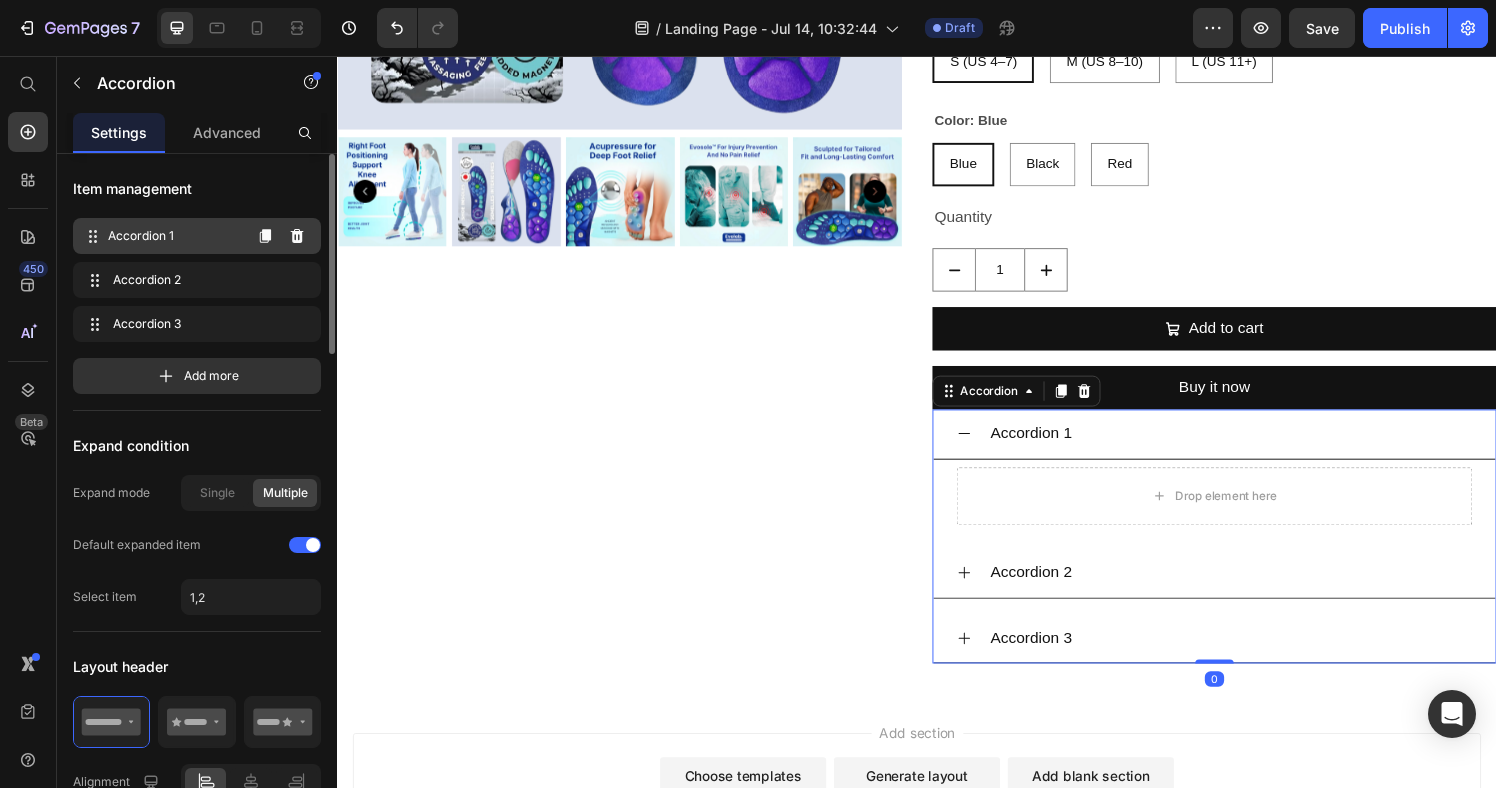 click on "Accordion 1" at bounding box center [174, 236] 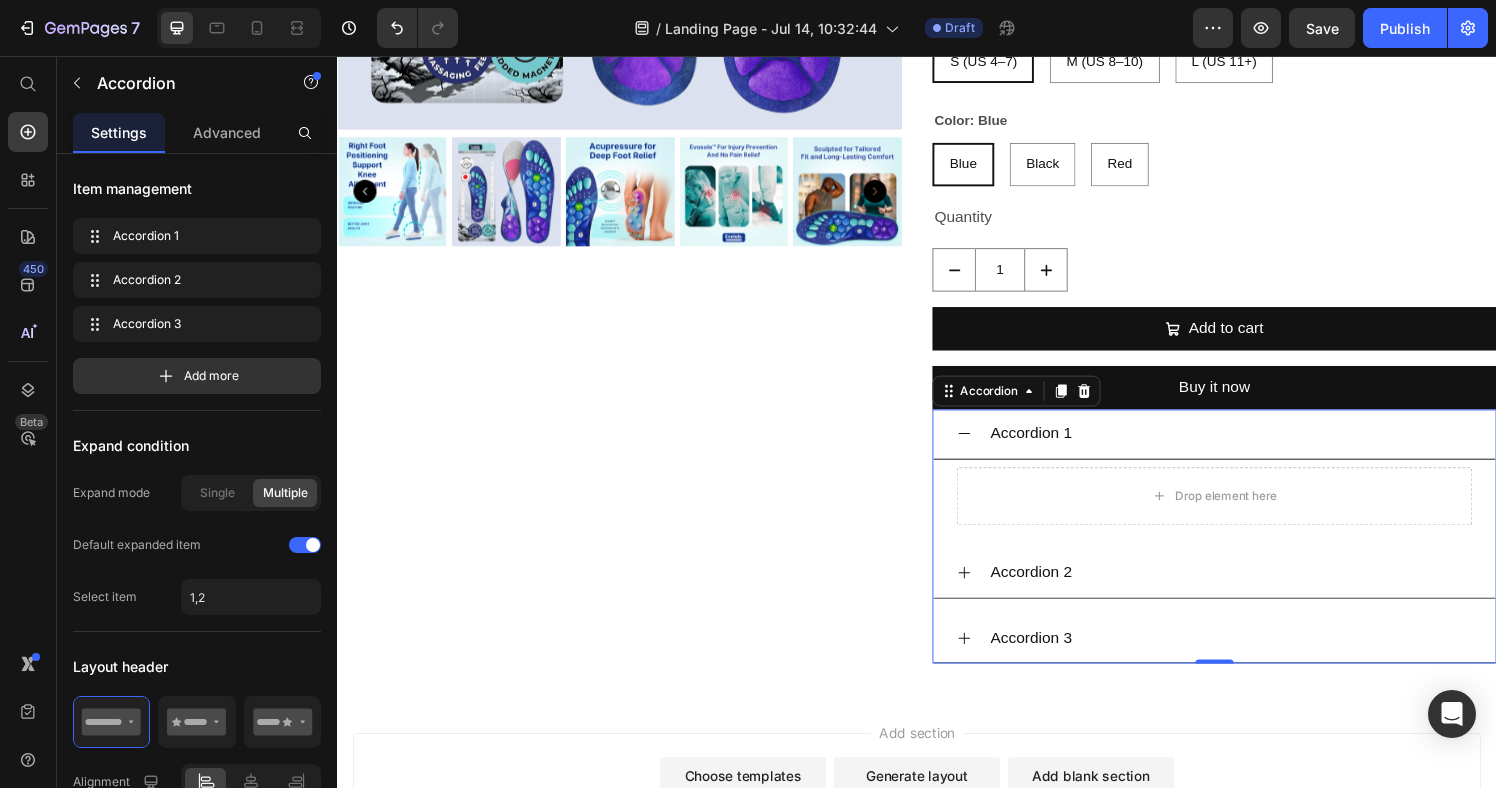 click 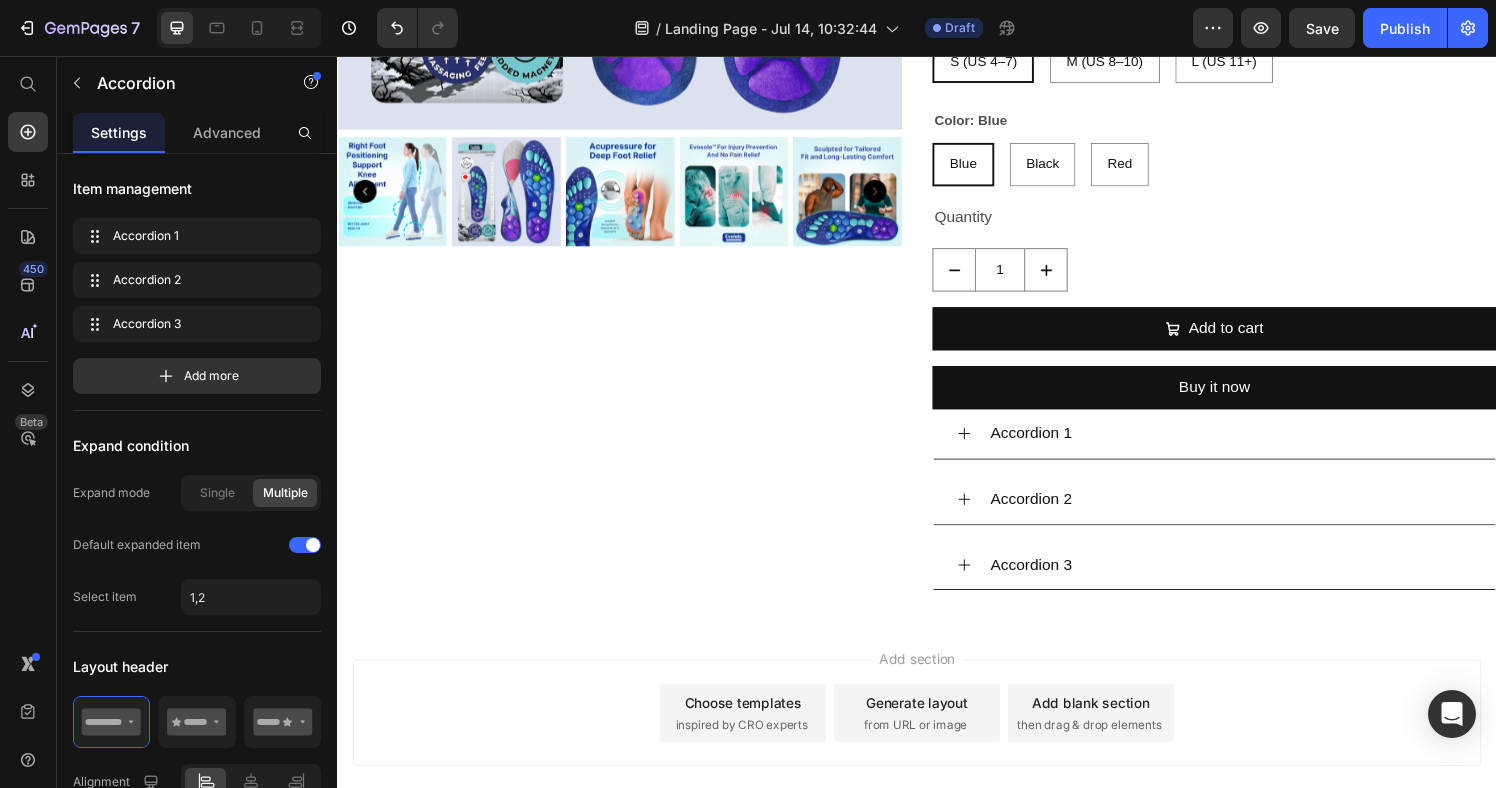 click 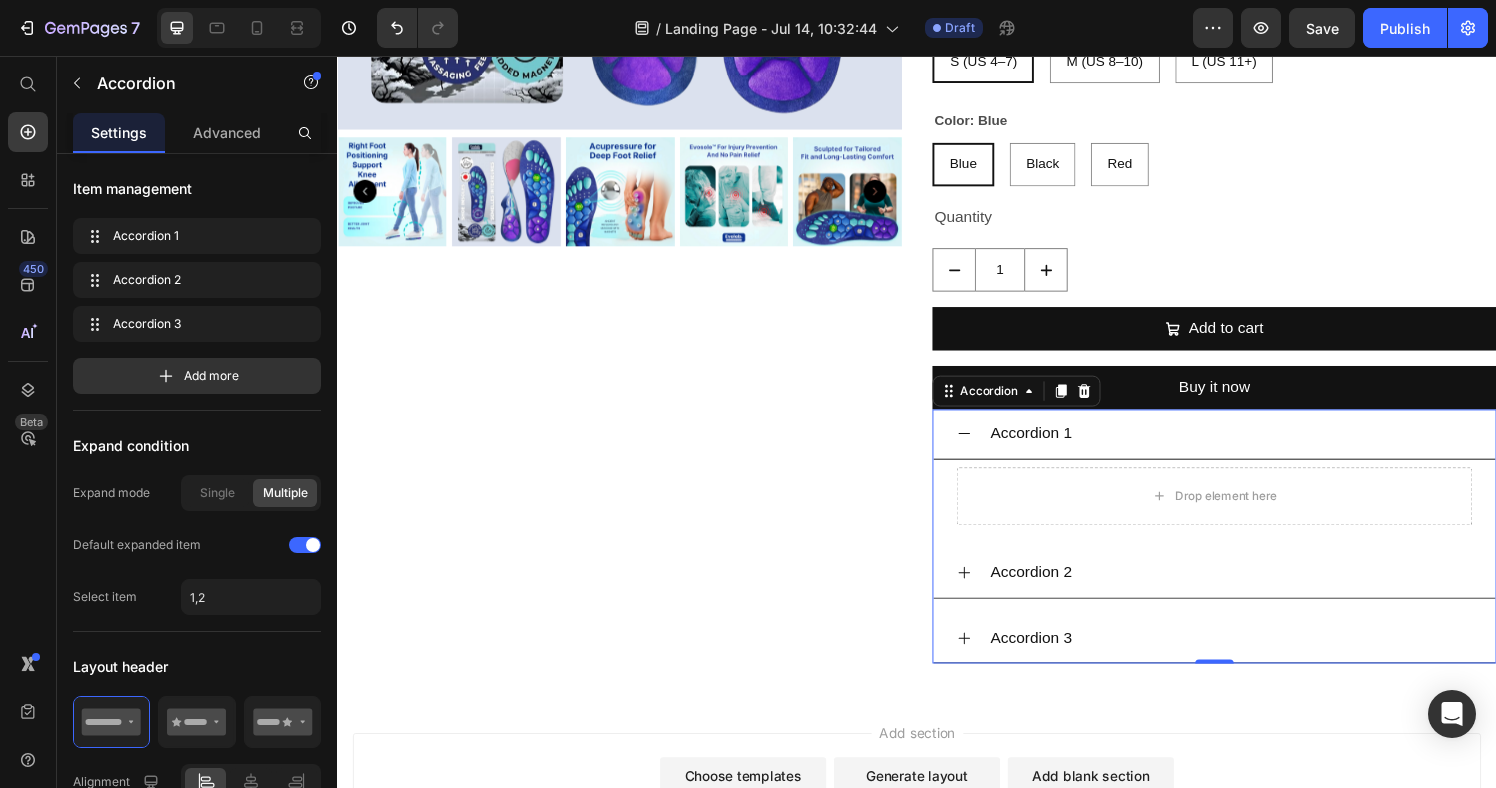 click 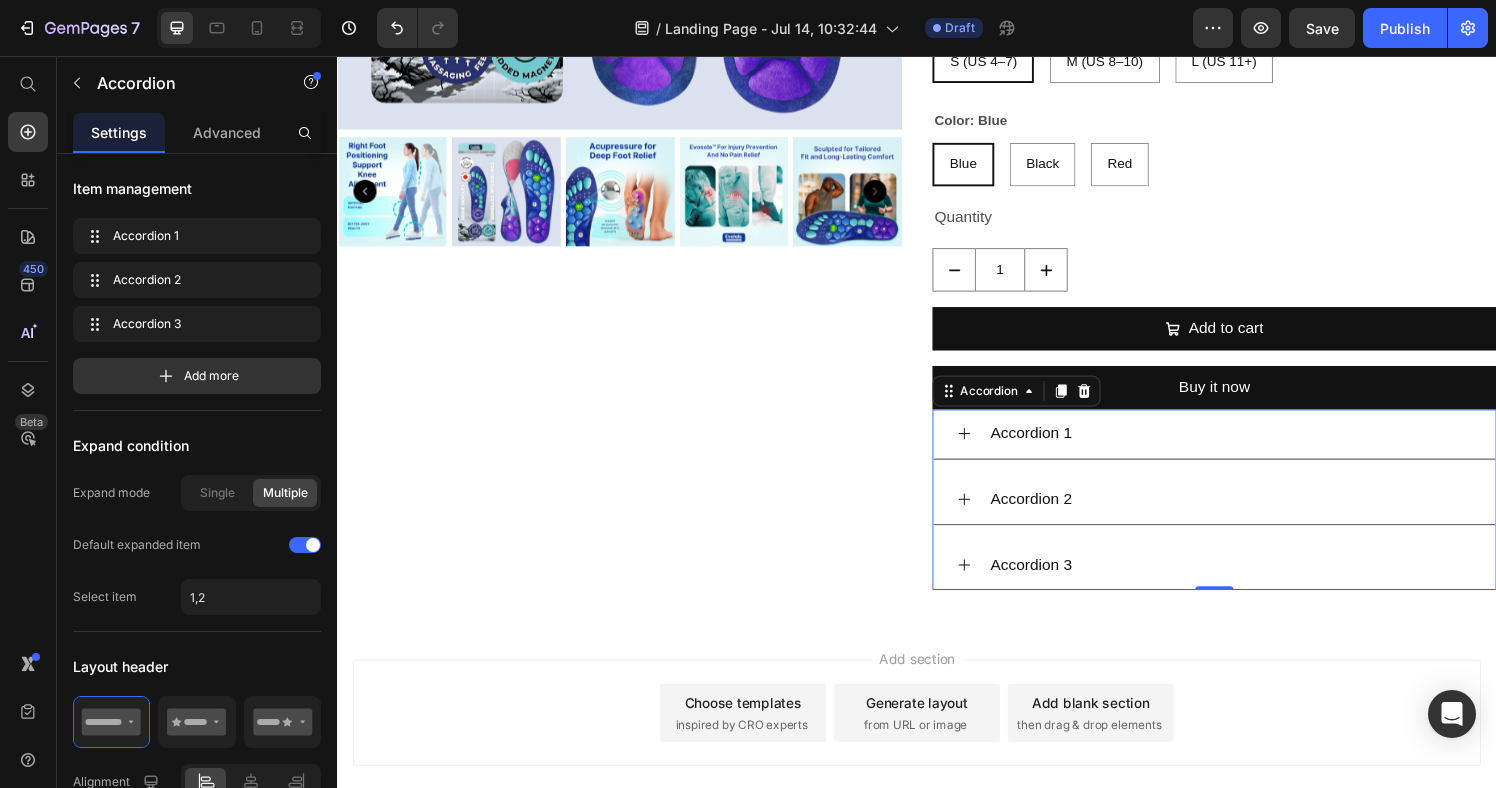click on "Accordion 1" at bounding box center (1261, 447) 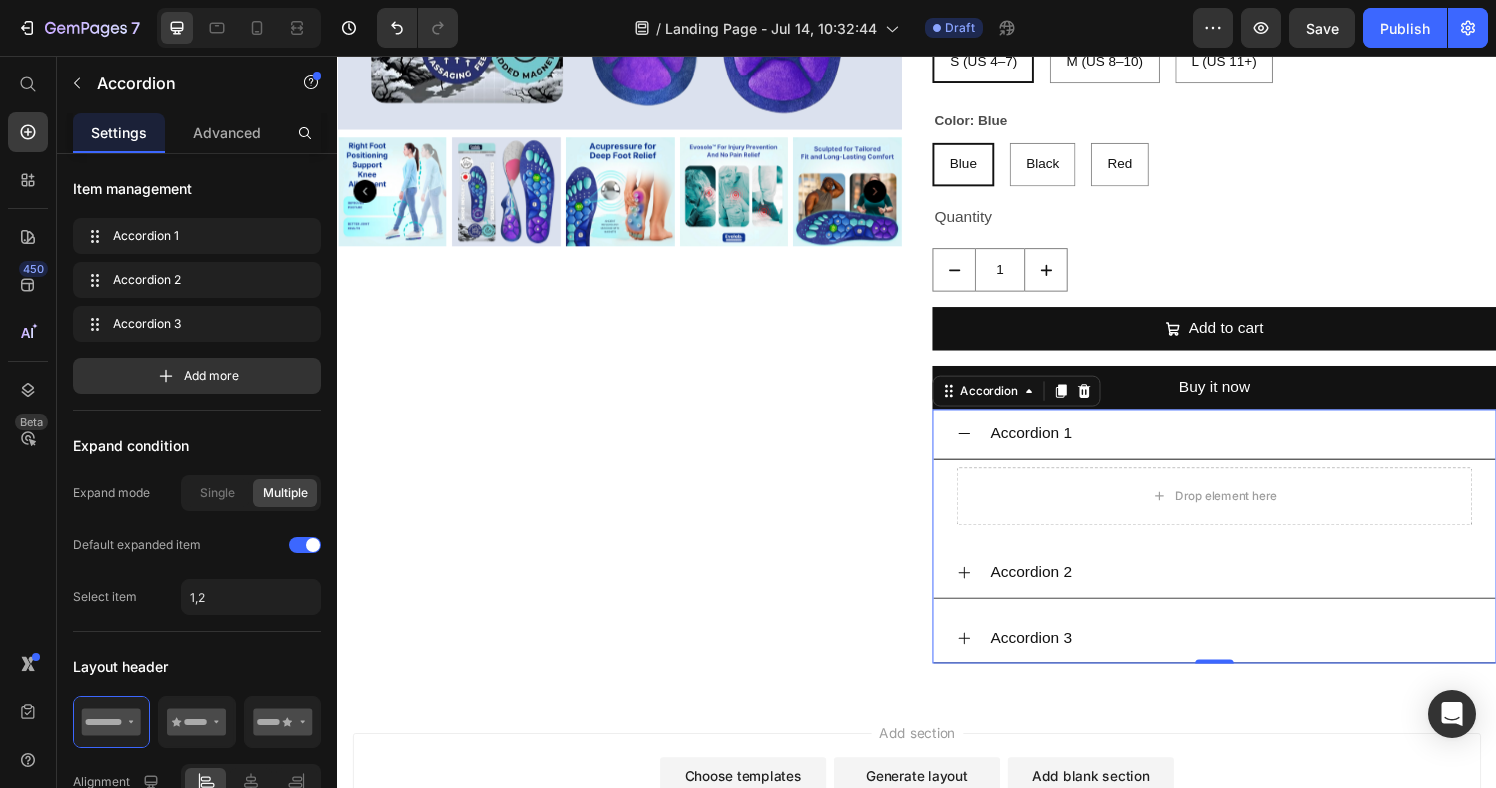 click on "Accordion 1" at bounding box center (1261, 447) 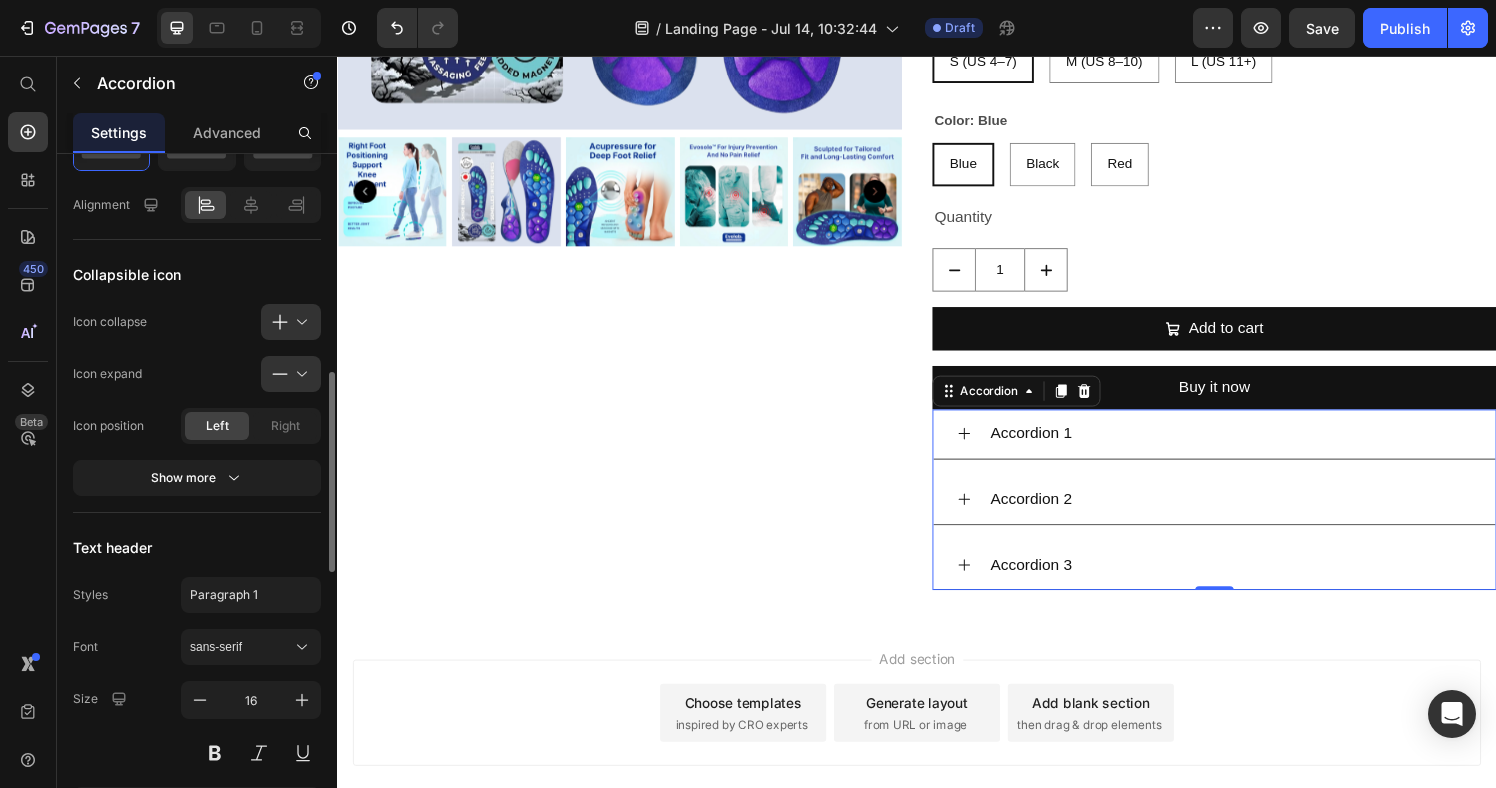 scroll, scrollTop: 627, scrollLeft: 0, axis: vertical 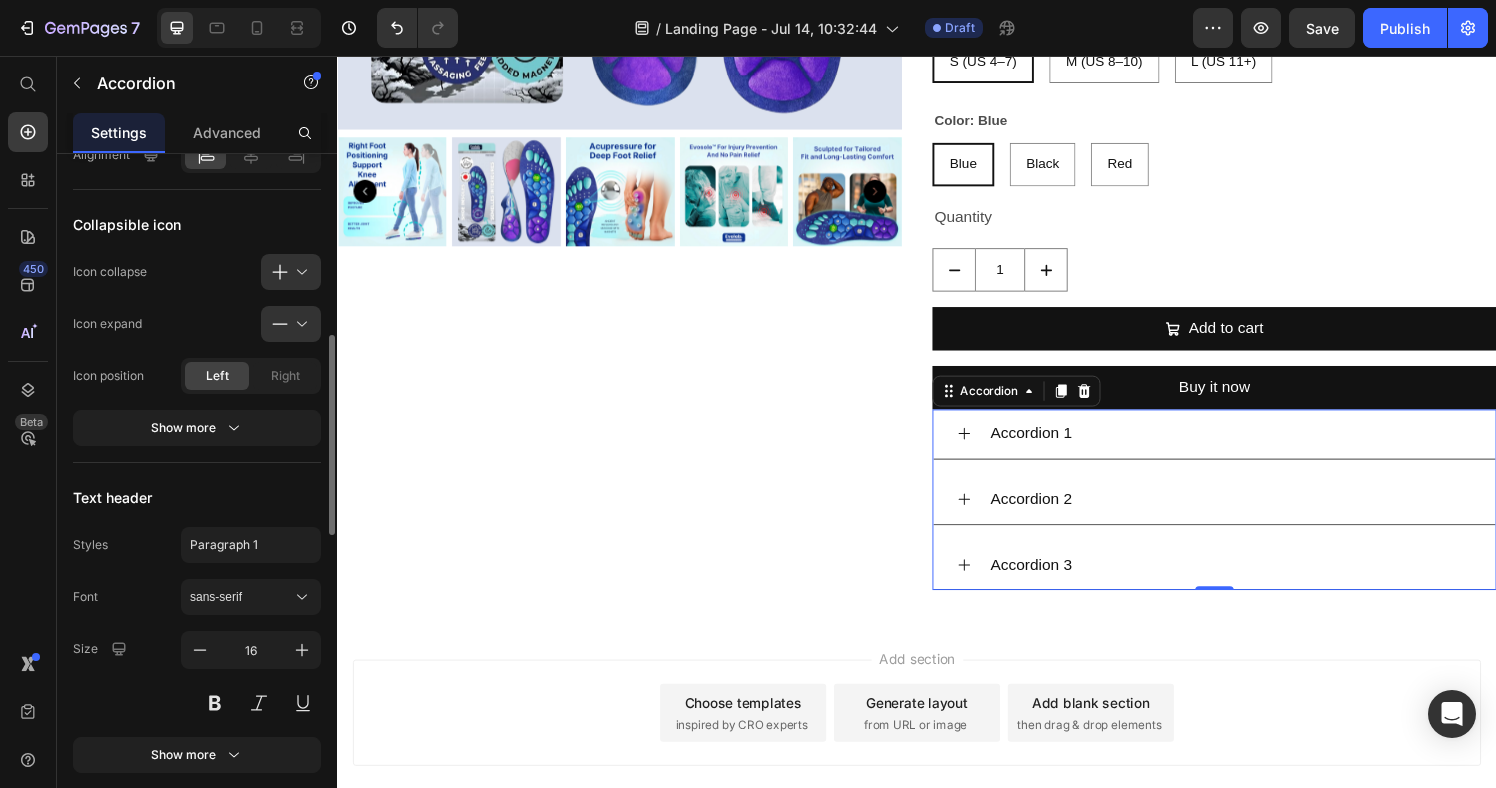 click at bounding box center [299, 272] 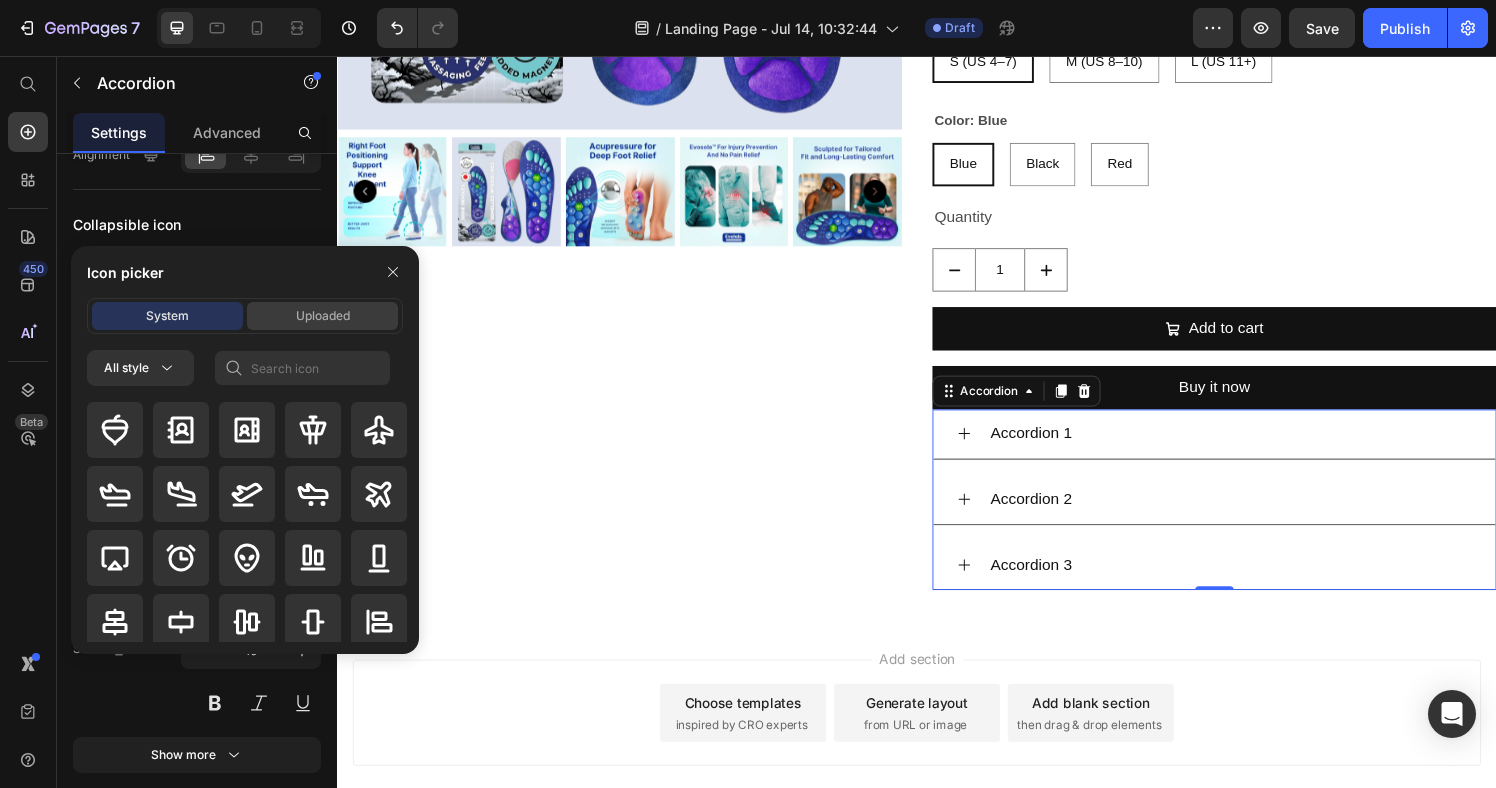 click on "Uploaded" at bounding box center (323, 316) 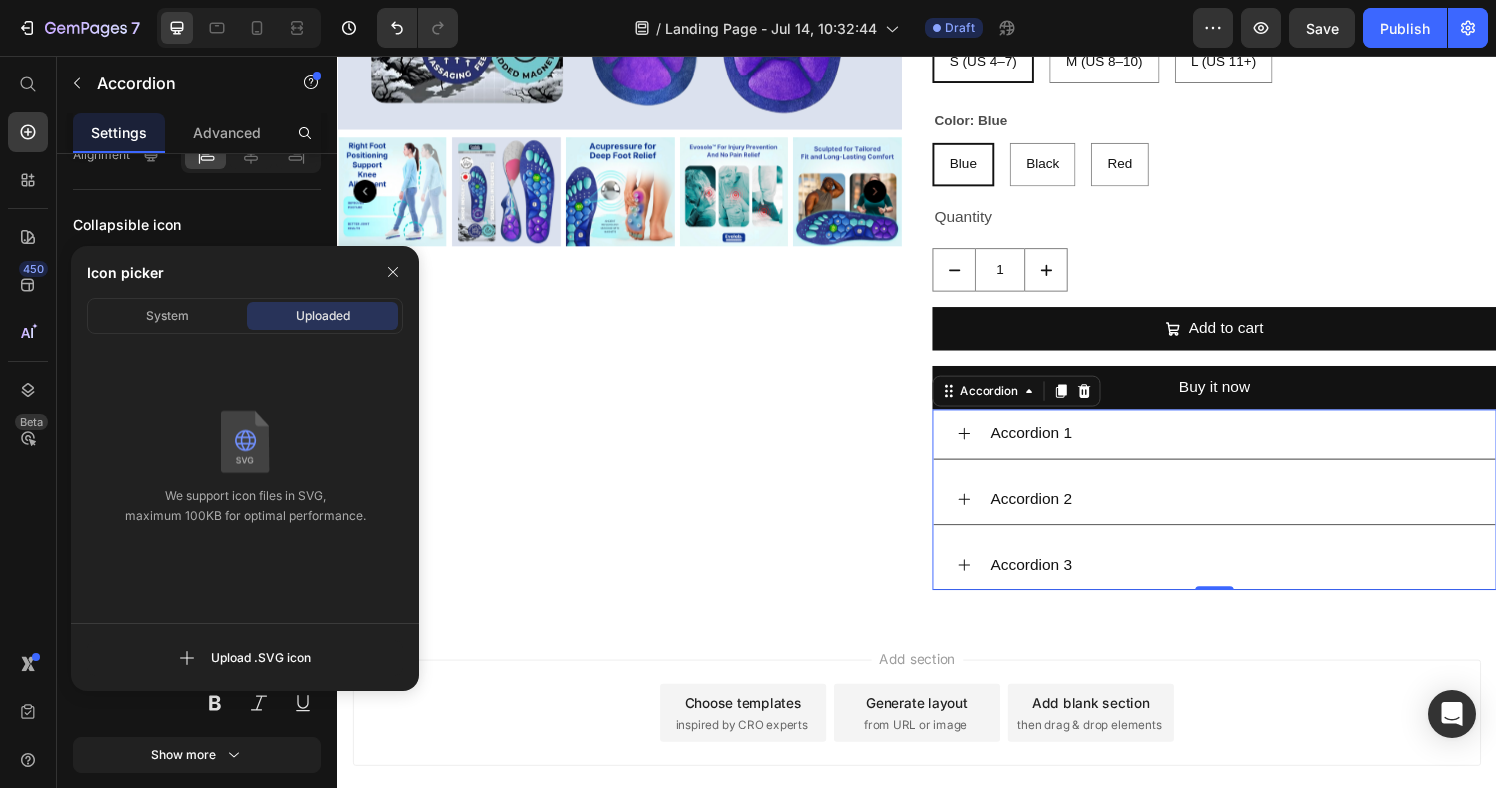 drag, startPoint x: 186, startPoint y: 318, endPoint x: 199, endPoint y: 338, distance: 23.853722 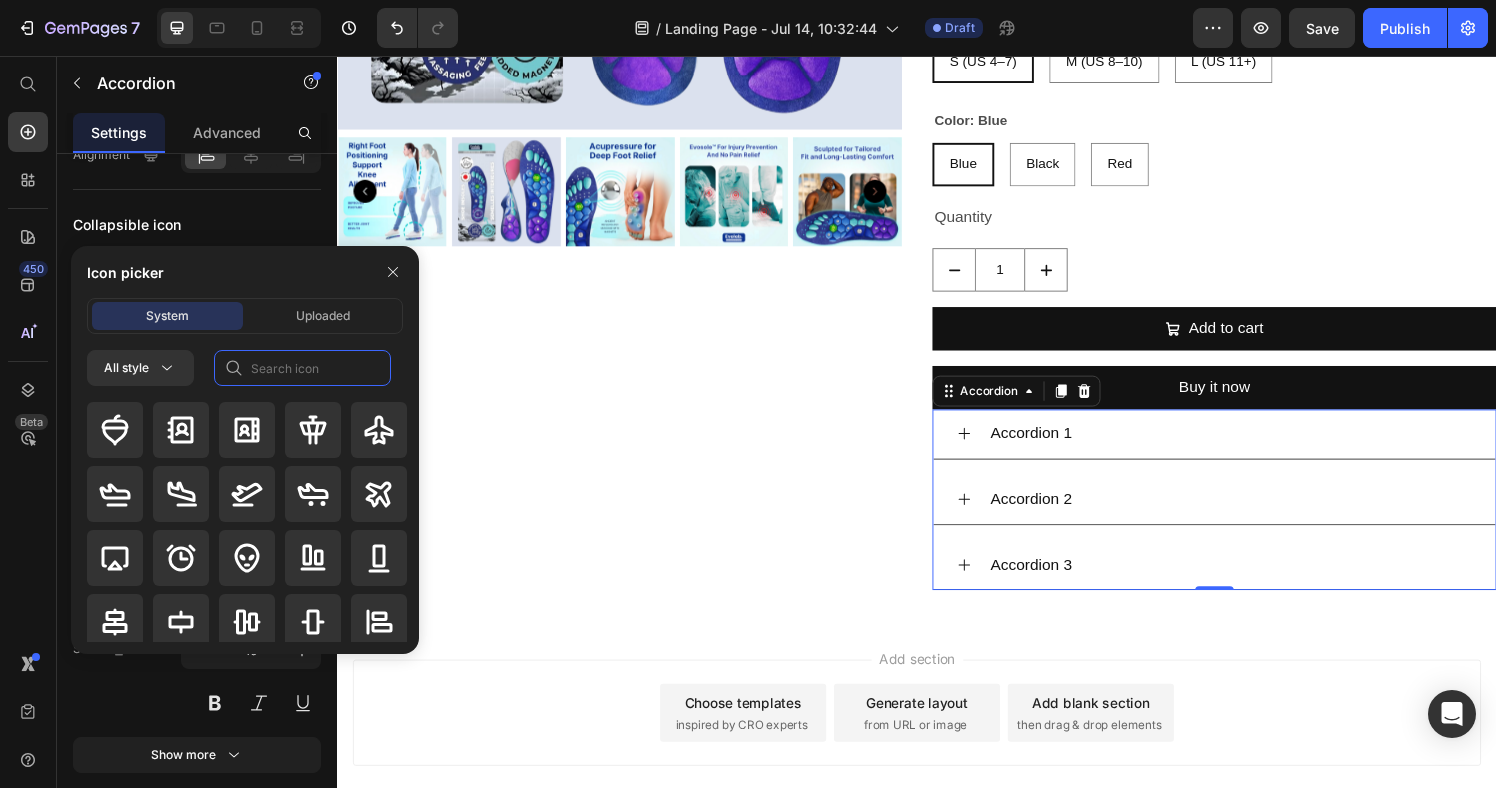 click 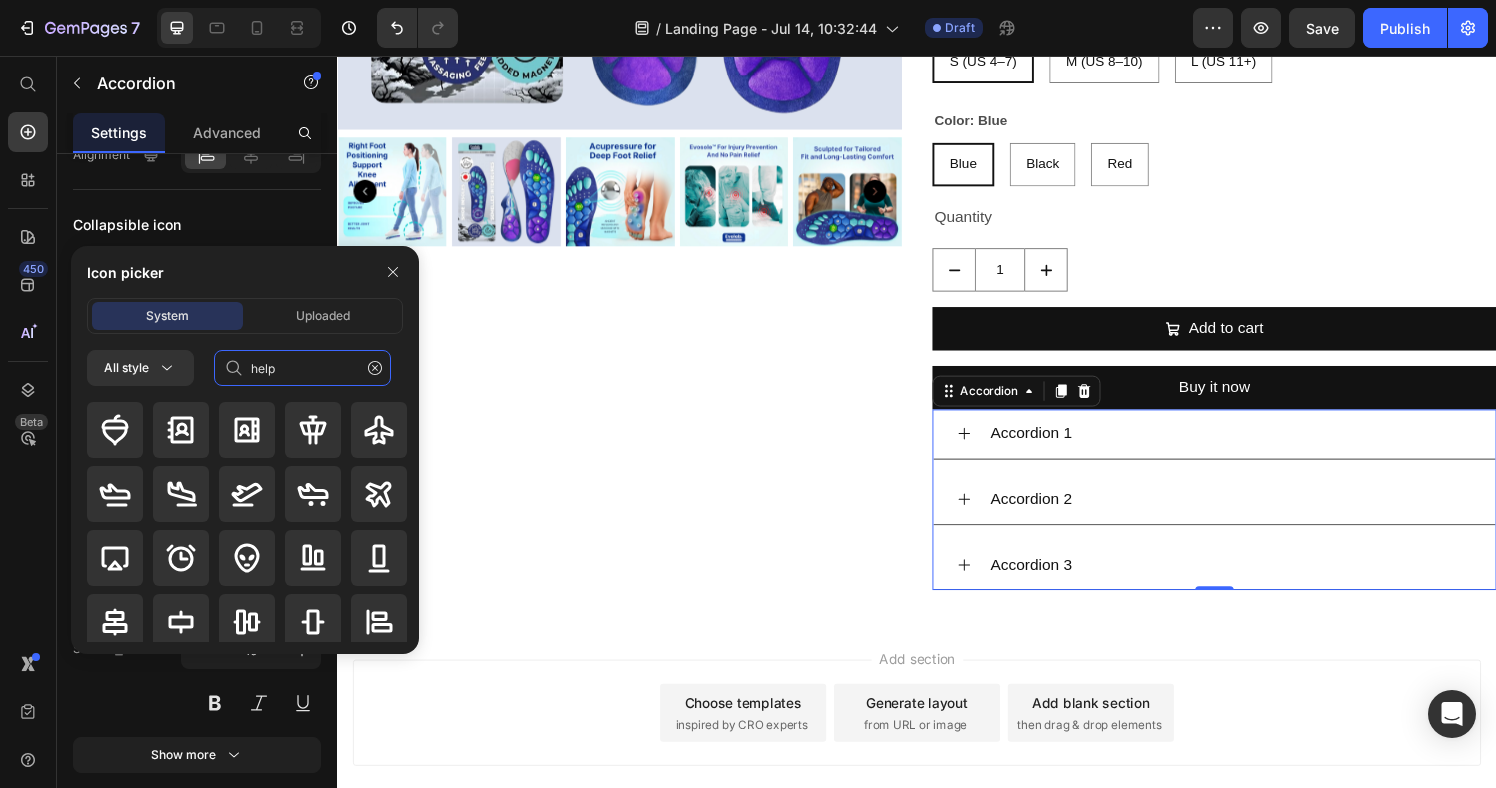 type on "help" 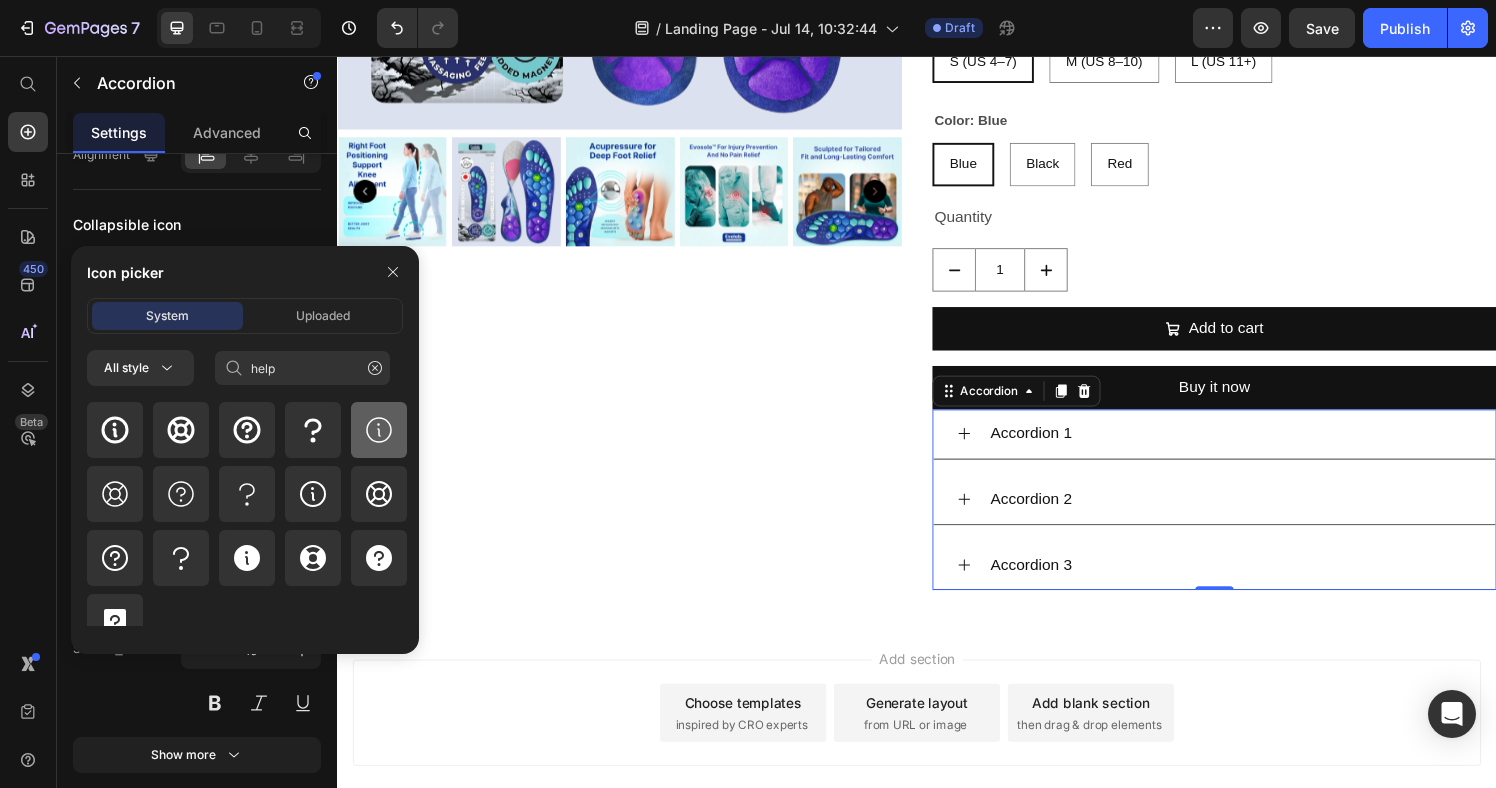 click 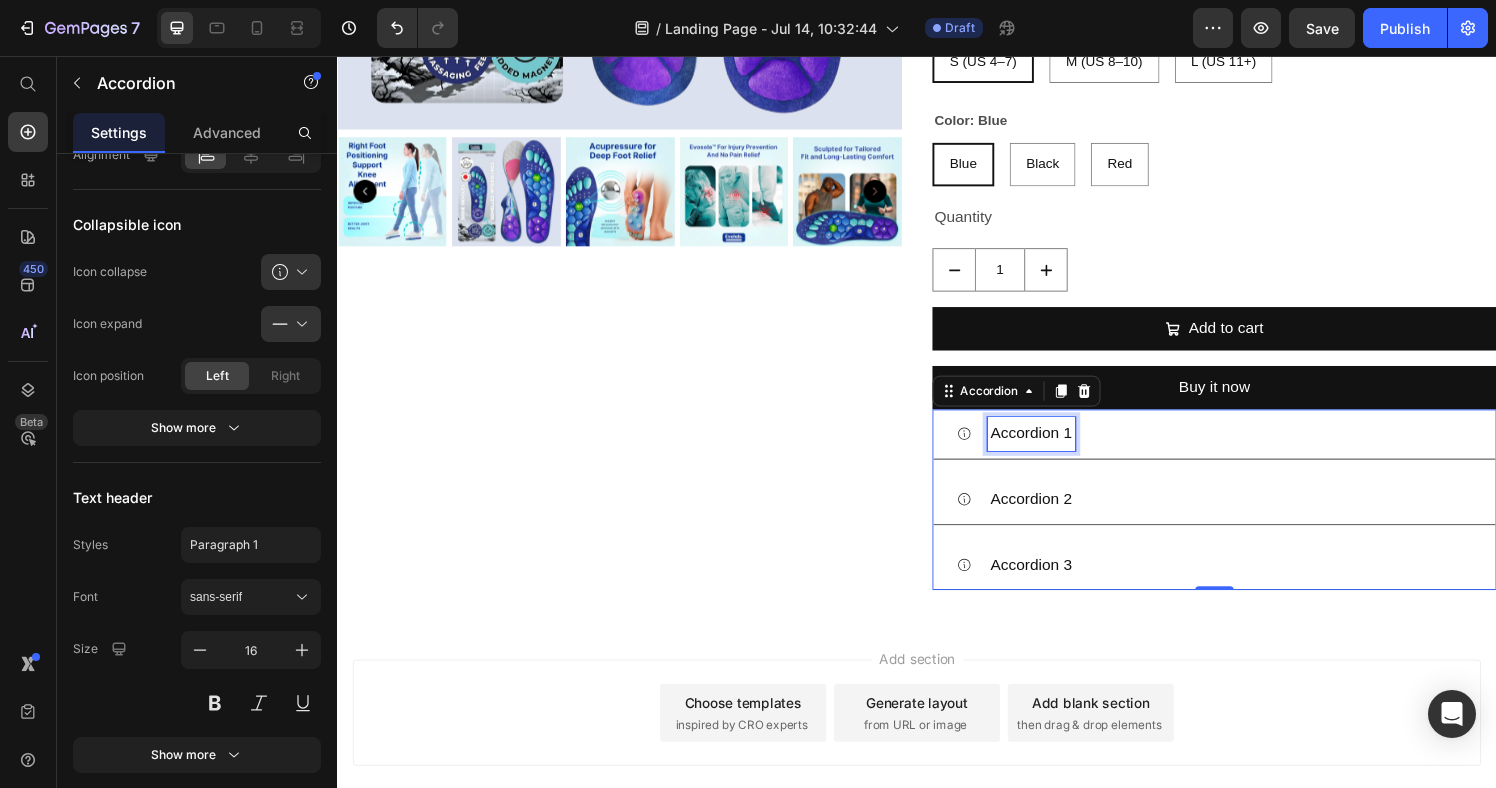 drag, startPoint x: 1048, startPoint y: 445, endPoint x: 1075, endPoint y: 448, distance: 27.166155 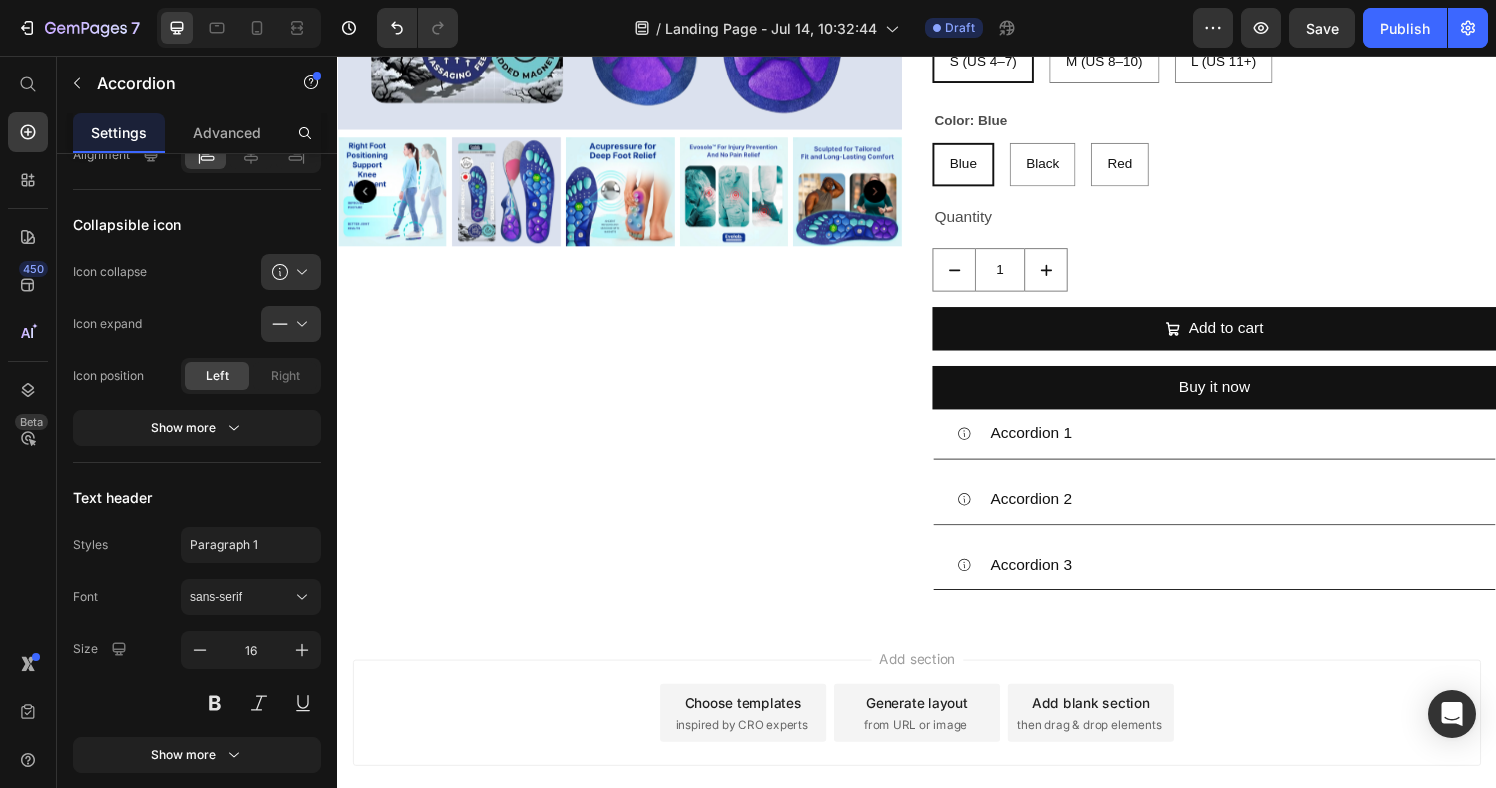 click on "Accordion 1" at bounding box center (1261, 447) 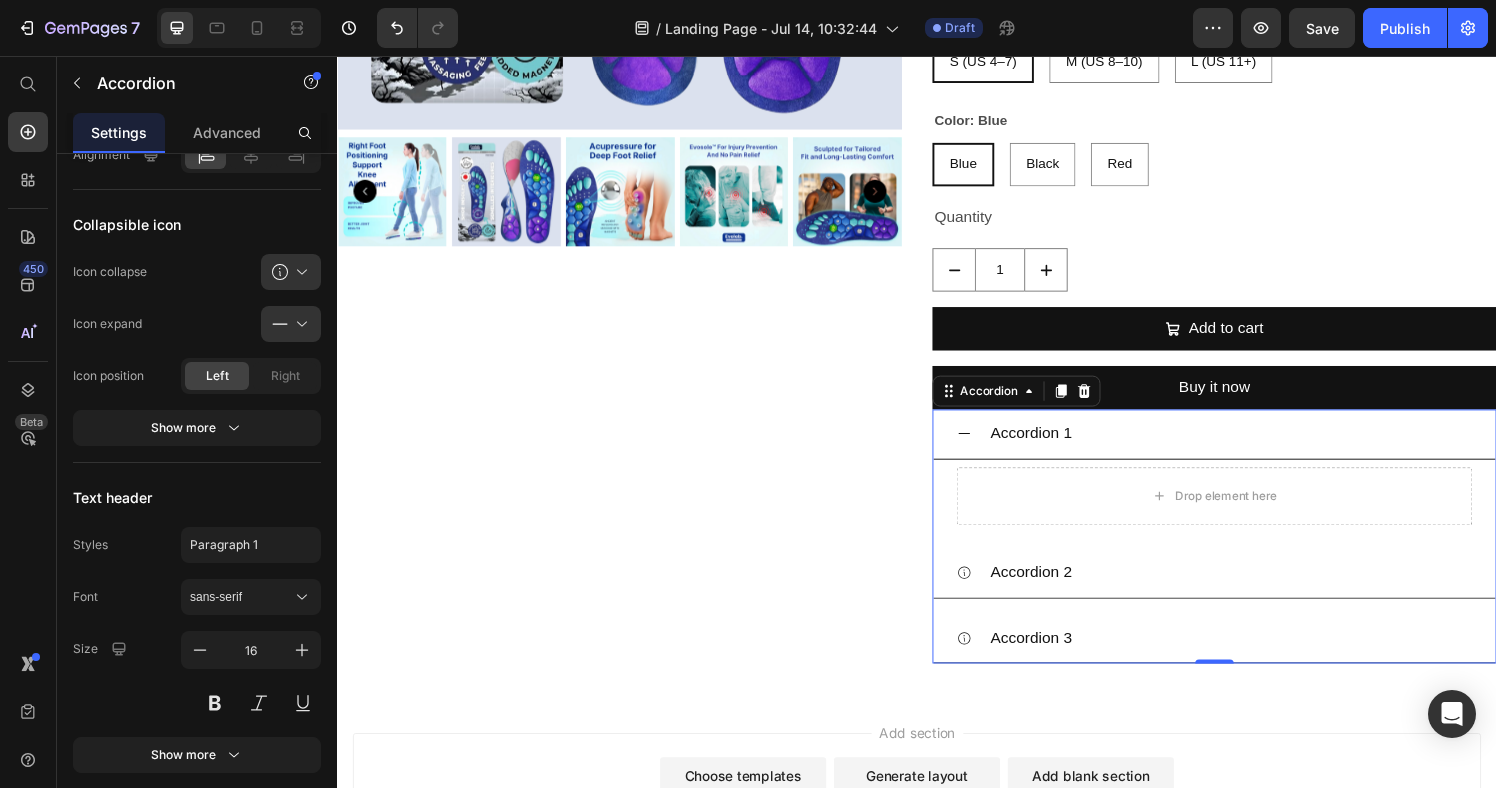 click on "Accordion 1" at bounding box center (1261, 447) 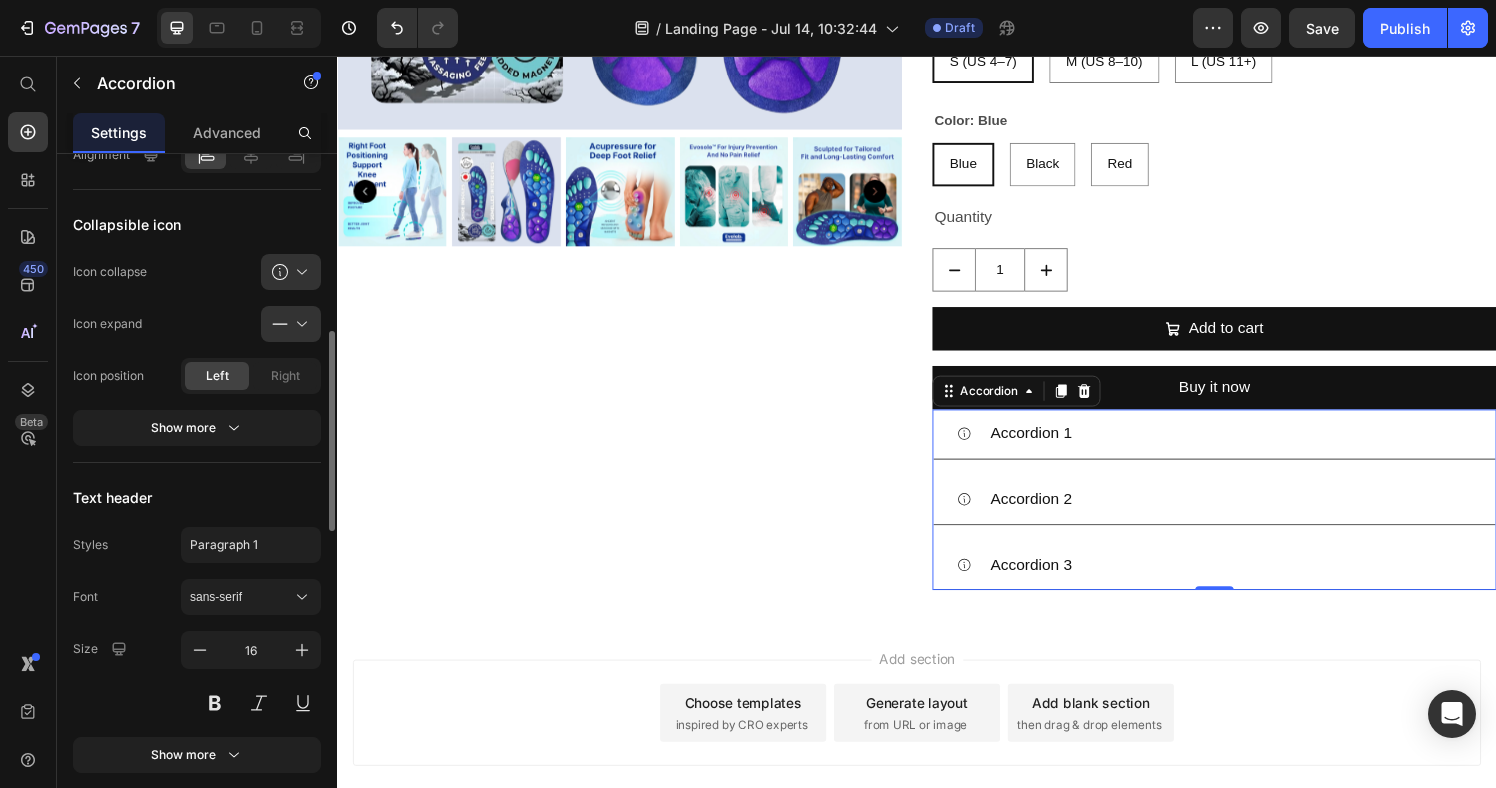 scroll, scrollTop: 622, scrollLeft: 0, axis: vertical 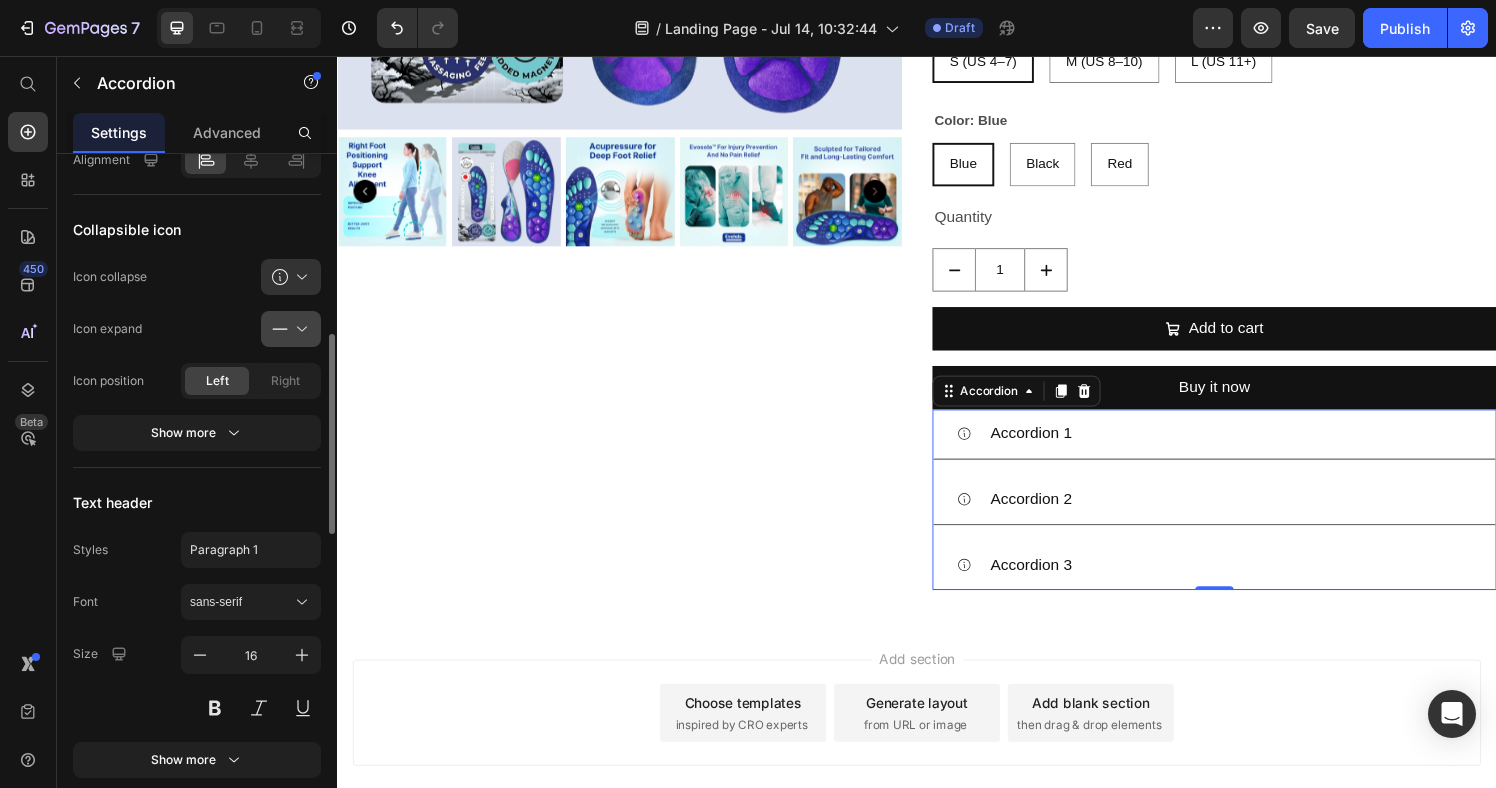 click at bounding box center (299, 329) 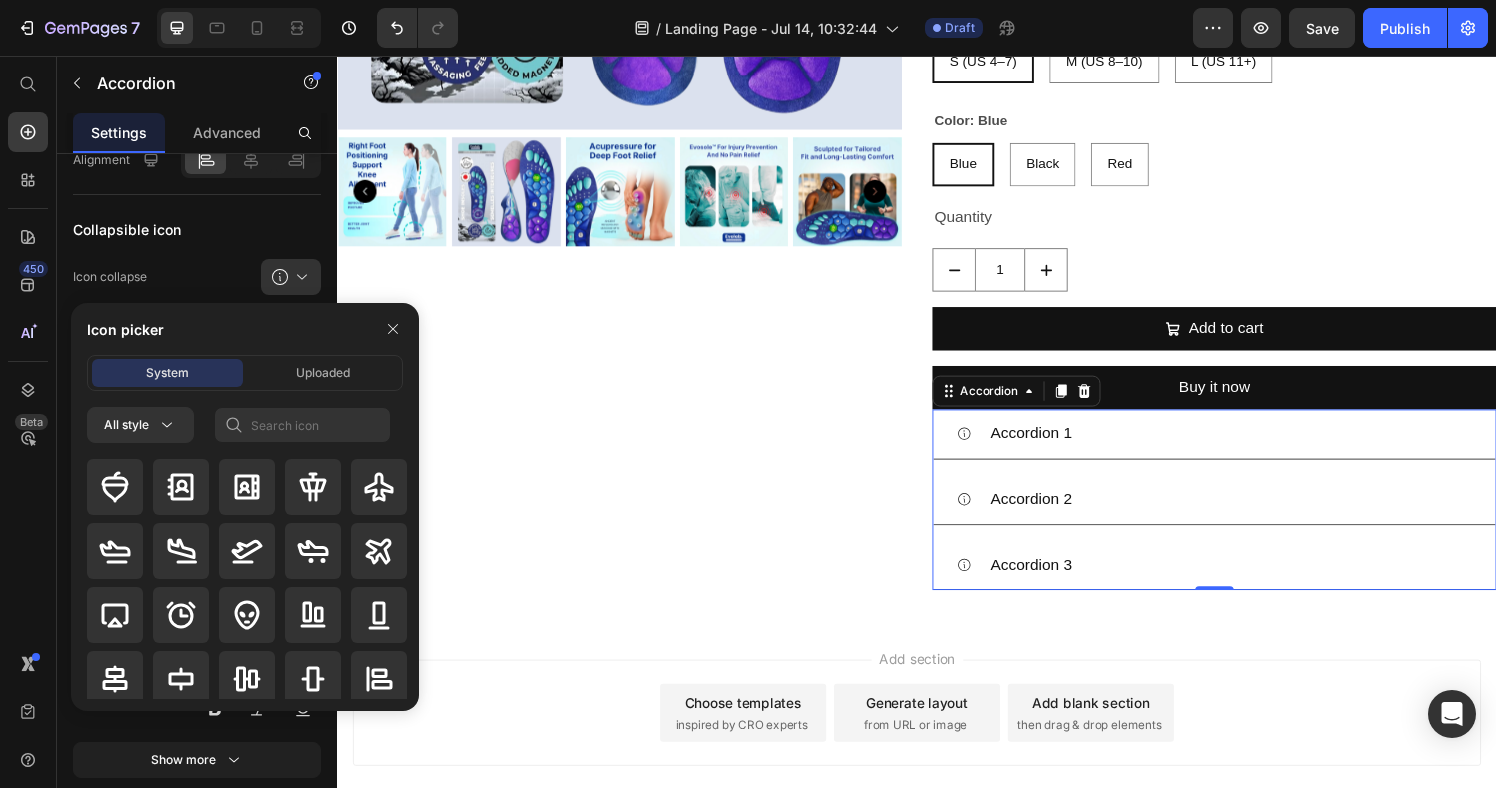 click at bounding box center [393, 329] 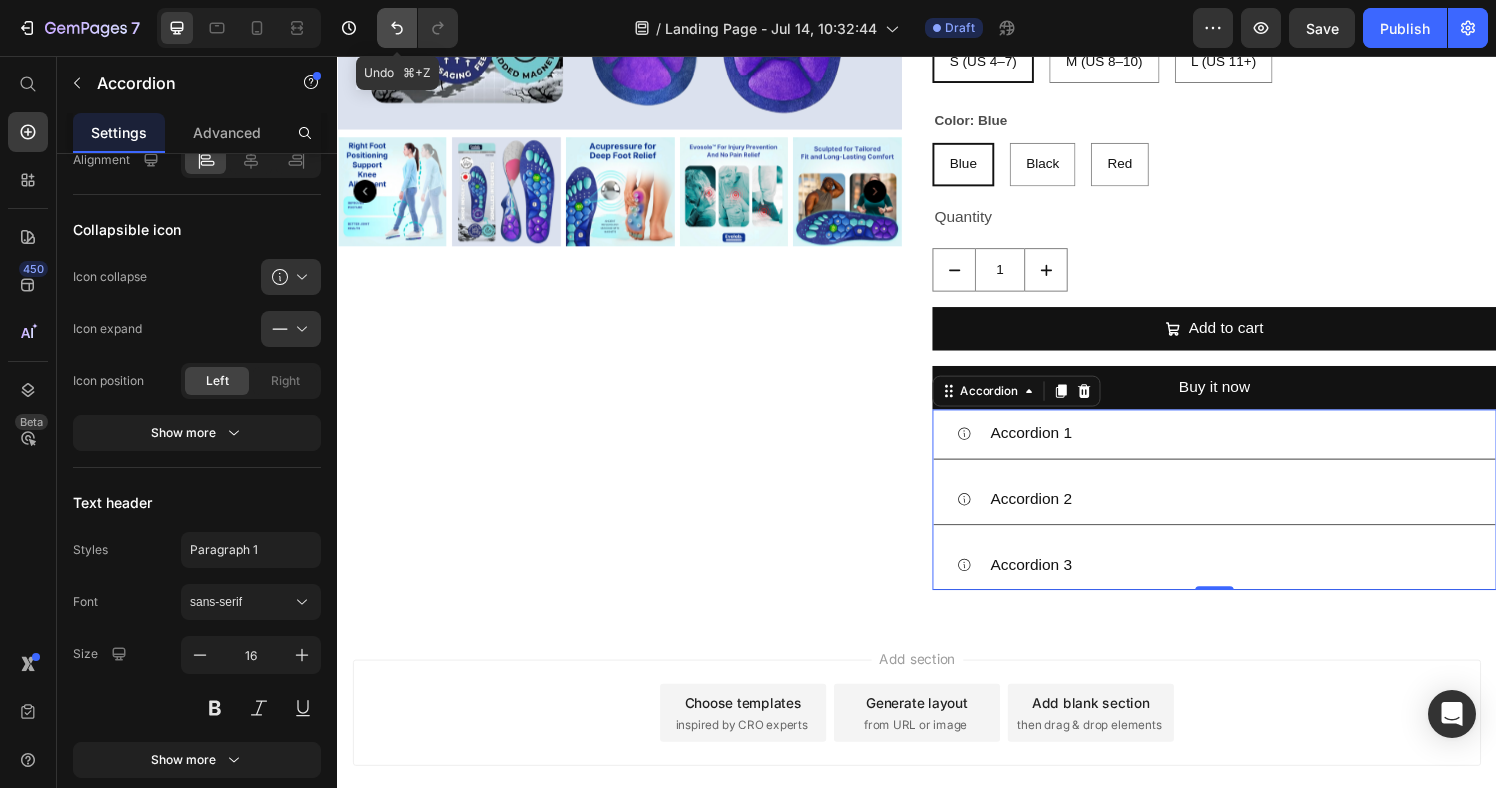 click 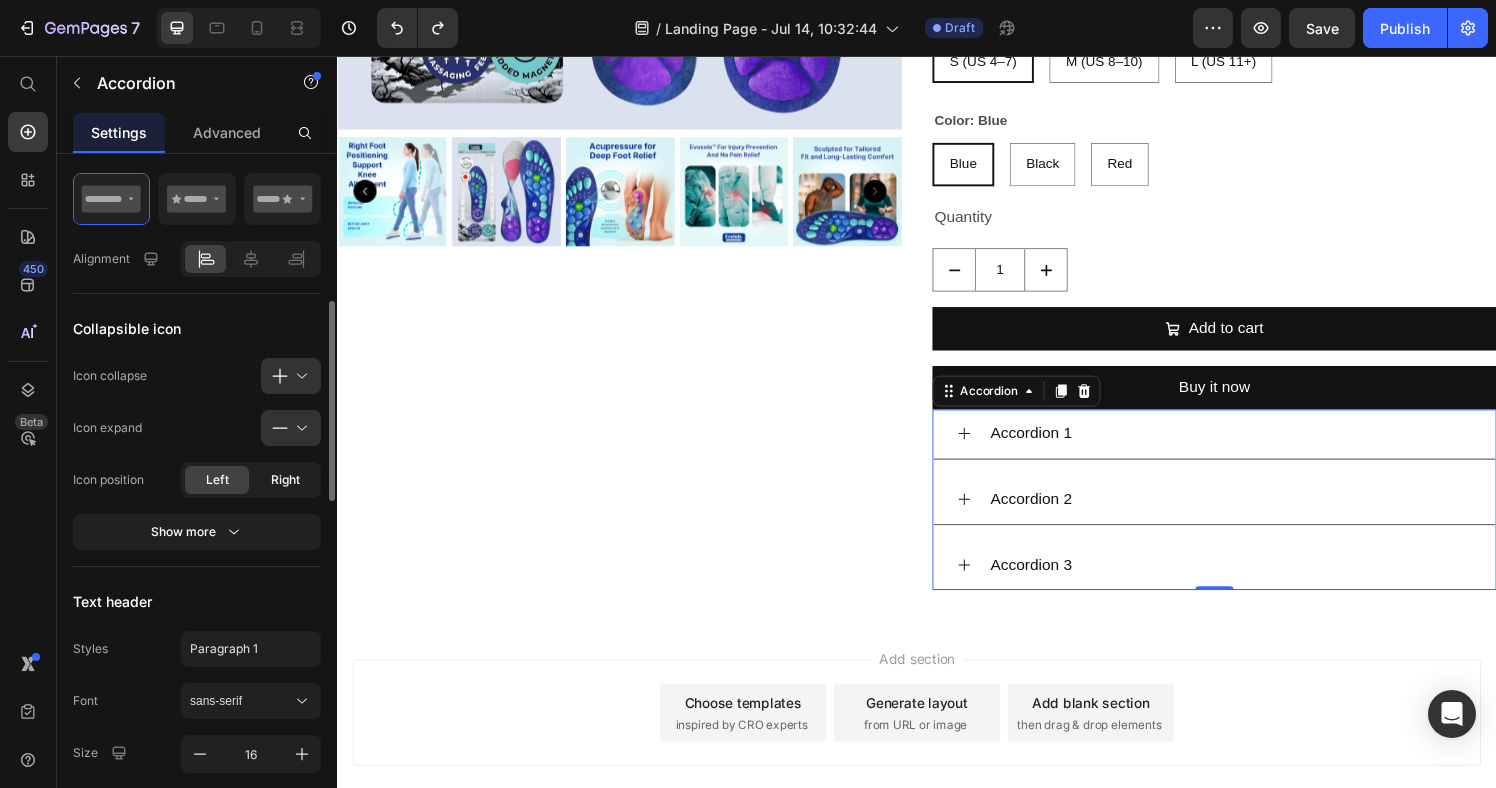 scroll, scrollTop: 520, scrollLeft: 0, axis: vertical 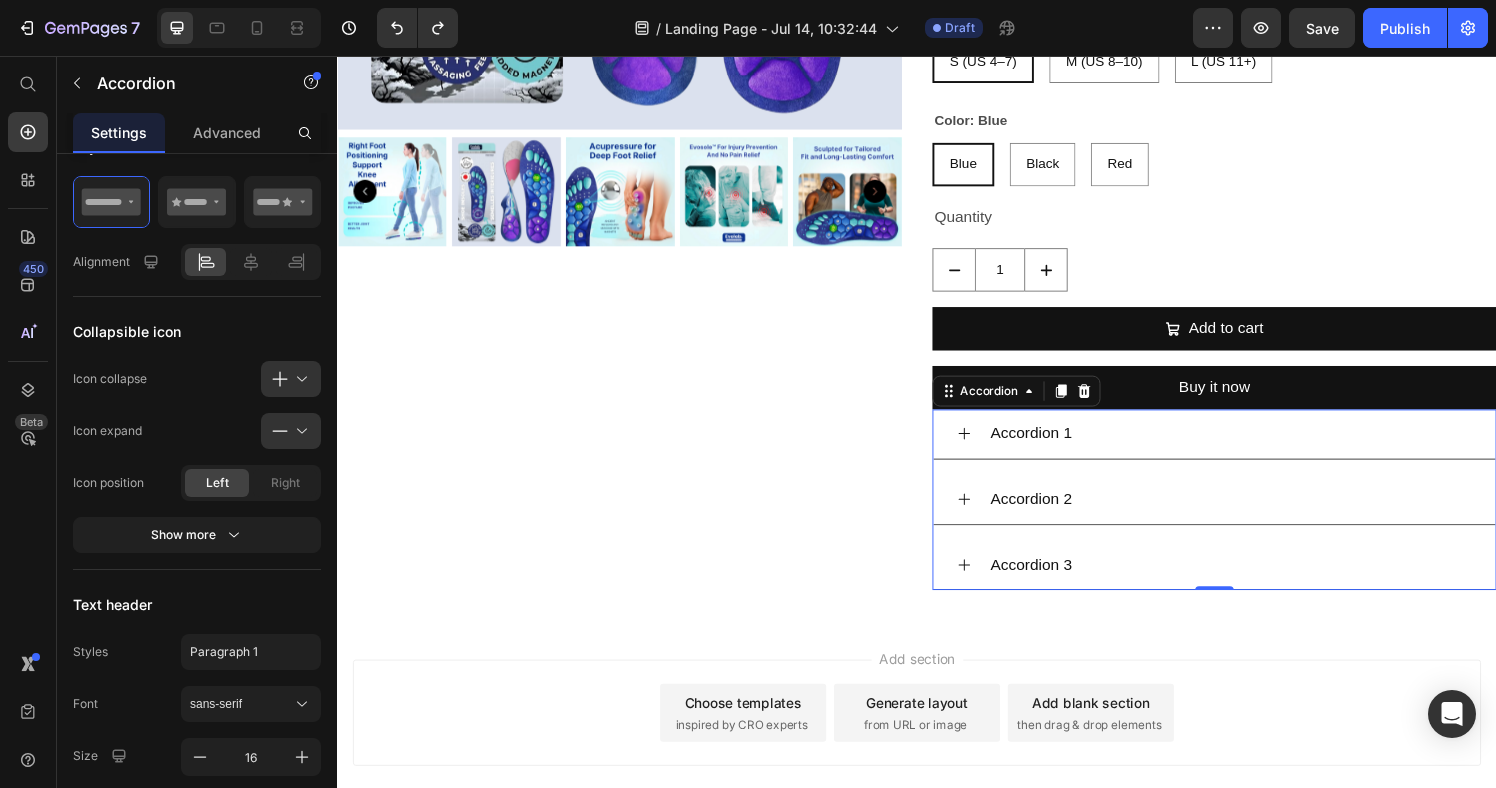 click on "Accordion 1" at bounding box center [1261, 447] 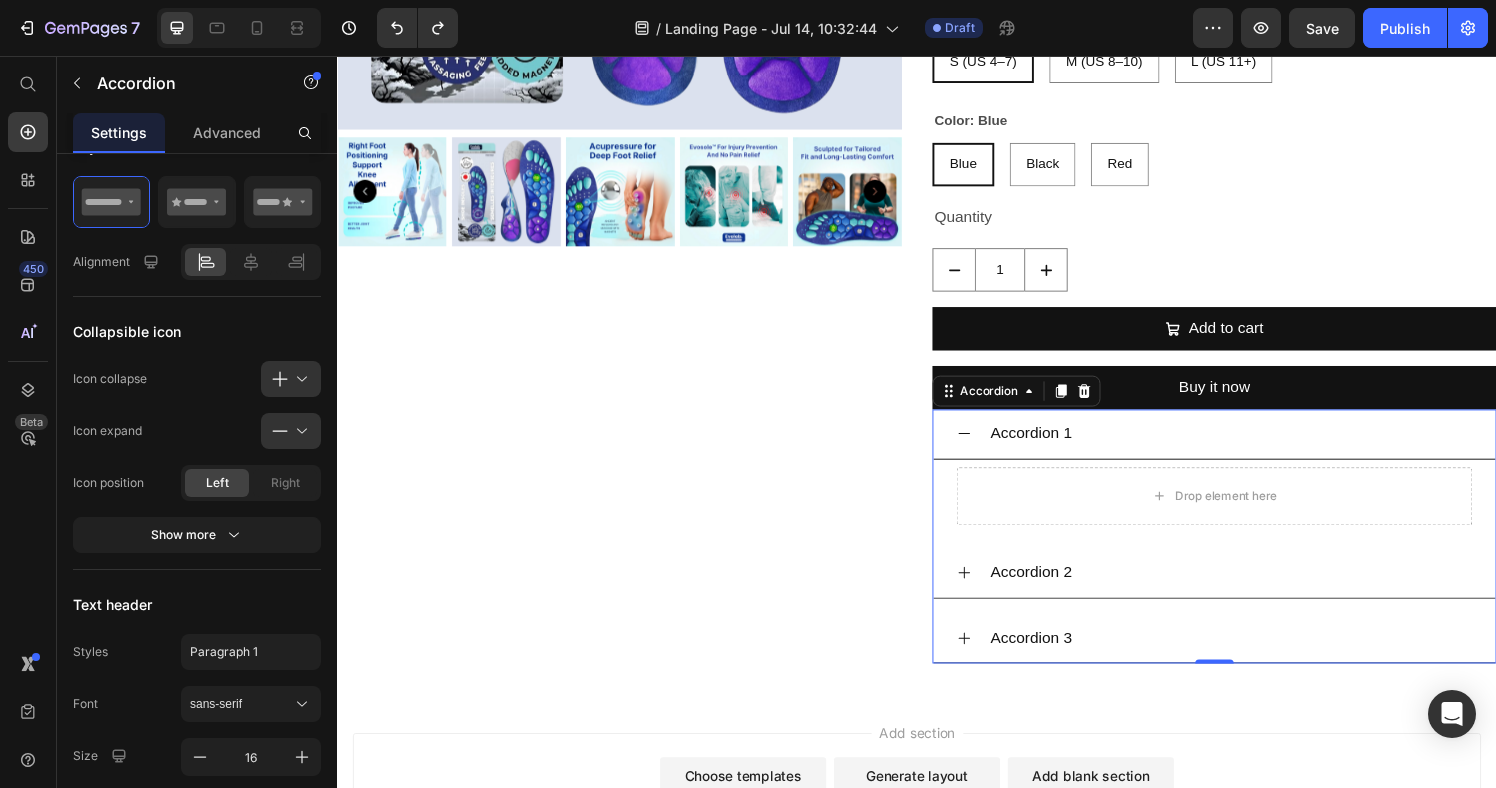 click on "Accordion 1" at bounding box center (1261, 447) 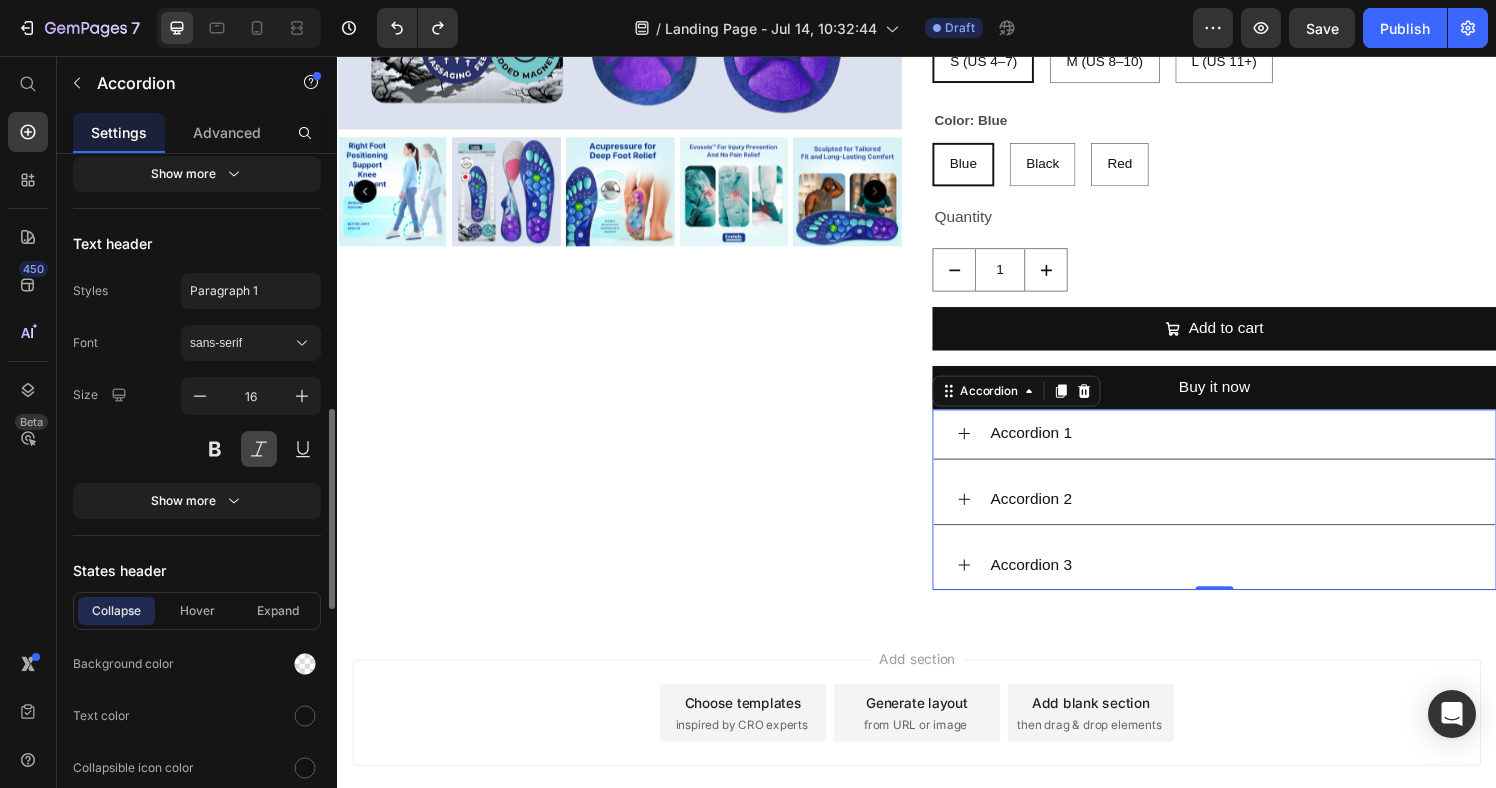 scroll, scrollTop: 915, scrollLeft: 0, axis: vertical 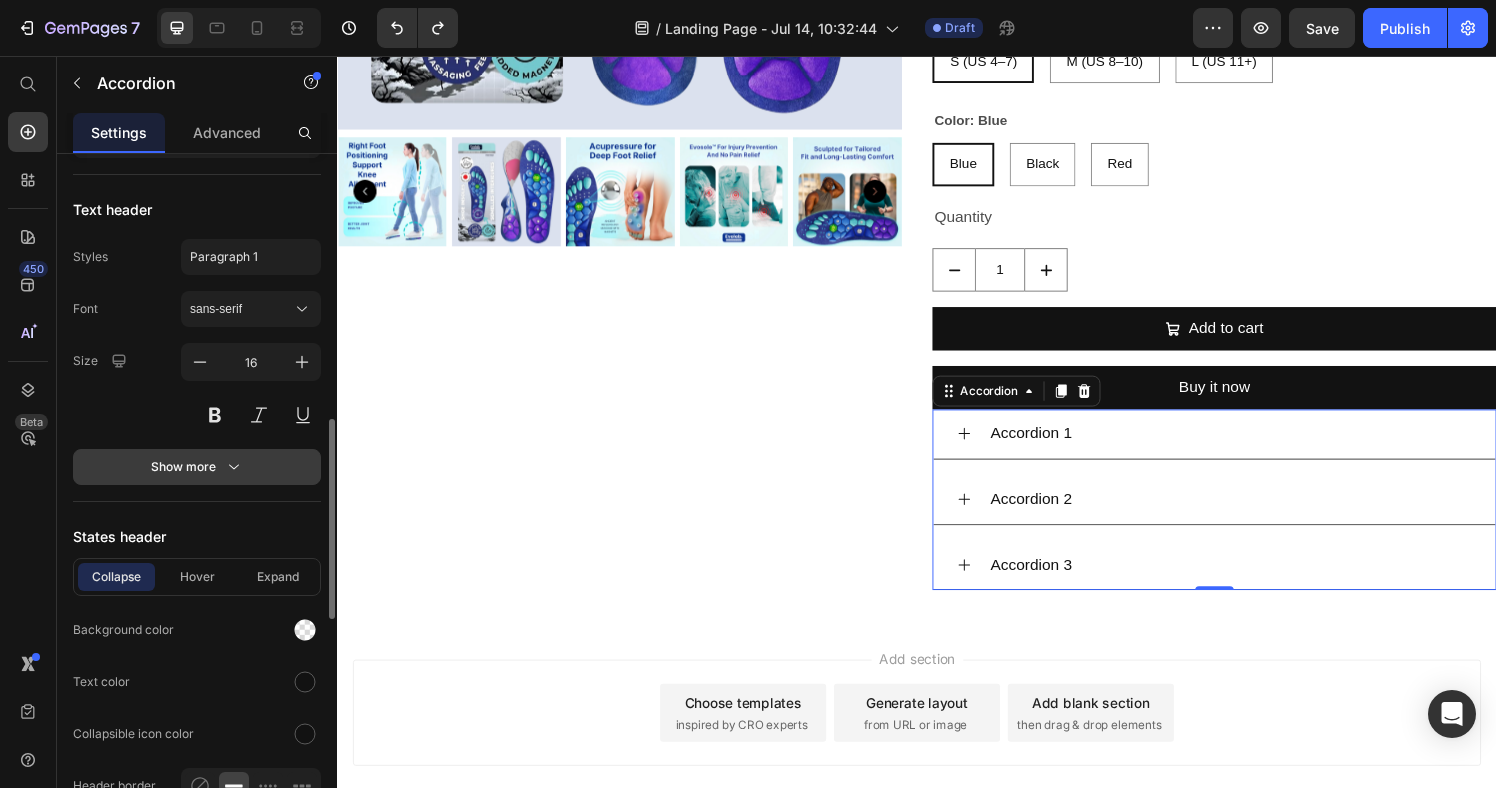 click on "Show more" at bounding box center [197, 467] 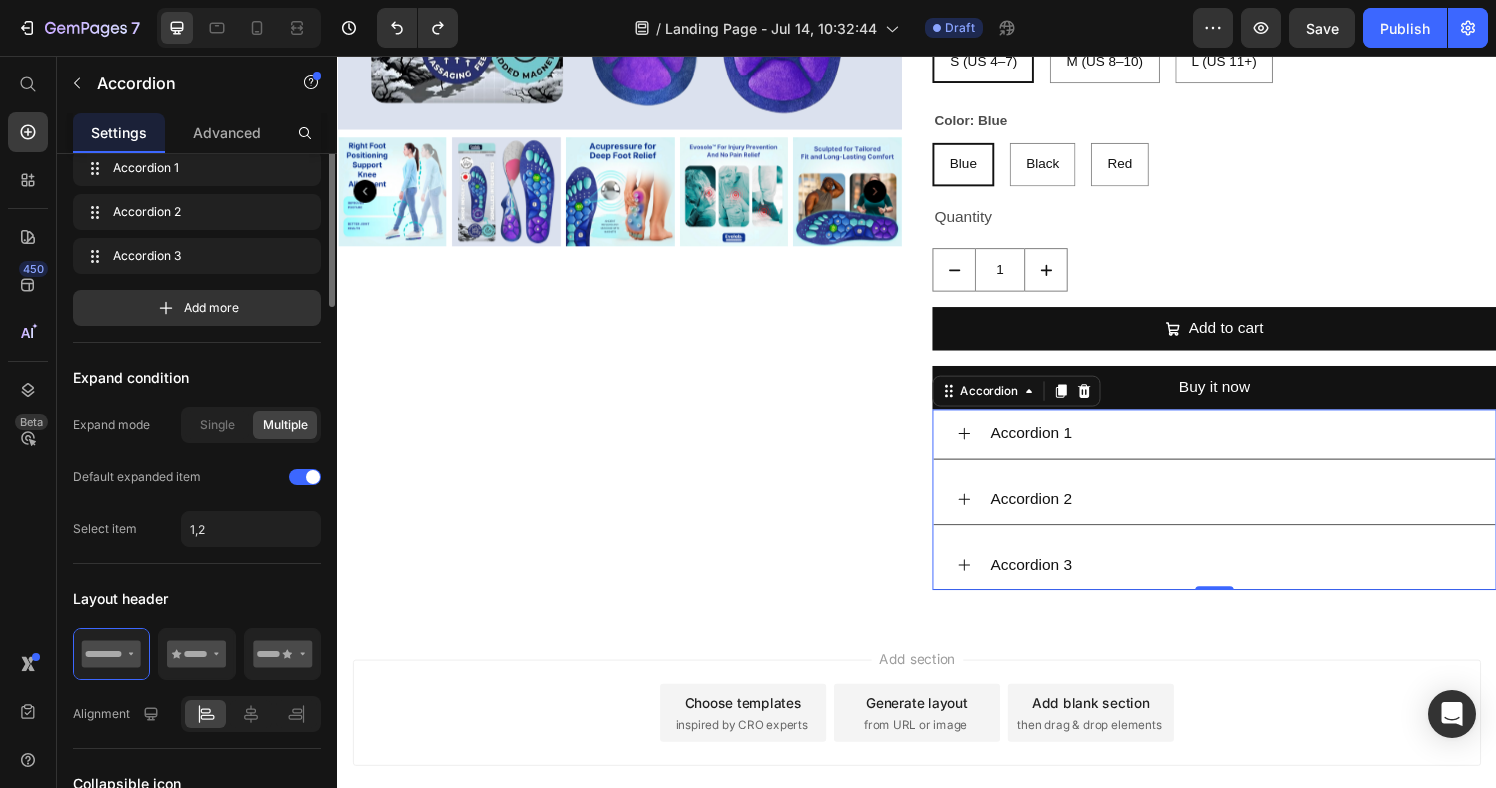 scroll, scrollTop: 0, scrollLeft: 0, axis: both 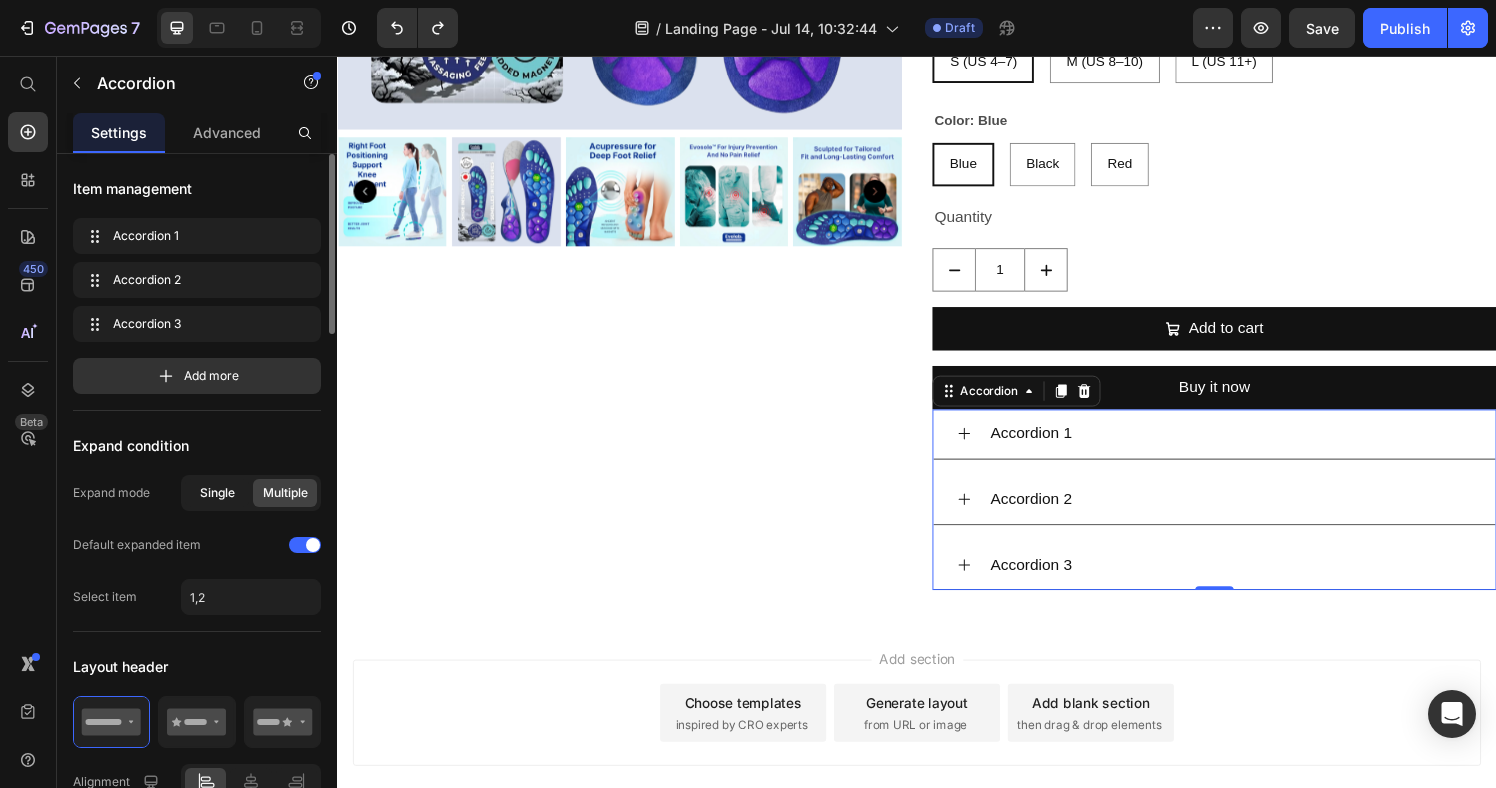 click on "Single" 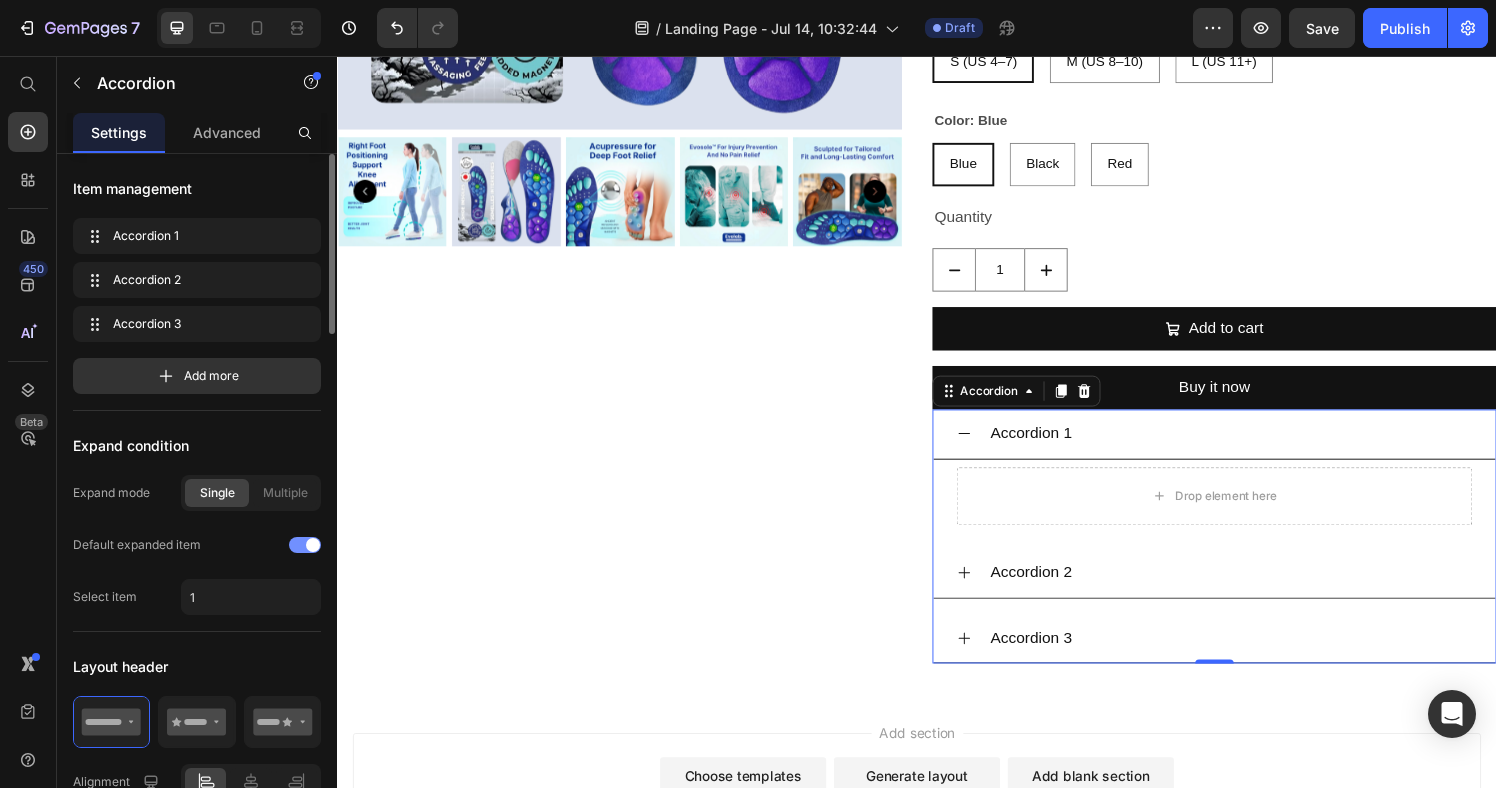 click at bounding box center [305, 545] 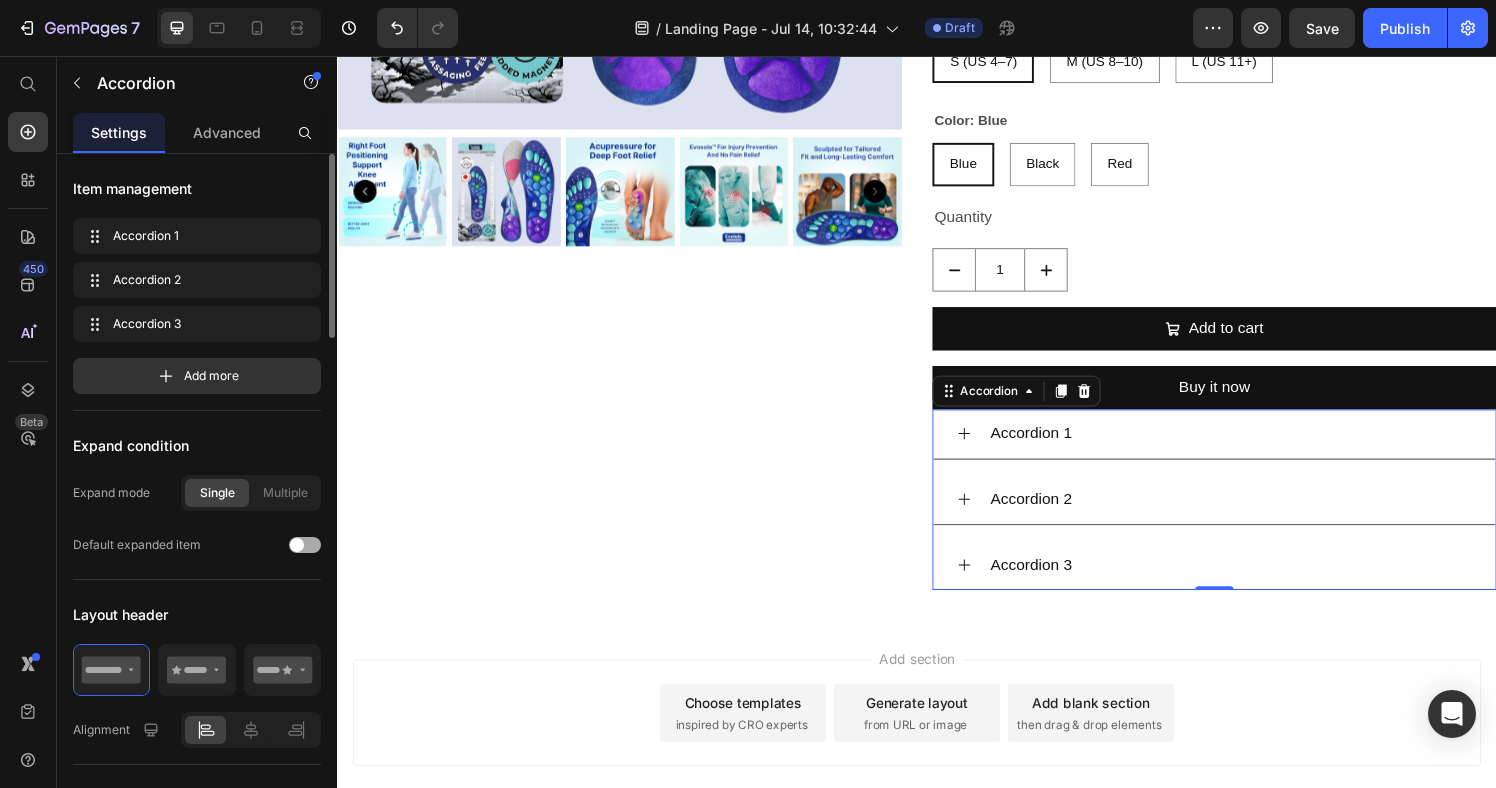 click at bounding box center (297, 545) 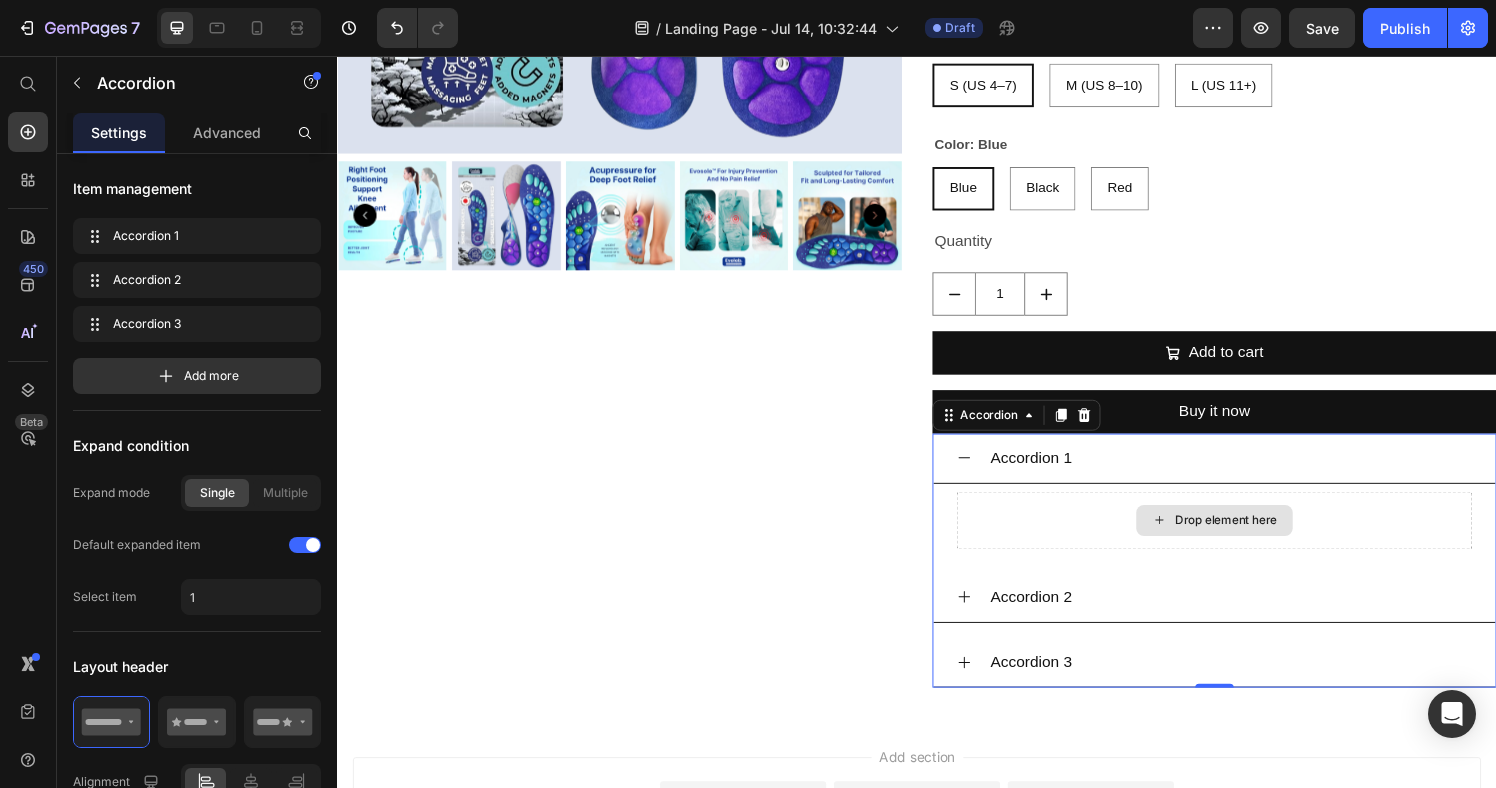scroll, scrollTop: 554, scrollLeft: 0, axis: vertical 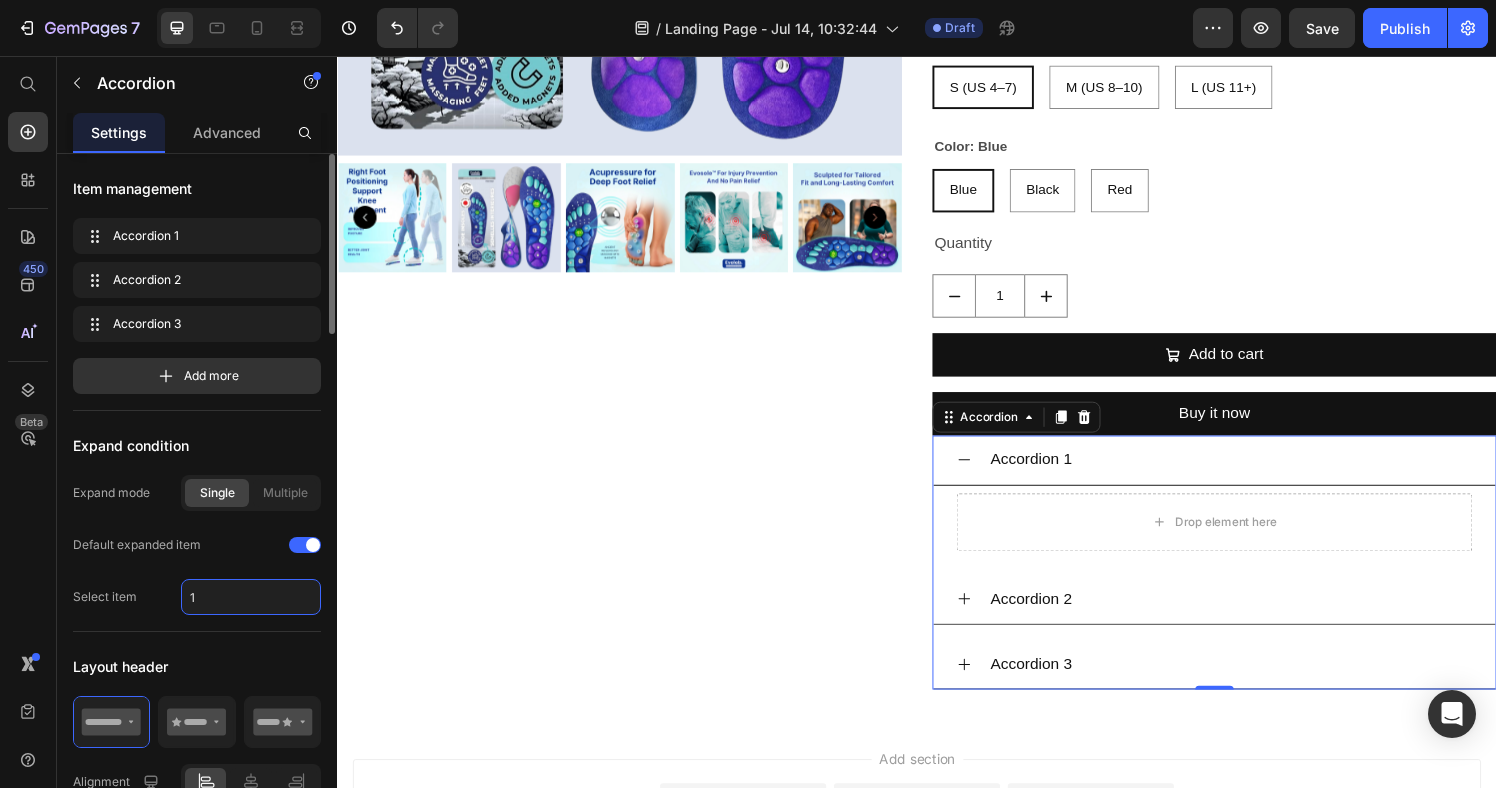 drag, startPoint x: 229, startPoint y: 588, endPoint x: 240, endPoint y: 593, distance: 12.083046 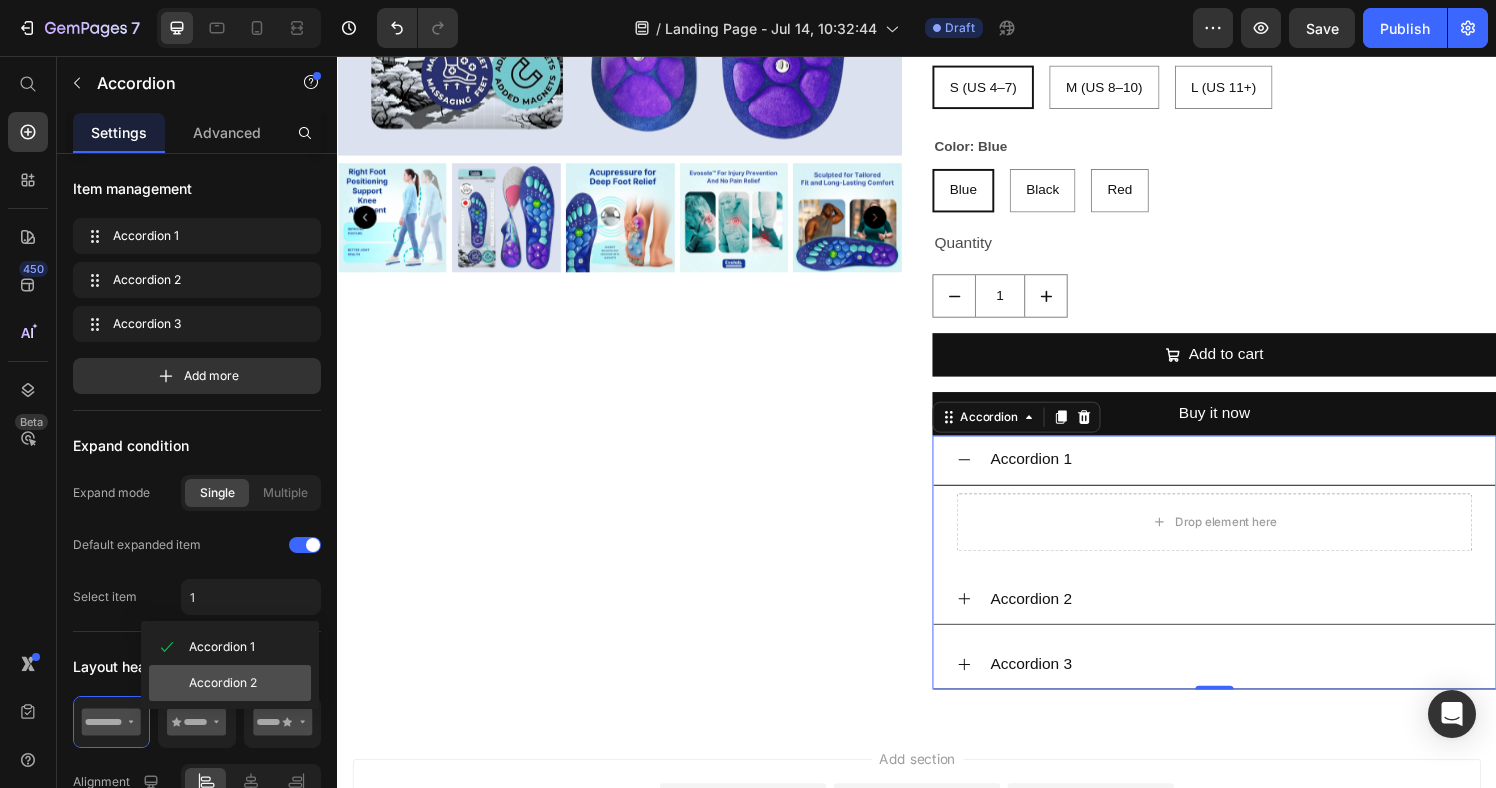 click on "Accordion 2" at bounding box center (223, 683) 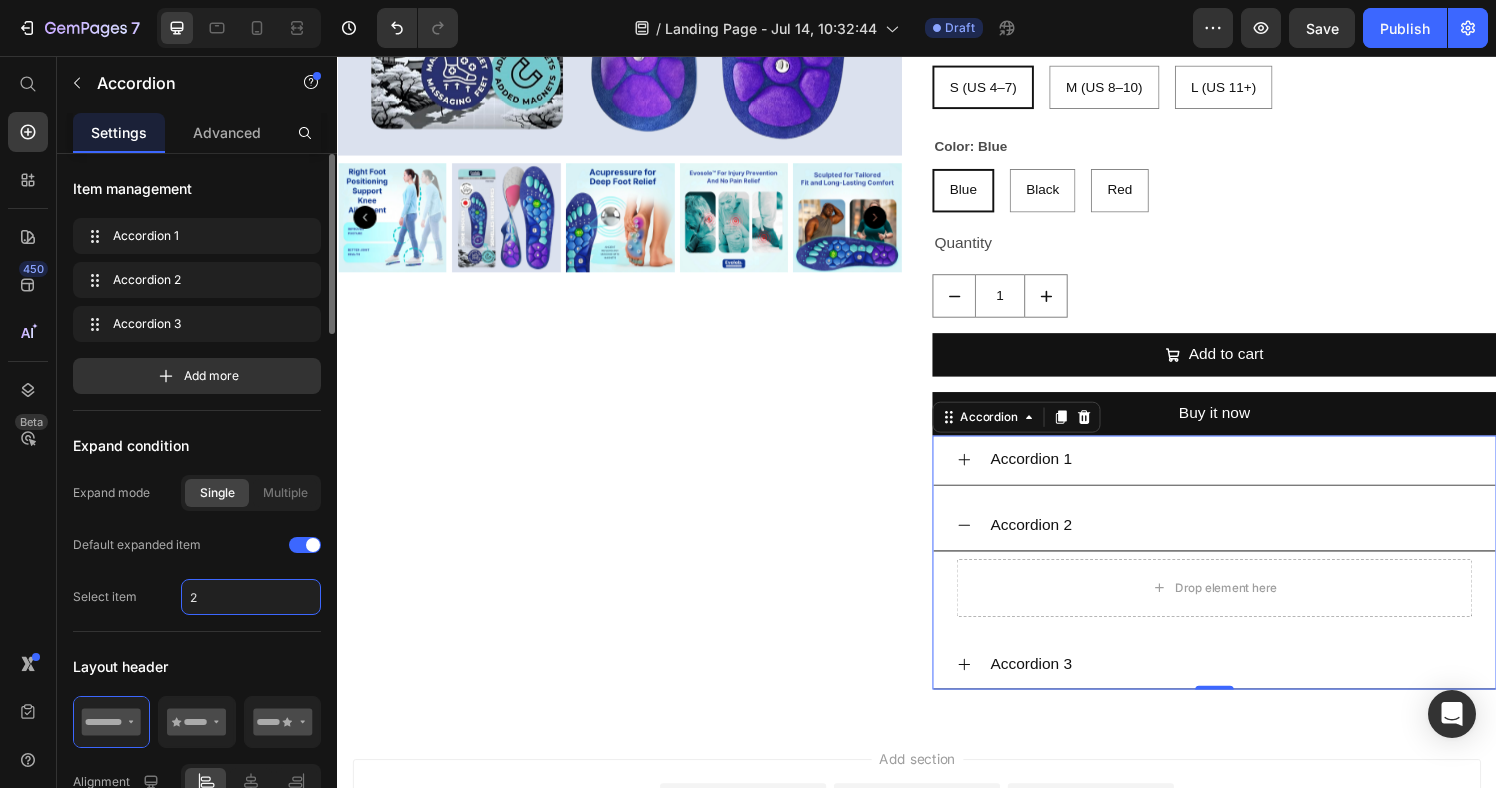 click on "2" 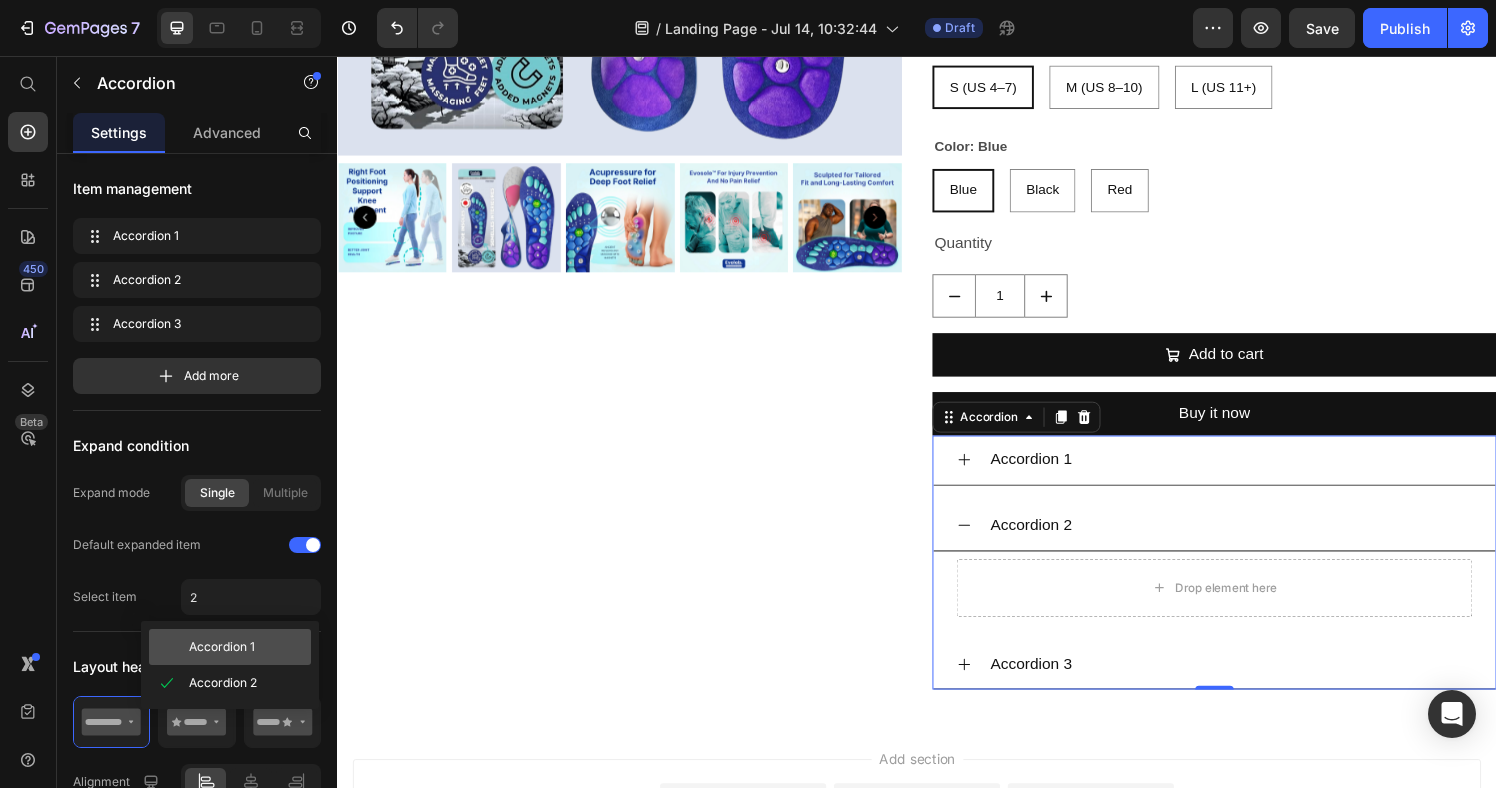 click on "Accordion 1" at bounding box center (222, 647) 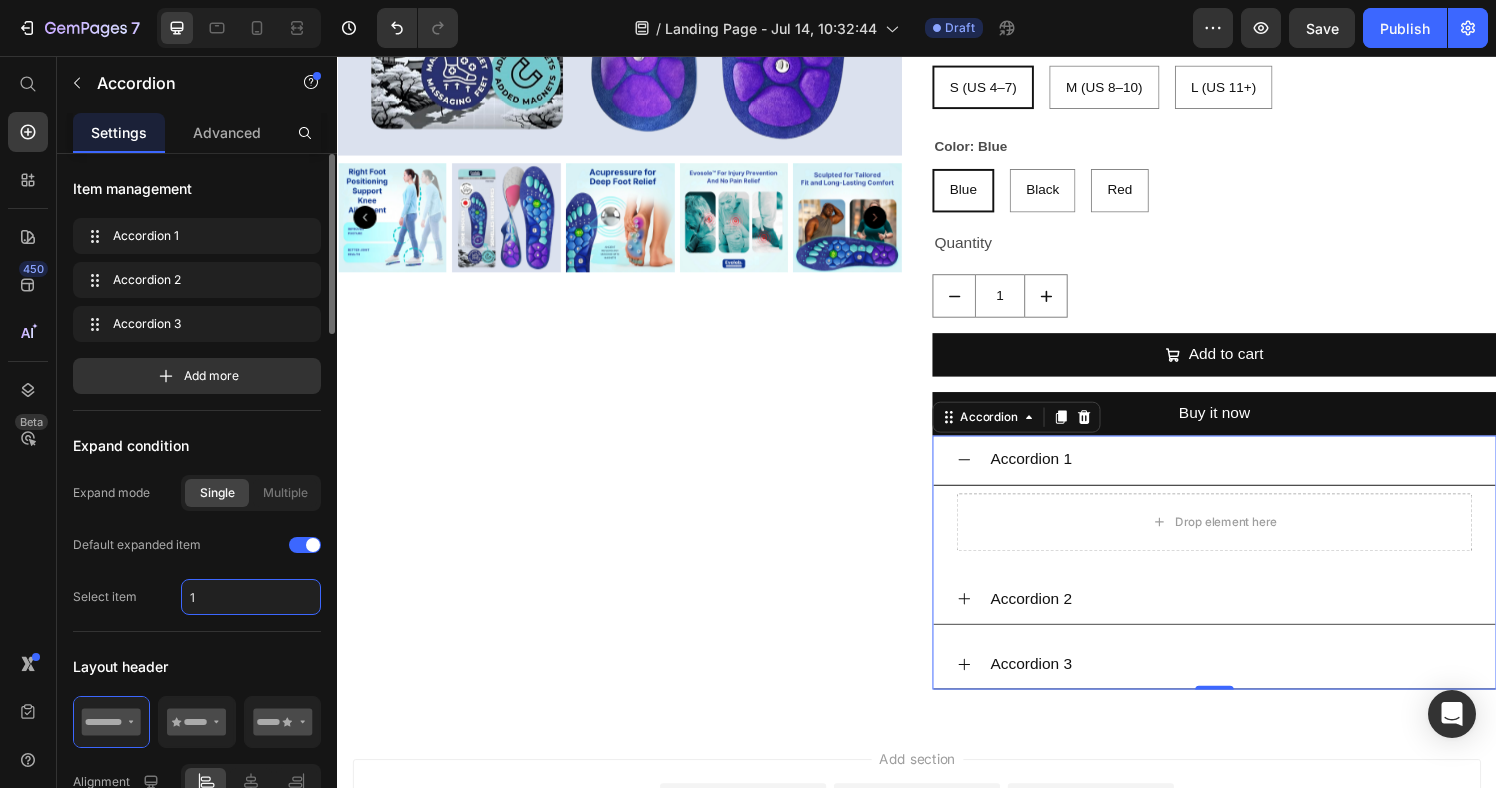 click on "1" 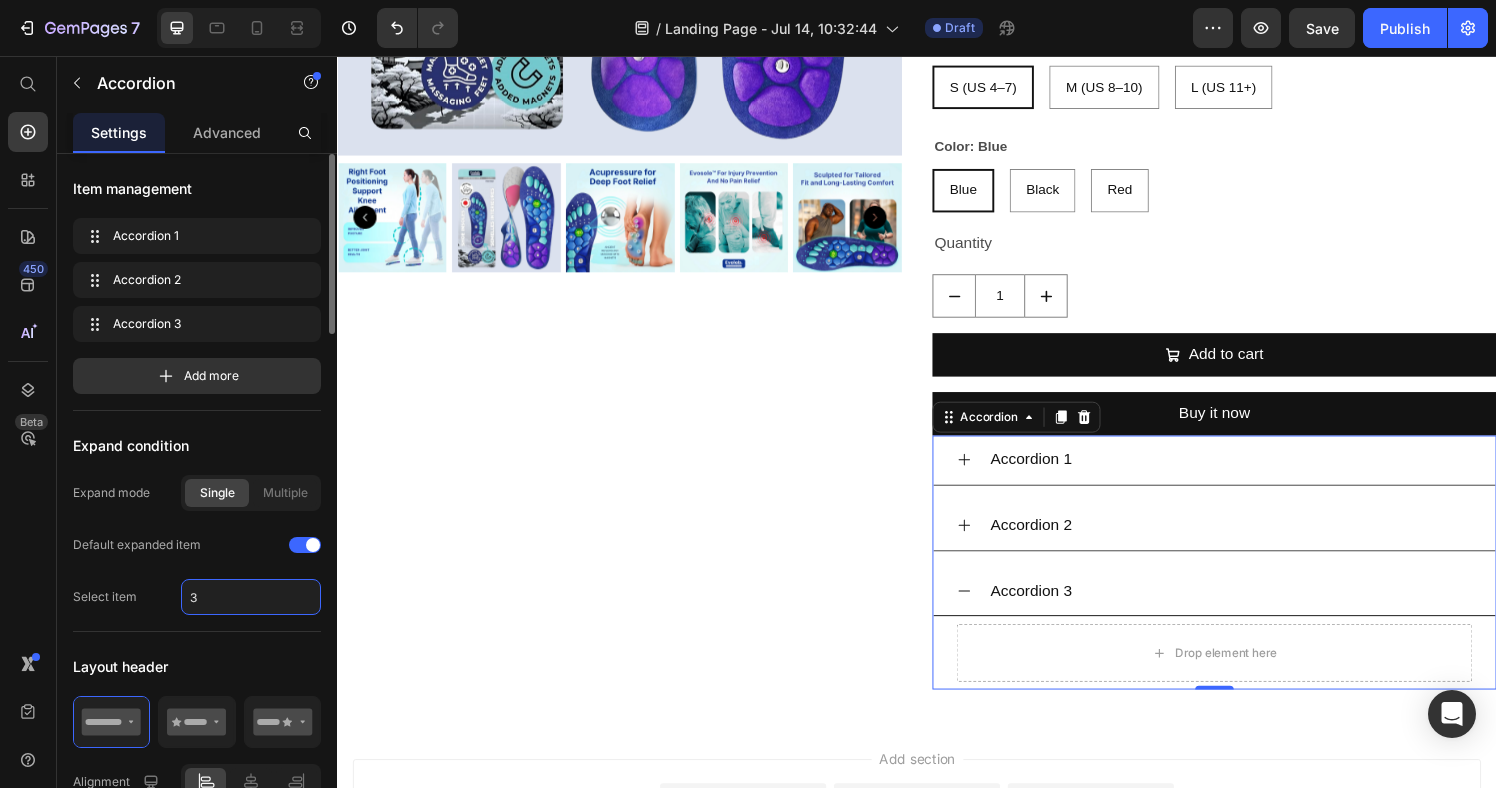 drag, startPoint x: 188, startPoint y: 599, endPoint x: 152, endPoint y: 598, distance: 36.013885 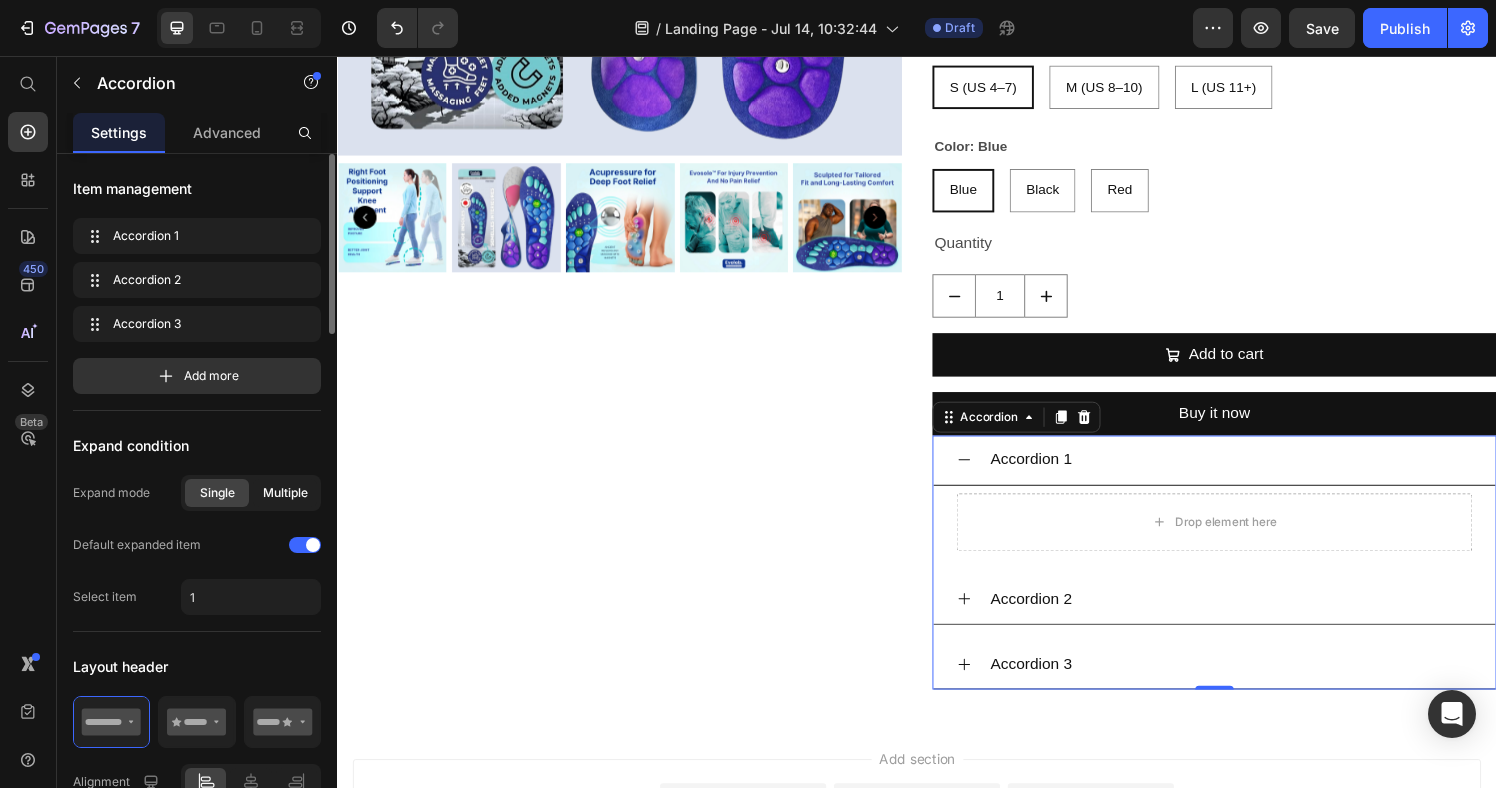 click on "Multiple" 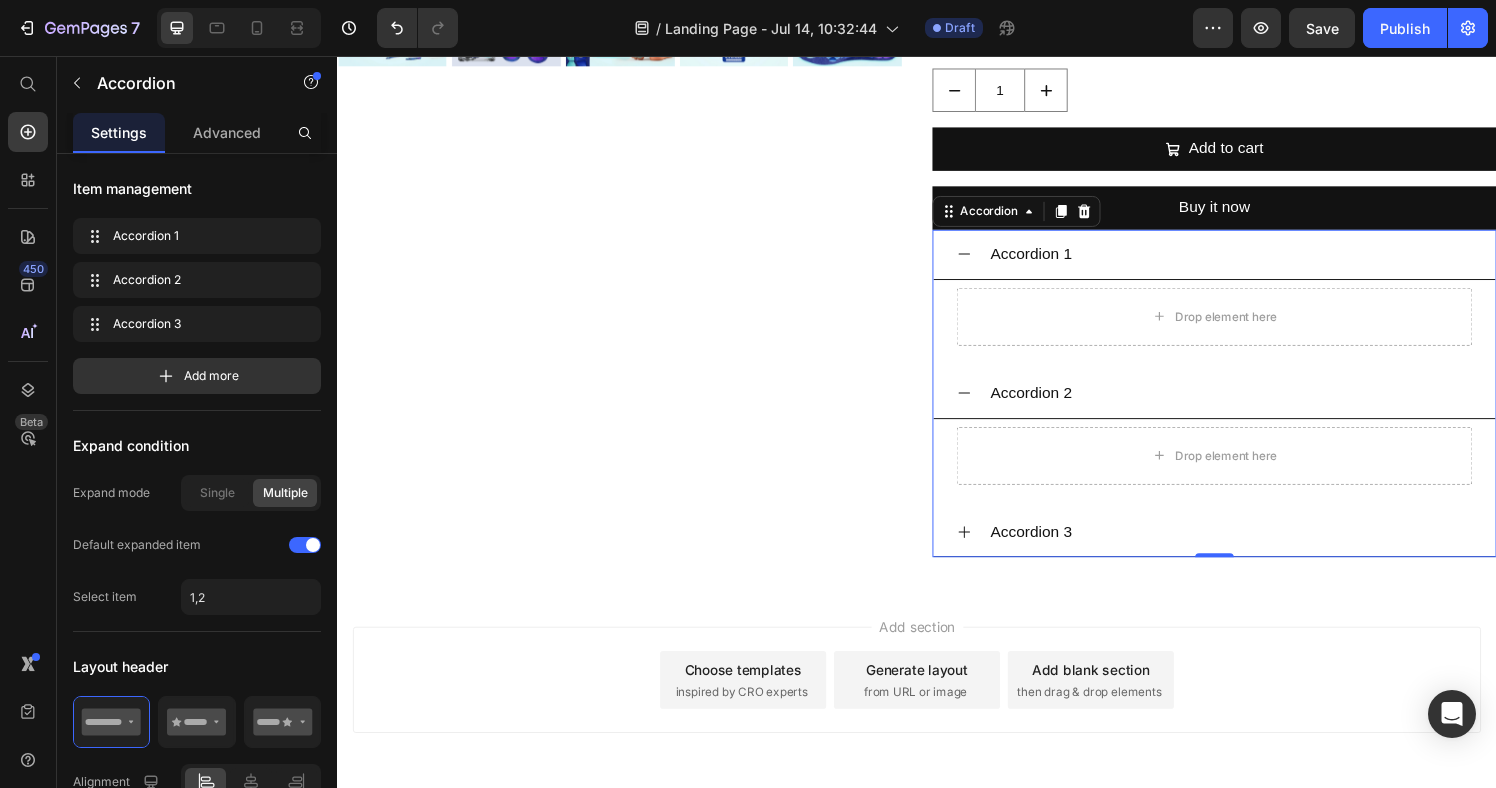 scroll, scrollTop: 771, scrollLeft: 0, axis: vertical 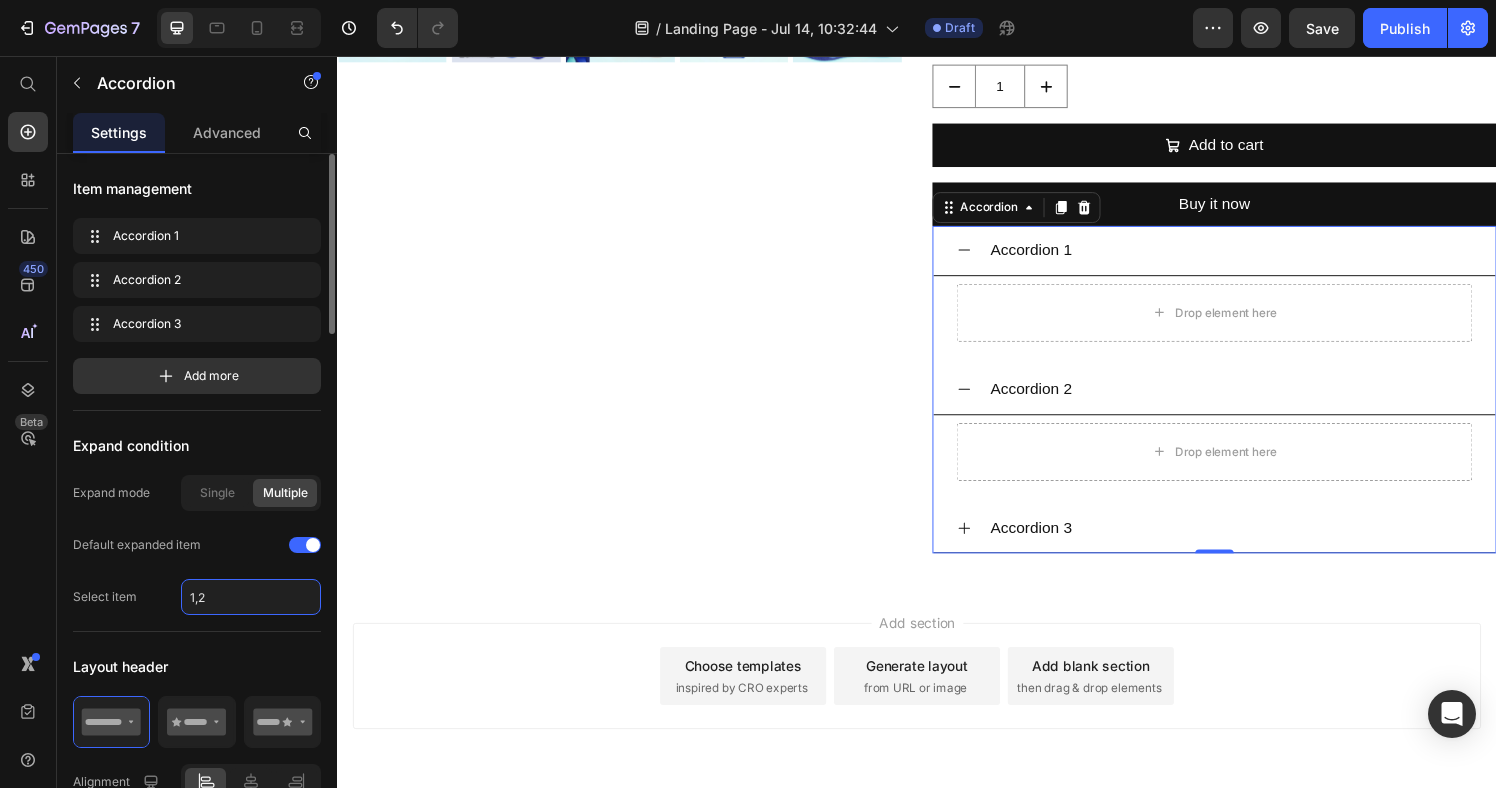 click on "1,2" 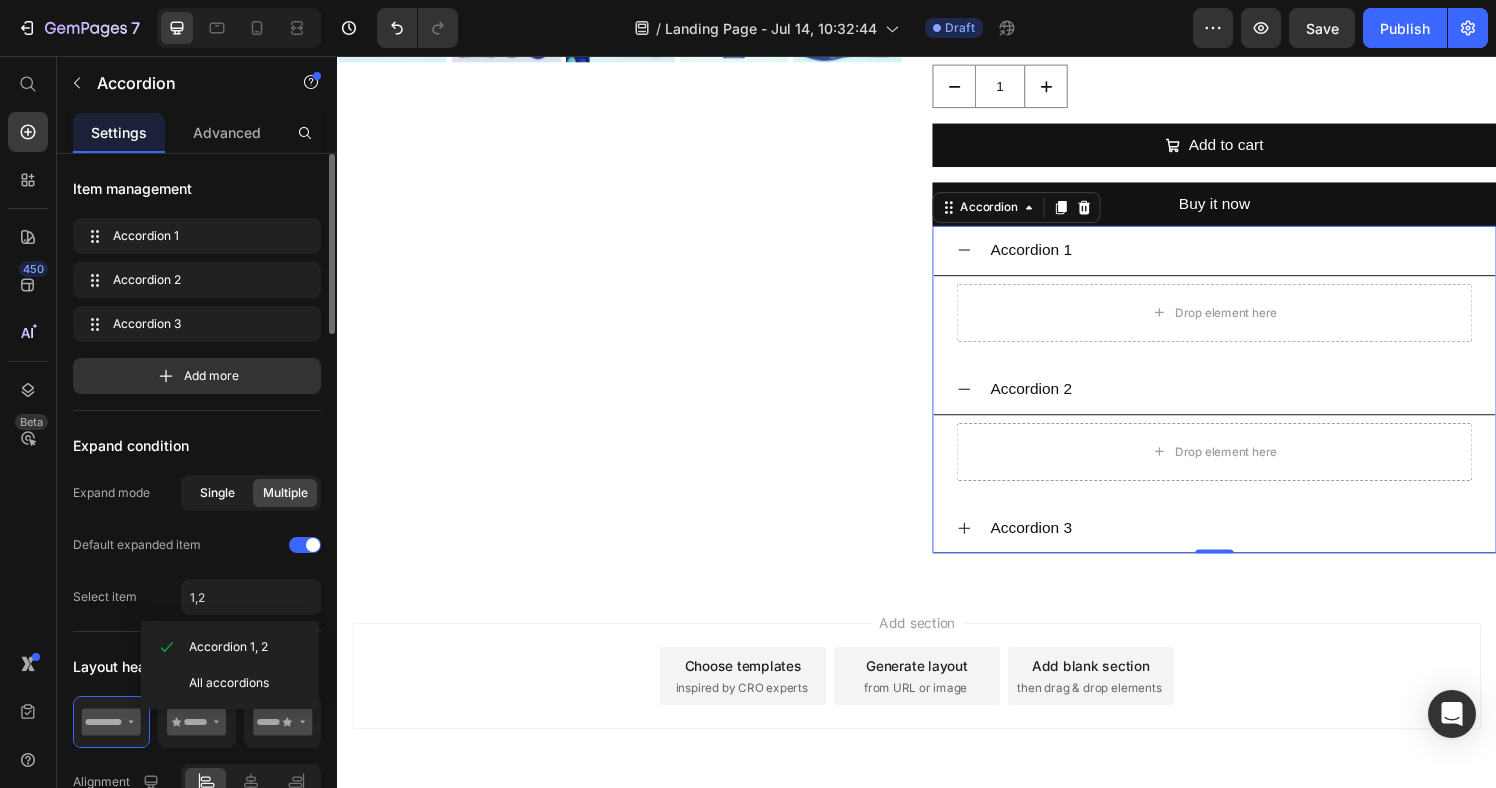 click on "Single" 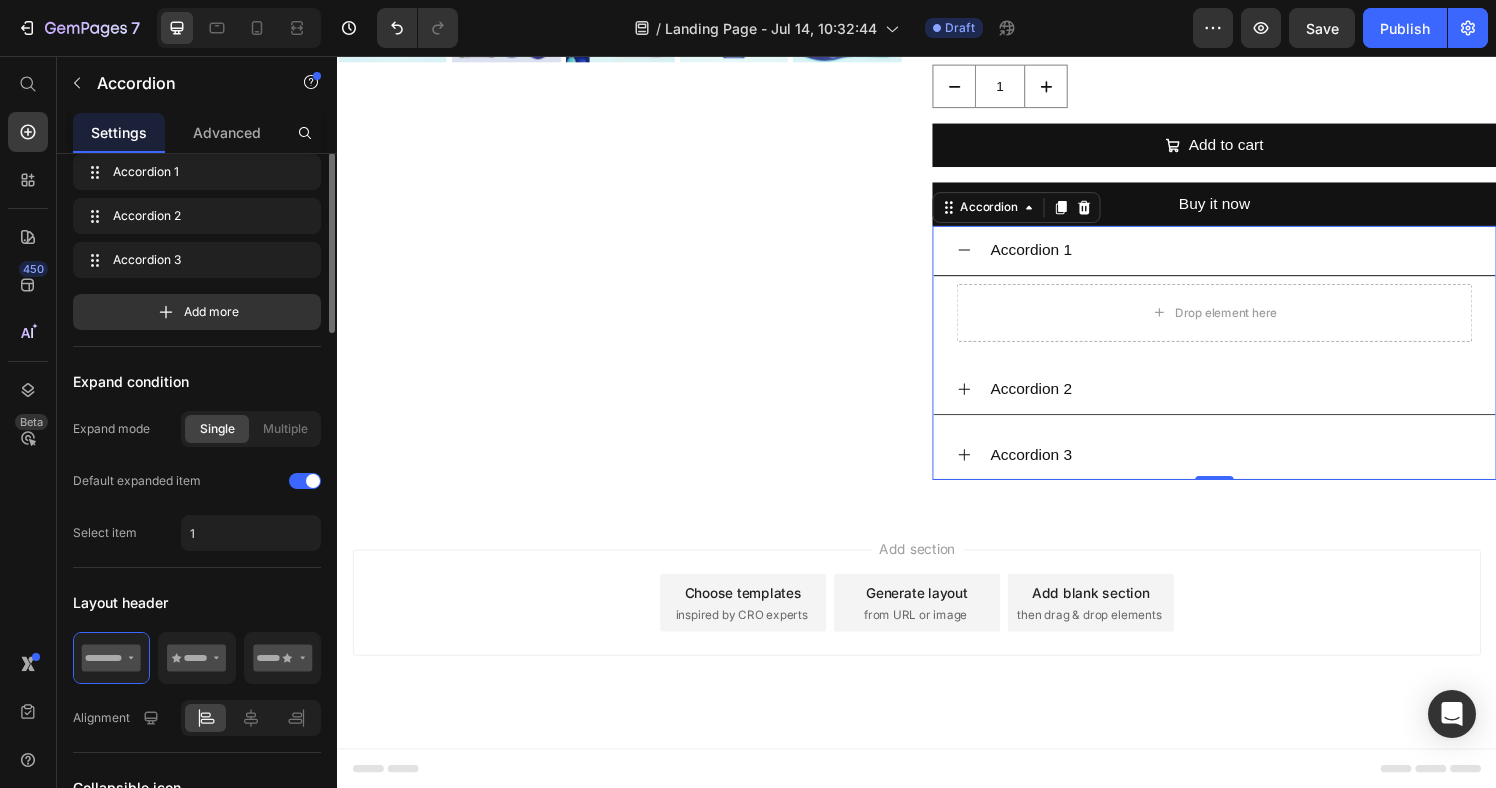 scroll, scrollTop: 108, scrollLeft: 0, axis: vertical 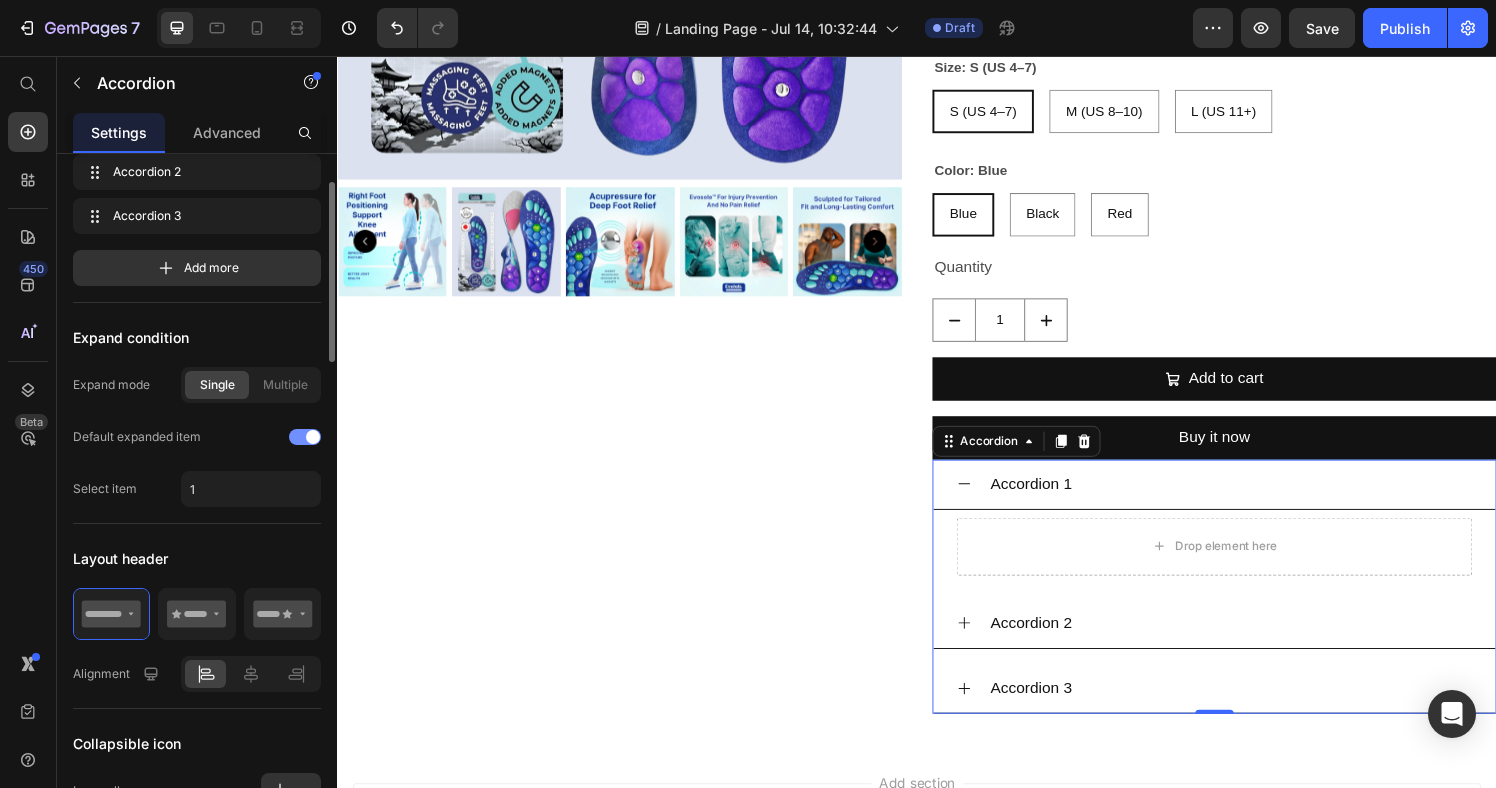 click at bounding box center [313, 437] 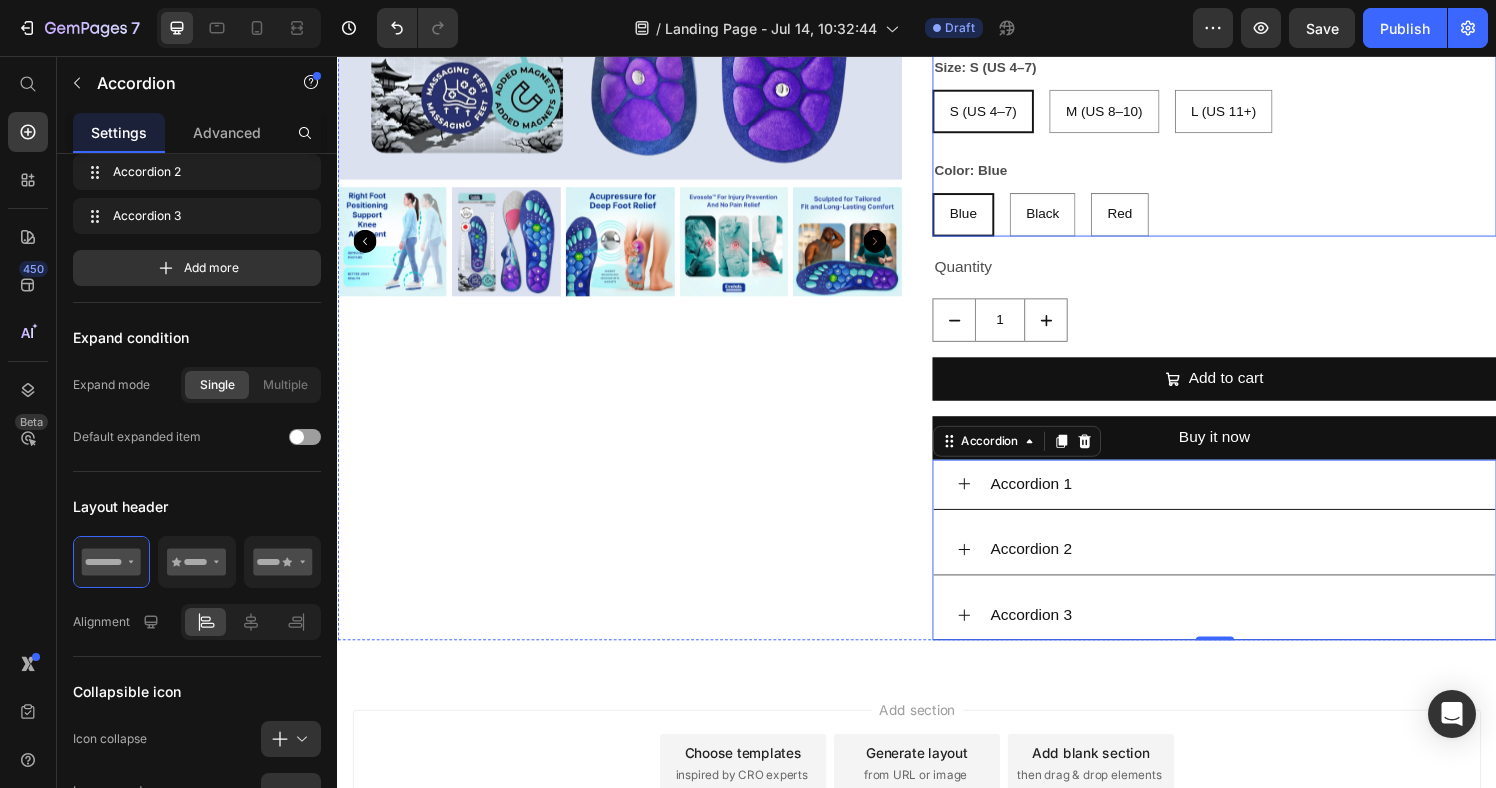 scroll, scrollTop: 78, scrollLeft: 0, axis: vertical 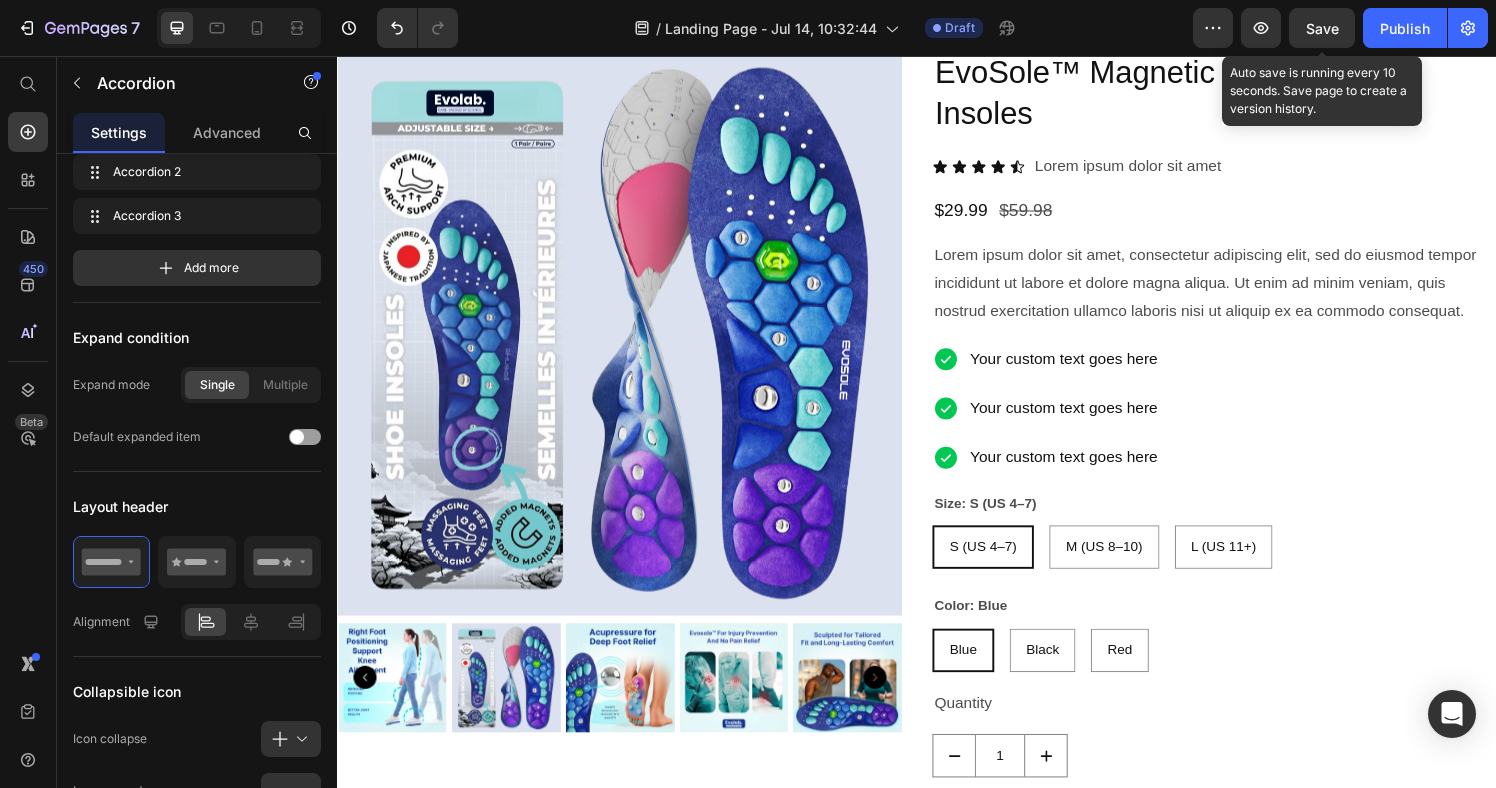 drag, startPoint x: 1311, startPoint y: 26, endPoint x: 1290, endPoint y: 49, distance: 31.144823 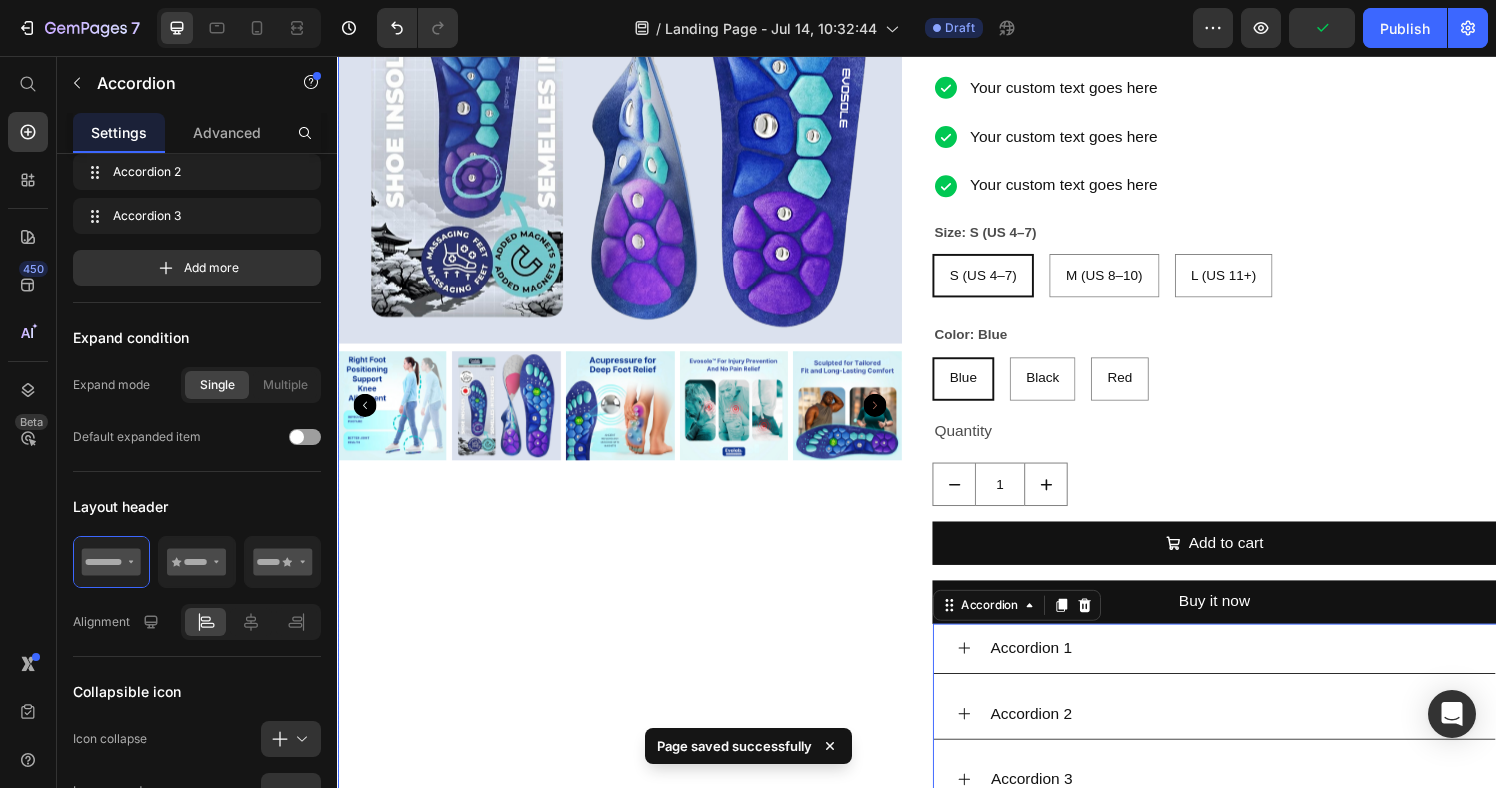 scroll, scrollTop: 462, scrollLeft: 0, axis: vertical 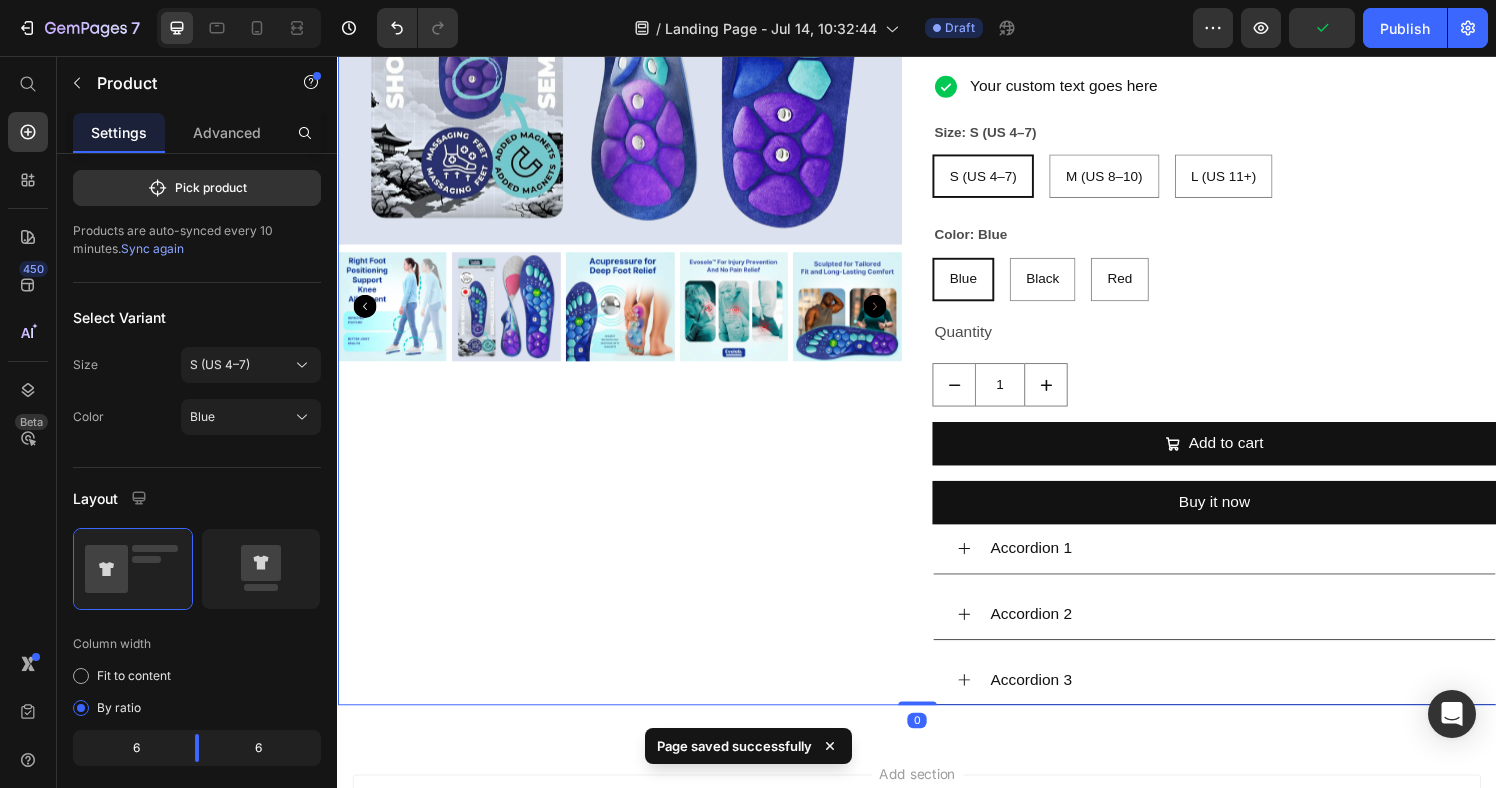 click on "Product Images" at bounding box center [629, 197] 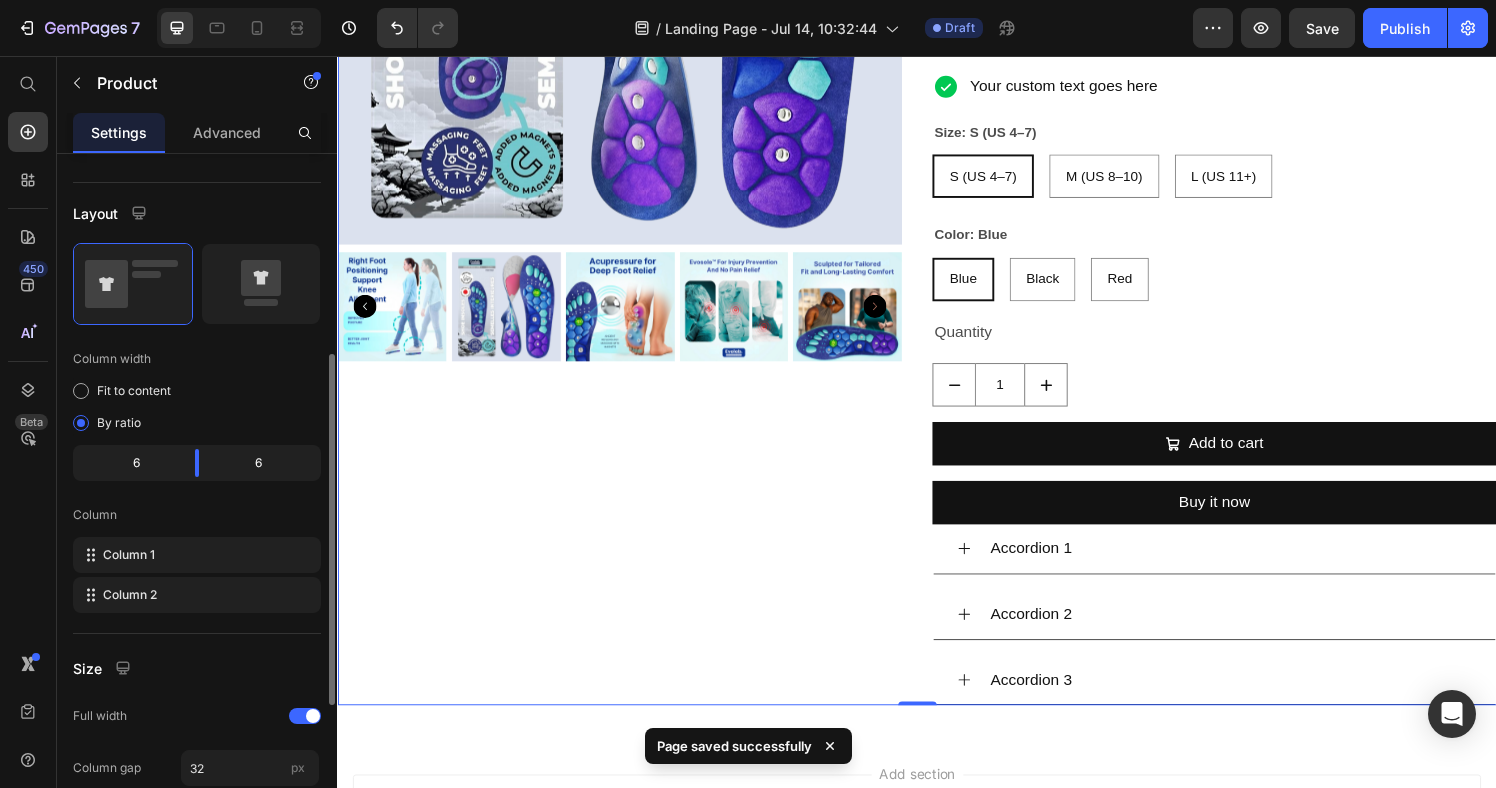 scroll, scrollTop: 400, scrollLeft: 0, axis: vertical 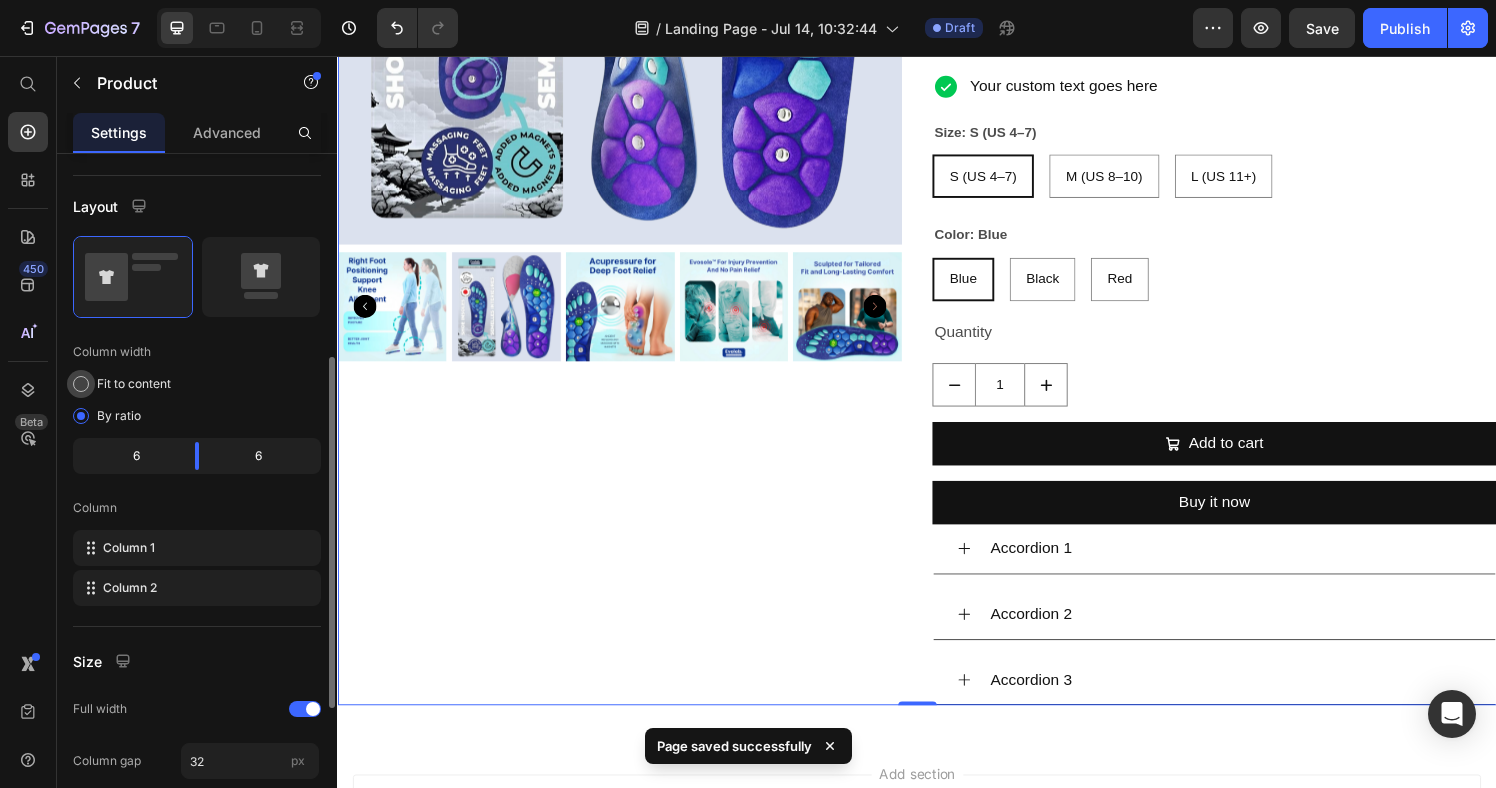 click on "Fit to content" at bounding box center (134, 384) 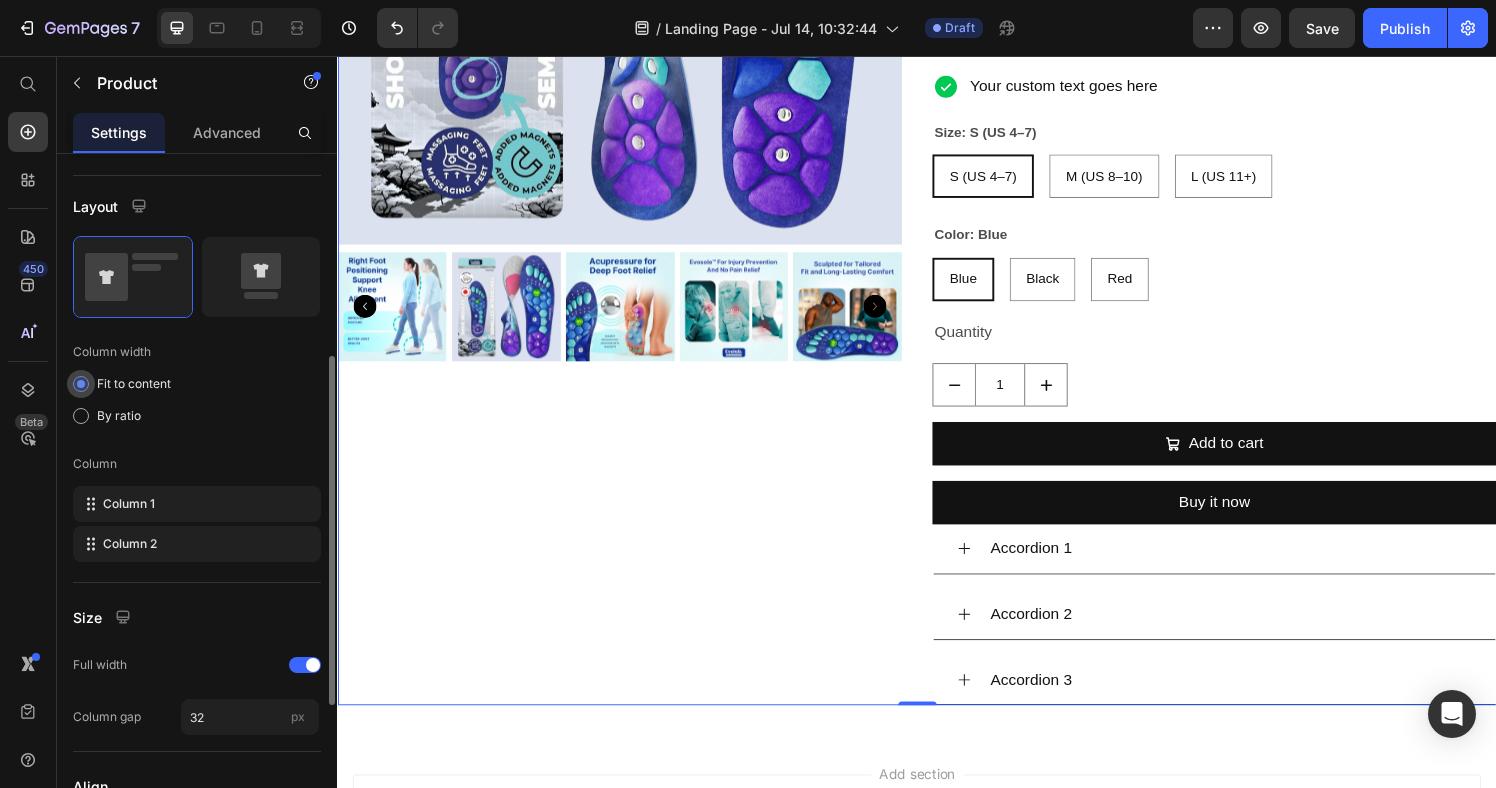 click on "Fit to content" at bounding box center (134, 384) 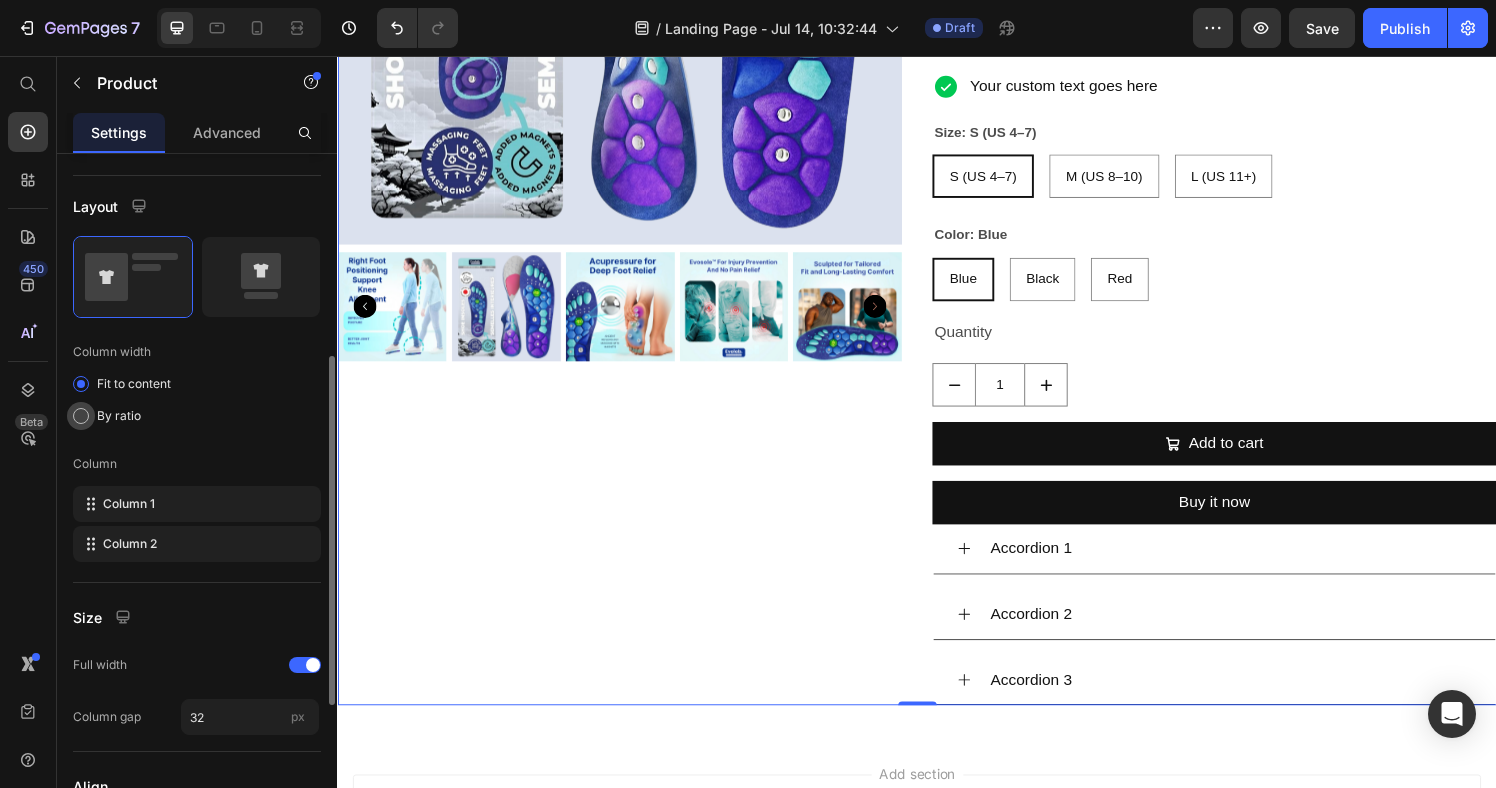 click on "By ratio" at bounding box center (119, 416) 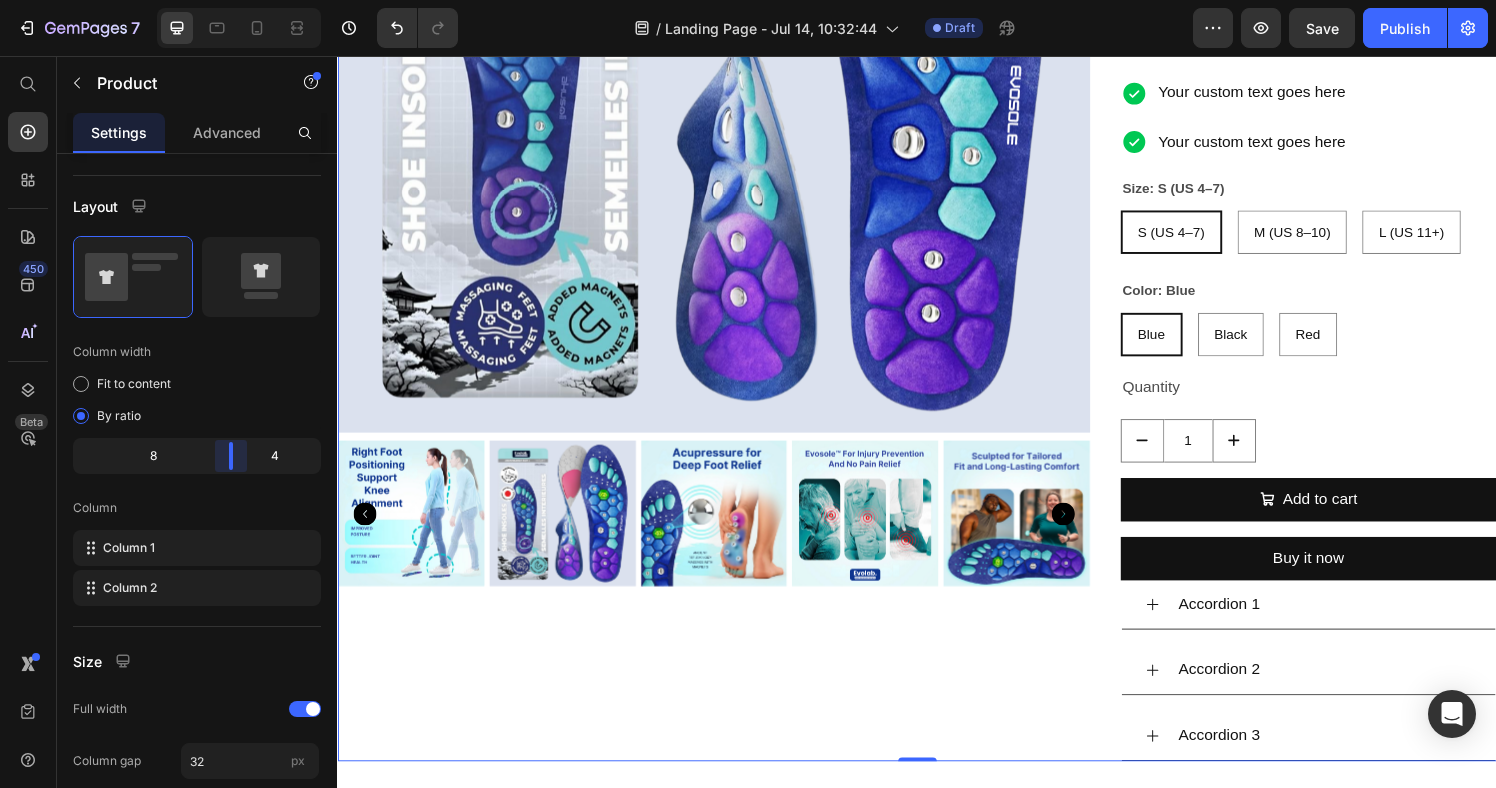 drag, startPoint x: 200, startPoint y: 464, endPoint x: 244, endPoint y: 462, distance: 44.04543 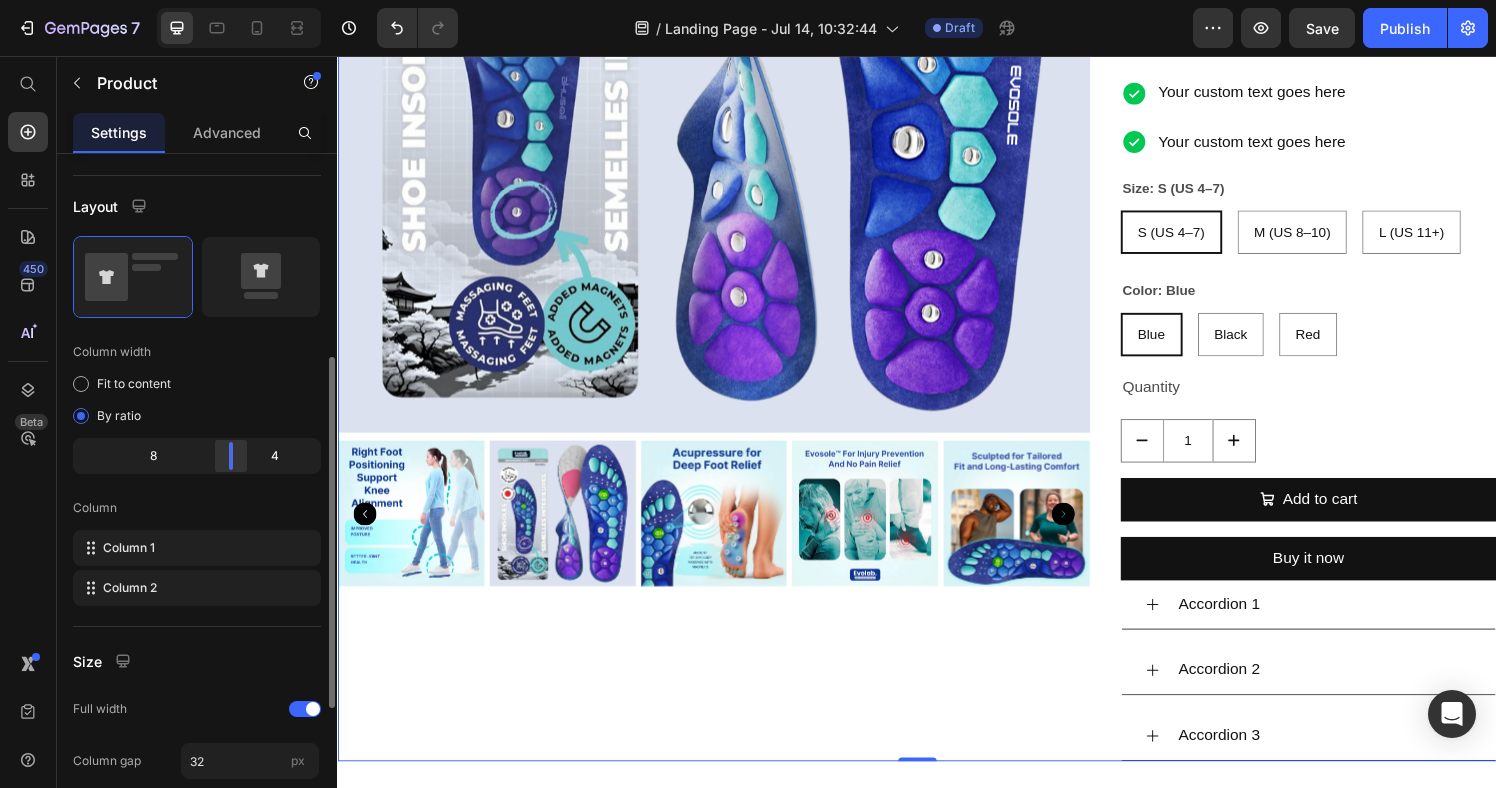 click on "7   /  Landing Page - Jul 14, 10:32:44 Draft Preview  Save   Publish  450 Beta Start with Sections Elements Hero Section Product Detail Brands Trusted Badges Guarantee Product Breakdown How to use Testimonials Compare Bundle FAQs Social Proof Brand Story Product List Collection Blog List Contact Sticky Add to Cart Custom Footer Browse Library 450 Layout
Row
Row
Row
Row Text
Heading
Text Block Button
Button
Button
Sticky Back to top Media
Image
Image" at bounding box center (748, 0) 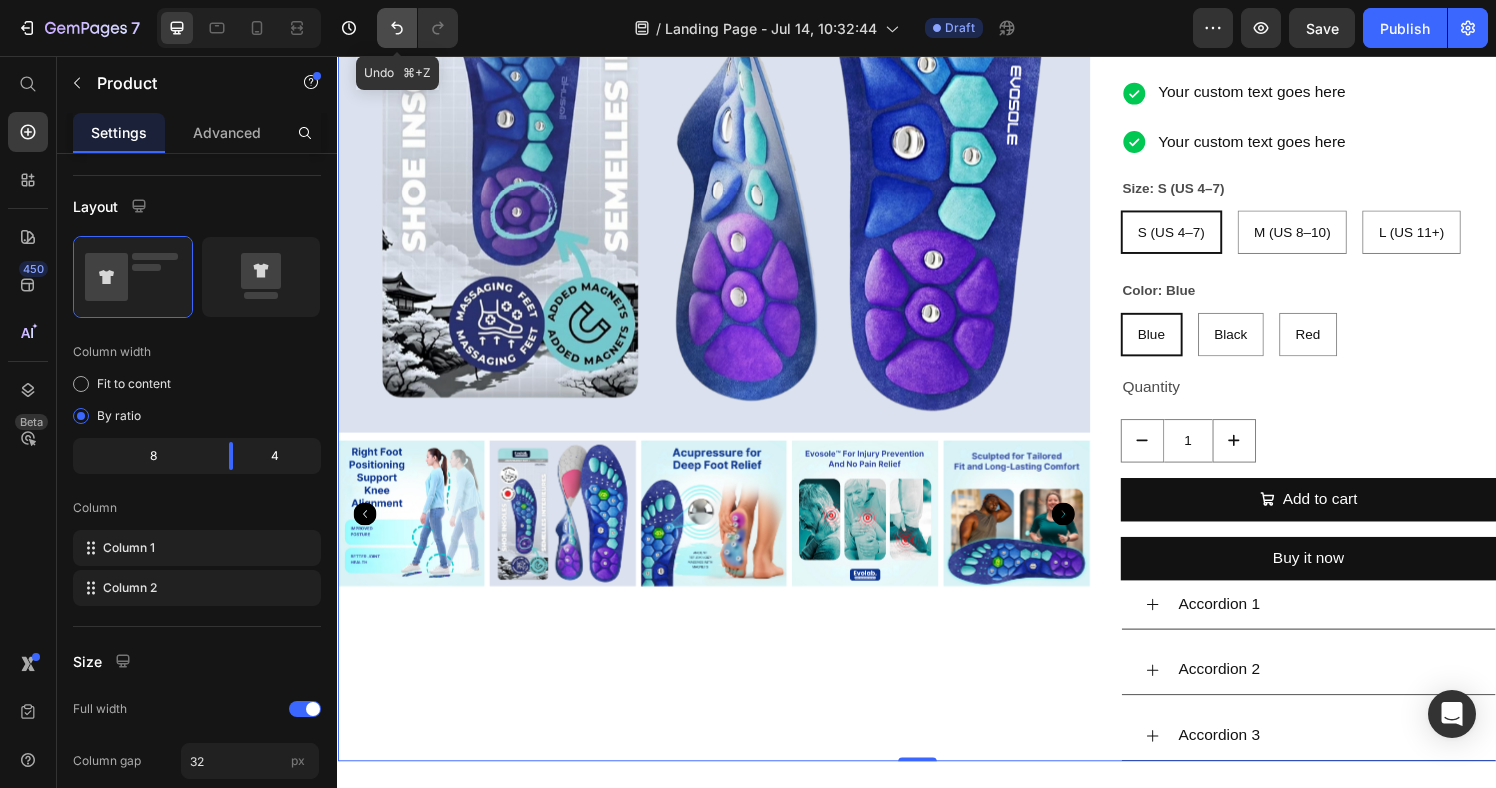 click 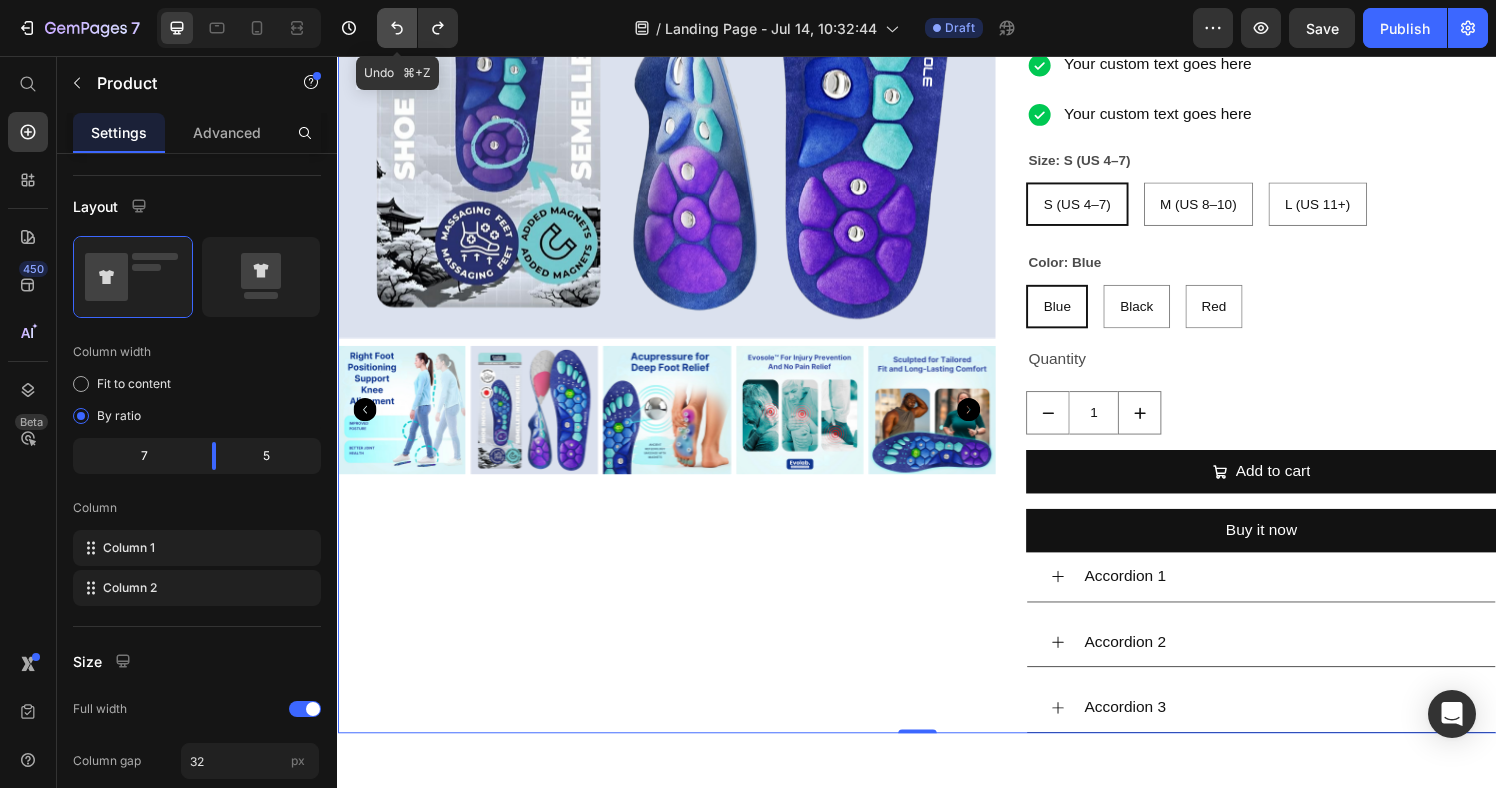 click 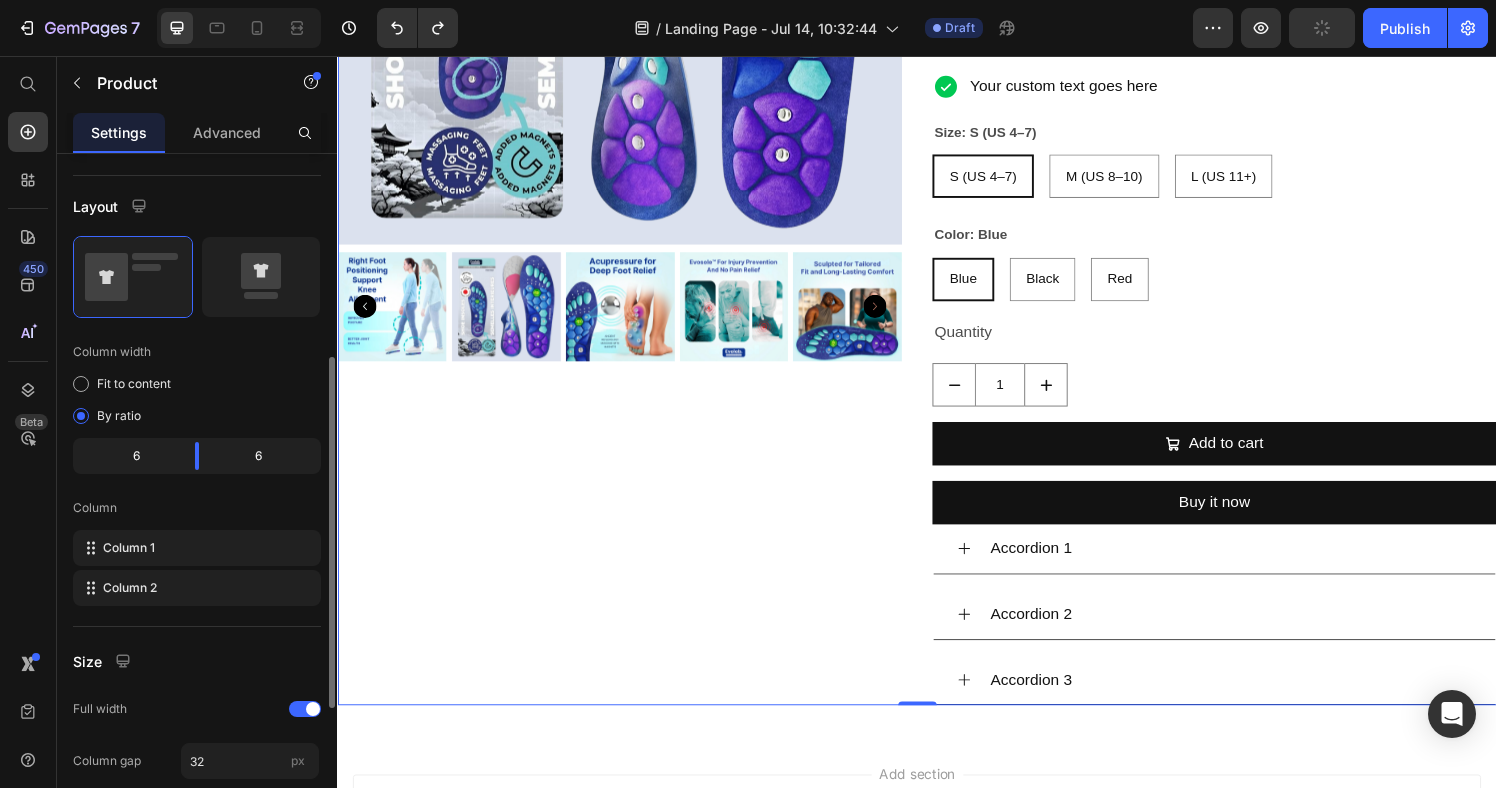click on "Fit to content By ratio" at bounding box center (197, 400) 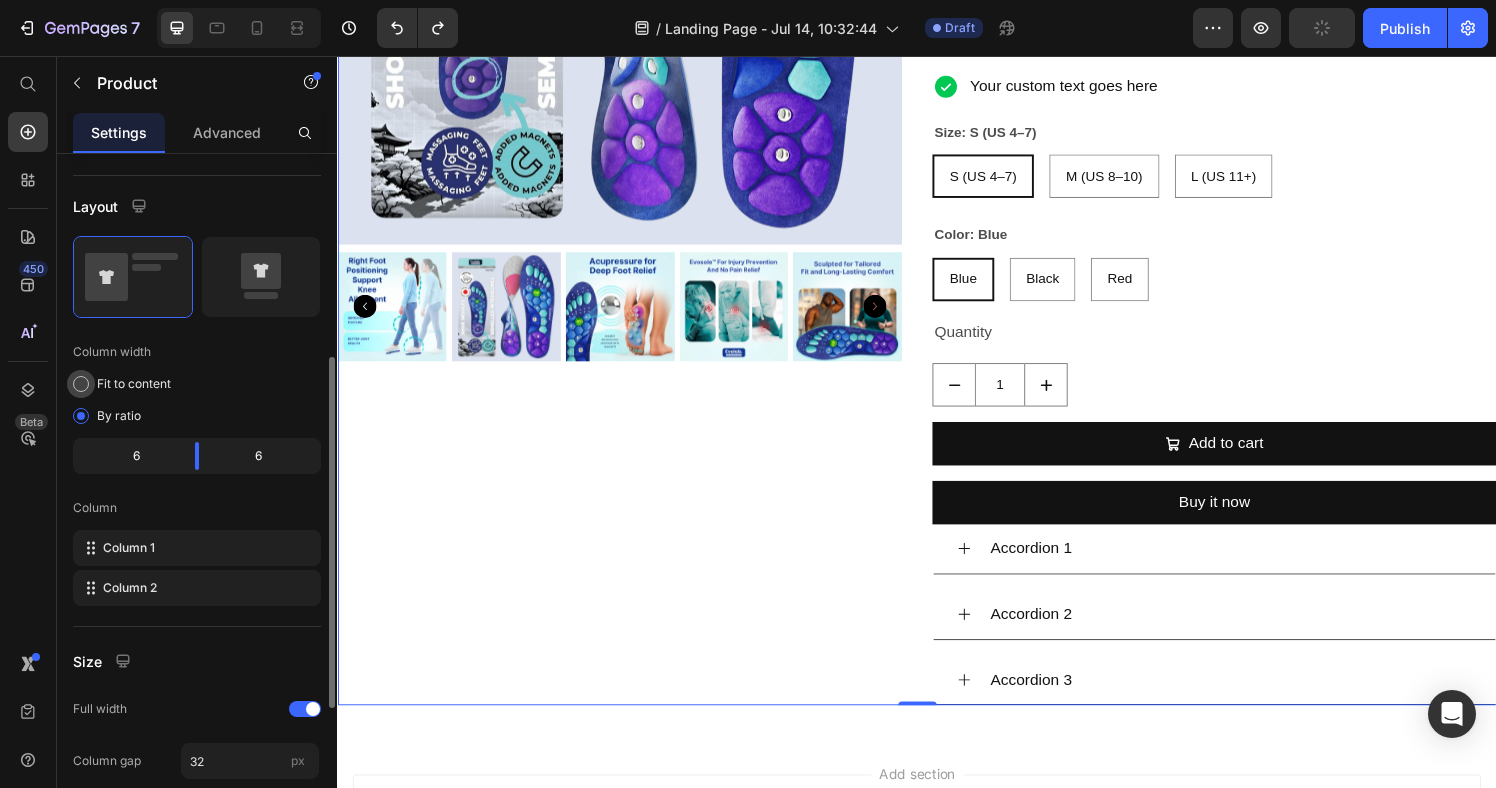 click on "Fit to content" at bounding box center [134, 384] 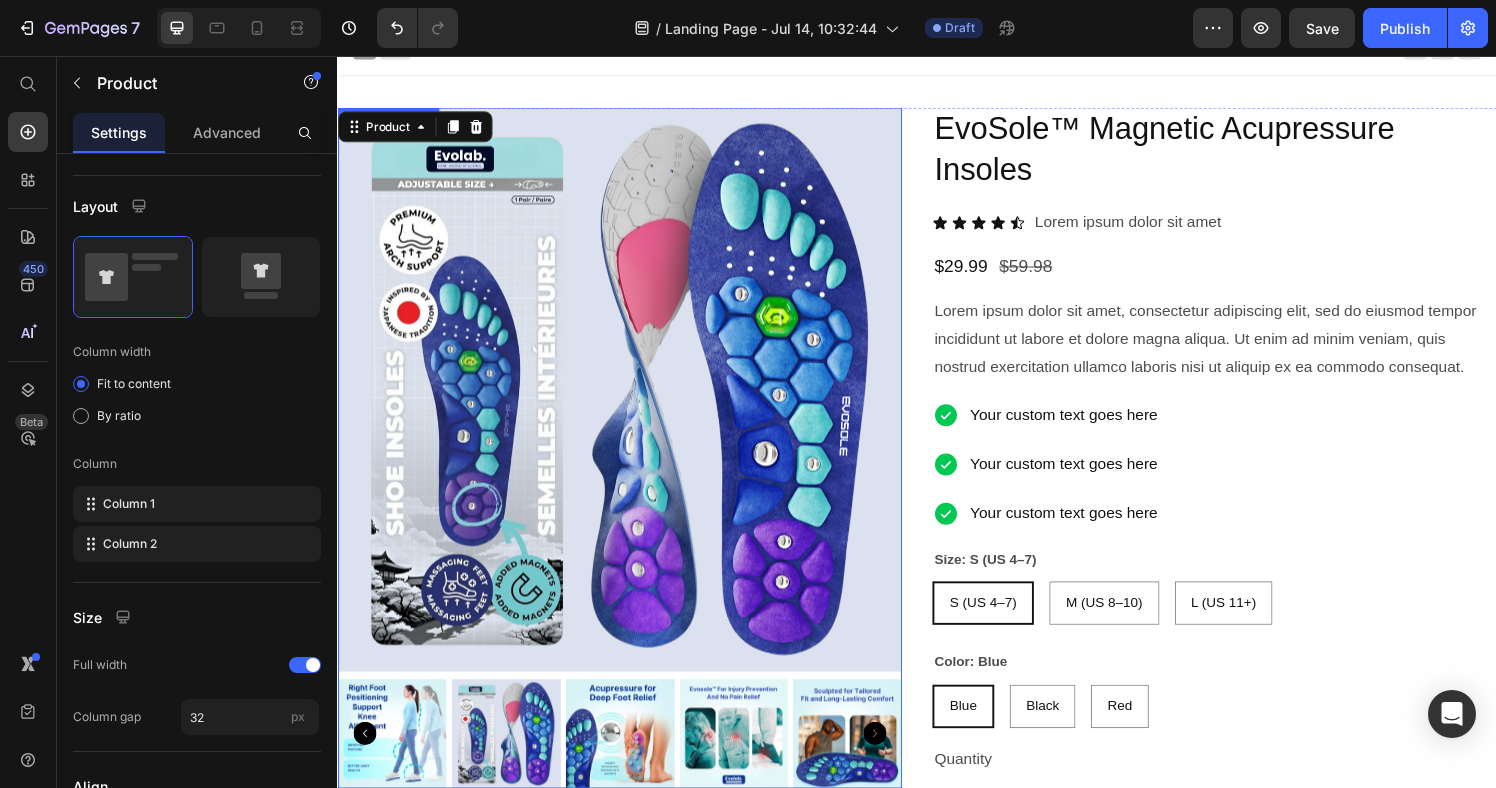 scroll, scrollTop: 0, scrollLeft: 0, axis: both 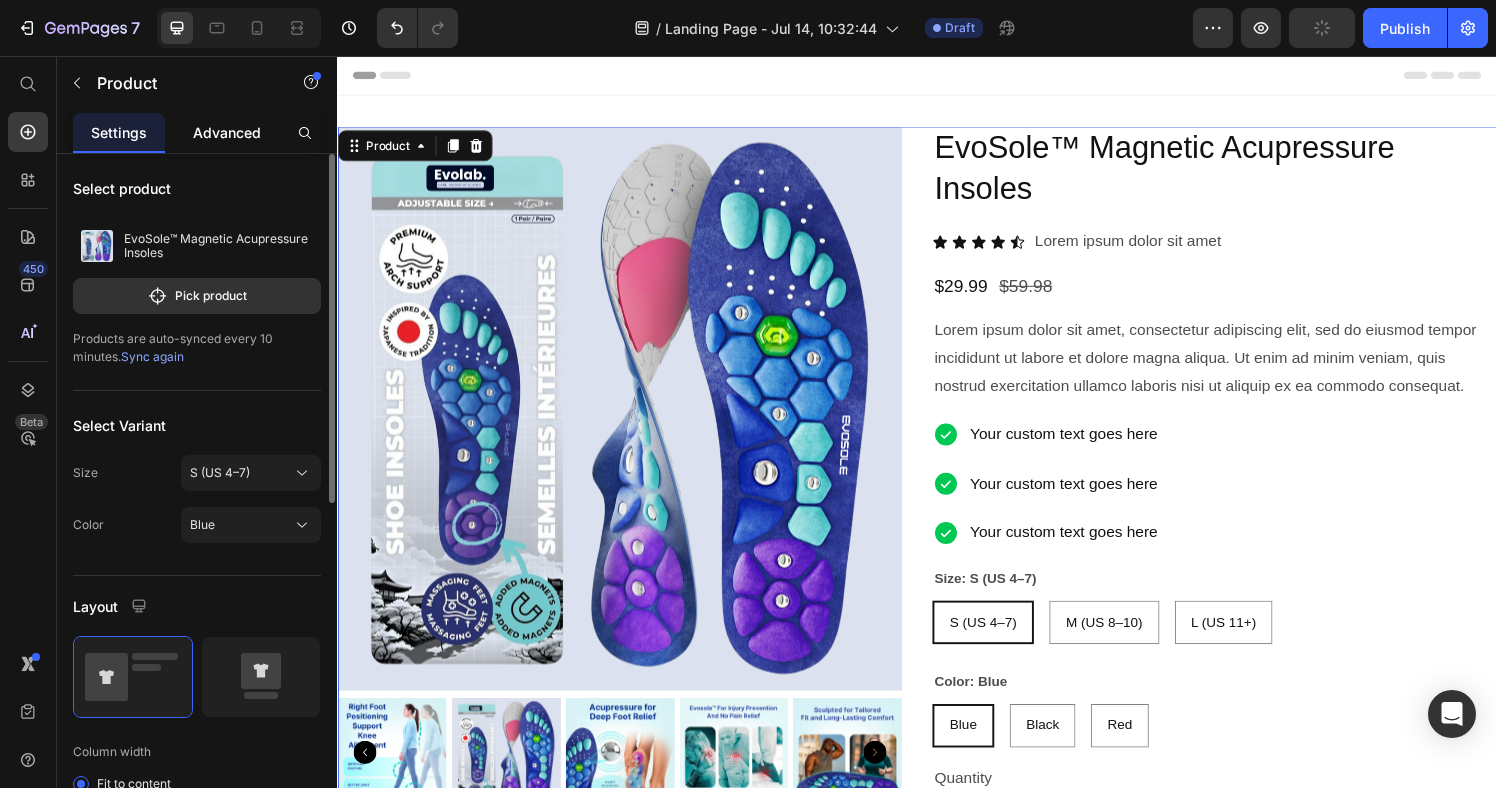 click on "Advanced" at bounding box center [227, 132] 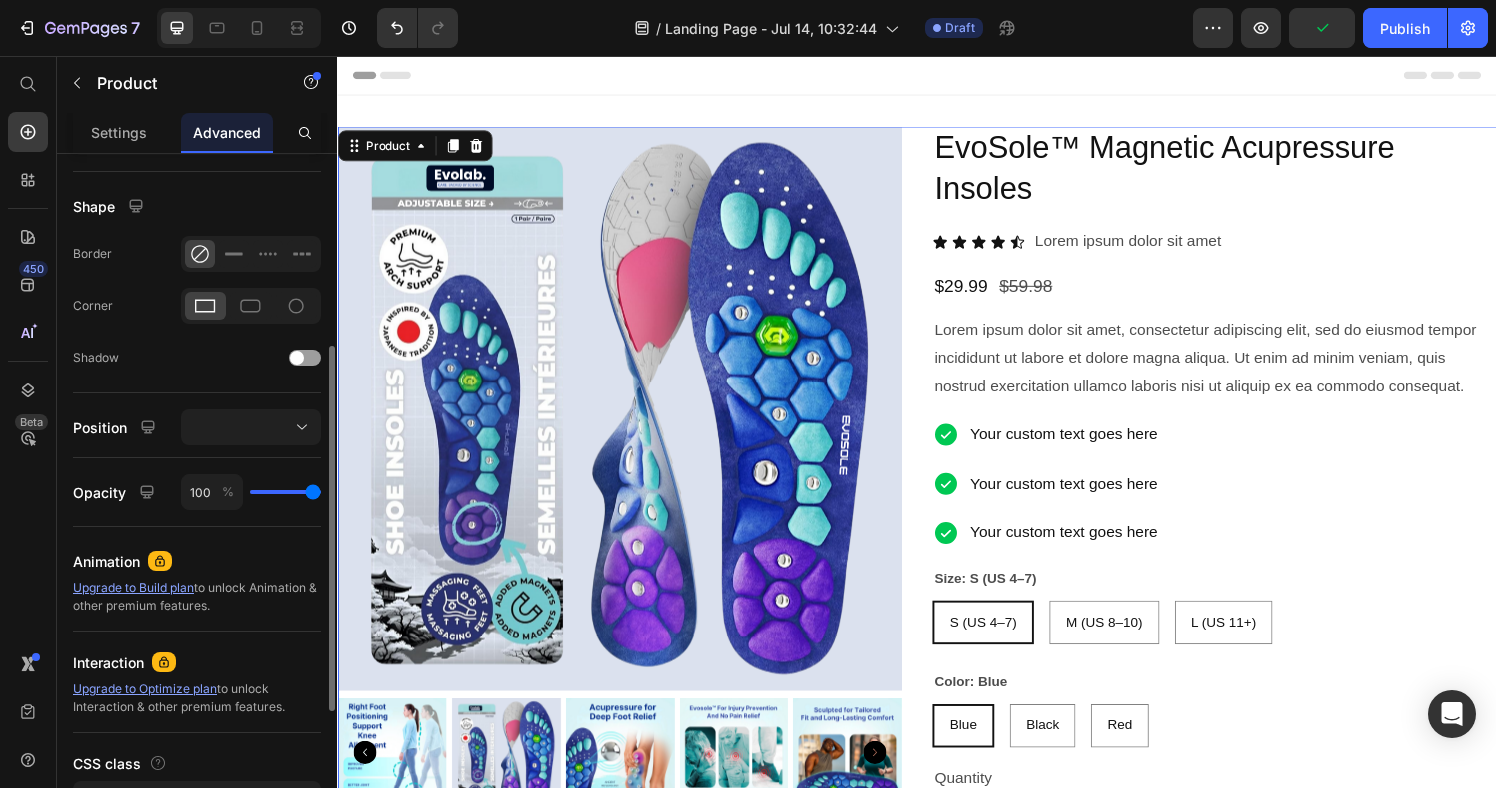 scroll, scrollTop: 486, scrollLeft: 0, axis: vertical 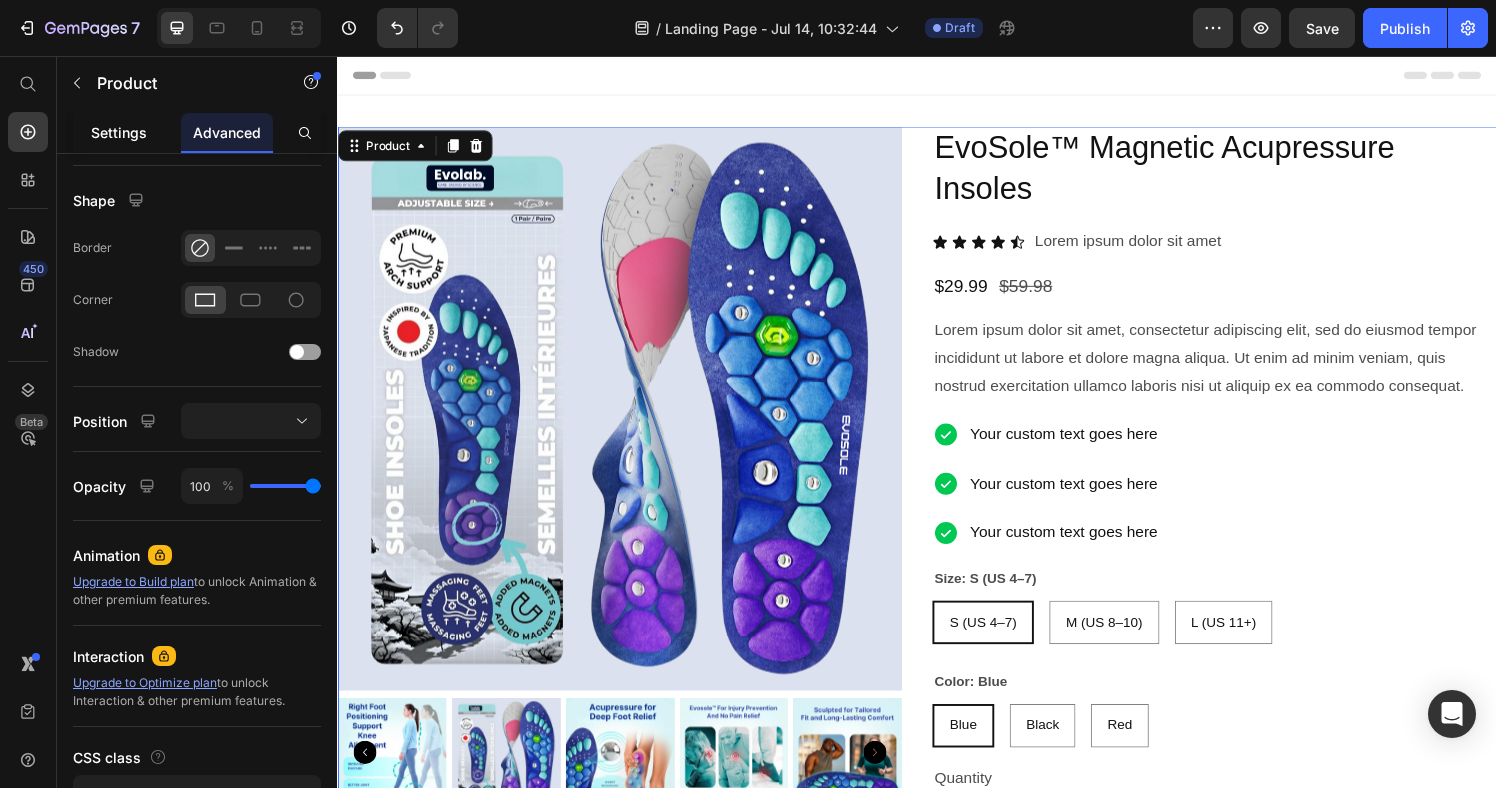 click on "Settings" at bounding box center [119, 132] 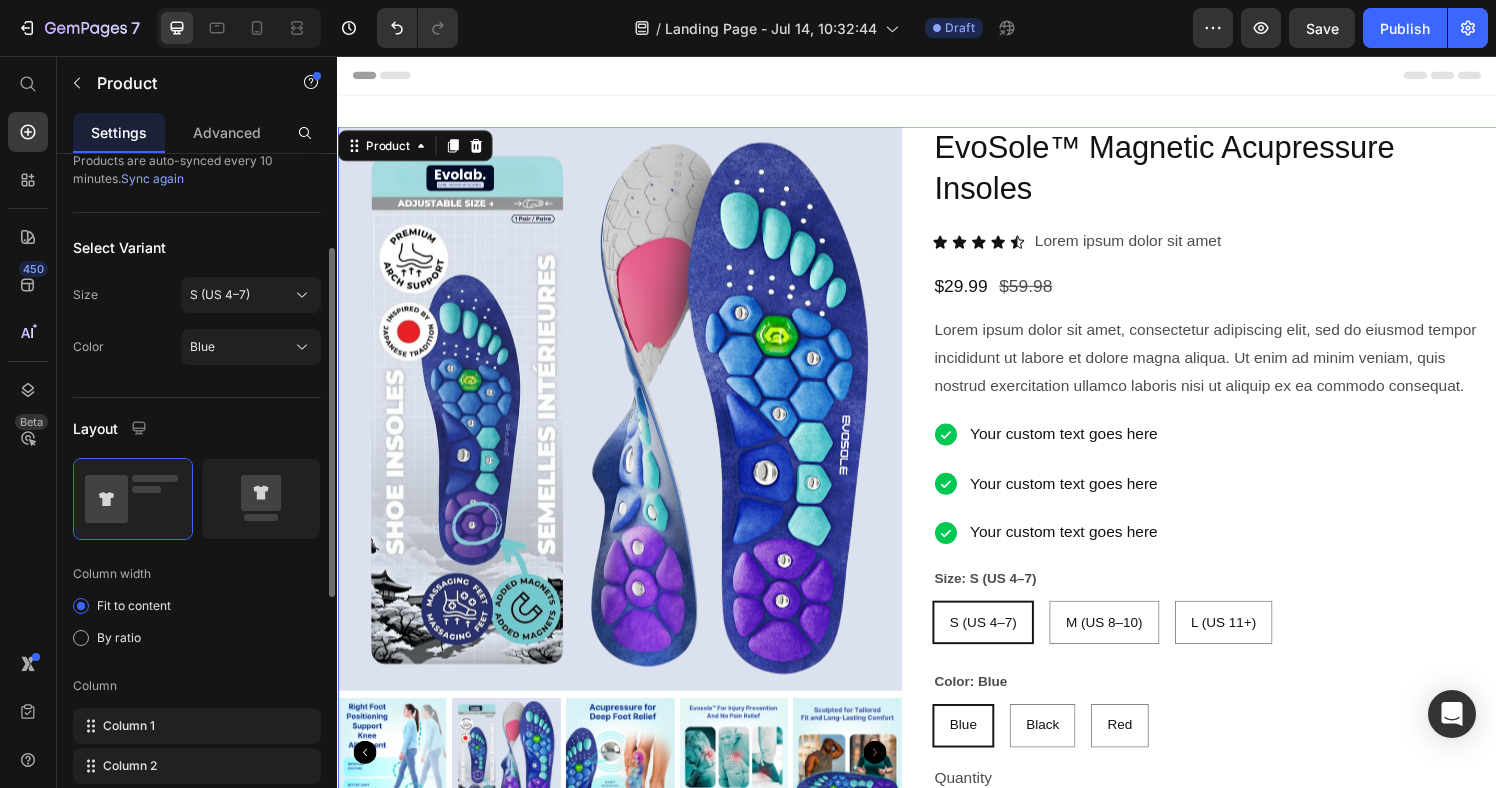 scroll, scrollTop: 181, scrollLeft: 0, axis: vertical 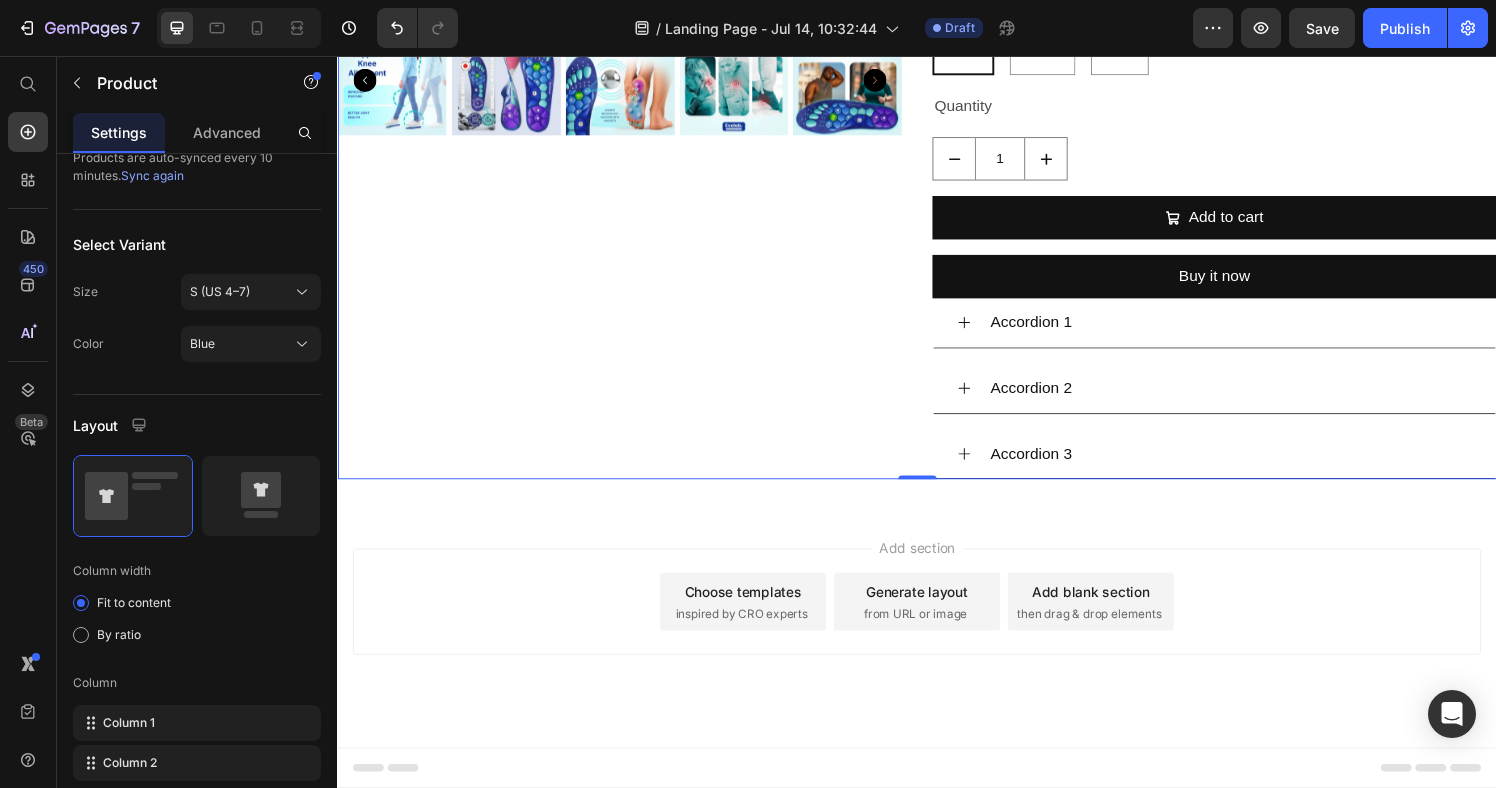 drag, startPoint x: 770, startPoint y: 432, endPoint x: 813, endPoint y: 457, distance: 49.73932 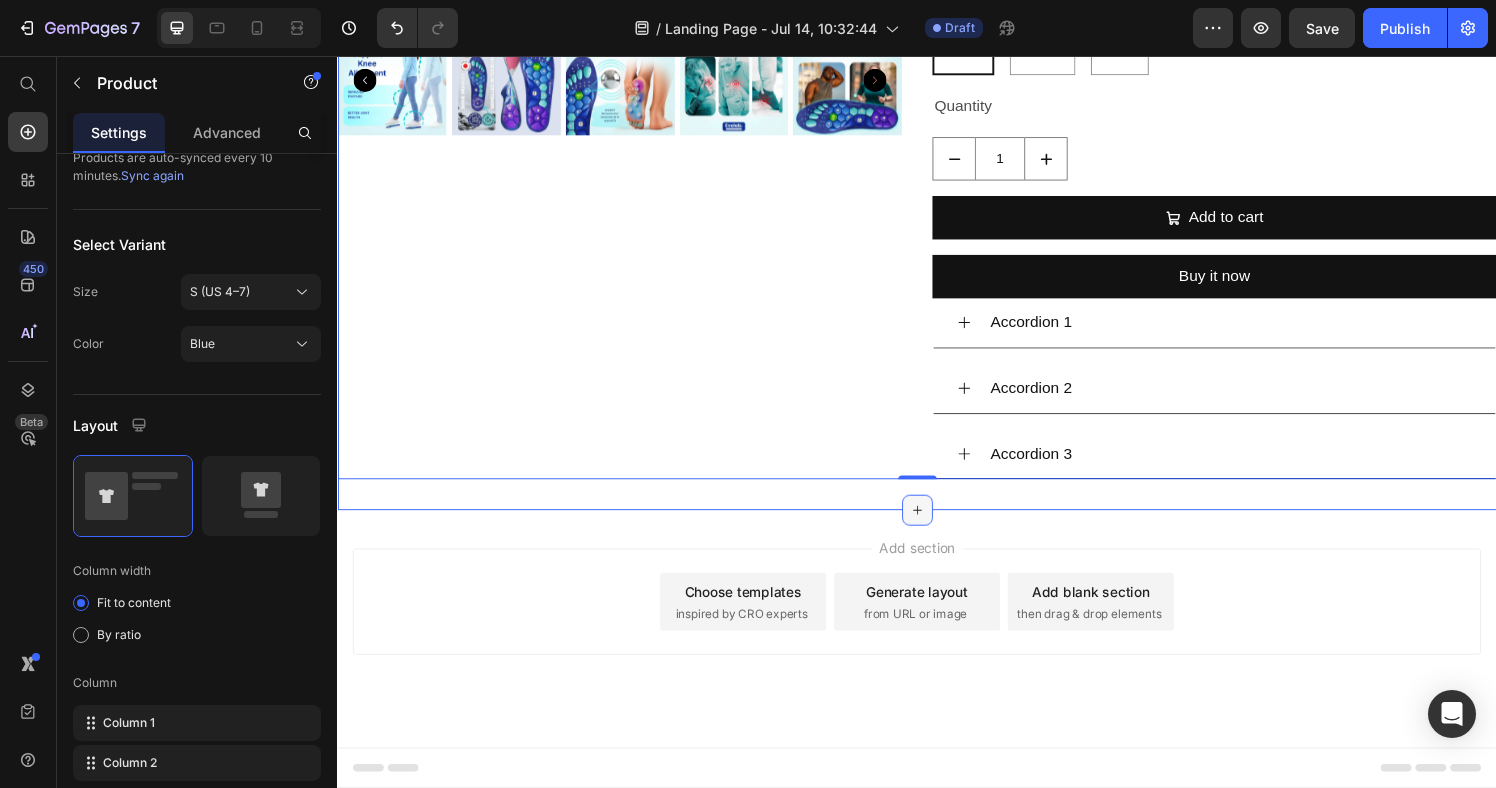 click 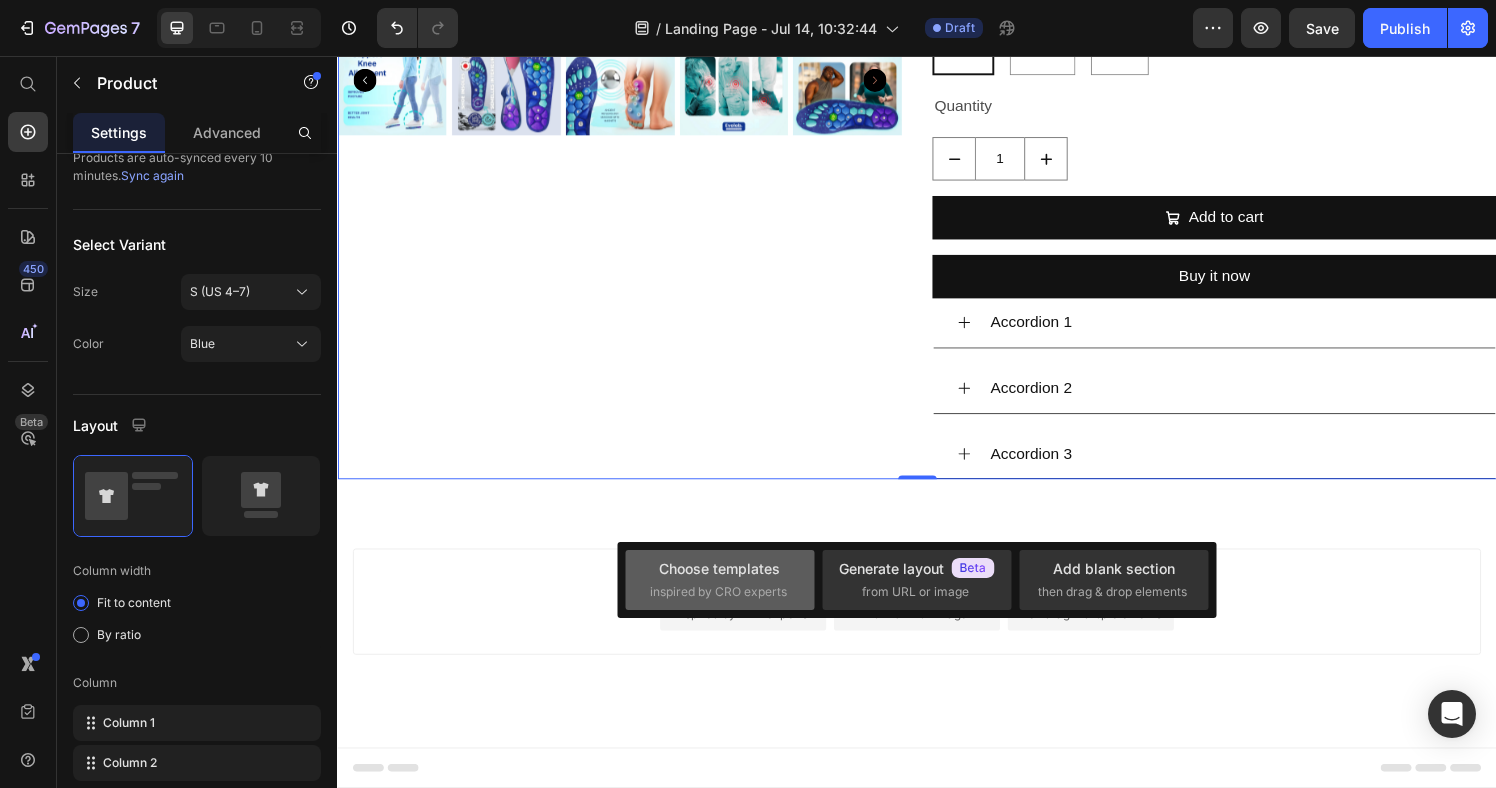 click on "Choose templates" at bounding box center (719, 568) 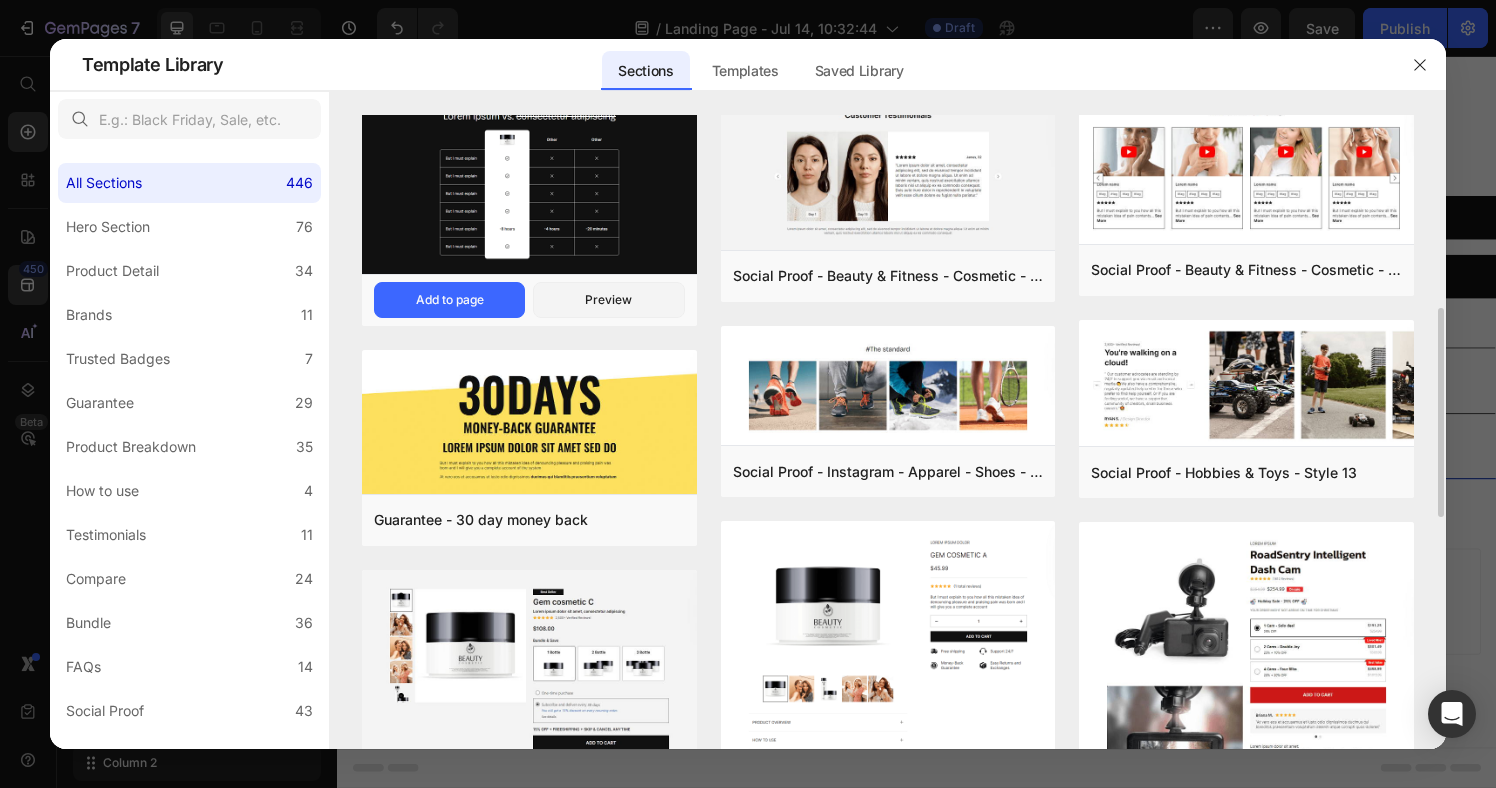 scroll, scrollTop: 0, scrollLeft: 0, axis: both 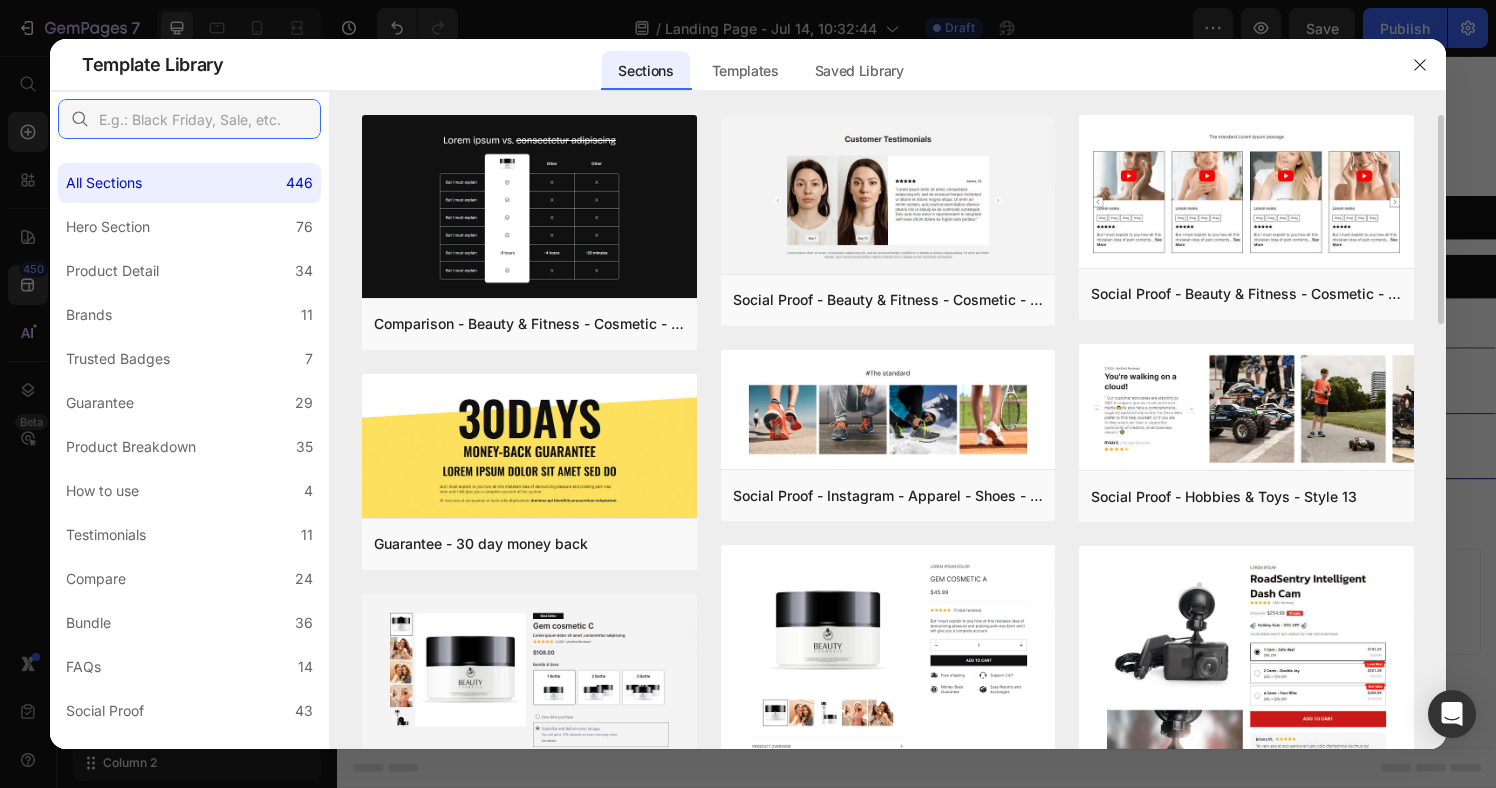 click at bounding box center [189, 119] 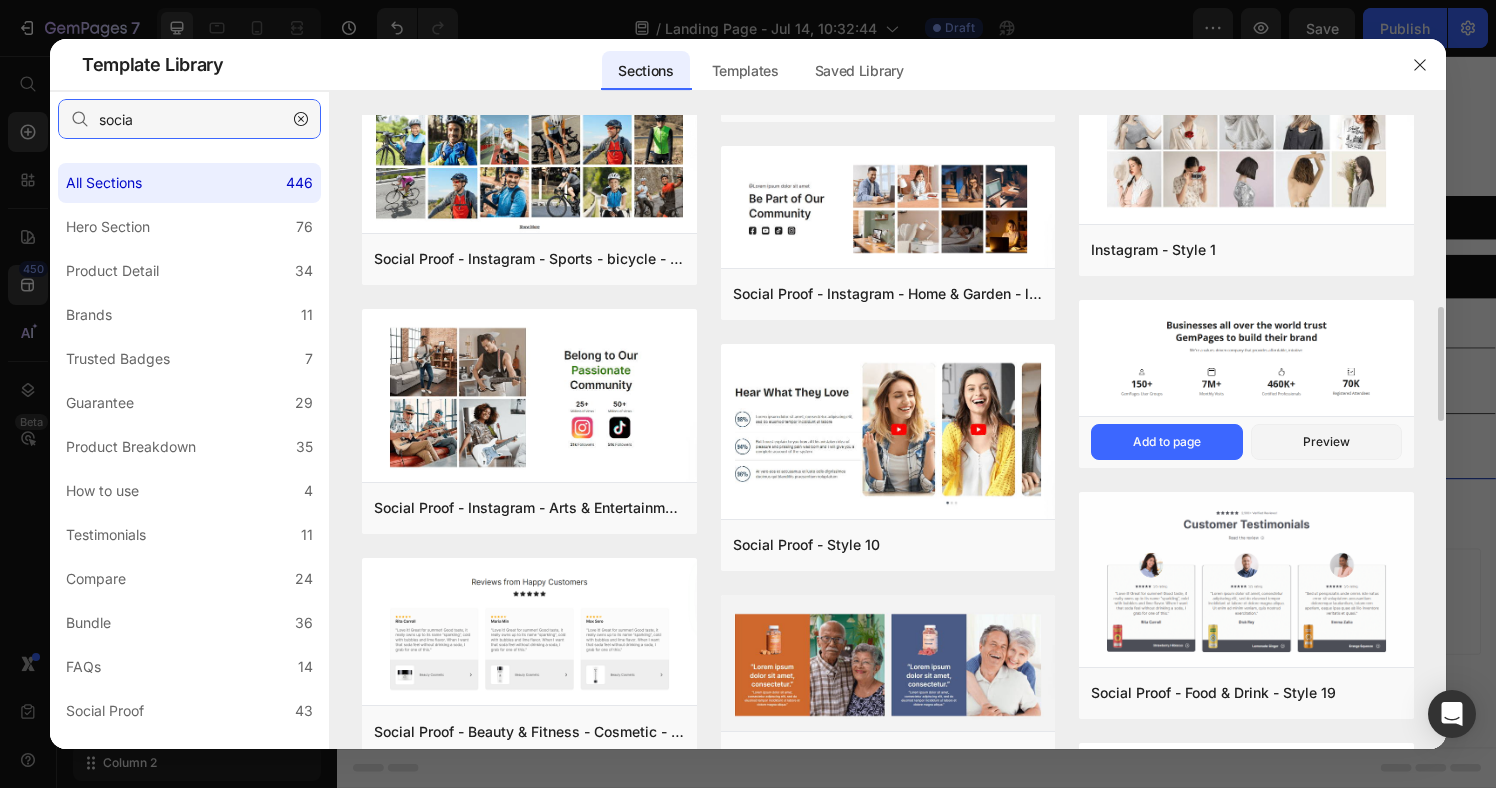 scroll, scrollTop: 1070, scrollLeft: 0, axis: vertical 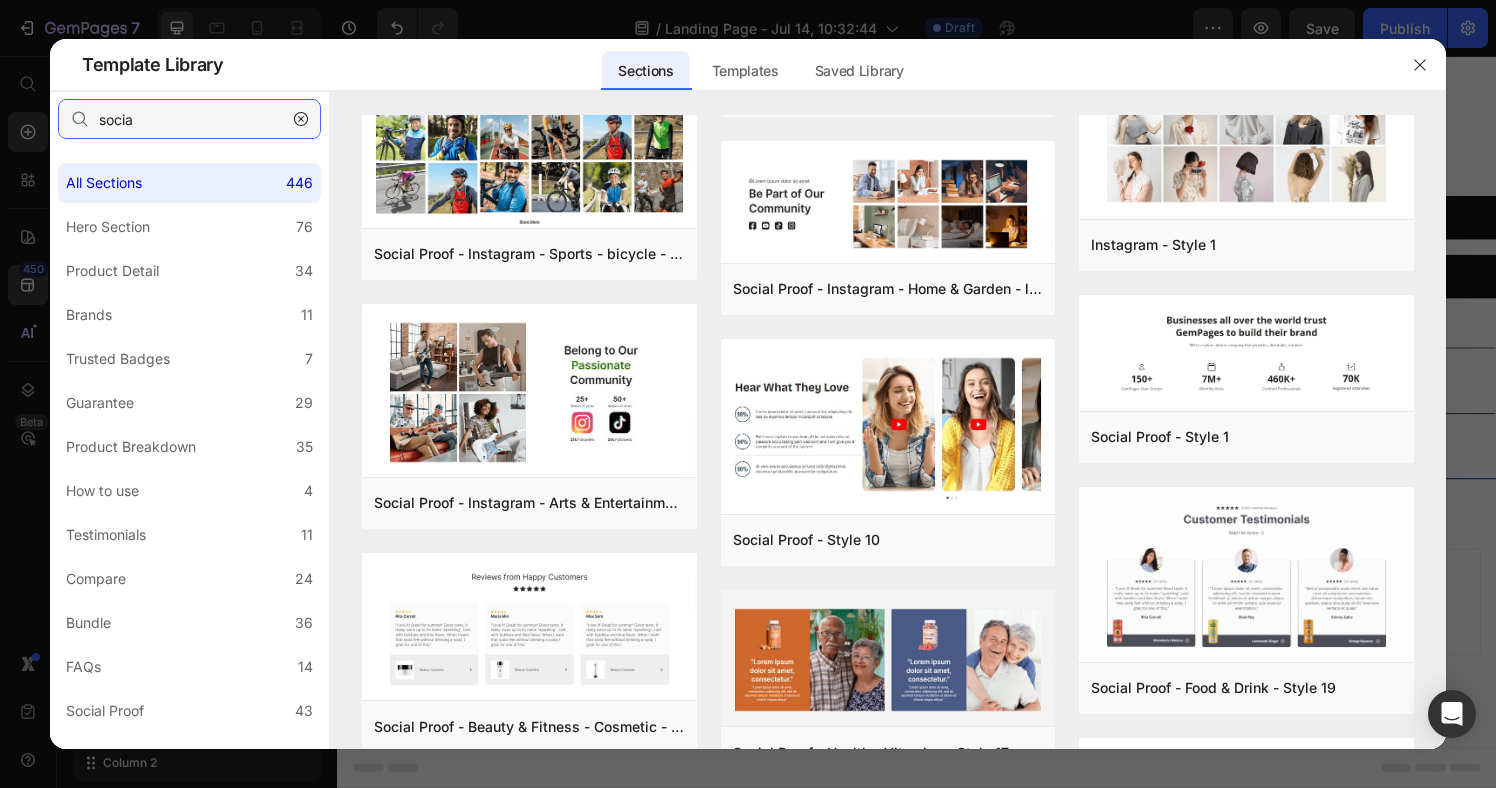 click on "socia" at bounding box center (189, 119) 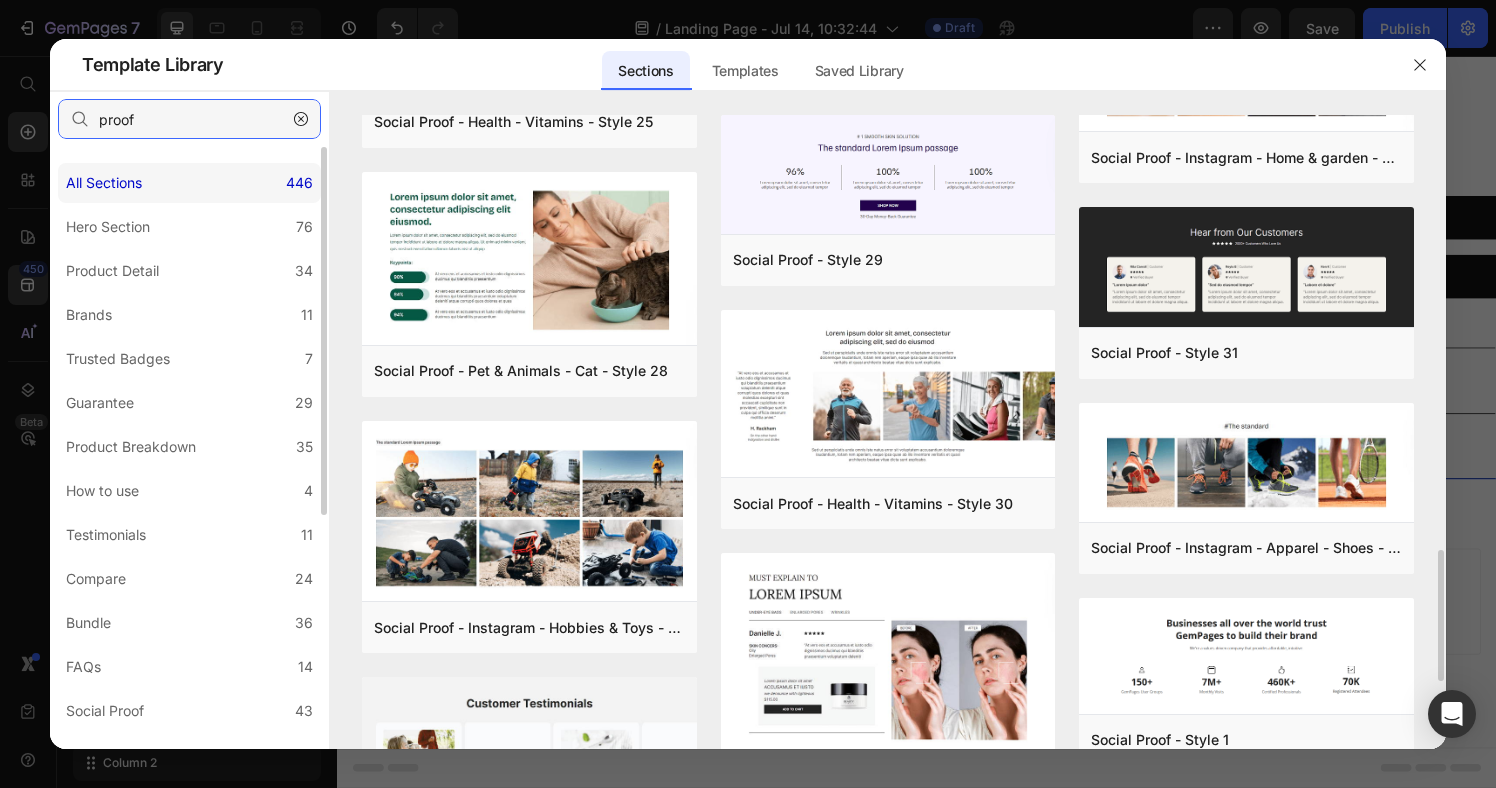 scroll, scrollTop: 2032, scrollLeft: 0, axis: vertical 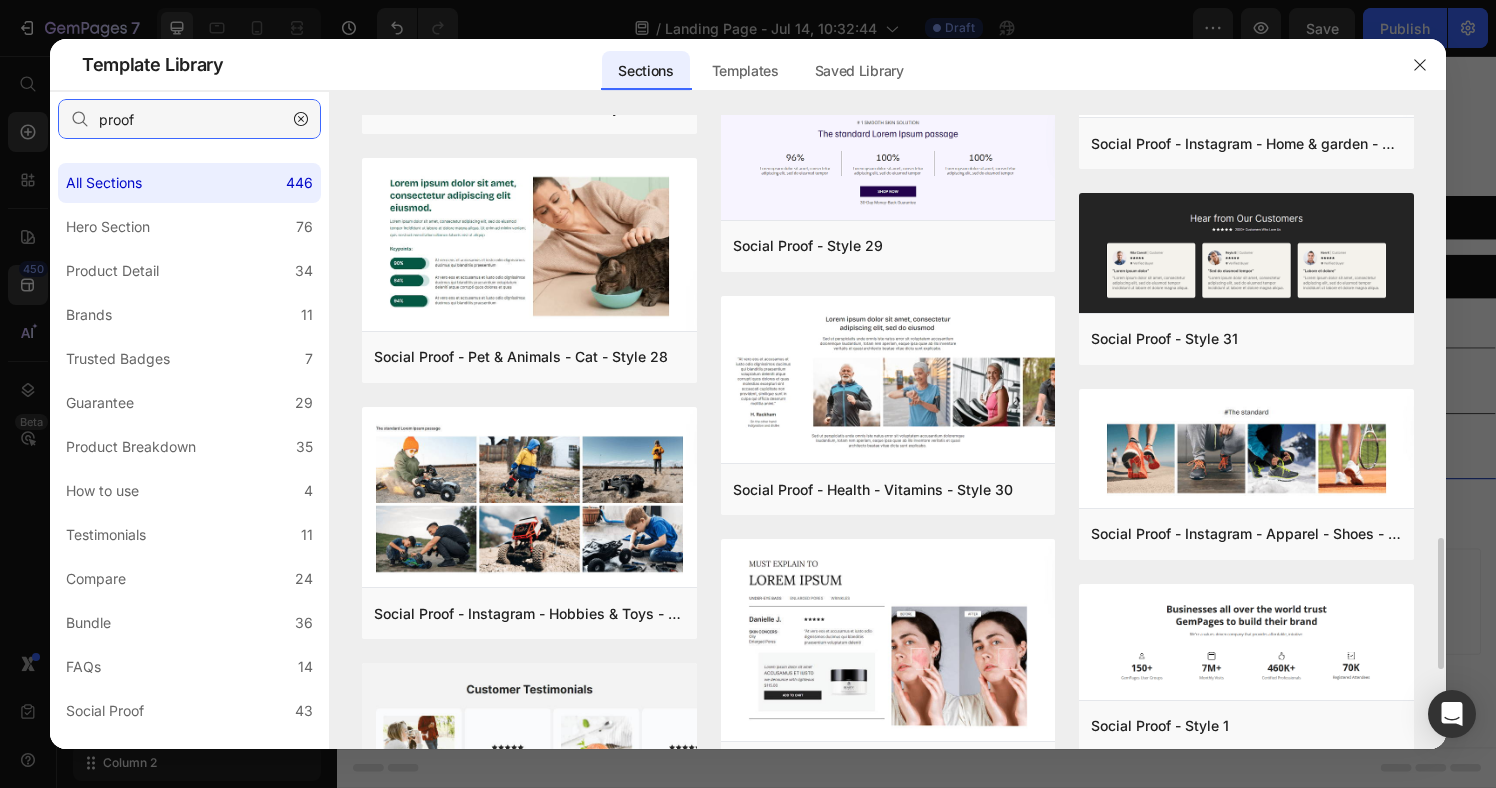 click on "proof" at bounding box center (189, 119) 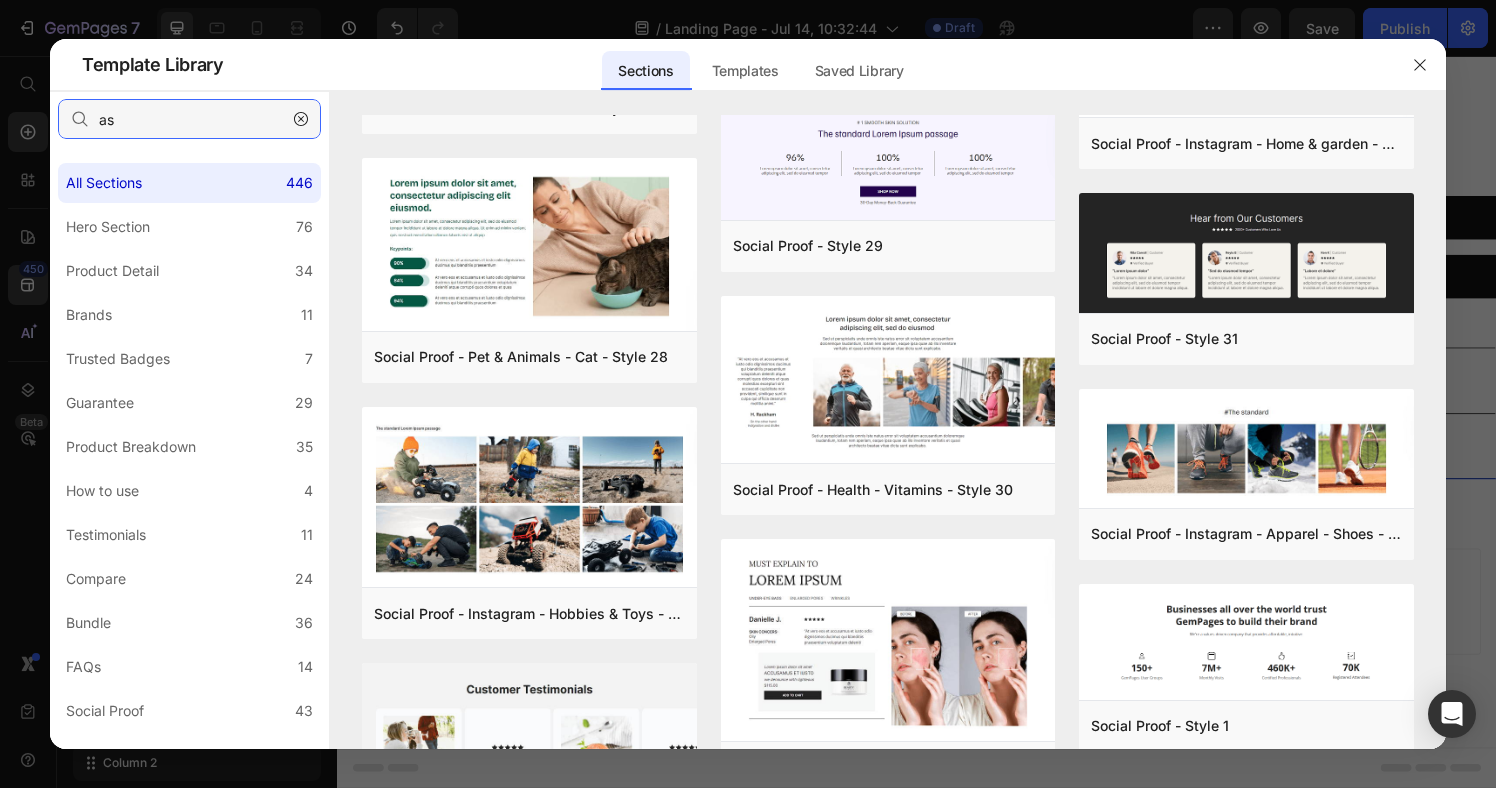scroll, scrollTop: 0, scrollLeft: 0, axis: both 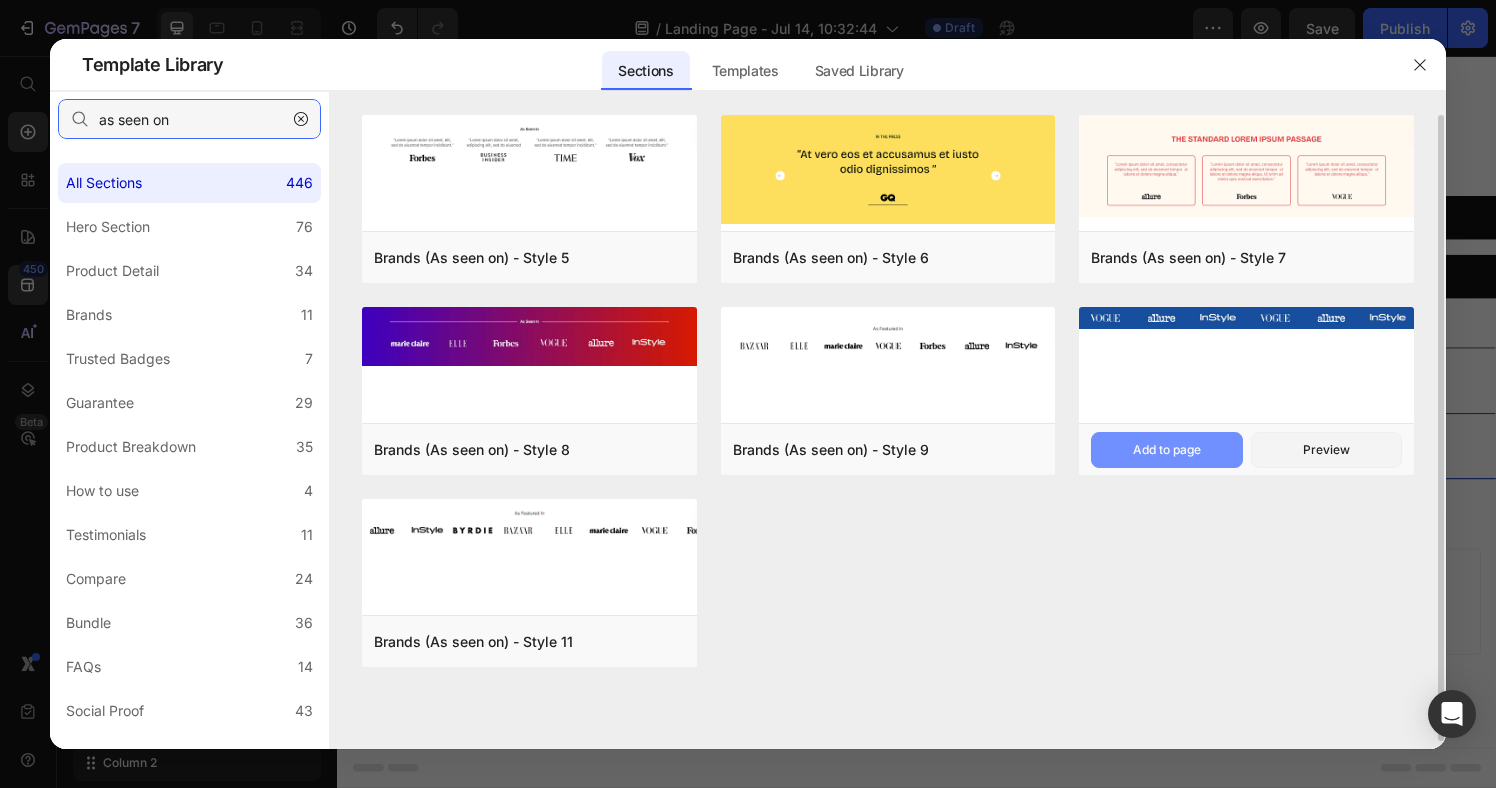 type on "as seen on" 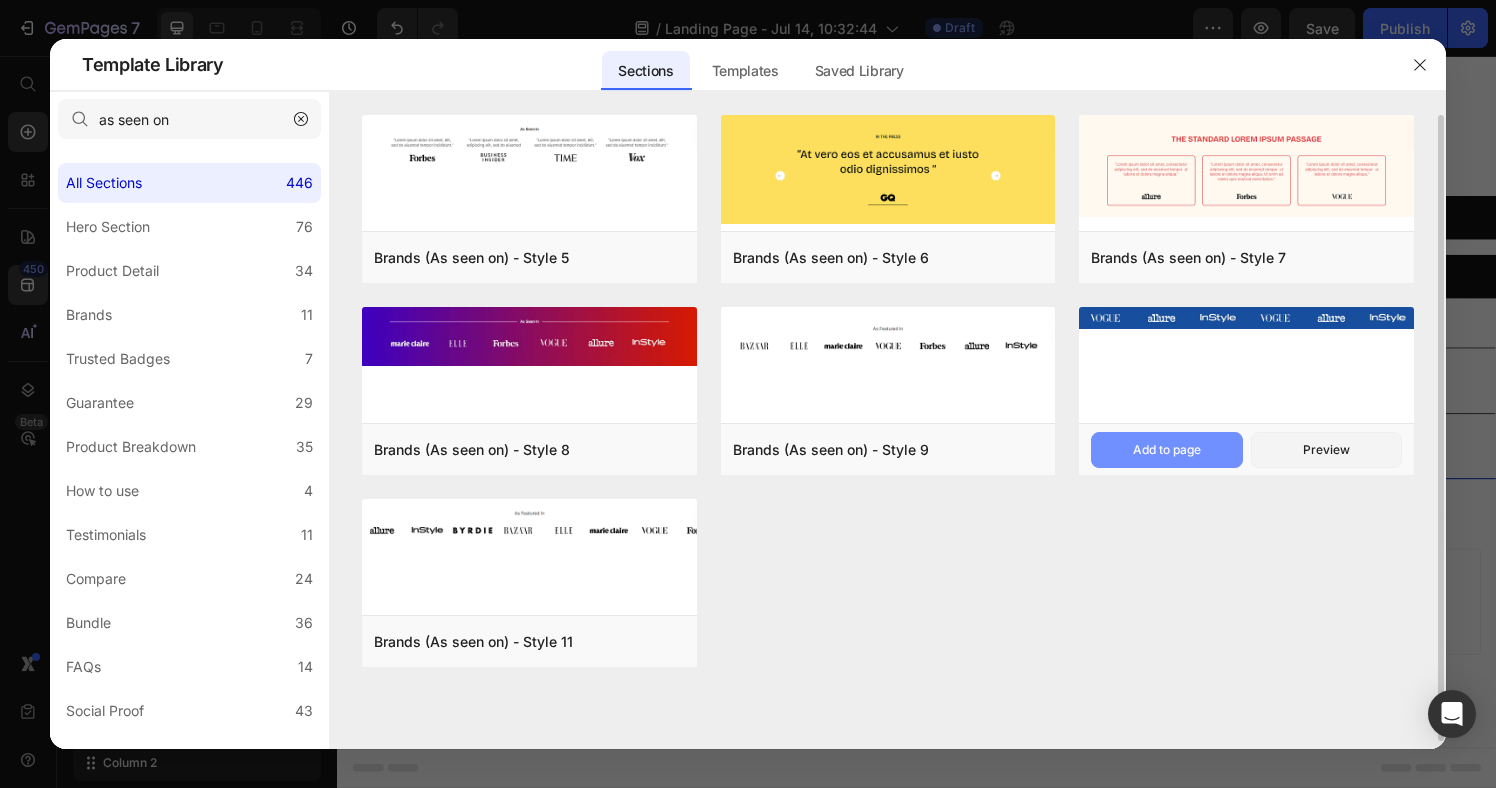 click on "Add to page" at bounding box center [0, 0] 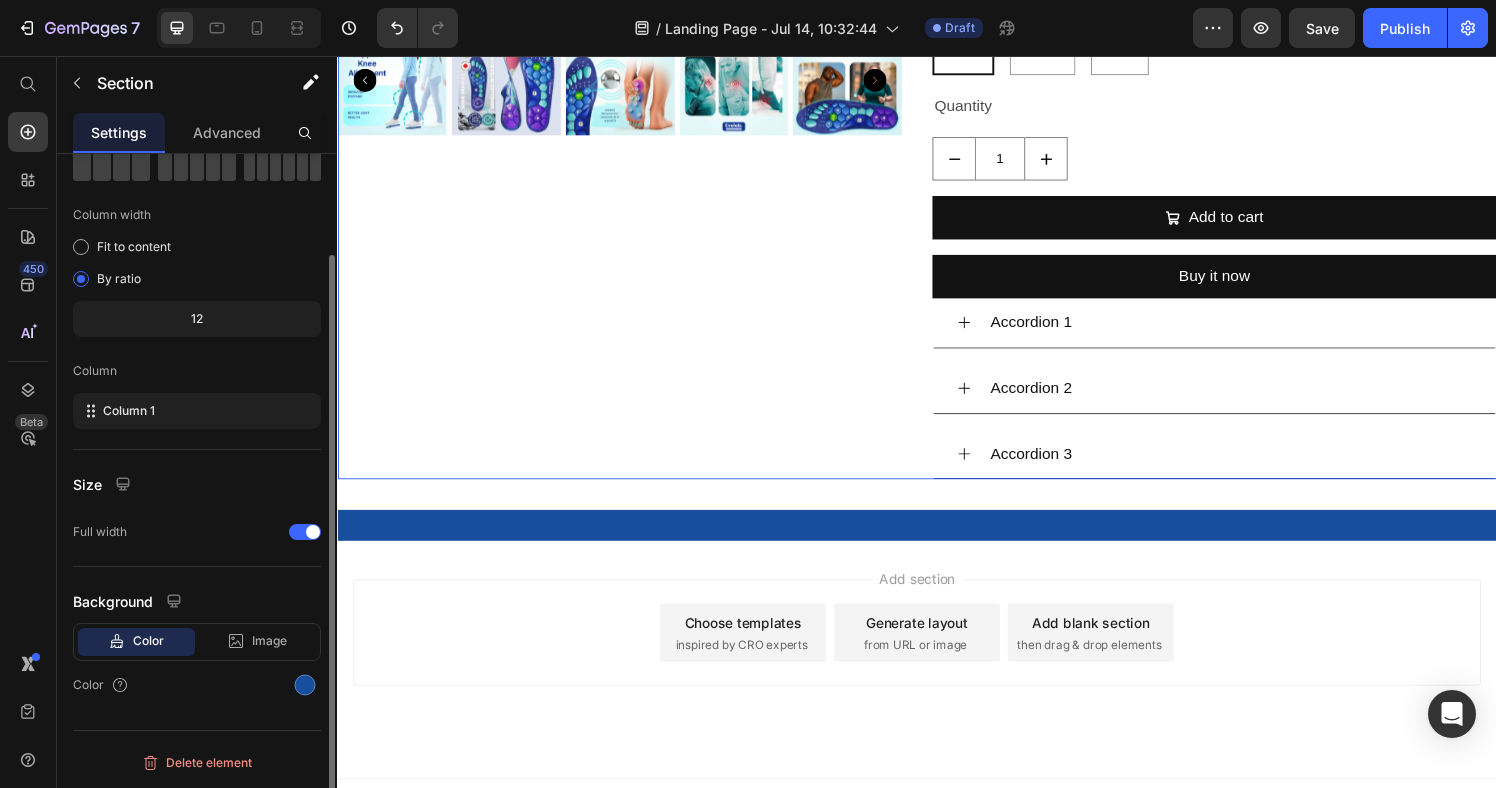 scroll, scrollTop: 0, scrollLeft: 0, axis: both 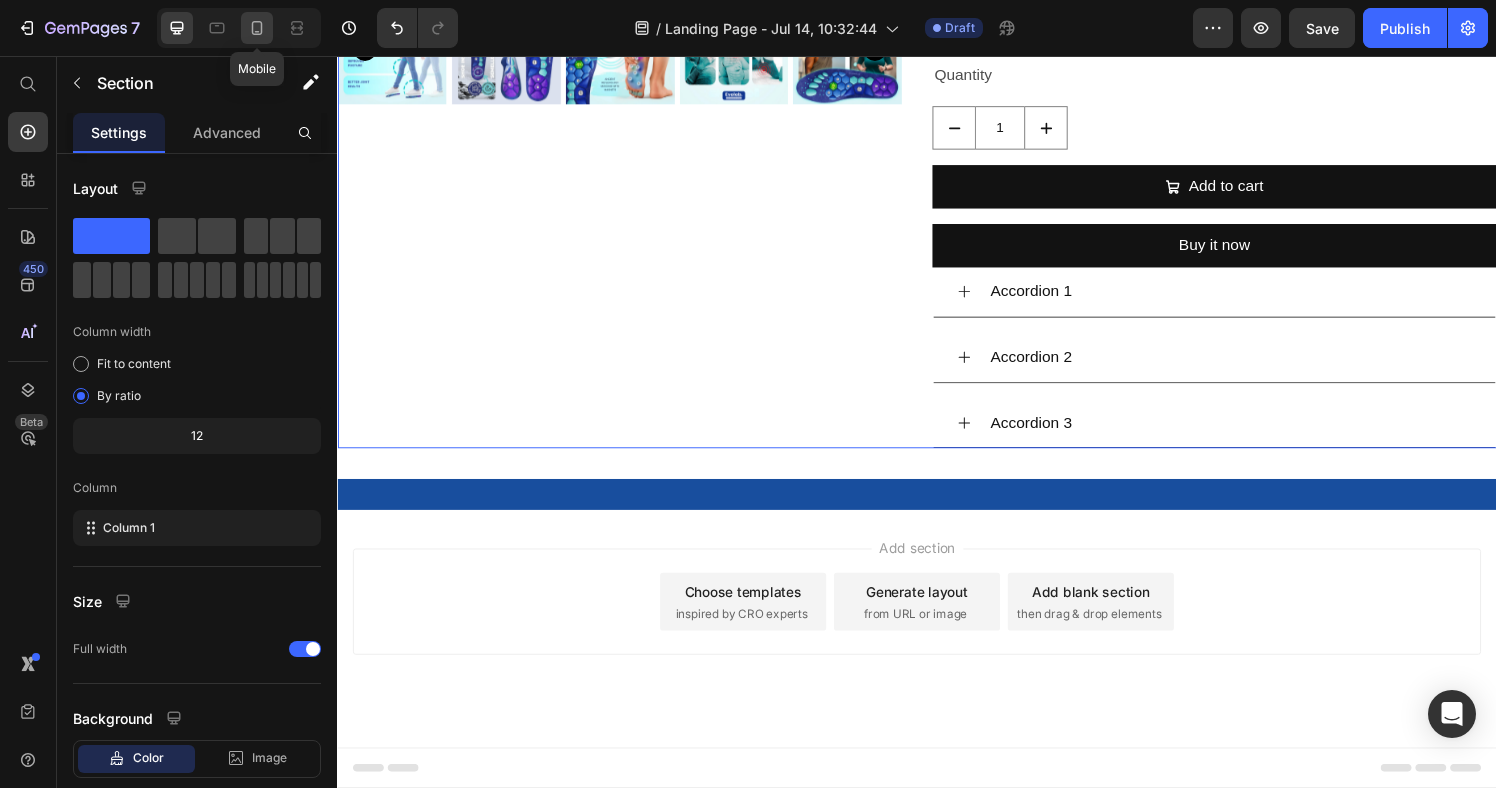 click 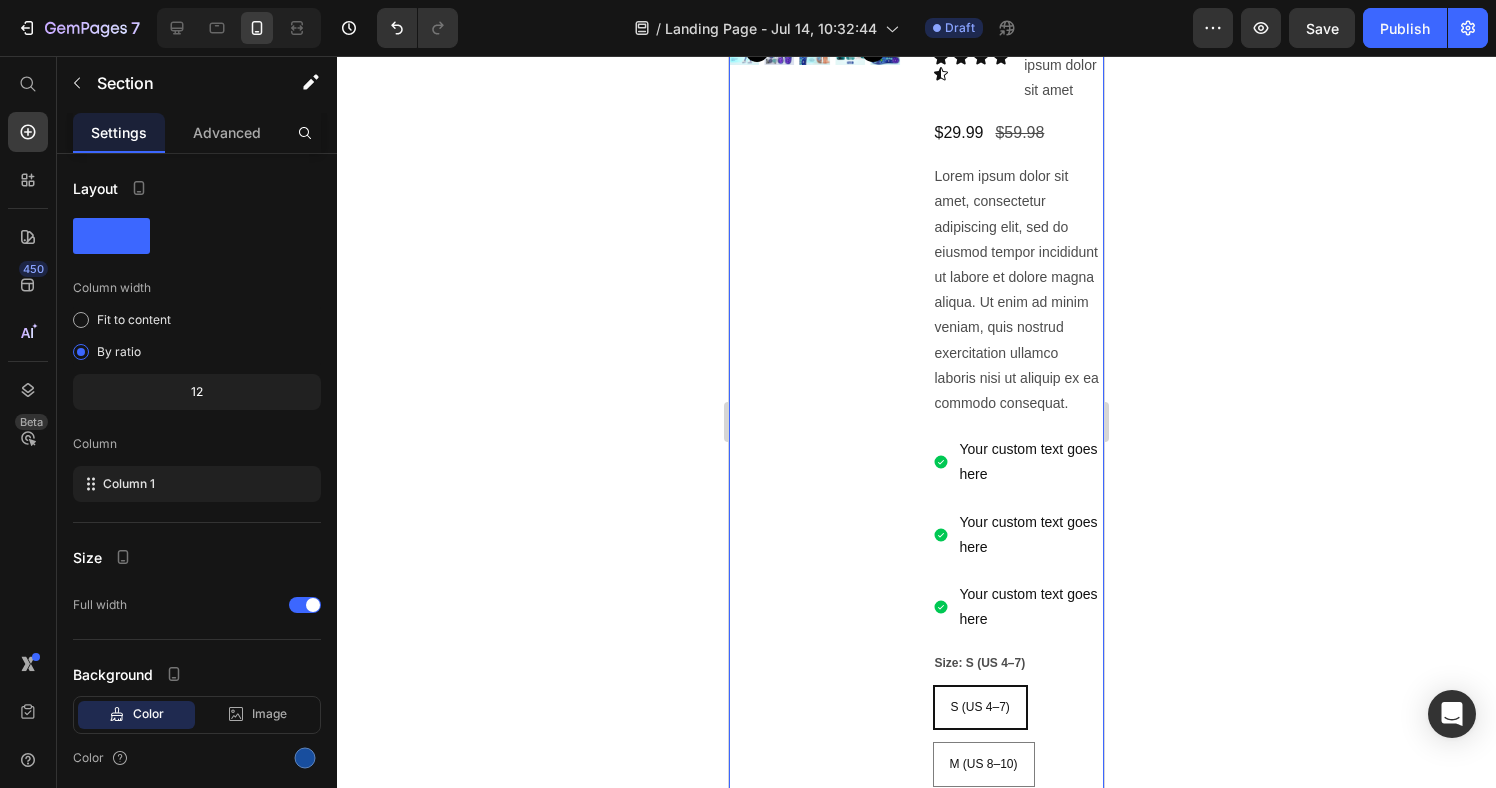 scroll, scrollTop: 0, scrollLeft: 0, axis: both 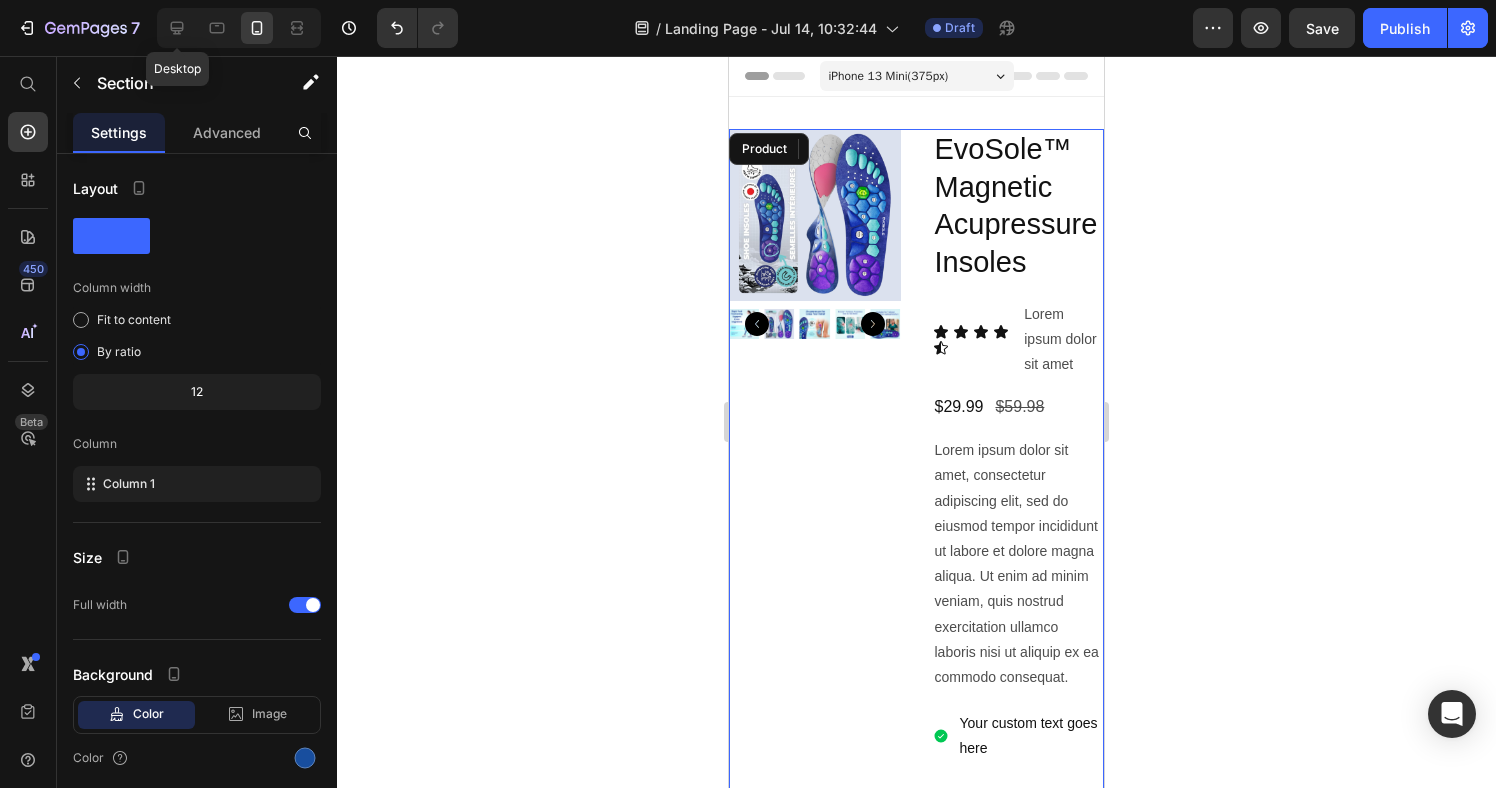 click 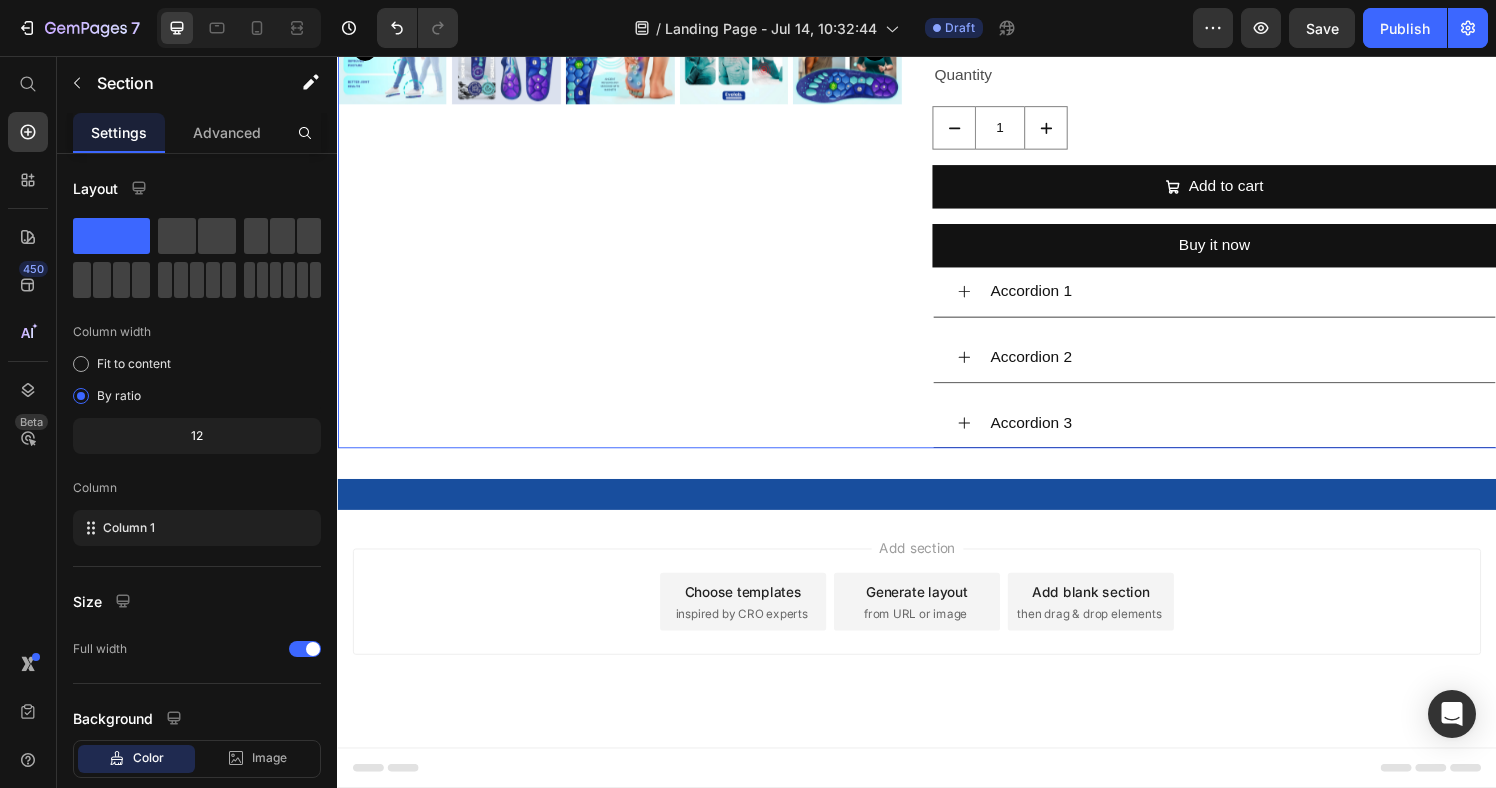 scroll, scrollTop: 787, scrollLeft: 0, axis: vertical 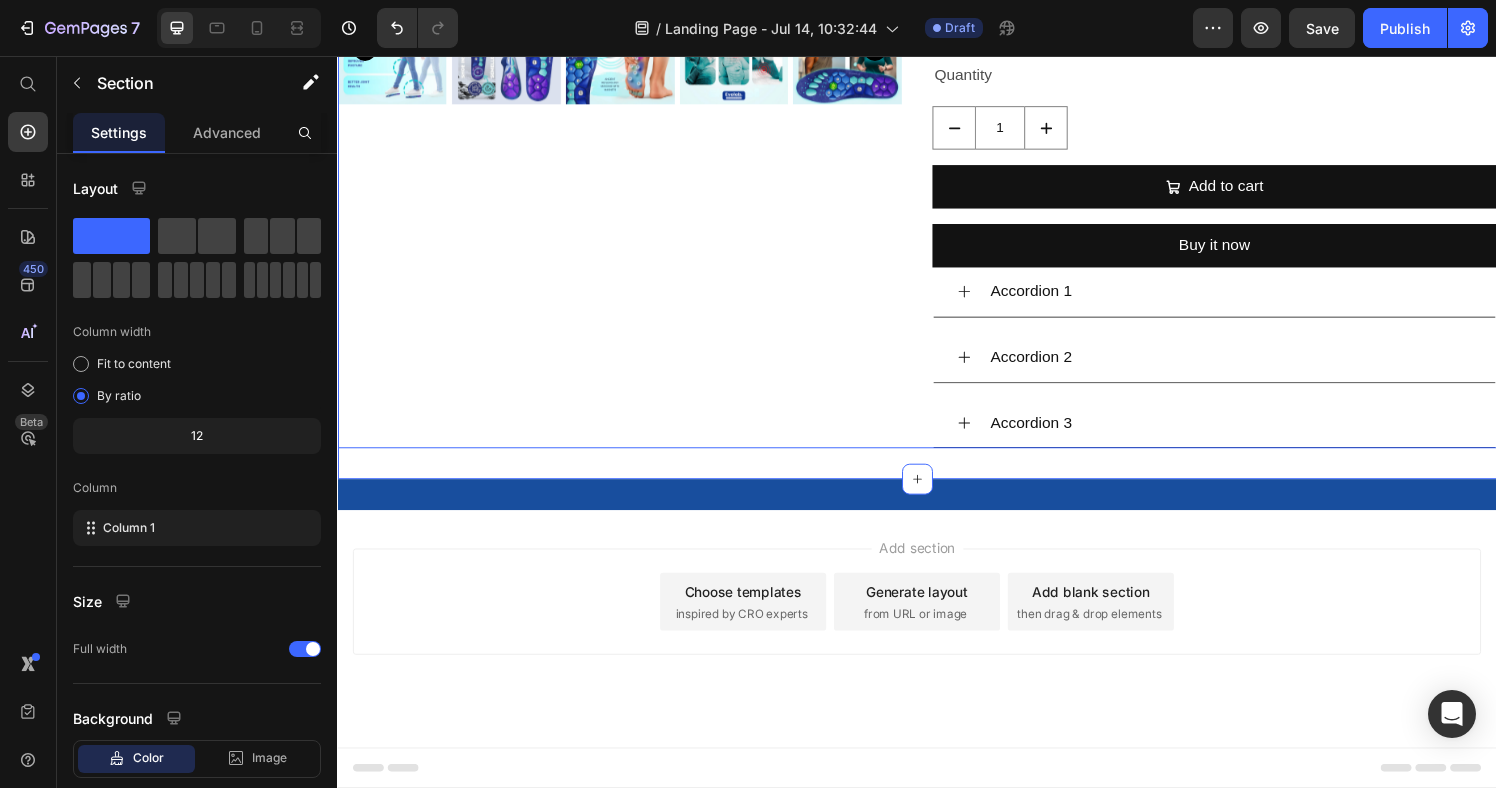 click on "Product Images EvoSole™ Magnetic Acupressure Insoles Product Title Icon Icon Icon Icon Icon Icon List Lorem ipsum dolor sit amet Text Block Row $29.99 Product Price $59.98 Product Price Row Lorem ipsum dolor sit amet, consectetur adipiscing elit, sed do eiusmod tempor incididunt ut labore et dolore magna aliqua. Ut enim ad minim veniam, quis nostrud exercitation ullamco laboris nisi ut aliquip ex ea commodo consequat. Text Block Your custom text goes here Your custom text goes here Your custom text goes here Item List Size: S (US 4–7) S (US 4–7) S (US 4–7) S (US 4–7) M (US 8–10) M (US 8–10) M (US 8–10) L (US 11+) L (US 11+) L (US 11+) Color: Blue Blue Blue Blue Black Black Black Red Red Red Product Variants & Swatches Quantity Text Block 1 Product Quantity
Add to cart Add to Cart Buy it now Dynamic Checkout
Accordion 1
Accordion 2
Product" at bounding box center [937, -69] 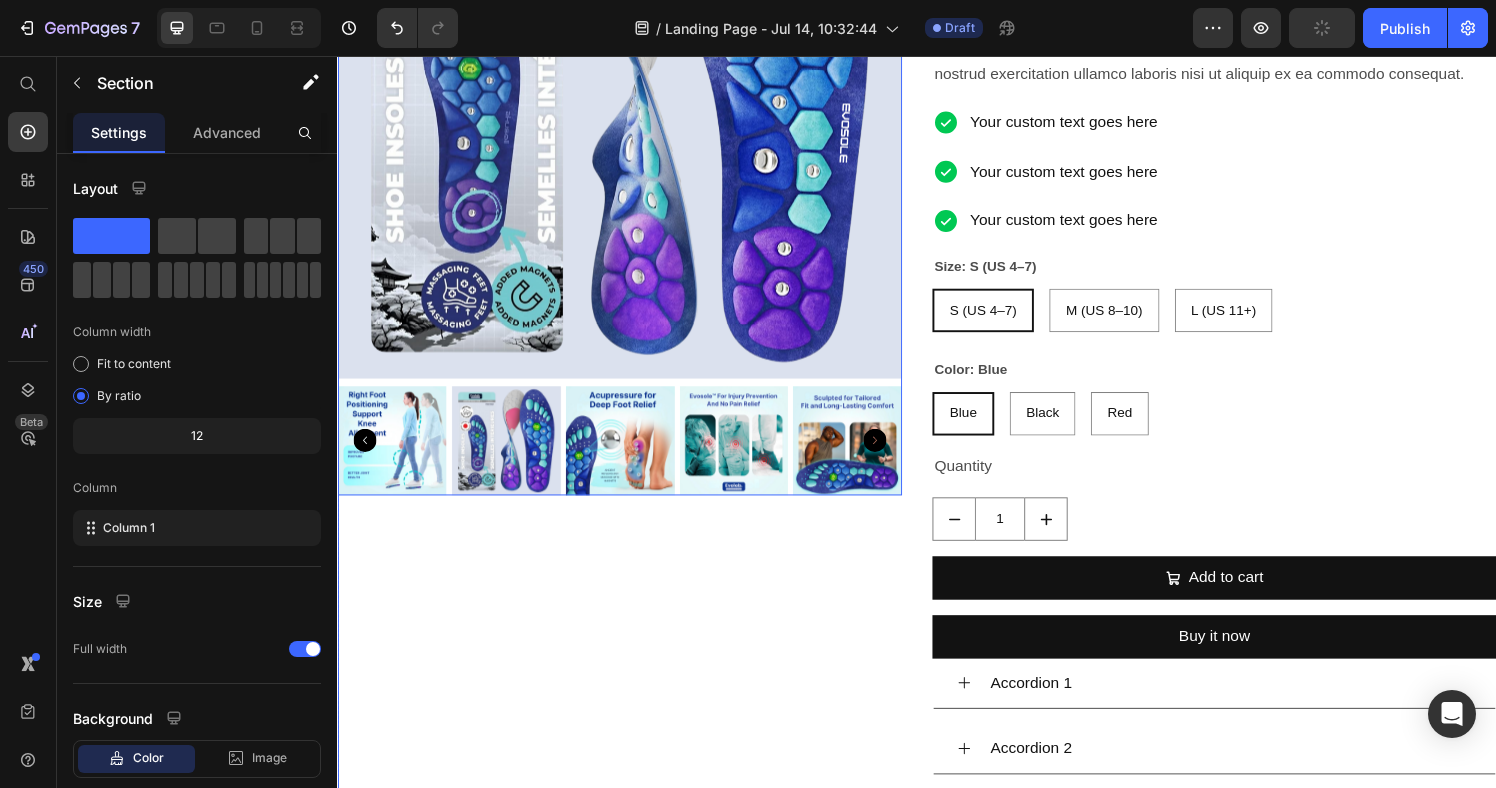 scroll, scrollTop: 234, scrollLeft: 0, axis: vertical 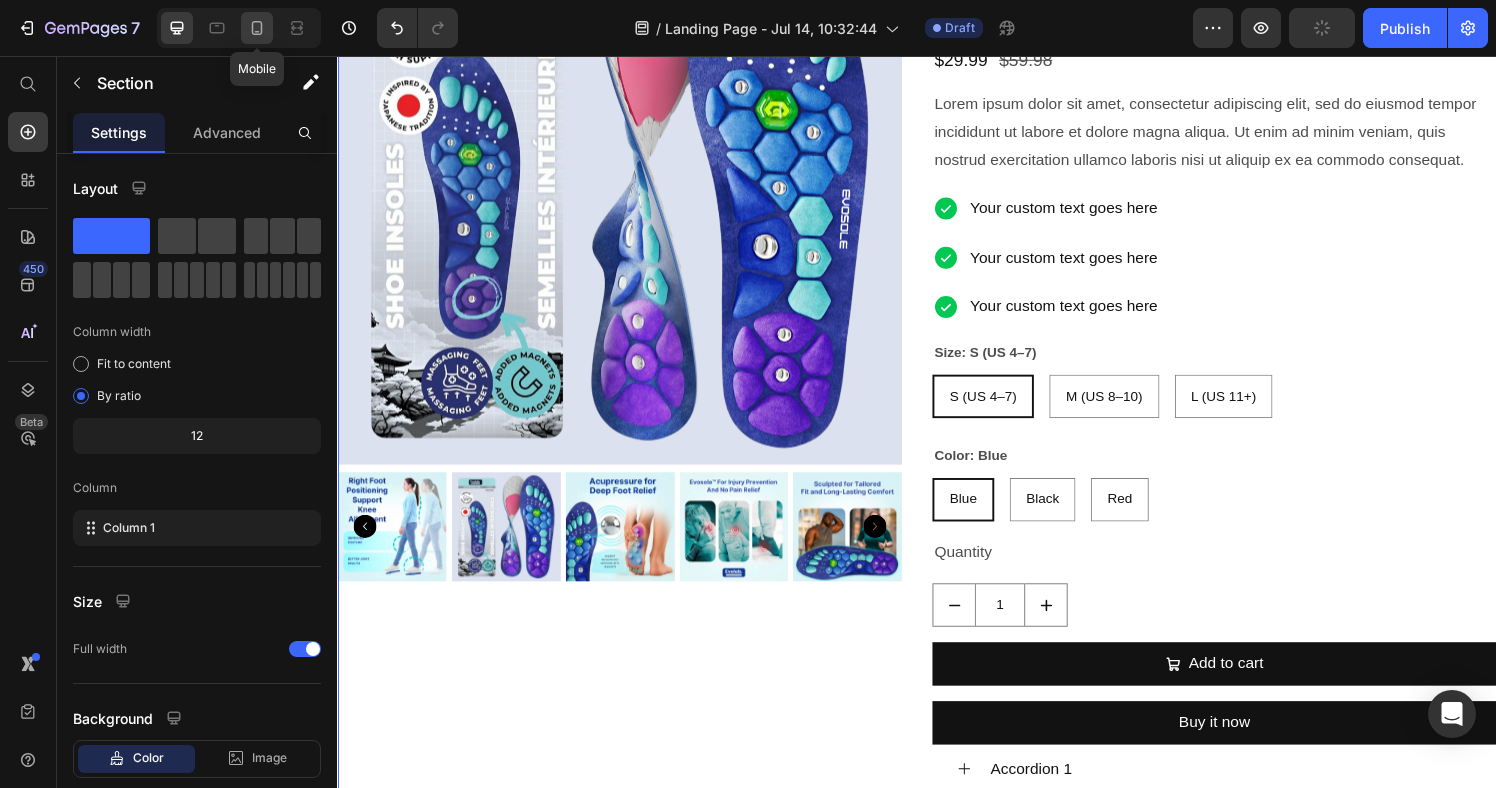 click 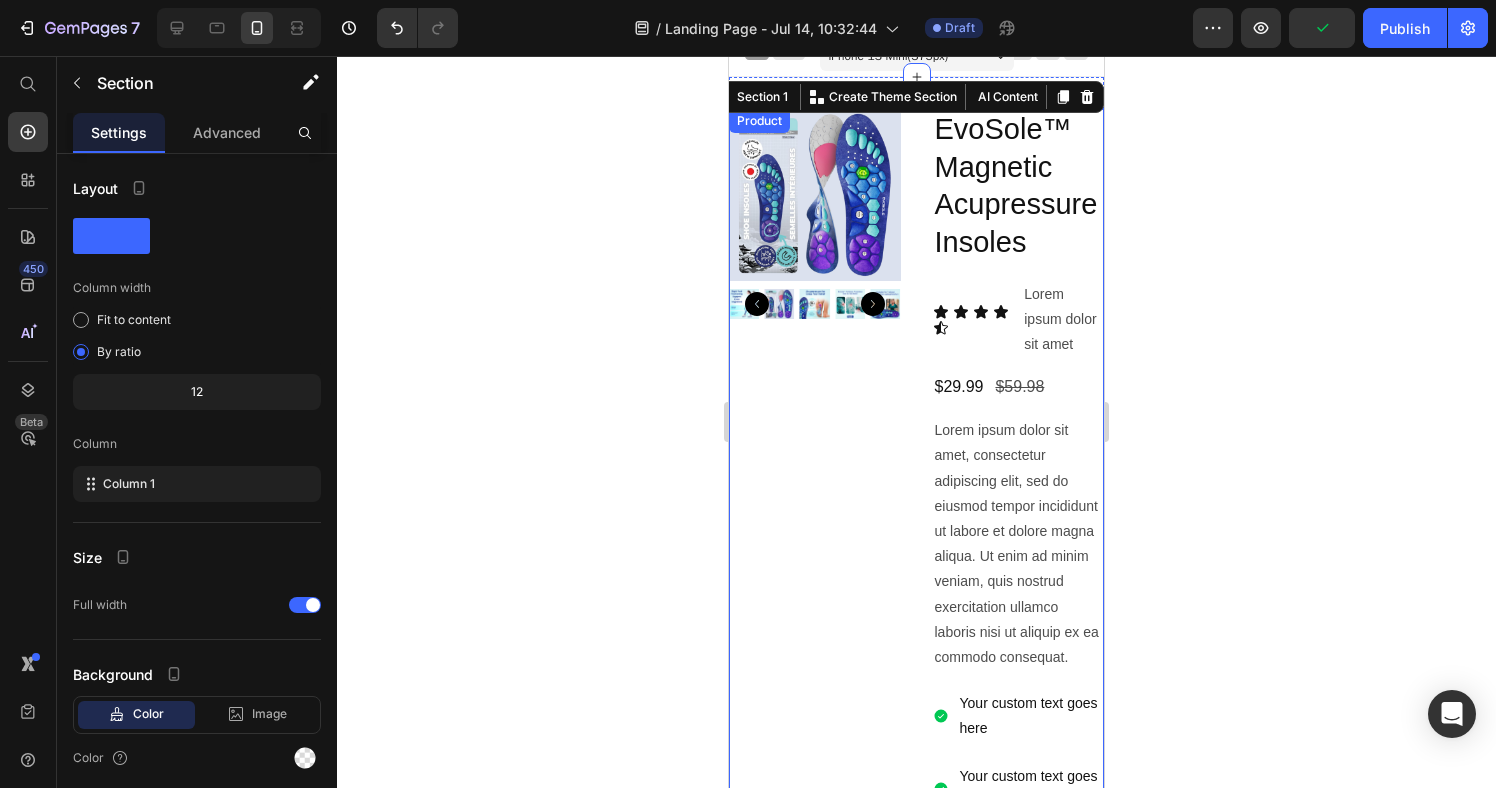 scroll, scrollTop: 0, scrollLeft: 0, axis: both 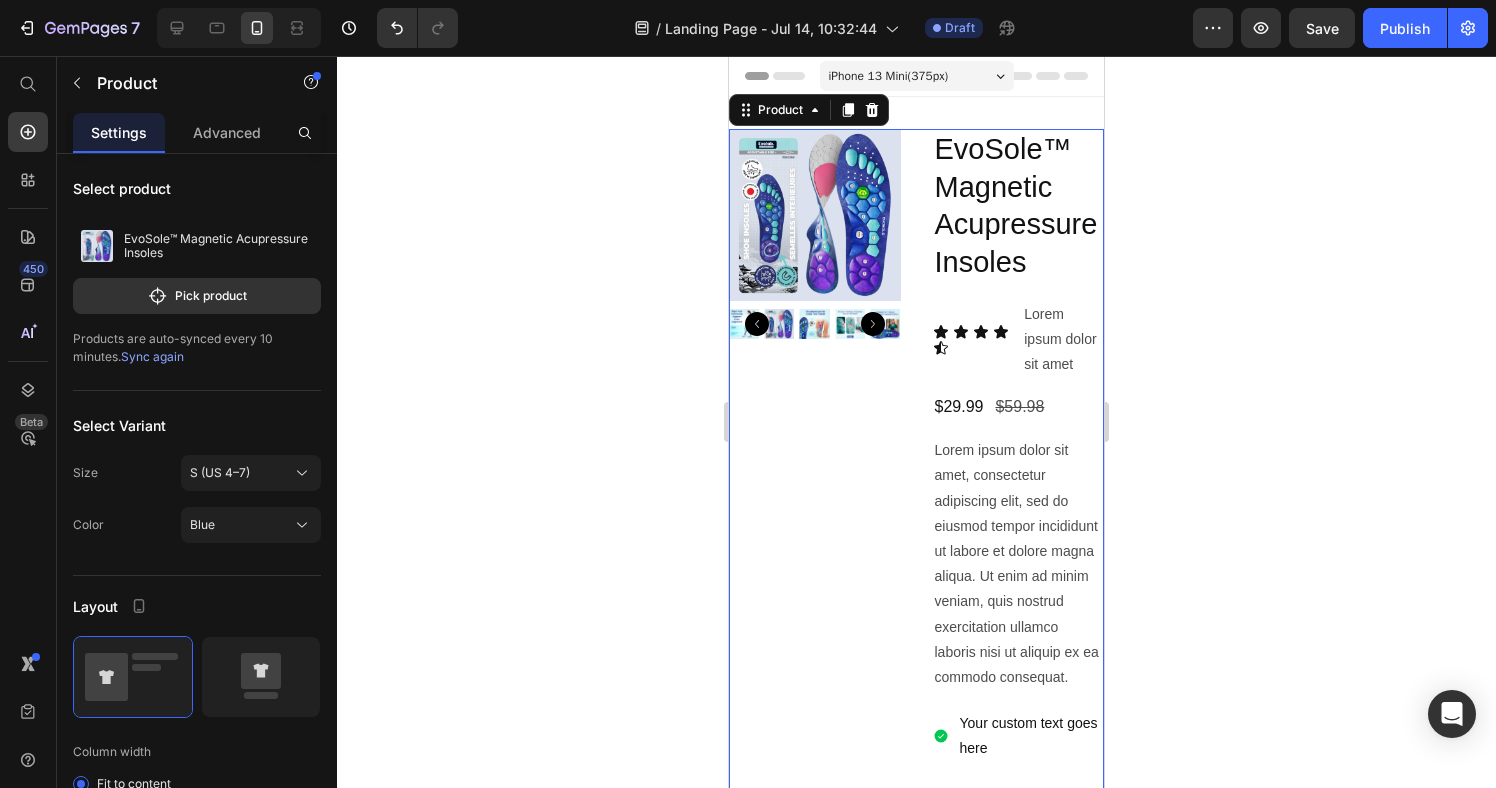 click on "Product Images" at bounding box center (815, 902) 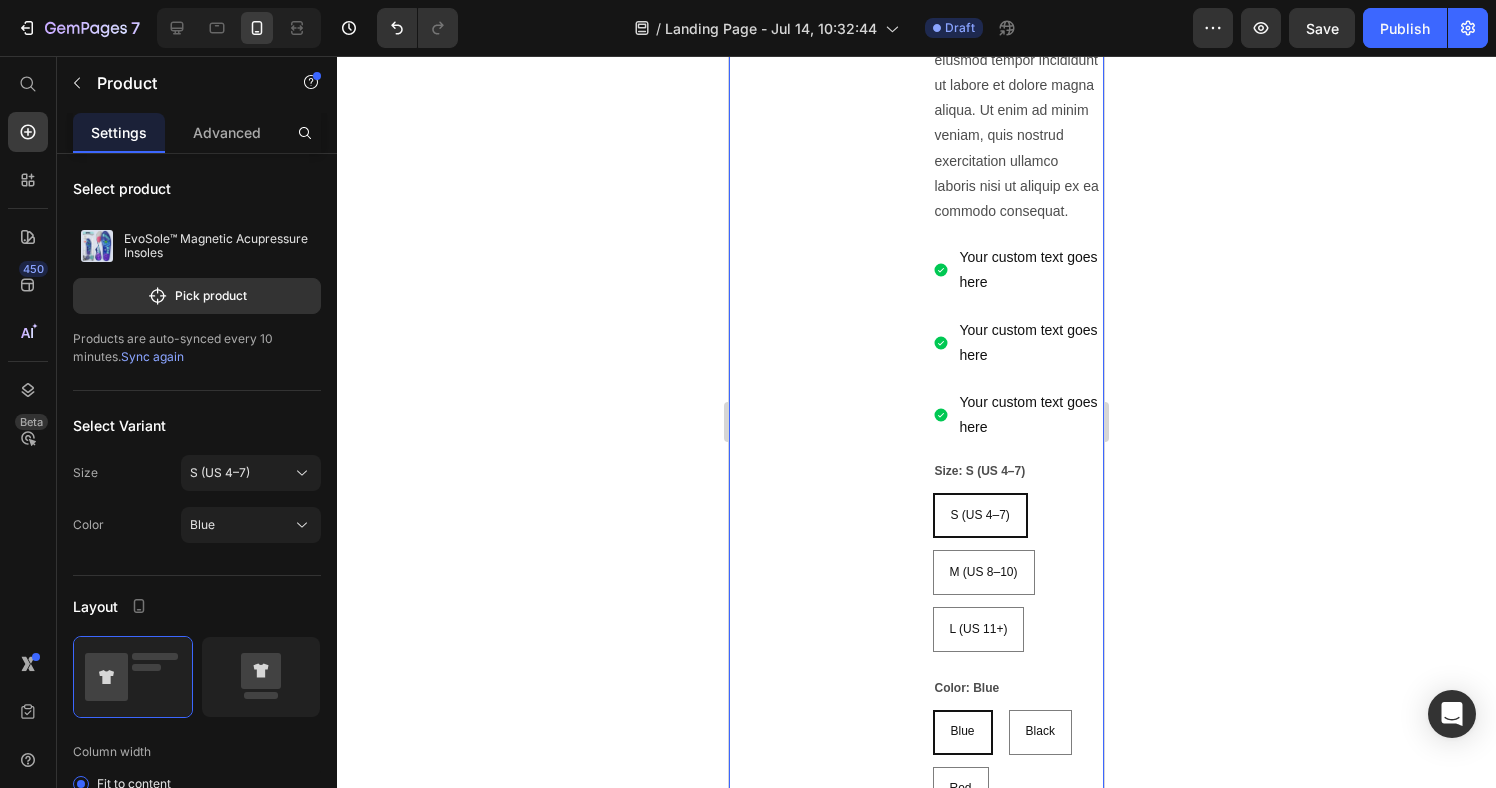scroll, scrollTop: 0, scrollLeft: 0, axis: both 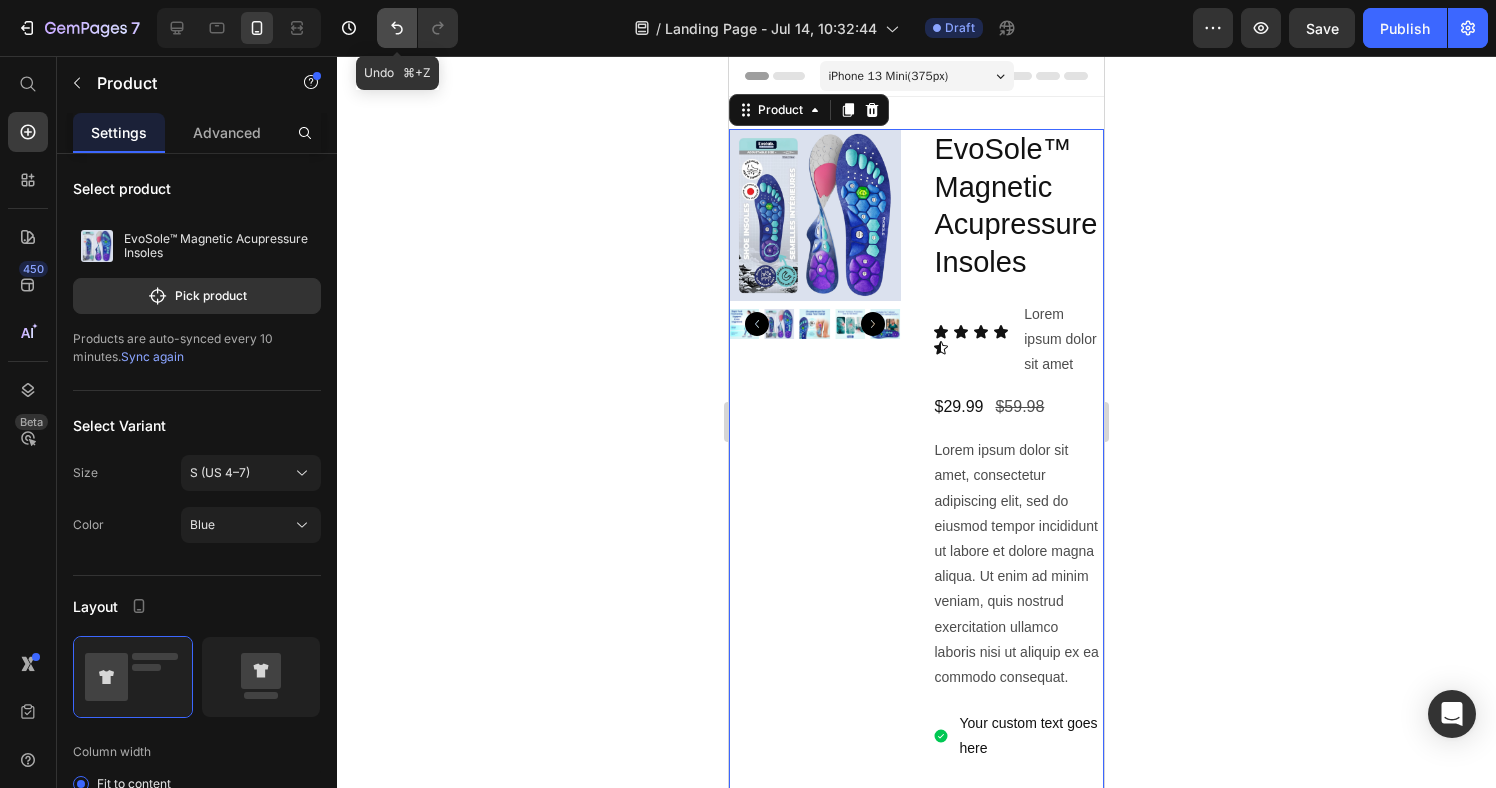 click 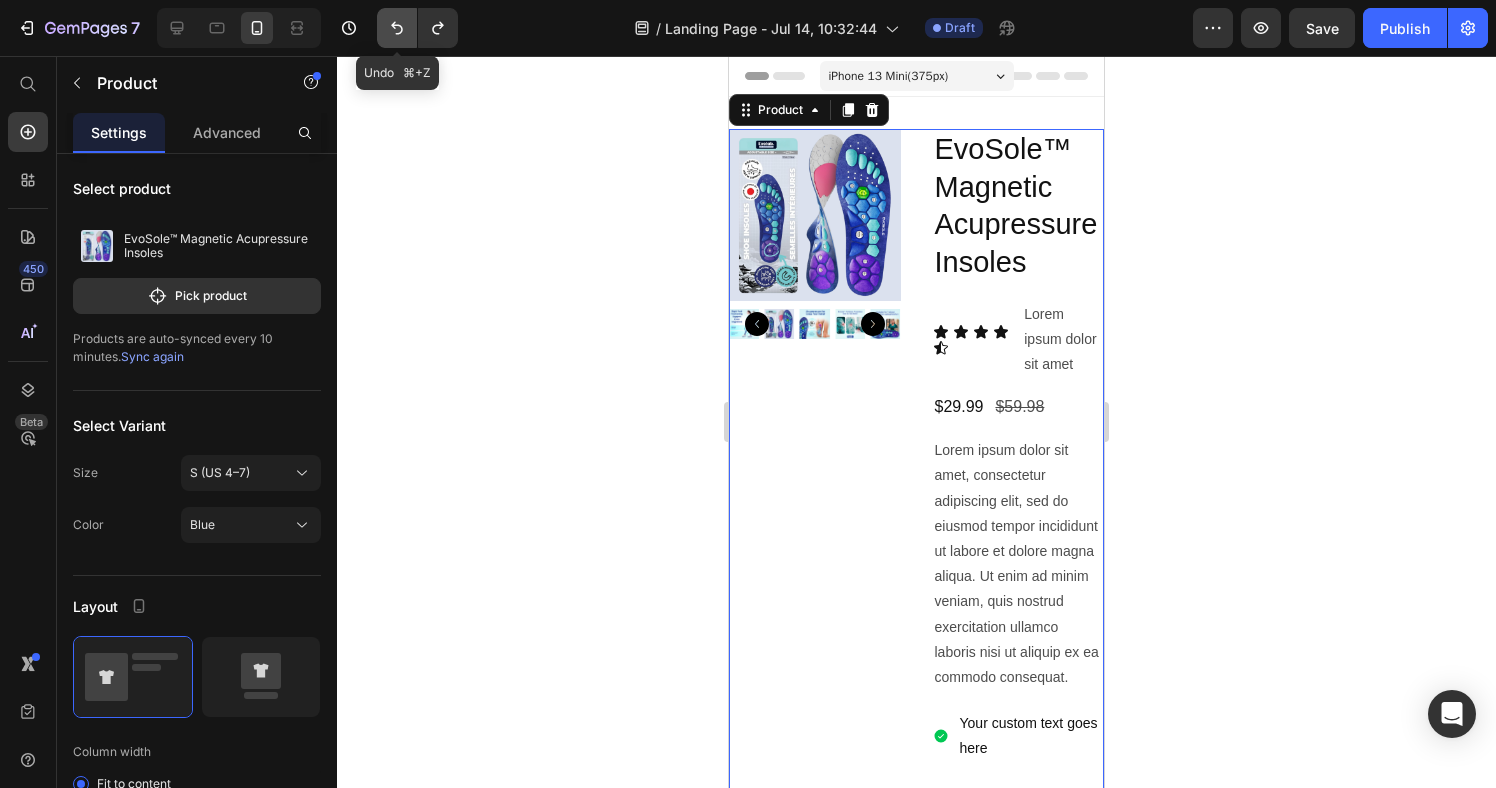 click 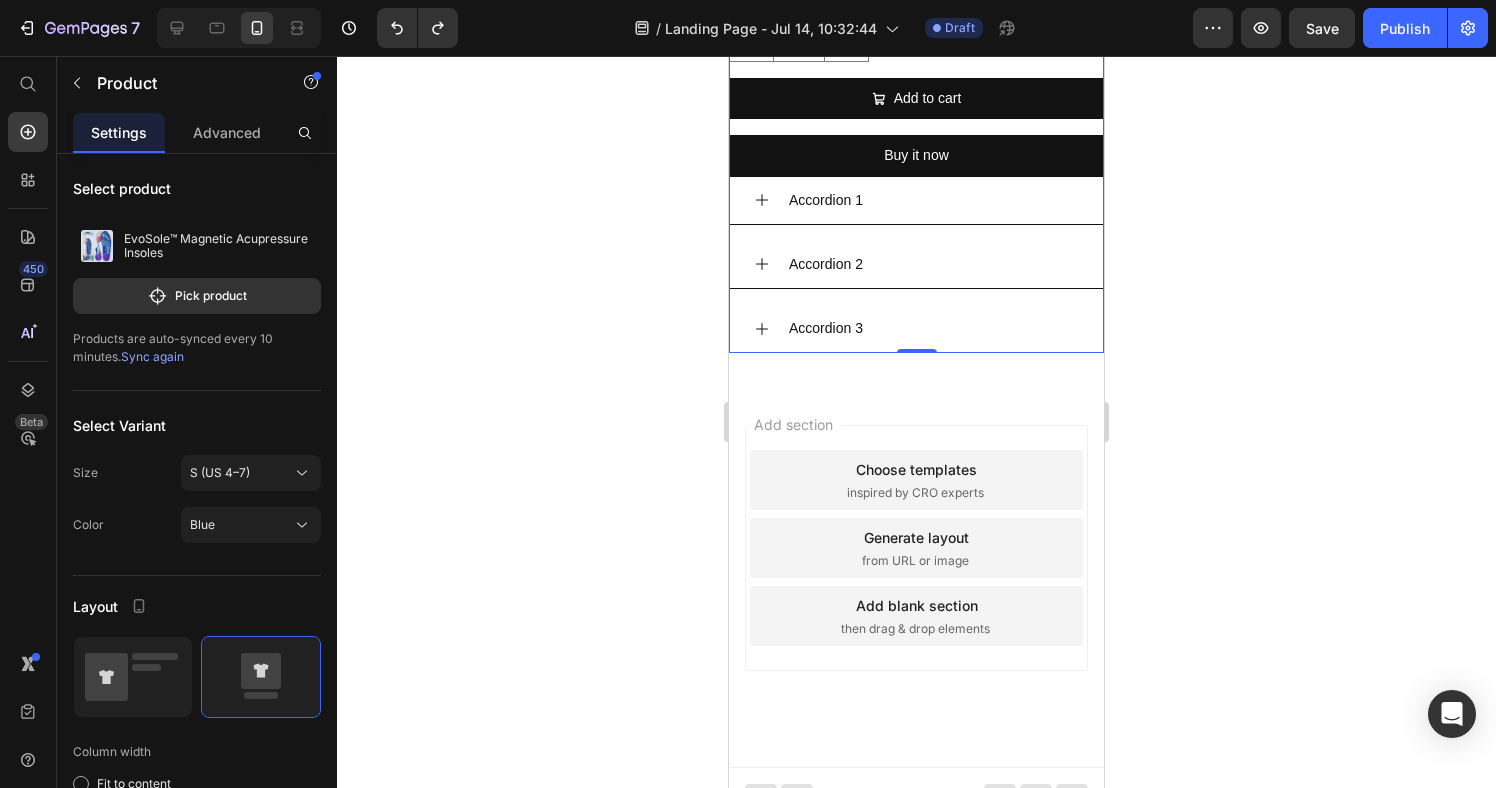 scroll, scrollTop: 1289, scrollLeft: 0, axis: vertical 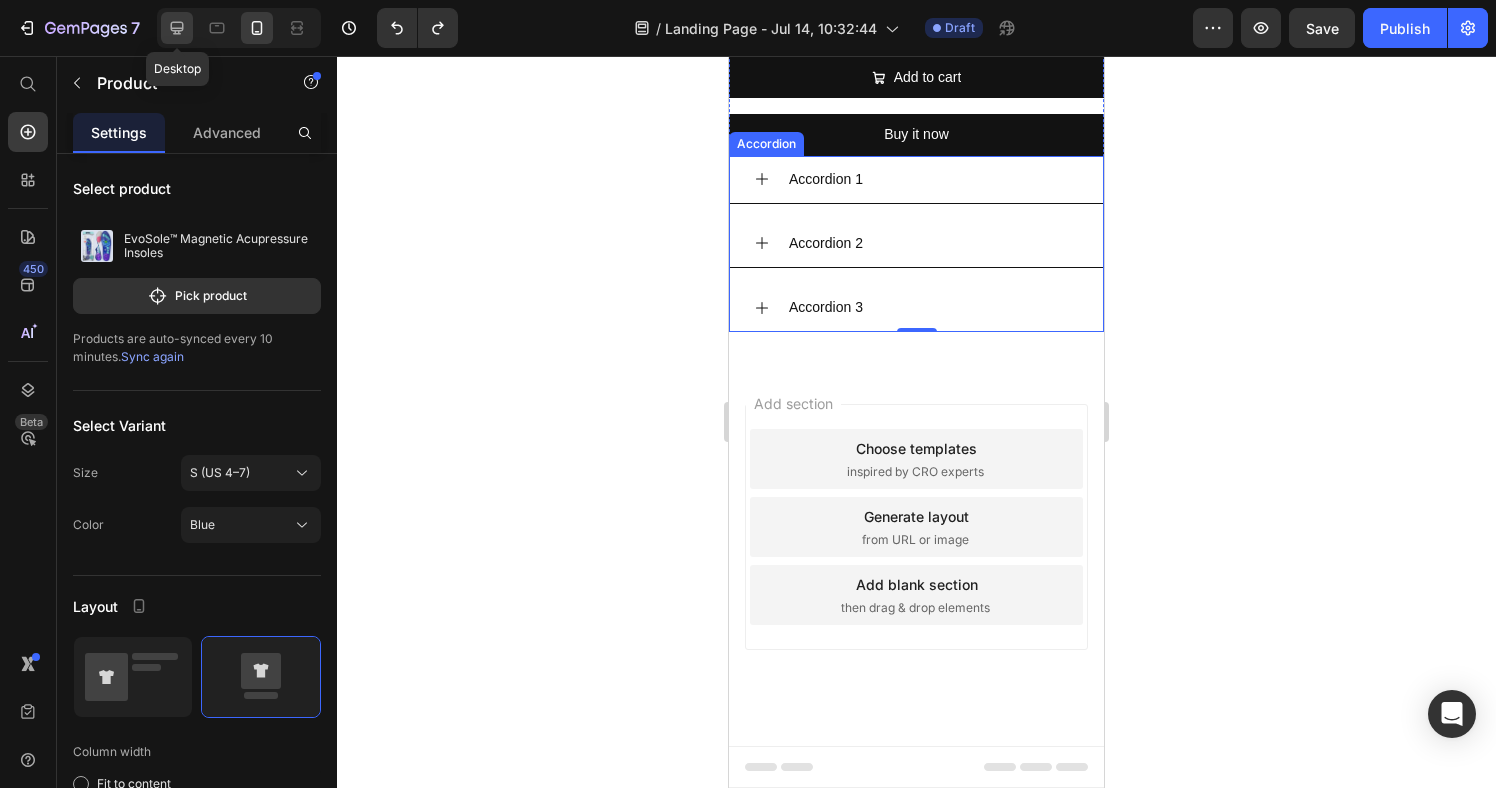 drag, startPoint x: 171, startPoint y: 25, endPoint x: 186, endPoint y: 29, distance: 15.524175 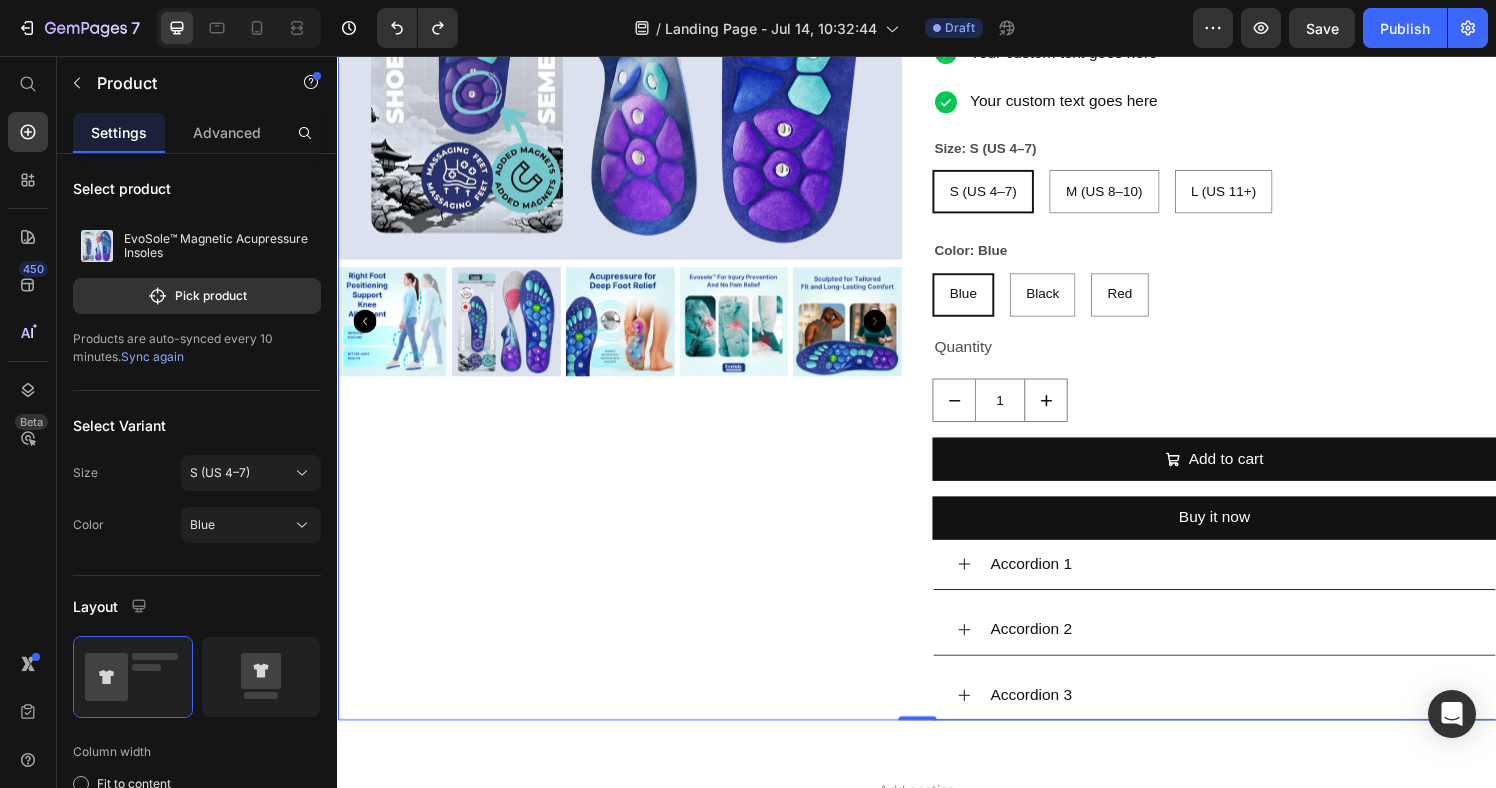scroll, scrollTop: 696, scrollLeft: 0, axis: vertical 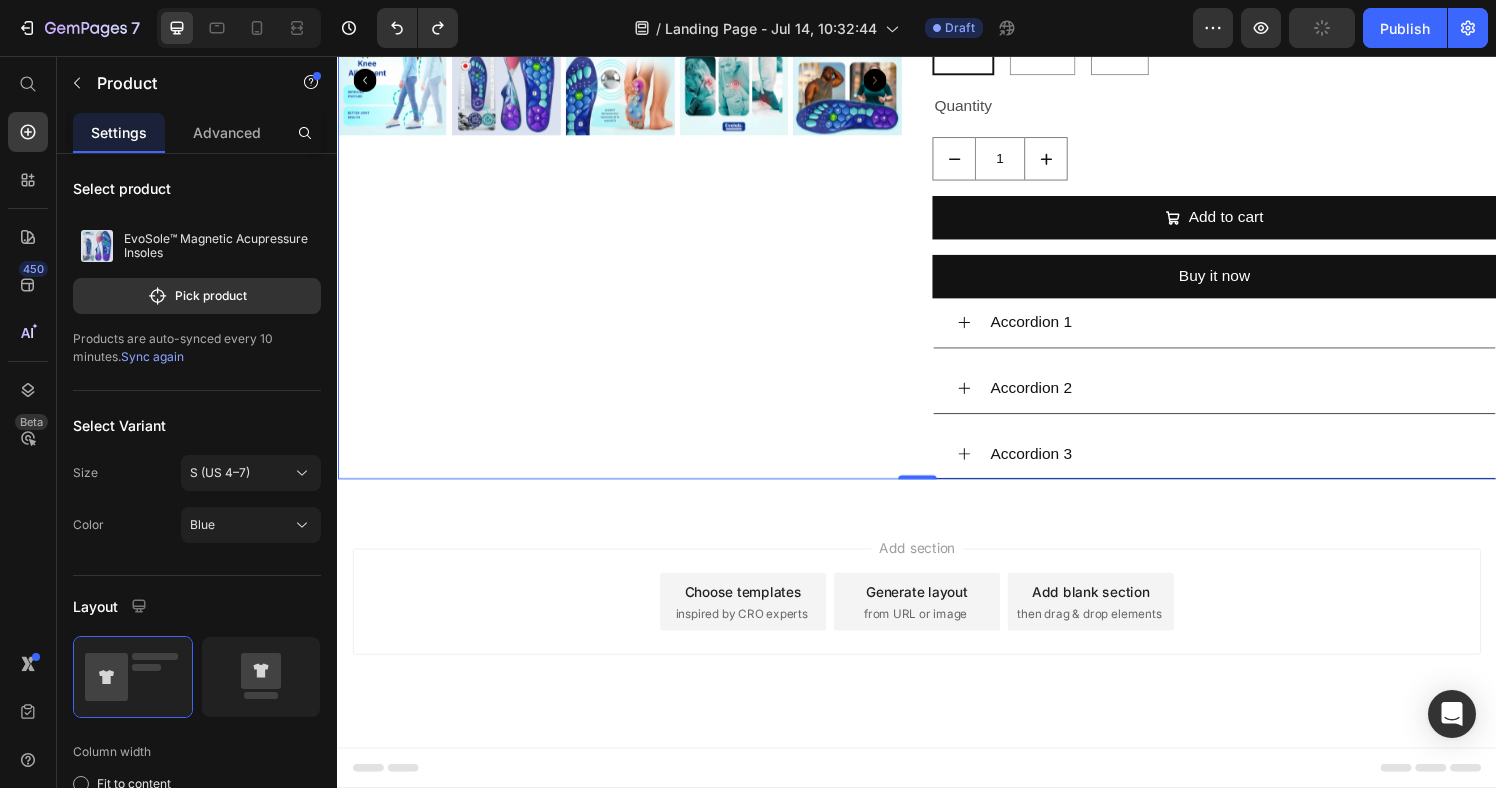 click on "Add section Choose templates inspired by CRO experts Generate layout from URL or image Add blank section then drag & drop elements" at bounding box center [937, 649] 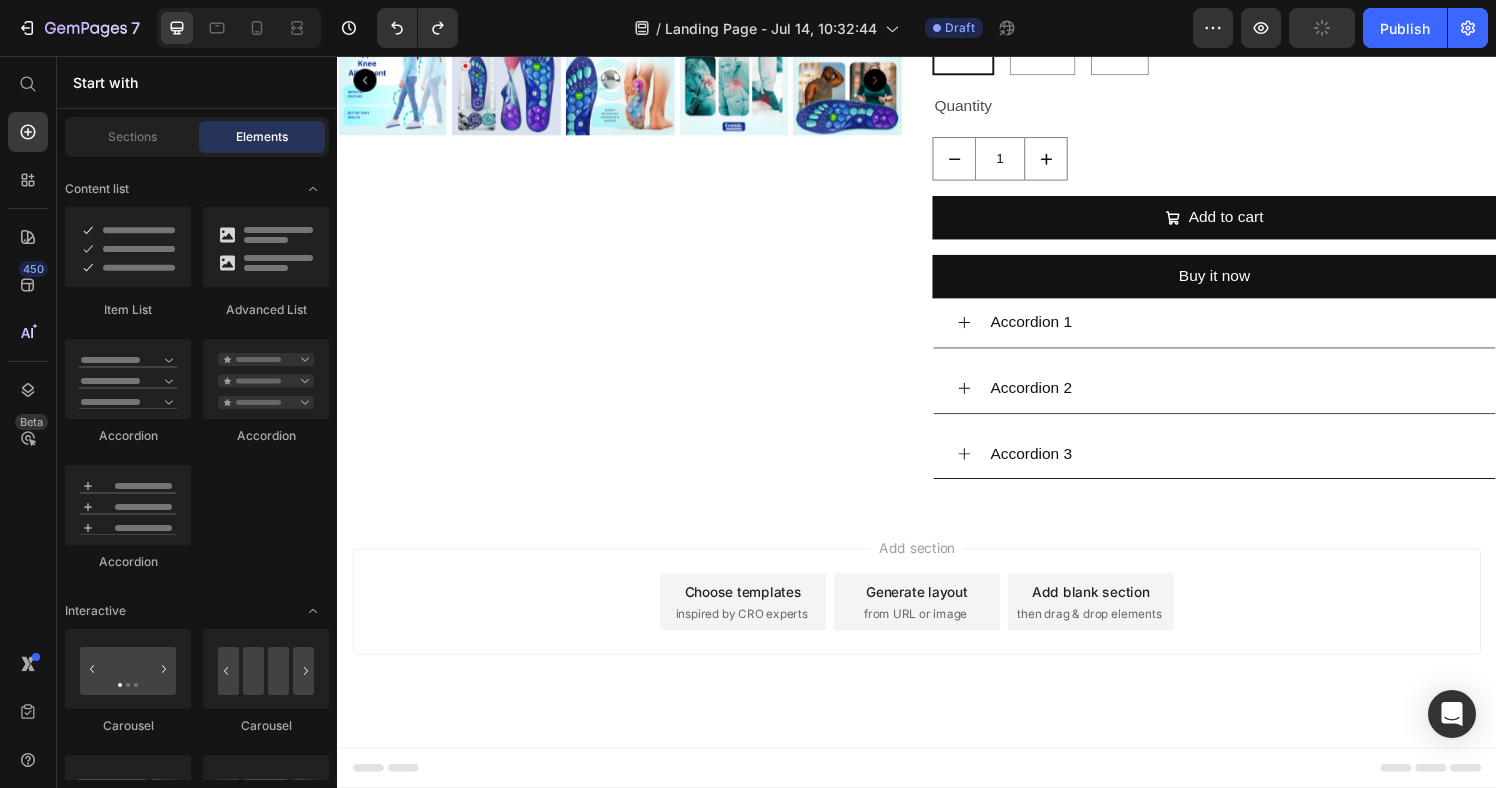 drag, startPoint x: 937, startPoint y: 571, endPoint x: 953, endPoint y: 576, distance: 16.763054 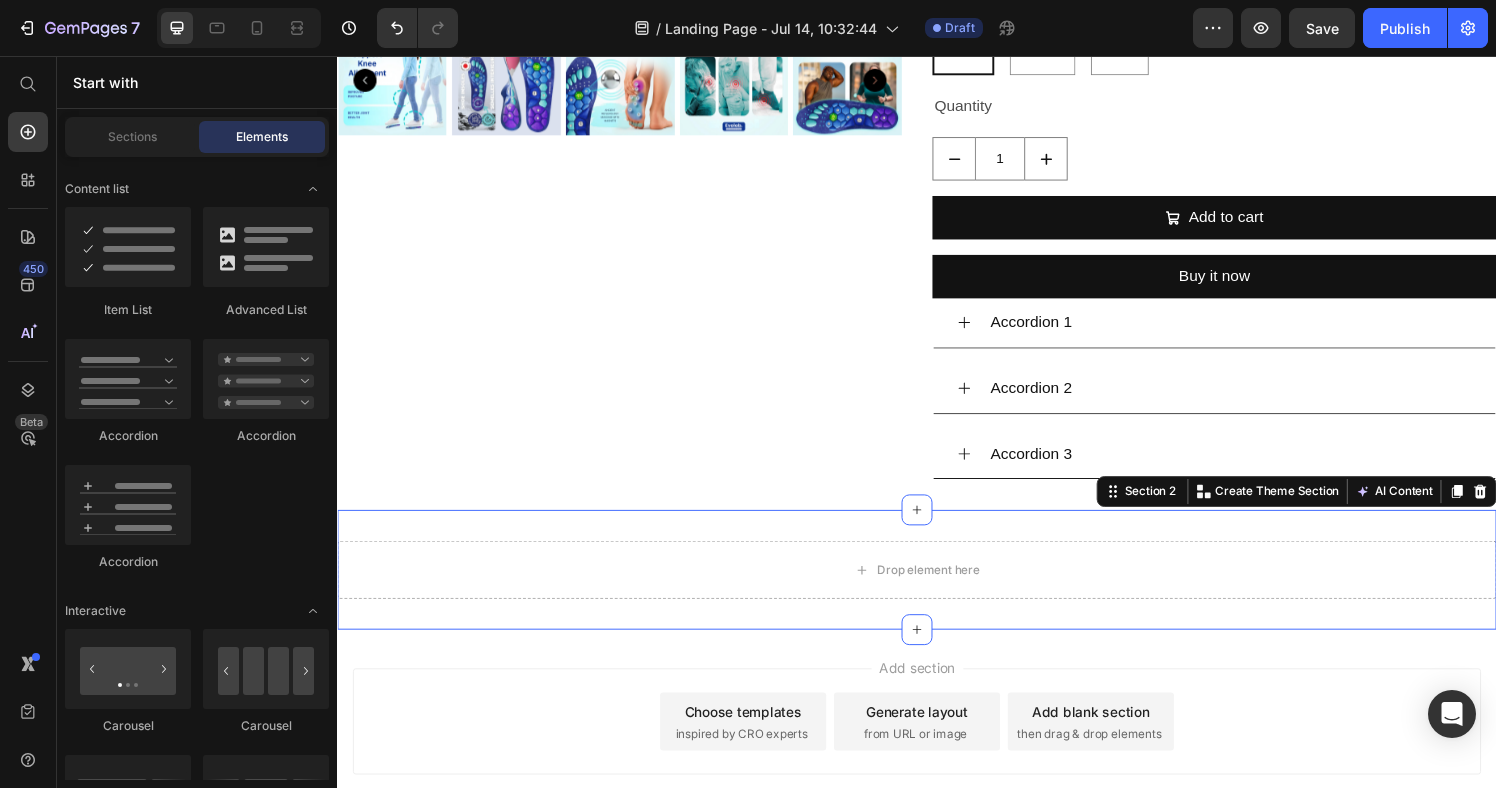 click on "Drop element here Section 2   You can create reusable sections Create Theme Section AI Content Write with GemAI What would you like to describe here? Tone and Voice Persuasive Product EvoSole™ Magnetic Acupressure Insoles Show more Generate" at bounding box center [937, 588] 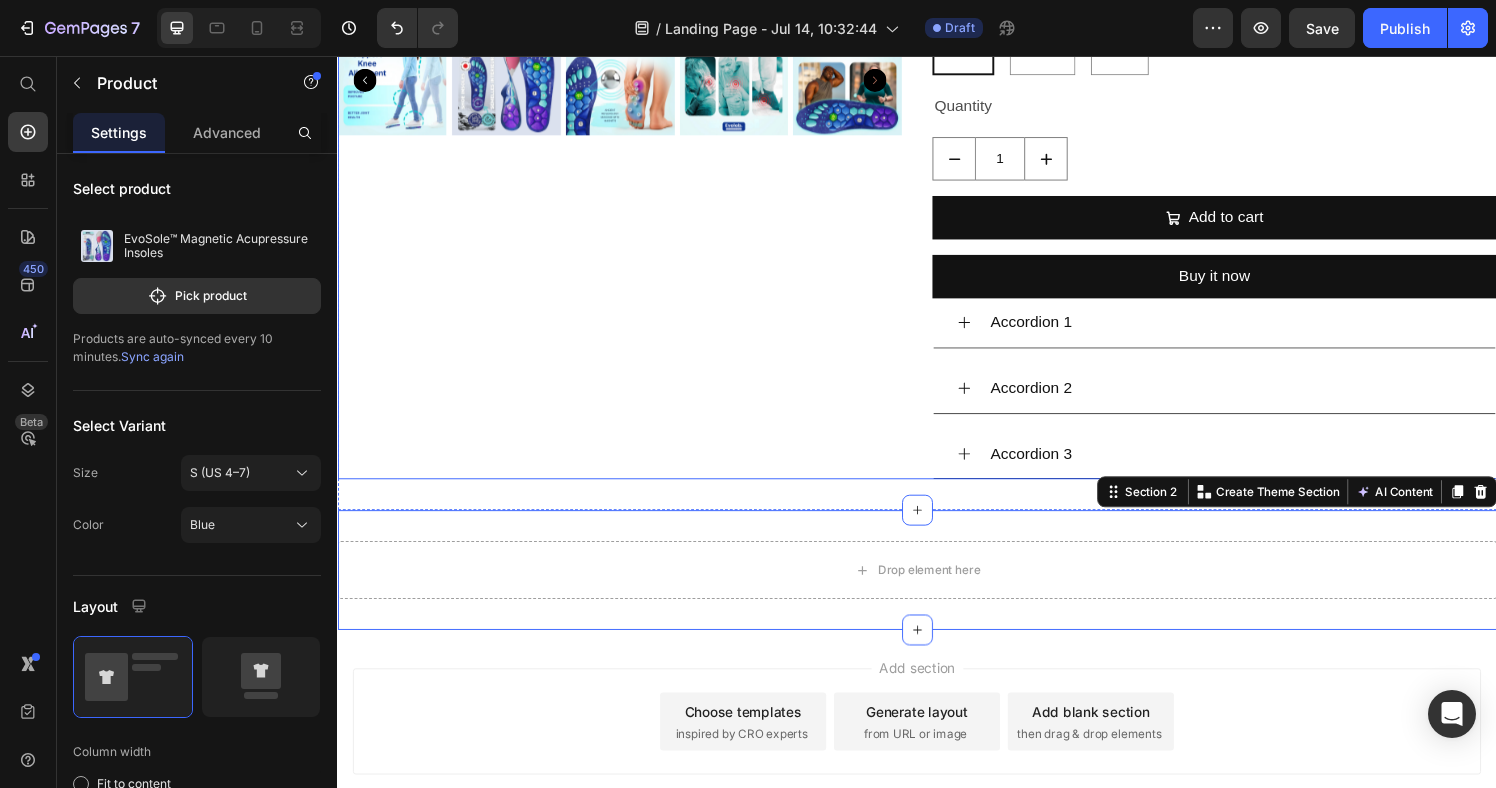 click on "Product Images" at bounding box center [629, -37] 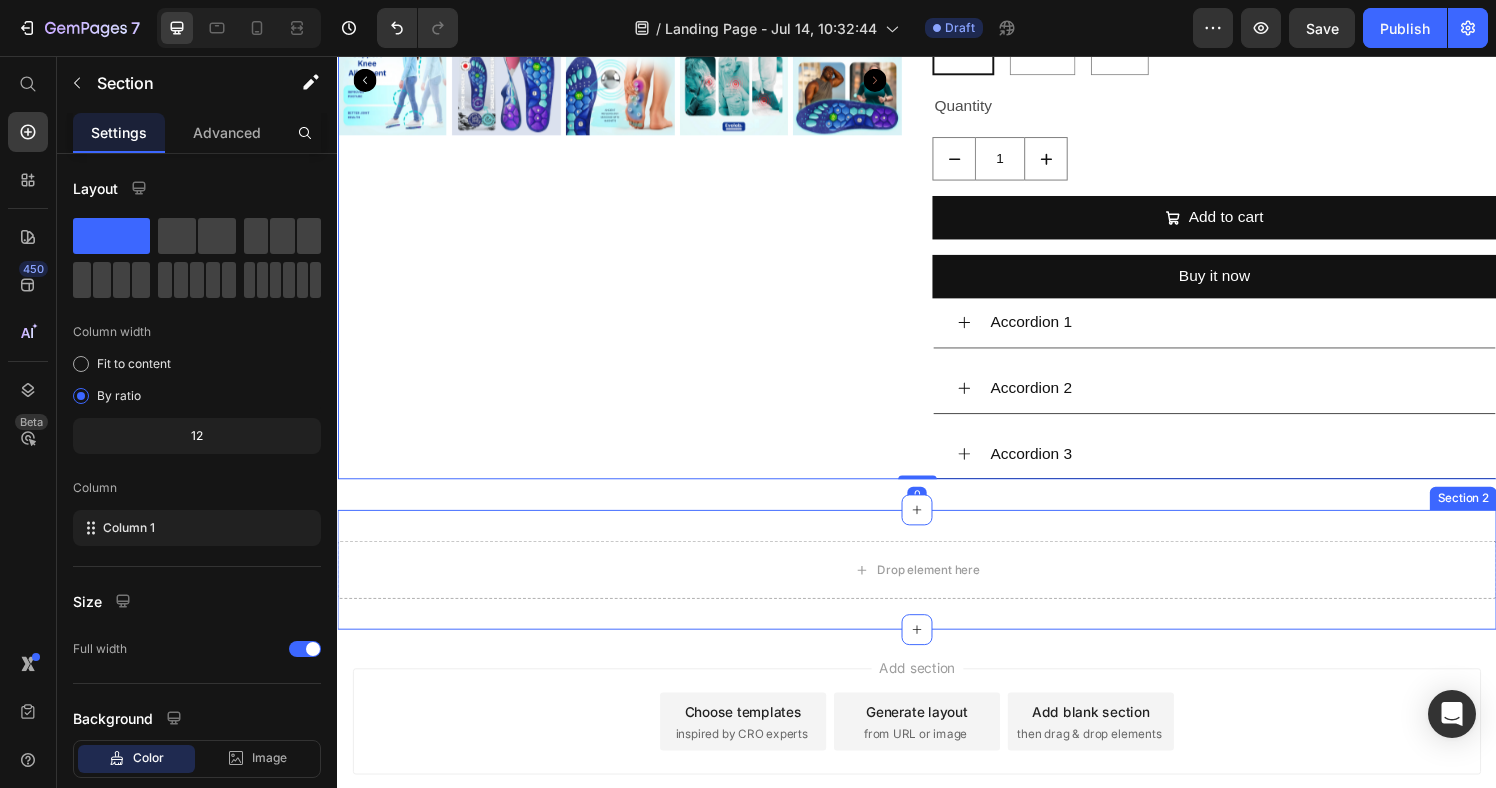 click on "Drop element here Section 2" at bounding box center [937, 588] 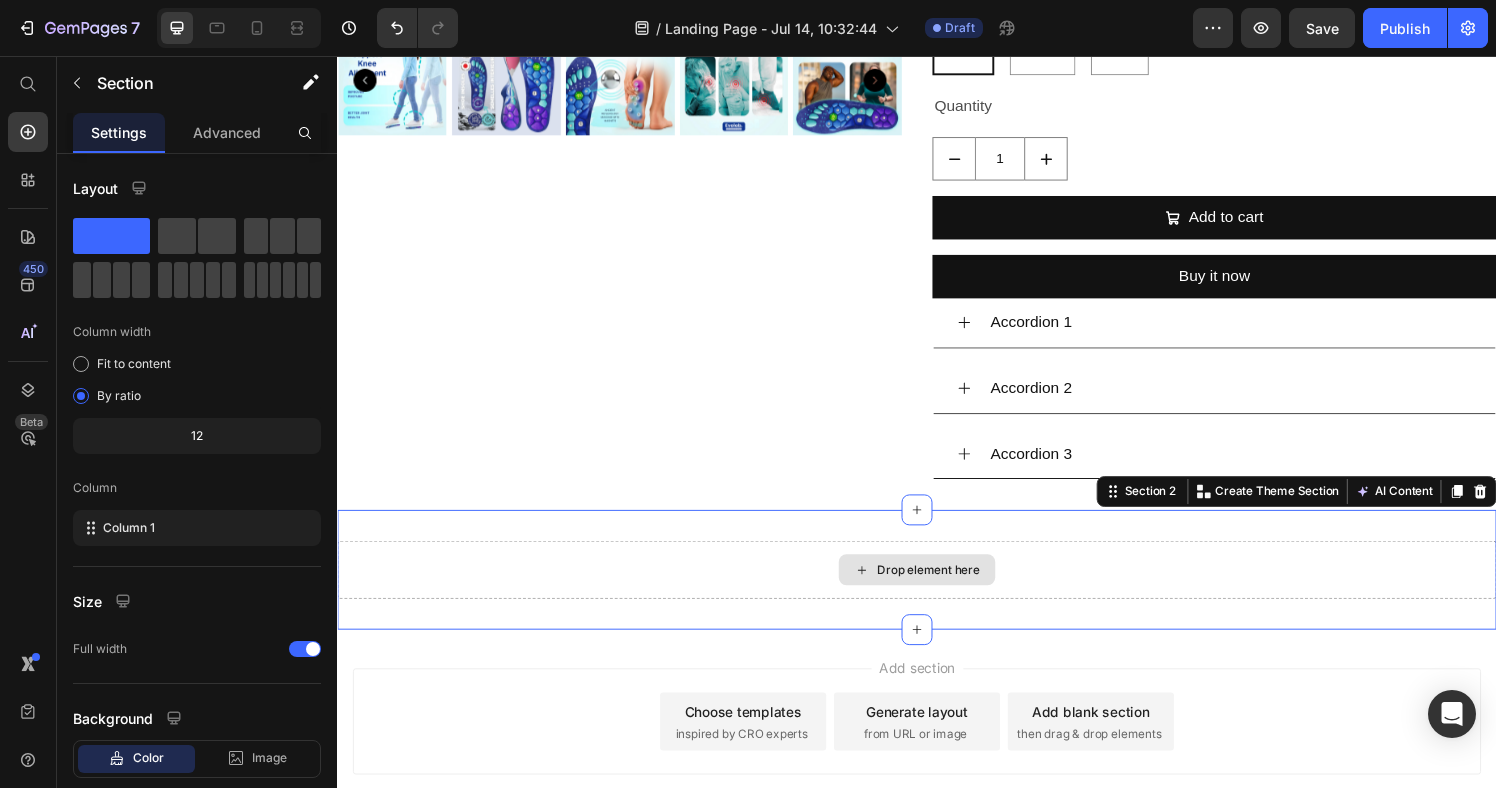 click on "Drop element here" at bounding box center [937, 588] 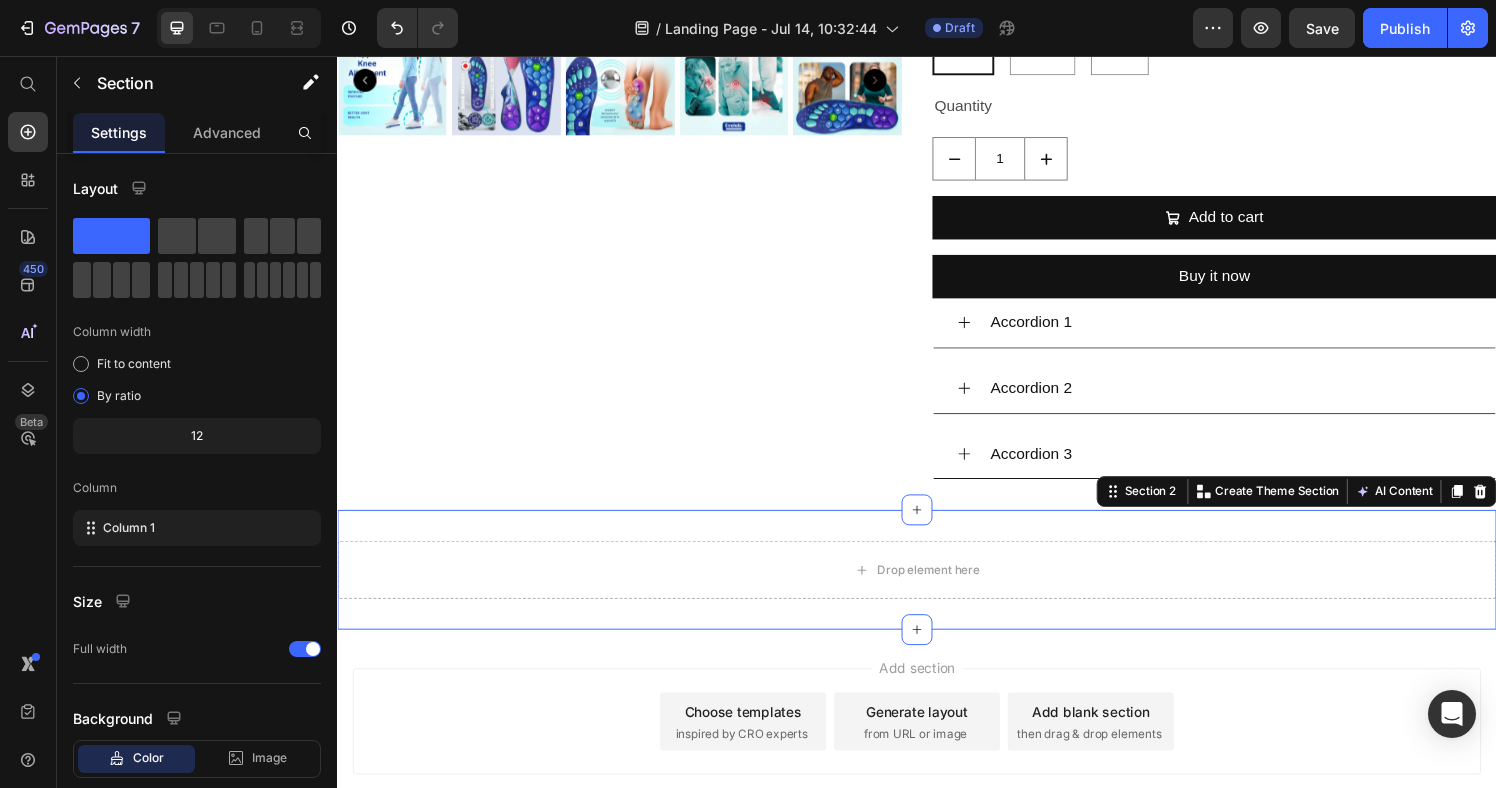 click on "Choose templates" at bounding box center [757, 734] 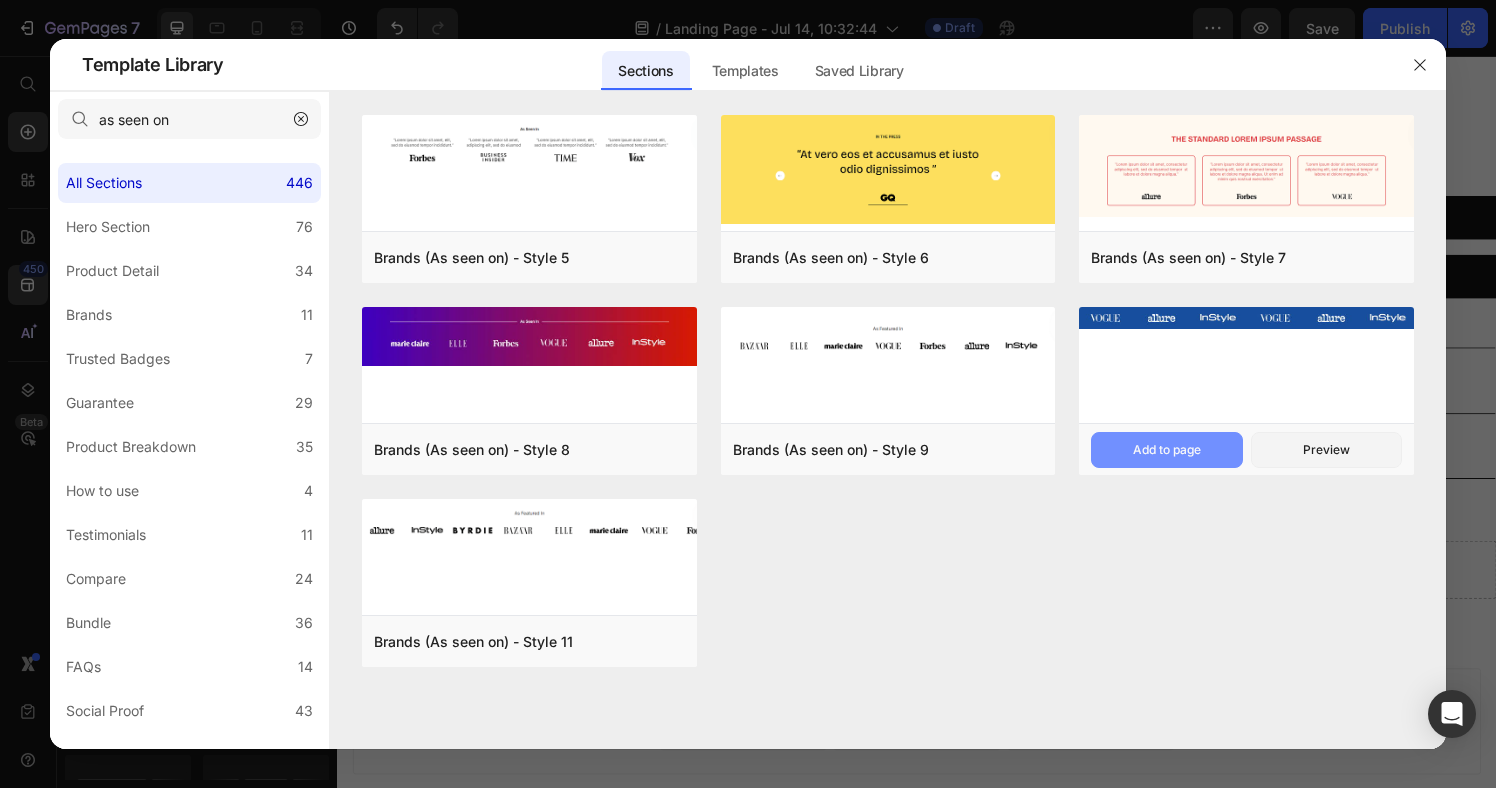 drag, startPoint x: 1183, startPoint y: 447, endPoint x: 1159, endPoint y: 465, distance: 30 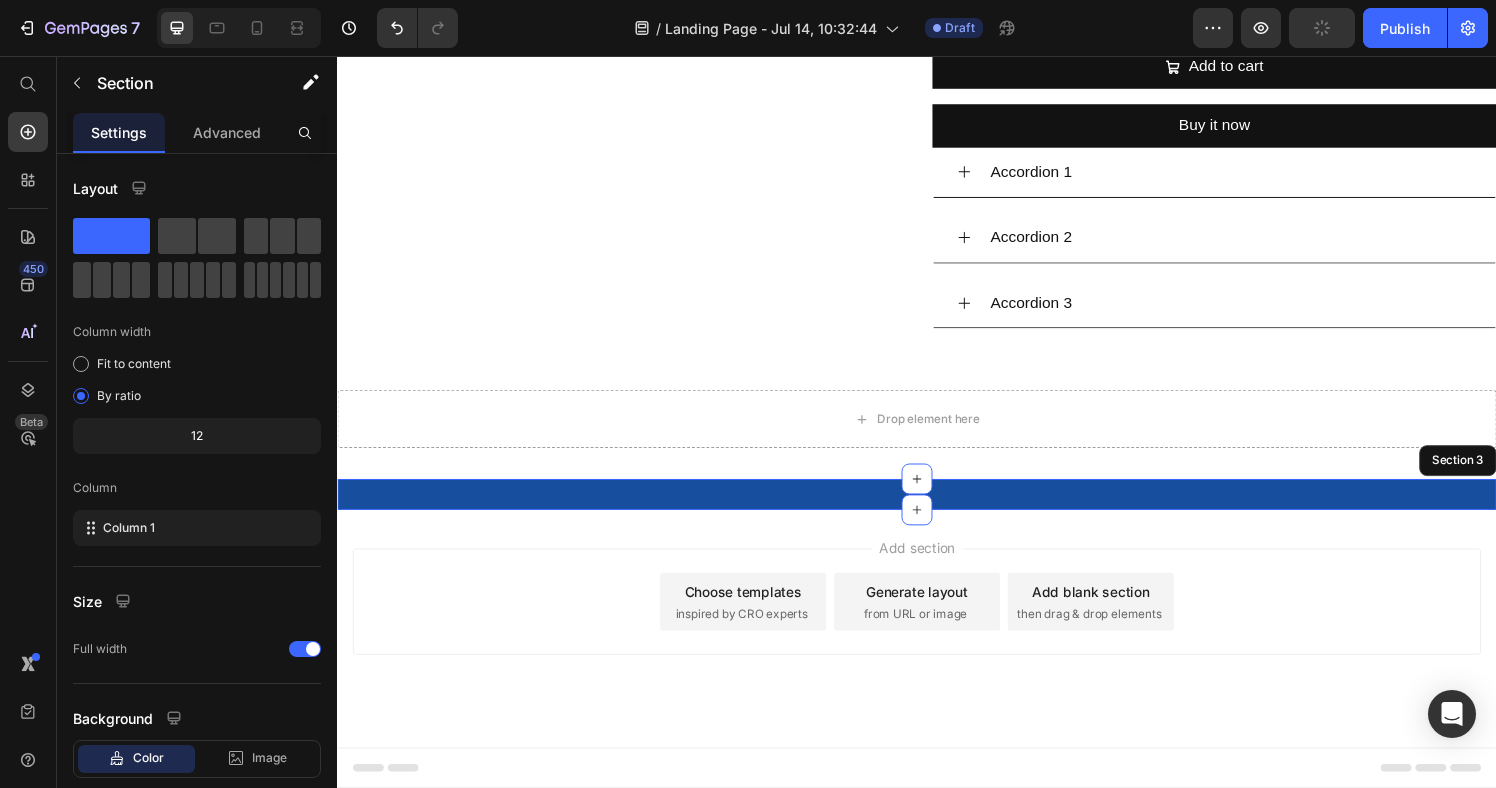 scroll, scrollTop: 911, scrollLeft: 0, axis: vertical 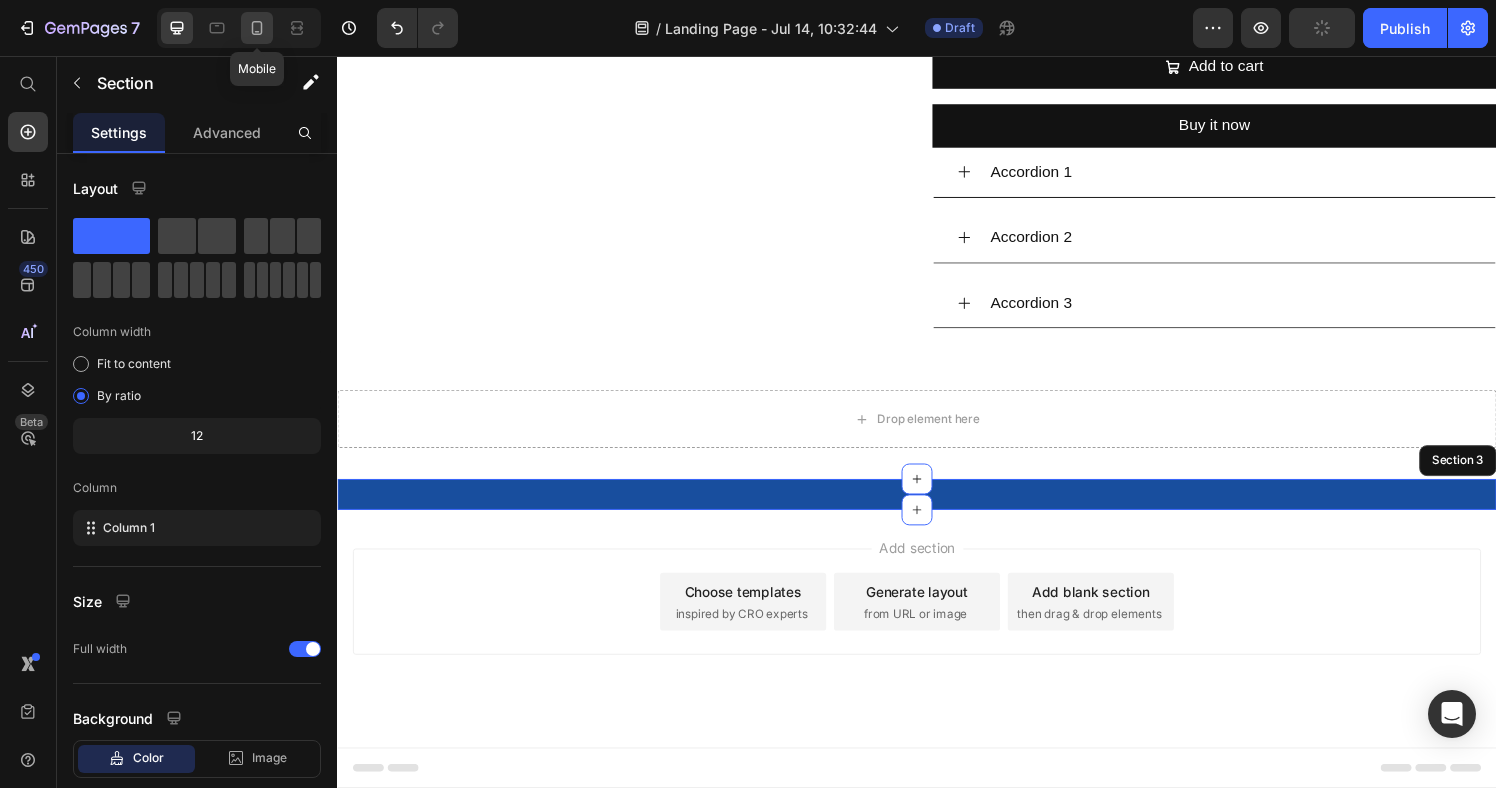 click 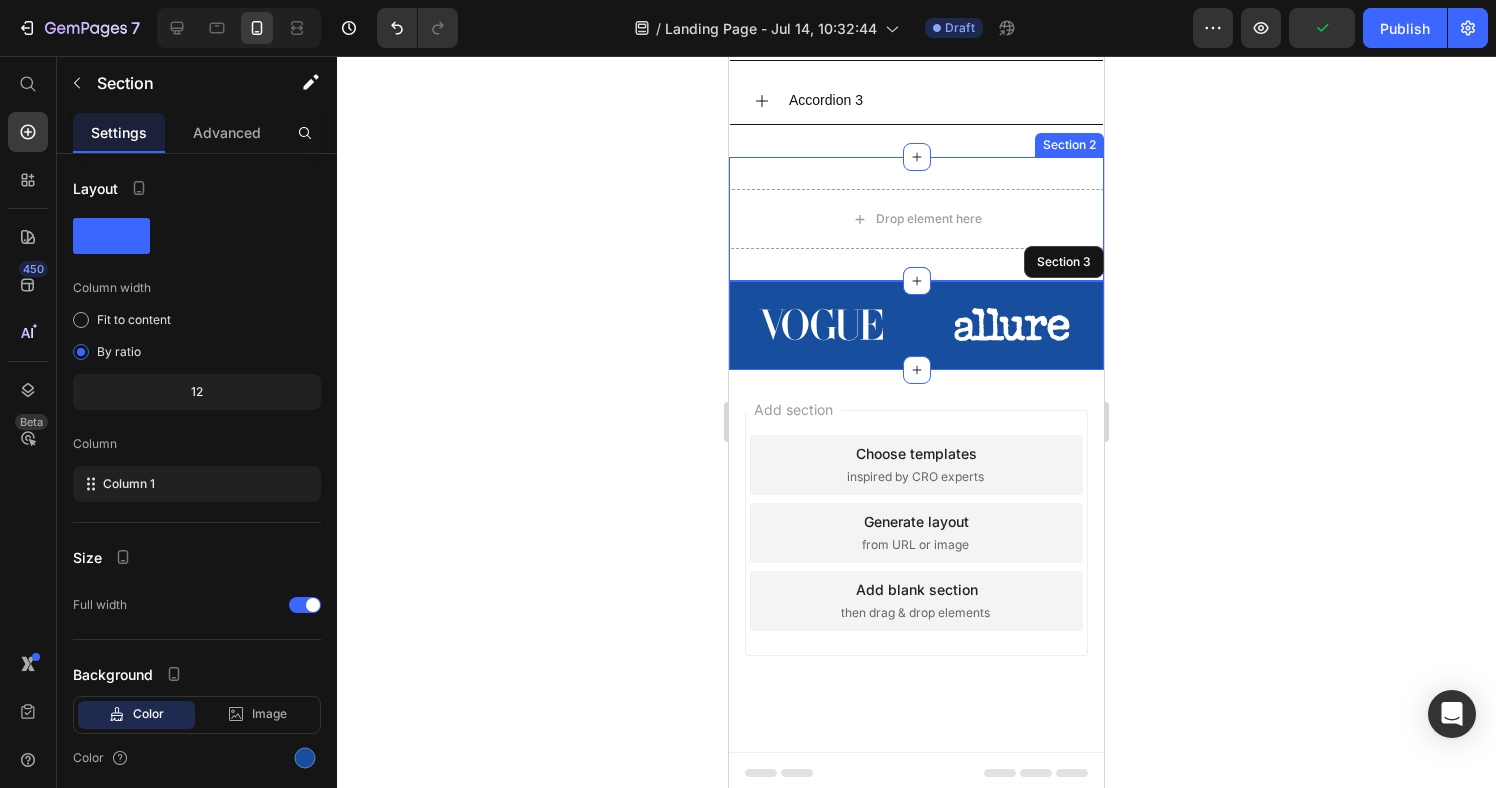 scroll, scrollTop: 1502, scrollLeft: 0, axis: vertical 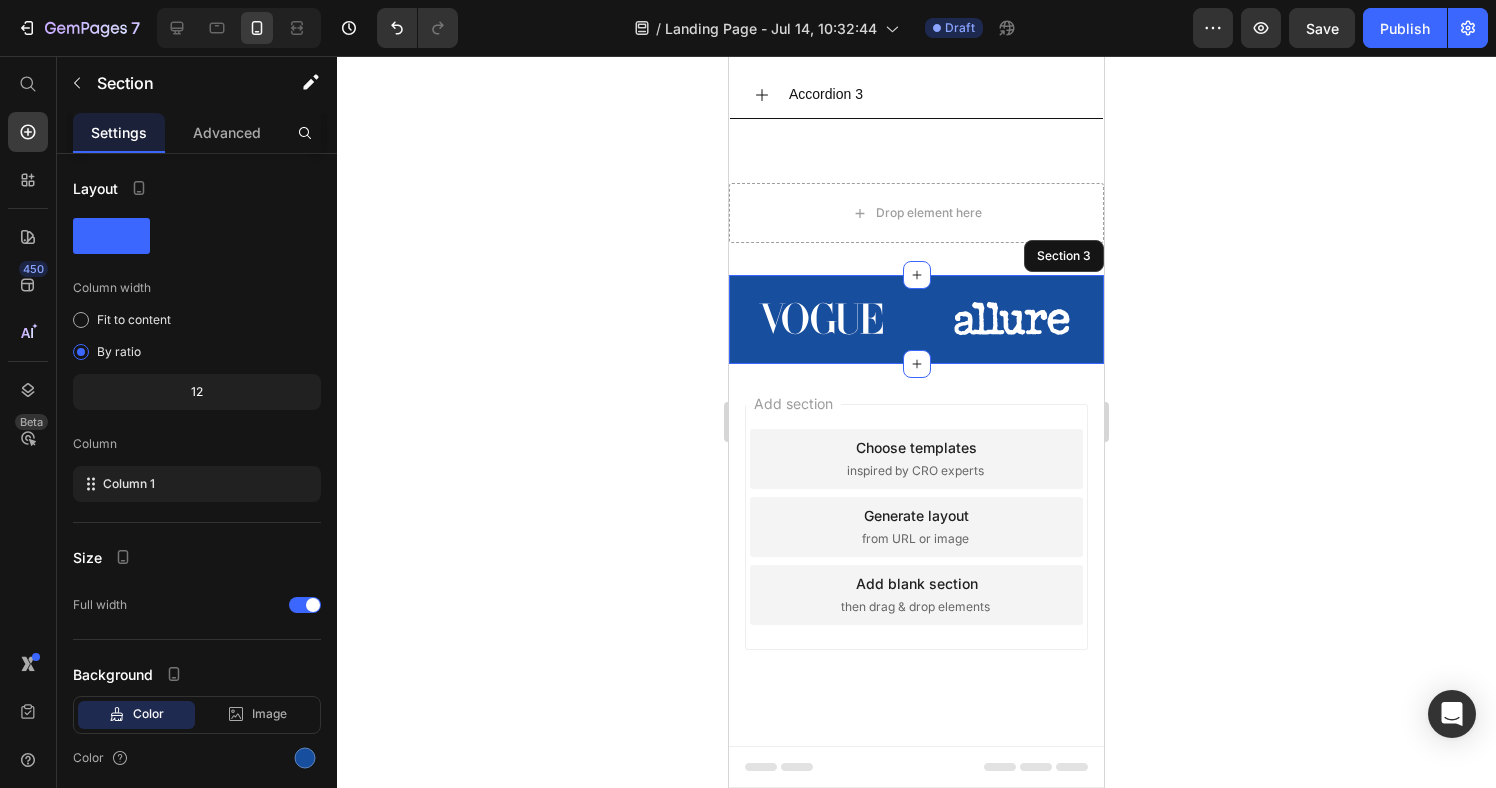 click on "Image Image Image Image Image Image Carousel" at bounding box center (916, 326) 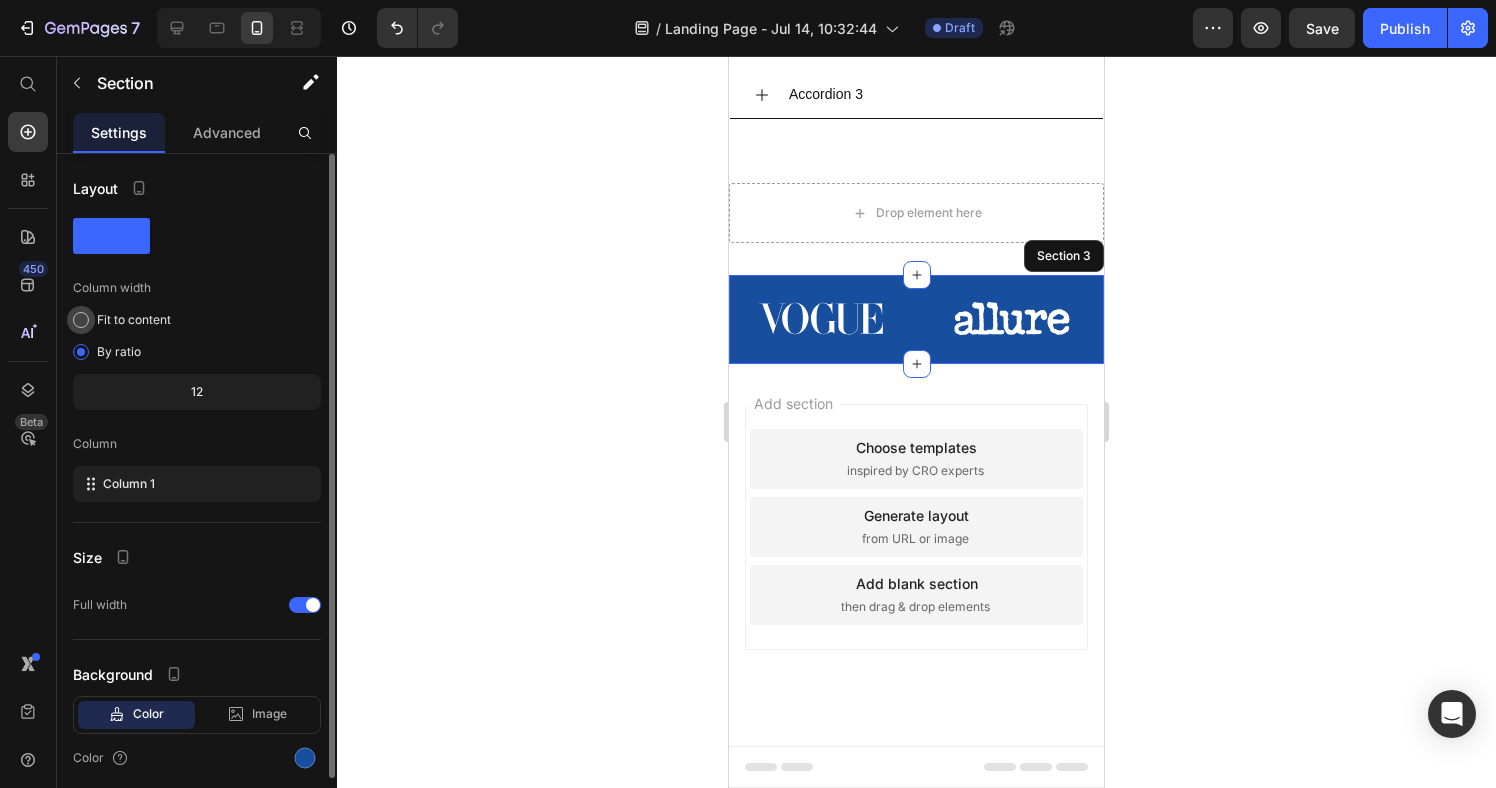 click on "Fit to content" at bounding box center (134, 320) 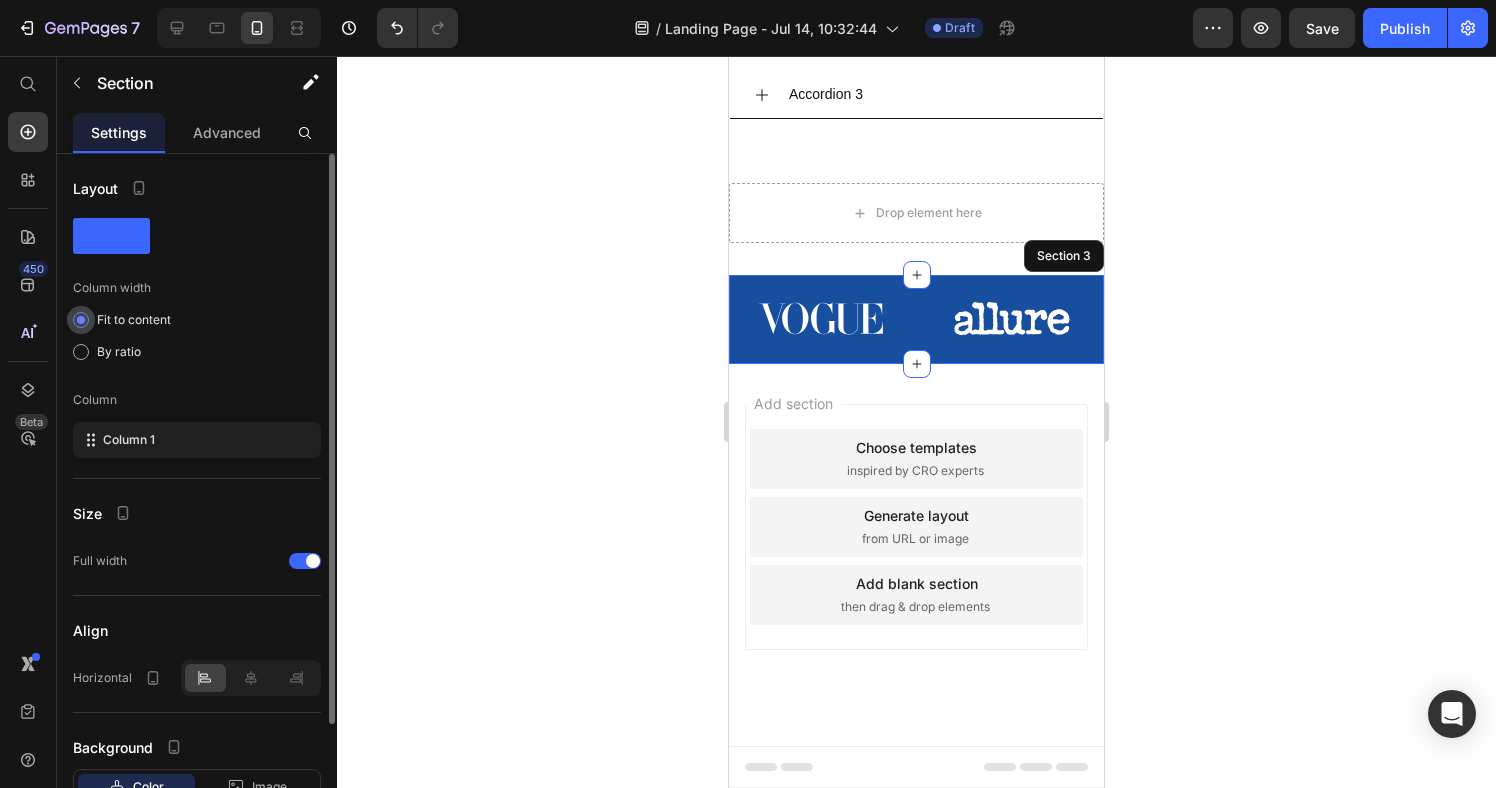 drag, startPoint x: 126, startPoint y: 345, endPoint x: 174, endPoint y: 309, distance: 60 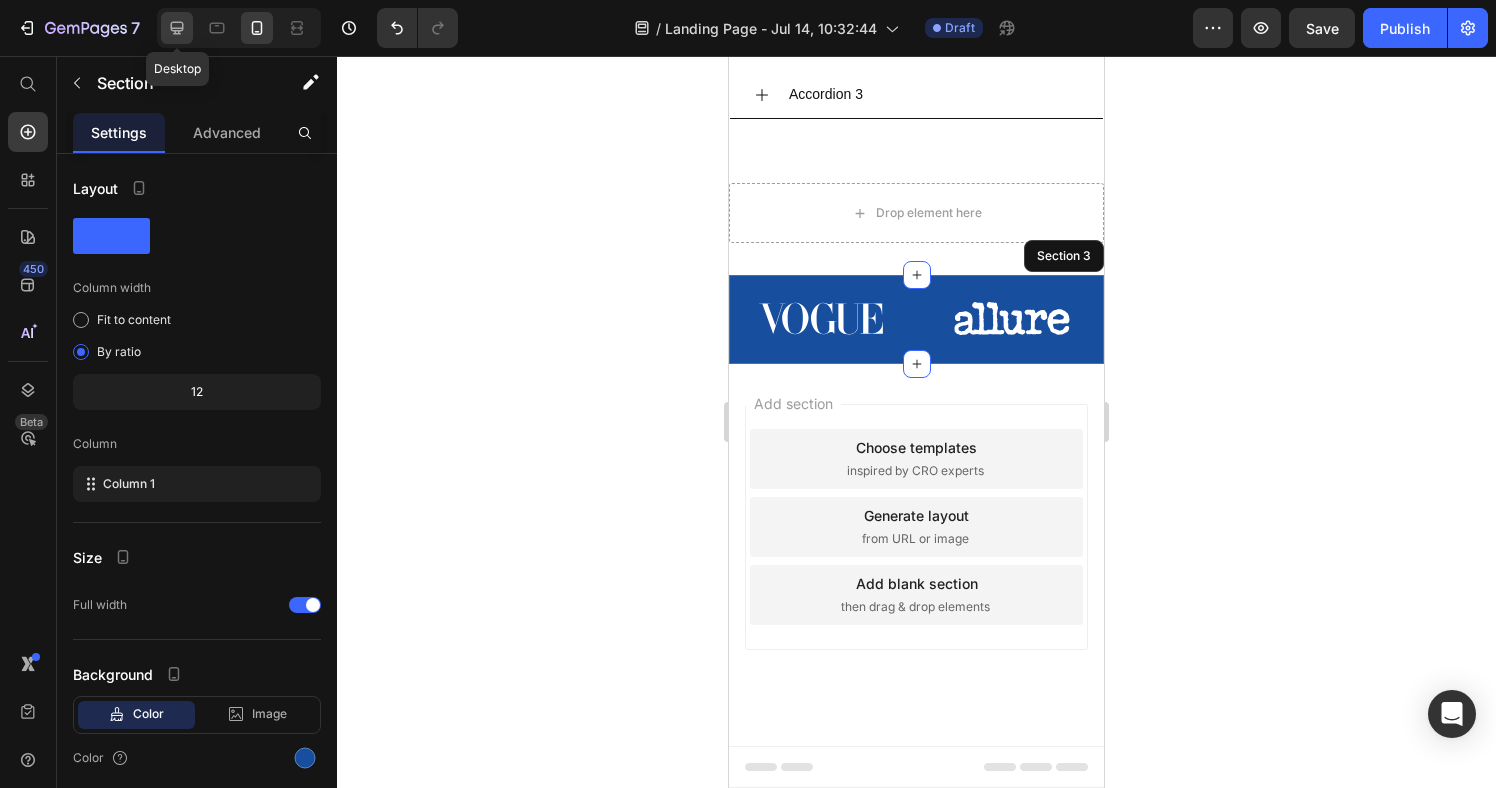 click 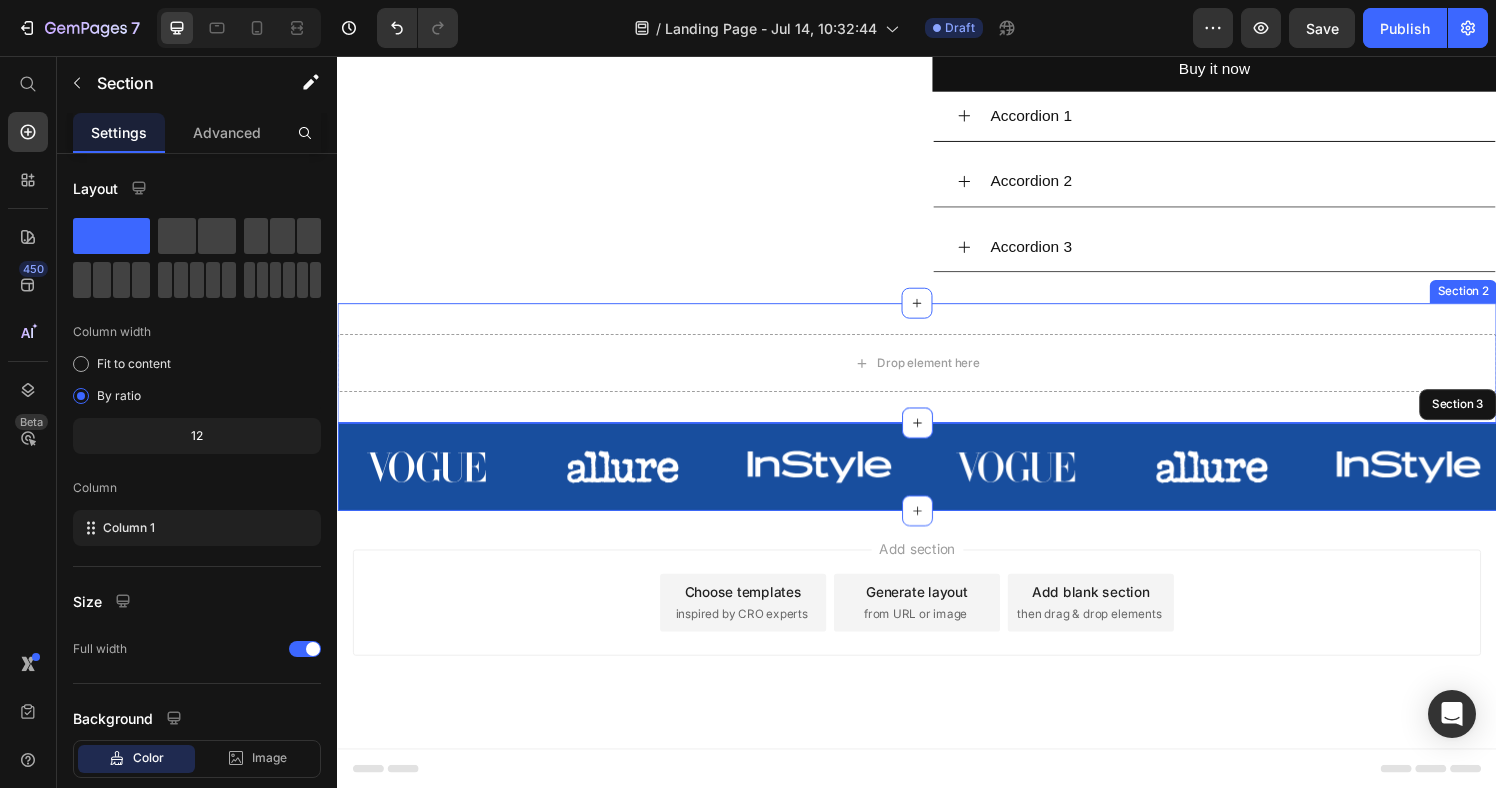 scroll, scrollTop: 911, scrollLeft: 0, axis: vertical 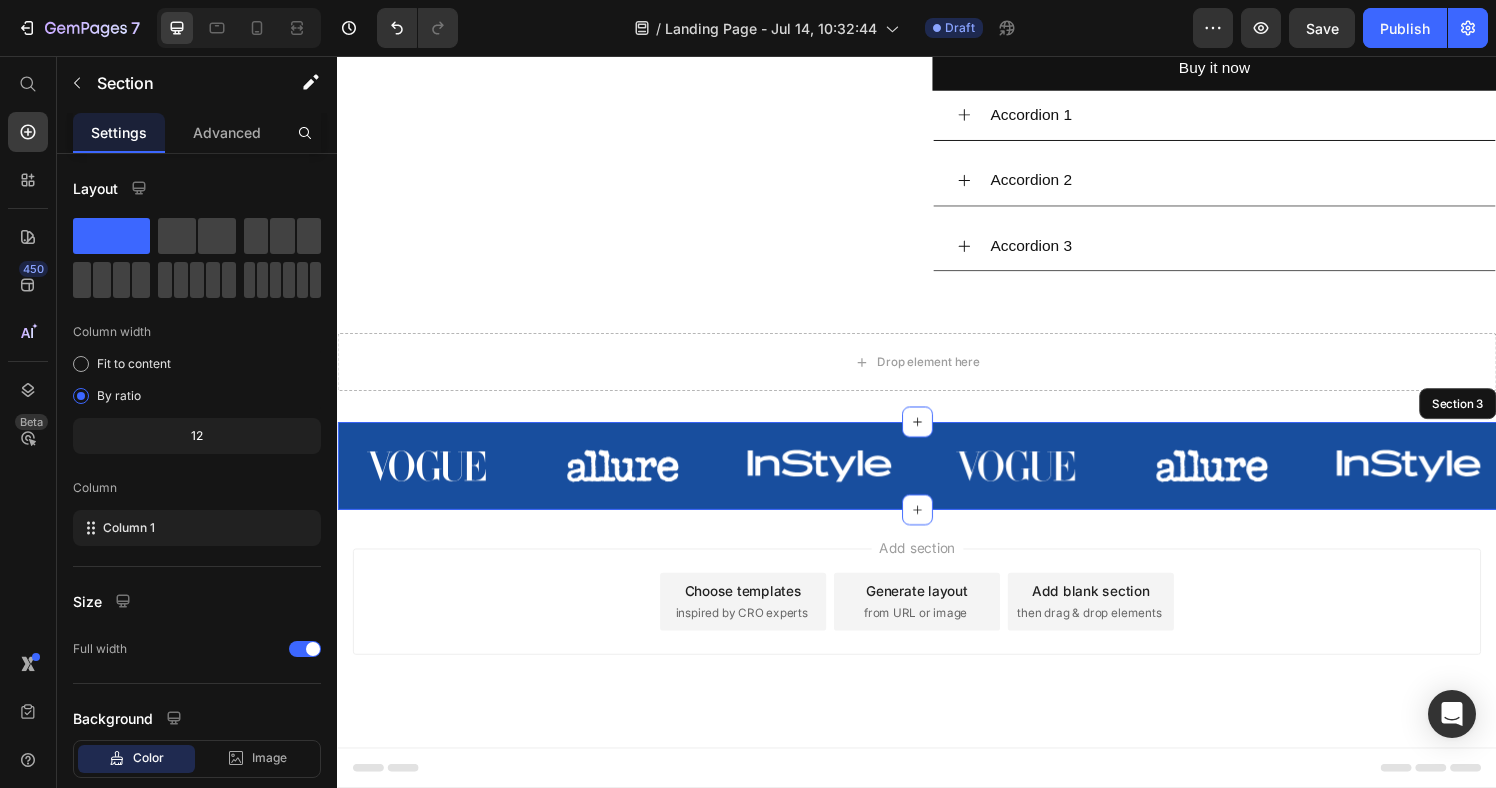 click on "Image Image Image Image Image Image Carousel Section 3" at bounding box center [937, 480] 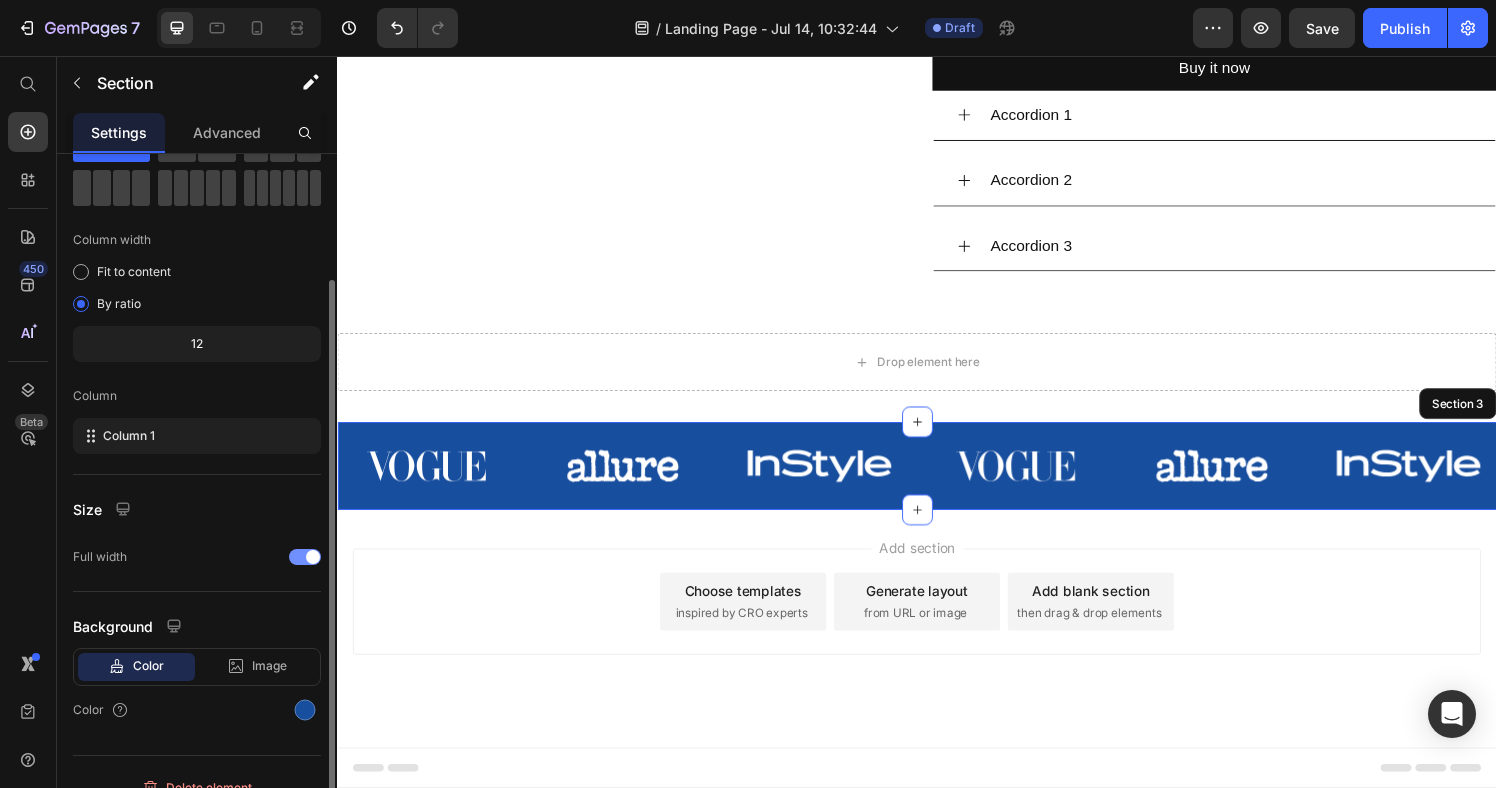 scroll, scrollTop: 117, scrollLeft: 0, axis: vertical 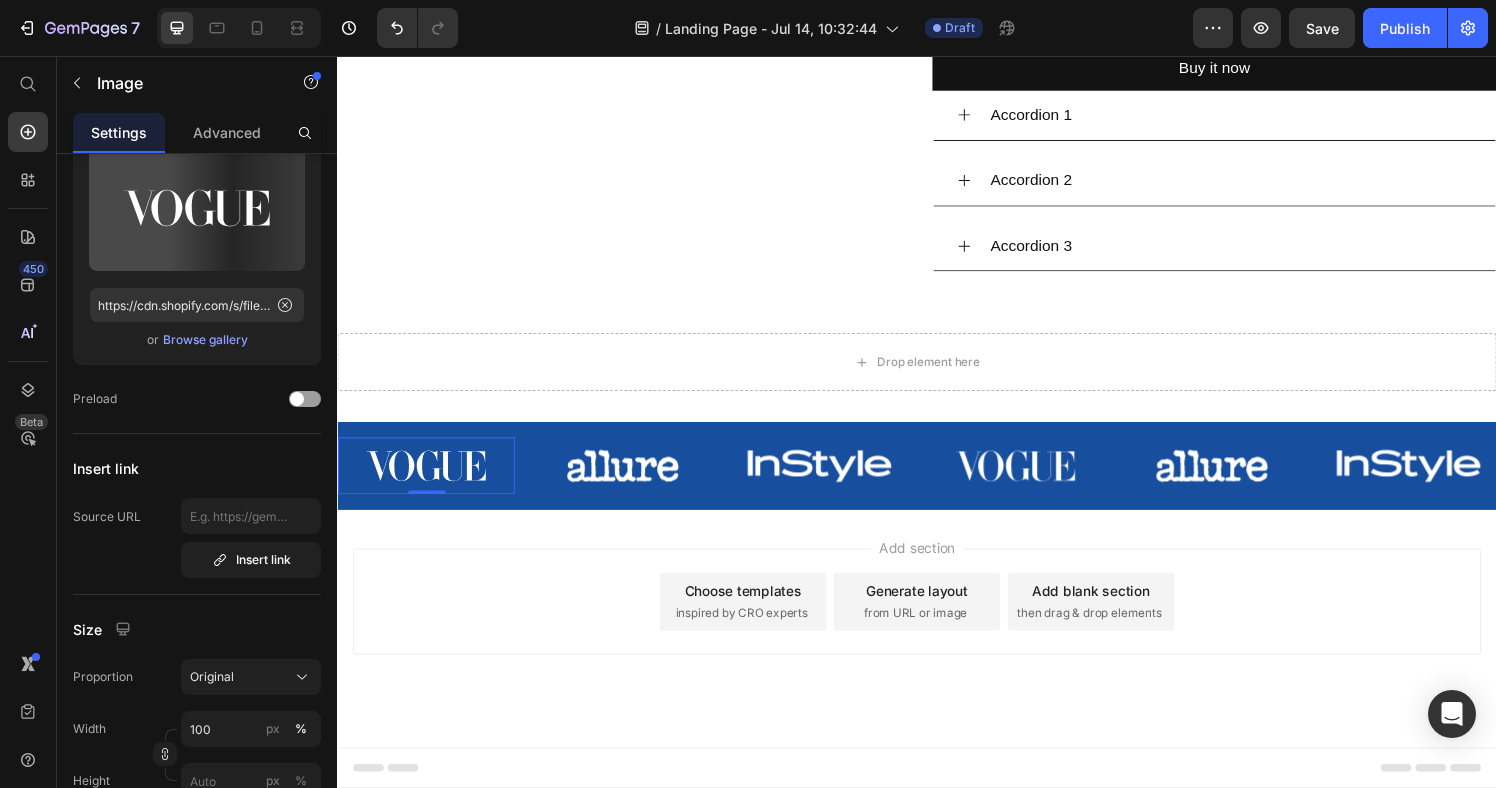 click at bounding box center (428, 480) 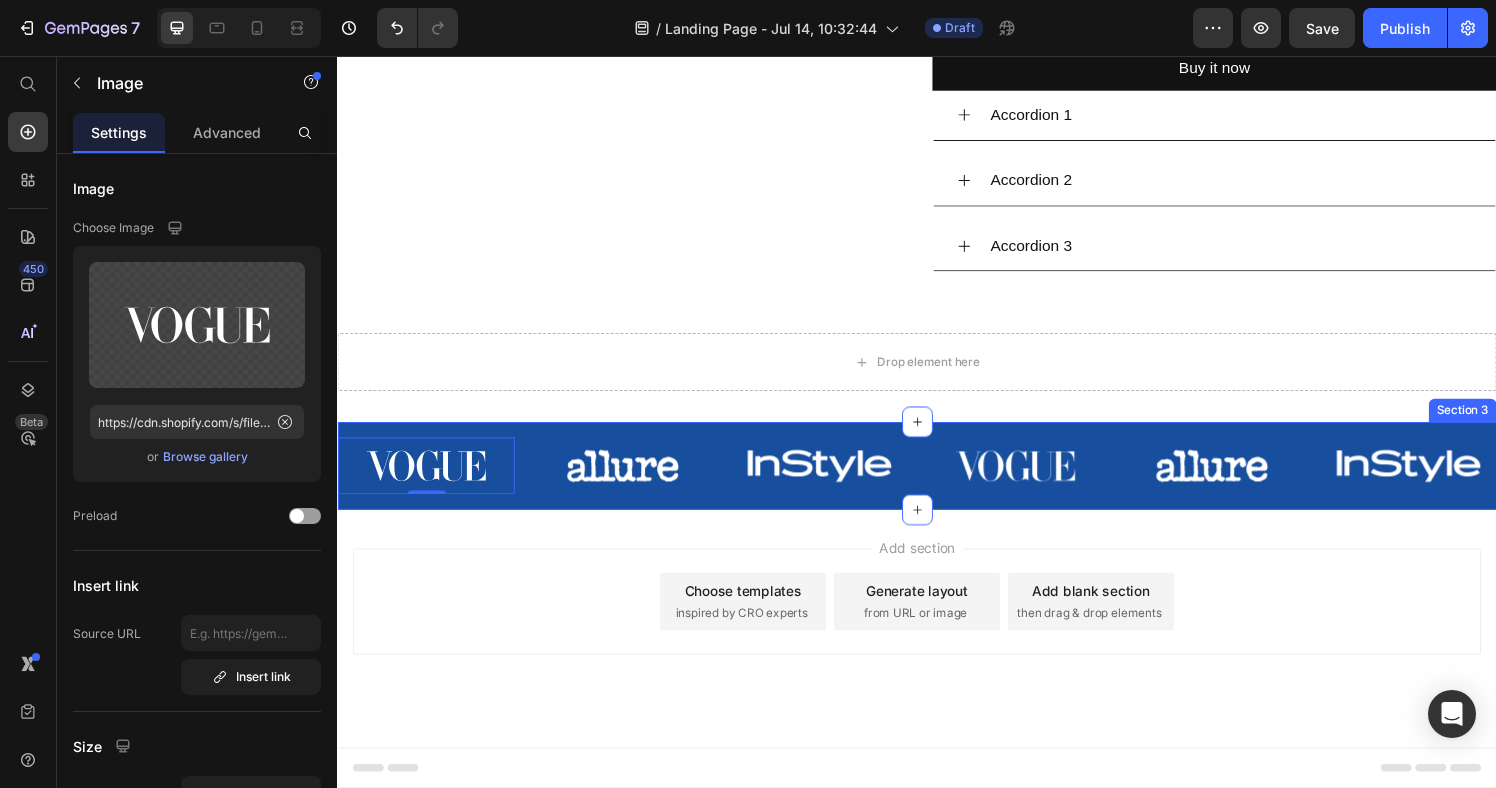 click on "Image   0 Image Image Image Image Image Carousel Section 3" at bounding box center (937, 480) 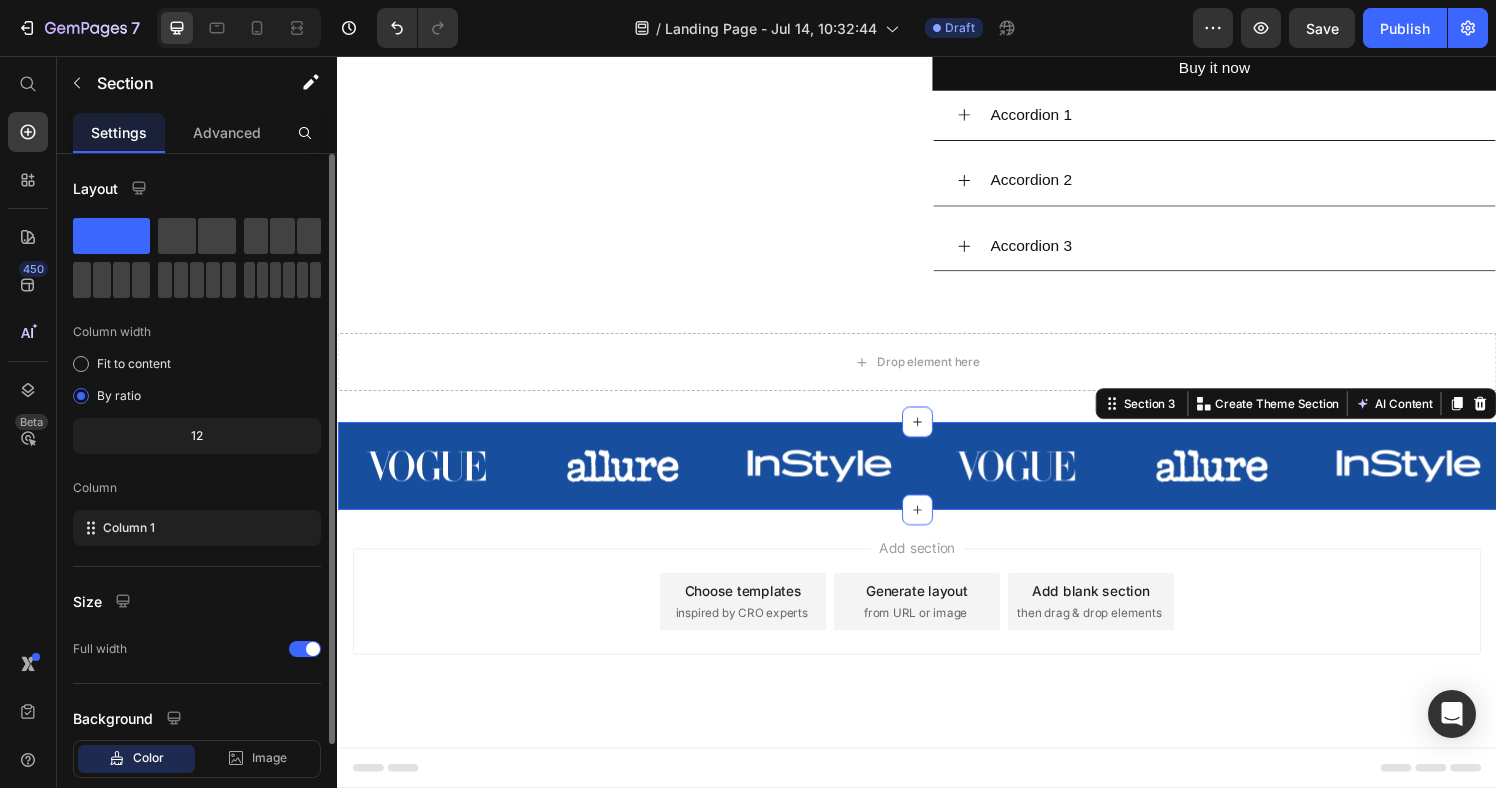 click on "12" 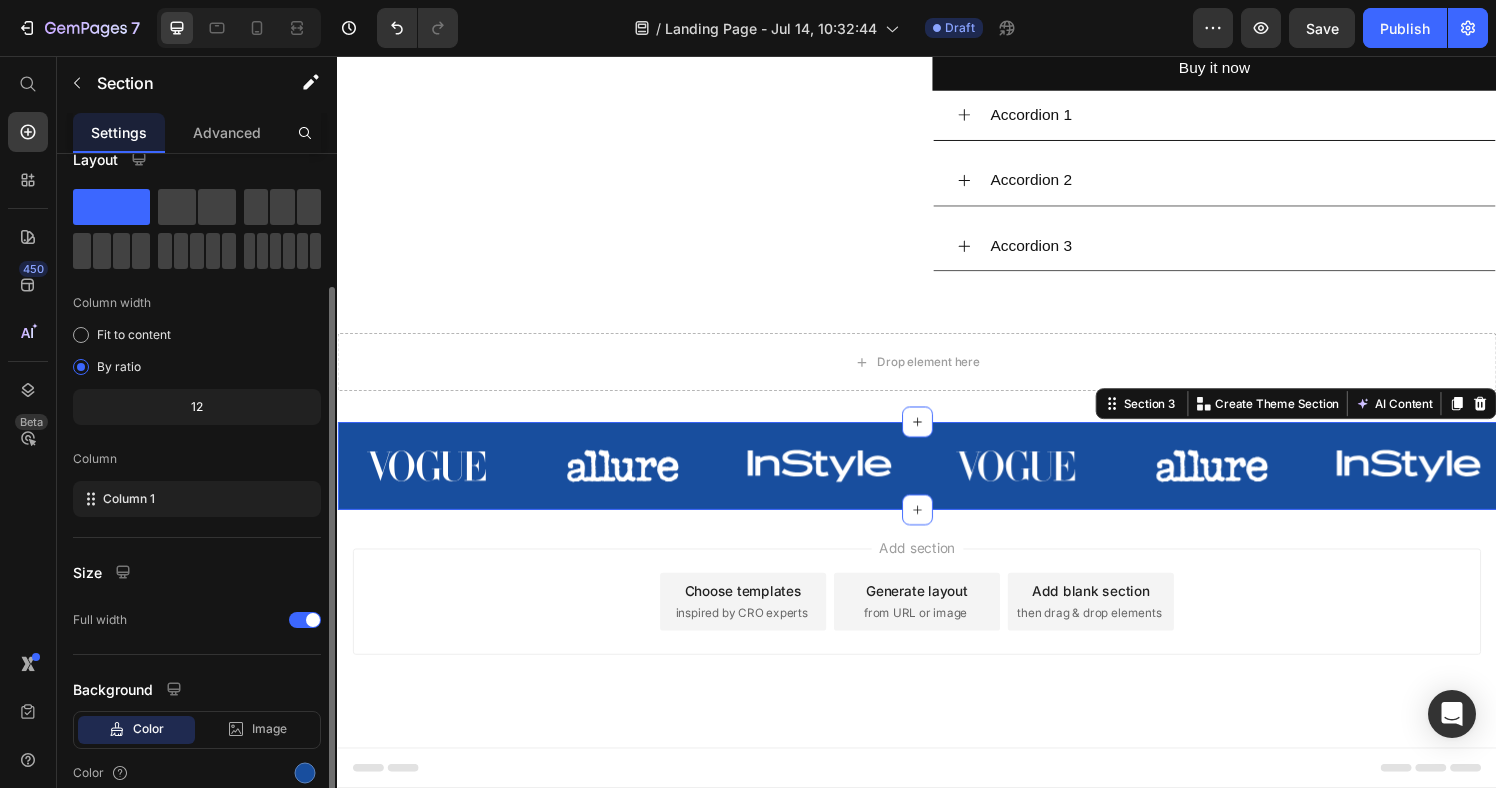 scroll, scrollTop: 0, scrollLeft: 0, axis: both 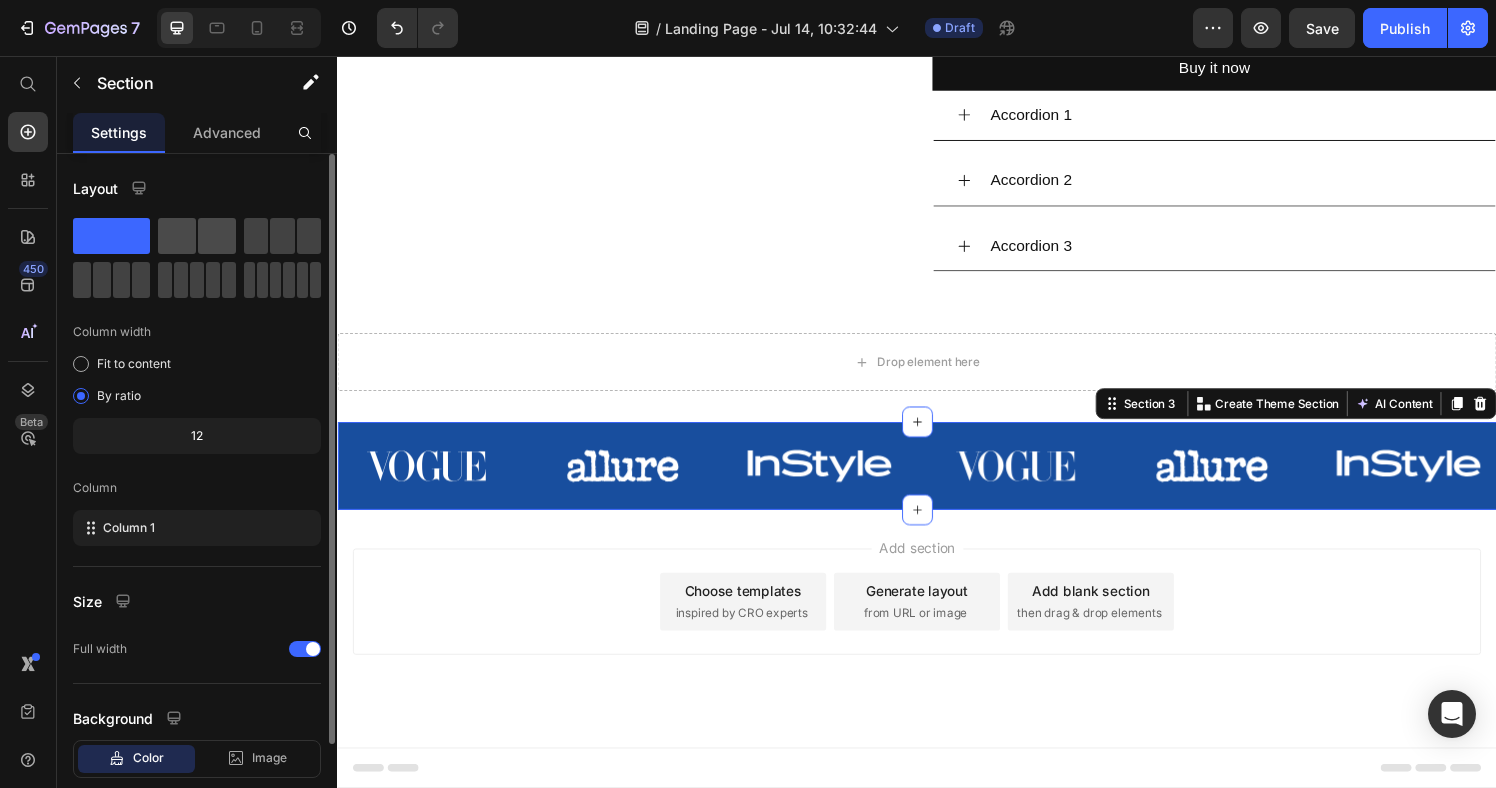 click 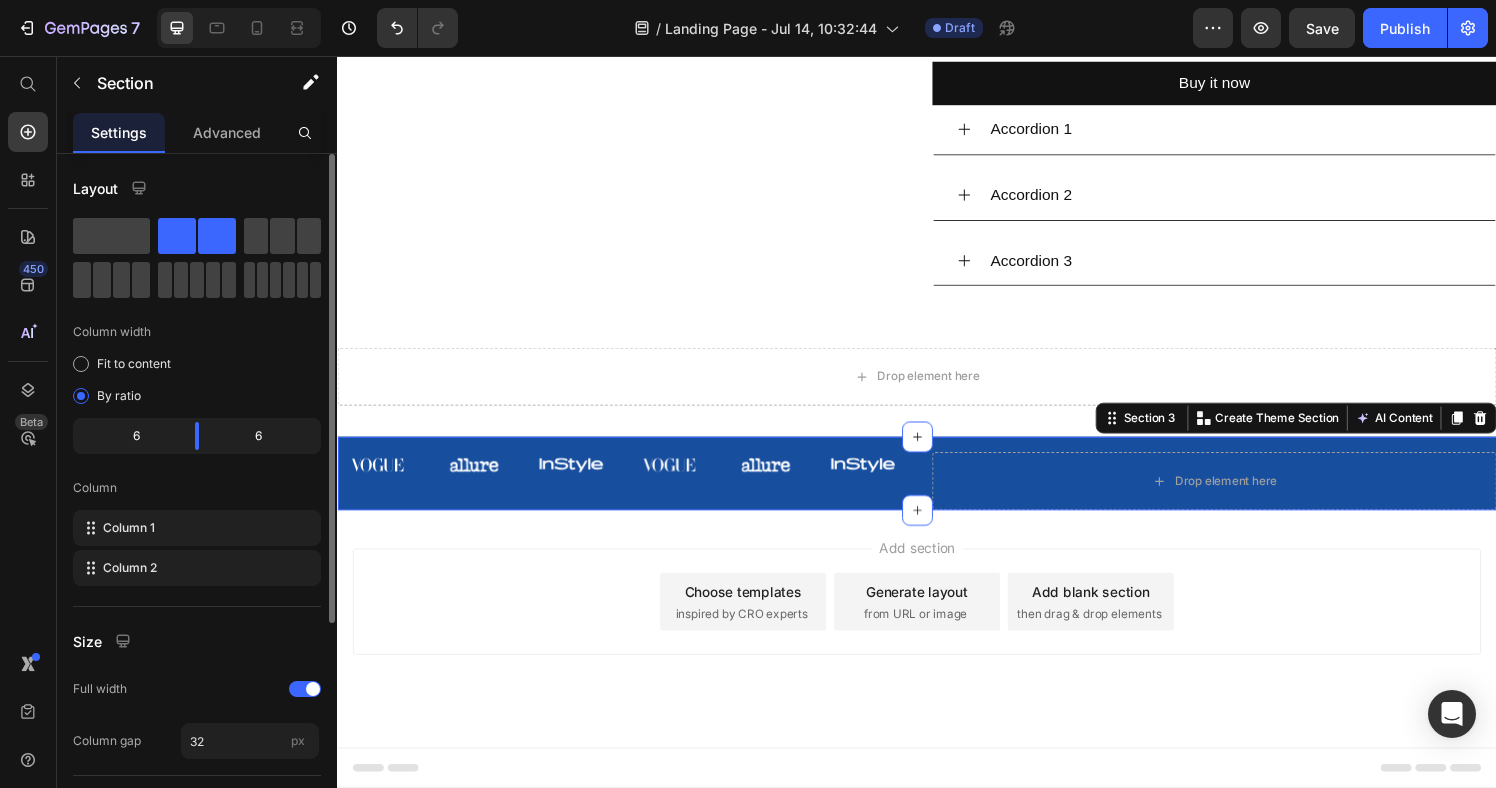 scroll, scrollTop: 896, scrollLeft: 0, axis: vertical 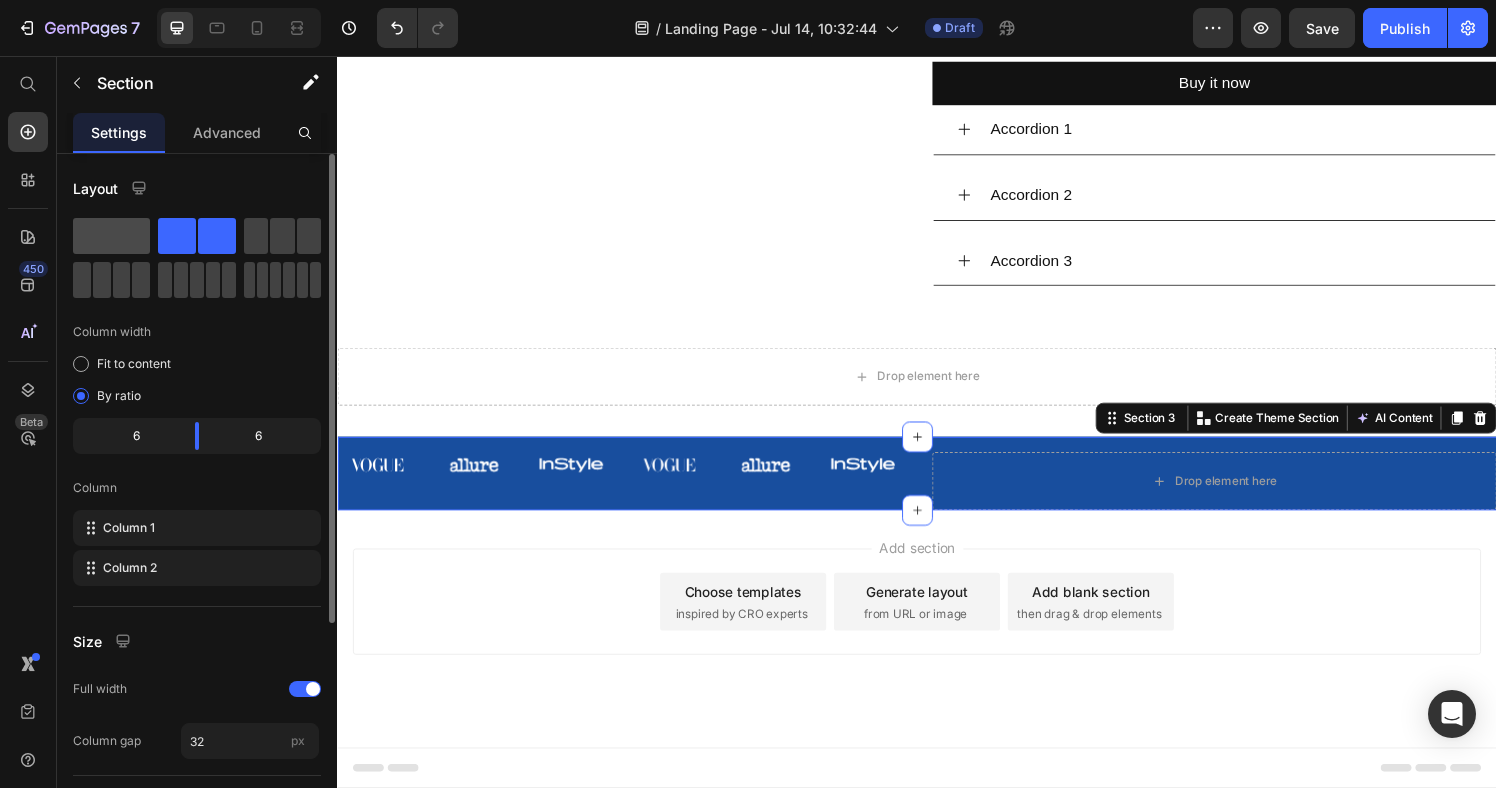 click 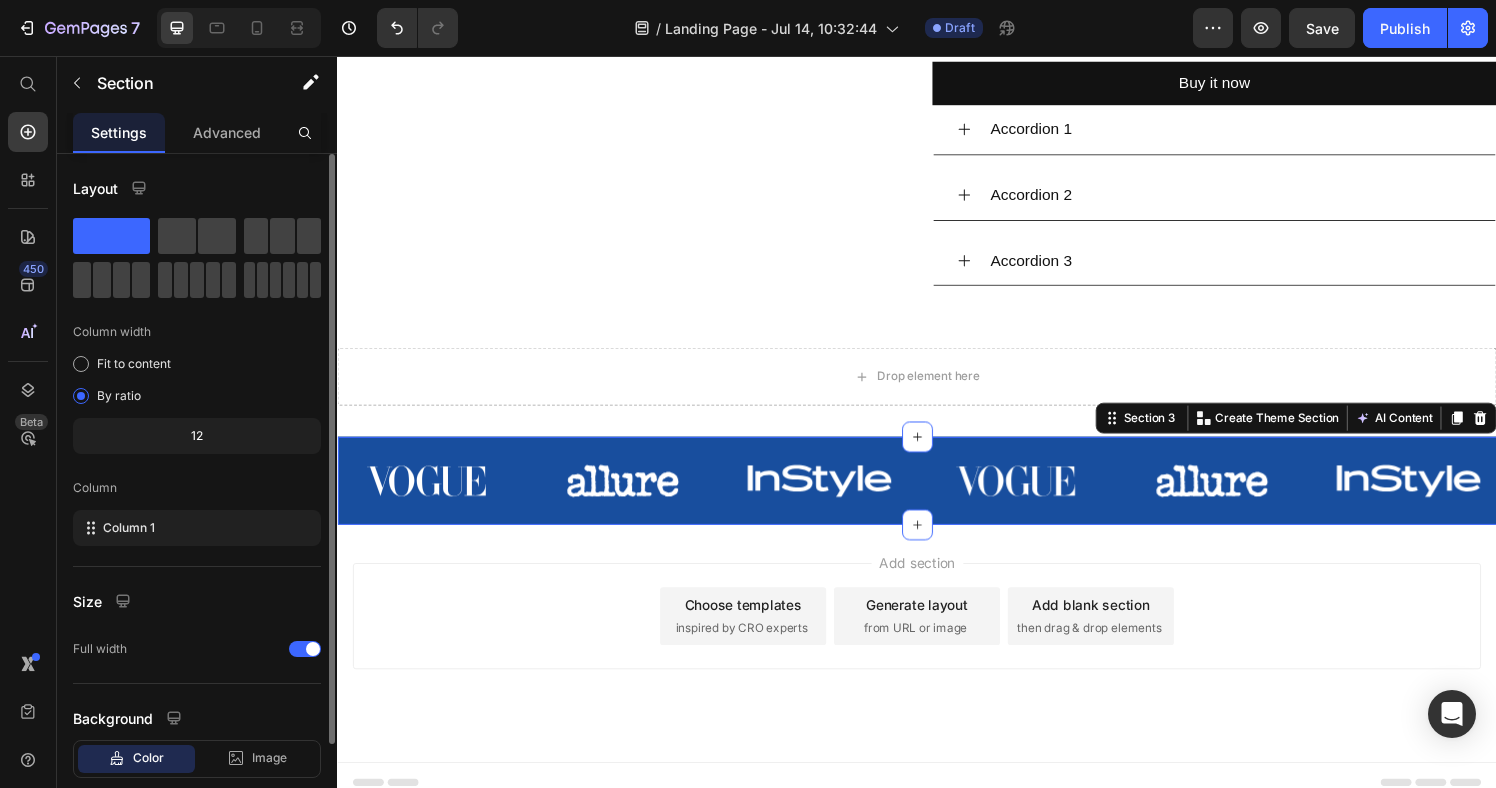 scroll, scrollTop: 911, scrollLeft: 0, axis: vertical 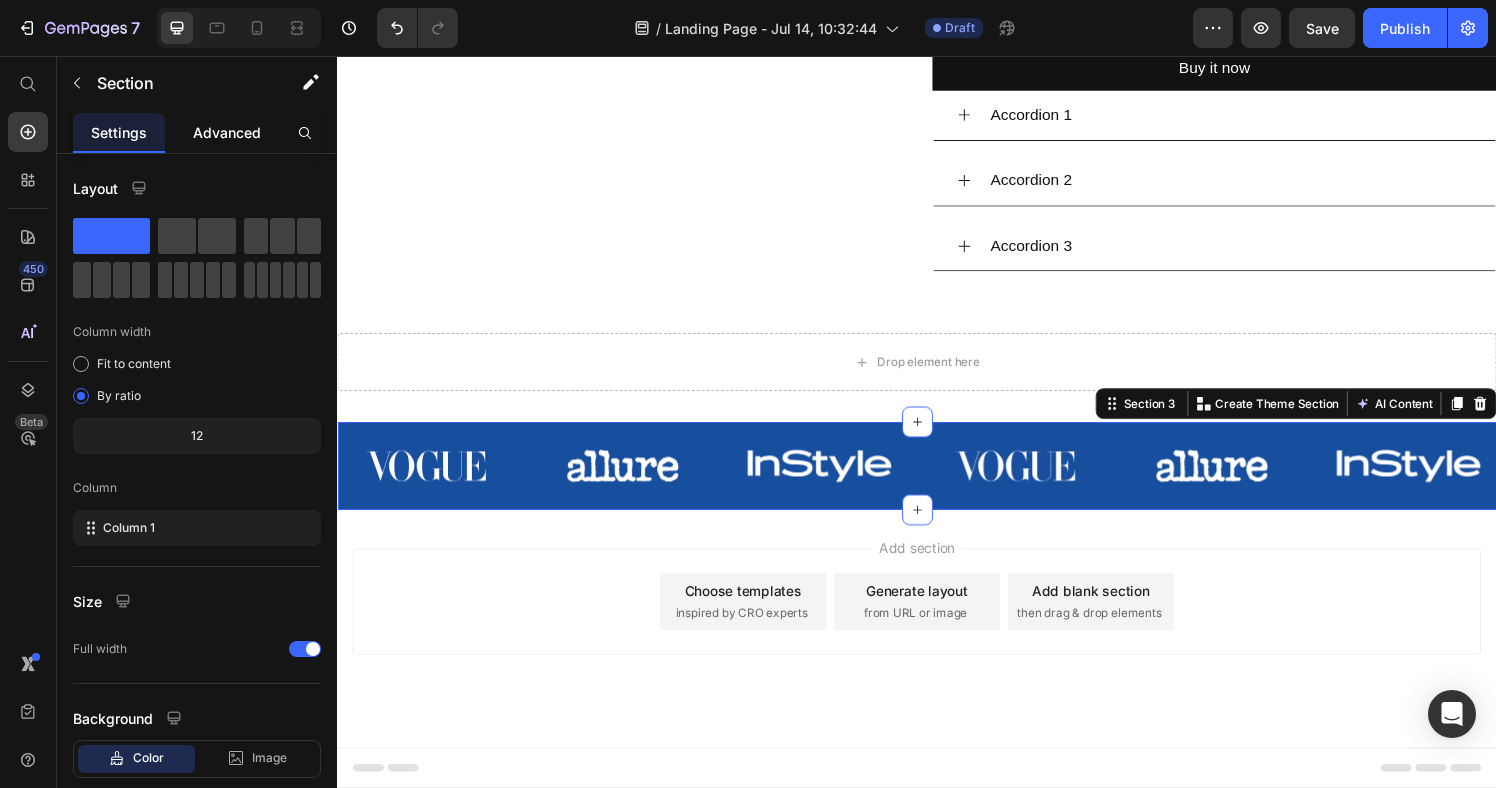click on "Advanced" at bounding box center [227, 132] 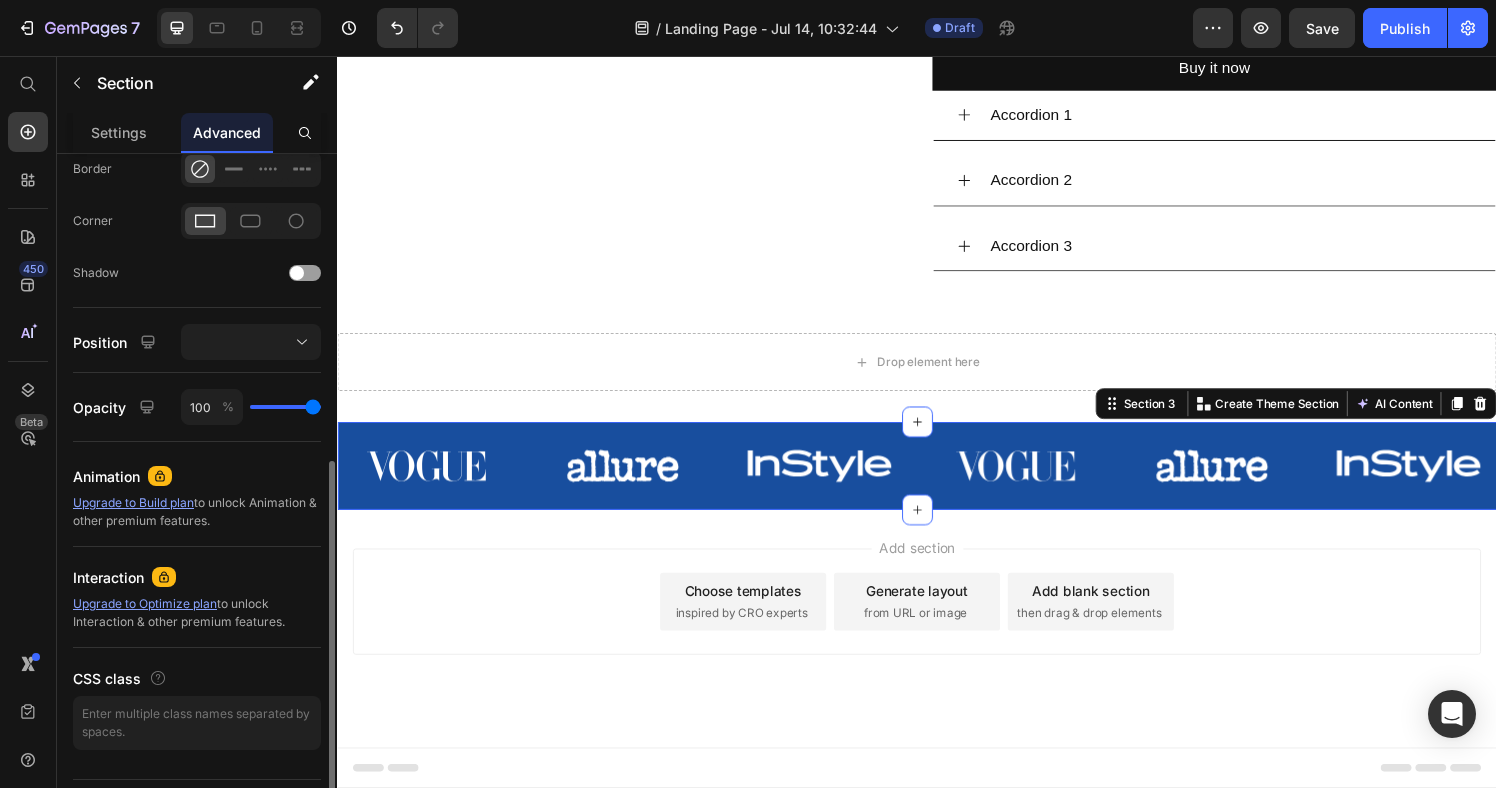 scroll, scrollTop: 571, scrollLeft: 0, axis: vertical 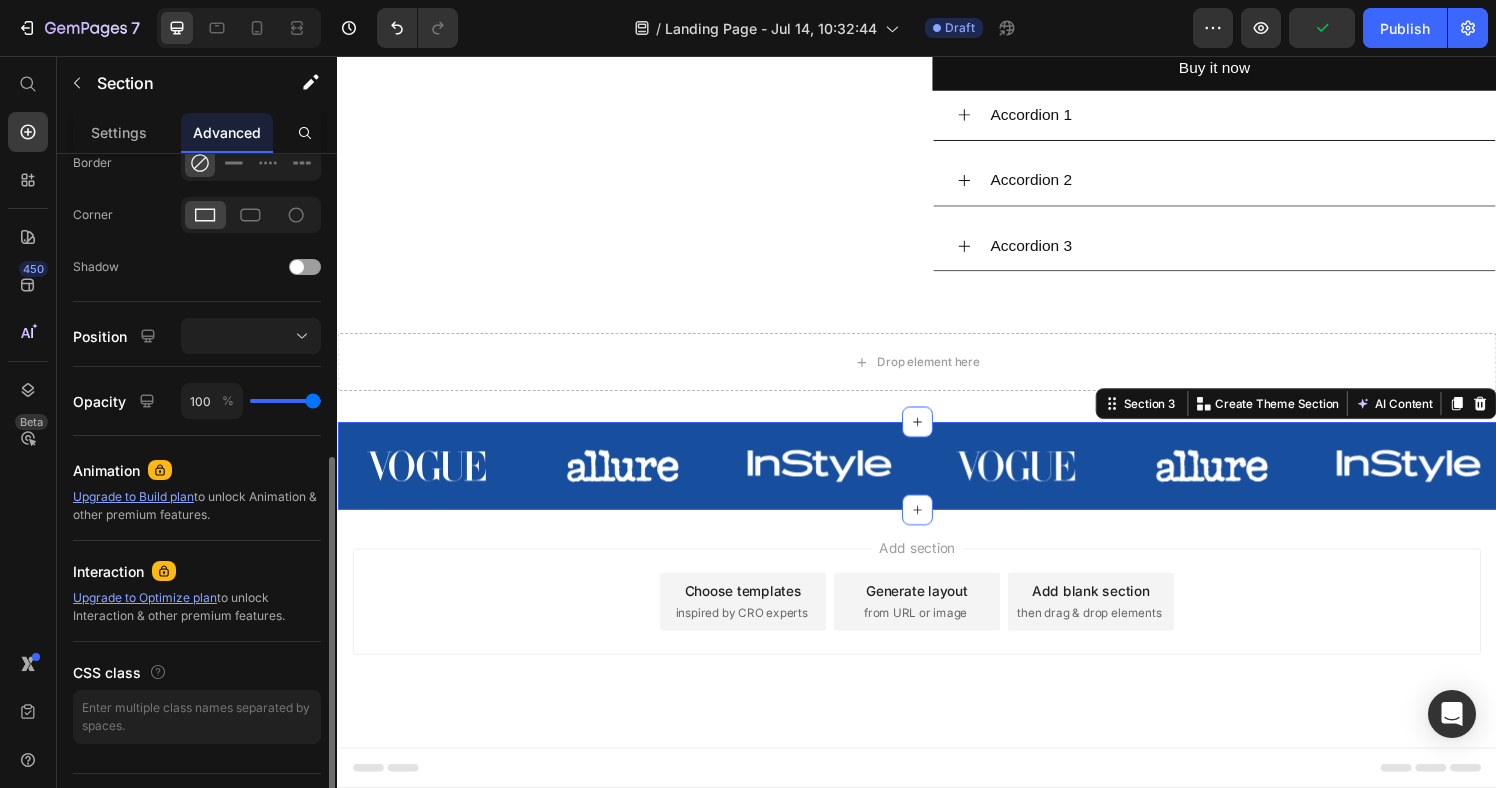 click on "Upgrade to Build plan" at bounding box center [133, 496] 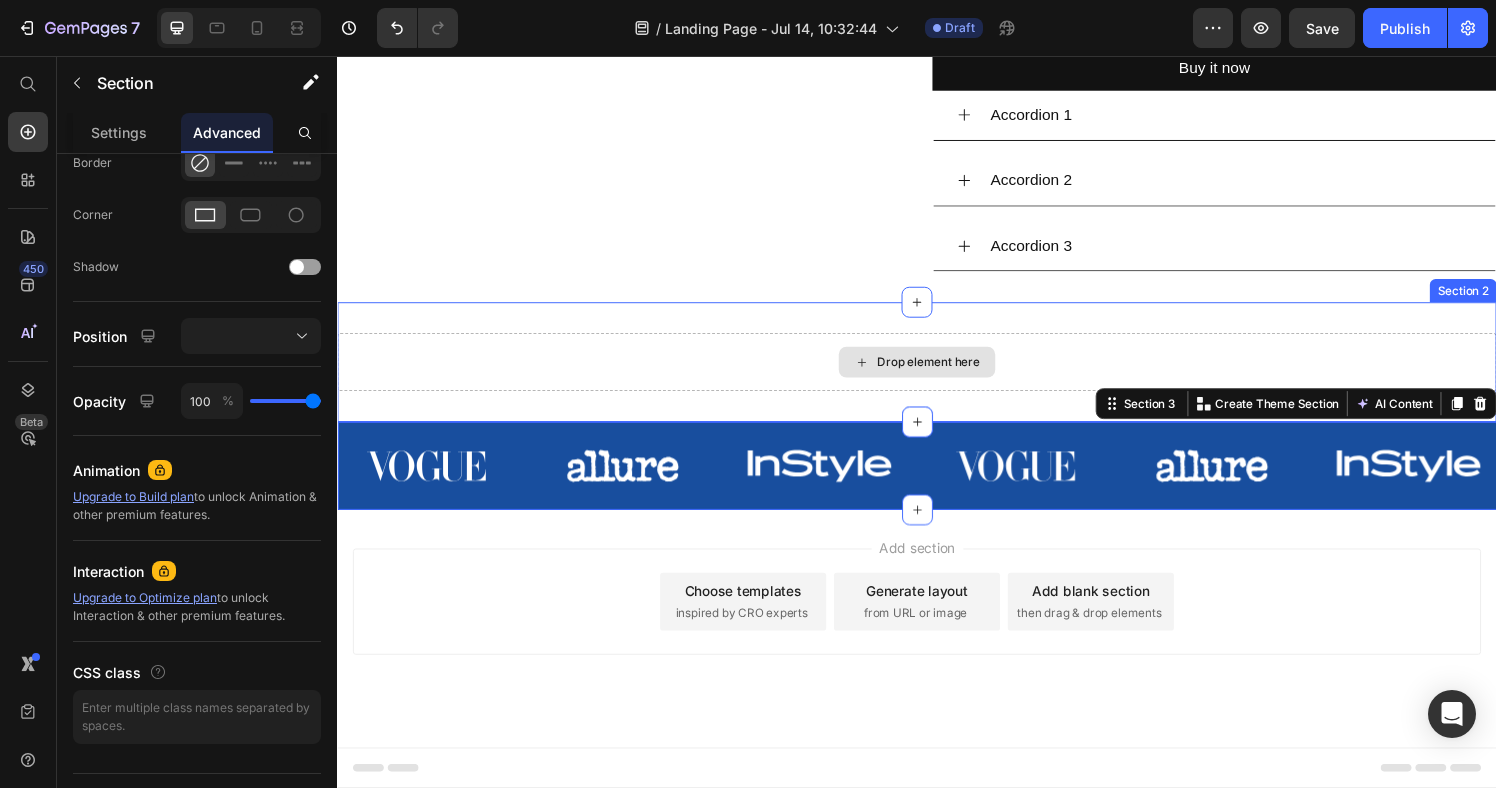 scroll, scrollTop: 798, scrollLeft: 0, axis: vertical 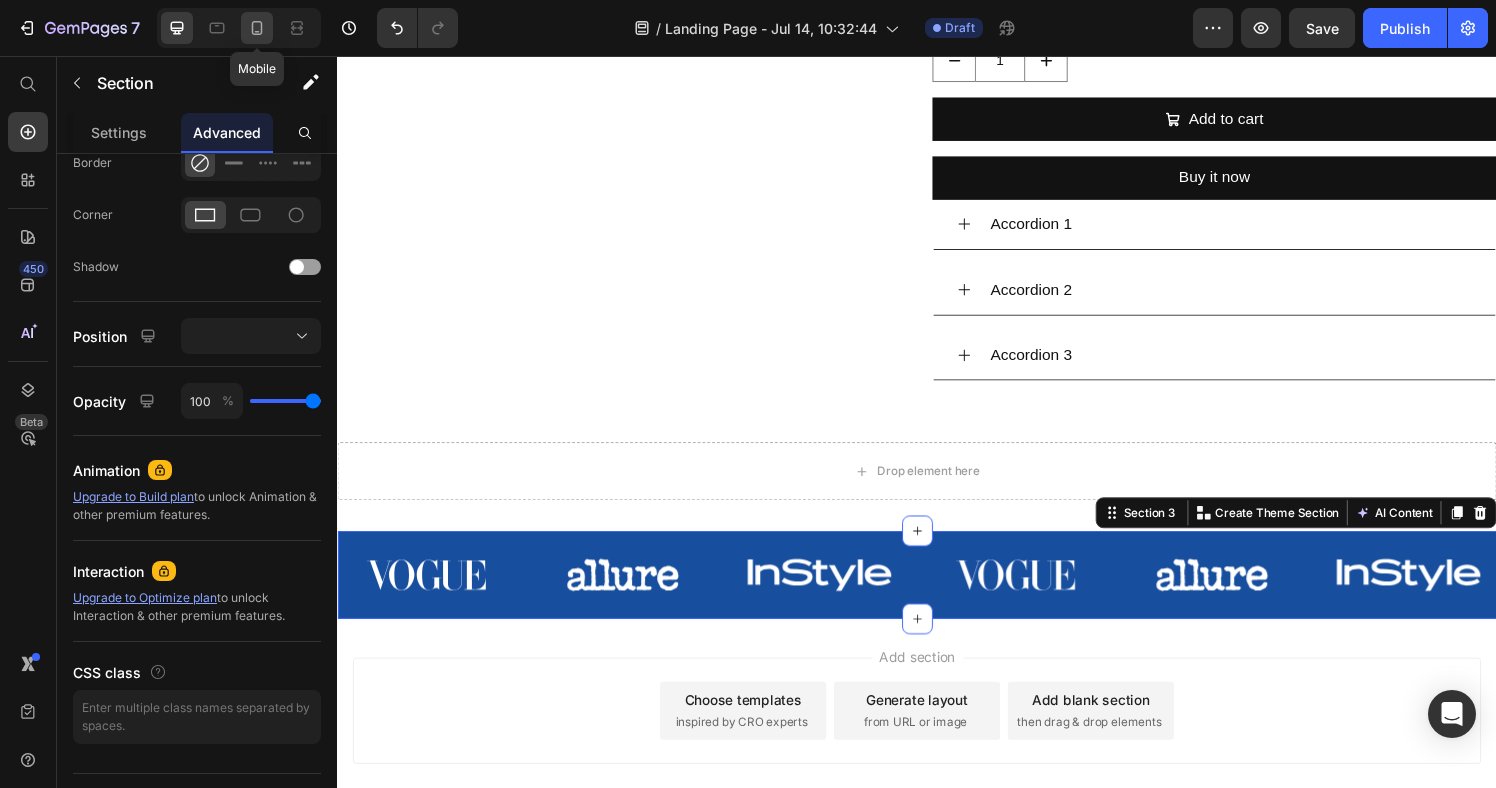 click 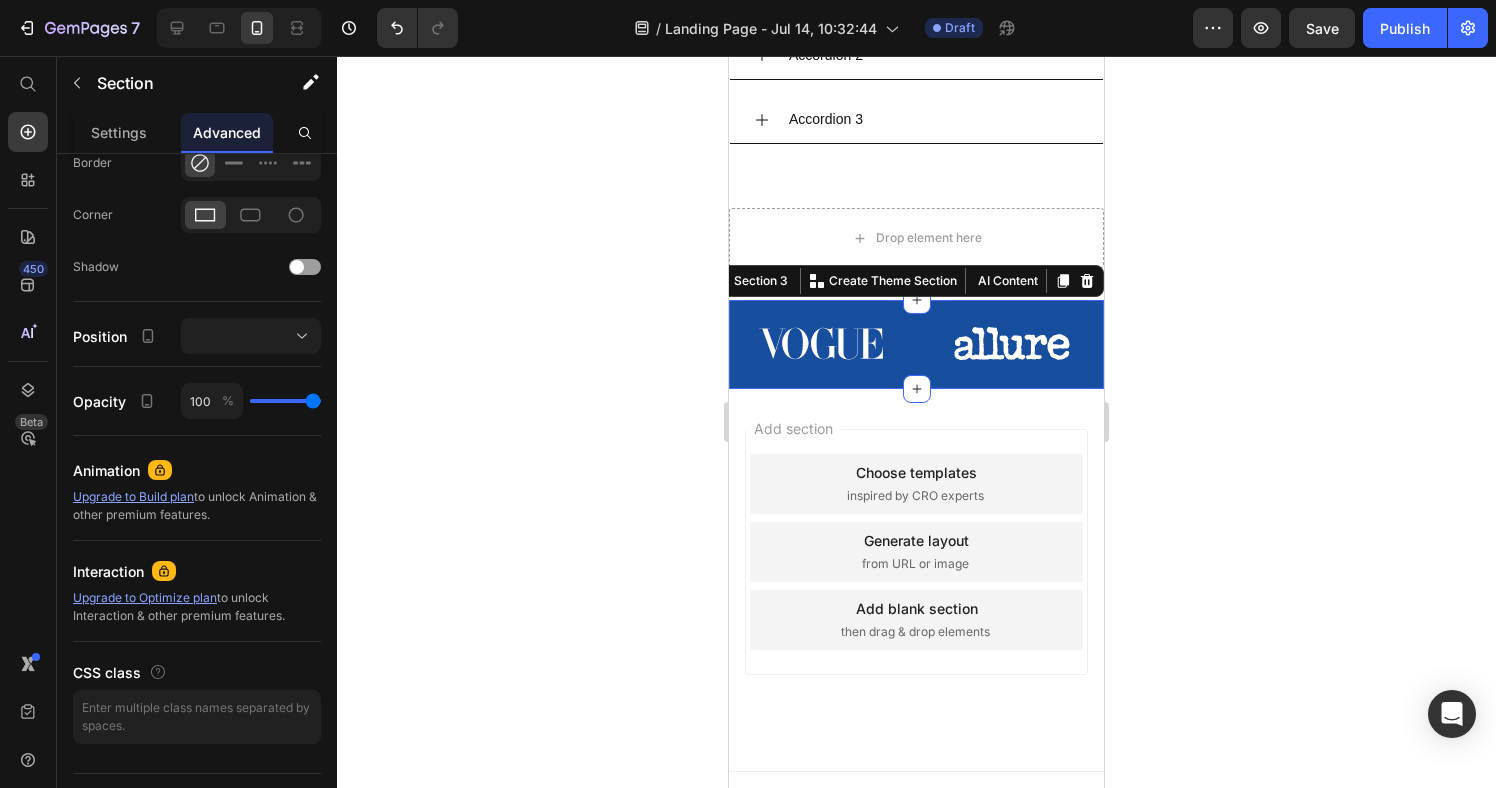 scroll, scrollTop: 1502, scrollLeft: 0, axis: vertical 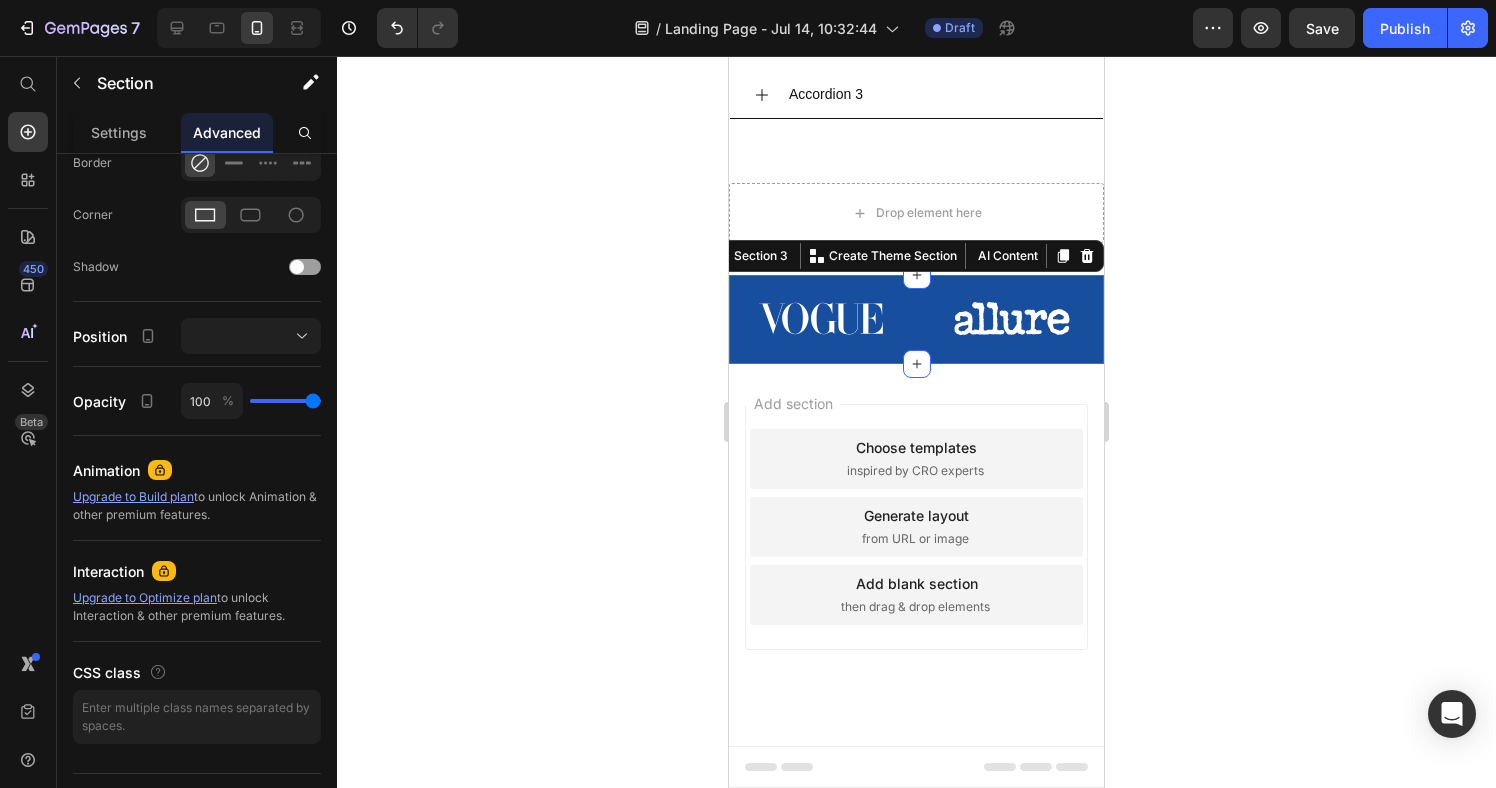 click on "Image Image Image Image Image Image Carousel Section 3   You can create reusable sections Create Theme Section AI Content Write with GemAI What would you like to describe here? Tone and Voice Persuasive Product EvoSole™ Magnetic Acupressure Insoles Show more Generate" at bounding box center [916, 319] 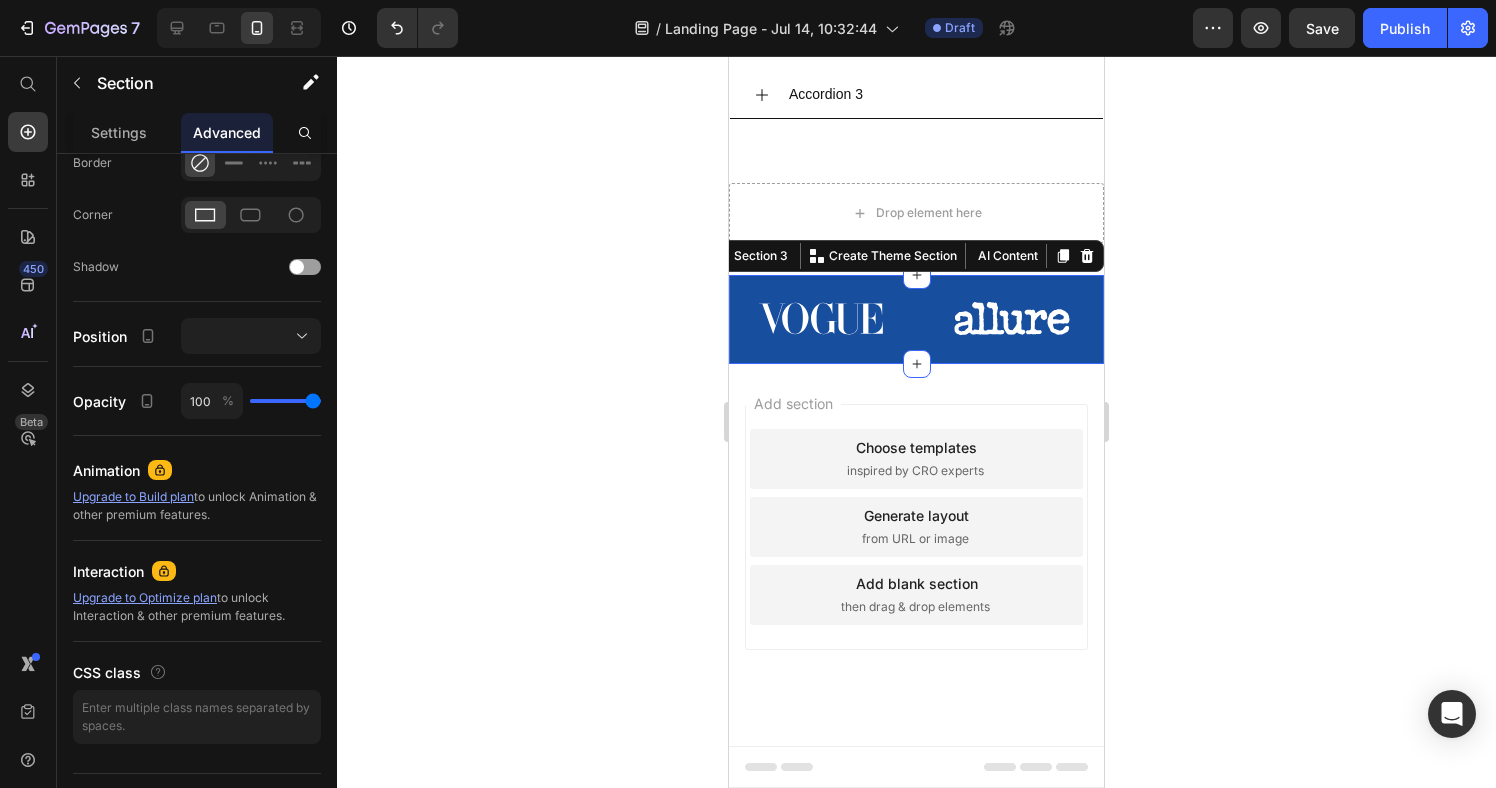 drag, startPoint x: 465, startPoint y: 448, endPoint x: 697, endPoint y: 431, distance: 232.62201 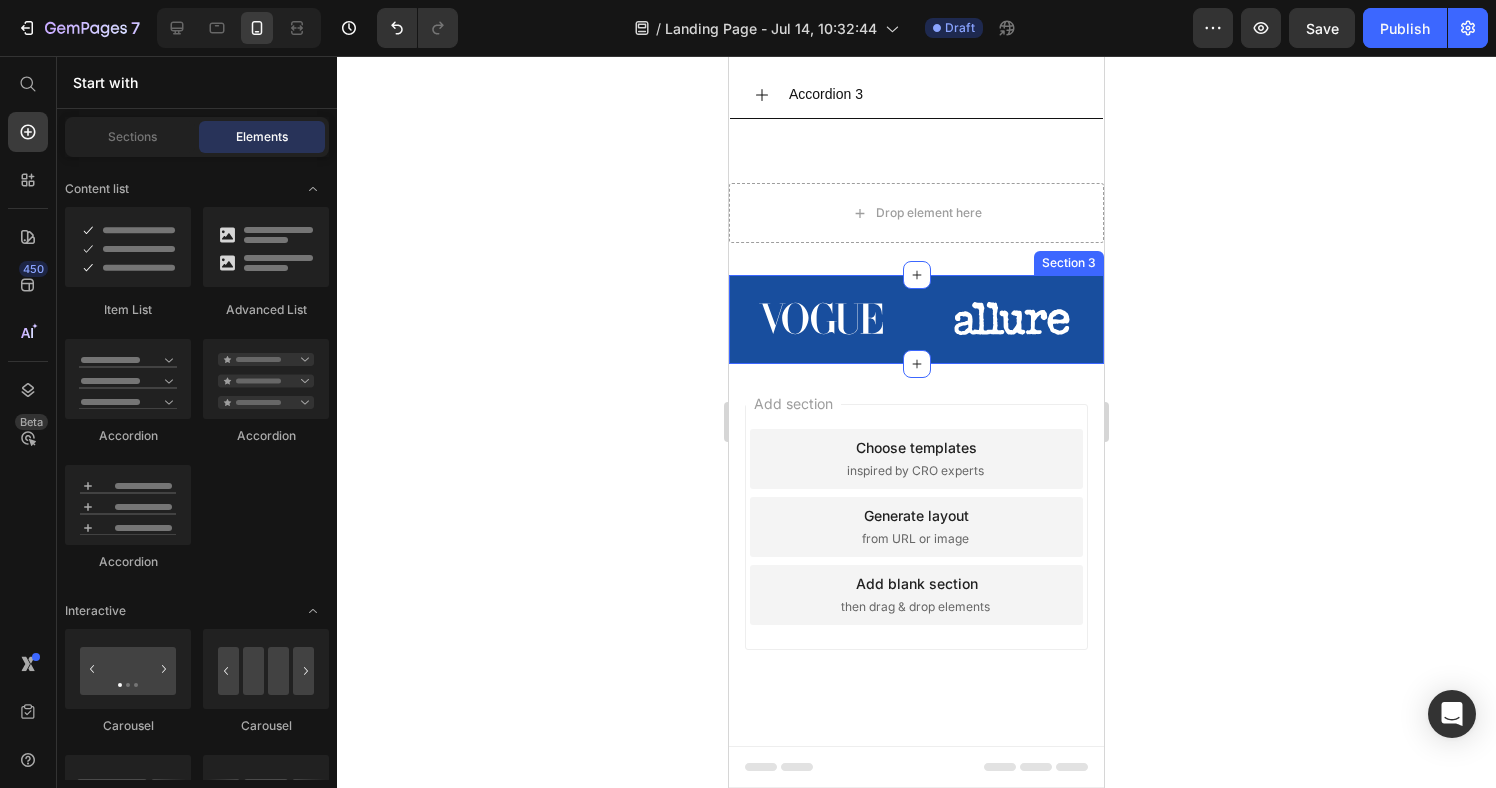 click on "Image Image Image Image Image Image Carousel" at bounding box center [916, 326] 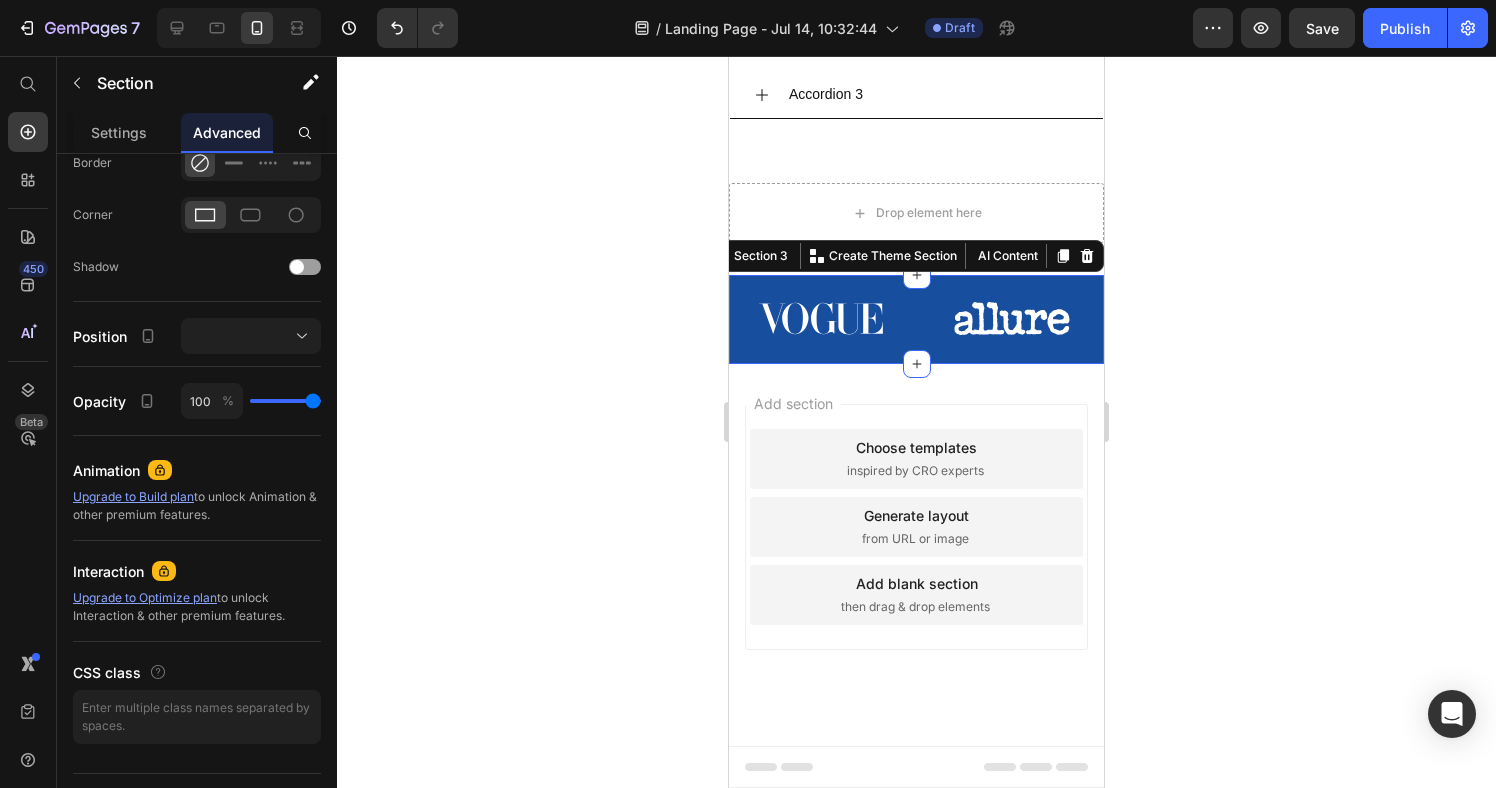 drag, startPoint x: 552, startPoint y: 421, endPoint x: 571, endPoint y: 407, distance: 23.600847 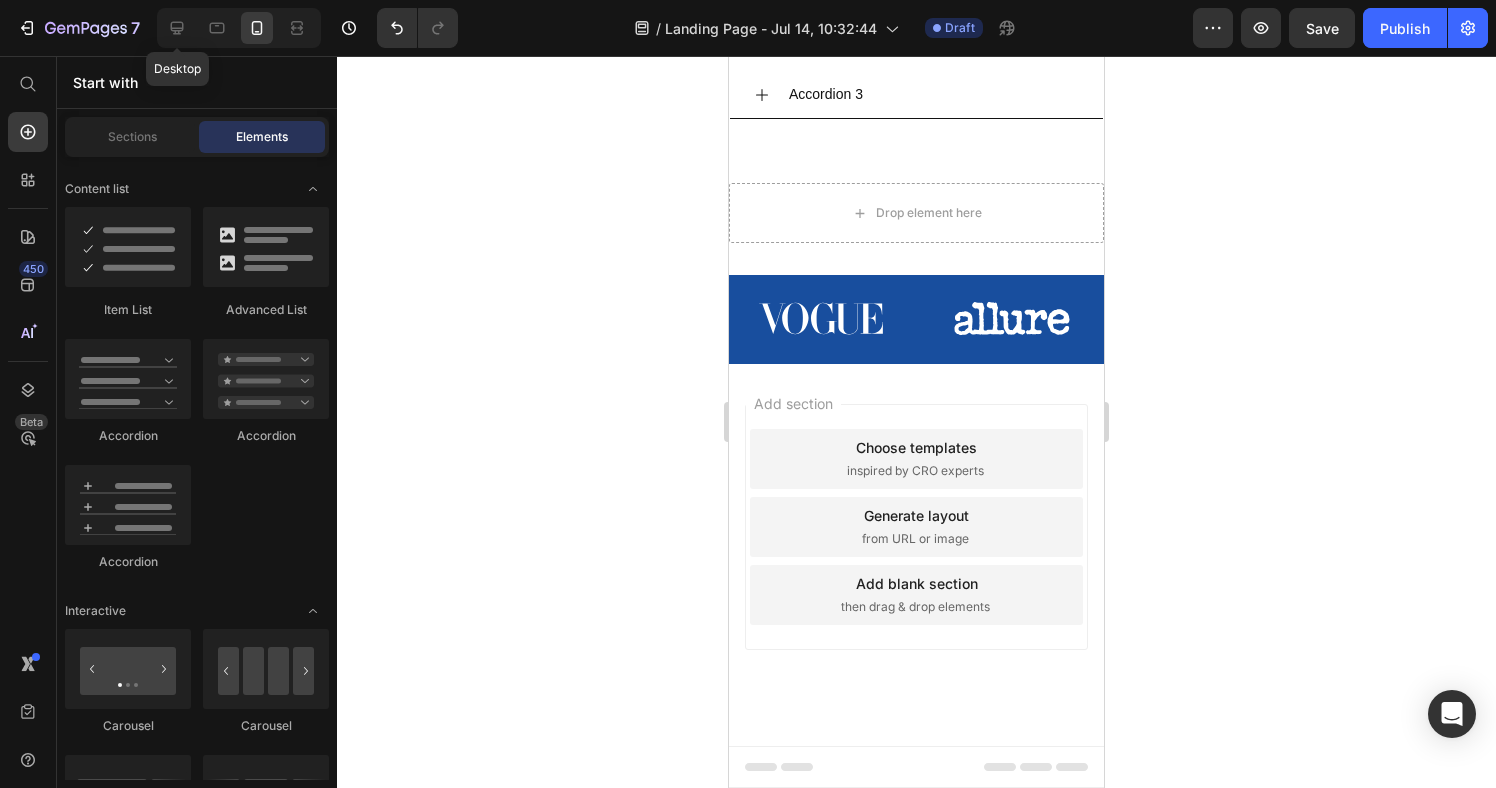 drag, startPoint x: 184, startPoint y: 24, endPoint x: 288, endPoint y: 71, distance: 114.12712 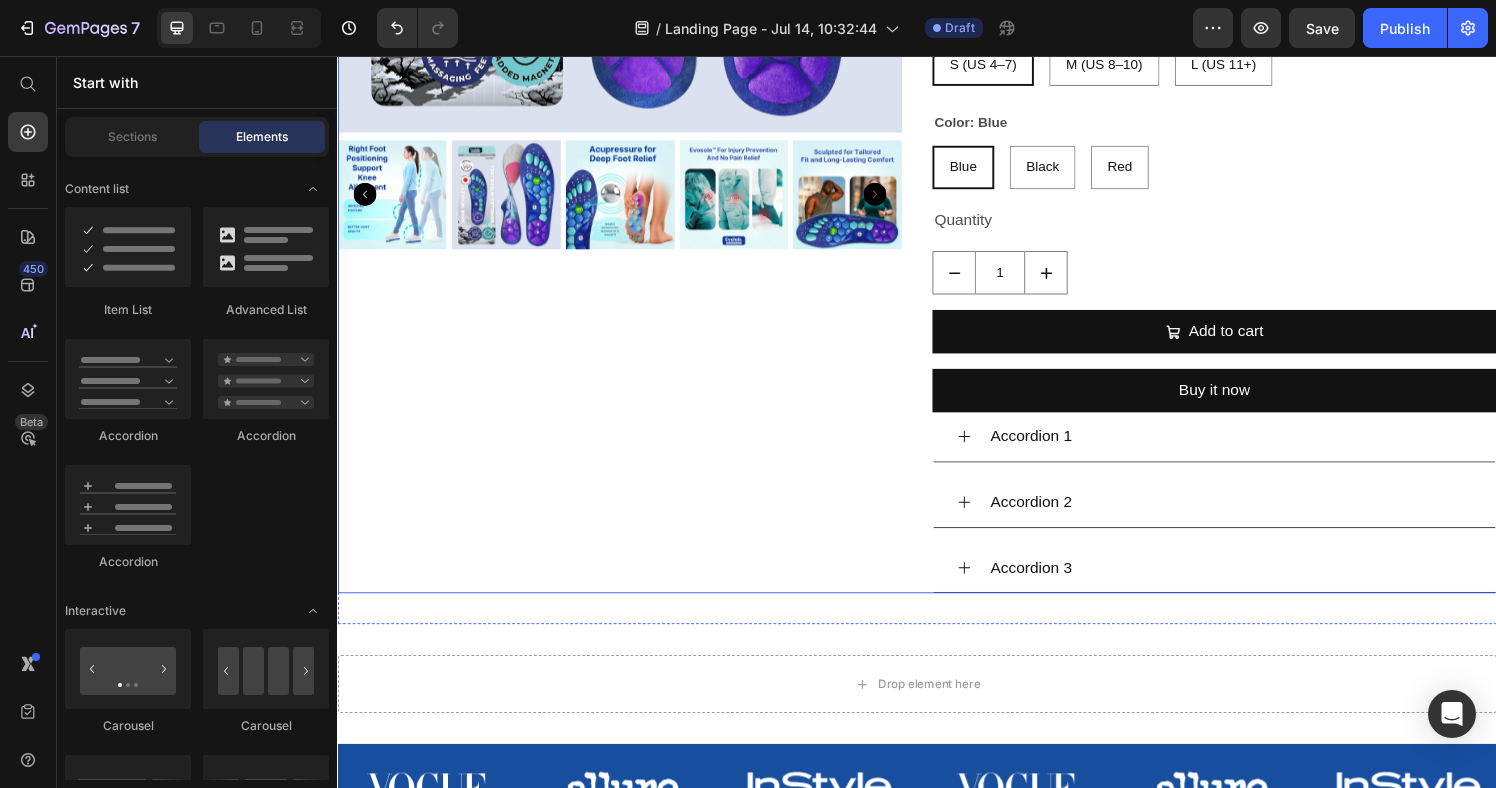scroll, scrollTop: 675, scrollLeft: 0, axis: vertical 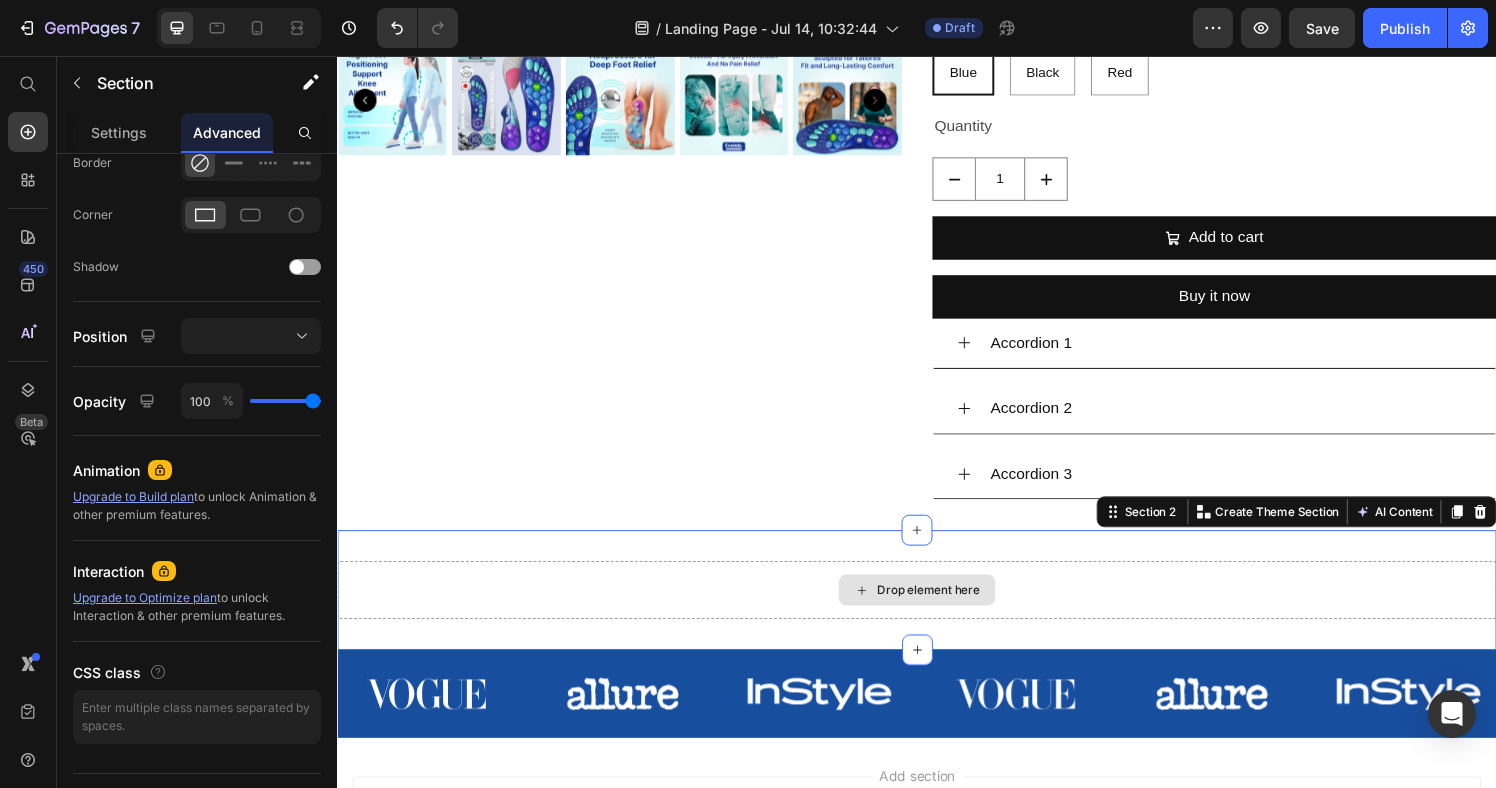 click on "Drop element here" at bounding box center (937, 609) 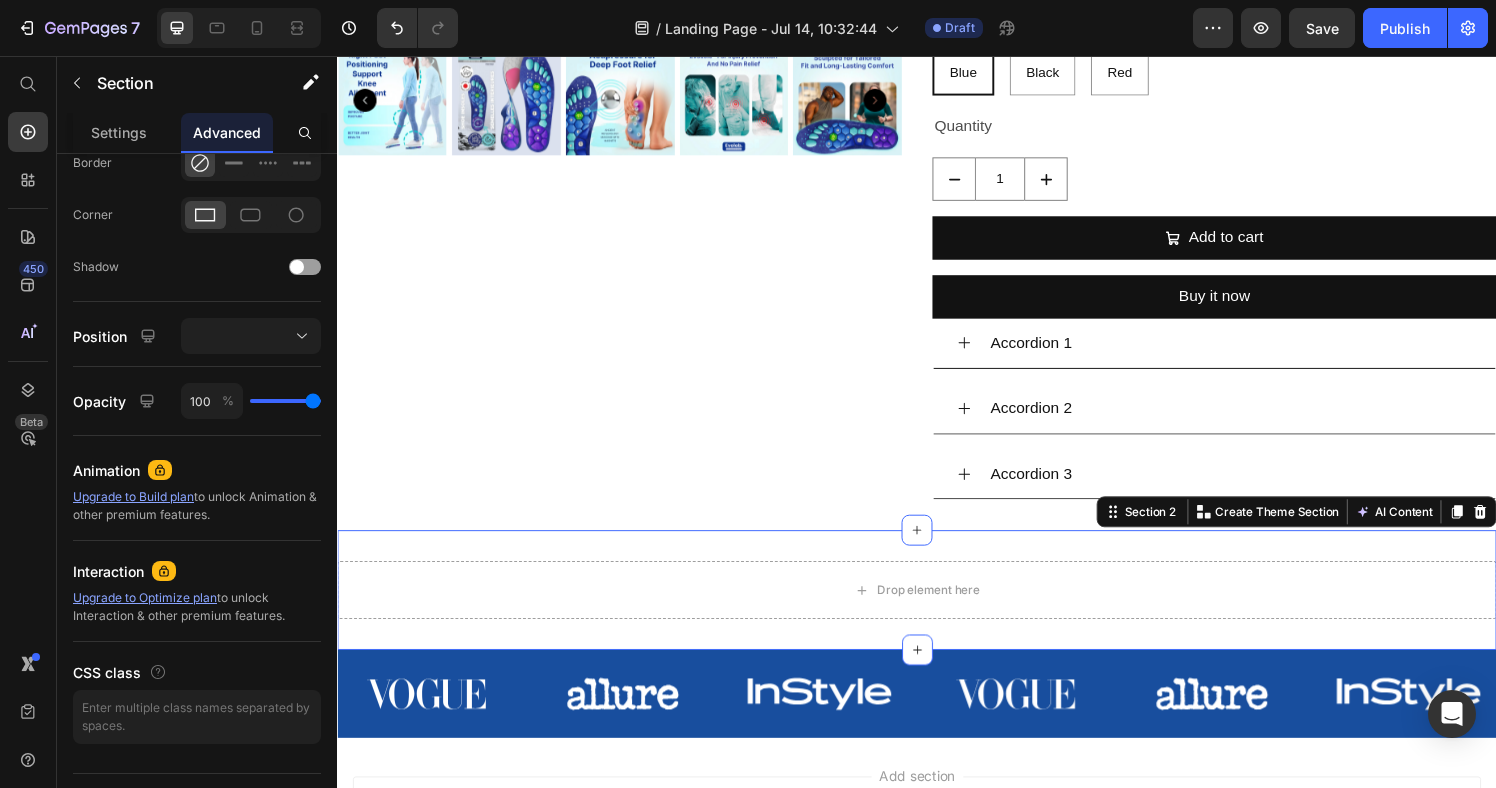 click on "Drop element here Section 2   You can create reusable sections Create Theme Section AI Content Write with GemAI What would you like to describe here? Tone and Voice Persuasive Product EvoSole™ Magnetic Acupressure Insoles Show more Generate" at bounding box center [937, 609] 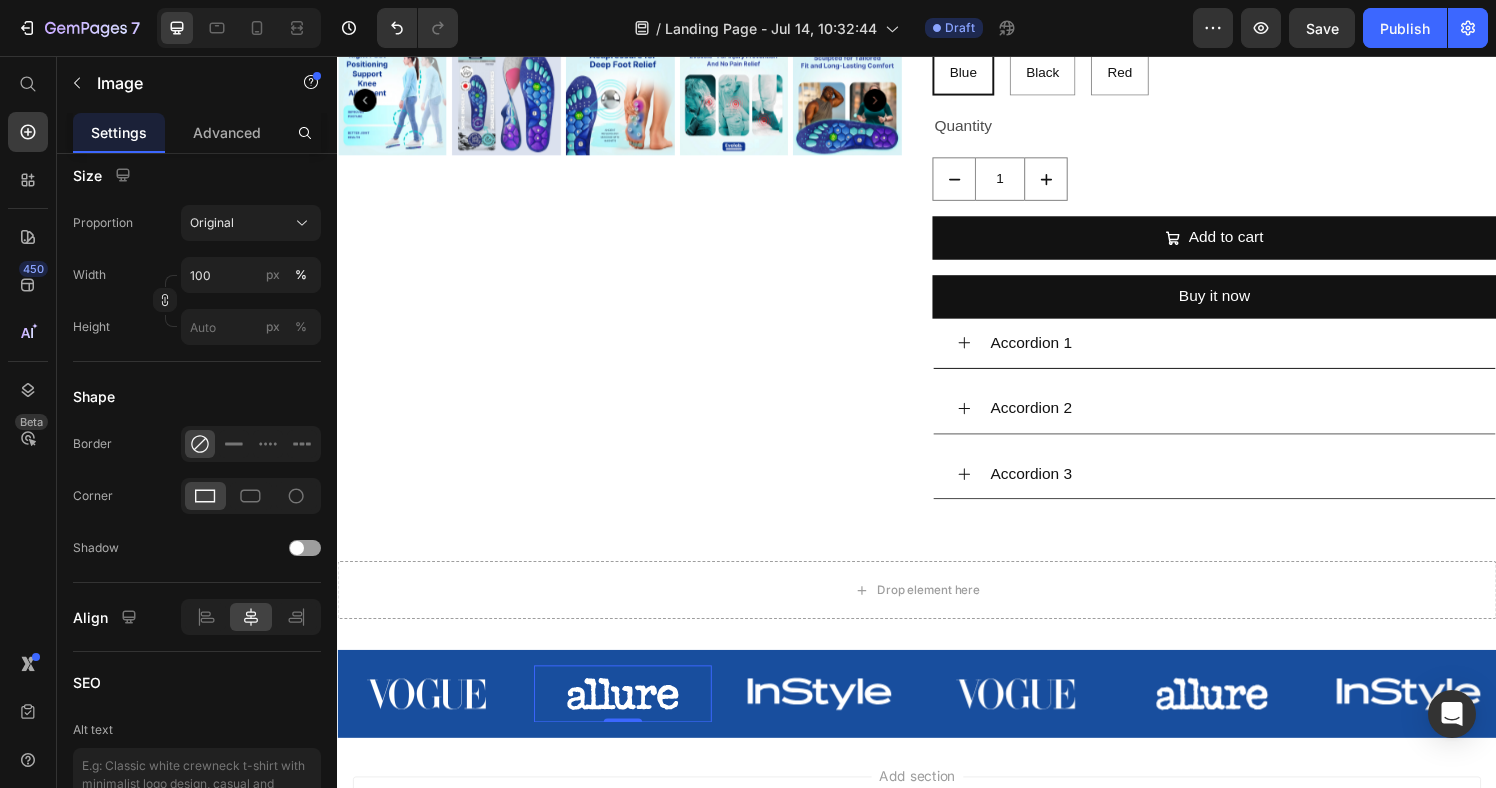 scroll, scrollTop: 0, scrollLeft: 0, axis: both 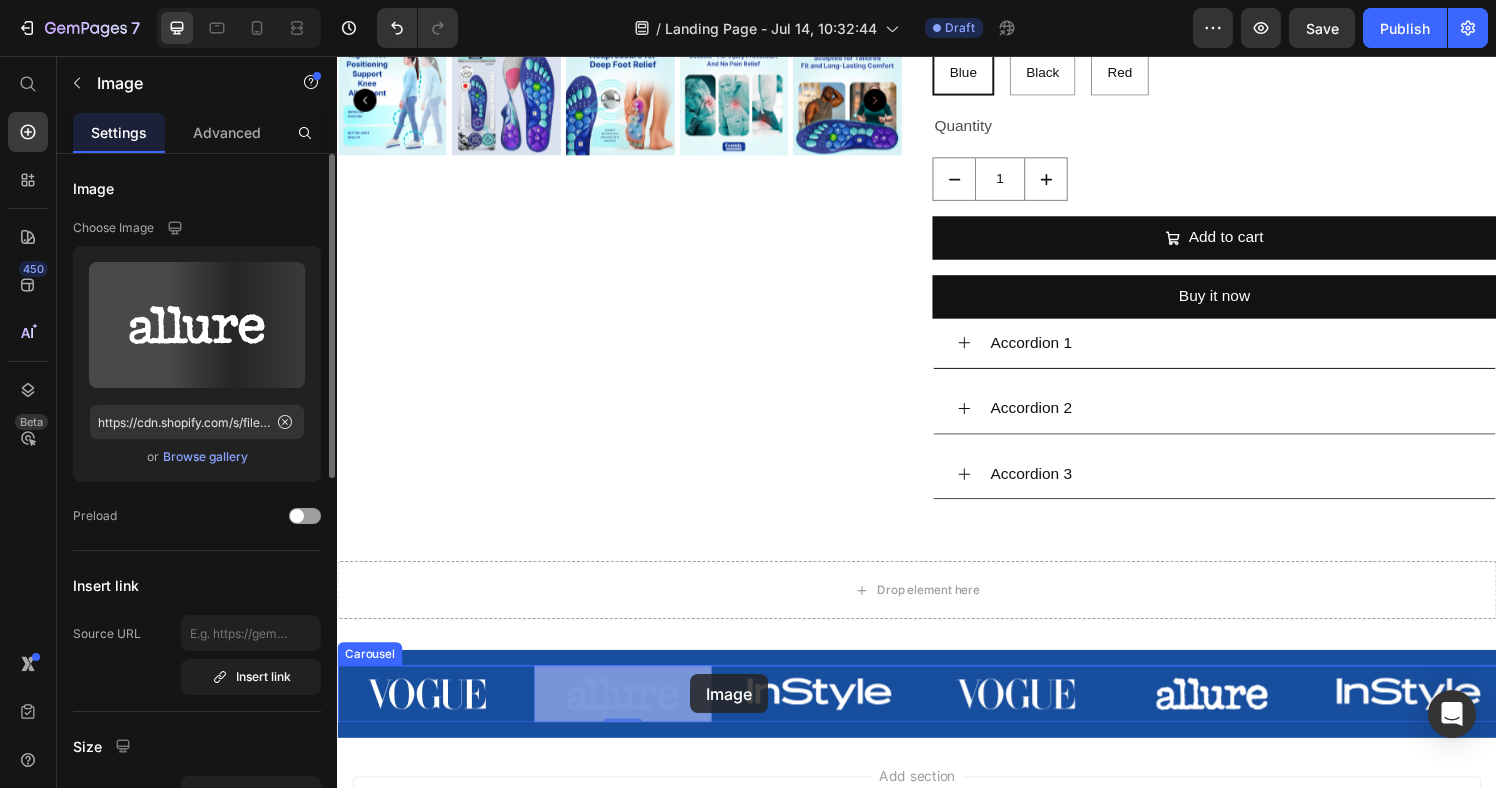drag, startPoint x: 701, startPoint y: 701, endPoint x: 703, endPoint y: 685, distance: 16.124516 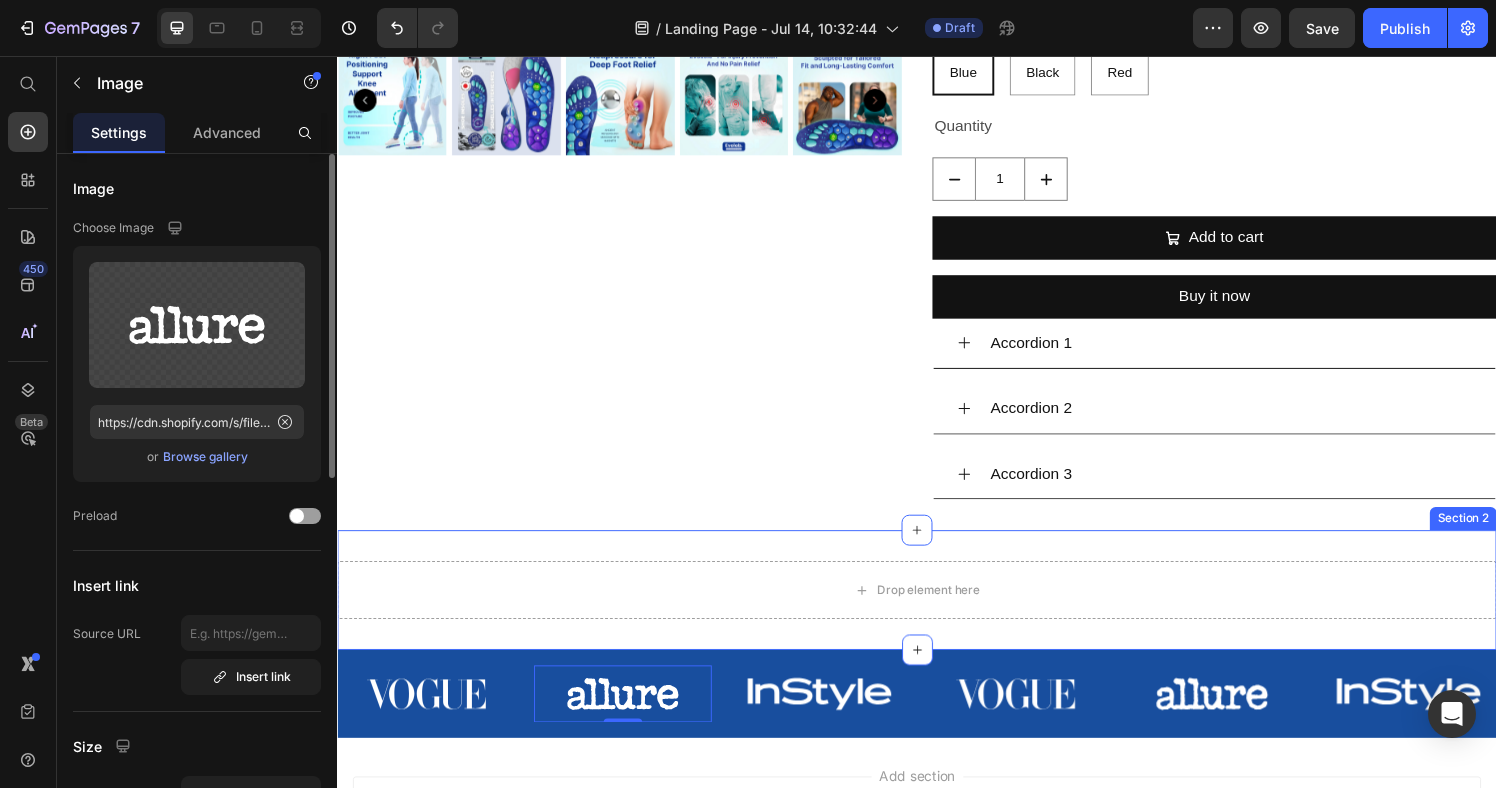 click on "Drop element here Section 2" at bounding box center (937, 609) 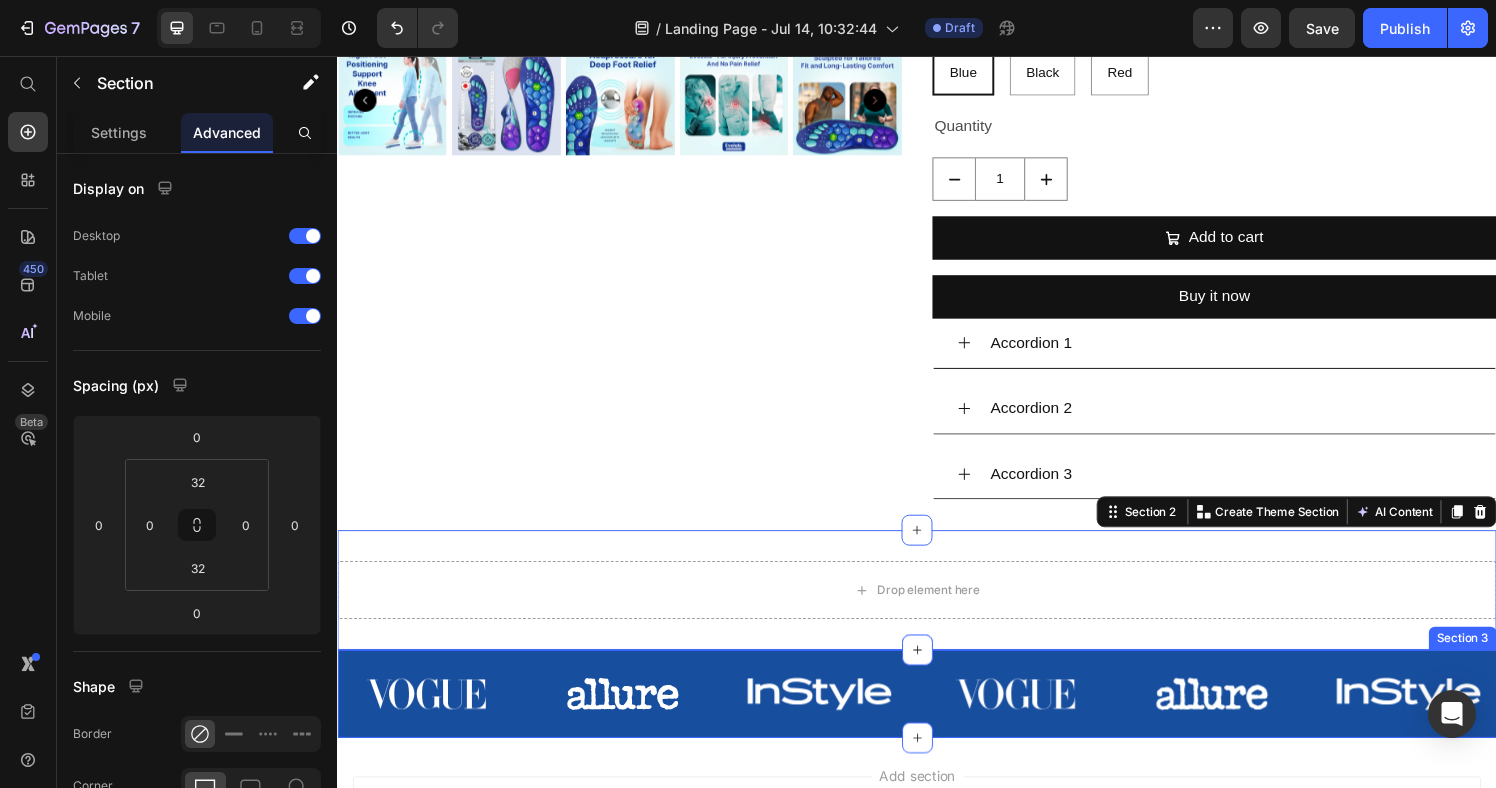 click on "Image Image Image Image Image Image Carousel Section 3" at bounding box center [937, 716] 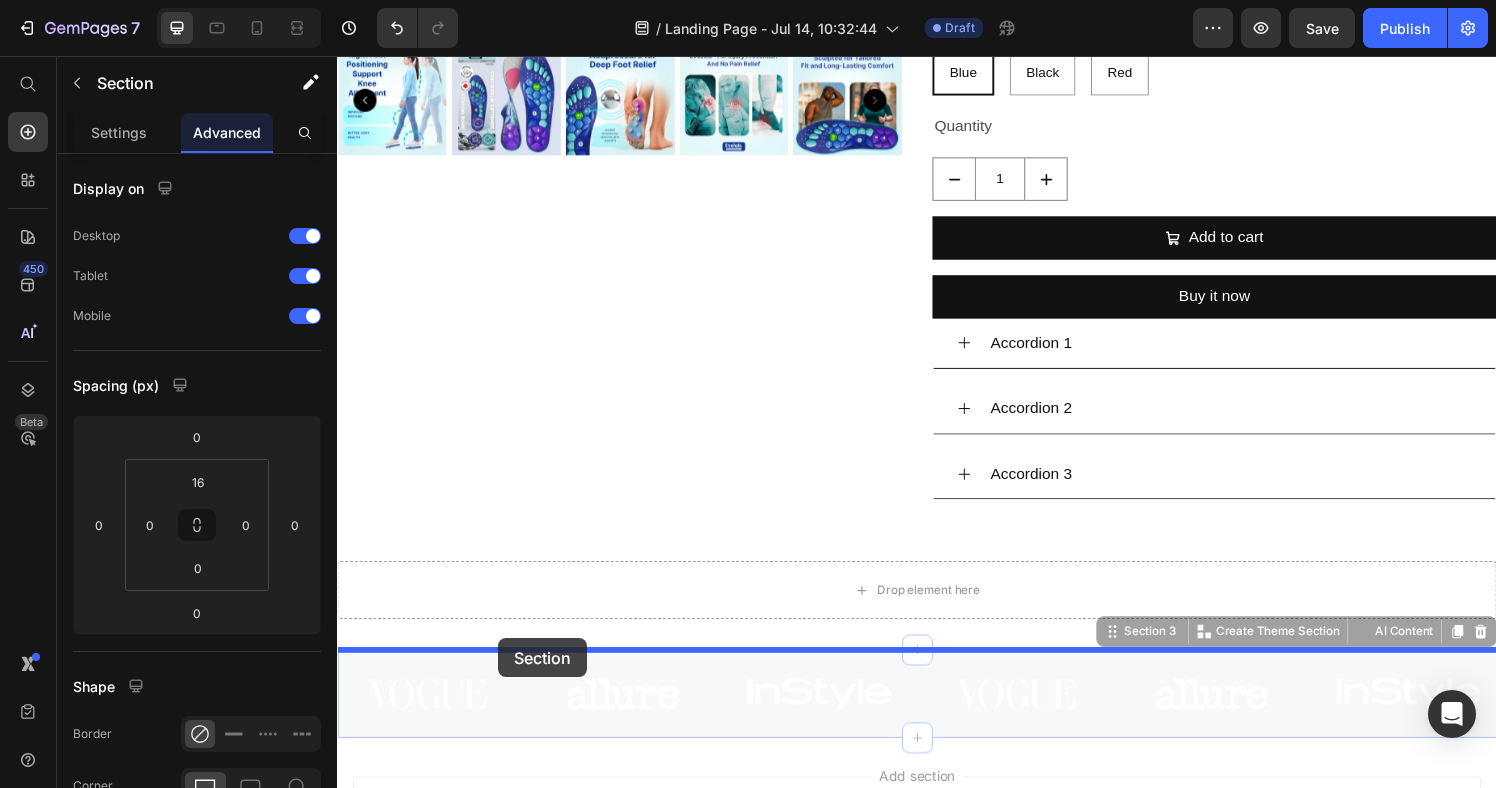 drag, startPoint x: 500, startPoint y: 683, endPoint x: 586, endPoint y: 641, distance: 95.707886 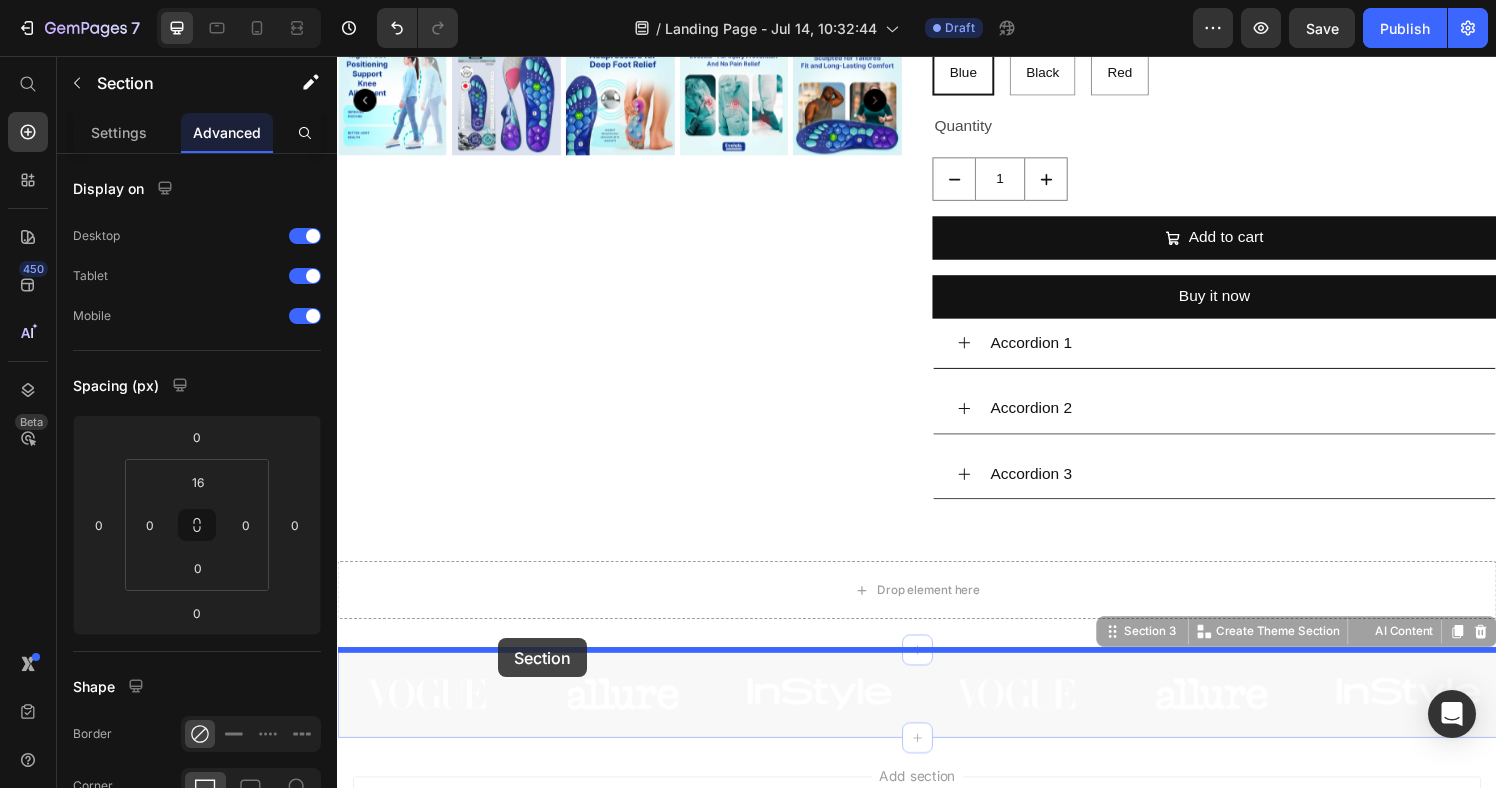 click on "Header
Product Images EvoSole™ Magnetic Acupressure Insoles Product Title Icon Icon Icon Icon Icon Icon List Lorem ipsum dolor sit amet Text Block Row $29.99 Product Price $59.98 Product Price Row Lorem ipsum dolor sit amet, consectetur adipiscing elit, sed do eiusmod tempor incididunt ut labore et dolore magna aliqua. Ut enim ad minim veniam, quis nostrud exercitation ullamco laboris nisi ut aliquip ex ea commodo consequat. Text Block Your custom text goes here Your custom text goes here Your custom text goes here Item List Size: S (US 4–7) S (US 4–7) S (US 4–7) S (US 4–7) M (US 8–10) M (US 8–10) M (US 8–10) L (US 11+) L (US 11+) L (US 11+) Color: Blue Blue Blue Blue Black Black Black Red Red Red Product Variants & Swatches Quantity Text Block 1 Product Quantity
Add to cart Add to Cart Buy it now Dynamic Checkout
Accordion 1
Accordion 2" at bounding box center [937, 215] 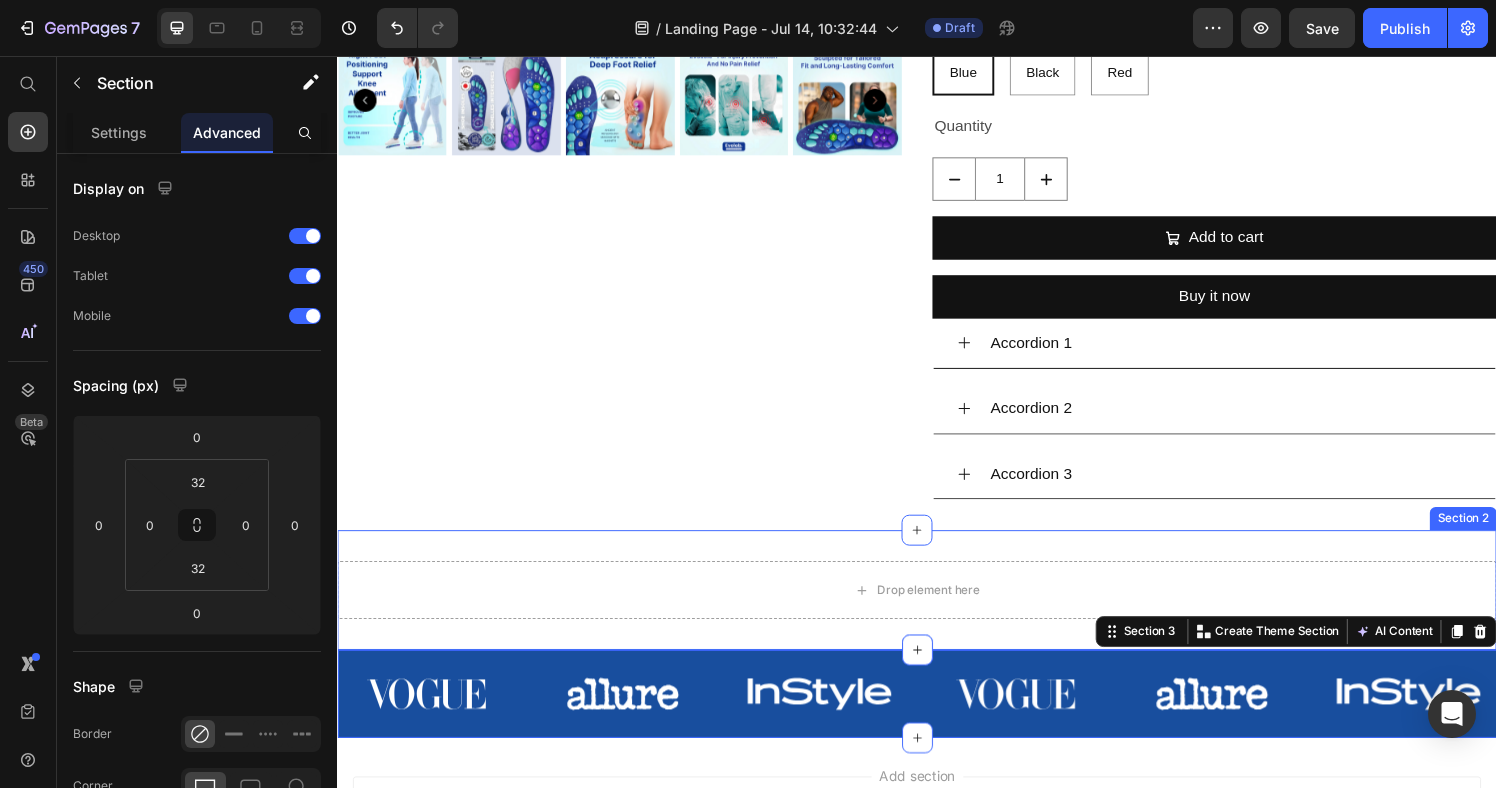 click on "Drop element here Section 2" at bounding box center [937, 609] 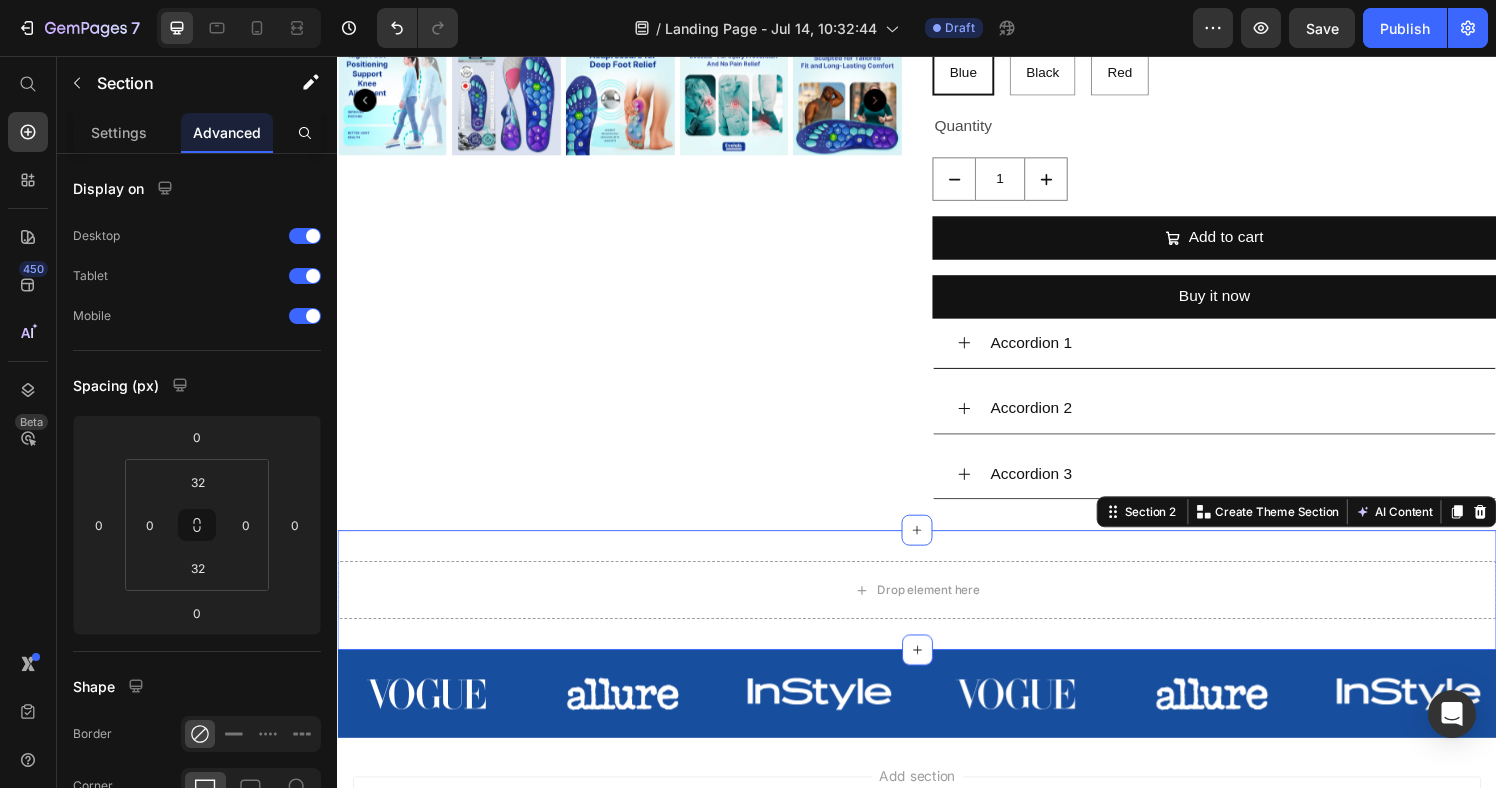 drag, startPoint x: 1522, startPoint y: 528, endPoint x: 1464, endPoint y: 530, distance: 58.034473 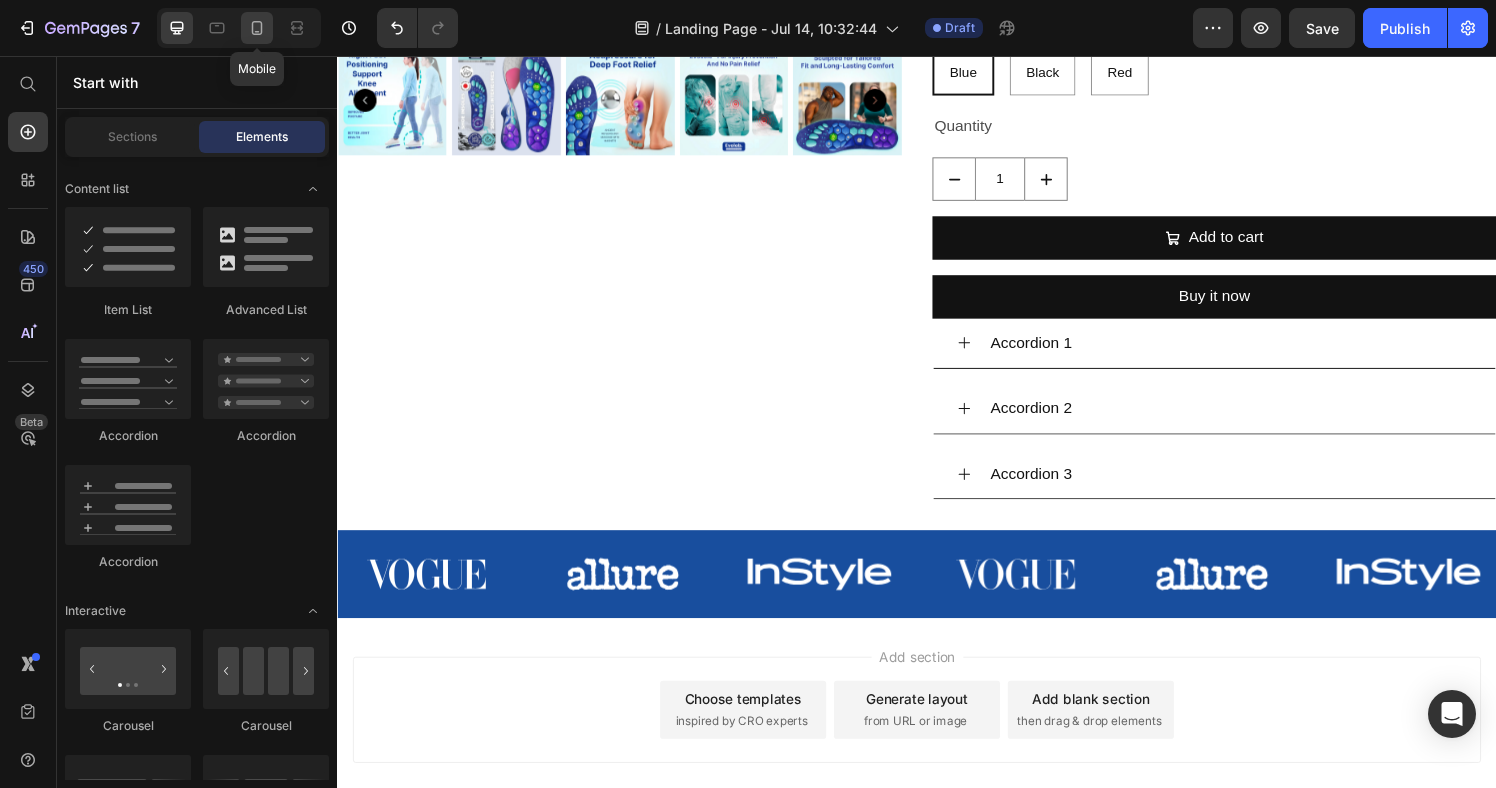 click 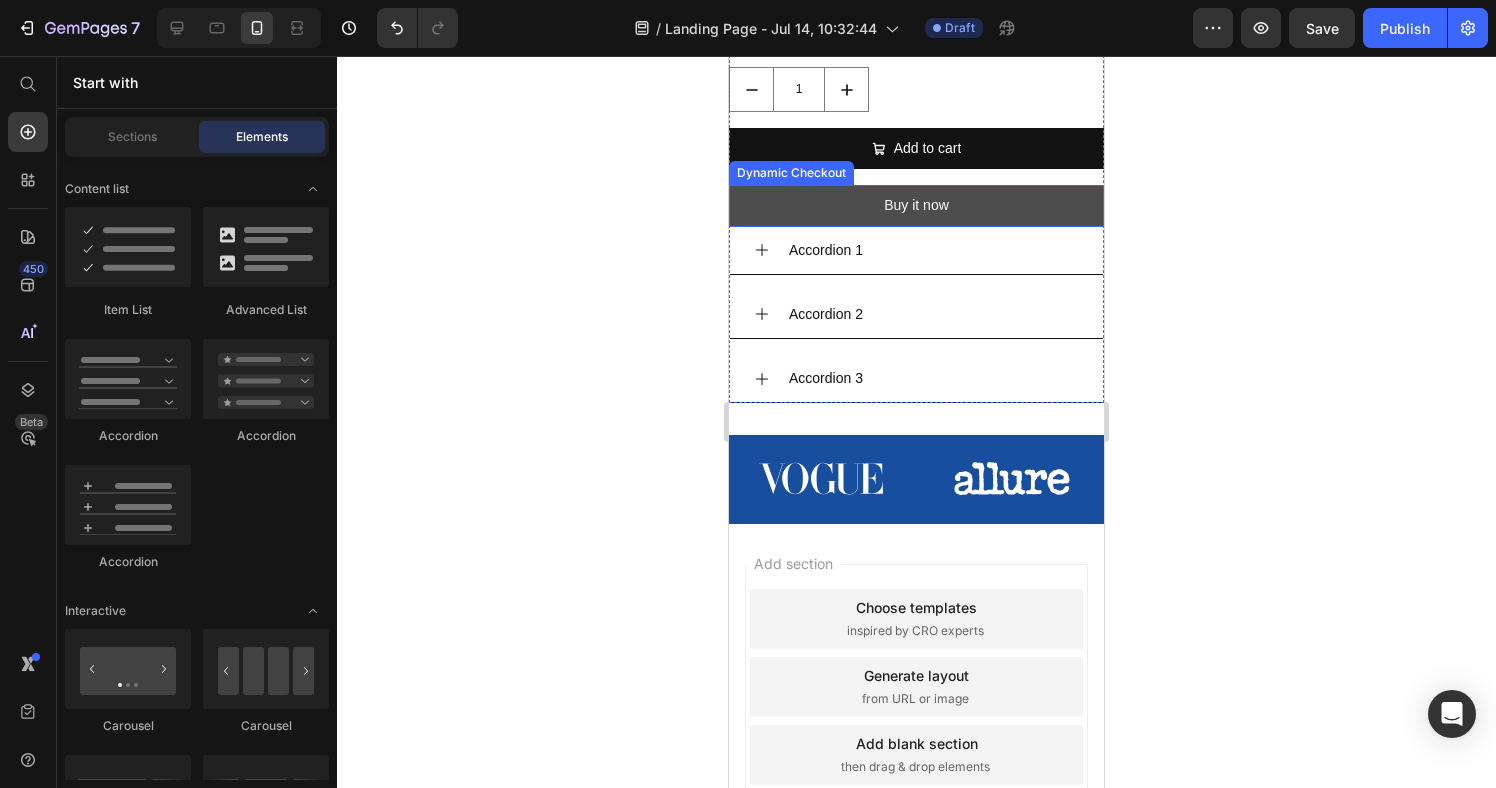 scroll, scrollTop: 1216, scrollLeft: 0, axis: vertical 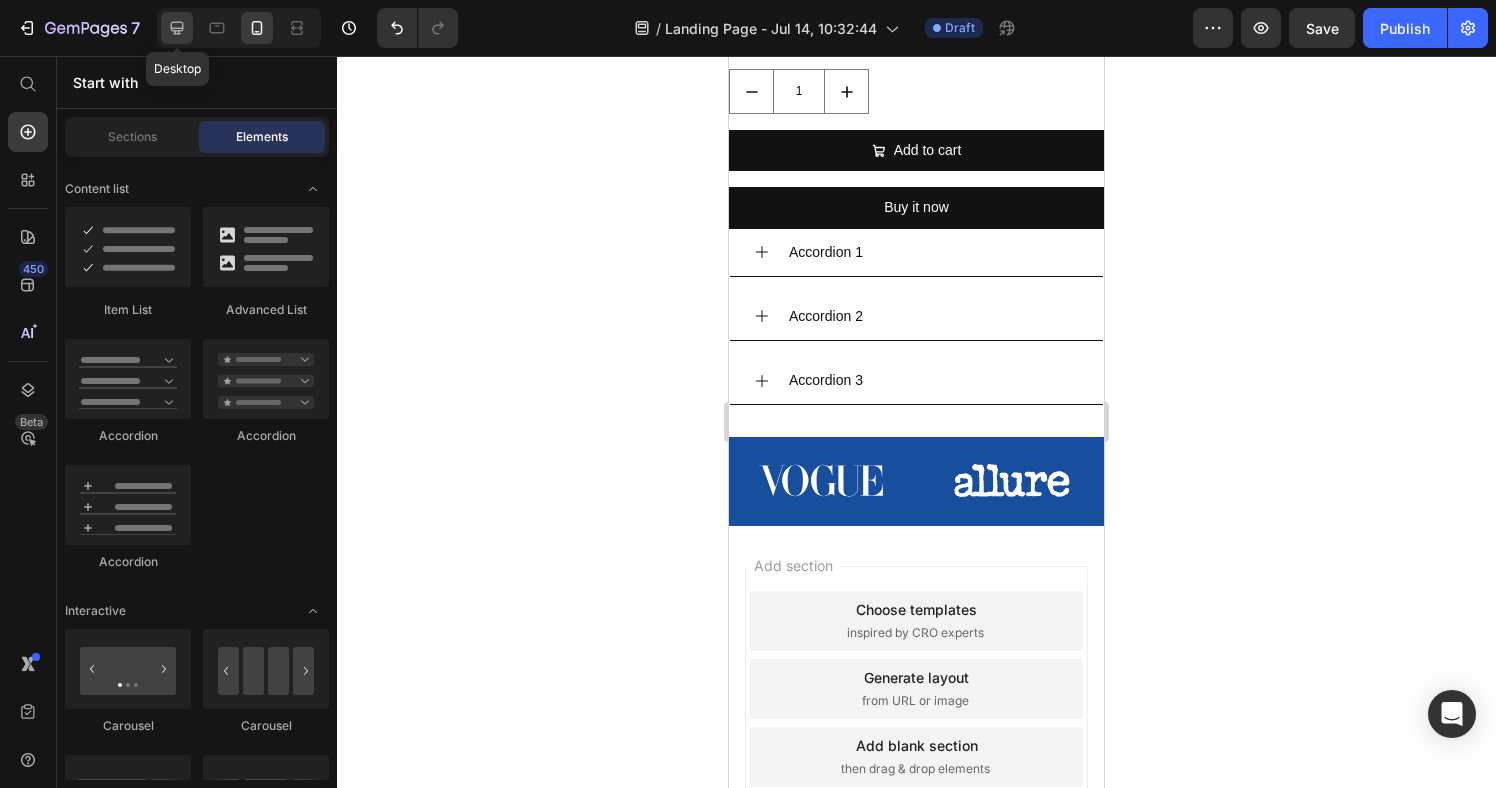click 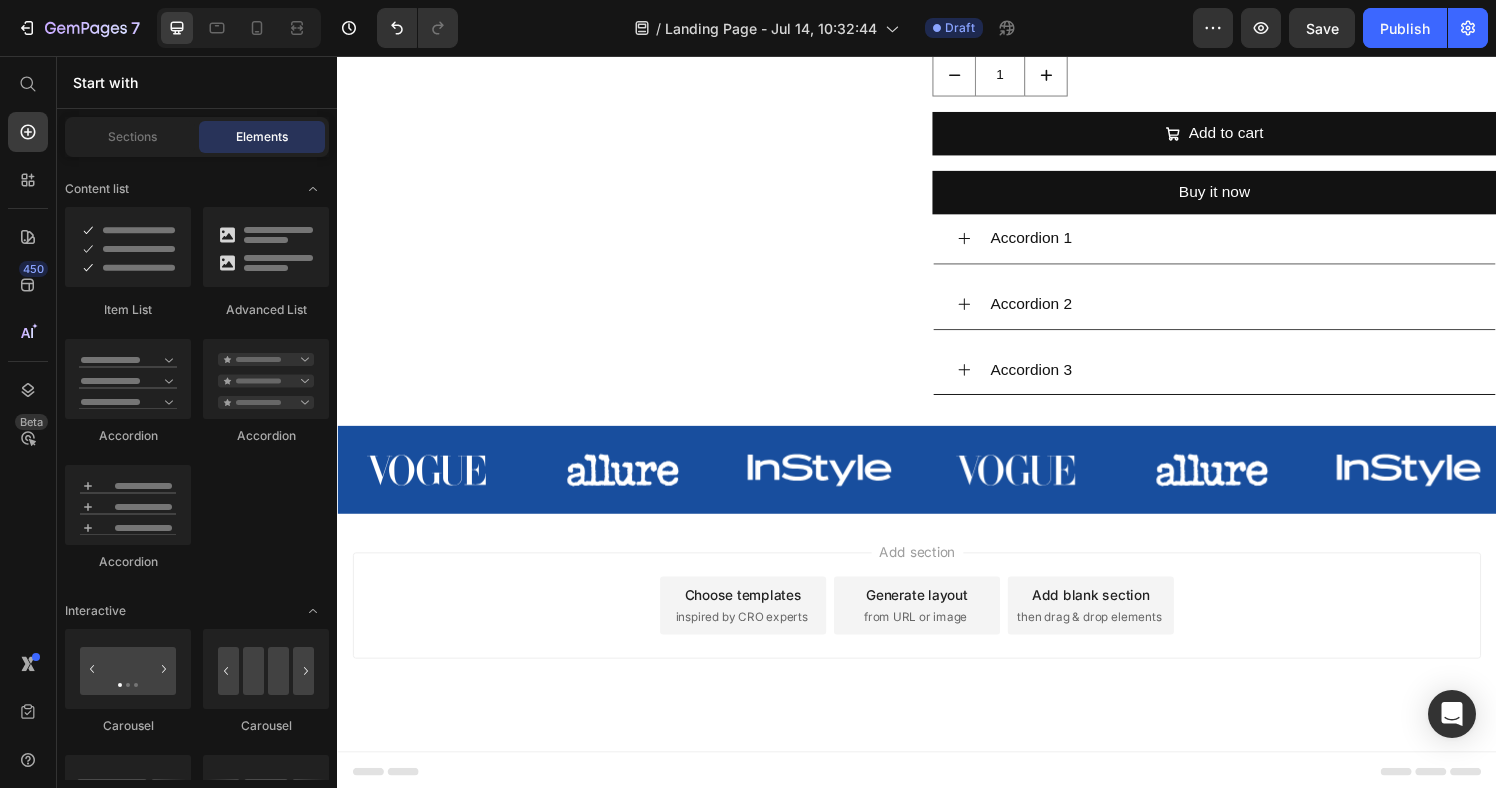 scroll, scrollTop: 787, scrollLeft: 0, axis: vertical 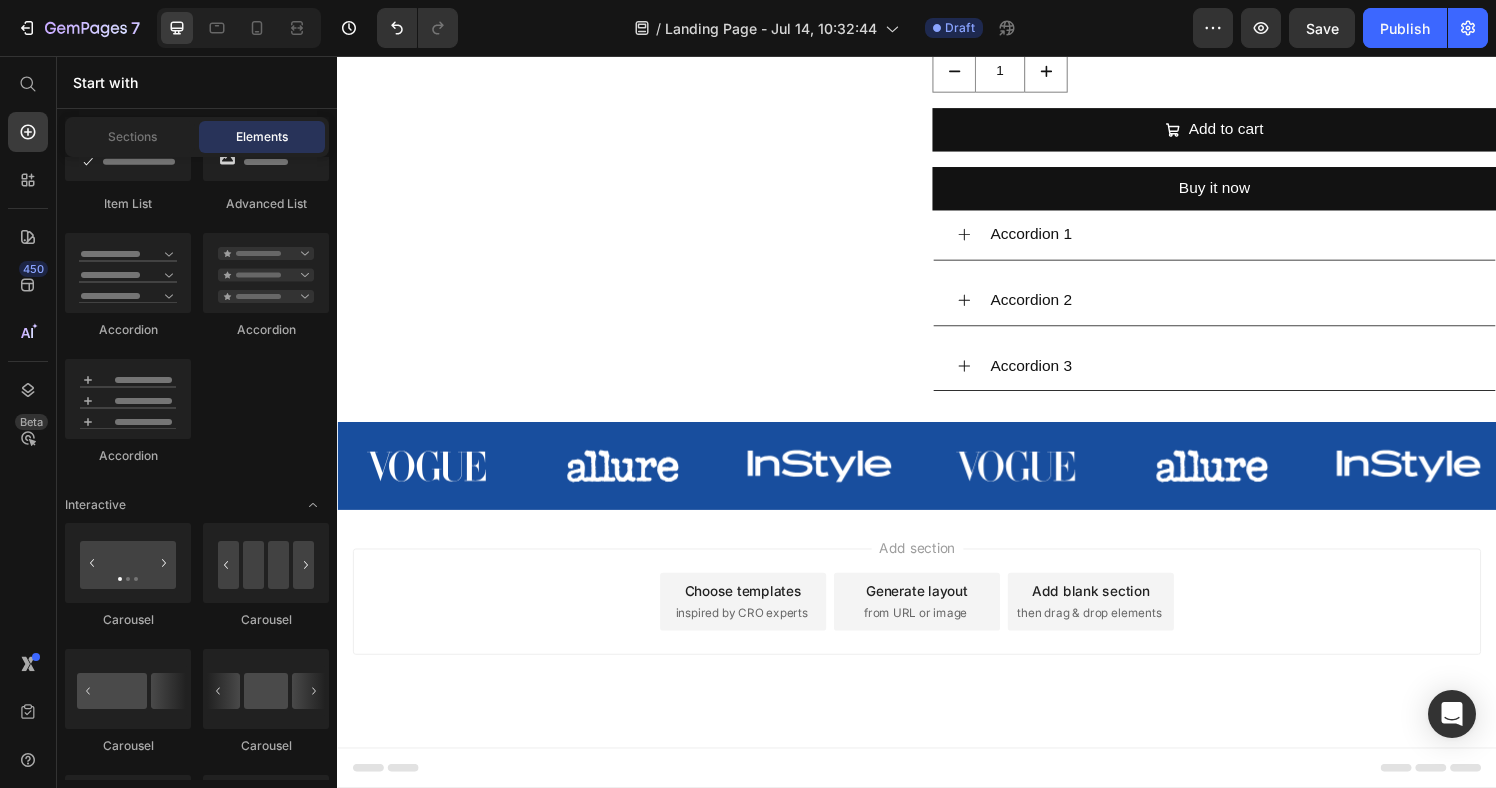 click on "Add section Choose templates inspired by CRO experts Generate layout from URL or image Add blank section then drag & drop elements" at bounding box center [937, 621] 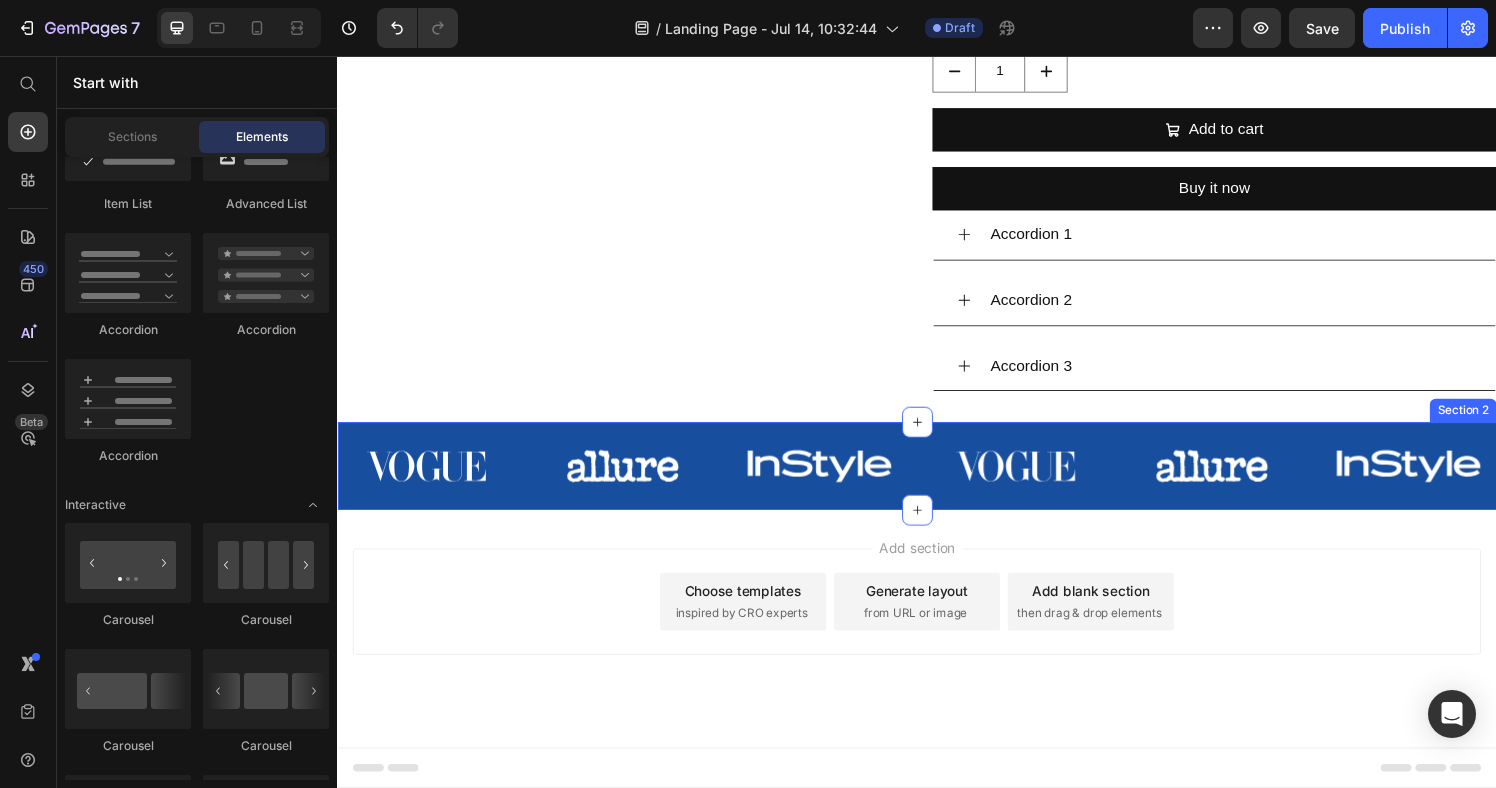click on "Image Image Image Image Image Image Carousel" at bounding box center [937, 488] 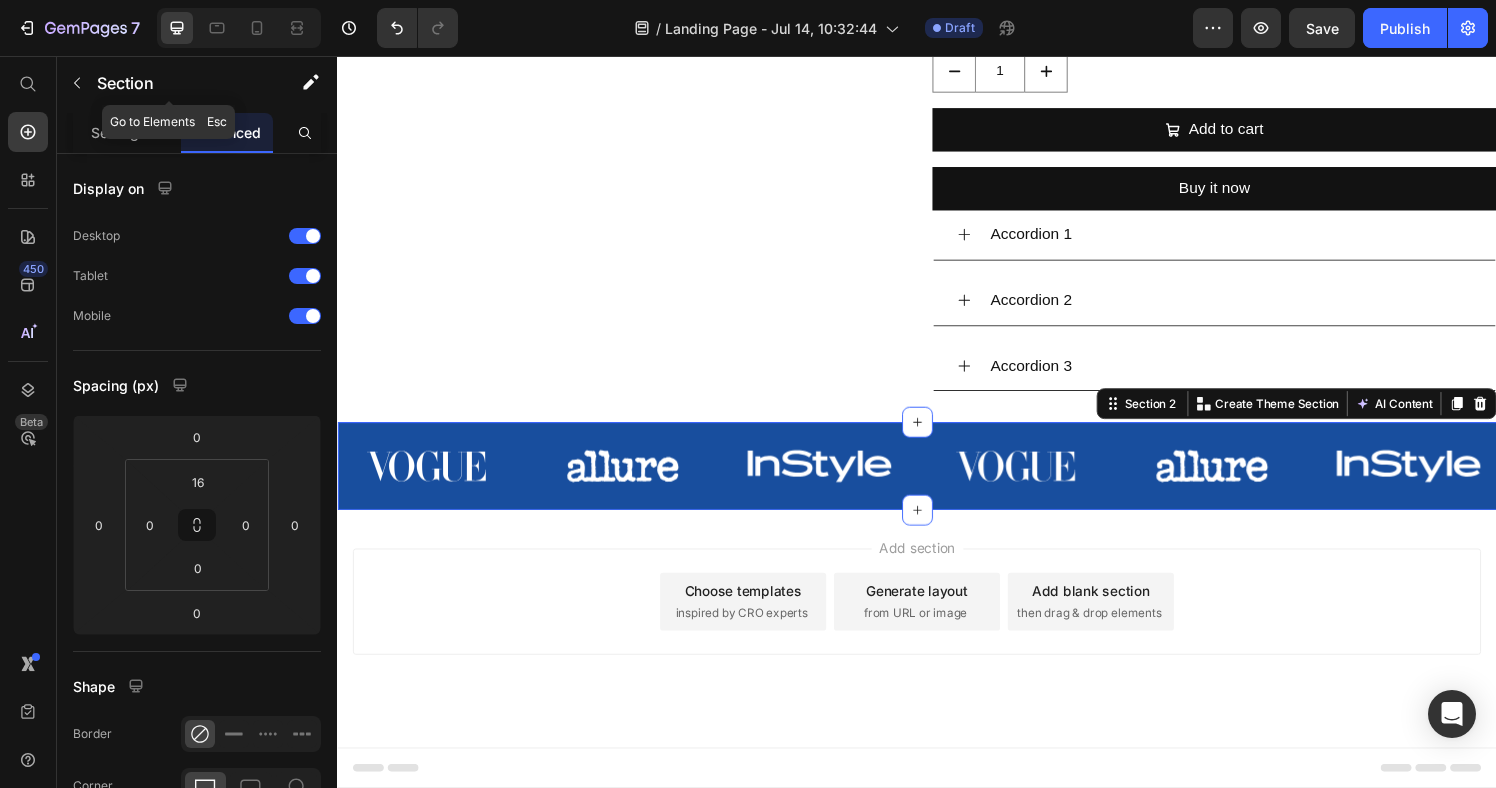 drag, startPoint x: 71, startPoint y: 80, endPoint x: 124, endPoint y: 103, distance: 57.77543 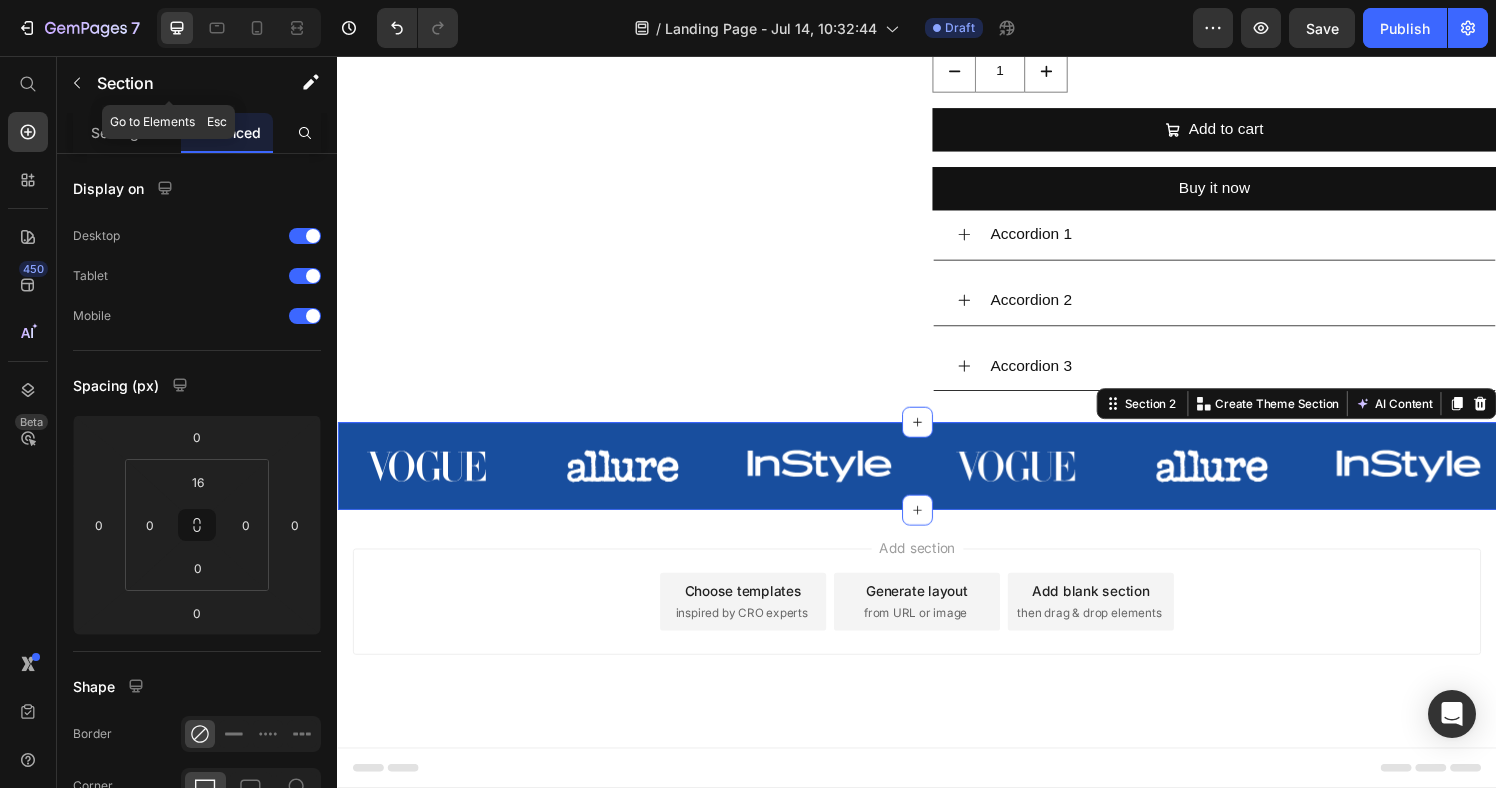 click 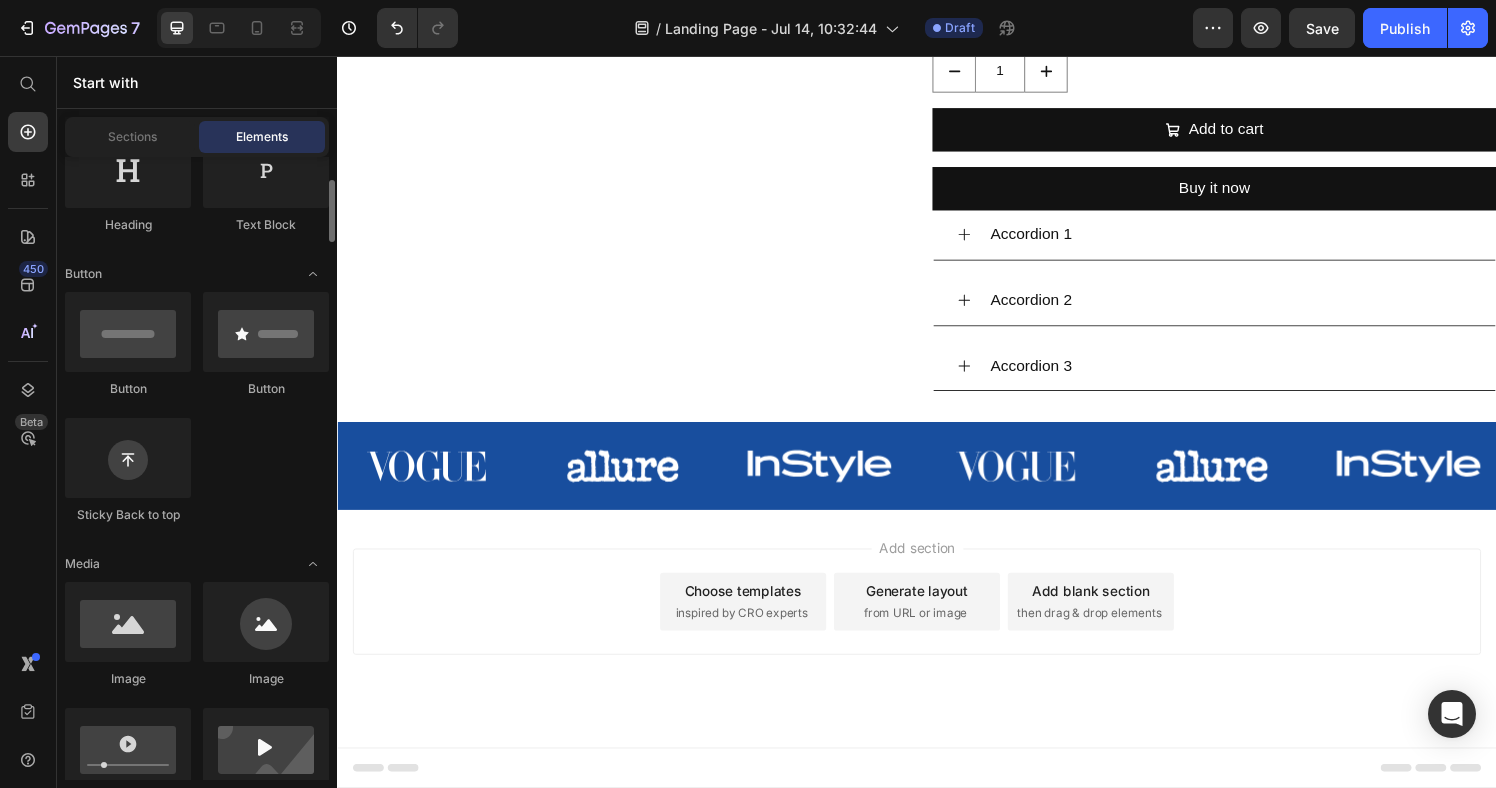 scroll, scrollTop: 277, scrollLeft: 0, axis: vertical 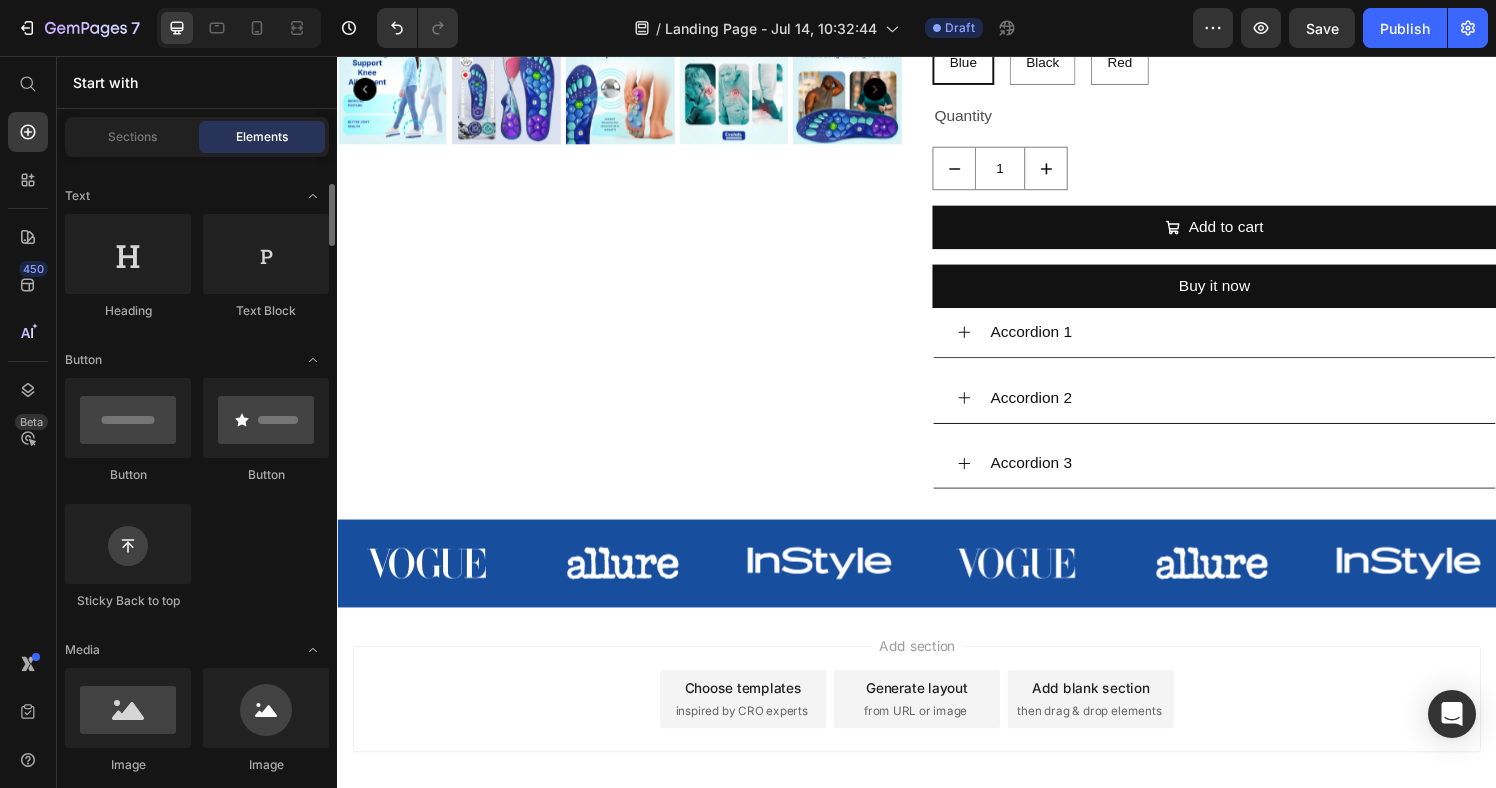 drag, startPoint x: 604, startPoint y: 699, endPoint x: 928, endPoint y: 687, distance: 324.22214 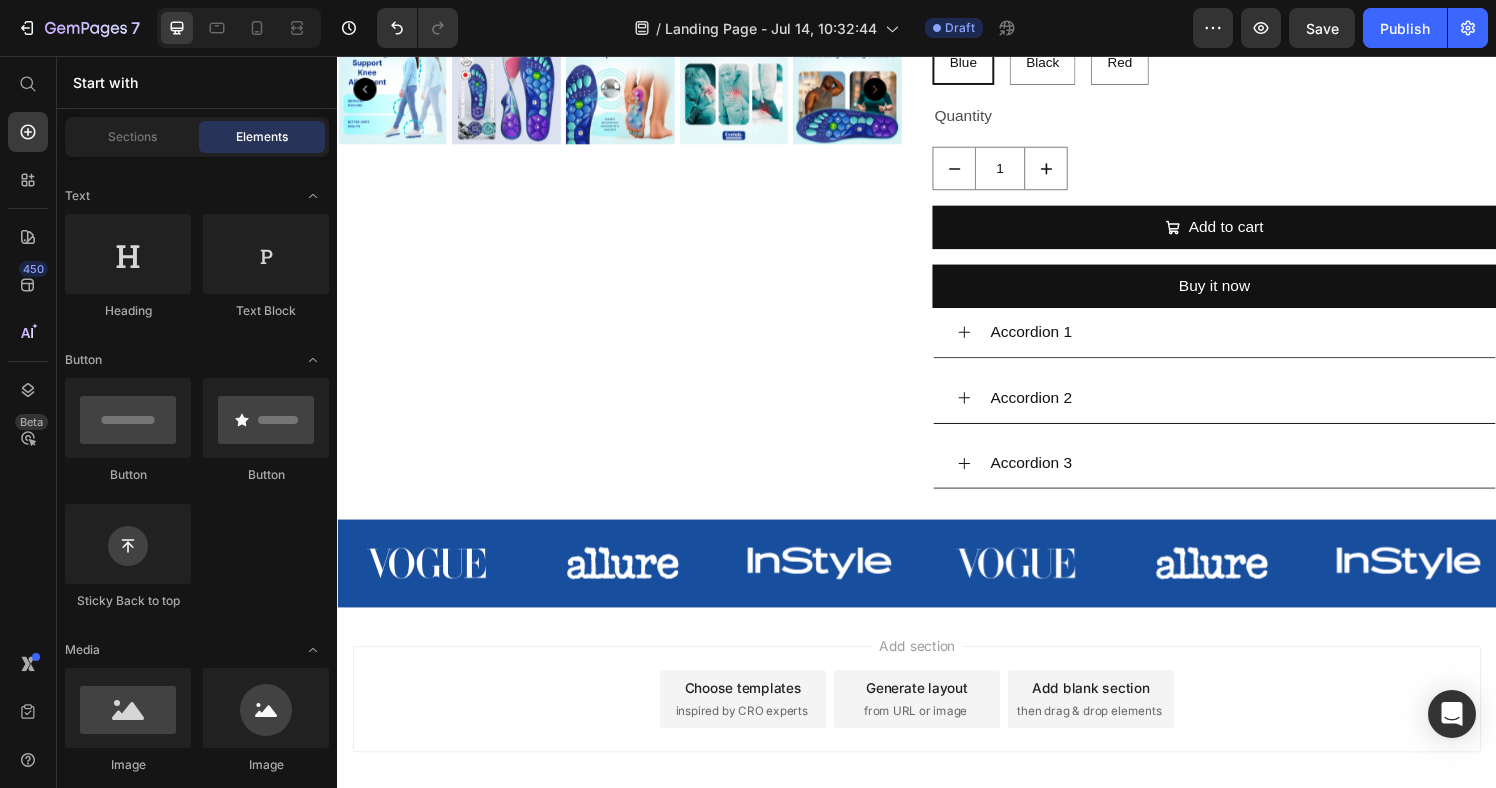 click on "then drag & drop elements" at bounding box center (1115, 734) 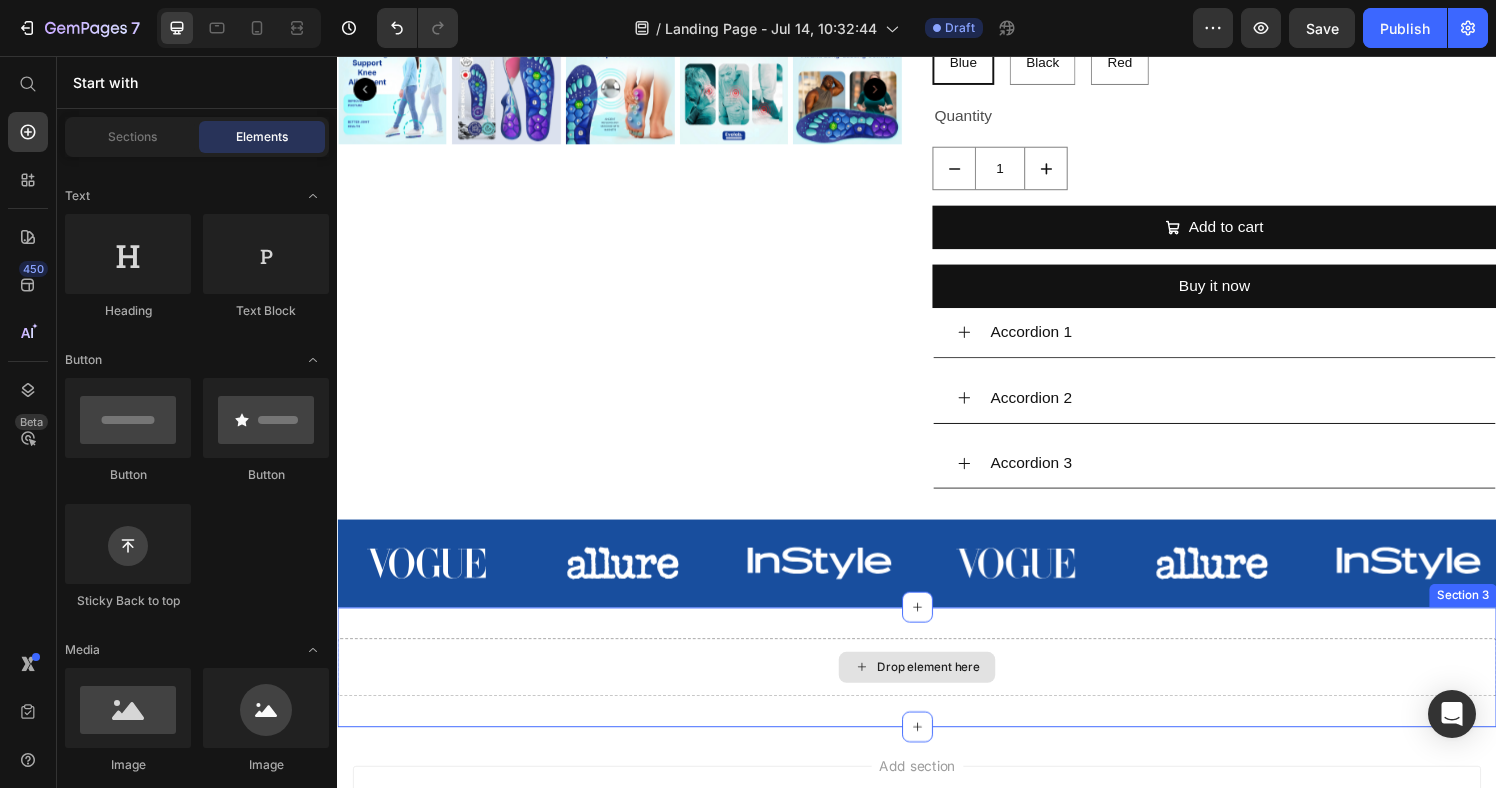 click on "Drop element here" at bounding box center (937, 689) 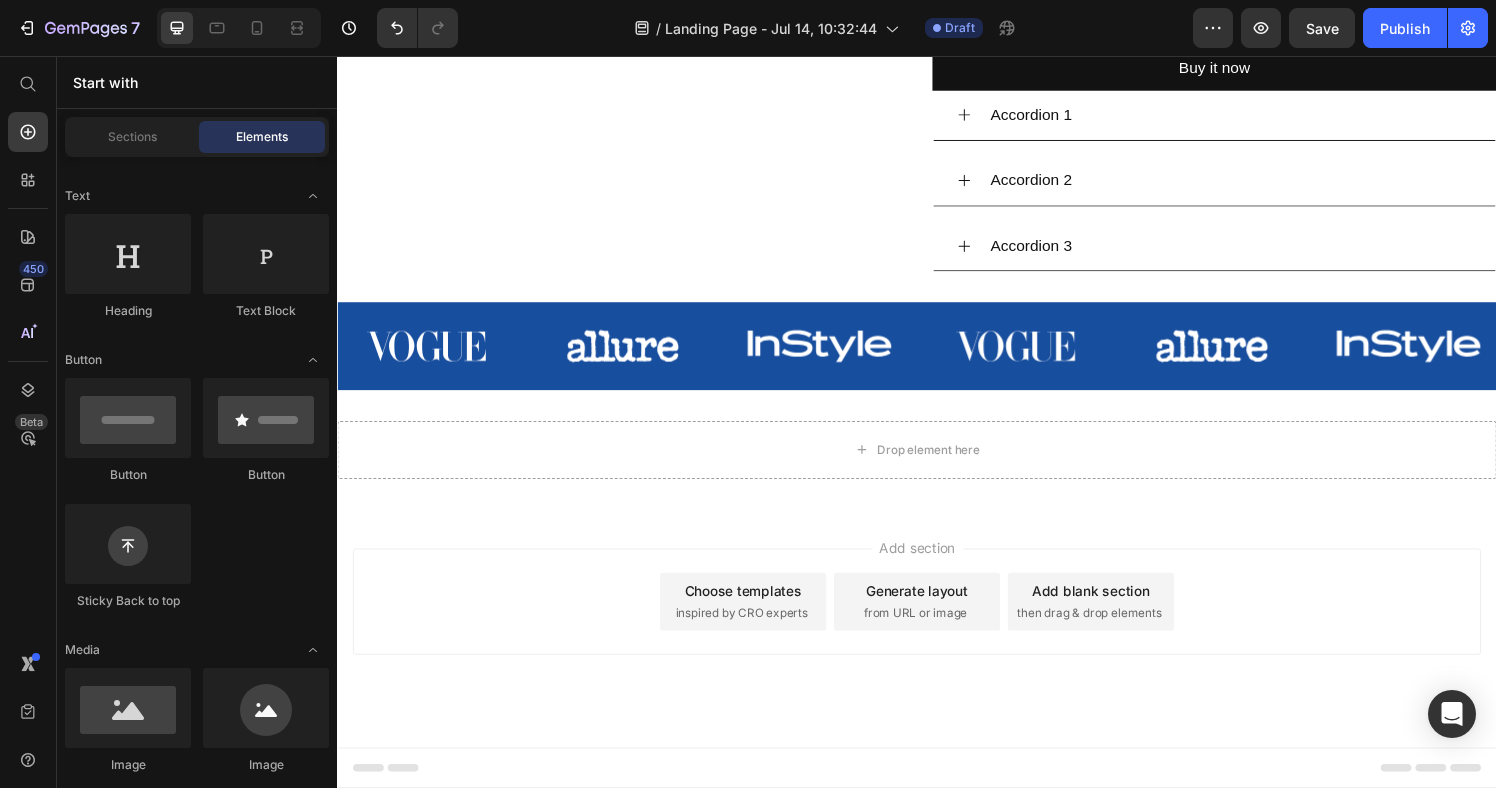click on "inspired by CRO experts" at bounding box center [755, 633] 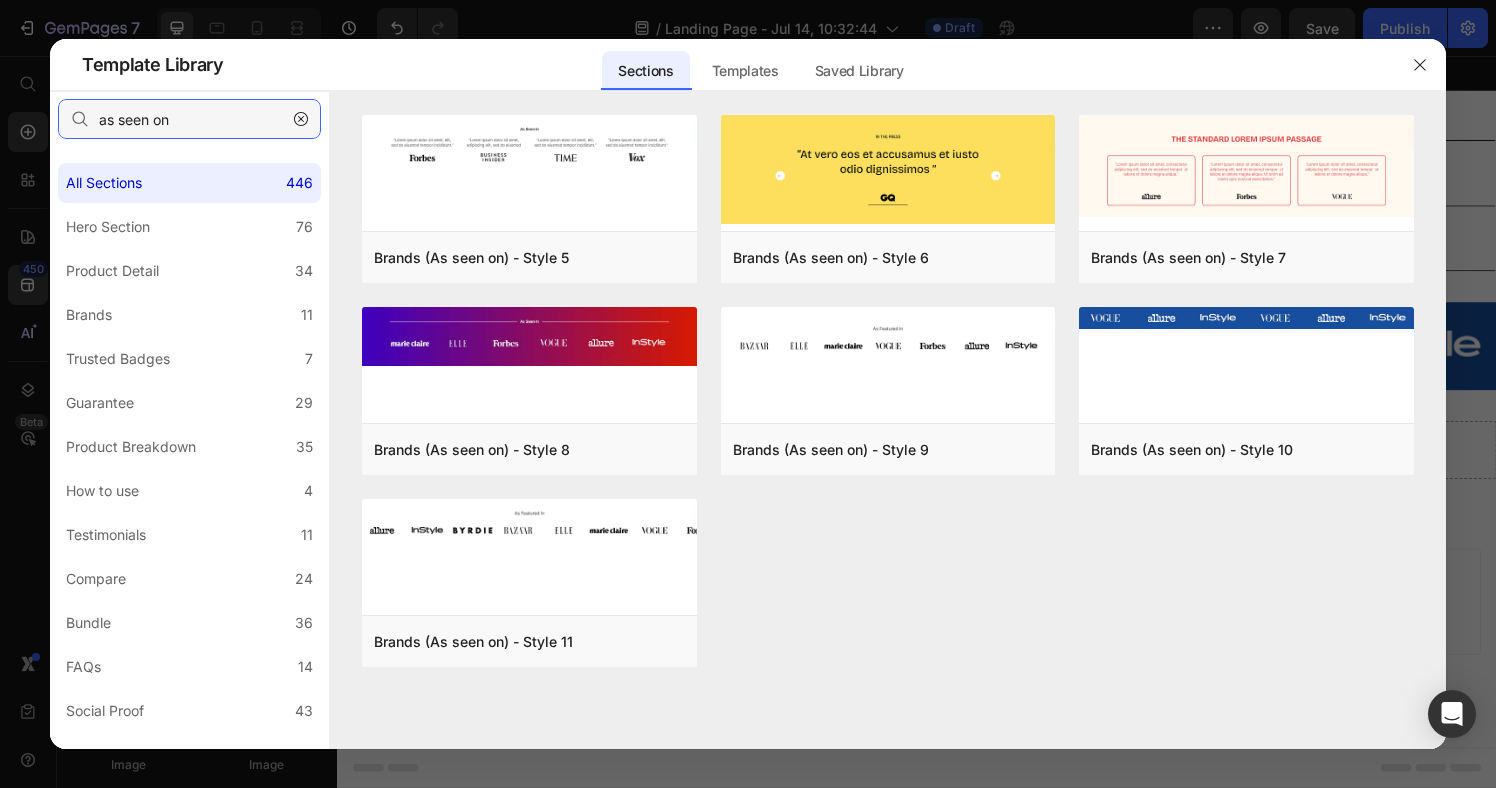 click on "as seen on" at bounding box center (189, 119) 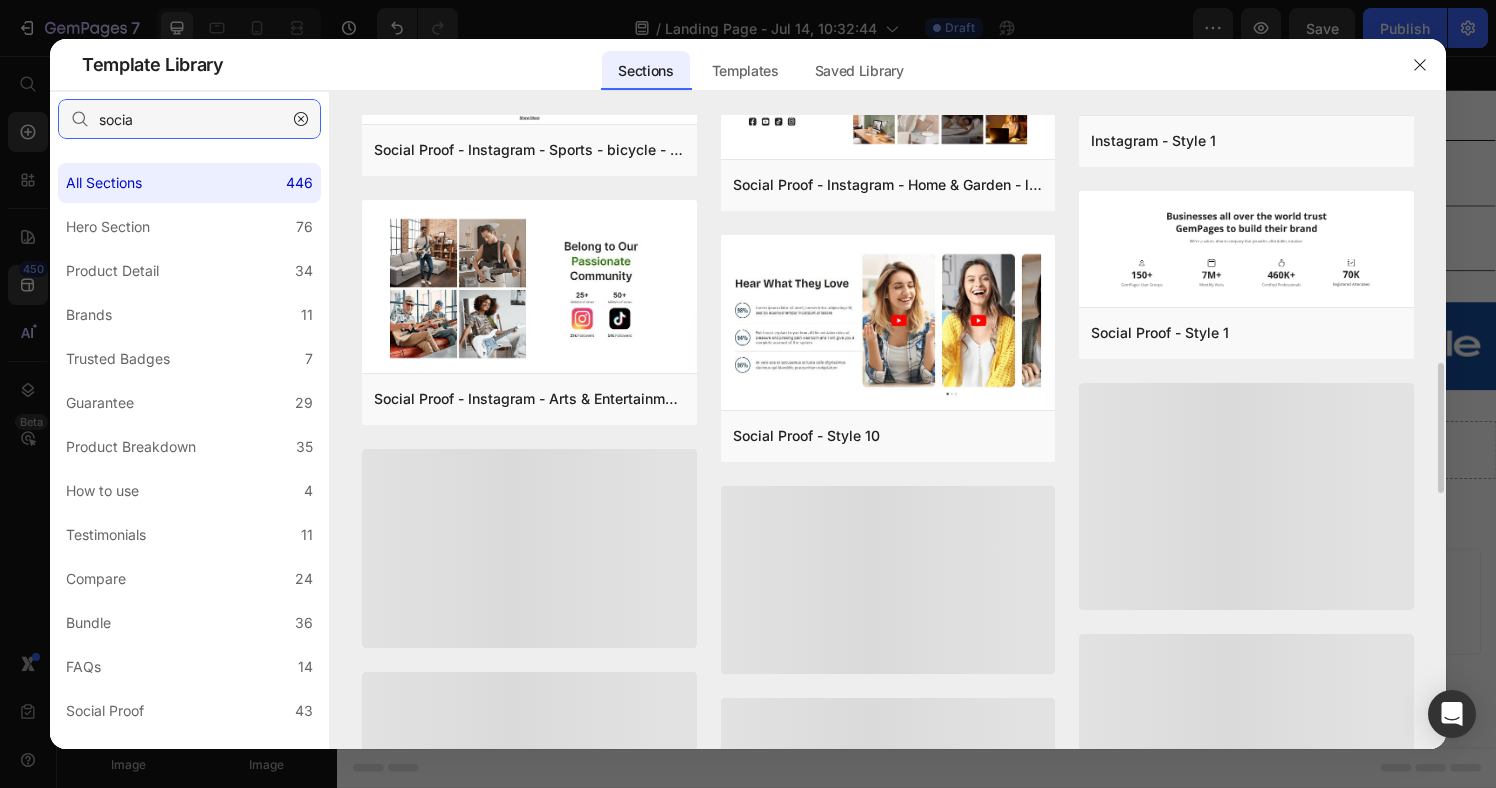 scroll, scrollTop: 1189, scrollLeft: 0, axis: vertical 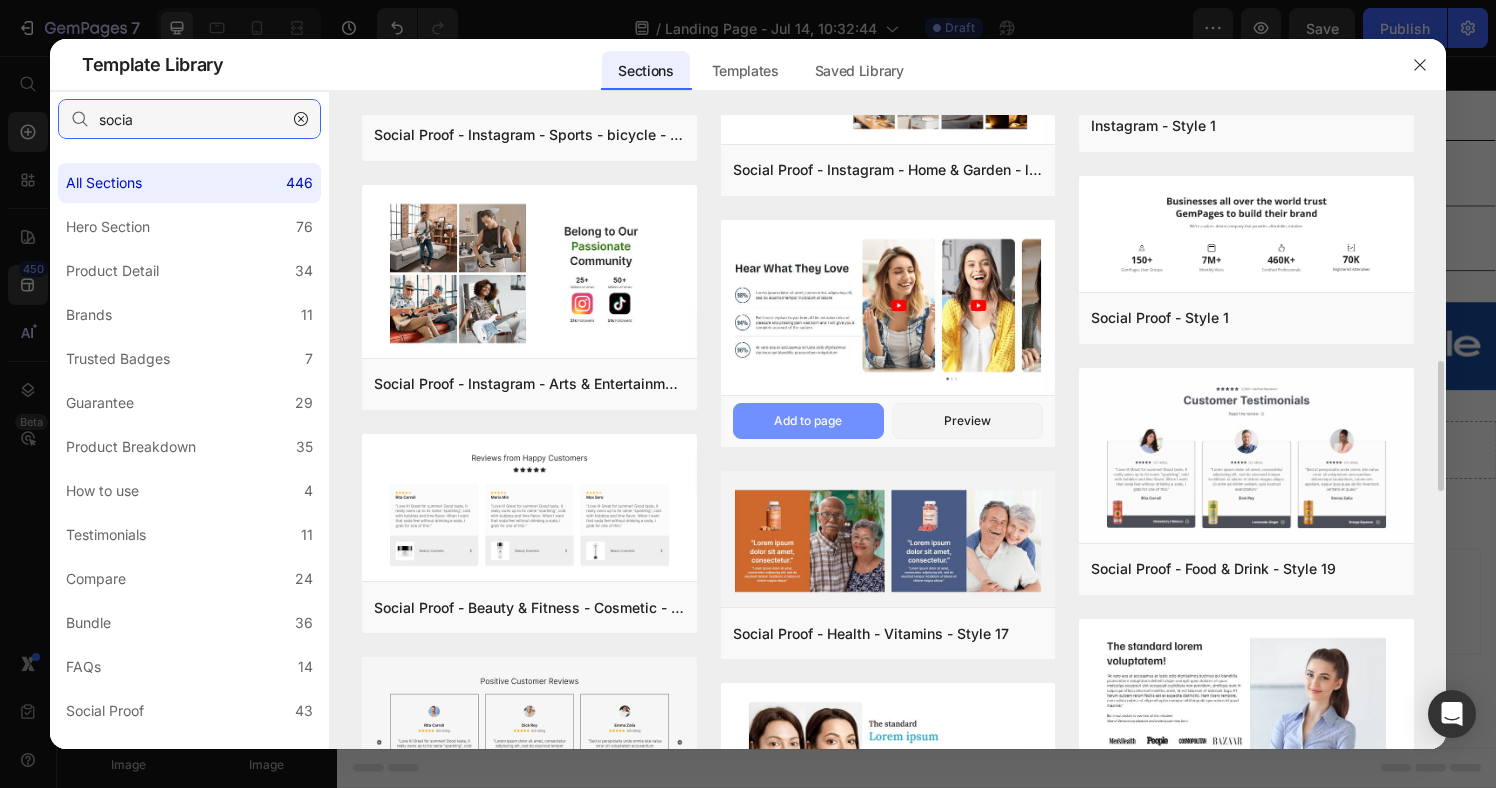 type on "socia" 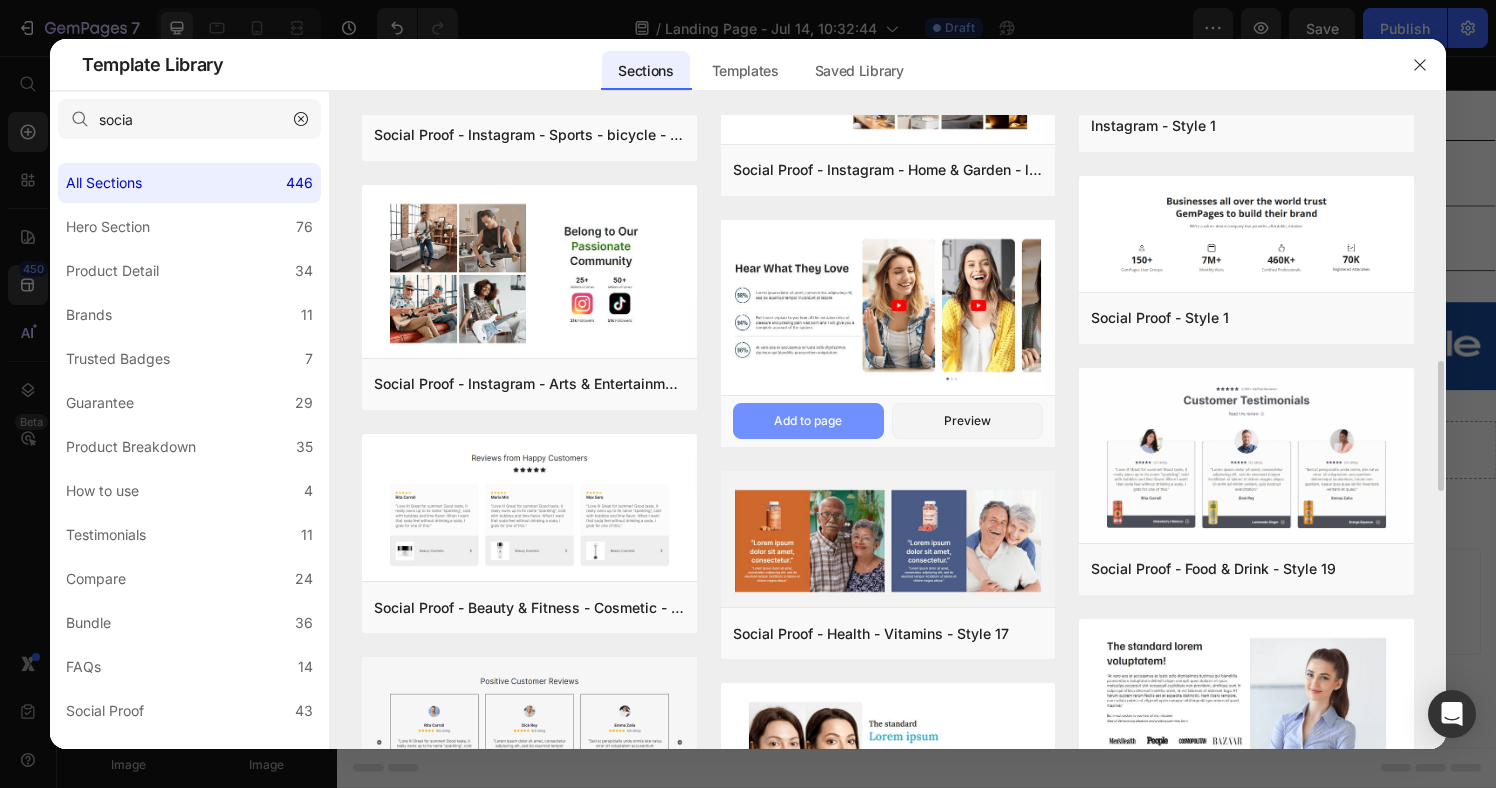 click on "Add to page" at bounding box center [0, 0] 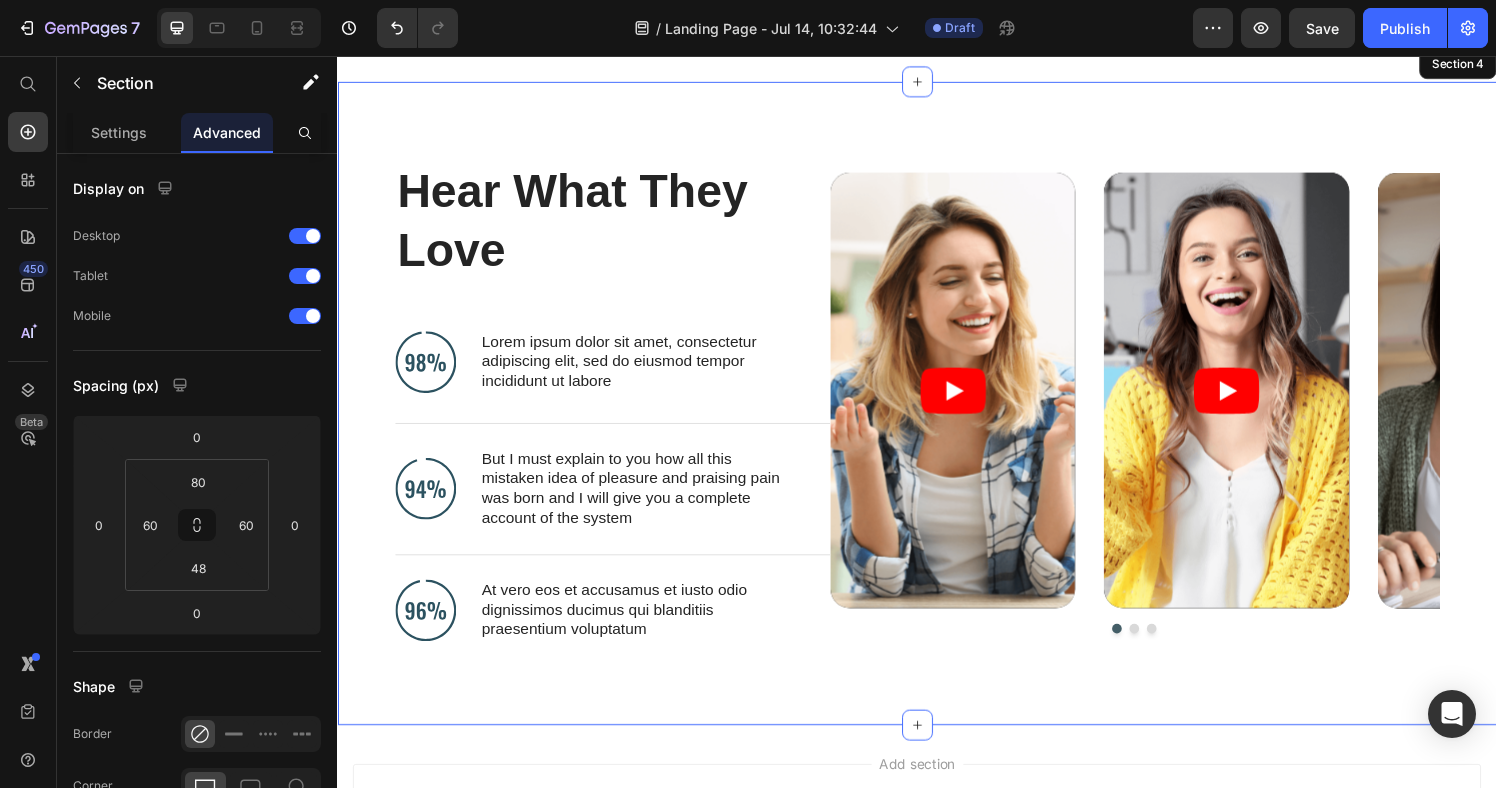 scroll, scrollTop: 1381, scrollLeft: 0, axis: vertical 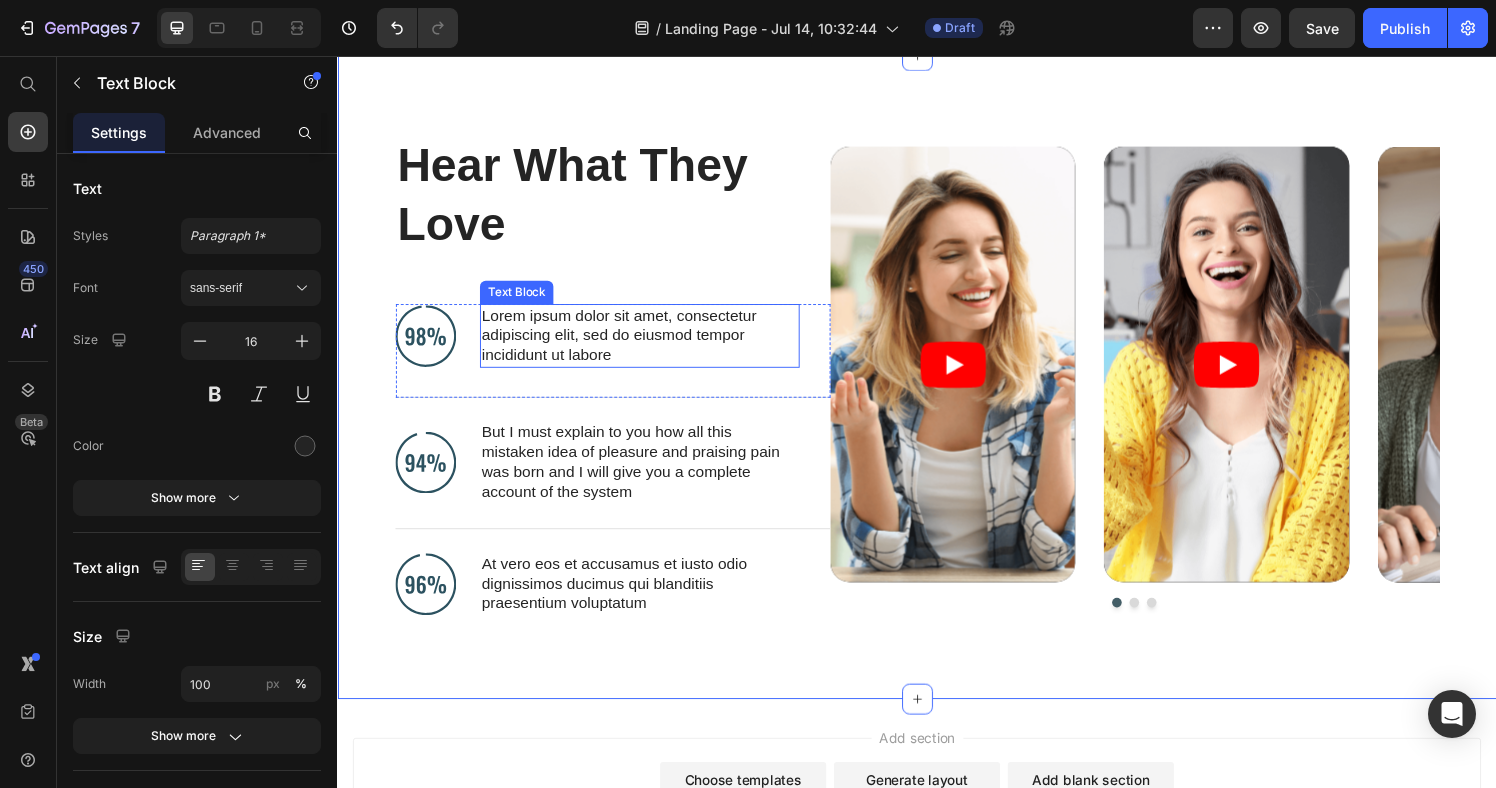 click on "Lorem ipsum dolor sit amet, consectetur adipiscing elit, sed do eiusmod tempor incididunt ut labore" at bounding box center [649, 346] 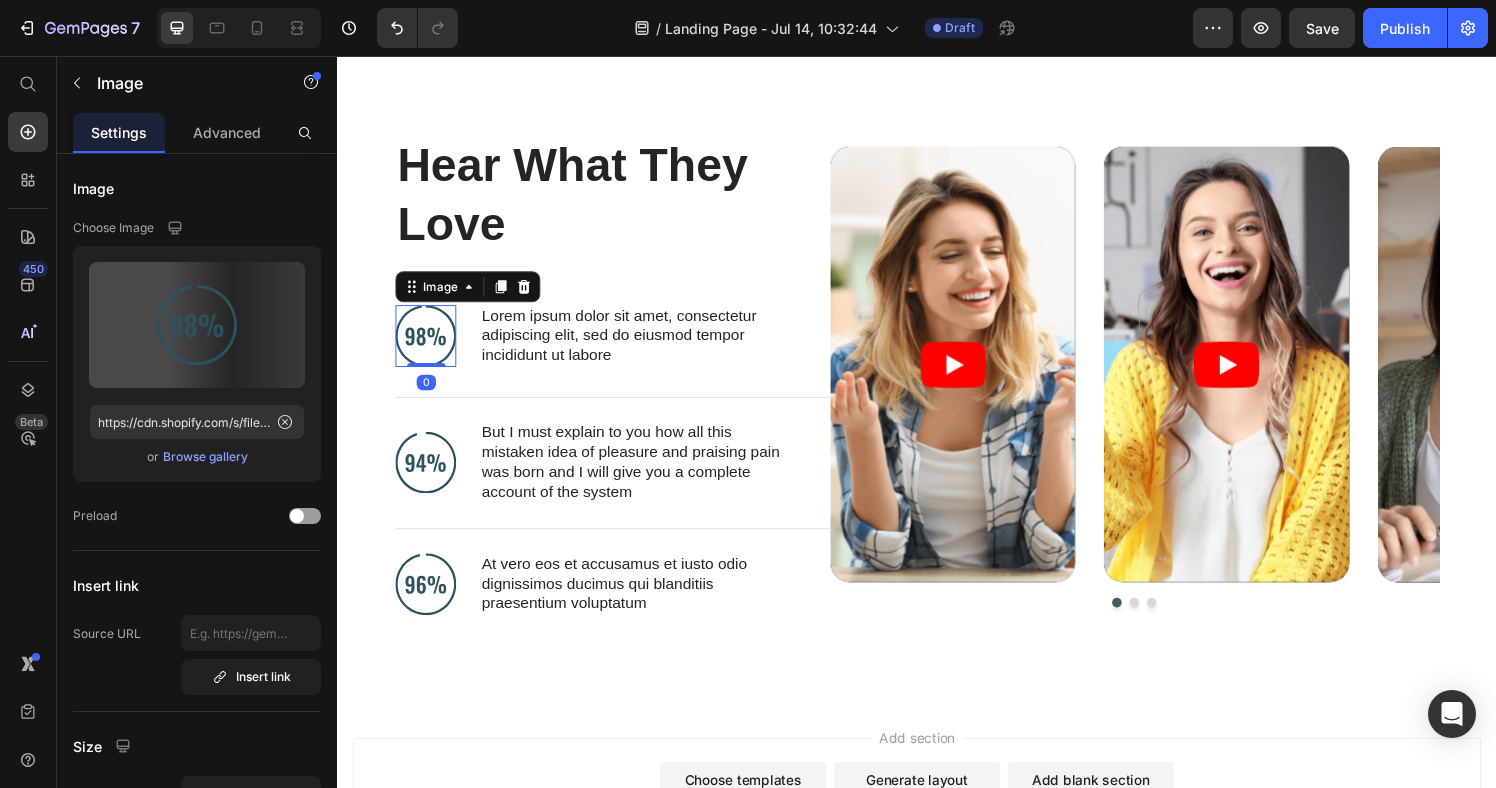 click at bounding box center (428, 345) 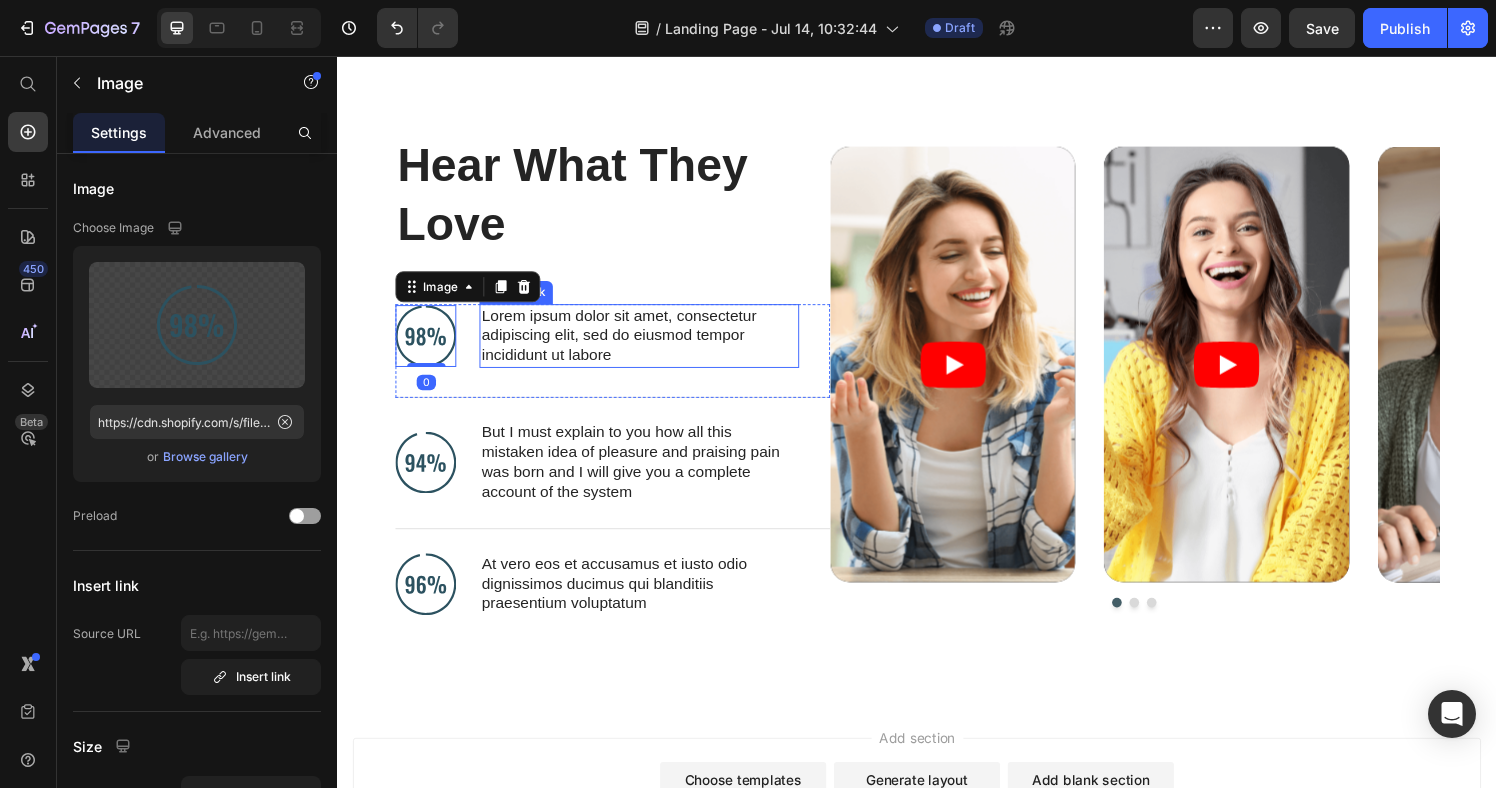 click on "Lorem ipsum dolor sit amet, consectetur adipiscing elit, sed do eiusmod tempor incididunt ut labore" at bounding box center (649, 346) 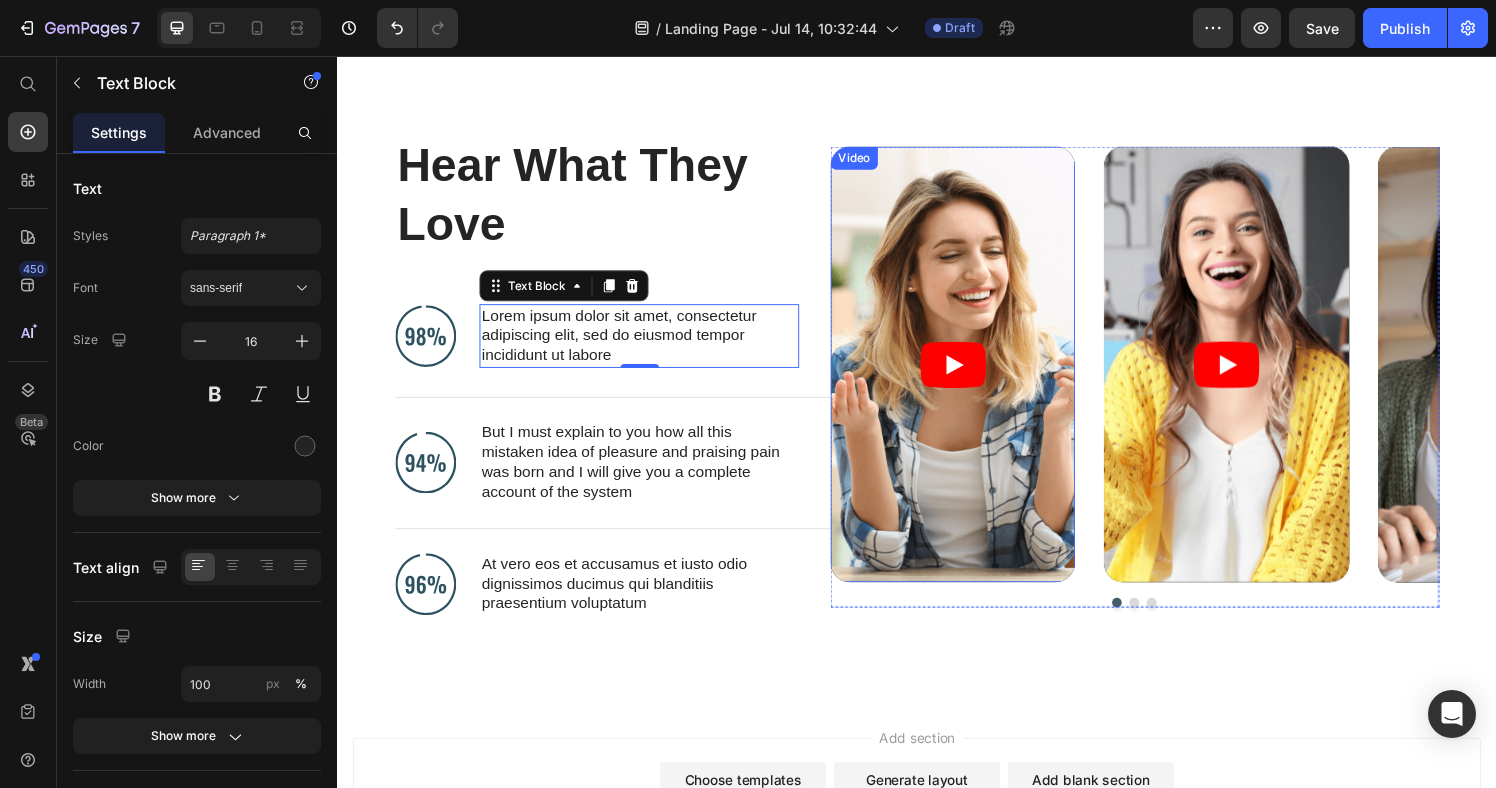 click at bounding box center [973, 375] 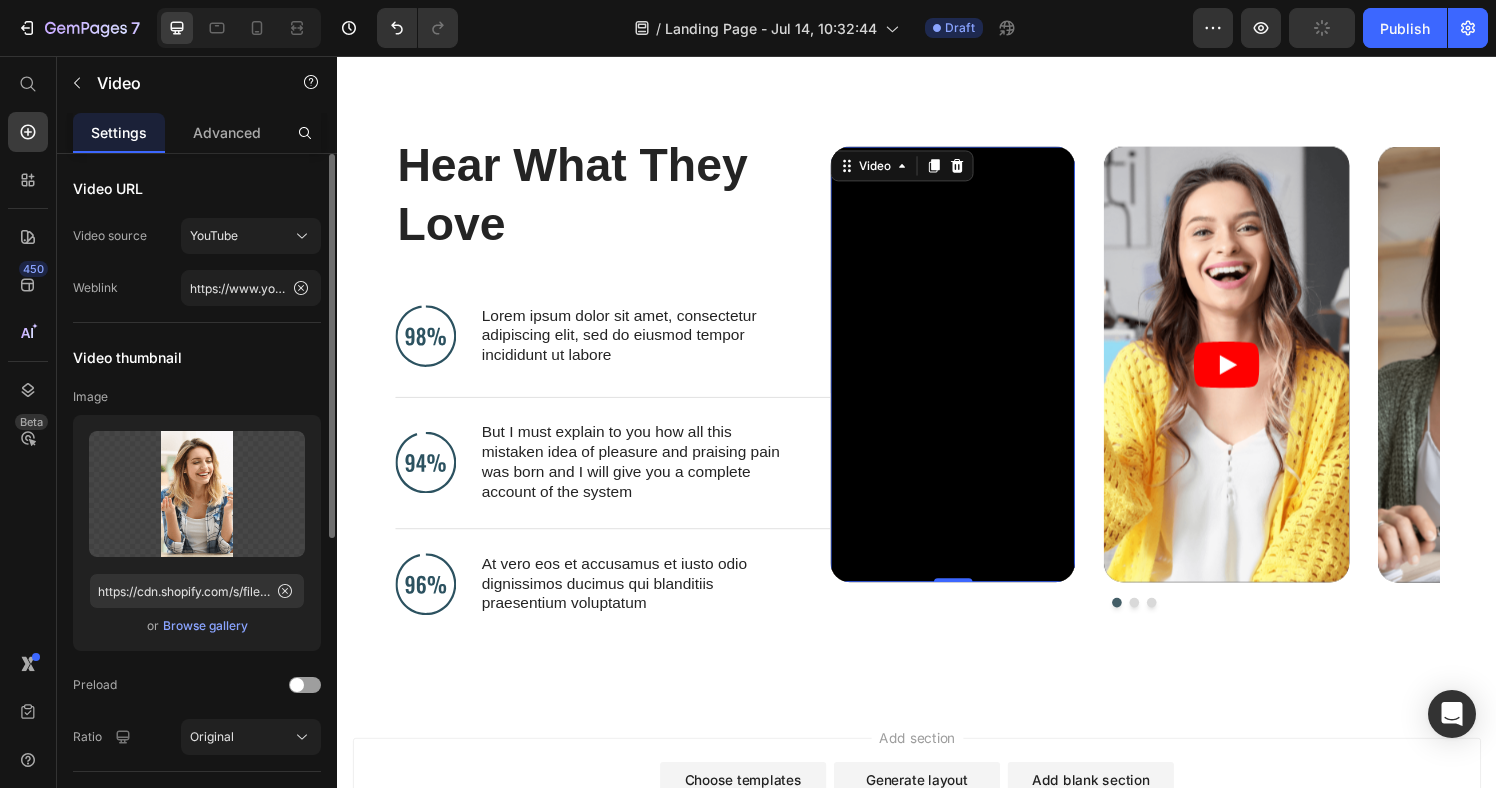 type on "https://cdn.shopify.com/s/files/1/0944/4838/6368/files/gempages_574802789247485040-fb4b789f-0920-4671-ac7f-3b24997d5bdd.png" 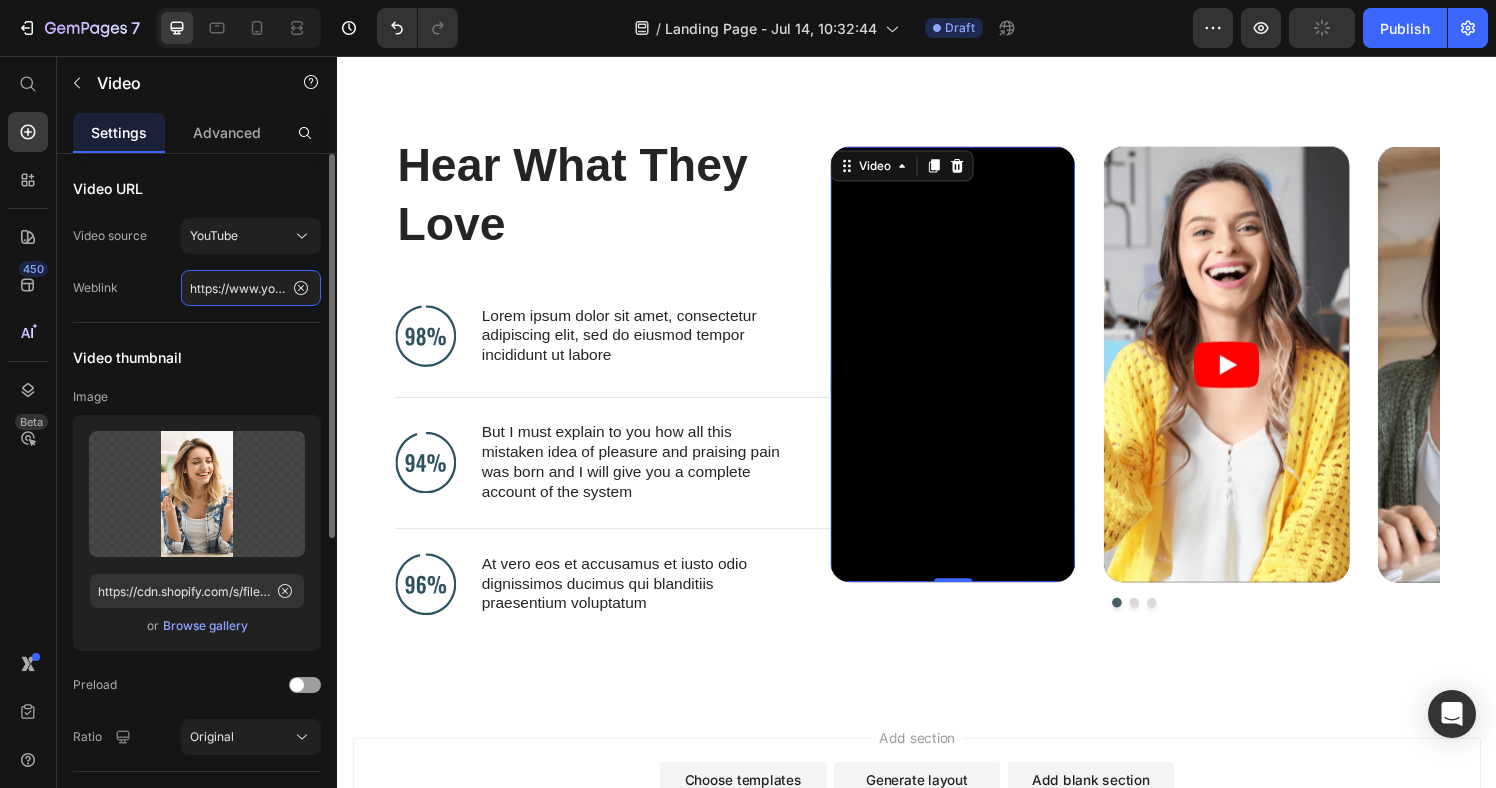 click on "https://www.youtube.com/watch?v=cyzh48XRS4M" 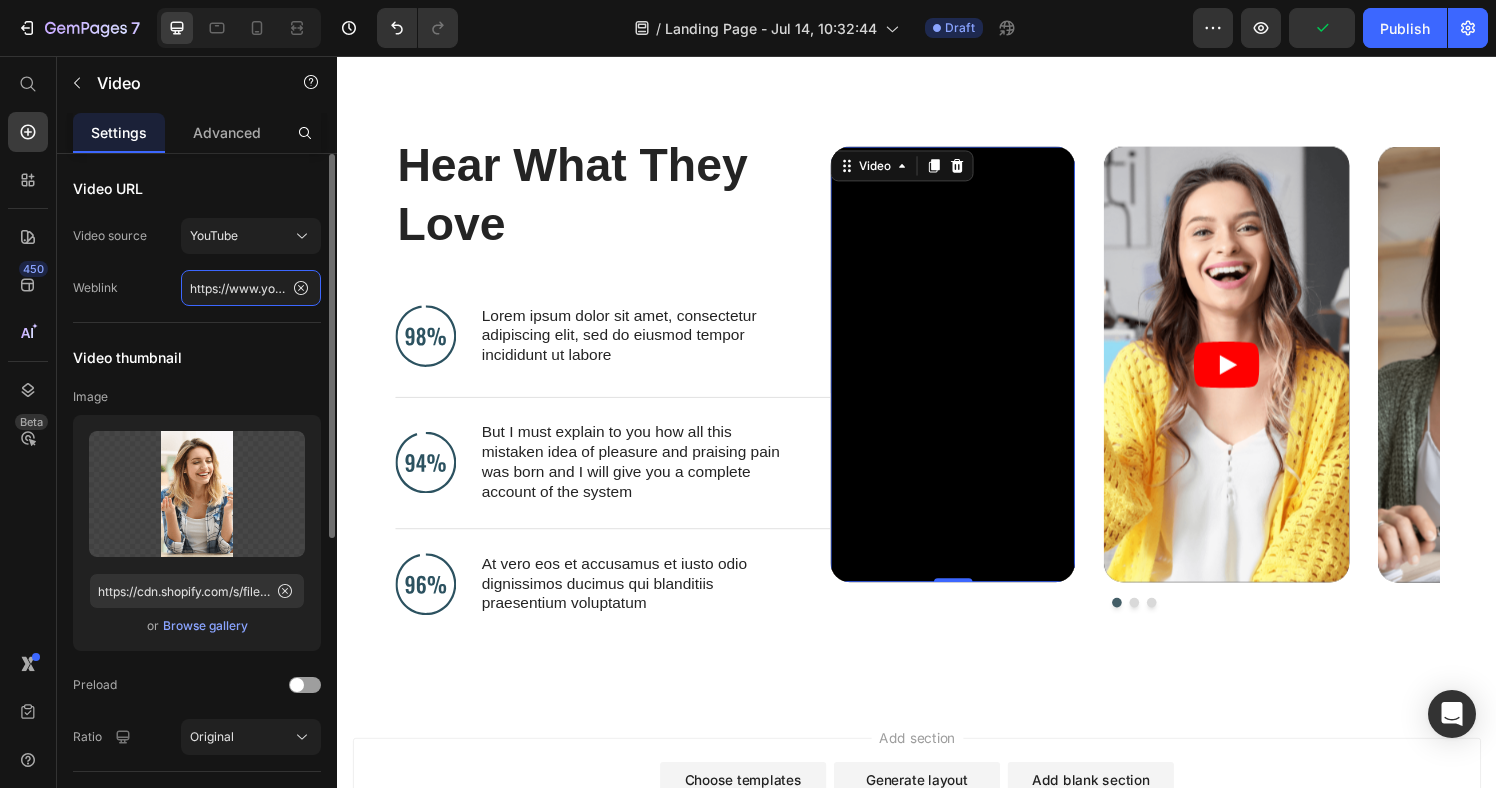 click on "https://www.youtube.com/watch?v=cyzh48XRS4M" 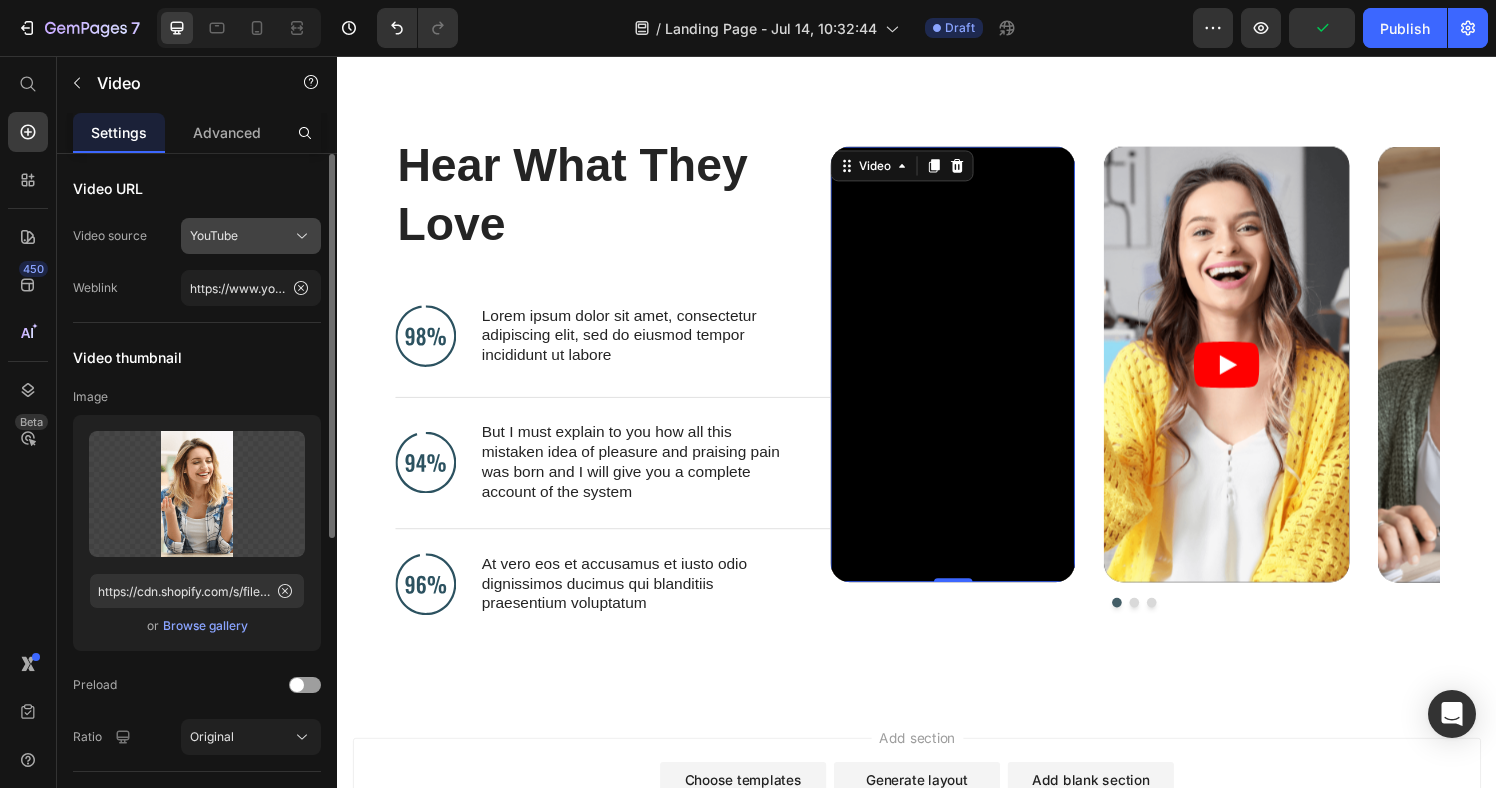 click on "YouTube" at bounding box center (214, 236) 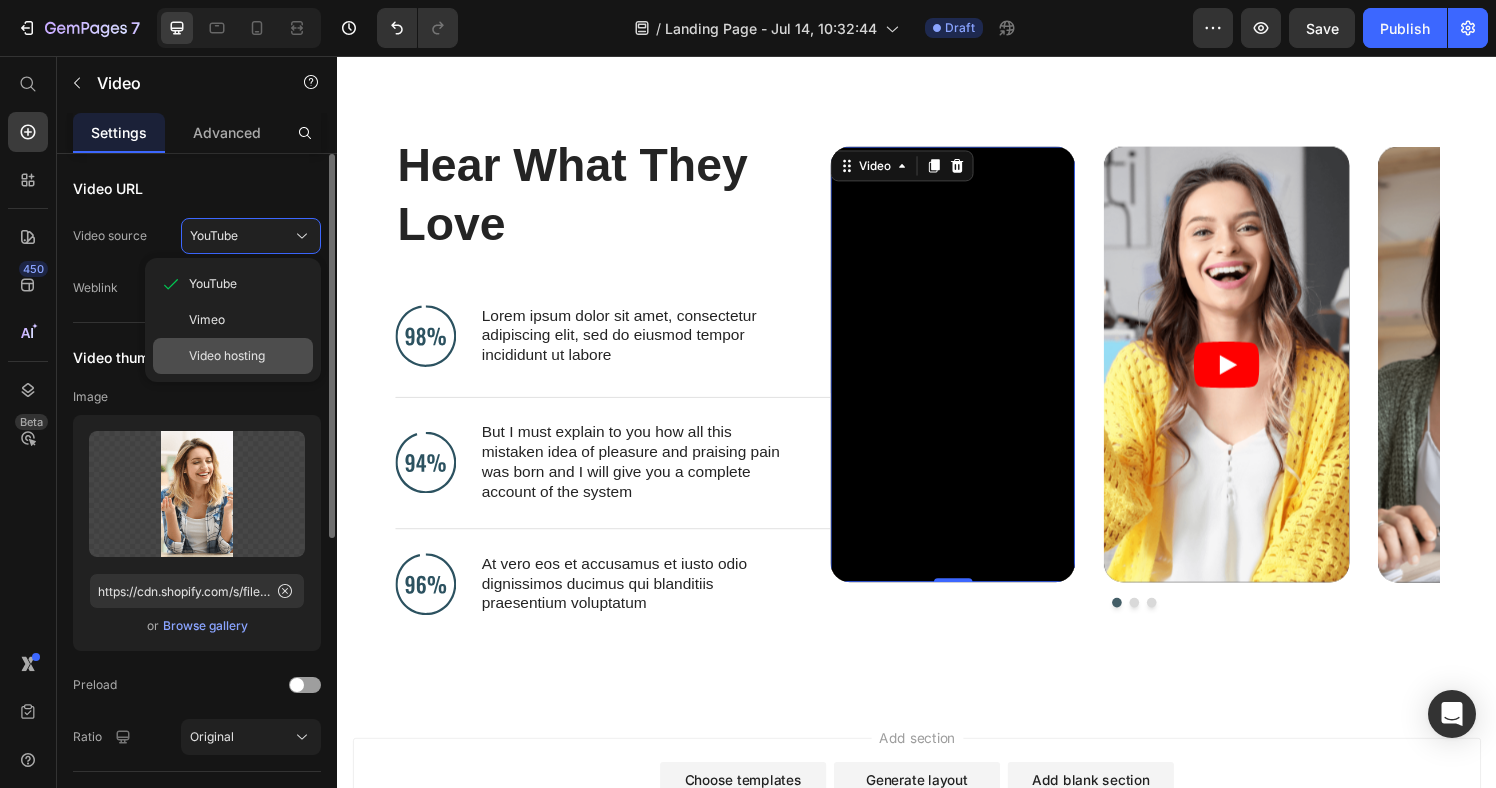 click on "Video hosting" at bounding box center (227, 356) 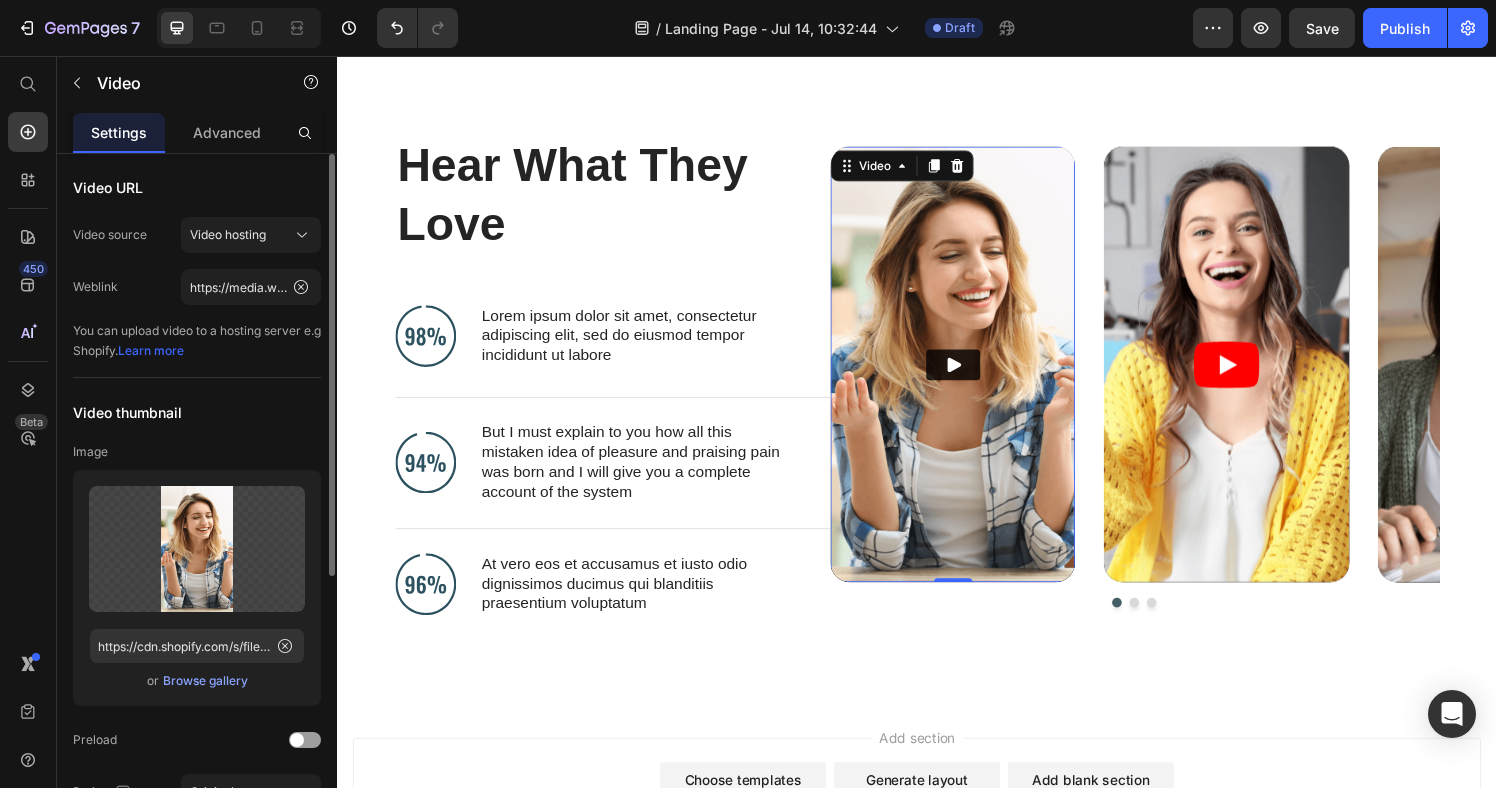 scroll, scrollTop: 0, scrollLeft: 0, axis: both 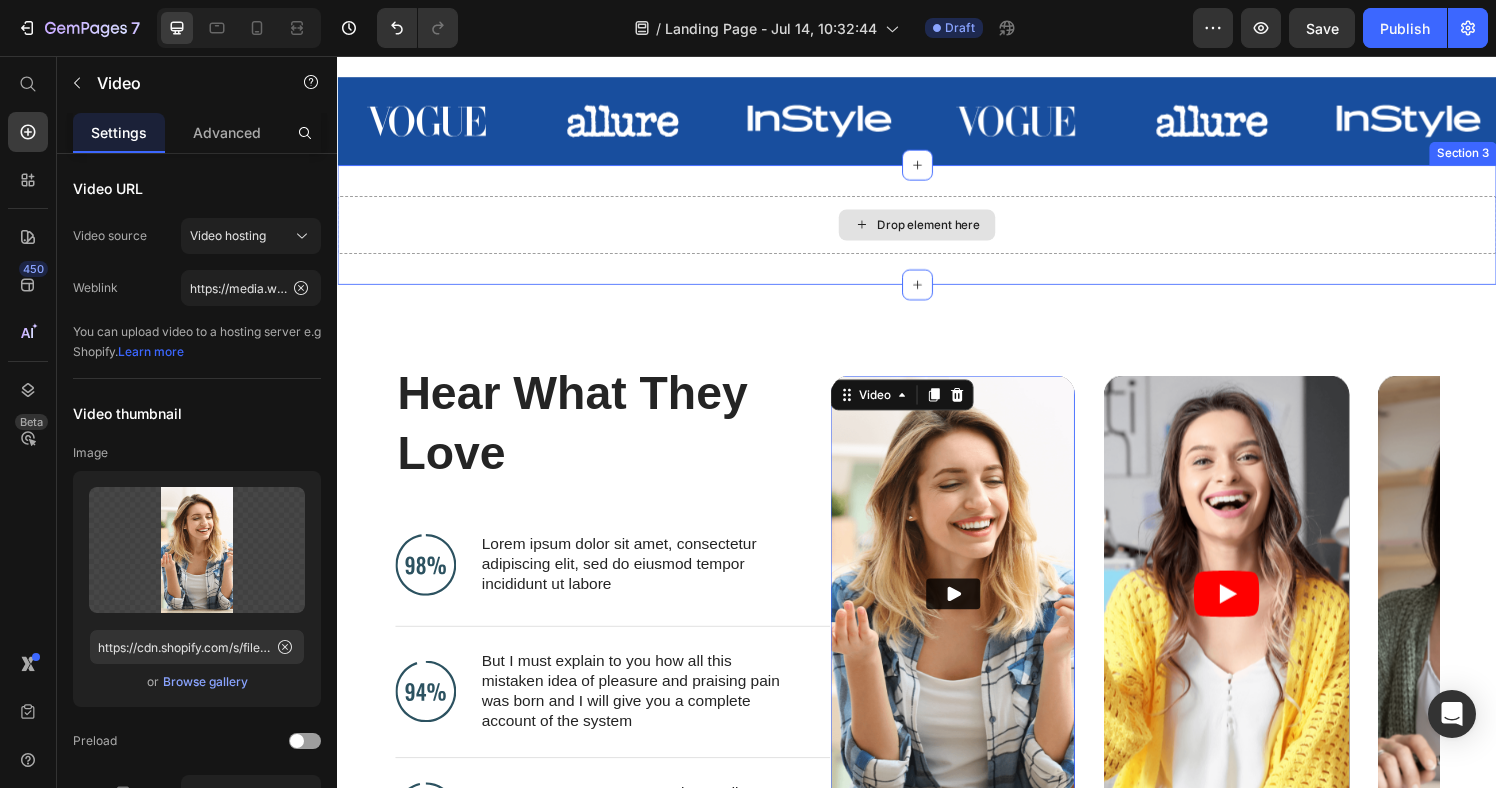 click on "Drop element here" at bounding box center [937, 231] 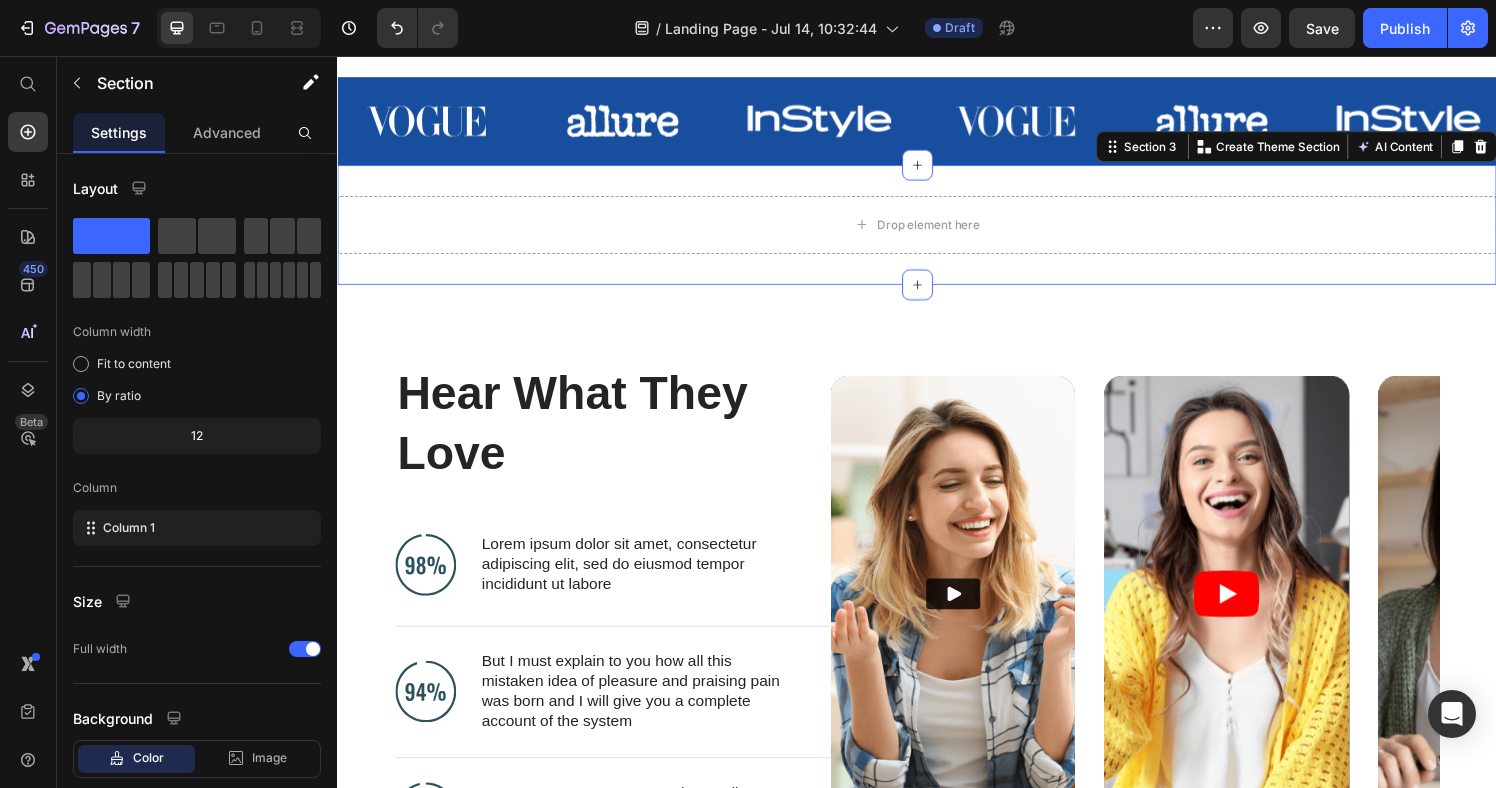 click at bounding box center (1520, 150) 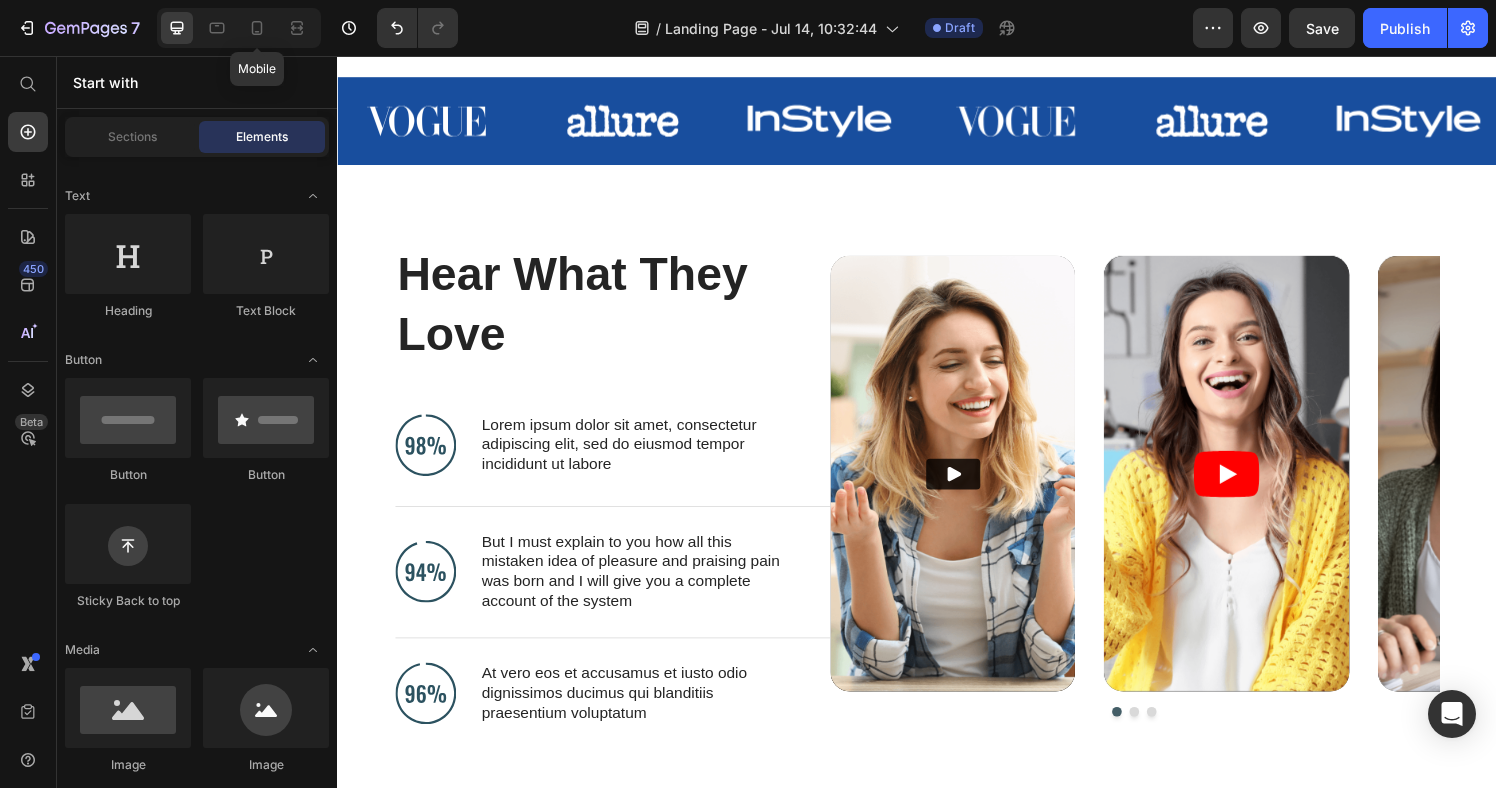 drag, startPoint x: 257, startPoint y: 31, endPoint x: 571, endPoint y: 85, distance: 318.60947 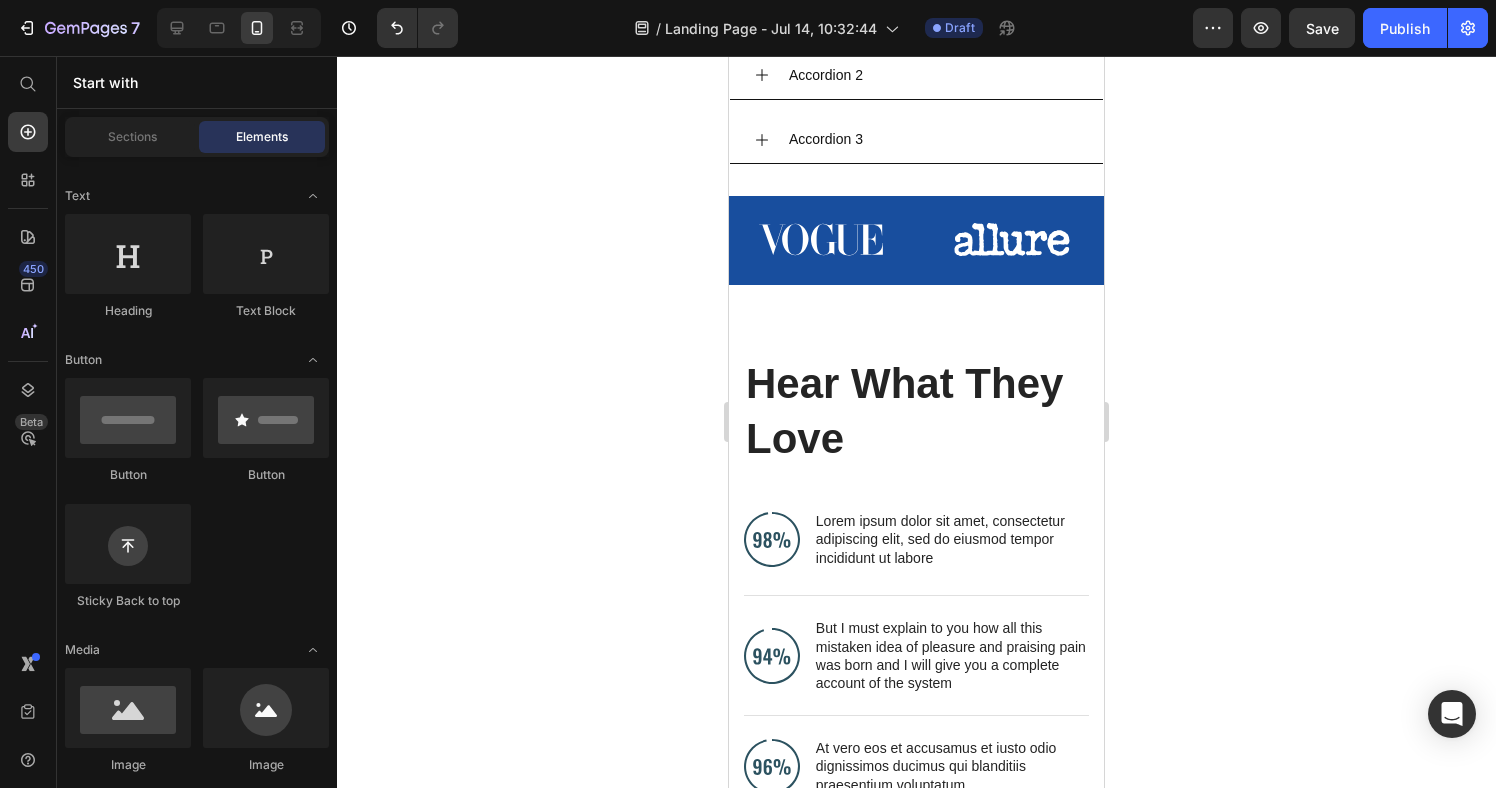 scroll, scrollTop: 1332, scrollLeft: 0, axis: vertical 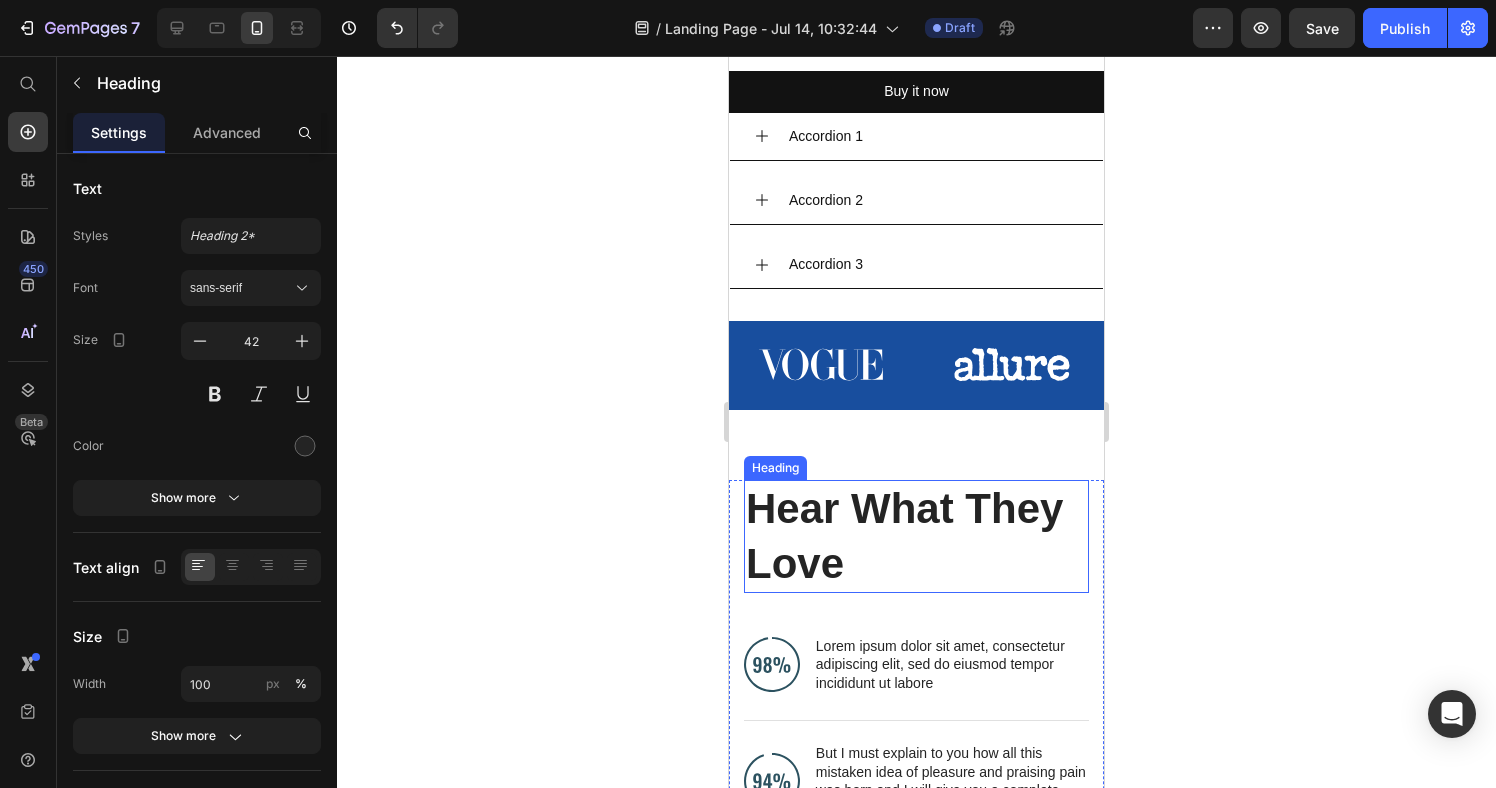 click on "Hear What They Love" at bounding box center (916, 536) 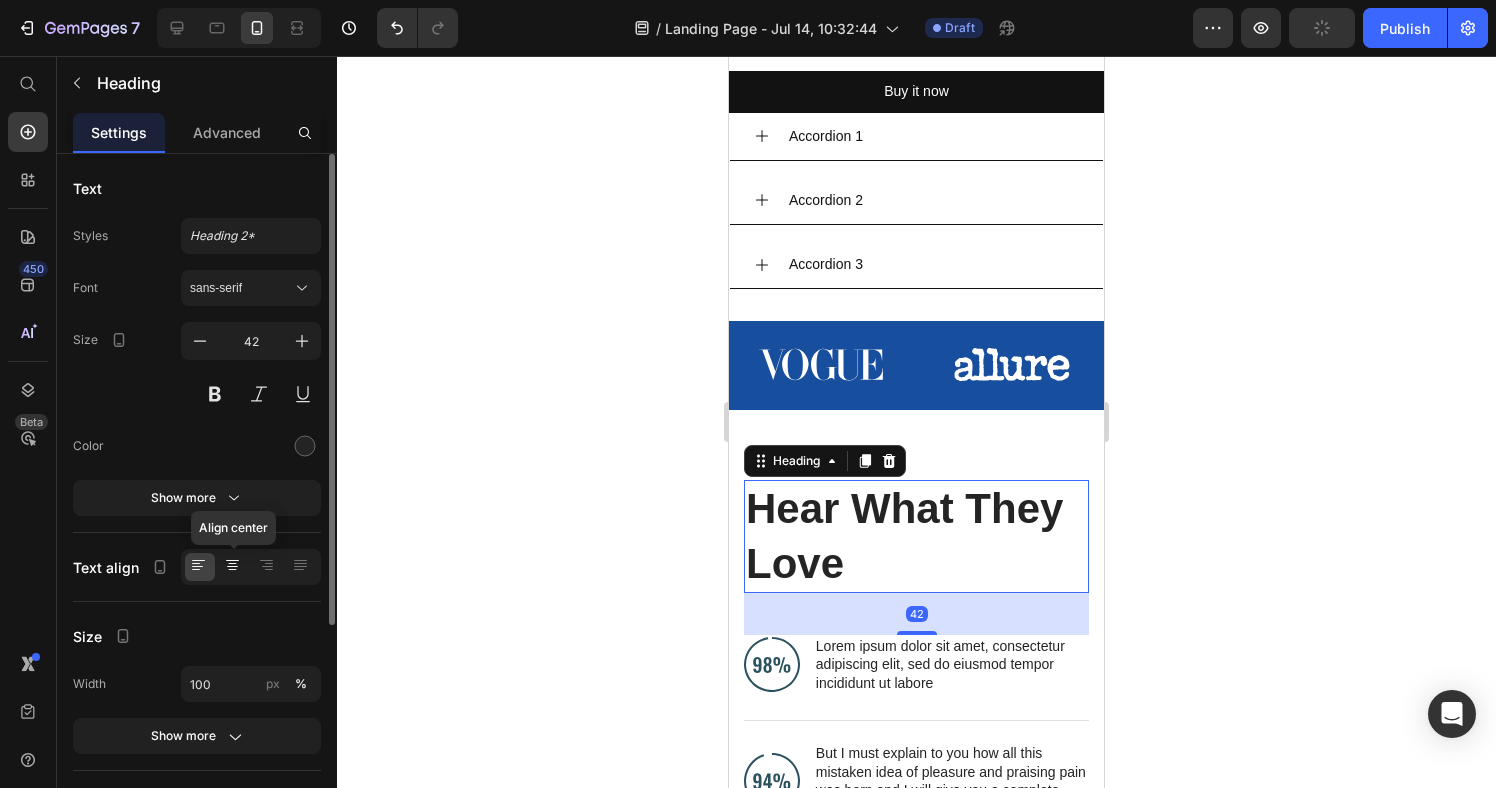 click 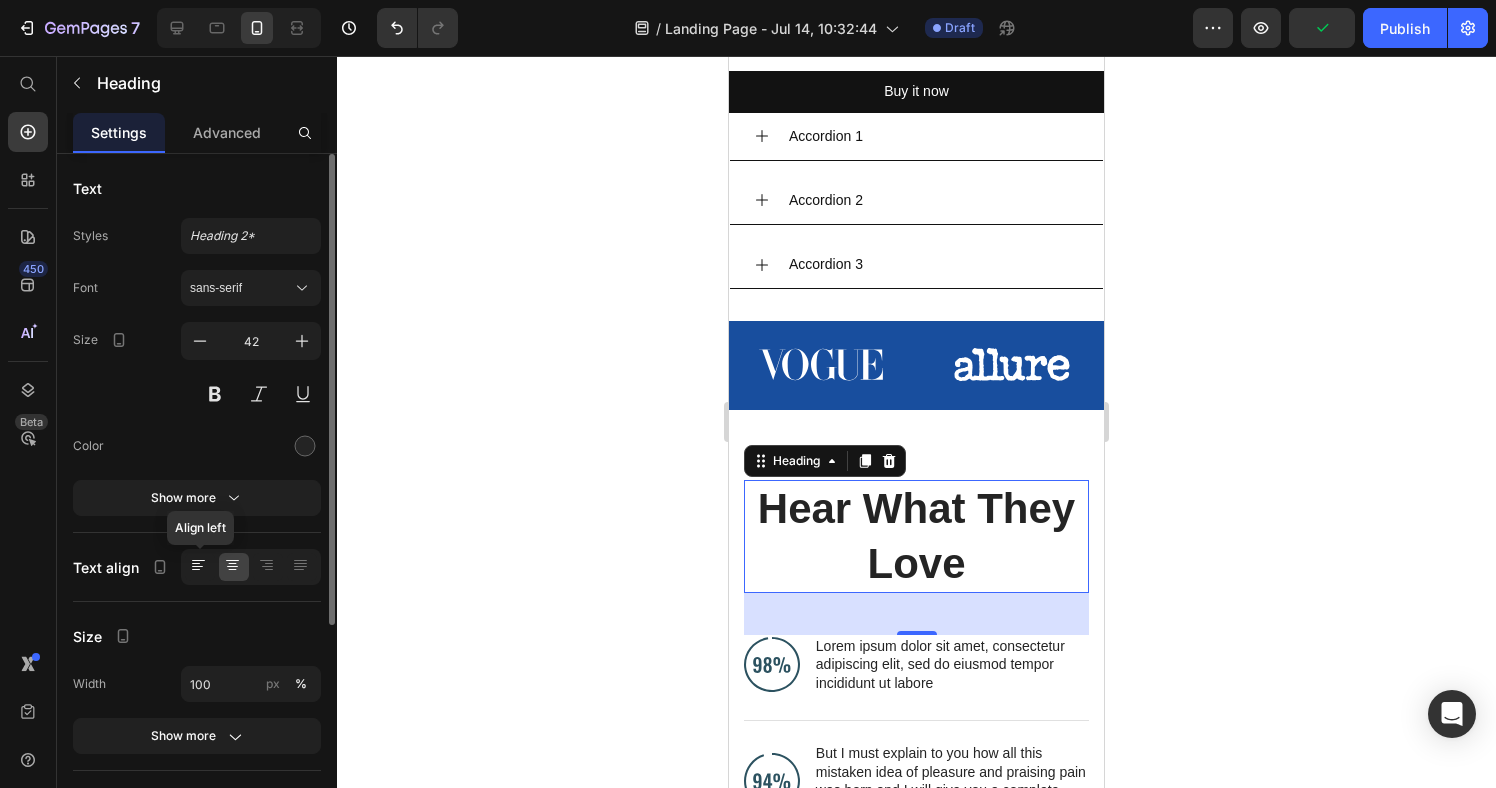 click 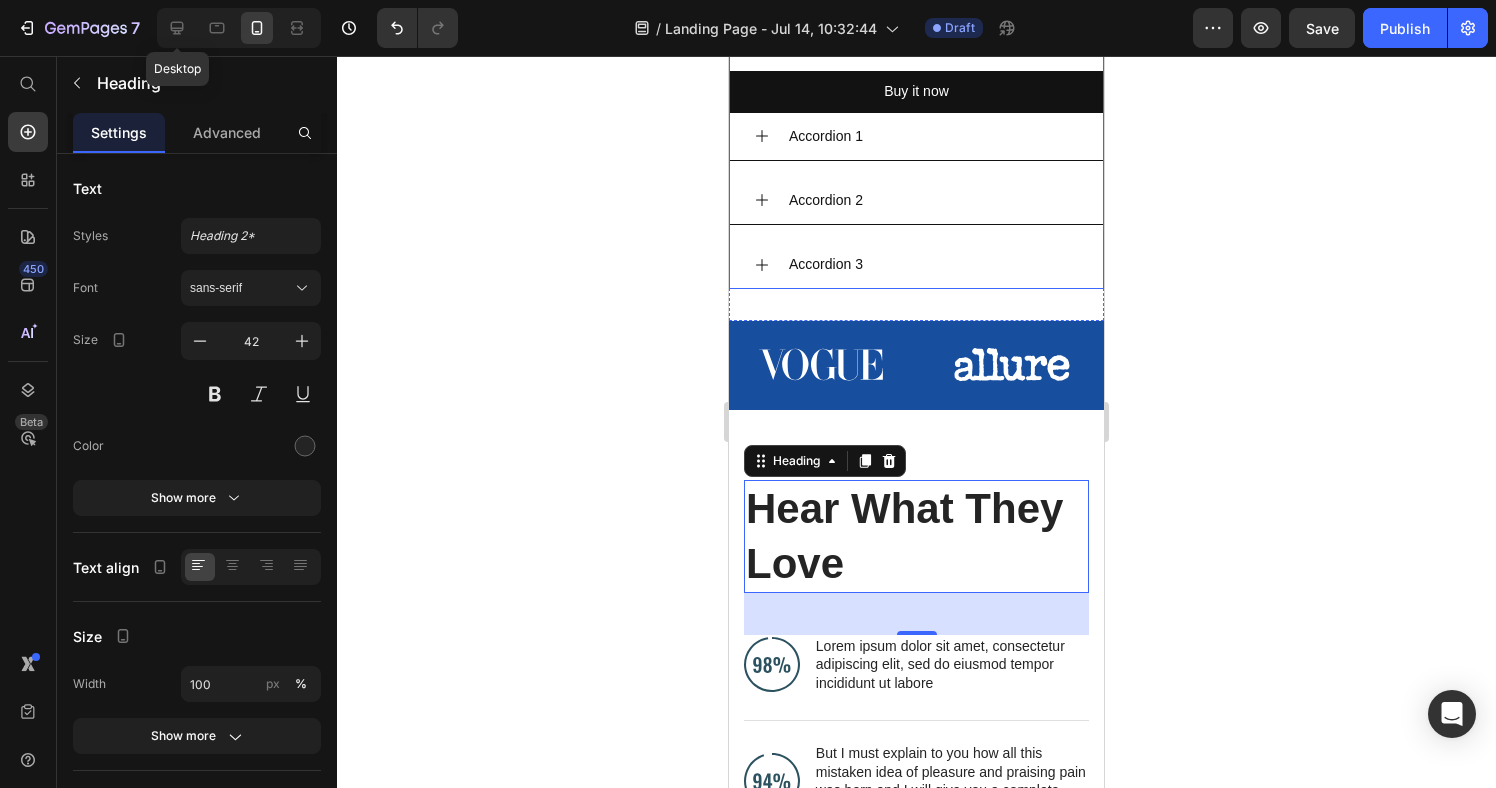 click 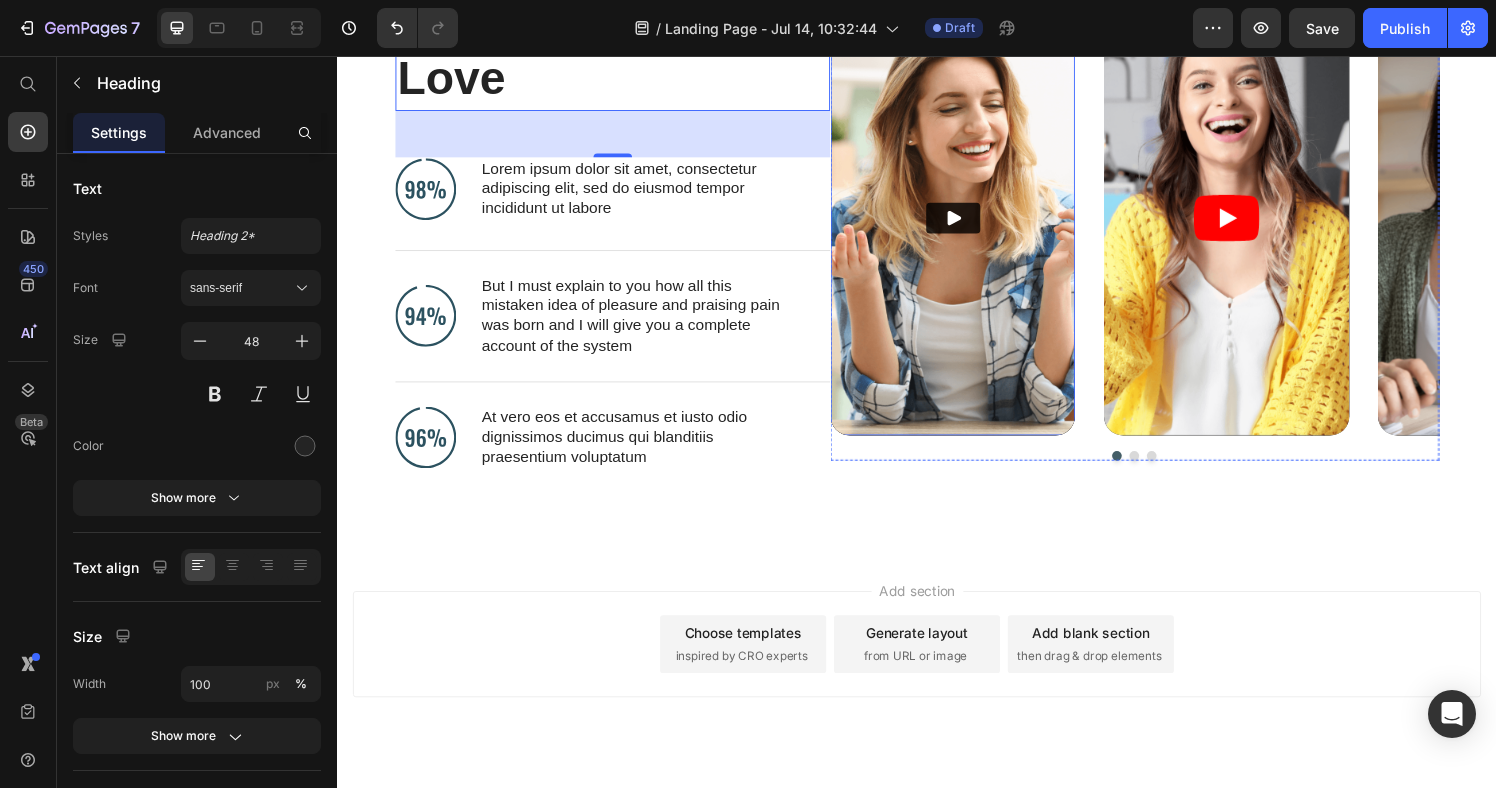 scroll, scrollTop: 1451, scrollLeft: 0, axis: vertical 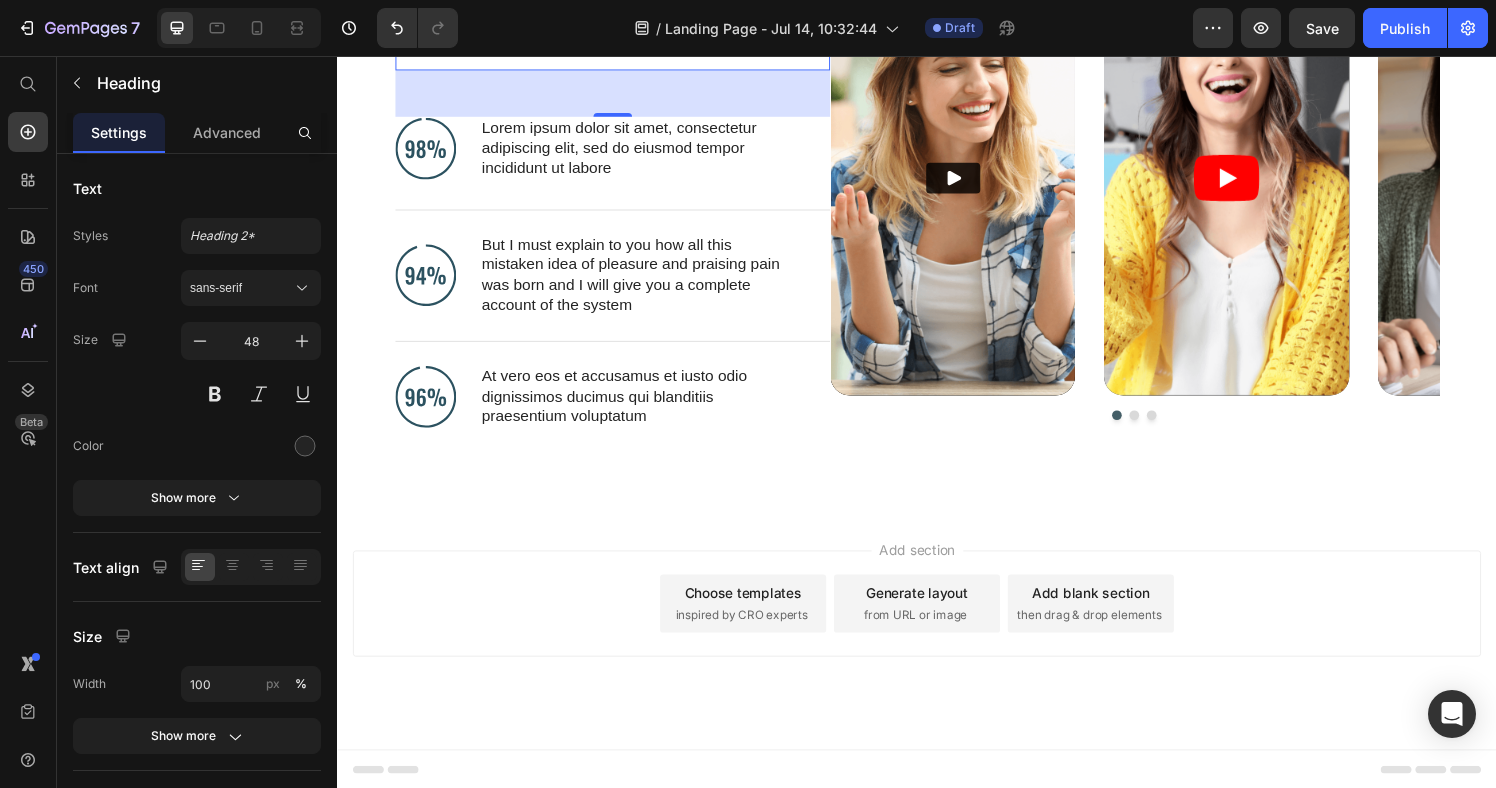 click on "Add section Choose templates inspired by CRO experts Generate layout from URL or image Add blank section then drag & drop elements" at bounding box center [937, 651] 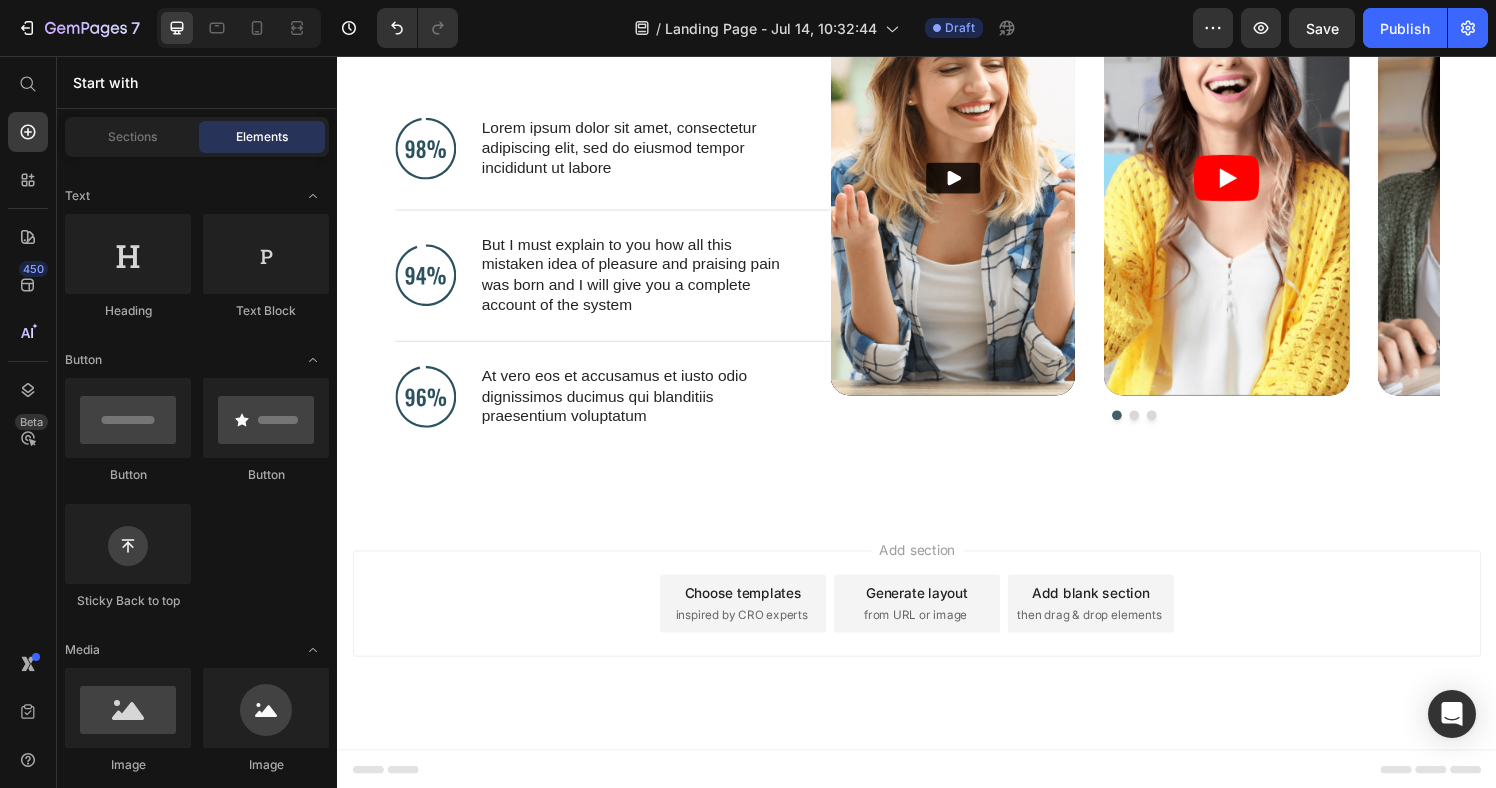 click on "Choose templates inspired by CRO experts" at bounding box center (757, 623) 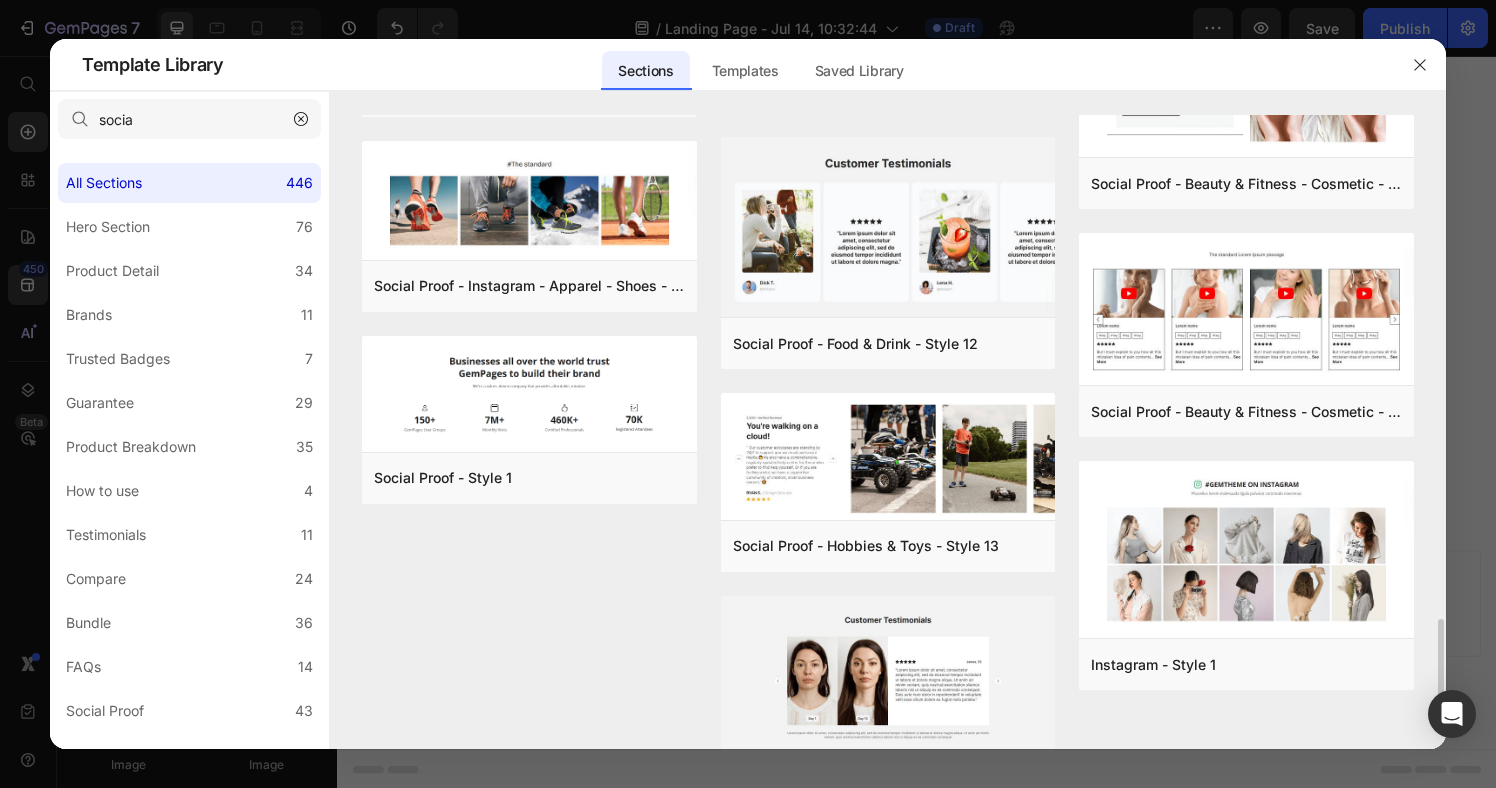 scroll, scrollTop: 2790, scrollLeft: 0, axis: vertical 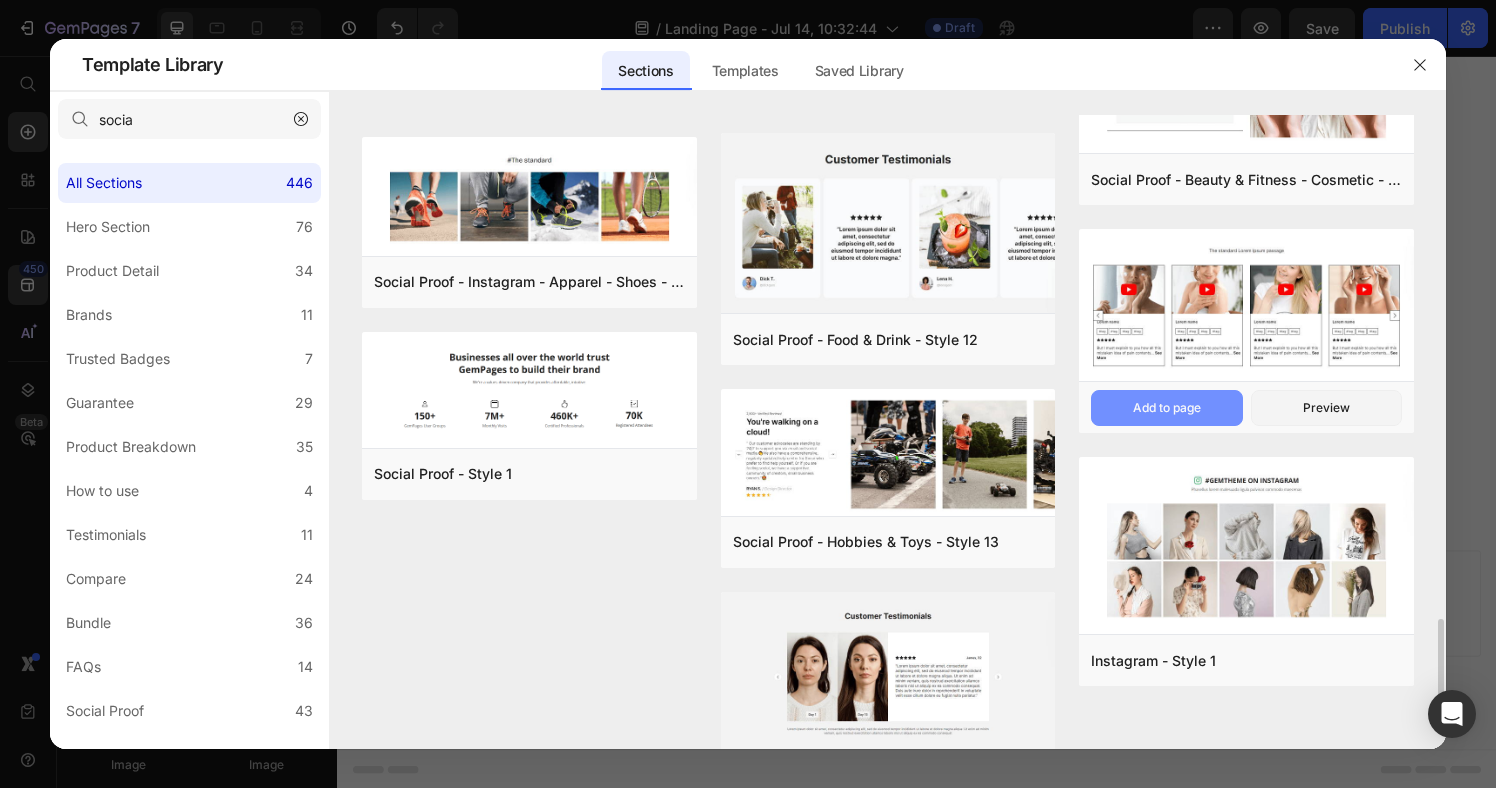 click on "Add to page" at bounding box center [0, 0] 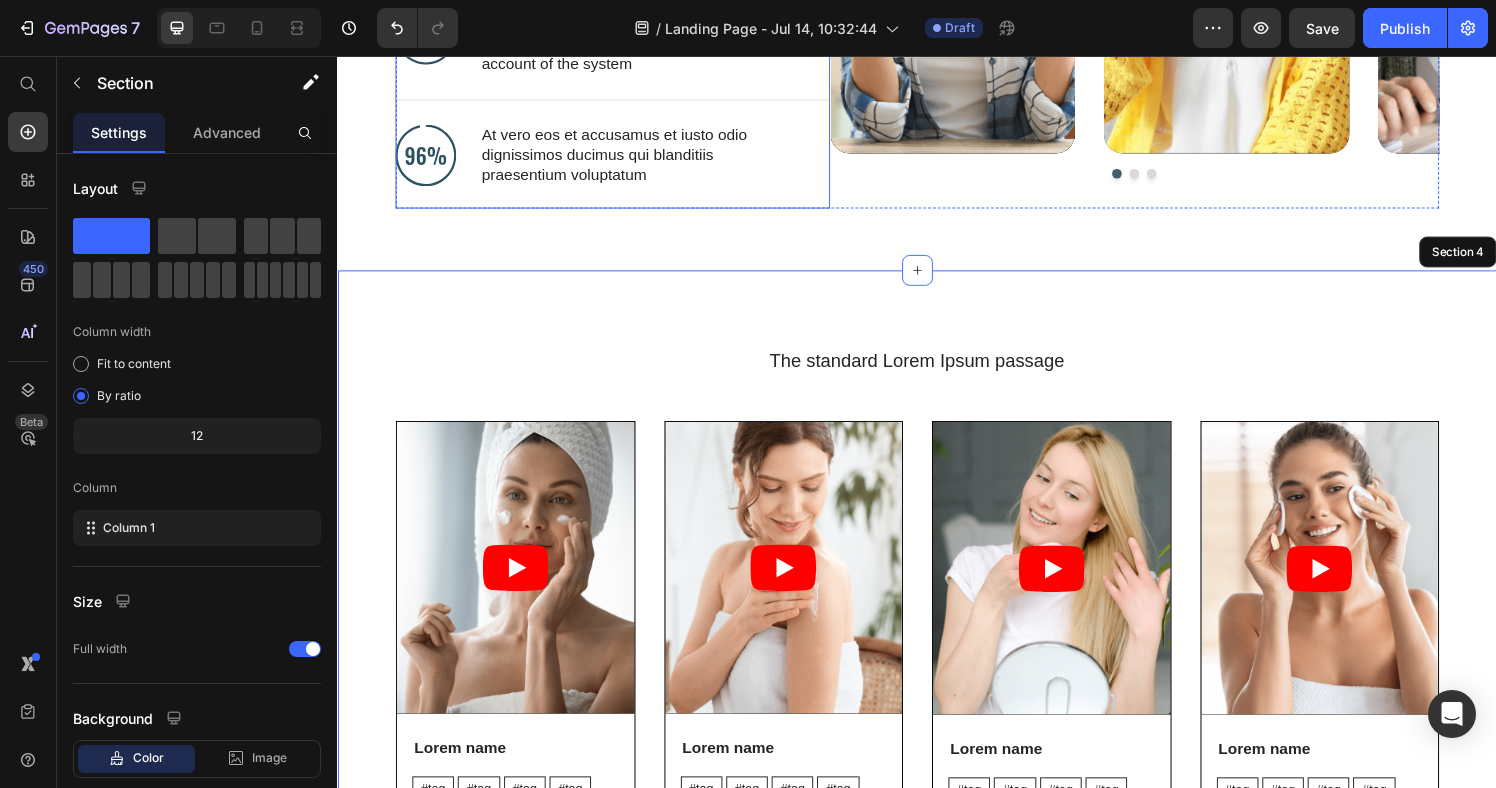 scroll, scrollTop: 1697, scrollLeft: 0, axis: vertical 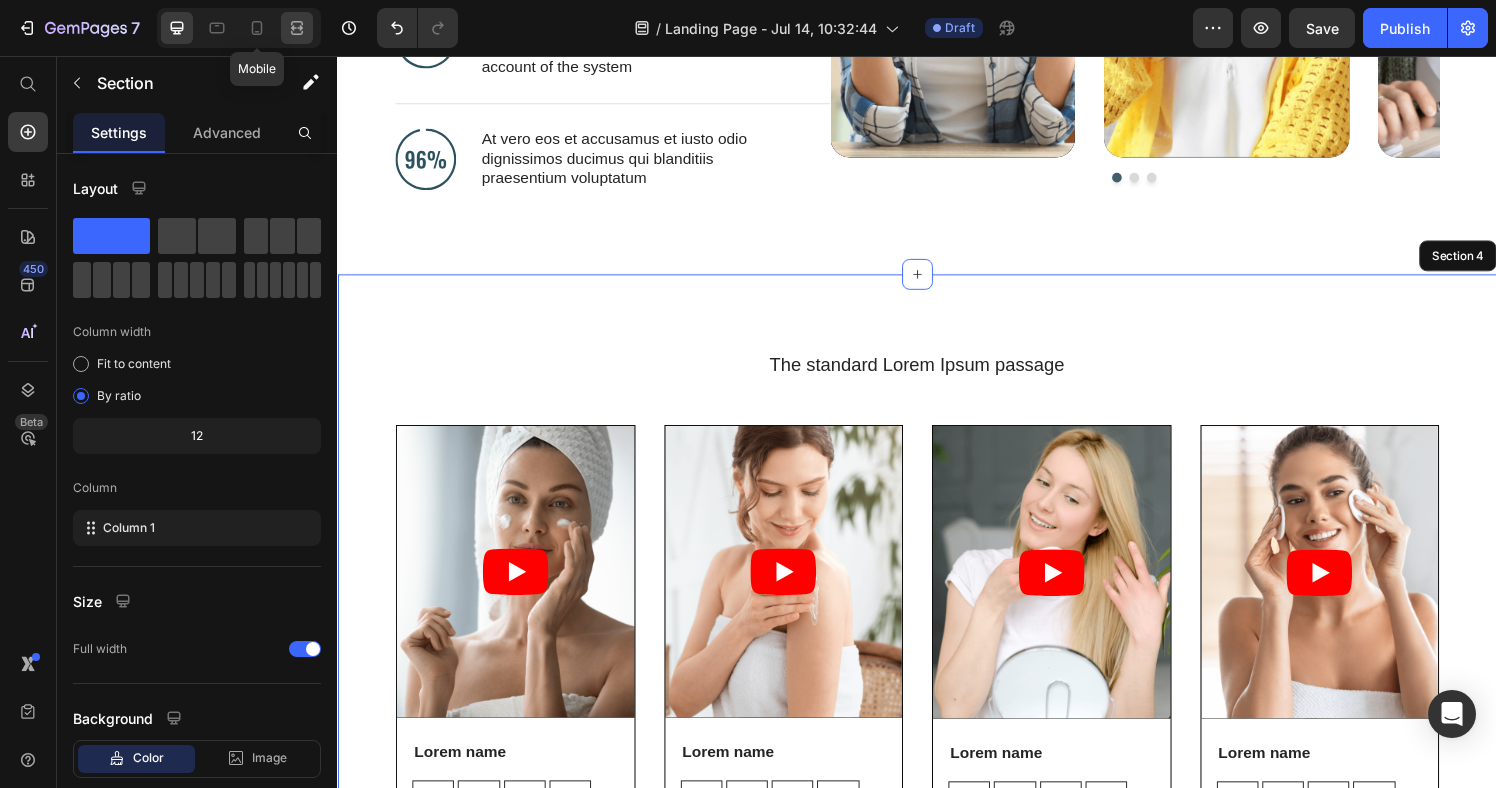 drag, startPoint x: 266, startPoint y: 35, endPoint x: 302, endPoint y: 42, distance: 36.67424 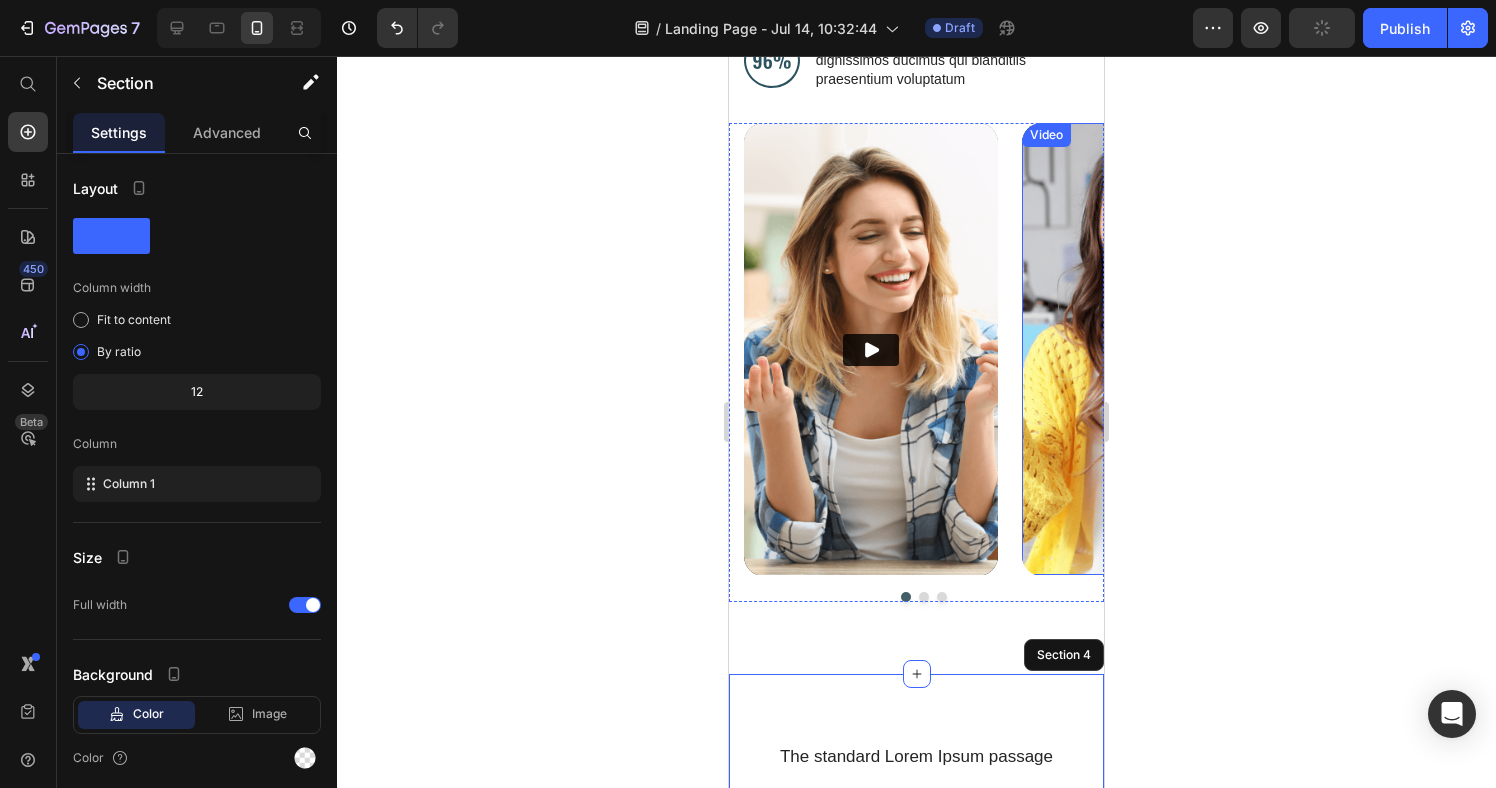scroll, scrollTop: 1737, scrollLeft: 0, axis: vertical 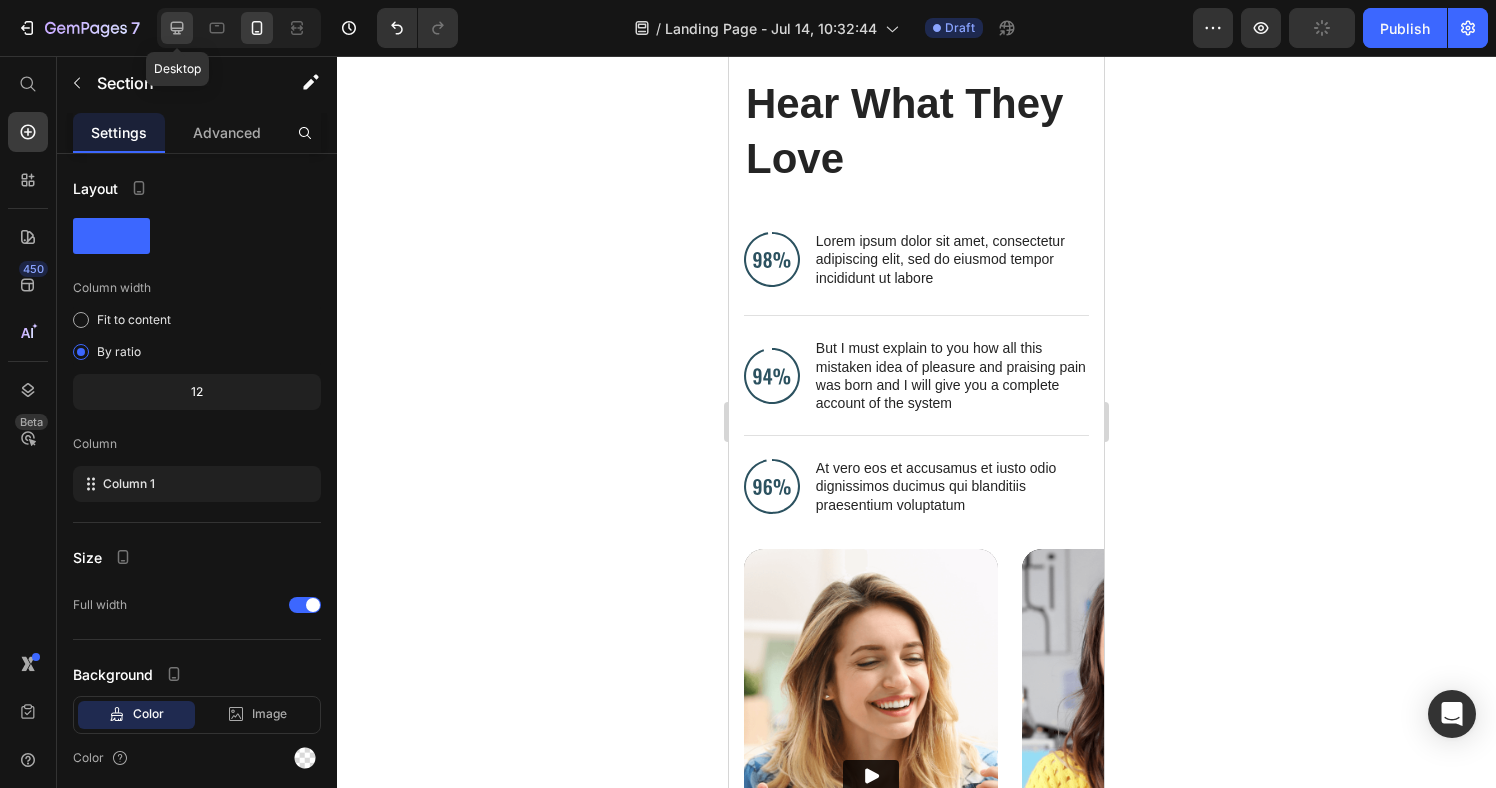 click 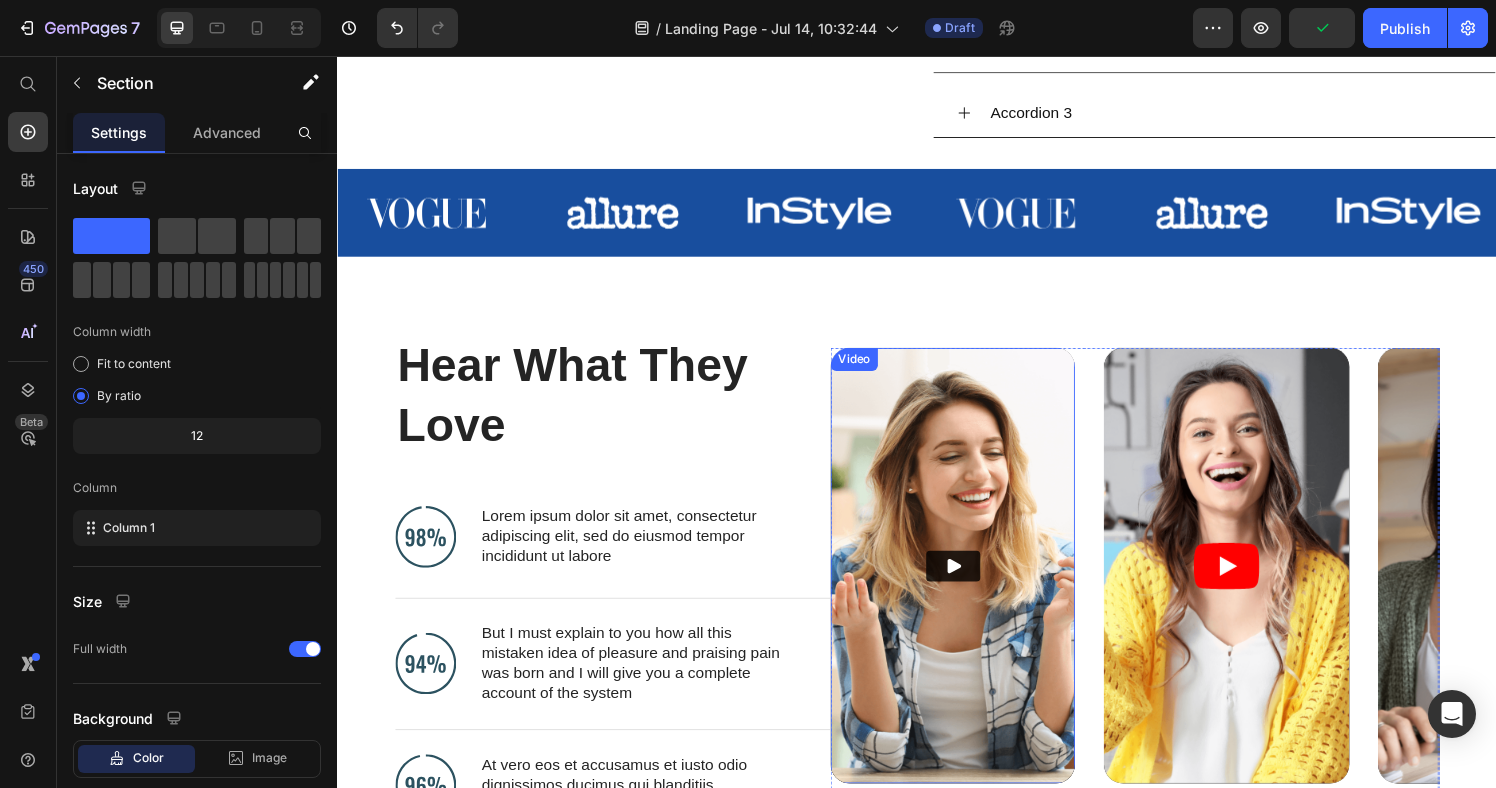 scroll, scrollTop: 1025, scrollLeft: 0, axis: vertical 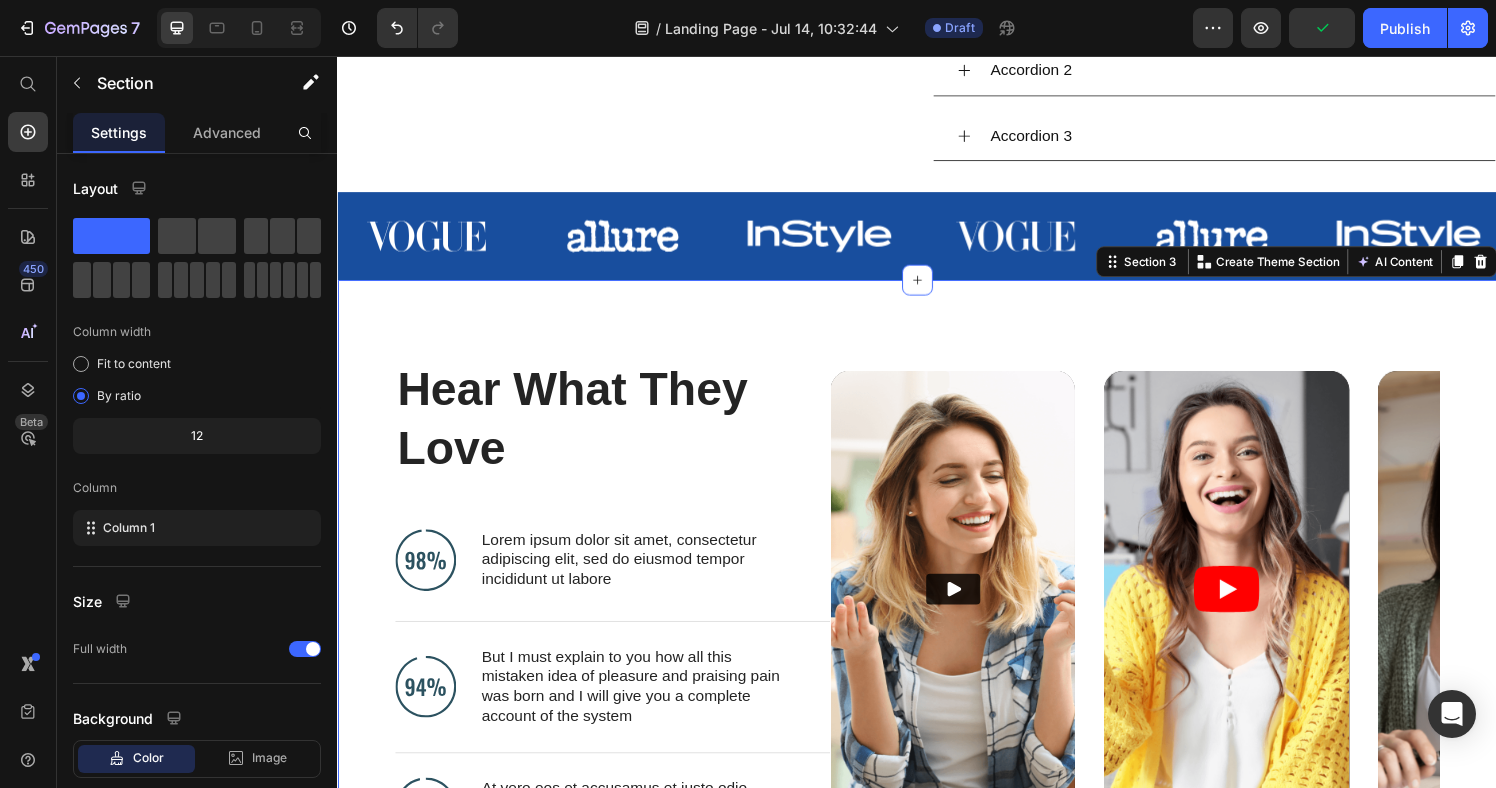 click on "Hear What They Love Heading Image Lorem ipsum dolor sit amet, consectetur adipiscing elit, sed do eiusmod tempor incididunt ut labore Text Block Advanced List Image But I must explain to you how all this mistaken idea of pleasure and praising pain was born and I will give you a complete account of the system Text Block Advanced List Image At vero eos et accusamus et iusto odio dignissimos ducimus qui blanditiis praesentium voluptatum Text Block Advanced List Row Video Video Video Carousel Row Section 3   You can create reusable sections Create Theme Section AI Content Write with GemAI What would you like to describe here? Tone and Voice Persuasive Product EvoSole™ Magnetic Acupressure Insoles Show more Generate" at bounding box center (937, 621) 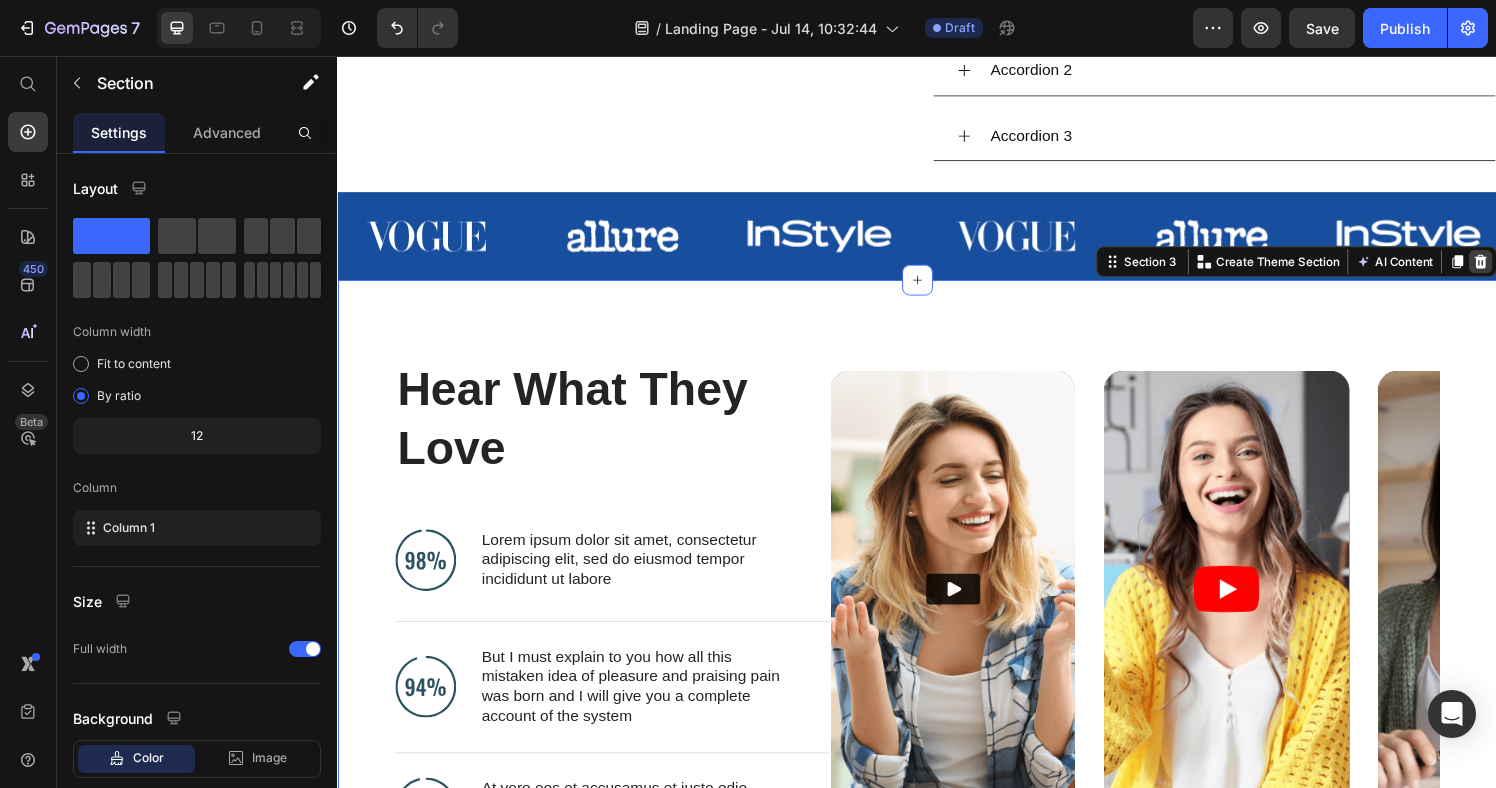 click 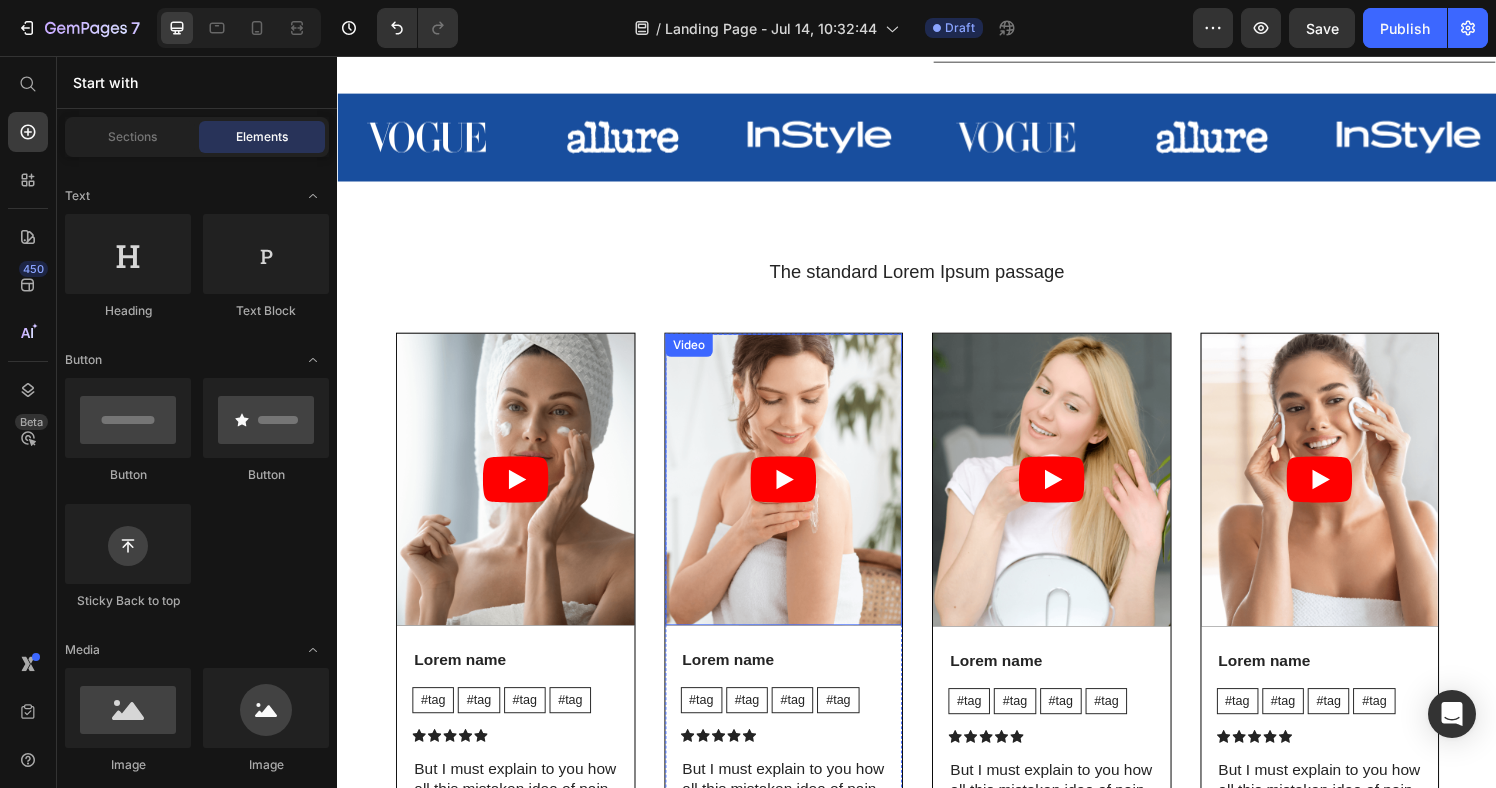 scroll, scrollTop: 1111, scrollLeft: 0, axis: vertical 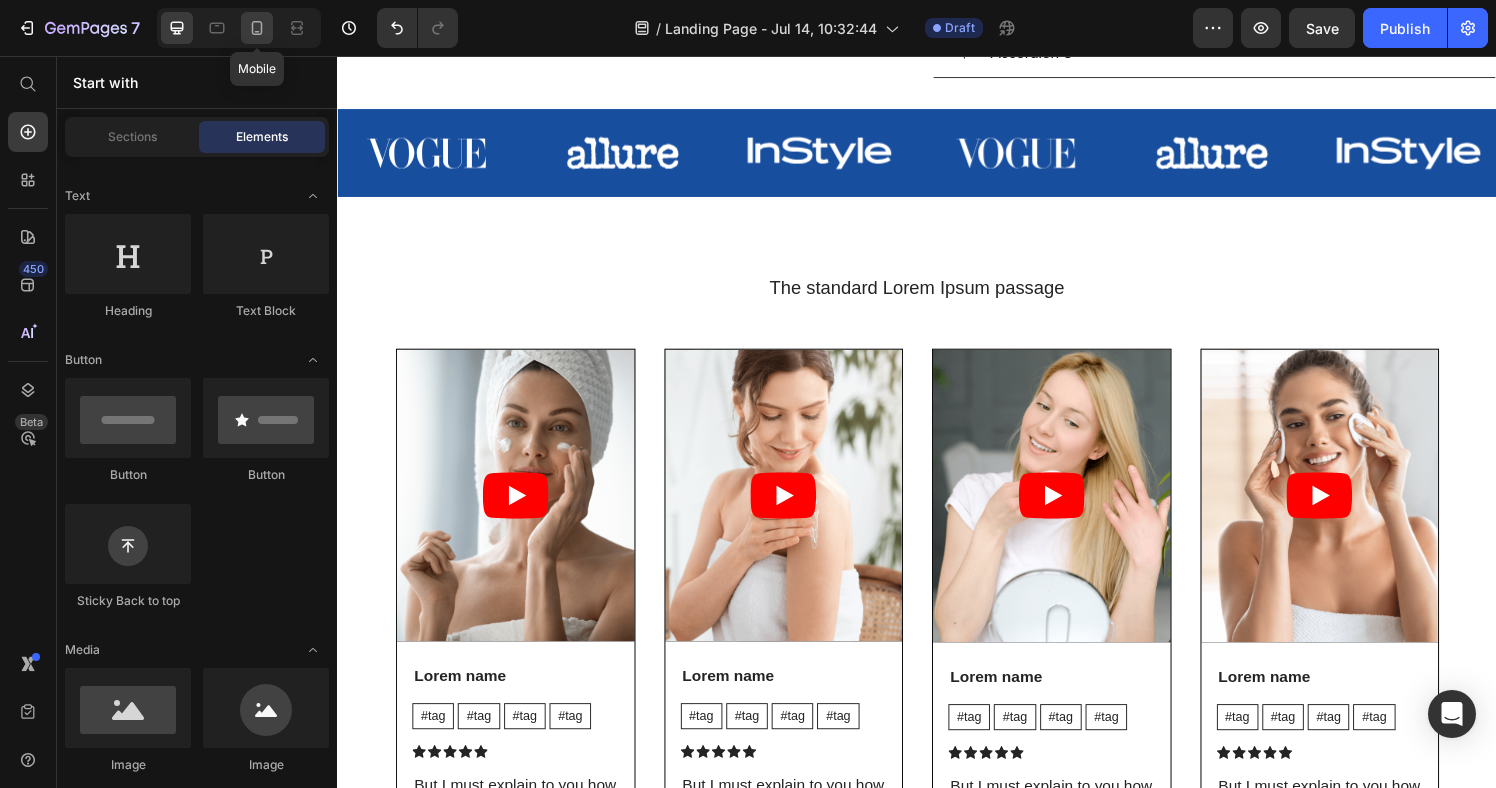 click 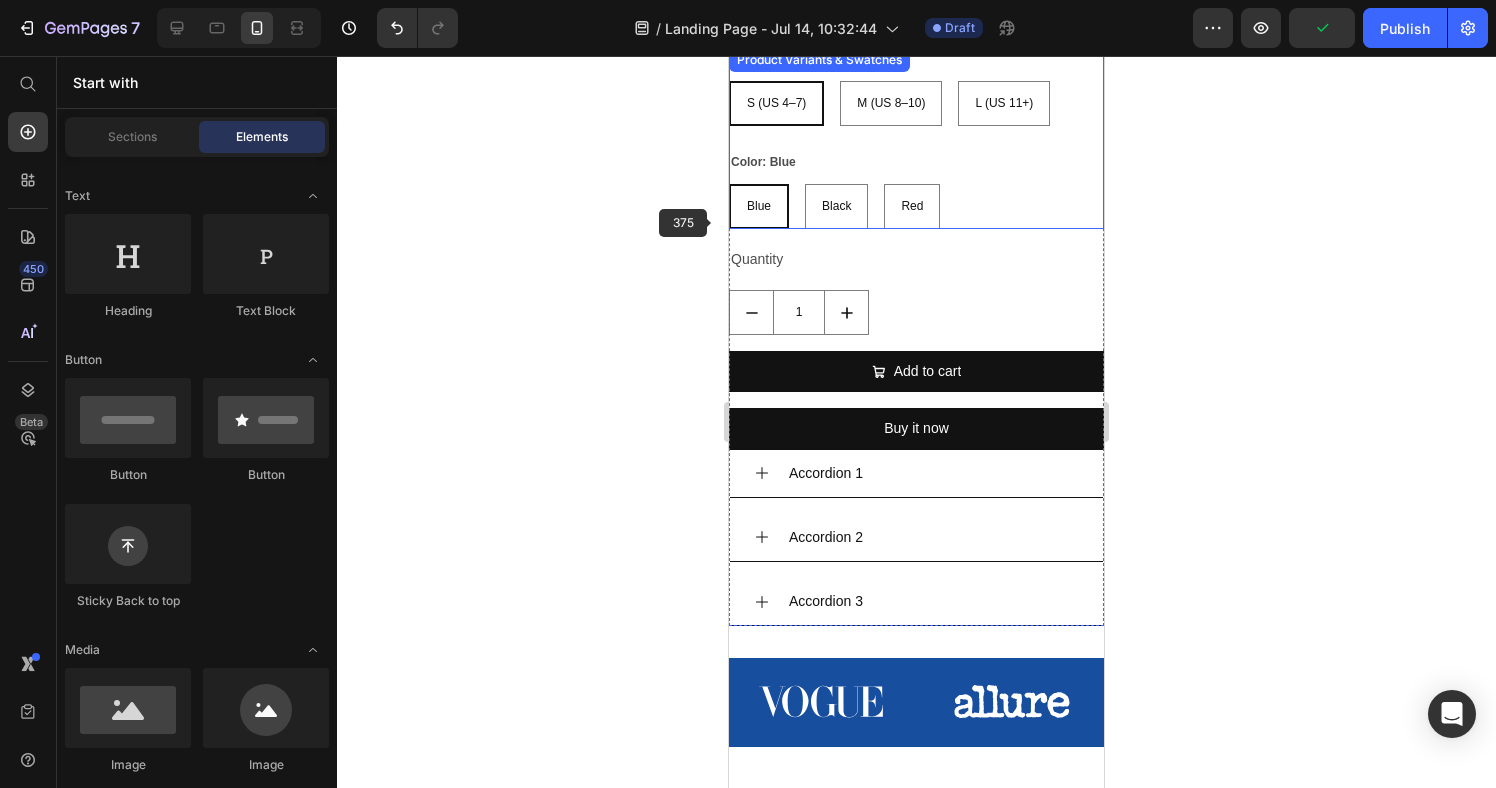 scroll, scrollTop: 994, scrollLeft: 0, axis: vertical 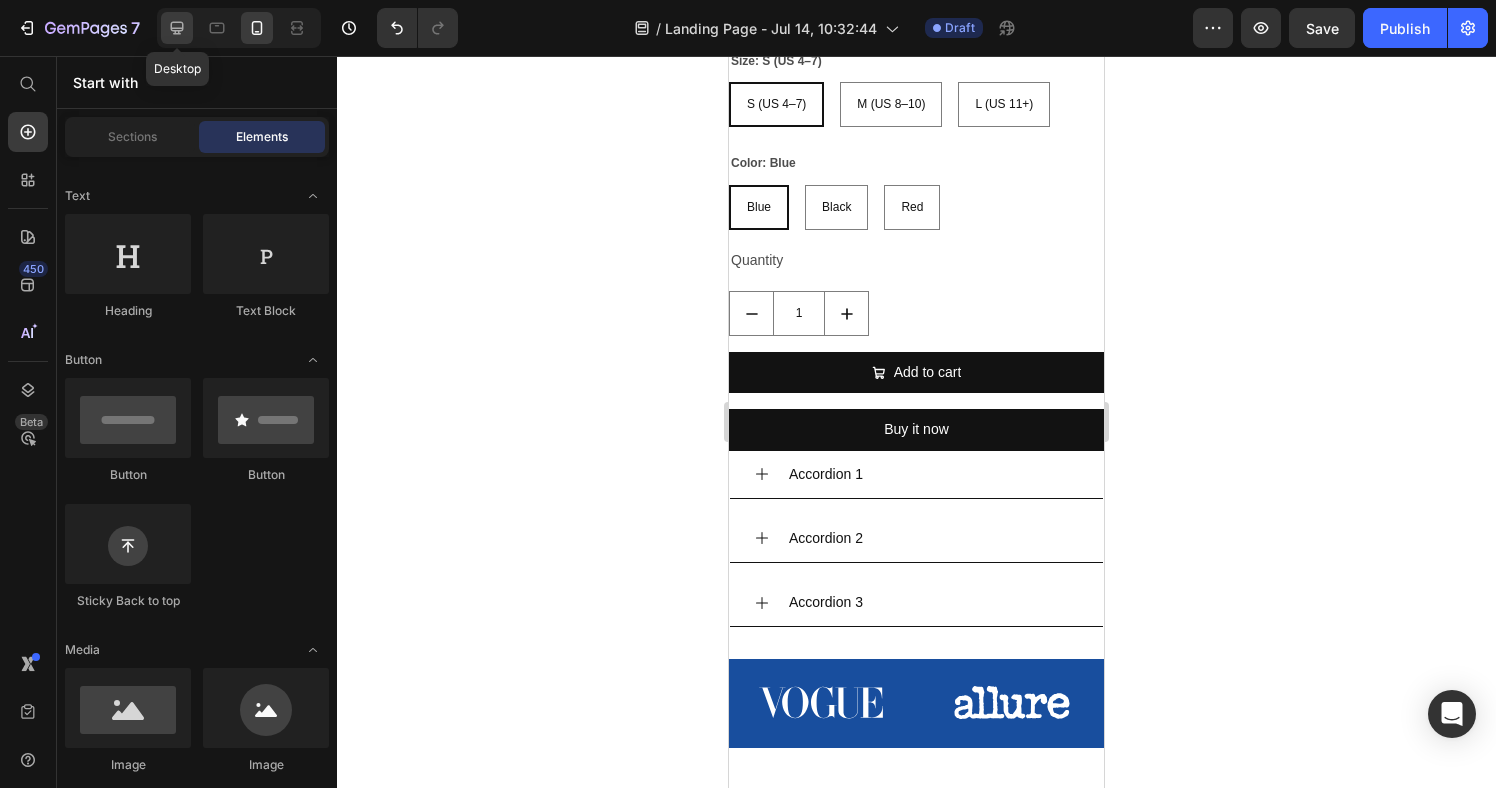 click 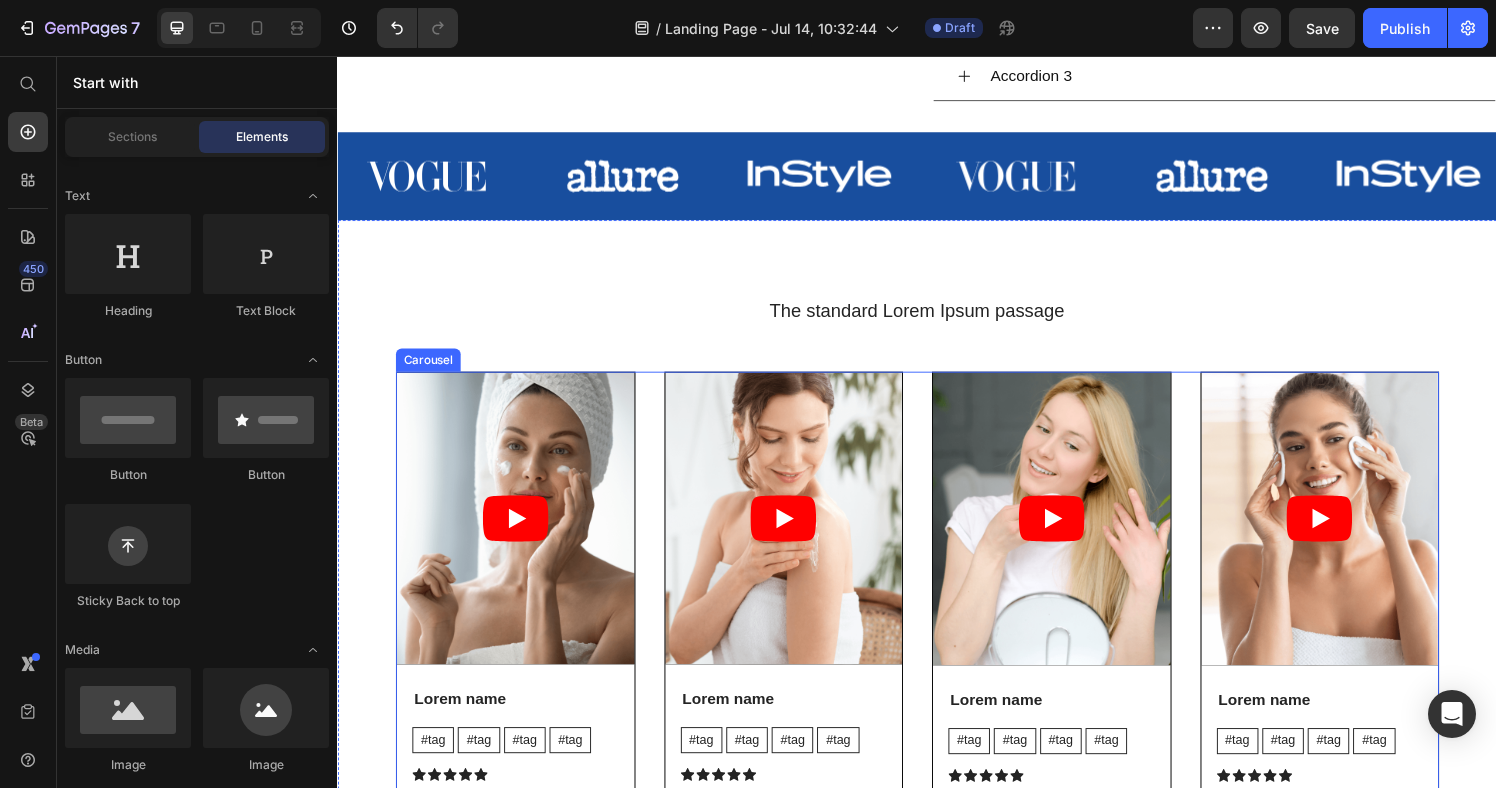 scroll, scrollTop: 1086, scrollLeft: 0, axis: vertical 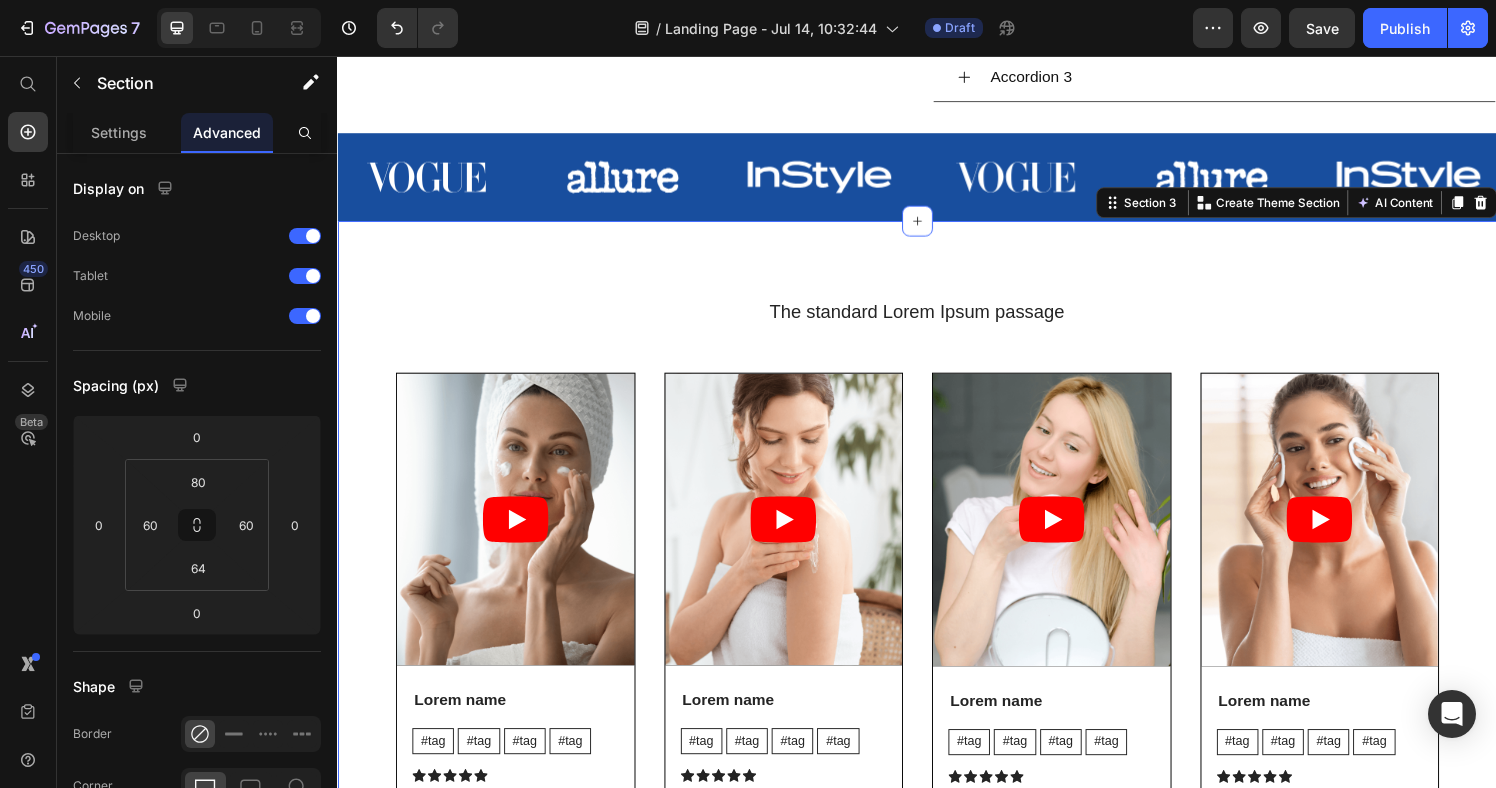 click on "The standard Lorem Ipsum passage Heading Video Lorem name Text Block #tag Text Block #tag Text Block #tag Text Block #tag Text Block Row Icon Icon Icon Icon Icon Icon List But I must explain to you how all this mistaken idea of pain contents...  See More Text Block Row Row Video Lorem name Text Block #tag Text Block #tag Text Block #tag Text Block #tag Text Block Row Icon Icon Icon Icon Icon Icon List But I must explain to you how all this mistaken idea of pain contents...  See More Text Block Row Row Video Lorem name Text Block #tag Text Block #tag Text Block #tag Text Block #tag Text Block Row Icon Icon Icon Icon Icon Icon List But I must explain to you how all this mistaken idea of pain contents...  See More Text Block Row Row Video Lorem name Text Block #tag Text Block #tag Text Block #tag Text Block #tag Text Block Row Icon Icon Icon Icon Icon Icon List But I must explain to you how all this mistaken idea of pain contents...  See More Text Block Row Row Carousel Section 3   Create Theme Section Product" at bounding box center (937, 612) 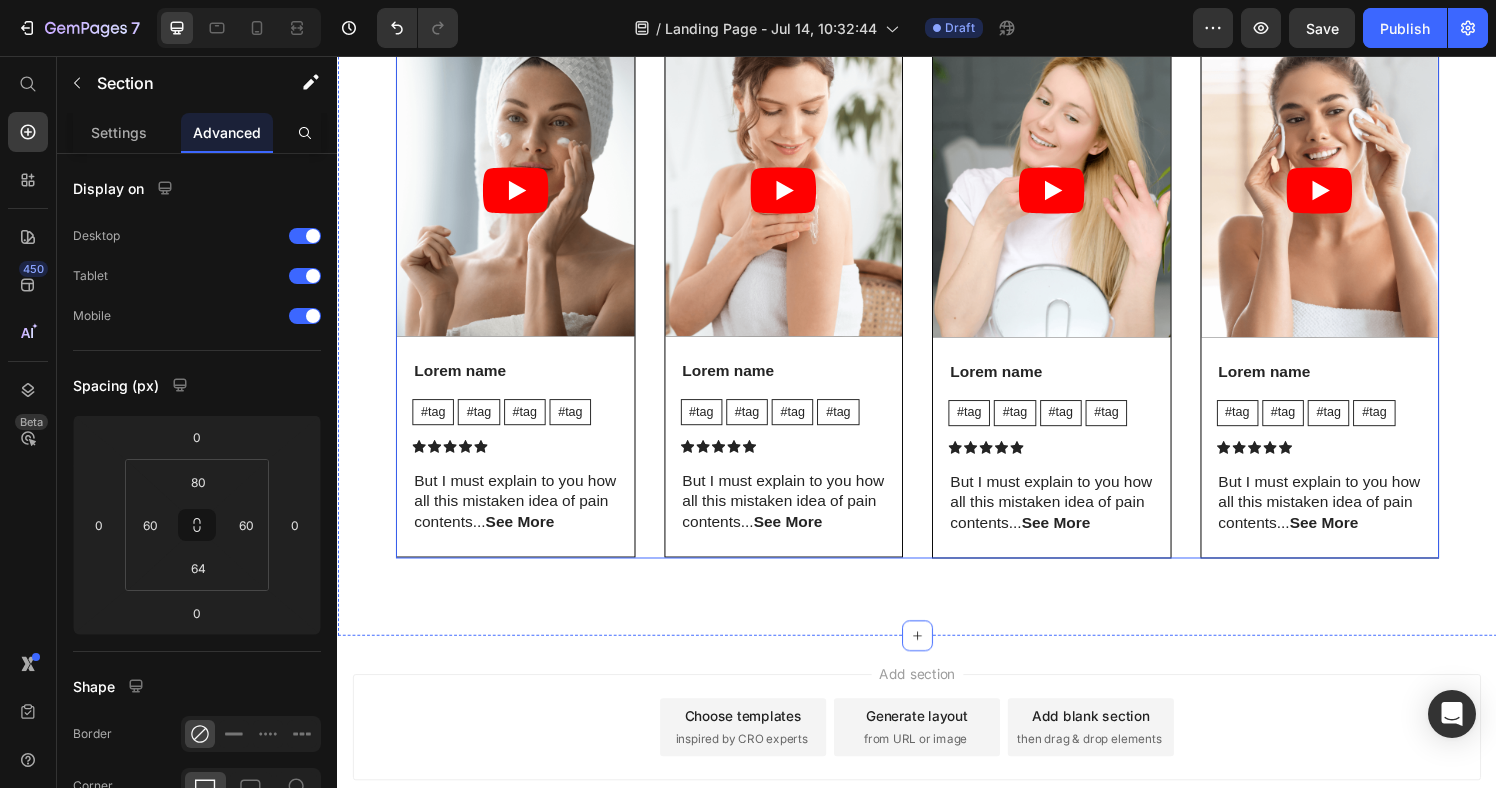 scroll, scrollTop: 1556, scrollLeft: 0, axis: vertical 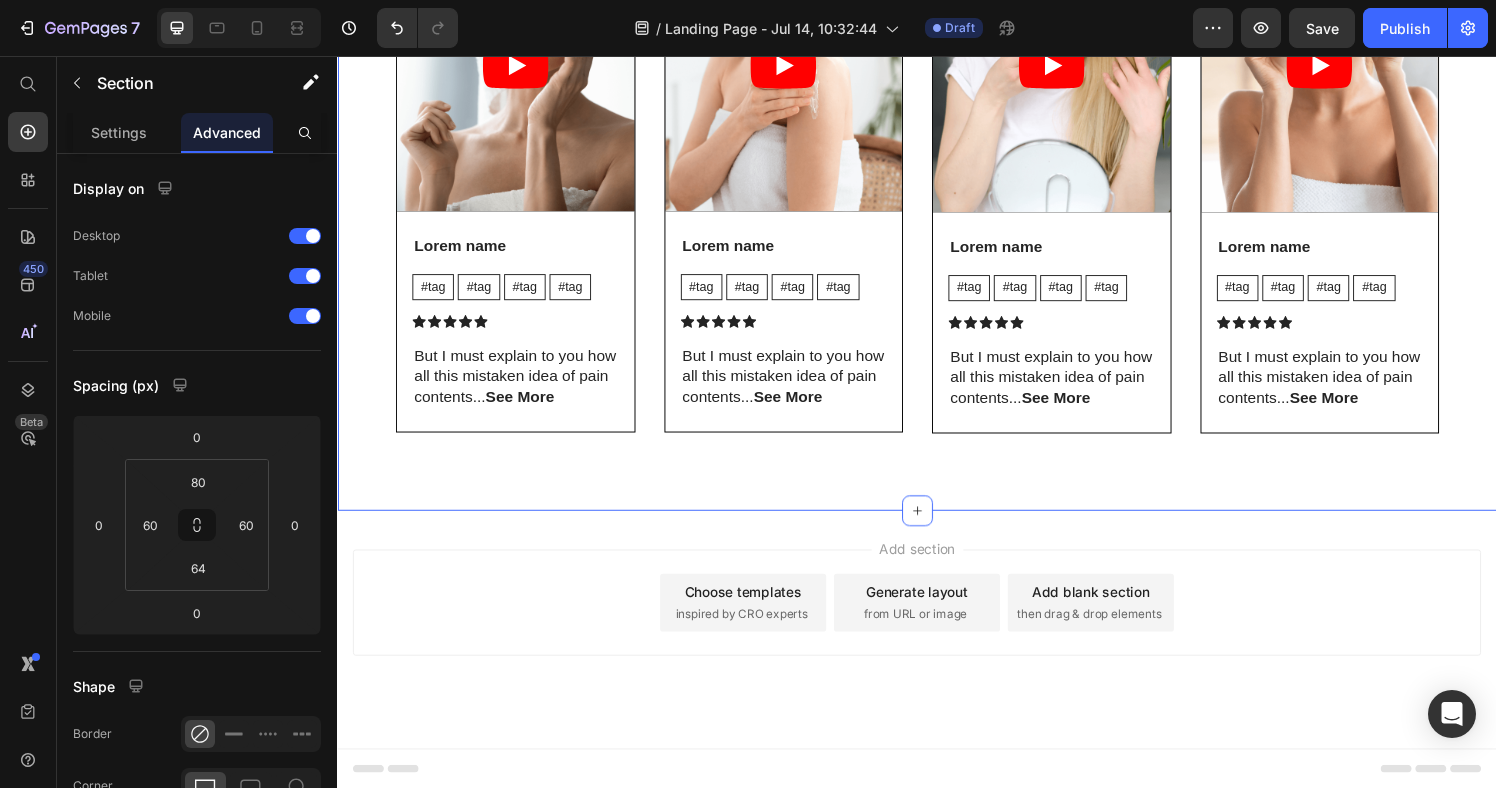 click on "The standard Lorem Ipsum passage Heading Video Lorem name Text Block #tag Text Block #tag Text Block #tag Text Block #tag Text Block Row Icon Icon Icon Icon Icon Icon List But I must explain to you how all this mistaken idea of pain contents...  See More Text Block Row Row Video Lorem name Text Block #tag Text Block #tag Text Block #tag Text Block #tag Text Block Row Icon Icon Icon Icon Icon Icon List But I must explain to you how all this mistaken idea of pain contents...  See More Text Block Row Row Video Lorem name Text Block #tag Text Block #tag Text Block #tag Text Block #tag Text Block Row Icon Icon Icon Icon Icon Icon List But I must explain to you how all this mistaken idea of pain contents...  See More Text Block Row Row Video Lorem name Text Block #tag Text Block #tag Text Block #tag Text Block #tag Text Block Row Icon Icon Icon Icon Icon Icon List But I must explain to you how all this mistaken idea of pain contents...  See More Text Block Row Row Carousel Section 3   Create Theme Section Product" at bounding box center (937, 142) 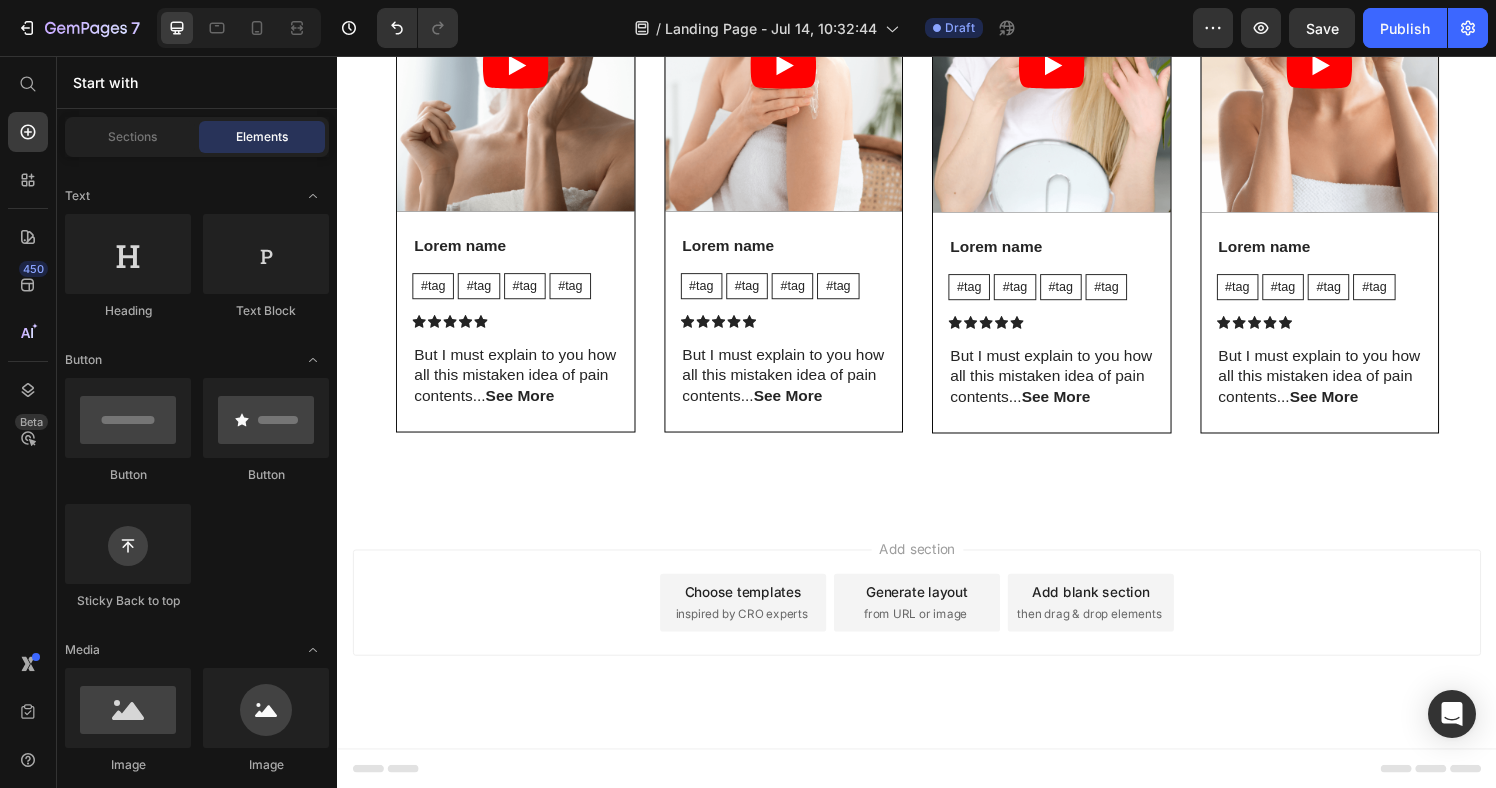 drag, startPoint x: 508, startPoint y: 679, endPoint x: 604, endPoint y: 612, distance: 117.06836 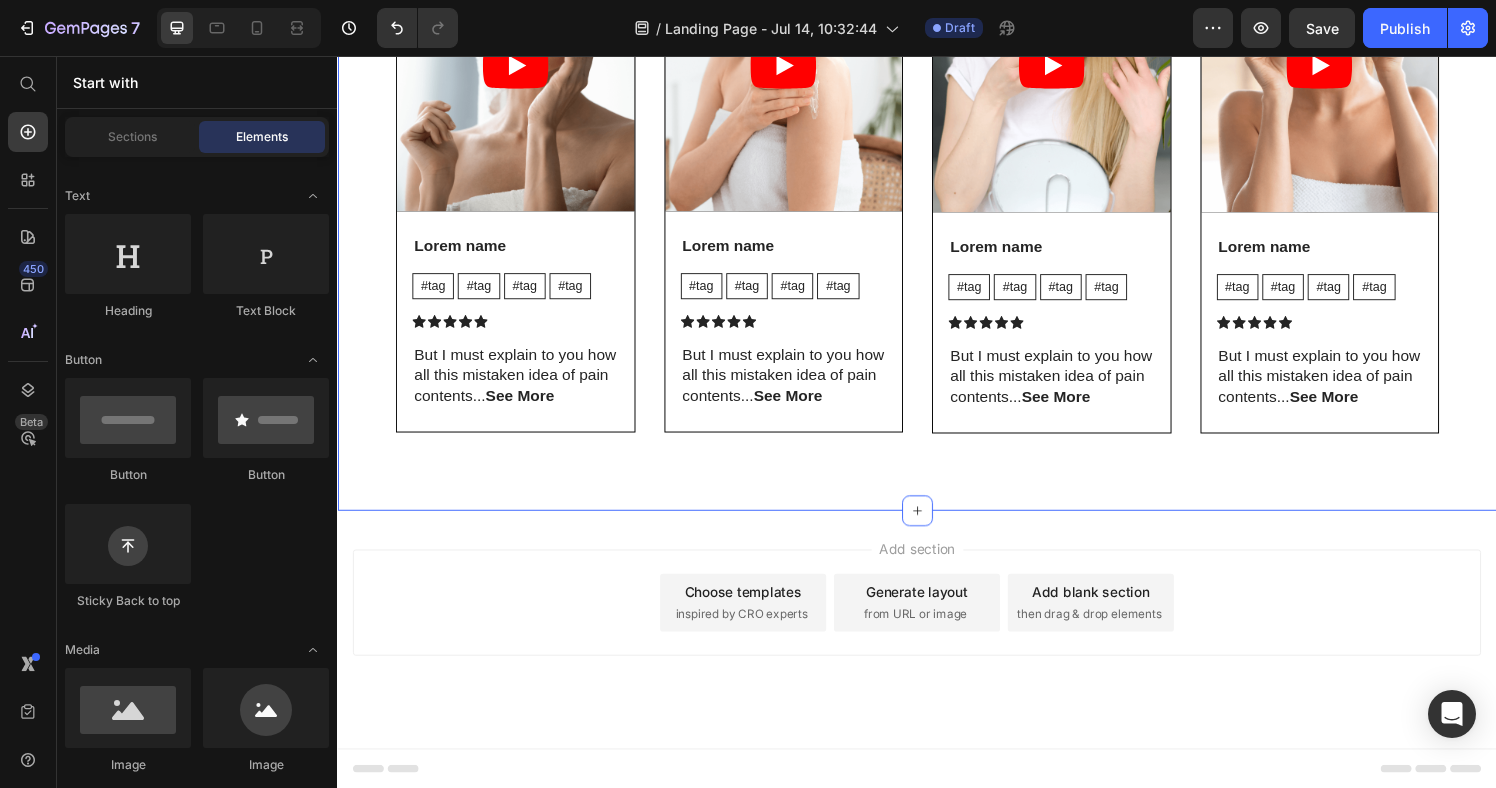 click on "The standard Lorem Ipsum passage Heading Video Lorem name Text Block #tag Text Block #tag Text Block #tag Text Block #tag Text Block Row Icon Icon Icon Icon Icon Icon List But I must explain to you how all this mistaken idea of pain contents...  See More Text Block Row Row Video Lorem name Text Block #tag Text Block #tag Text Block #tag Text Block #tag Text Block Row Icon Icon Icon Icon Icon Icon List But I must explain to you how all this mistaken idea of pain contents...  See More Text Block Row Row Video Lorem name Text Block #tag Text Block #tag Text Block #tag Text Block #tag Text Block Row Icon Icon Icon Icon Icon Icon List But I must explain to you how all this mistaken idea of pain contents...  See More Text Block Row Row Video Lorem name Text Block #tag Text Block #tag Text Block #tag Text Block #tag Text Block Row Icon Icon Icon Icon Icon Icon List But I must explain to you how all this mistaken idea of pain contents...  See More Text Block Row Row Carousel Section 3" at bounding box center [937, 142] 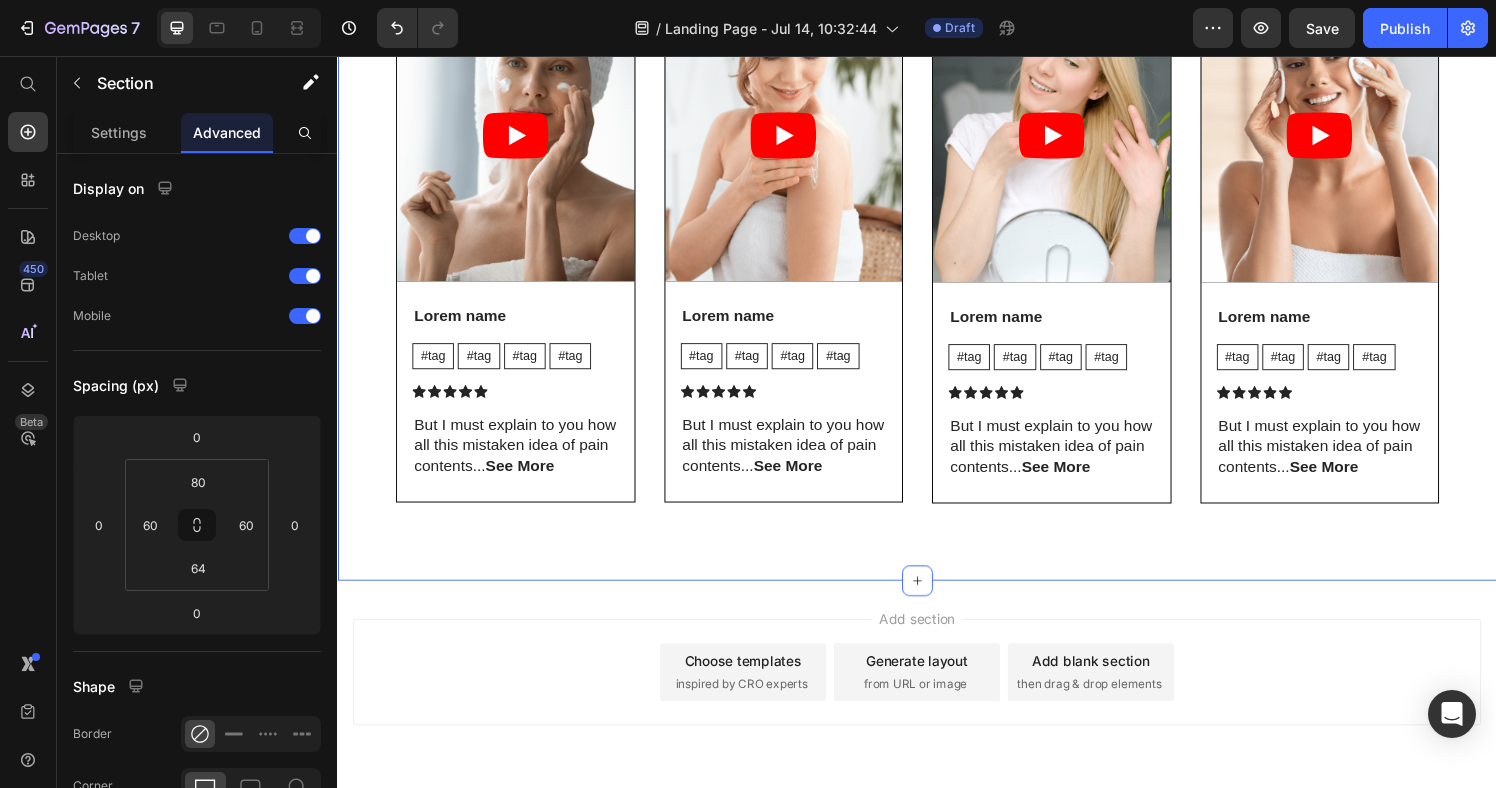 scroll, scrollTop: 1486, scrollLeft: 0, axis: vertical 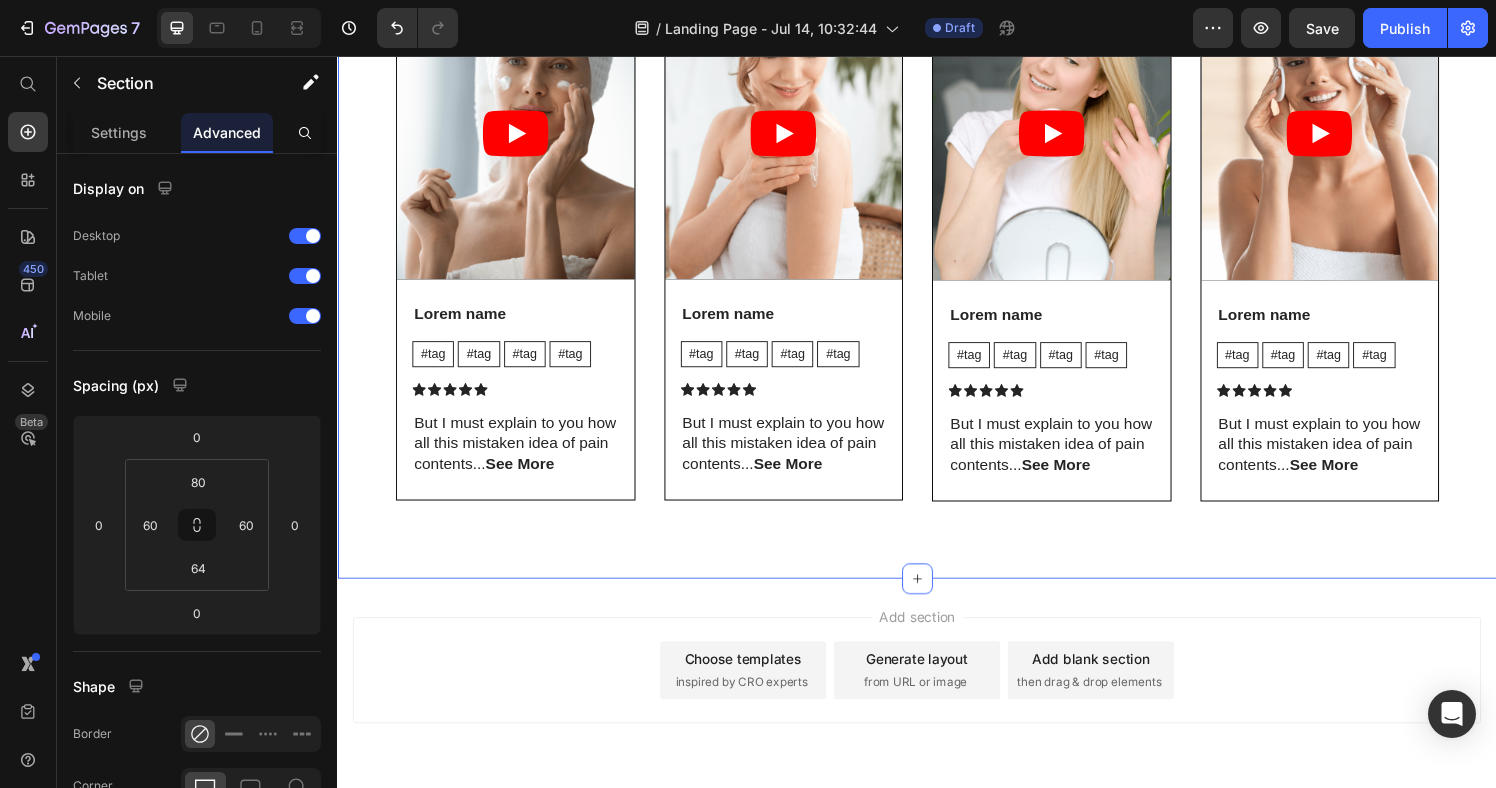 click on "The standard Lorem Ipsum passage Heading Video Lorem name Text Block #tag Text Block #tag Text Block #tag Text Block #tag Text Block Row Icon Icon Icon Icon Icon Icon List But I must explain to you how all this mistaken idea of pain contents...  See More Text Block Row Row Video Lorem name Text Block #tag Text Block #tag Text Block #tag Text Block #tag Text Block Row Icon Icon Icon Icon Icon Icon List But I must explain to you how all this mistaken idea of pain contents...  See More Text Block Row Row Video Lorem name Text Block #tag Text Block #tag Text Block #tag Text Block #tag Text Block Row Icon Icon Icon Icon Icon Icon List But I must explain to you how all this mistaken idea of pain contents...  See More Text Block Row Row Video Lorem name Text Block #tag Text Block #tag Text Block #tag Text Block #tag Text Block Row Icon Icon Icon Icon Icon Icon List But I must explain to you how all this mistaken idea of pain contents...  See More Text Block Row Row Carousel Section 3   Create Theme Section Product" at bounding box center [937, 212] 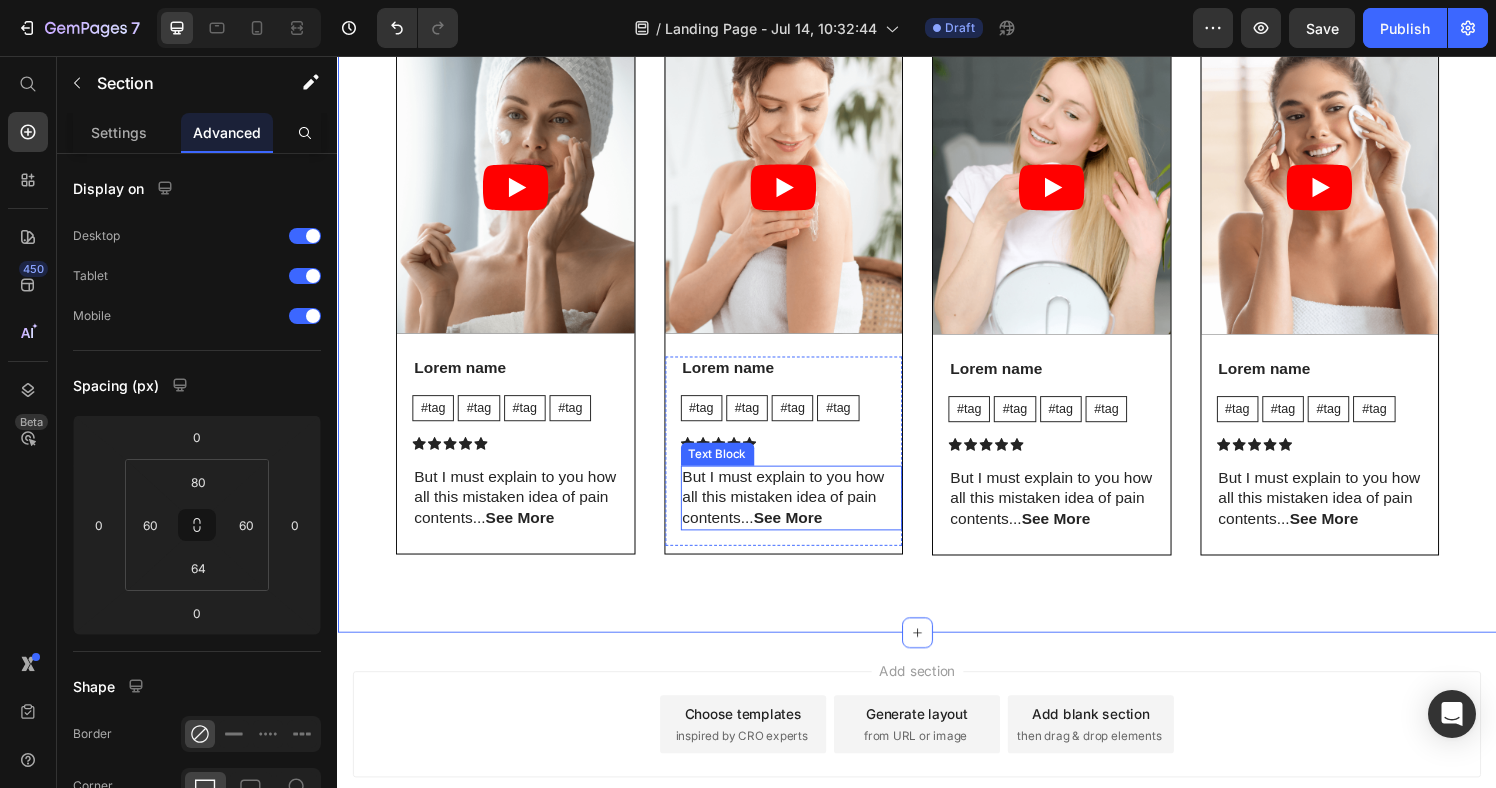 scroll, scrollTop: 1426, scrollLeft: 0, axis: vertical 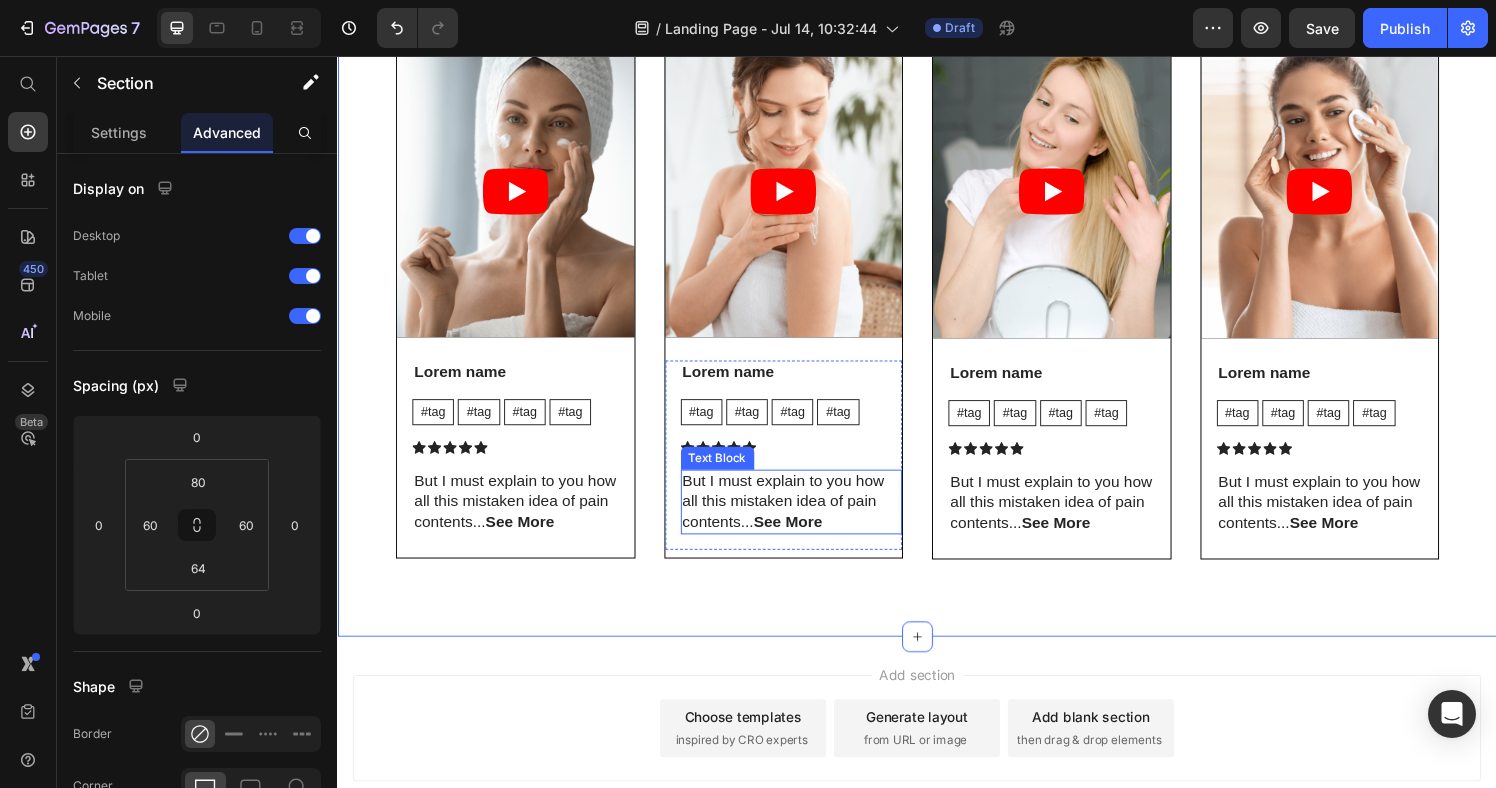 click on "See More" at bounding box center [802, 537] 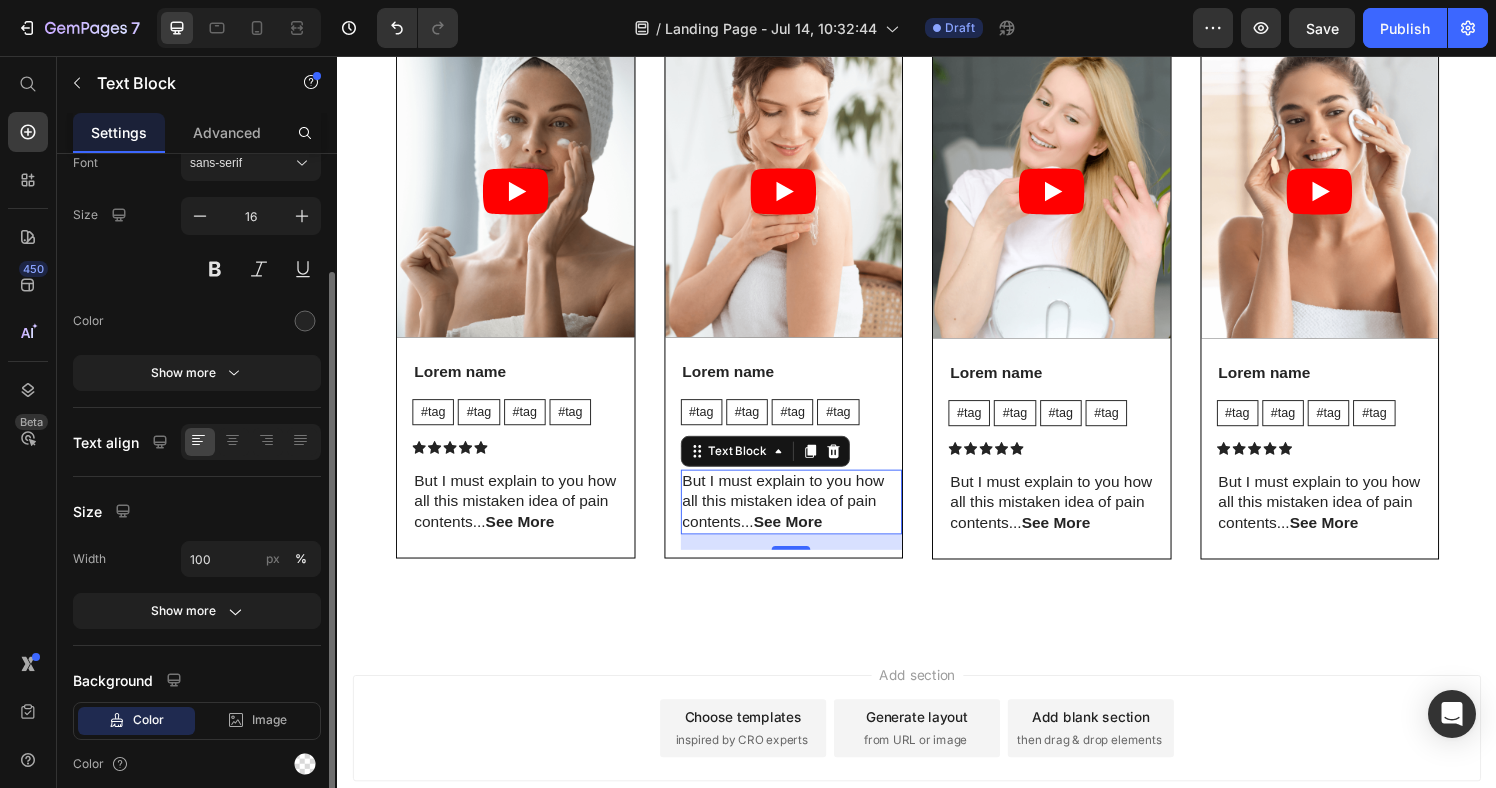 scroll, scrollTop: 204, scrollLeft: 0, axis: vertical 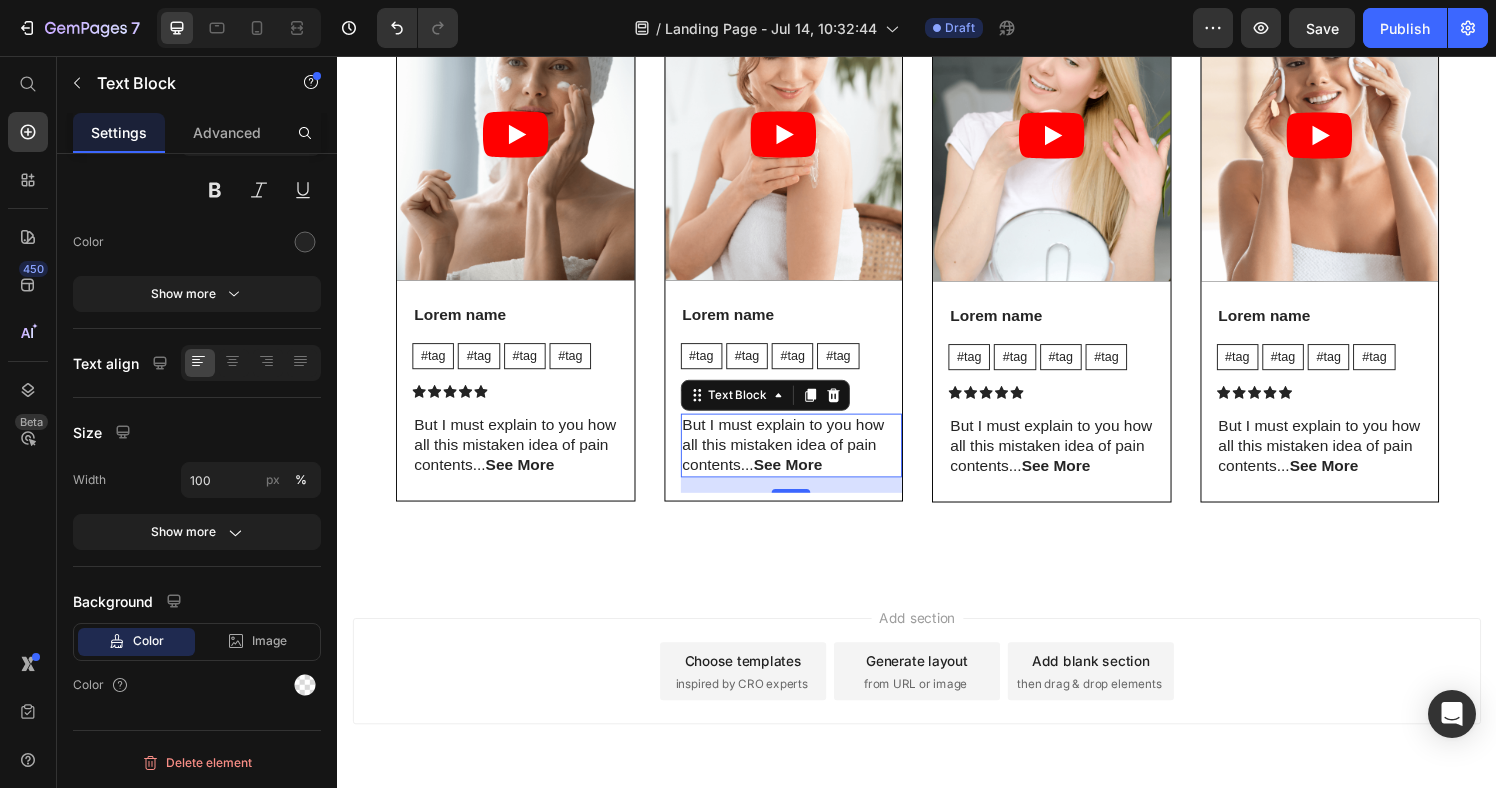drag, startPoint x: 820, startPoint y: 532, endPoint x: 812, endPoint y: 545, distance: 15.264338 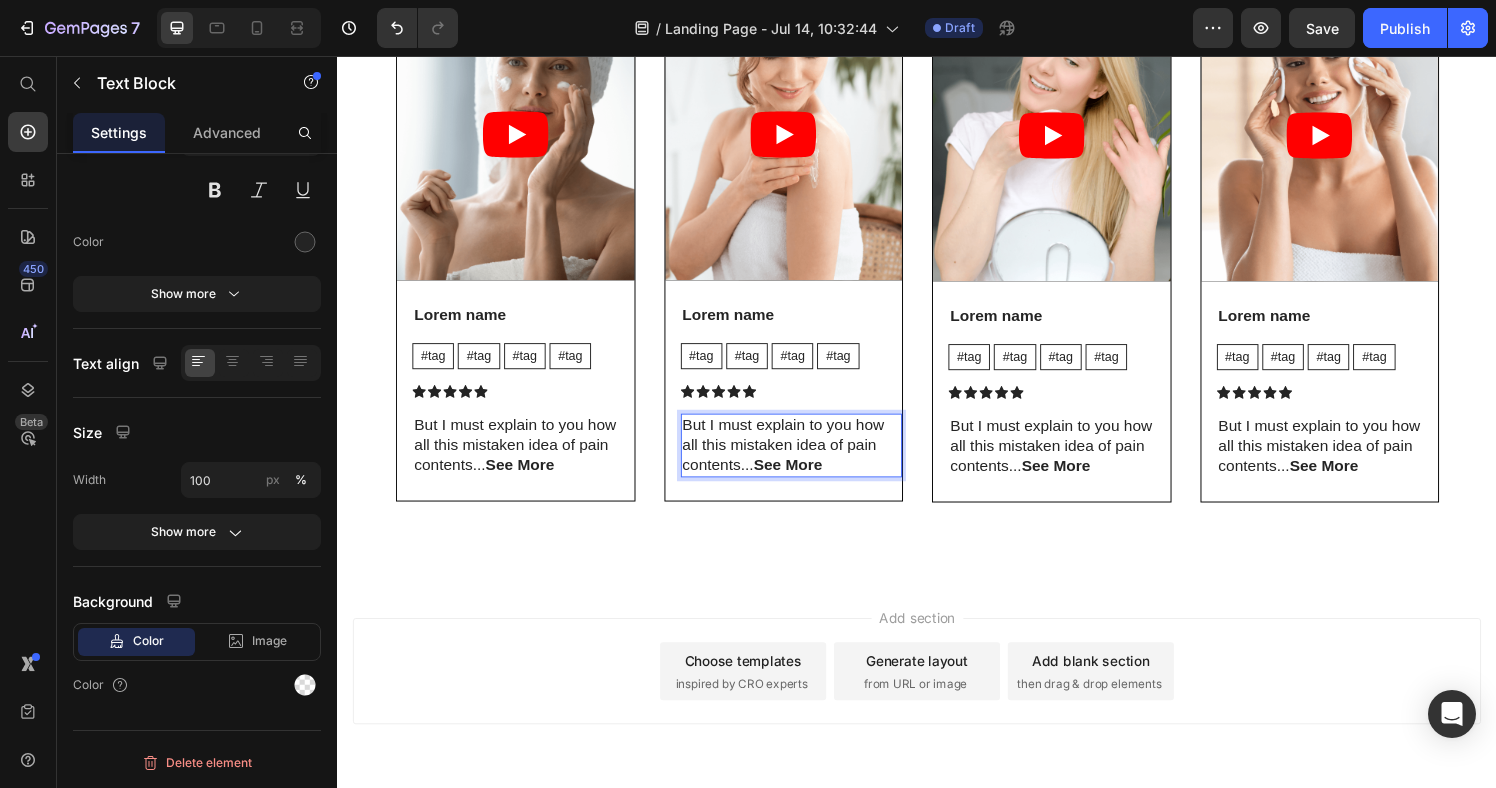 click on "See More" at bounding box center [802, 478] 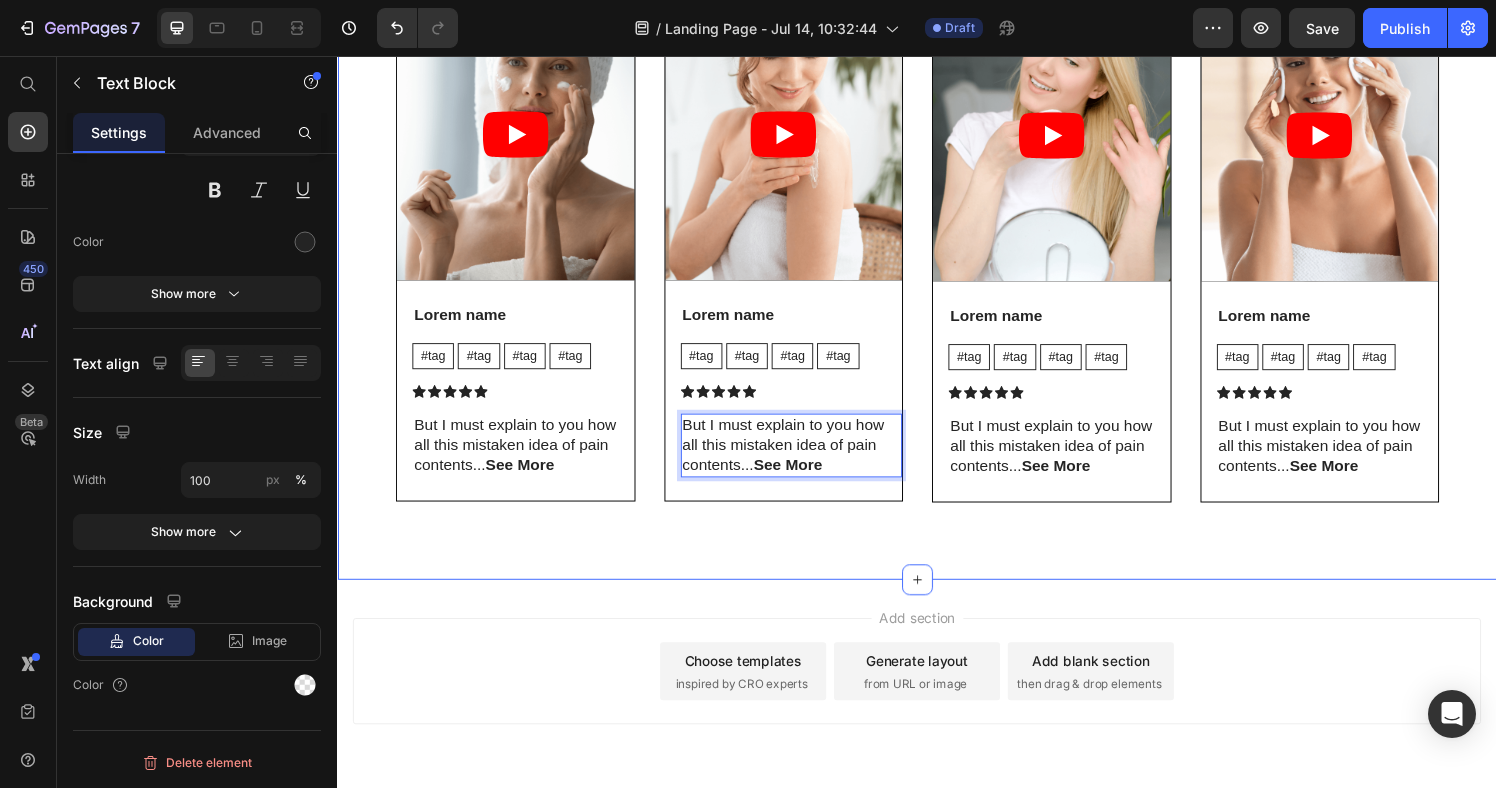 click on "The standard Lorem Ipsum passage Heading Video Lorem name Text Block #tag Text Block #tag Text Block #tag Text Block #tag Text Block Row Icon Icon Icon Icon Icon Icon List But I must explain to you how all this mistaken idea of pain contents...  See More Text Block Row Row Video Lorem name Text Block #tag Text Block #tag Text Block #tag Text Block #tag Text Block Row Icon Icon Icon Icon Icon Icon List But I must explain to you how all this mistaken idea of pain contents...  See More Text Block   16 Row Row Video Lorem name Text Block #tag Text Block #tag Text Block #tag Text Block #tag Text Block Row Icon Icon Icon Icon Icon Icon List But I must explain to you how all this mistaken idea of pain contents...  See More Text Block Row Row Video Lorem name Text Block #tag Text Block #tag Text Block #tag Text Block #tag Text Block Row Icon Icon Icon Icon Icon Icon List But I must explain to you how all this mistaken idea of pain contents...  See More Text Block Row Row Carousel Section 3" at bounding box center (937, 213) 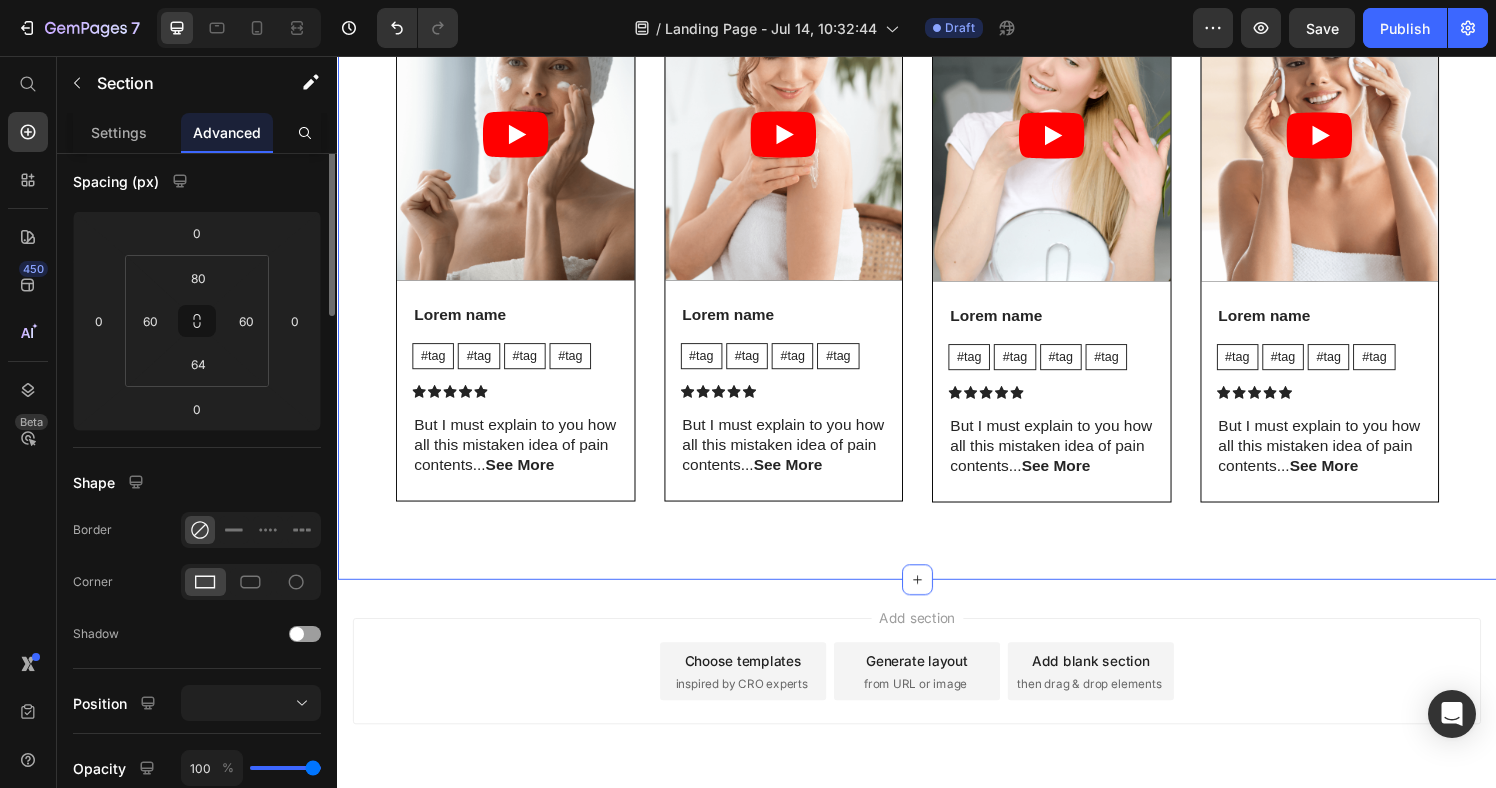 scroll, scrollTop: 0, scrollLeft: 0, axis: both 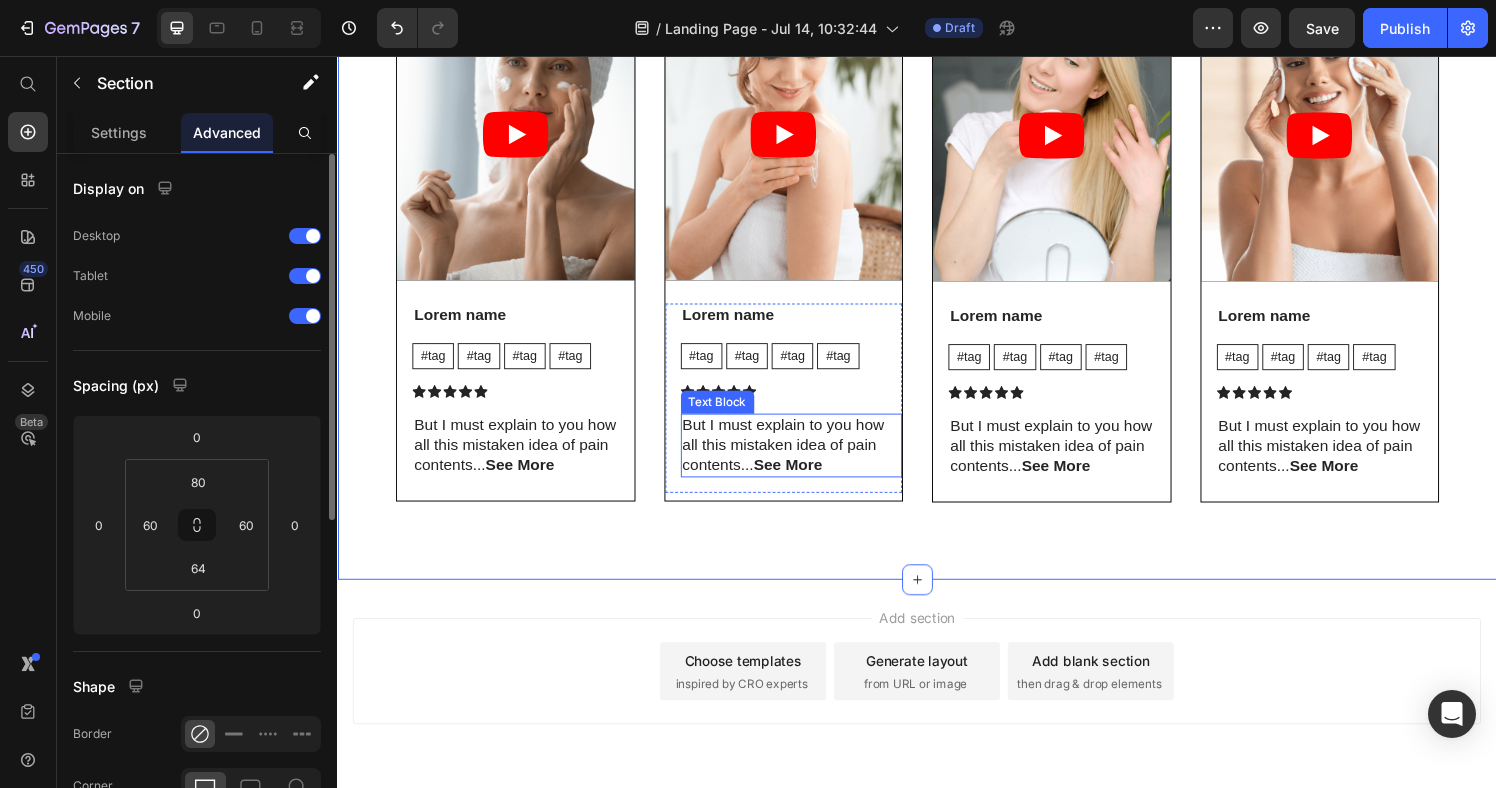 click on "But I must explain to you how all this mistaken idea of pain contents...  See More" at bounding box center [807, 459] 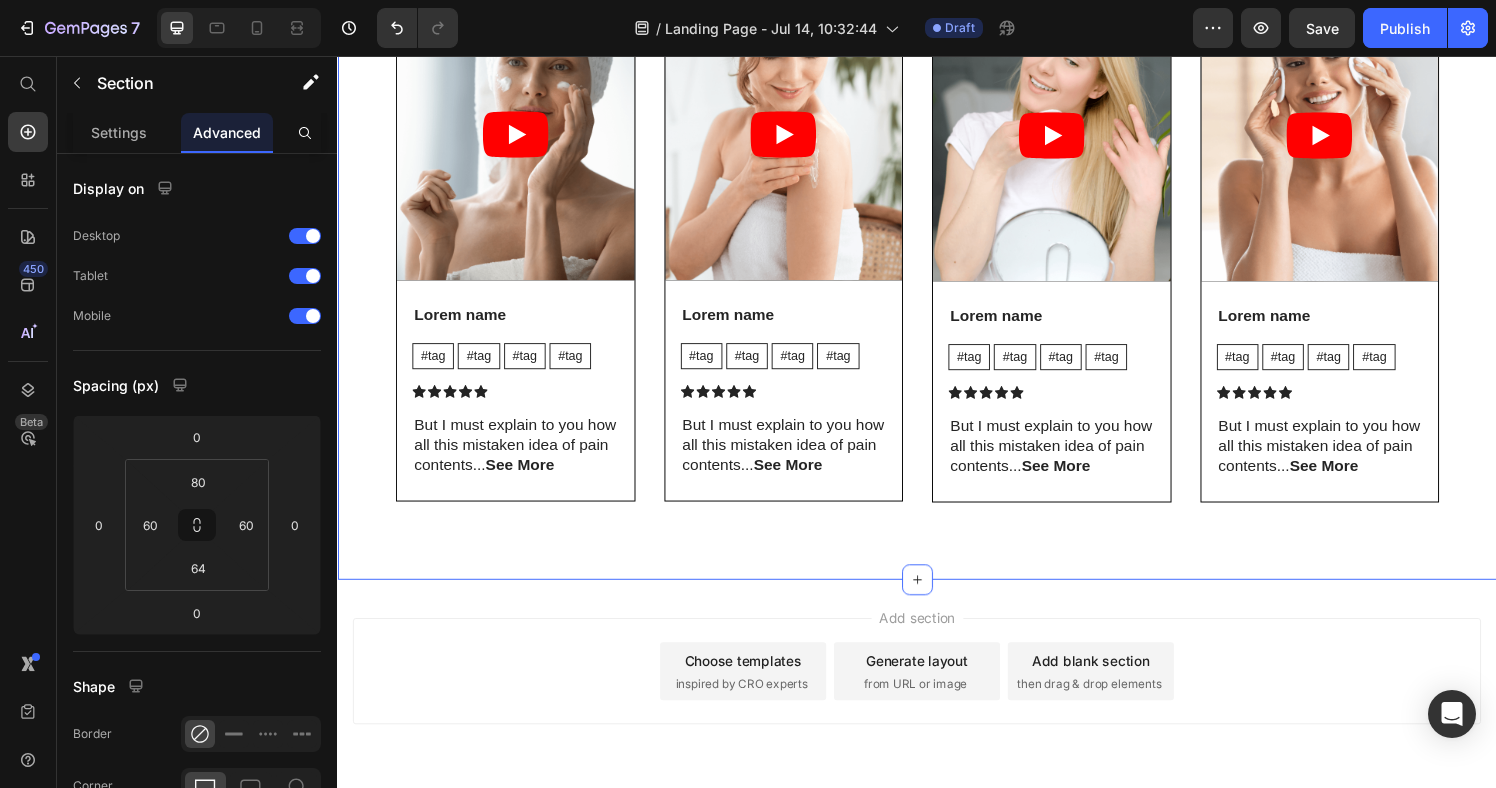 click on "The standard Lorem Ipsum passage Heading Video Lorem name Text Block #tag Text Block #tag Text Block #tag Text Block #tag Text Block Row Icon Icon Icon Icon Icon Icon List But I must explain to you how all this mistaken idea of pain contents...  See More Text Block Row Row Video Lorem name Text Block #tag Text Block #tag Text Block #tag Text Block #tag Text Block Row Icon Icon Icon Icon Icon Icon List But I must explain to you how all this mistaken idea of pain contents...  See More Text Block Row Row Video Lorem name Text Block #tag Text Block #tag Text Block #tag Text Block #tag Text Block Row Icon Icon Icon Icon Icon Icon List But I must explain to you how all this mistaken idea of pain contents...  See More Text Block Row Row Video Lorem name Text Block #tag Text Block #tag Text Block #tag Text Block #tag Text Block Row Icon Icon Icon Icon Icon Icon List But I must explain to you how all this mistaken idea of pain contents...  See More Text Block Row Row Carousel Section 3   Create Theme Section Product" at bounding box center (937, 213) 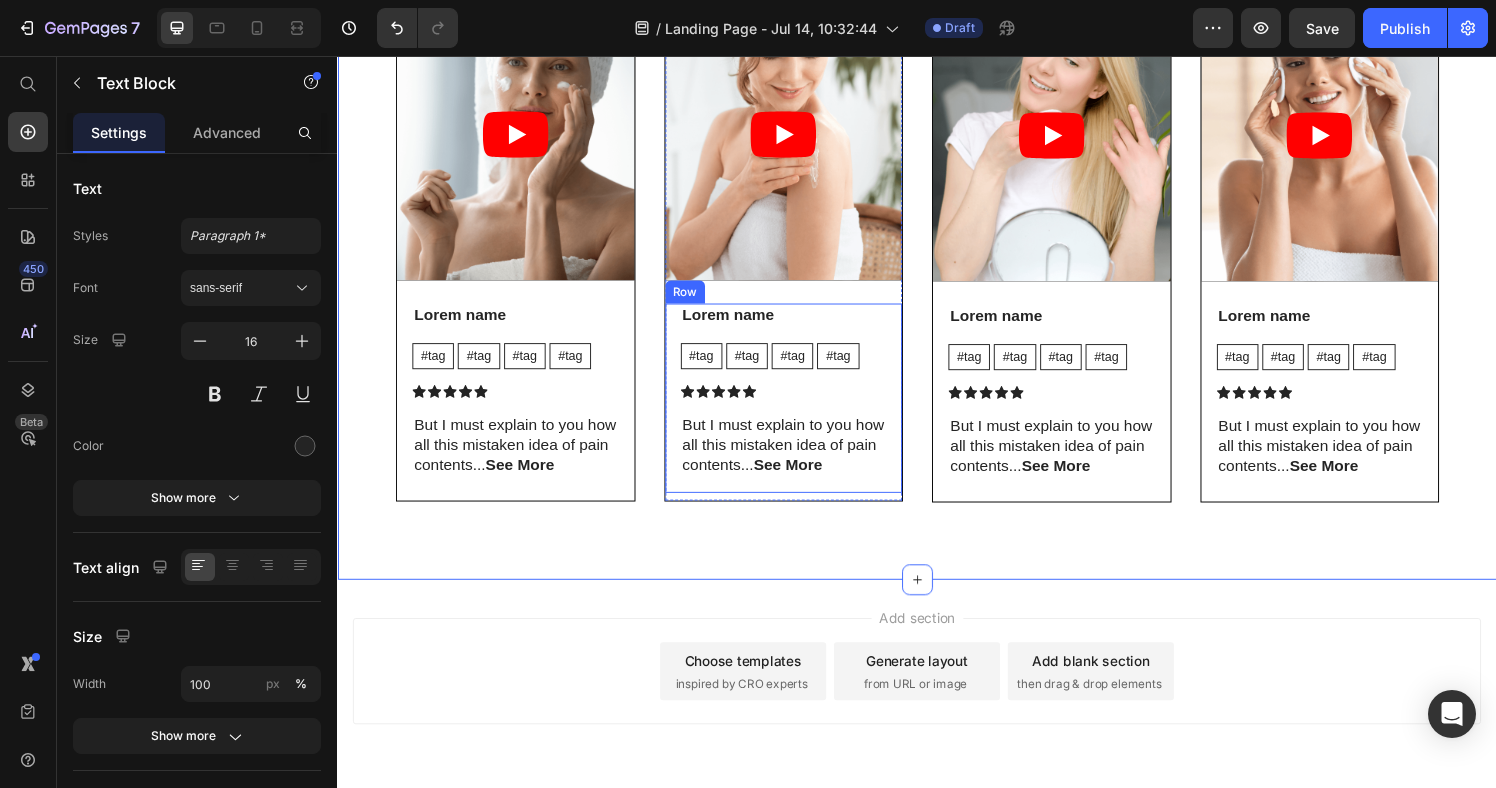 click on "But I must explain to you how all this mistaken idea of pain contents...  See More" at bounding box center [807, 459] 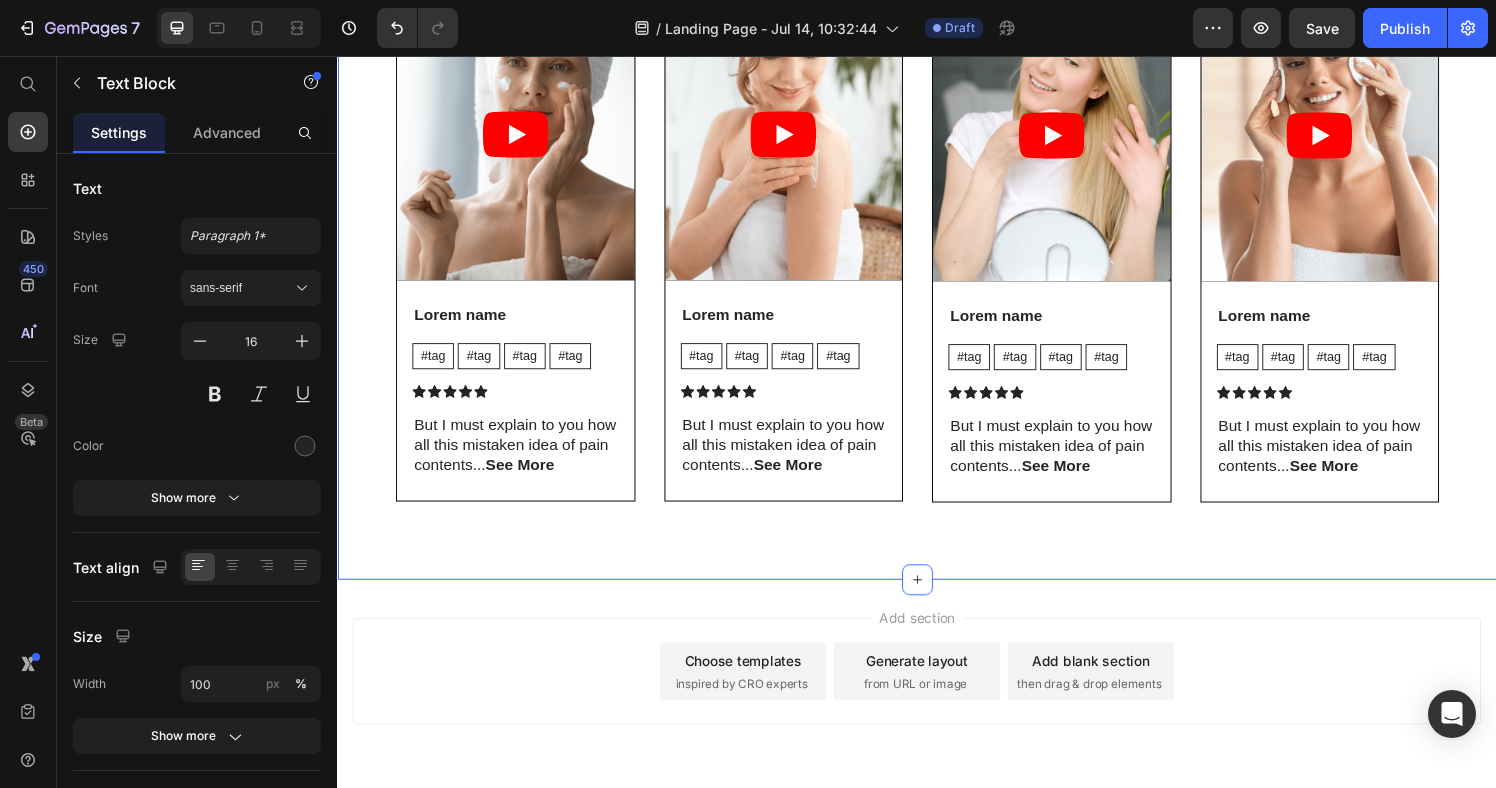click on "The standard Lorem Ipsum passage Heading Video Lorem name Text Block #tag Text Block #tag Text Block #tag Text Block #tag Text Block Row Icon Icon Icon Icon Icon Icon List But I must explain to you how all this mistaken idea of pain contents...  See More Text Block Row Row Video Lorem name Text Block #tag Text Block #tag Text Block #tag Text Block #tag Text Block Row Icon Icon Icon Icon Icon Icon List But I must explain to you how all this mistaken idea of pain contents...  See More Text Block Row Row Video Lorem name Text Block #tag Text Block #tag Text Block #tag Text Block #tag Text Block Row Icon Icon Icon Icon Icon Icon List But I must explain to you how all this mistaken idea of pain contents...  See More Text Block Row Row Video Lorem name Text Block #tag Text Block #tag Text Block #tag Text Block #tag Text Block Row Icon Icon Icon Icon Icon Icon List But I must explain to you how all this mistaken idea of pain contents...  See More Text Block Row Row Carousel Section 3   Create Theme Section Product" at bounding box center (937, 213) 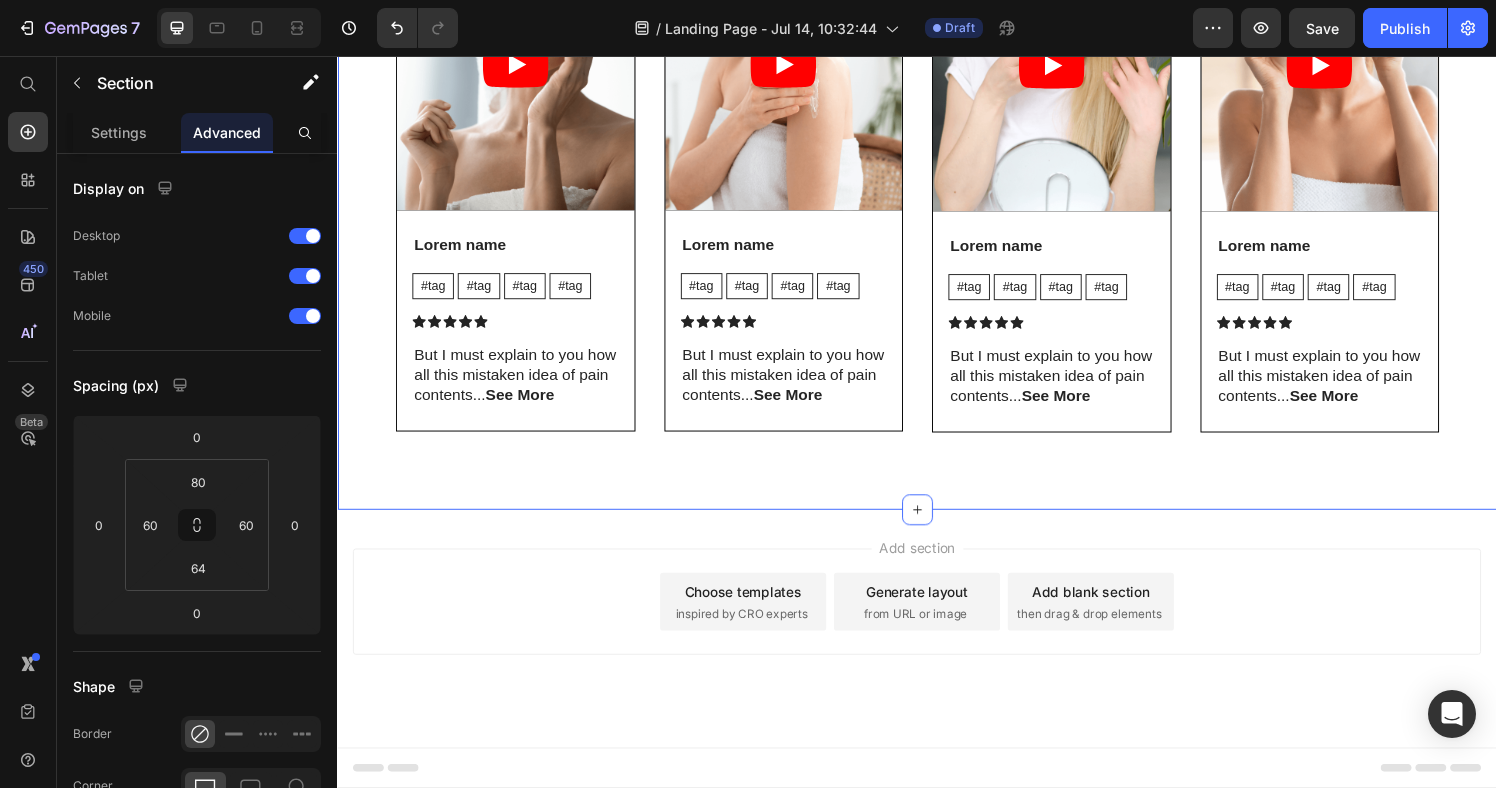 scroll, scrollTop: 1556, scrollLeft: 0, axis: vertical 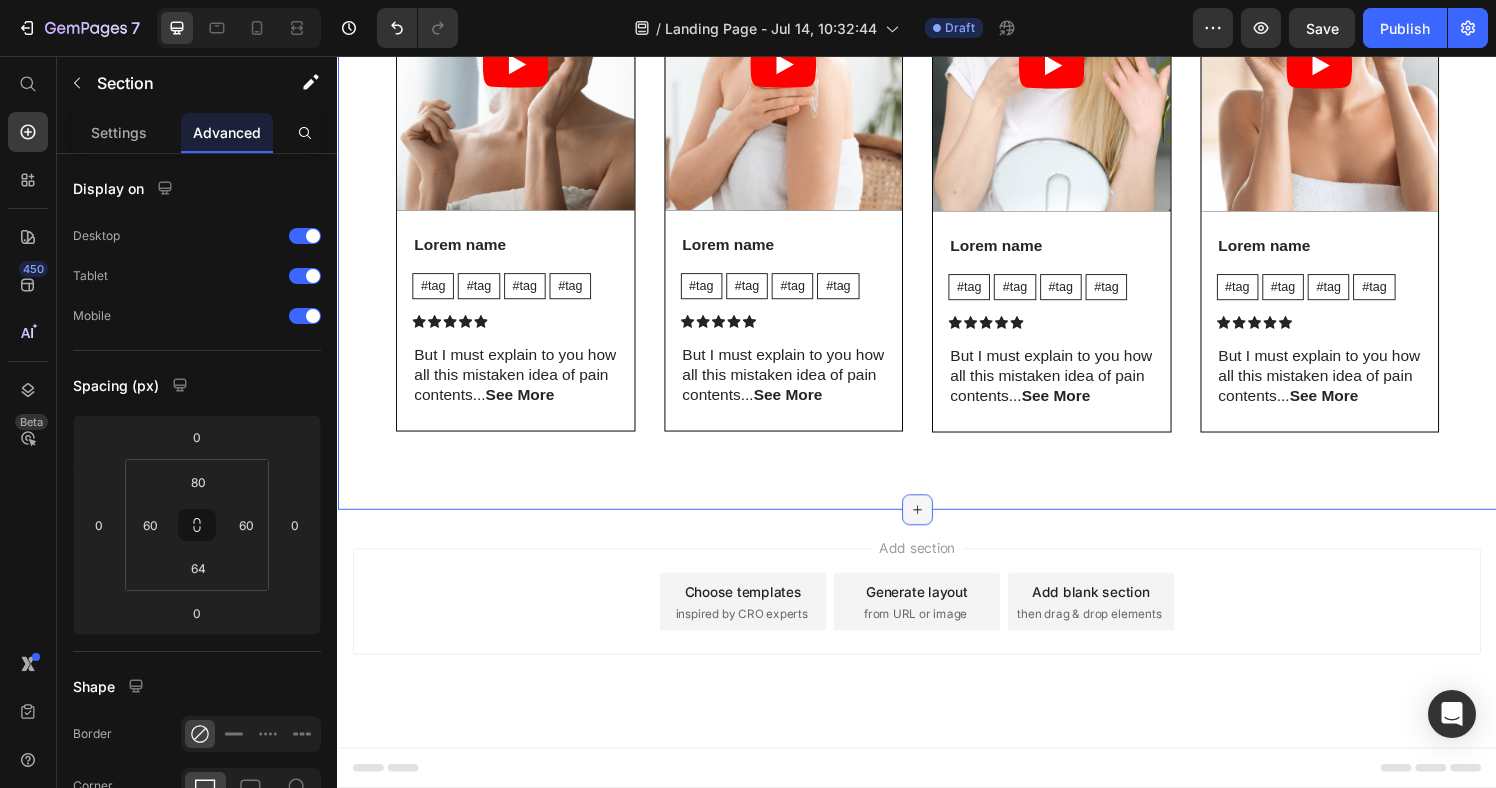 click 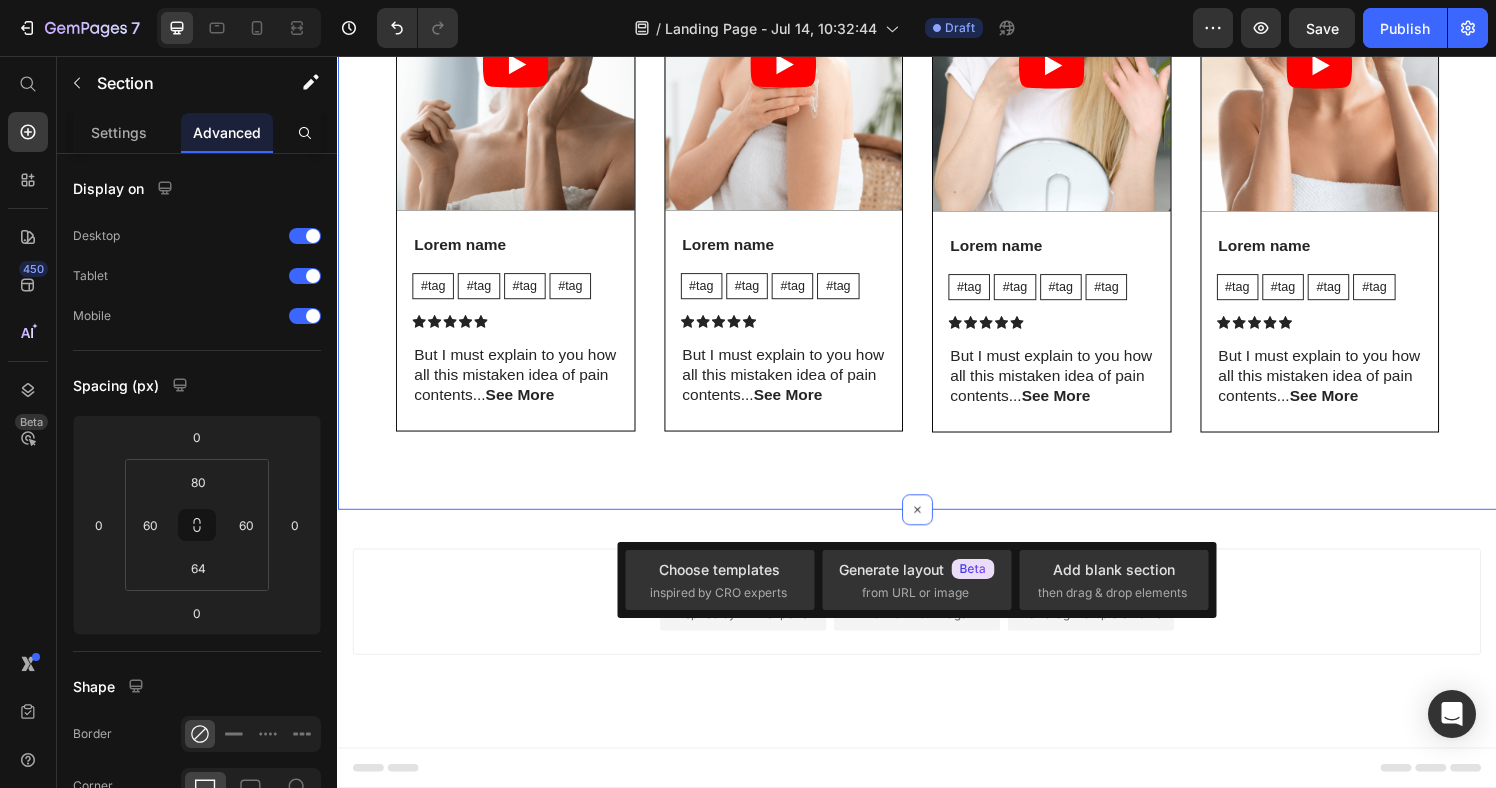 click on "Add section Choose templates inspired by CRO experts Generate layout from URL or image Add blank section then drag & drop elements" at bounding box center [937, 621] 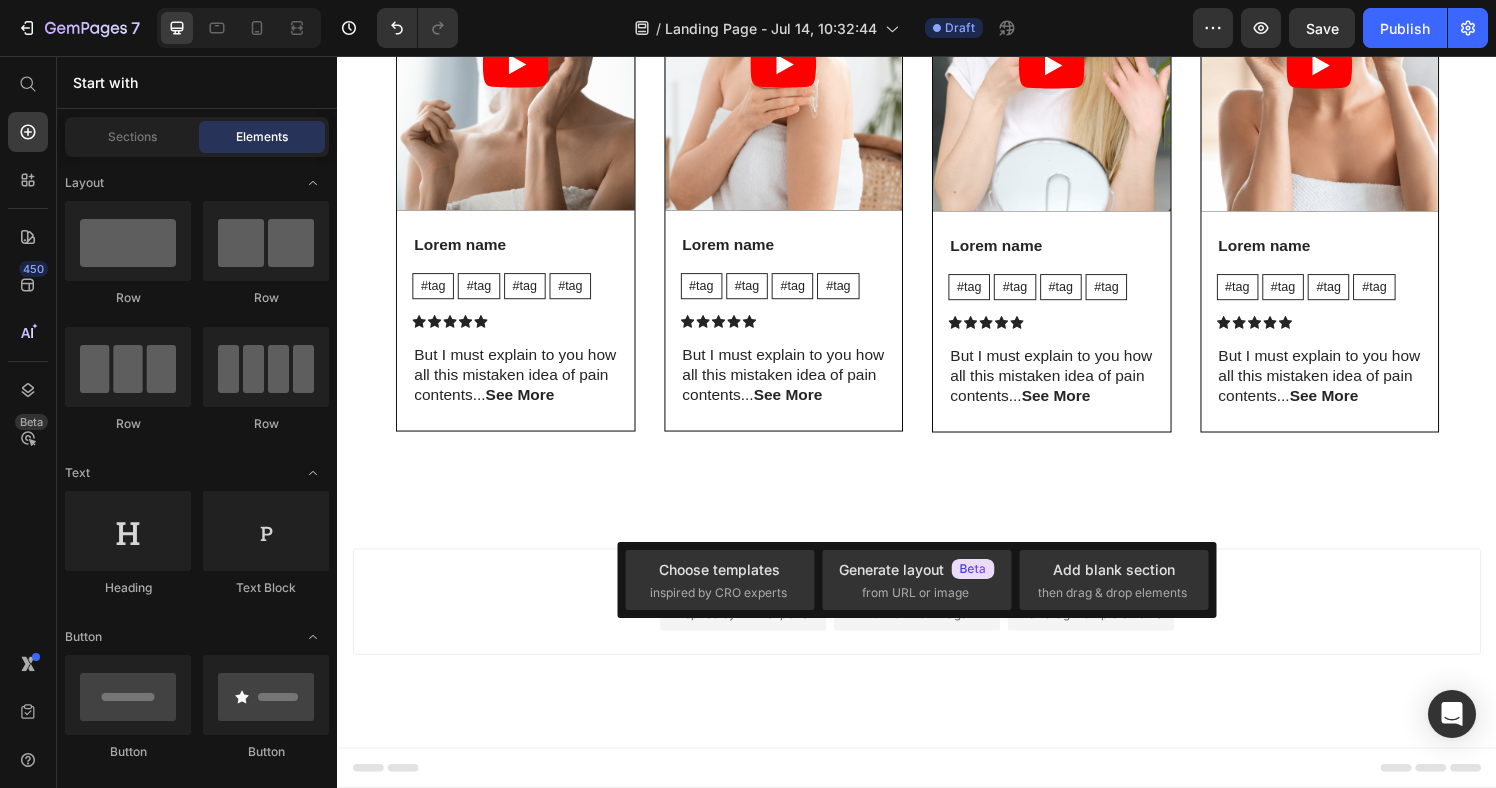 click on "Add section Choose templates inspired by CRO experts Generate layout from URL or image Add blank section then drag & drop elements" at bounding box center [937, 649] 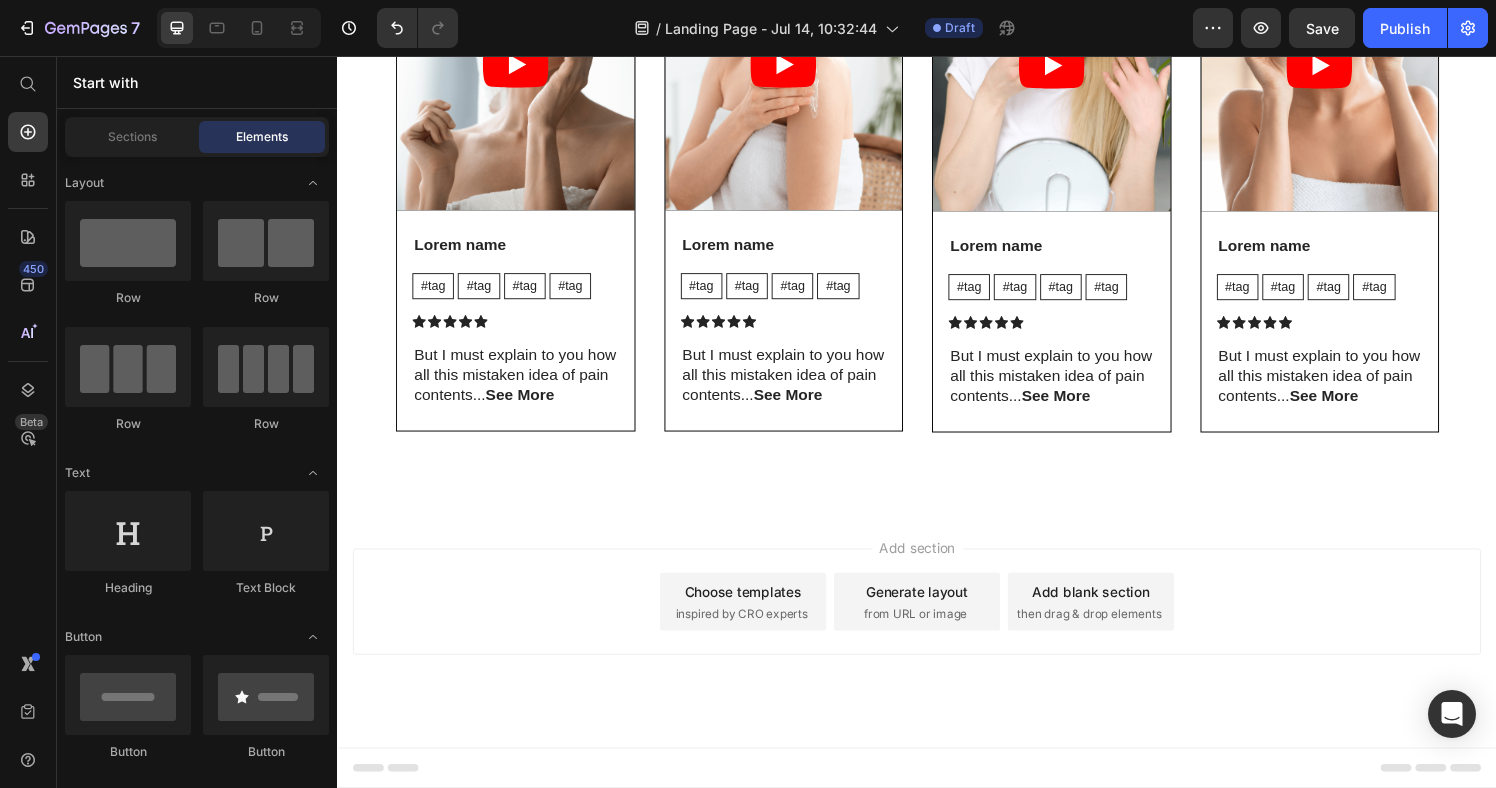 click on "Choose templates" at bounding box center (757, 610) 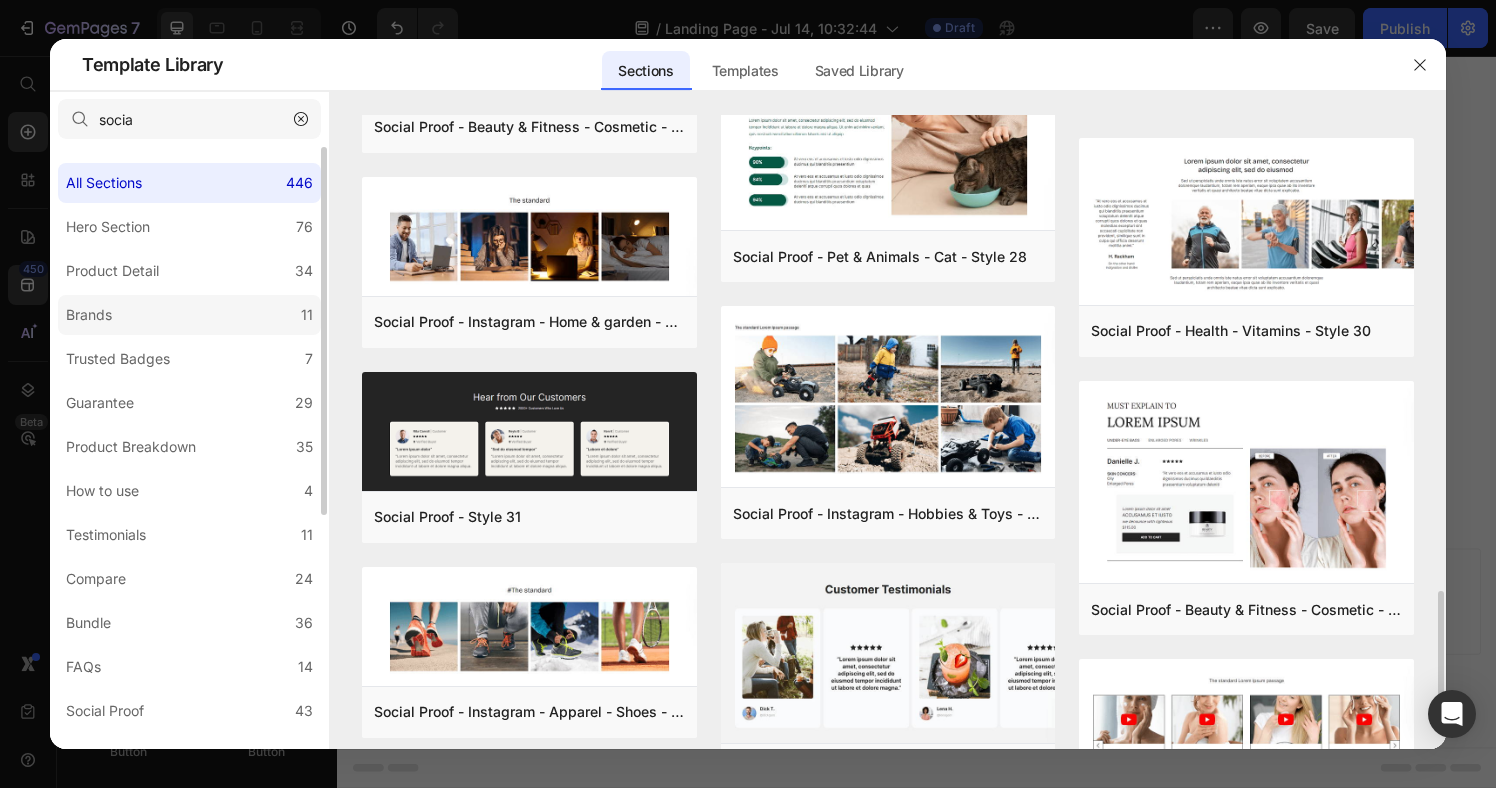 scroll, scrollTop: 2095, scrollLeft: 0, axis: vertical 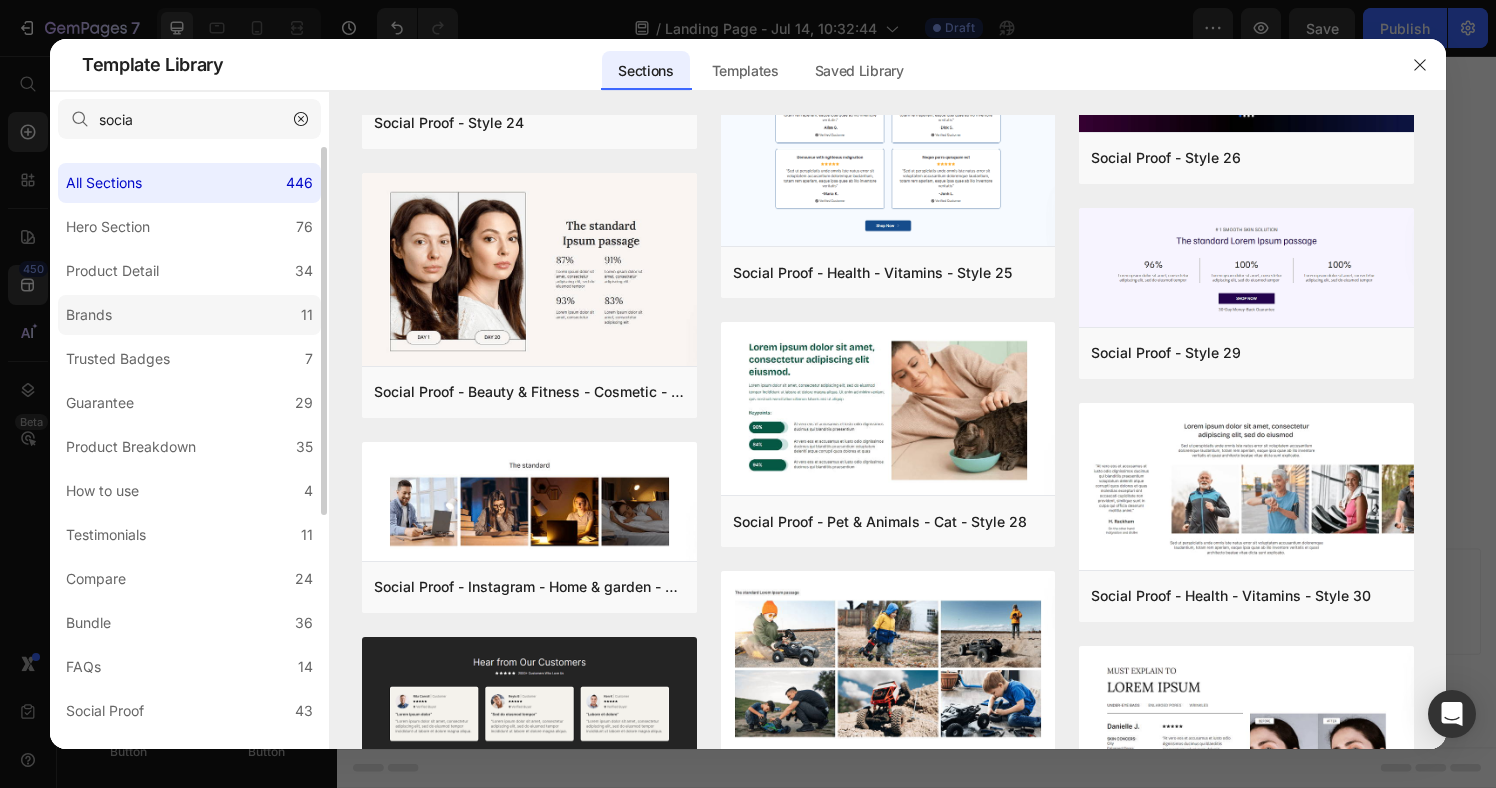 click on "Brands 11" 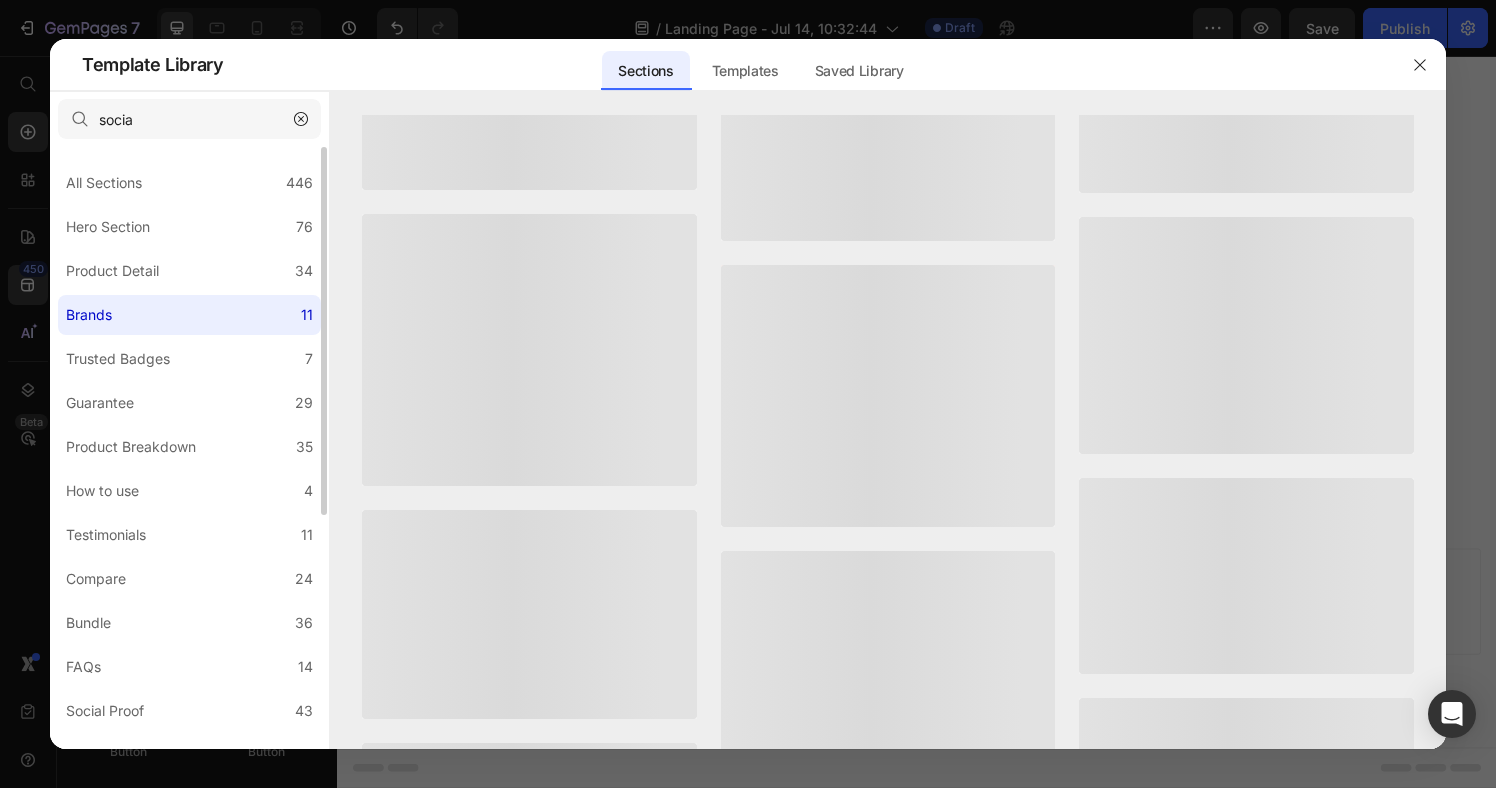 scroll, scrollTop: 0, scrollLeft: 0, axis: both 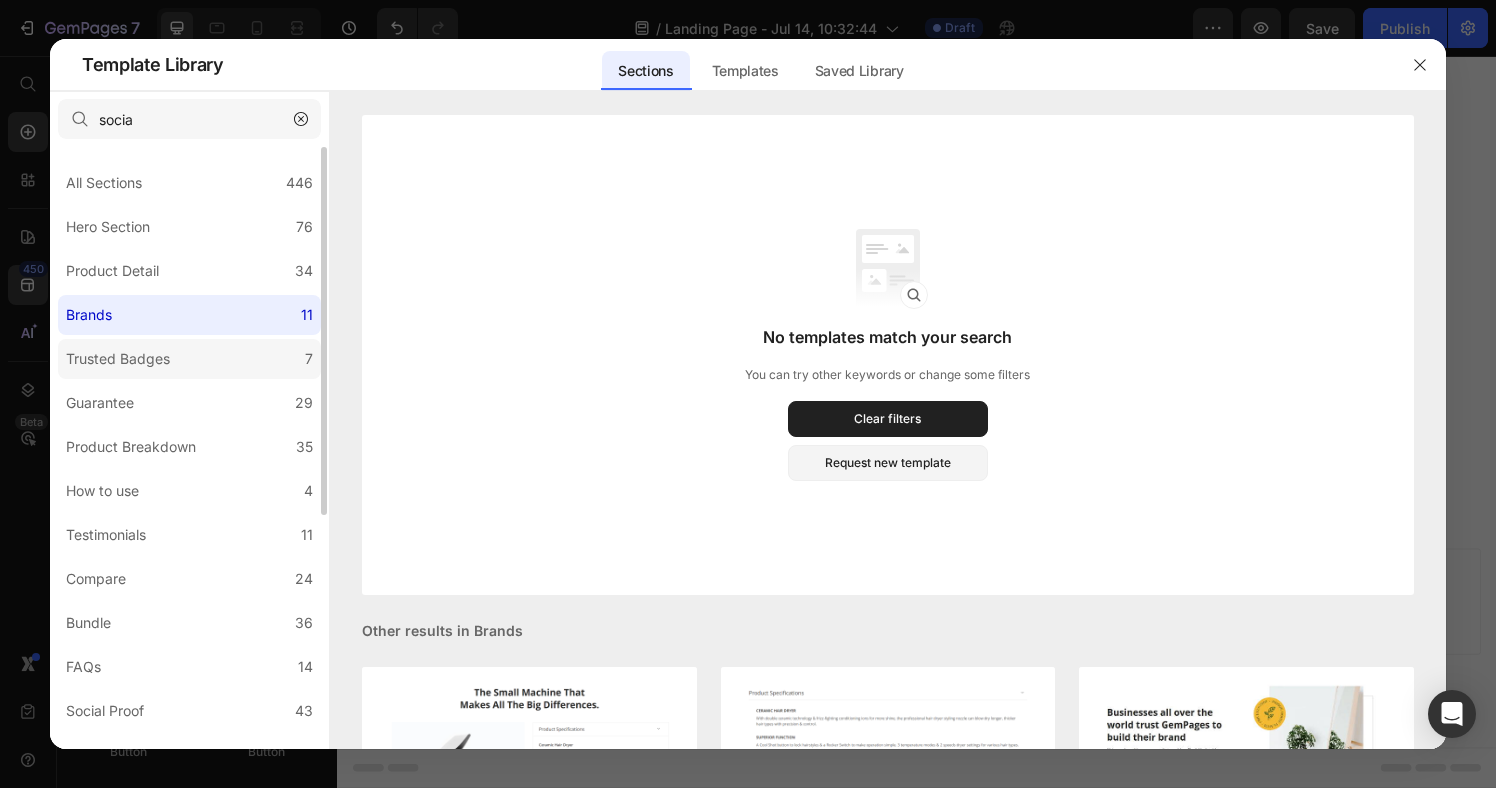 click on "Trusted Badges" at bounding box center [118, 359] 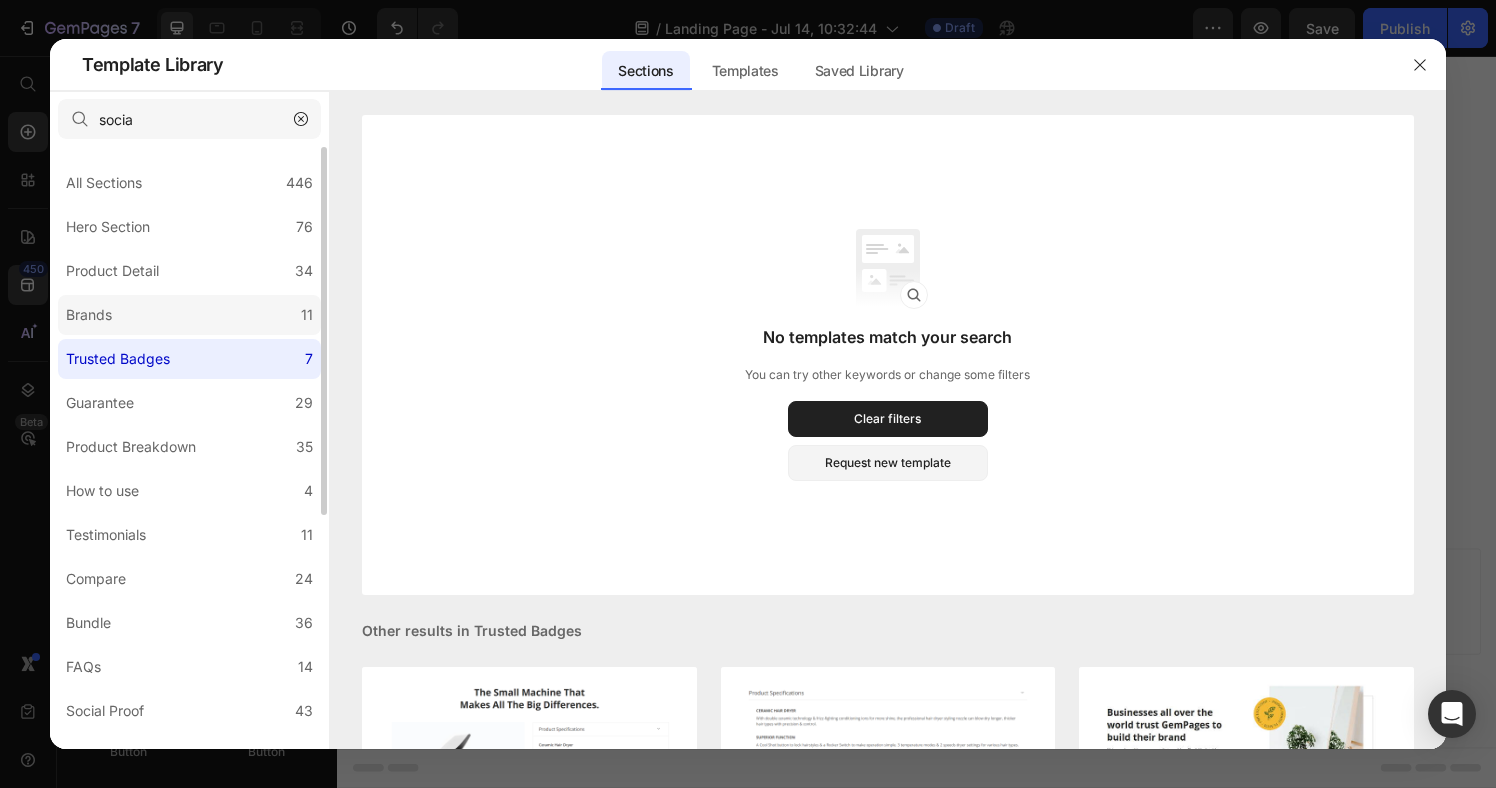 click on "Brands 11" 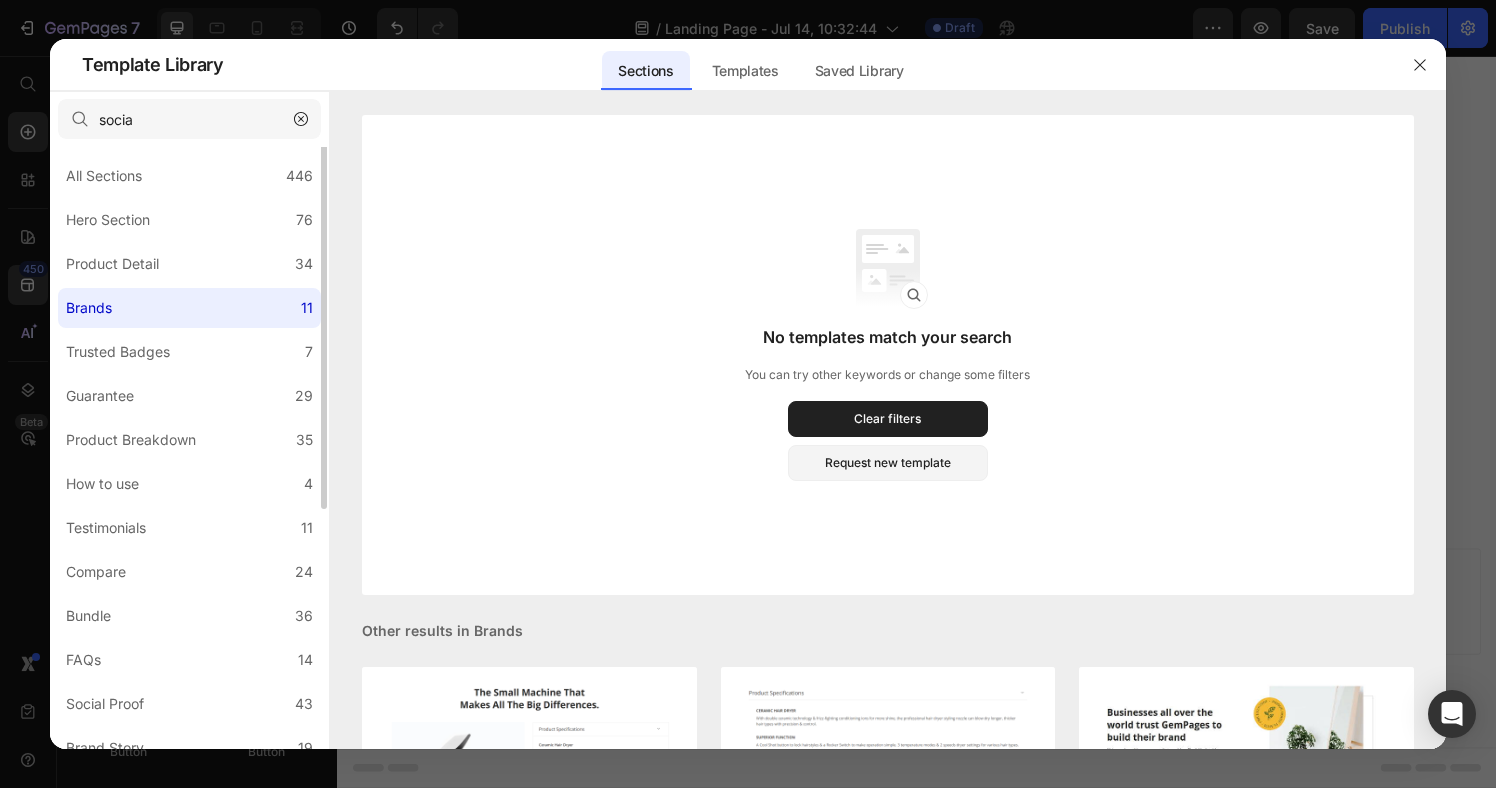 scroll, scrollTop: 6, scrollLeft: 0, axis: vertical 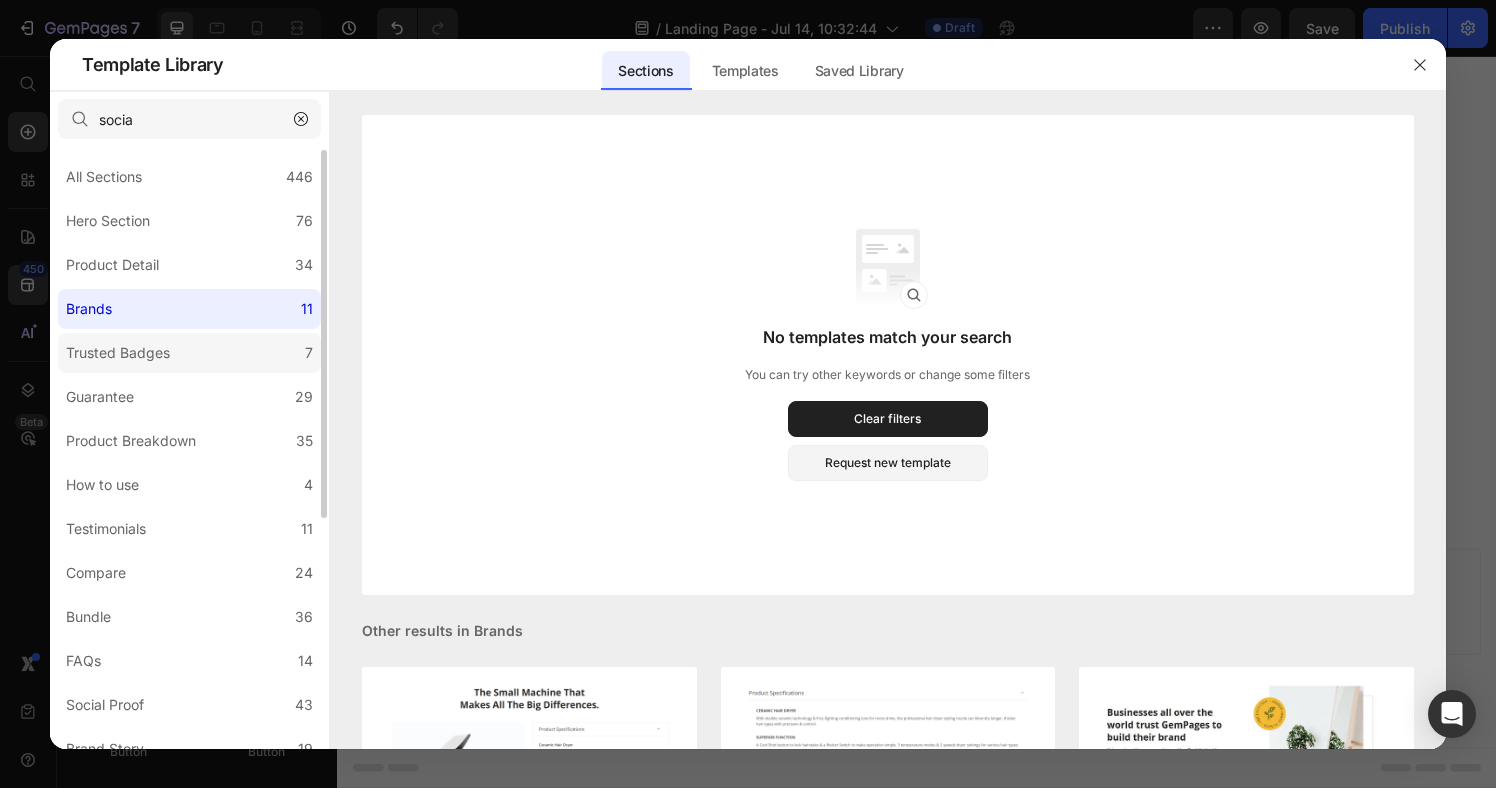 click on "Trusted Badges 7" 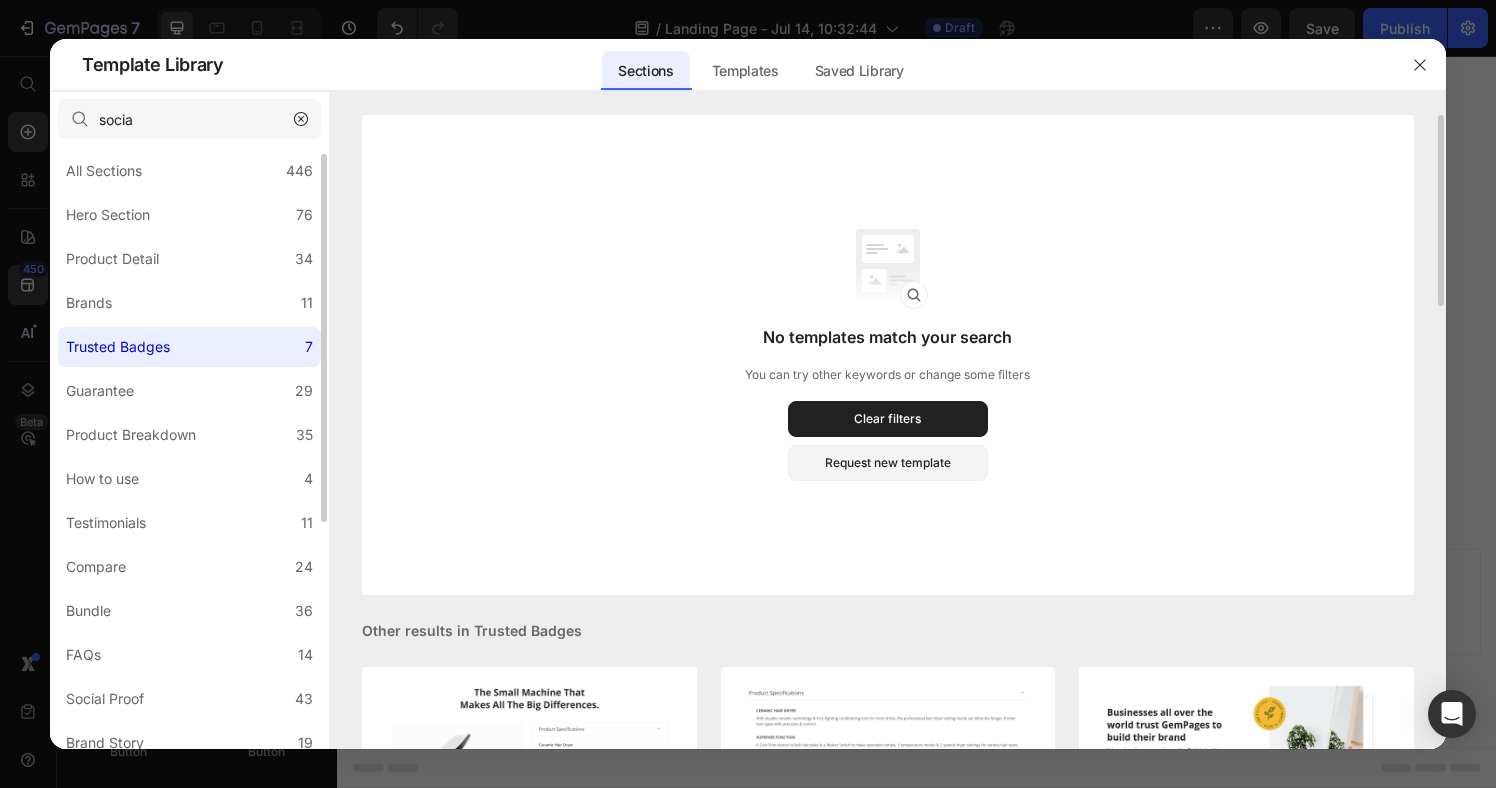 scroll, scrollTop: 13, scrollLeft: 0, axis: vertical 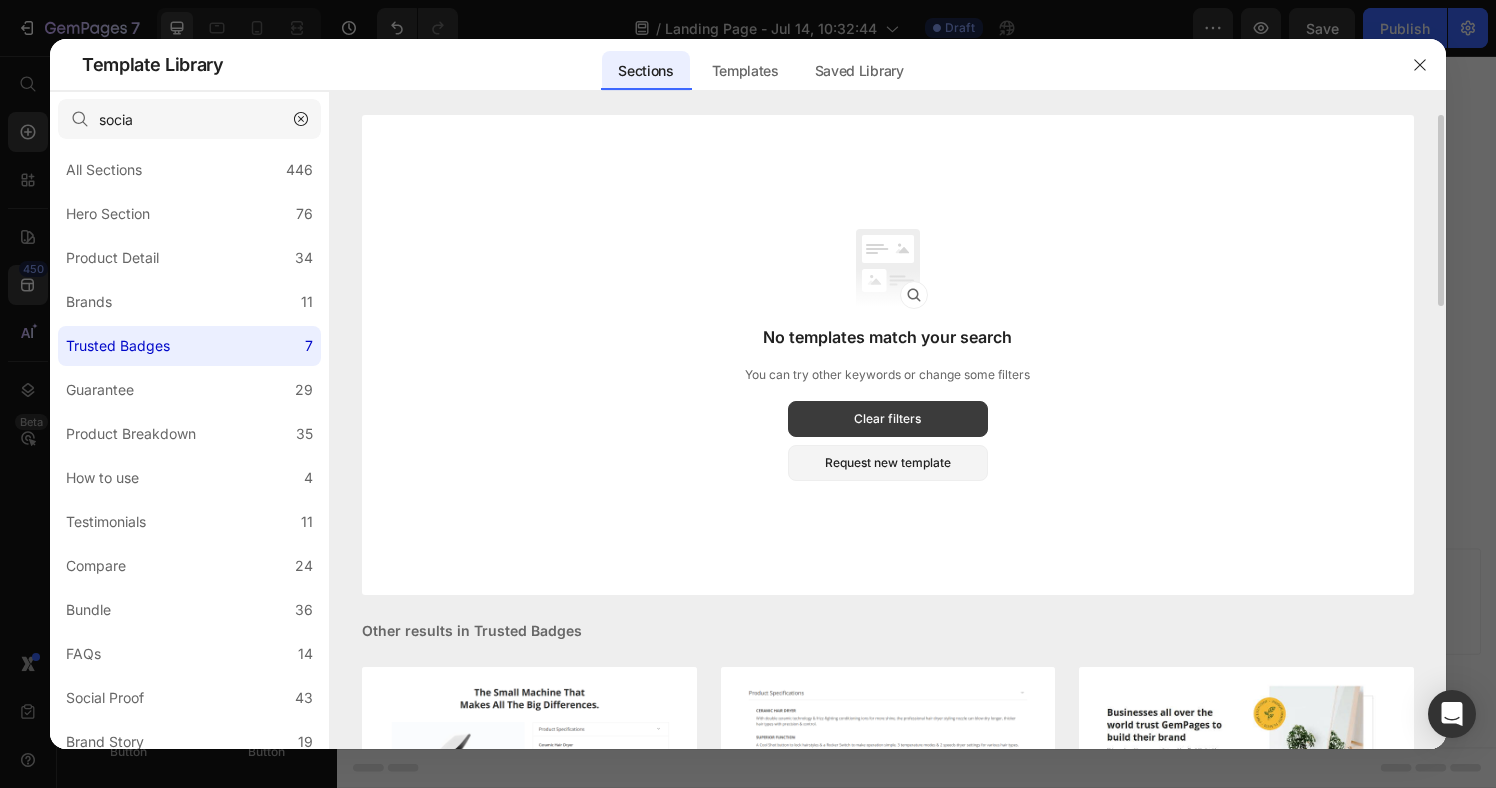 click on "Clear filters" at bounding box center (887, 419) 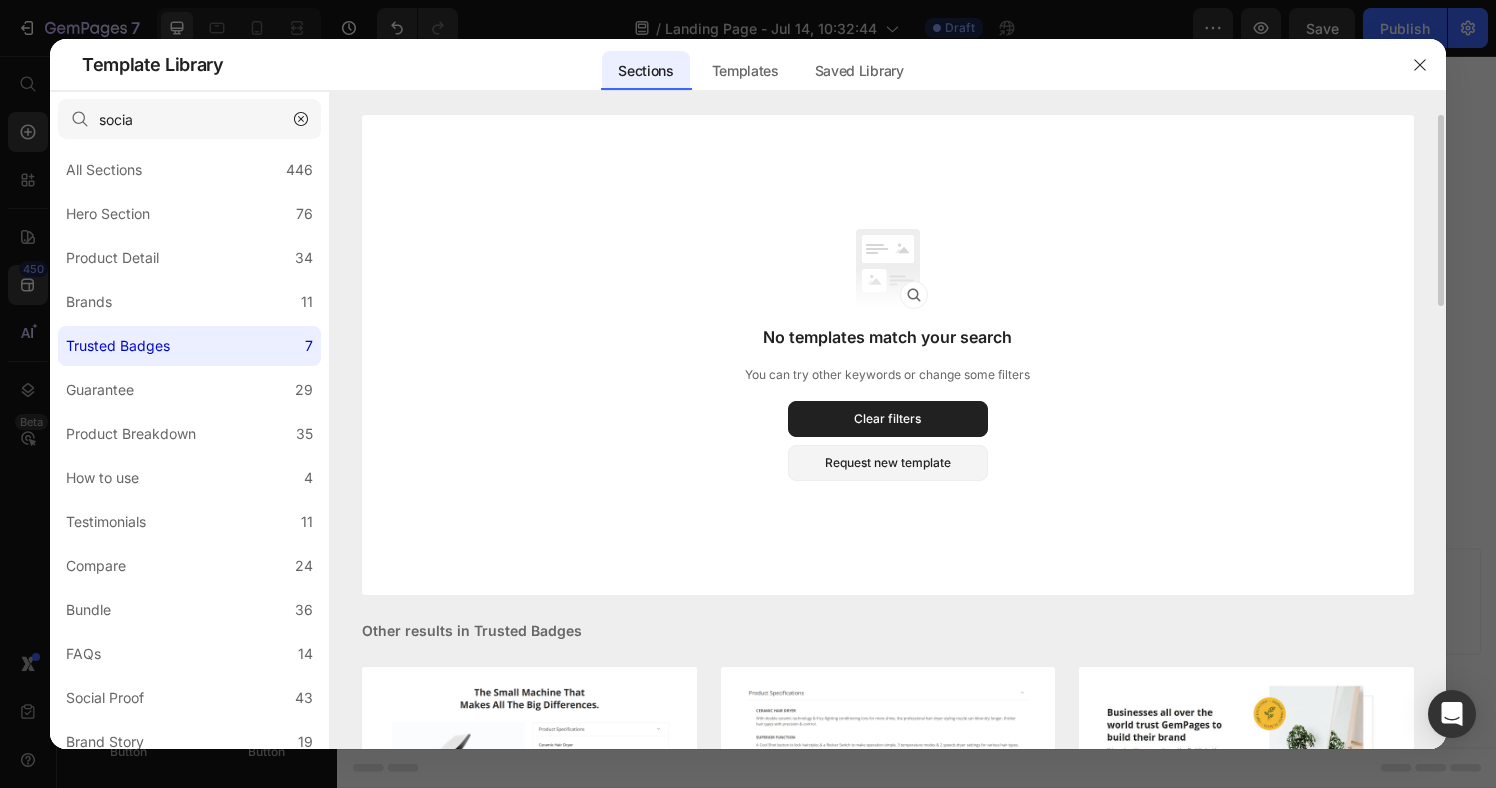type 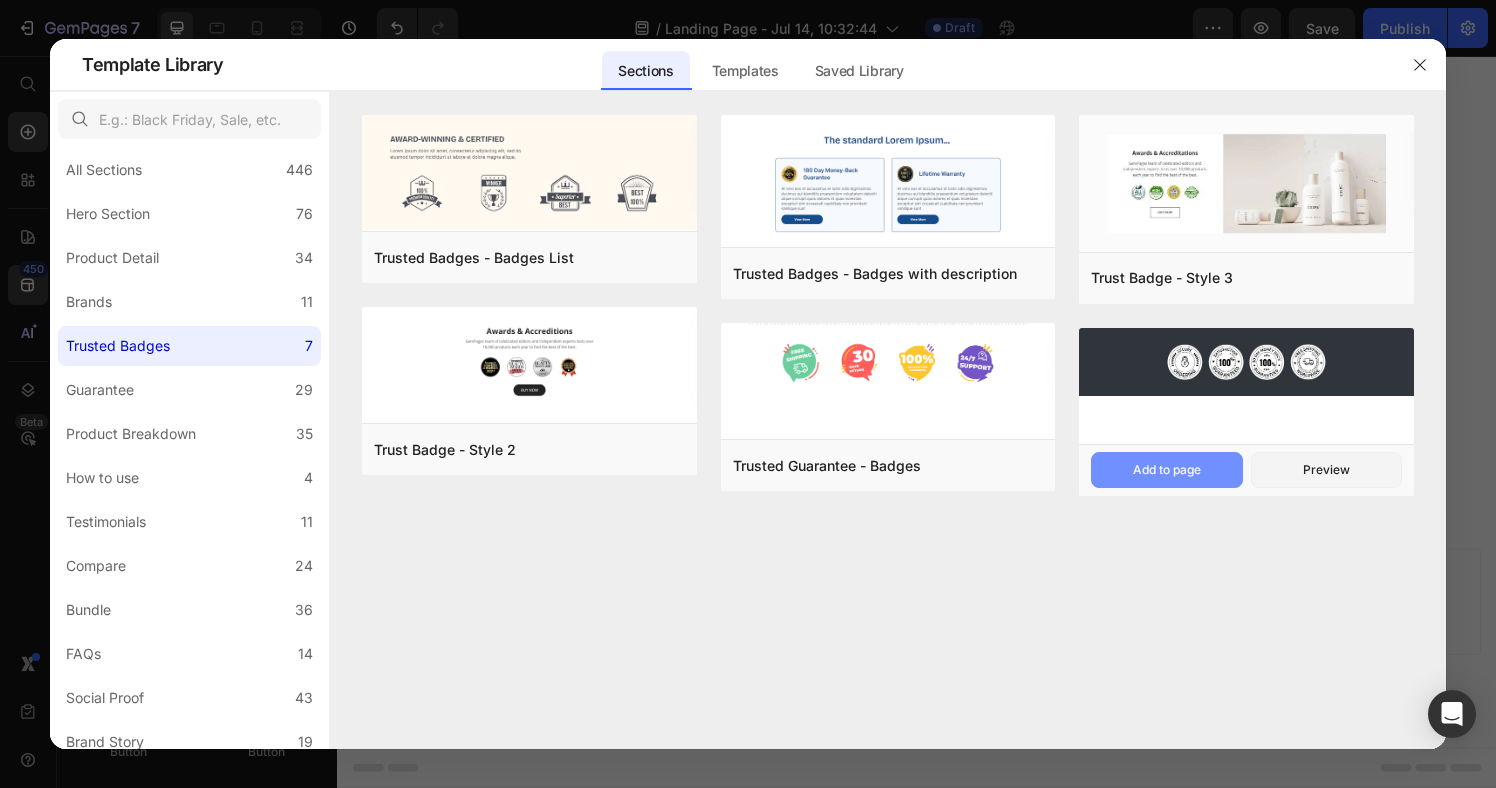 click on "Add to page" at bounding box center [1167, 470] 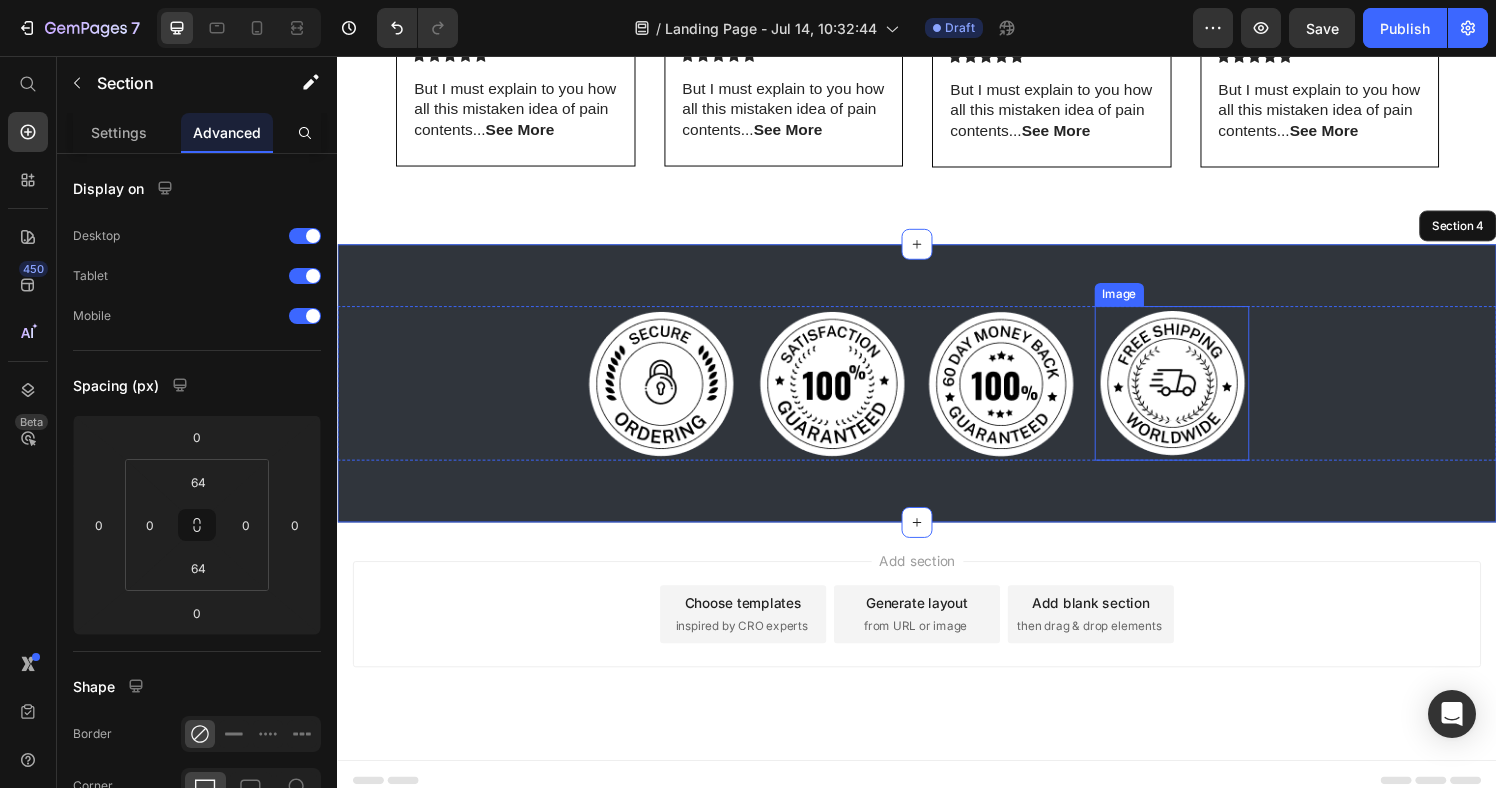 scroll, scrollTop: 1844, scrollLeft: 0, axis: vertical 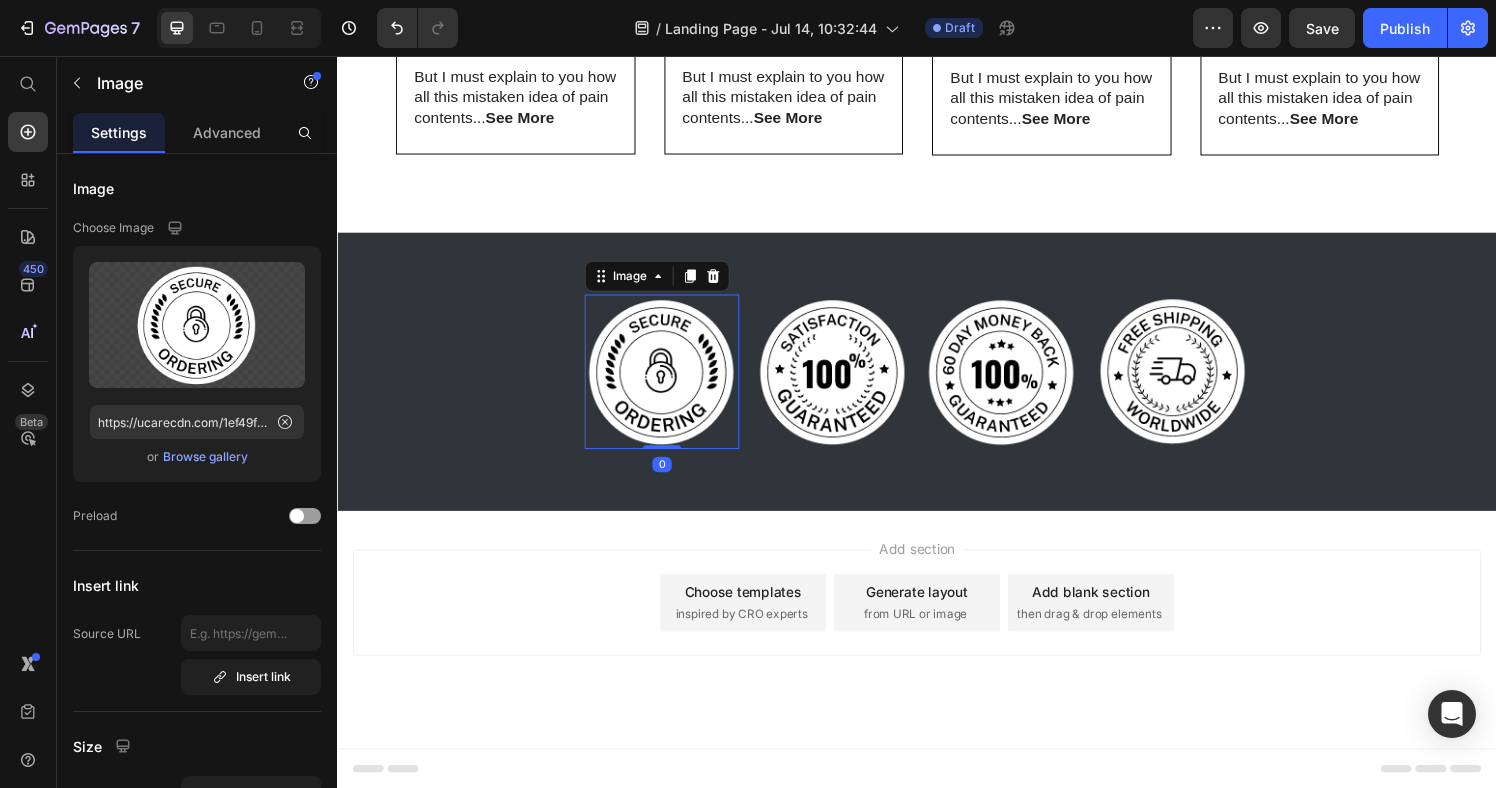 click at bounding box center [673, 383] 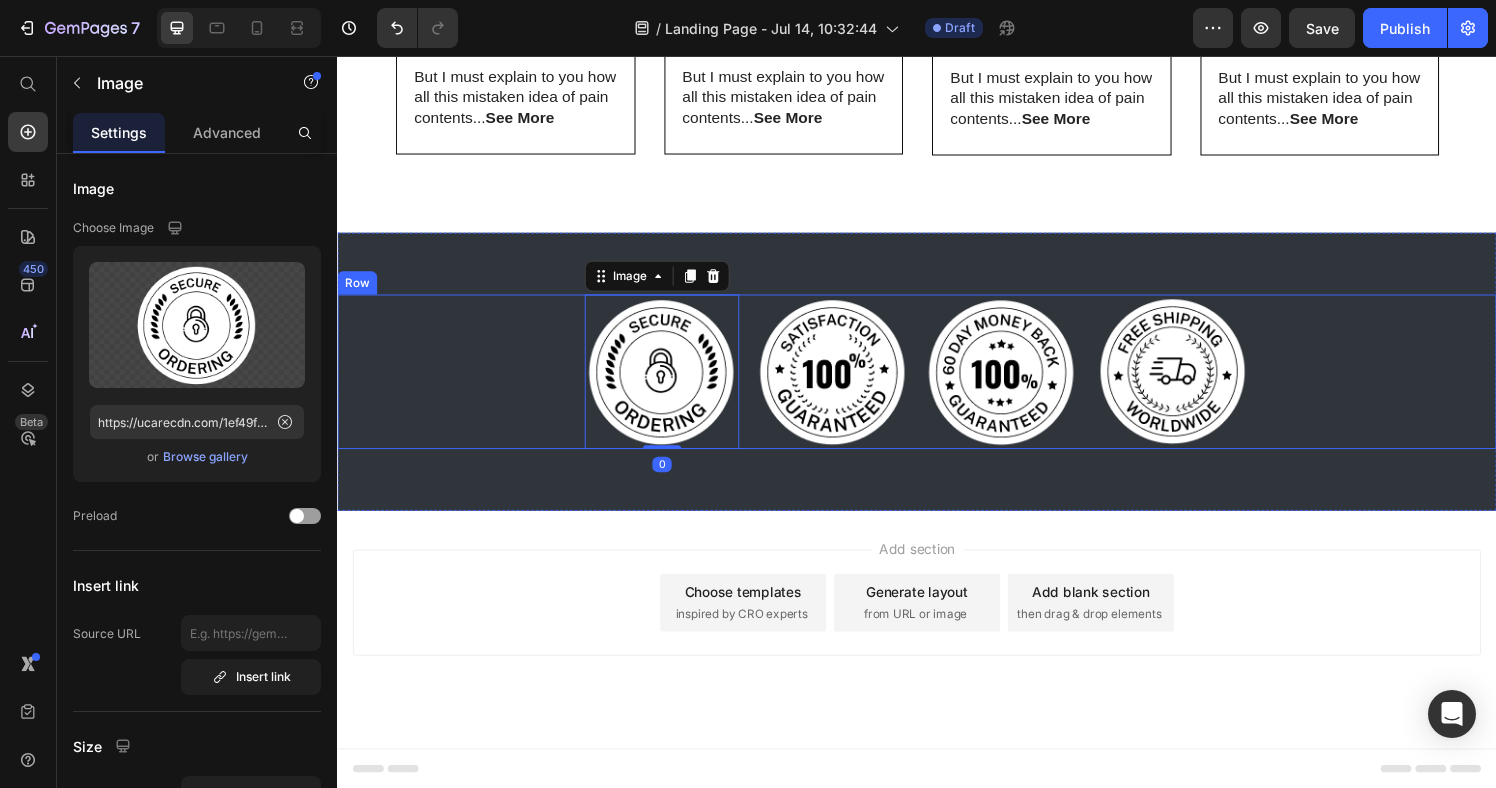click on "Image   0 Image Image Image Row" at bounding box center [937, 383] 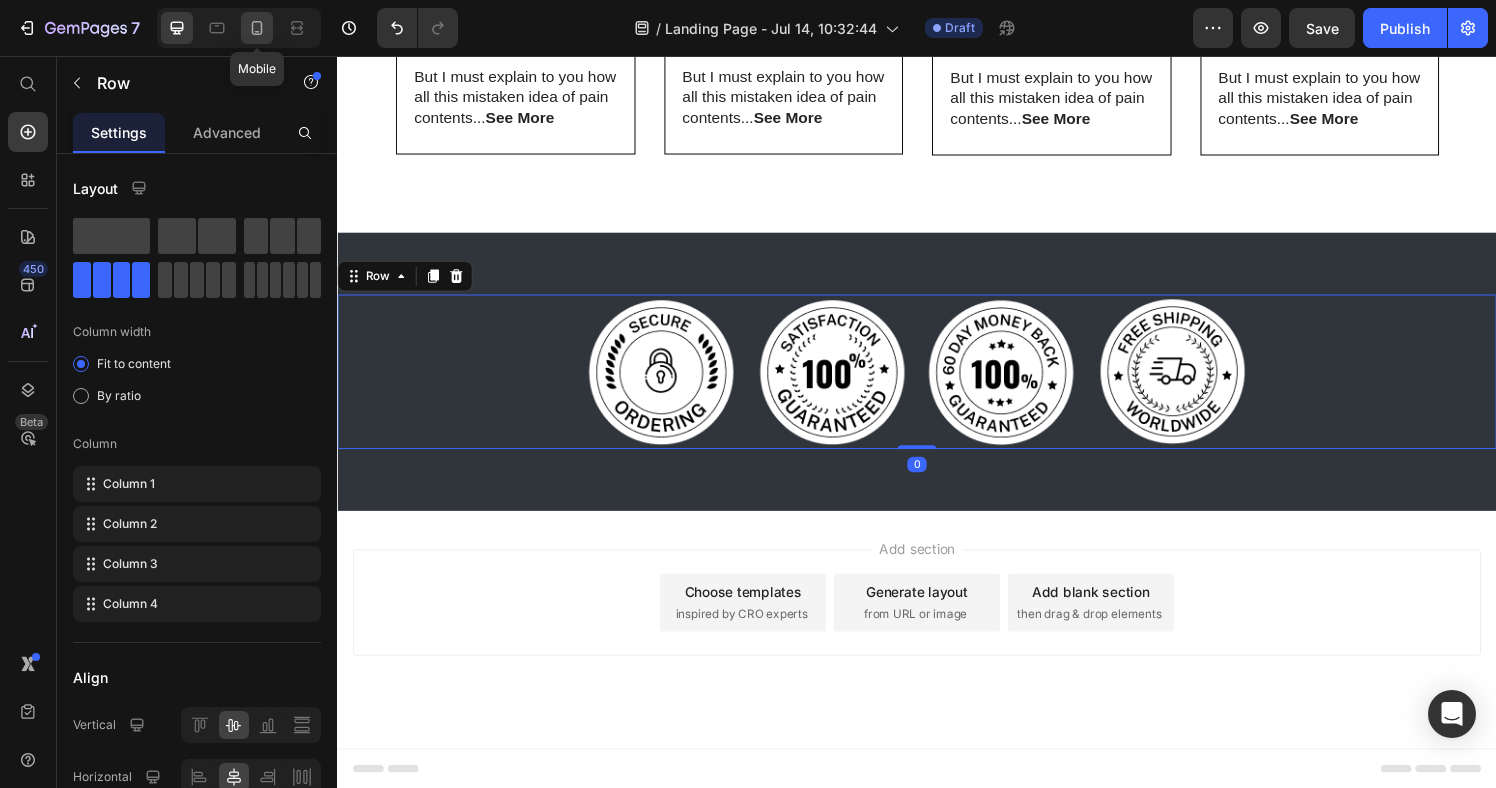 click 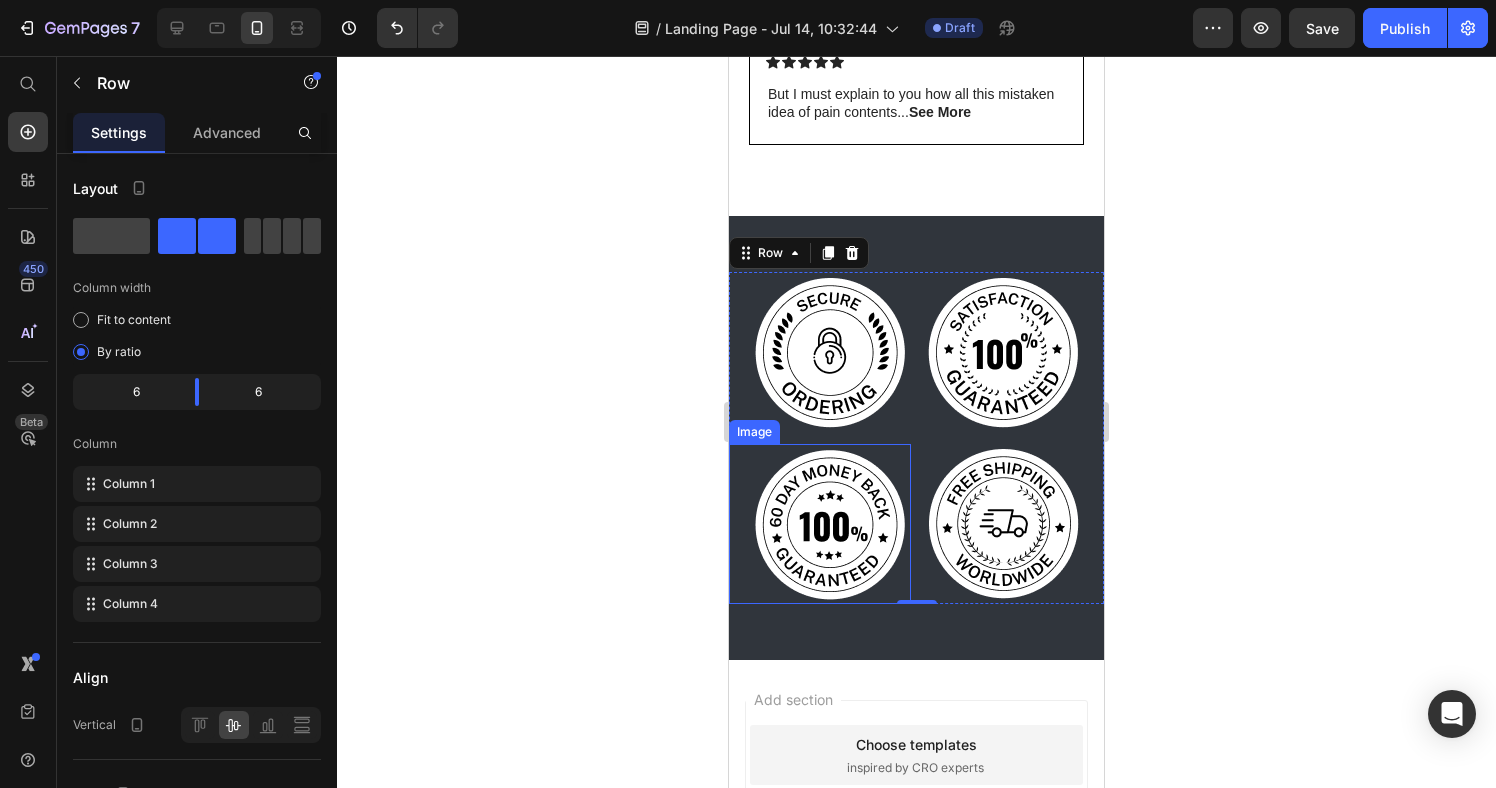 scroll, scrollTop: 1832, scrollLeft: 0, axis: vertical 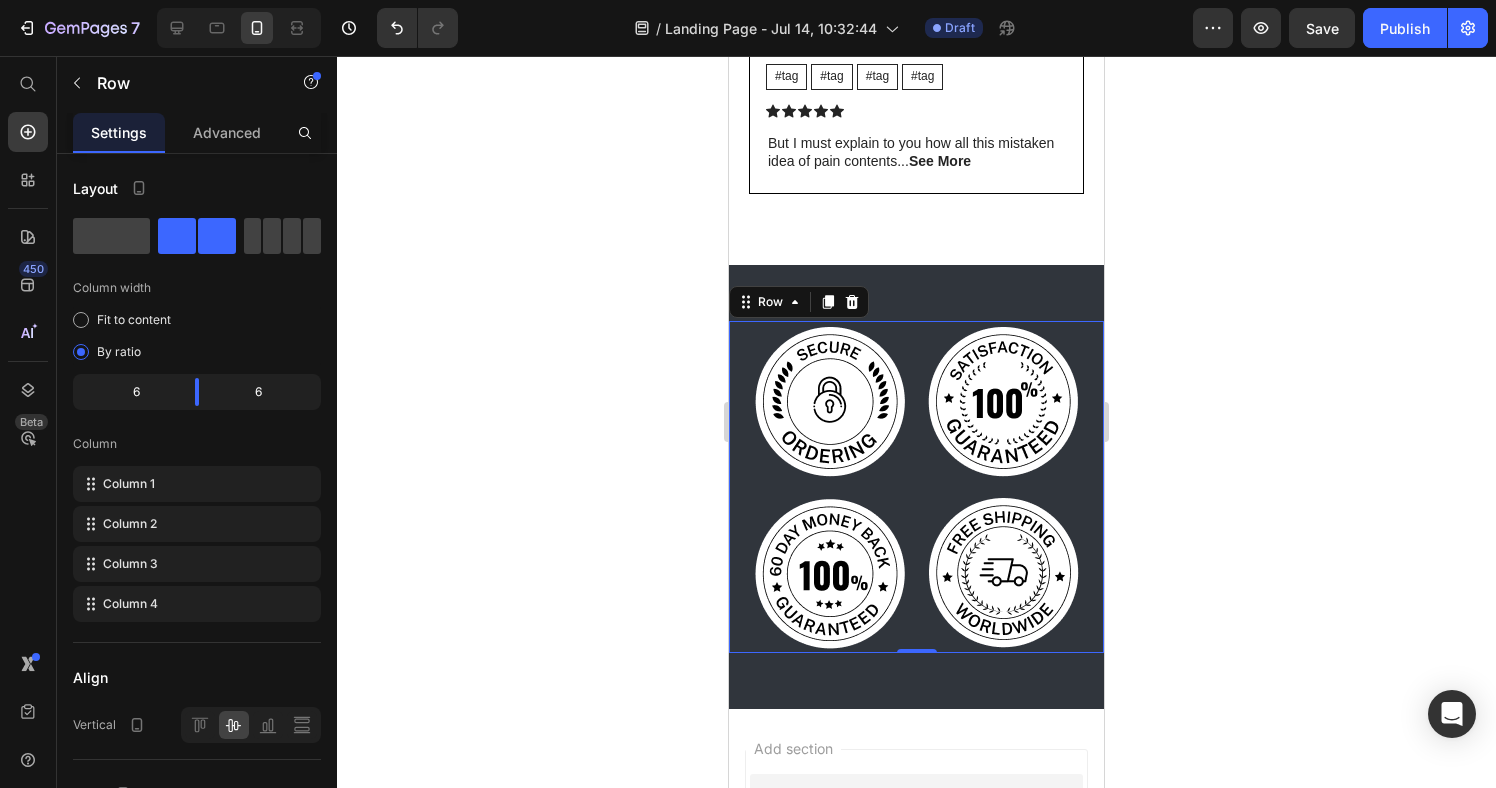 click 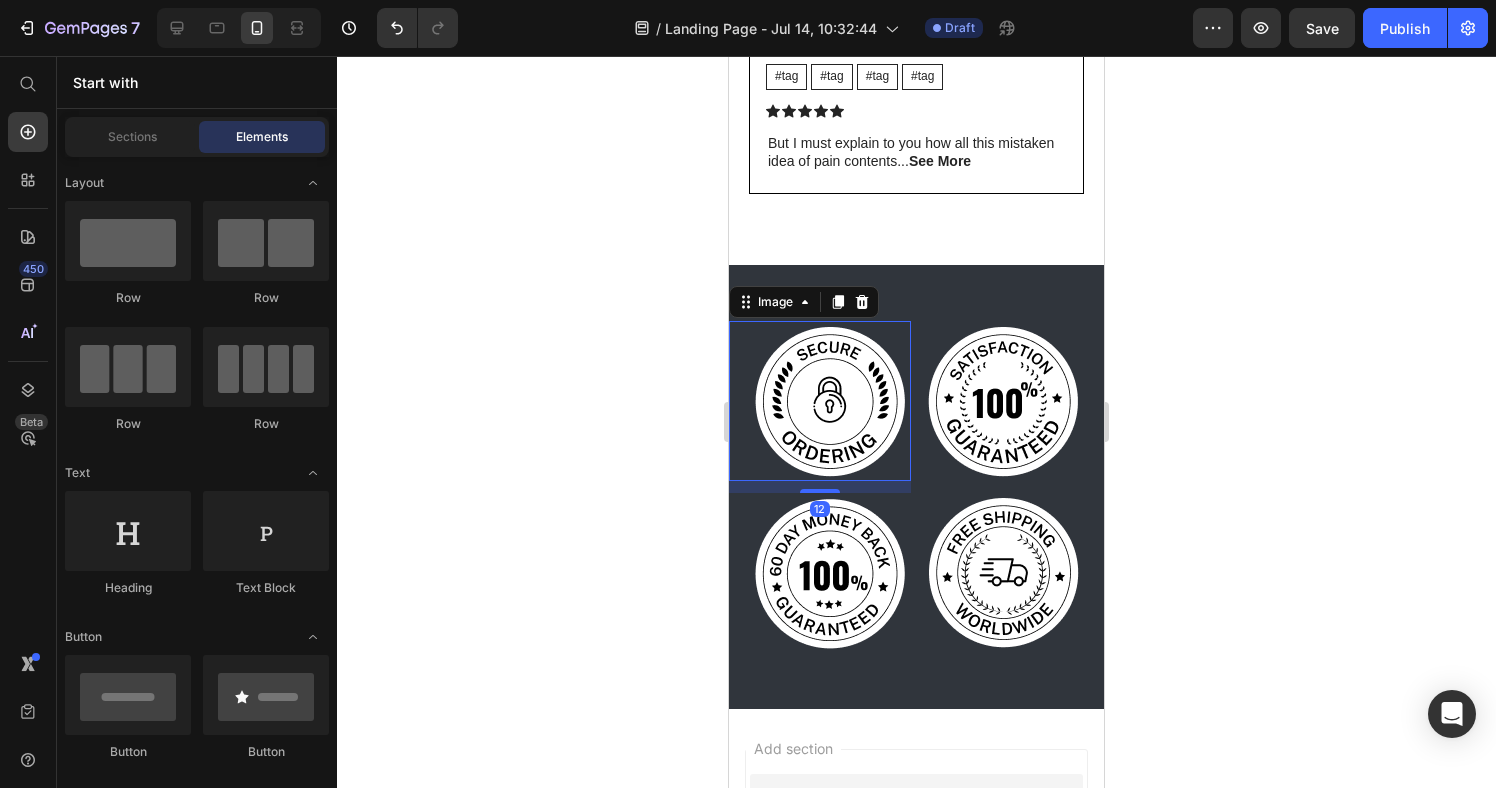 click at bounding box center [820, 401] 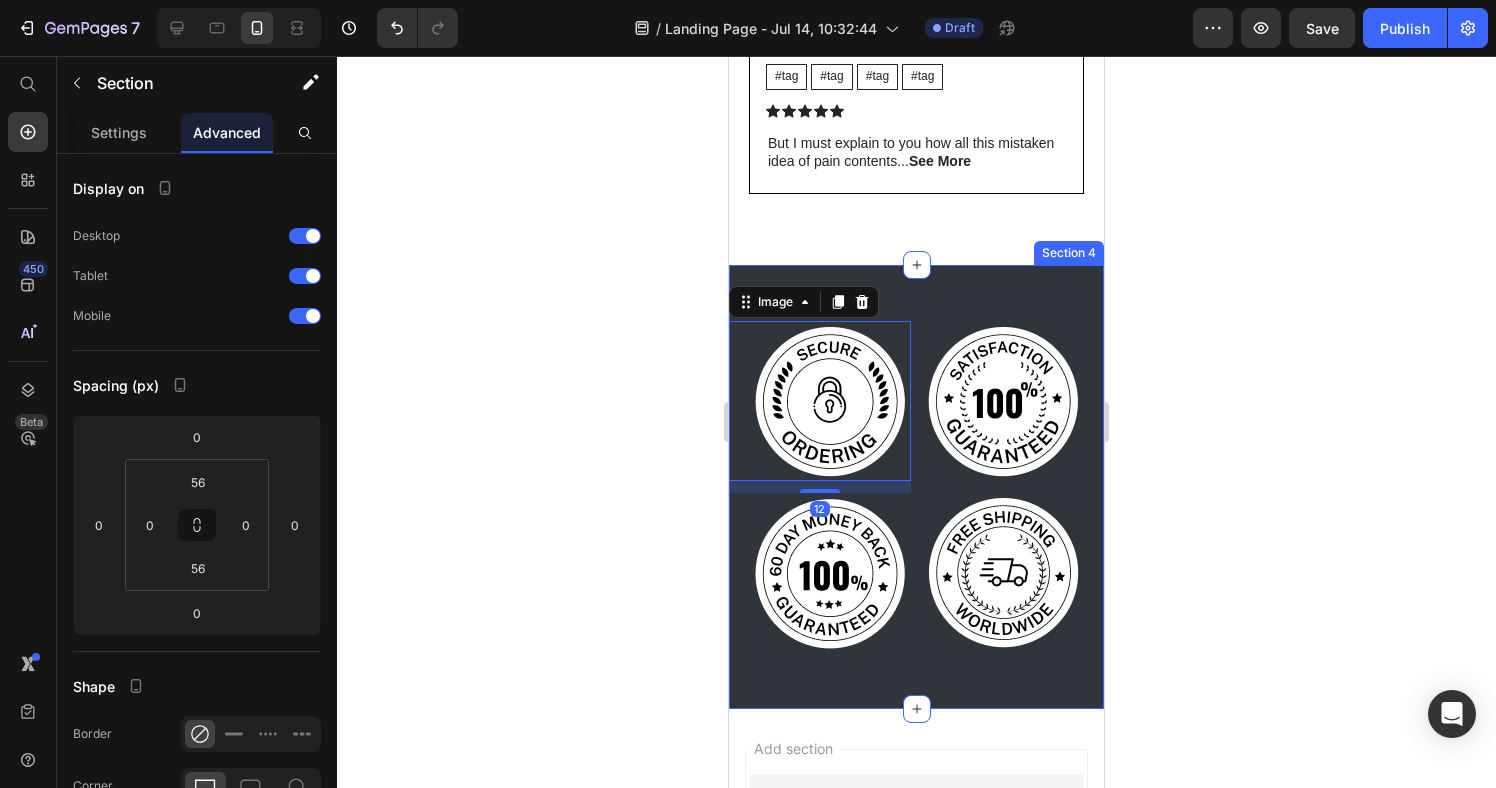 click on "Image   12 Image Image Image Row Section 4" at bounding box center (916, 487) 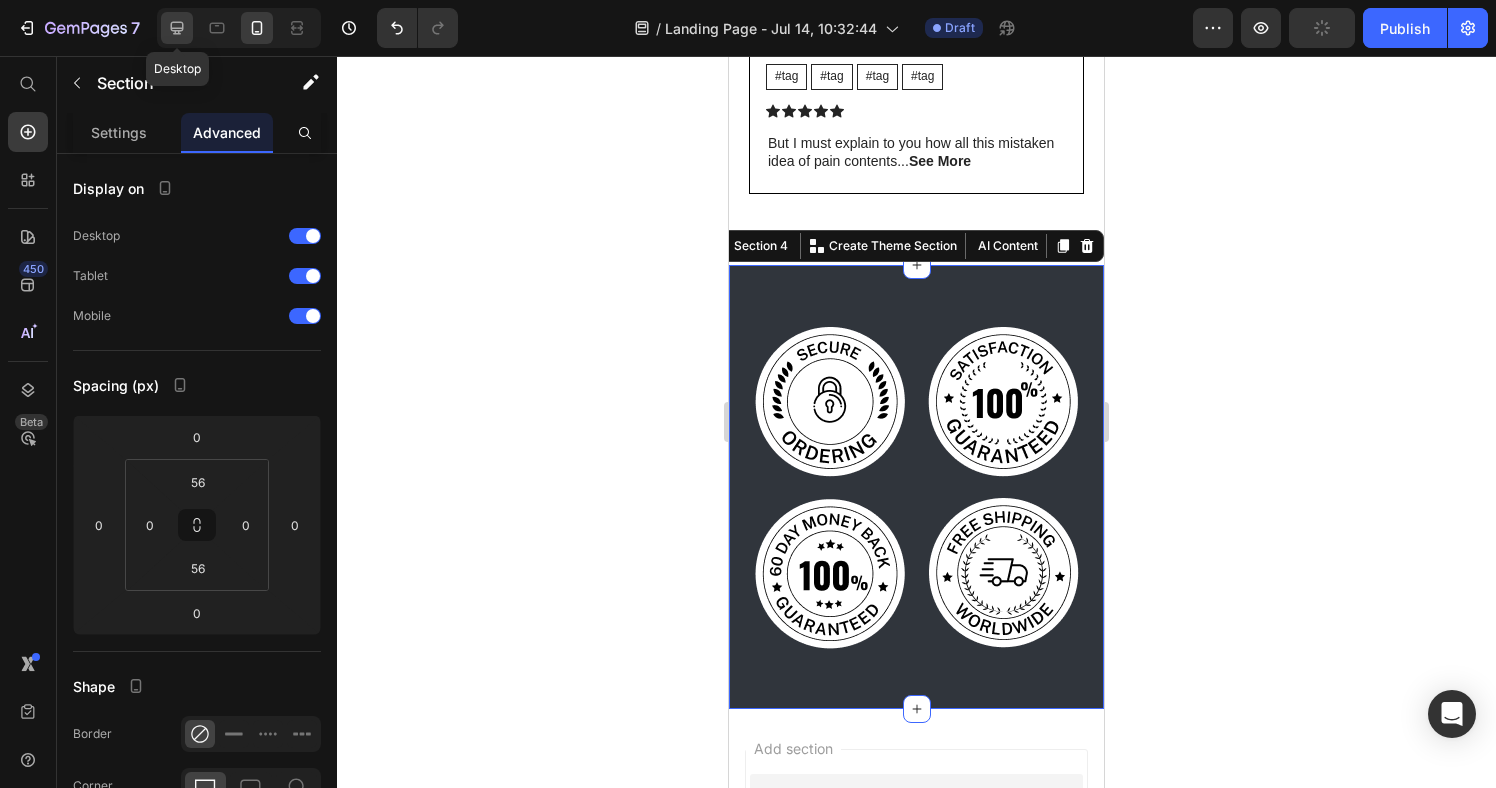 click 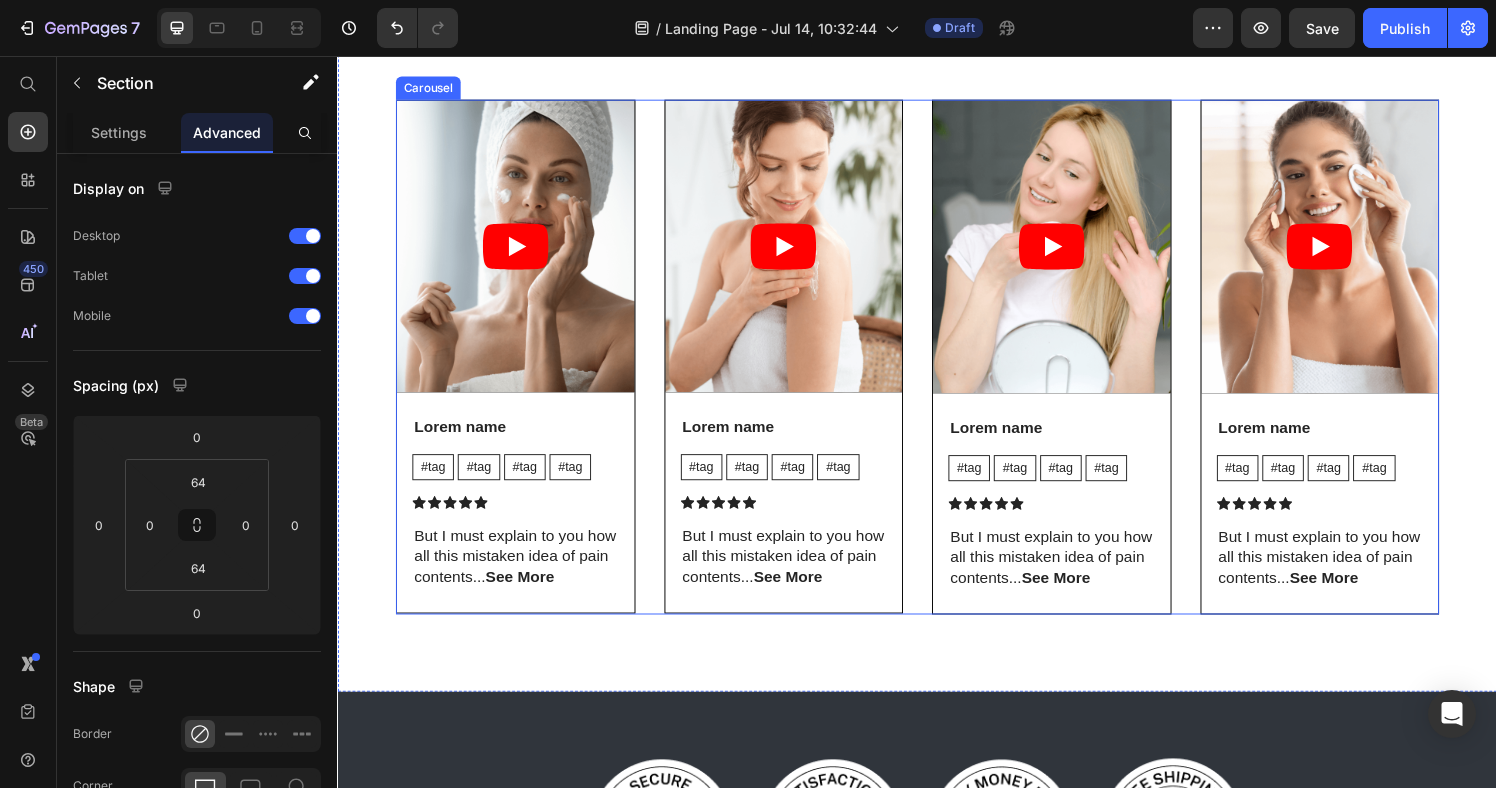 scroll, scrollTop: 1844, scrollLeft: 0, axis: vertical 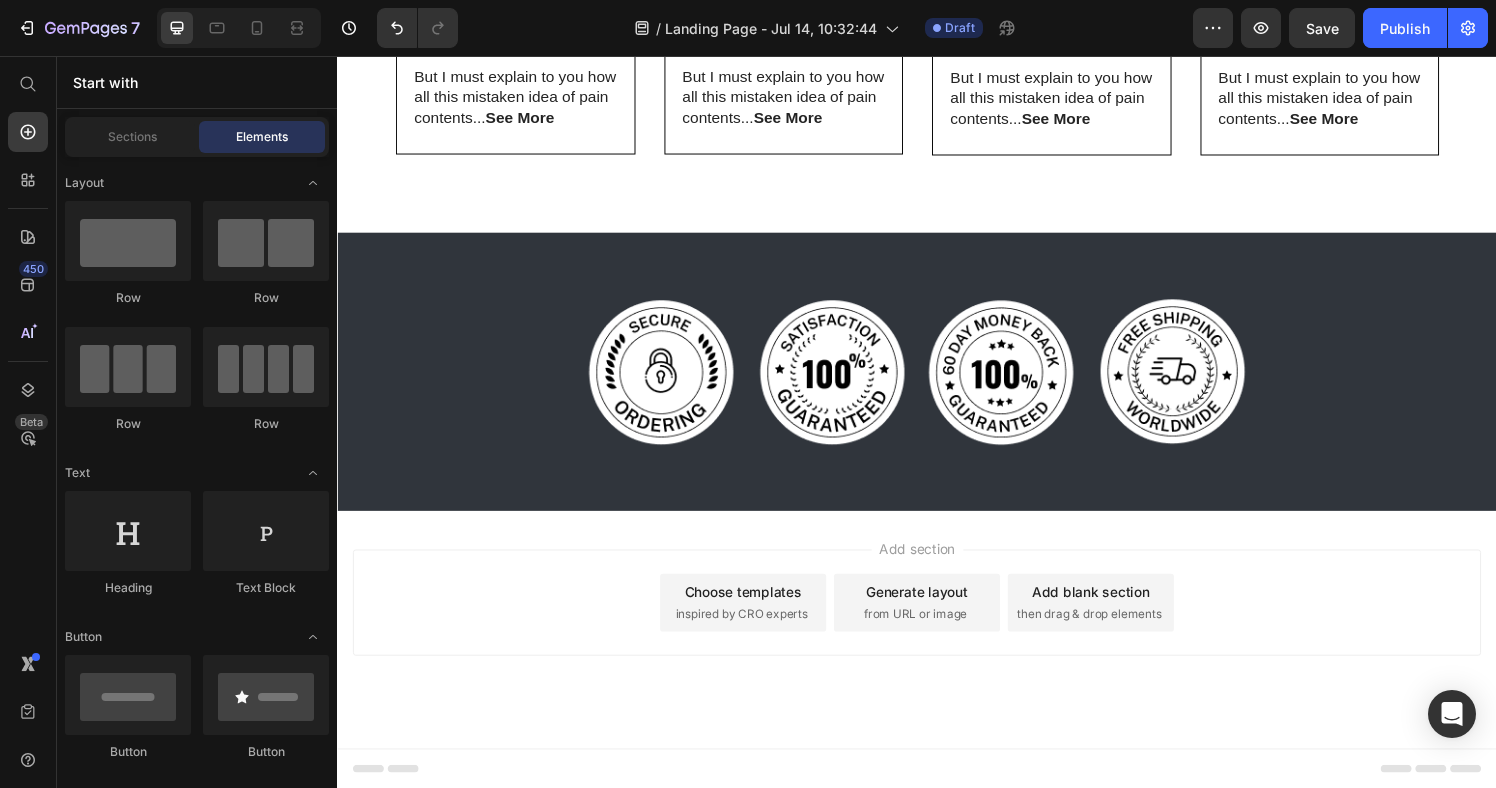 click on "Choose templates inspired by CRO experts" at bounding box center (757, 622) 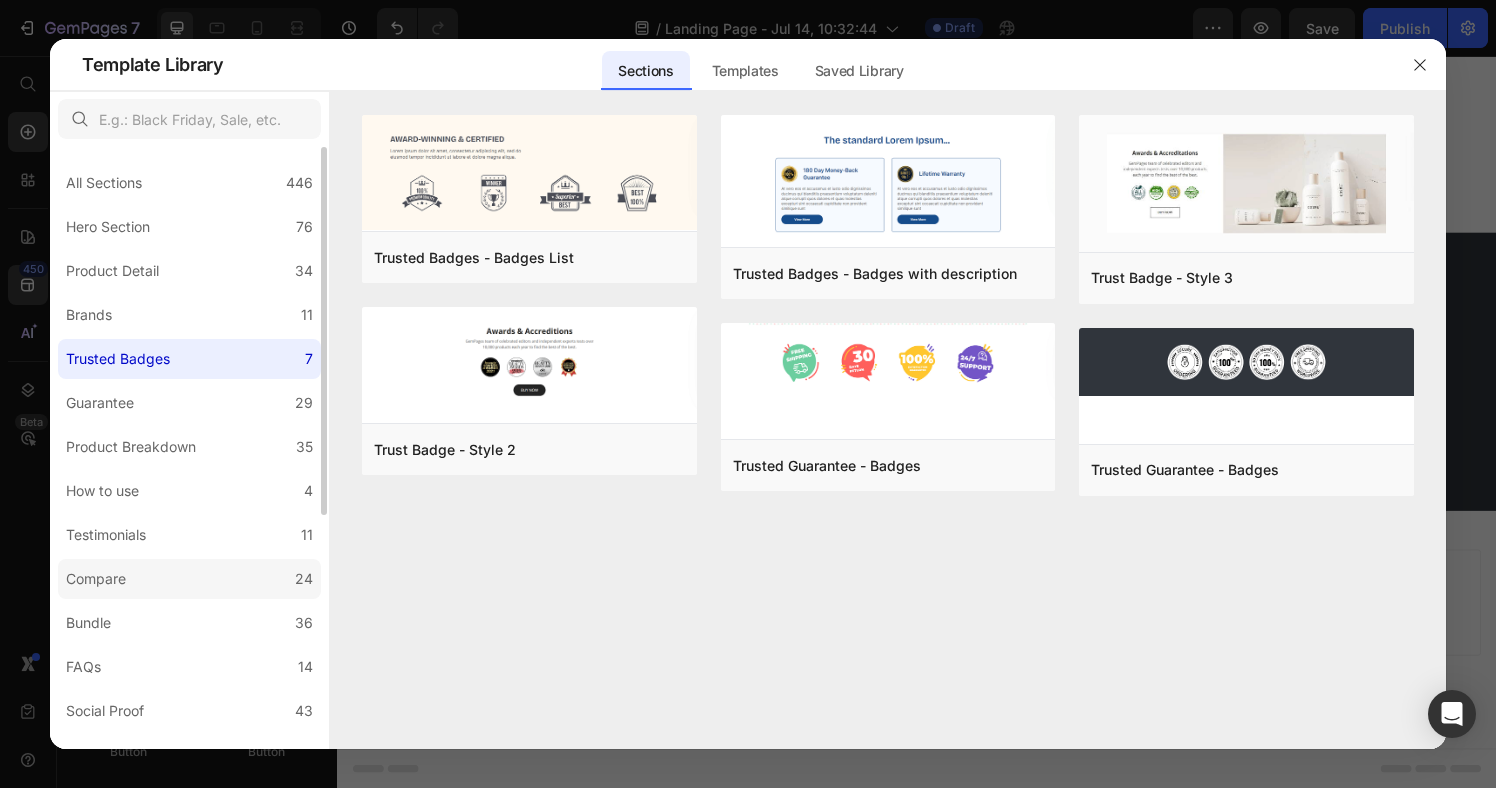 click on "Compare 24" 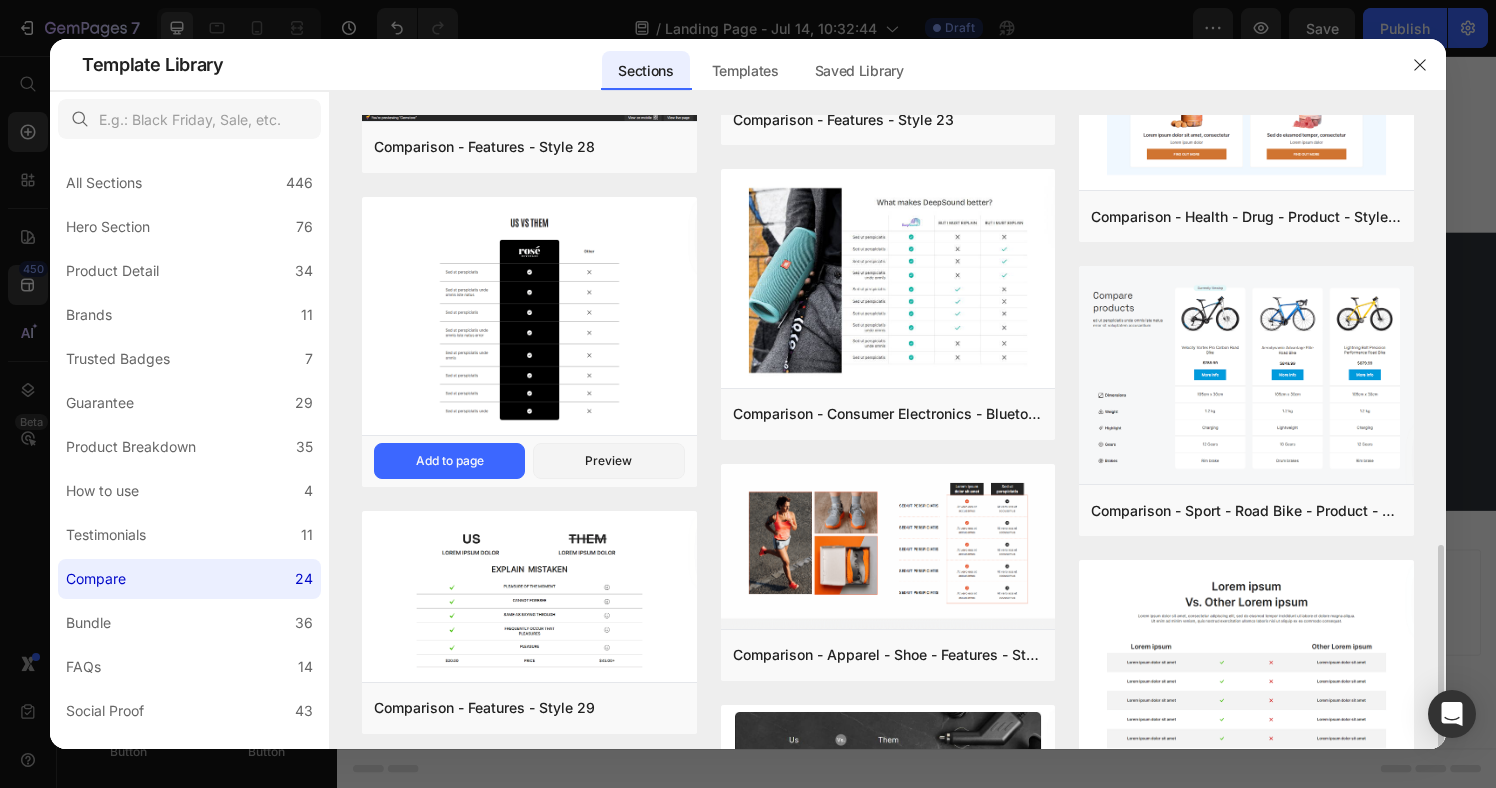 scroll, scrollTop: 160, scrollLeft: 0, axis: vertical 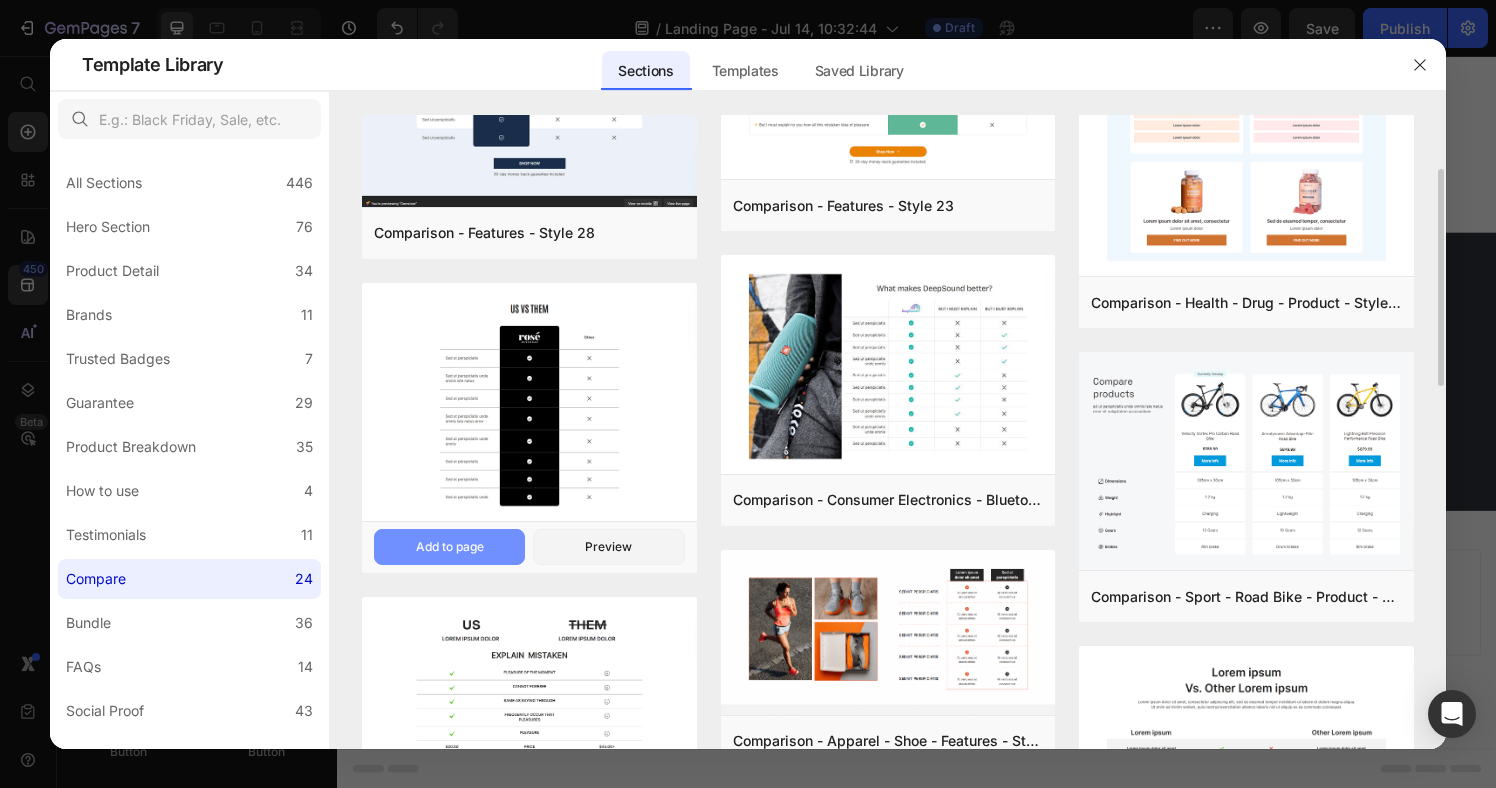 click on "Add to page" at bounding box center [450, 547] 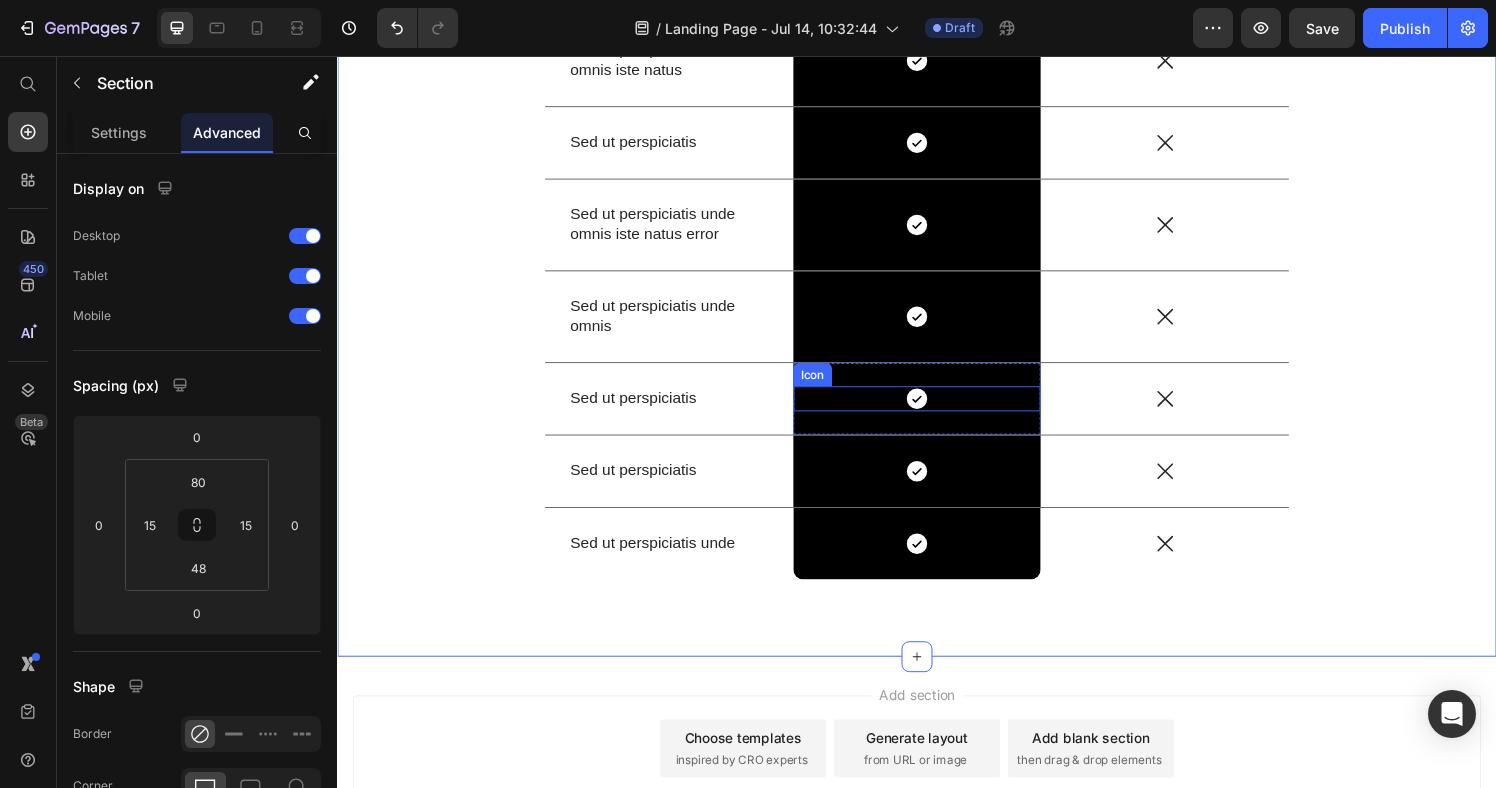 scroll, scrollTop: 2866, scrollLeft: 0, axis: vertical 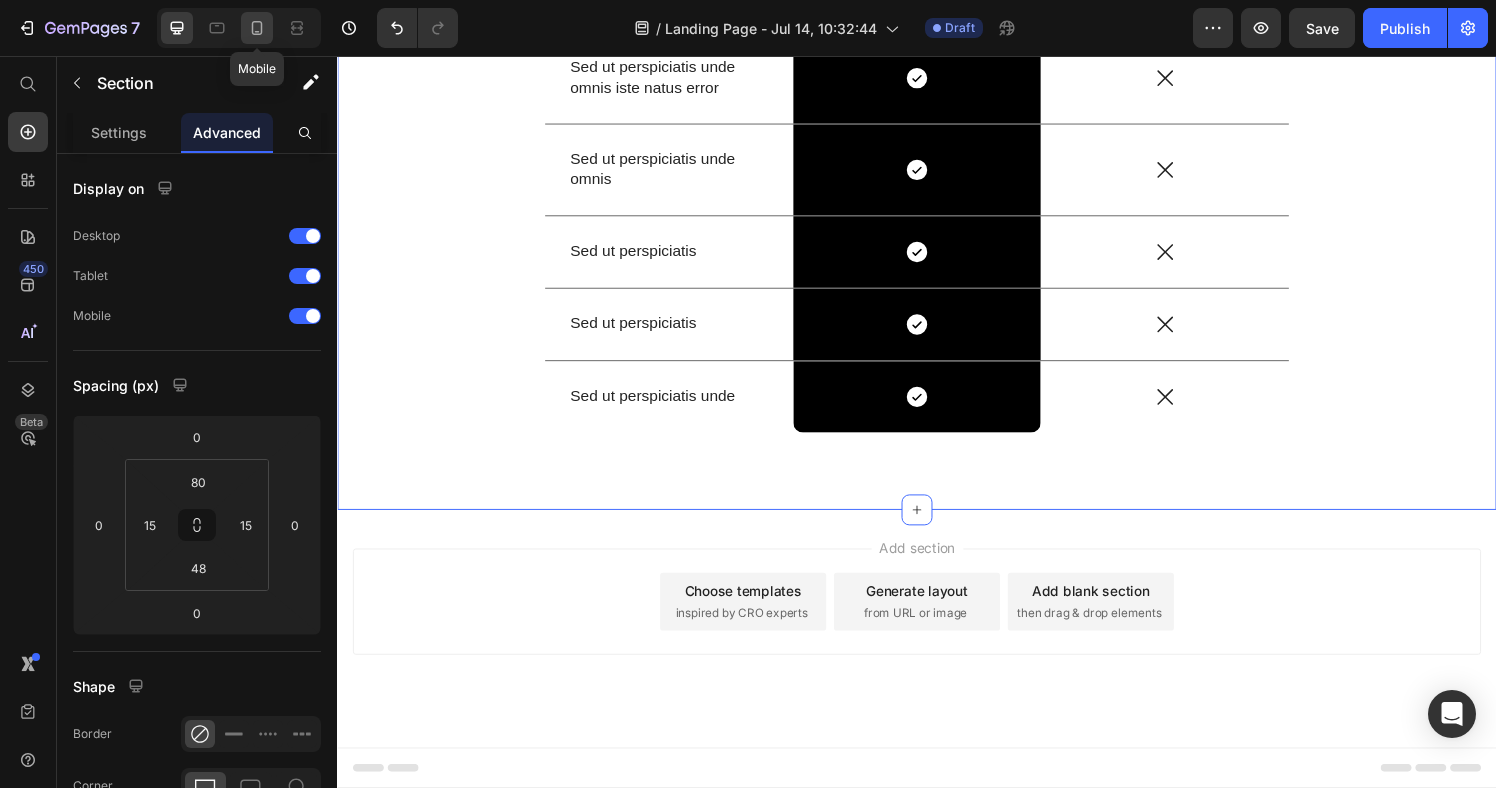 click 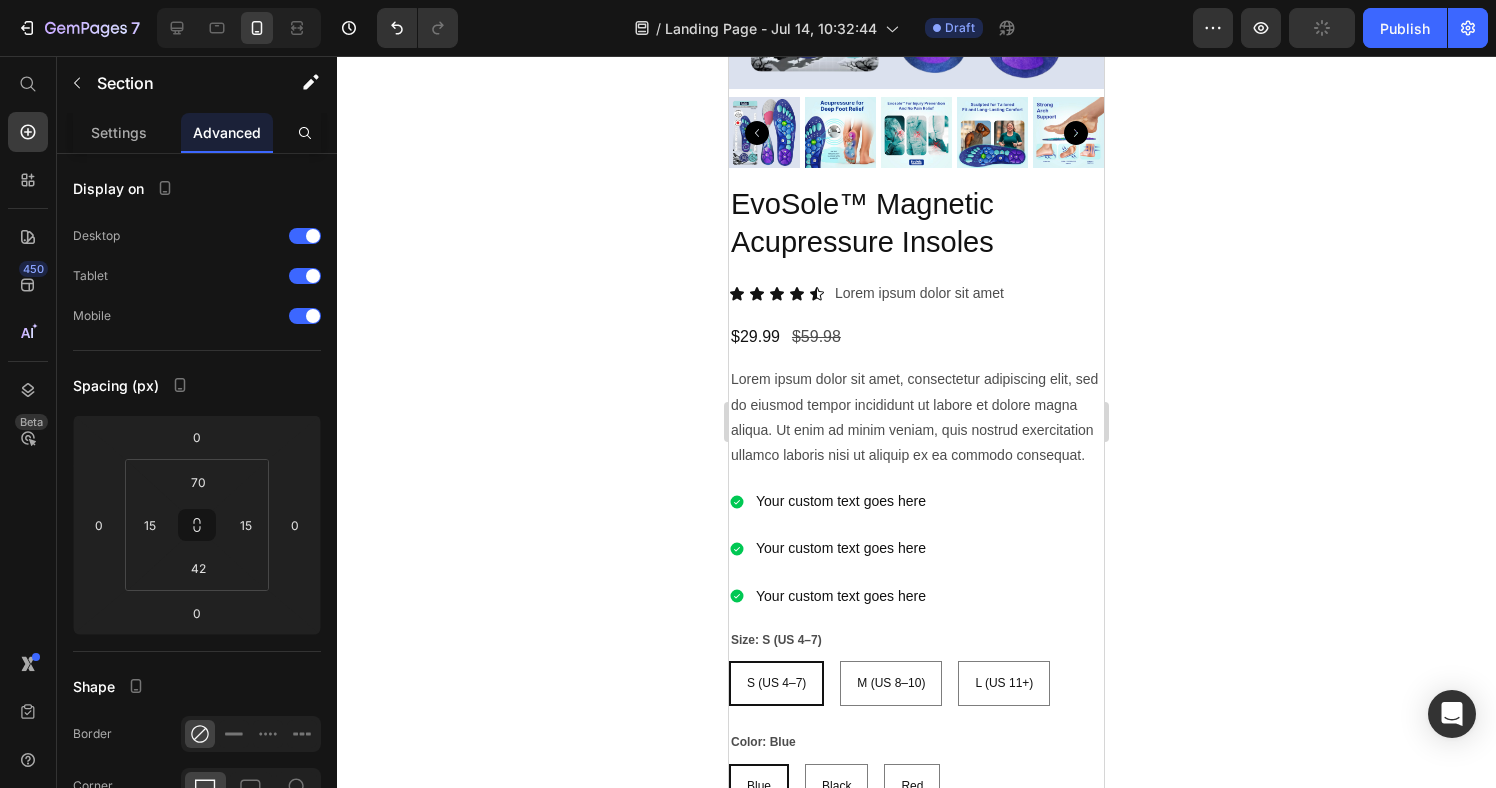 scroll, scrollTop: 0, scrollLeft: 0, axis: both 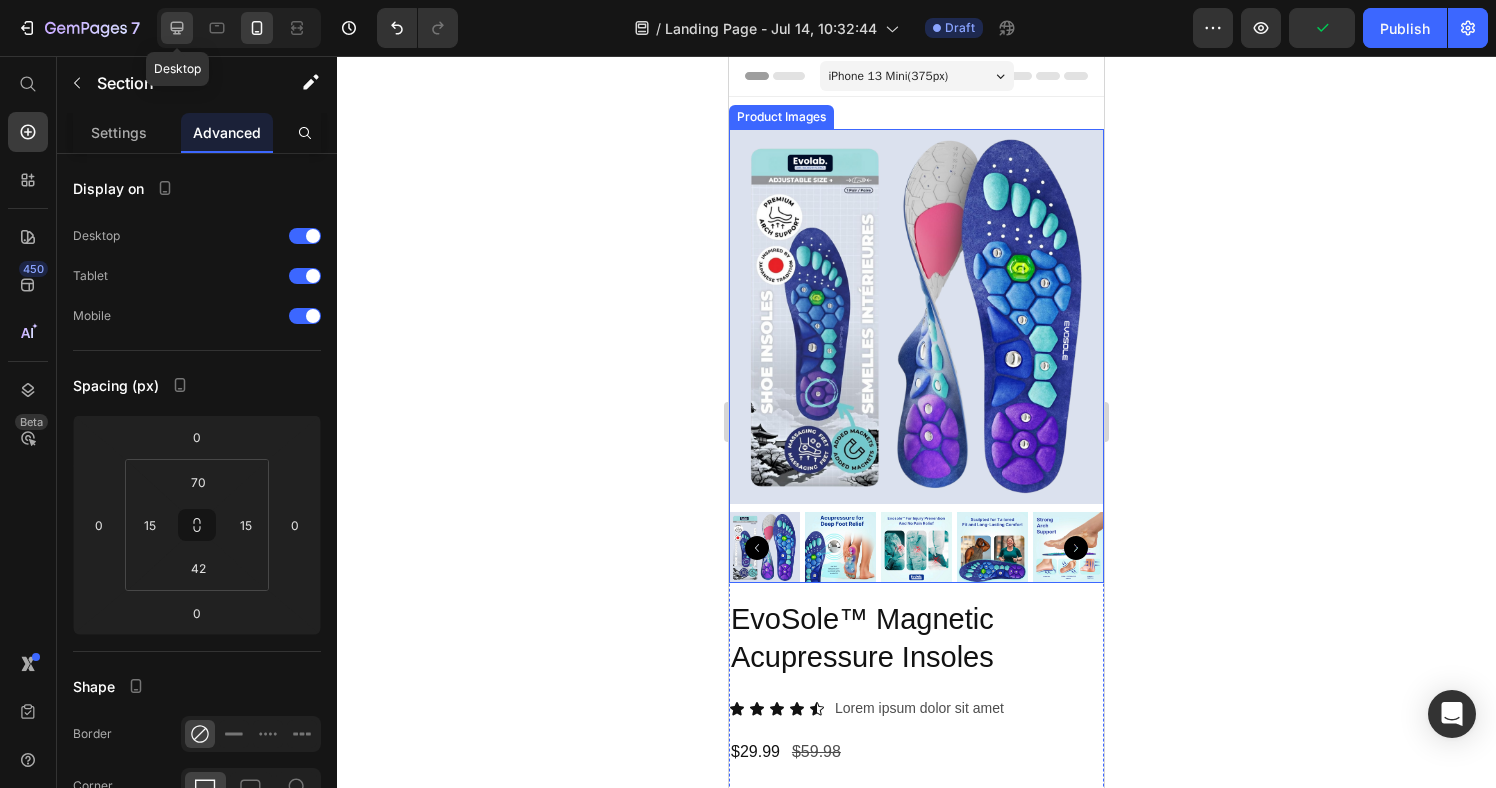 click 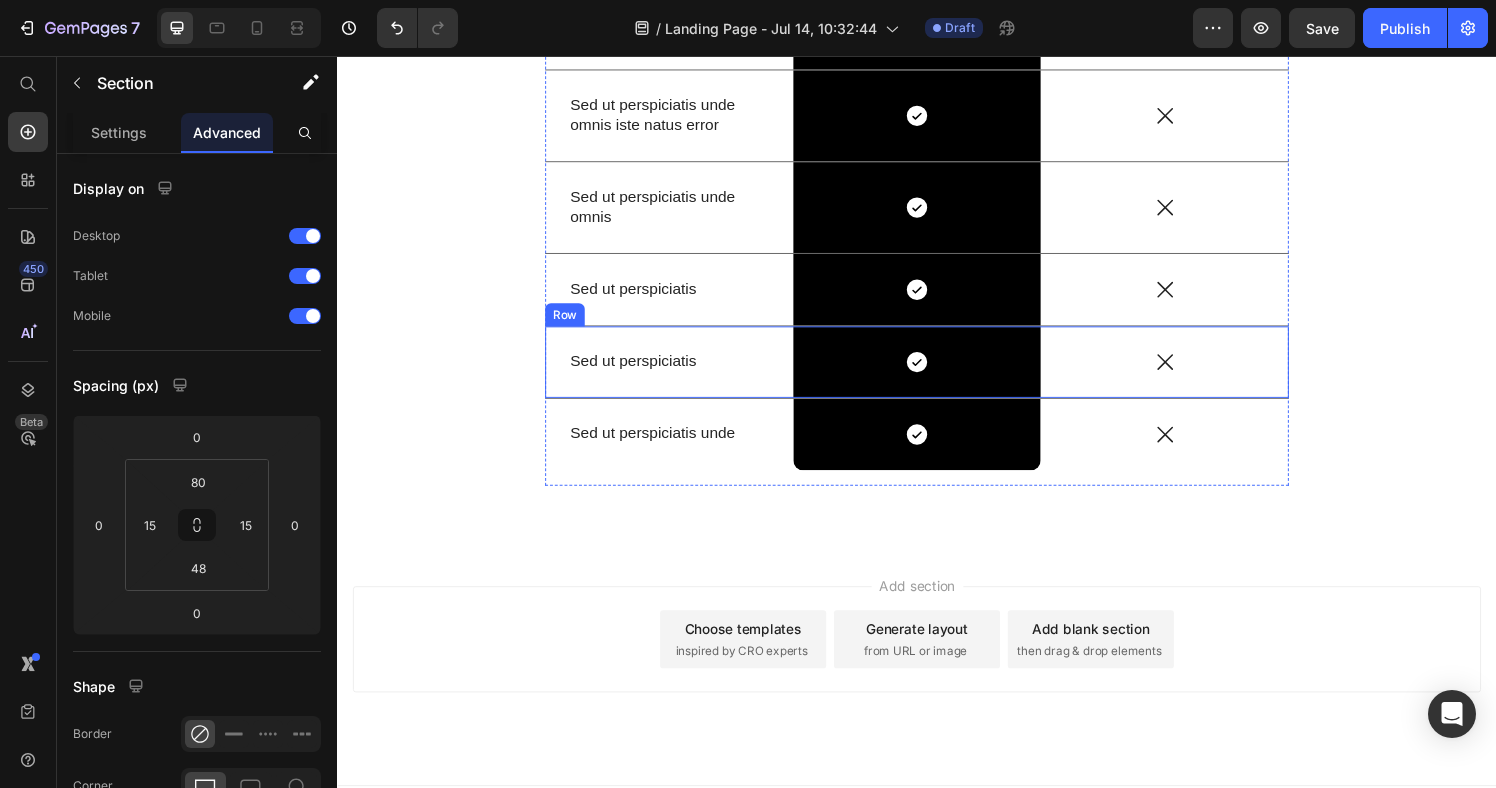 scroll, scrollTop: 2866, scrollLeft: 0, axis: vertical 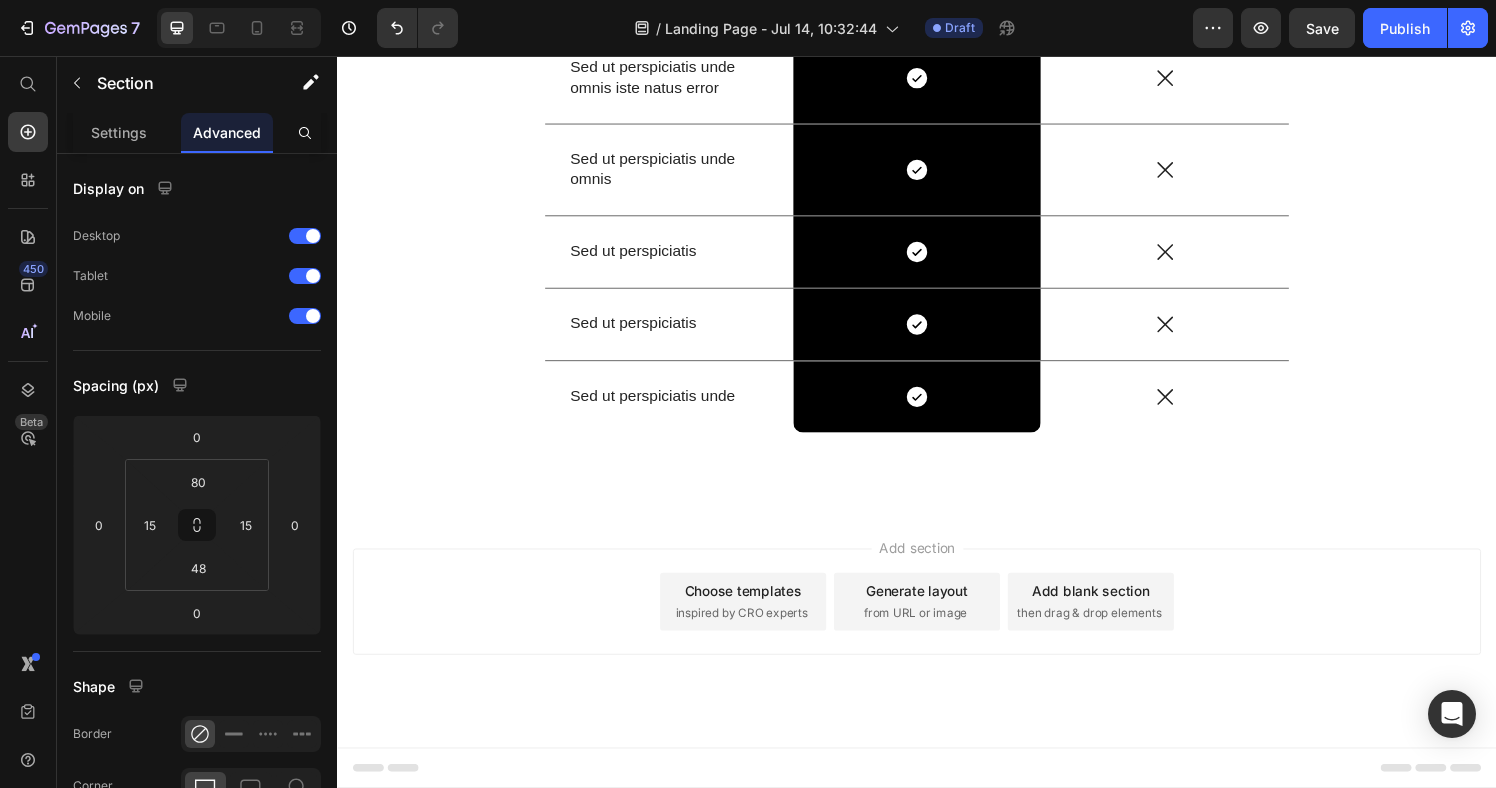 click on "US VS THEM Heading
Drop element here Image Row Other Text Block Row Sed ut perspiciatis Text Block
Icon Row
Icon Row Sed ut perspiciatis unde omnis iste natus  Text Block
Icon Row
Icon Row Sed ut perspiciatis Text Block
Icon Row
Icon Row Sed ut perspiciatis unde omnis iste natus error  Text Block
Icon Row
Icon Row Sed ut perspiciatis unde omnis Text Block
Icon Row
Icon Row Sed ut perspiciatis Text Block
Icon Row
Icon Row Sed ut perspiciatis Text Block
Icon Row
Icon Row Sed ut perspiciatis unde Text Block
Icon Row
Icon Row Row Section 5" at bounding box center [937, 34] 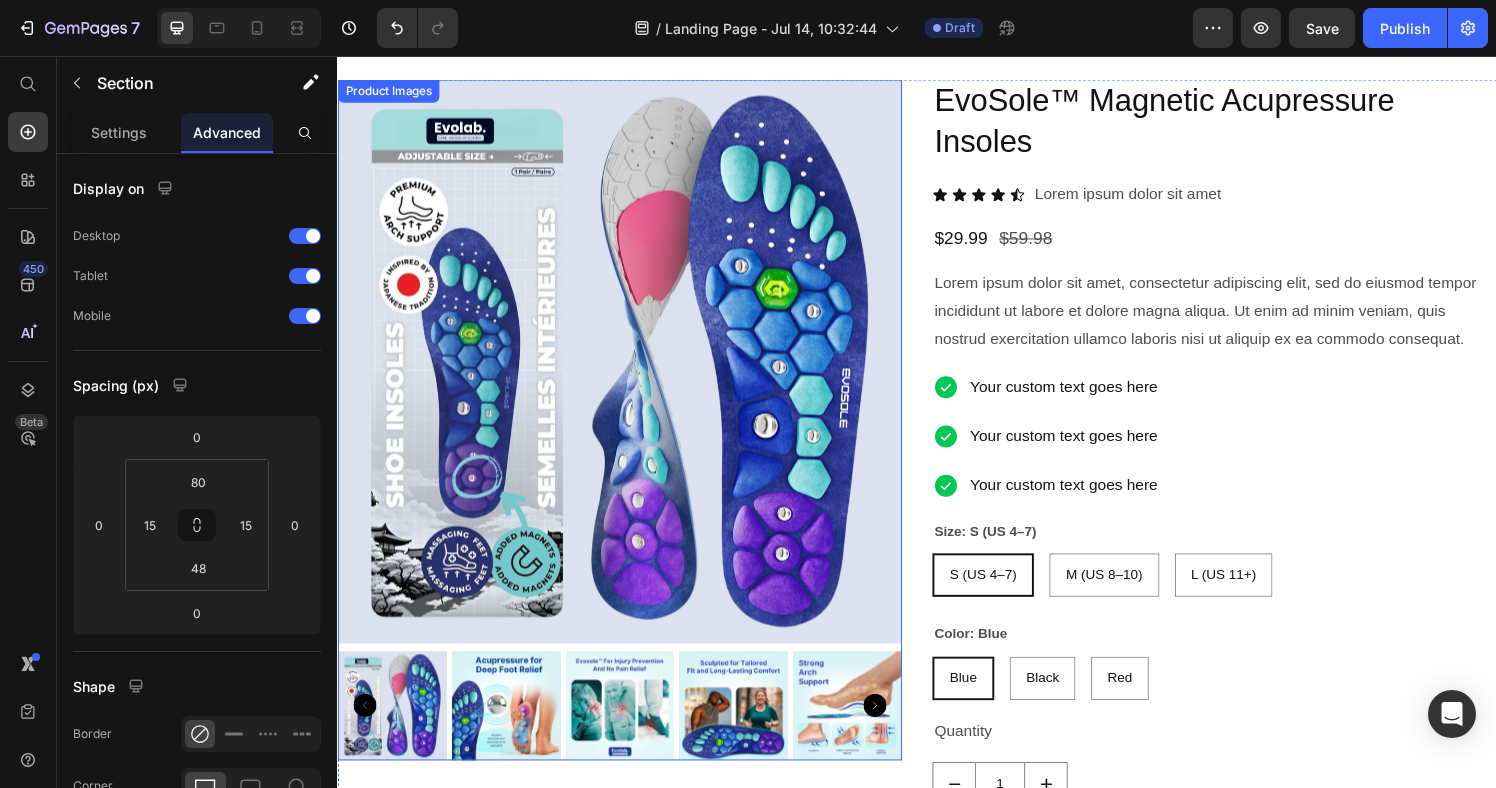 scroll, scrollTop: 0, scrollLeft: 0, axis: both 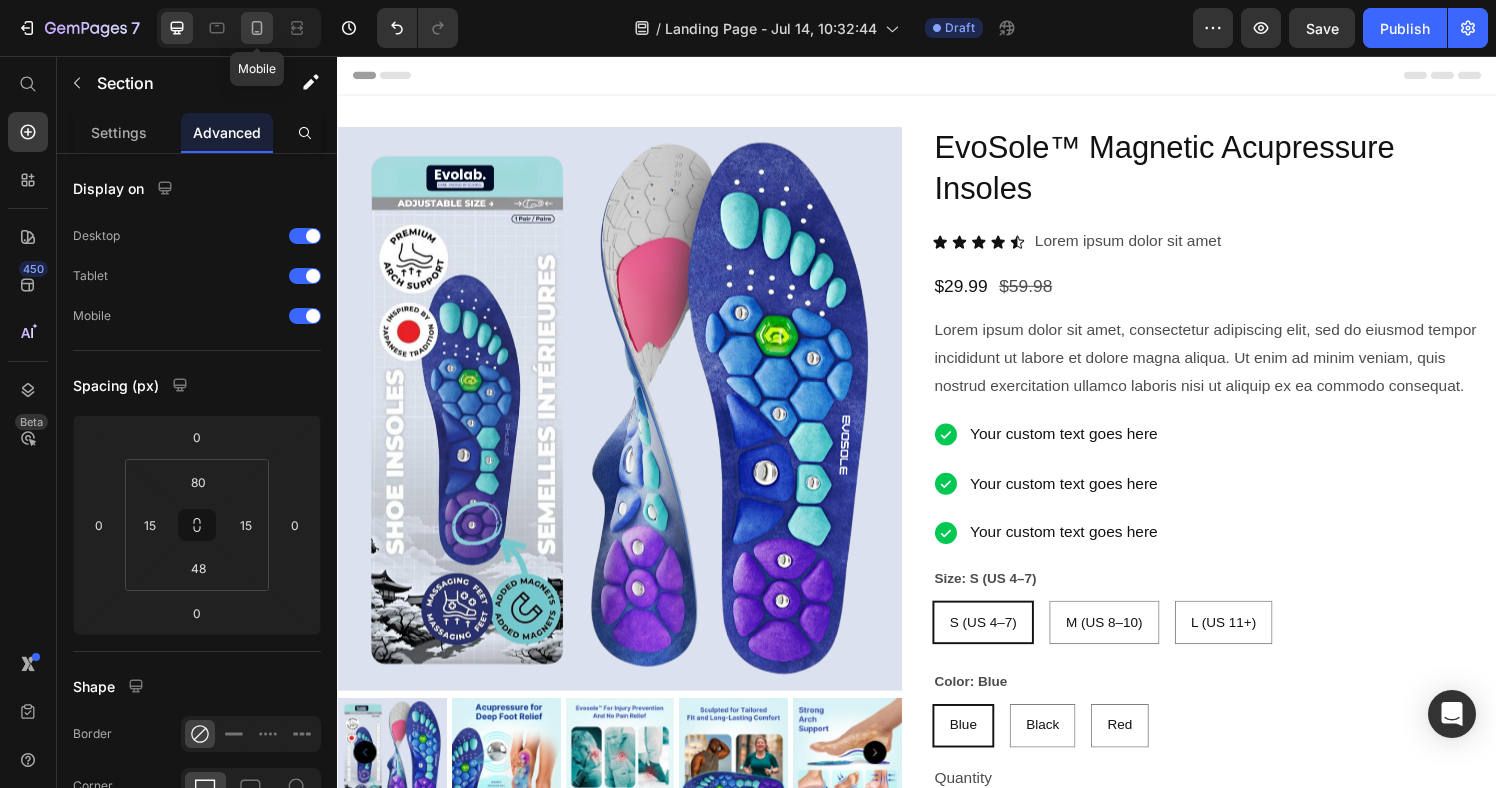 click 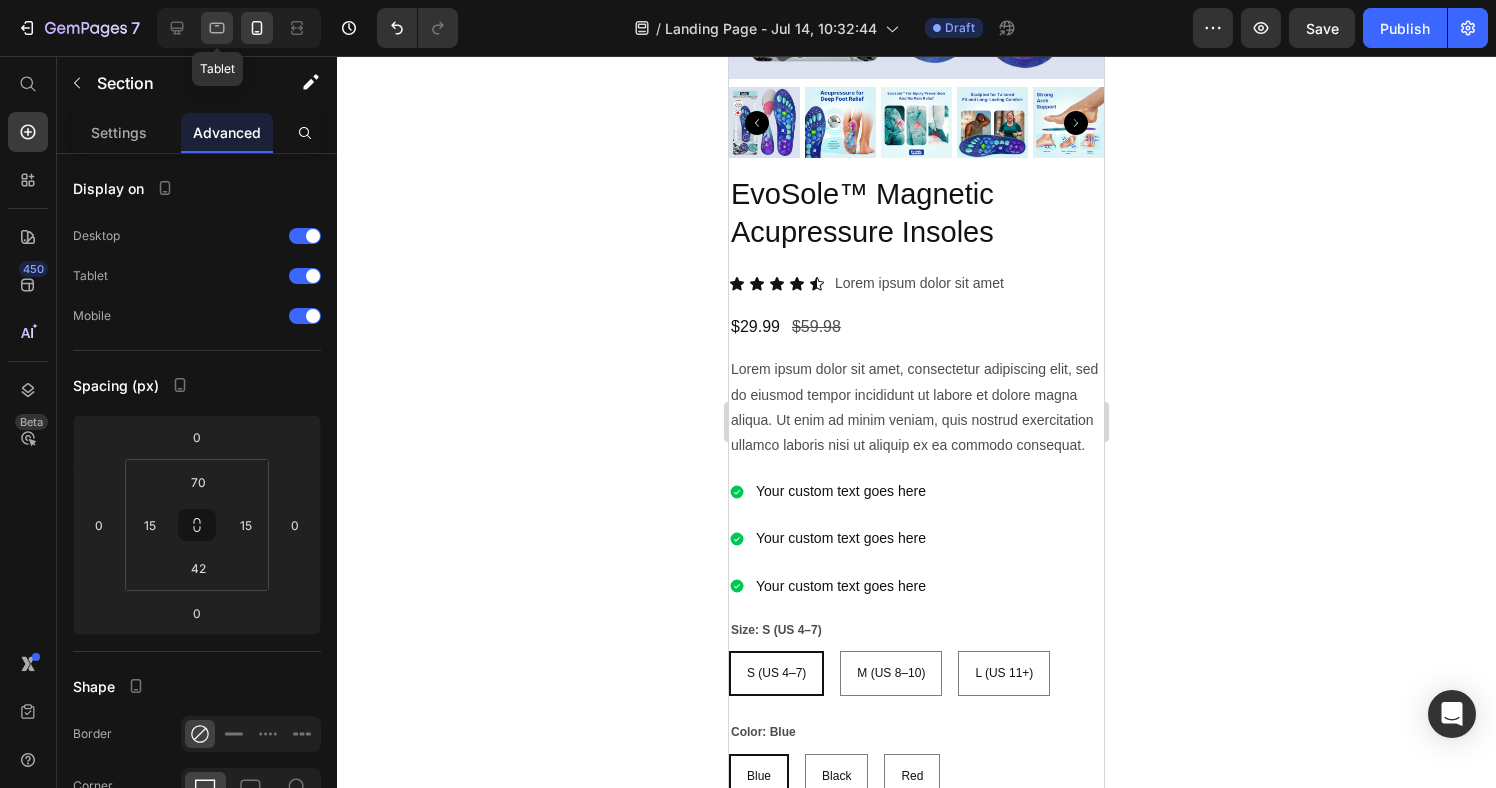 click 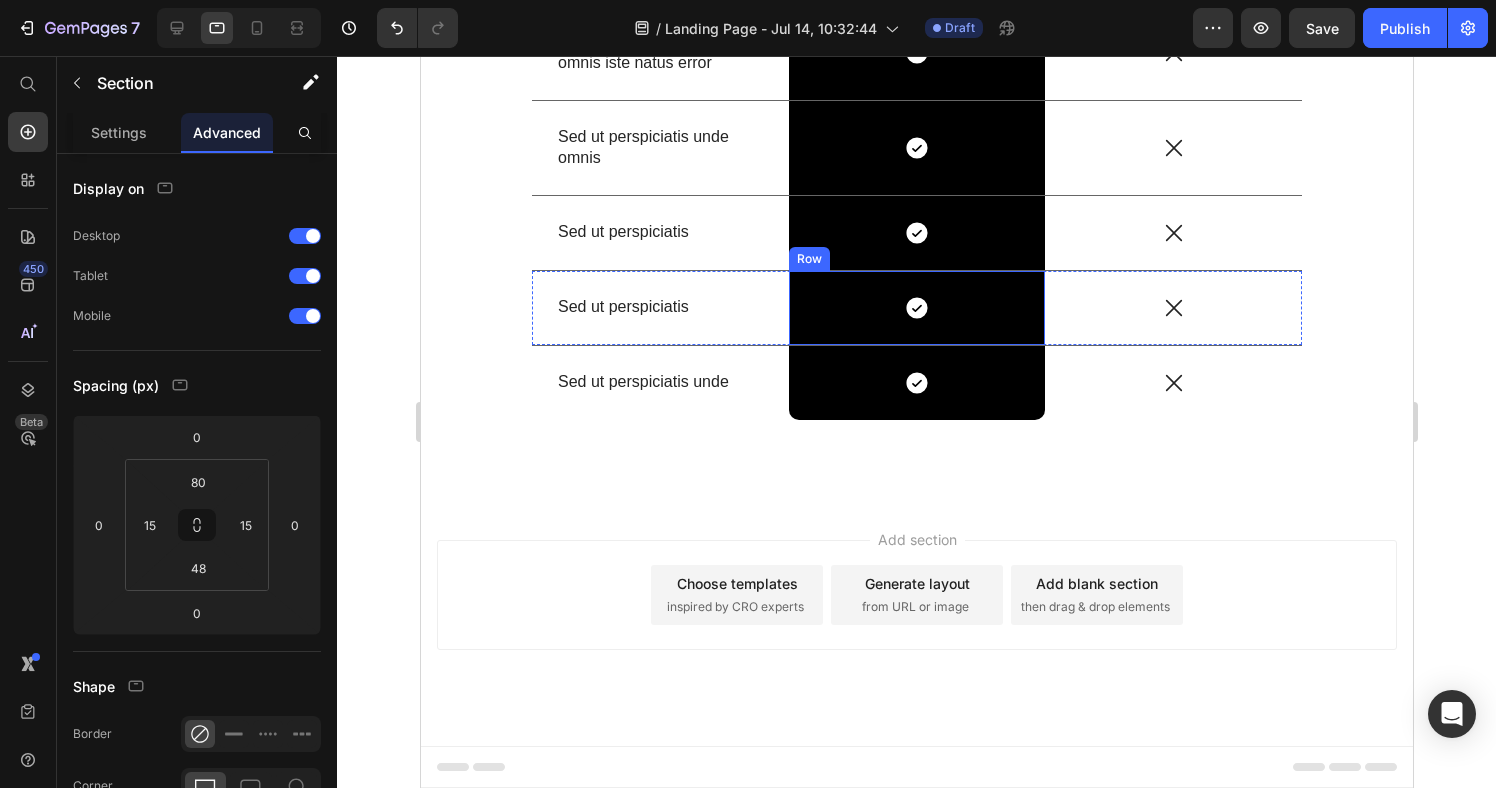 scroll, scrollTop: 3113, scrollLeft: 0, axis: vertical 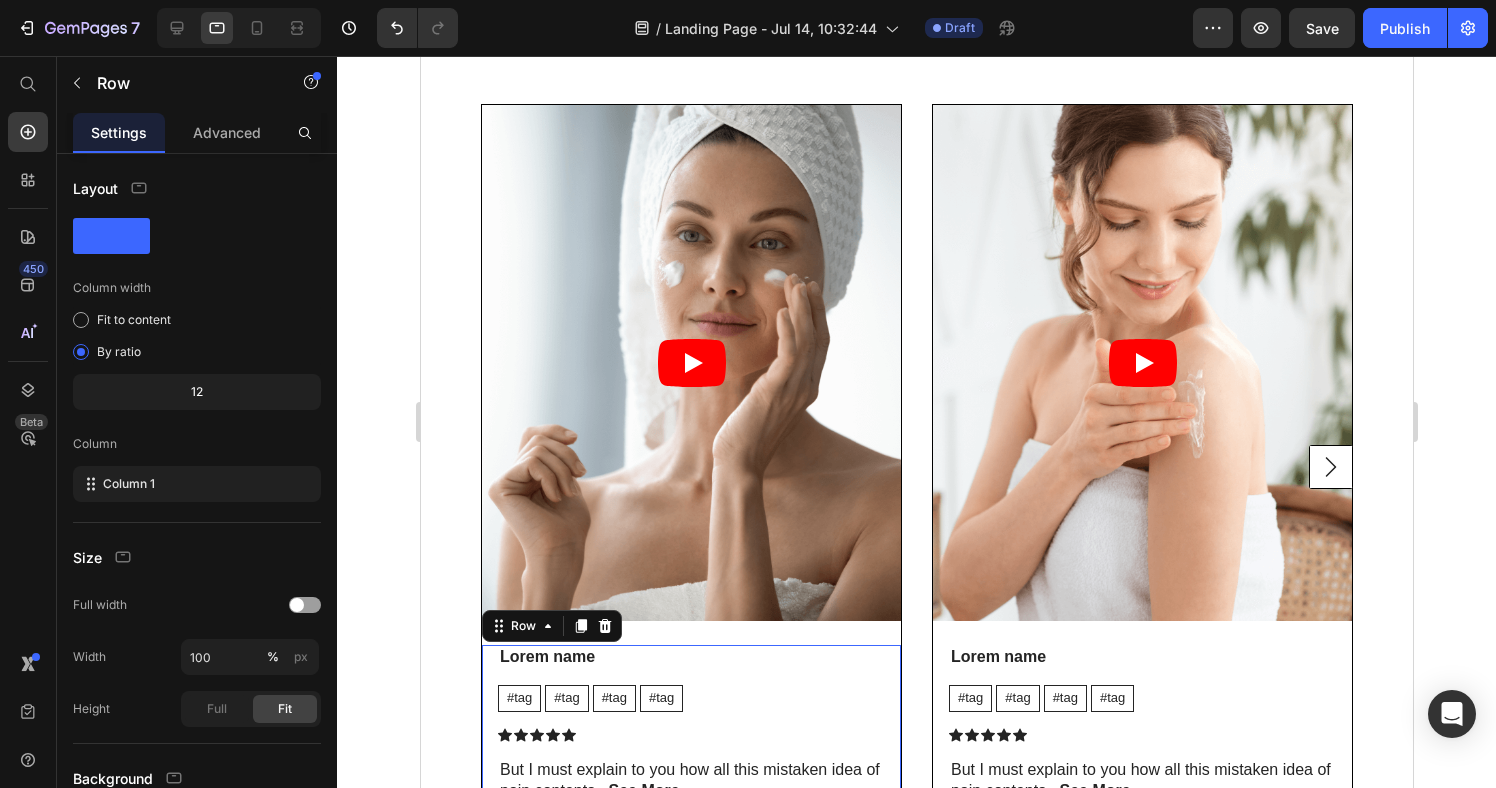 click on "Lorem name Text Block #tag Text Block #tag Text Block #tag Text Block #tag Text Block Row Icon Icon Icon Icon Icon Icon List But I must explain to you how all this mistaken idea of pain contents...  See More Text Block" at bounding box center (698, 732) 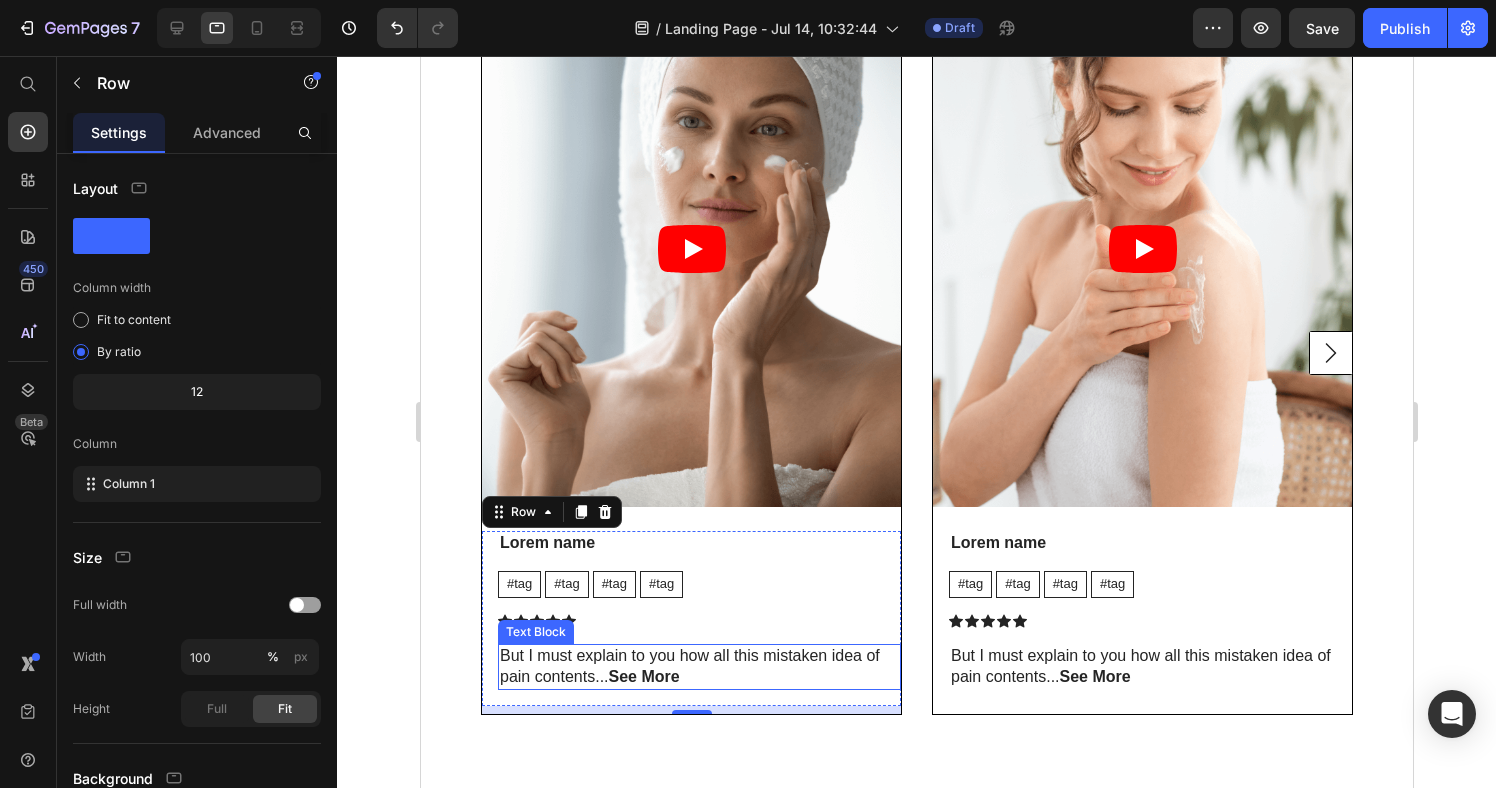 scroll, scrollTop: 1523, scrollLeft: 0, axis: vertical 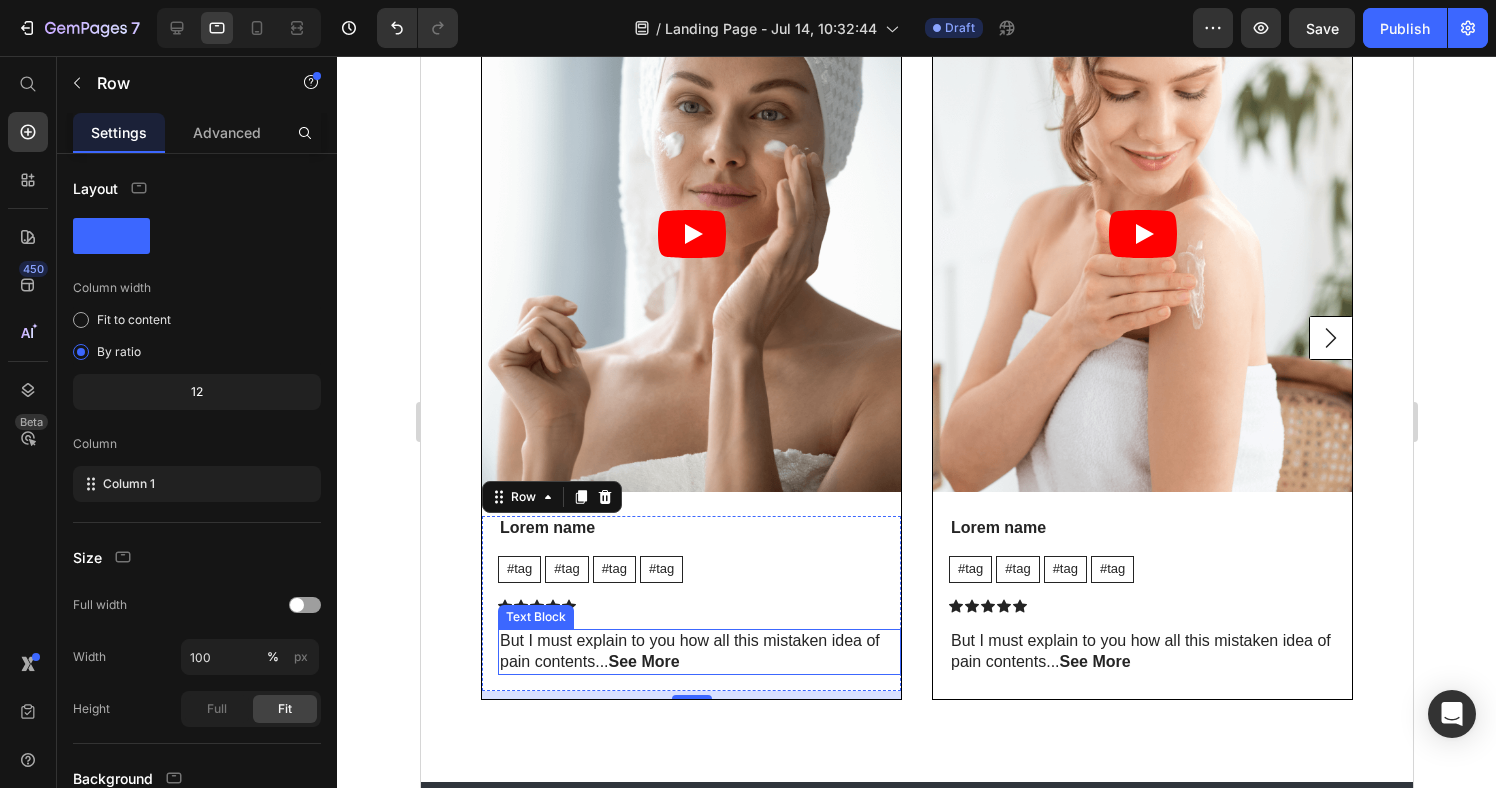 click on "But I must explain to you how all this mistaken idea of pain contents...  See More" at bounding box center (698, 652) 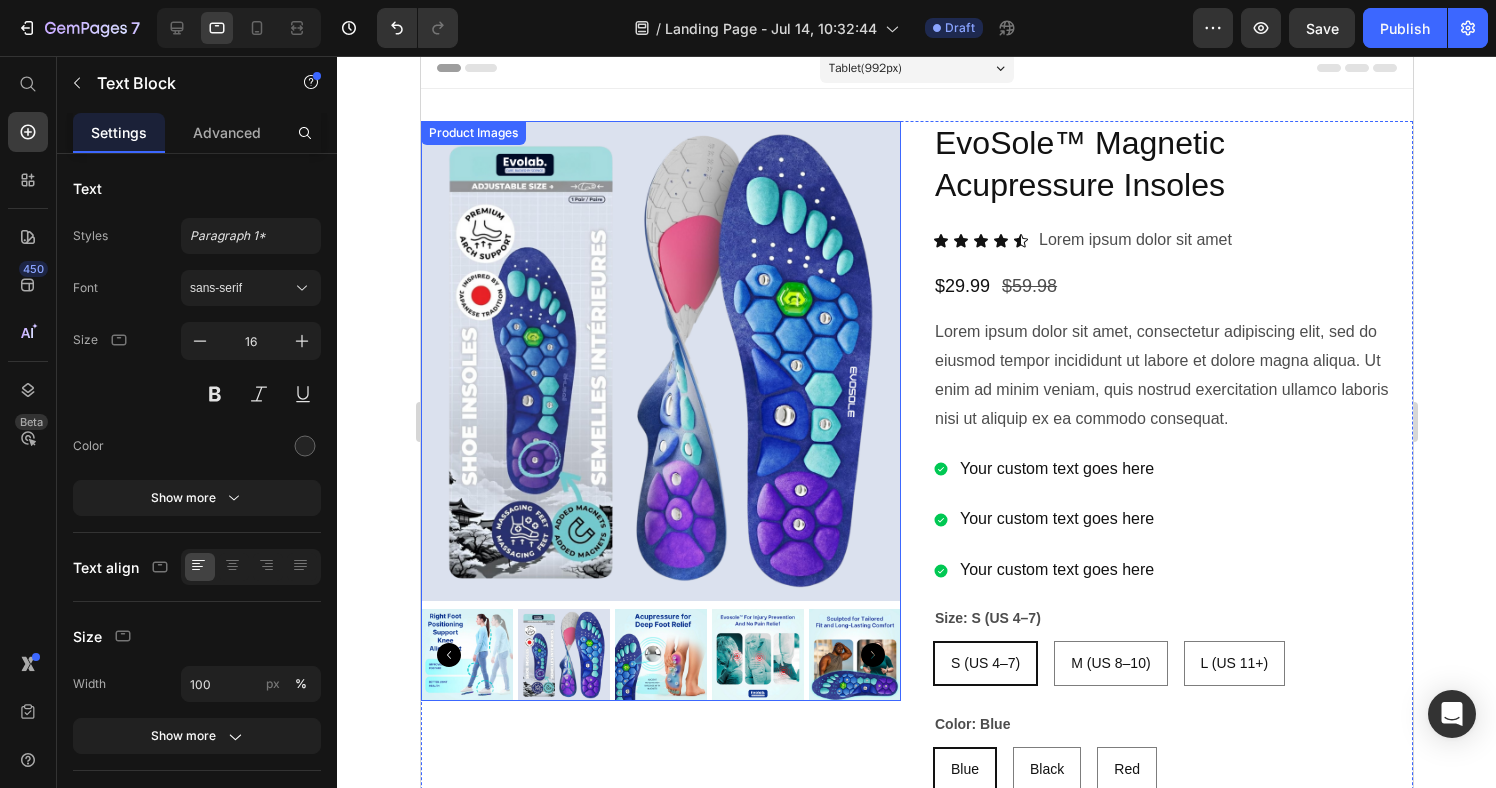 scroll, scrollTop: 0, scrollLeft: 0, axis: both 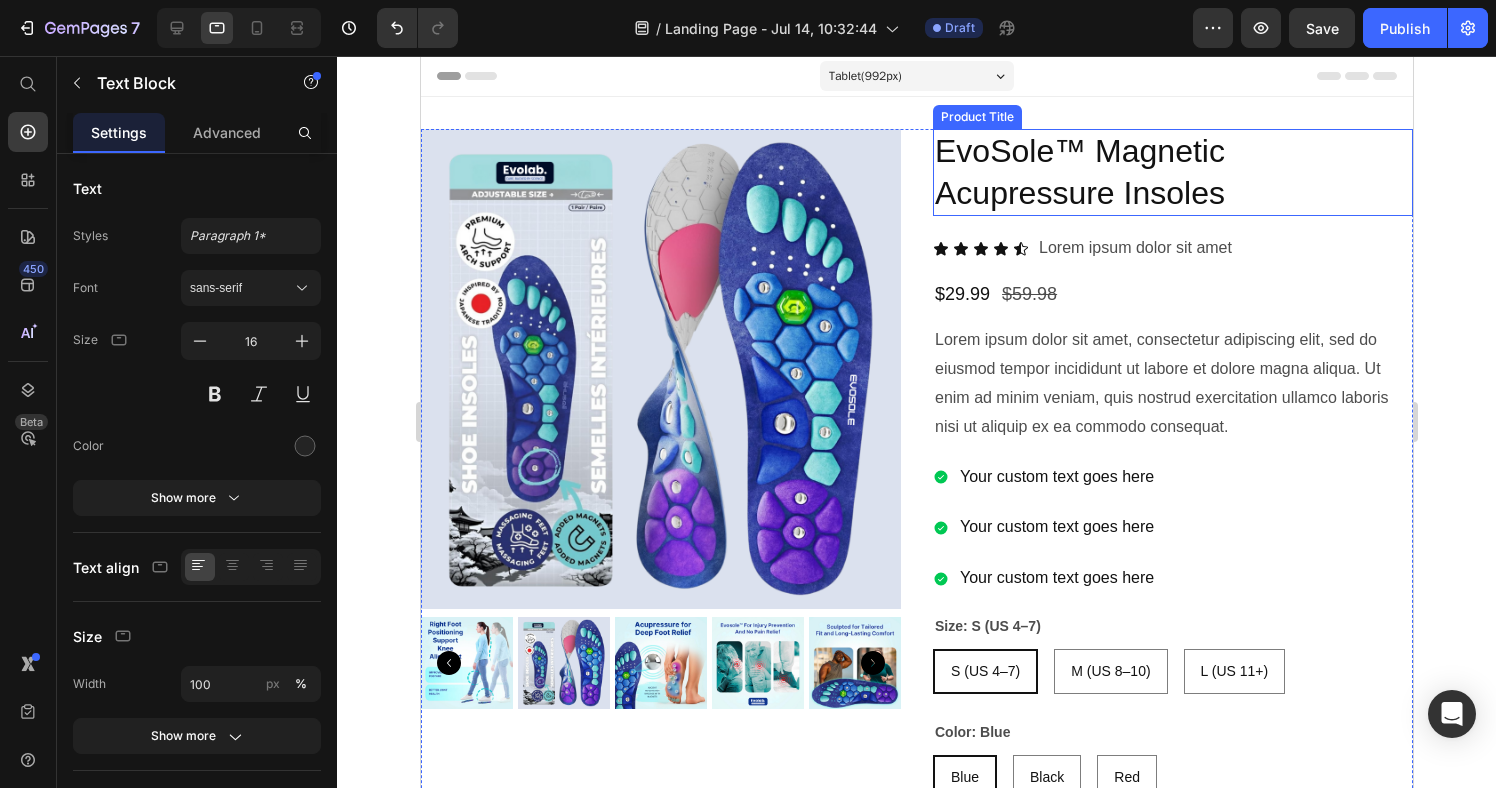 click on "EvoSole™ Magnetic Acupressure Insoles" at bounding box center [1172, 172] 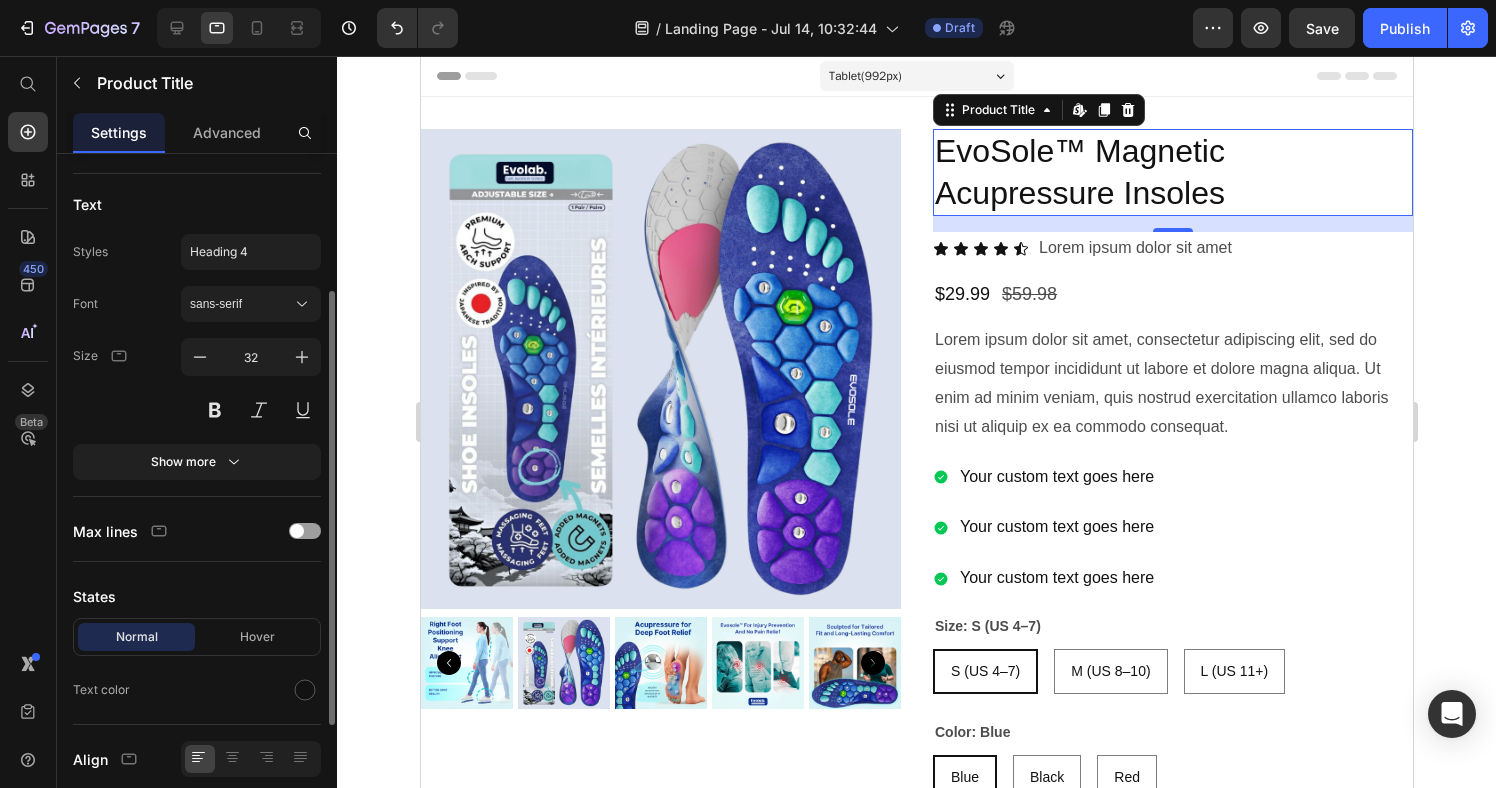 scroll, scrollTop: 213, scrollLeft: 0, axis: vertical 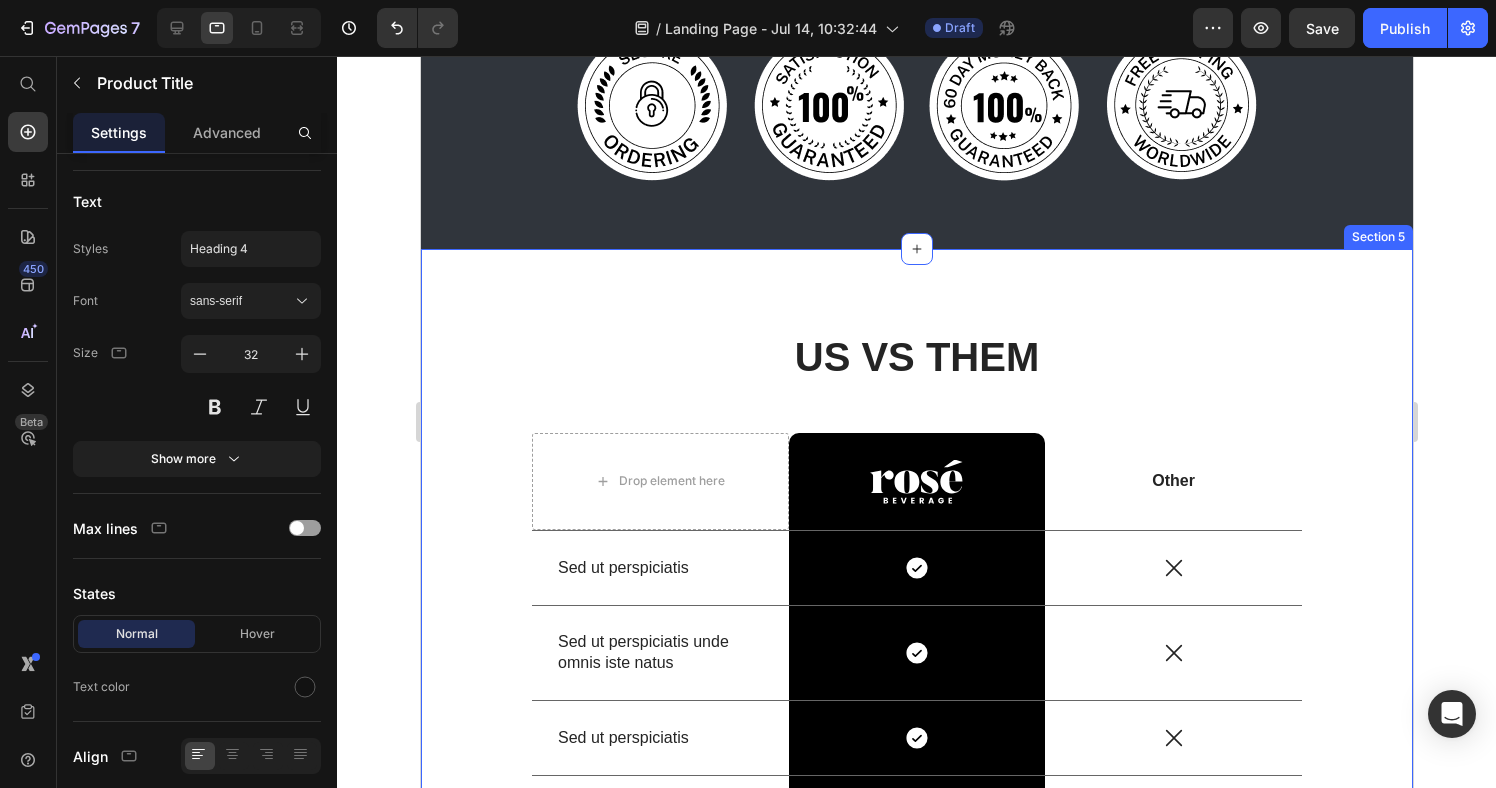 click on "US VS THEM Heading
Drop element here Image Row Other Text Block Row Sed ut perspiciatis Text Block
Icon Row
Icon Row Sed ut perspiciatis unde omnis iste natus  Text Block
Icon Row
Icon Row Sed ut perspiciatis Text Block
Icon Row
Icon Row Sed ut perspiciatis unde omnis iste natus error  Text Block
Icon Row
Icon Row Sed ut perspiciatis unde omnis Text Block
Icon Row
Icon Row Sed ut perspiciatis Text Block
Icon Row
Icon Row Sed ut perspiciatis Text Block
Icon Row
Icon Row Sed ut perspiciatis unde Text Block
Icon Row
Icon Row Row" at bounding box center [916, 776] 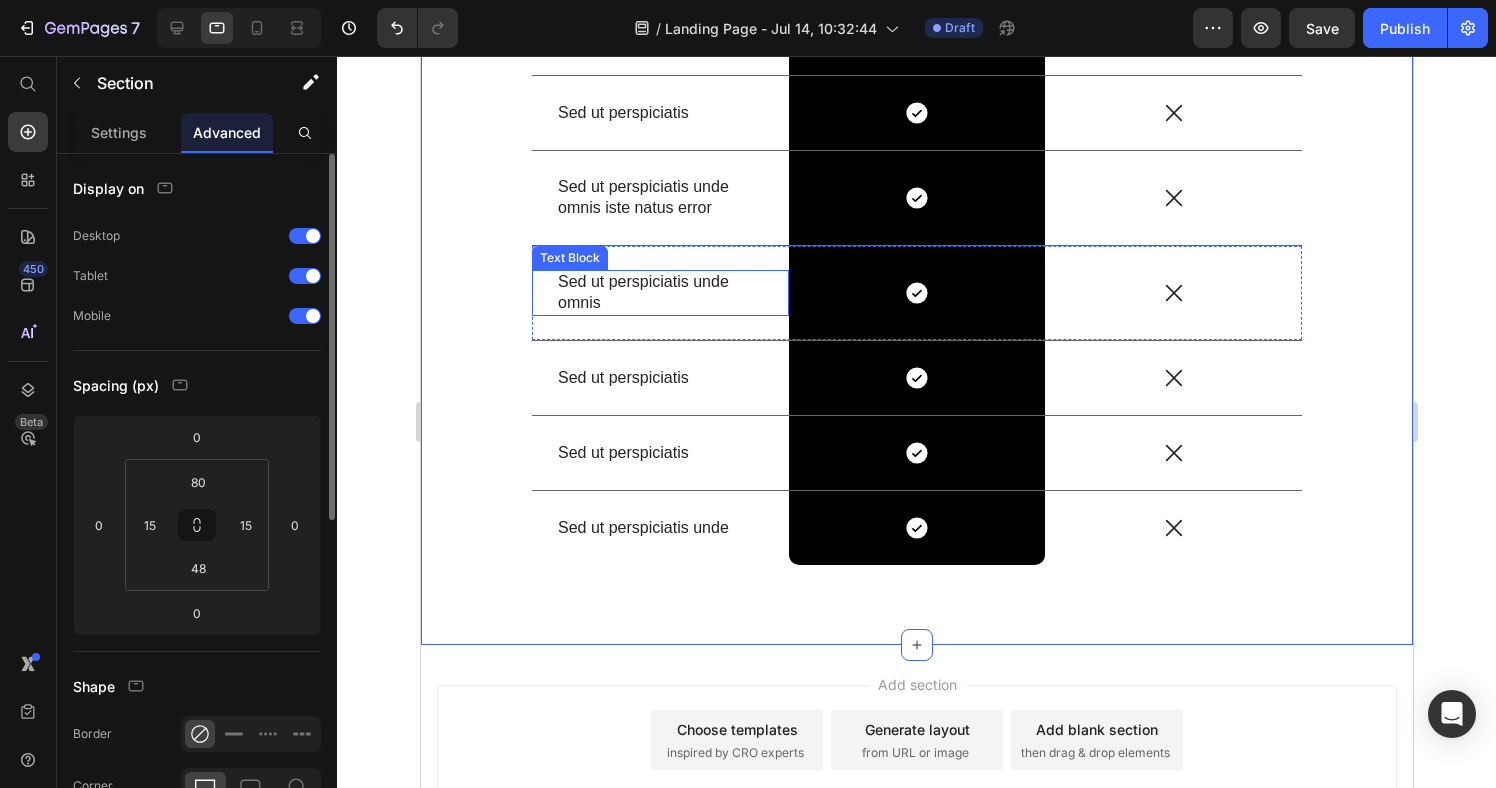 scroll, scrollTop: 3114, scrollLeft: 0, axis: vertical 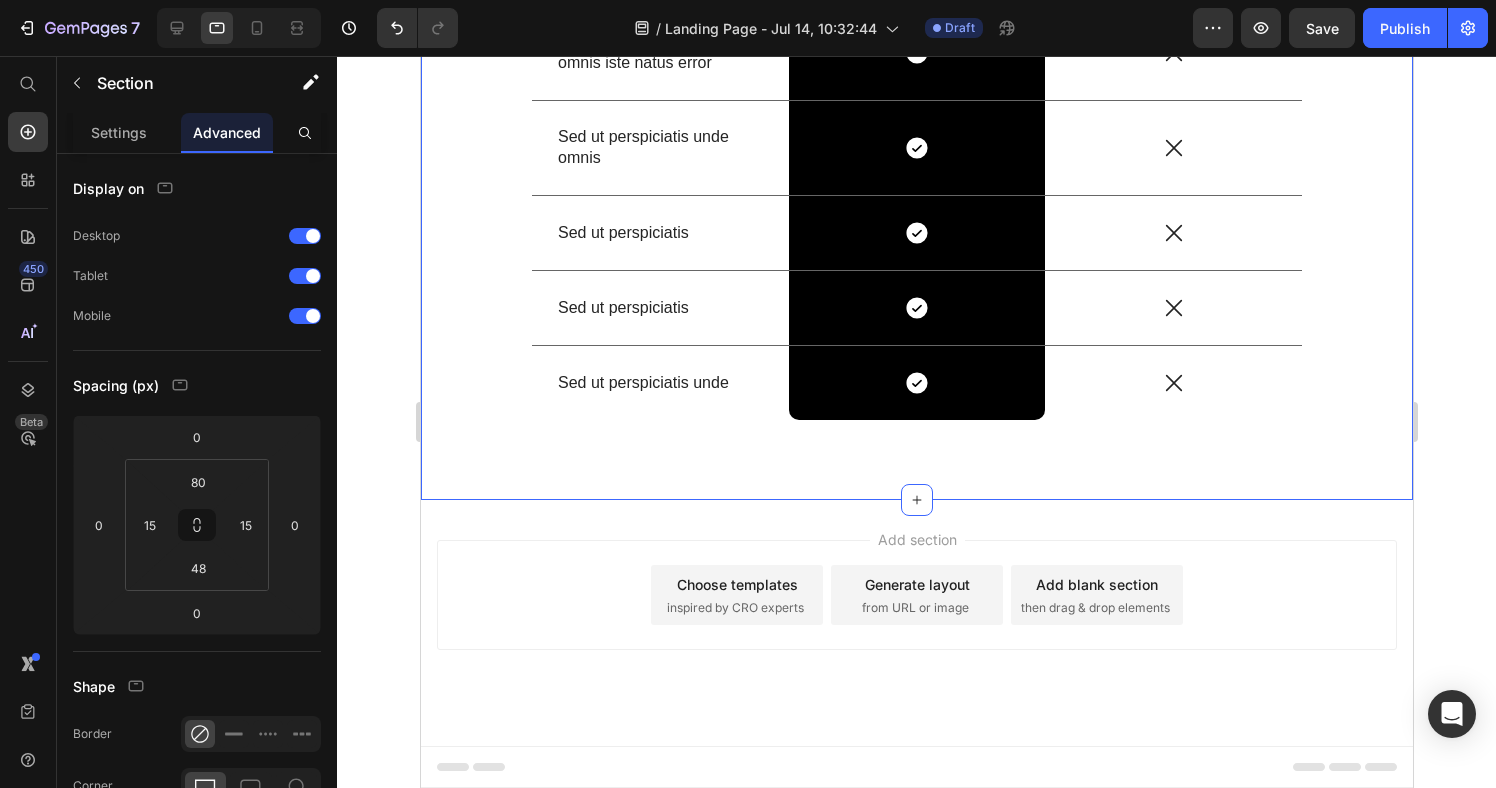 click on "Add section Choose templates inspired by CRO experts Generate layout from URL or image Add blank section then drag & drop elements" at bounding box center [916, 623] 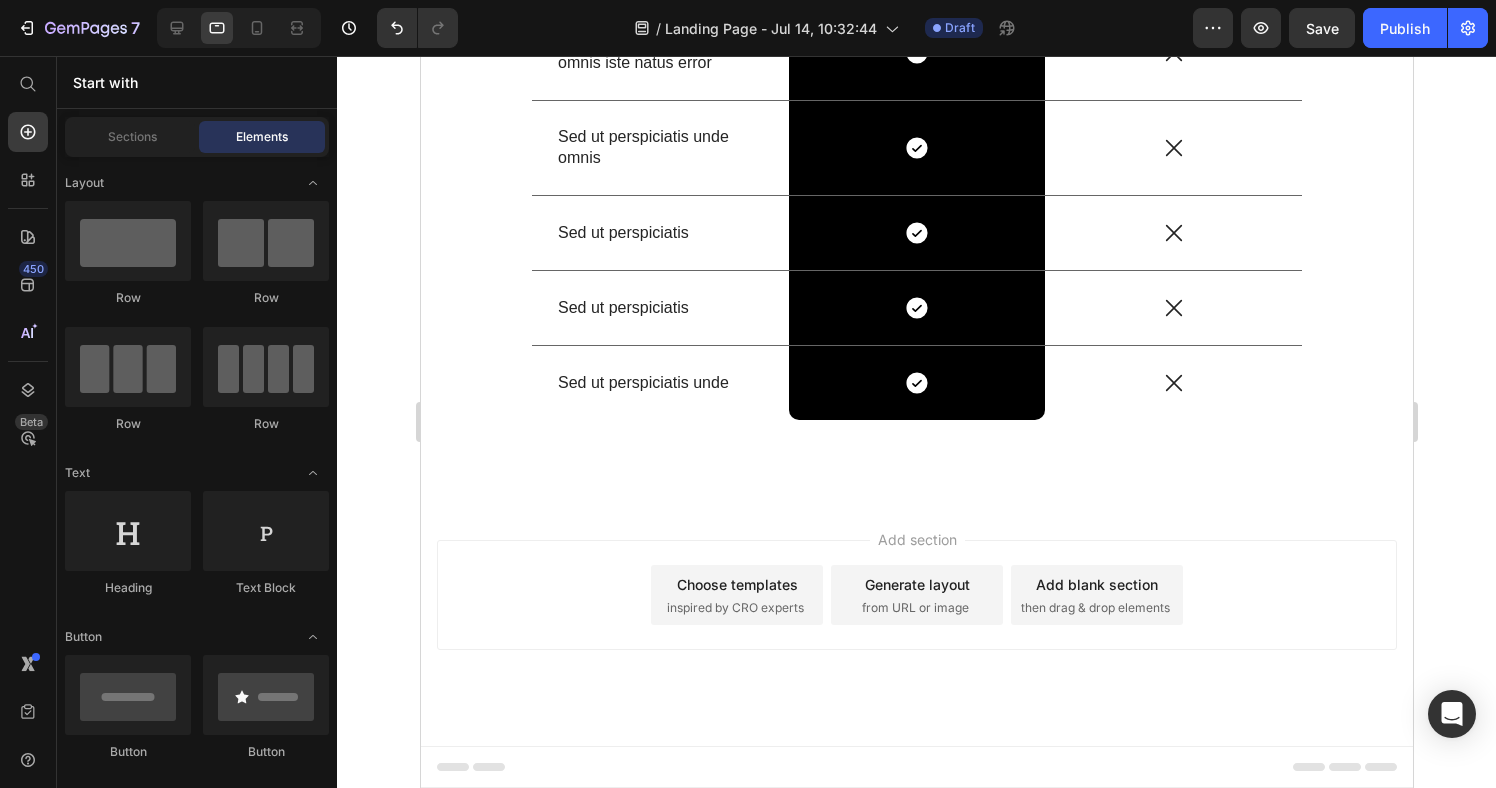 click on "Choose templates" at bounding box center (736, 584) 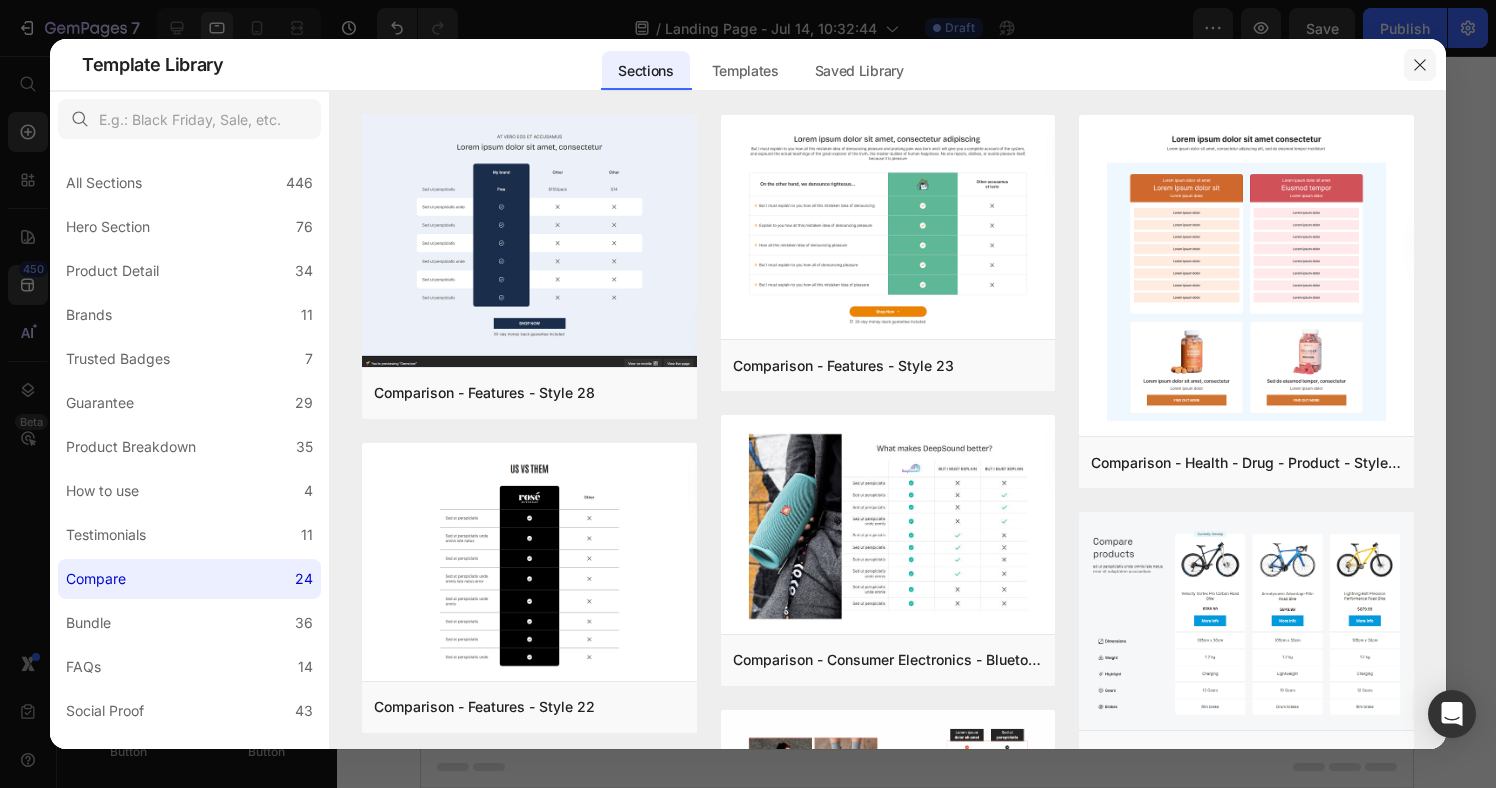 click 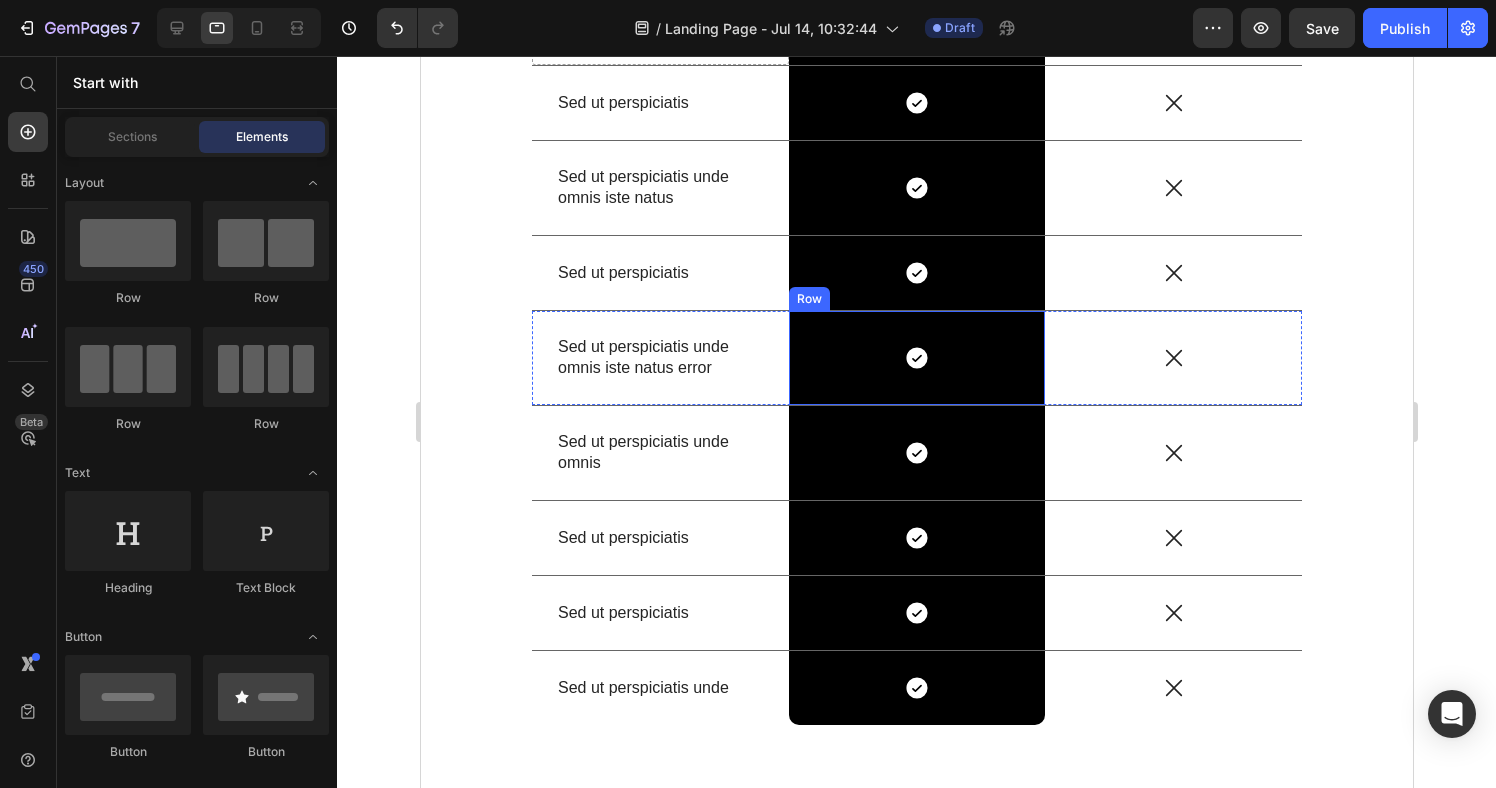 scroll, scrollTop: 3114, scrollLeft: 0, axis: vertical 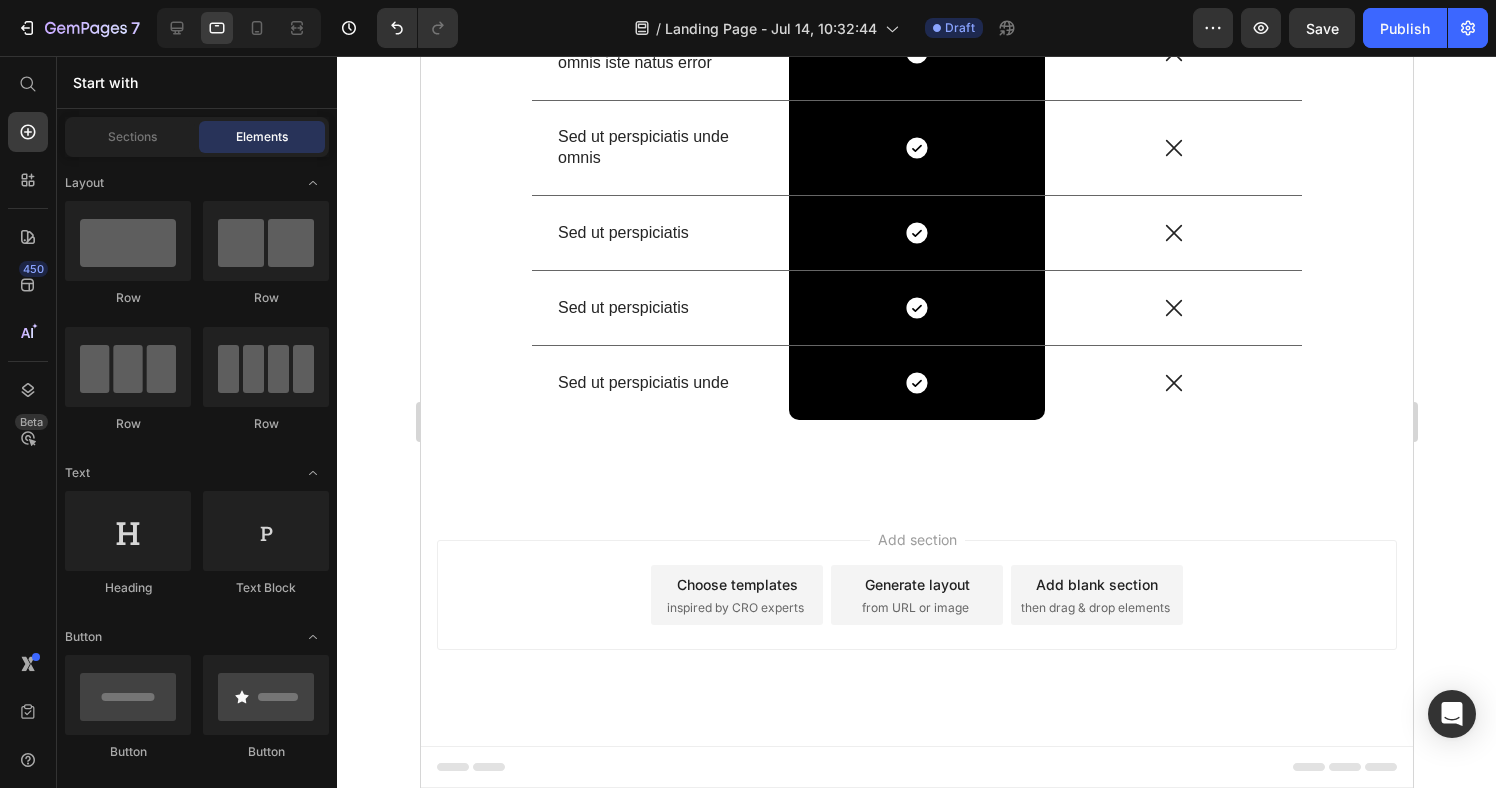 click on "inspired by CRO experts" at bounding box center [734, 608] 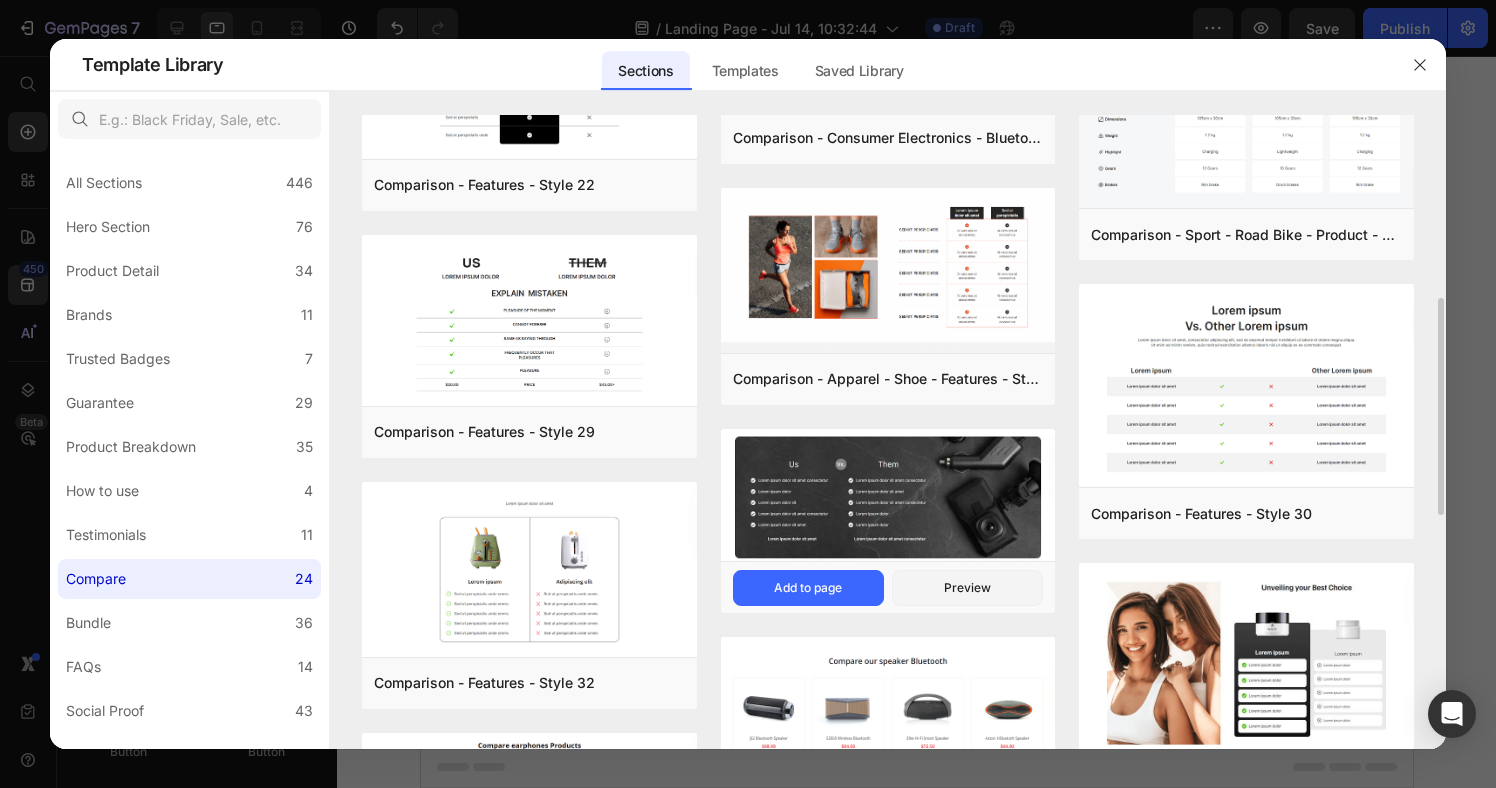 scroll, scrollTop: 525, scrollLeft: 0, axis: vertical 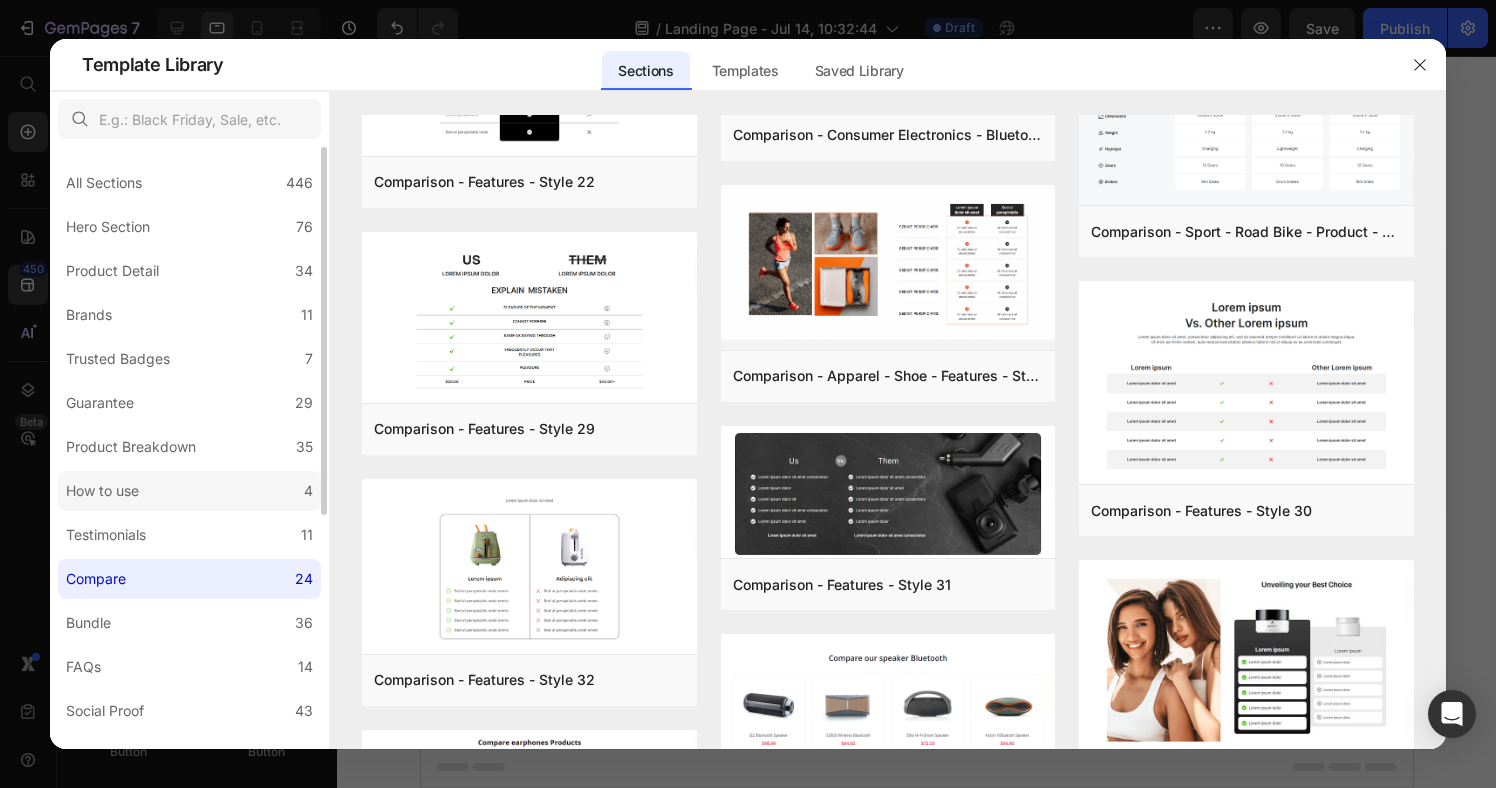 click on "How to use" at bounding box center [102, 491] 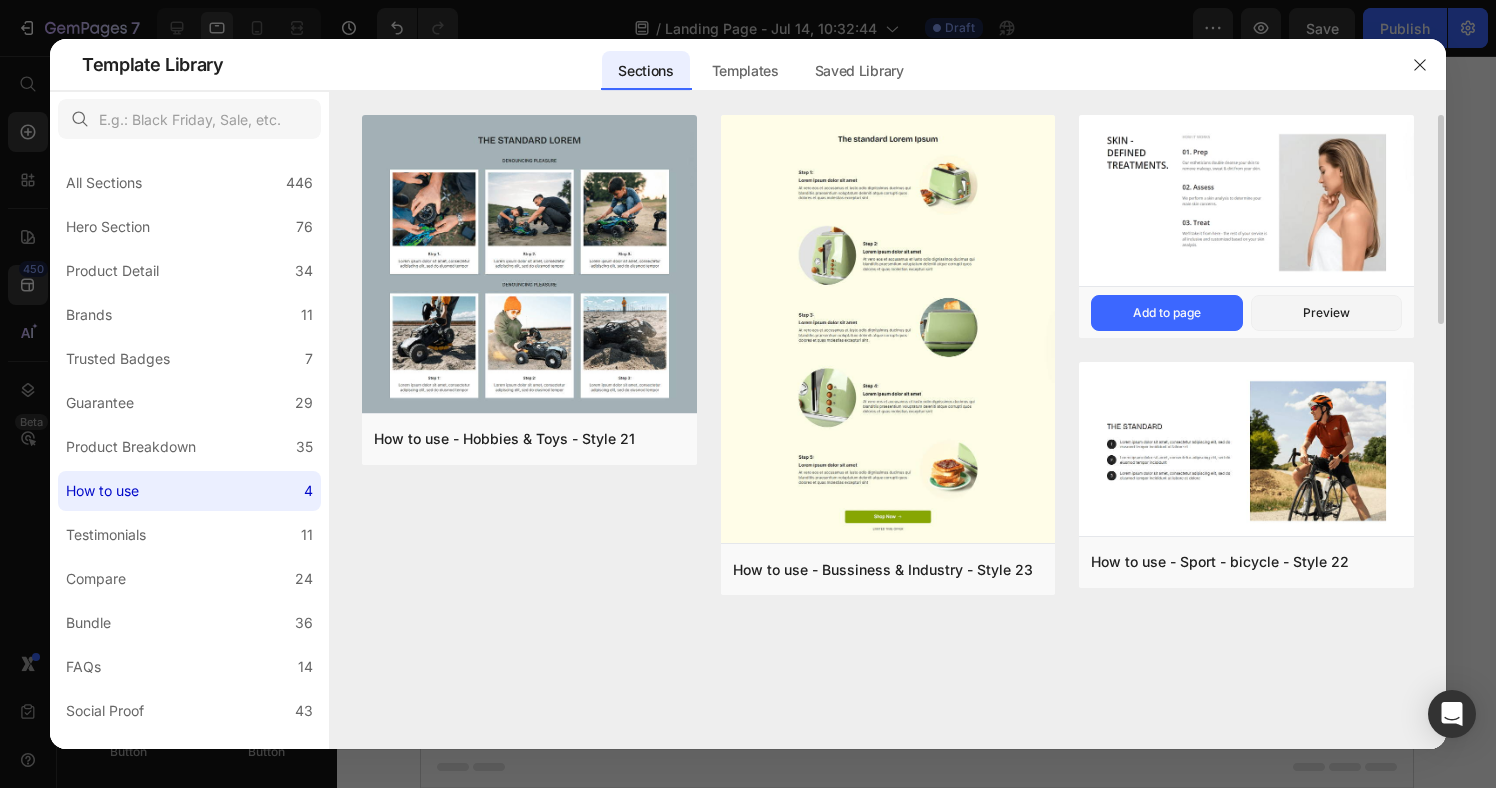 click at bounding box center (1246, 202) 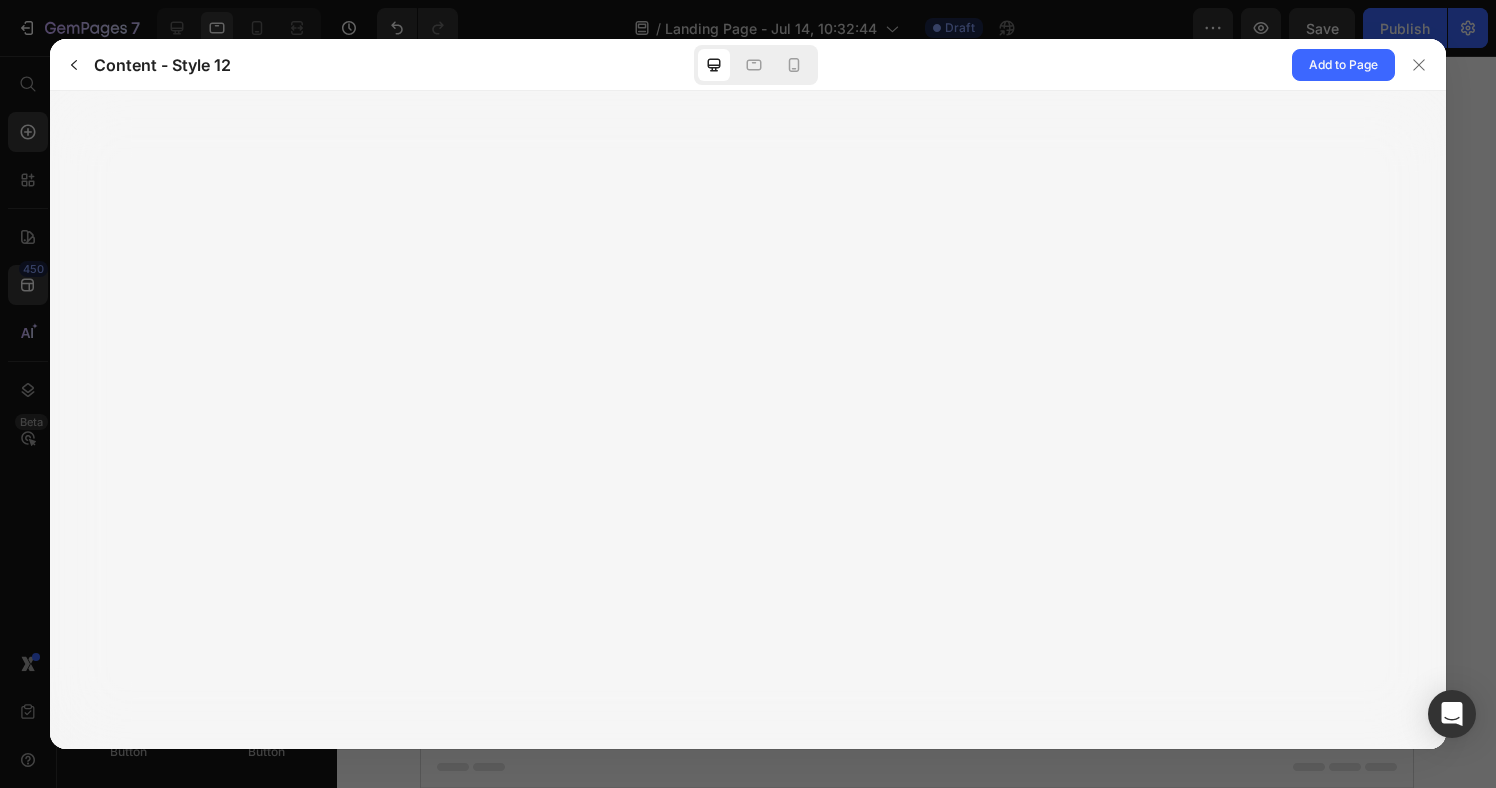 drag, startPoint x: 1346, startPoint y: 67, endPoint x: 1231, endPoint y: 153, distance: 143.60014 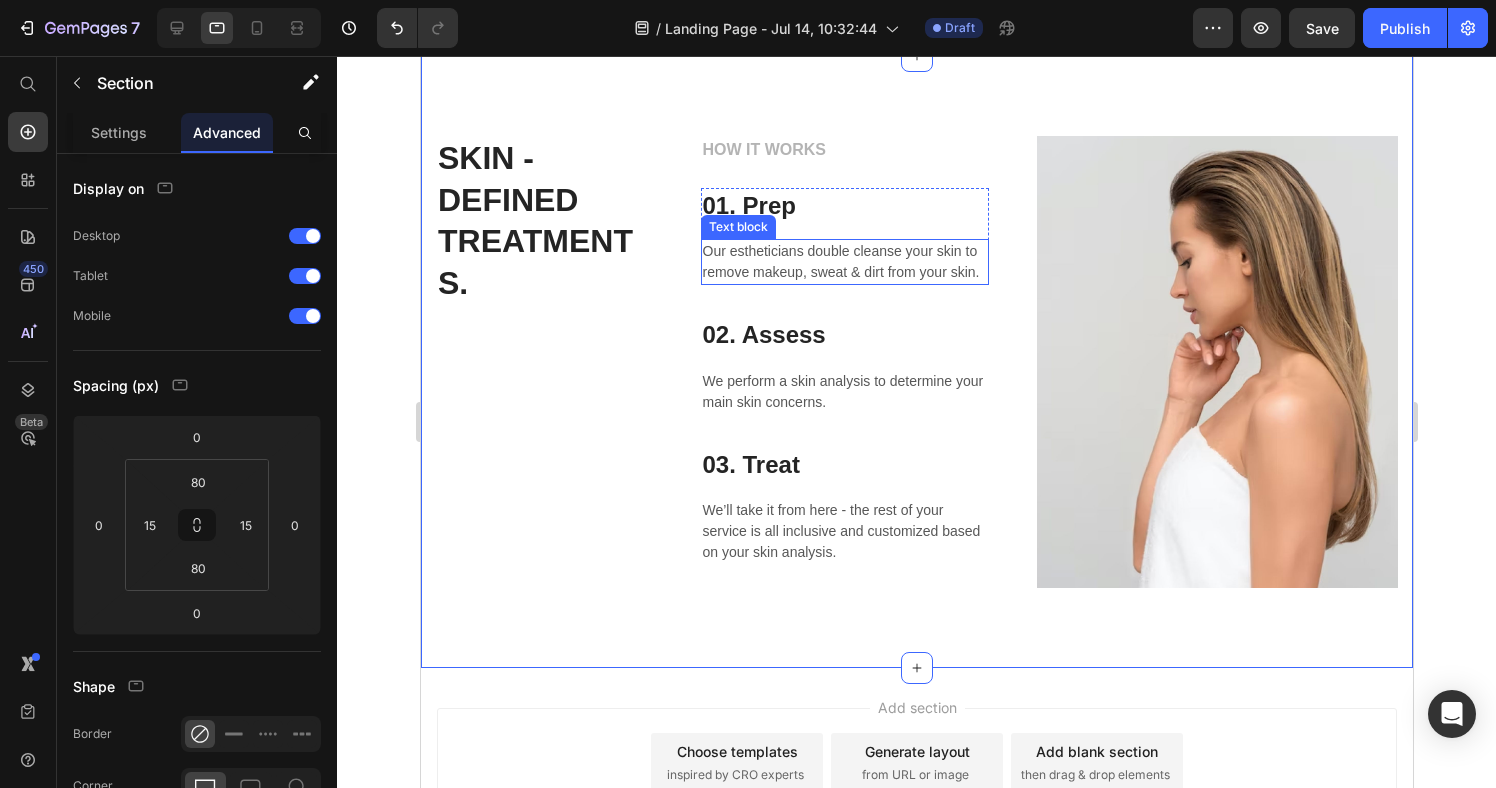 scroll, scrollTop: 3560, scrollLeft: 0, axis: vertical 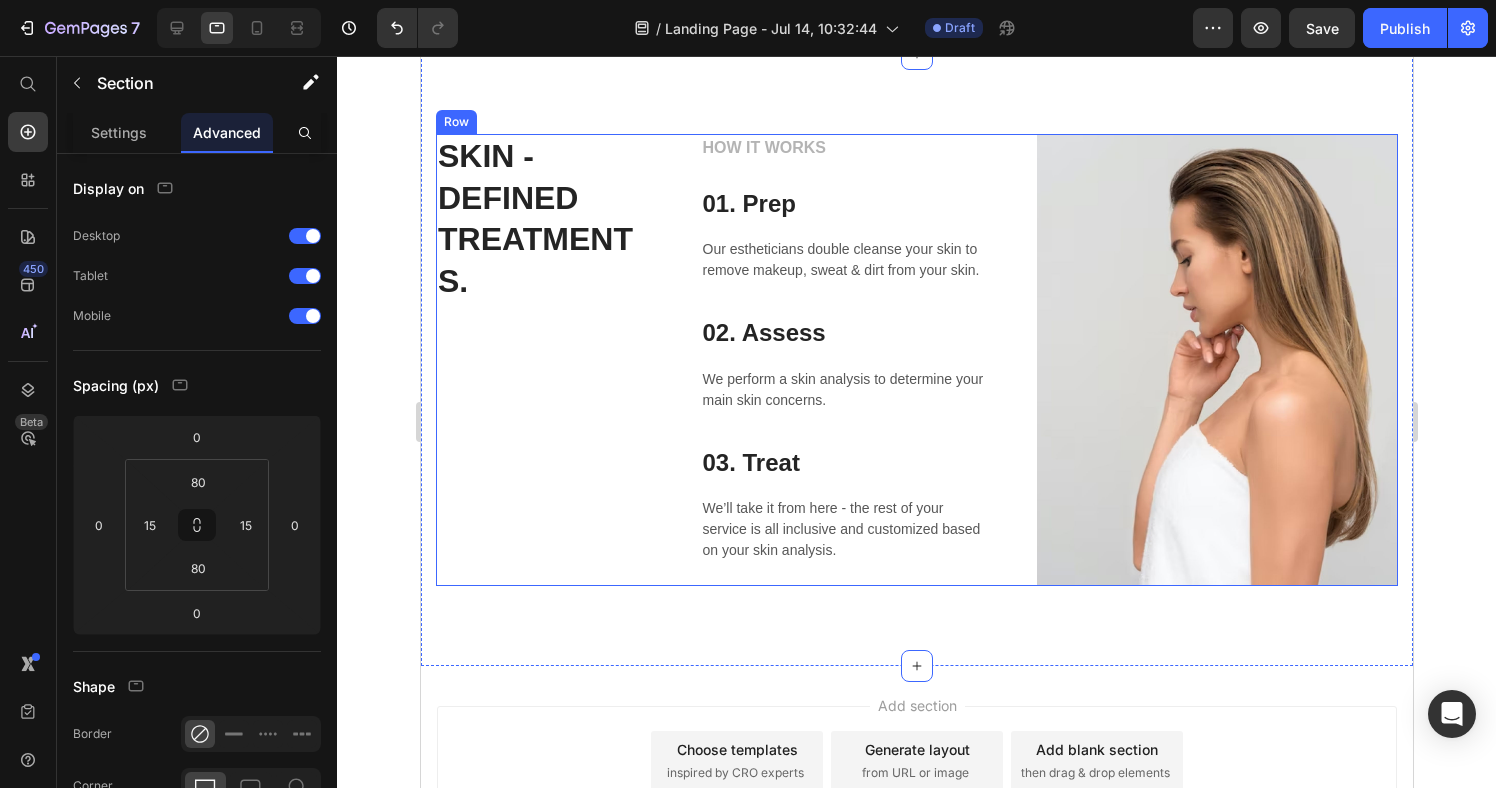 click on "SKIN -  DEFINED  TREATMENTS. Heading" at bounding box center [543, 359] 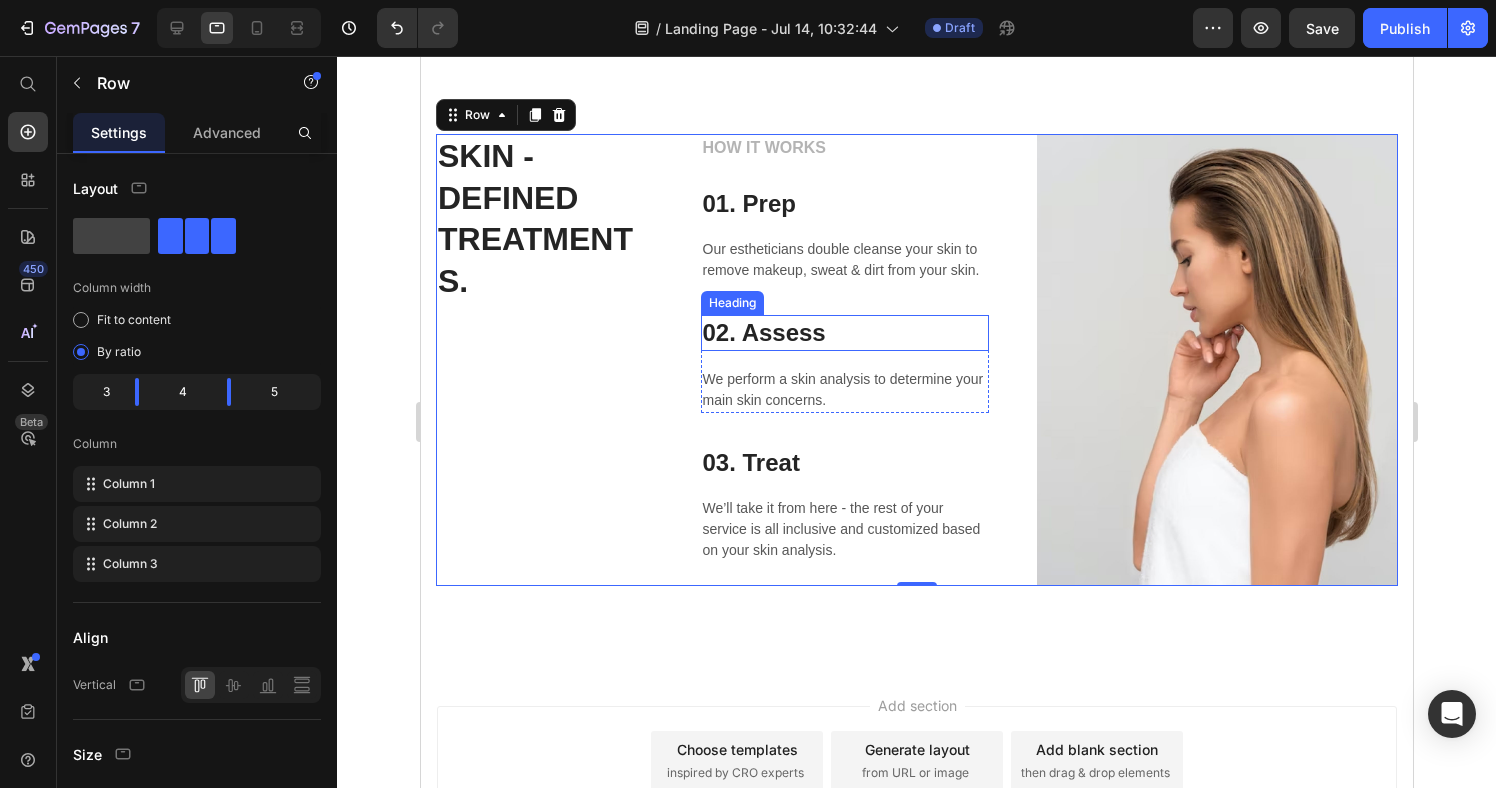 scroll, scrollTop: 3557, scrollLeft: 0, axis: vertical 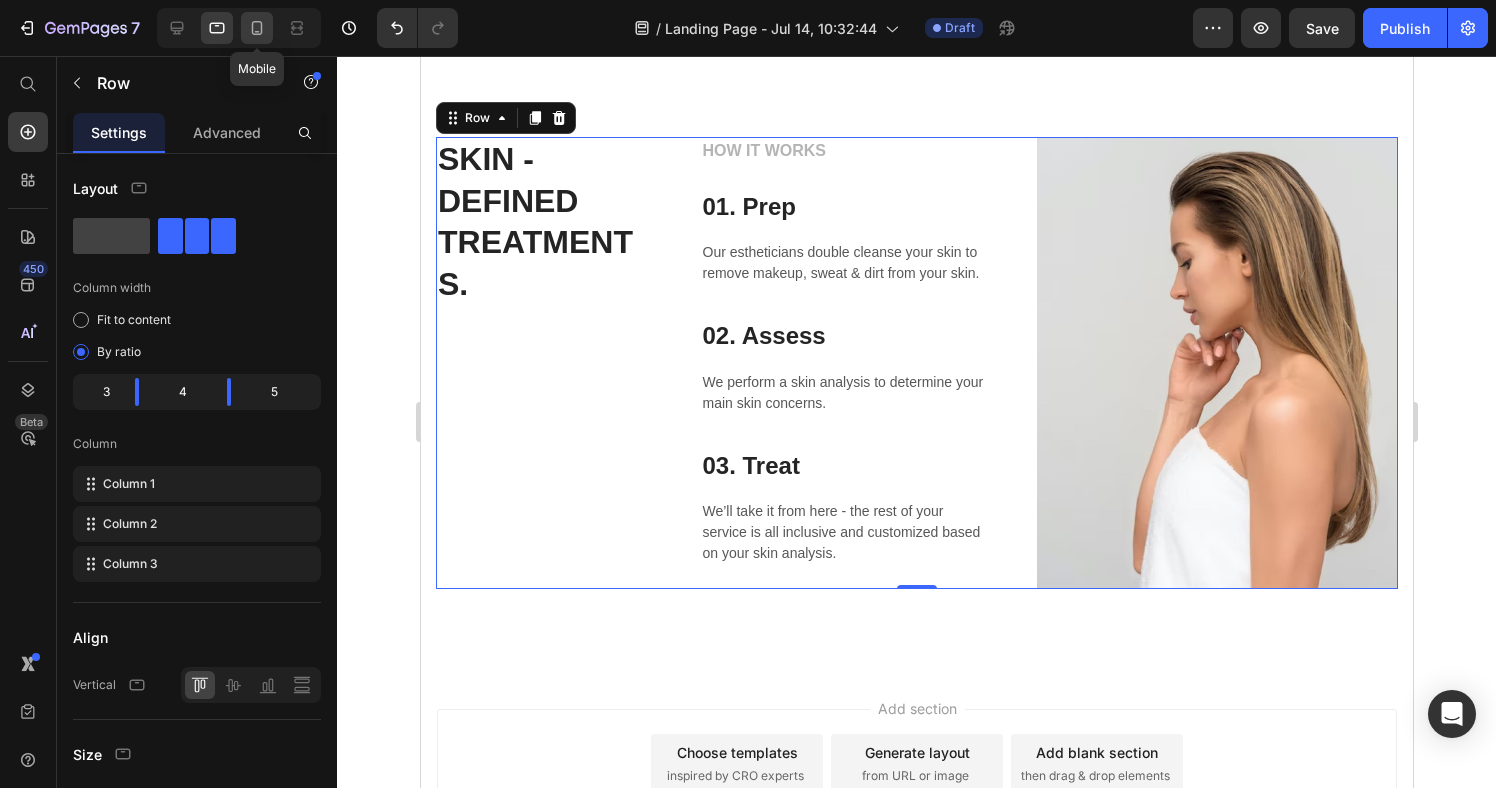 click 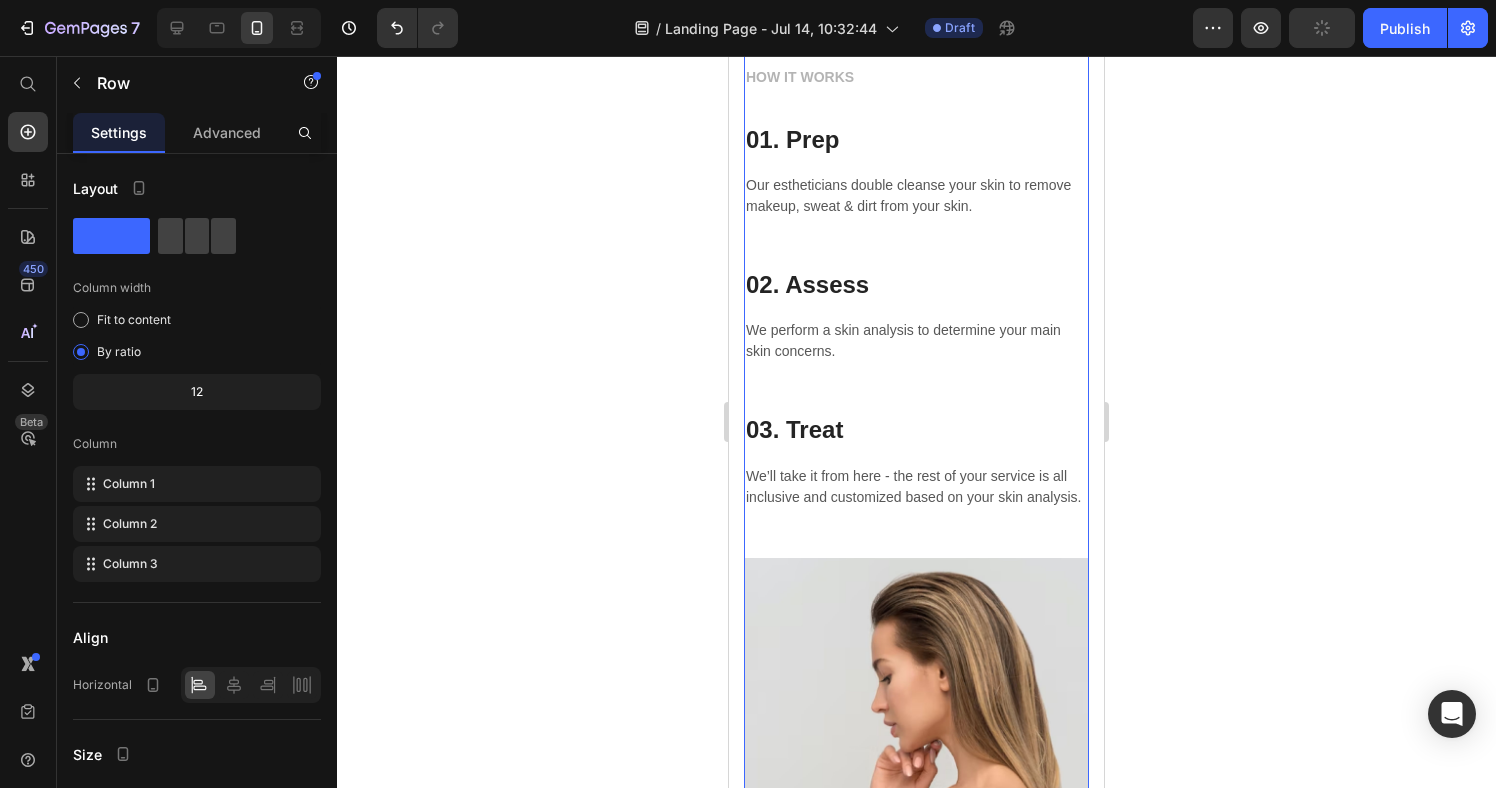 scroll, scrollTop: 3680, scrollLeft: 0, axis: vertical 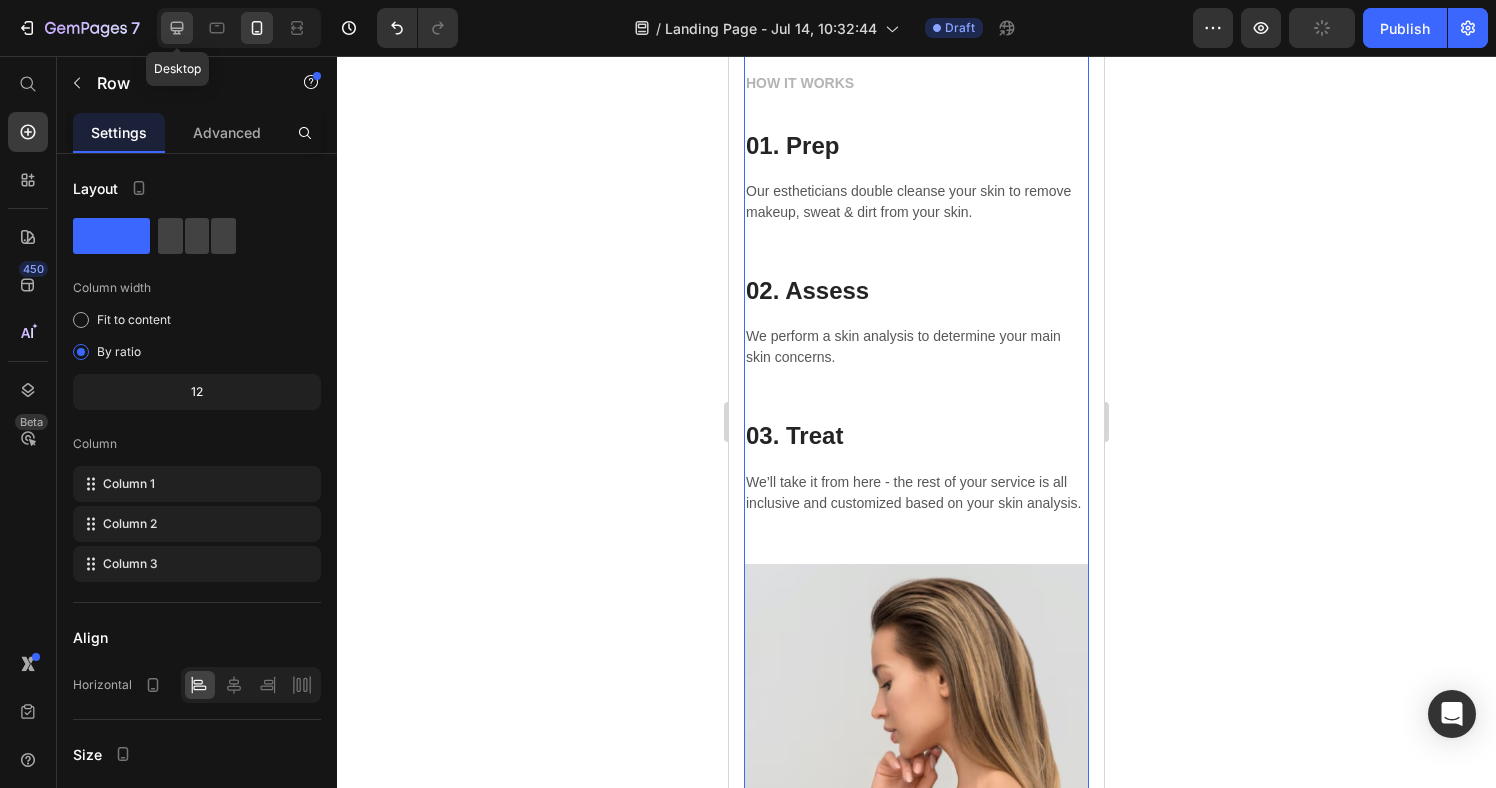 click 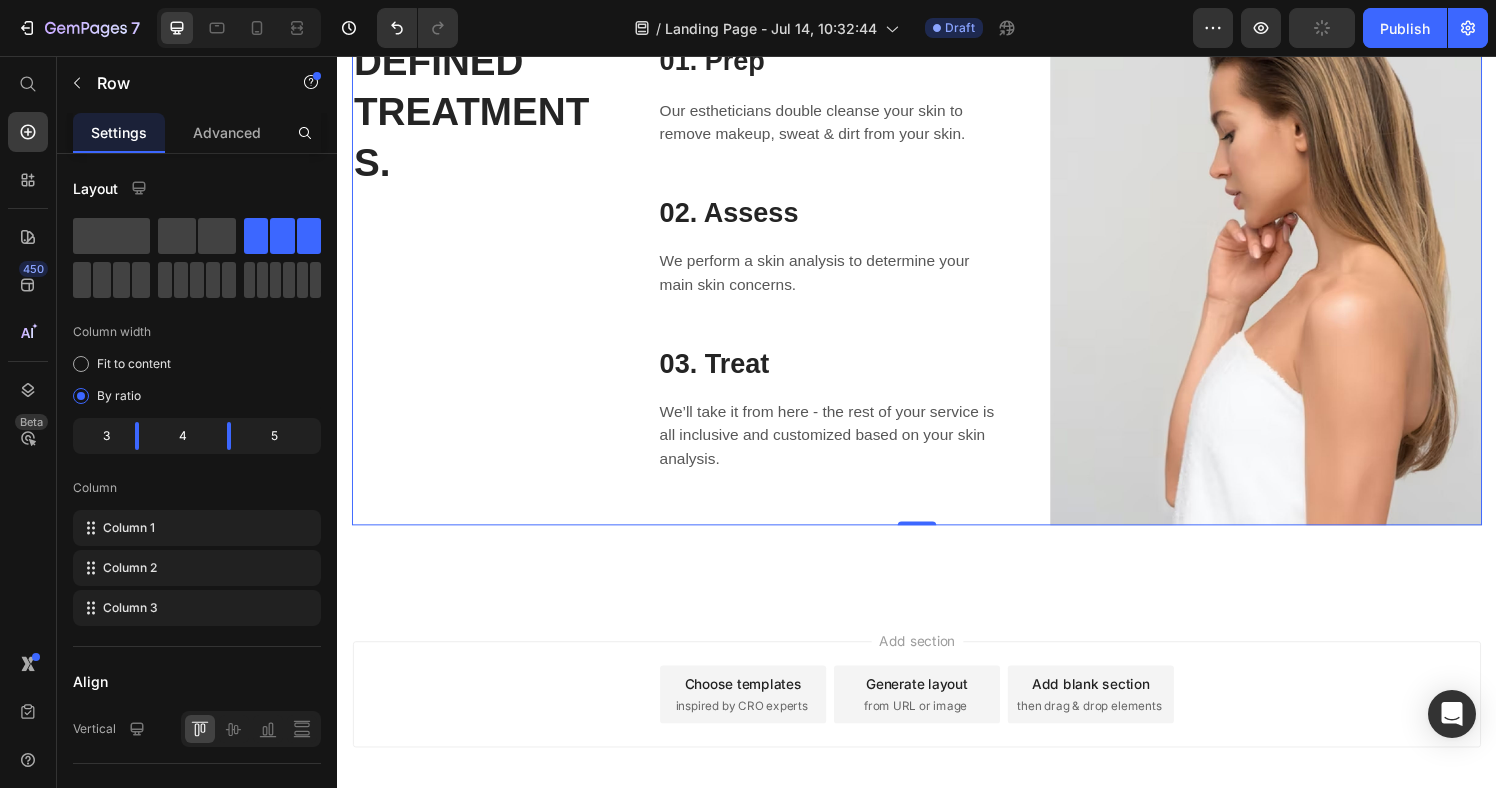 scroll, scrollTop: 3808, scrollLeft: 0, axis: vertical 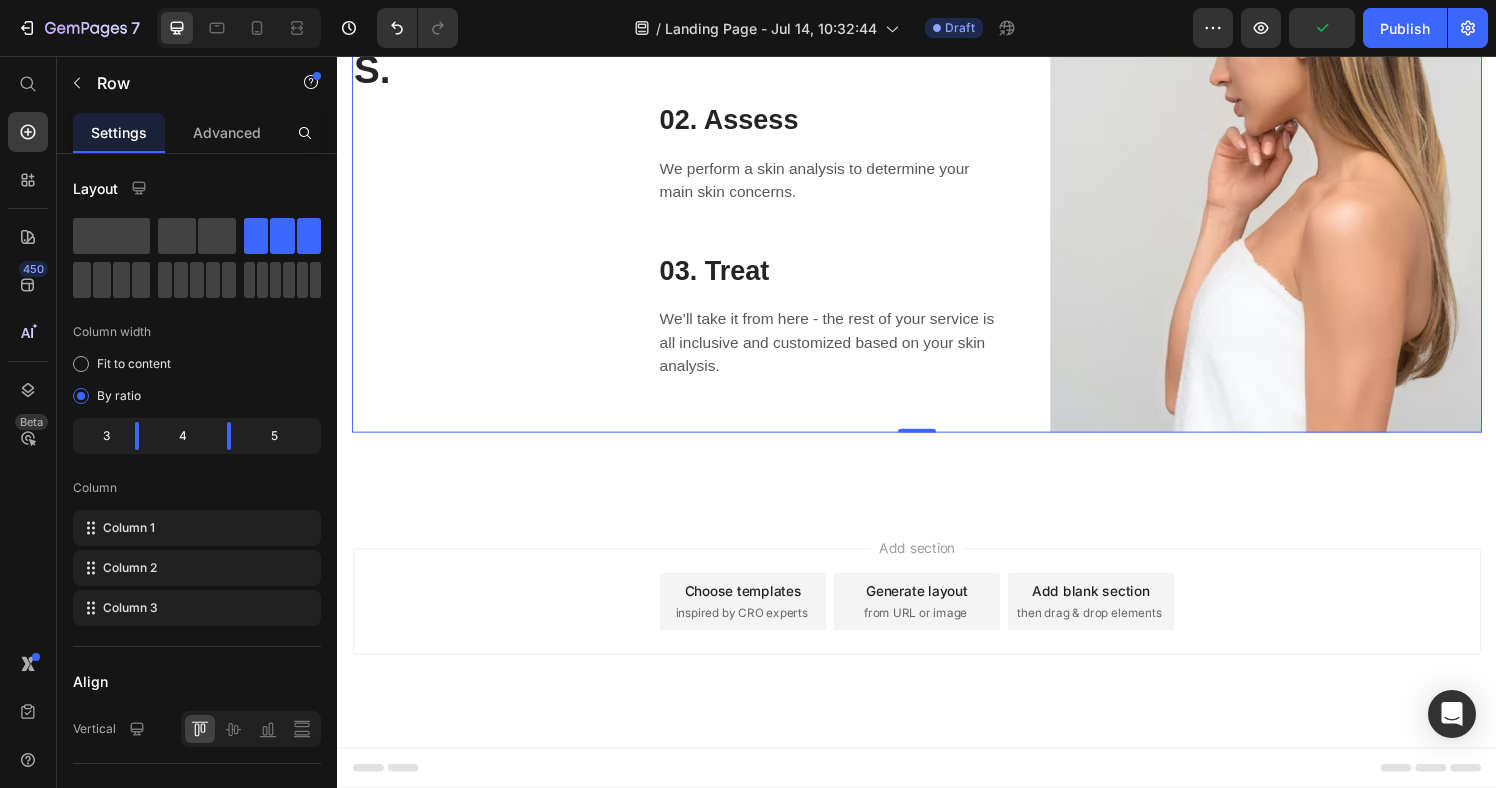 click on "inspired by CRO experts" at bounding box center [755, 633] 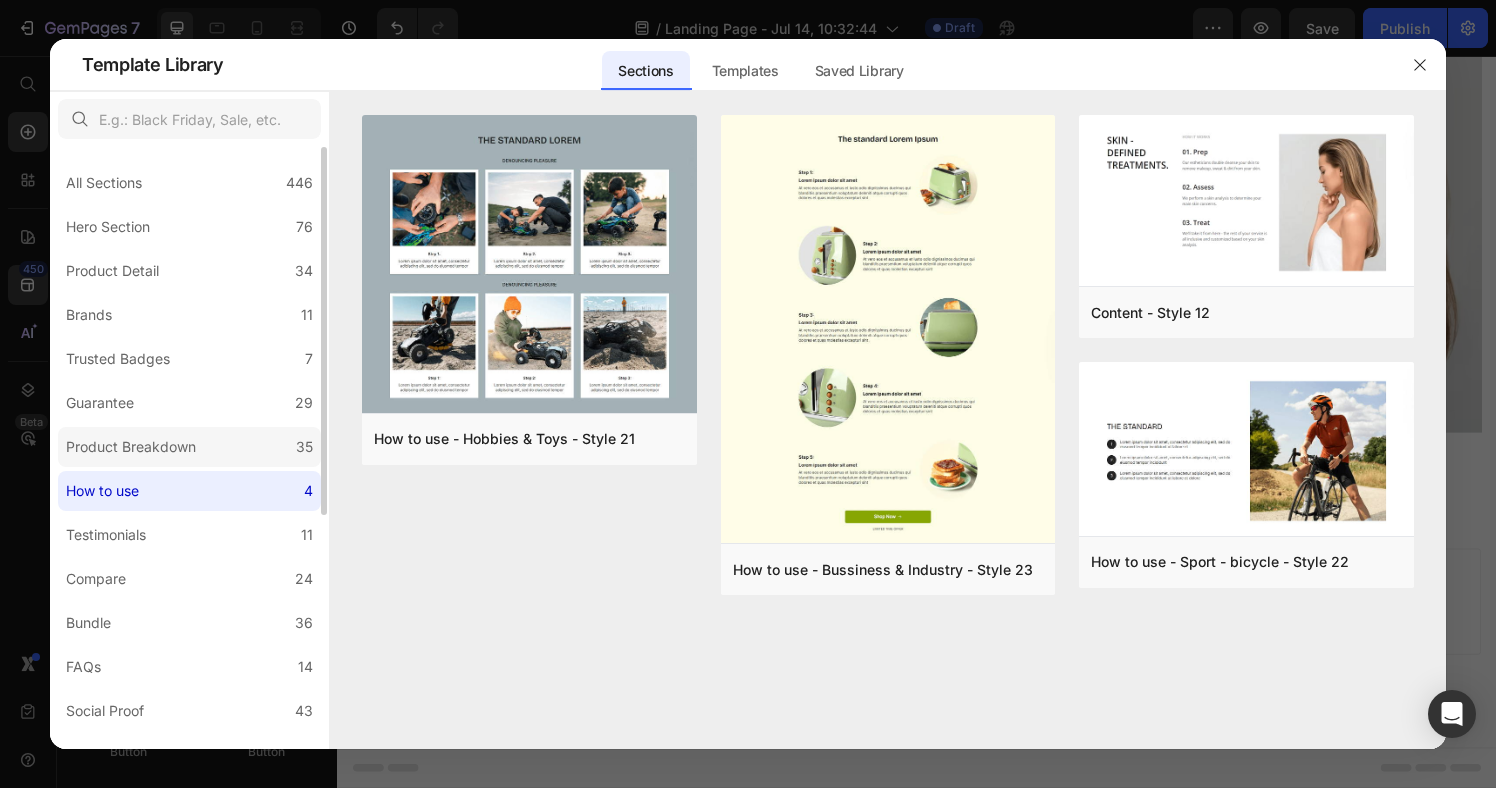 click on "Product Breakdown" at bounding box center [131, 447] 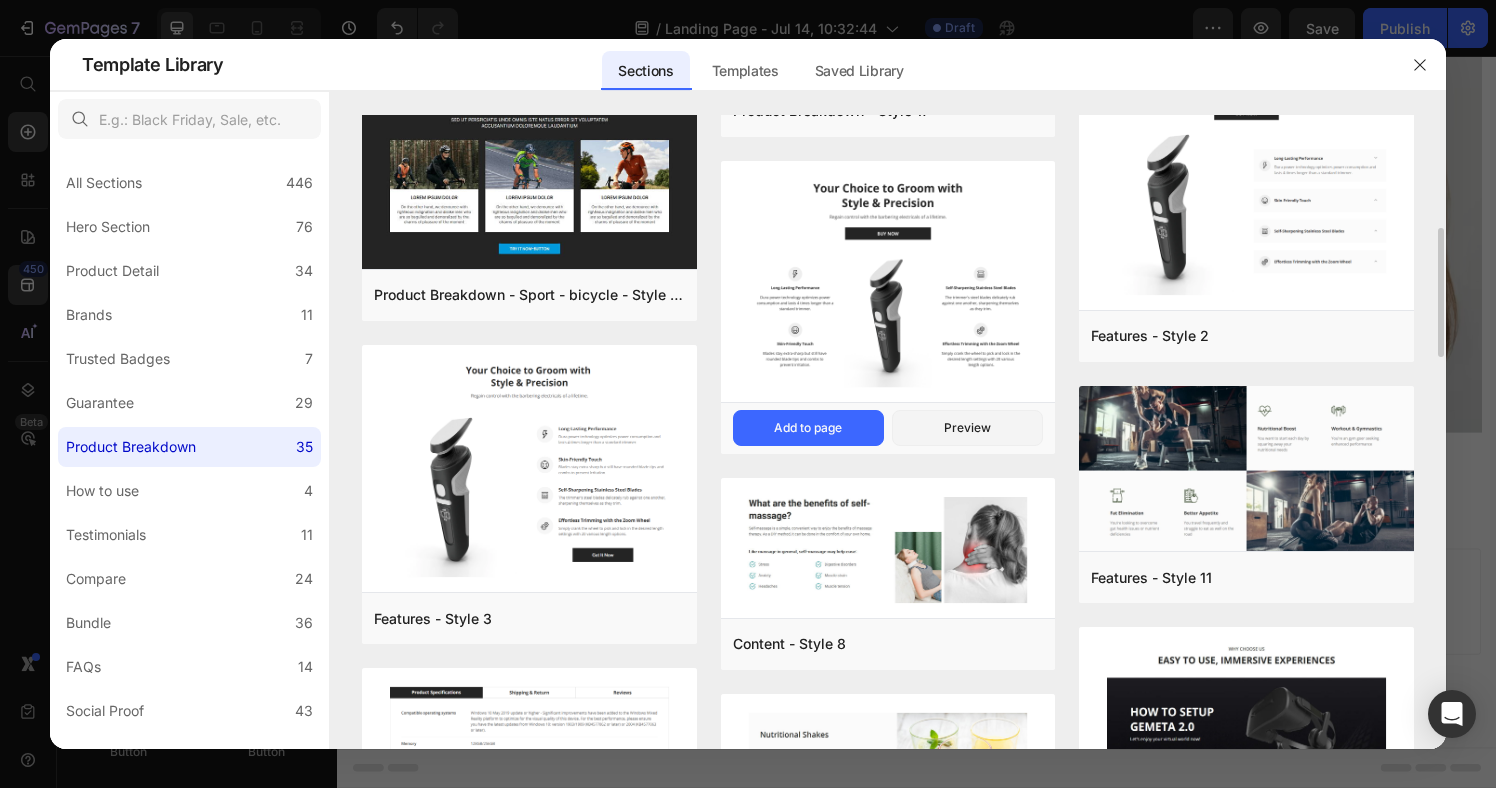 scroll, scrollTop: 554, scrollLeft: 0, axis: vertical 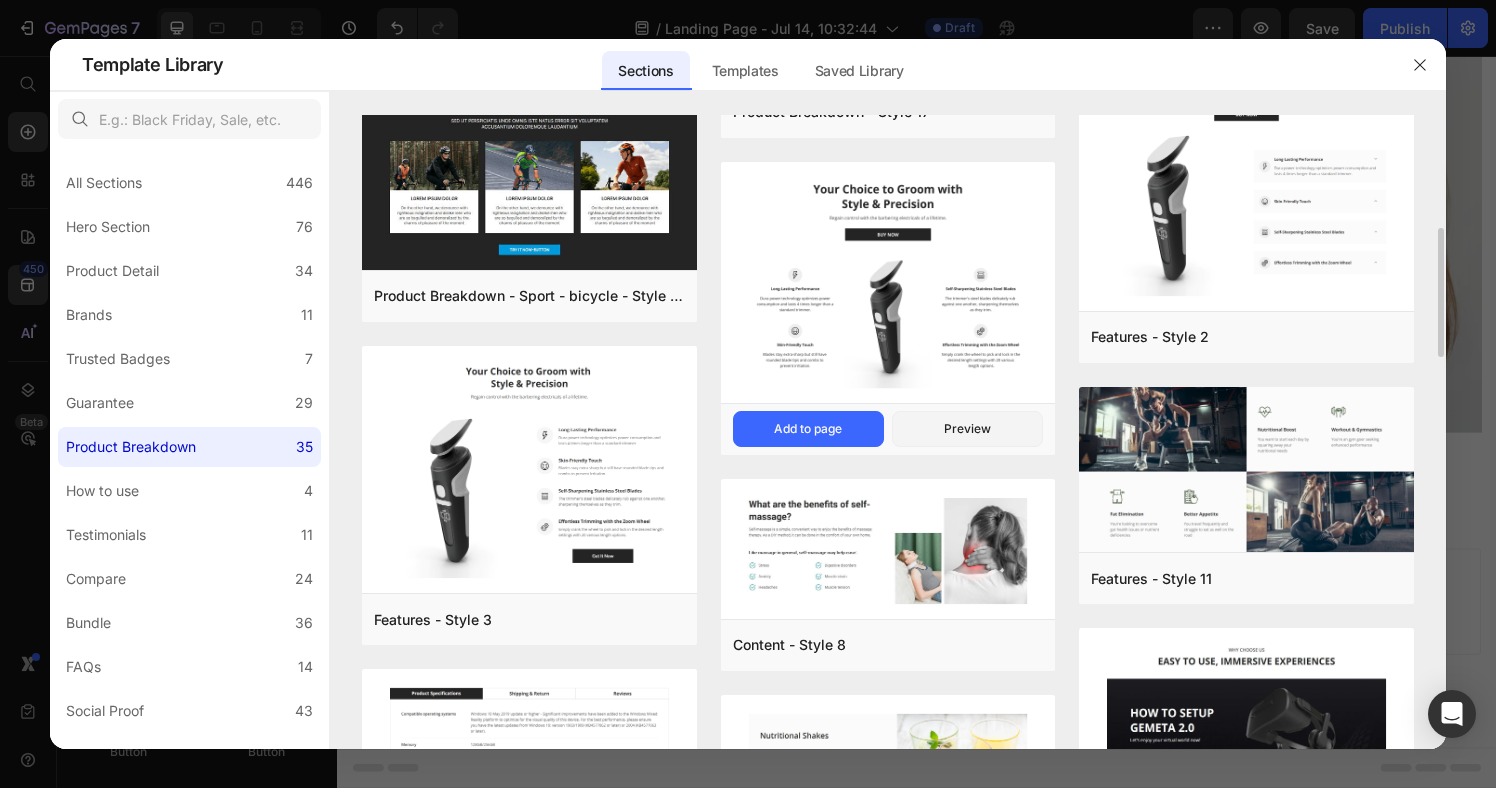 click at bounding box center (888, 284) 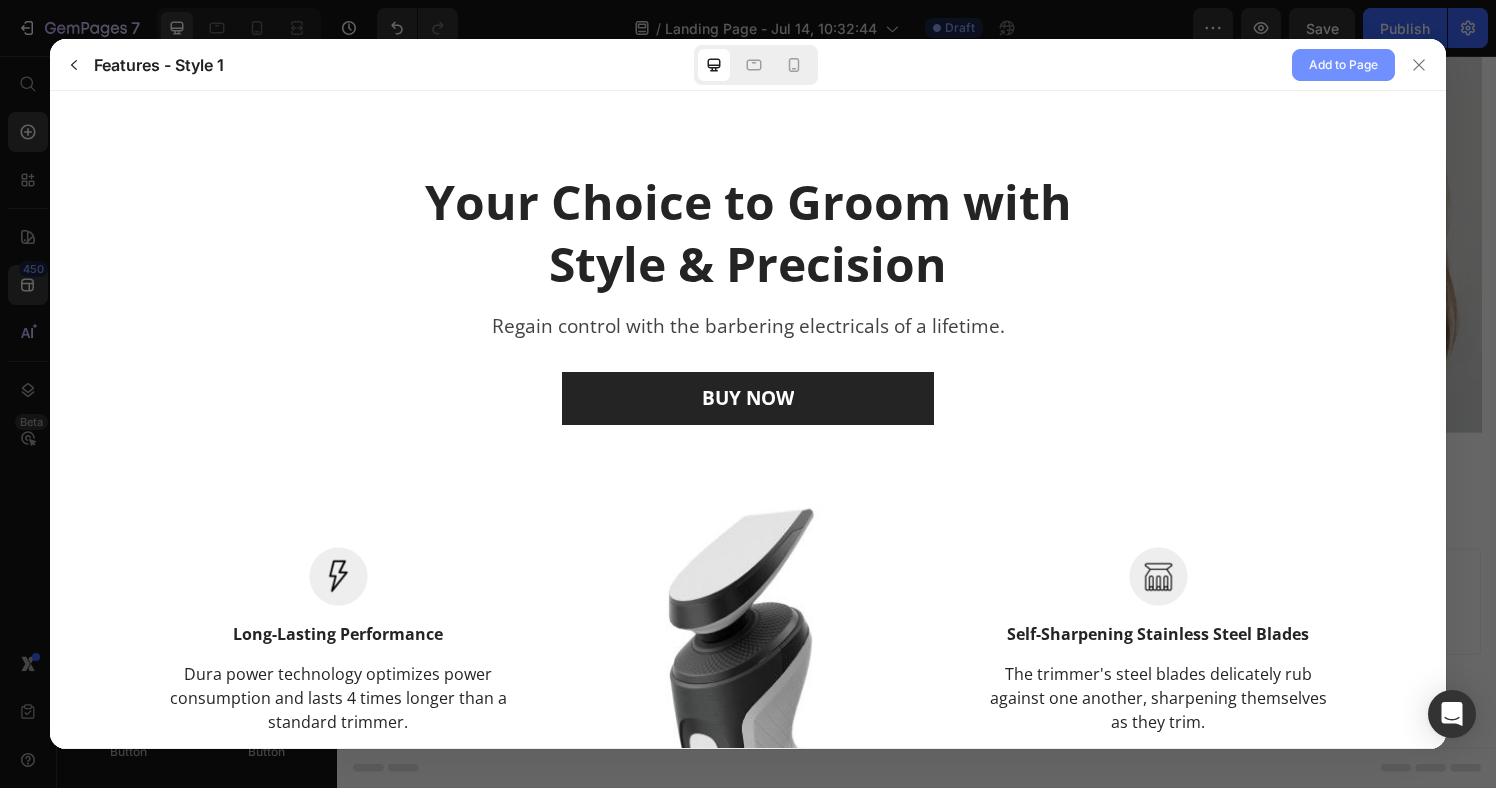 scroll, scrollTop: 0, scrollLeft: 0, axis: both 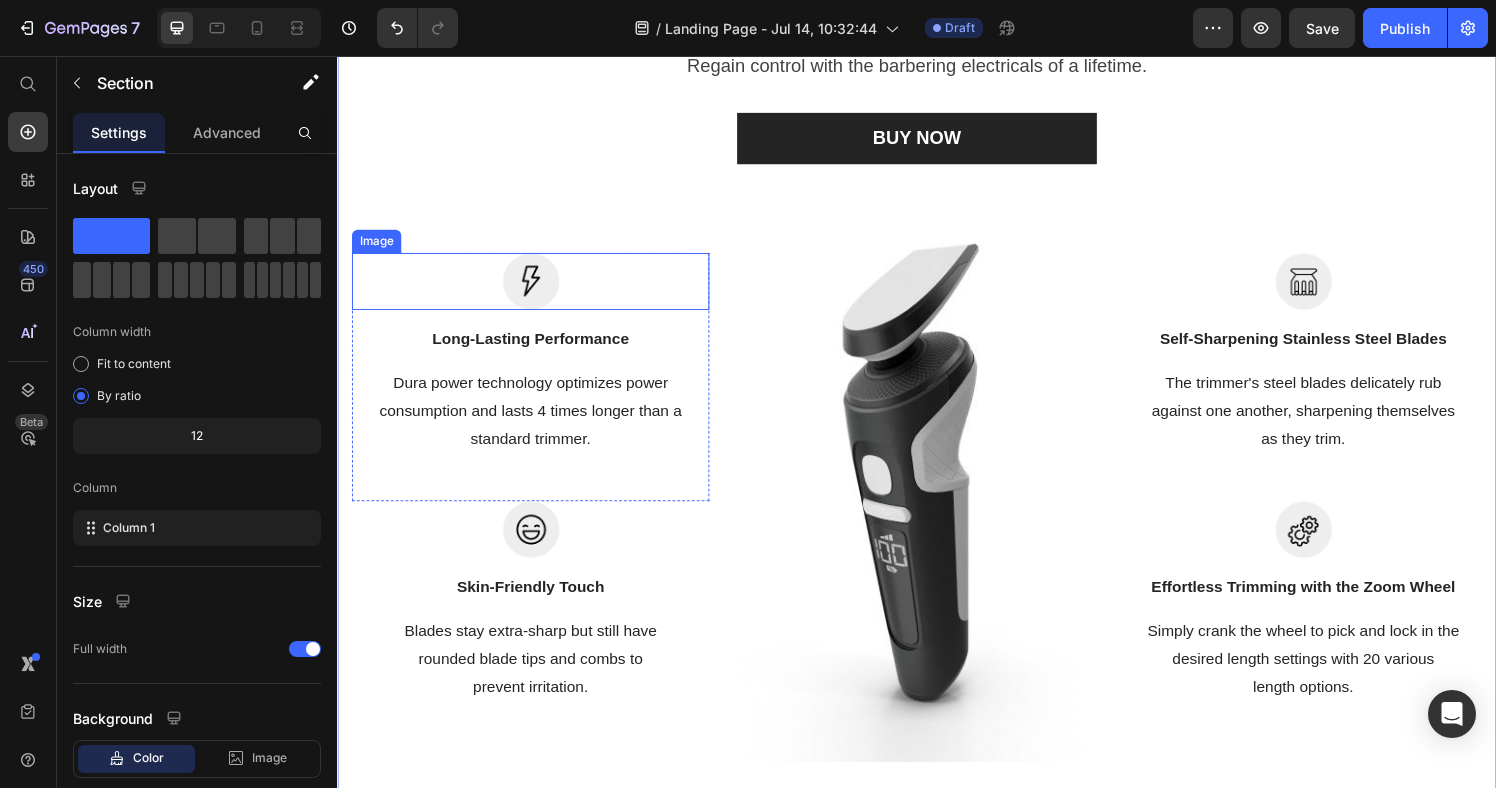 click at bounding box center [537, 289] 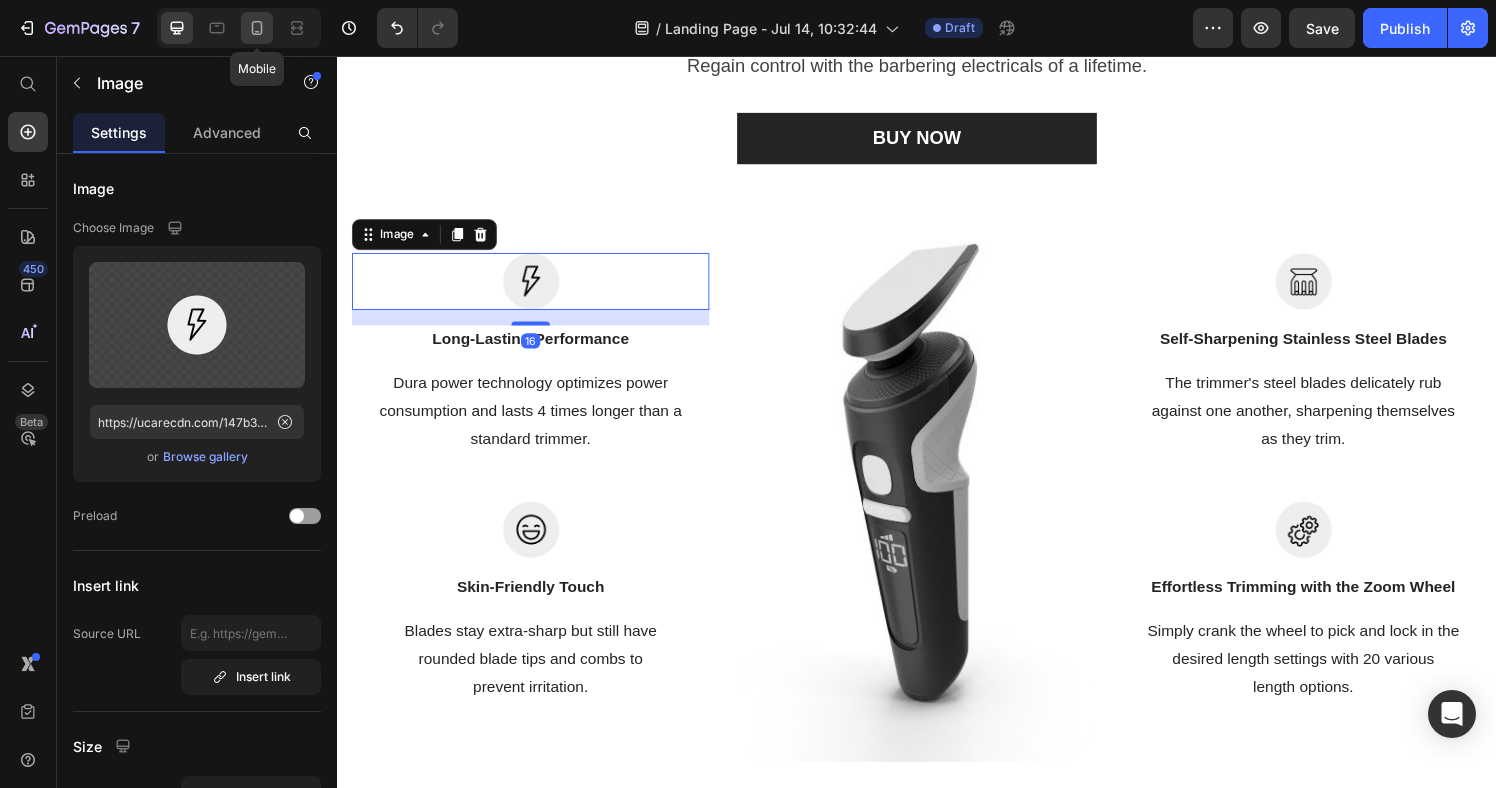 click 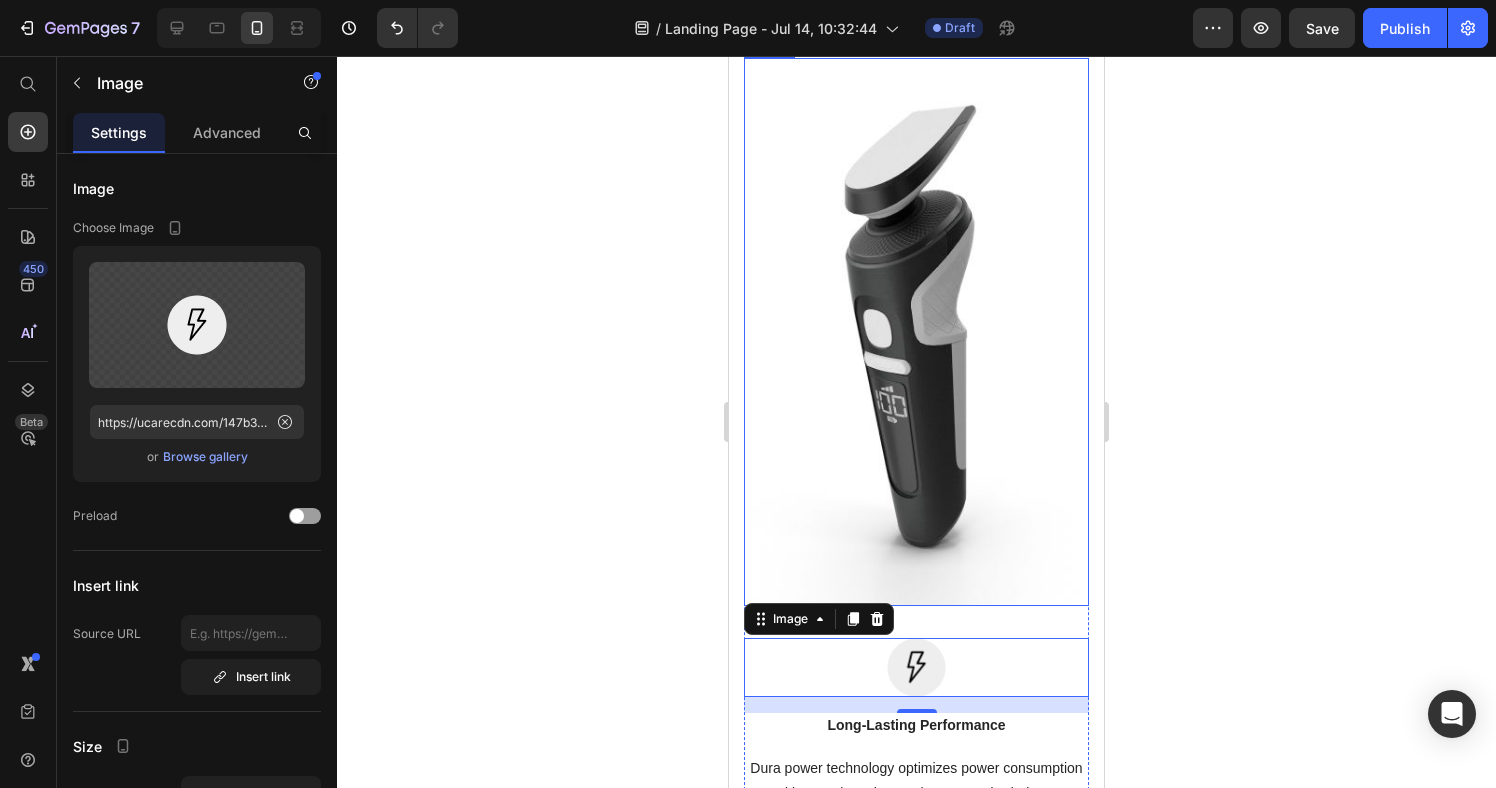 scroll, scrollTop: 5259, scrollLeft: 0, axis: vertical 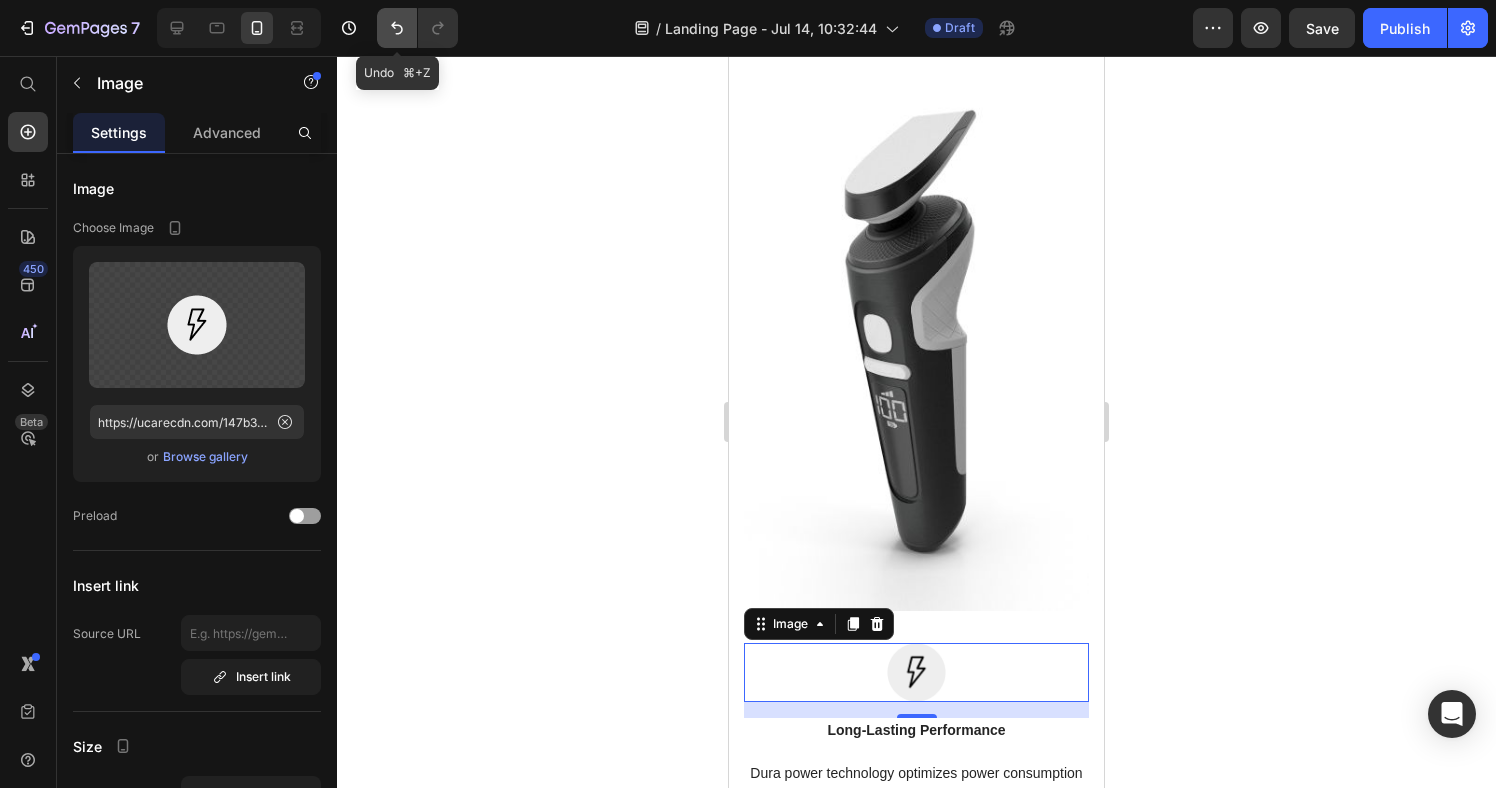 drag, startPoint x: 399, startPoint y: 30, endPoint x: 392, endPoint y: 42, distance: 13.892444 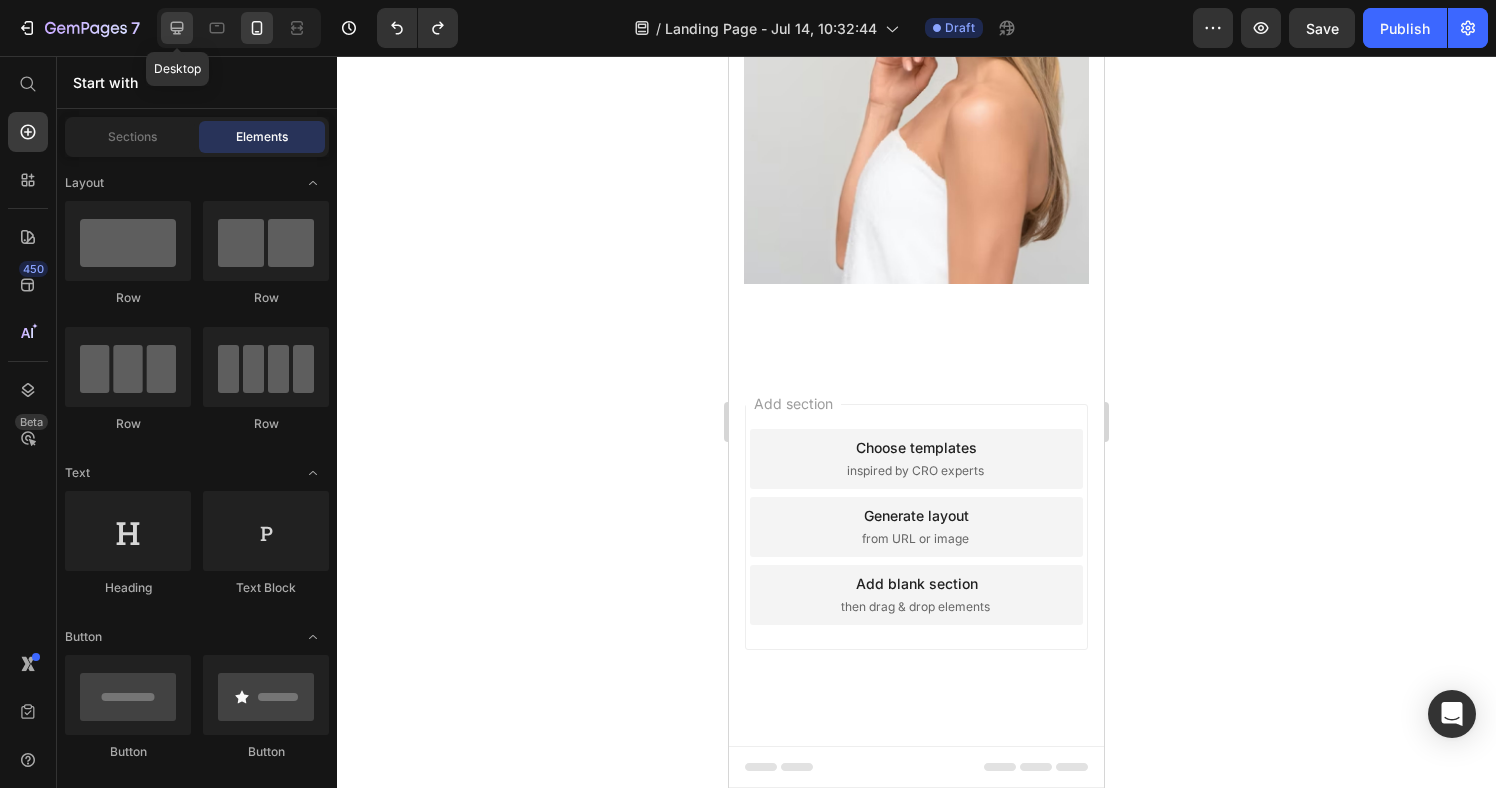 click 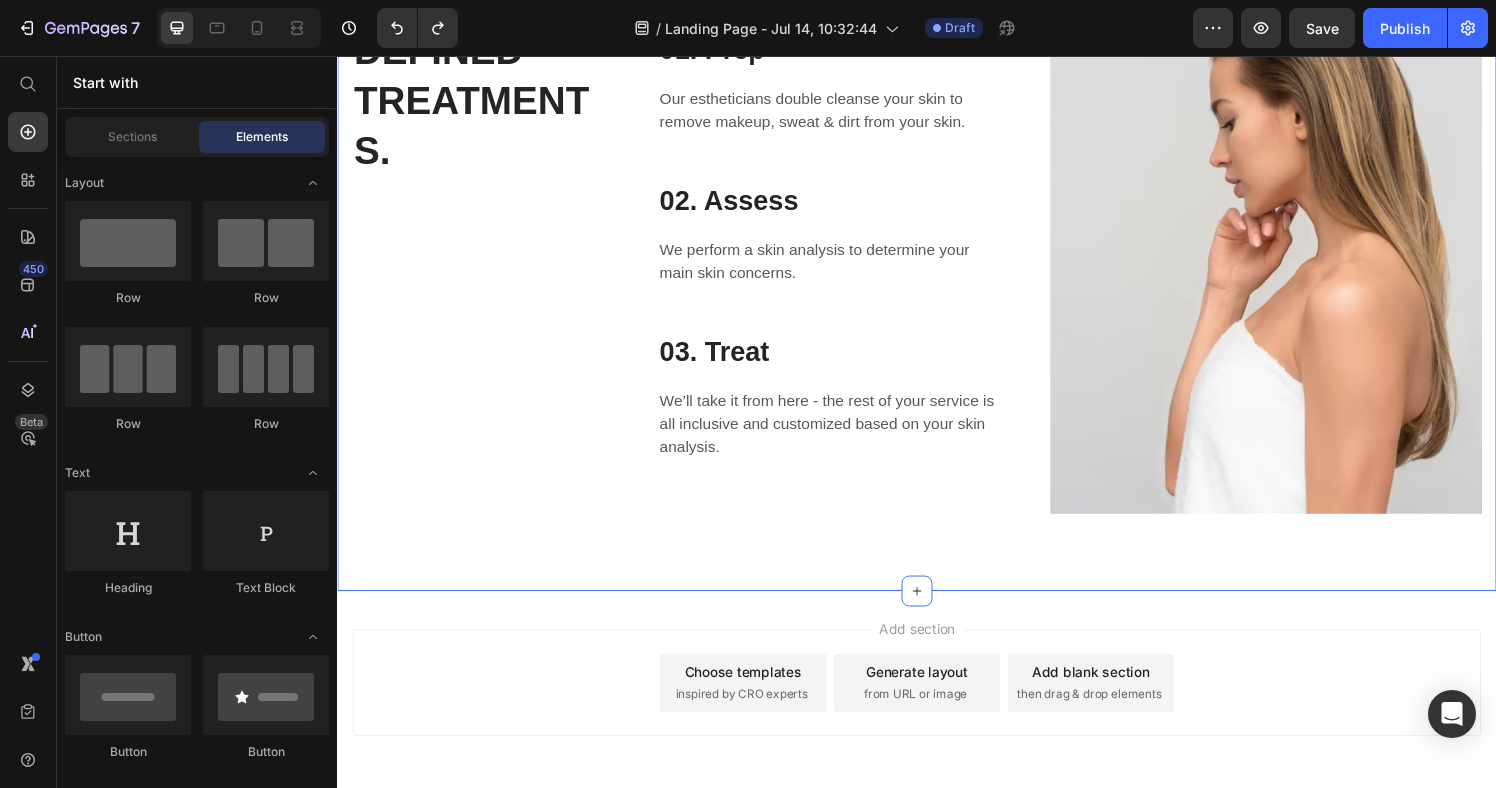 scroll, scrollTop: 3769, scrollLeft: 0, axis: vertical 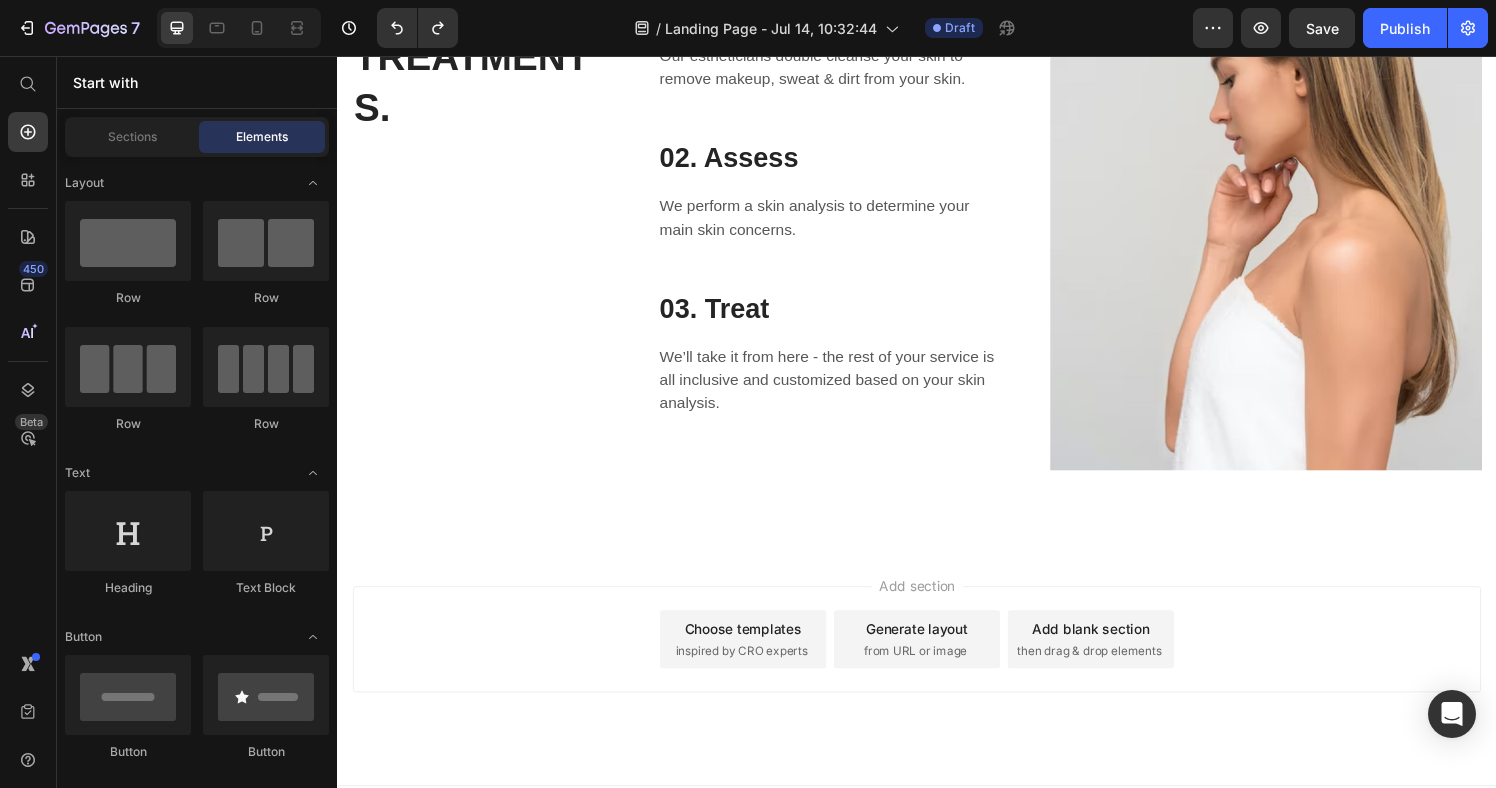 click on "Choose templates" at bounding box center (757, 648) 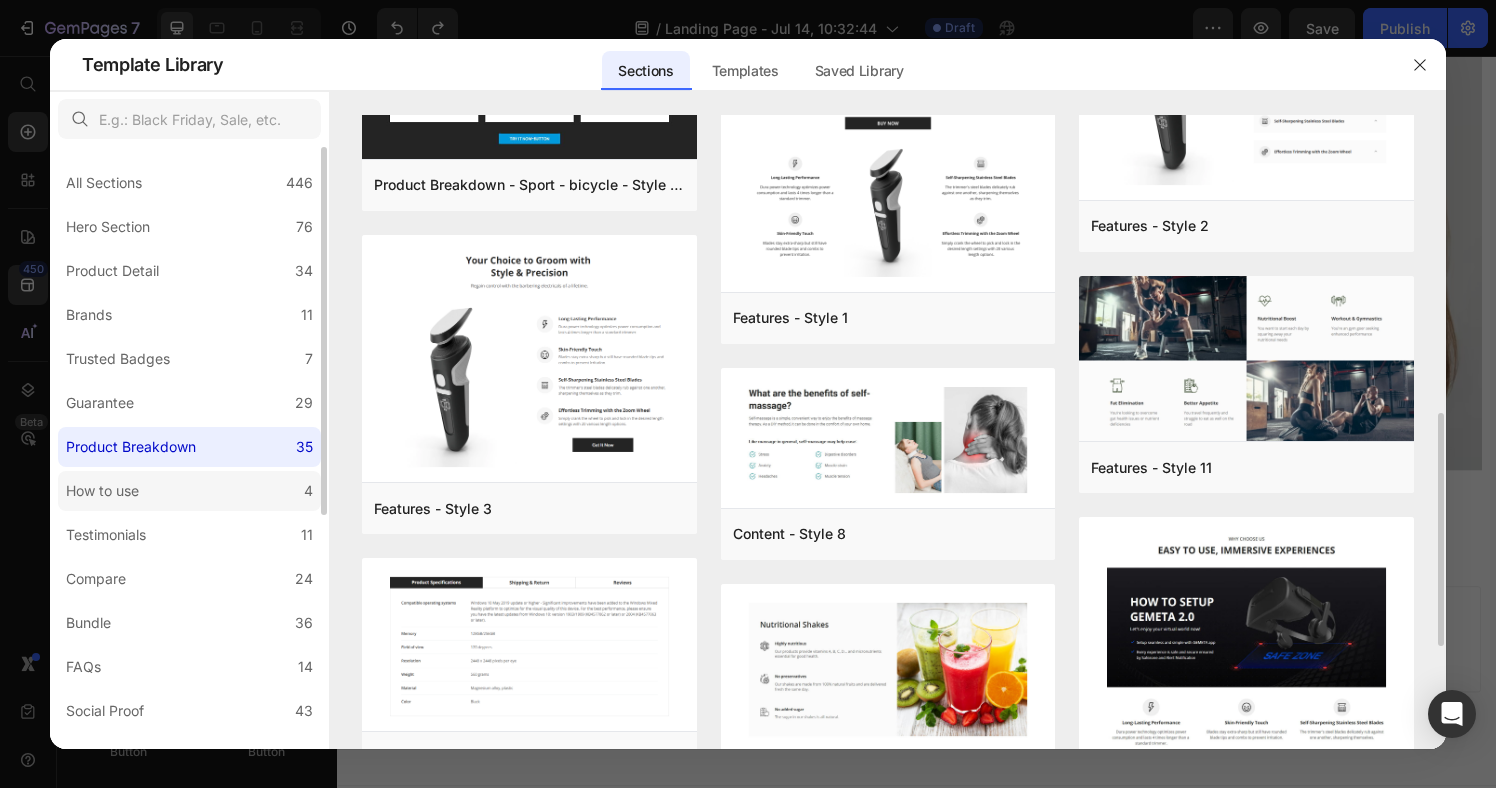 scroll, scrollTop: 735, scrollLeft: 0, axis: vertical 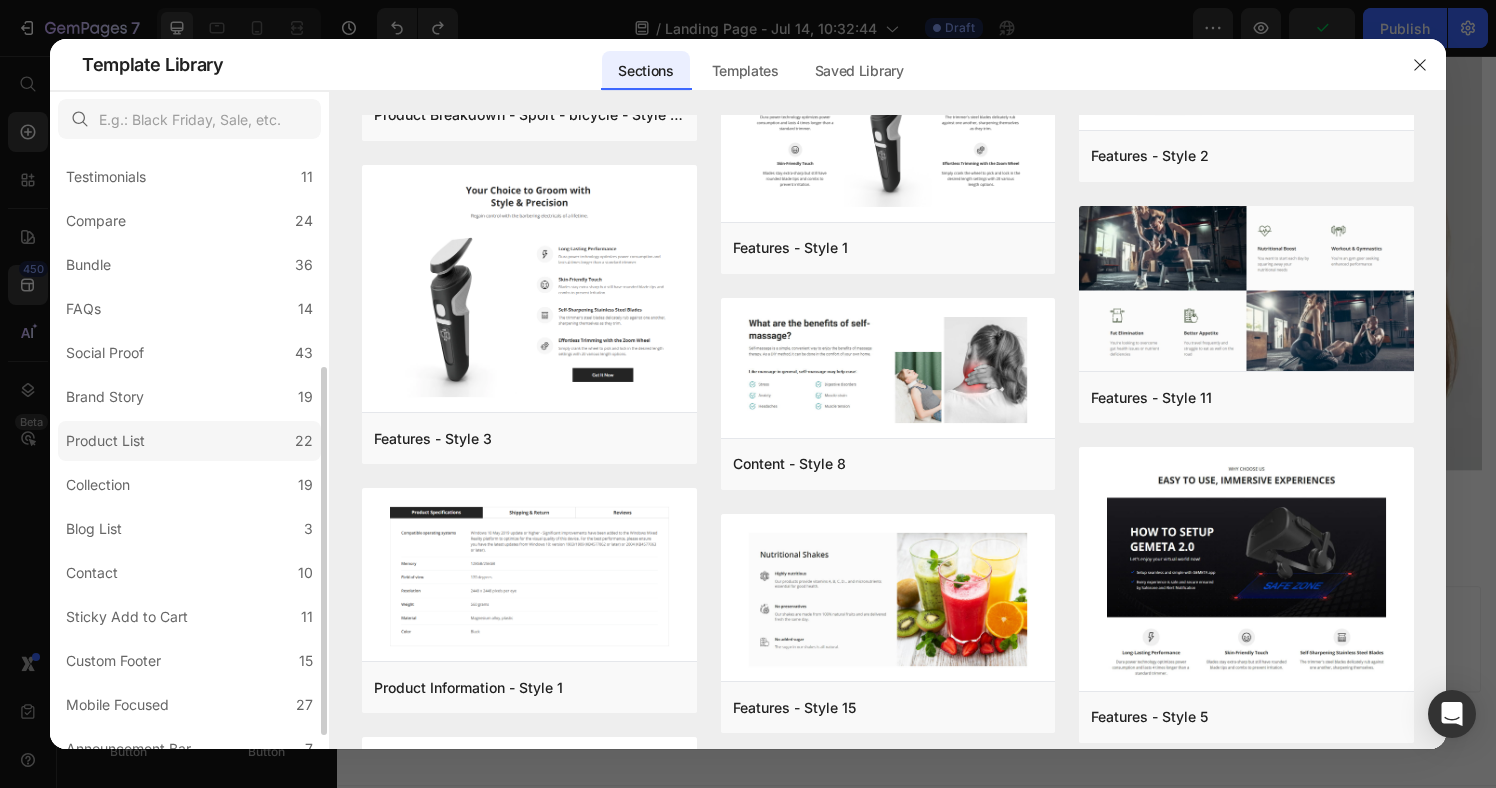 click on "Product List 22" 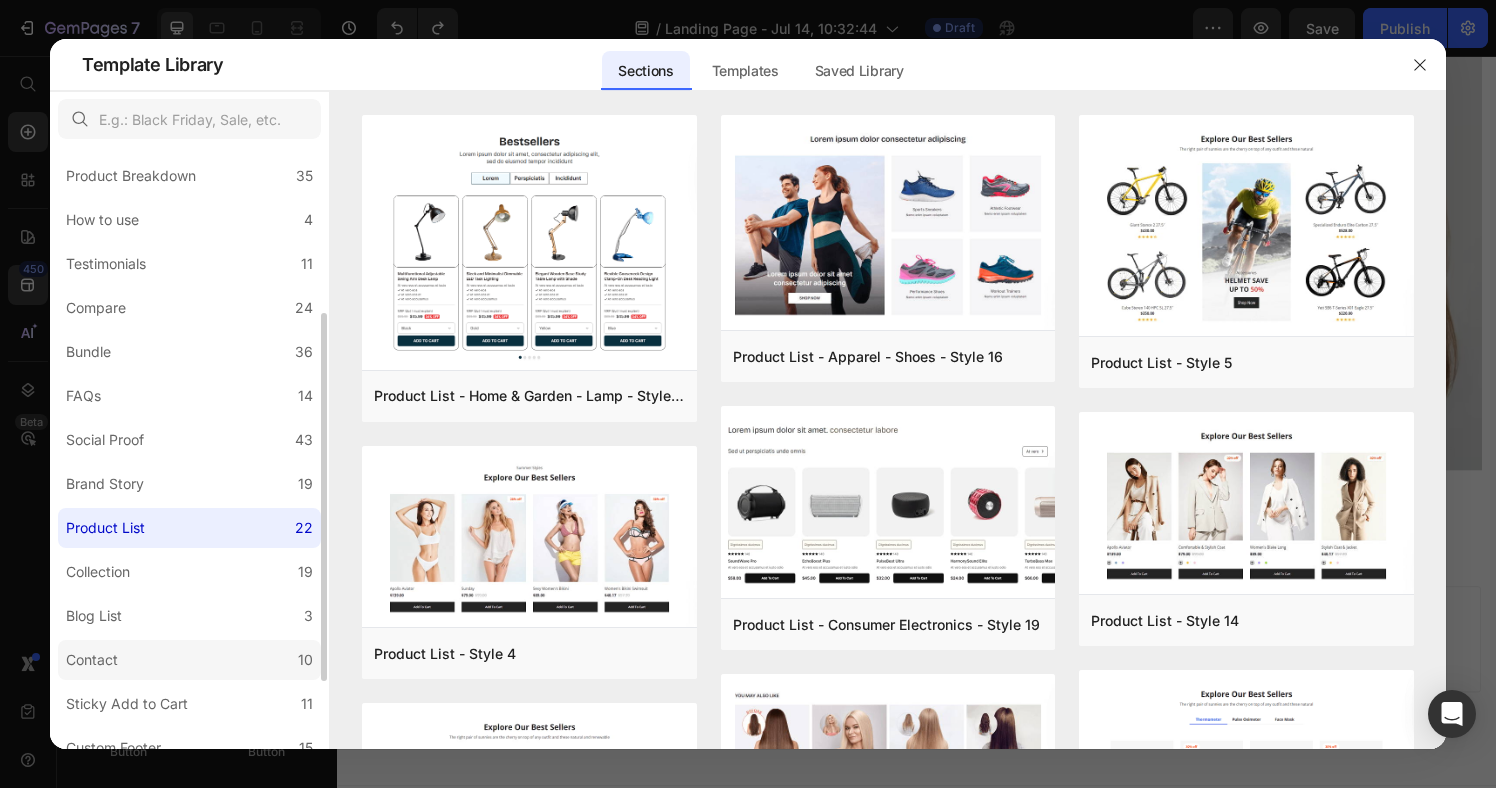 scroll, scrollTop: 0, scrollLeft: 0, axis: both 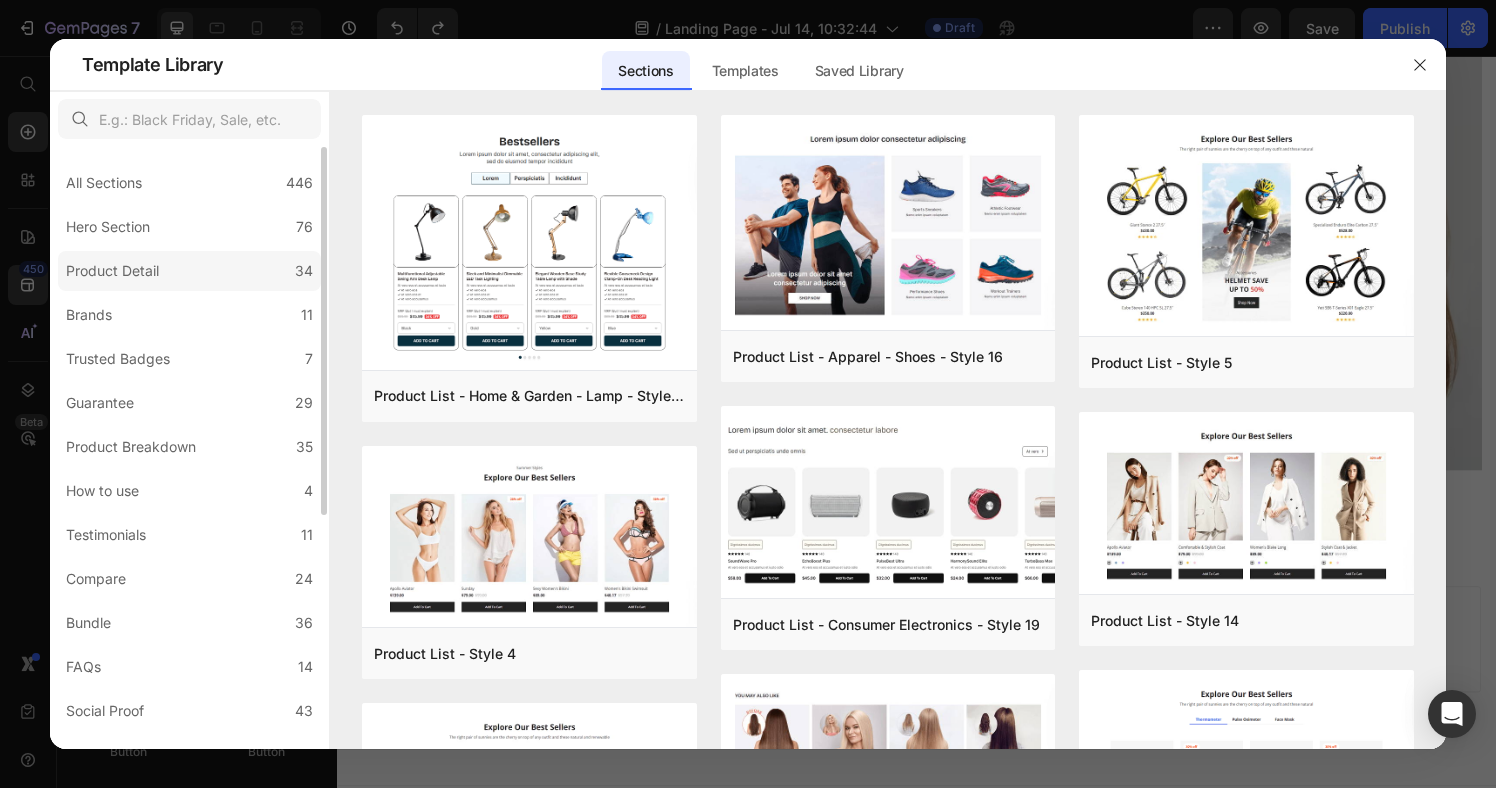 click on "Product Detail 34" 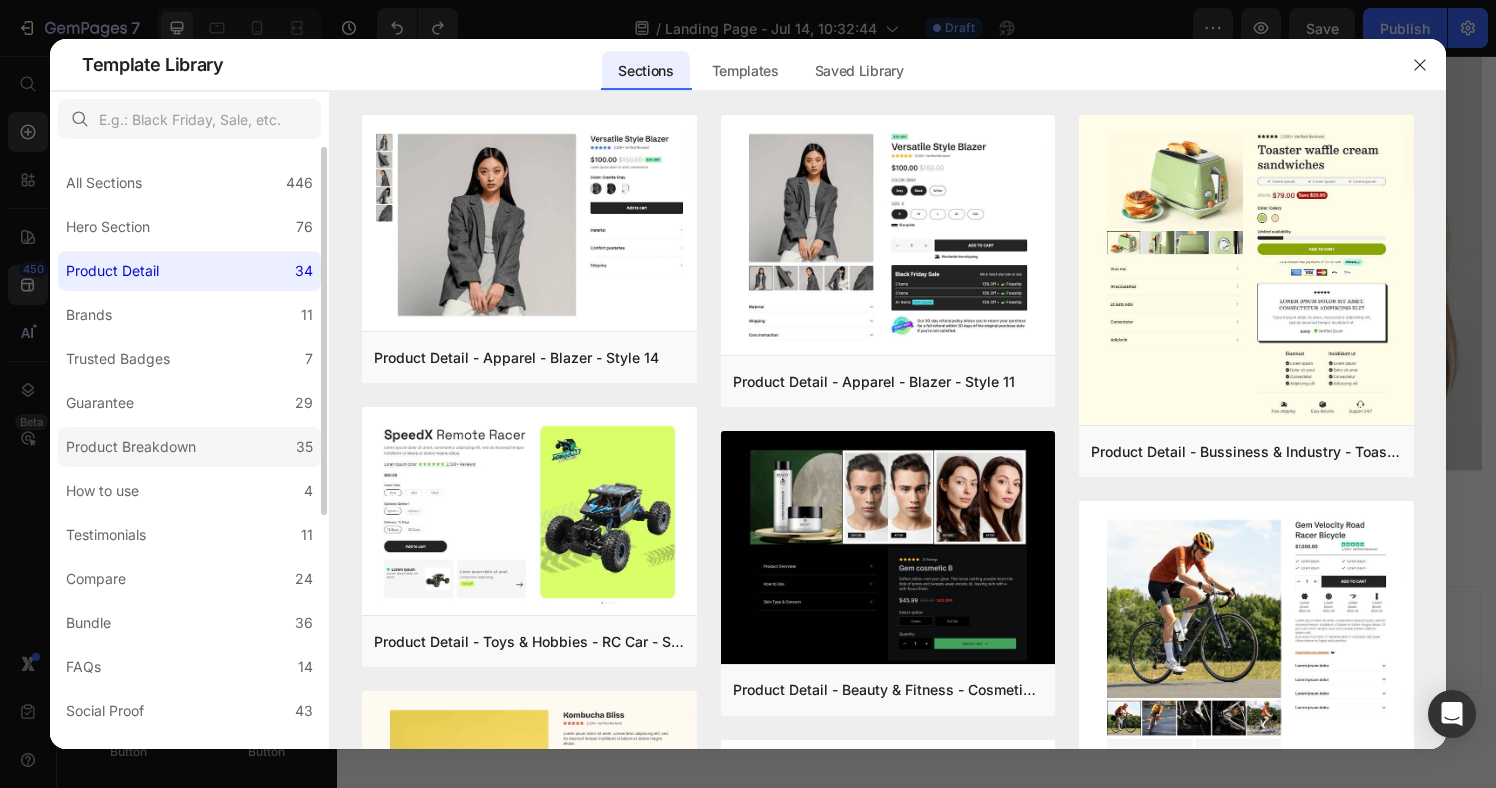click on "Product Breakdown" at bounding box center (131, 447) 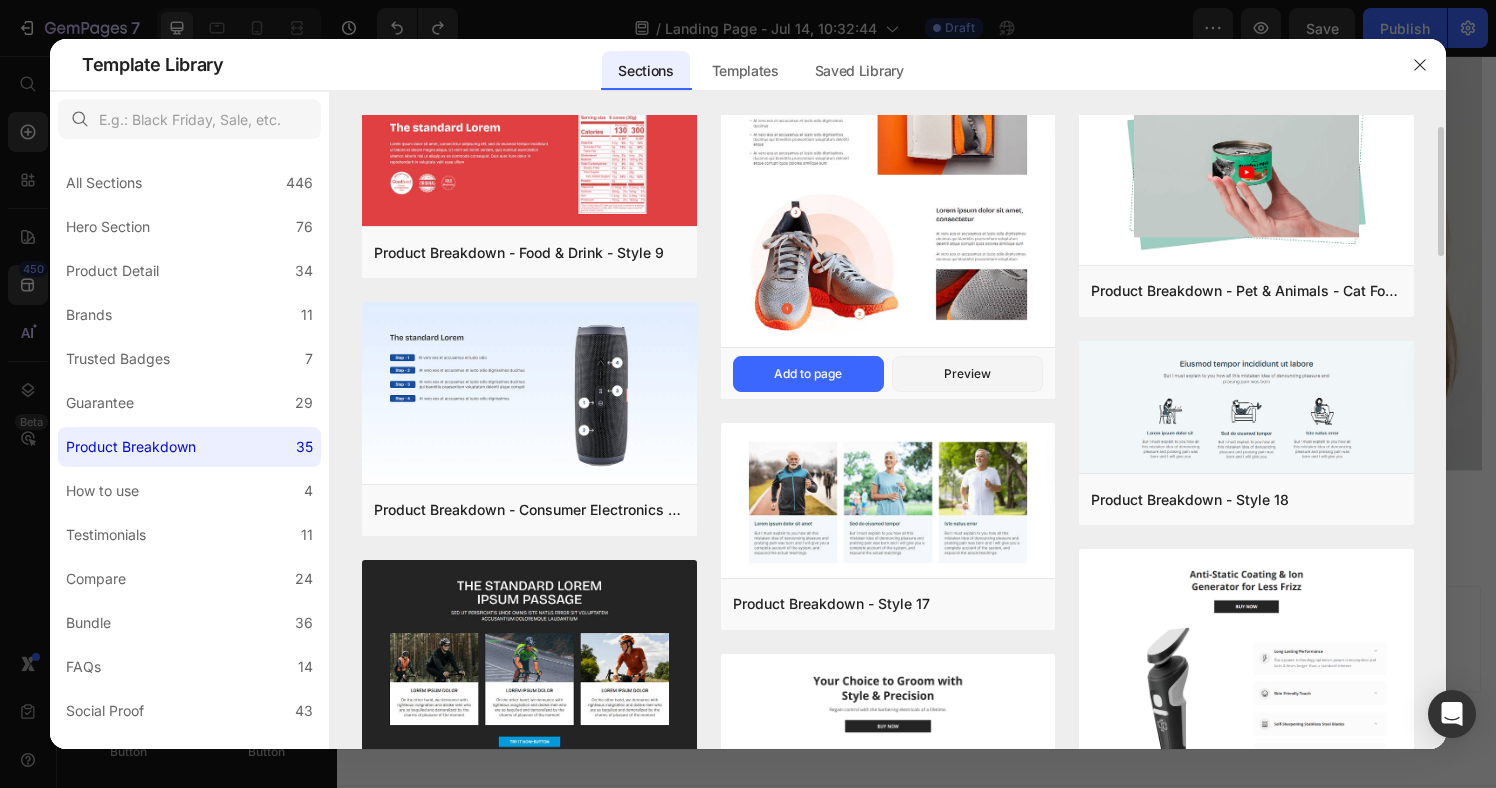 scroll, scrollTop: 0, scrollLeft: 0, axis: both 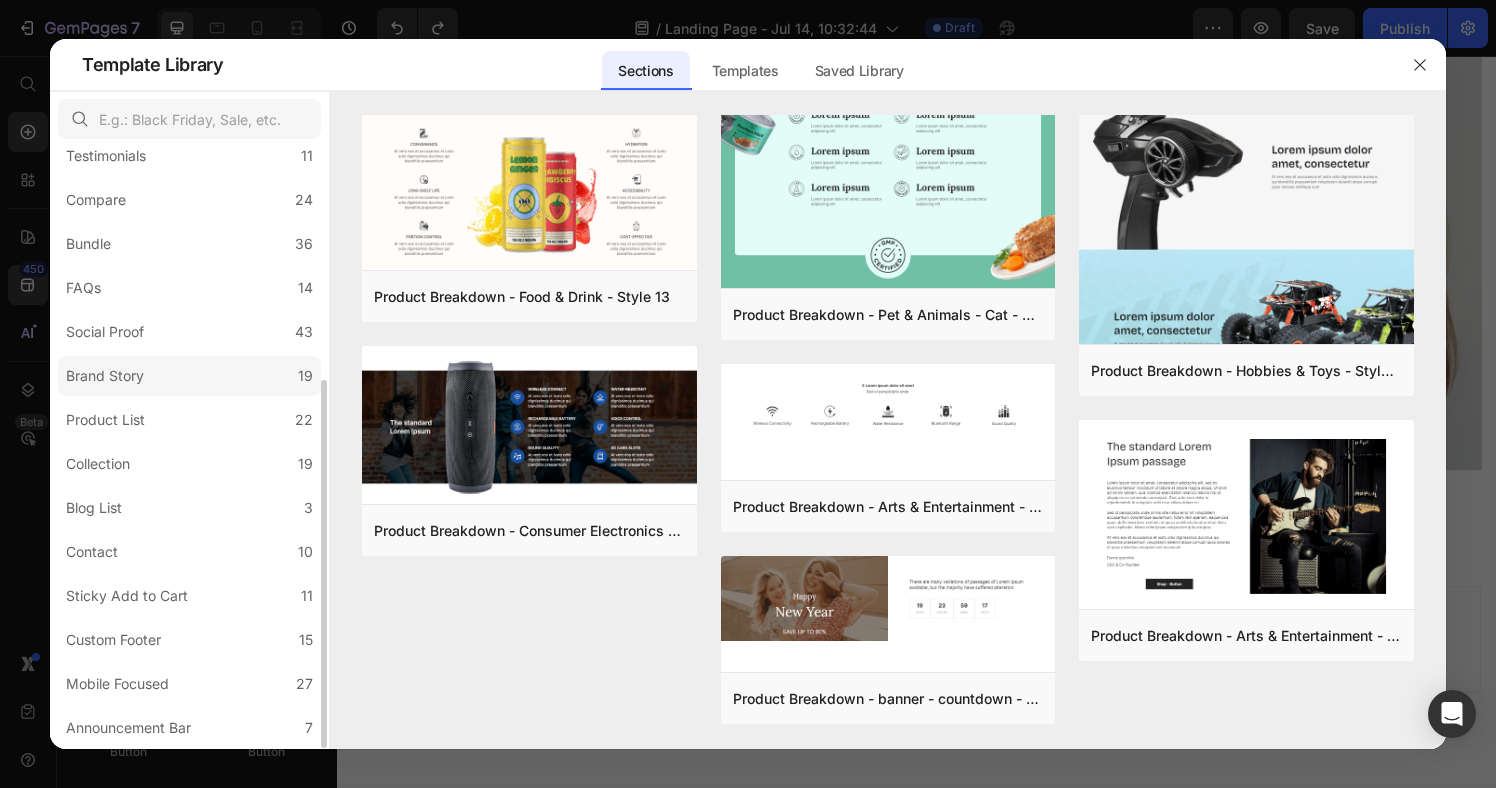 click on "Brand Story 19" 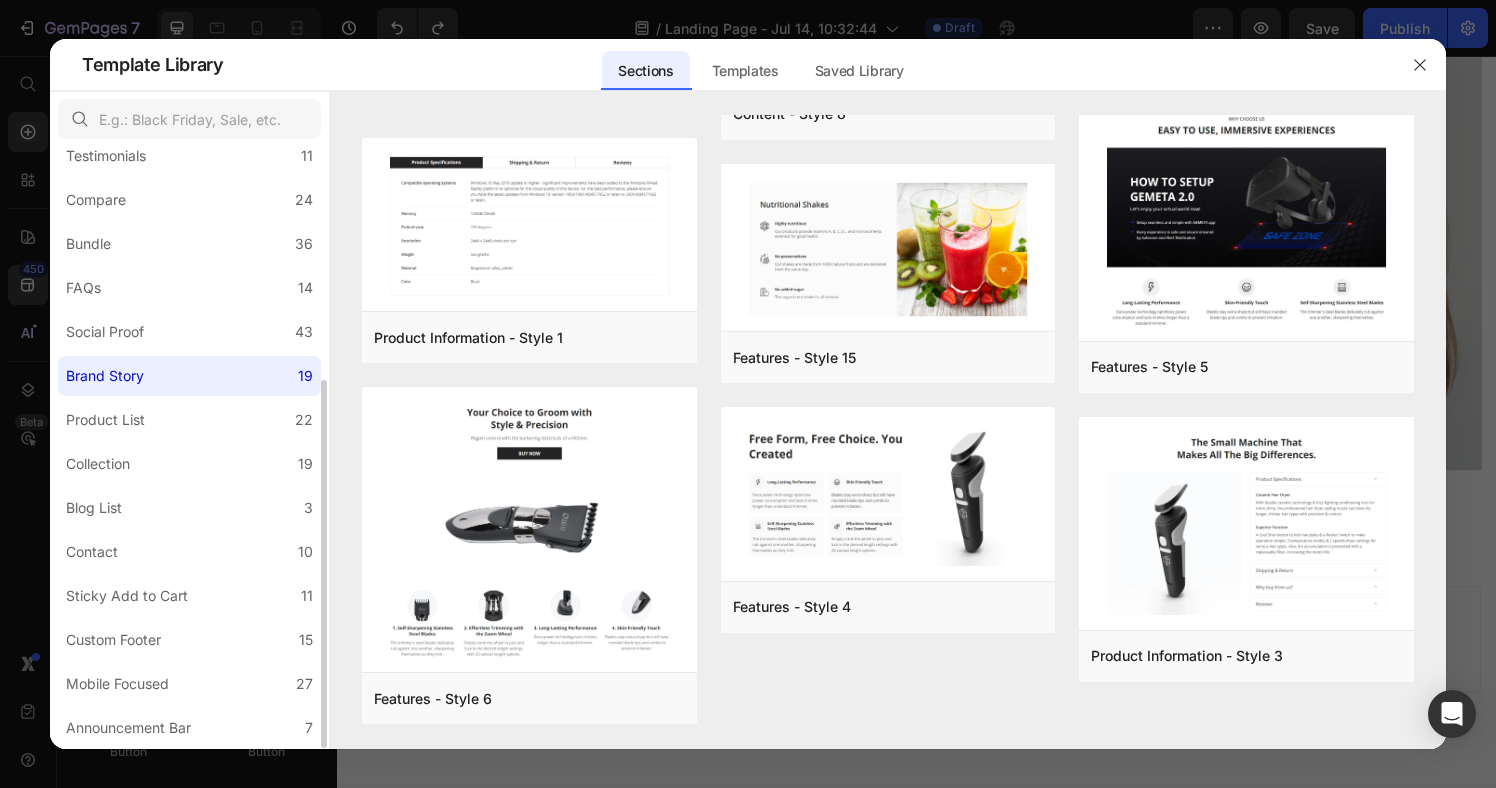 scroll, scrollTop: 0, scrollLeft: 0, axis: both 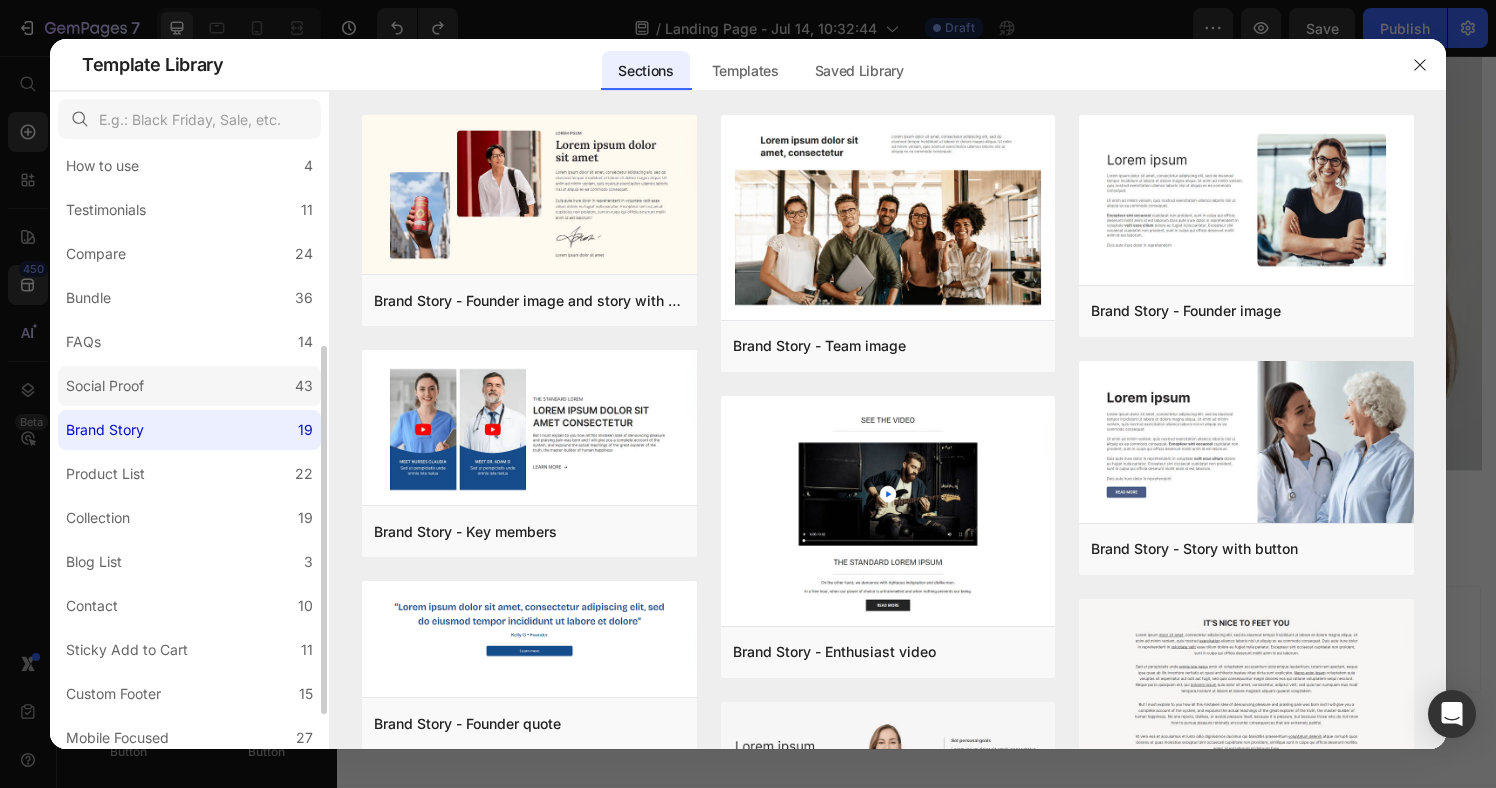 click on "Social Proof" at bounding box center (109, 386) 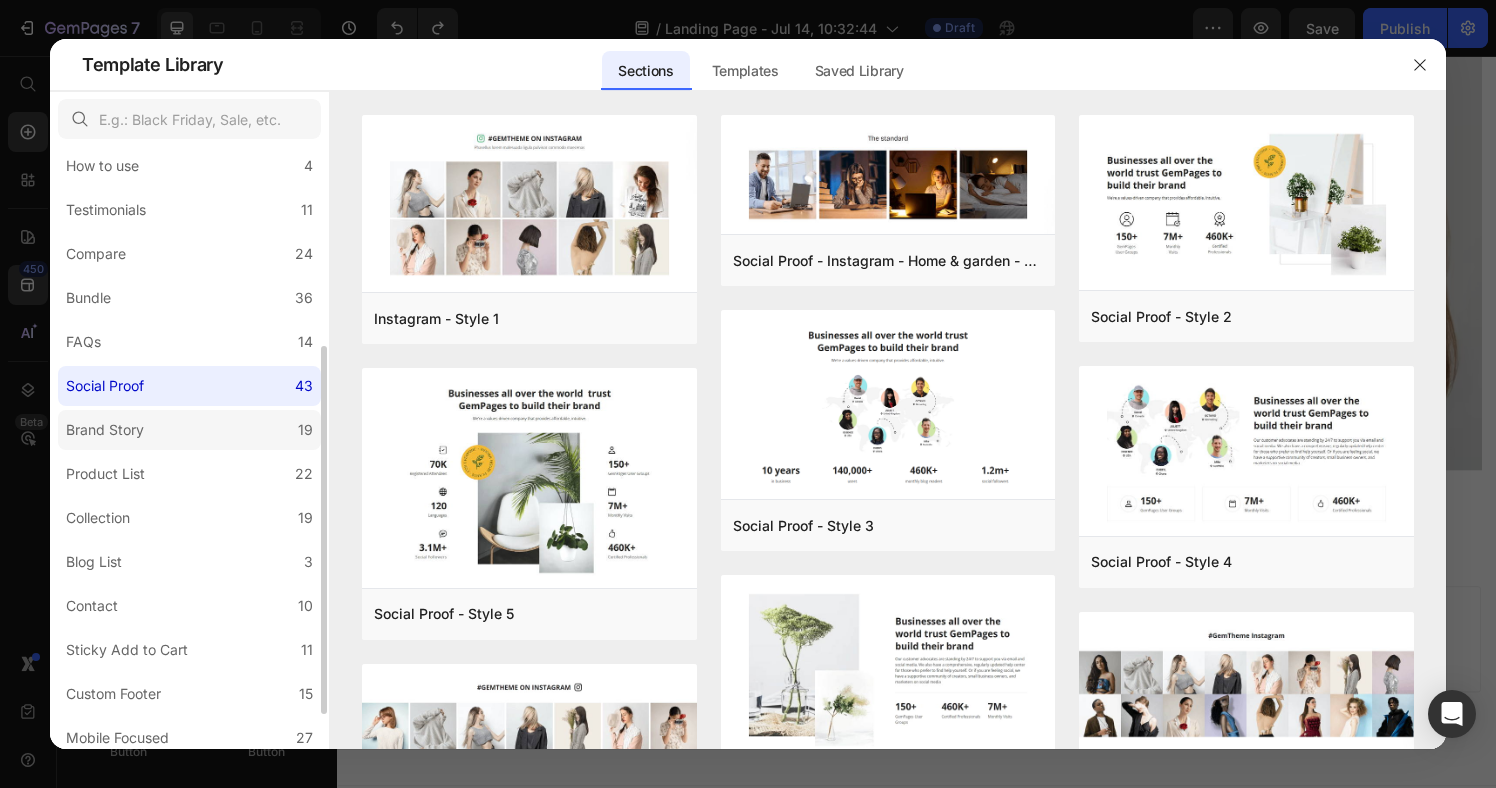 scroll, scrollTop: 379, scrollLeft: 0, axis: vertical 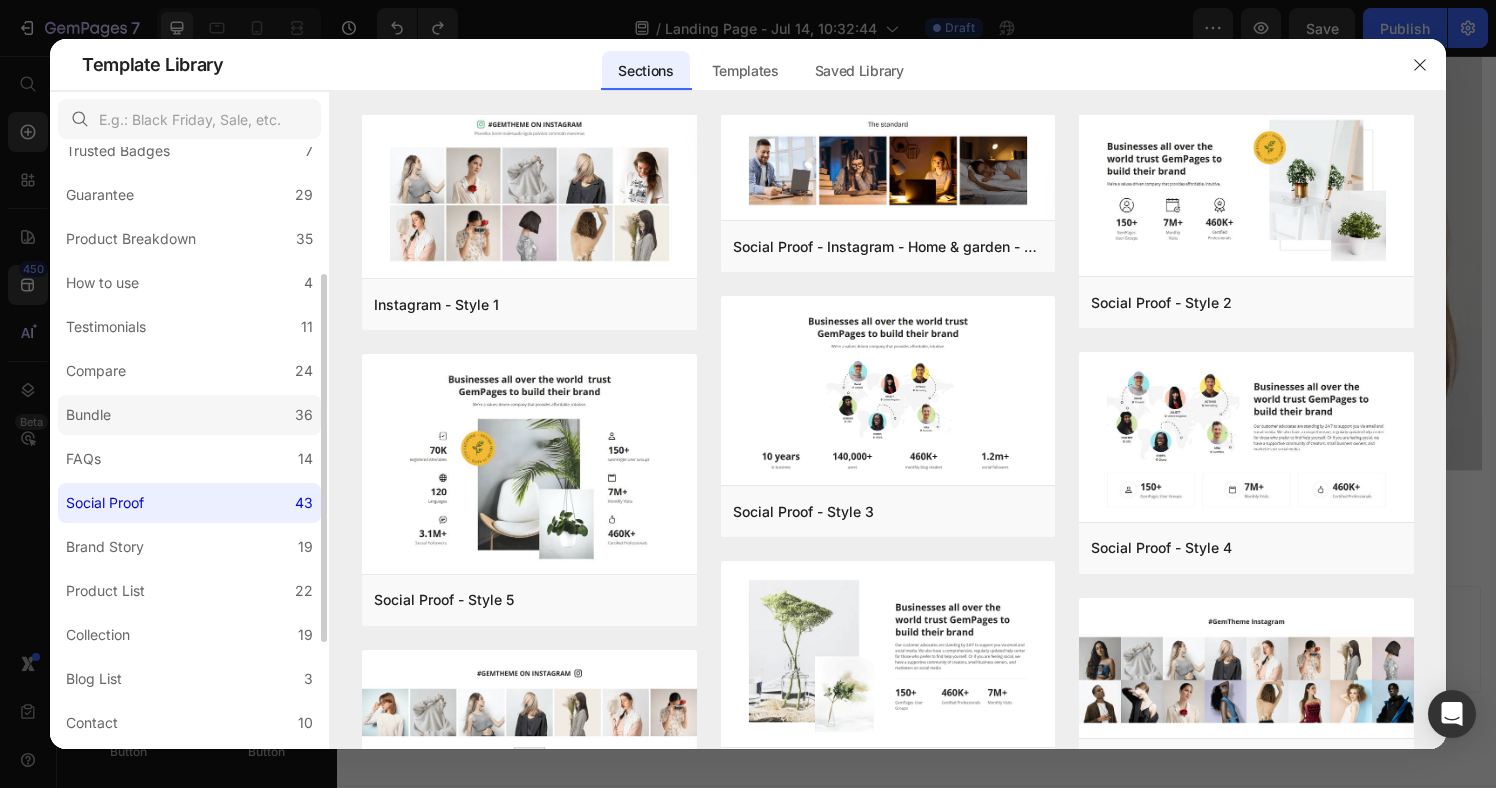 click on "Bundle 36" 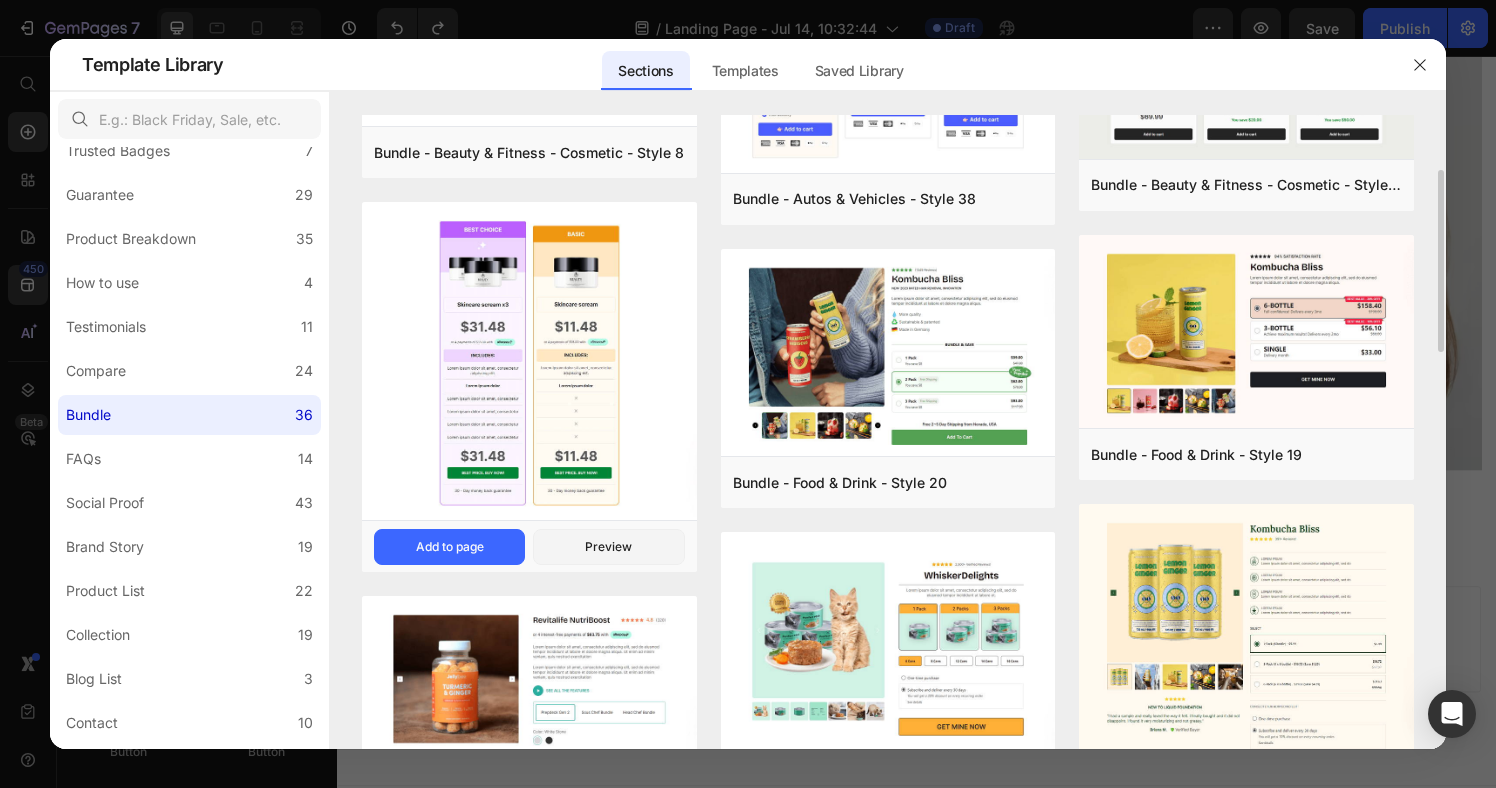 scroll, scrollTop: 187, scrollLeft: 0, axis: vertical 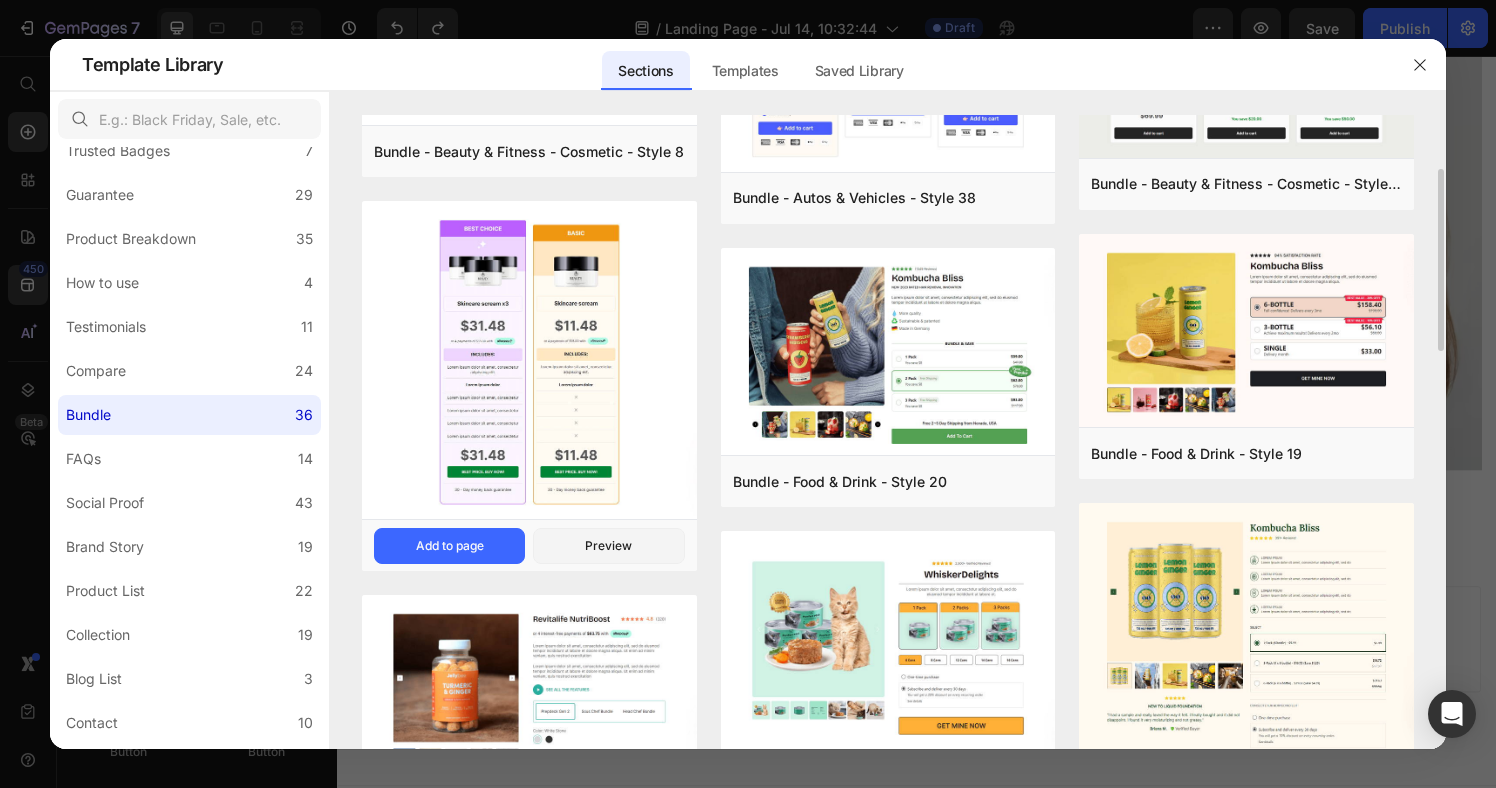 click at bounding box center [529, 362] 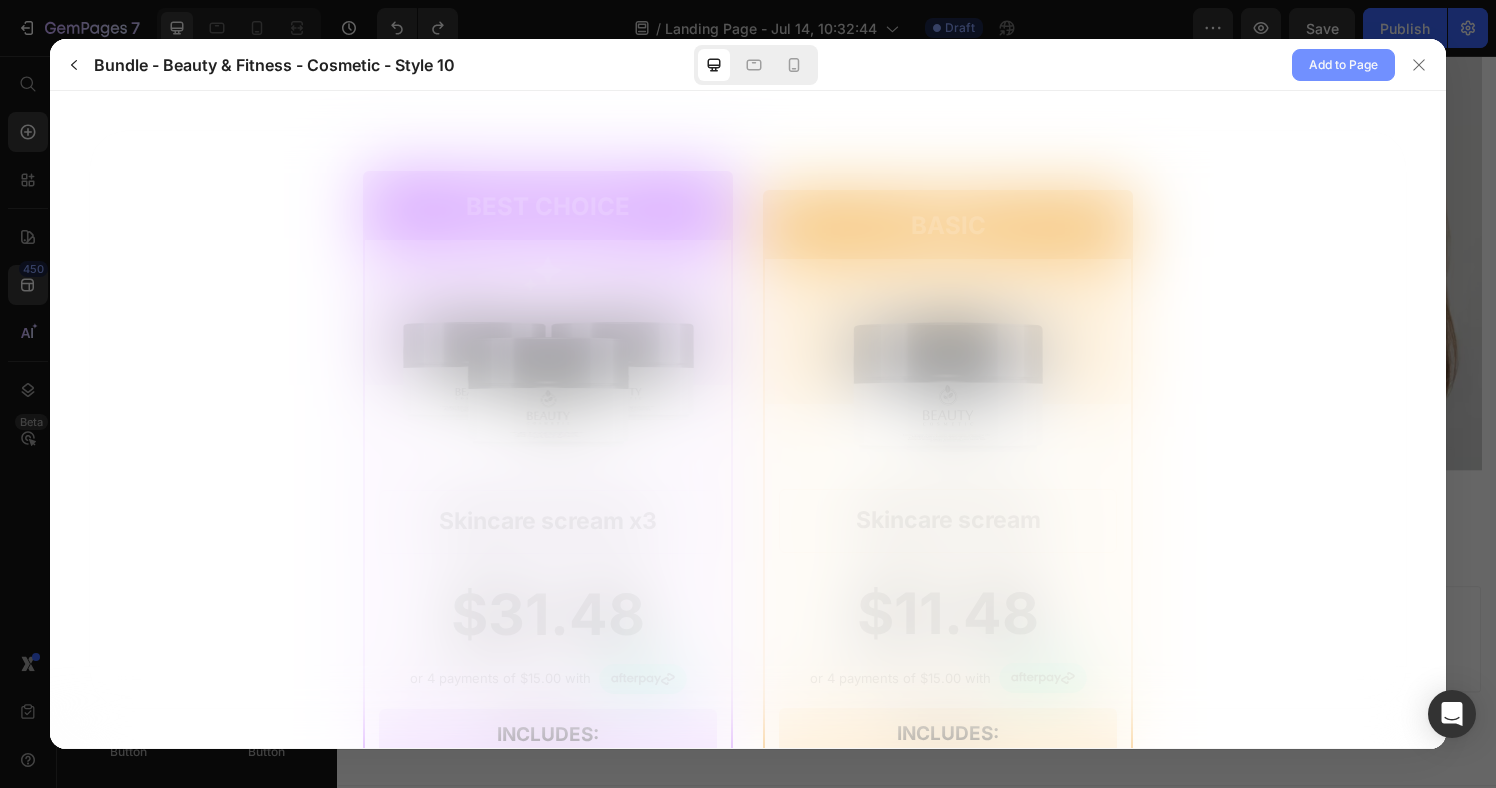 scroll, scrollTop: 0, scrollLeft: 0, axis: both 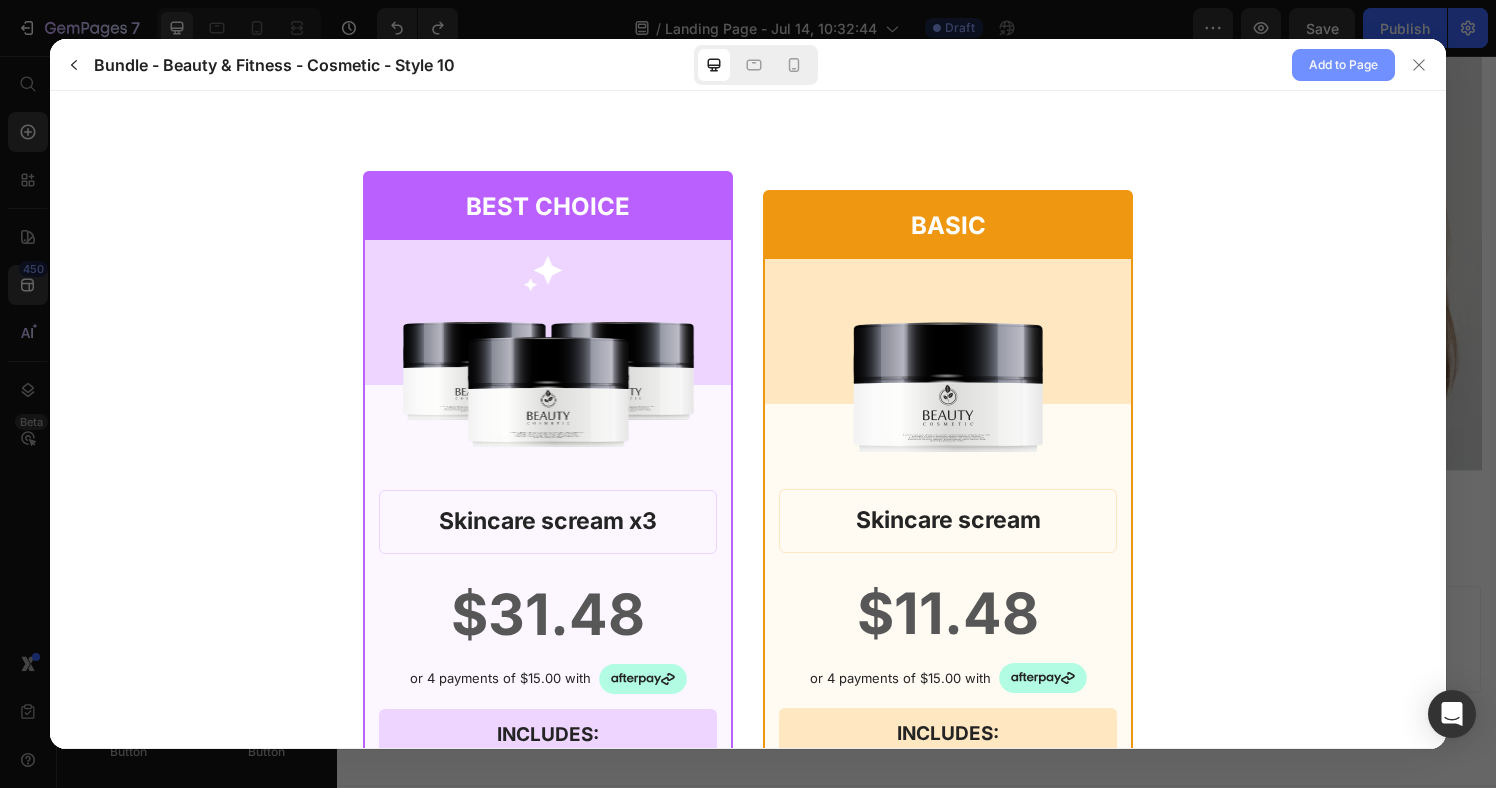 click on "Add to Page" 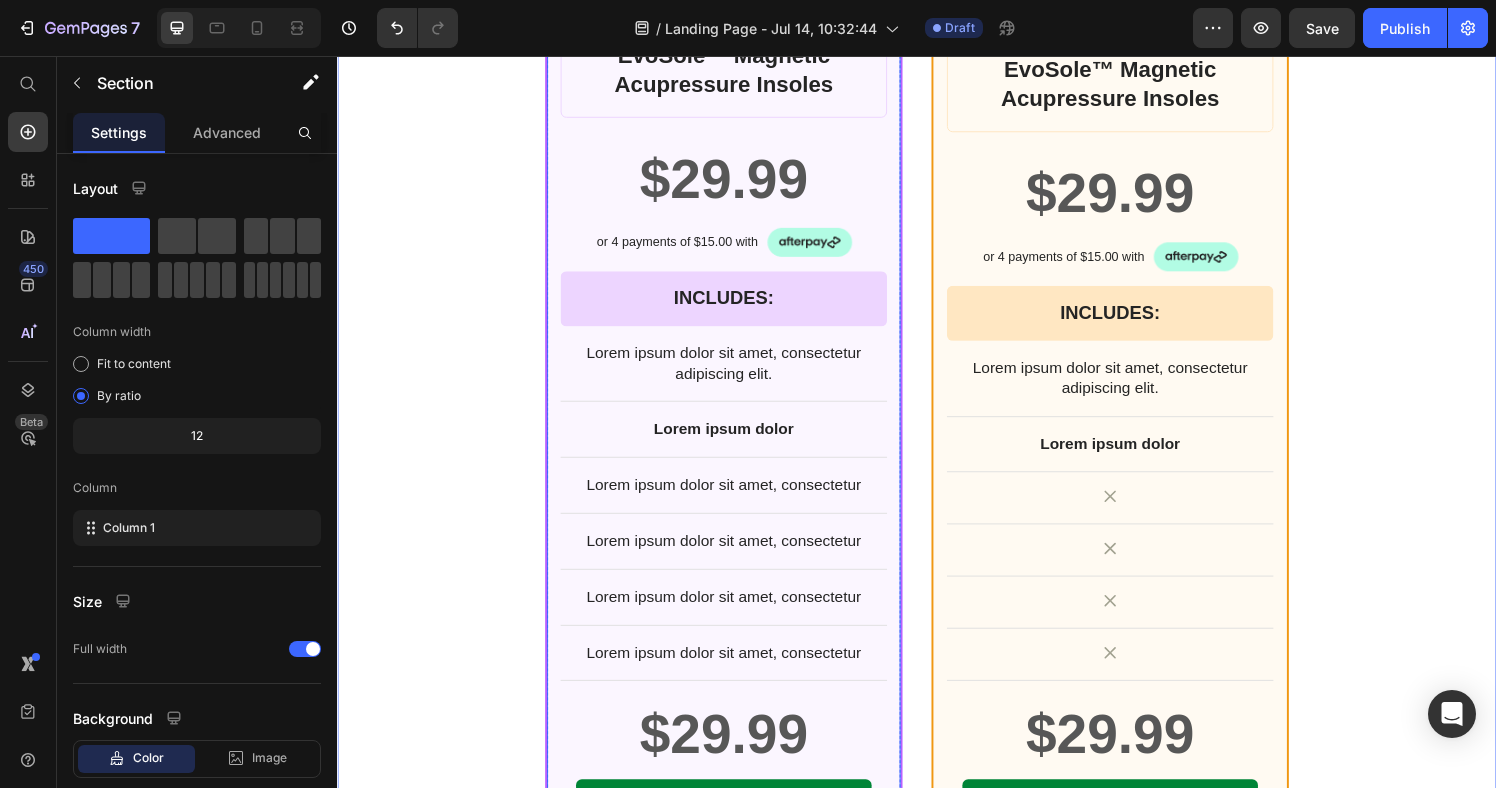 scroll, scrollTop: 4846, scrollLeft: 0, axis: vertical 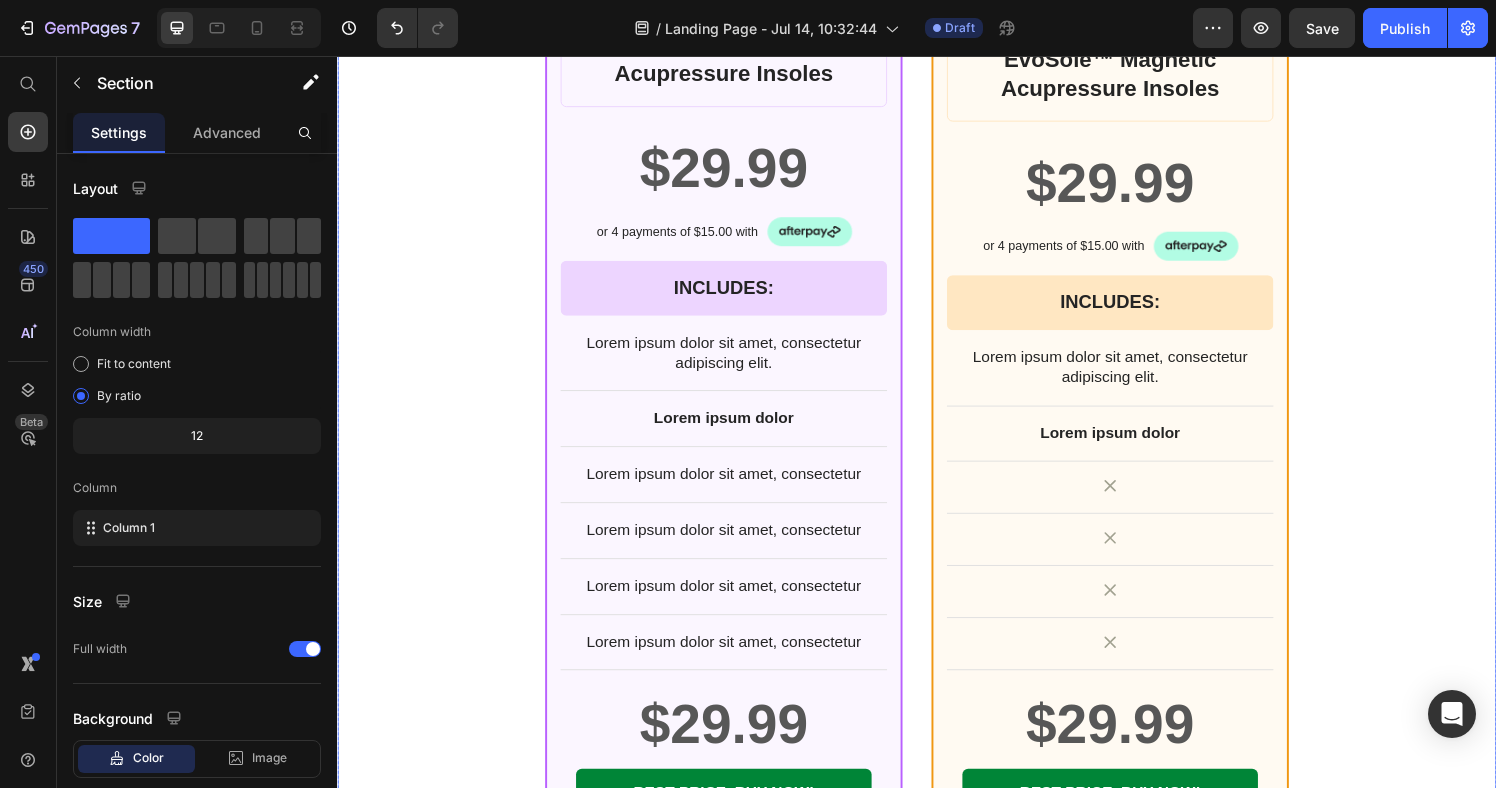 click on "BEST CHOICE Text Block Row Product Images Row EvoSole™ Magnetic Acupressure Insoles Product Title $29.99 Product Price Row or 4 payments of $15.00 with Text Block Image Row INCLUDES: Text Block Row Row Lorem ipsum dolor sit amet, consectetur adipiscing elit. Text Block Lorem ipsum dolor Text Block Lorem ipsum dolor sit amet, consectetur Text Block Row Lorem ipsum dolor sit amet, consectetur Text Block Row Lorem ipsum dolor sit amet, consectetur Text Block Row Lorem ipsum dolor sit amet, consectetur Text Block Row $29.99 Product Price BEST PRICE. BUY NOW! Add to Cart Row 30 - Day money back guarantee Text Block Row Product Row BASIC Text Block Row Product Images Row EvoSole™ Magnetic Acupressure Insoles Product Title $29.99 Product Price Row or 4 payments of $15.00 with Text Block Image Row INCLUDES: Text Block Row Row Lorem ipsum dolor sit amet, consectetur adipiscing elit. Text Block Lorem ipsum dolor Text Block
Icon Row
Icon Row
Icon Row Icon Row Row" at bounding box center [937, 263] 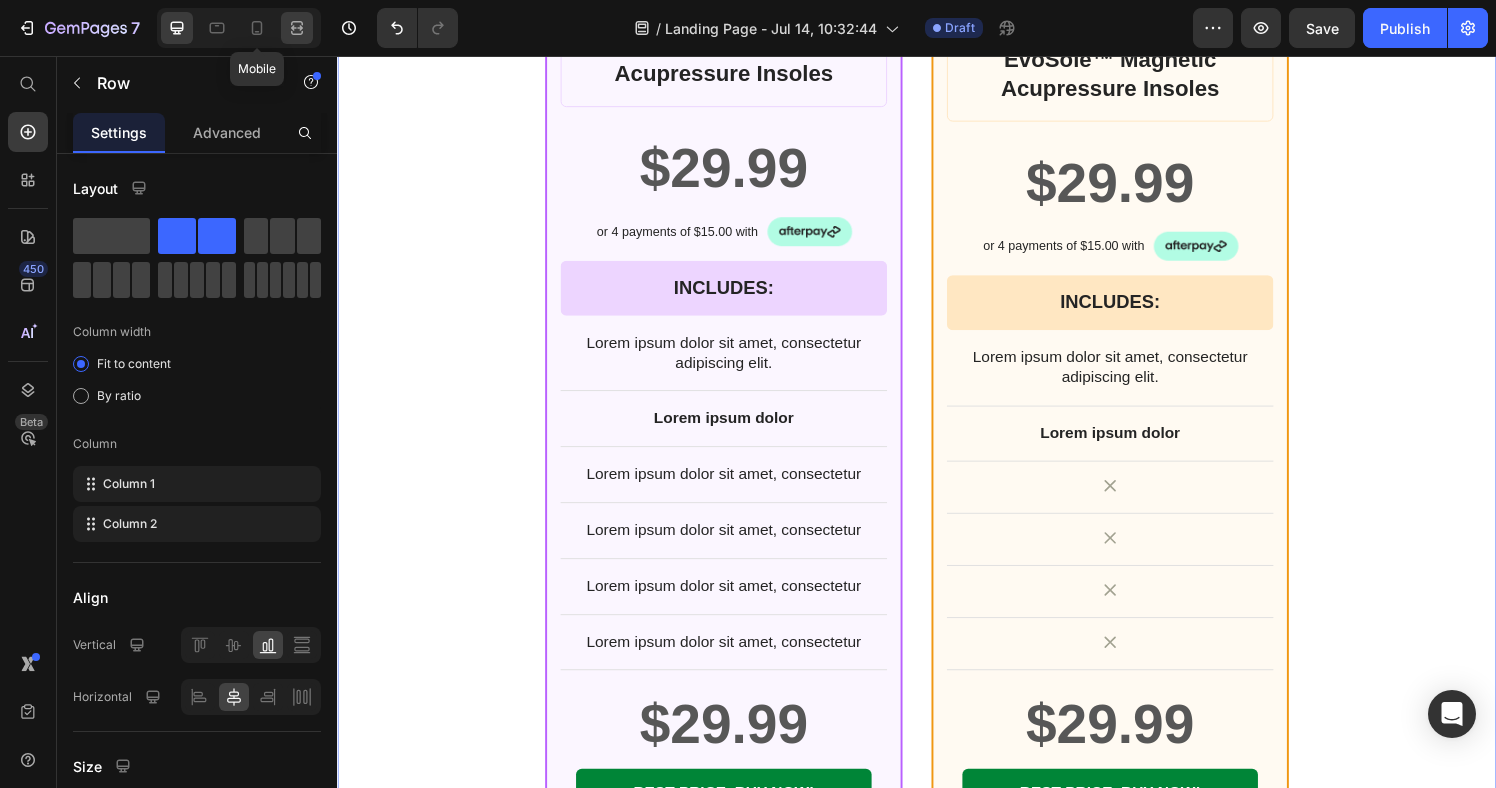 drag, startPoint x: 268, startPoint y: 32, endPoint x: 287, endPoint y: 35, distance: 19.235384 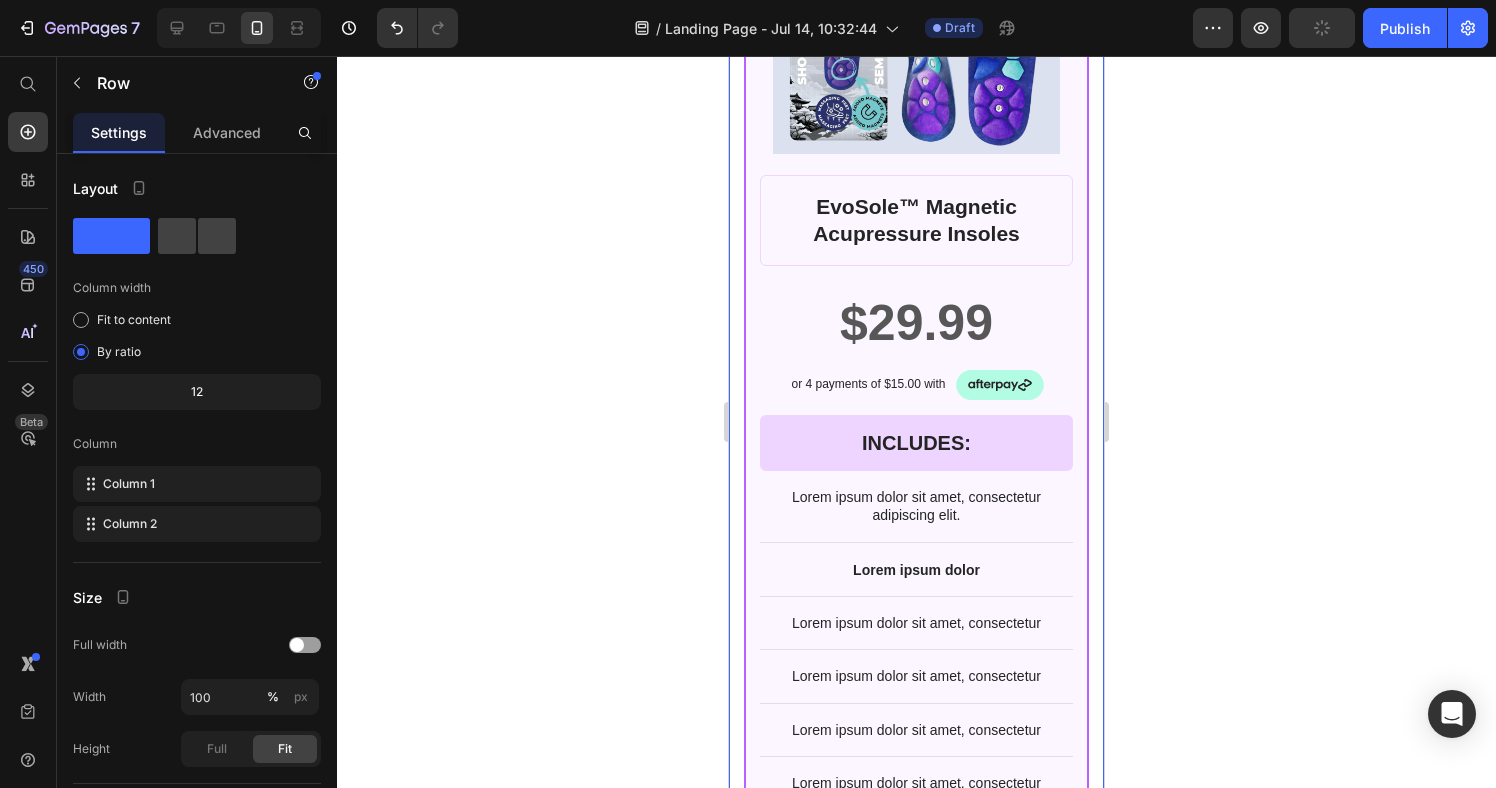 scroll, scrollTop: 4938, scrollLeft: 0, axis: vertical 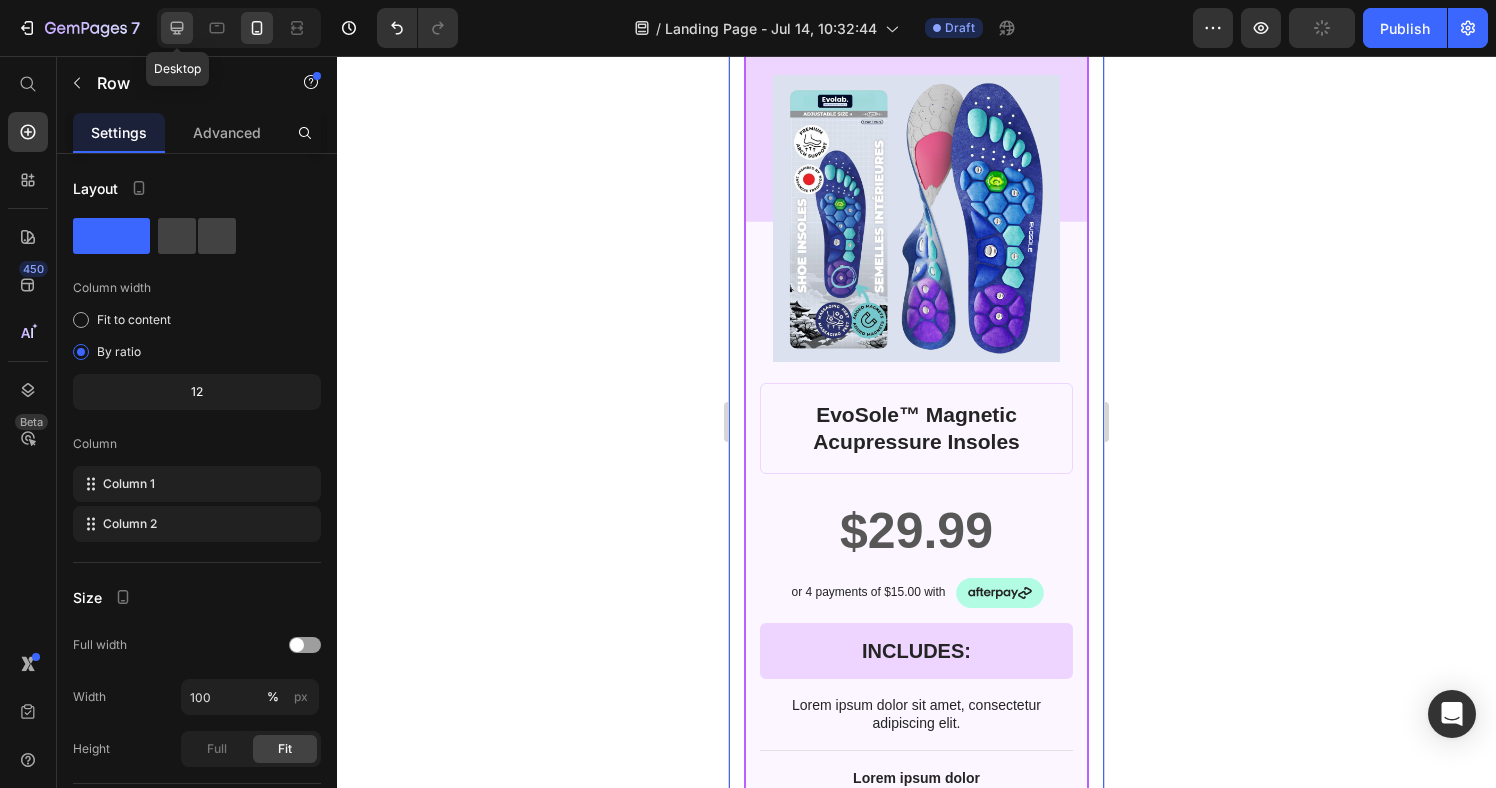 click 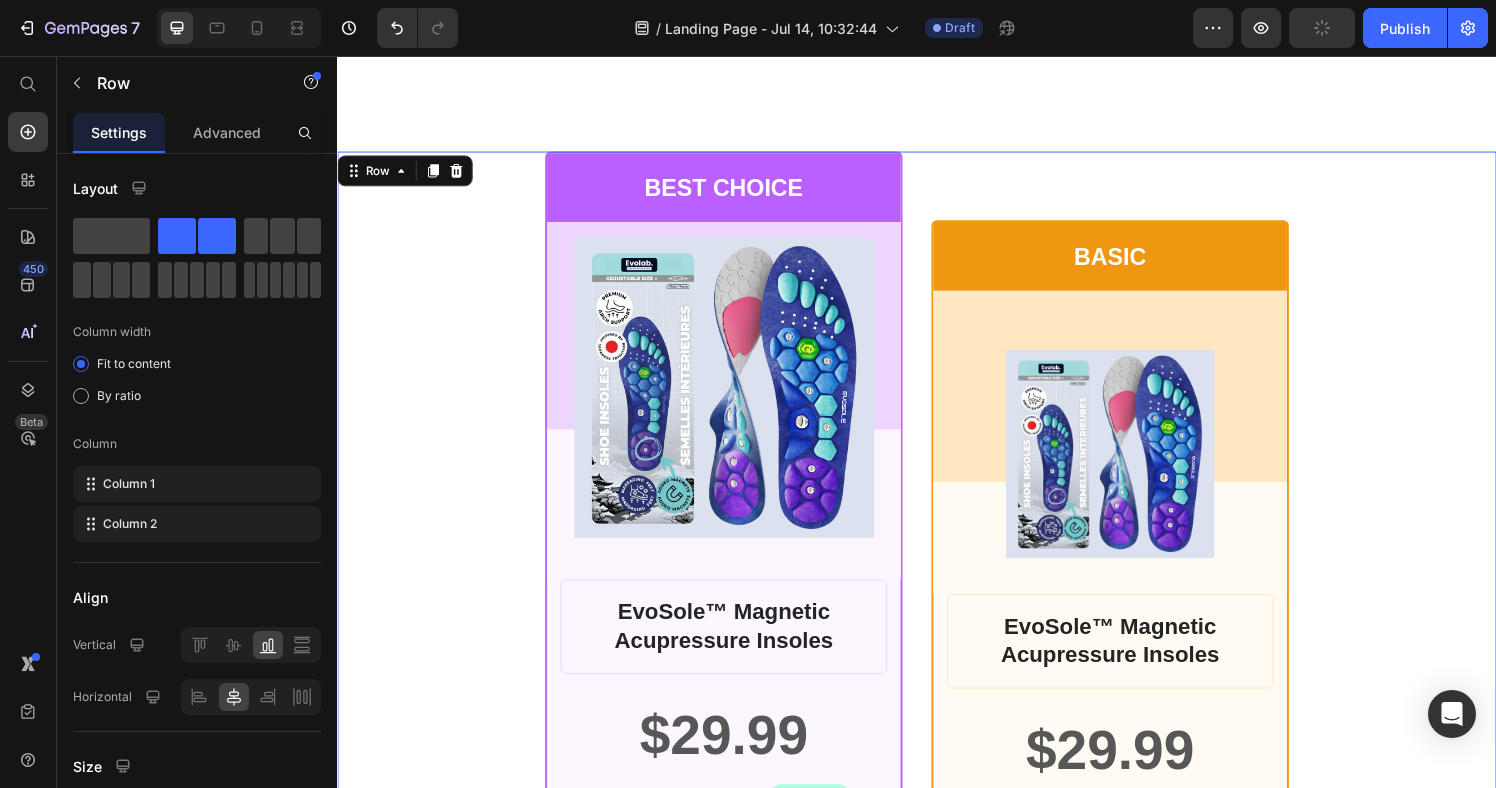 scroll, scrollTop: 4220, scrollLeft: 0, axis: vertical 